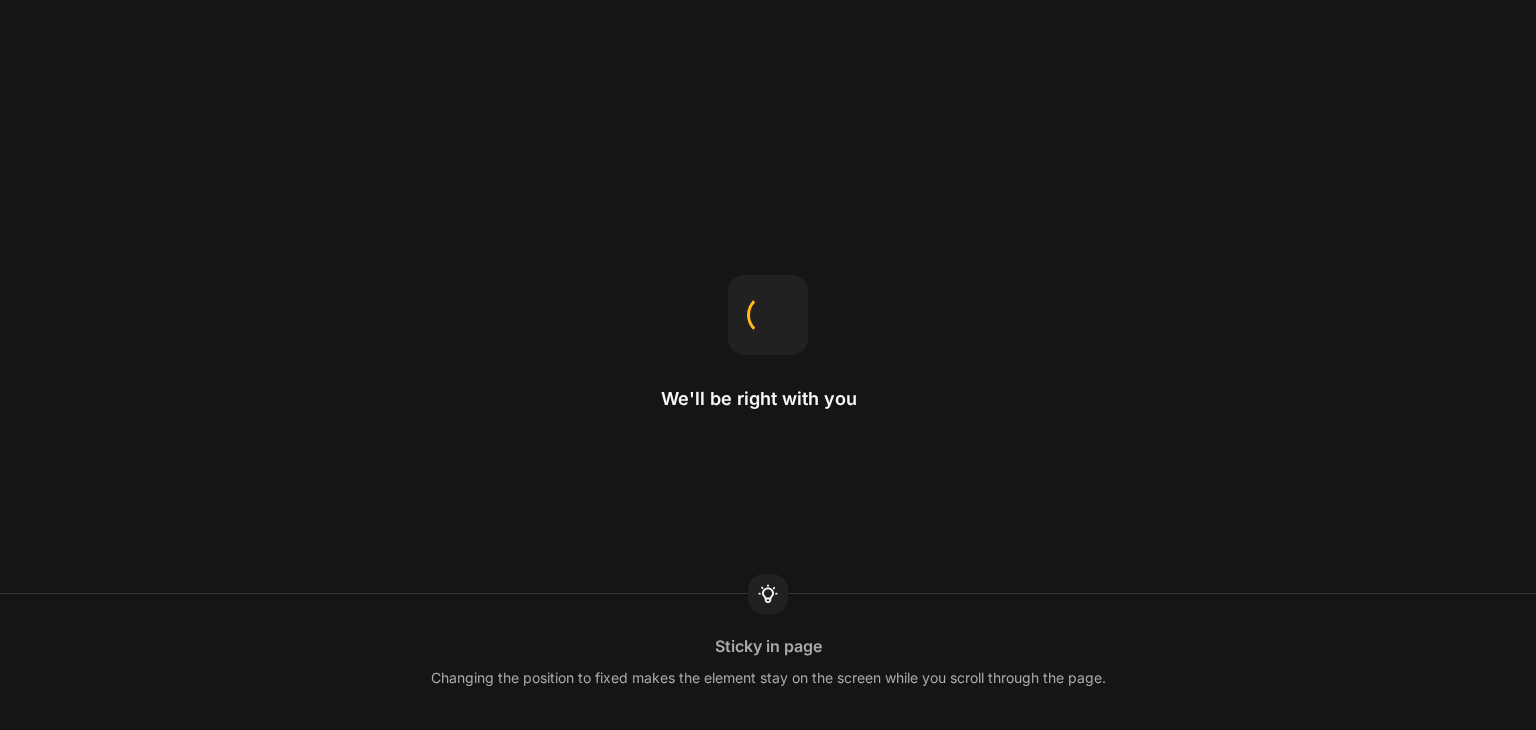 scroll, scrollTop: 0, scrollLeft: 0, axis: both 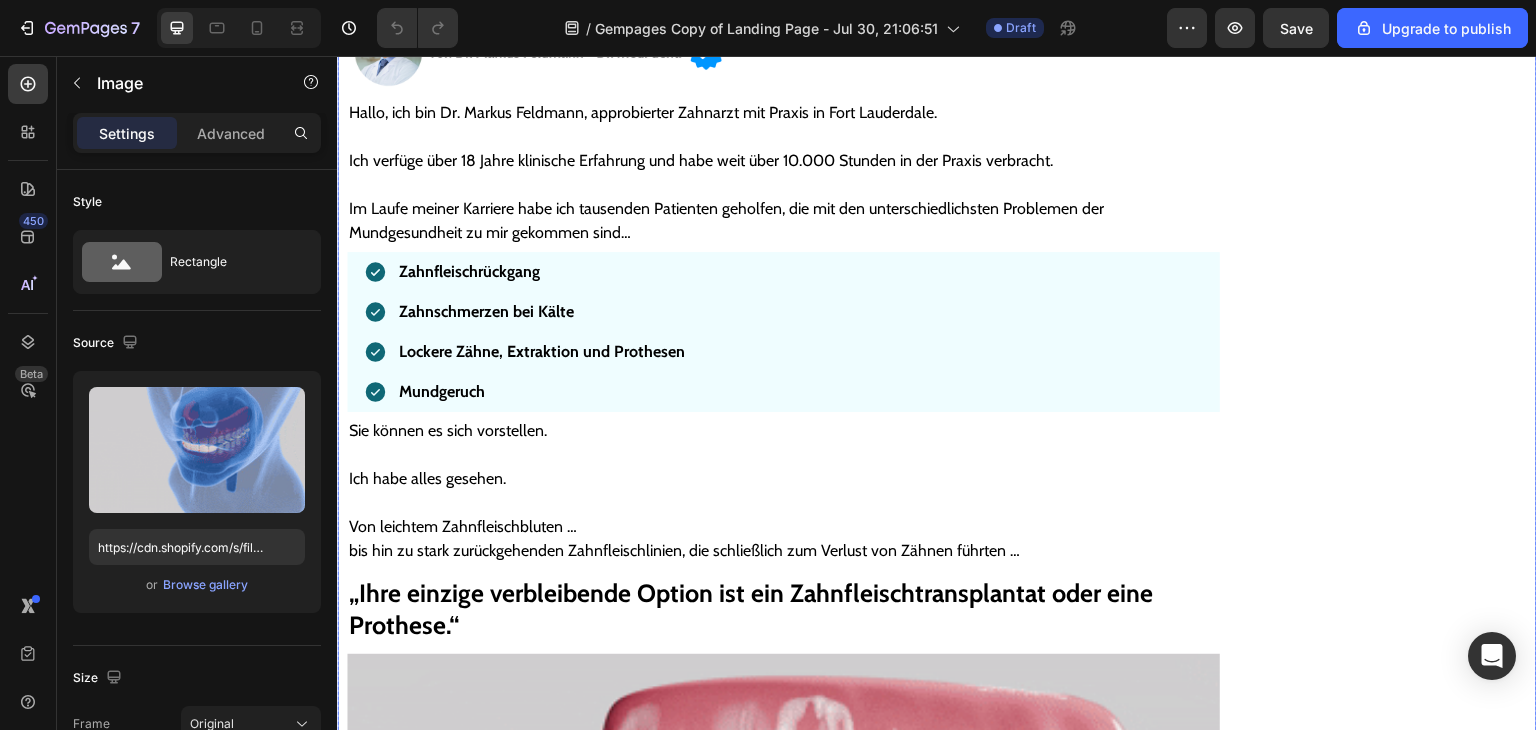 drag, startPoint x: 1203, startPoint y: 344, endPoint x: 1234, endPoint y: 501, distance: 160.03125 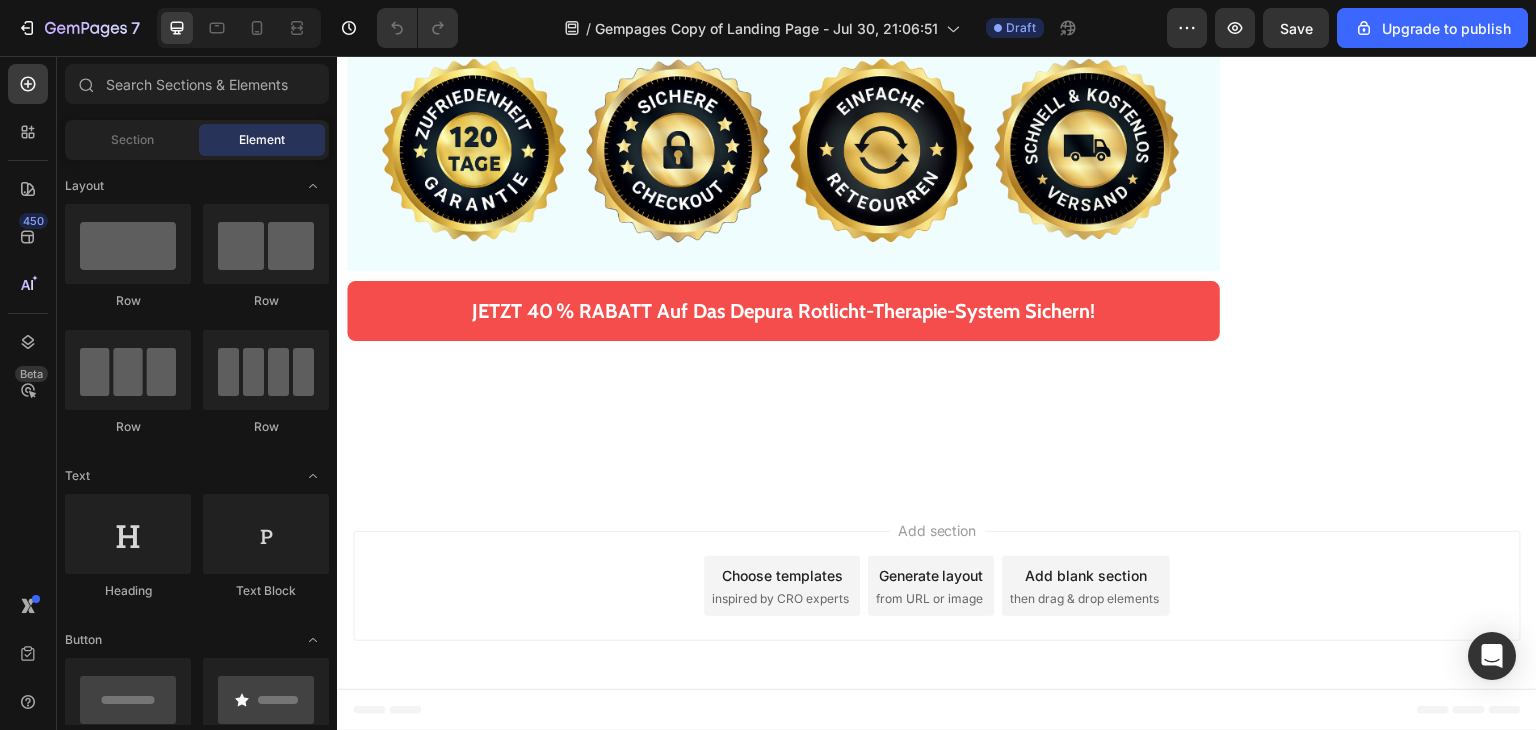 scroll, scrollTop: 16124, scrollLeft: 0, axis: vertical 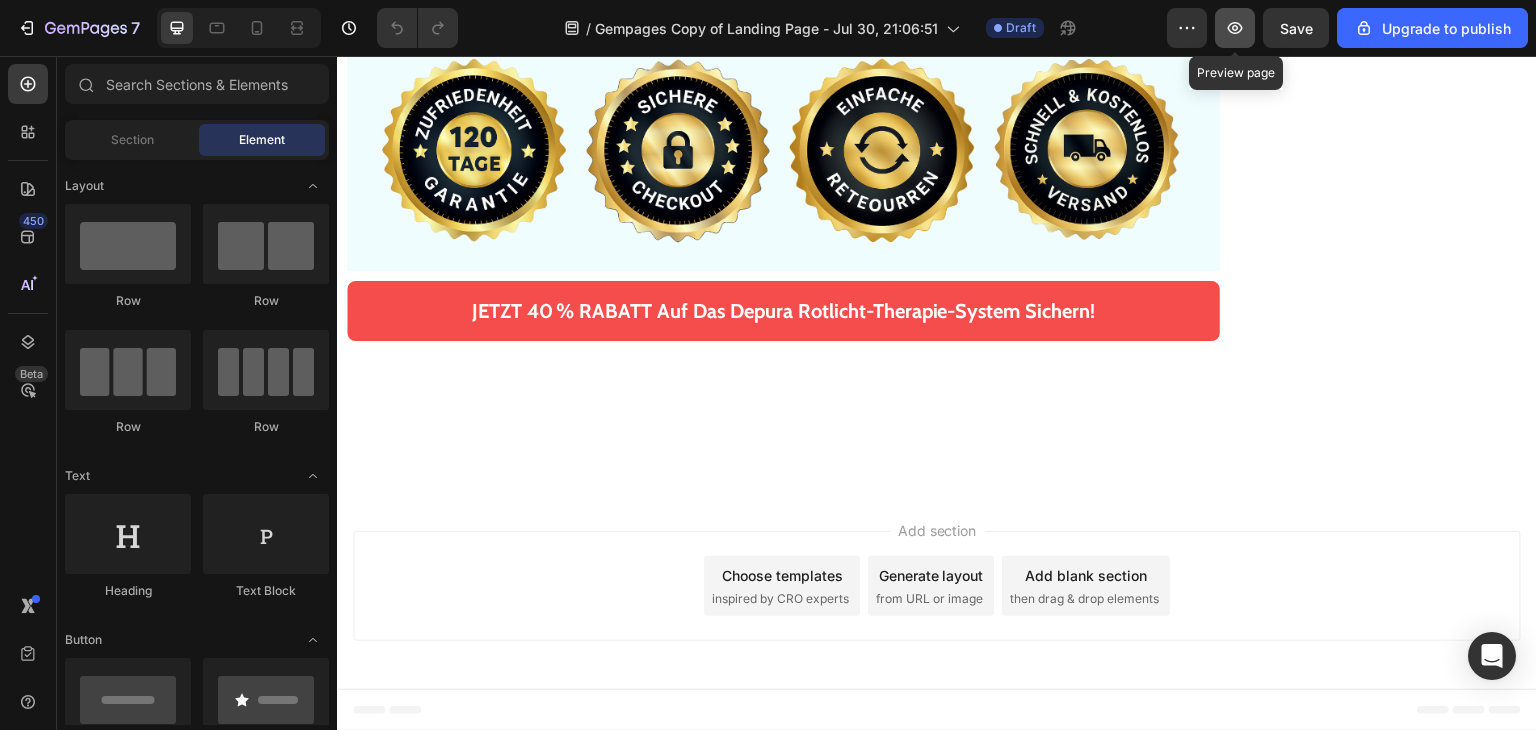 click 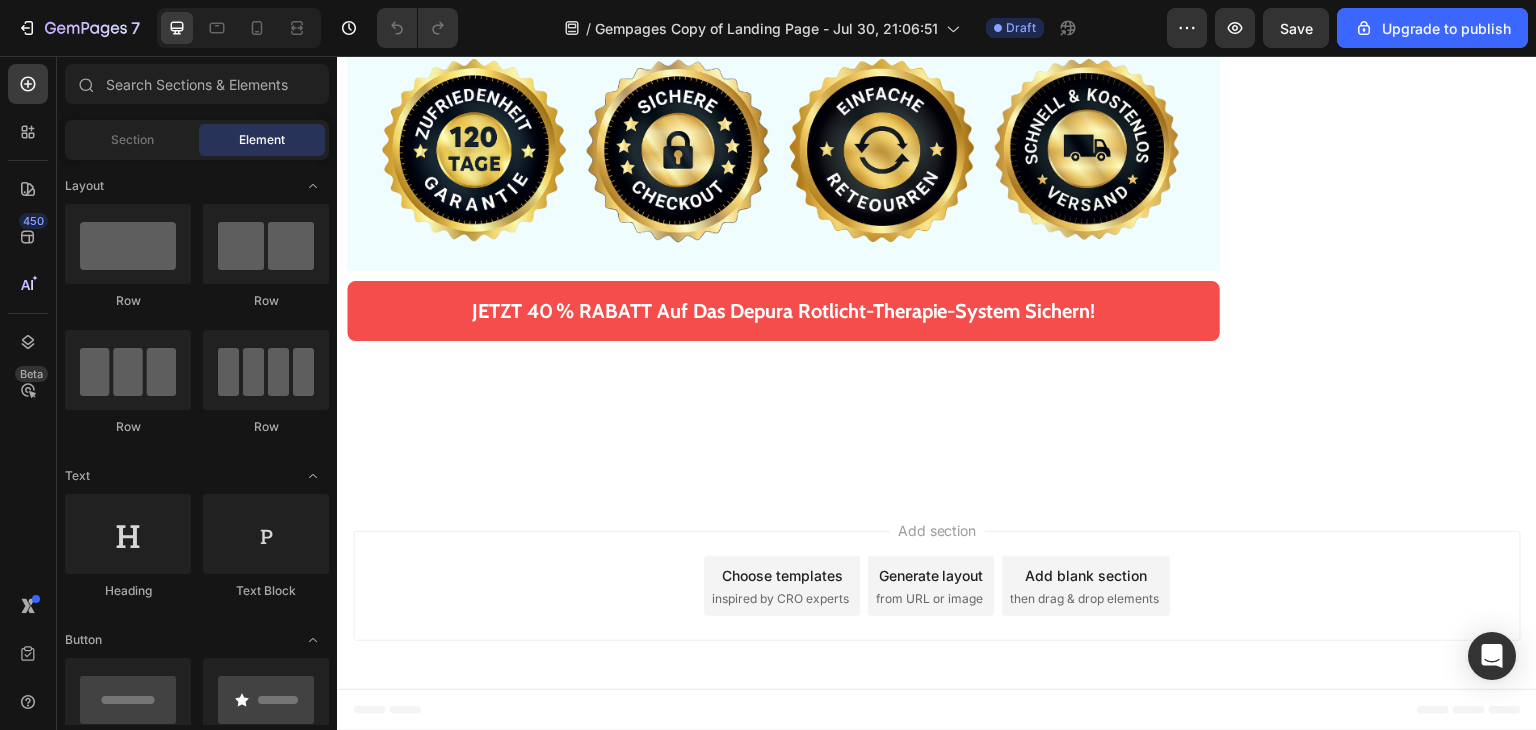 click on "Stand {data di oggi}  – Die Nachfrage nach dem Depura™ Rotlicht-Therapie-System ist stark gestiegen und die Lagerbestände sind nahezu ausverkauft." at bounding box center [777, -254] 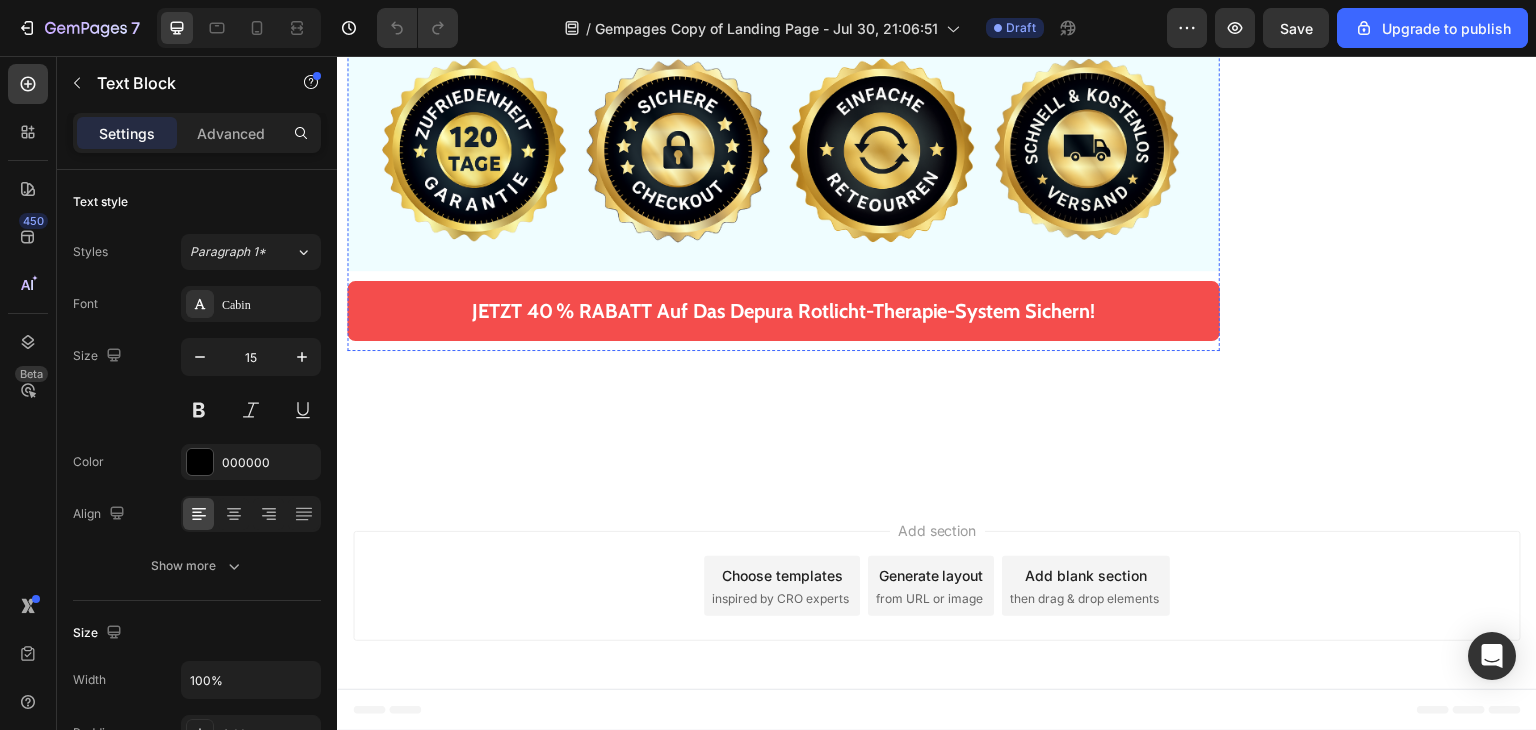 scroll, scrollTop: 18908, scrollLeft: 0, axis: vertical 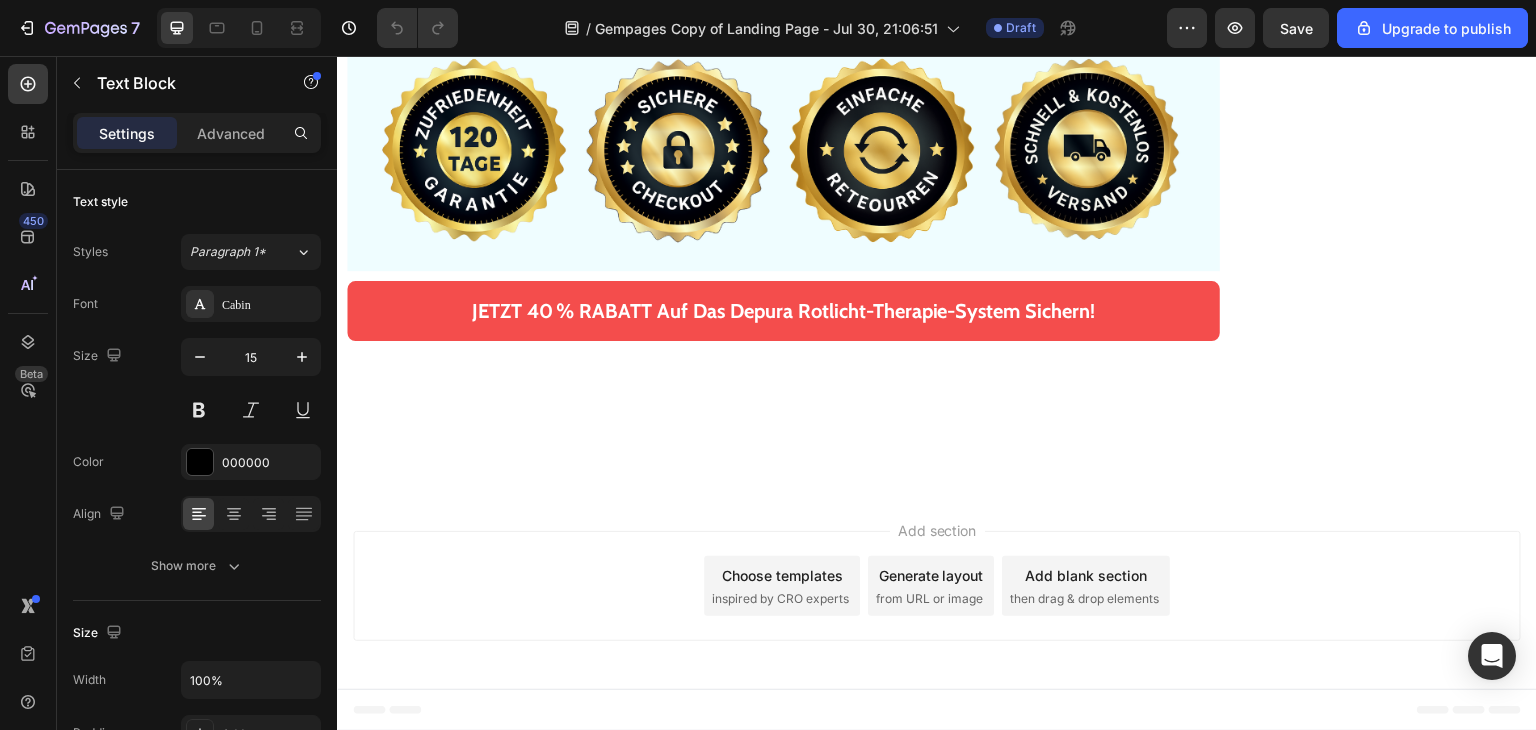 click on "Stand {data di oggi}  – Die Nachfrage nach dem Depura™ Rotlicht-Therapie-System ist stark gestiegen und die Lagerbestände sind nahezu ausverkauft." at bounding box center (777, -254) 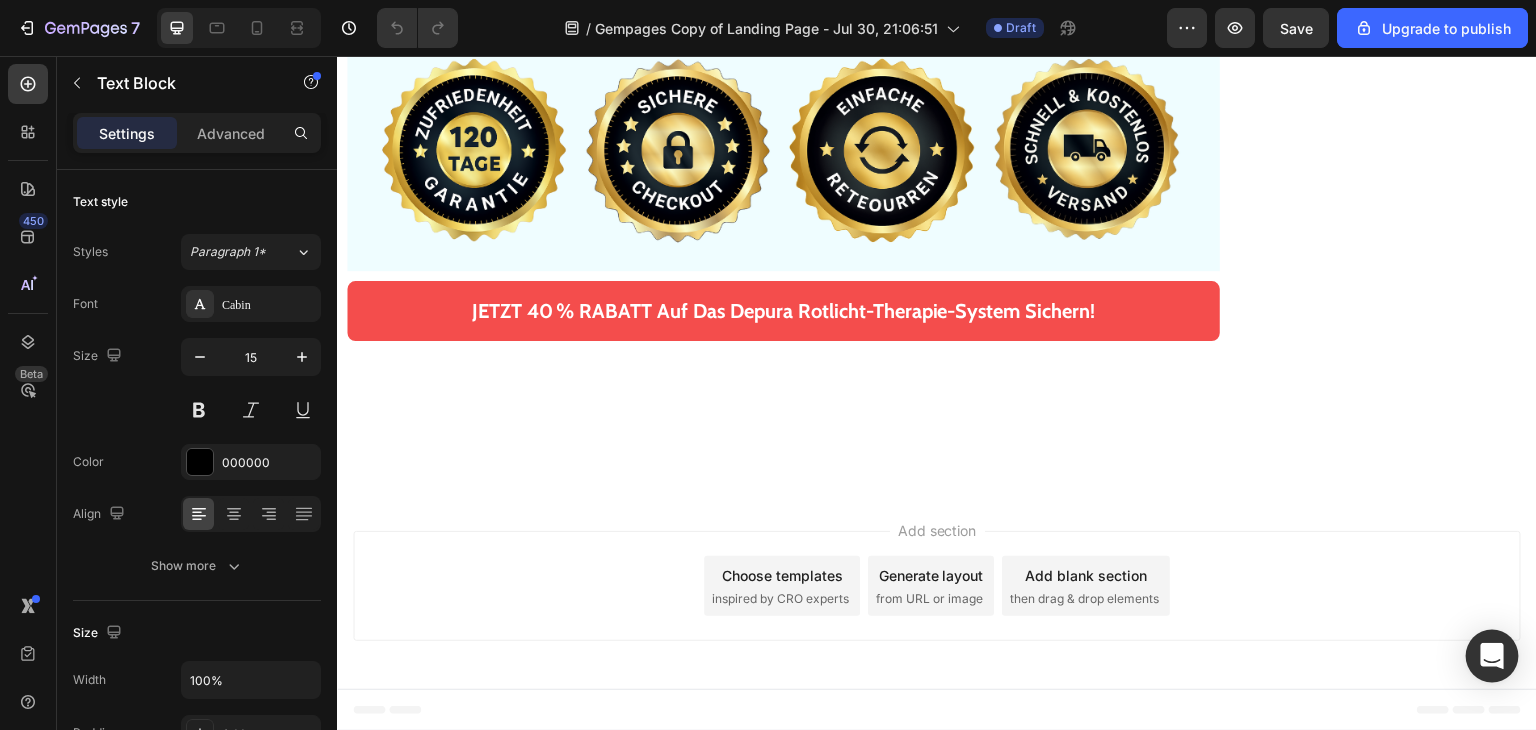 click 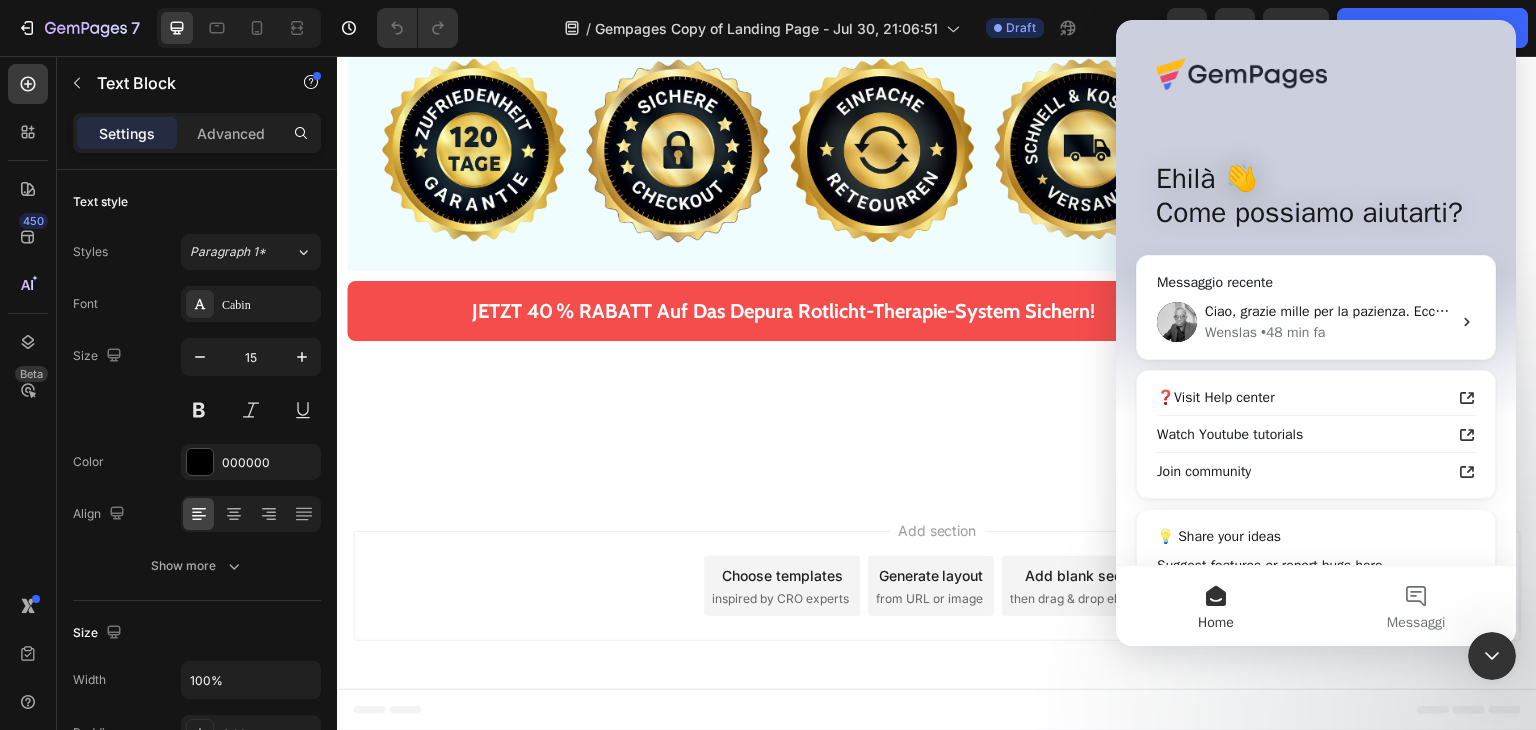 scroll, scrollTop: 0, scrollLeft: 0, axis: both 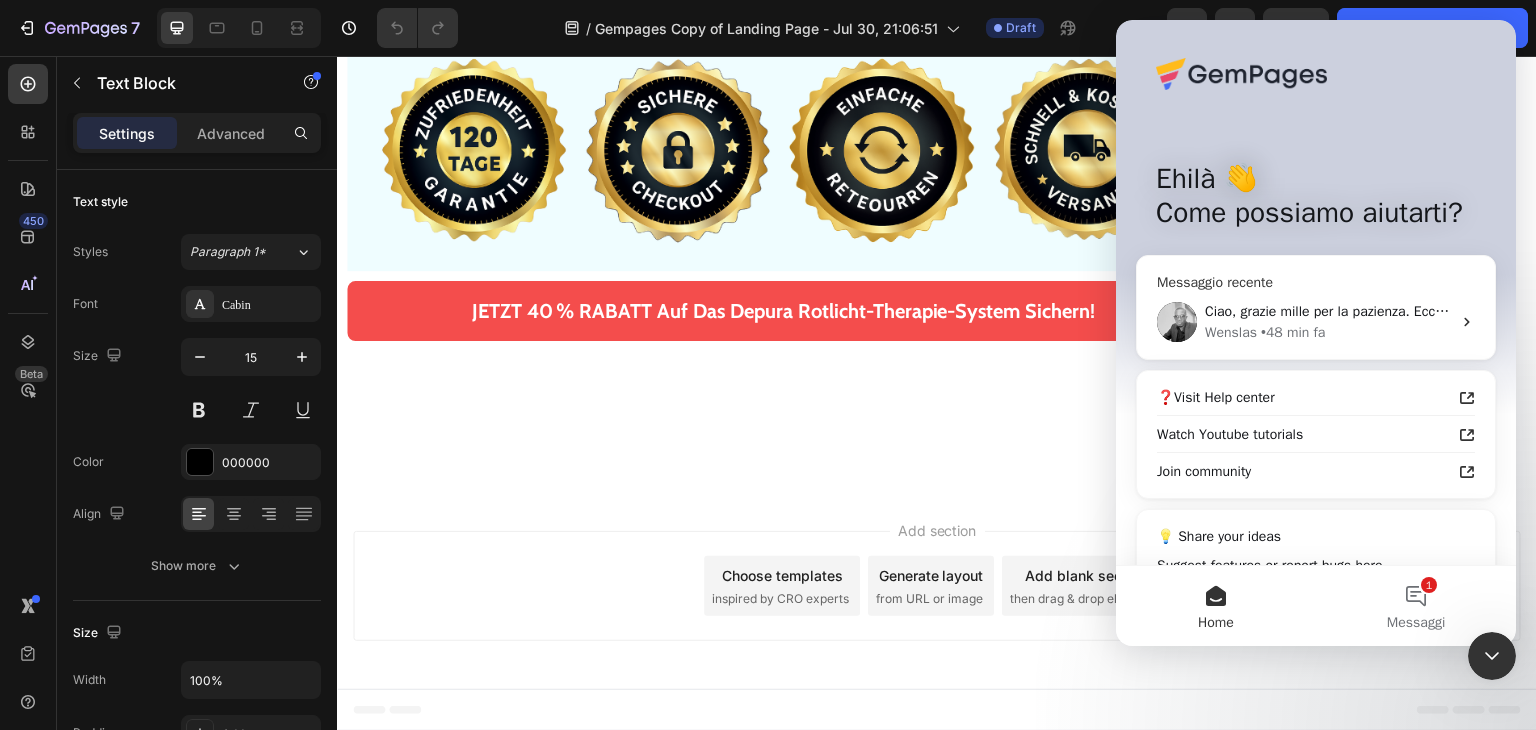 click on "Ciao, grazie mille per la pazienza. Ecco un aggiornamento dal team tecnico.   Hanno modificato il codice per cambiare la data odierna in tedesco.   I risultati sono quelli che vedi qui.   Queste modifiche sono state apportate a questa pagina duplicata, di cui ecco il link di anteprima.   Prova e facci sapere come va. Se tutto va bene, sentiti libero di copiare il codice nella tua pagina attuale." at bounding box center (2375, 311) 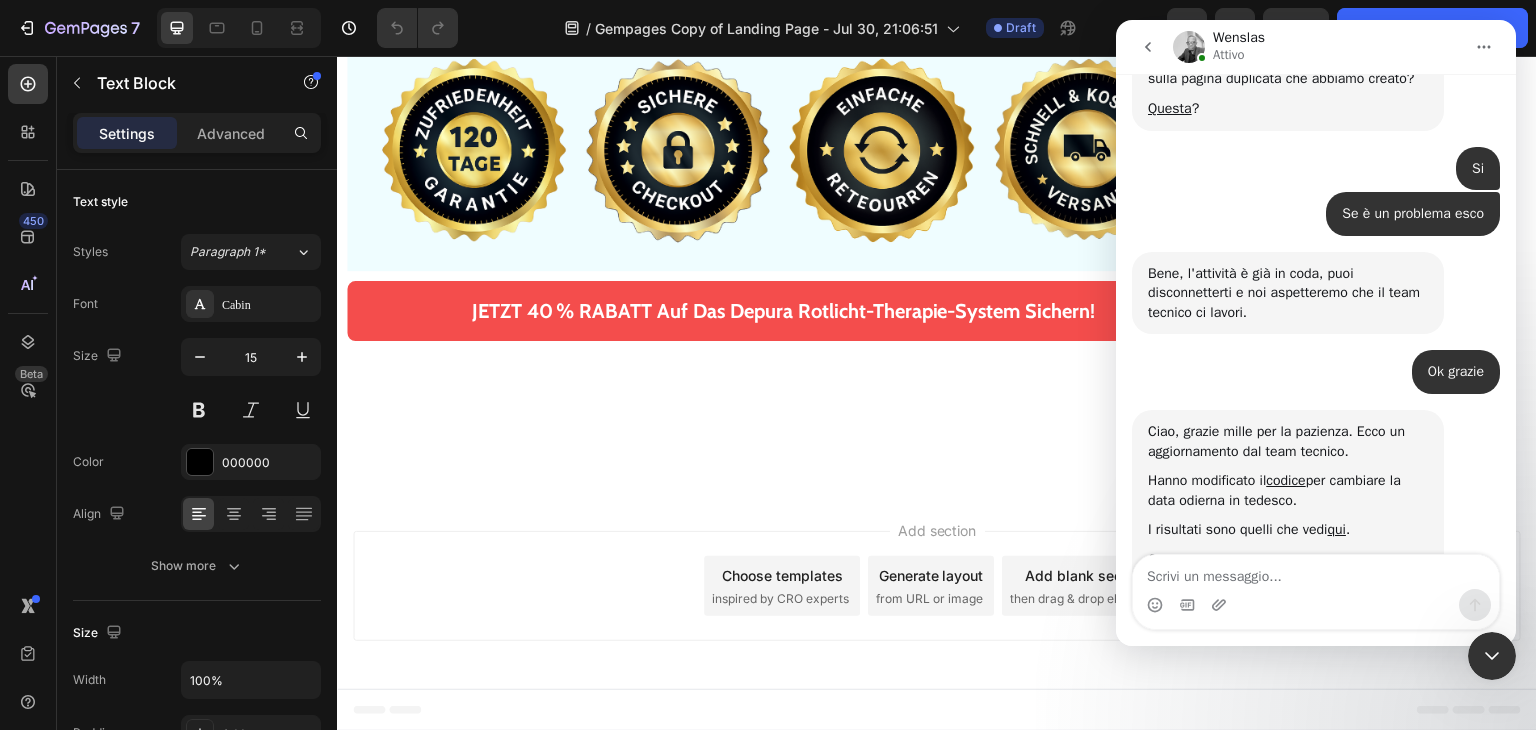 scroll, scrollTop: 7608, scrollLeft: 0, axis: vertical 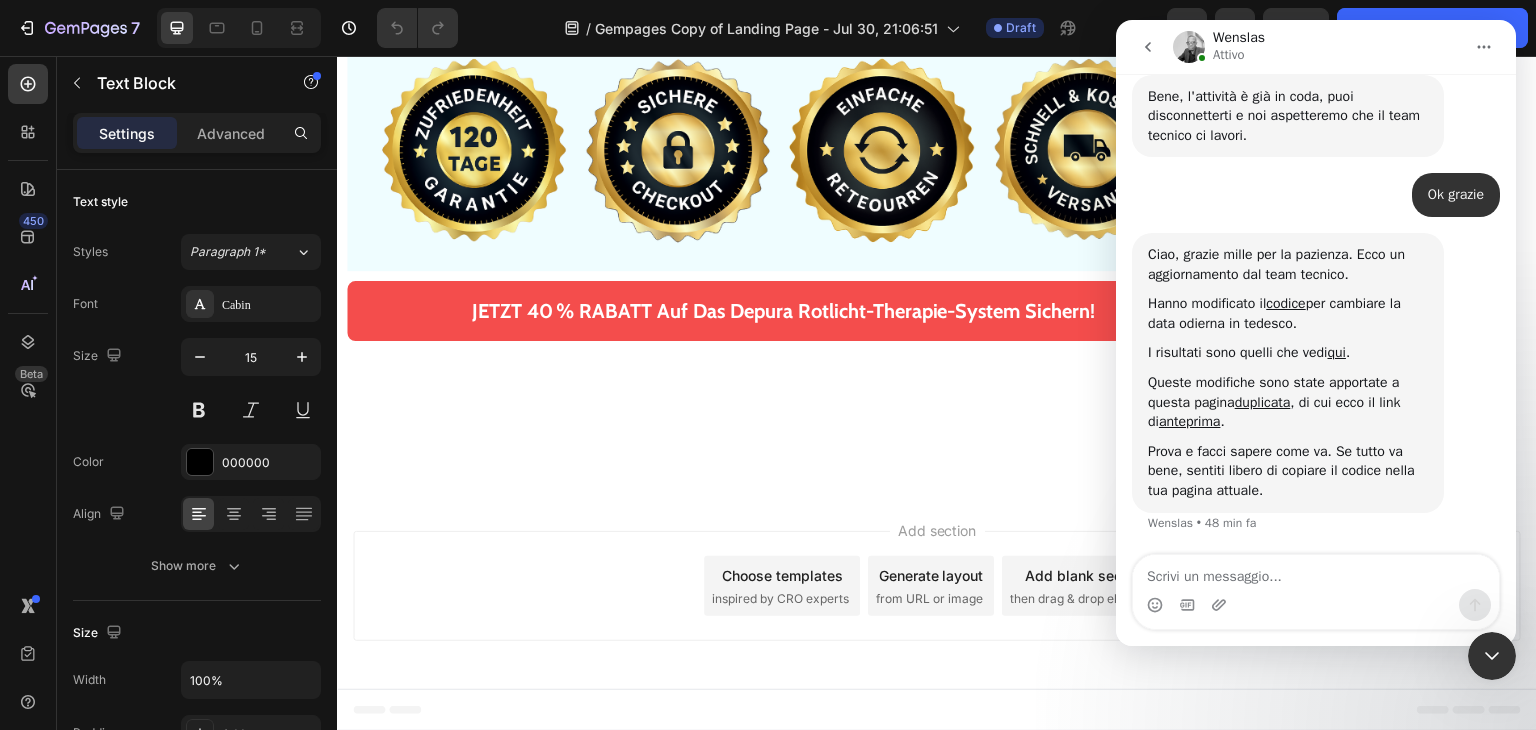 click at bounding box center (1316, 572) 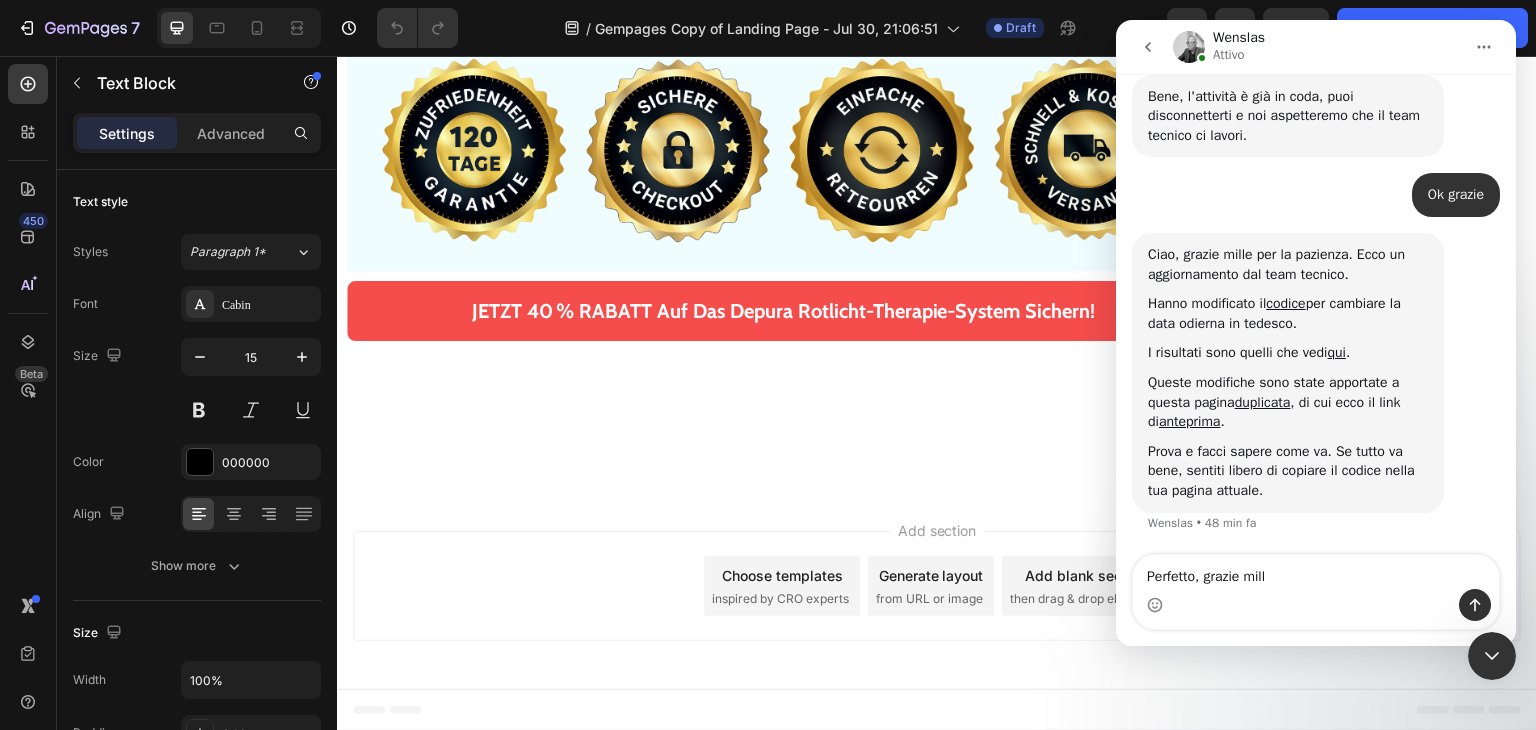type on "Perfetto, grazie mille" 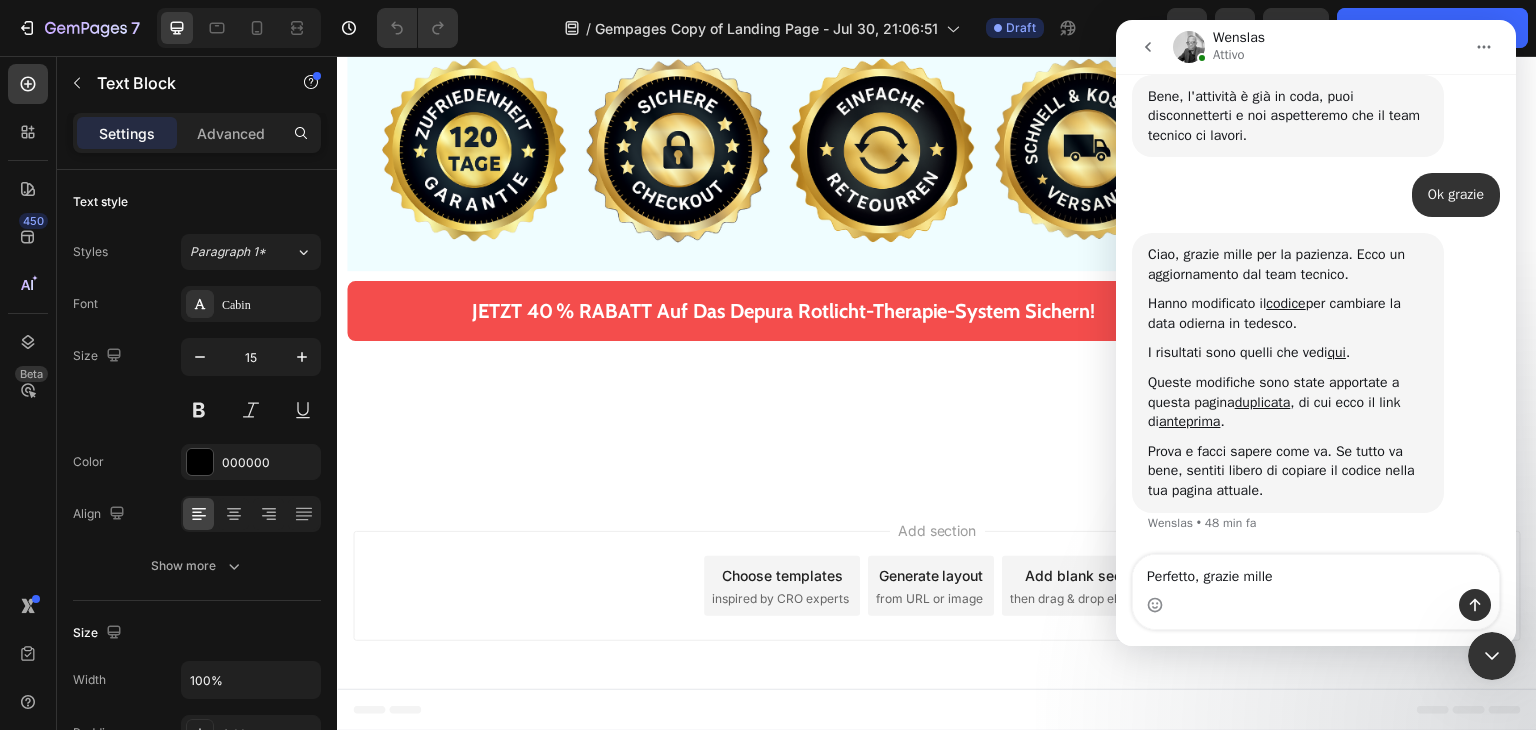 type 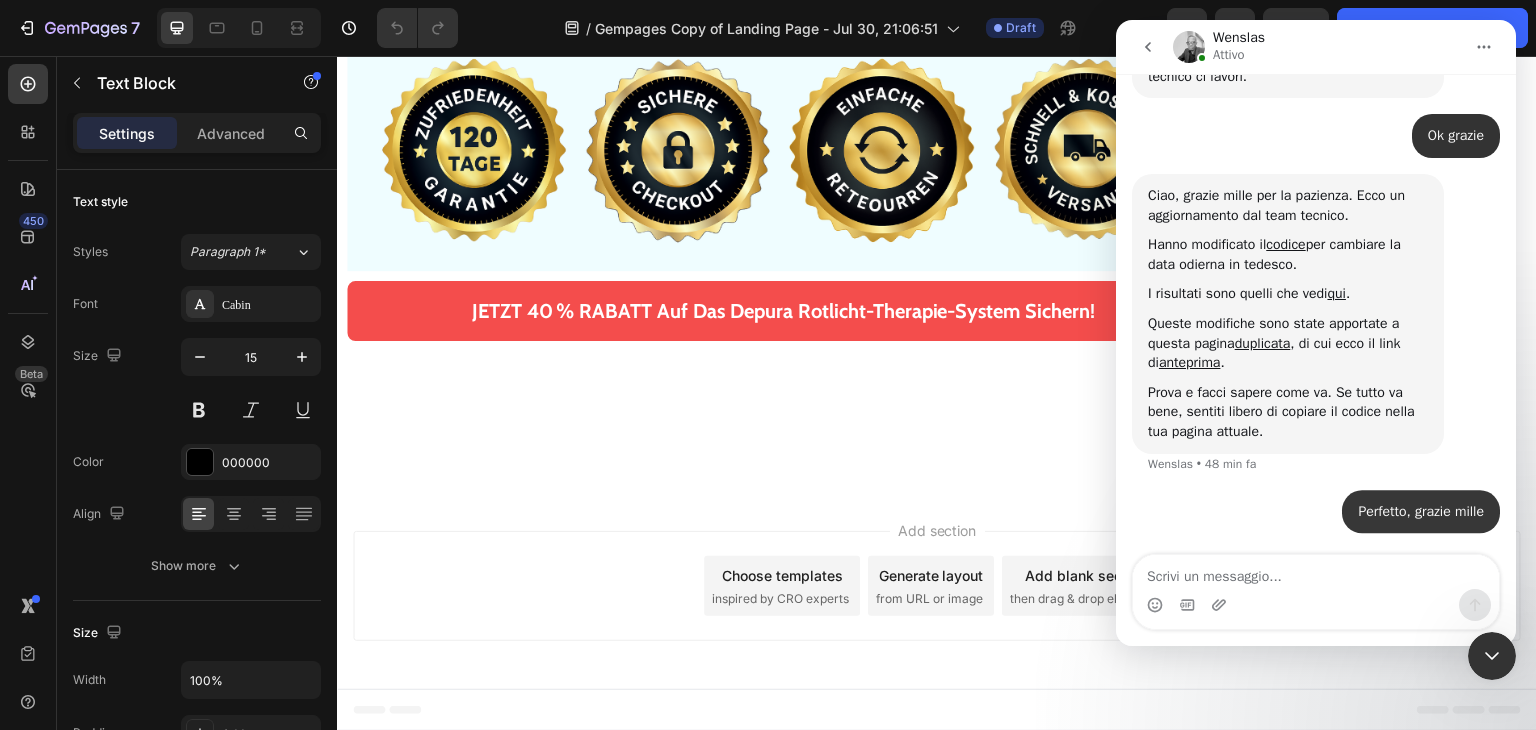 scroll, scrollTop: 7668, scrollLeft: 0, axis: vertical 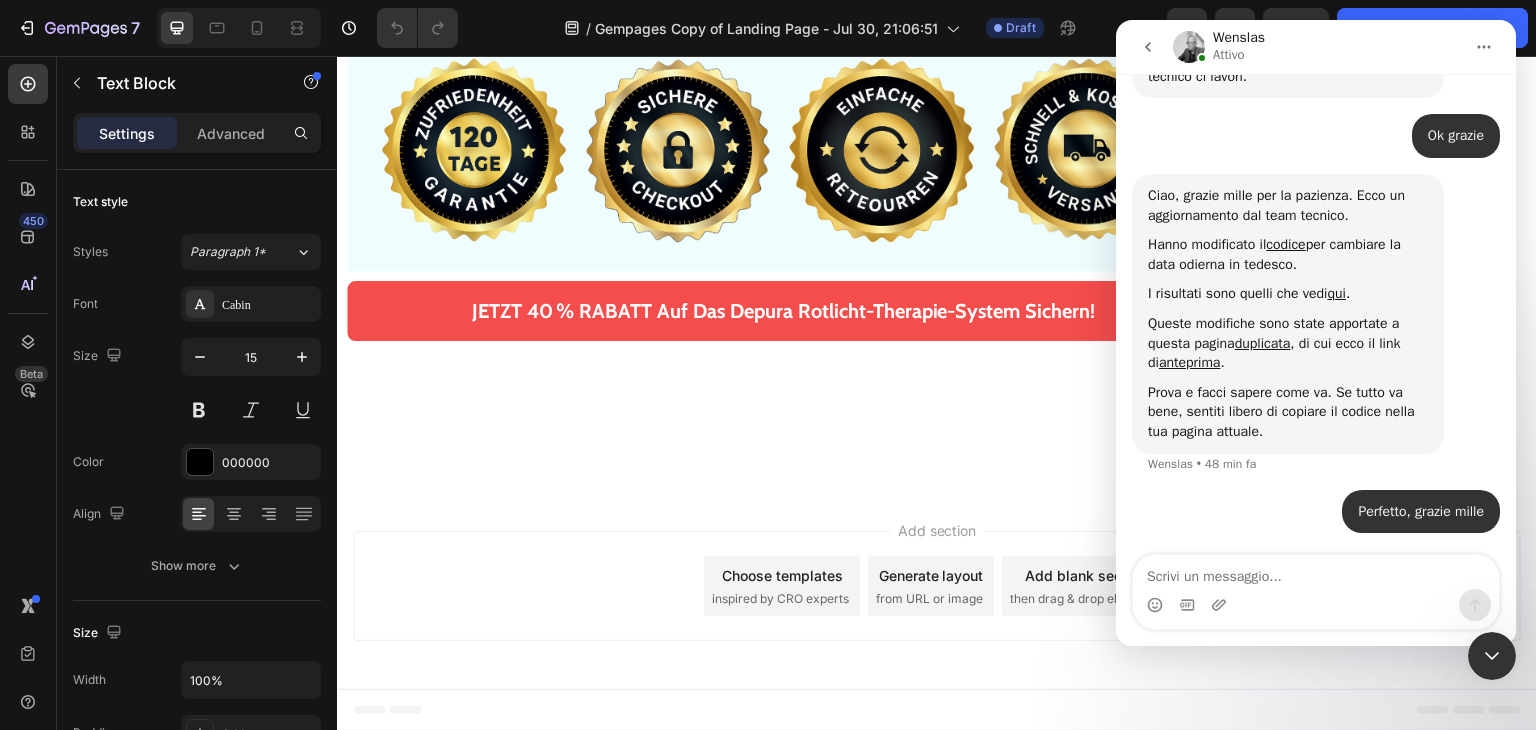 click at bounding box center (1492, 656) 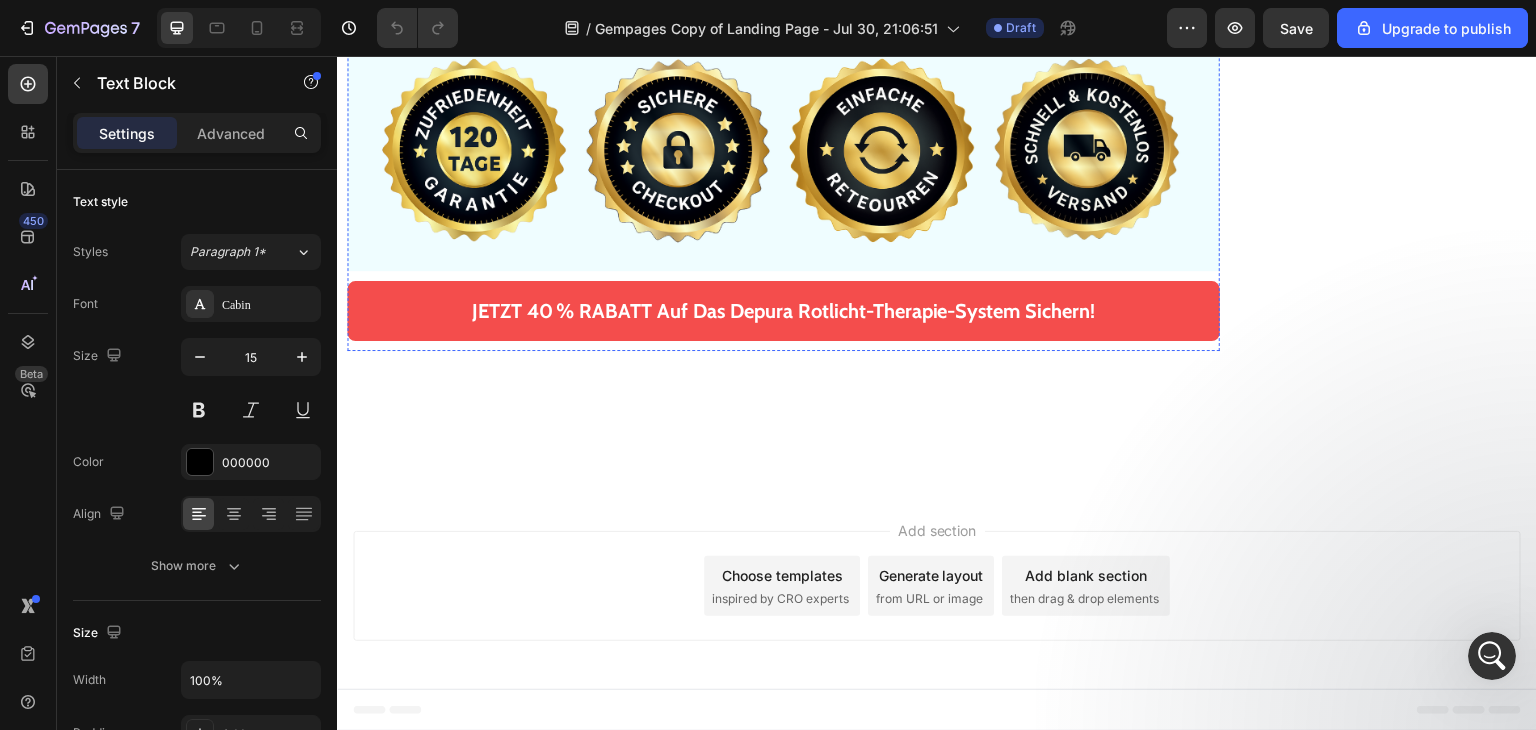 scroll, scrollTop: 0, scrollLeft: 0, axis: both 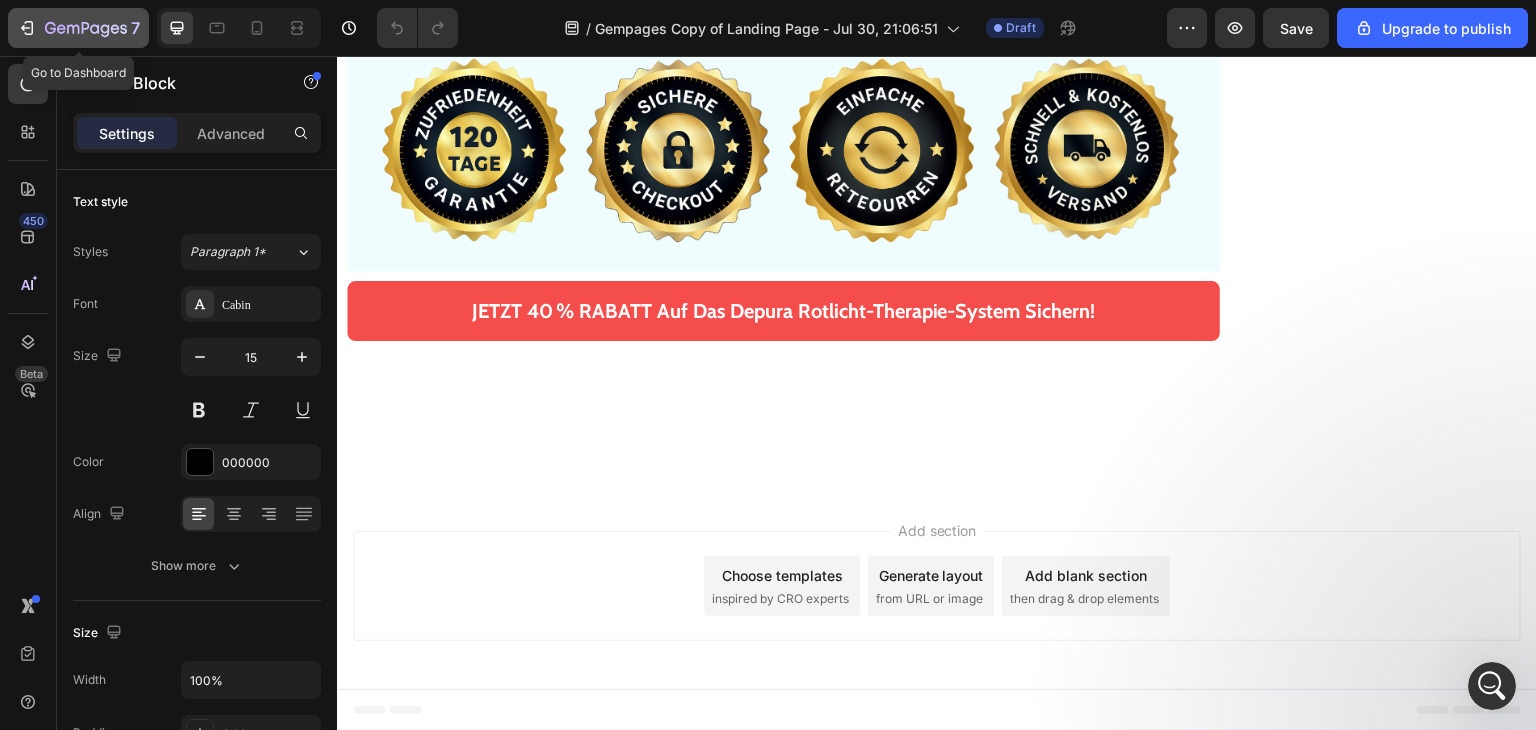 click 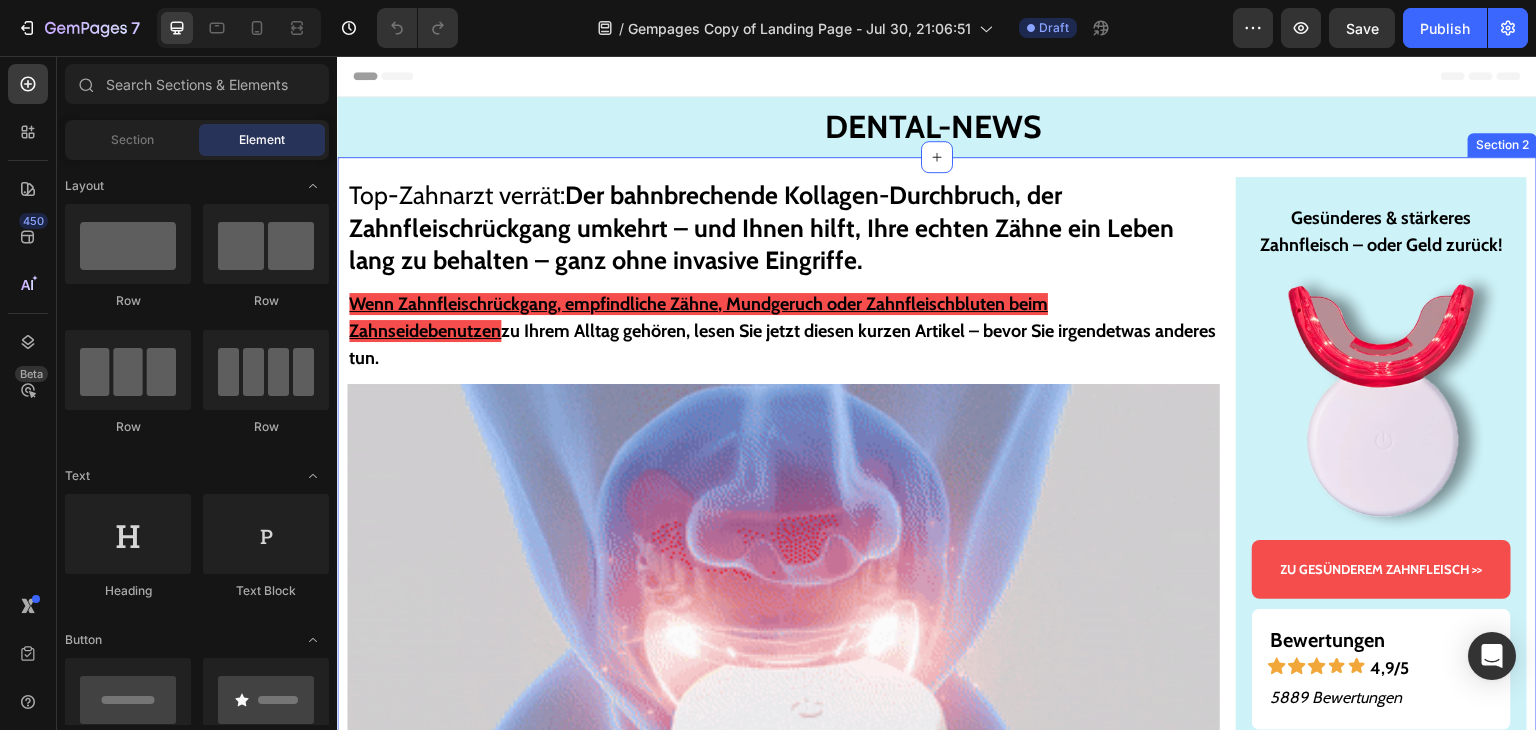 scroll, scrollTop: 0, scrollLeft: 0, axis: both 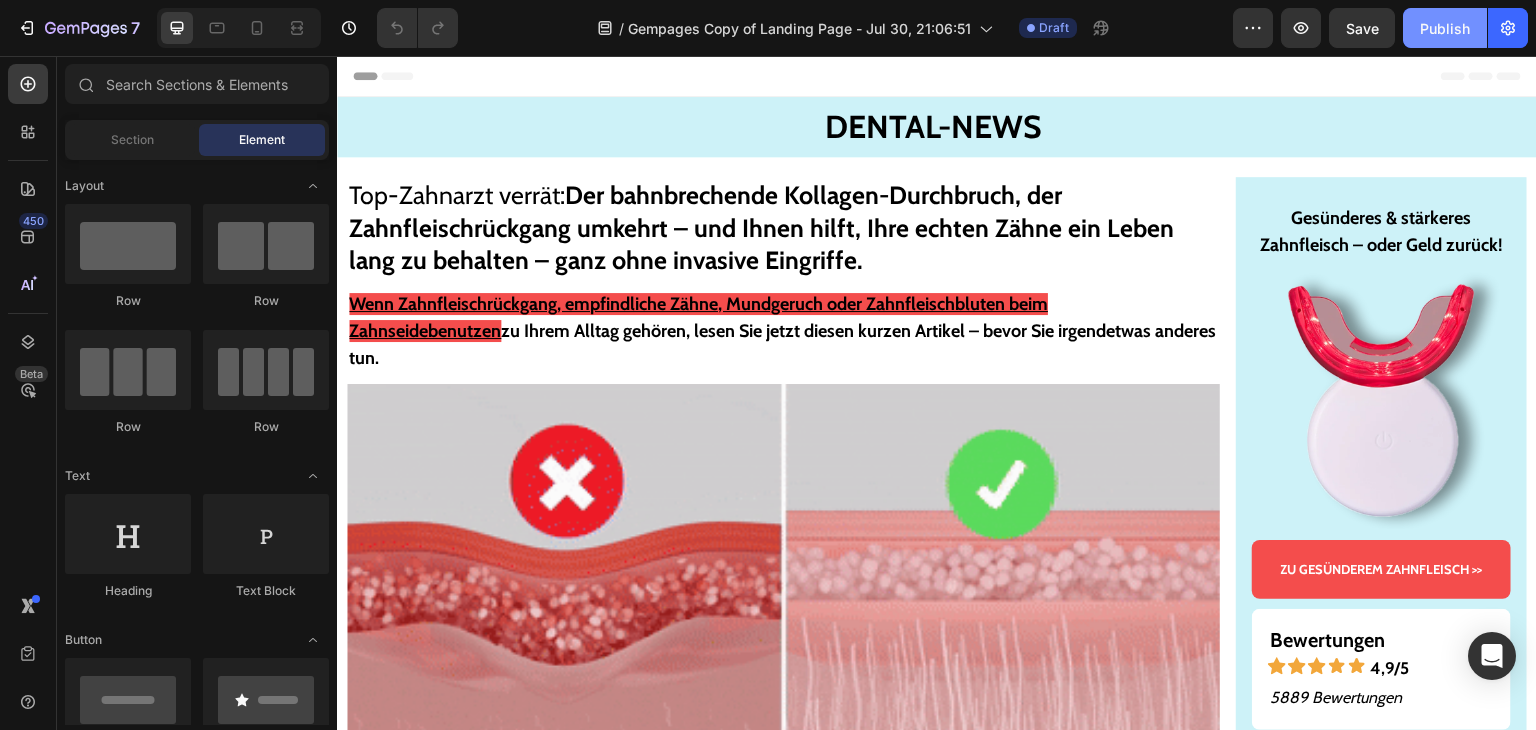 click on "Publish" 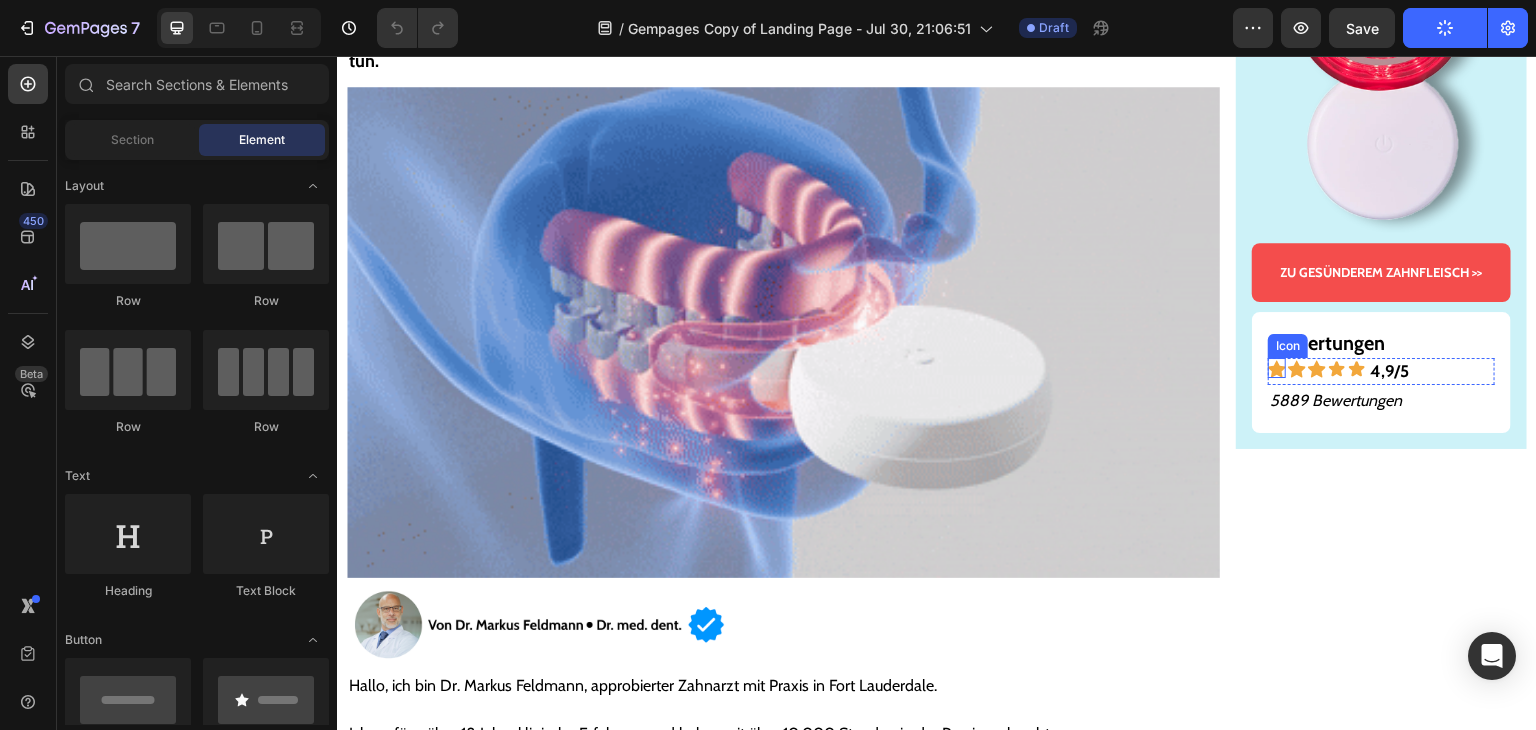 scroll, scrollTop: 300, scrollLeft: 0, axis: vertical 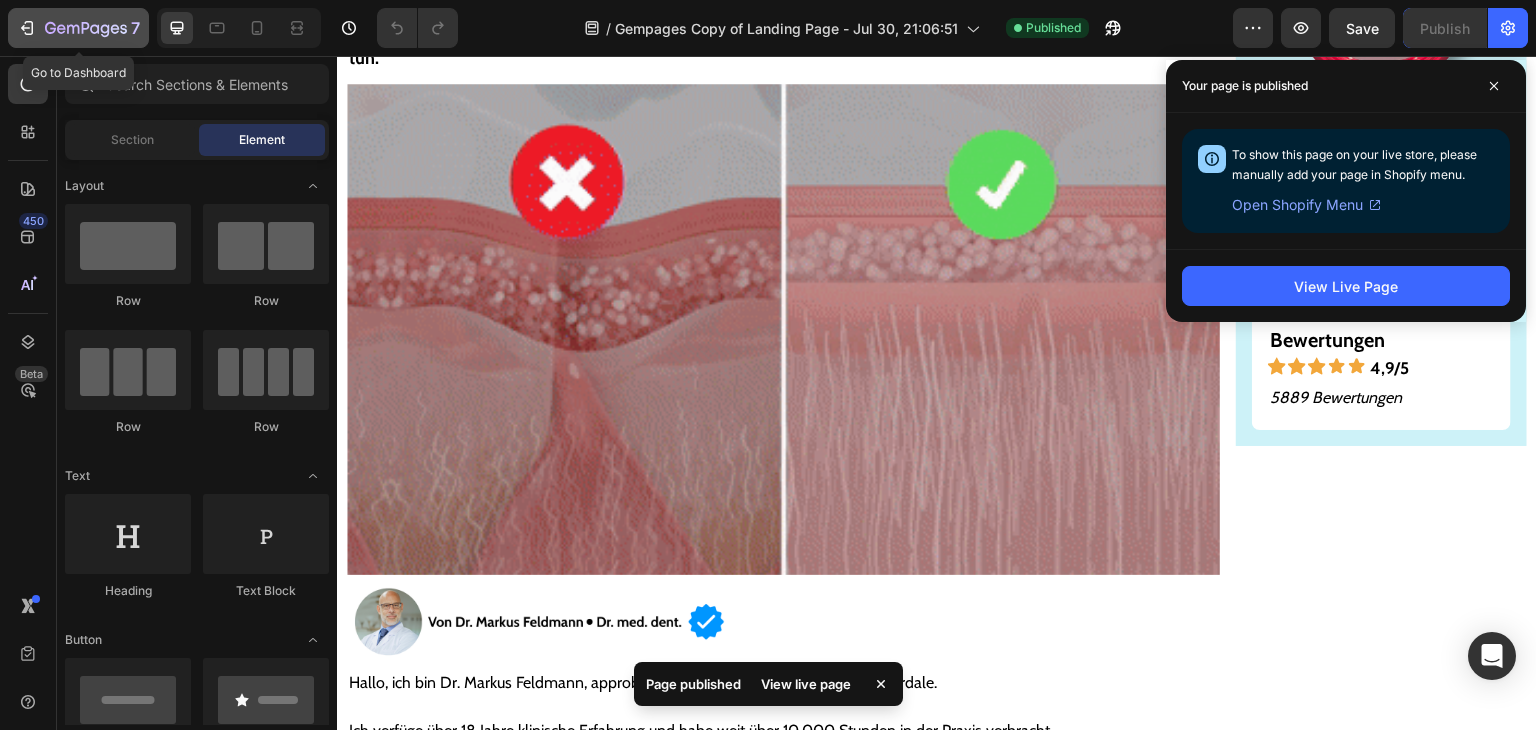 click on "7" at bounding box center [78, 28] 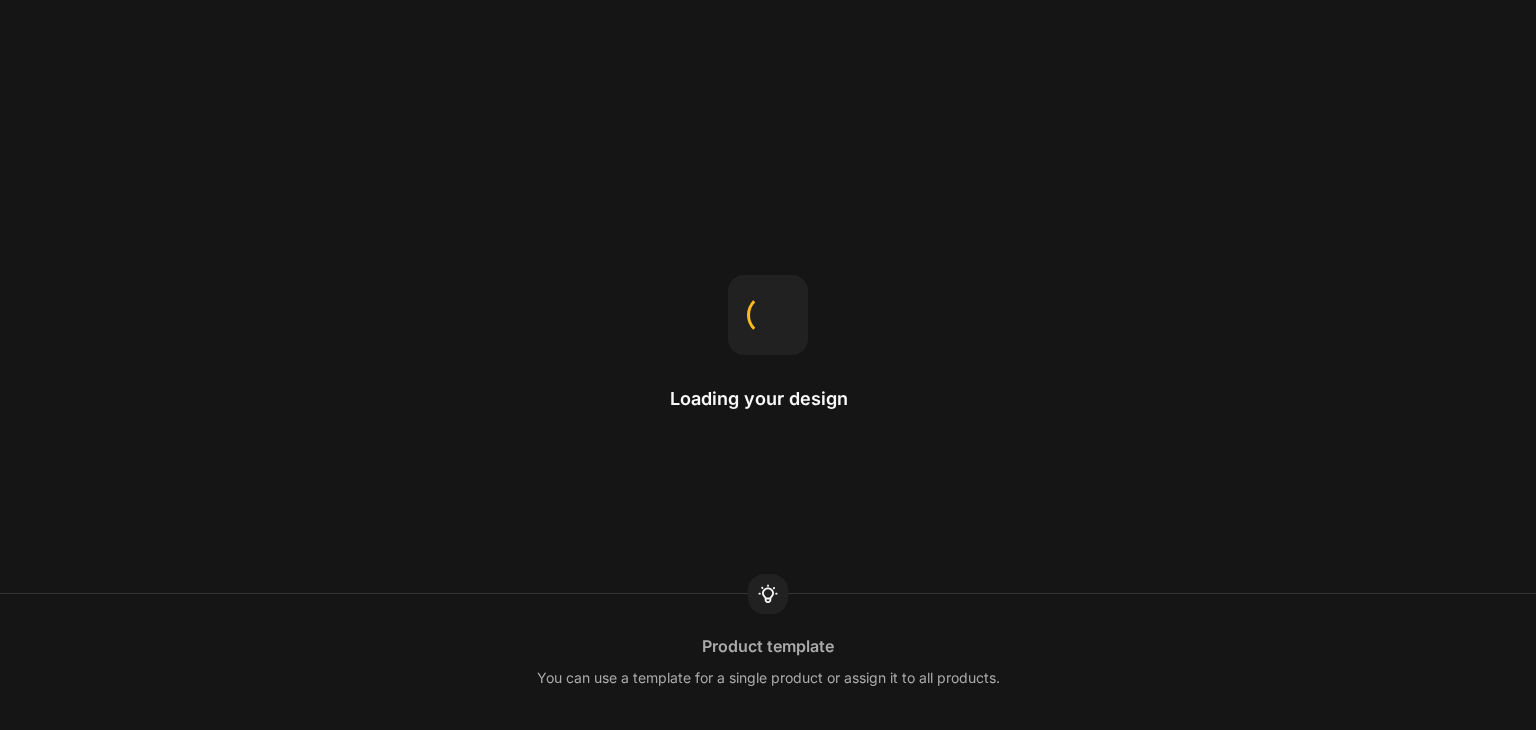 scroll, scrollTop: 0, scrollLeft: 0, axis: both 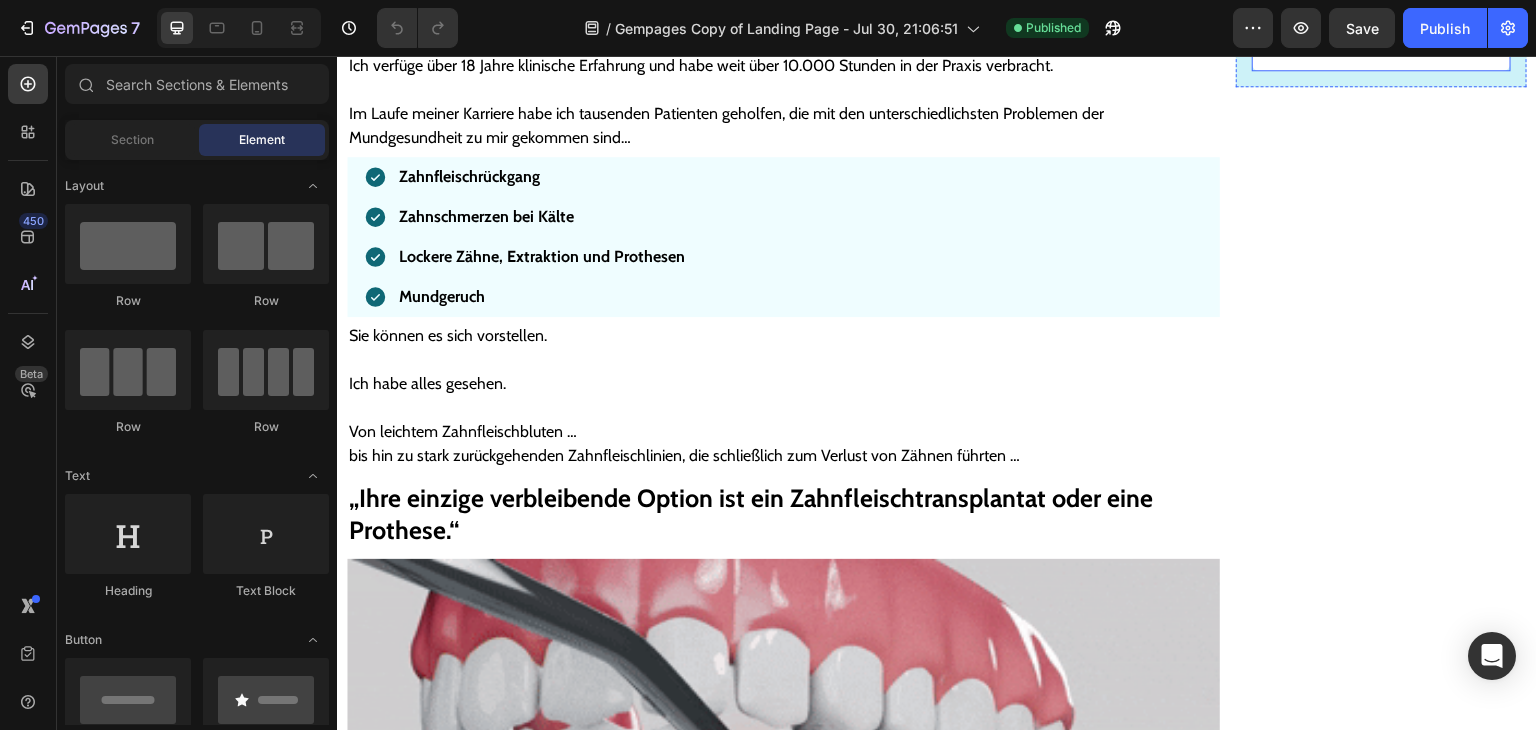 click on "5889 Bewertungen" at bounding box center (1381, 39) 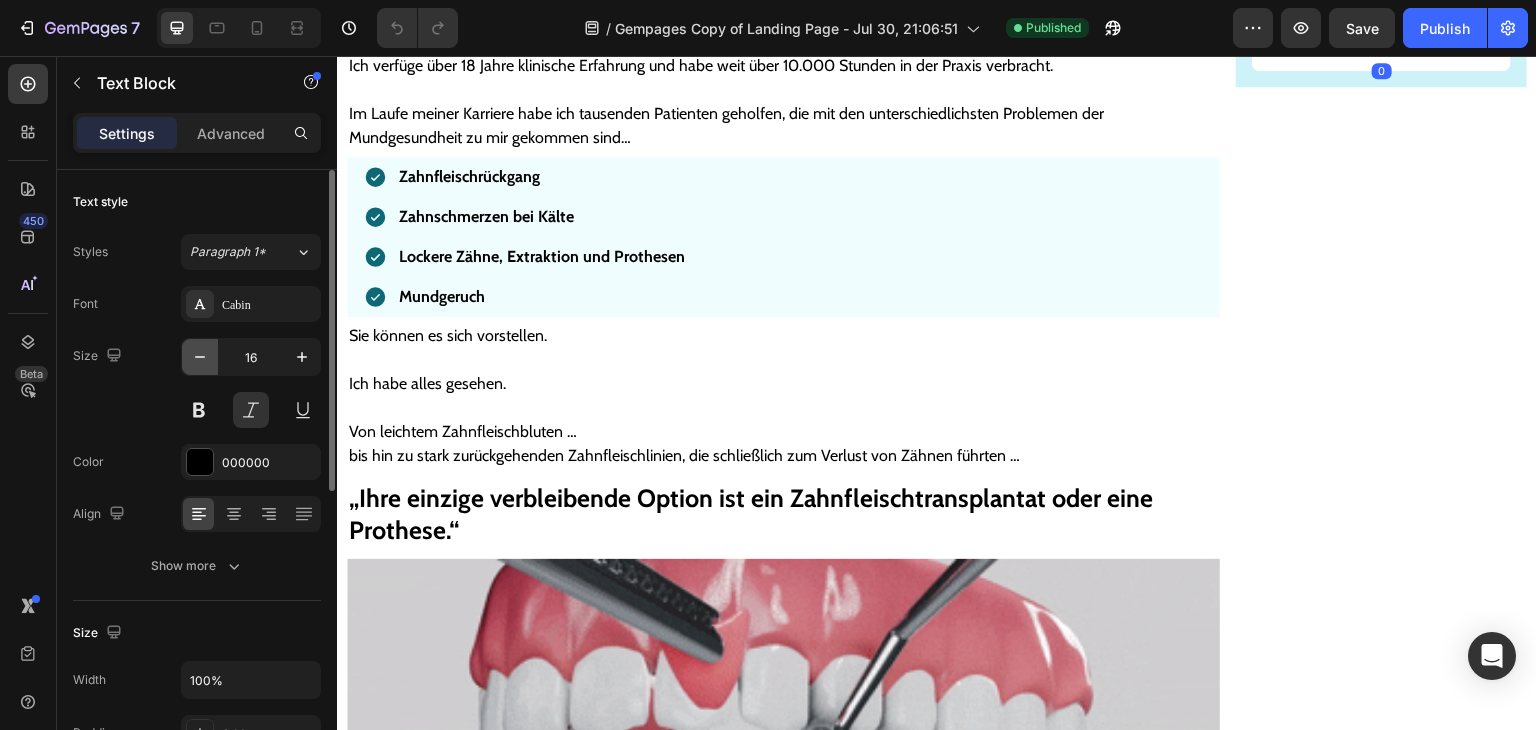 click 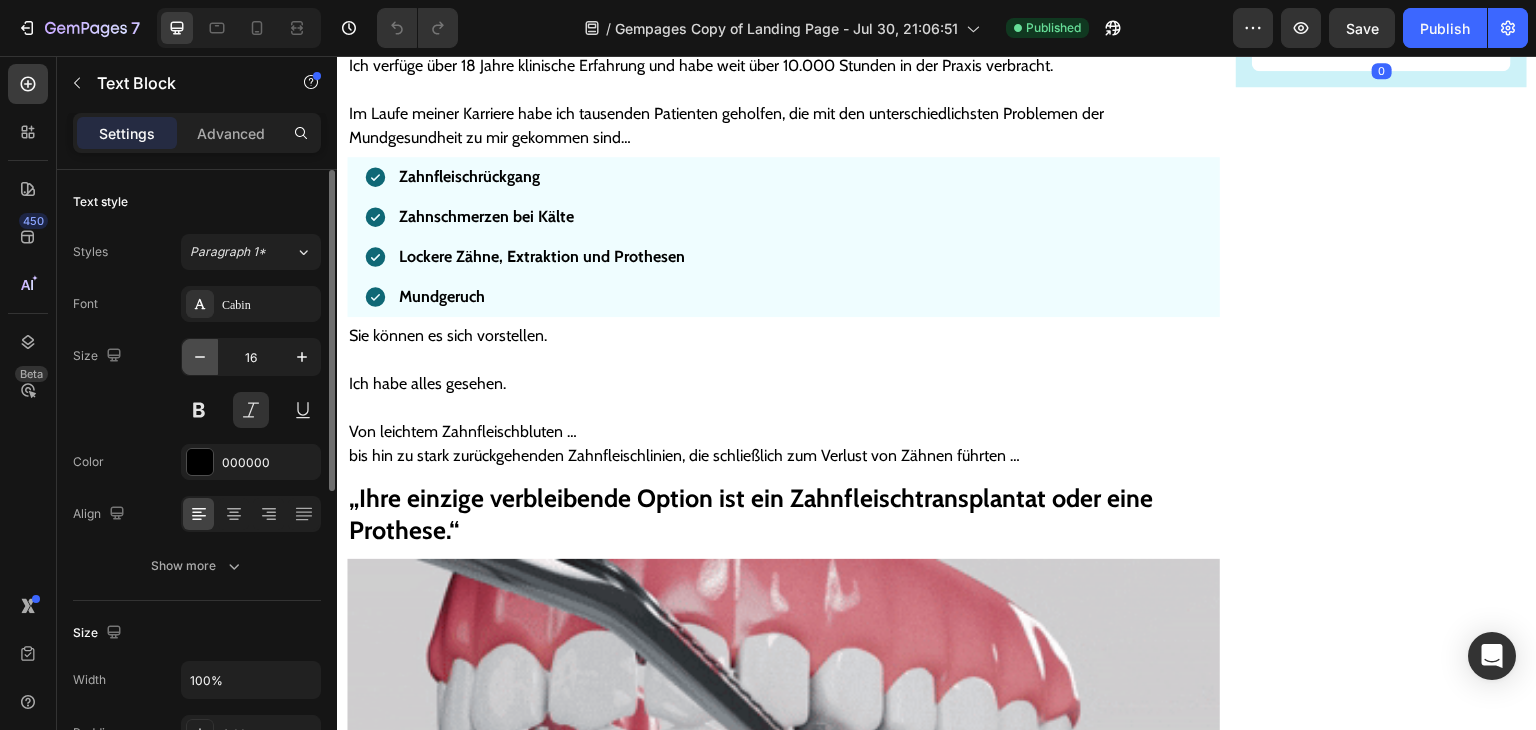 type on "15" 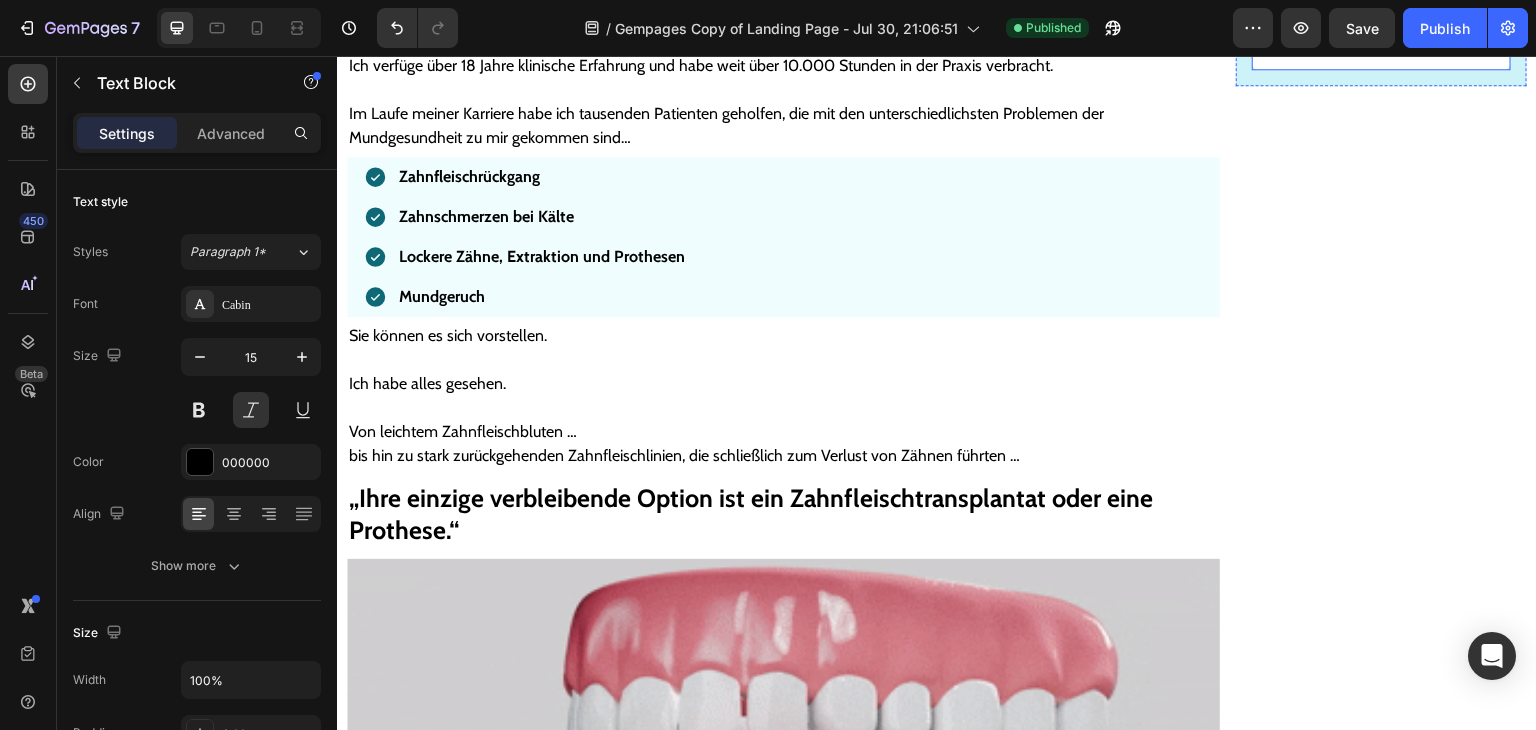 click on "Bewertungen Text Block
Icon
Icon
Icon
Icon
Icon 4,9/5 Text Block Row 5889 Bewertungen Text Block   0 Row" at bounding box center [1381, 9] 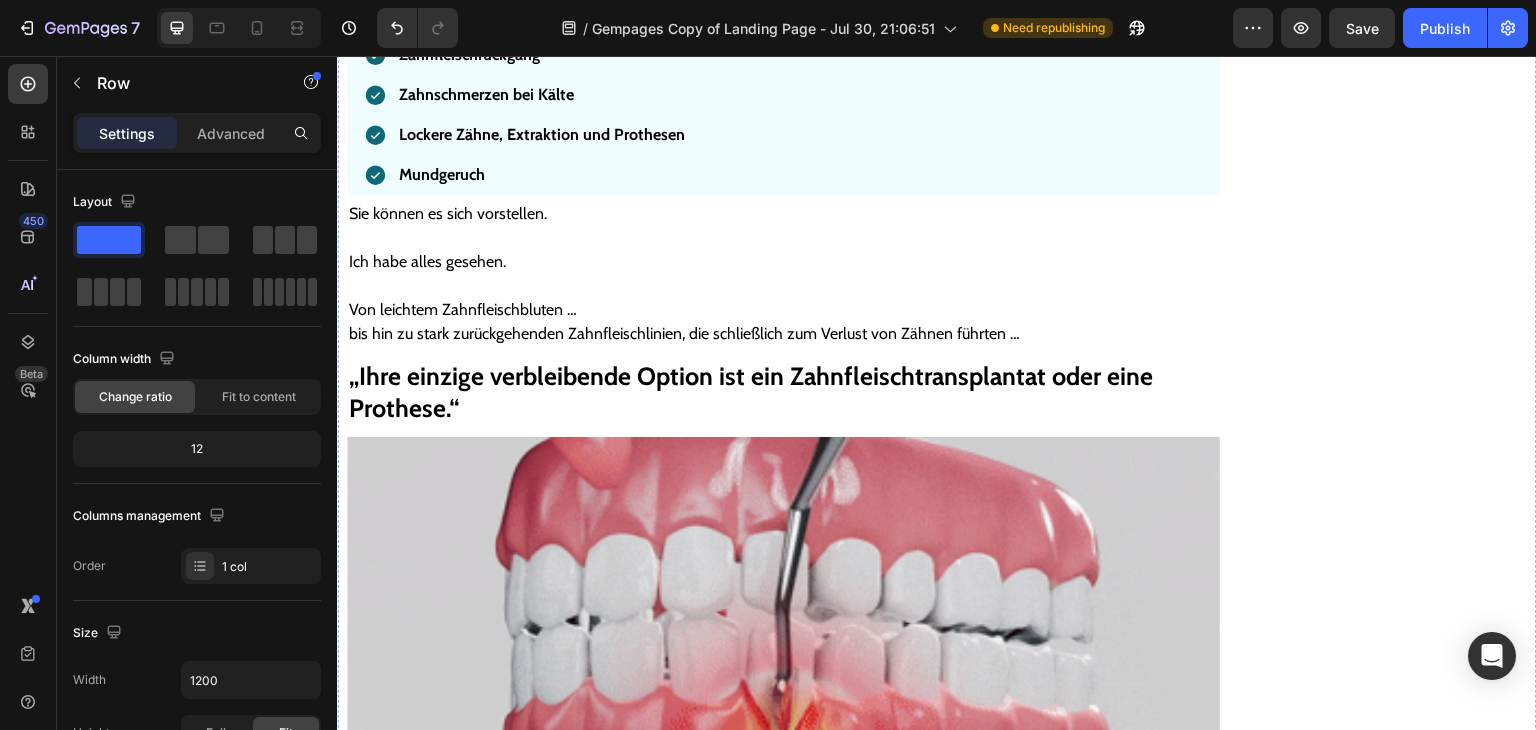 scroll, scrollTop: 400, scrollLeft: 0, axis: vertical 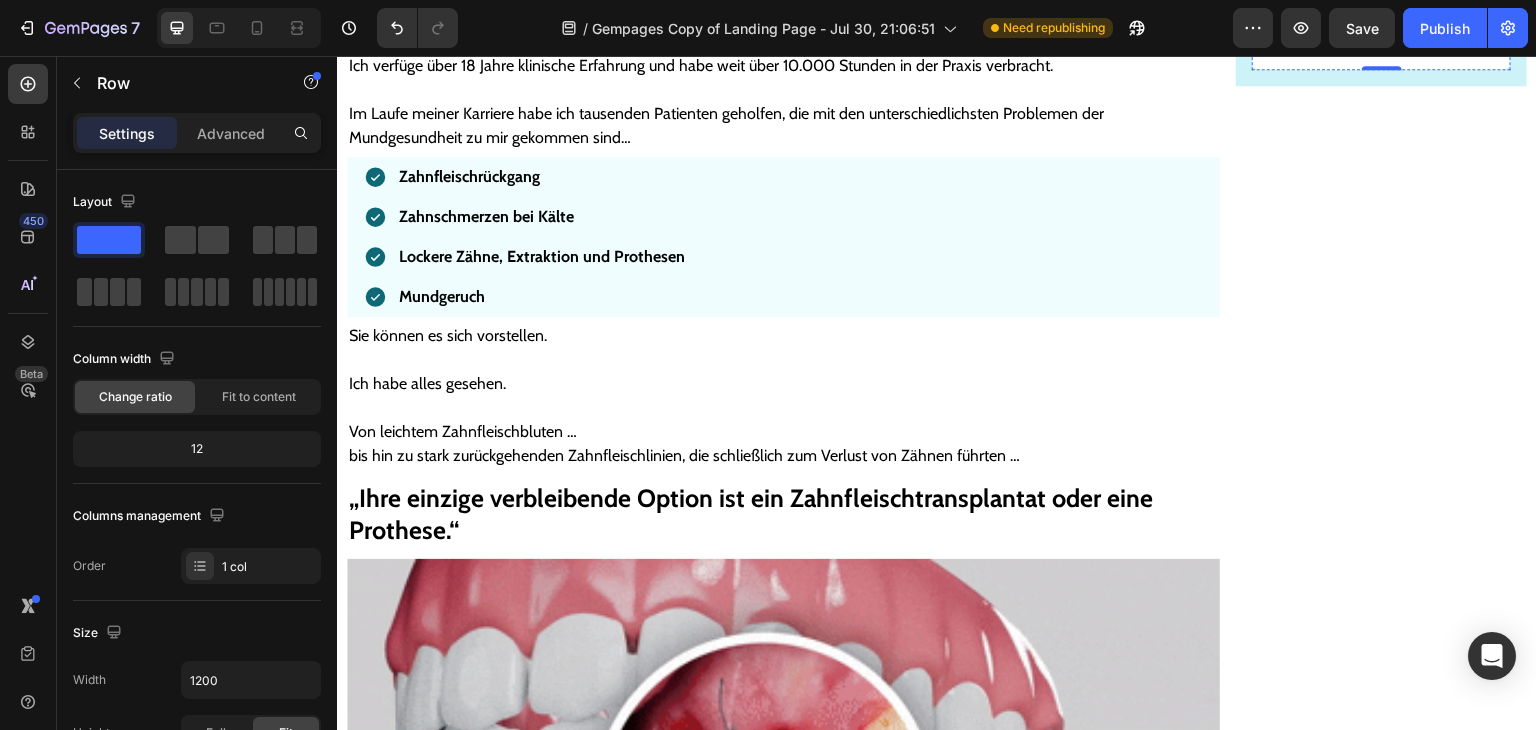 click on "5889 Bewertungen" at bounding box center (1381, 38) 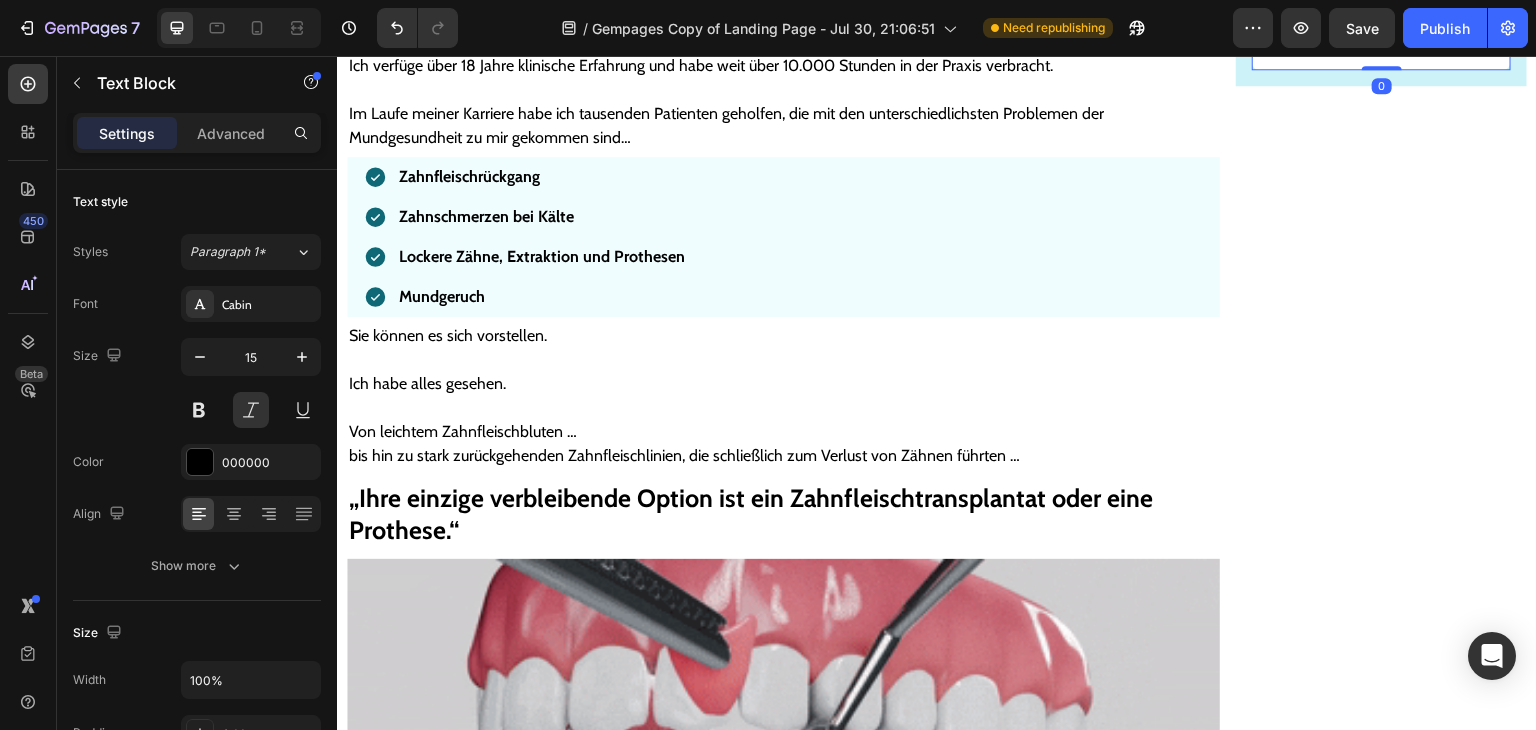 click on "Bewertungen Text Block
Icon
Icon
Icon
Icon
Icon 4,9/5 Text Block Row 5889 Bewertungen Text Block Row   0" at bounding box center [1381, 9] 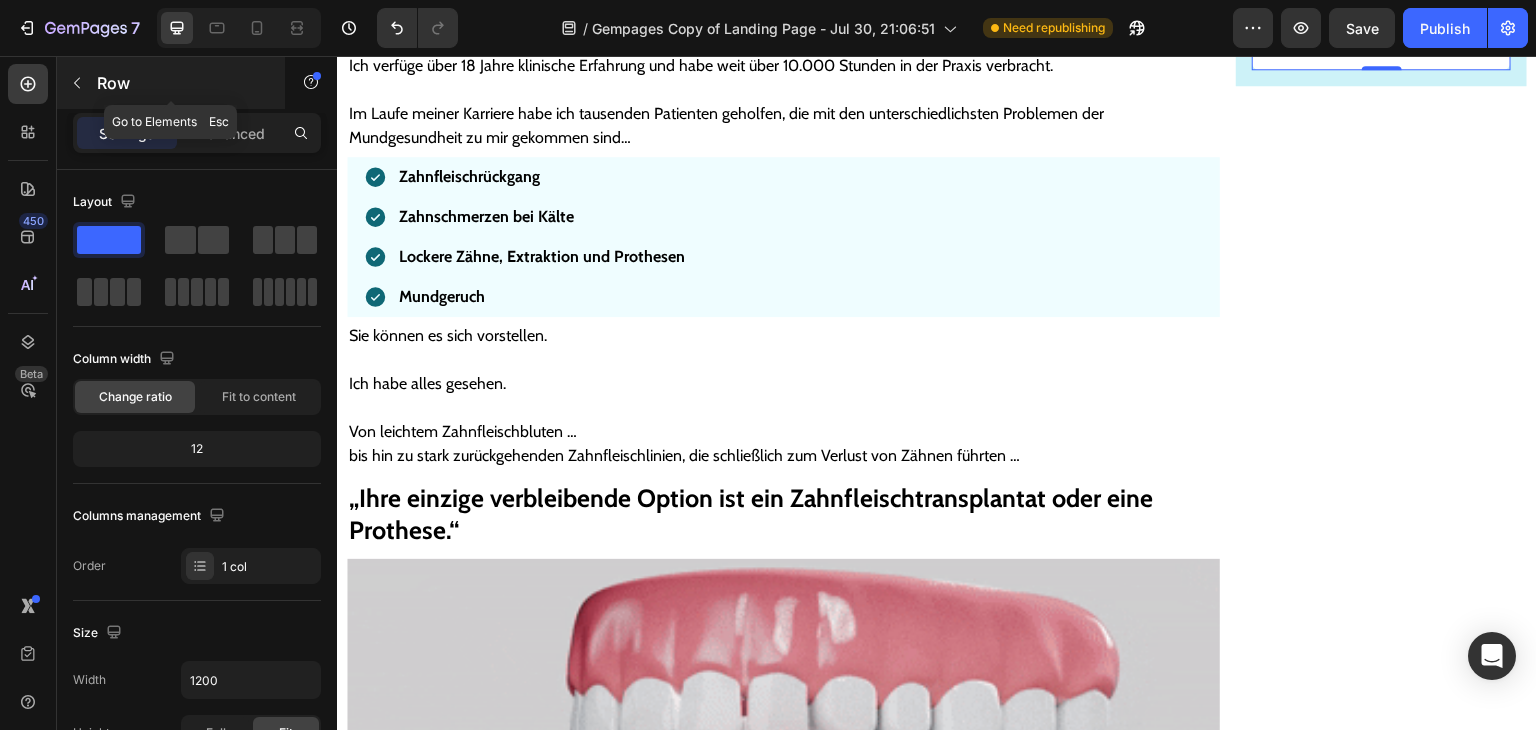 click 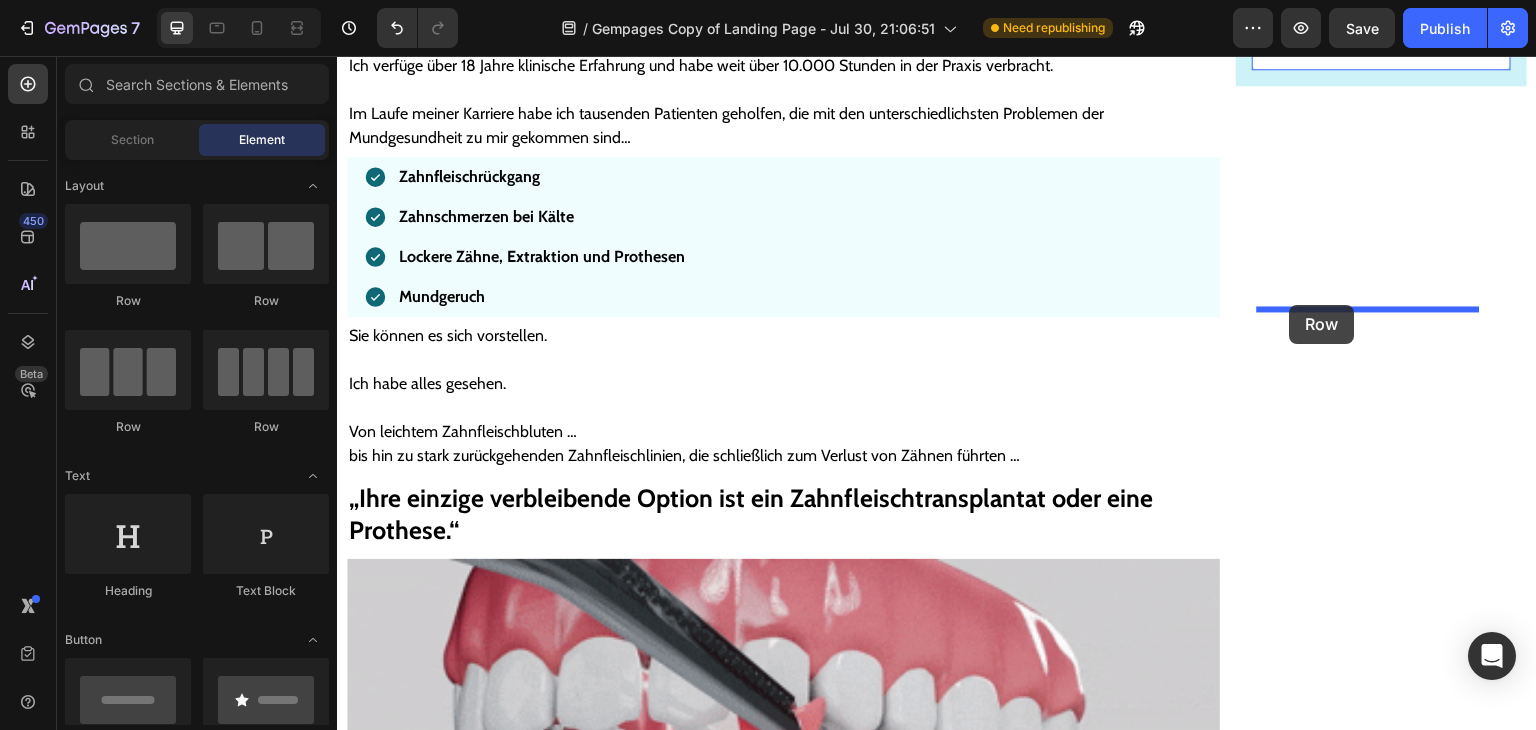 drag, startPoint x: 512, startPoint y: 424, endPoint x: 1290, endPoint y: 305, distance: 787.0483 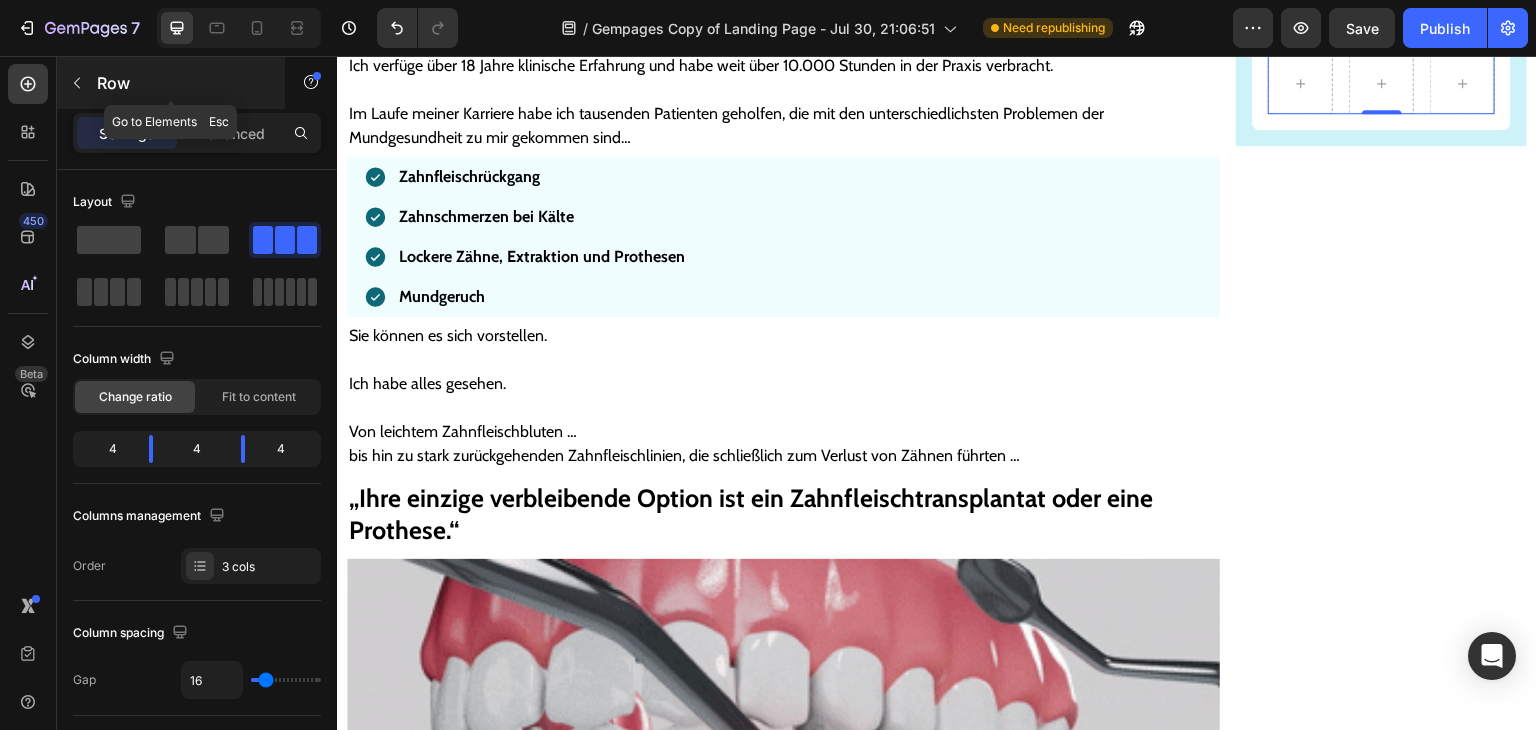 click 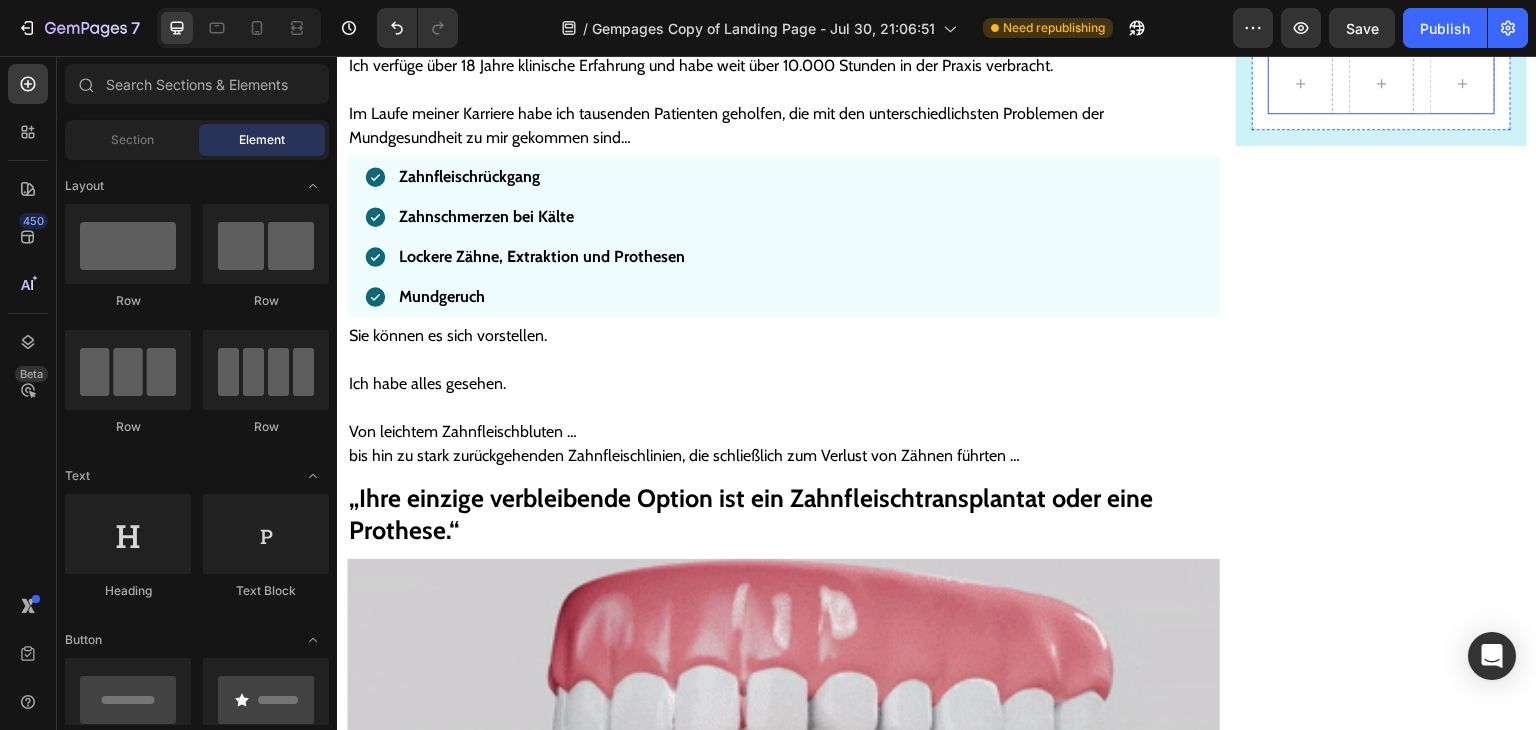 click on "Row" at bounding box center [1381, 84] 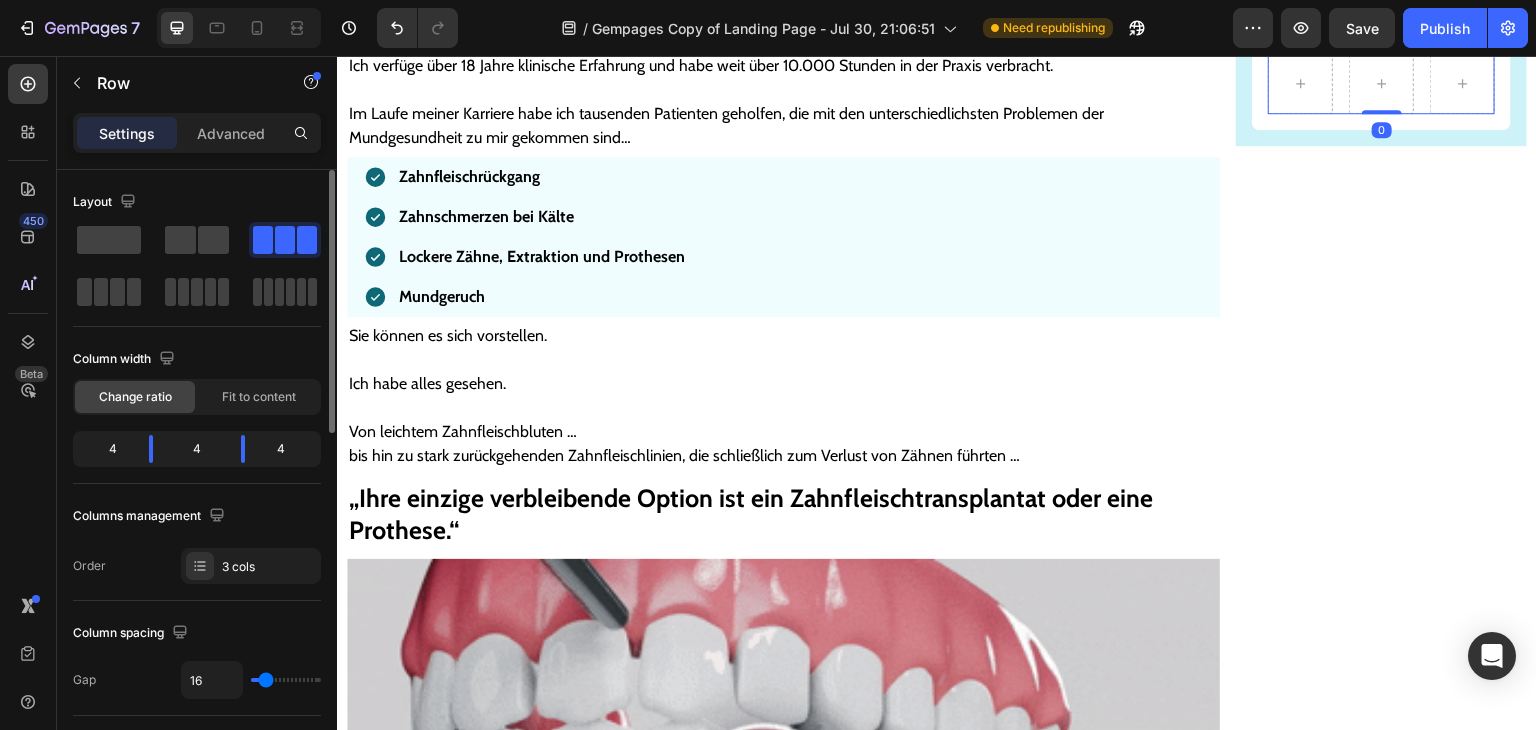 click 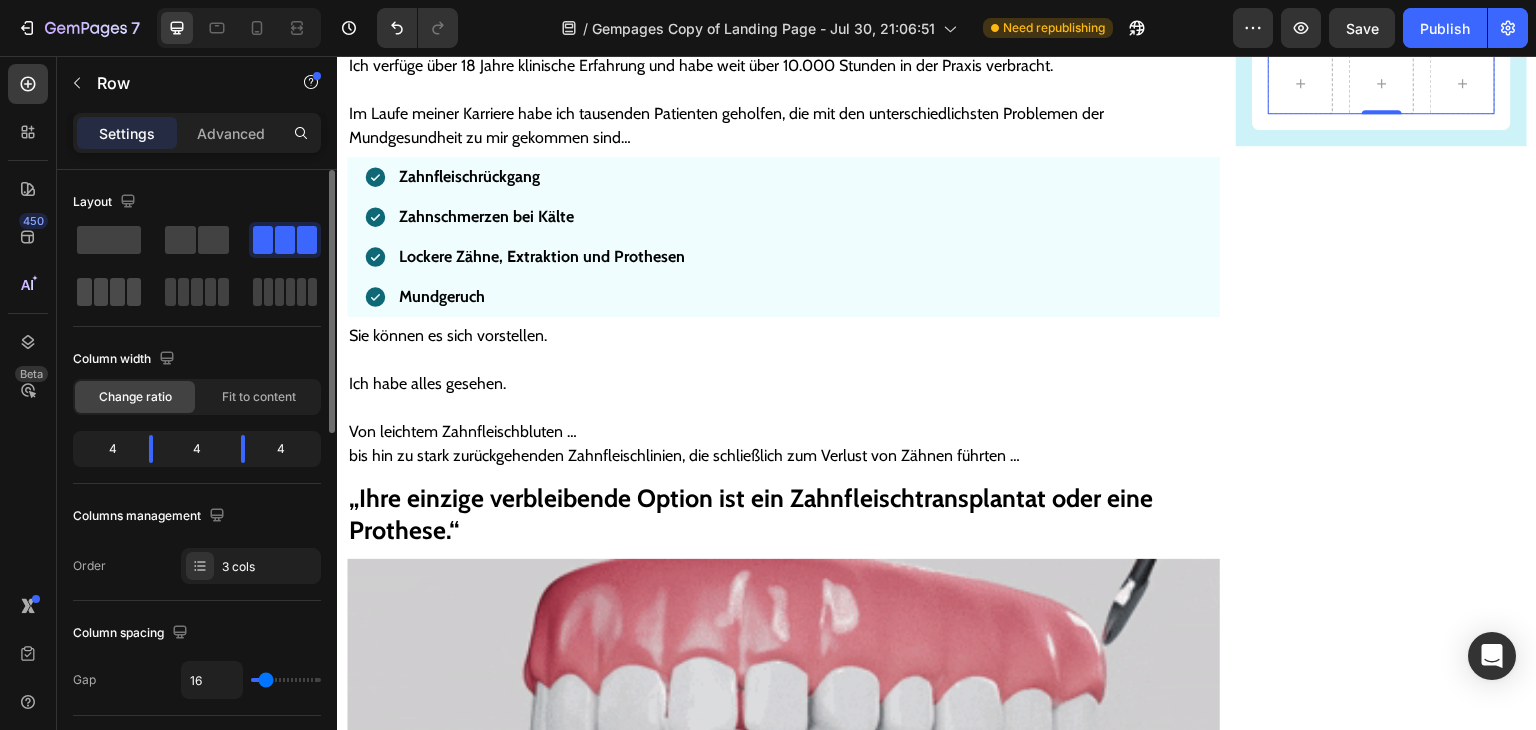 click 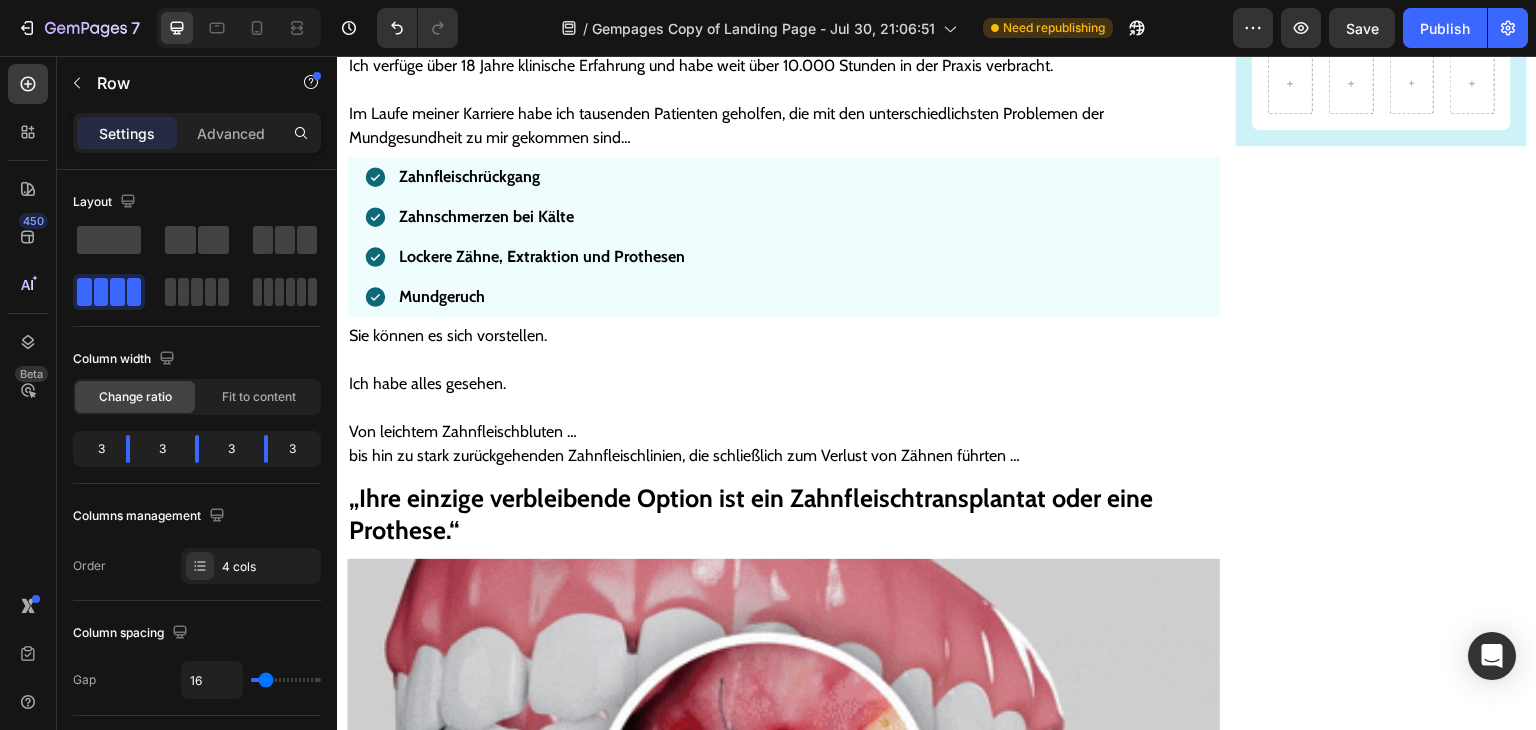 click on "4,9/5" at bounding box center [1389, 9] 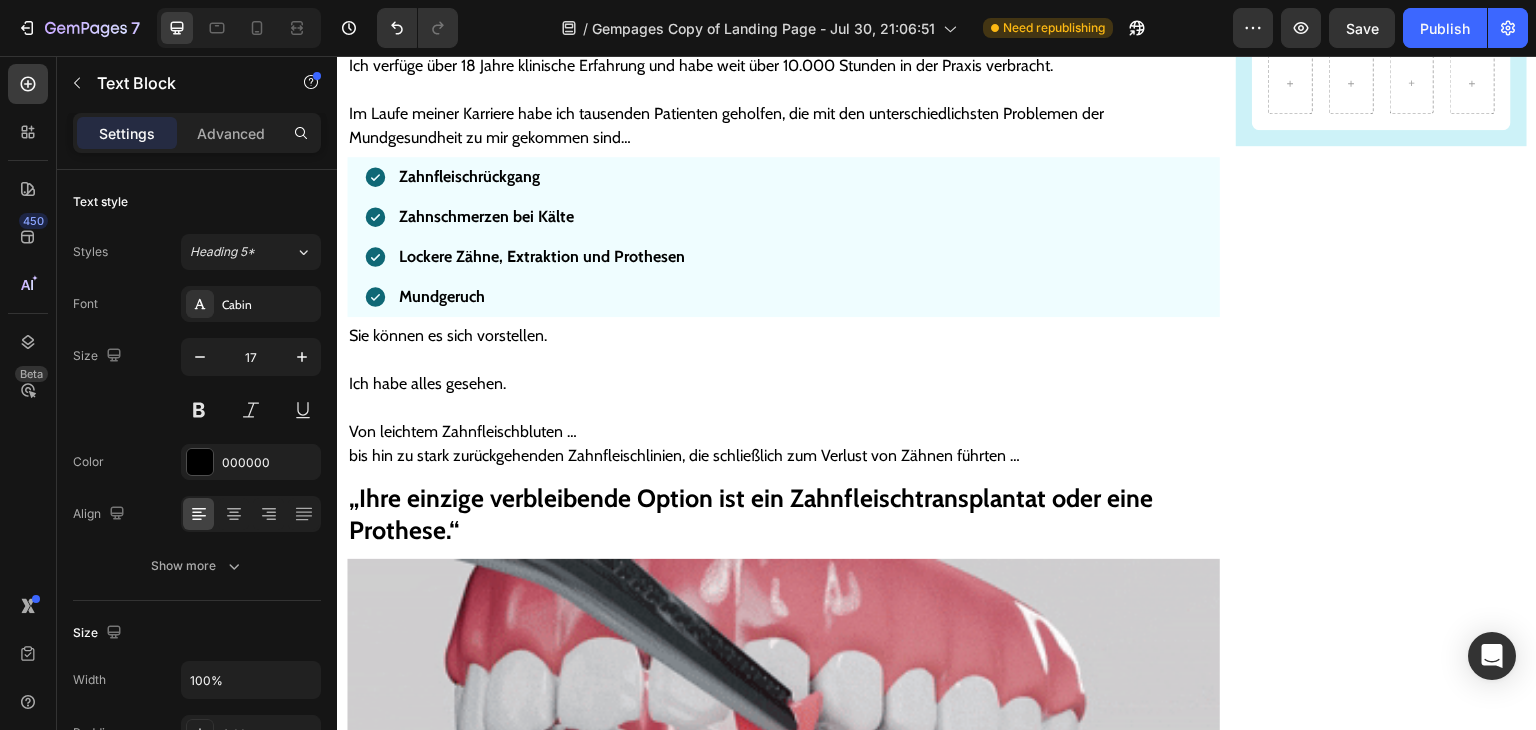 click 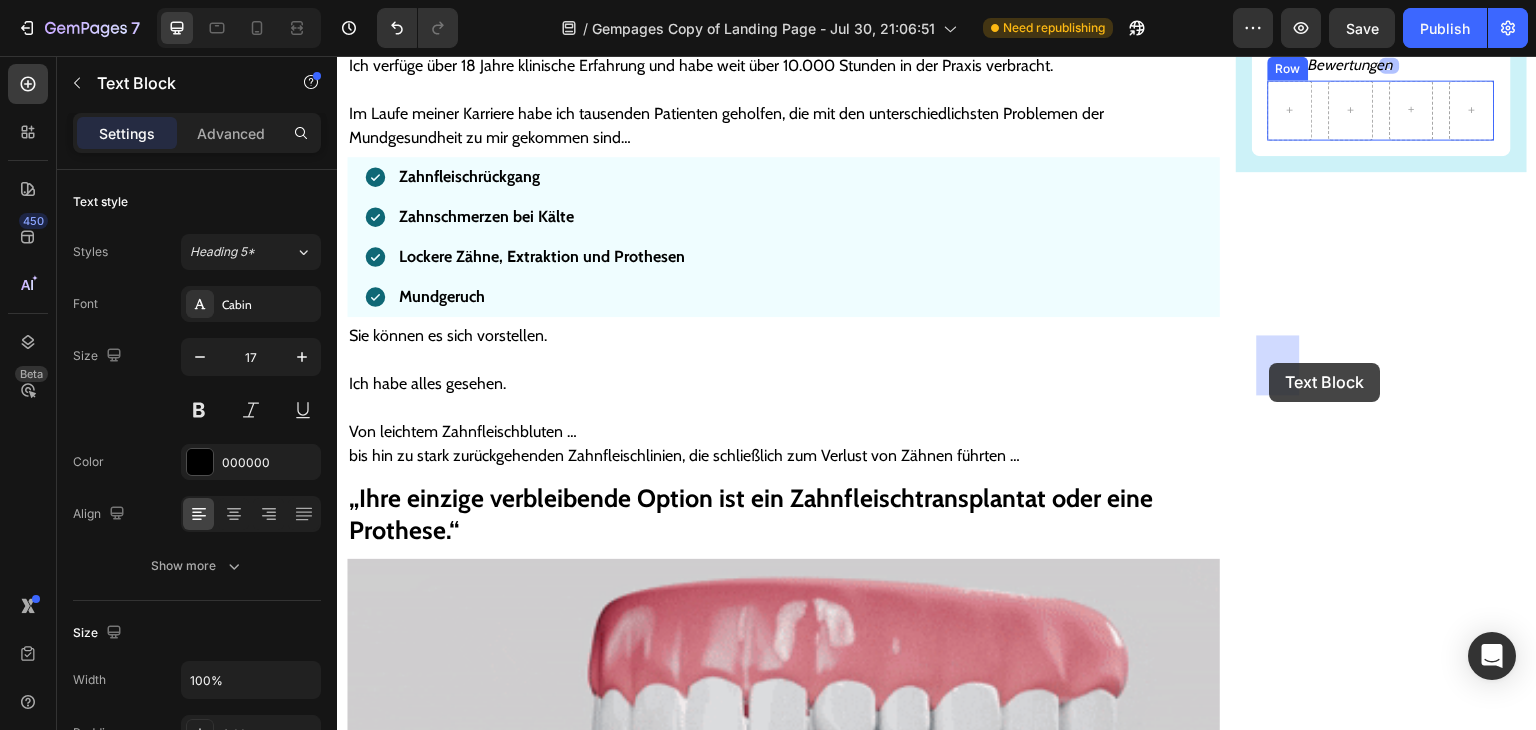 drag, startPoint x: 1379, startPoint y: 295, endPoint x: 1270, endPoint y: 363, distance: 128.47179 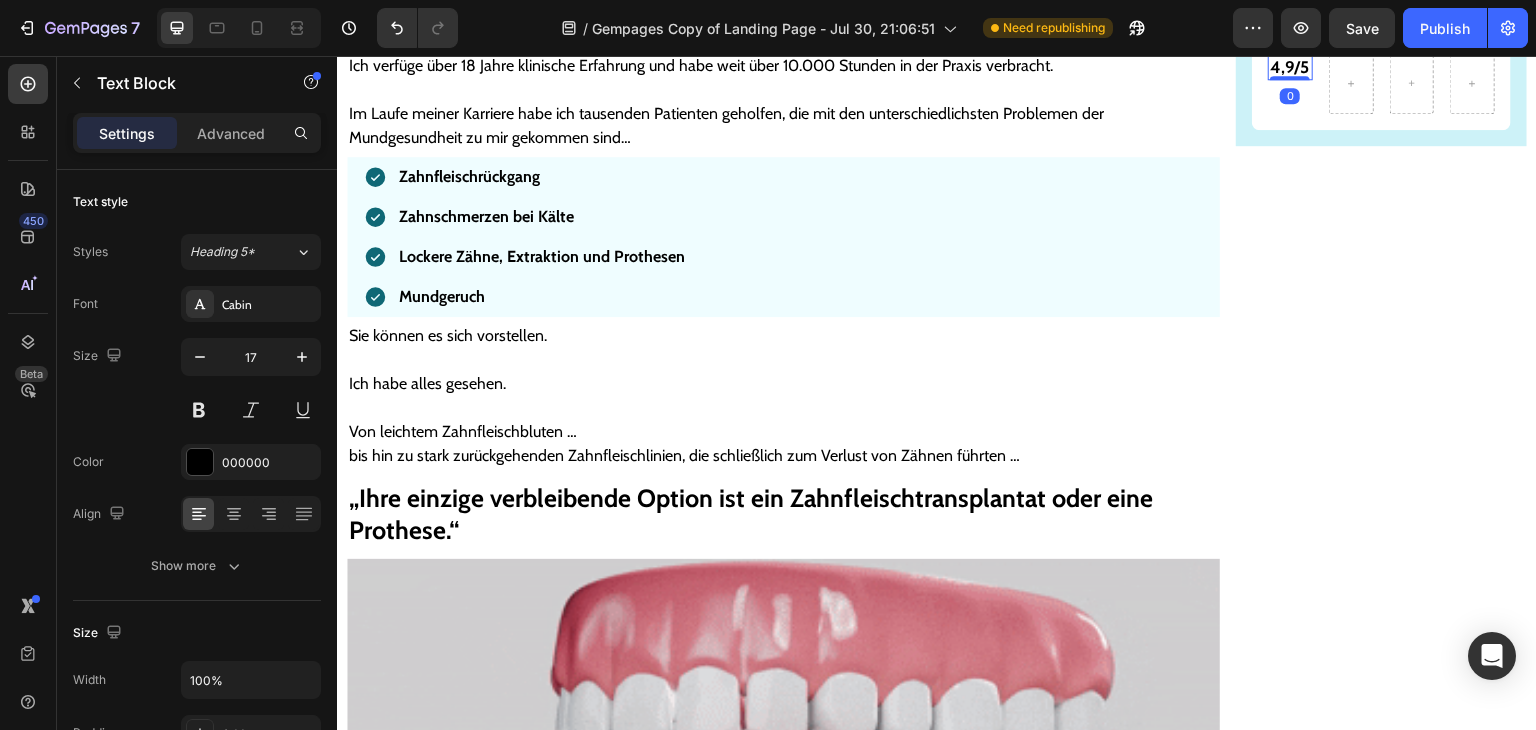 click on "4,9/5" at bounding box center (1289, 67) 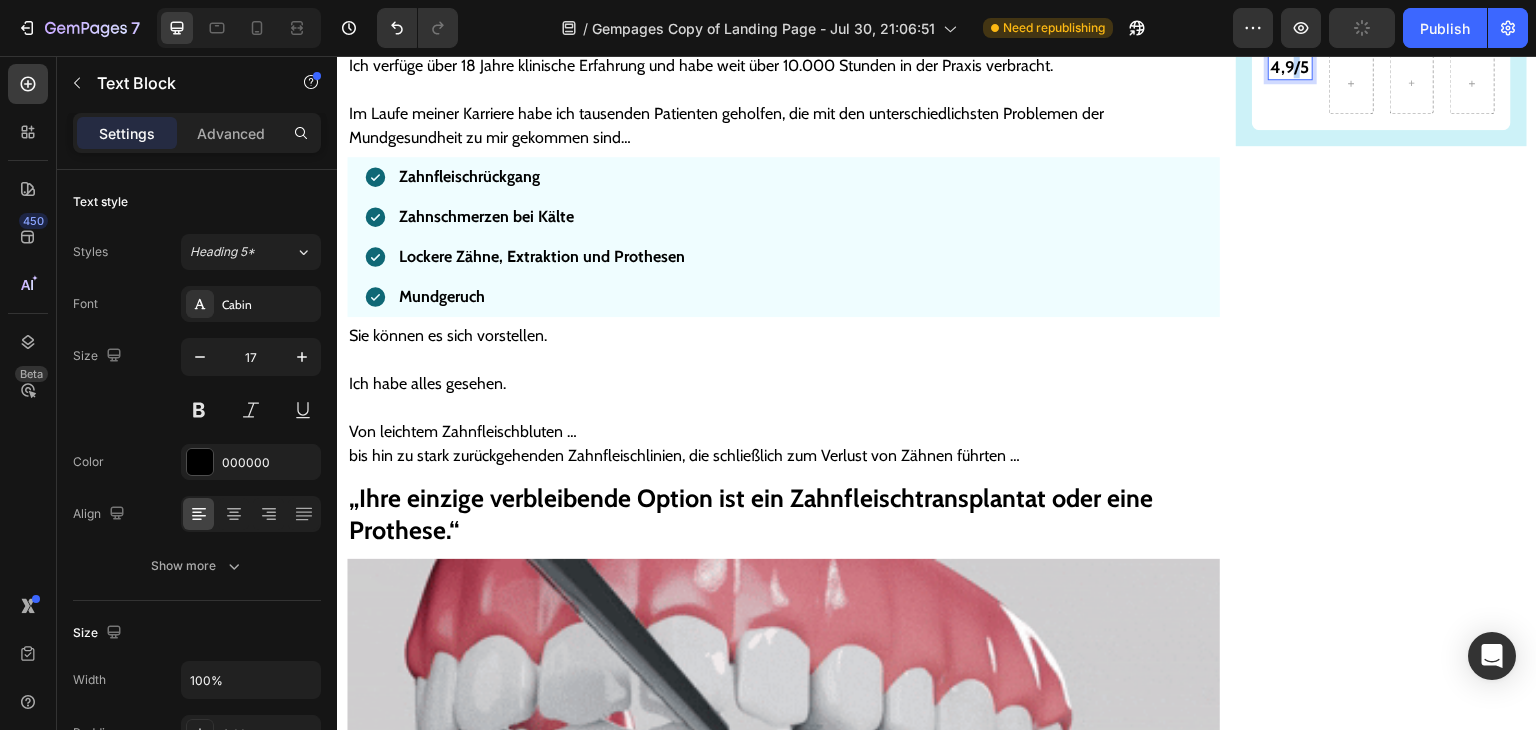 click on "4,9/5" at bounding box center (1289, 67) 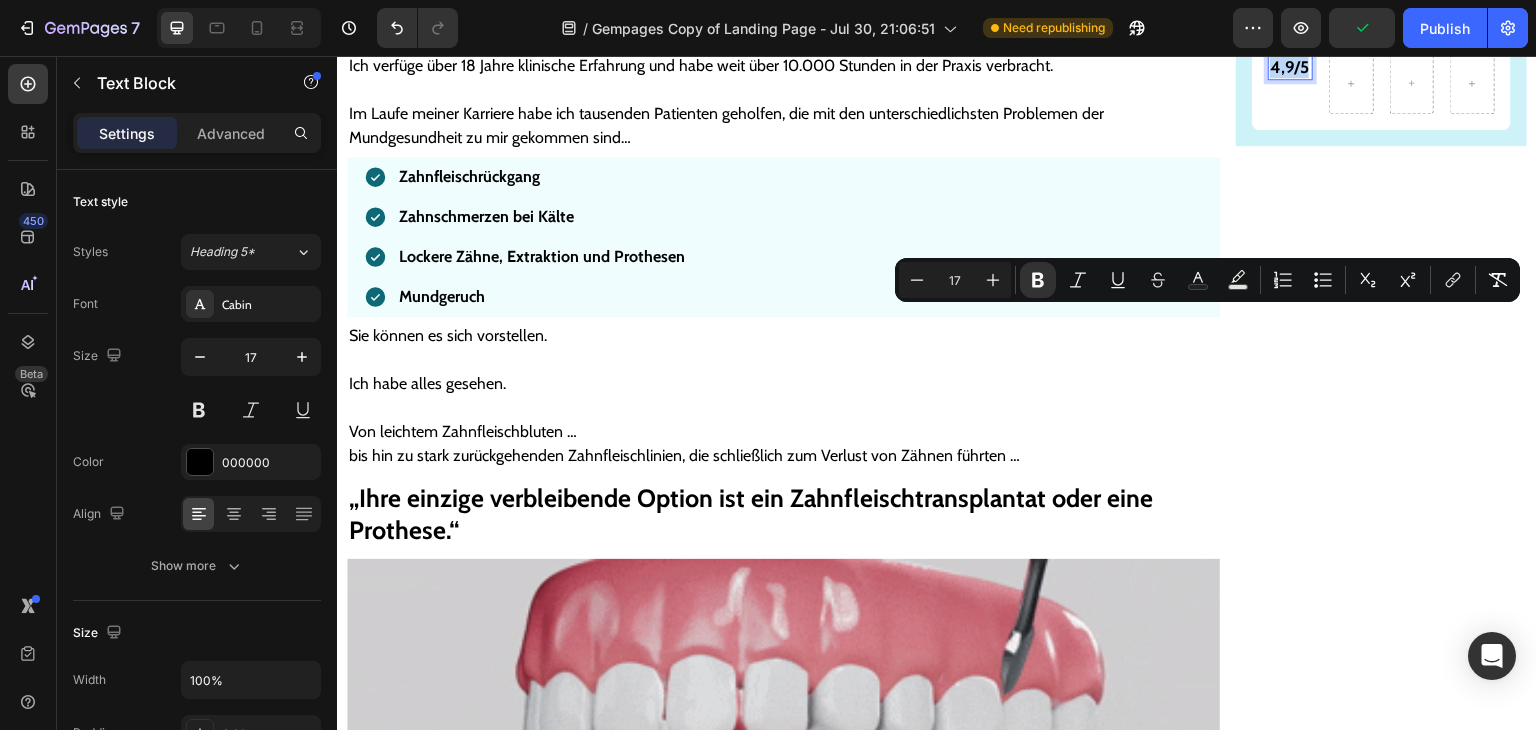 click on "4,9/5" at bounding box center (1289, 67) 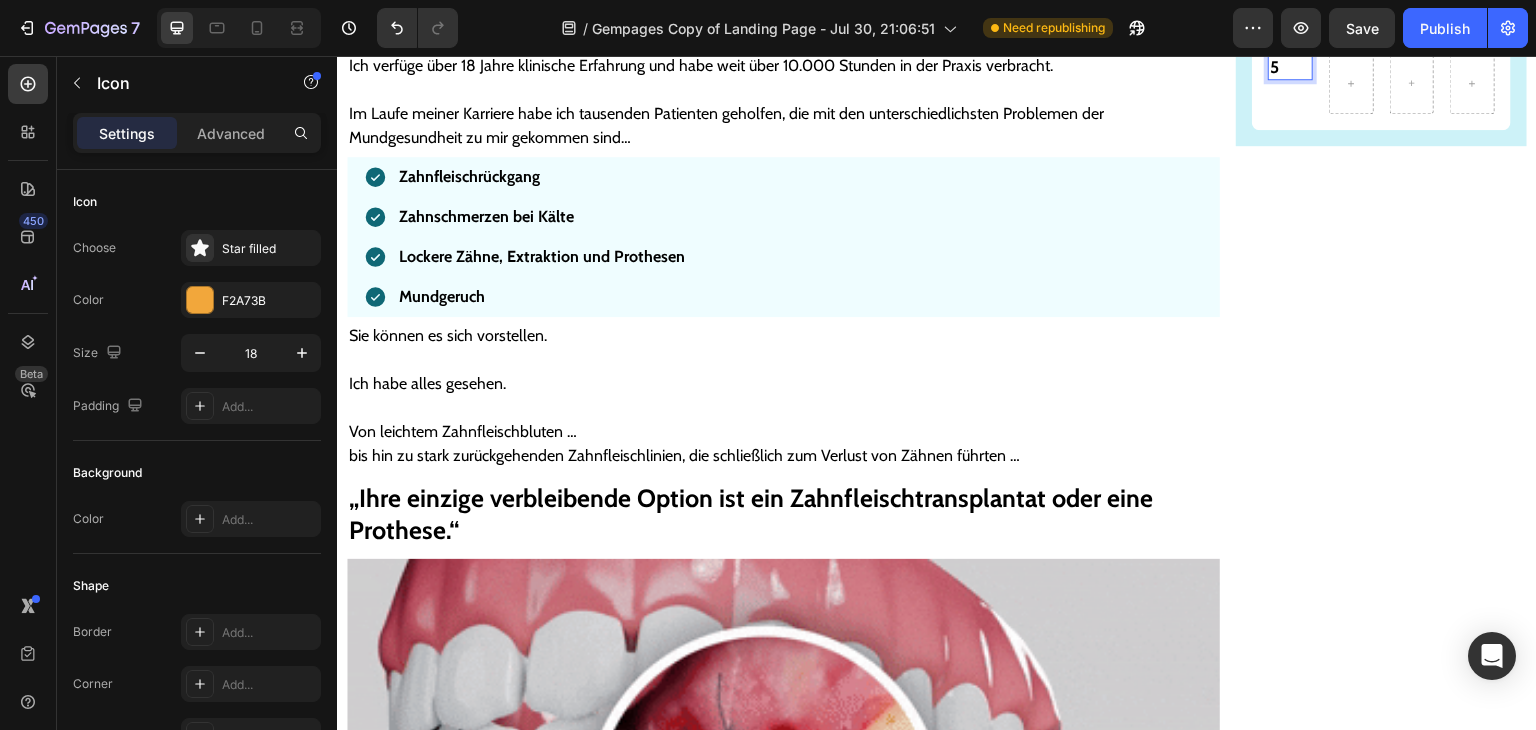 click 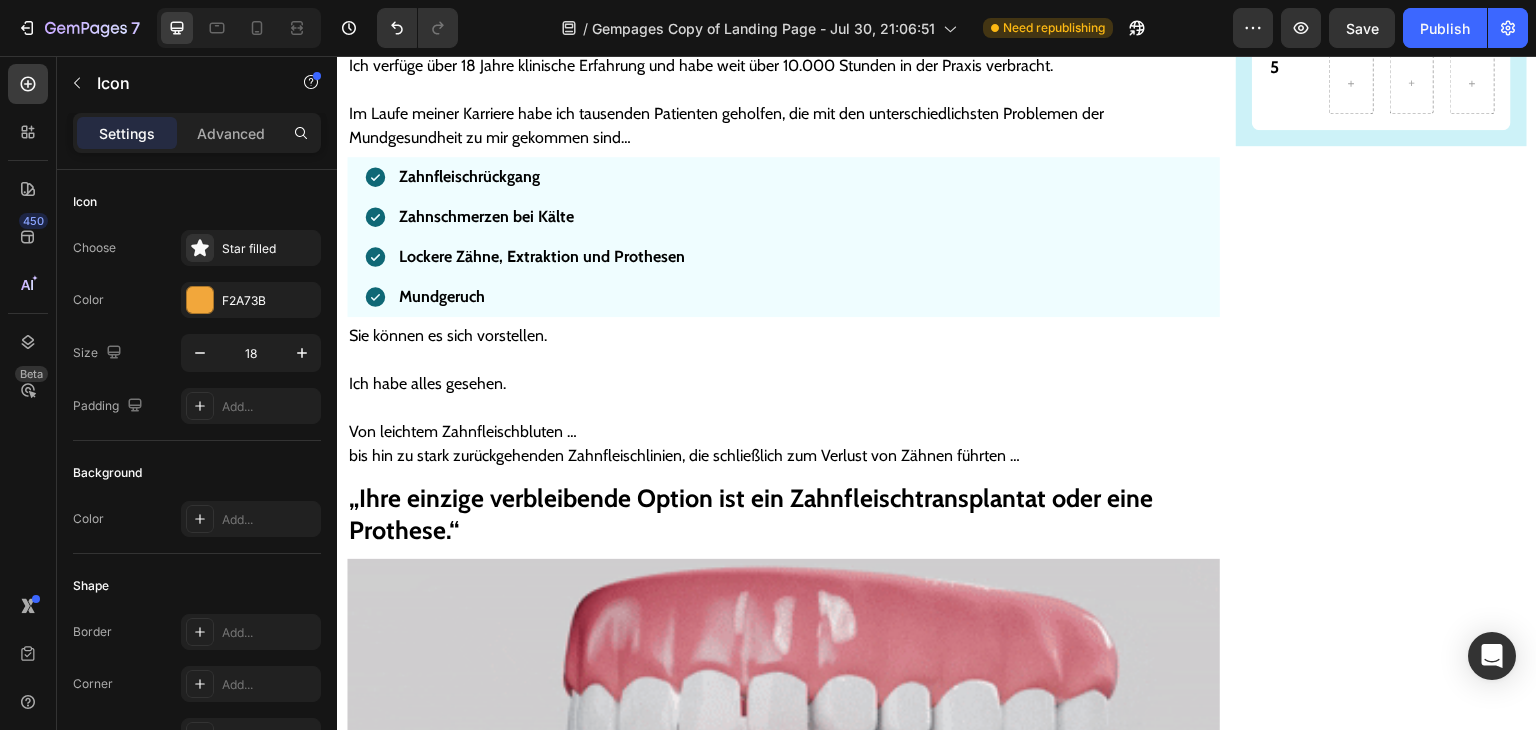 drag, startPoint x: 1434, startPoint y: 236, endPoint x: 1359, endPoint y: 270, distance: 82.346825 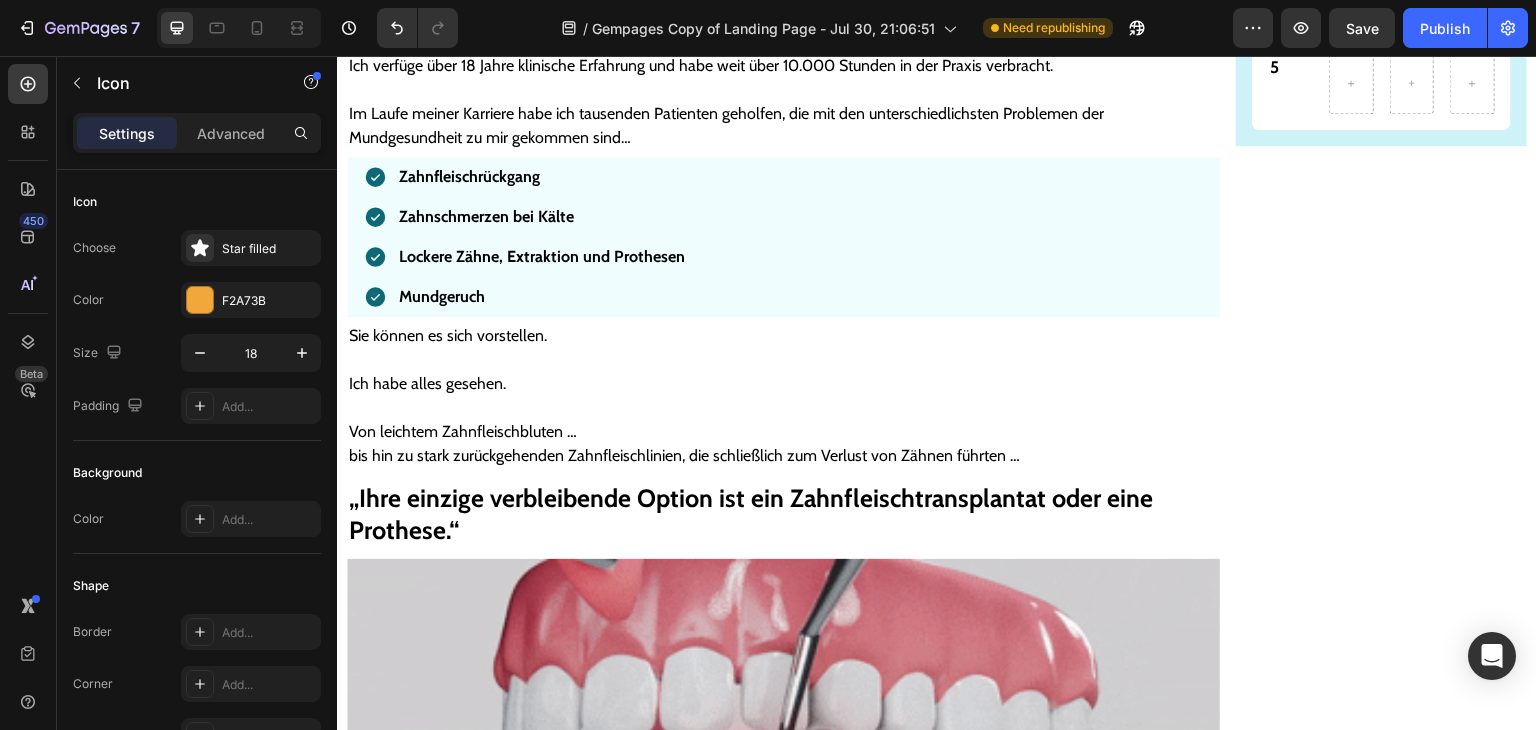 click 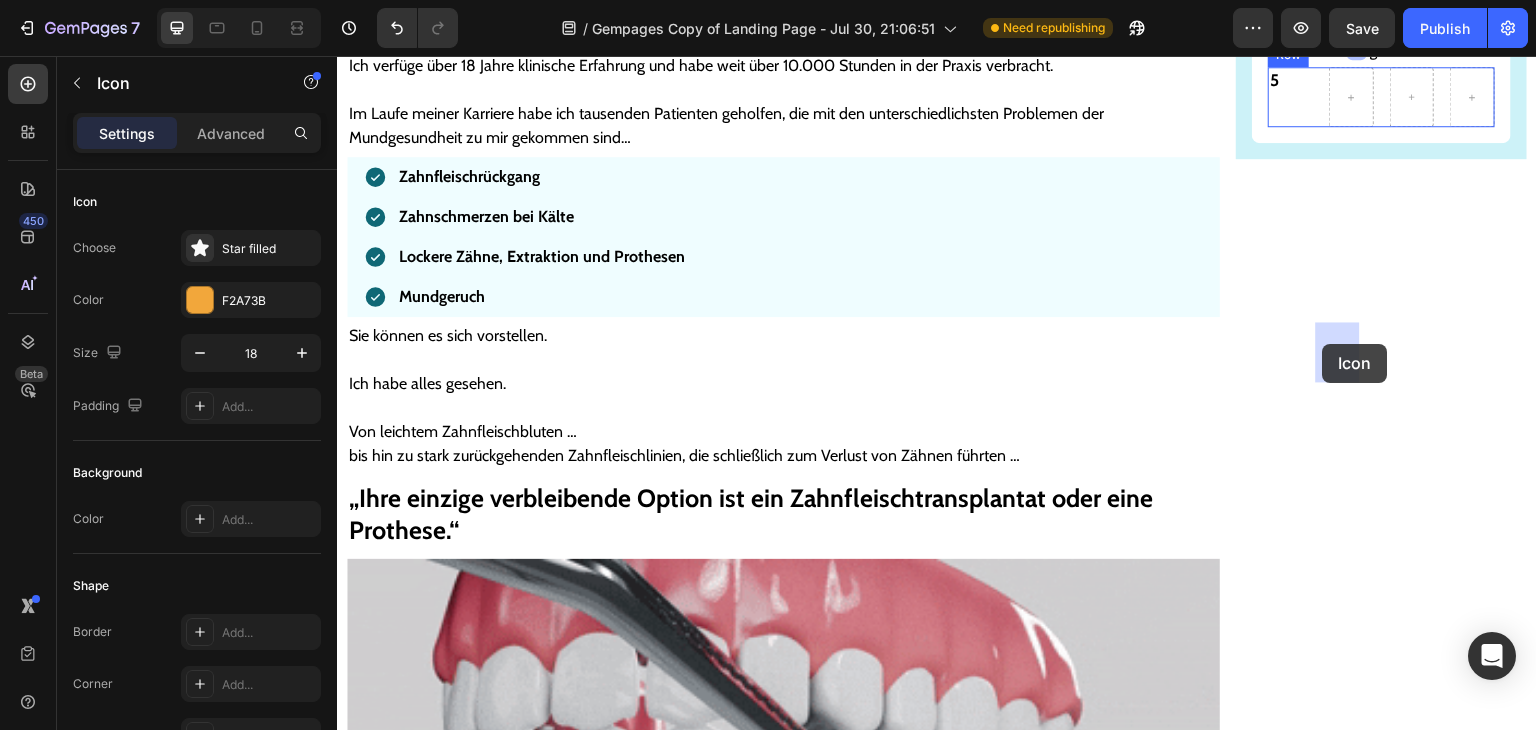 drag, startPoint x: 1345, startPoint y: 285, endPoint x: 1385, endPoint y: 338, distance: 66.4003 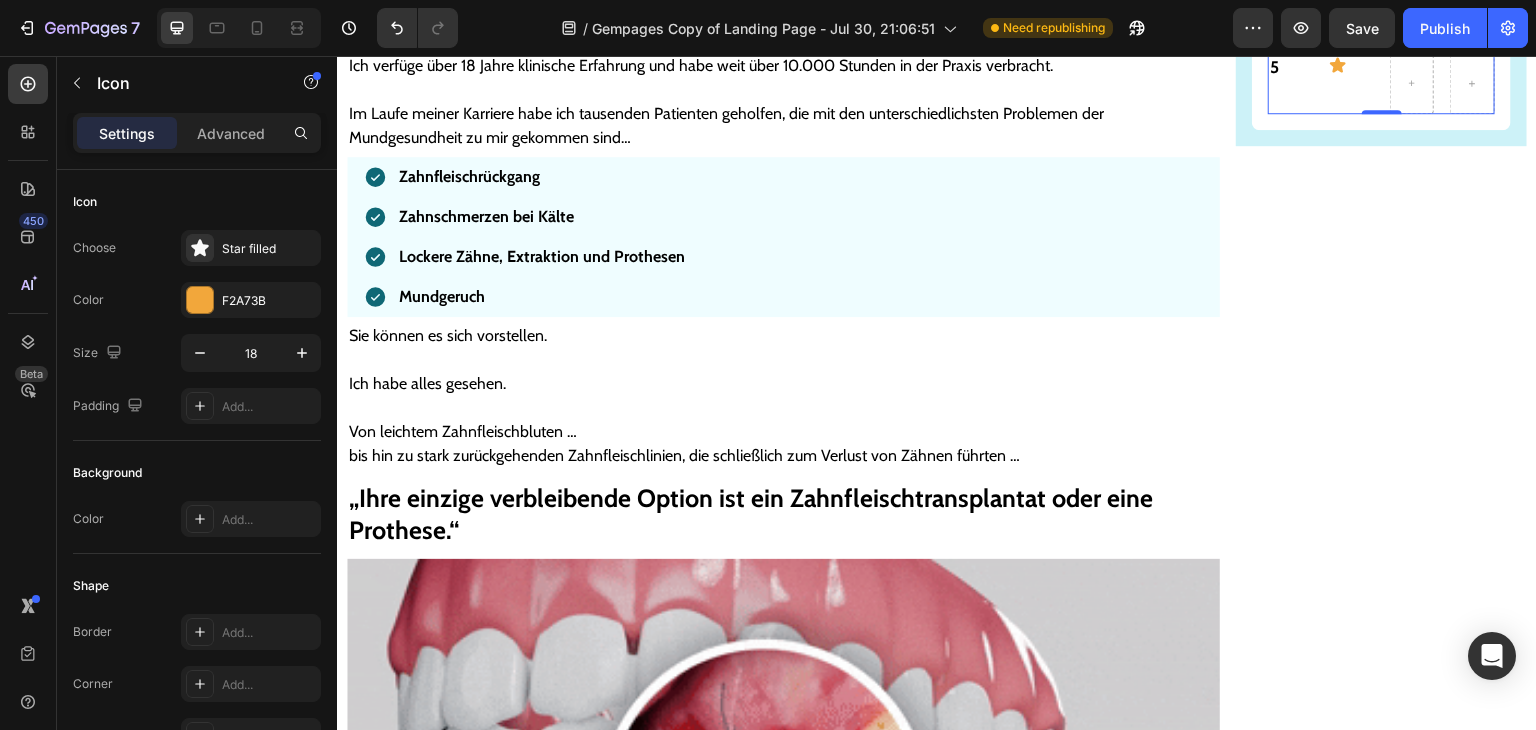 click on "5 Text Block" at bounding box center [1290, 84] 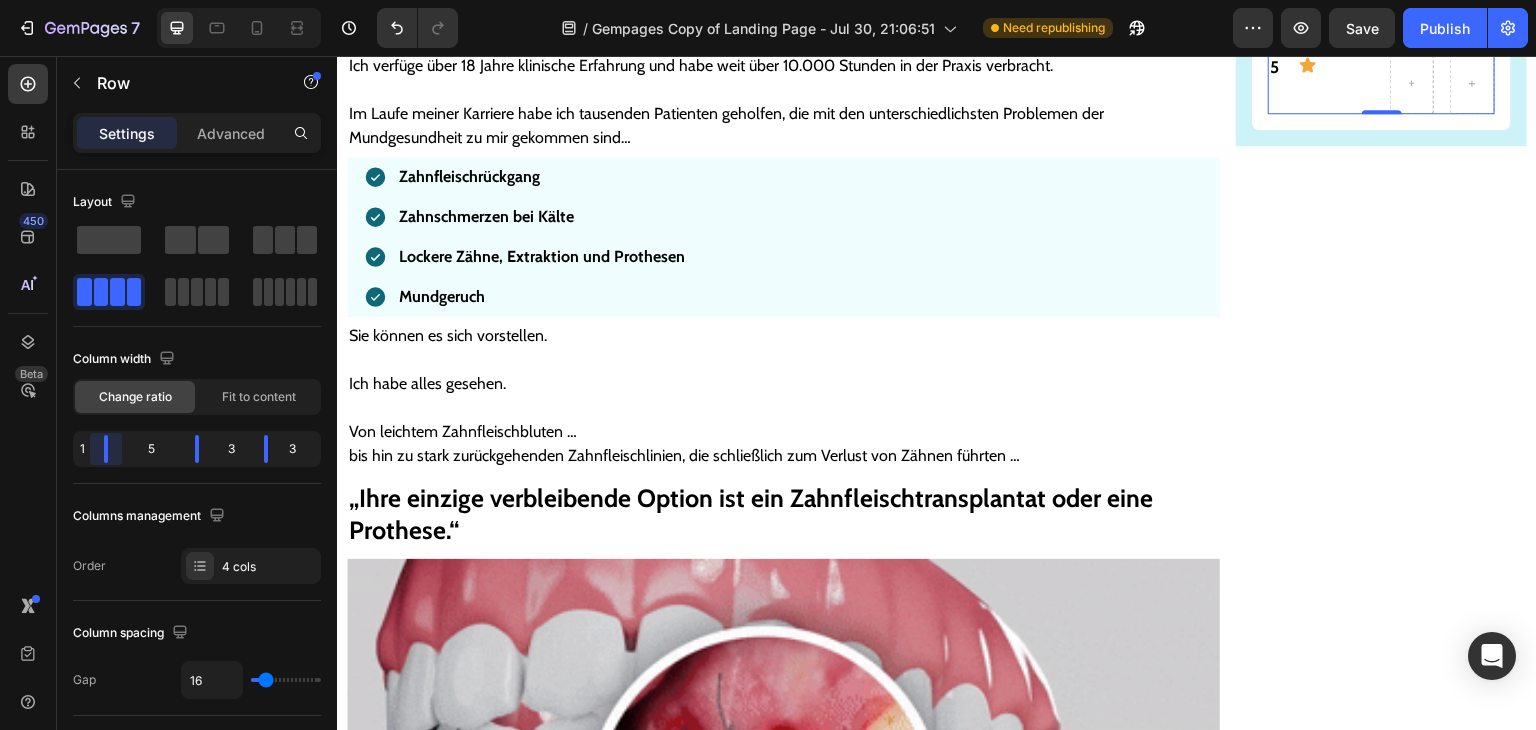 drag, startPoint x: 127, startPoint y: 446, endPoint x: 89, endPoint y: 449, distance: 38.118237 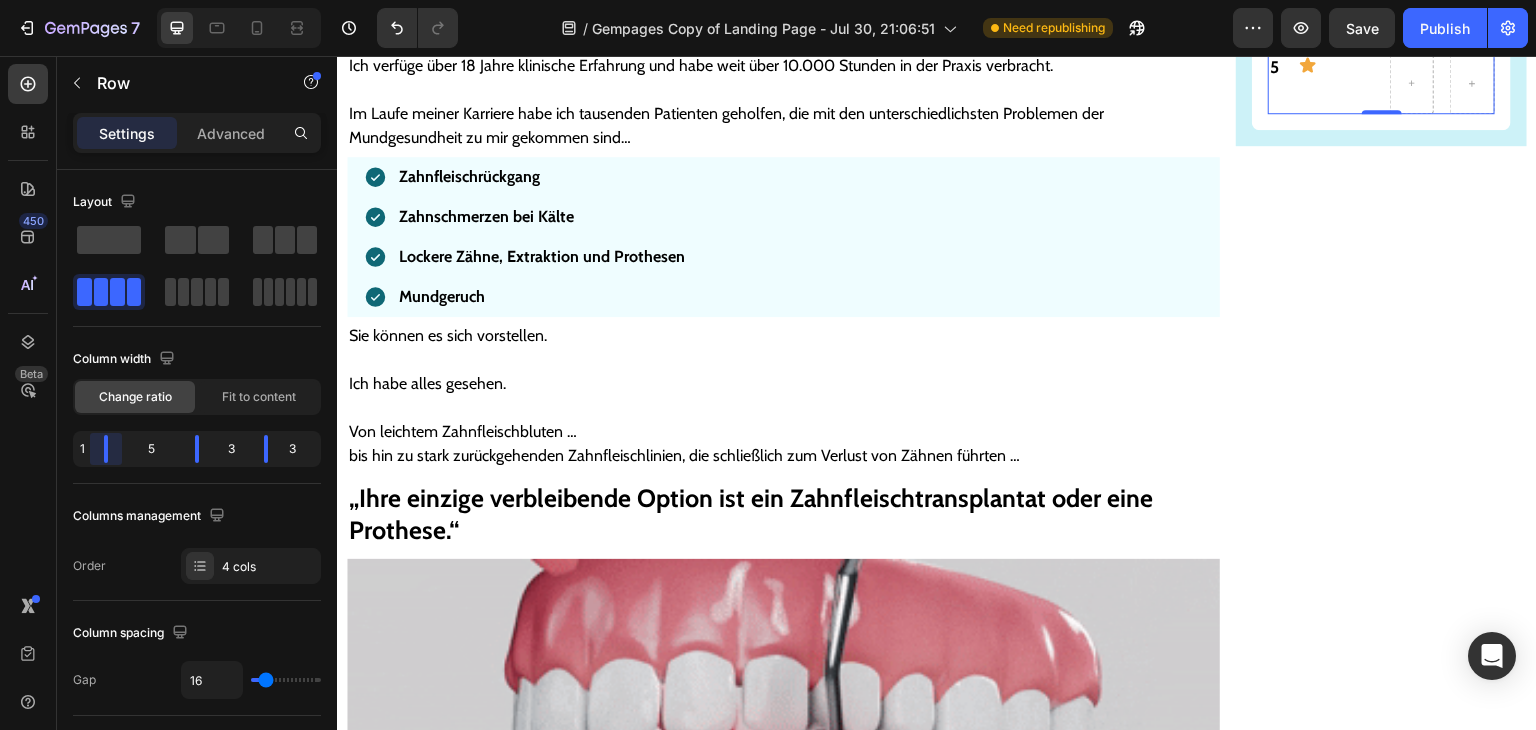click on "7   /  Gempages Copy of Landing Page - Jul 30, 21:06:51 Need republishing Preview  Save   Publish  450 Beta Sections(18) Elements(83) Section Element Hero Section Product Detail Brands Trusted Badges Guarantee Product Breakdown How to use Testimonials Compare Bundle FAQs Social Proof Brand Story Product List Collection Blog List Contact Sticky Add to Cart Custom Footer Browse Library 450 Layout
Row
Row
Row
Row Text
Heading
Text Block Button
Button
Button Media
Image
Image" at bounding box center (768, 0) 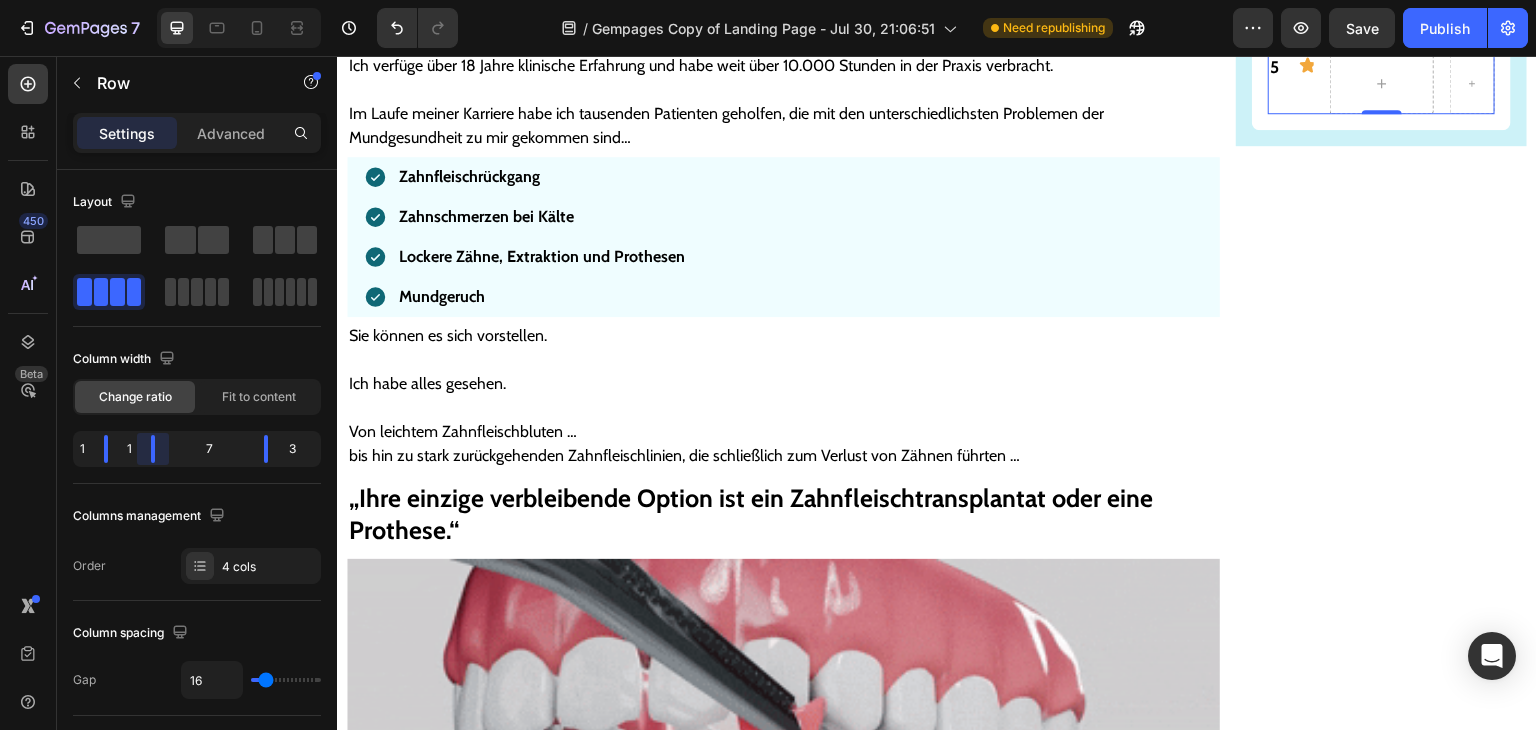 drag, startPoint x: 193, startPoint y: 443, endPoint x: 710, endPoint y: 318, distance: 531.8966 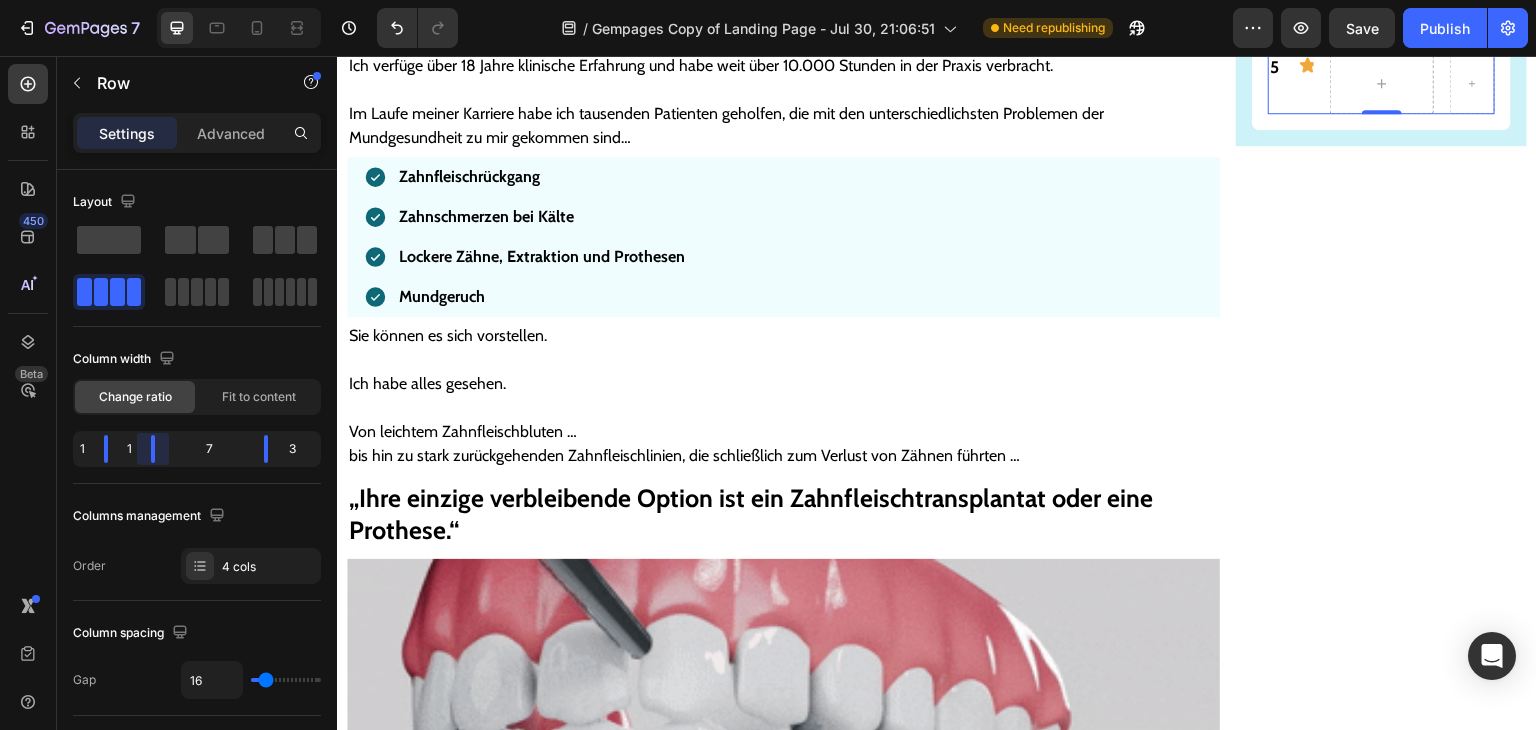 click on "7   /  Gempages Copy of Landing Page - Jul 30, 21:06:51 Need republishing Preview  Save   Publish  450 Beta Sections(18) Elements(83) Section Element Hero Section Product Detail Brands Trusted Badges Guarantee Product Breakdown How to use Testimonials Compare Bundle FAQs Social Proof Brand Story Product List Collection Blog List Contact Sticky Add to Cart Custom Footer Browse Library 450 Layout
Row
Row
Row
Row Text
Heading
Text Block Button
Button
Button Media
Image
Image" at bounding box center [768, 0] 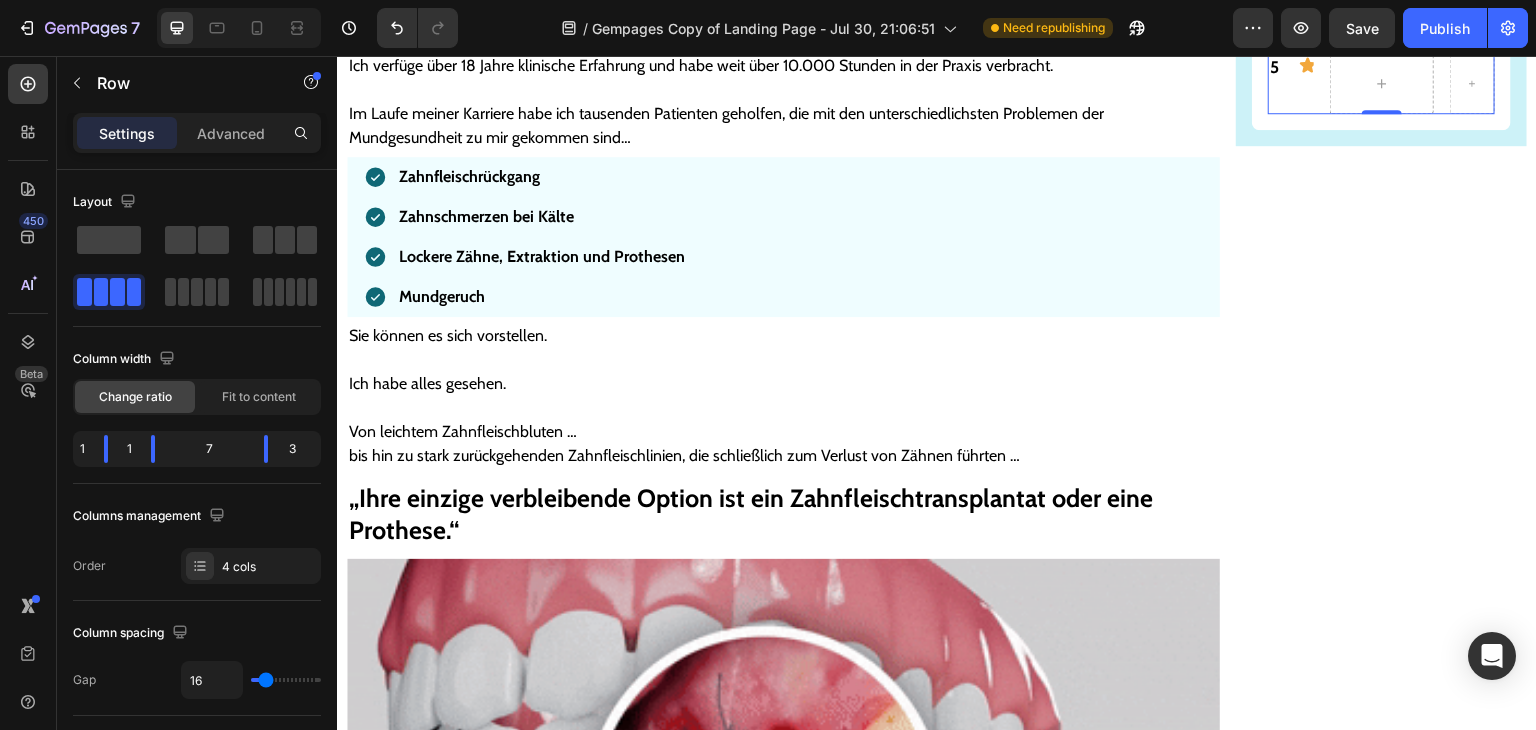 click on "5 Text Block
Icon
Row   0" at bounding box center [1381, 84] 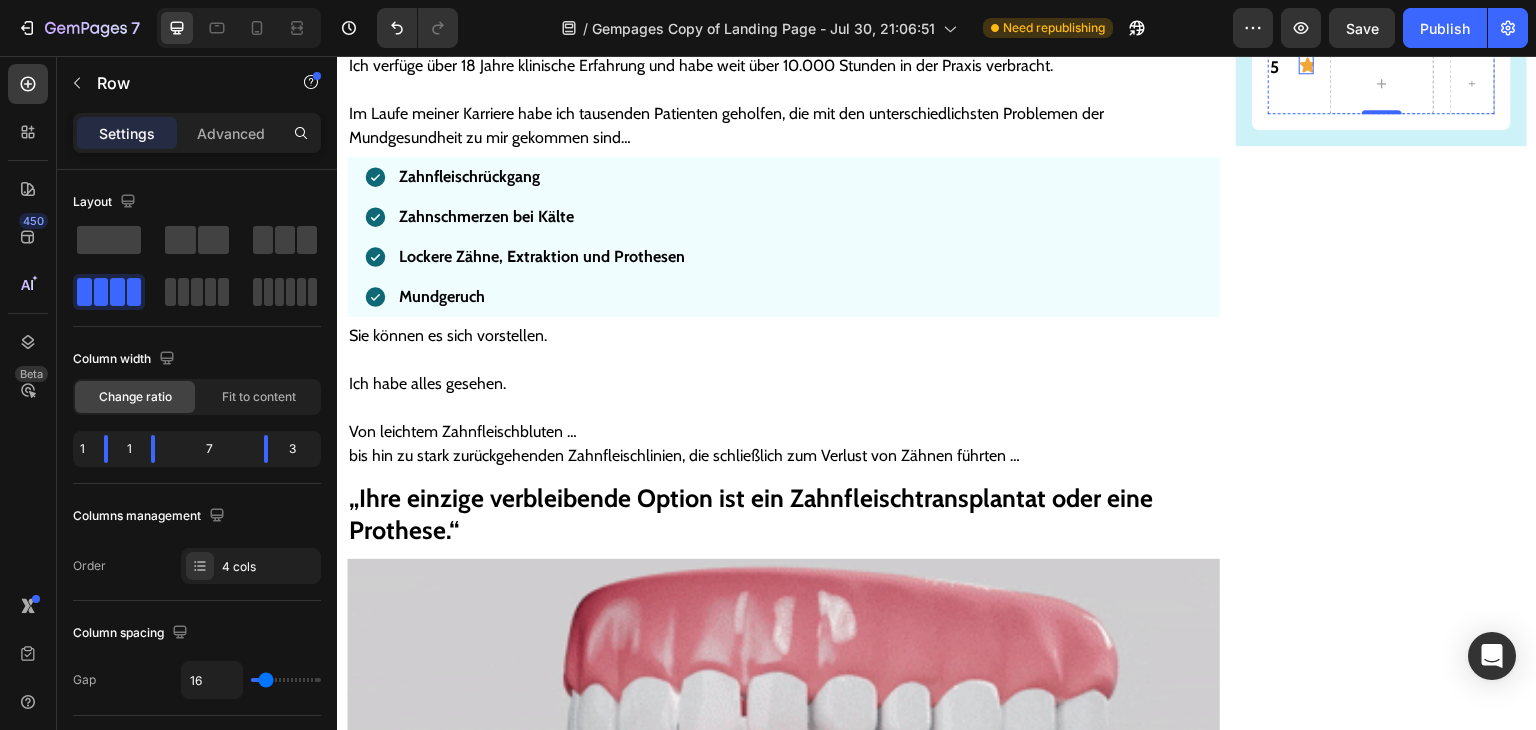 click 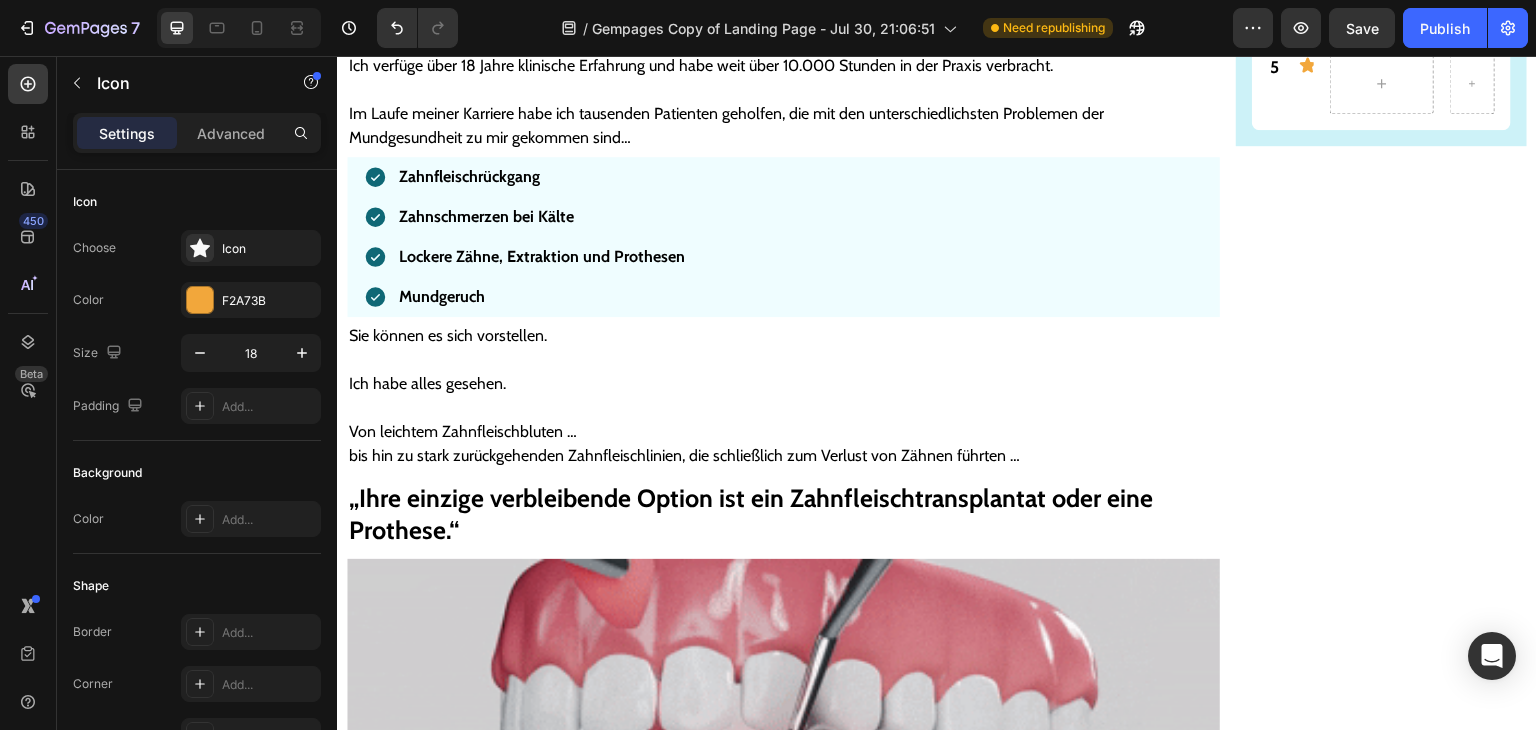click on "Icon   0" at bounding box center (1297, 6) 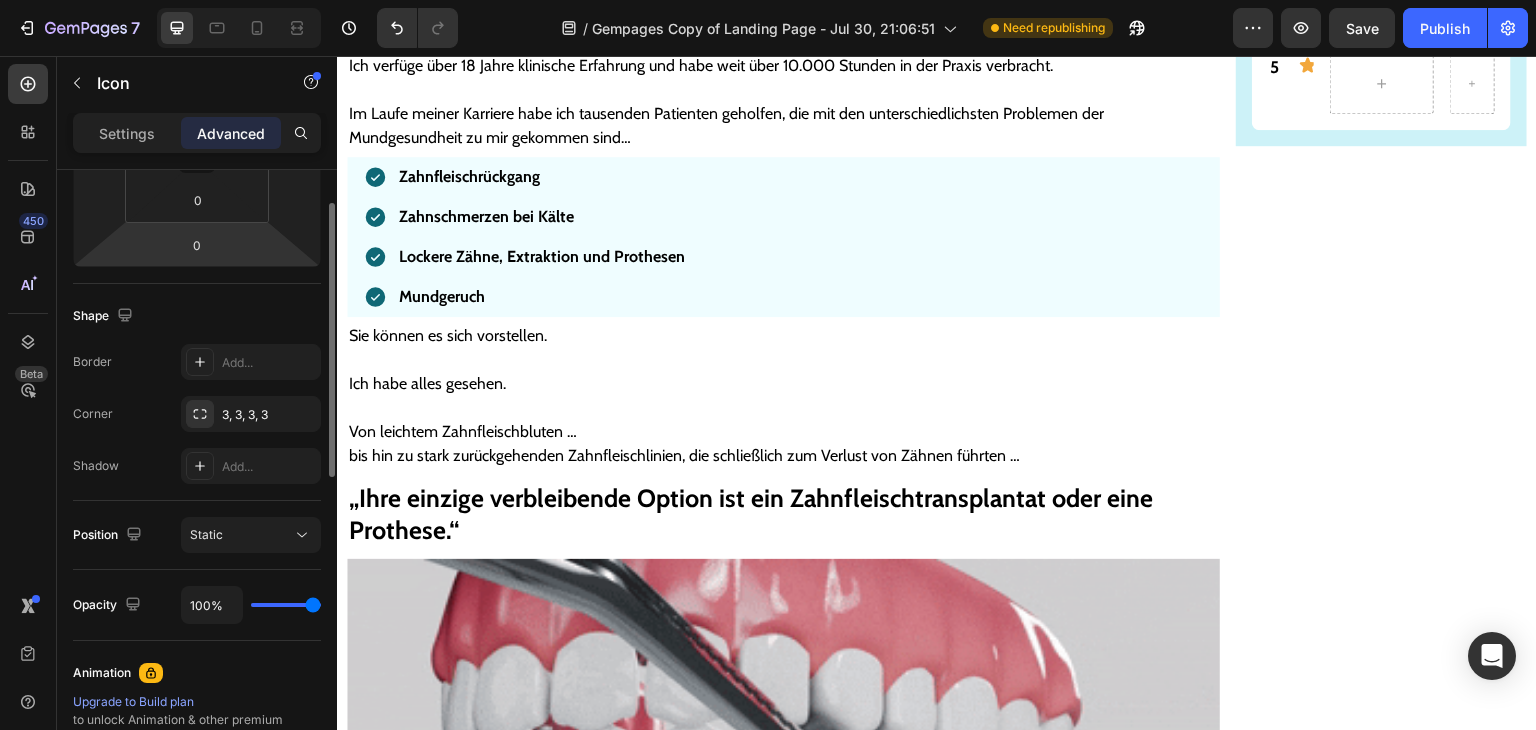 scroll, scrollTop: 200, scrollLeft: 0, axis: vertical 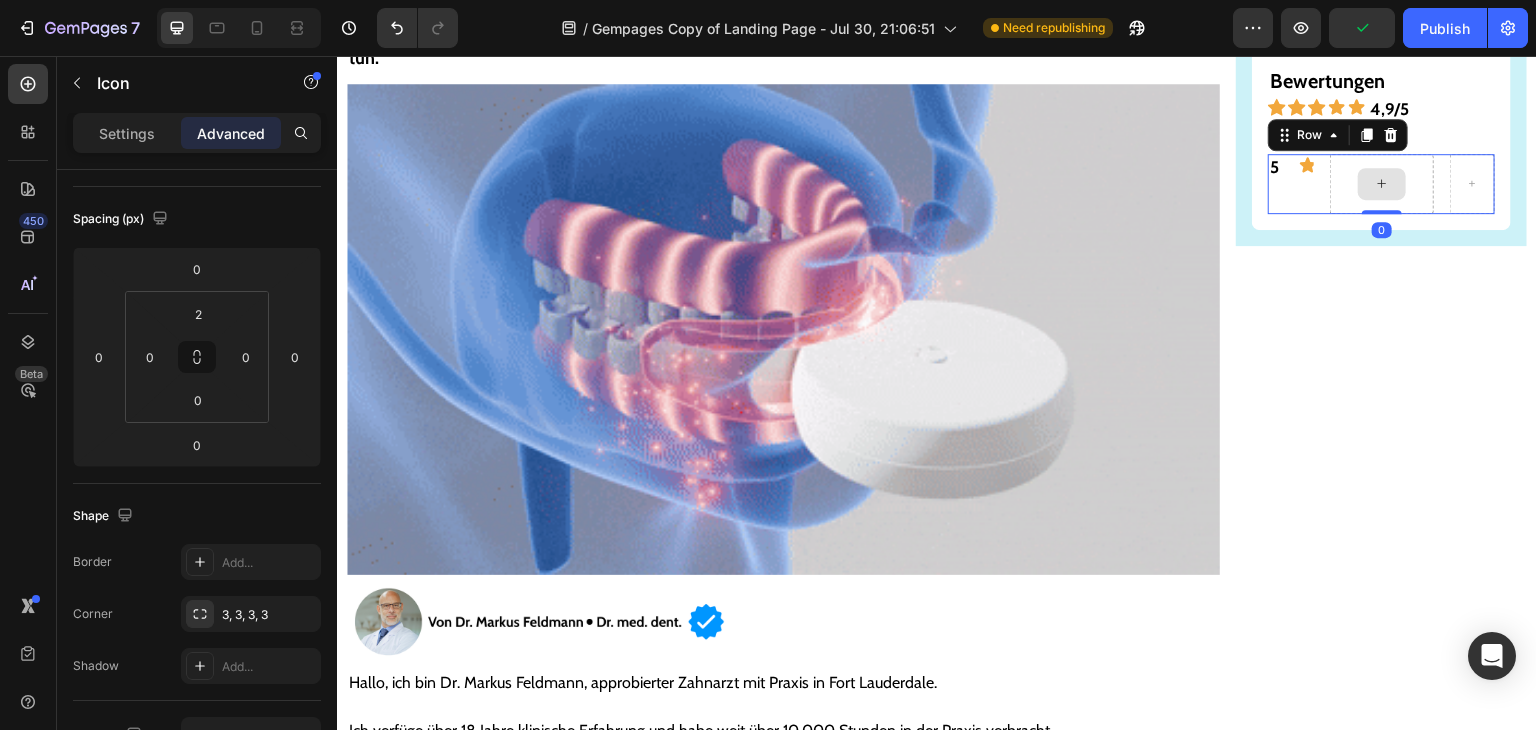 click at bounding box center (1382, 184) 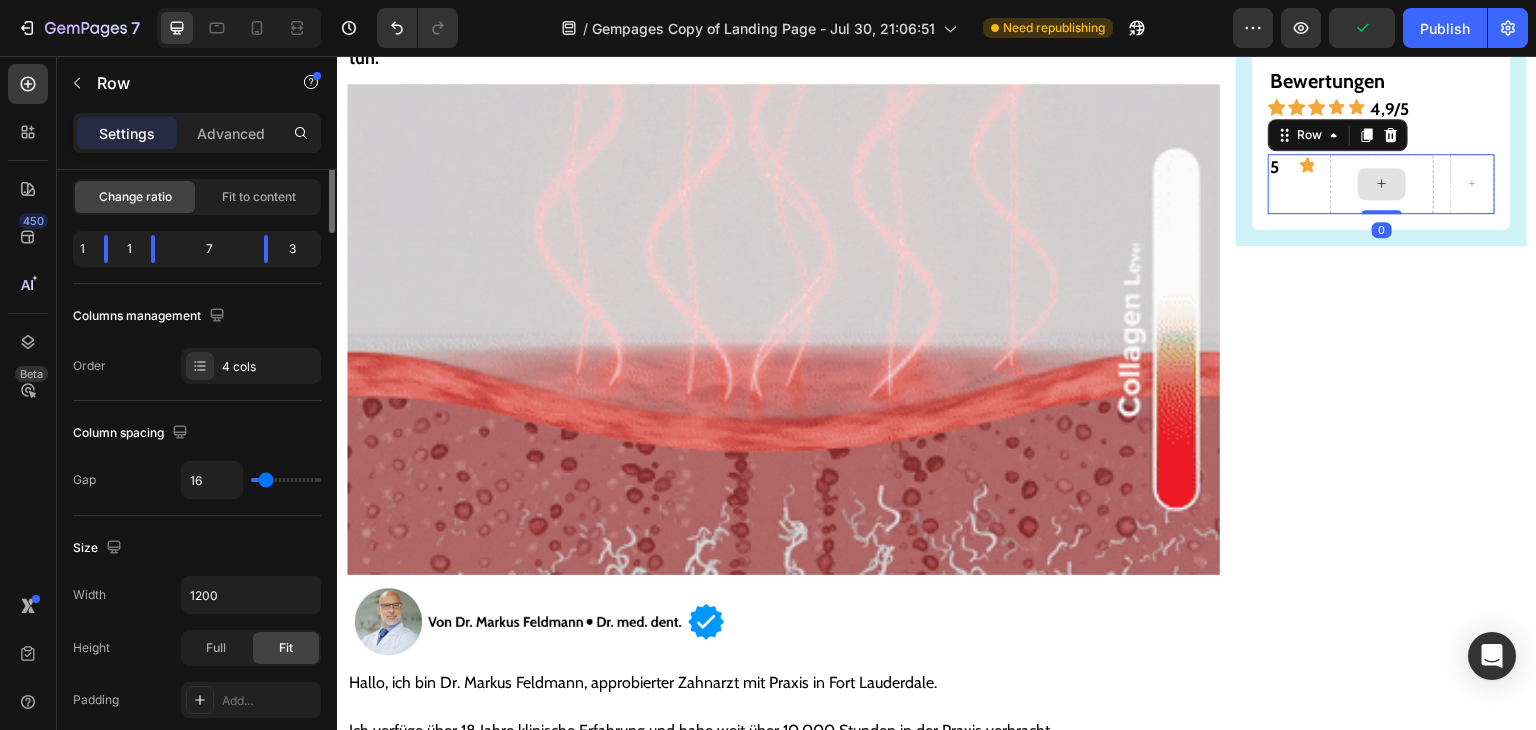 scroll, scrollTop: 0, scrollLeft: 0, axis: both 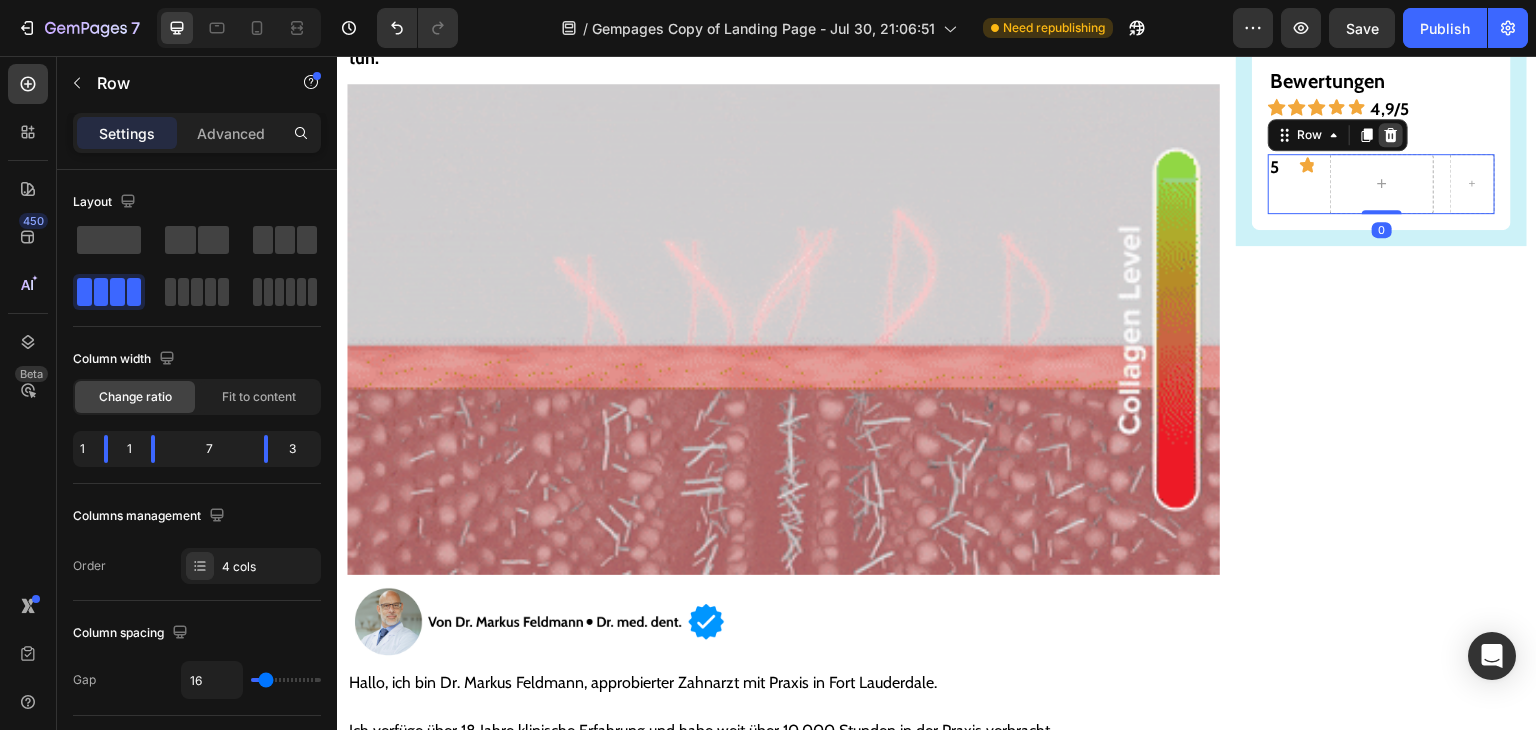 click 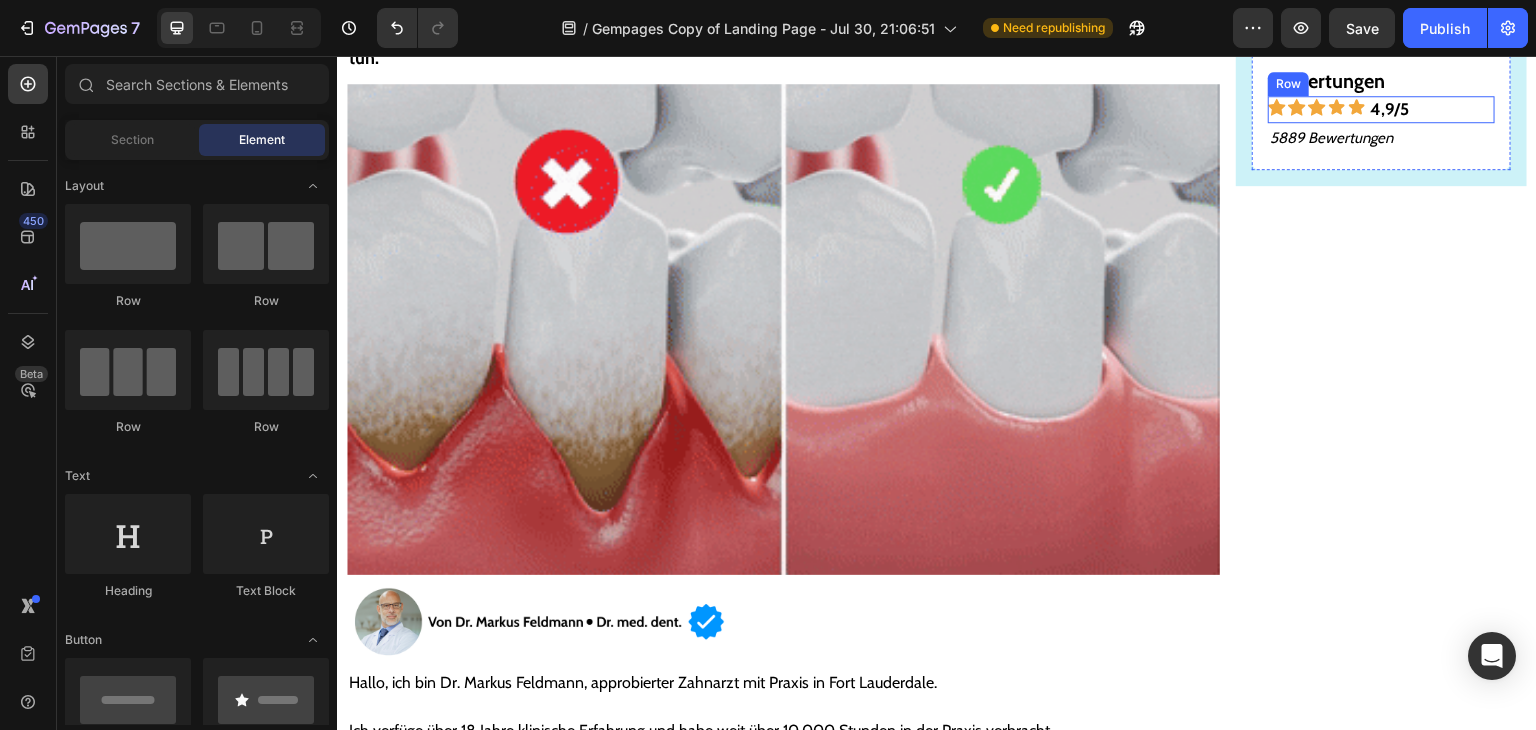 click on "Icon
Icon
Icon
Icon
Icon 4,9/5 Text Block Row" at bounding box center [1381, 109] 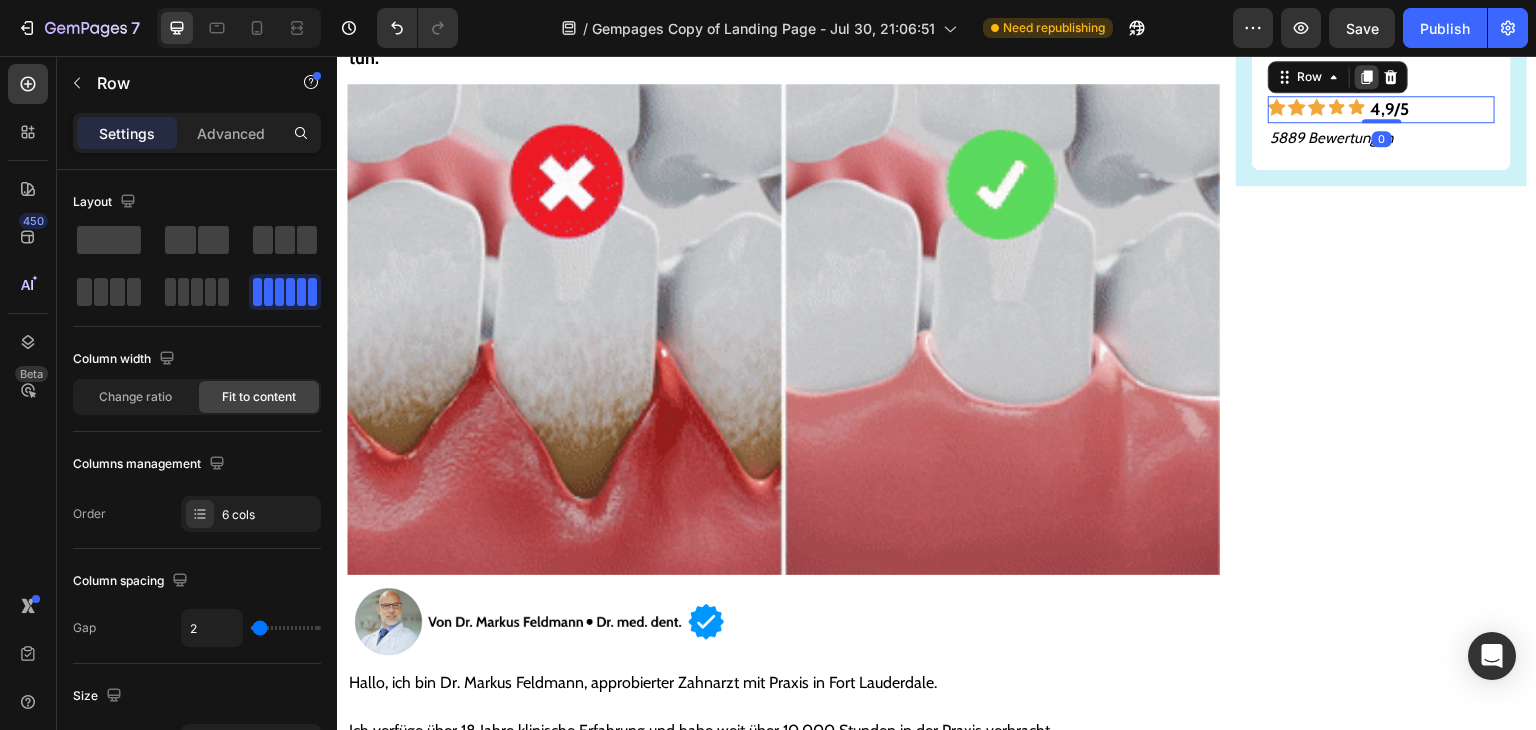 click 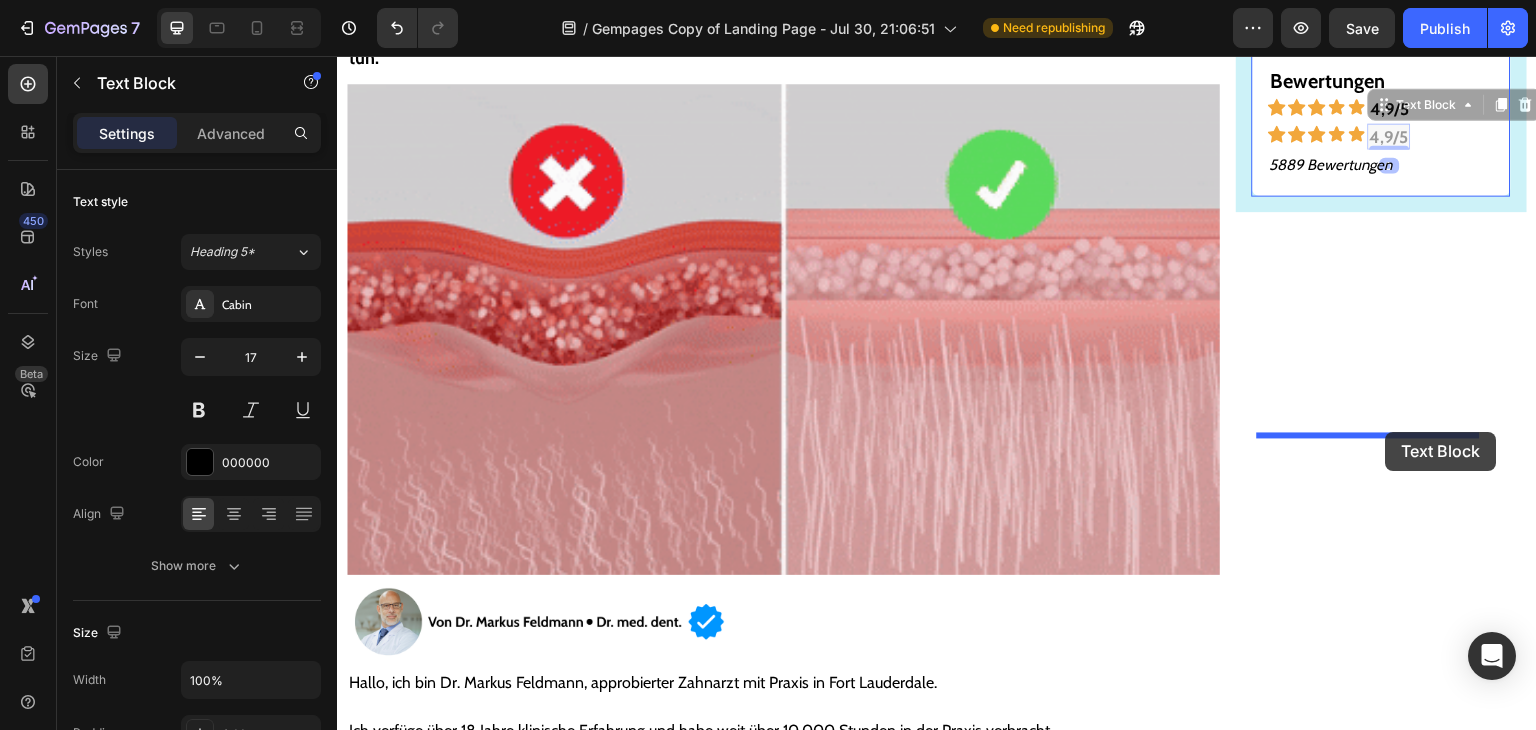 drag, startPoint x: 1390, startPoint y: 390, endPoint x: 1386, endPoint y: 432, distance: 42.190044 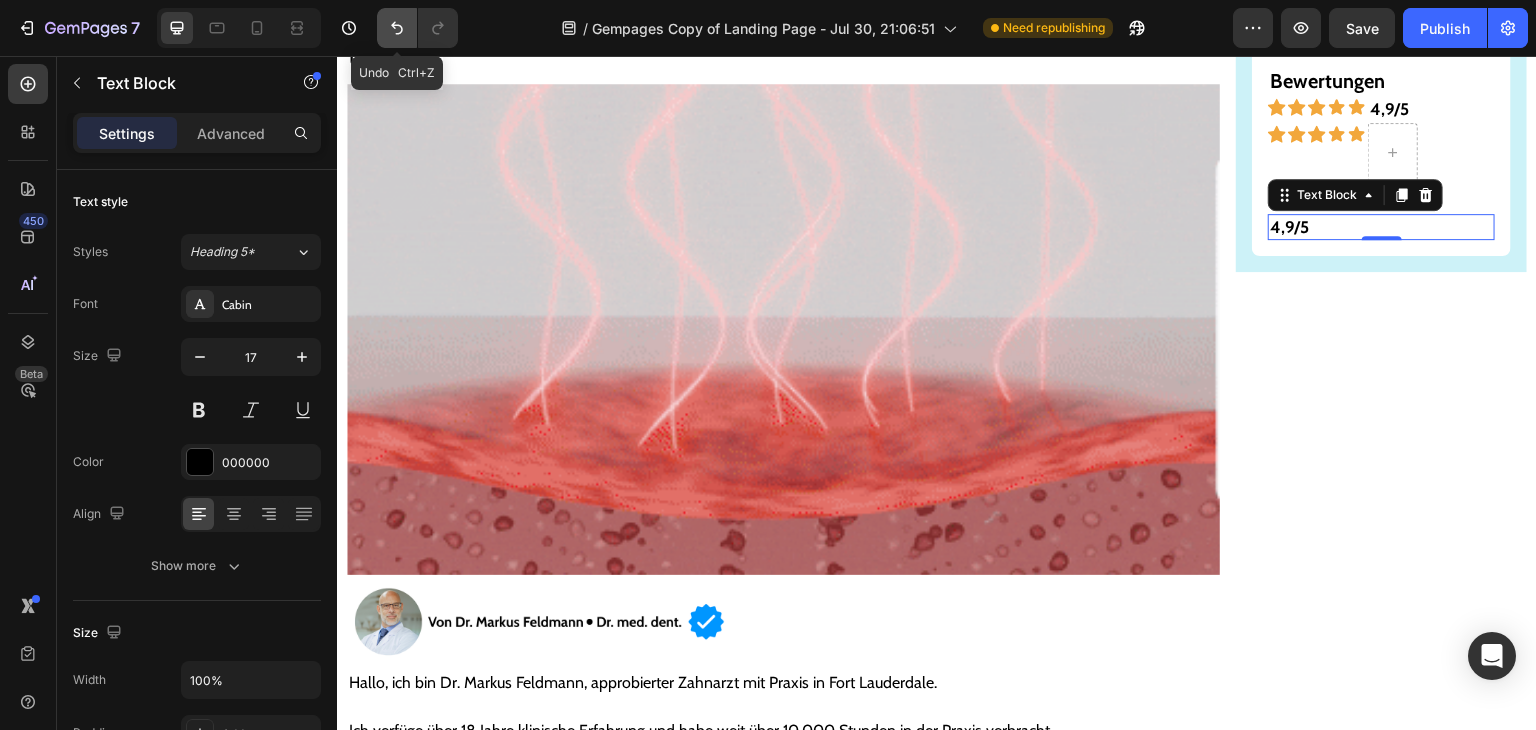 click 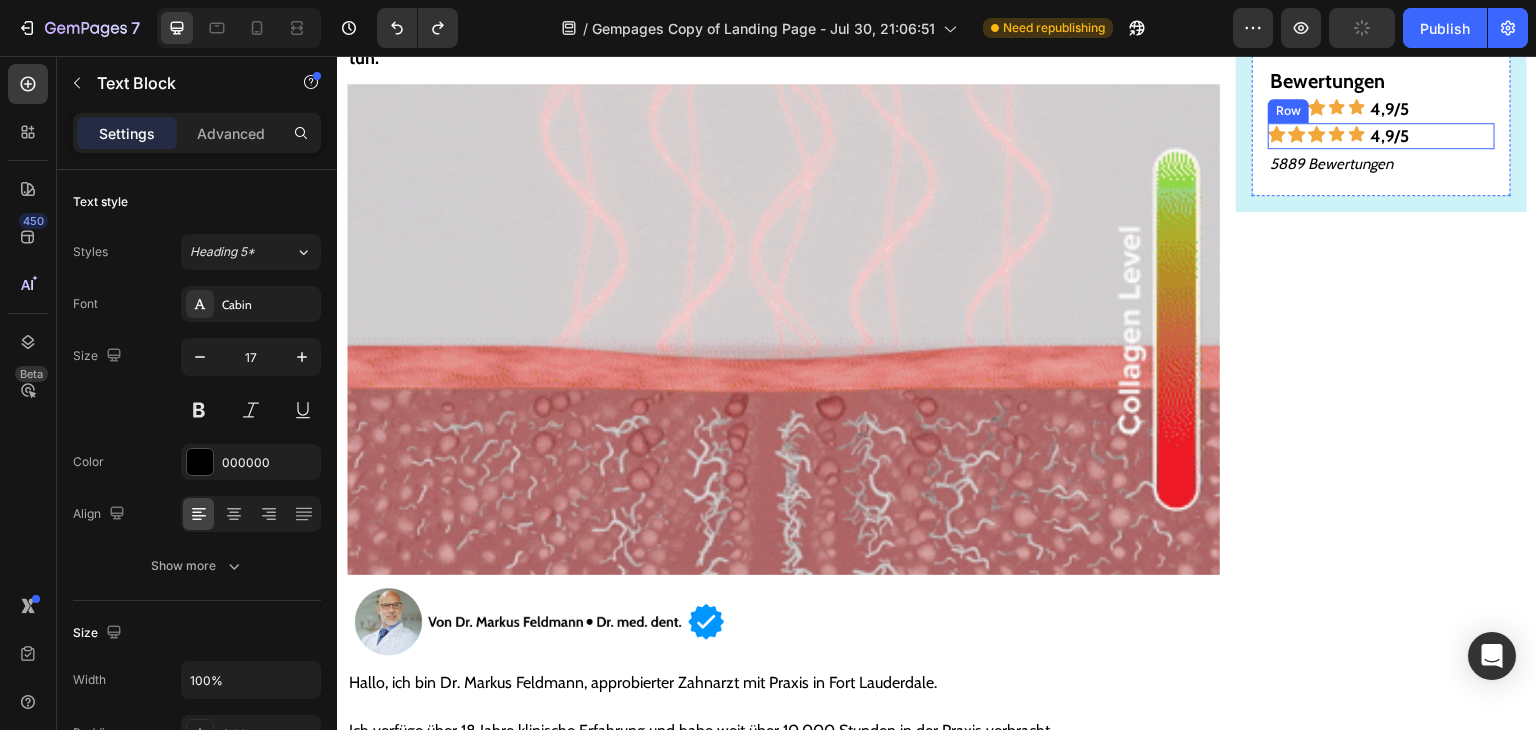 click on "Icon
Icon
Icon
Icon
Icon 4,9/5 Text Block Row" at bounding box center (1381, 136) 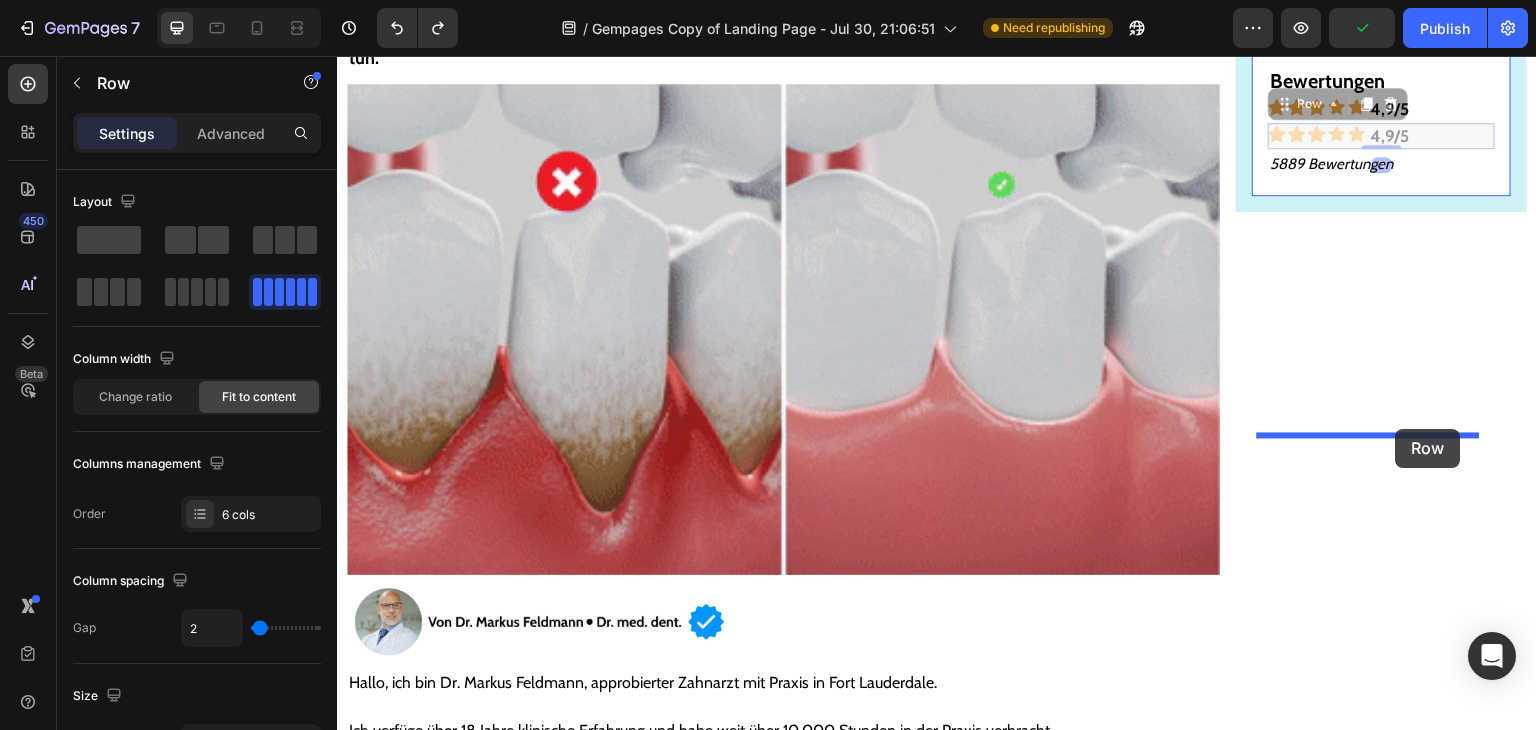drag, startPoint x: 1416, startPoint y: 393, endPoint x: 1396, endPoint y: 429, distance: 41.18252 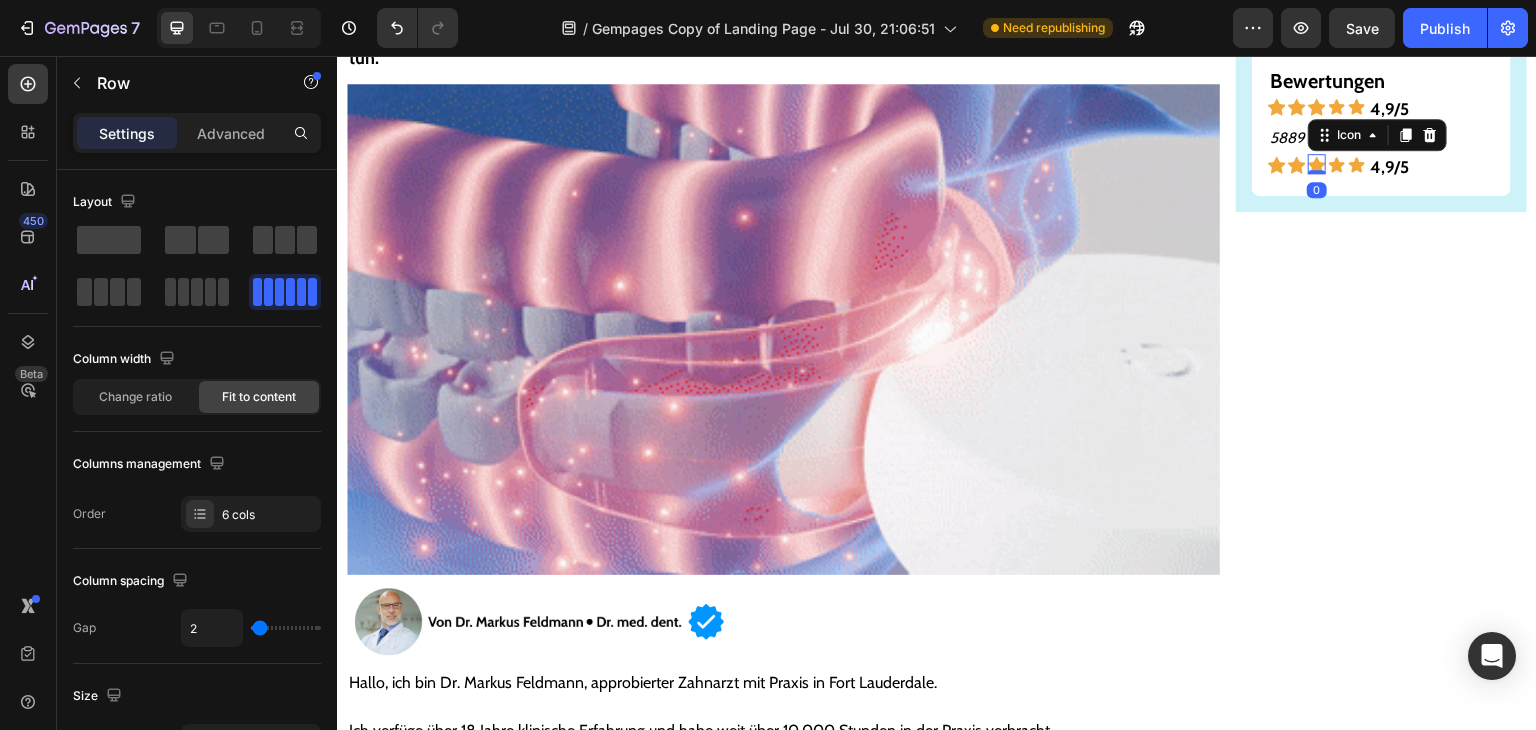 click 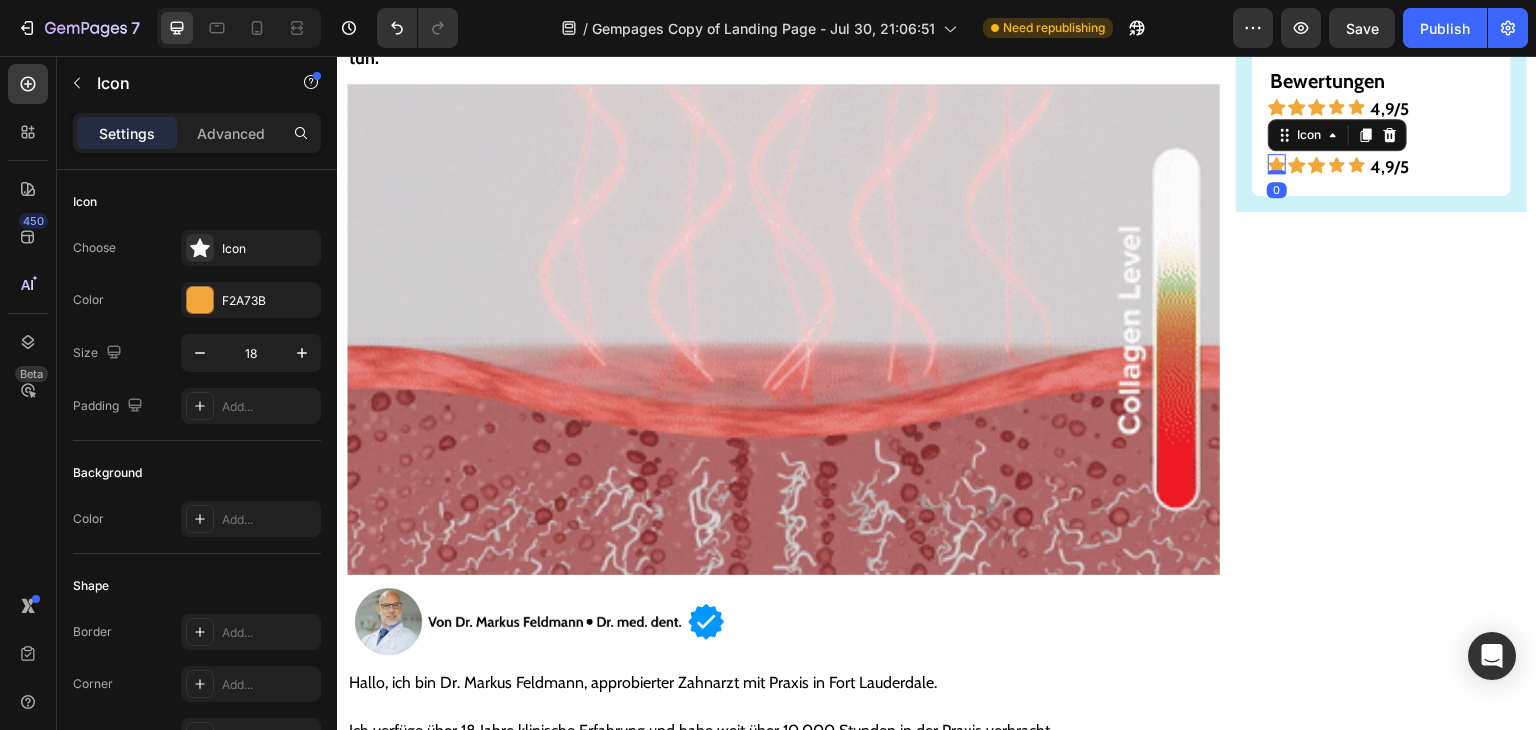 click 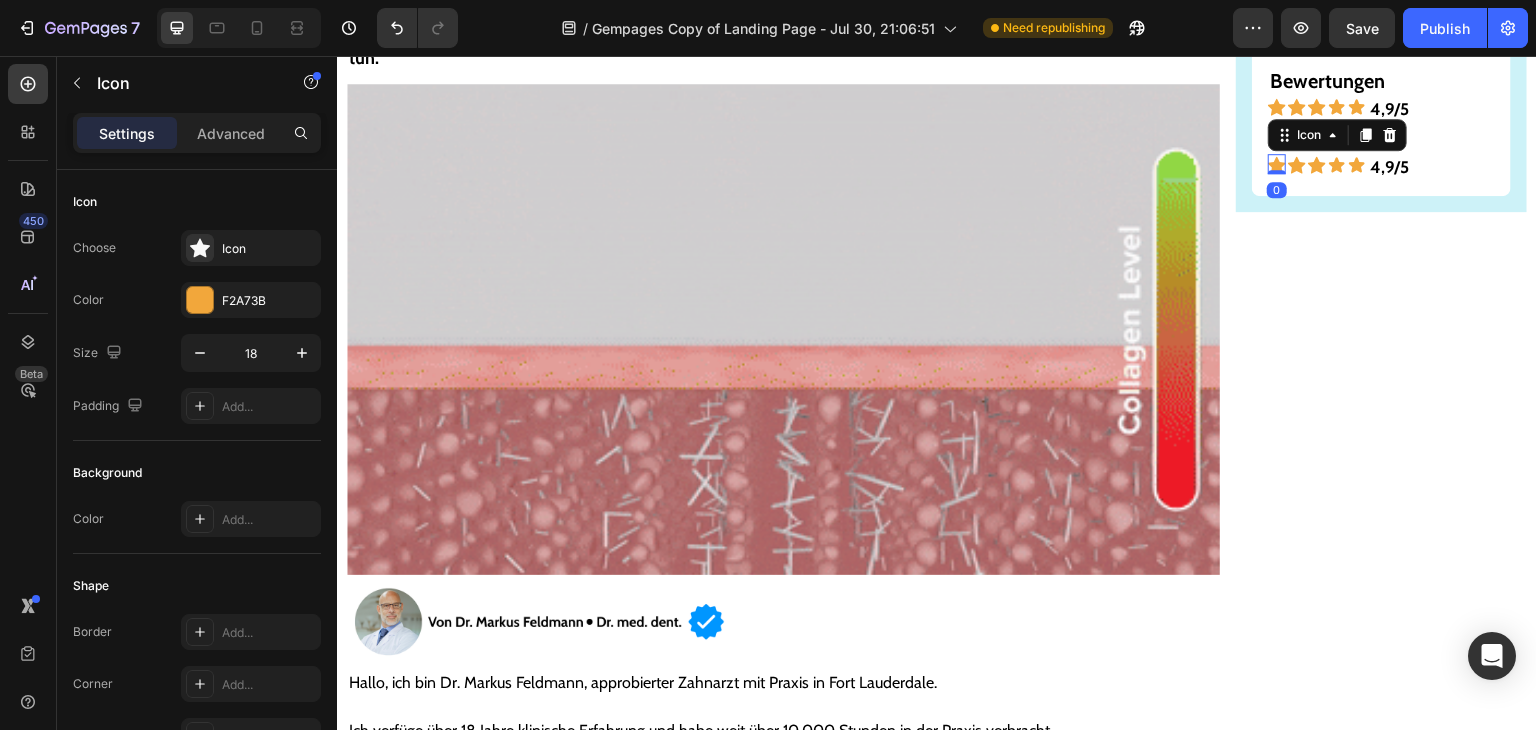click 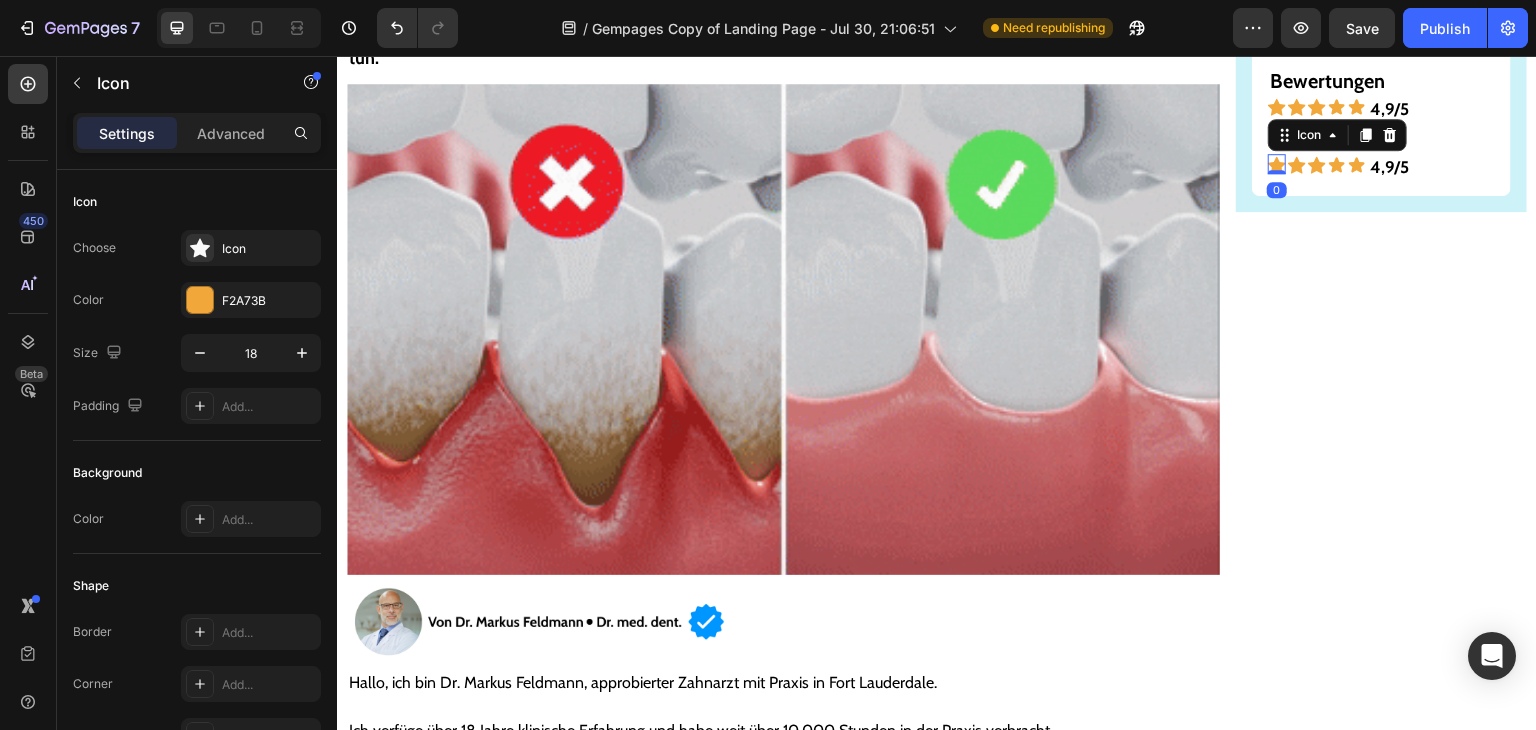 click 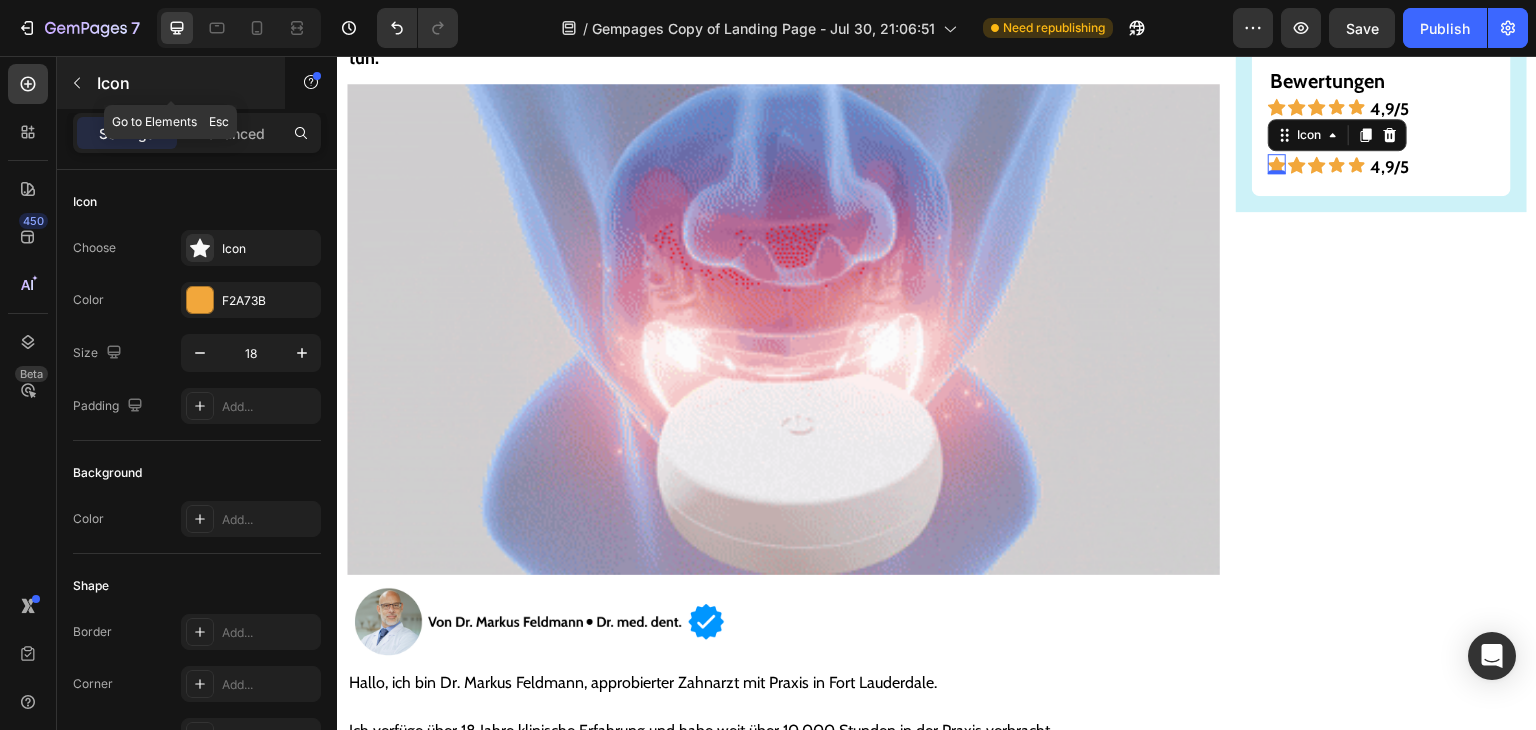 click 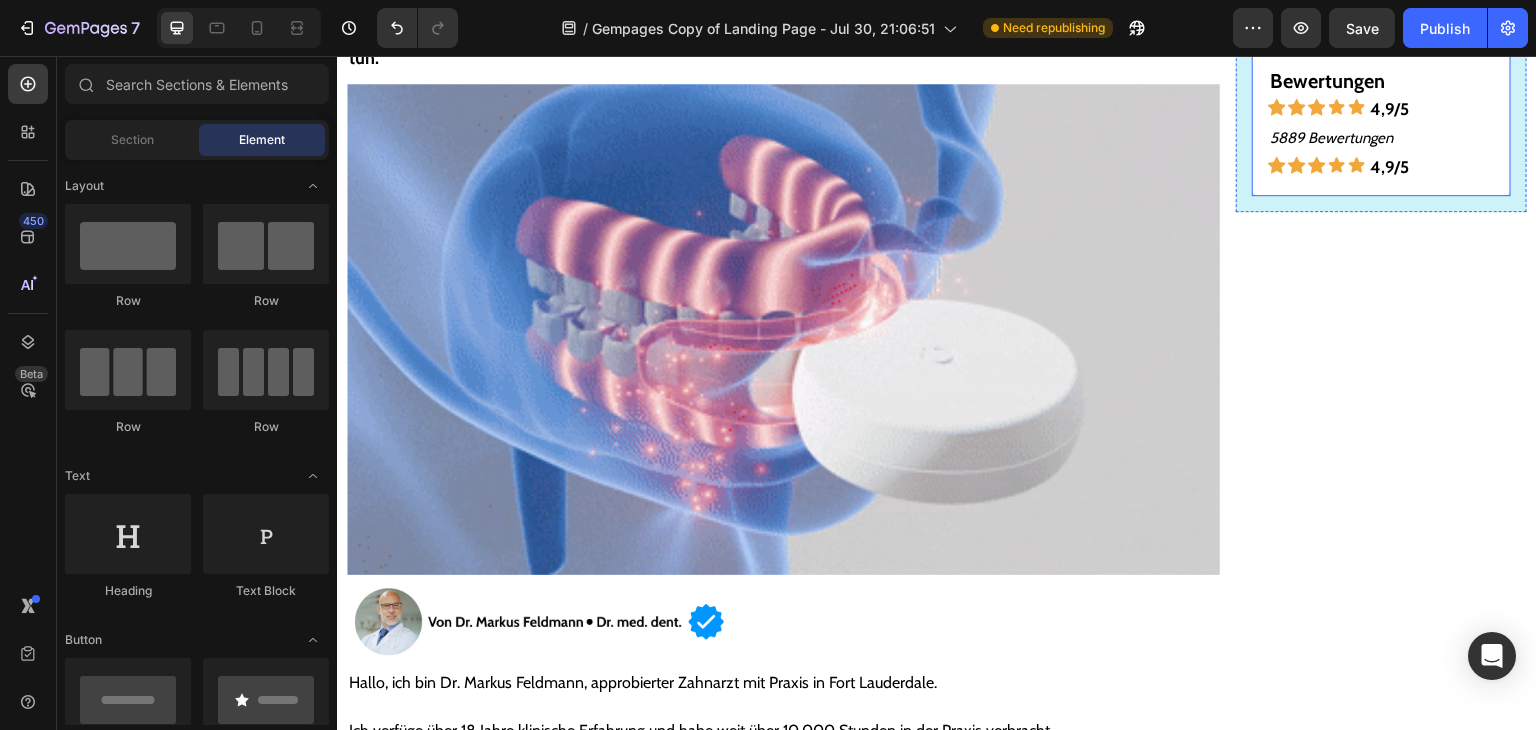 click on "Icon" at bounding box center (1277, 167) 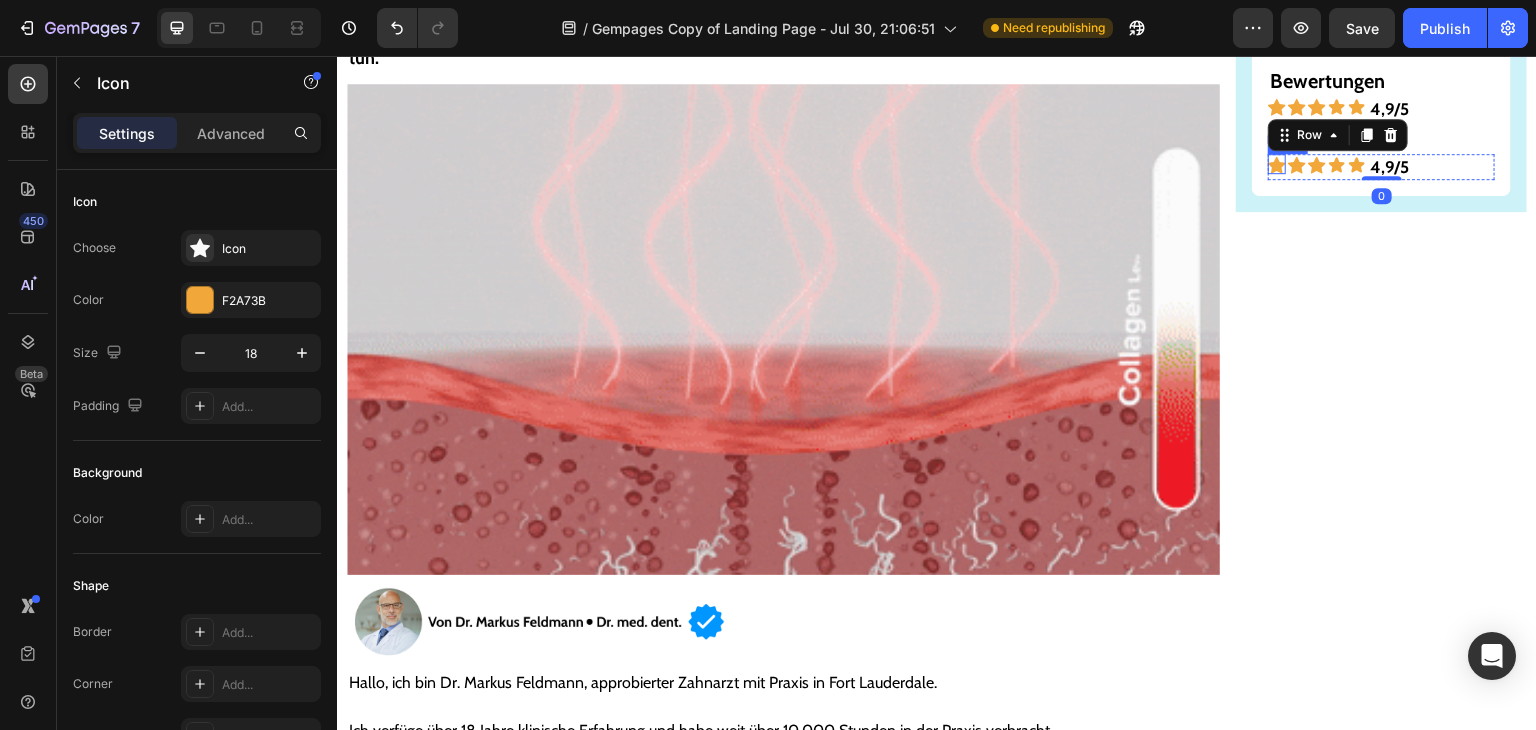 click 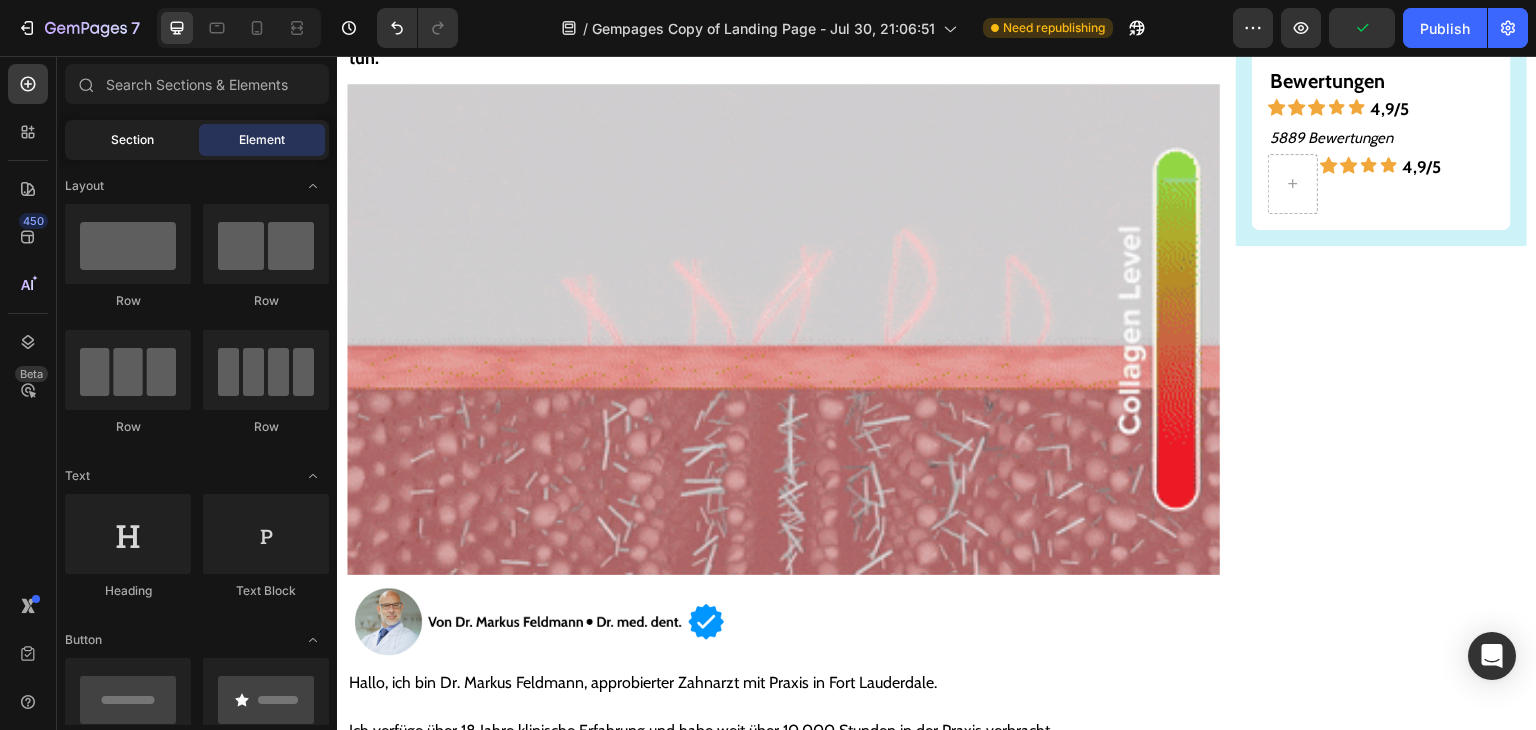 click on "Section" 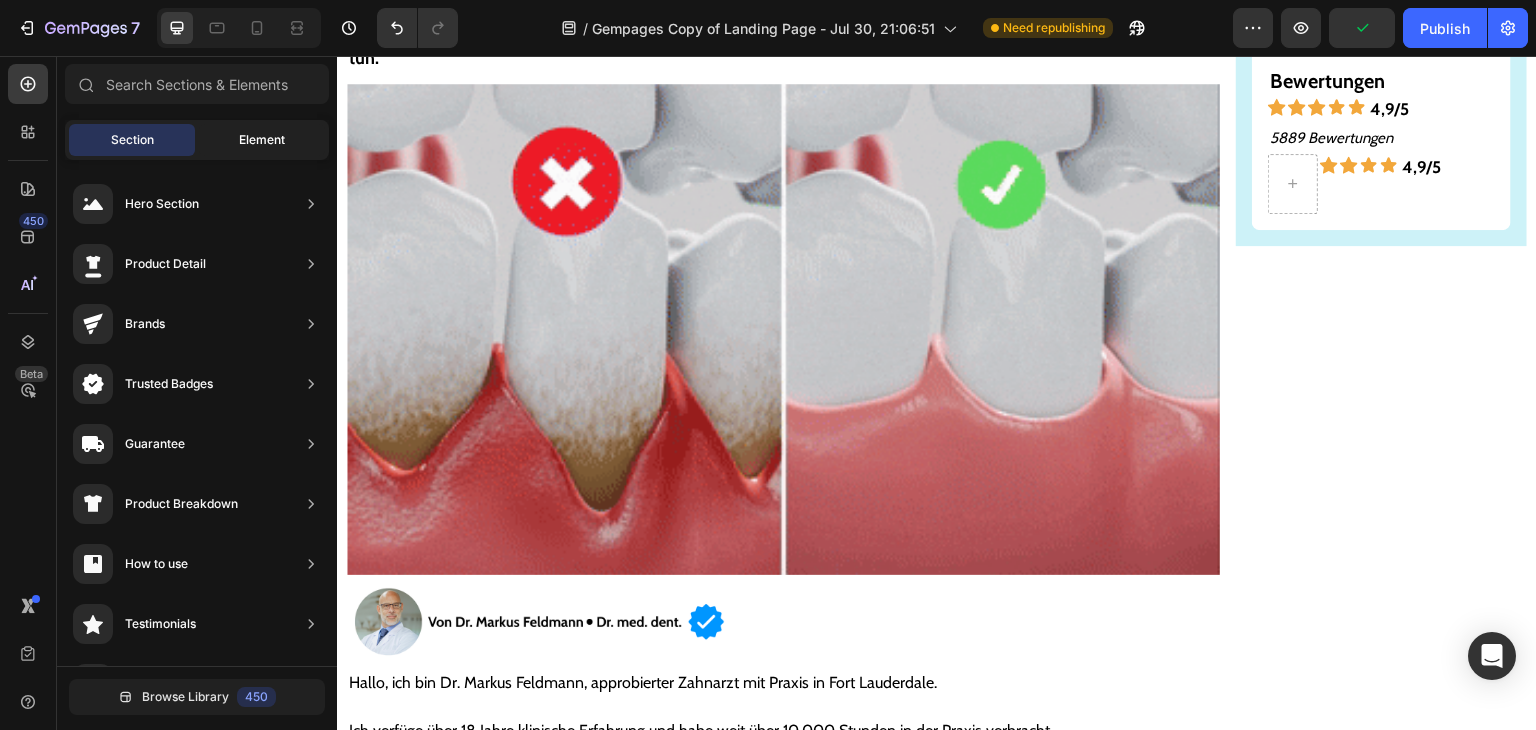 click on "Element" at bounding box center (262, 140) 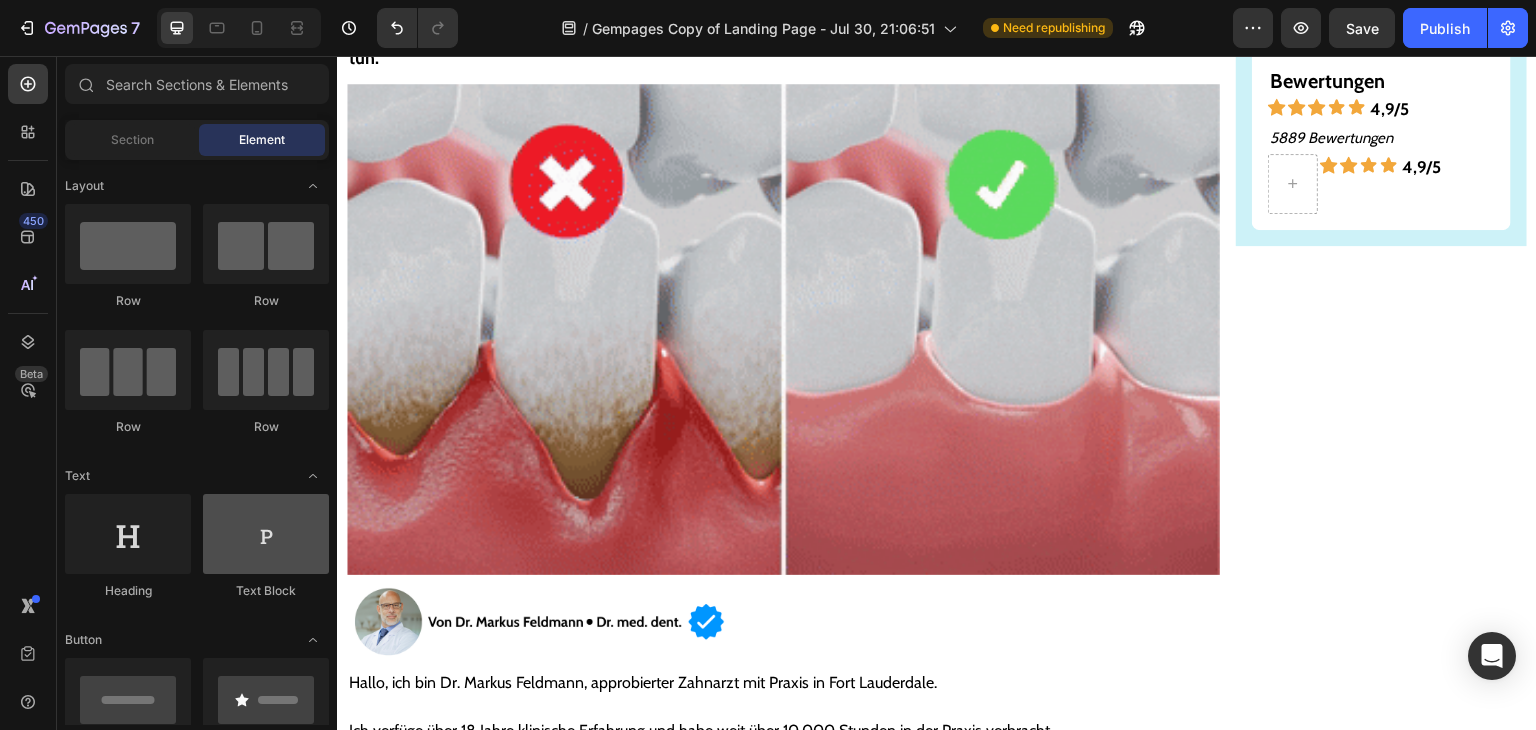 scroll, scrollTop: 100, scrollLeft: 0, axis: vertical 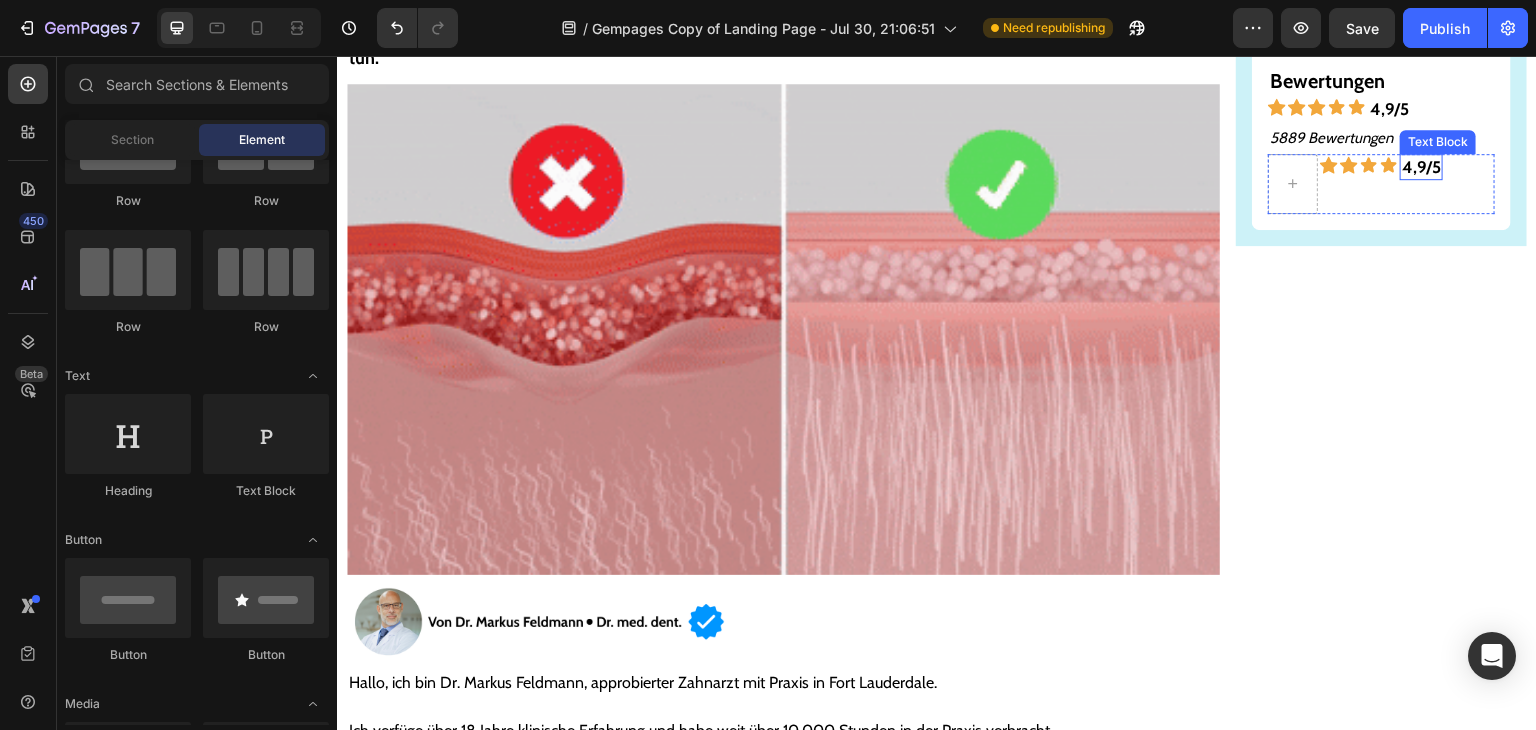 click on "4,9/5" at bounding box center (1421, 167) 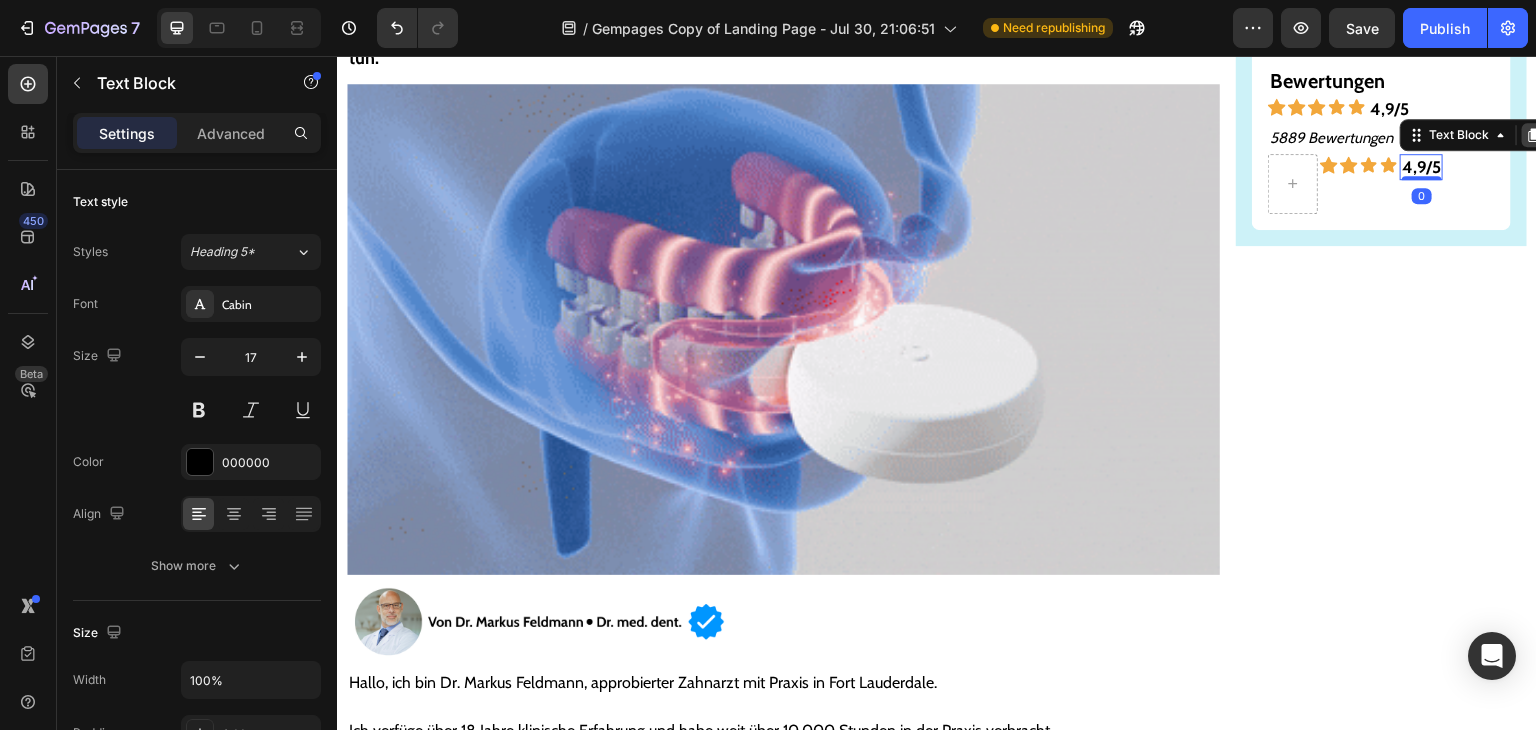 click at bounding box center [1534, 135] 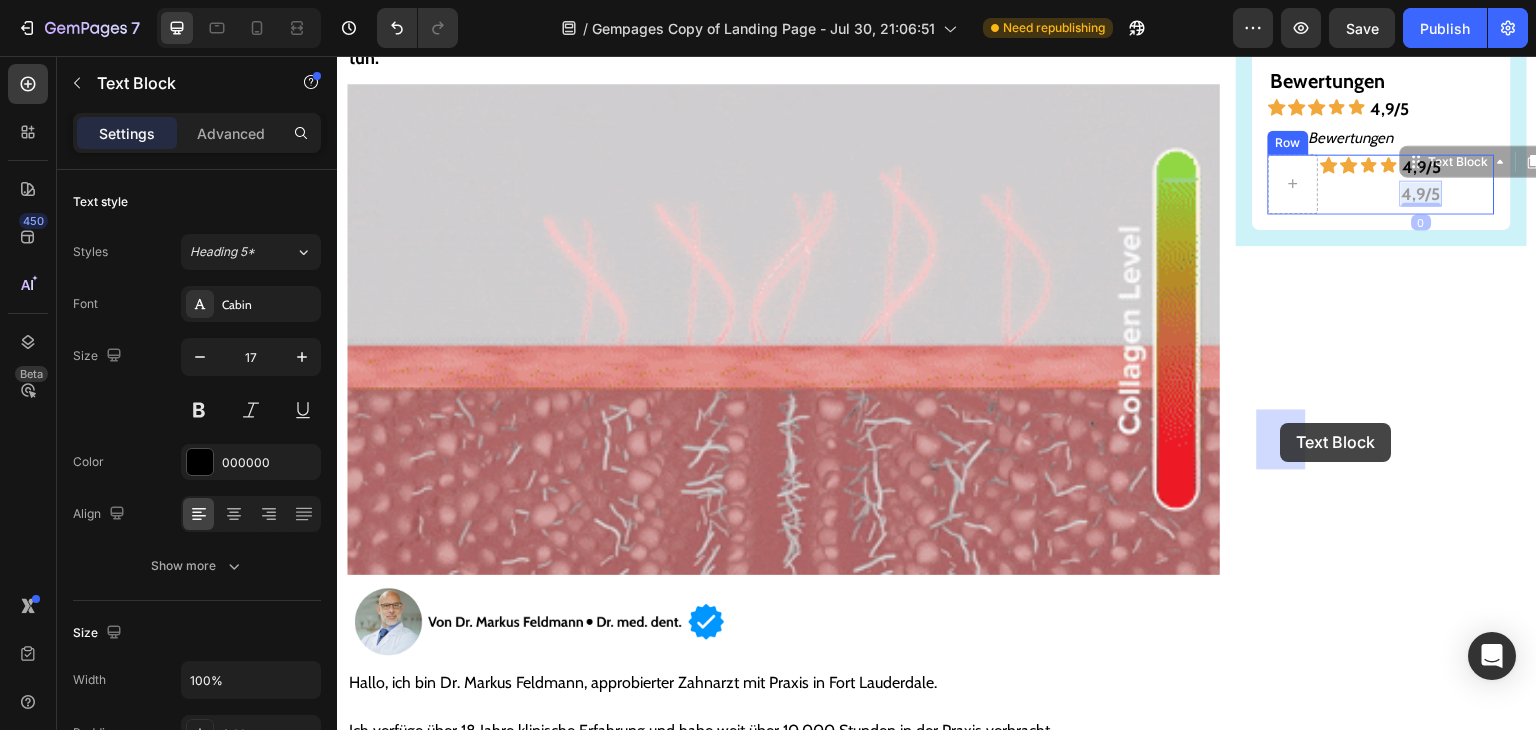 drag, startPoint x: 1415, startPoint y: 441, endPoint x: 1281, endPoint y: 423, distance: 135.20355 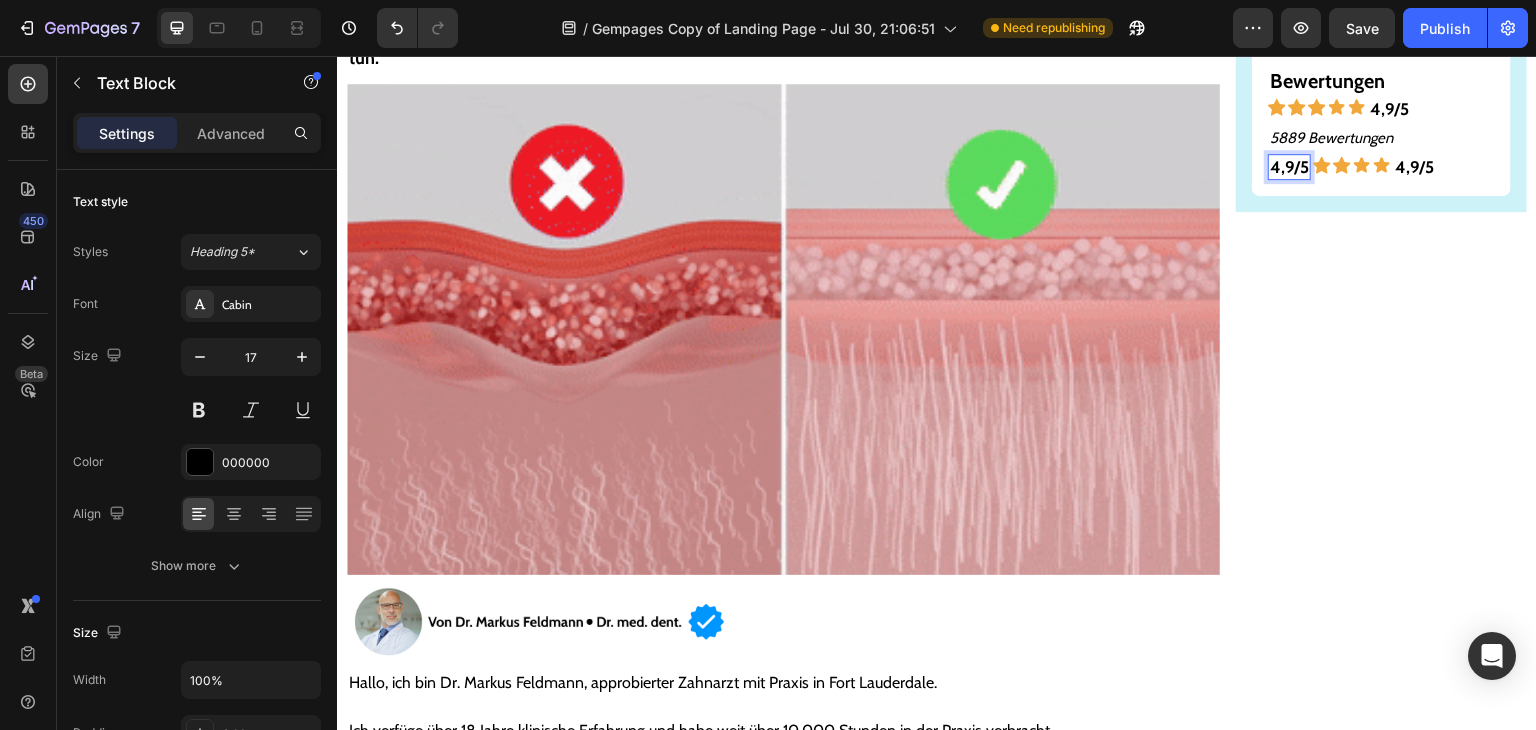 click on "4,9/5" at bounding box center [1289, 167] 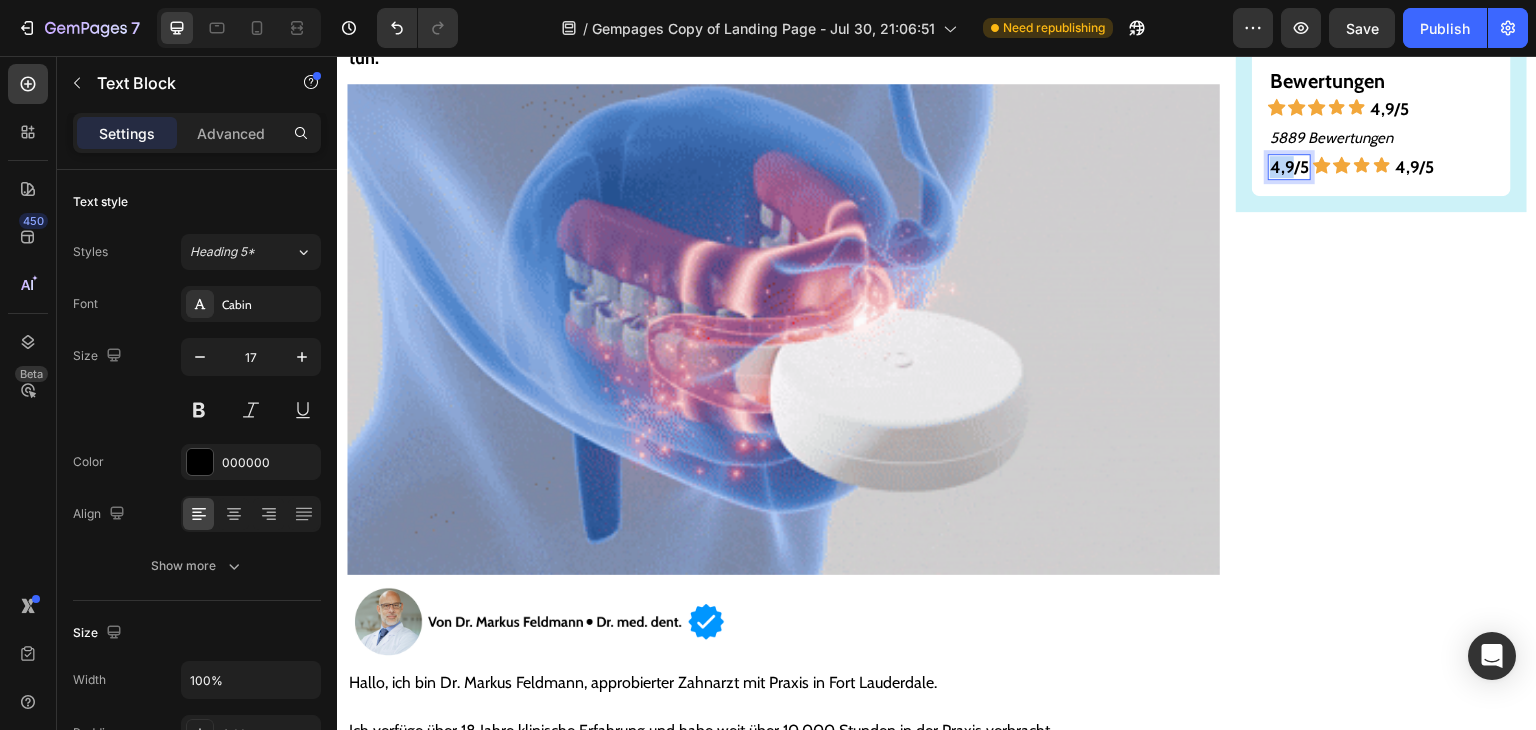 click on "4,9/5" at bounding box center (1289, 167) 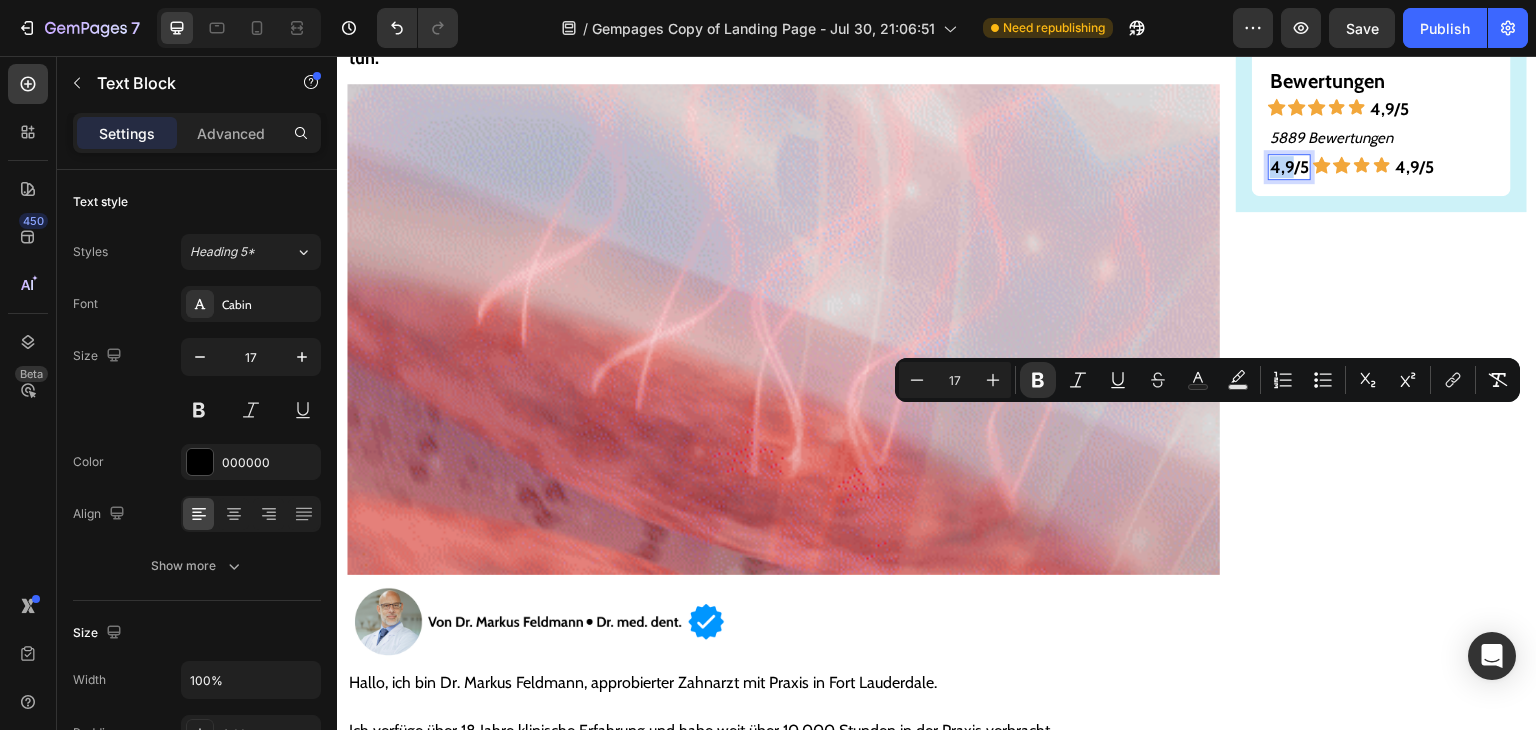 click on "4,9/5" at bounding box center [1289, 167] 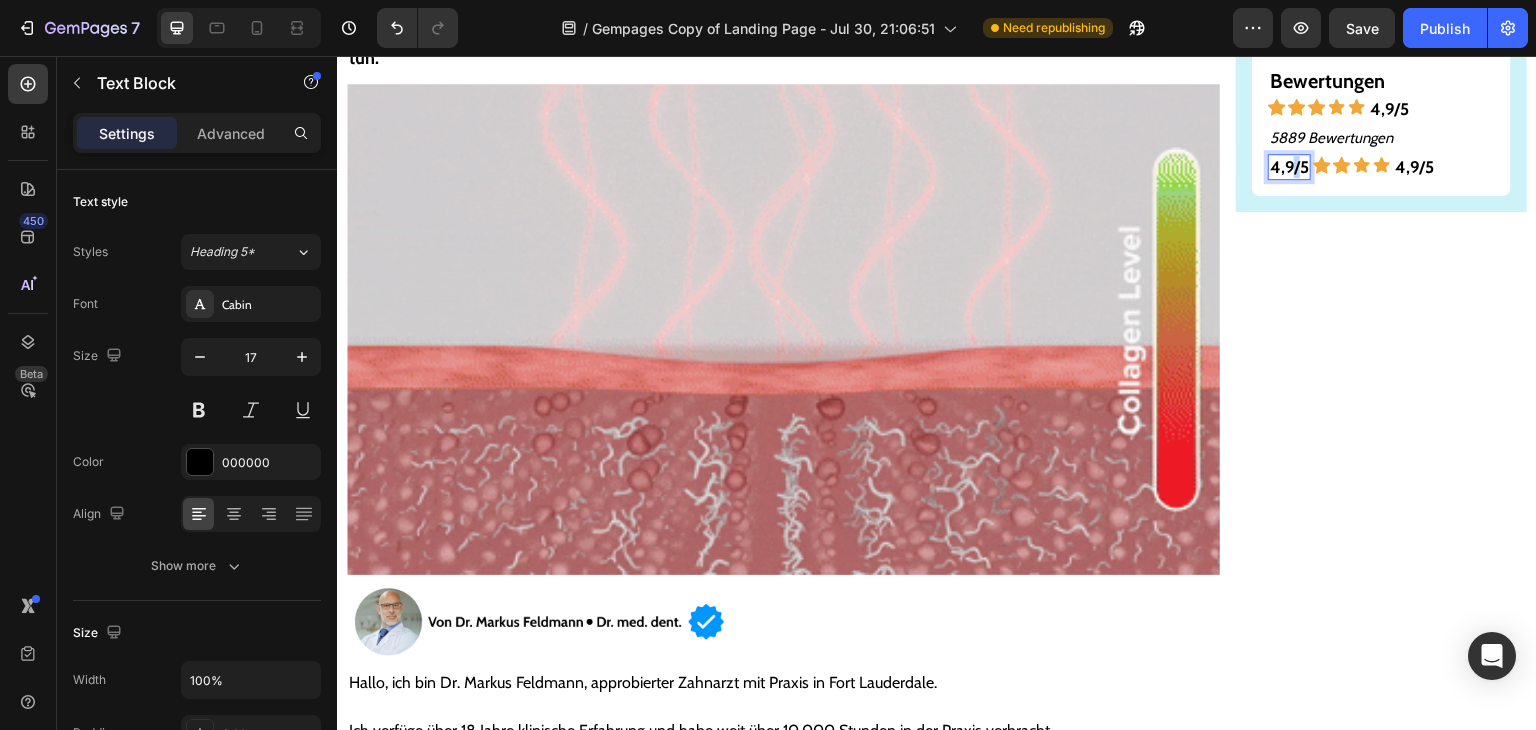 click on "4,9/5" at bounding box center [1289, 167] 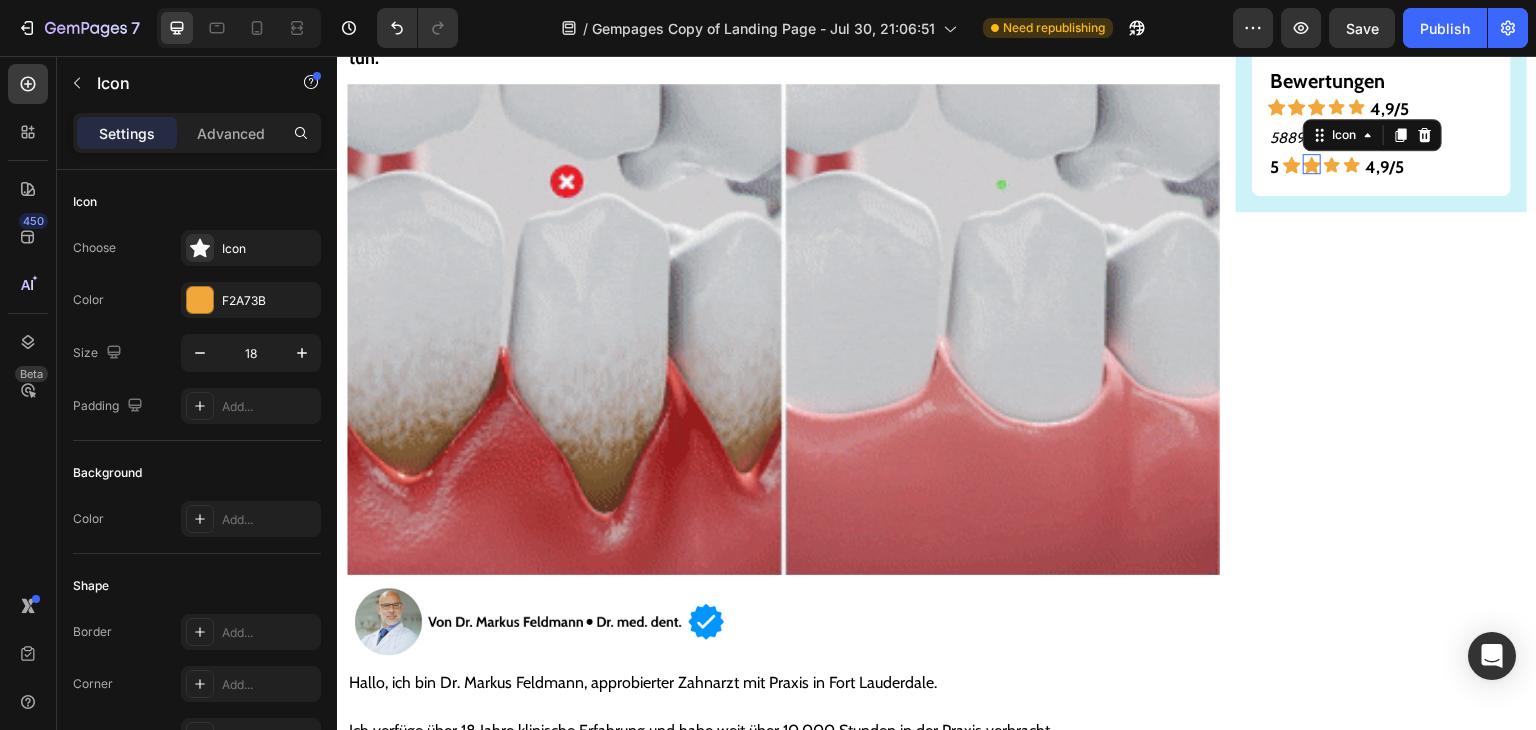 click 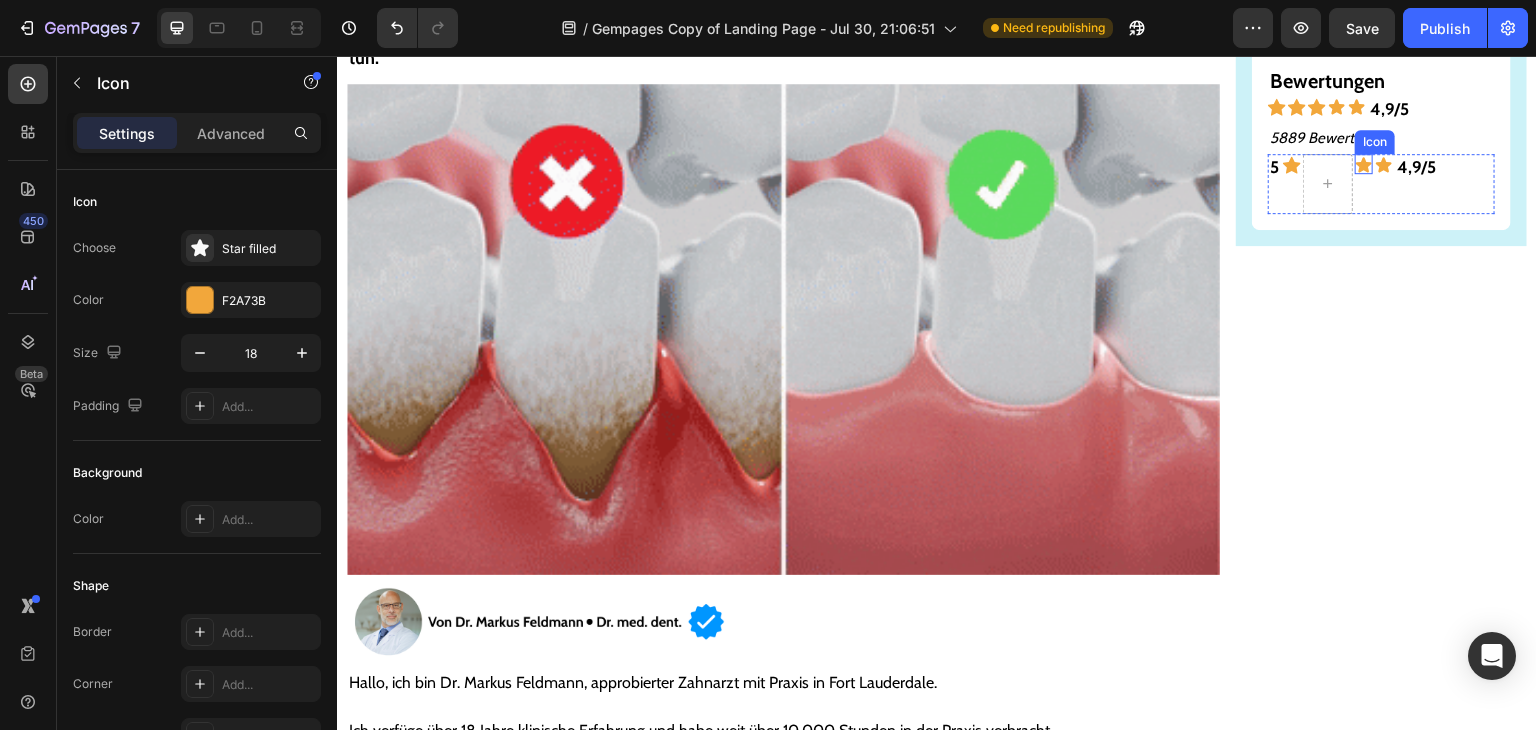 click 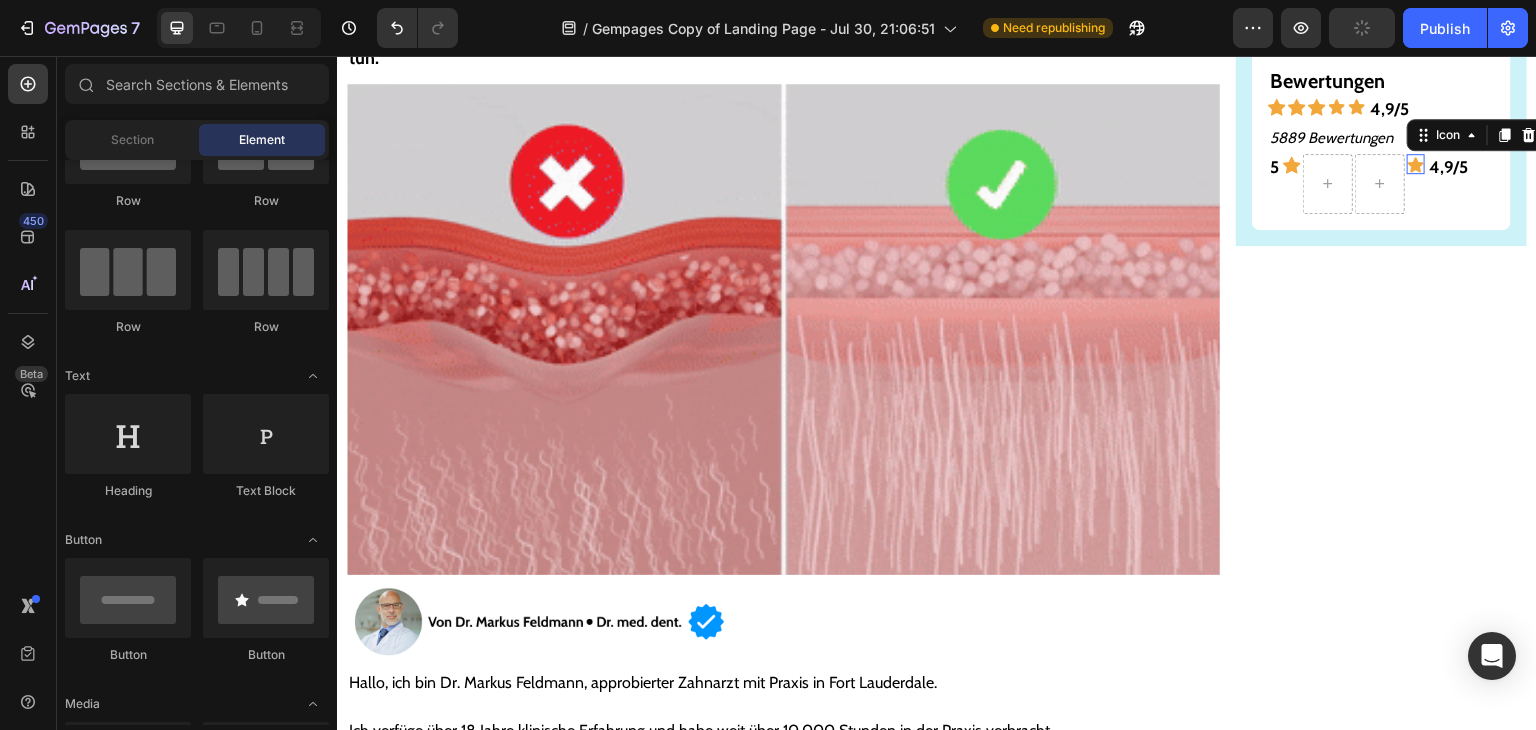 click 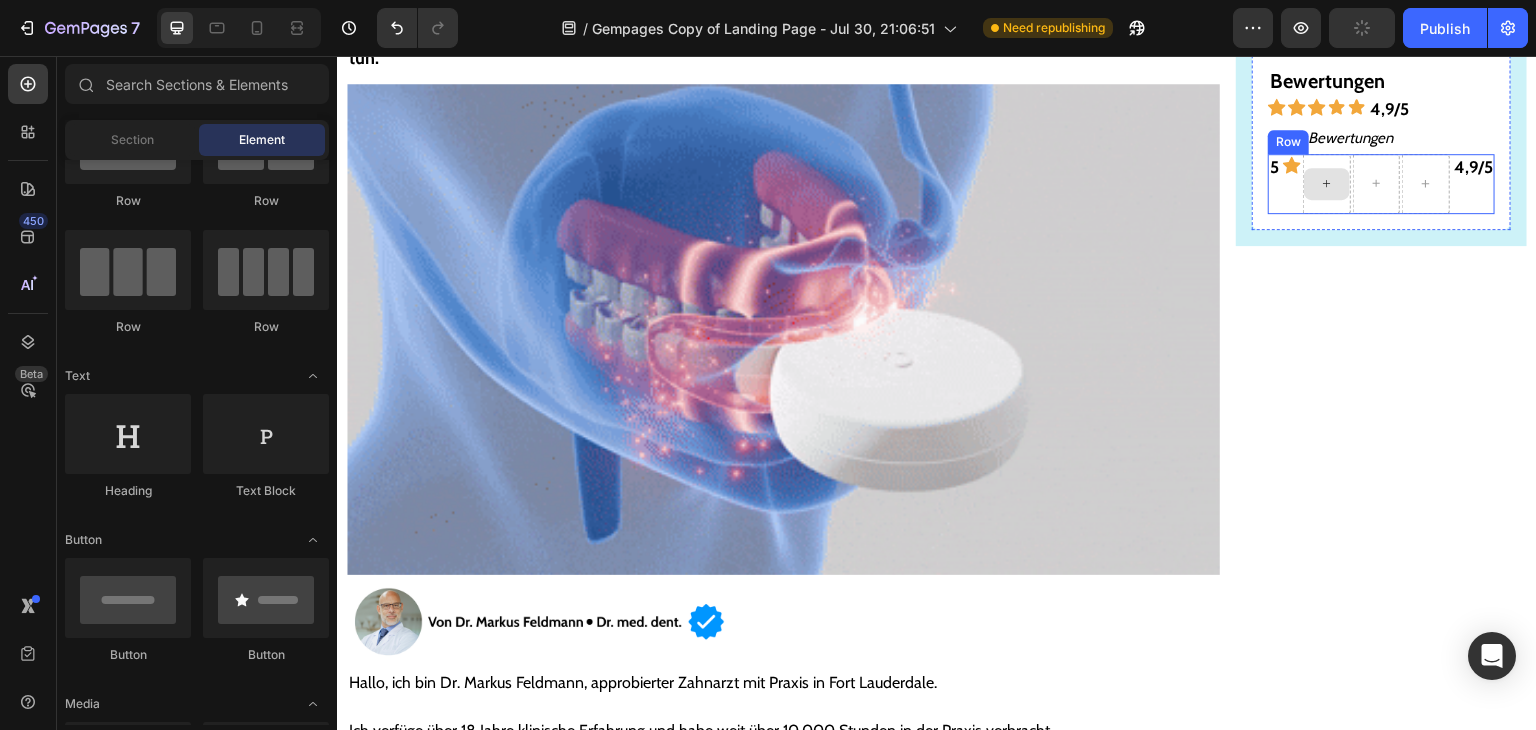 drag, startPoint x: 1337, startPoint y: 428, endPoint x: 1310, endPoint y: 432, distance: 27.294687 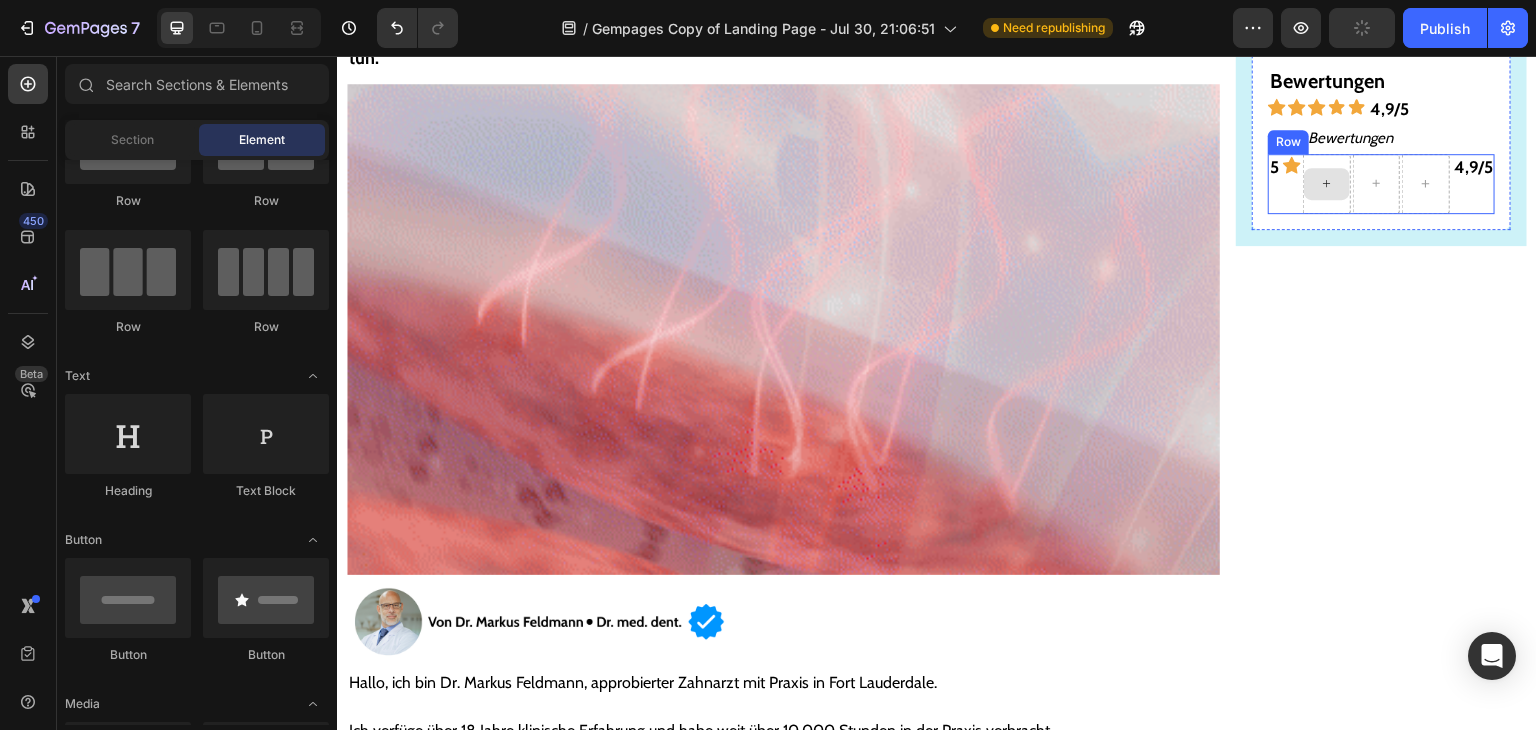 click 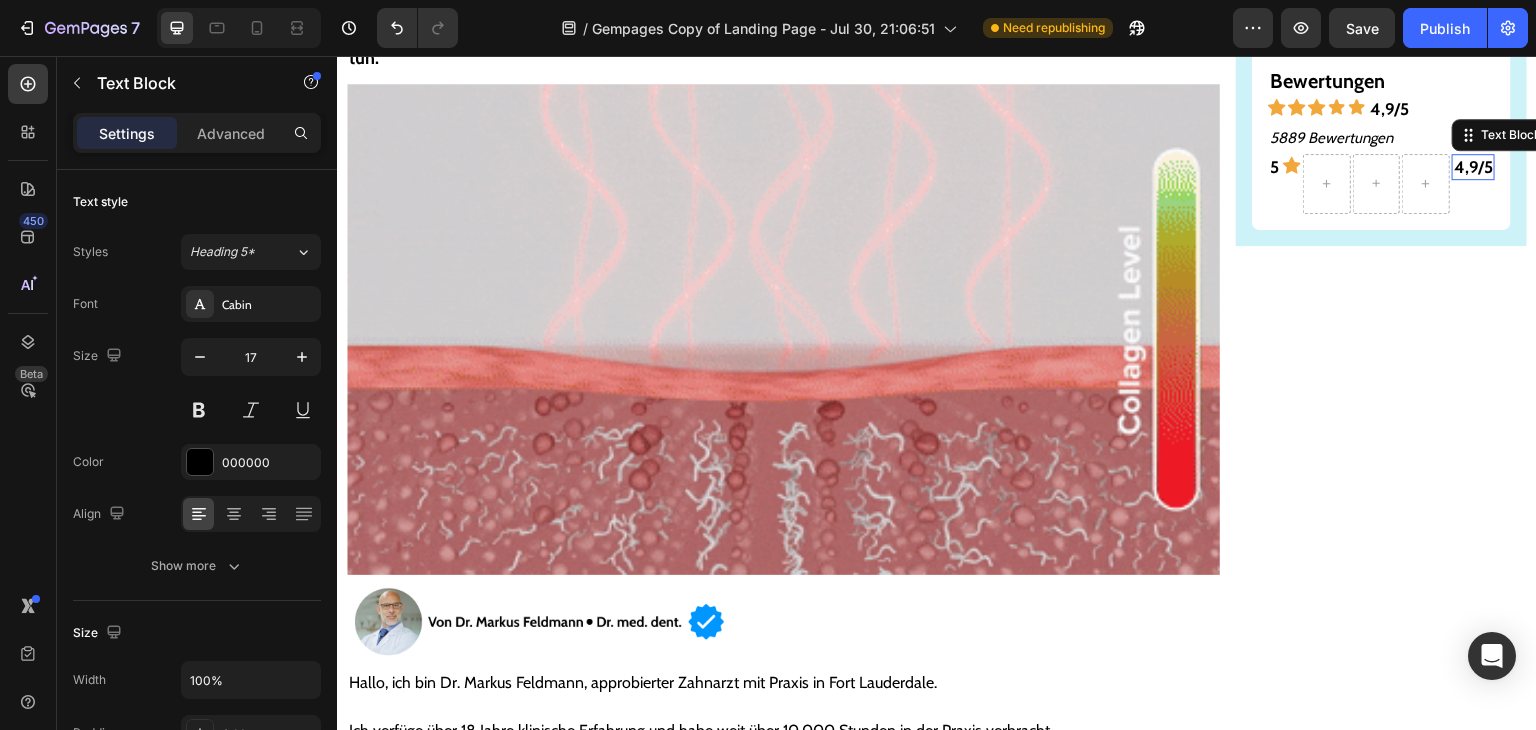 click on "4,9/5" at bounding box center [1473, 167] 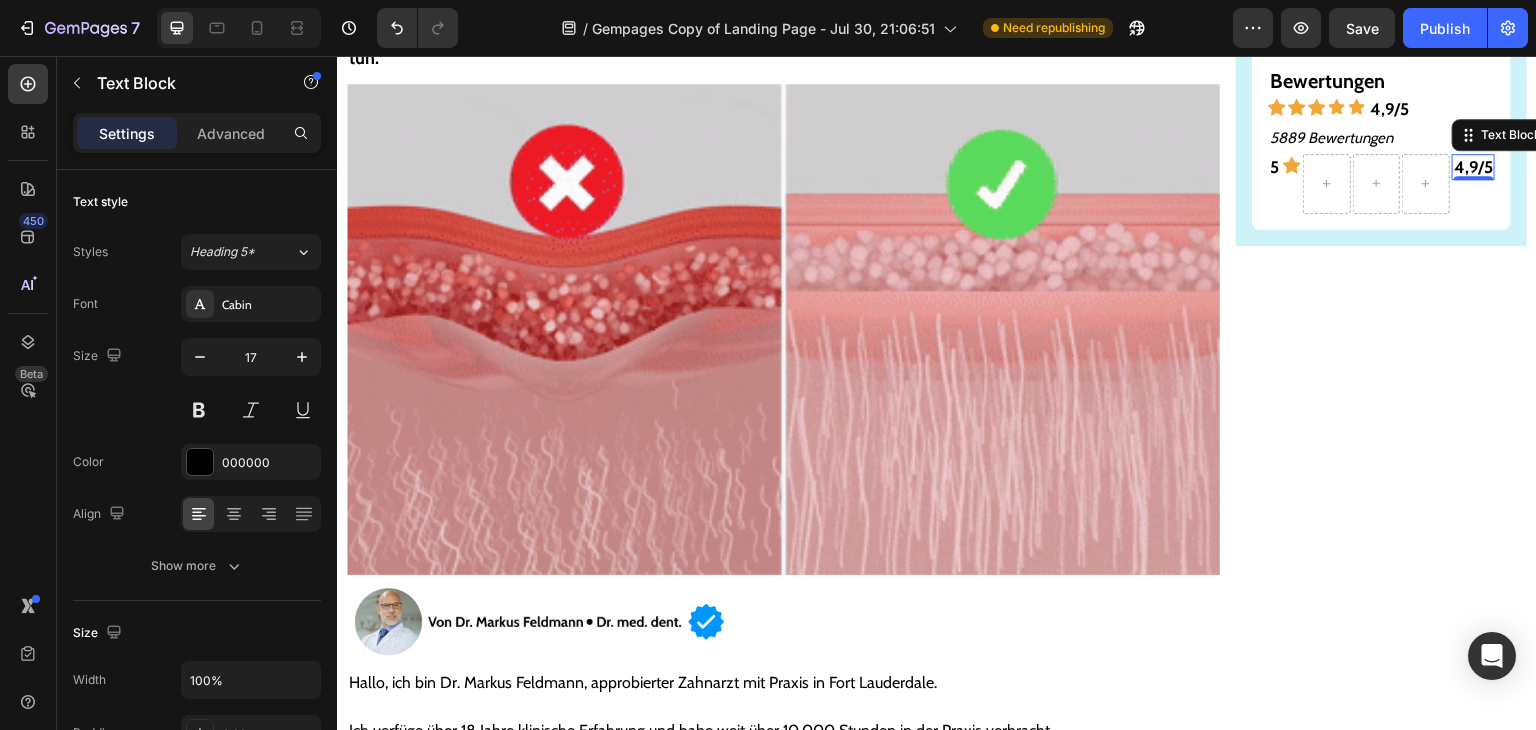 click on "4,9/5" at bounding box center [1473, 167] 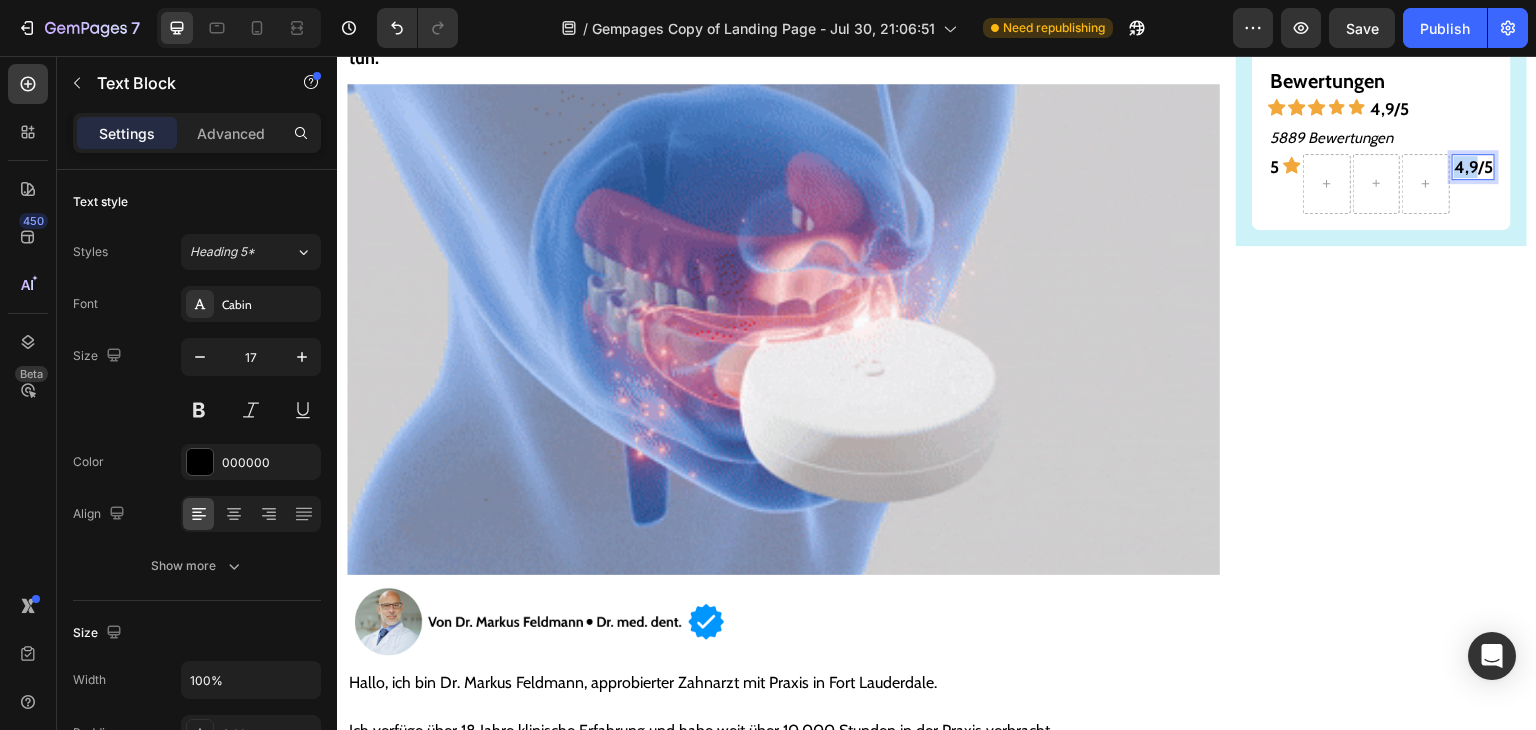 click on "4,9/5" at bounding box center [1473, 167] 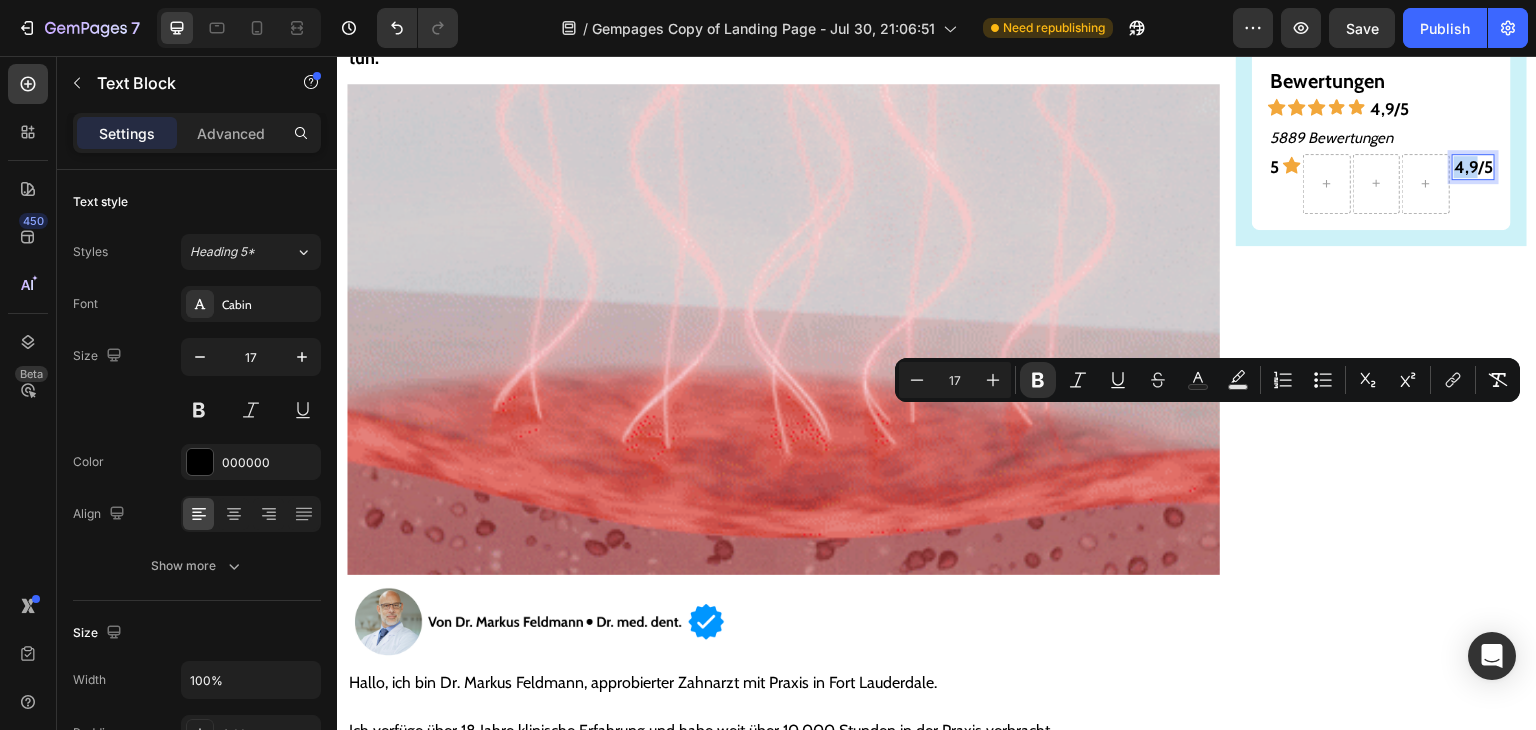 click on "4,9/5" at bounding box center [1473, 167] 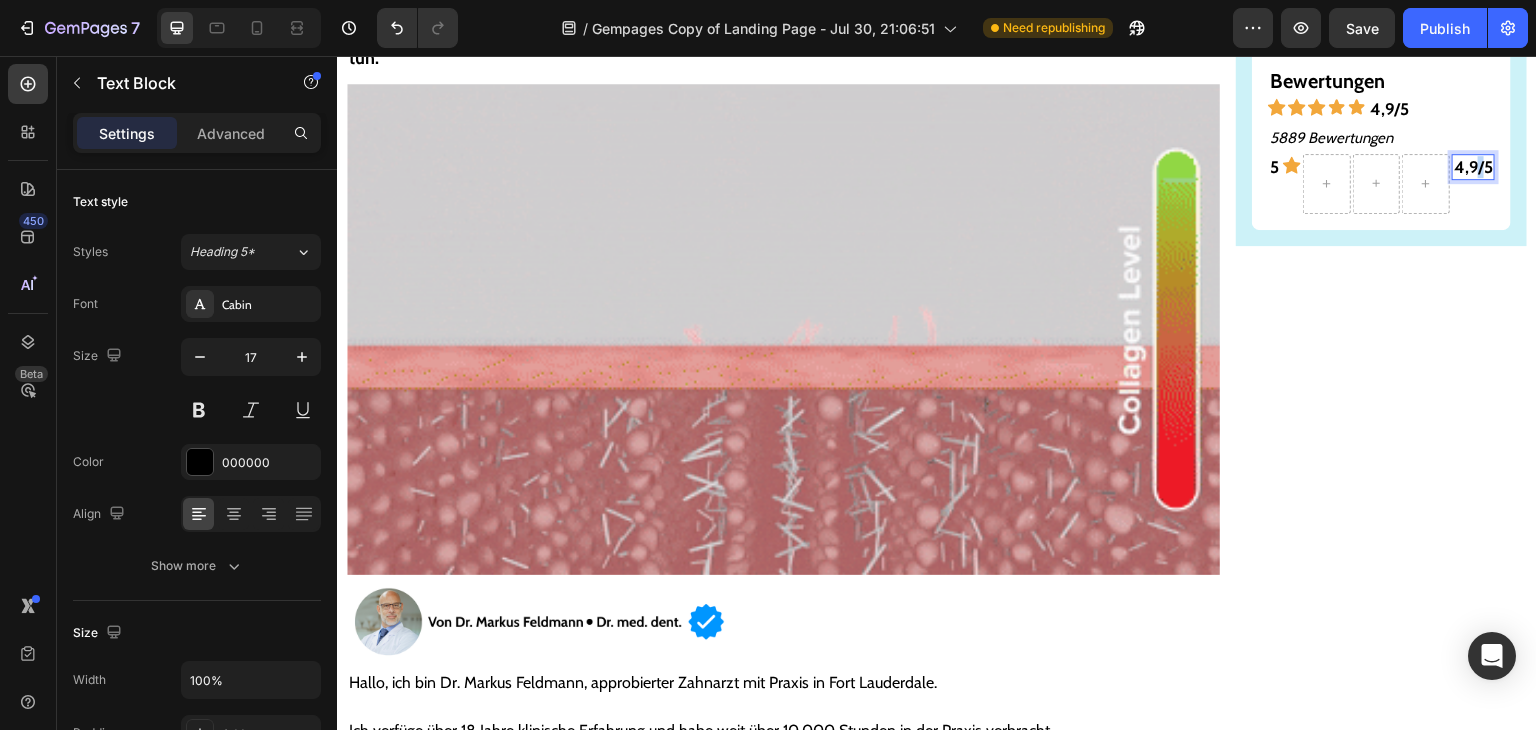 click on "4,9/5" at bounding box center [1473, 167] 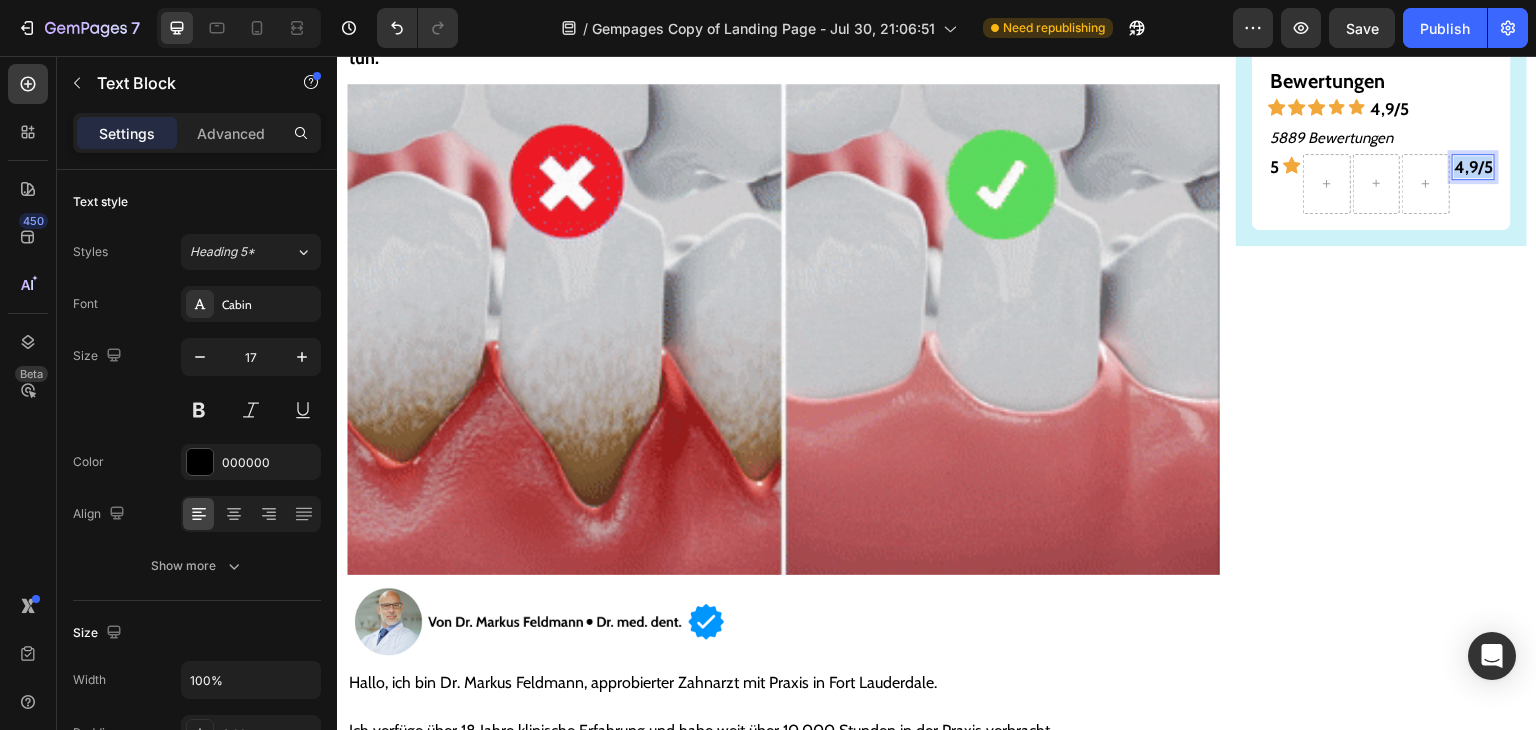 click on "4,9/5" at bounding box center (1473, 167) 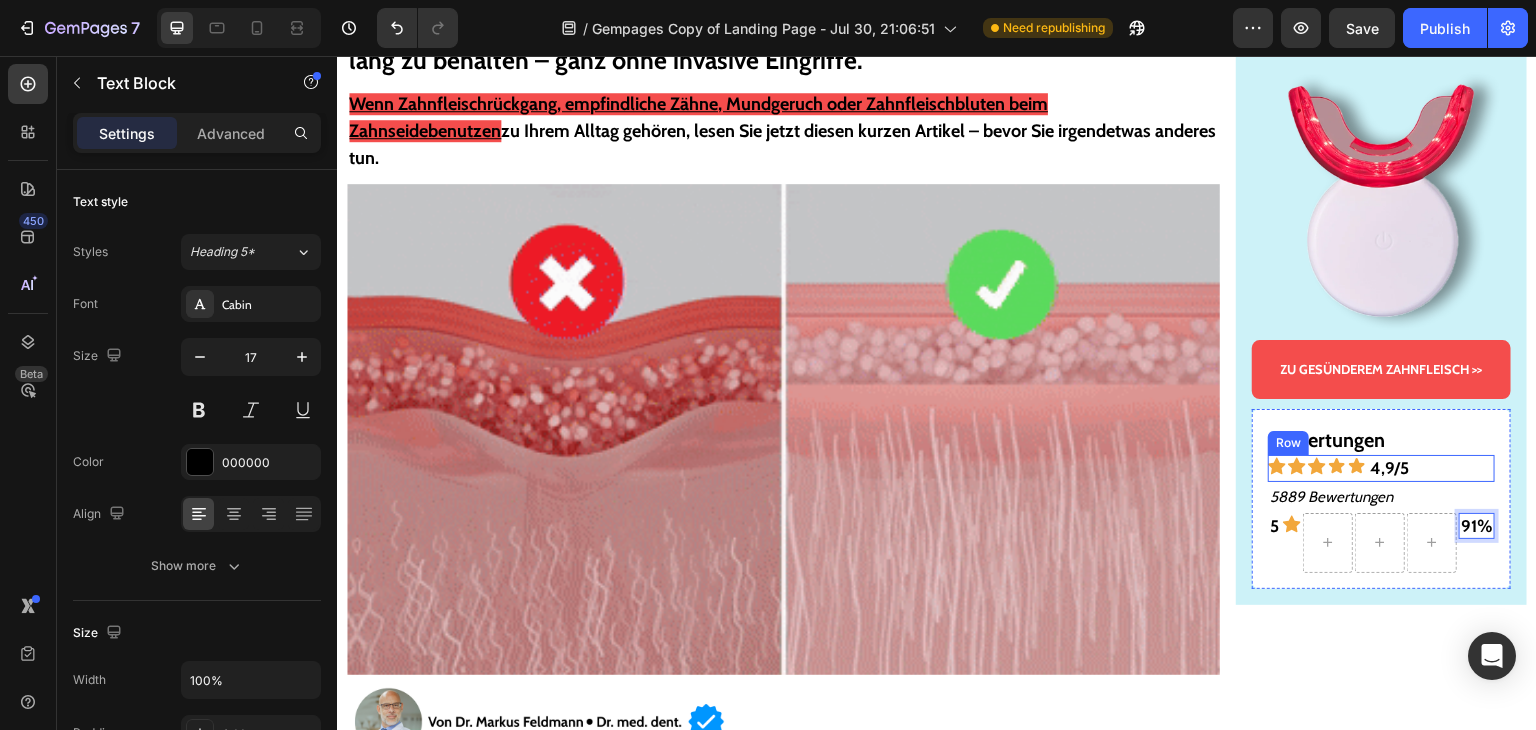 scroll, scrollTop: 200, scrollLeft: 0, axis: vertical 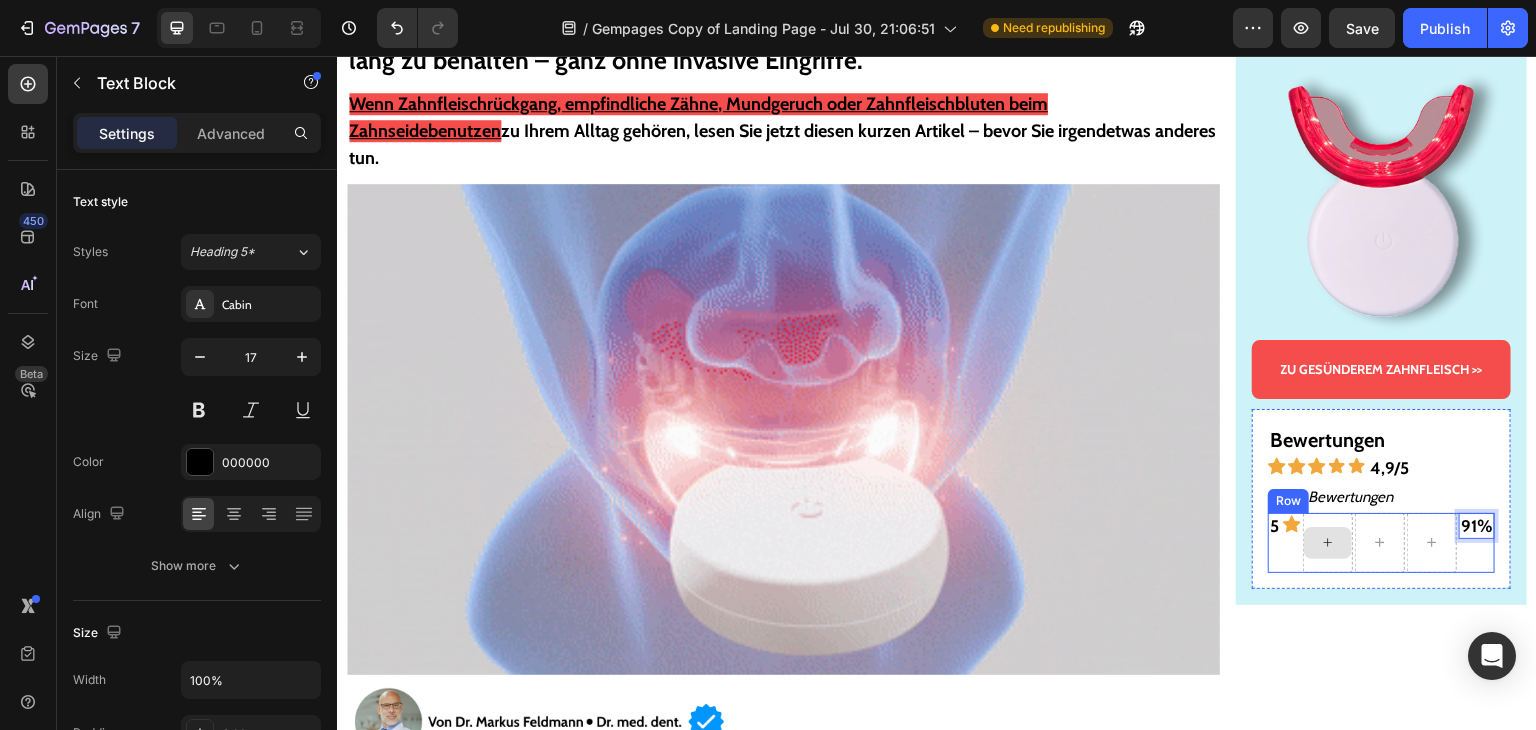 click at bounding box center [1328, 543] 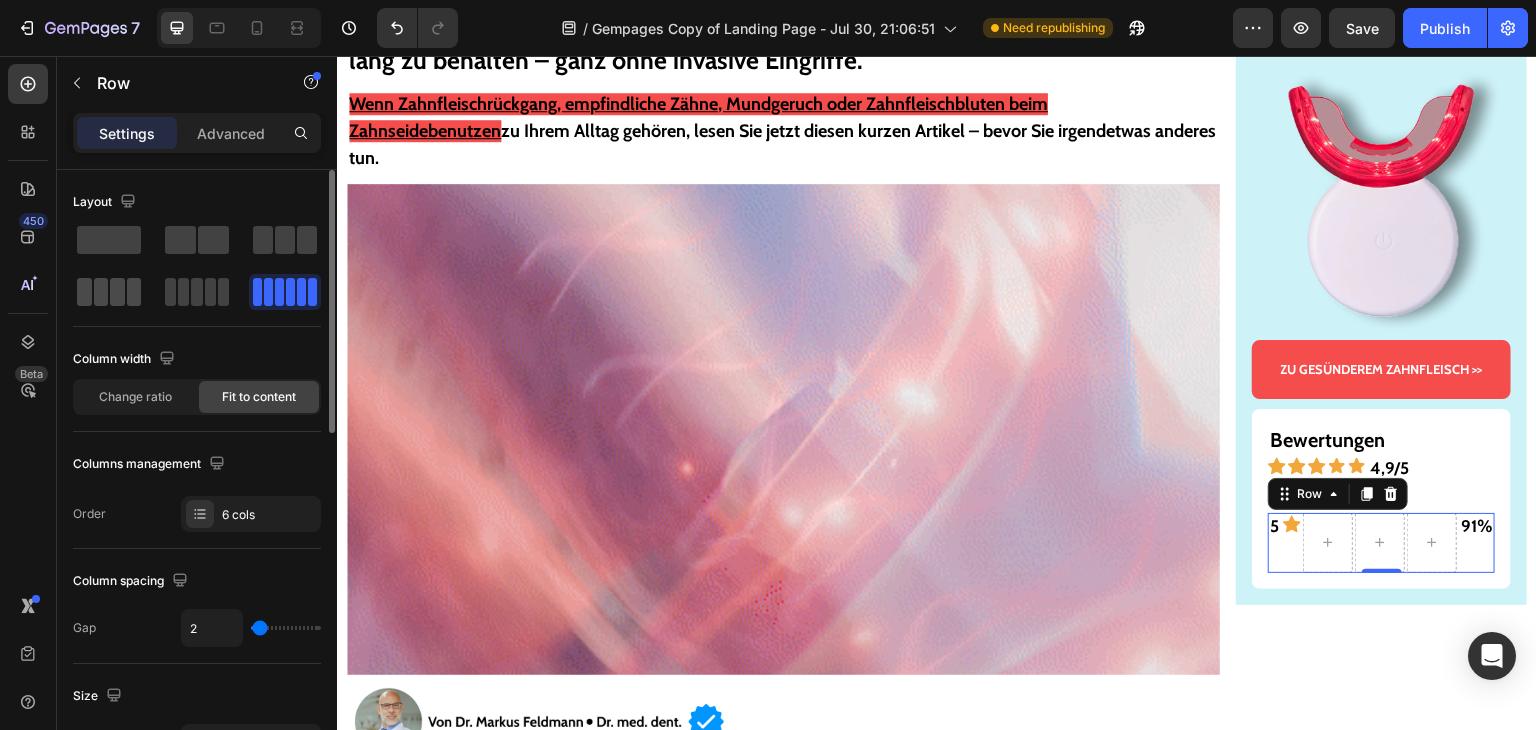 click 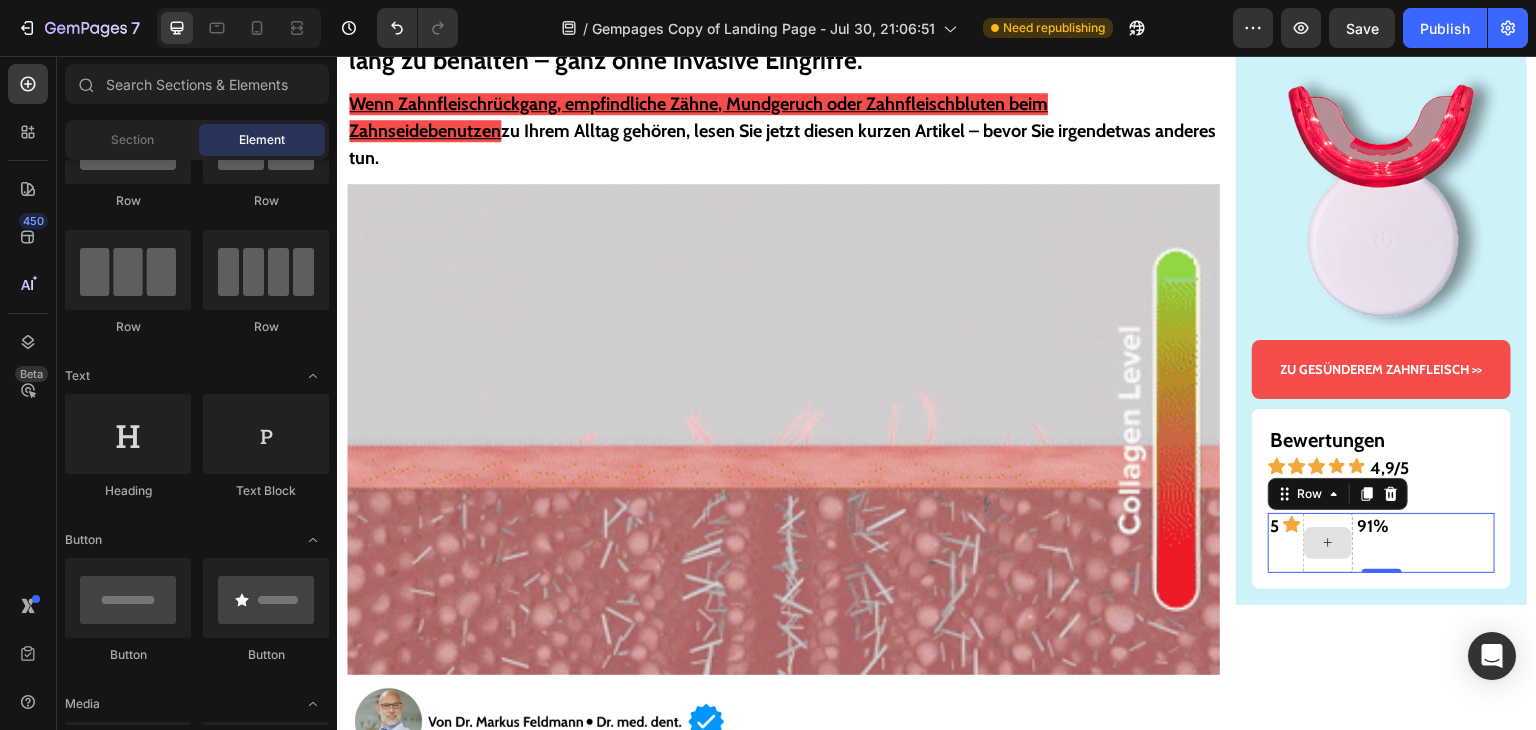 click 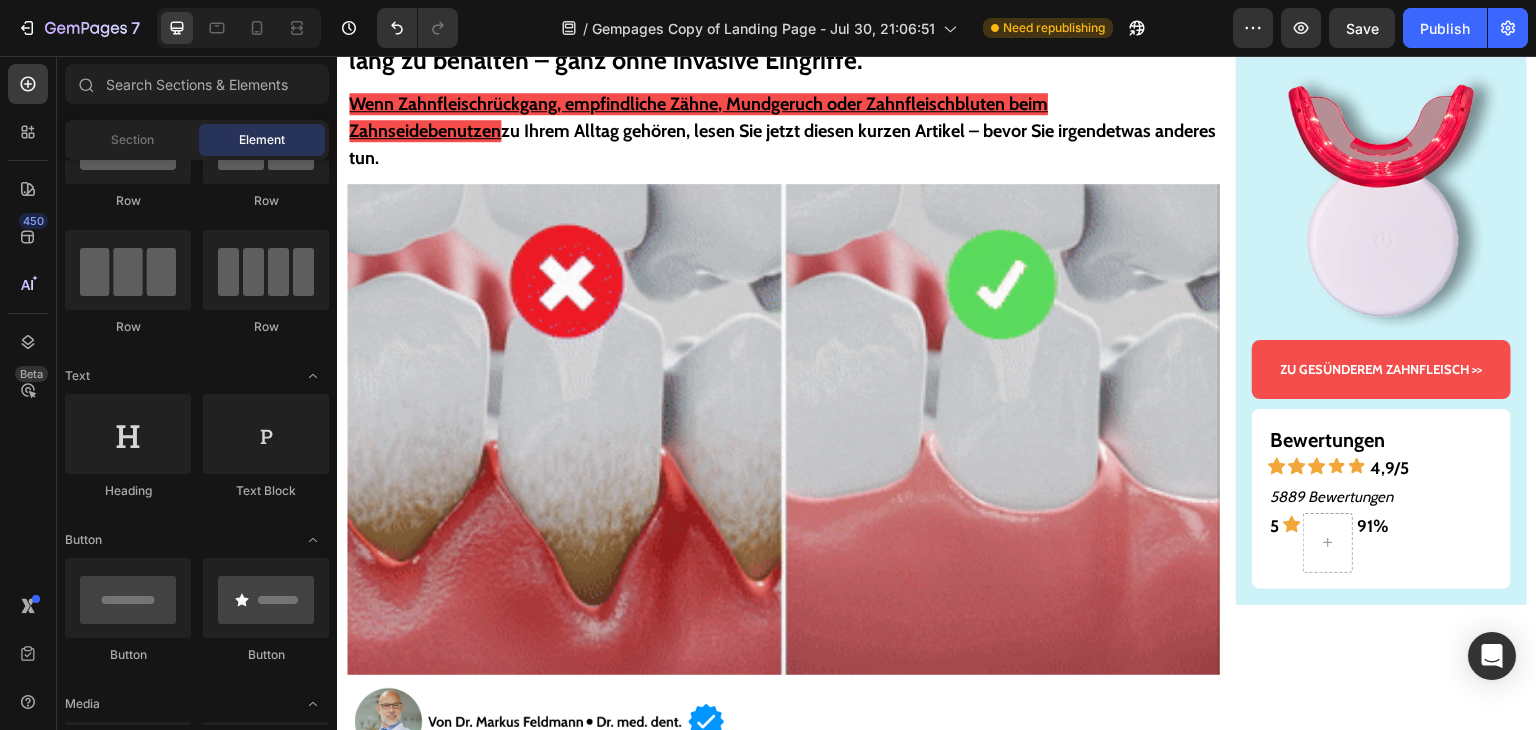 scroll, scrollTop: 0, scrollLeft: 0, axis: both 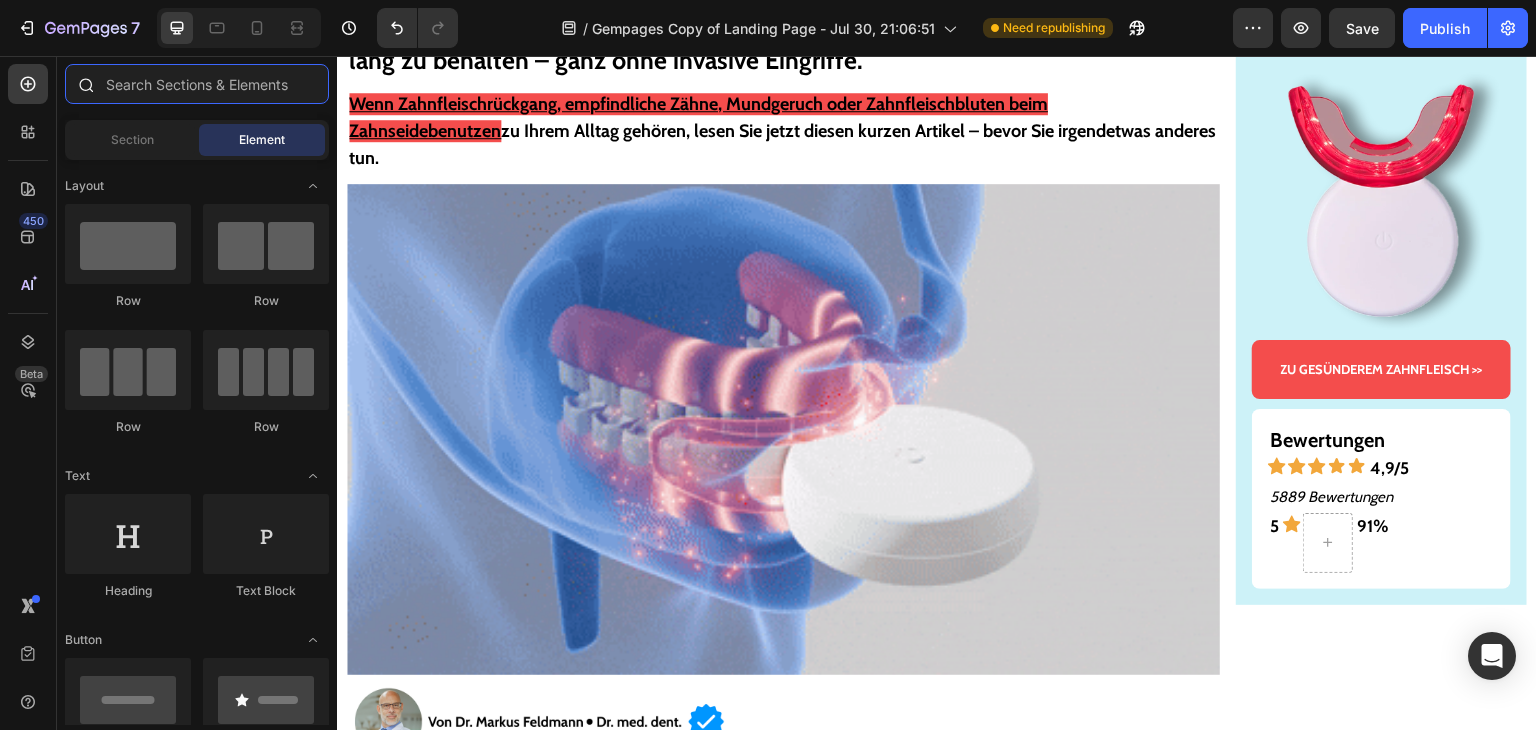 click at bounding box center [197, 84] 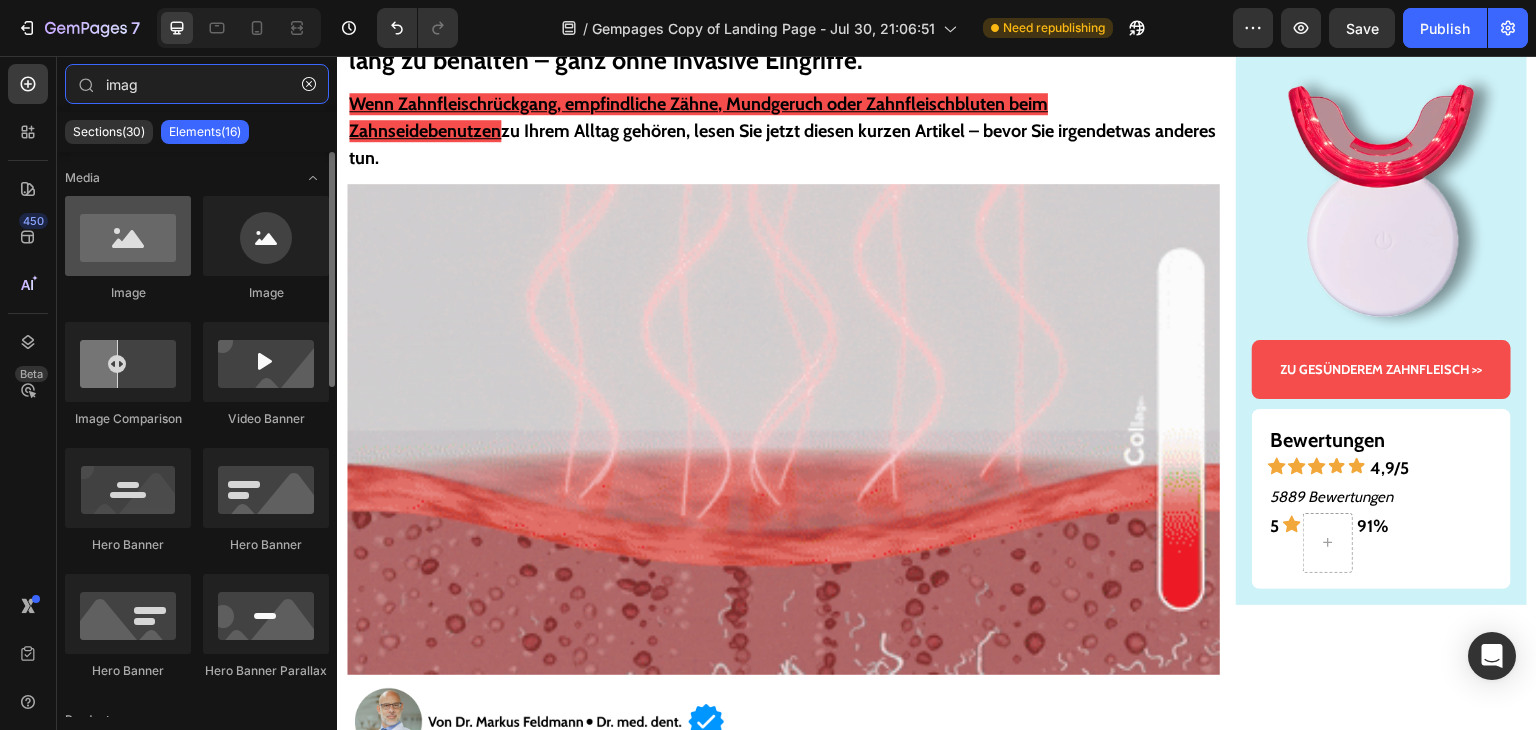 type on "imag" 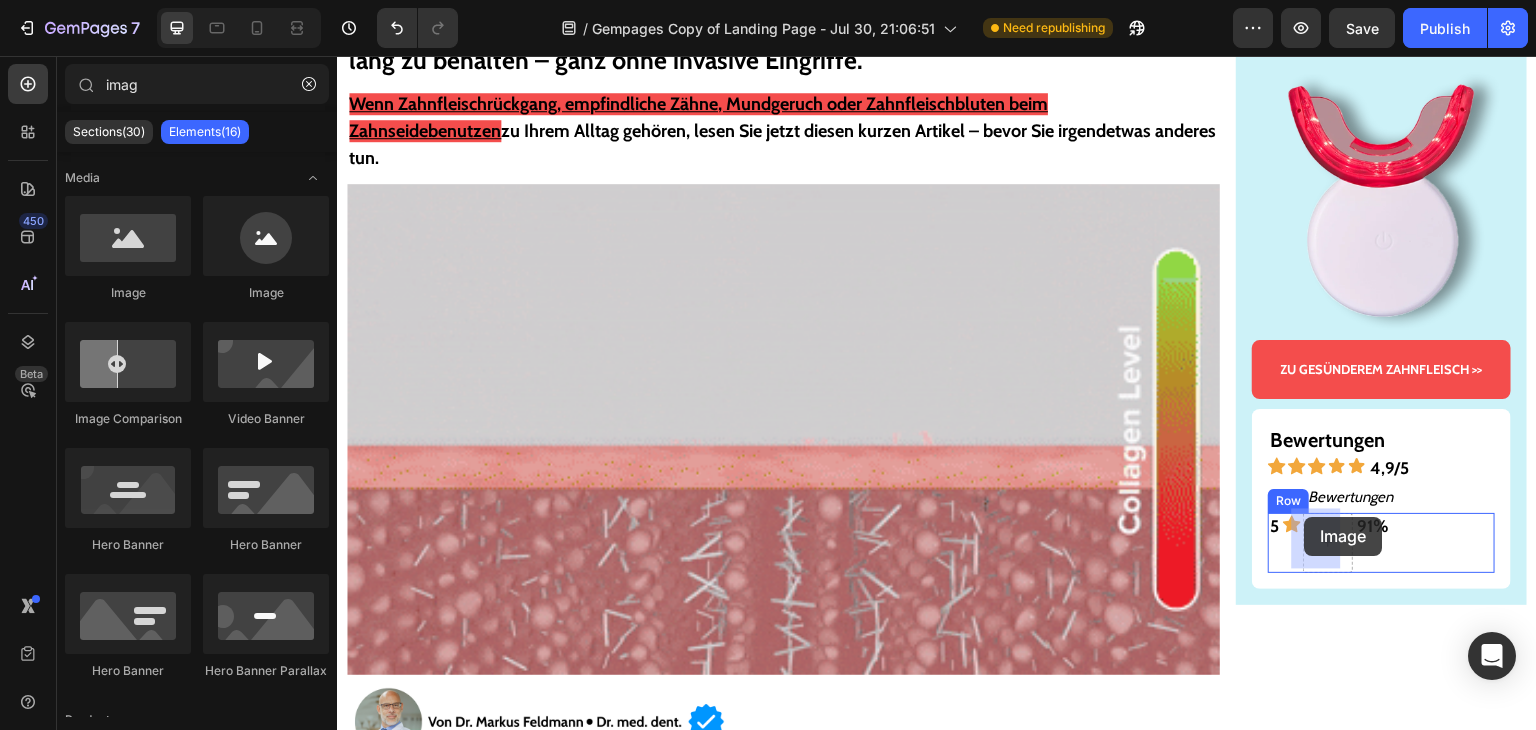 drag, startPoint x: 466, startPoint y: 277, endPoint x: 1307, endPoint y: 520, distance: 875.4028 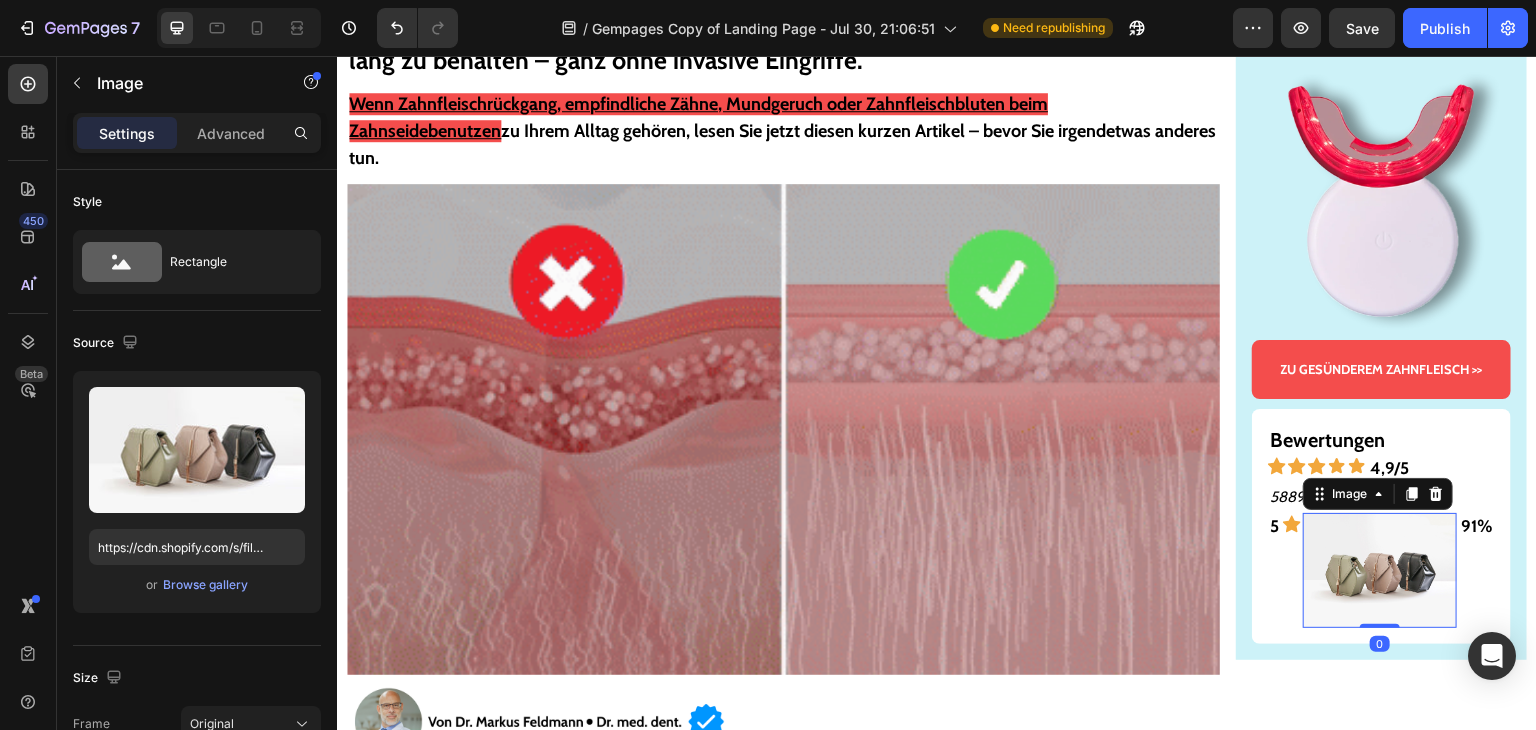 click at bounding box center (1380, 571) 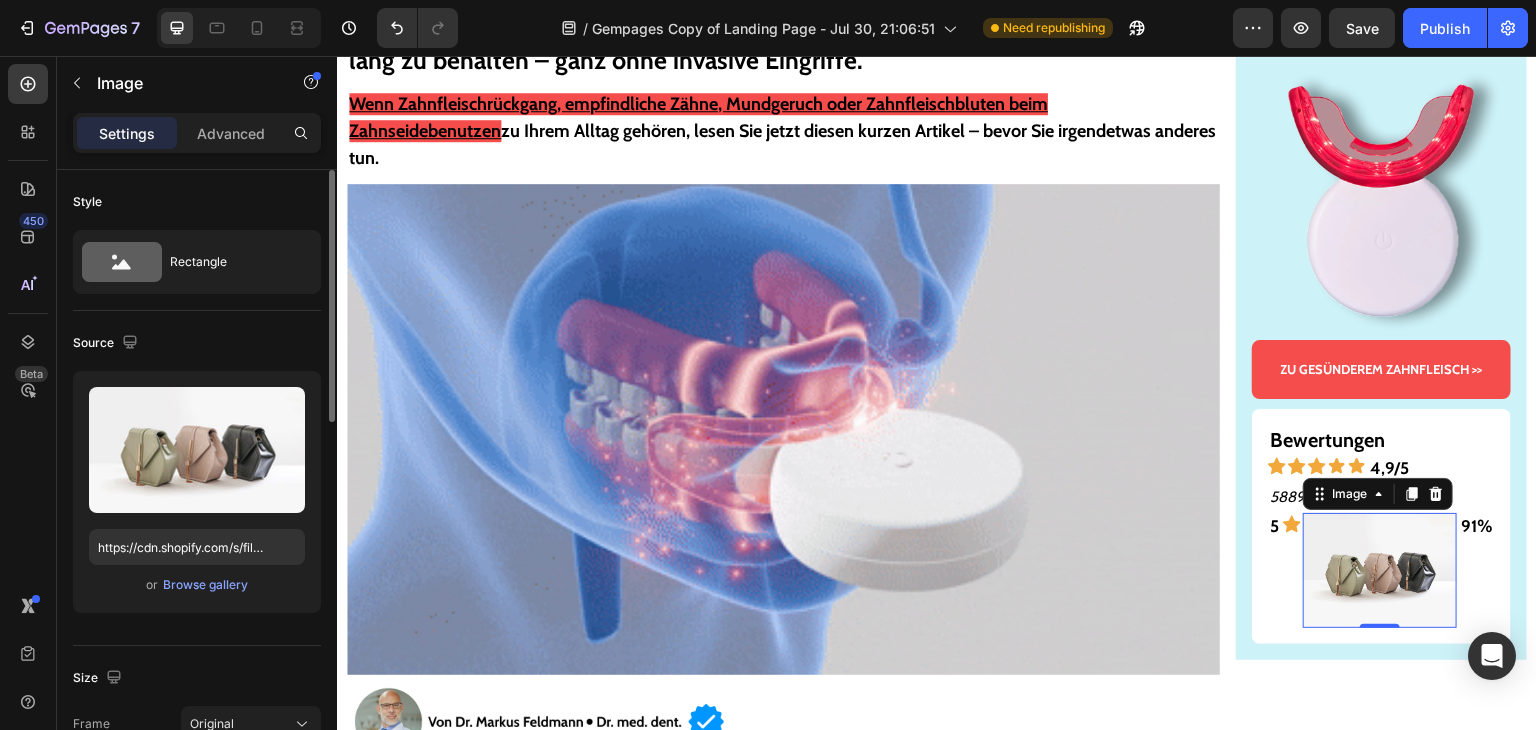 scroll, scrollTop: 100, scrollLeft: 0, axis: vertical 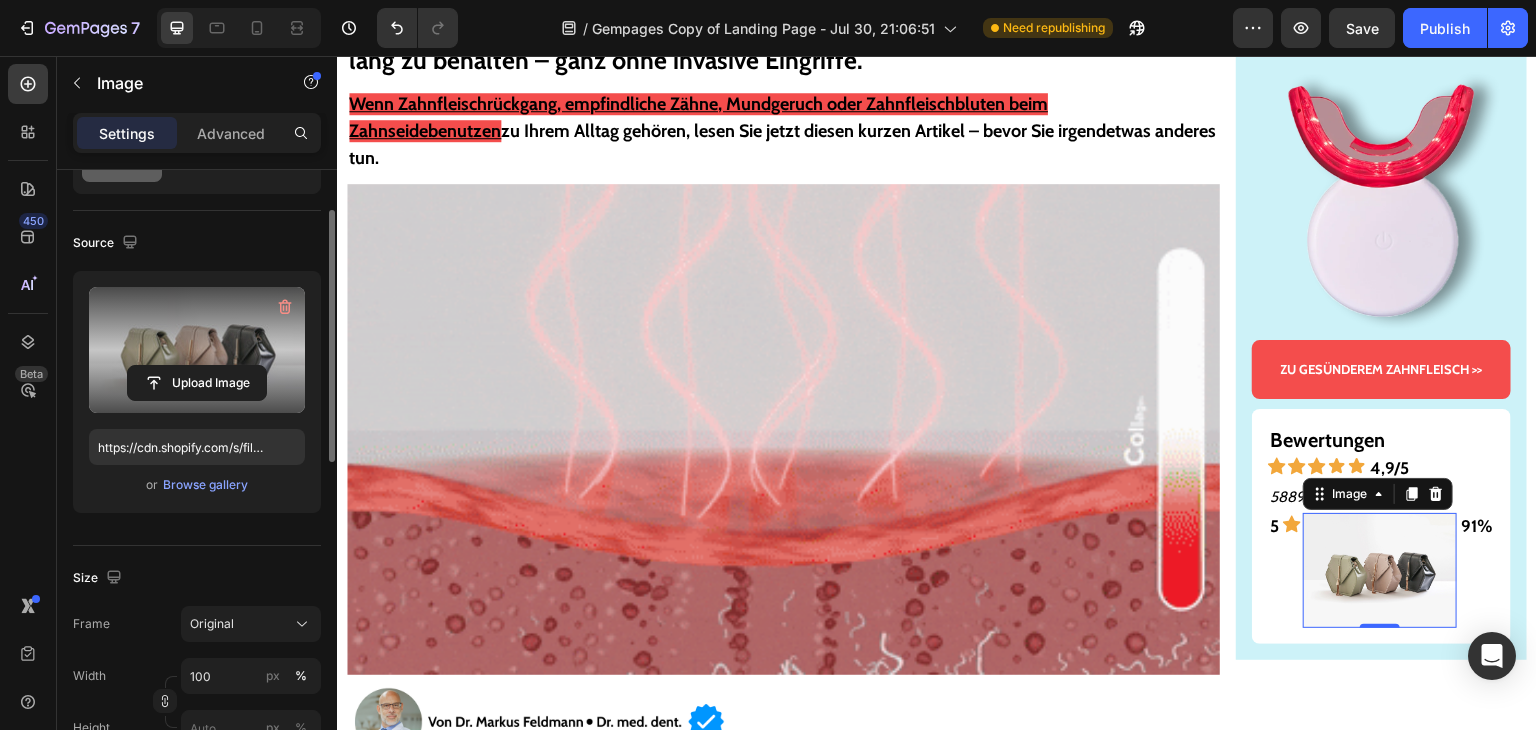 click at bounding box center [197, 350] 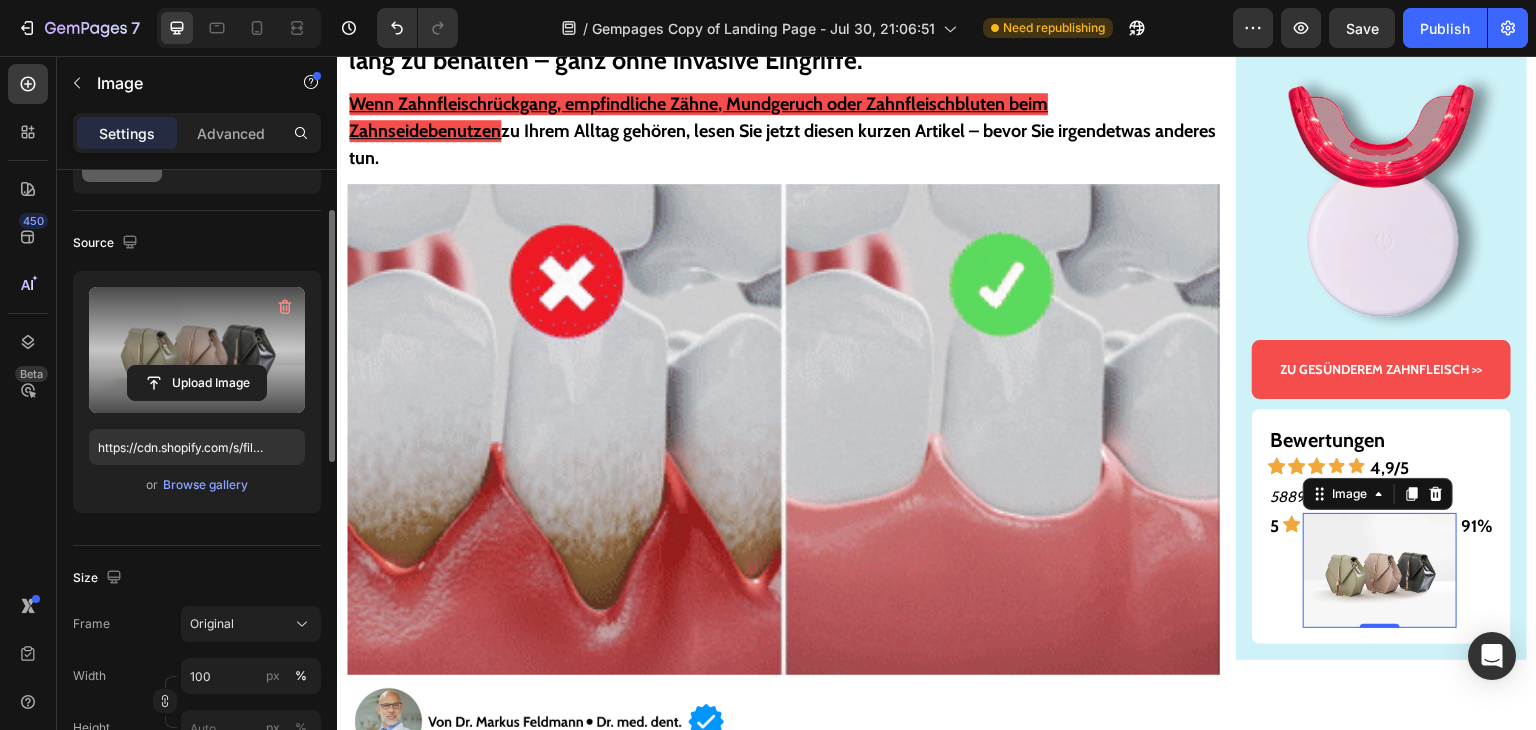 click 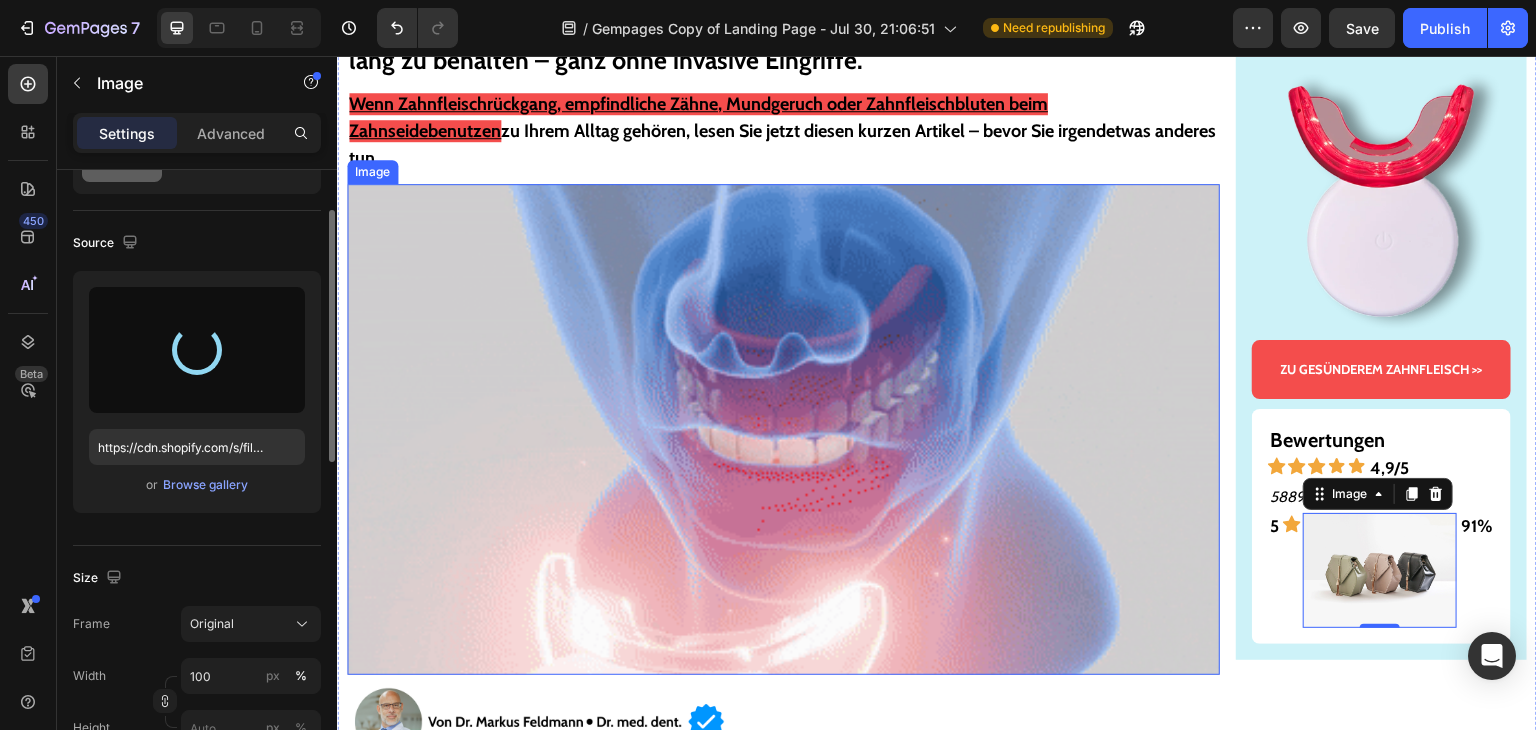 type on "https://cdn.shopify.com/s/files/1/0939/6407/5355/files/gempages_577761599079580613-0ad0ffcf-480e-4da9-860b-7ff2e4dcbf78.webp" 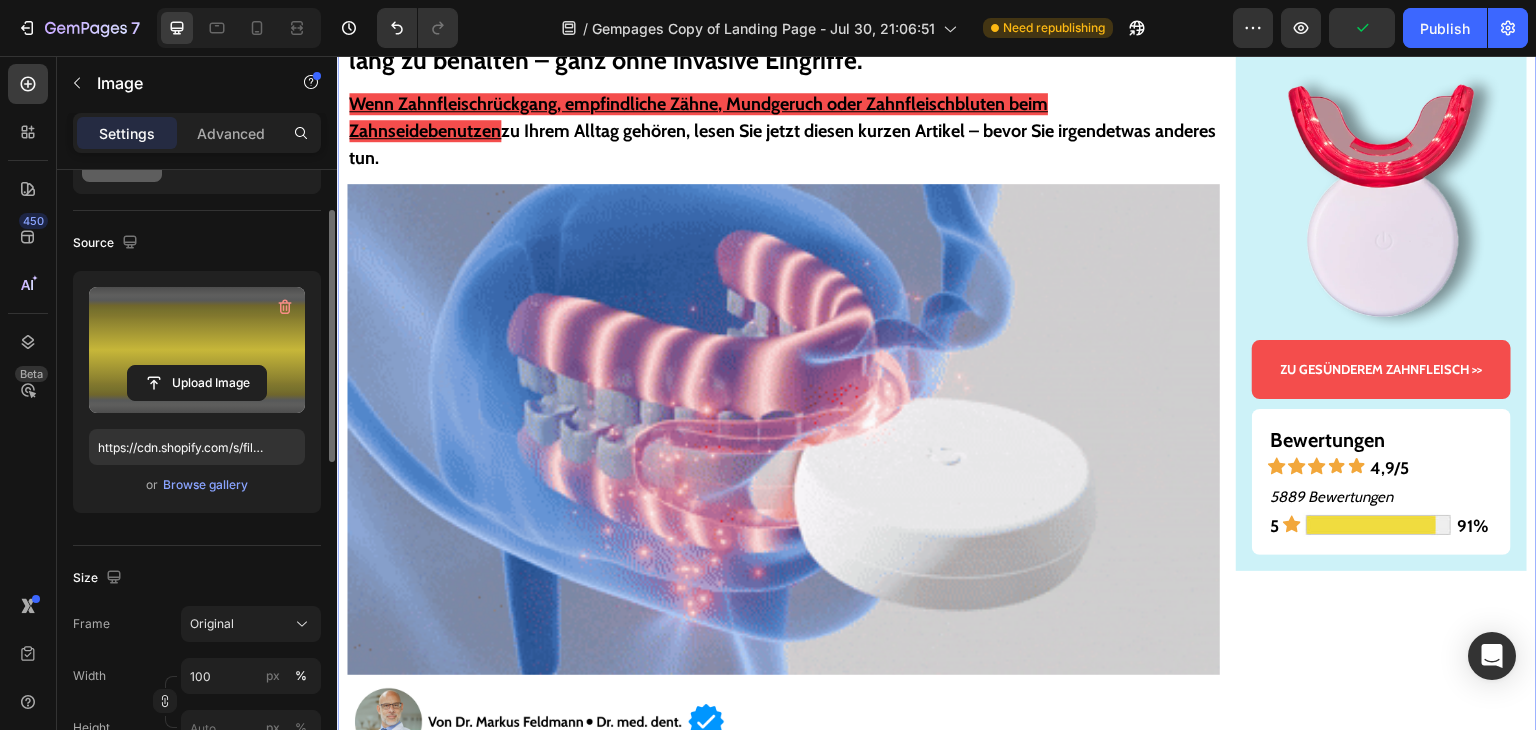 click on "Gesünderes & stärkeres Zahnfleisch – oder Geld zurück! Text Block Image ZU GESÜNDEREM ZAHNFLEISCH >> Button Bewertungen Text Block
Icon
Icon
Icon
Icon
Icon 4,9/5 Text Block Row 5889 Bewertungen Text Block 5 Text Block
Icon Image 91% Text Block Row Row Row" at bounding box center (1381, 6266) 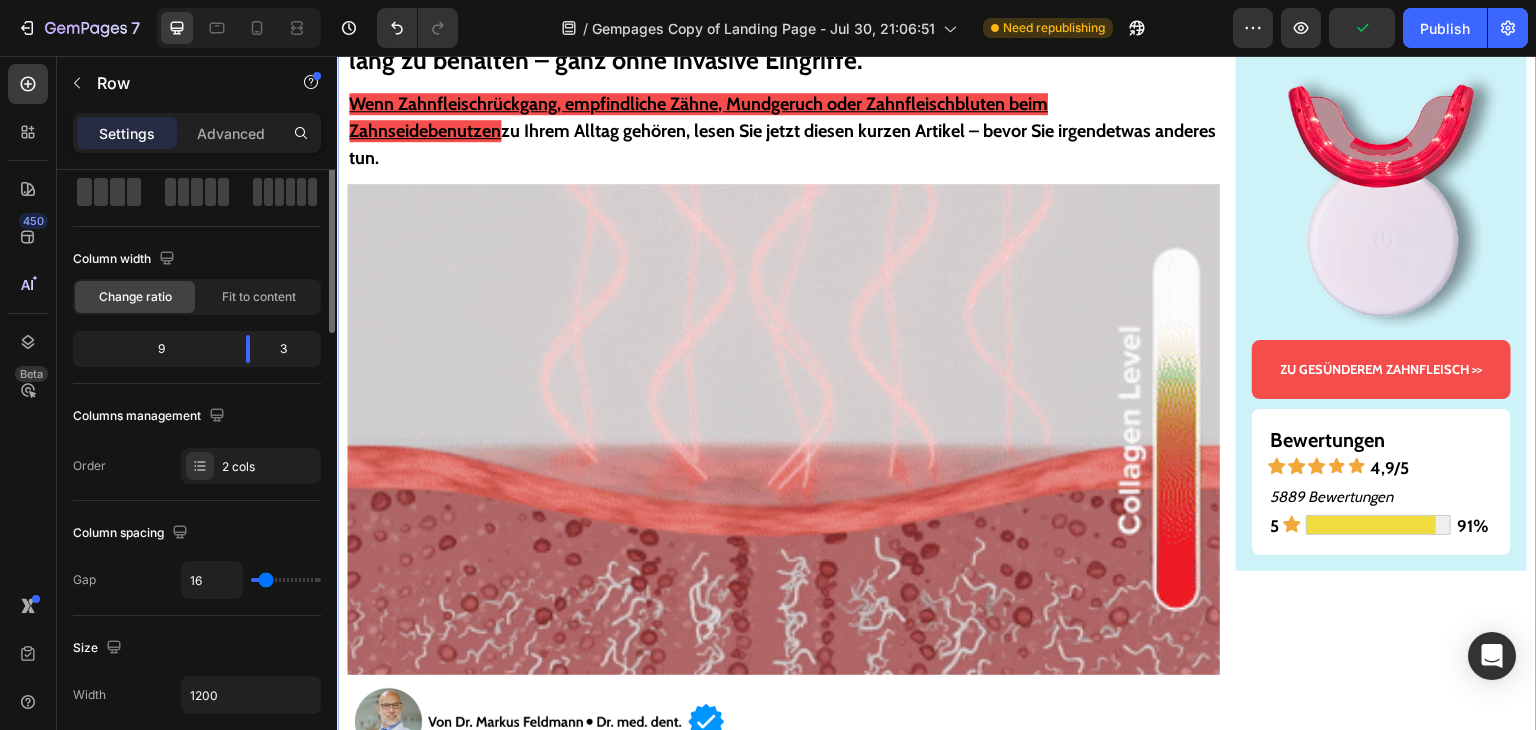 scroll, scrollTop: 0, scrollLeft: 0, axis: both 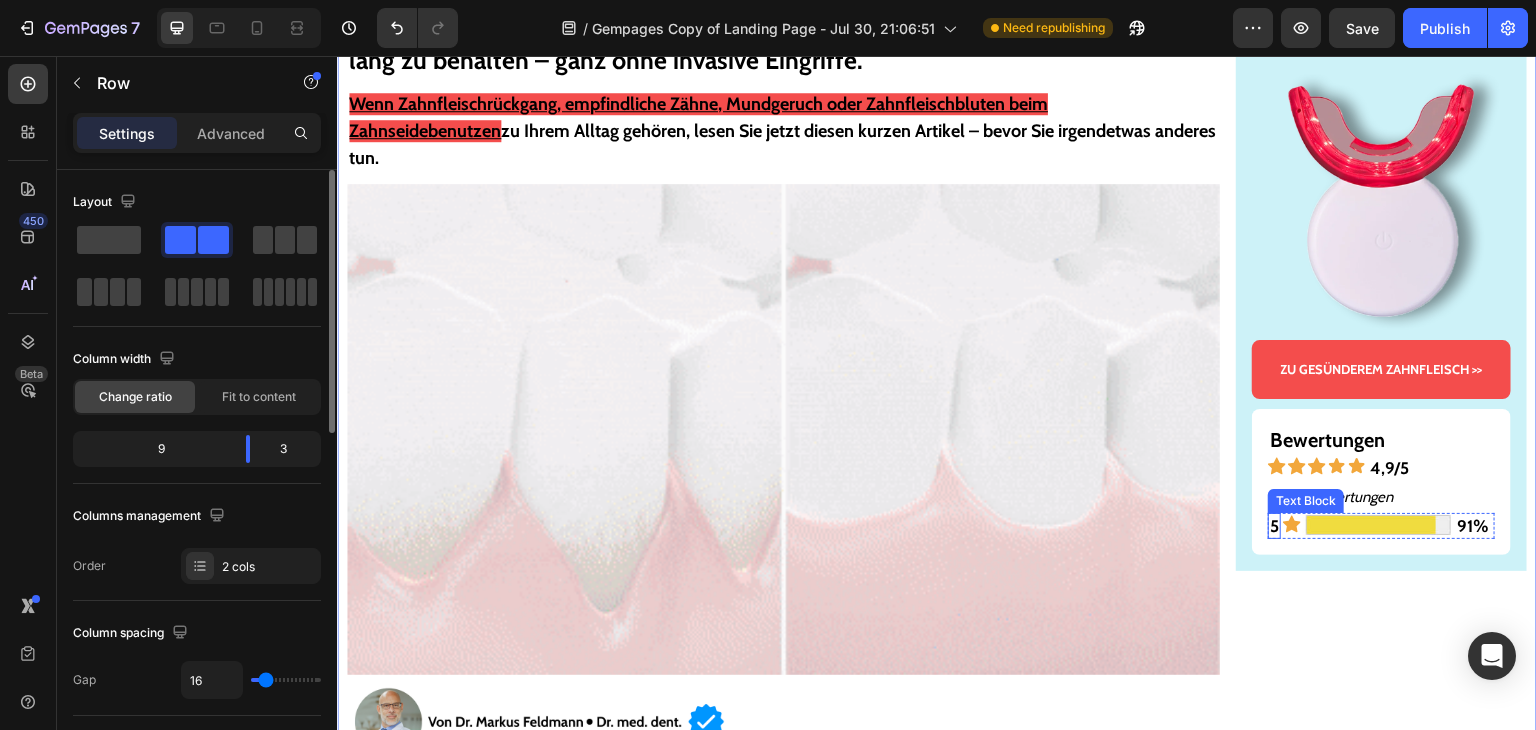 click on "5" at bounding box center [1274, 526] 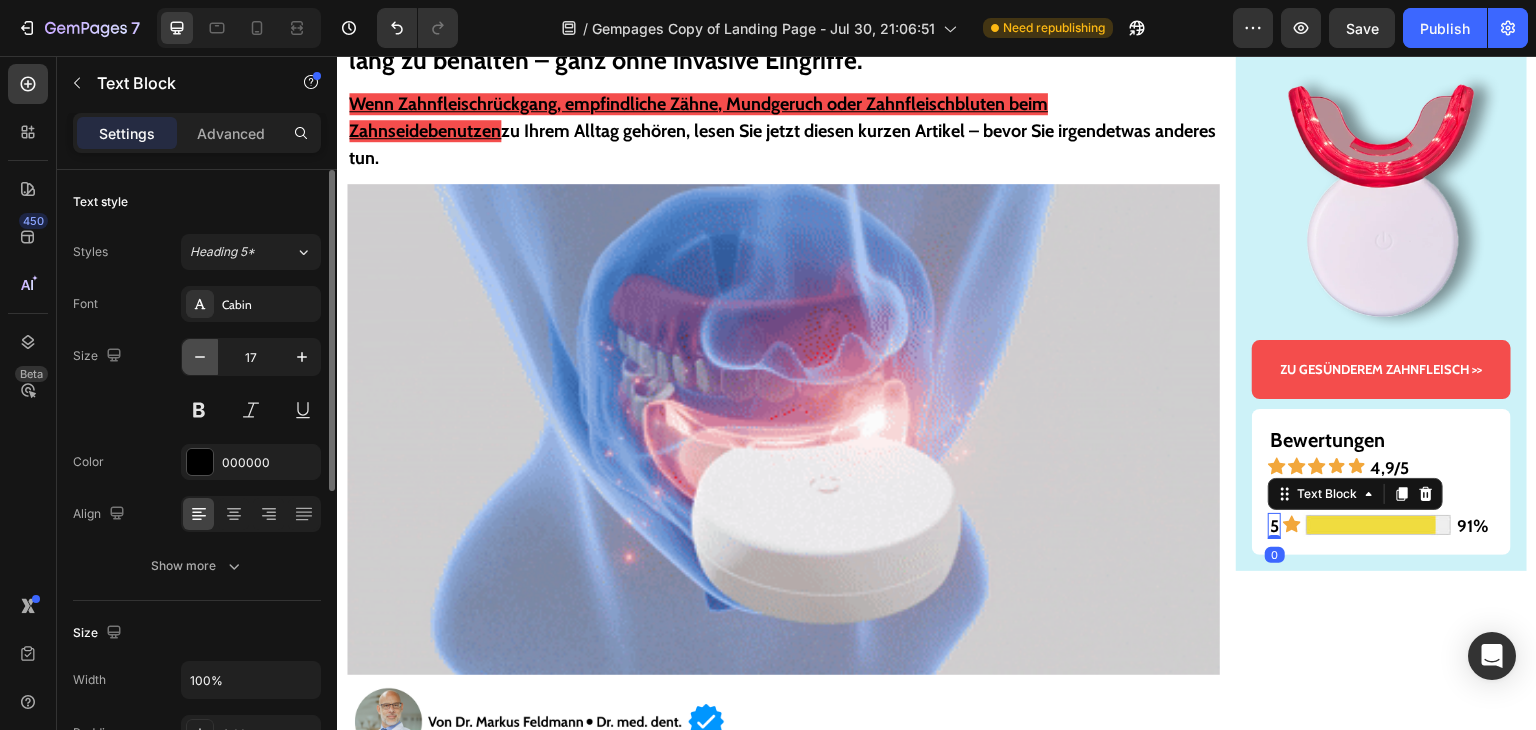 click at bounding box center (200, 357) 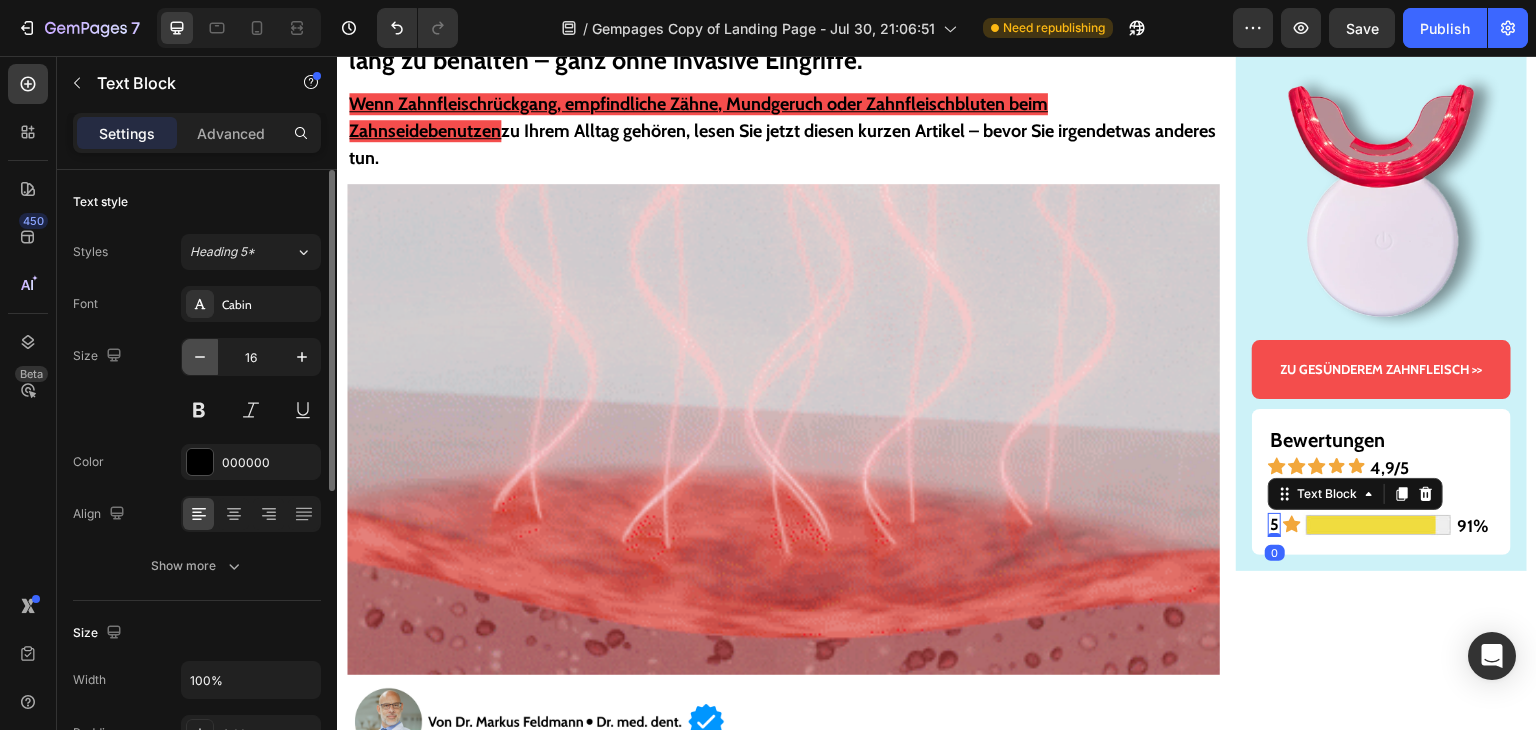 click at bounding box center (200, 357) 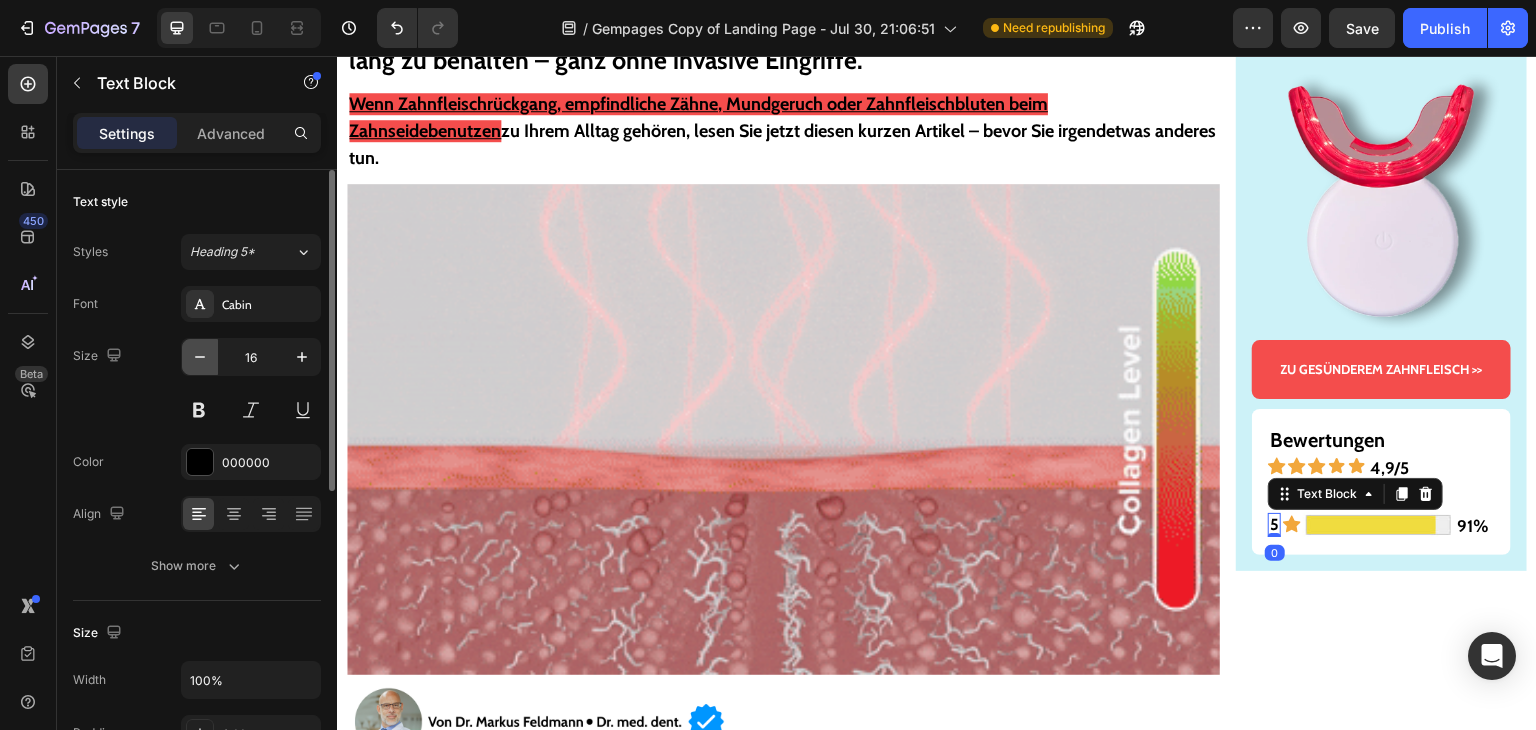 type on "15" 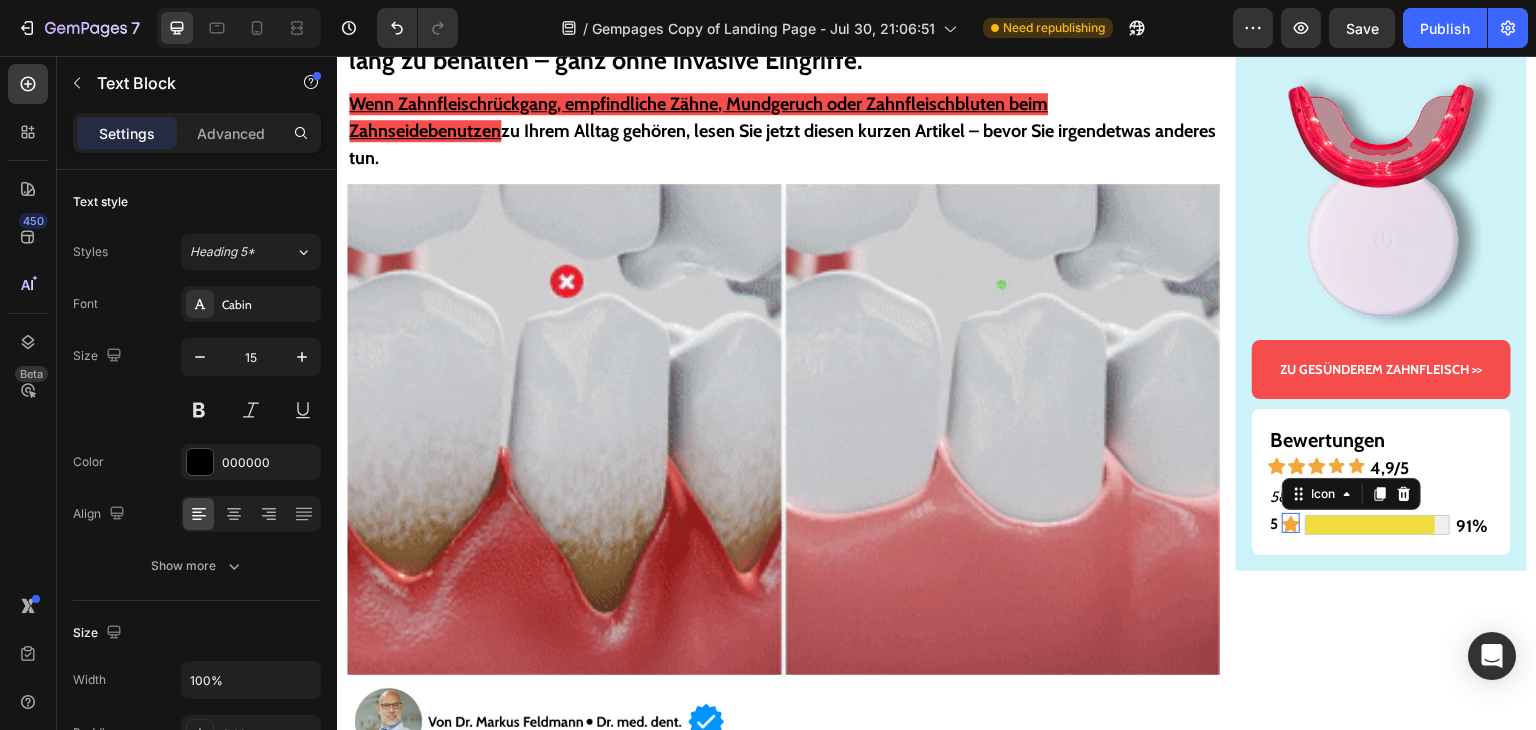 click 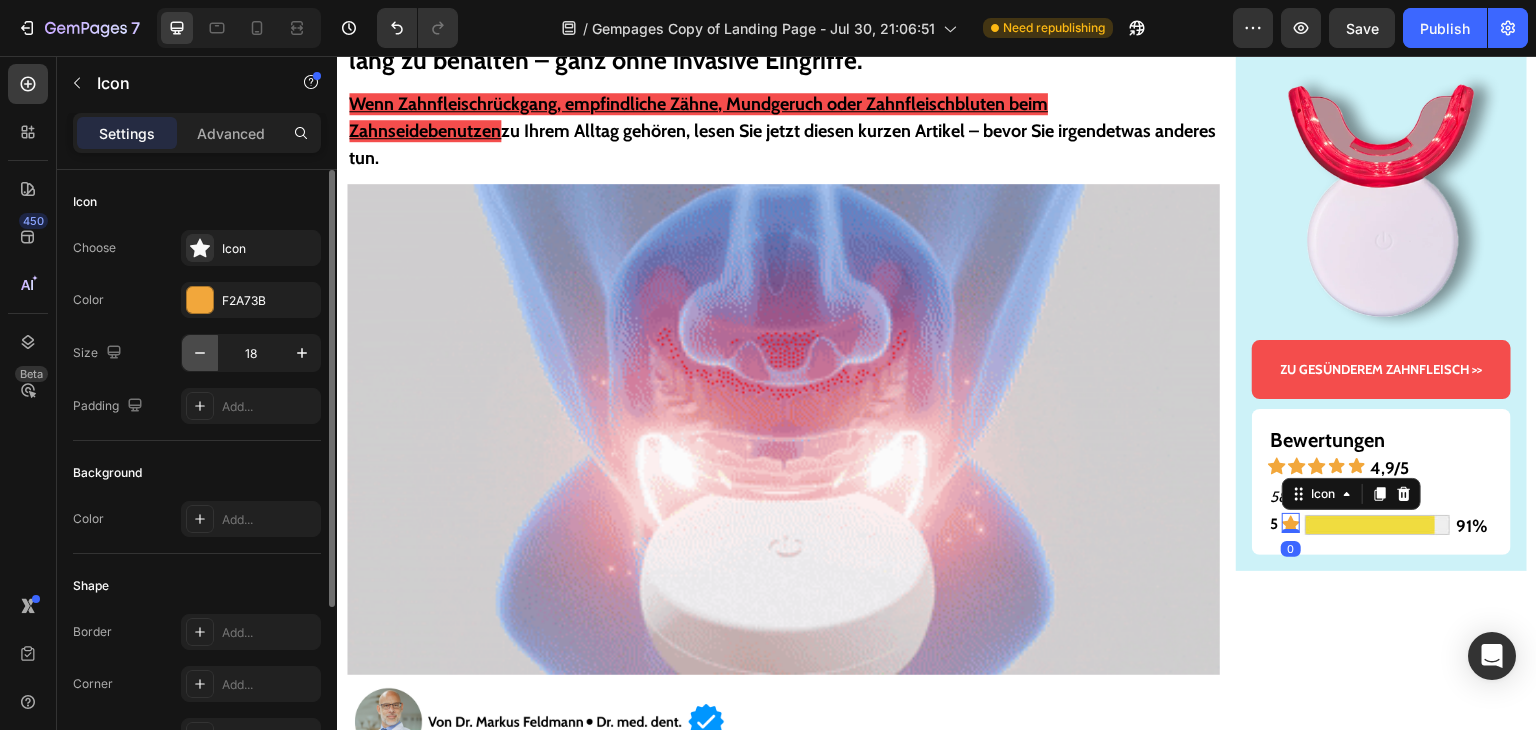 click 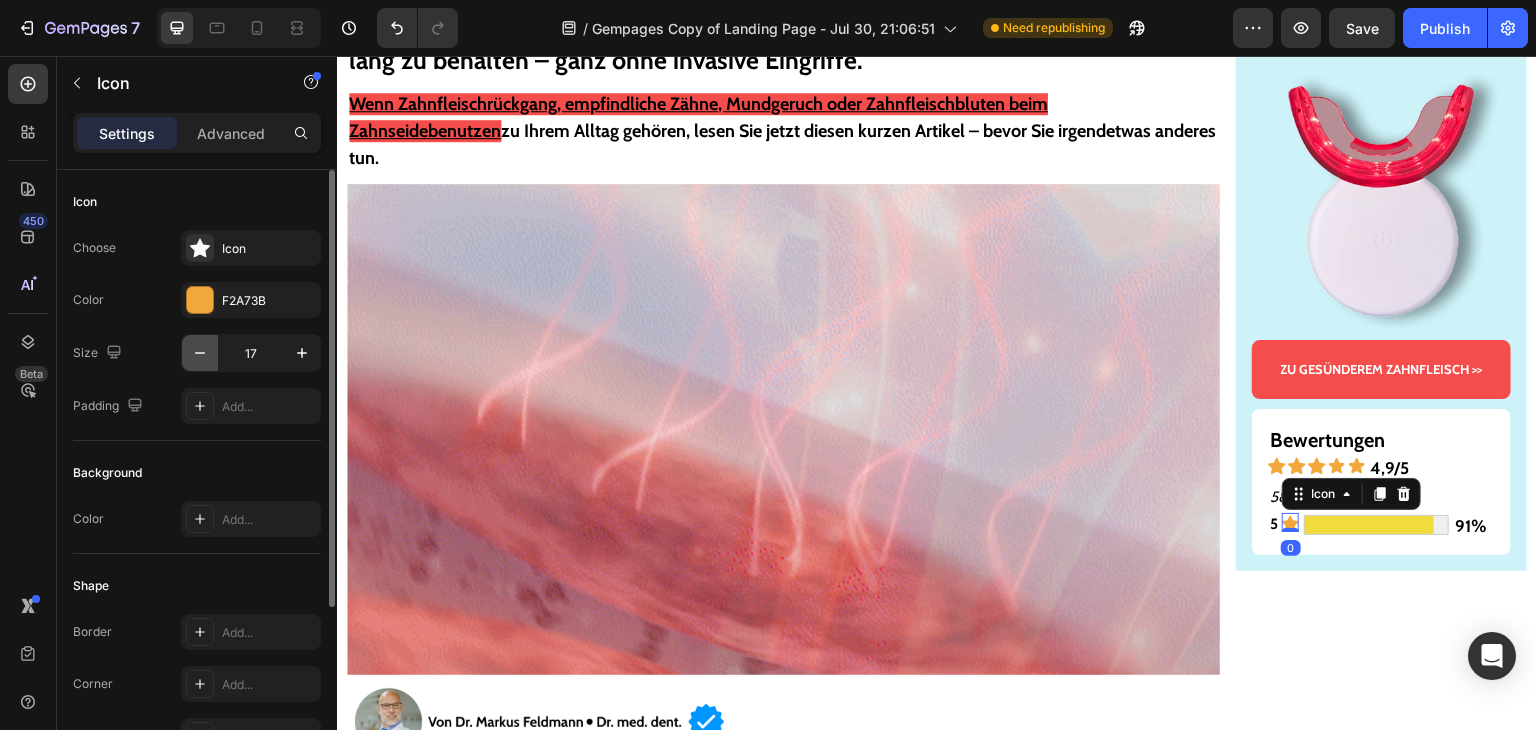 click 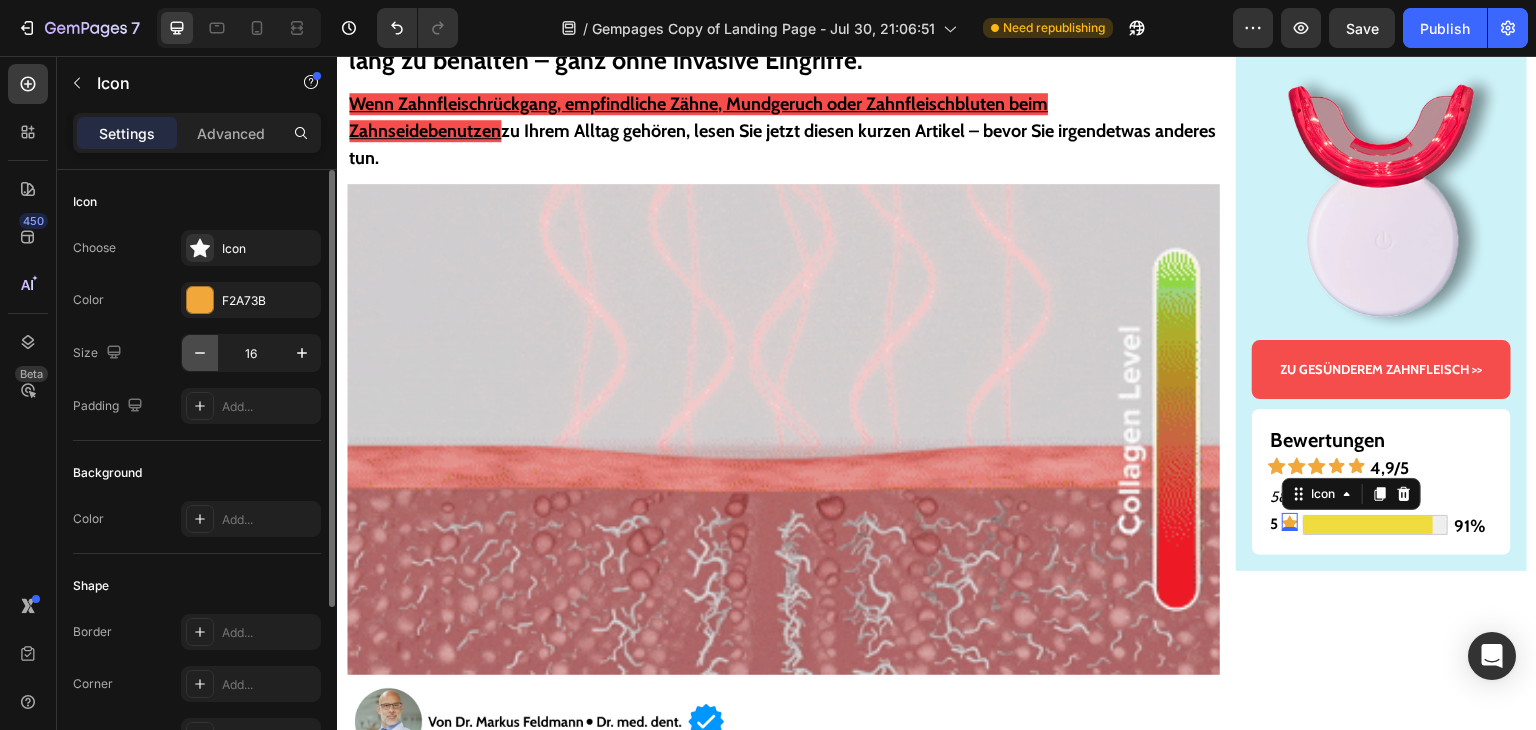 click 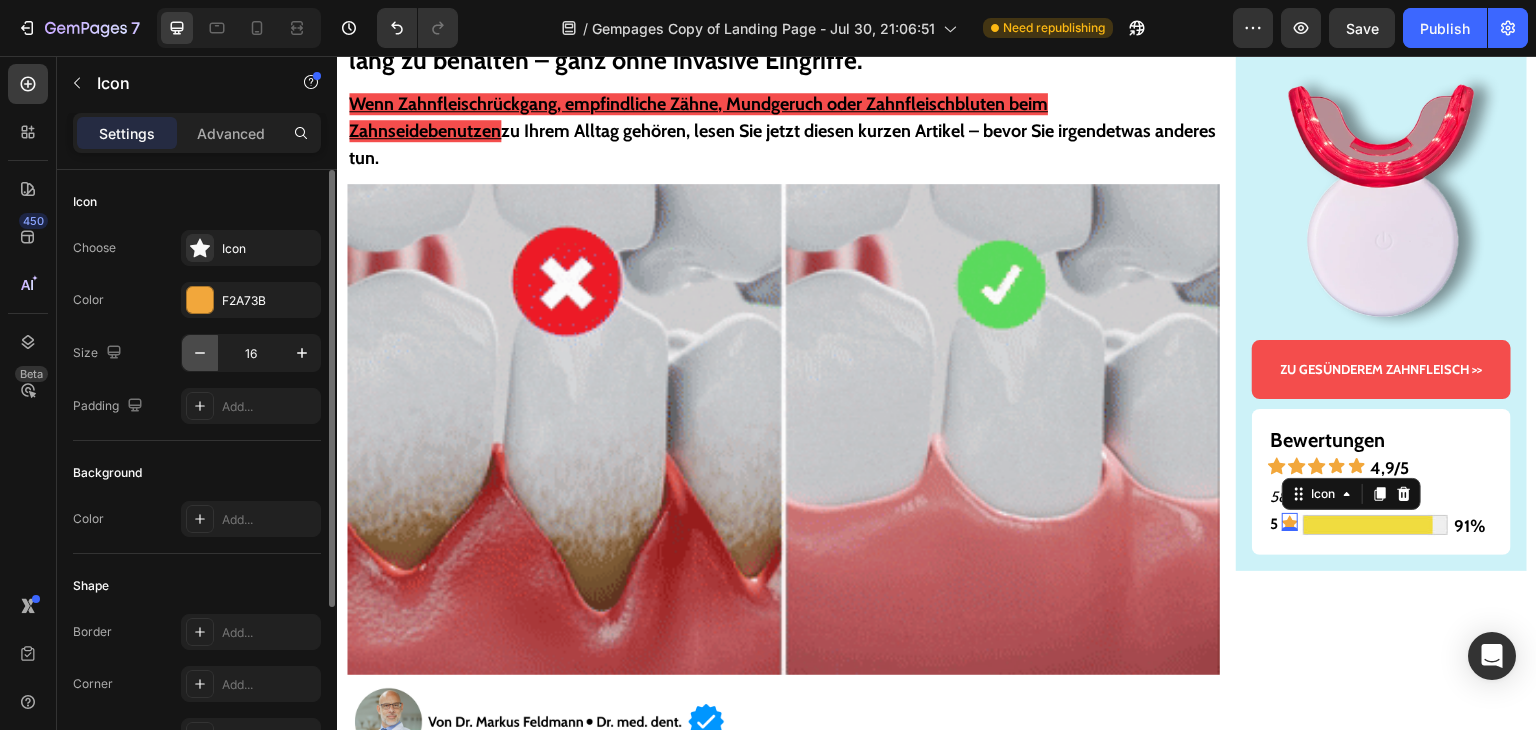 type on "15" 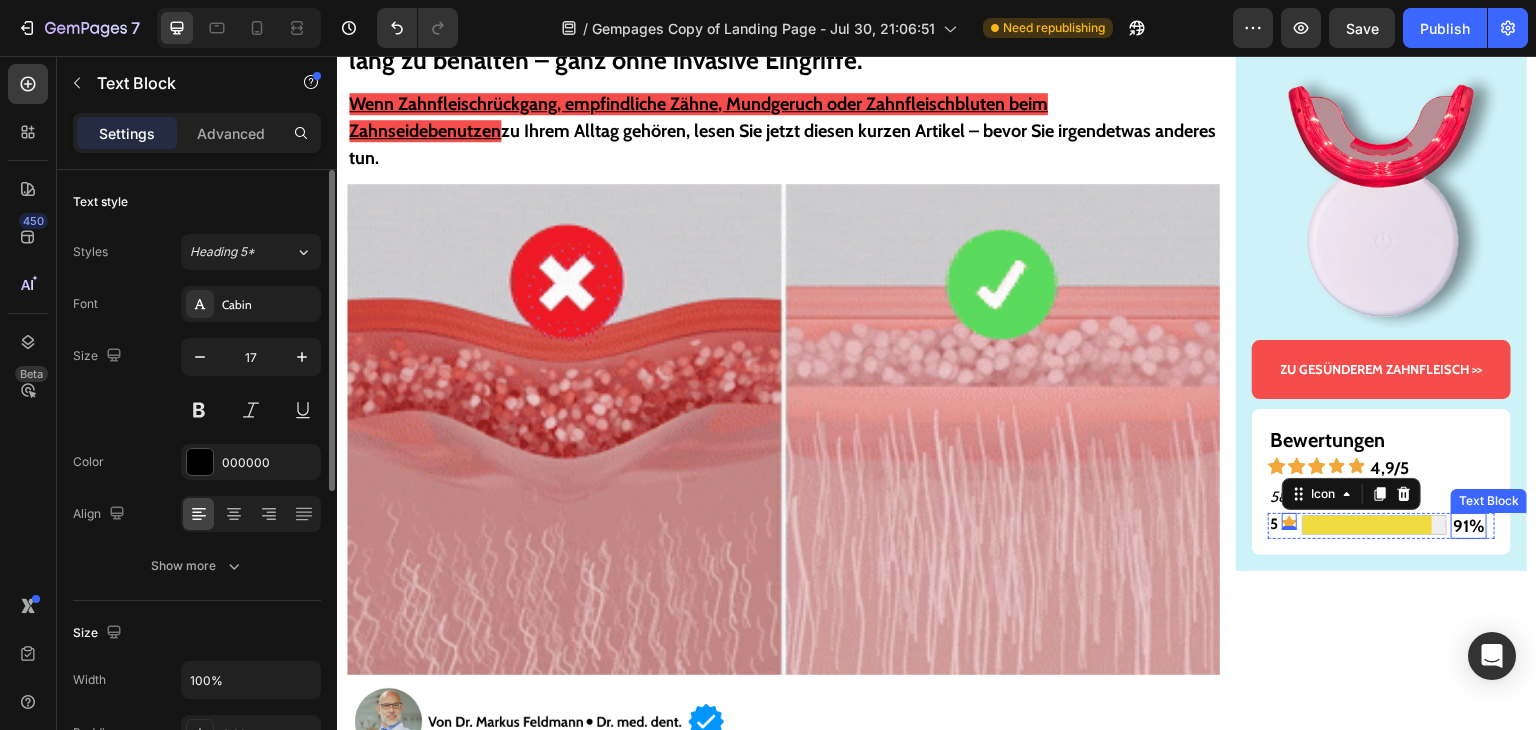 click on "91%" at bounding box center (1469, 526) 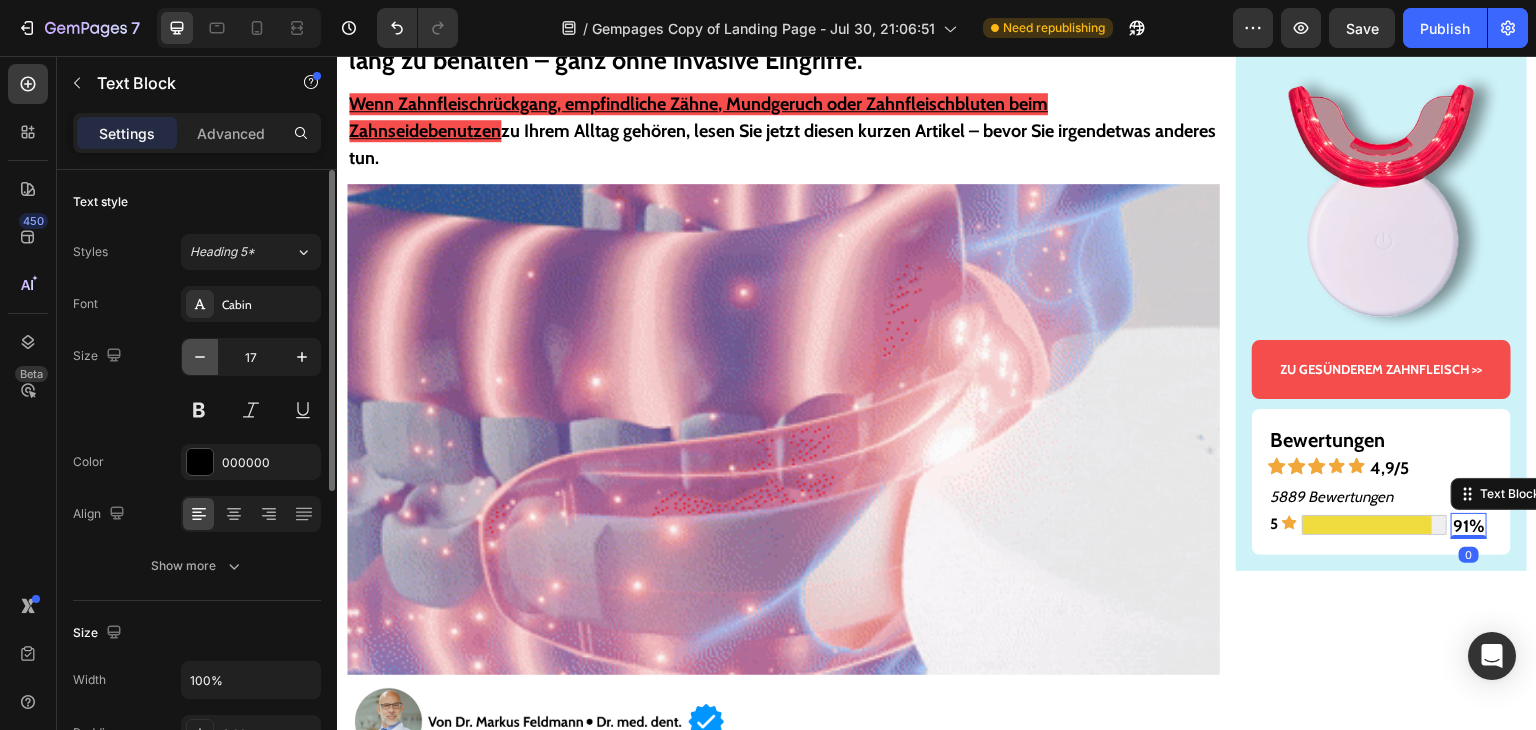 click 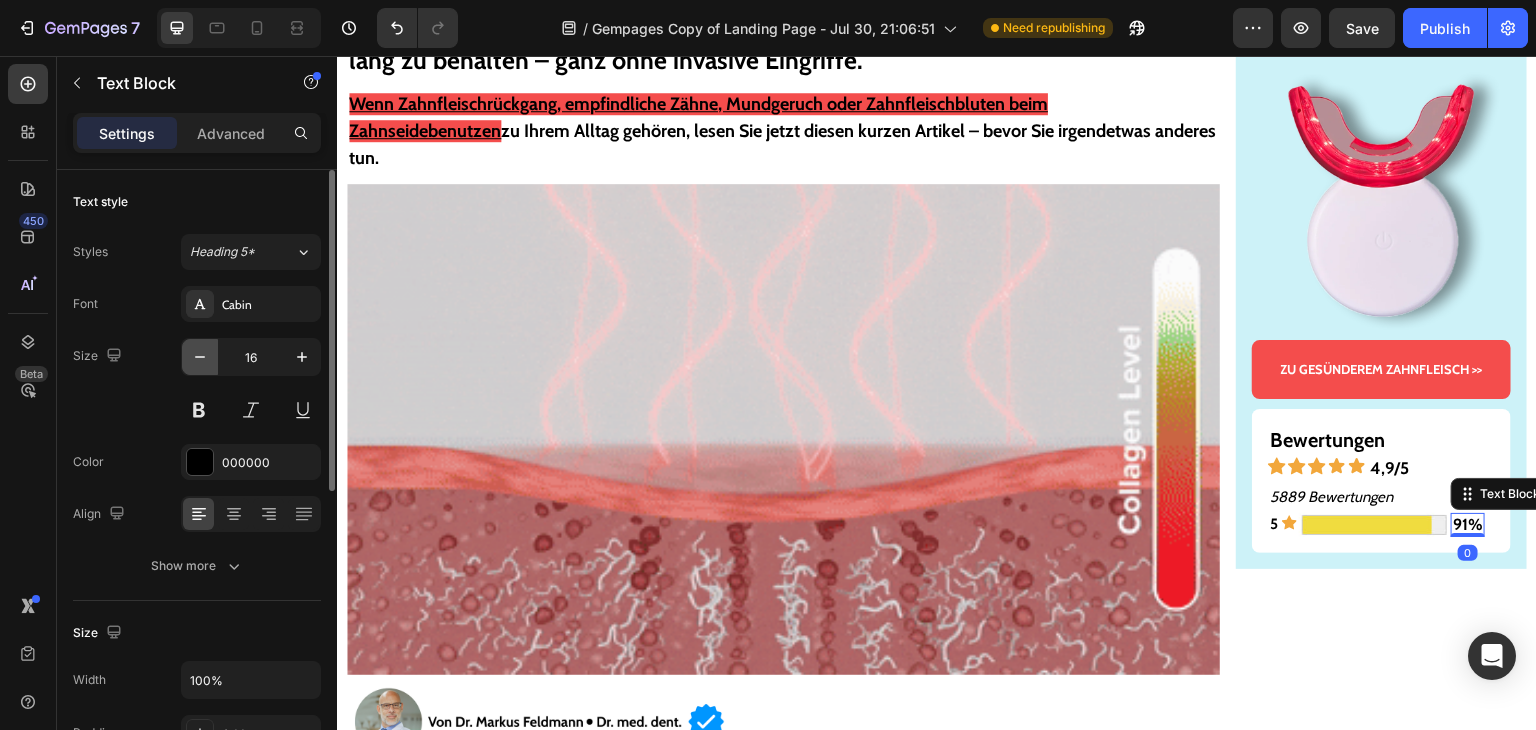 click 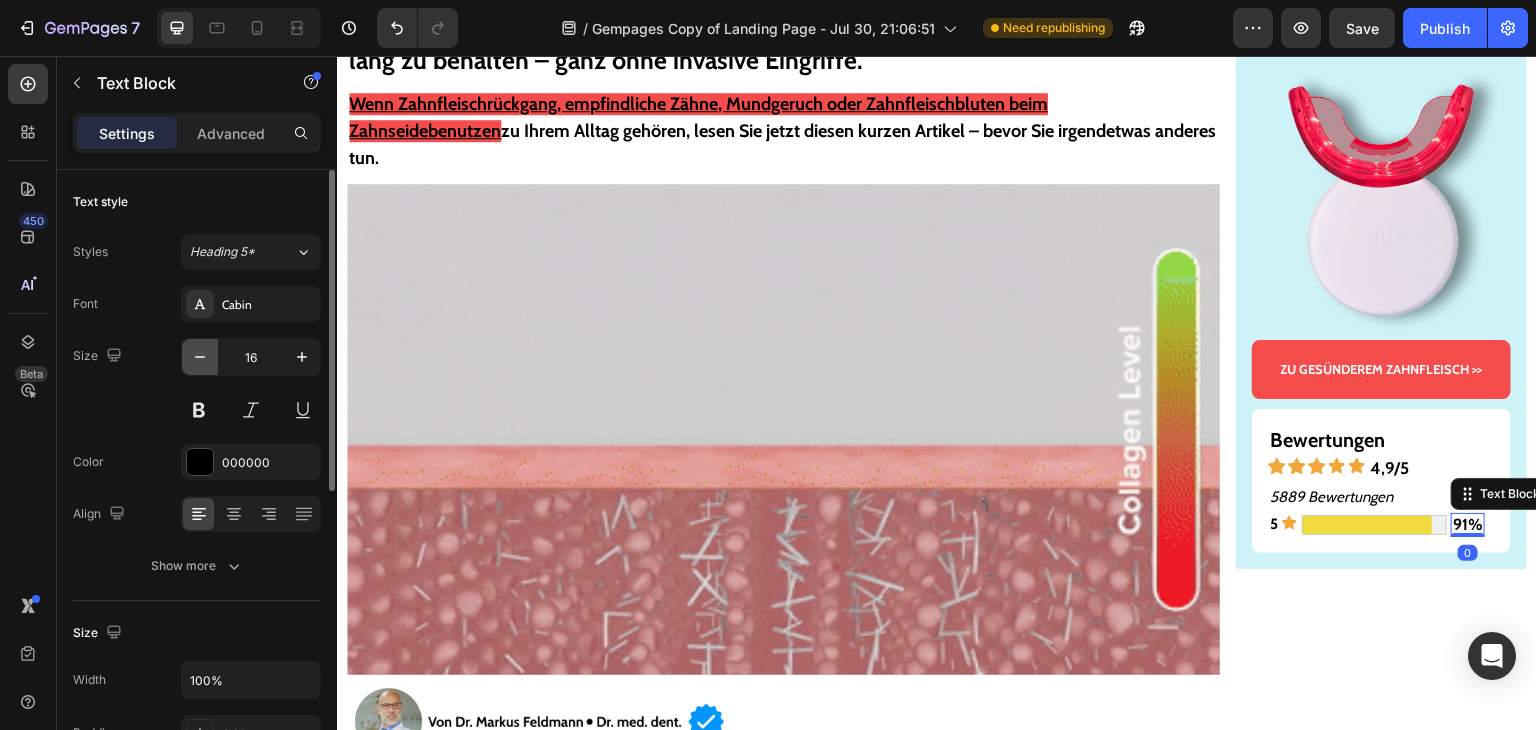 type on "15" 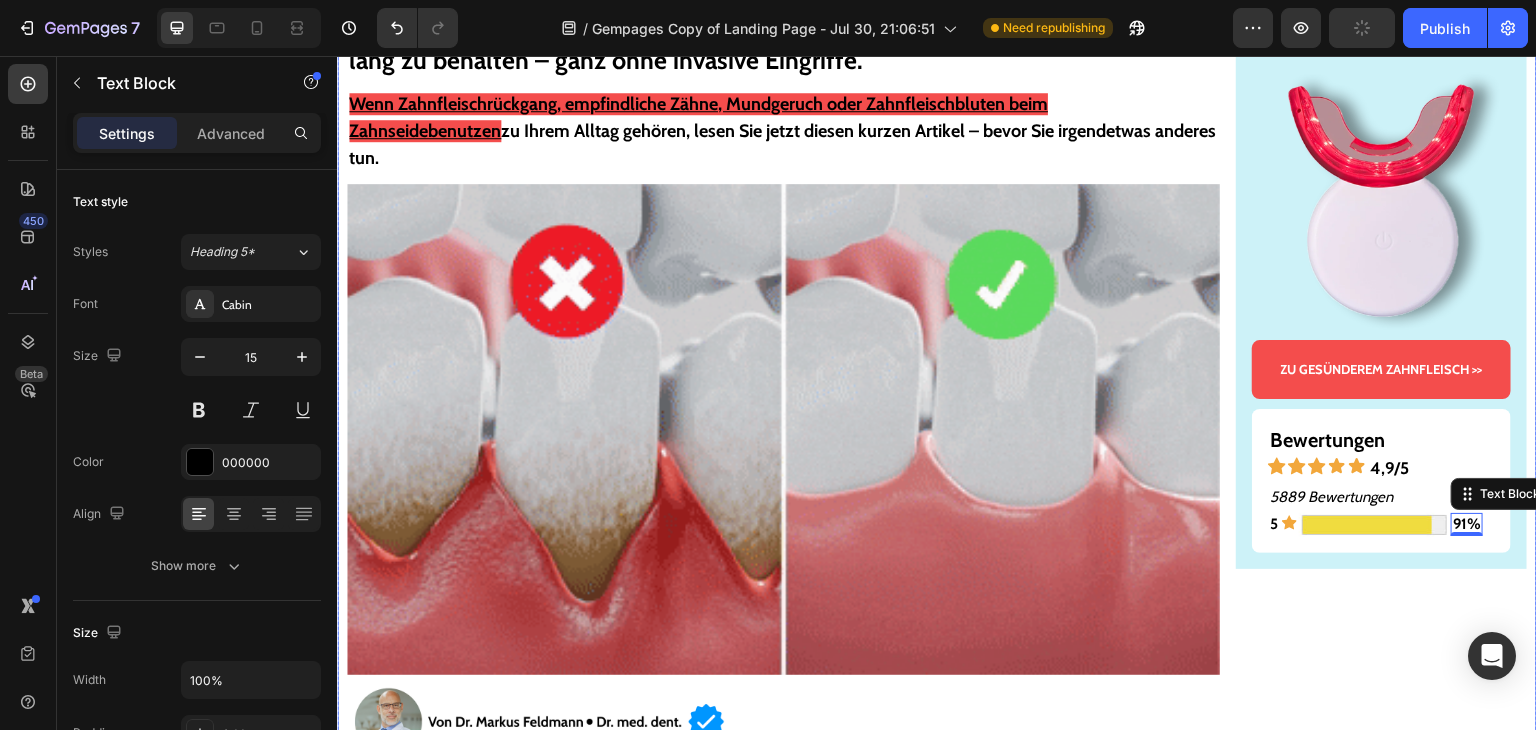 click on "Gesünderes & stärkeres Zahnfleisch – oder Geld zurück! Text Block Image ZU GESÜNDEREM ZAHNFLEISCH >> Button Bewertungen Text Block
Icon
Icon
Icon
Icon
Icon 4,9/5 Text Block Row 5889 Bewertungen Text Block 5 Text Block
Icon Image 91% Text Block   0 Row Row Row" at bounding box center (1381, 6266) 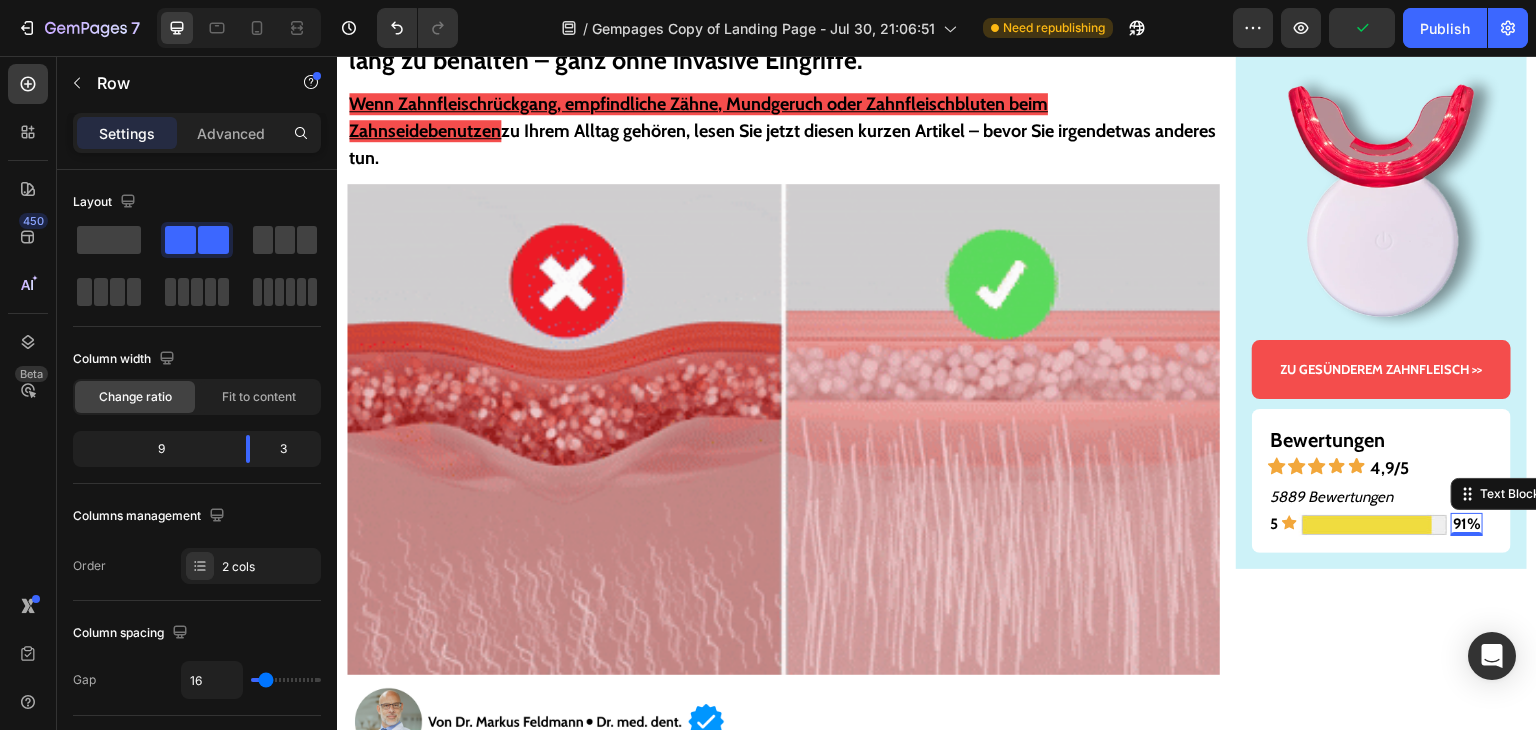 click on "91%" at bounding box center [1467, 524] 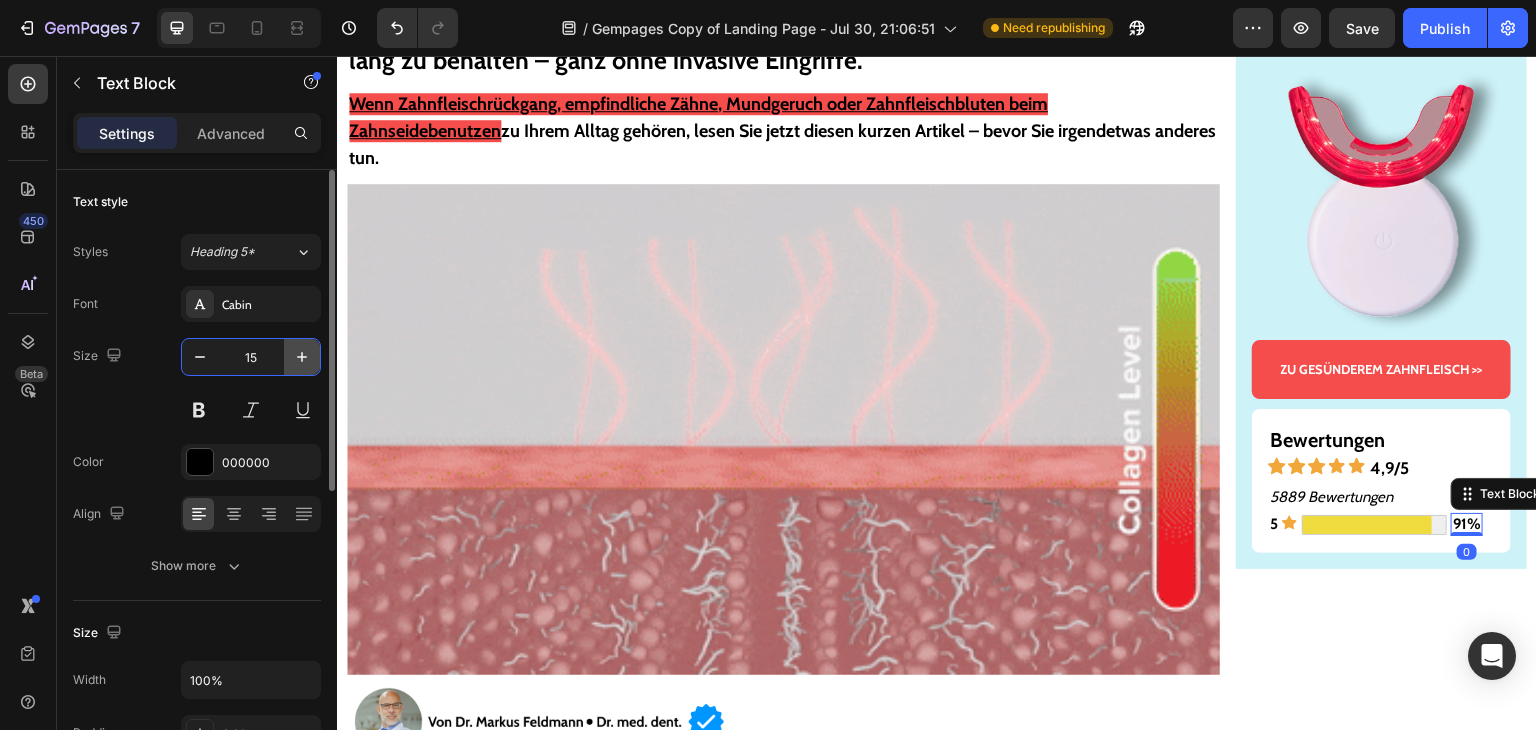 click 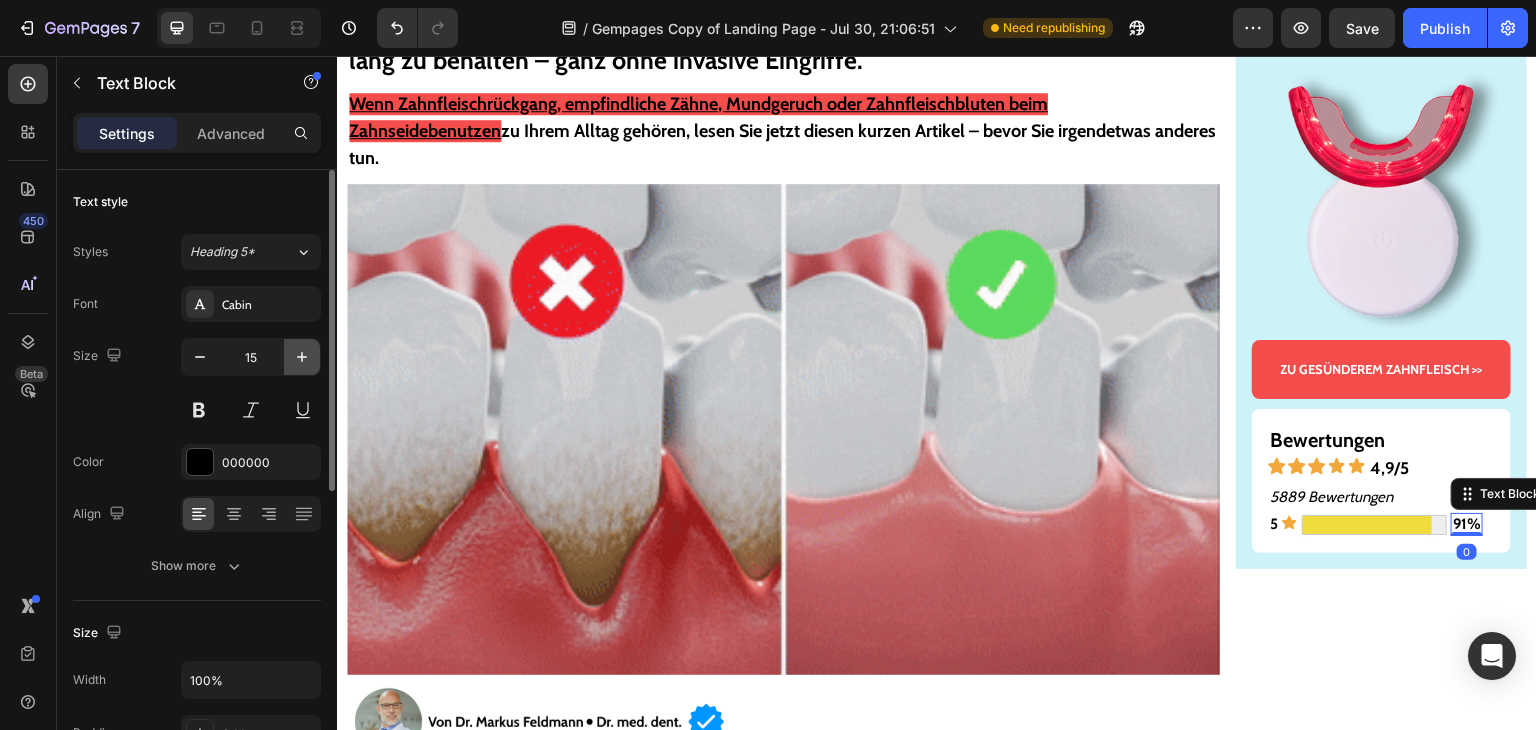 type on "16" 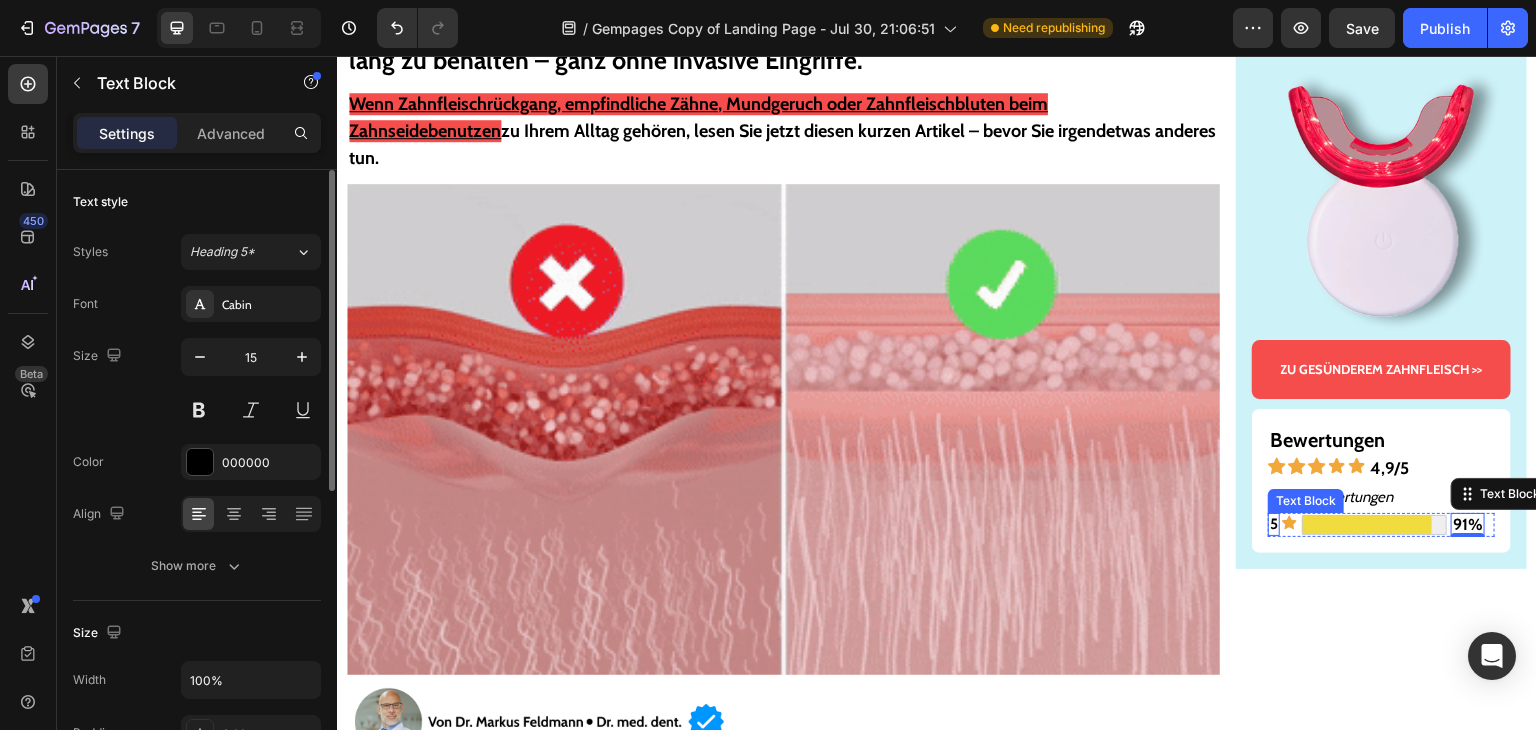 click on "5" at bounding box center [1274, 524] 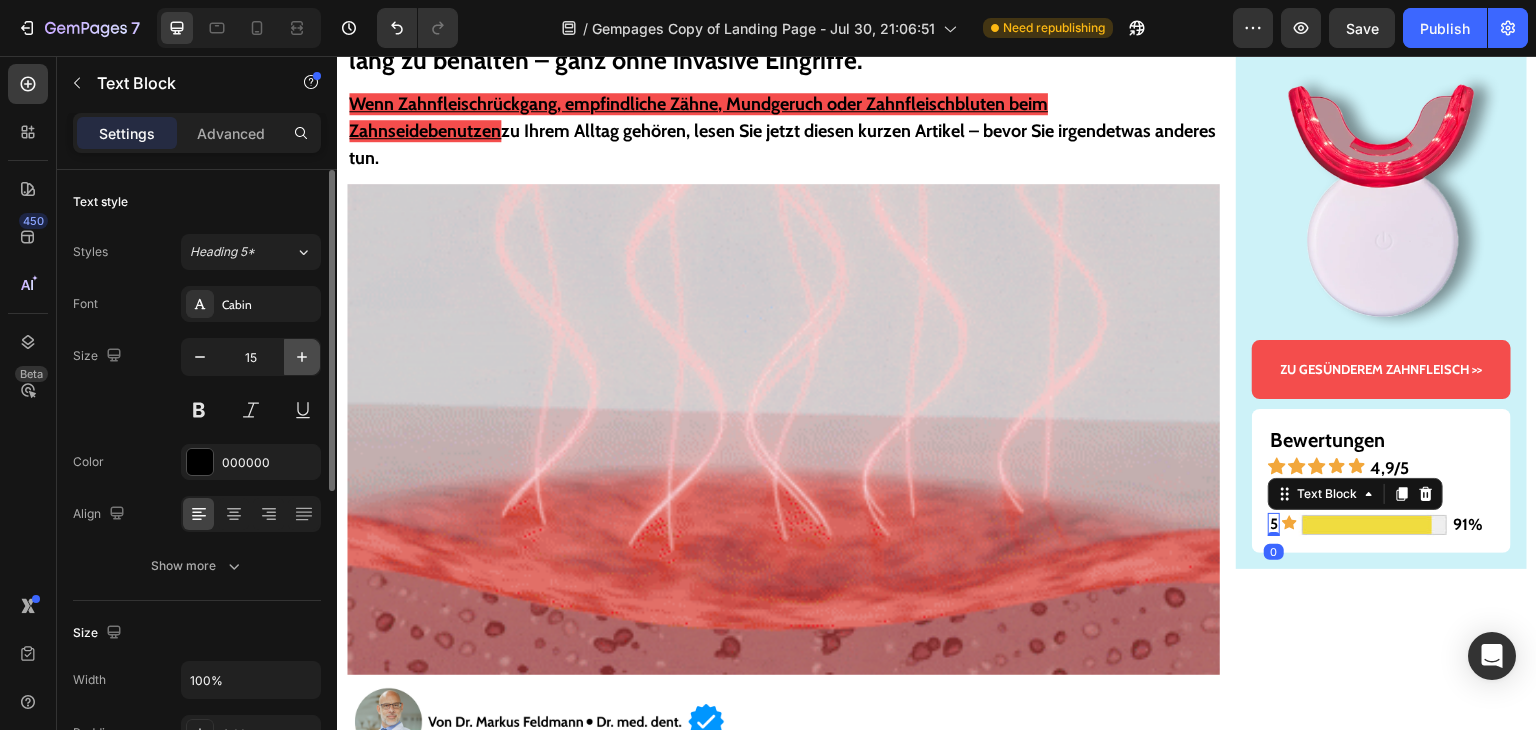 click at bounding box center [302, 357] 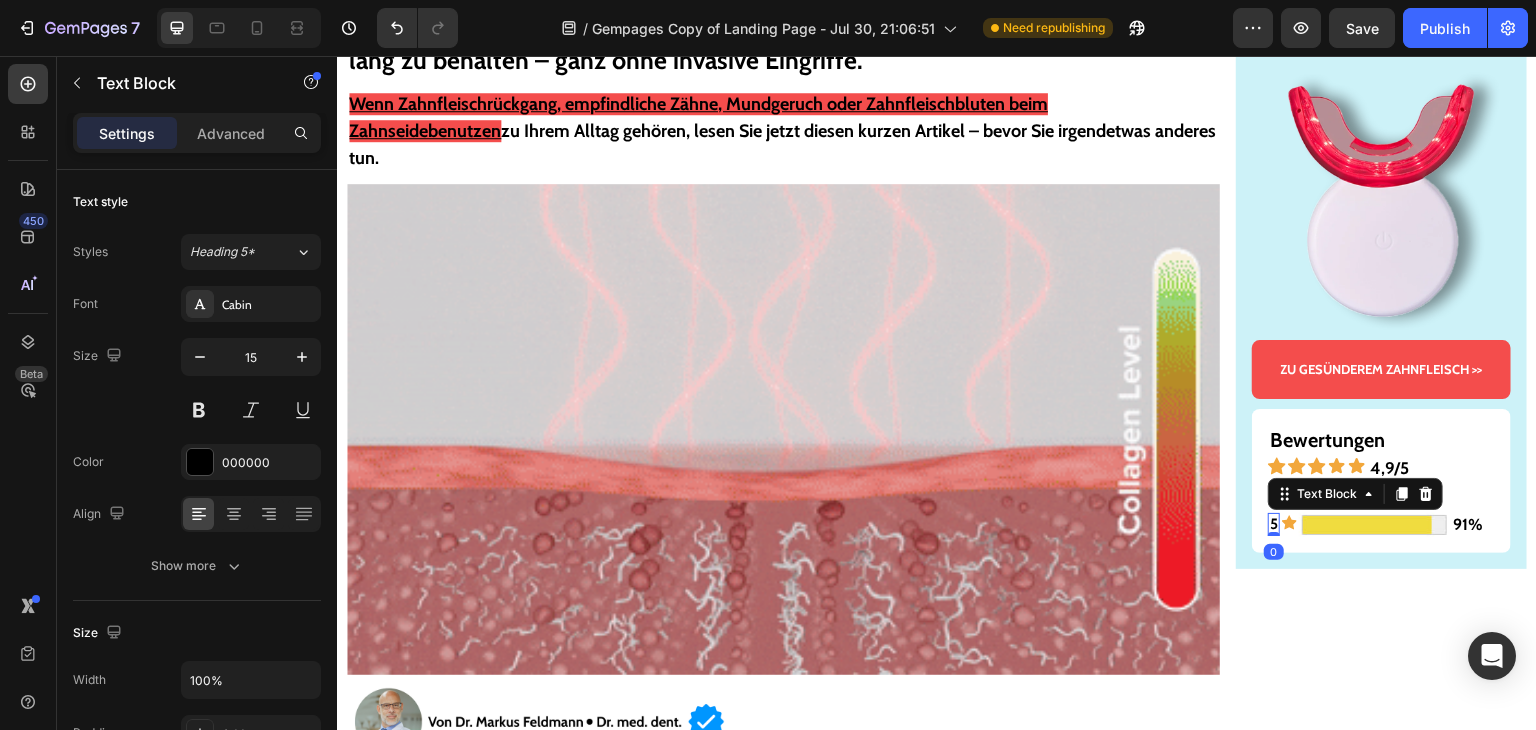 type on "16" 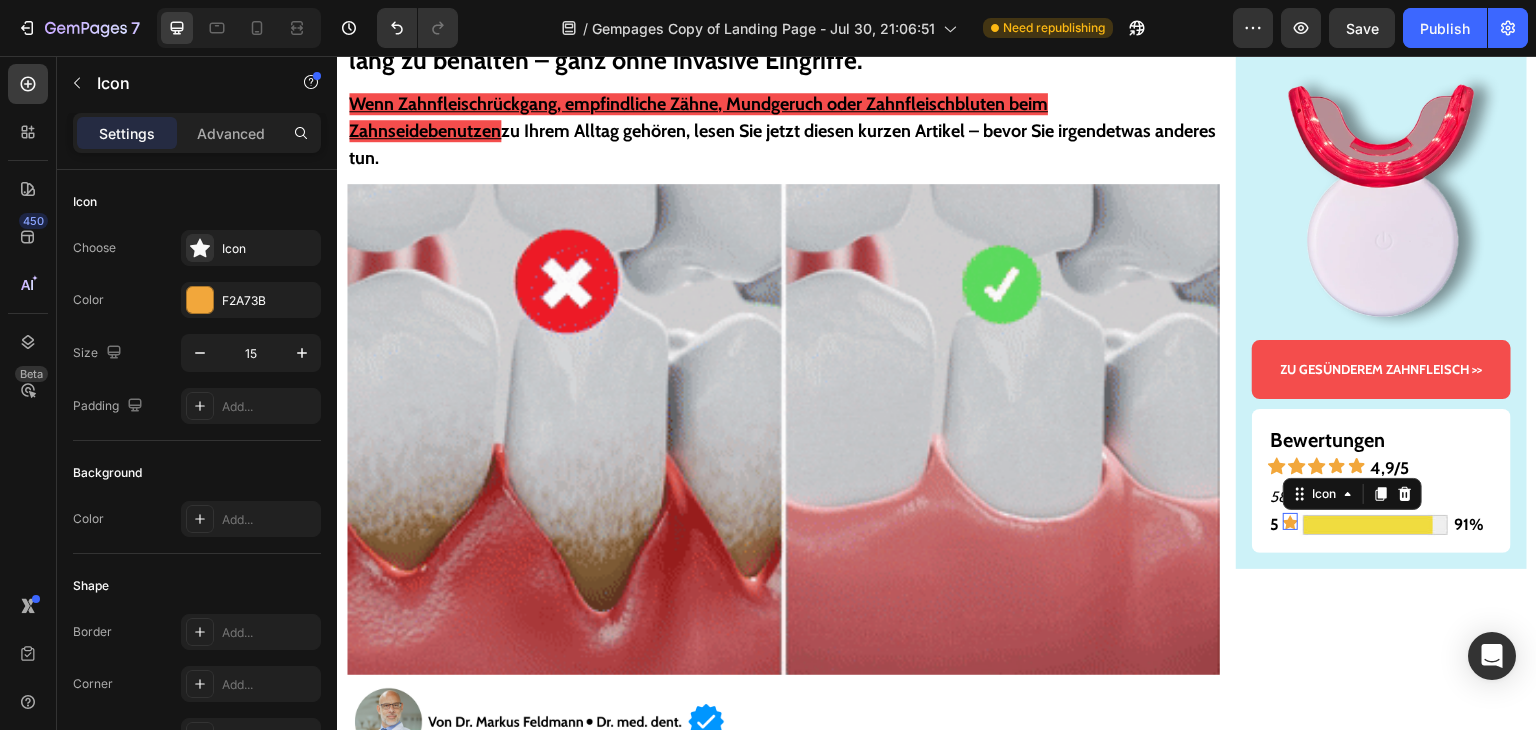 click on "Icon   0" at bounding box center [1290, 521] 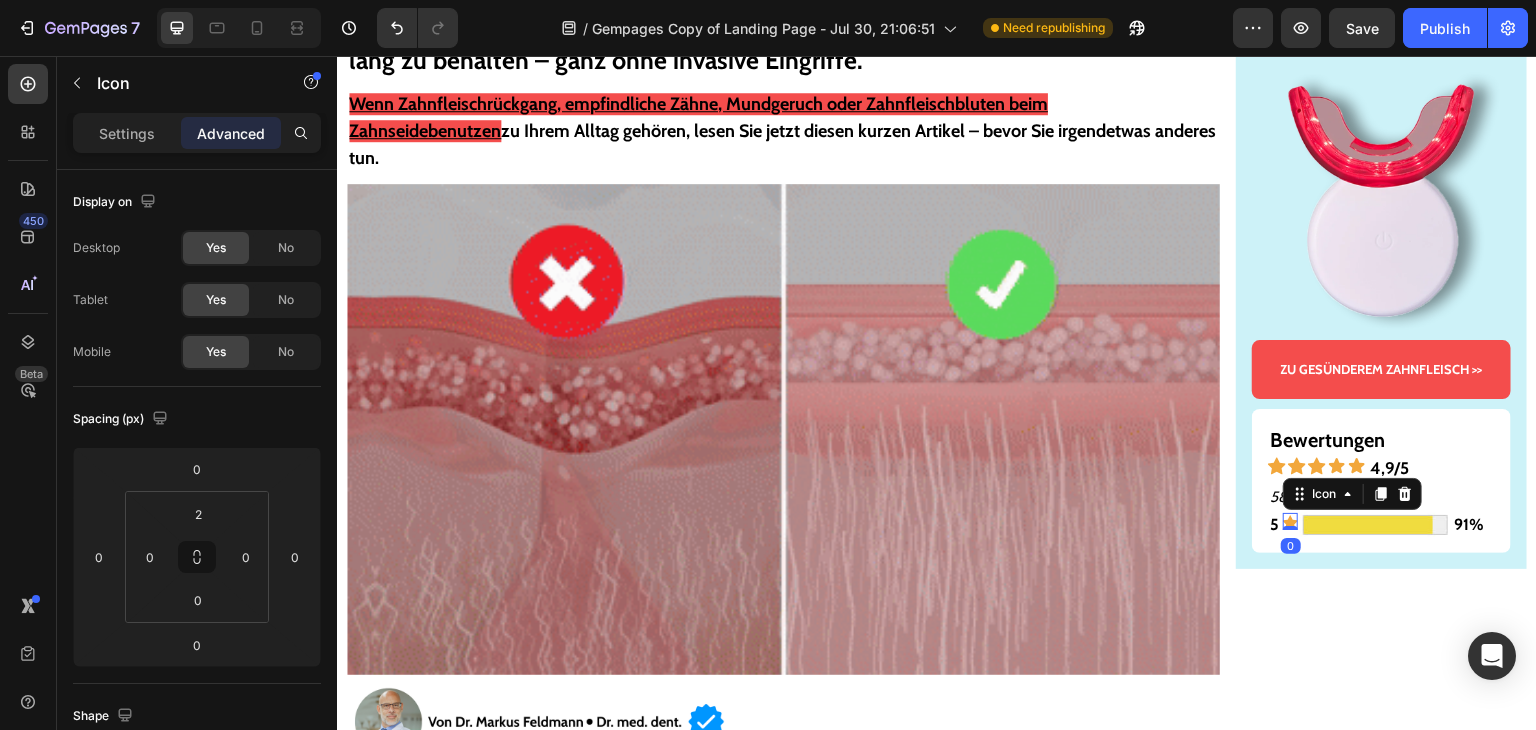 click 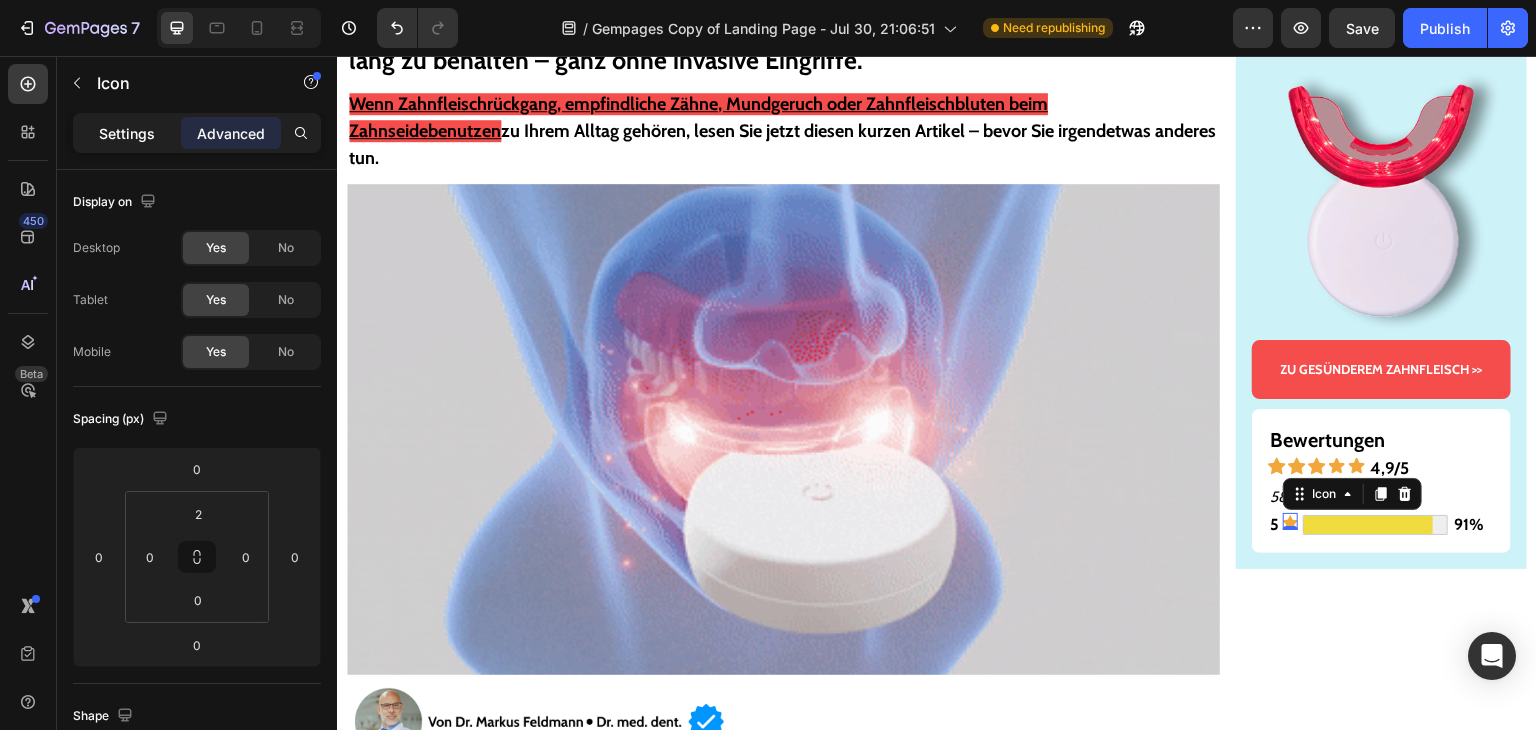click on "Settings" at bounding box center (127, 133) 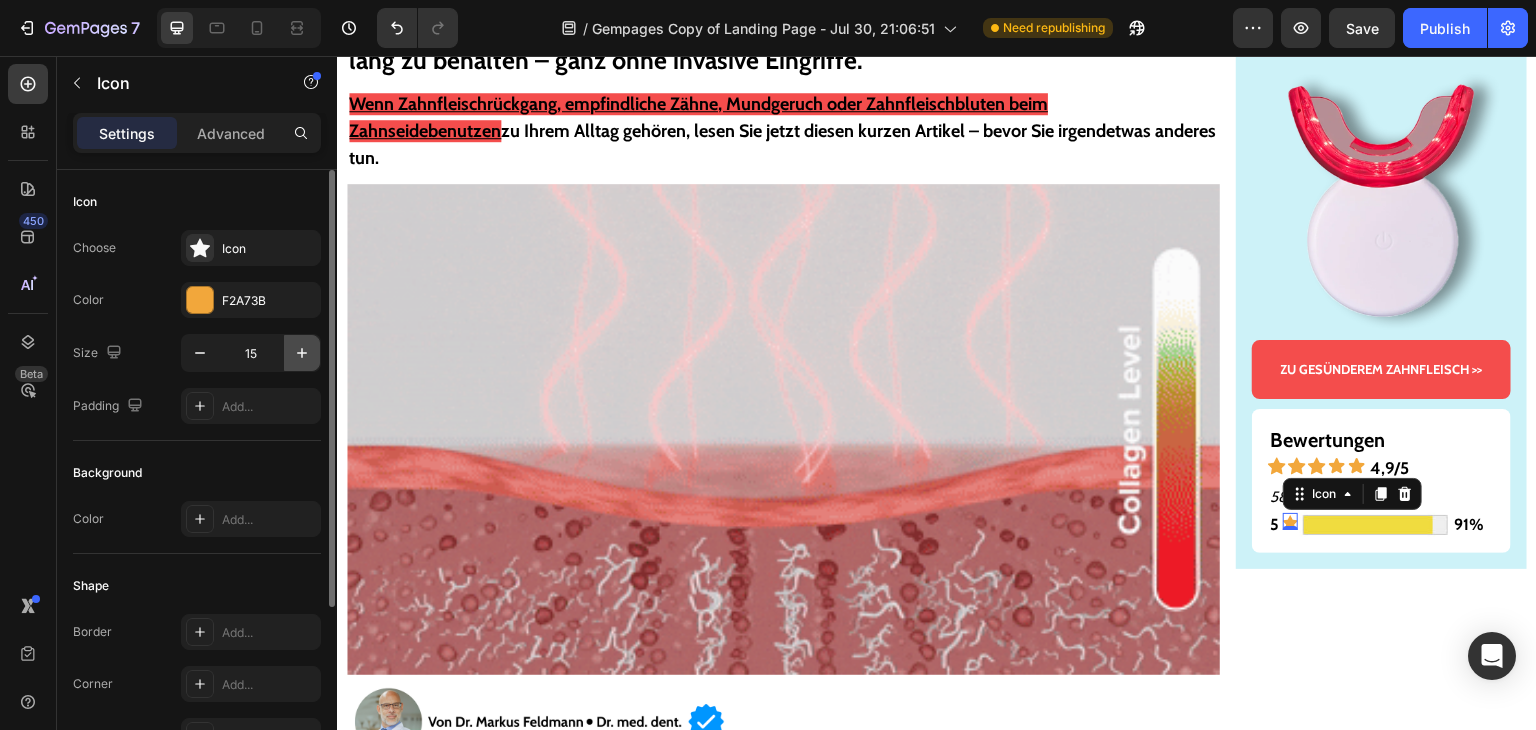 click 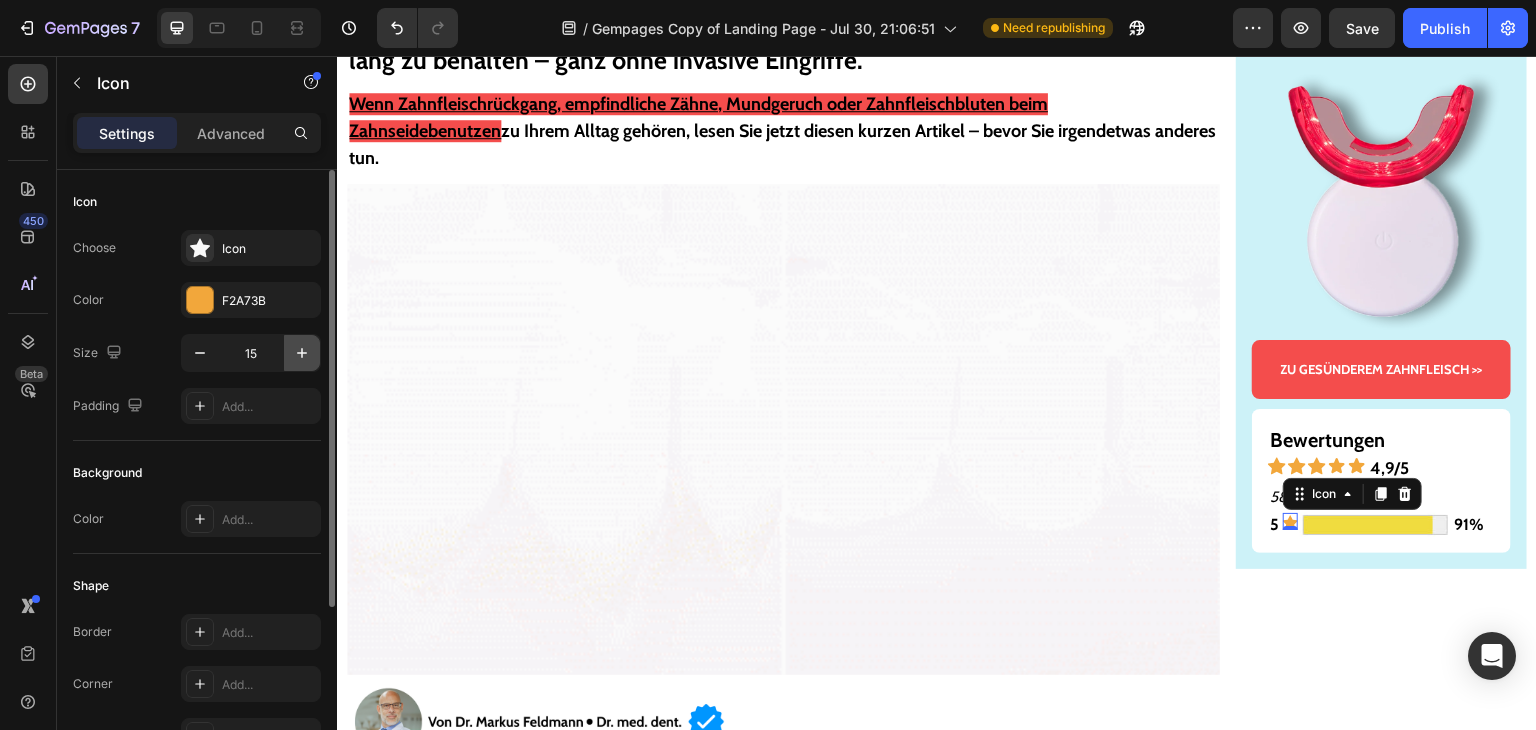 type on "16" 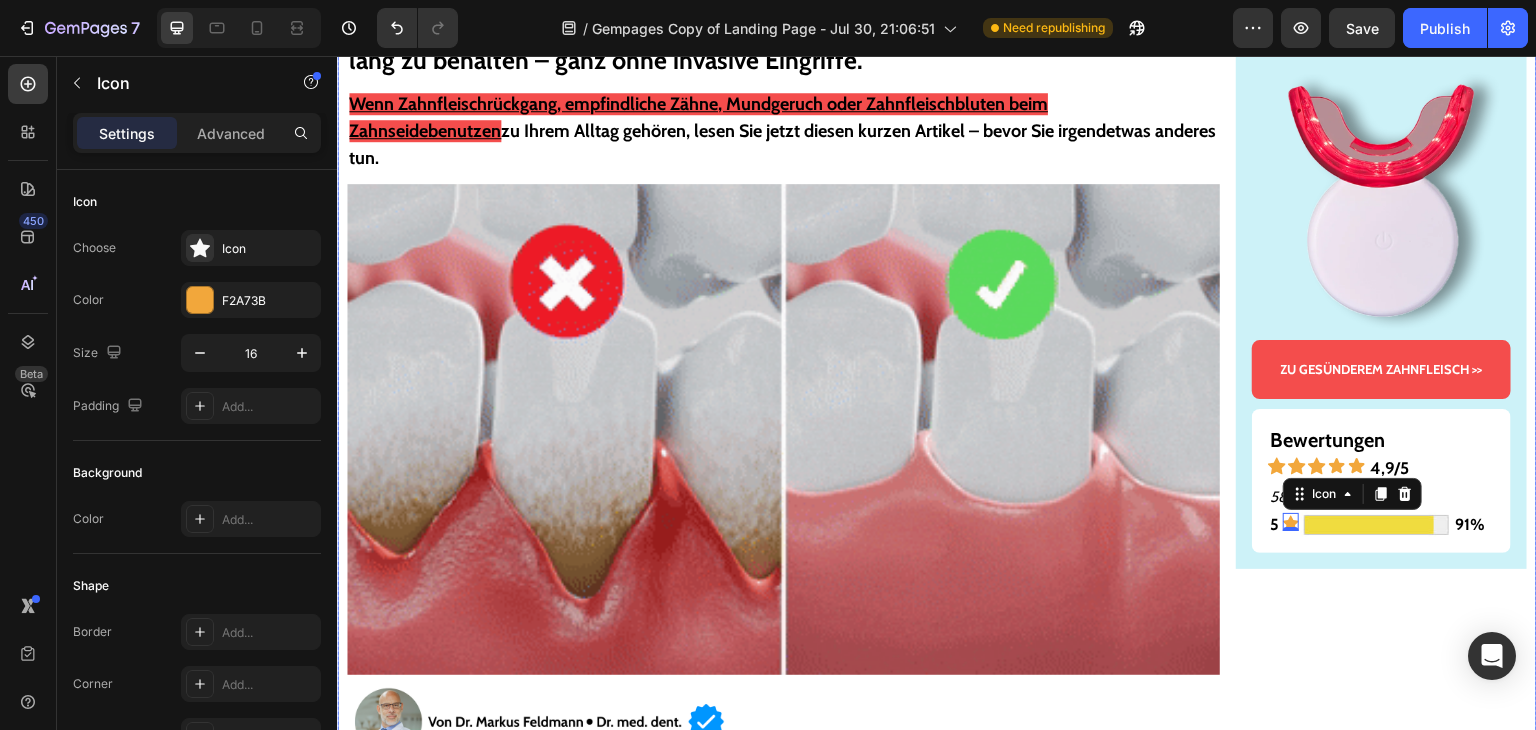 click on "Gesünderes & stärkeres Zahnfleisch – oder Geld zurück! Text Block Image ZU GESÜNDEREM ZAHNFLEISCH >> Button Bewertungen Text Block
Icon
Icon
Icon
Icon
Icon 4,9/5 Text Block Row 5889 Bewertungen Text Block 5 Text Block
Icon   0 Image 91% Text Block Row Row Row" at bounding box center (1381, 6266) 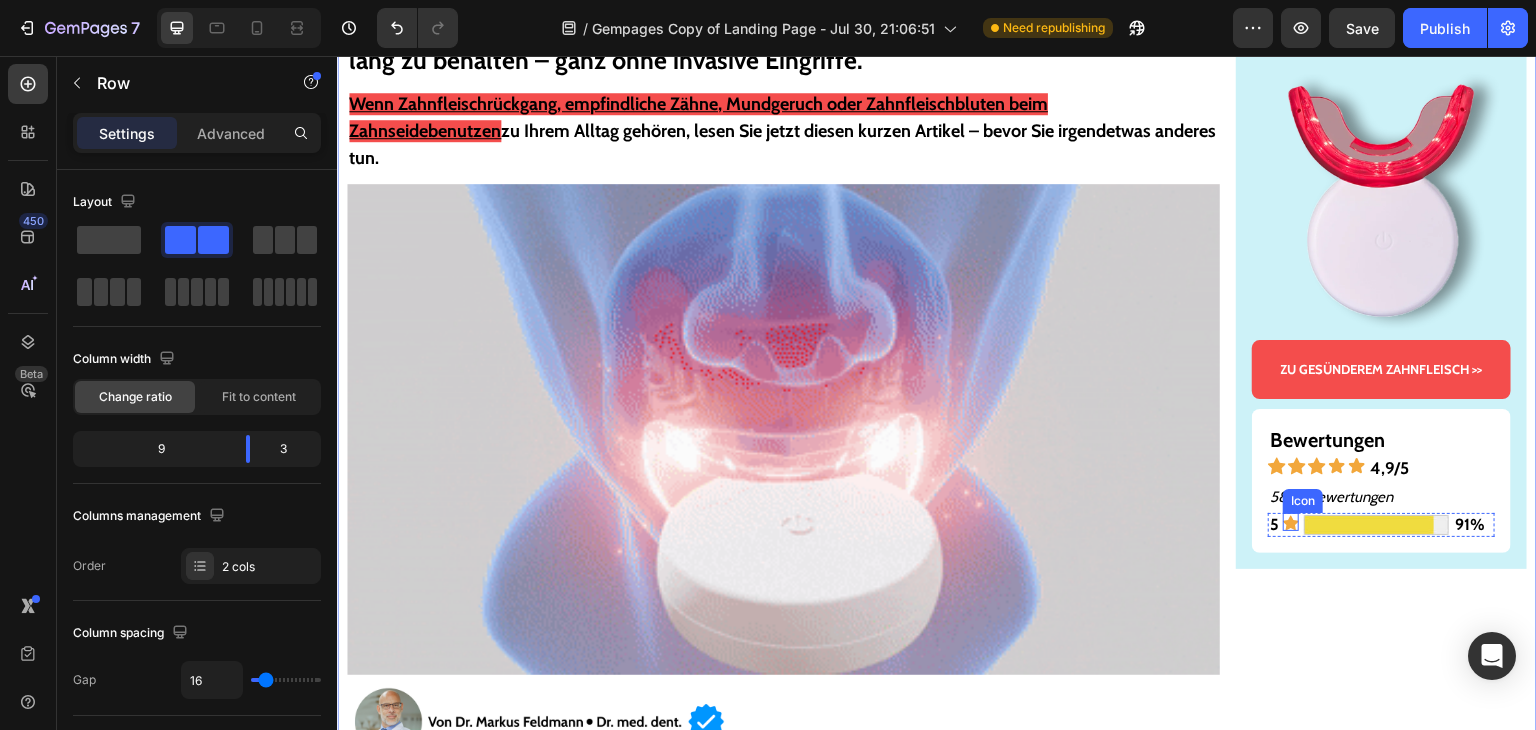 click 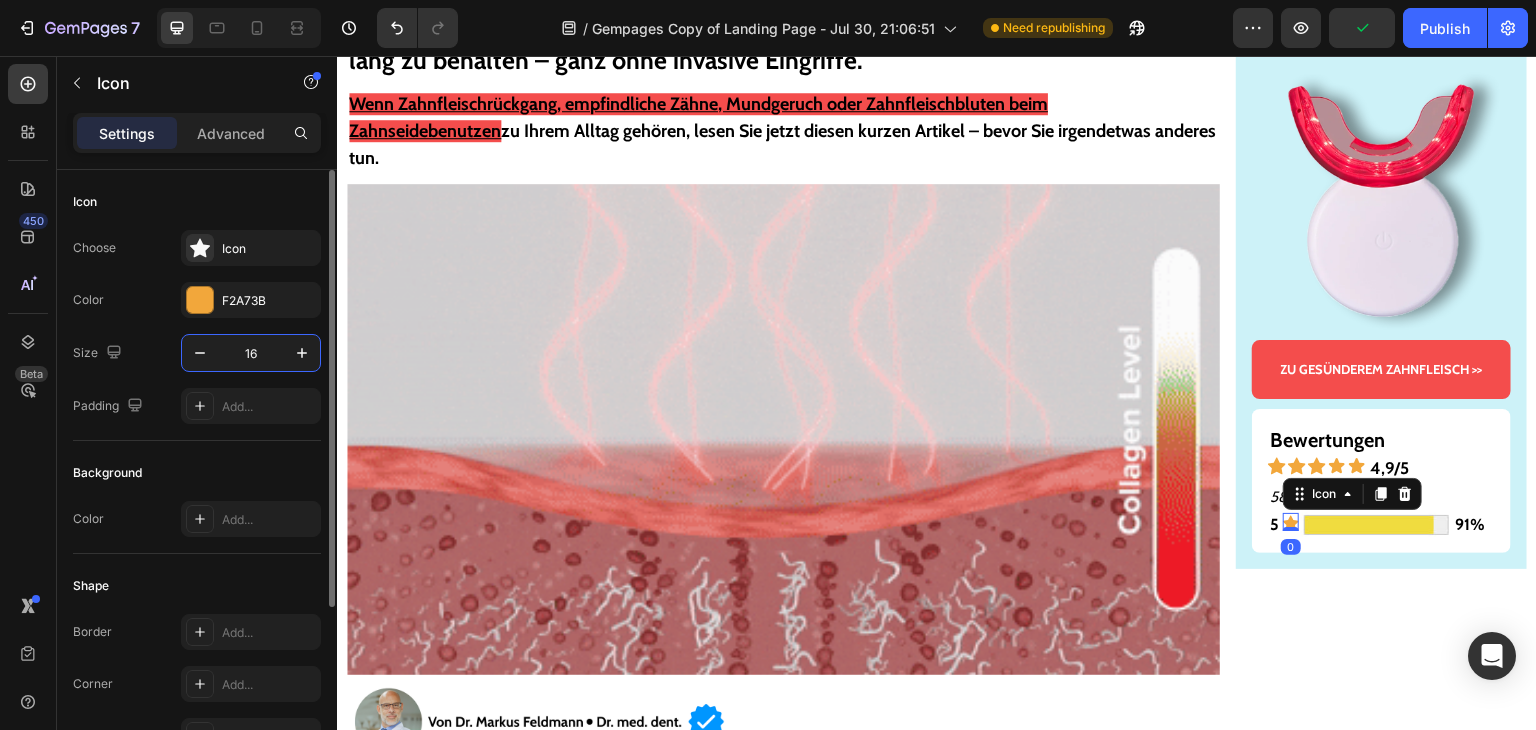 click on "16" at bounding box center [251, 353] 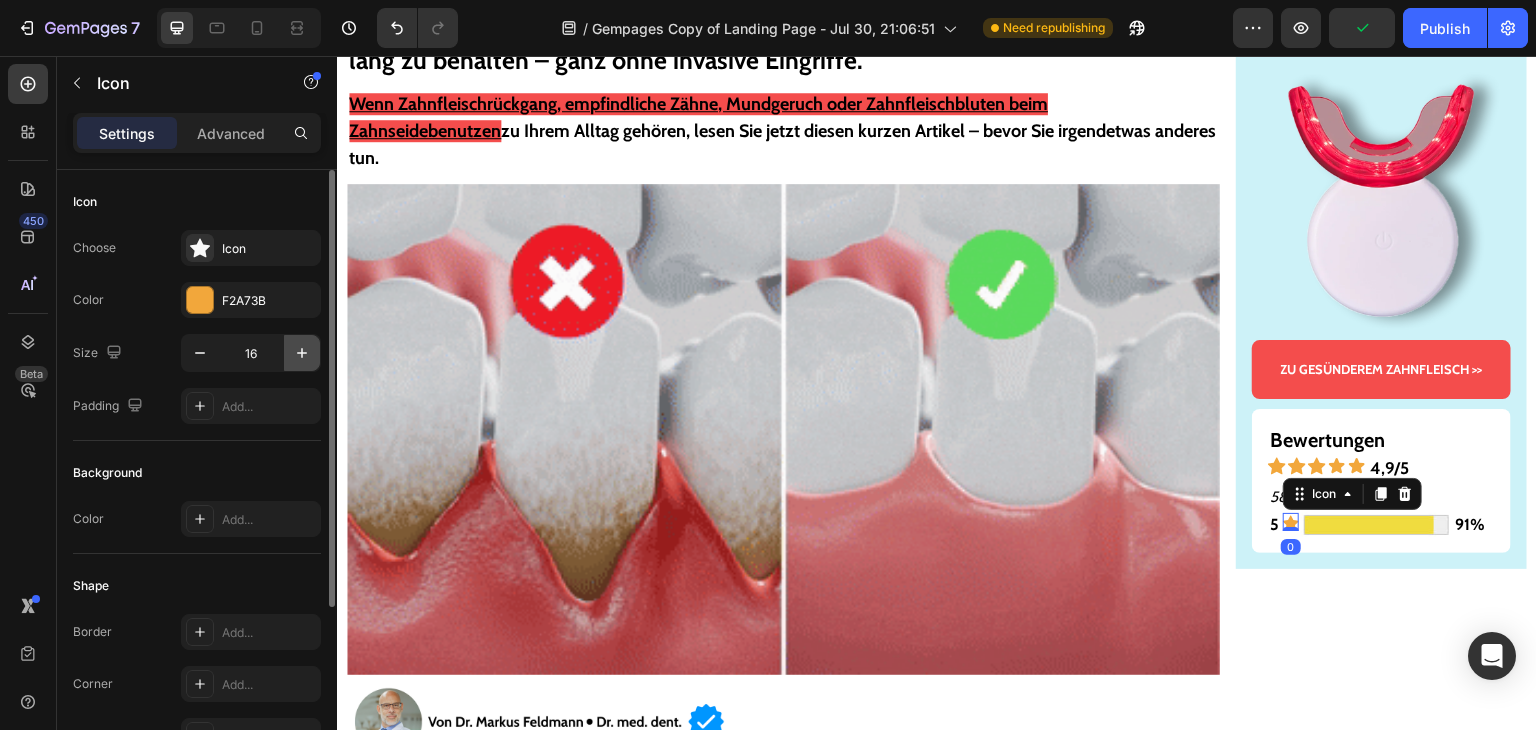 click 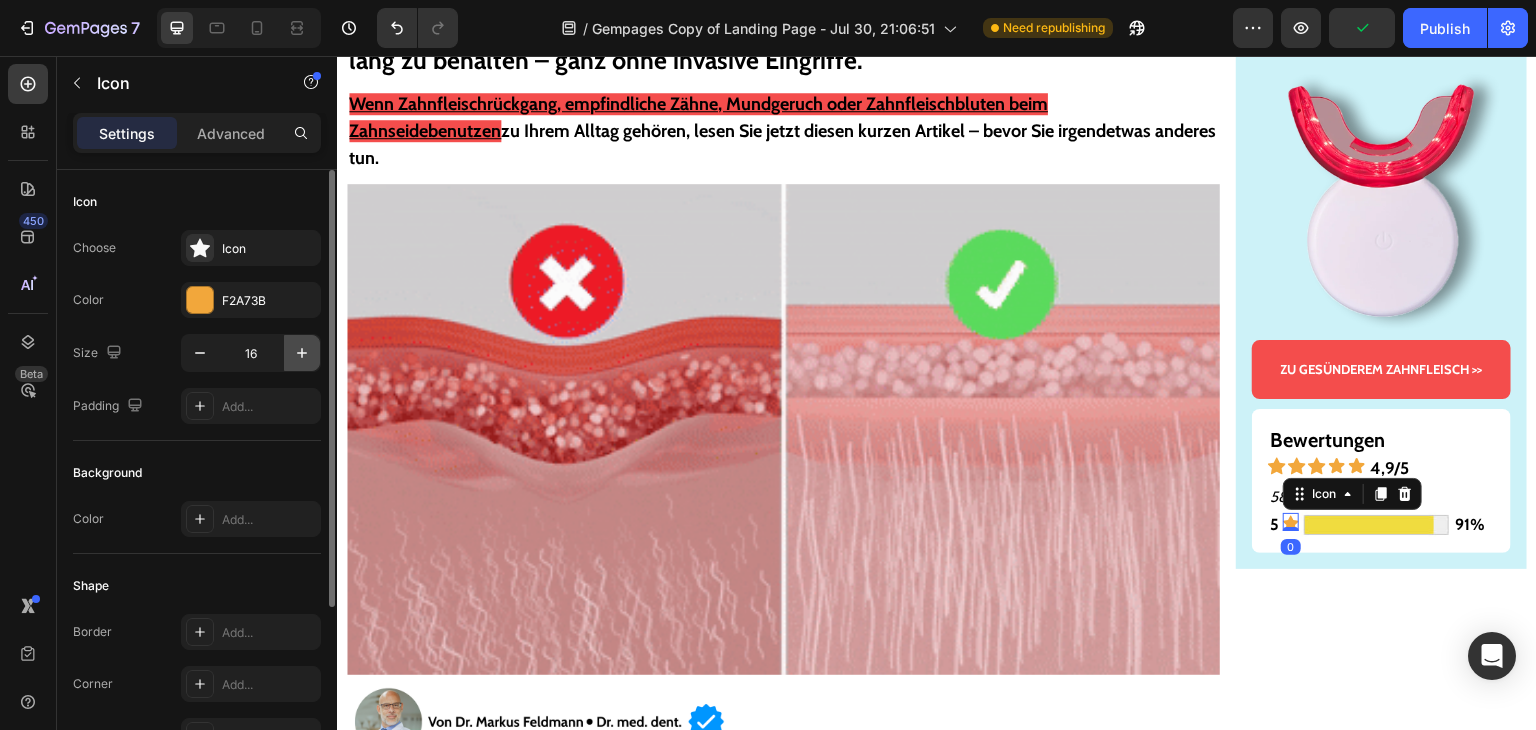 type on "17" 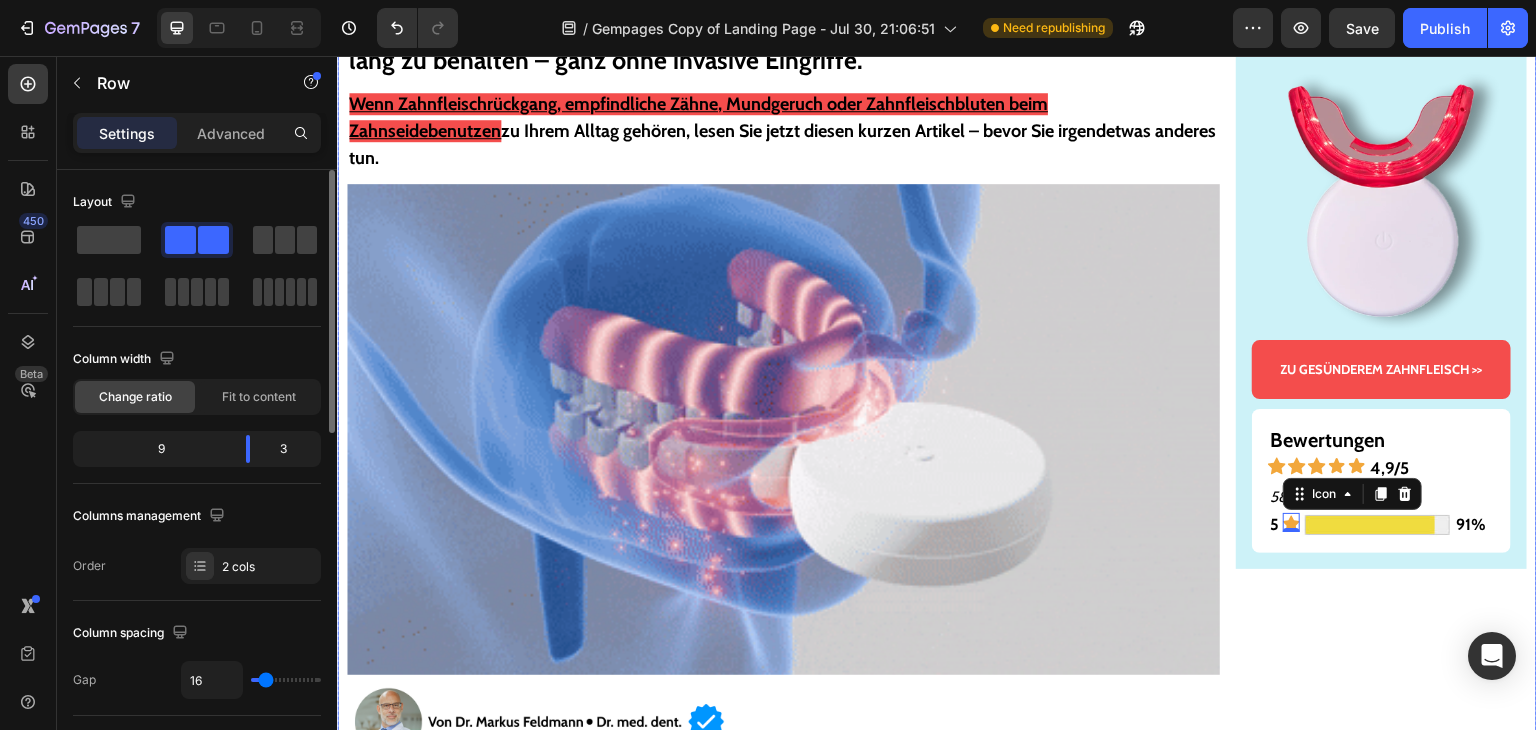 click on "Gesünderes & stärkeres Zahnfleisch – oder Geld zurück! Text Block Image ZU GESÜNDEREM ZAHNFLEISCH >> Button Bewertungen Text Block
Icon
Icon
Icon
Icon
Icon 4,9/5 Text Block Row 5889 Bewertungen Text Block 5 Text Block
Icon   0 Image 91% Text Block Row Row Row" at bounding box center (1381, 6266) 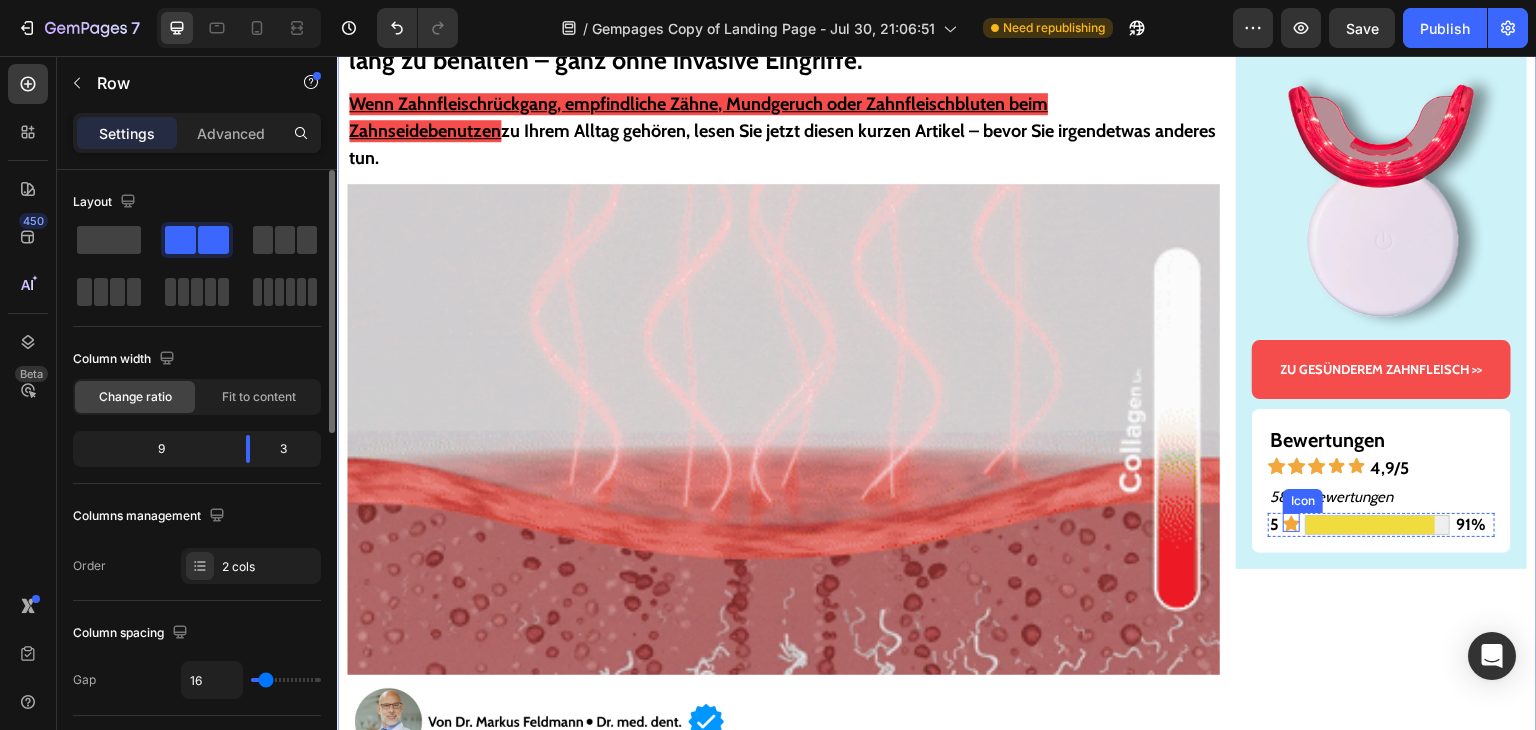 click 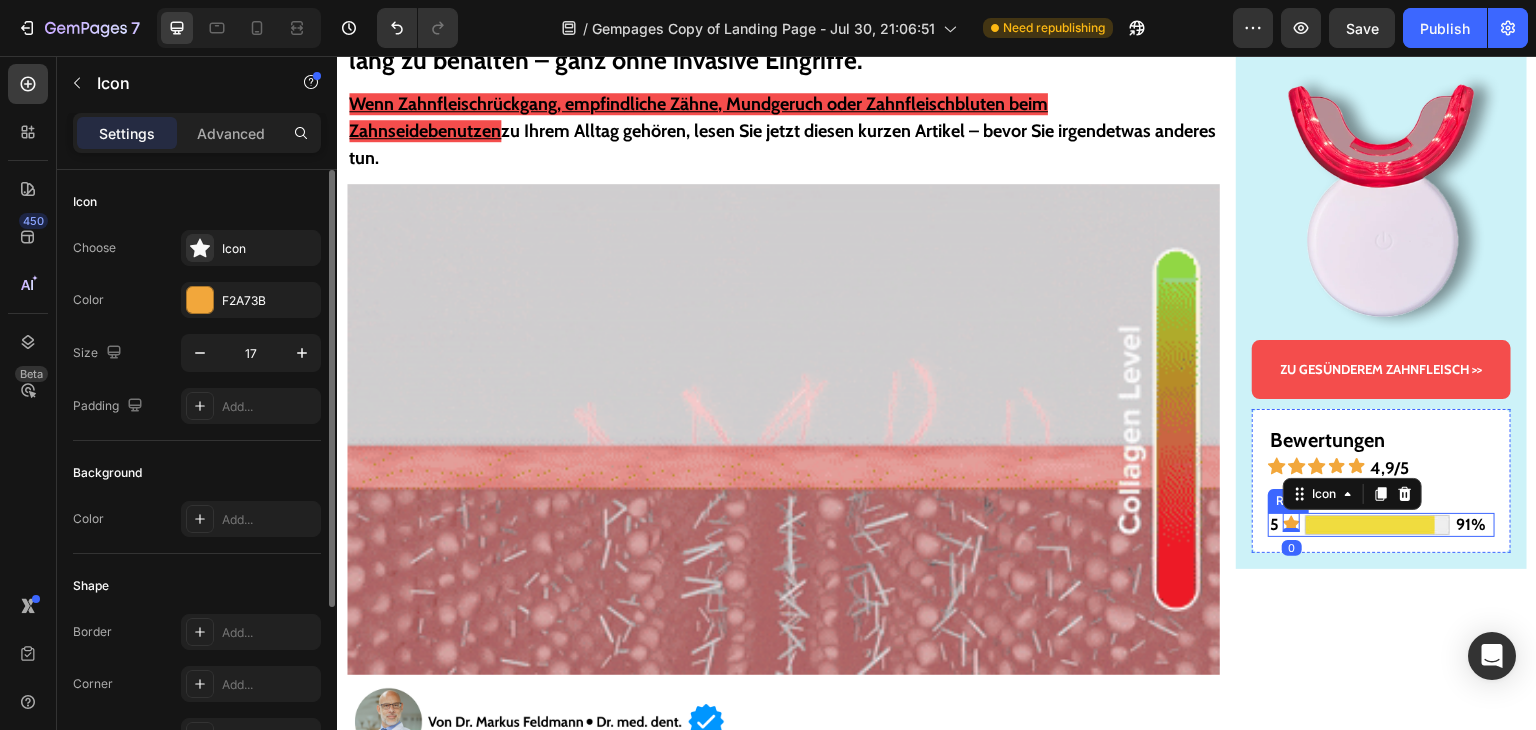 click on "5" at bounding box center (1274, 524) 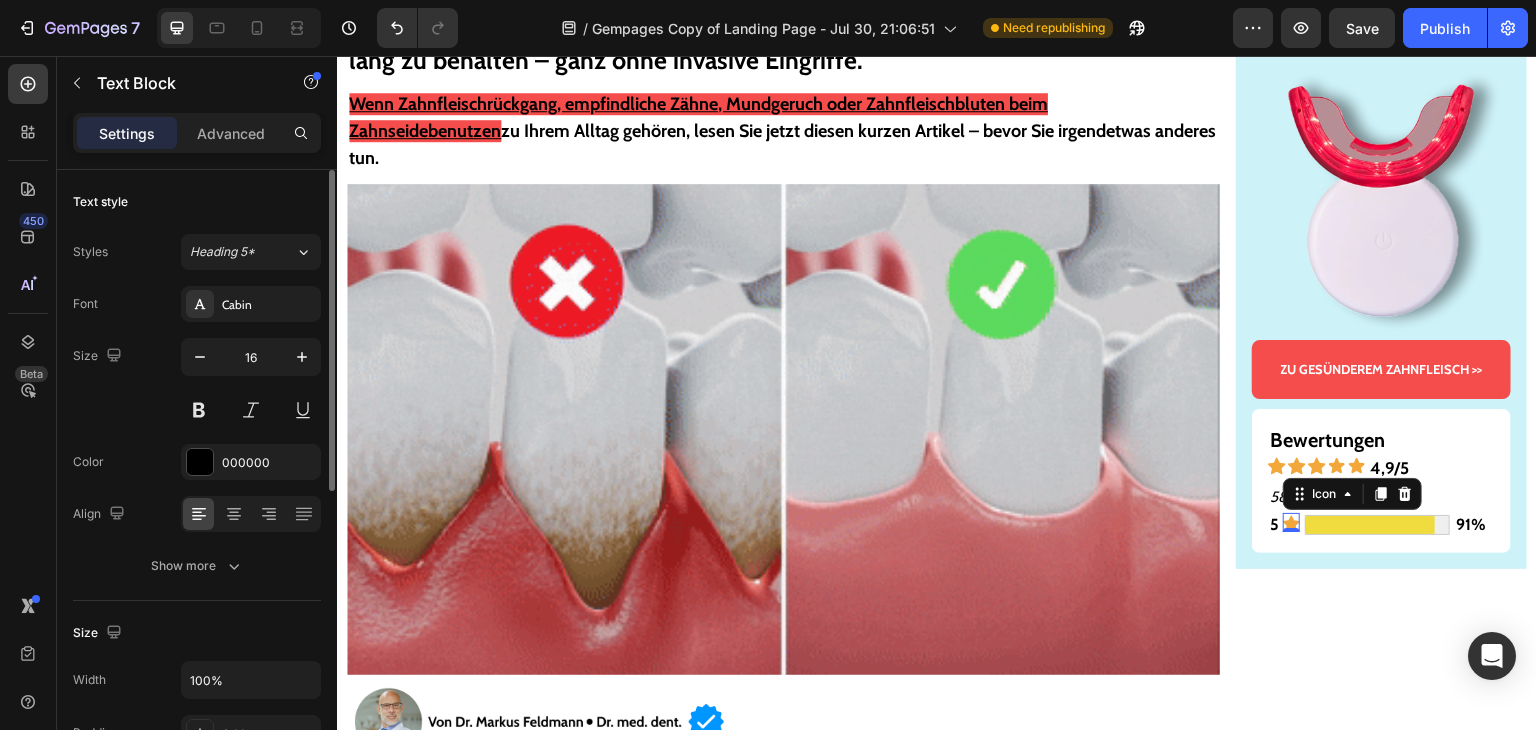 click 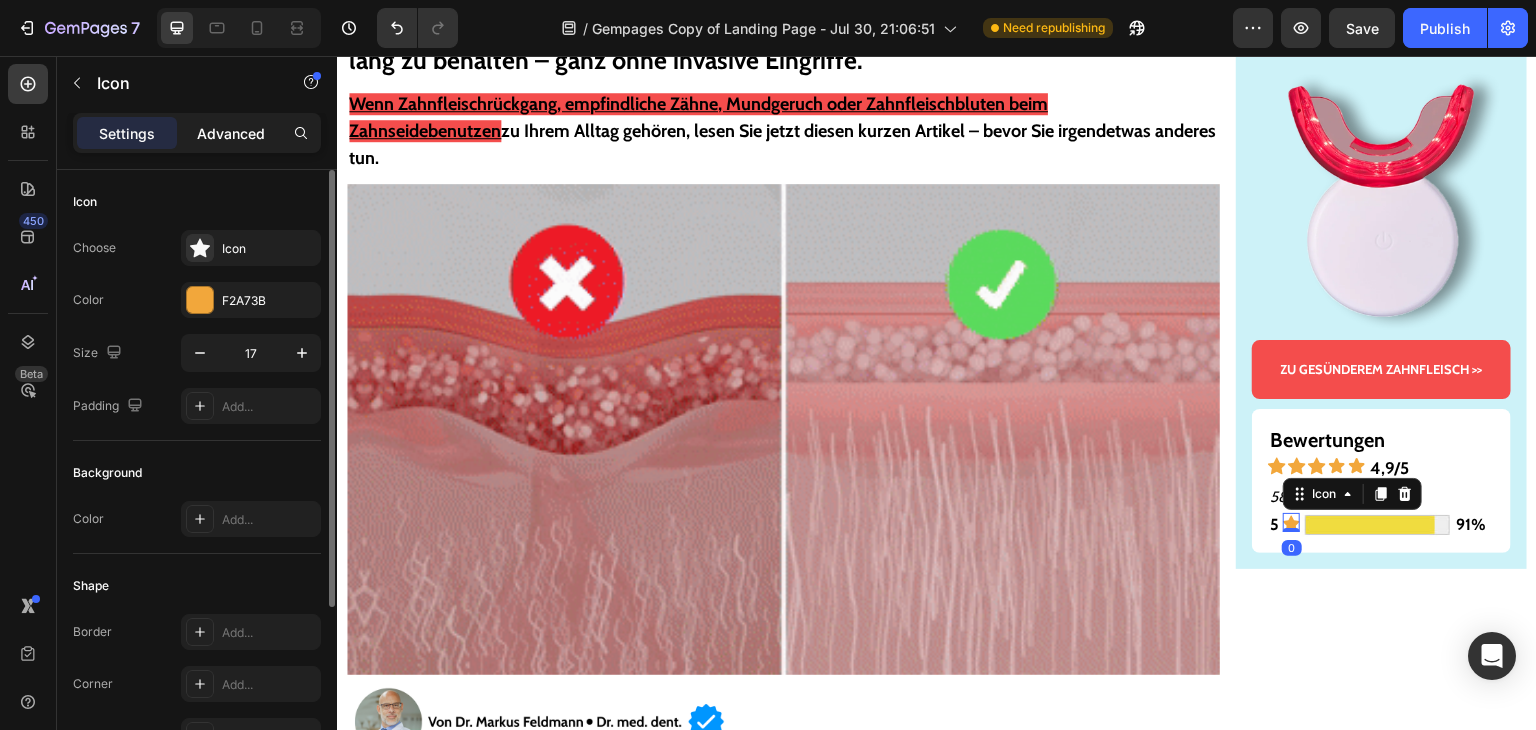 click on "Advanced" at bounding box center (231, 133) 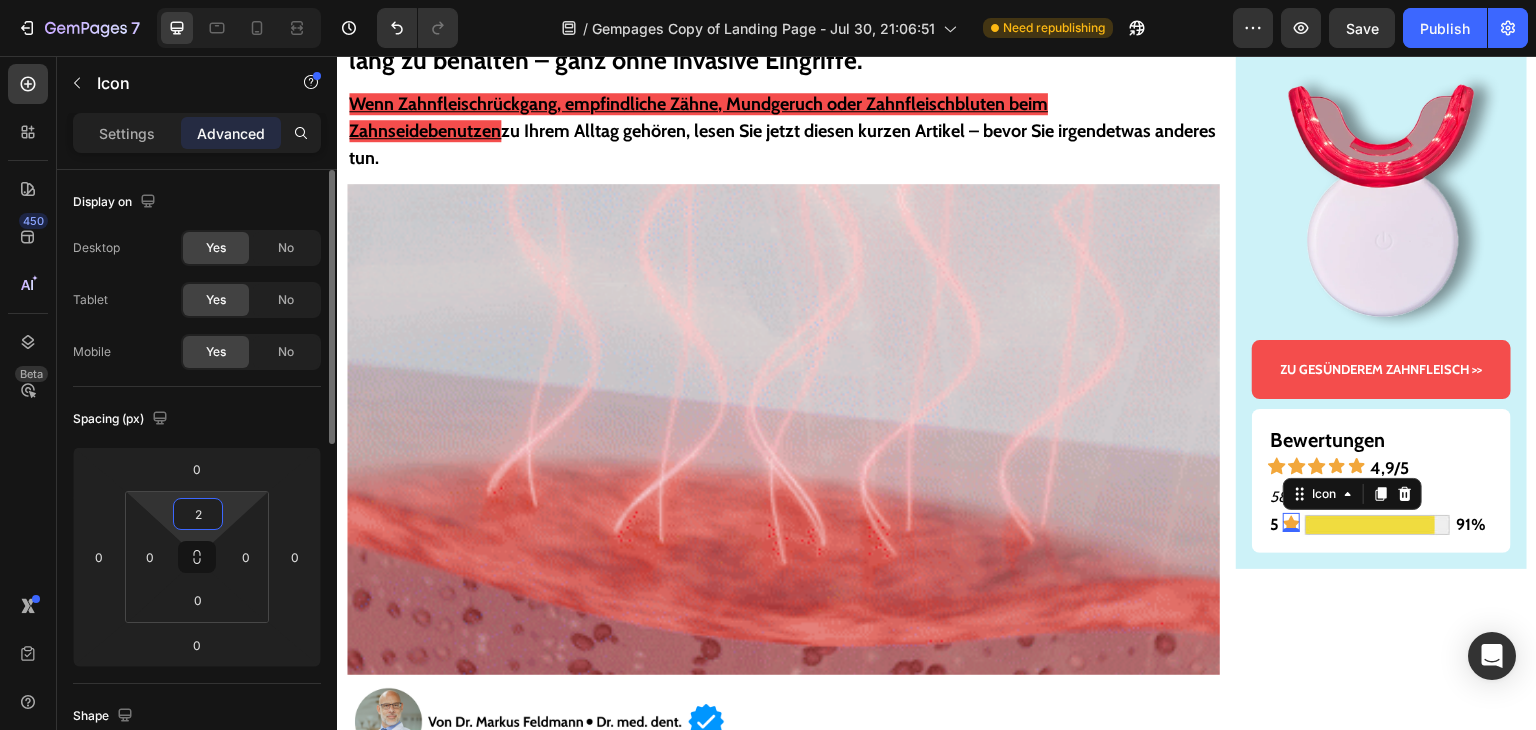click on "2" at bounding box center (198, 514) 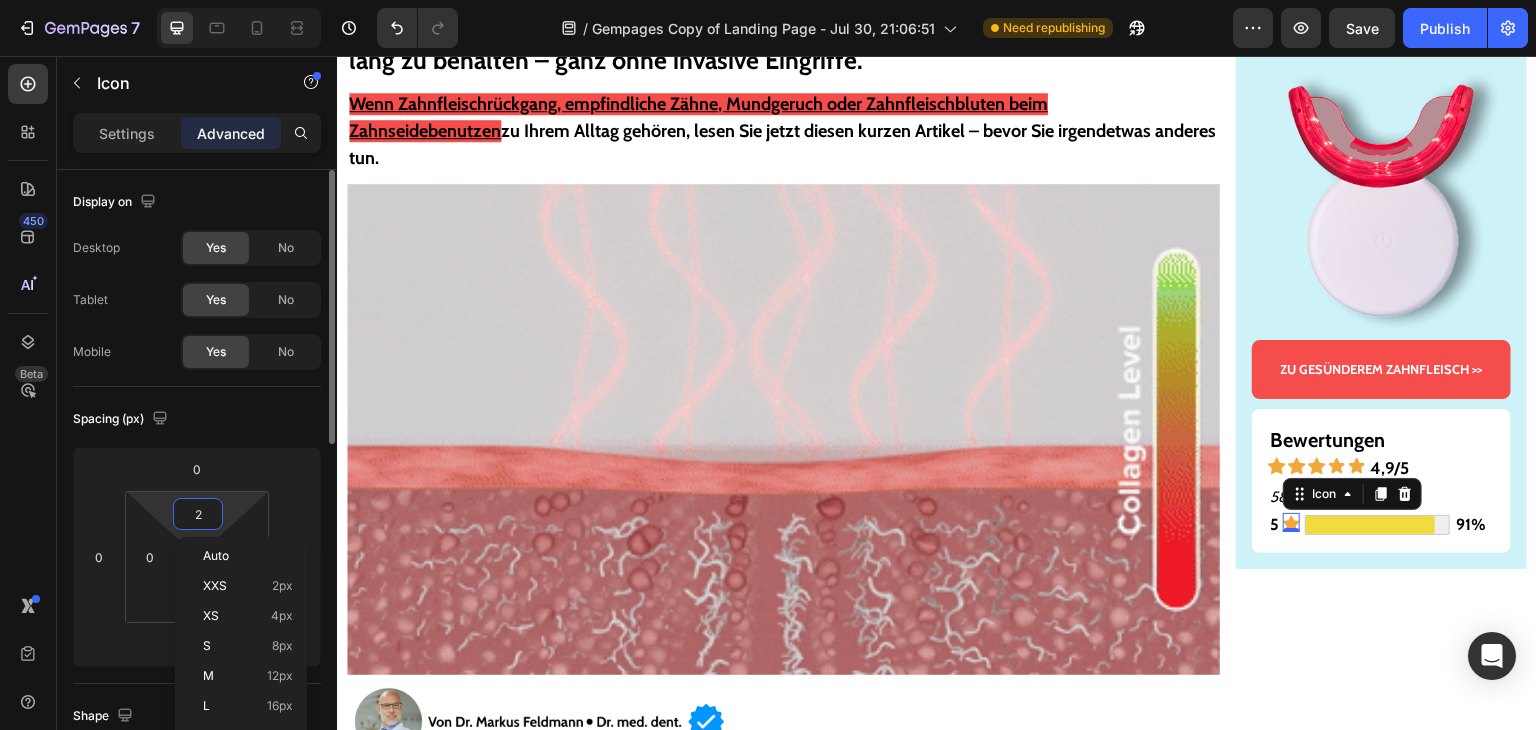 click on "2" at bounding box center (198, 514) 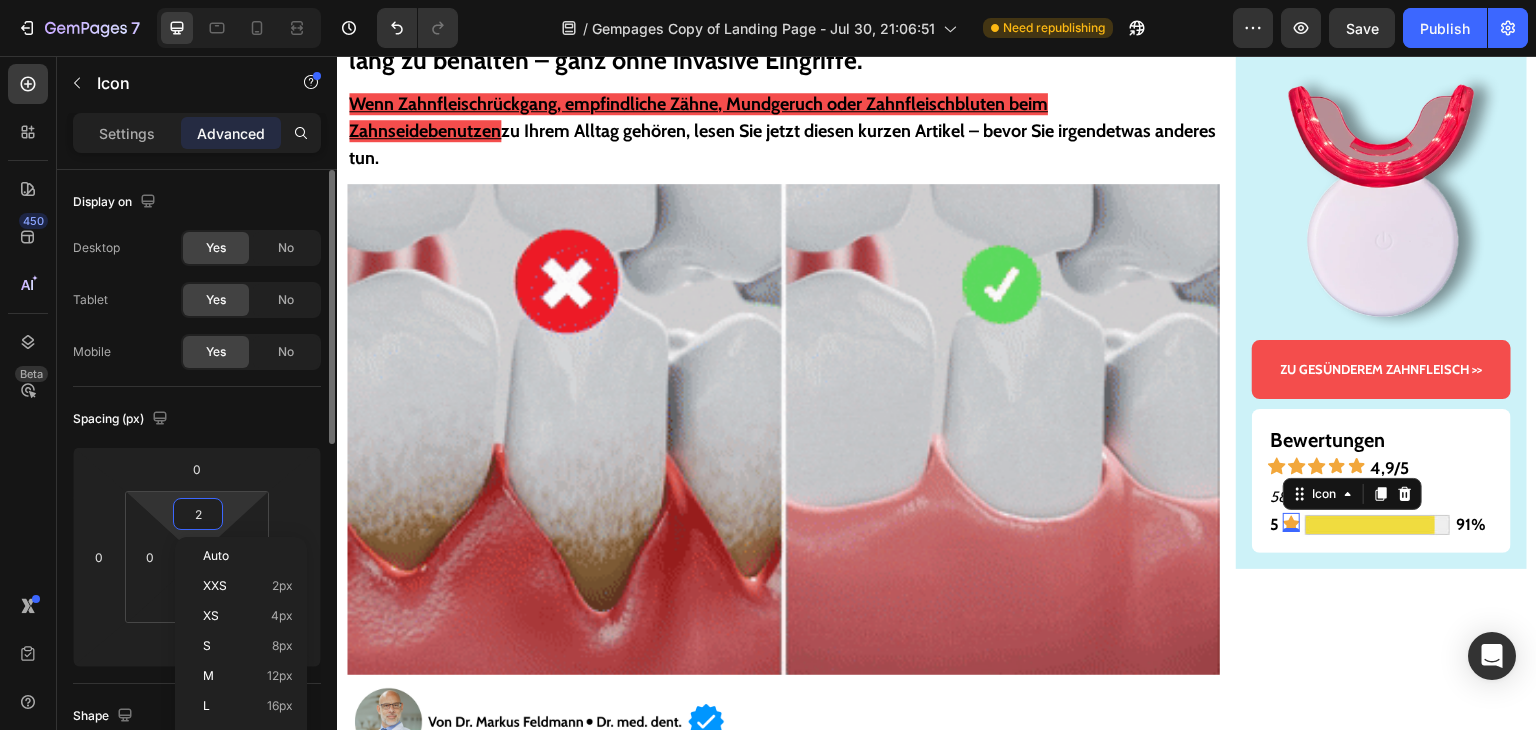 type on "3" 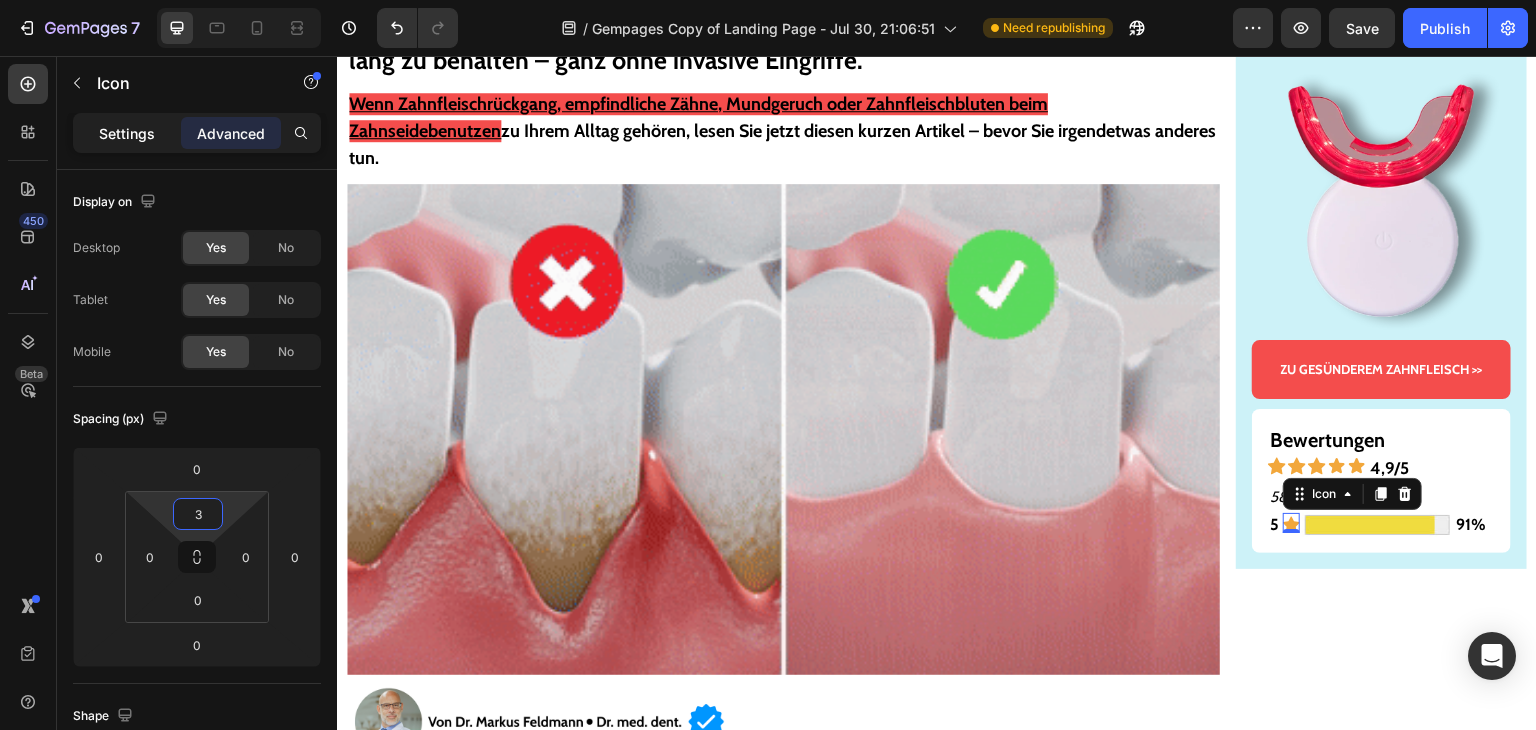 click on "Settings" 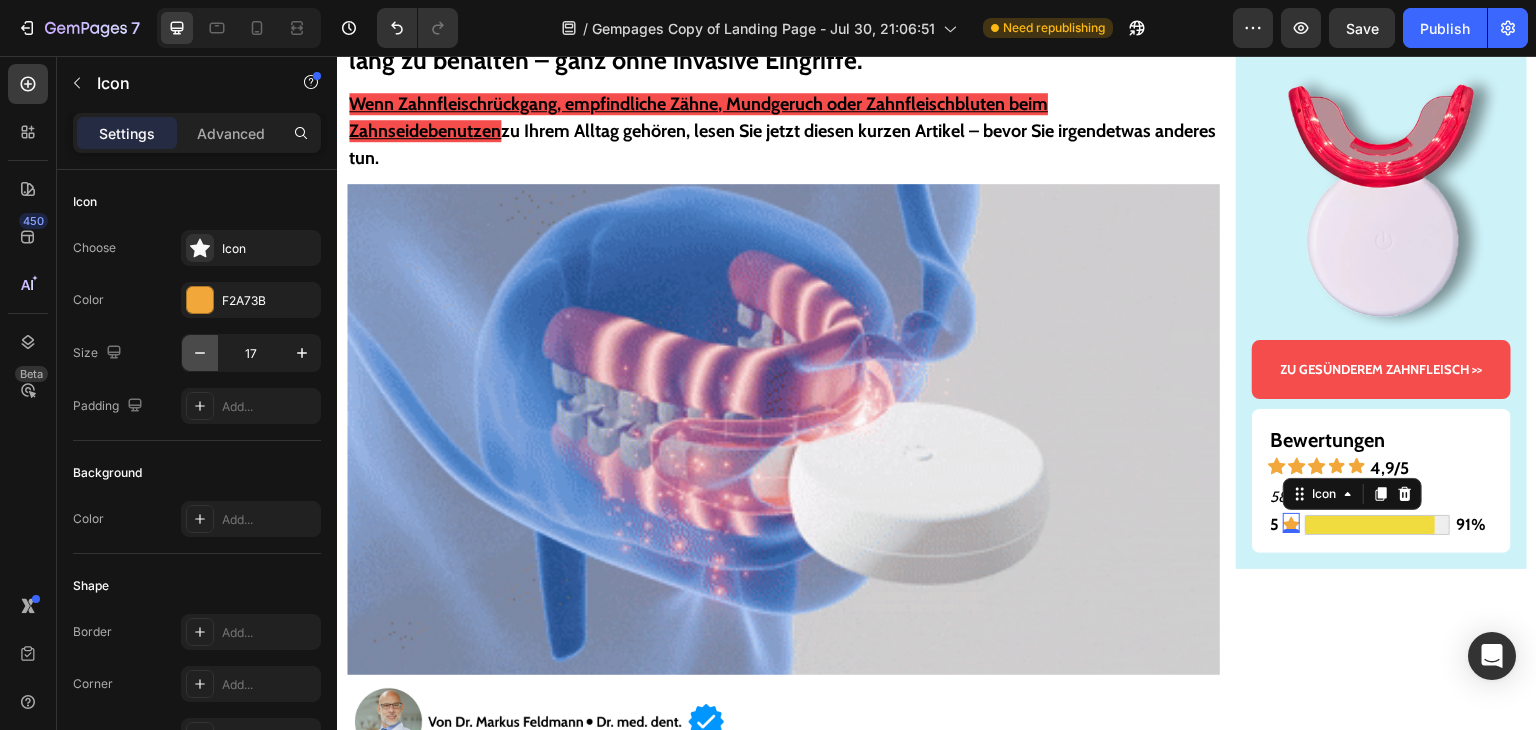 click 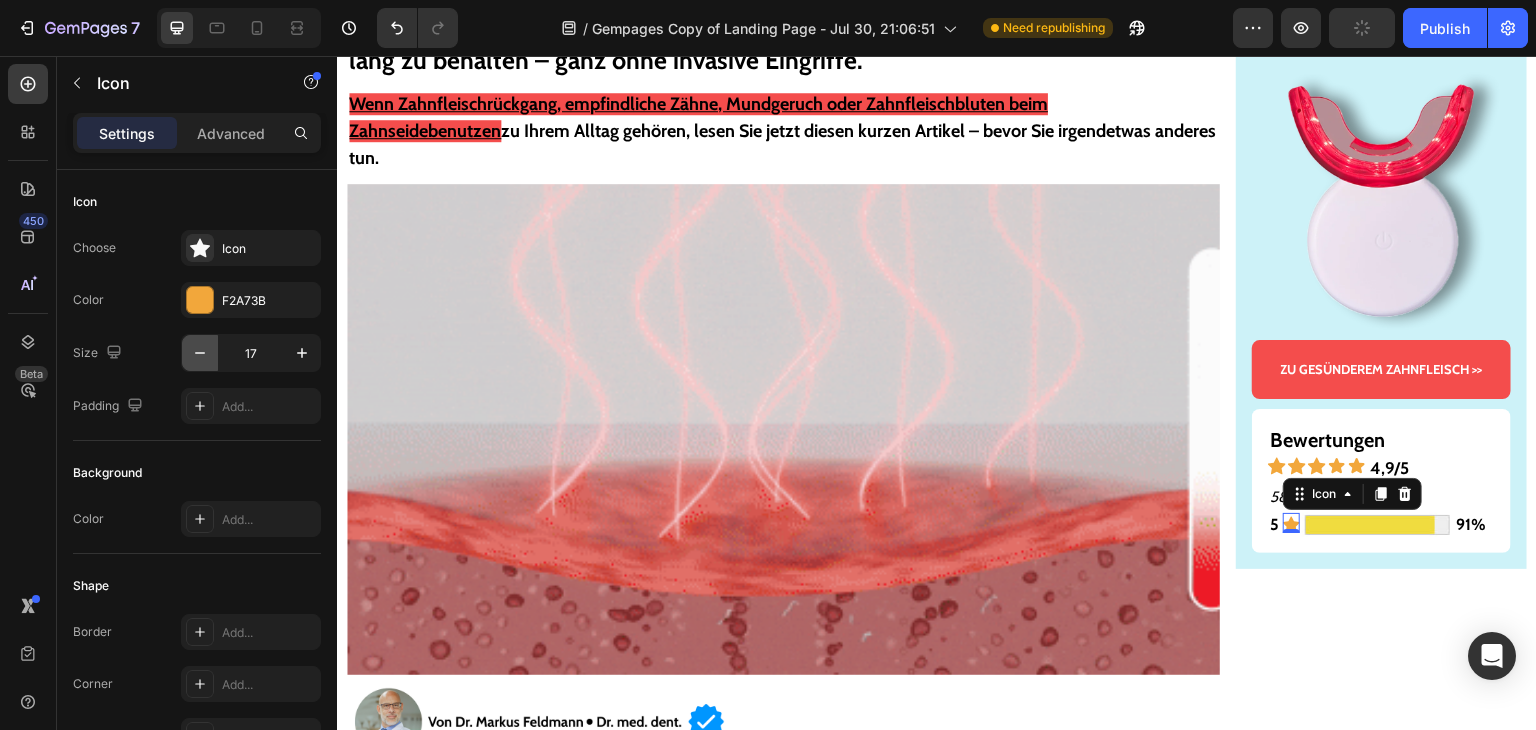 click 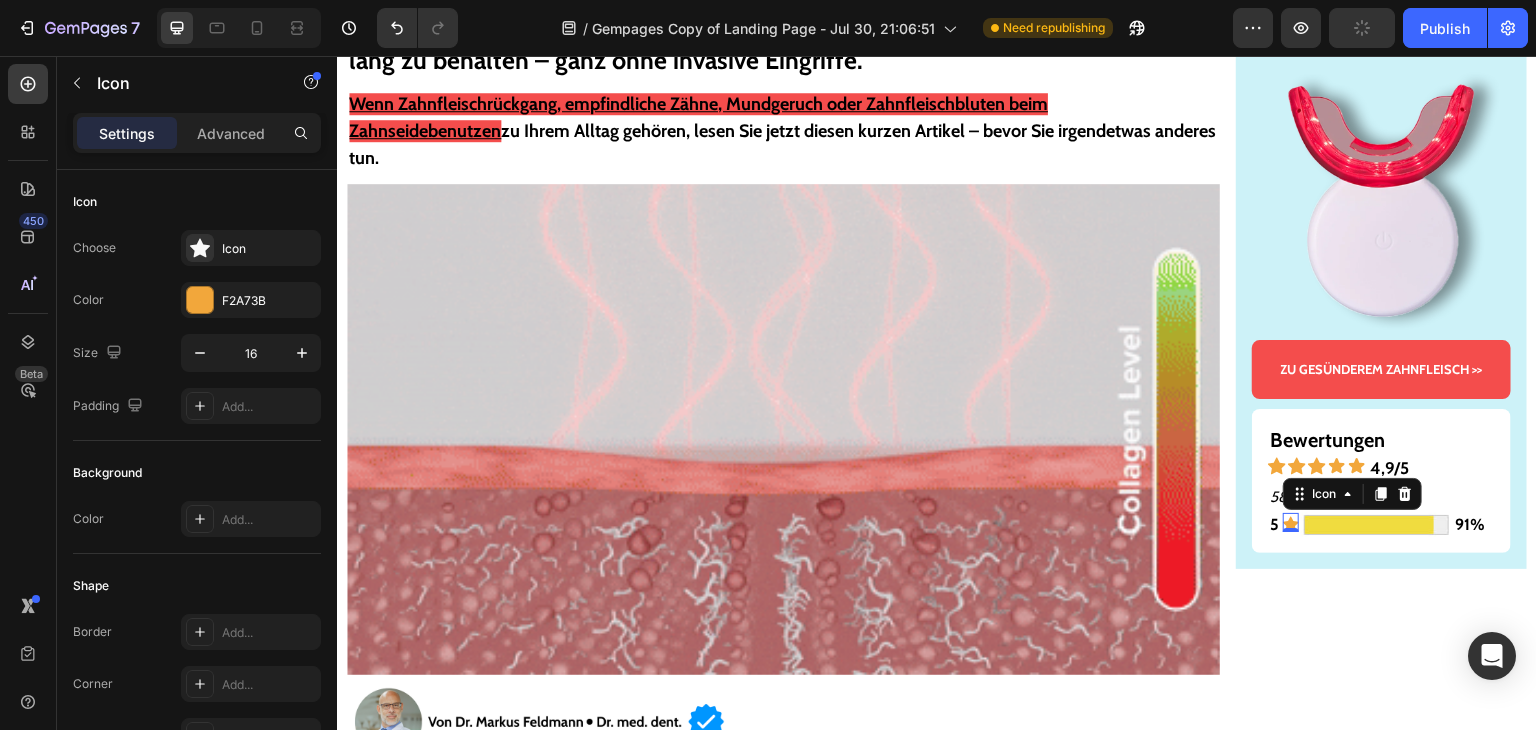 type on "15" 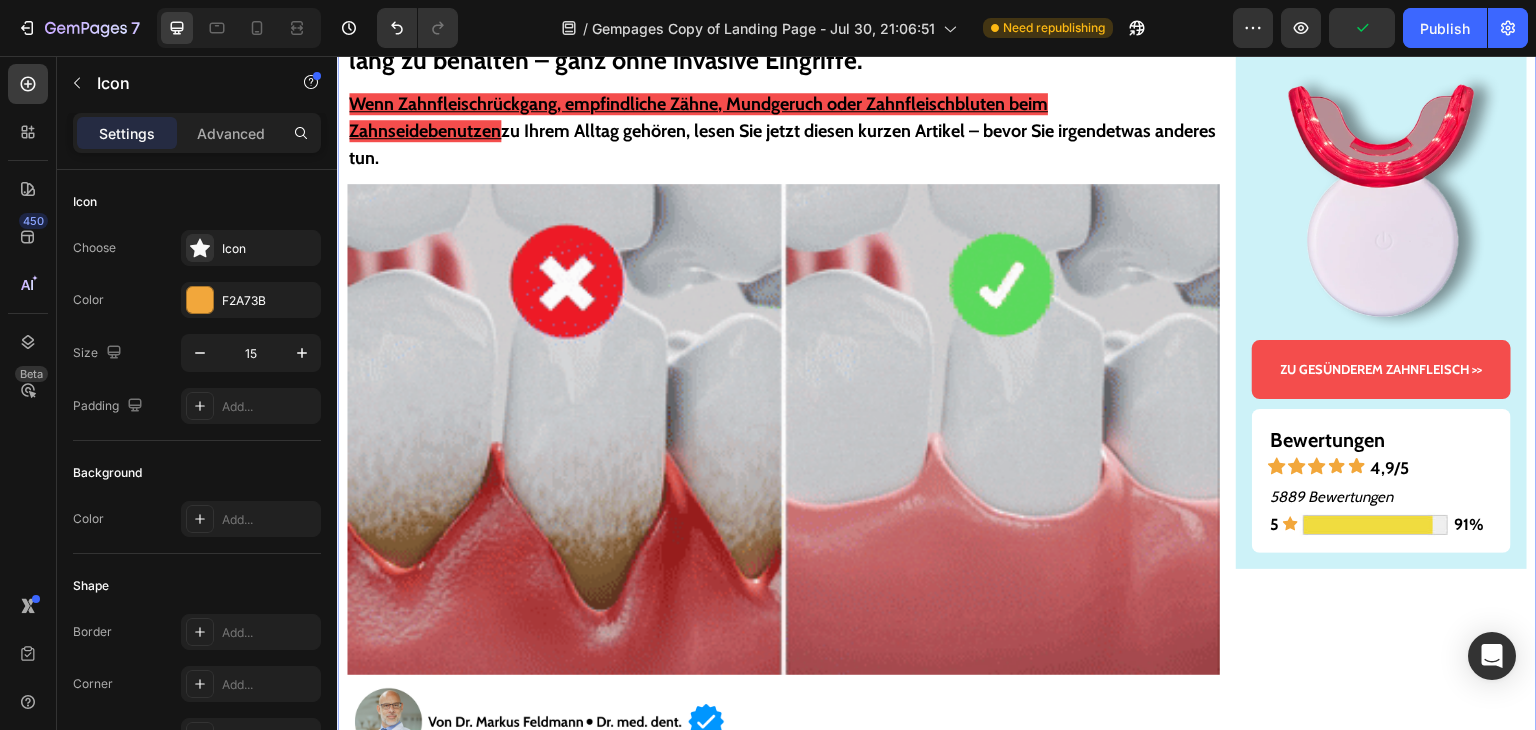 click on "Gesünderes & stärkeres Zahnfleisch – oder Geld zurück! Text Block Image ZU GESÜNDEREM ZAHNFLEISCH >> Button Bewertungen Text Block
Icon
Icon
Icon
Icon
Icon 4,9/5 Text Block Row 5889 Bewertungen Text Block 5 Text Block
Icon Image 91% Text Block Row Row Row" at bounding box center (1381, 6266) 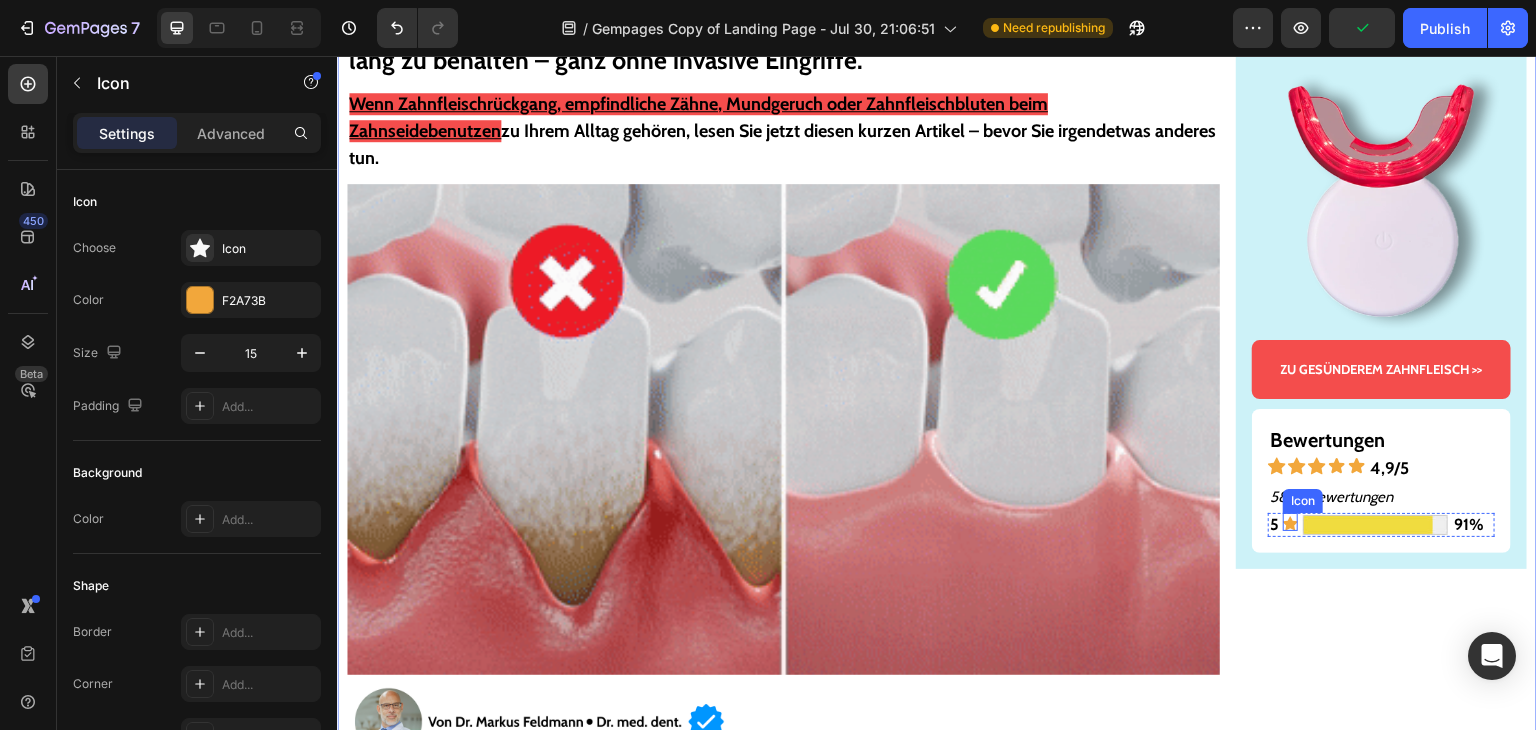 click 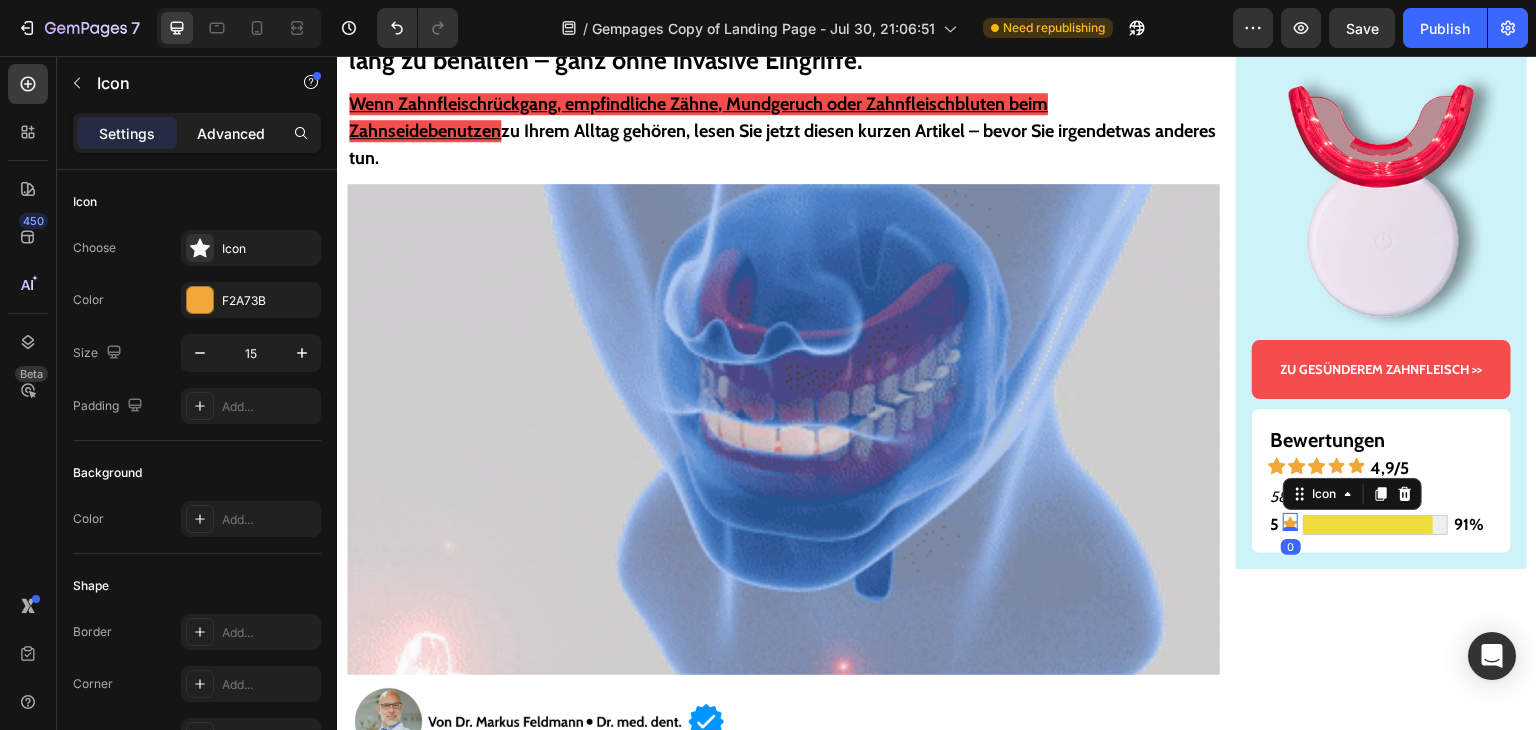 click on "Advanced" at bounding box center [231, 133] 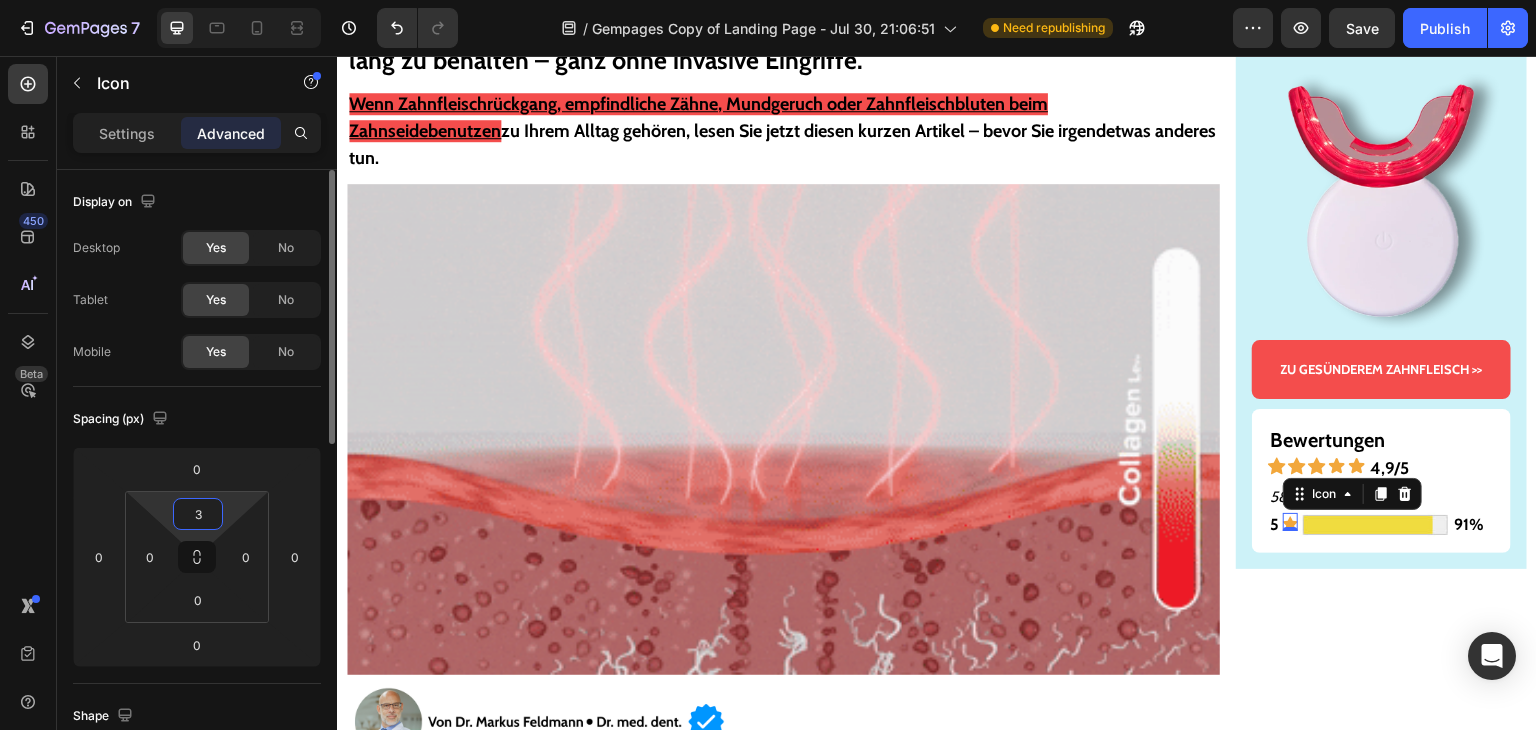 click on "3" at bounding box center [198, 514] 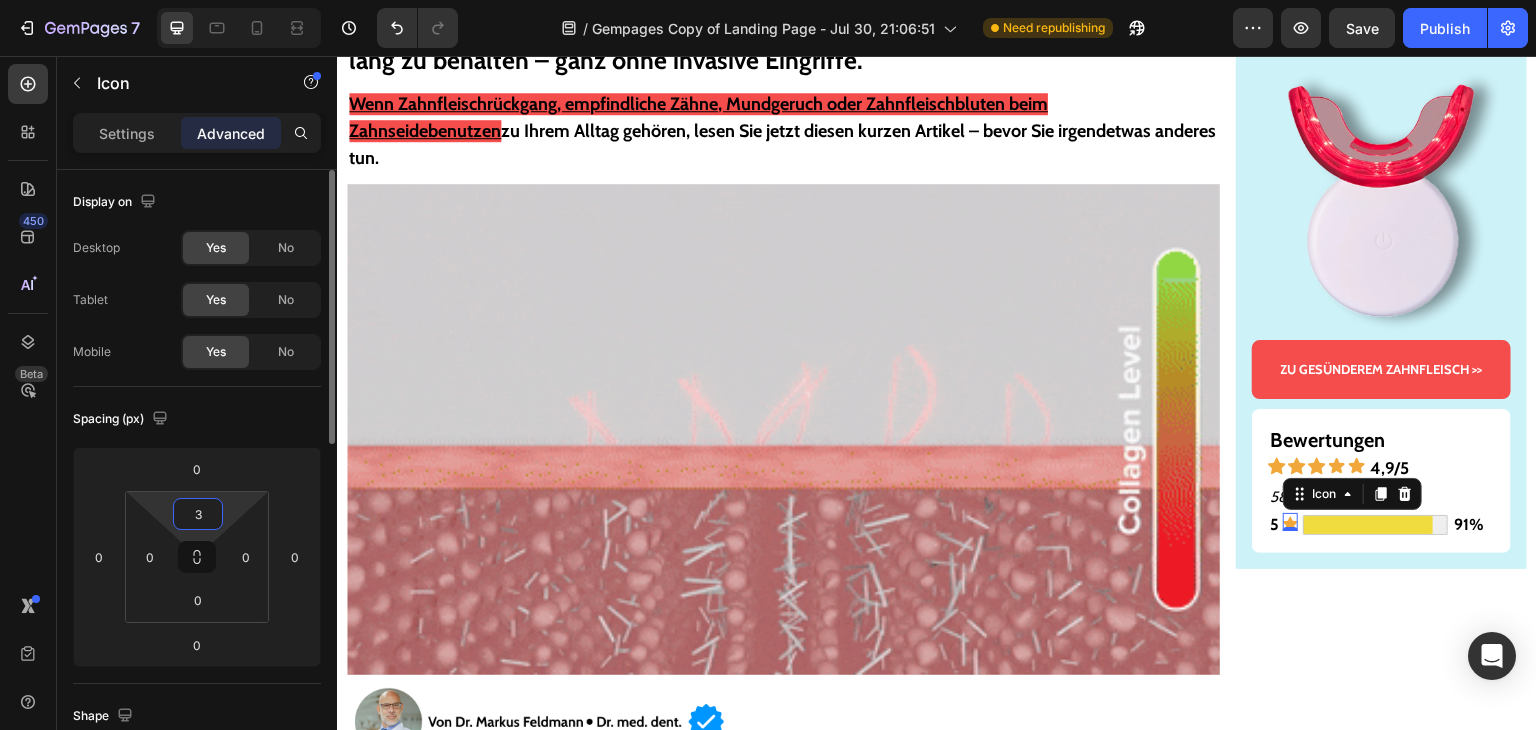 click on "3" at bounding box center [198, 514] 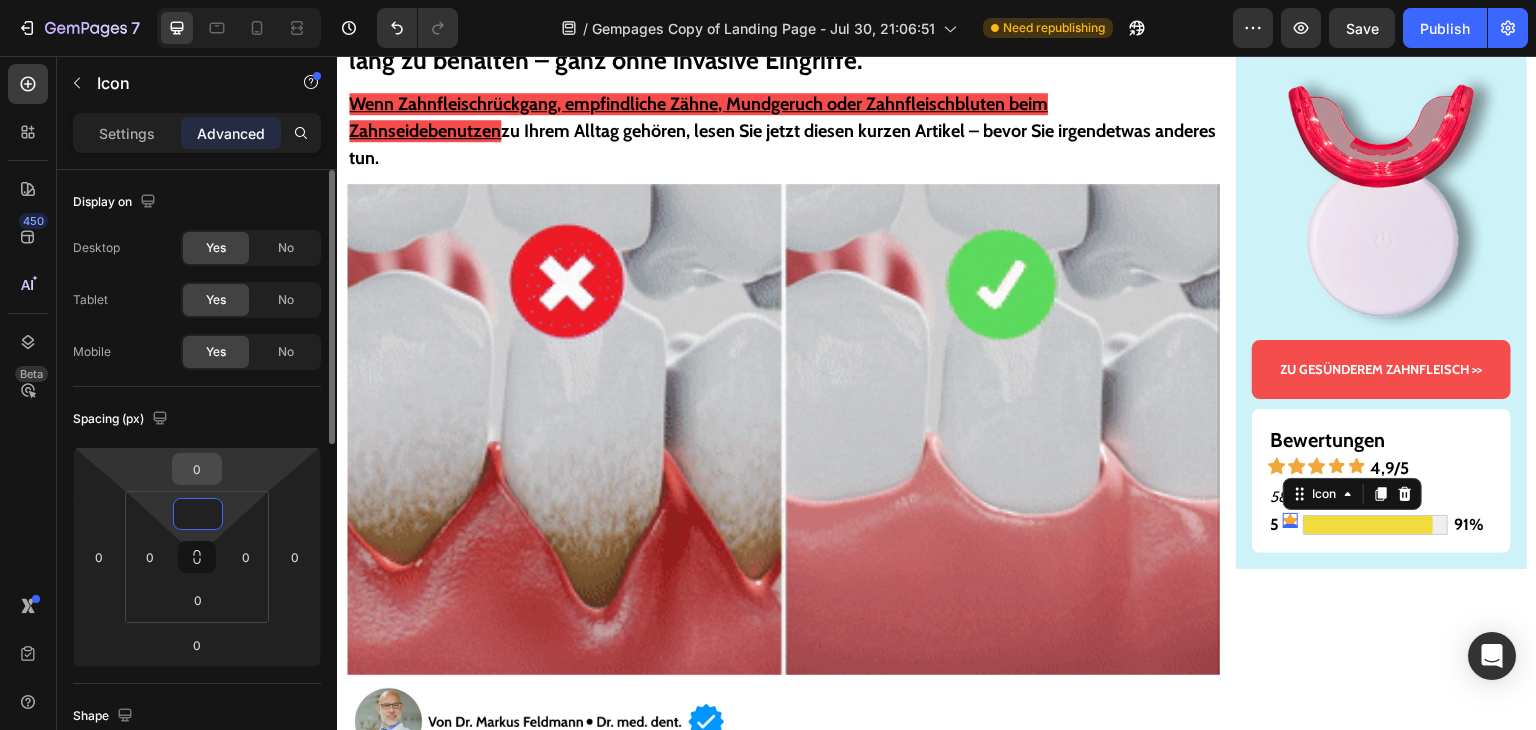 type on "0" 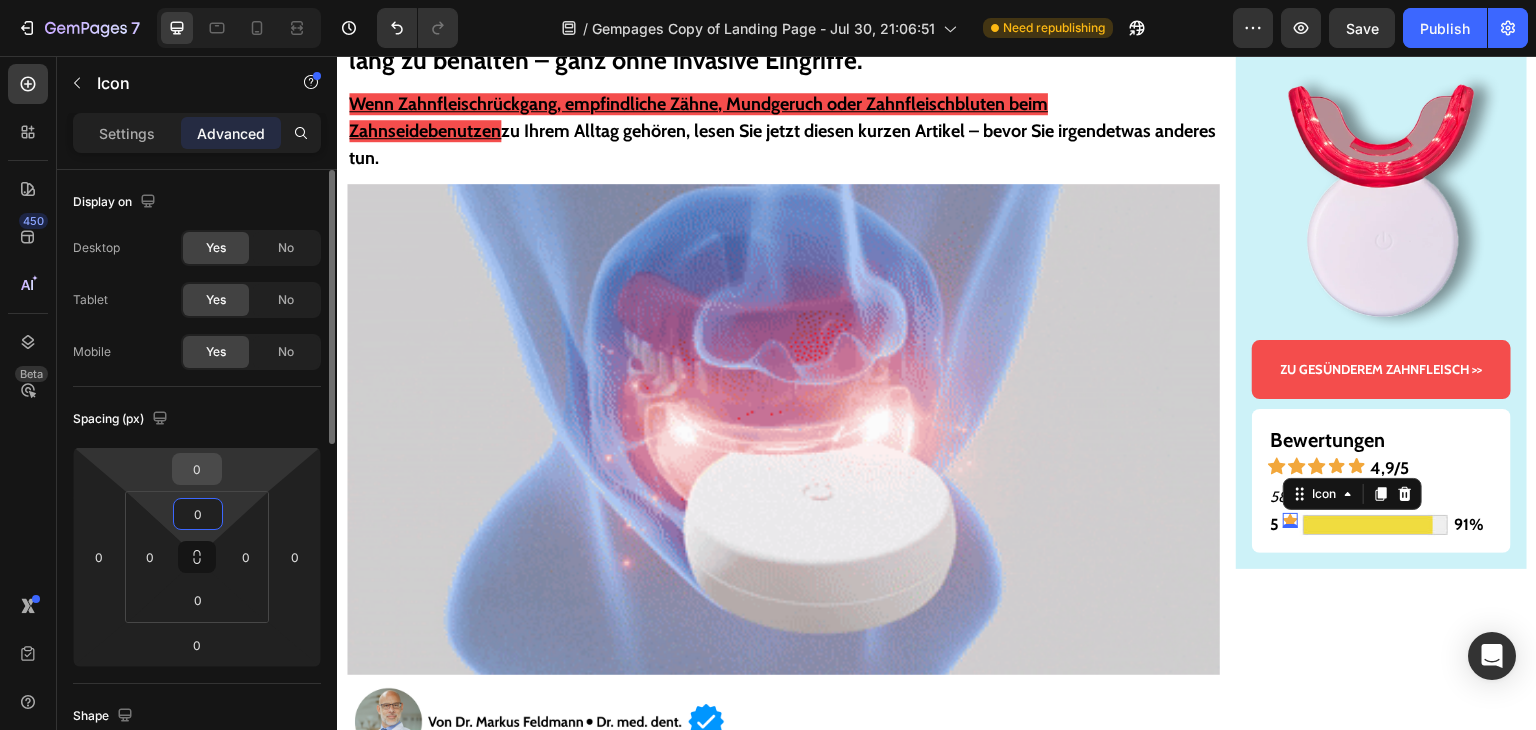click on "0" at bounding box center [197, 469] 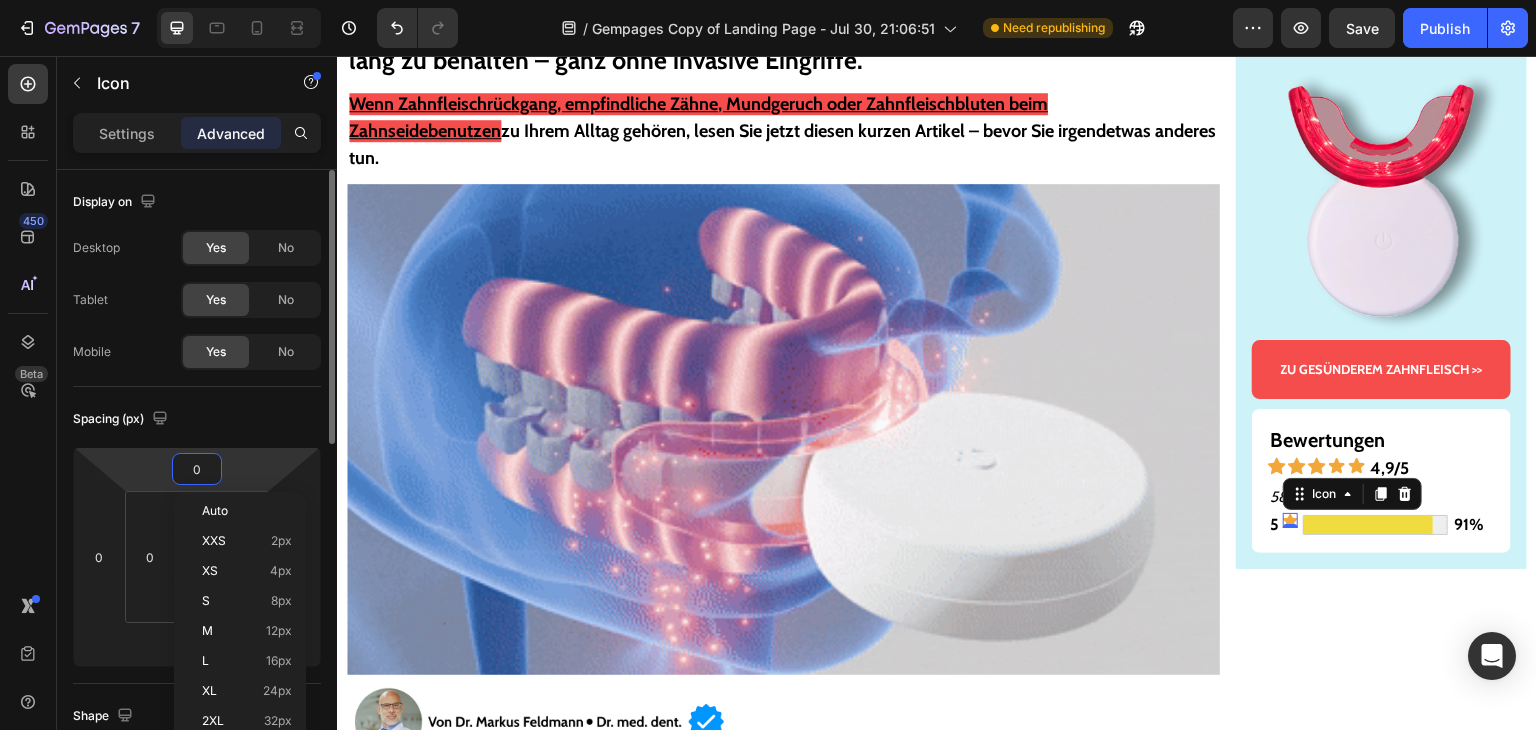 click on "0" at bounding box center [197, 469] 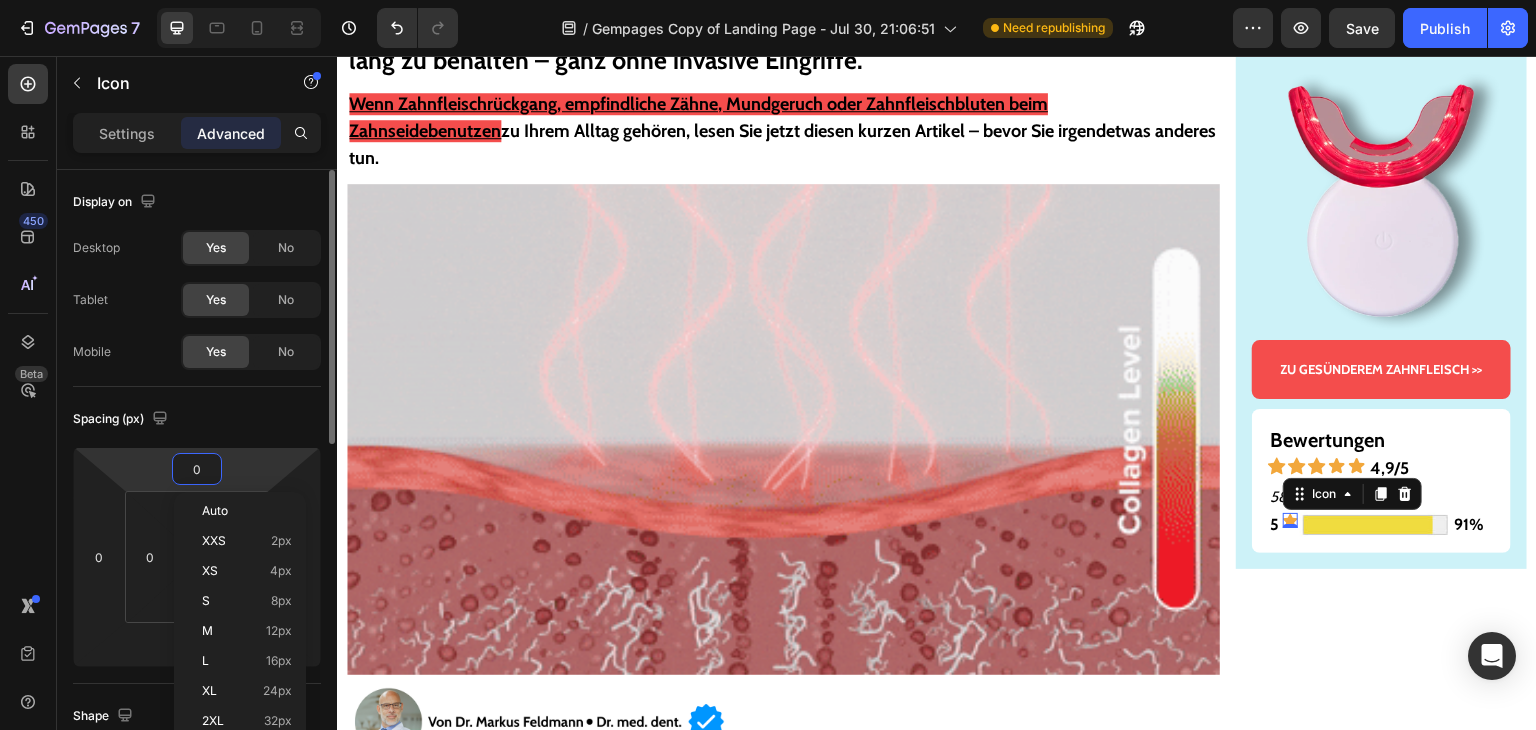type on "5" 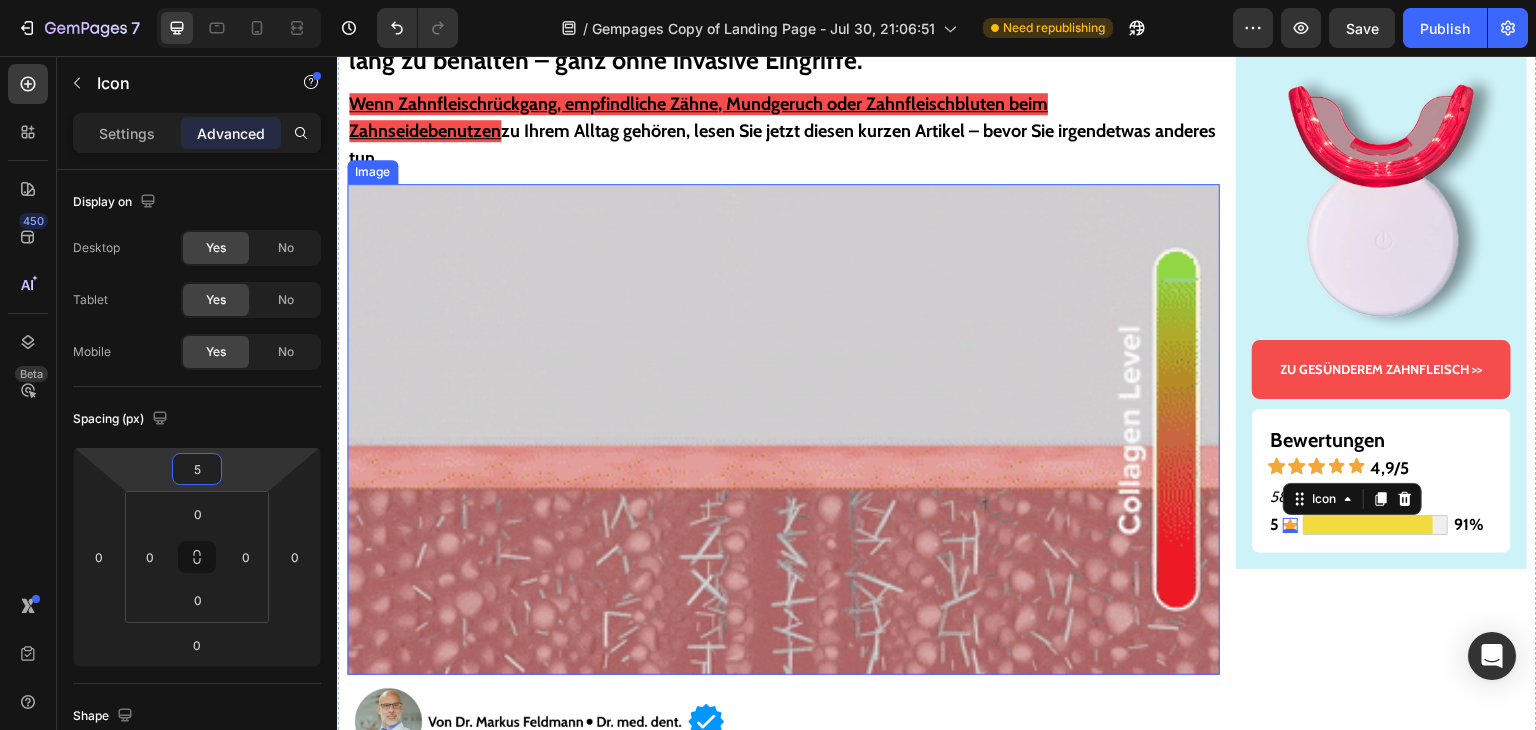 click on "Gesünderes & stärkeres Zahnfleisch – oder Geld zurück! Text Block Image ZU GESÜNDEREM ZAHNFLEISCH >> Button Bewertungen Text Block
Icon
Icon
Icon
Icon
Icon 4,9/5 Text Block Row 5889 Bewertungen Text Block 5 Text Block
Icon   0 Image 91% Text Block Row Row Row" at bounding box center [1381, 6266] 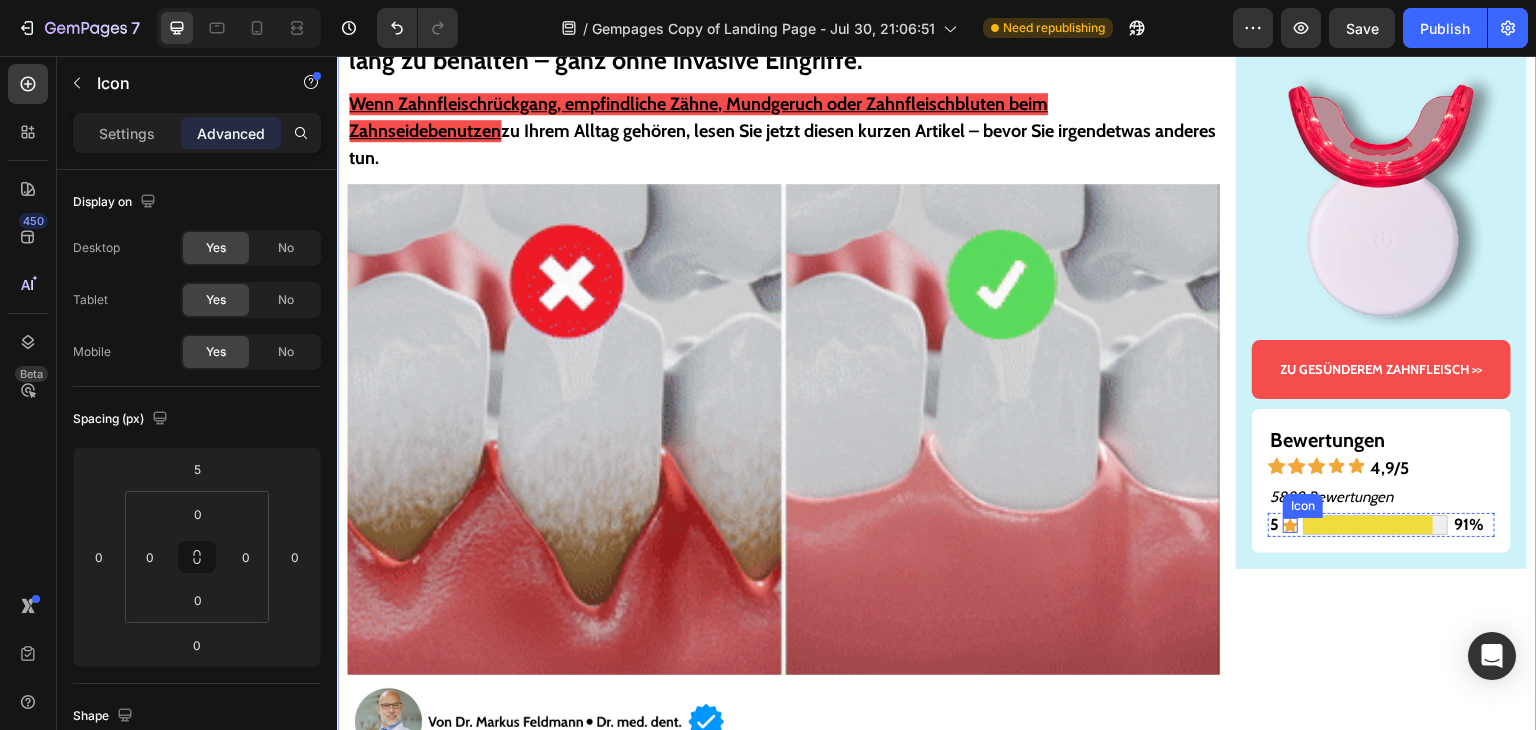 click 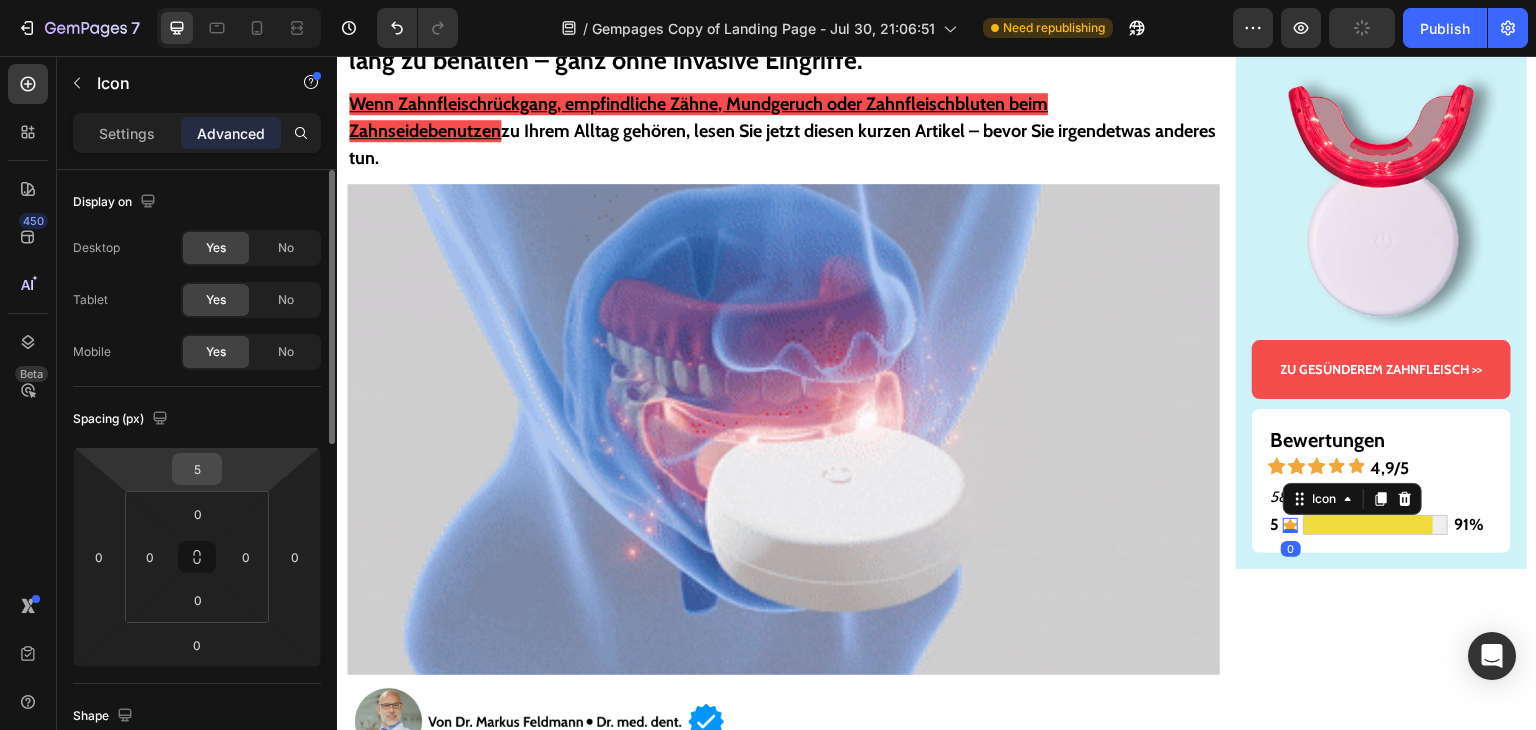click on "5" at bounding box center [197, 469] 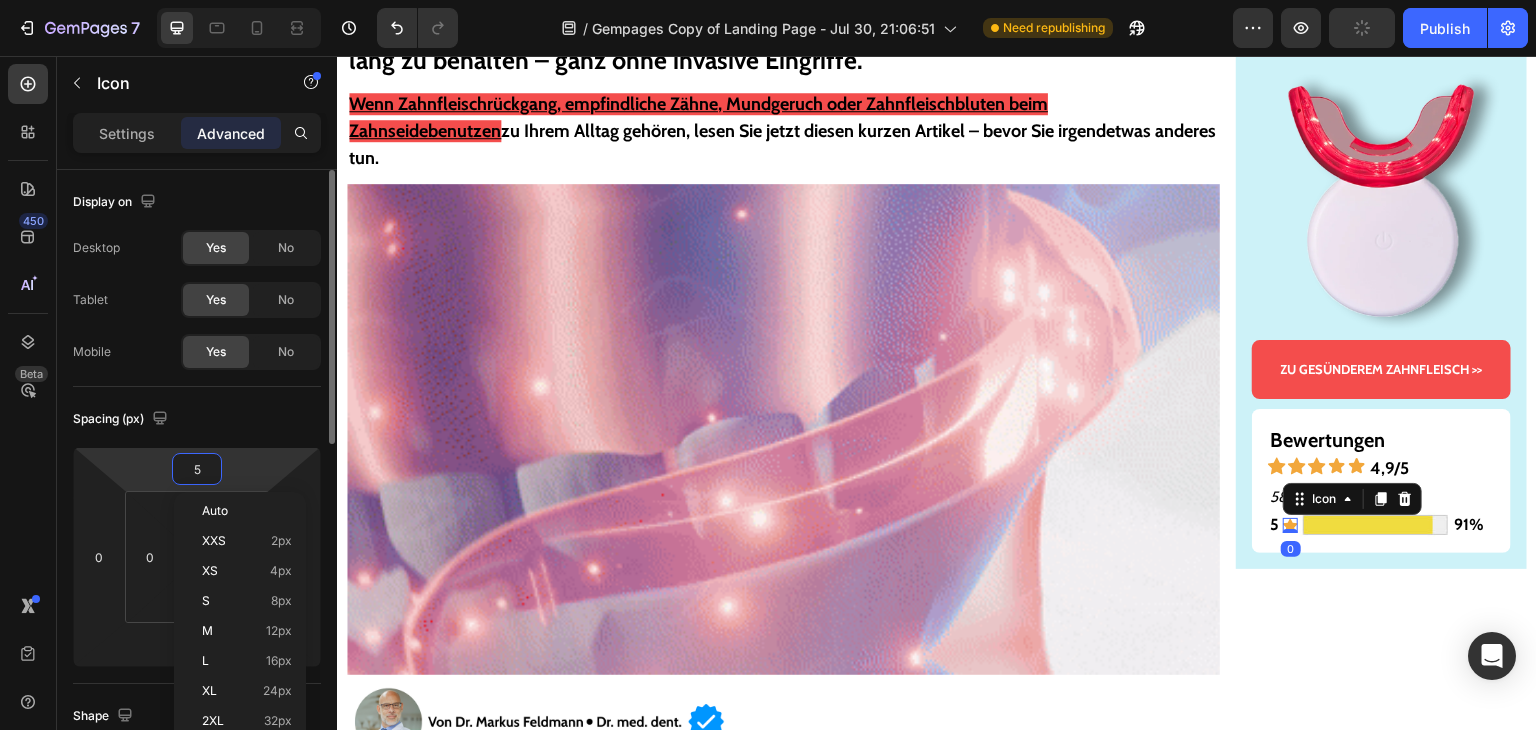 click on "5" at bounding box center [197, 469] 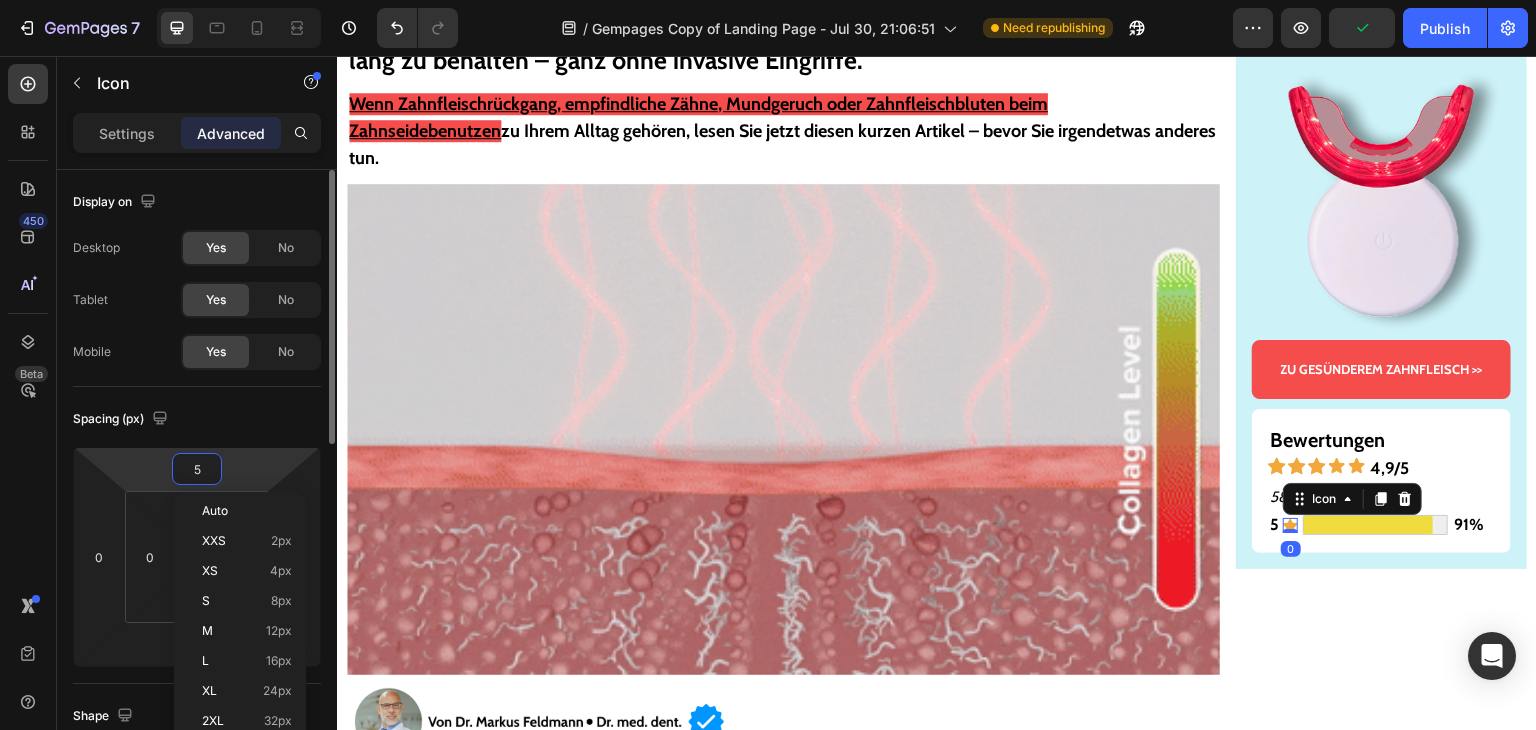 type on "4" 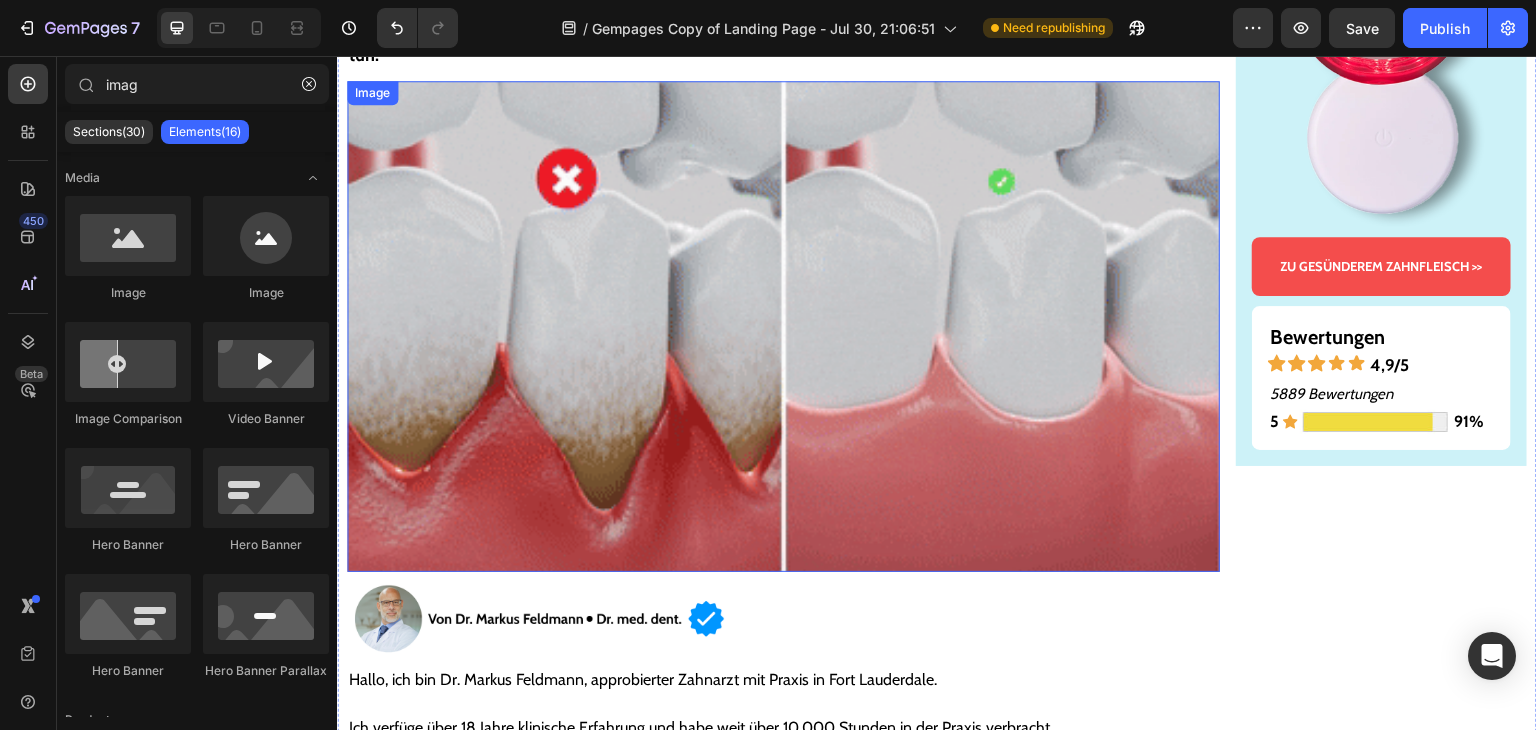 scroll, scrollTop: 190, scrollLeft: 0, axis: vertical 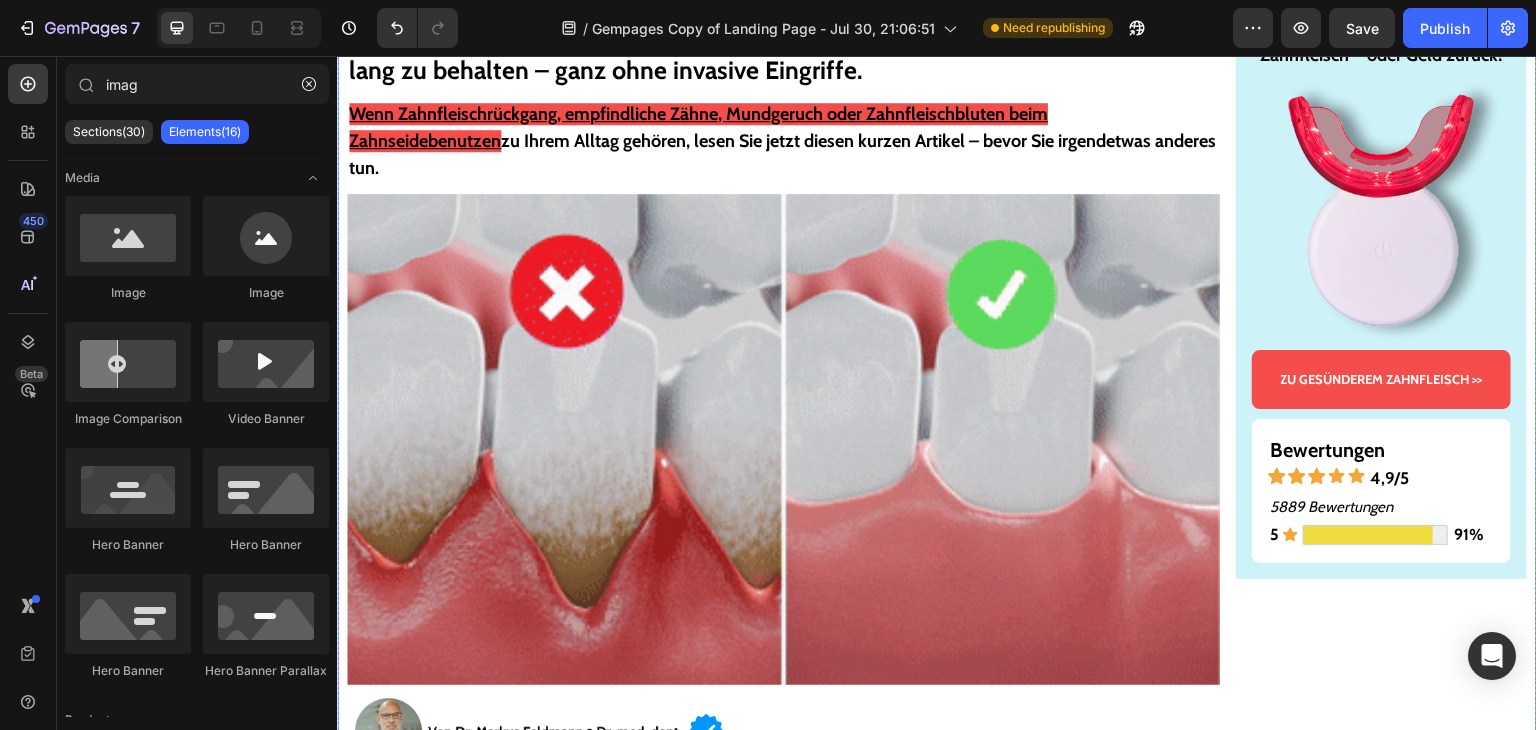 click on "Gesünderes & stärkeres Zahnfleisch – oder Geld zurück! Text Block Image ZU GESÜNDEREM ZAHNFLEISCH >> Button Bewertungen Text Block
Icon
Icon
Icon
Icon
Icon 4,9/5 Text Block Row 5889 Bewertungen Text Block 5 Text Block
Icon Image 91% Text Block Row Row Row" at bounding box center [1381, 6276] 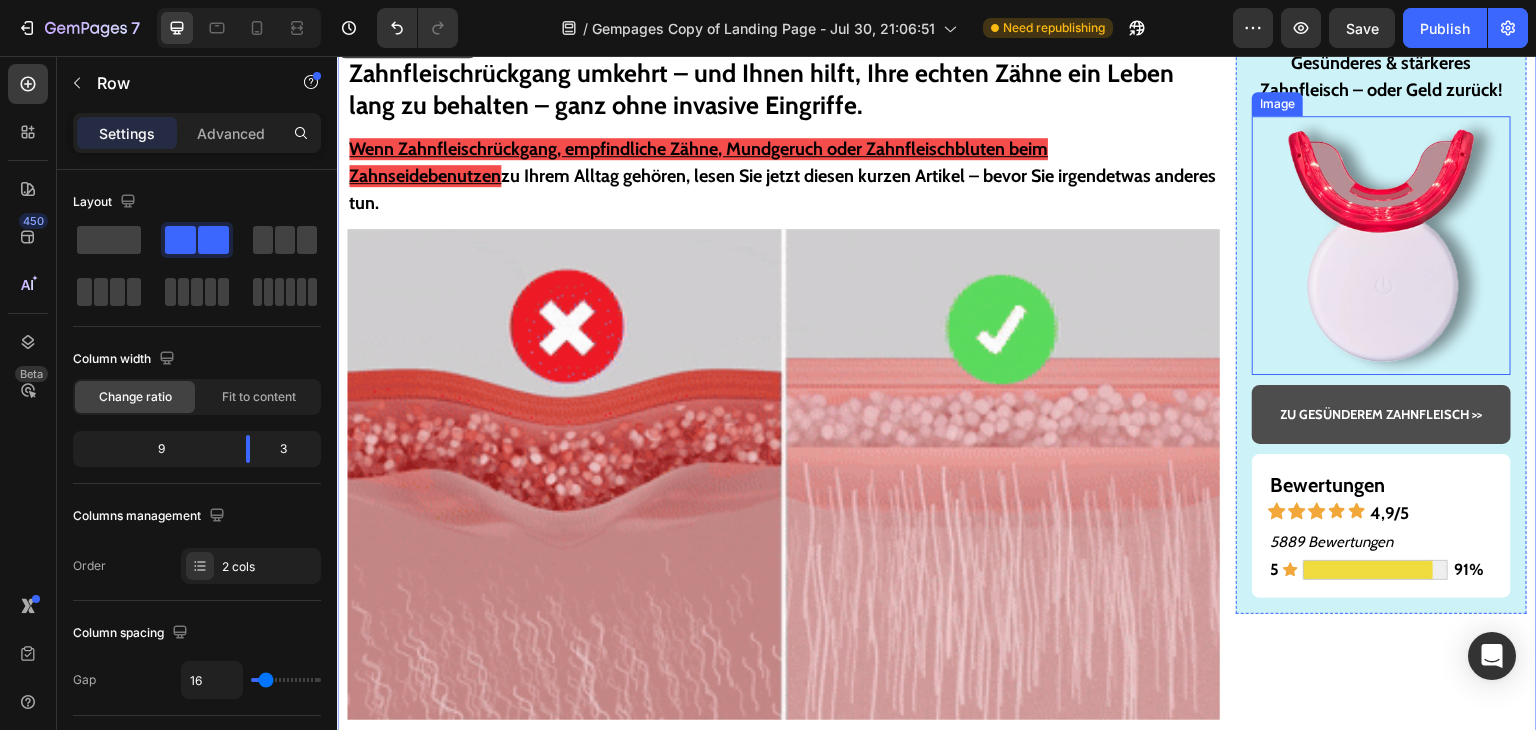 scroll, scrollTop: 200, scrollLeft: 0, axis: vertical 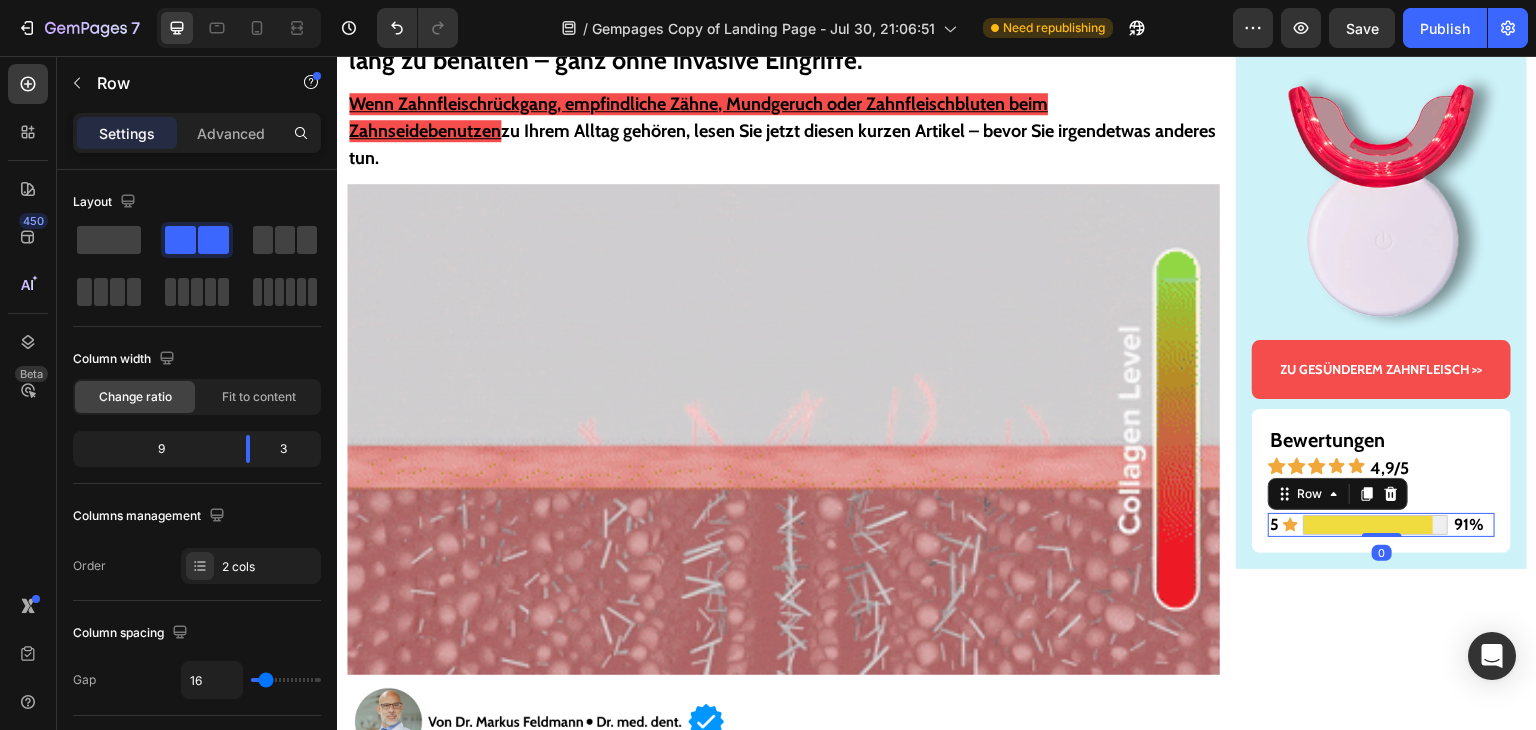 click on "5 Text Block
Icon Image 91% Text Block Row   0" at bounding box center [1381, 525] 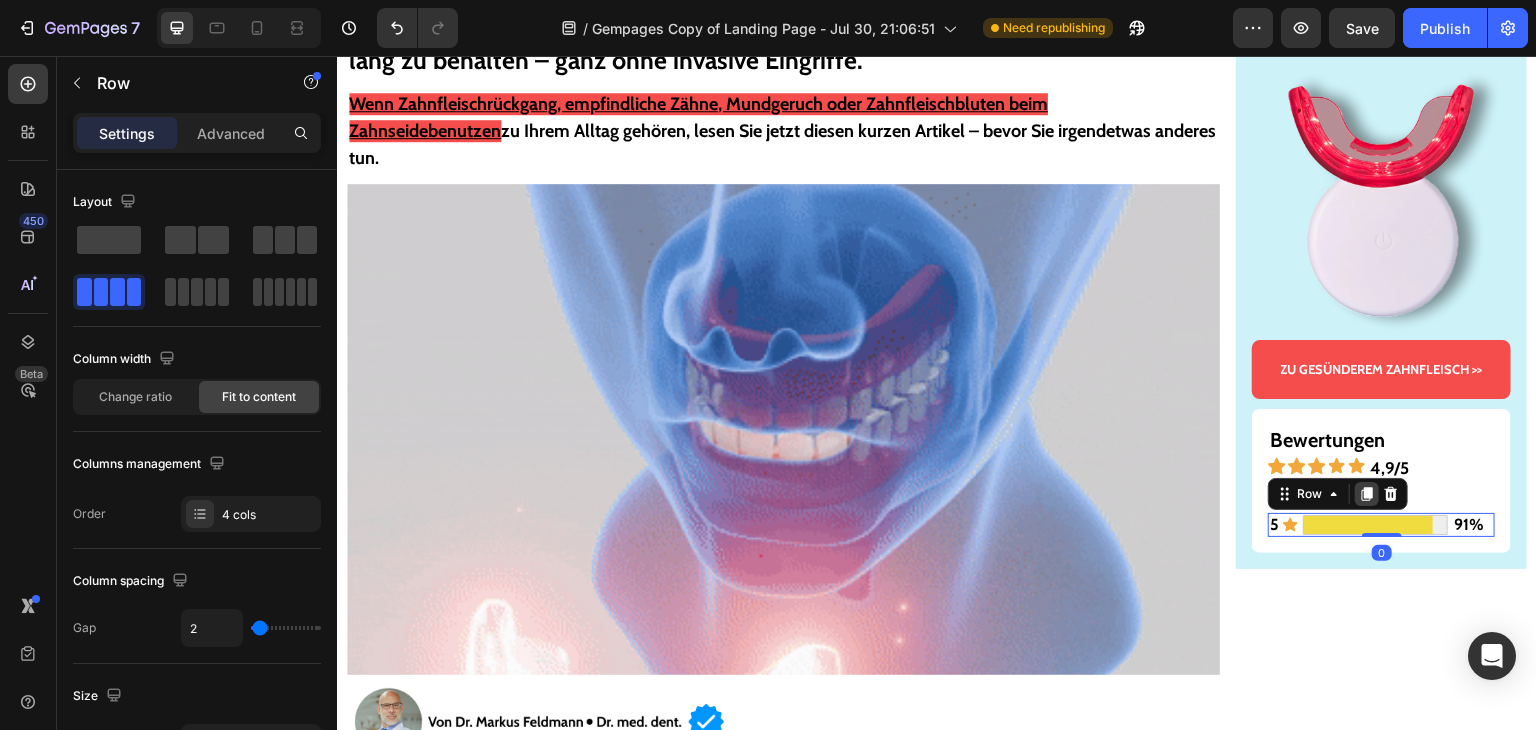 click 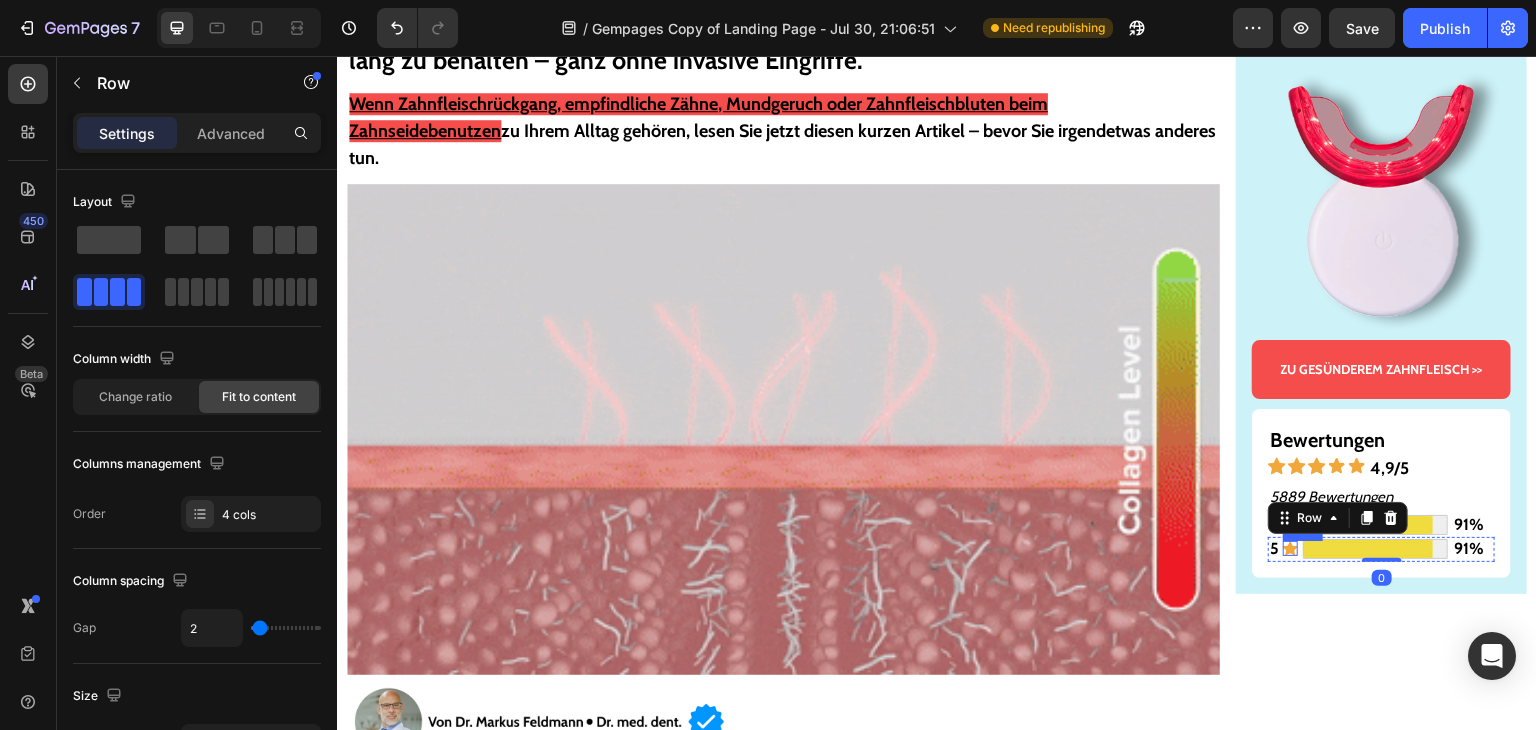 click on "5" at bounding box center (1274, 548) 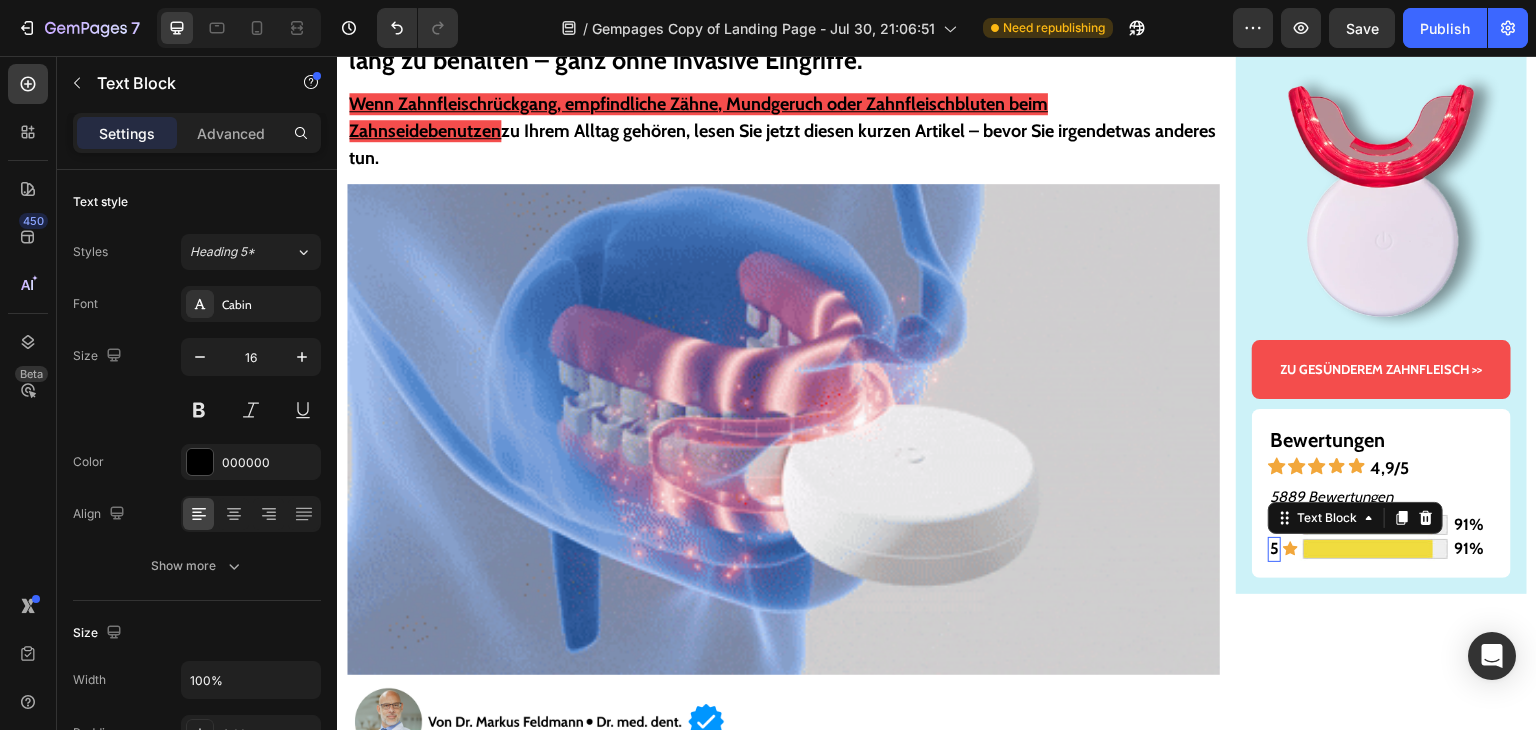 click on "5" at bounding box center [1274, 548] 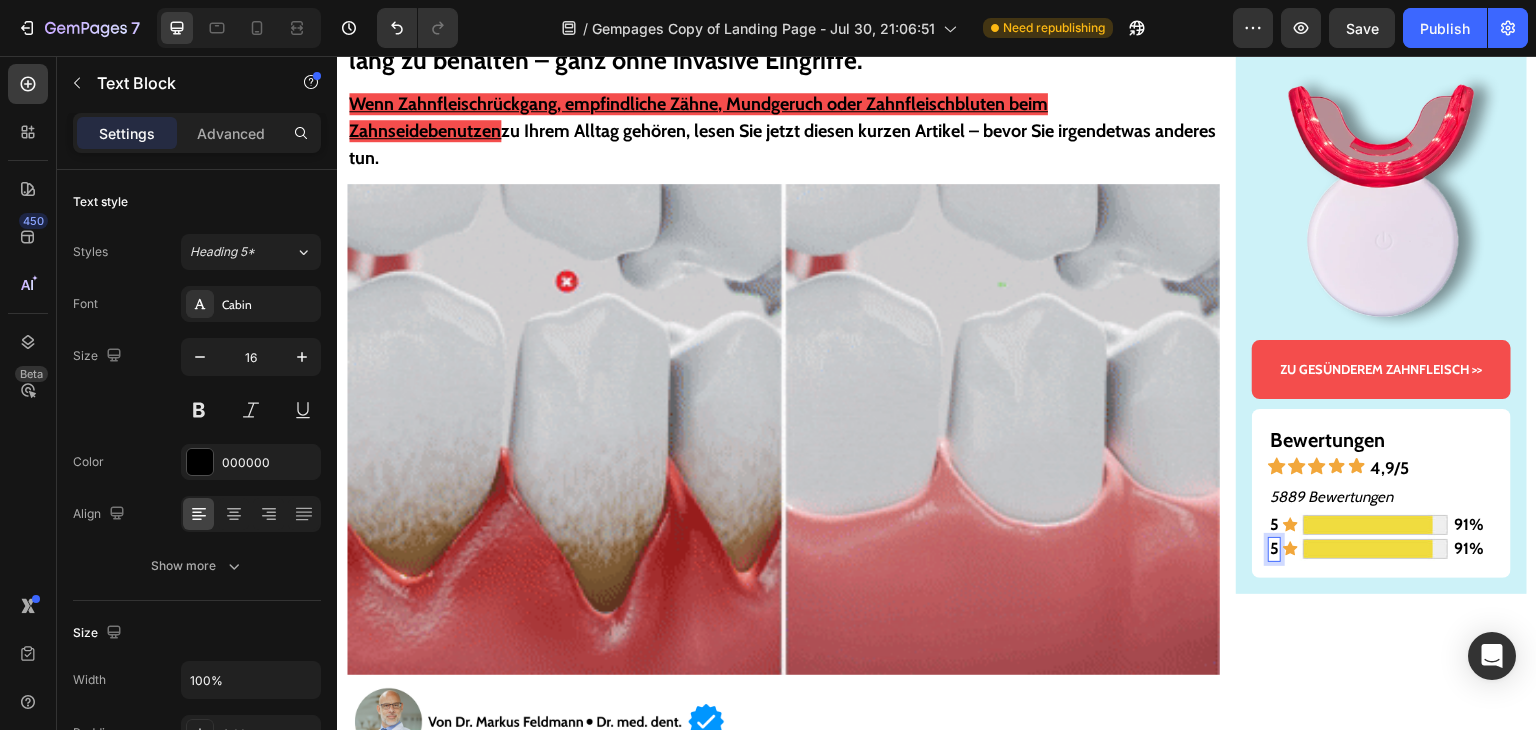 click on "5" at bounding box center (1274, 548) 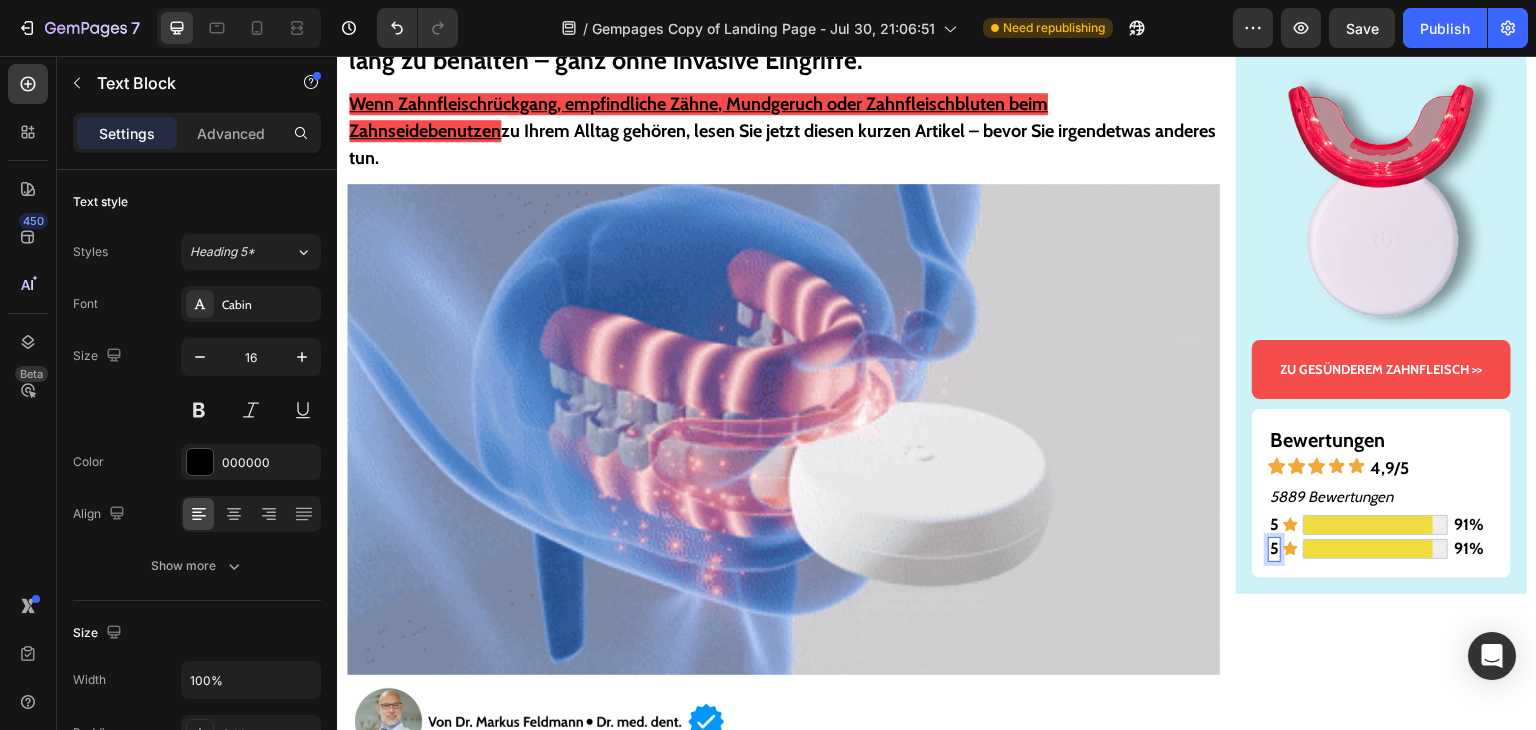 click on "5" at bounding box center (1274, 548) 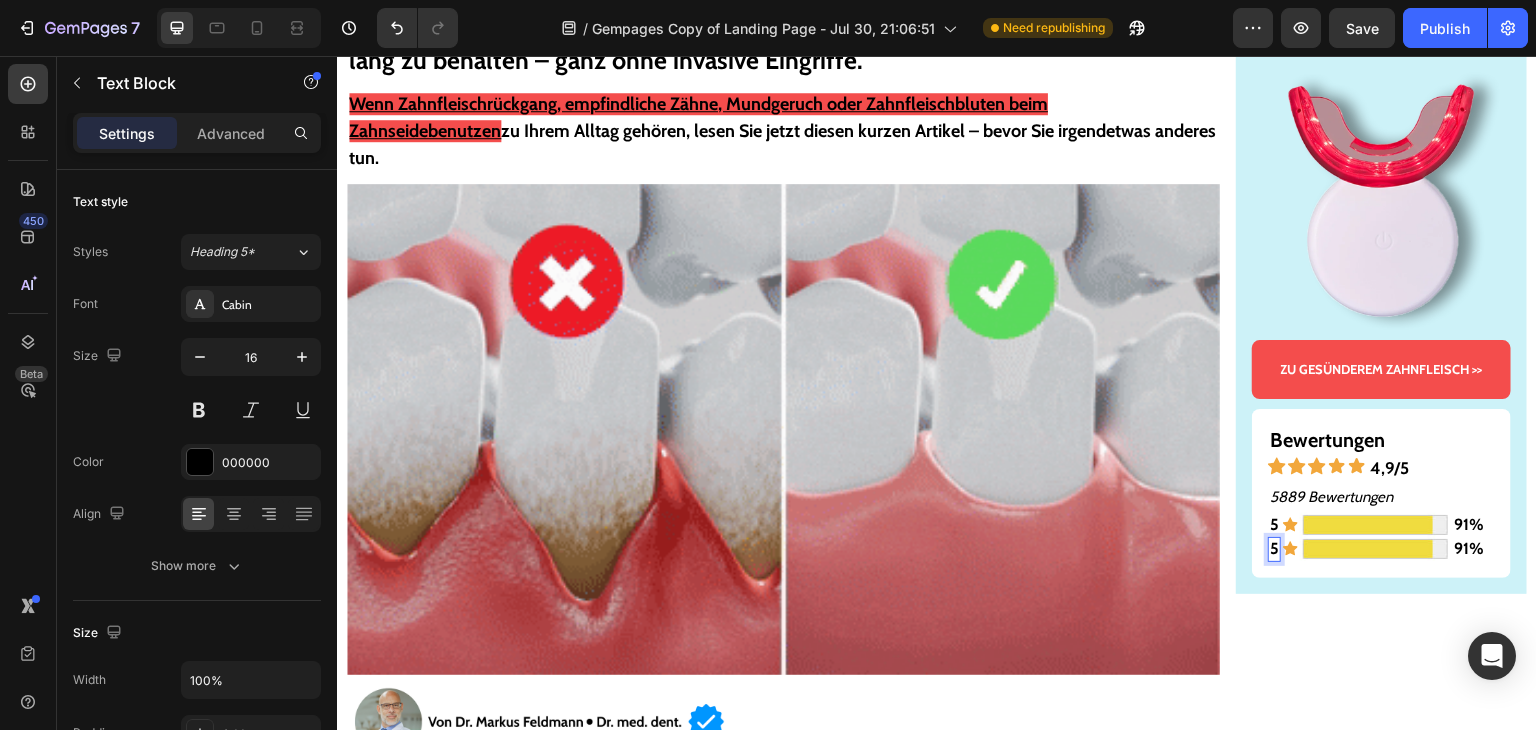 click on "5" at bounding box center [1274, 548] 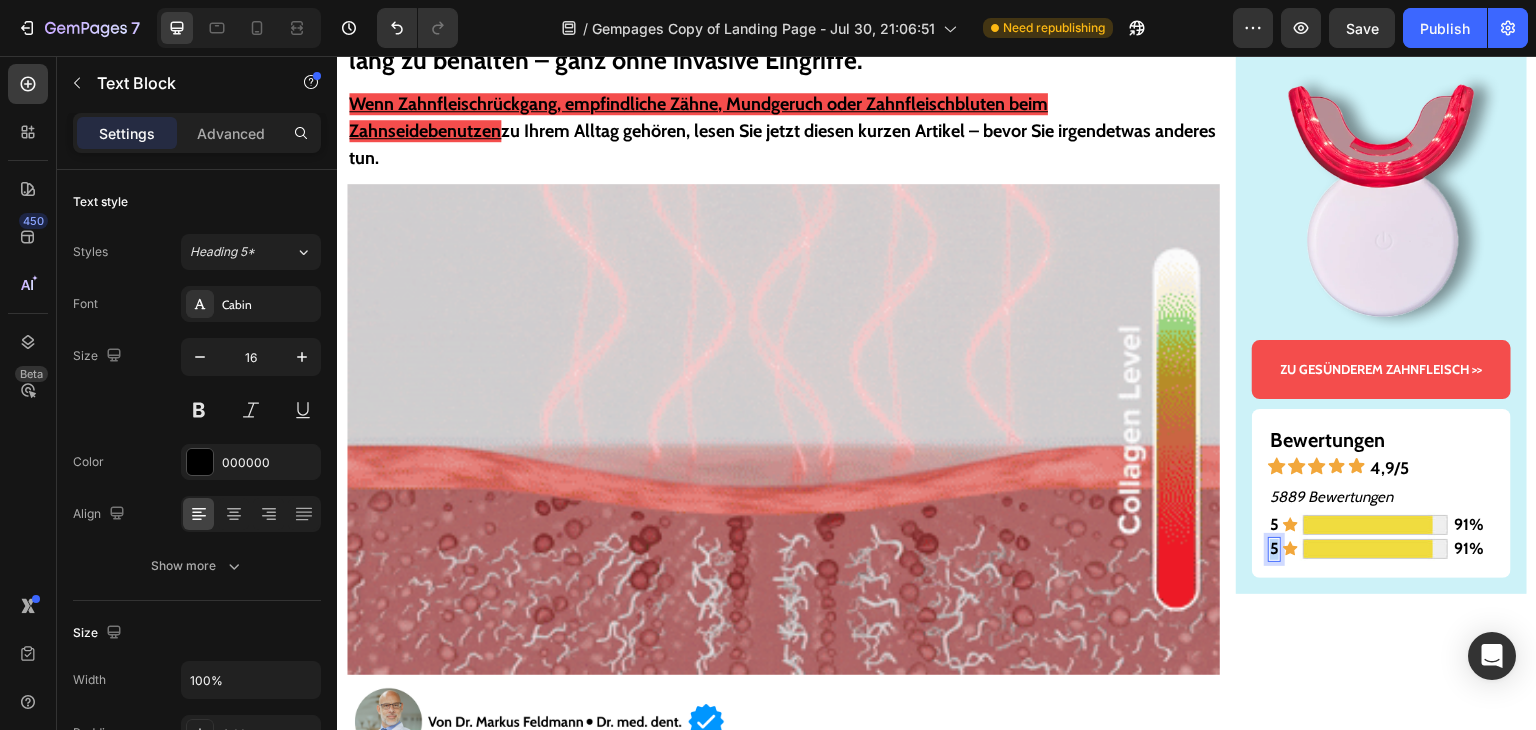 click on "5" at bounding box center (1274, 548) 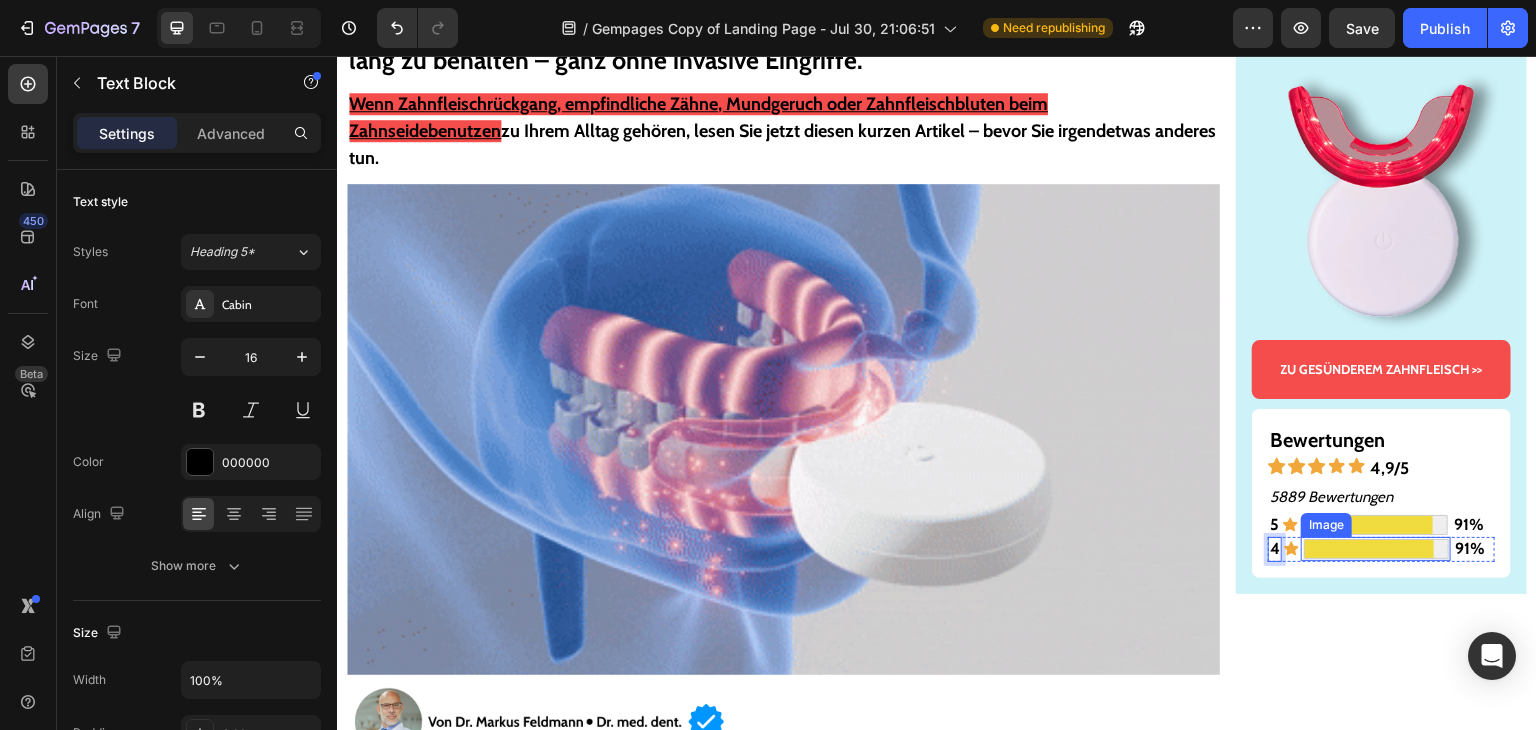 click at bounding box center [1376, 549] 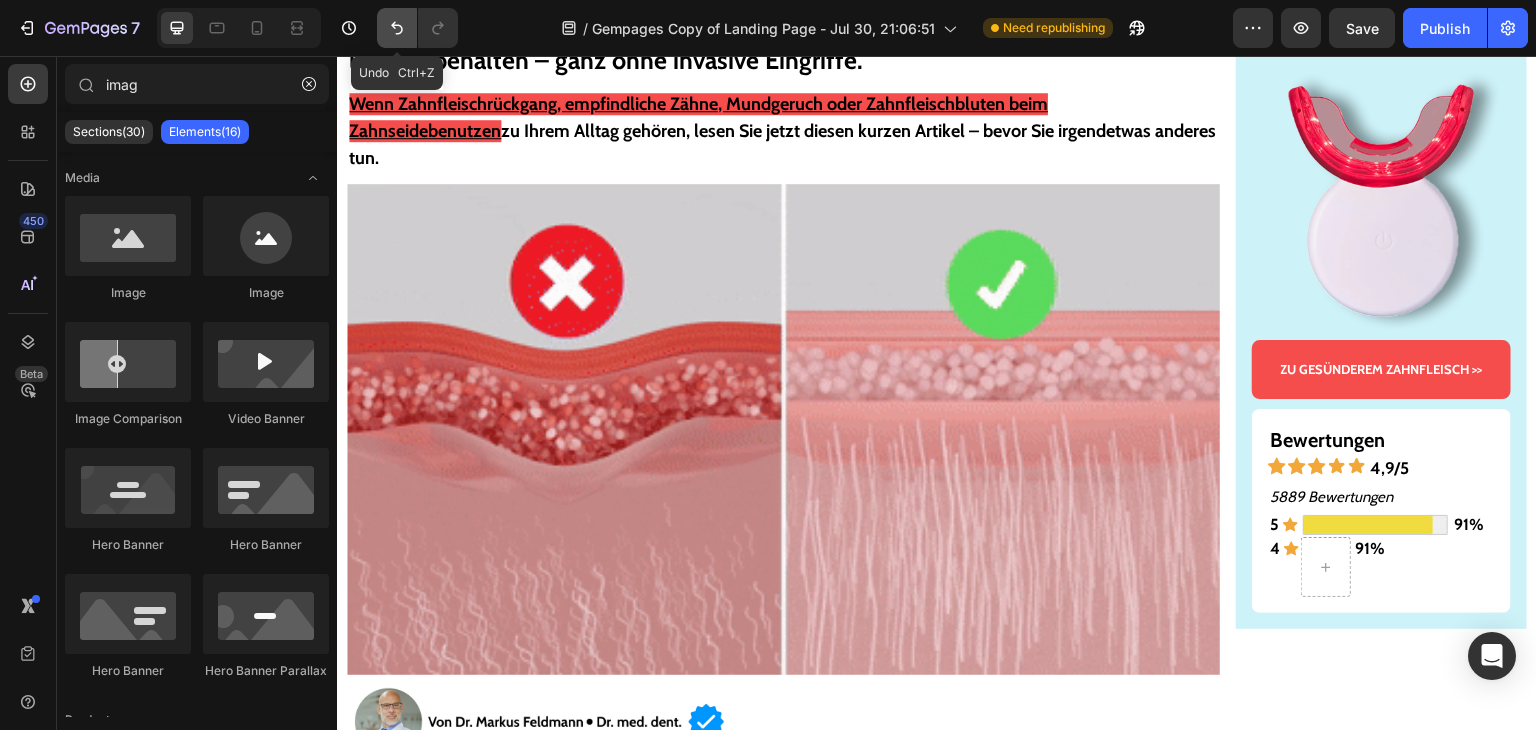 click 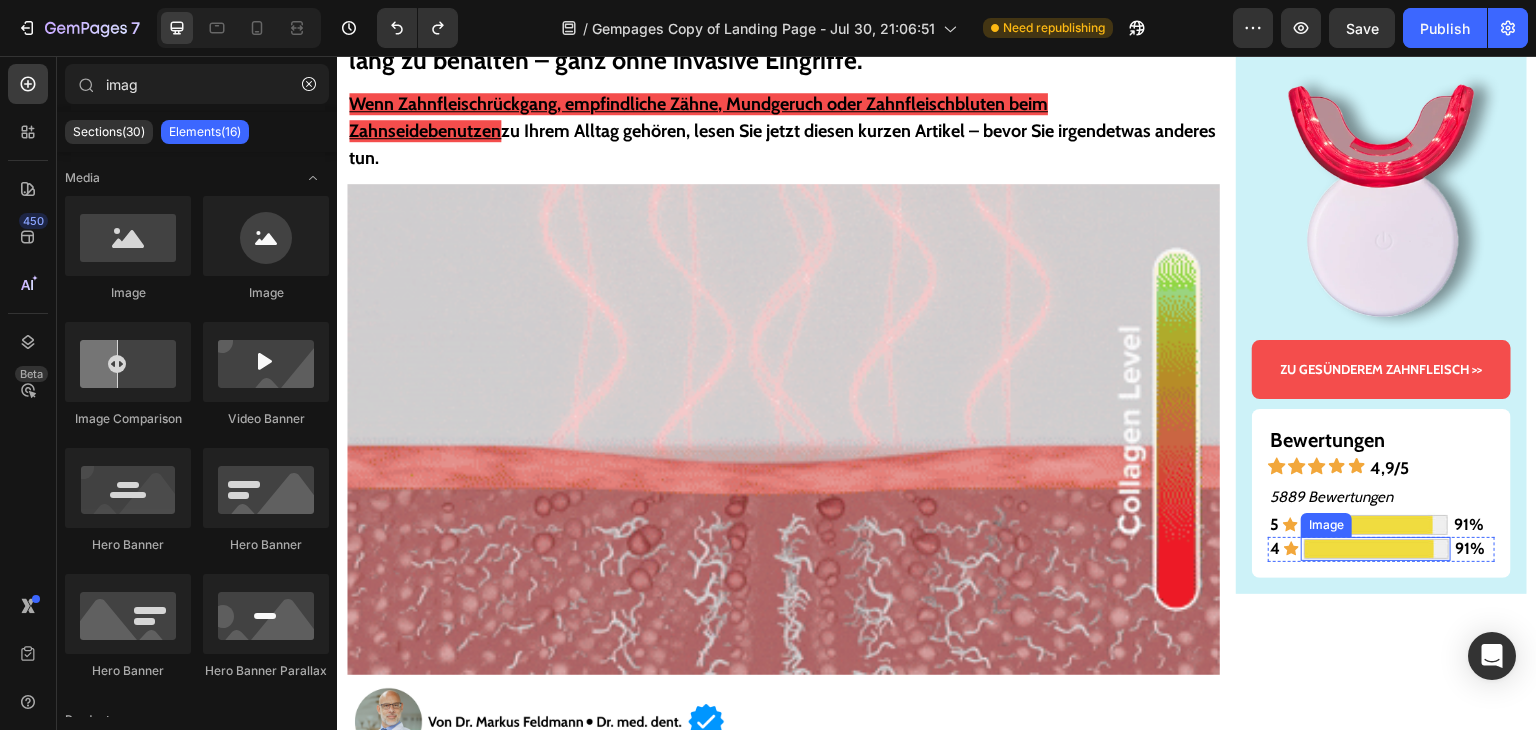 click at bounding box center [1376, 549] 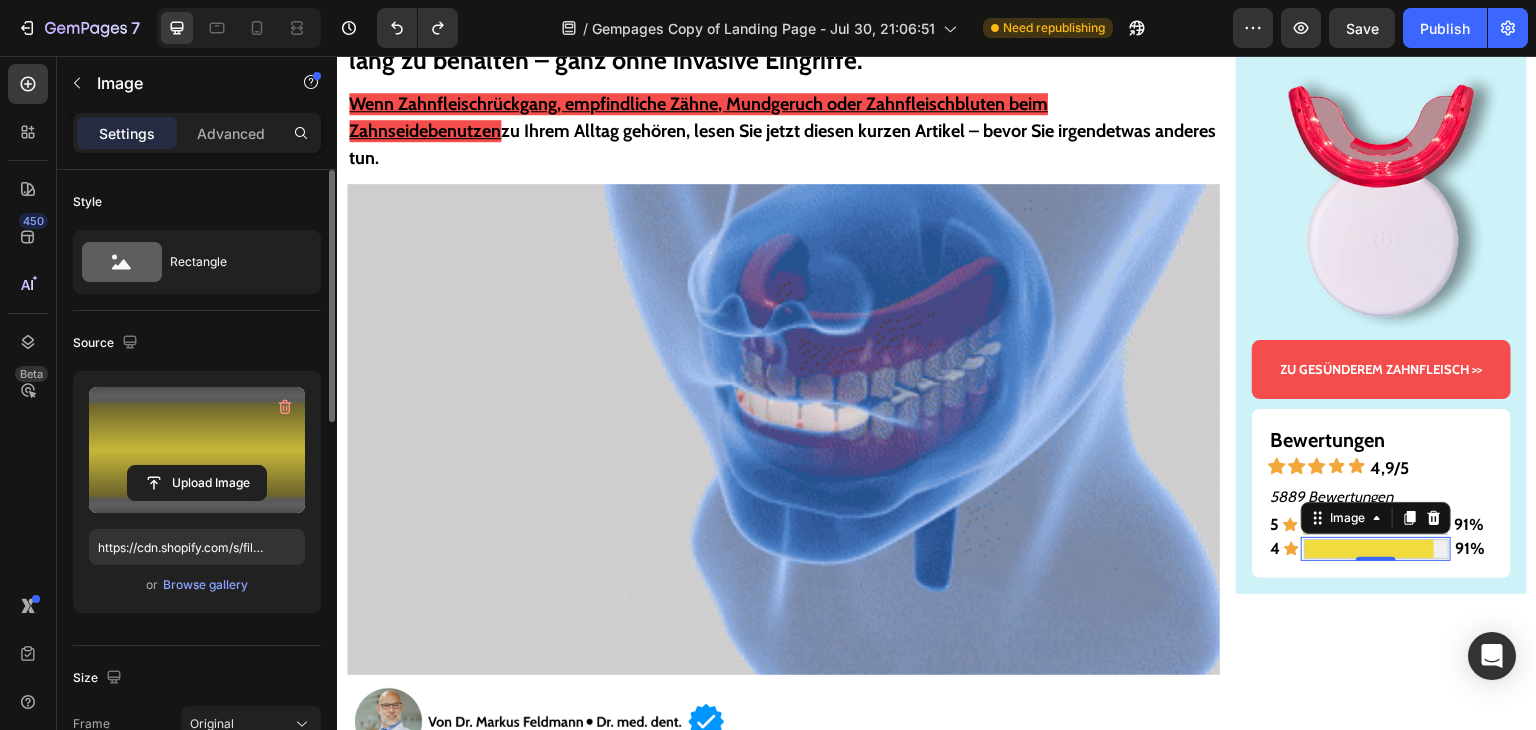 click at bounding box center (197, 450) 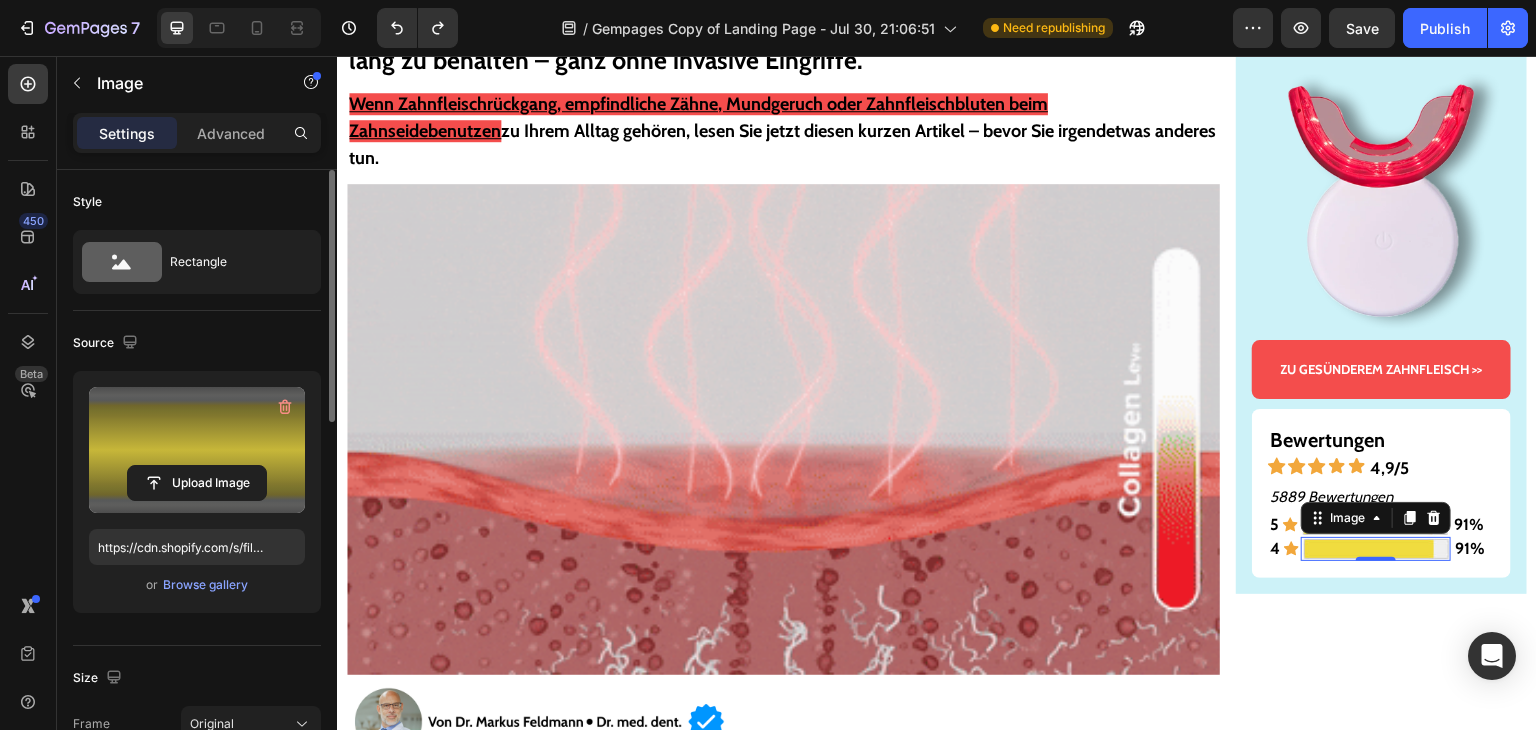click 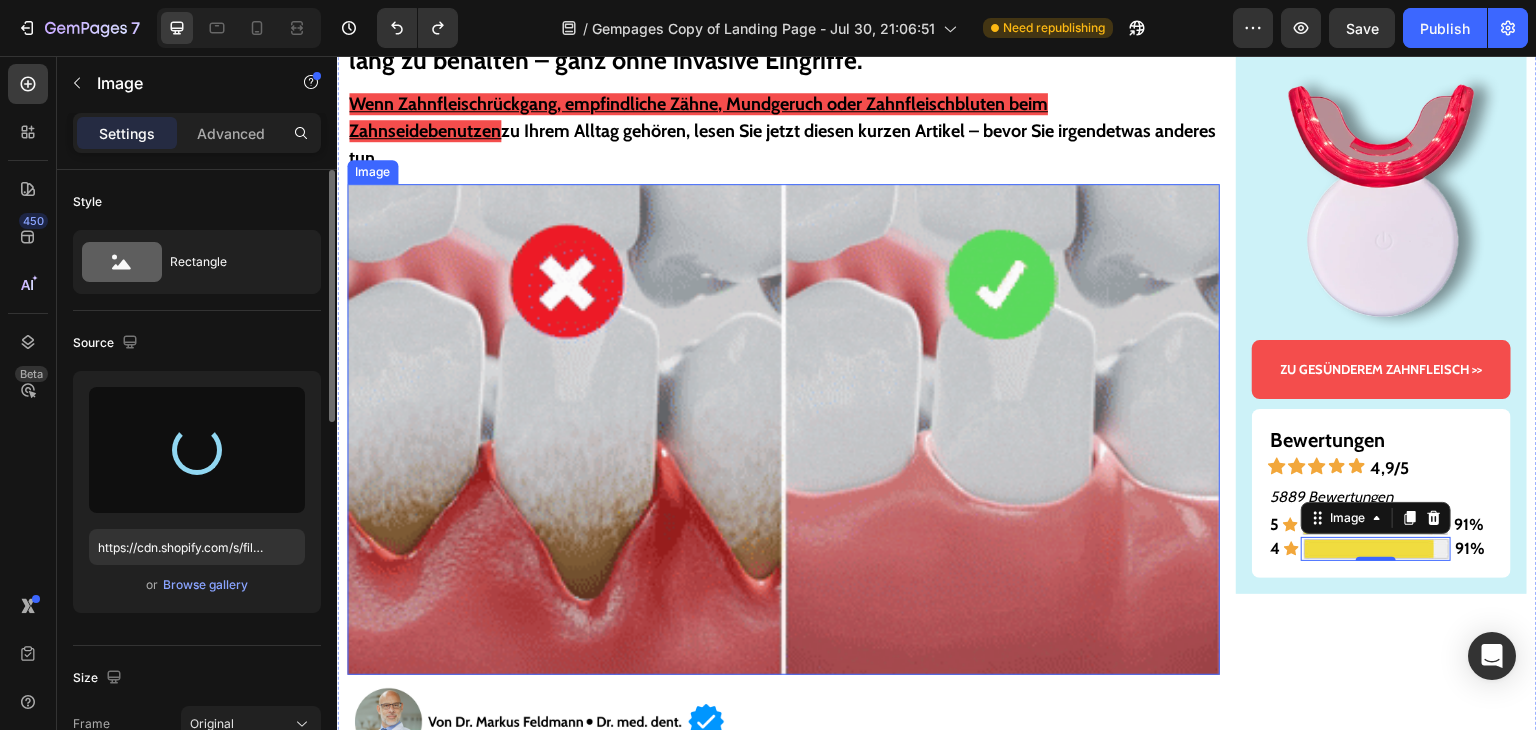 type on "https://cdn.shopify.com/s/files/1/0939/6407/5355/files/gempages_577761599079580613-24bef869-de88-4a0b-b6a1-8ebbce68aec0.webp" 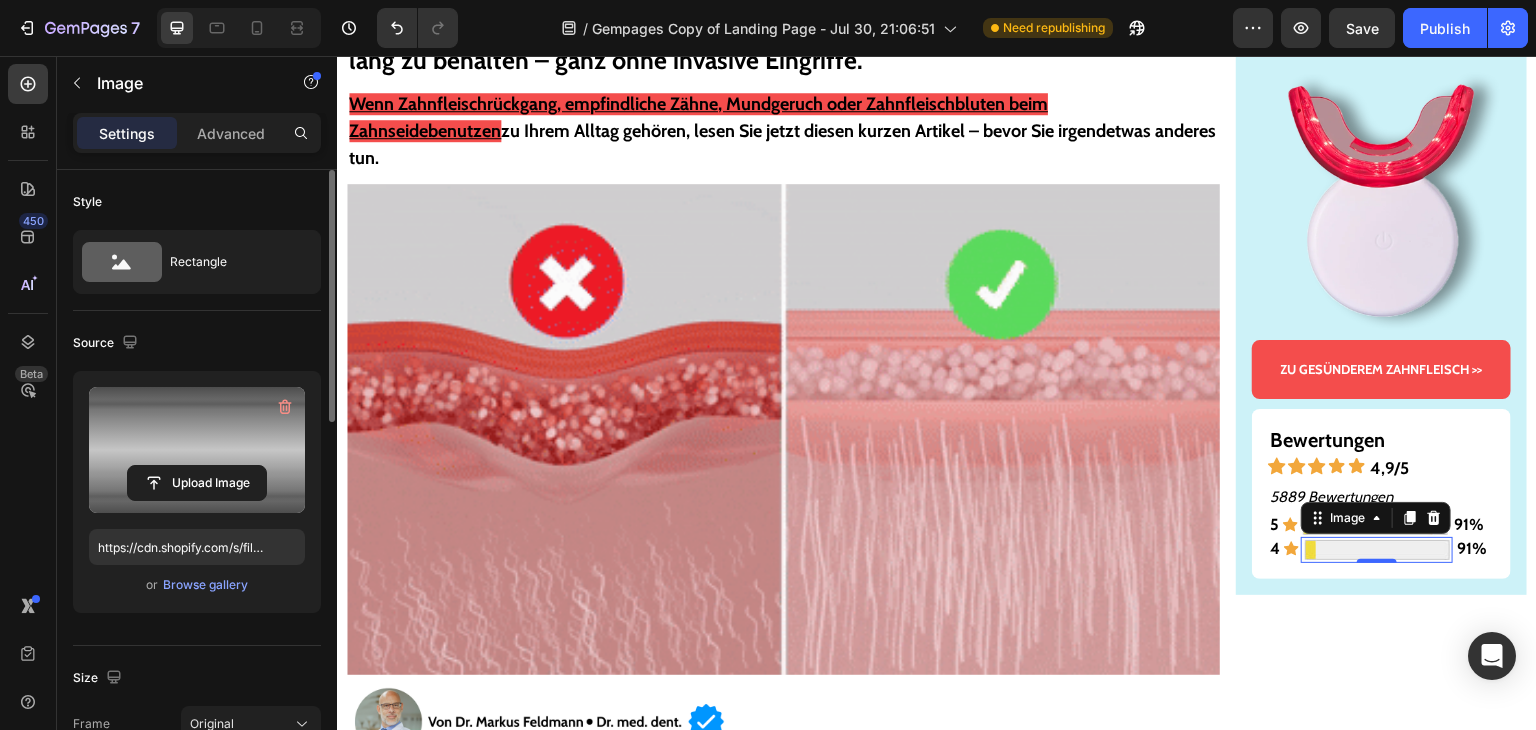 scroll, scrollTop: 300, scrollLeft: 0, axis: vertical 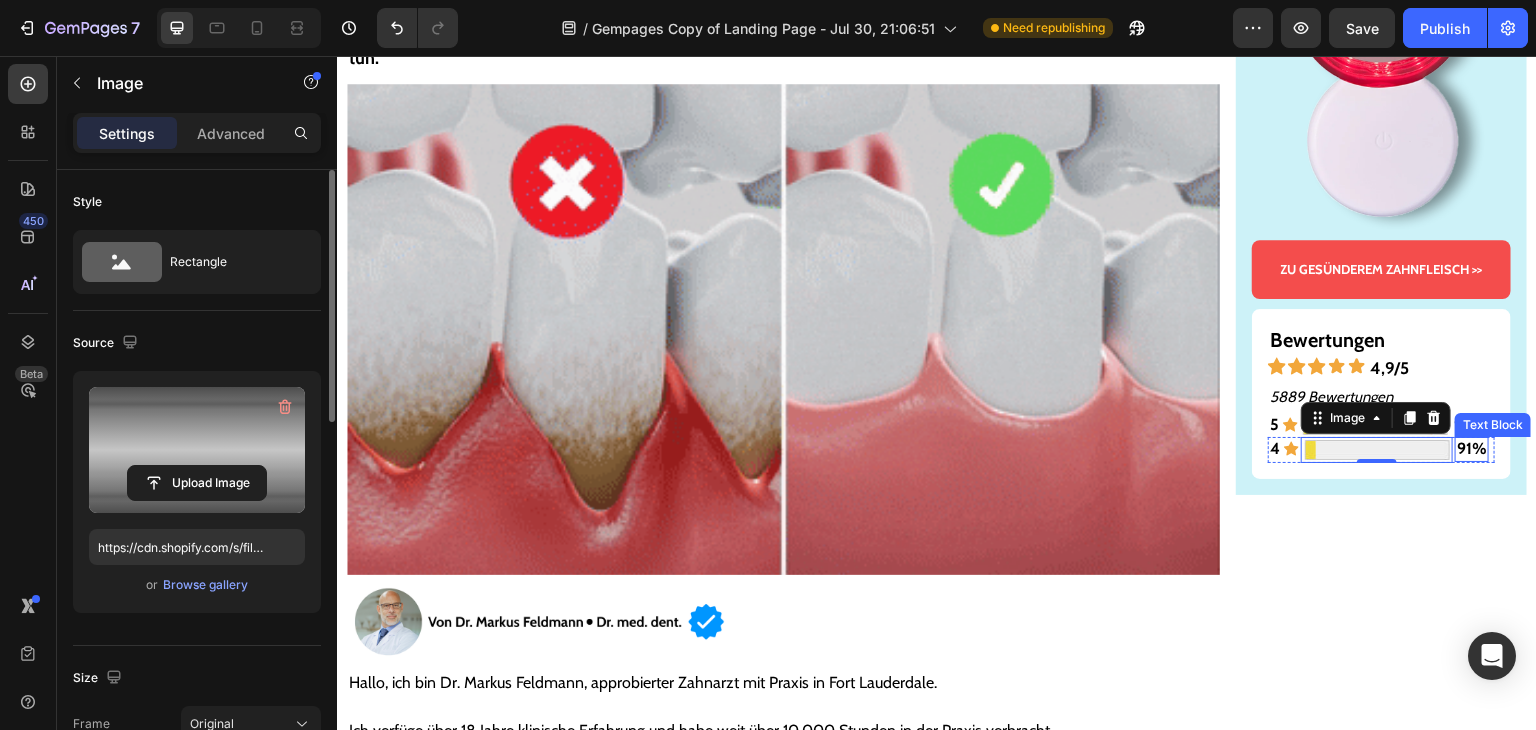 click on "91%" at bounding box center (1472, 448) 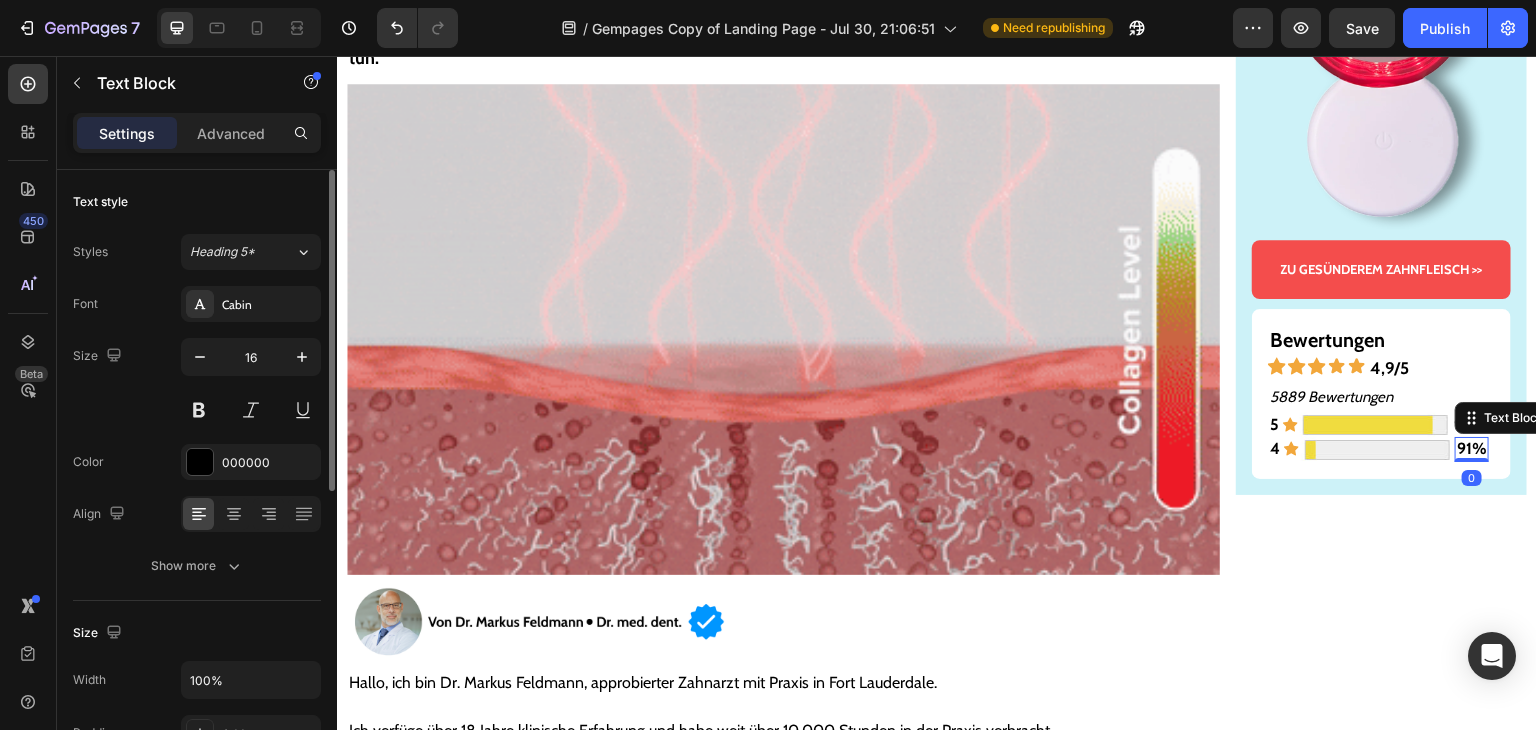 click on "91%" at bounding box center [1472, 448] 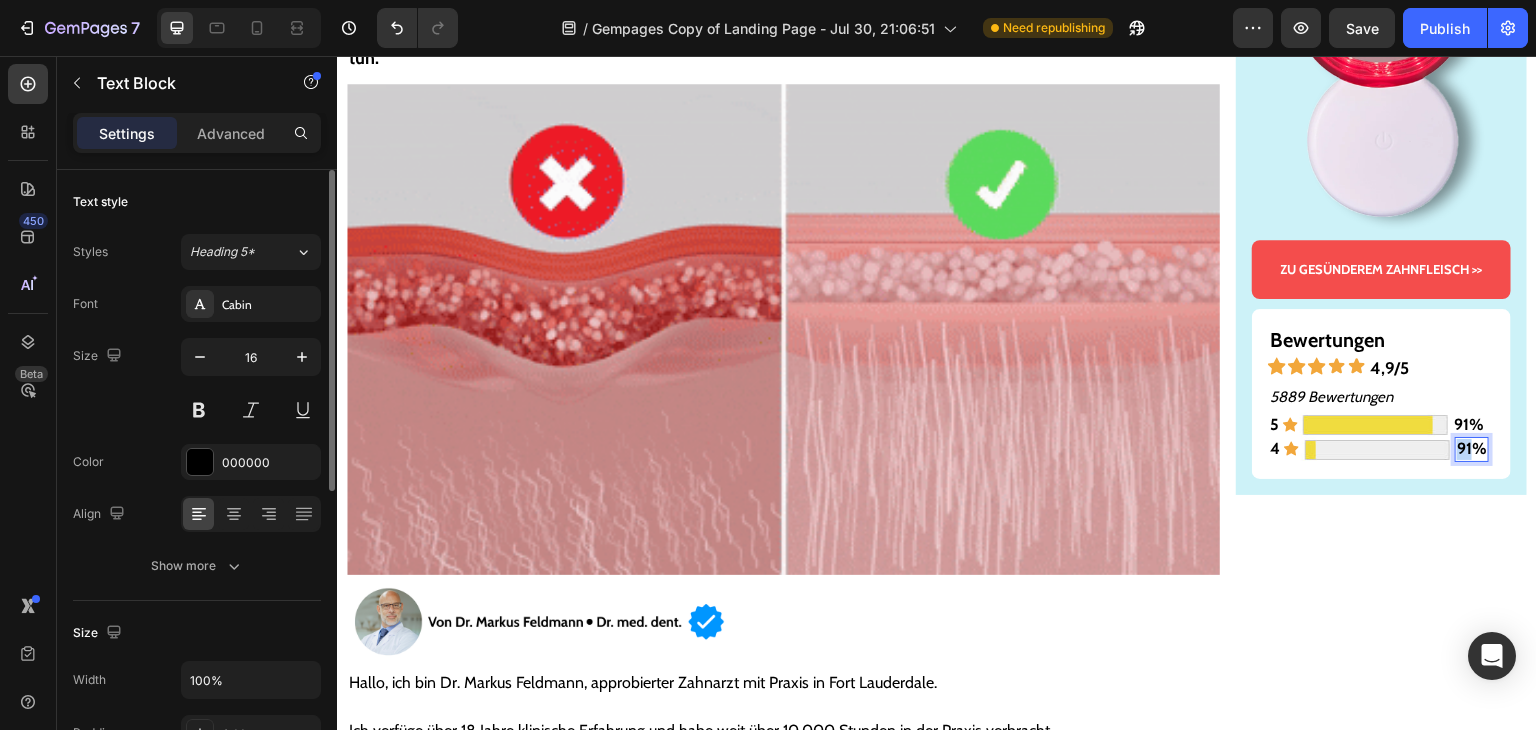 click on "91%" at bounding box center (1472, 448) 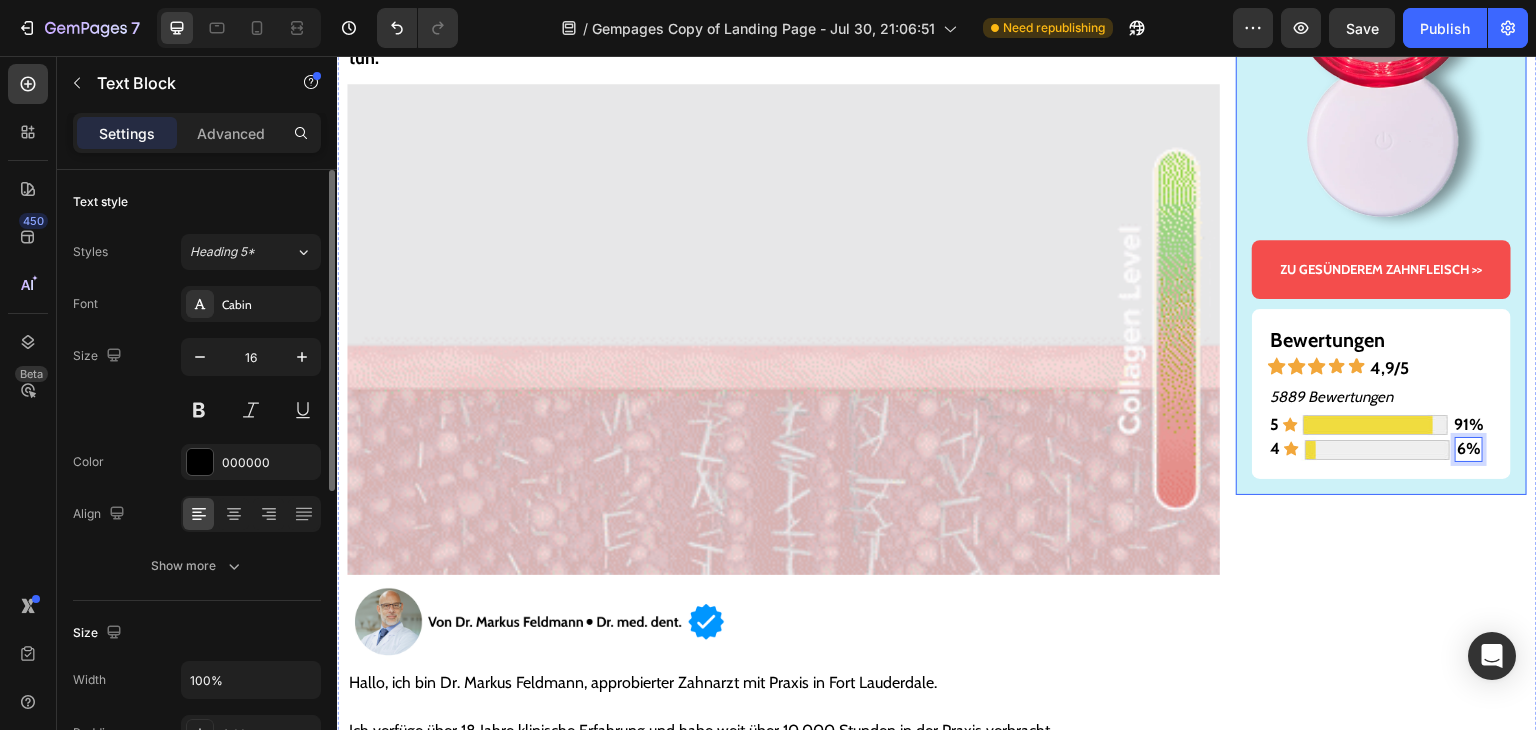click on "Gesünderes & stärkeres Zahnfleisch – oder Geld zurück! Text Block Image ZU GESÜNDEREM ZAHNFLEISCH >> Button Bewertungen Text Block
Icon
Icon
Icon
Icon
Icon 4,9/5 Text Block Row 5889 Bewertungen Text Block 5 Text Block
Icon Image 91% Text Block Row 4 Text Block
Icon Image 6% Text Block   0 Row Row Row" at bounding box center (1381, 186) 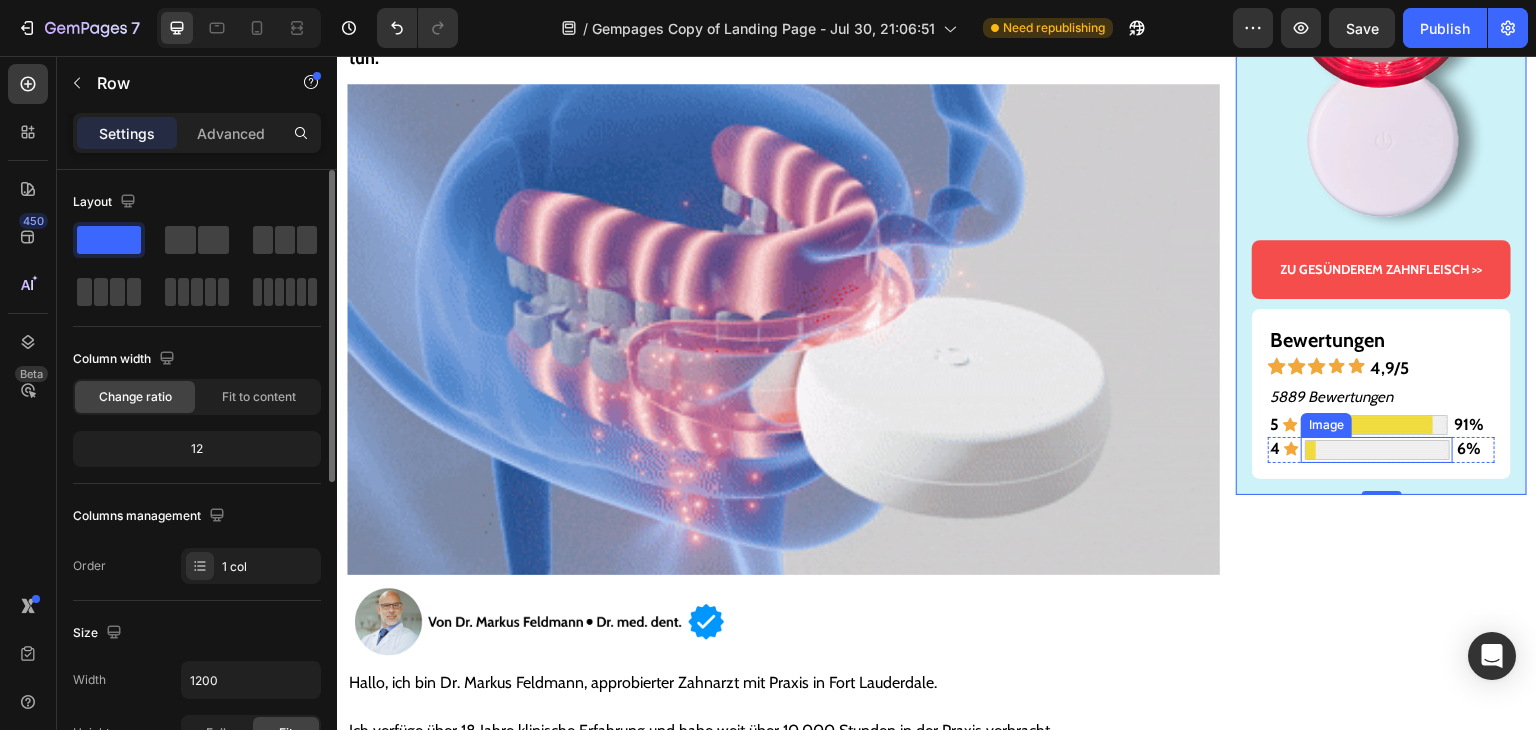 click at bounding box center [1377, 450] 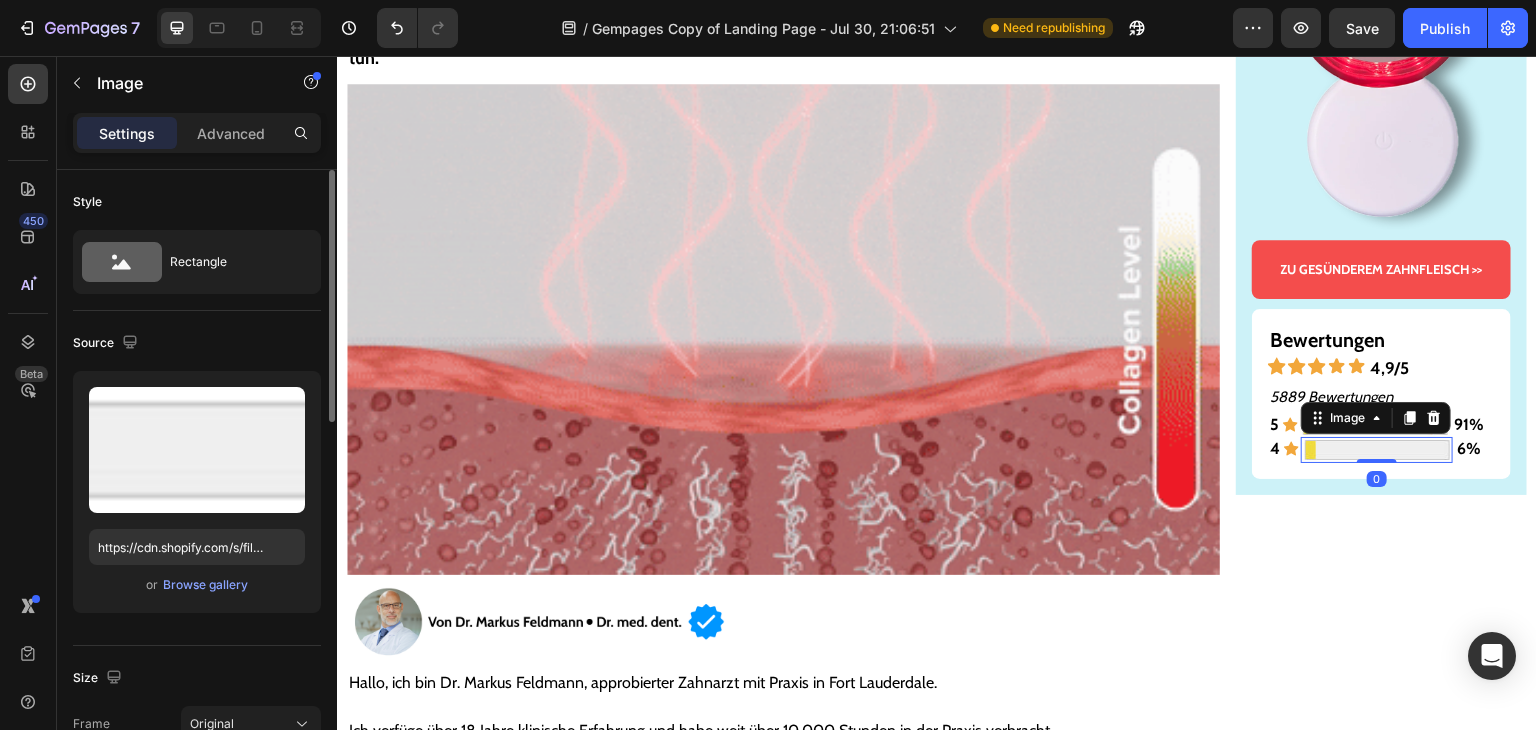 scroll, scrollTop: 300, scrollLeft: 0, axis: vertical 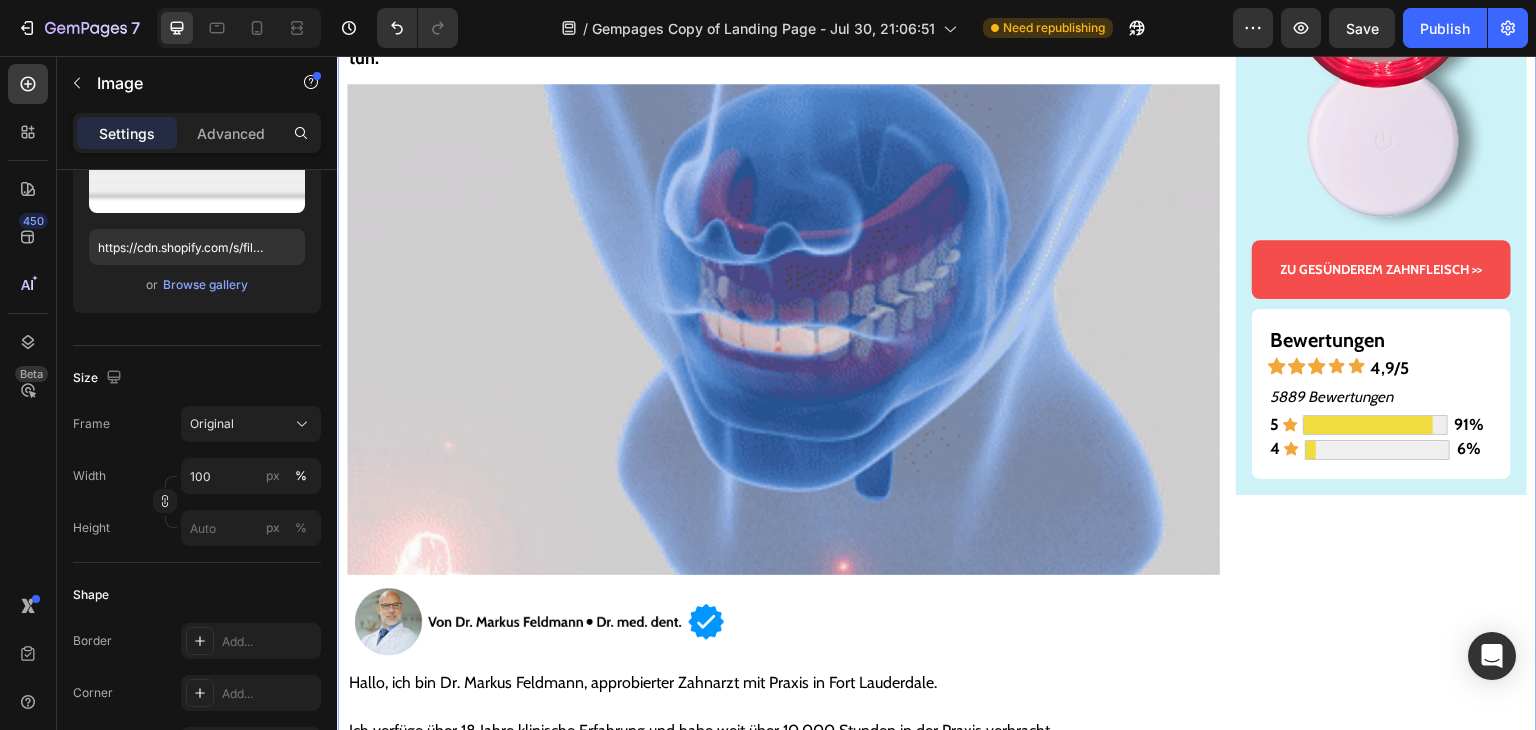 click on "Gesünderes & stärkeres Zahnfleisch – oder Geld zurück! Text Block Image ZU GESÜNDEREM ZAHNFLEISCH >> Button Bewertungen Text Block
Icon
Icon
Icon
Icon
Icon 4,9/5 Text Block Row 5889 Bewertungen Text Block 5 Text Block
Icon Image 91% Text Block Row 4 Text Block
Icon Image 6% Text Block Row Row Row" at bounding box center (1381, 6166) 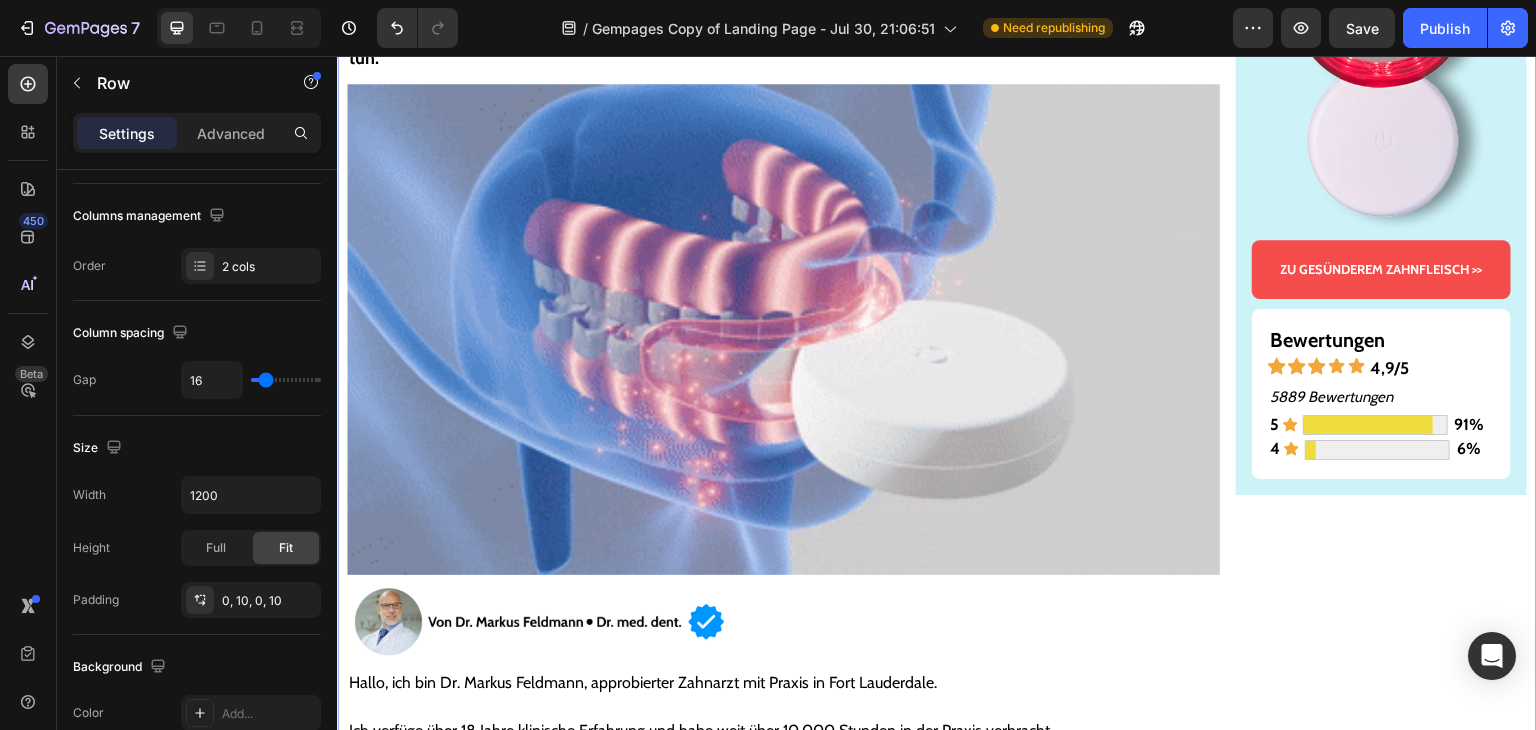scroll, scrollTop: 0, scrollLeft: 0, axis: both 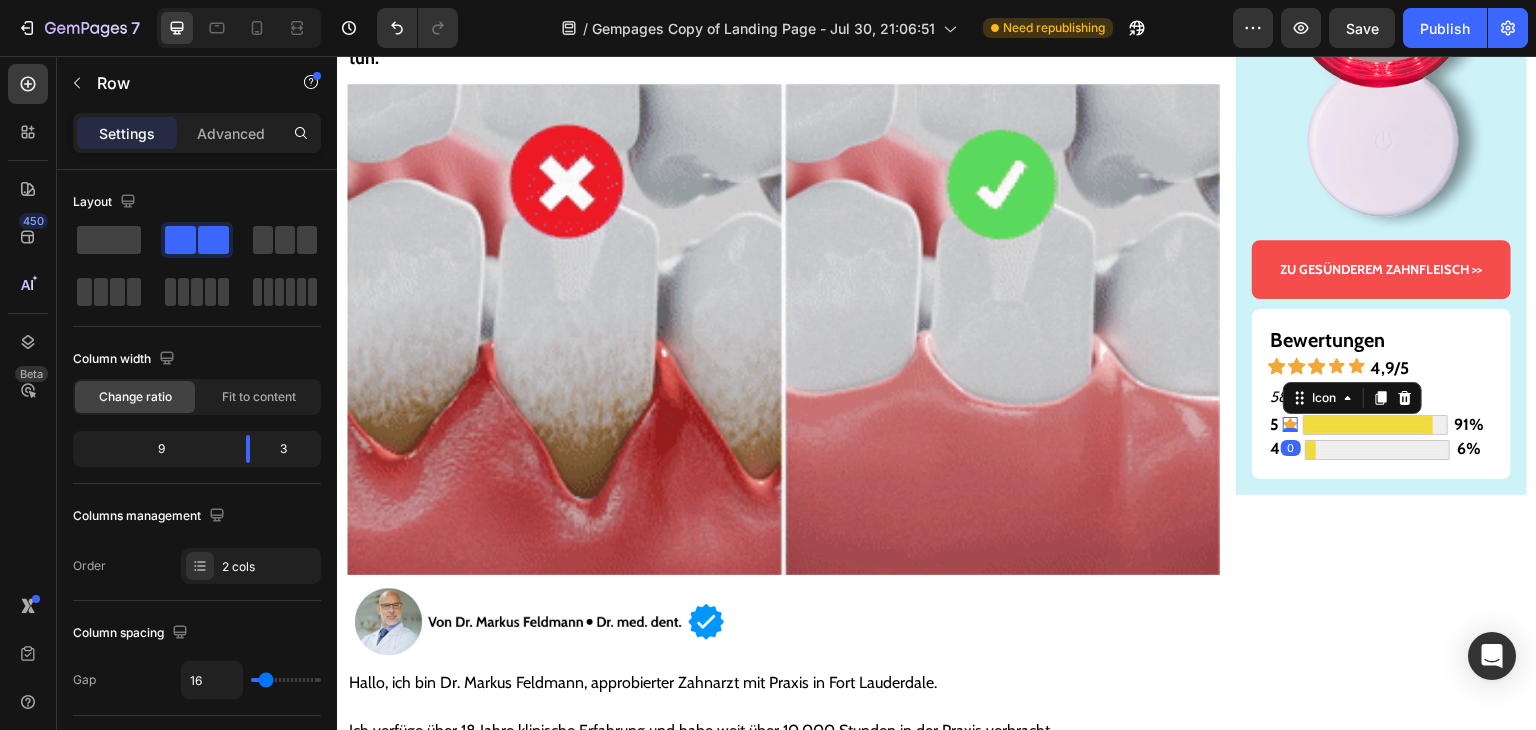 click 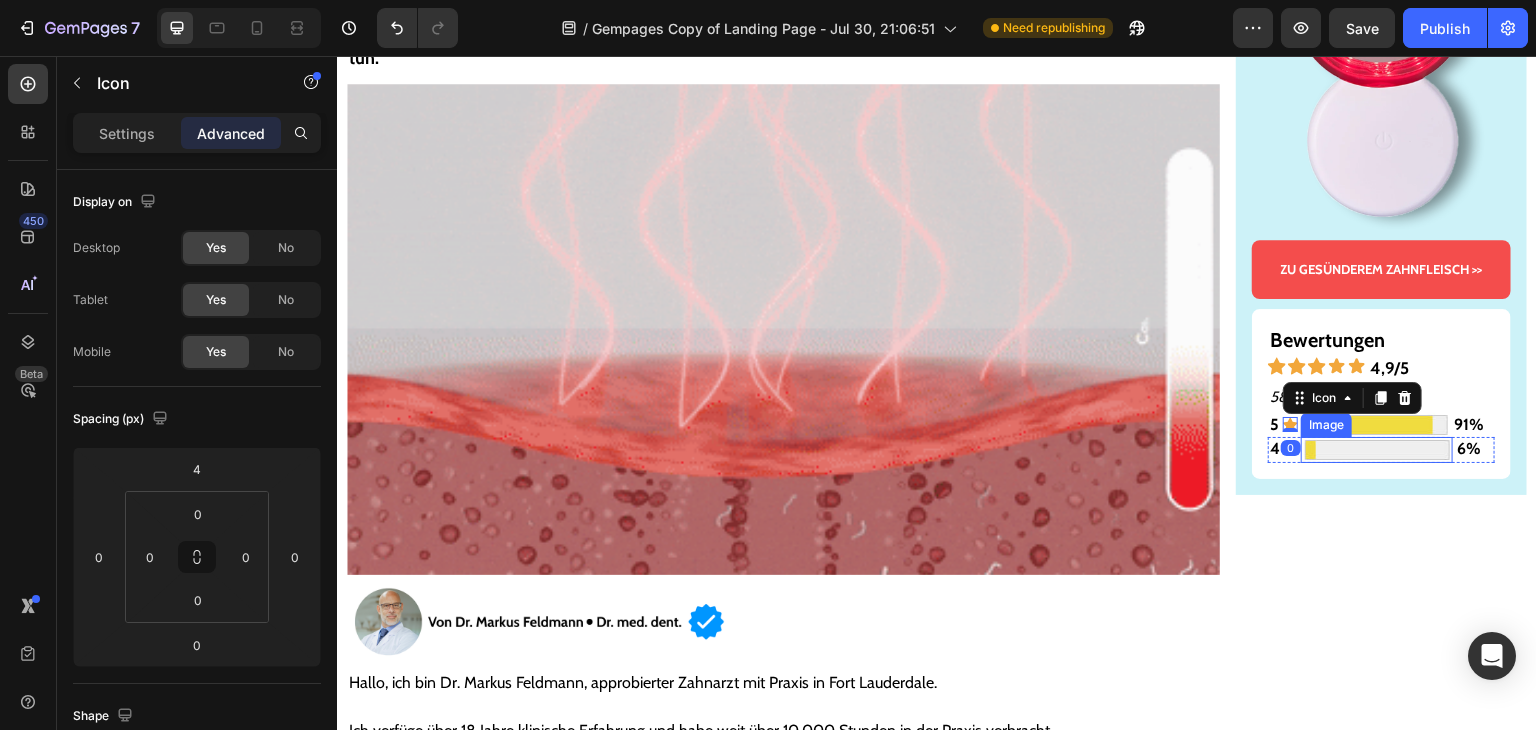 click at bounding box center (1377, 450) 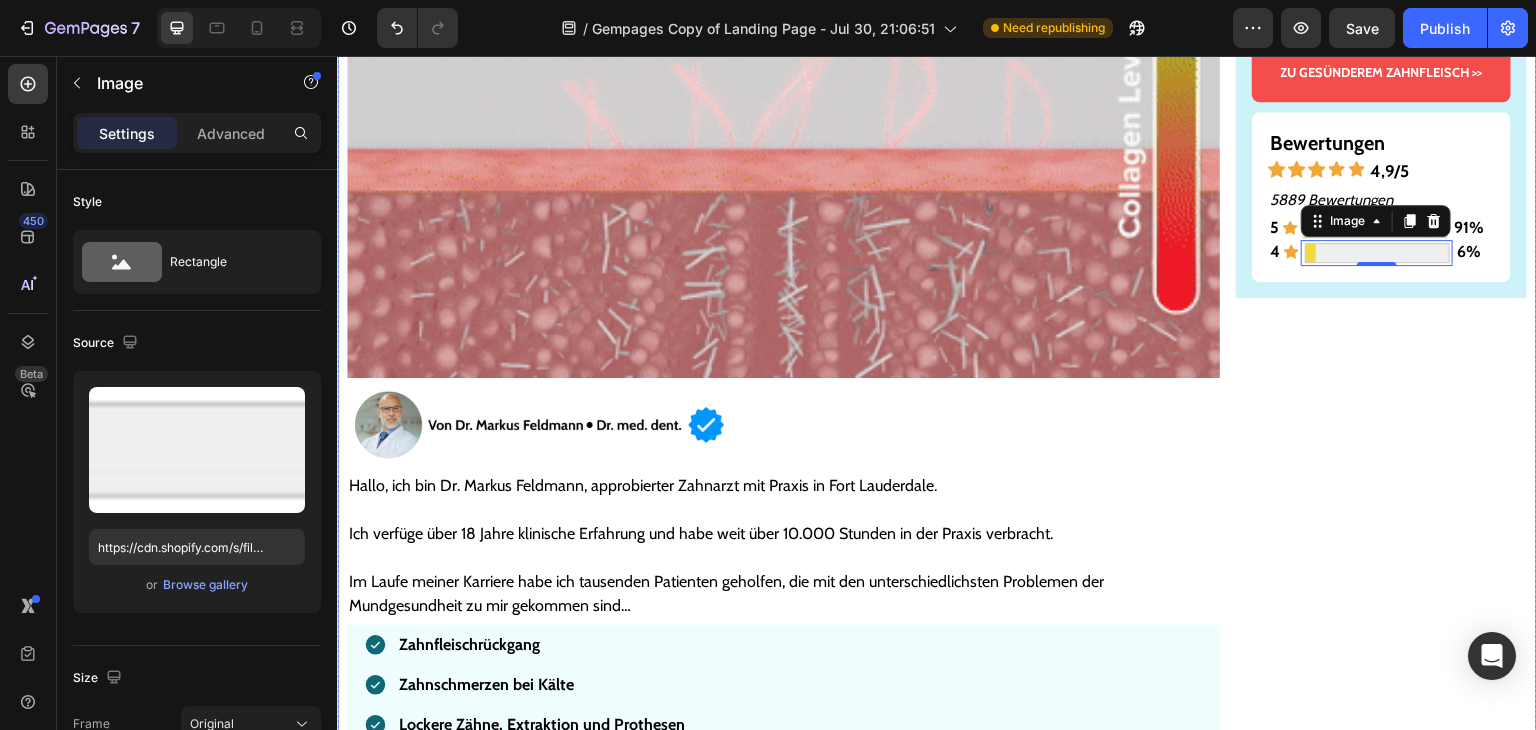 scroll, scrollTop: 500, scrollLeft: 0, axis: vertical 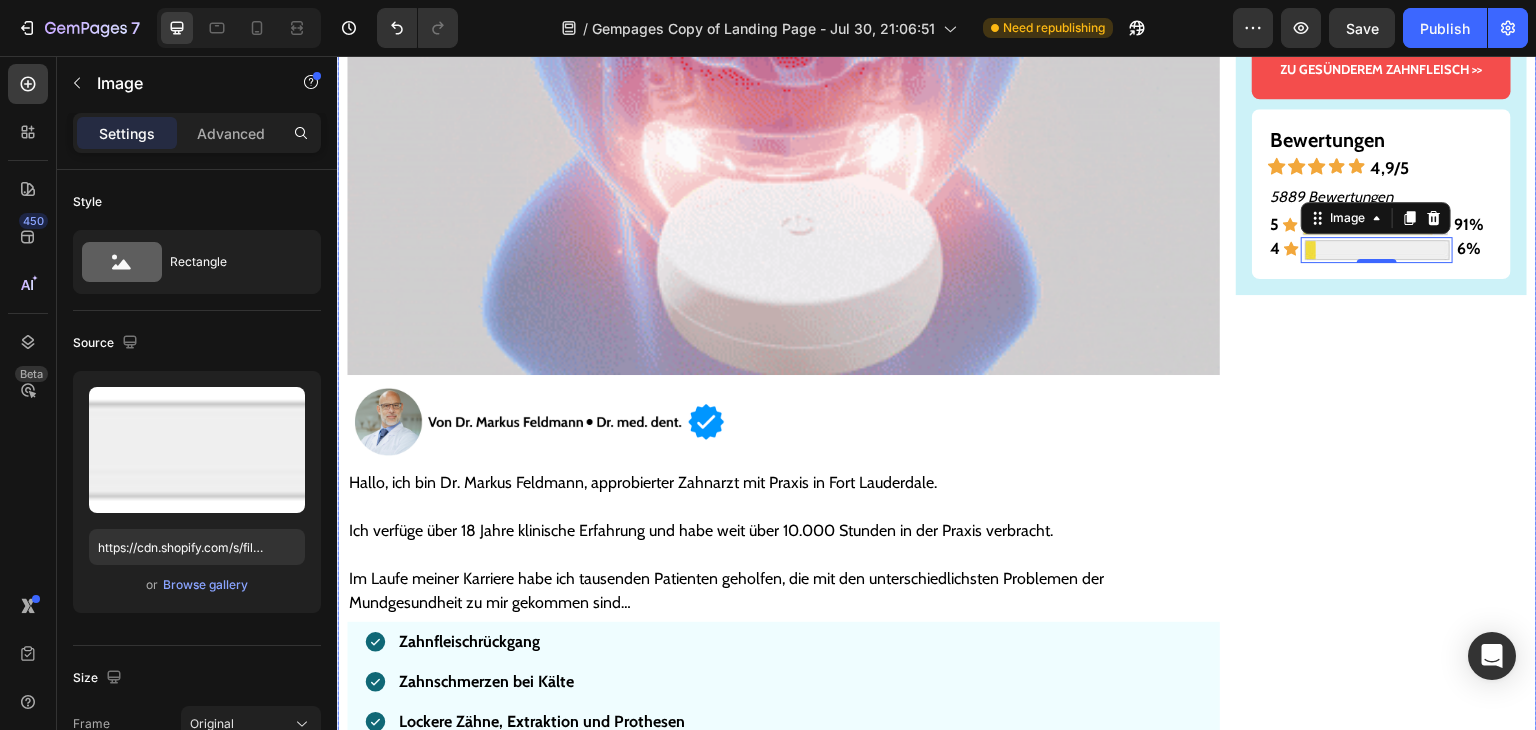 click on "Gesünderes & stärkeres Zahnfleisch – oder Geld zurück! Text Block Image ZU GESÜNDEREM ZAHNFLEISCH >> Button Bewertungen Text Block
Icon
Icon
Icon
Icon
Icon 4,9/5 Text Block Row 5889 Bewertungen Text Block 5 Text Block
Icon Image 91% Text Block Row 4 Text Block
Icon Image   0 6% Text Block Row Row Row" at bounding box center [1381, 5966] 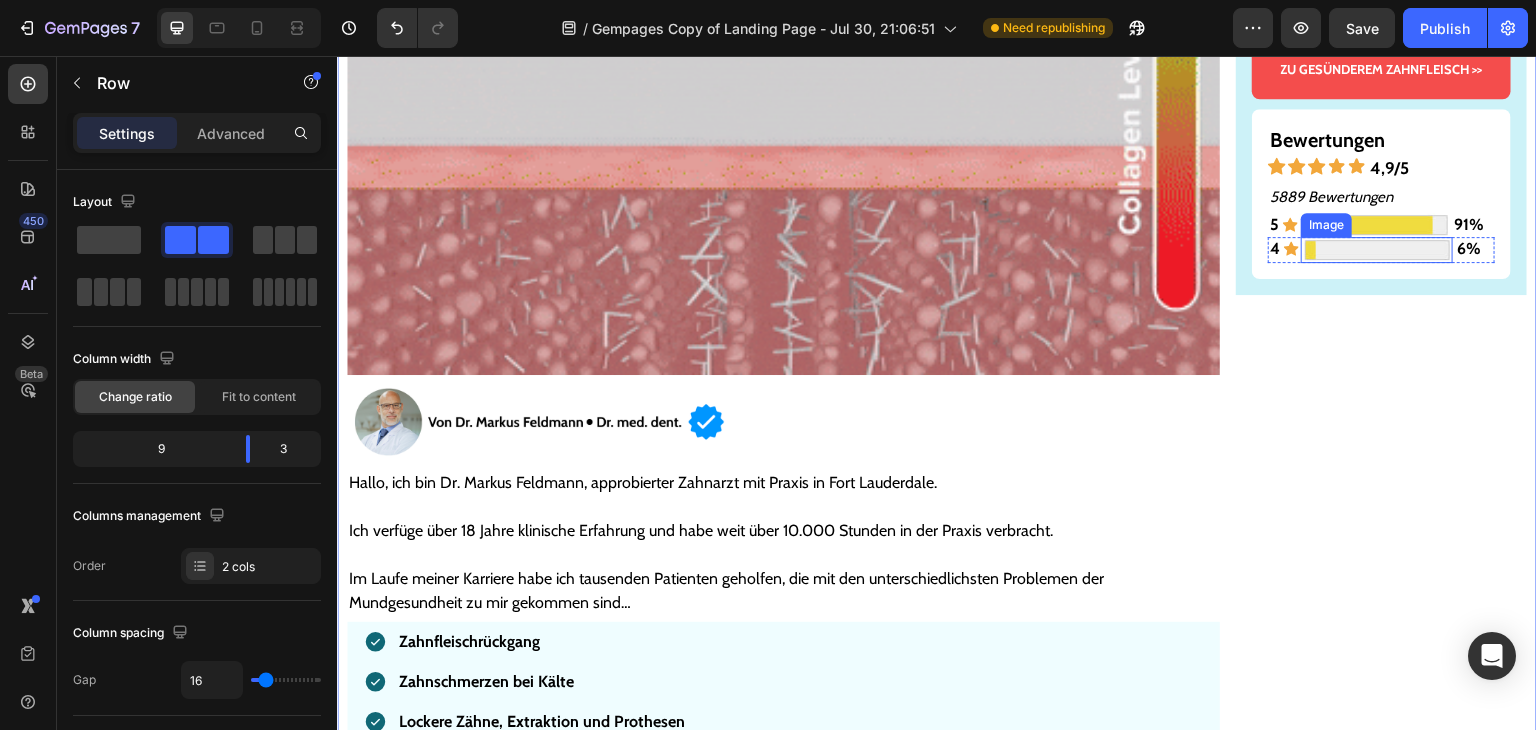 click at bounding box center [1377, 250] 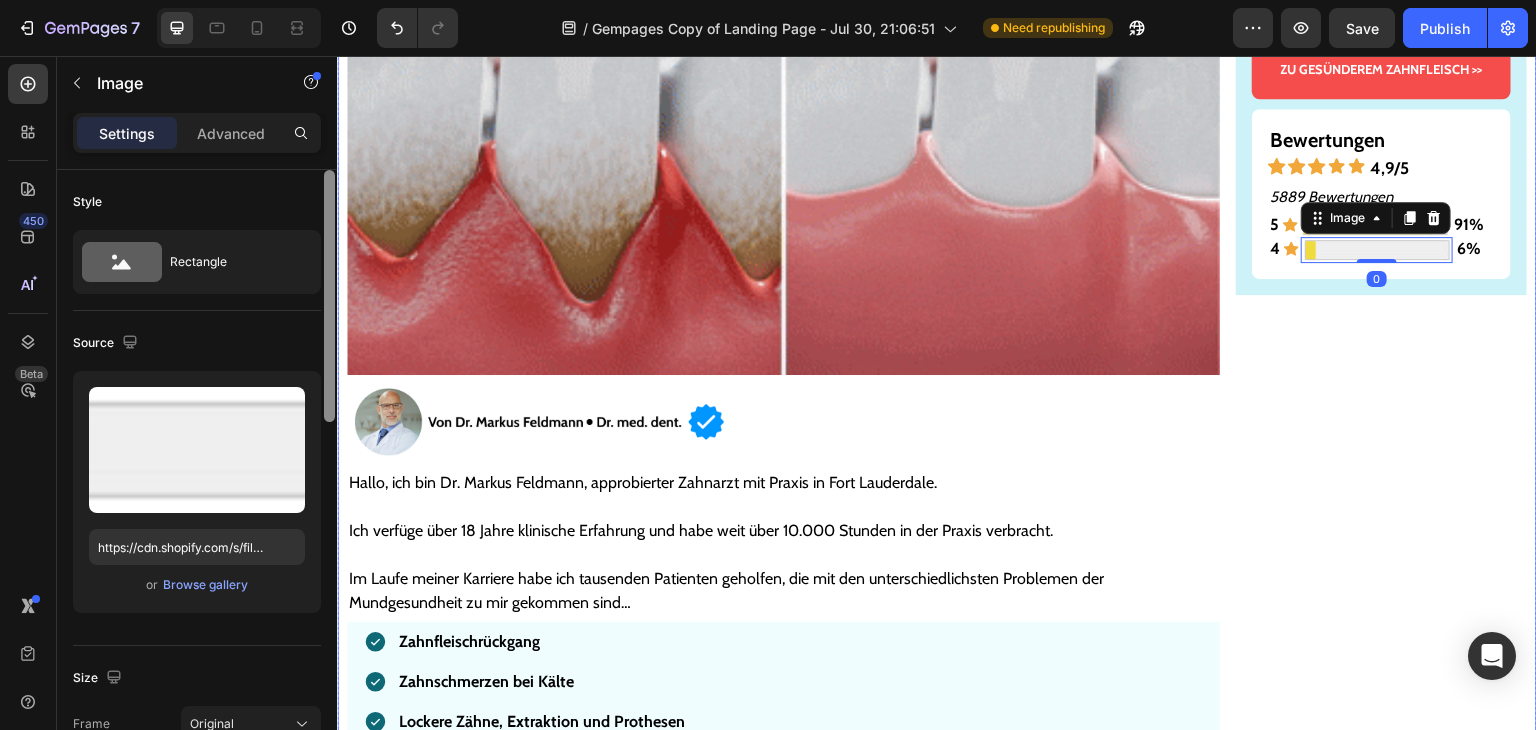 scroll, scrollTop: 200, scrollLeft: 0, axis: vertical 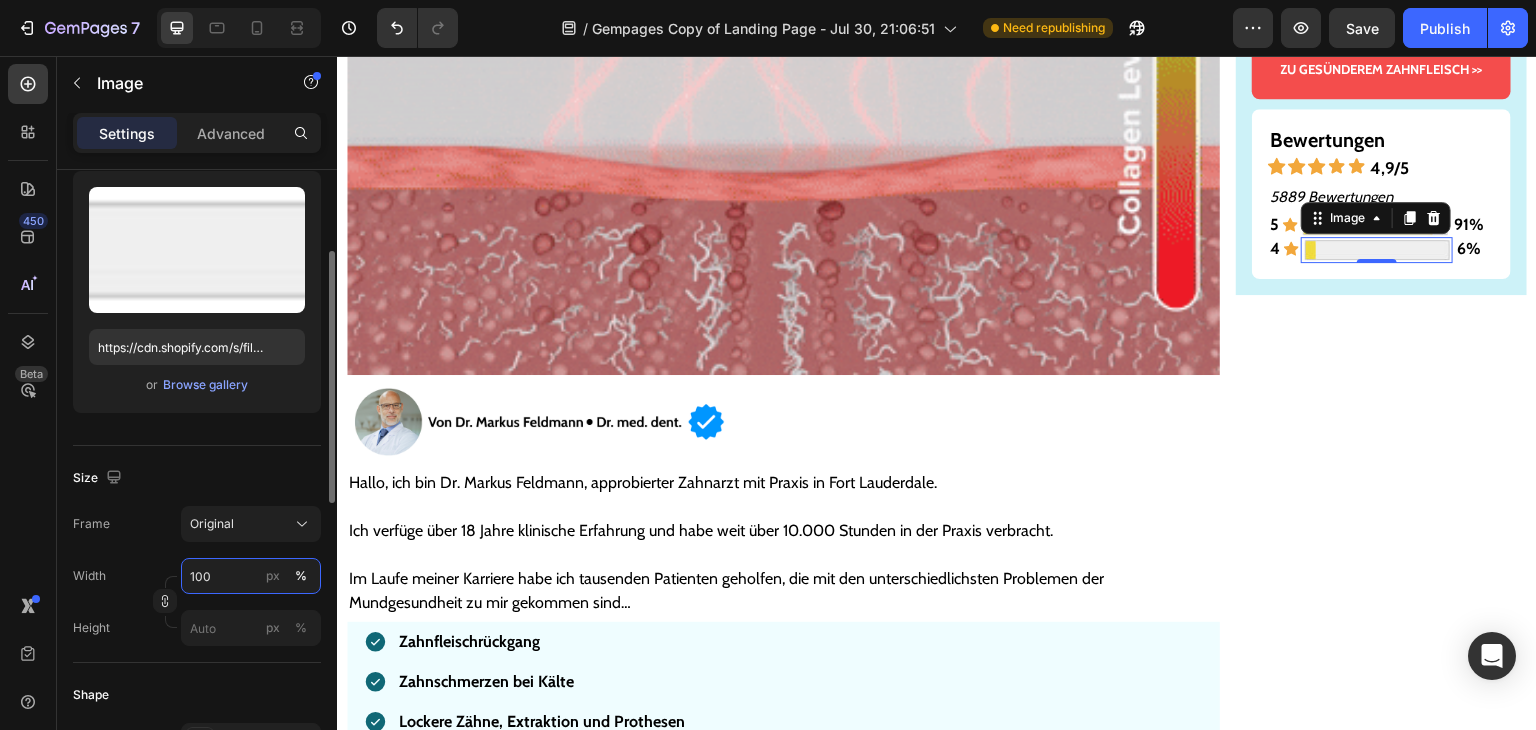 click on "100" at bounding box center [251, 576] 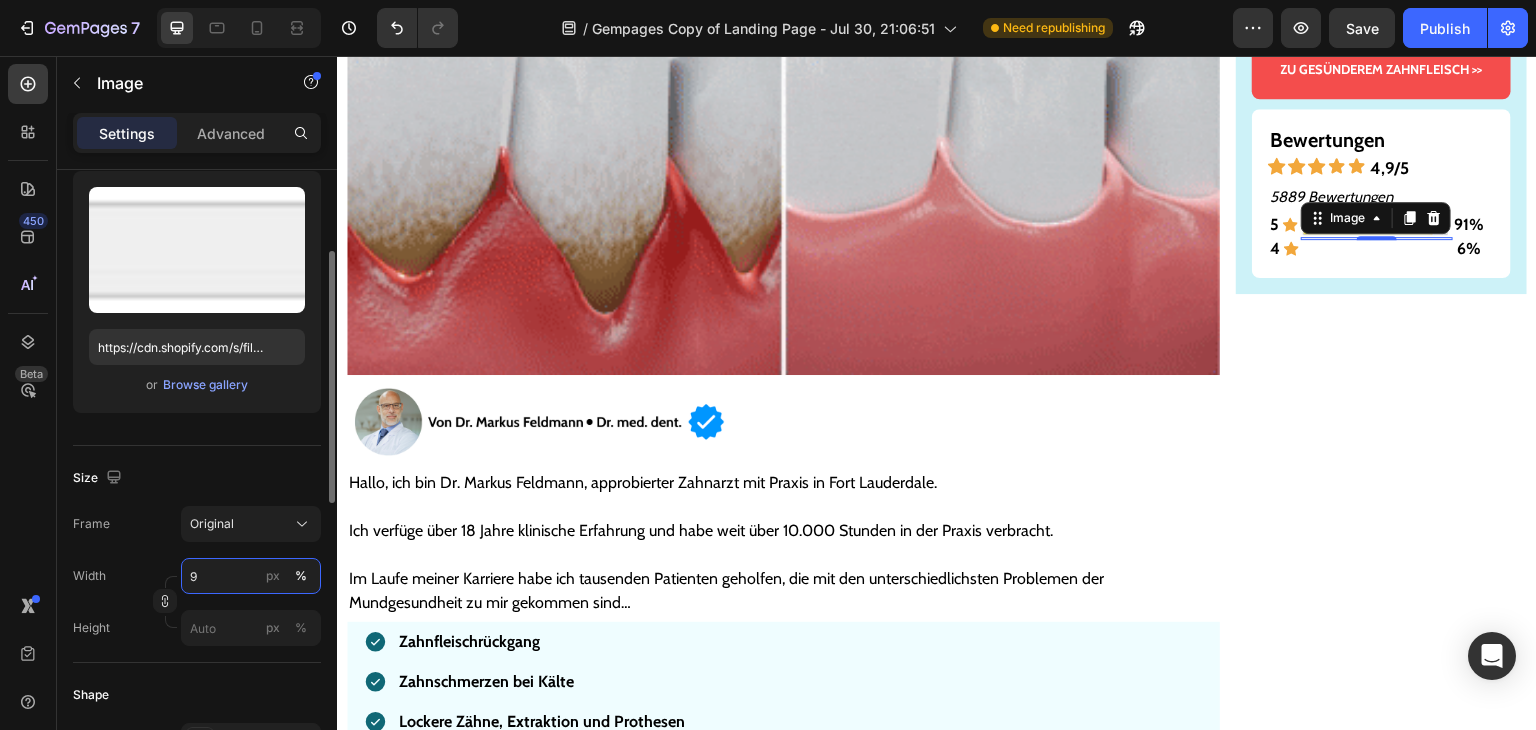 type on "90" 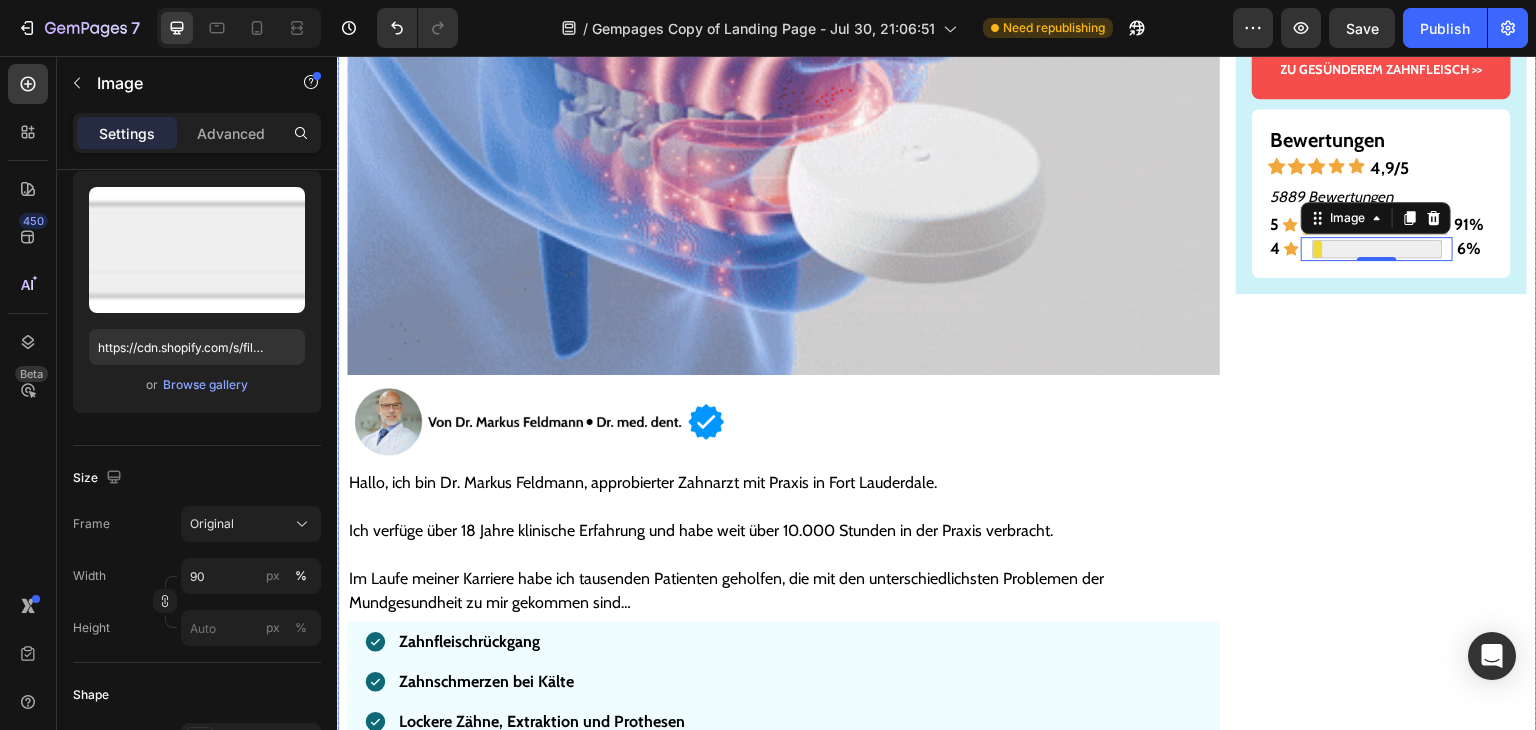 click on "Gesünderes & stärkeres Zahnfleisch – oder Geld zurück! Text Block Image ZU GESÜNDEREM ZAHNFLEISCH >> Button Bewertungen Text Block
Icon
Icon
Icon
Icon
Icon 4,9/5 Text Block Row 5889 Bewertungen Text Block 5 Text Block
Icon Image 91% Text Block Row 4 Text Block
Icon Image   0 6% Text Block Row Row Row" at bounding box center (1381, 5966) 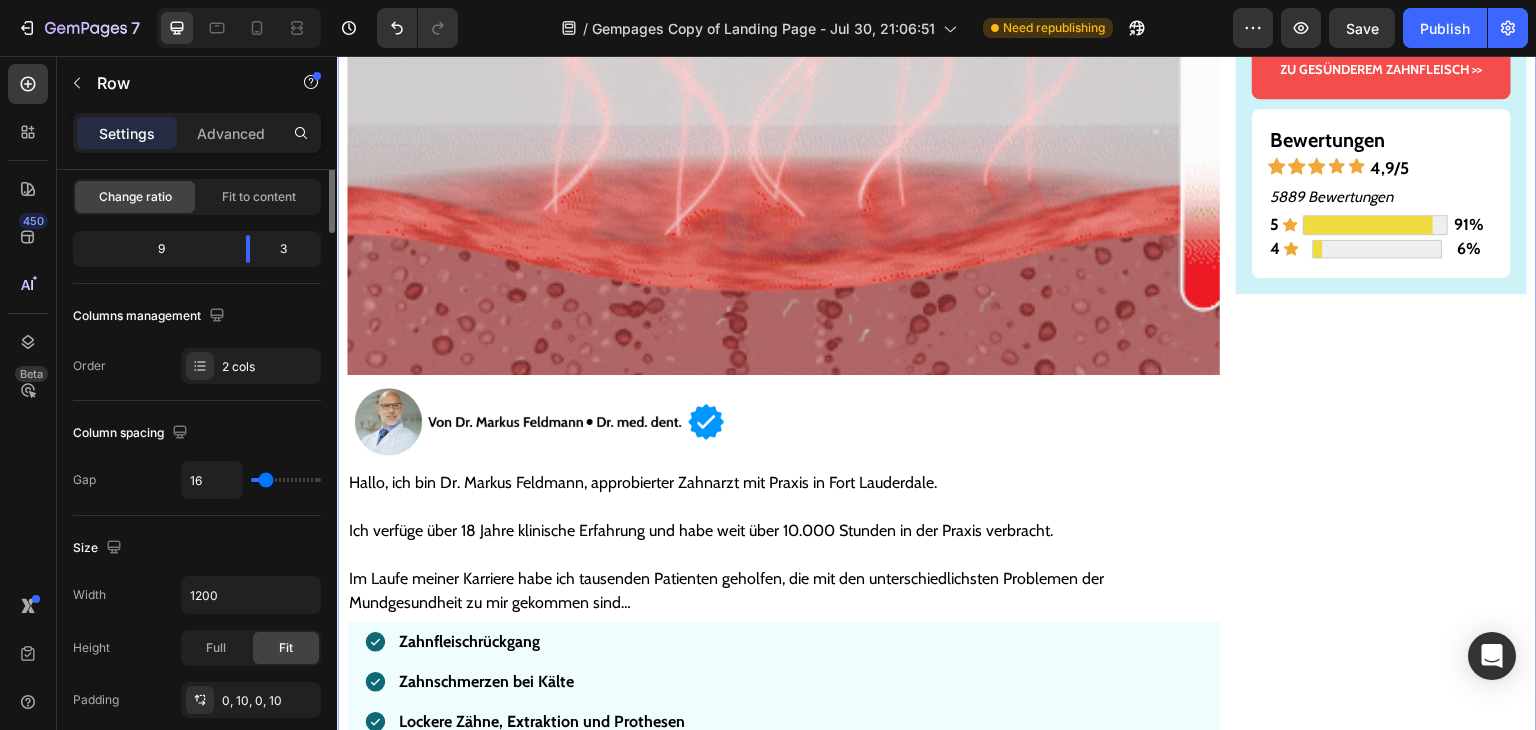 scroll, scrollTop: 0, scrollLeft: 0, axis: both 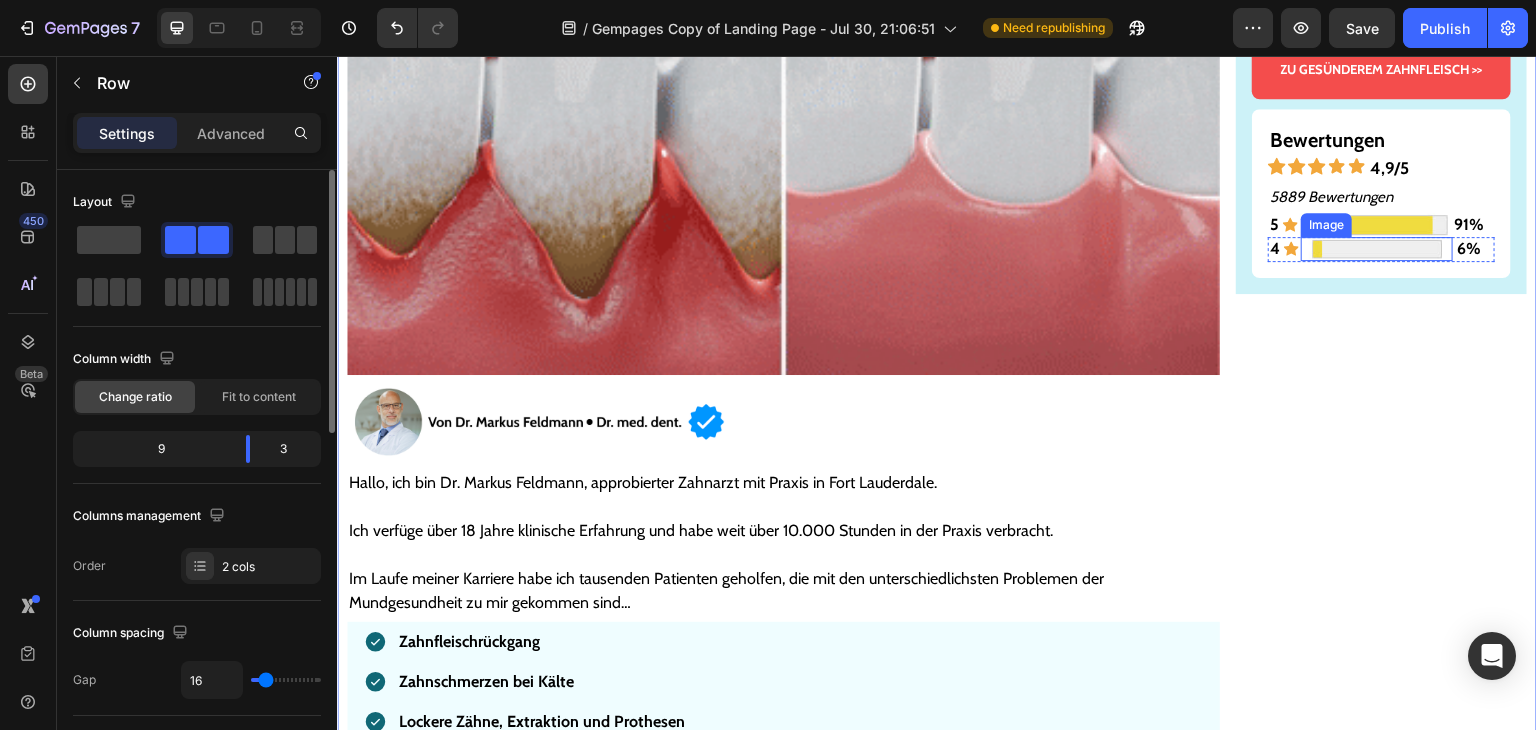 click at bounding box center [1377, 248] 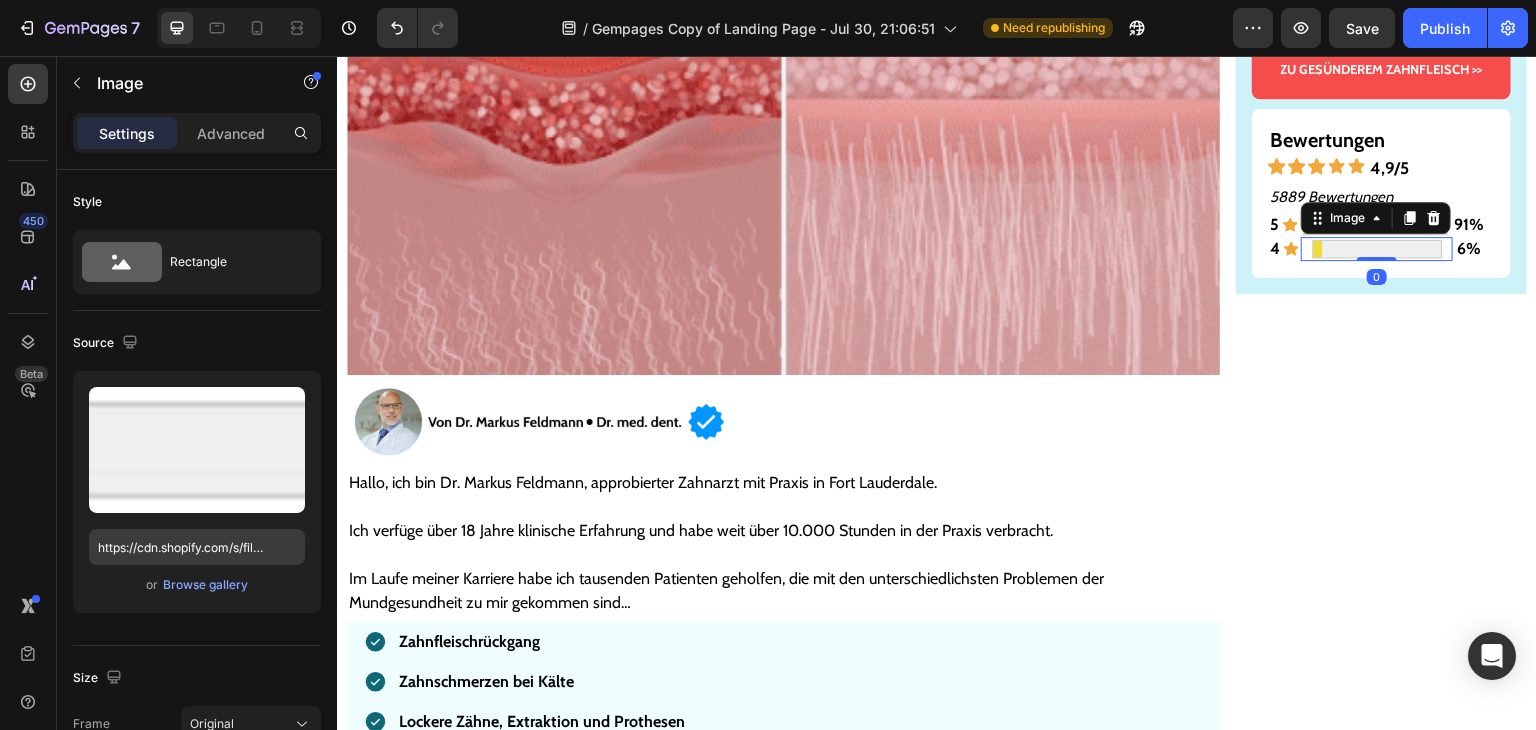 scroll, scrollTop: 300, scrollLeft: 0, axis: vertical 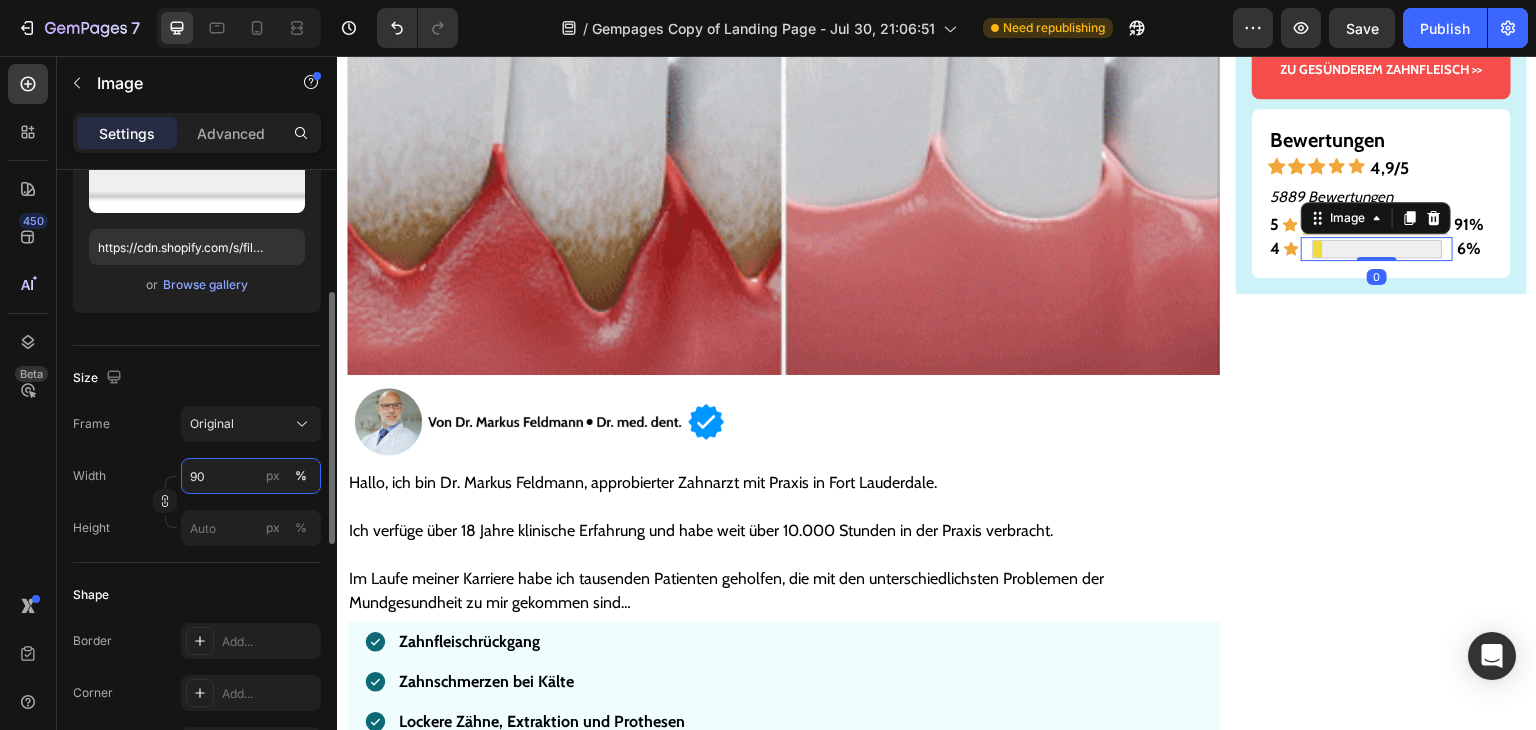 click on "90" at bounding box center [251, 476] 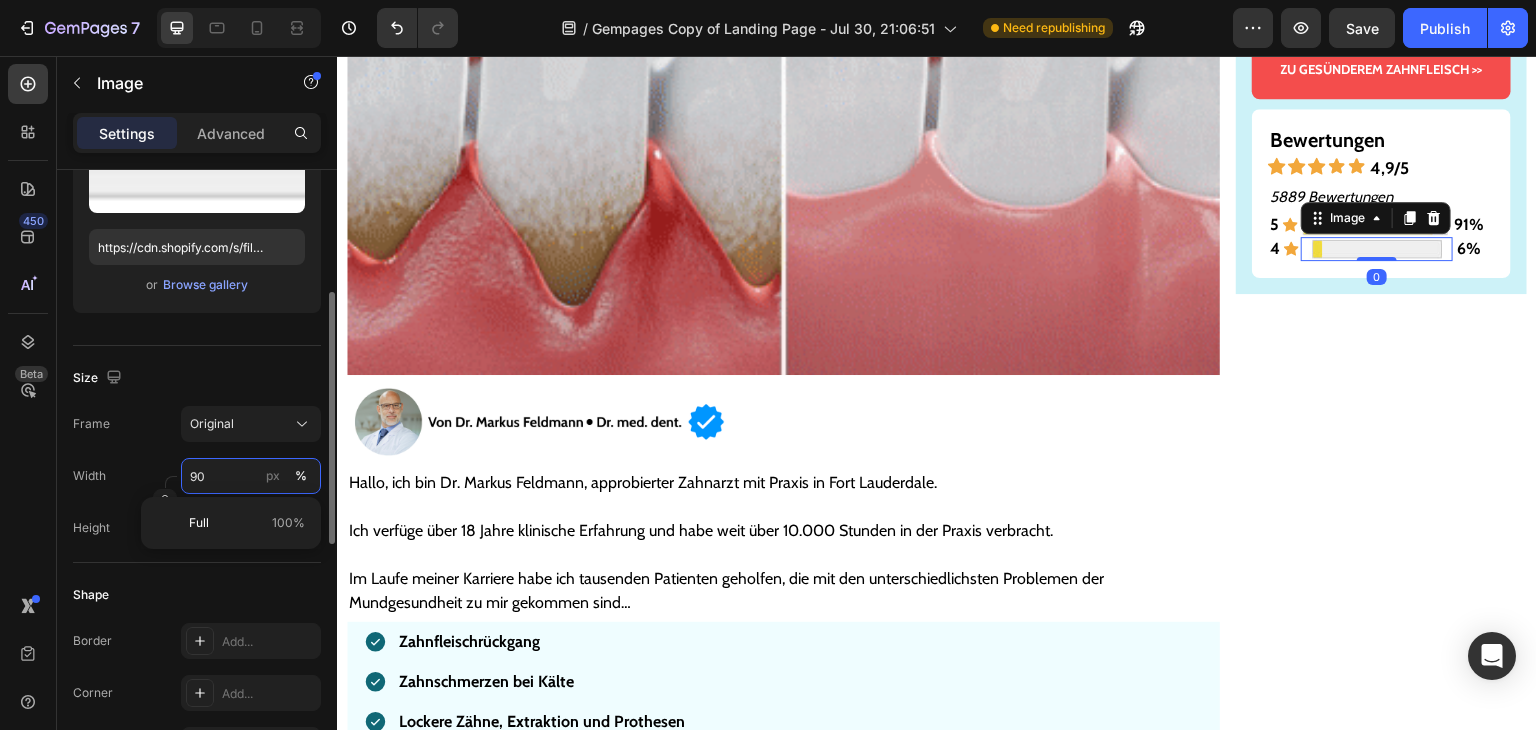 click on "90" at bounding box center (251, 476) 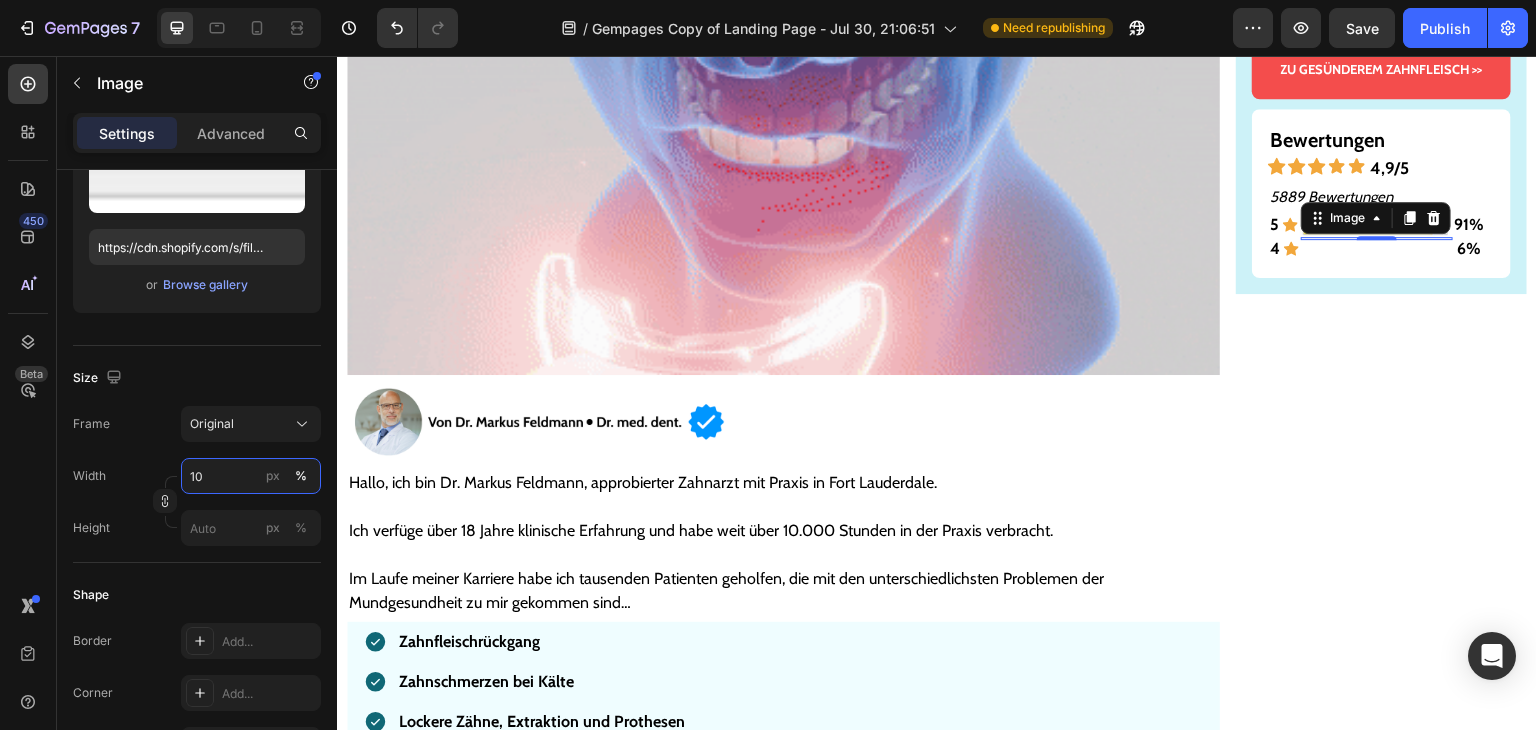 type on "100" 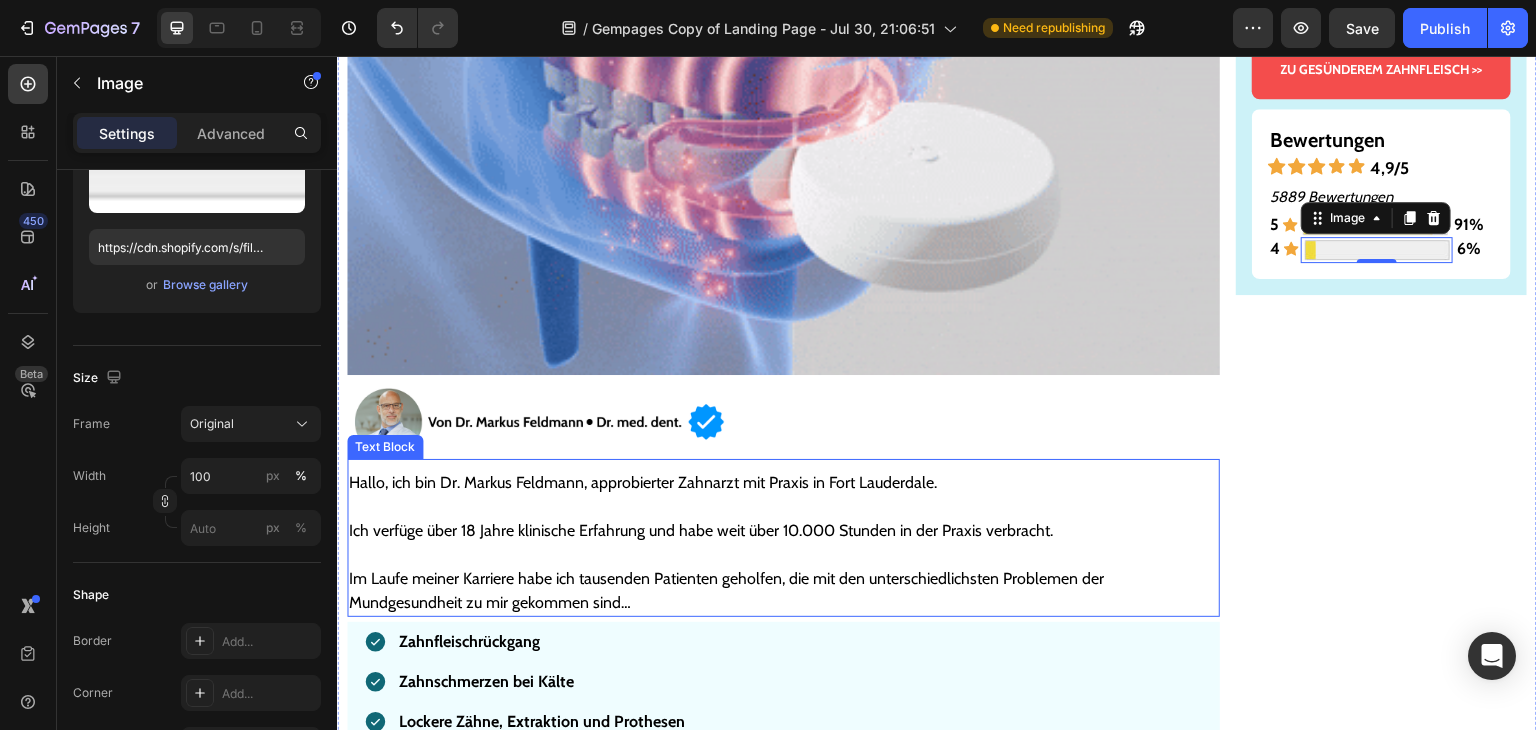 click on "Gesünderes & stärkeres Zahnfleisch – oder Geld zurück! Text Block Image ZU GESÜNDEREM ZAHNFLEISCH >> Button Bewertungen Text Block
Icon
Icon
Icon
Icon
Icon 4,9/5 Text Block Row 5889 Bewertungen Text Block 5 Text Block
Icon Image 91% Text Block Row 4 Text Block
Icon Image   0 6% Text Block Row Row Row" at bounding box center (1381, 5966) 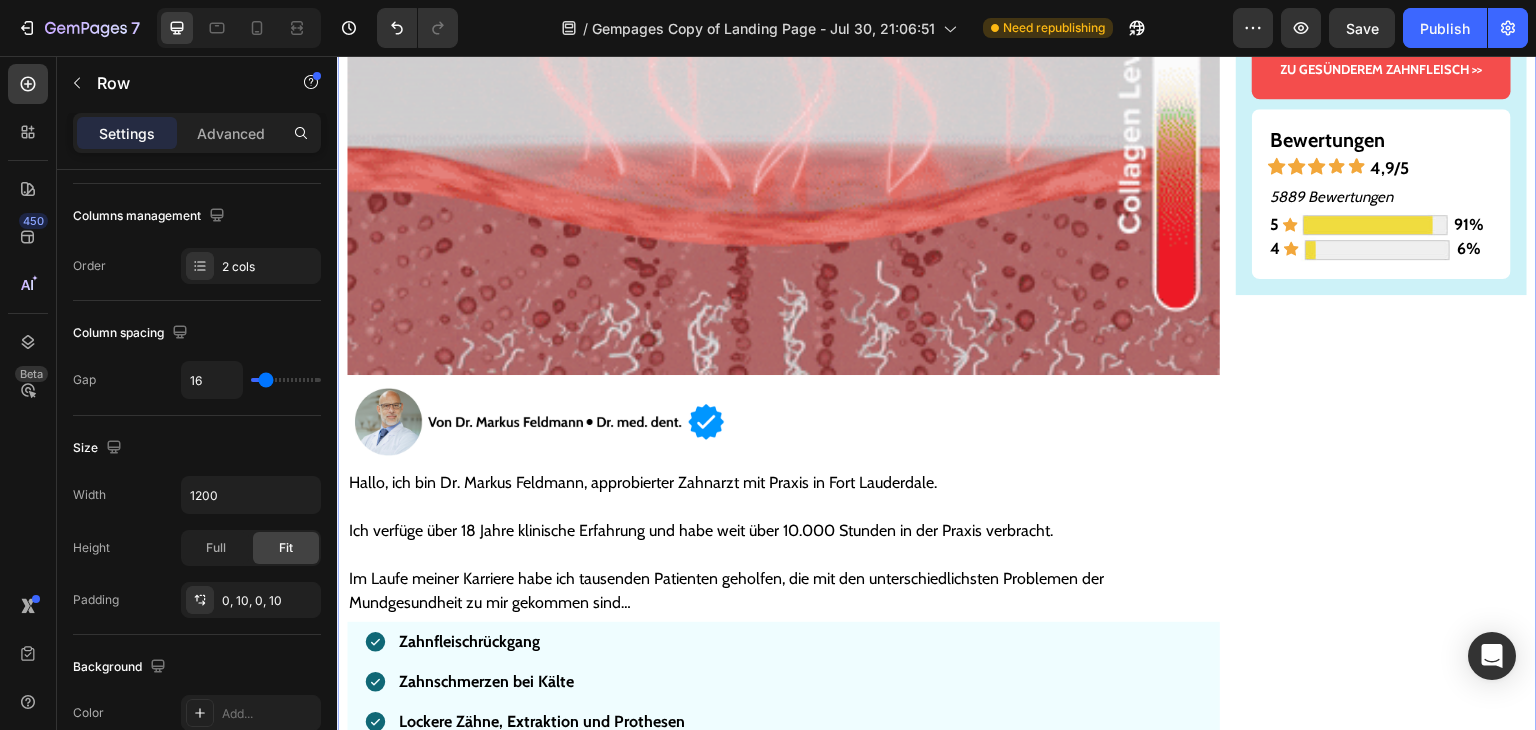 scroll, scrollTop: 0, scrollLeft: 0, axis: both 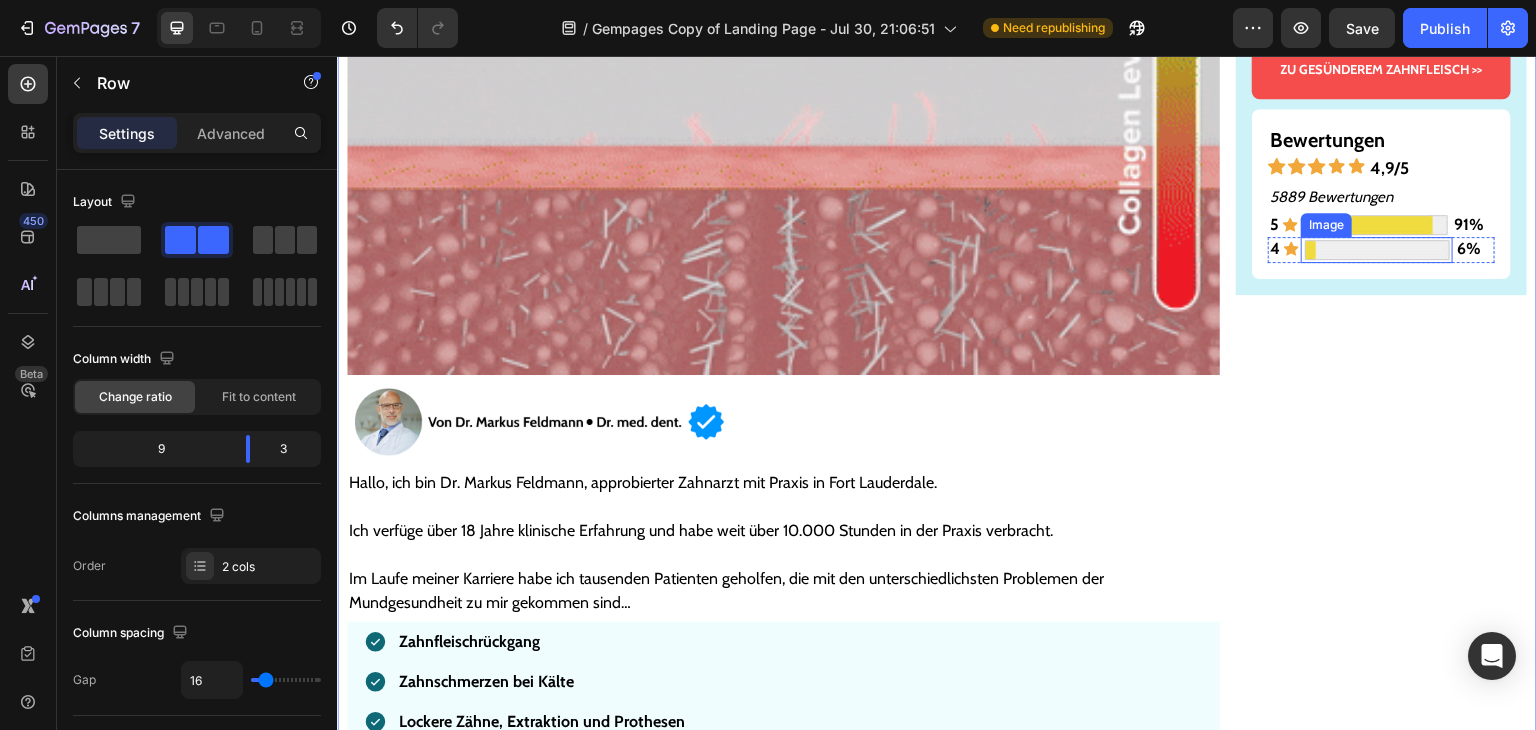 click at bounding box center [1377, 250] 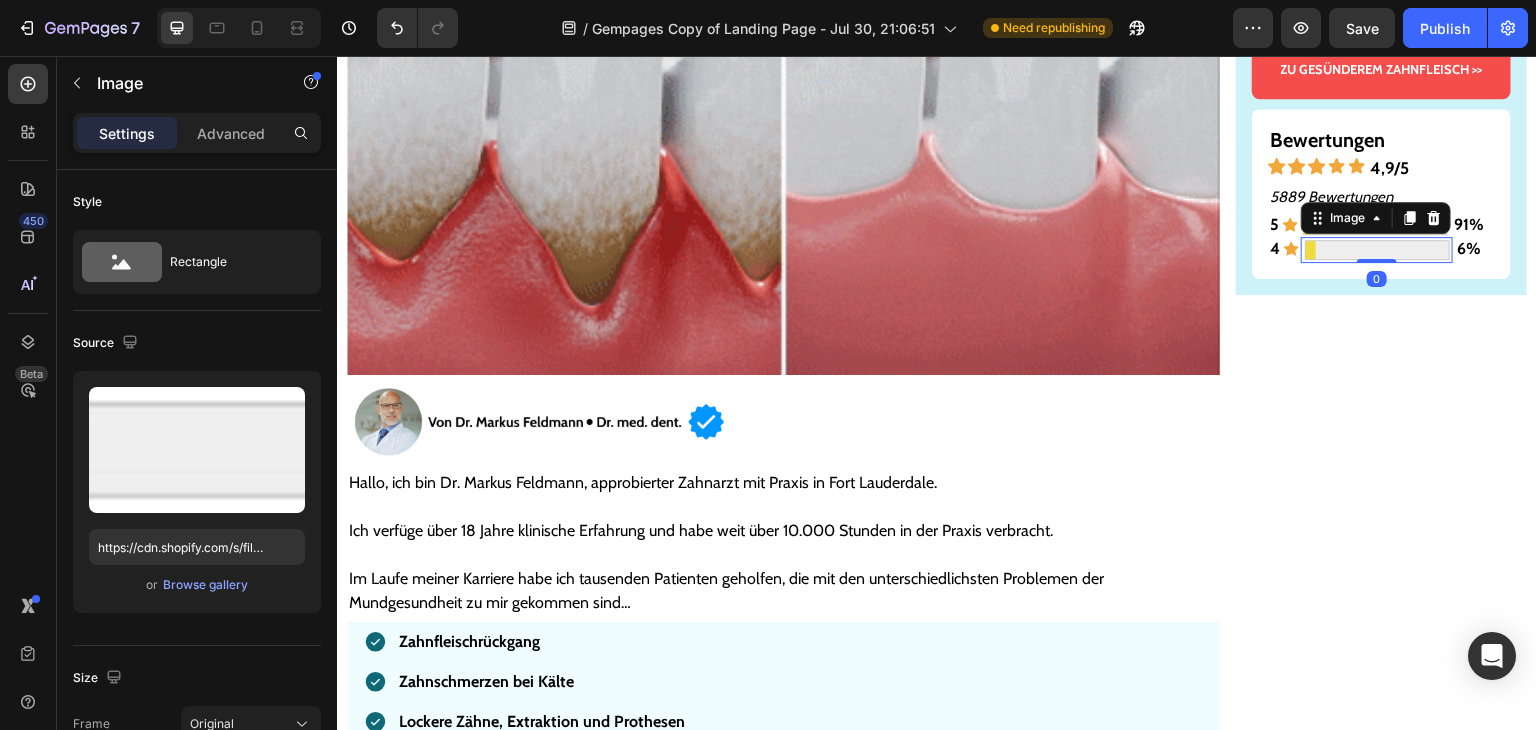 click on "Gesünderes & stärkeres Zahnfleisch – oder Geld zurück! Text Block Image ZU GESÜNDEREM ZAHNFLEISCH >> Button Bewertungen Text Block
Icon
Icon
Icon
Icon
Icon 4,9/5 Text Block Row 5889 Bewertungen Text Block 5 Text Block
Icon Image 91% Text Block Row 4 Text Block
Icon Image   0 6% Text Block Row Row Row" at bounding box center (1381, -14) 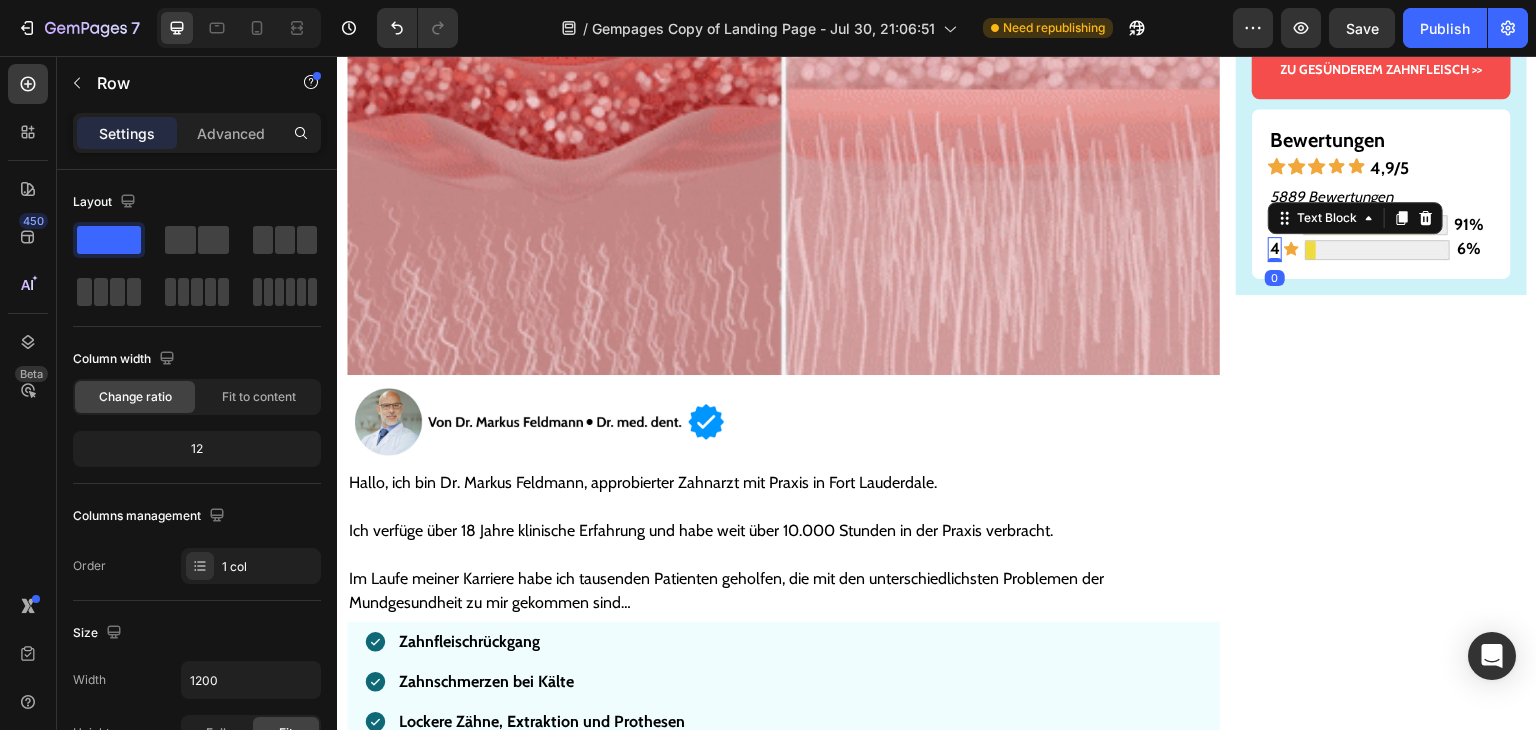 click on "4" at bounding box center (1275, 249) 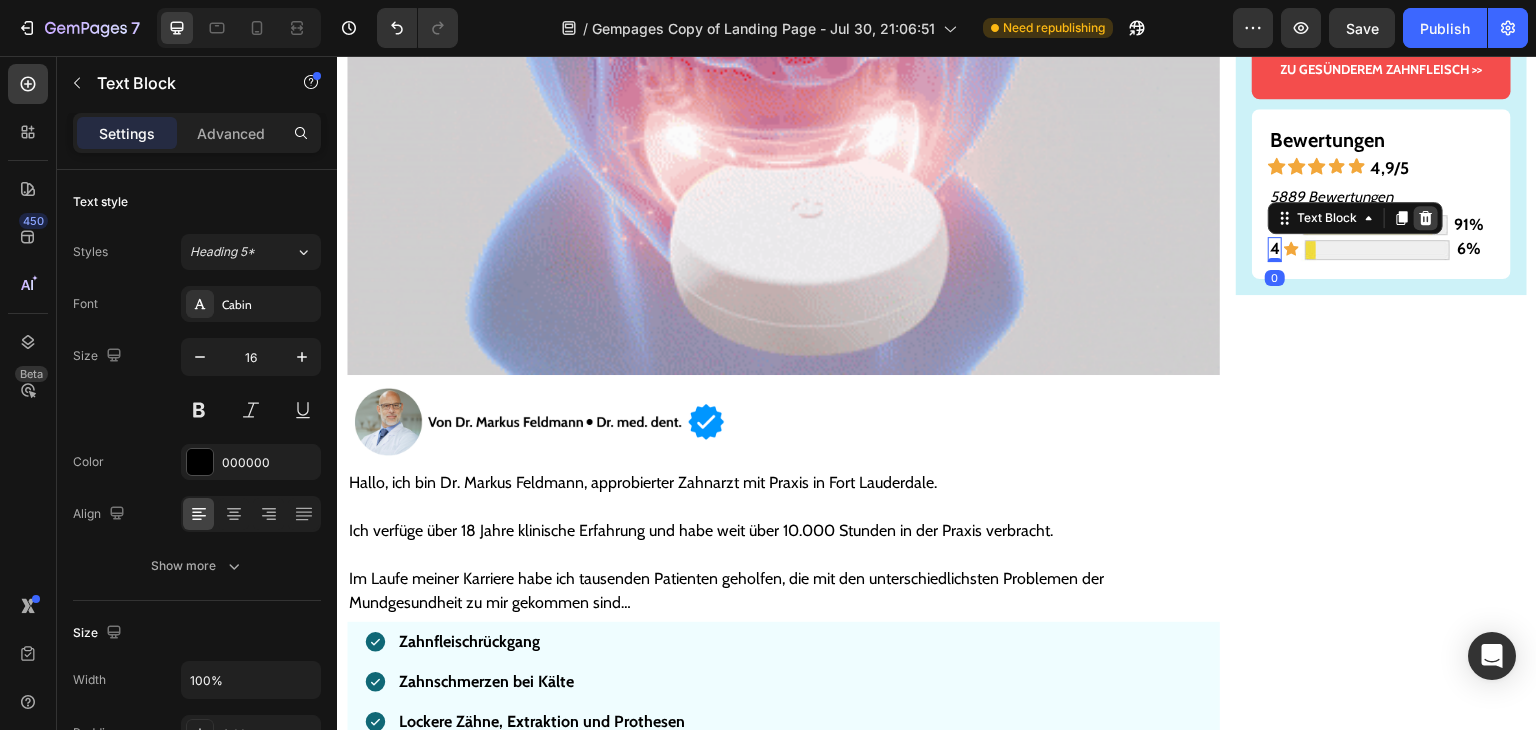click 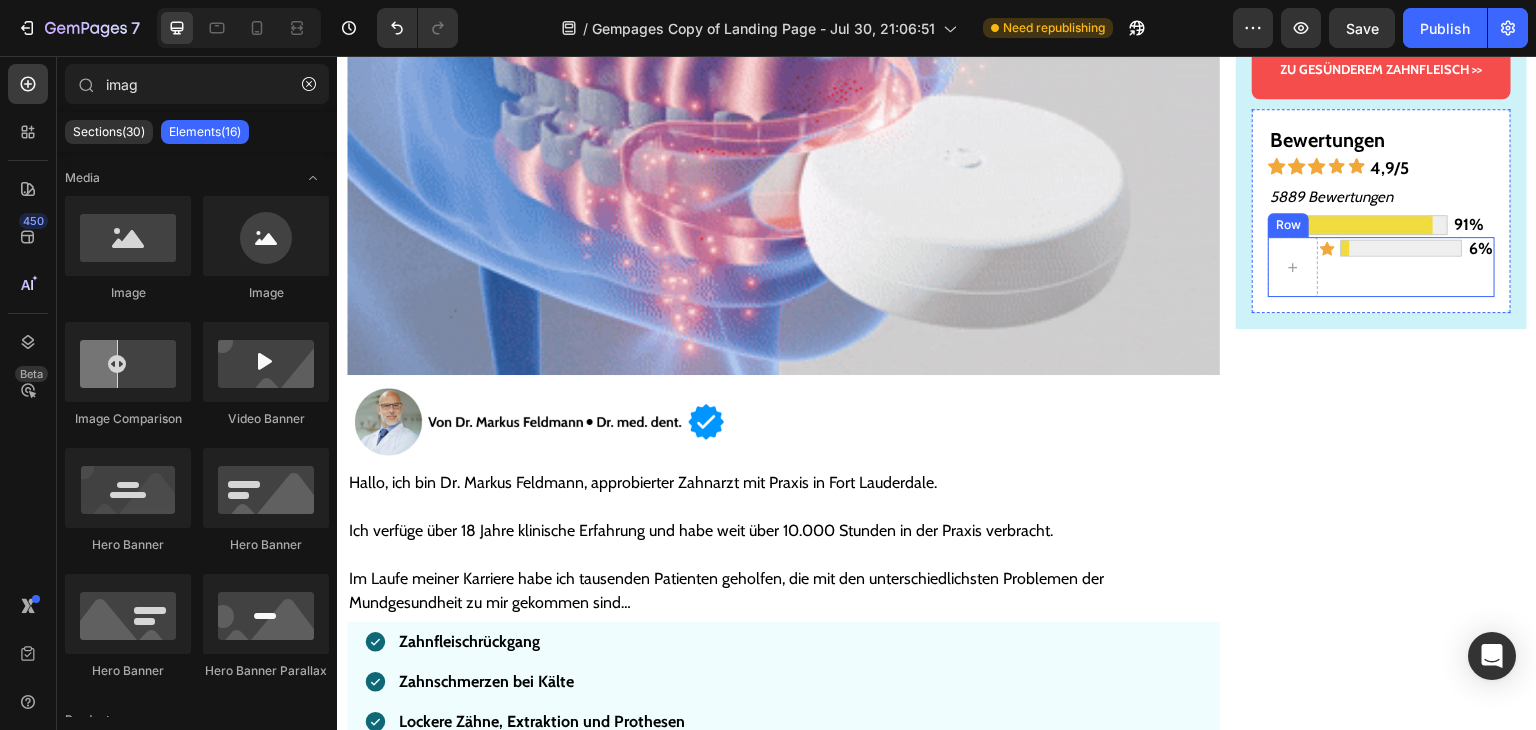 click on "Image" at bounding box center (1401, 267) 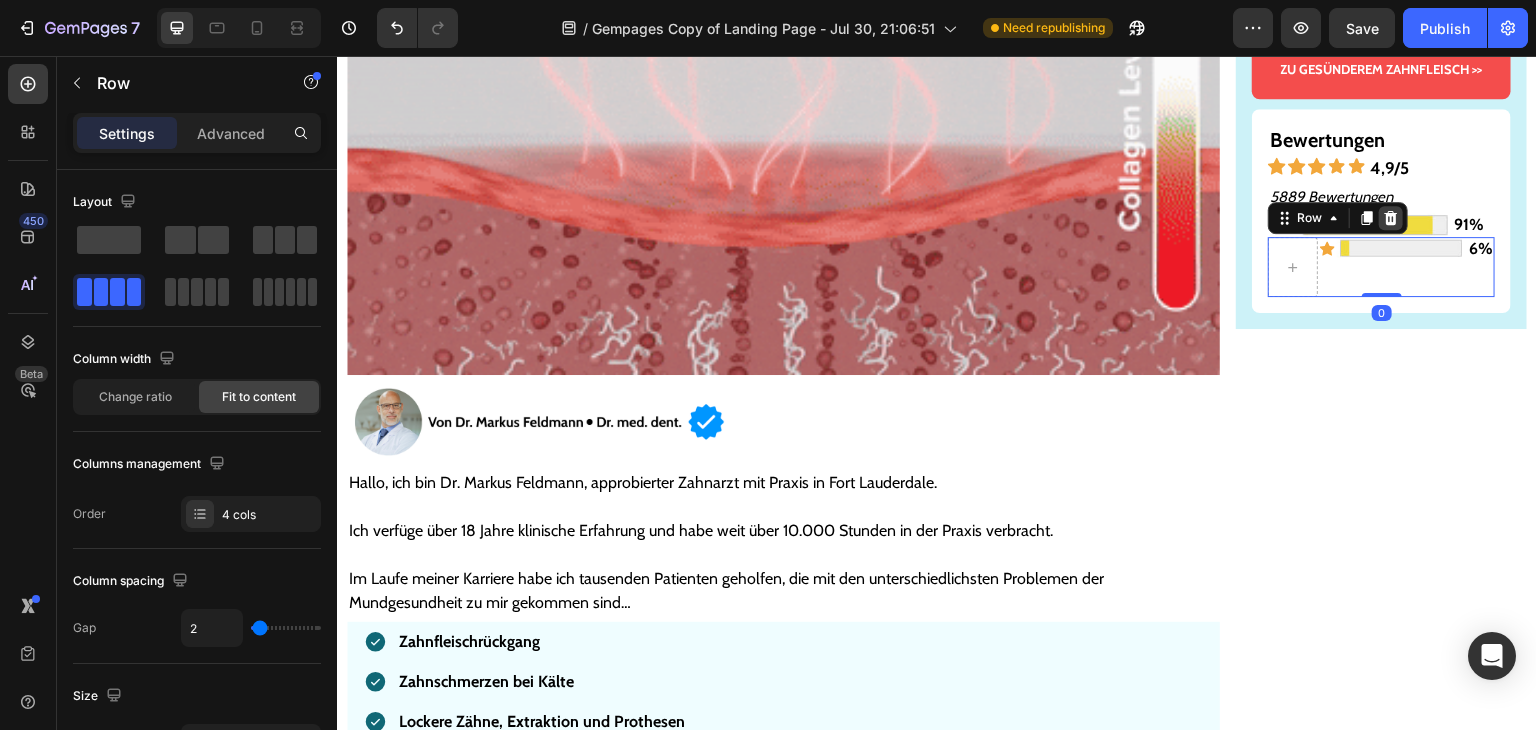 click 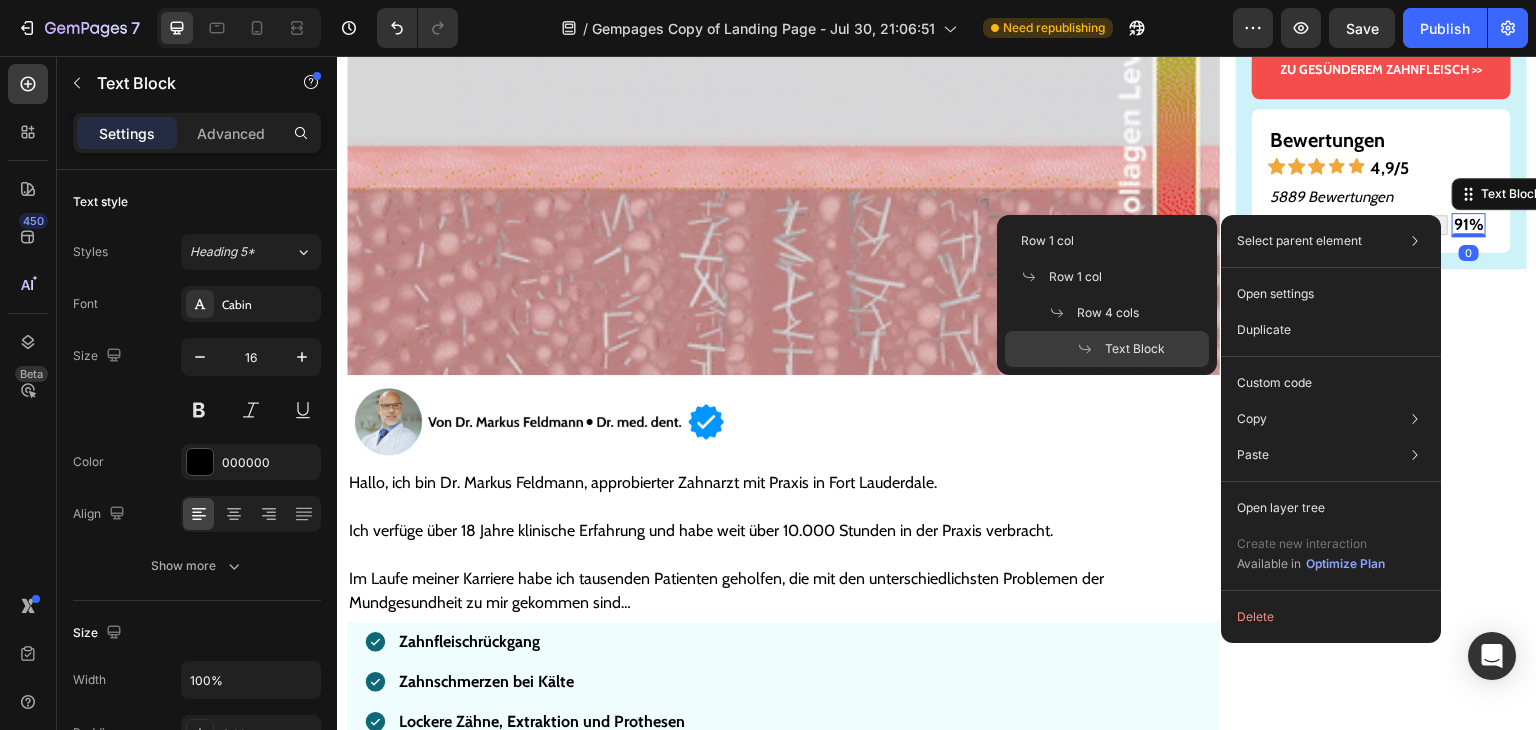 click on "0" at bounding box center [1469, 253] 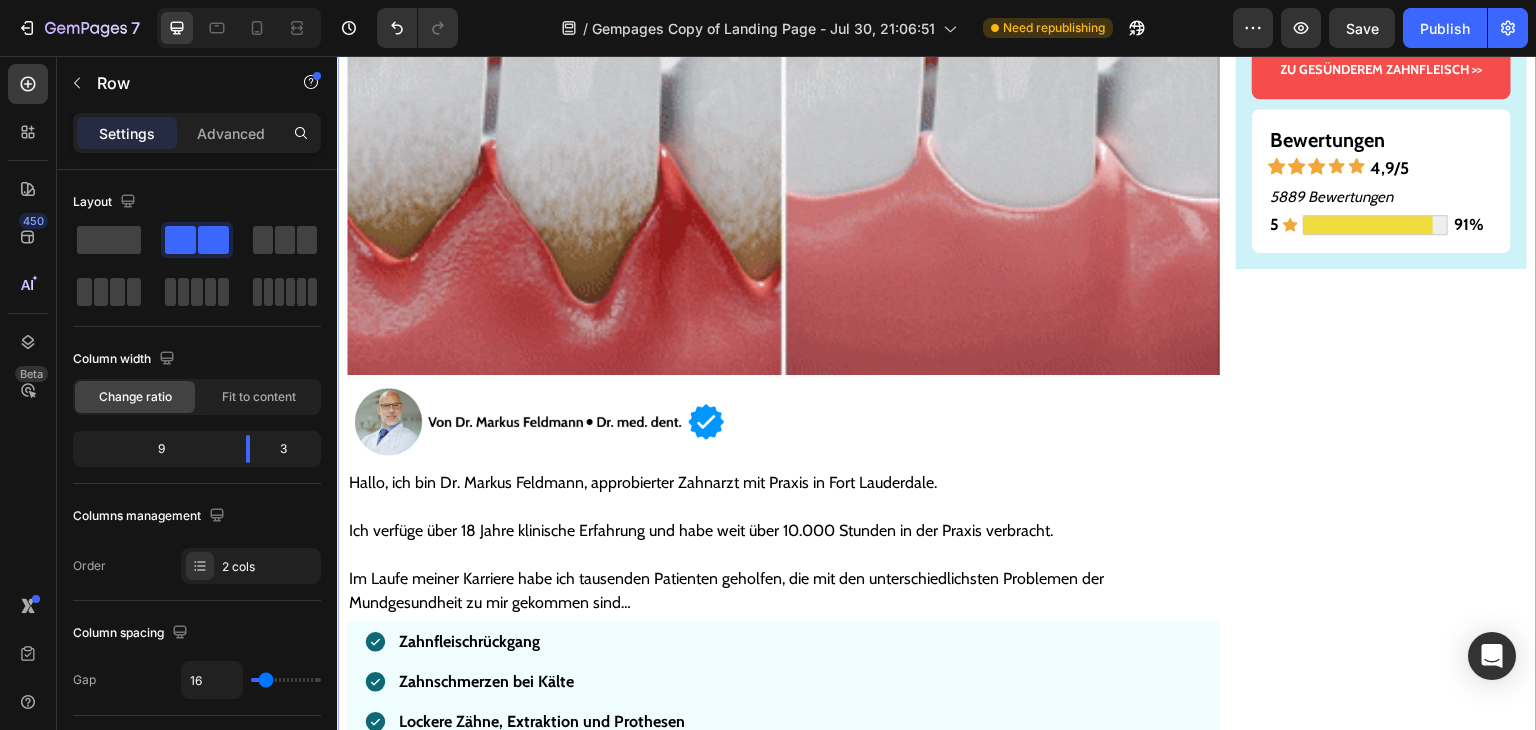 click on "Gesünderes & stärkeres Zahnfleisch – oder Geld zurück! Text Block Image ZU GESÜNDEREM ZAHNFLEISCH >> Button Bewertungen Text Block
Icon
Icon
Icon
Icon
Icon 4,9/5 Text Block Row 5889 Bewertungen Text Block 5 Text Block
Icon Image 91% Text Block   0 Row Row Row" at bounding box center (1381, 5966) 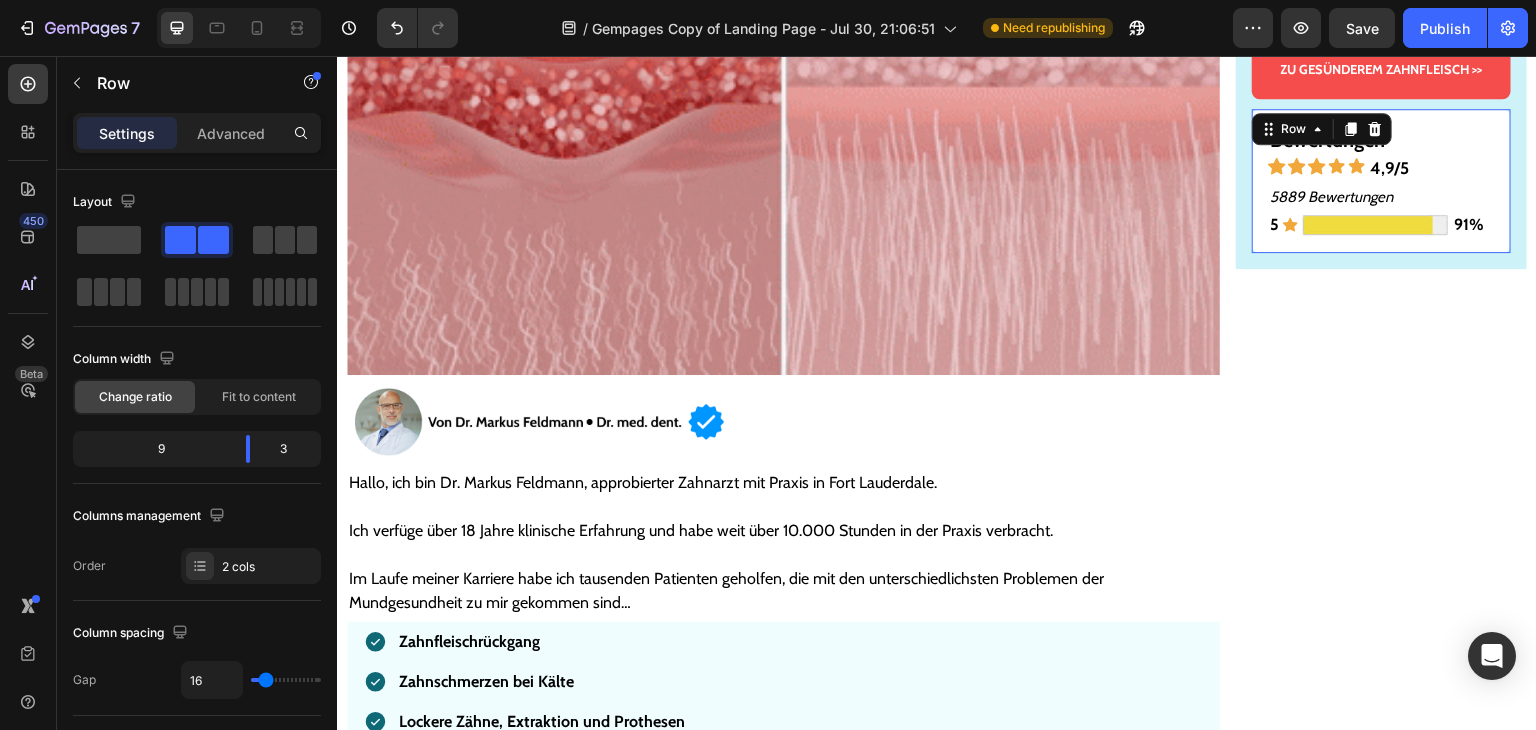click on "Bewertungen Text Block
Icon
Icon
Icon
Icon
Icon 4,9/5 Text Block Row 5889 Bewertungen Text Block 5 Text Block
Icon Image 91% Text Block Row Row   0" at bounding box center (1381, 181) 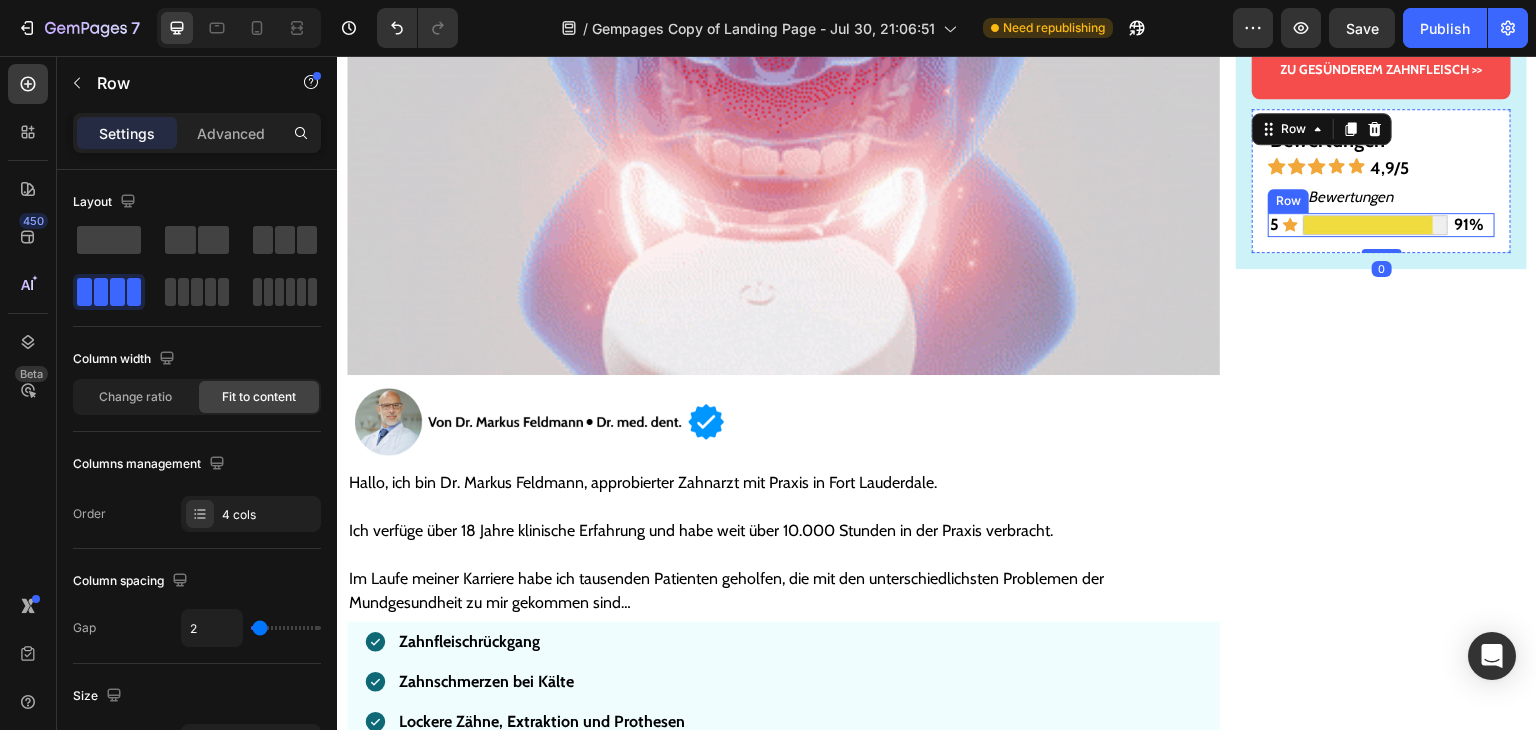 click on "Icon" at bounding box center (1290, 225) 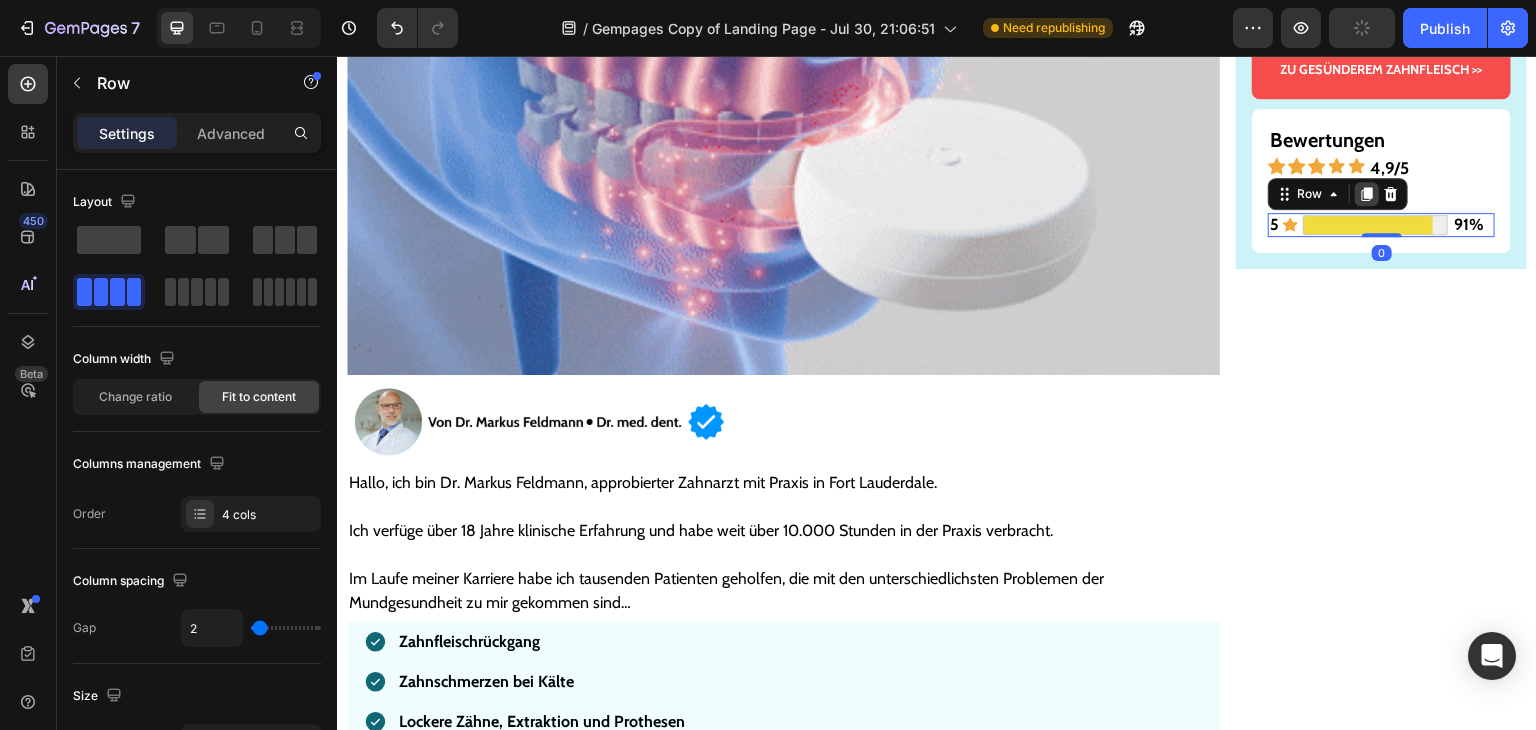 click 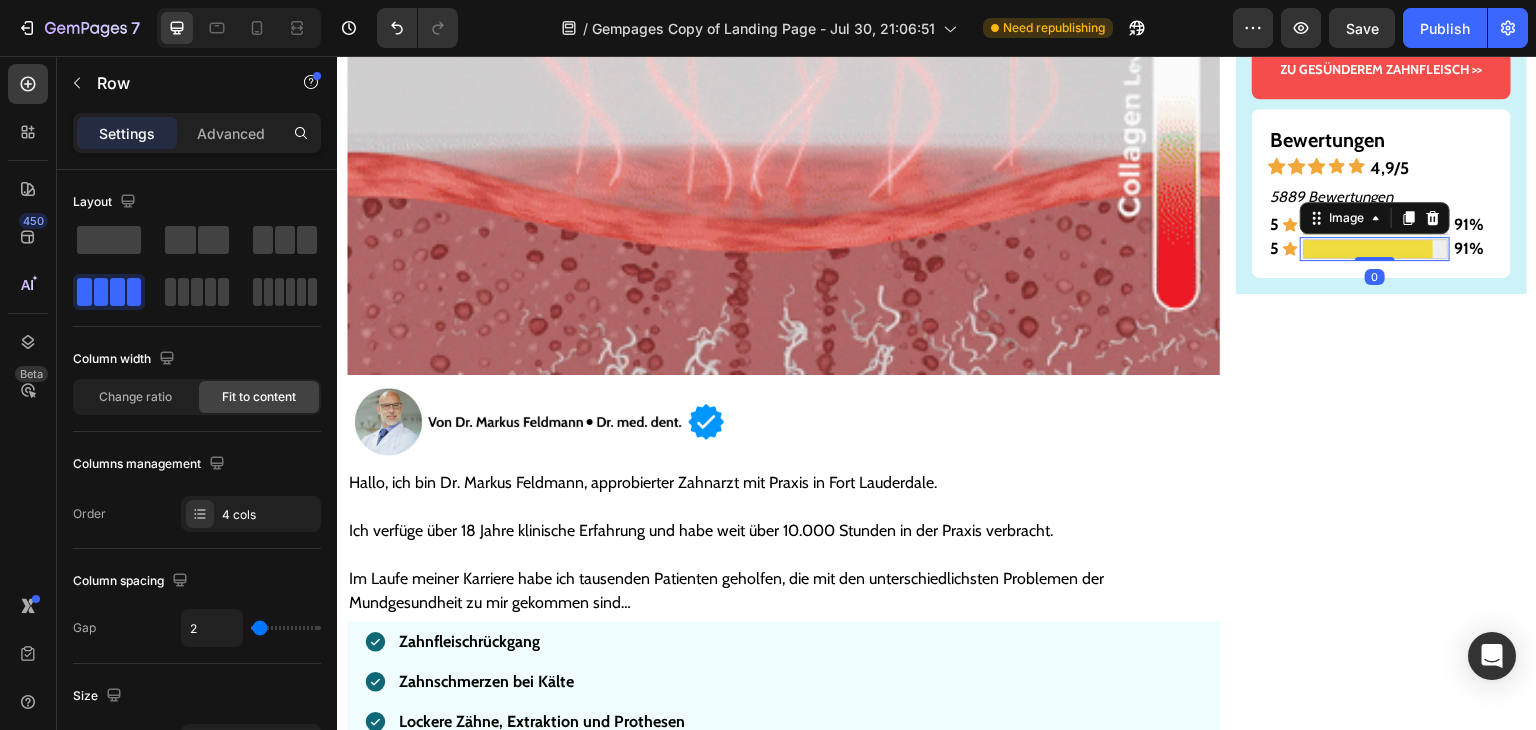 click at bounding box center (1375, 249) 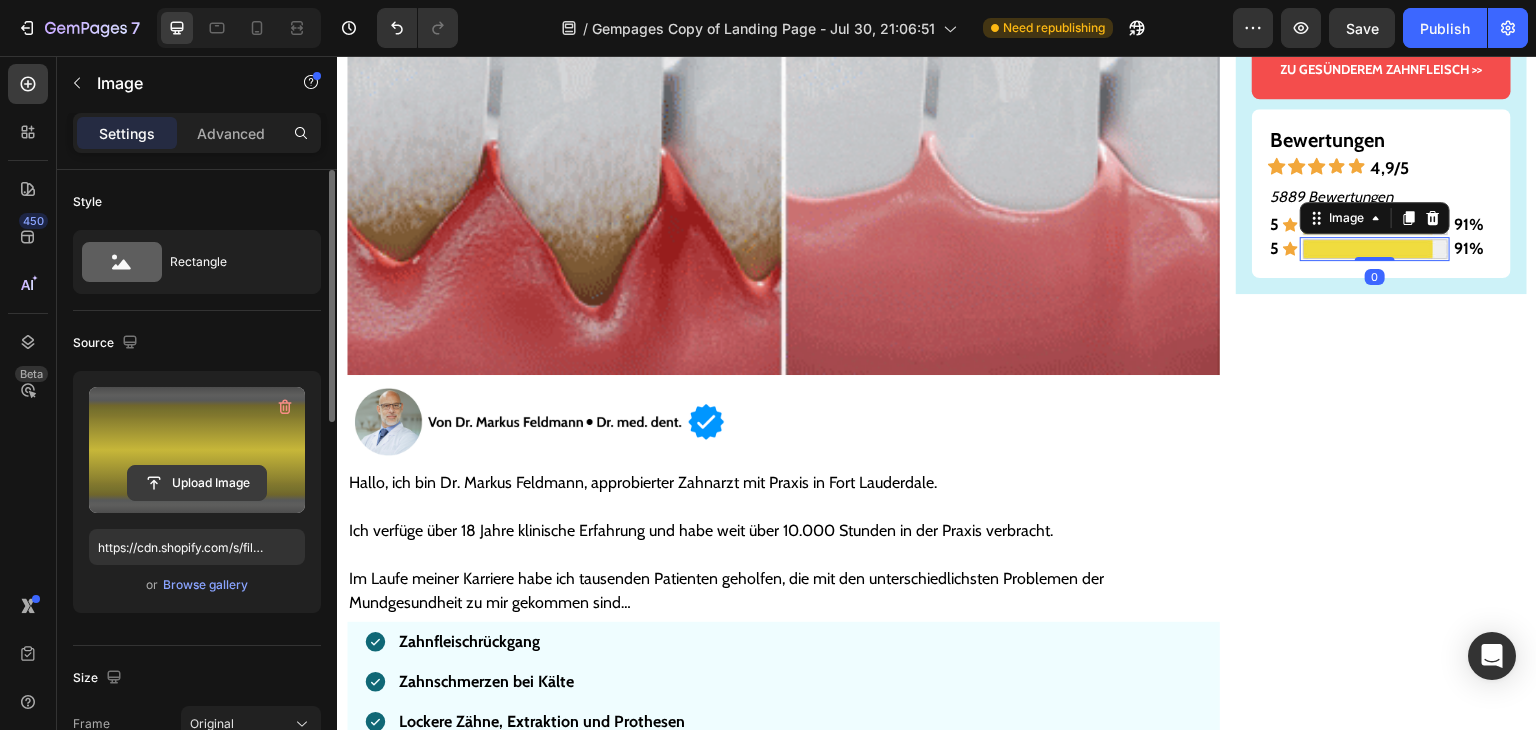 click 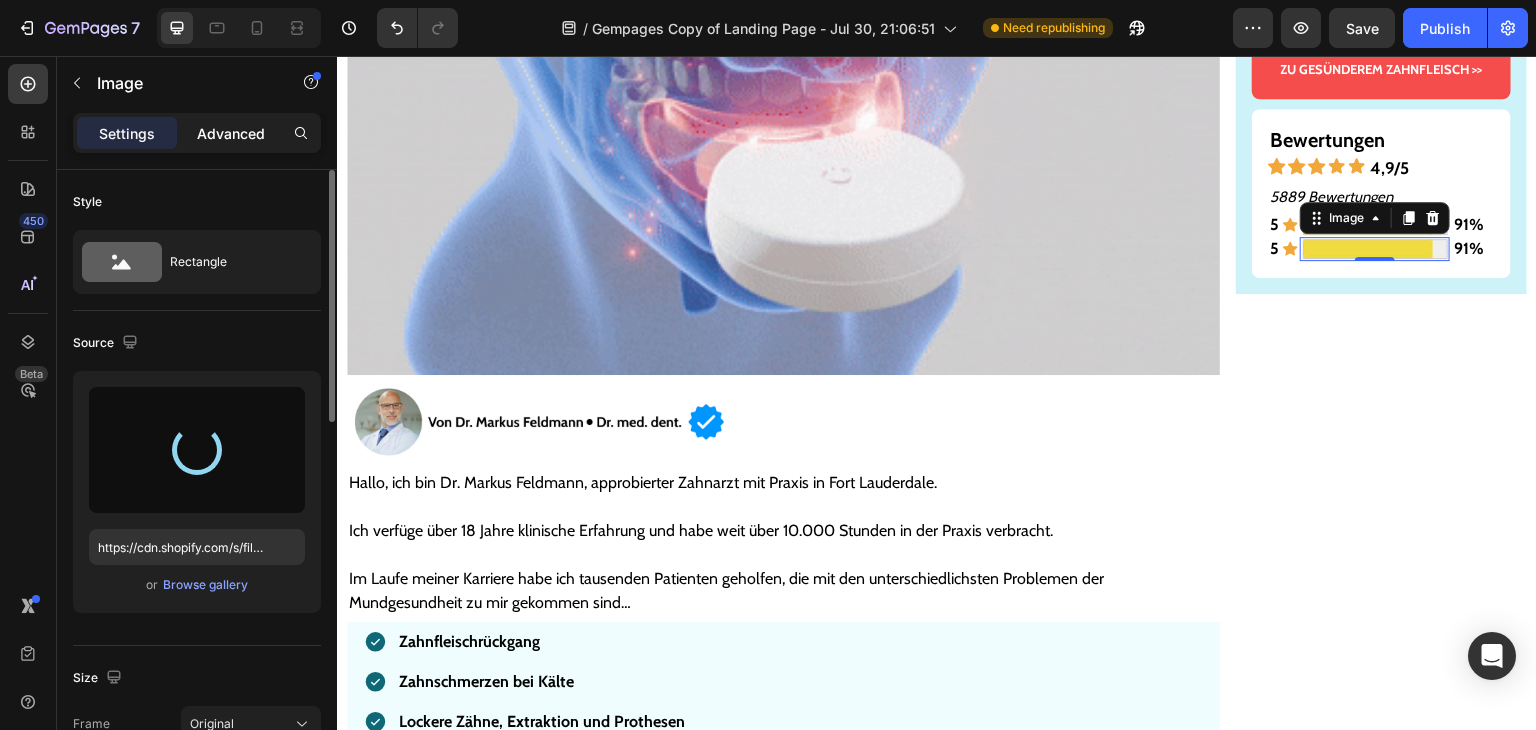 type on "https://cdn.shopify.com/s/files/1/0939/6407/5355/files/gempages_577761599079580613-24bef869-de88-4a0b-b6a1-8ebbce68aec0.webp" 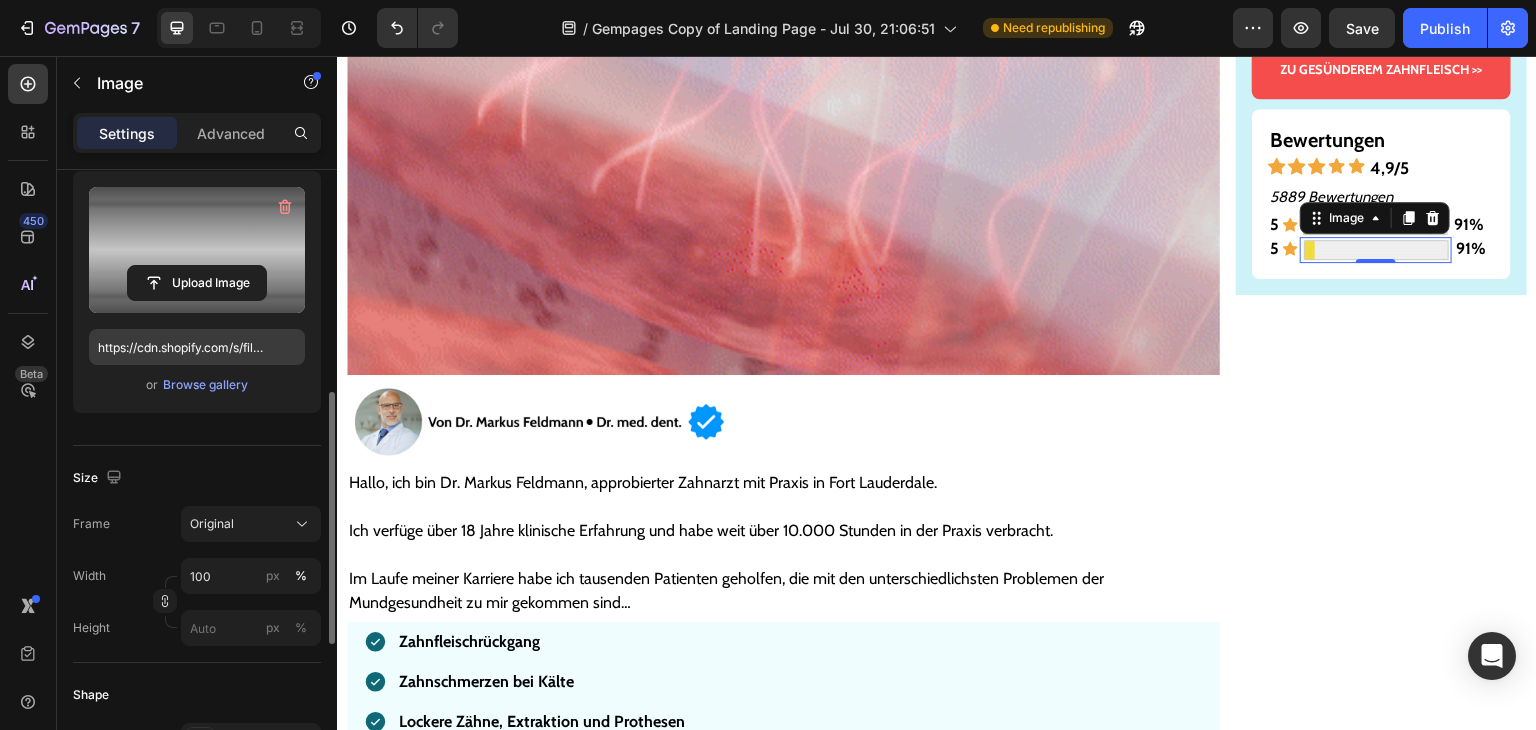 scroll, scrollTop: 300, scrollLeft: 0, axis: vertical 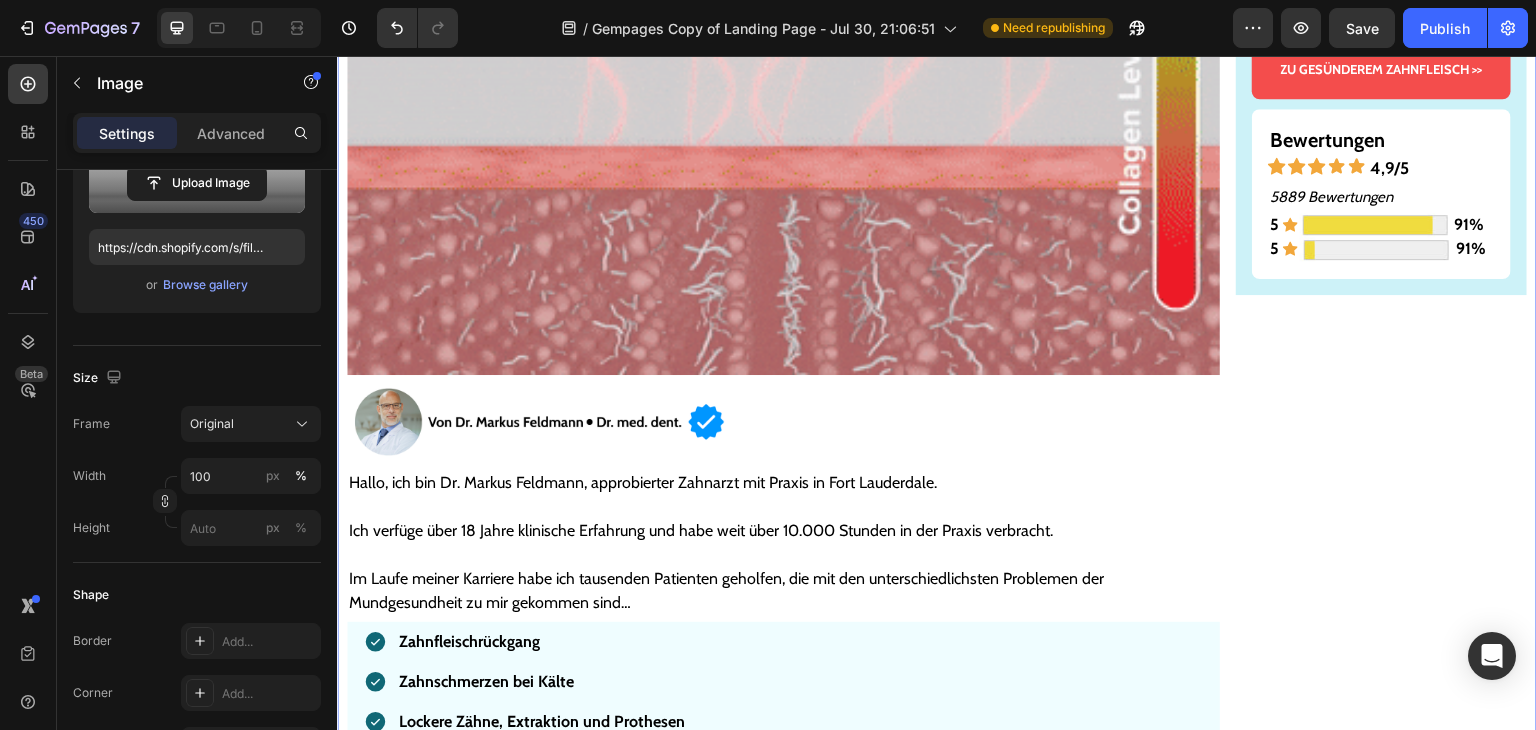 click on "Gesünderes & stärkeres Zahnfleisch – oder Geld zurück! Text Block Image ZU GESÜNDEREM ZAHNFLEISCH >> Button Bewertungen Text Block
Icon
Icon
Icon
Icon
Icon 4,9/5 Text Block Row 5889 Bewertungen Text Block 5 Text Block
Icon Image 91% Text Block Row 5 Text Block
Icon Image 91% Text Block Row Row Row" at bounding box center [1381, 5966] 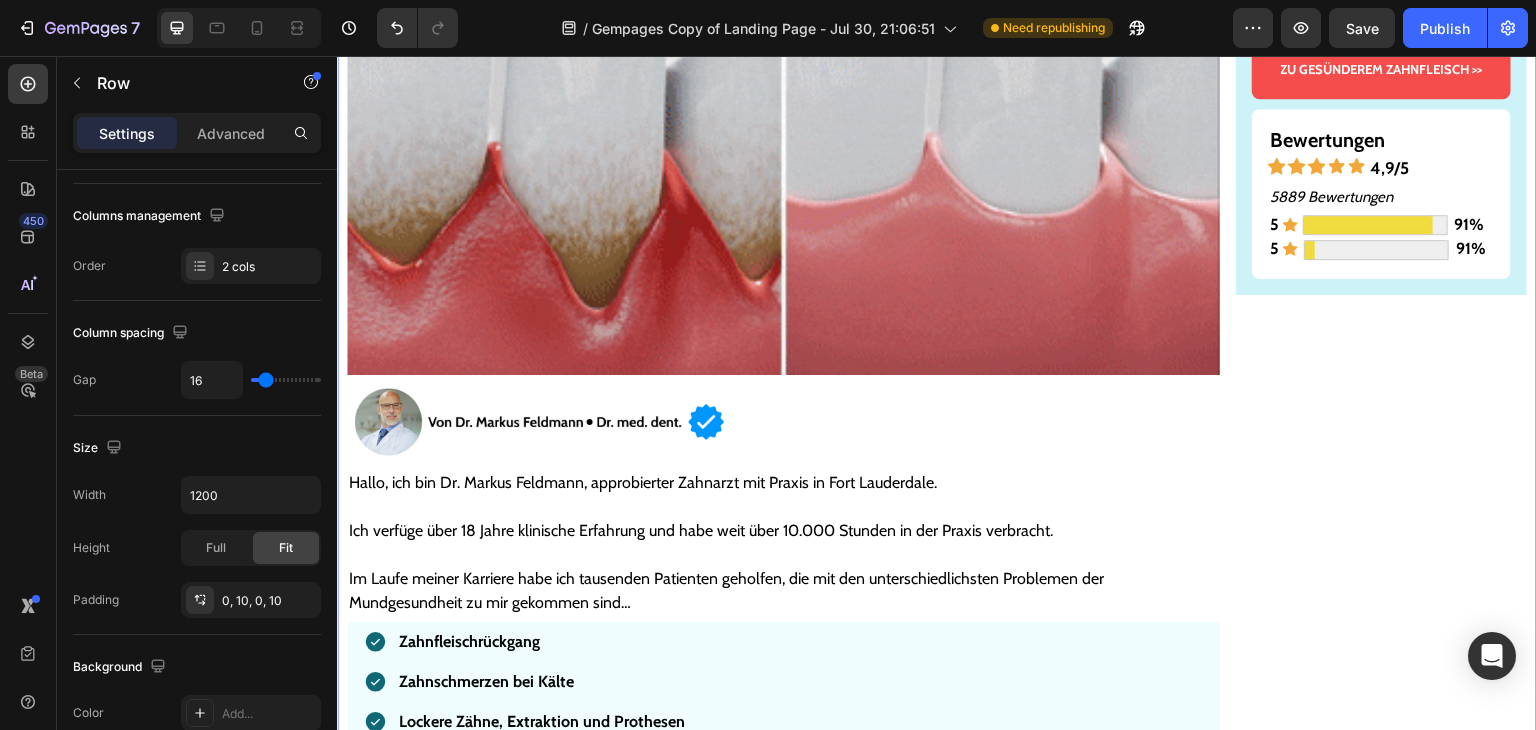 scroll, scrollTop: 0, scrollLeft: 0, axis: both 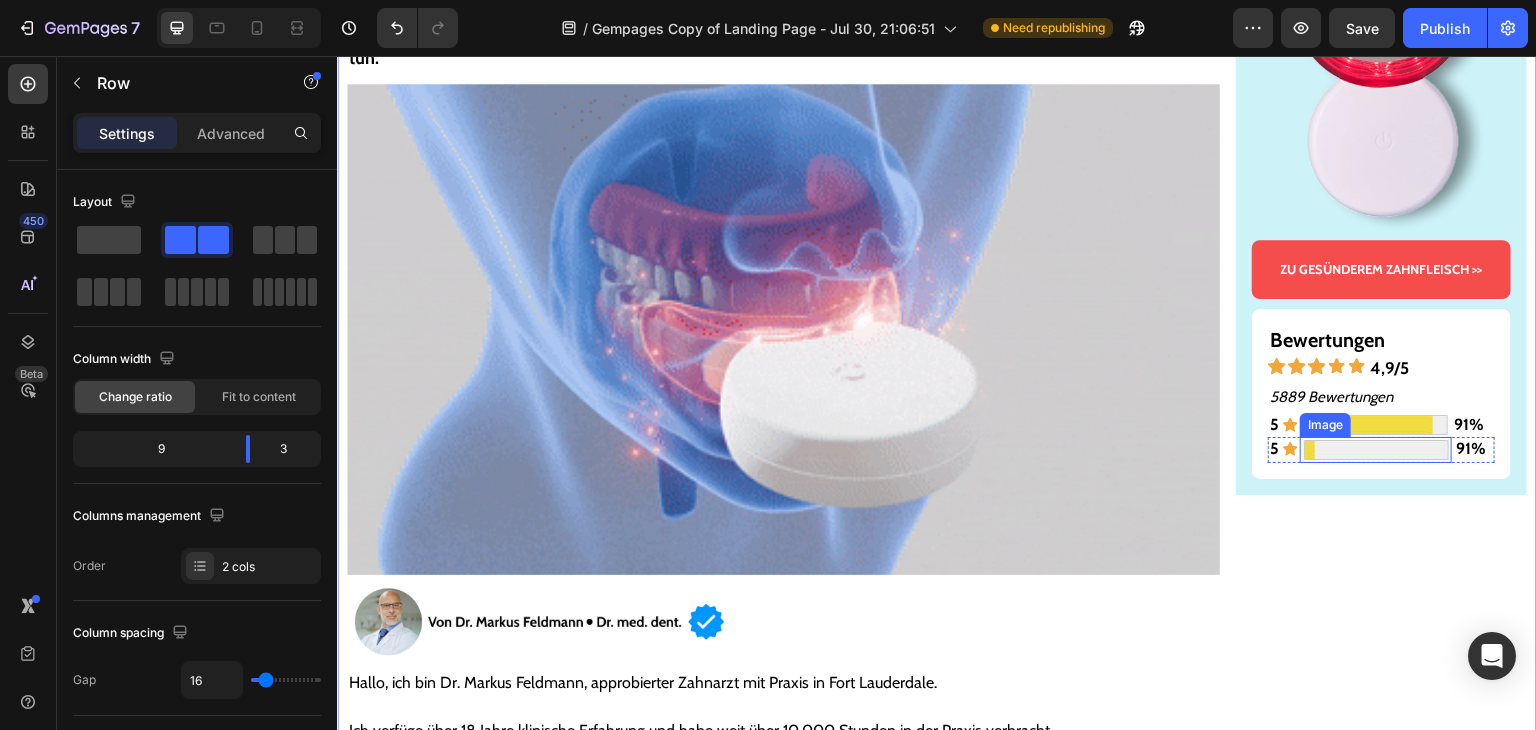click on "5" at bounding box center [1274, 448] 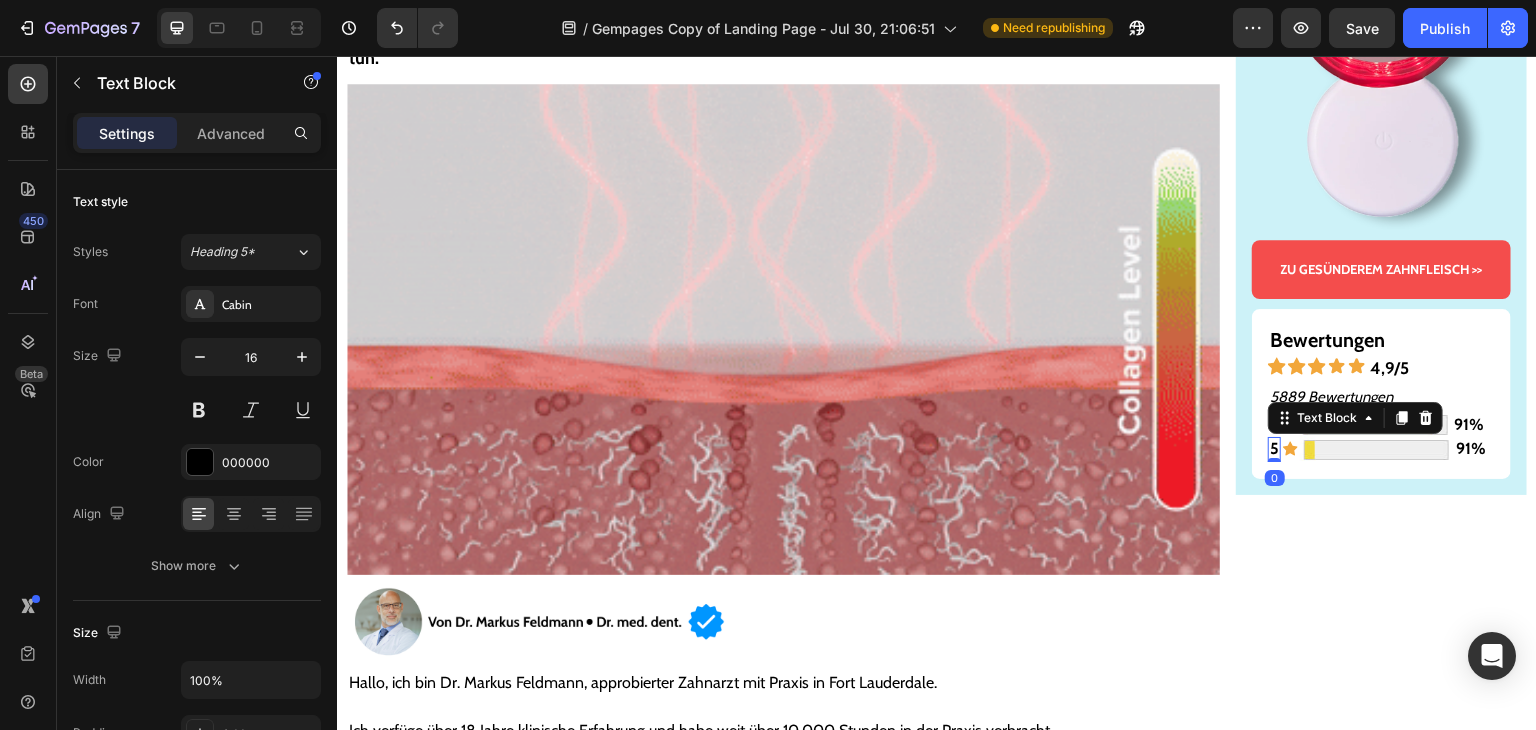 click on "5" at bounding box center [1274, 448] 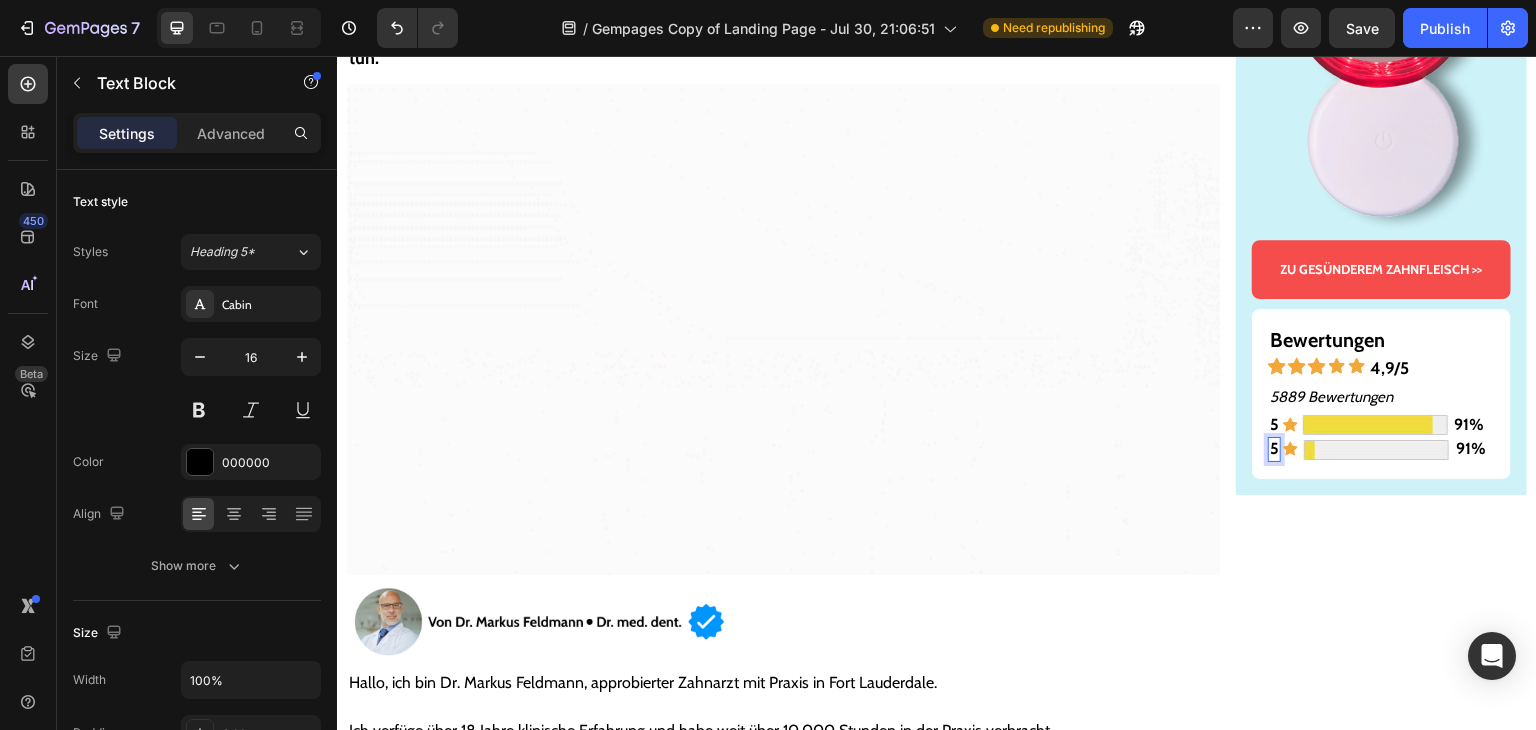 click on "5" at bounding box center [1274, 448] 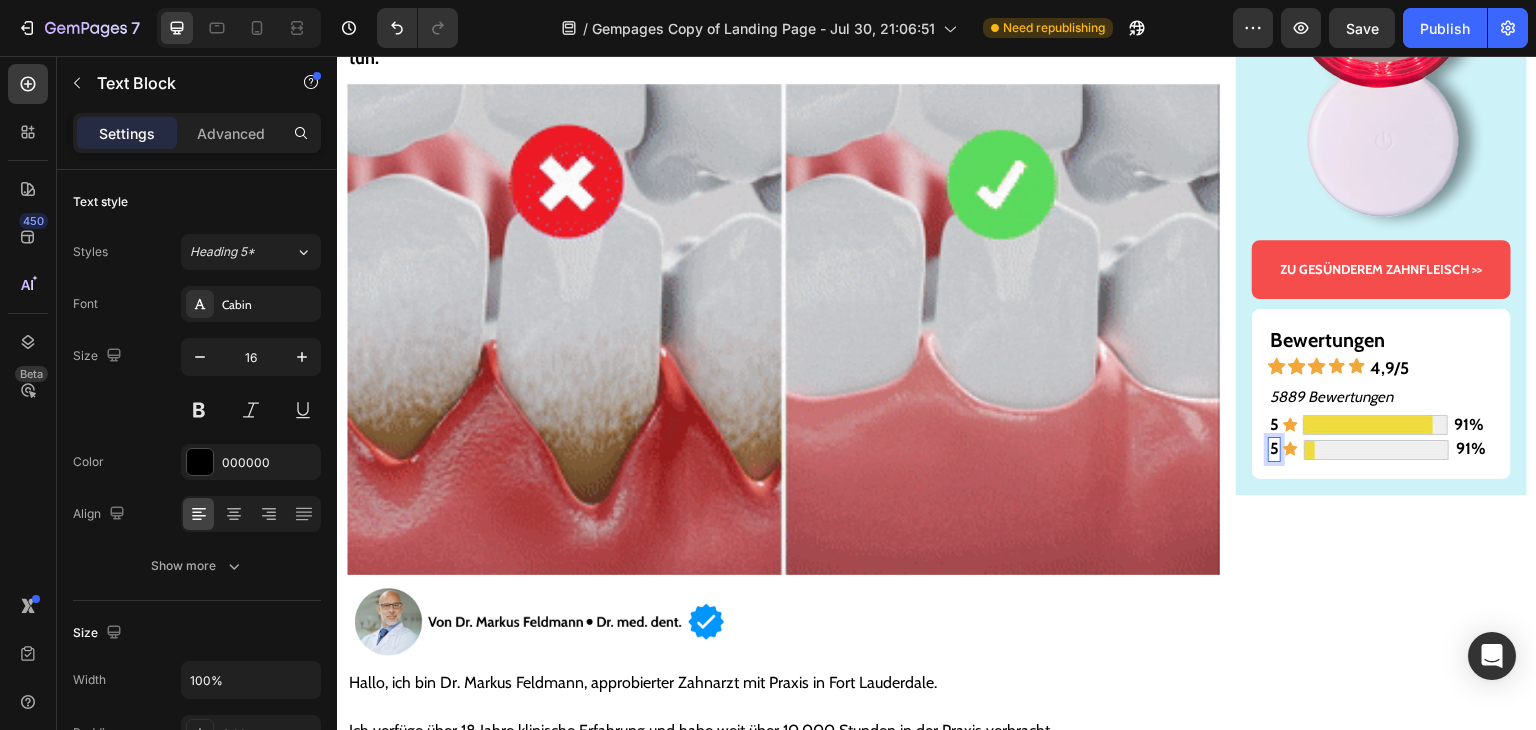 click on "5" at bounding box center [1274, 448] 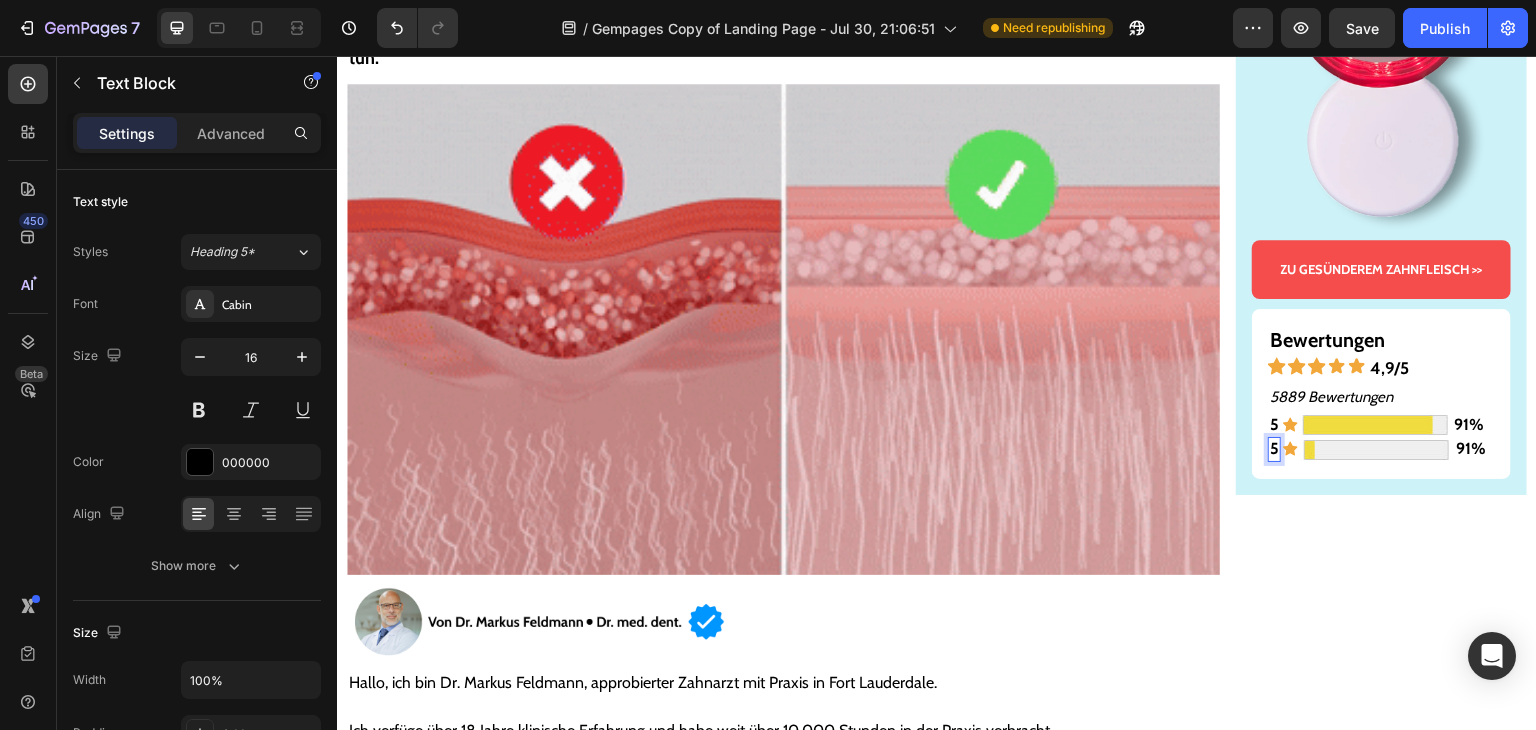 click on "5" at bounding box center [1274, 448] 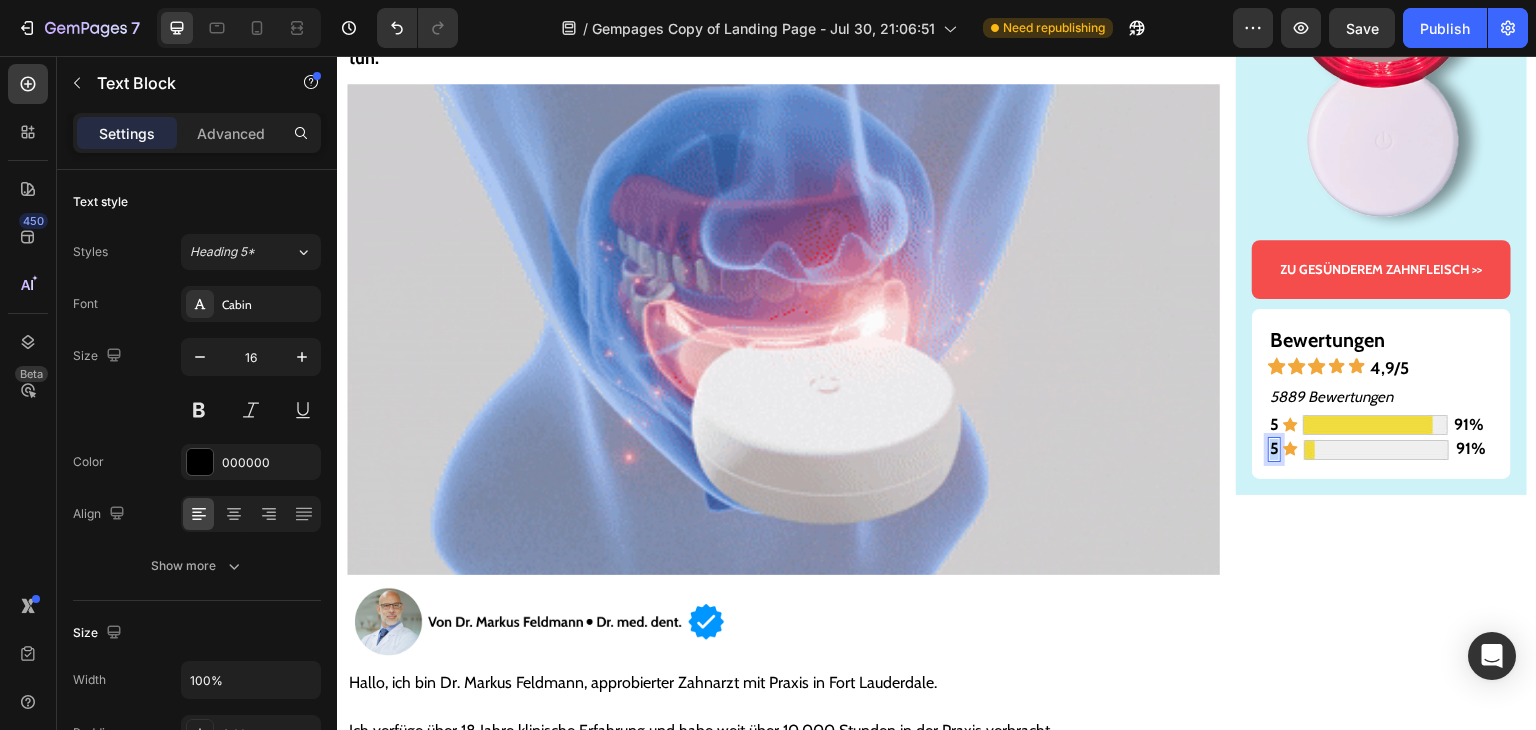 click on "5" at bounding box center (1274, 448) 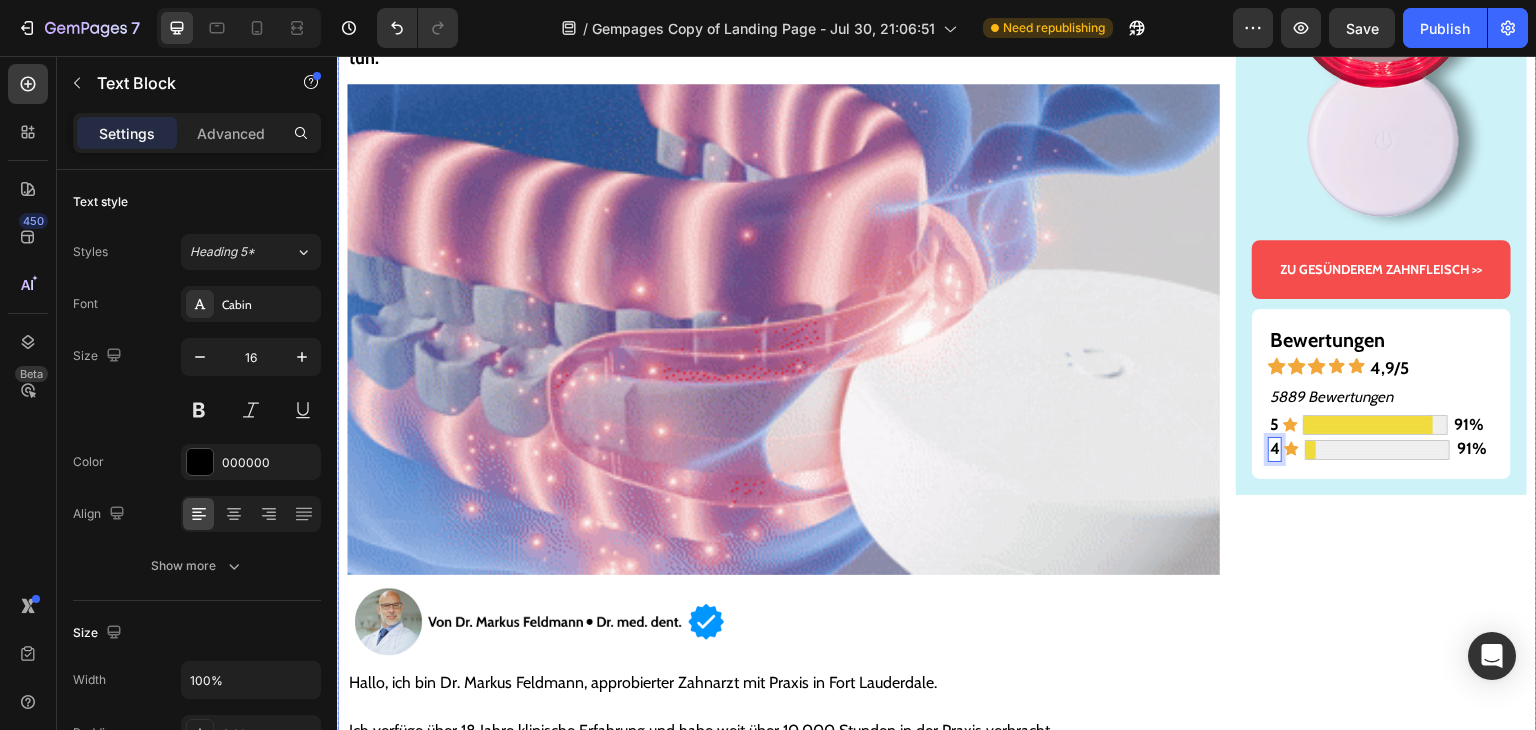 click on "Gesünderes & stärkeres Zahnfleisch – oder Geld zurück! Text Block Image ZU GESÜNDEREM ZAHNFLEISCH >> Button Bewertungen Text Block
Icon
Icon
Icon
Icon
Icon 4,9/5 Text Block Row 5889 Bewertungen Text Block 5 Text Block
Icon Image 91% Text Block Row 4 Text Block   0
Icon Image 91% Text Block Row Row Row" at bounding box center [1381, 6166] 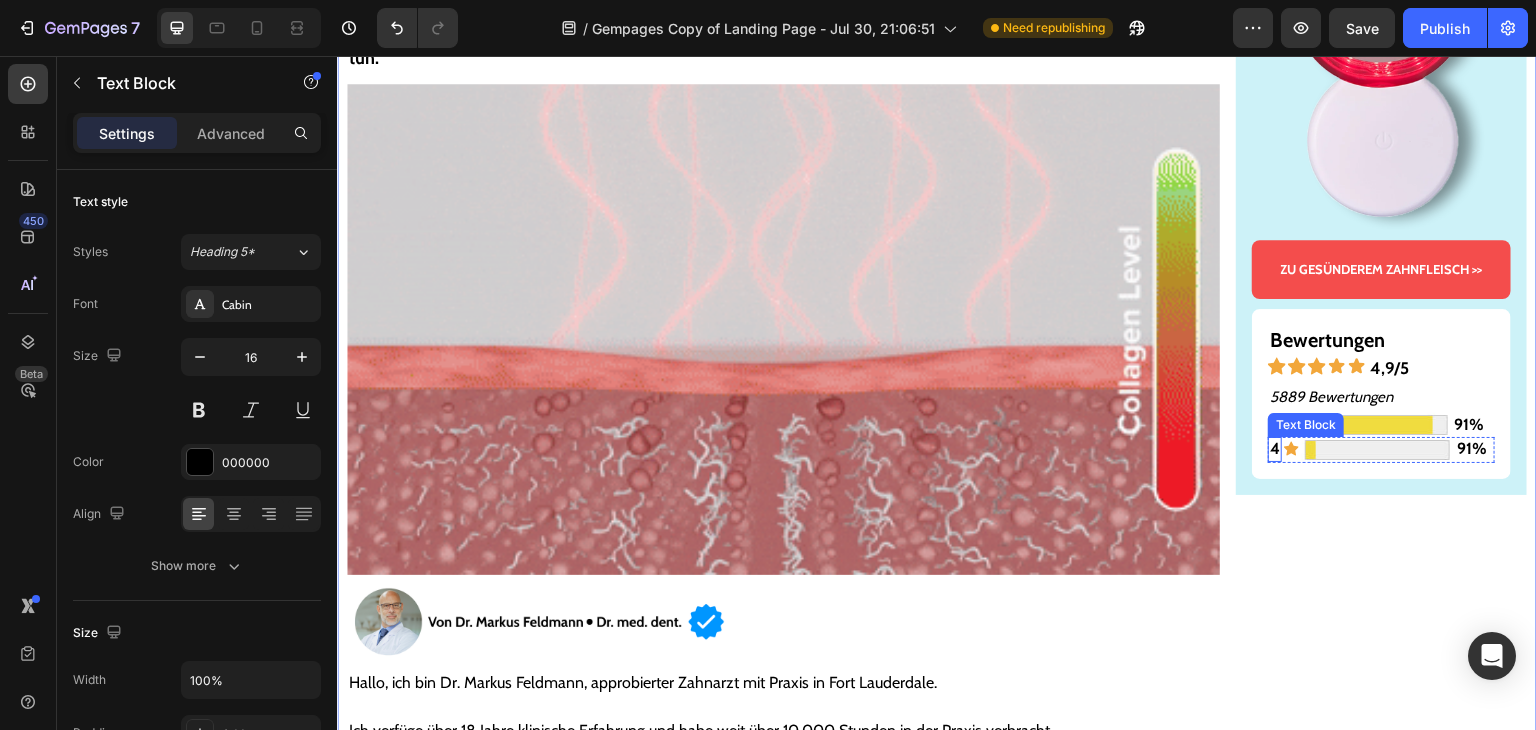 click on "4" at bounding box center (1275, 448) 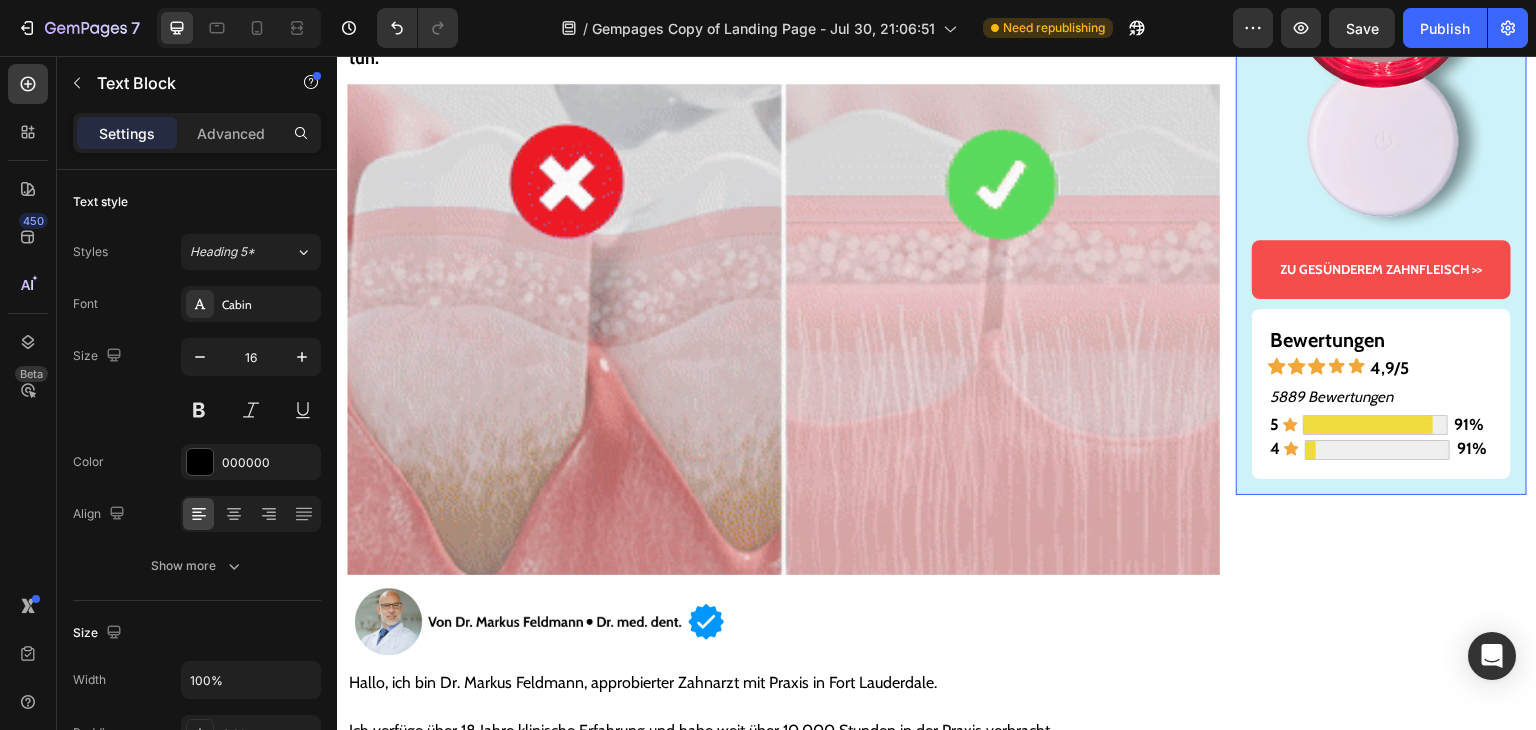 click on "Gesünderes & stärkeres Zahnfleisch – oder Geld zurück! Text Block Image ZU GESÜNDEREM ZAHNFLEISCH >> Button Bewertungen Text Block
Icon
Icon
Icon
Icon
Icon 4,9/5 Text Block Row 5889 Bewertungen Text Block 5 Text Block
Icon Image 91% Text Block Row 4 Text Block
Icon Image 91% Text Block Row Row Row   0" at bounding box center [1381, 186] 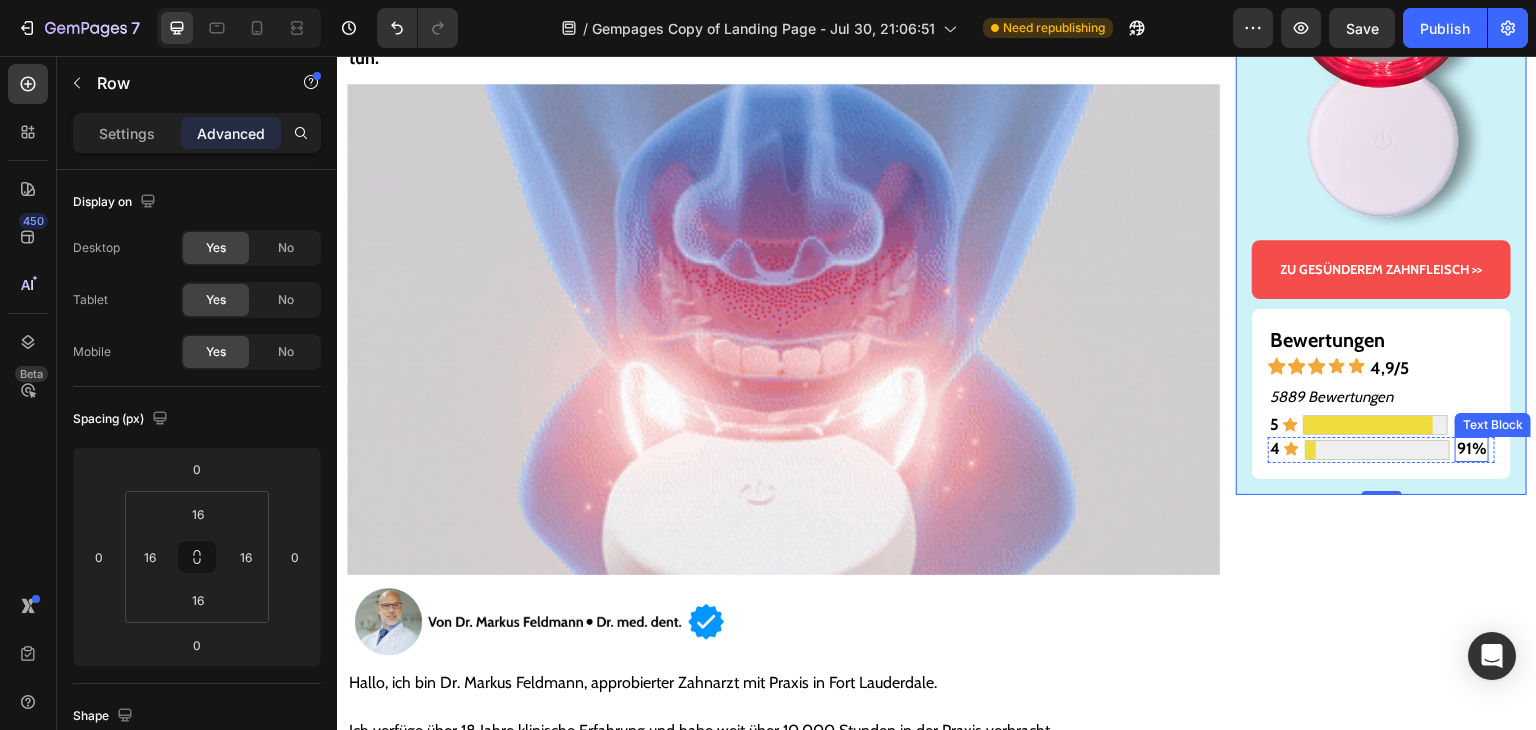 click on "91%" at bounding box center [1472, 448] 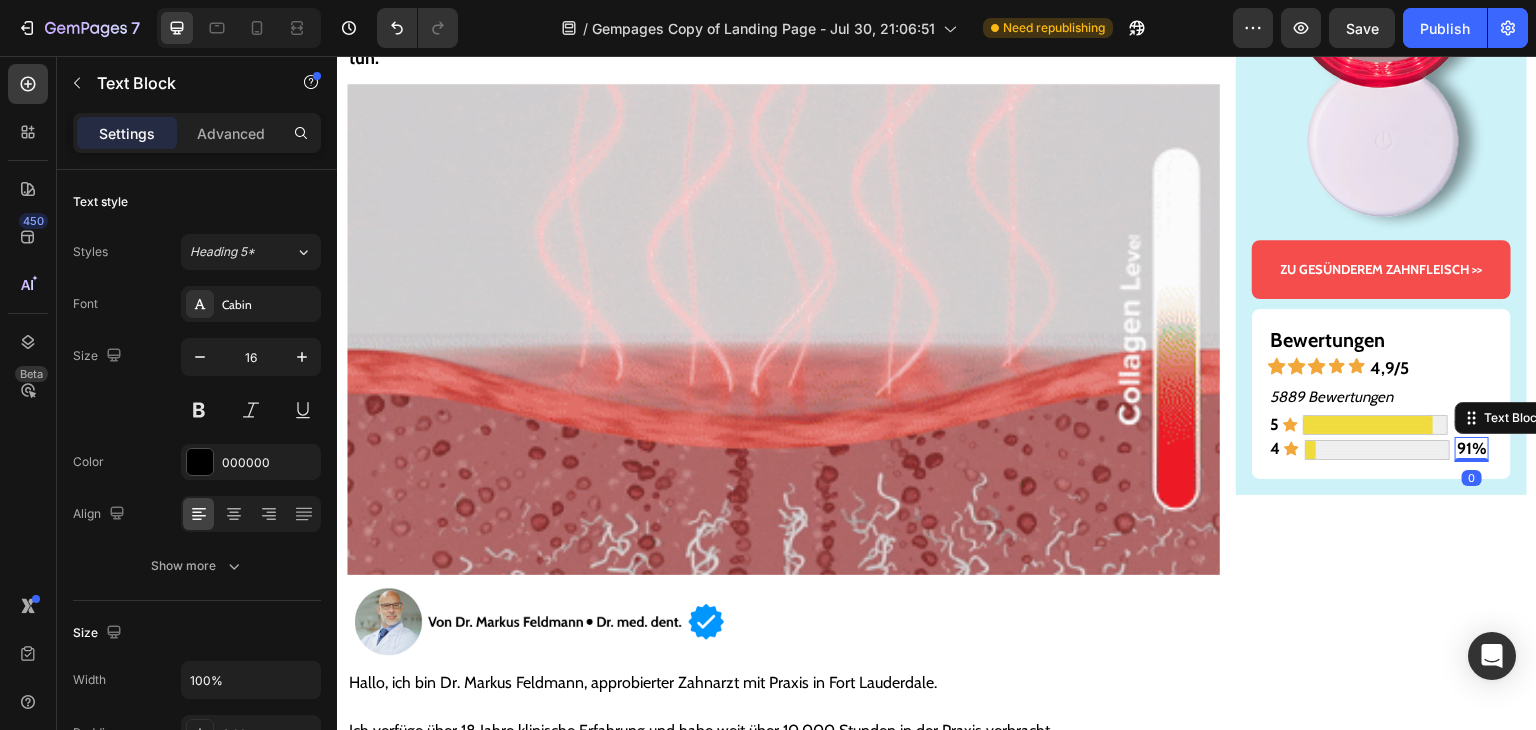 click on "91%" at bounding box center [1472, 448] 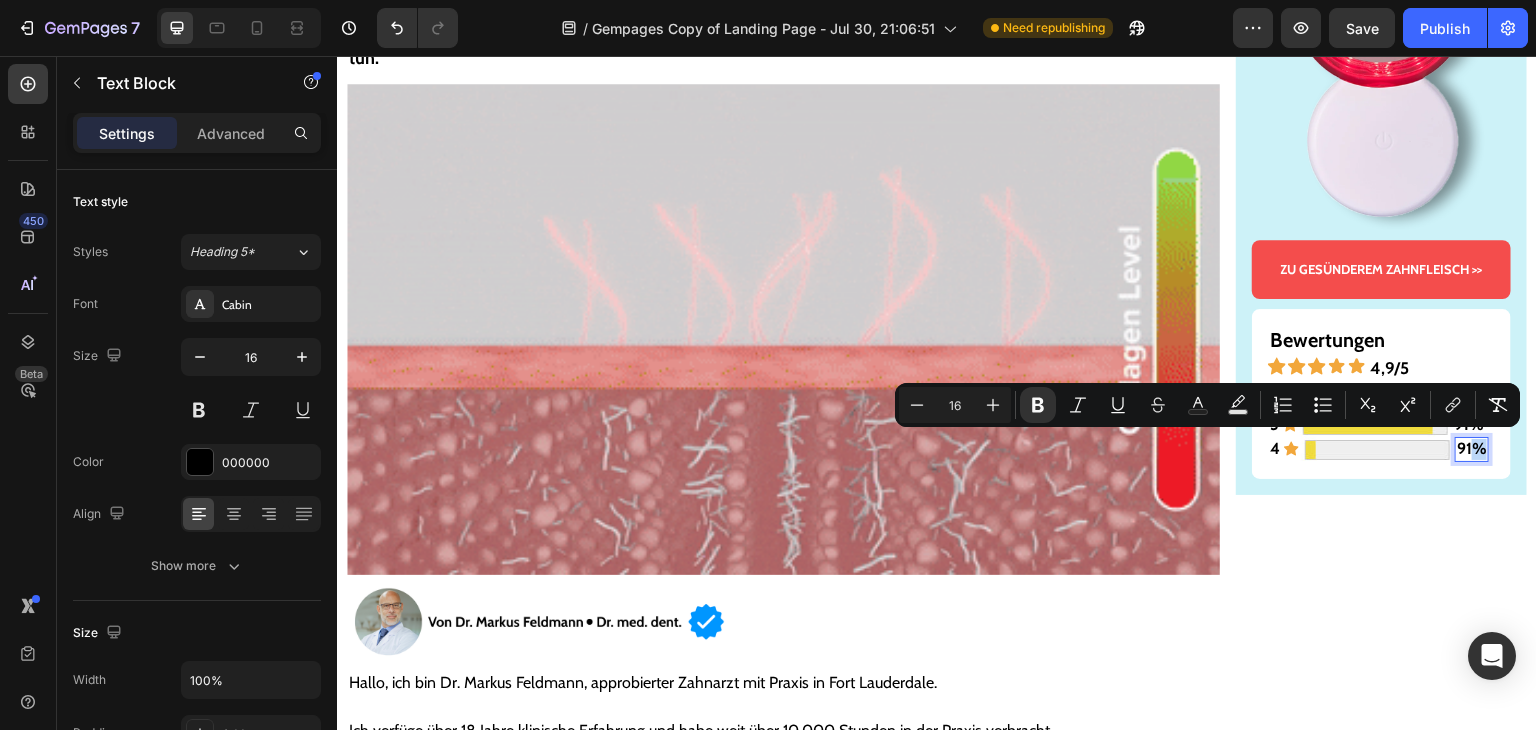 click on "91%" at bounding box center (1472, 448) 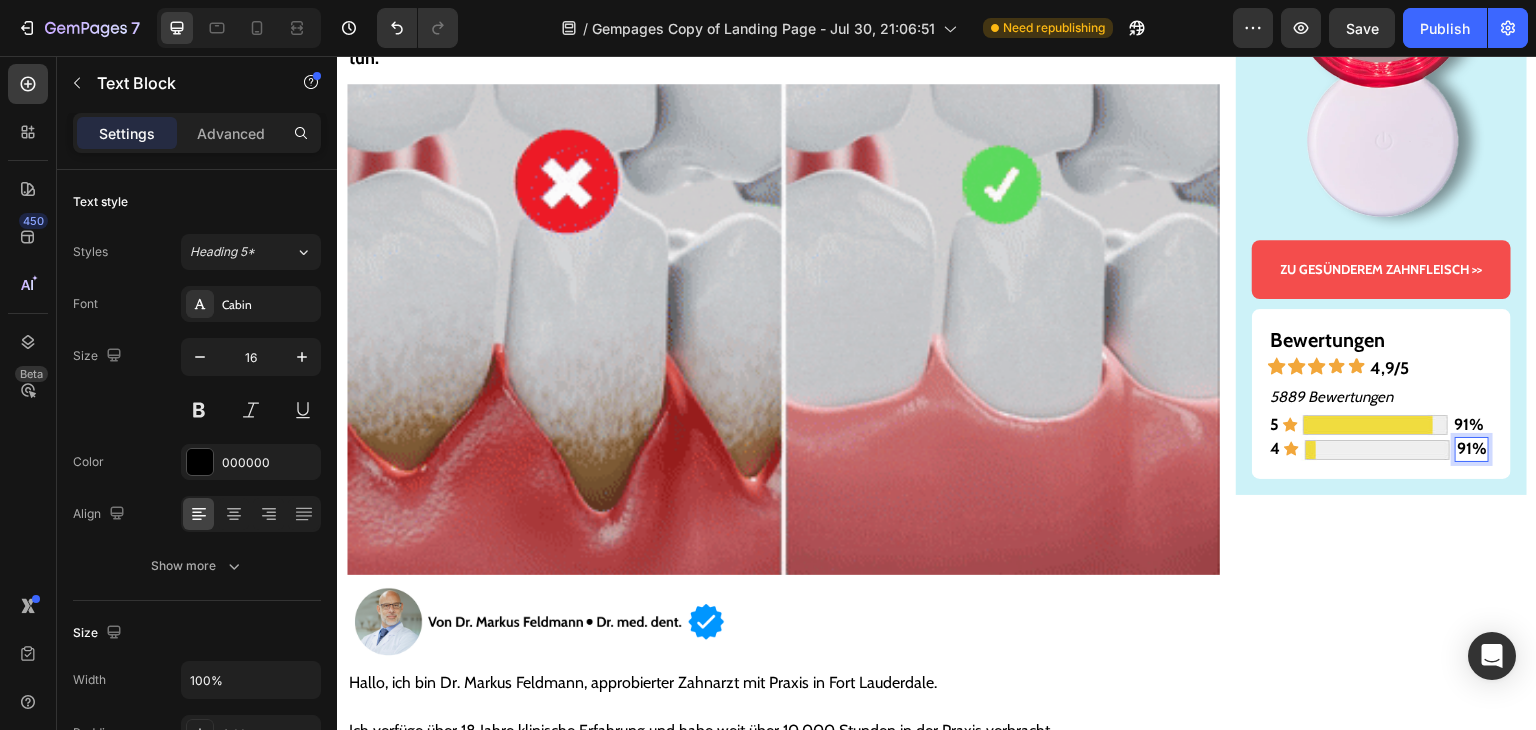 click on "91%" at bounding box center (1472, 449) 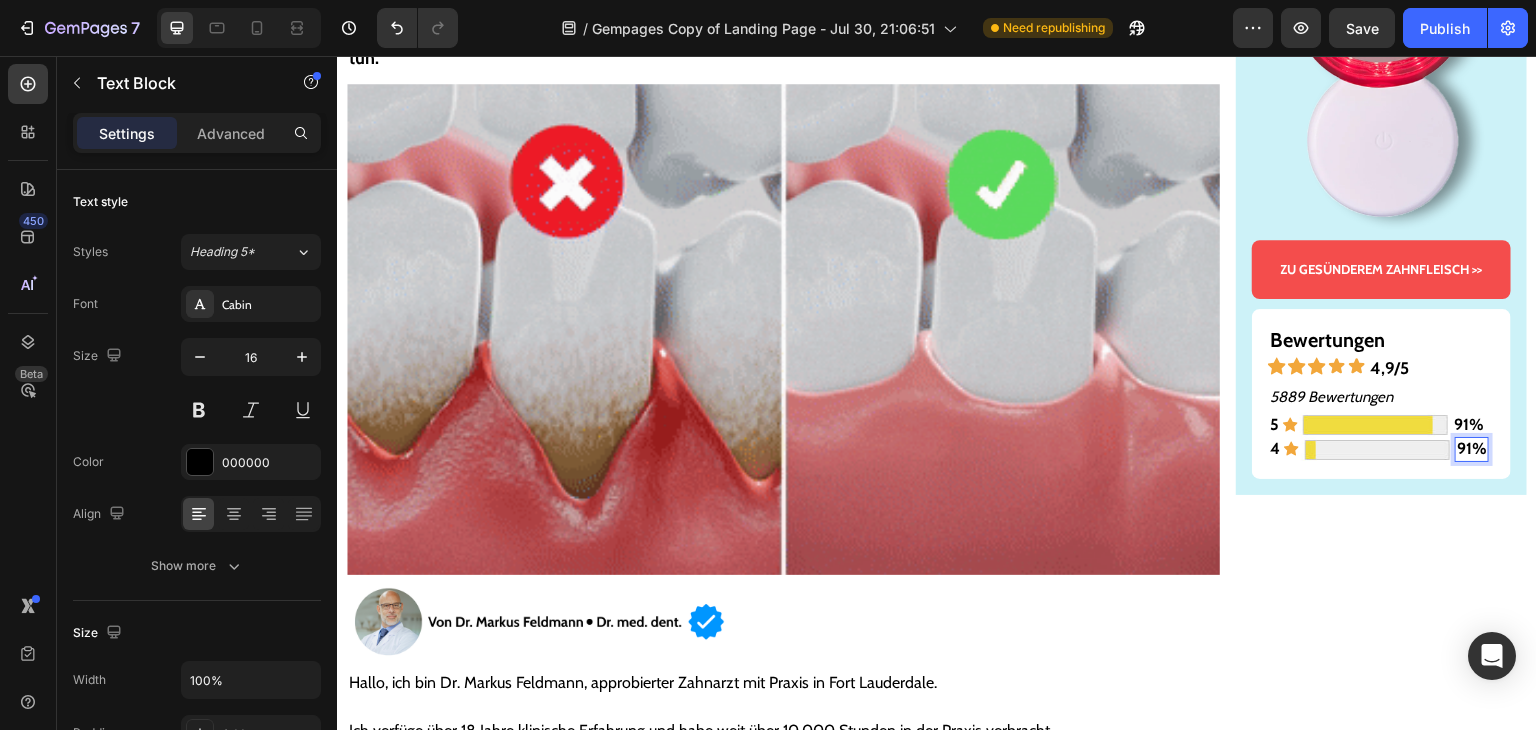 click on "91%" at bounding box center (1472, 448) 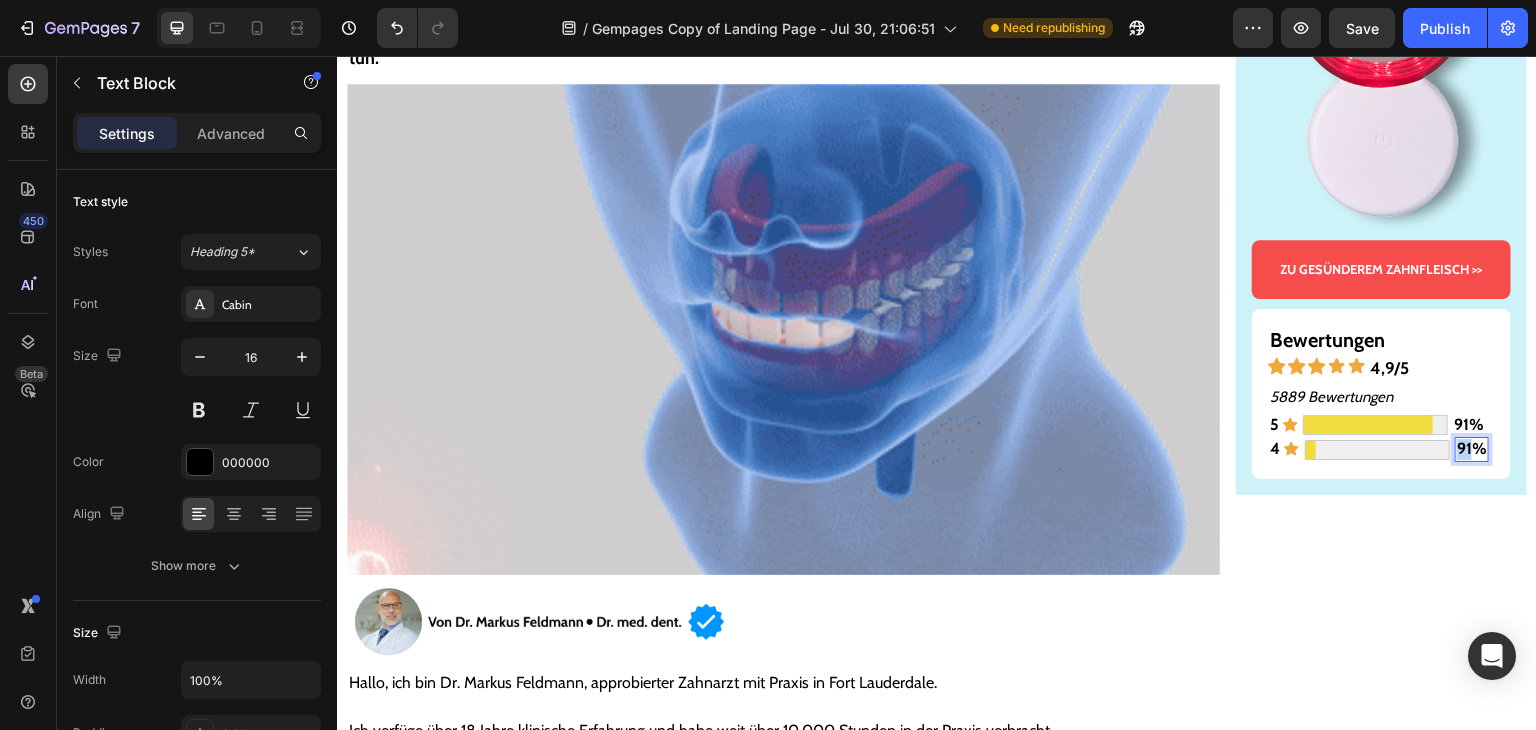 click on "91%" at bounding box center (1472, 448) 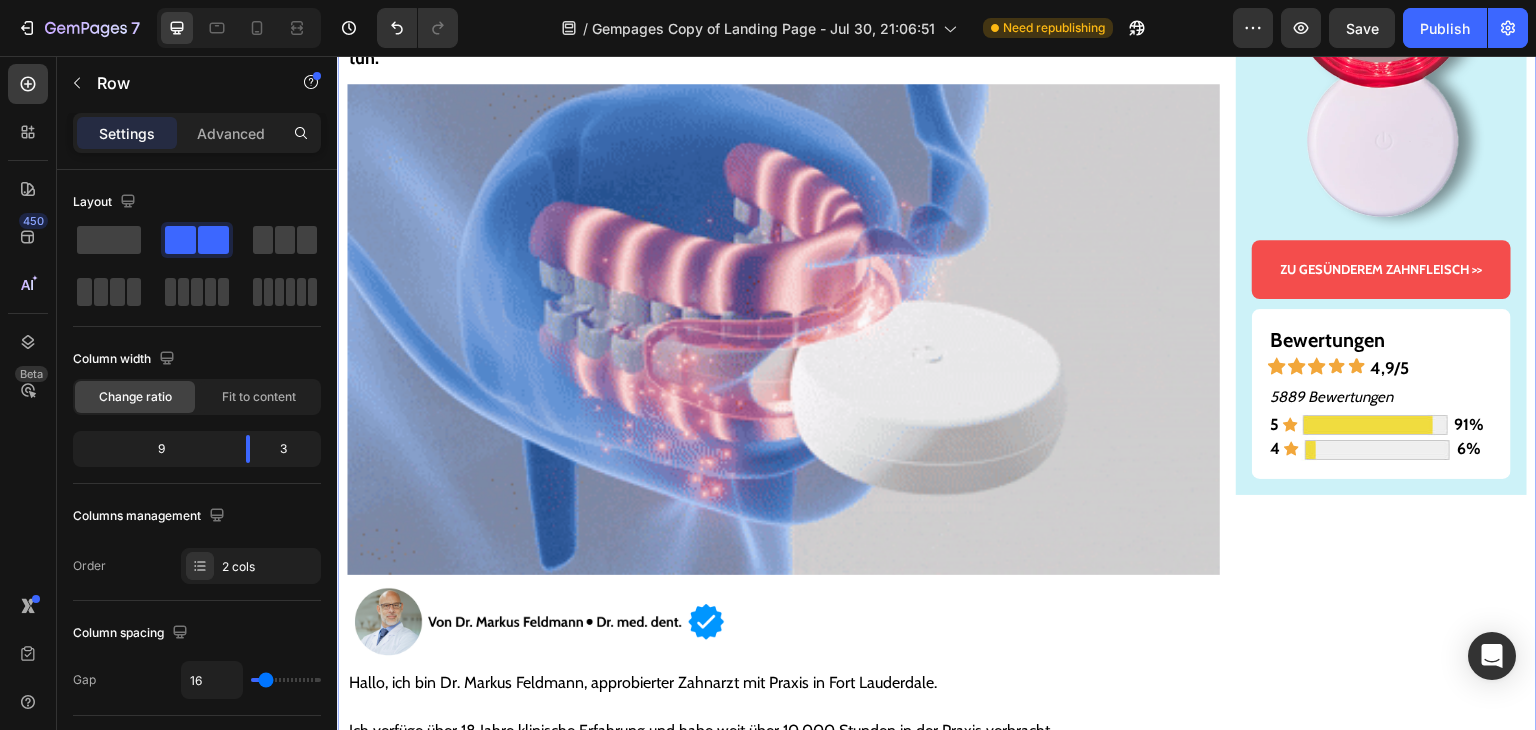 click on "Gesünderes & stärkeres Zahnfleisch – oder Geld zurück! Text Block Image ZU GESÜNDEREM ZAHNFLEISCH >> Button Bewertungen Text Block
Icon
Icon
Icon
Icon
Icon 4,9/5 Text Block Row 5889 Bewertungen Text Block 5 Text Block
Icon Image 91% Text Block Row 4 Text Block
Icon Image 6% Text Block Row Row Row" at bounding box center [1381, 6166] 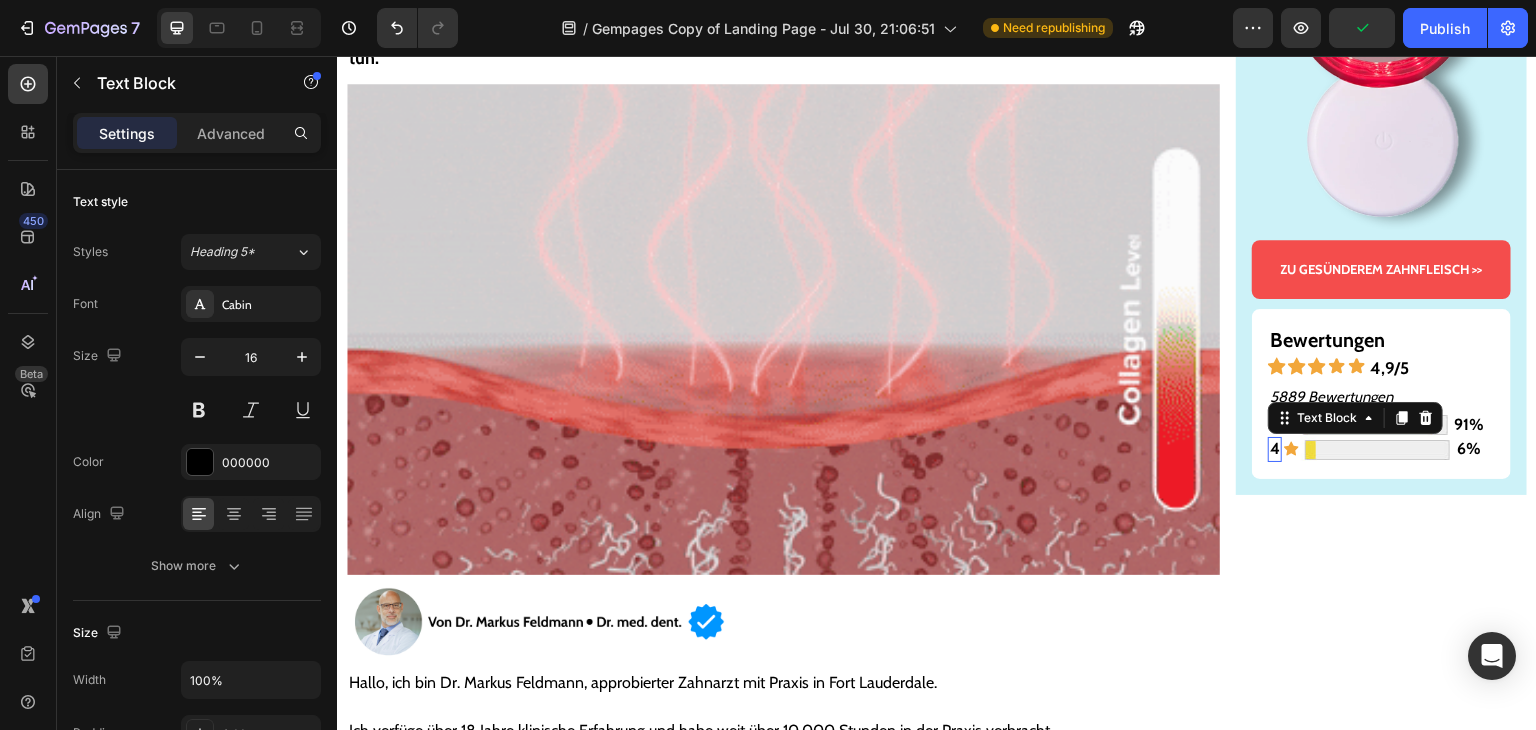 click on "4" at bounding box center (1275, 449) 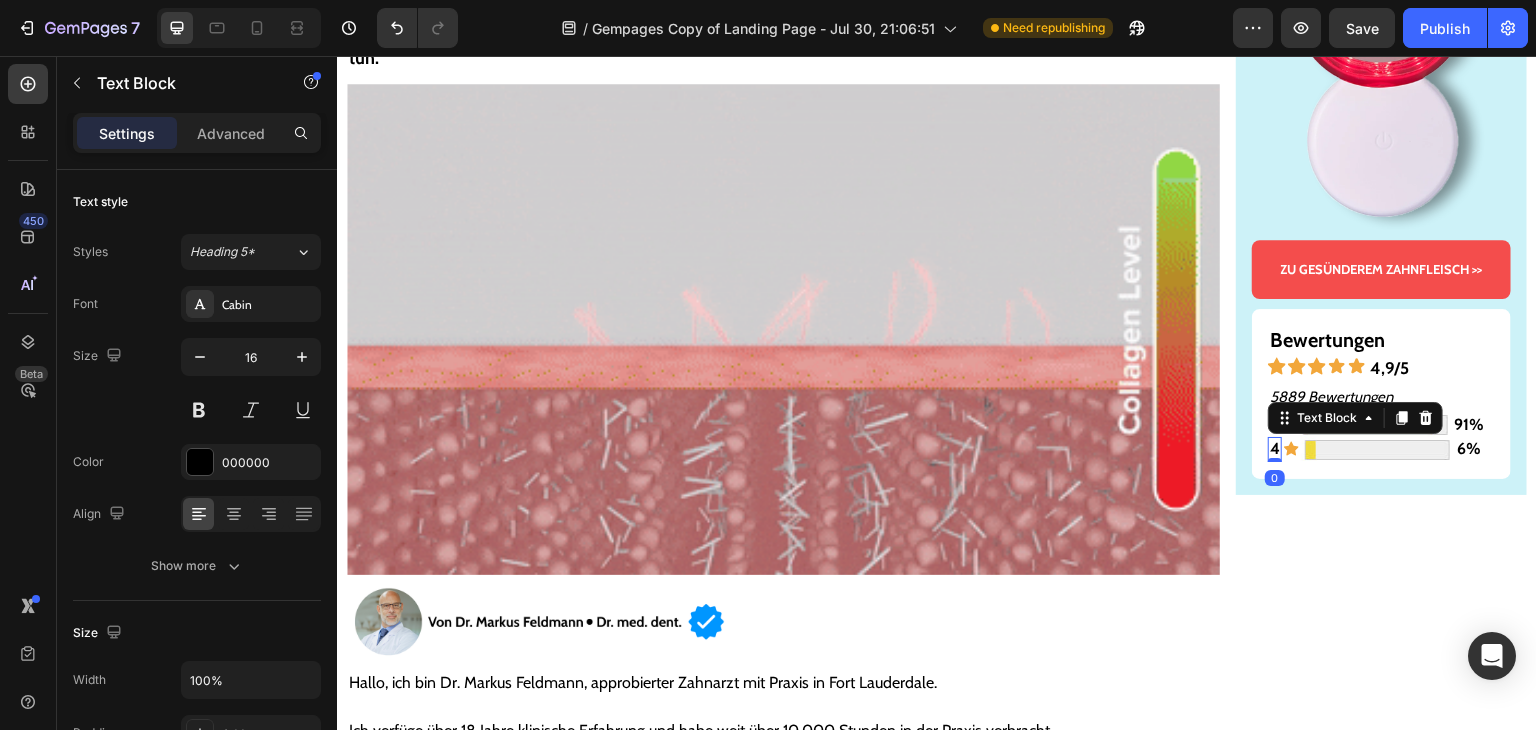 click on "Text Block" at bounding box center (1355, 418) 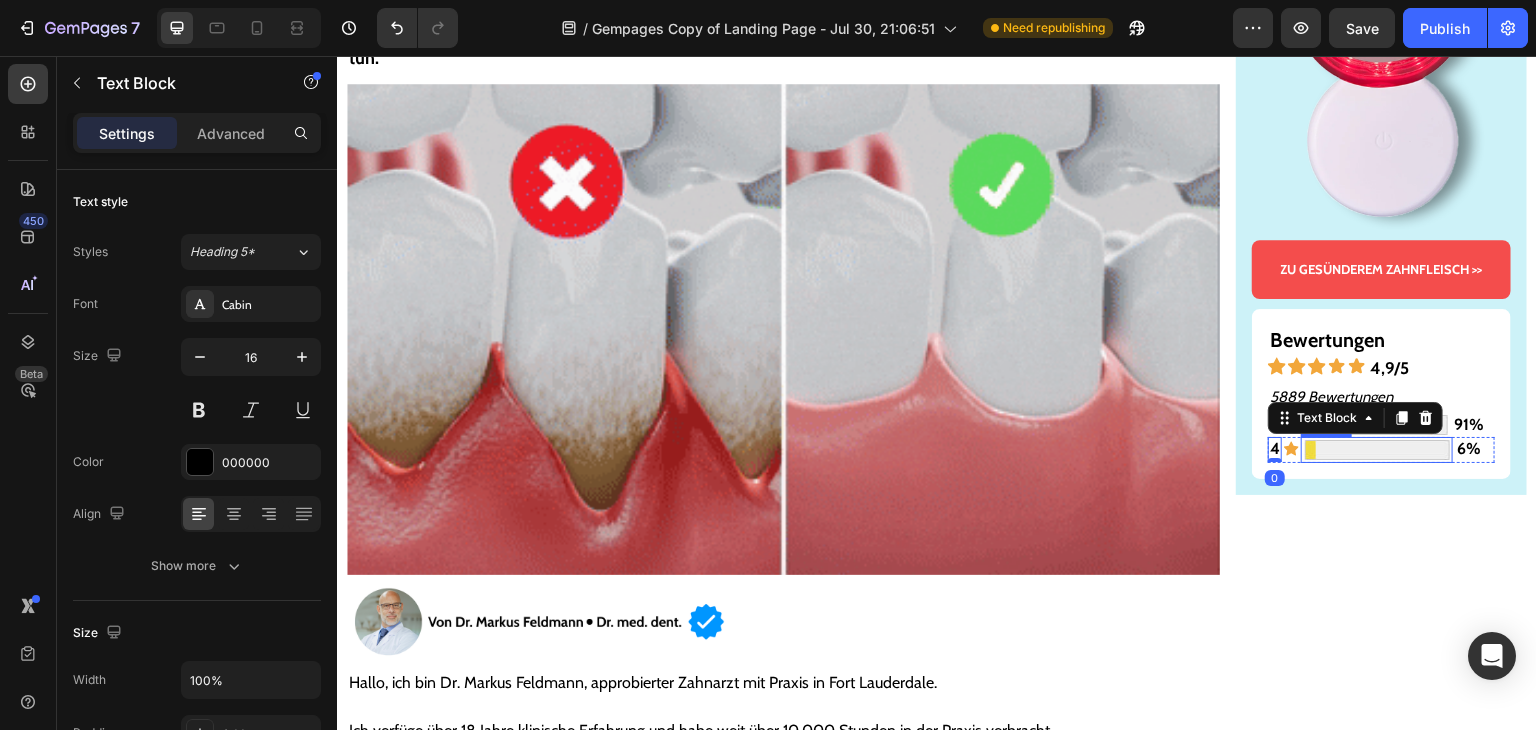 click on "Gesünderes & stärkeres Zahnfleisch – oder Geld zurück! Text Block Image ZU GESÜNDEREM ZAHNFLEISCH >> Button Bewertungen Text Block
Icon
Icon
Icon
Icon
Icon 4,9/5 Text Block Row 5889 Bewertungen Text Block 5 Text Block
Icon Image 91% Text Block Row 4 Text Block   0
Icon Image 6% Text Block Row Row Row" at bounding box center [1381, 186] 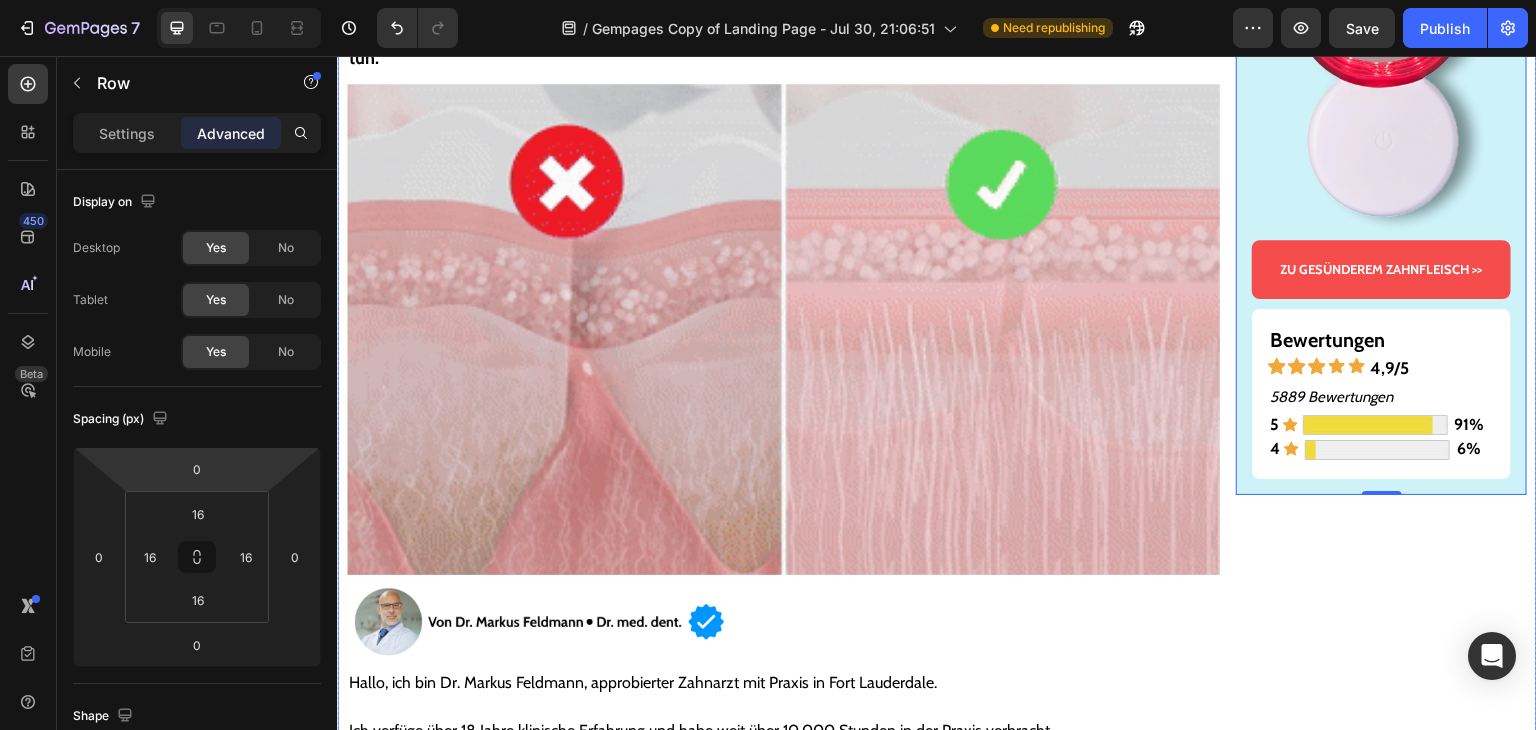 click on "Gesünderes & stärkeres Zahnfleisch – oder Geld zurück! Text Block Image ZU GESÜNDEREM ZAHNFLEISCH >> Button Bewertungen Text Block
Icon
Icon
Icon
Icon
Icon 4,9/5 Text Block Row 5889 Bewertungen Text Block 5 Text Block
Icon Image 91% Text Block Row 4 Text Block
Icon Image 6% Text Block Row Row Row   0" at bounding box center [1381, 6166] 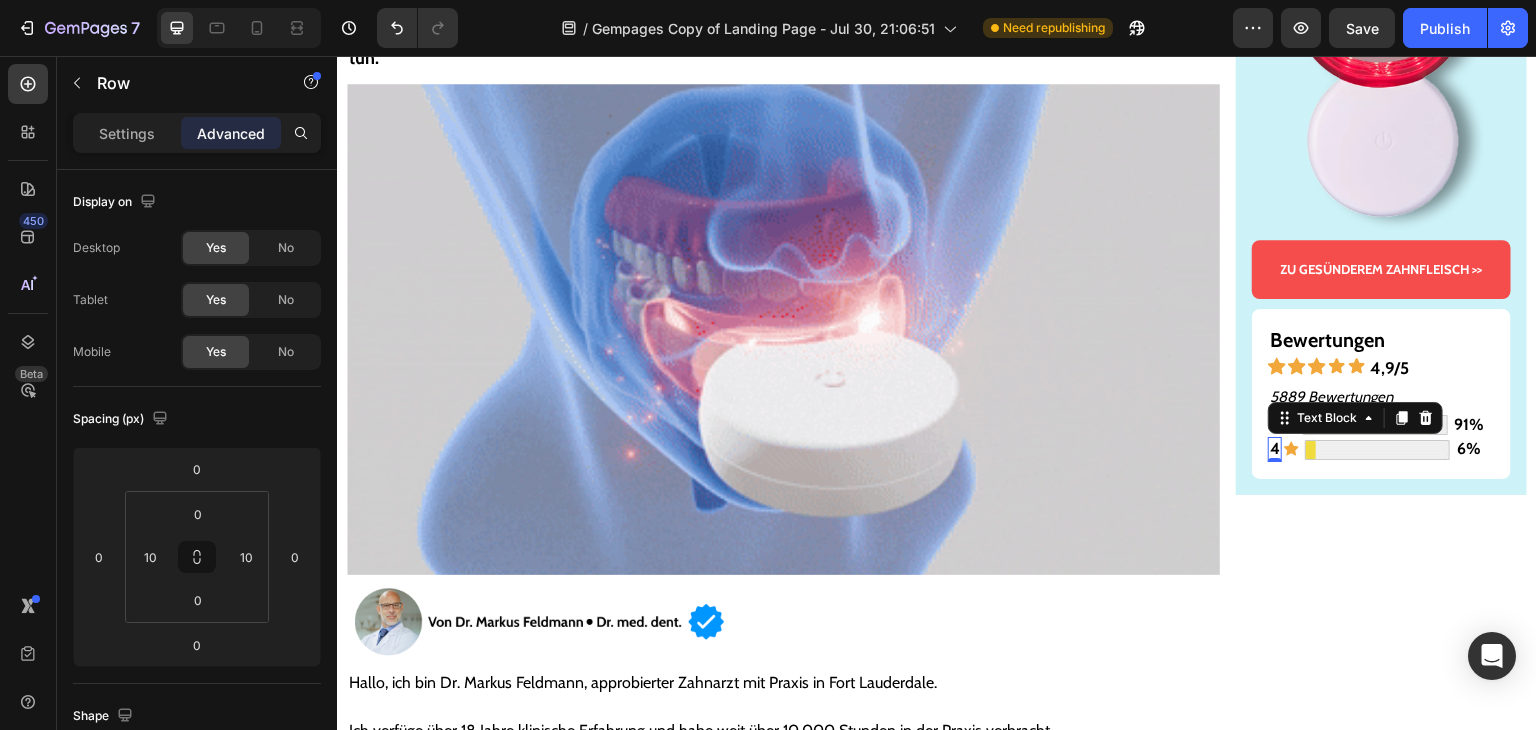 click on "4" at bounding box center [1275, 448] 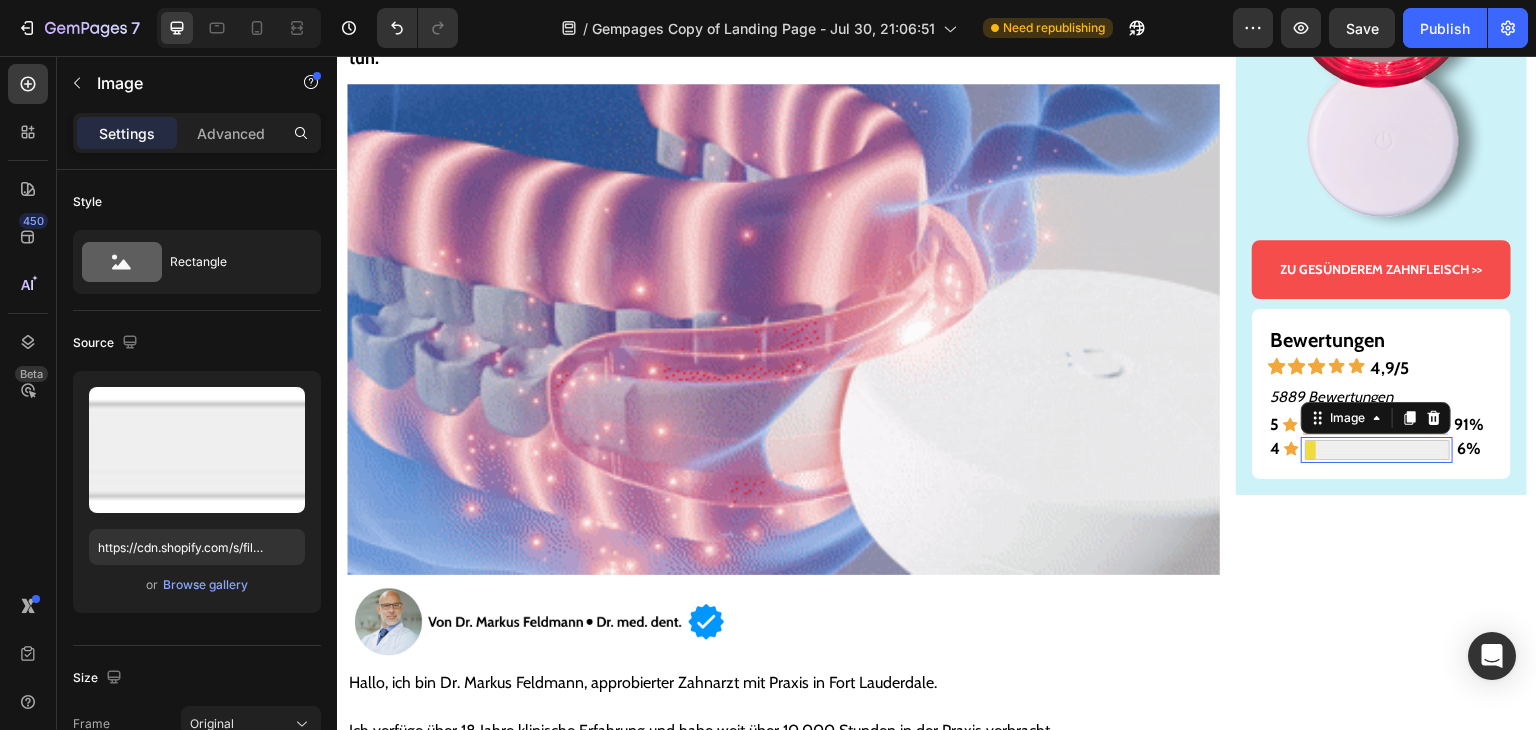 click at bounding box center (1377, 450) 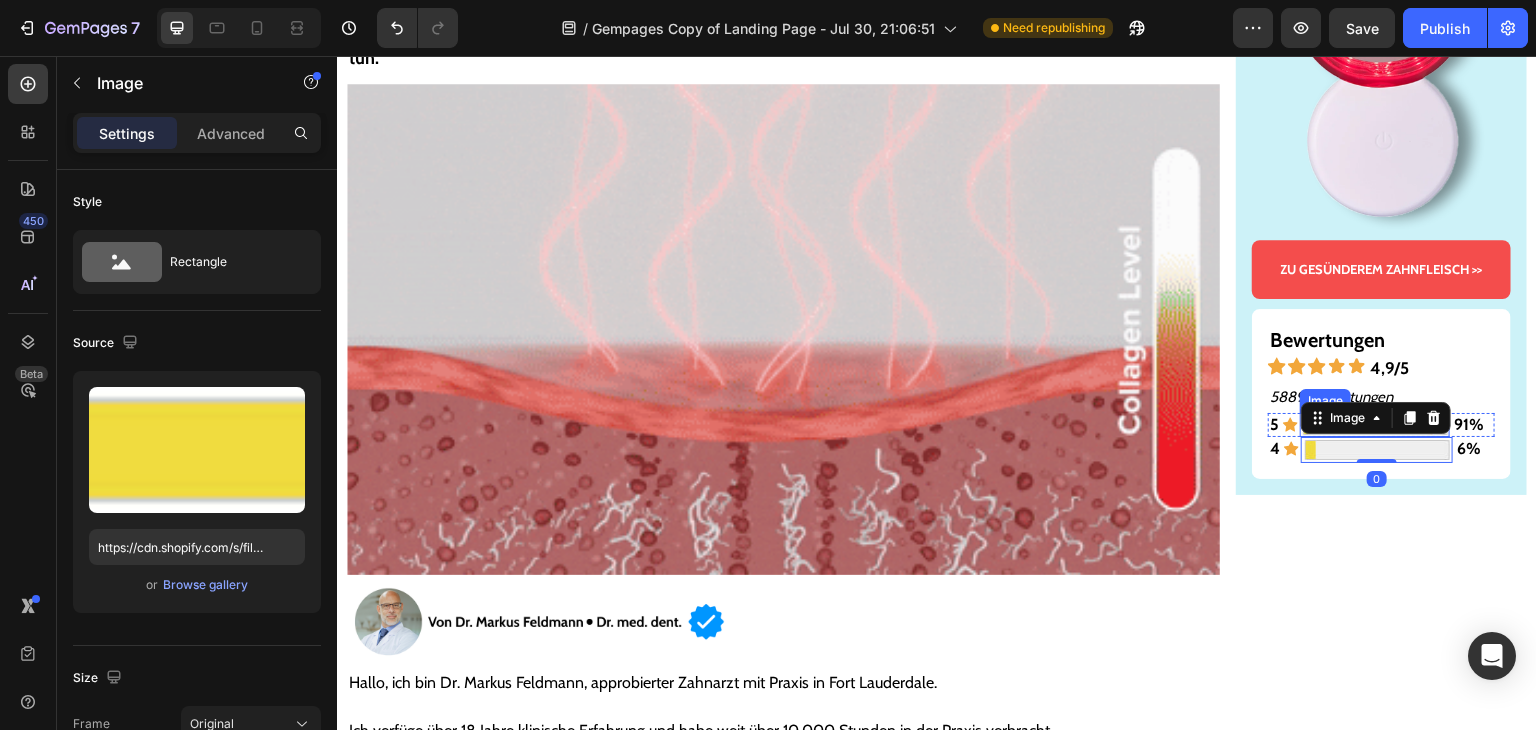 click at bounding box center (1375, 425) 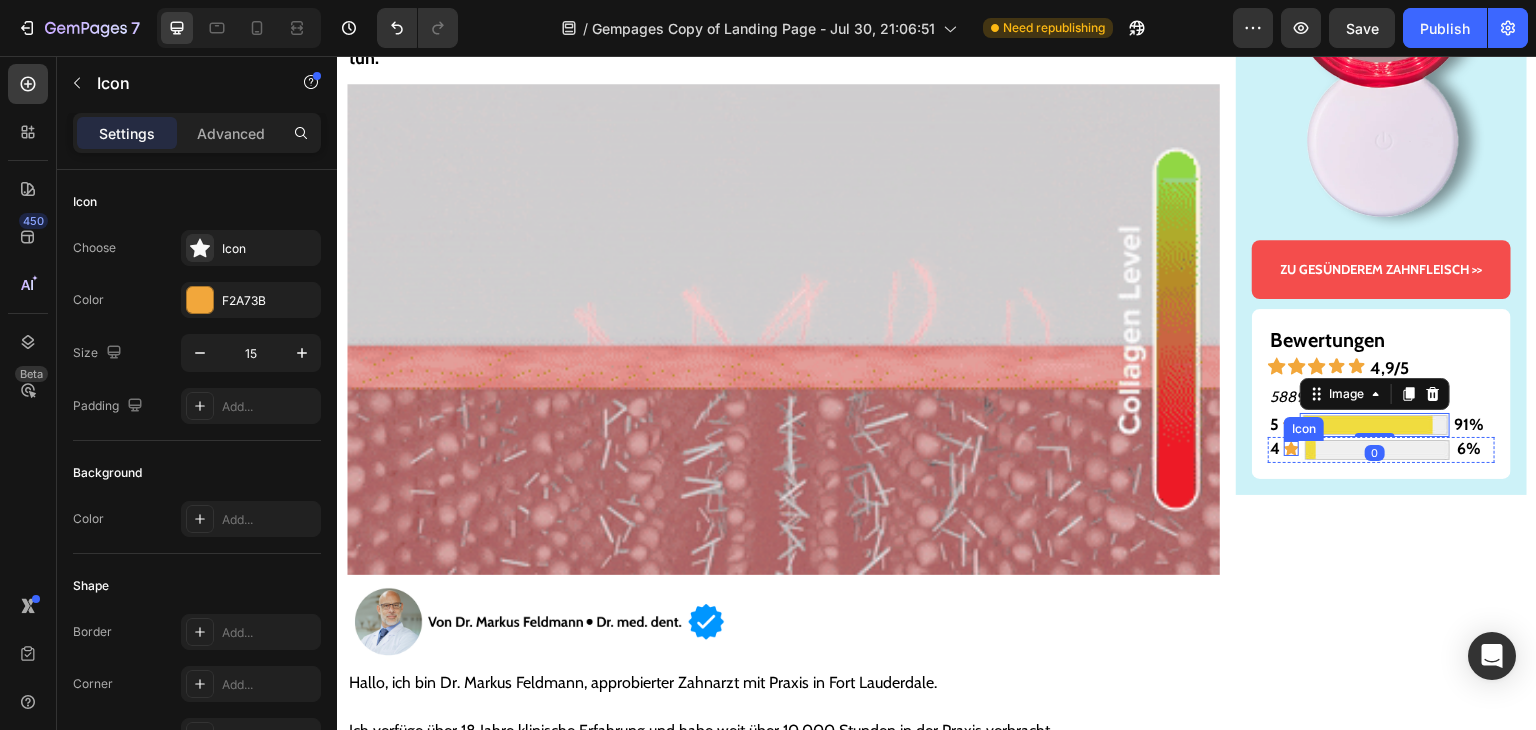 click 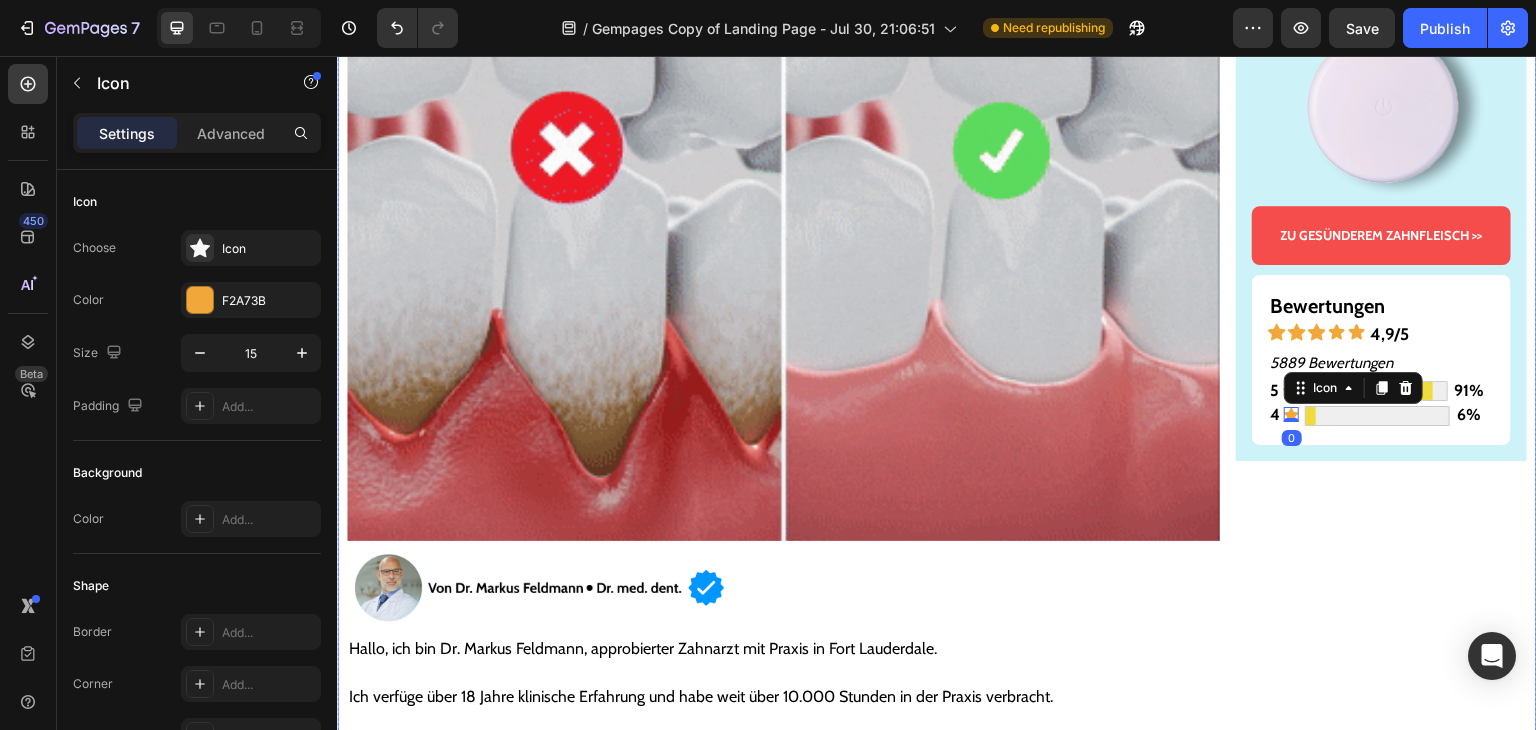 scroll, scrollTop: 300, scrollLeft: 0, axis: vertical 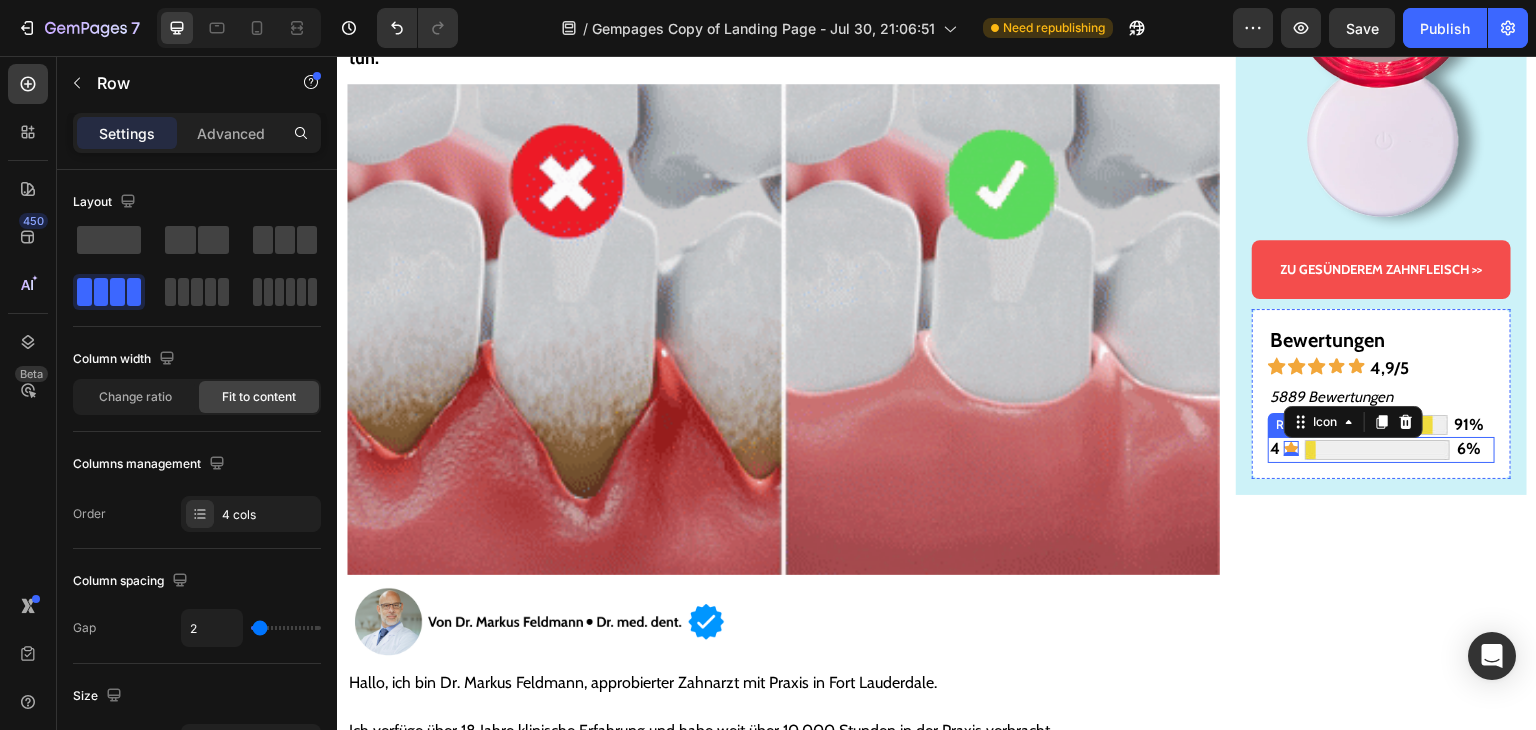 click on "4 Text Block
Icon   0 Image 6% Text Block Row" at bounding box center (1381, 450) 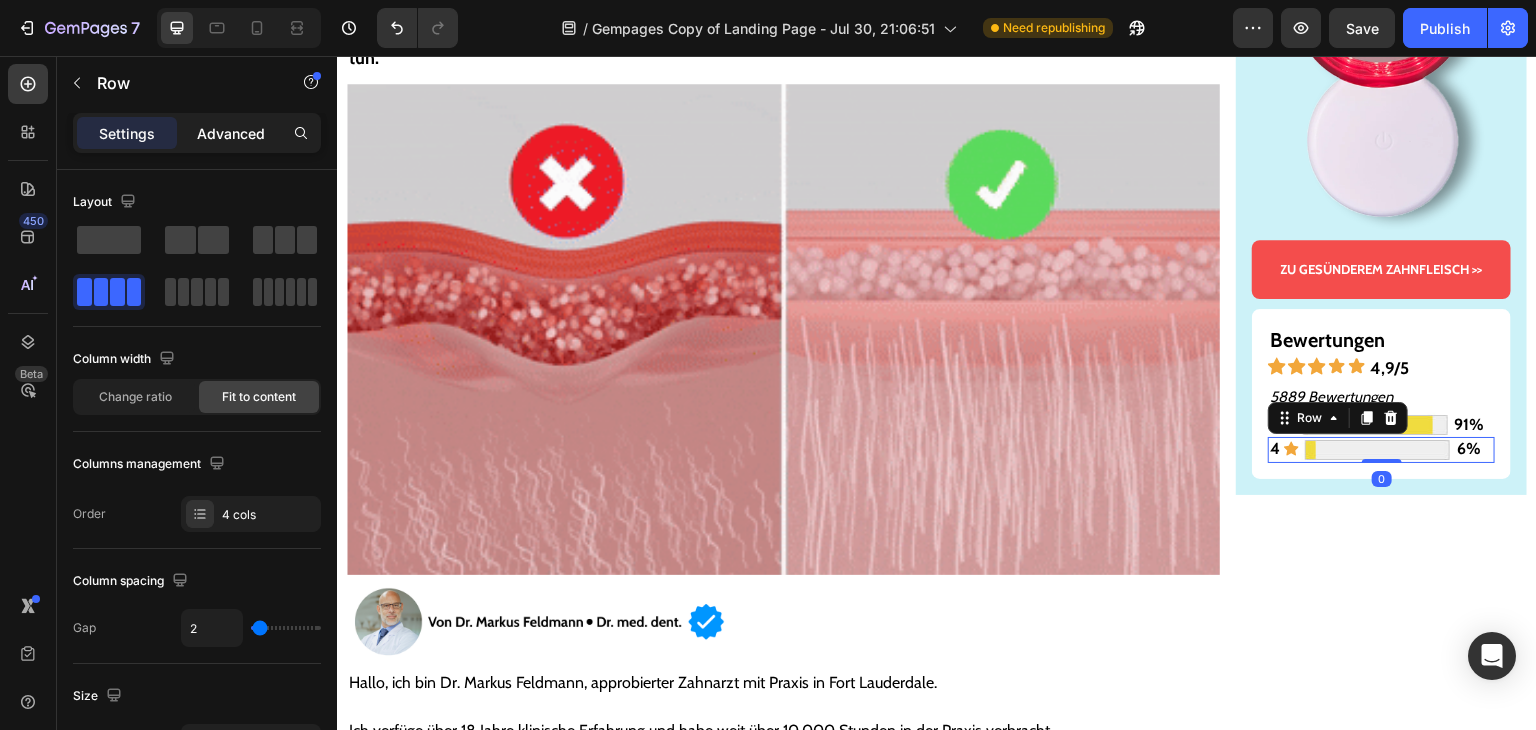 click on "Advanced" 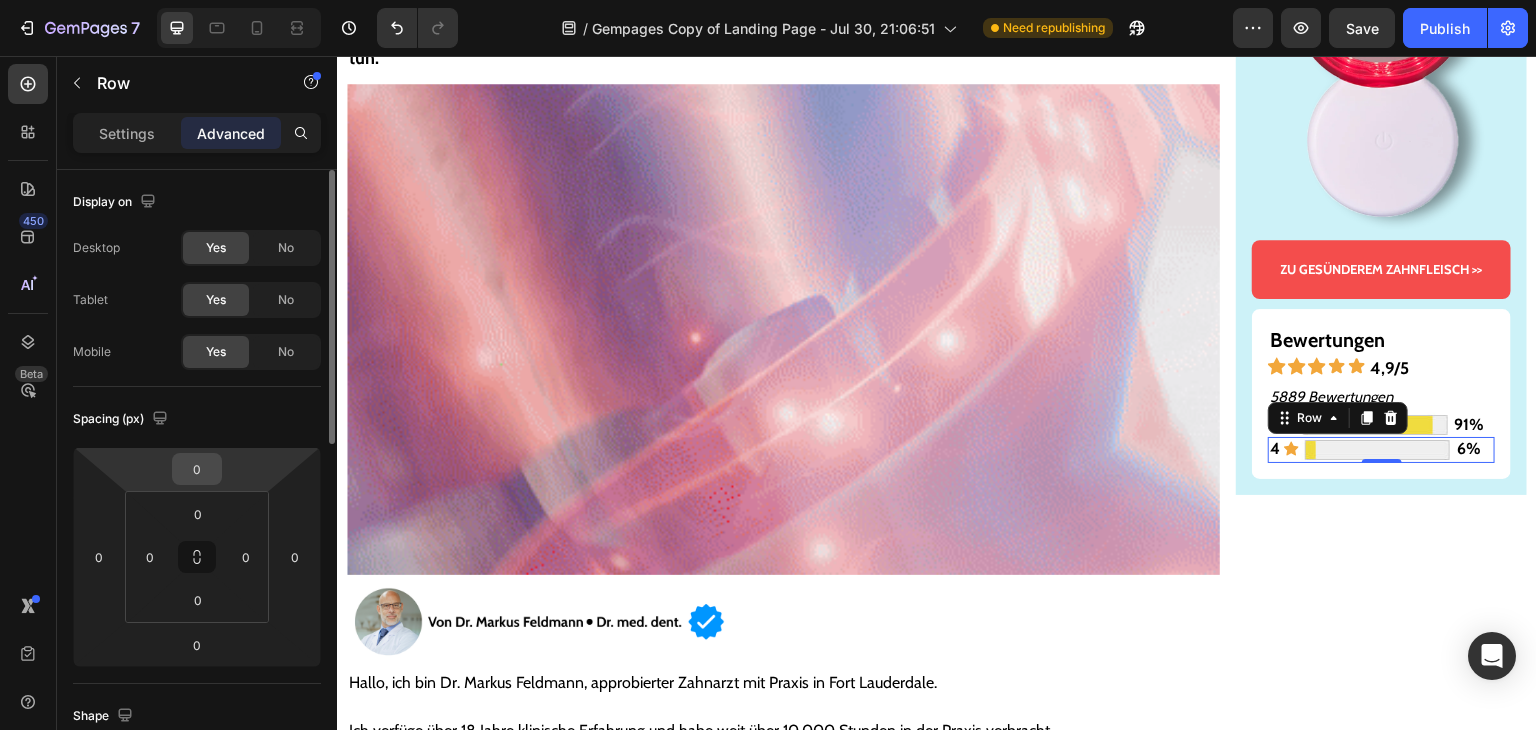 click on "0" at bounding box center (197, 469) 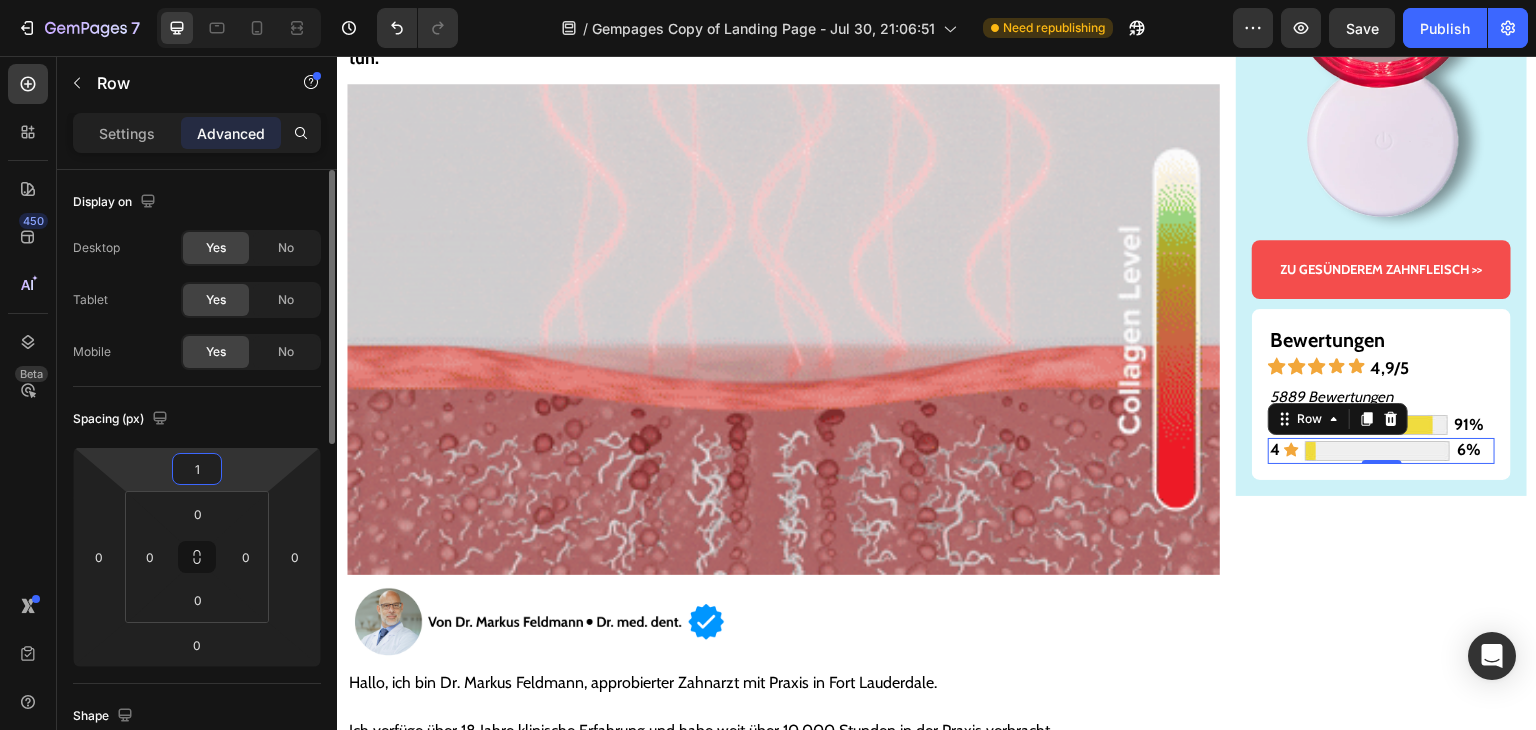 type on "10" 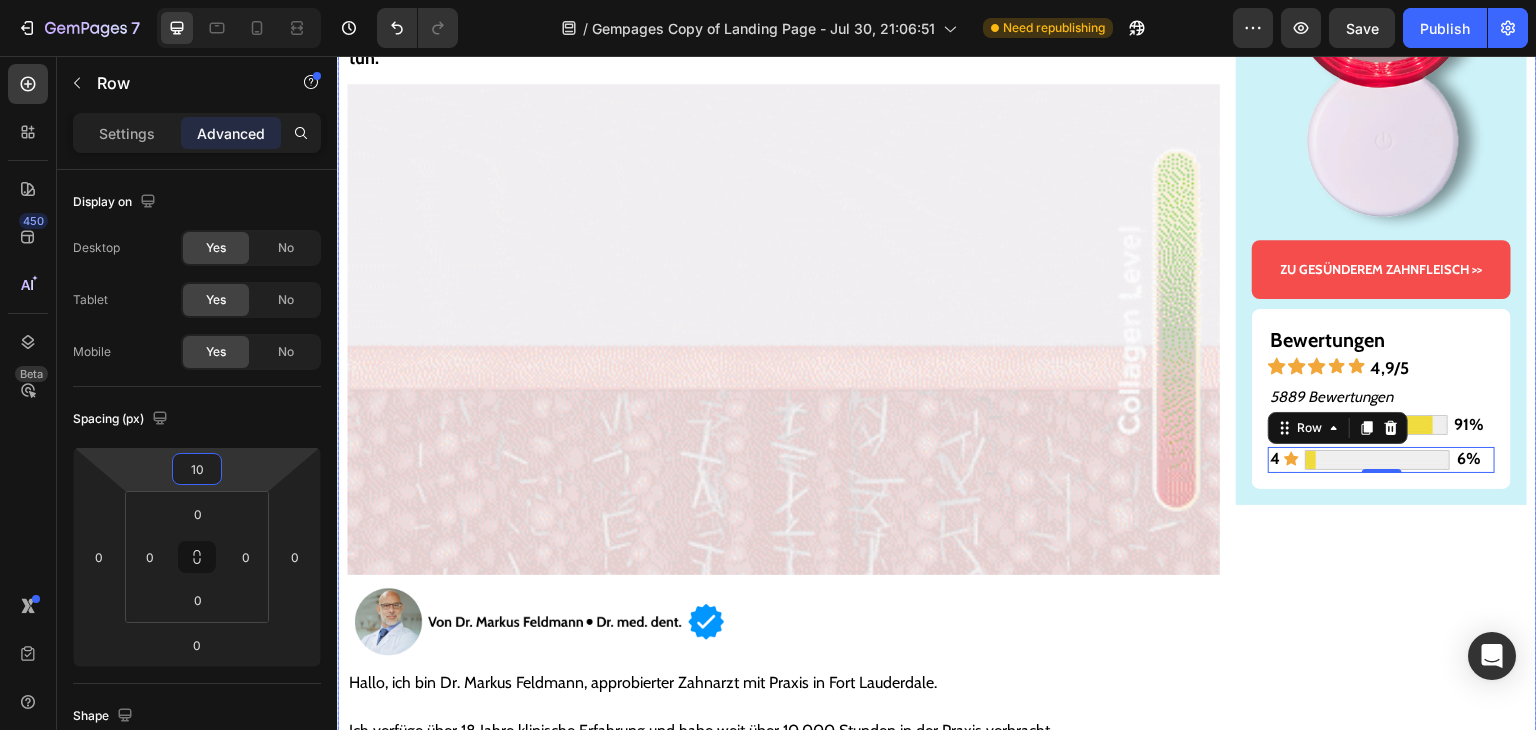 drag, startPoint x: 1332, startPoint y: 572, endPoint x: 1386, endPoint y: 579, distance: 54.451813 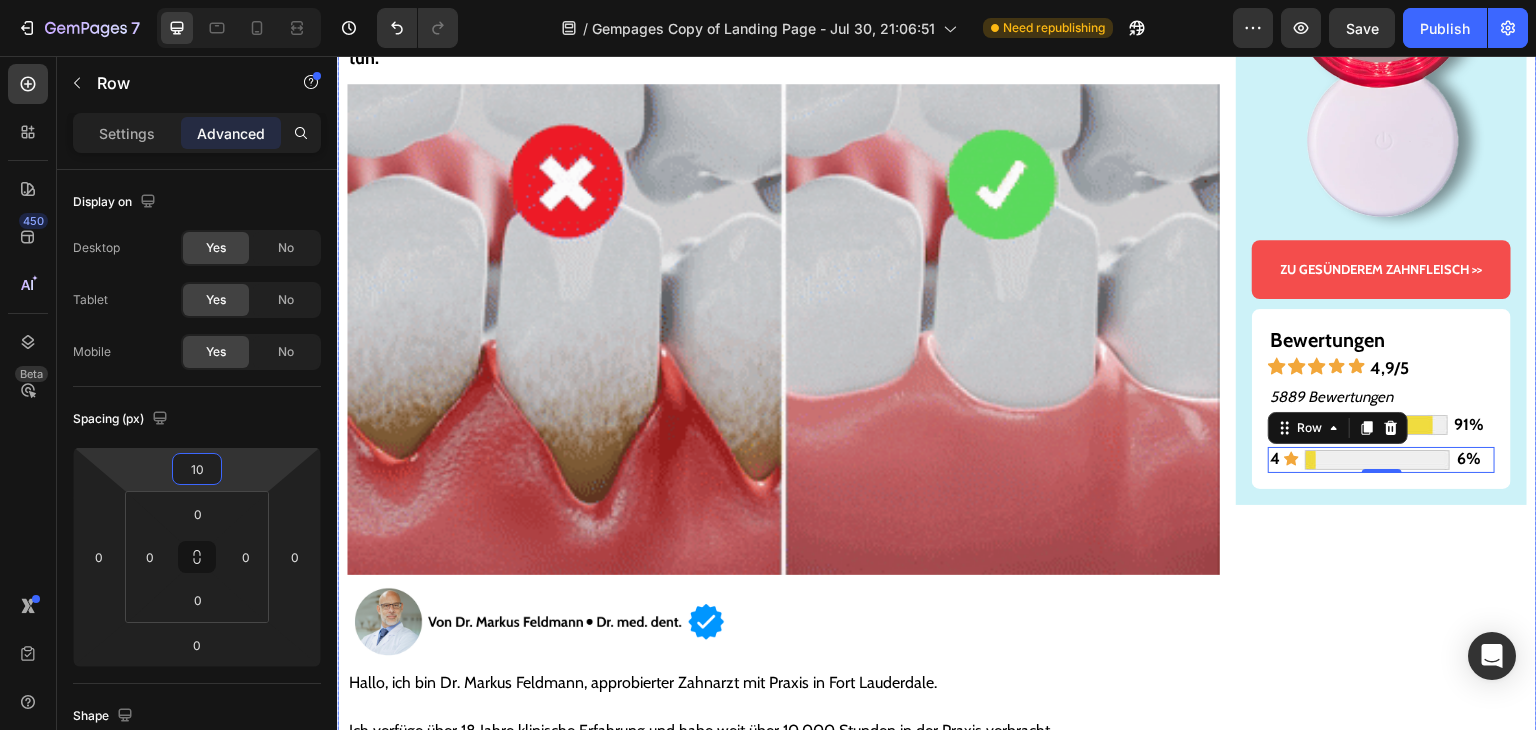 click on "Gesünderes & stärkeres Zahnfleisch – oder Geld zurück! Text Block Image ZU GESÜNDEREM ZAHNFLEISCH >> Button Bewertungen Text Block
Icon
Icon
Icon
Icon
Icon 4,9/5 Text Block Row 5889 Bewertungen Text Block 5 Text Block
Icon Image 91% Text Block Row 4 Text Block
Icon Image 6% Text Block Row   0 Row Row" at bounding box center [1381, 6166] 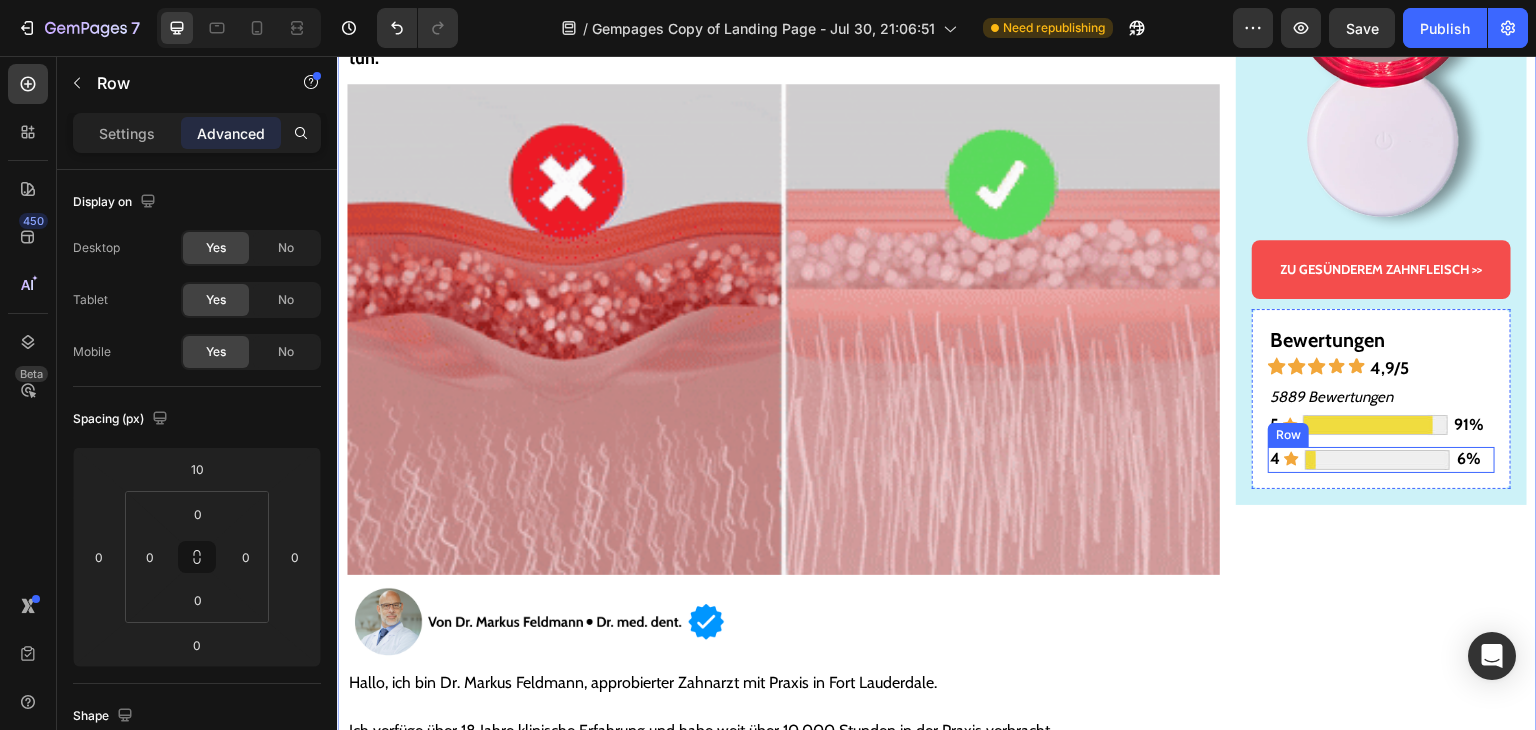click on "Row" at bounding box center [1288, 435] 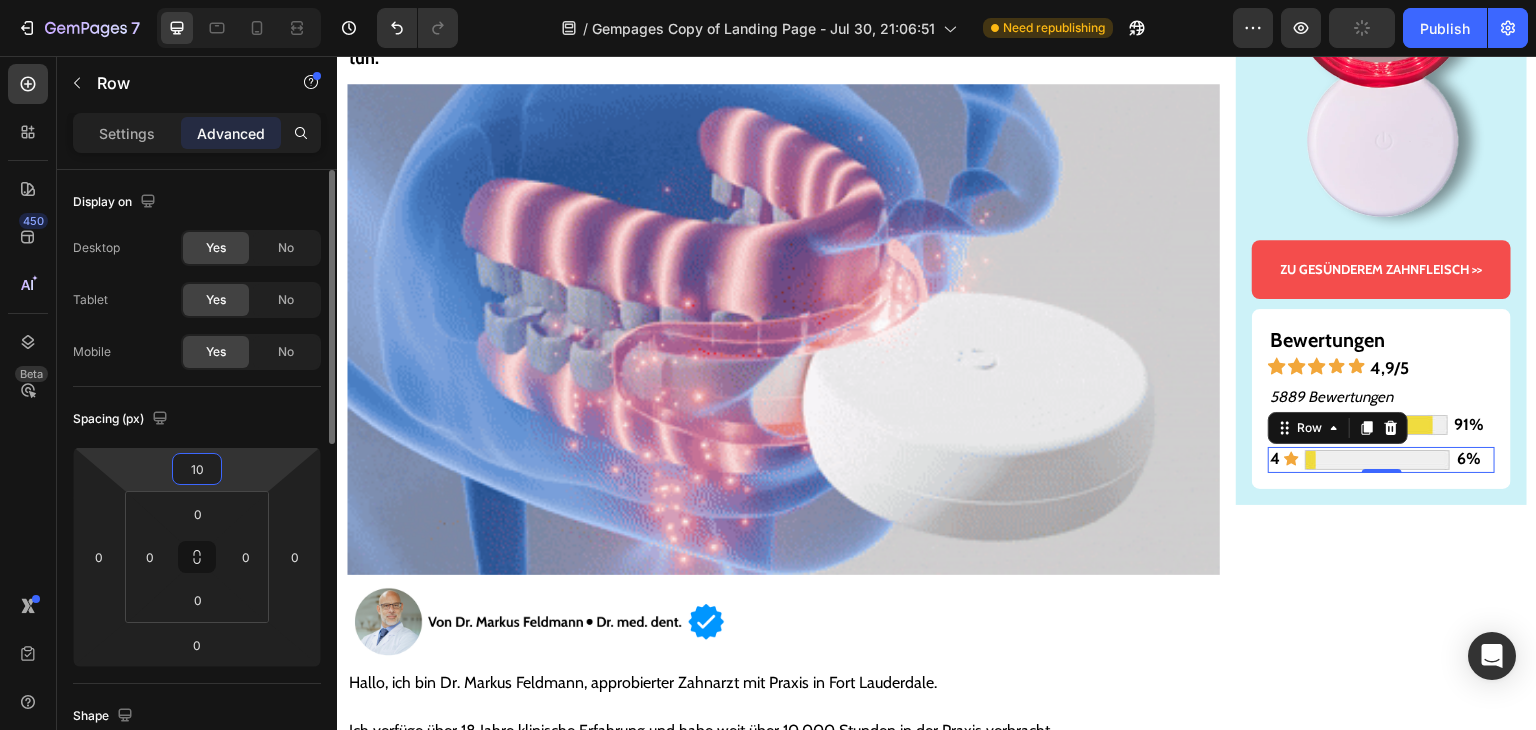 click on "10" at bounding box center (197, 469) 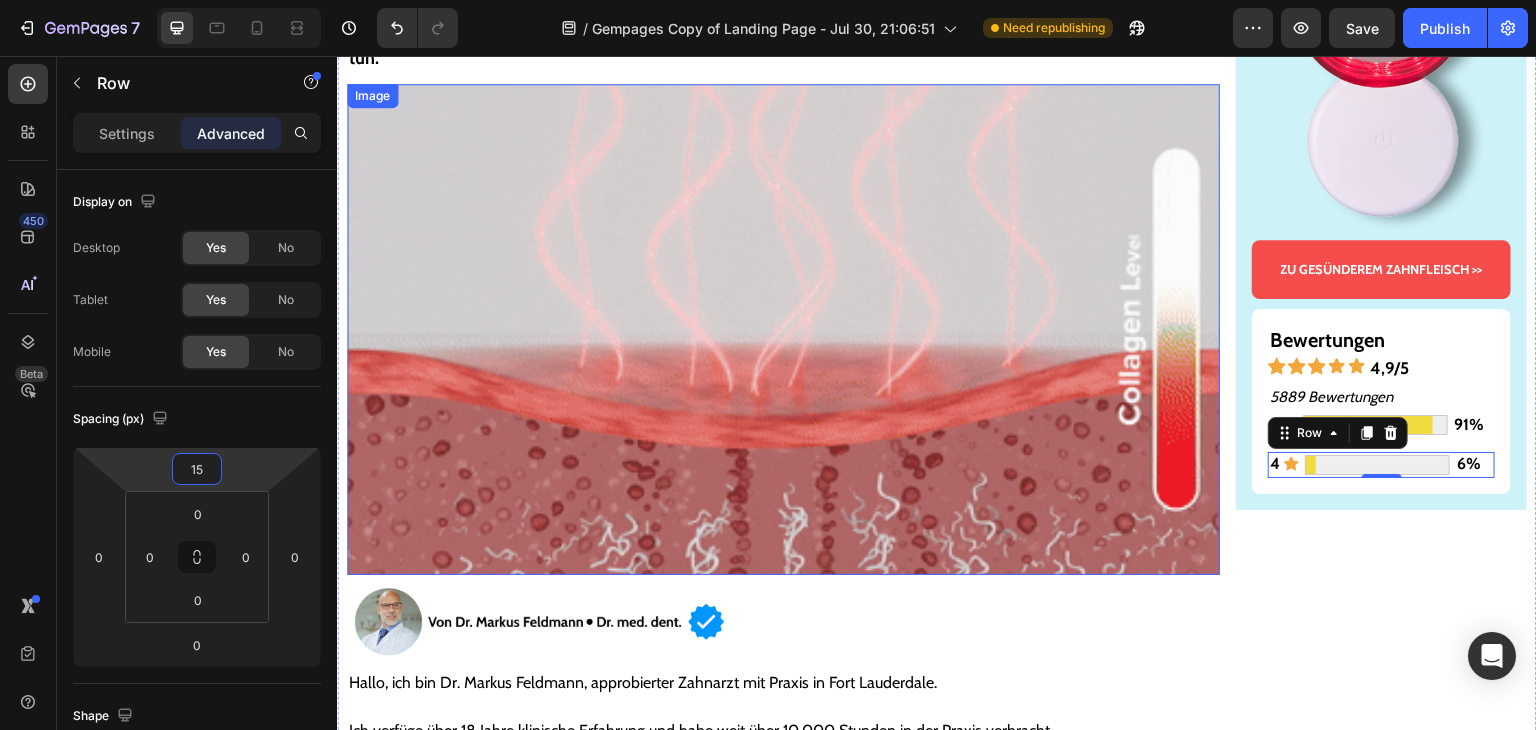 type on "1" 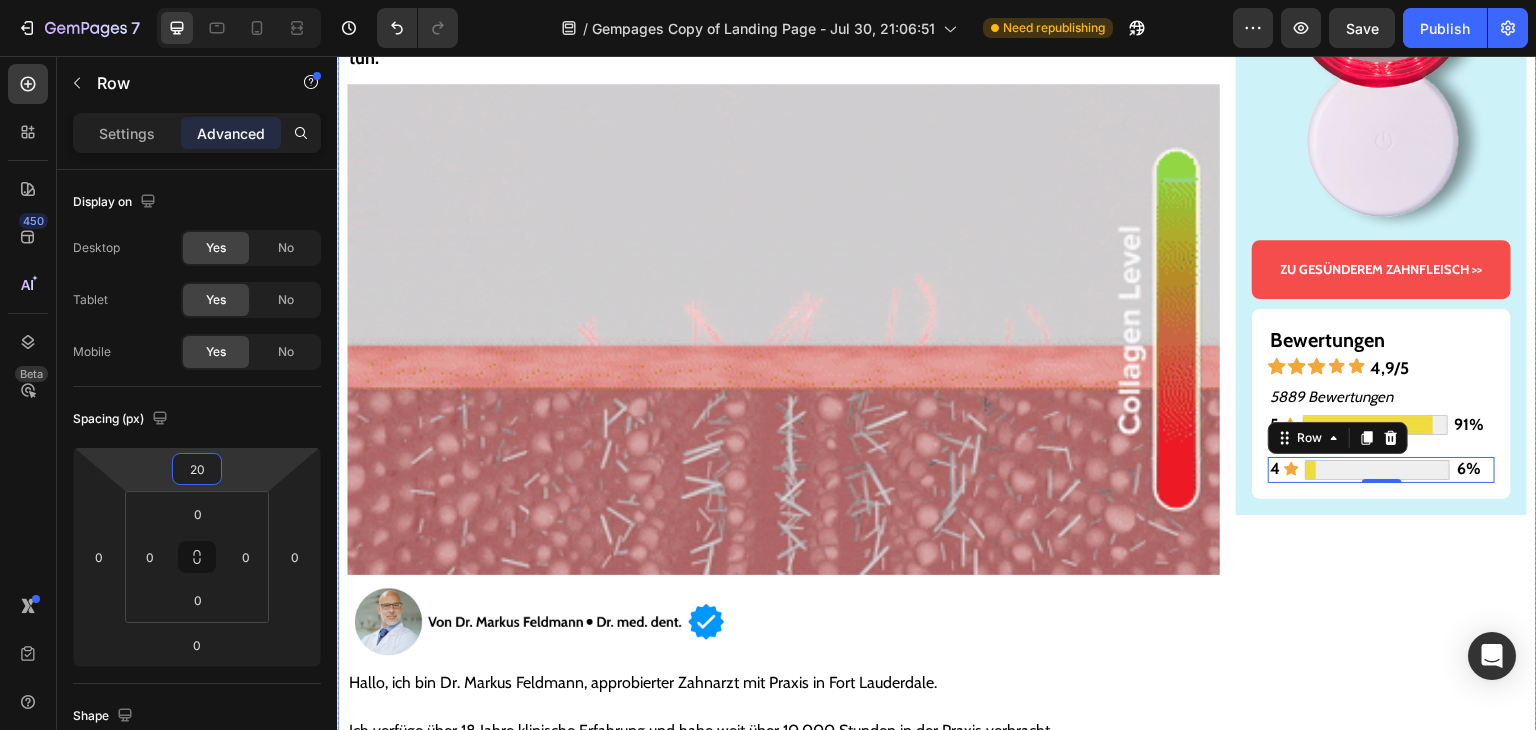type on "2" 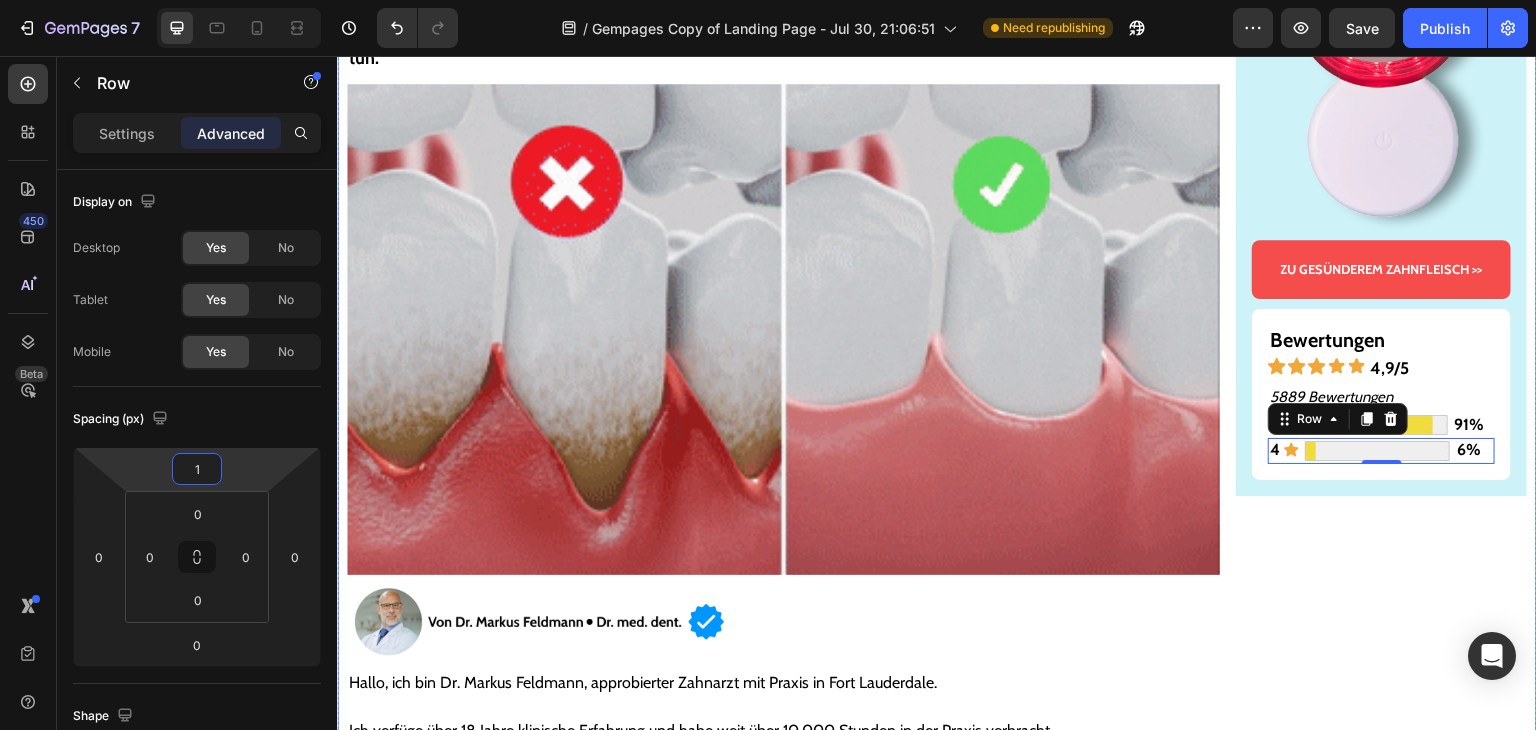 type on "15" 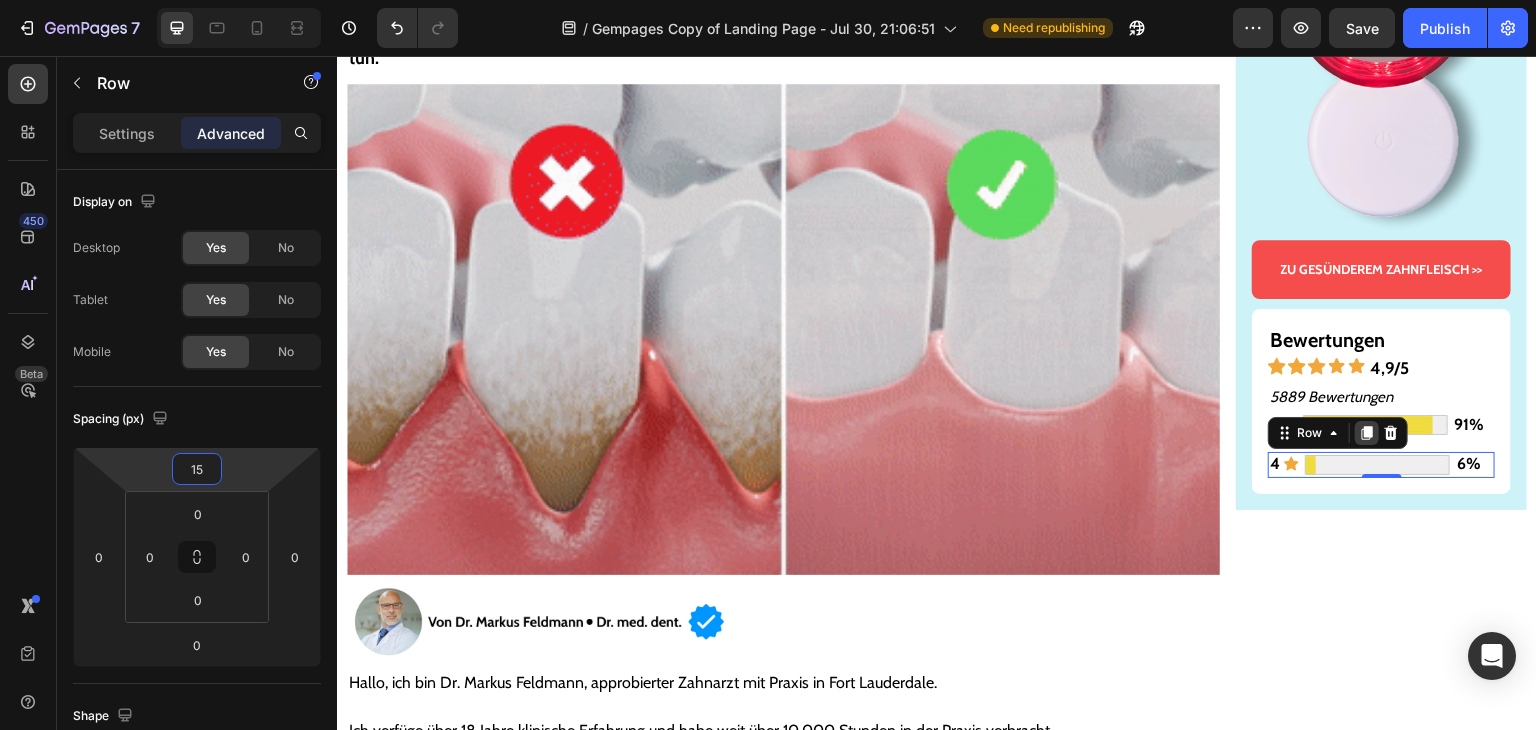 click 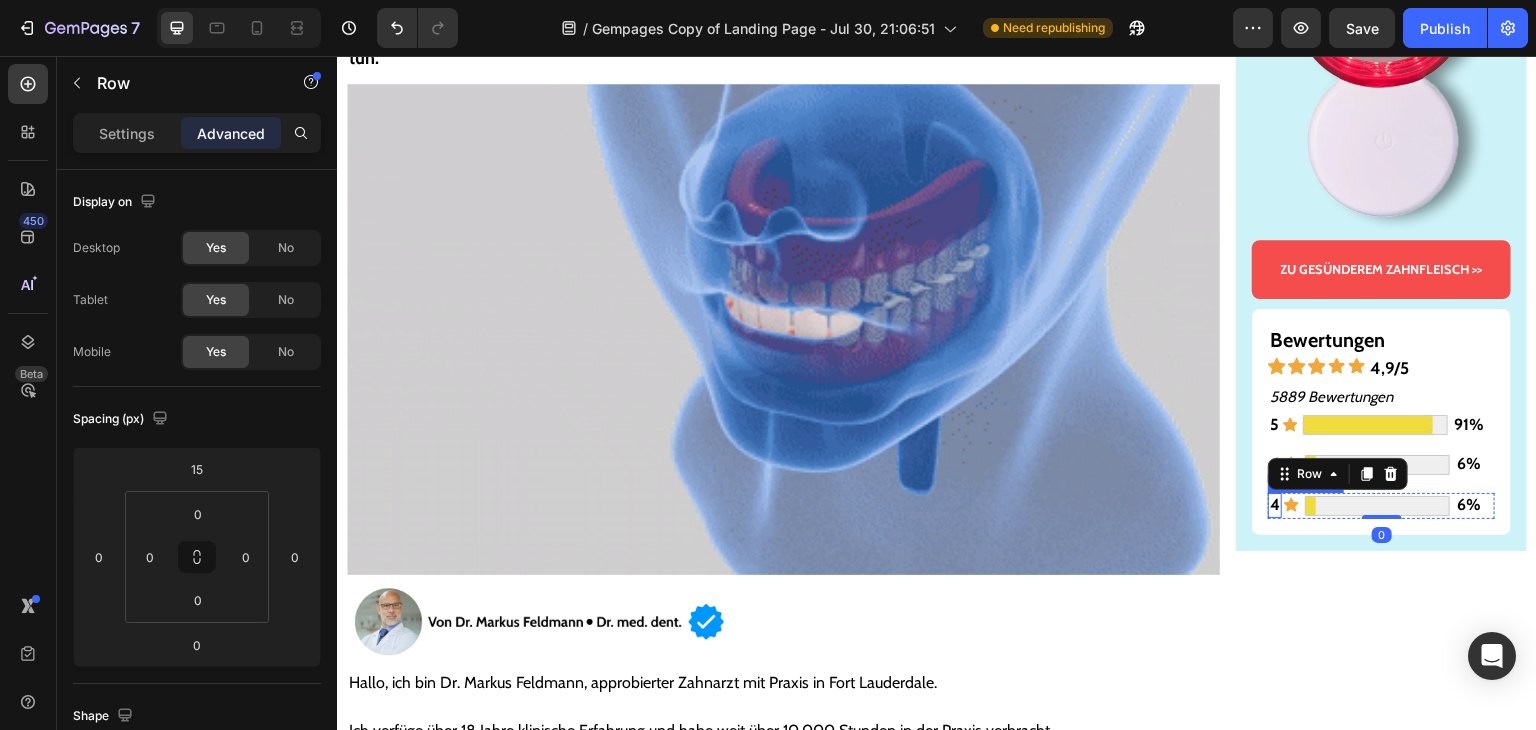 click on "4" at bounding box center (1275, 504) 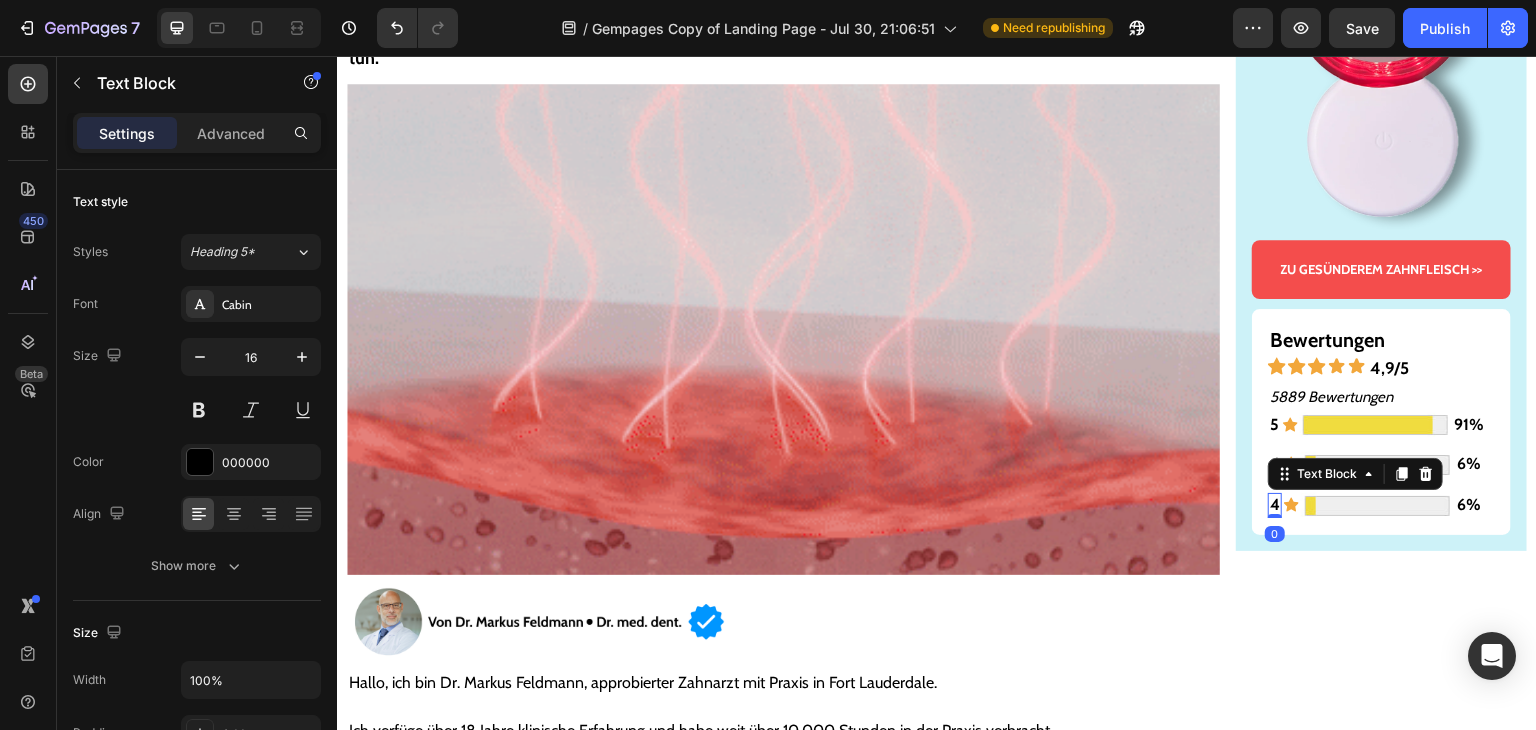 click on "4" at bounding box center (1275, 504) 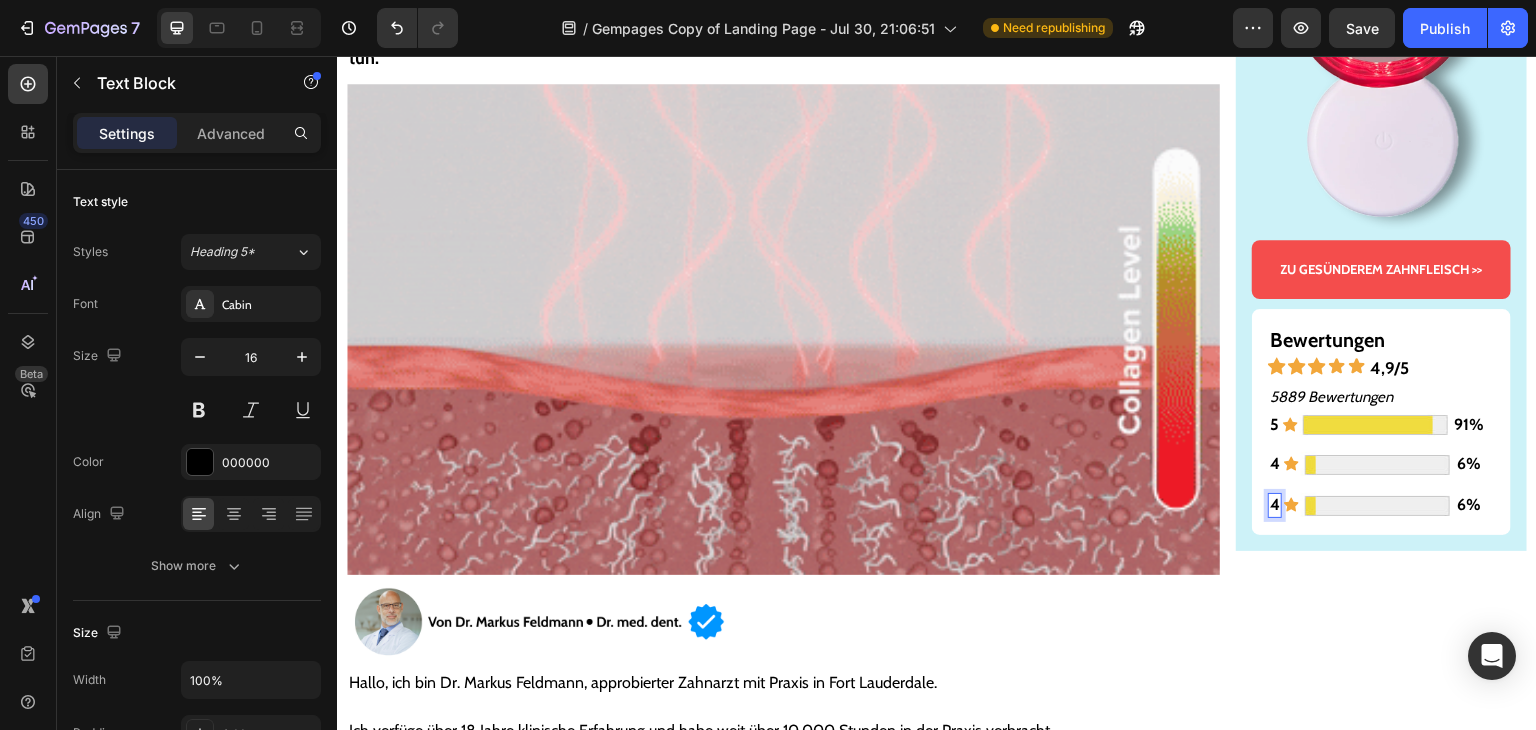 click on "4" at bounding box center [1275, 504] 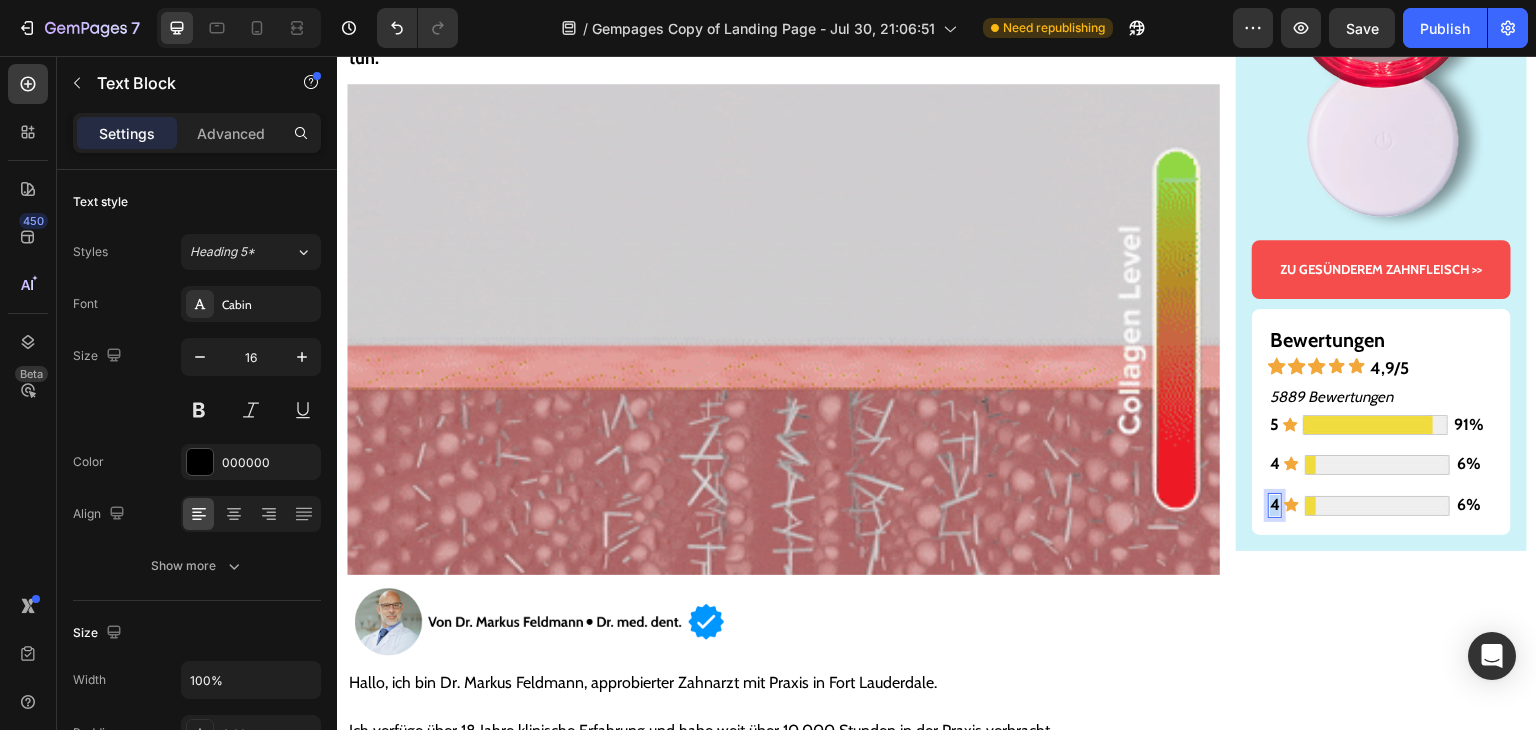 click on "4" at bounding box center [1275, 504] 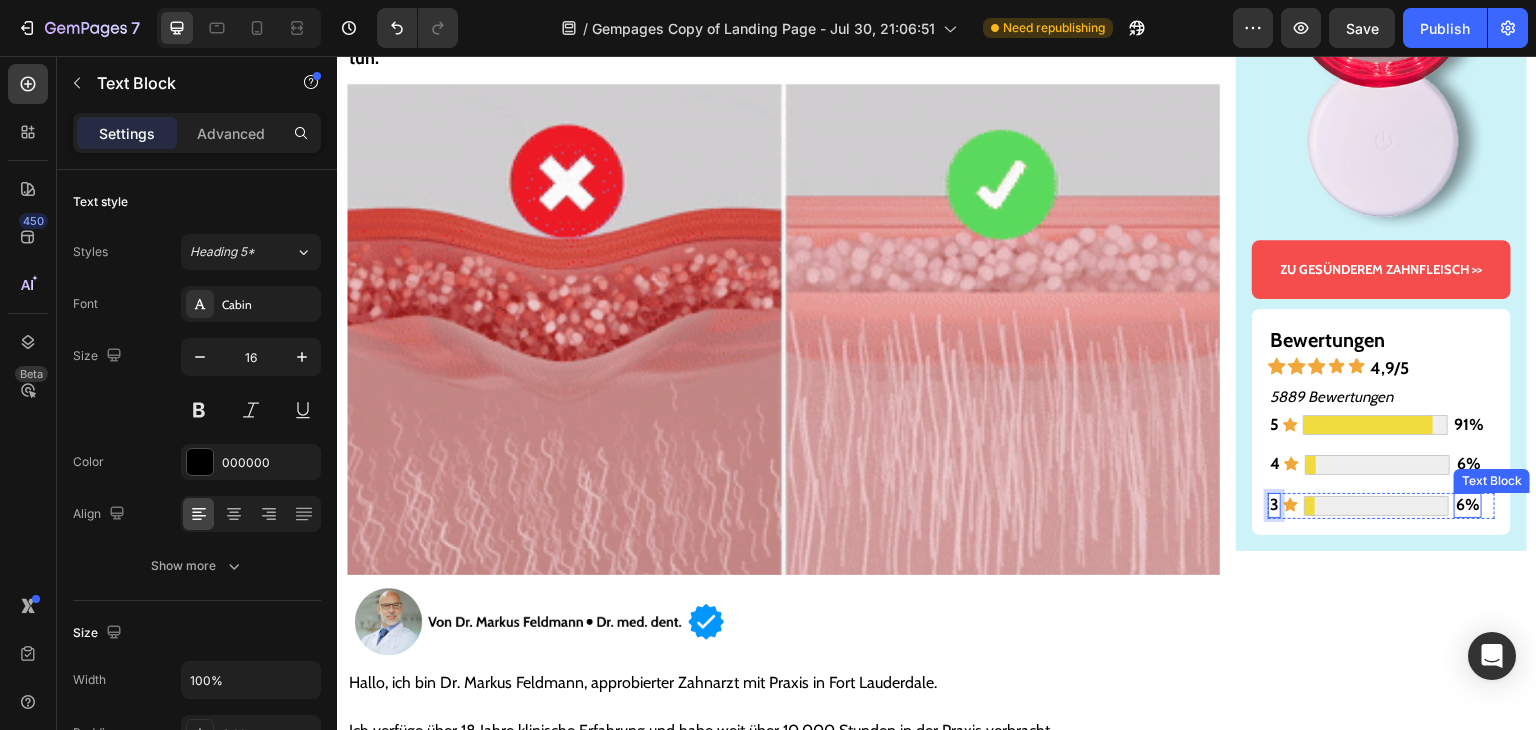 click on "6%" at bounding box center (1468, 504) 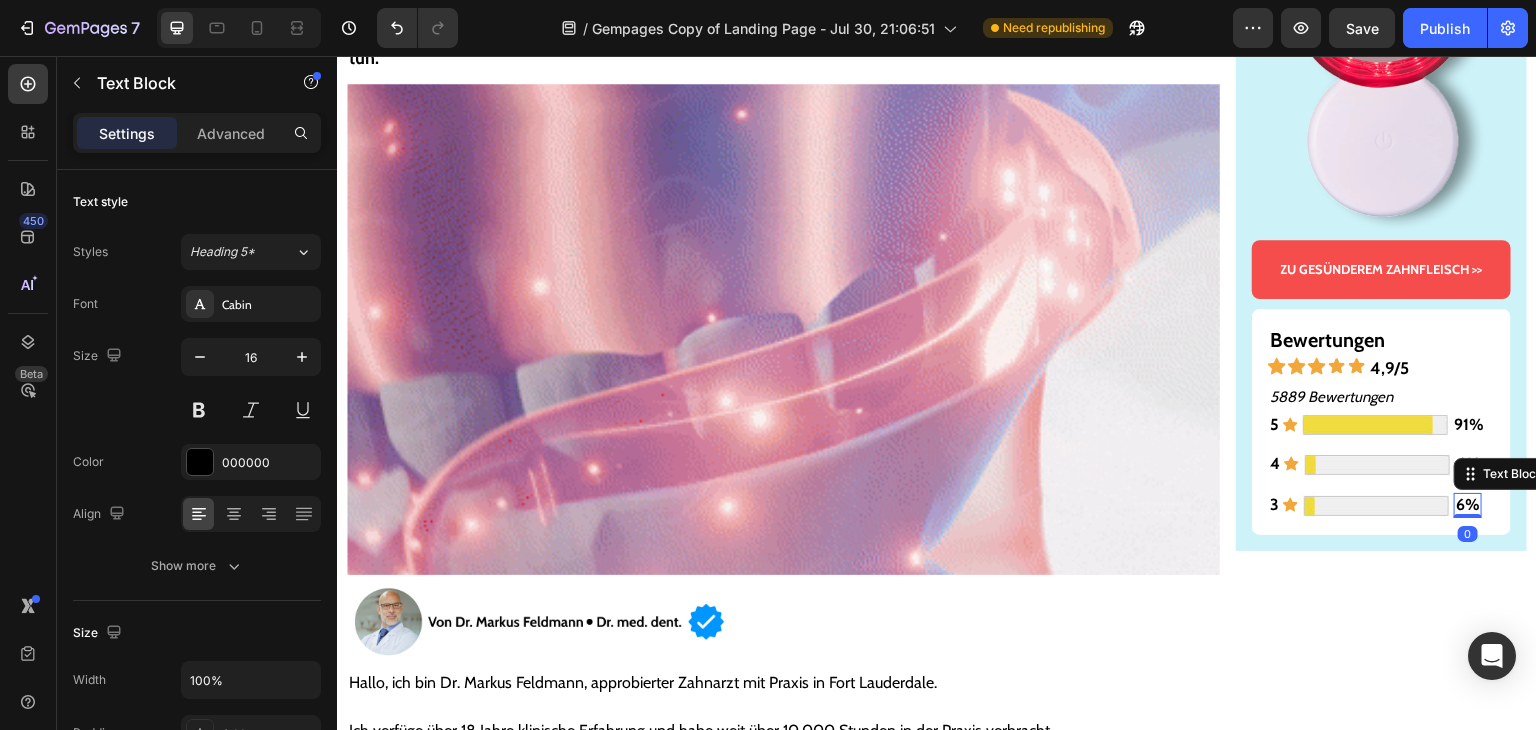 click on "6%" at bounding box center (1468, 504) 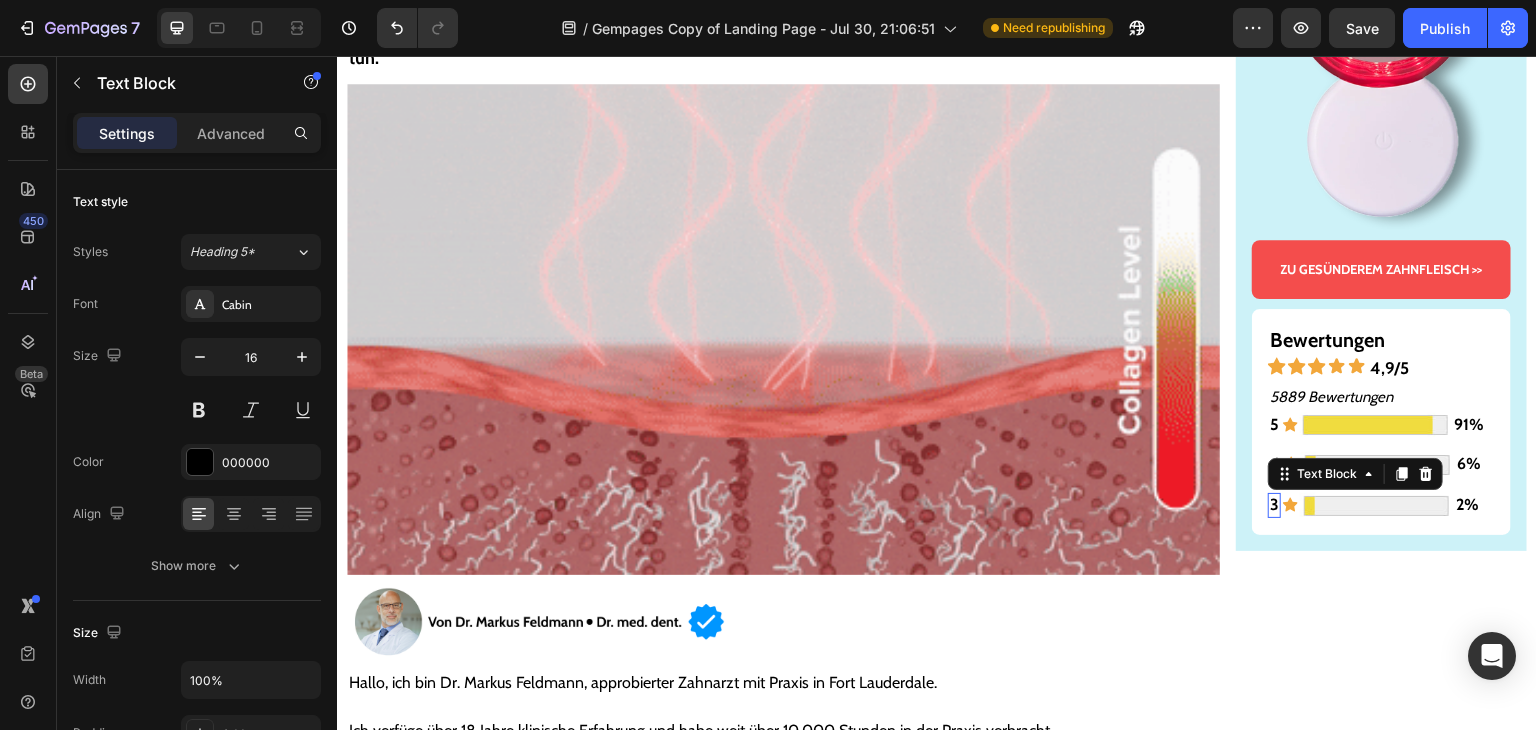 click on "3" at bounding box center [1274, 504] 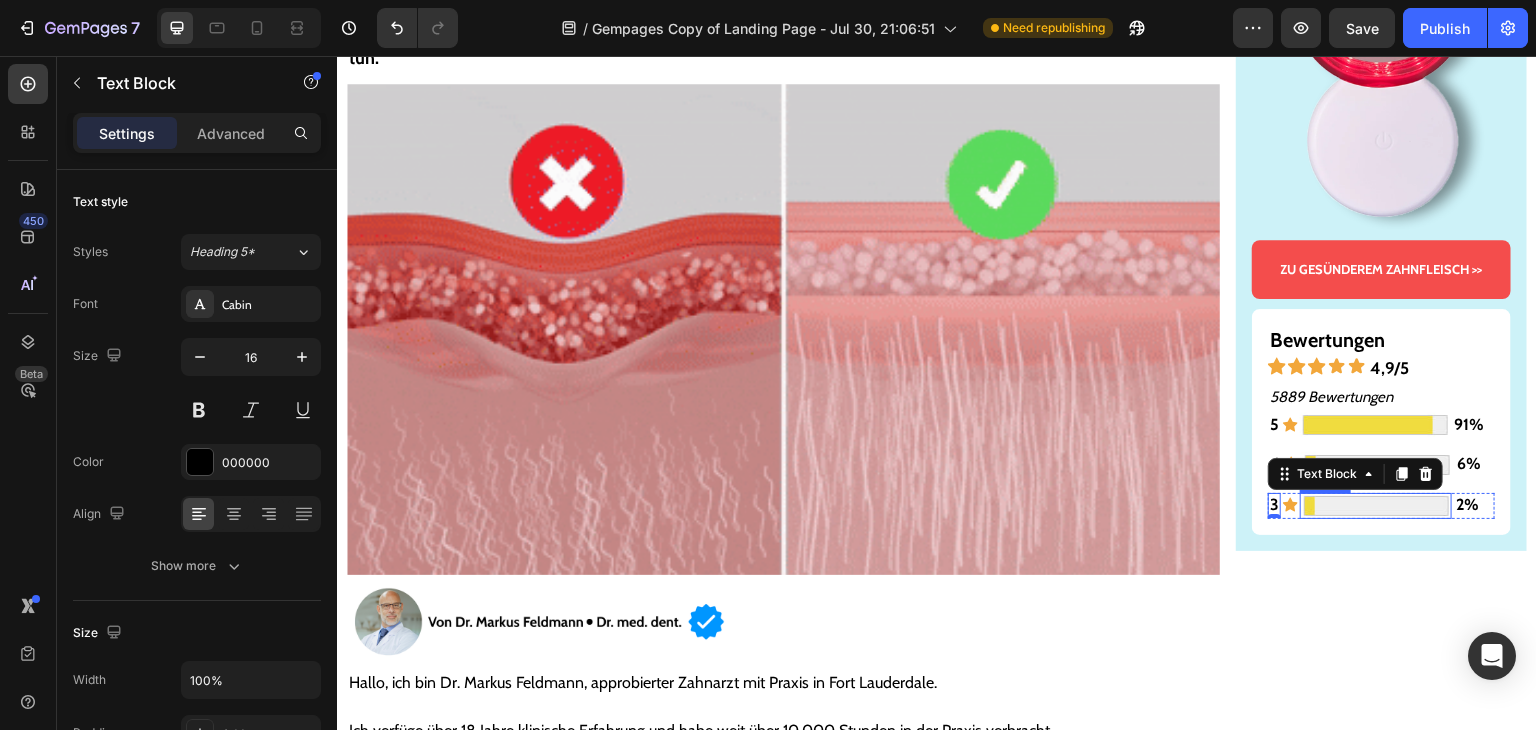 click at bounding box center (1376, 506) 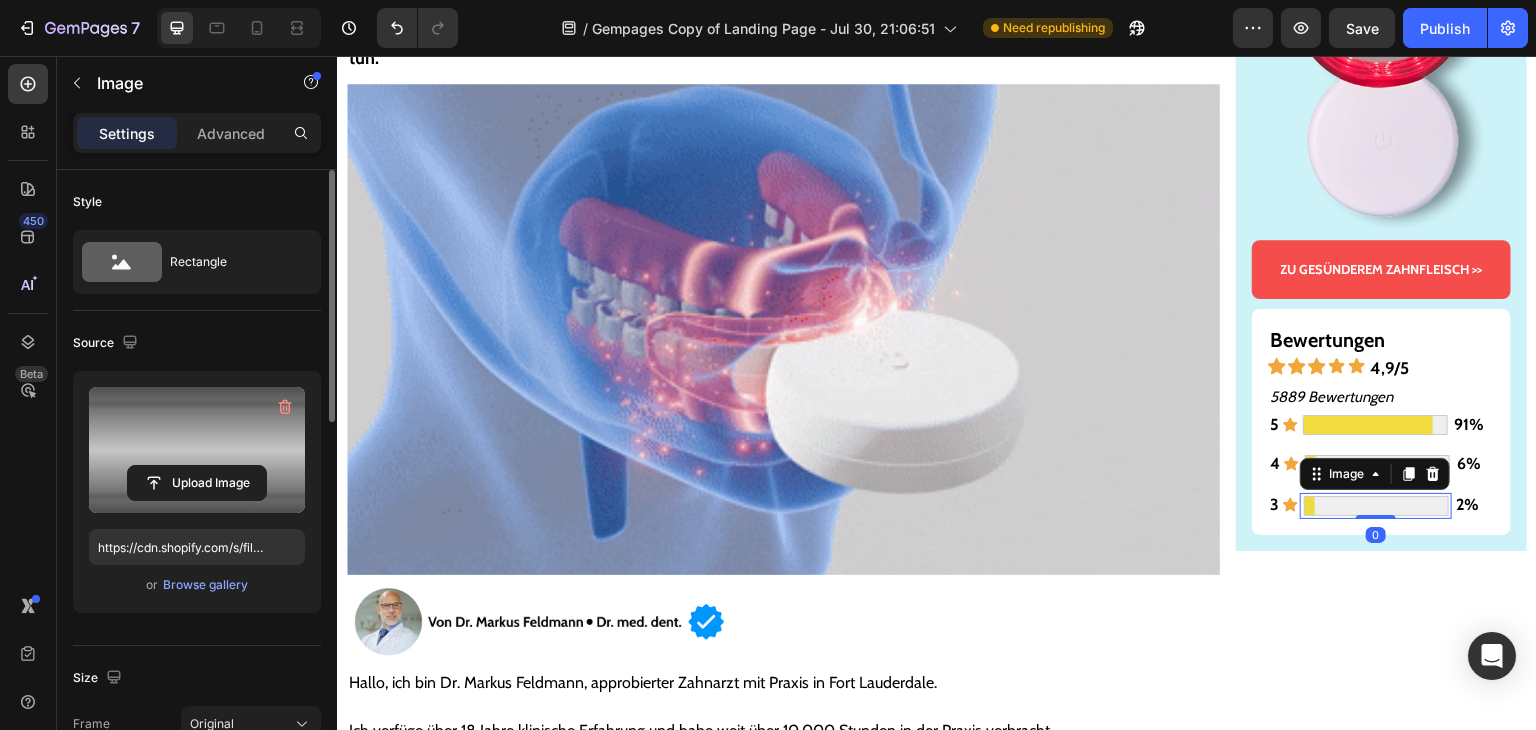 click at bounding box center [197, 450] 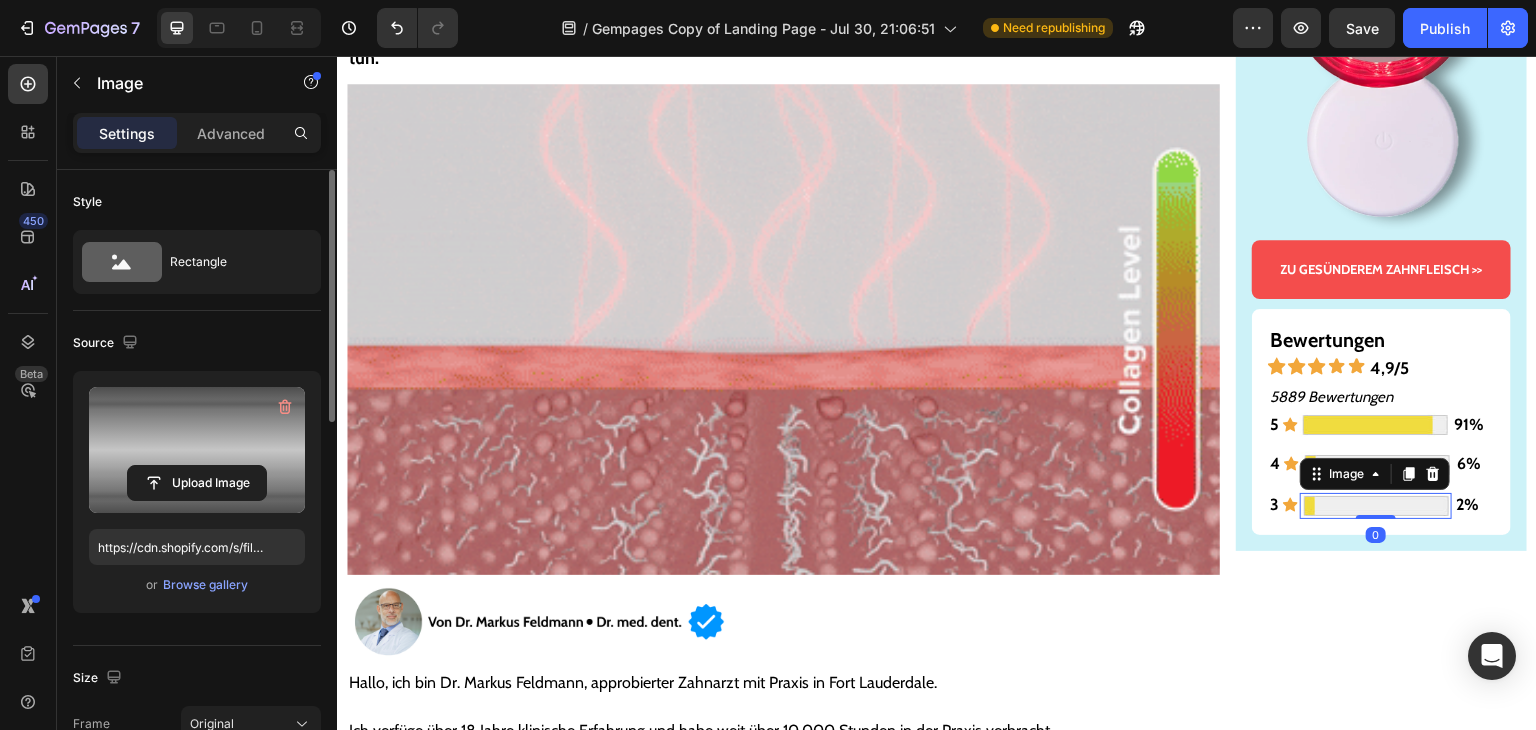 click 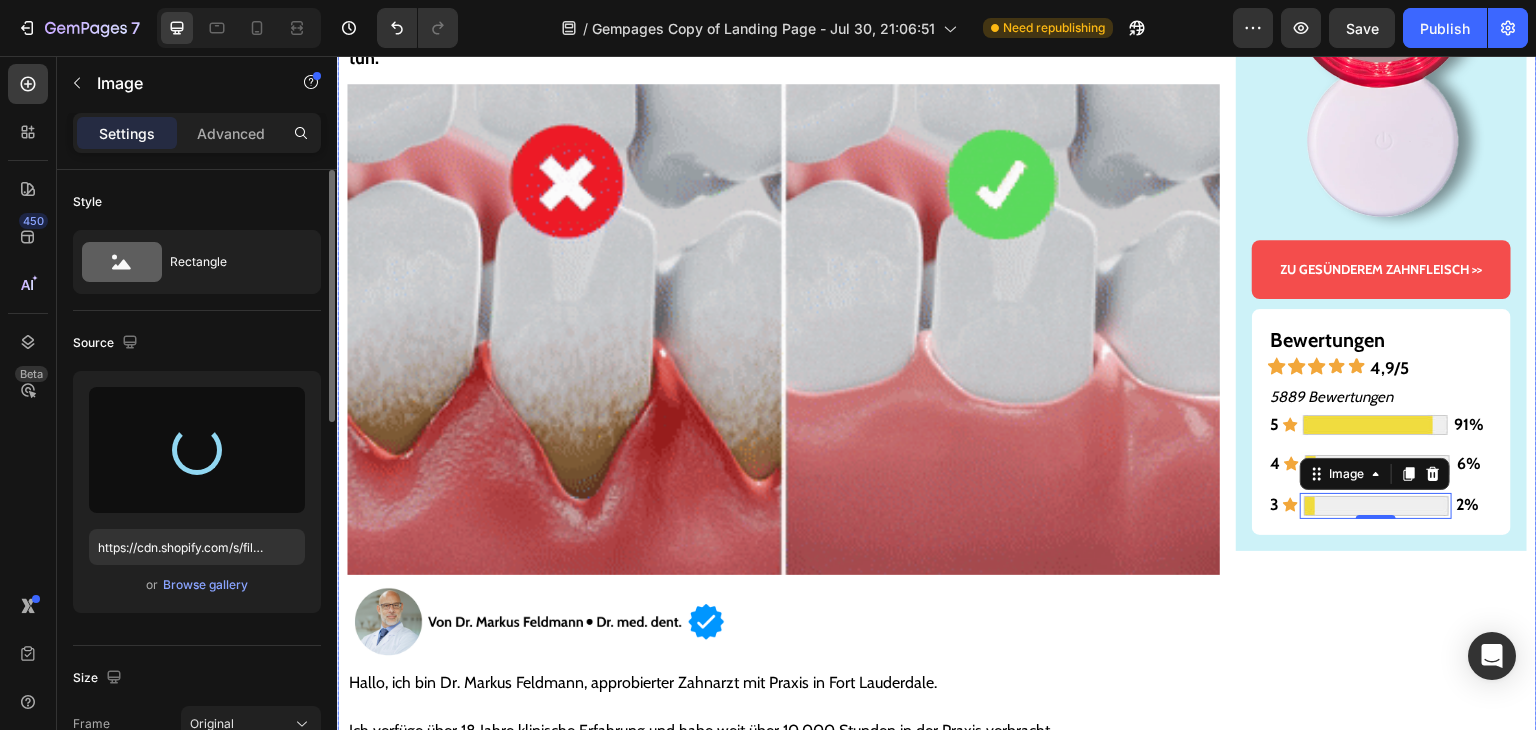 type on "https://cdn.shopify.com/s/files/1/0939/6407/5355/files/gempages_577761599079580613-96f46981-7323-4a49-8747-e840c1b6fb07.webp" 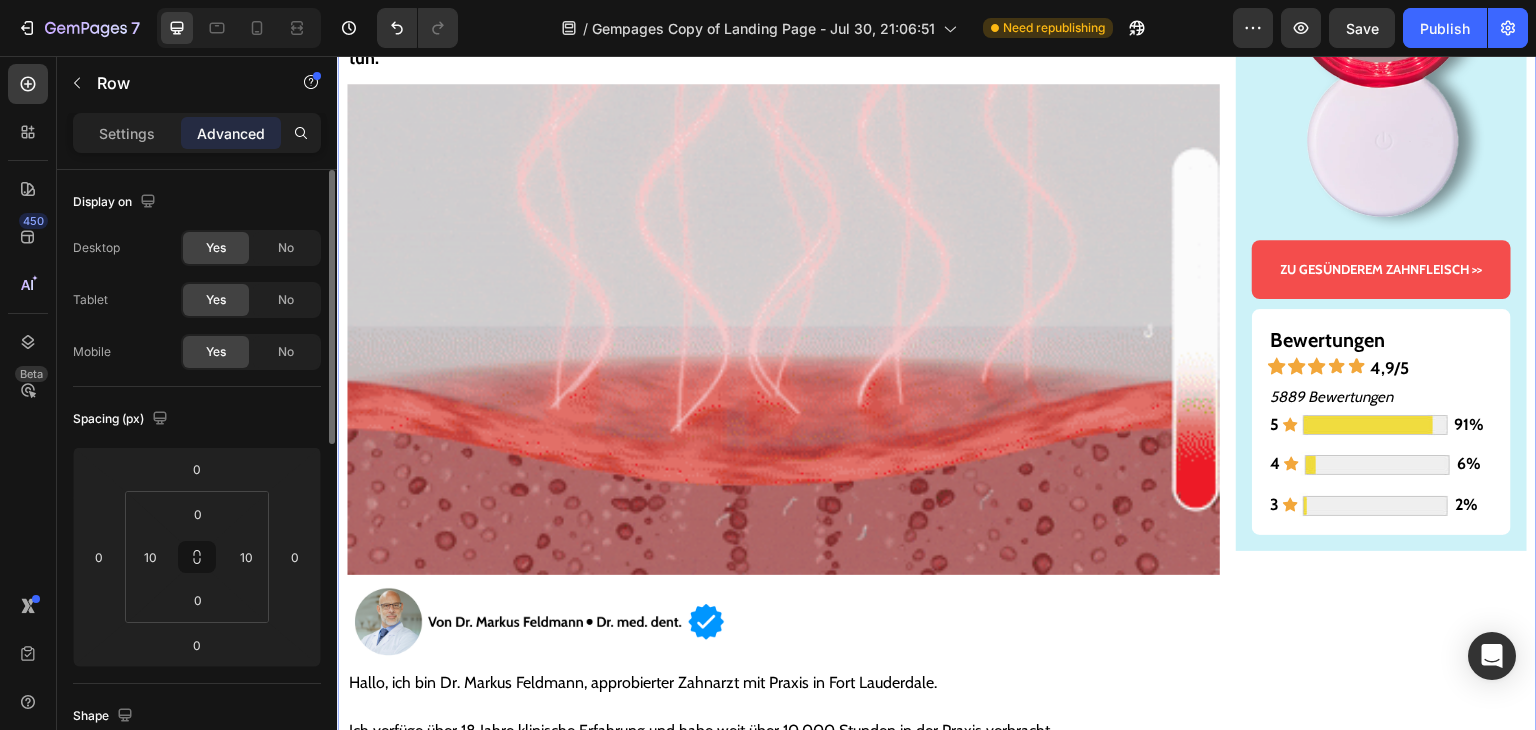 click on "Gesünderes & stärkeres Zahnfleisch – oder Geld zurück! Text Block Image ZU GESÜNDEREM ZAHNFLEISCH >> Button Bewertungen Text Block
Icon
Icon
Icon
Icon
Icon 4,9/5 Text Block Row 5889 Bewertungen Text Block 5 Text Block
Icon Image 91% Text Block Row 4 Text Block
Icon Image 6% Text Block Row 3 Text Block
Icon Image 2% Text Block Row Row Row" at bounding box center [1381, 6166] 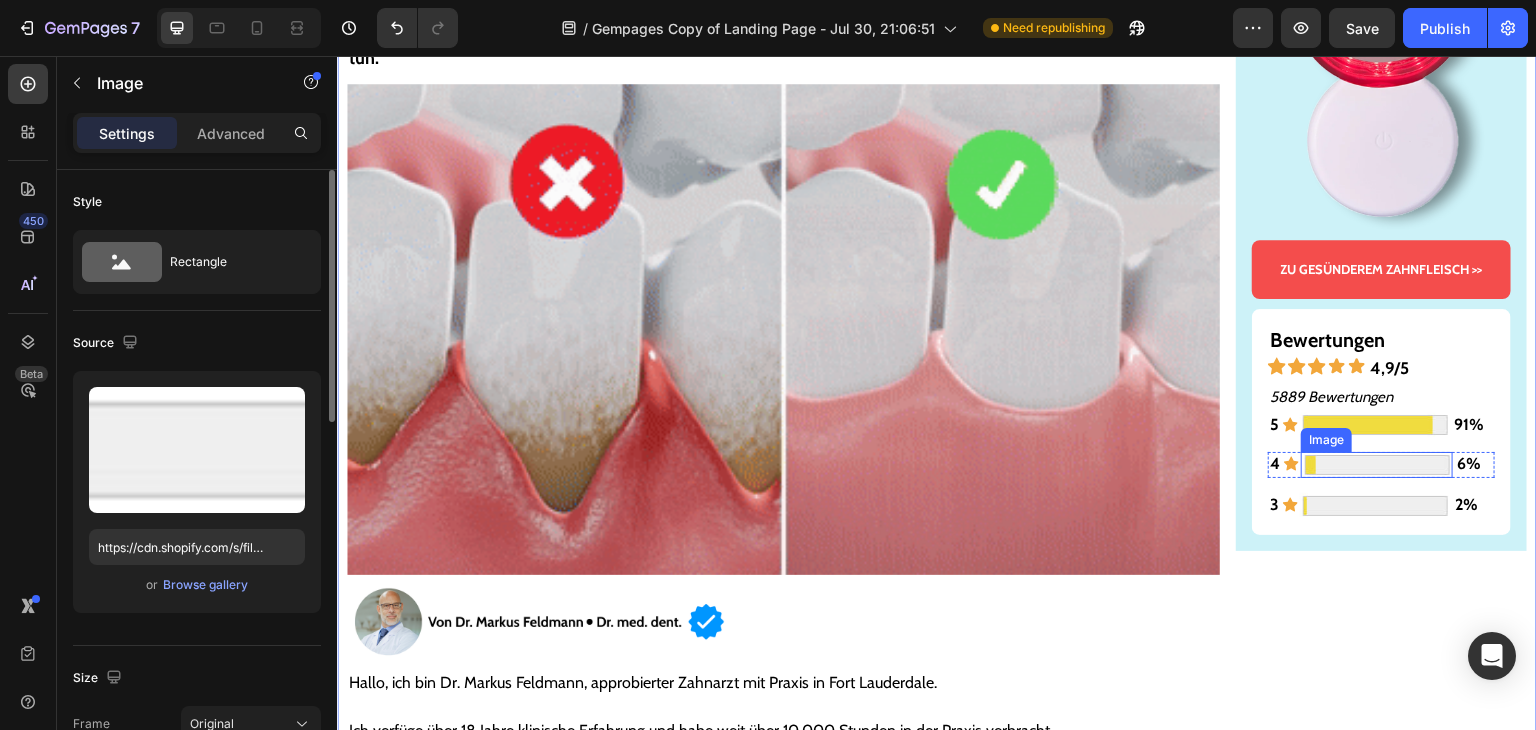click at bounding box center (1377, 465) 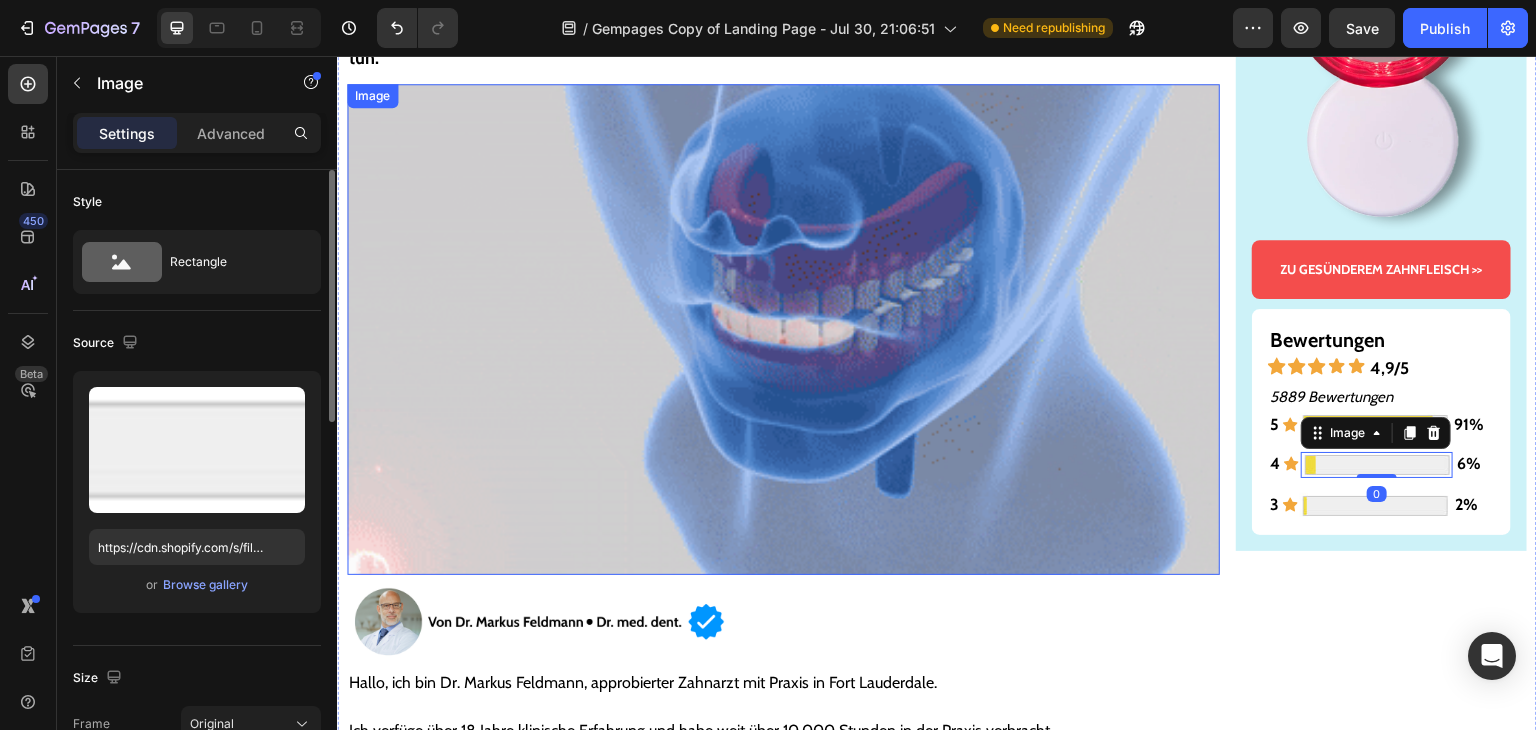 scroll, scrollTop: 430, scrollLeft: 0, axis: vertical 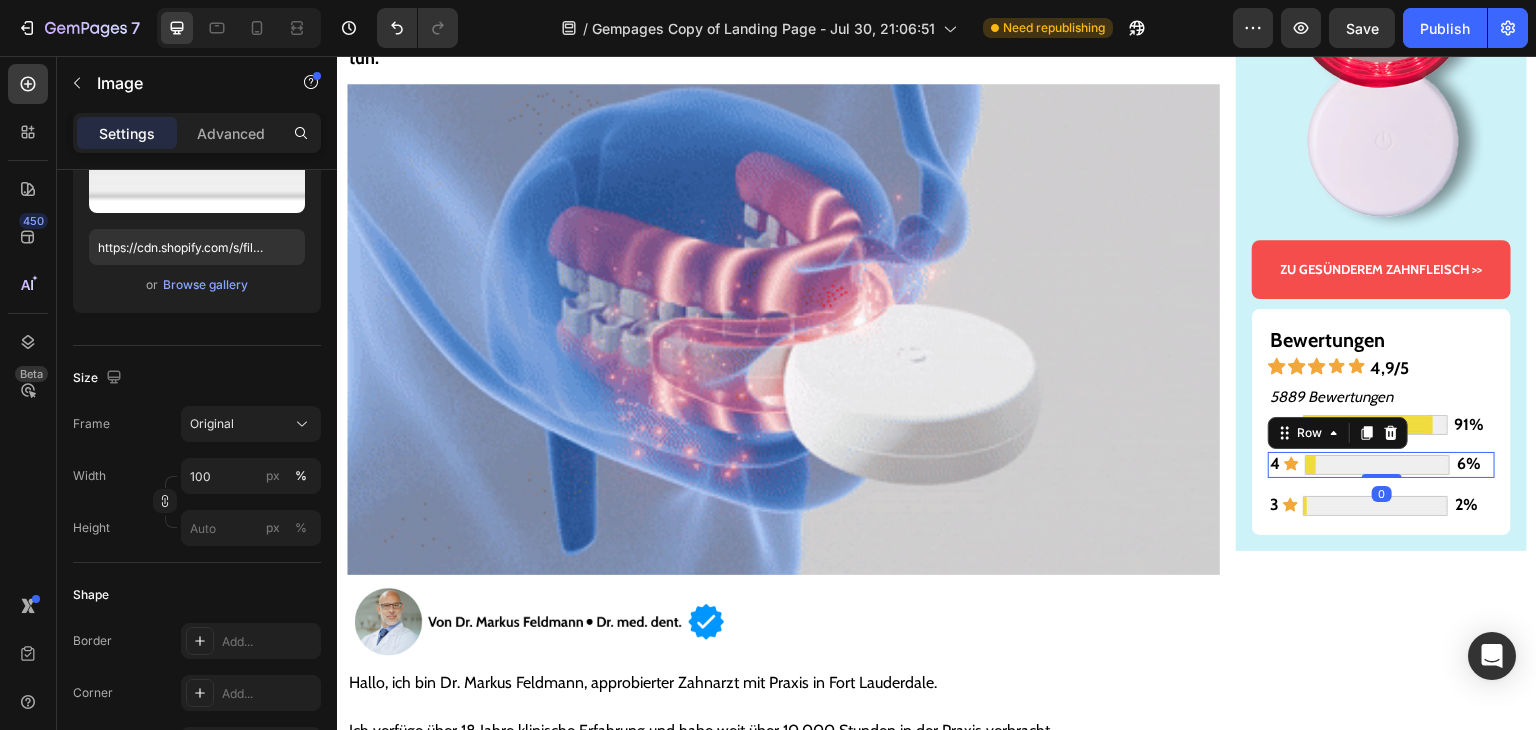 click on "4 Text Block
Icon Image 6% Text Block Row   0" at bounding box center [1381, 465] 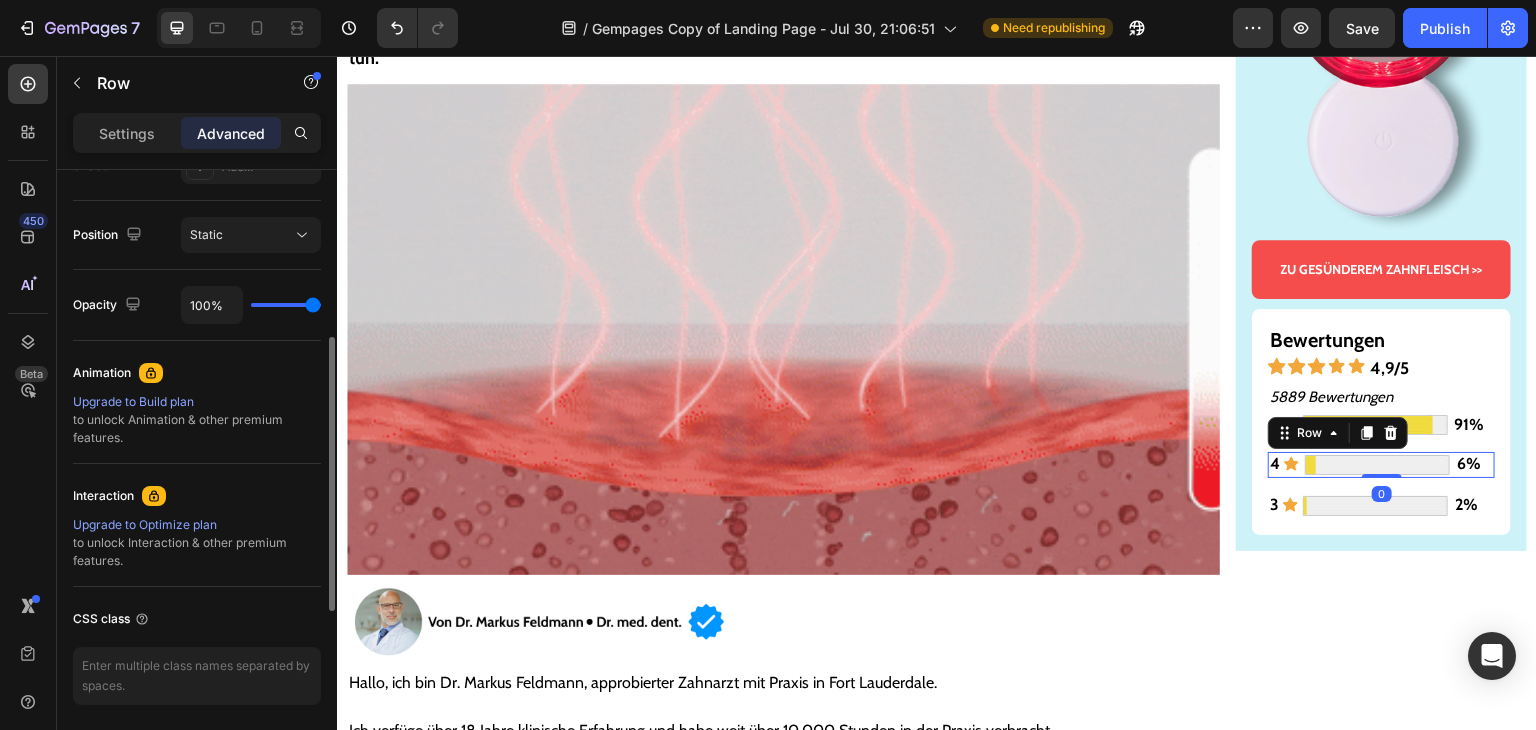 scroll, scrollTop: 300, scrollLeft: 0, axis: vertical 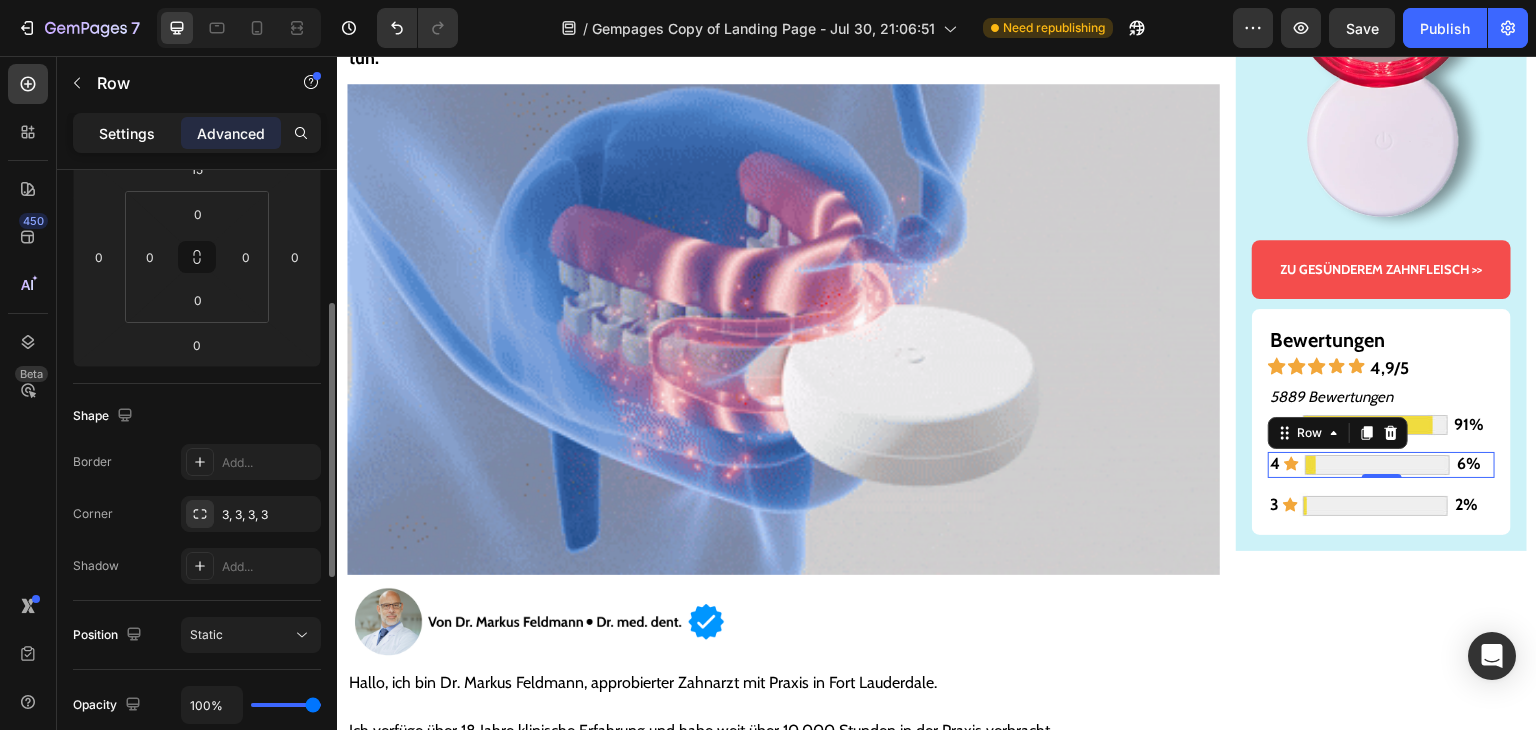 click on "Settings" 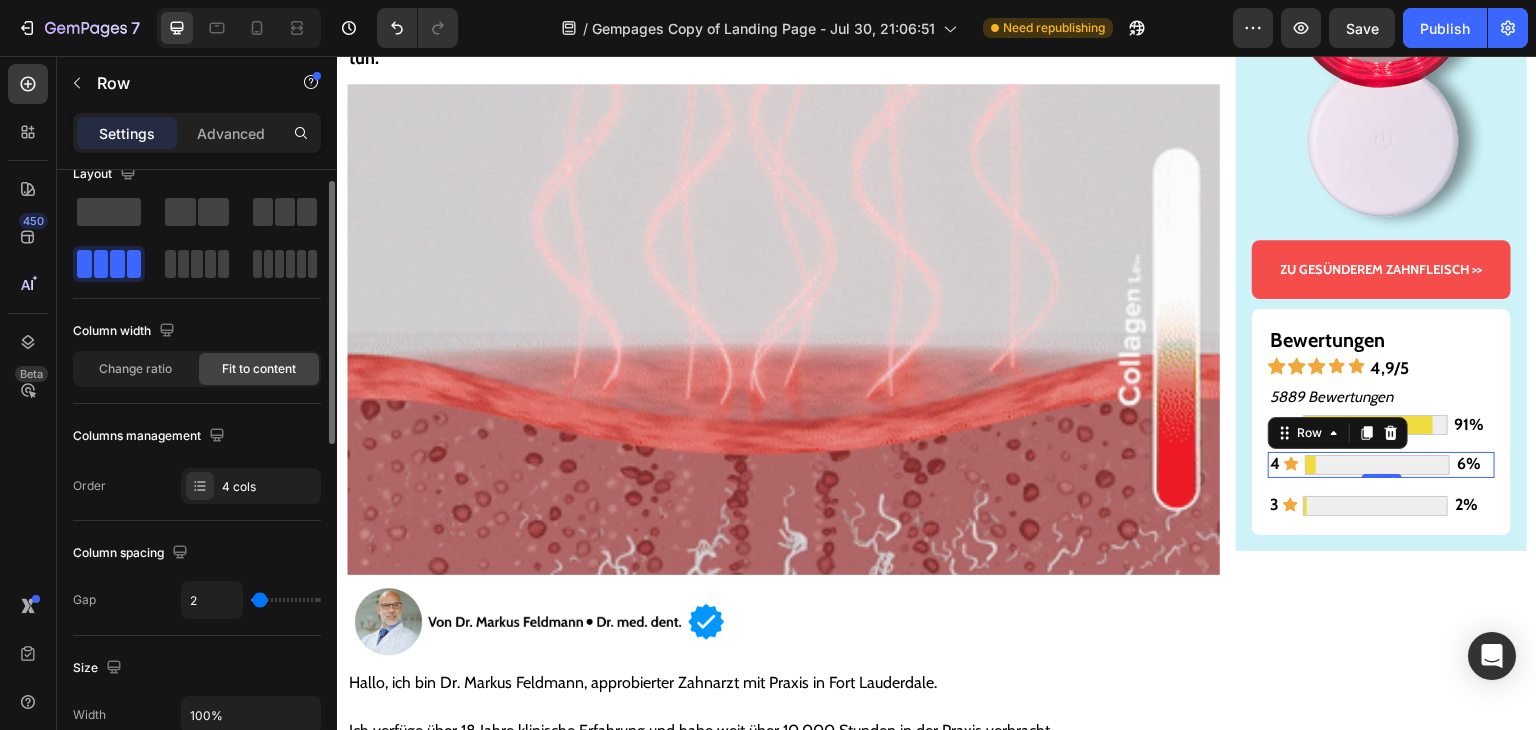 scroll, scrollTop: 0, scrollLeft: 0, axis: both 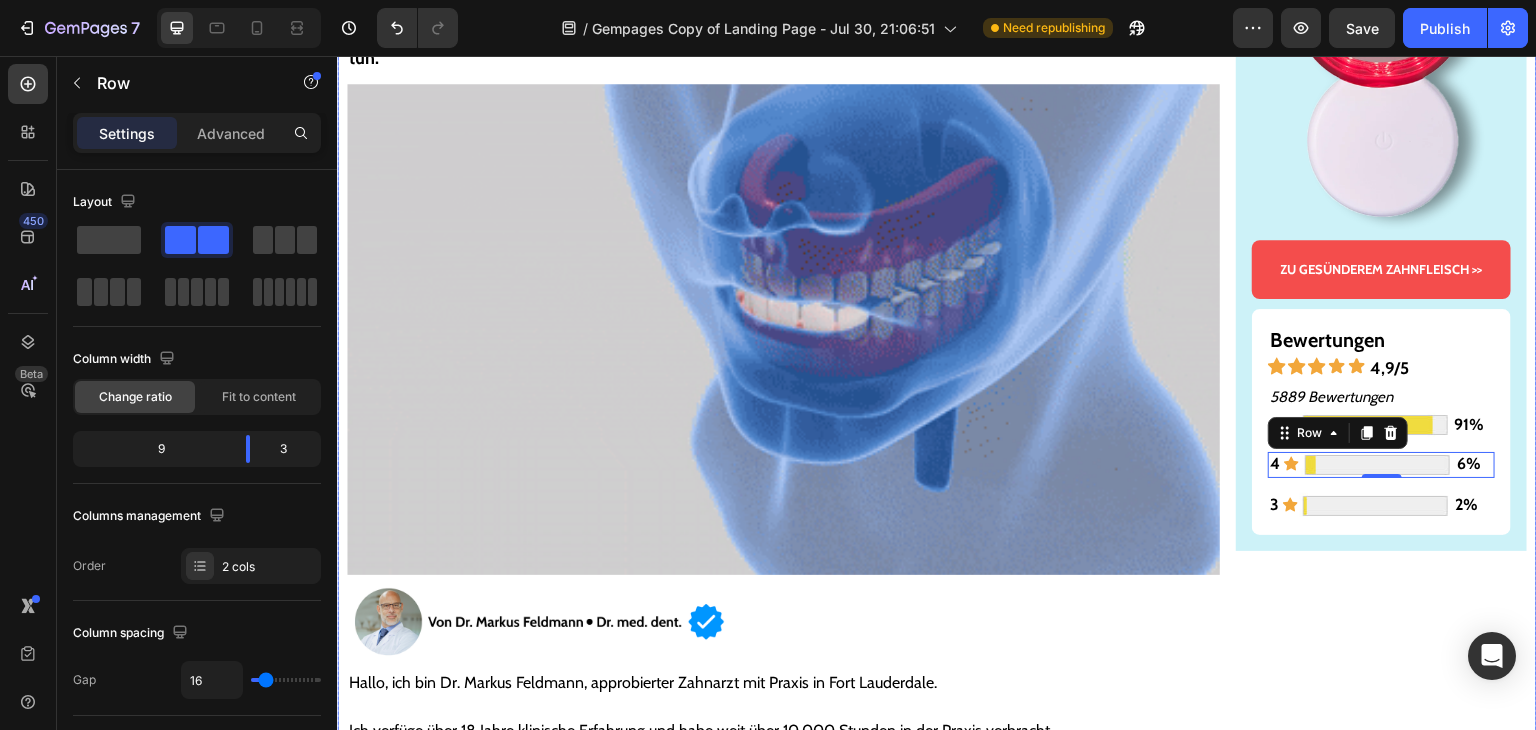 click on "Gesünderes & stärkeres Zahnfleisch – oder Geld zurück! Text Block Image ZU GESÜNDEREM ZAHNFLEISCH >> Button Bewertungen Text Block
Icon
Icon
Icon
Icon
Icon 4,9/5 Text Block Row 5889 Bewertungen Text Block 5 Text Block
Icon Image 91% Text Block Row 4 Text Block
Icon Image 6% Text Block Row   0 3 Text Block
Icon Image 2% Text Block Row Row Row" at bounding box center [1381, 6166] 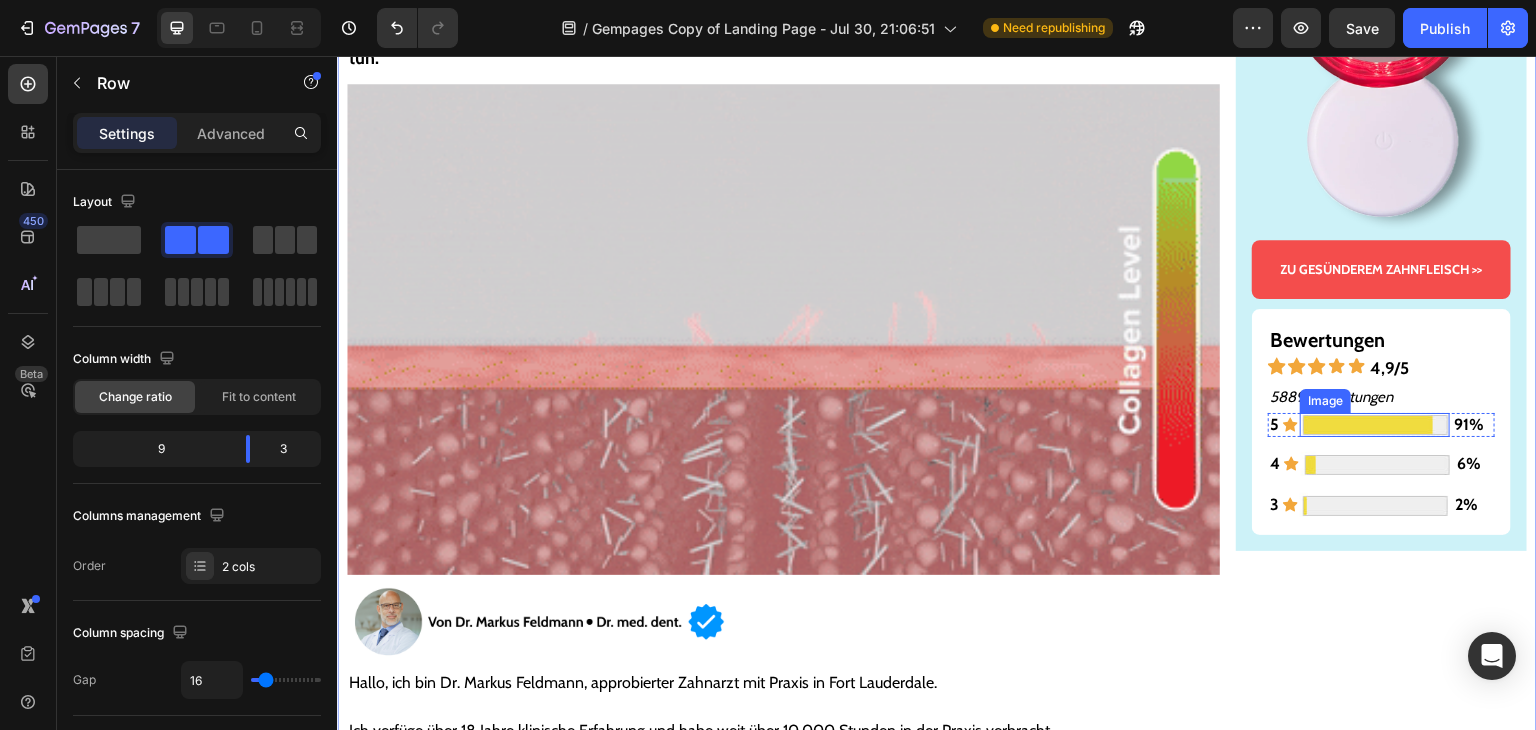 click at bounding box center [1375, 425] 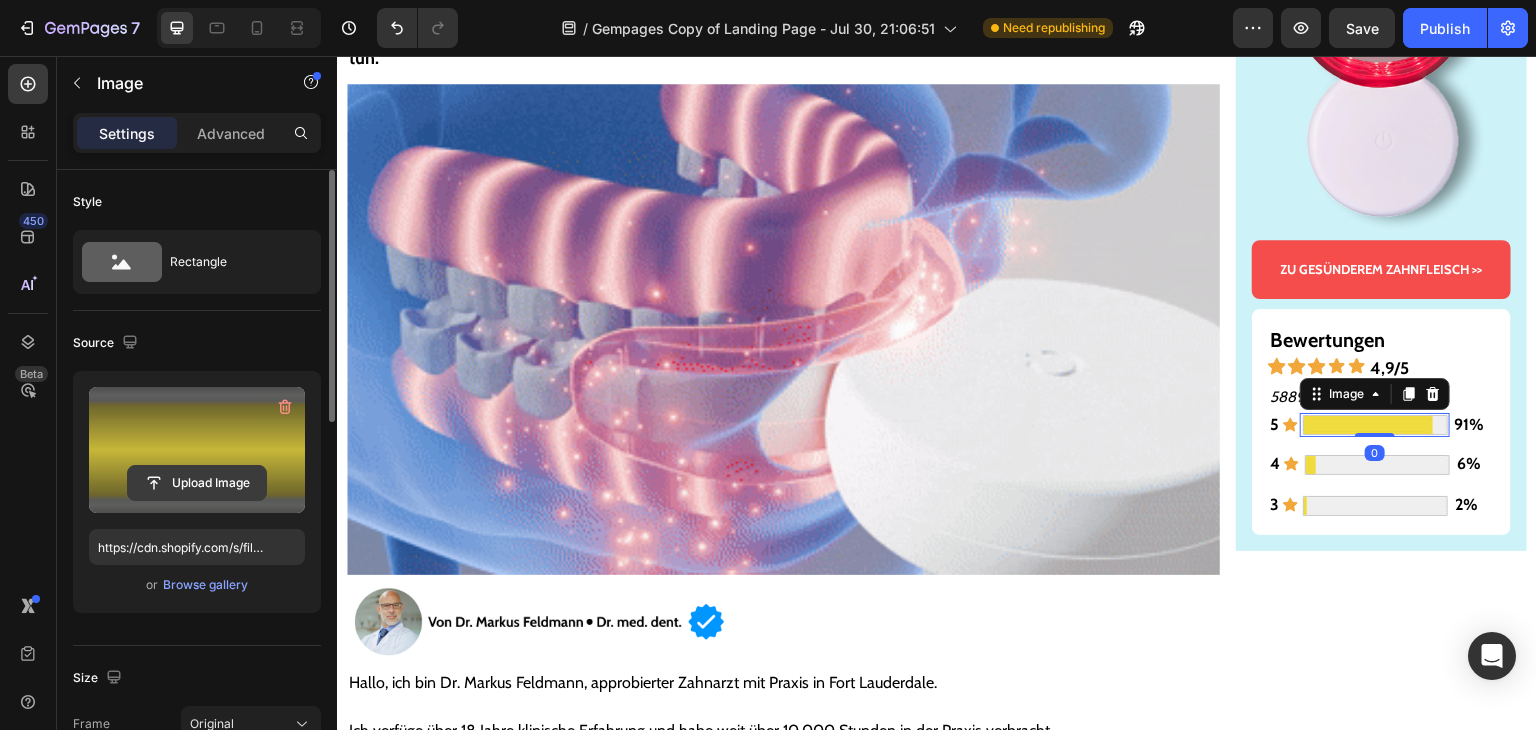 click 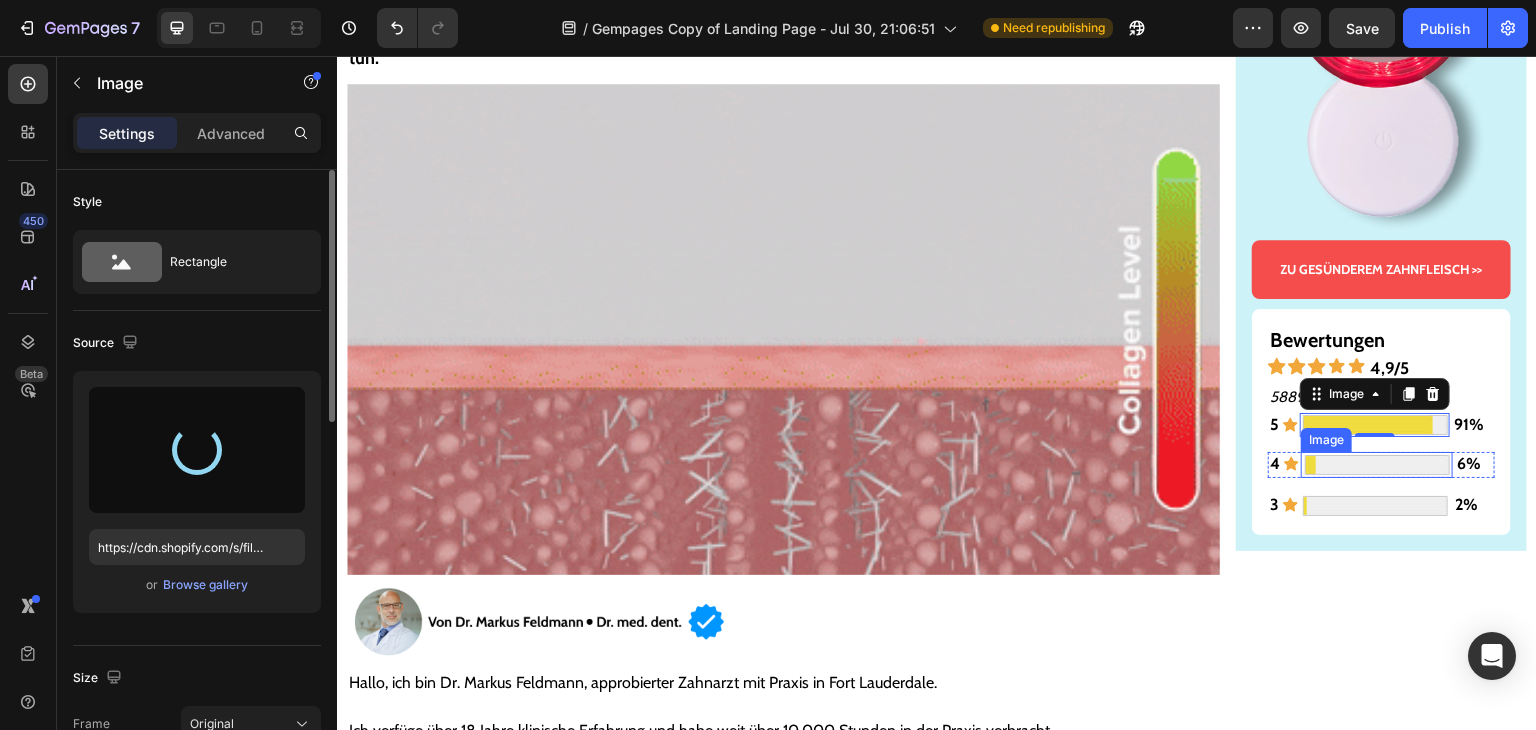 type on "https://cdn.shopify.com/s/files/1/0939/6407/5355/files/gempages_577761599079580613-25781a23-2605-40e6-86d5-db5eac67d016.png" 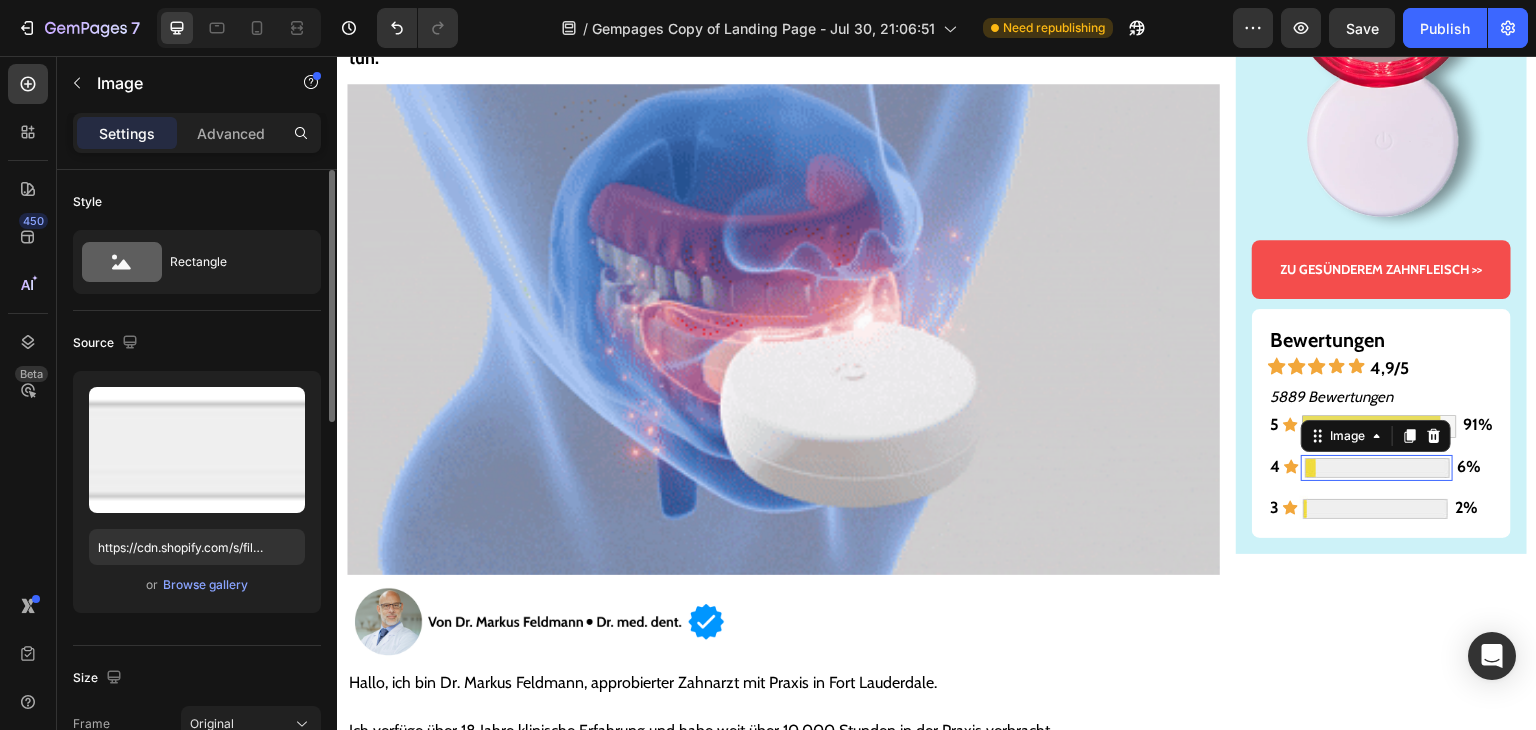 click at bounding box center [1377, 468] 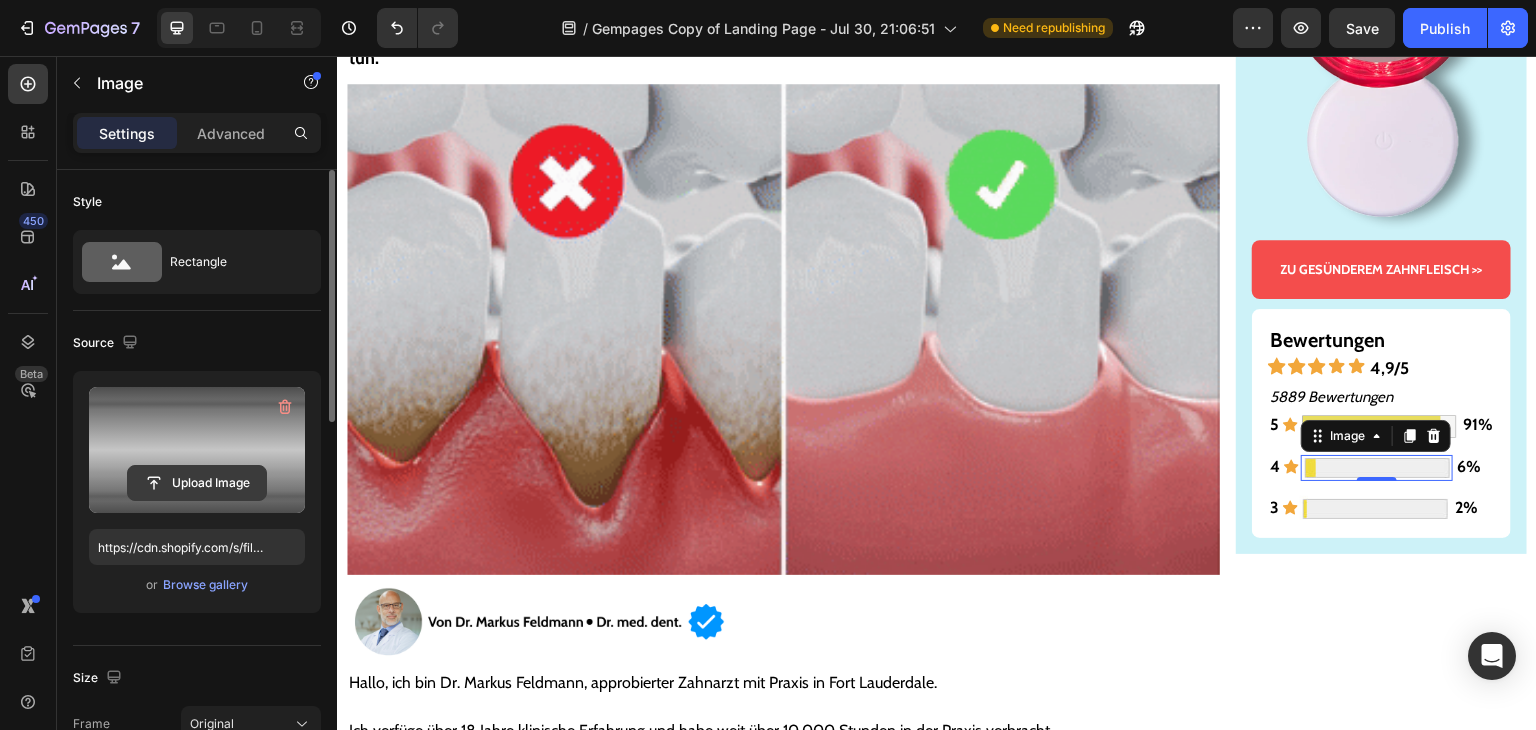 click 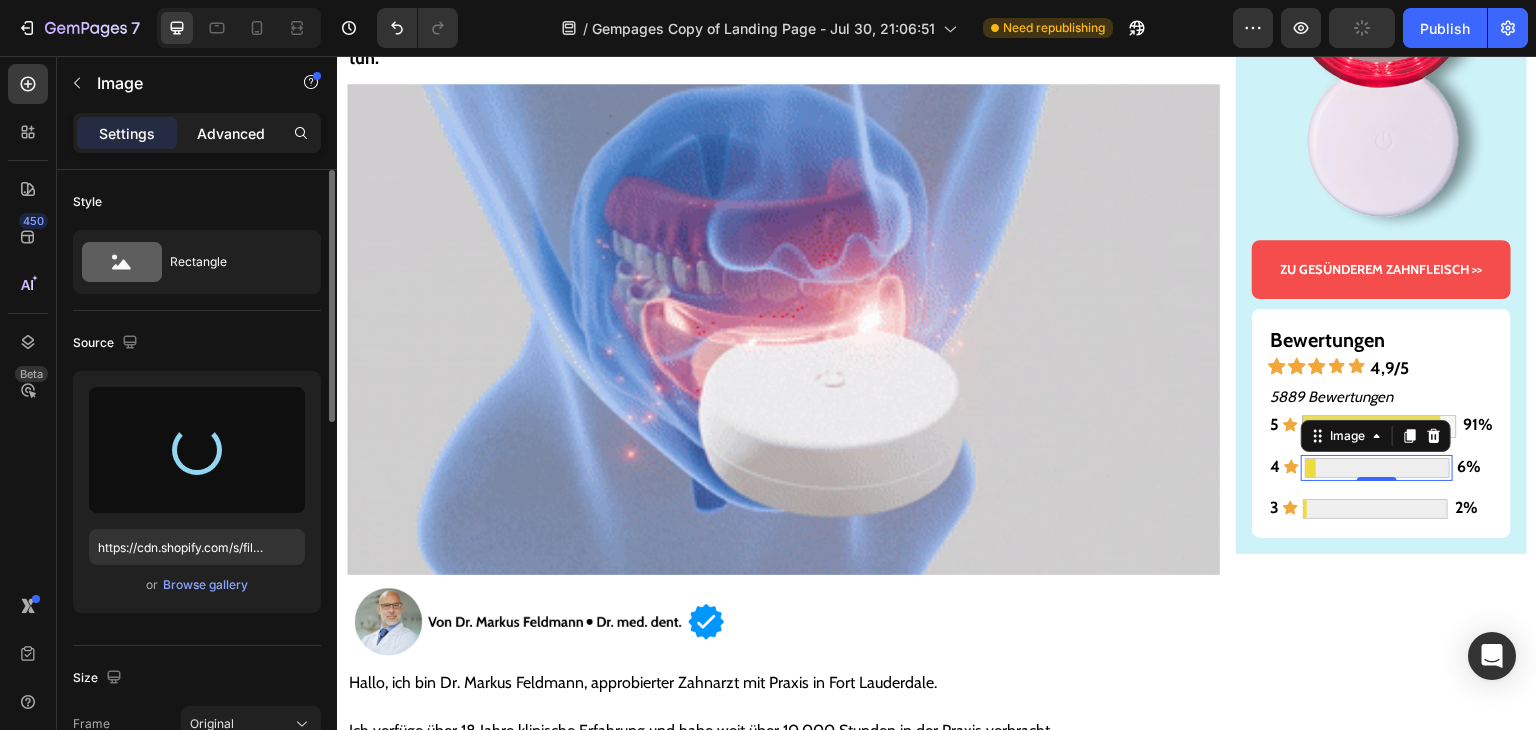 type on "https://cdn.shopify.com/s/files/1/0939/6407/5355/files/gempages_577761599079580613-8beb3e3f-2685-4955-b2fe-b21f2d1a1cf1.png" 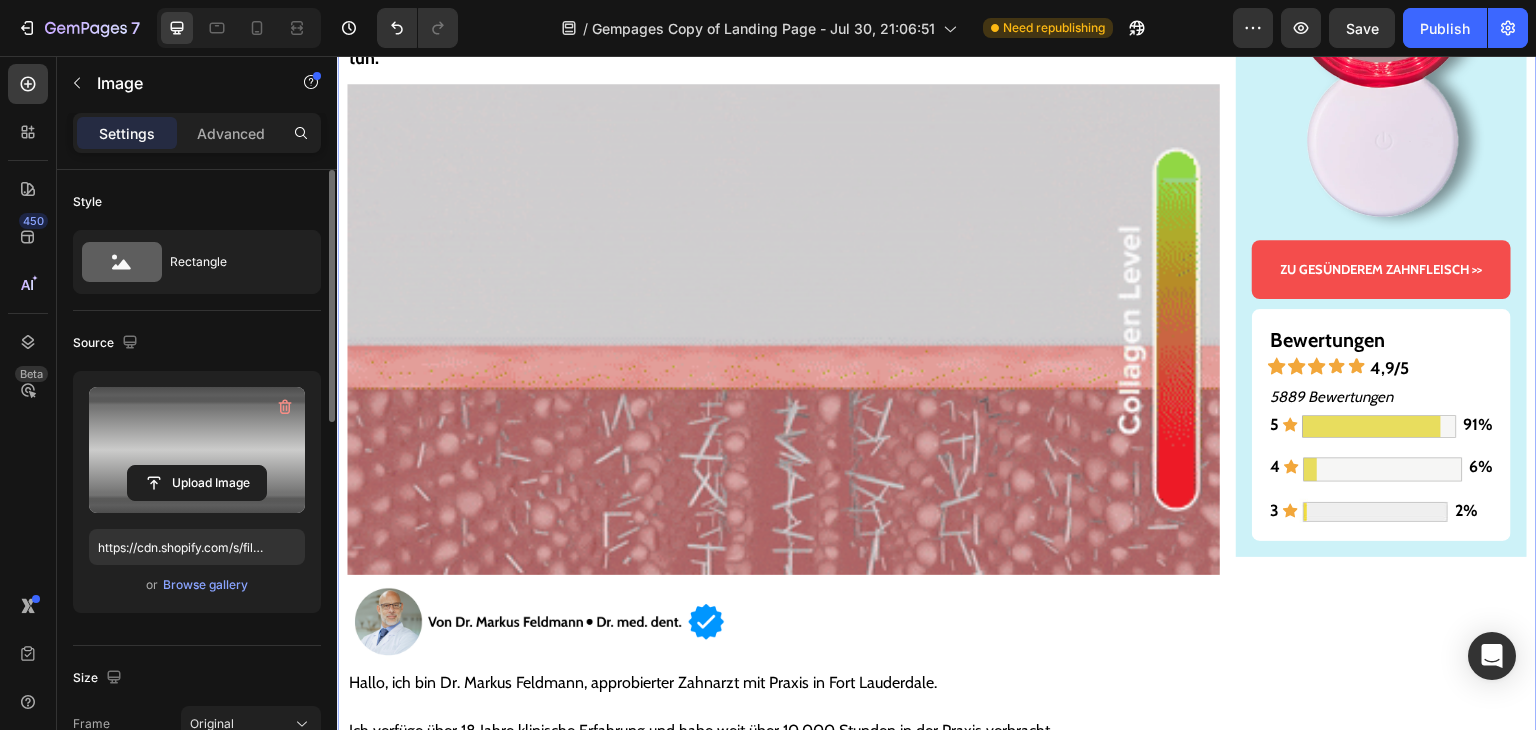 click on "Gesünderes & stärkeres Zahnfleisch – oder Geld zurück! Text Block Image ZU GESÜNDEREM ZAHNFLEISCH >> Button Bewertungen Text Block
Icon
Icon
Icon
Icon
Icon 4,9/5 Text Block Row 5889 Bewertungen Text Block 5 Text Block
Icon Image 91% Text Block Row 4 Text Block
Icon Image 6% Text Block Row 3 Text Block
Icon Image 2% Text Block Row Row Row" at bounding box center (1381, 6166) 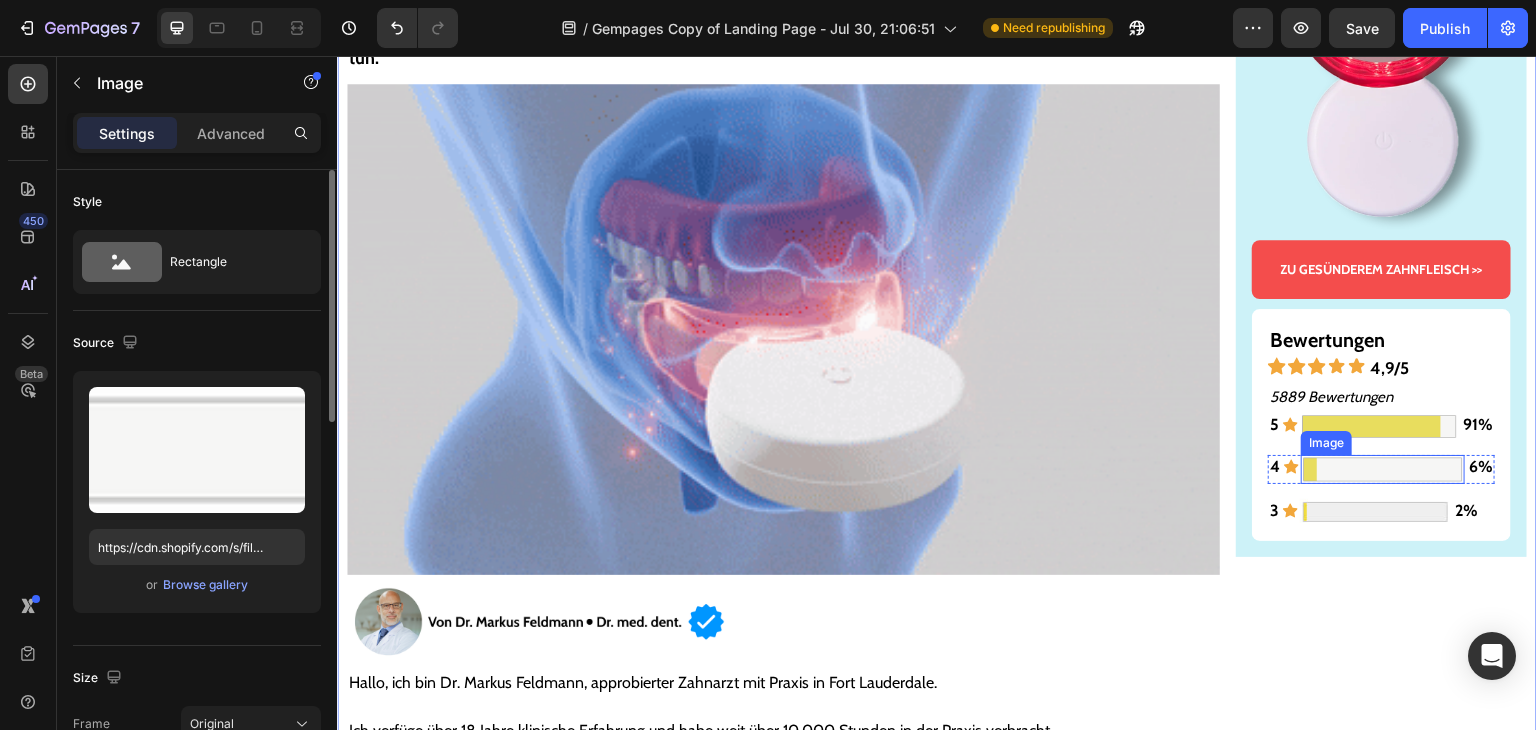 click at bounding box center [1383, 469] 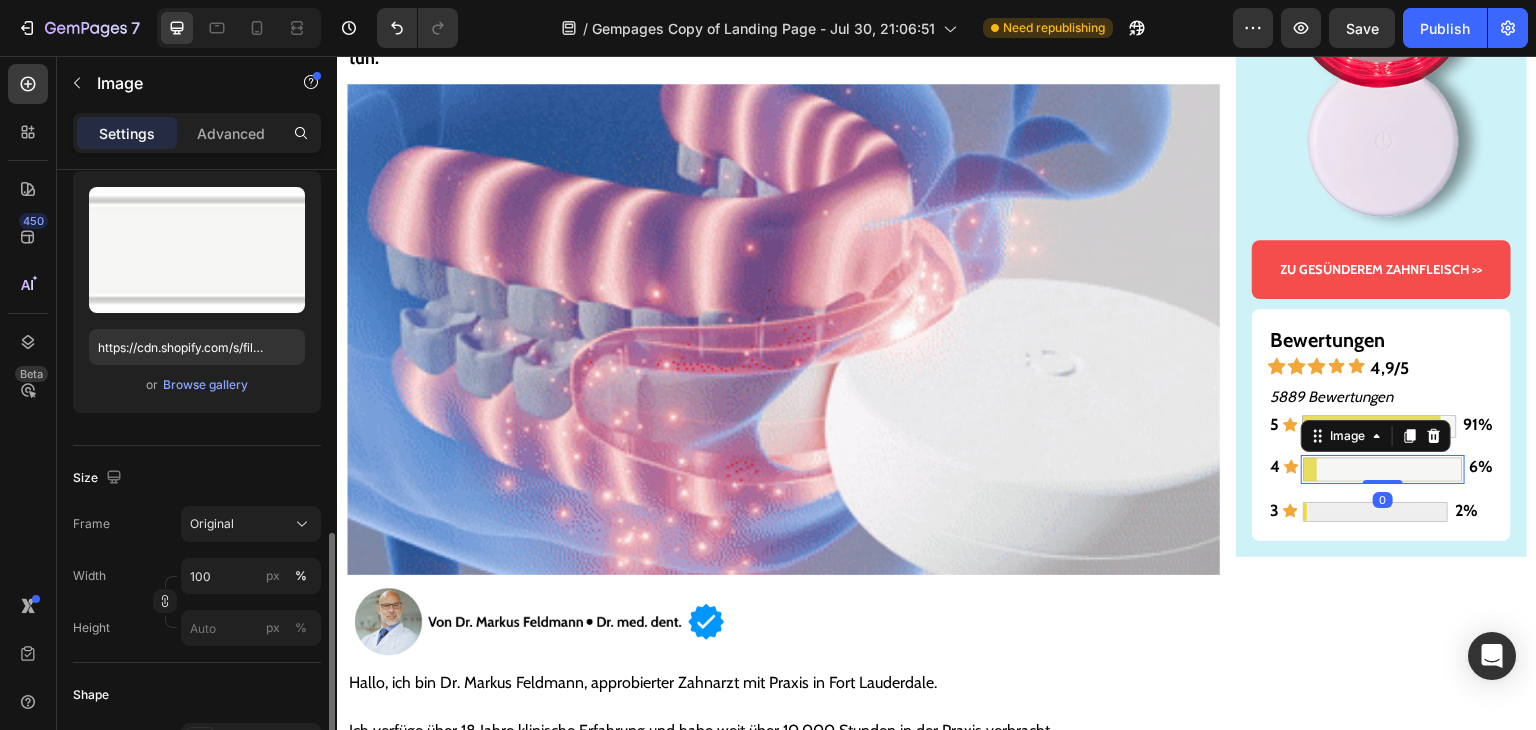 scroll, scrollTop: 400, scrollLeft: 0, axis: vertical 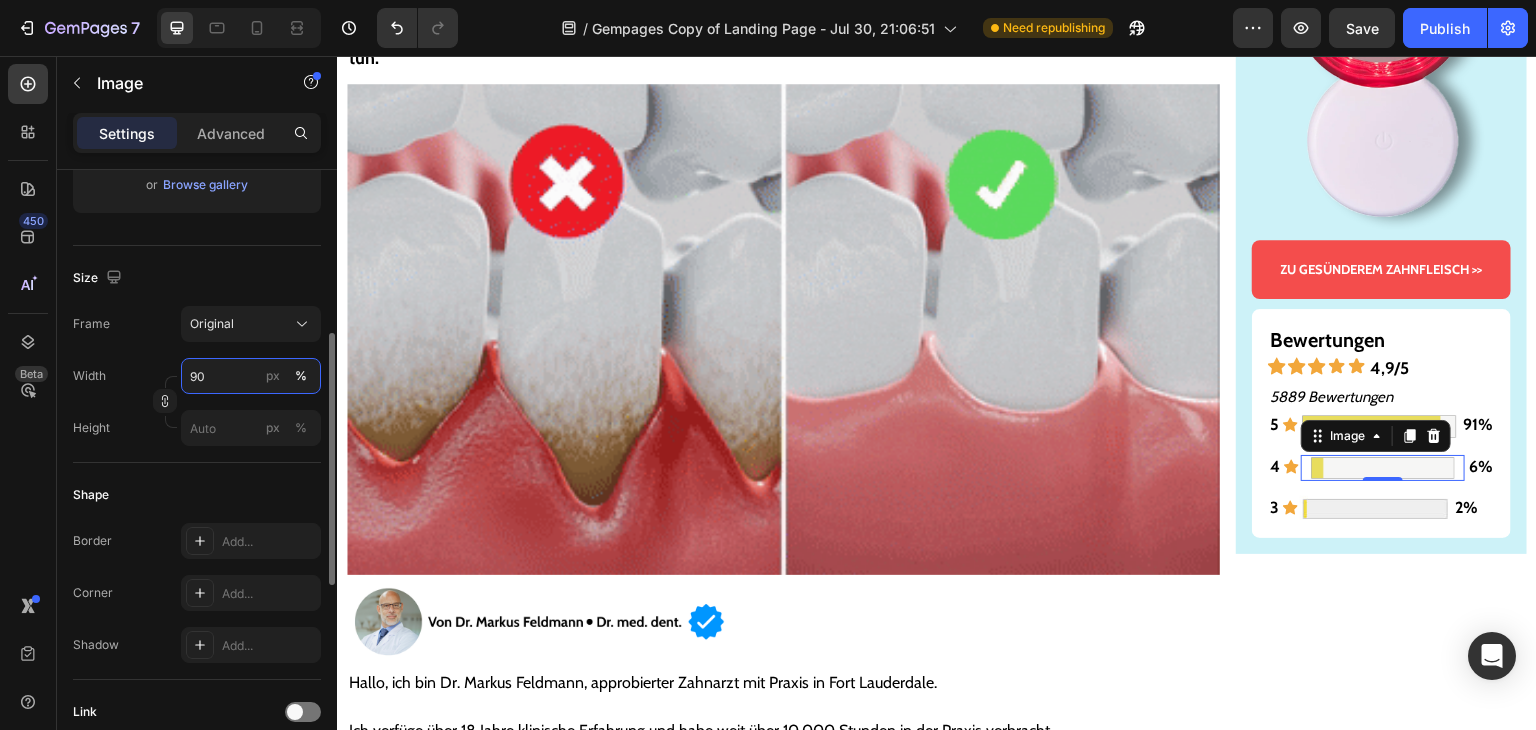 type on "9" 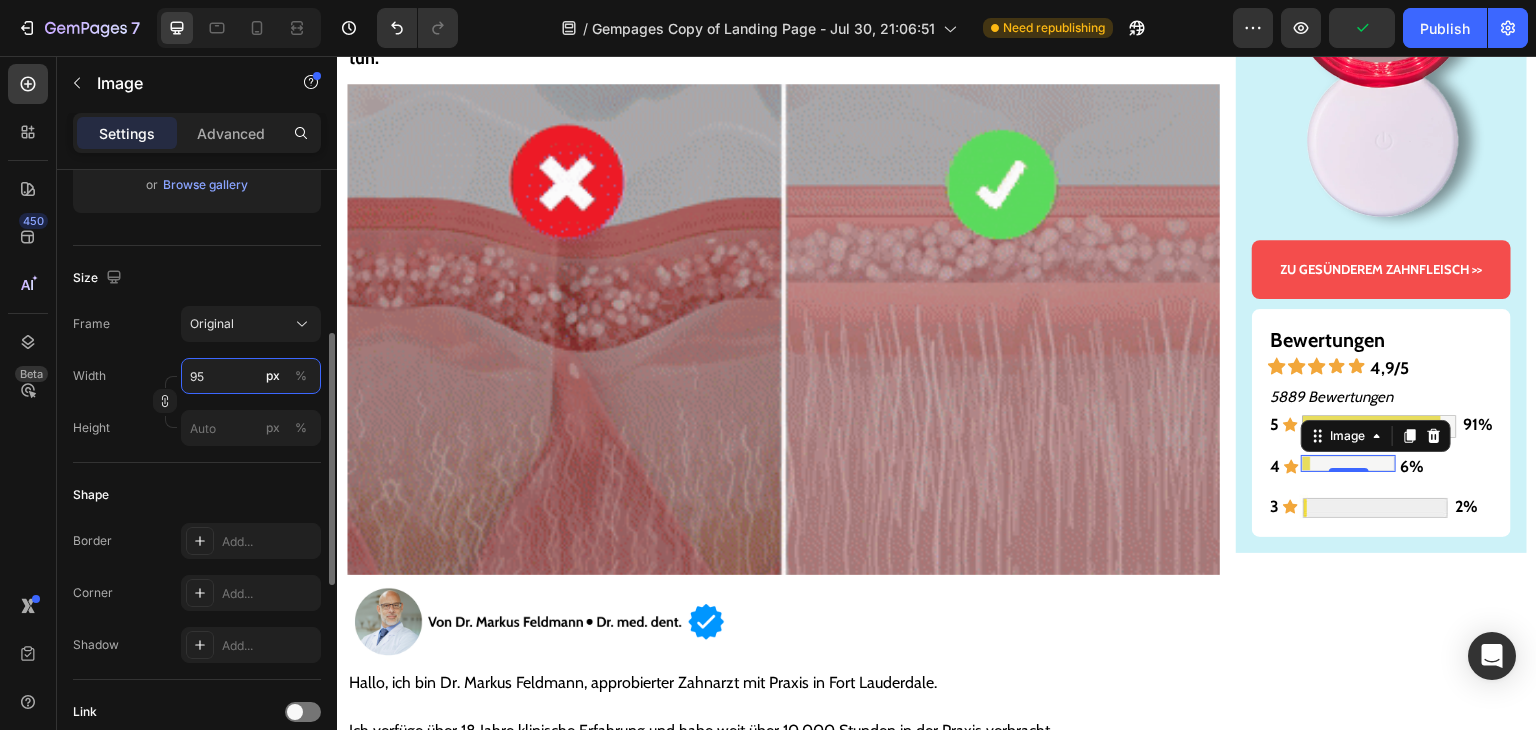 type on "9" 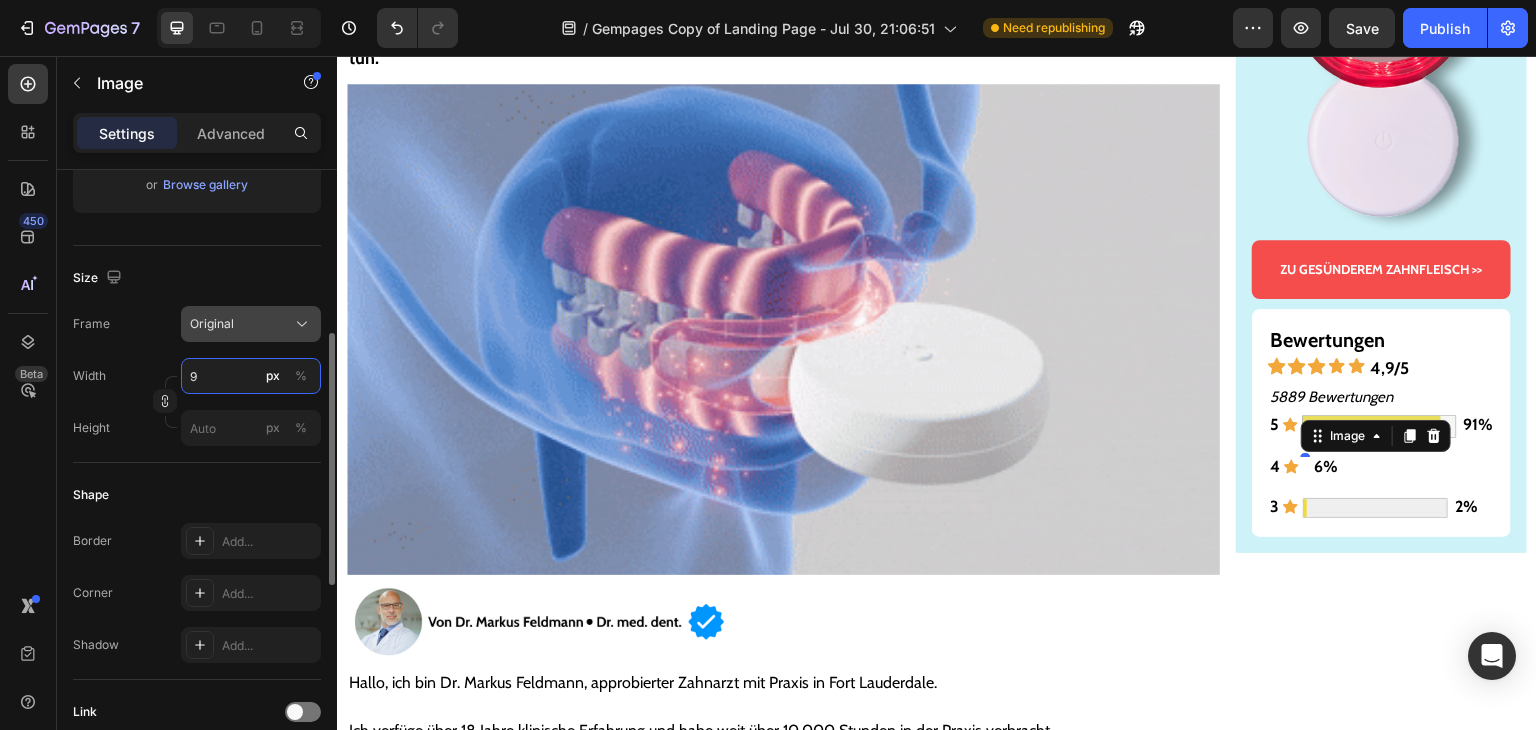 type on "9" 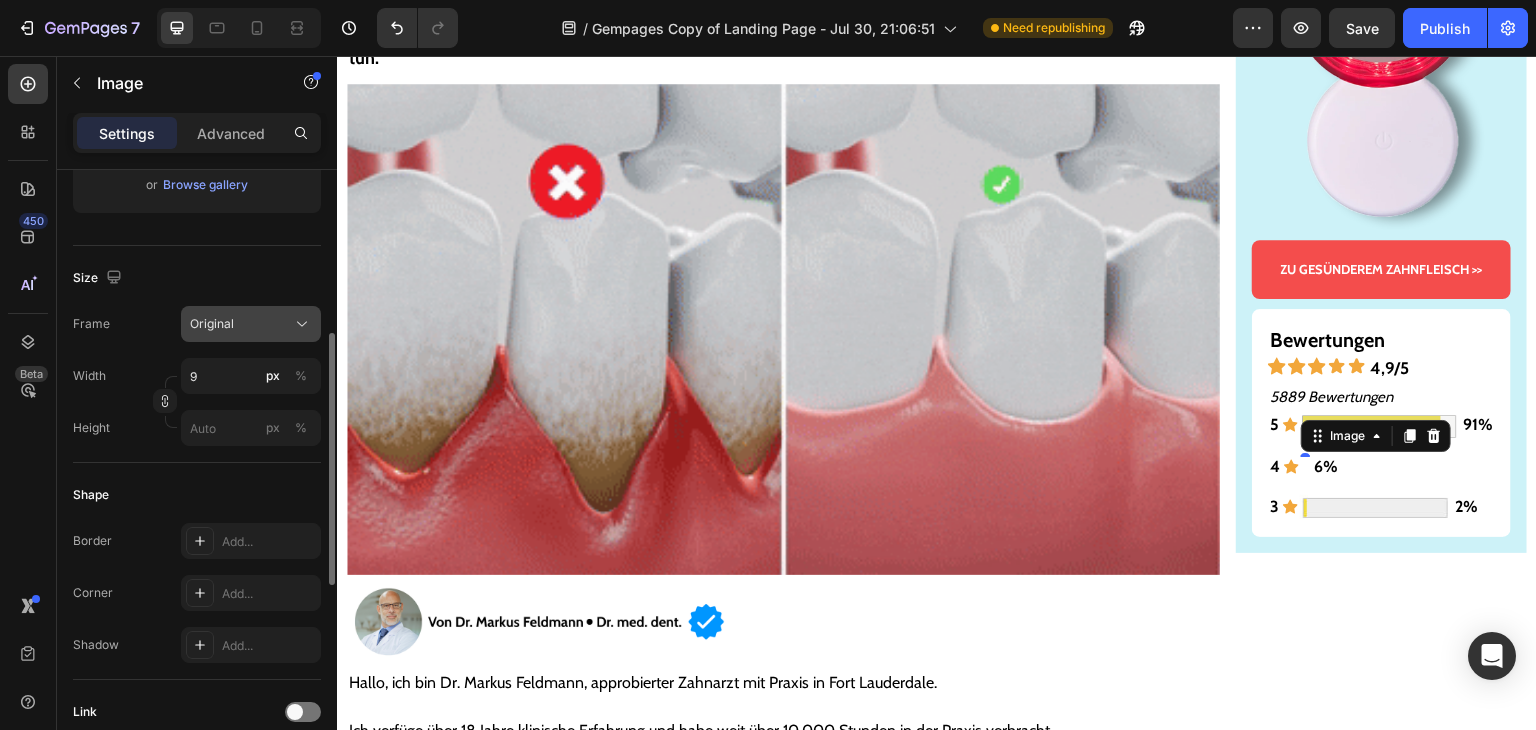 click on "Original" at bounding box center [251, 324] 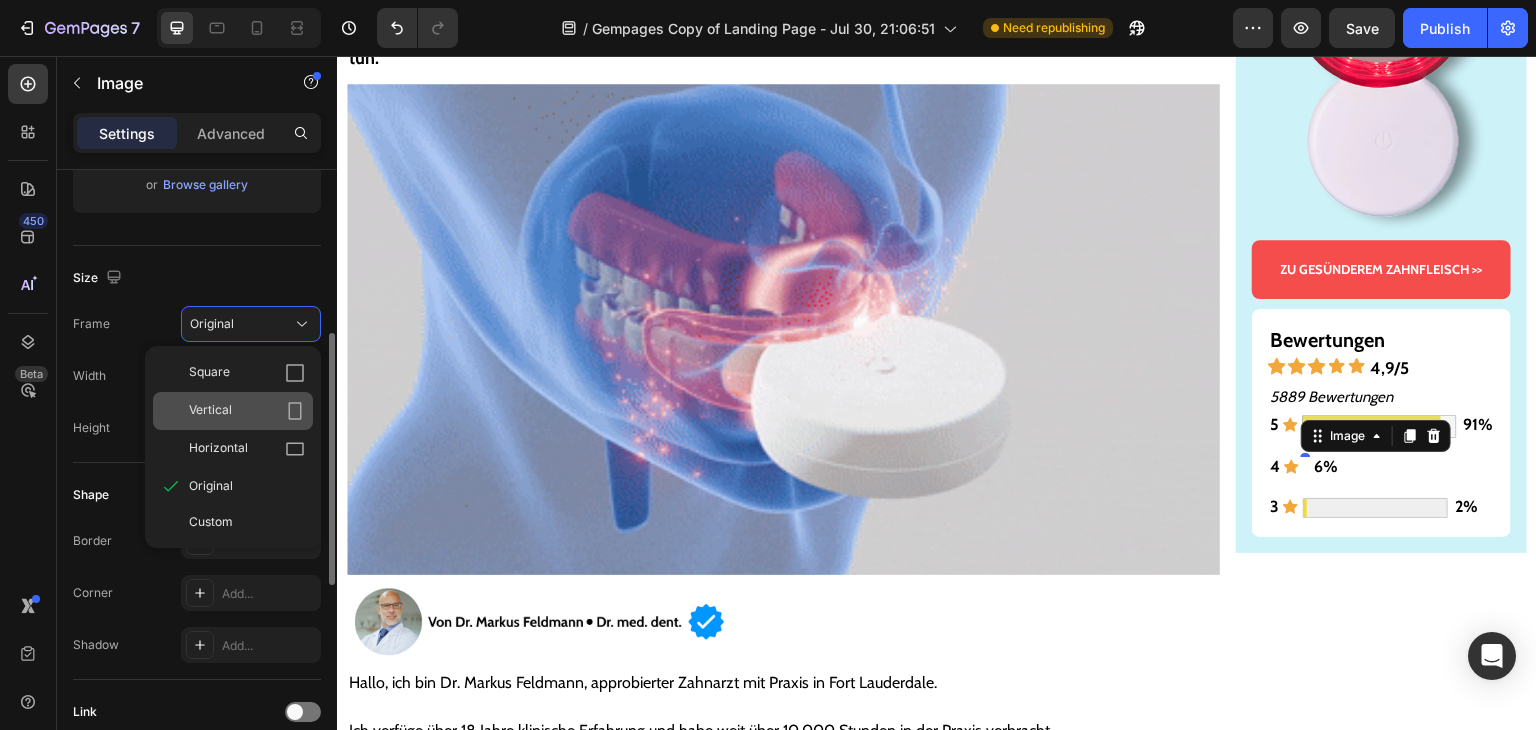 click on "Vertical" at bounding box center [247, 411] 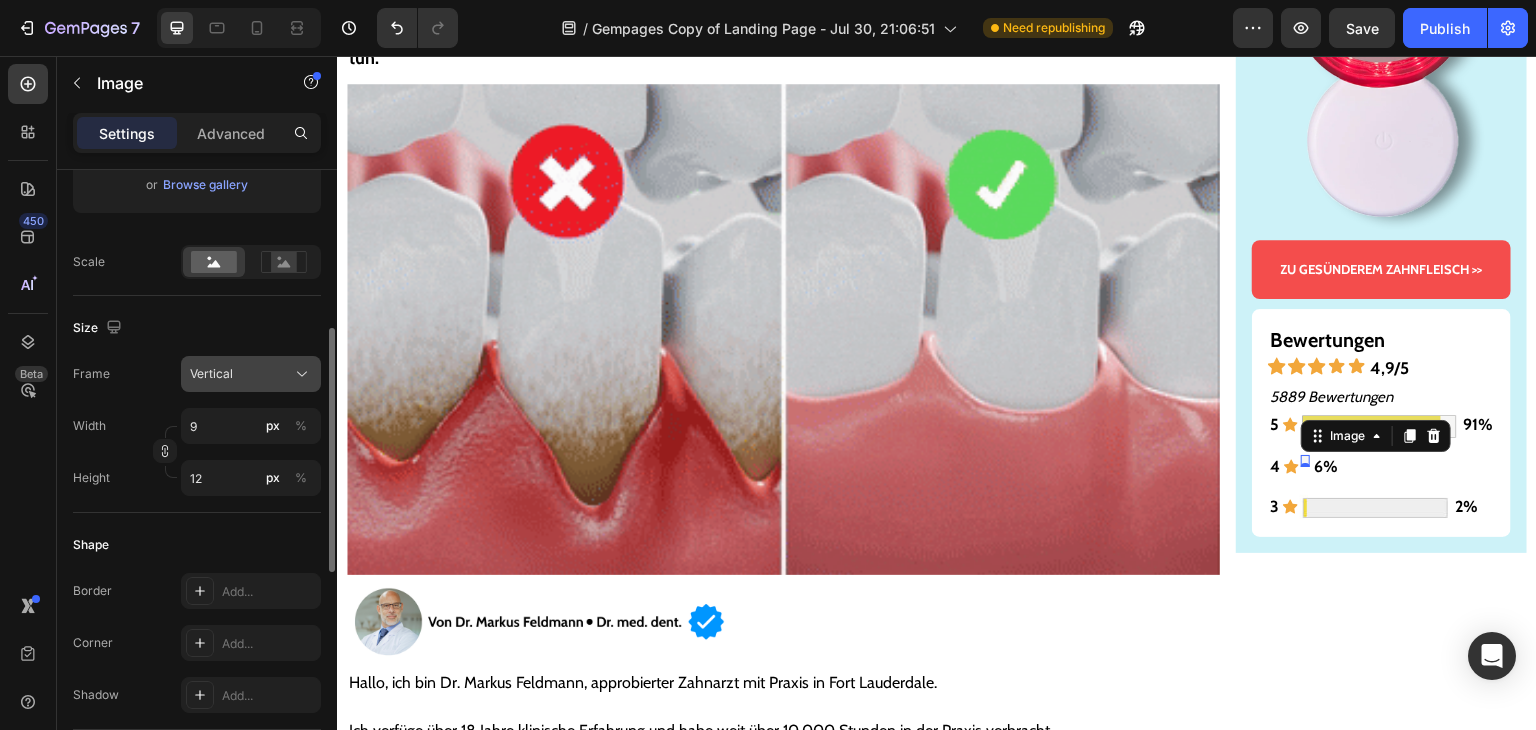click on "Vertical" 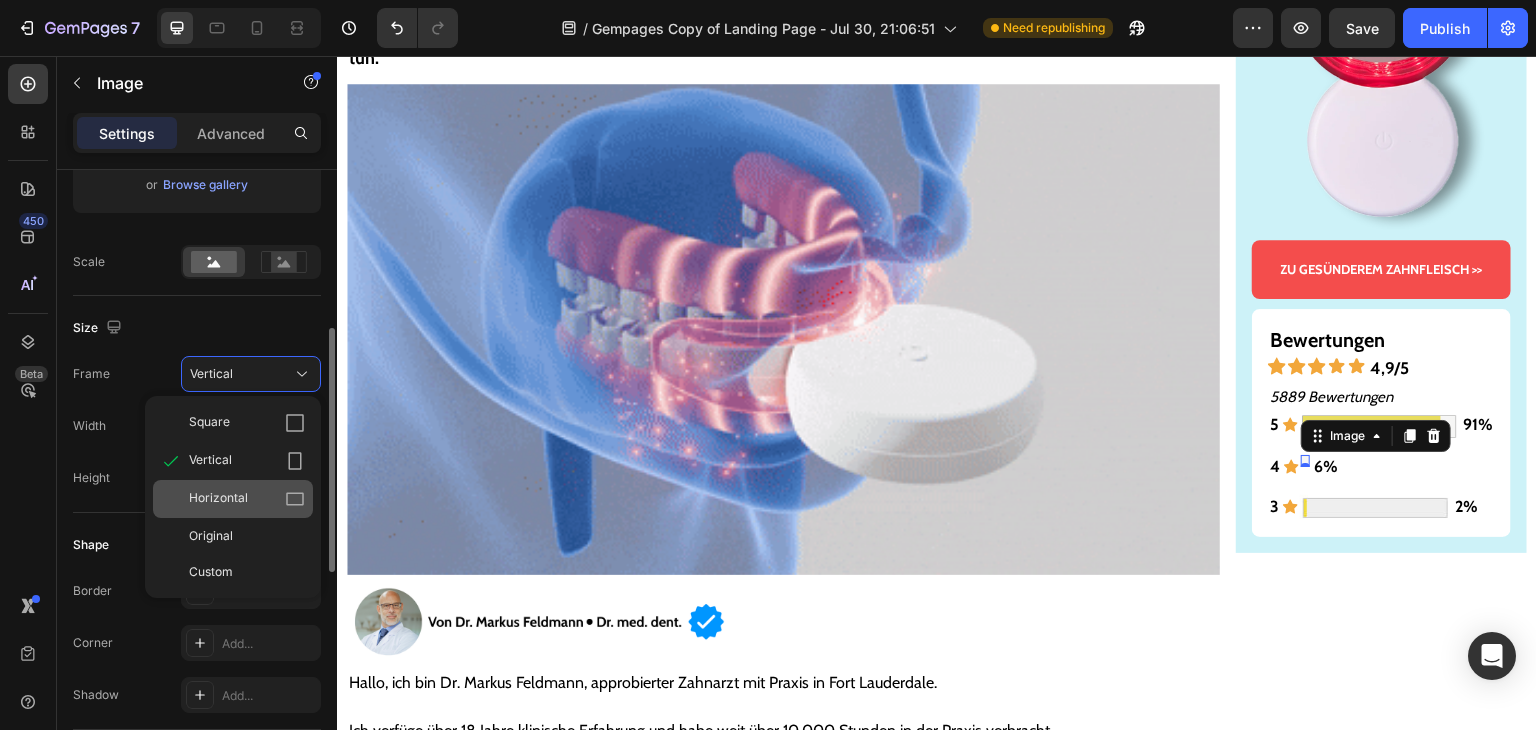 click on "Horizontal" 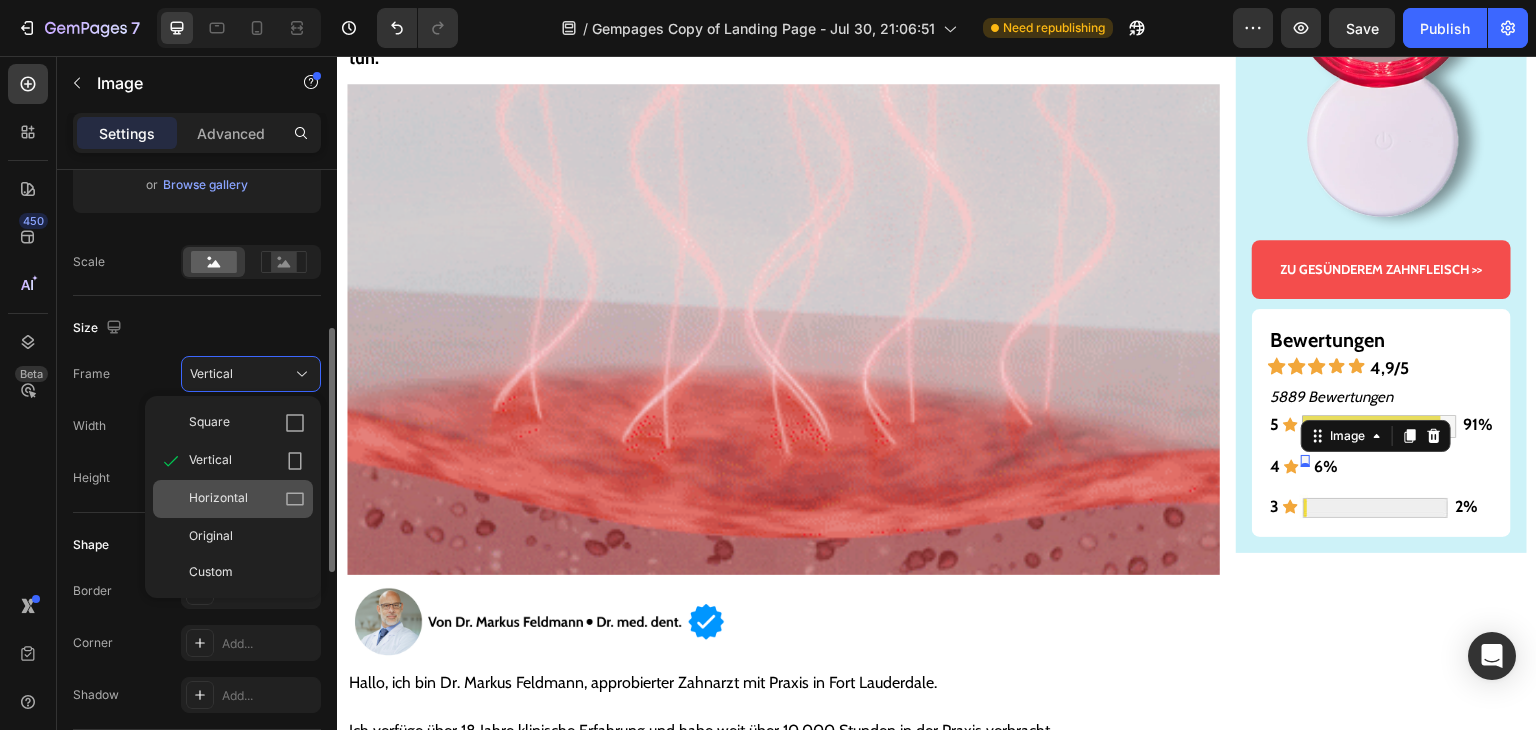 type on "7" 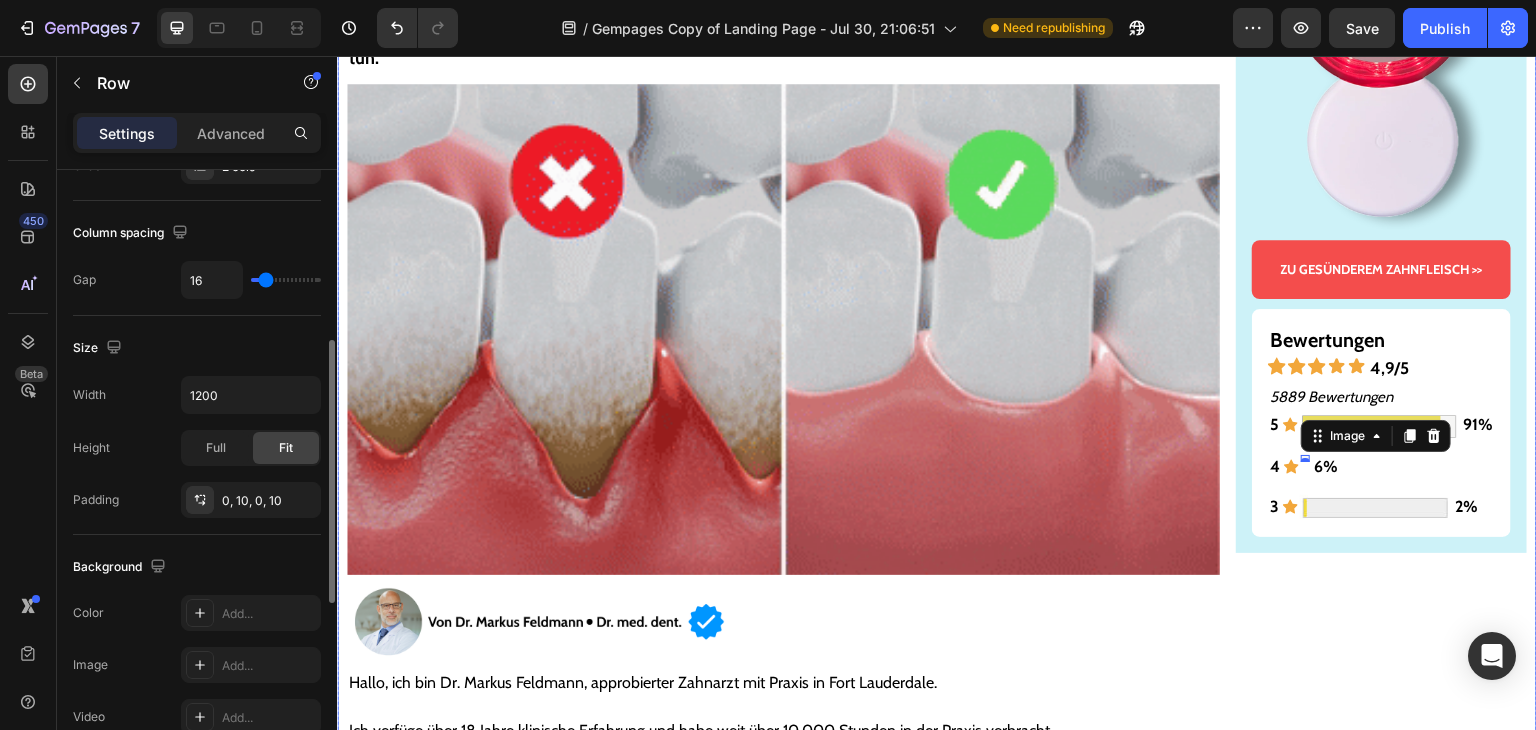 click on "Gesünderes & stärkeres Zahnfleisch – oder Geld zurück! Text Block Image ZU GESÜNDEREM ZAHNFLEISCH >> Button Bewertungen Text Block
Icon
Icon
Icon
Icon
Icon 4,9/5 Text Block Row 5889 Bewertungen Text Block 5 Text Block
Icon Image 91% Text Block Row 4 Text Block
Icon Image   0 6% Text Block Row 3 Text Block
Icon Image 2% Text Block Row Row Row" at bounding box center (1381, 6166) 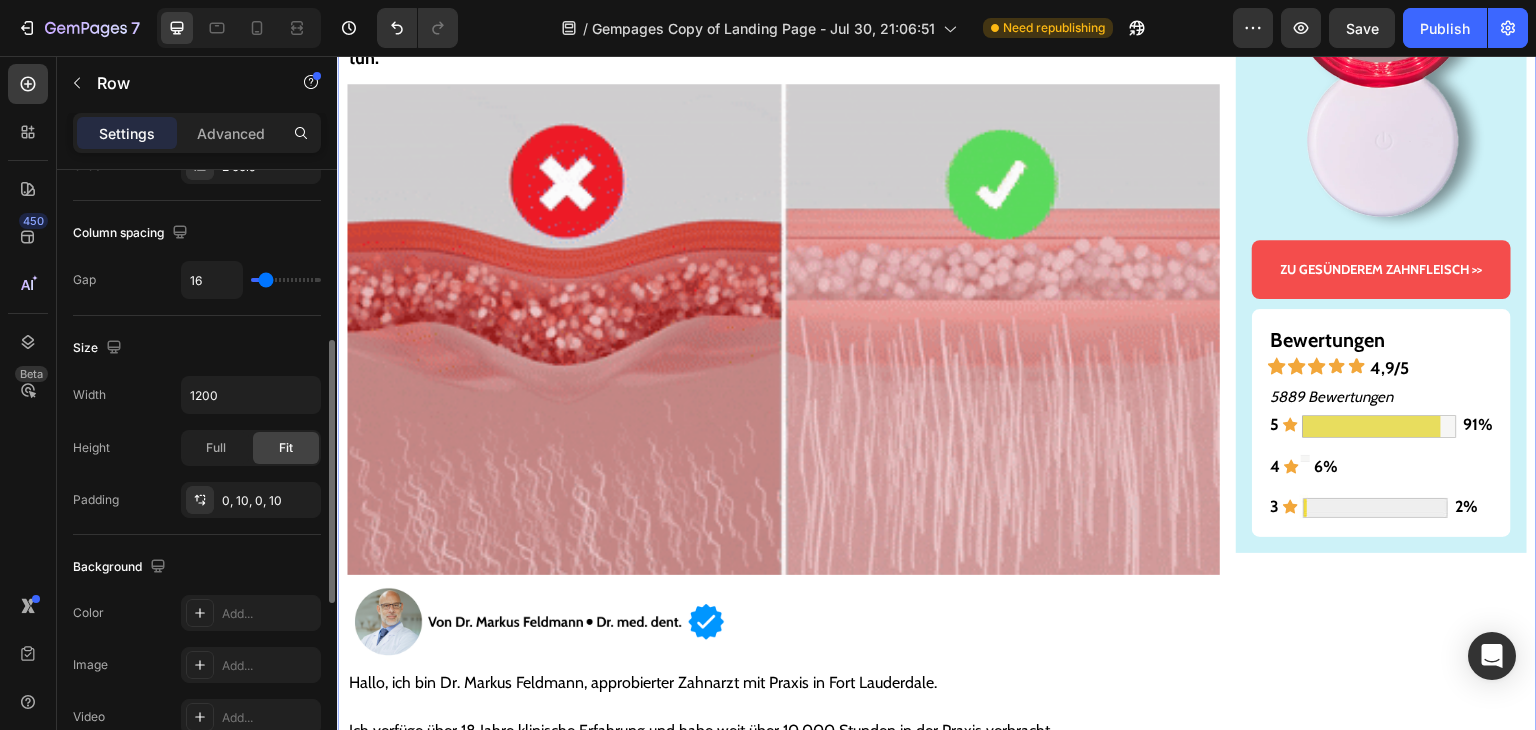 scroll, scrollTop: 0, scrollLeft: 0, axis: both 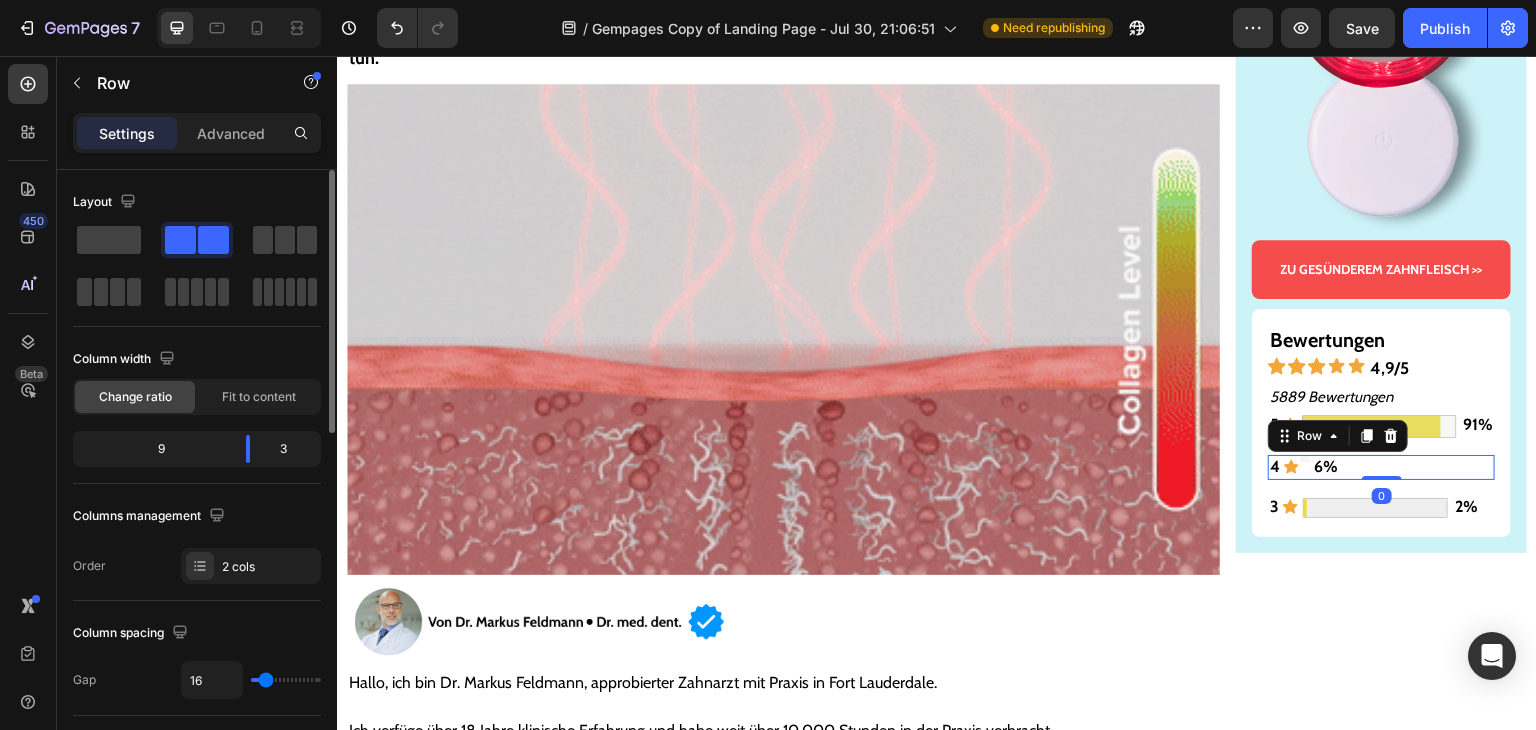 click on "4 Text Block
Icon Image 6% Text Block Row   0" at bounding box center [1381, 467] 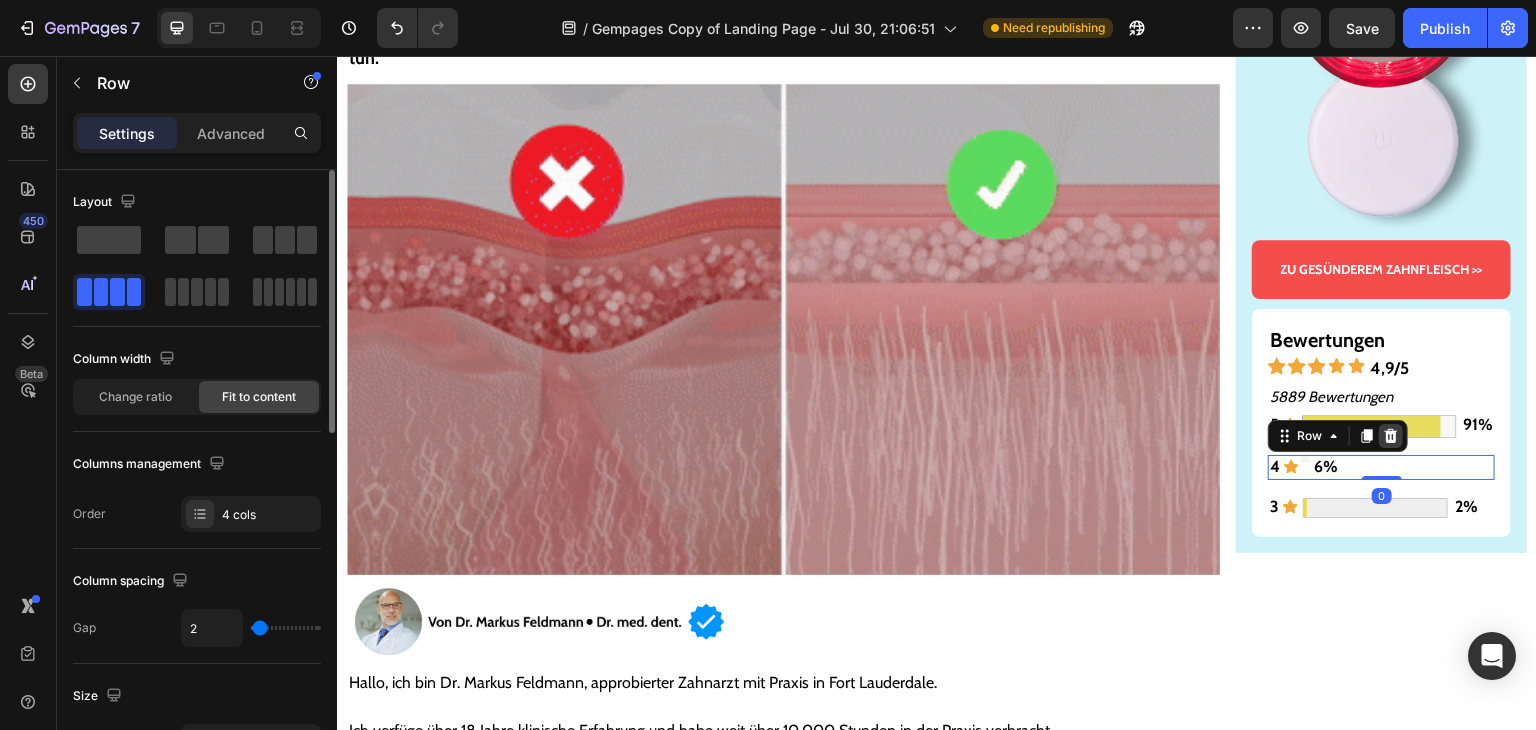 click 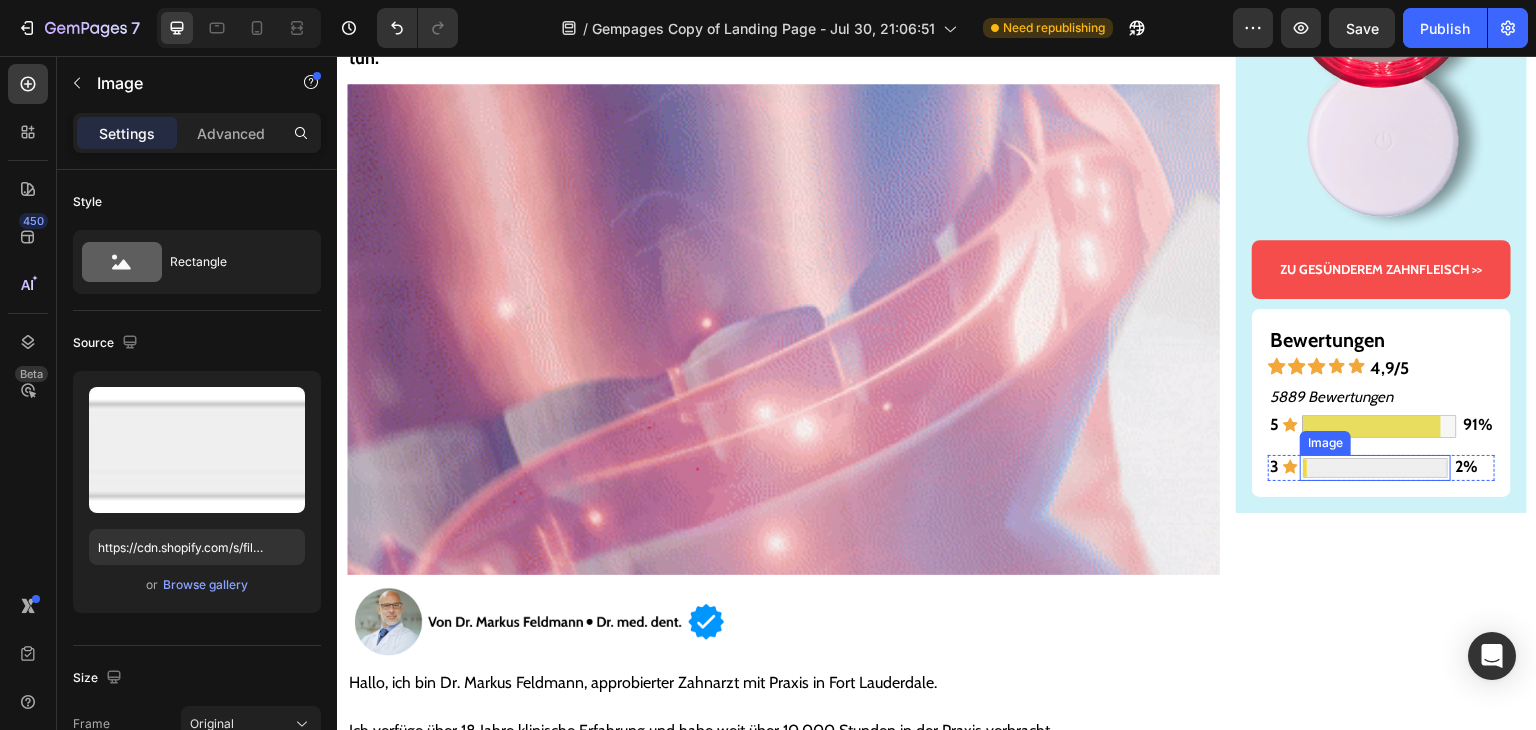 click at bounding box center [1375, 468] 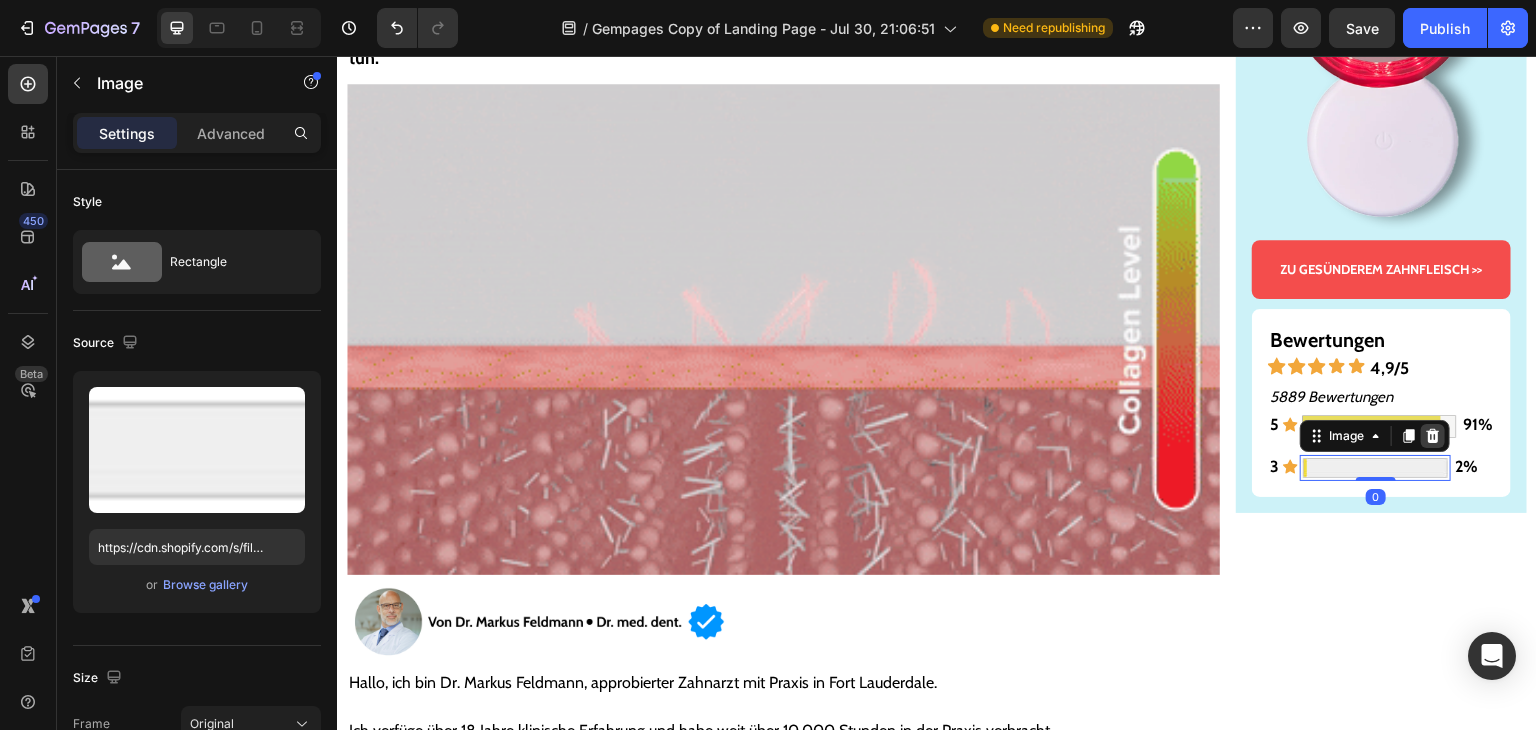 click 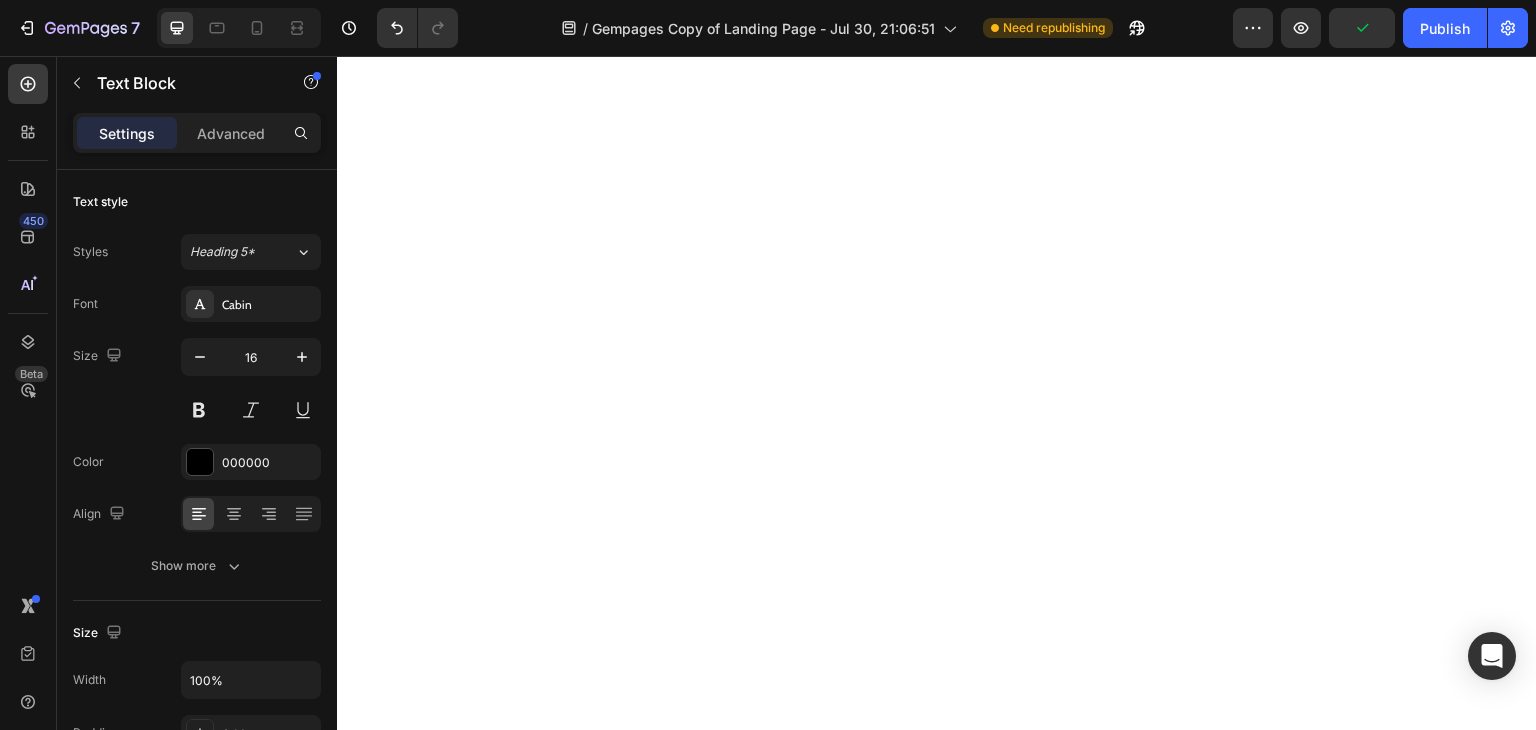 scroll, scrollTop: 0, scrollLeft: 0, axis: both 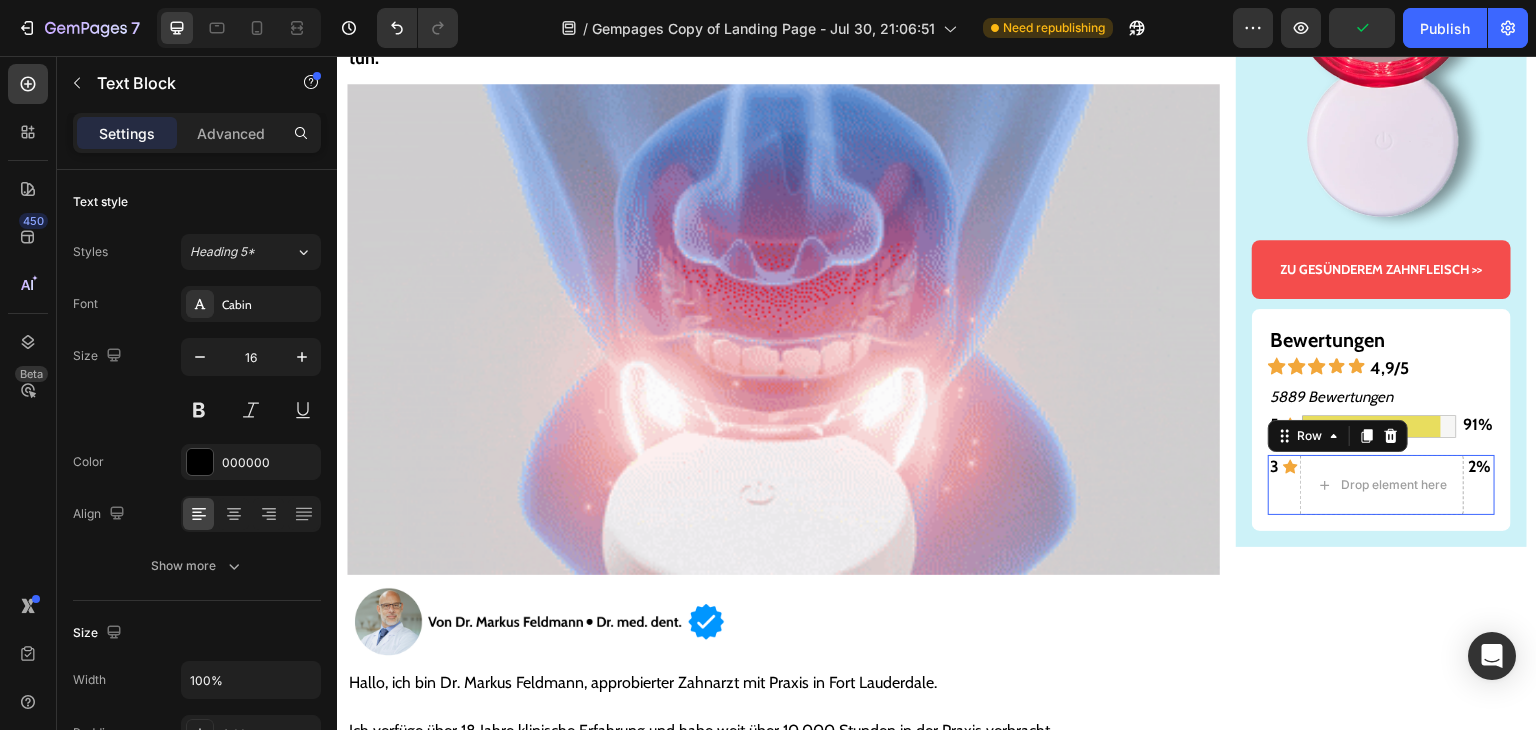 click on "Icon" at bounding box center (1290, 485) 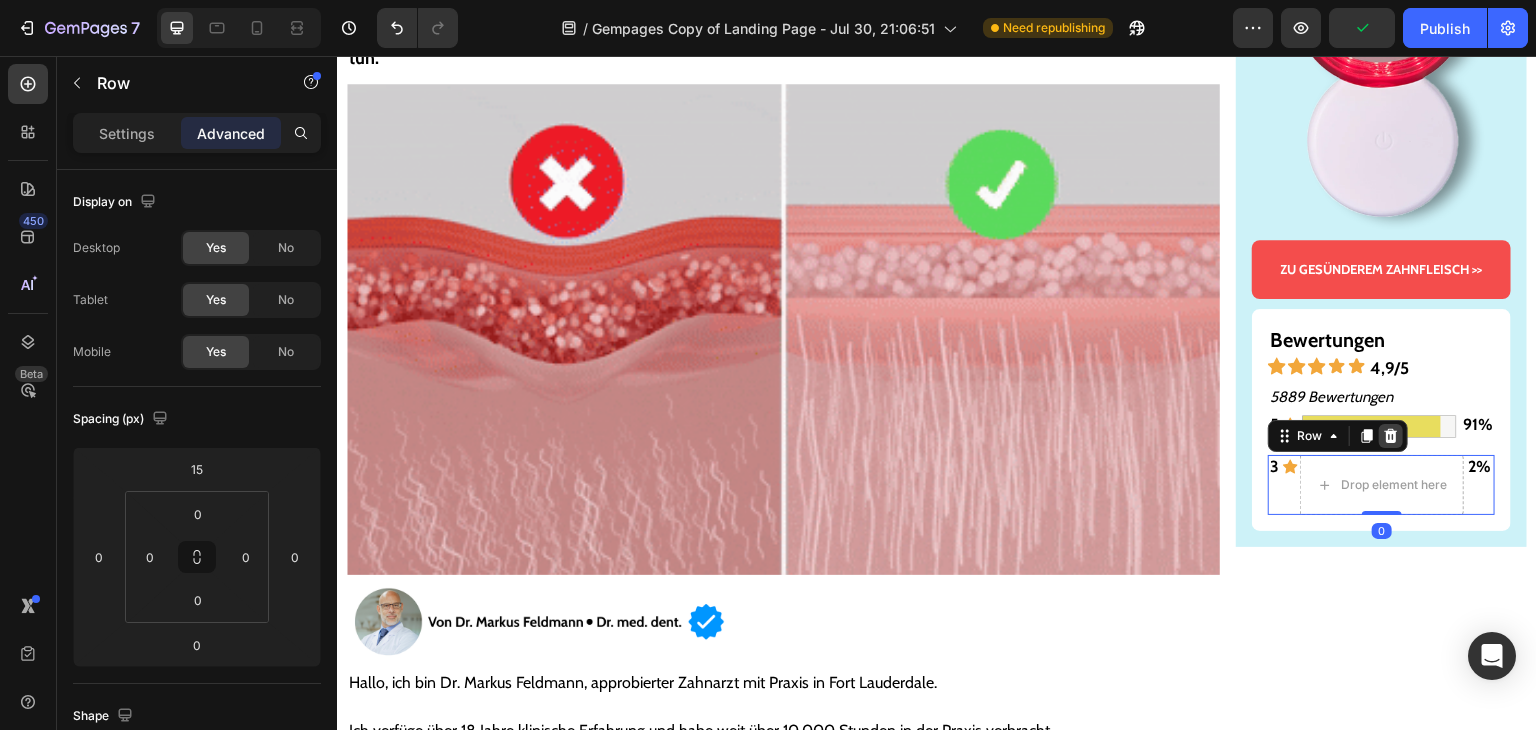 click 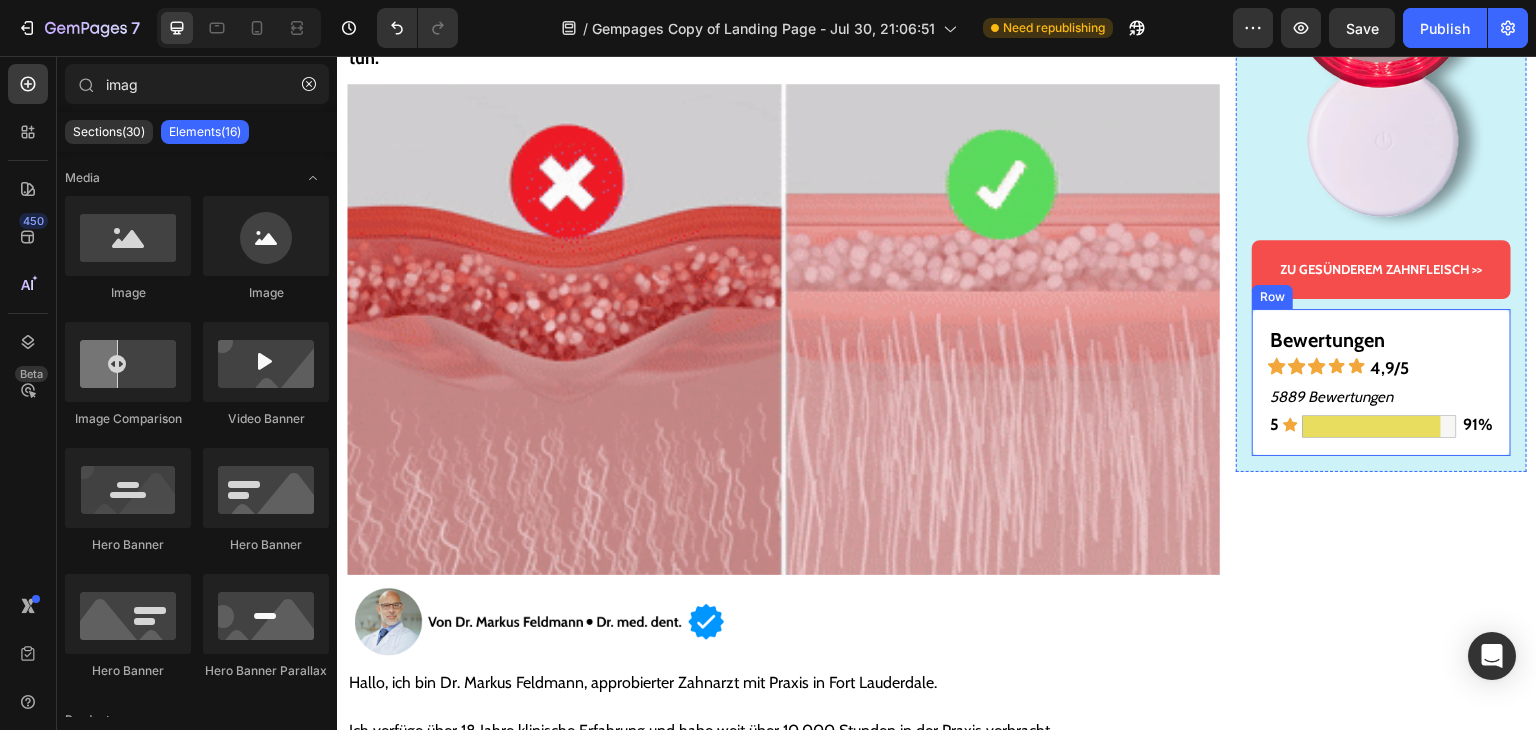 click on "Bewertungen Text Block
Icon
Icon
Icon
Icon
Icon 4,9/5 Text Block Row 5889 Bewertungen Text Block 5 Text Block
Icon Image 91% Text Block Row Row" at bounding box center (1381, 382) 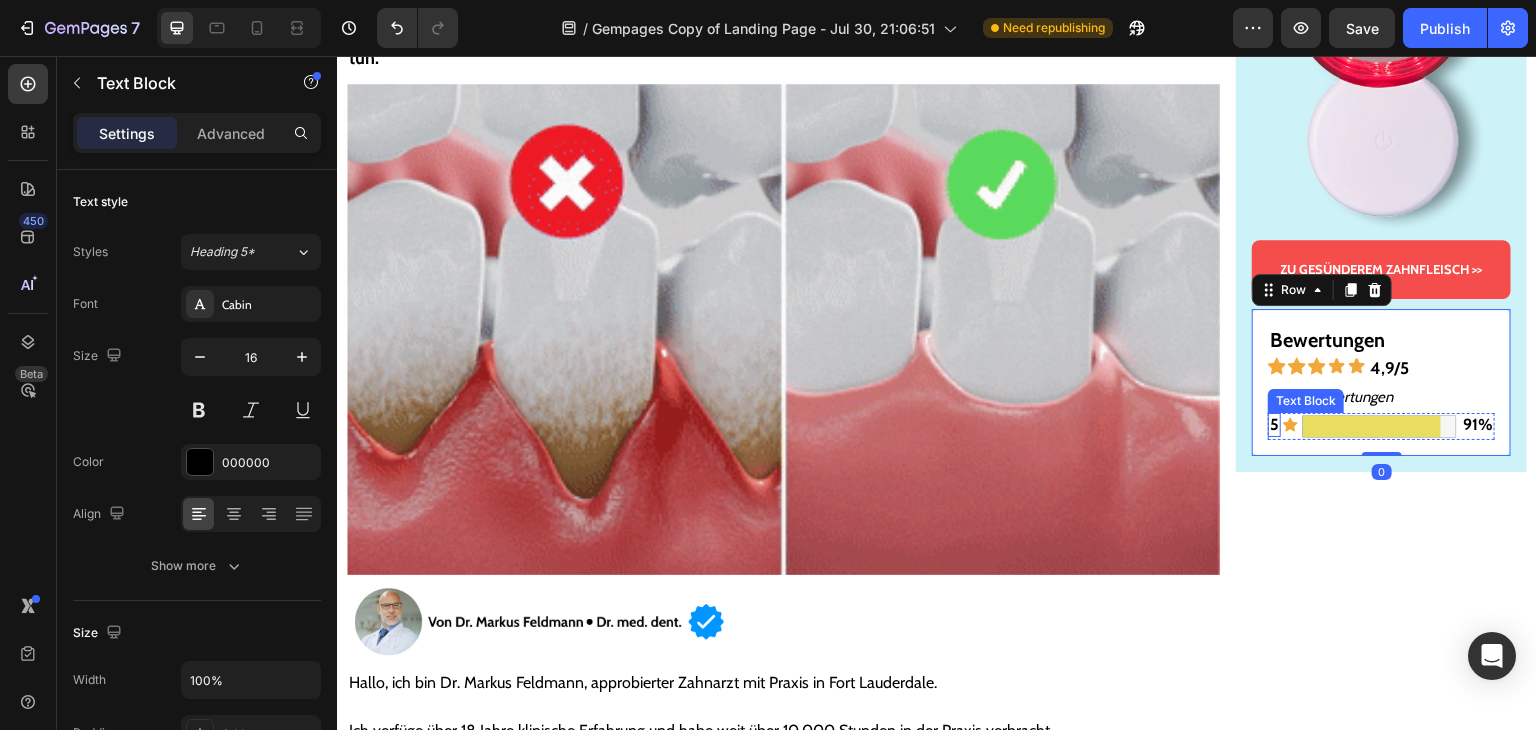 click on "5" at bounding box center (1274, 425) 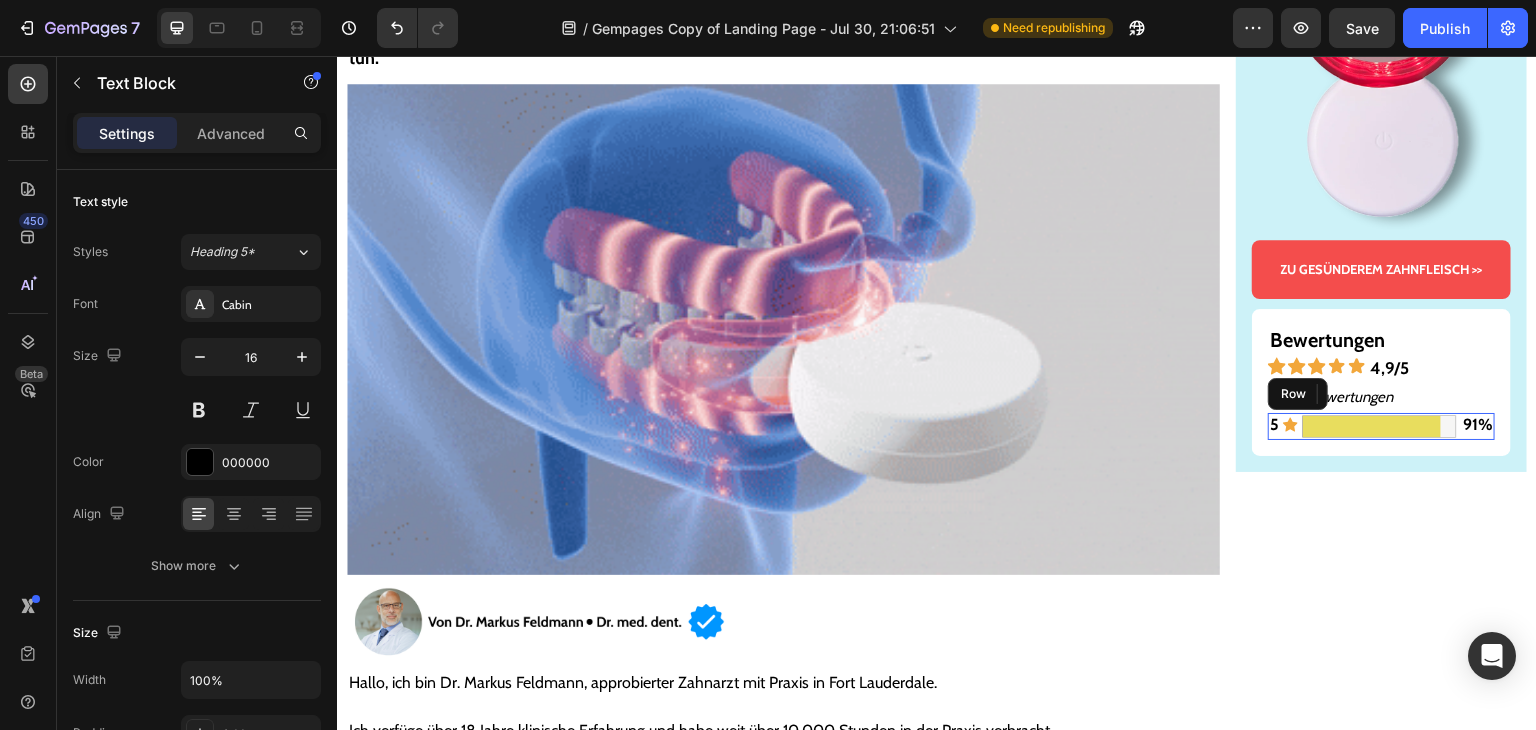 click on "Icon" at bounding box center (1290, 427) 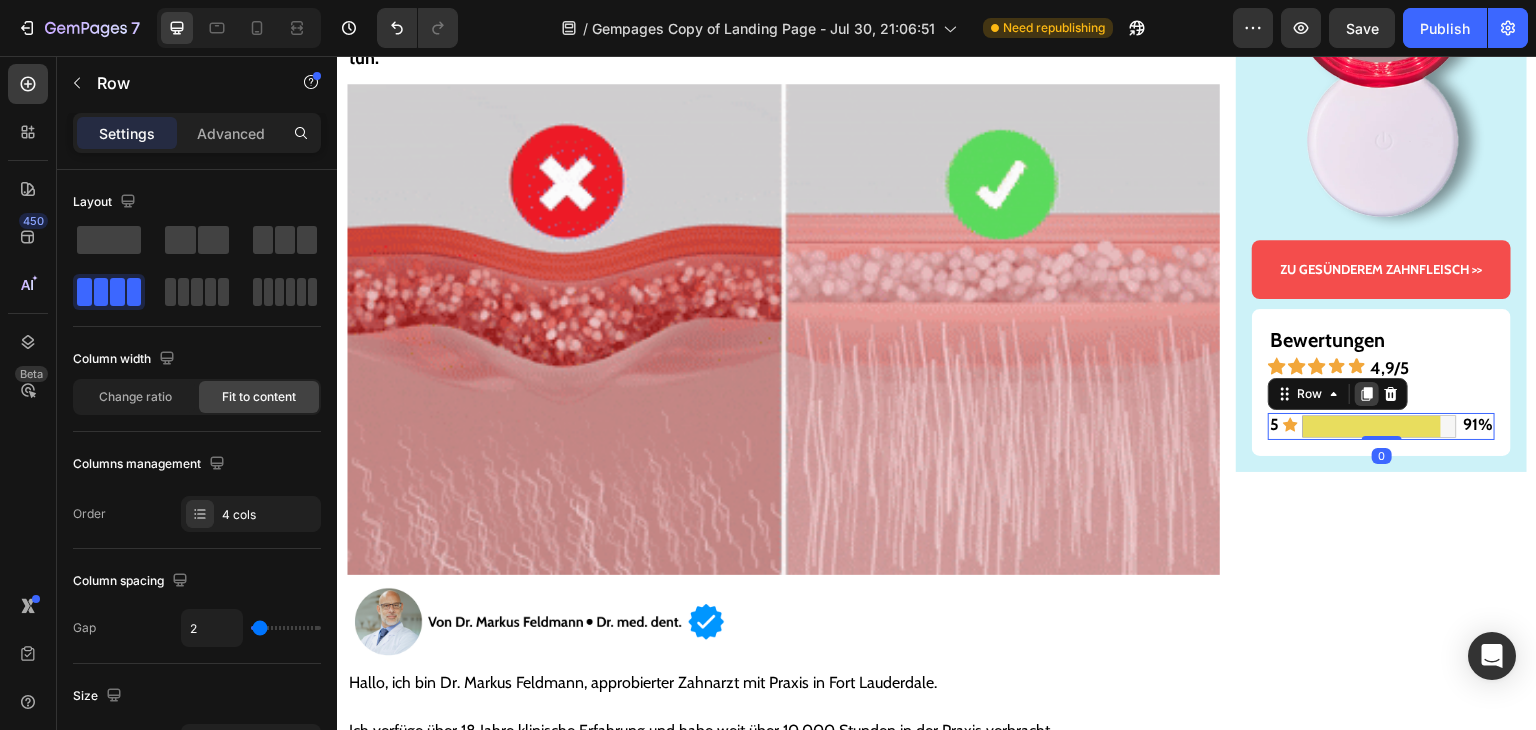 click 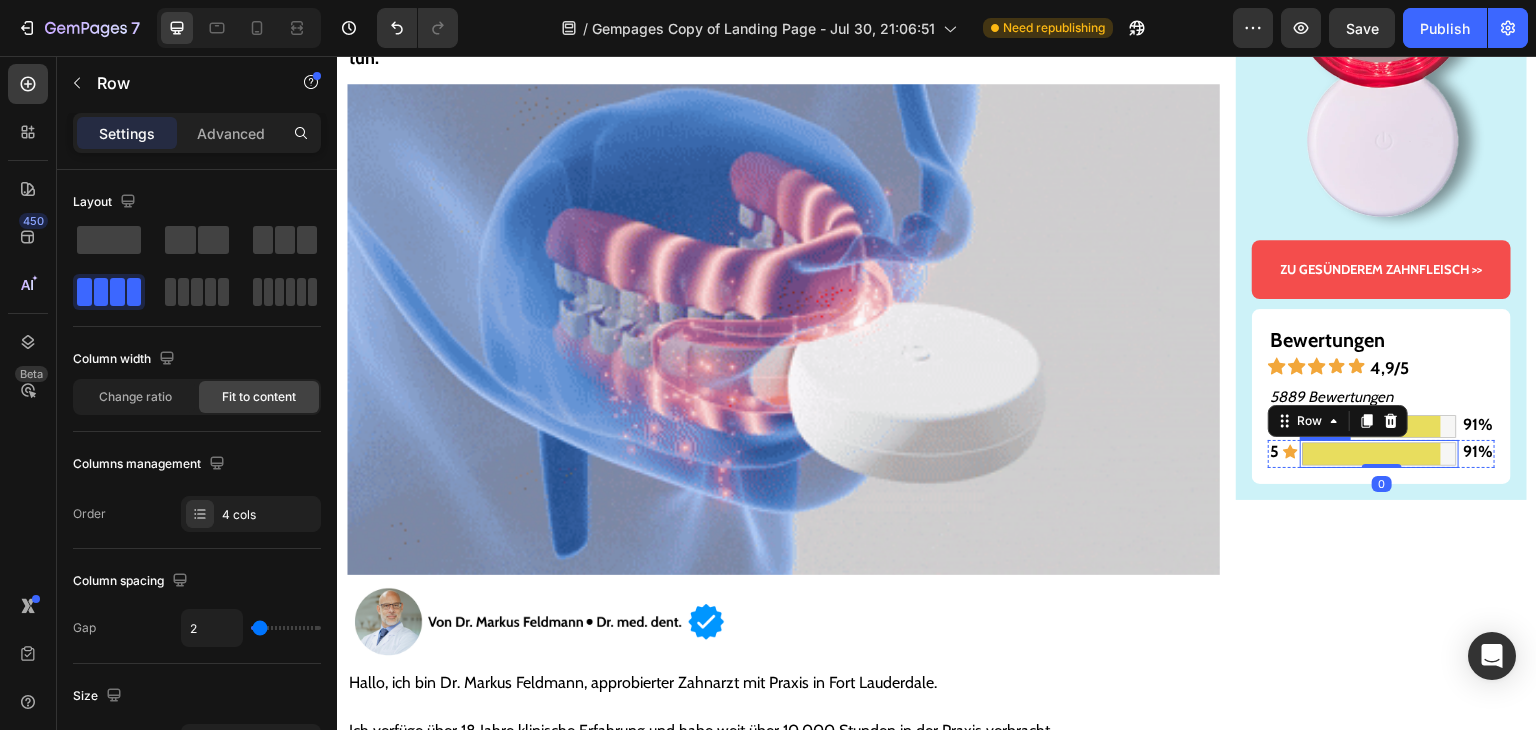click at bounding box center (1379, 454) 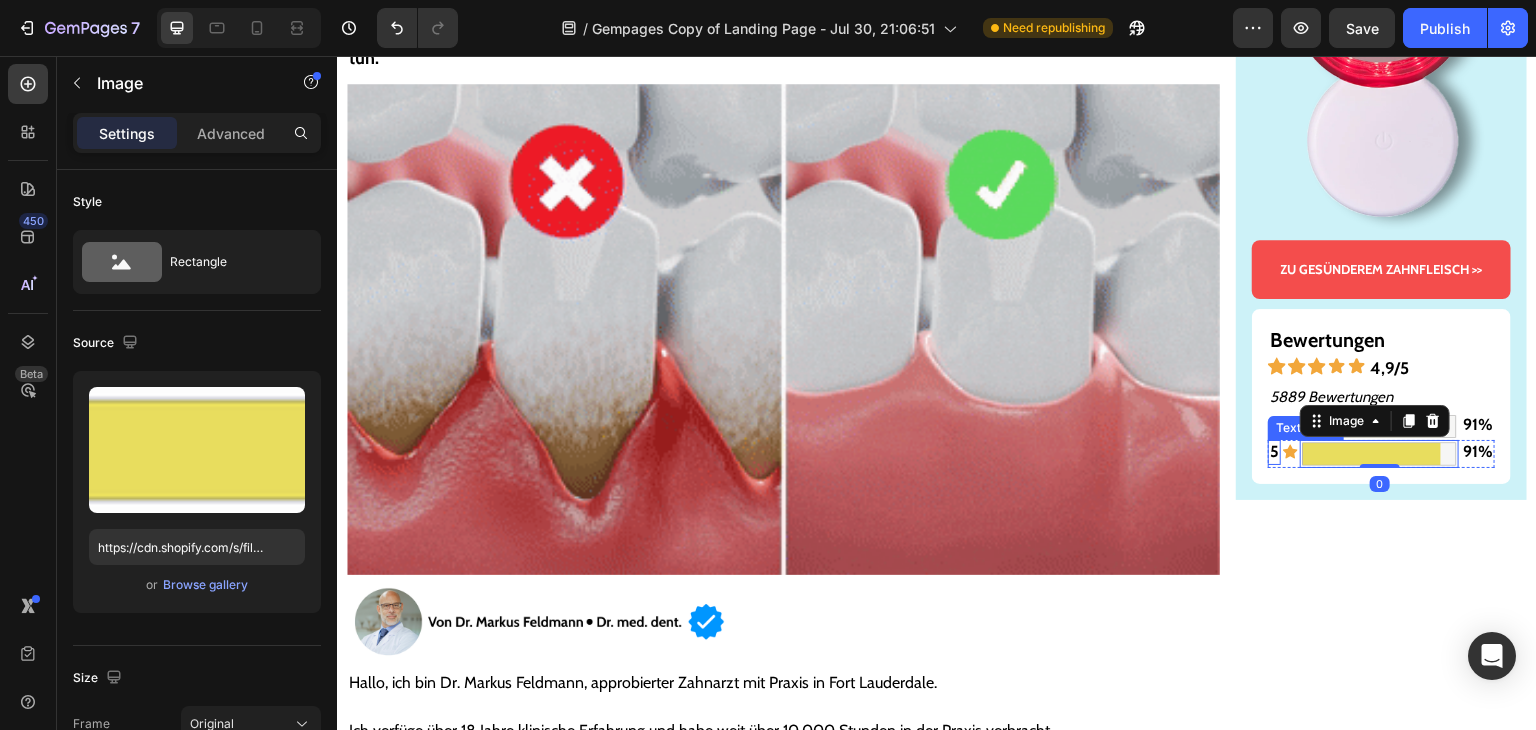 click on "5" at bounding box center (1274, 452) 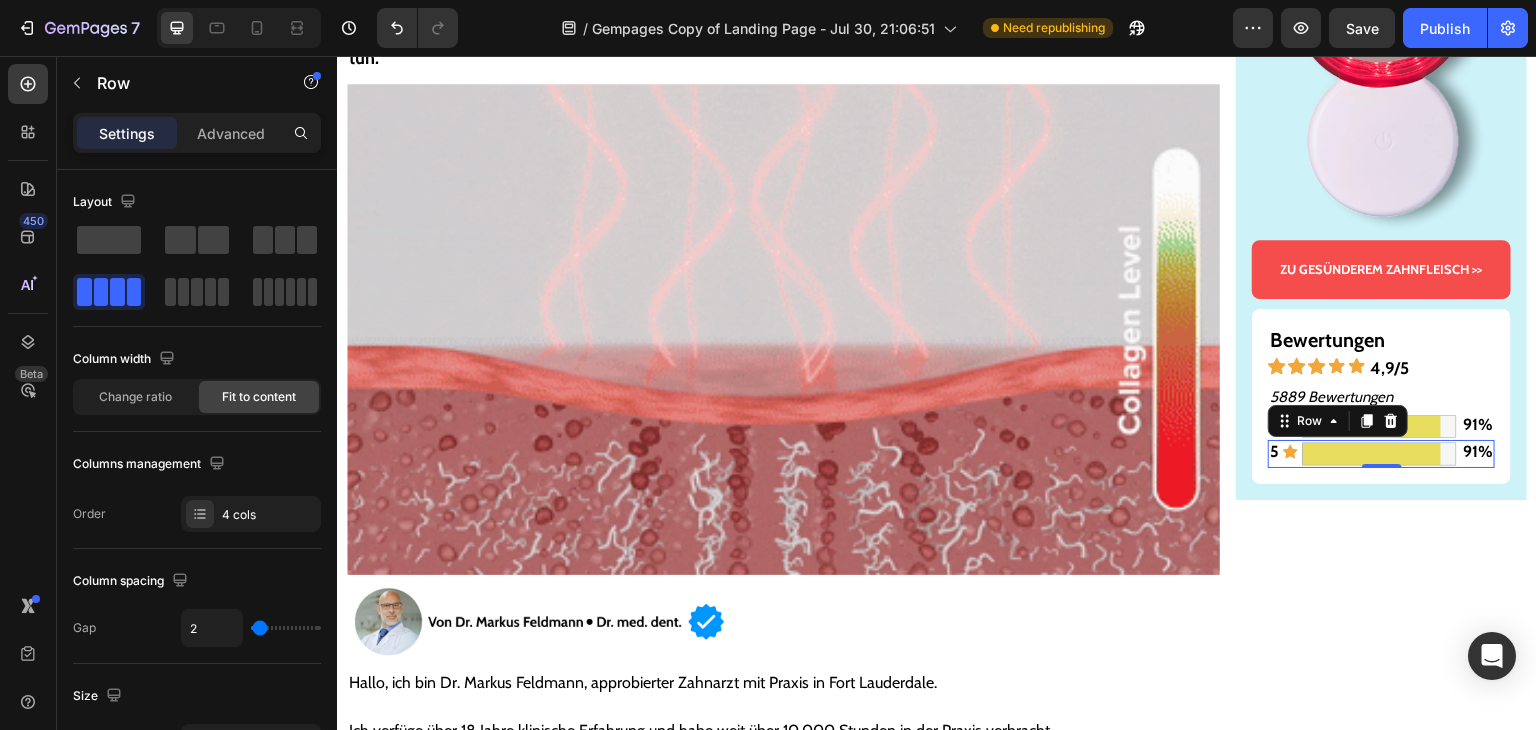 click on "Icon" at bounding box center (1290, 454) 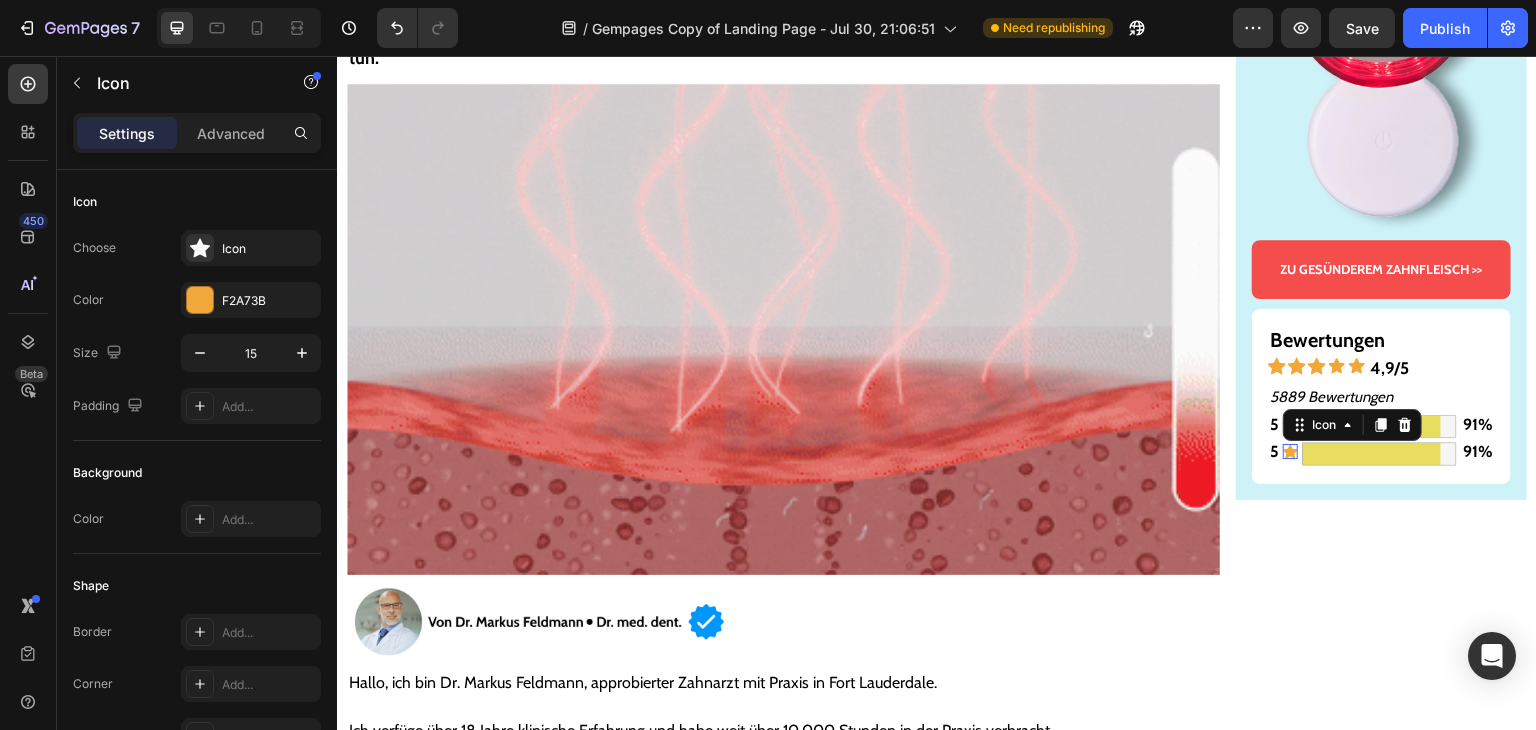 click on "Icon   0" at bounding box center (1290, 451) 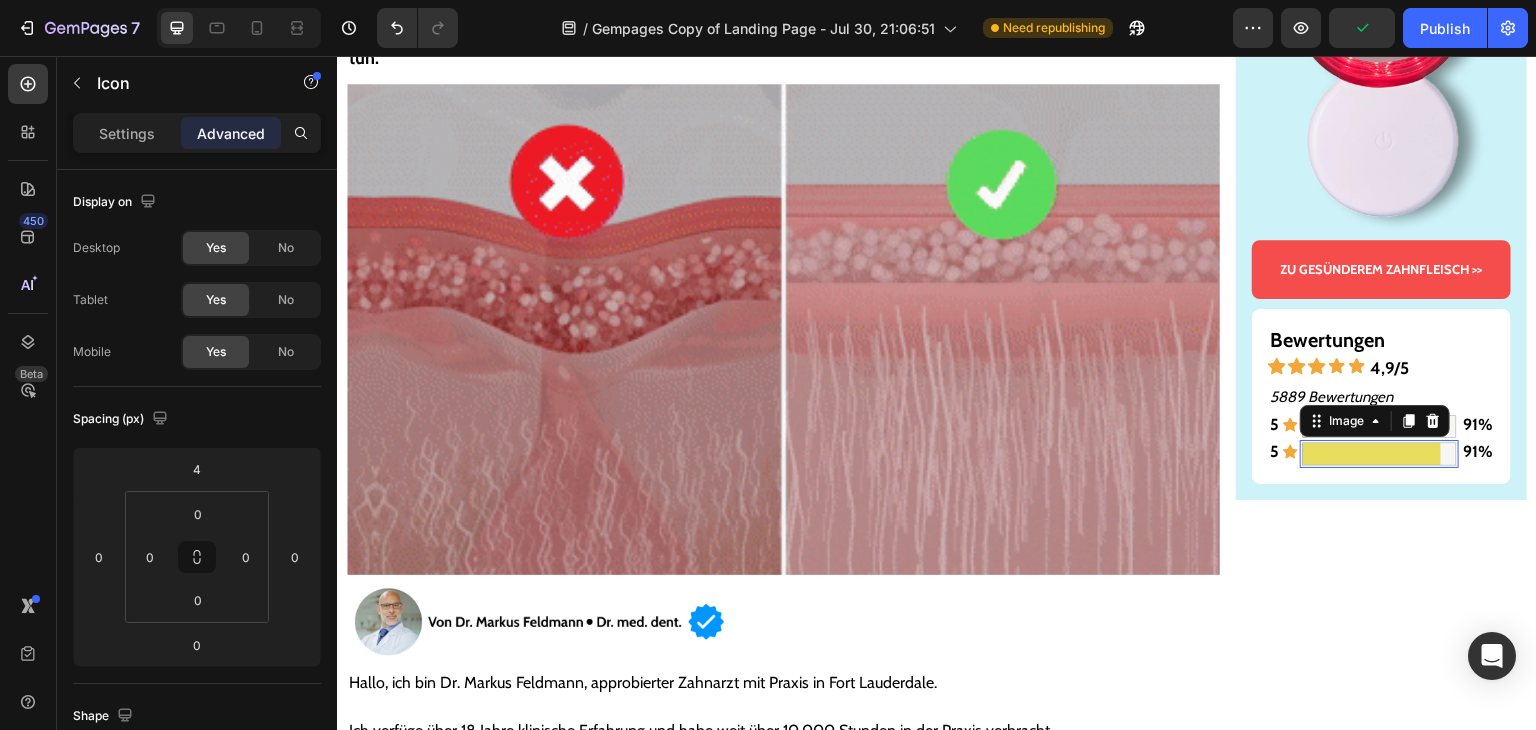 click at bounding box center (1379, 454) 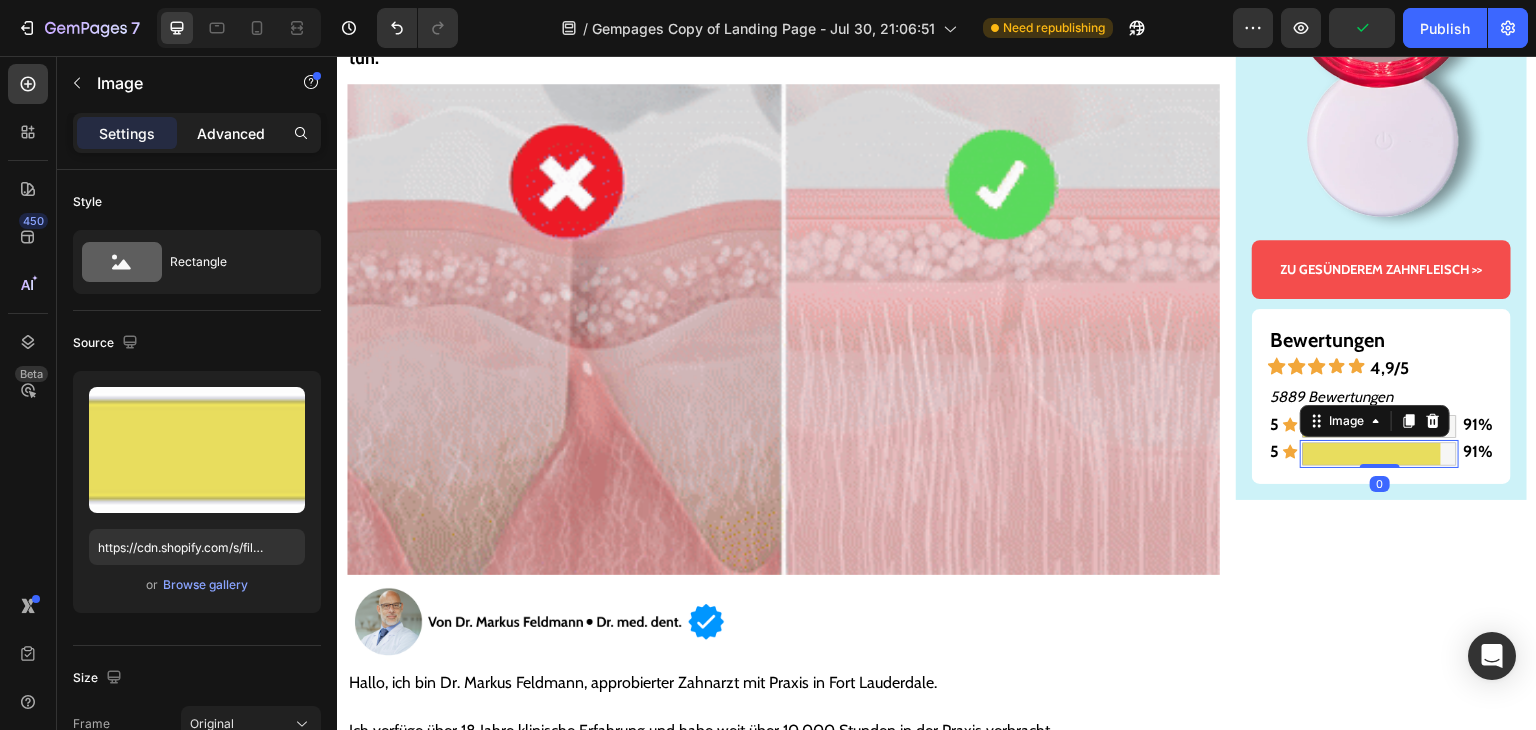 click on "Advanced" at bounding box center (231, 133) 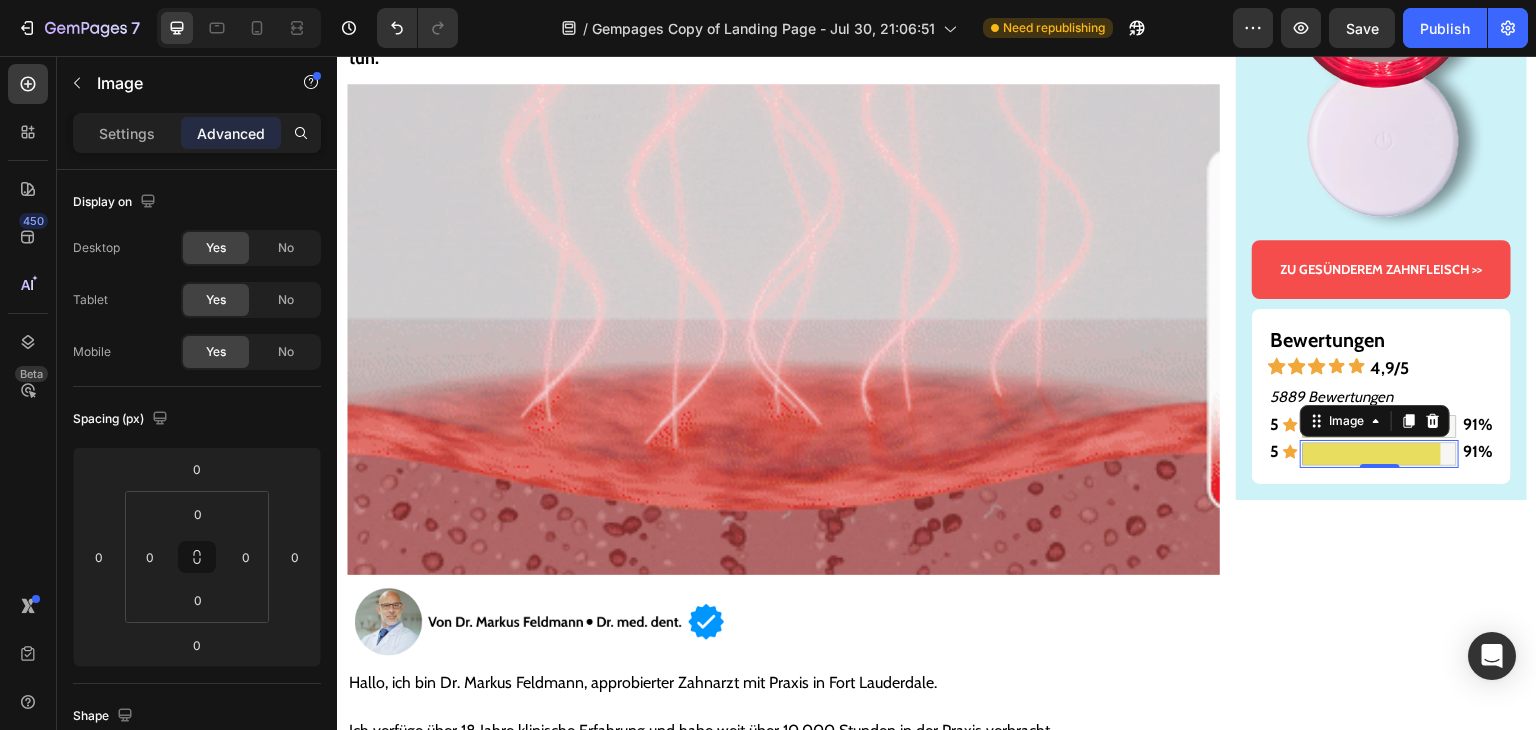 click on "5" at bounding box center [1274, 451] 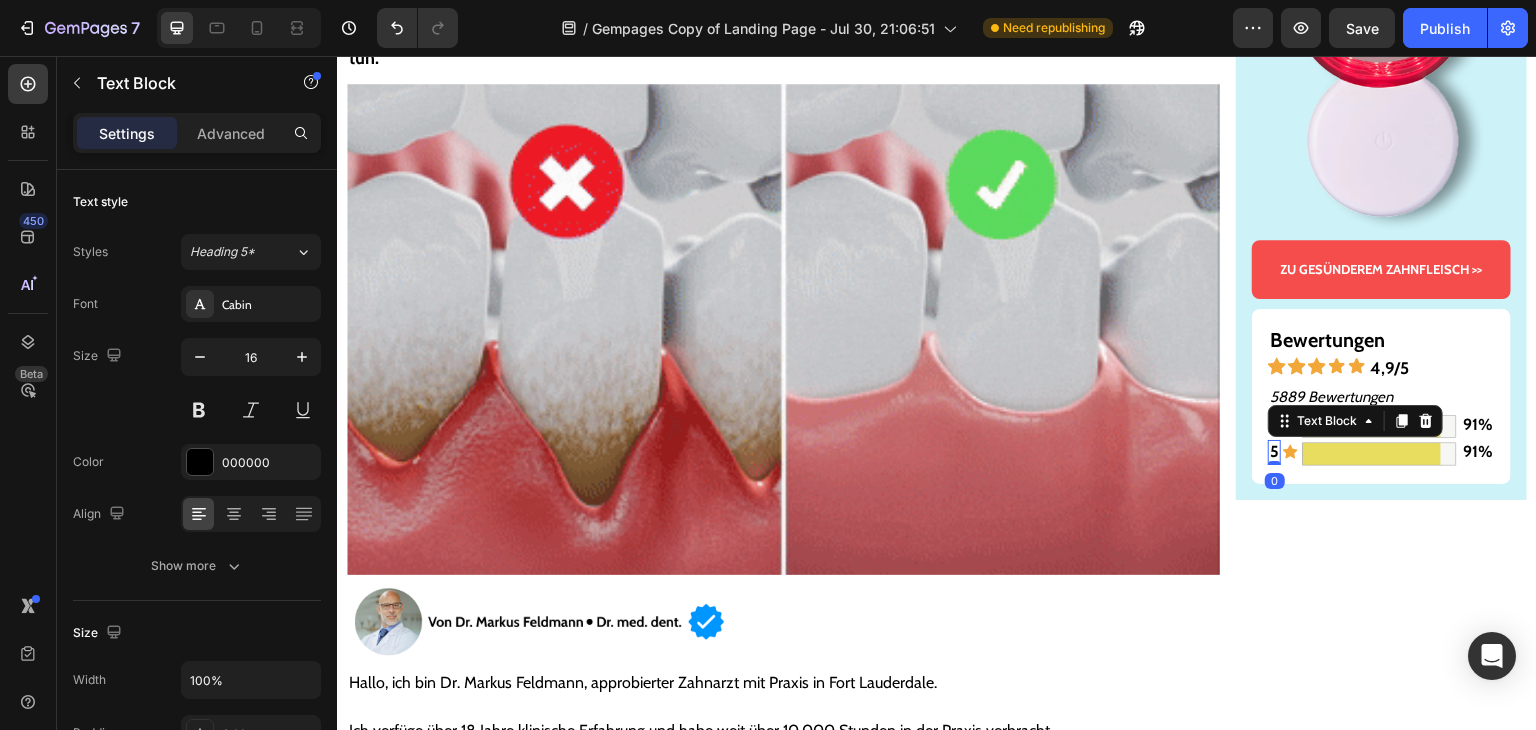 click on "5" at bounding box center [1274, 451] 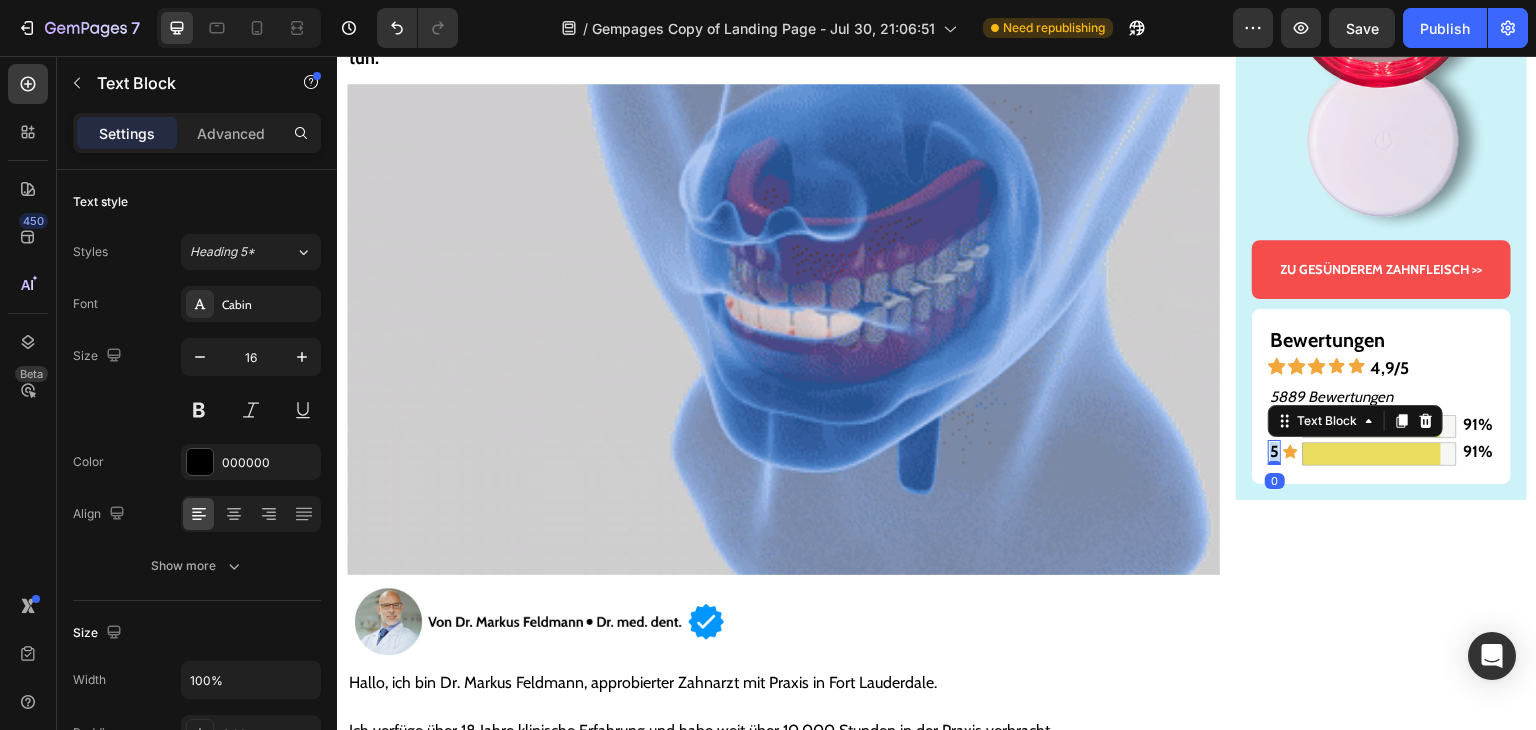 click on "5" at bounding box center (1274, 451) 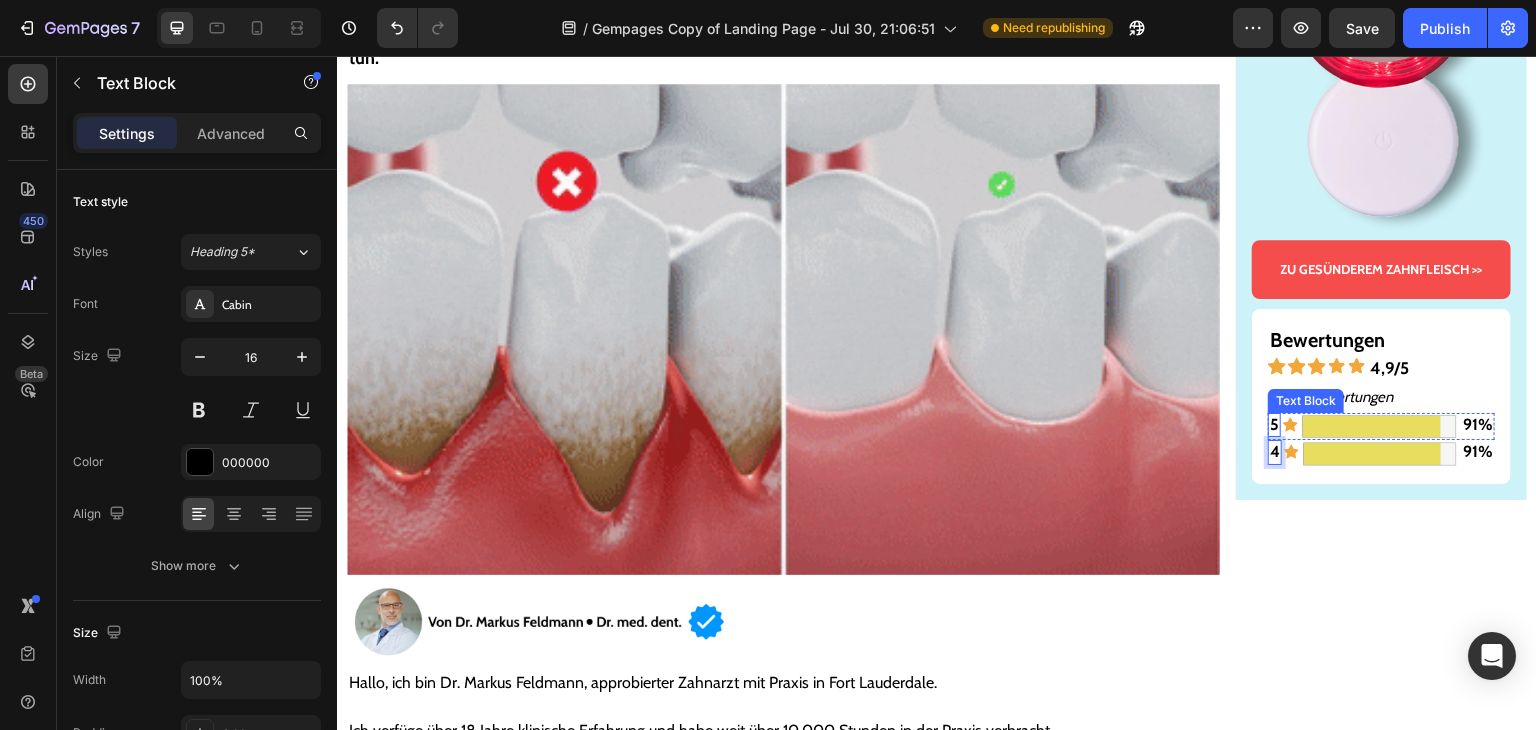 click on "5" at bounding box center [1274, 424] 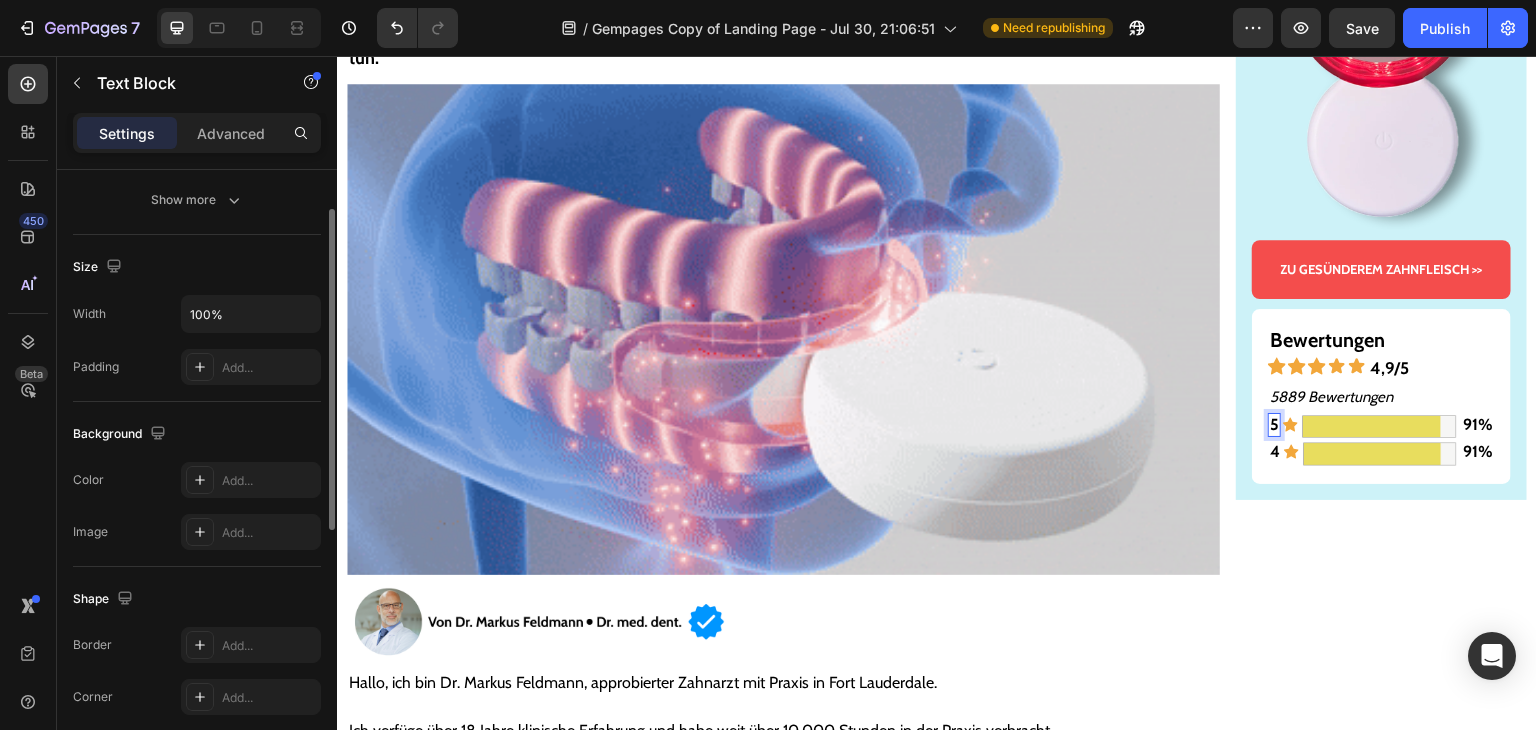 scroll, scrollTop: 266, scrollLeft: 0, axis: vertical 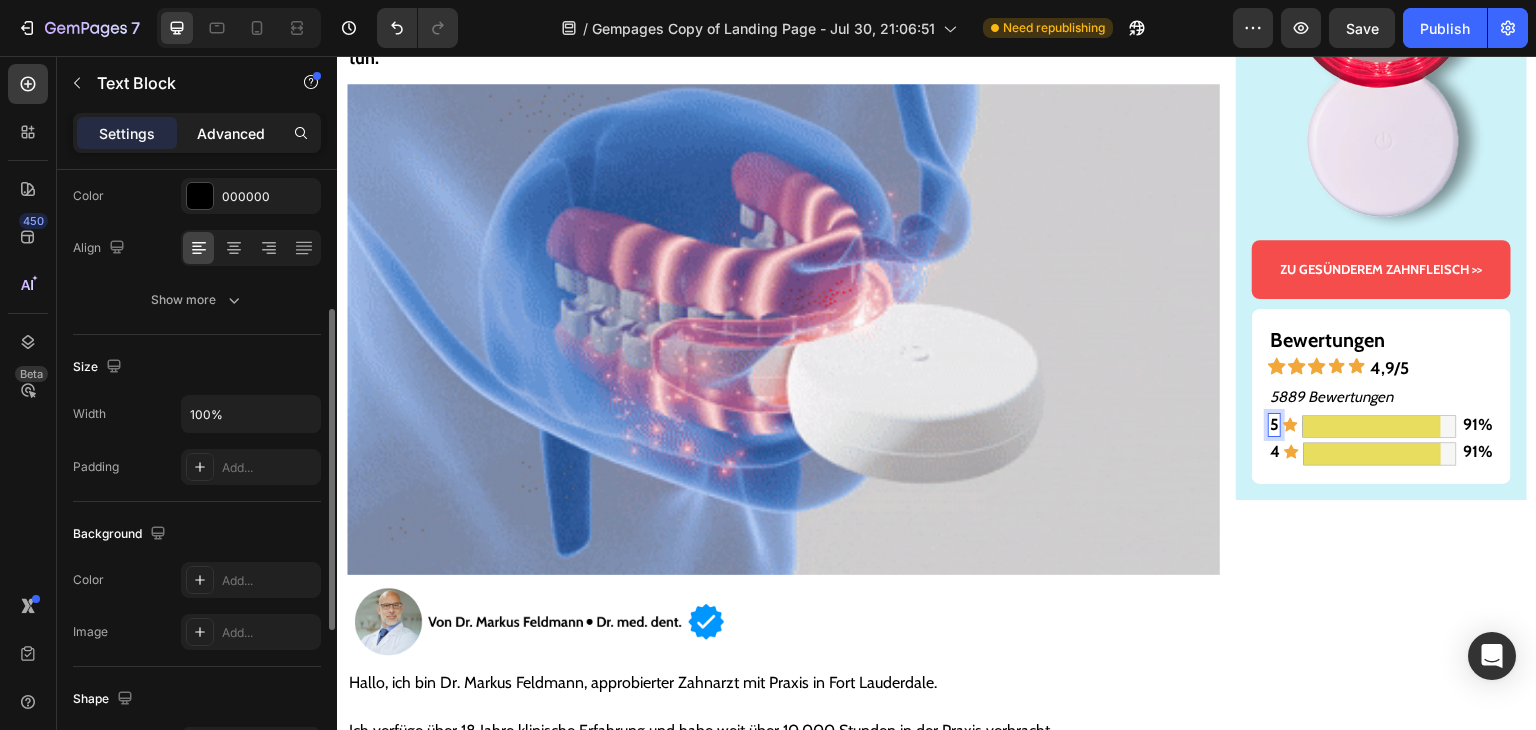 click on "Advanced" 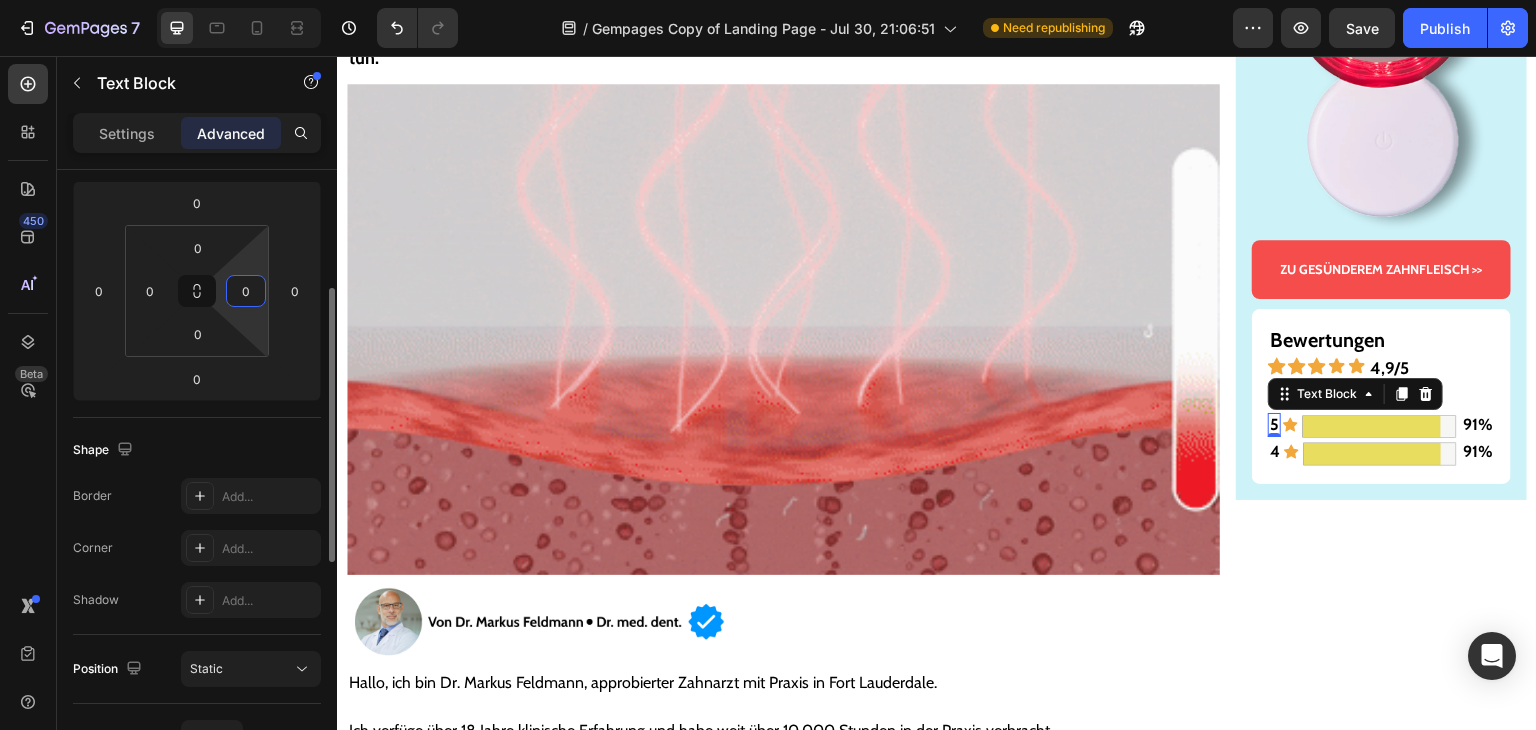 click on "0" at bounding box center (246, 291) 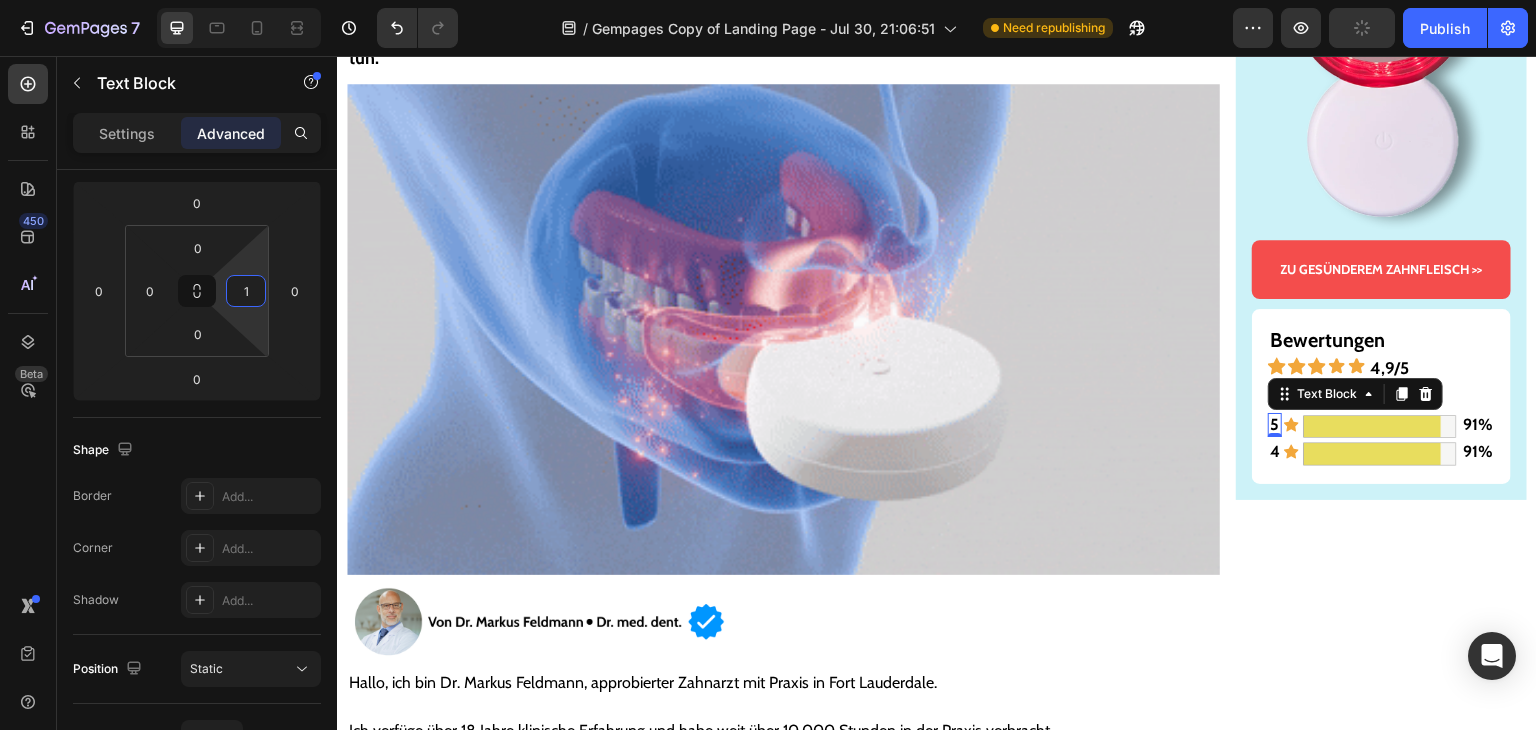 type on "1" 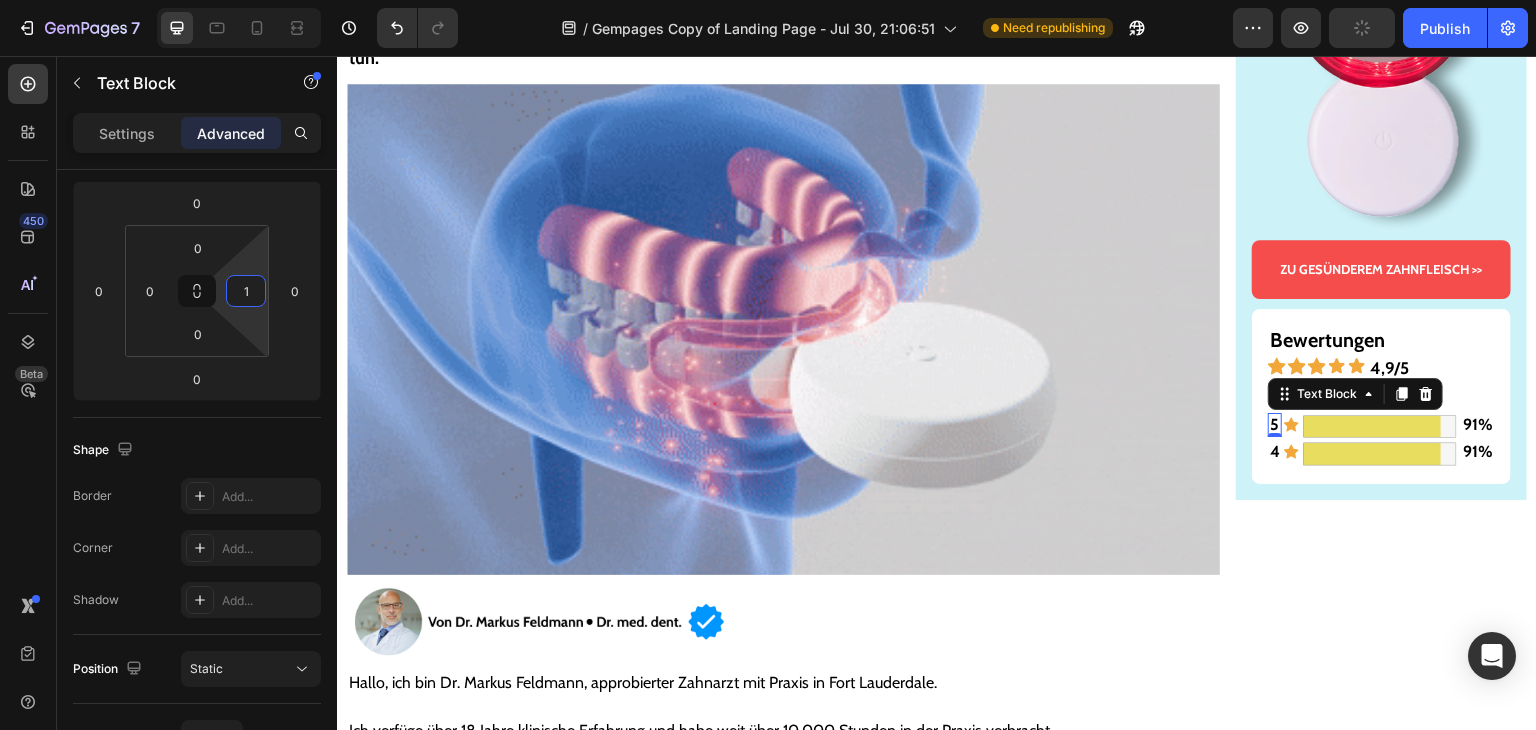 click on "0" at bounding box center (1275, 453) 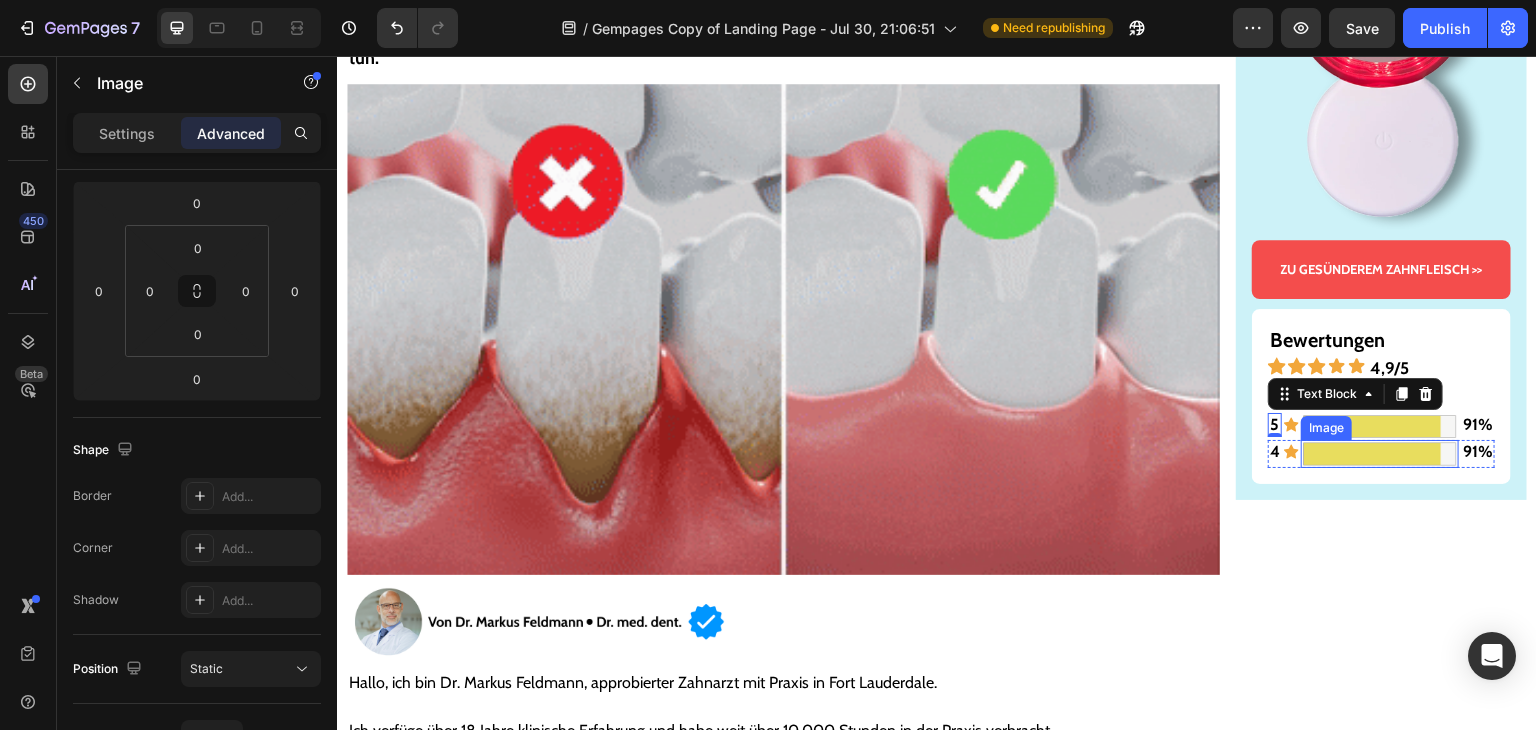 click at bounding box center [1380, 454] 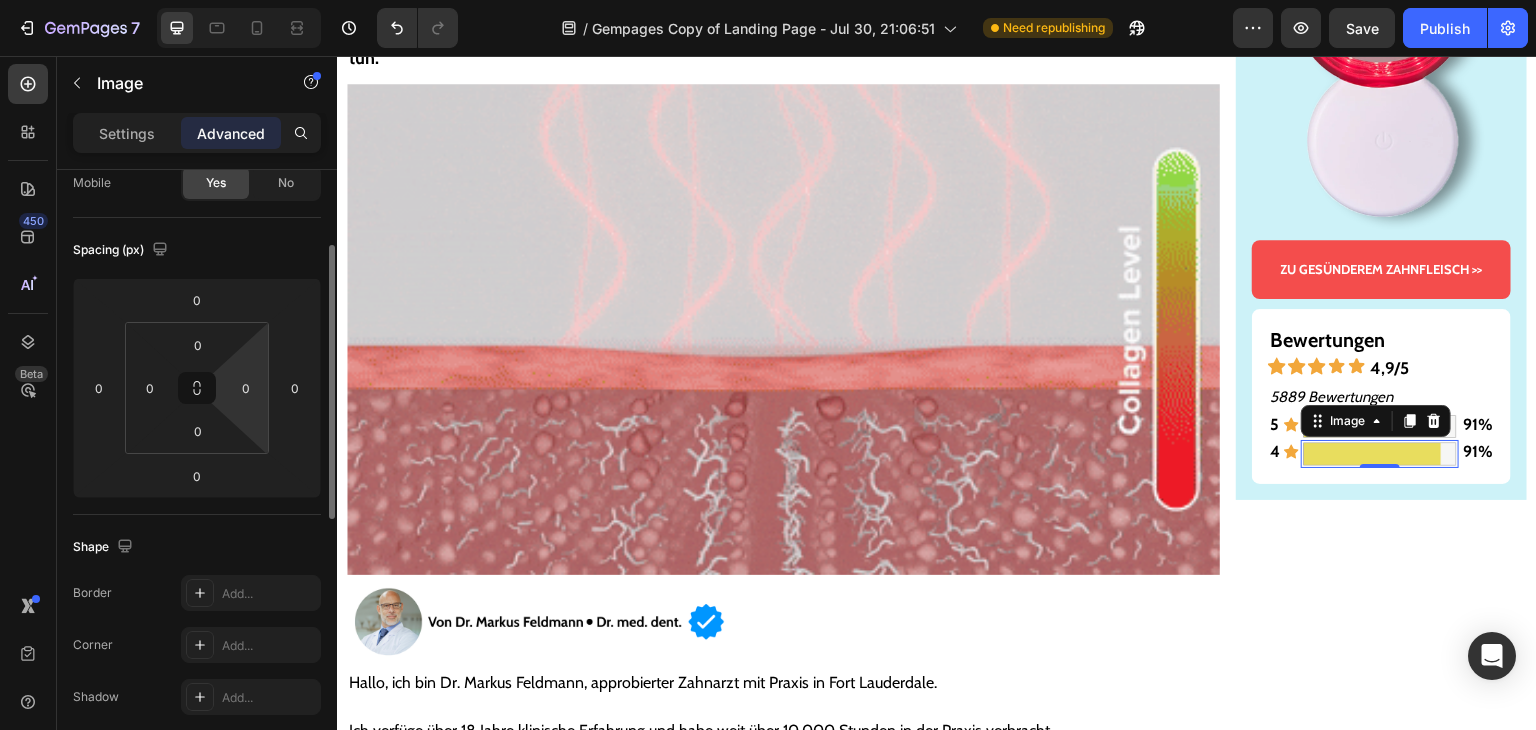scroll, scrollTop: 0, scrollLeft: 0, axis: both 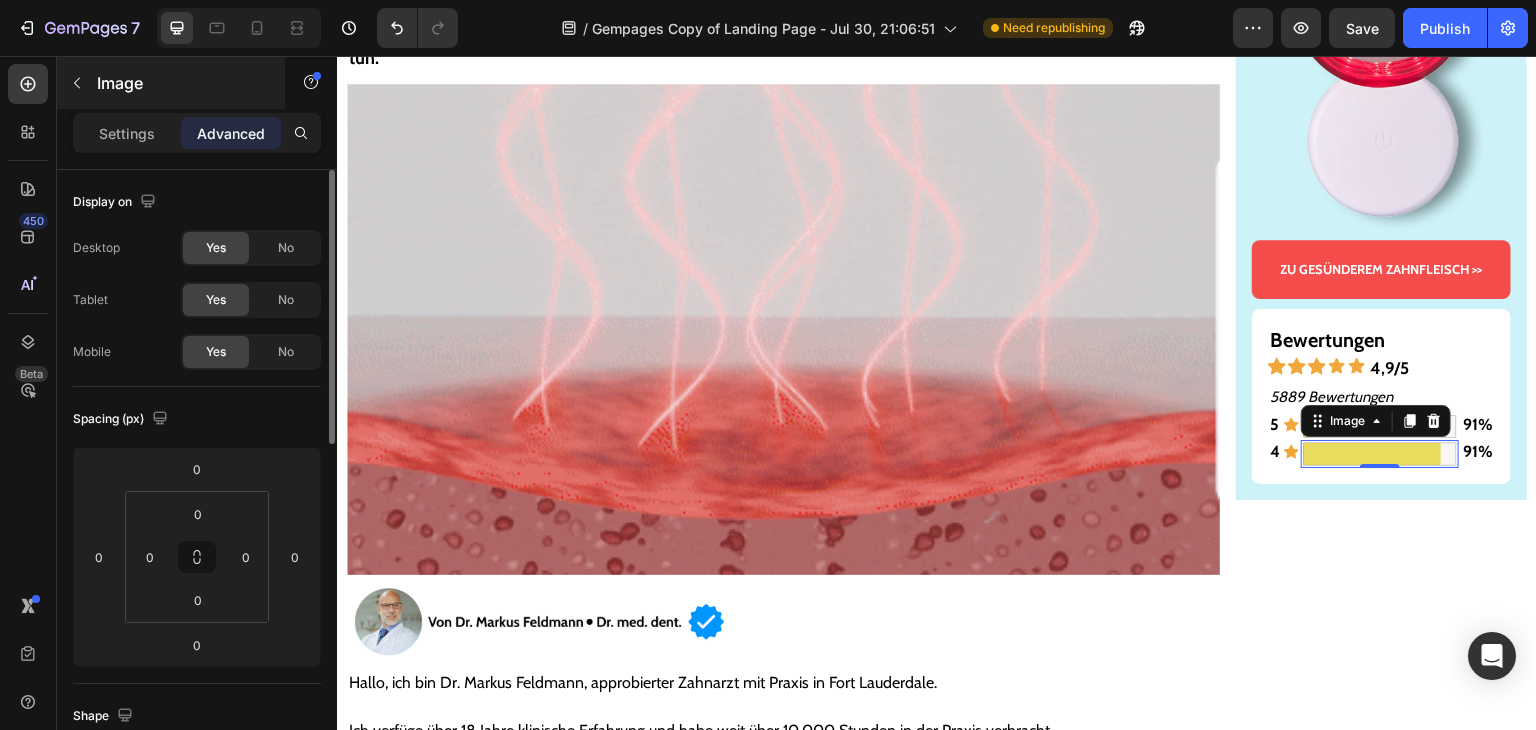 click on "Image" at bounding box center (171, 83) 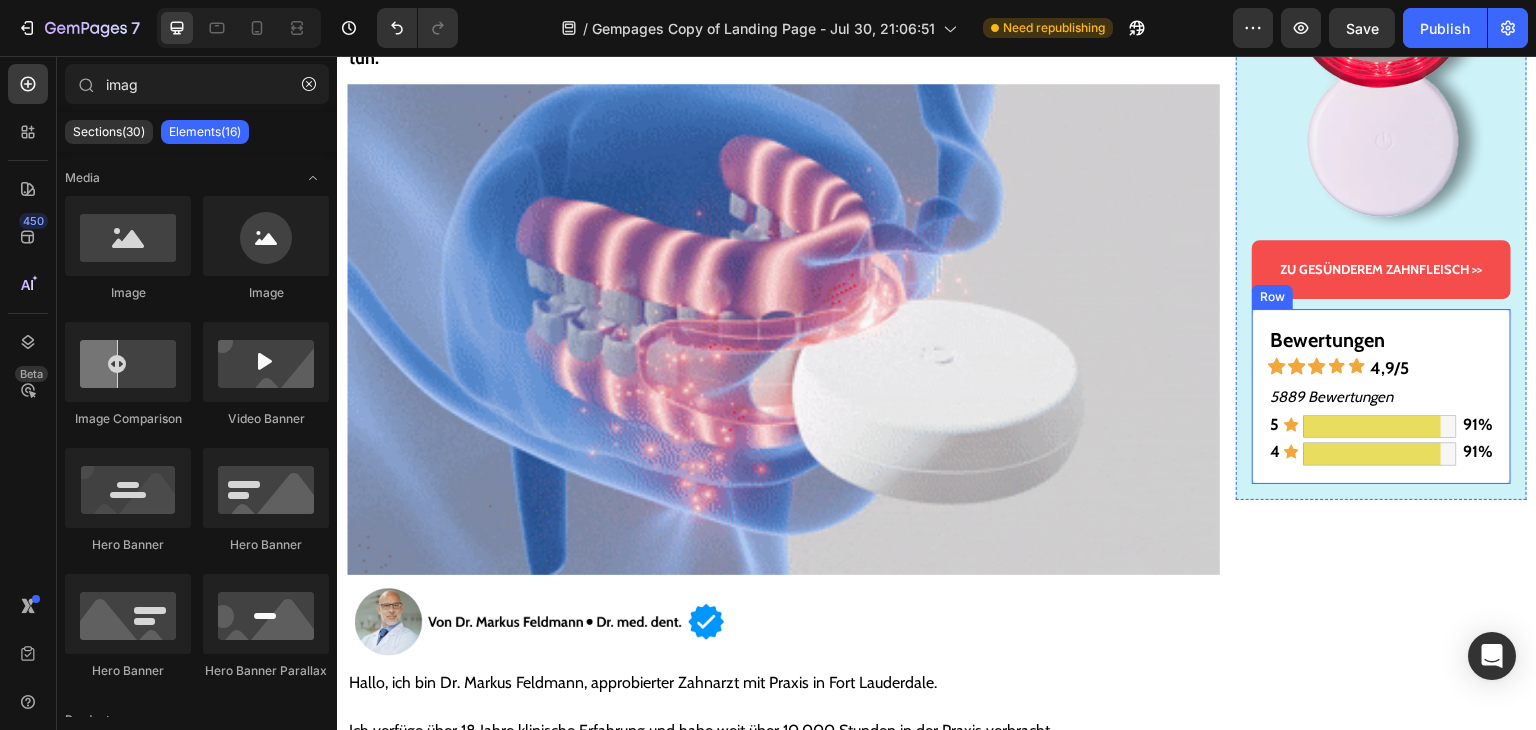 click at bounding box center (1380, 454) 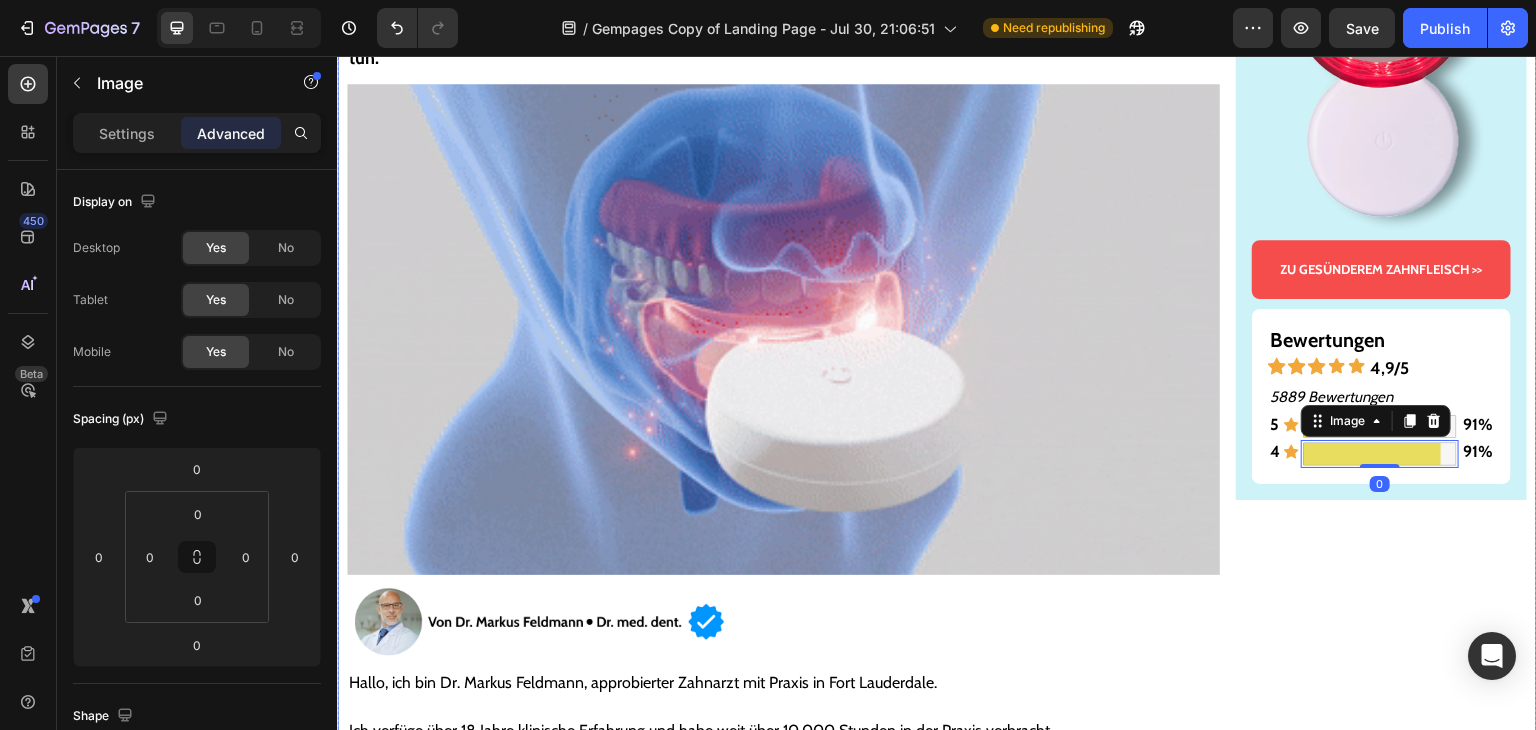 click on "Gesünderes & stärkeres Zahnfleisch – oder Geld zurück! Text Block Image ZU GESÜNDEREM ZAHNFLEISCH >> Button Bewertungen Text Block
Icon
Icon
Icon
Icon
Icon 4,9/5 Text Block Row 5889 Bewertungen Text Block 5 Text Block
Icon Image 91% Text Block Row 4 Text Block
Icon Image   0 91% Text Block Row Row Row" at bounding box center (1381, 5921) 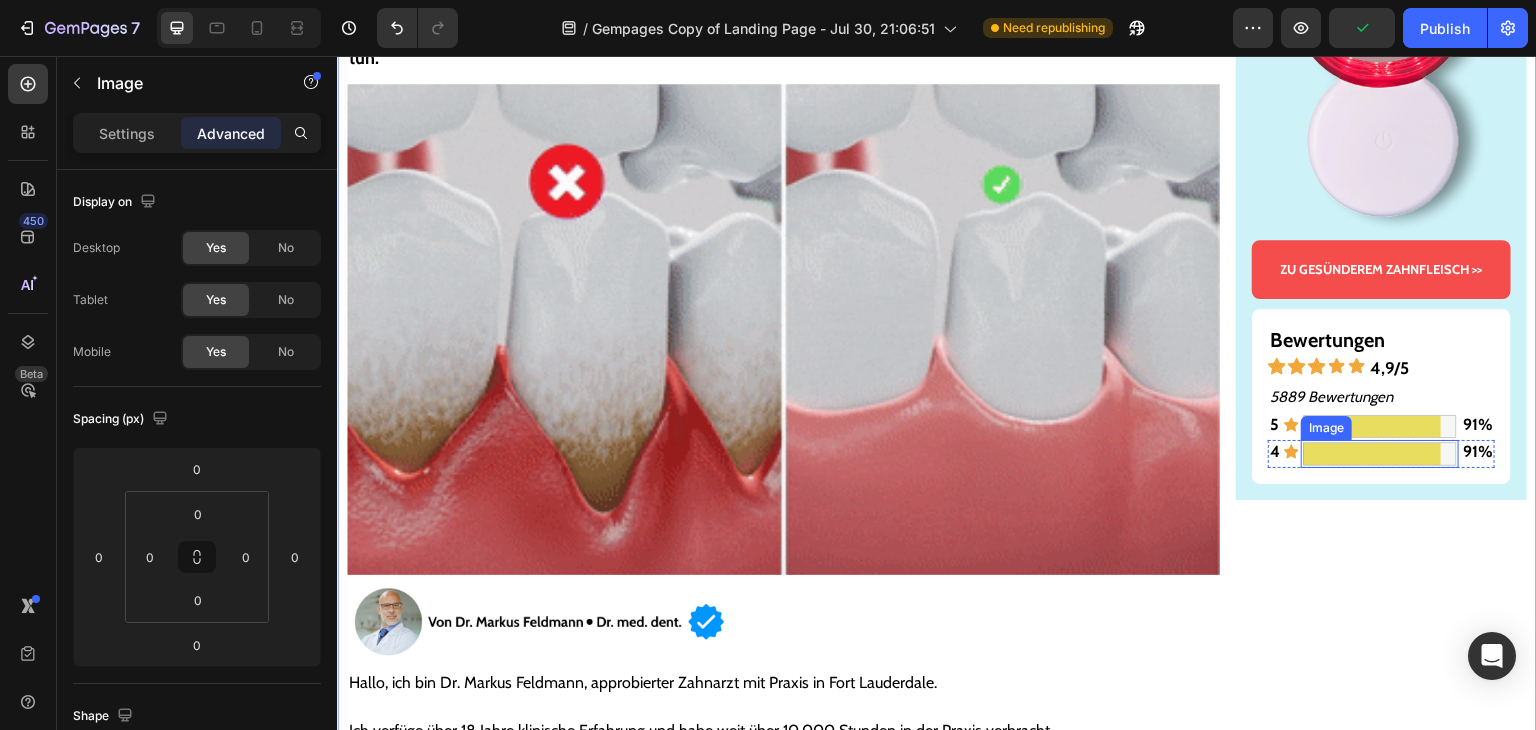 click at bounding box center (1380, 454) 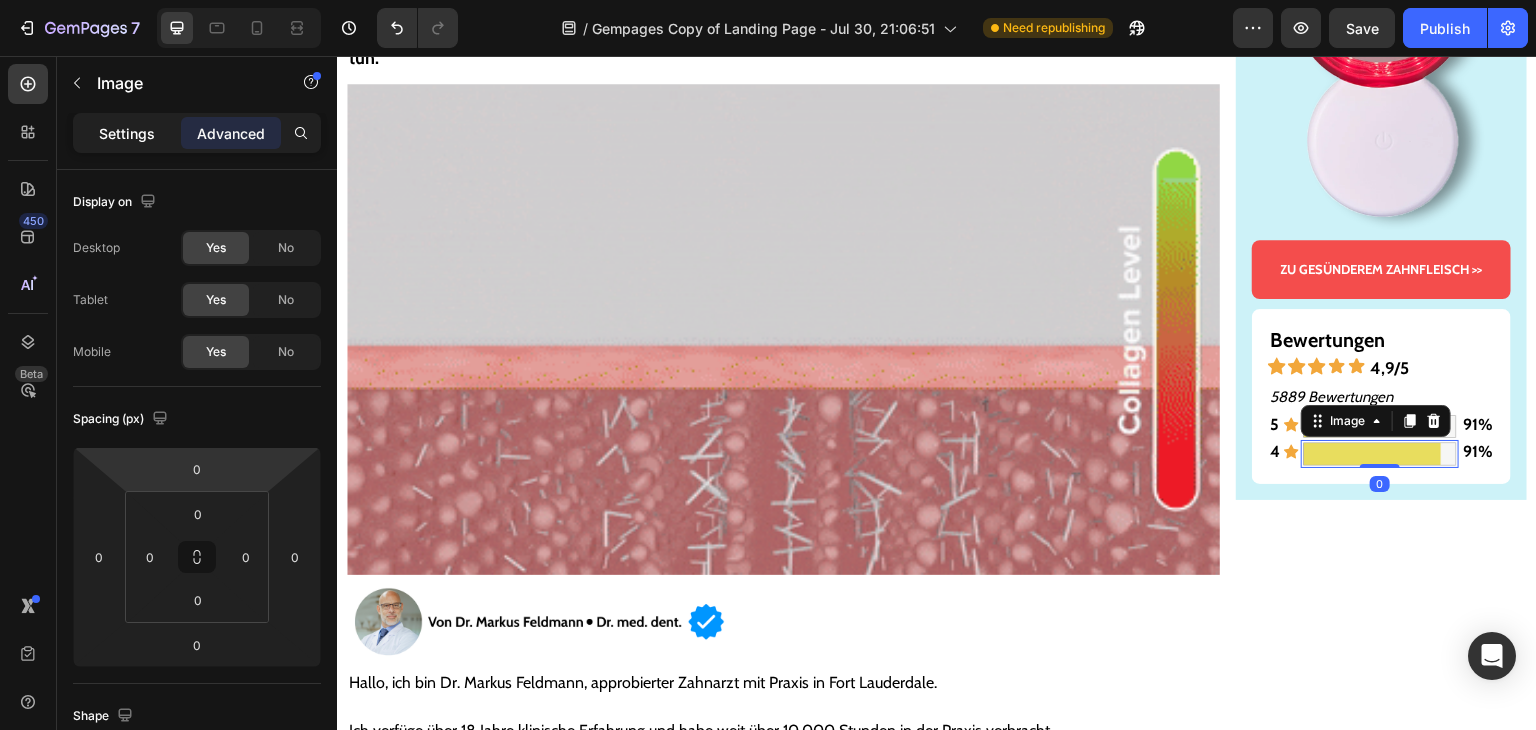 click on "Settings" 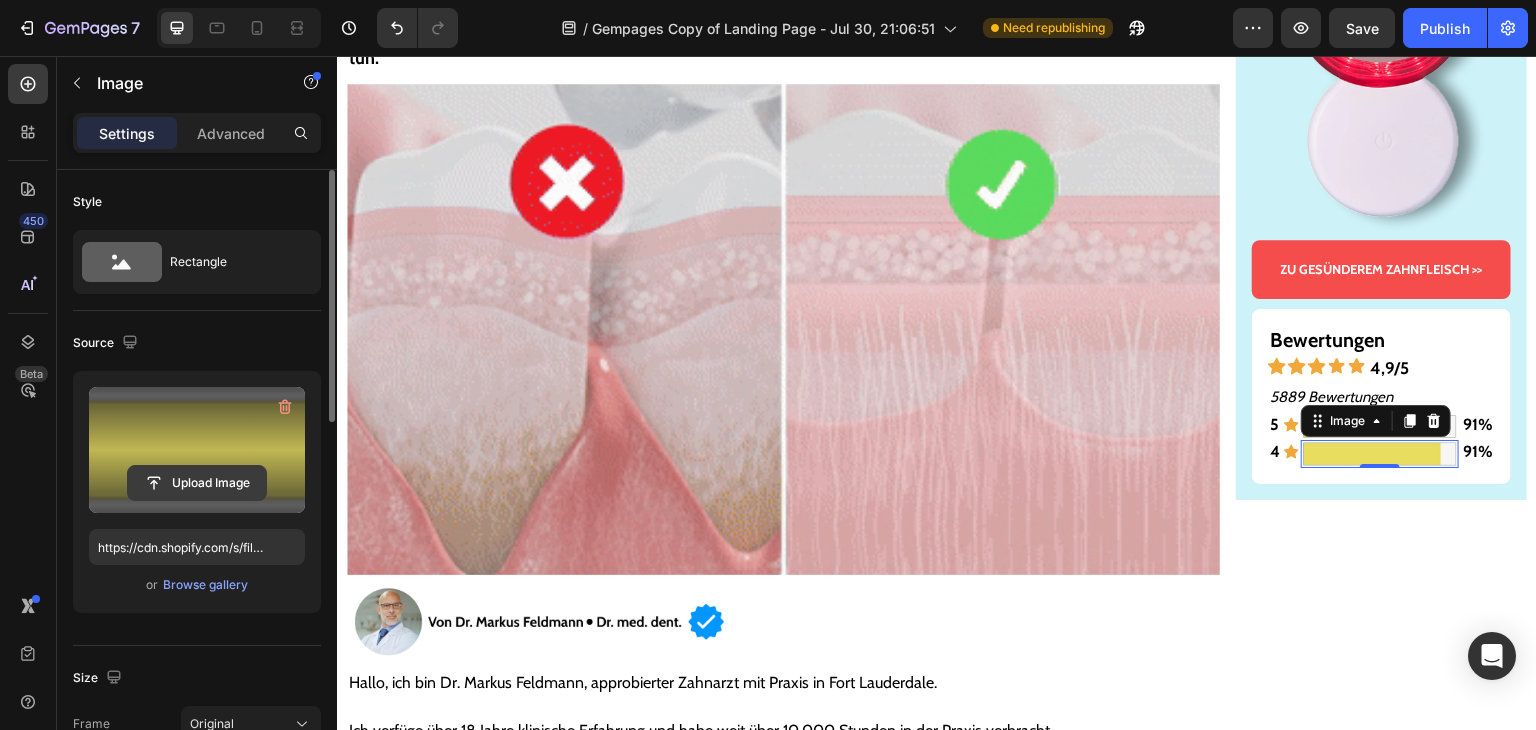 click 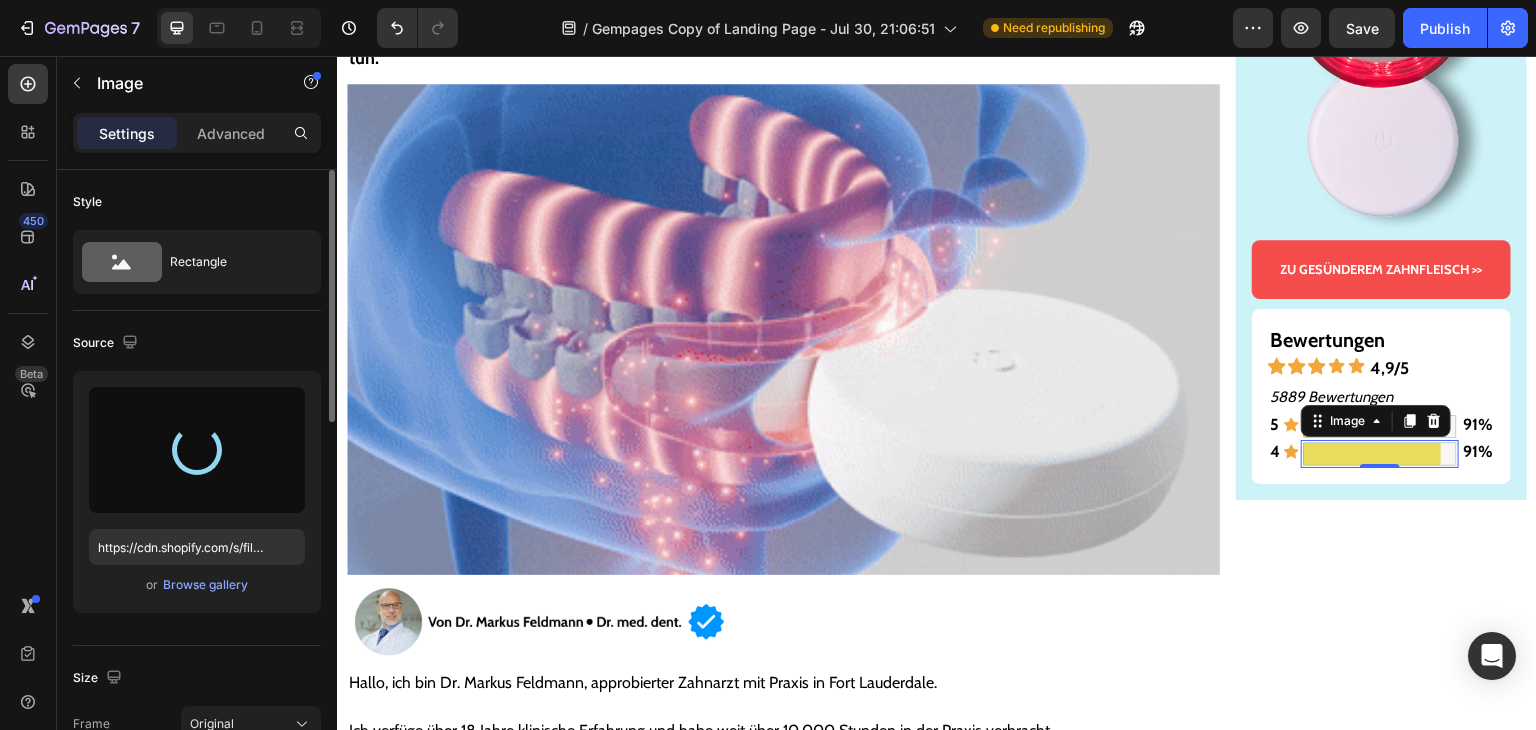 type on "https://cdn.shopify.com/s/files/1/0939/6407/5355/files/gempages_577761599079580613-8beb3e3f-2685-4955-b2fe-b21f2d1a1cf1.png" 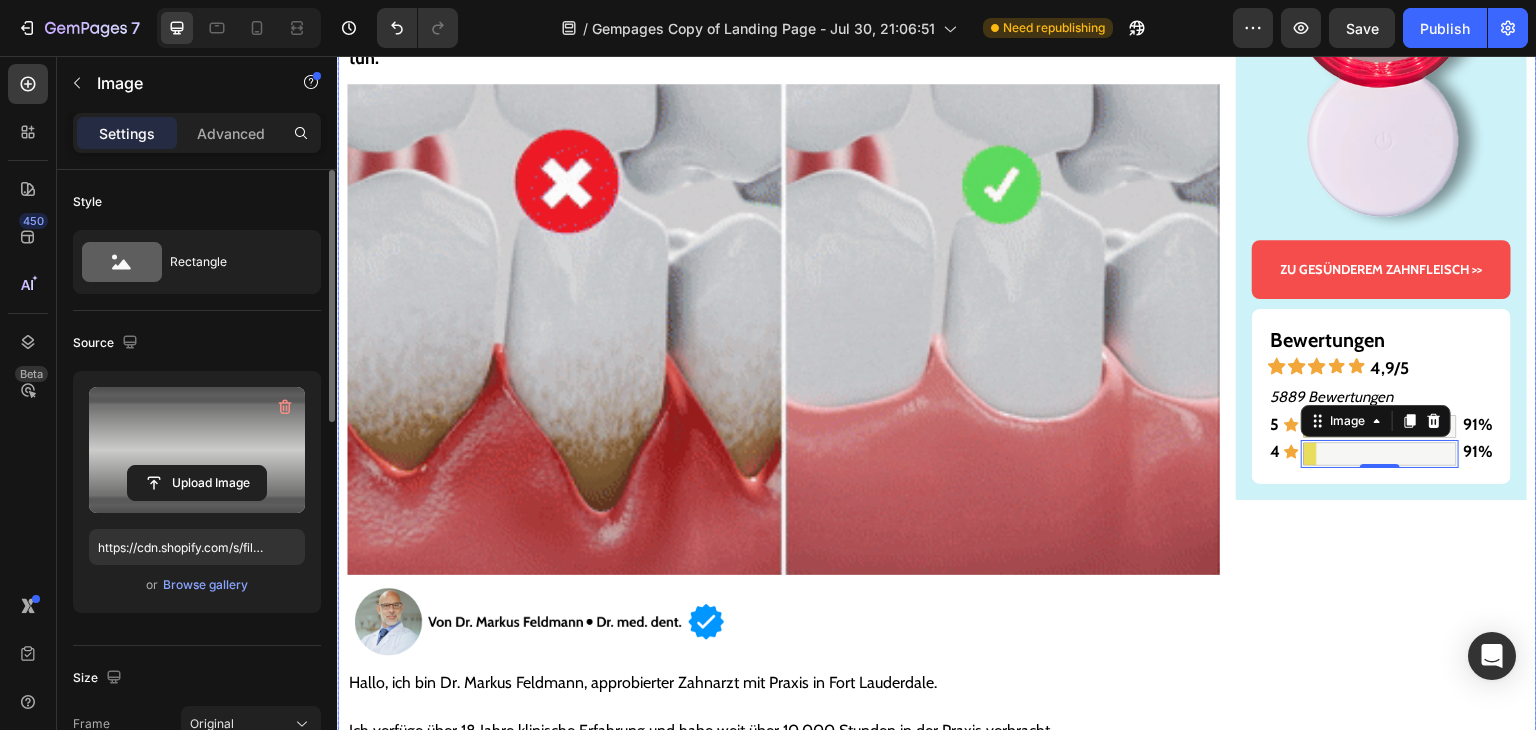 click on "Gesünderes & stärkeres Zahnfleisch – oder Geld zurück! Text Block Image ZU GESÜNDEREM ZAHNFLEISCH >> Button Bewertungen Text Block
Icon
Icon
Icon
Icon
Icon 4,9/5 Text Block Row 5889 Bewertungen Text Block 5 Text Block
Icon Image 91% Text Block Row 4 Text Block
Icon Image   0 91% Text Block Row Row Row" at bounding box center (1381, 5921) 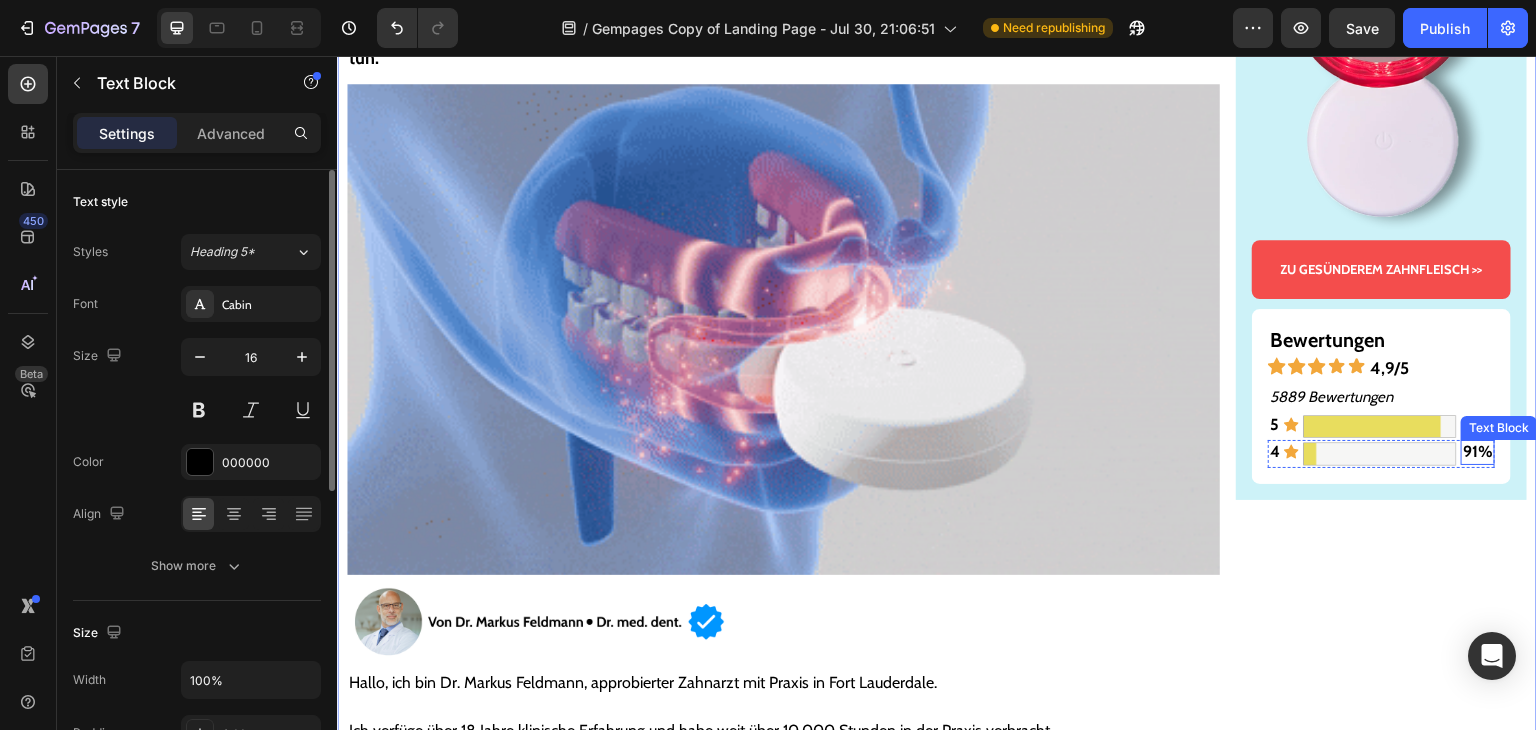 click on "91%" at bounding box center [1478, 451] 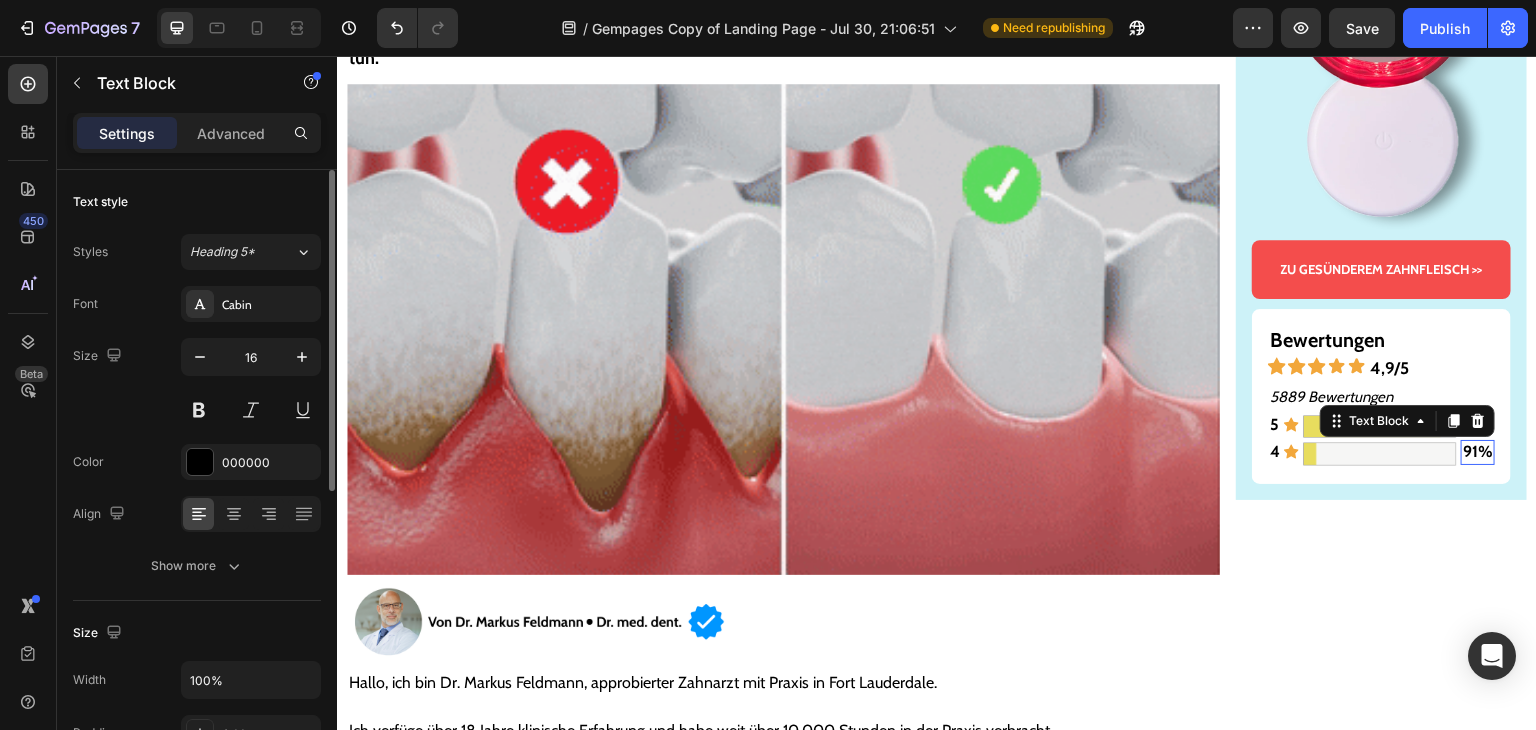 click on "91%" at bounding box center (1478, 451) 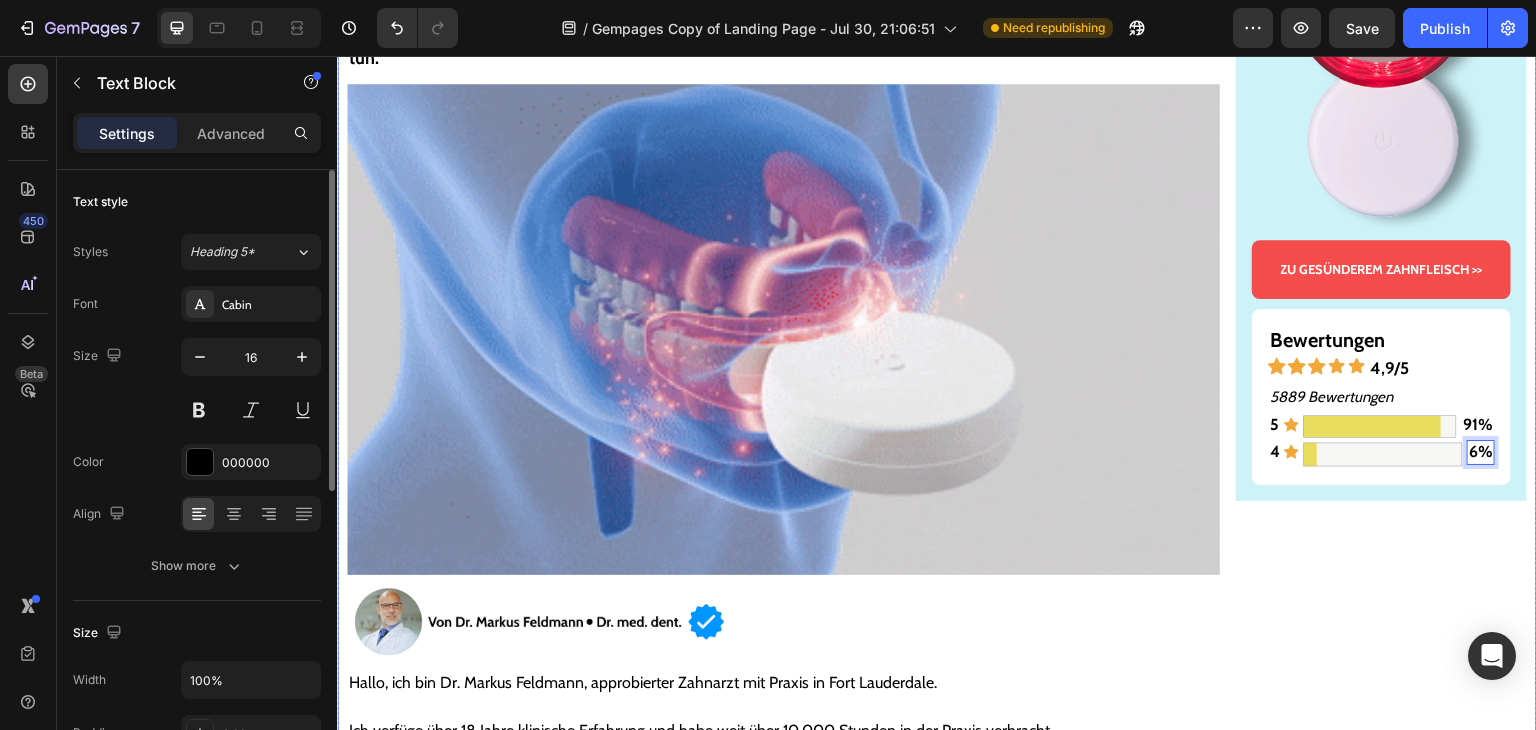 click on "Gesünderes & stärkeres Zahnfleisch – oder Geld zurück! Text Block Image ZU GESÜNDEREM ZAHNFLEISCH >> Button Bewertungen Text Block
Icon
Icon
Icon
Icon
Icon 4,9/5 Text Block Row 5889 Bewertungen Text Block 5 Text Block
Icon Image 91% Text Block Row 4 Text Block
Icon Image 6% Text Block   0 Row Row Row" at bounding box center [1381, 5921] 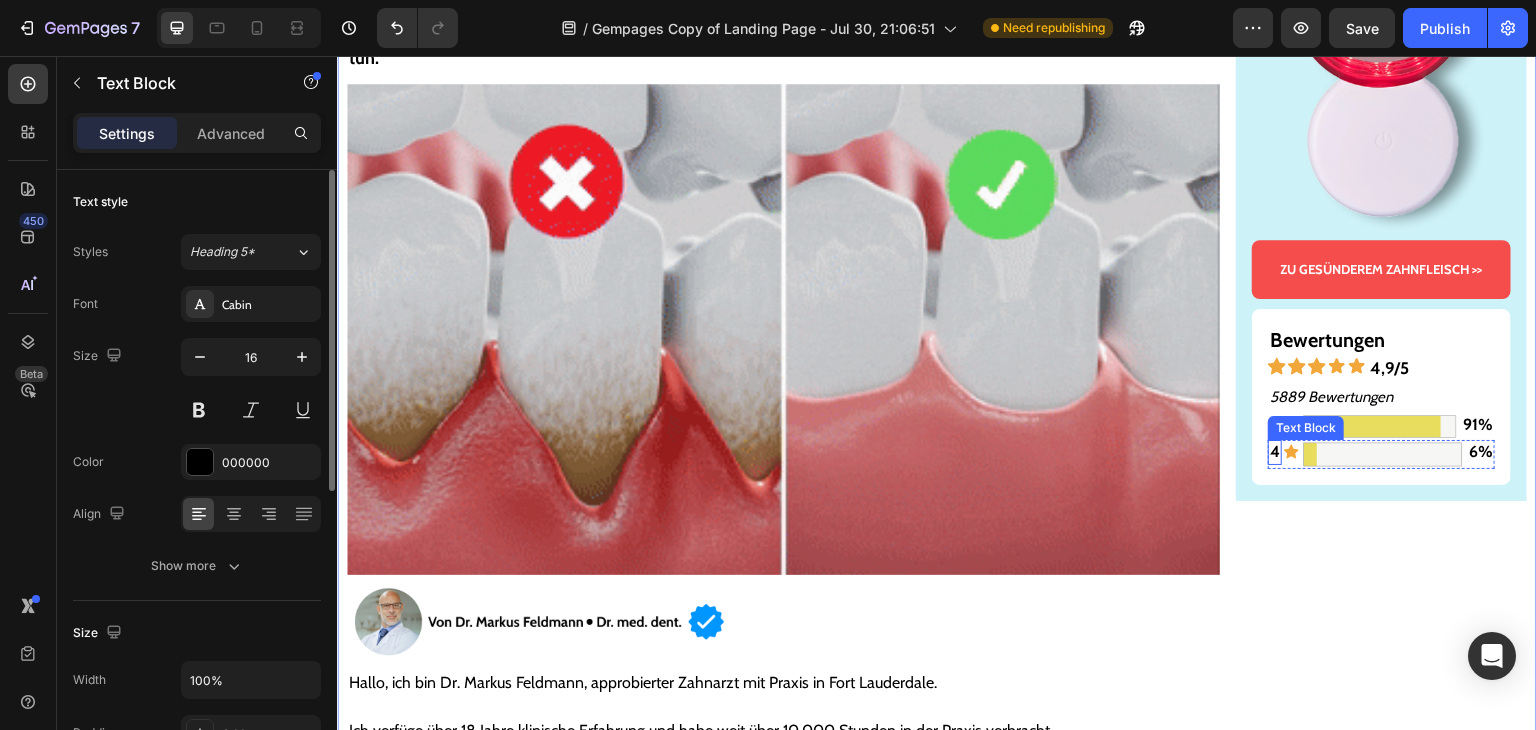click on "4 Text Block" at bounding box center (1275, 452) 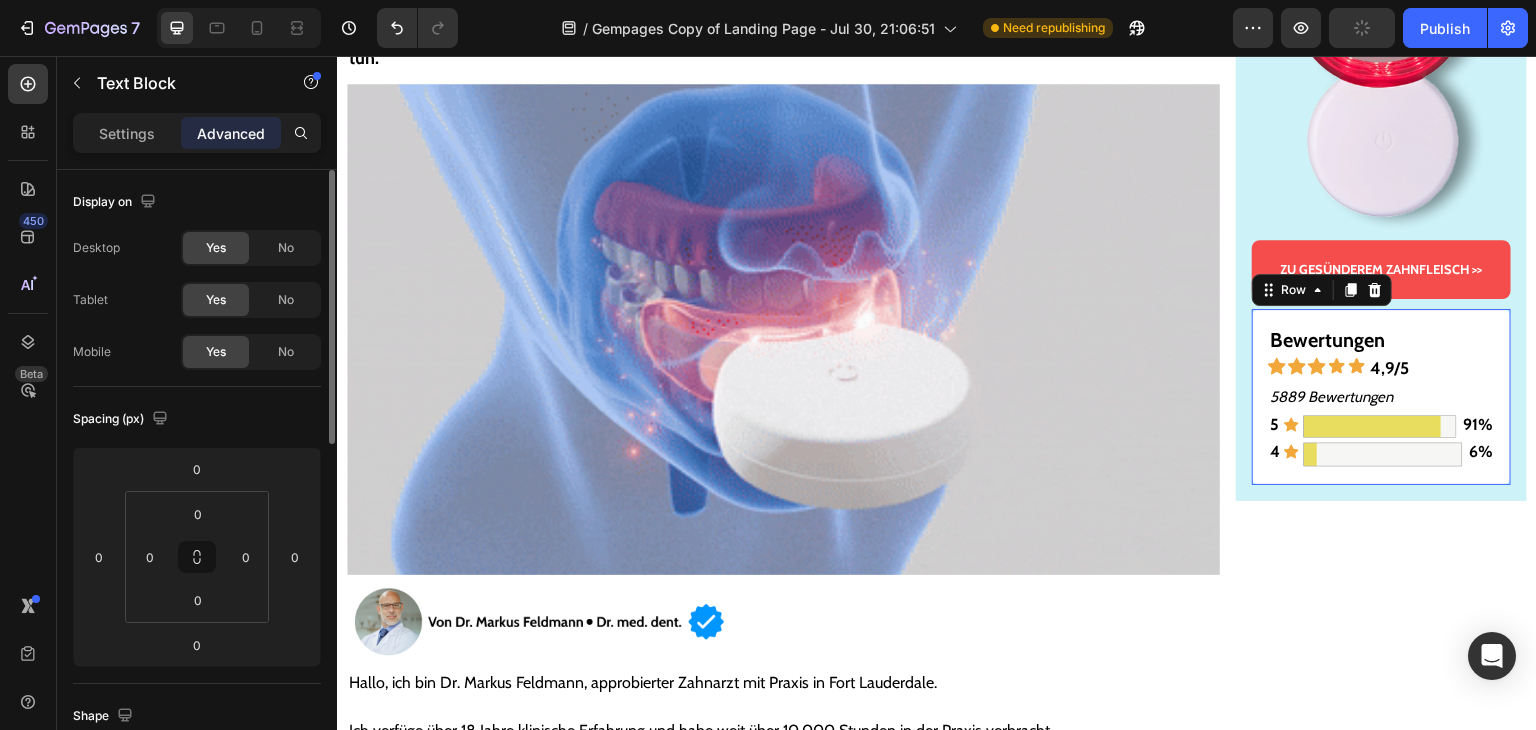 click on "Bewertungen Text Block
Icon
Icon
Icon
Icon
Icon 4,9/5 Text Block Row 5889 Bewertungen Text Block 5 Text Block
Icon Image 91% Text Block Row 4 Text Block
Icon Image 6% Text Block Row Row   0" at bounding box center [1381, 396] 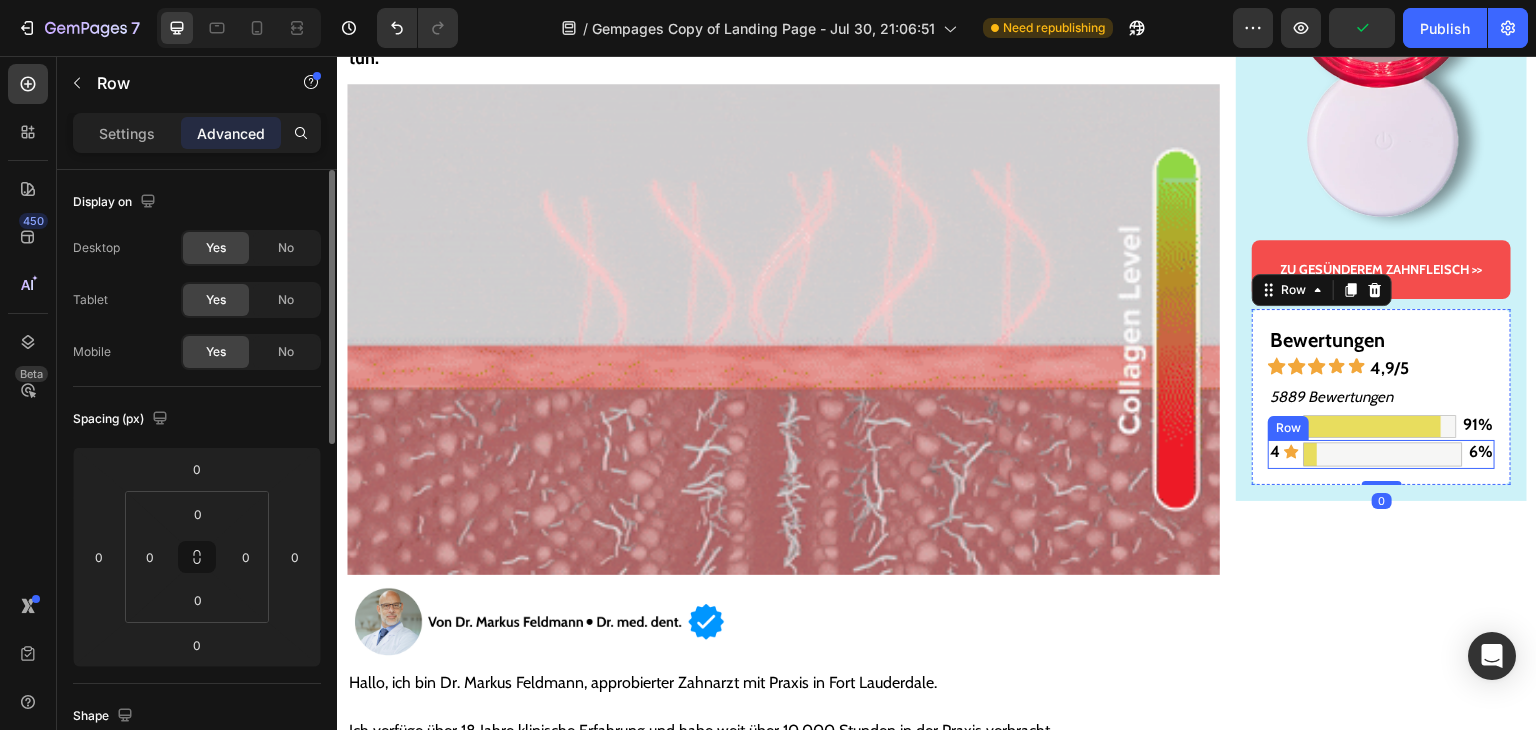 click on "4 Text Block" at bounding box center [1275, 454] 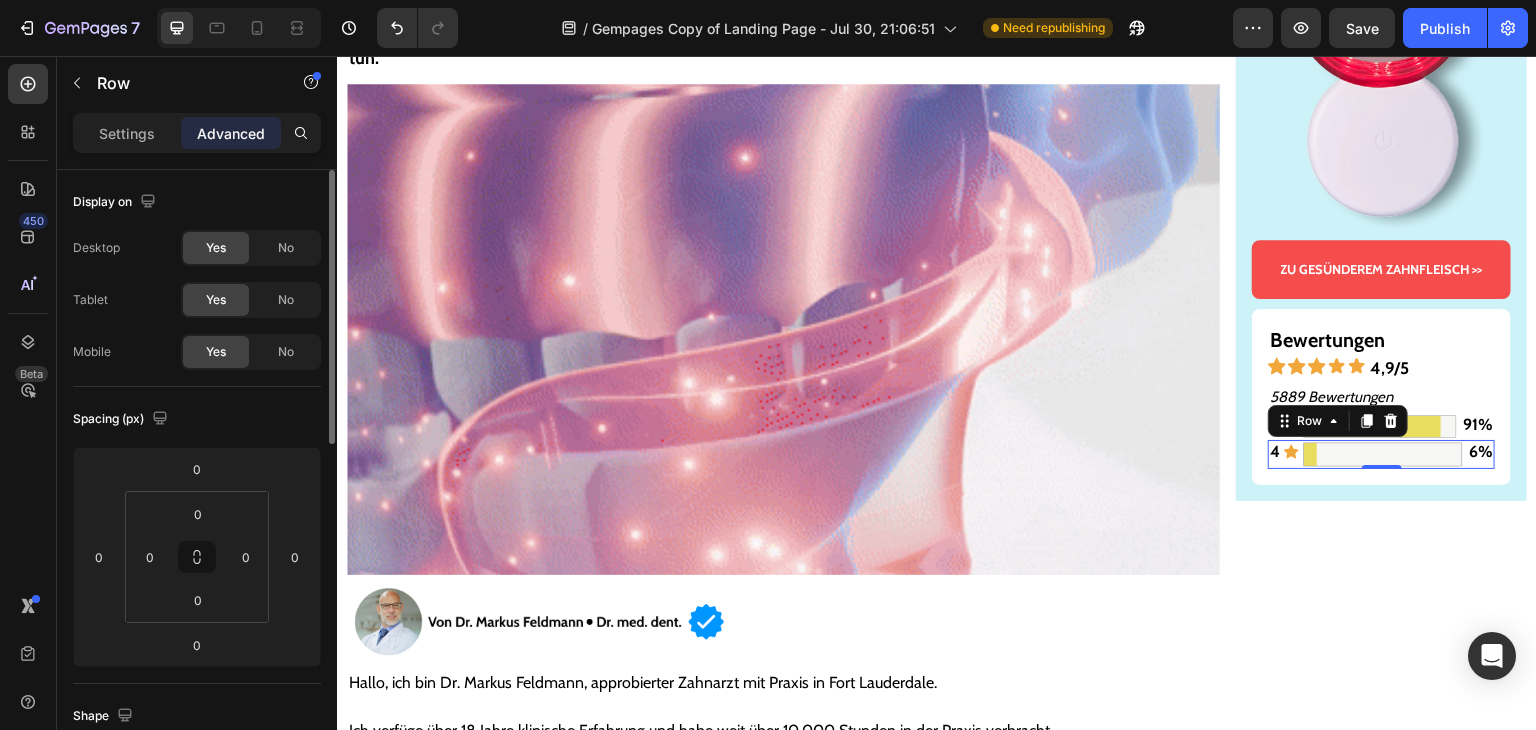 scroll, scrollTop: 100, scrollLeft: 0, axis: vertical 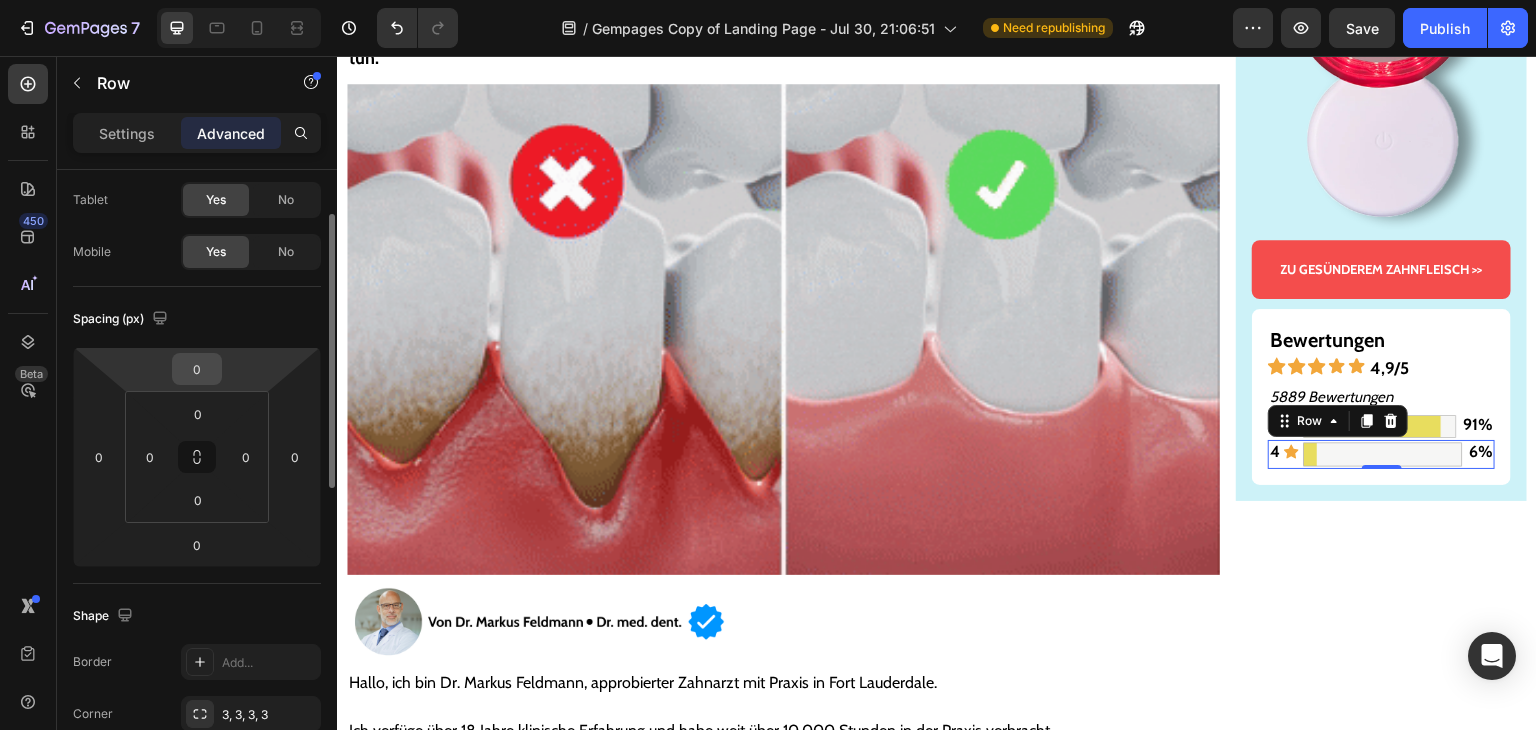 click on "0" at bounding box center (197, 369) 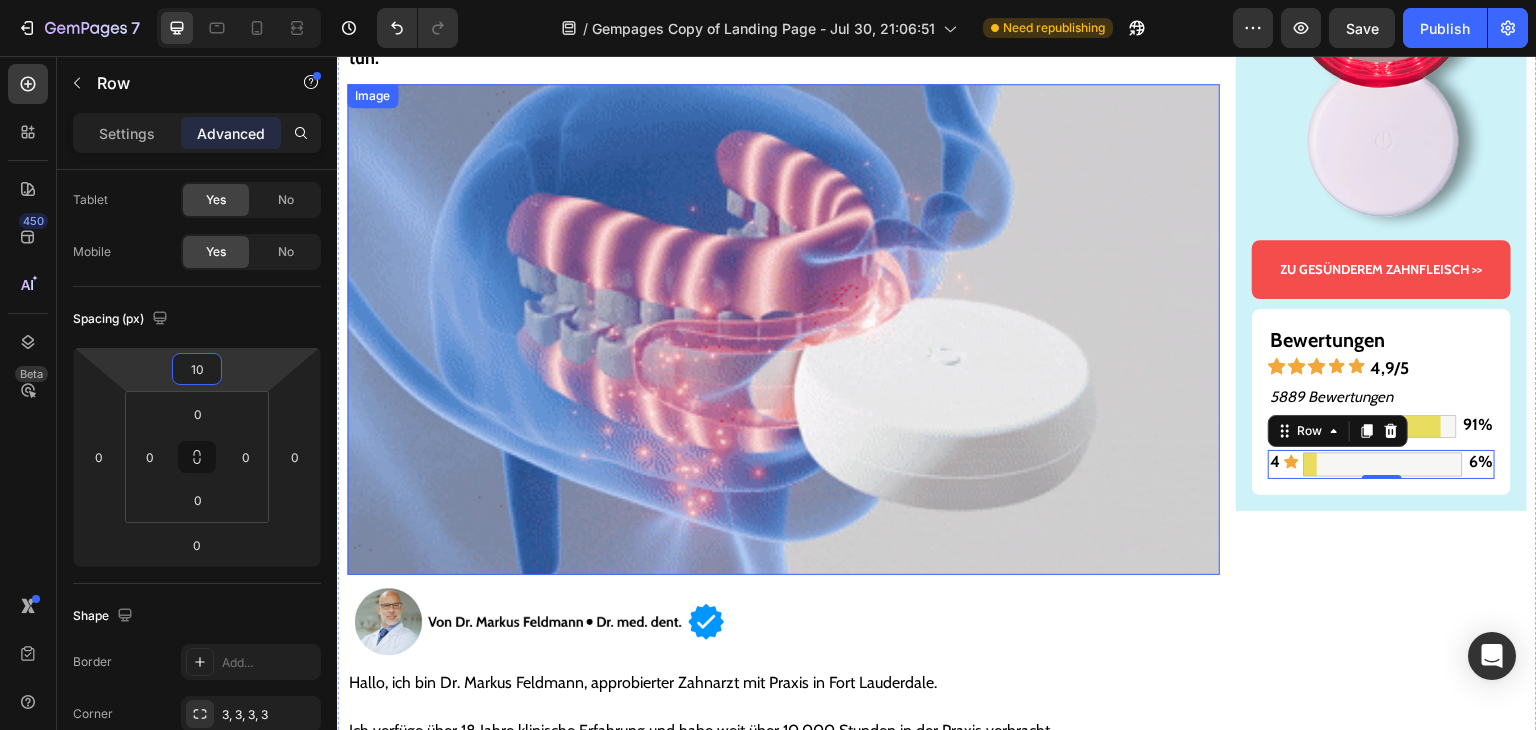 type on "1" 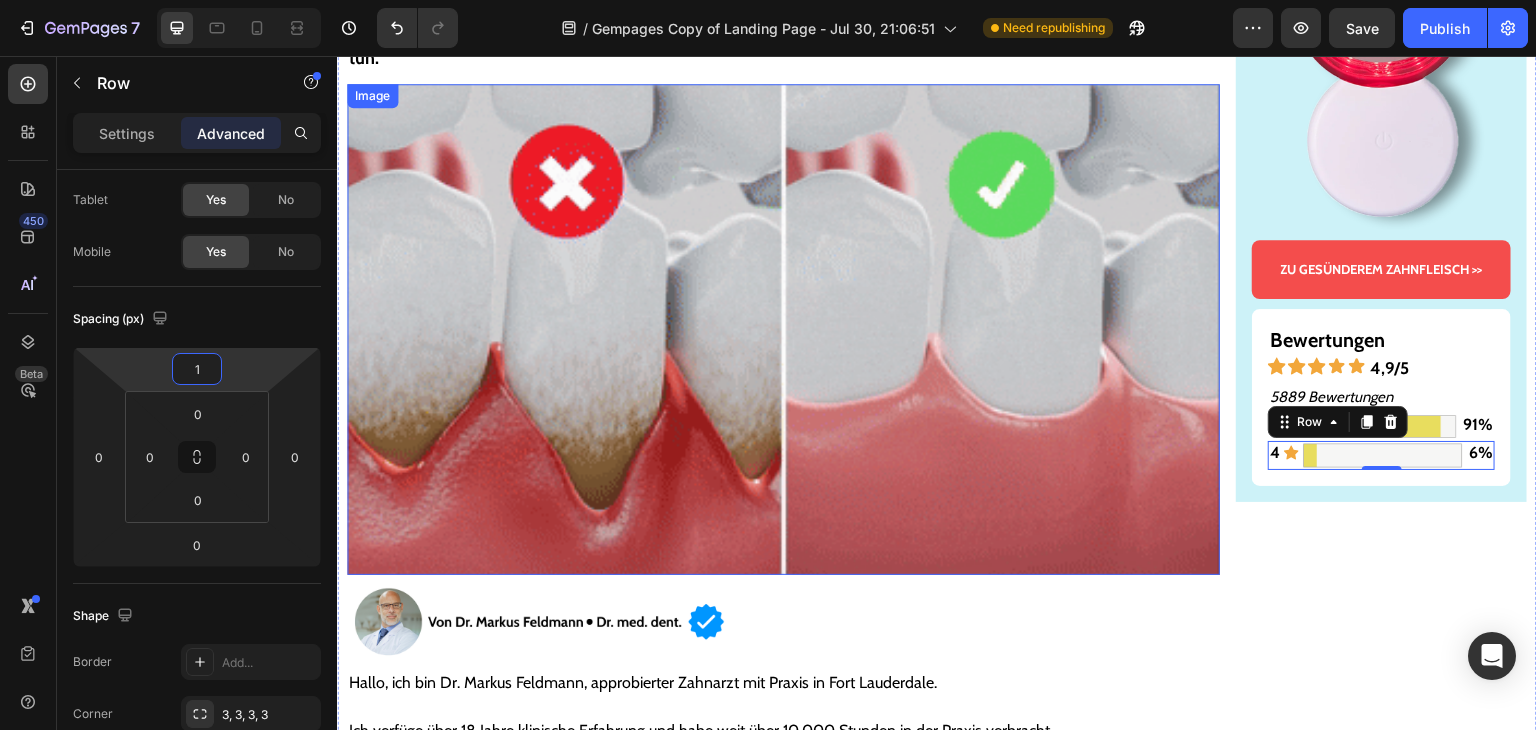 type on "15" 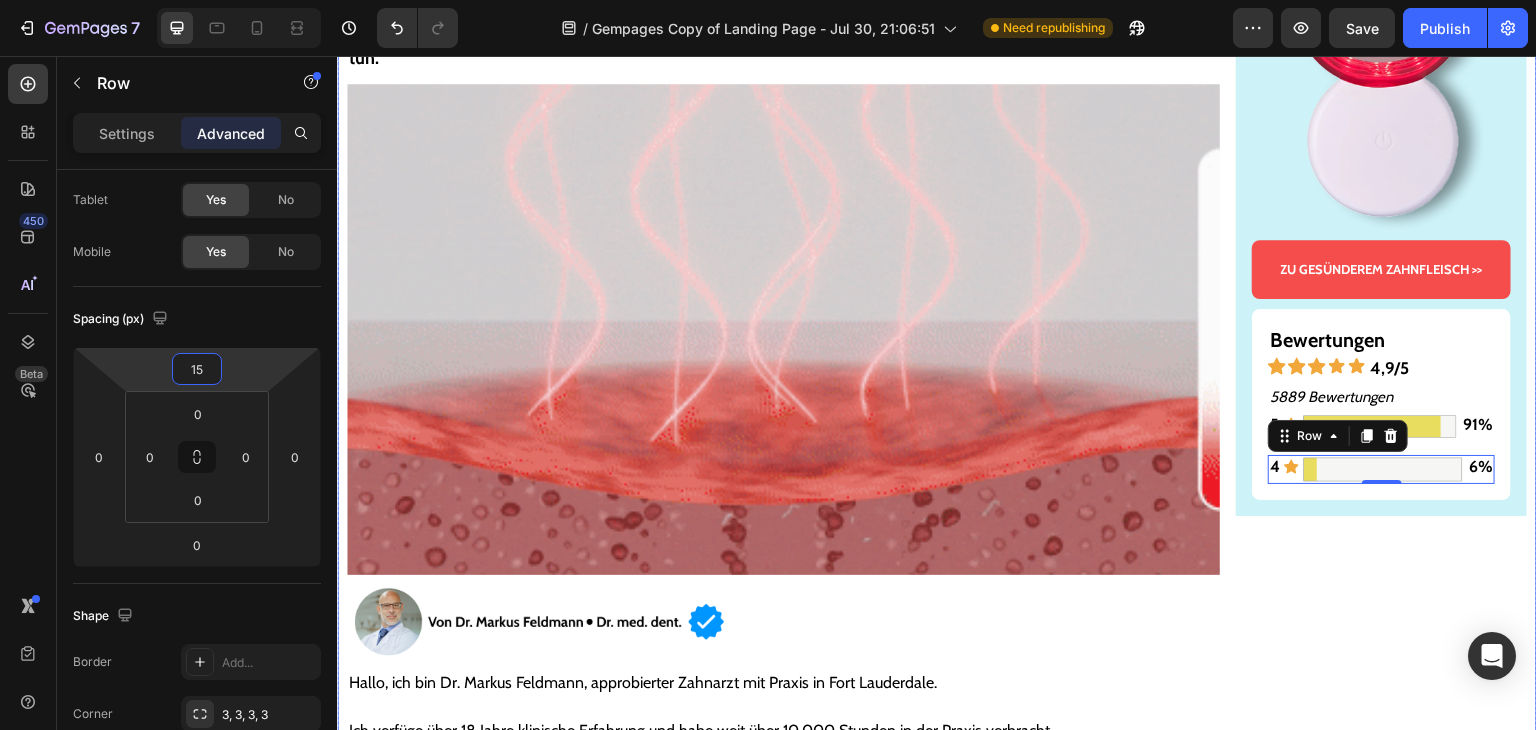 click on "Gesünderes & stärkeres Zahnfleisch – oder Geld zurück! Text Block Image ZU GESÜNDEREM ZAHNFLEISCH >> Button Bewertungen Text Block
Icon
Icon
Icon
Icon
Icon 4,9/5 Text Block Row 5889 Bewertungen Text Block 5 Text Block
Icon Image 91% Text Block Row 4 Text Block
Icon Image 6% Text Block Row   0 Row Row" at bounding box center [1381, 5921] 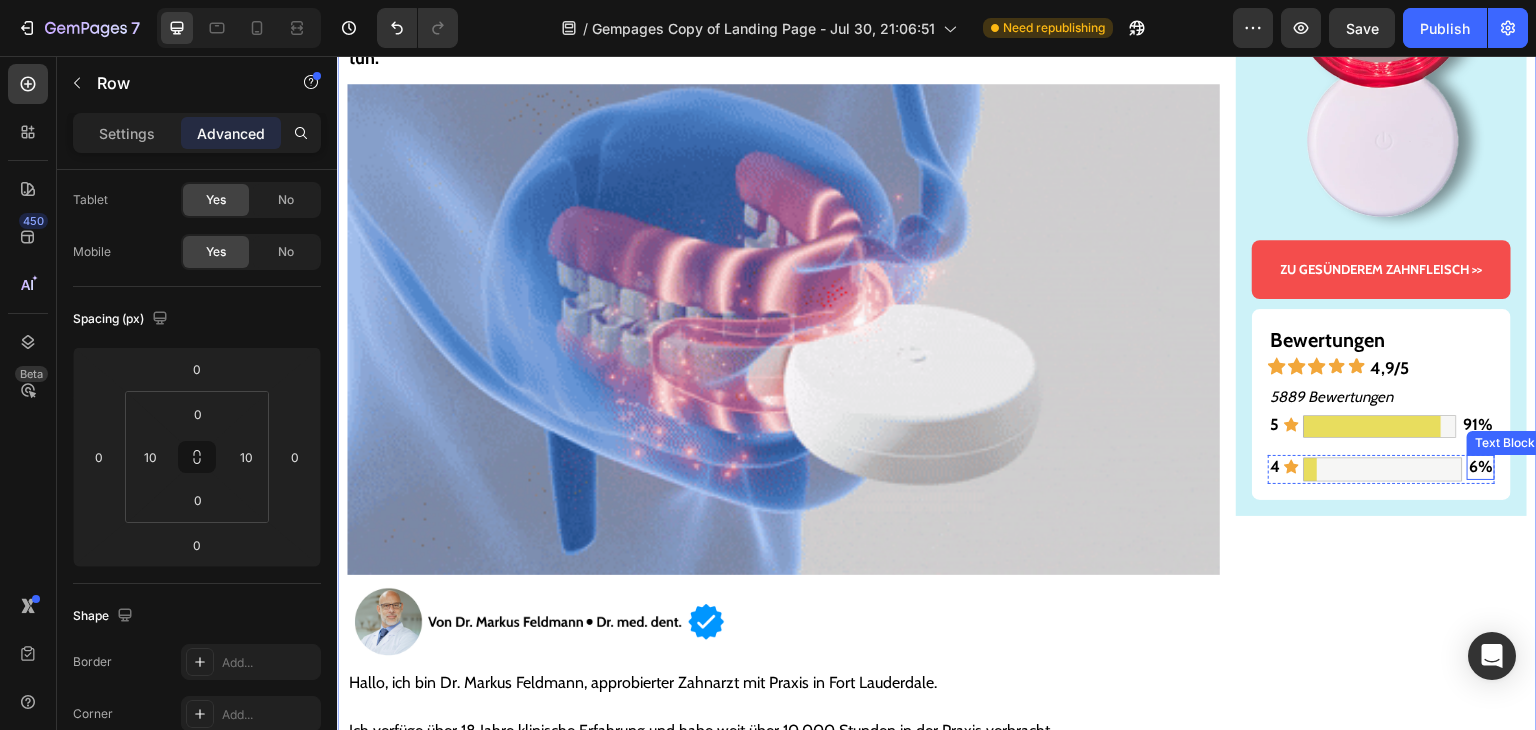 click on "6%" at bounding box center (1481, 466) 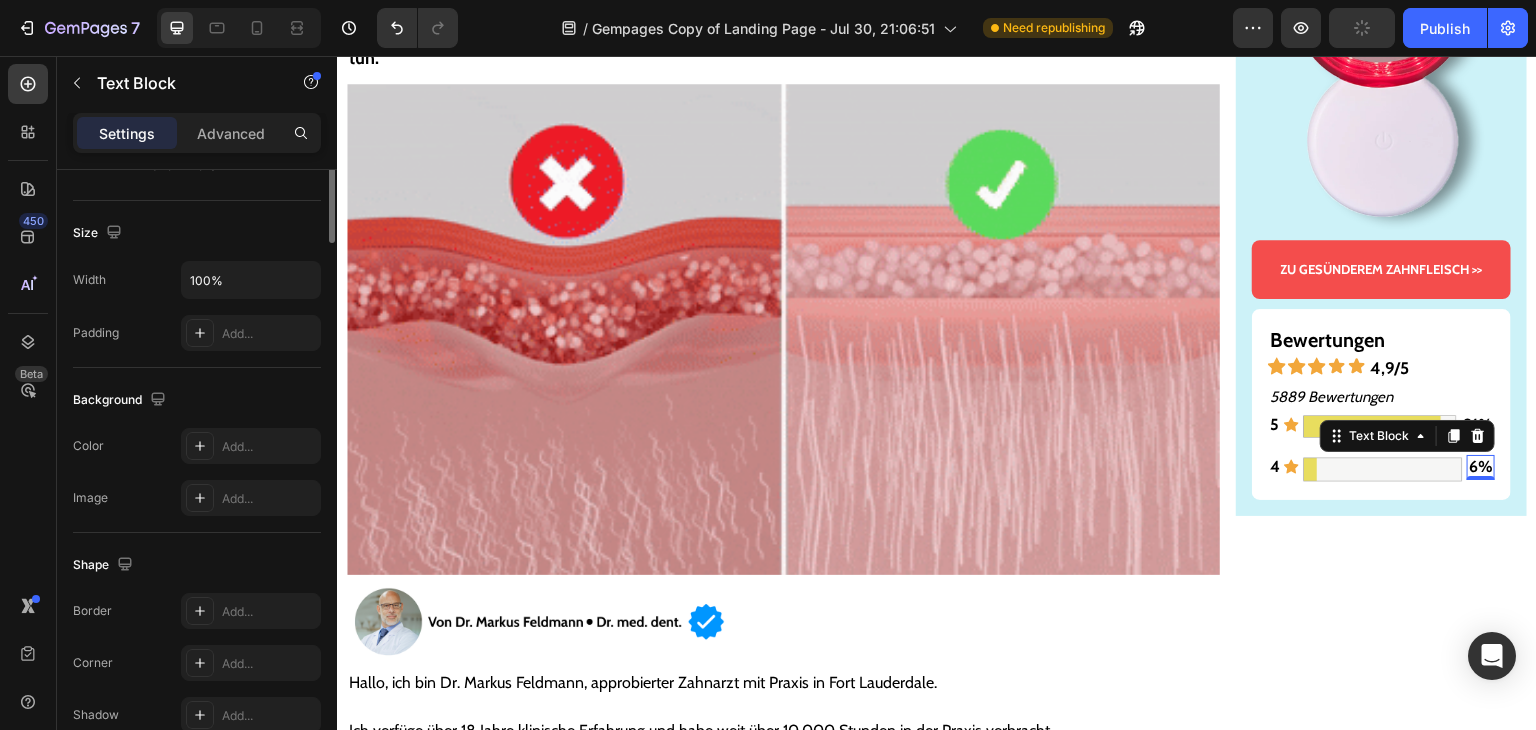 scroll, scrollTop: 100, scrollLeft: 0, axis: vertical 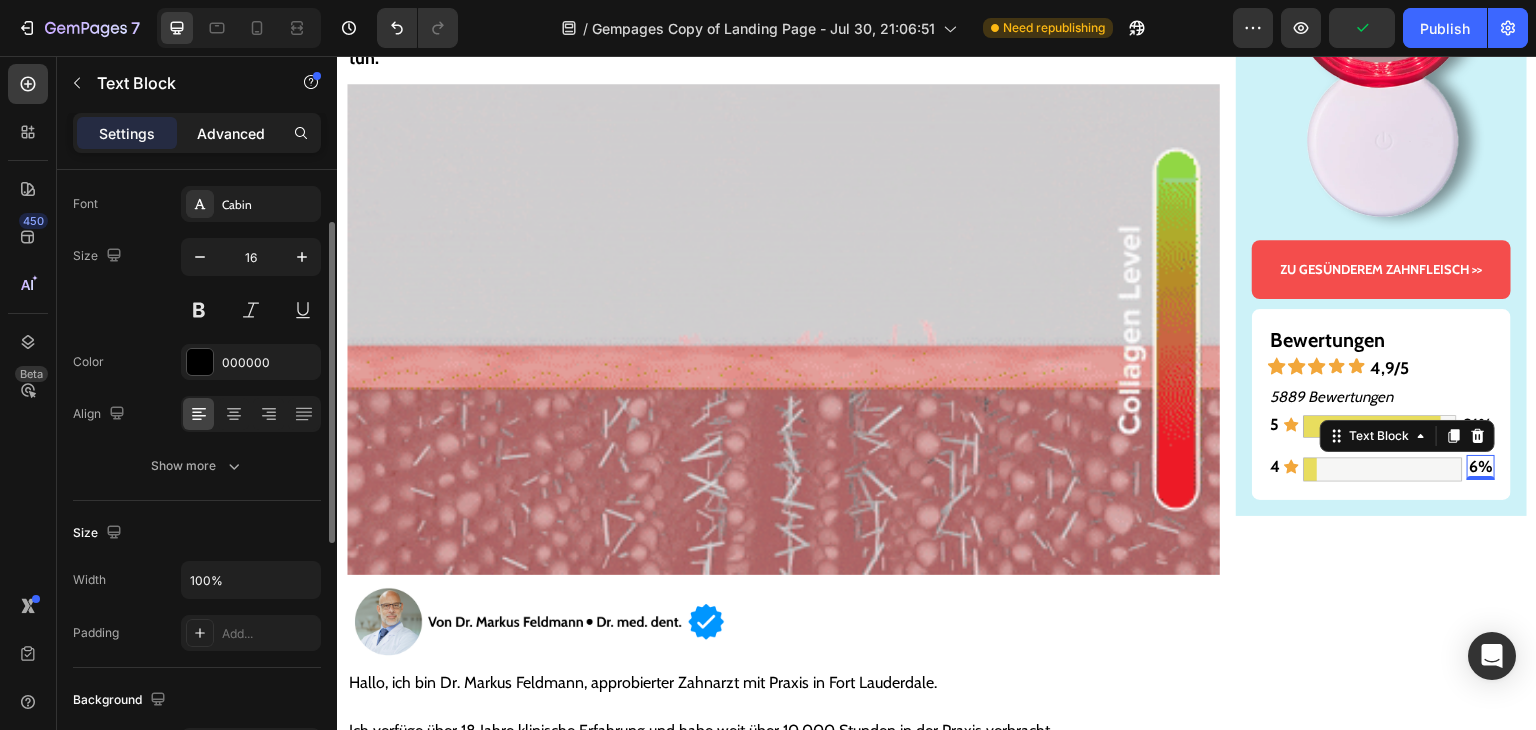 click on "Advanced" at bounding box center [231, 133] 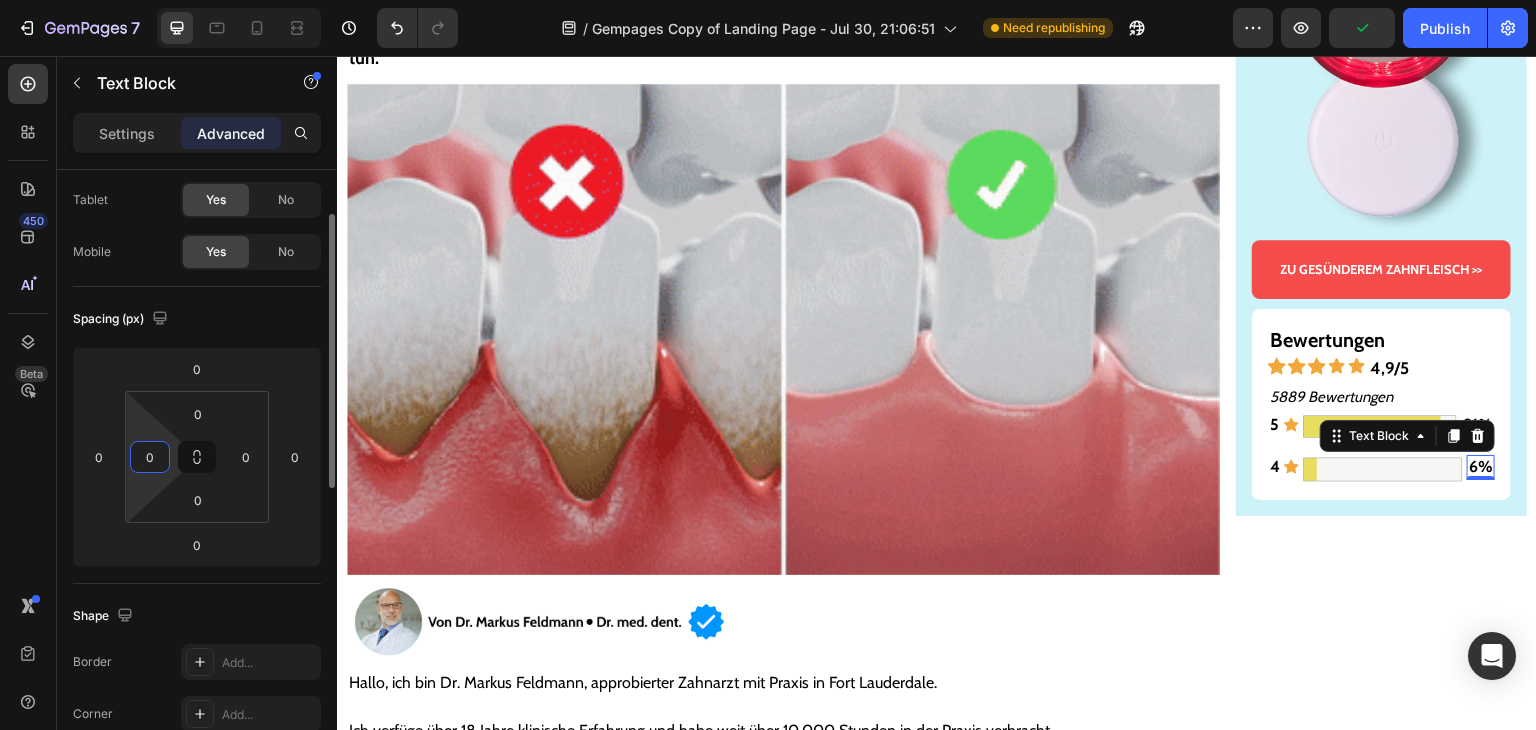 click on "0" at bounding box center (150, 457) 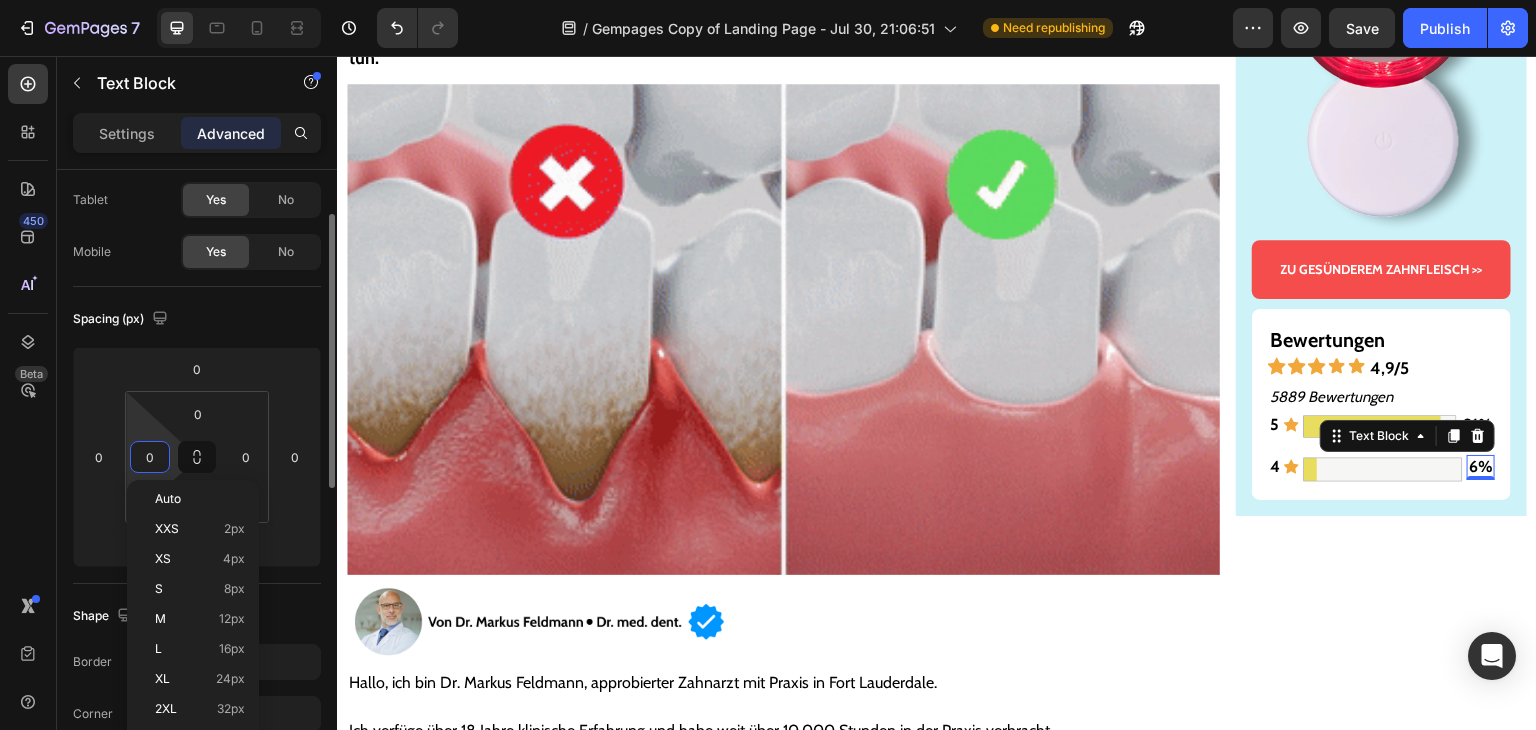 type on "4" 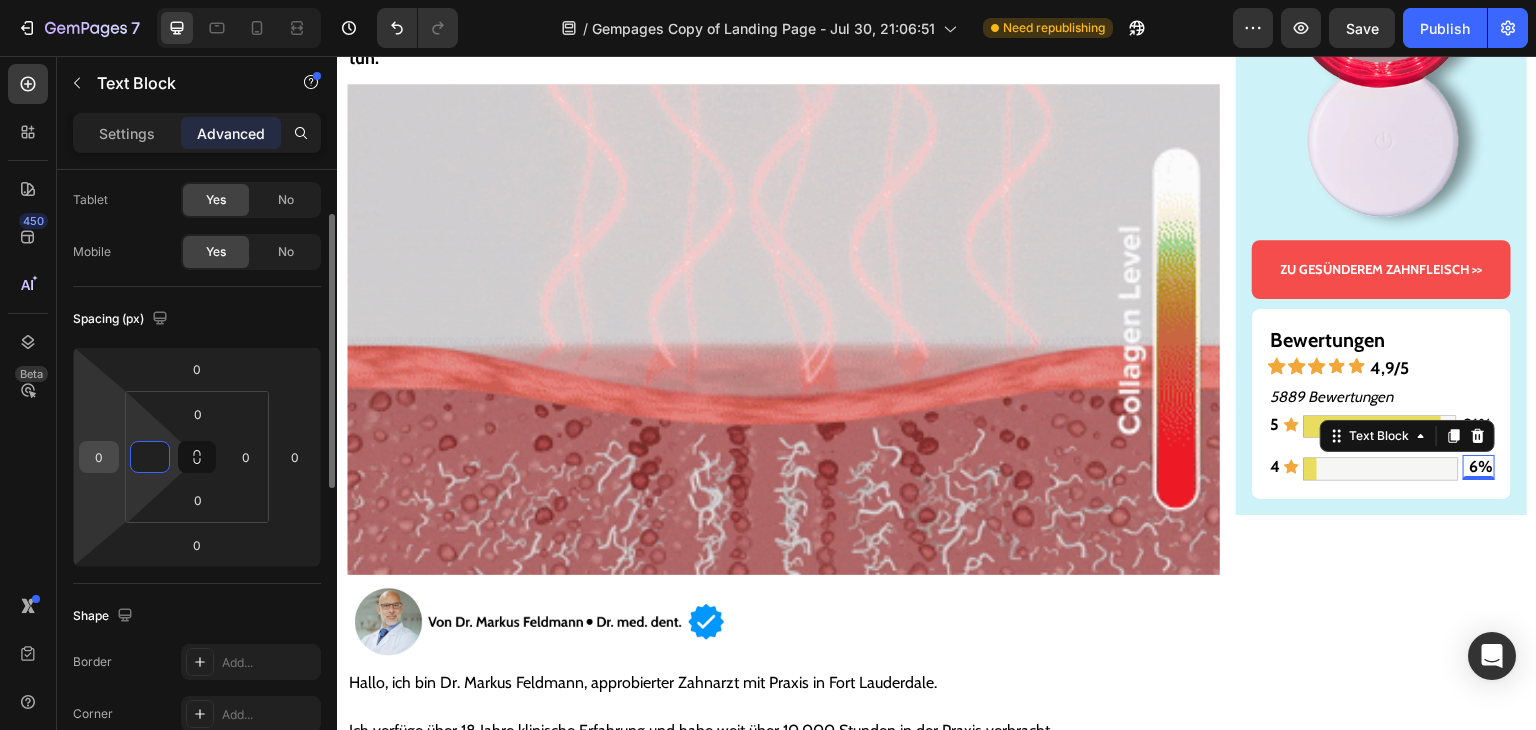 click on "0" at bounding box center [99, 457] 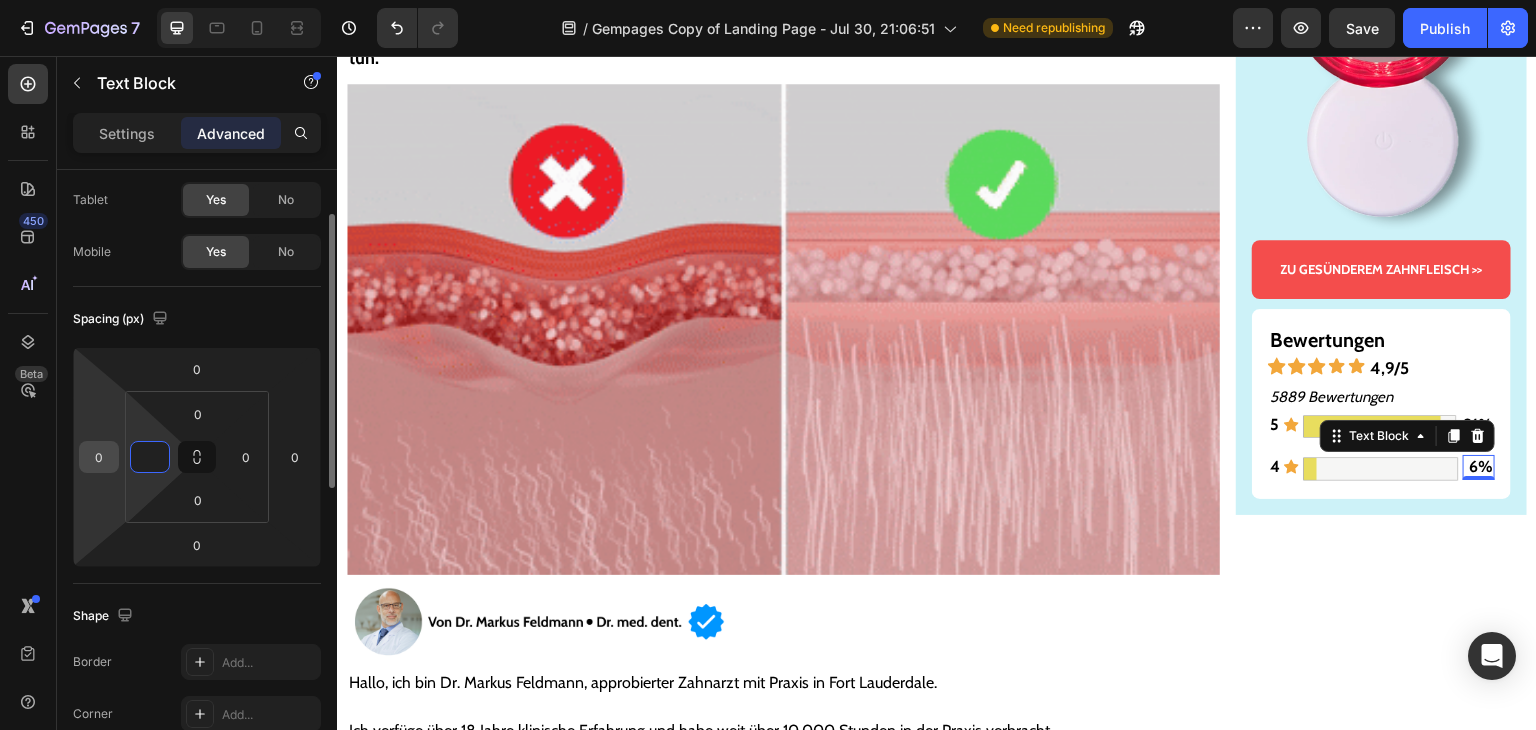 type on "0" 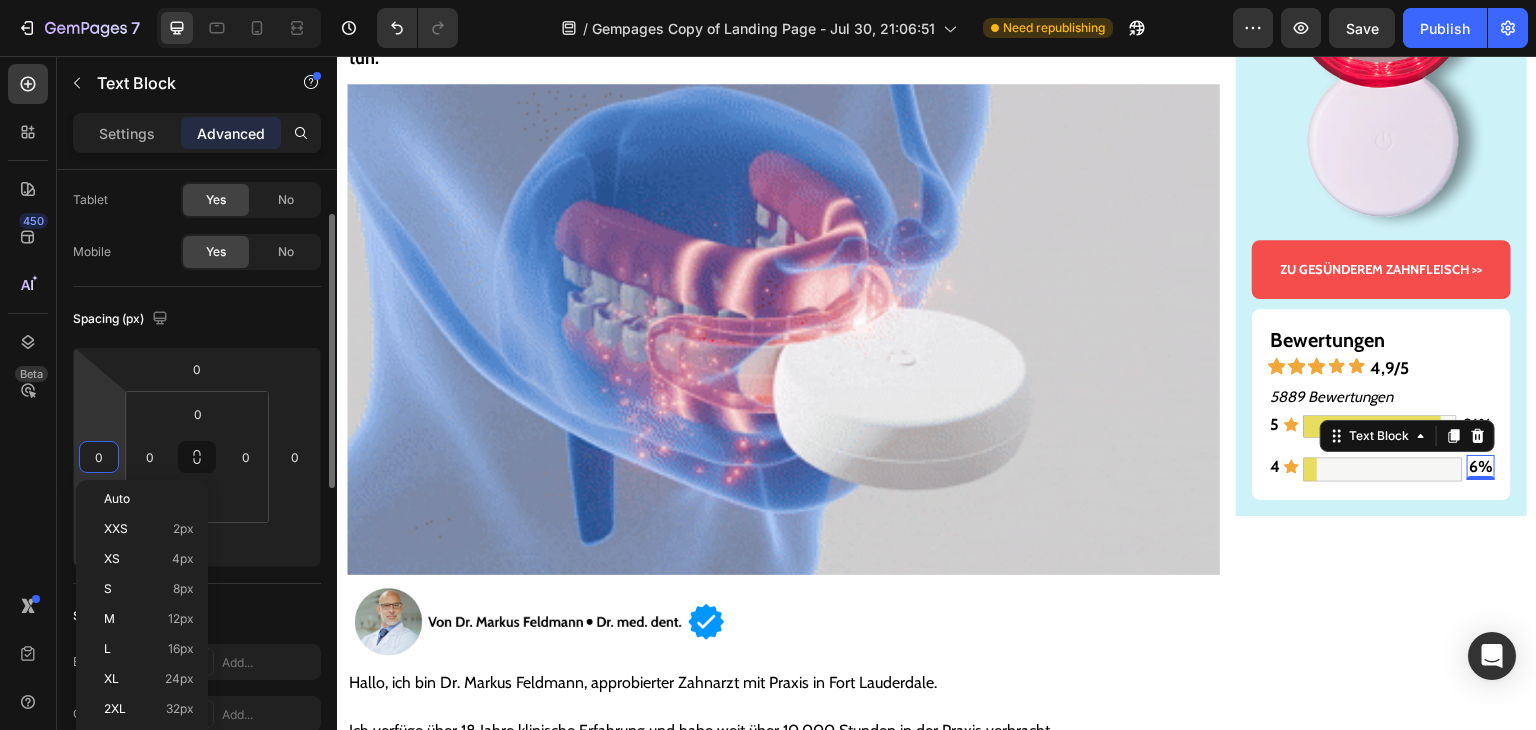 type on "4" 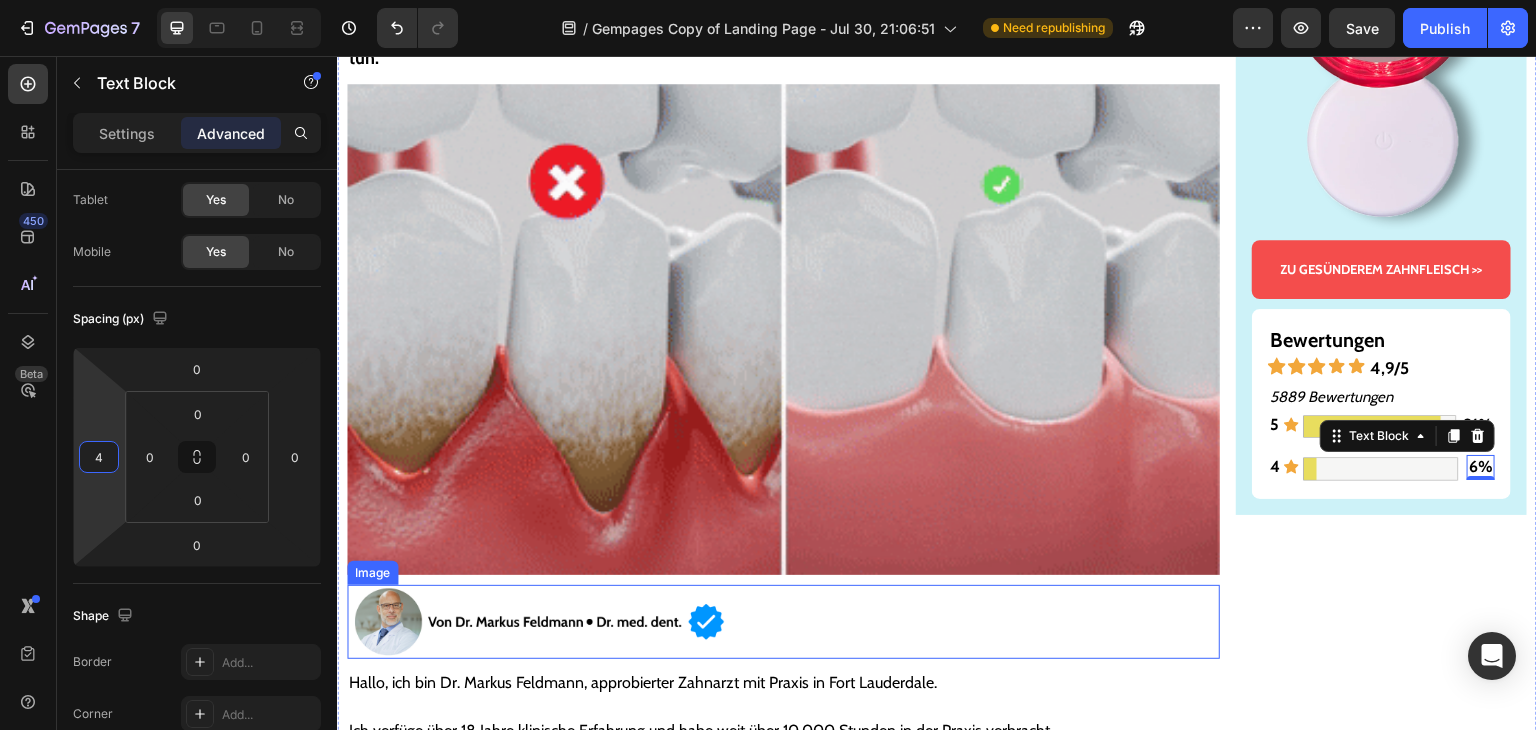click on "Gesünderes & stärkeres Zahnfleisch – oder Geld zurück! Text Block Image ZU GESÜNDEREM ZAHNFLEISCH >> Button Bewertungen Text Block
Icon
Icon
Icon
Icon
Icon 4,9/5 Text Block Row 5889 Bewertungen Text Block 5 Text Block
Icon Image 91% Text Block Row 4 Text Block
Icon Image 6% Text Block   0 Row Row Row" at bounding box center [1381, 5921] 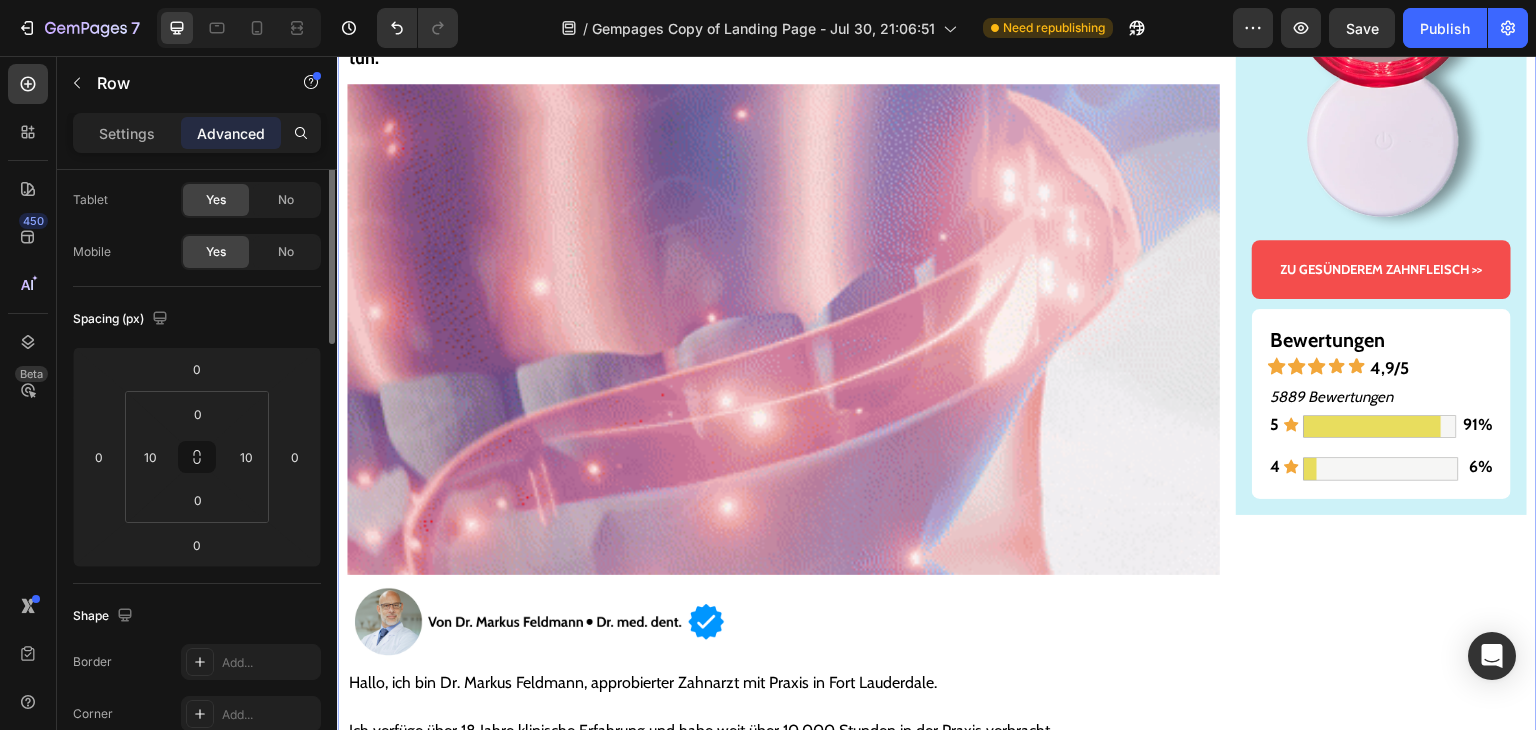 scroll, scrollTop: 0, scrollLeft: 0, axis: both 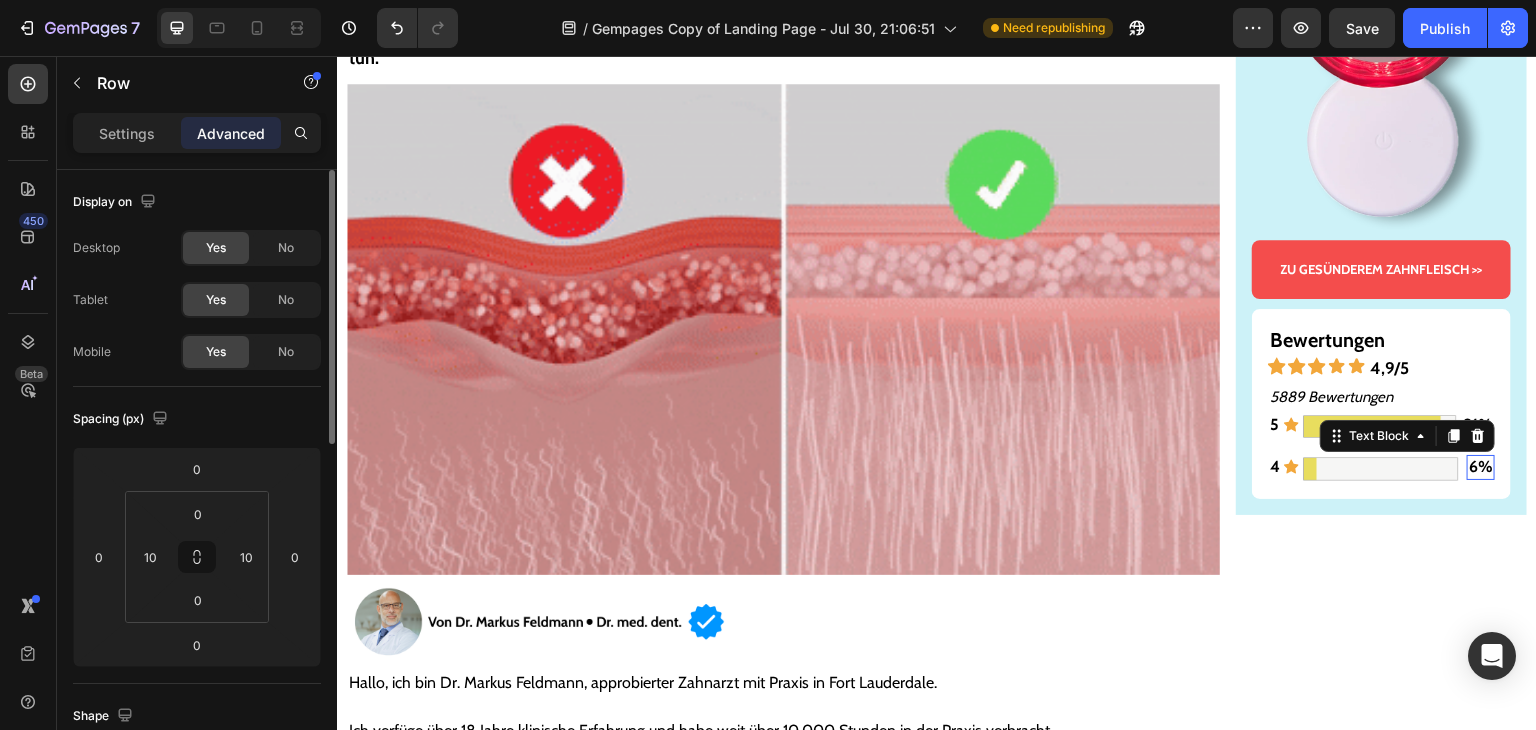 click on "6%" at bounding box center (1481, 466) 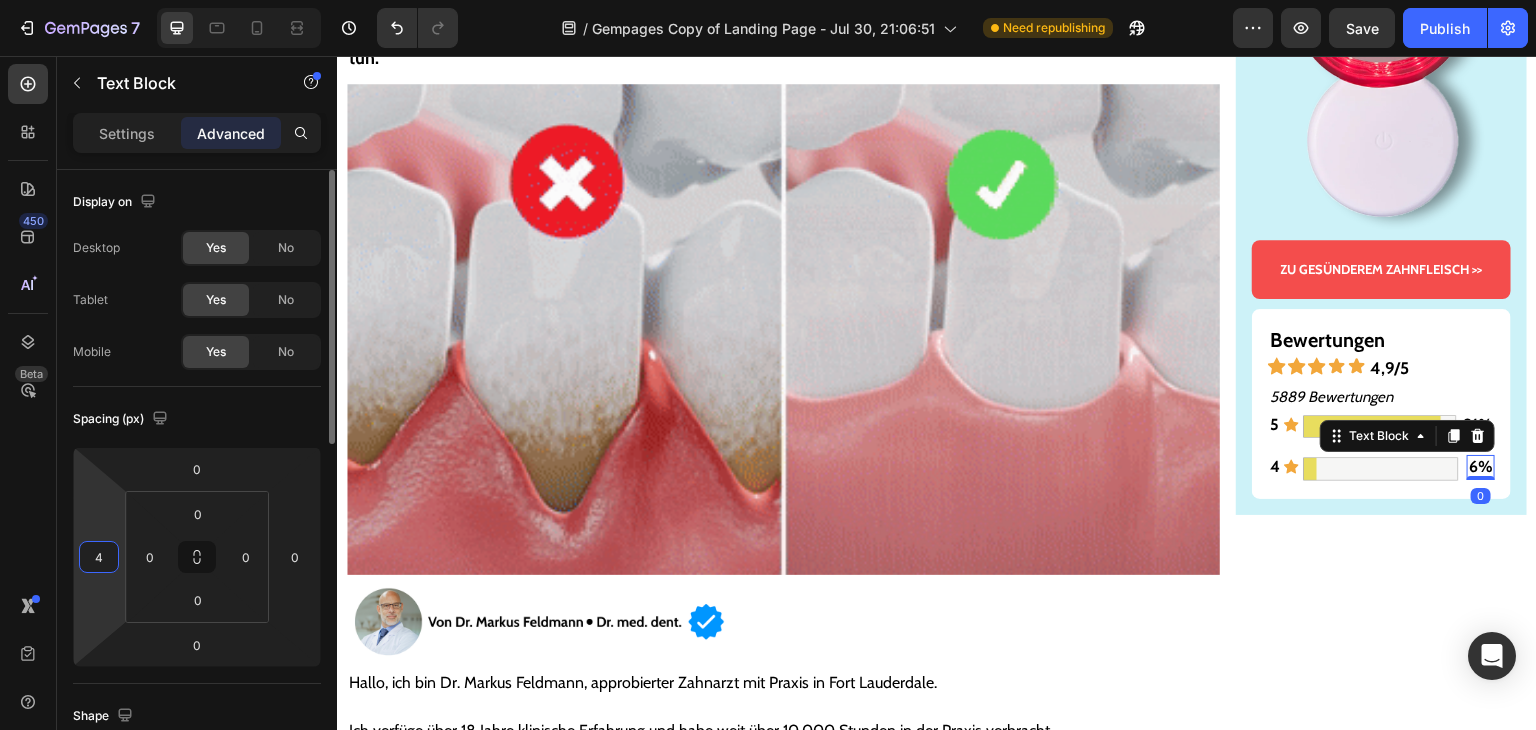 click on "4" at bounding box center [99, 557] 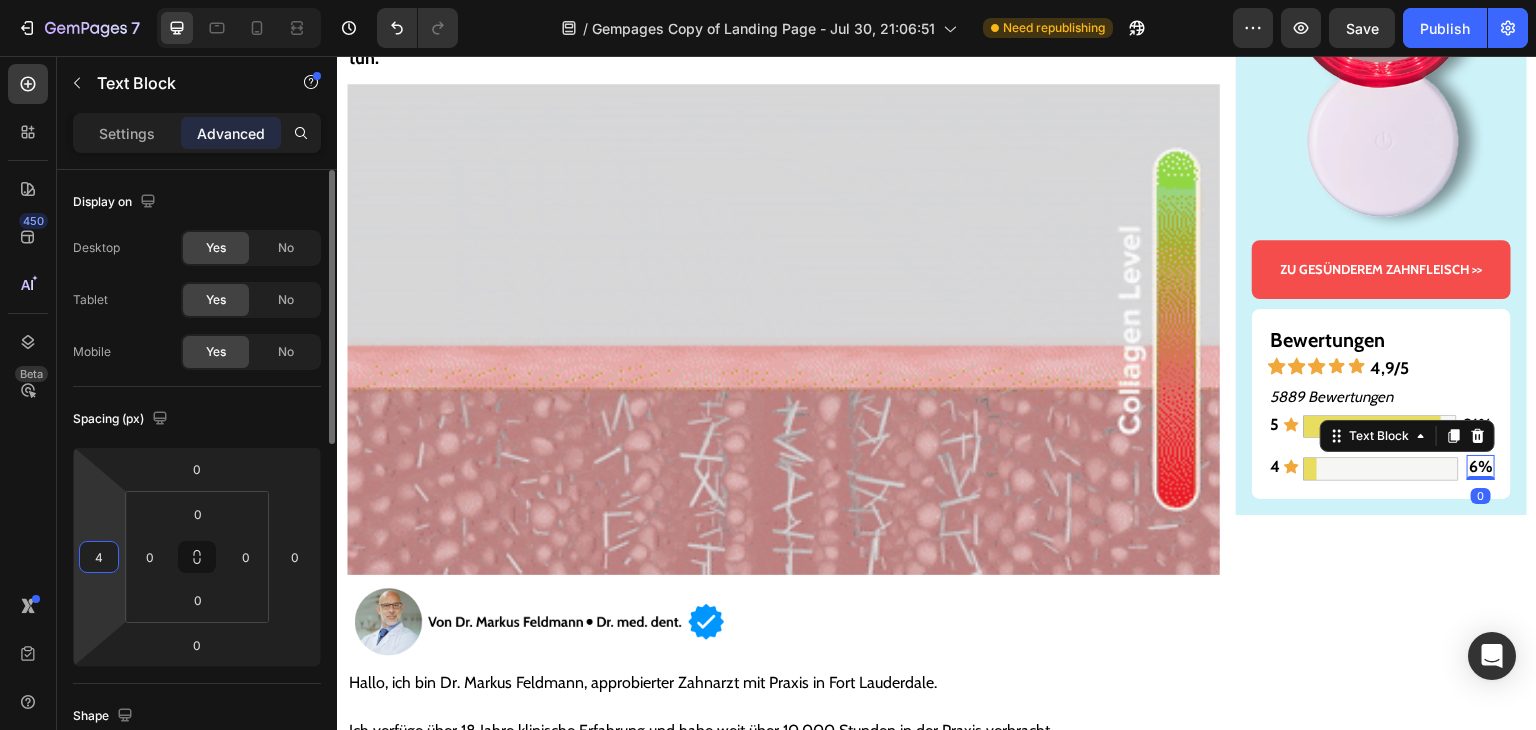 type 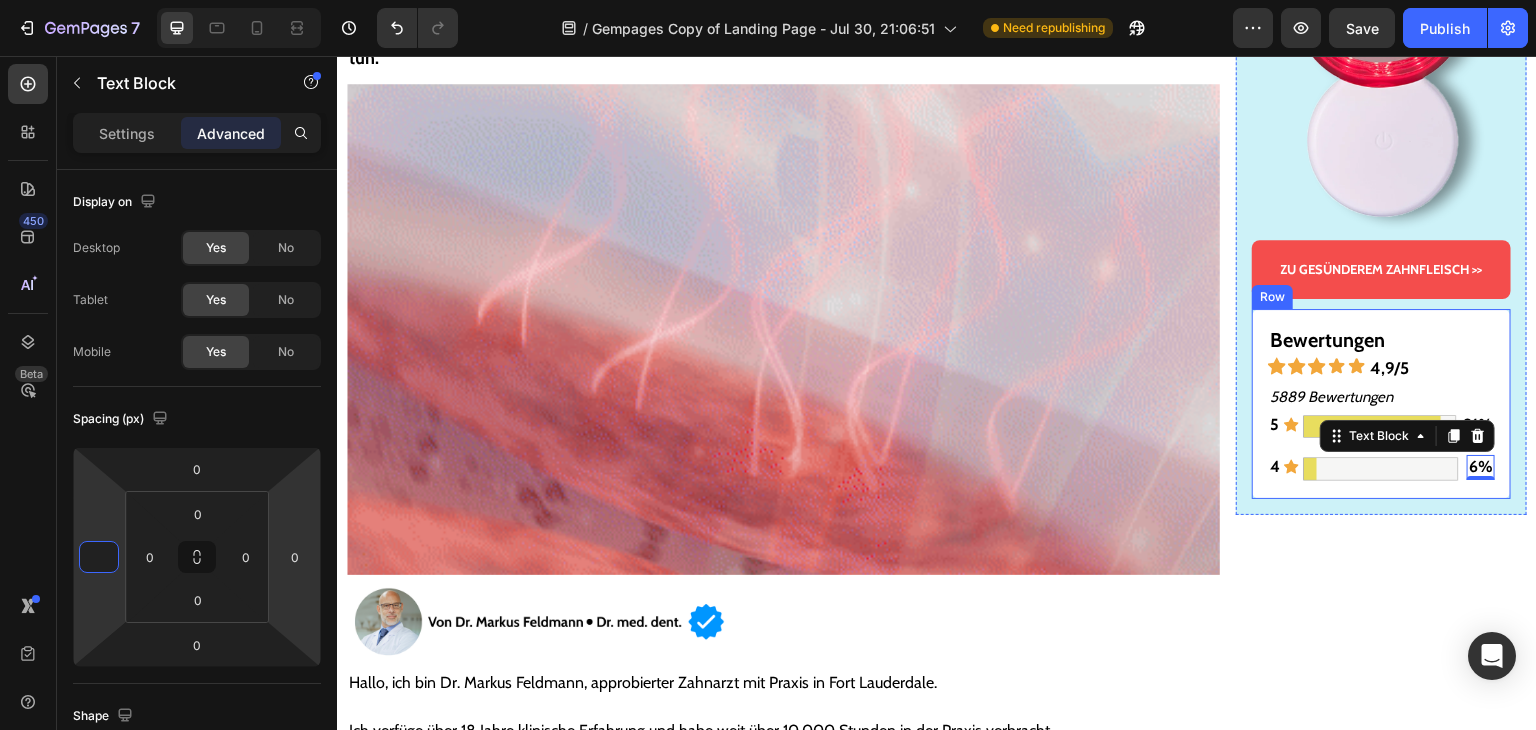 click at bounding box center (1381, 469) 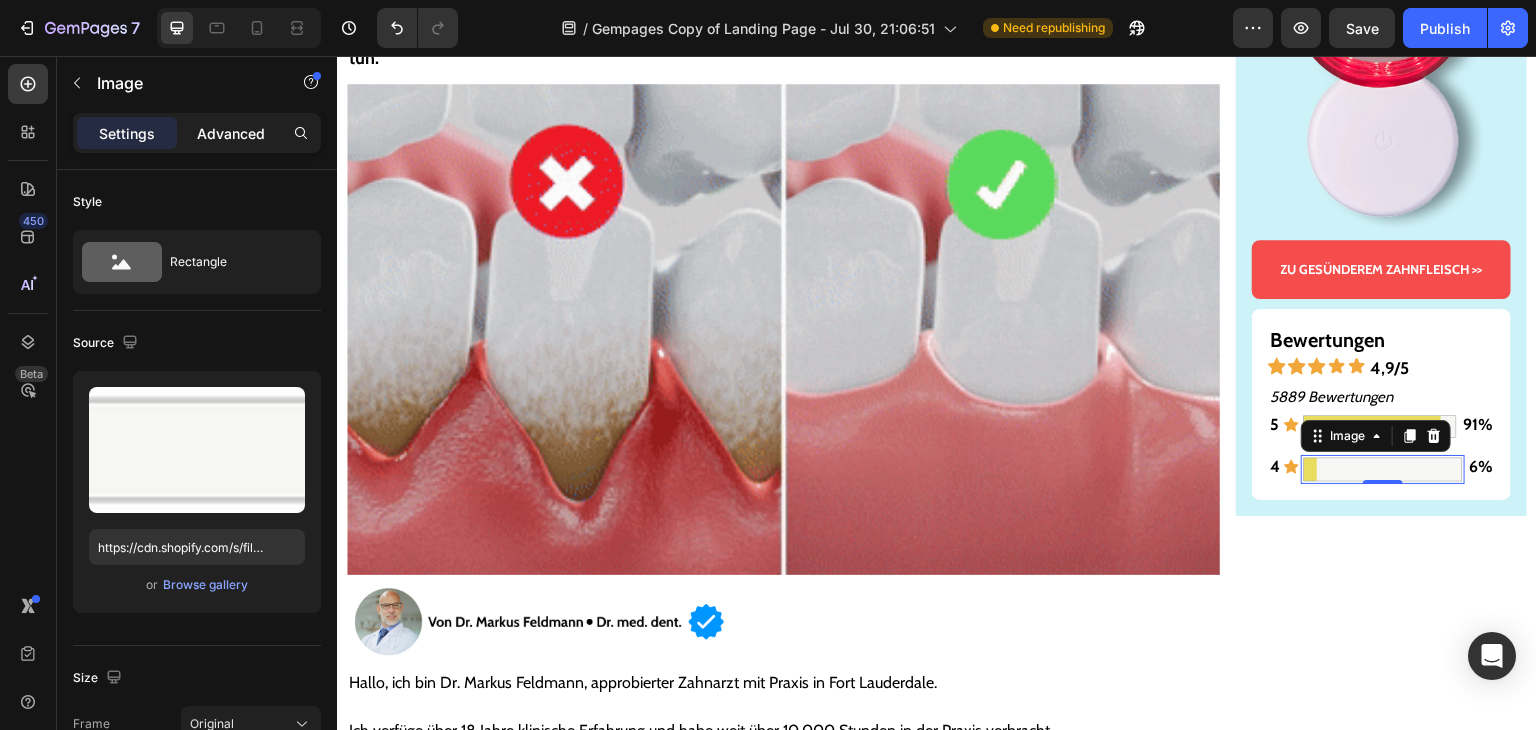 click on "Advanced" at bounding box center [231, 133] 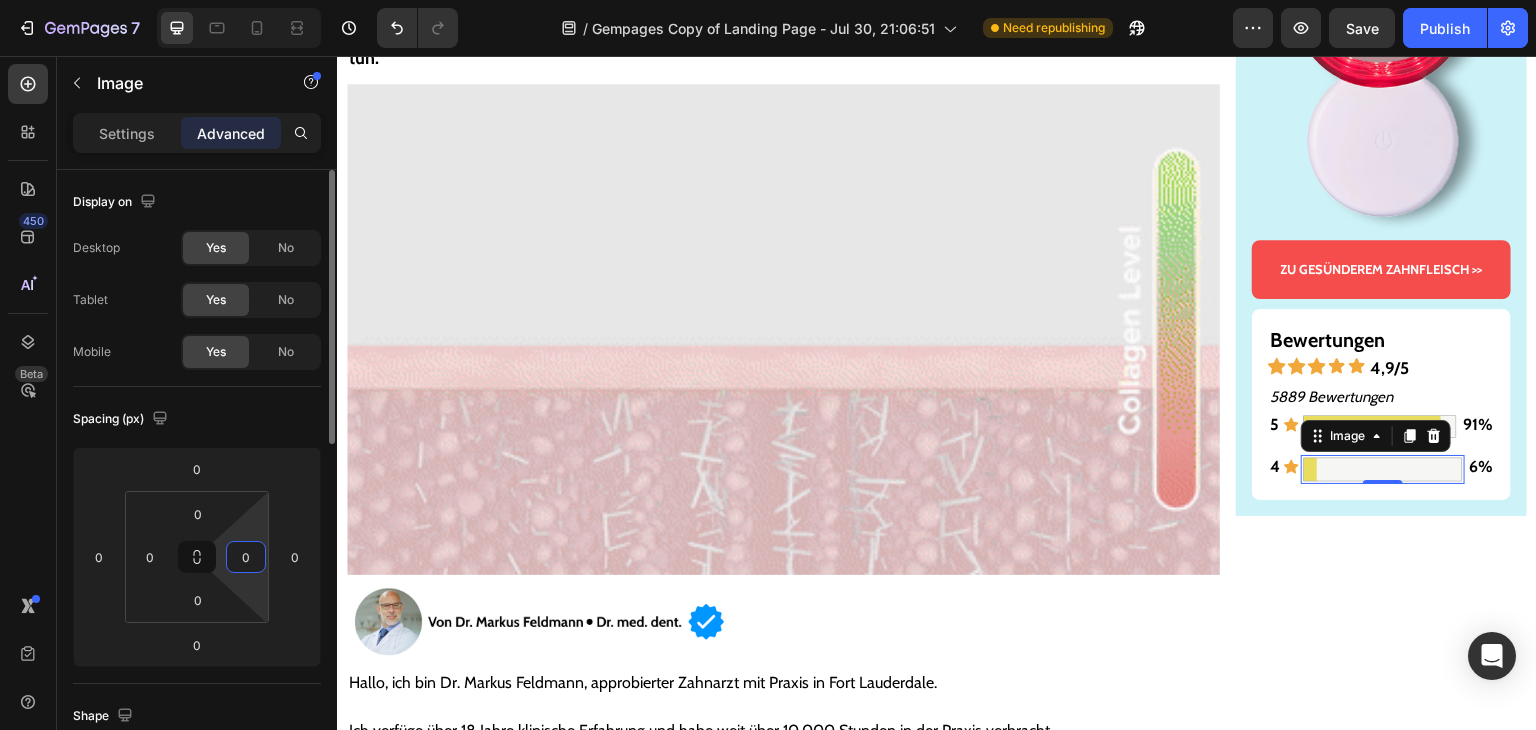 click on "0" at bounding box center (246, 557) 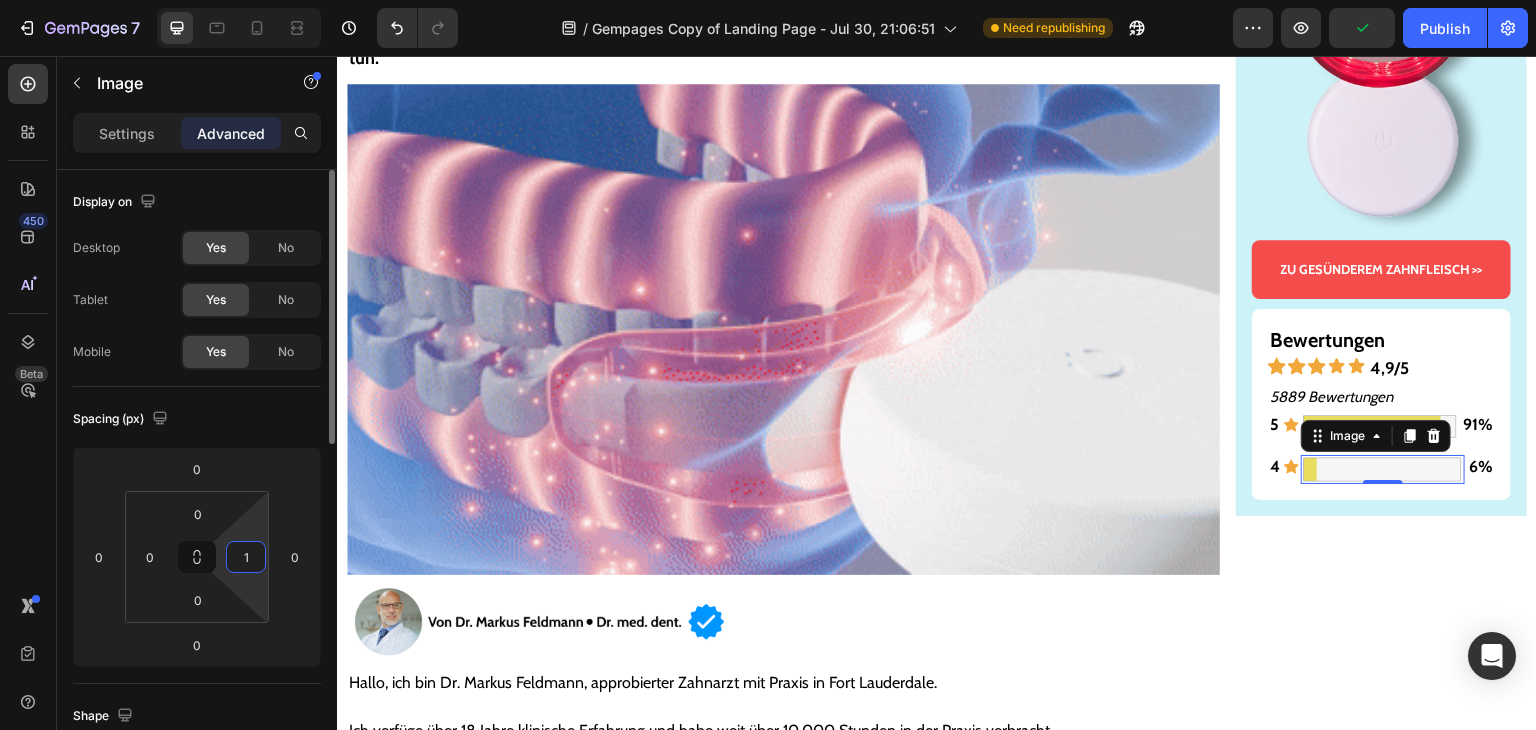 type on "11" 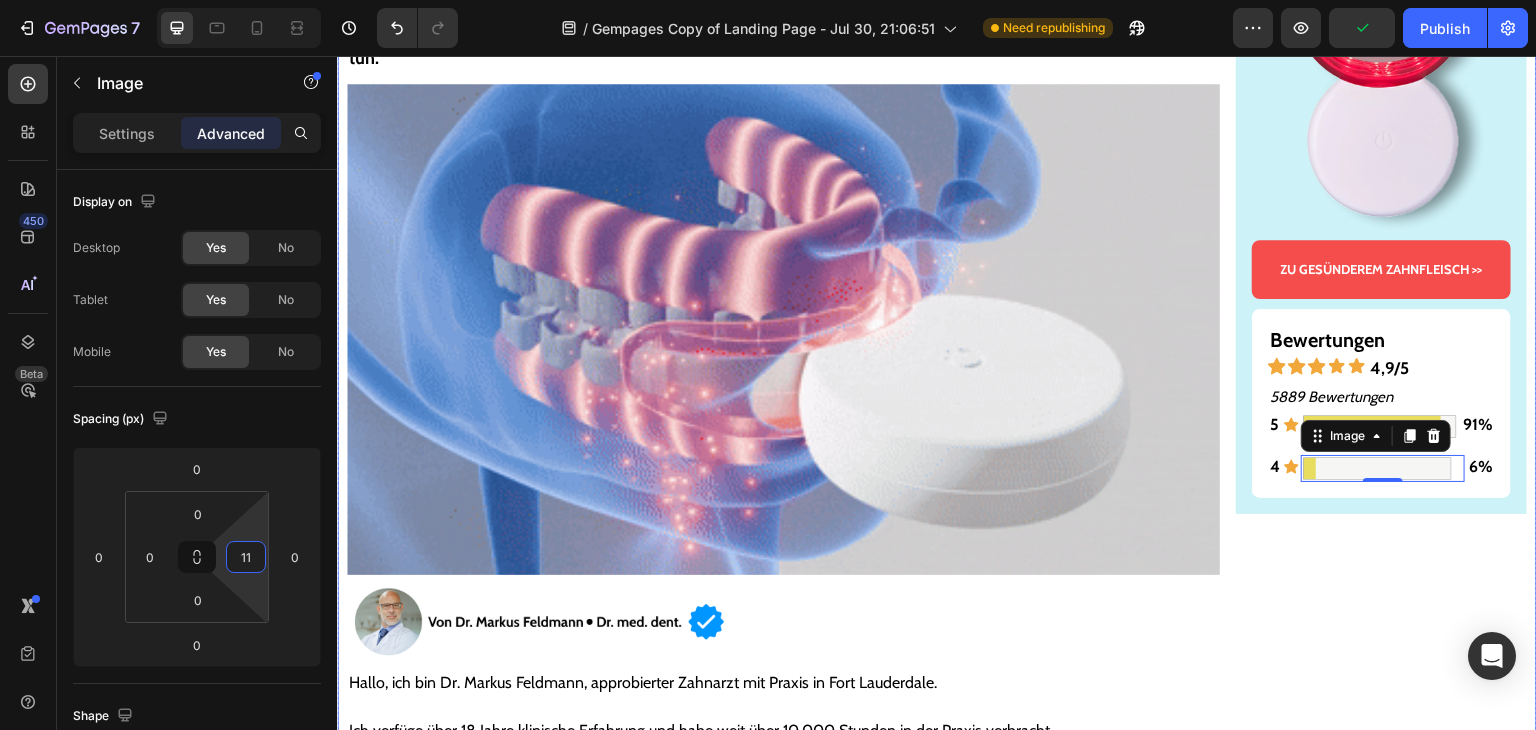 click on "Gesünderes & stärkeres Zahnfleisch – oder Geld zurück! Text Block Image ZU GESÜNDEREM ZAHNFLEISCH >> Button Bewertungen Text Block
Icon
Icon
Icon
Icon
Icon 4,9/5 Text Block Row 5889 Bewertungen Text Block 5 Text Block
Icon Image 91% Text Block Row 4 Text Block
Icon Image   0 6% Text Block Row Row Row" at bounding box center [1381, 5921] 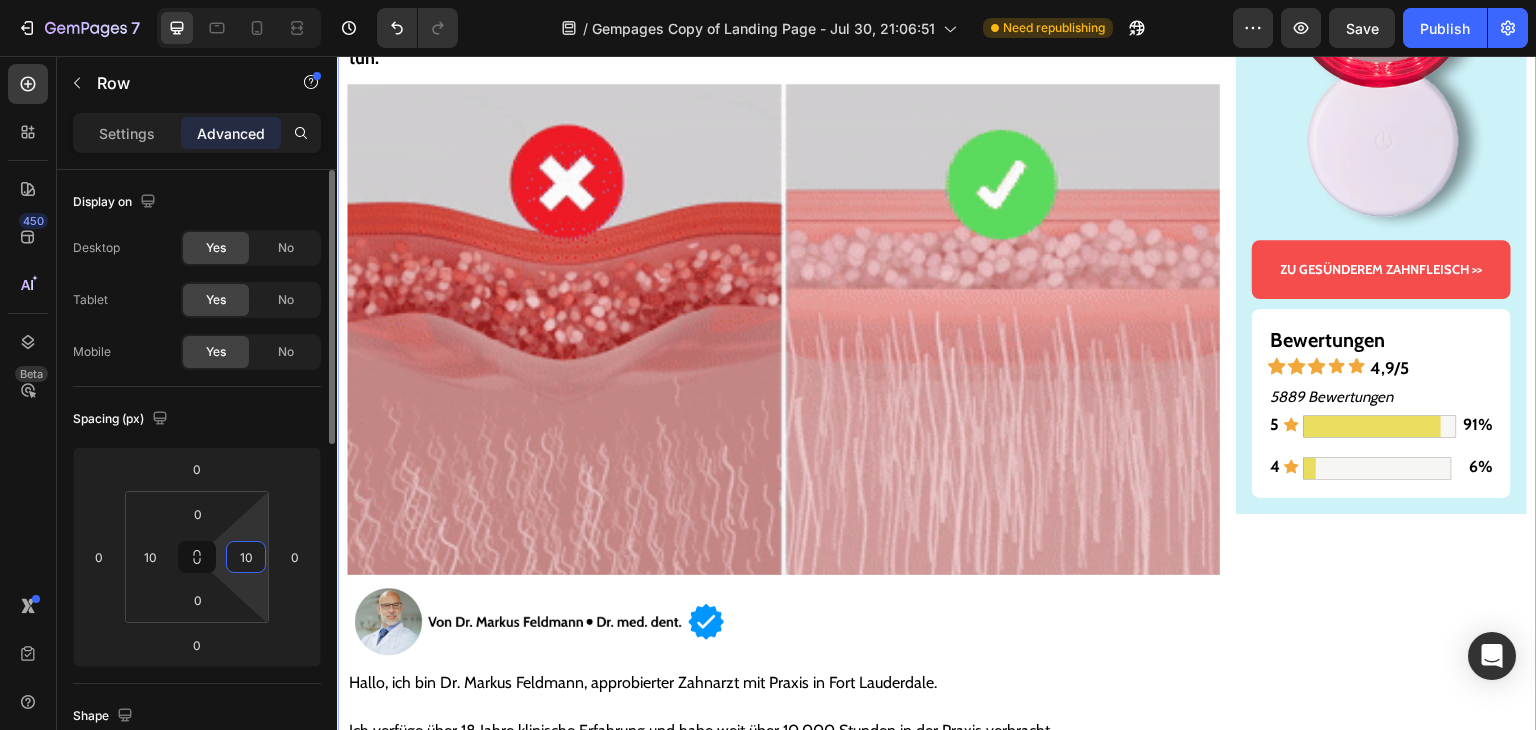 click on "10" at bounding box center [246, 557] 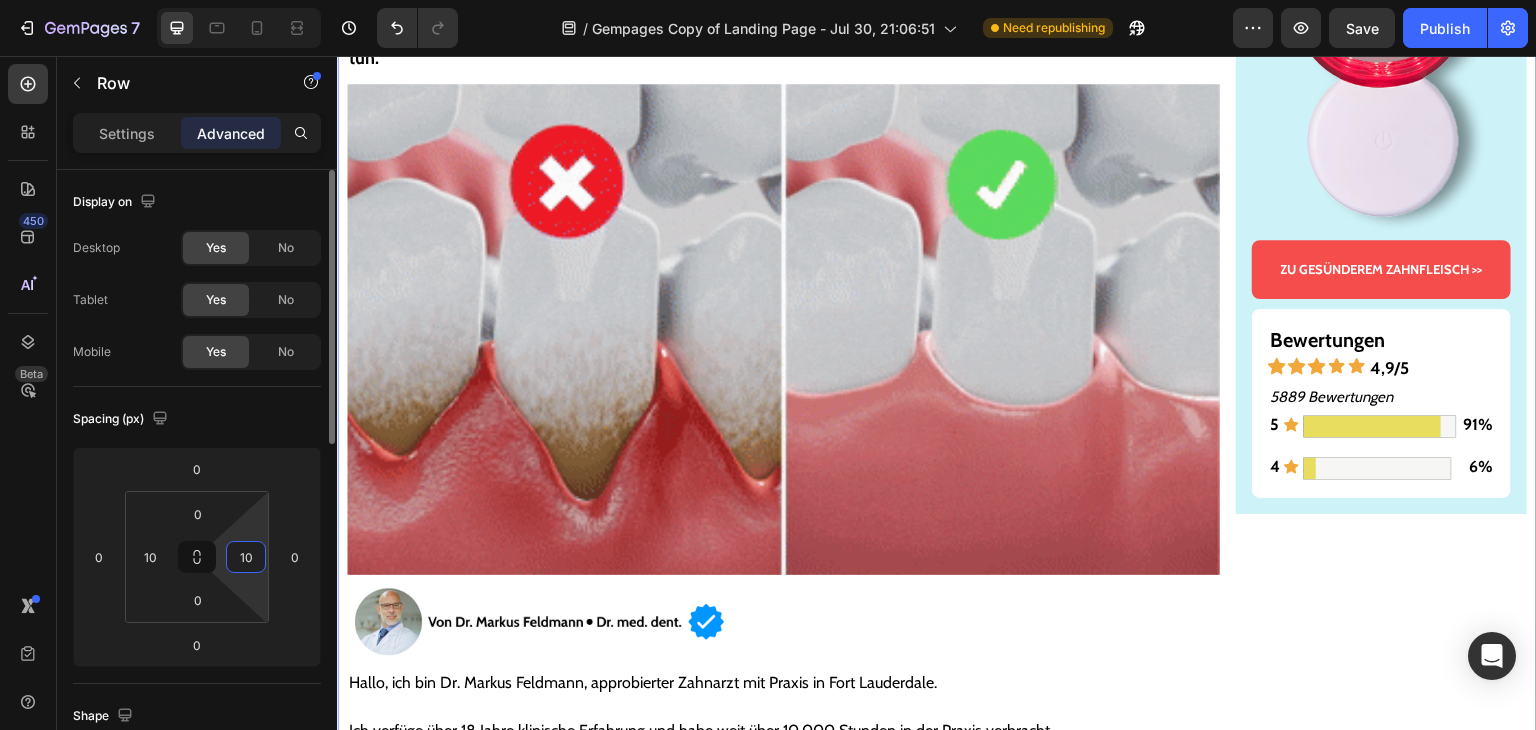 click on "10" at bounding box center (246, 557) 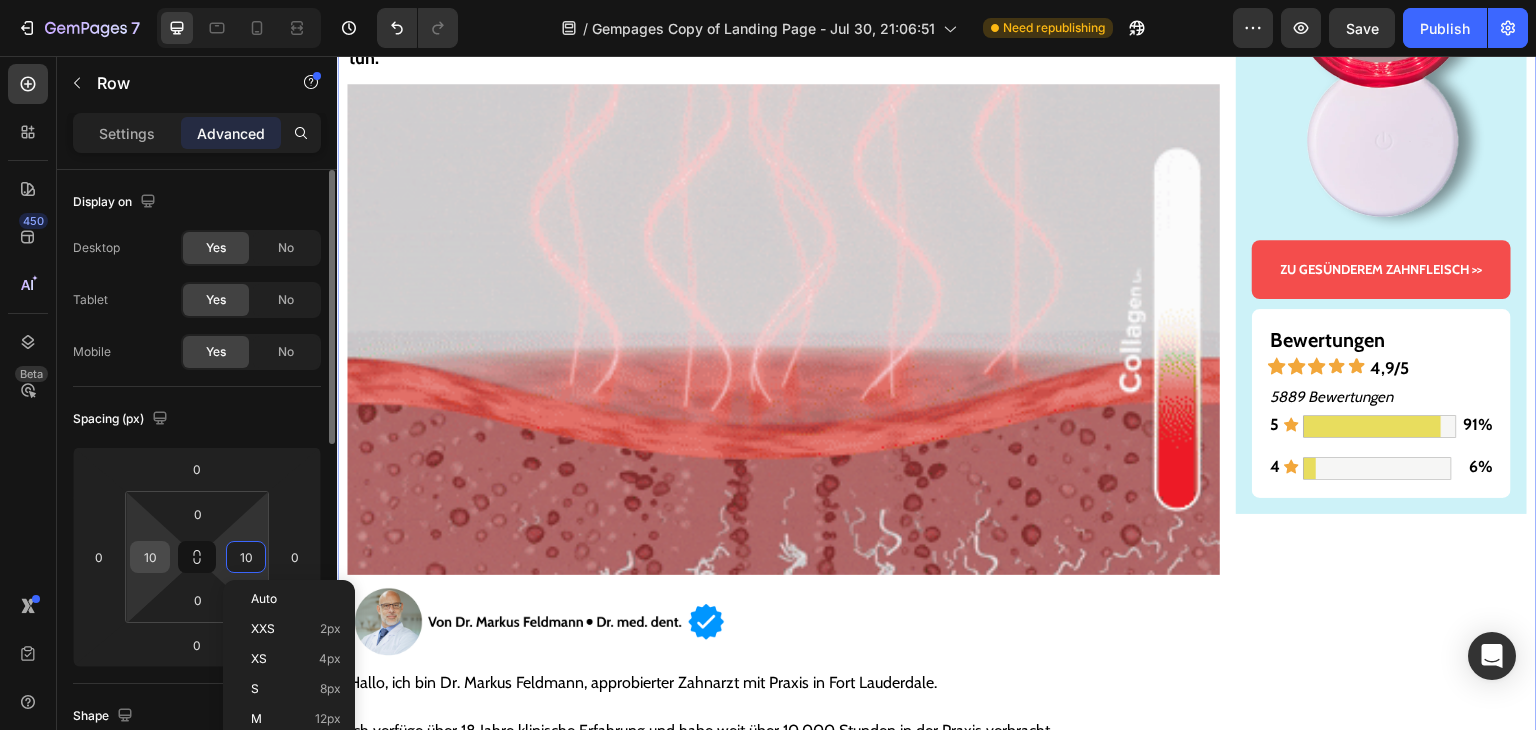 click on "10" at bounding box center [150, 557] 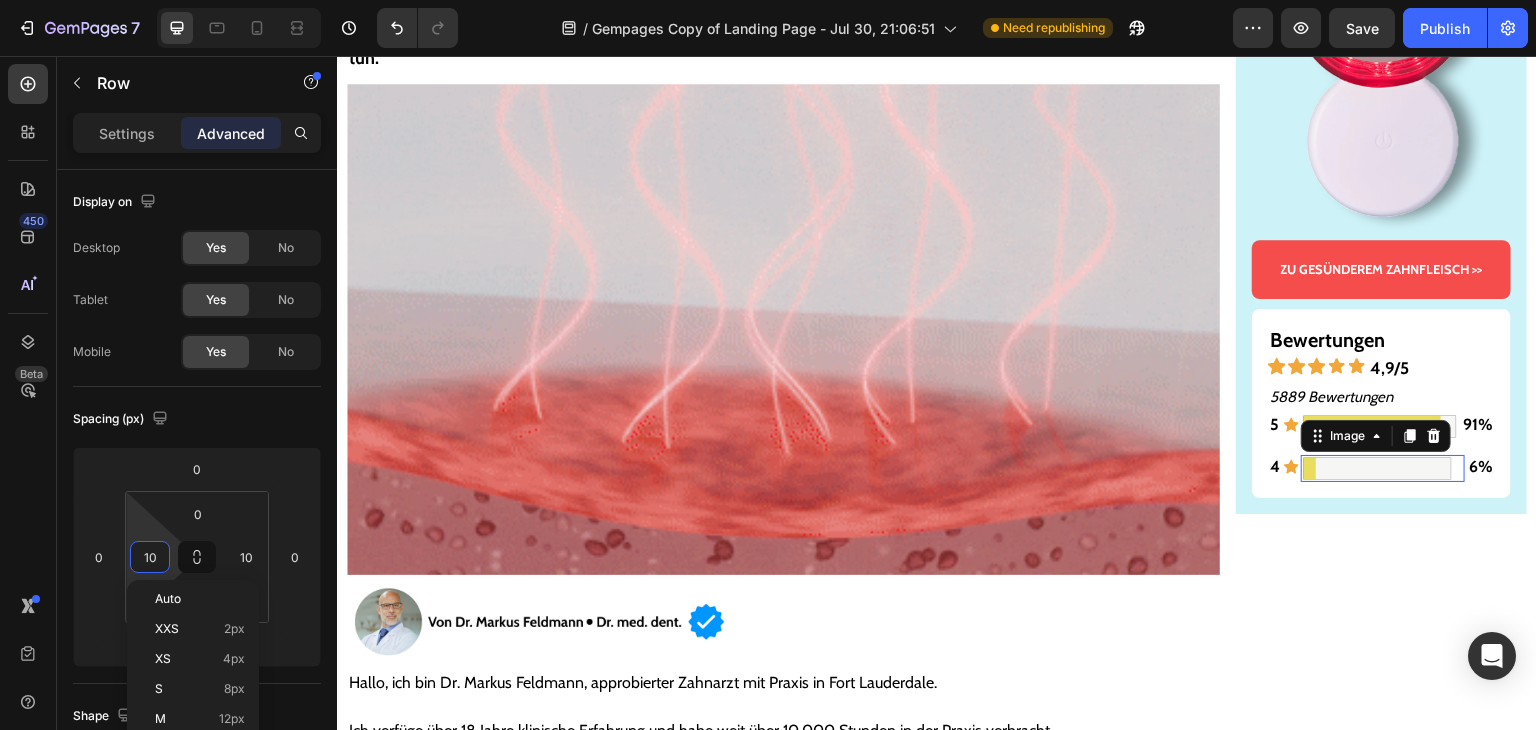 click at bounding box center [1377, 468] 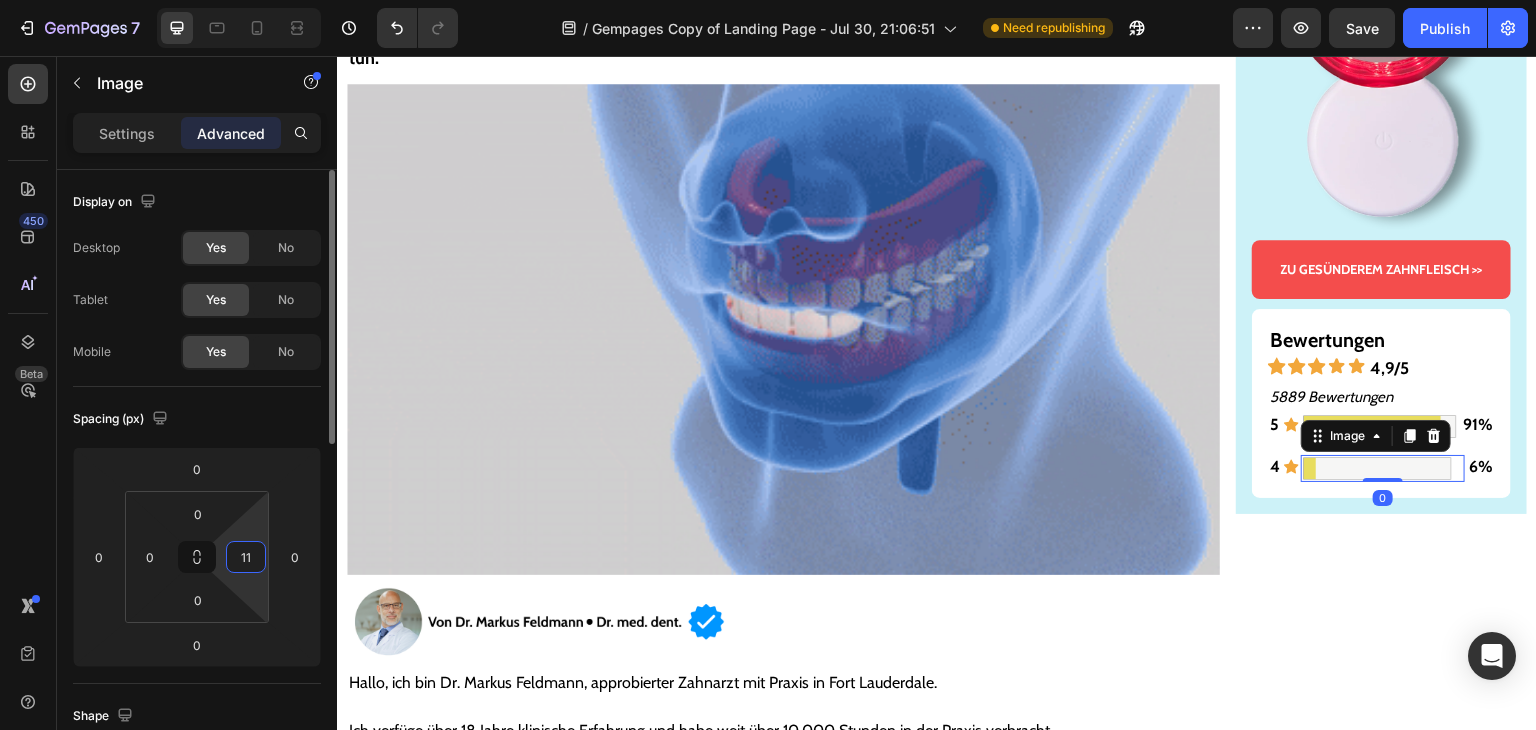 click on "11" at bounding box center (246, 557) 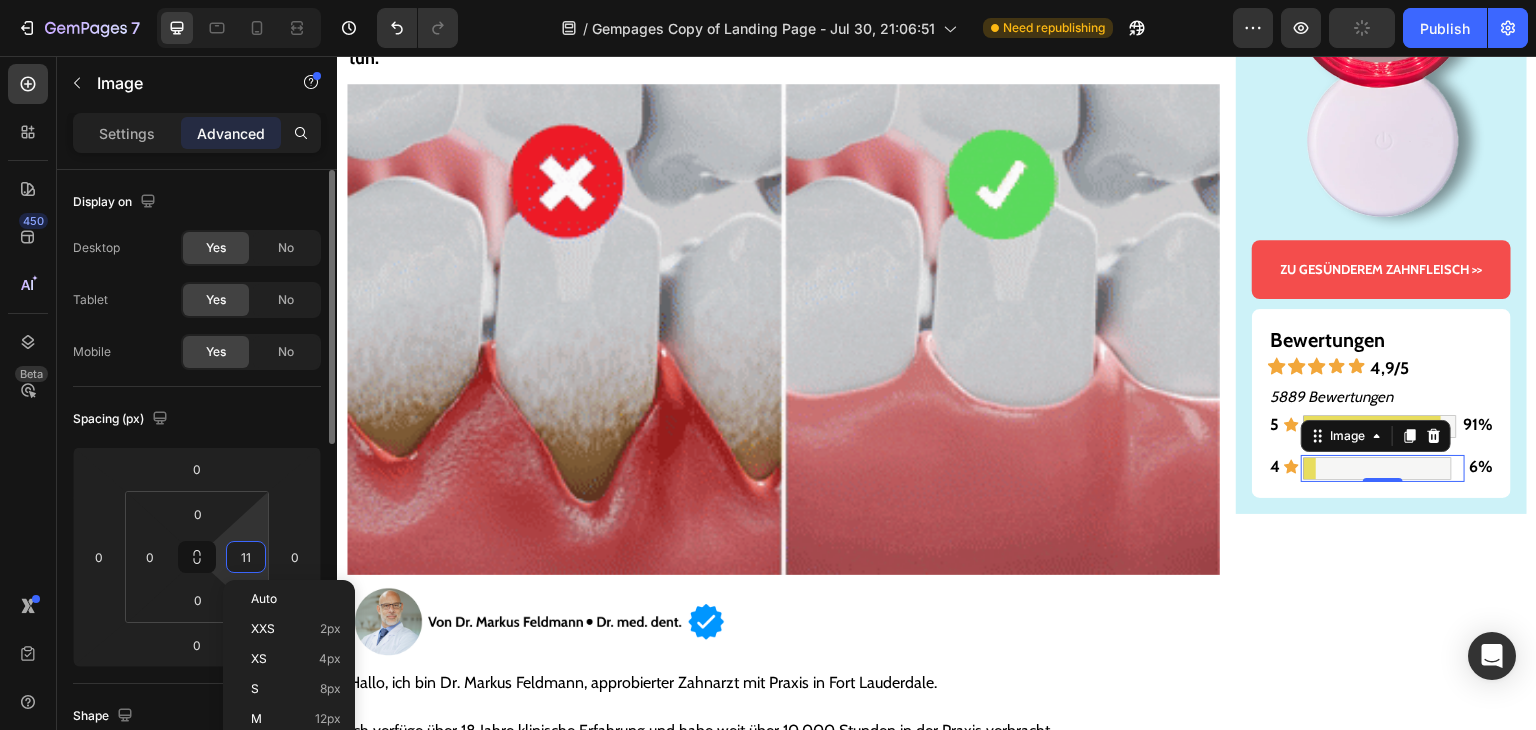 type on "8" 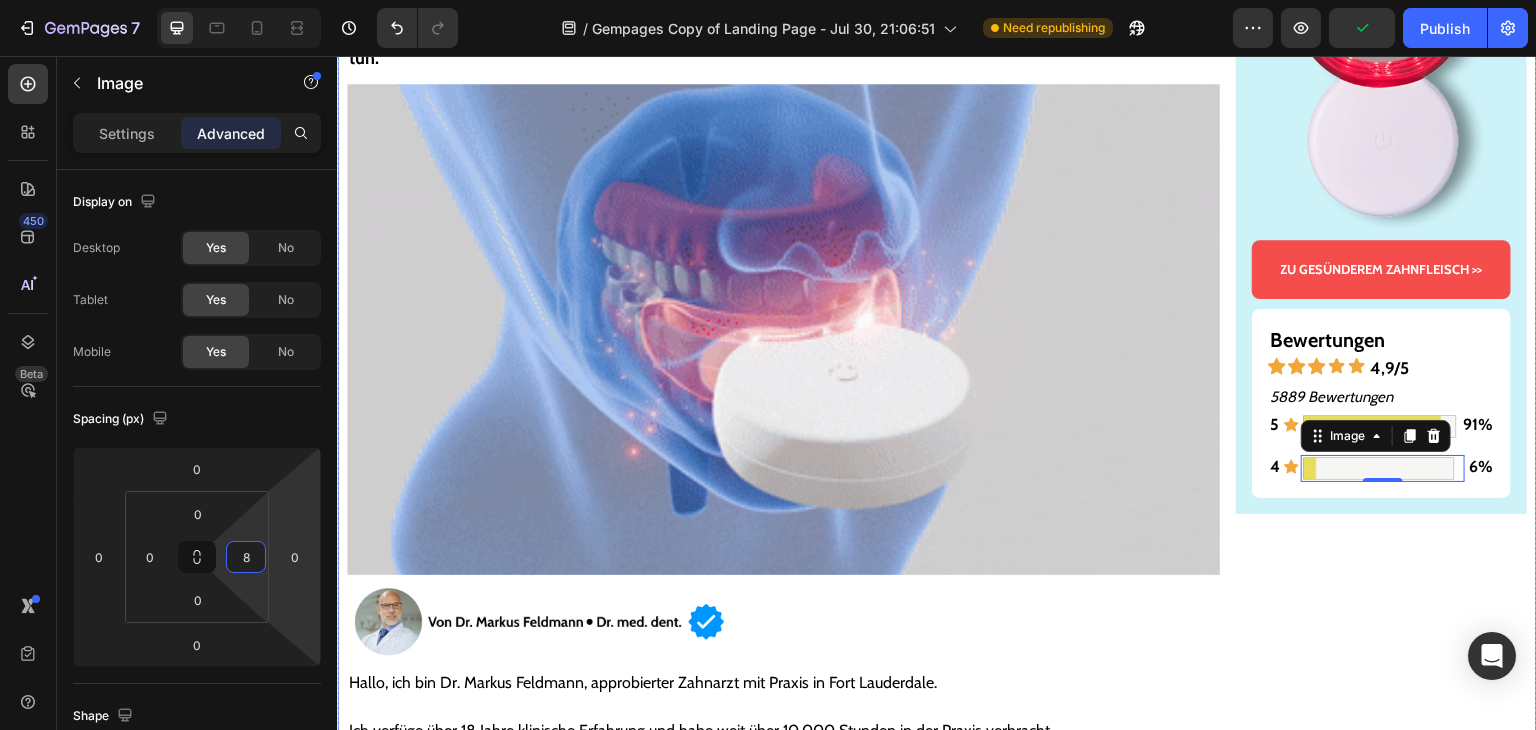 click on "Gesünderes & stärkeres Zahnfleisch – oder Geld zurück! Text Block Image ZU GESÜNDEREM ZAHNFLEISCH >> Button Bewertungen Text Block
Icon
Icon
Icon
Icon
Icon 4,9/5 Text Block Row 5889 Bewertungen Text Block 5 Text Block
Icon Image 91% Text Block Row 4 Text Block
Icon Image   0 6% Text Block Row Row Row" at bounding box center (1381, 5921) 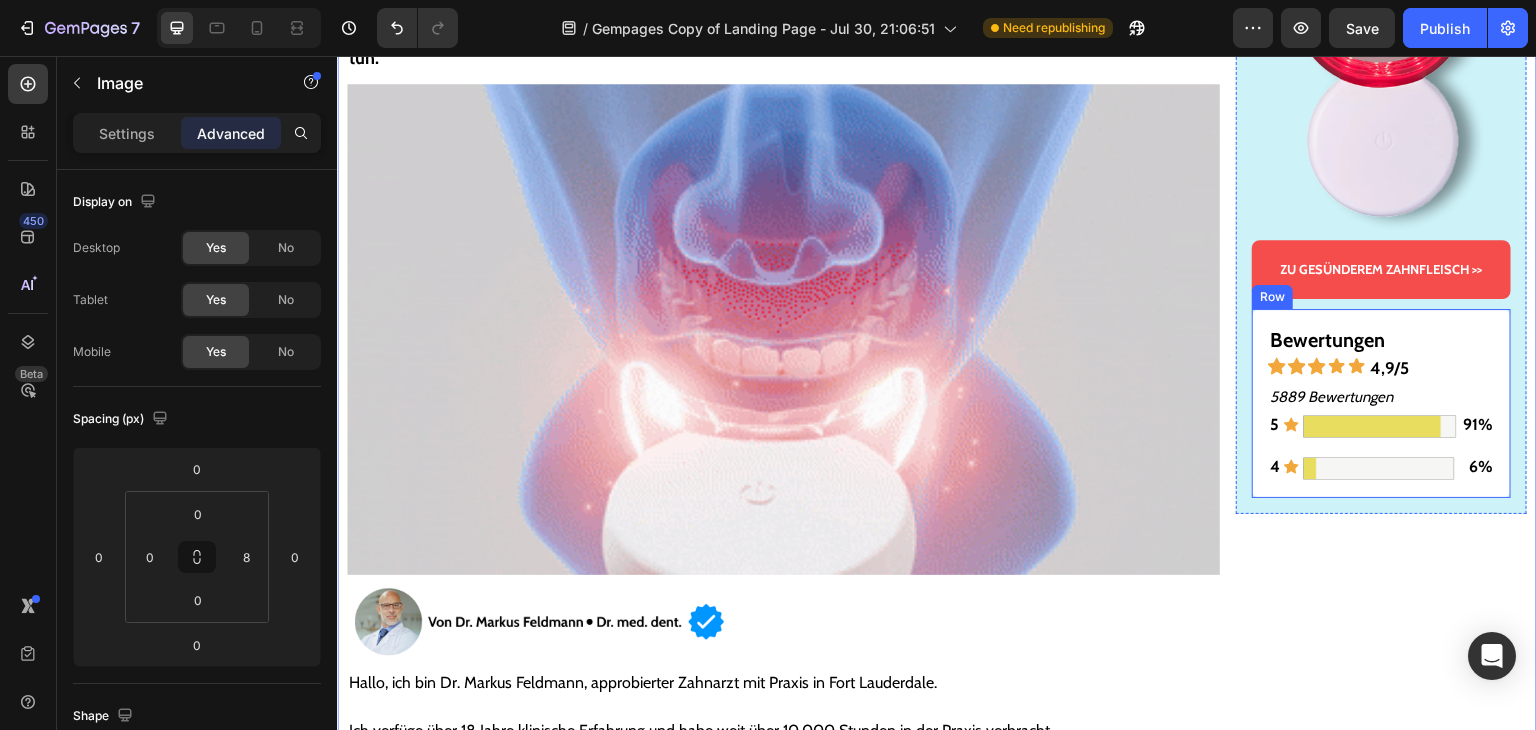 click at bounding box center (1379, 468) 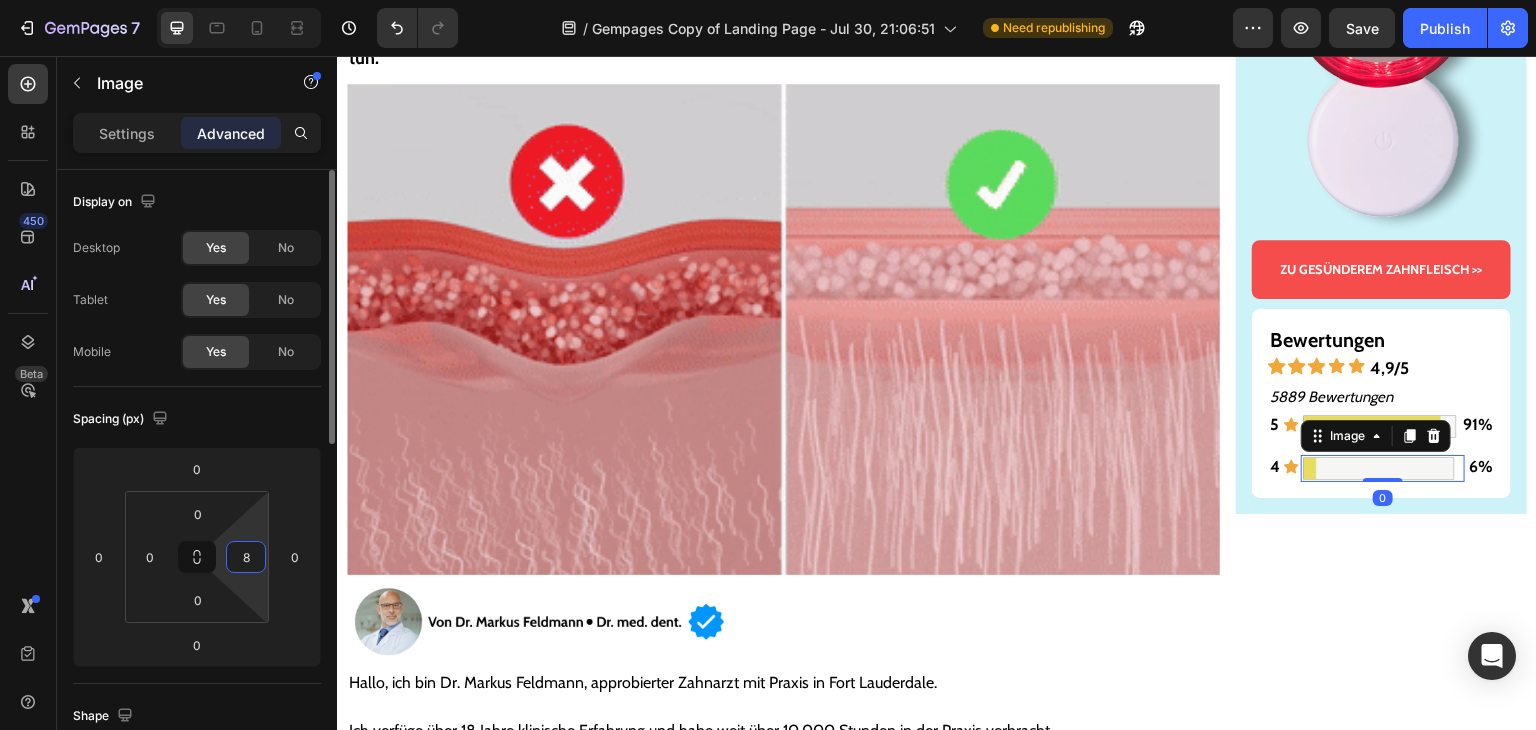 click on "8" at bounding box center (246, 557) 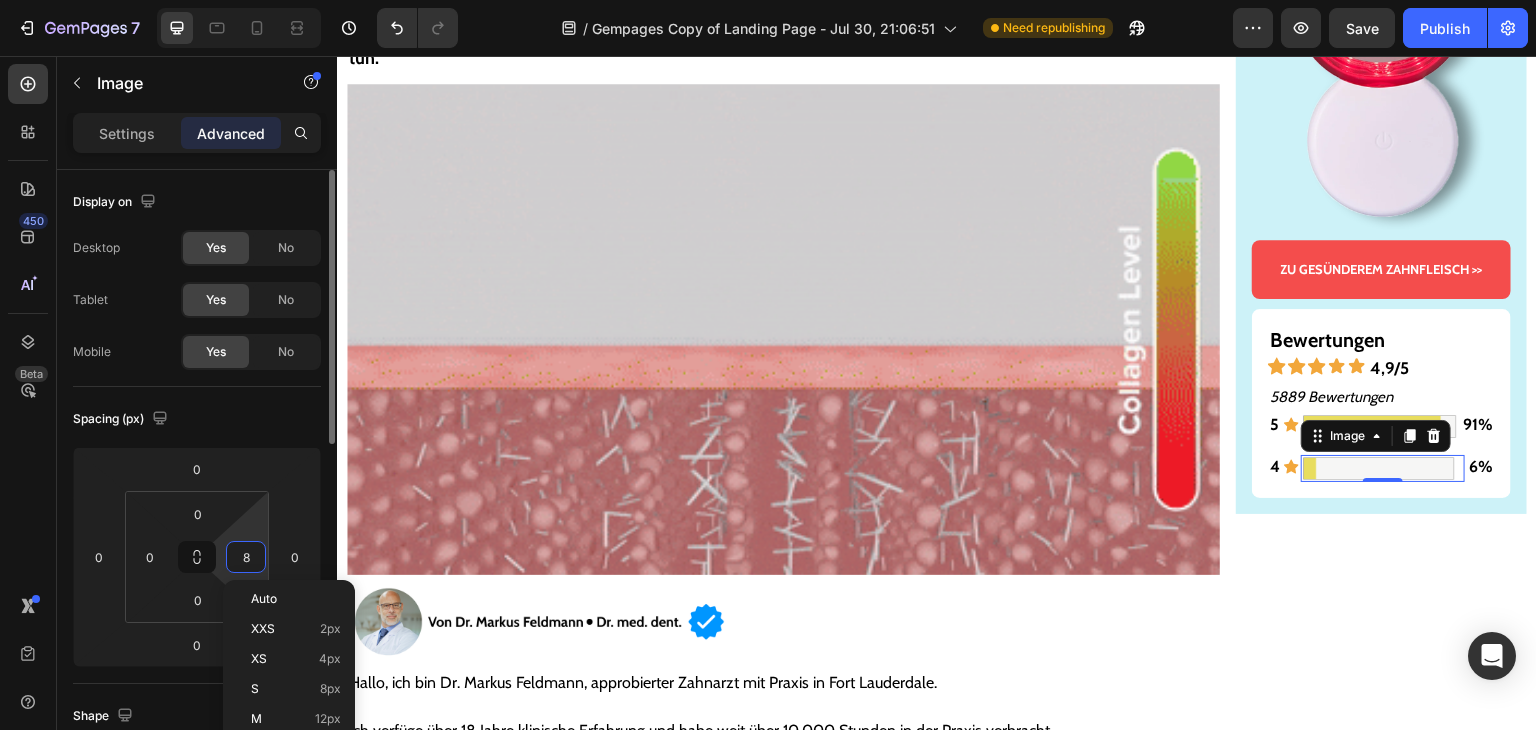 type on "5" 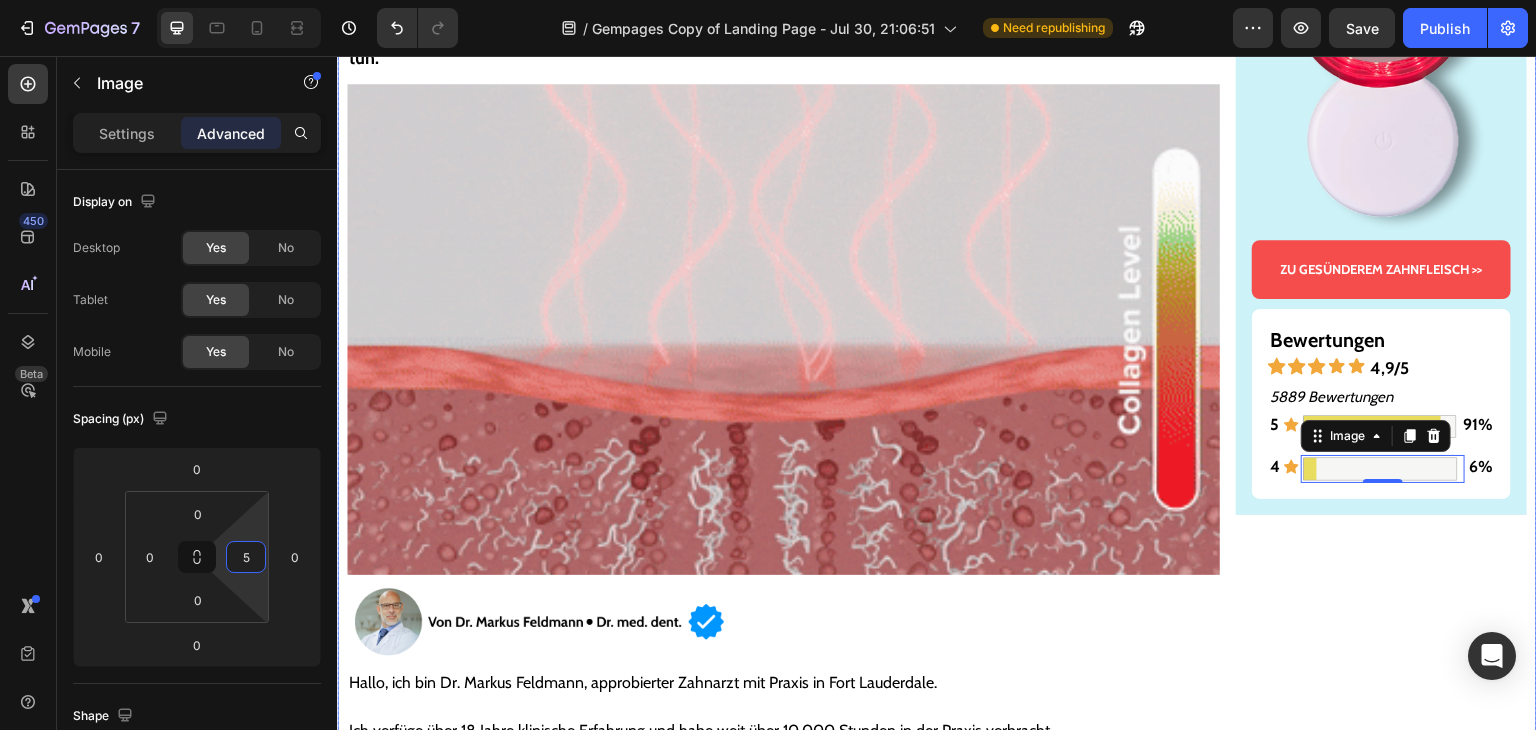 click on "Gesünderes & stärkeres Zahnfleisch – oder Geld zurück! Text Block Image ZU GESÜNDEREM ZAHNFLEISCH >> Button Bewertungen Text Block
Icon
Icon
Icon
Icon
Icon 4,9/5 Text Block Row 5889 Bewertungen Text Block 5 Text Block
Icon Image 91% Text Block Row 4 Text Block
Icon Image   0 6% Text Block Row Row Row" at bounding box center (1381, 5921) 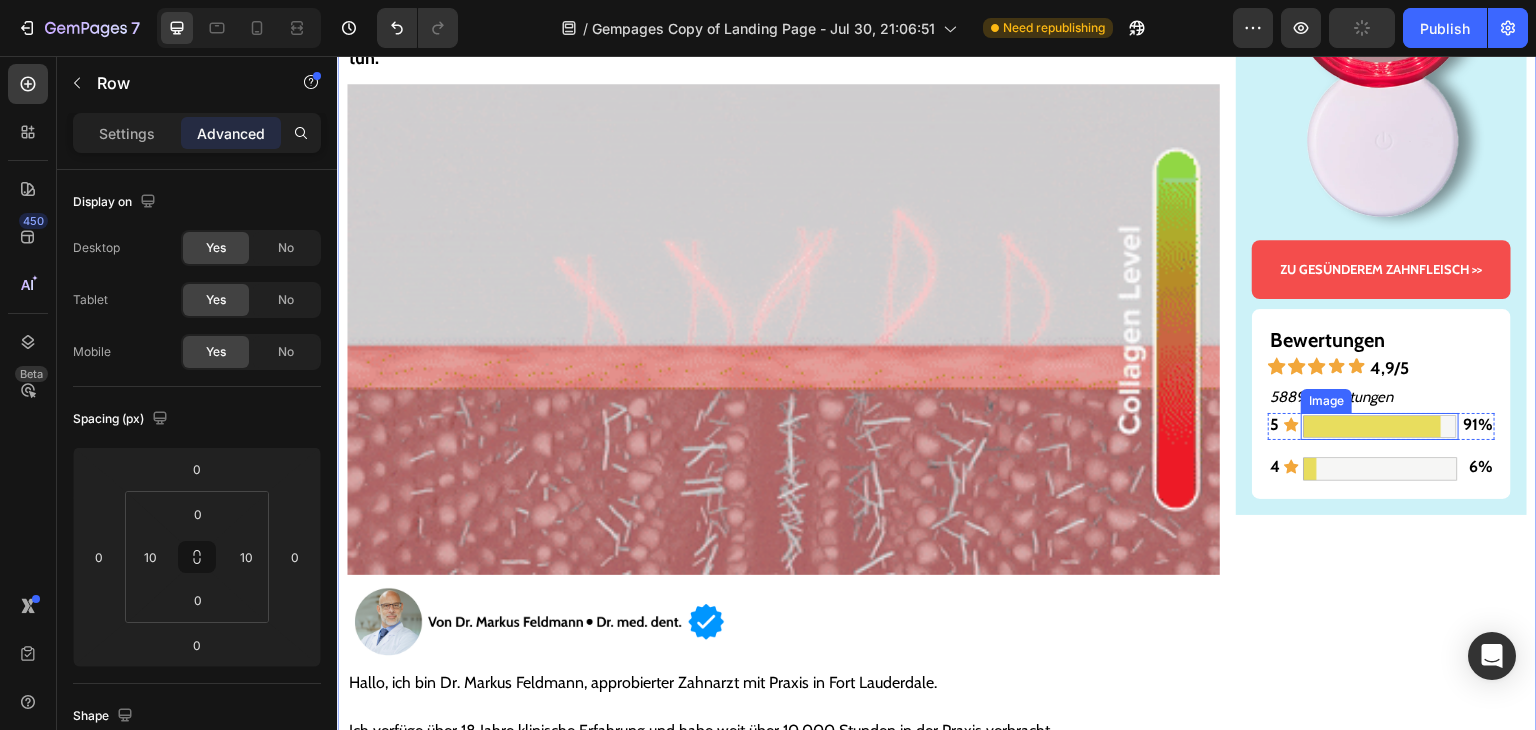 click at bounding box center [1380, 427] 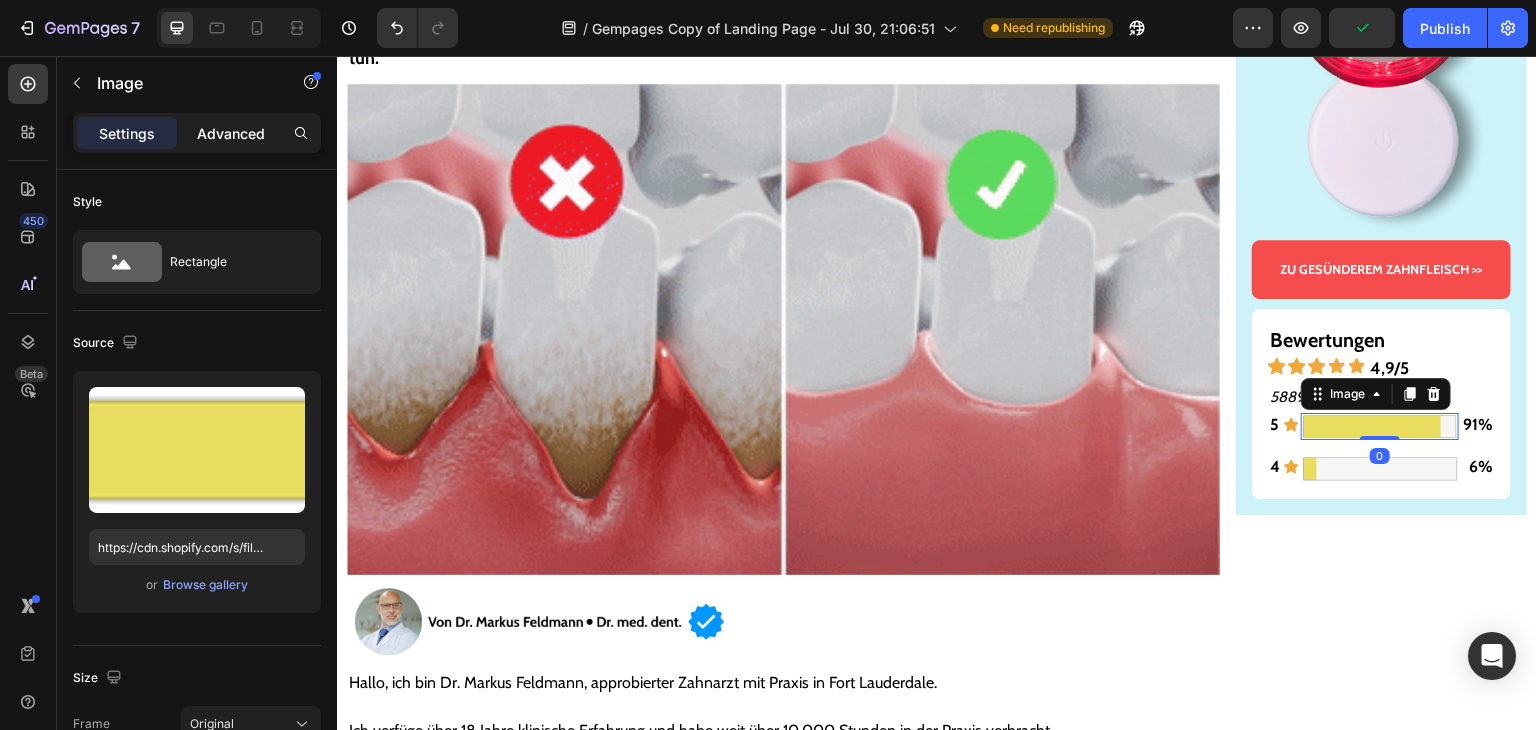 click on "Advanced" at bounding box center (231, 133) 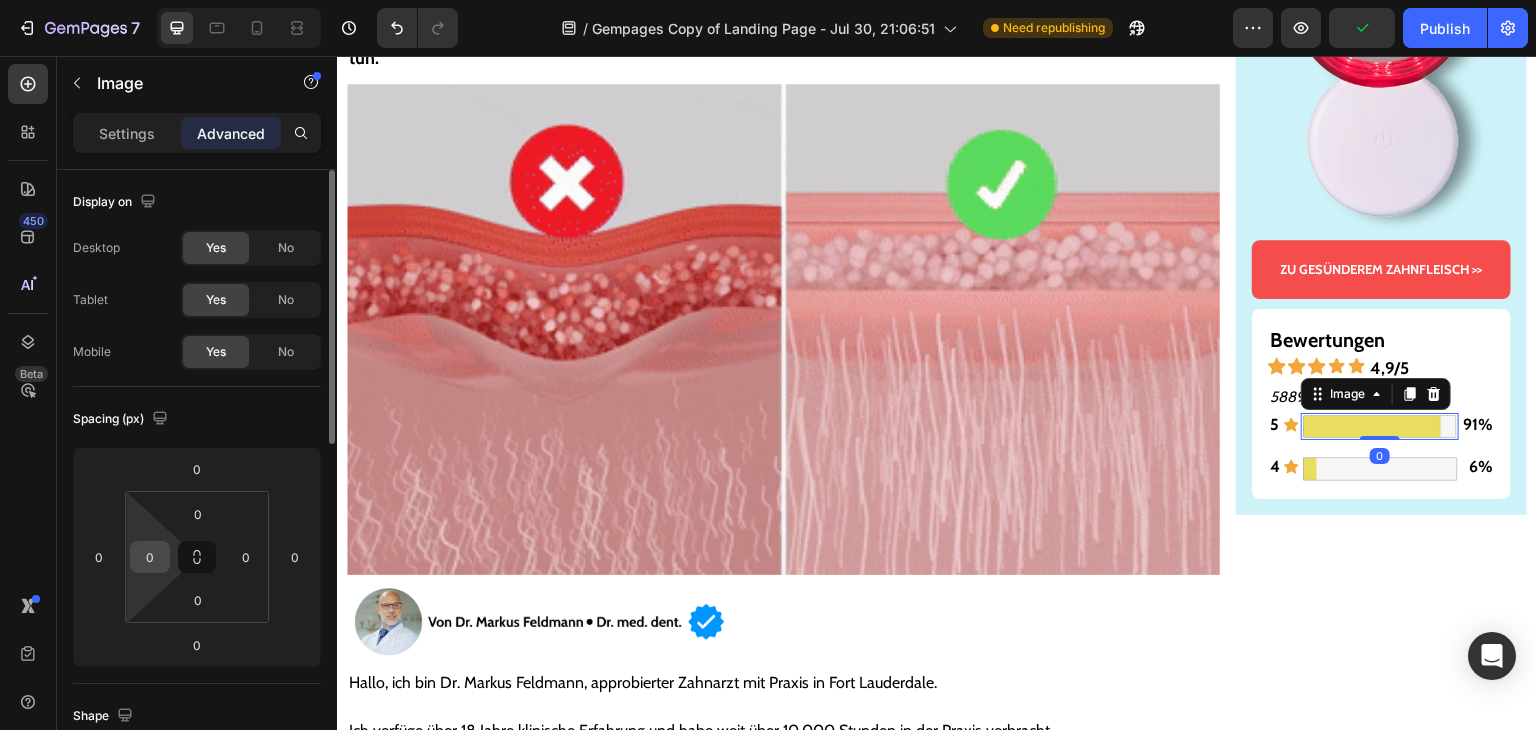 click on "0" at bounding box center (150, 557) 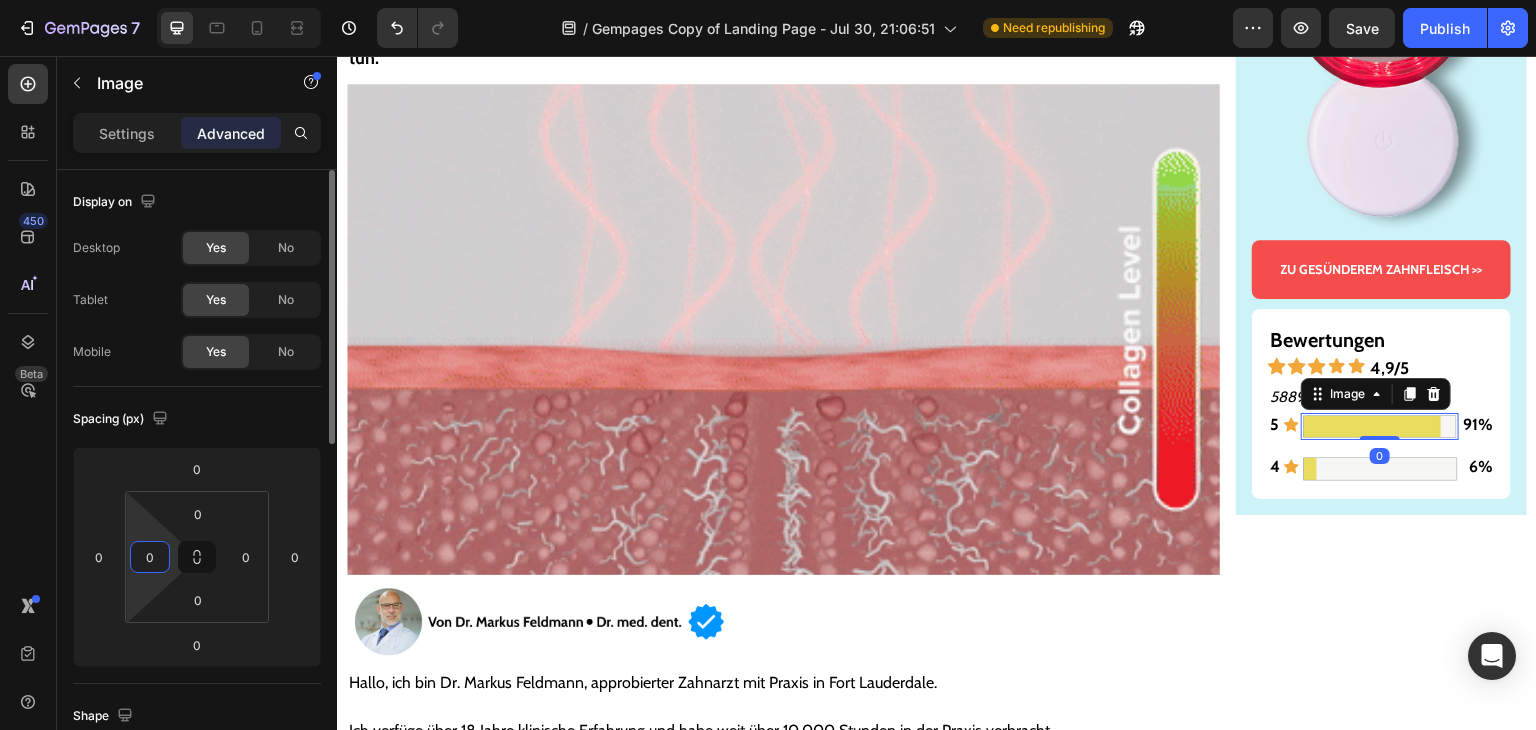 click on "0" at bounding box center [150, 557] 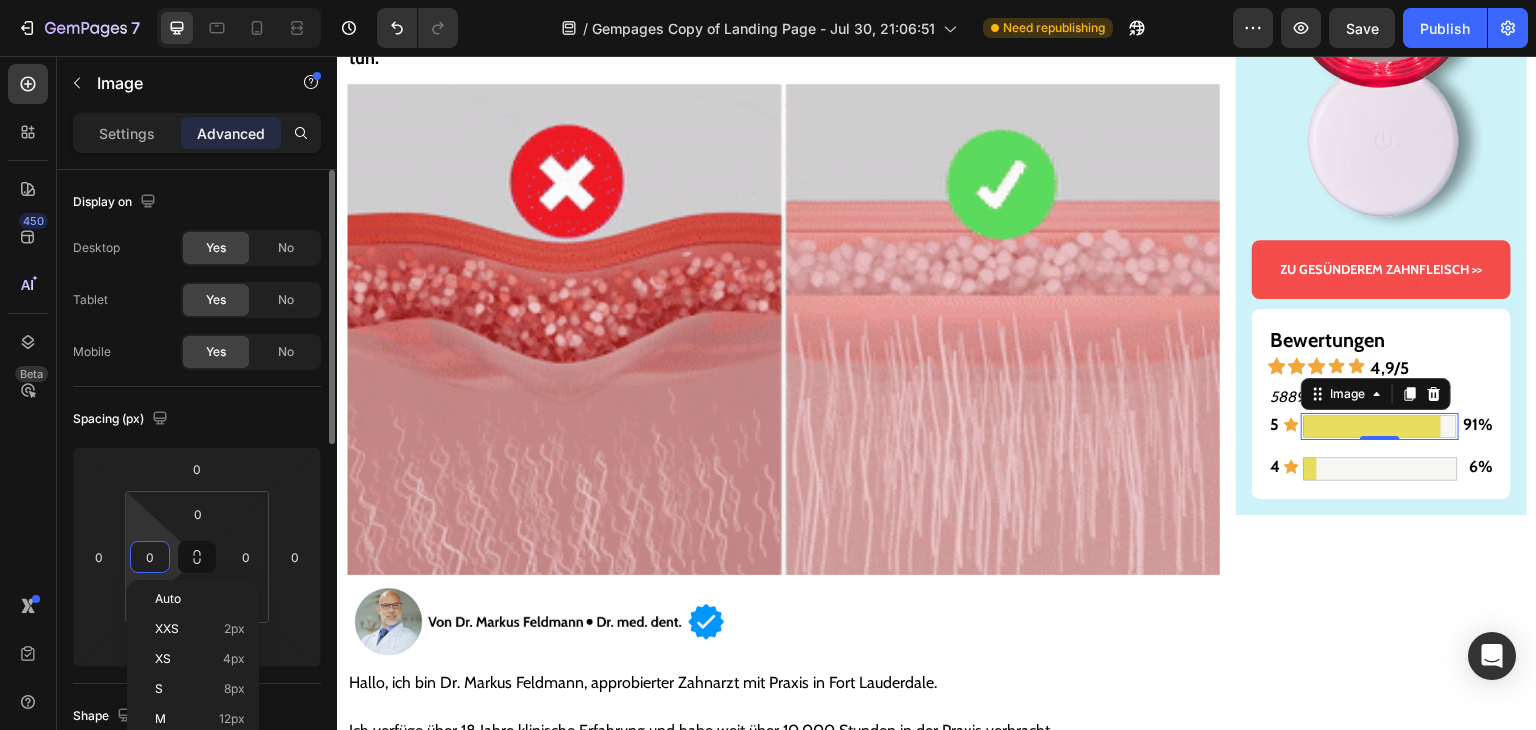 type on "5" 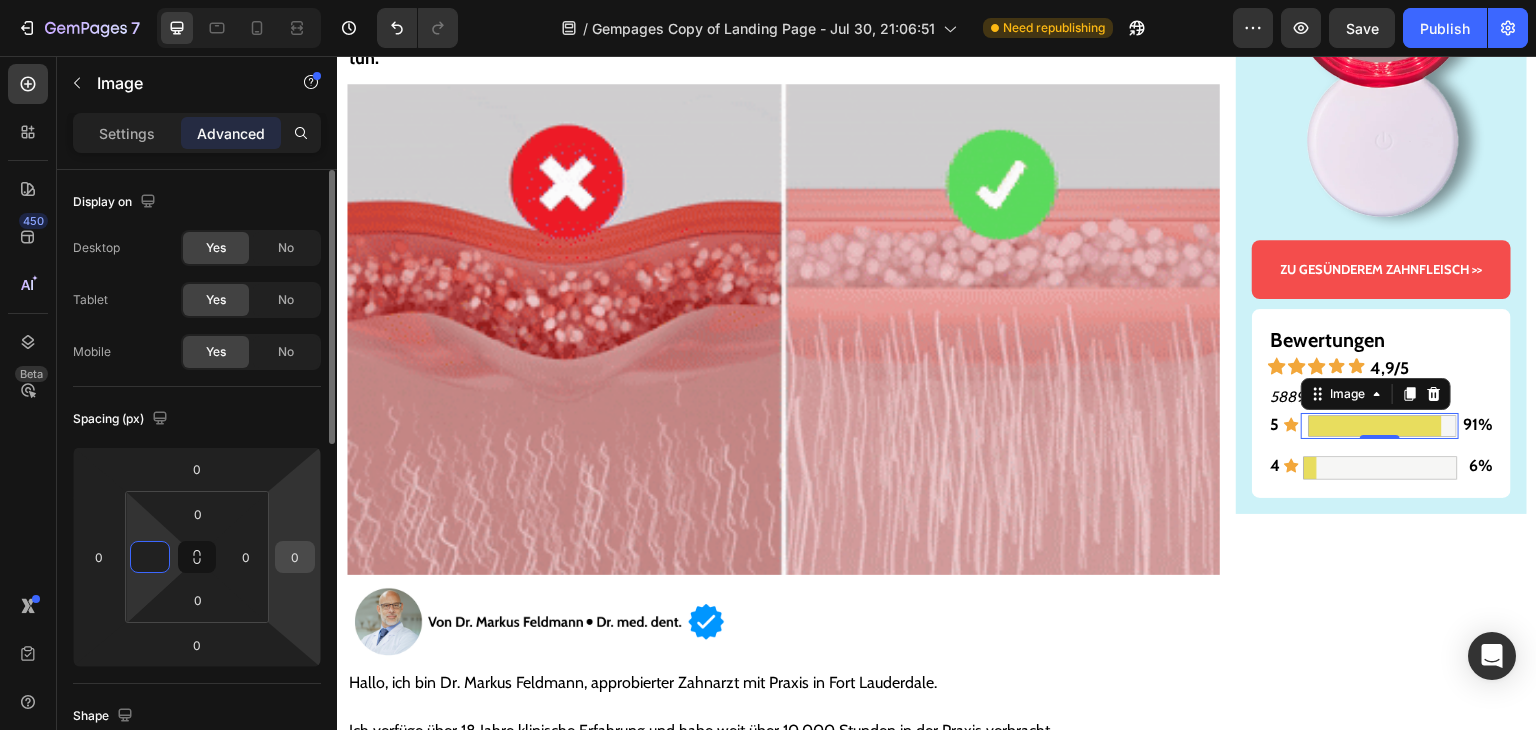 type on "1" 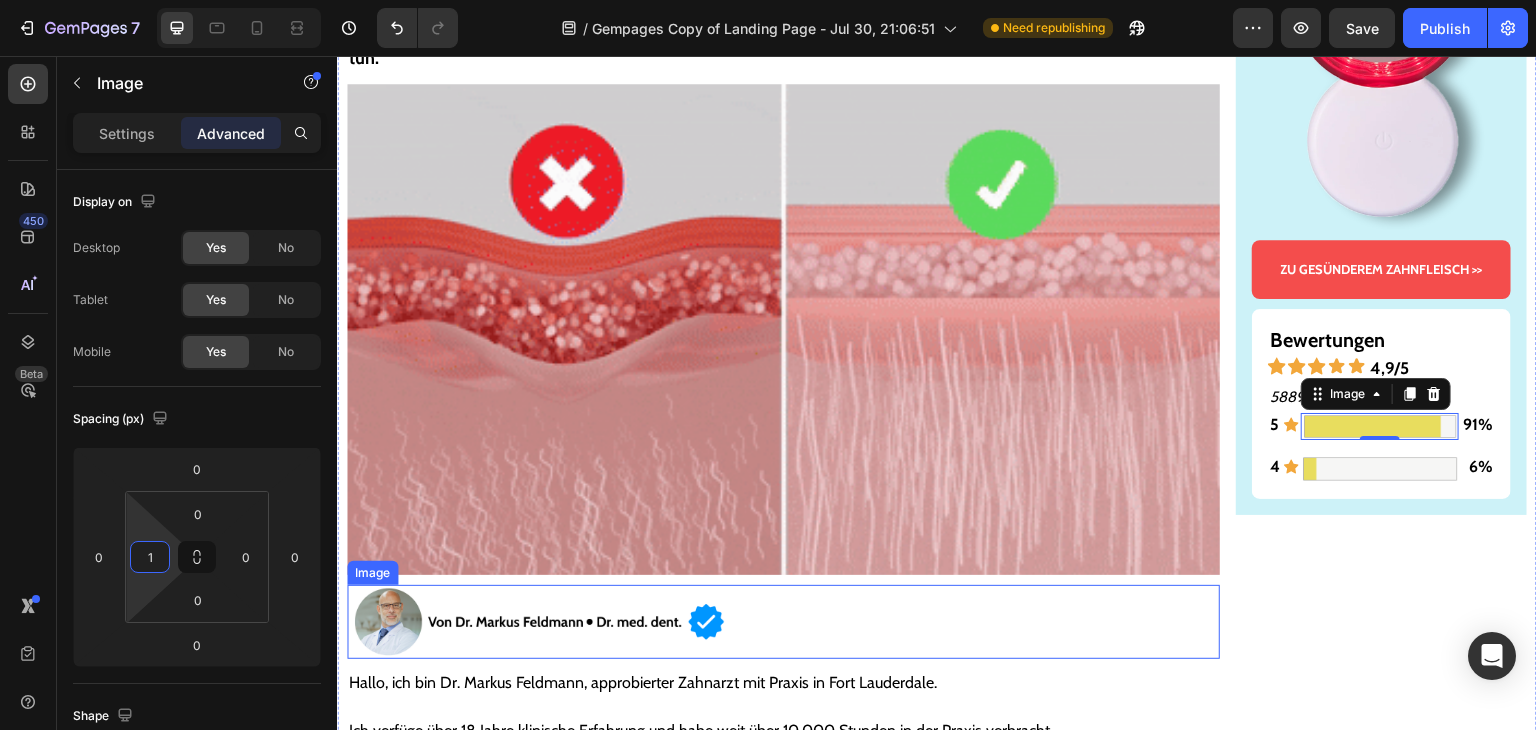 click on "Gesünderes & stärkeres Zahnfleisch – oder Geld zurück! Text Block Image ZU GESÜNDEREM ZAHNFLEISCH >> Button Bewertungen Text Block
Icon
Icon
Icon
Icon
Icon 4,9/5 Text Block Row 5889 Bewertungen Text Block 5 Text Block
Icon Image   0 91% Text Block Row 4 Text Block
Icon Image 6% Text Block Row Row Row" at bounding box center [1381, 5921] 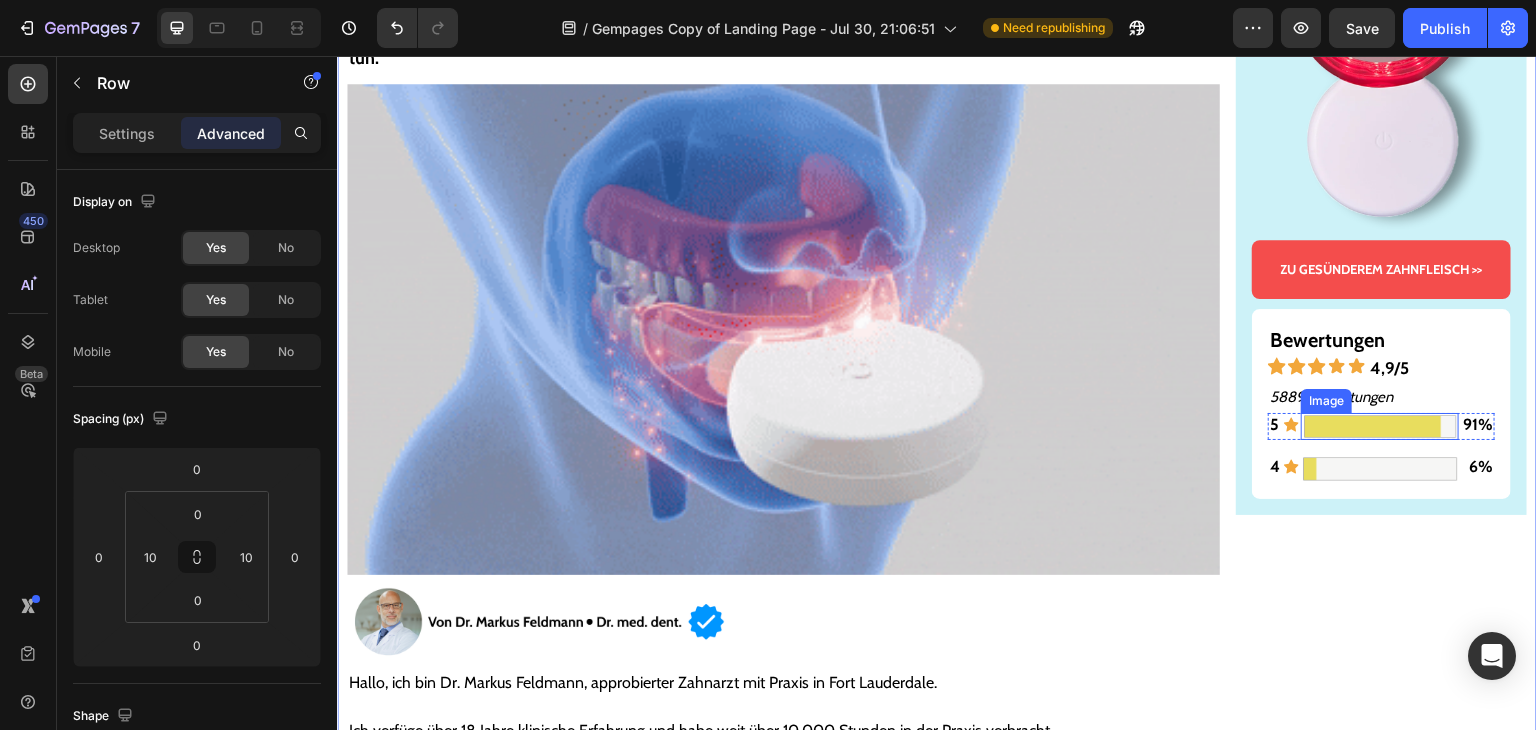 click at bounding box center (1380, 426) 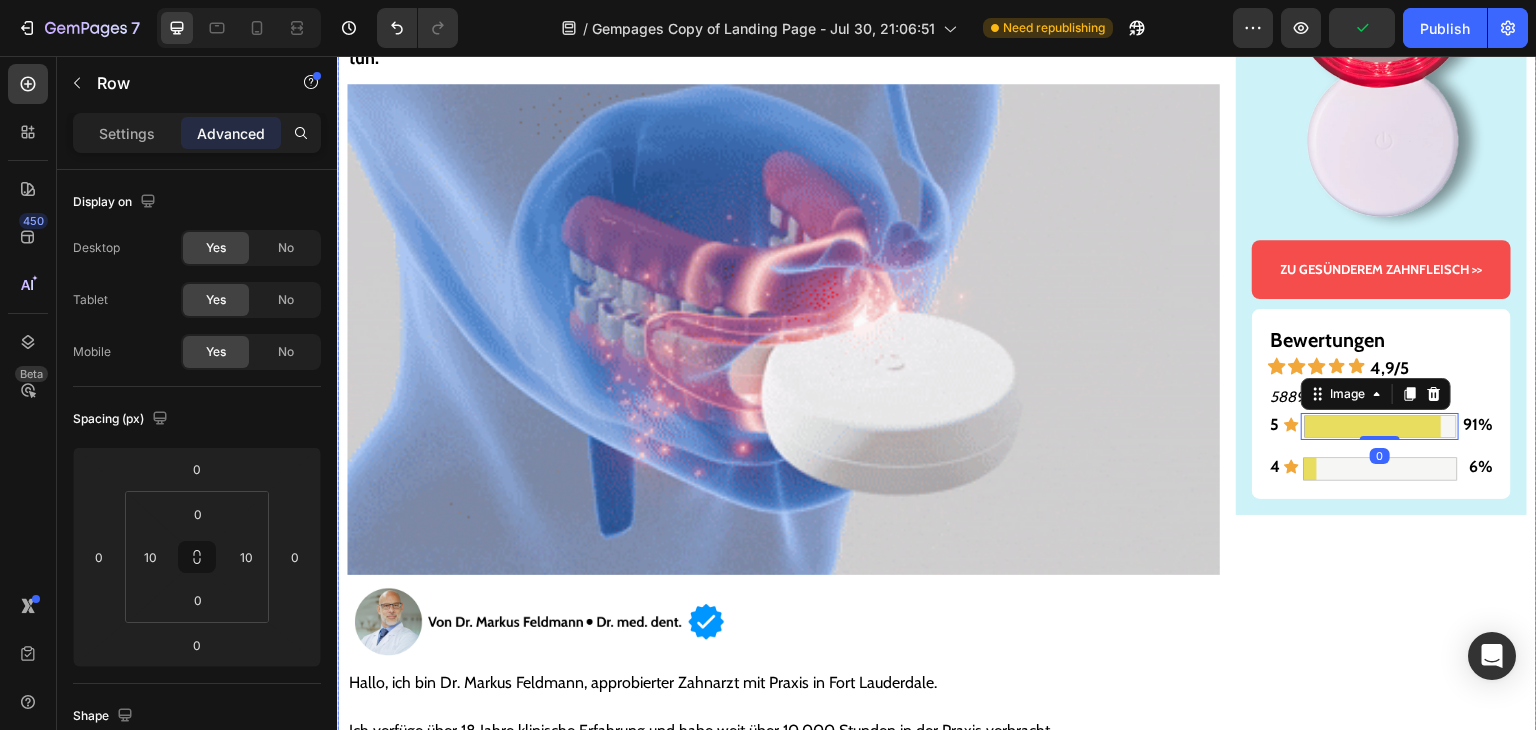 click on "Gesünderes & stärkeres Zahnfleisch – oder Geld zurück! Text Block Image ZU GESÜNDEREM ZAHNFLEISCH >> Button Bewertungen Text Block
Icon
Icon
Icon
Icon
Icon 4,9/5 Text Block Row 5889 Bewertungen Text Block 5 Text Block
Icon Image   0 91% Text Block Row 4 Text Block
Icon Image 6% Text Block Row Row Row" at bounding box center [1381, 5921] 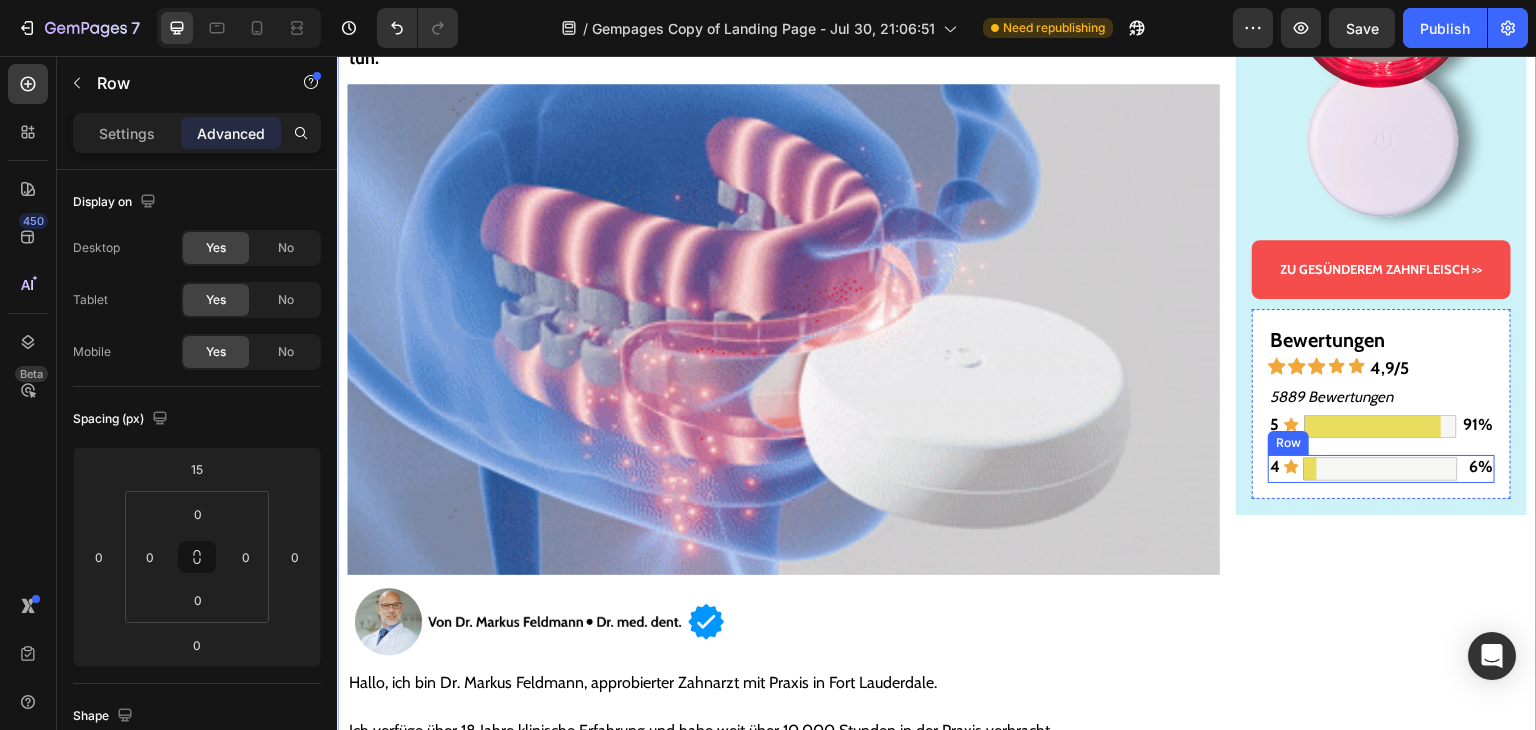 click on "4 Text Block" at bounding box center [1275, 469] 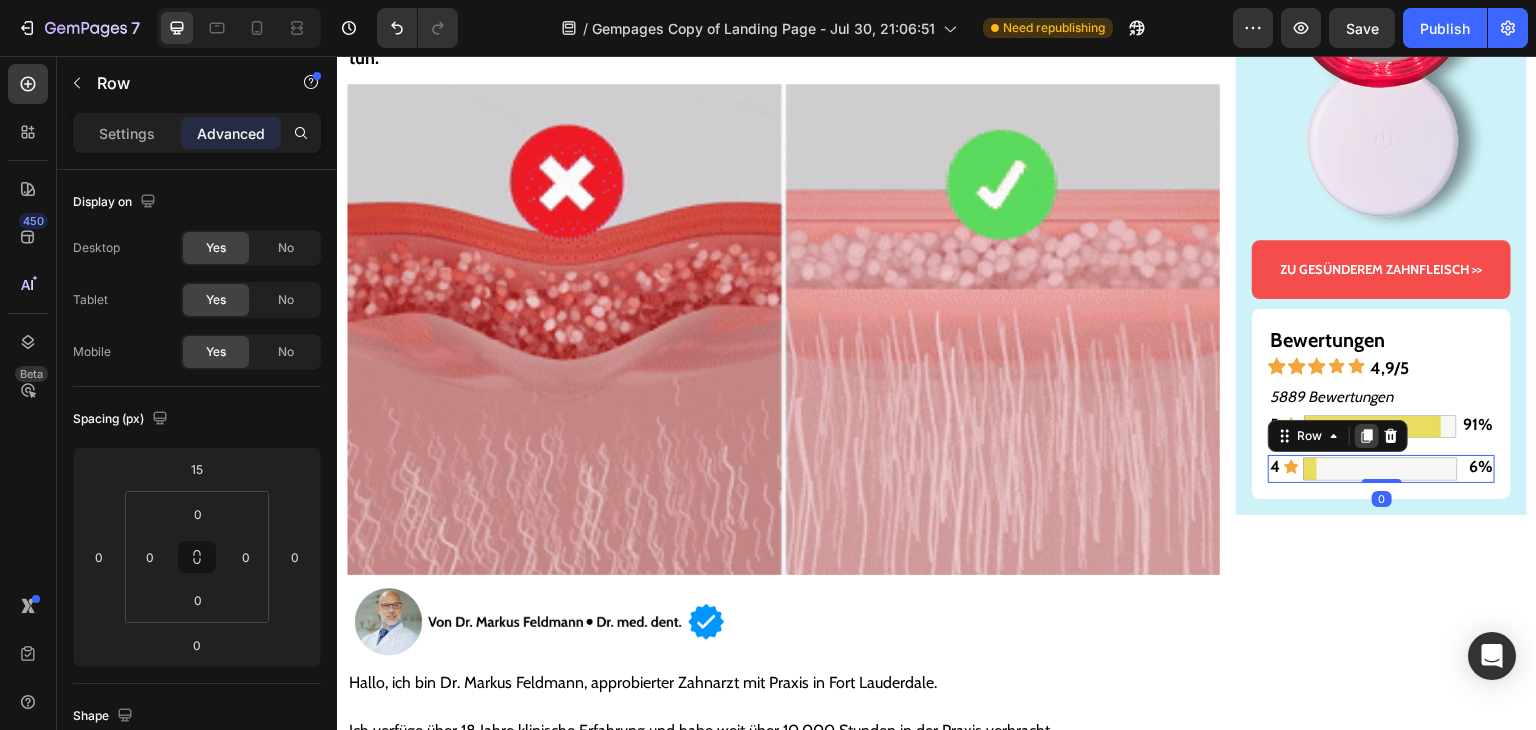 click 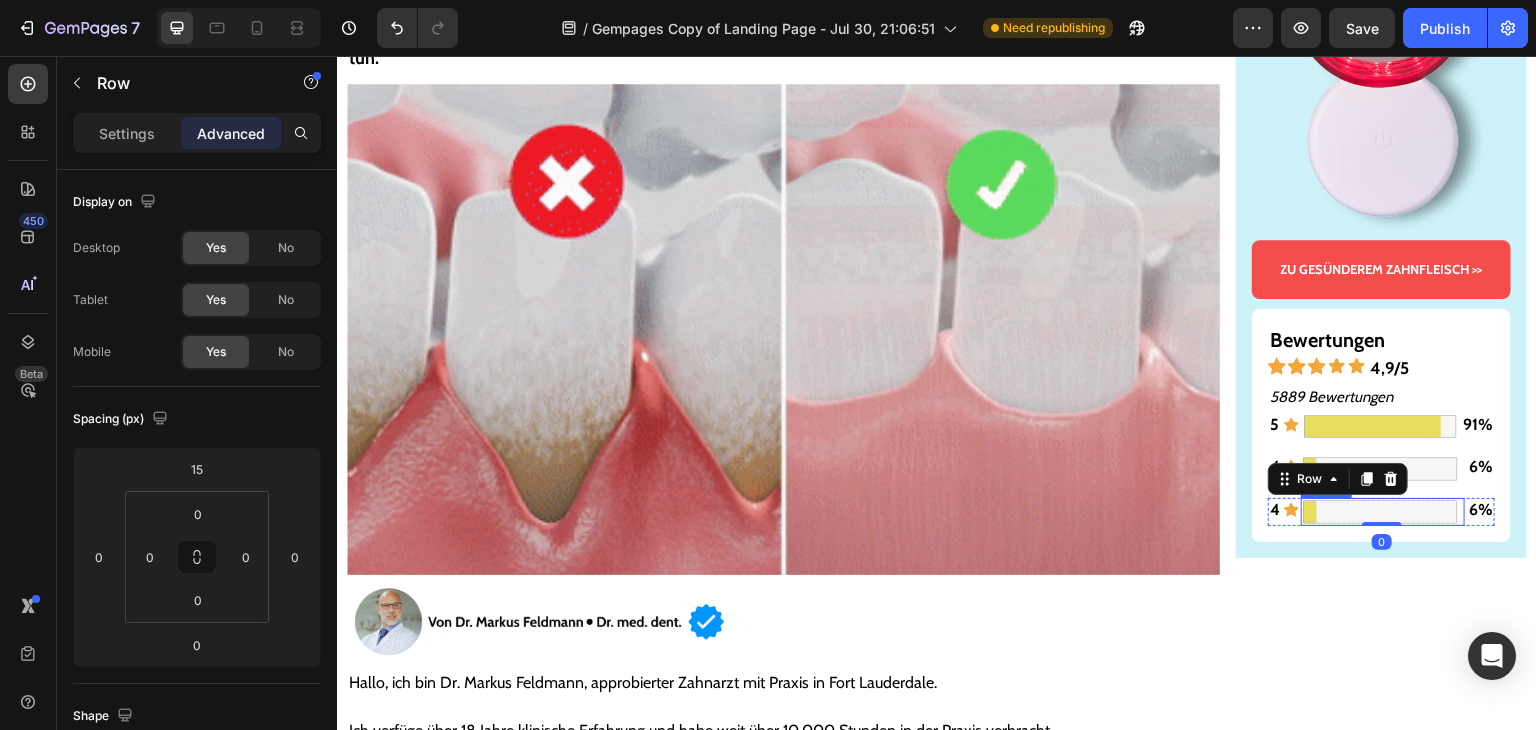 click at bounding box center (1380, 512) 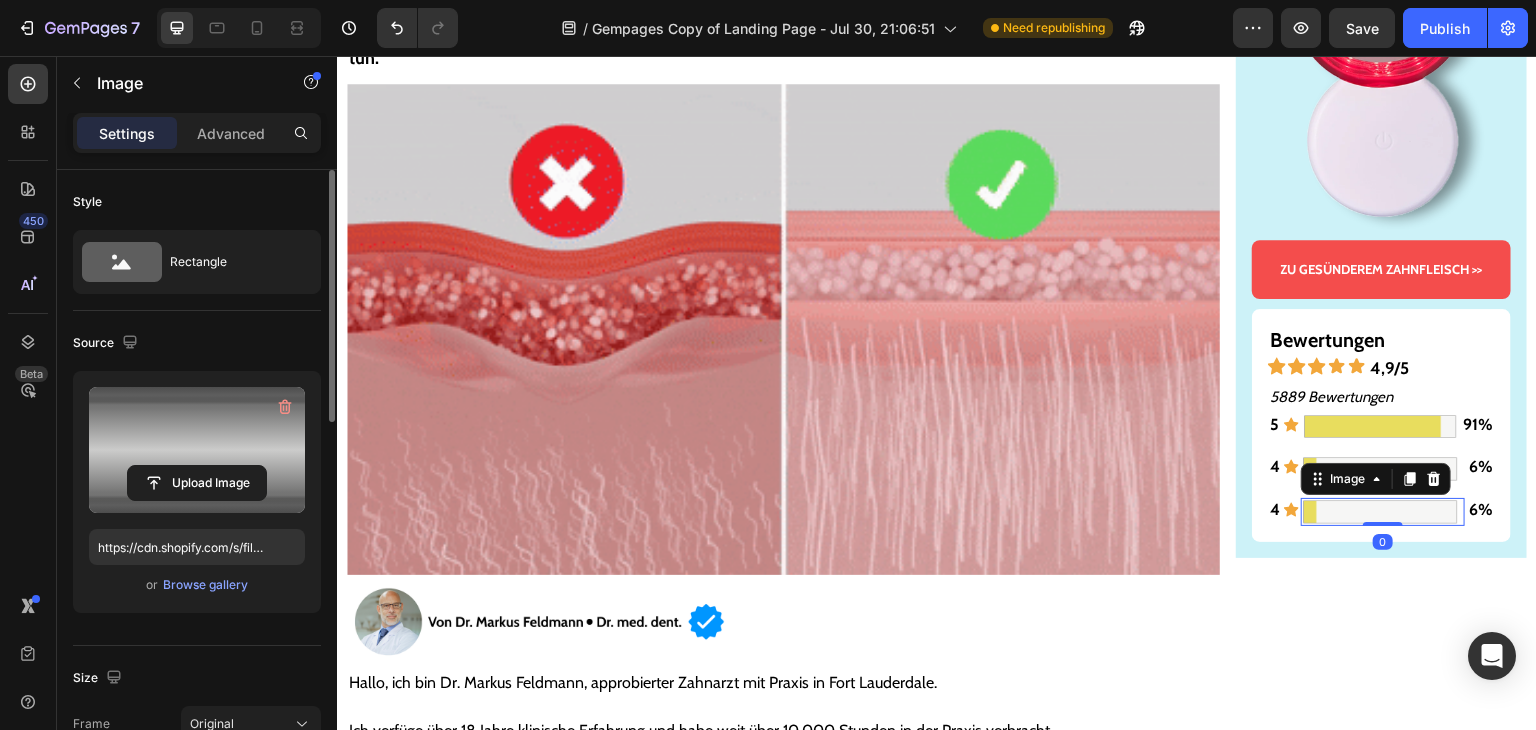 click at bounding box center [197, 450] 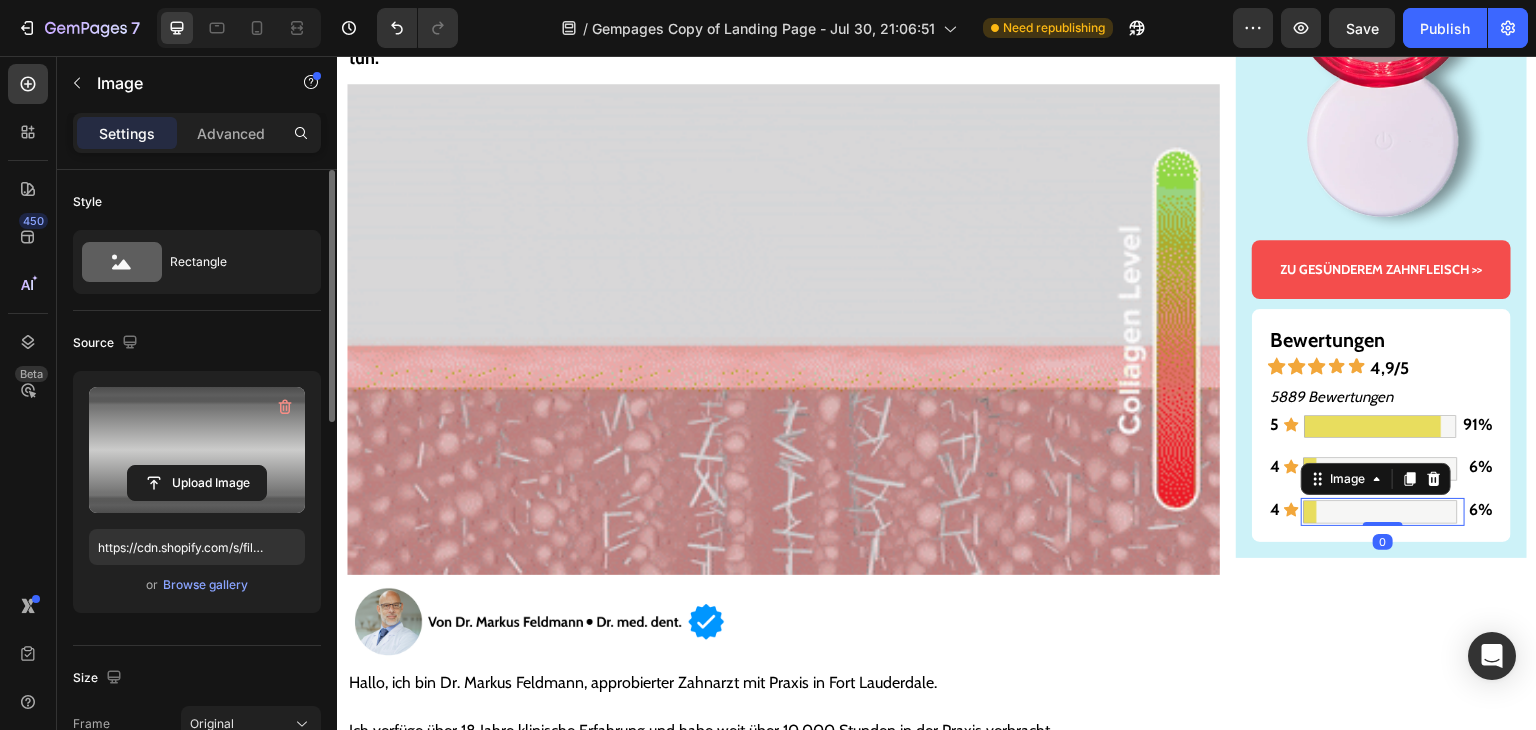 click 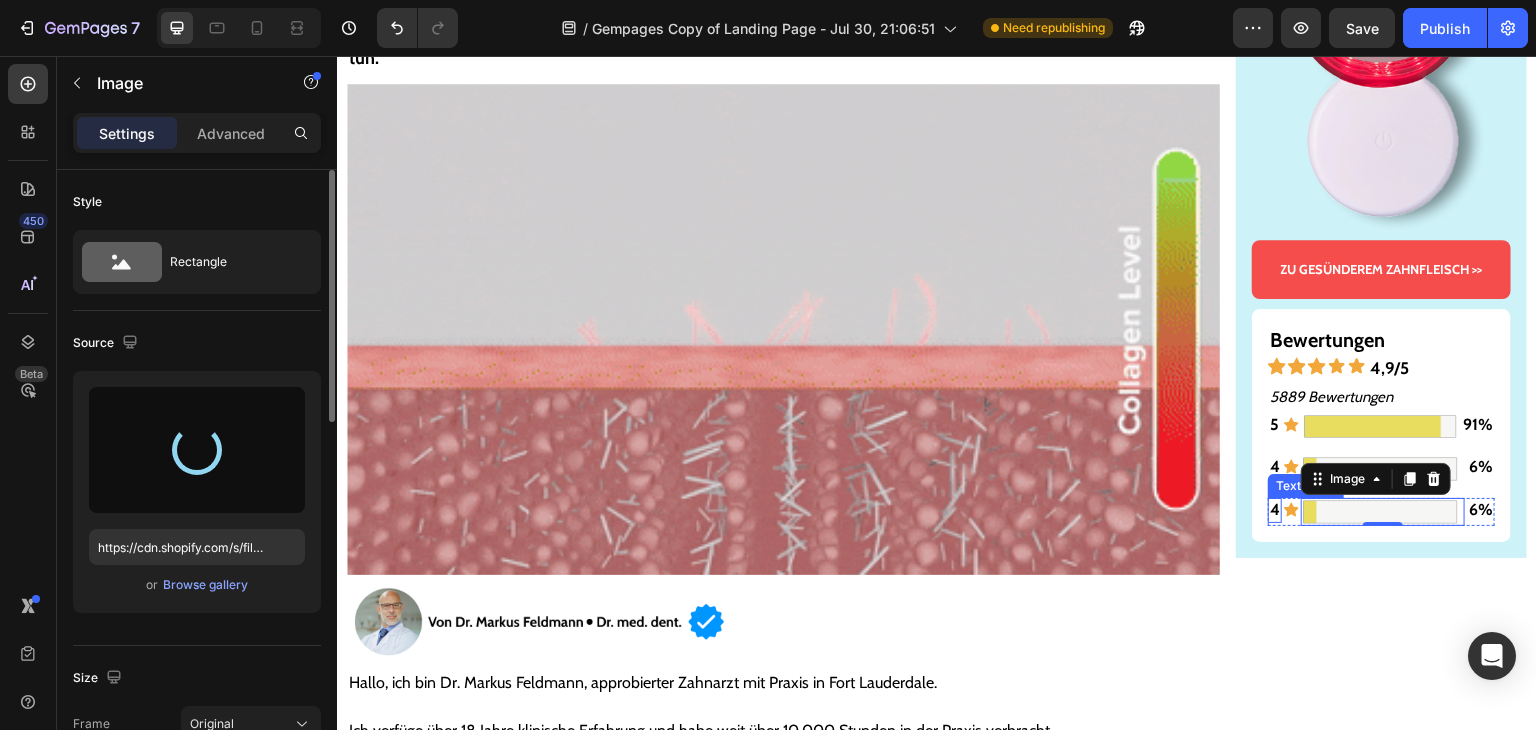 type on "https://cdn.shopify.com/s/files/1/0939/6407/5355/files/gempages_577761599079580613-768ec5f8-5509-485f-818b-6beb1ba39da2.png" 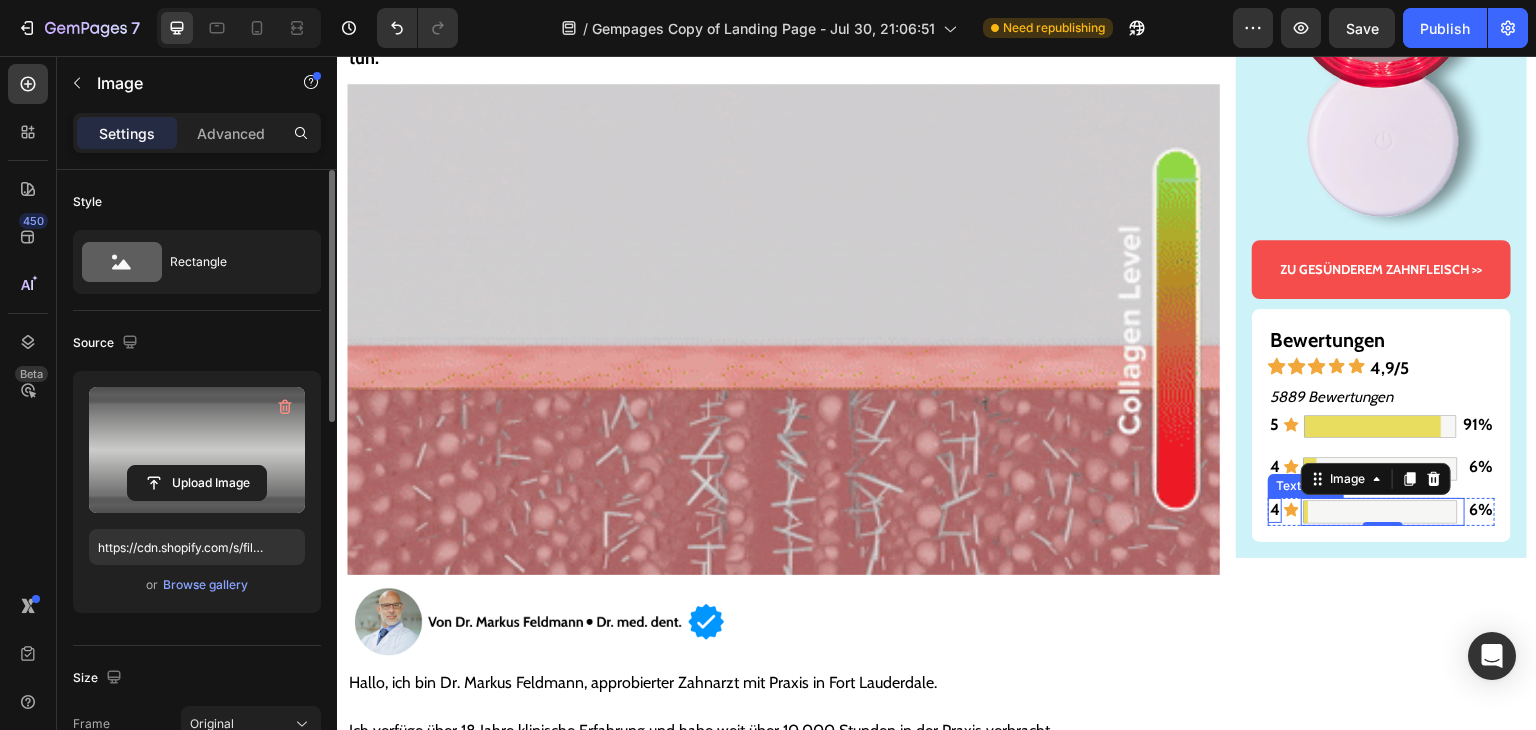 click on "4" at bounding box center [1275, 510] 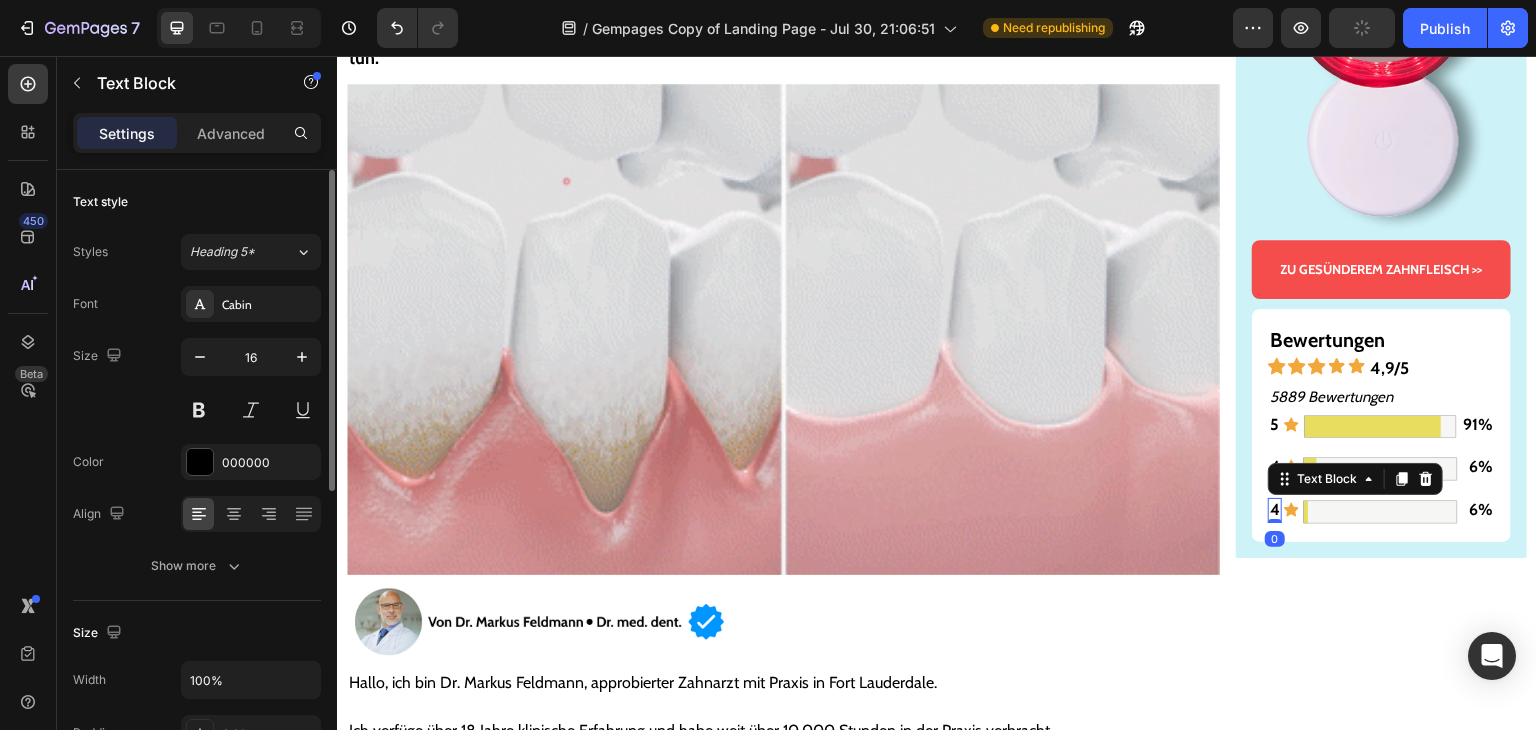 click on "4" at bounding box center [1275, 509] 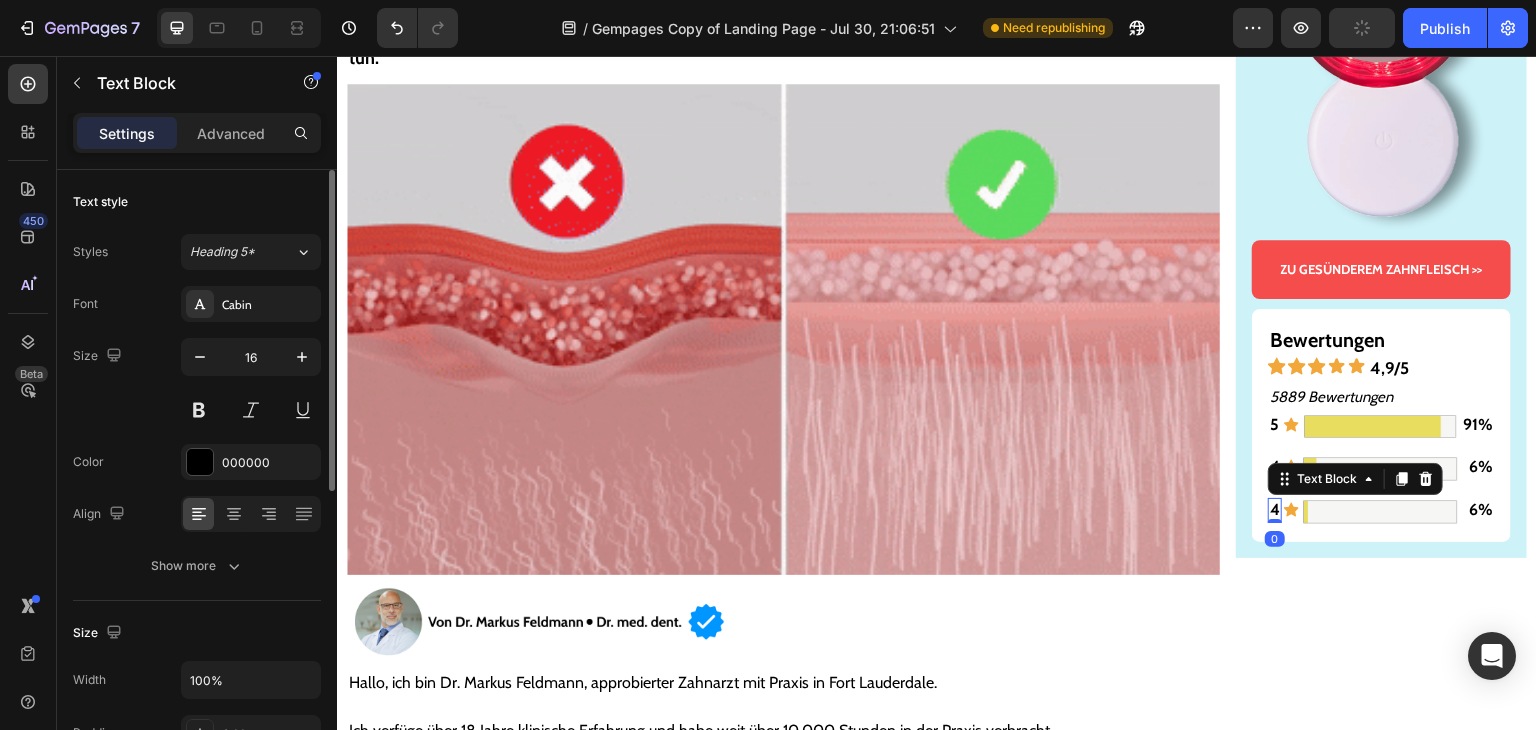 click on "4" at bounding box center (1275, 509) 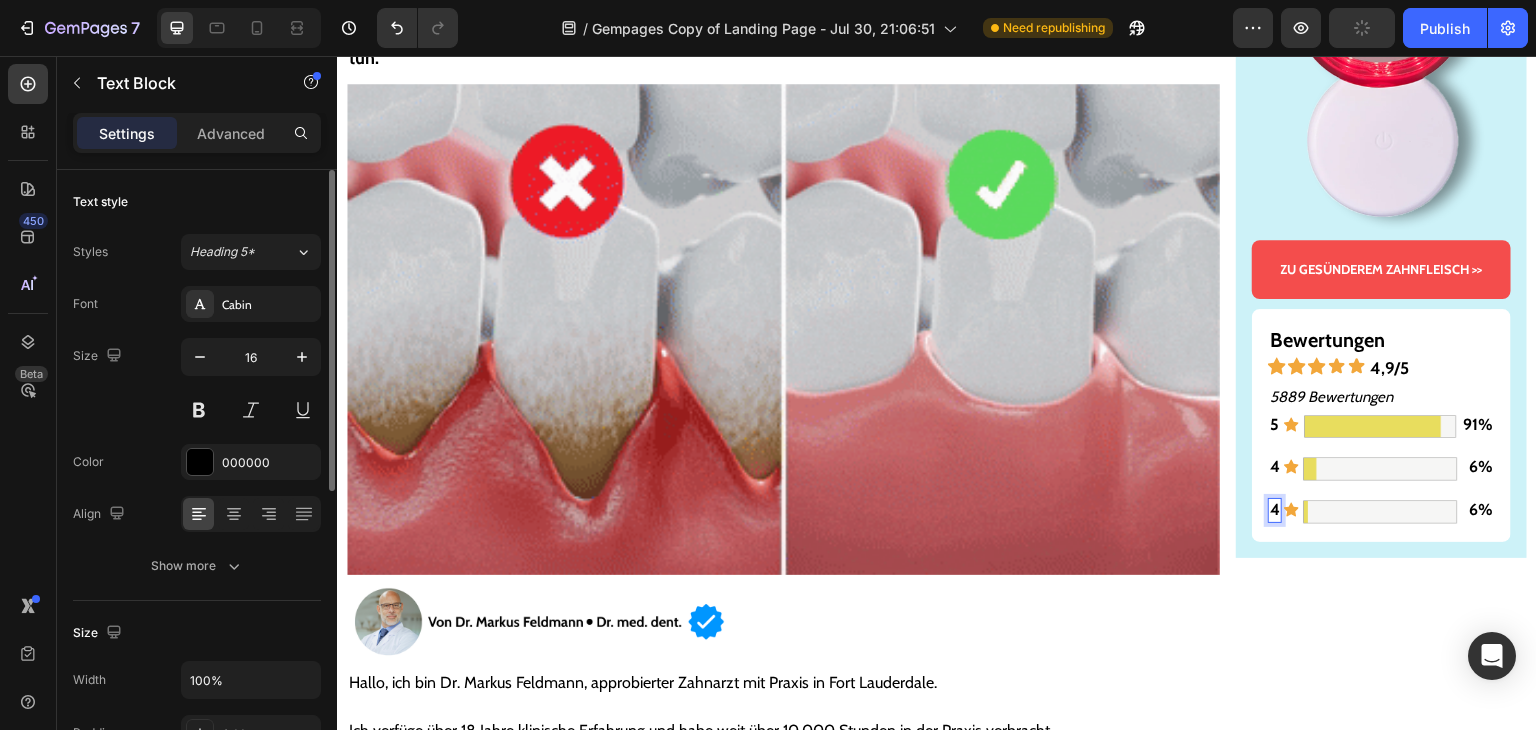 click on "4" at bounding box center [1275, 509] 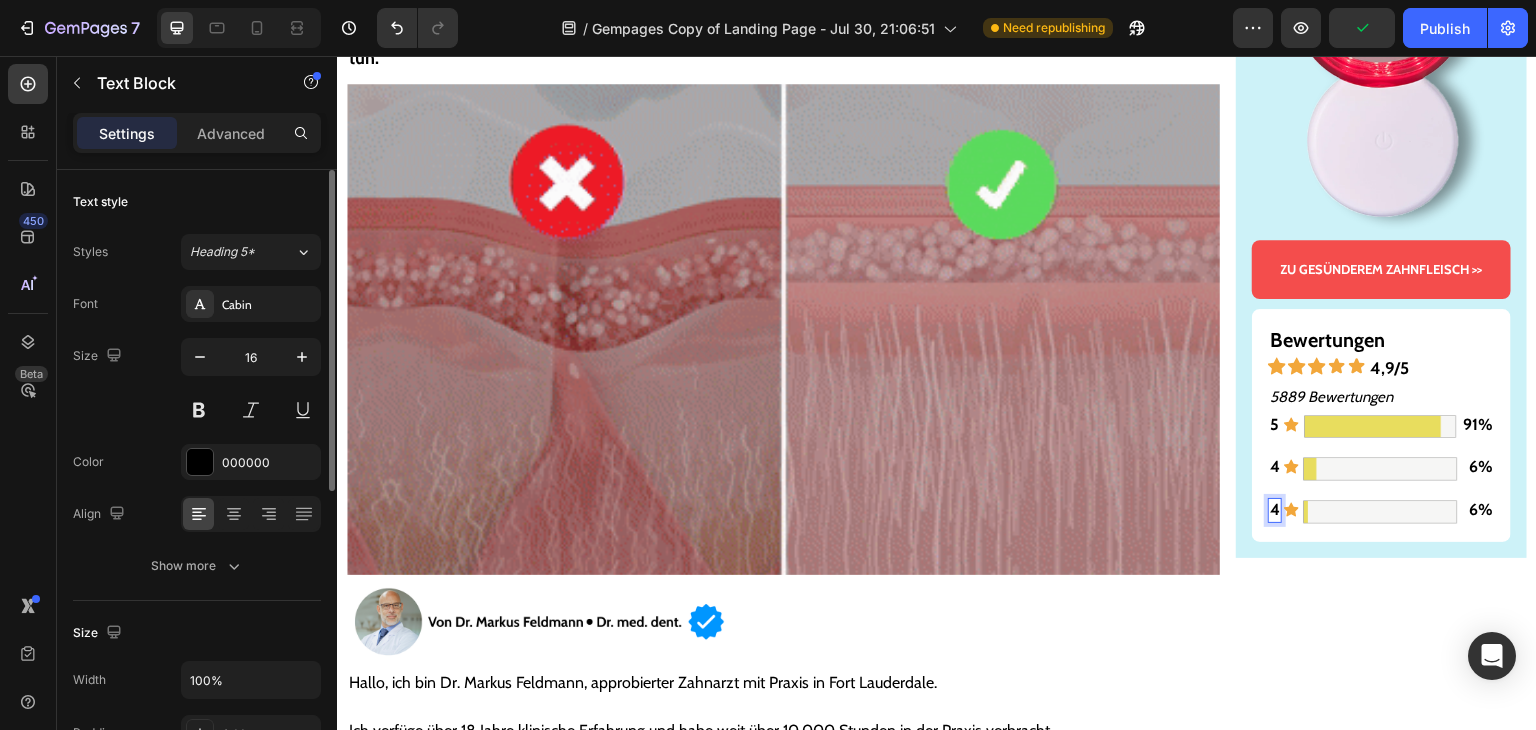 click on "4" at bounding box center [1275, 509] 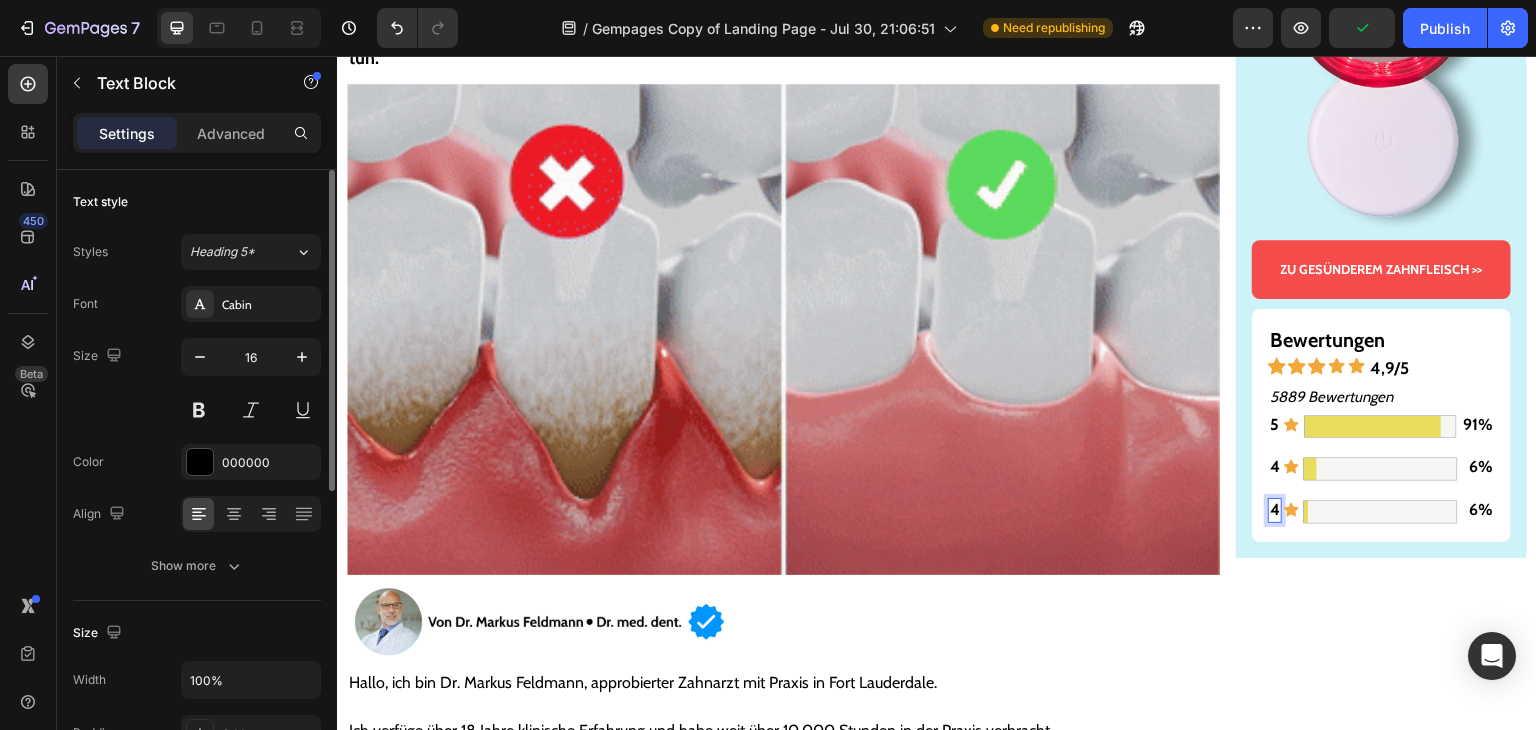 click on "4" at bounding box center [1275, 509] 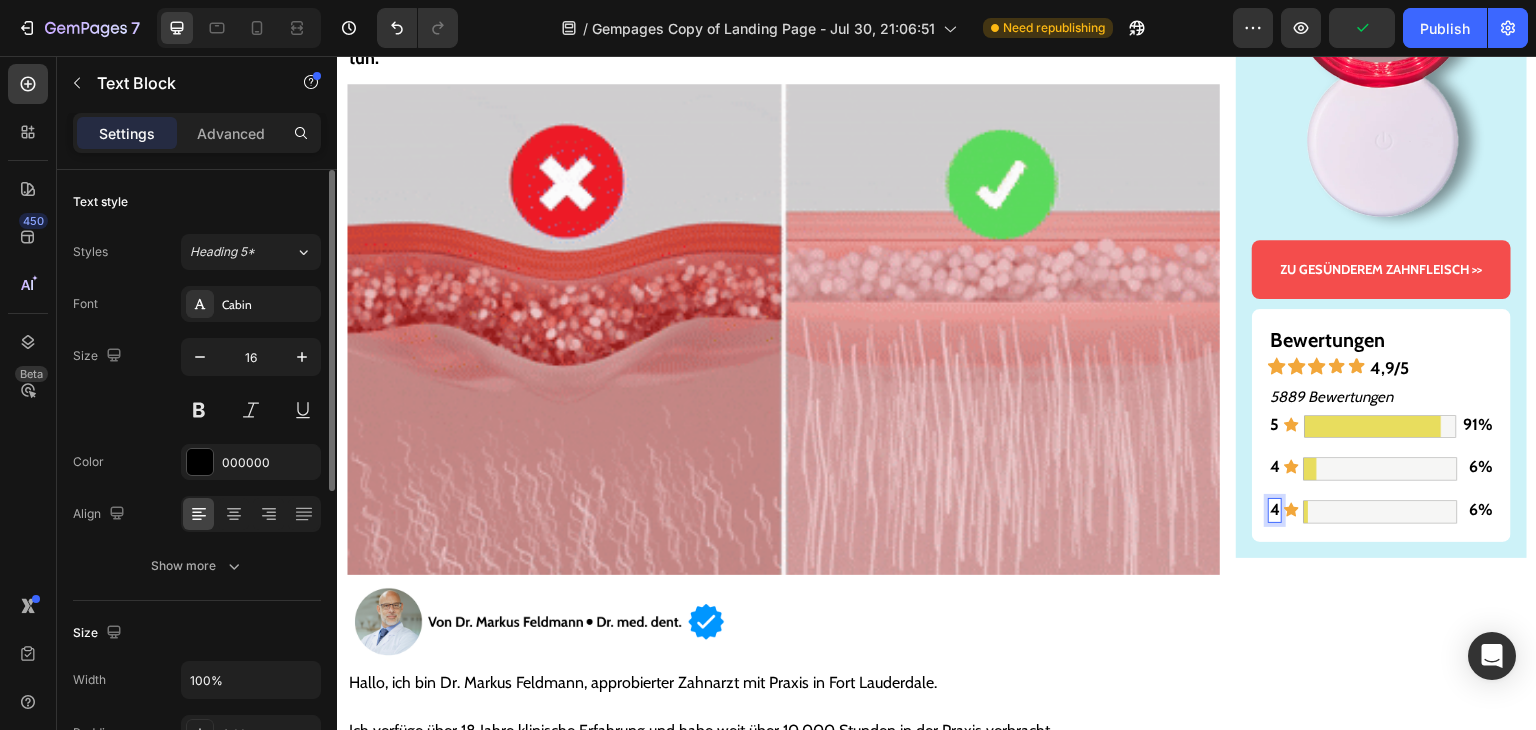 click on "4" at bounding box center [1275, 509] 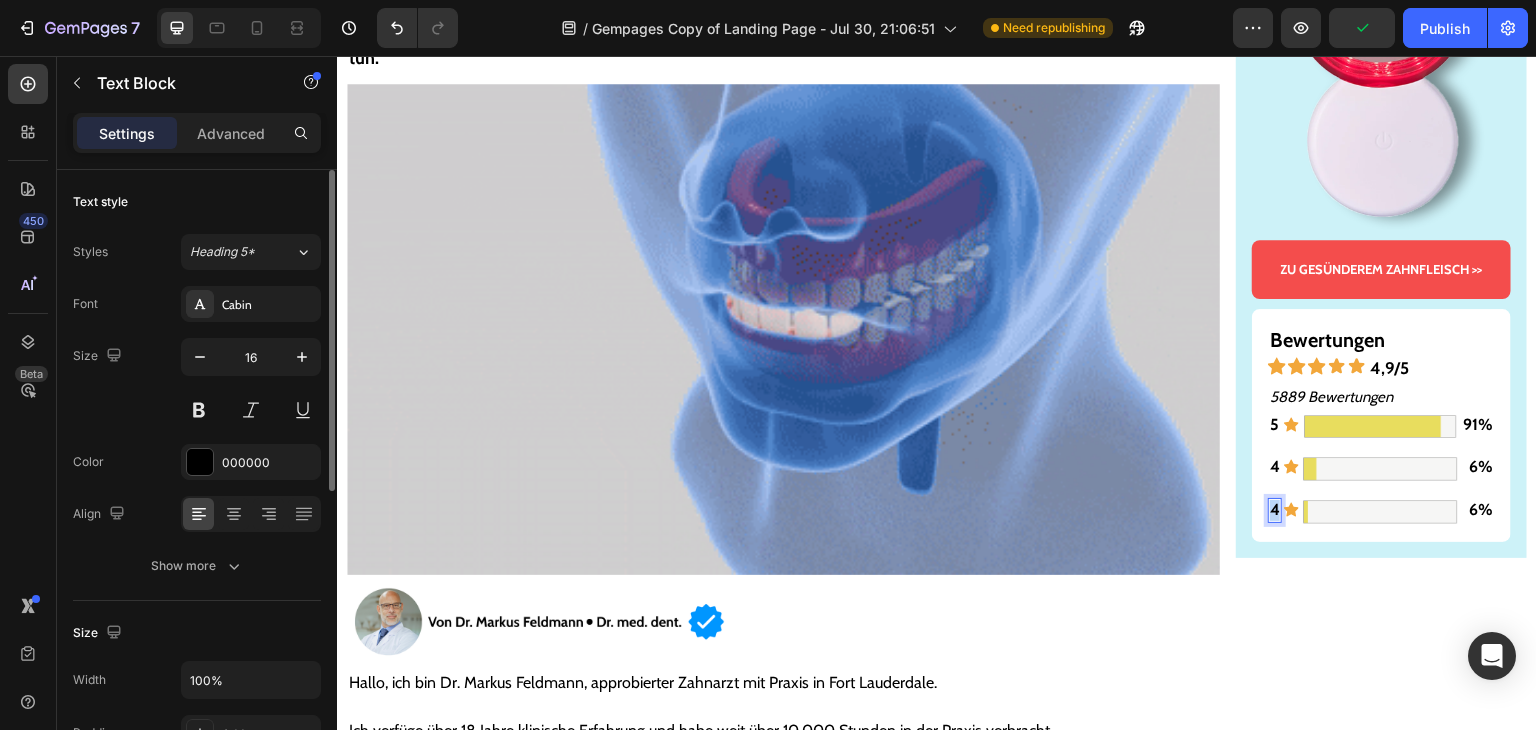 click on "4" at bounding box center (1275, 509) 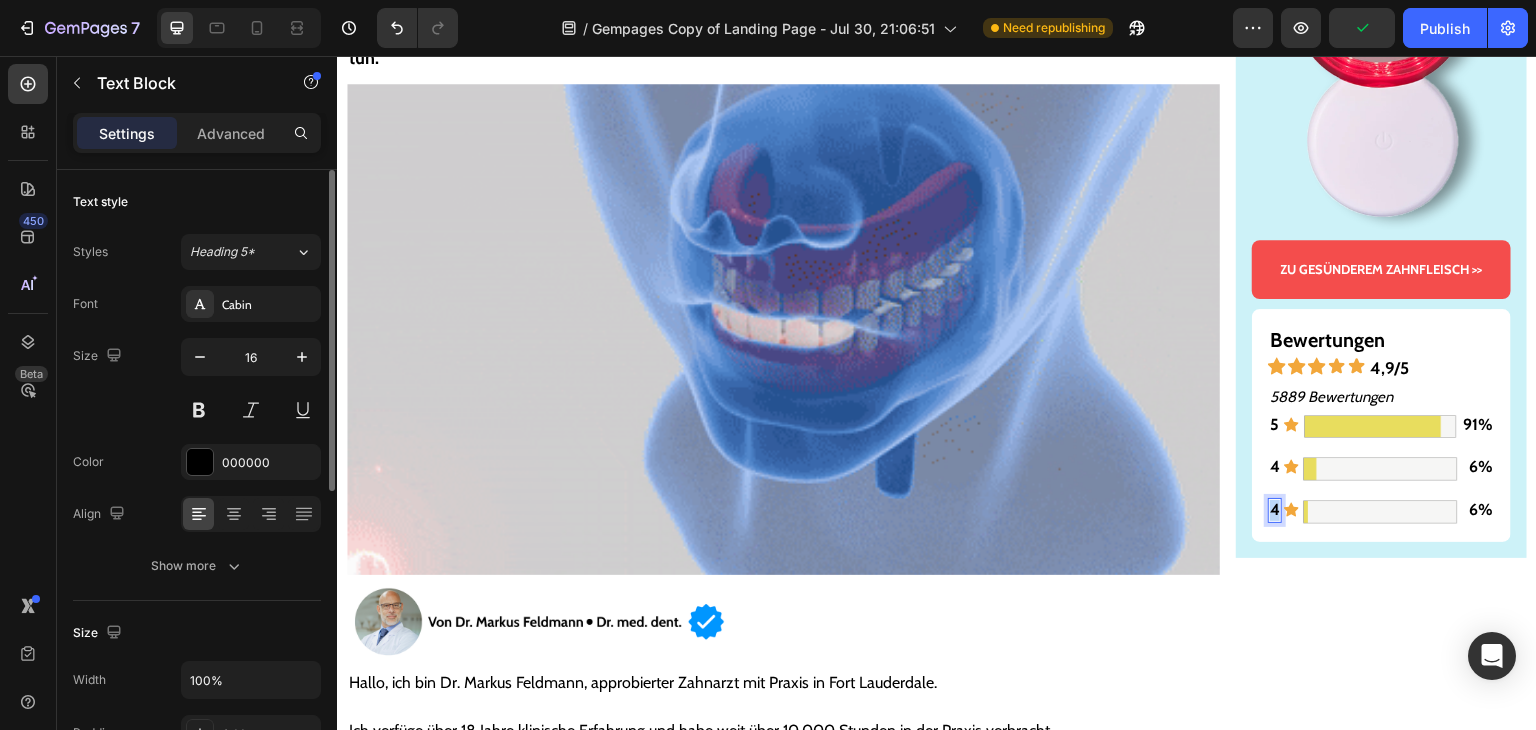 click on "4" at bounding box center (1275, 509) 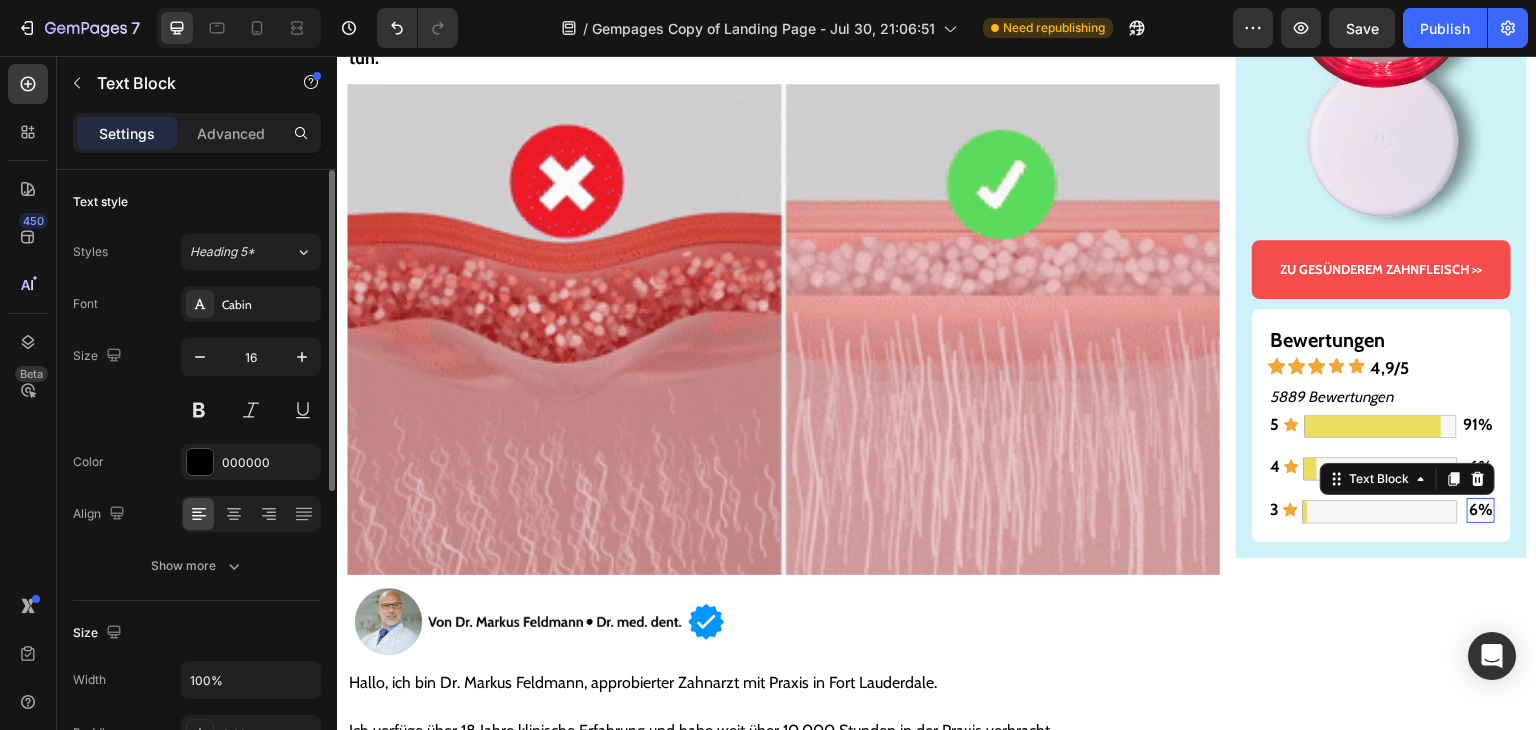 click on "6%" at bounding box center [1481, 509] 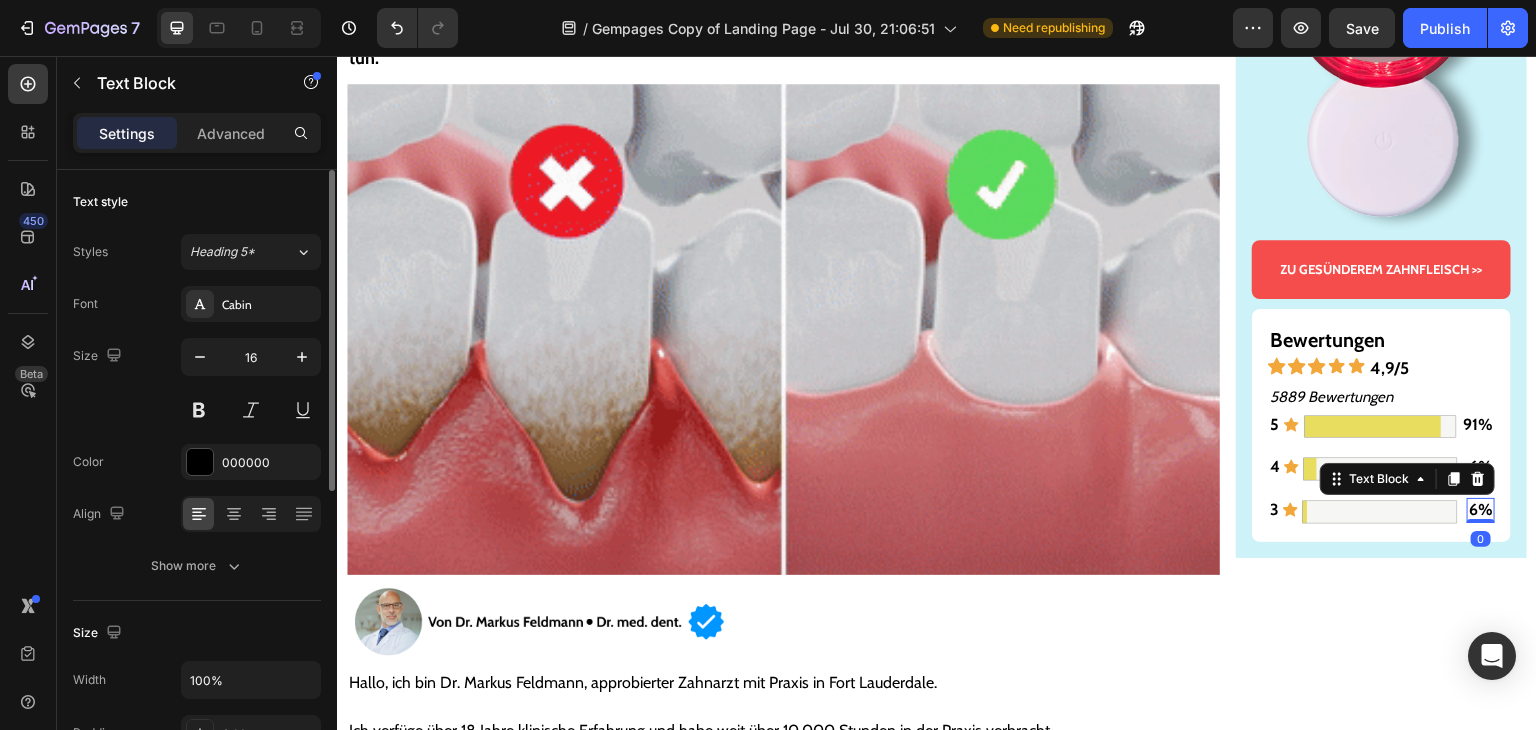 click on "6%" at bounding box center [1481, 509] 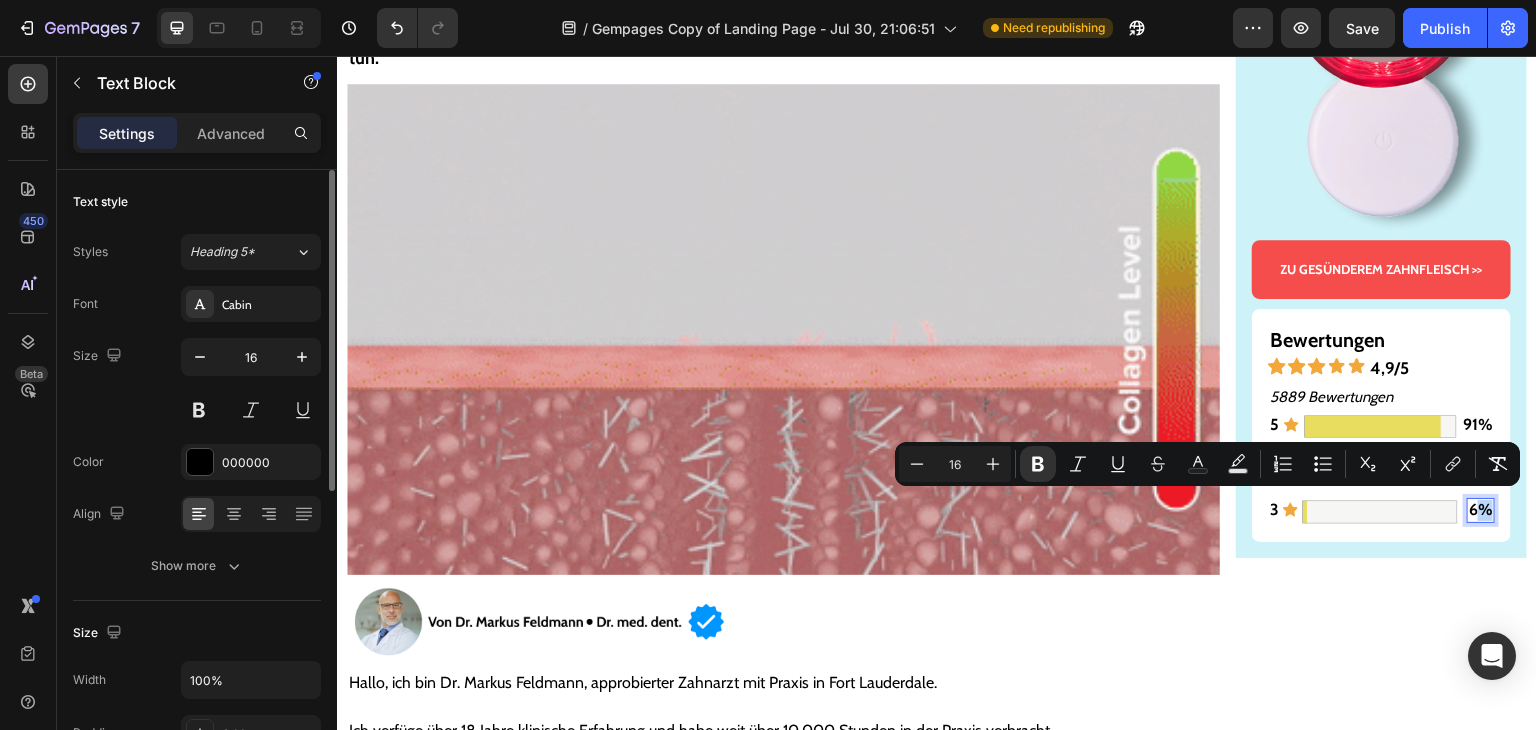 click on "6%" at bounding box center (1481, 509) 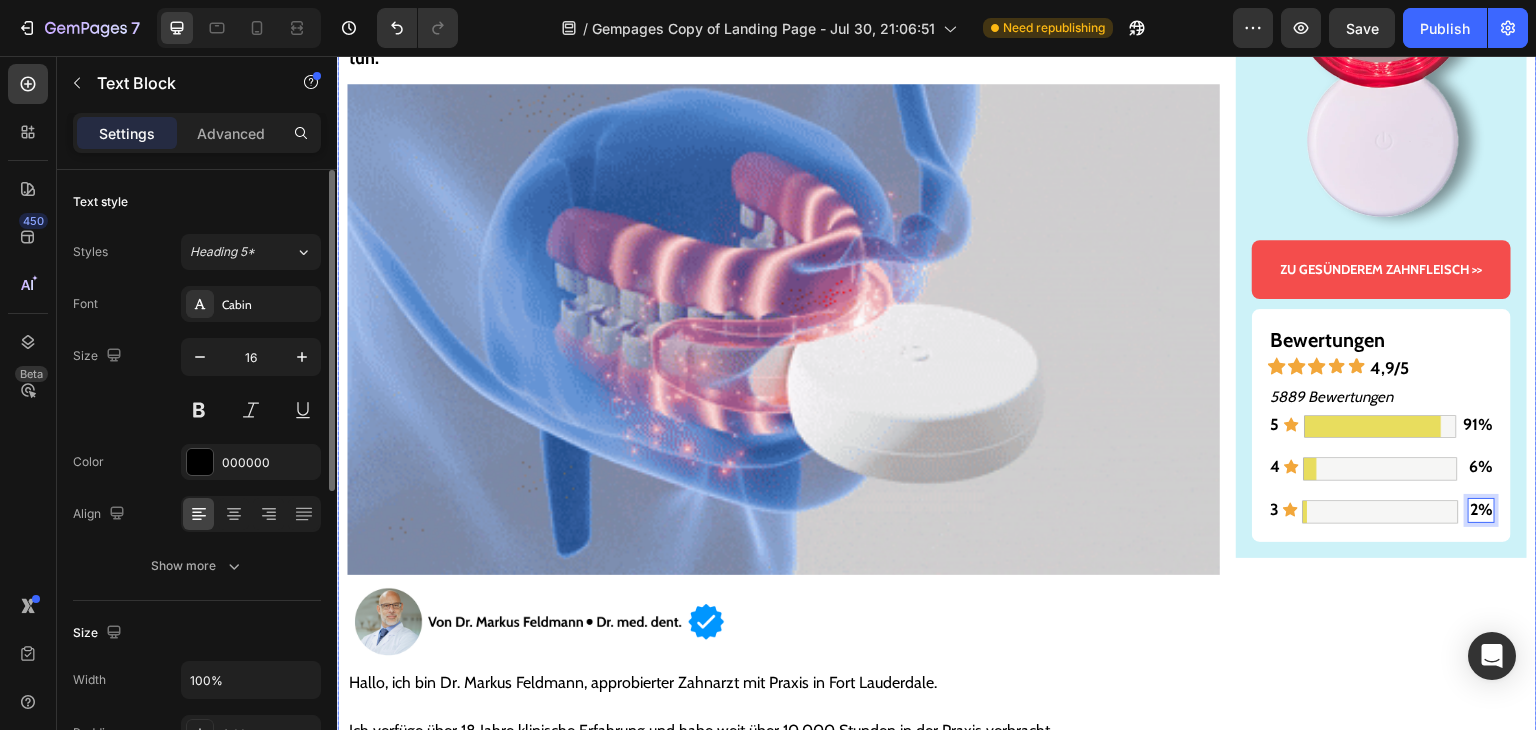 click on "Gesünderes & stärkeres Zahnfleisch – oder Geld zurück! Text Block Image ZU GESÜNDEREM ZAHNFLEISCH >> Button Bewertungen Text Block
Icon
Icon
Icon
Icon
Icon 4,9/5 Text Block Row 5889 Bewertungen Text Block 5 Text Block
Icon Image 91% Text Block Row 4 Text Block
Icon Image 6% Text Block Row 3 Text Block
Icon Image 2% Text Block   0 Row Row Row" at bounding box center (1381, 5921) 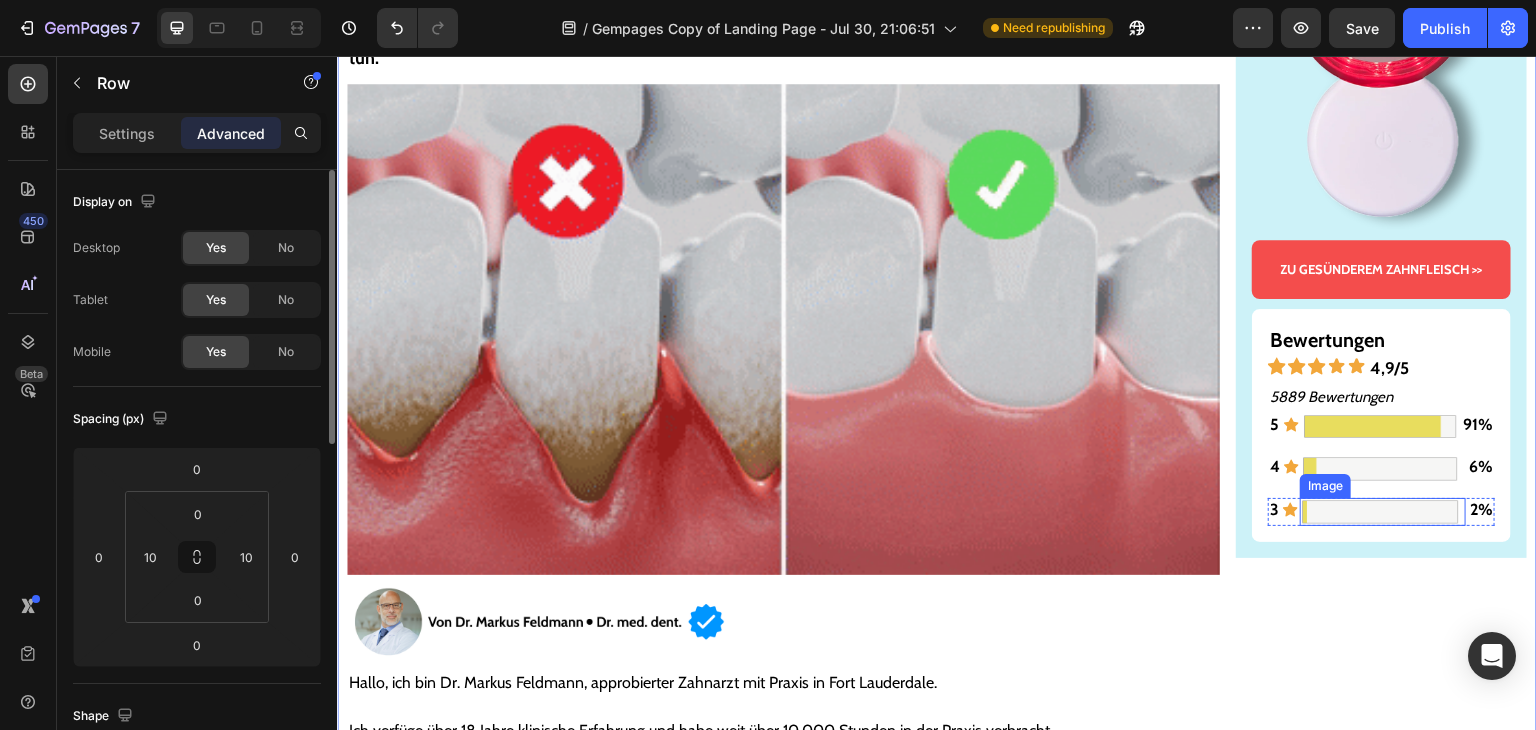 click at bounding box center [1380, 512] 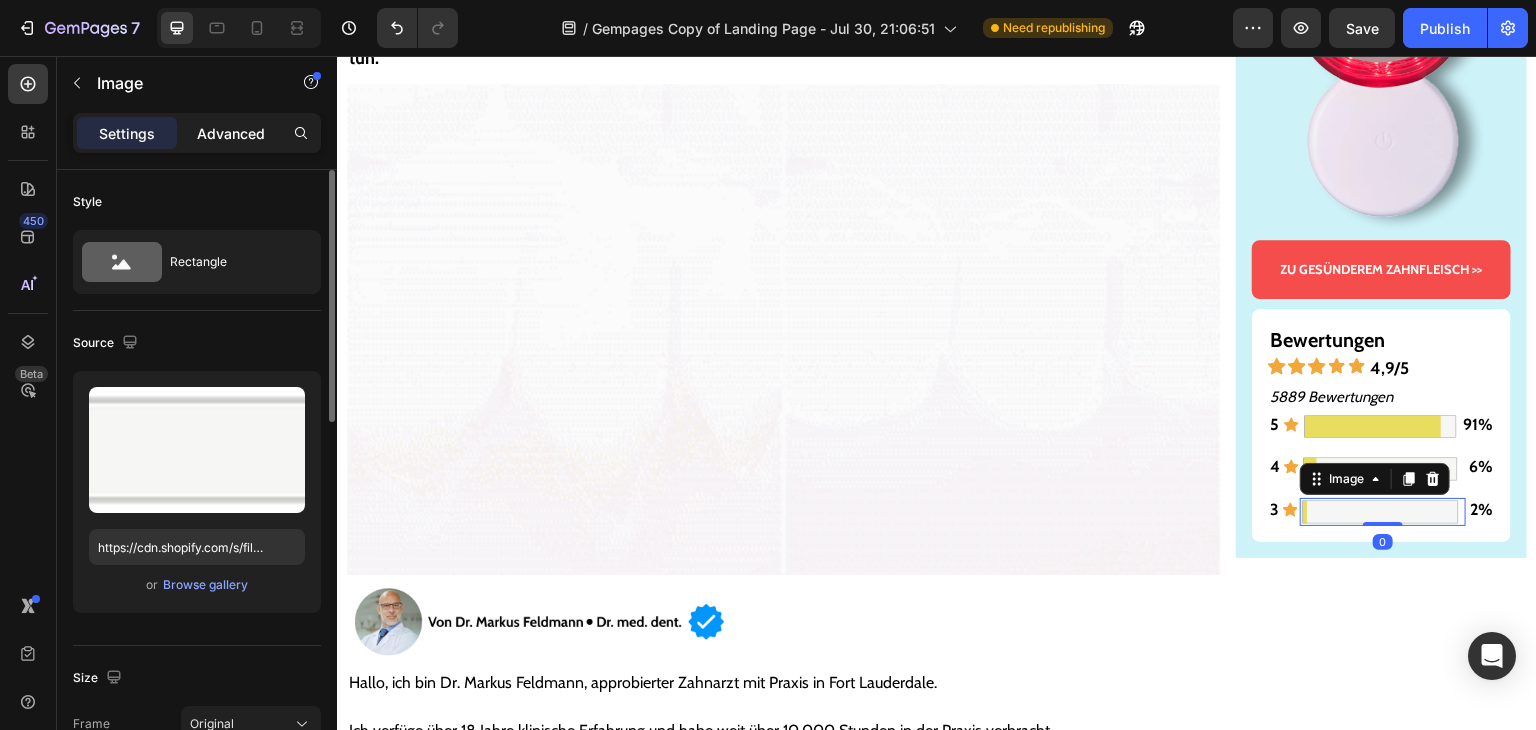 click on "Advanced" at bounding box center (231, 133) 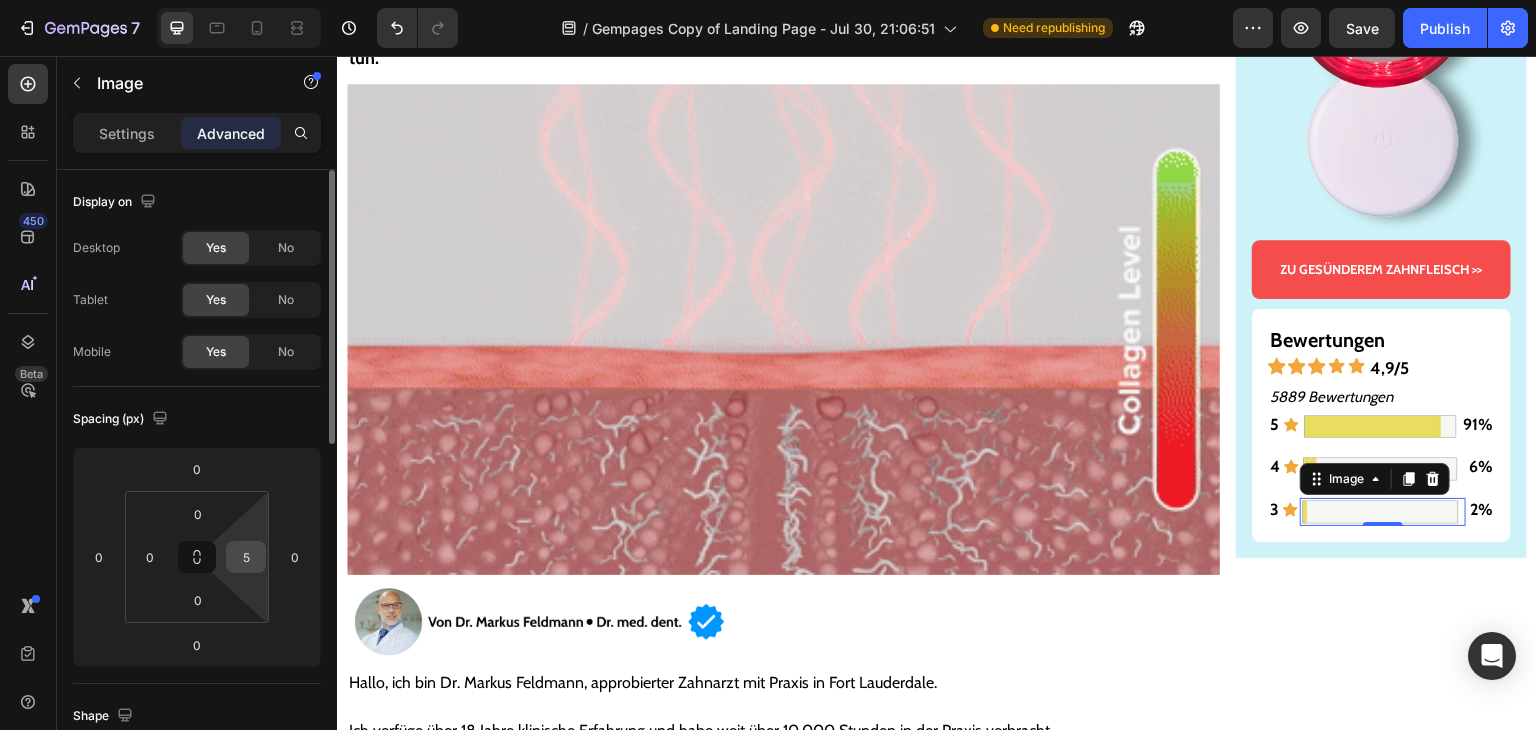 click on "5" at bounding box center (246, 557) 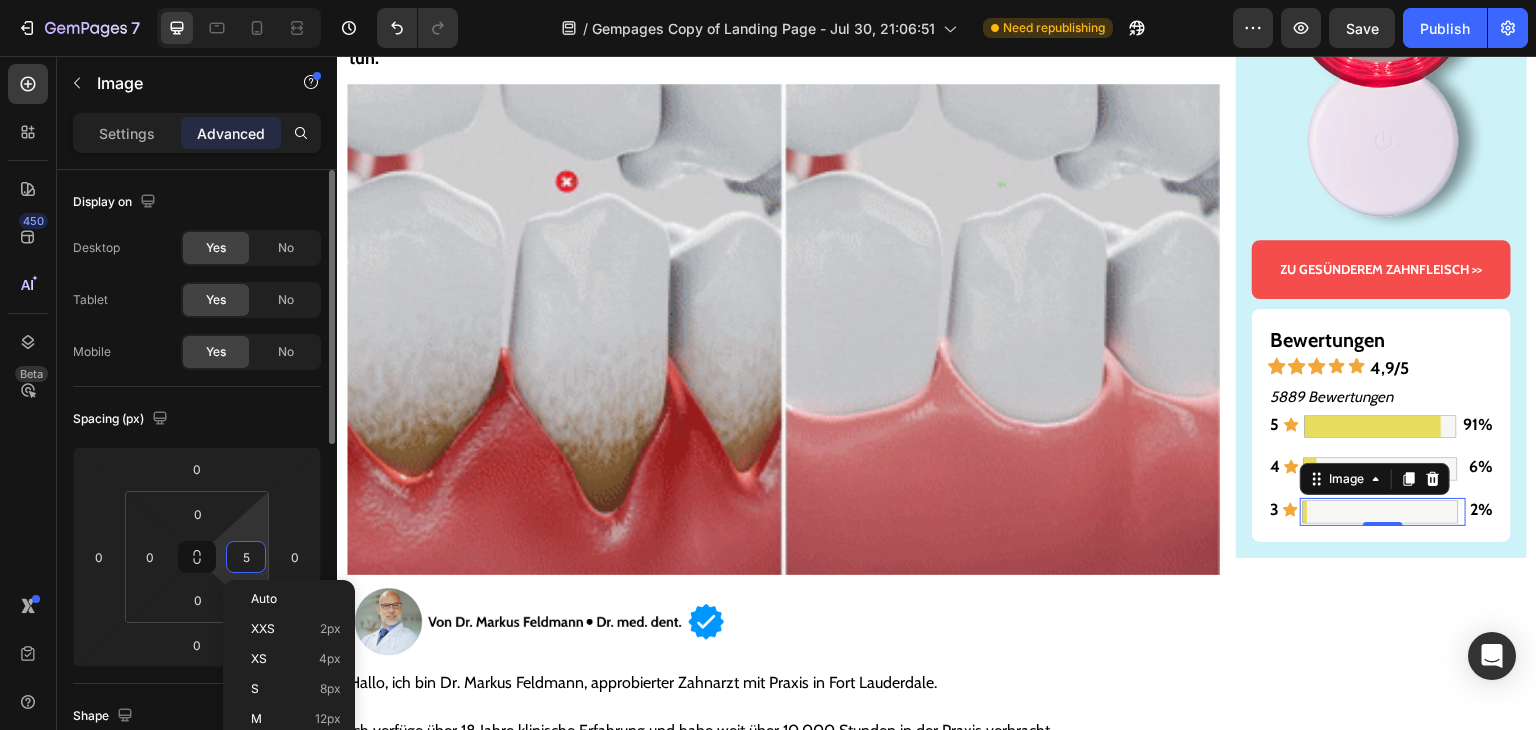 type 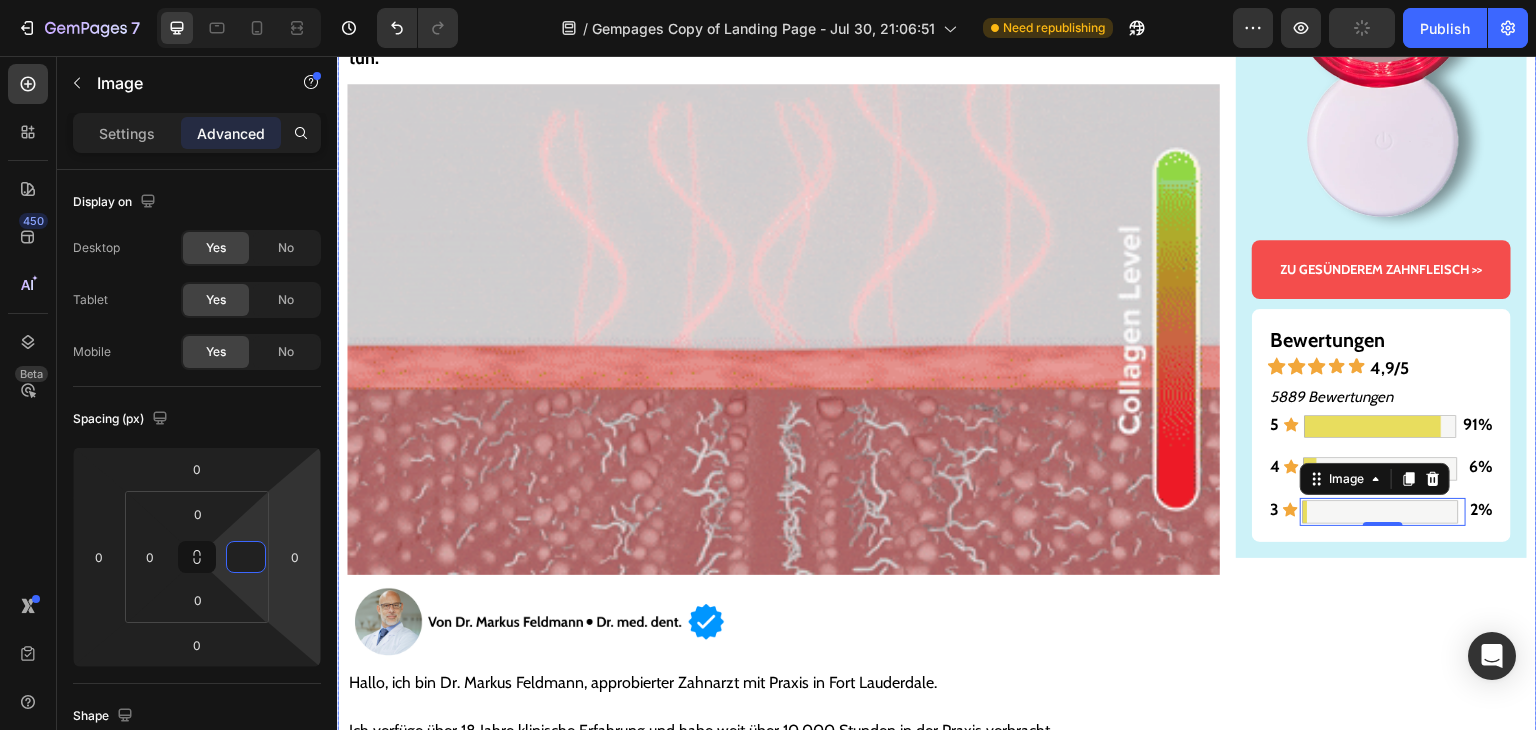 click on "Gesünderes & stärkeres Zahnfleisch – oder Geld zurück! Text Block Image ZU GESÜNDEREM ZAHNFLEISCH >> Button Bewertungen Text Block
Icon
Icon
Icon
Icon
Icon 4,9/5 Text Block Row 5889 Bewertungen Text Block 5 Text Block
Icon Image 91% Text Block Row 4 Text Block
Icon Image 6% Text Block Row 3 Text Block
Icon Image   0 2% Text Block Row Row Row" at bounding box center [1381, 5921] 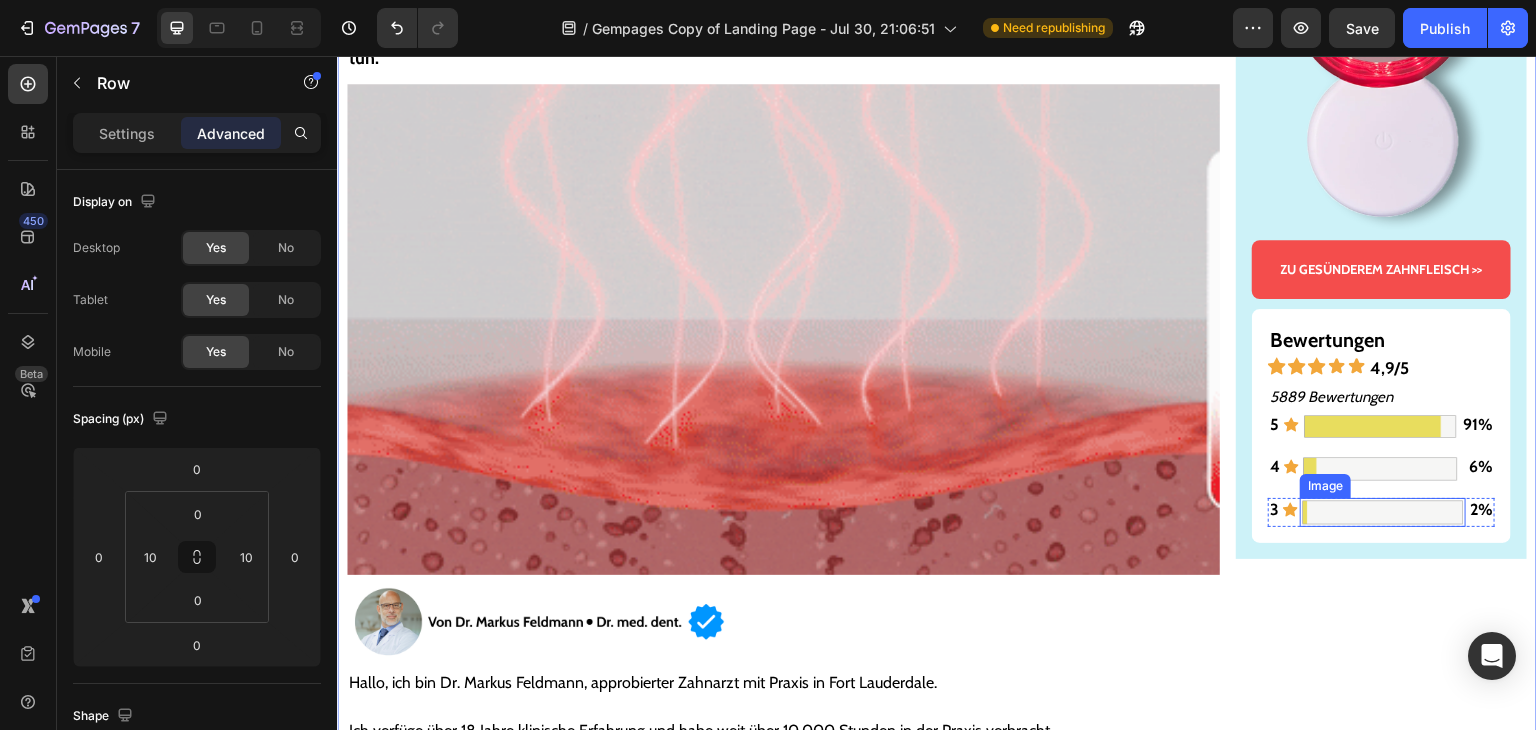 click at bounding box center (1383, 512) 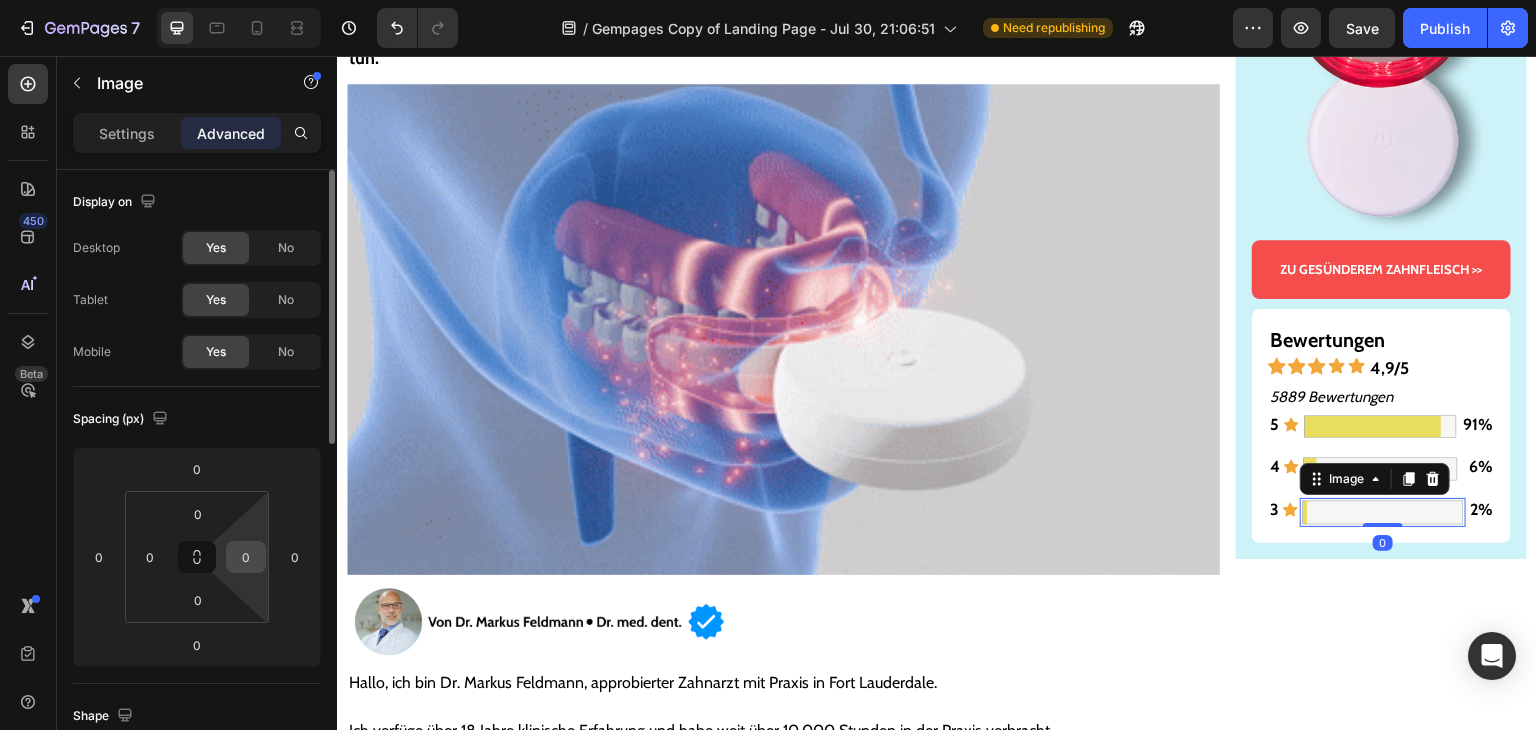 click on "0" at bounding box center (246, 557) 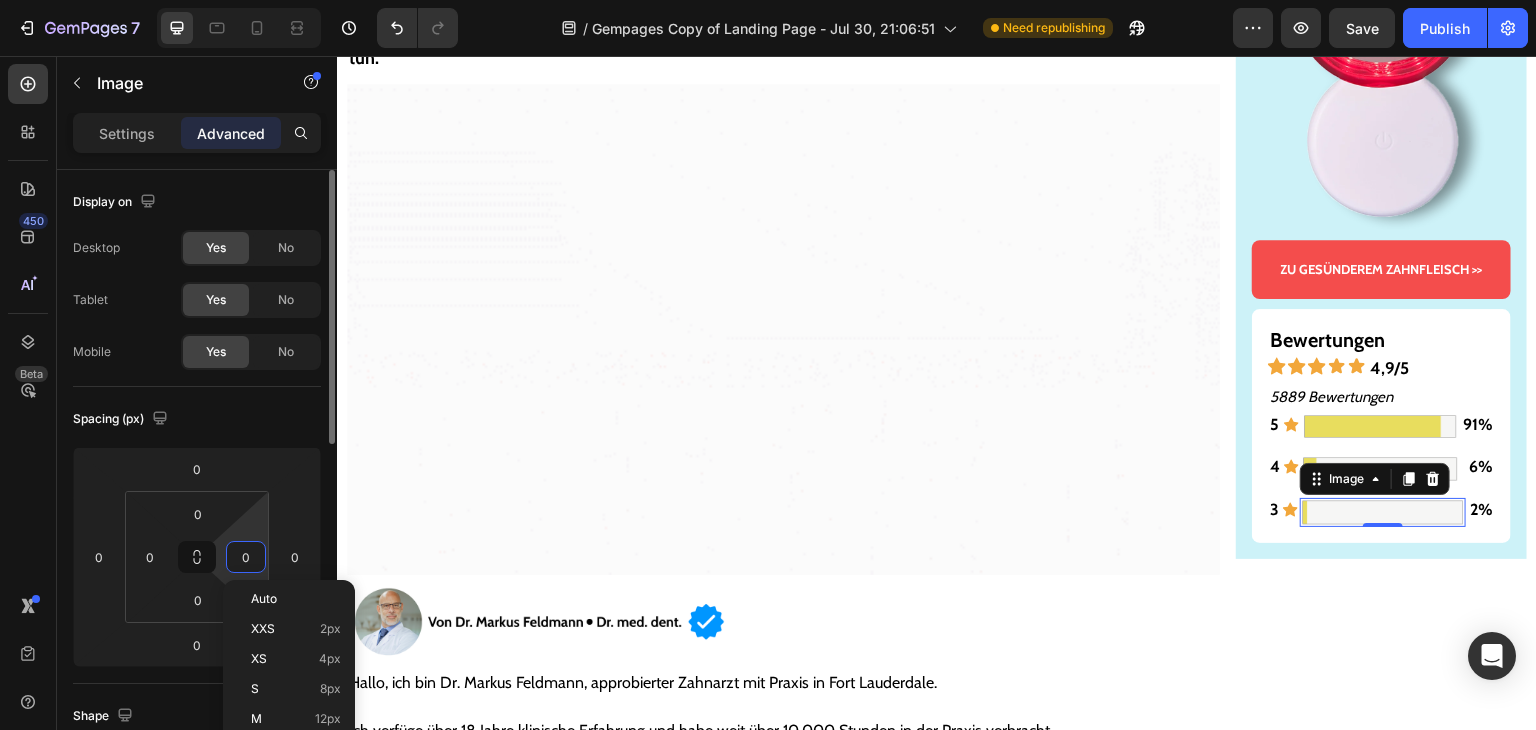 type on "4" 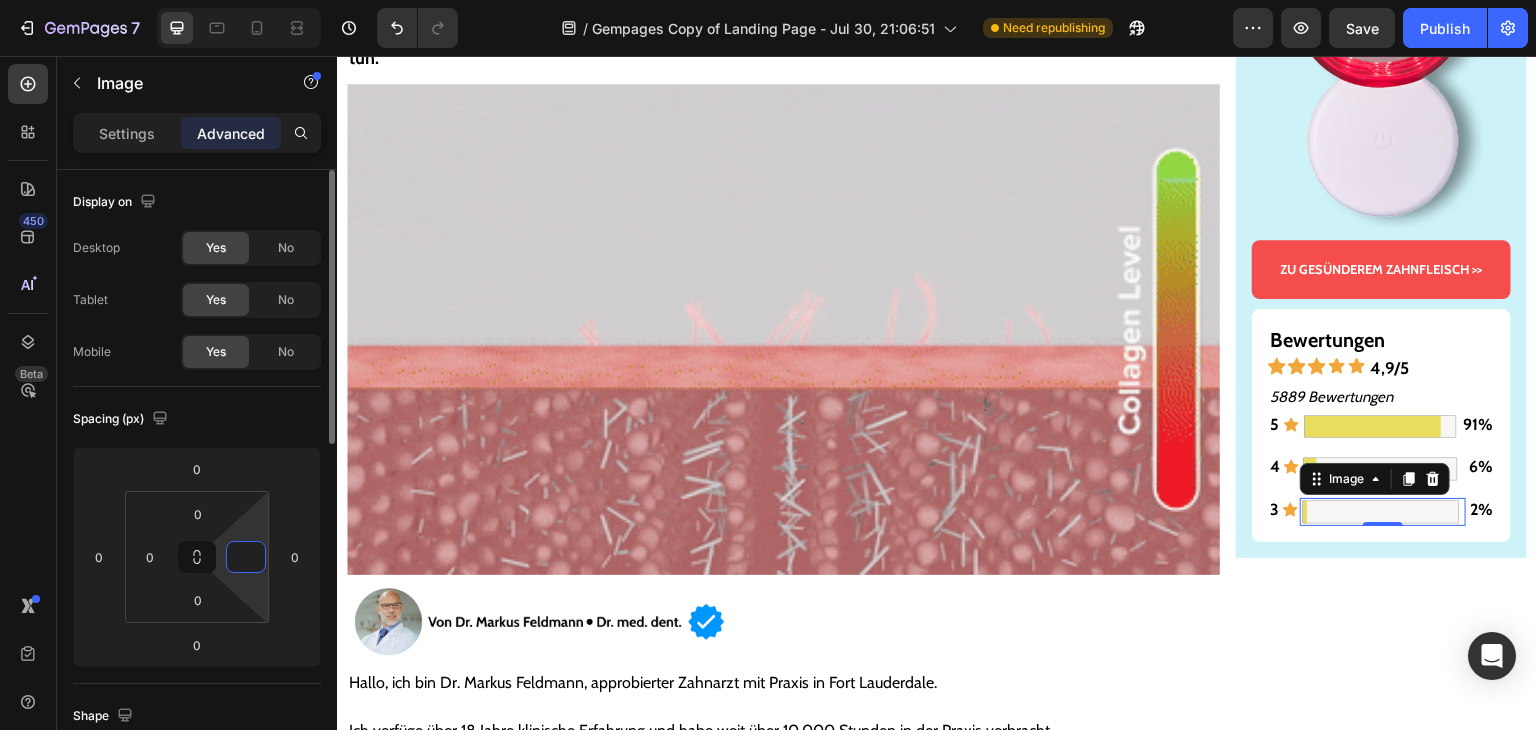 type on "5" 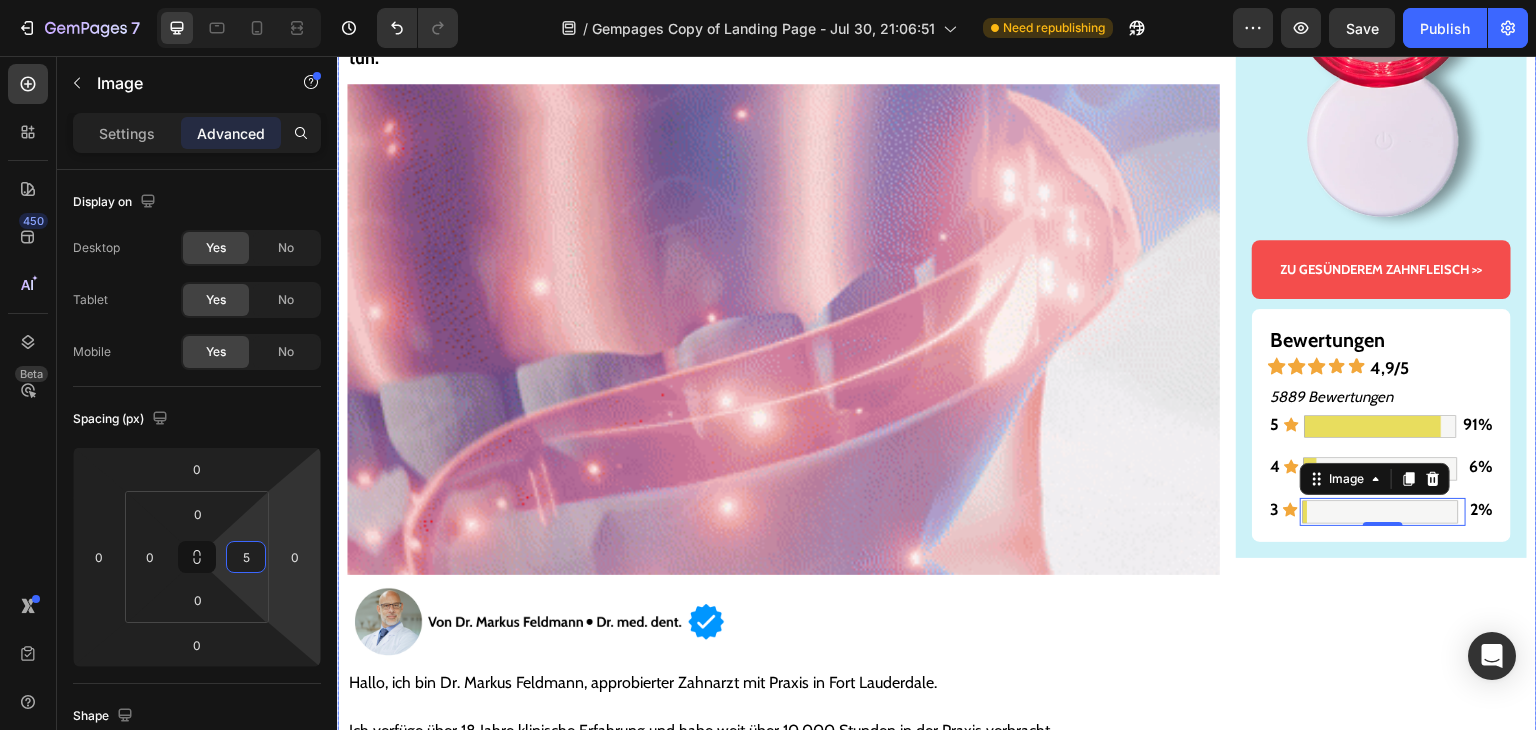 click on "Gesünderes & stärkeres Zahnfleisch – oder Geld zurück! Text Block Image ZU GESÜNDEREM ZAHNFLEISCH >> Button Bewertungen Text Block
Icon
Icon
Icon
Icon
Icon 4,9/5 Text Block Row 5889 Bewertungen Text Block 5 Text Block
Icon Image 91% Text Block Row 4 Text Block
Icon Image 6% Text Block Row 3 Text Block
Icon Image   0 2% Text Block Row Row Row" at bounding box center (1381, 5921) 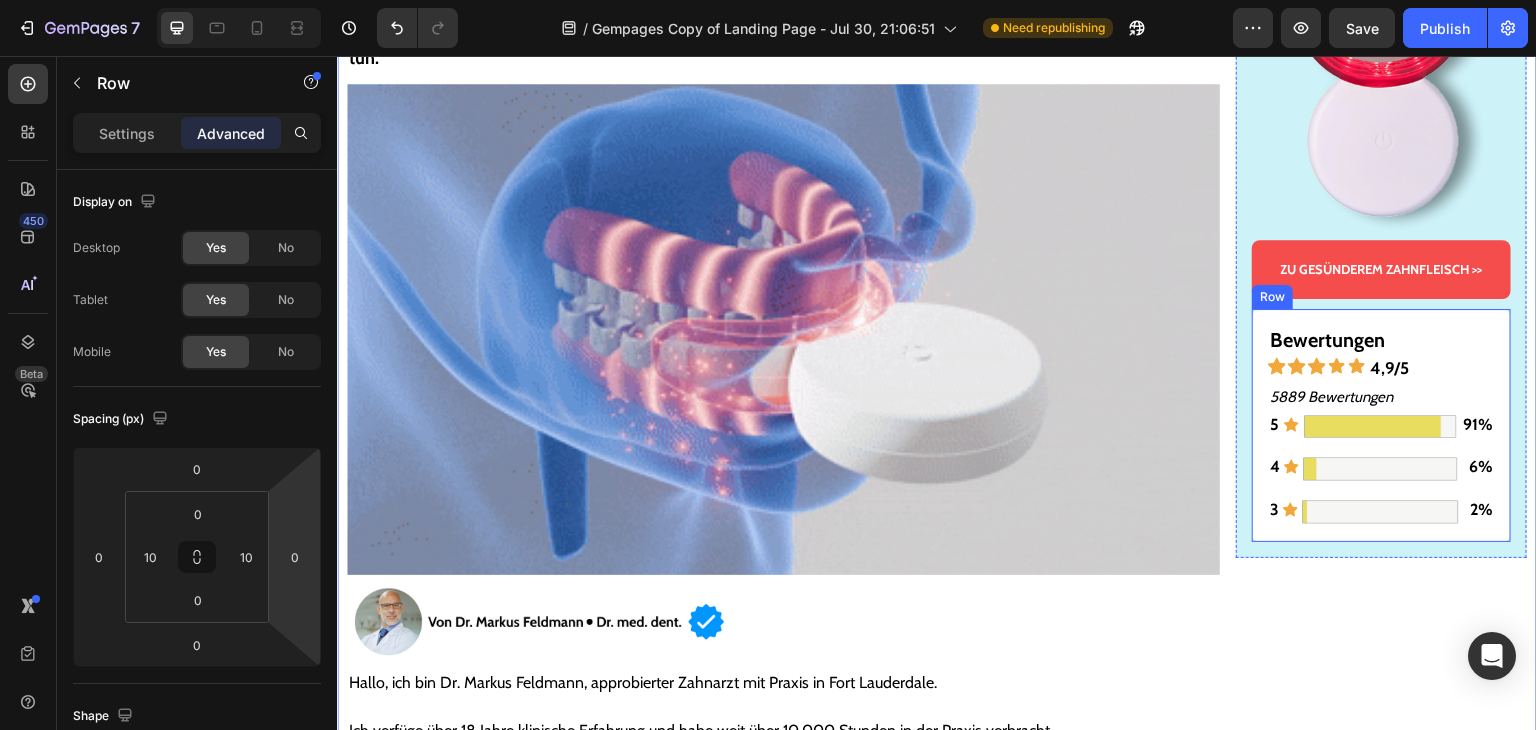 click at bounding box center [1380, 512] 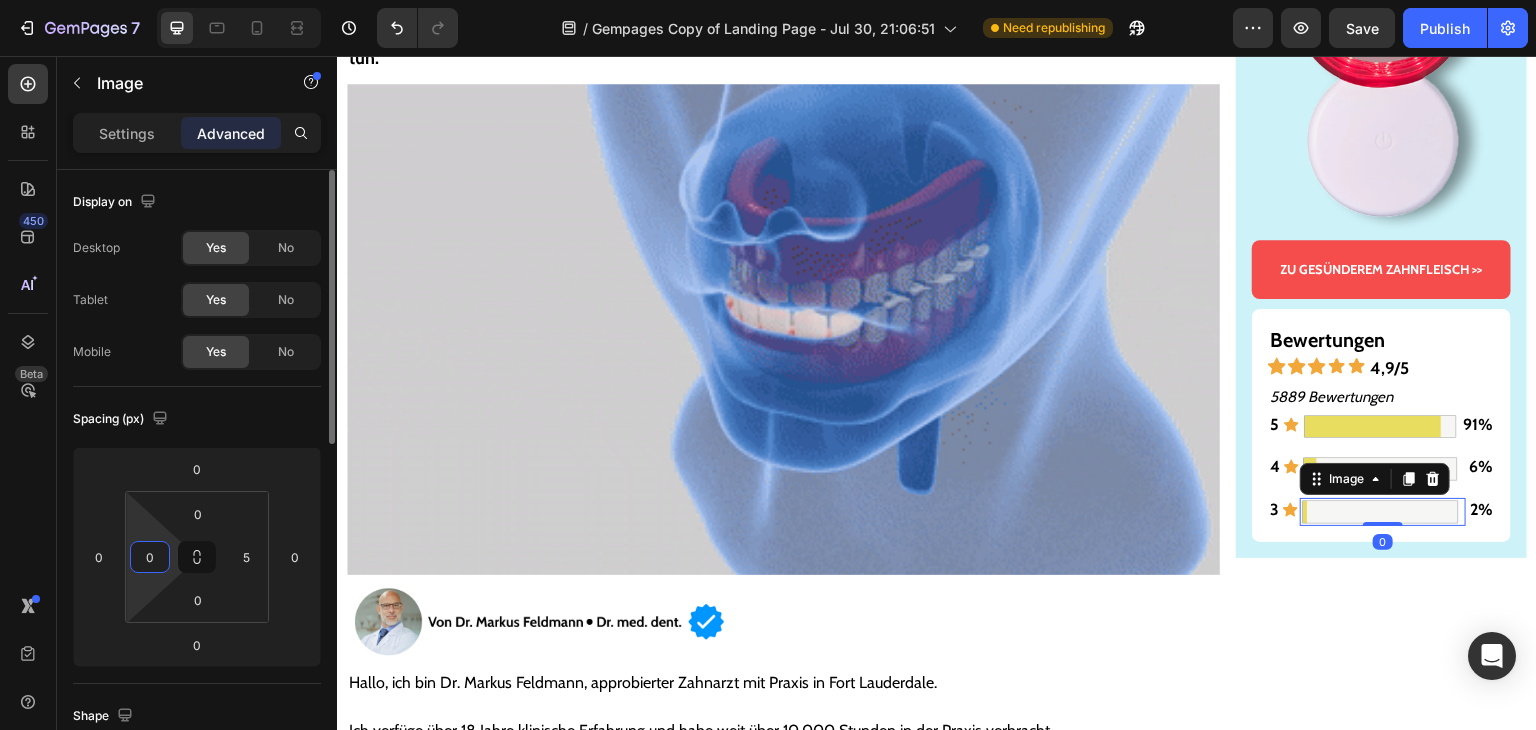 click on "0" at bounding box center [150, 557] 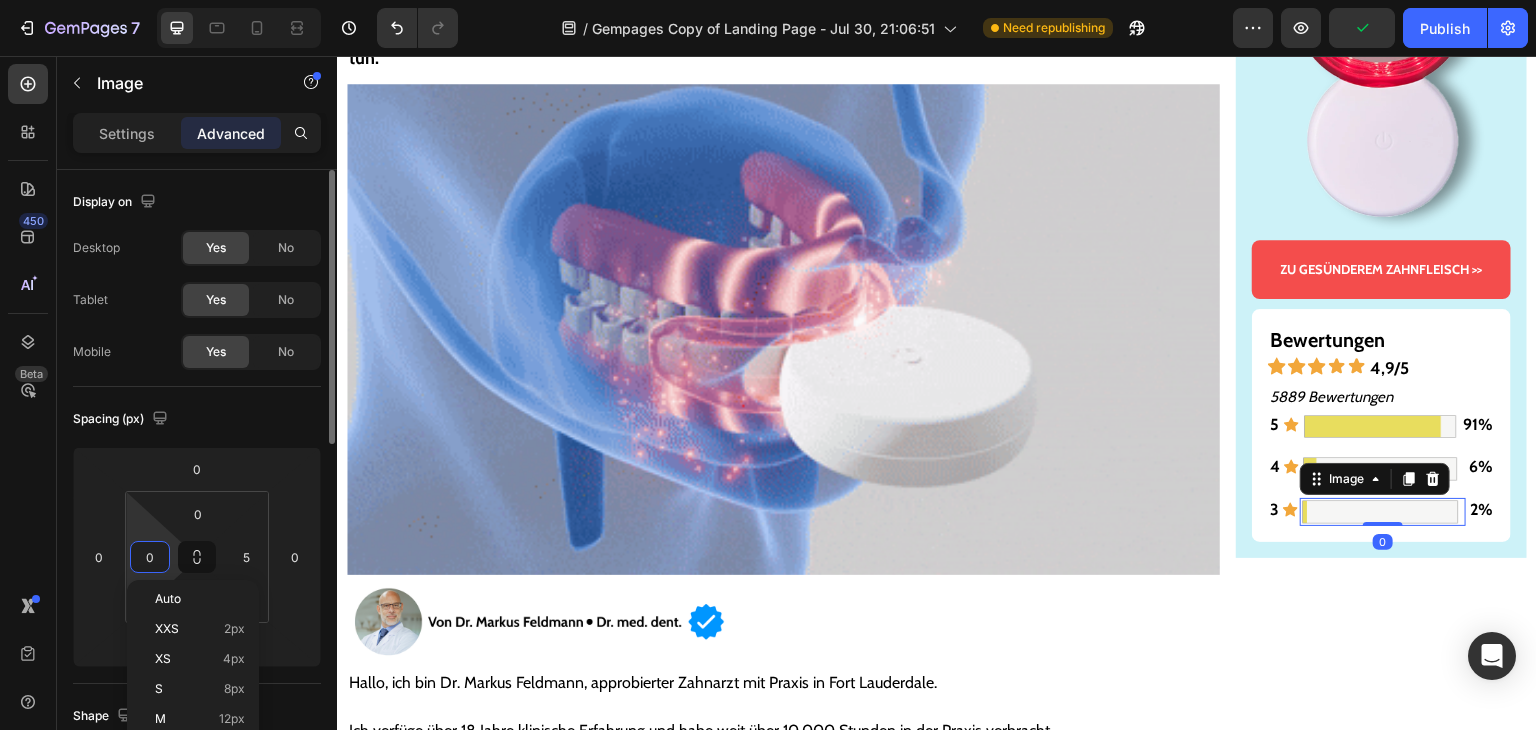 type on "5" 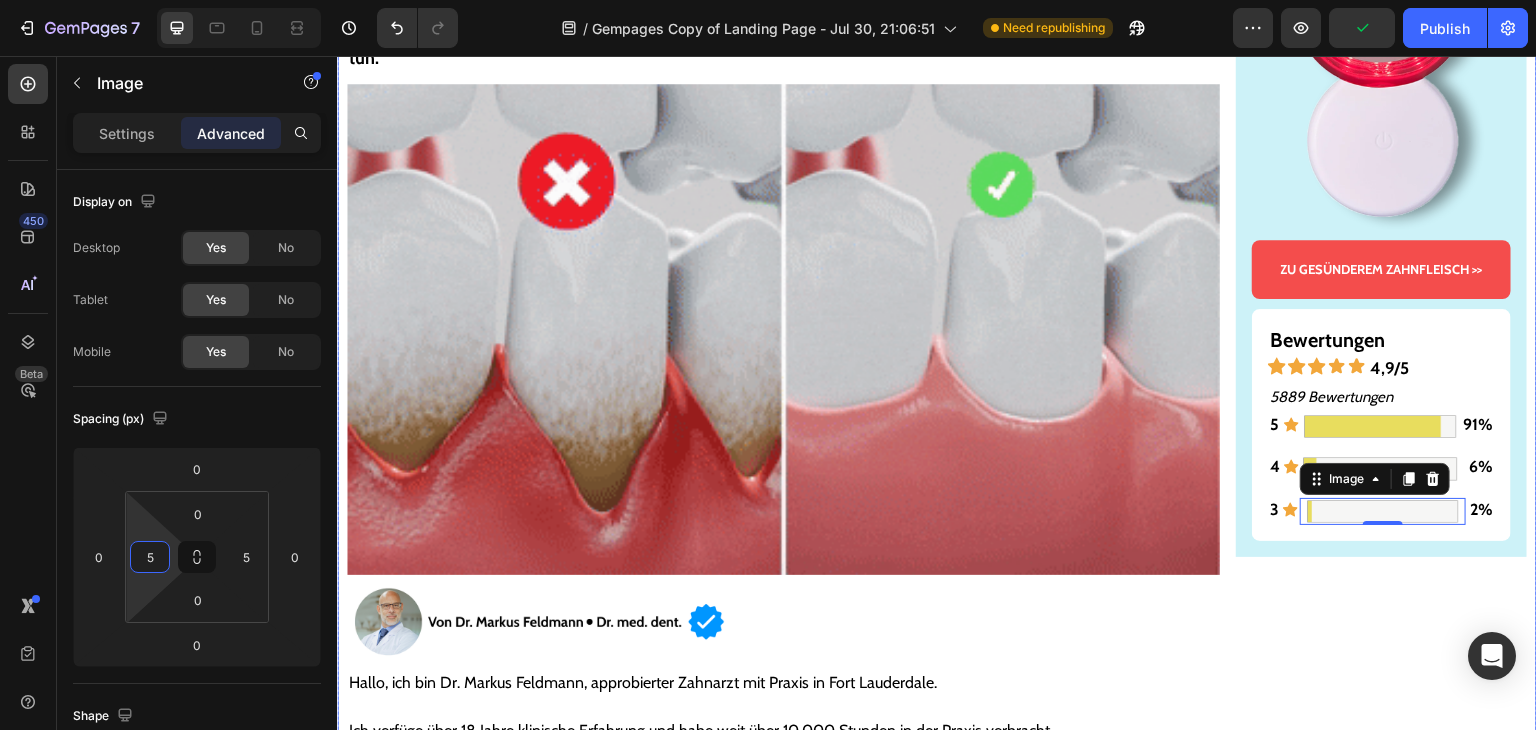 click on "Gesünderes & stärkeres Zahnfleisch – oder Geld zurück! Text Block Image ZU GESÜNDEREM ZAHNFLEISCH >> Button Bewertungen Text Block
Icon
Icon
Icon
Icon
Icon 4,9/5 Text Block Row 5889 Bewertungen Text Block 5 Text Block
Icon Image 91% Text Block Row 4 Text Block
Icon Image 6% Text Block Row 3 Text Block
Icon Image   0 2% Text Block Row Row Row" at bounding box center [1381, 5921] 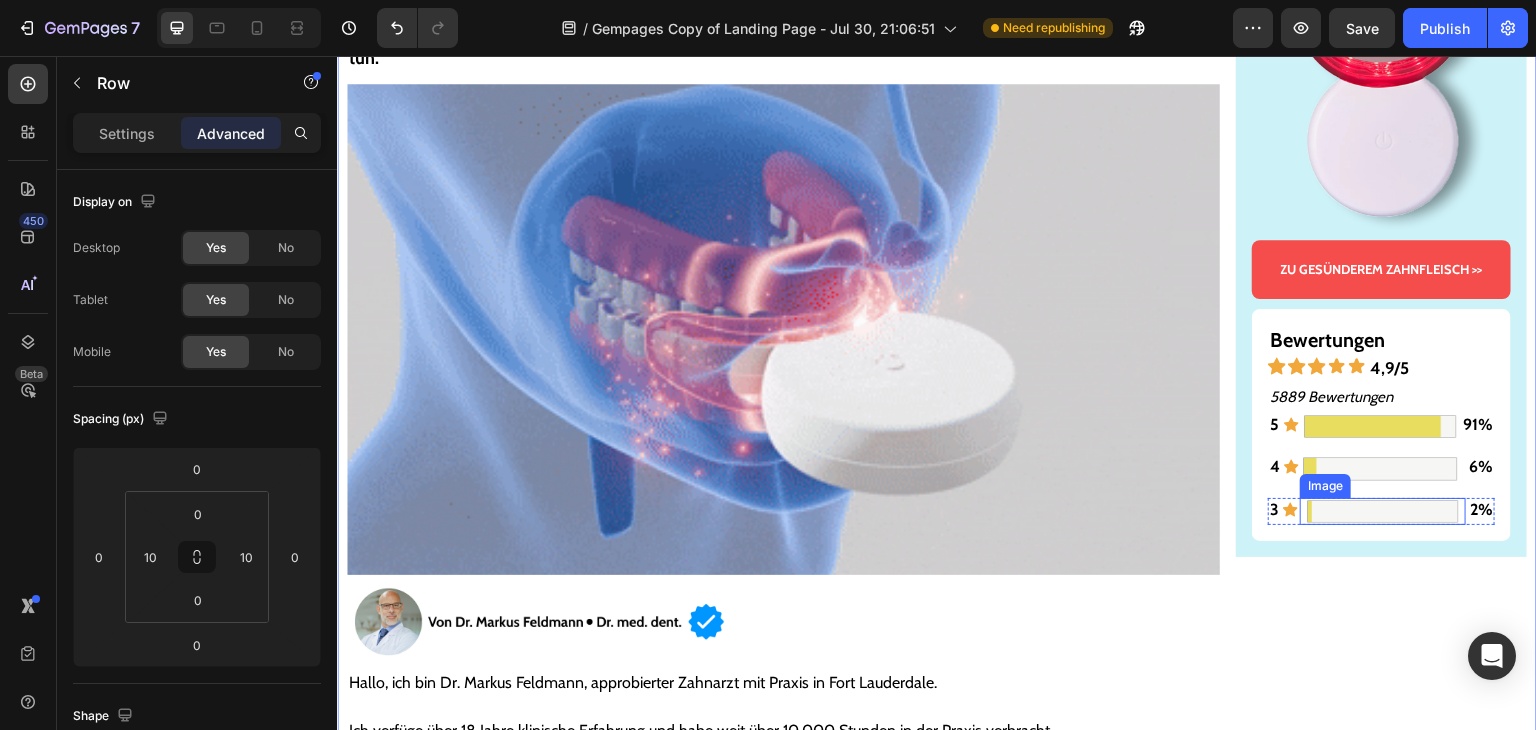 click at bounding box center [1383, 511] 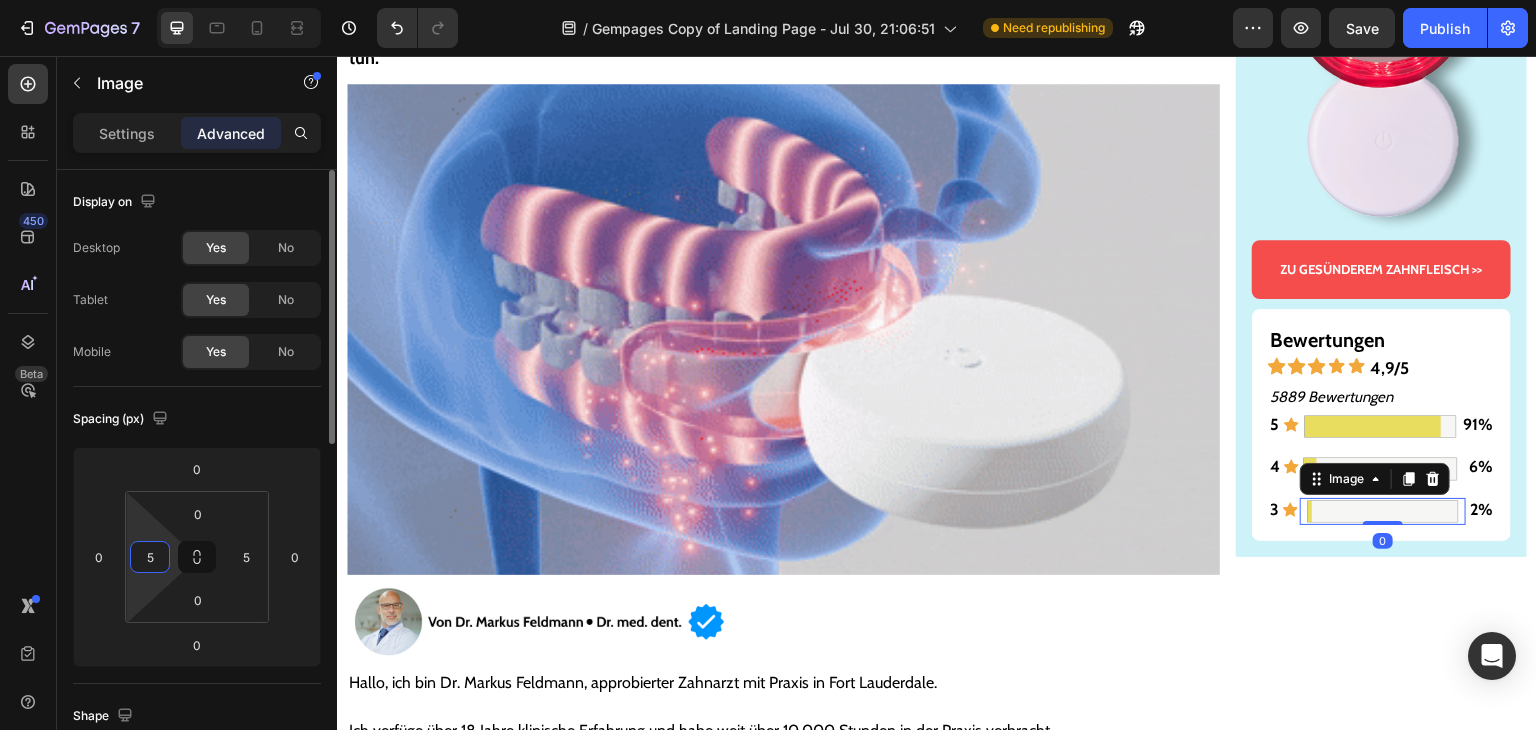 click on "5" at bounding box center [150, 557] 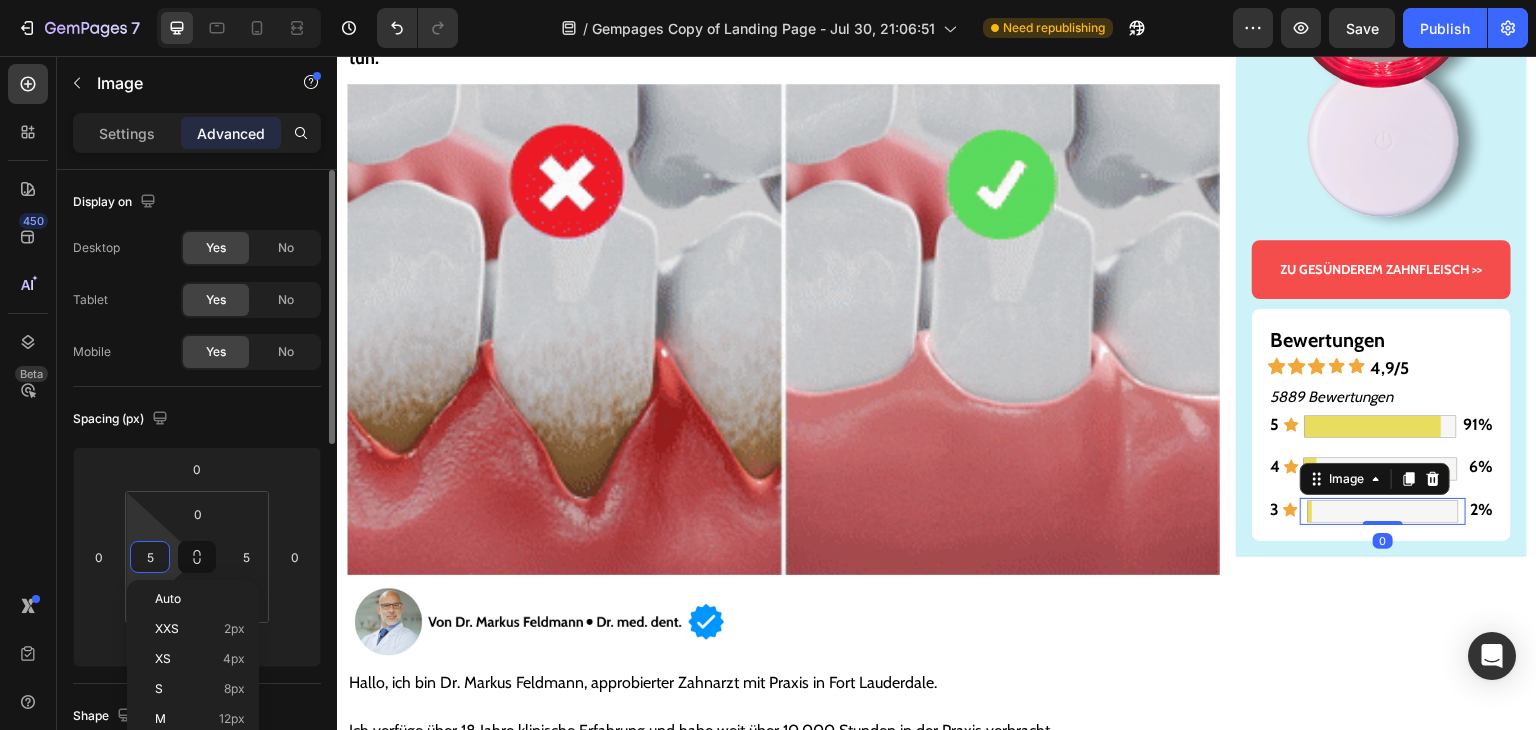 type on "3" 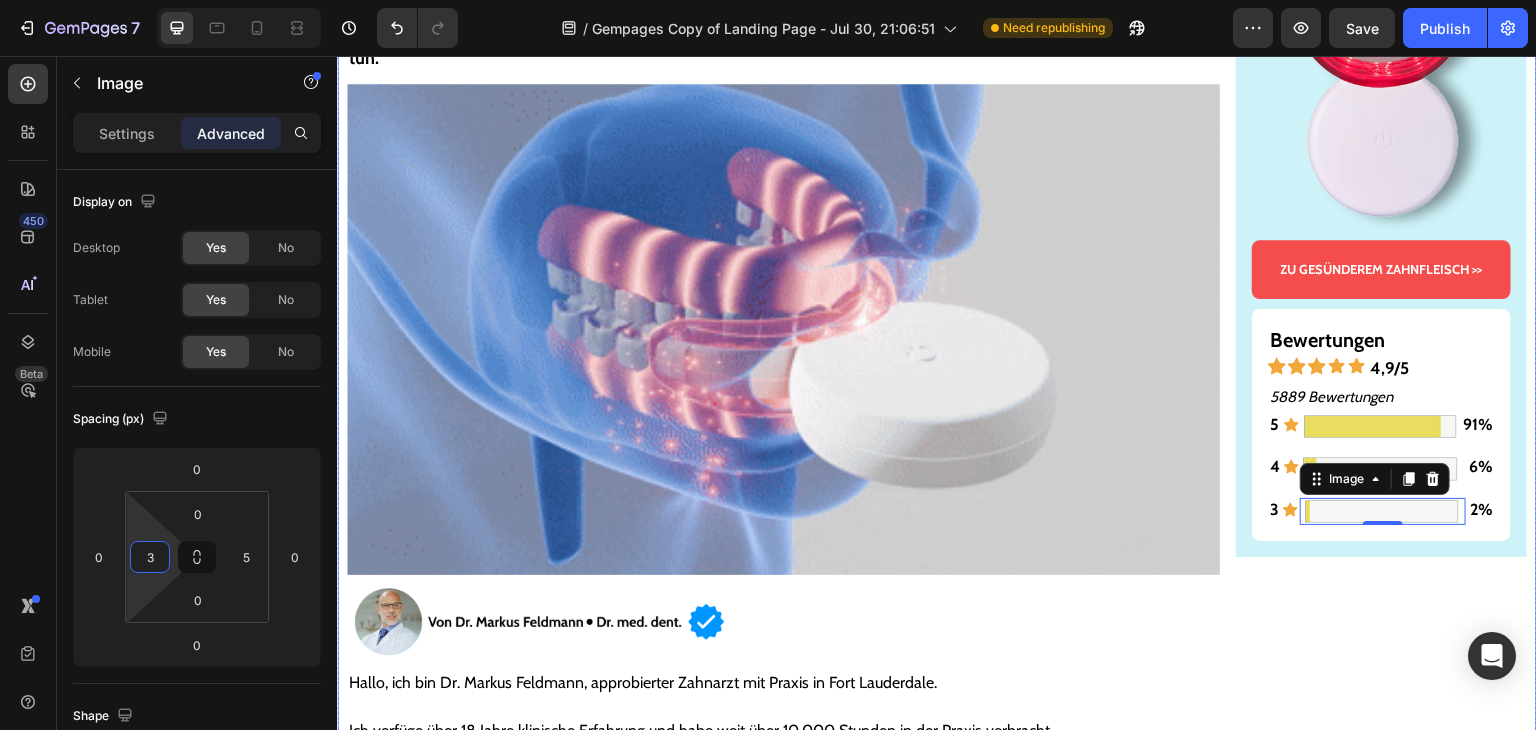 click on "Gesünderes & stärkeres Zahnfleisch – oder Geld zurück! Text Block Image ZU GESÜNDEREM ZAHNFLEISCH >> Button Bewertungen Text Block
Icon
Icon
Icon
Icon
Icon 4,9/5 Text Block Row 5889 Bewertungen Text Block 5 Text Block
Icon Image 91% Text Block Row 4 Text Block
Icon Image 6% Text Block Row 3 Text Block
Icon Image   0 2% Text Block Row Row Row" at bounding box center [1381, 5921] 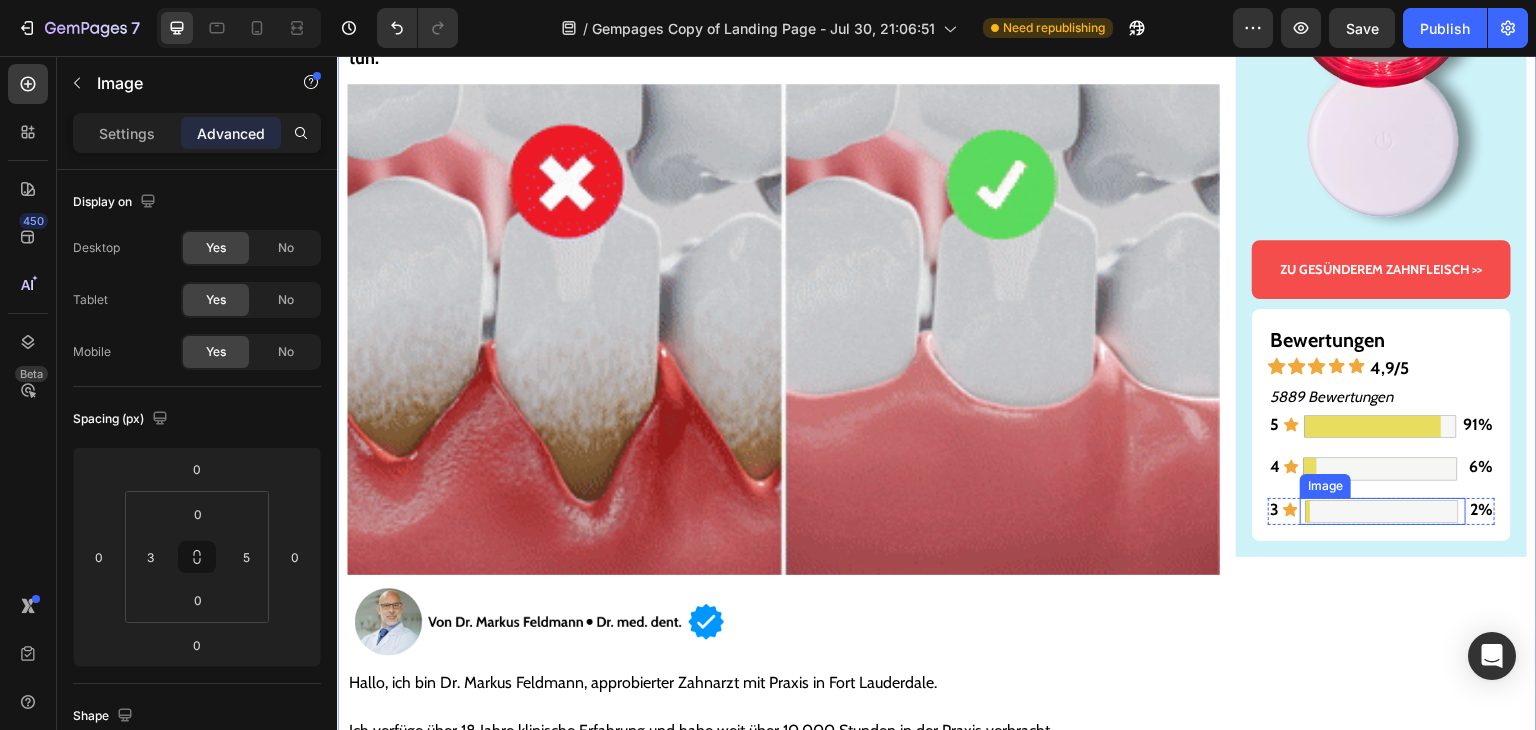 click on "Image" at bounding box center (1325, 486) 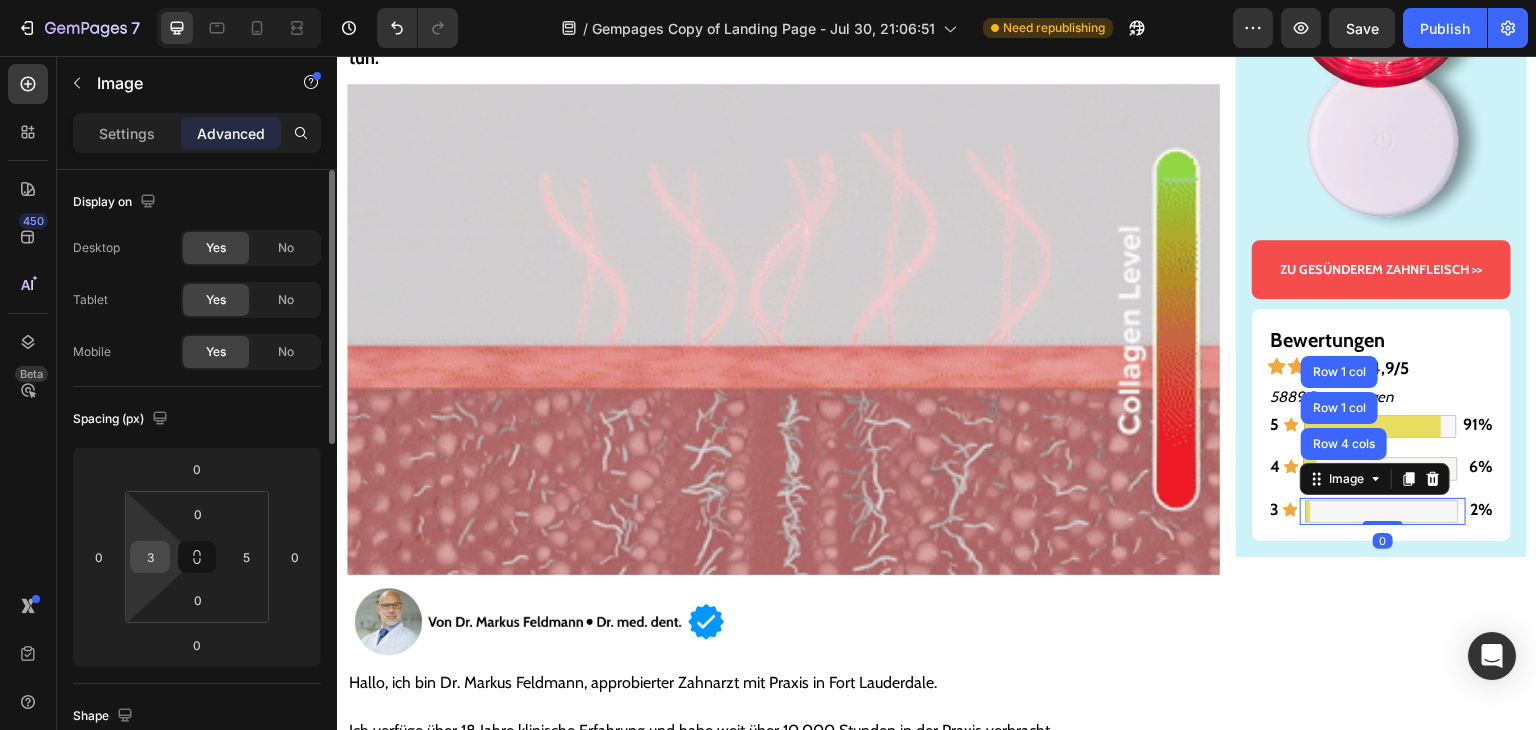click on "3" at bounding box center [150, 557] 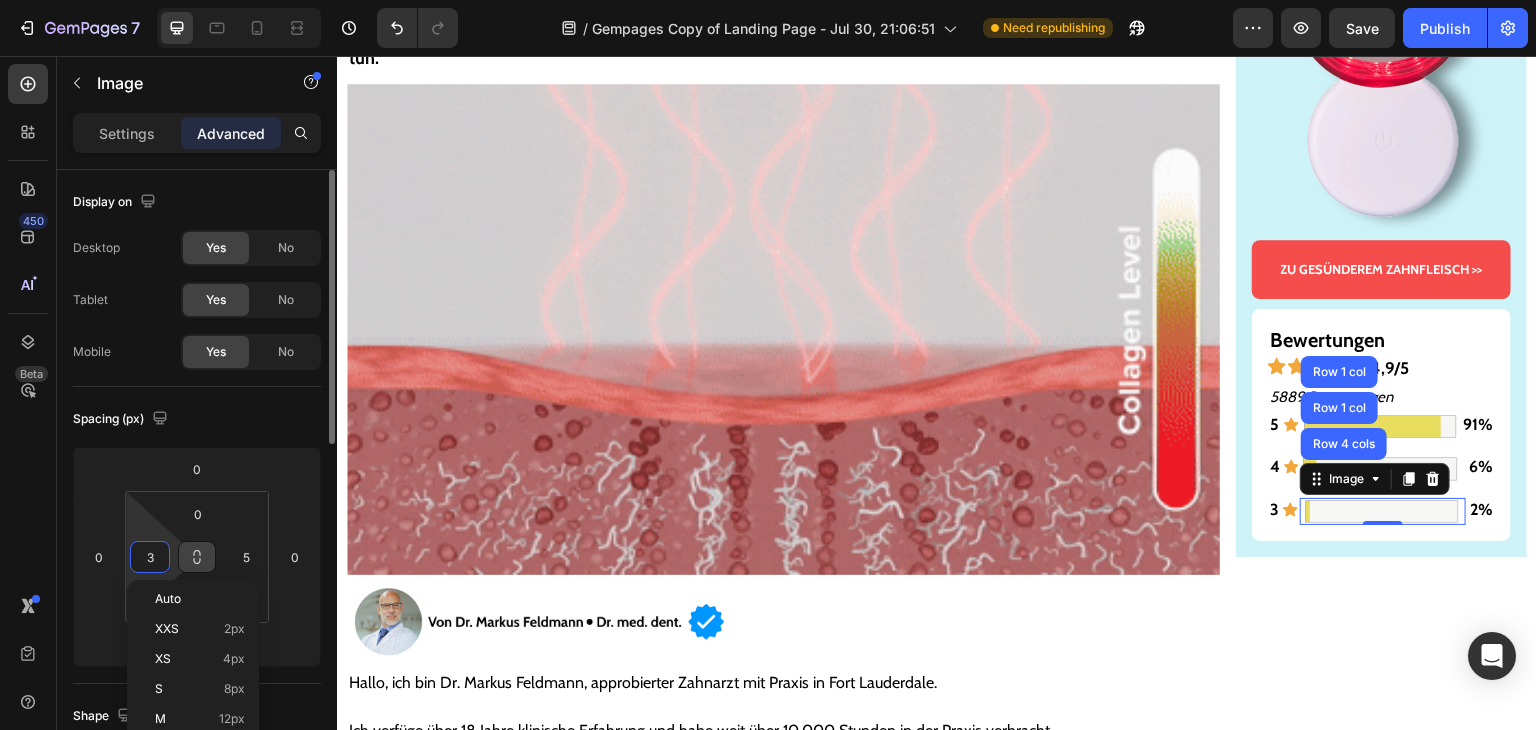 type on "2" 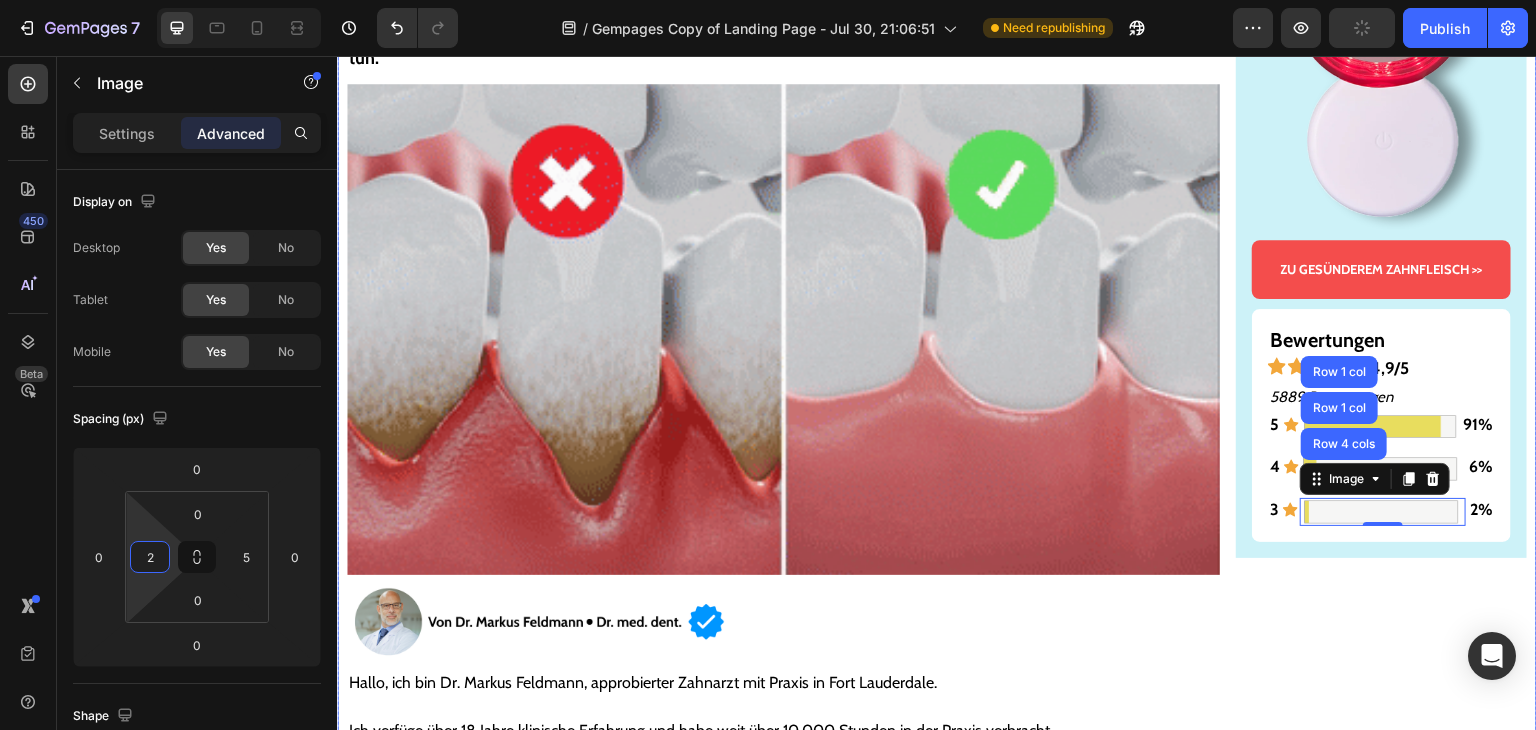 click on "Gesünderes & stärkeres Zahnfleisch – oder Geld zurück! Text Block Image ZU GESÜNDEREM ZAHNFLEISCH >> Button Bewertungen Text Block
Icon
Icon
Icon
Icon
Icon 4,9/5 Text Block Row 5889 Bewertungen Text Block 5 Text Block
Icon Image 91% Text Block Row 4 Text Block
Icon Image 6% Text Block Row 3 Text Block
Icon Image Row 4 cols Row 1 col Row 1 col   0 2% Text Block Row Row Row" at bounding box center (1381, 5921) 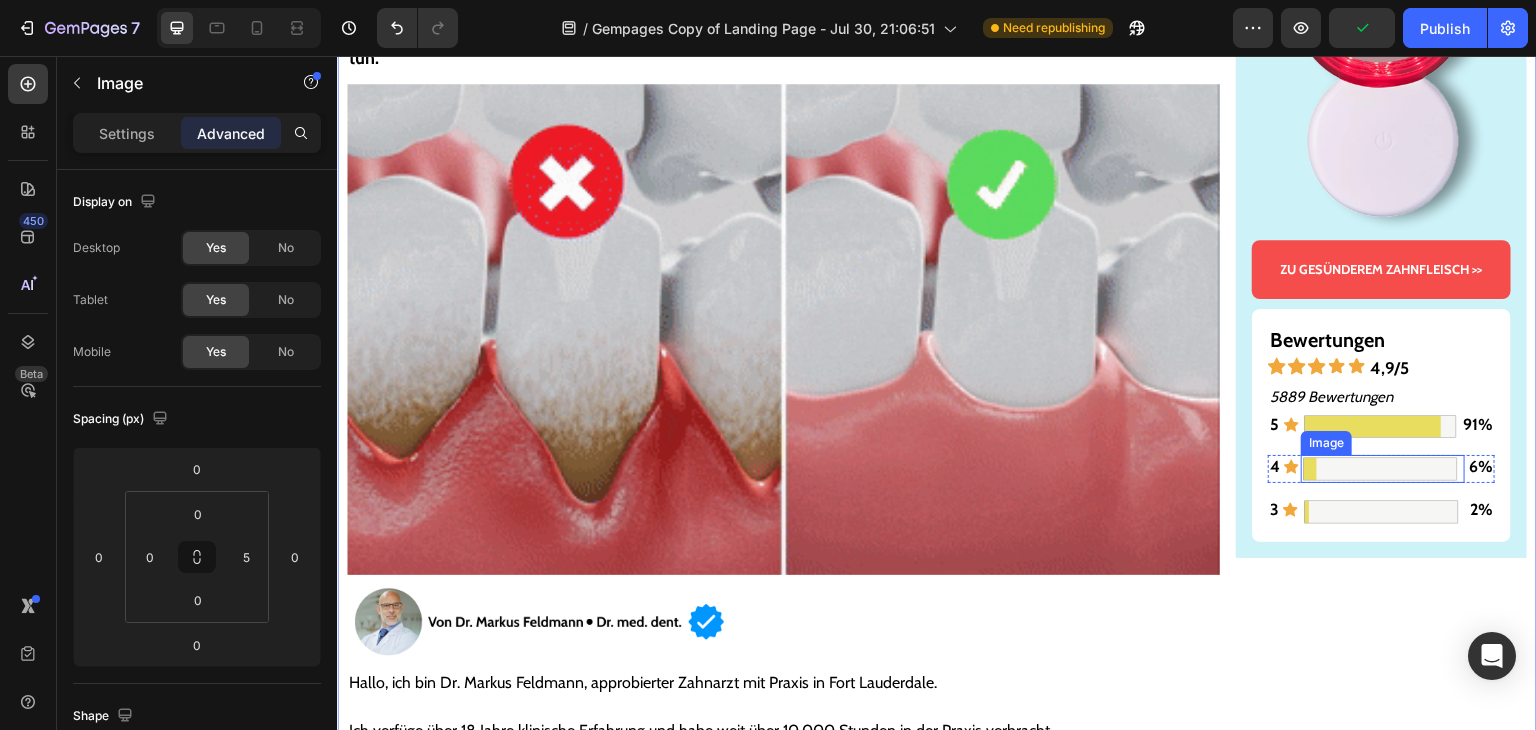 click at bounding box center [1380, 469] 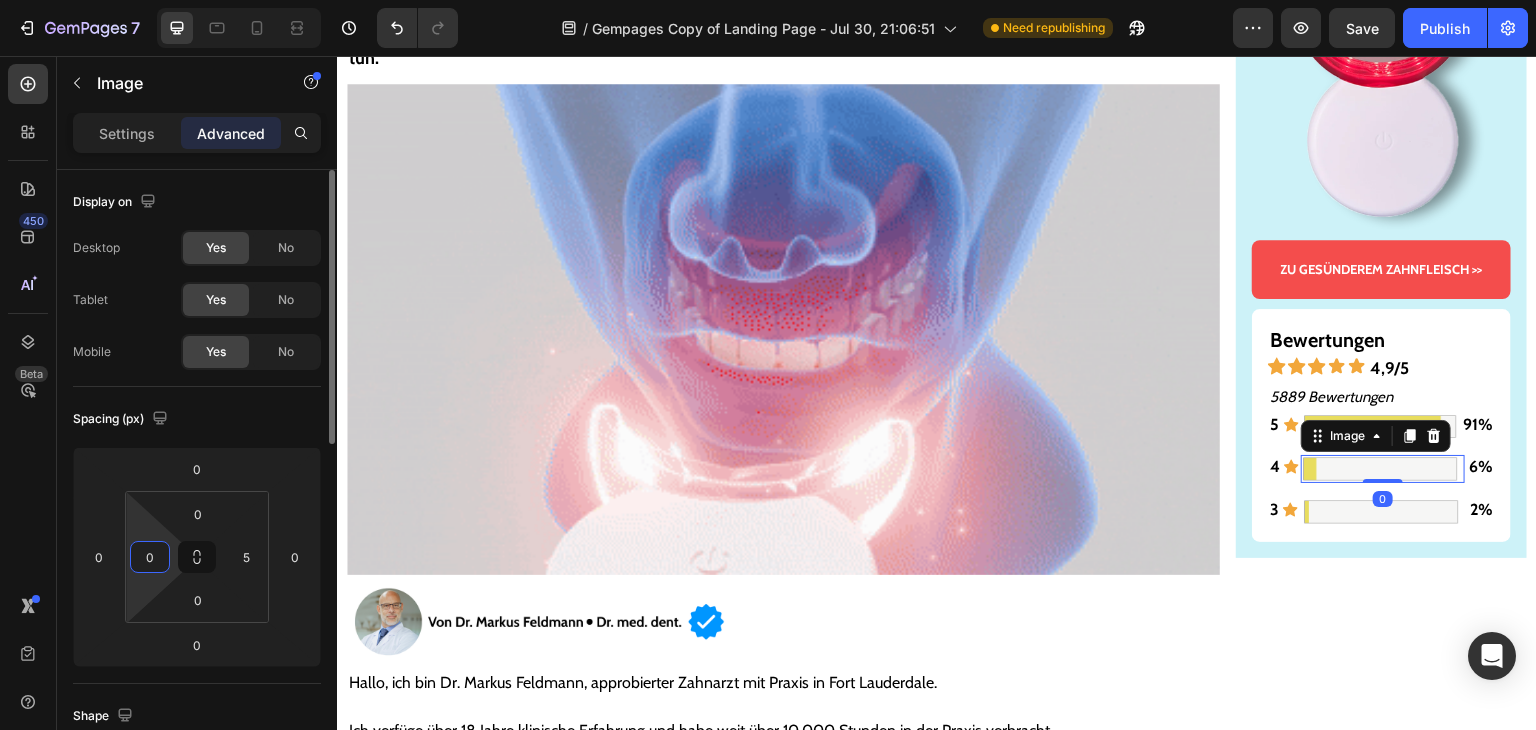 click on "0" at bounding box center (150, 557) 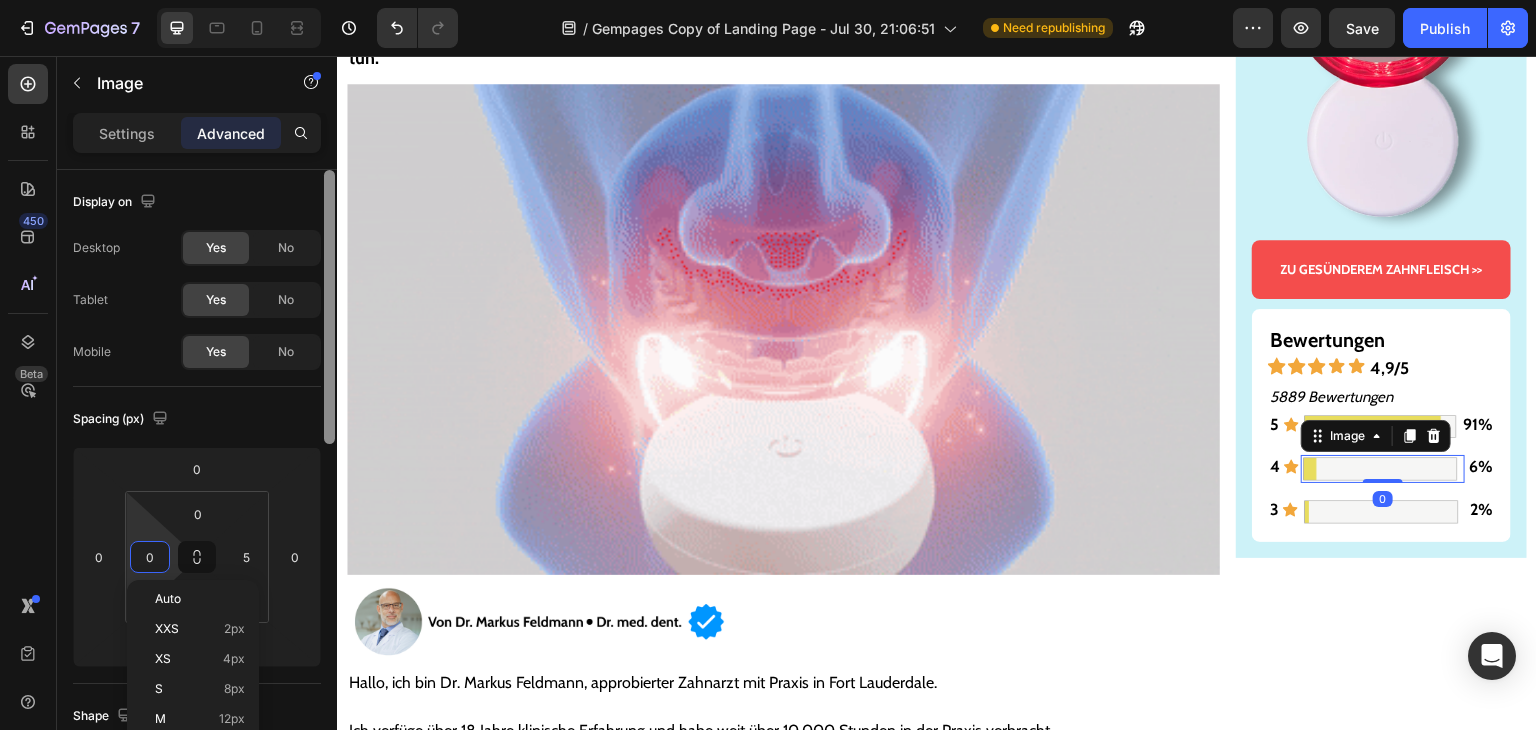 type on "1" 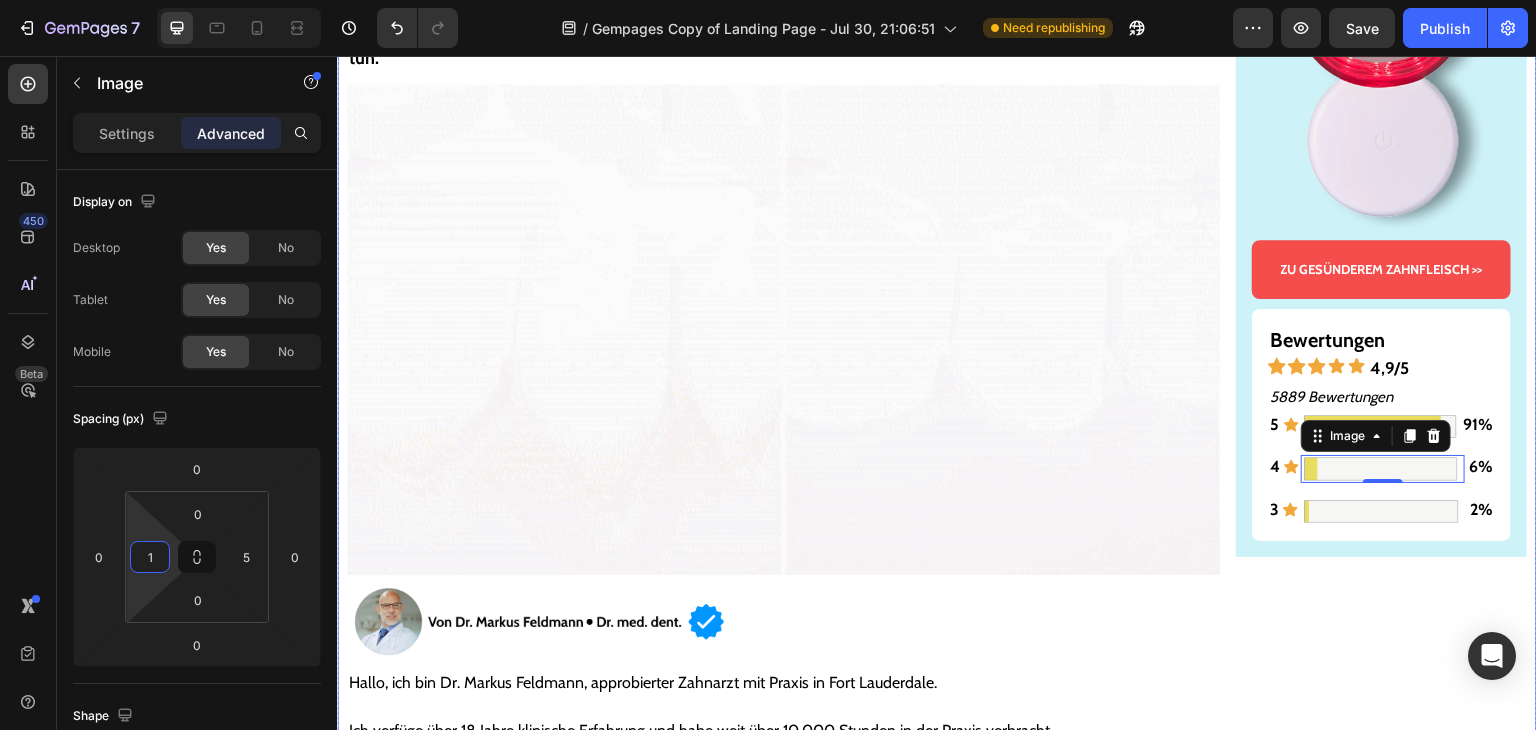 click on "Gesünderes & stärkeres Zahnfleisch – oder Geld zurück! Text Block Image ZU GESÜNDEREM ZAHNFLEISCH >> Button Bewertungen Text Block
Icon
Icon
Icon
Icon
Icon 4,9/5 Text Block Row 5889 Bewertungen Text Block 5 Text Block
Icon Image 91% Text Block Row 4 Text Block
Icon Image   0 6% Text Block Row 3 Text Block
Icon Image 2% Text Block Row Row Row" at bounding box center [1381, 5921] 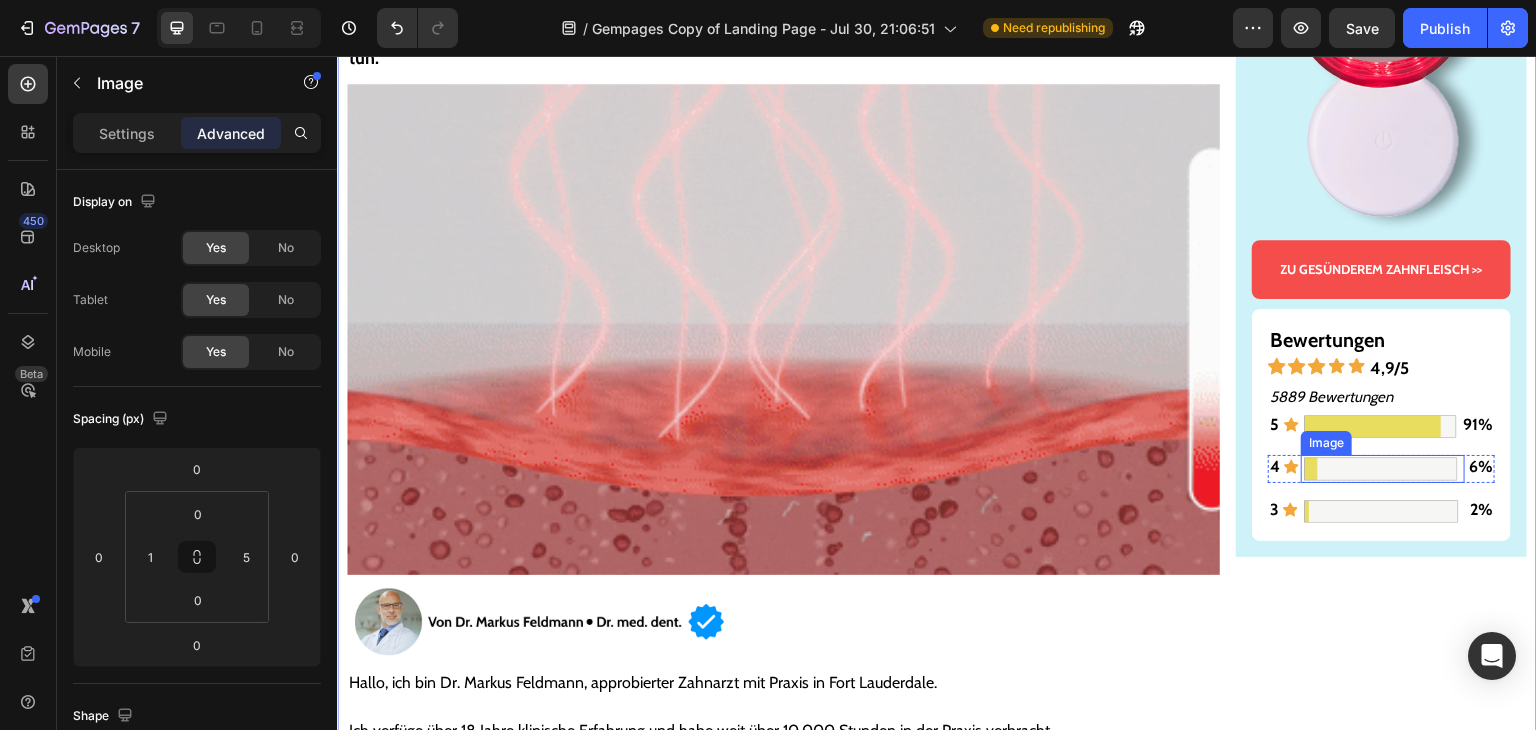 click at bounding box center (1381, 469) 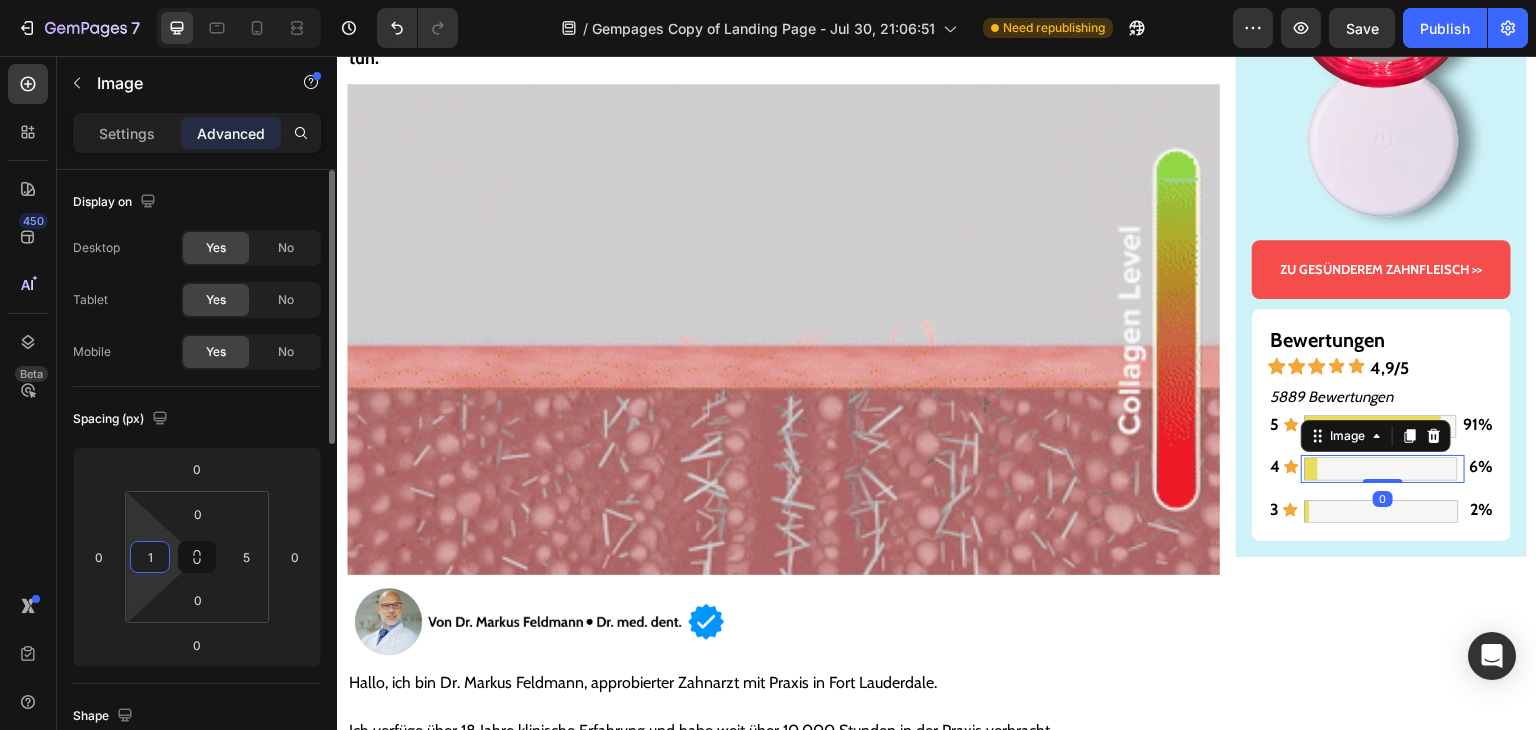 click on "1" at bounding box center (150, 557) 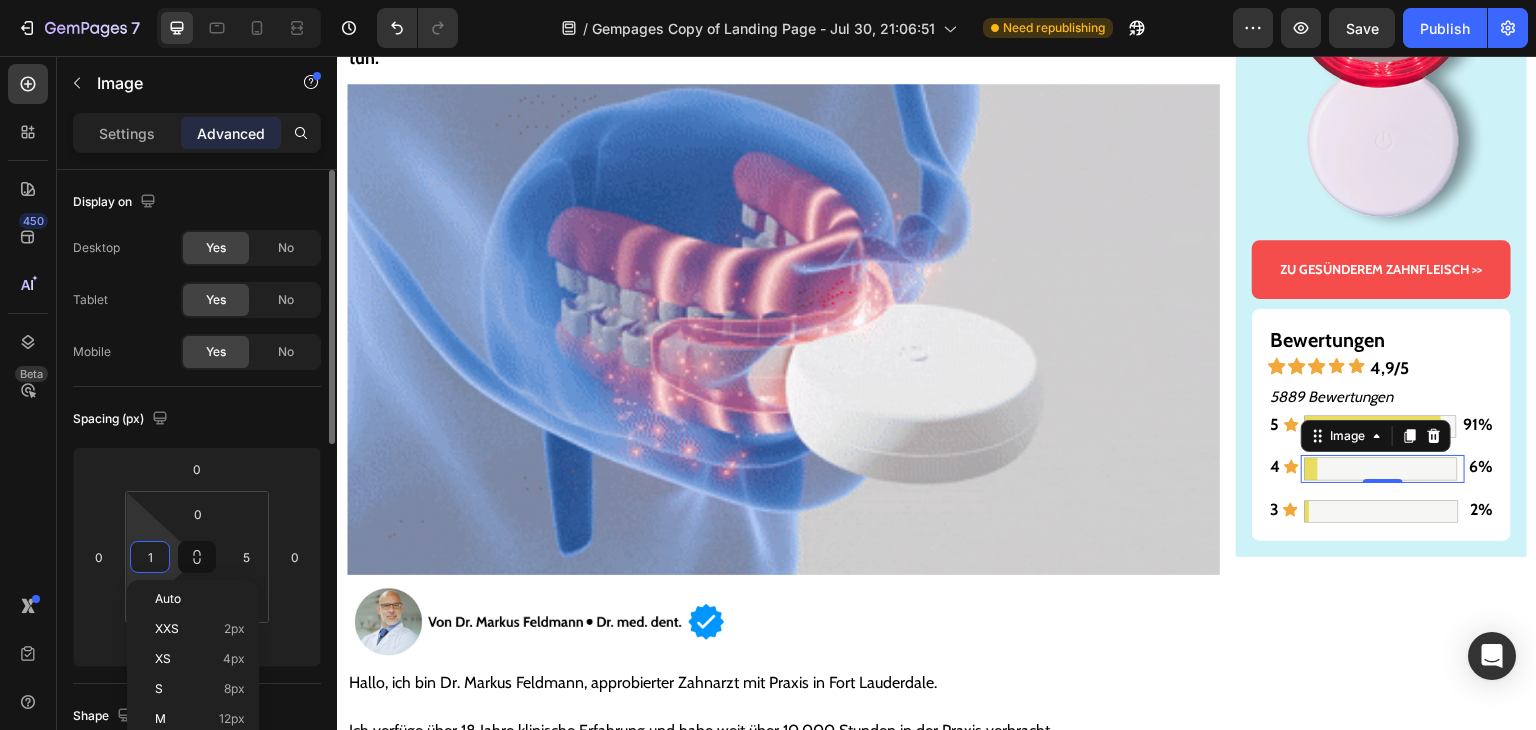 type on "2" 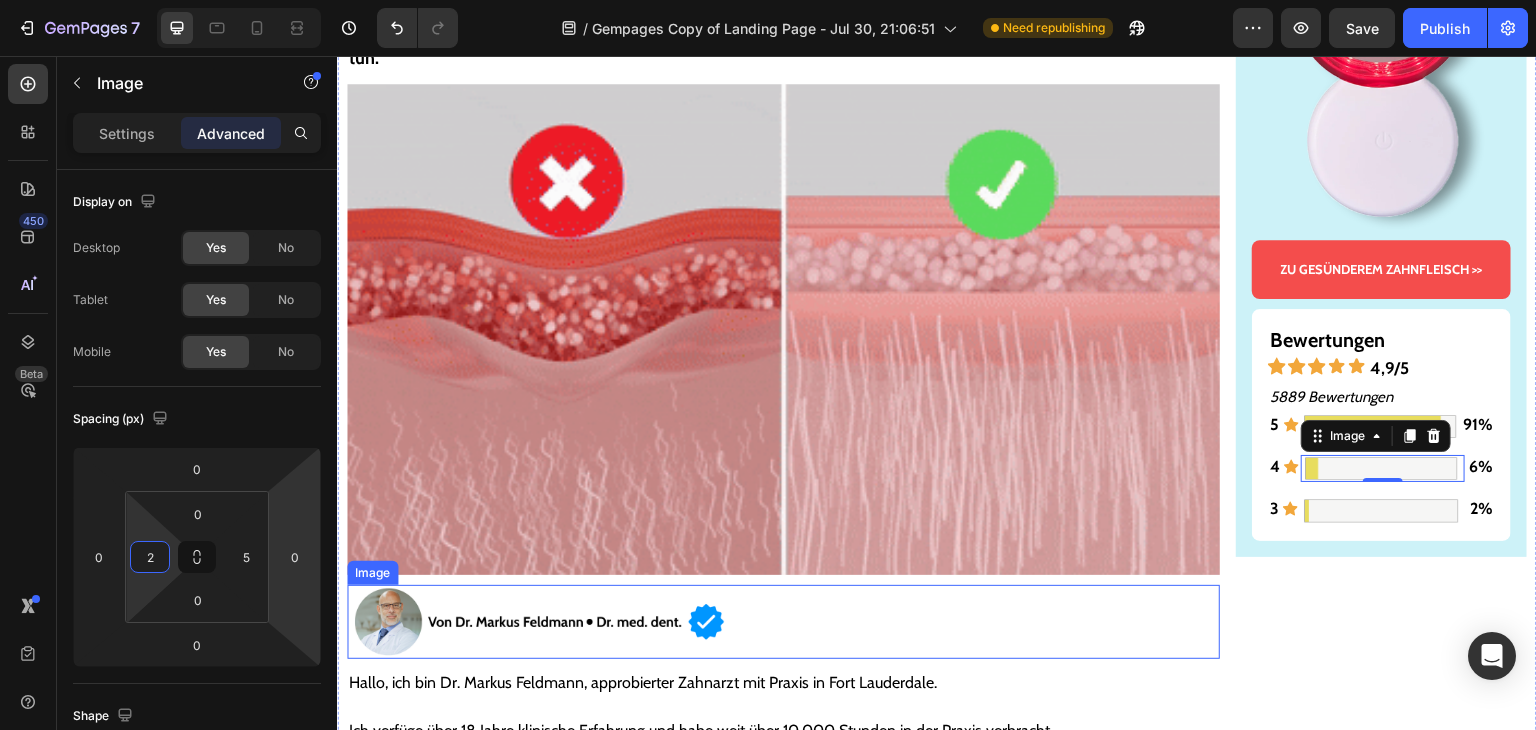 click on "Gesünderes & stärkeres Zahnfleisch – oder Geld zurück! Text Block Image ZU GESÜNDEREM ZAHNFLEISCH >> Button Bewertungen Text Block
Icon
Icon
Icon
Icon
Icon 4,9/5 Text Block Row 5889 Bewertungen Text Block 5 Text Block
Icon Image 91% Text Block Row 4 Text Block
Icon Image   0 6% Text Block Row 3 Text Block
Icon Image 2% Text Block Row Row Row" at bounding box center [1381, 5921] 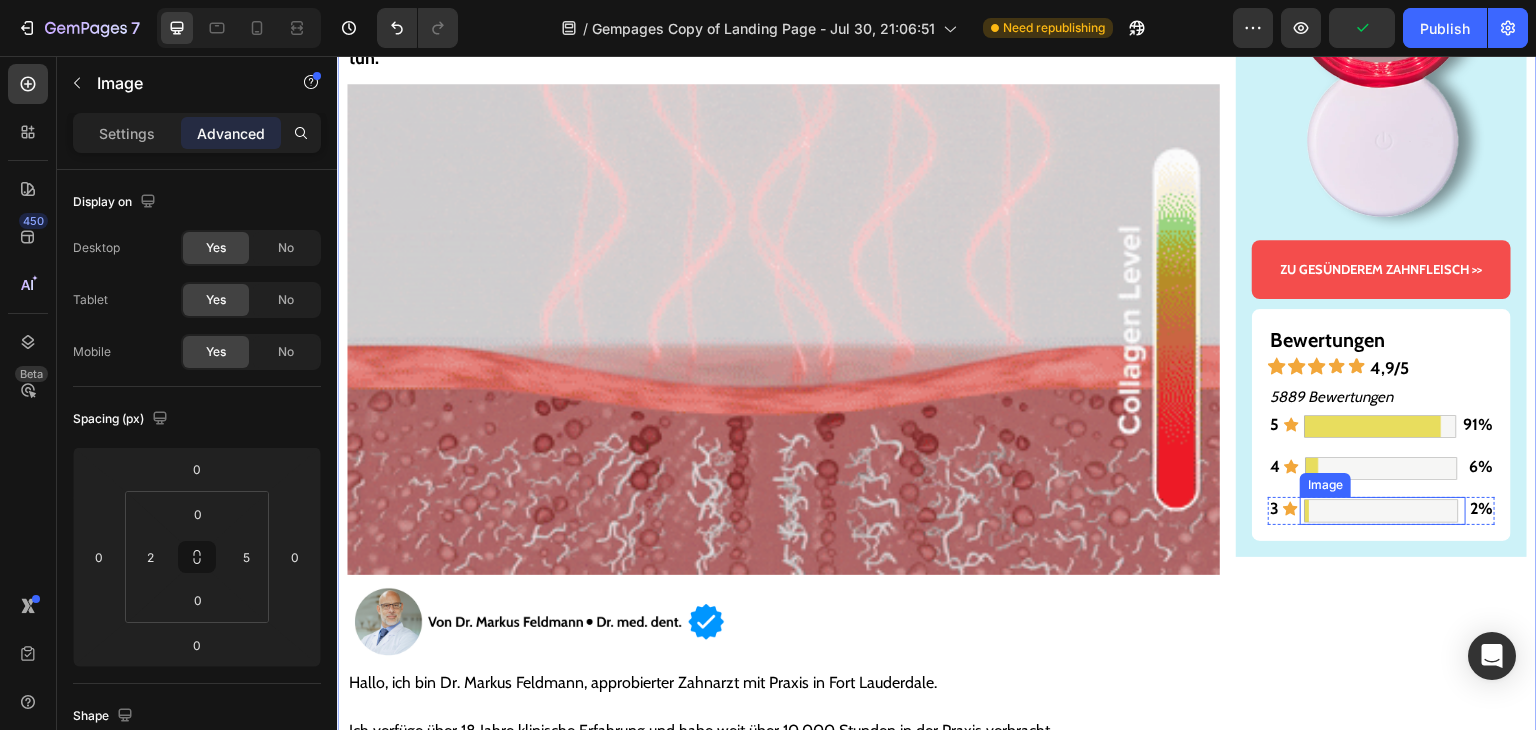 click at bounding box center (1381, 511) 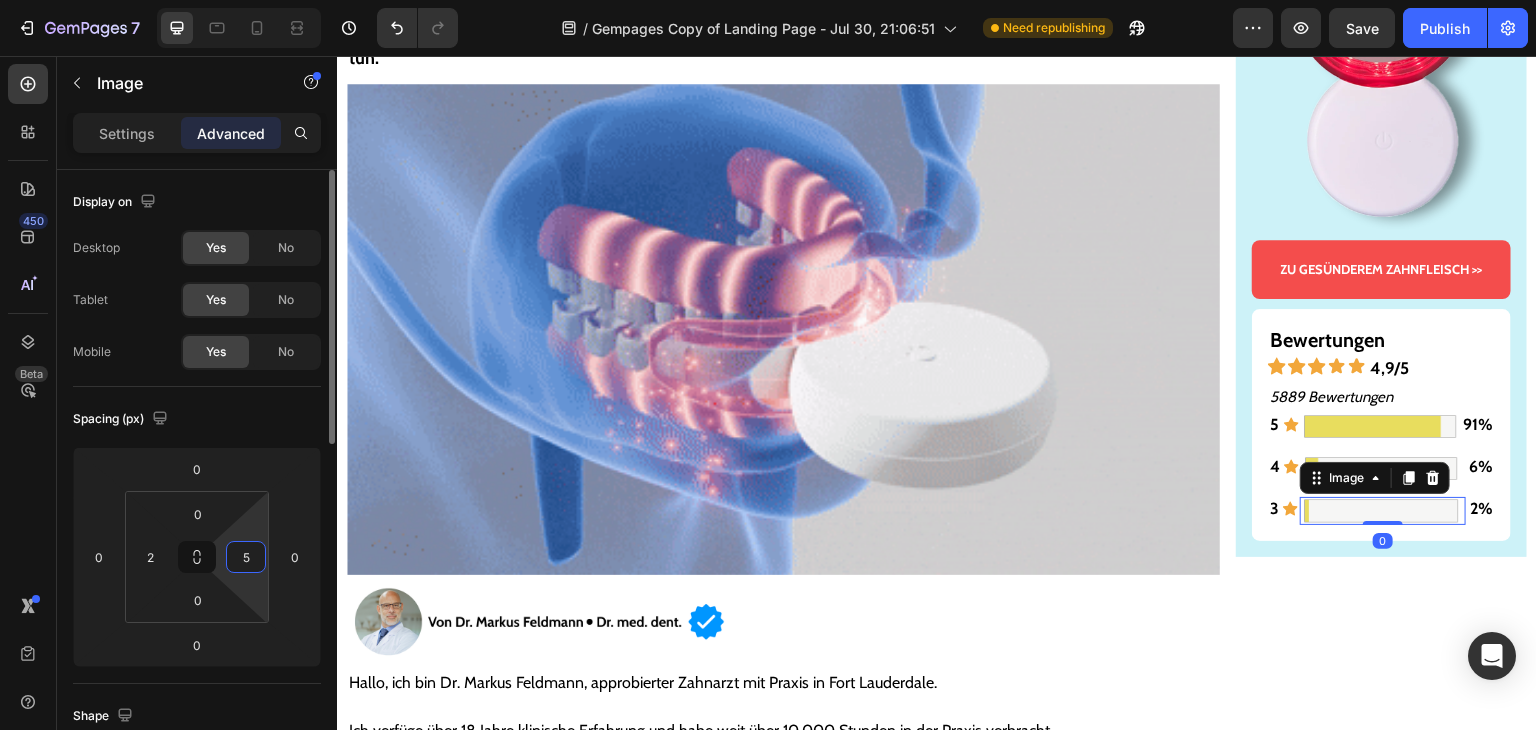 click on "5" at bounding box center (246, 557) 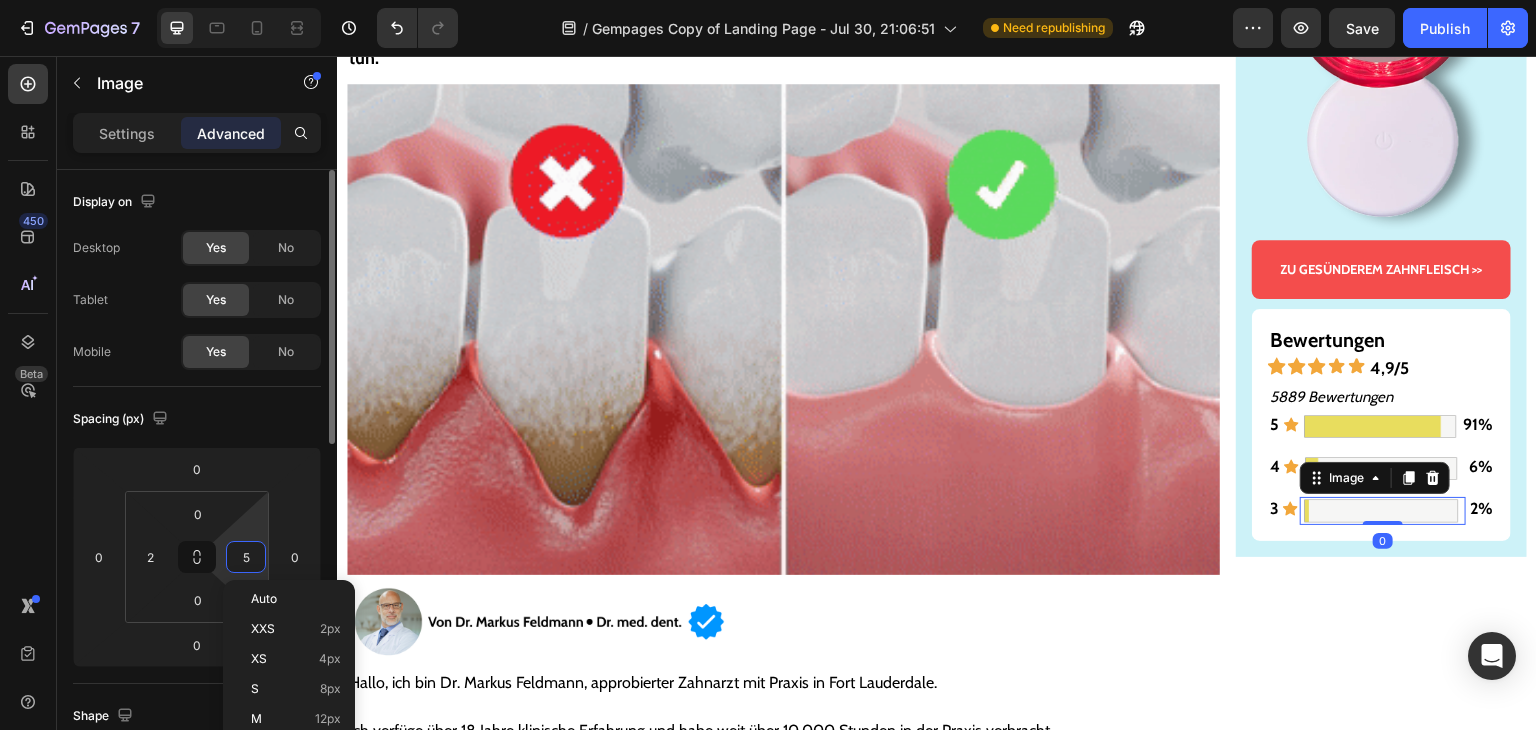 type on "6" 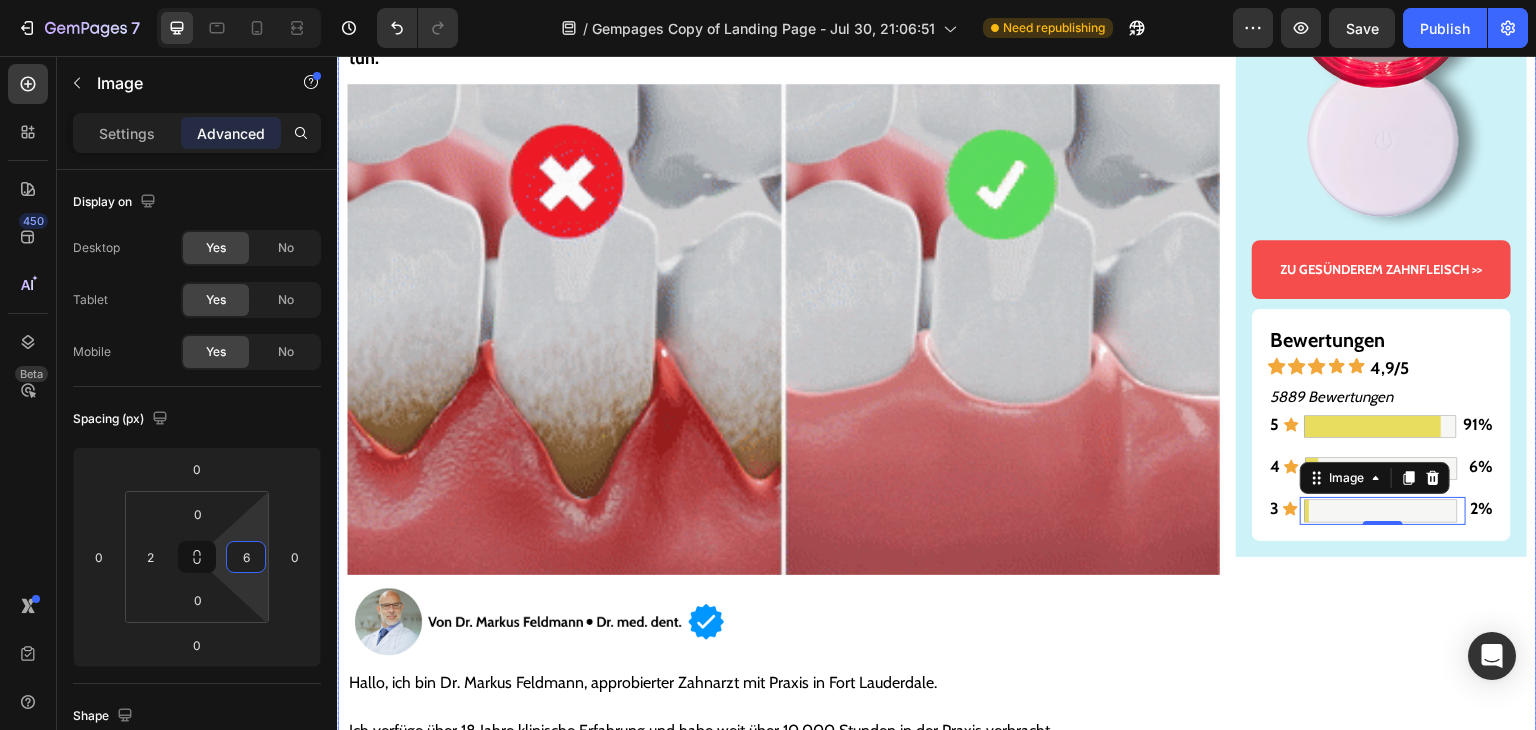 click on "Gesünderes & stärkeres Zahnfleisch – oder Geld zurück! Text Block Image ZU GESÜNDEREM ZAHNFLEISCH >> Button Bewertungen Text Block
Icon
Icon
Icon
Icon
Icon 4,9/5 Text Block Row 5889 Bewertungen Text Block 5 Text Block
Icon Image 91% Text Block Row 4 Text Block
Icon Image 6% Text Block Row 3 Text Block
Icon Image   0 2% Text Block Row Row Row" at bounding box center (1381, 5921) 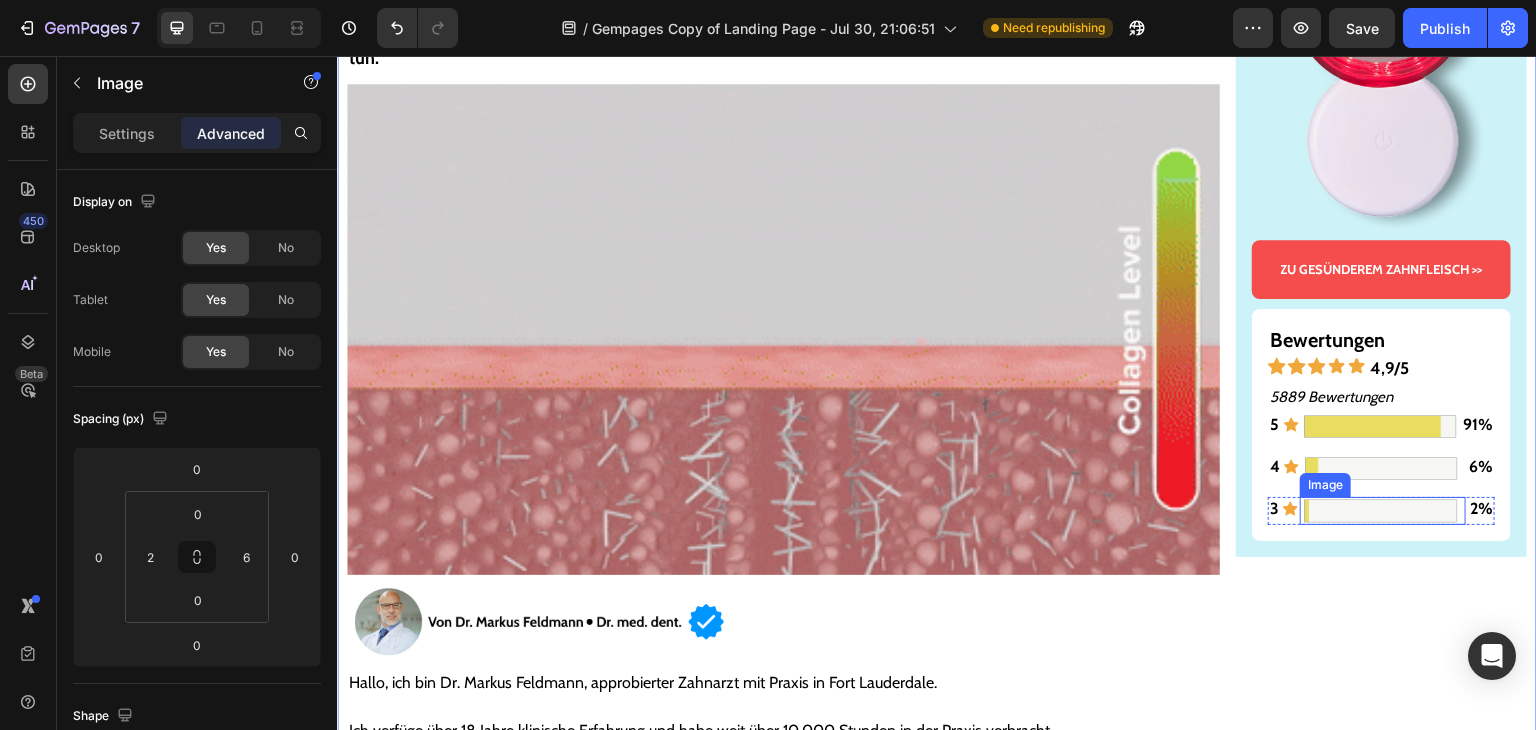 click at bounding box center [1381, 511] 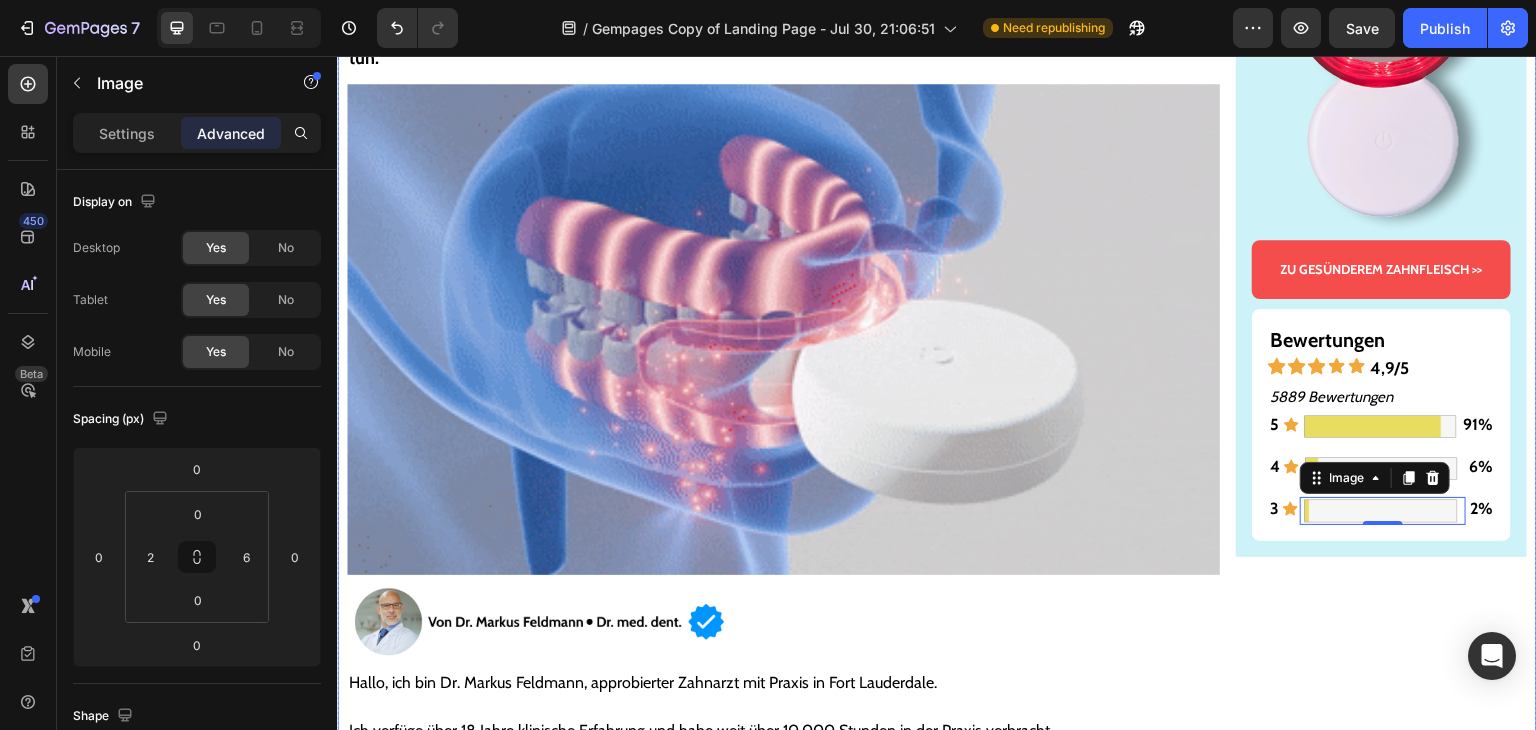 click on "Gesünderes & stärkeres Zahnfleisch – oder Geld zurück! Text Block Image ZU GESÜNDEREM ZAHNFLEISCH >> Button Bewertungen Text Block
Icon
Icon
Icon
Icon
Icon 4,9/5 Text Block Row 5889 Bewertungen Text Block 5 Text Block
Icon Image 91% Text Block Row 4 Text Block
Icon Image 6% Text Block Row 3 Text Block
Icon Image   0 2% Text Block Row Row Row" at bounding box center (1381, 5921) 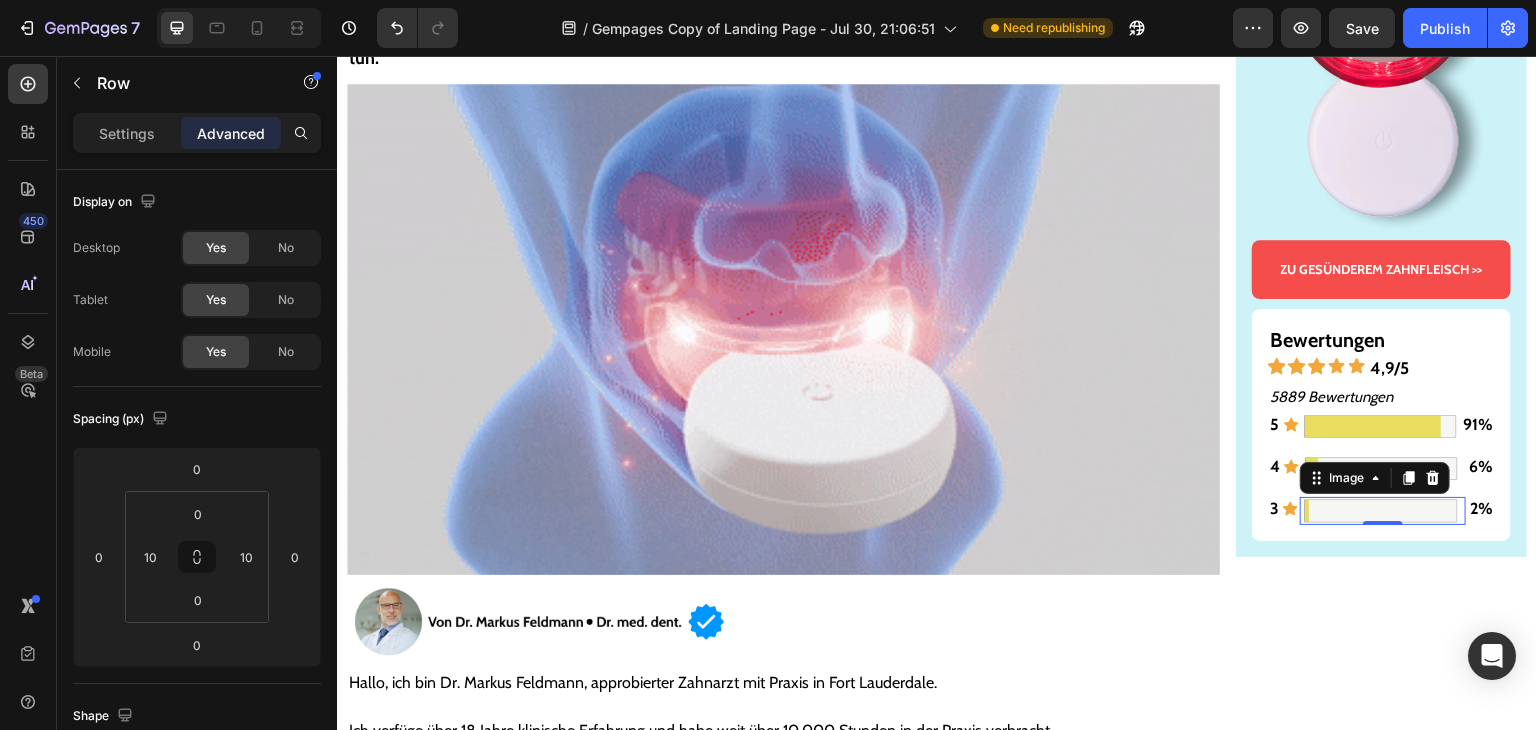 click at bounding box center (1381, 511) 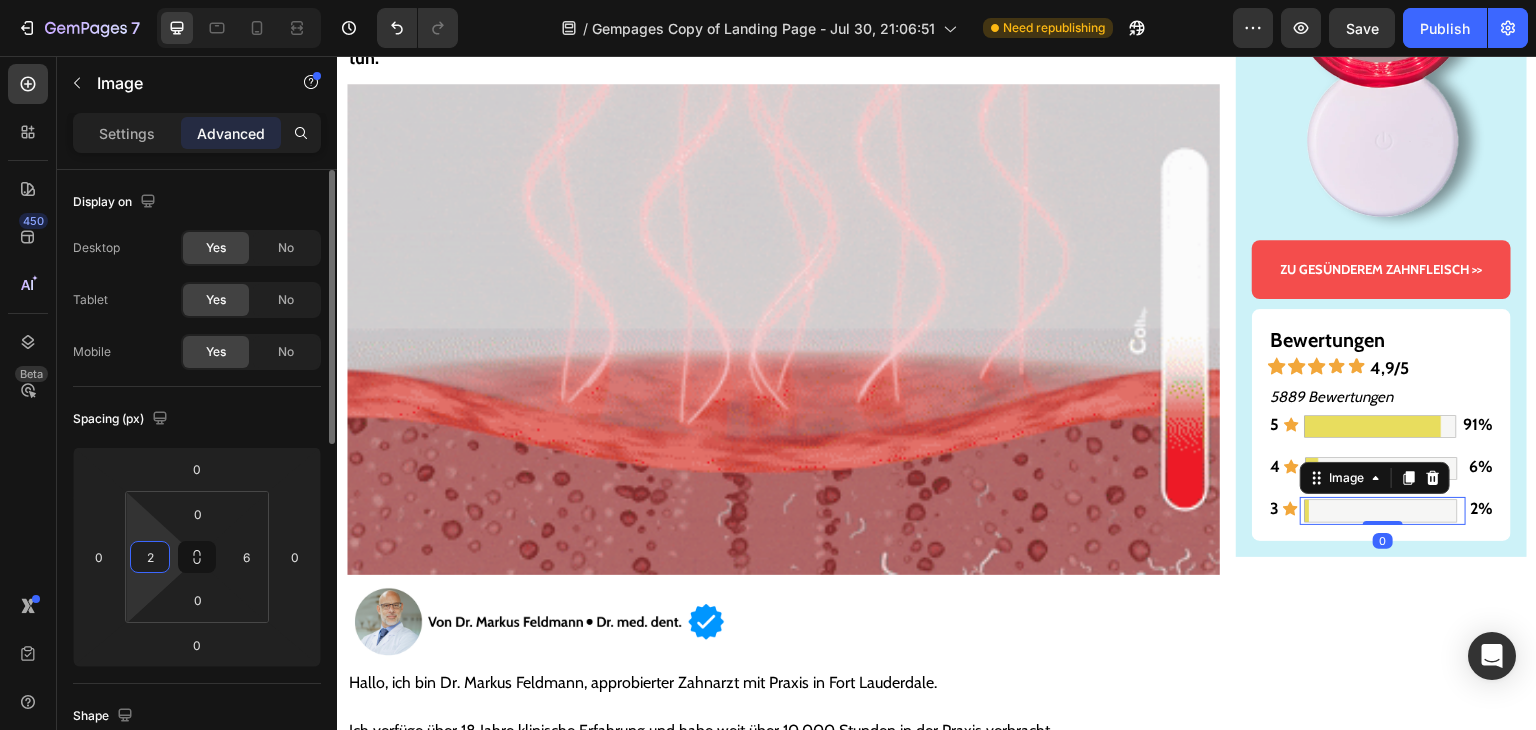 click on "2" at bounding box center [150, 557] 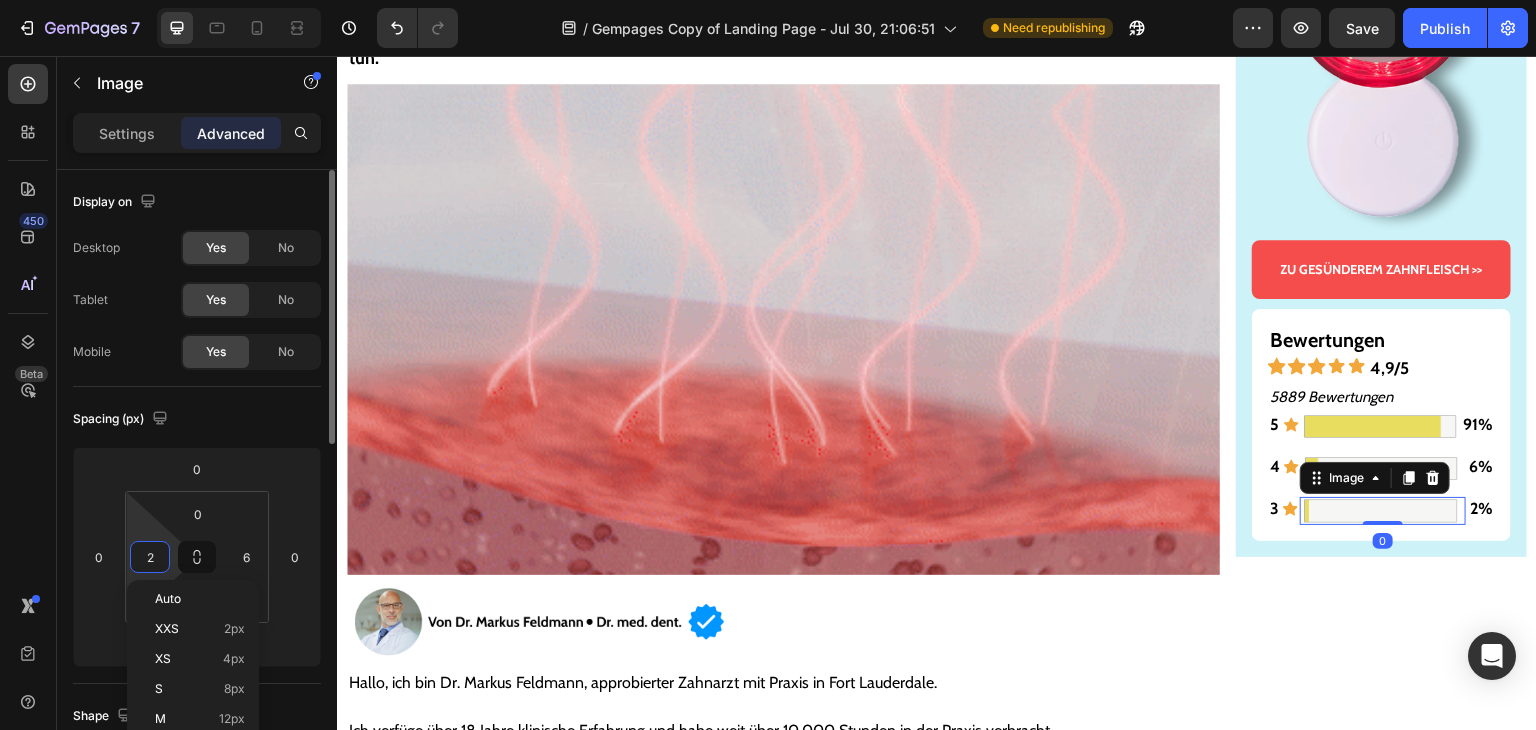 type on "3" 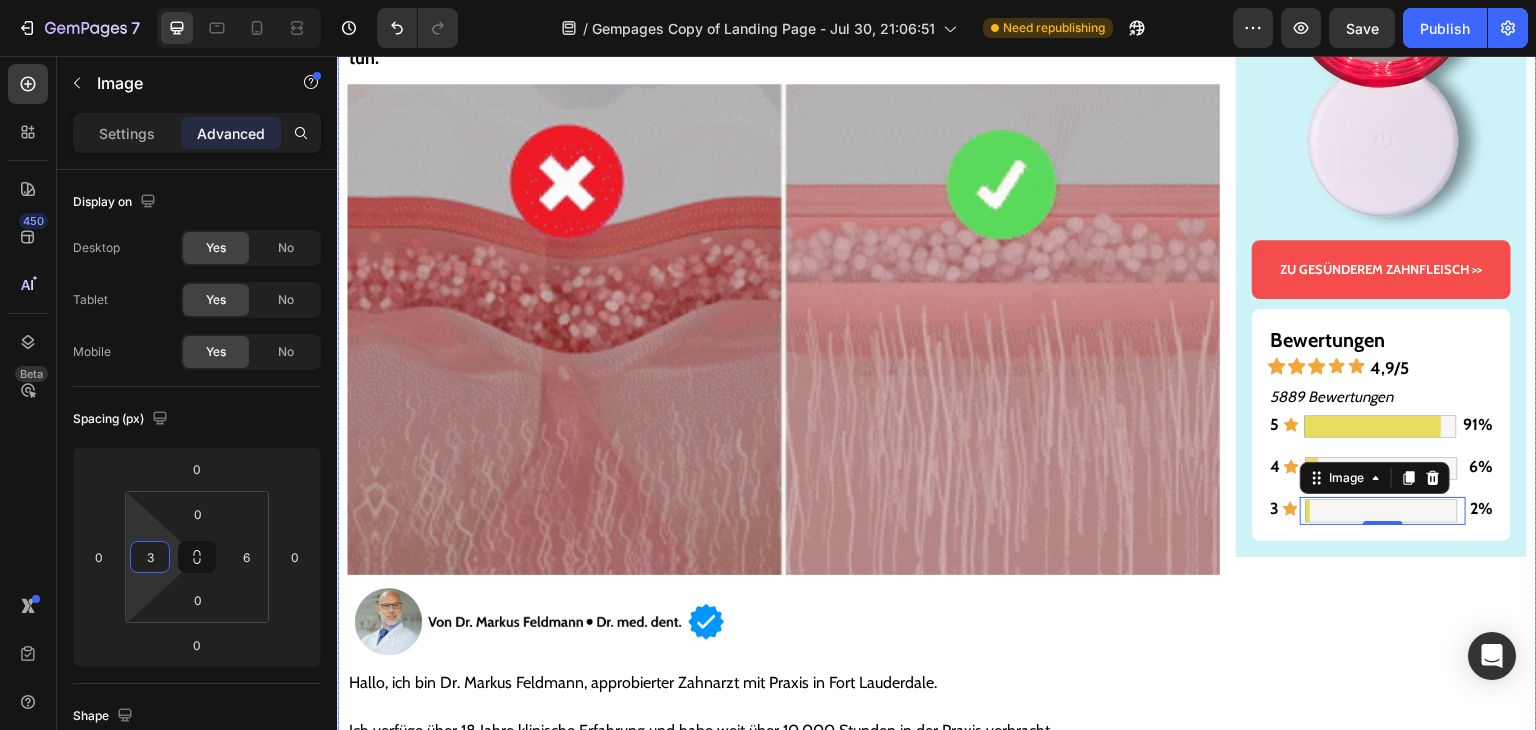 click on "Gesünderes & stärkeres Zahnfleisch – oder Geld zurück! Text Block Image ZU GESÜNDEREM ZAHNFLEISCH >> Button Bewertungen Text Block
Icon
Icon
Icon
Icon
Icon 4,9/5 Text Block Row 5889 Bewertungen Text Block 5 Text Block
Icon Image 91% Text Block Row 4 Text Block
Icon Image 6% Text Block Row 3 Text Block
Icon Image   0 2% Text Block Row Row Row" at bounding box center [1381, 5921] 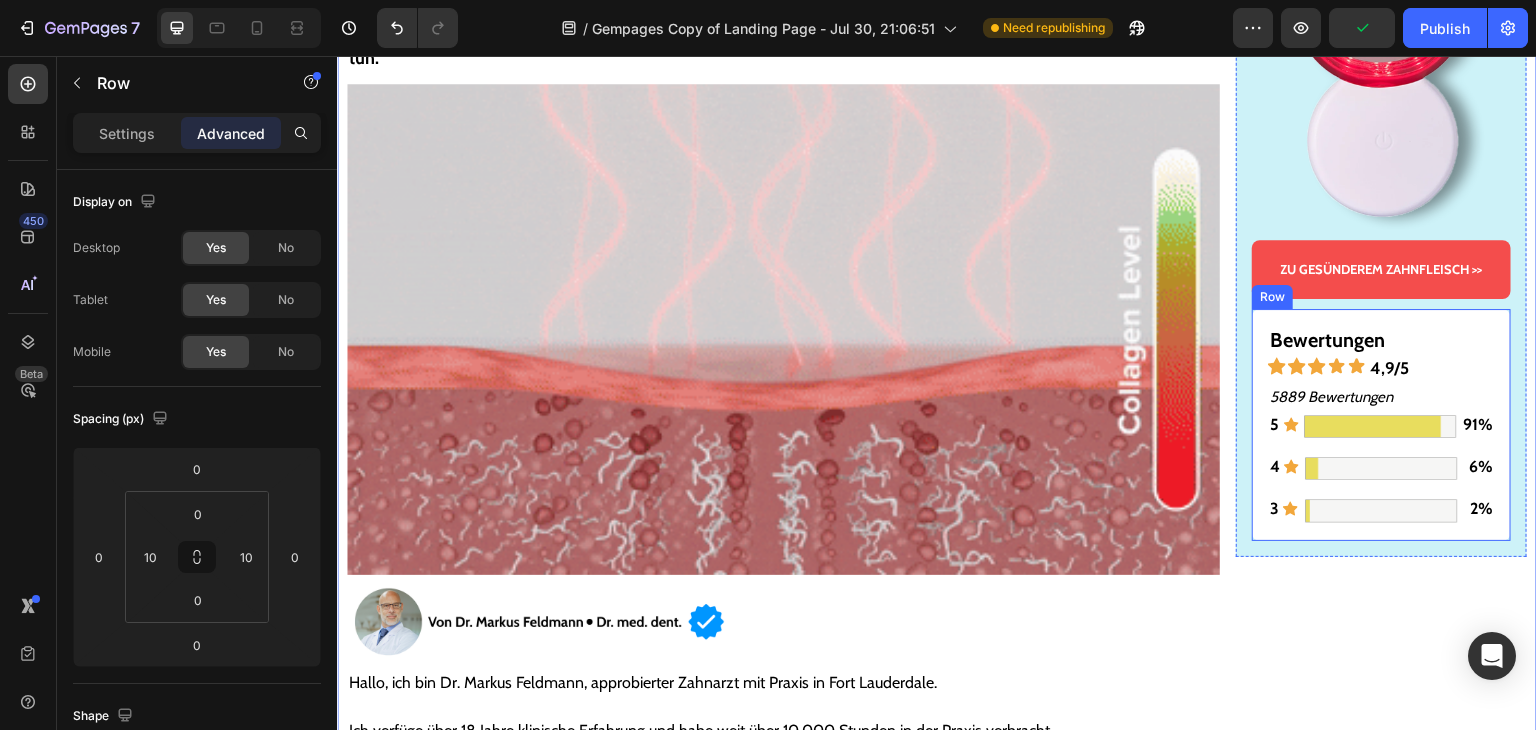 click at bounding box center [1381, 510] 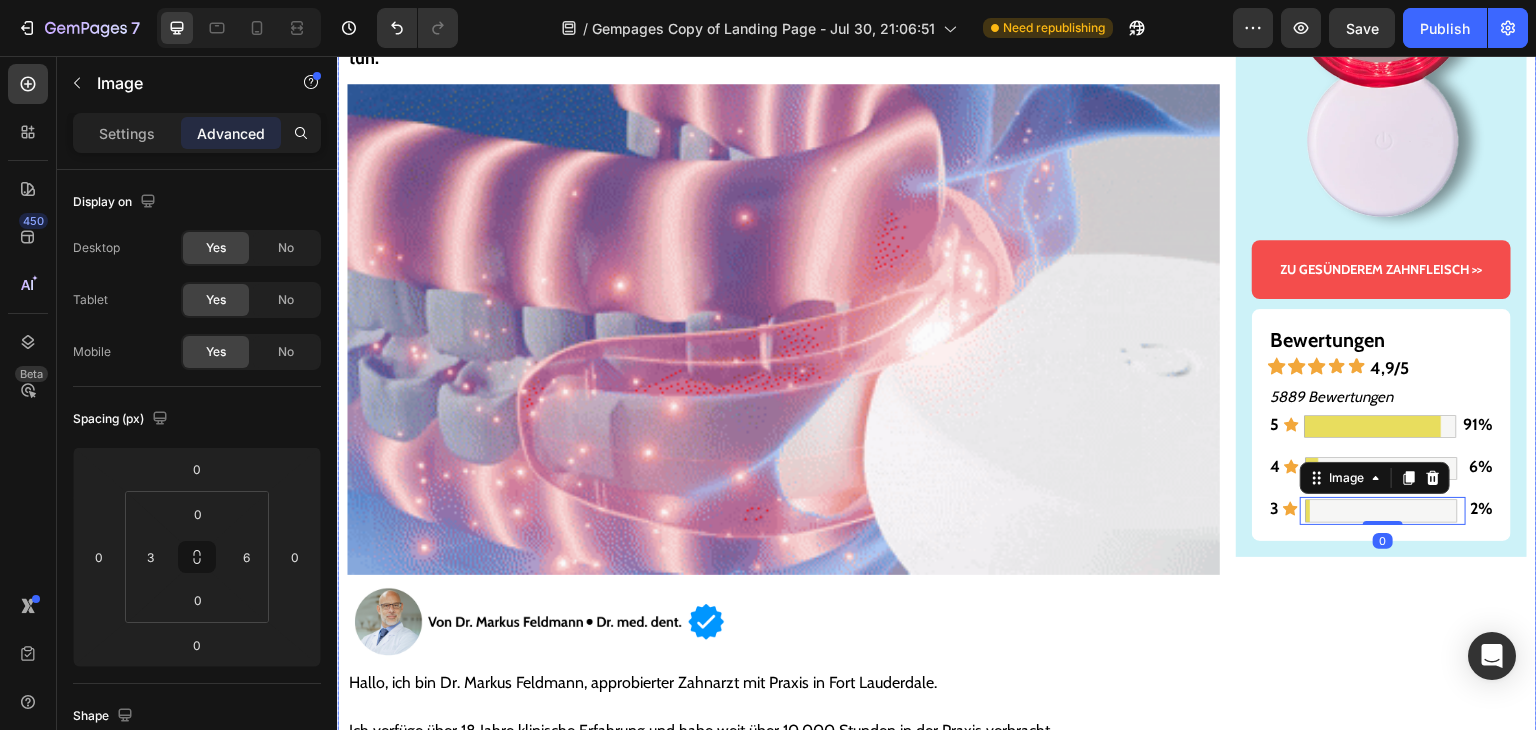 click on "Gesünderes & stärkeres Zahnfleisch – oder Geld zurück! Text Block Image ZU GESÜNDEREM ZAHNFLEISCH >> Button Bewertungen Text Block
Icon
Icon
Icon
Icon
Icon 4,9/5 Text Block Row 5889 Bewertungen Text Block 5 Text Block
Icon Image 91% Text Block Row 4 Text Block
Icon Image 6% Text Block Row 3 Text Block
Icon Image   0 2% Text Block Row Row Row" at bounding box center [1381, 5921] 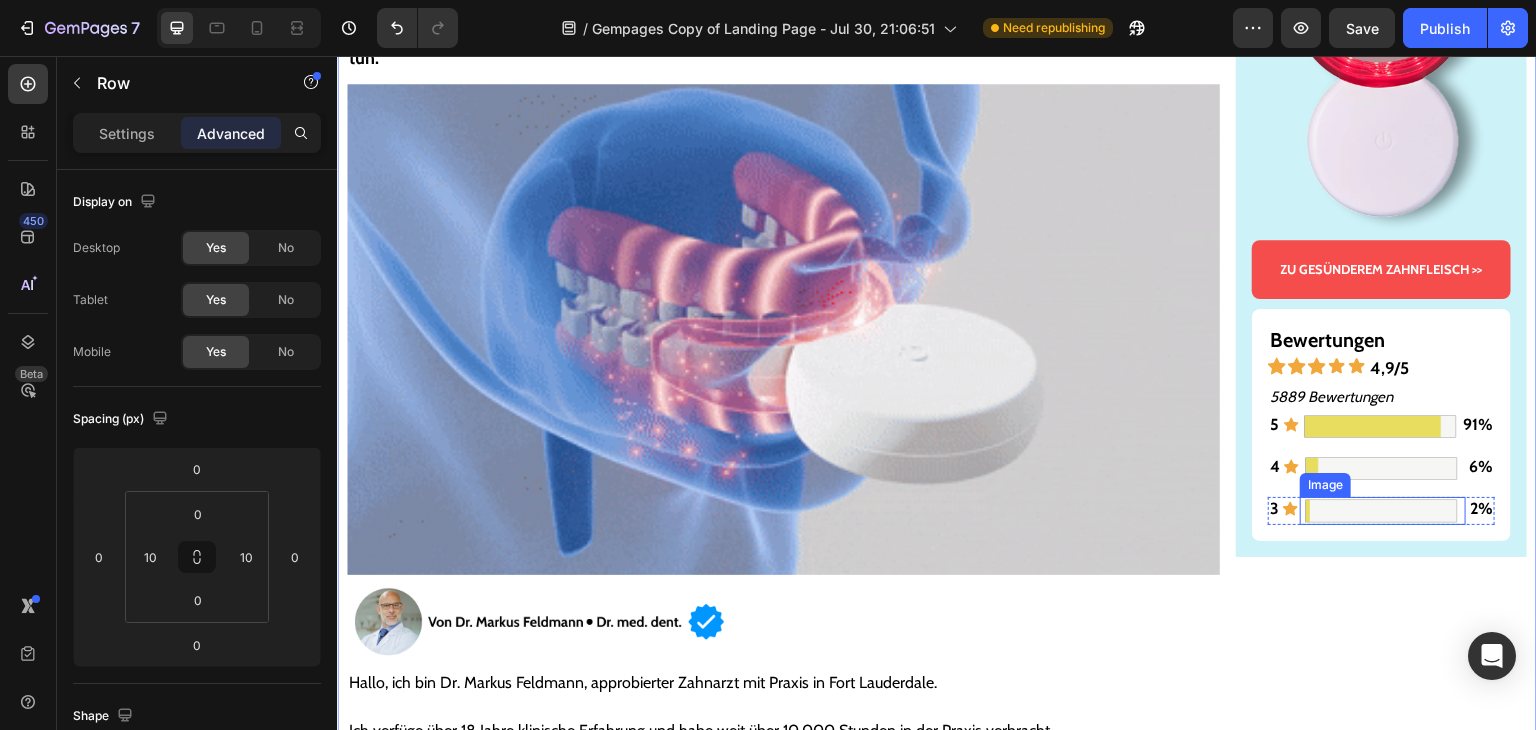 click on "Image" at bounding box center [1325, 485] 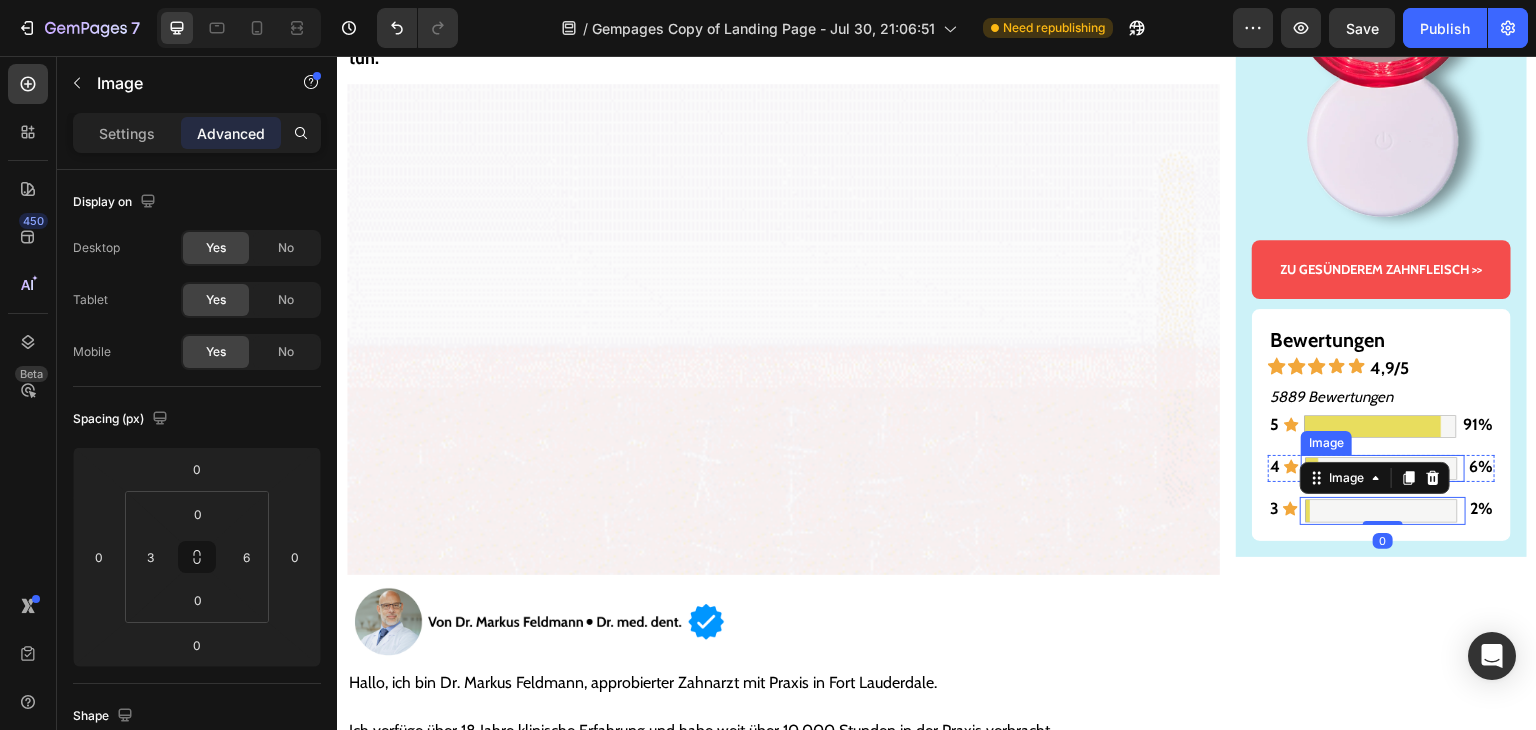 click at bounding box center (1381, 468) 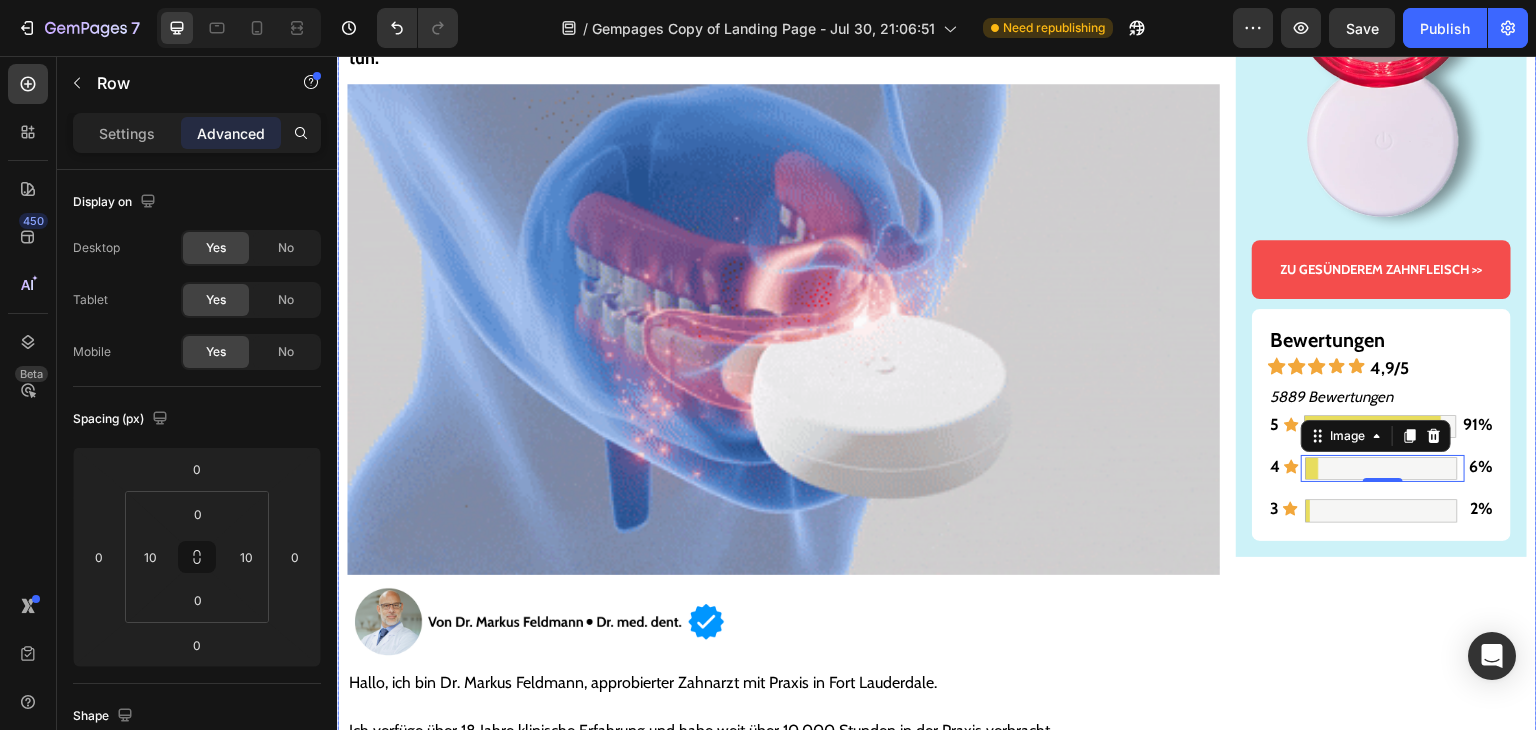 click on "Gesünderes & stärkeres Zahnfleisch – oder Geld zurück! Text Block Image ZU GESÜNDEREM ZAHNFLEISCH >> Button Bewertungen Text Block
Icon
Icon
Icon
Icon
Icon 4,9/5 Text Block Row 5889 Bewertungen Text Block 5 Text Block
Icon Image 91% Text Block Row 4 Text Block
Icon Image   0 6% Text Block Row 3 Text Block
Icon Image 2% Text Block Row Row Row" at bounding box center [1381, 5921] 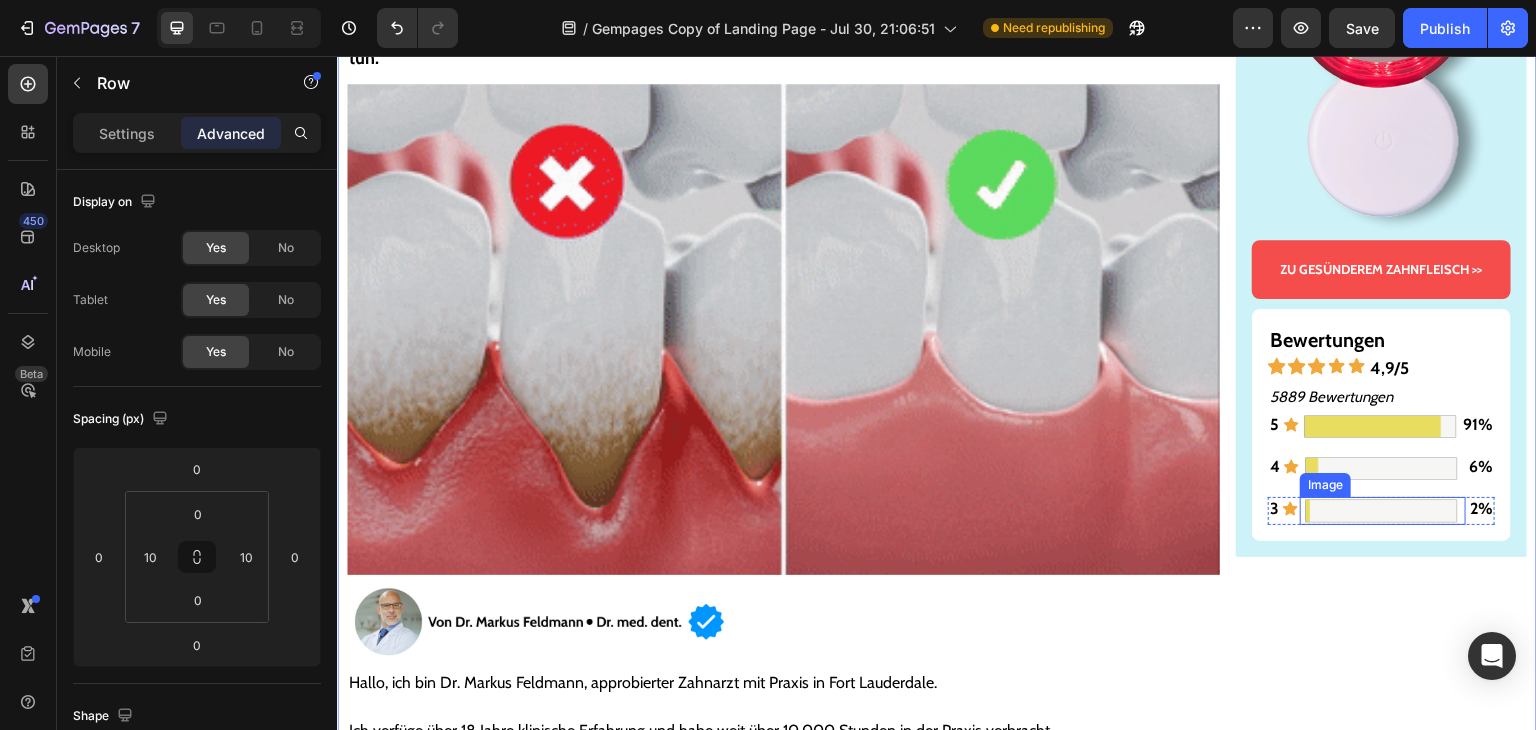 click on "Image" at bounding box center (1325, 485) 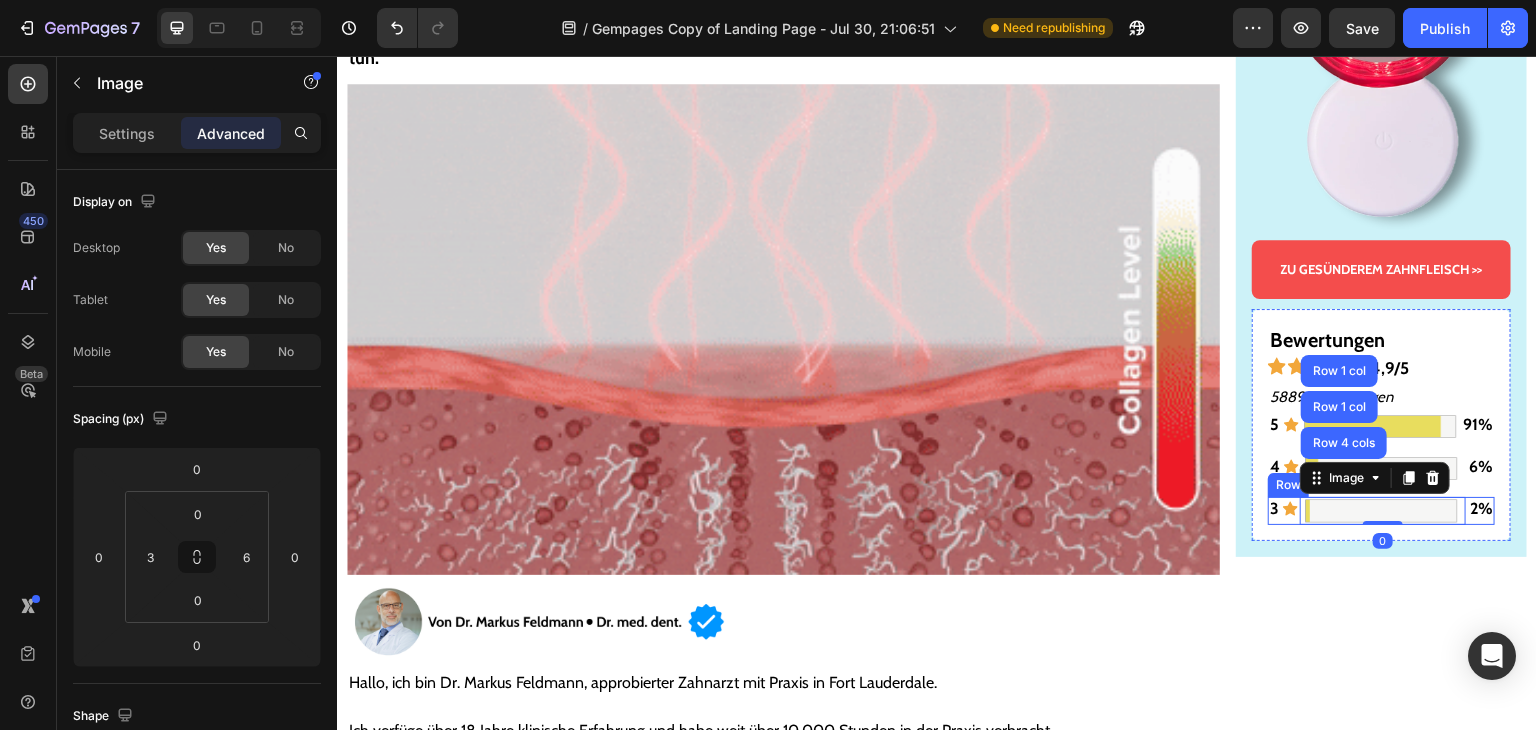 click on "Gesünderes & stärkeres Zahnfleisch – oder Geld zurück! Text Block Image ZU GESÜNDEREM ZAHNFLEISCH >> Button Bewertungen Text Block
Icon
Icon
Icon
Icon
Icon 4,9/5 Text Block Row 5889 Bewertungen Text Block 5 Text Block
Icon Image 91% Text Block Row 4 Text Block
Icon Image 6% Text Block Row 3 Text Block
Icon Image Row 4 cols Row 1 col Row 1 col   0 2% Text Block Row Row Row" at bounding box center (1381, 5921) 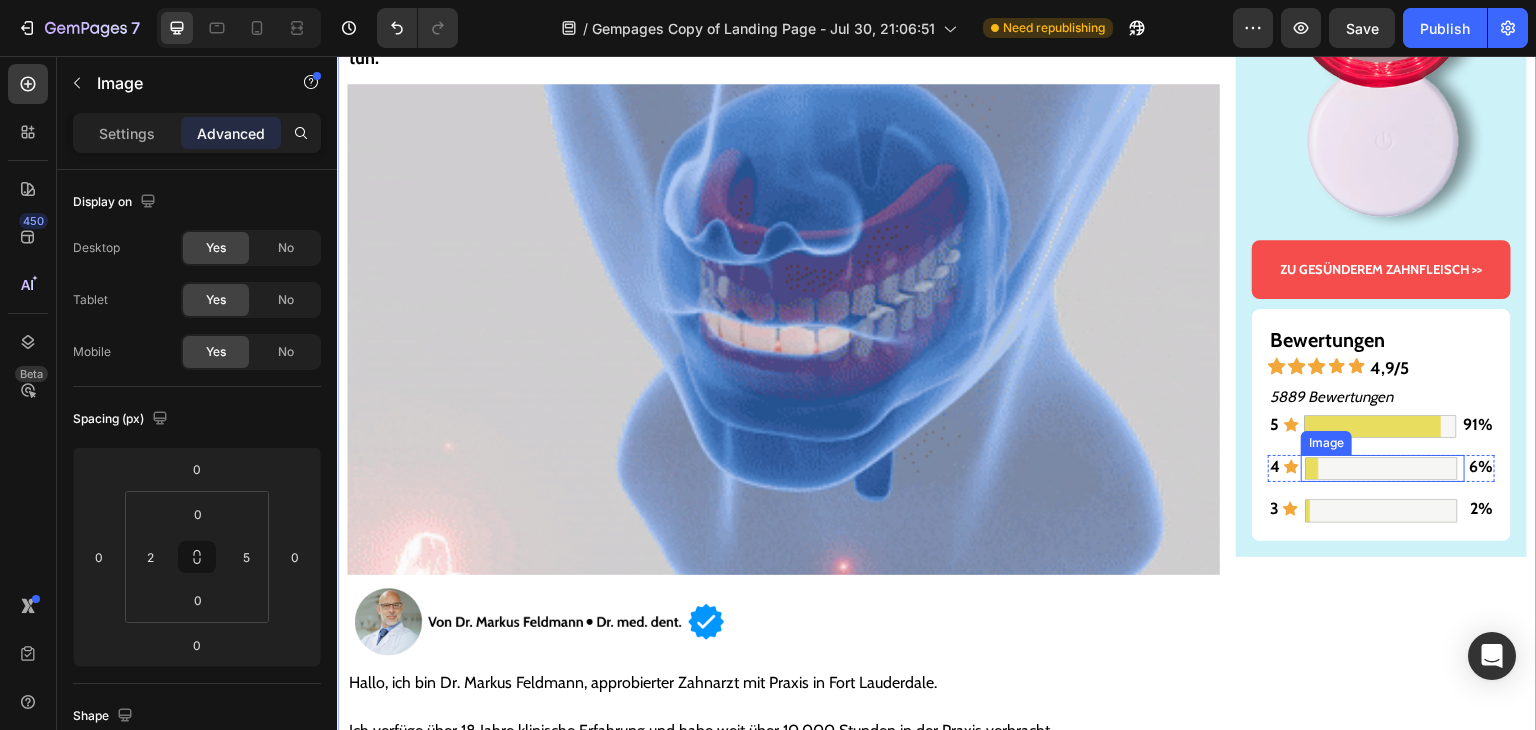 click at bounding box center [1381, 468] 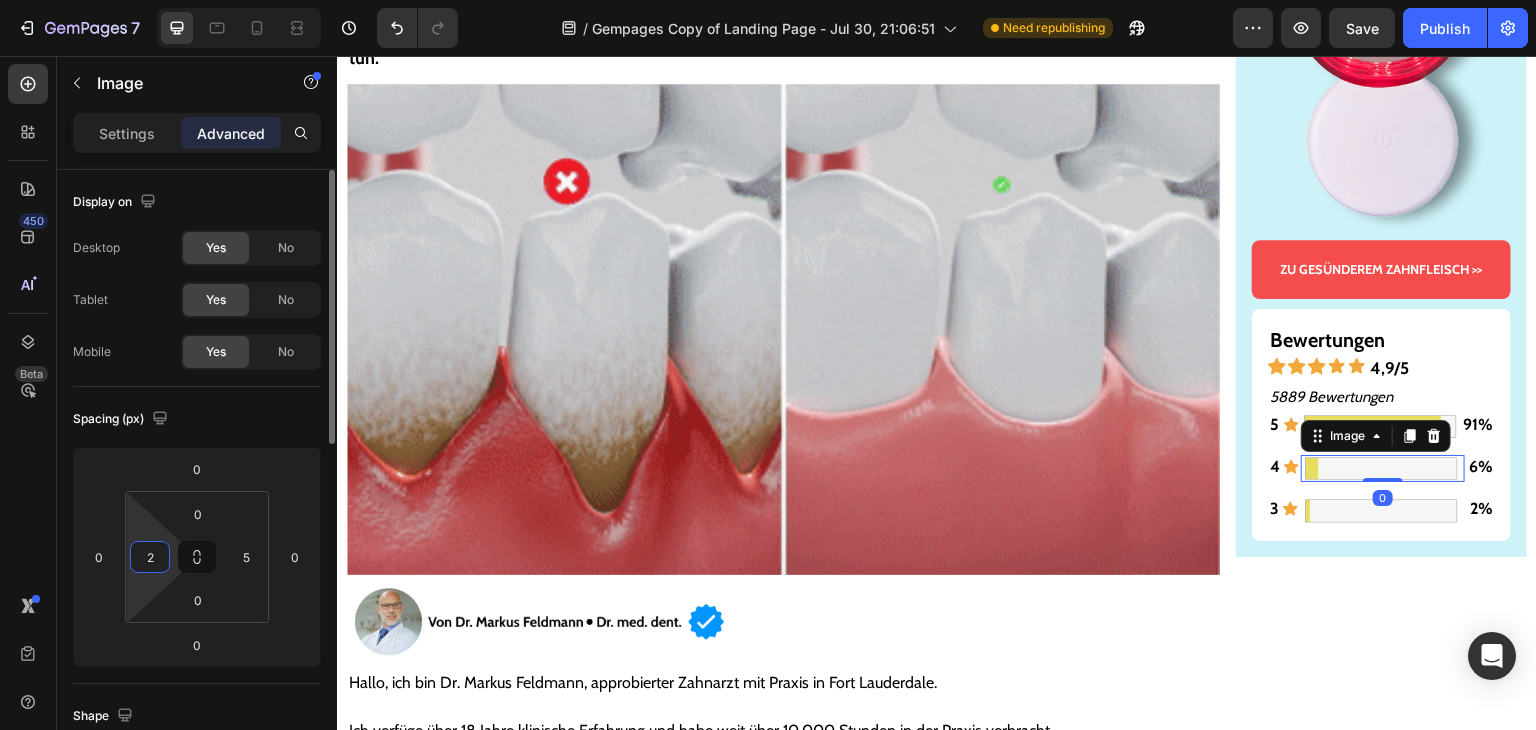 click on "2" at bounding box center (150, 557) 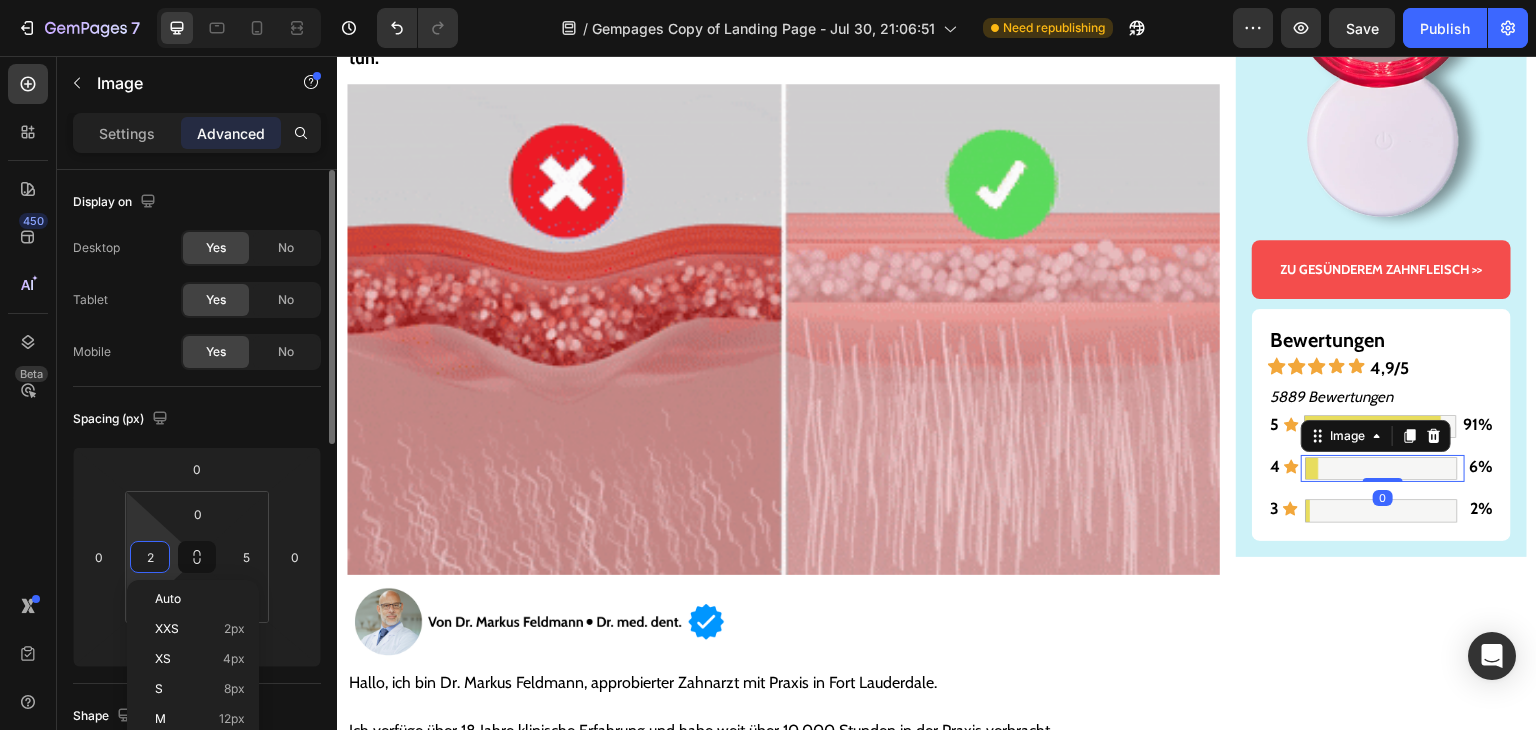 type on "1" 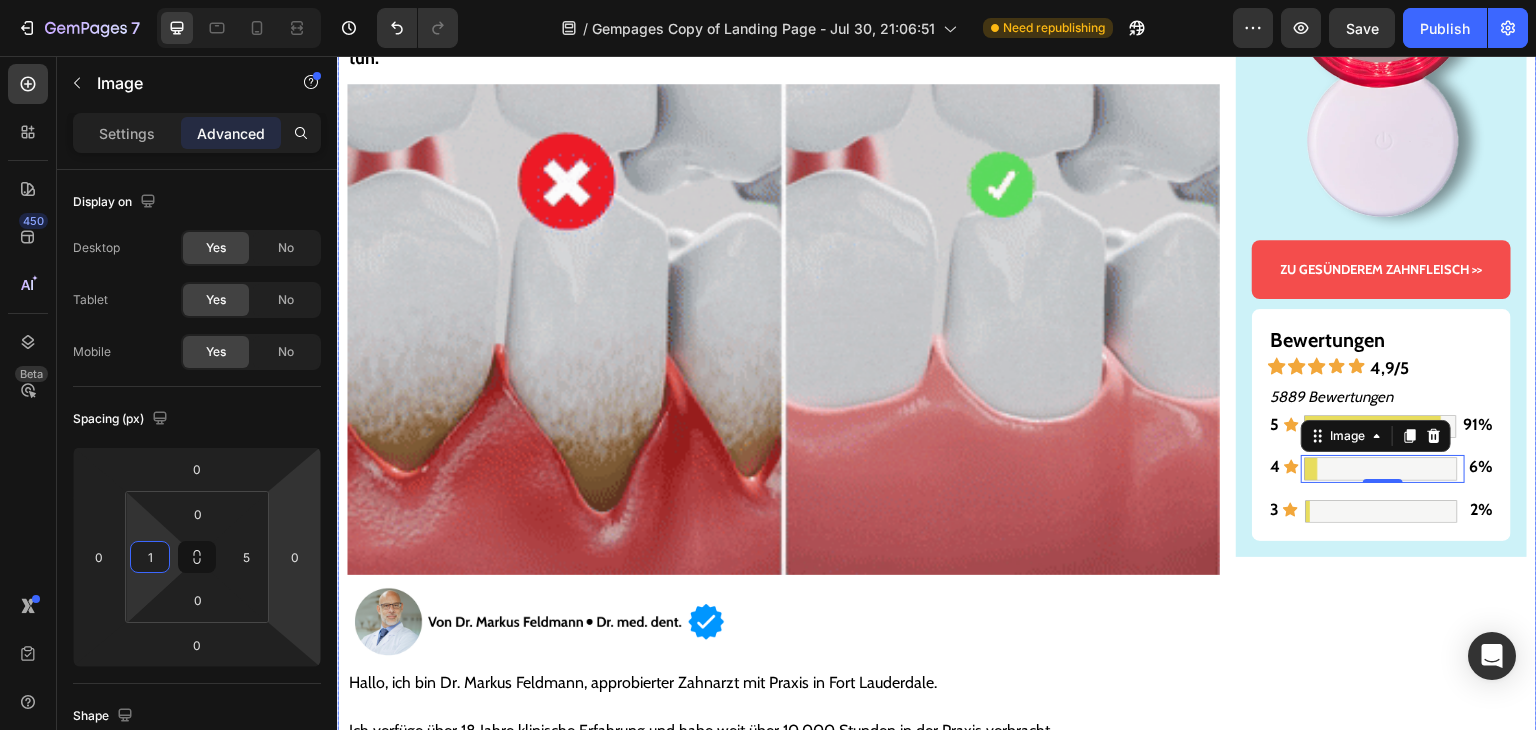 click on "Gesünderes & stärkeres Zahnfleisch – oder Geld zurück! Text Block Image ZU GESÜNDEREM ZAHNFLEISCH >> Button Bewertungen Text Block
Icon
Icon
Icon
Icon
Icon 4,9/5 Text Block Row 5889 Bewertungen Text Block 5 Text Block
Icon Image 91% Text Block Row 4 Text Block
Icon Image   0 6% Text Block Row 3 Text Block
Icon Image 2% Text Block Row Row Row" at bounding box center [1381, 5921] 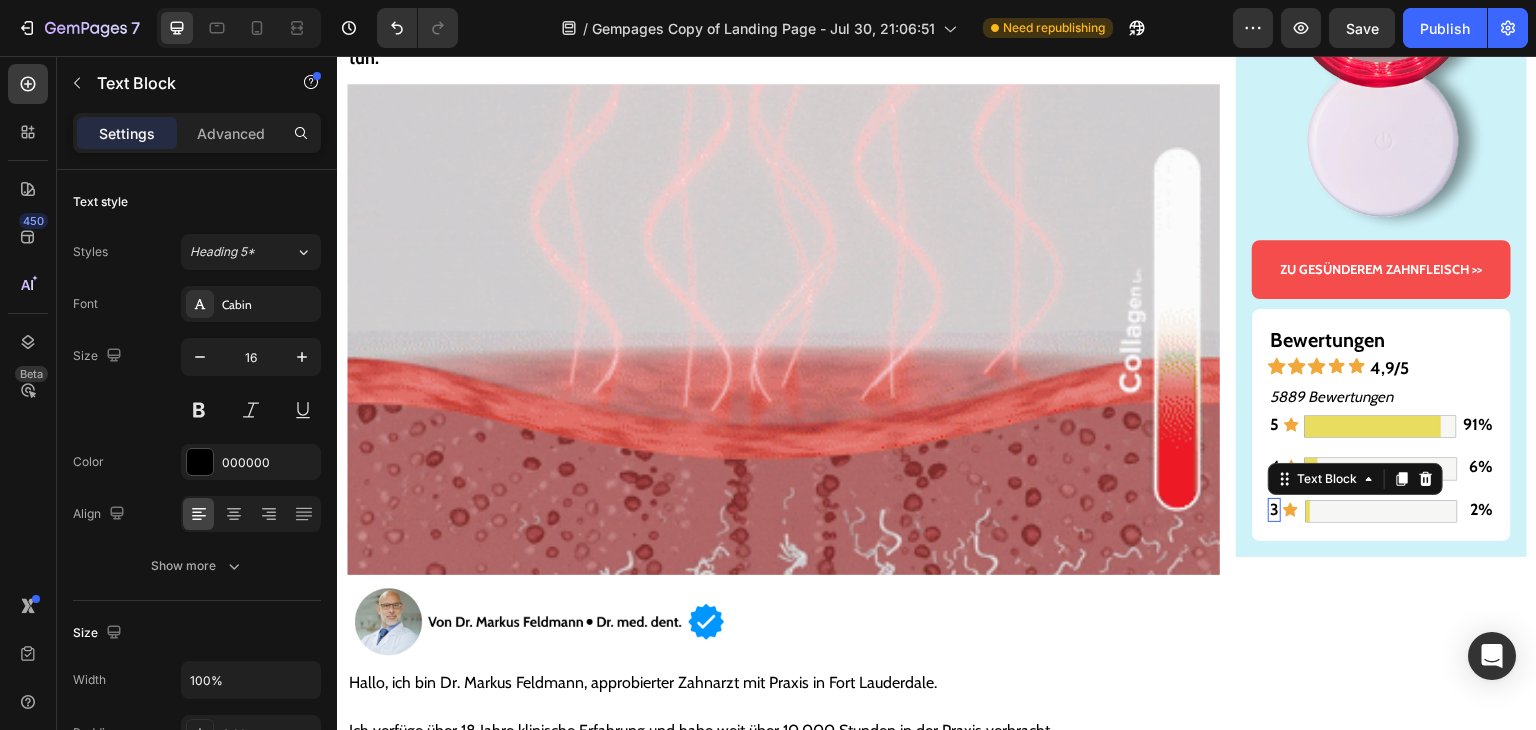 click on "3 Text Block   0" at bounding box center [1274, 510] 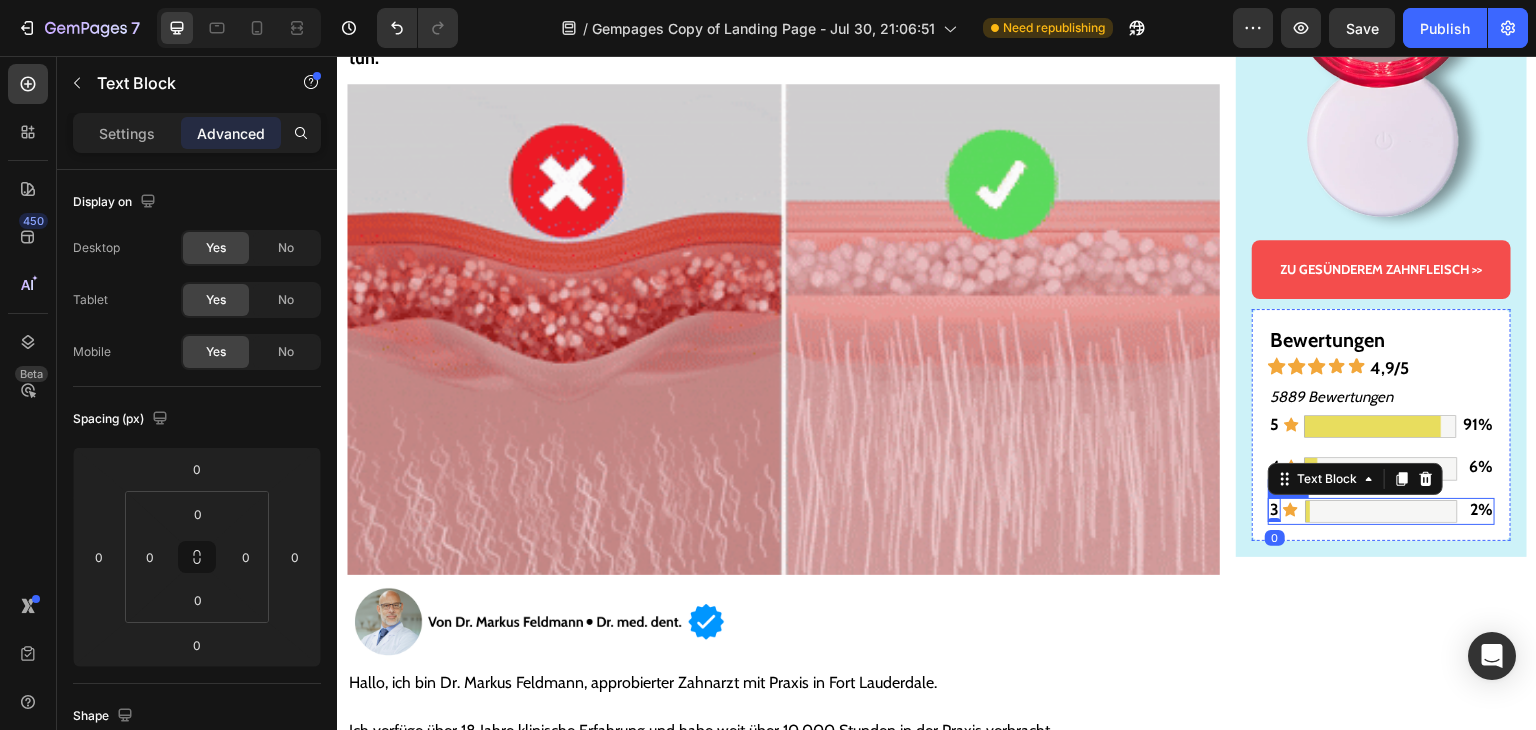 click on "3 Text Block   0" at bounding box center (1274, 511) 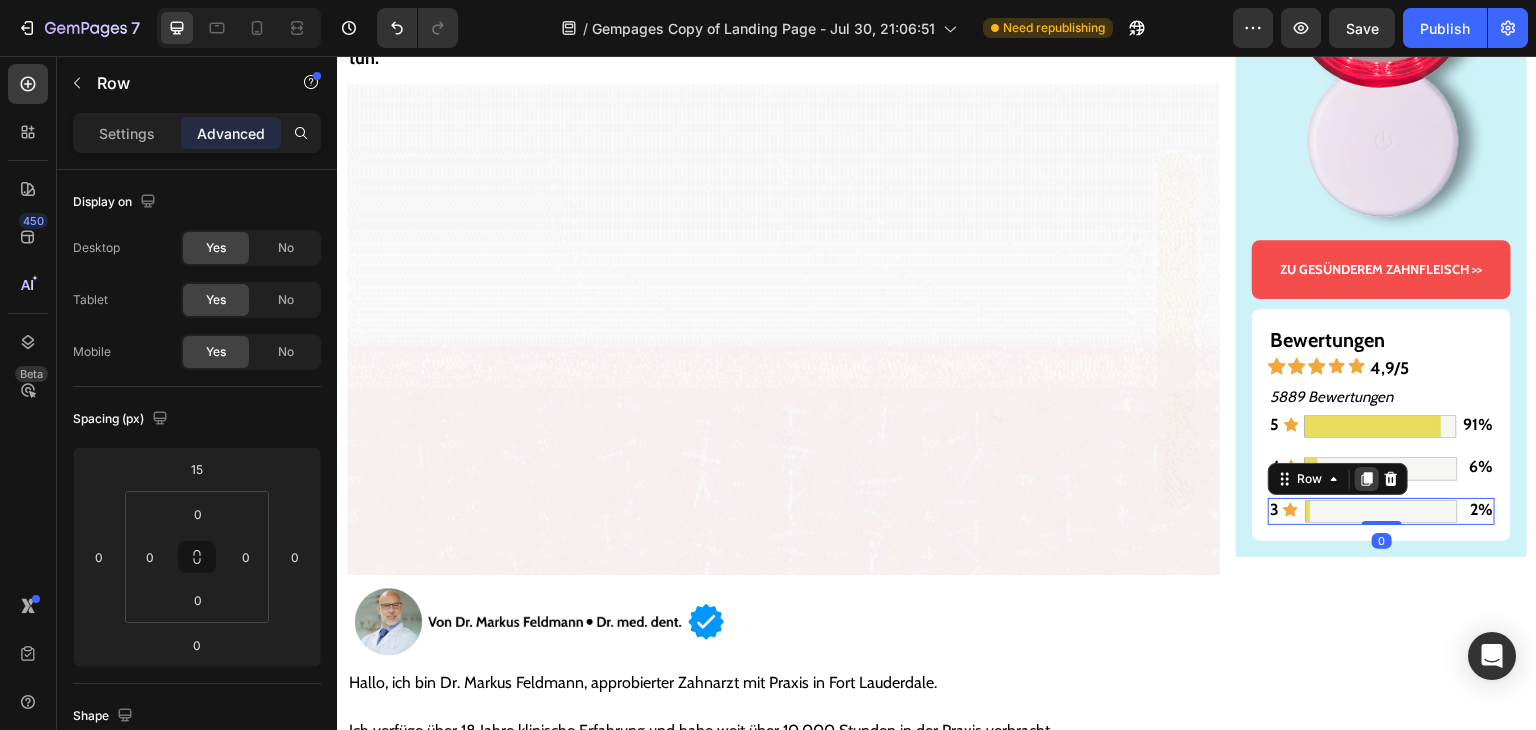 click 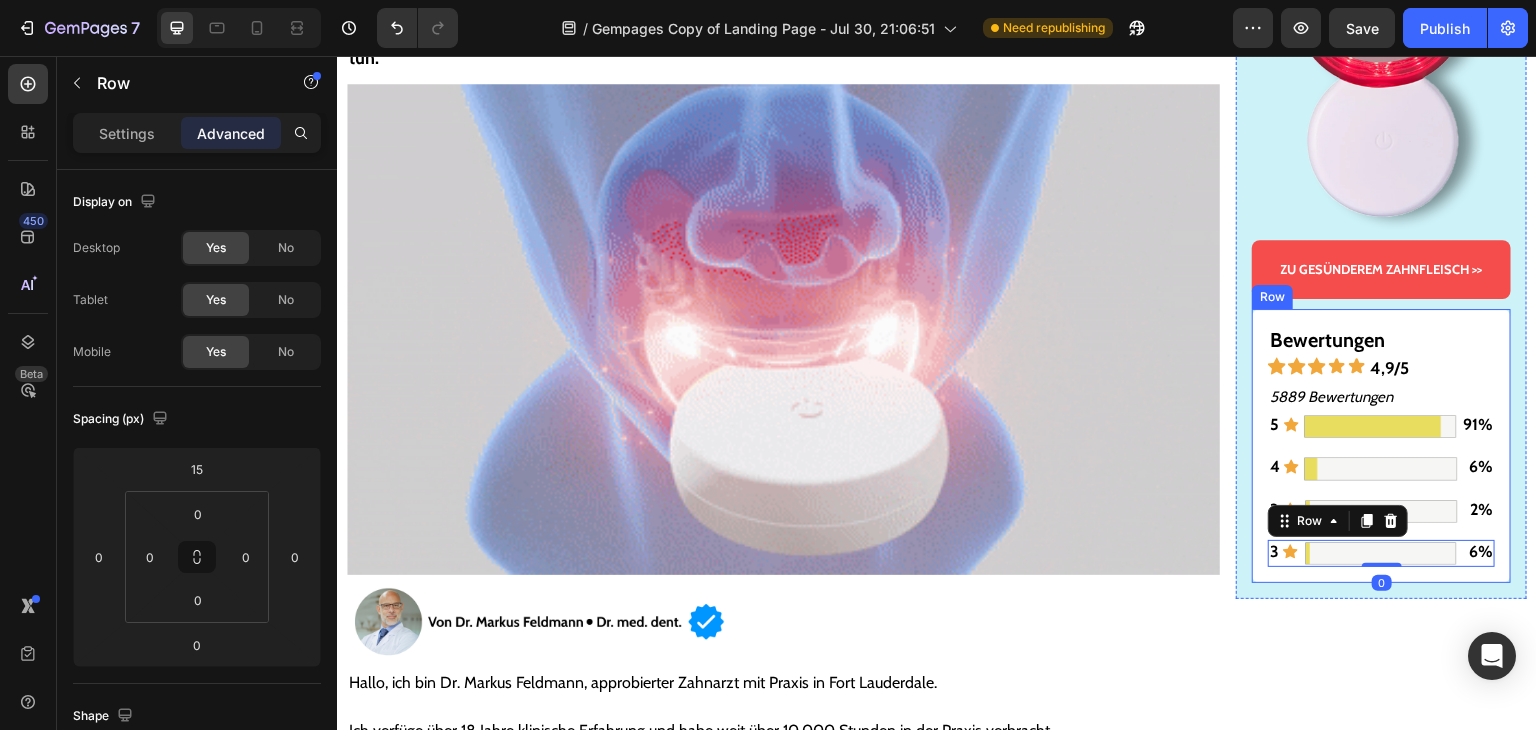 click on "3" at bounding box center (1274, 551) 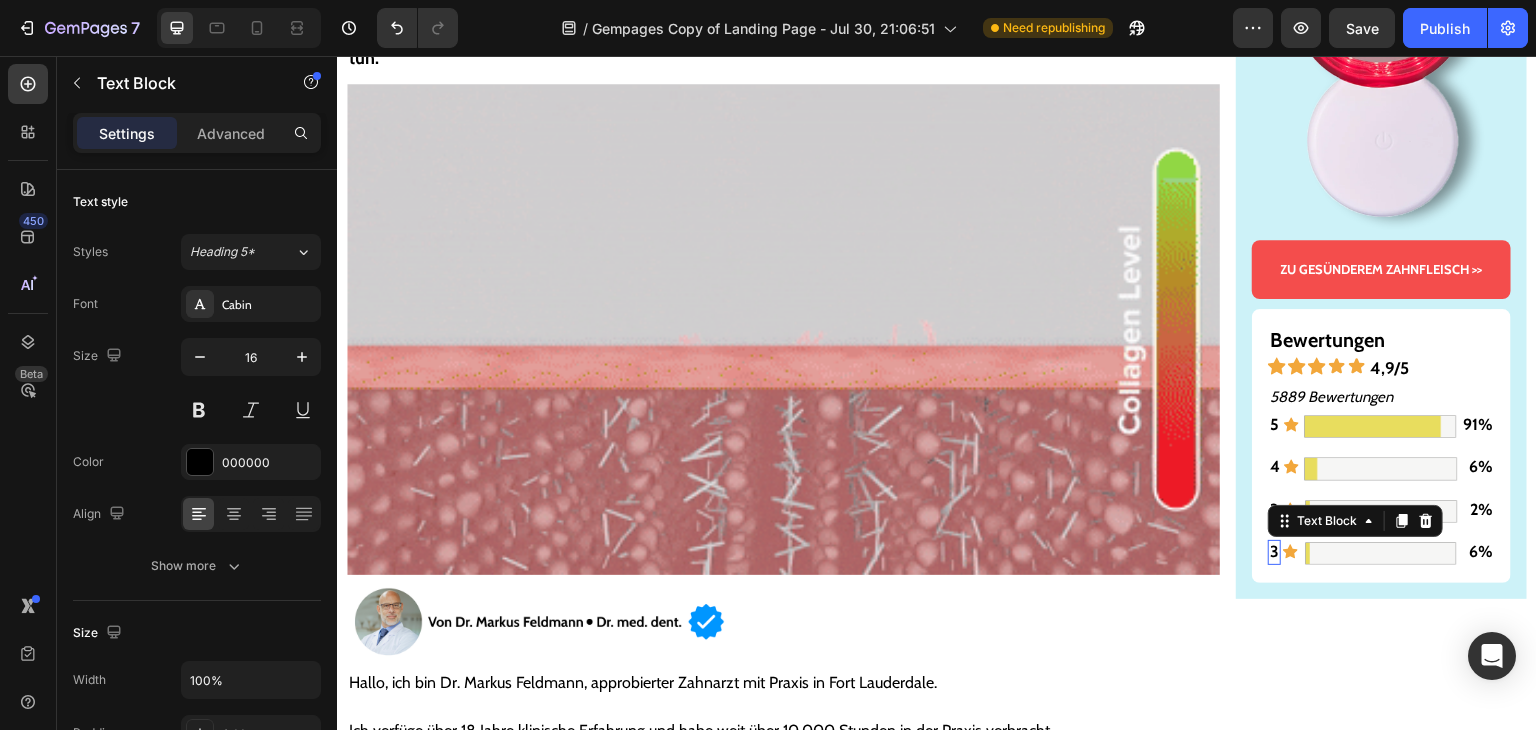 click on "3" at bounding box center [1274, 551] 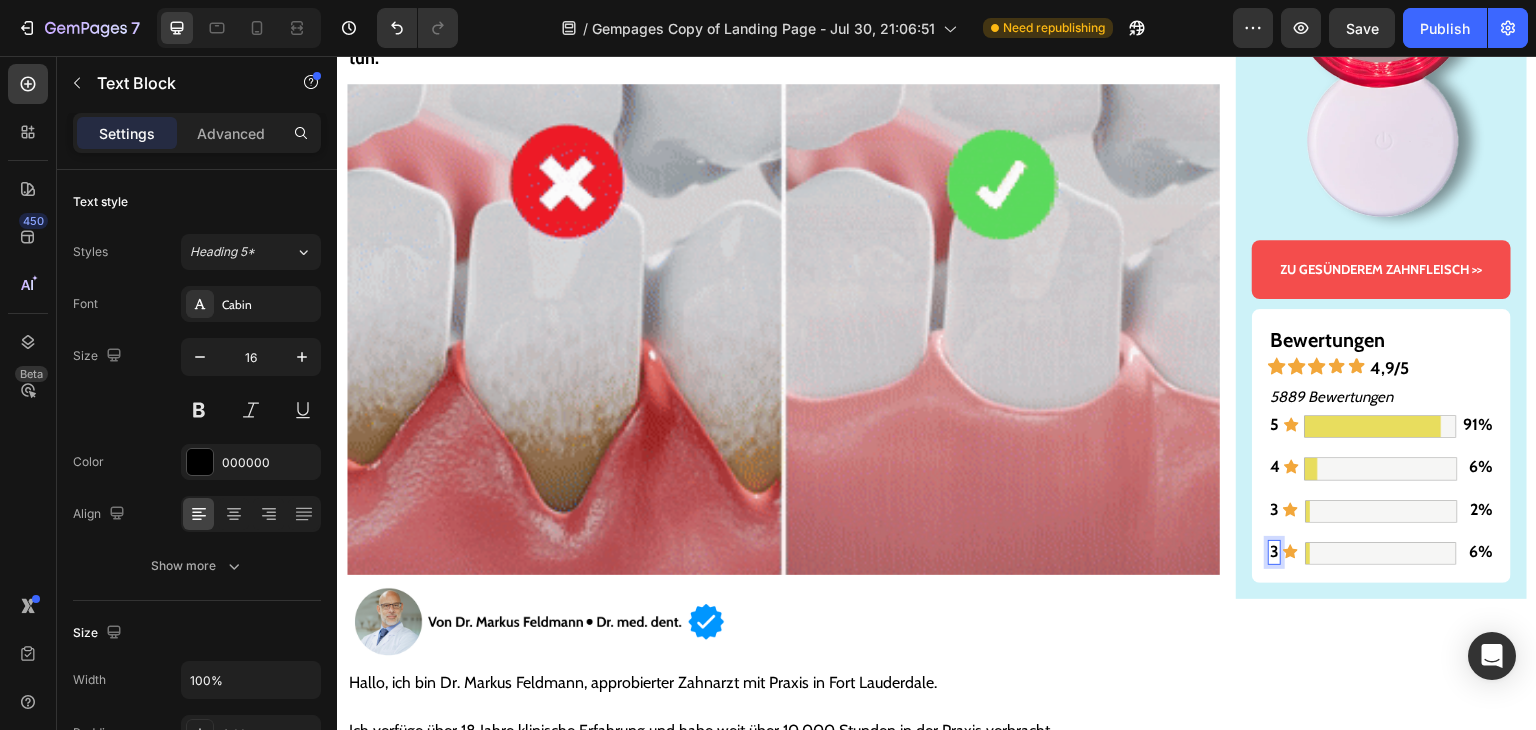 click on "3" at bounding box center [1274, 551] 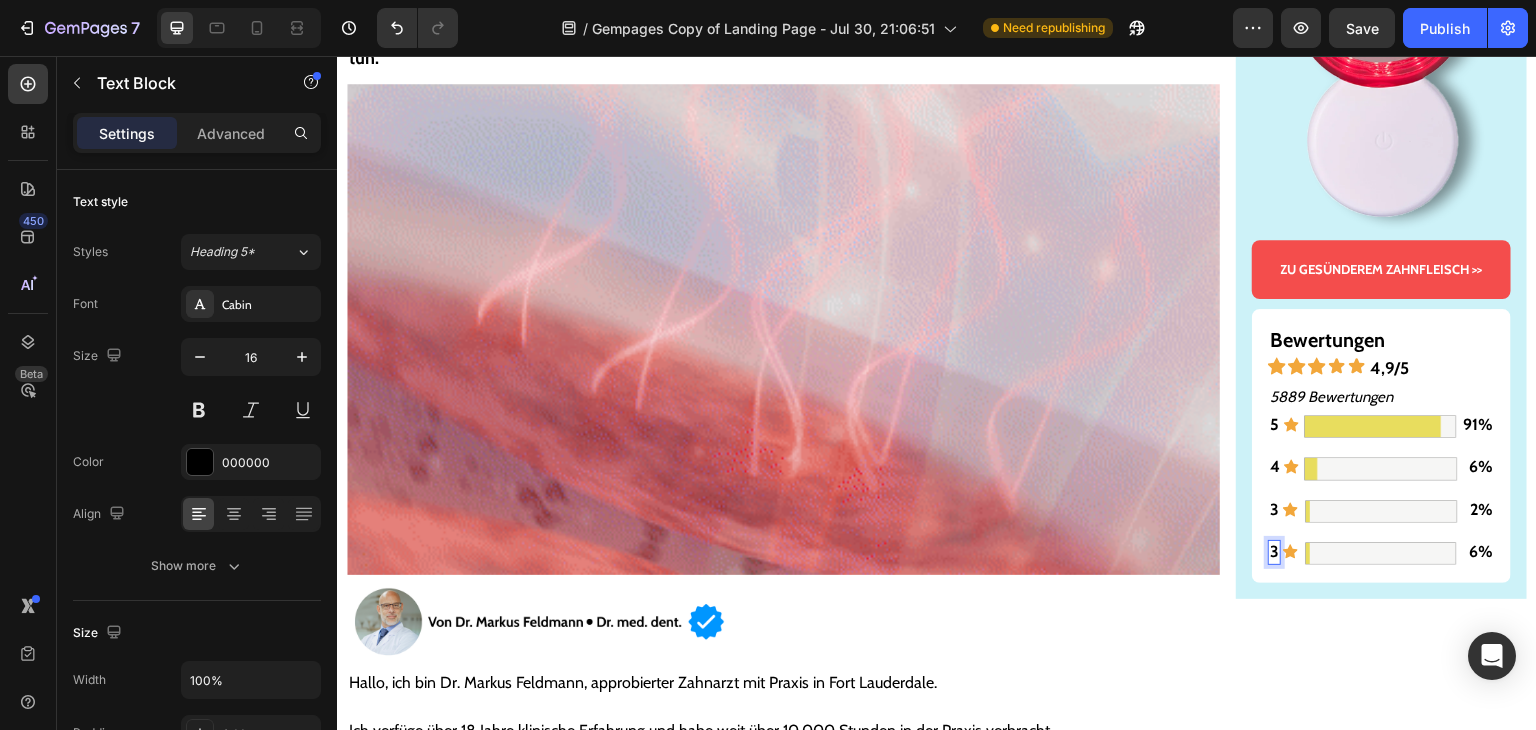 click on "3" at bounding box center [1274, 551] 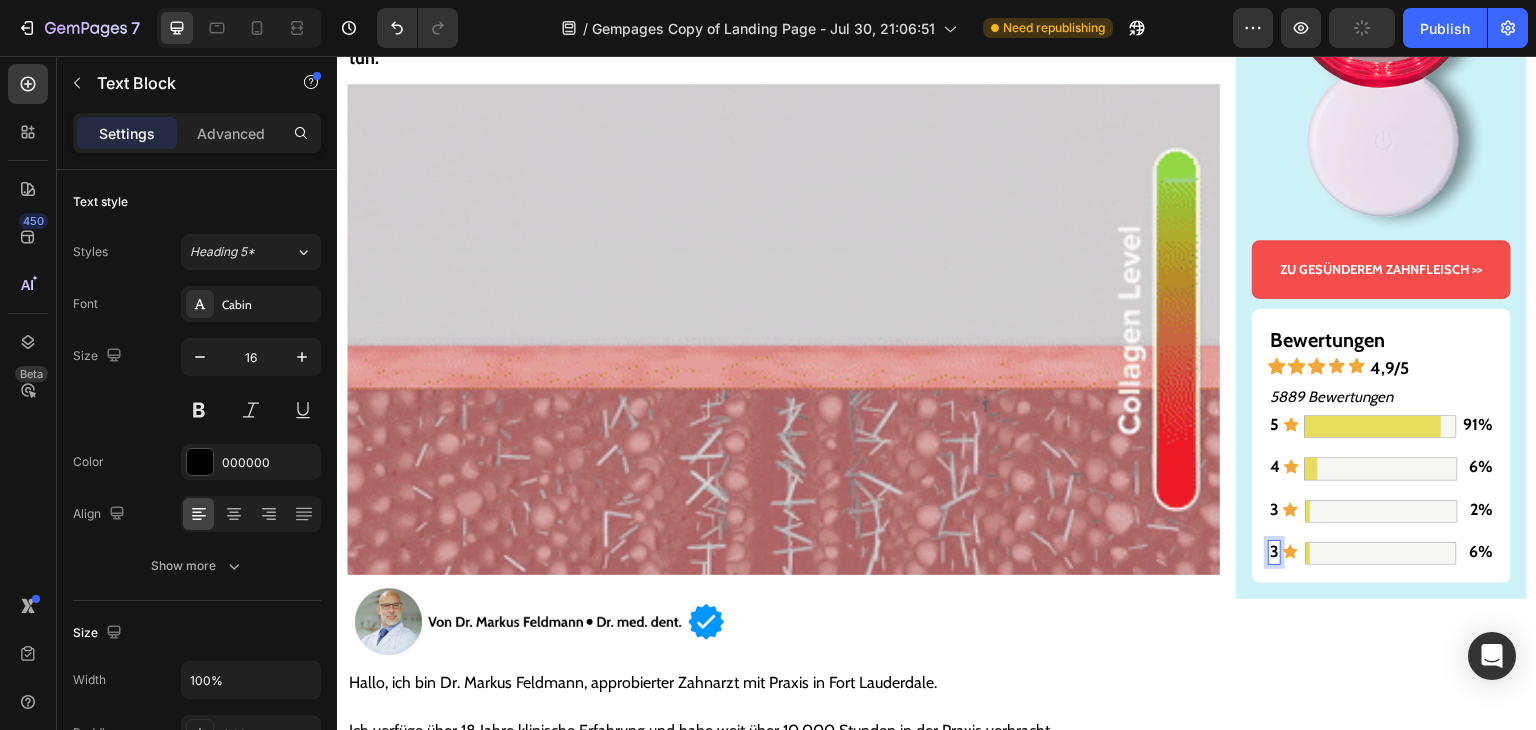 click on "3" at bounding box center (1274, 551) 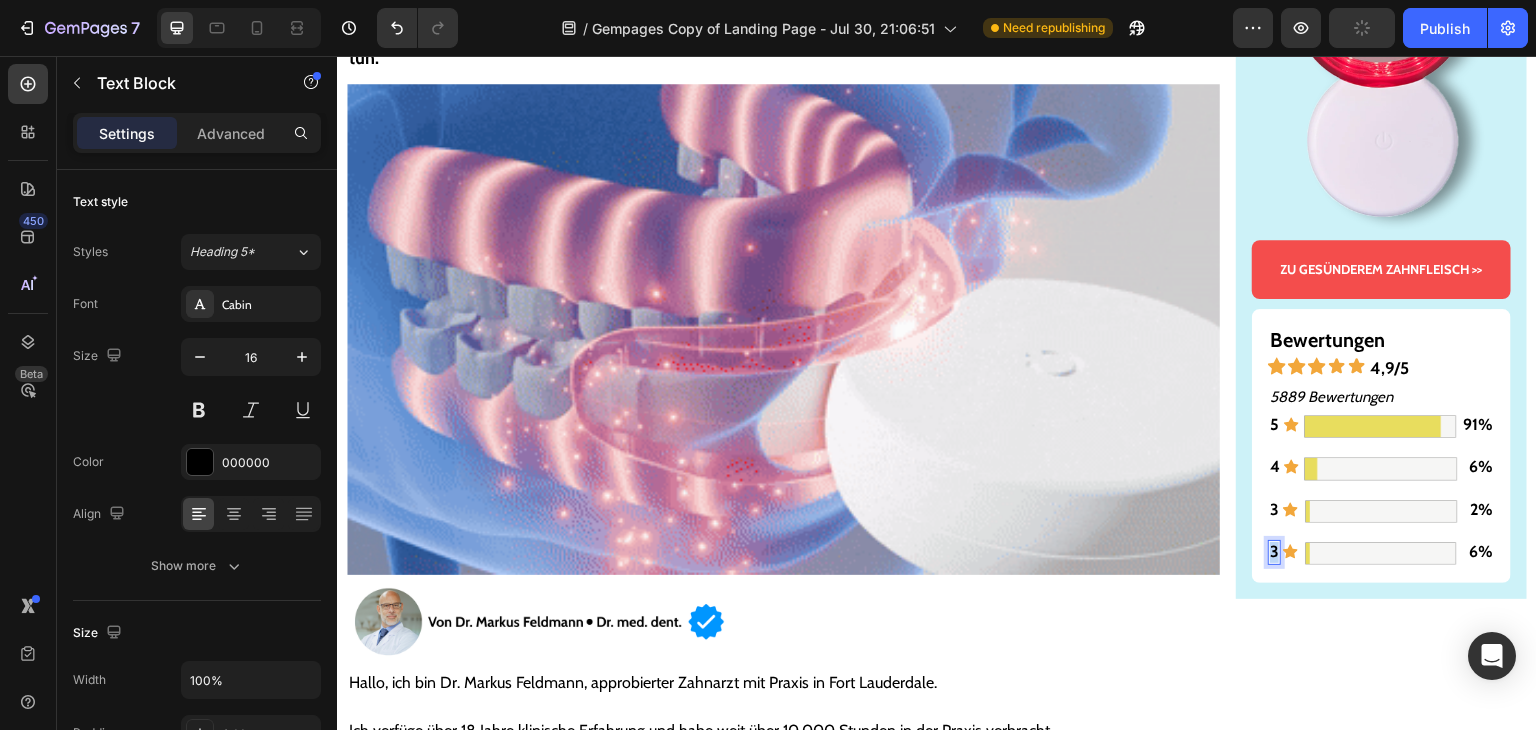 click on "3" at bounding box center (1274, 551) 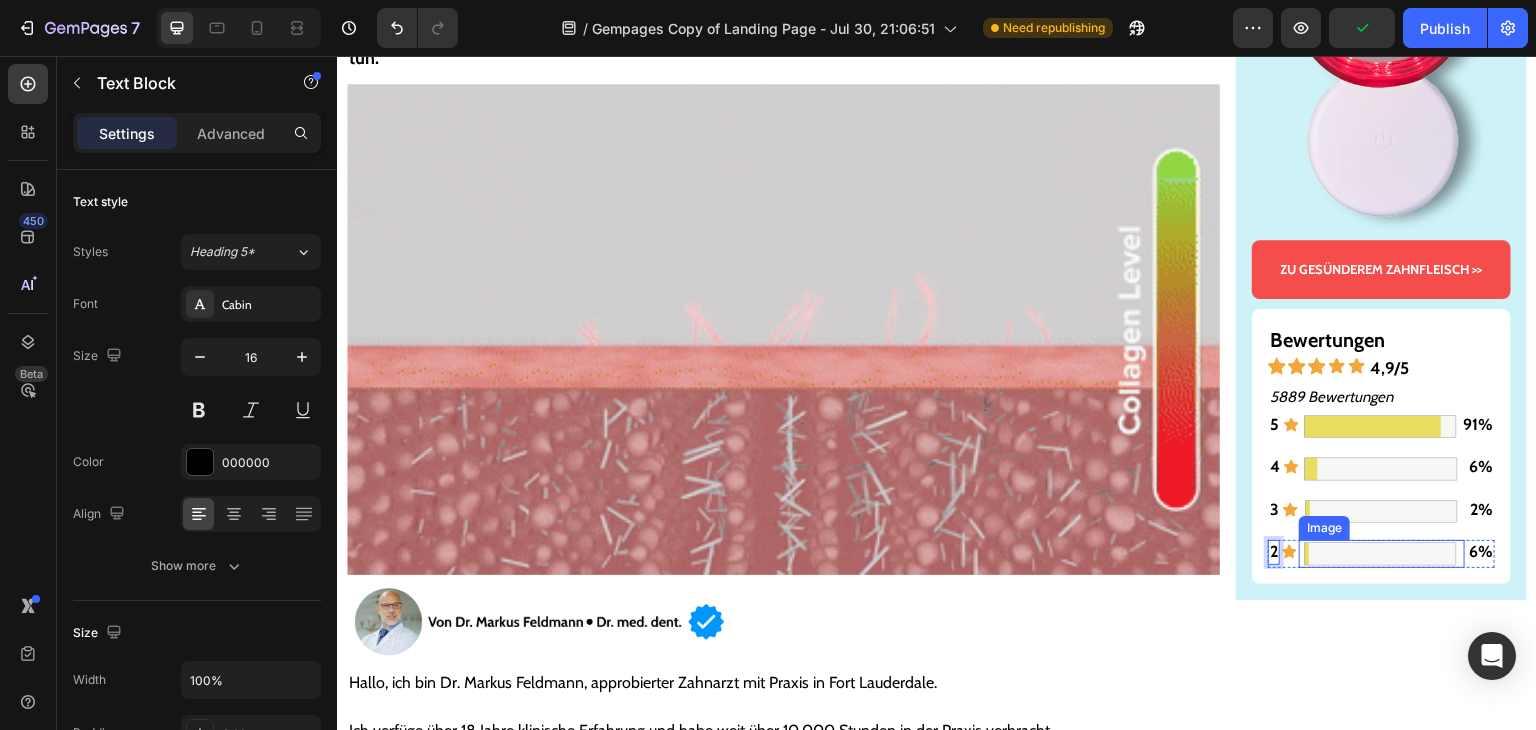 click at bounding box center [1380, 553] 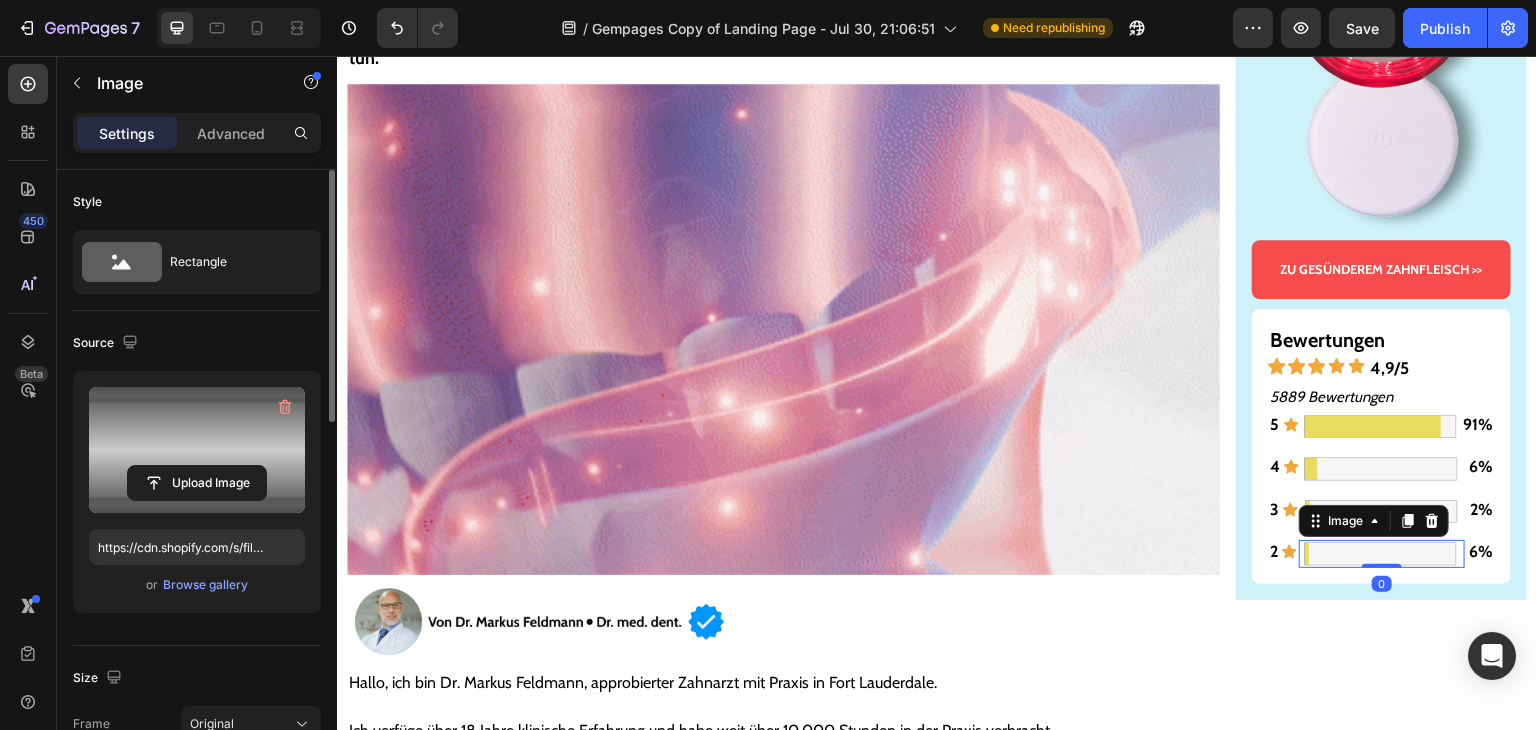 click at bounding box center (197, 450) 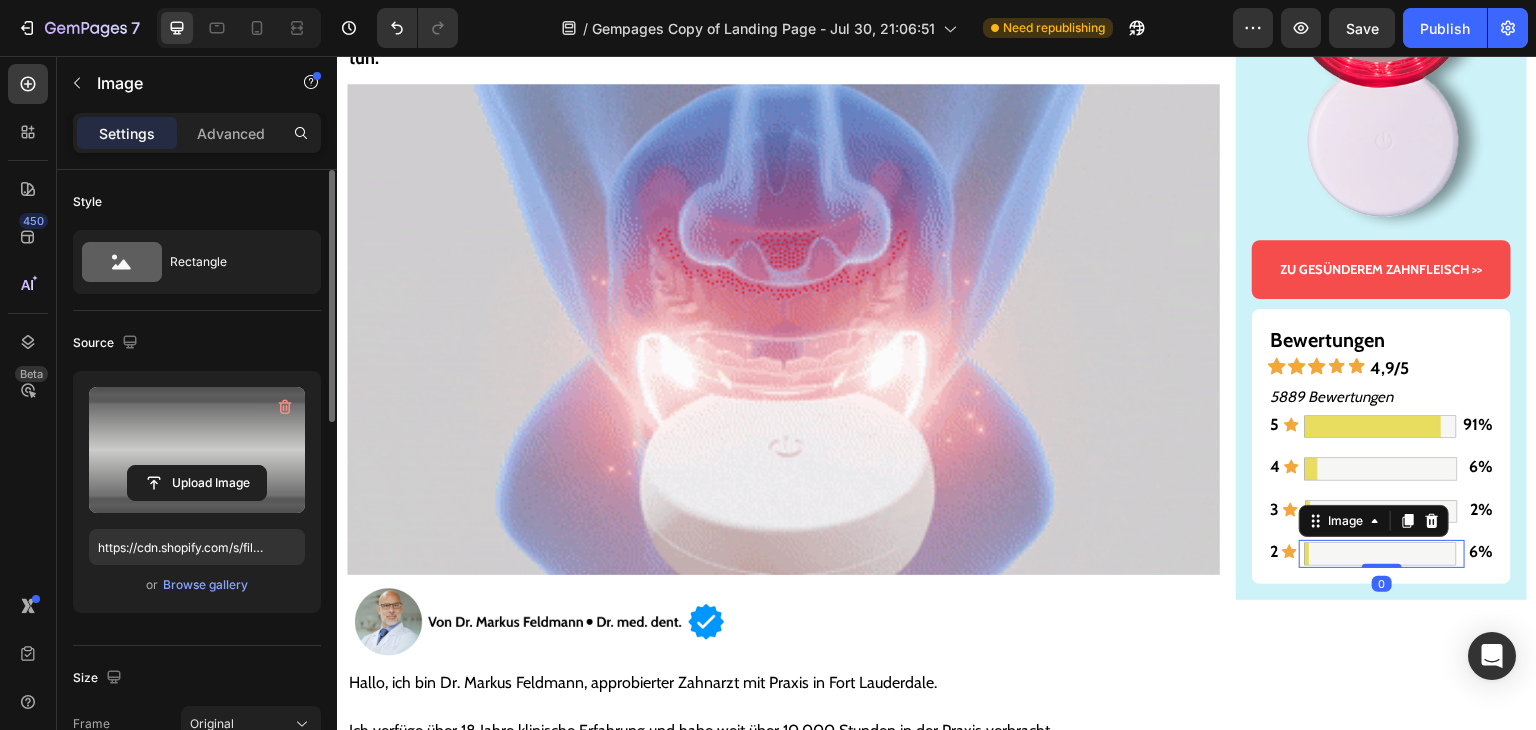 click 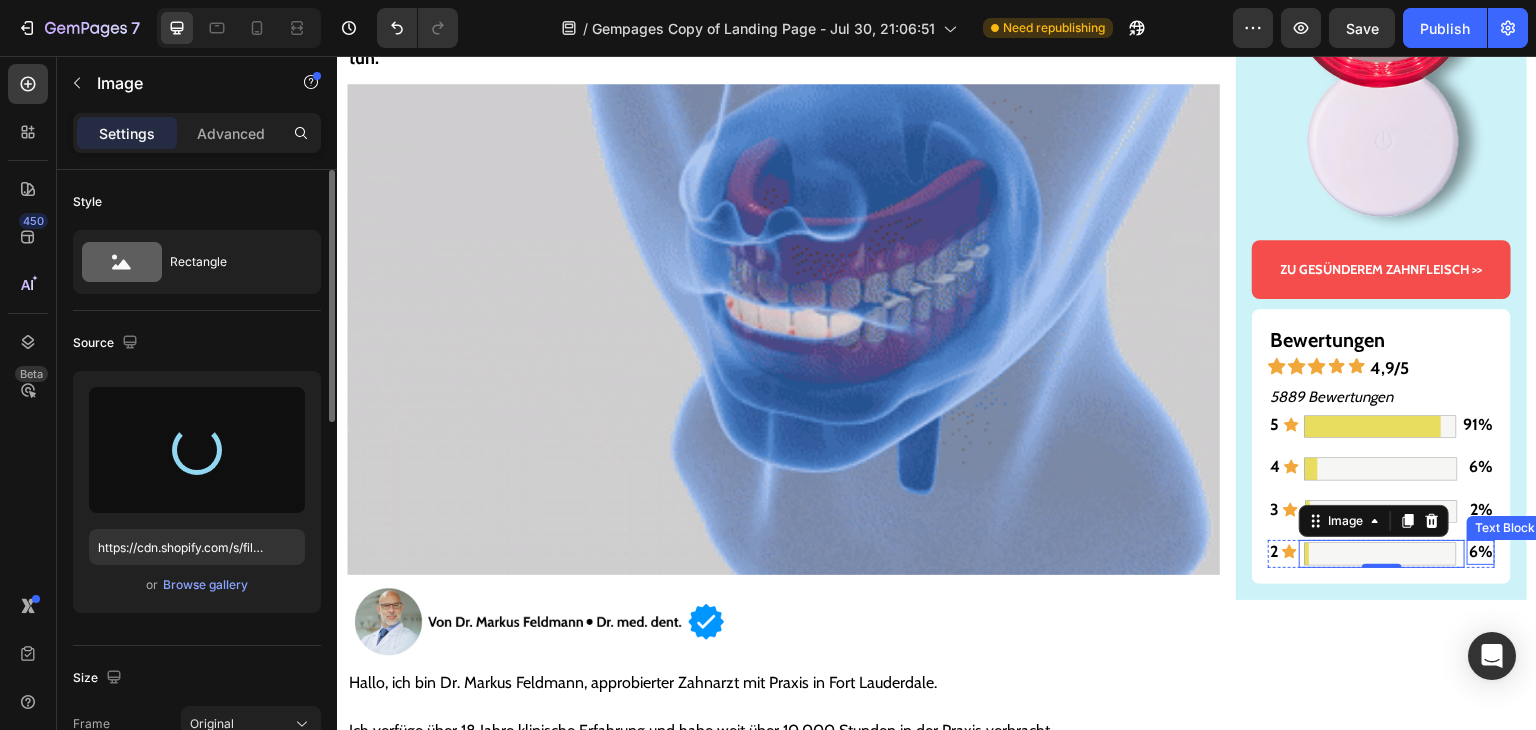 click on "6%" at bounding box center (1481, 551) 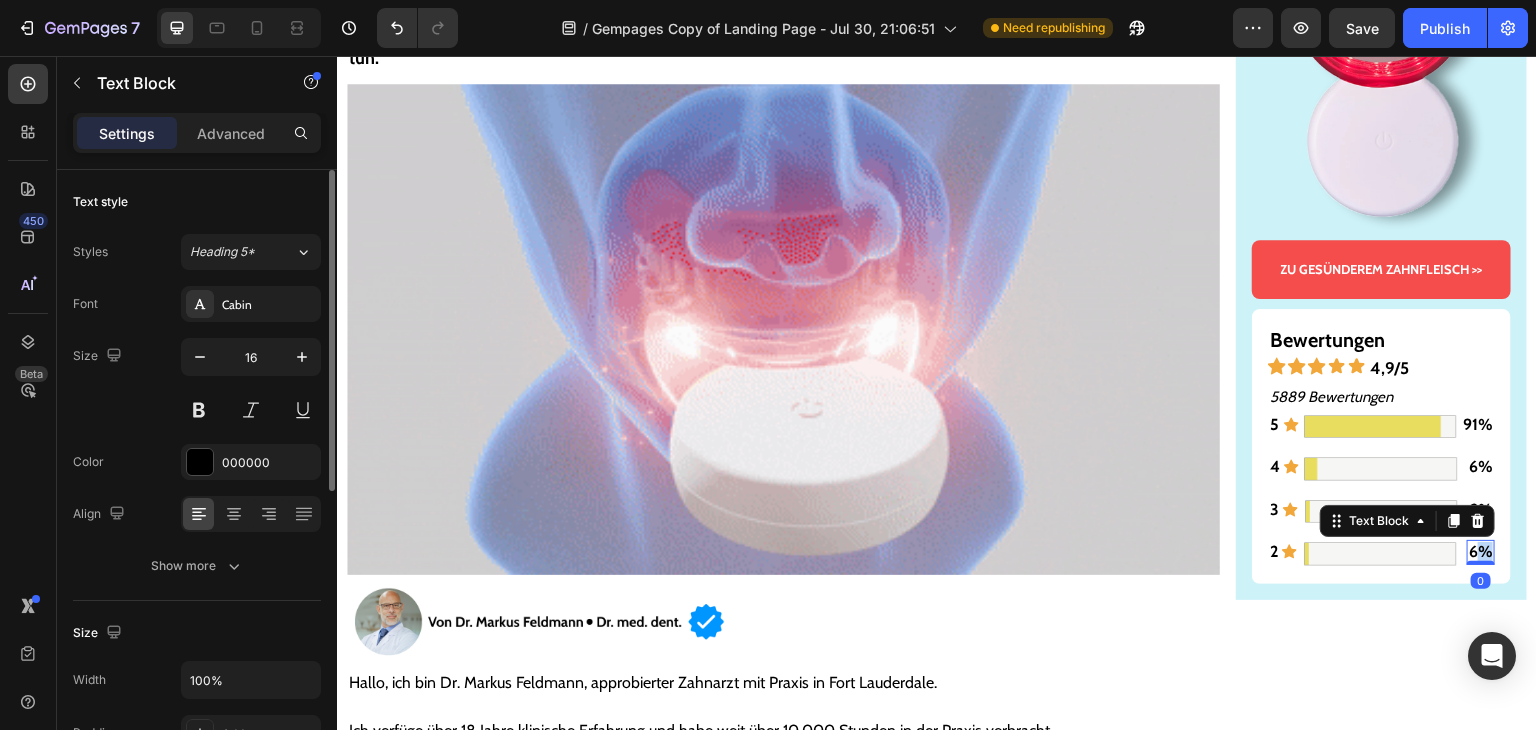 click on "6%" at bounding box center [1481, 551] 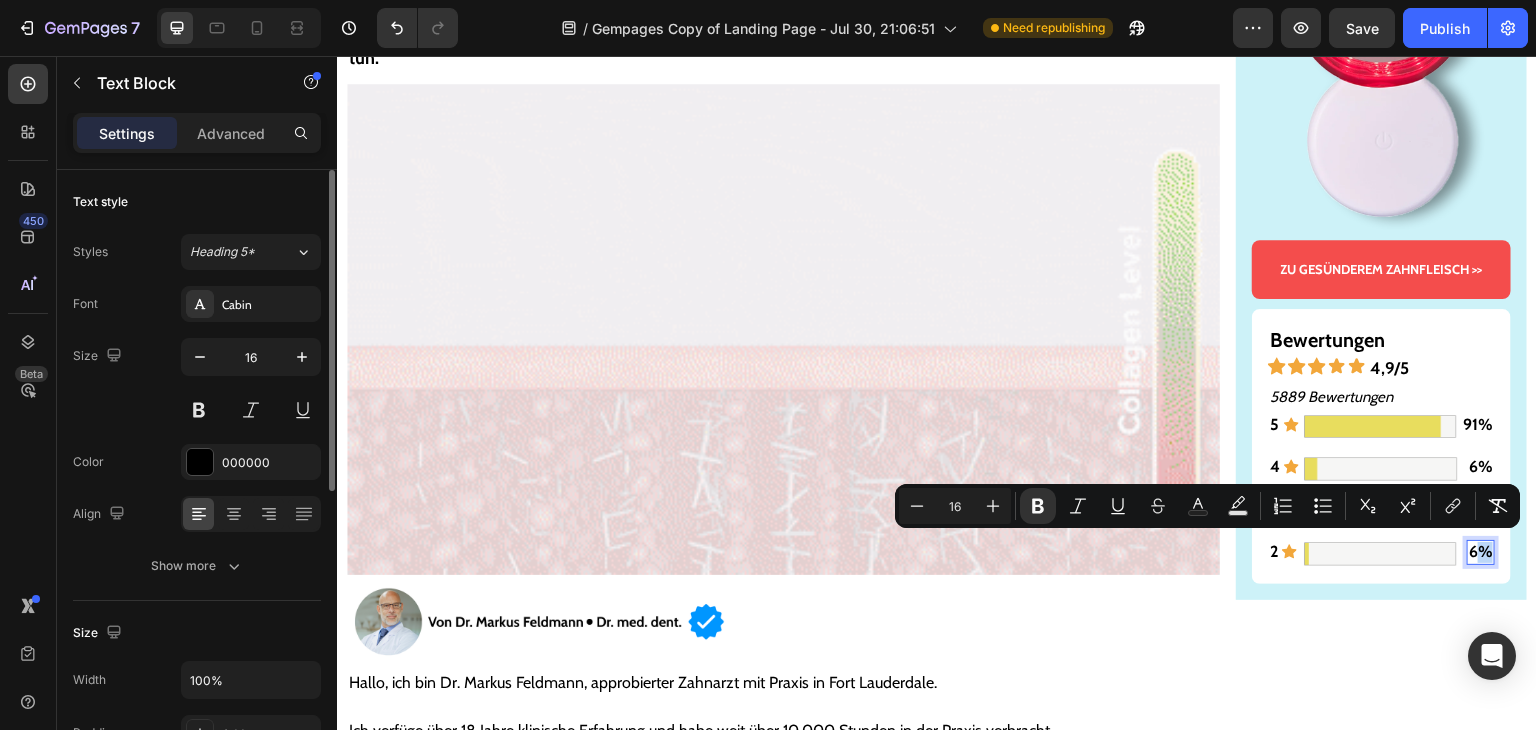 click on "6%" at bounding box center [1481, 551] 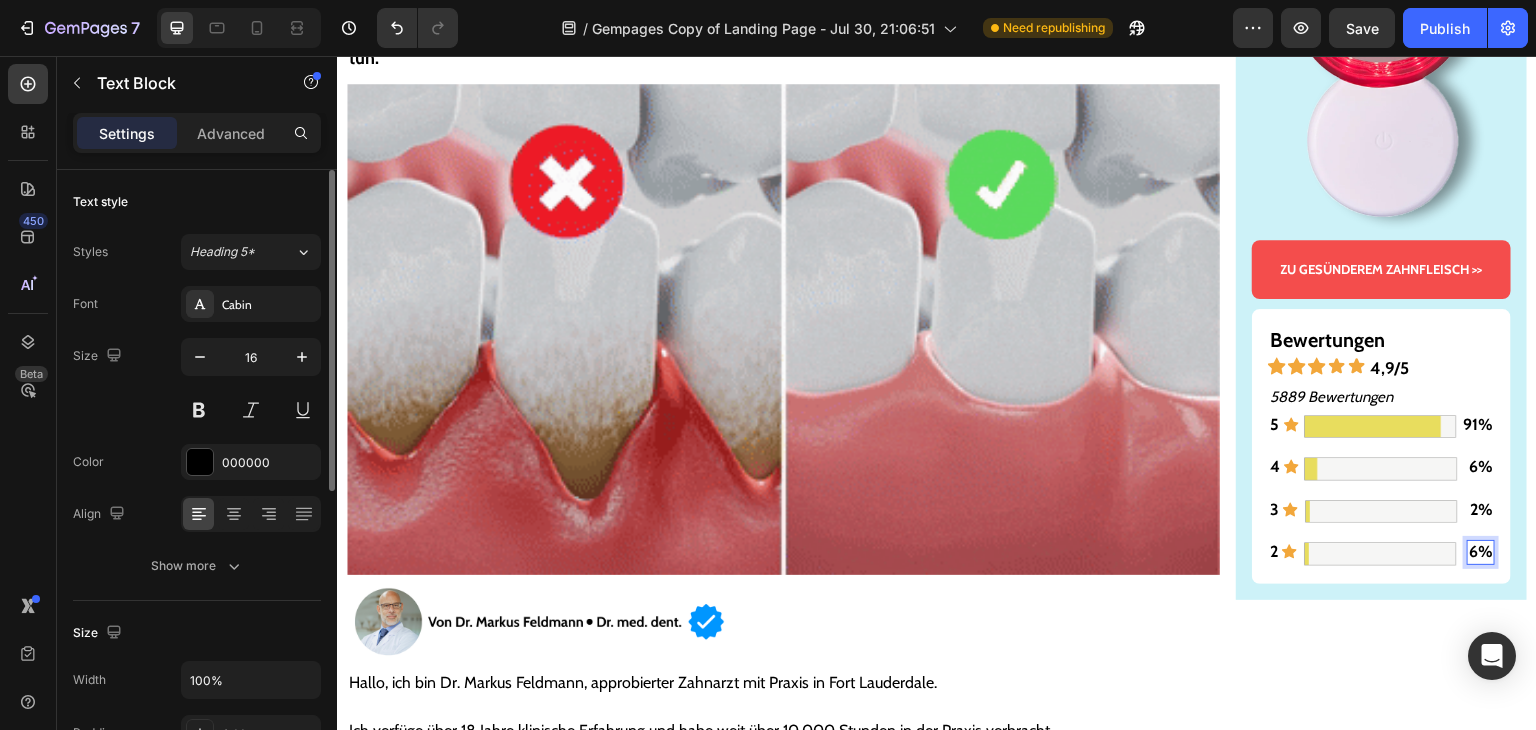 click on "6%" at bounding box center [1481, 551] 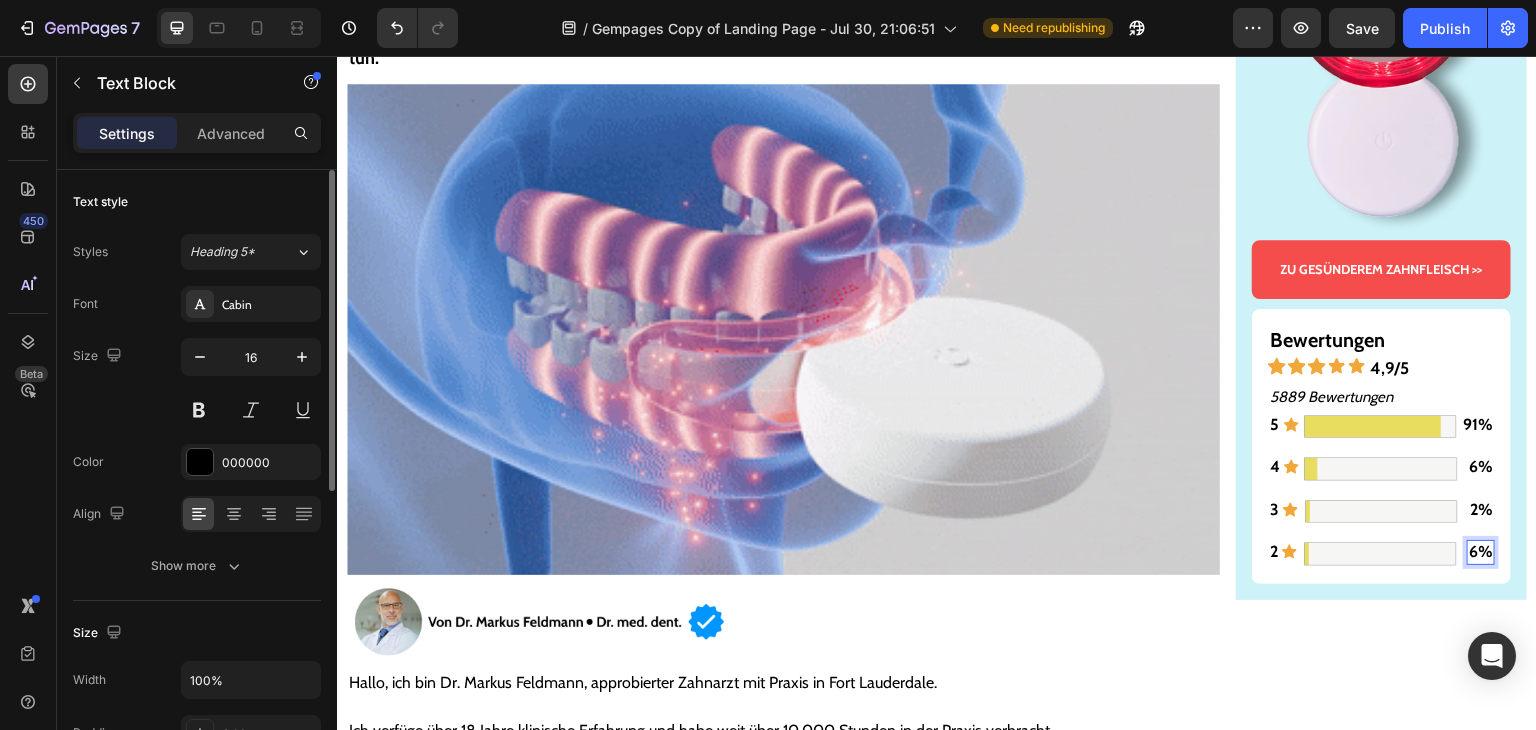 click on "6%" at bounding box center [1481, 551] 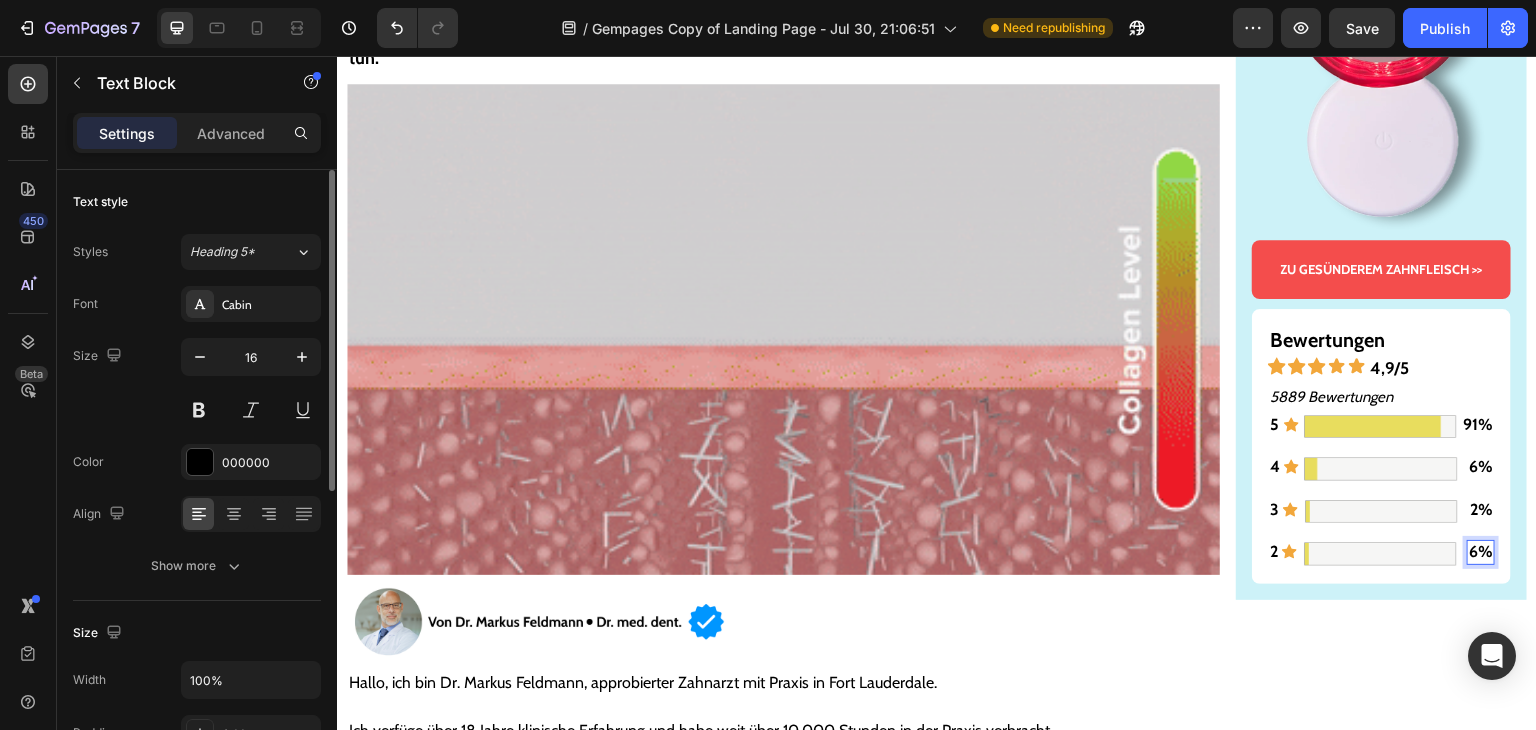 click on "6%" at bounding box center (1481, 551) 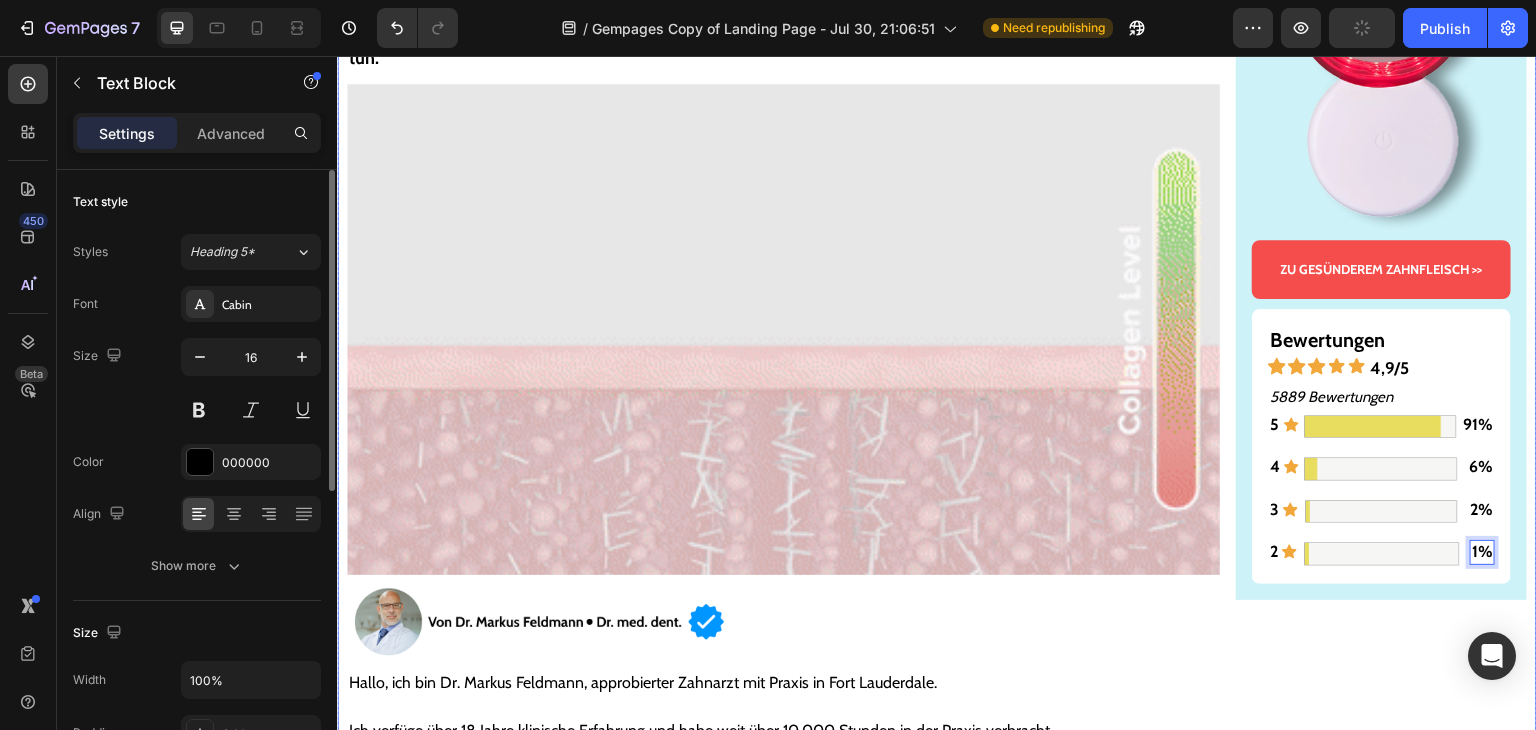 click on "Gesünderes & stärkeres Zahnfleisch – oder Geld zurück! Text Block Image ZU GESÜNDEREM ZAHNFLEISCH >> Button Bewertungen Text Block
Icon
Icon
Icon
Icon
Icon 4,9/5 Text Block Row 5889 Bewertungen Text Block 5 Text Block
Icon Image 91% Text Block Row 4 Text Block
Icon Image 6% Text Block Row 3 Text Block
Icon Image 2% Text Block Row 2 Text Block
Icon Image 1% Text Block   0 Row Row Row" at bounding box center [1381, 5921] 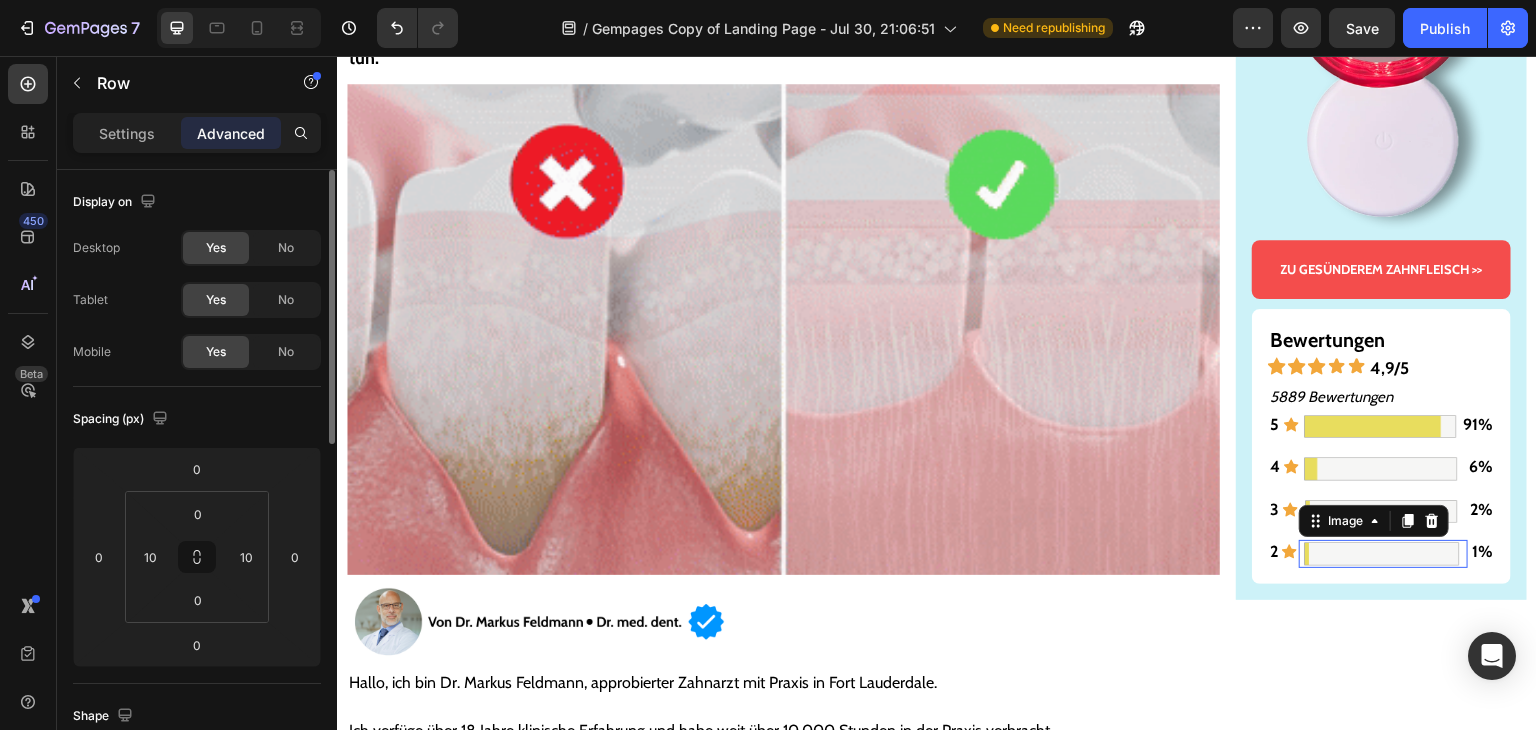 click at bounding box center (1382, 554) 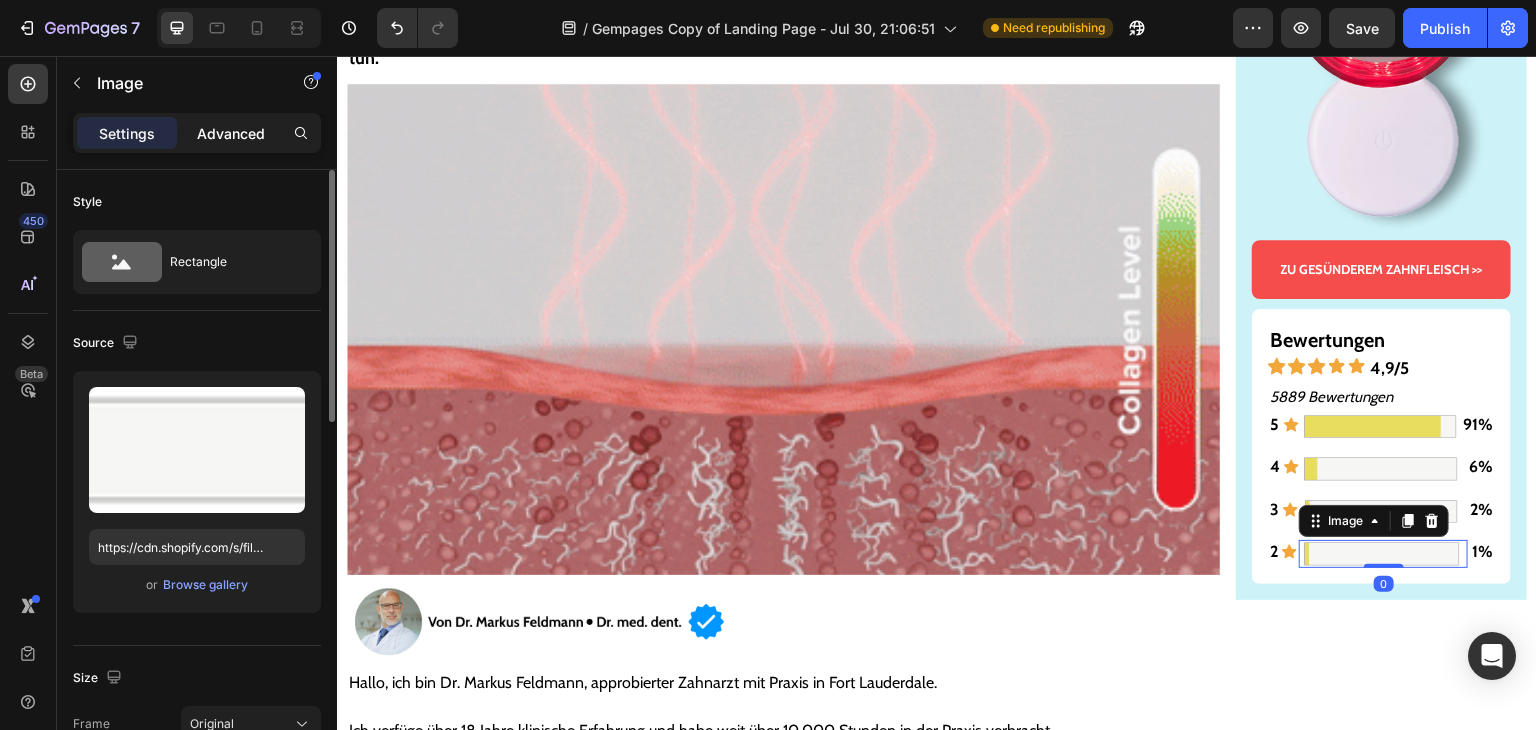 click on "Advanced" 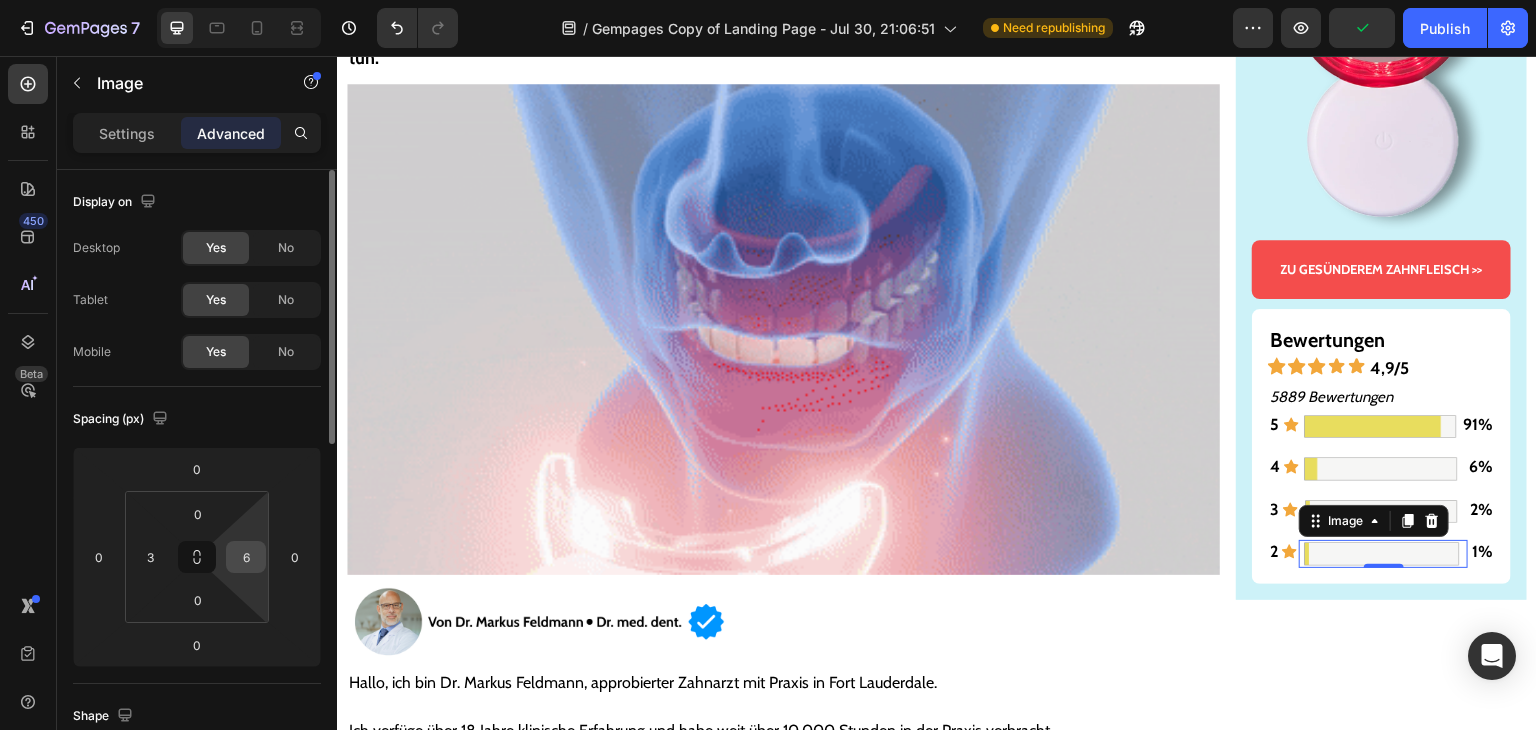 click on "6" at bounding box center [246, 557] 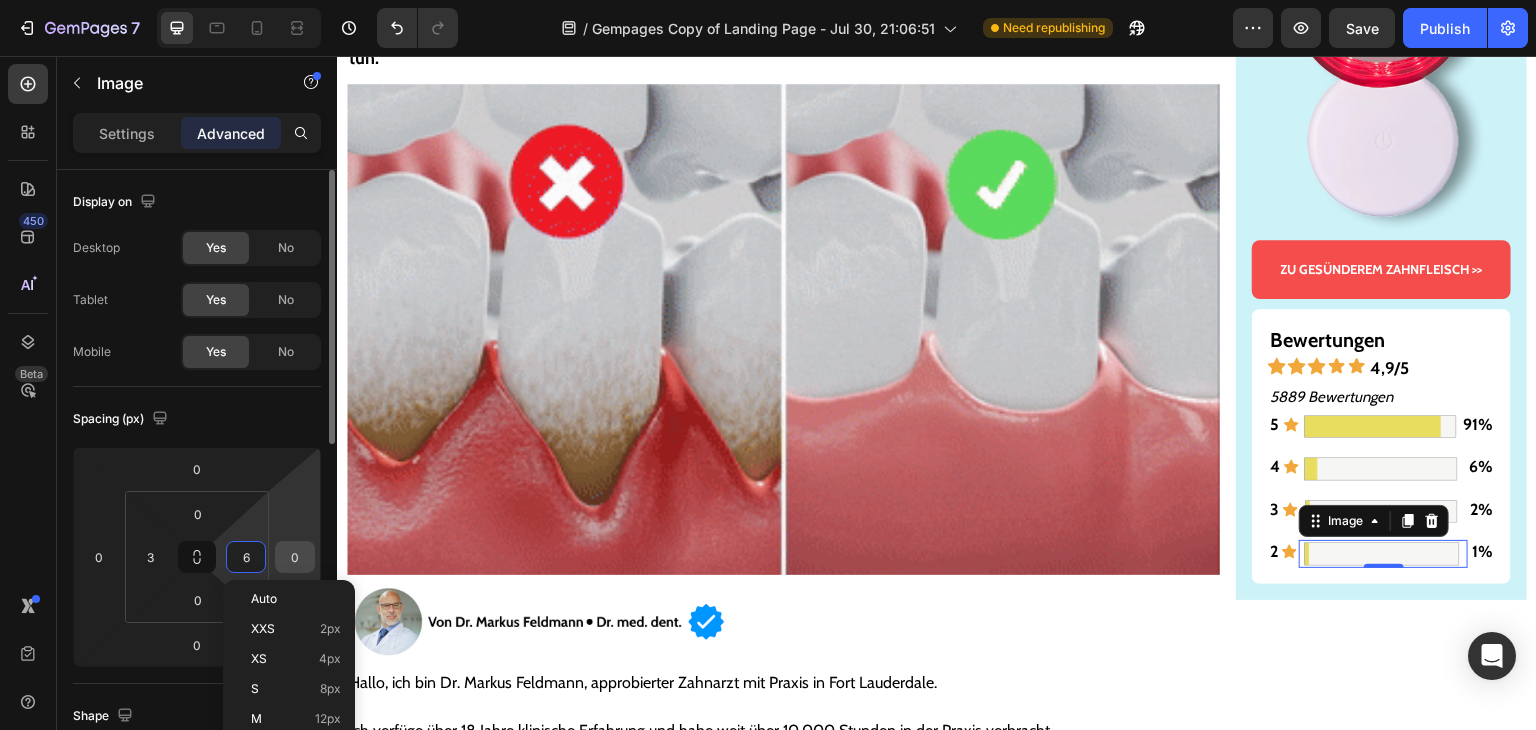 type on "8" 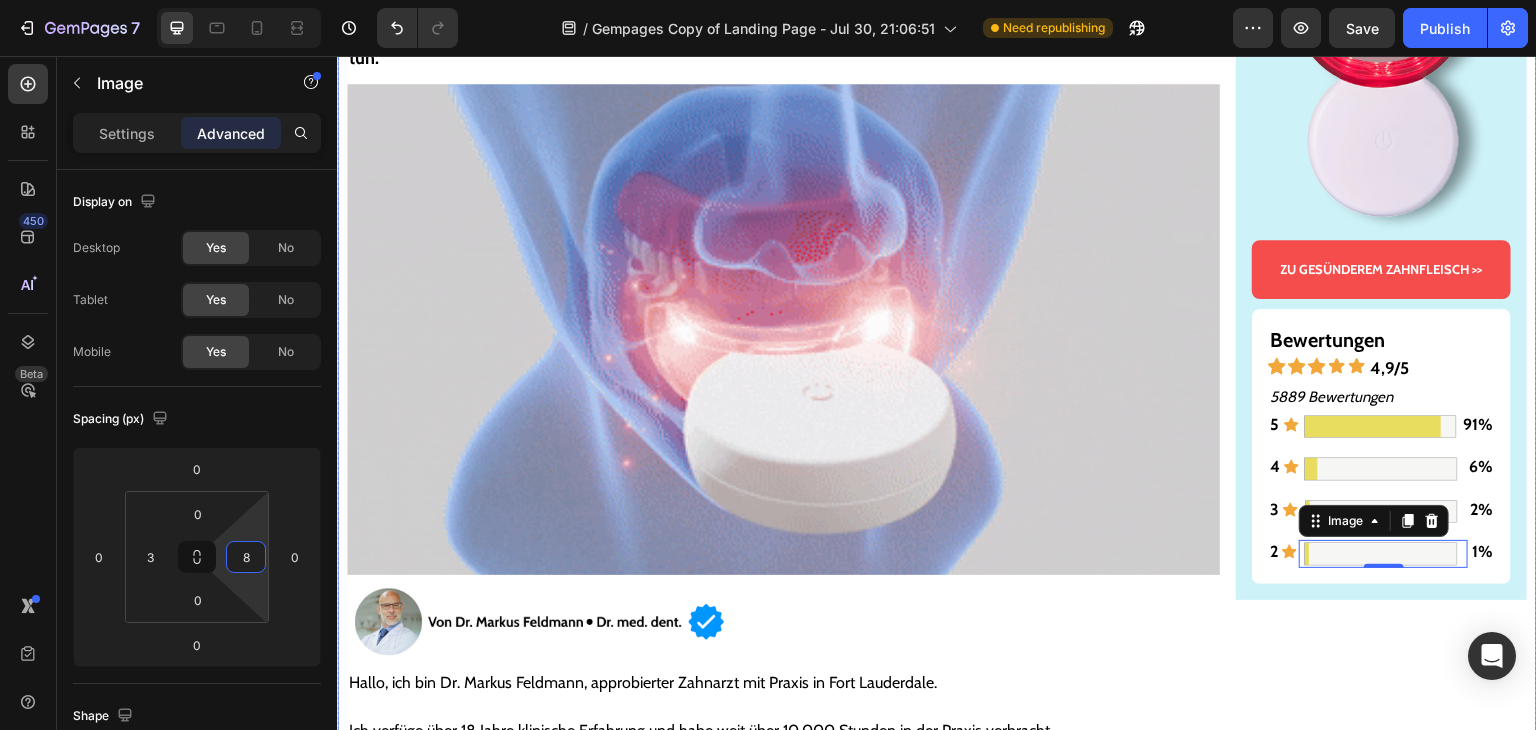click on "Gesünderes & stärkeres Zahnfleisch – oder Geld zurück! Text Block Image ZU GESÜNDEREM ZAHNFLEISCH >> Button Bewertungen Text Block
Icon
Icon
Icon
Icon
Icon 4,9/5 Text Block Row 5889 Bewertungen Text Block 5 Text Block
Icon Image 91% Text Block Row 4 Text Block
Icon Image 6% Text Block Row 3 Text Block
Icon Image 2% Text Block Row 2 Text Block
Icon Image   0 1% Text Block Row Row Row" at bounding box center [1381, 5921] 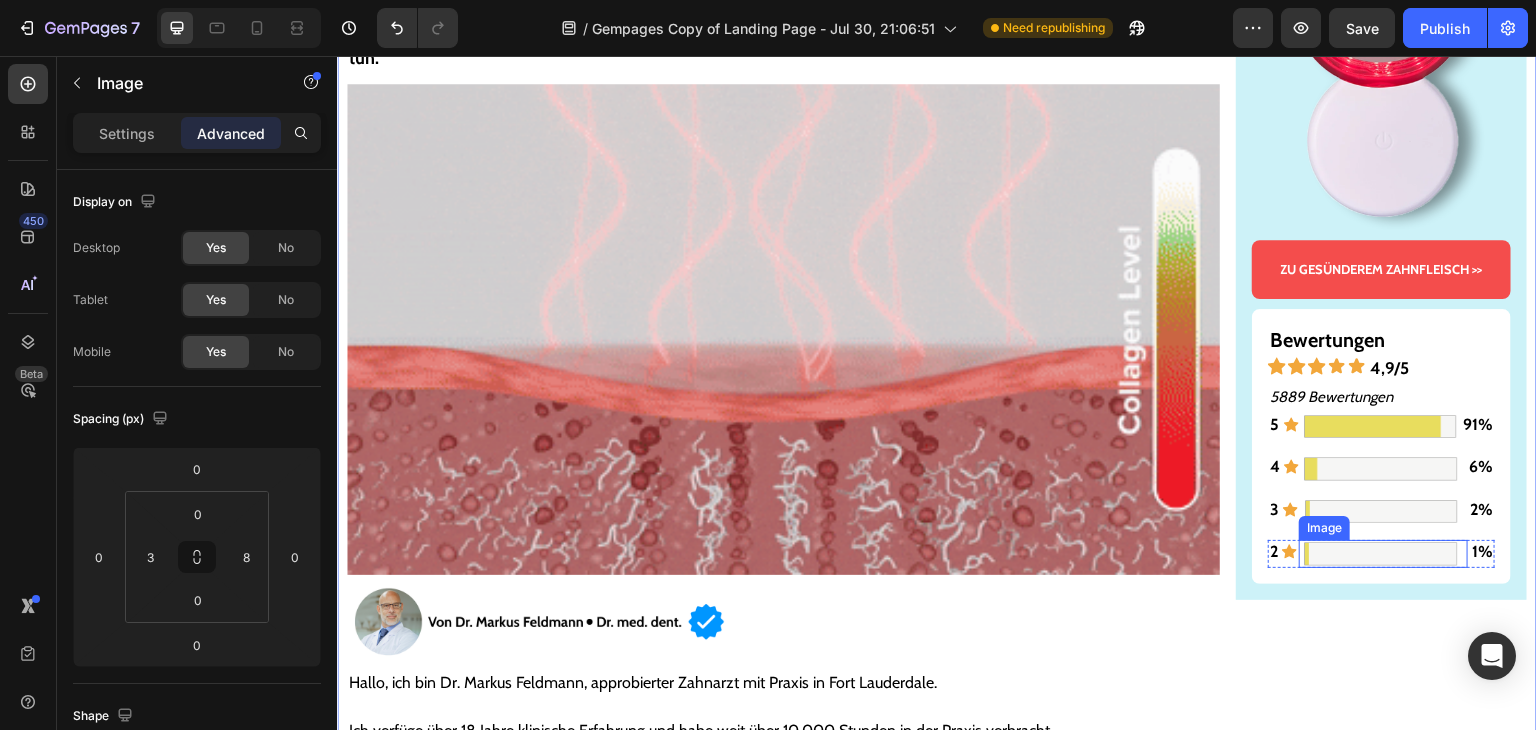 click at bounding box center (1381, 554) 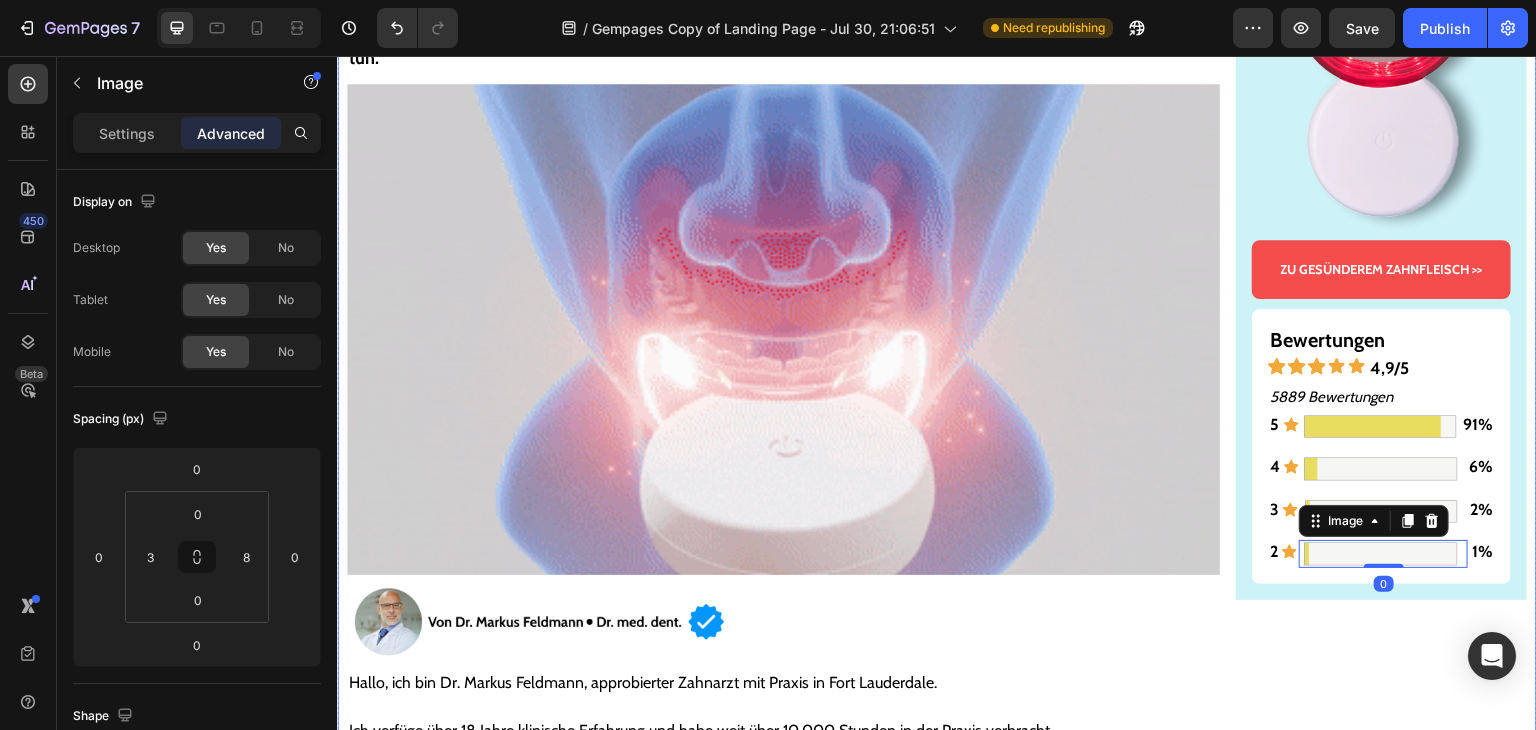 click on "Gesünderes & stärkeres Zahnfleisch – oder Geld zurück! Text Block Image ZU GESÜNDEREM ZAHNFLEISCH >> Button Bewertungen Text Block
Icon
Icon
Icon
Icon
Icon 4,9/5 Text Block Row 5889 Bewertungen Text Block 5 Text Block
Icon Image 91% Text Block Row 4 Text Block
Icon Image 6% Text Block Row 3 Text Block
Icon Image 2% Text Block Row 2 Text Block
Icon Image   0 1% Text Block Row Row Row" at bounding box center (1381, 5921) 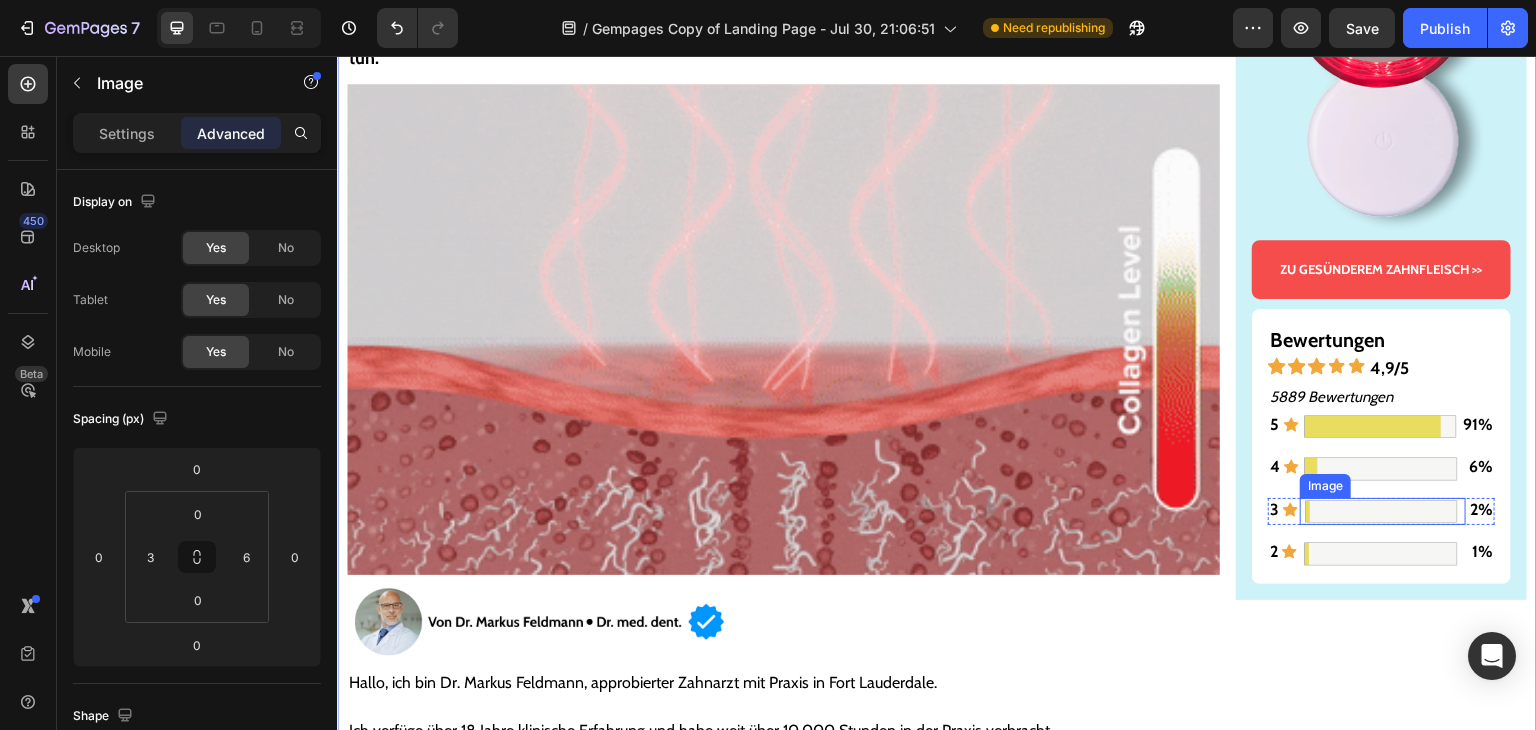 click at bounding box center [1381, 511] 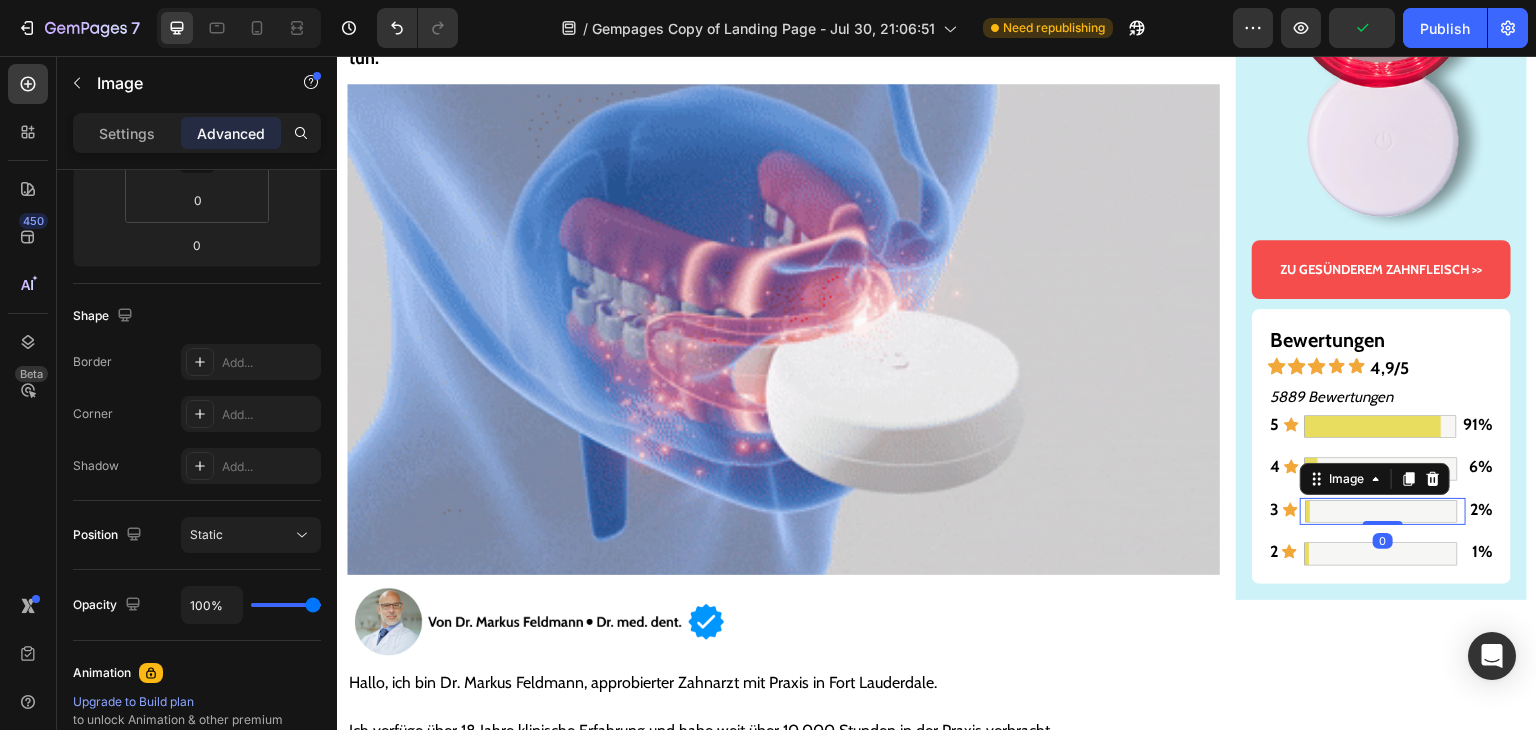 scroll, scrollTop: 0, scrollLeft: 0, axis: both 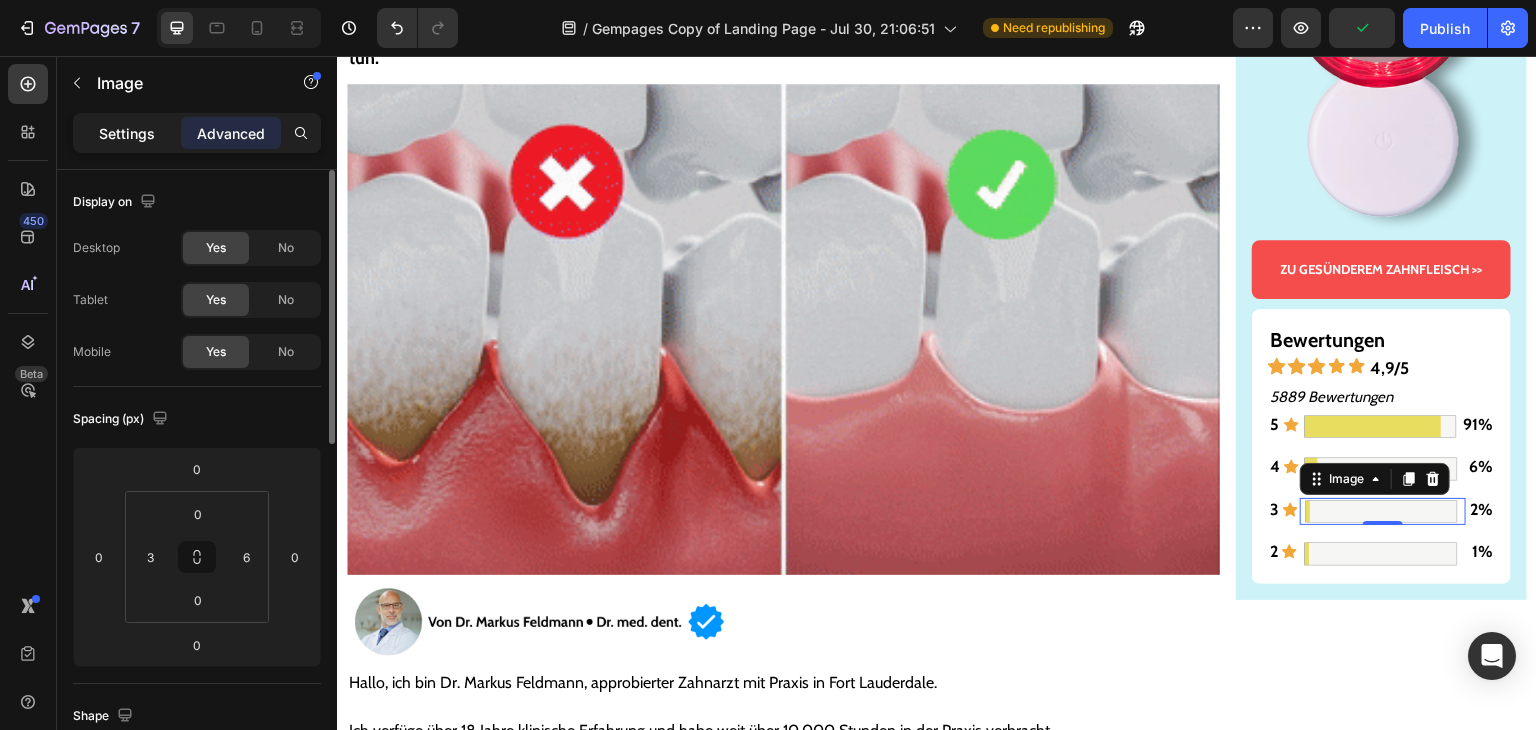 click on "Settings" at bounding box center [127, 133] 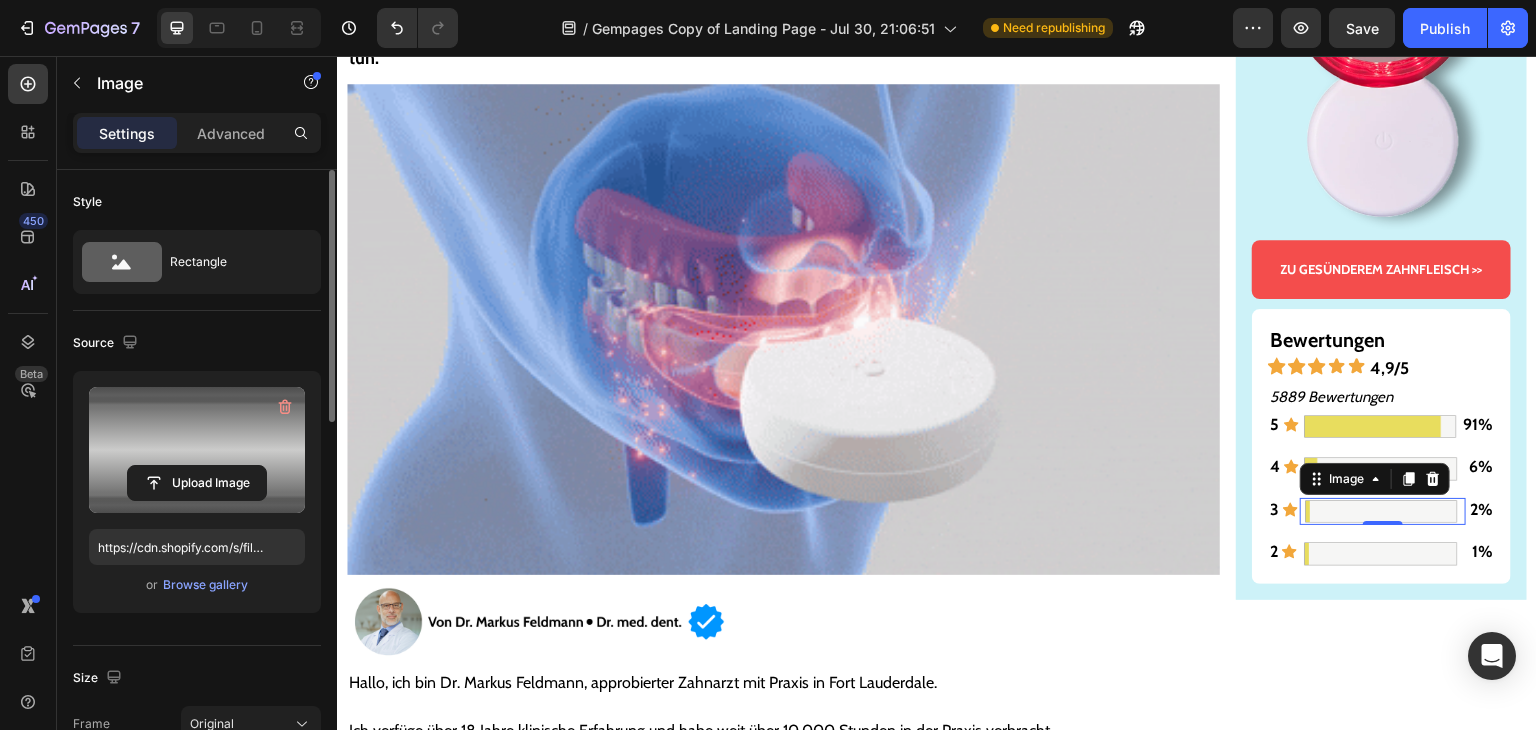 click at bounding box center (197, 450) 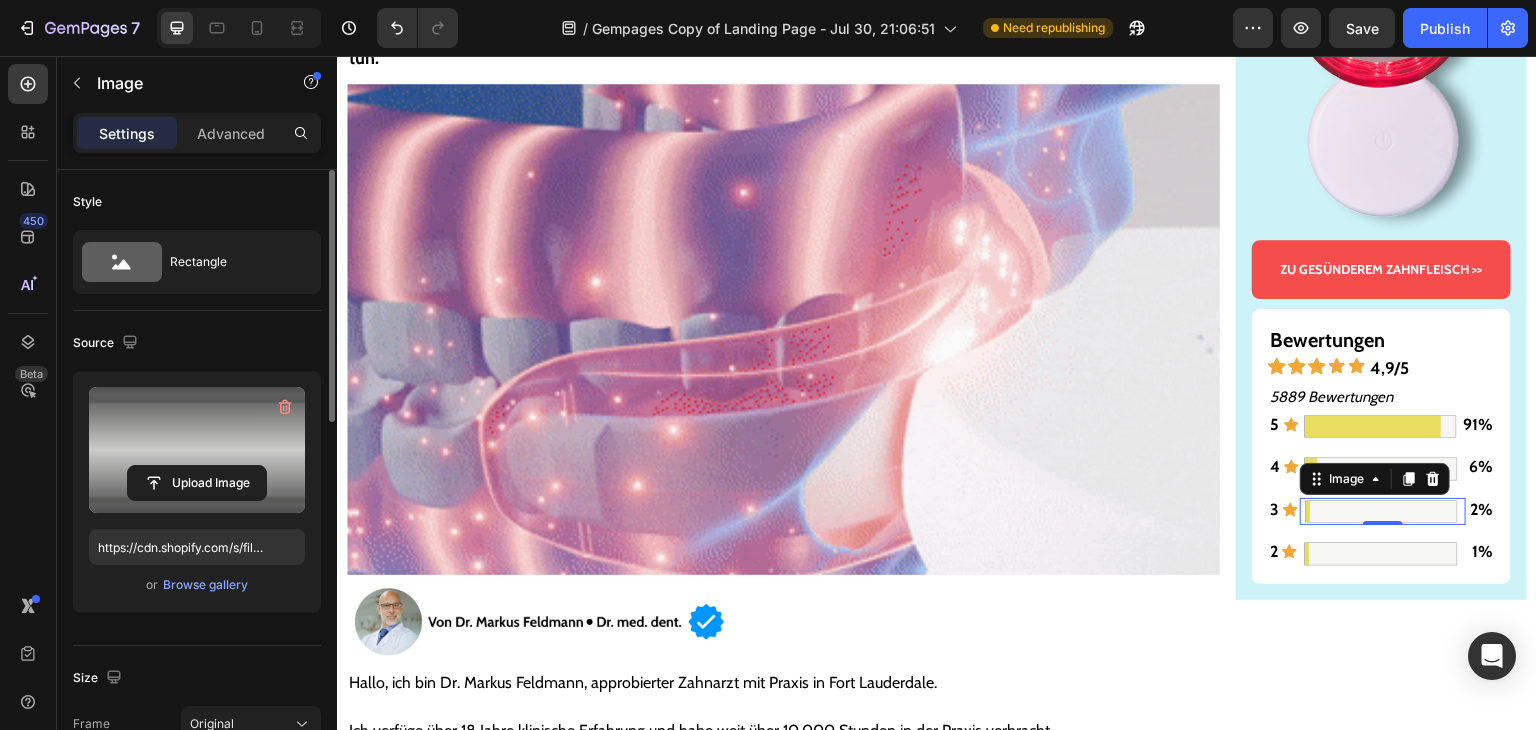 click 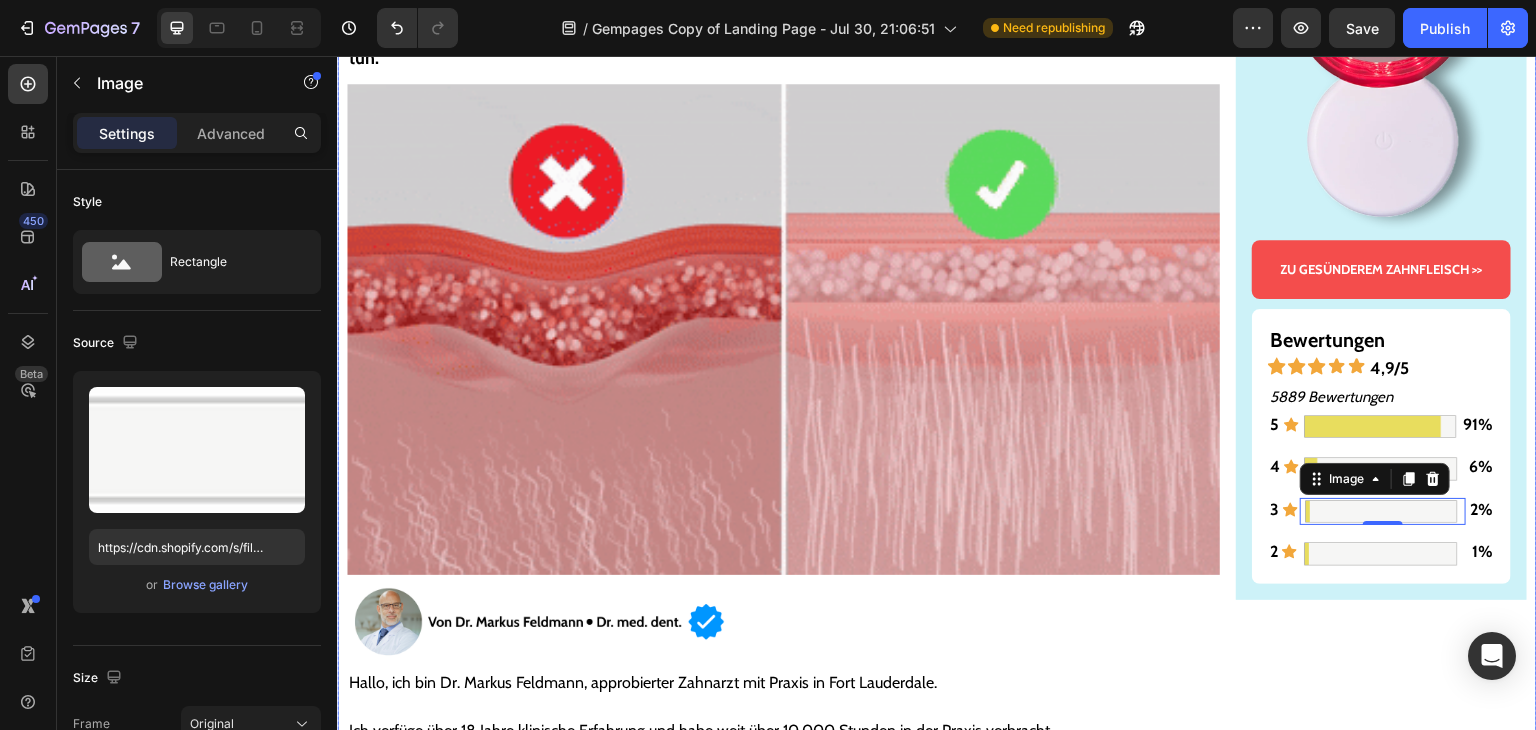 click on "Gesünderes & stärkeres Zahnfleisch – oder Geld zurück! Text Block Image ZU GESÜNDEREM ZAHNFLEISCH >> Button Bewertungen Text Block
Icon
Icon
Icon
Icon
Icon 4,9/5 Text Block Row 5889 Bewertungen Text Block 5 Text Block
Icon Image 91% Text Block Row 4 Text Block
Icon Image 6% Text Block Row 3 Text Block
Icon Image   0 2% Text Block Row 2 Text Block
Icon Image 1% Text Block Row Row Row" at bounding box center (1381, 5921) 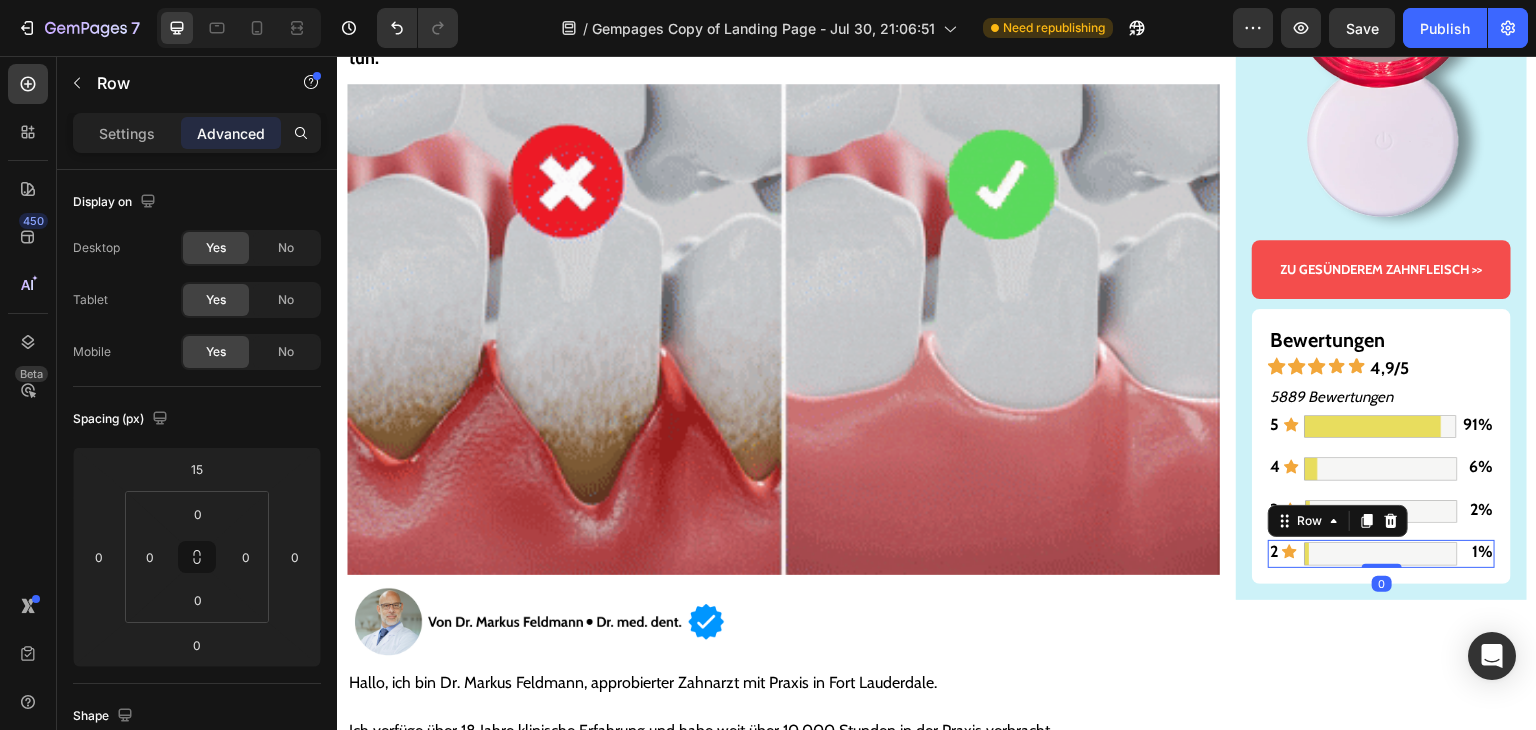 click on "2 Text Block" at bounding box center [1274, 554] 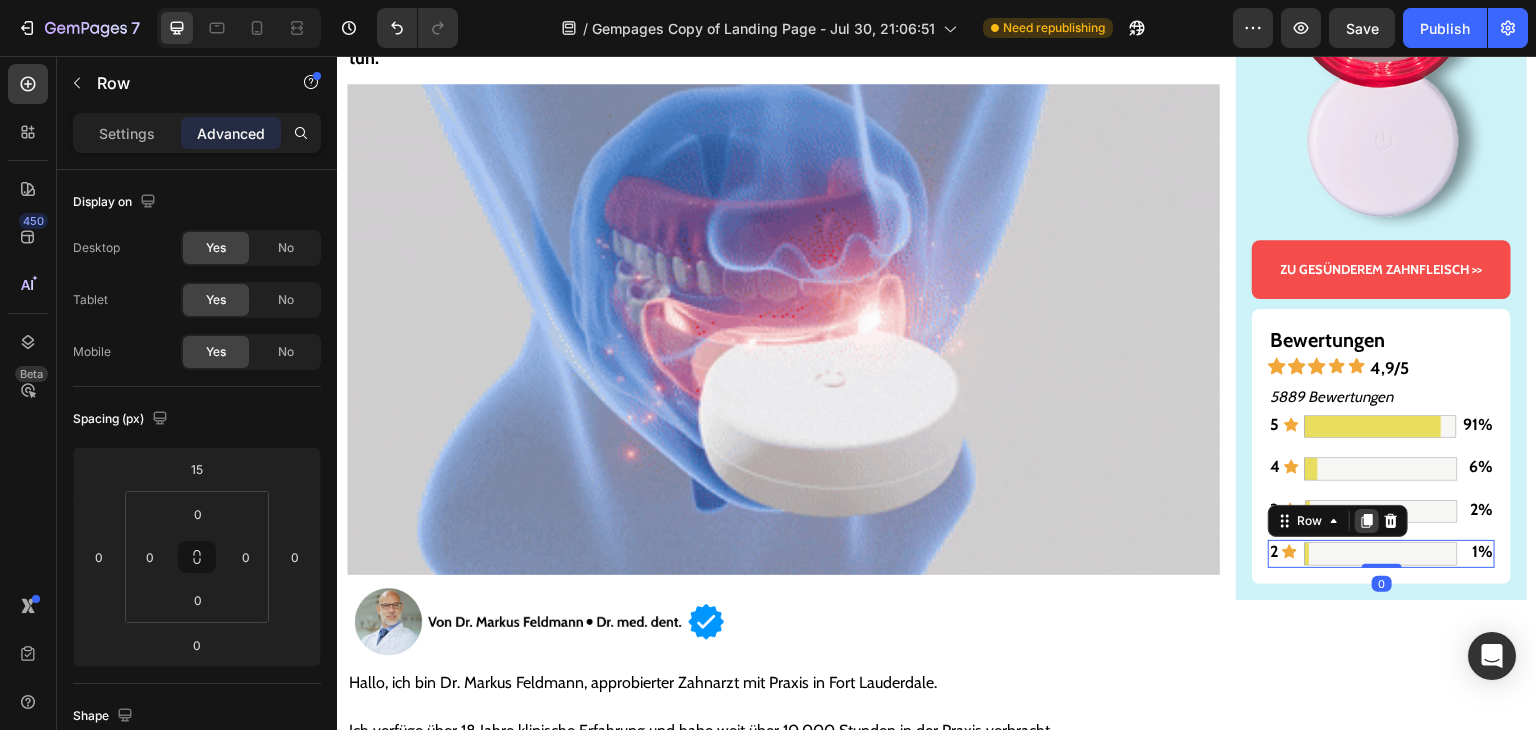 click at bounding box center (1367, 521) 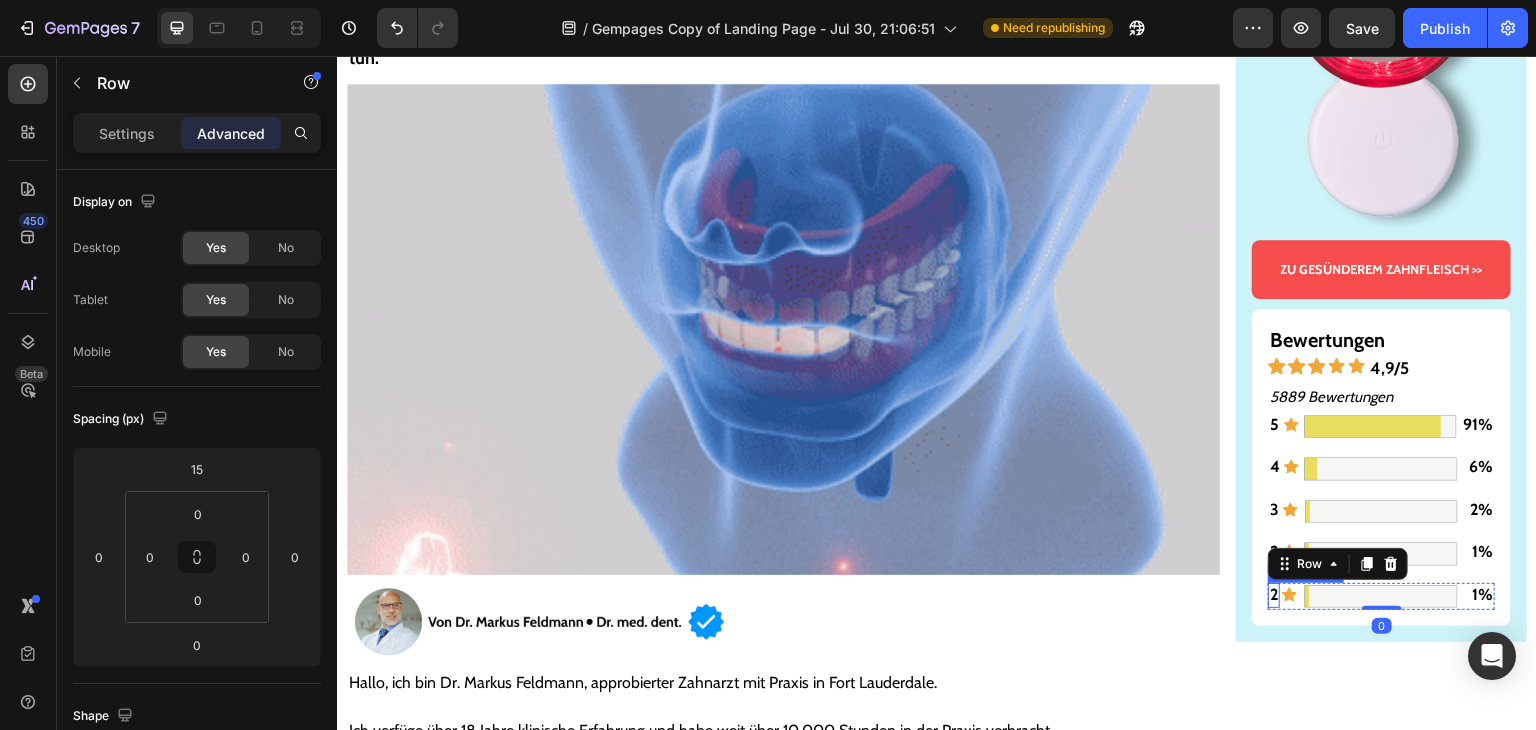 click on "2" at bounding box center (1274, 594) 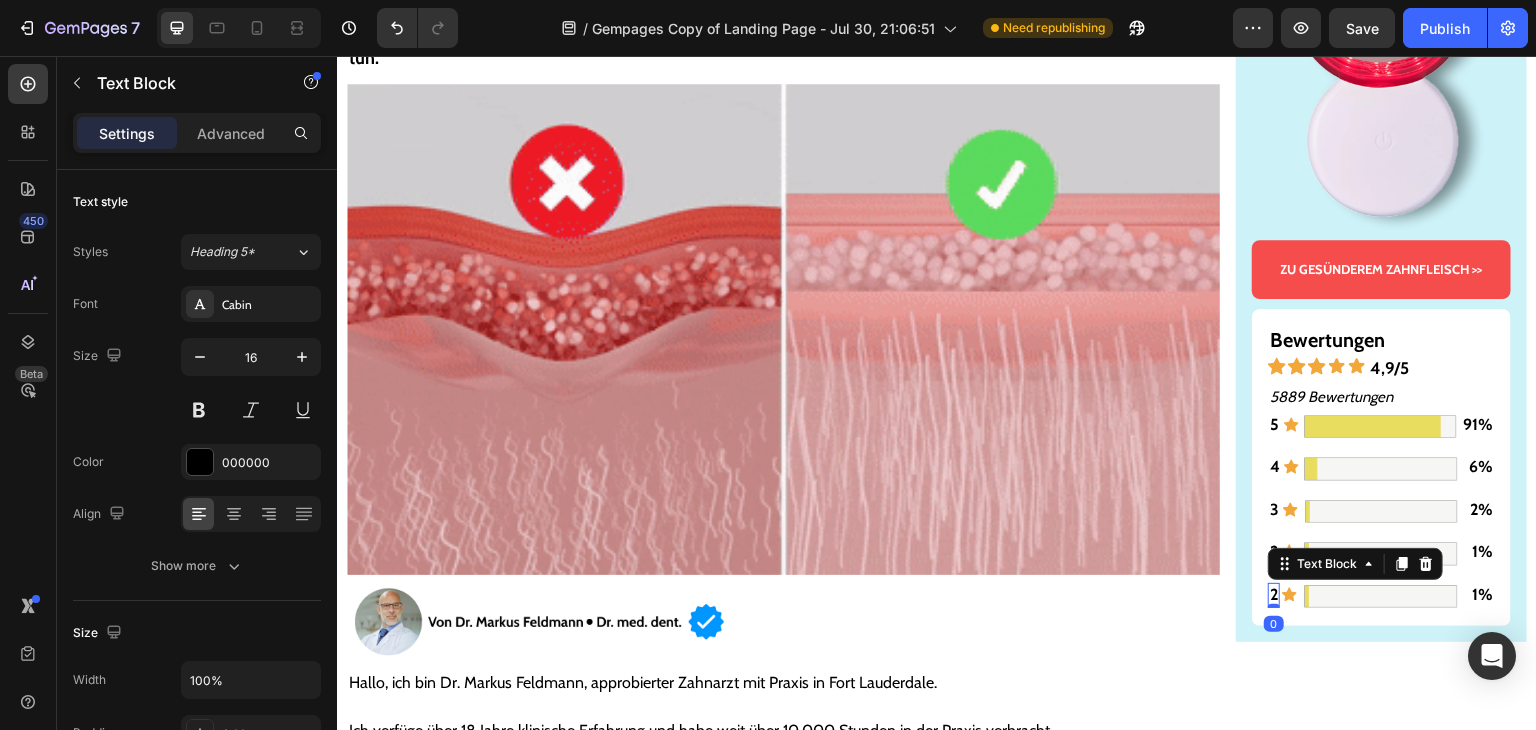 click on "2" at bounding box center [1274, 594] 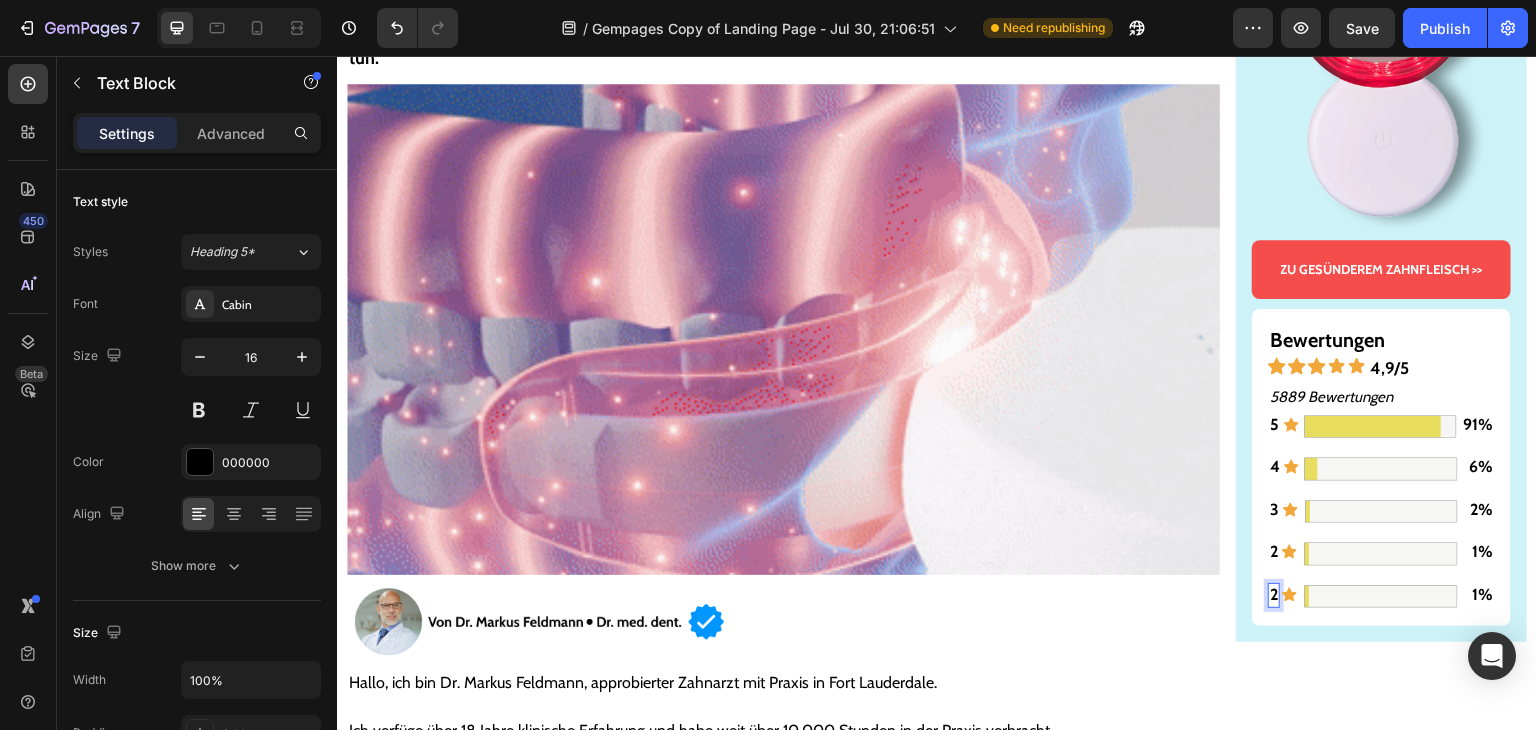 click on "2" at bounding box center (1274, 594) 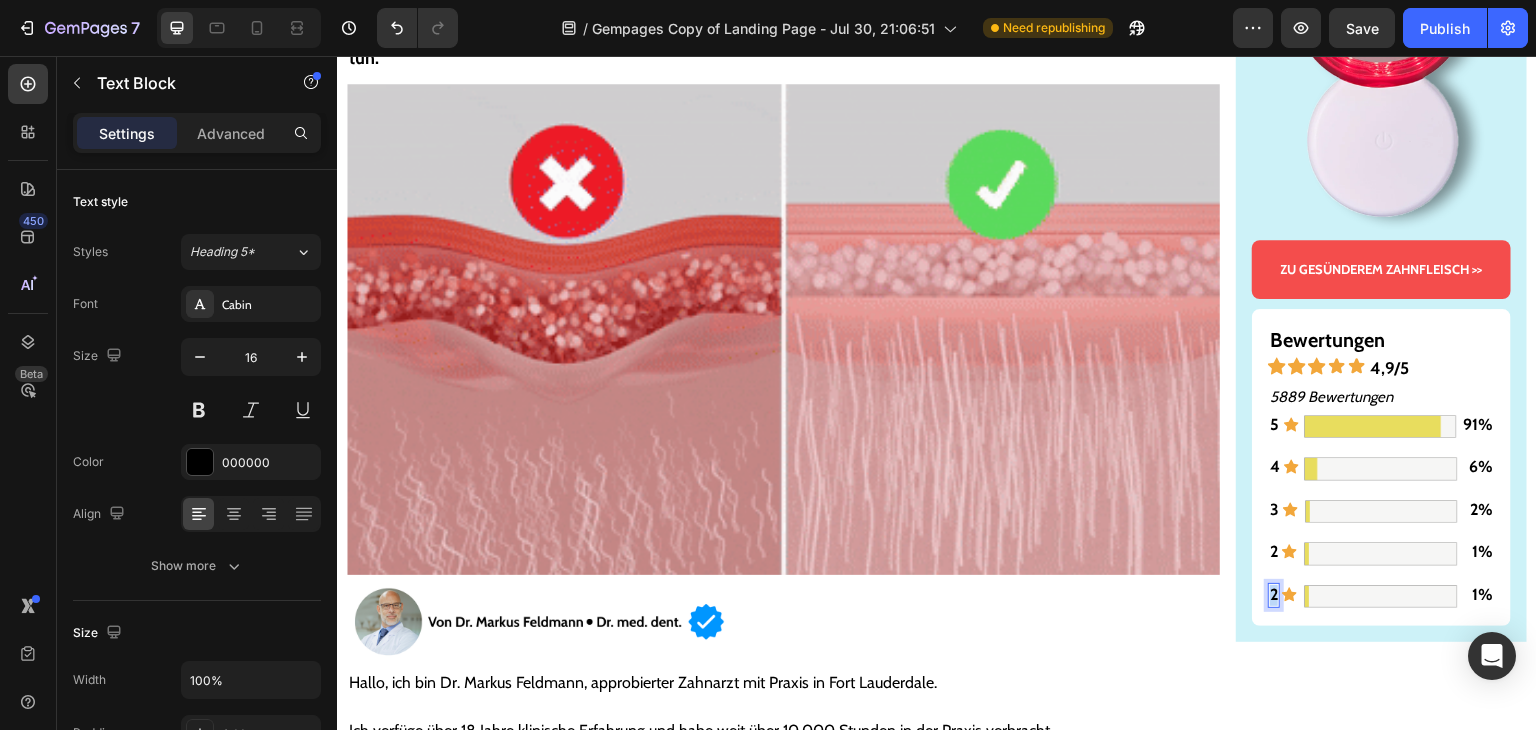 click on "2" at bounding box center (1274, 594) 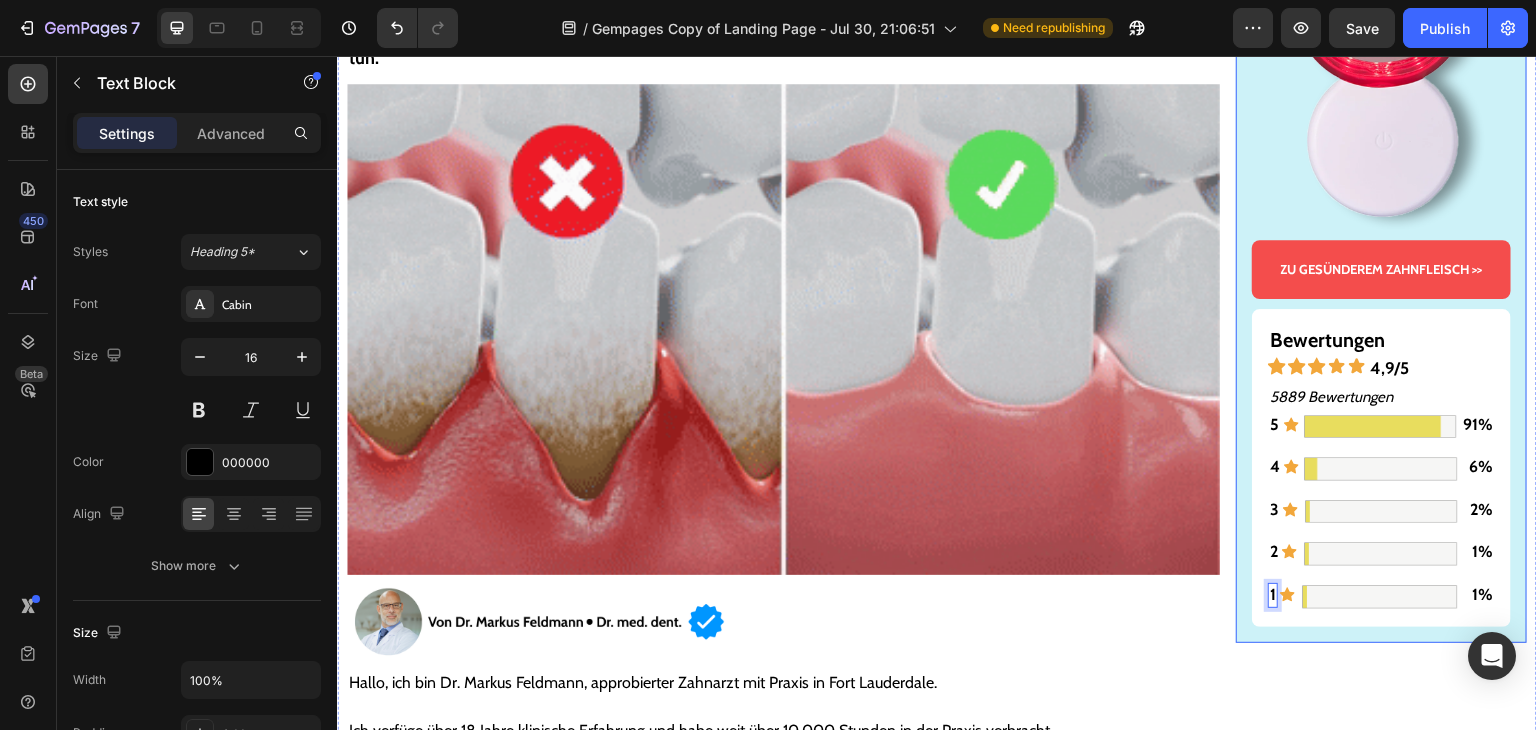 click on "Gesünderes & stärkeres Zahnfleisch – oder Geld zurück! Text Block Image ZU GESÜNDEREM ZAHNFLEISCH >> Button Bewertungen Text Block
Icon
Icon
Icon
Icon
Icon 4,9/5 Text Block Row 5889 Bewertungen Text Block 5 Text Block
Icon Image 91% Text Block Row 4 Text Block
Icon Image 6% Text Block Row 3 Text Block
Icon Image 2% Text Block Row 2 Text Block
Icon Image 1% Text Block Row 1 Text Block   0
Icon Image 1% Text Block Row Row Row" at bounding box center [1381, 5921] 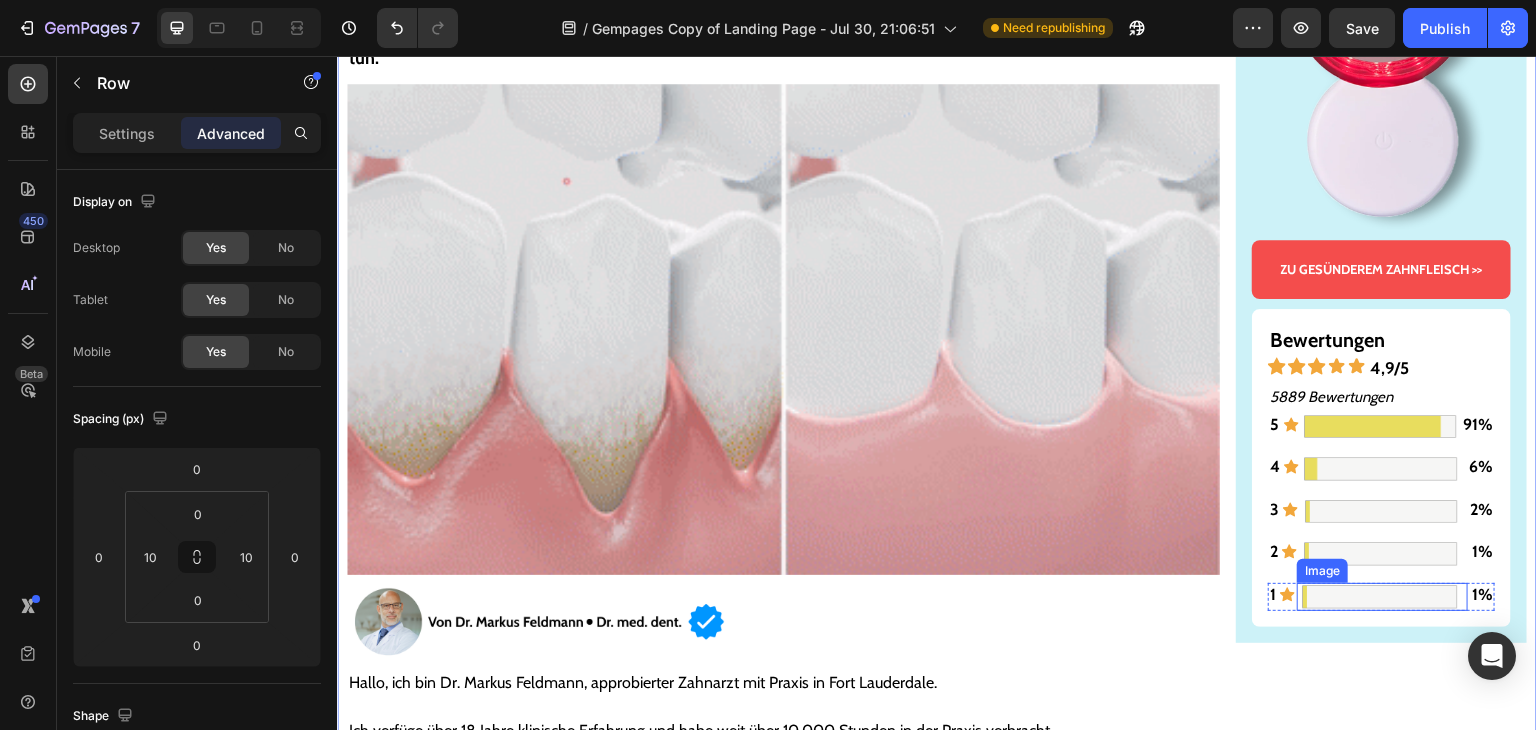 click at bounding box center (1380, 597) 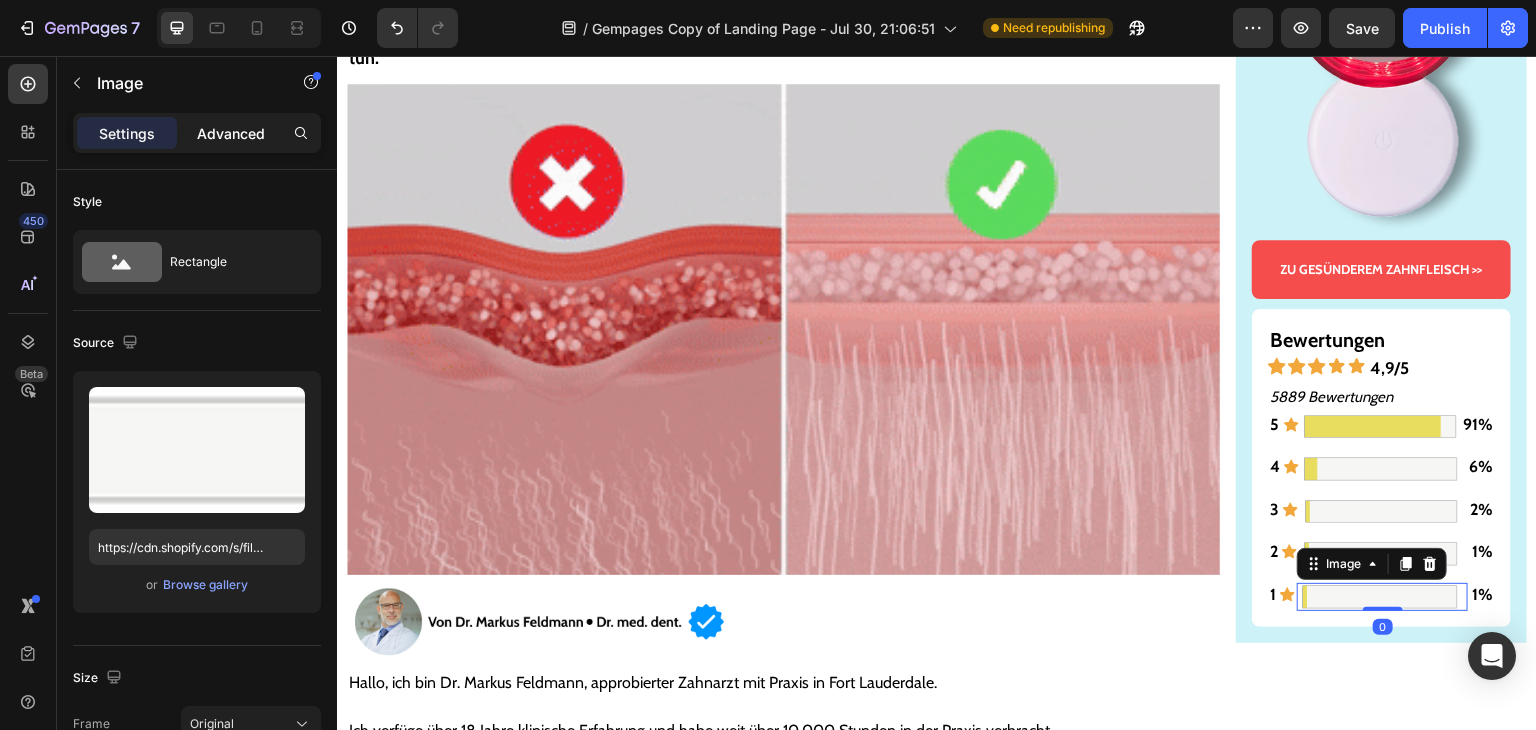 click on "Advanced" at bounding box center (231, 133) 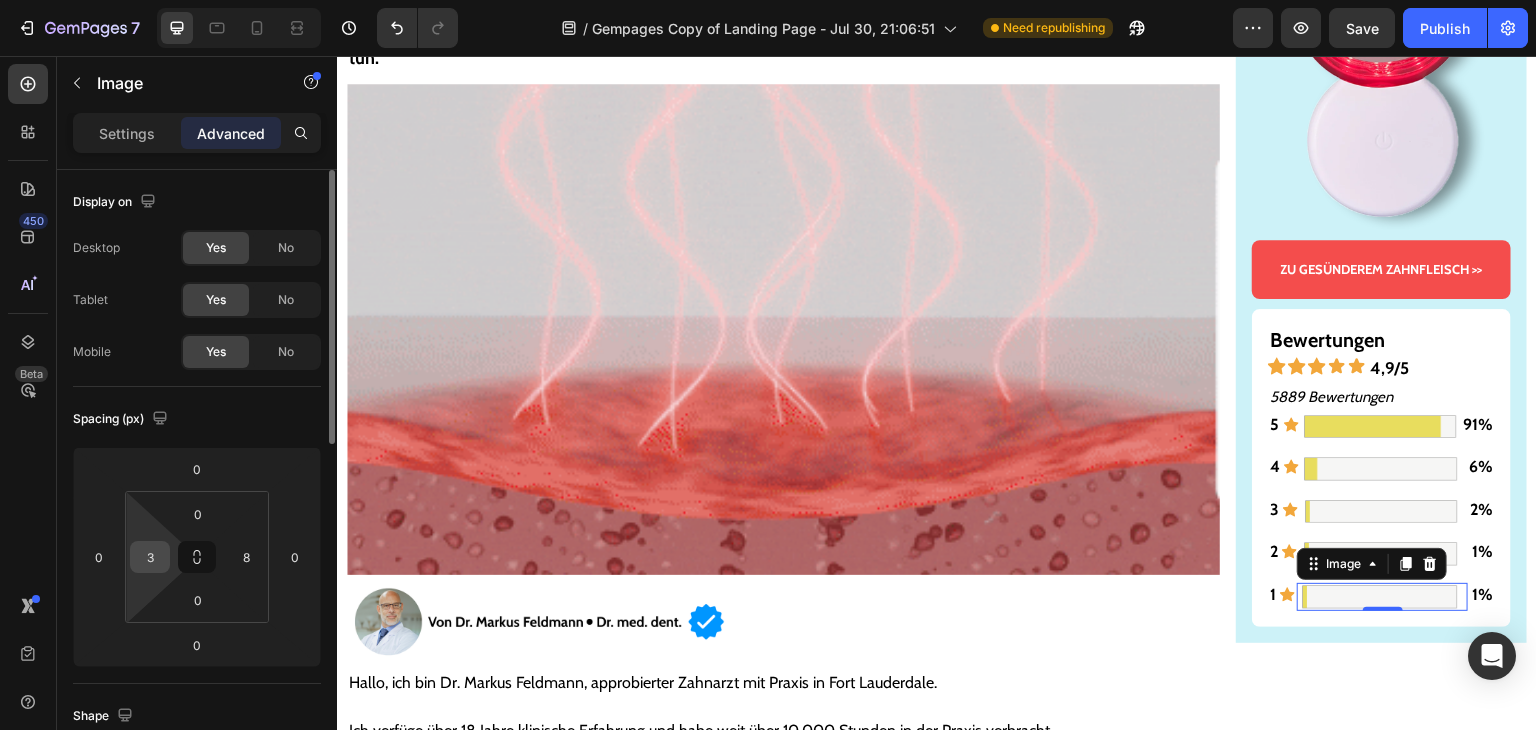 click on "3" at bounding box center [150, 557] 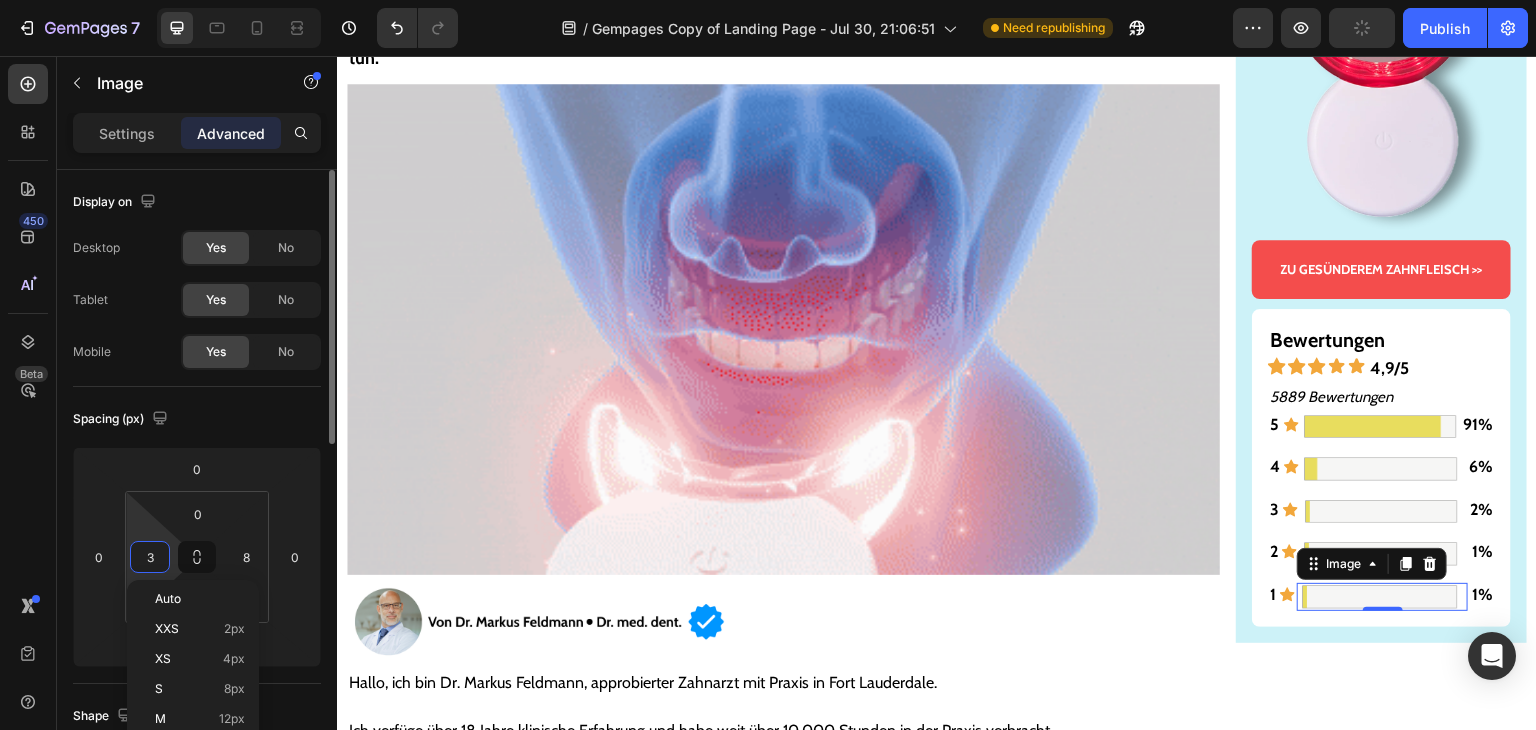 type on "5" 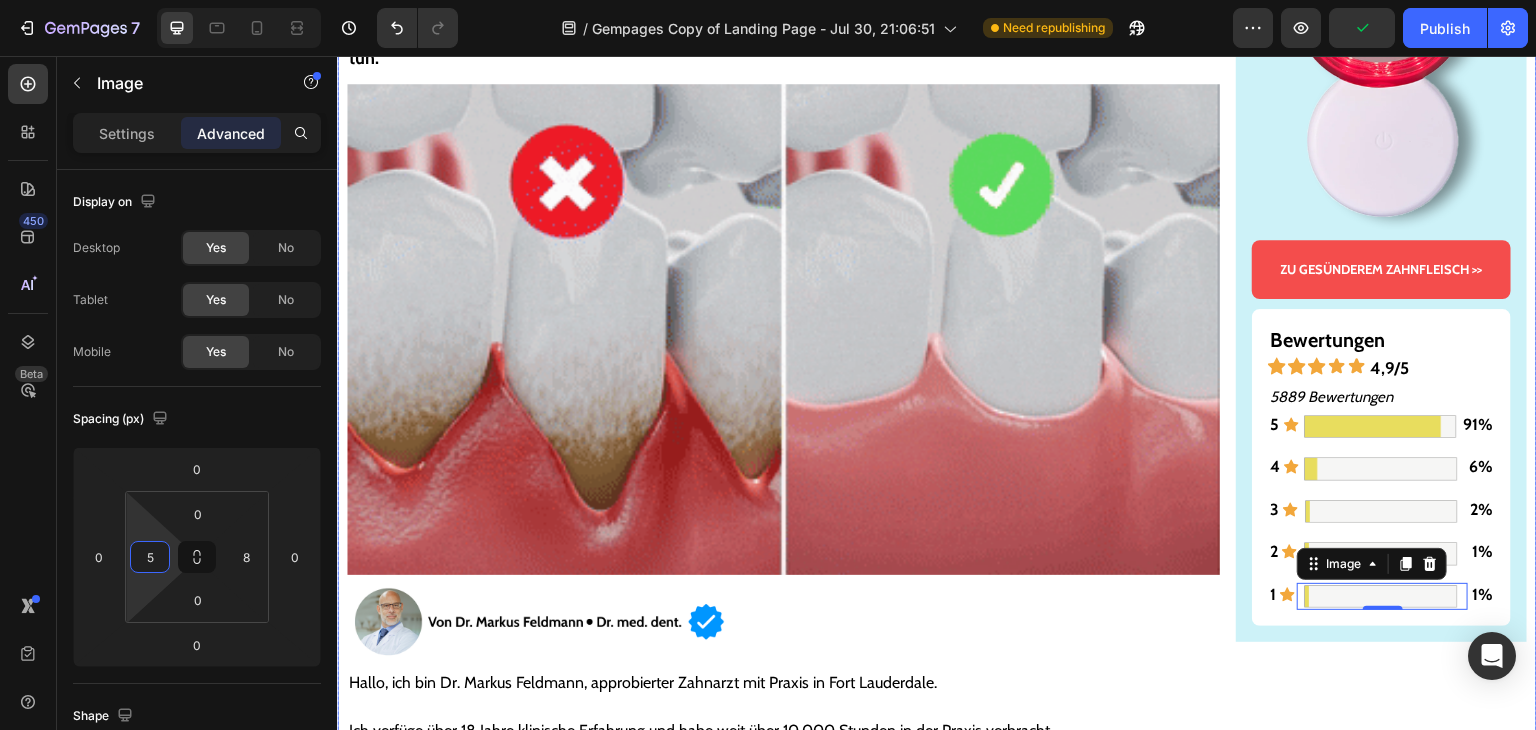 click on "Gesünderes & stärkeres Zahnfleisch – oder Geld zurück! Text Block Image ZU GESÜNDEREM ZAHNFLEISCH >> Button Bewertungen Text Block
Icon
Icon
Icon
Icon
Icon 4,9/5 Text Block Row 5889 Bewertungen Text Block 5 Text Block
Icon Image 91% Text Block Row 4 Text Block
Icon Image 6% Text Block Row 3 Text Block
Icon Image 2% Text Block Row 2 Text Block
Icon Image 1% Text Block Row 1 Text Block
Icon Image   0 1% Text Block Row Row Row" at bounding box center [1381, 5921] 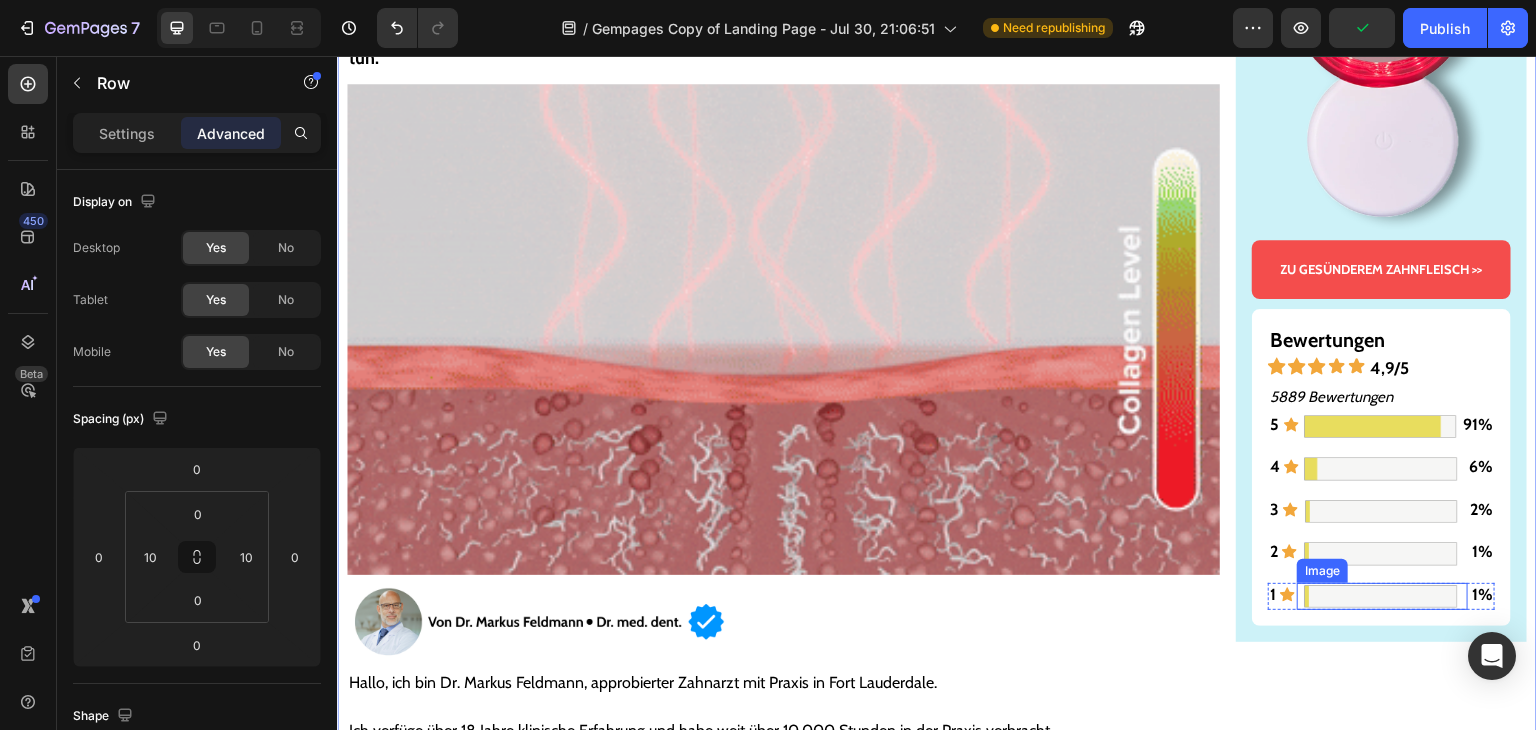 click at bounding box center (1381, 597) 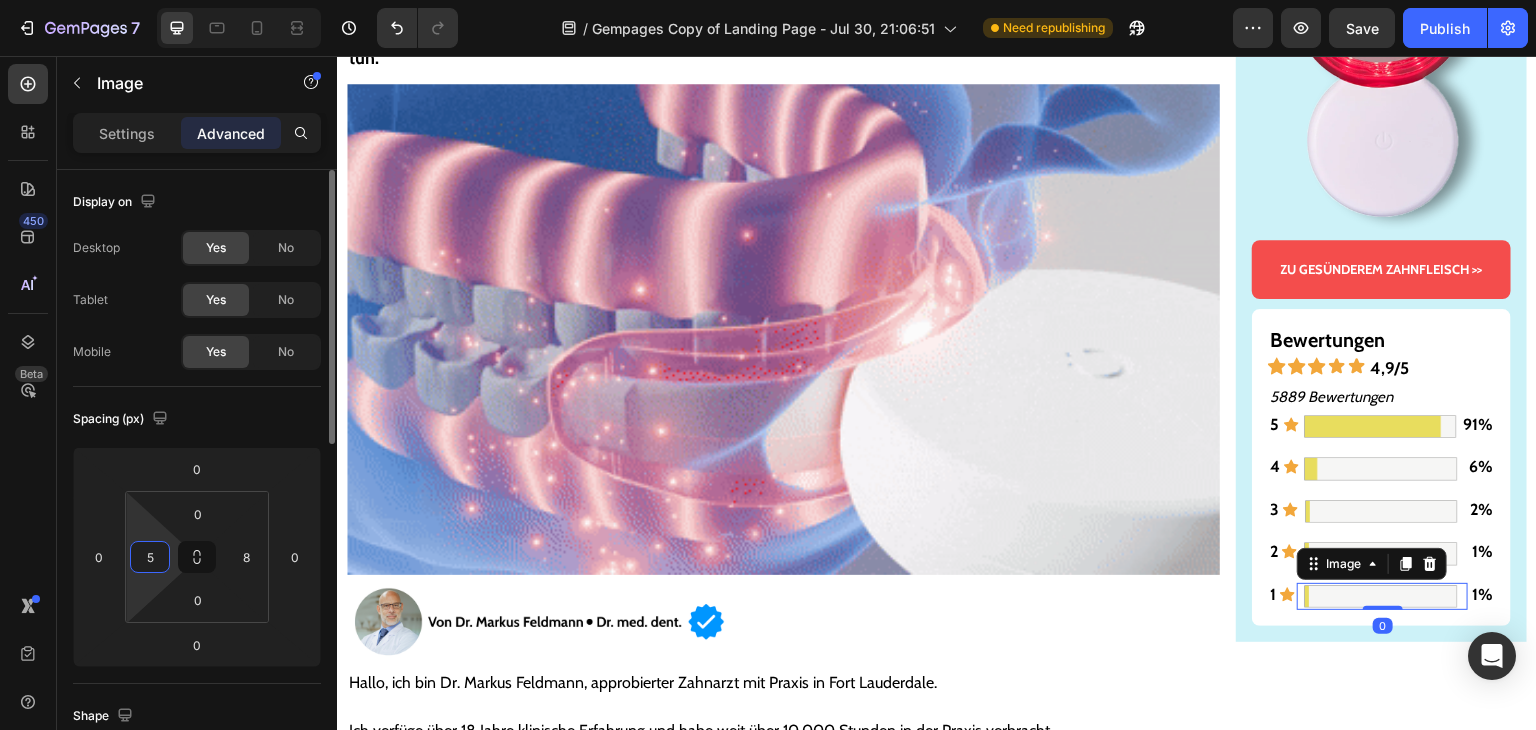 click on "5" at bounding box center [150, 557] 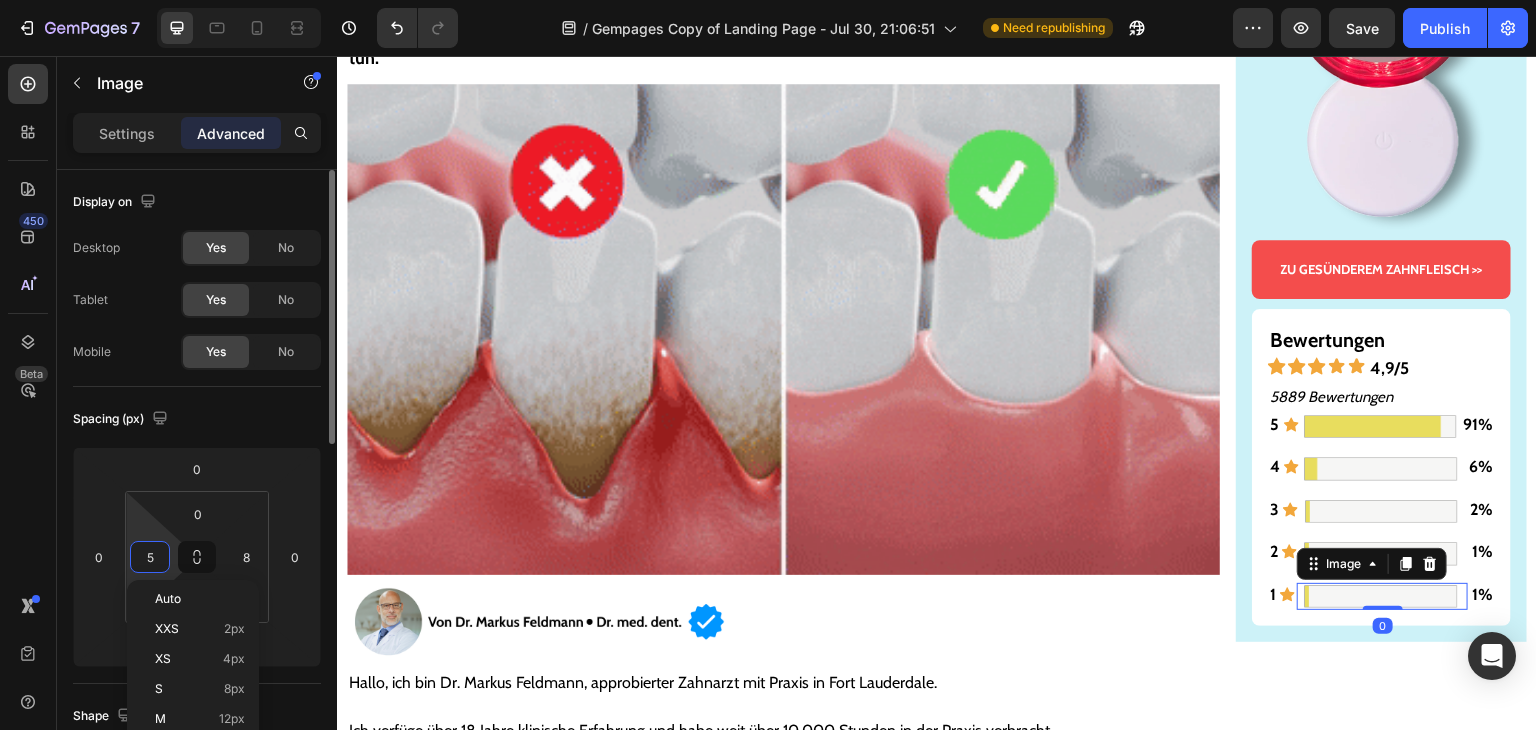 type on "6" 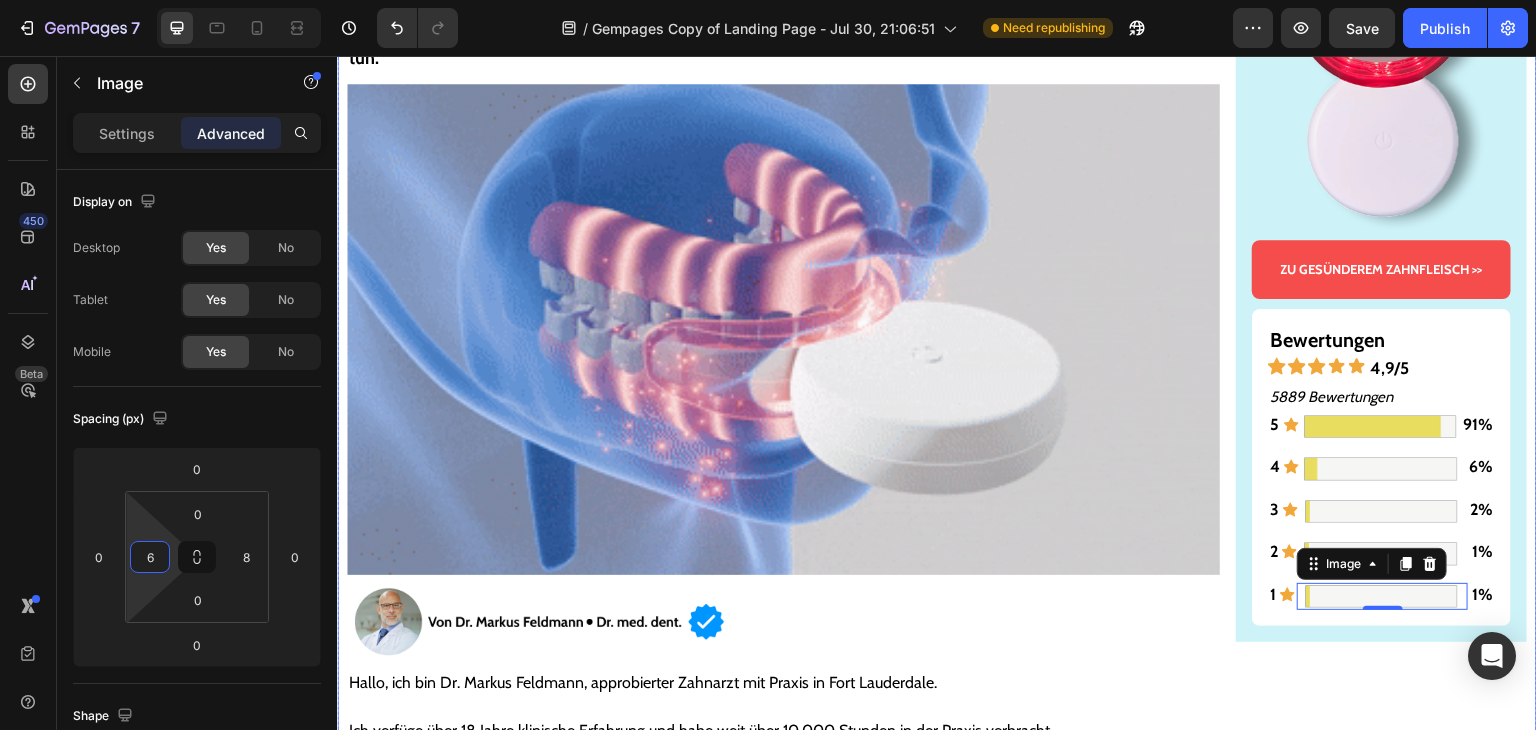 click on "Gesünderes & stärkeres Zahnfleisch – oder Geld zurück! Text Block Image ZU GESÜNDEREM ZAHNFLEISCH >> Button Bewertungen Text Block
Icon
Icon
Icon
Icon
Icon 4,9/5 Text Block Row 5889 Bewertungen Text Block 5 Text Block
Icon Image 91% Text Block Row 4 Text Block
Icon Image 6% Text Block Row 3 Text Block
Icon Image 2% Text Block Row 2 Text Block
Icon Image 1% Text Block Row 1 Text Block
Icon Image   0 1% Text Block Row Row Row" at bounding box center (1381, 5921) 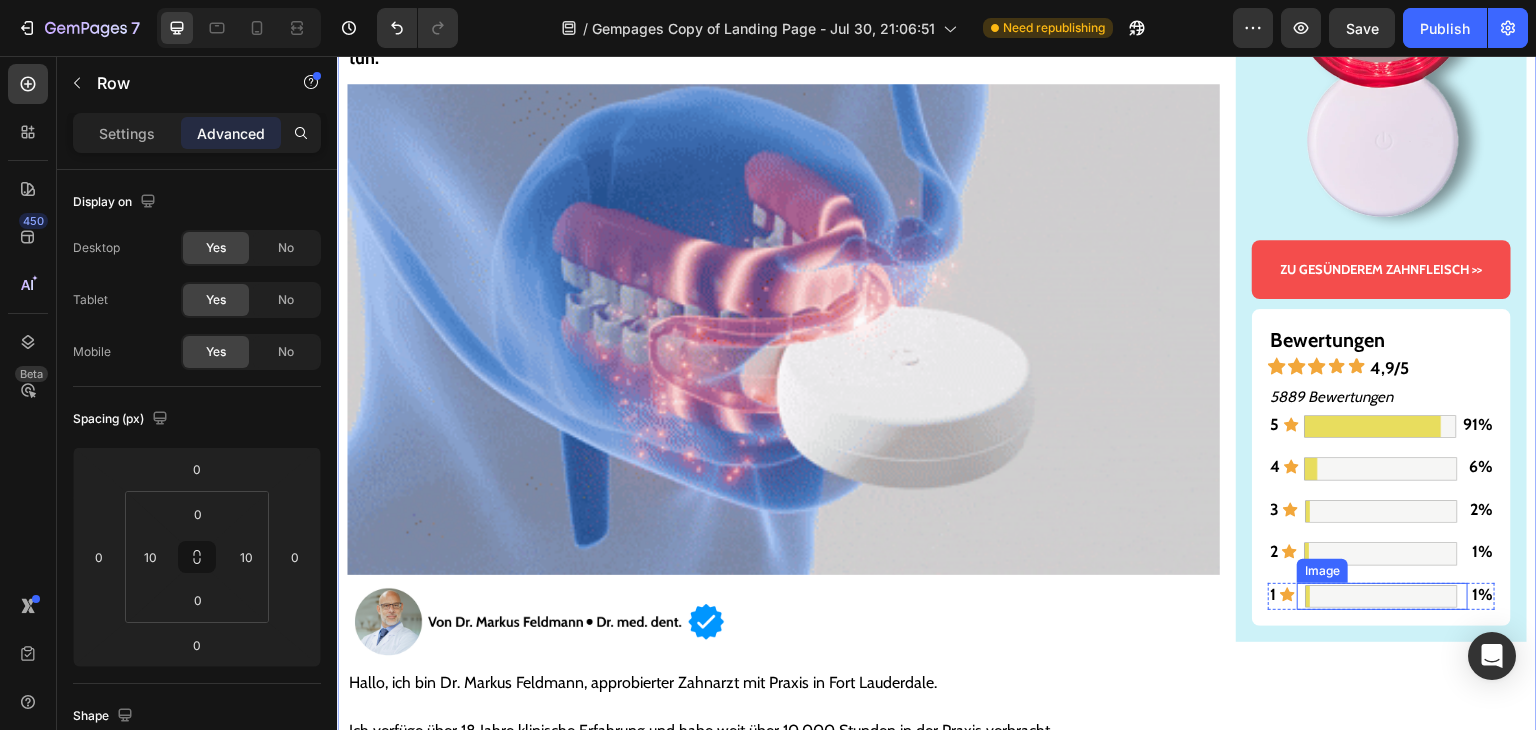 click at bounding box center [1381, 596] 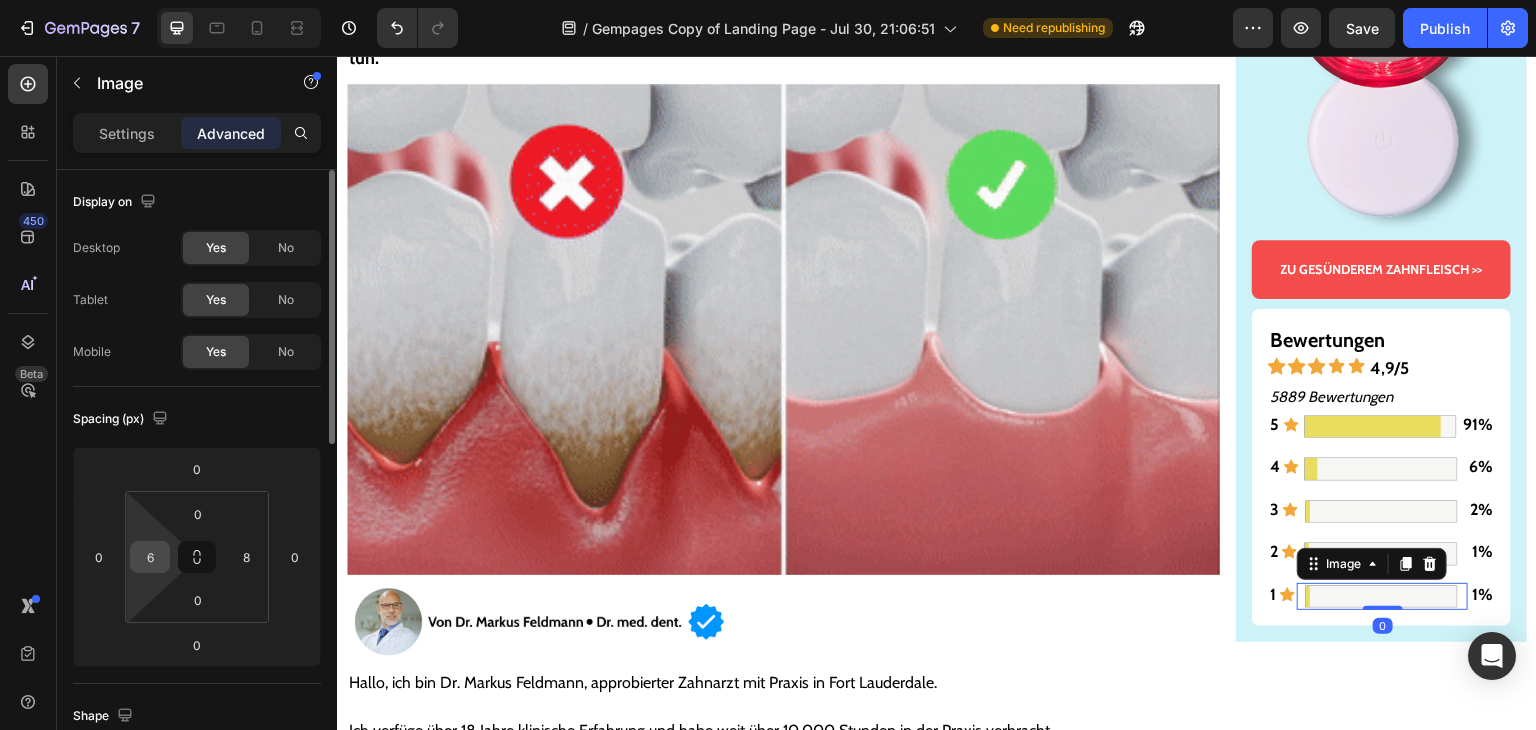 click on "6" at bounding box center [150, 557] 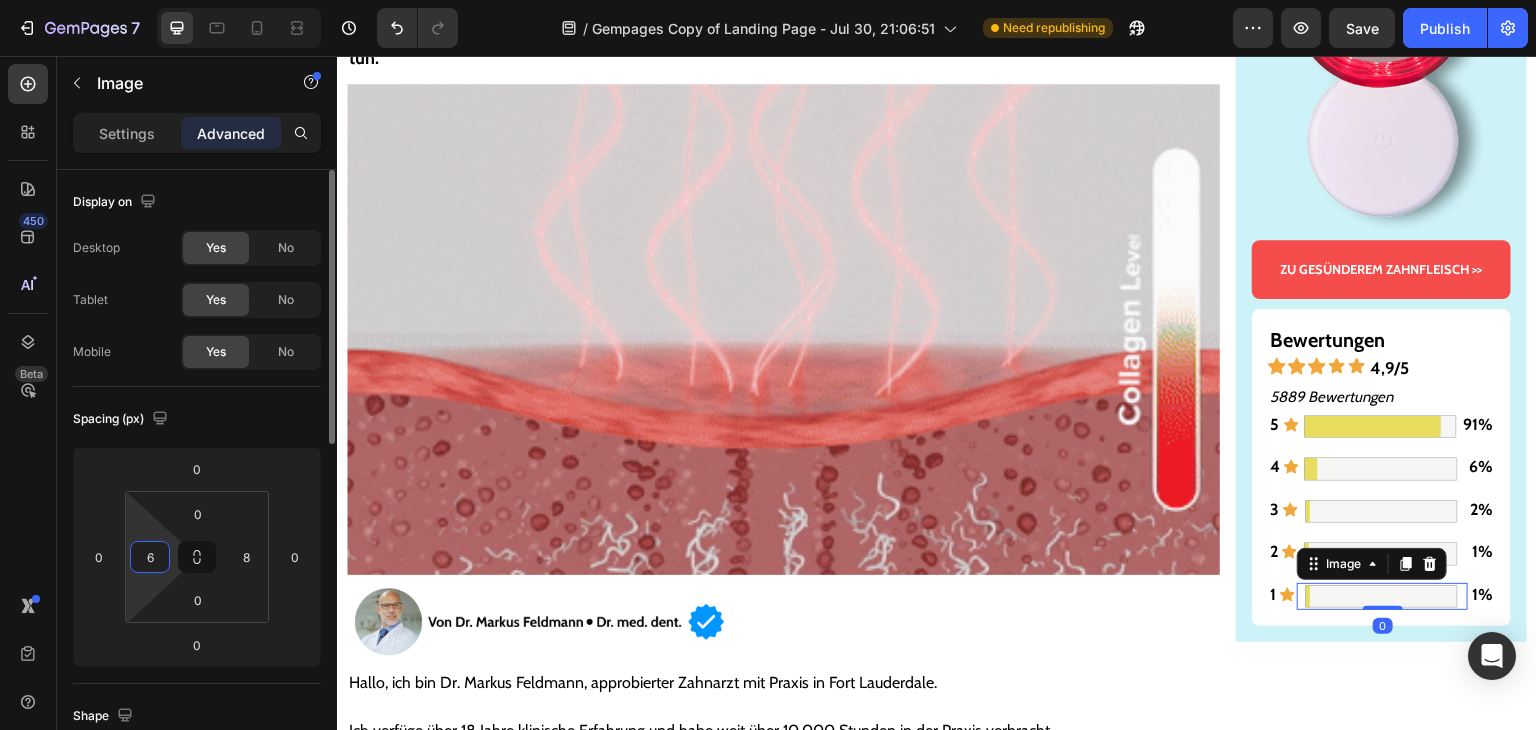click on "6" at bounding box center (150, 557) 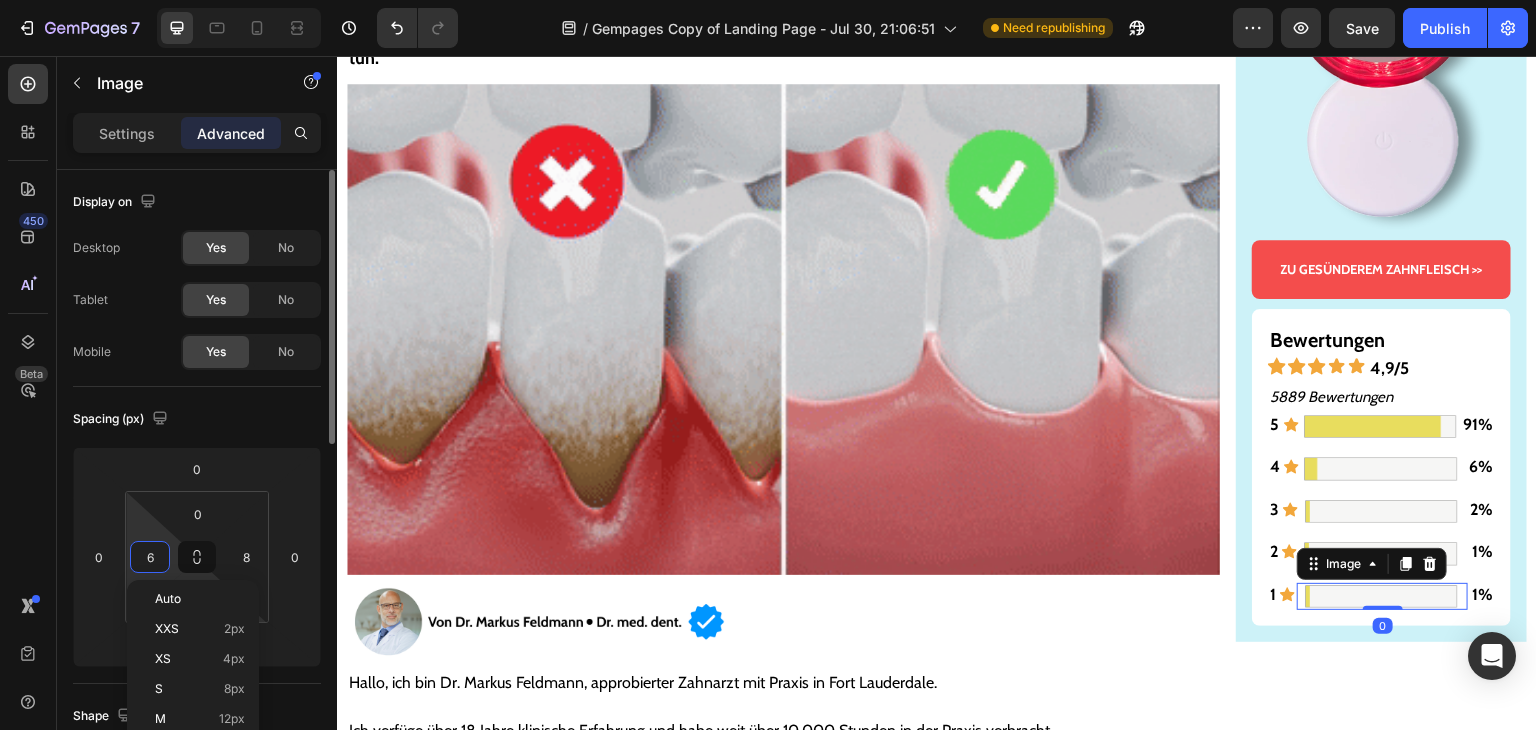 type on "7" 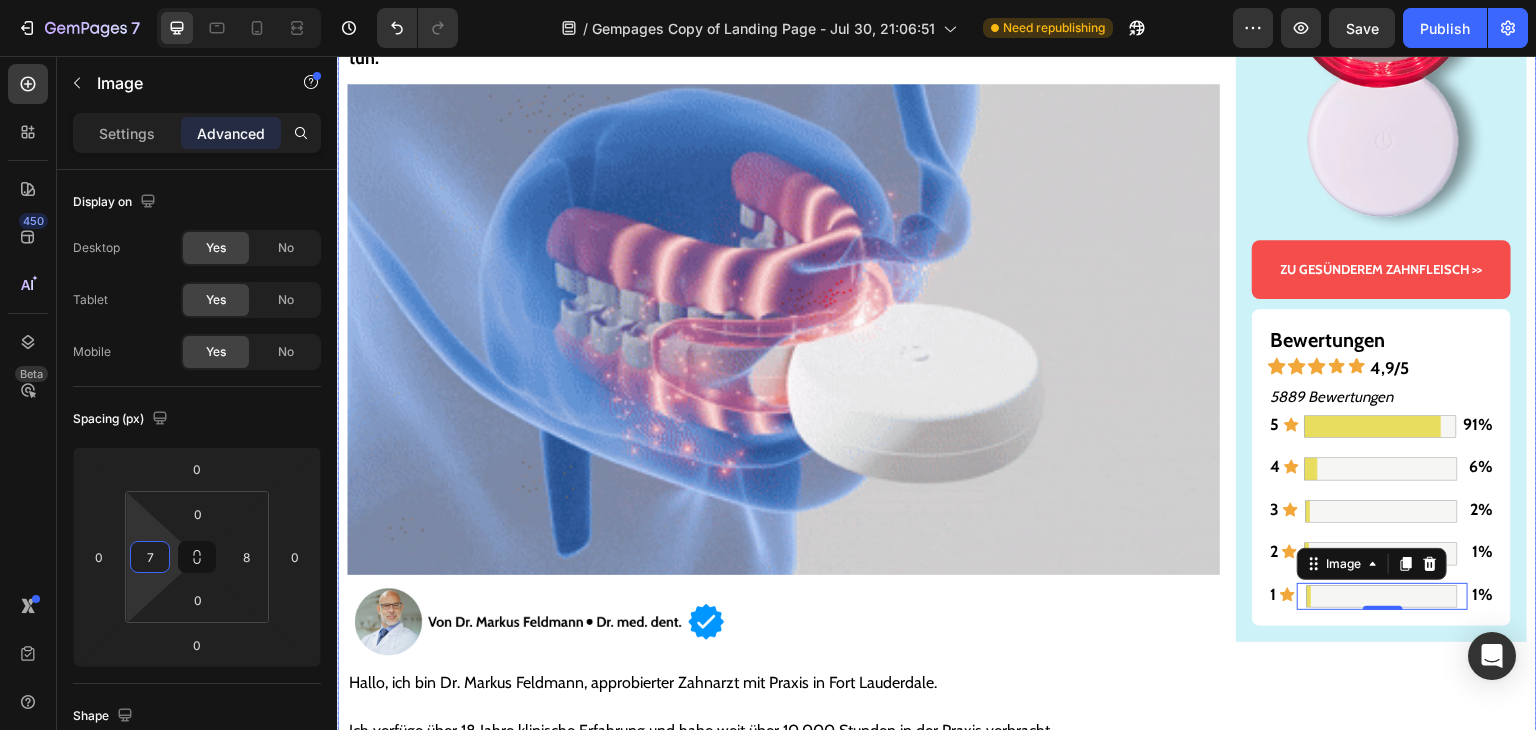 click on "Gesünderes & stärkeres Zahnfleisch – oder Geld zurück! Text Block Image ZU GESÜNDEREM ZAHNFLEISCH >> Button Bewertungen Text Block
Icon
Icon
Icon
Icon
Icon 4,9/5 Text Block Row 5889 Bewertungen Text Block 5 Text Block
Icon Image 91% Text Block Row 4 Text Block
Icon Image 6% Text Block Row 3 Text Block
Icon Image 2% Text Block Row 2 Text Block
Icon Image 1% Text Block Row 1 Text Block
Icon Image   0 1% Text Block Row Row Row" at bounding box center (1381, 5921) 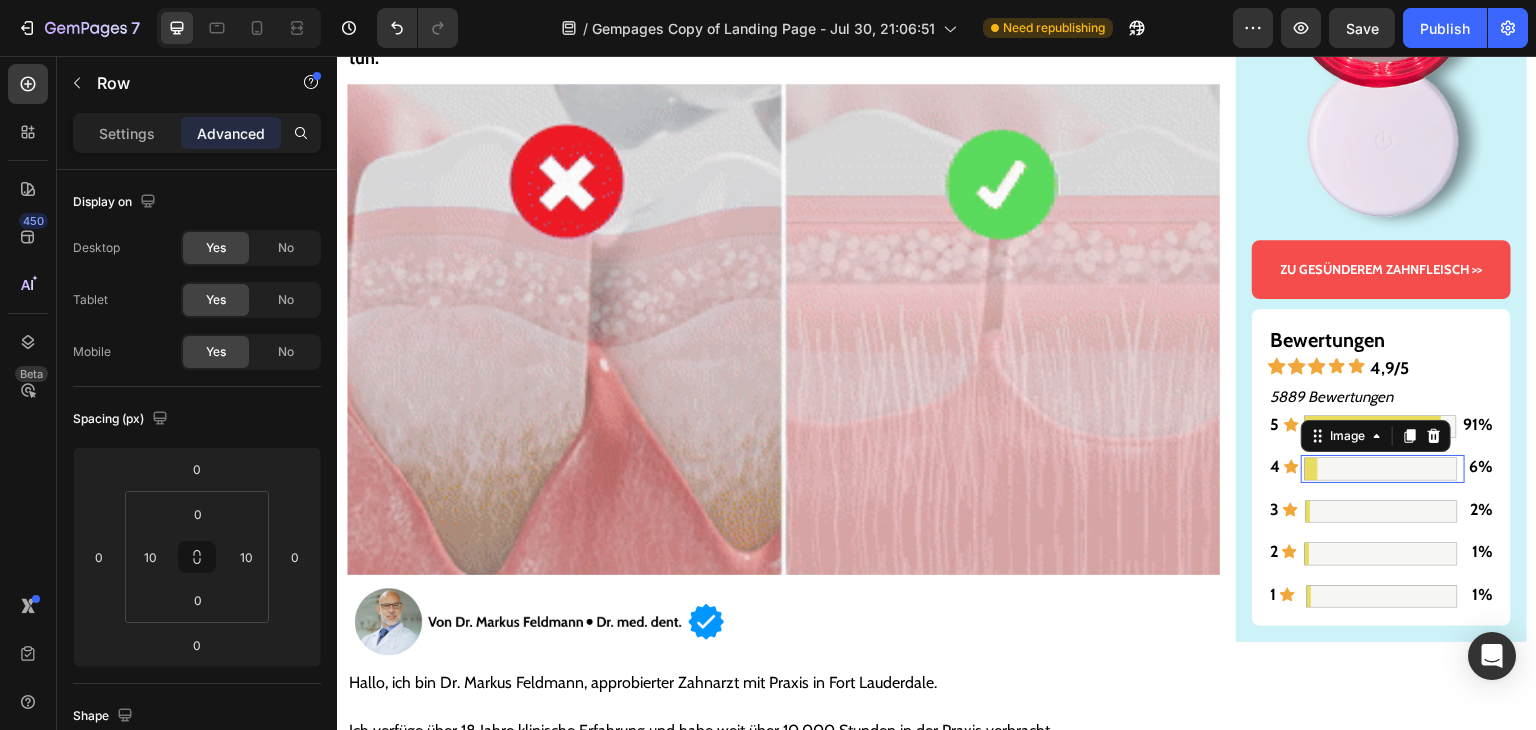 click at bounding box center [1381, 469] 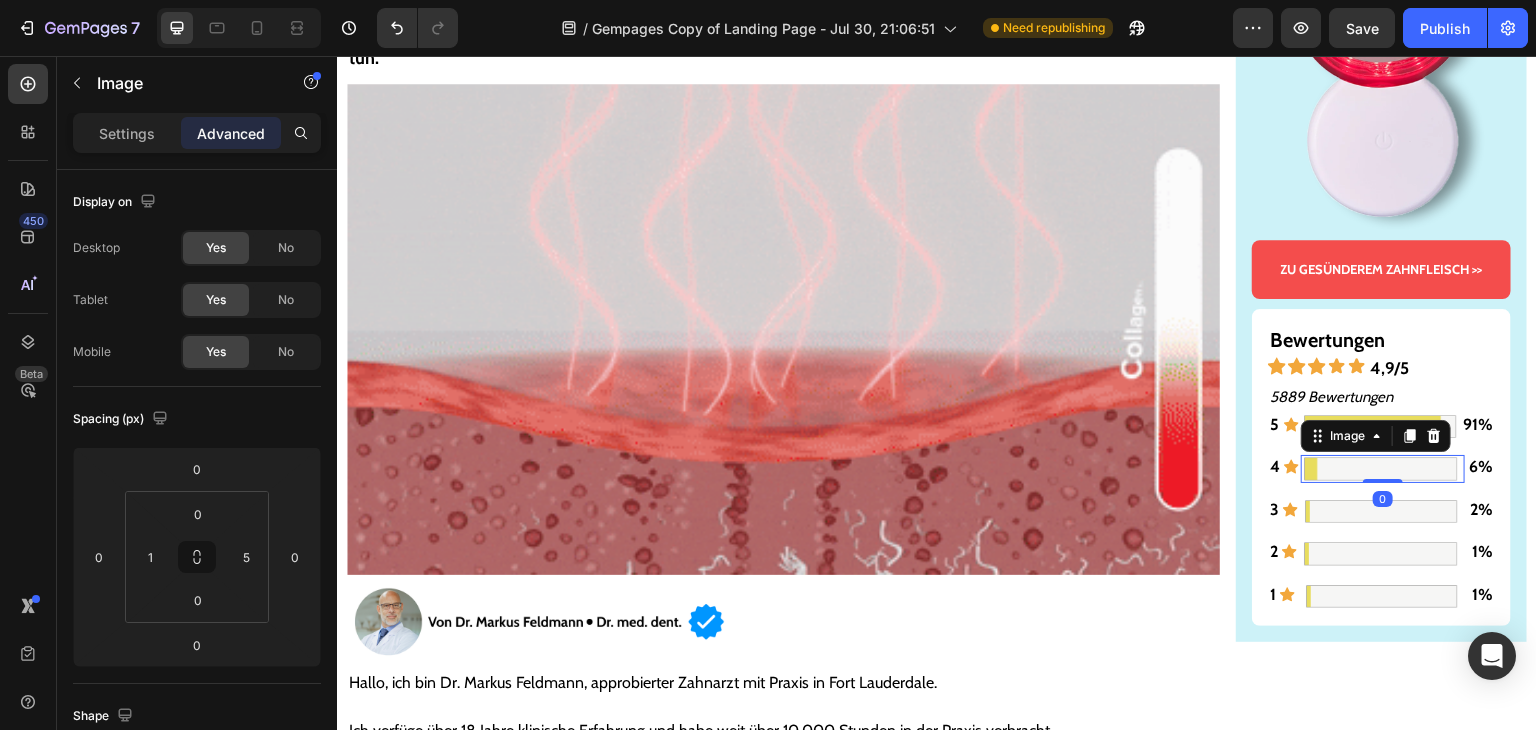 click at bounding box center (1381, 469) 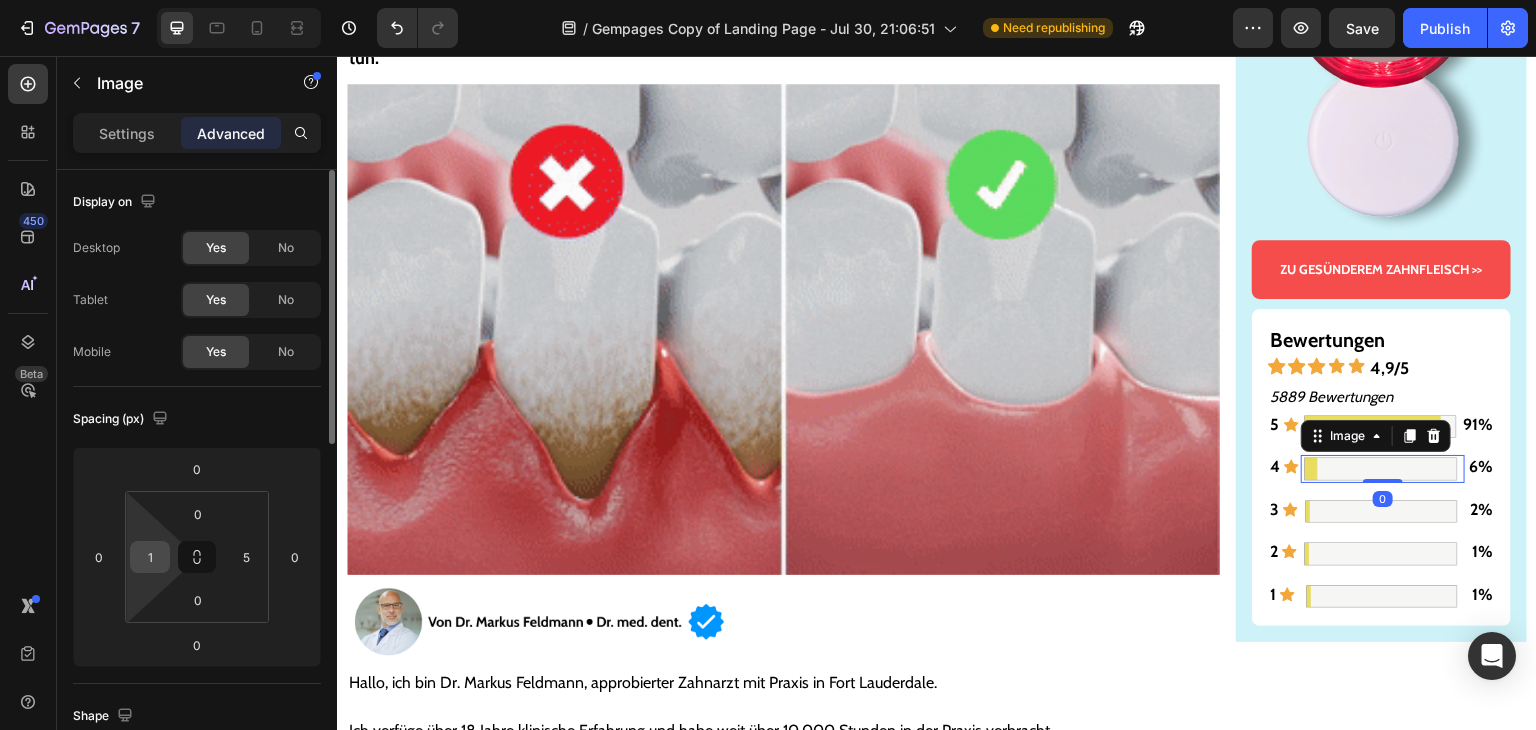 click on "1" at bounding box center [150, 557] 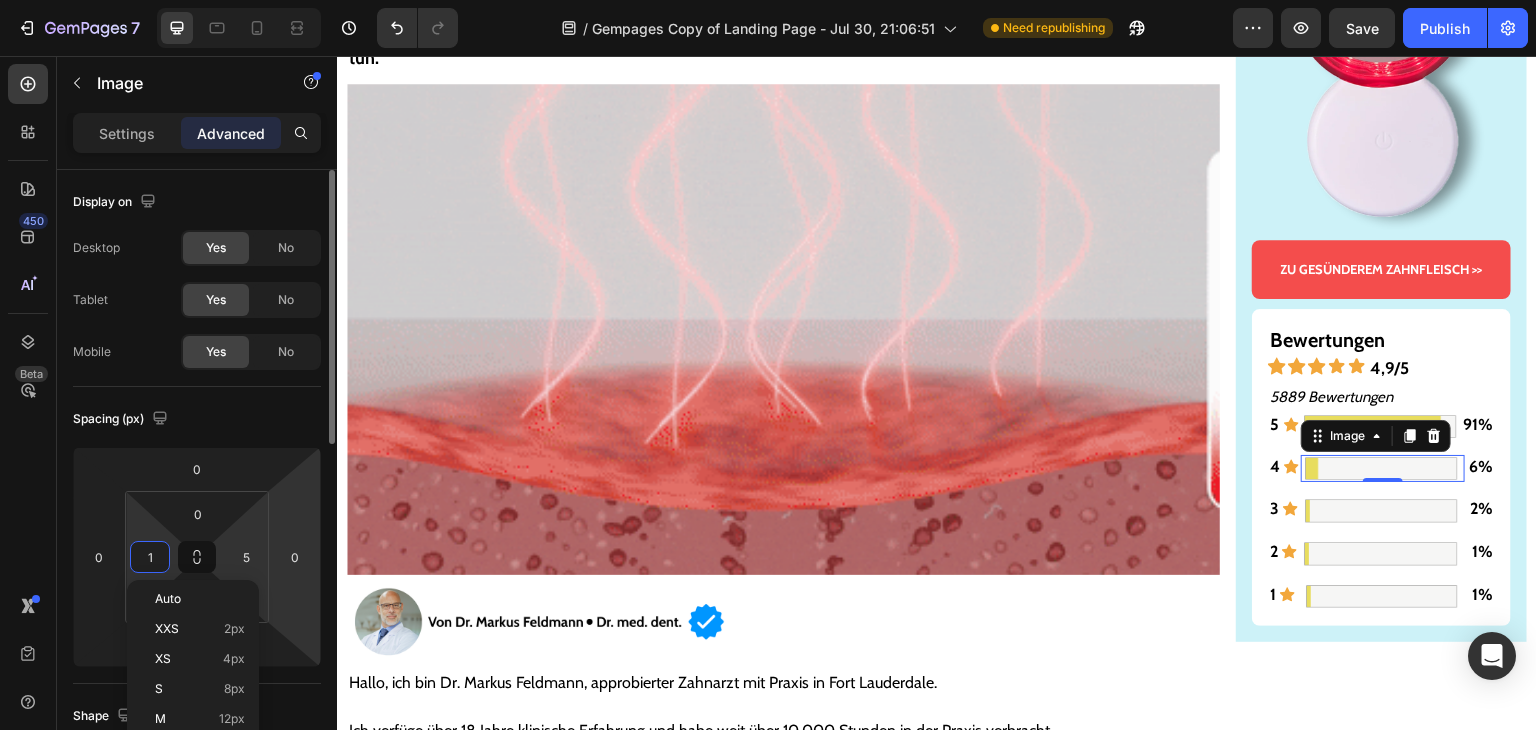 type on "2" 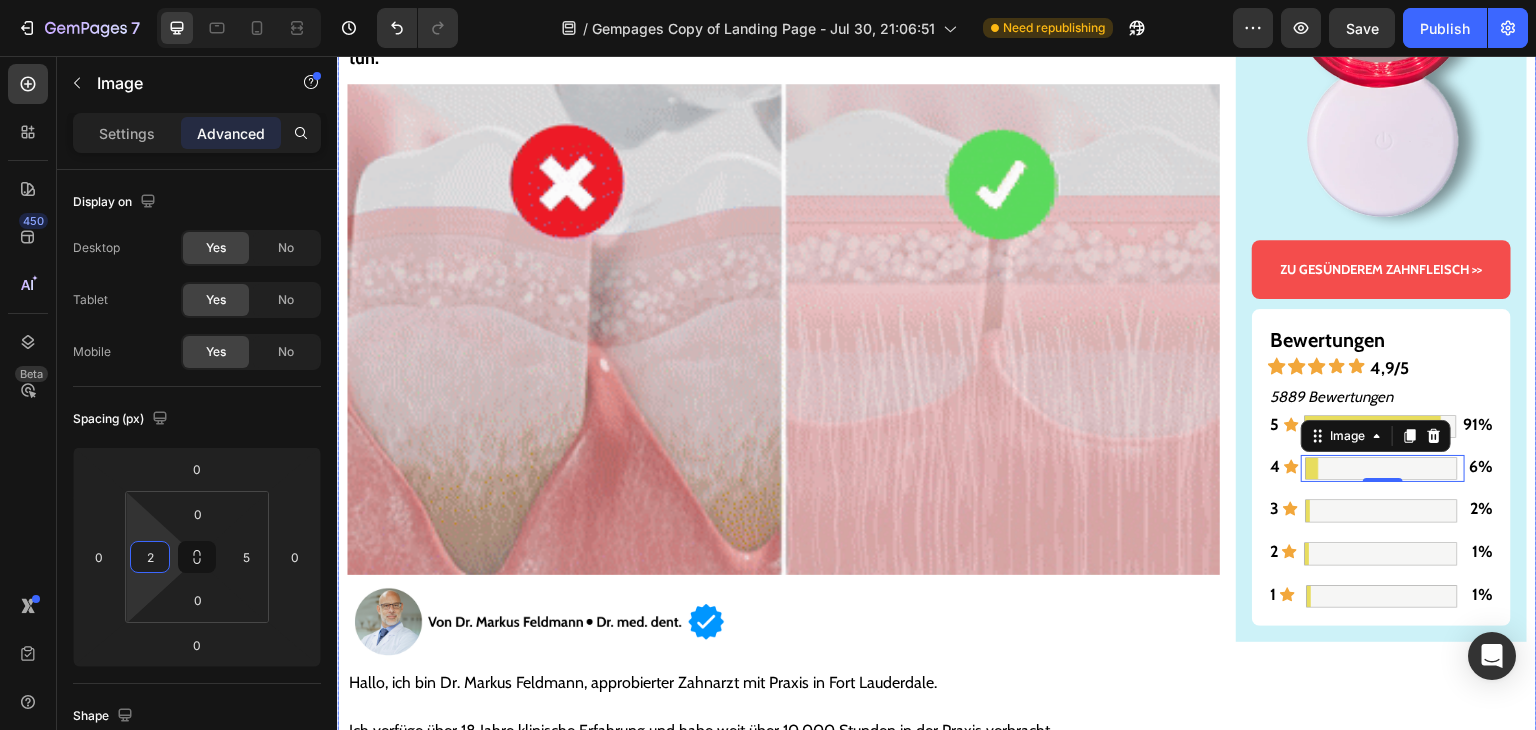 click on "Gesünderes & stärkeres Zahnfleisch – oder Geld zurück! Text Block Image ZU GESÜNDEREM ZAHNFLEISCH >> Button Bewertungen Text Block
Icon
Icon
Icon
Icon
Icon 4,9/5 Text Block Row 5889 Bewertungen Text Block 5 Text Block
Icon Image 91% Text Block Row 4 Text Block
Icon Image   0 6% Text Block Row 3 Text Block
Icon Image 2% Text Block Row 2 Text Block
Icon Image 1% Text Block Row 1 Text Block
Icon Image 1% Text Block Row Row Row" at bounding box center [1381, 5921] 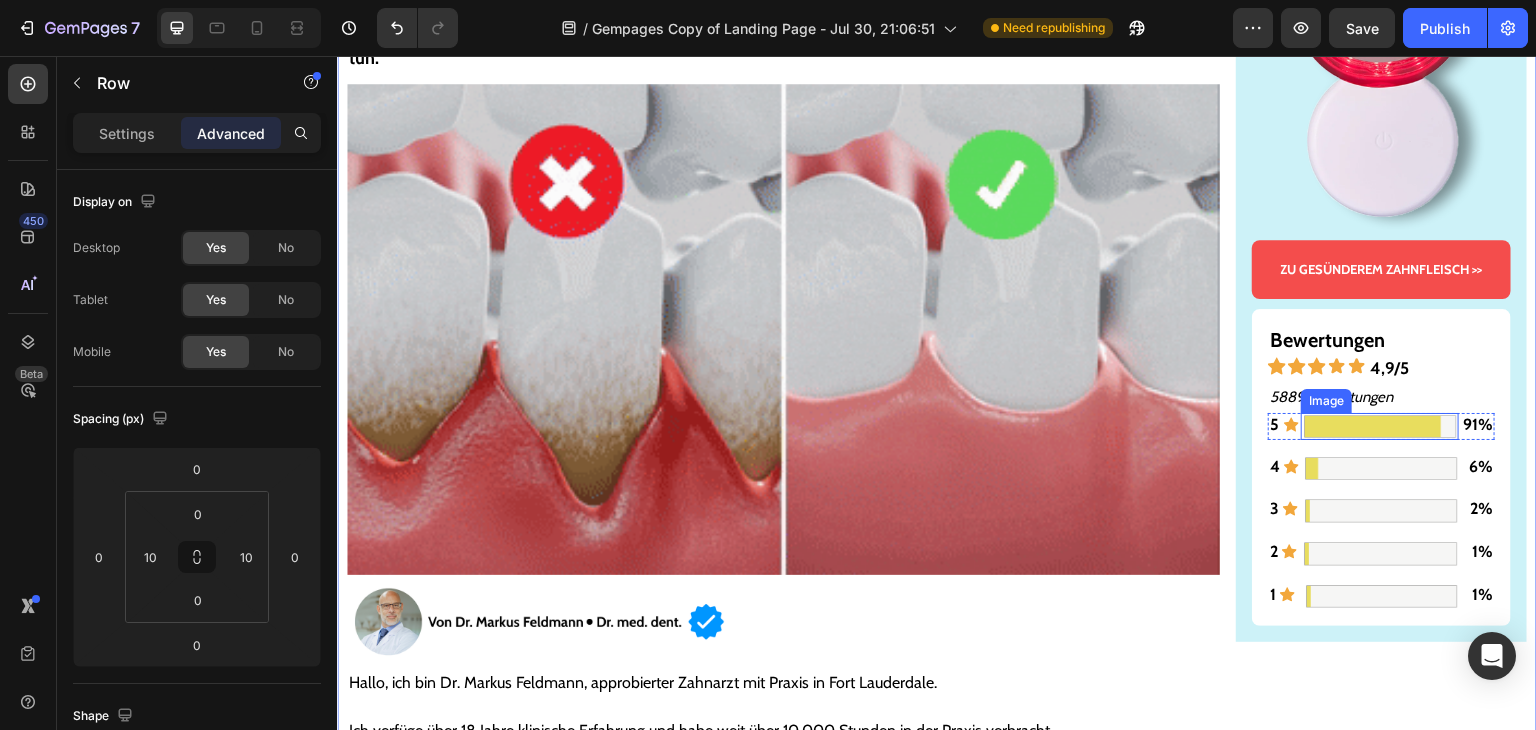 click at bounding box center [1380, 426] 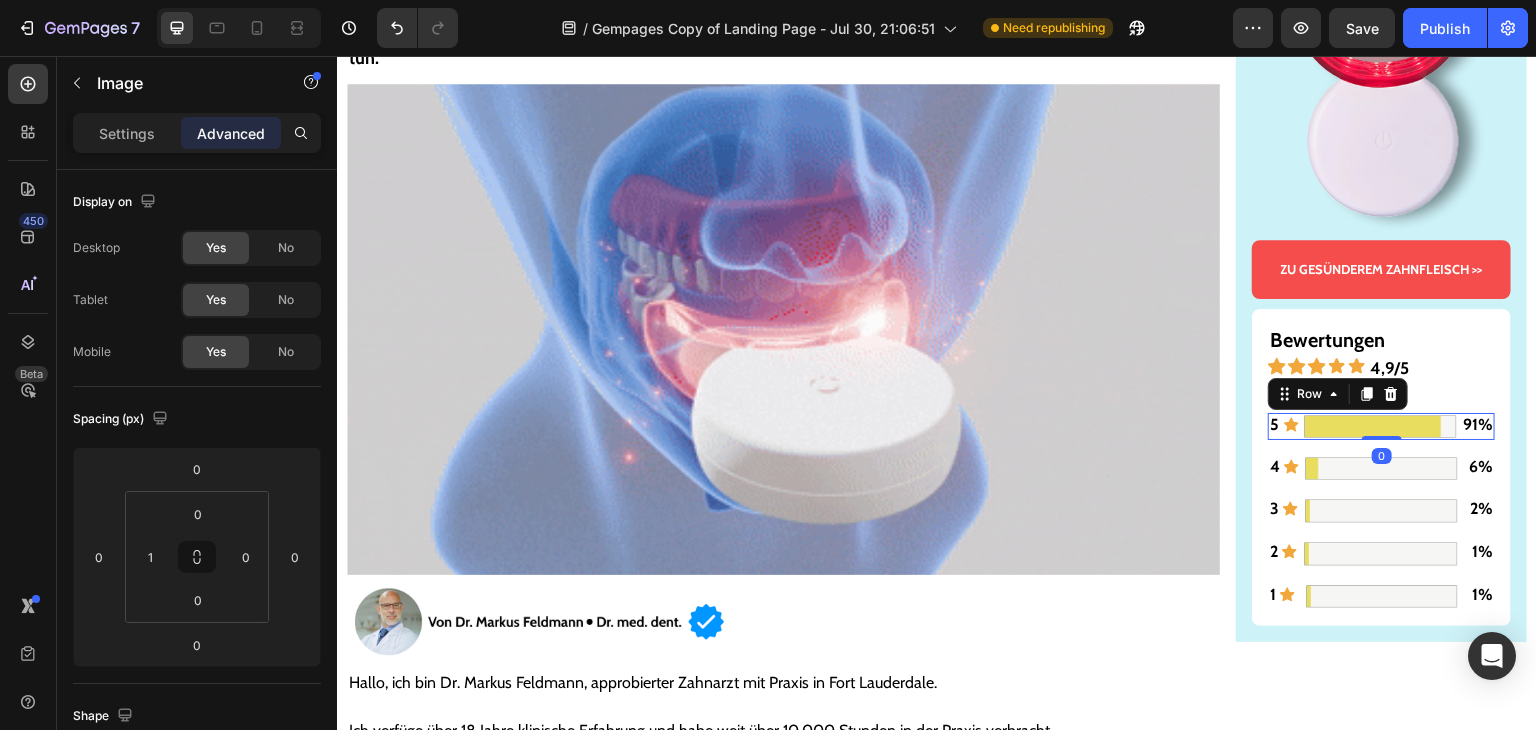 click on "5 Text Block" at bounding box center [1275, 426] 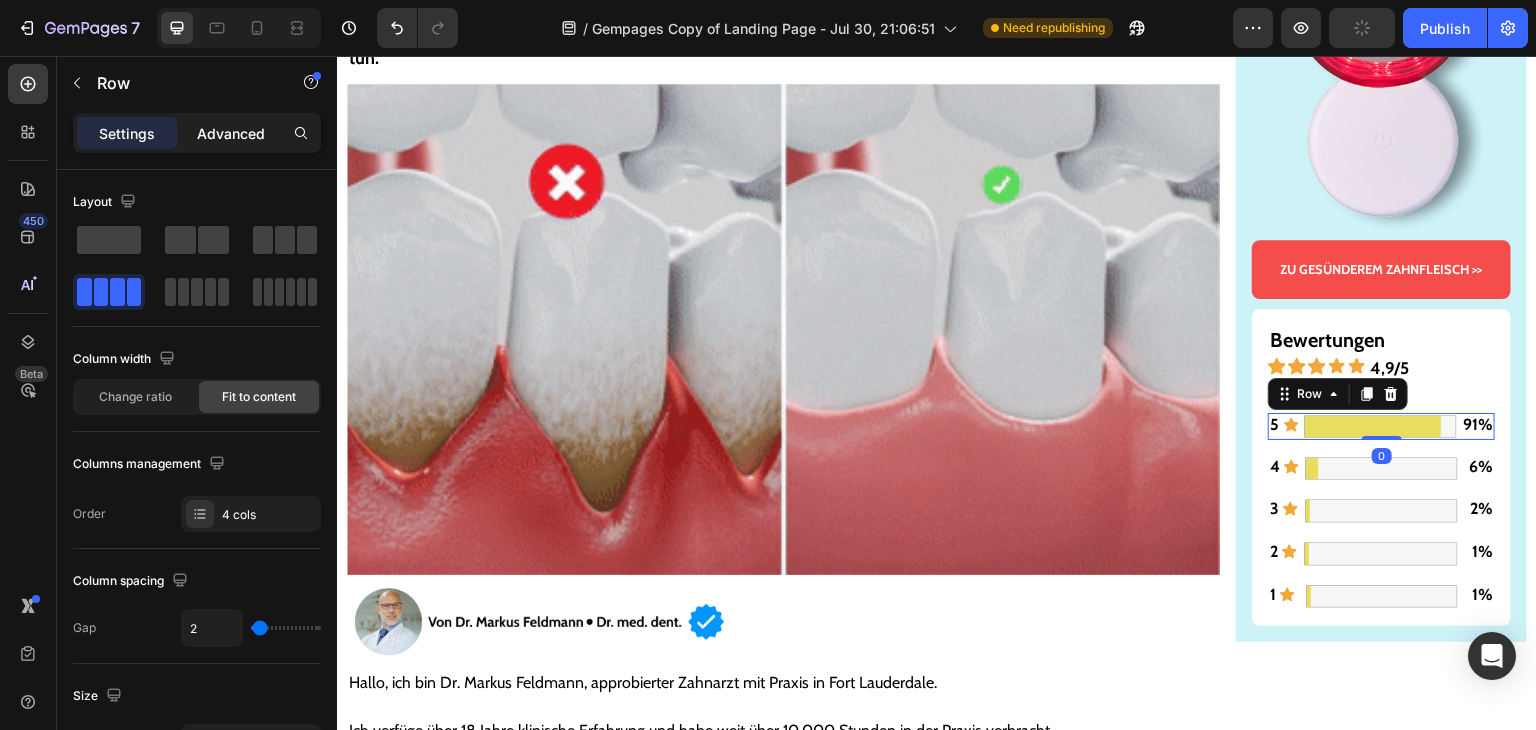 click on "Advanced" 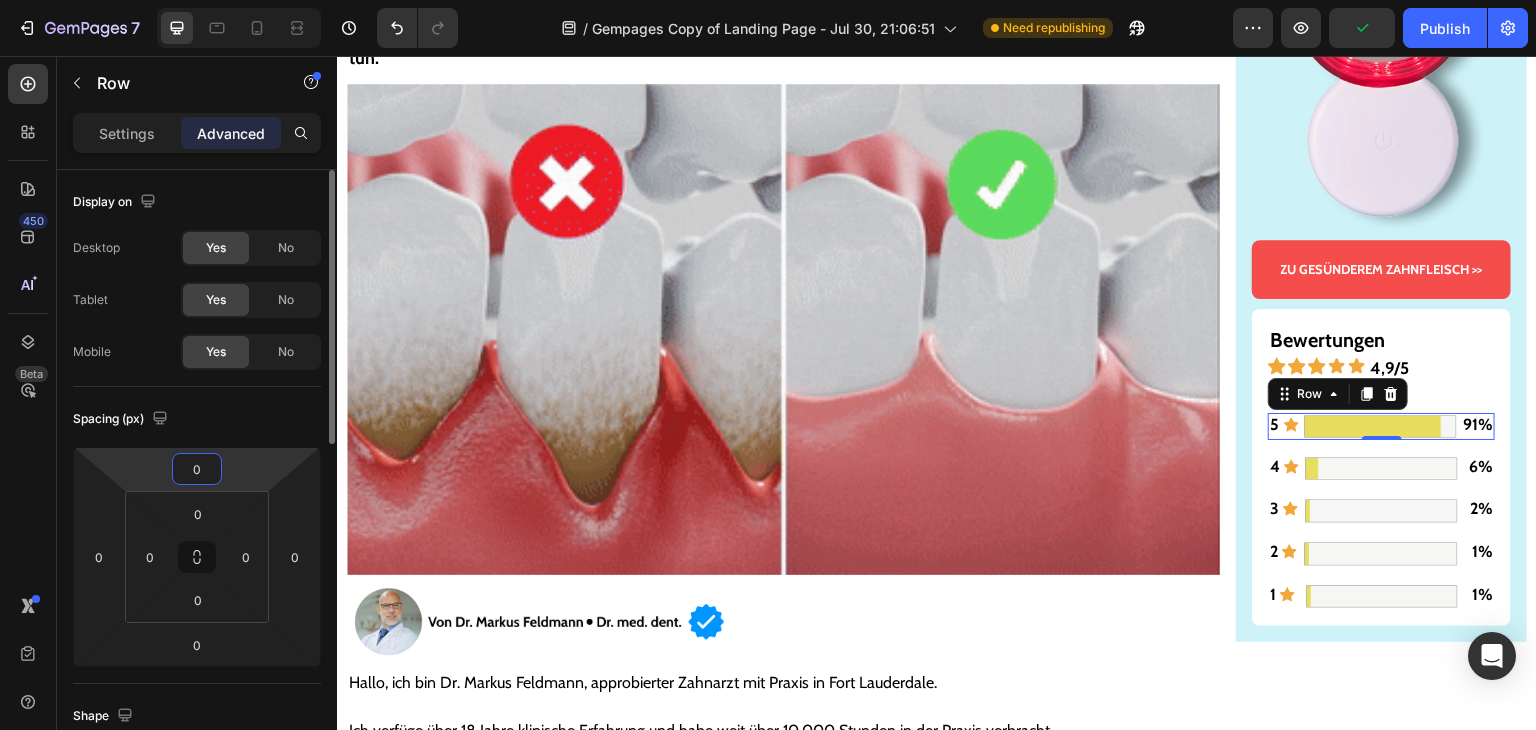 click on "0" at bounding box center [197, 469] 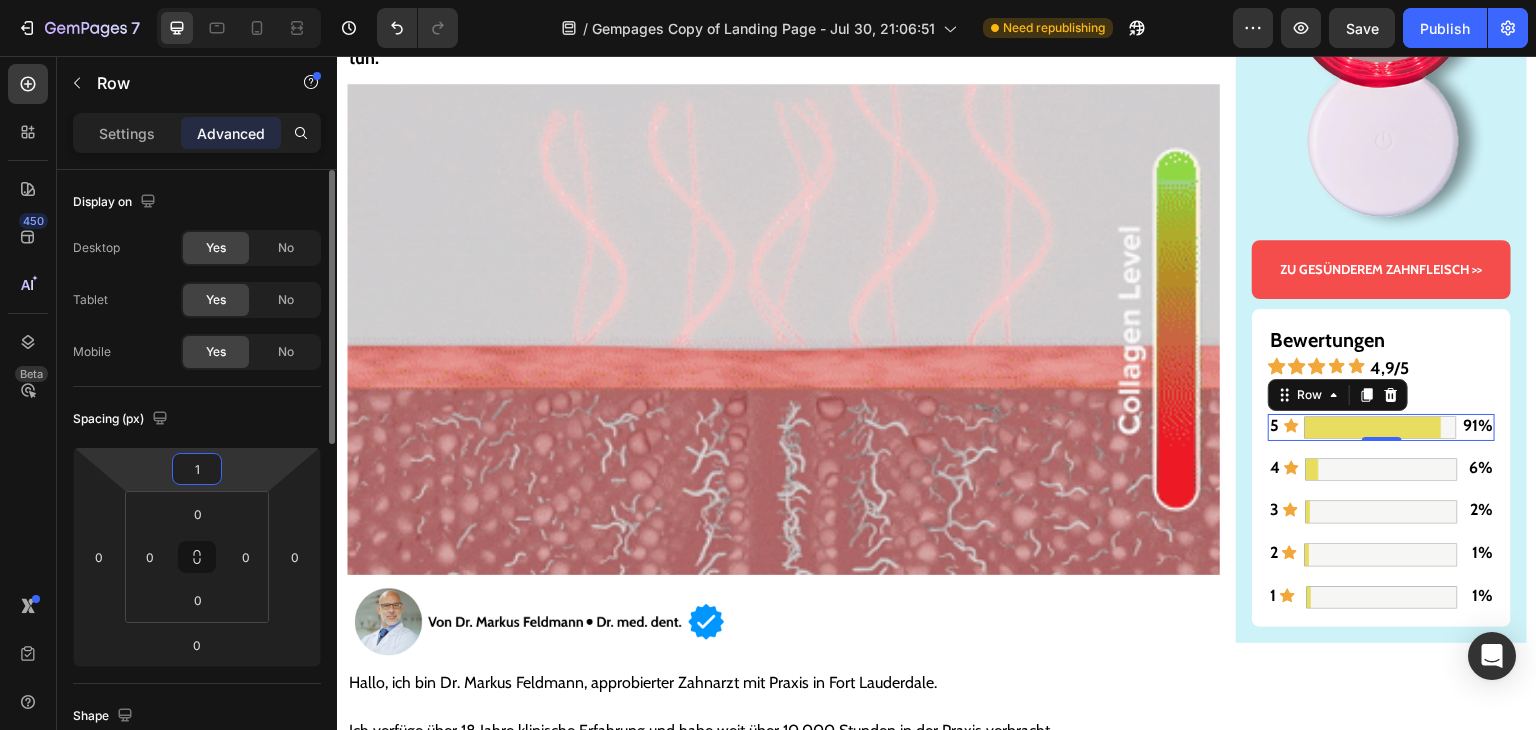 type on "10" 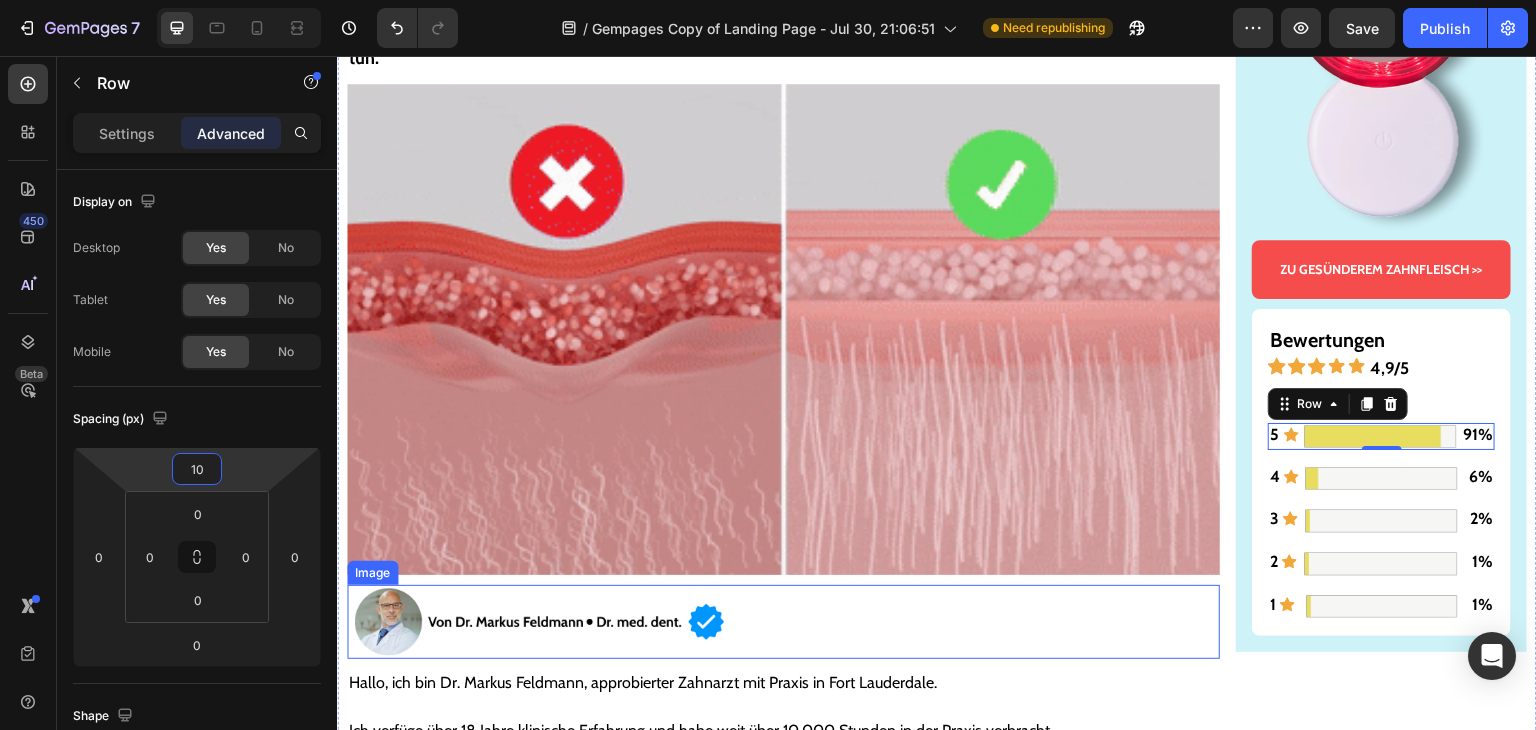 click on "Gesünderes & stärkeres Zahnfleisch – oder Geld zurück! Text Block Image ZU GESÜNDEREM ZAHNFLEISCH >> Button Bewertungen Text Block
Icon
Icon
Icon
Icon
Icon 4,9/5 Text Block Row 5889 Bewertungen Text Block 5 Text Block
Icon Image 91% Text Block Row   0 4 Text Block
Icon Image 6% Text Block Row 3 Text Block
Icon Image 2% Text Block Row 2 Text Block
Icon Image 1% Text Block Row 1 Text Block
Icon Image 1% Text Block Row Row Row" at bounding box center [1381, 5921] 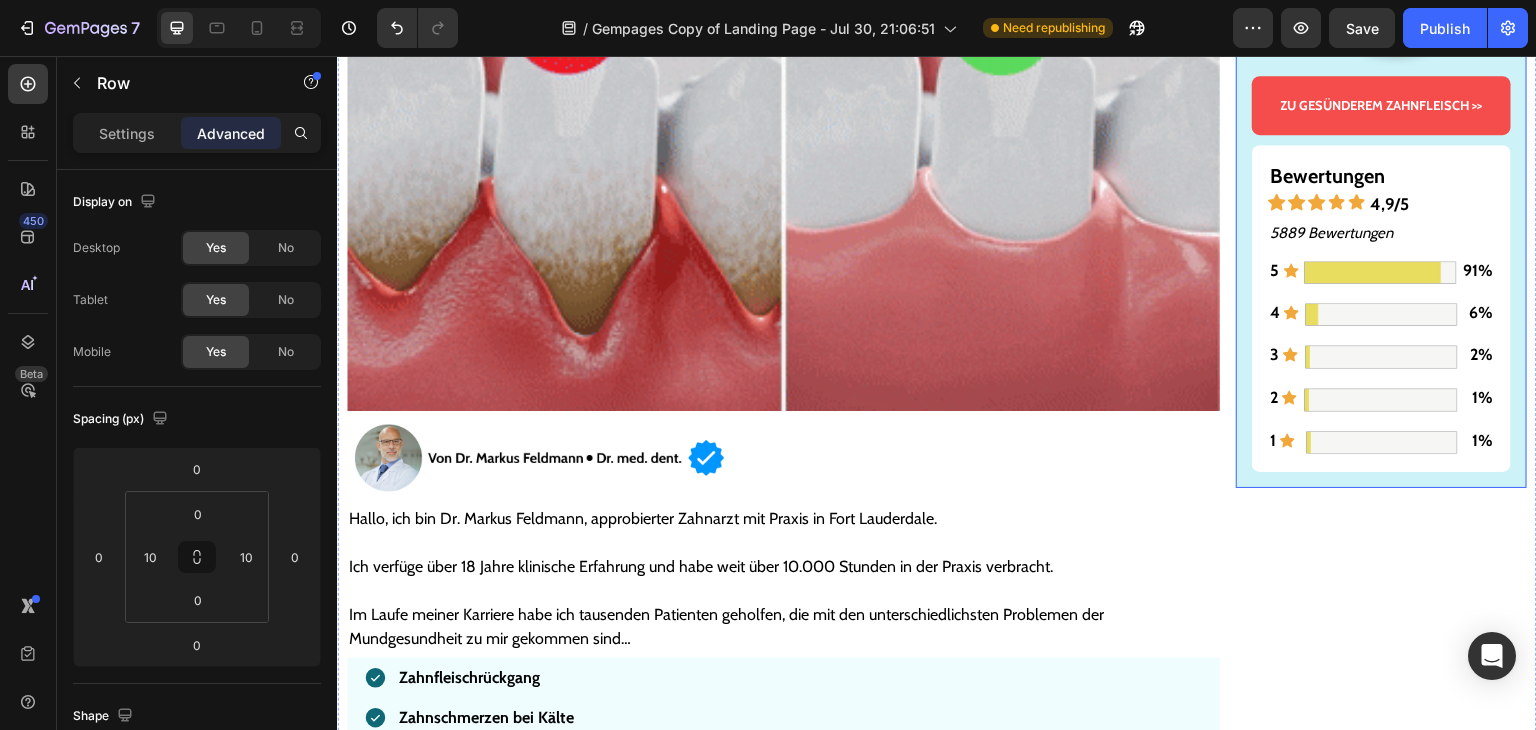 scroll, scrollTop: 500, scrollLeft: 0, axis: vertical 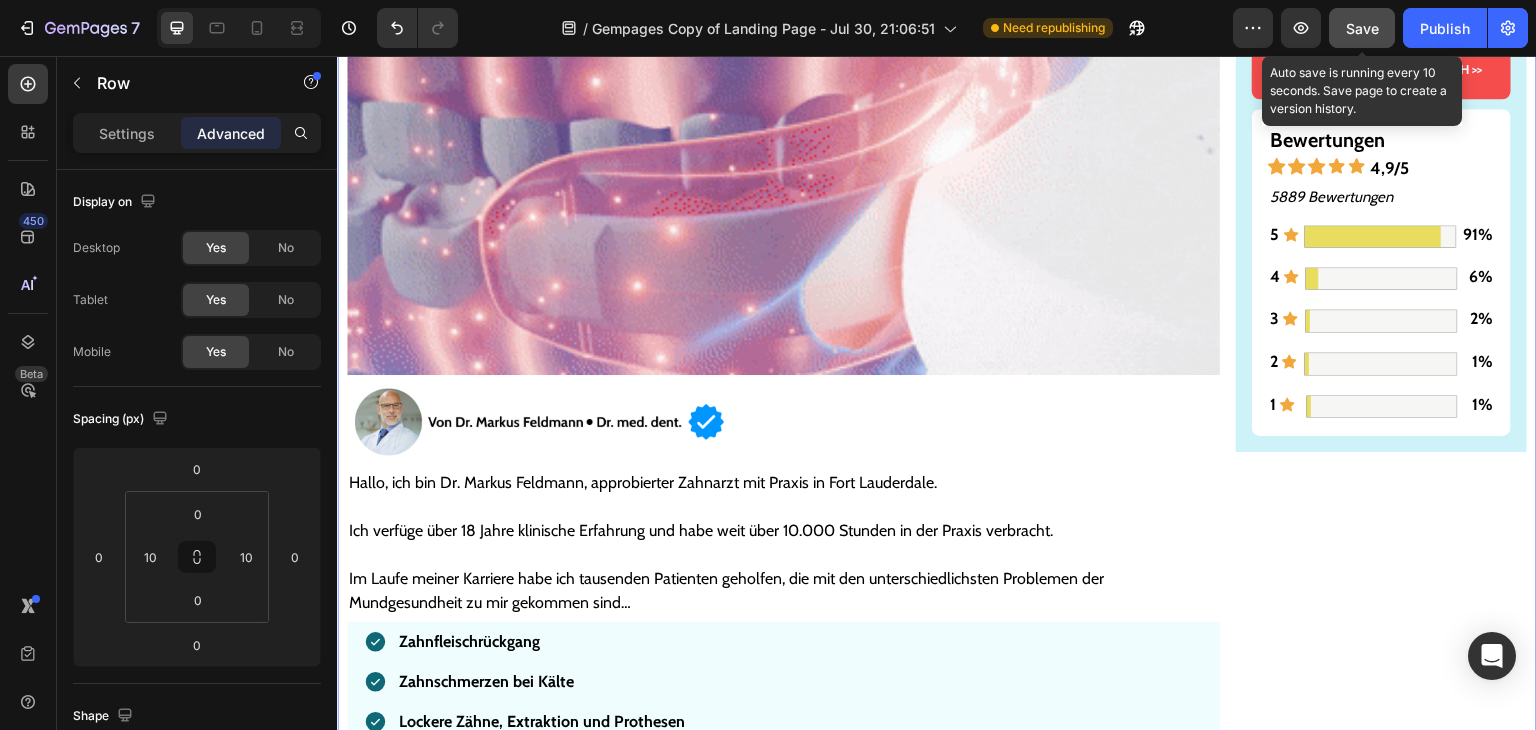 click on "Save" 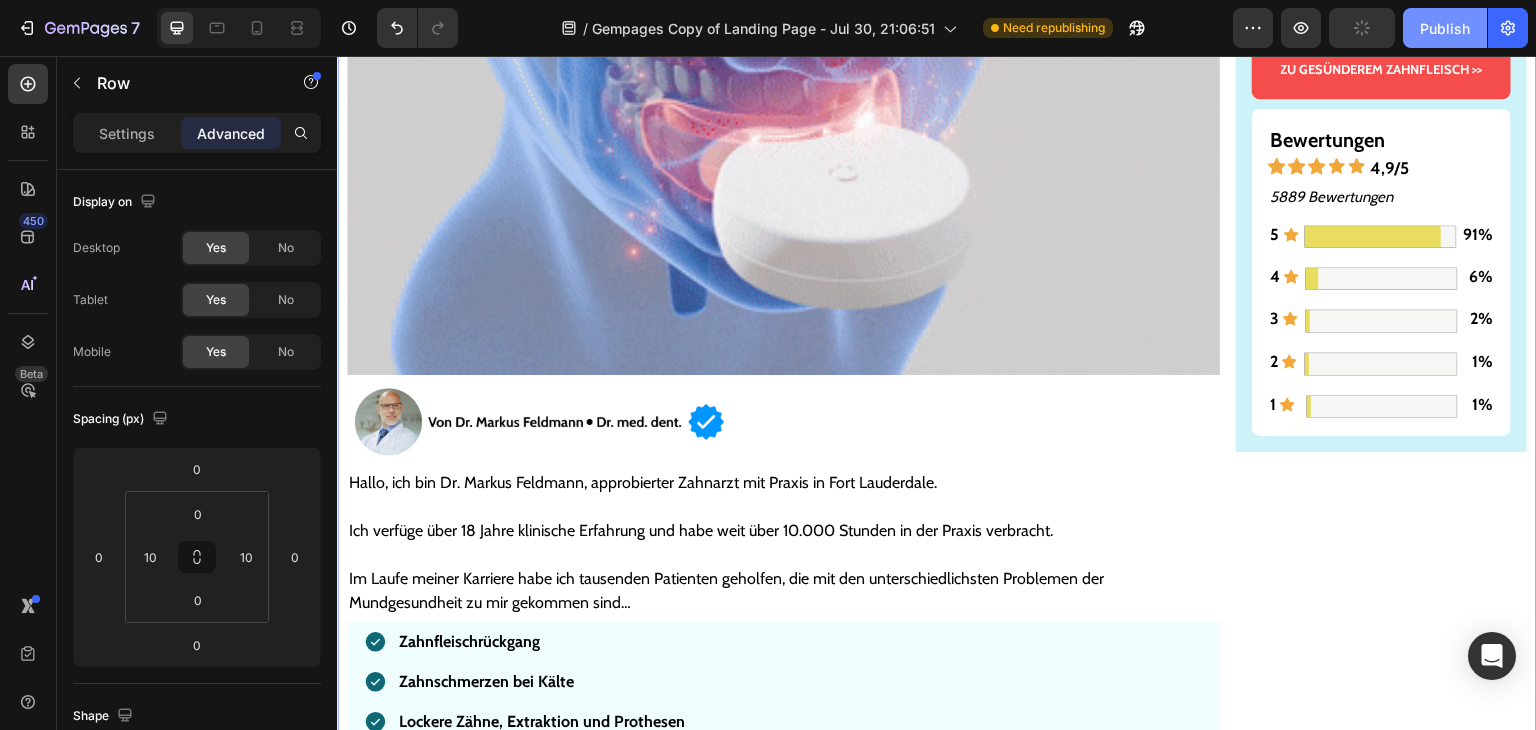 click on "Publish" at bounding box center [1445, 28] 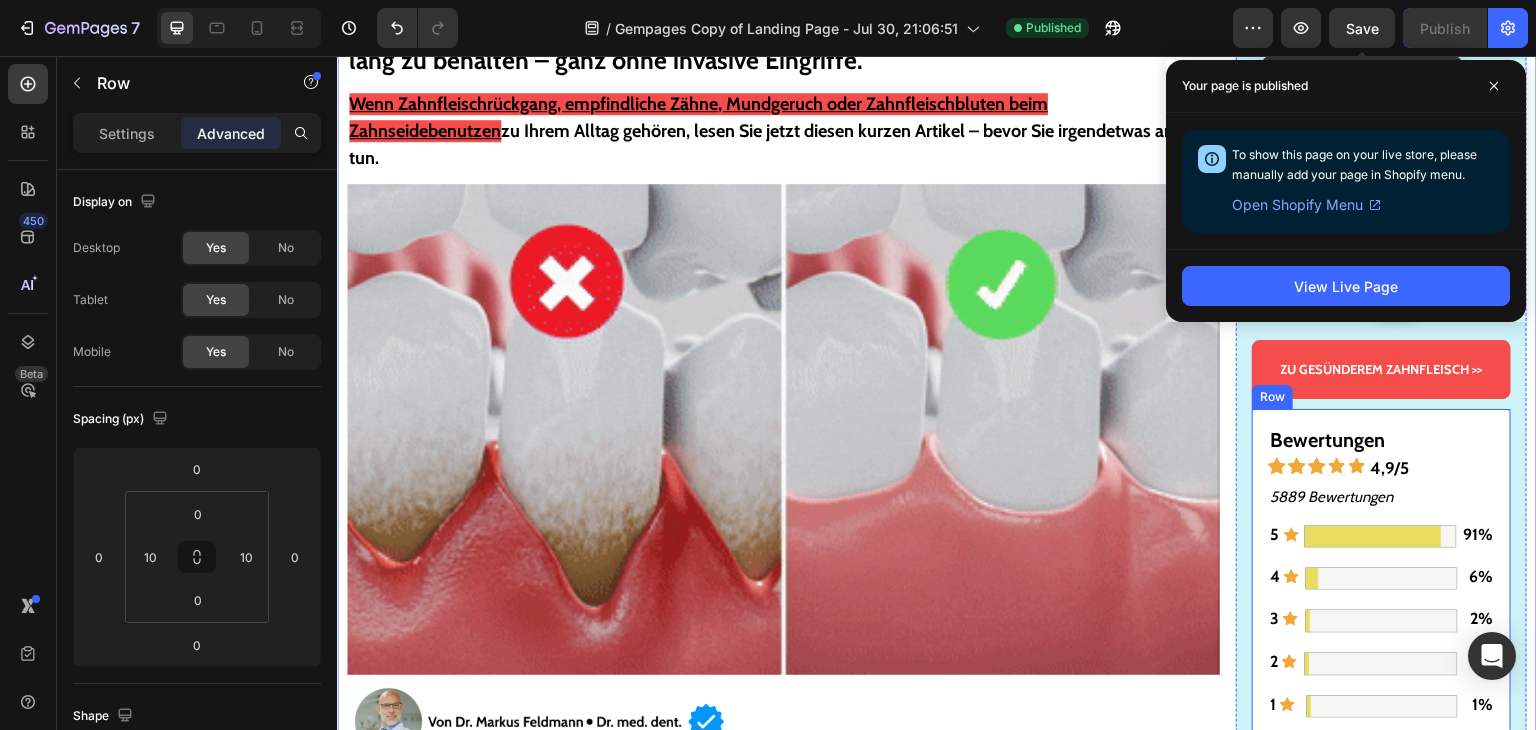 scroll, scrollTop: 200, scrollLeft: 0, axis: vertical 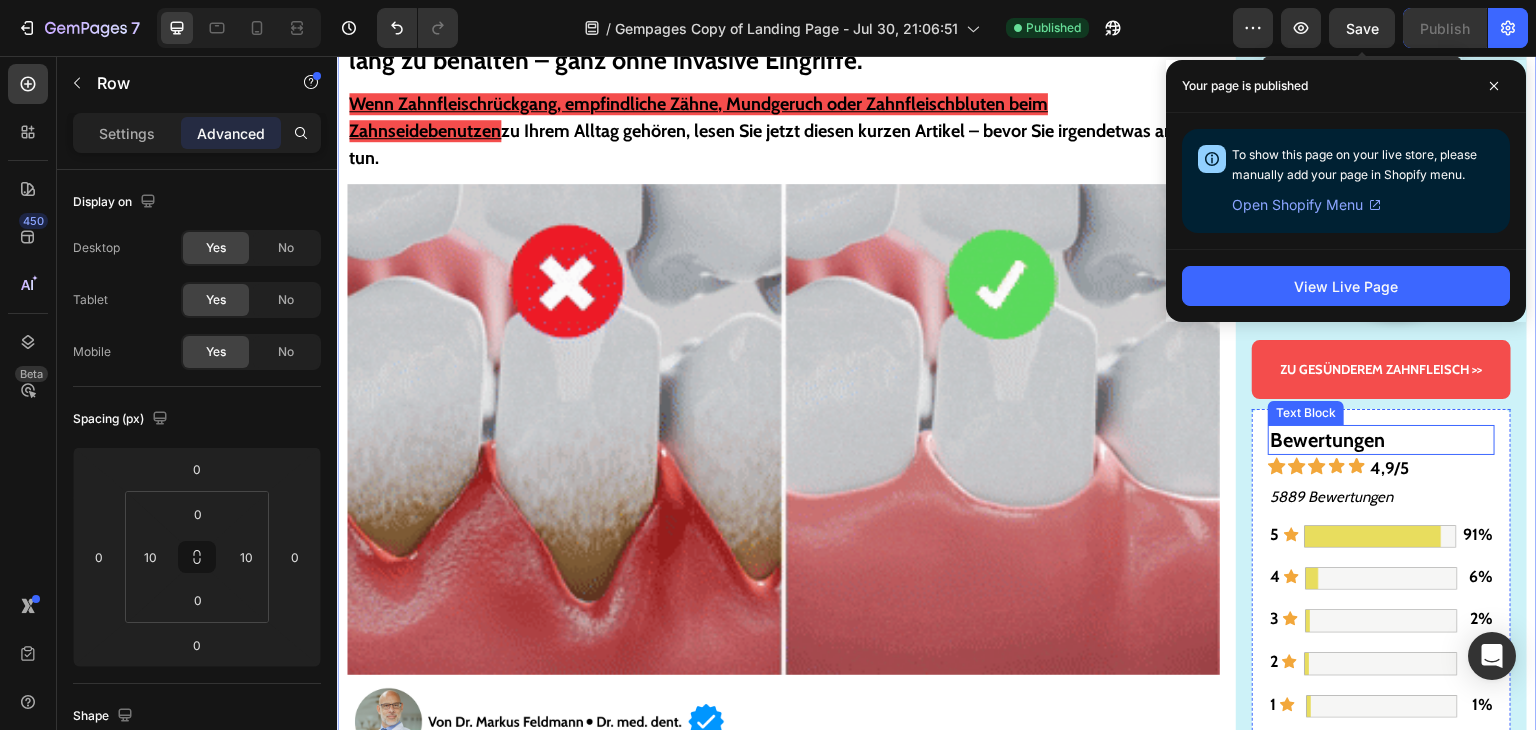 click on "Bewertungen" at bounding box center (1327, 440) 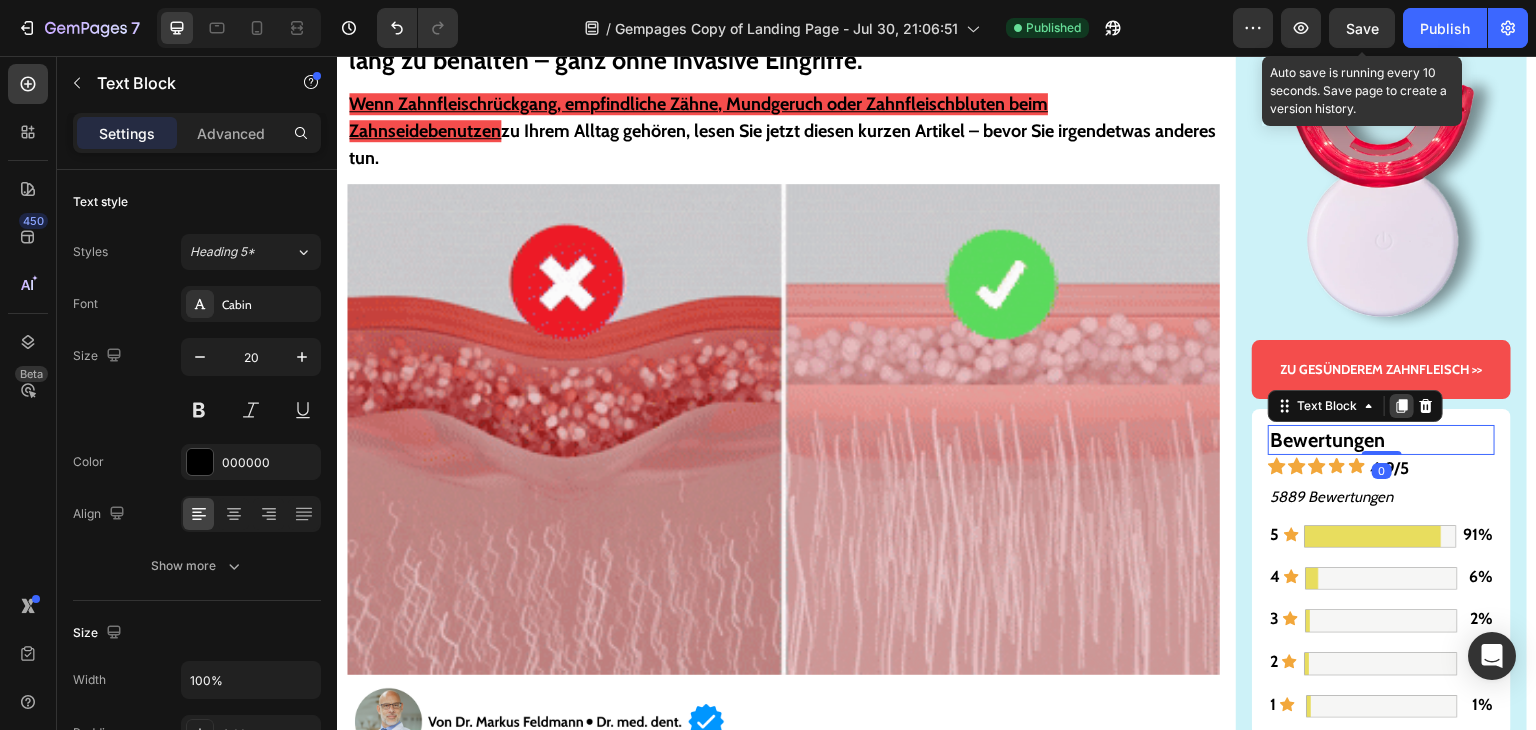 click 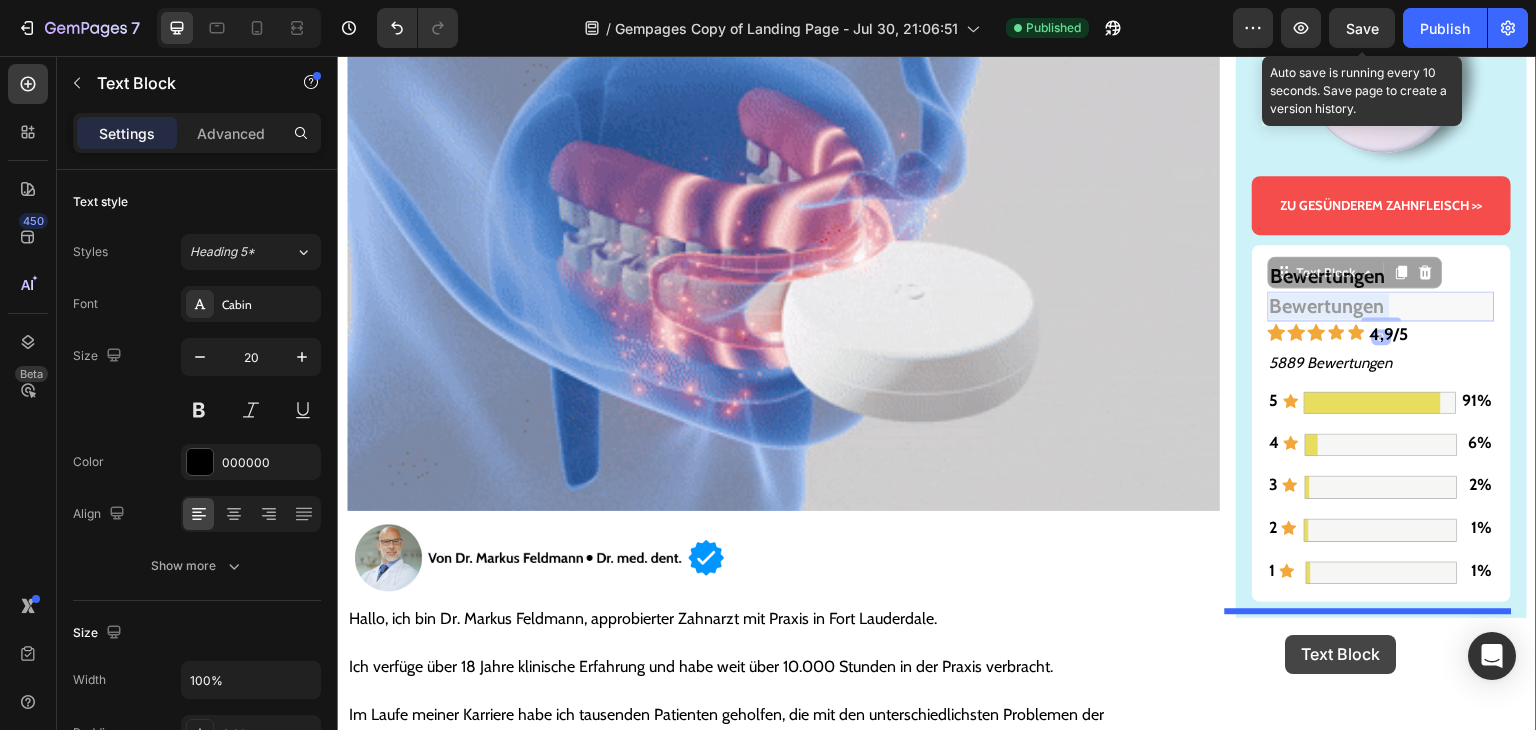 scroll, scrollTop: 380, scrollLeft: 0, axis: vertical 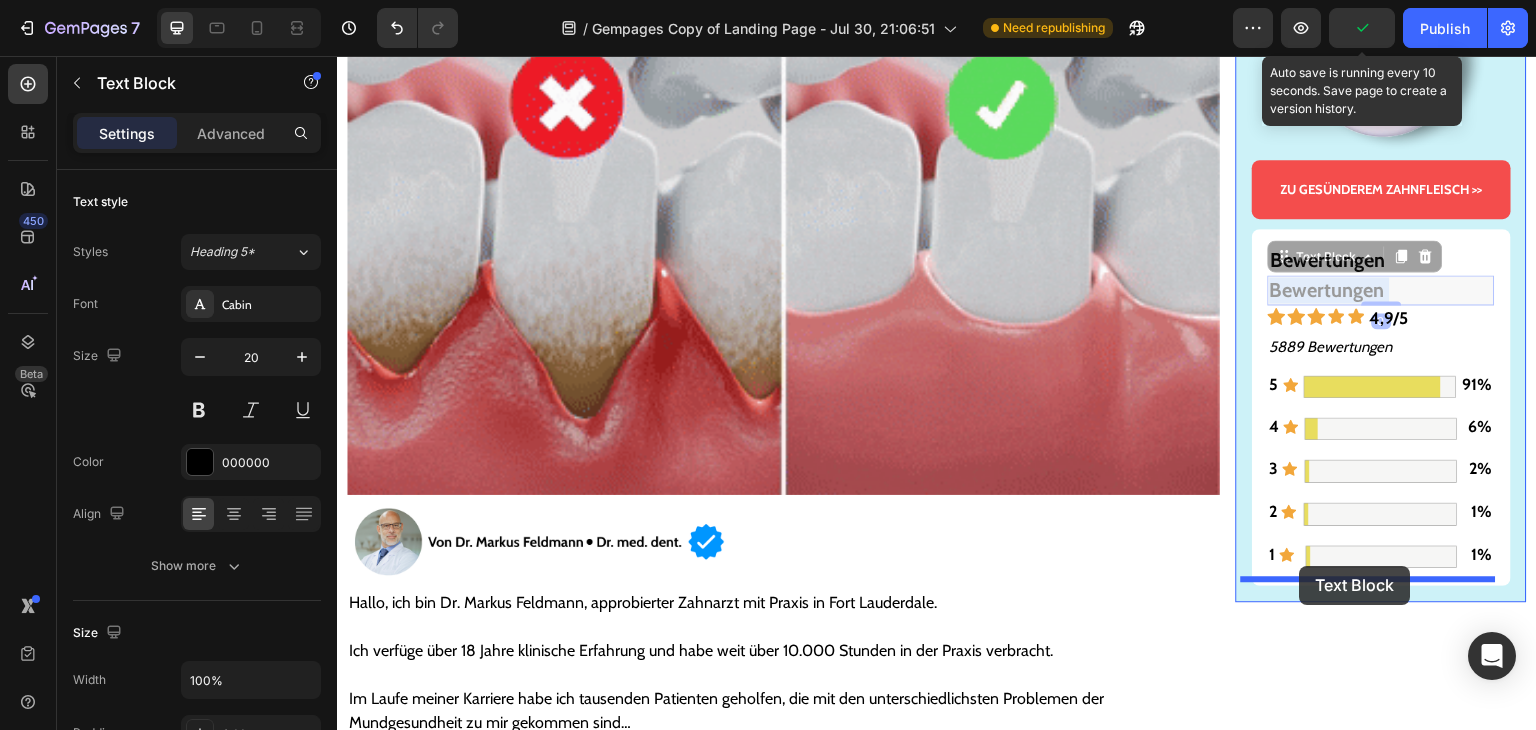 drag, startPoint x: 1328, startPoint y: 462, endPoint x: 1300, endPoint y: 566, distance: 107.70329 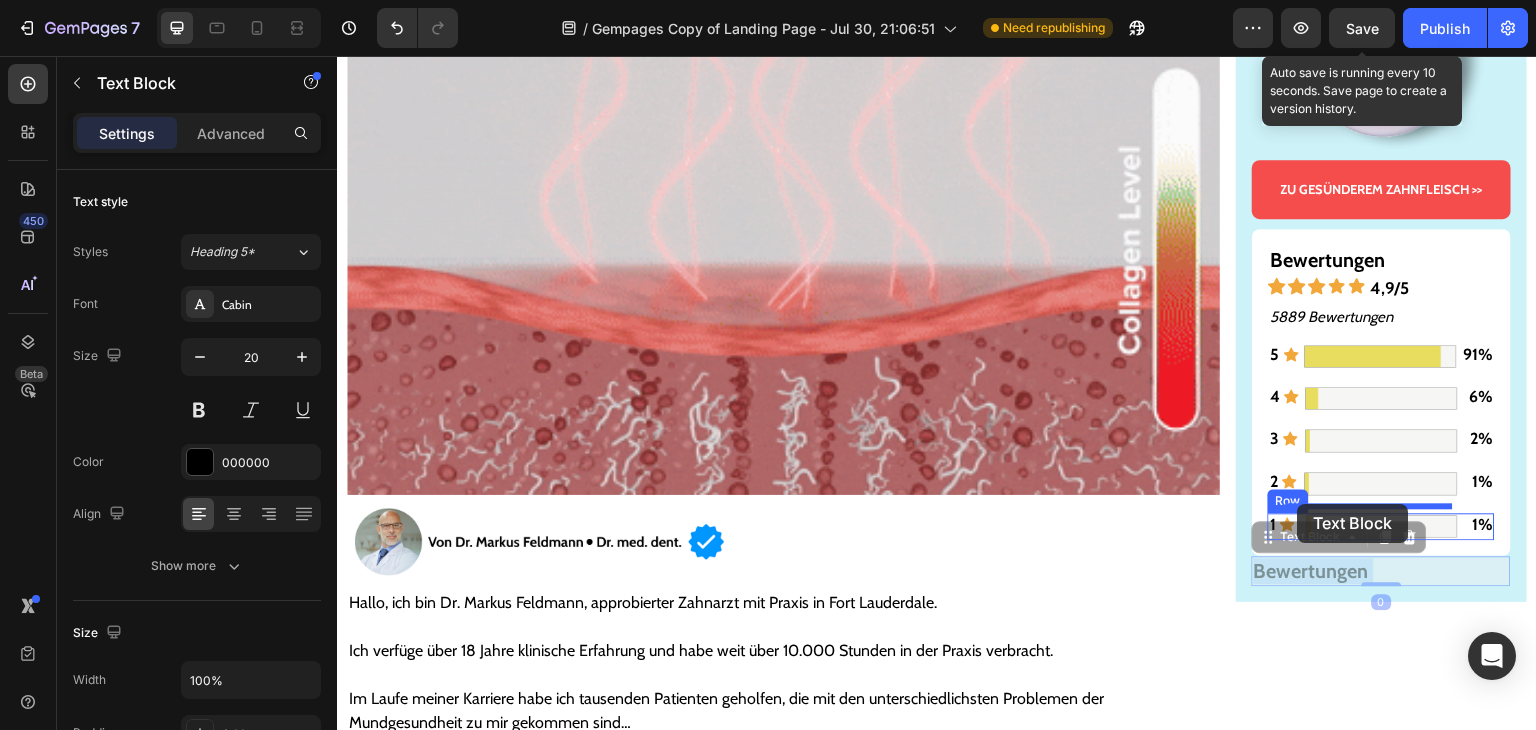 drag, startPoint x: 1269, startPoint y: 565, endPoint x: 1298, endPoint y: 504, distance: 67.54258 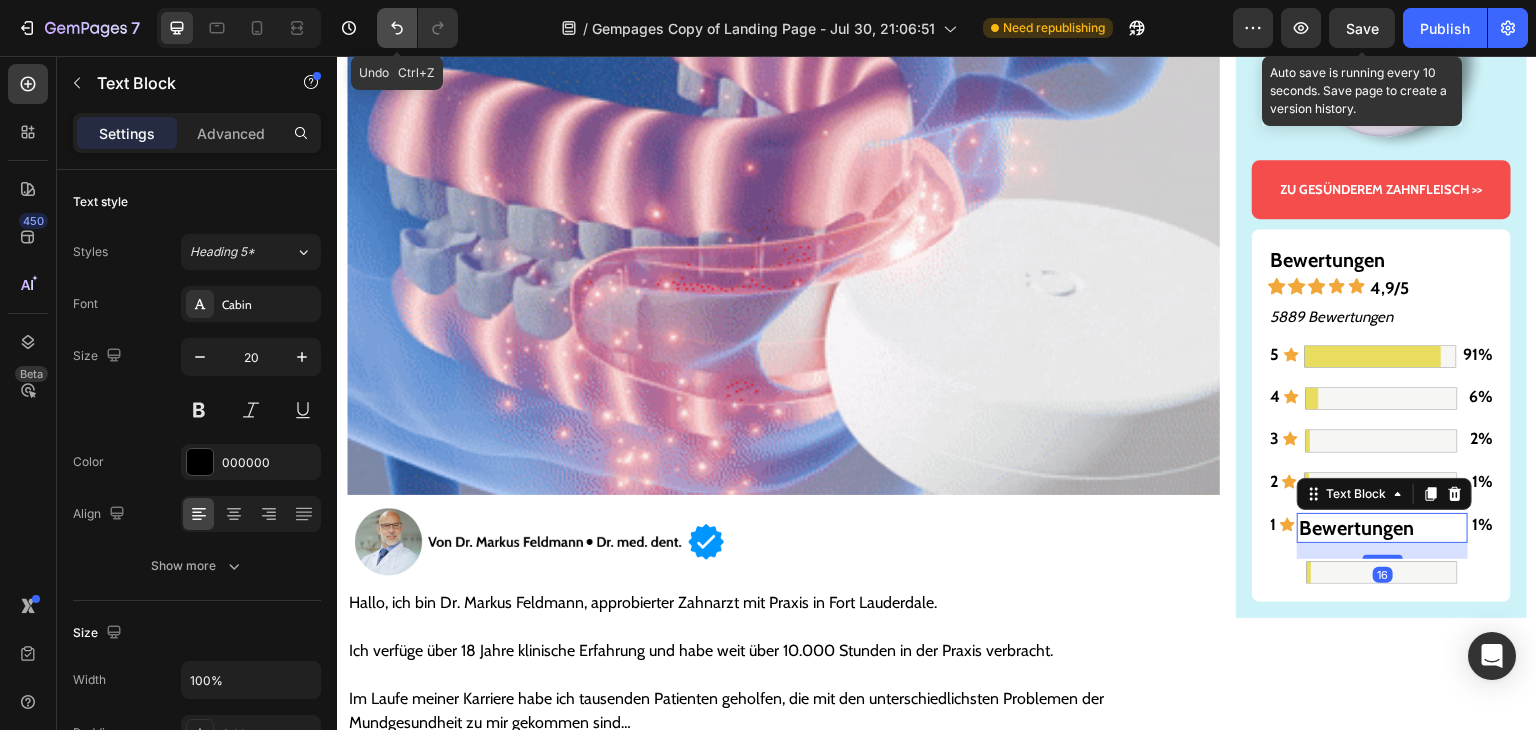 click 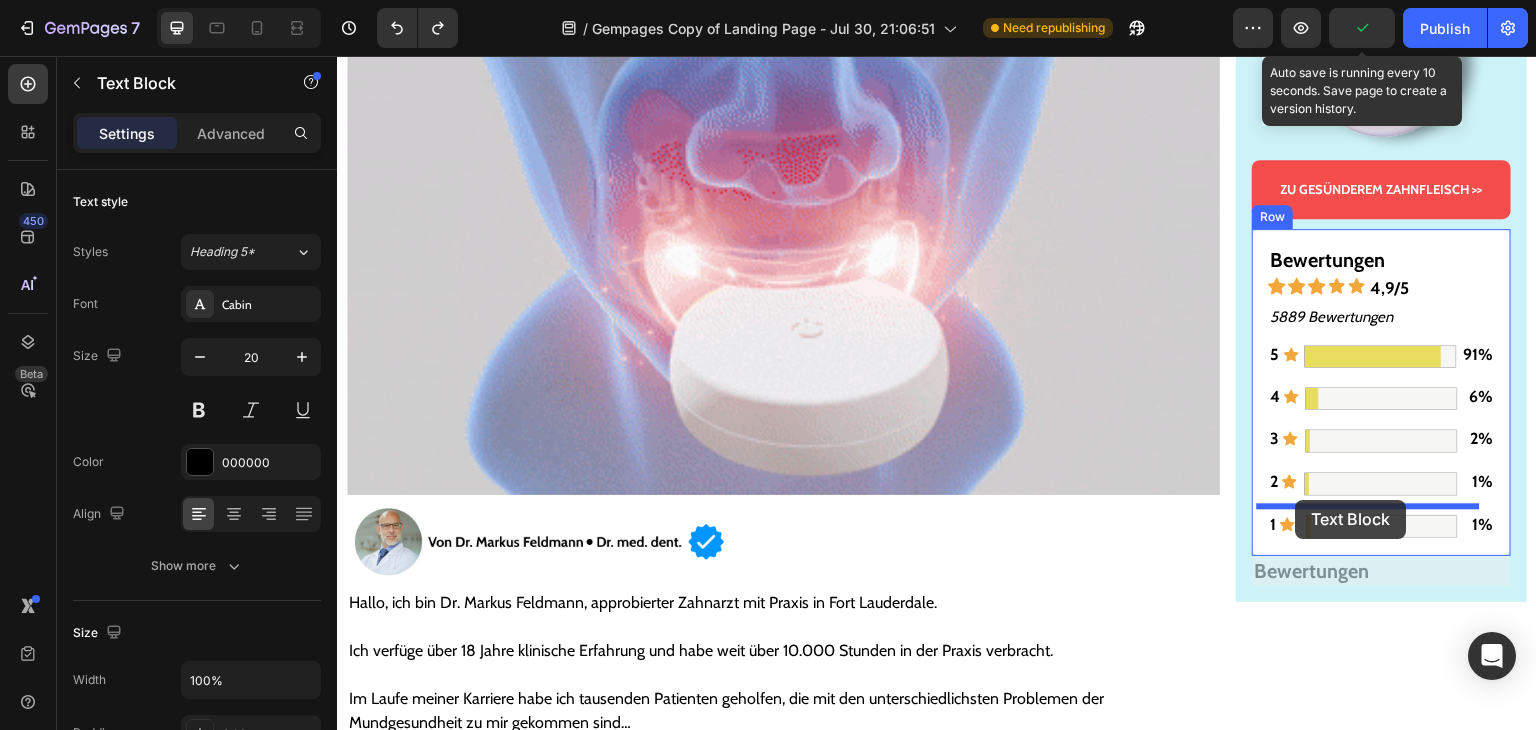 drag, startPoint x: 1308, startPoint y: 563, endPoint x: 1296, endPoint y: 500, distance: 64.132675 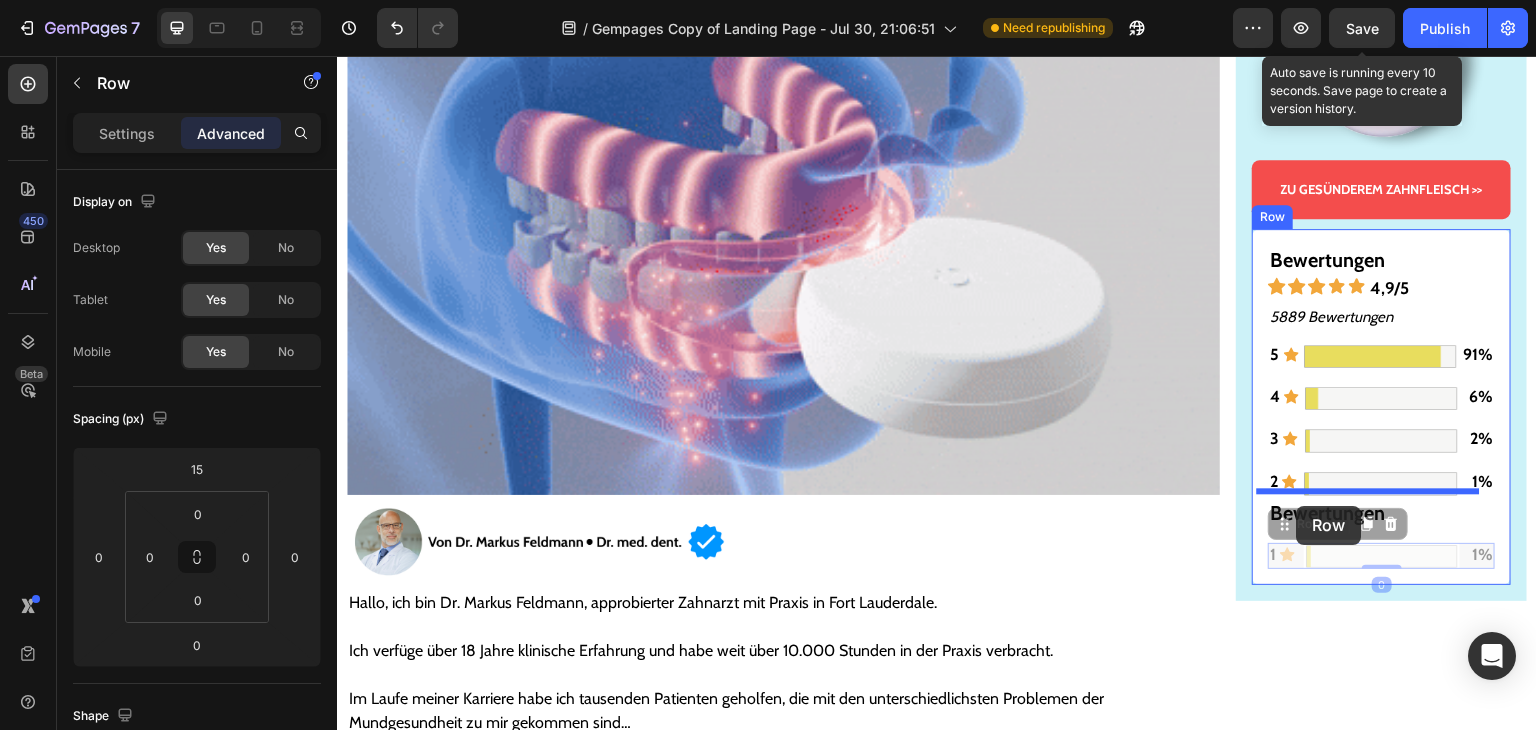 drag, startPoint x: 1270, startPoint y: 559, endPoint x: 1297, endPoint y: 506, distance: 59.48109 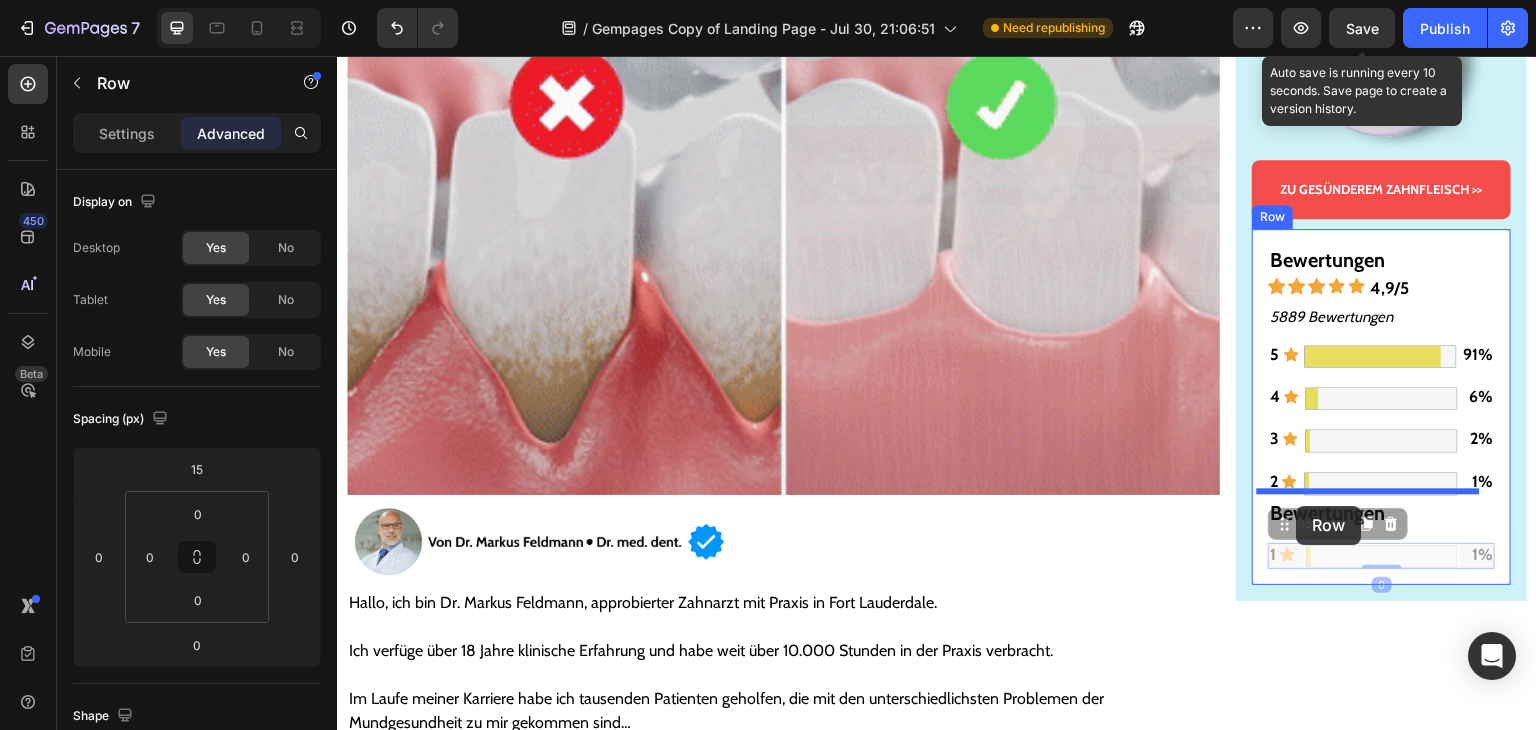 click on "Header Top-Zahnarzt verrät:  Der bahnbrechende Kollagen-Durchbruch, der Zahnfleischrückgang umkehrt – und Ihnen hilft, Ihre echten Zähne ein Leben lang zu behalten – ganz ohne invasive Eingriffe. Text Block Wenn Zahnfleischrückgang, empfindliche Zähne, Mundgeruch oder Zahnfleischbluten beim Zahnseidebenutzen  zu Ihrem Alltag gehören, lesen Sie jetzt diesen kurzen Artikel – bevor Sie irgendetwas anderes tun. Text Block Image Image Hallo, ich bin Dr. Markus Feldmann, approbierter Zahnarzt mit Praxis in Fort Lauderdale.   Ich verfüge über 18 Jahre klinische Erfahrung und habe weit über 10.000 Stunden in der Praxis verbracht.   Im Laufe meiner Karriere habe ich tausenden Patienten geholfen, die mit den unterschiedlichsten Problemen der Mundgesundheit zu mir gekommen sind… Text Block Zahnfleischrückgang Zahnschmerzen bei Kälte Lockere Zähne, Extraktion und Prothesen Mundgeruch Item List Row Sie können es sich vorstellen.   Ich habe alles gesehen.   Von leichtem Zahnfleischbluten … Image" at bounding box center (937, 5970) 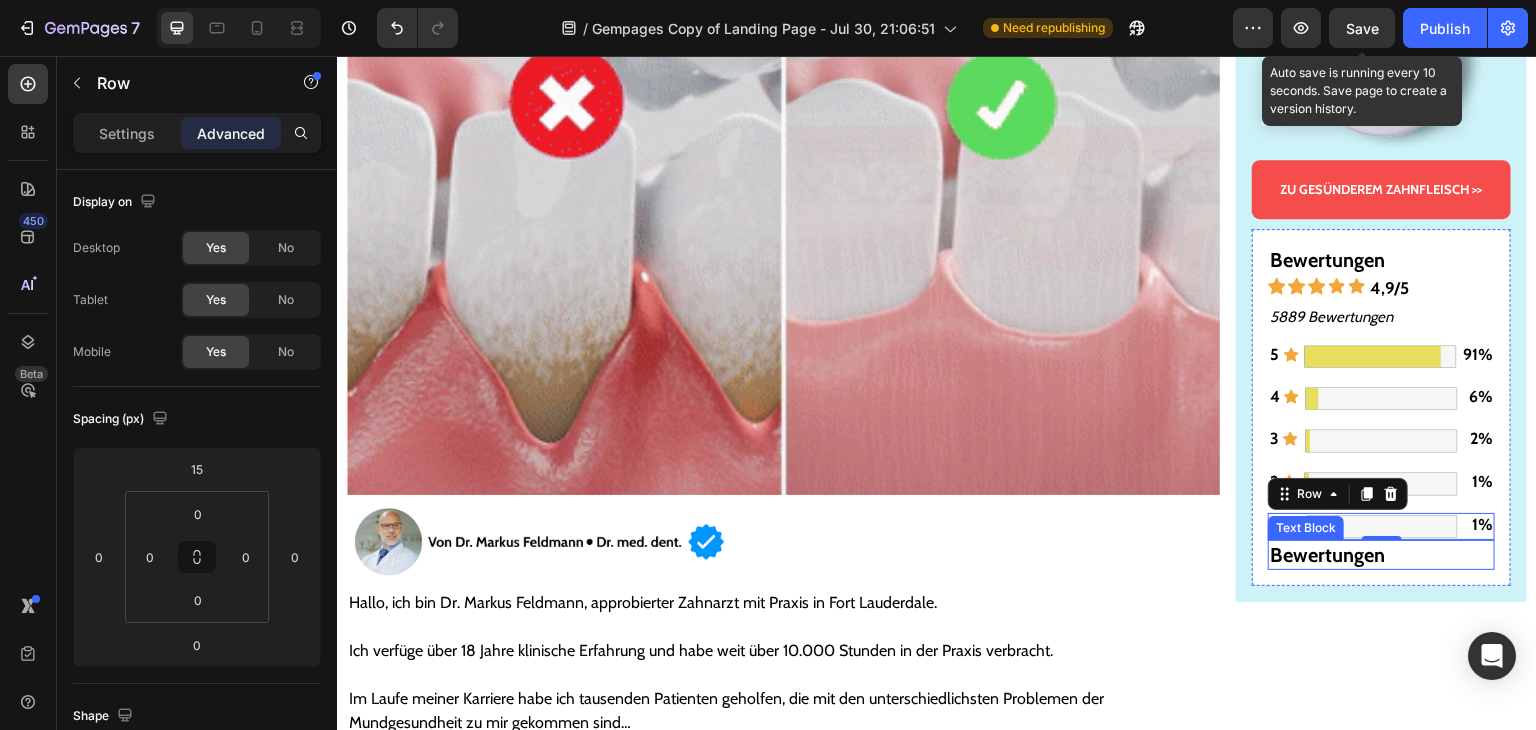 click on "Bewertungen" at bounding box center [1327, 555] 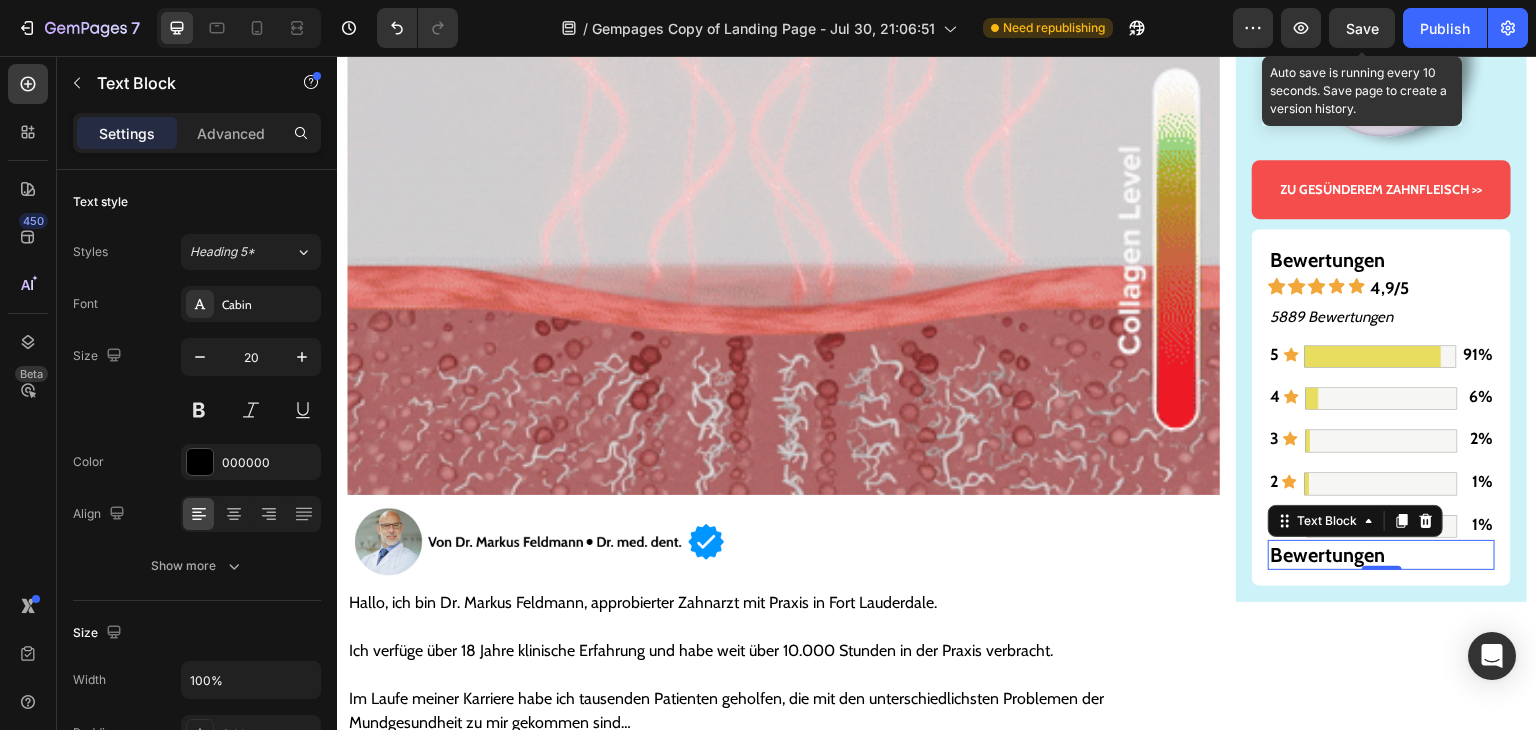 click on "Gesünderes & stärkeres Zahnfleisch – oder Geld zurück! Text Block Image ZU GESÜNDEREM ZAHNFLEISCH >> Button Bewertungen Text Block
Icon
Icon
Icon
Icon
Icon 4,9/5 Text Block Row 5889 Bewertungen Text Block 5 Text Block
Icon Image 91% Text Block Row 4 Text Block
Icon Image 6% Text Block Row 3 Text Block
Icon Image 2% Text Block Row 2 Text Block
Icon Image 1% Text Block Row 1 Text Block
Icon Image 1% Text Block Row Bewertungen Text Block   0 Row Row" at bounding box center (1381, 5841) 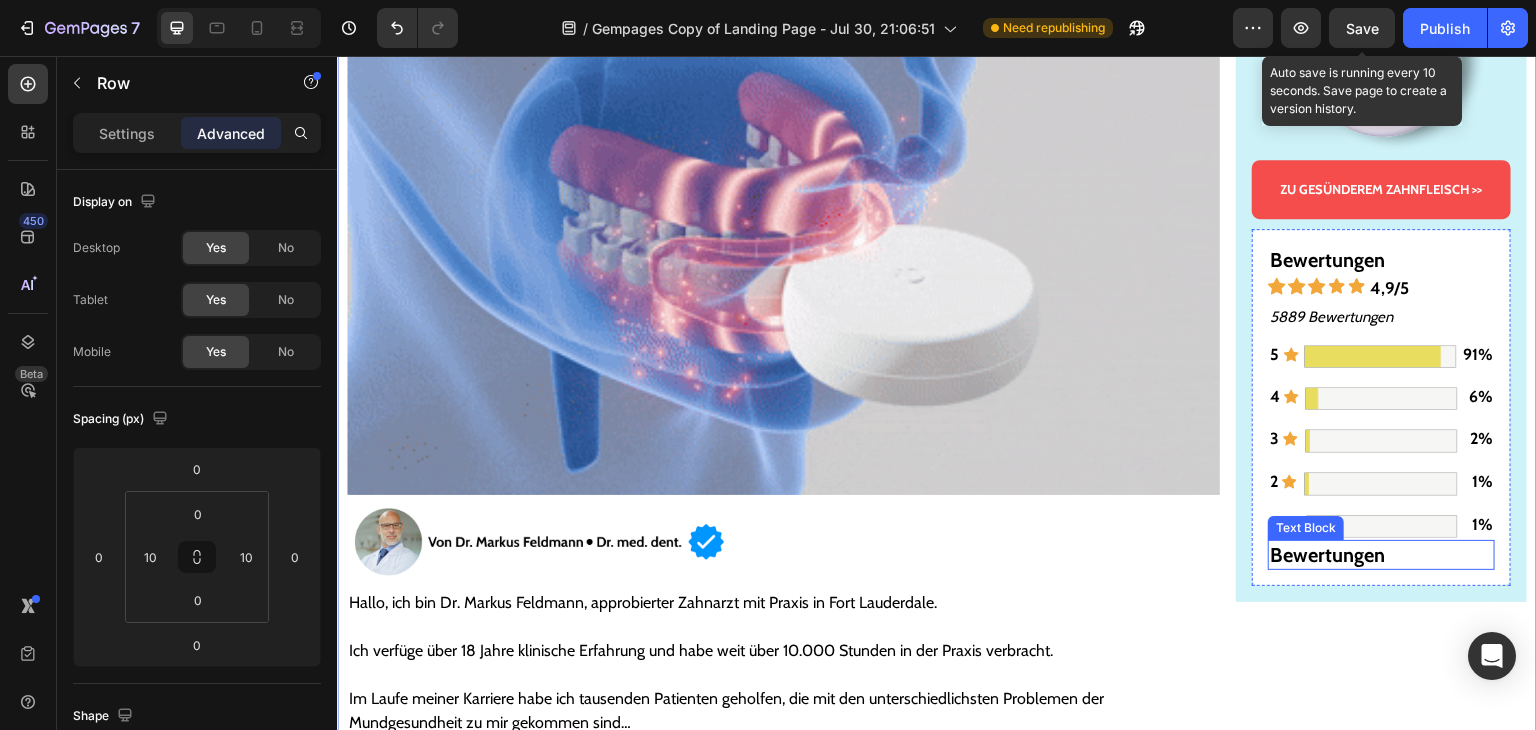 click on "Bewertungen" at bounding box center (1327, 555) 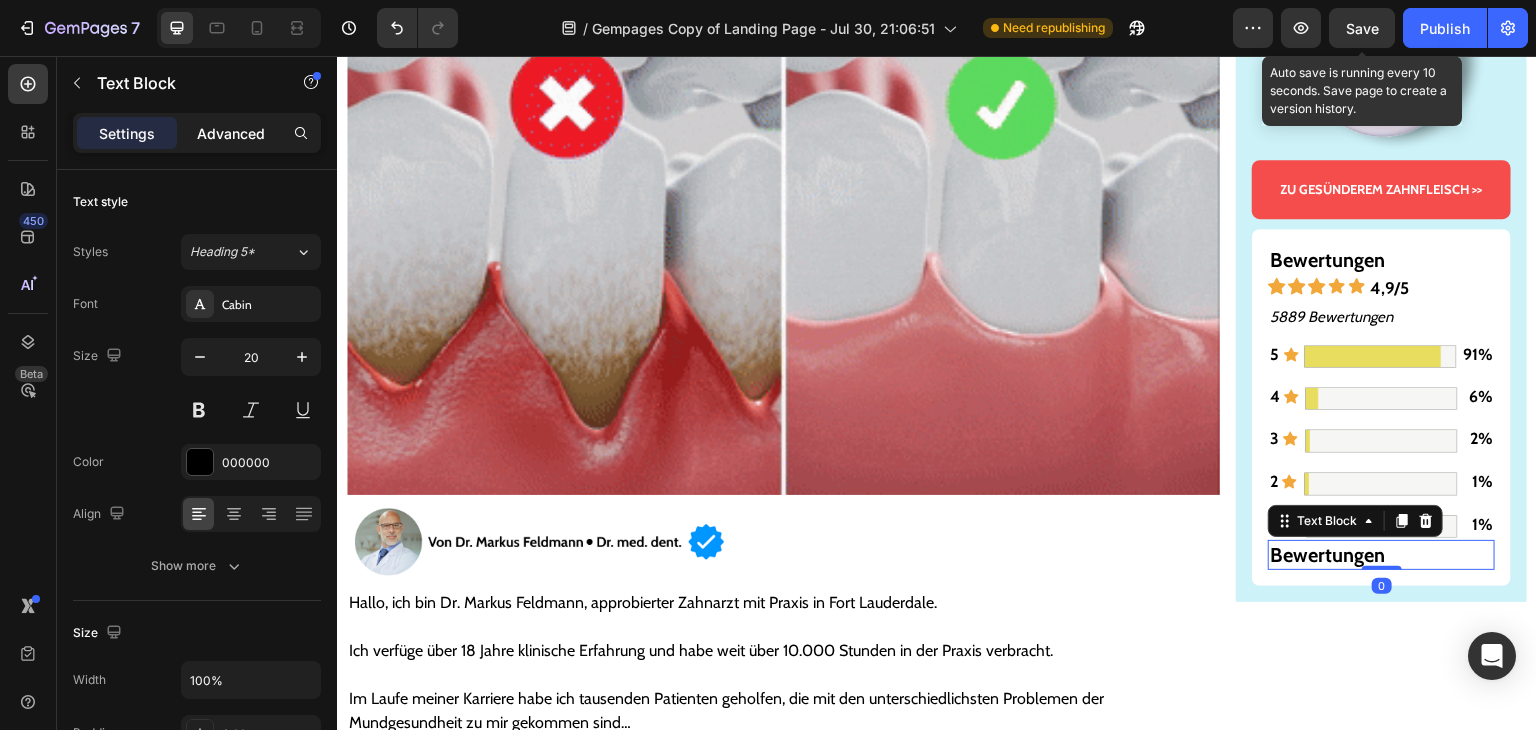 click on "Advanced" 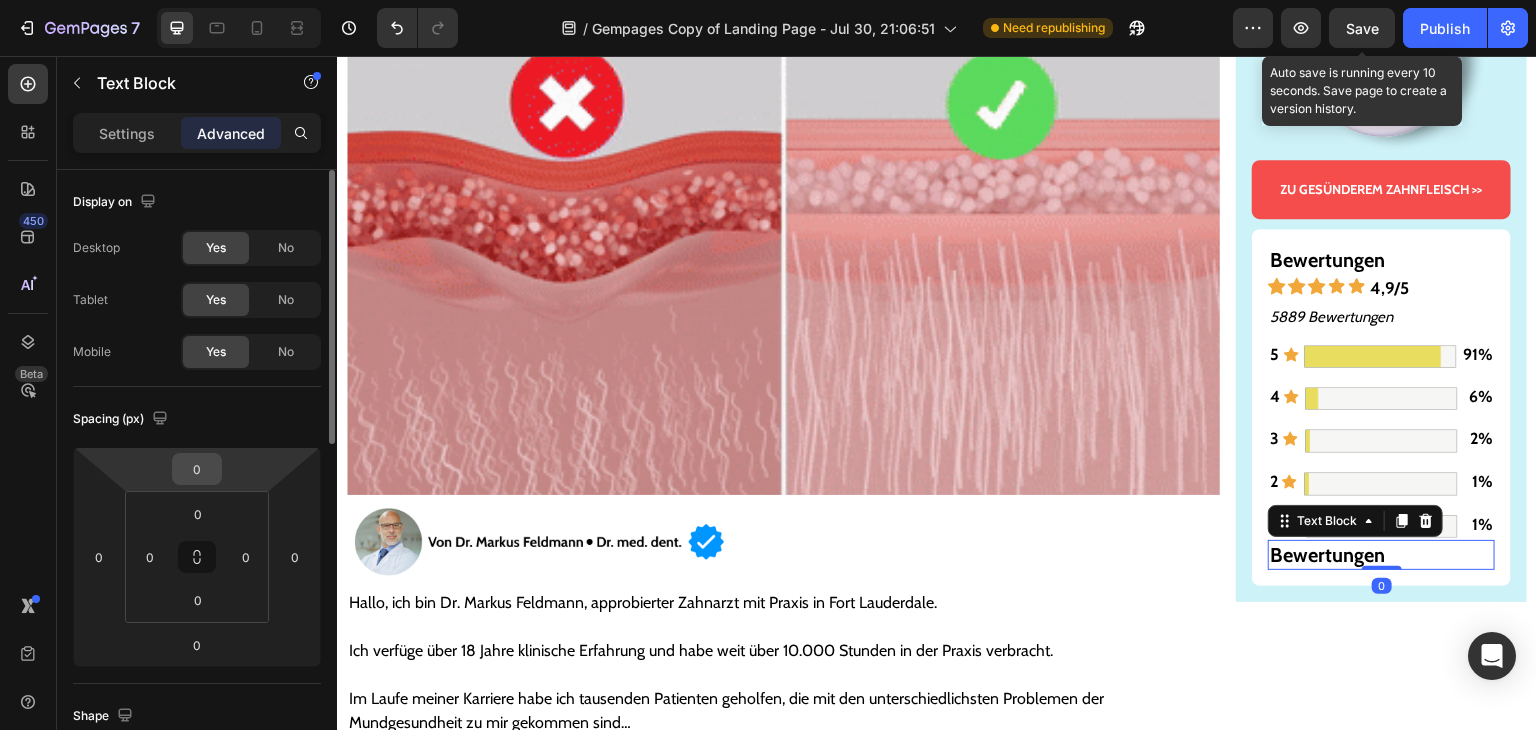 click on "0" at bounding box center (197, 469) 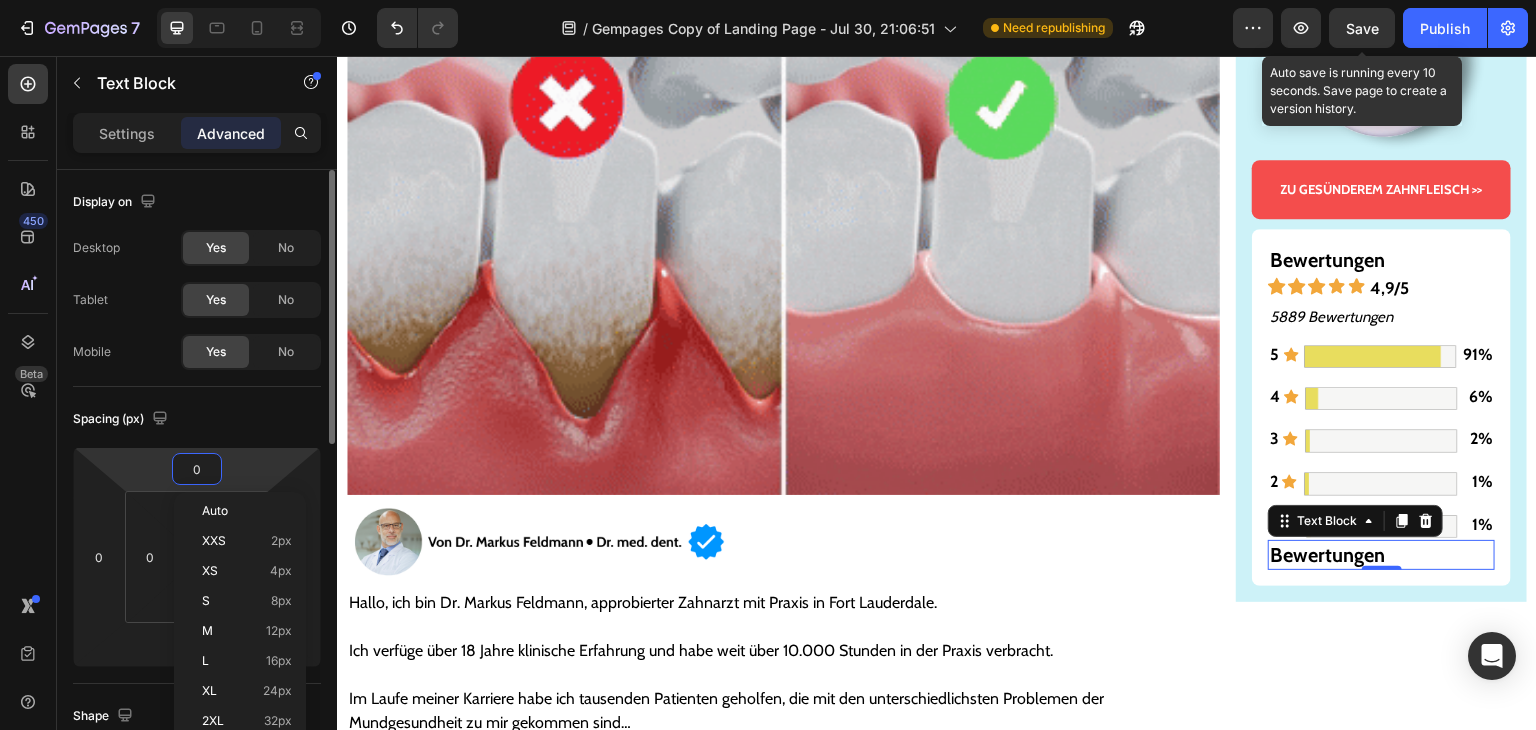 type on "5" 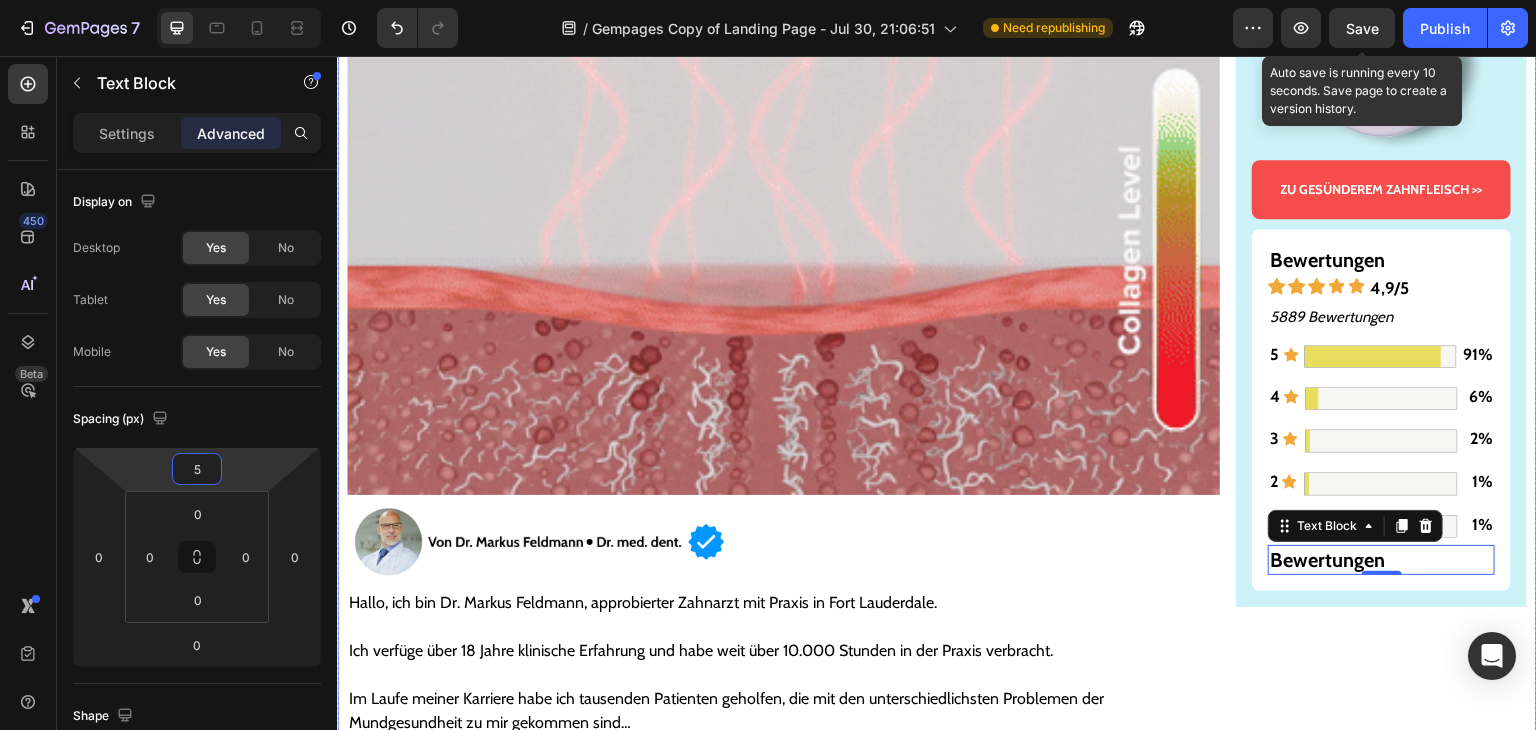 click on "Gesünderes & stärkeres Zahnfleisch – oder Geld zurück! Text Block Image ZU GESÜNDEREM ZAHNFLEISCH >> Button Bewertungen Text Block
Icon
Icon
Icon
Icon
Icon 4,9/5 Text Block Row 5889 Bewertungen Text Block 5 Text Block
Icon Image 91% Text Block Row 4 Text Block
Icon Image 6% Text Block Row 3 Text Block
Icon Image 2% Text Block Row 2 Text Block
Icon Image 1% Text Block Row 1 Text Block
Icon Image 1% Text Block Row Bewertungen Text Block   0 Row Row" at bounding box center (1381, 5841) 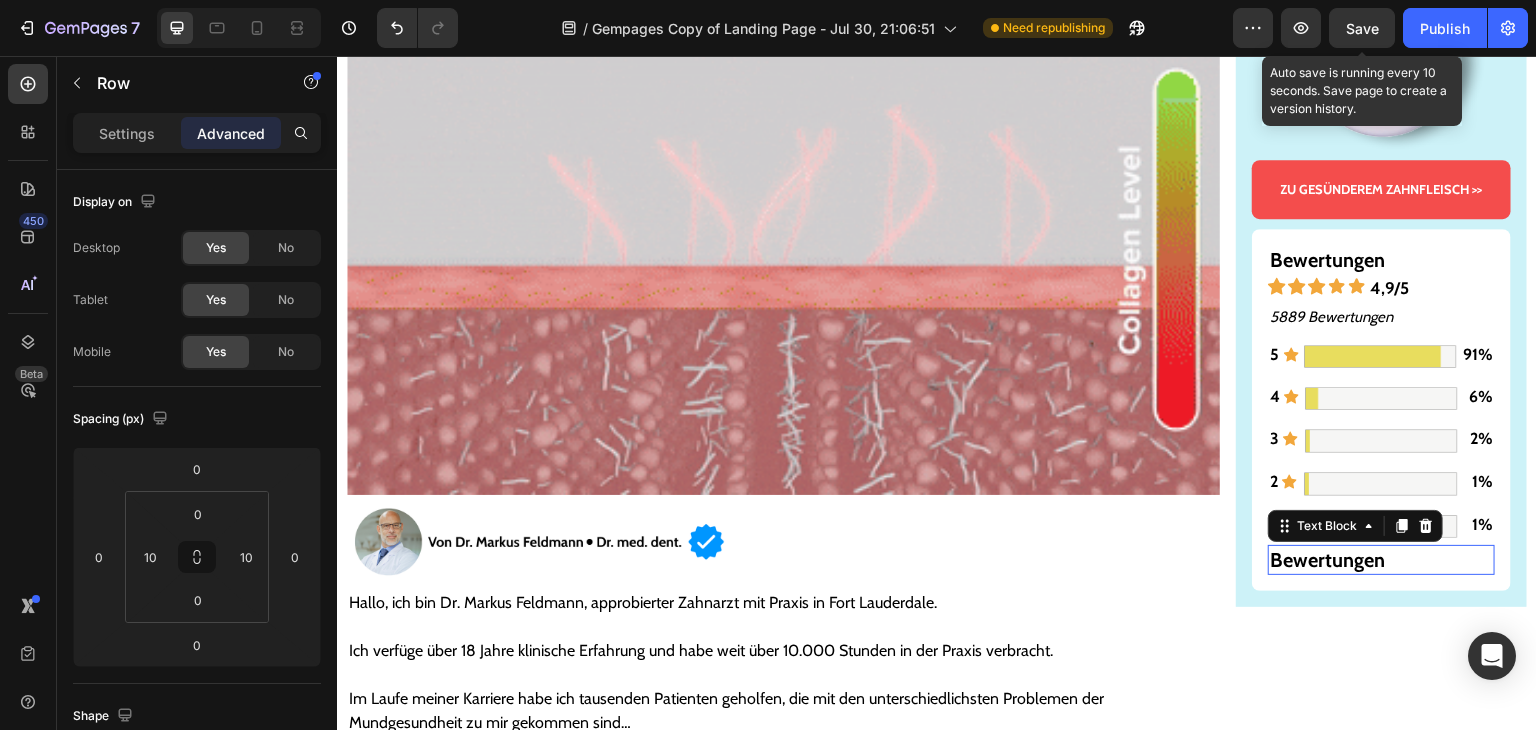 click on "Bewertungen" at bounding box center [1327, 560] 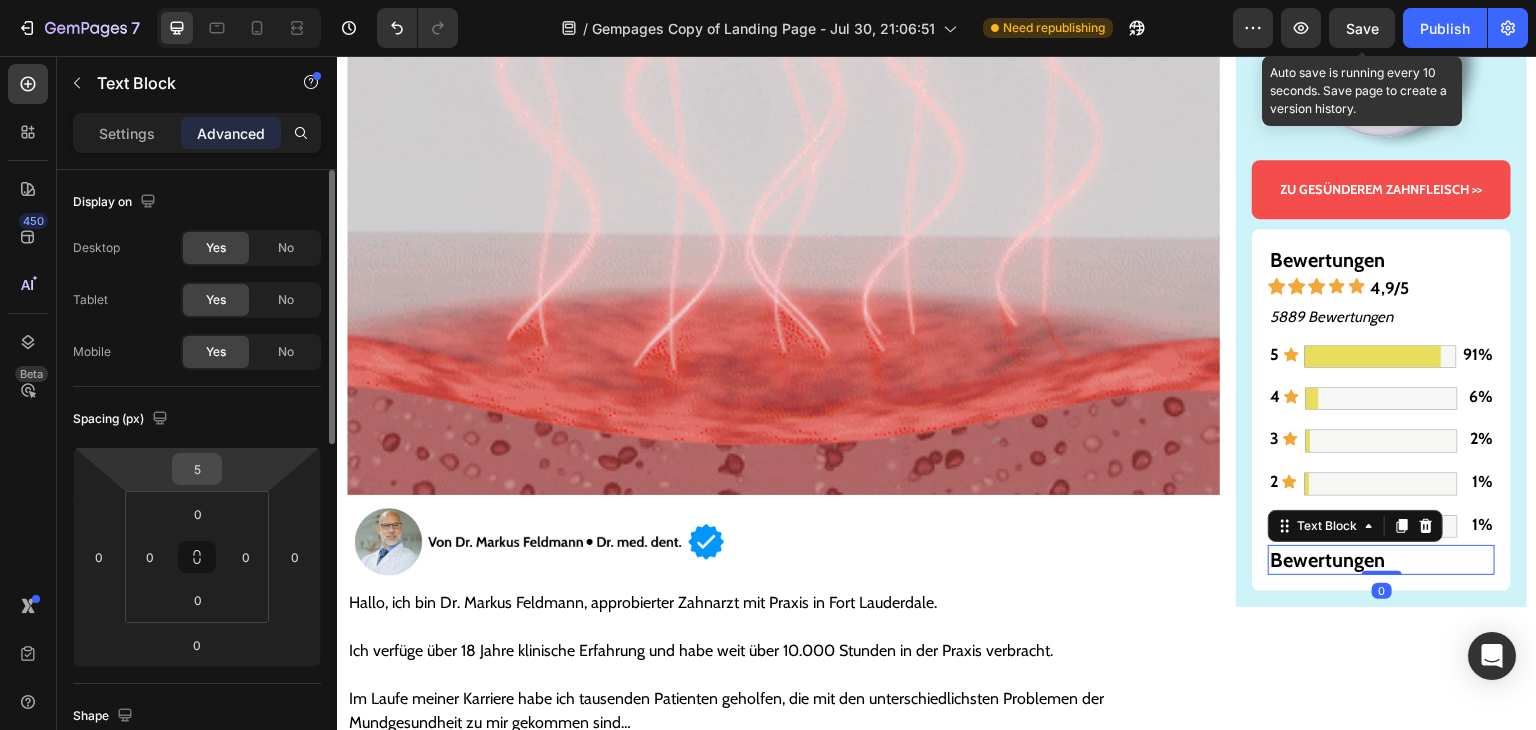 click on "5" at bounding box center [197, 469] 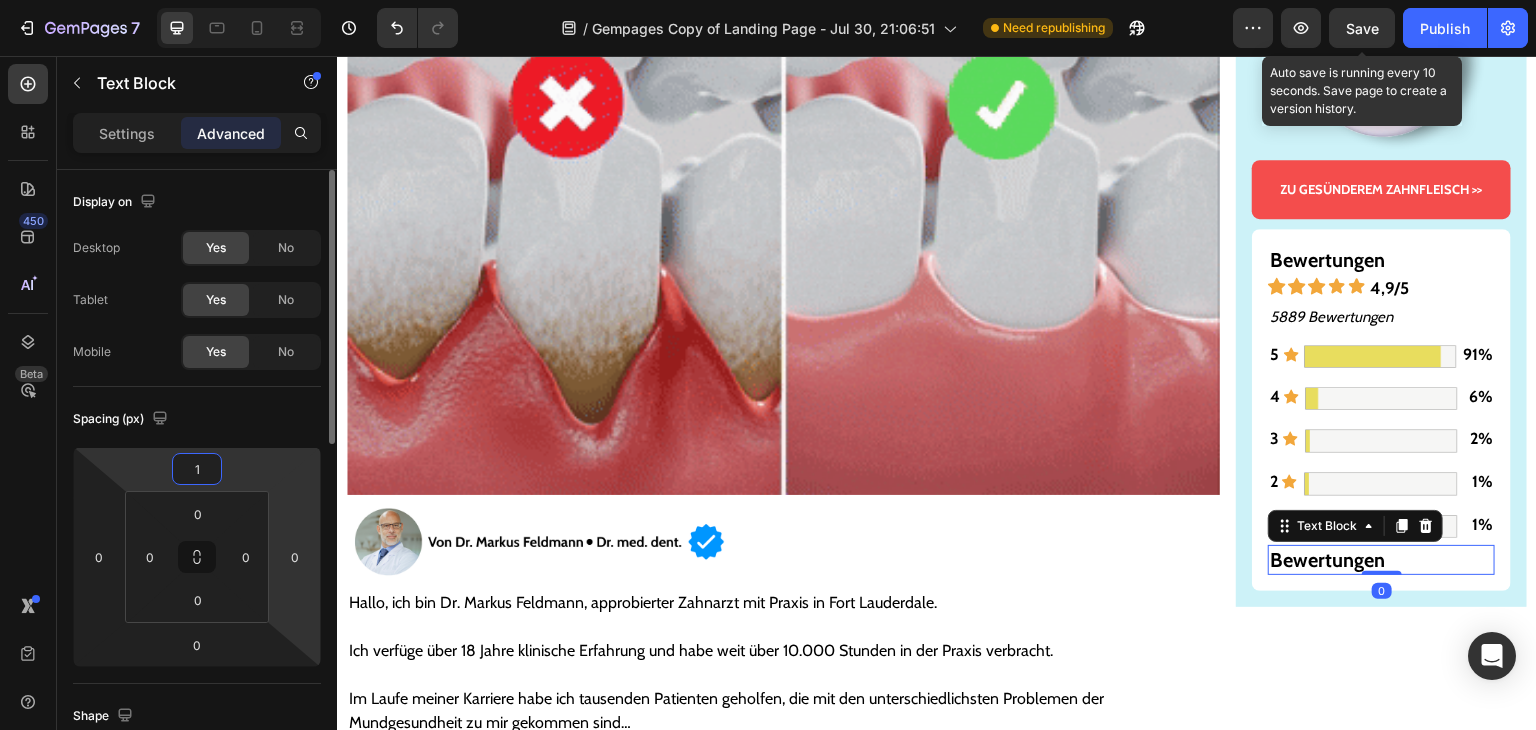 type on "10" 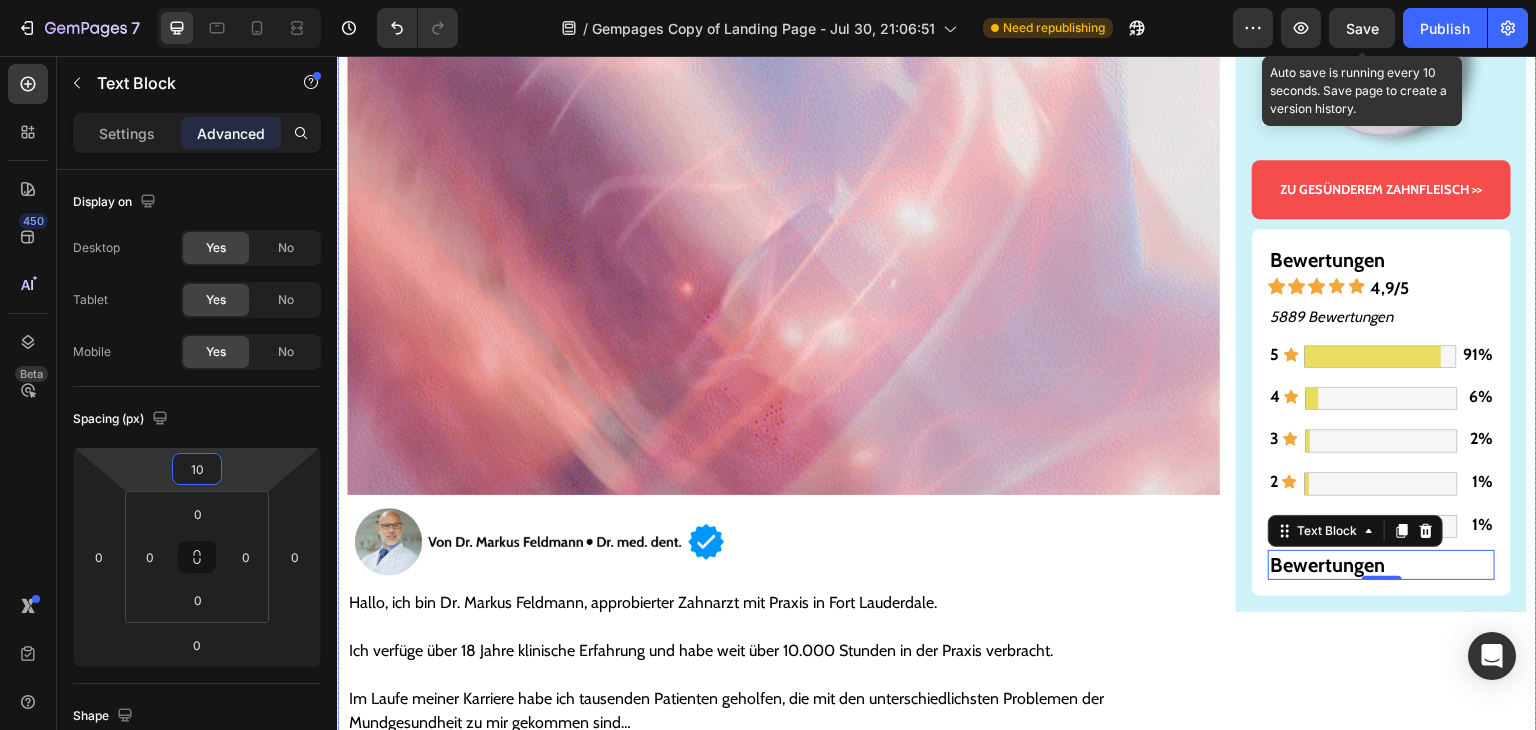 click on "Gesünderes & stärkeres Zahnfleisch – oder Geld zurück! Text Block Image ZU GESÜNDEREM ZAHNFLEISCH >> Button Bewertungen Text Block
Icon
Icon
Icon
Icon
Icon 4,9/5 Text Block Row 5889 Bewertungen Text Block 5 Text Block
Icon Image 91% Text Block Row 4 Text Block
Icon Image 6% Text Block Row 3 Text Block
Icon Image 2% Text Block Row 2 Text Block
Icon Image 1% Text Block Row 1 Text Block
Icon Image 1% Text Block Row Bewertungen Text Block   0 Row Row" at bounding box center [1381, 5841] 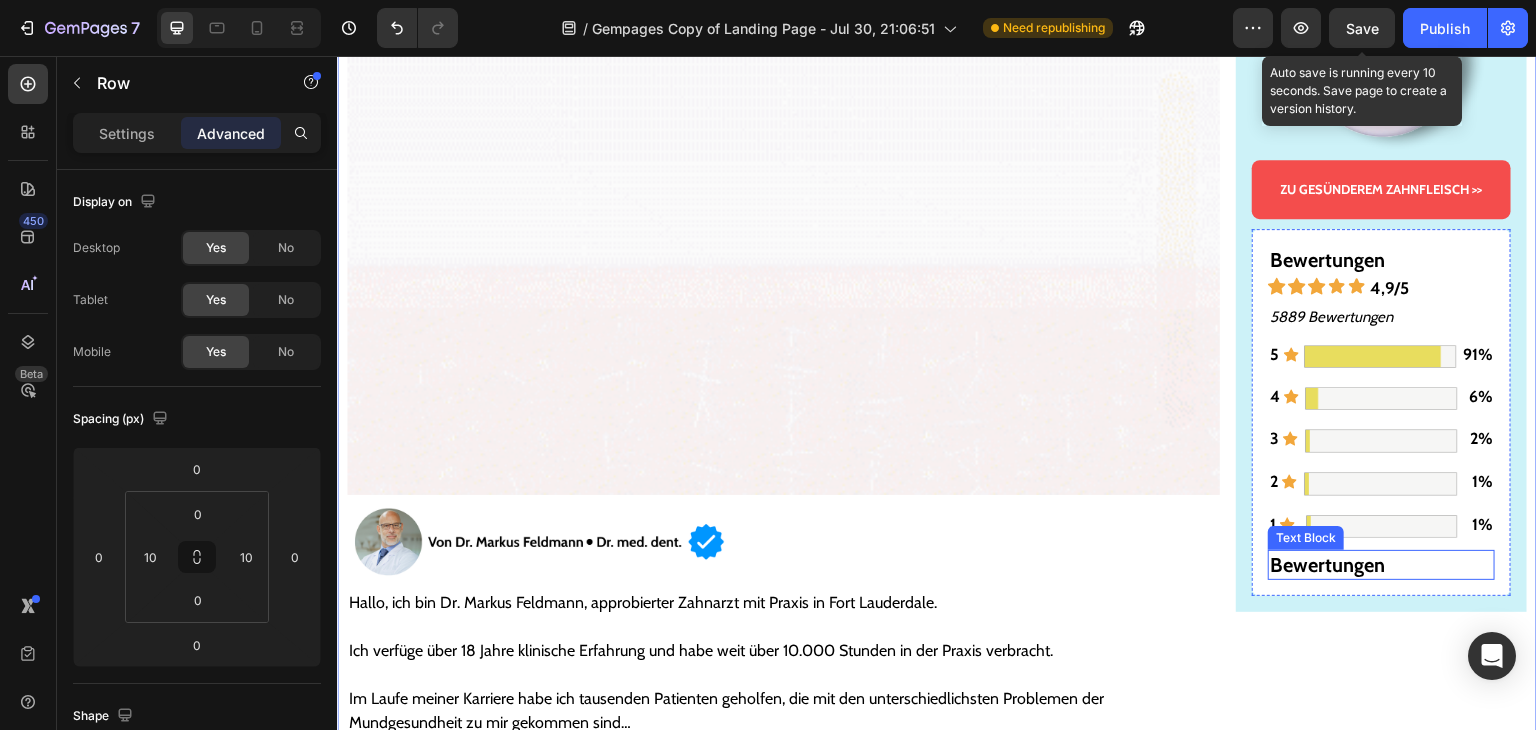 click on "Bewertungen" at bounding box center [1327, 565] 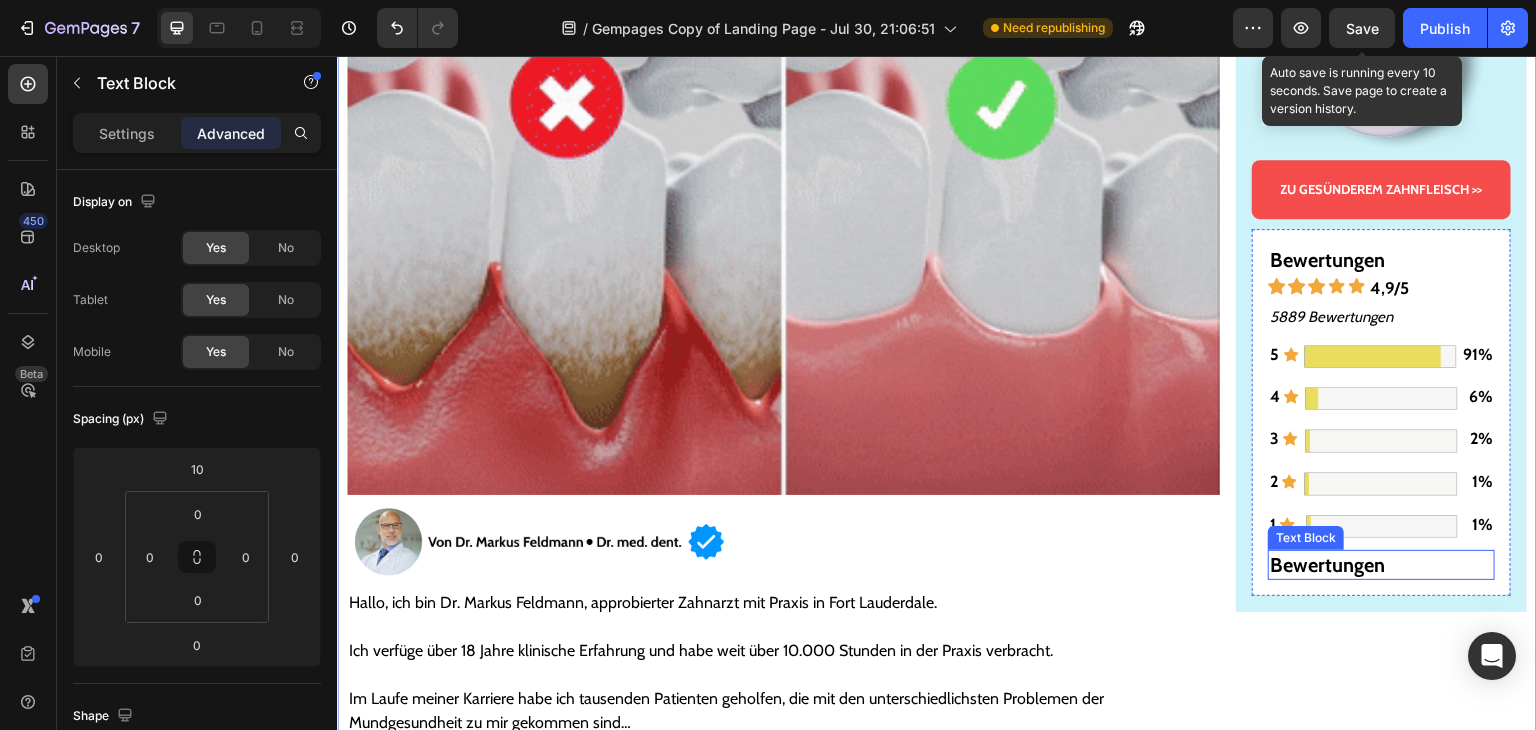 click on "Bewertungen" at bounding box center (1327, 565) 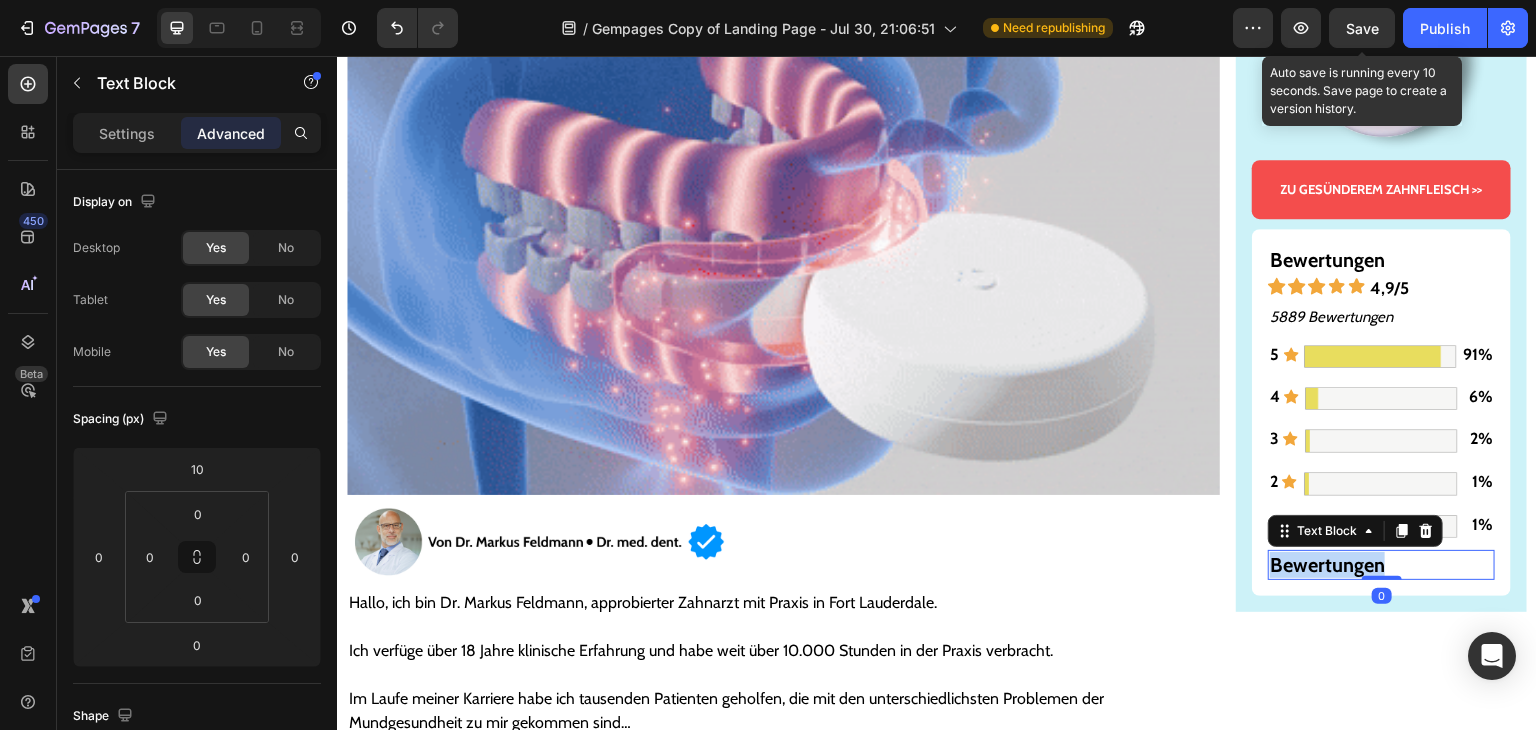 click on "Bewertungen" at bounding box center (1327, 565) 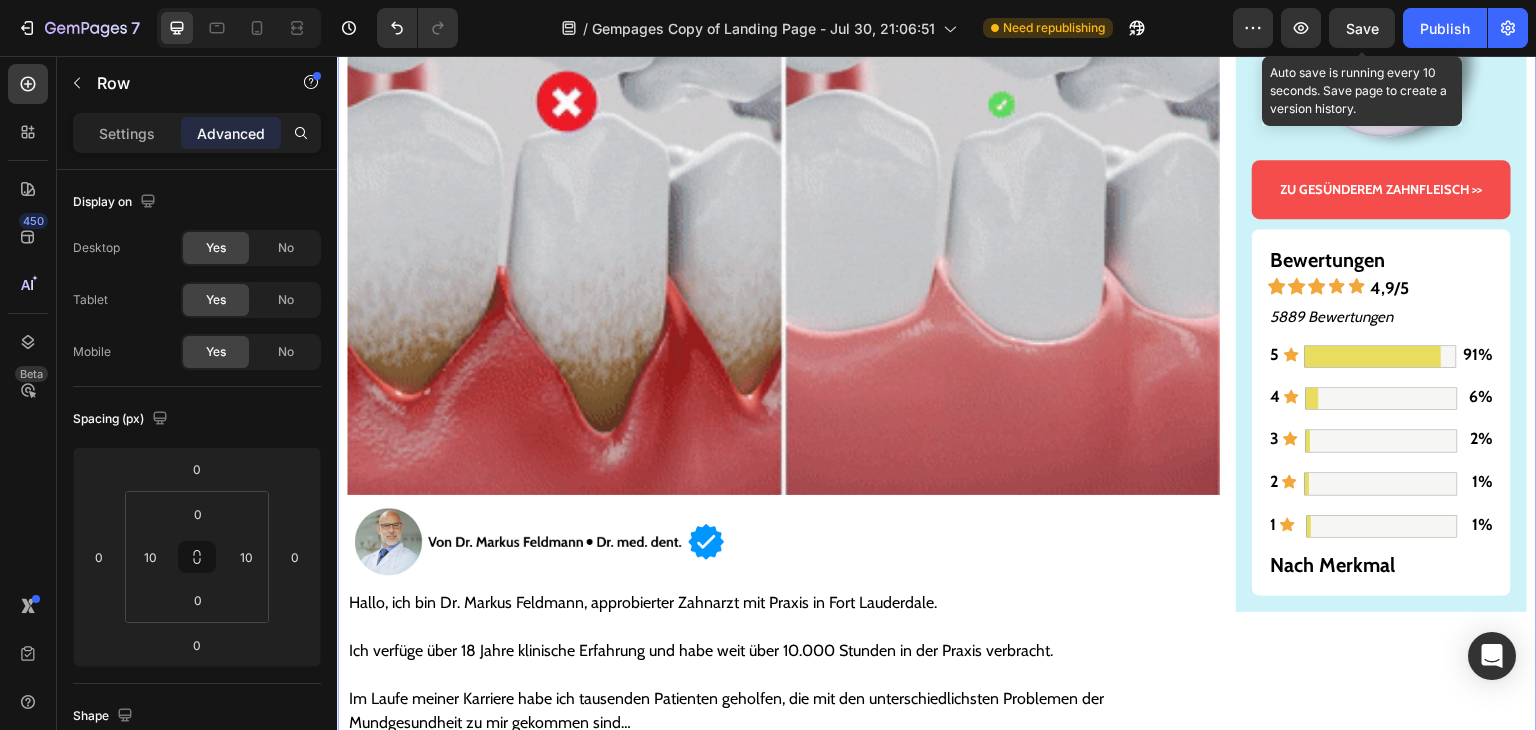 click on "Gesünderes & stärkeres Zahnfleisch – oder Geld zurück! Text Block Image ZU GESÜNDEREM ZAHNFLEISCH >> Button Bewertungen Text Block
Icon
Icon
Icon
Icon
Icon 4,9/5 Text Block Row 5889 Bewertungen Text Block 5 Text Block
Icon Image 91% Text Block Row 4 Text Block
Icon Image 6% Text Block Row 3 Text Block
Icon Image 2% Text Block Row 2 Text Block
Icon Image 1% Text Block Row 1 Text Block
Icon Image 1% Text Block Row Nach Merkmal Text Block Row Row" at bounding box center [1381, 5841] 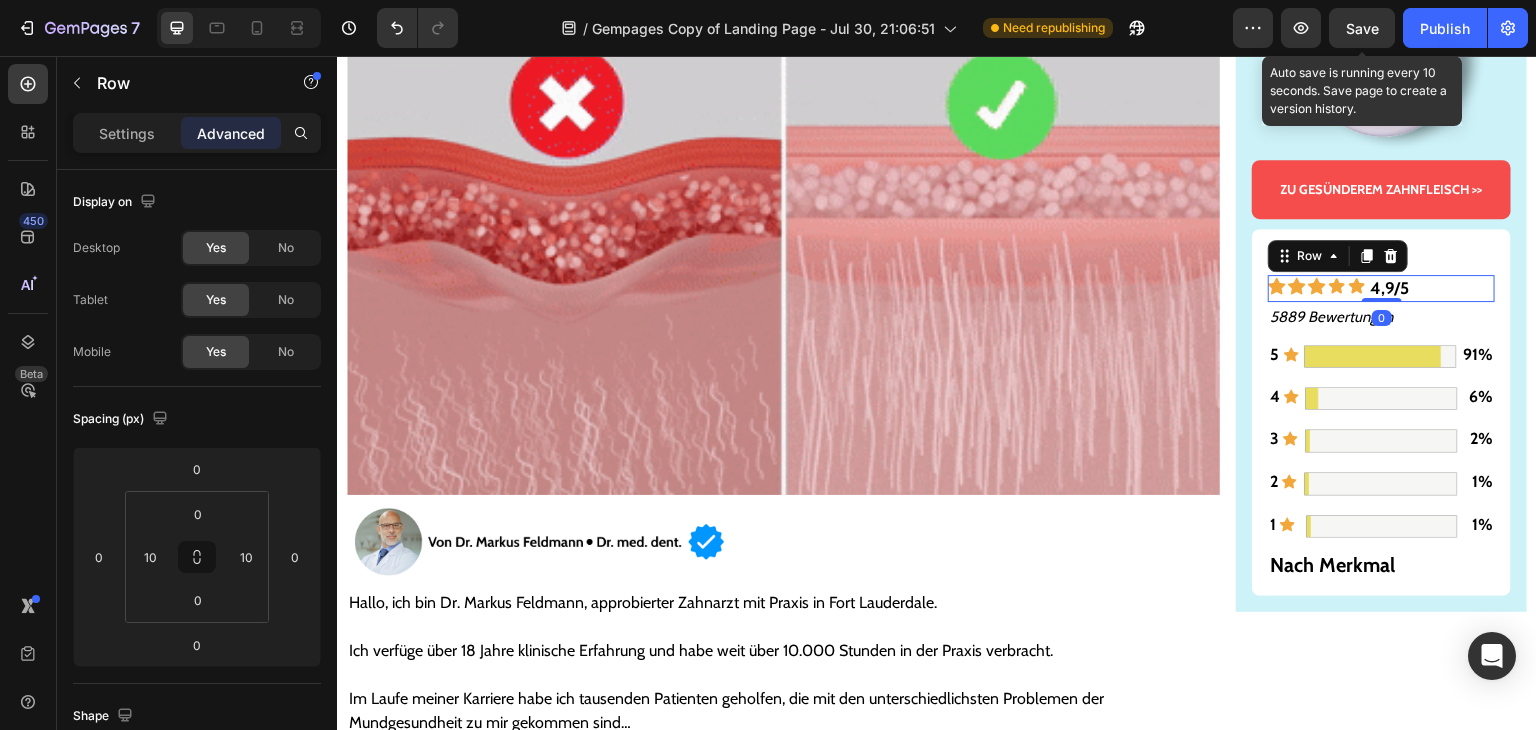 click on "Icon
Icon
Icon
Icon
Icon 4,9/5 Text Block Row   0" at bounding box center [1381, 288] 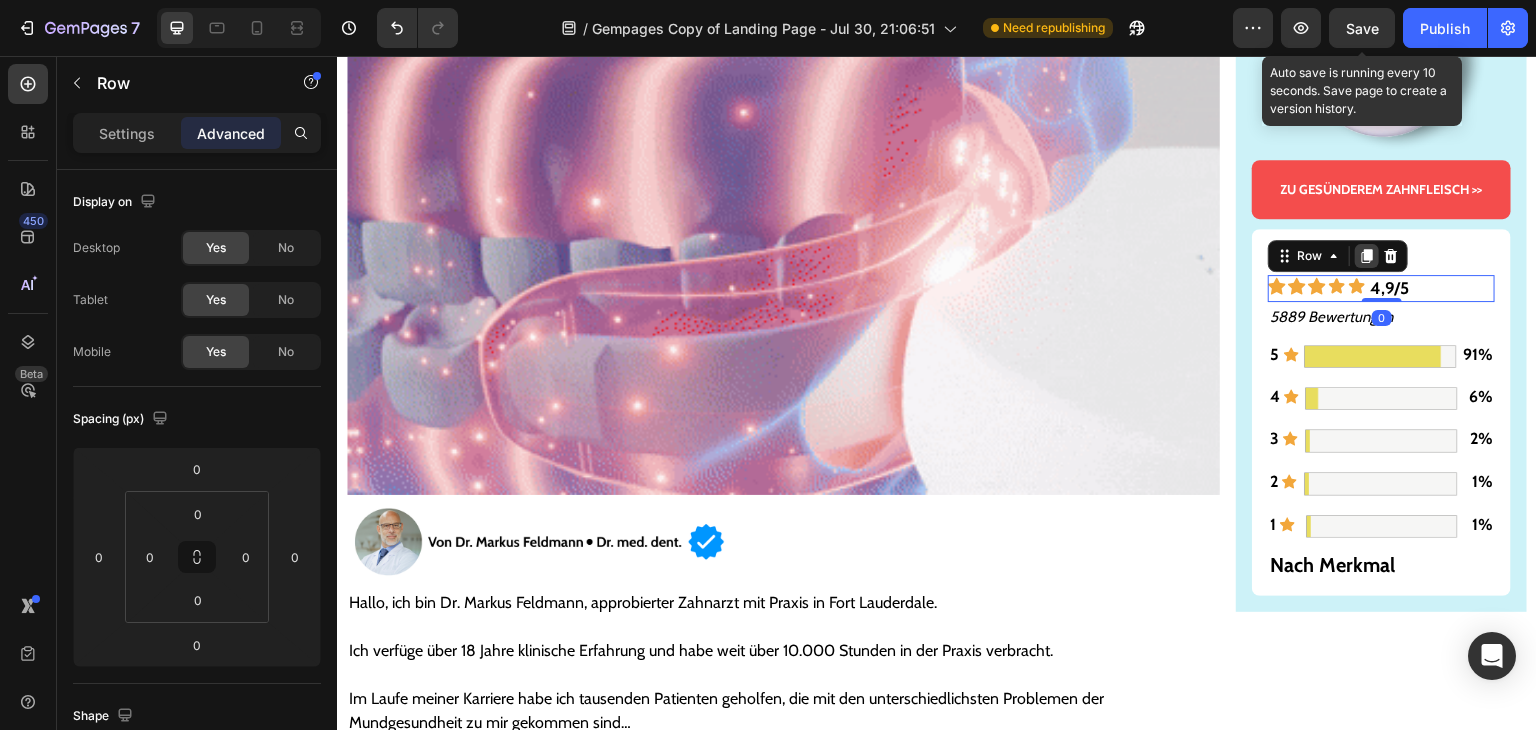 click 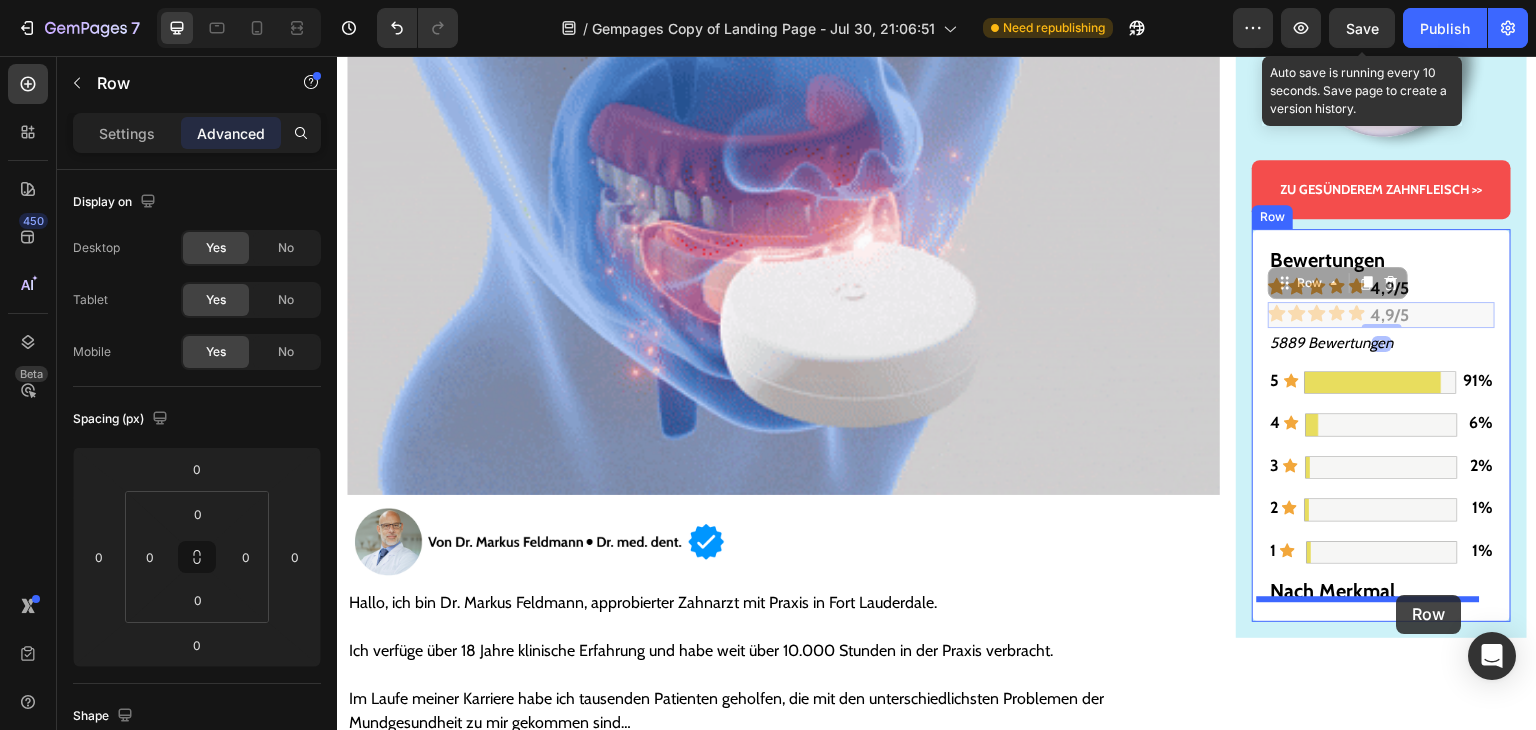 drag, startPoint x: 1420, startPoint y: 313, endPoint x: 1397, endPoint y: 595, distance: 282.9364 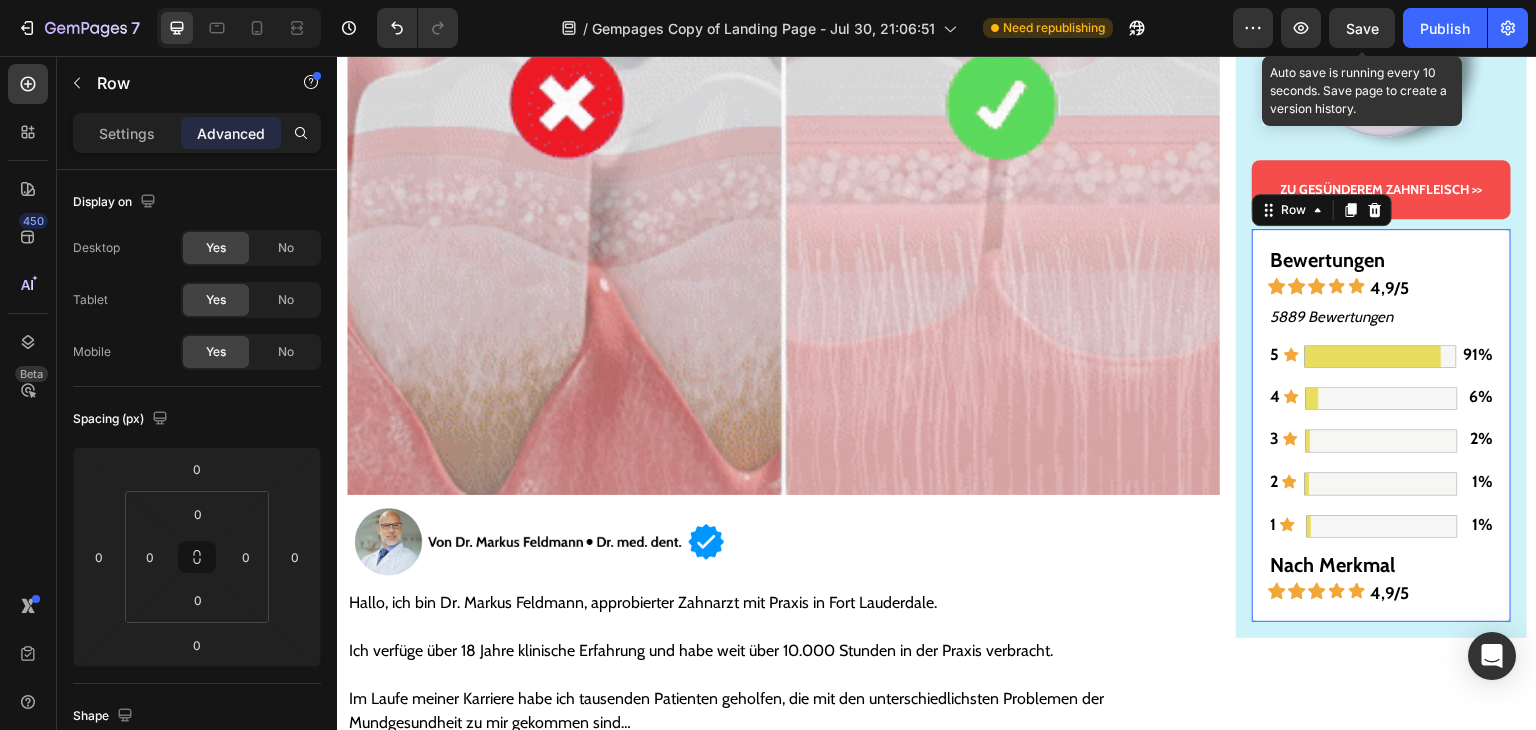 click on "Bewertungen Text Block
Icon
Icon
Icon
Icon
Icon 4,9/5 Text Block Row 5889 Bewertungen Text Block 5 Text Block
Icon Image 91% Text Block Row 4 Text Block
Icon Image 6% Text Block Row 3 Text Block
Icon Image 2% Text Block Row 2 Text Block
Icon Image 1% Text Block Row 1 Text Block
Icon Image 1% Text Block Row Nach Merkmal Text Block
Icon
Icon
Icon
Icon
Icon 4,9/5 Text Block Row Row   0" at bounding box center (1381, 425) 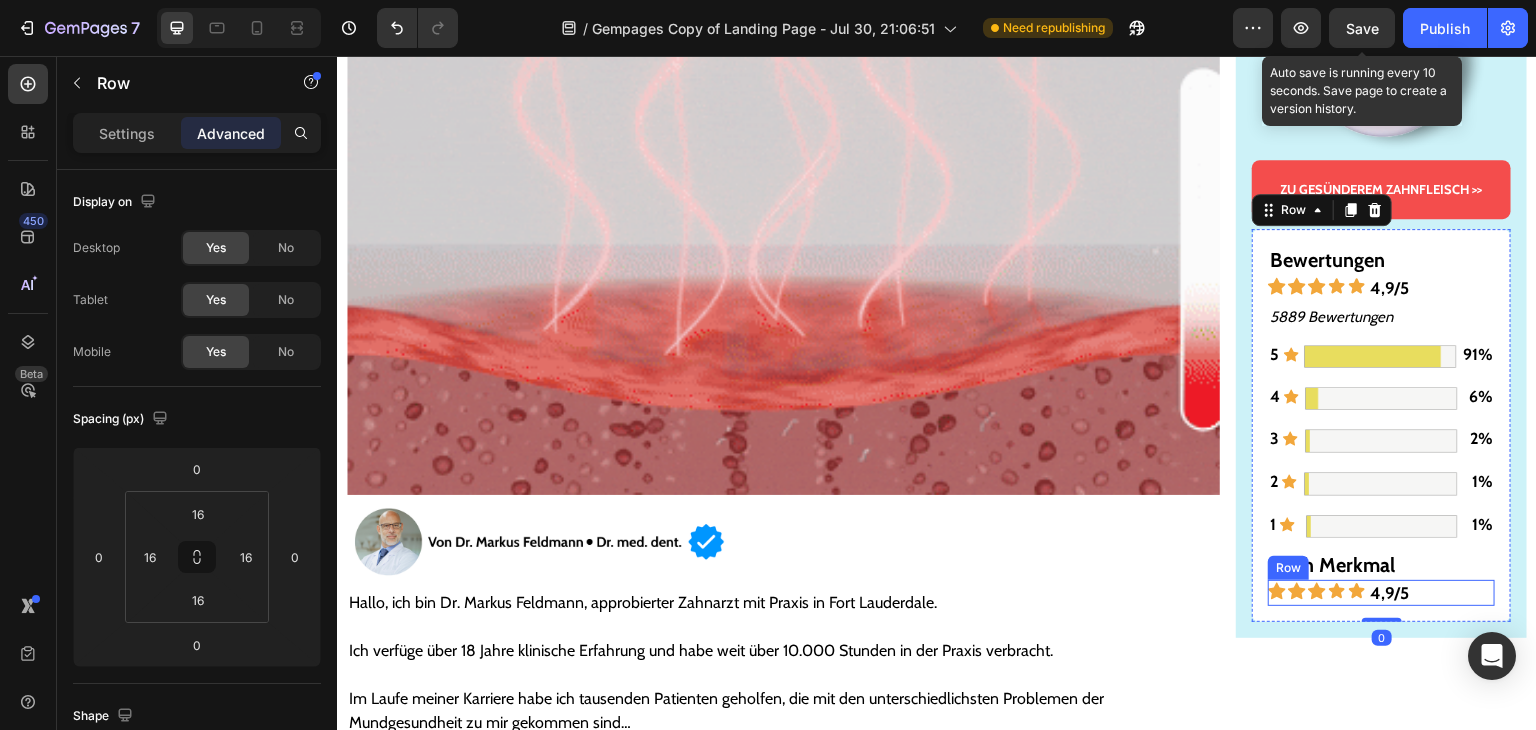 click on "Icon
Icon
Icon
Icon
Icon 4,9/5 Text Block Row" at bounding box center [1381, 593] 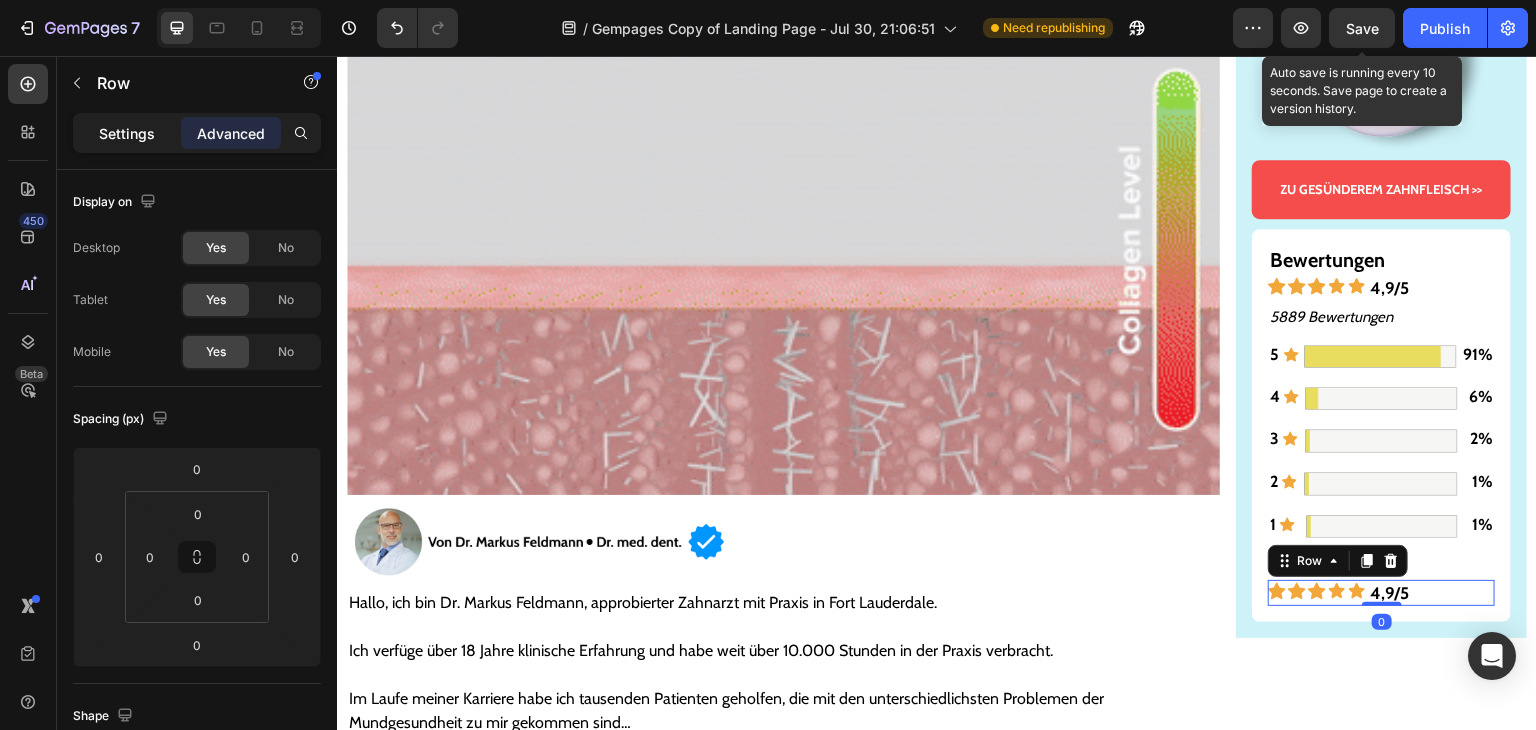 click on "Settings" at bounding box center (127, 133) 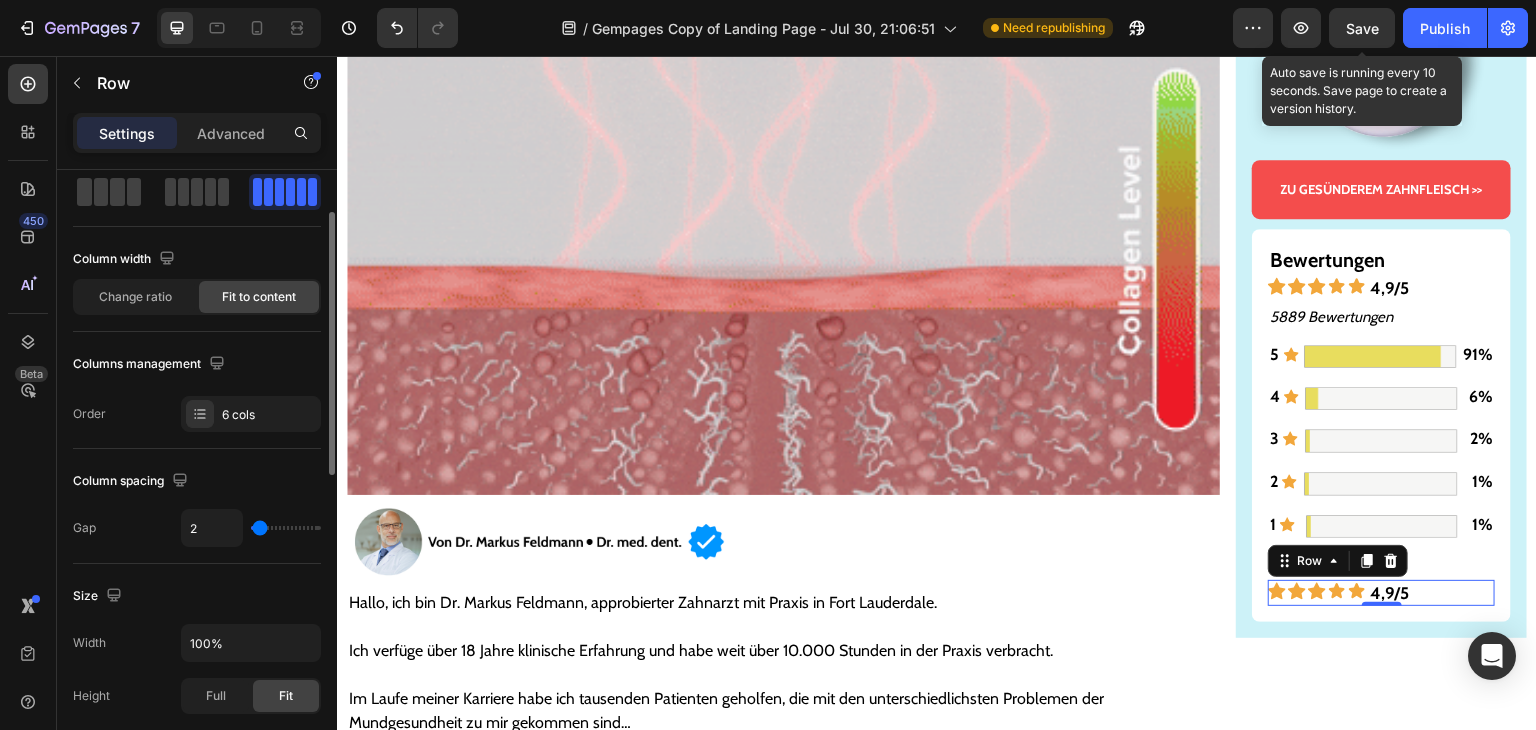 scroll, scrollTop: 0, scrollLeft: 0, axis: both 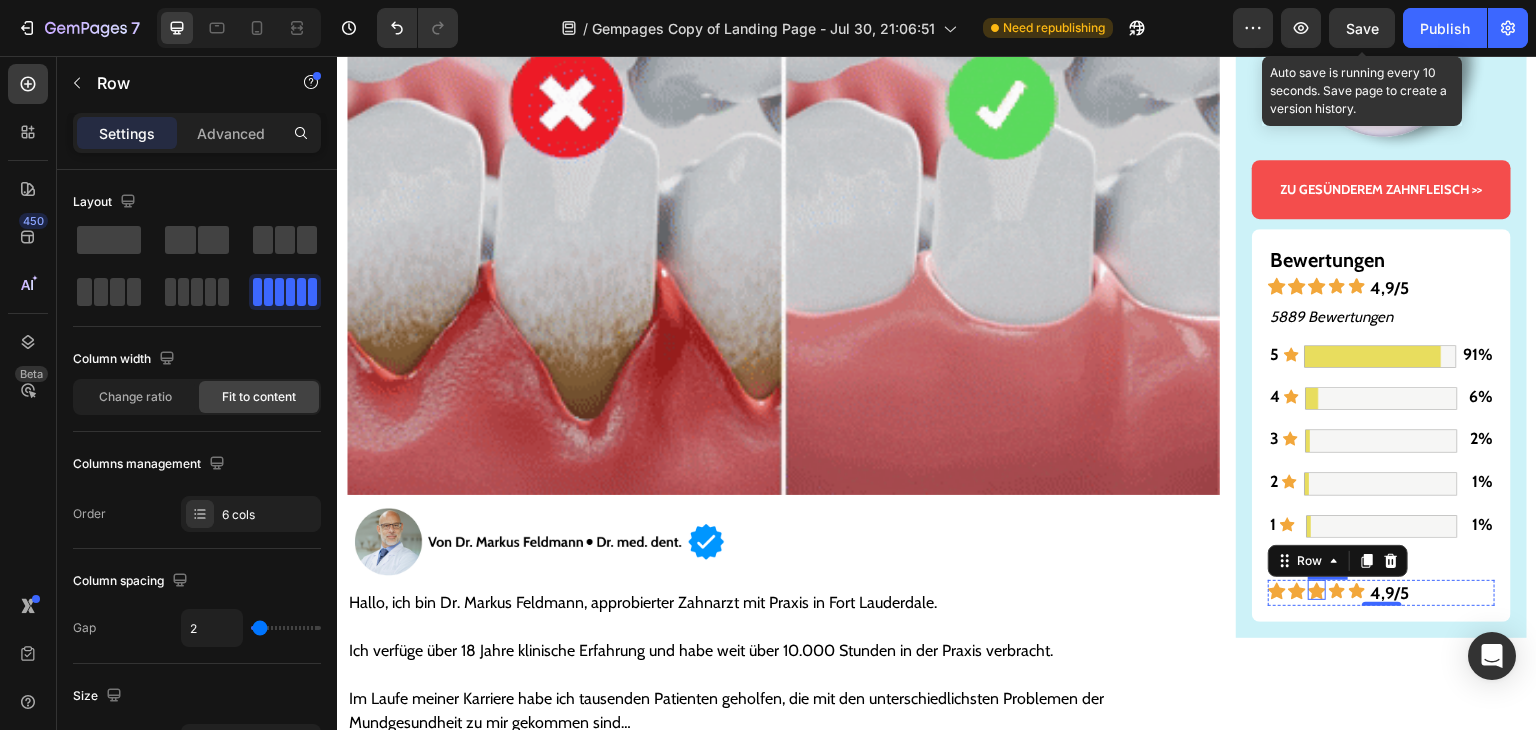 click 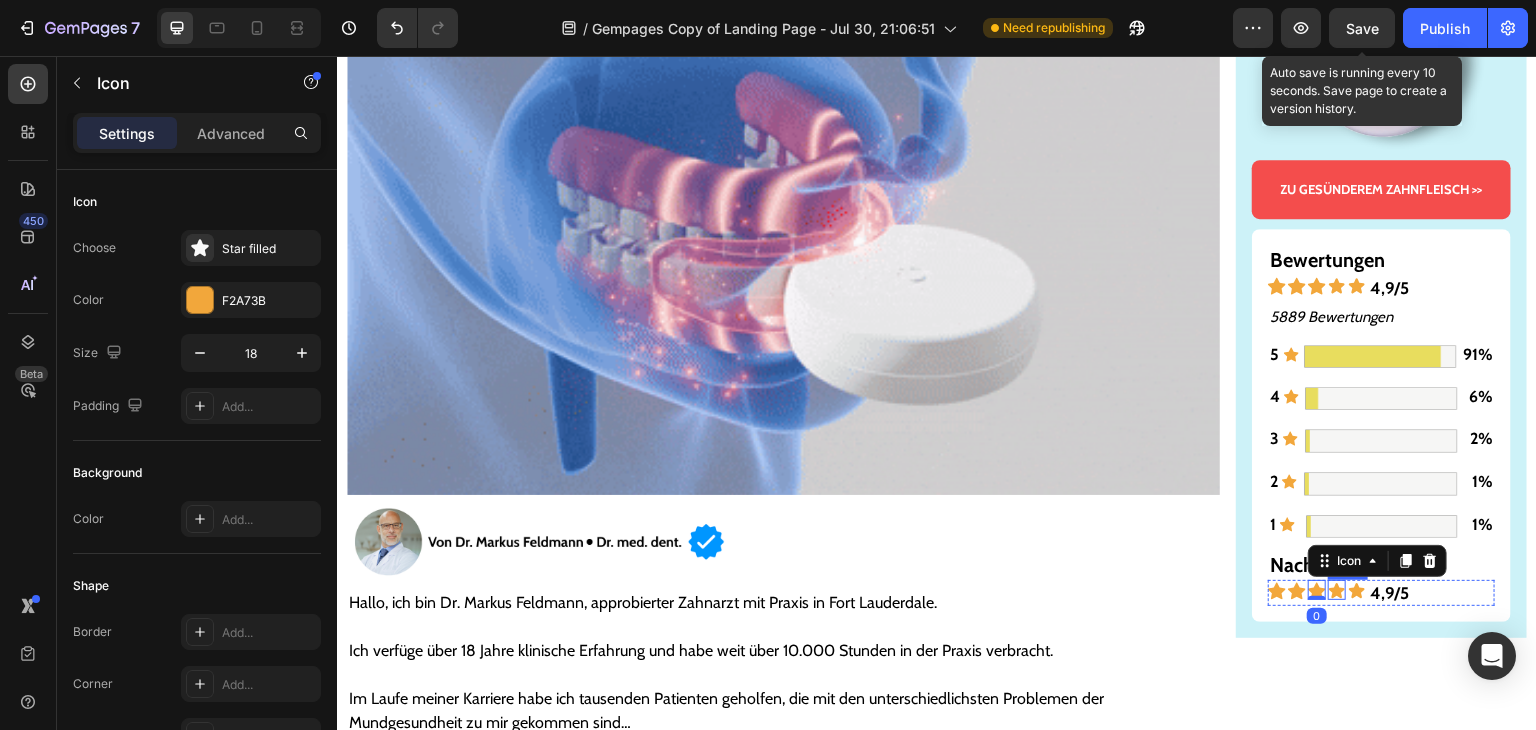 click on "Icon" at bounding box center (1337, 590) 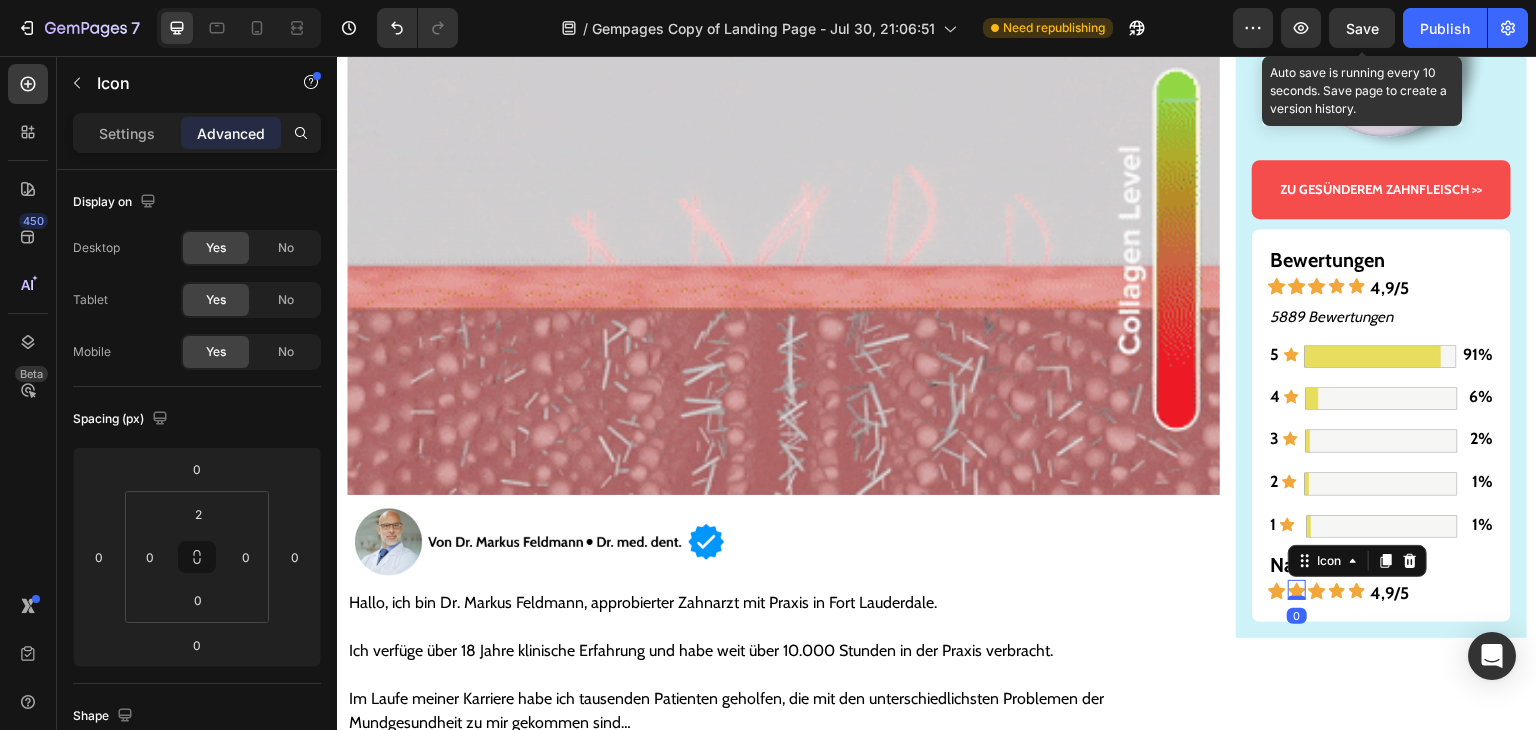 click on "Icon   0" at bounding box center (1297, 590) 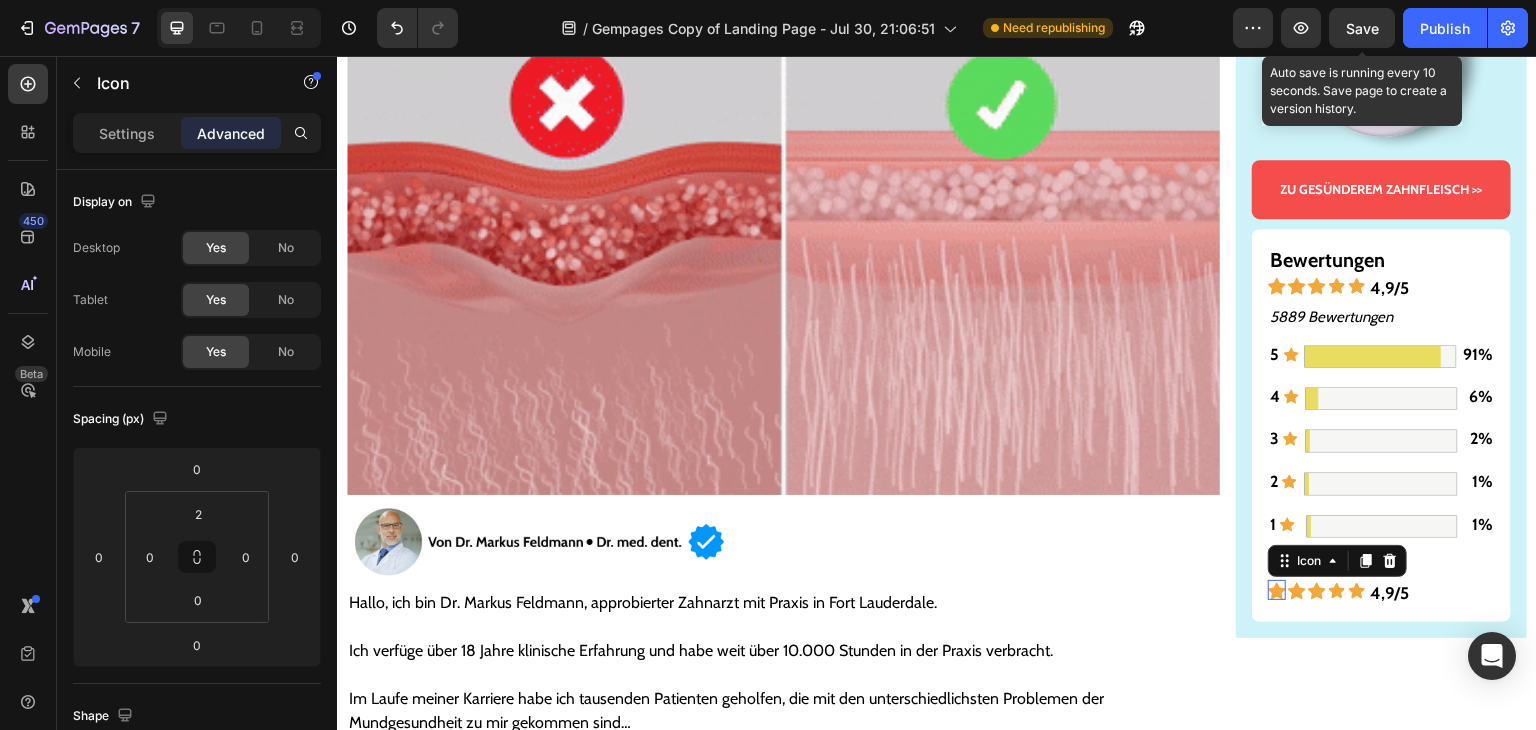 click 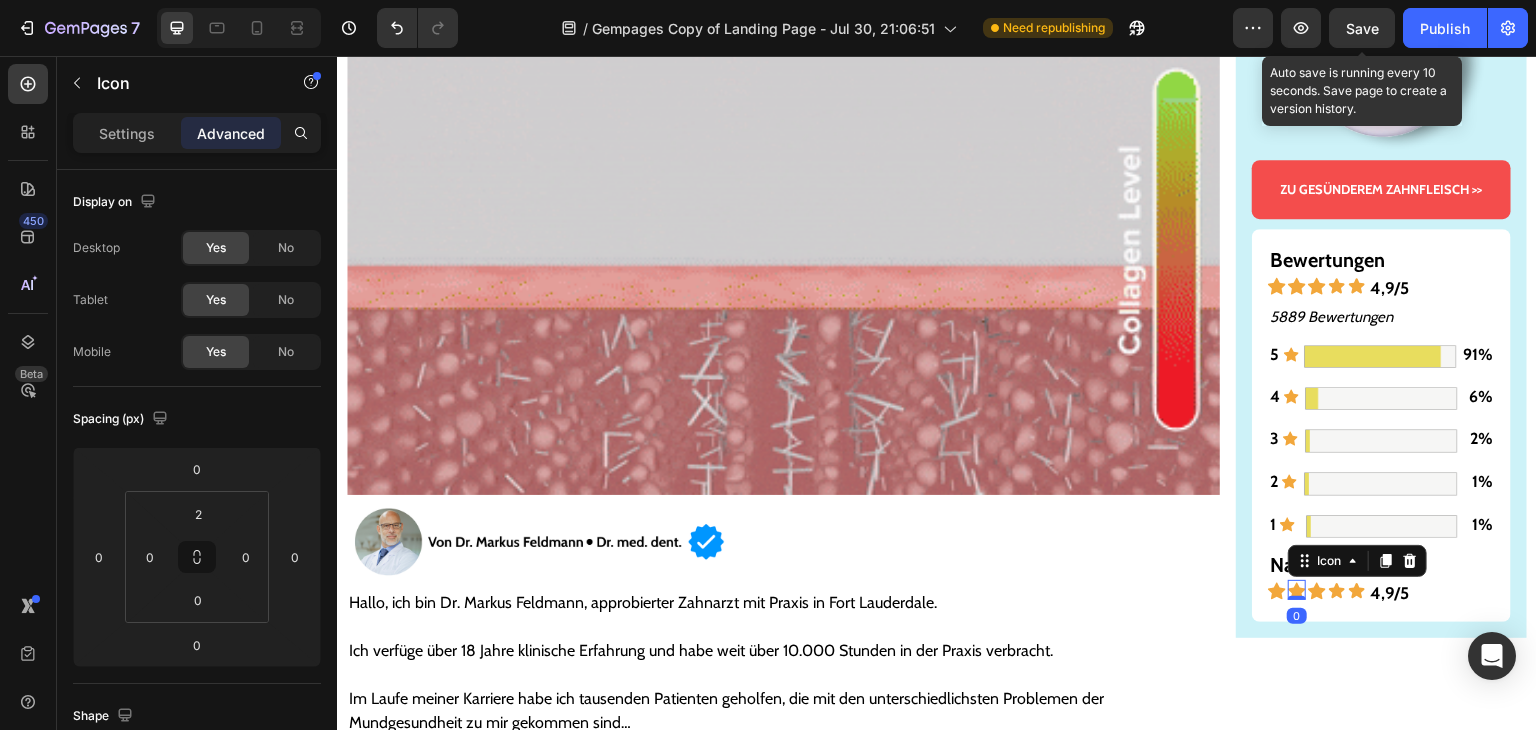 click 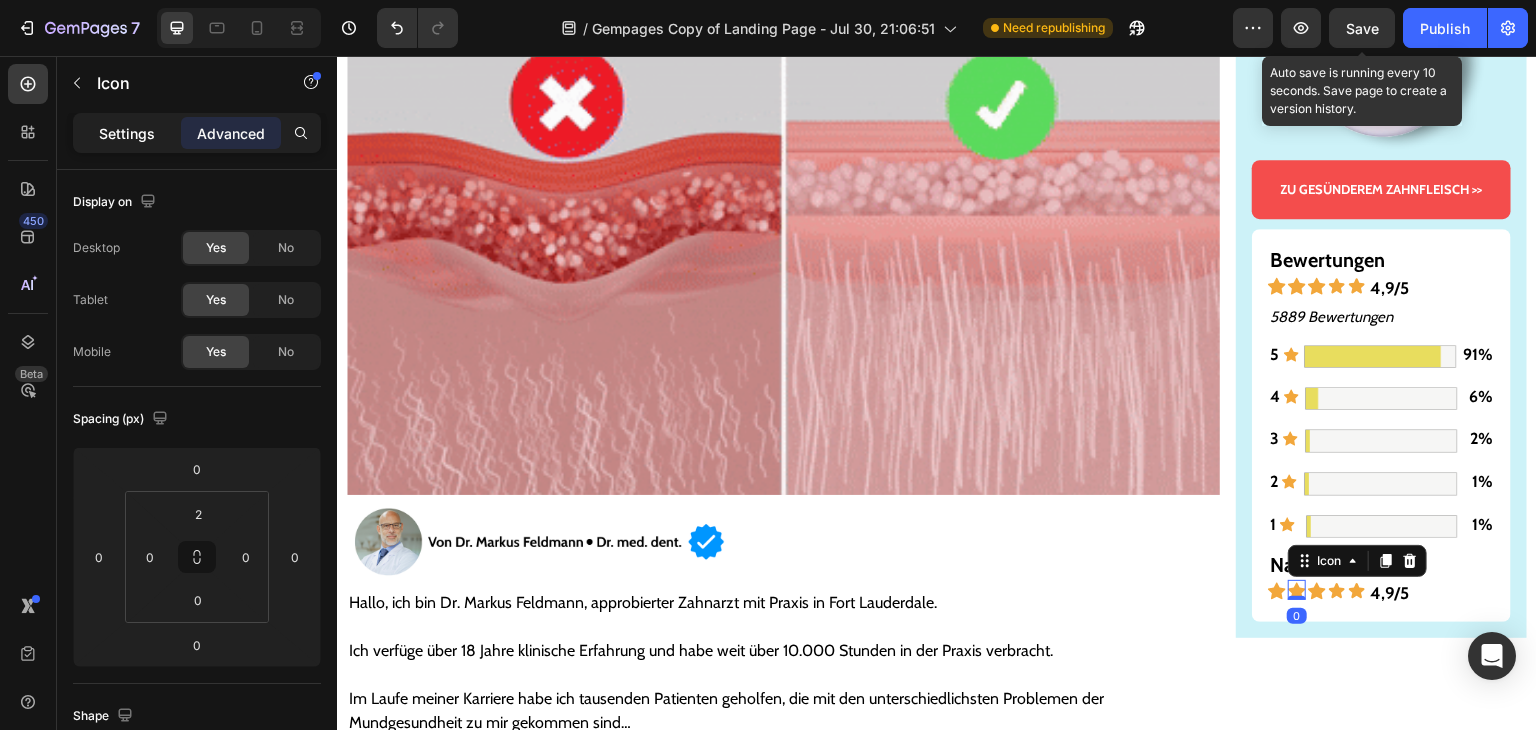 click on "Settings" at bounding box center (127, 133) 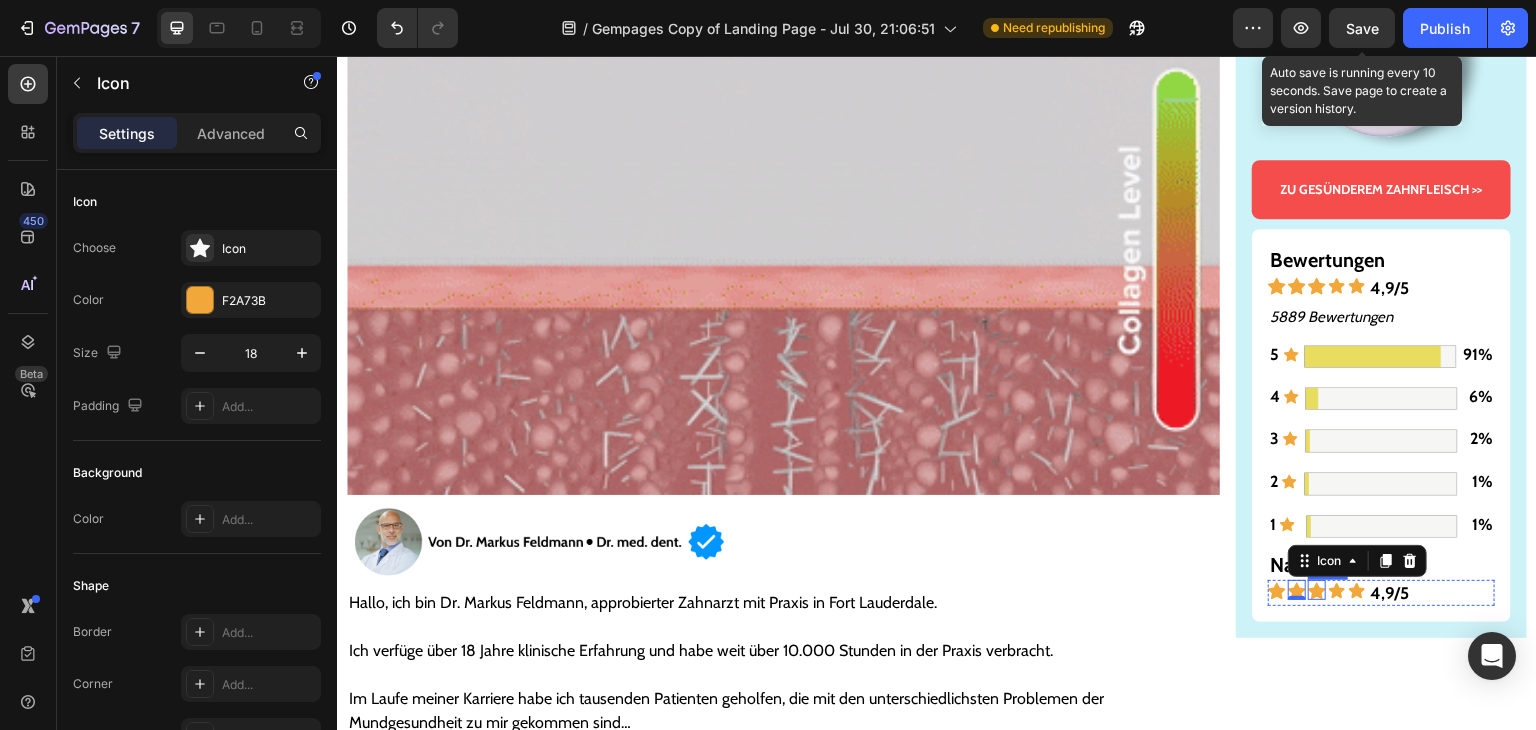click 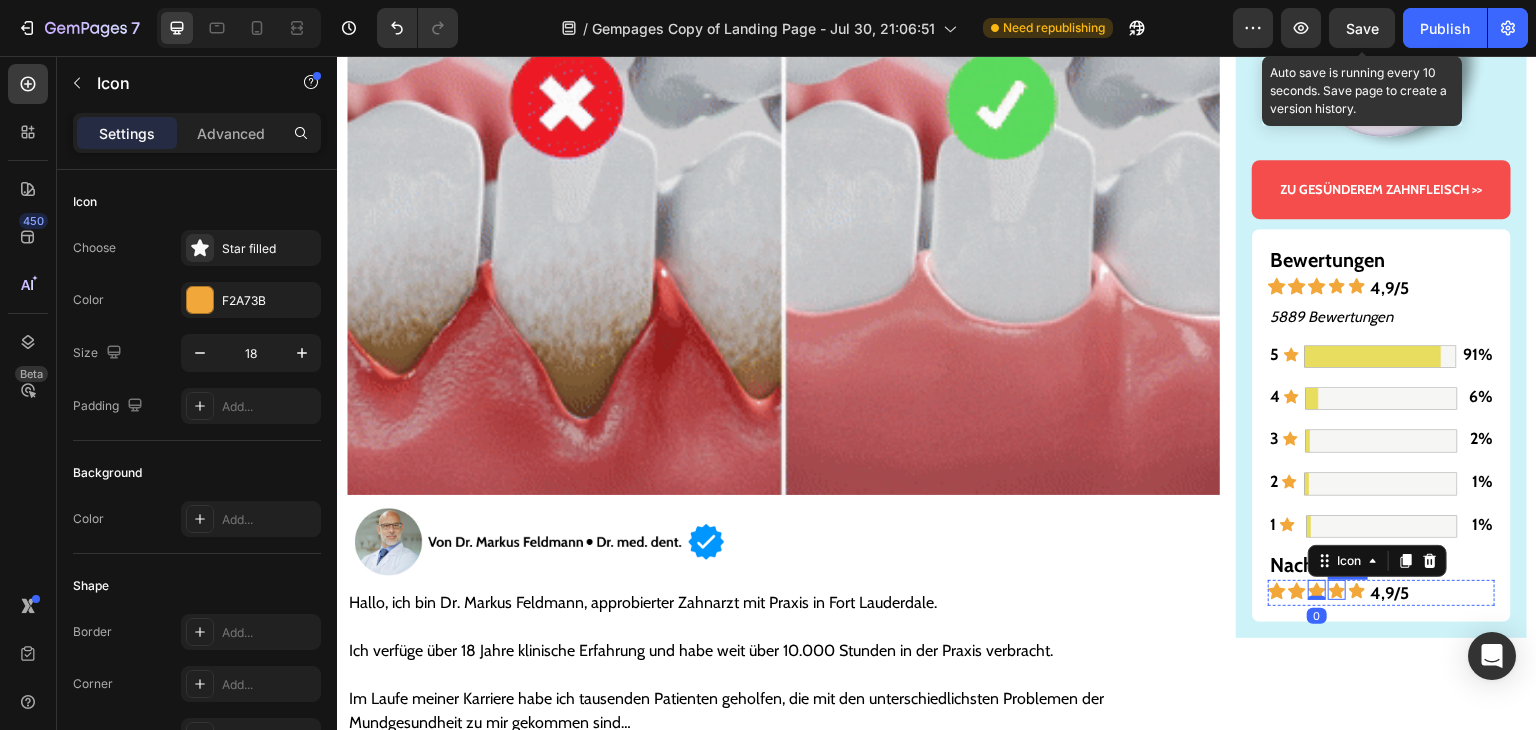 click on "Icon" at bounding box center [1337, 590] 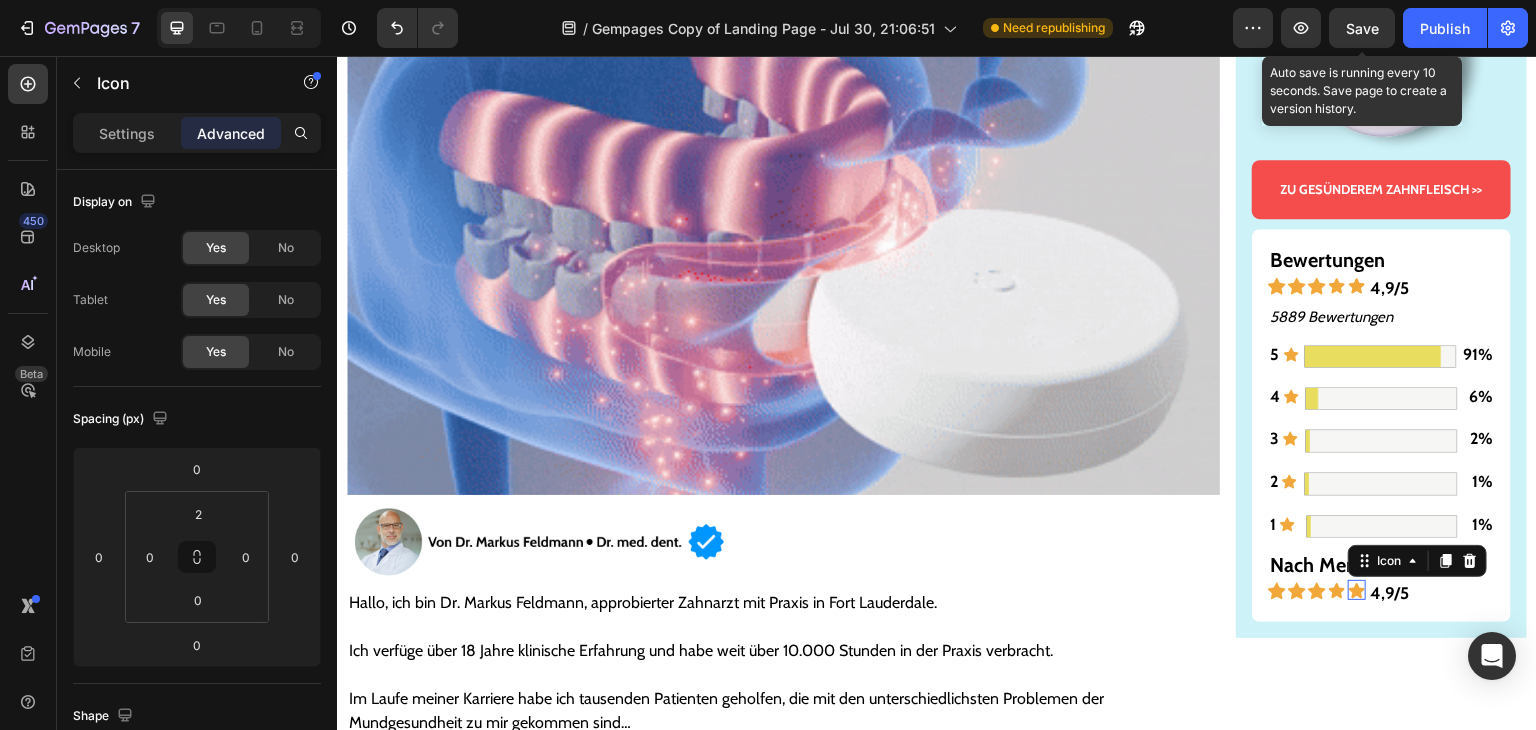 click on "Icon   0" at bounding box center (1357, 590) 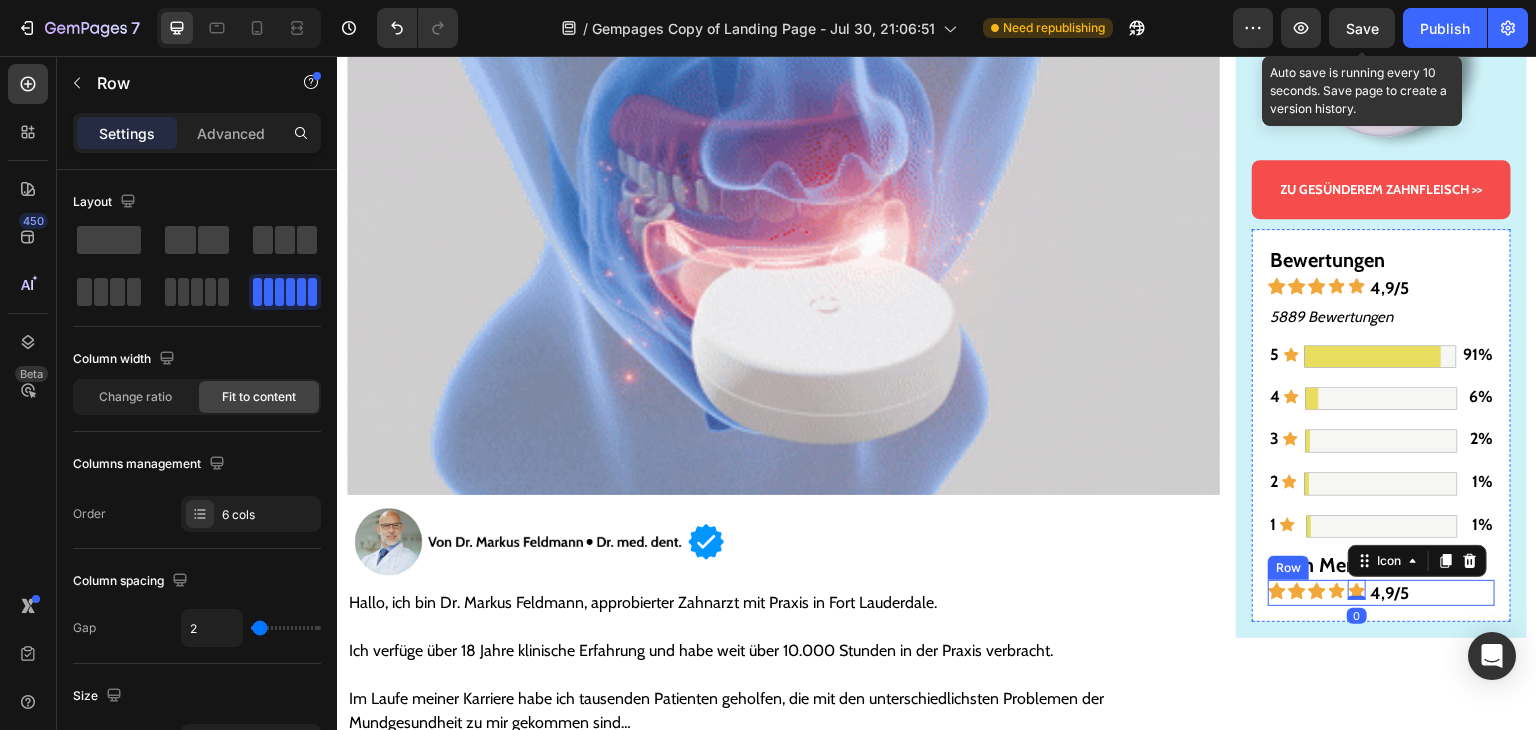 click on "Icon
Icon
Icon
Icon
Icon   0 4,9/5 Text Block Row" at bounding box center [1381, 593] 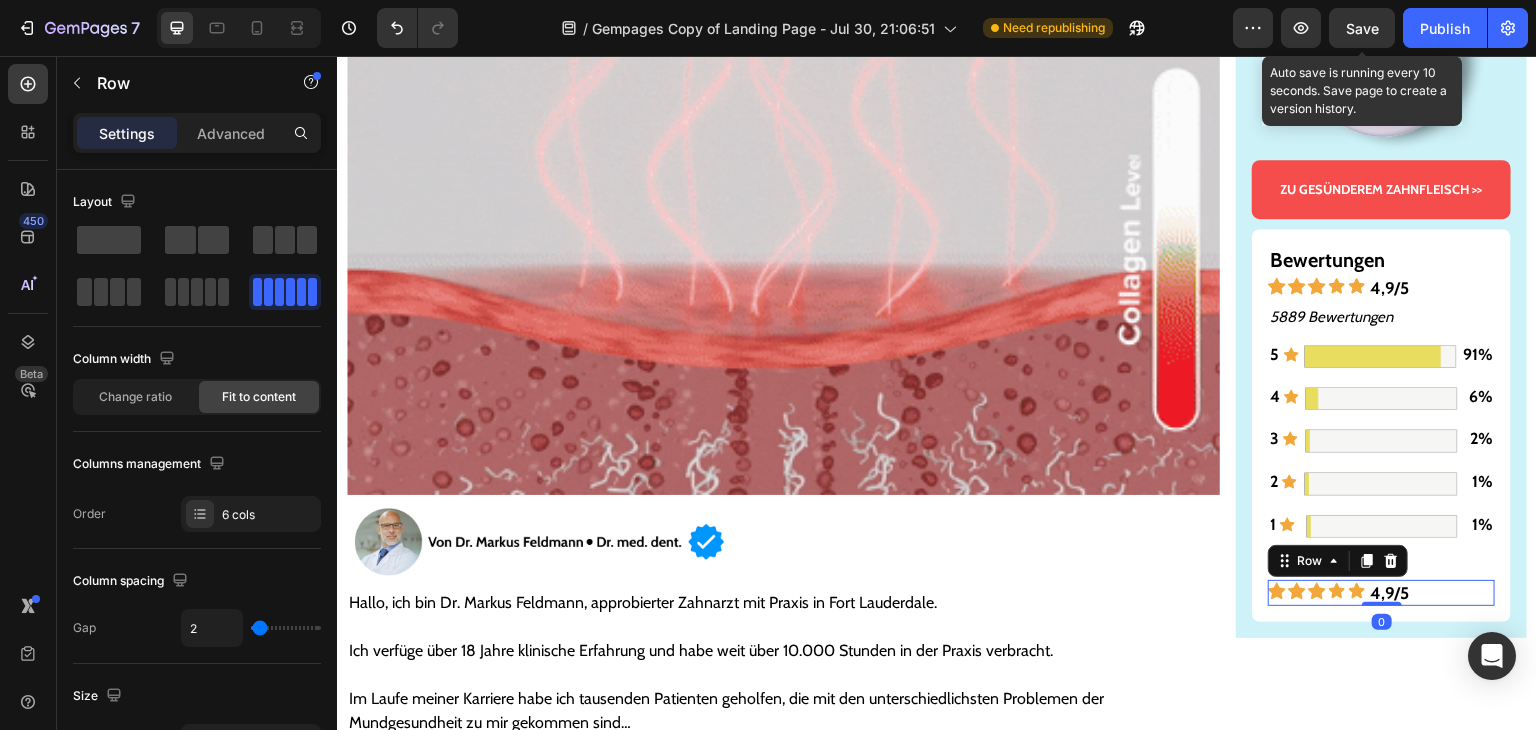 click on "Icon
Icon
Icon
Icon
Icon 4,9/5 Text Block Row   0" at bounding box center [1381, 593] 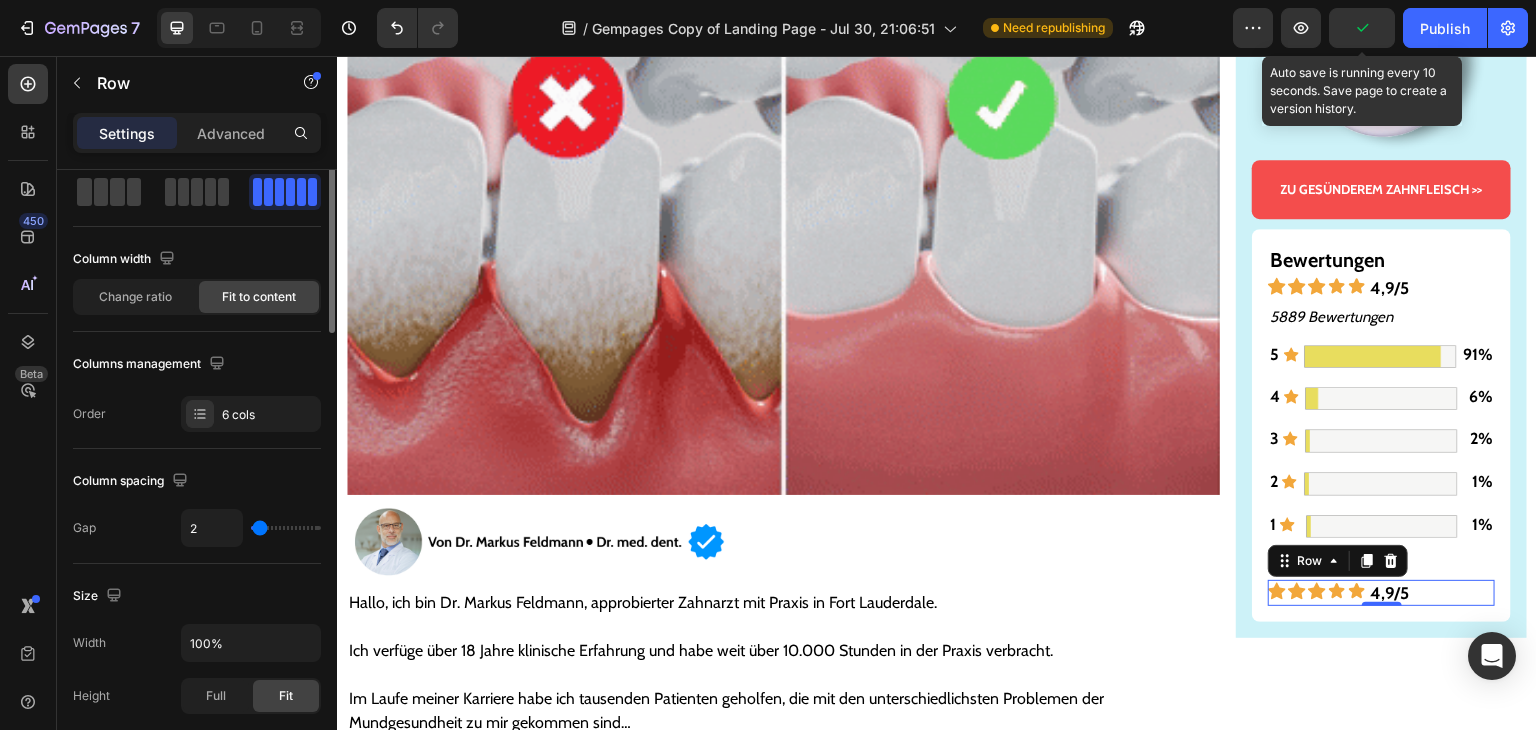 scroll, scrollTop: 0, scrollLeft: 0, axis: both 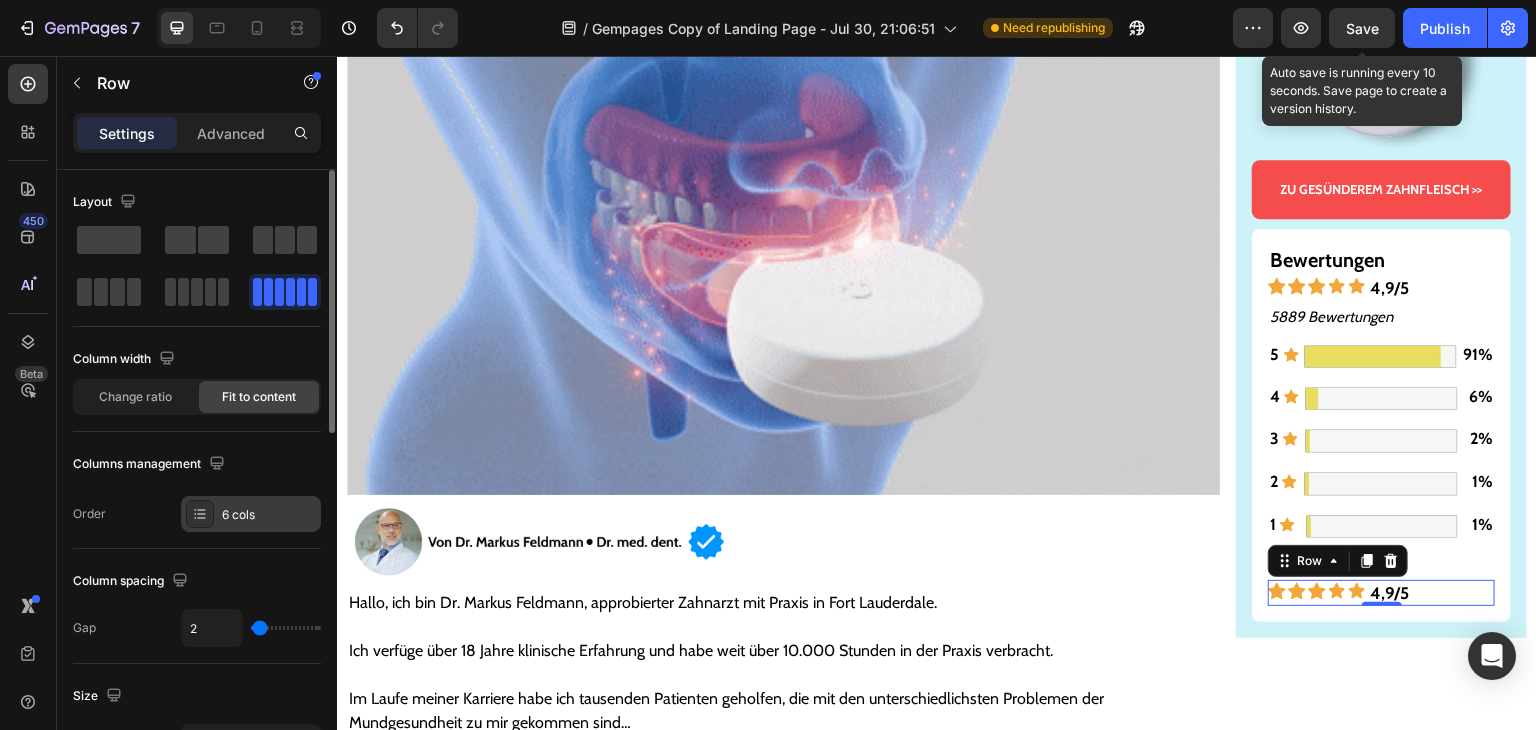 click on "6 cols" at bounding box center (269, 515) 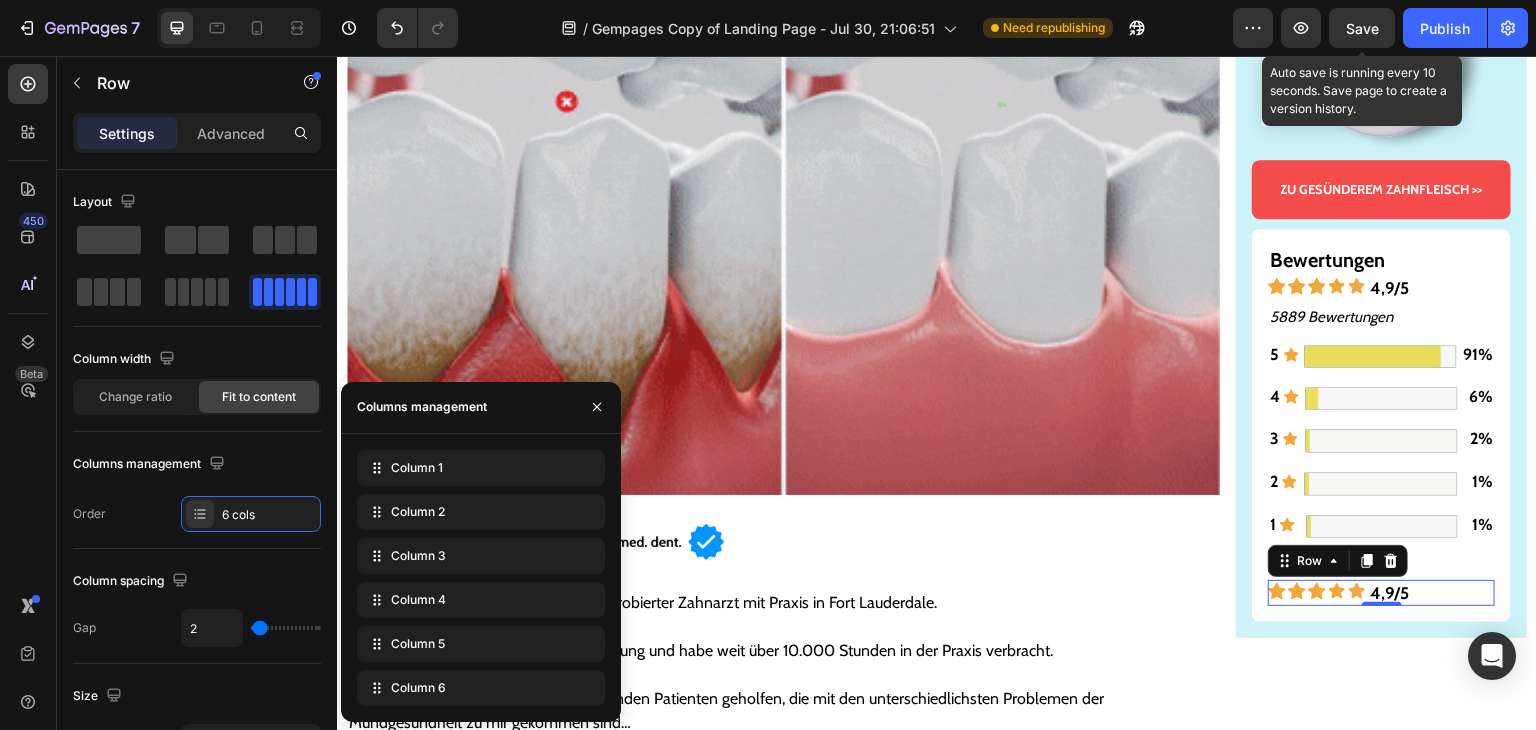 scroll, scrollTop: 480, scrollLeft: 0, axis: vertical 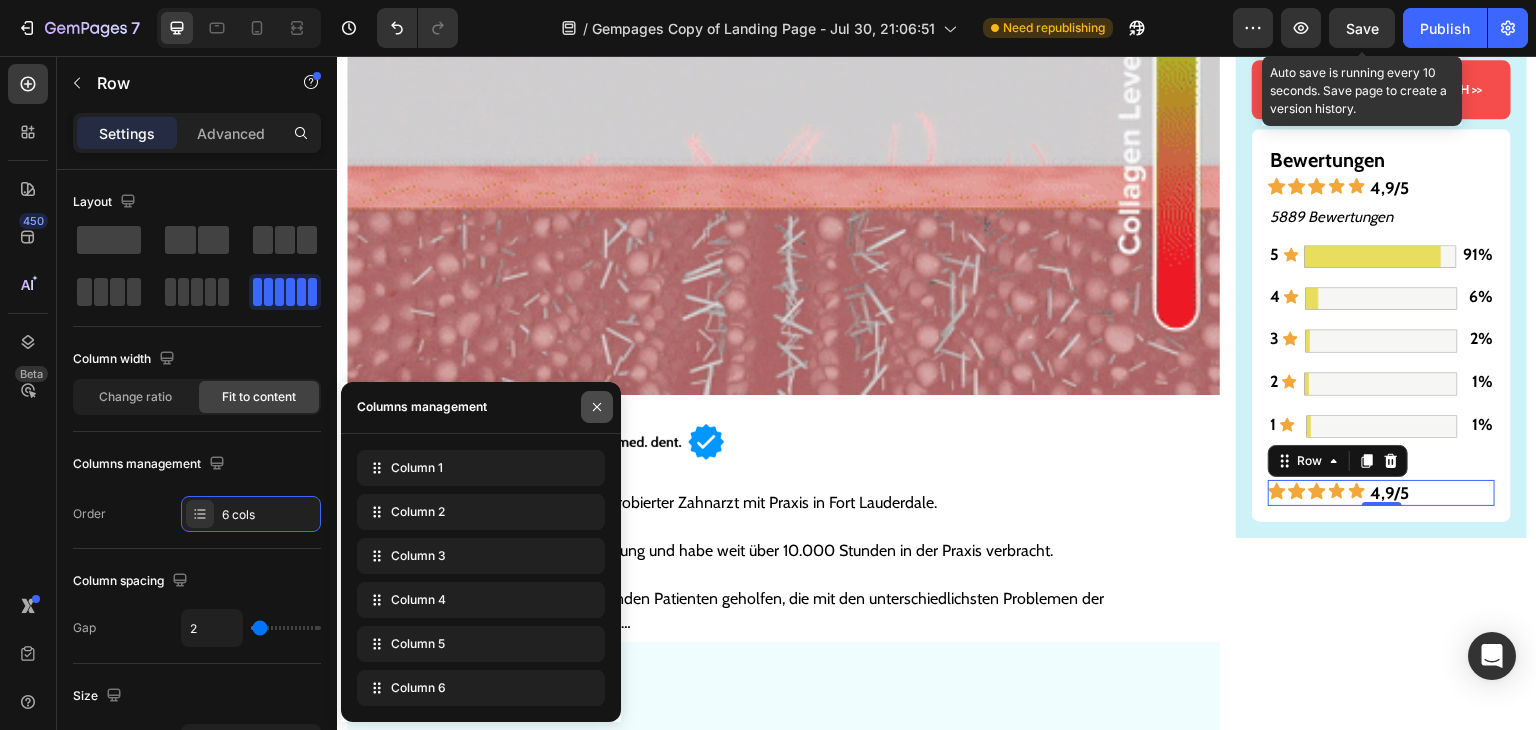 click 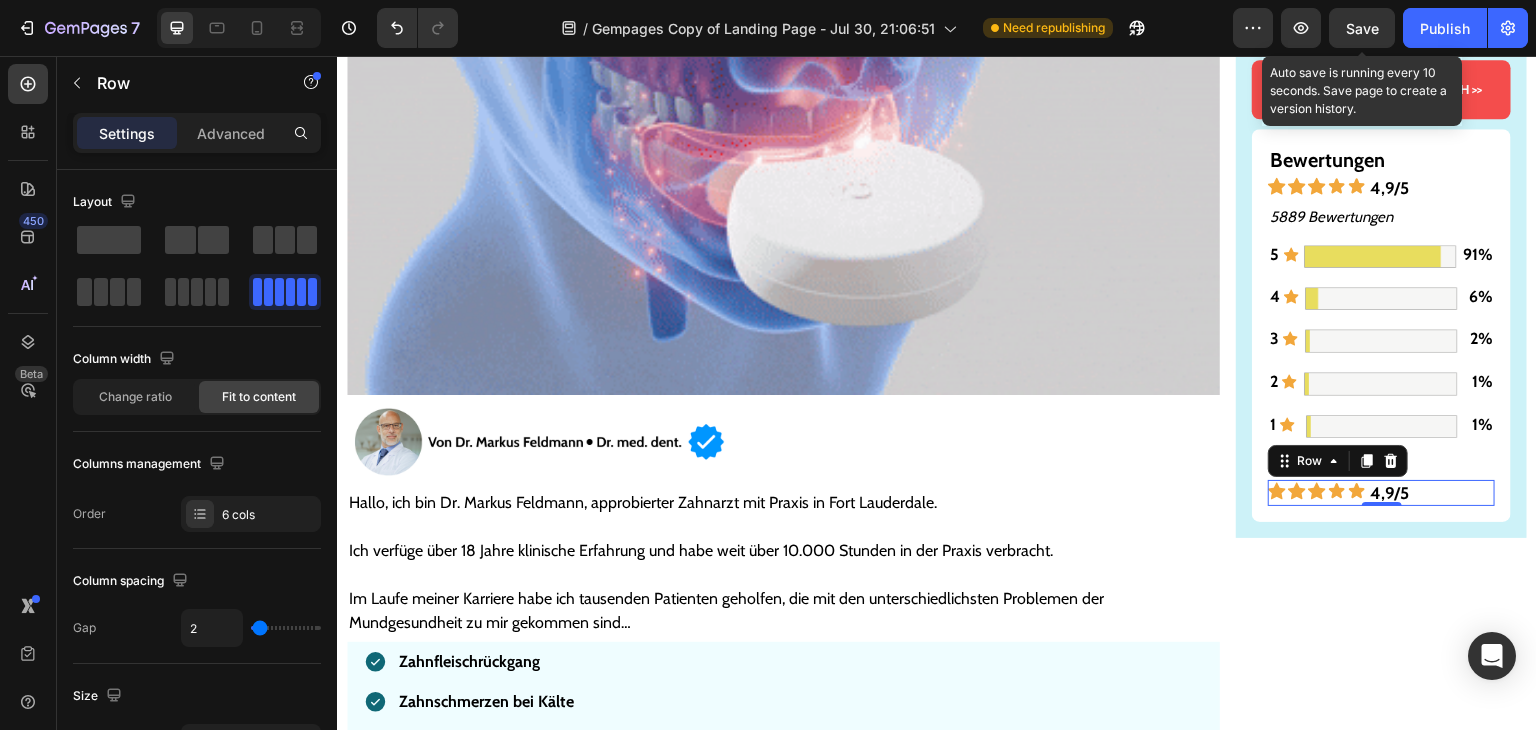 click on "Icon
Icon
Icon
Icon
Icon 4,9/5 Text Block Row   0" at bounding box center [1381, 493] 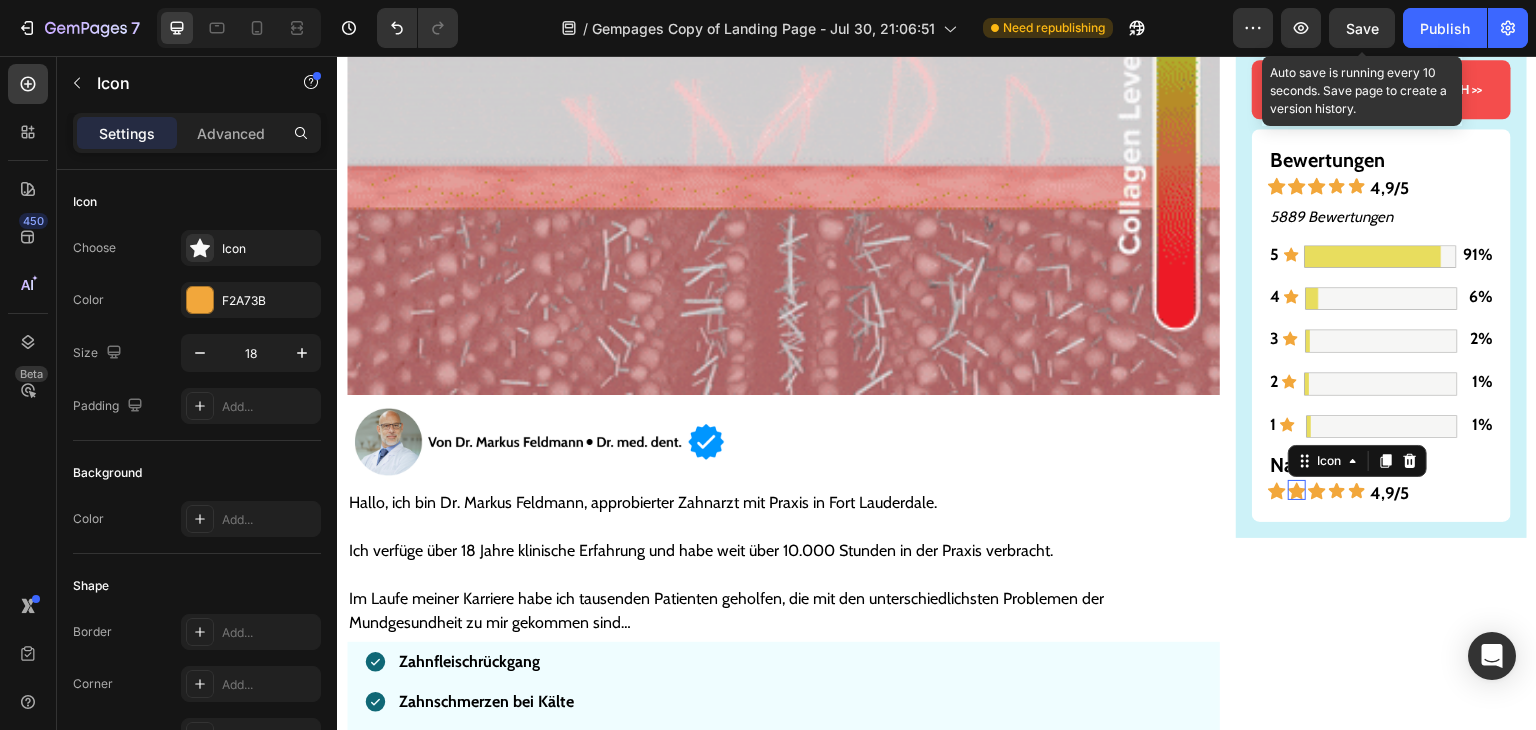 click 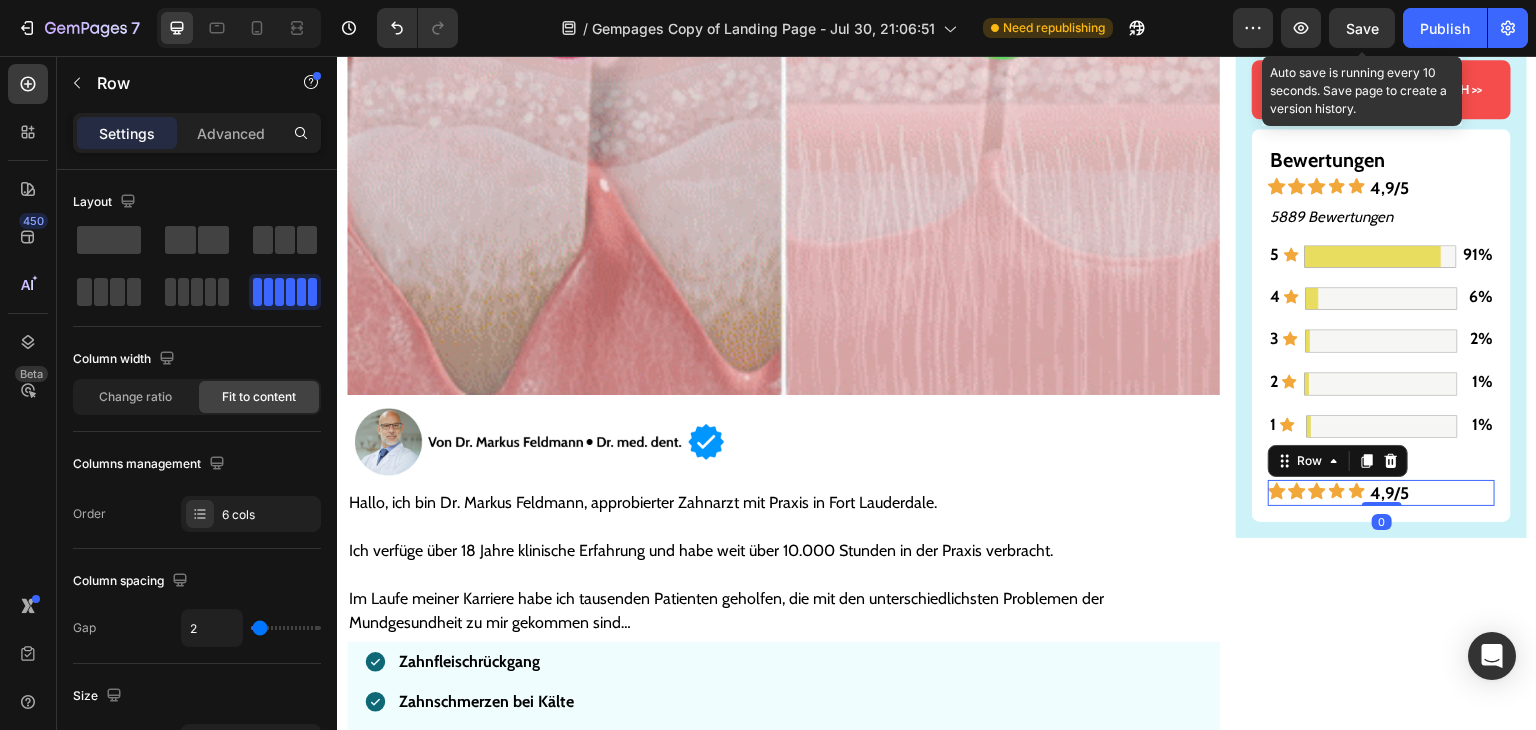 click on "Icon
Icon
Icon
Icon
Icon 4,9/5 Text Block Row   0" at bounding box center [1381, 493] 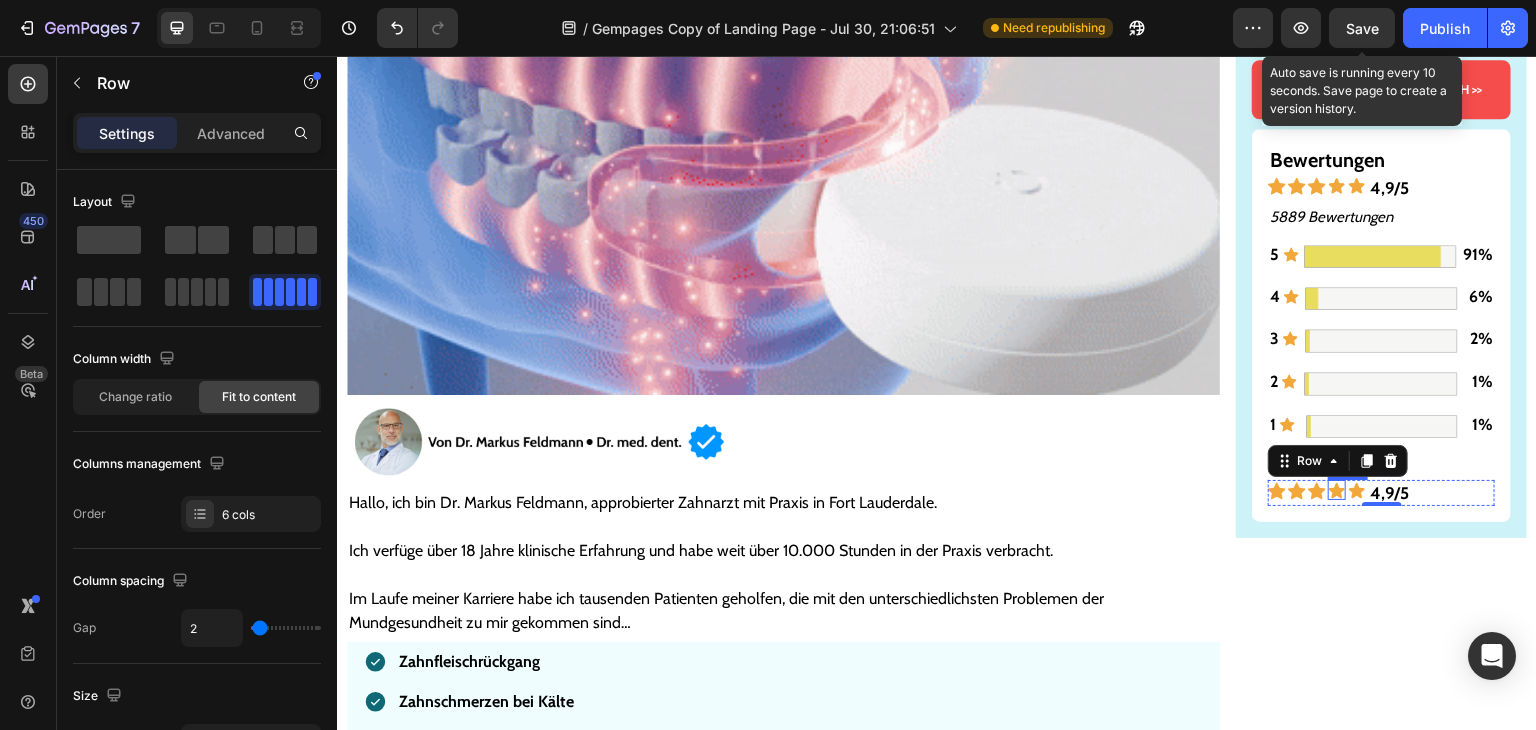 click 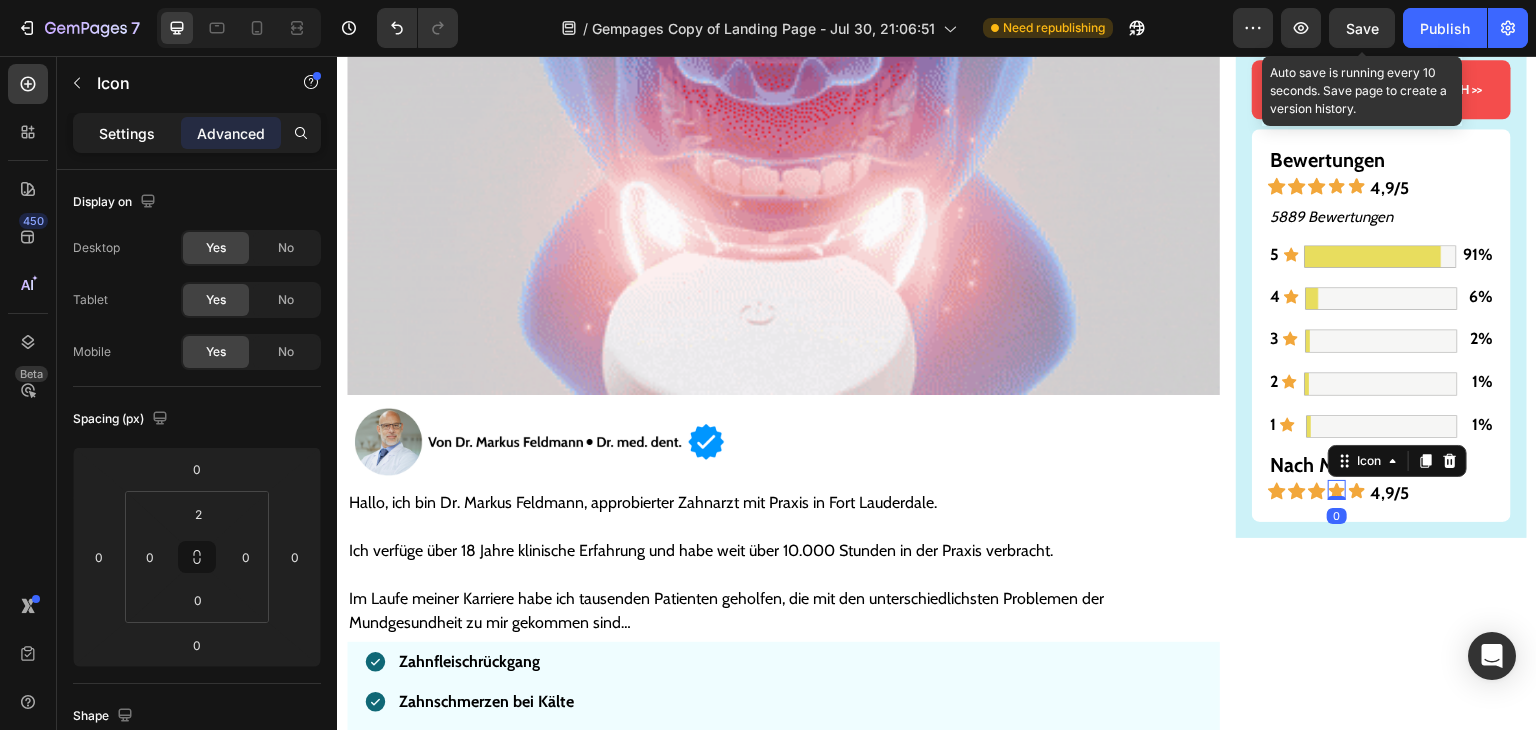 click on "Settings" 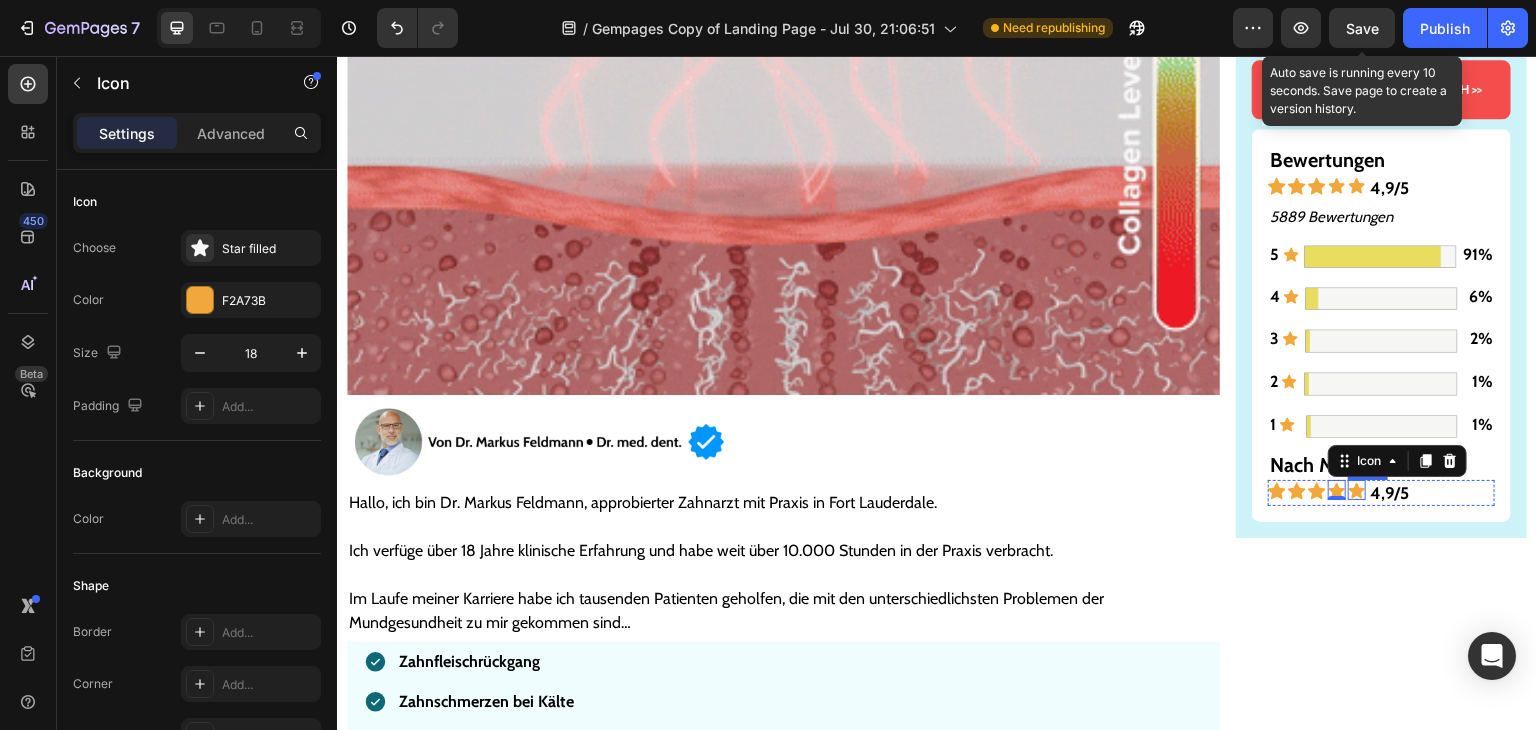 click on "Icon" at bounding box center [1357, 490] 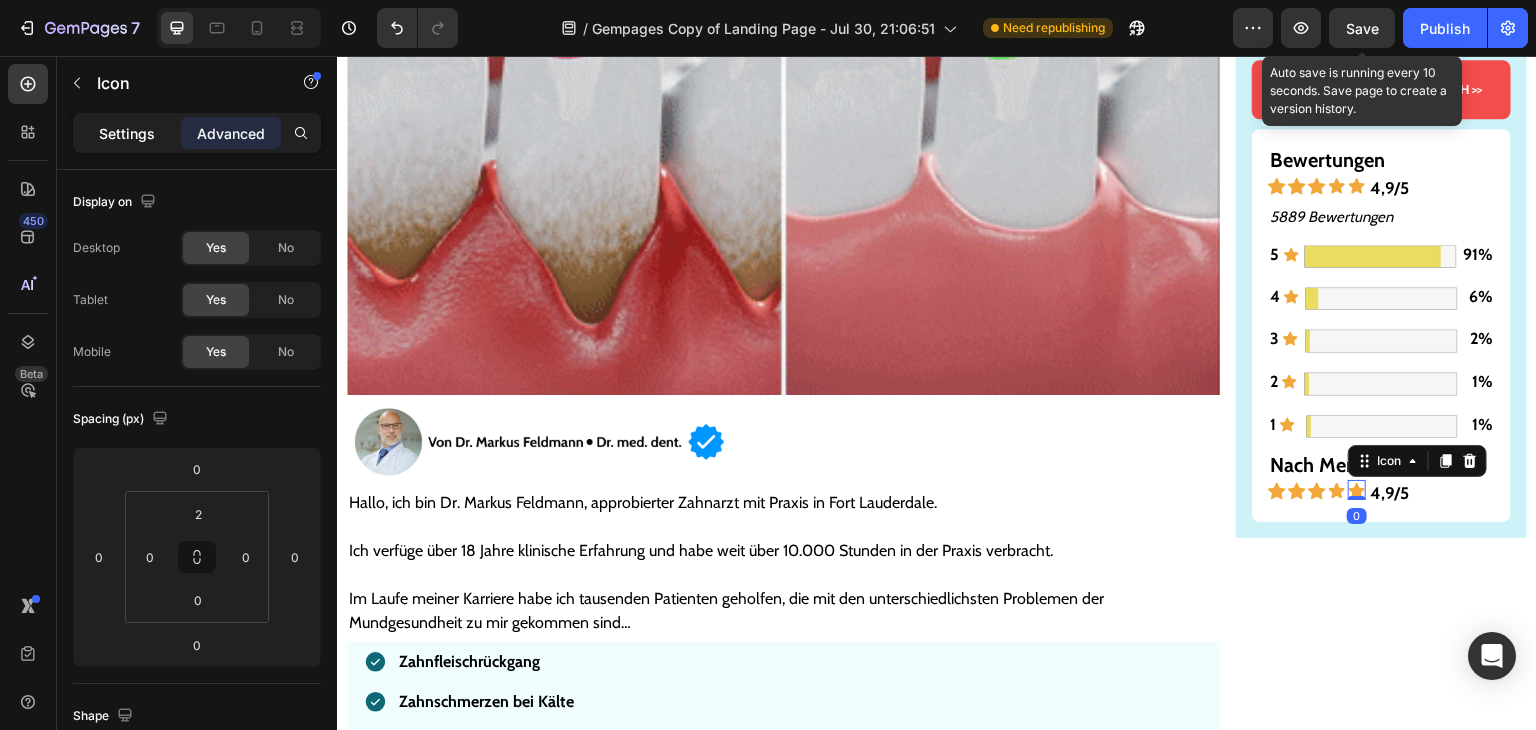 click on "Settings" at bounding box center [127, 133] 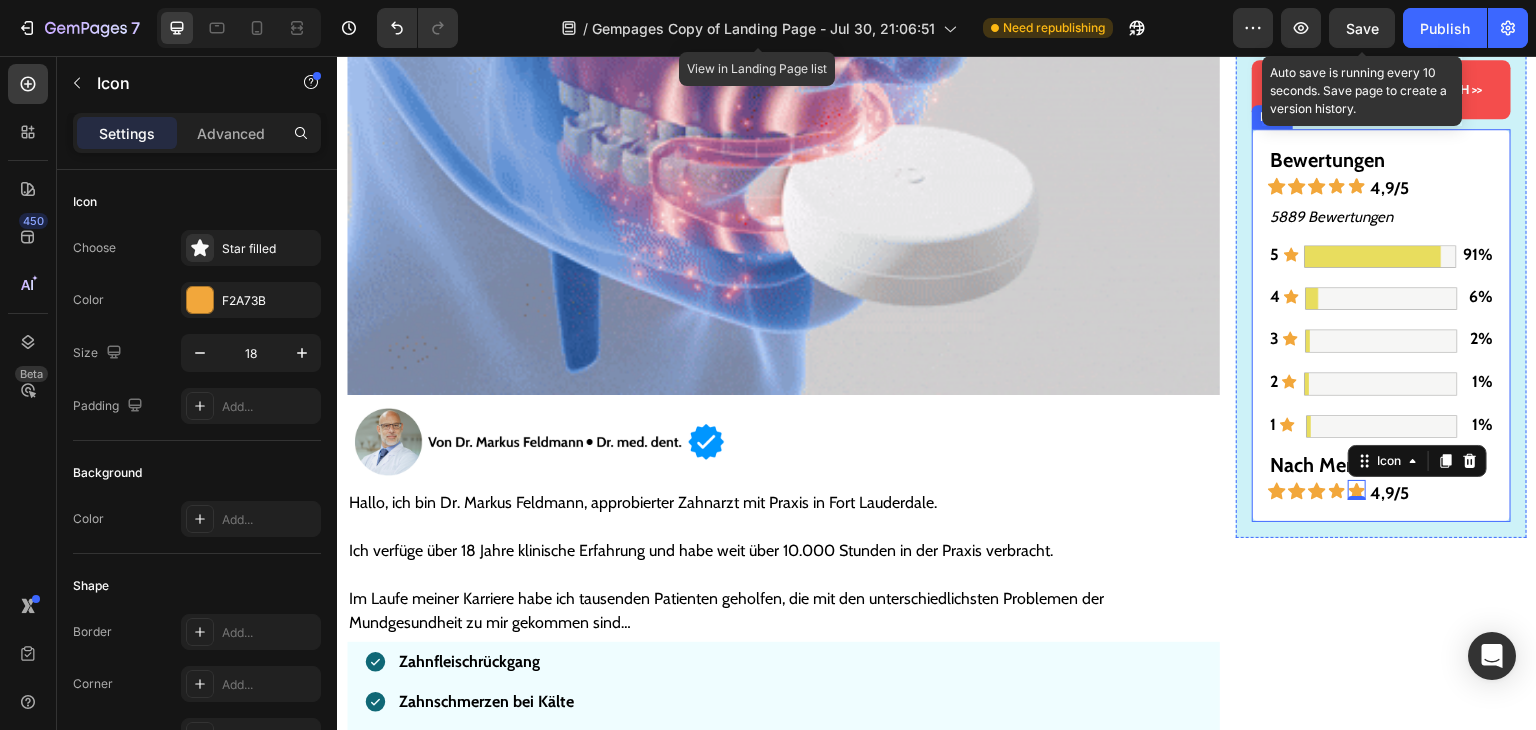 click on "Gesünderes & stärkeres Zahnfleisch – oder Geld zurück! Text Block Image ZU GESÜNDEREM ZAHNFLEISCH >> Button Bewertungen Text Block
Icon
Icon
Icon
Icon
Icon 4,9/5 Text Block Row 5889 Bewertungen Text Block 5 Text Block
Icon Image 91% Text Block Row 4 Text Block
Icon Image 6% Text Block Row 3 Text Block
Icon Image 2% Text Block Row 2 Text Block
Icon Image 1% Text Block Row 1 Text Block
Icon Image 1% Text Block Row Nach Merkmal Text Block
Icon
Icon
Icon
Icon
Icon   0 4,9/5 Text Block Row Row Row" at bounding box center [1381, 5741] 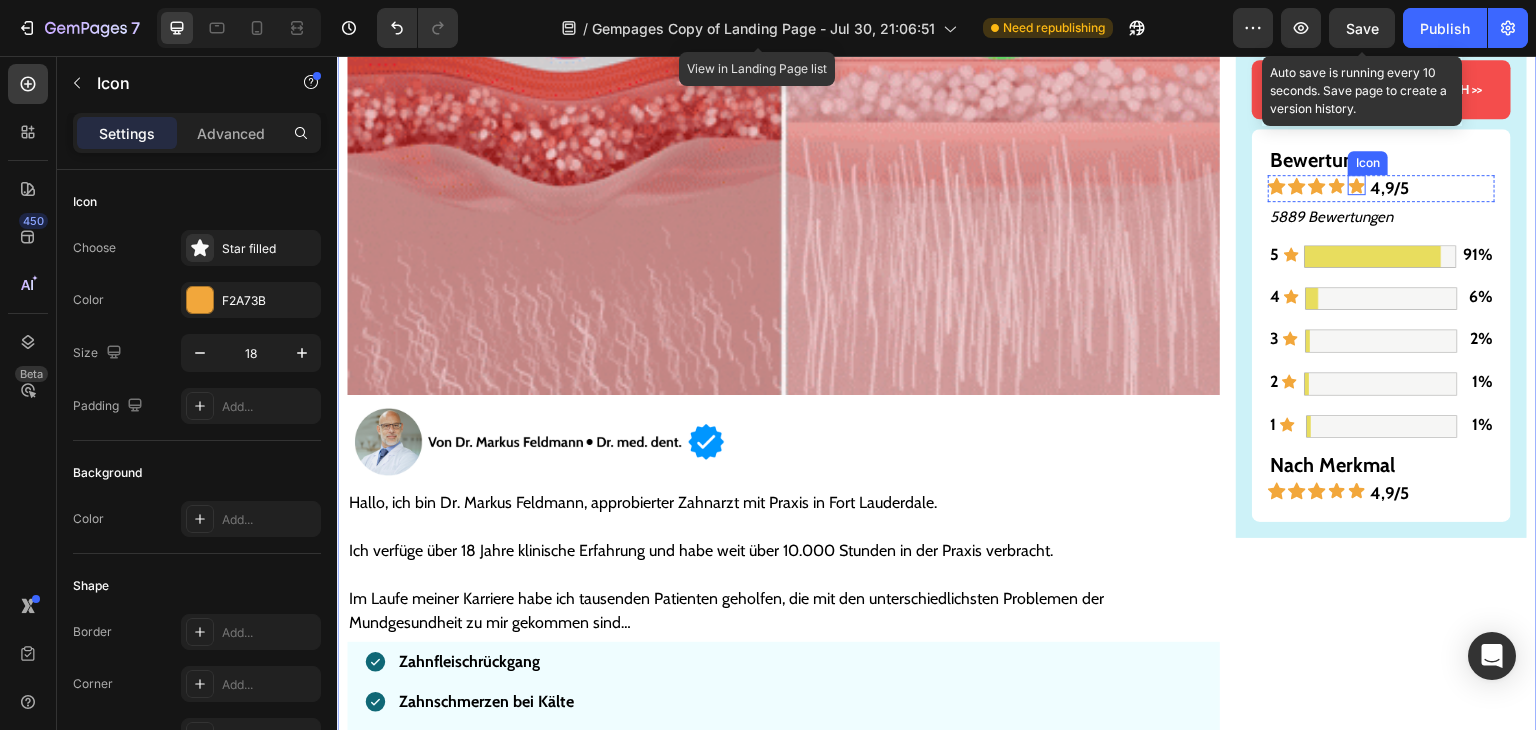 click on "Icon" at bounding box center (1357, 185) 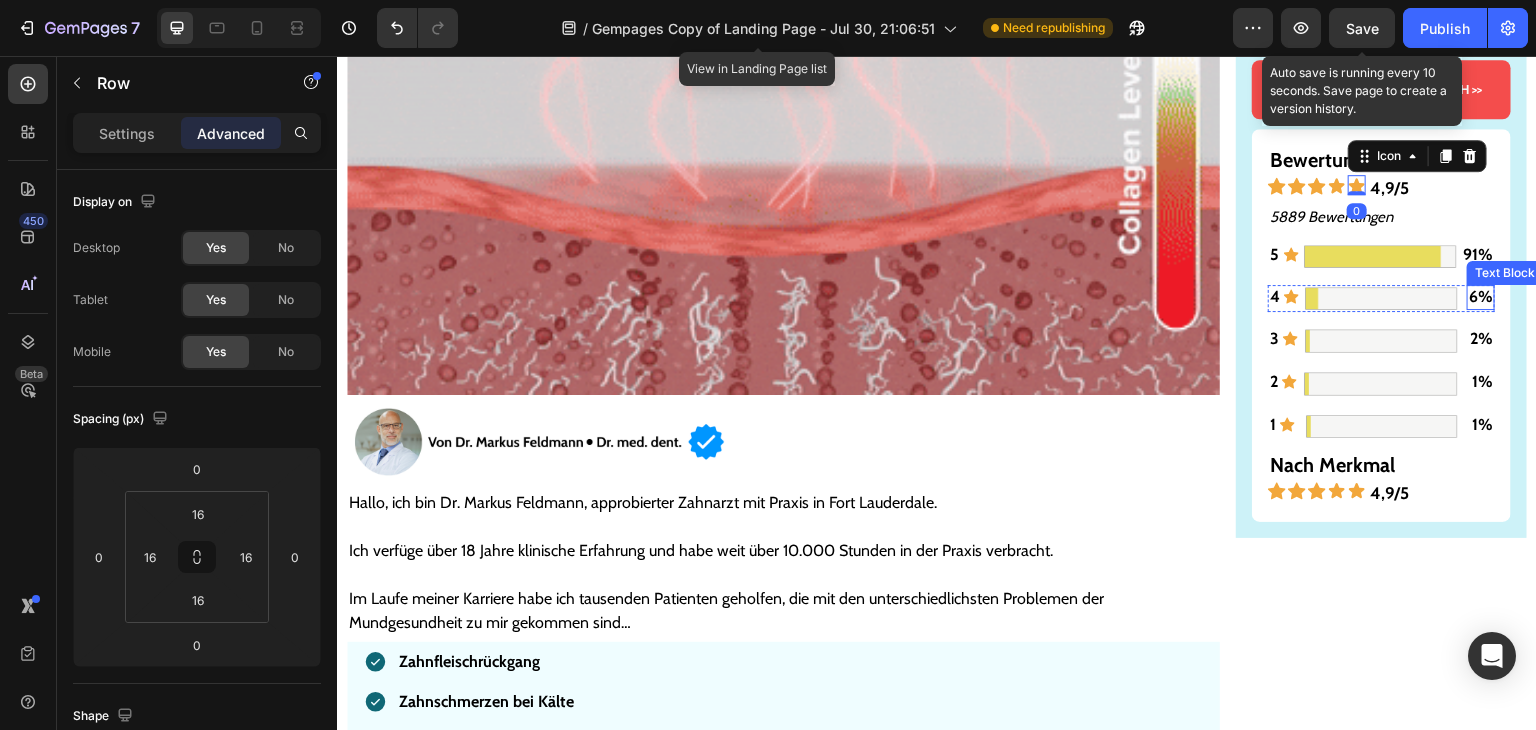 click on "Bewertungen Text Block
Icon
Icon
Icon
Icon
Icon   0 4,9/5 Text Block Row 5889 Bewertungen Text Block 5 Text Block
Icon Image 91% Text Block Row 4 Text Block
Icon Image 6% Text Block Row 3 Text Block
Icon Image 2% Text Block Row 2 Text Block
Icon Image 1% Text Block Row 1 Text Block
Icon Image 1% Text Block Row Nach Merkmal Text Block
Icon
Icon
Icon
Icon
Icon 4,9/5 Text Block Row Row" at bounding box center [1381, 325] 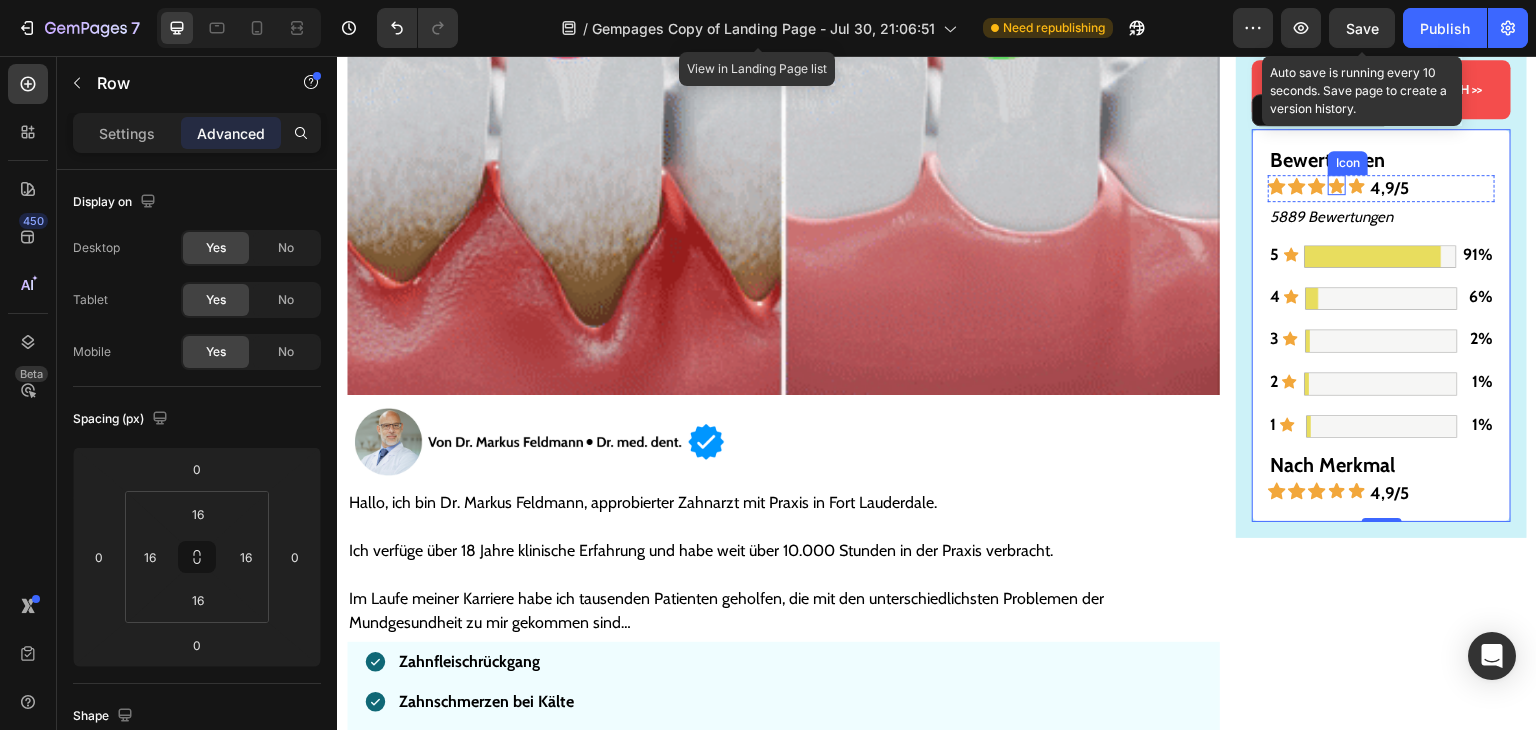 click 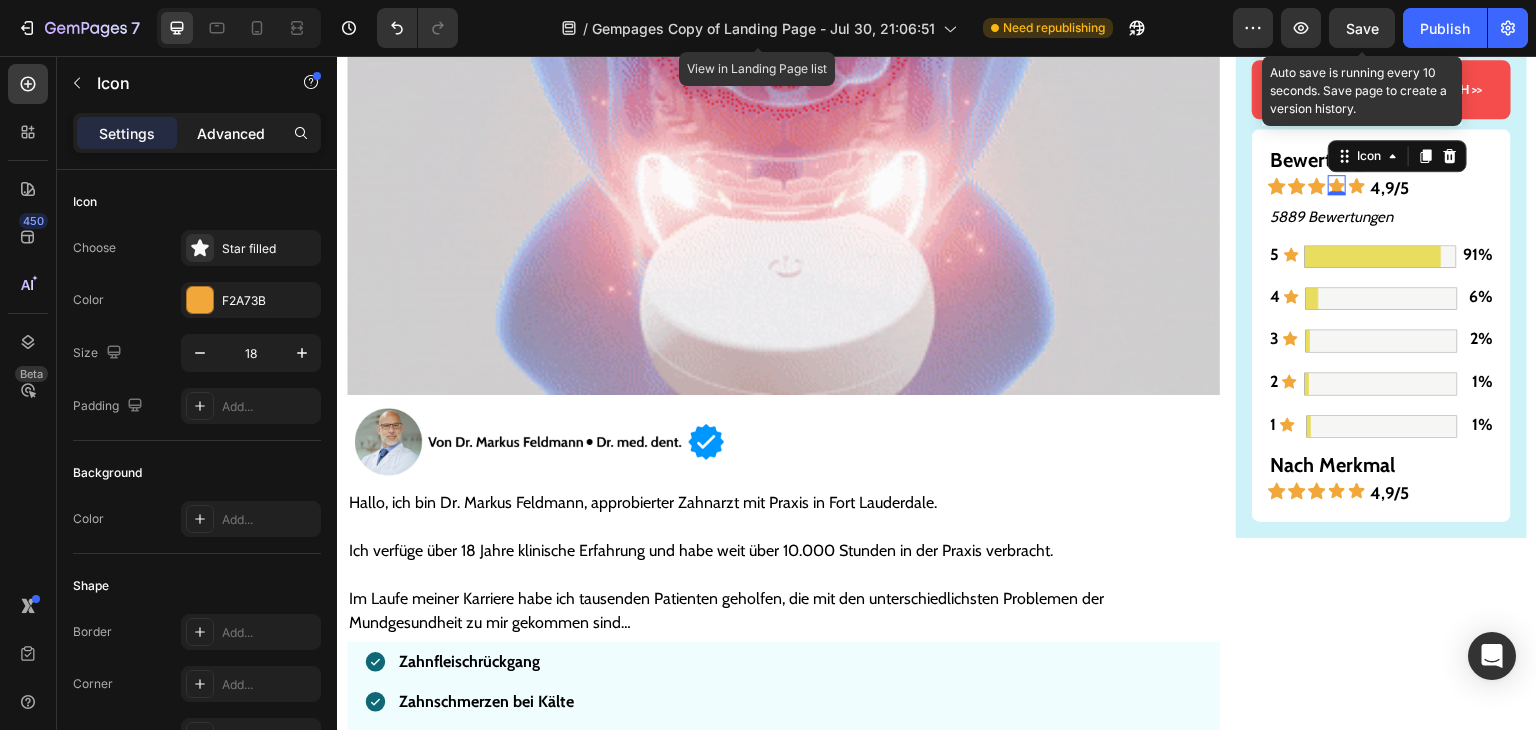 click on "Advanced" at bounding box center [231, 133] 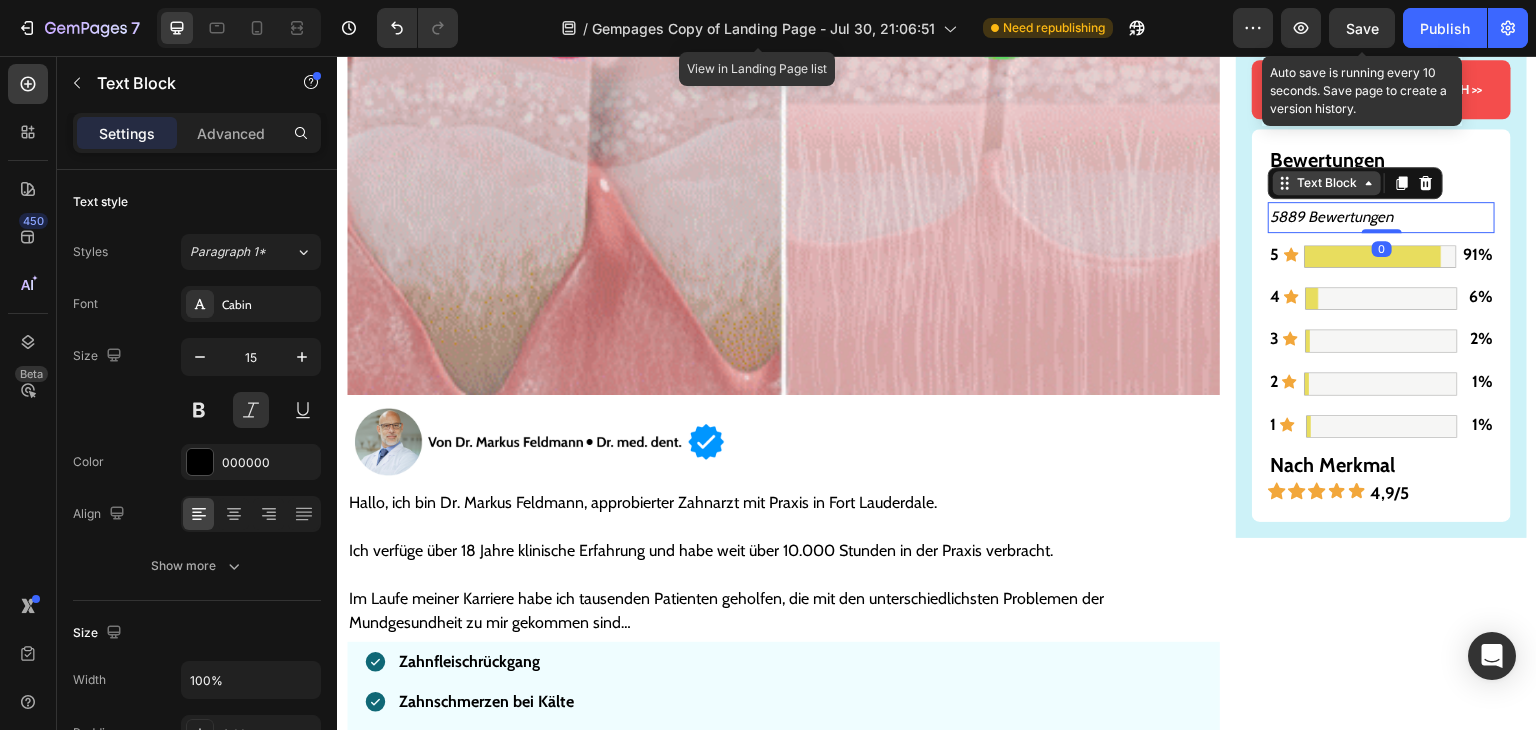 click on "Text Block" at bounding box center (1327, 183) 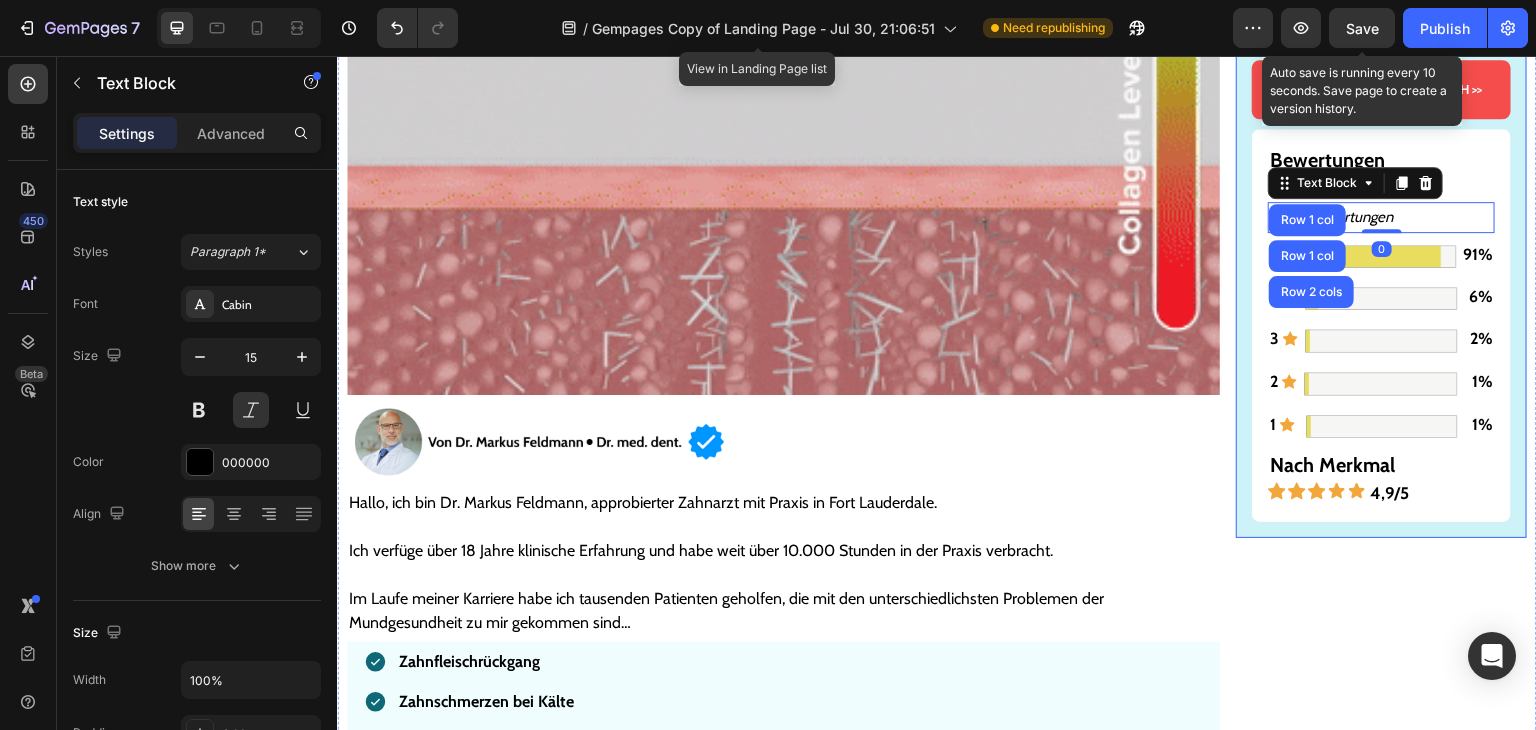 click on "Gesünderes & stärkeres Zahnfleisch – oder Geld zurück! Text Block Image ZU GESÜNDEREM ZAHNFLEISCH >> Button Bewertungen Text Block
Icon
Icon
Icon
Icon
Icon 4,9/5 Text Block Row 5889 Bewertungen Text Block Row 1 col Row 1 col Row 2 cols   0 5 Text Block
Icon Image 91% Text Block Row 4 Text Block
Icon Image 6% Text Block Row 3 Text Block
Icon Image 2% Text Block Row 2 Text Block
Icon Image 1% Text Block Row 1 Text Block
Icon Image 1% Text Block Row Nach Merkmal Text Block
Icon
Icon
Icon
Icon
Icon 4,9/5 Text Block Row Row Row" at bounding box center [1381, 117] 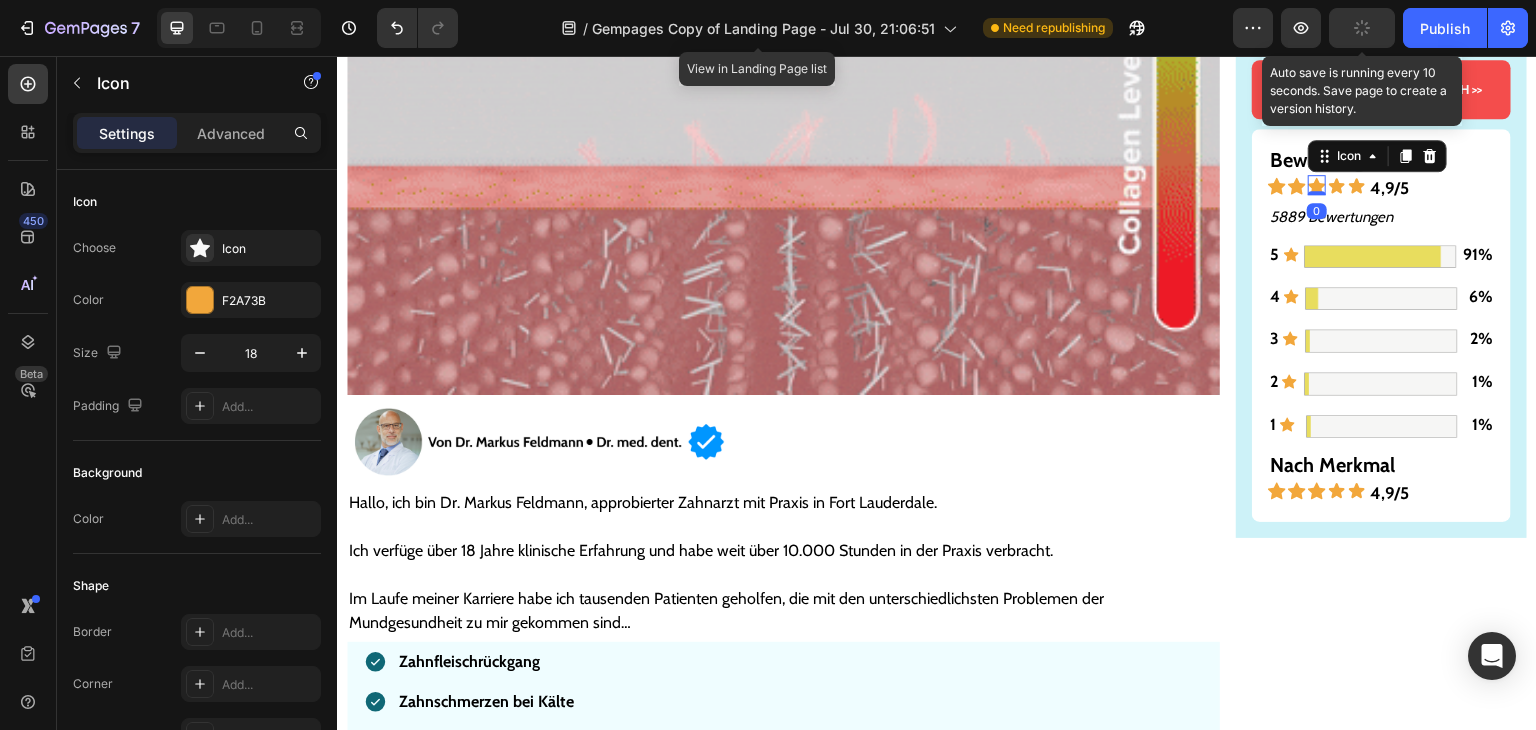 click 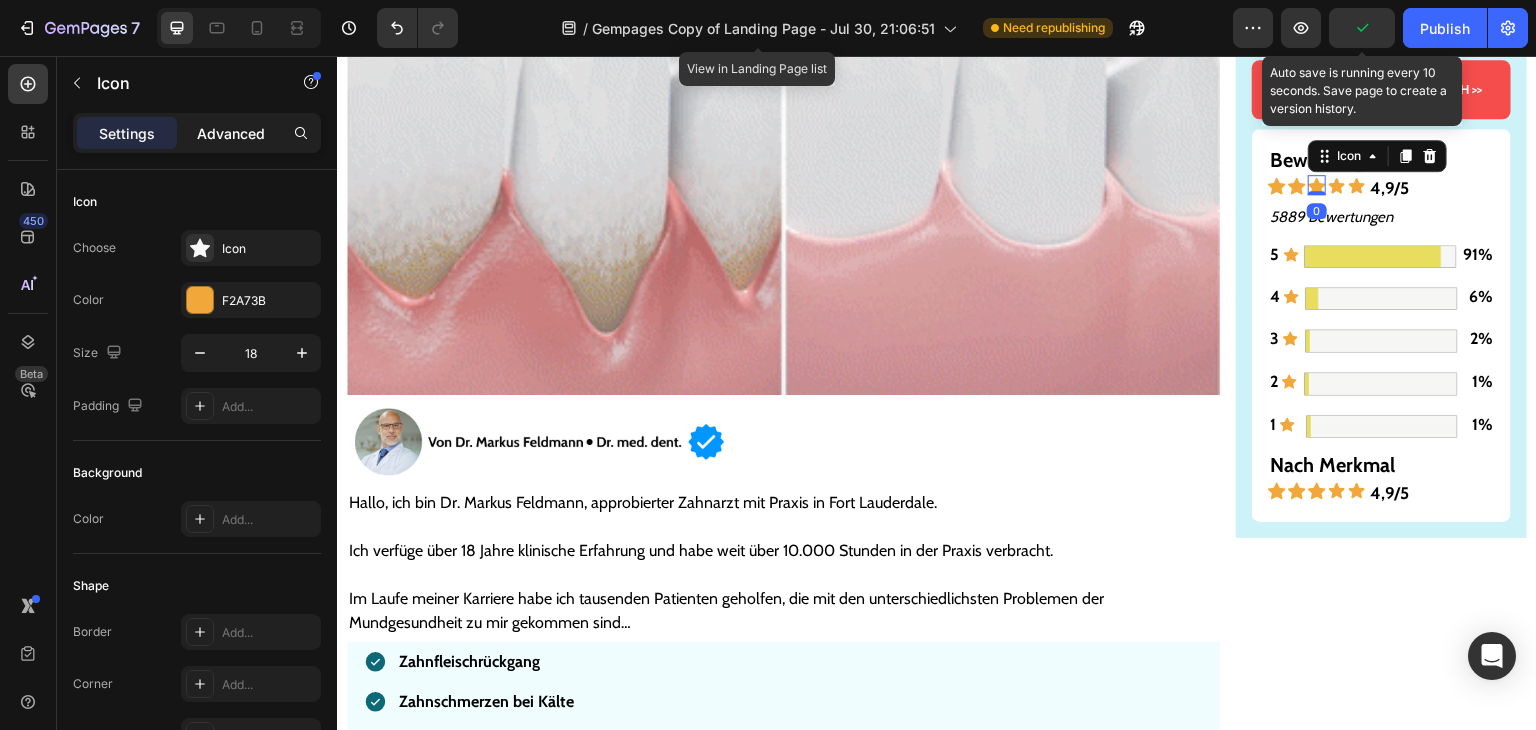 click on "Advanced" at bounding box center (231, 133) 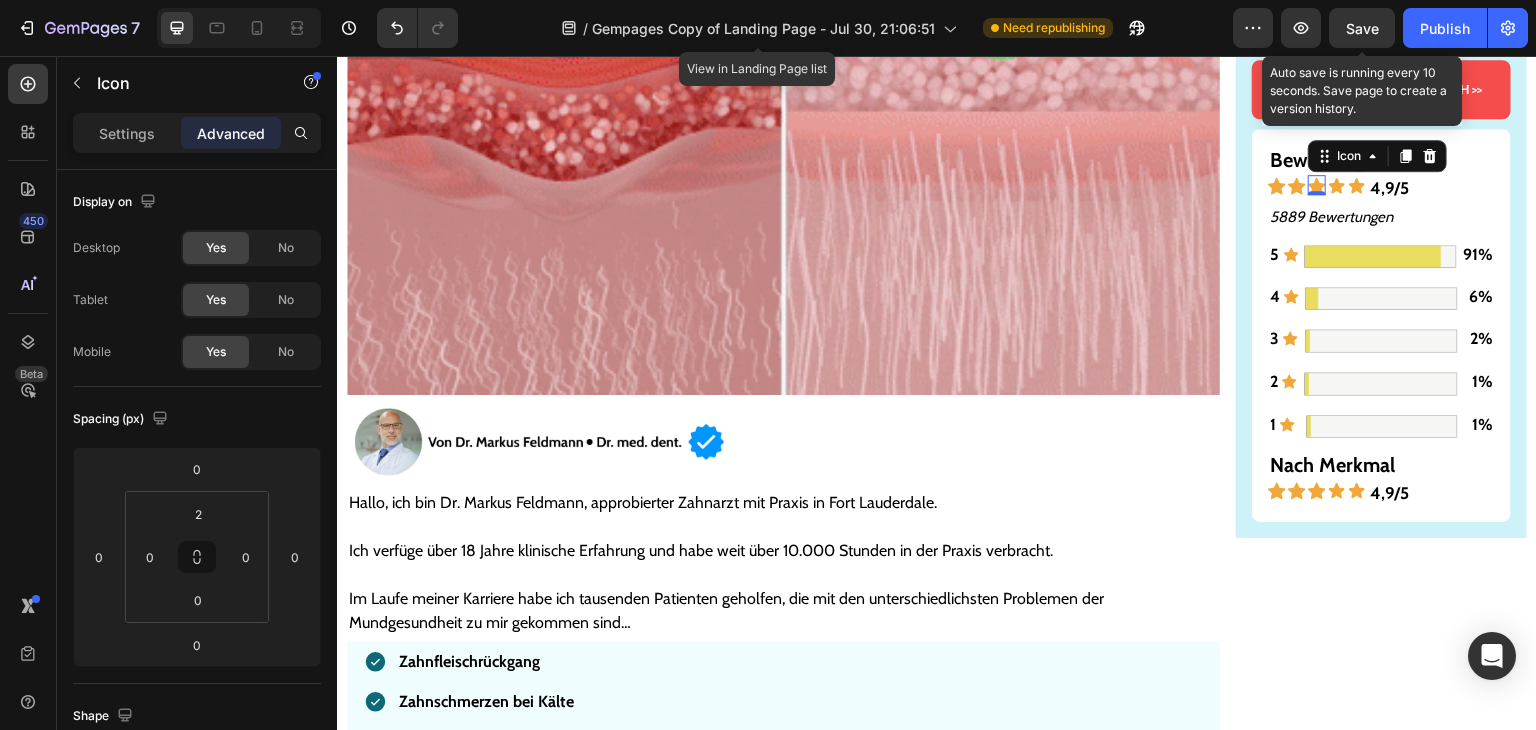 click 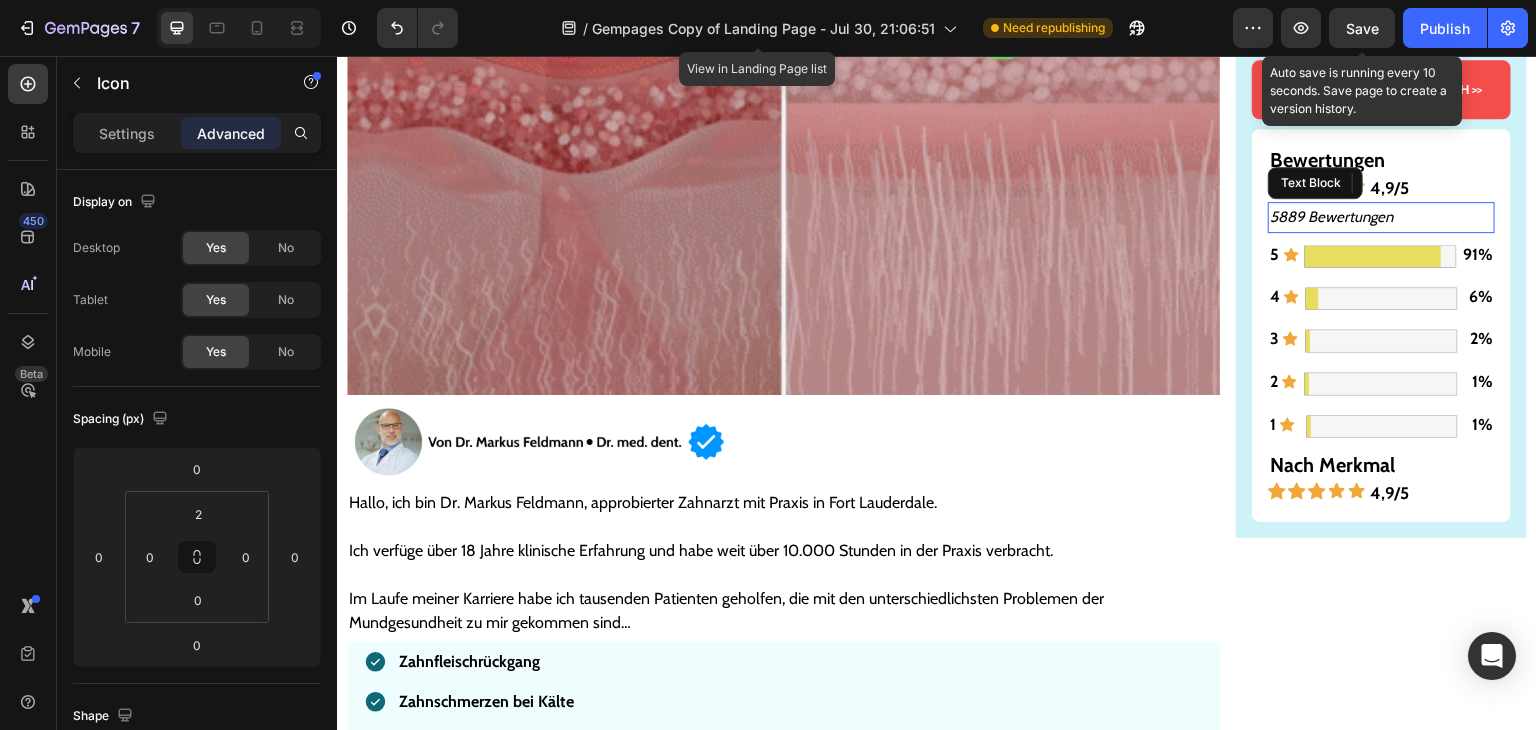 click on "5889 Bewertungen" at bounding box center (1381, 217) 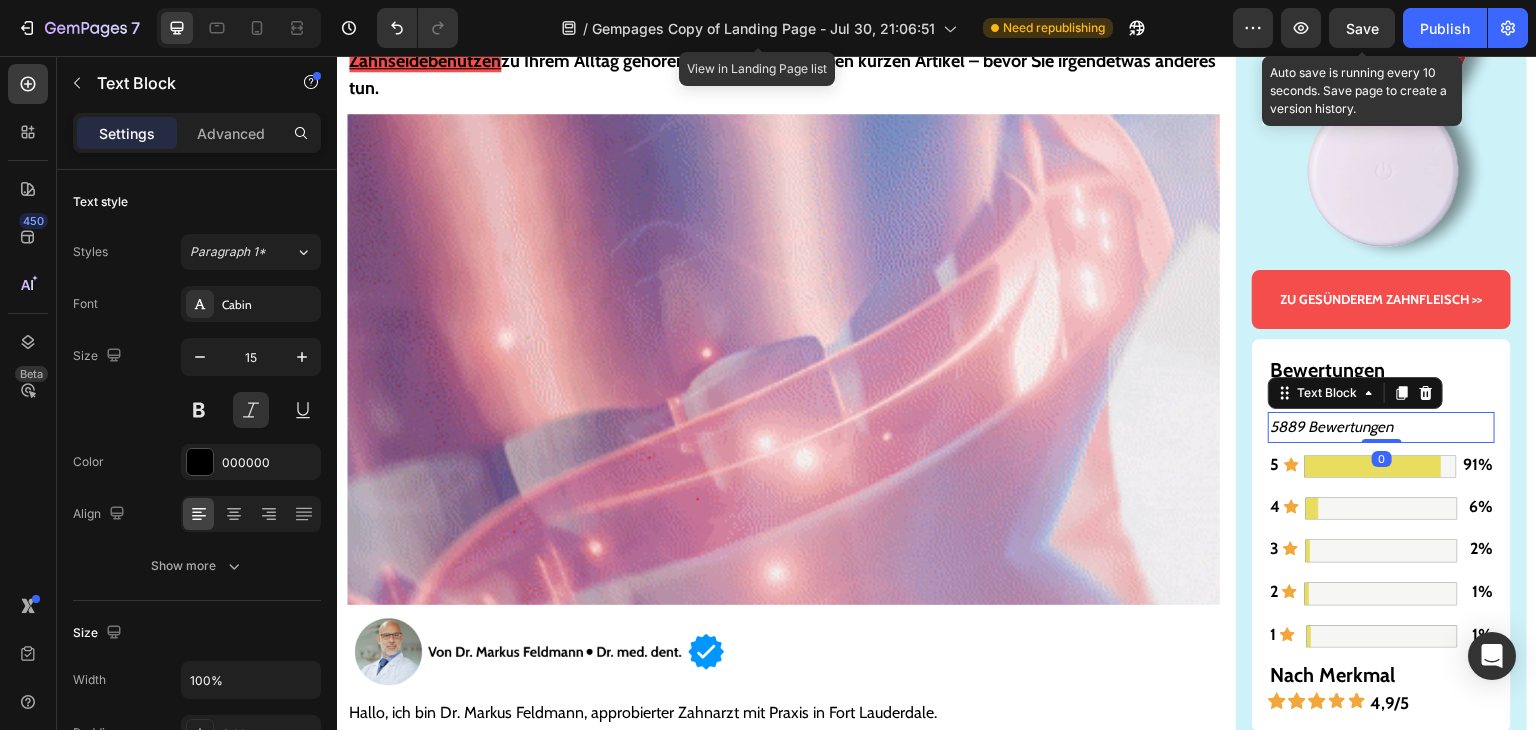 scroll, scrollTop: 180, scrollLeft: 0, axis: vertical 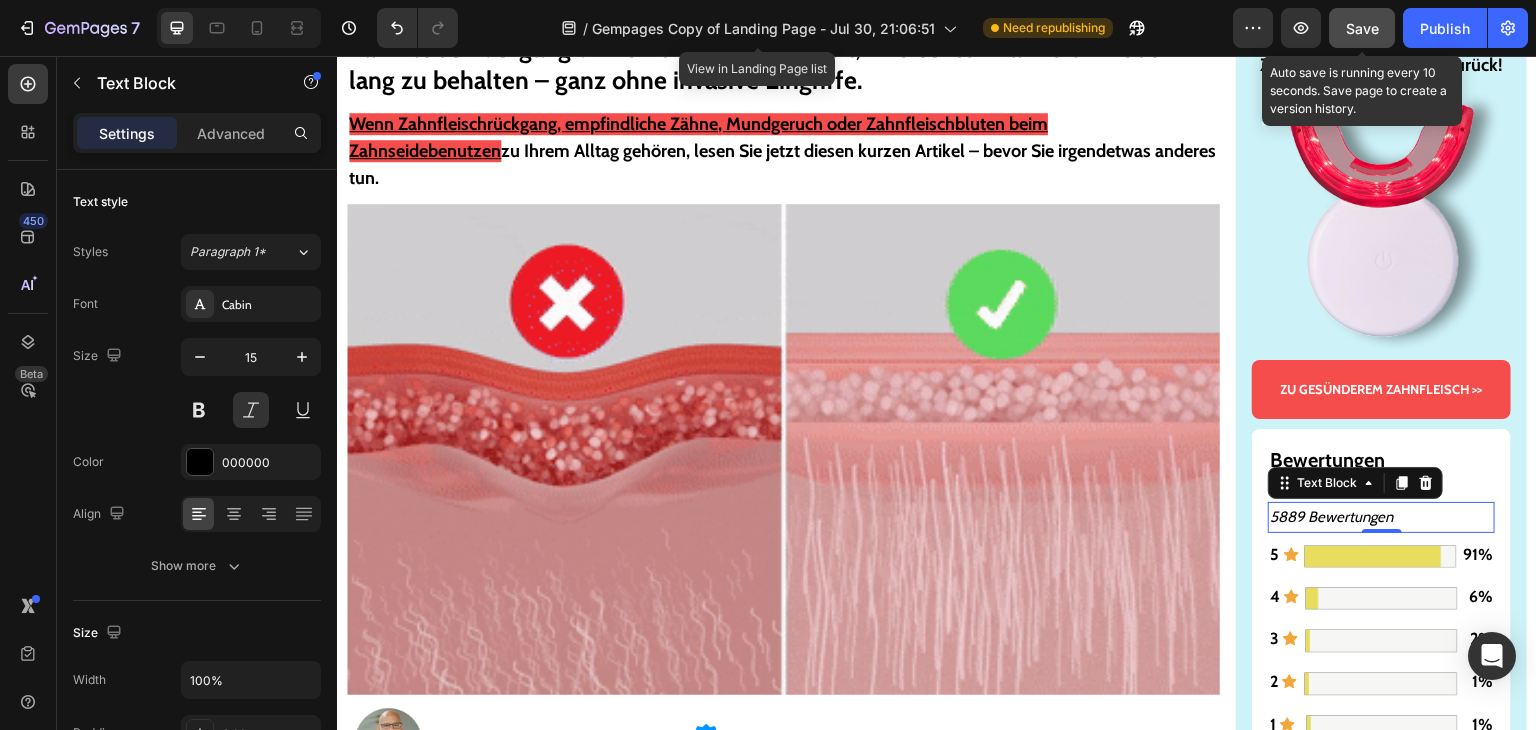 click on "Save" 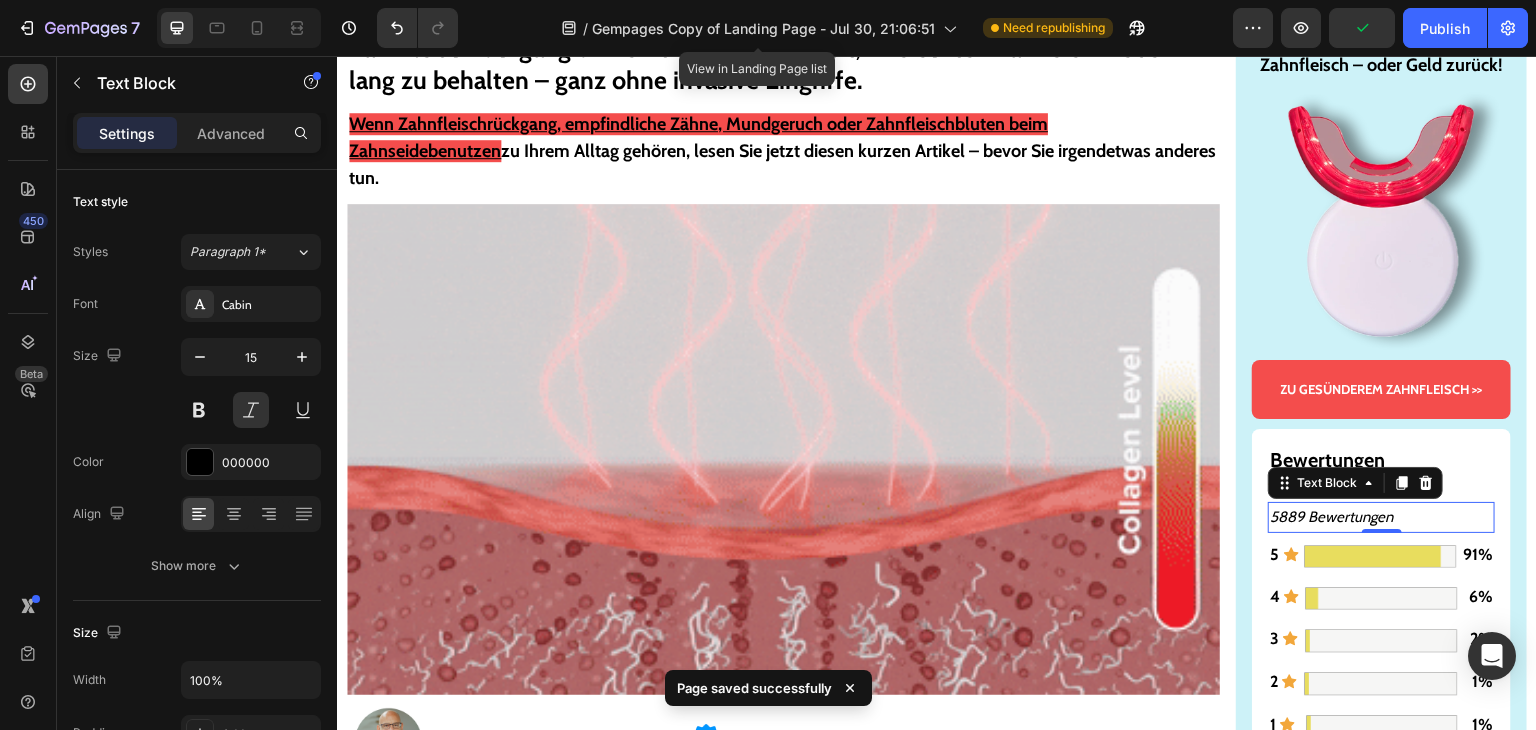 click on "Bewertungen" at bounding box center (1381, 460) 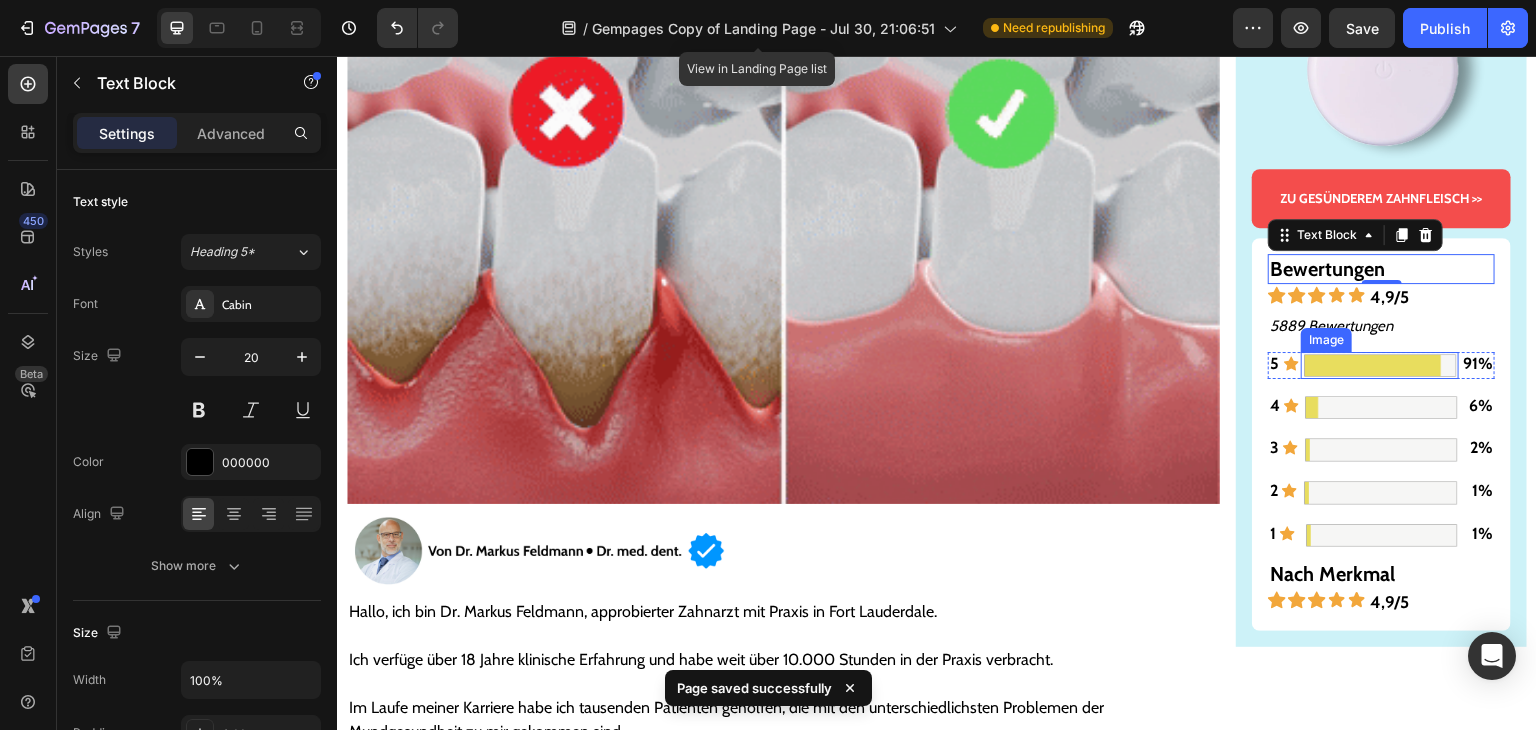 scroll, scrollTop: 380, scrollLeft: 0, axis: vertical 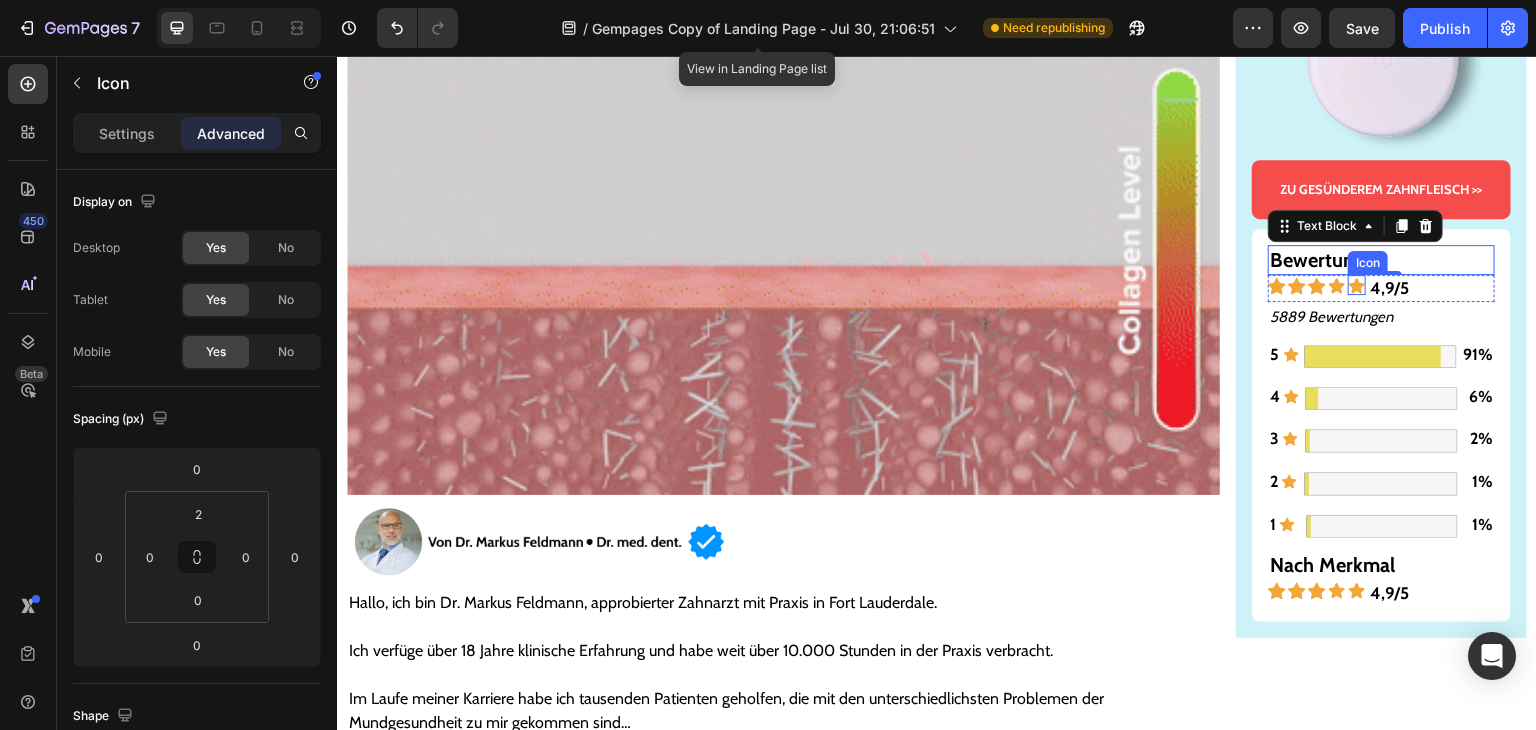 click 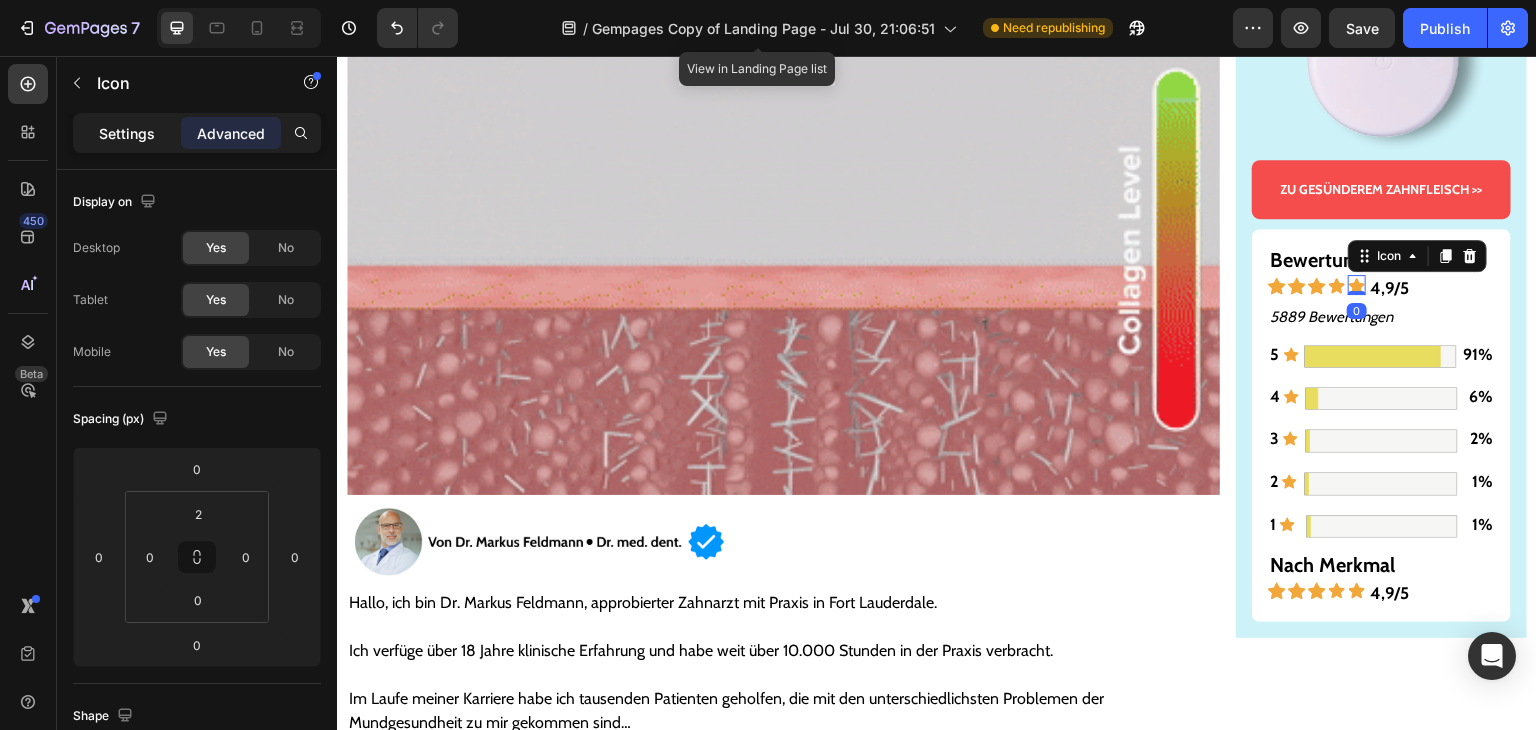 click on "Settings" at bounding box center [127, 133] 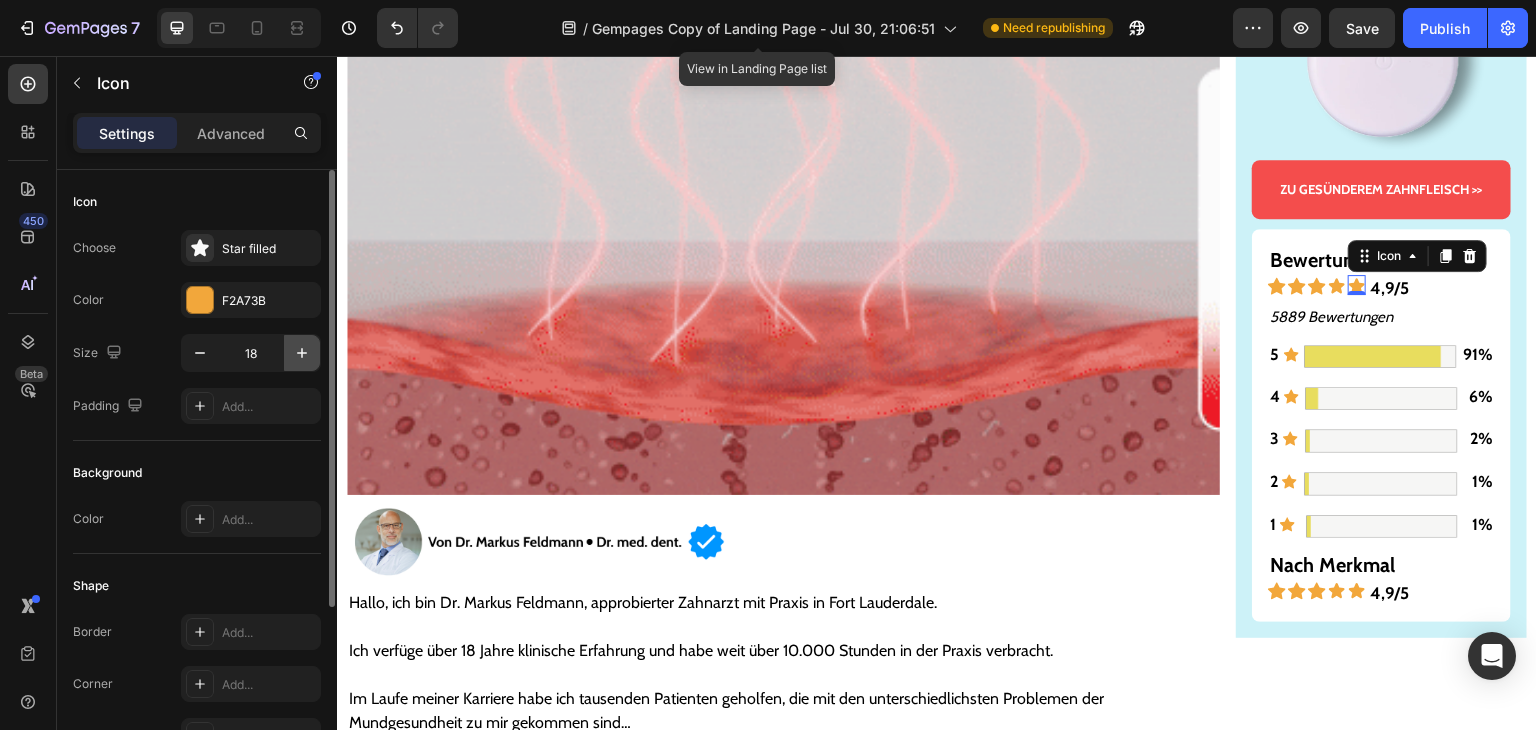 click at bounding box center (302, 353) 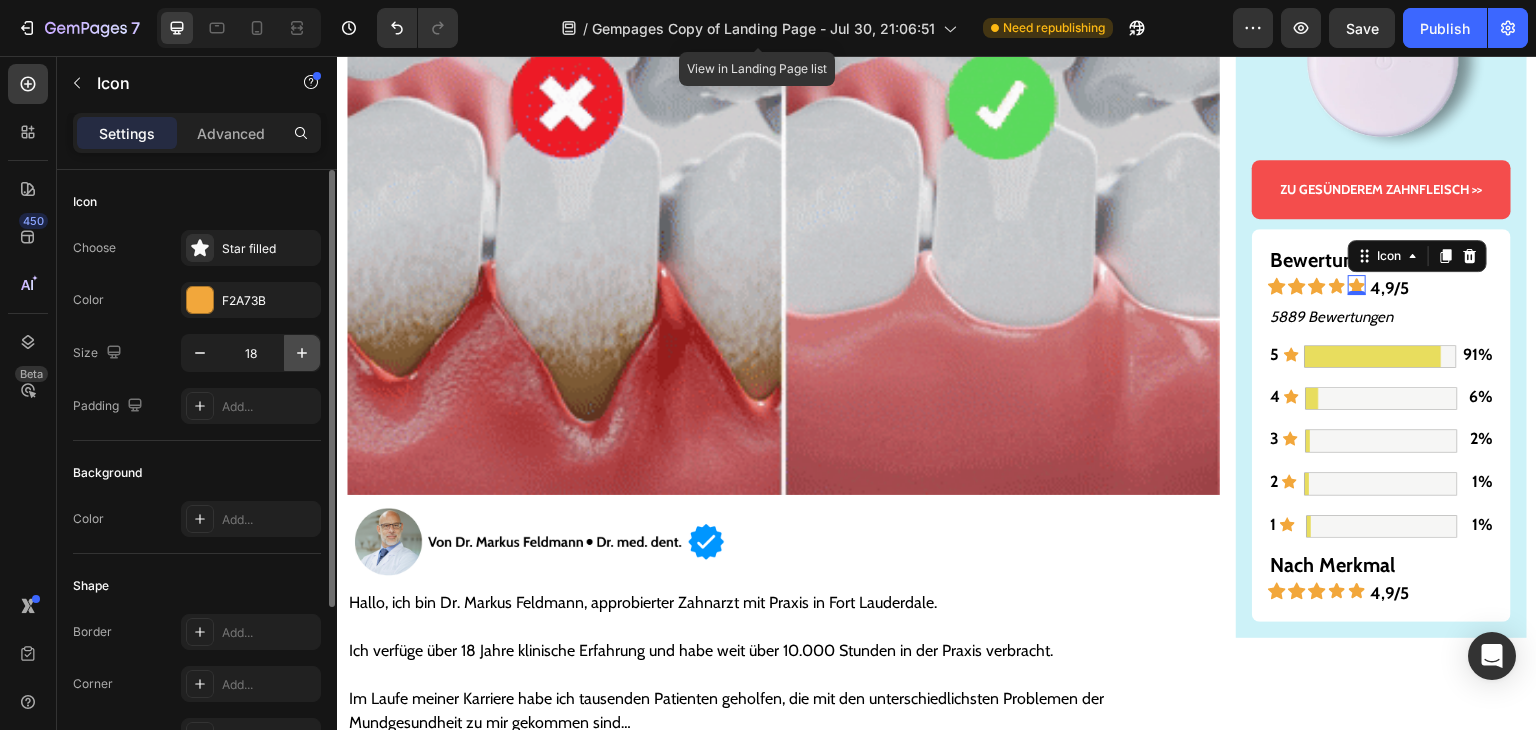 type on "19" 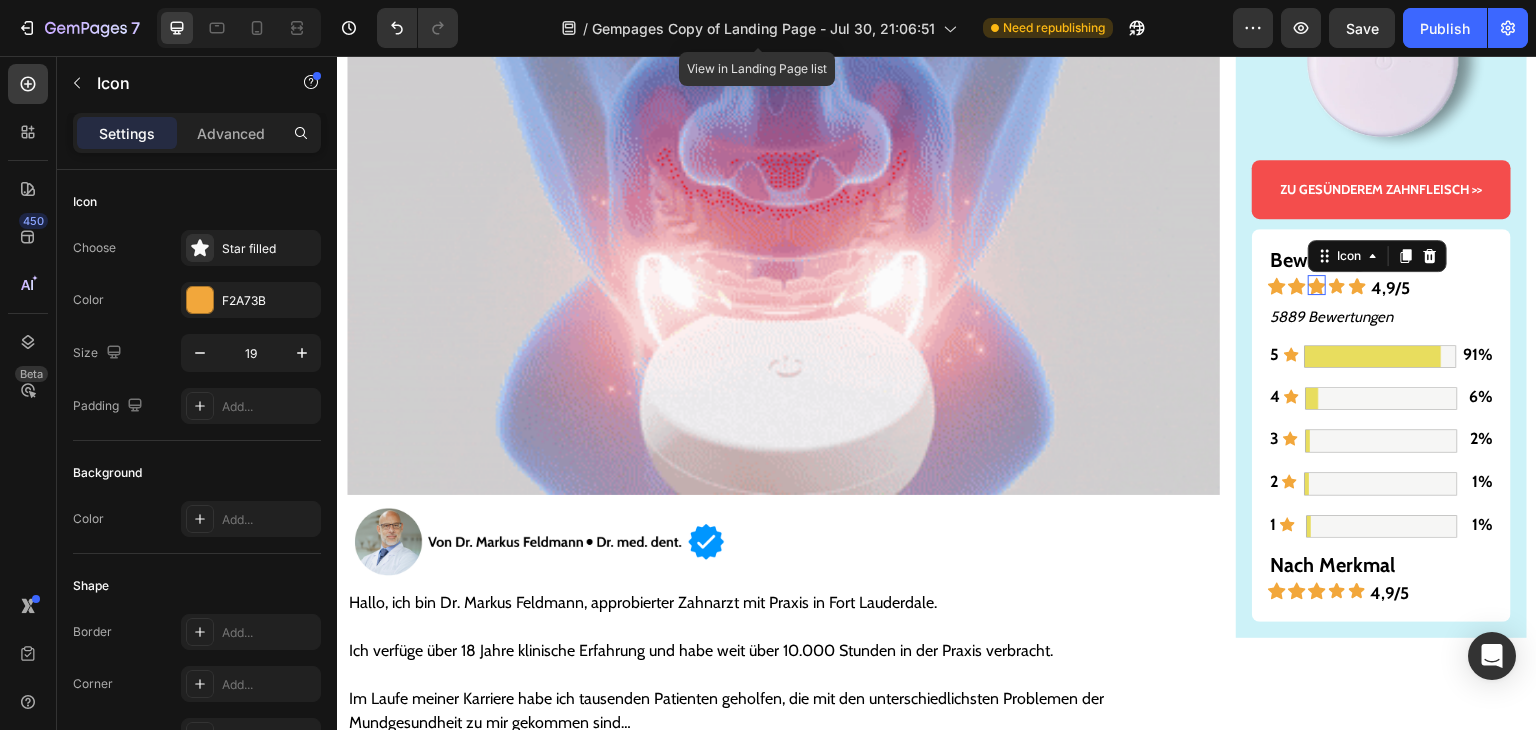 click 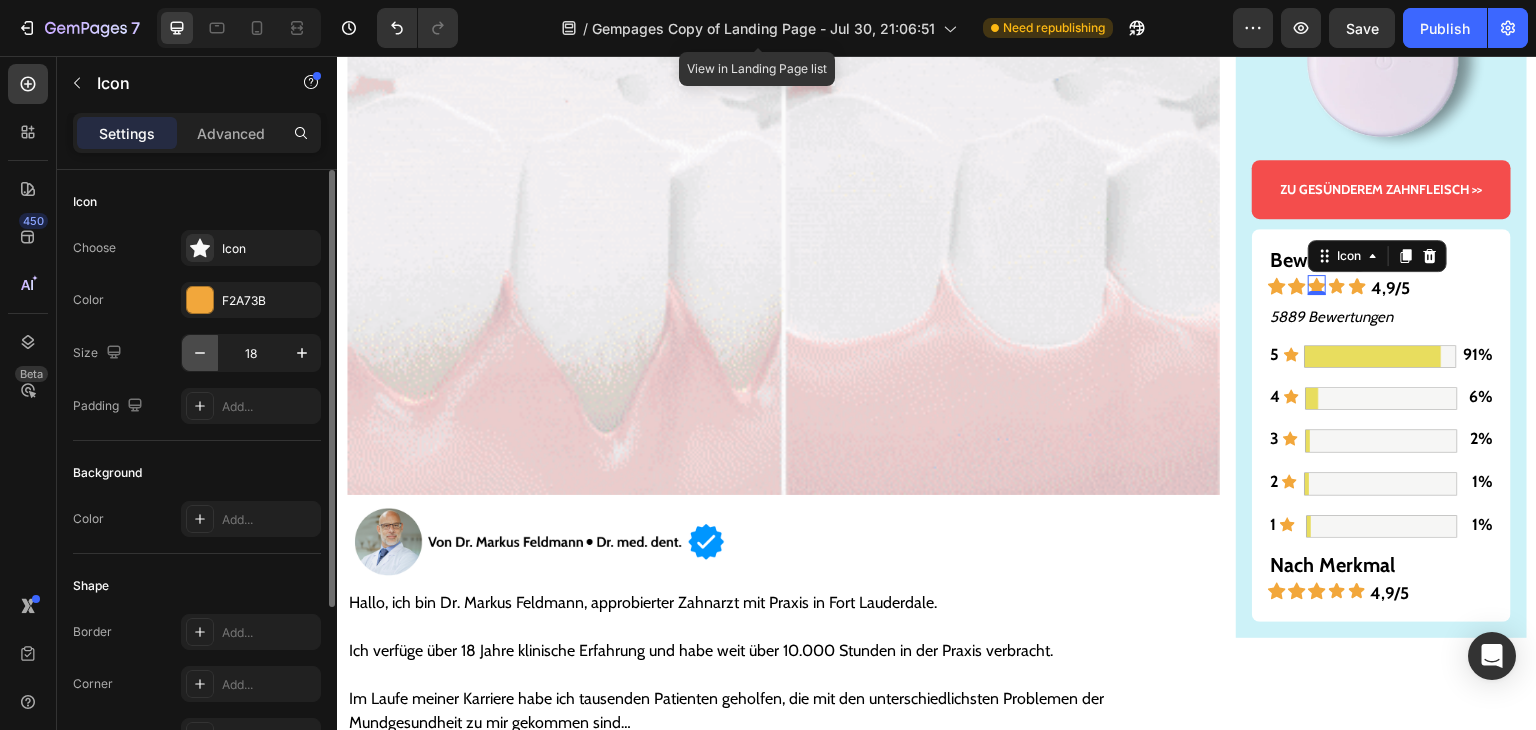 click 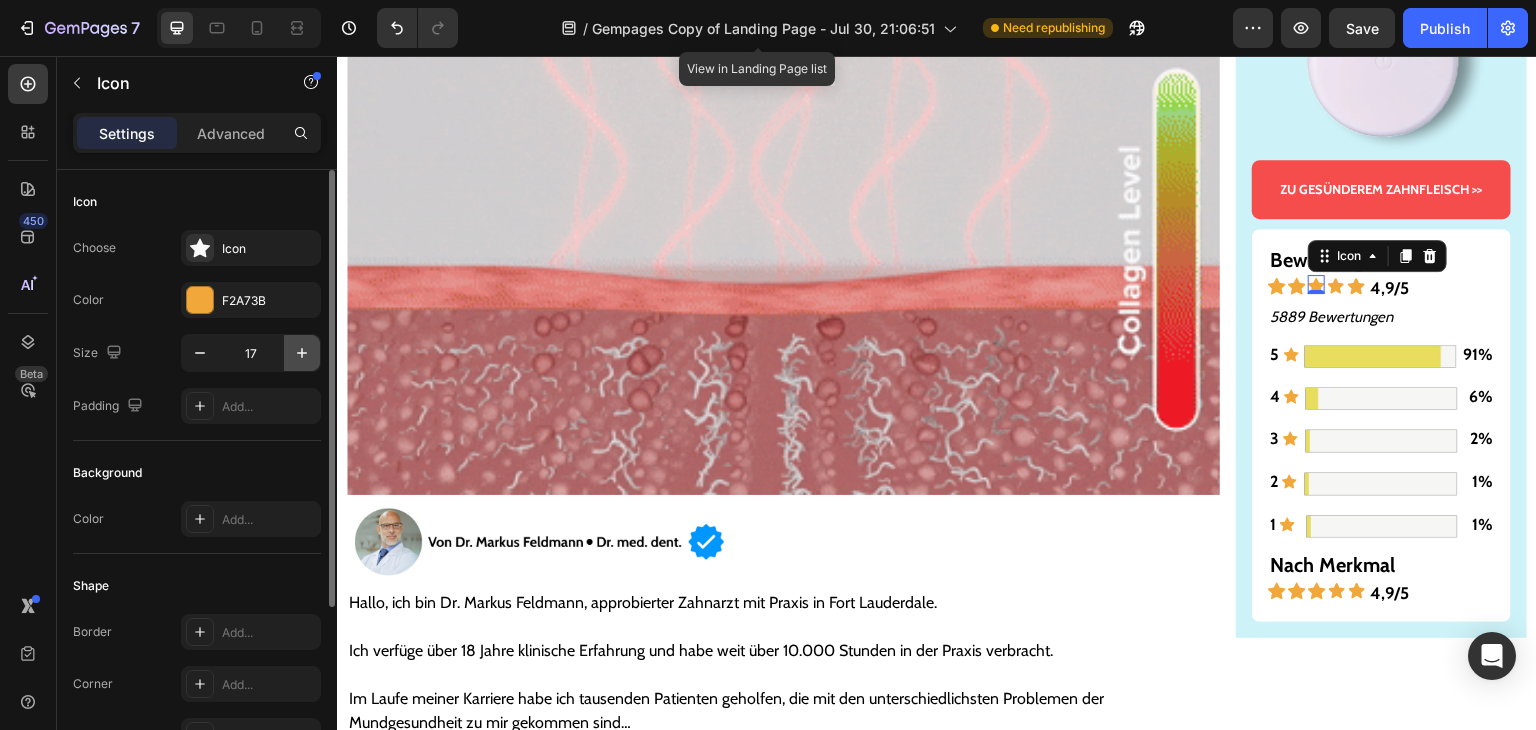 click 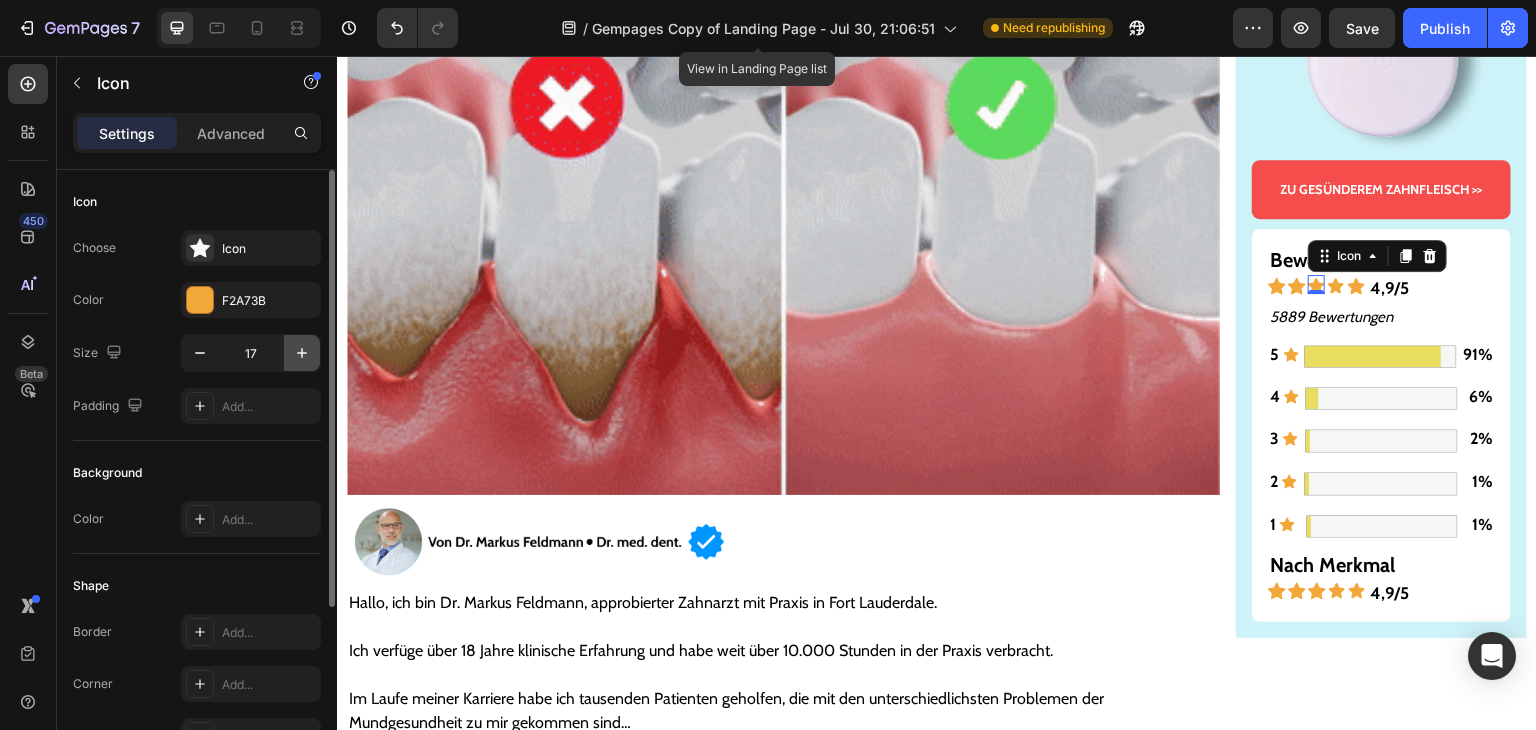 type on "18" 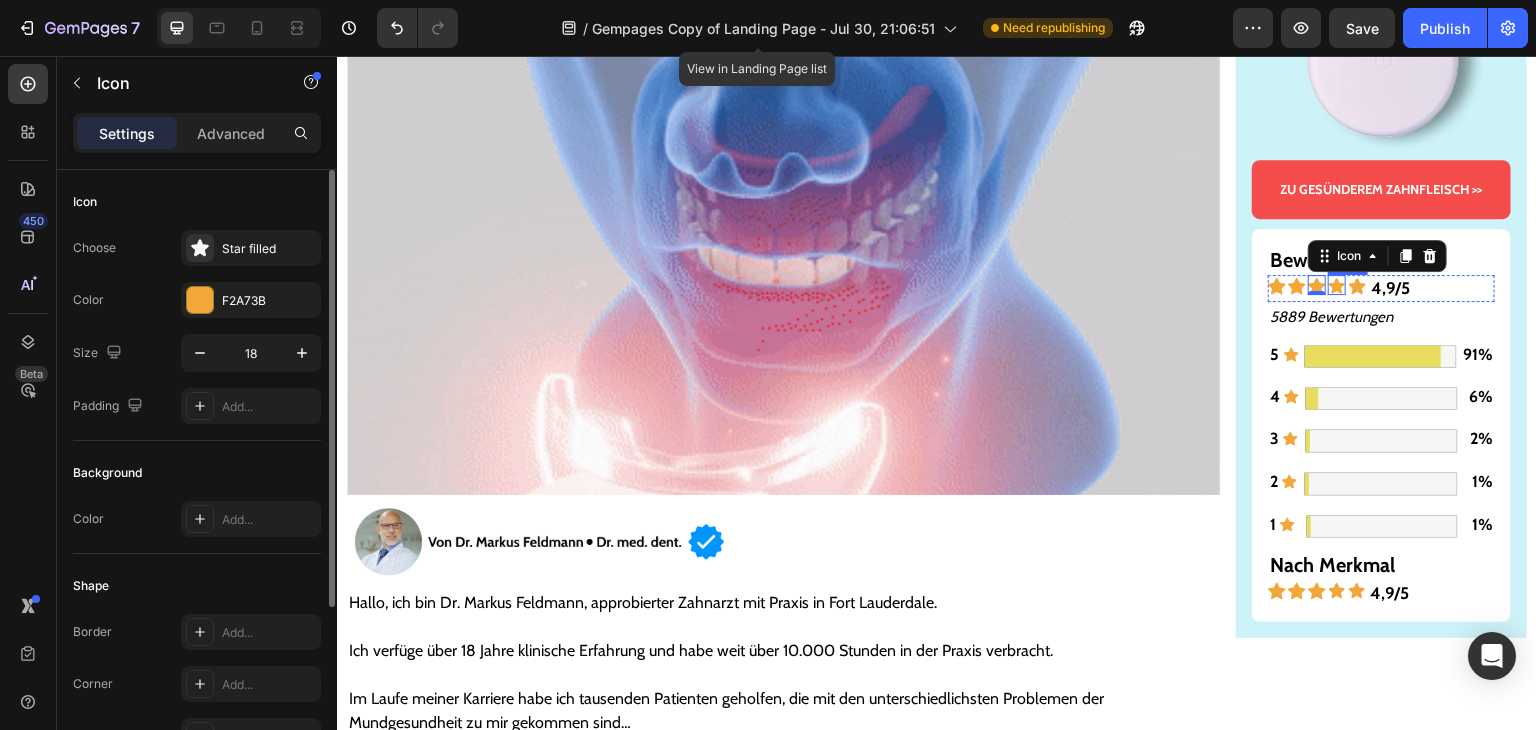 click 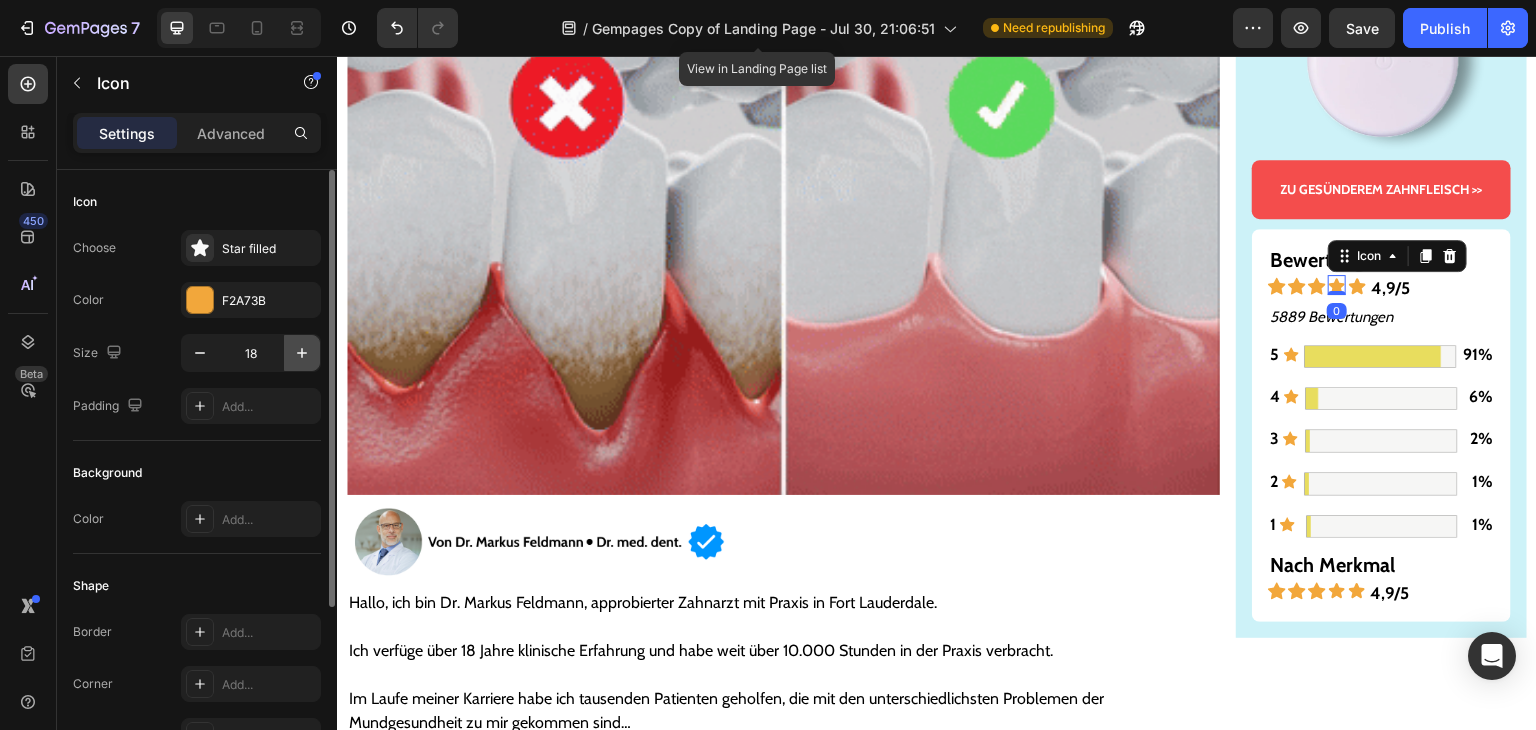 click at bounding box center (302, 353) 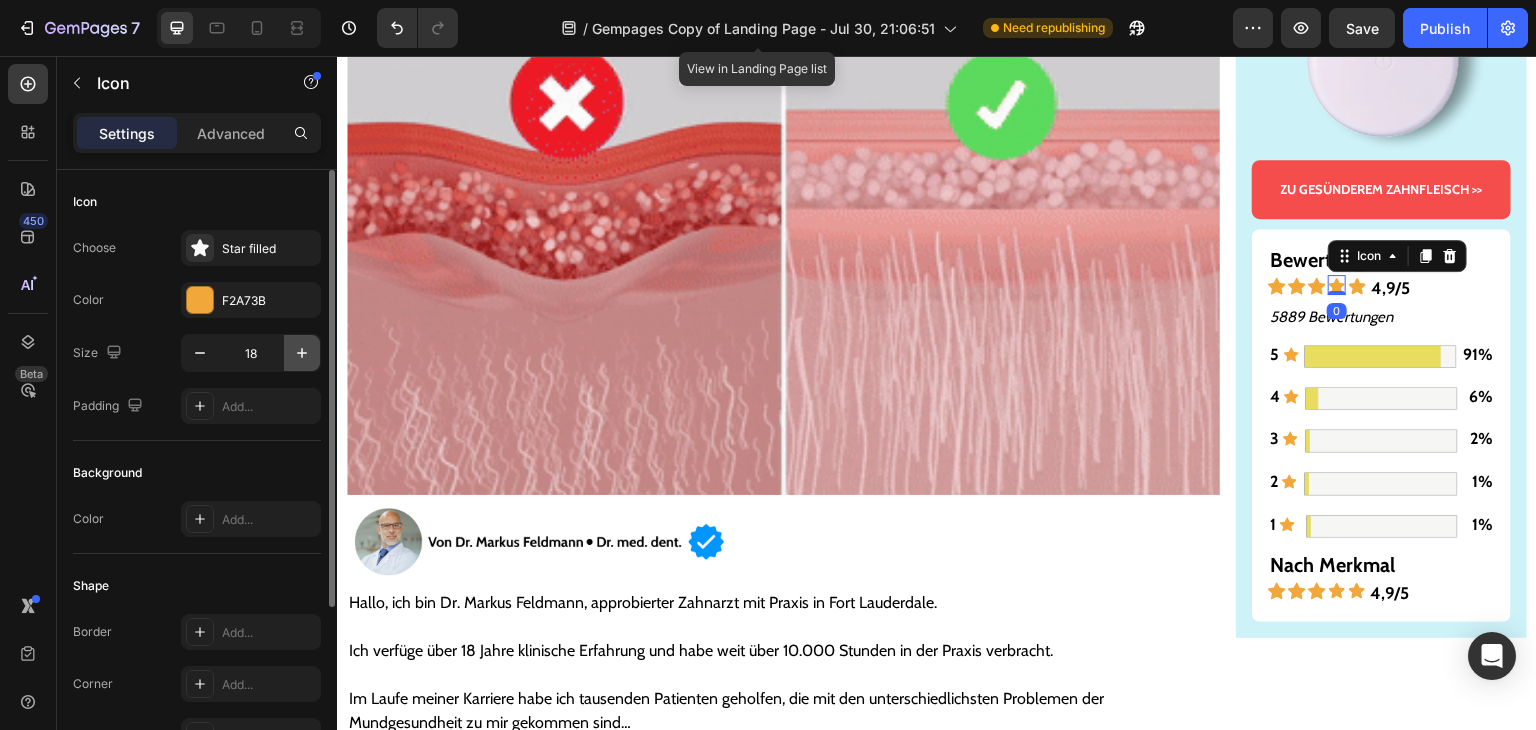type on "19" 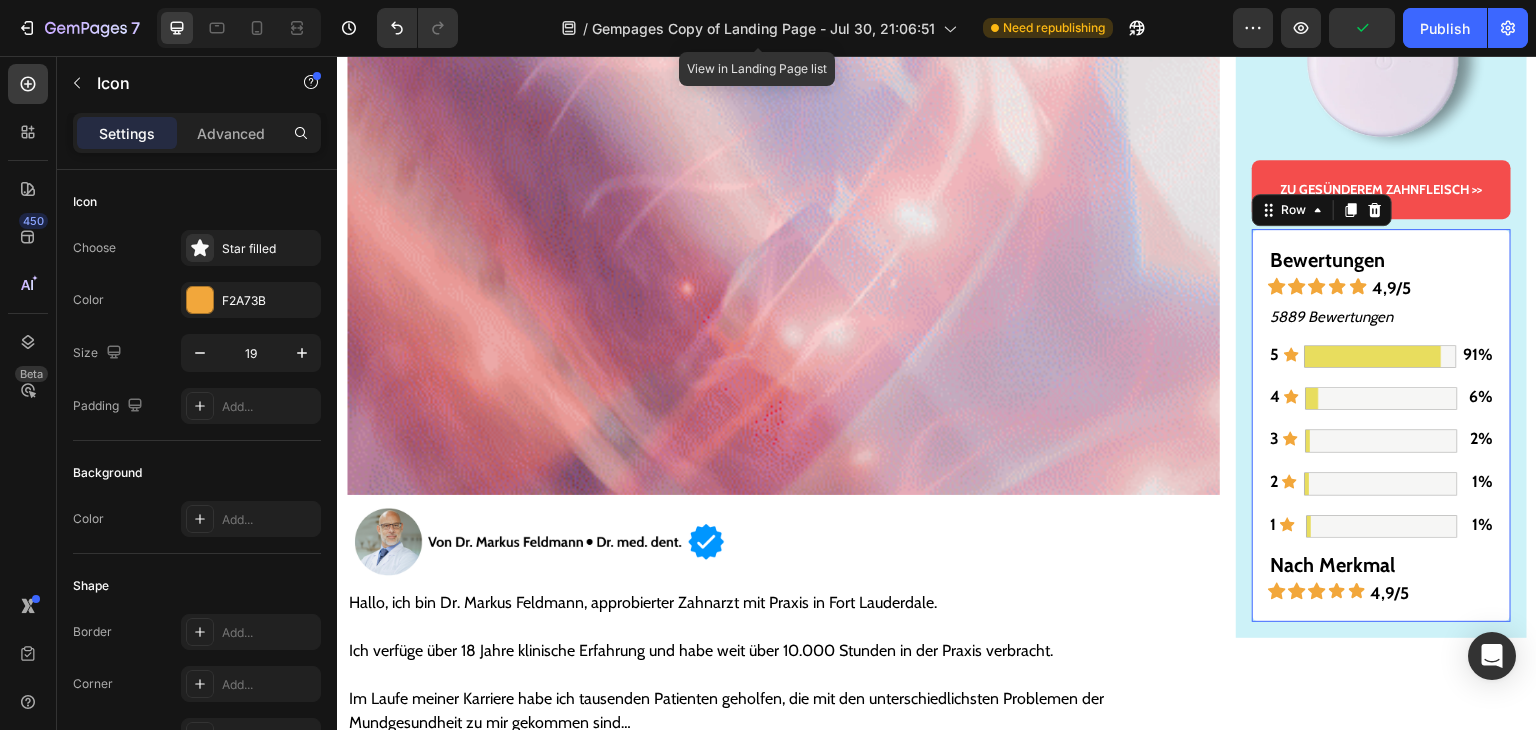 click on "Bewertungen Text Block
Icon
Icon
Icon
Icon
Icon 4,9/5 Text Block Row 5889 Bewertungen Text Block 5 Text Block
Icon Image 91% Text Block Row 4 Text Block
Icon Image 6% Text Block Row 3 Text Block
Icon Image 2% Text Block Row 2 Text Block
Icon Image 1% Text Block Row 1 Text Block
Icon Image 1% Text Block Row Nach Merkmal Text Block
Icon
Icon
Icon
Icon
Icon 4,9/5 Text Block Row Row   0" at bounding box center [1381, 425] 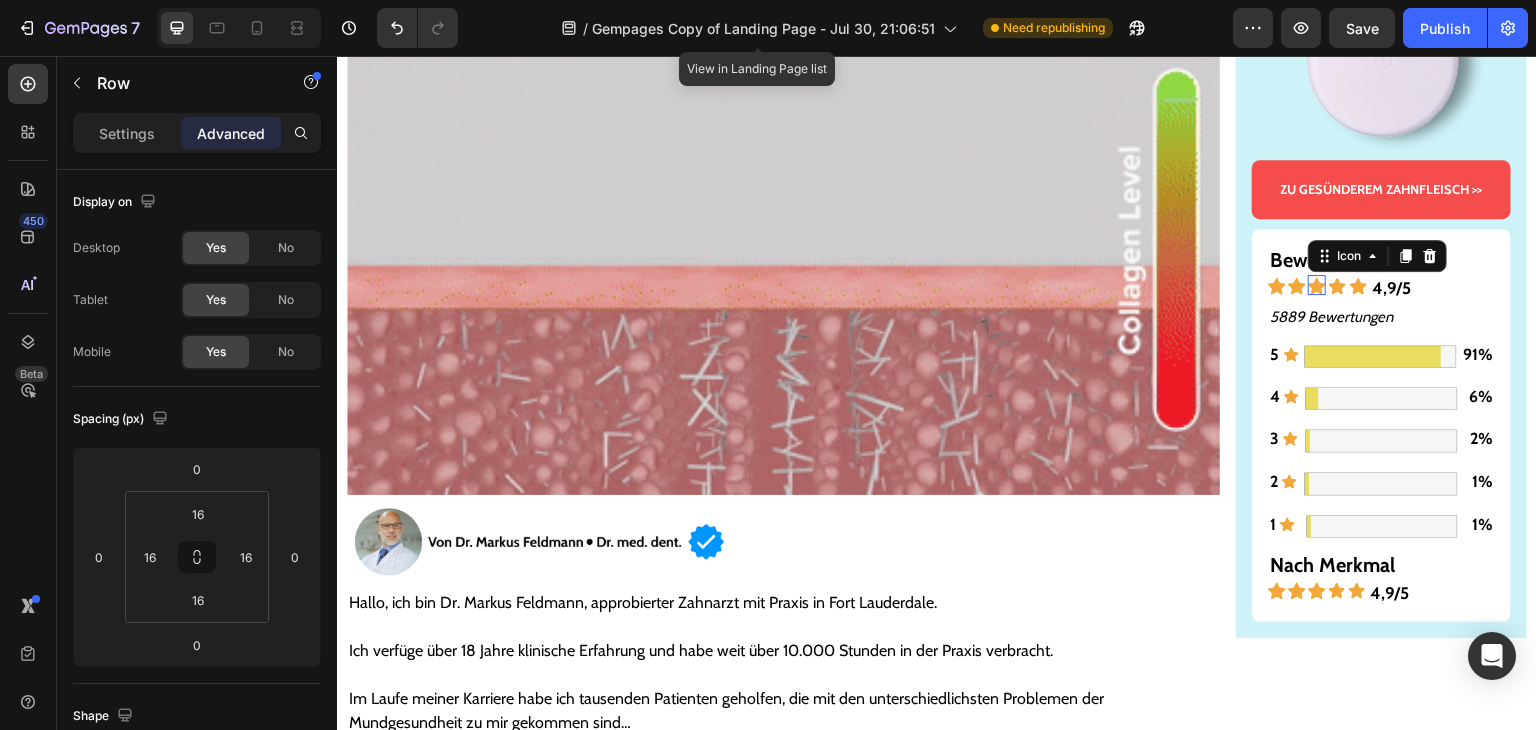 click 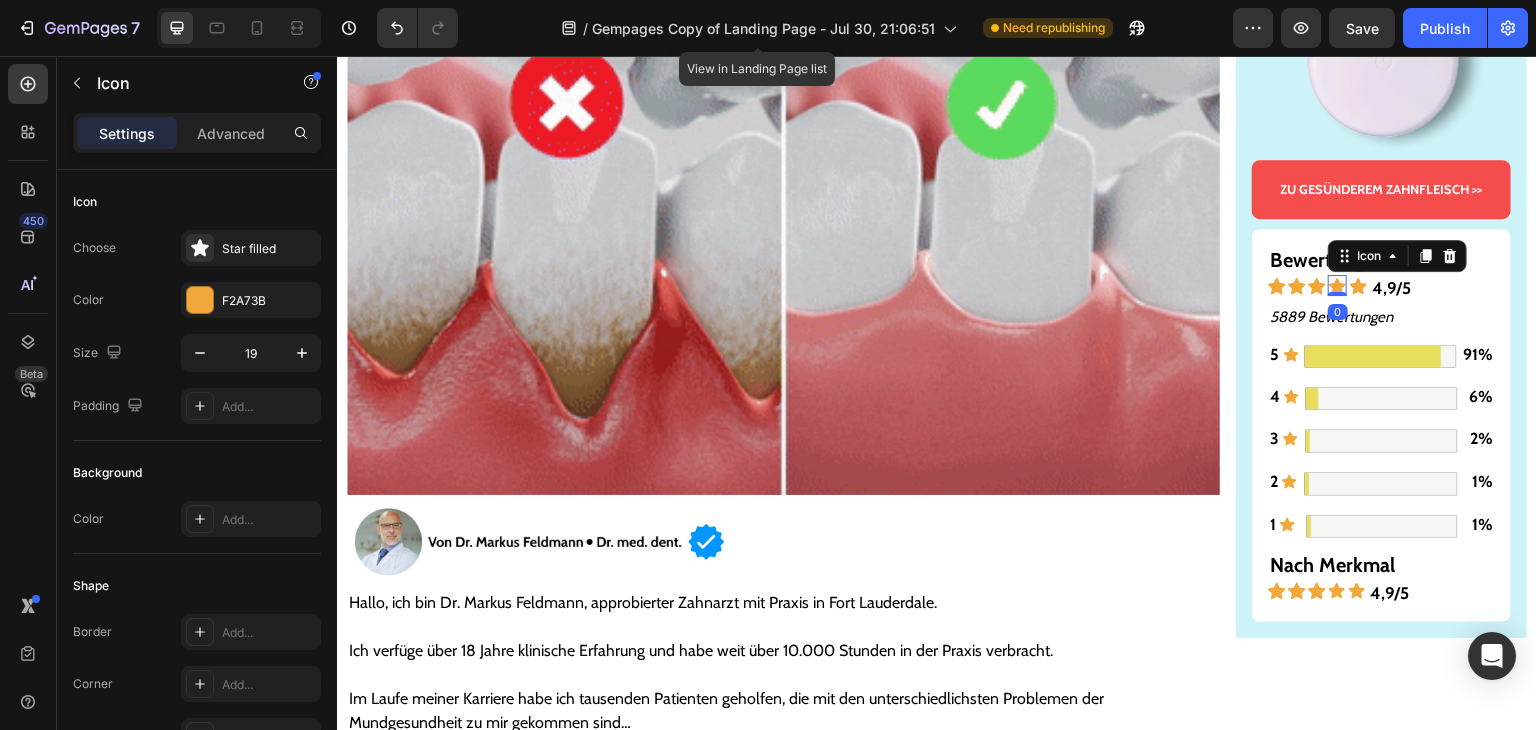 click 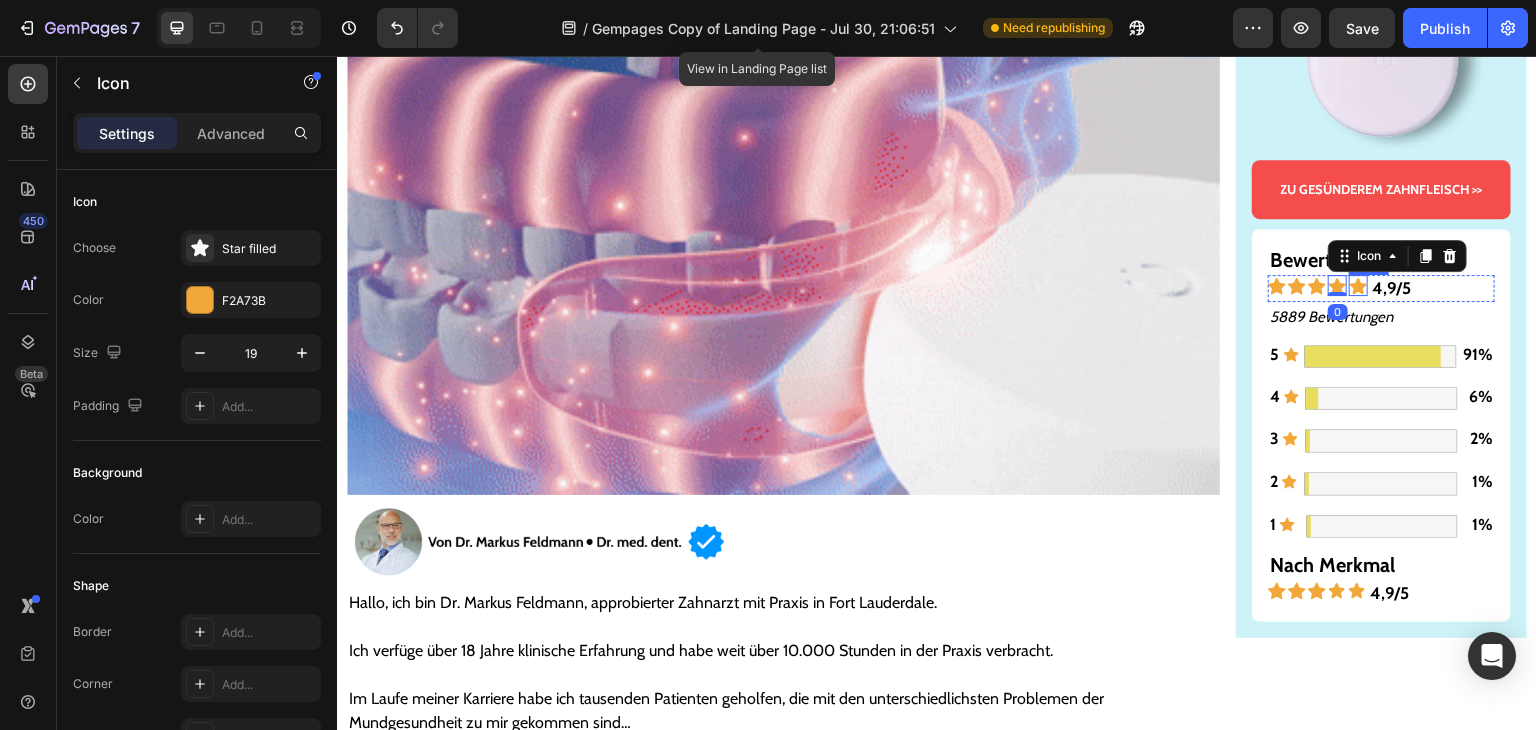 click 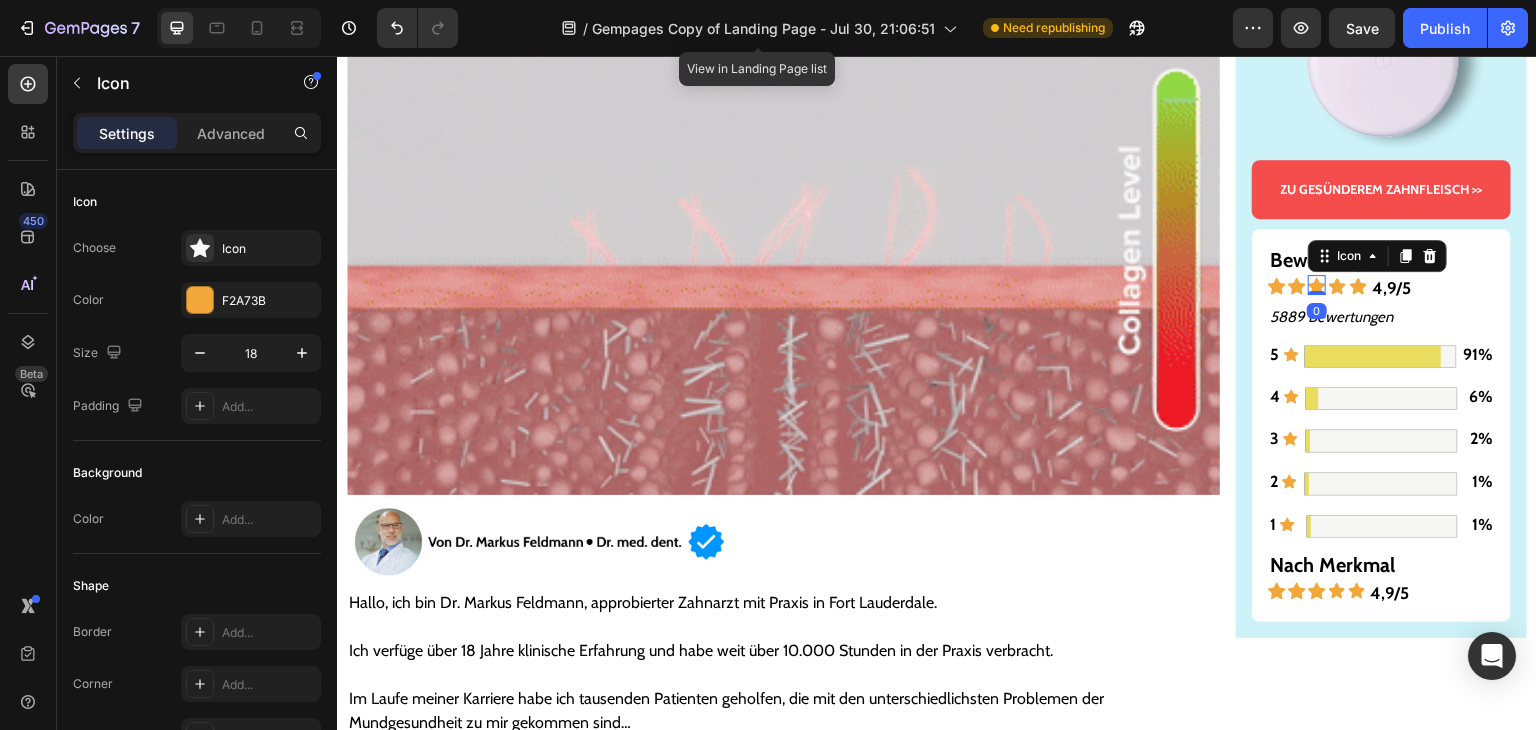 click 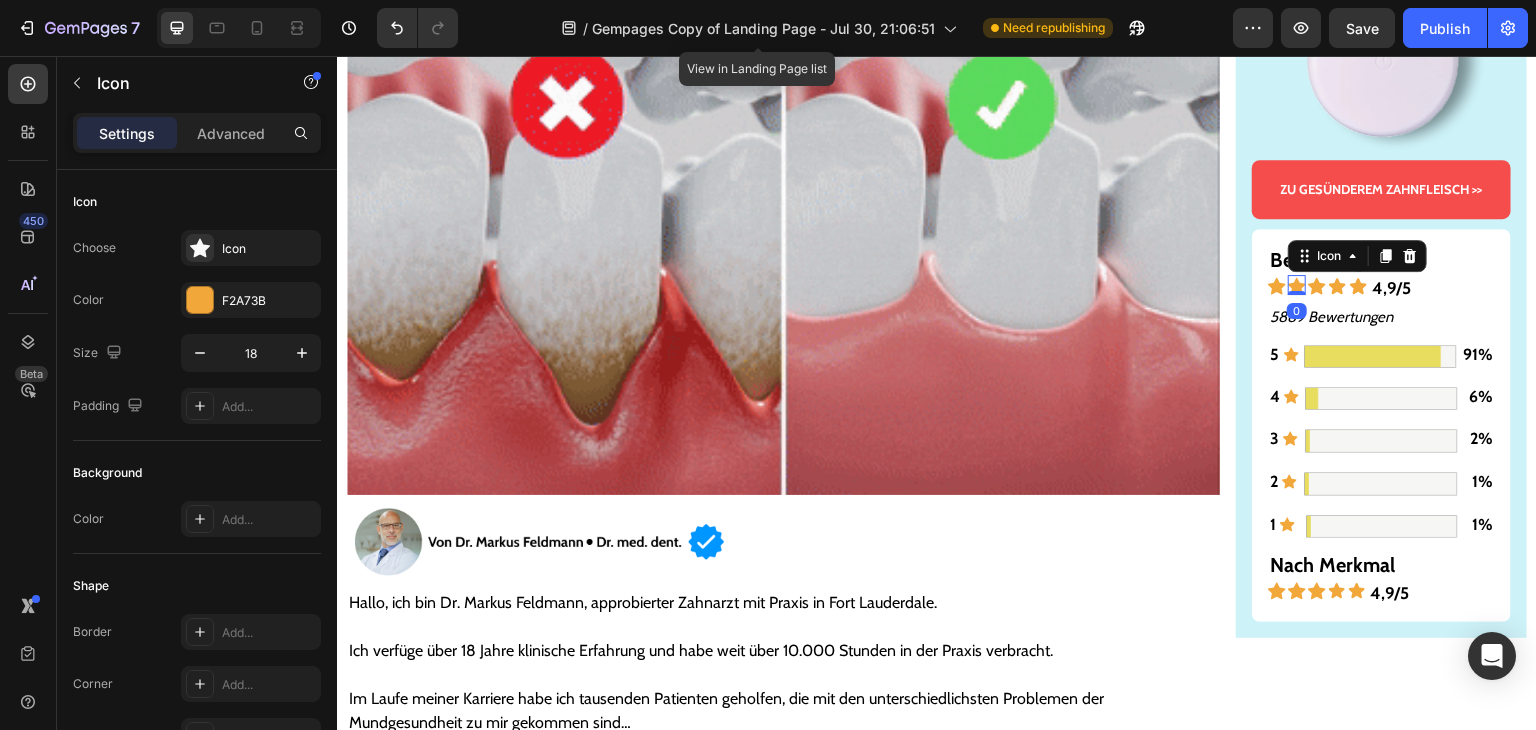 click 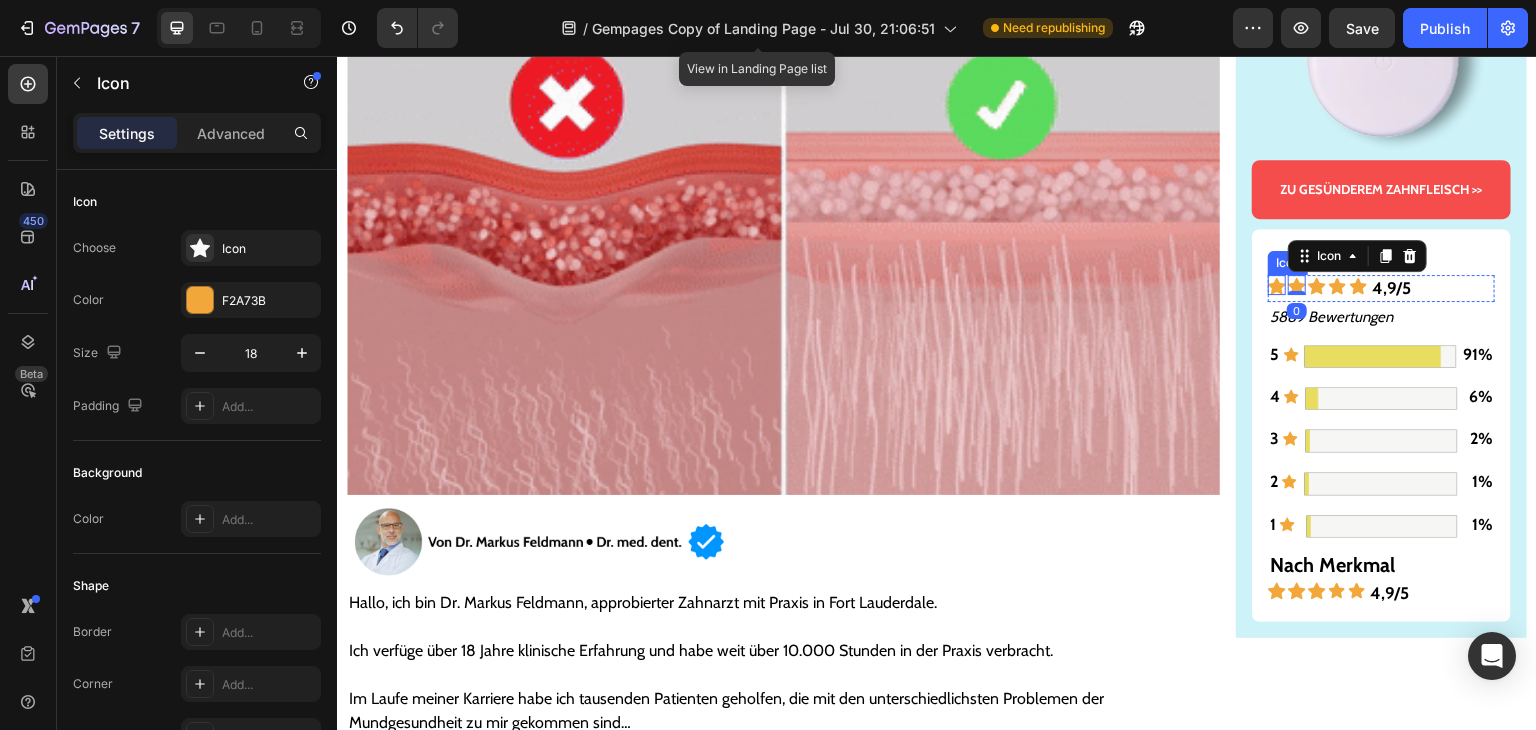 click 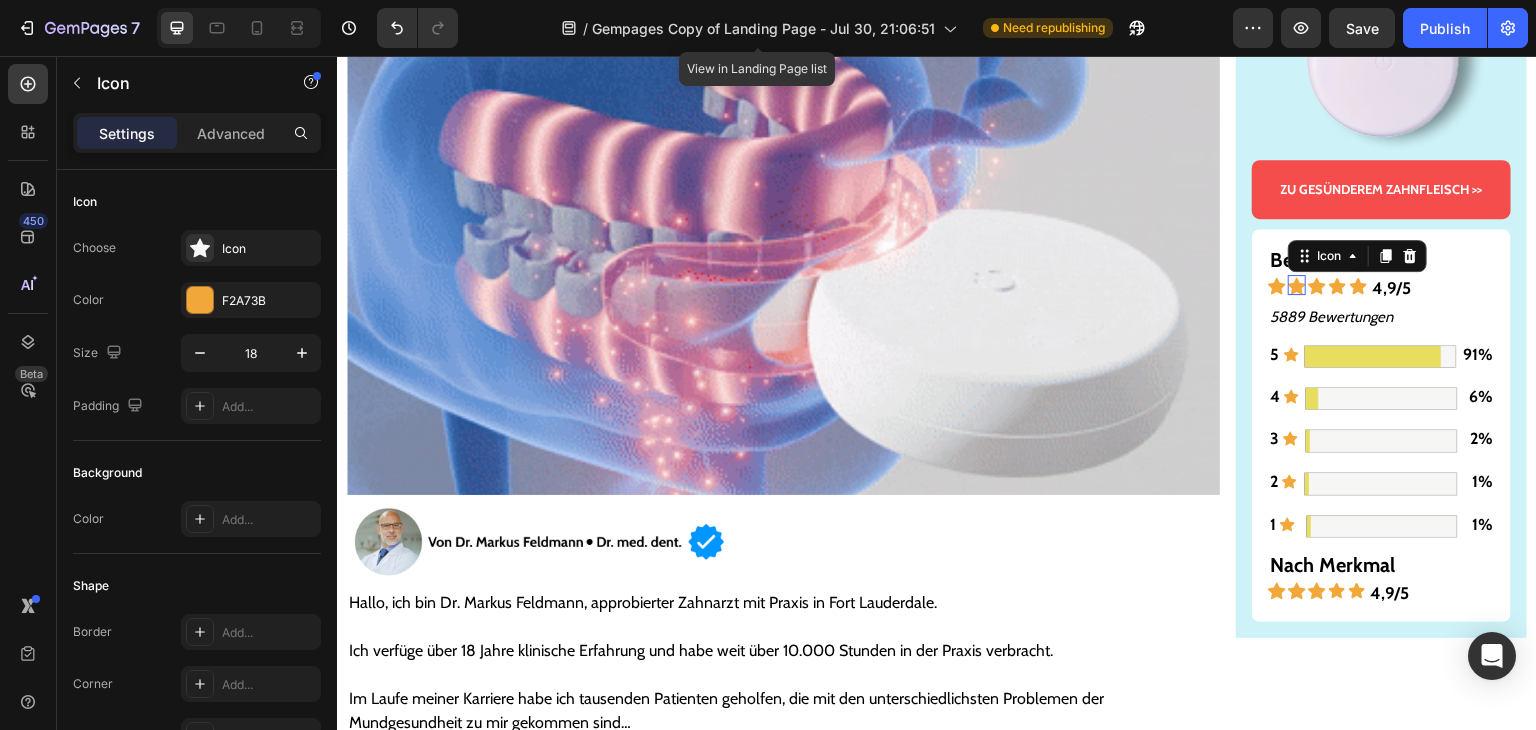 click 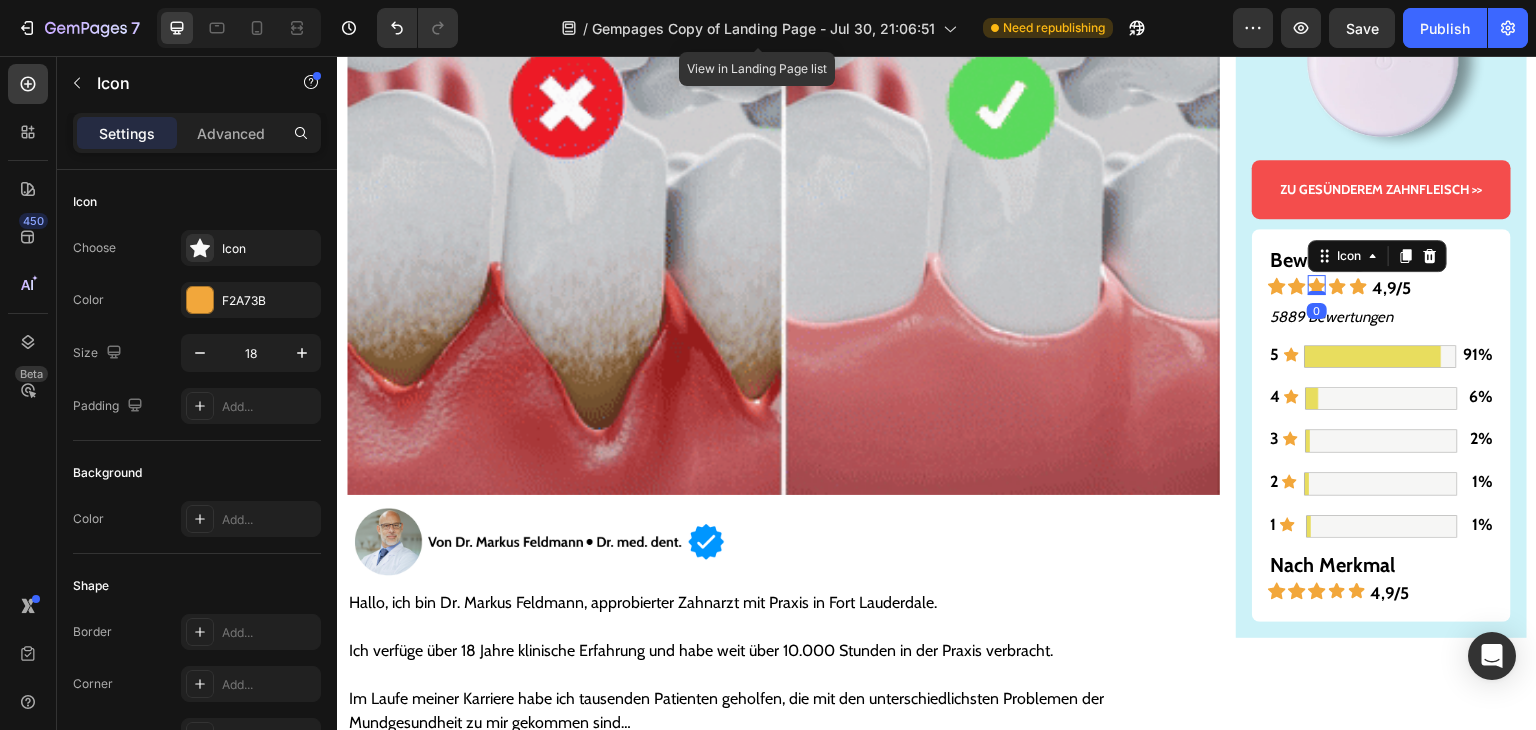 click 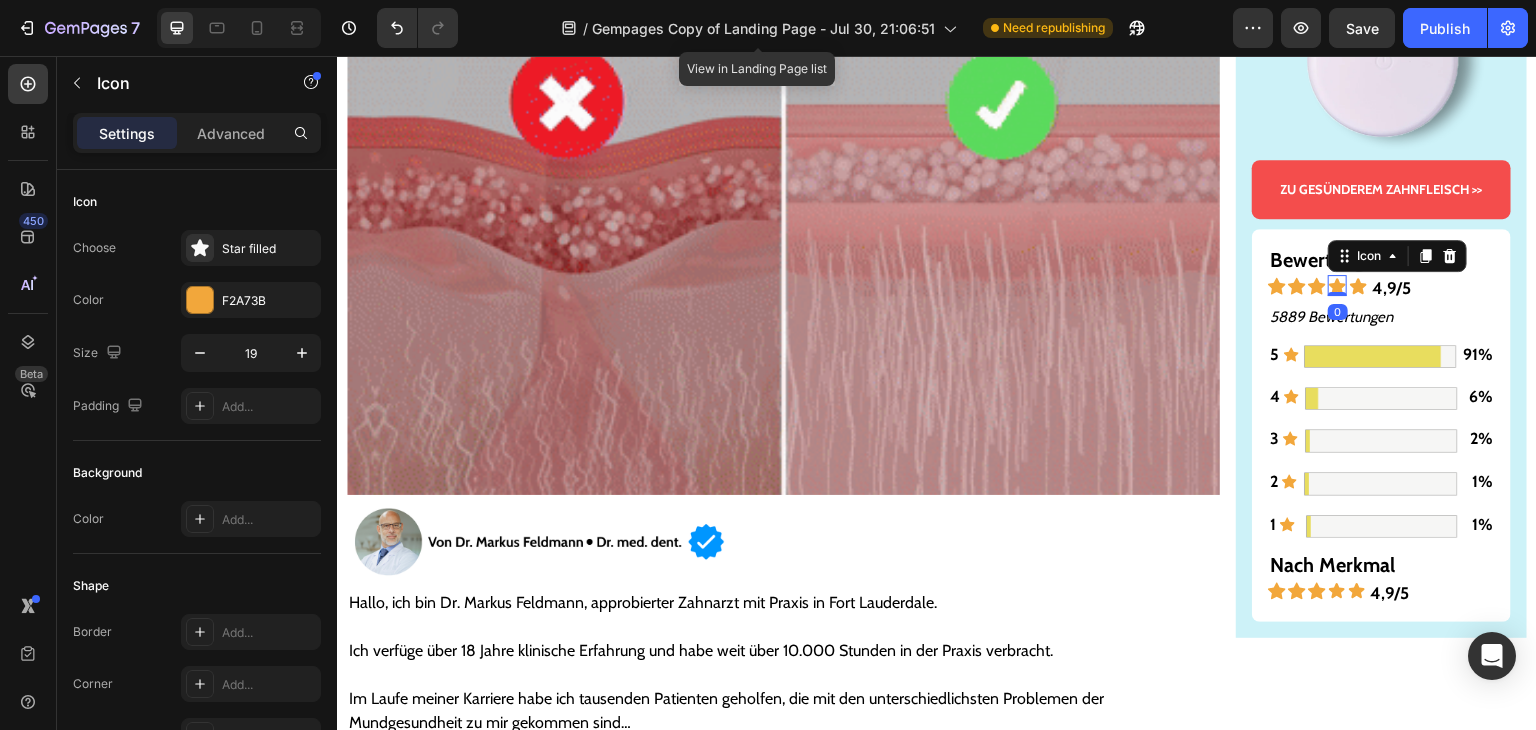 click 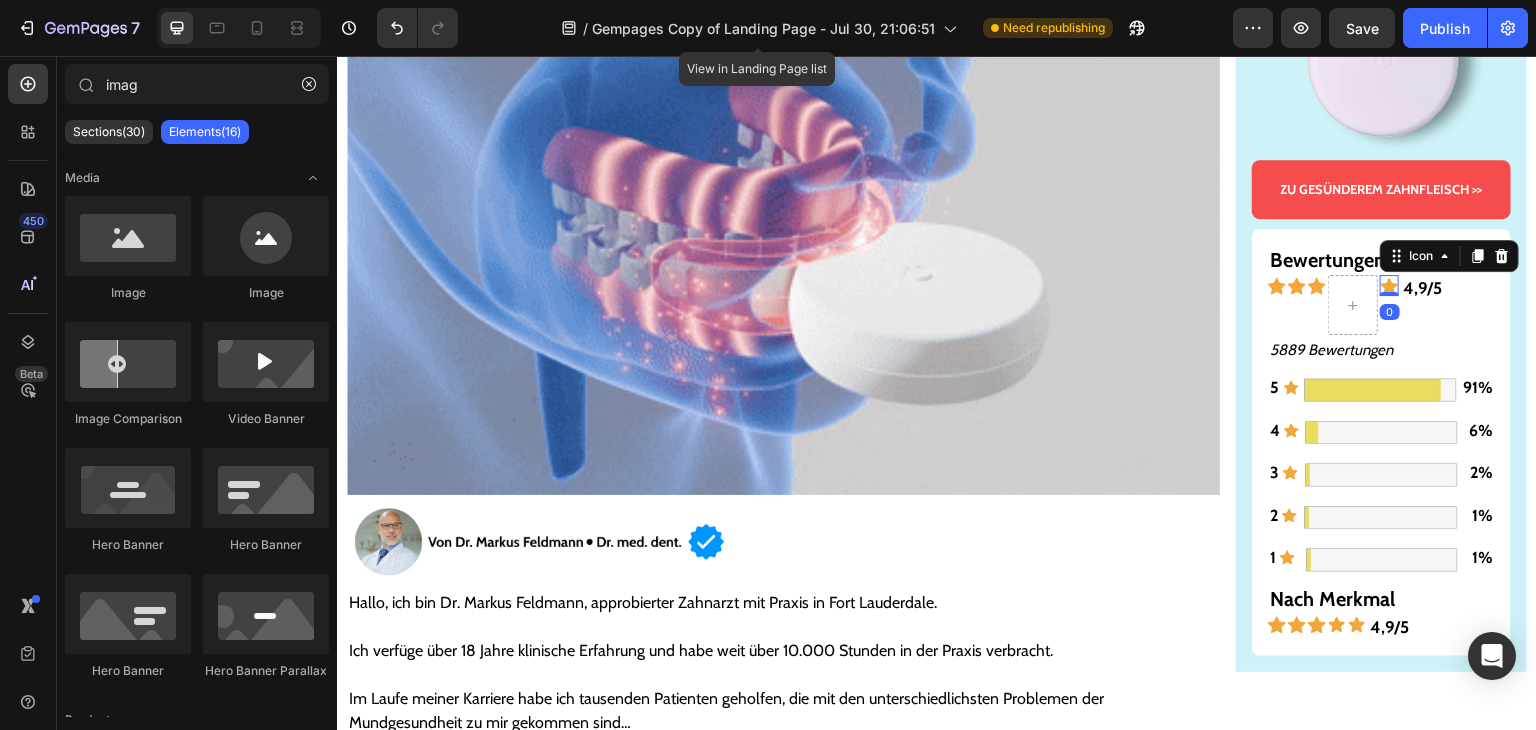 click 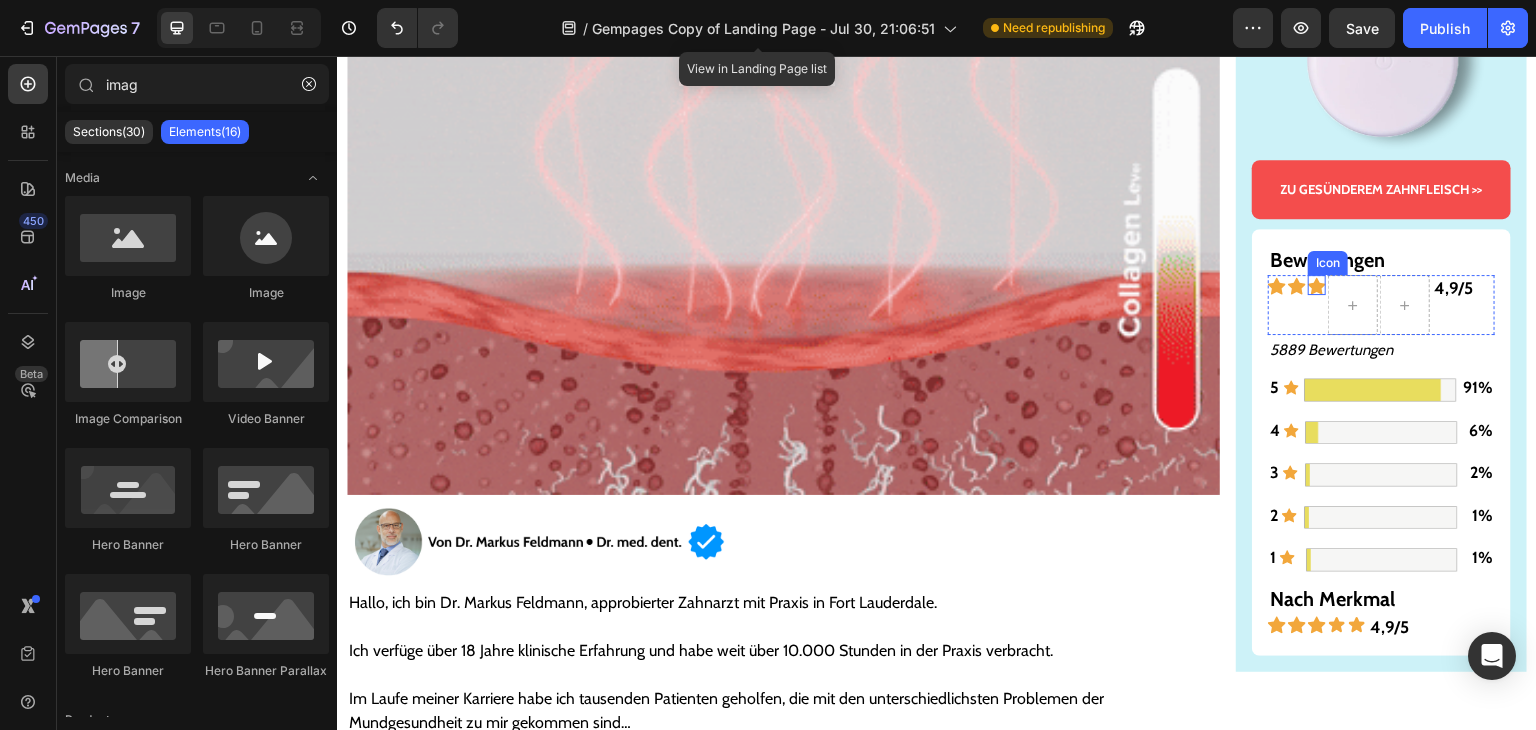 click 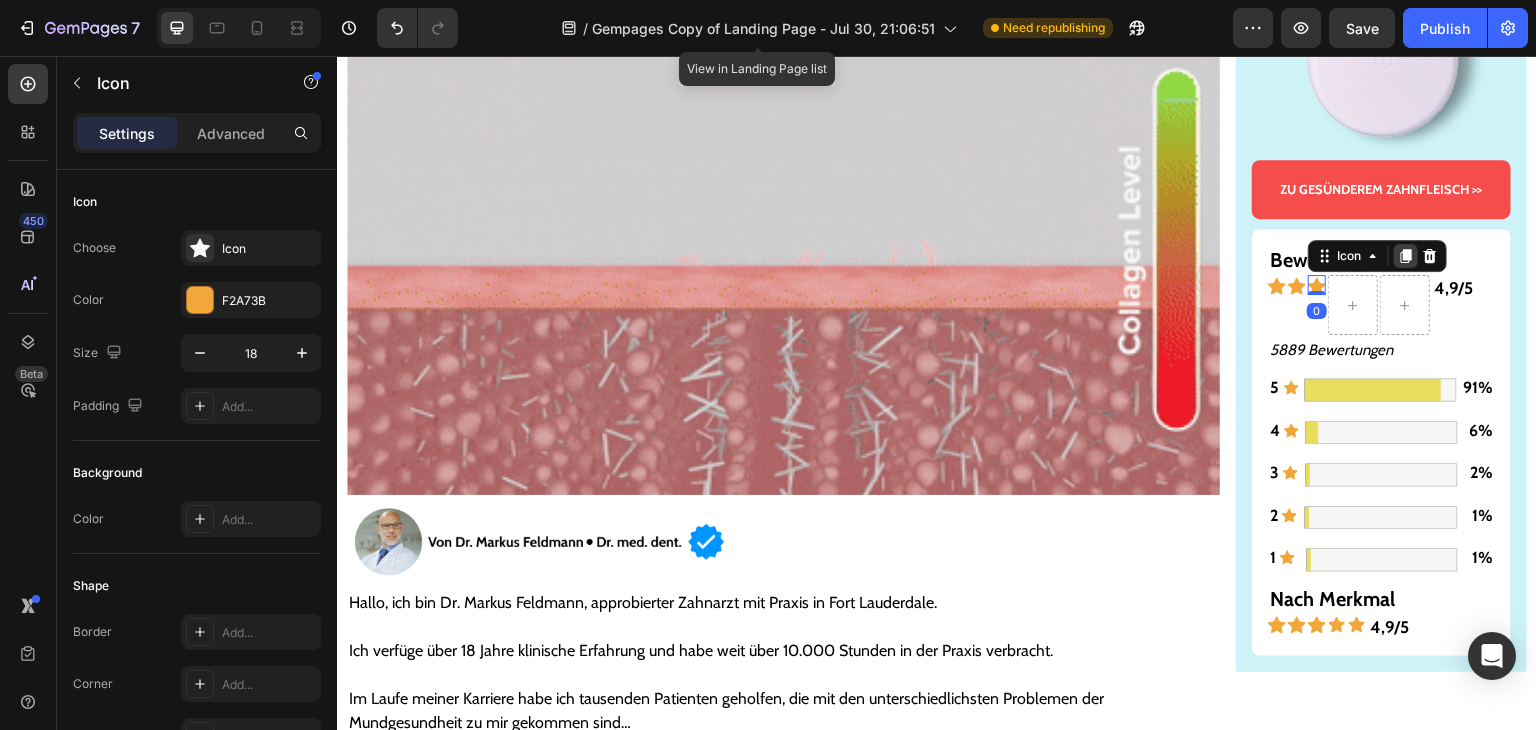click 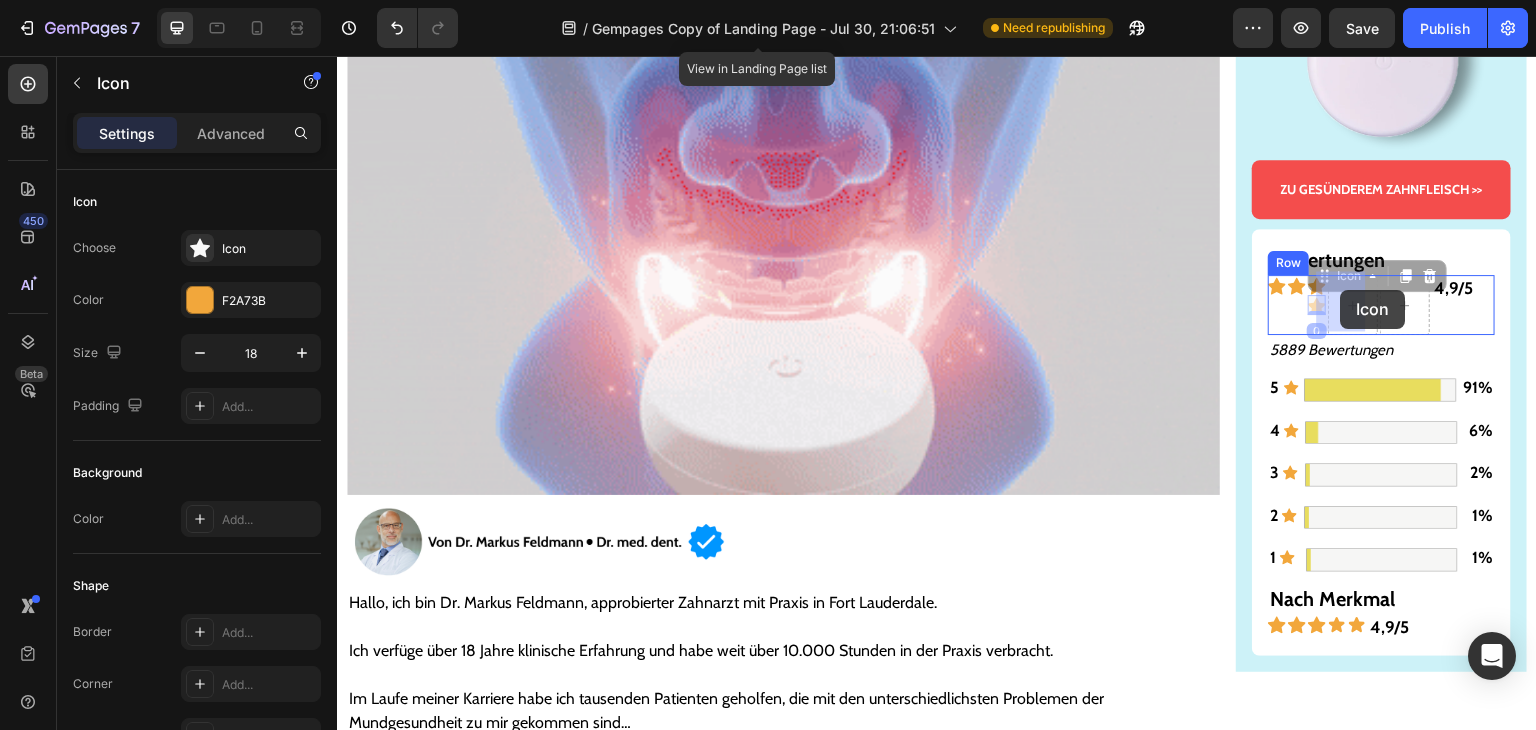 drag, startPoint x: 1307, startPoint y: 301, endPoint x: 1341, endPoint y: 290, distance: 35.735138 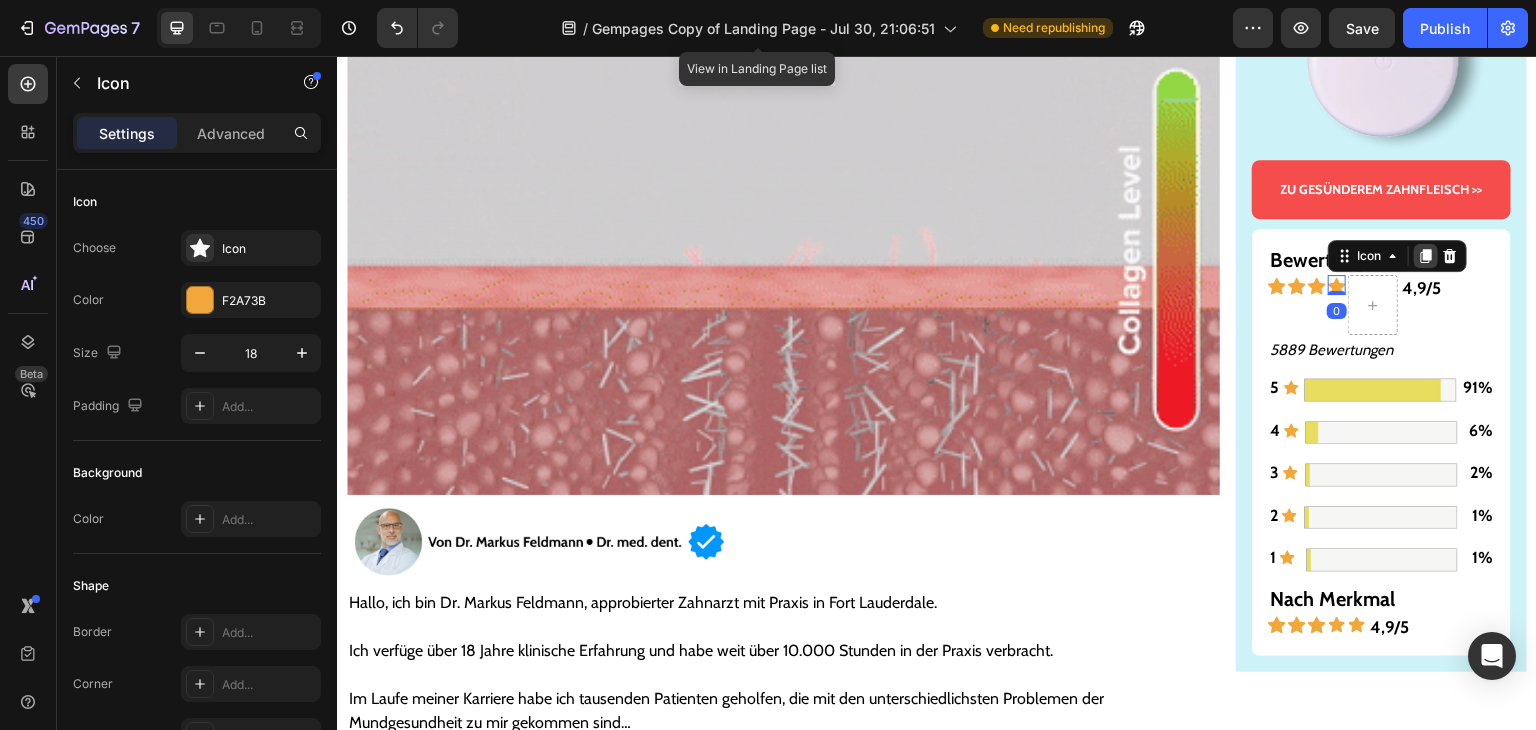 click 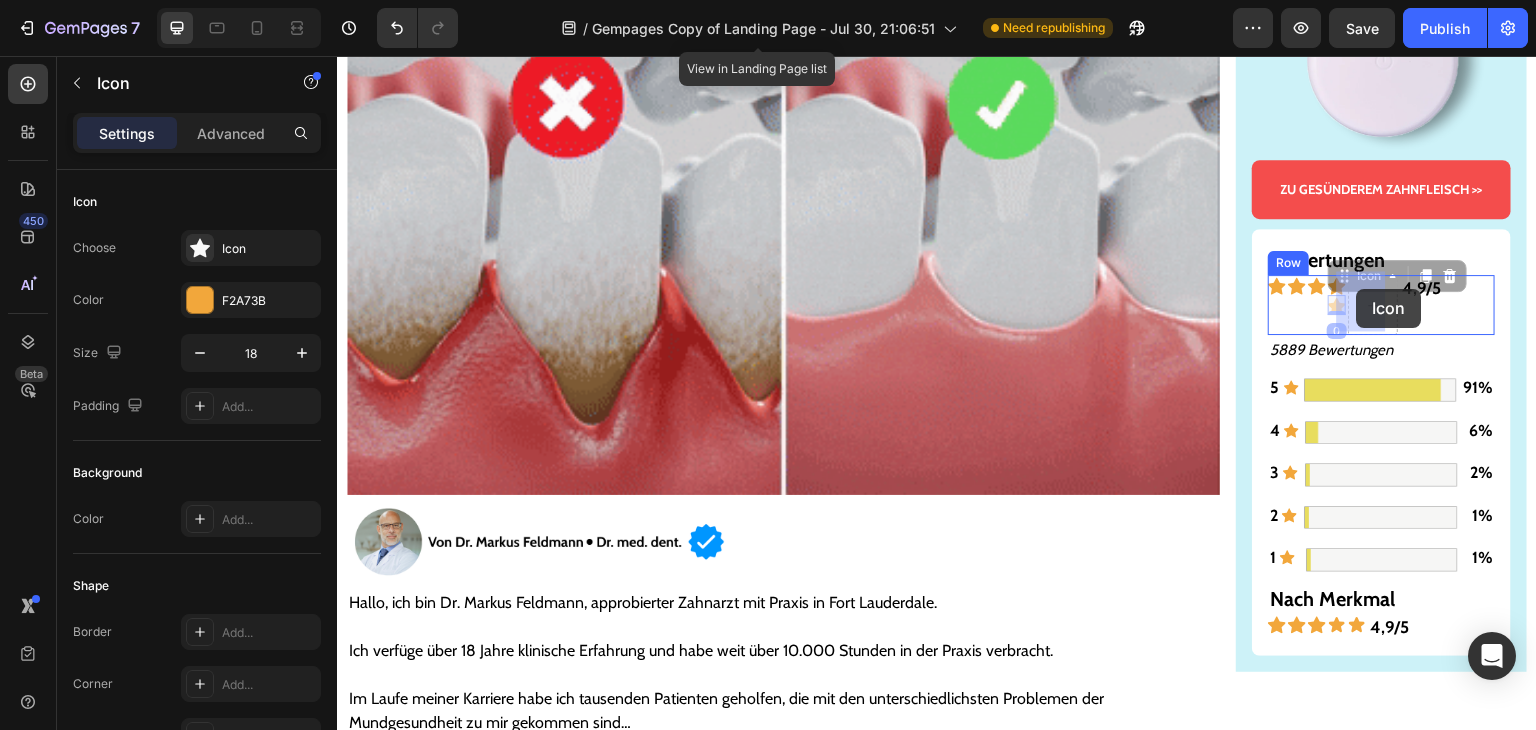 drag, startPoint x: 1328, startPoint y: 297, endPoint x: 1358, endPoint y: 288, distance: 31.320919 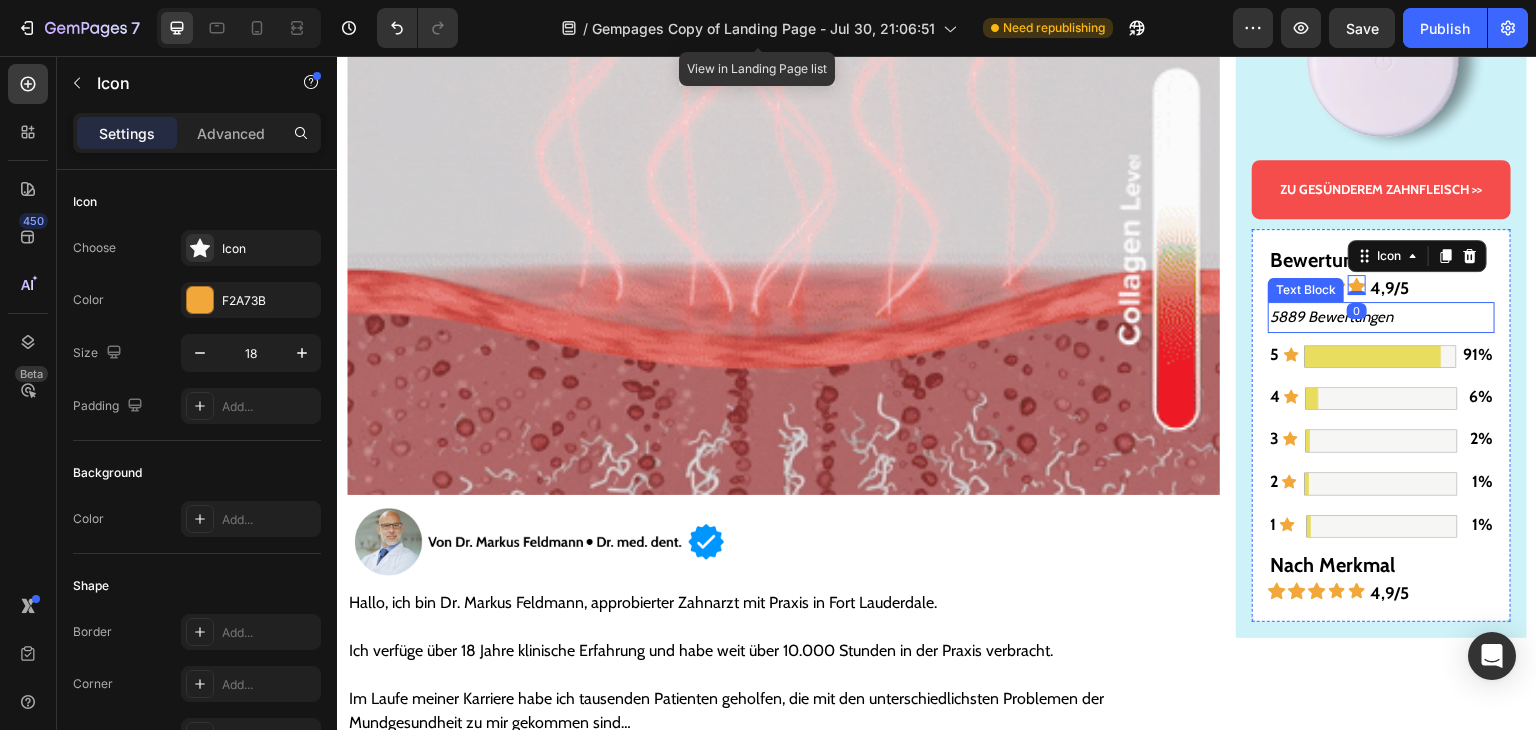 click on "5889 Bewertungen" at bounding box center [1381, 317] 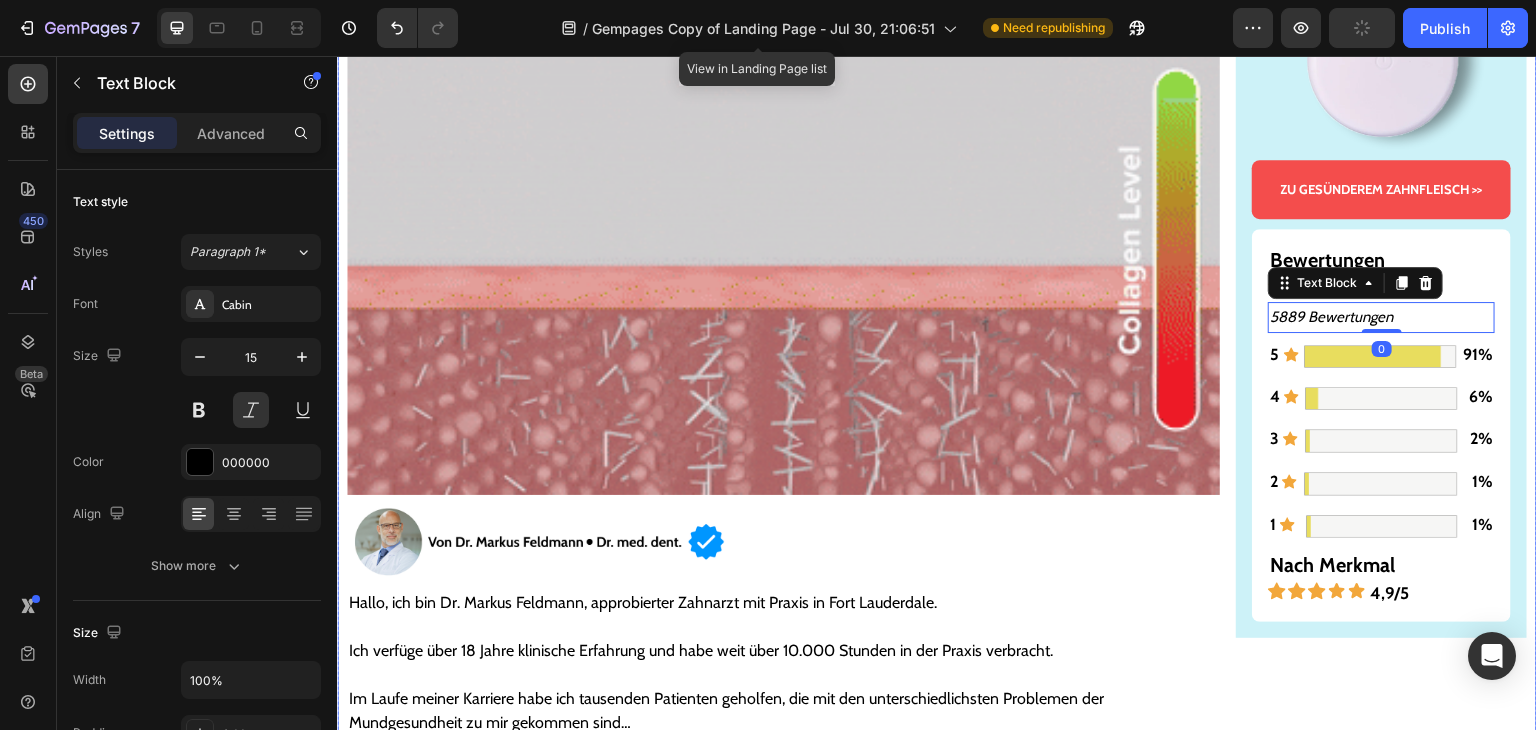 click on "Top-Zahnarzt verrät:  Der bahnbrechende Kollagen-Durchbruch, der Zahnfleischrückgang umkehrt – und Ihnen hilft, Ihre echten Zähne ein Leben lang zu behalten – ganz ohne invasive Eingriffe. Text Block Wenn Zahnfleischrückgang, empfindliche Zähne, Mundgeruch oder Zahnfleischbluten beim Zahnseidebenutzen  zu Ihrem Alltag gehören, lesen Sie jetzt diesen kurzen Artikel – bevor Sie irgendetwas anderes tun. Text Block Image Image Hallo, ich bin Dr. Markus Feldmann, approbierter Zahnarzt mit Praxis in Fort Lauderdale.   Ich verfüge über 18 Jahre klinische Erfahrung und habe weit über 10.000 Stunden in der Praxis verbracht.   Im Laufe meiner Karriere habe ich tausenden Patienten geholfen, die mit den unterschiedlichsten Problemen der Mundgesundheit zu mir gekommen sind… Text Block Zahnfleischrückgang Zahnschmerzen bei Kälte Lockere Zähne, Extraktion und Prothesen Mundgeruch Item List Row Sie können es sich vorstellen.   Ich habe alles gesehen.   Von leichtem Zahnfleischbluten … Text Block" at bounding box center (937, 5841) 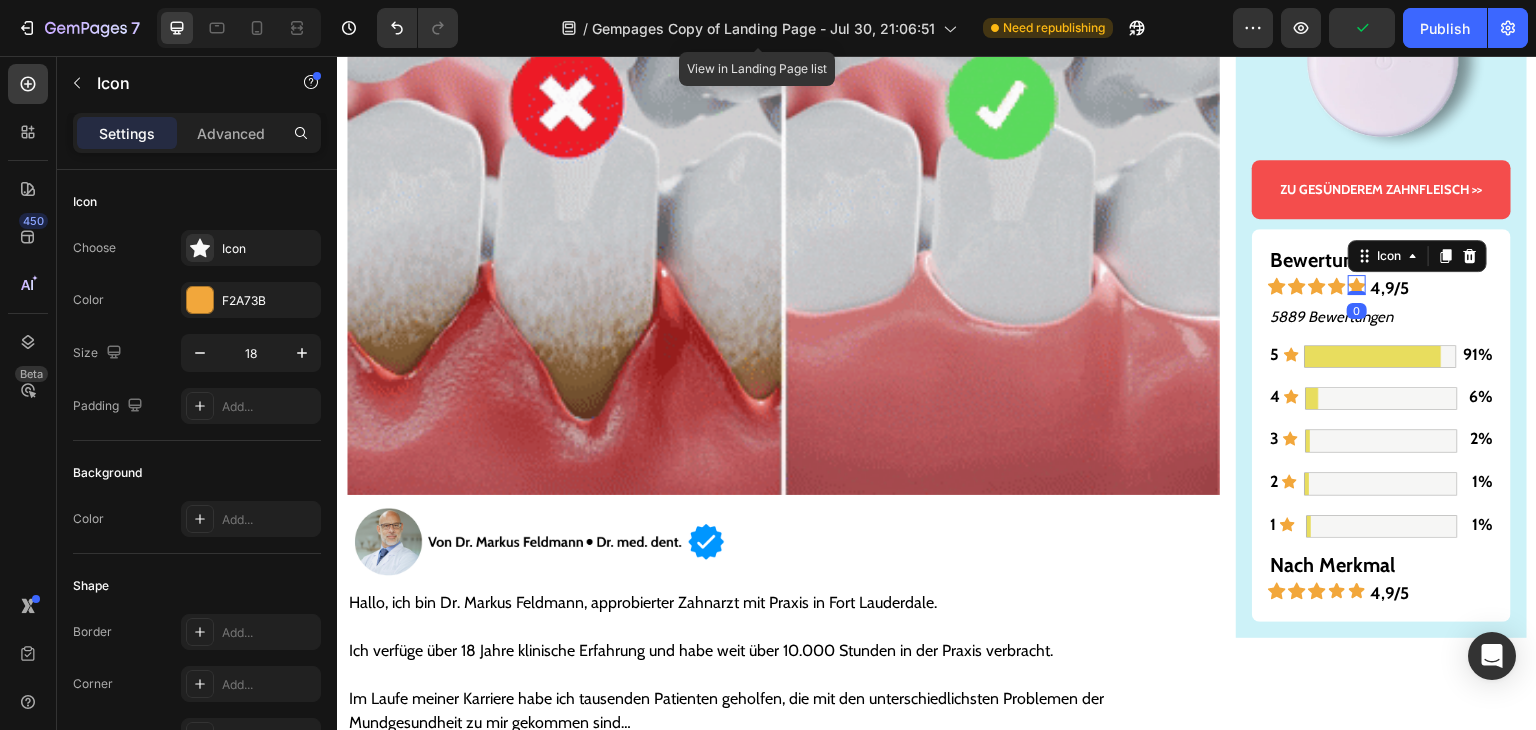 click on "Icon   0" at bounding box center [1357, 285] 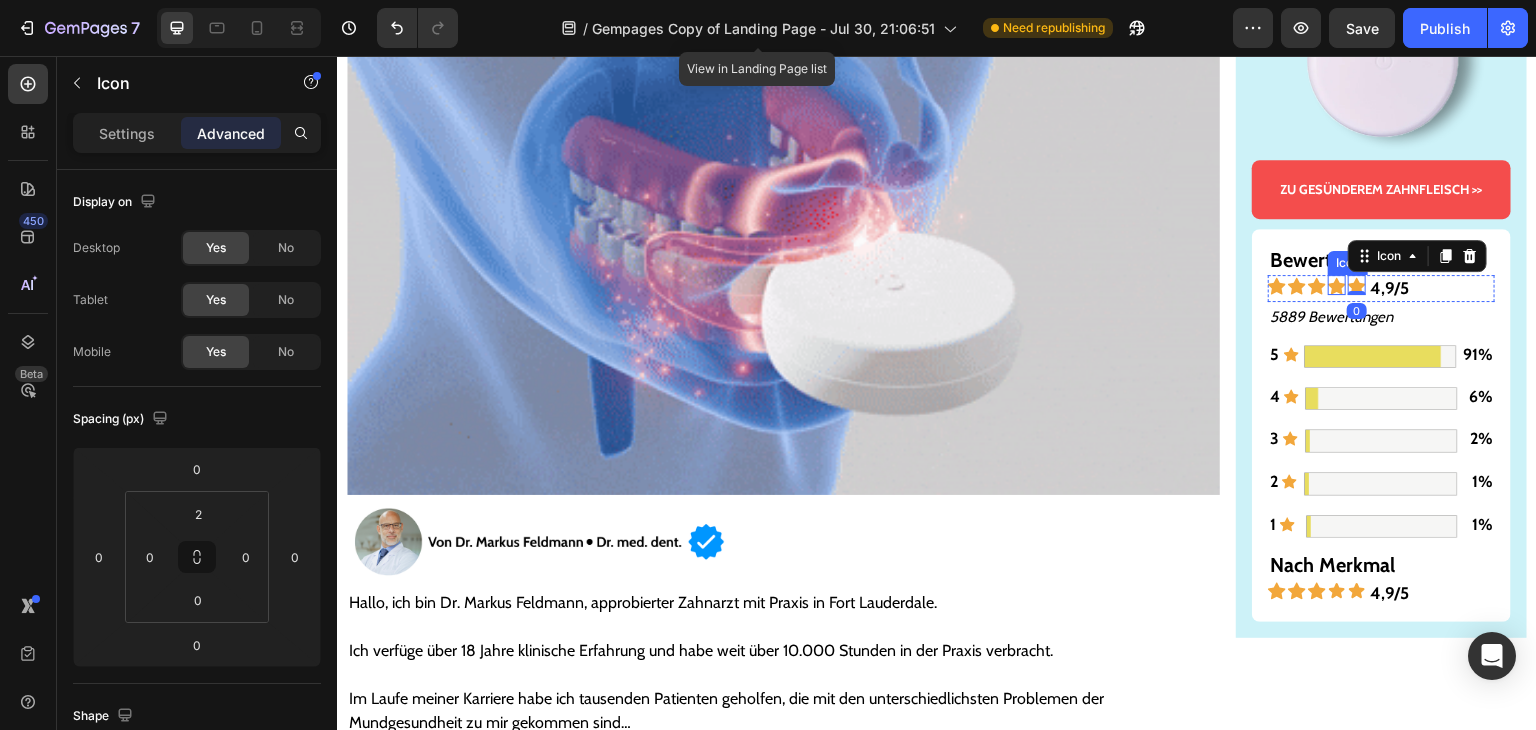 click 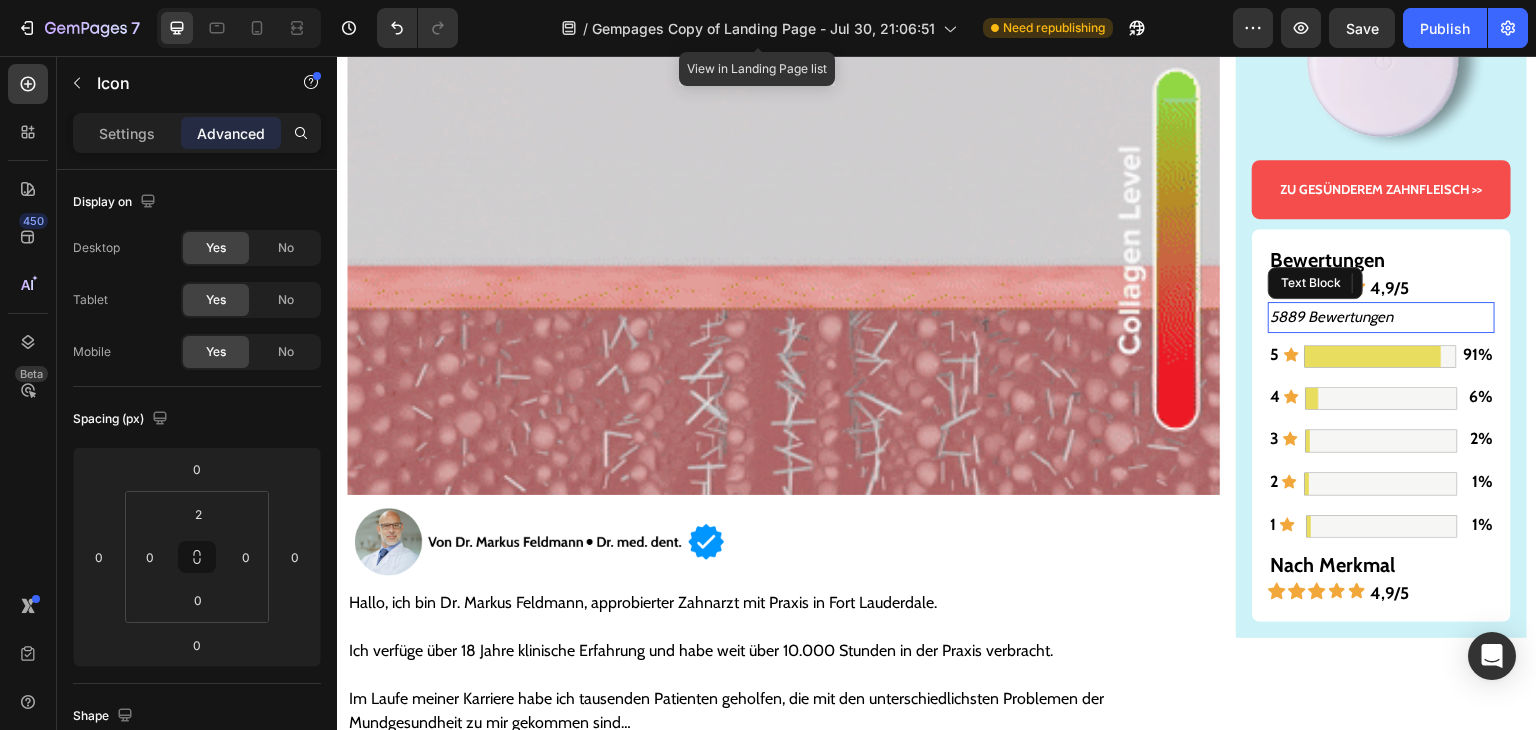 click on "5889 Bewertungen" at bounding box center [1381, 317] 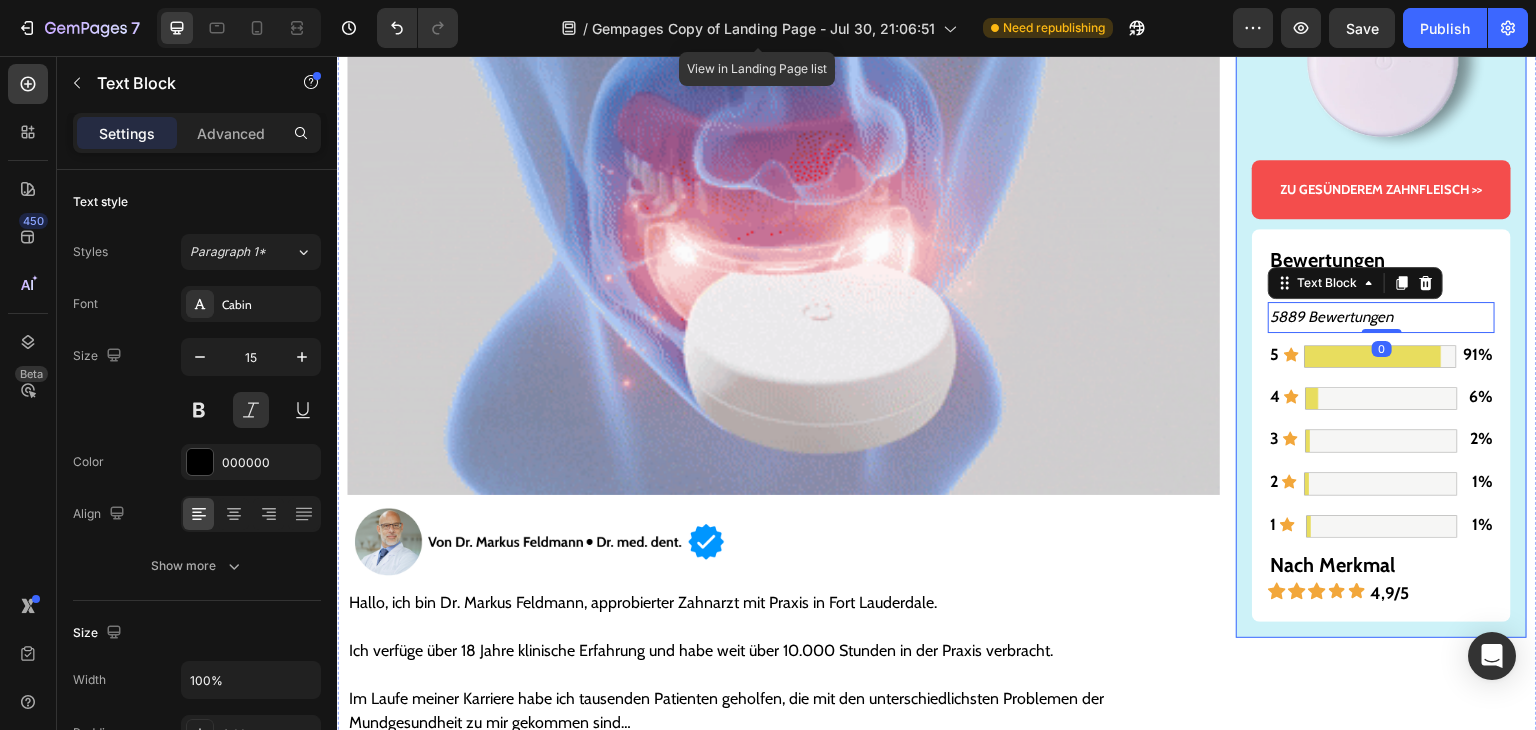 click on "Gesünderes & stärkeres Zahnfleisch – oder Geld zurück! Text Block Image ZU GESÜNDEREM ZAHNFLEISCH >> Button Bewertungen Text Block
Icon
Icon
Icon
Icon
Icon 4,9/5 Text Block Row 5889 Bewertungen Text Block   0 5 Text Block
Icon Image 91% Text Block Row 4 Text Block
Icon Image 6% Text Block Row 3 Text Block
Icon Image 2% Text Block Row 2 Text Block
Icon Image 1% Text Block Row 1 Text Block
Icon Image 1% Text Block Row Nach Merkmal Text Block
Icon
Icon
Icon
Icon
Icon 4,9/5 Text Block Row Row Row" at bounding box center (1381, 217) 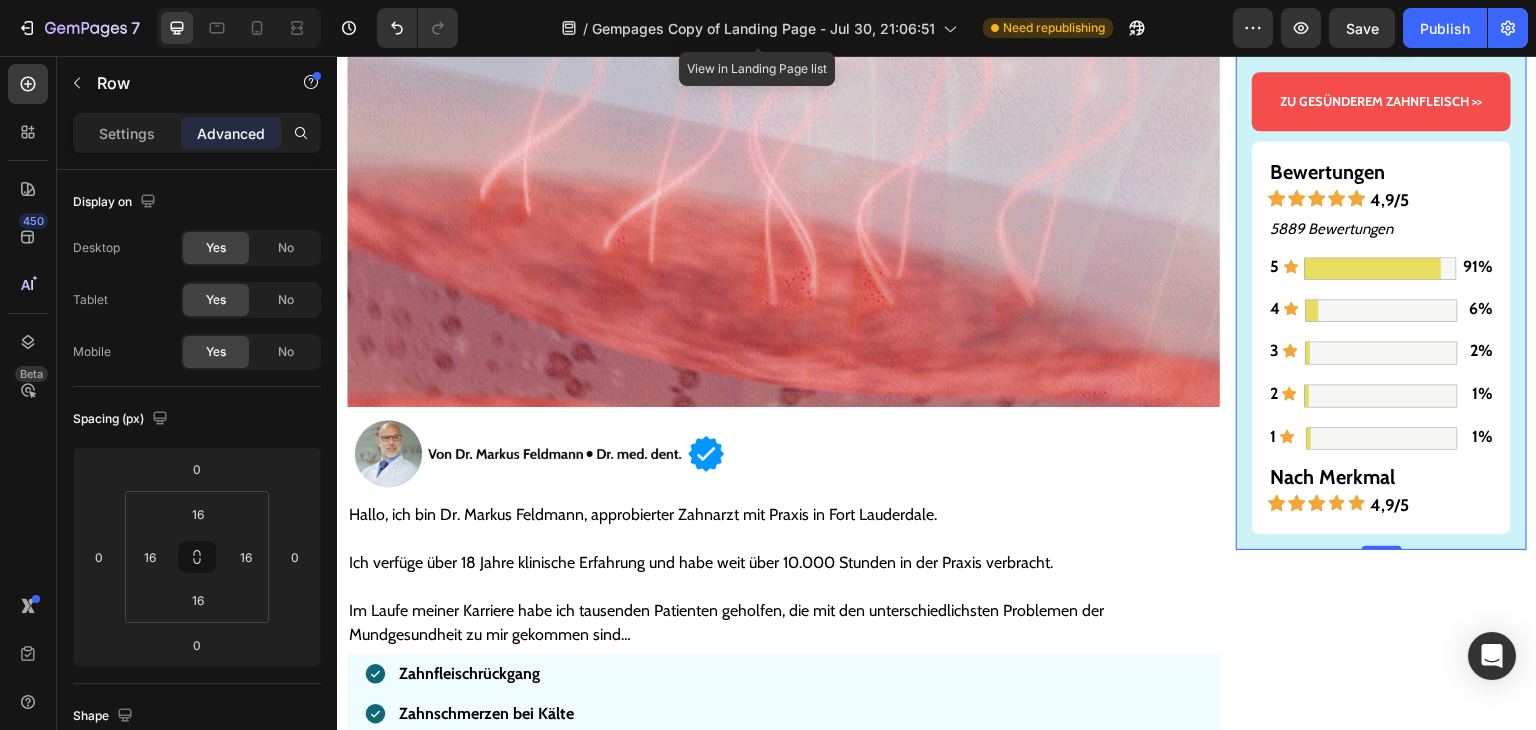 scroll, scrollTop: 480, scrollLeft: 0, axis: vertical 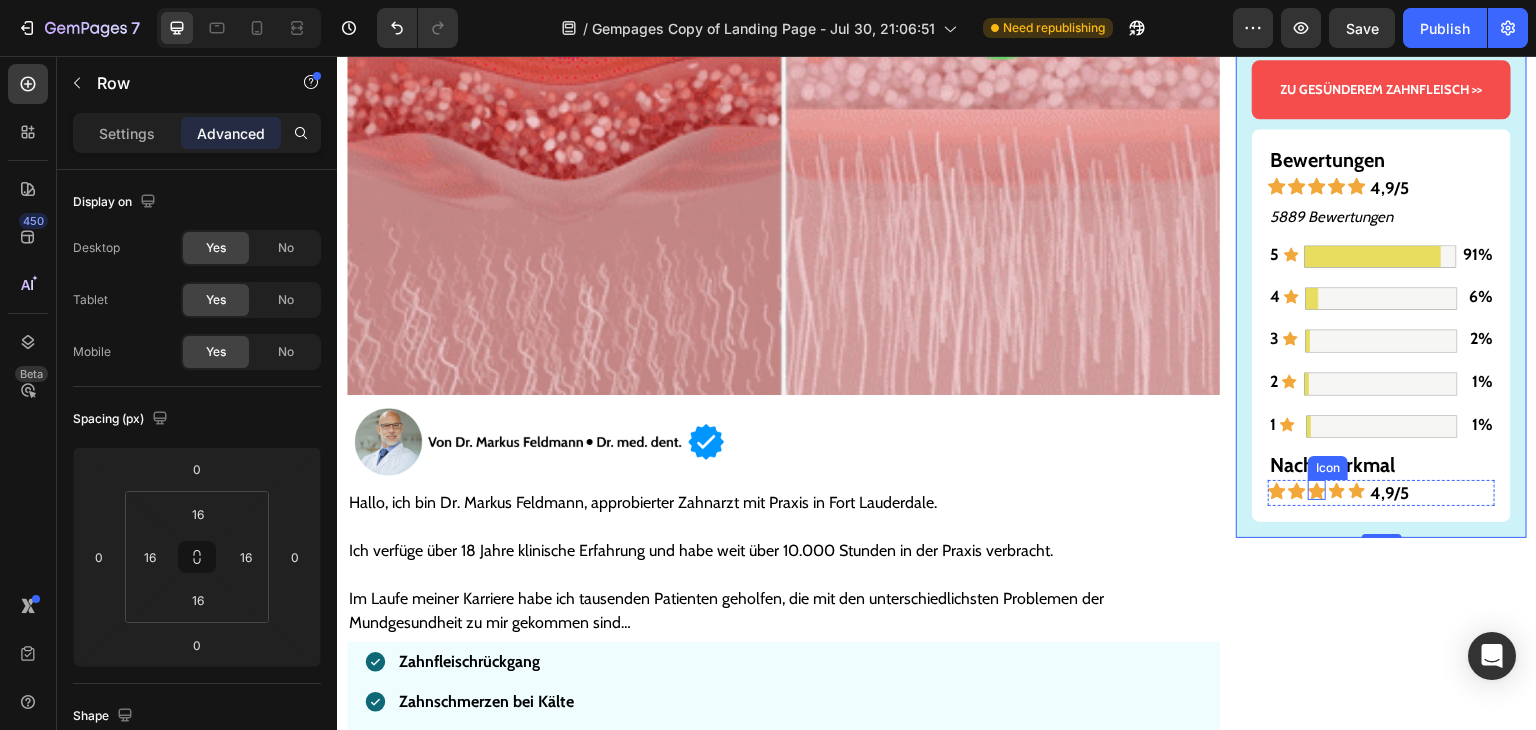 click 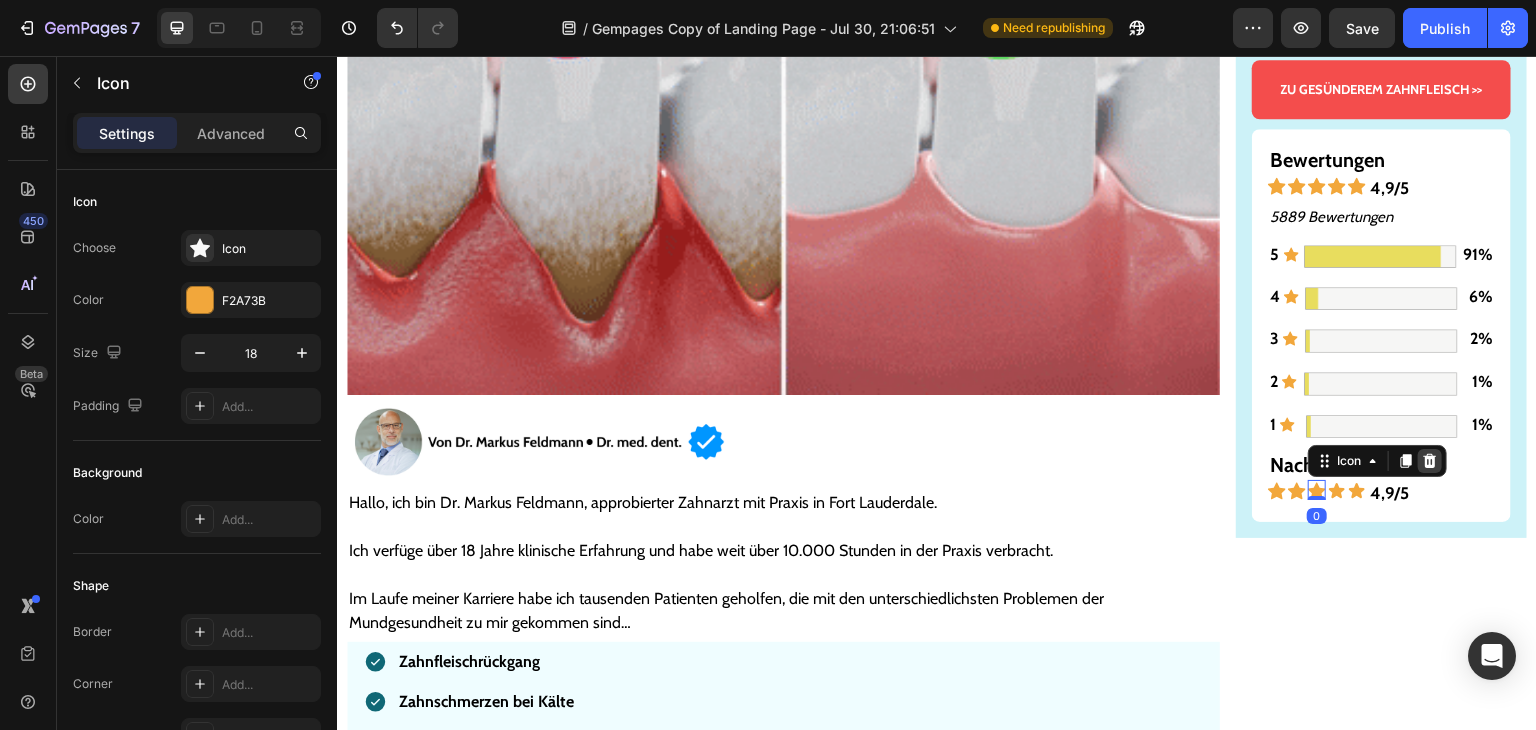 click 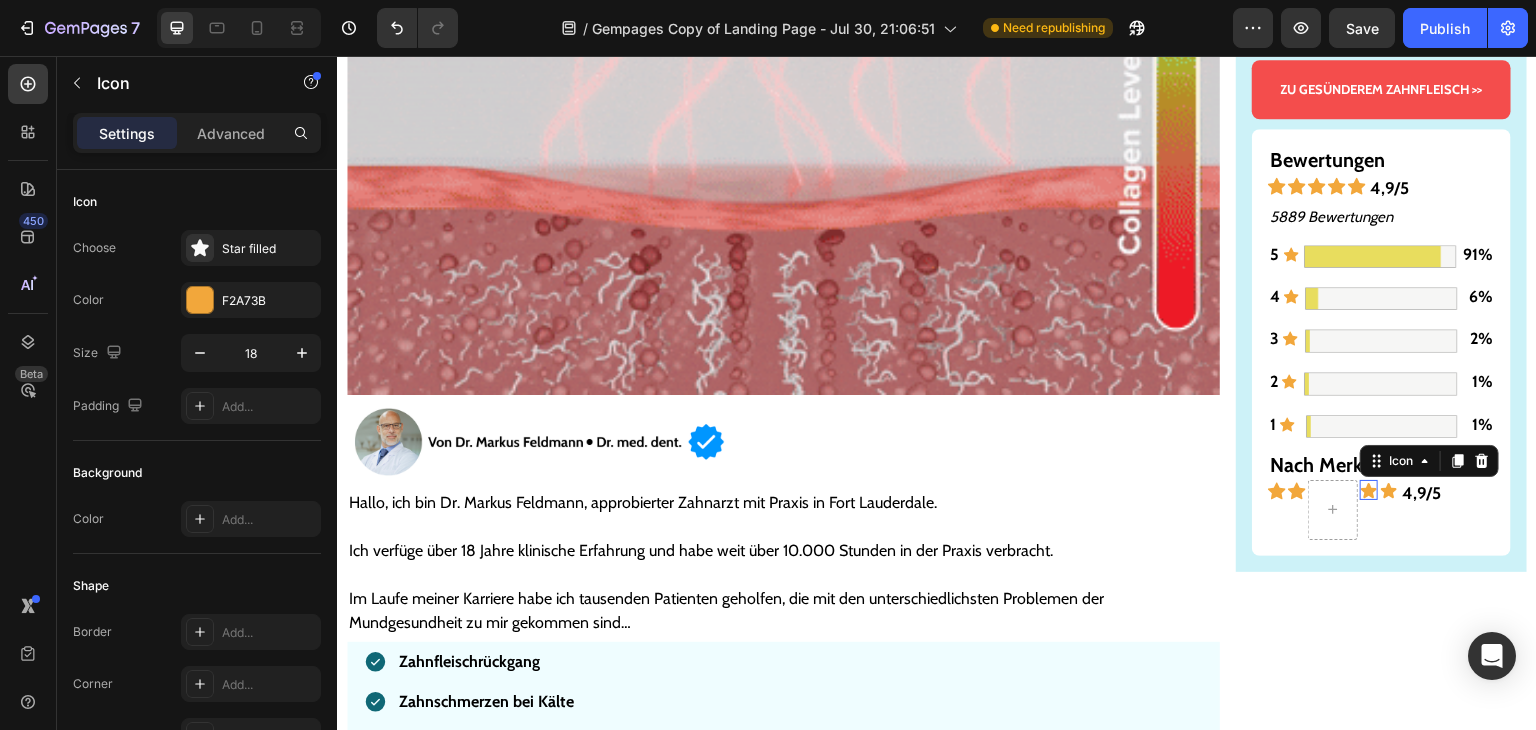 click 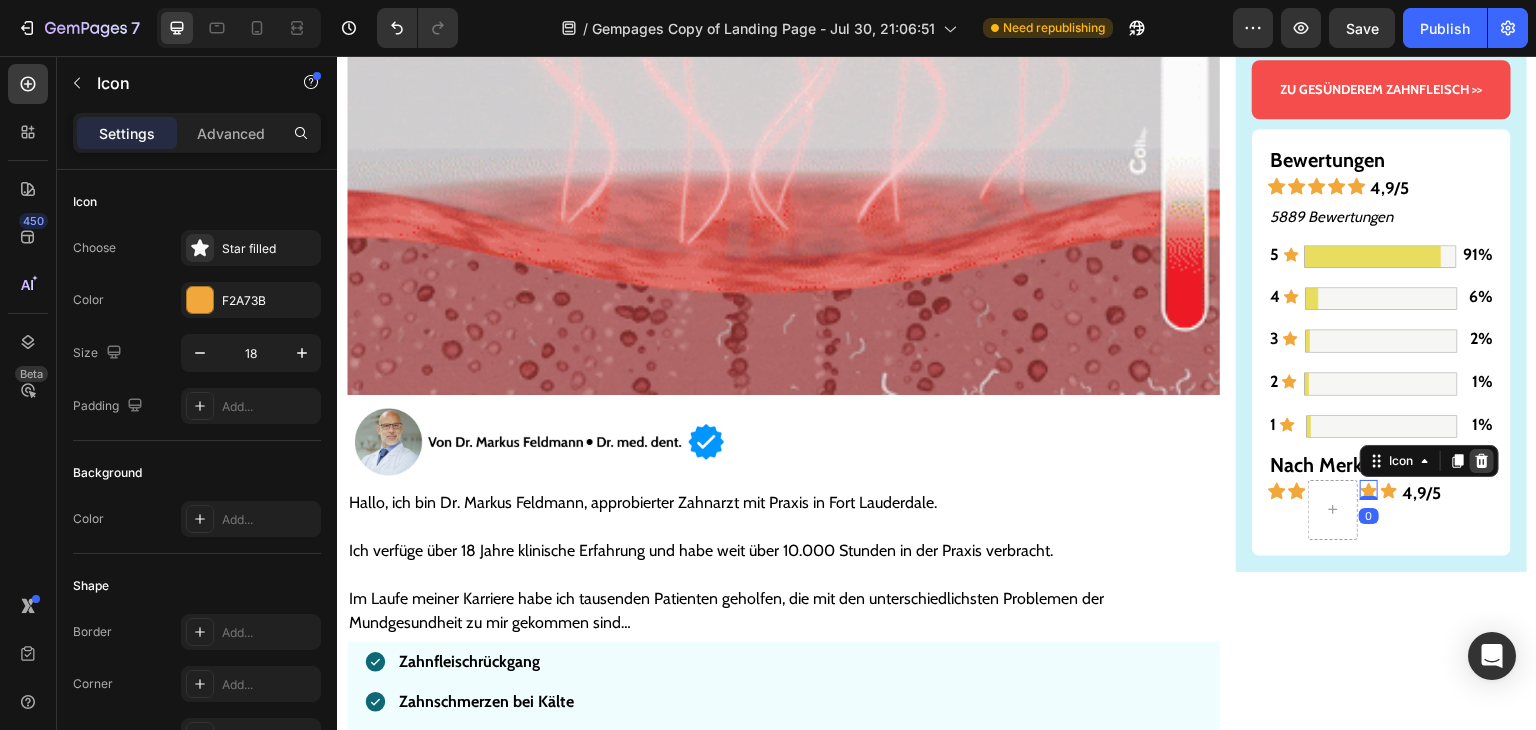 click 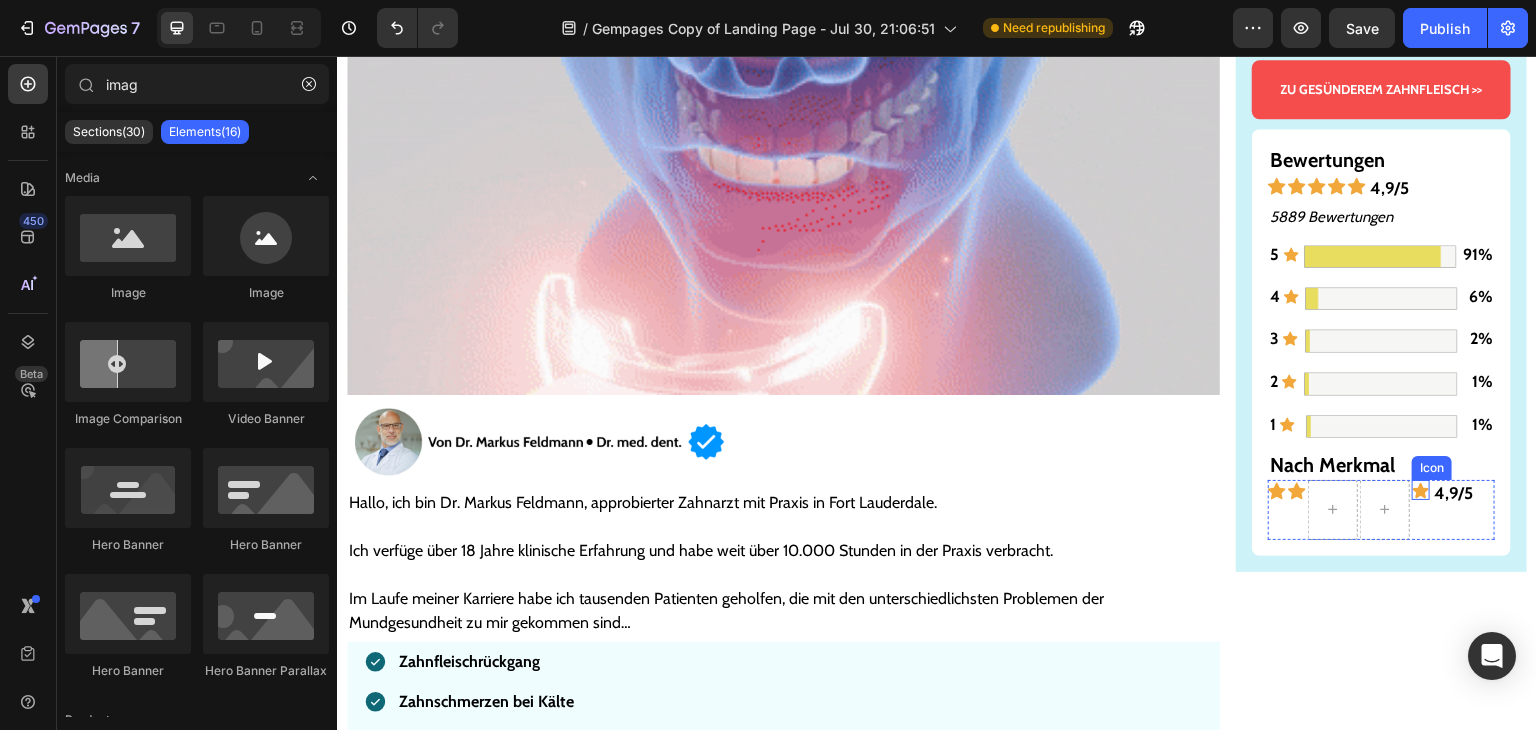click 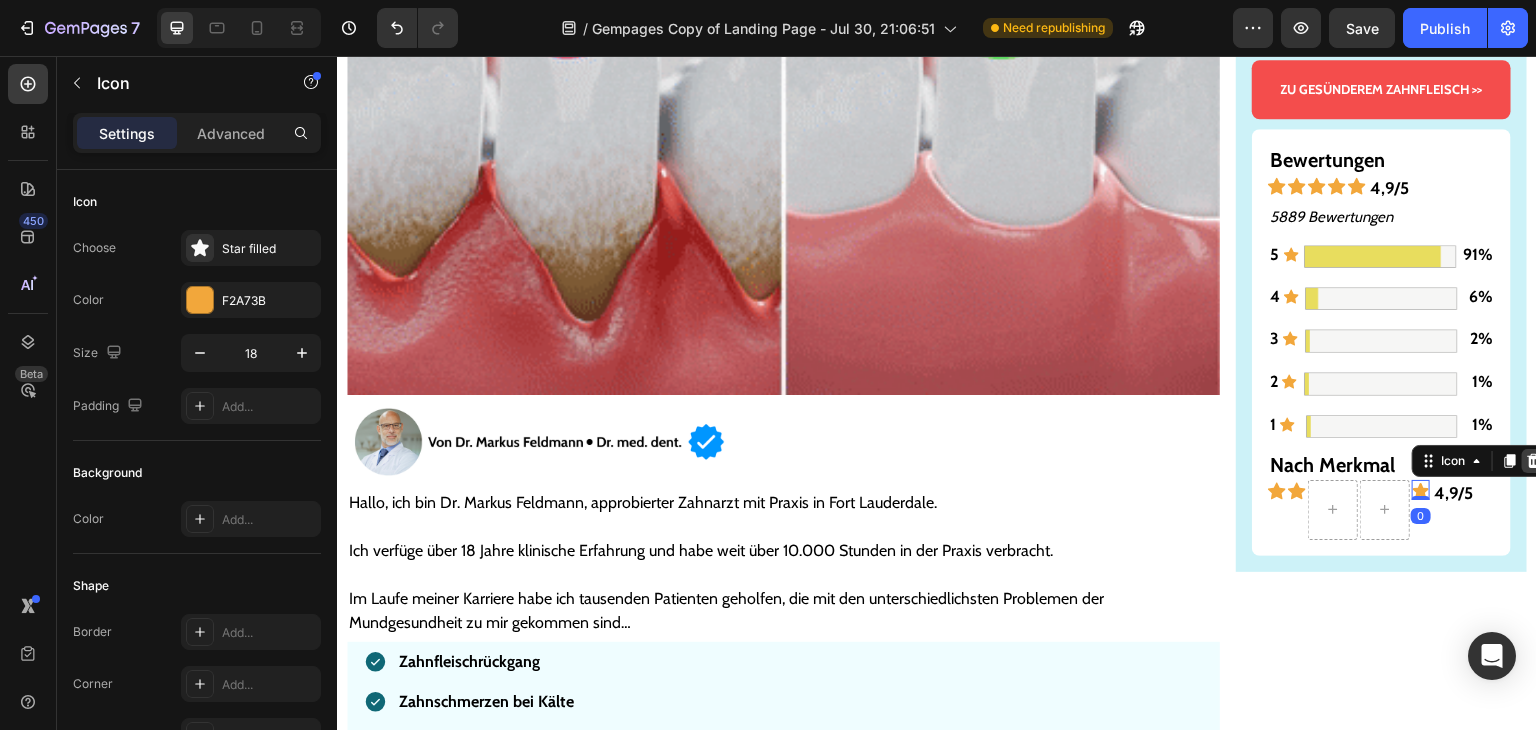 click 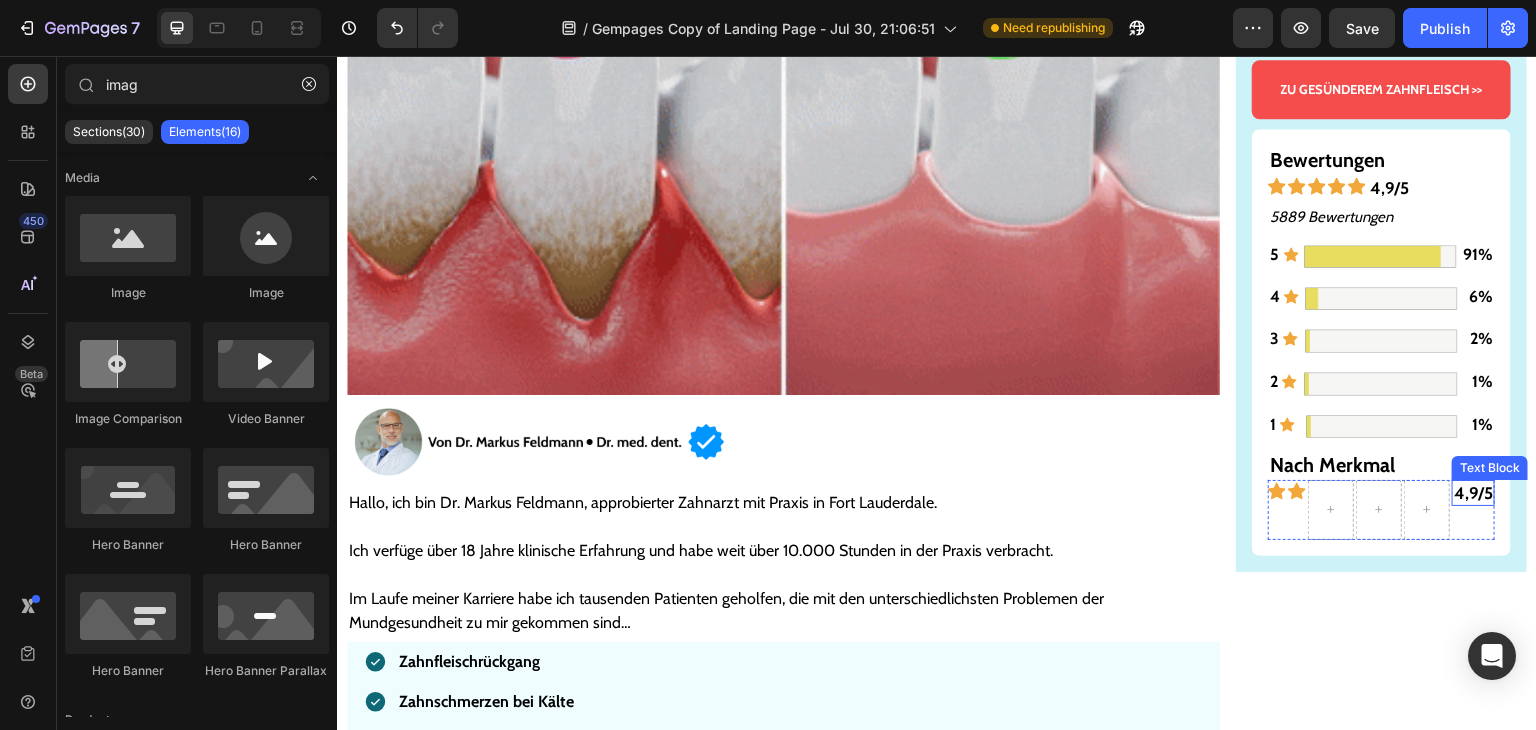 click on "4,9/5" at bounding box center (1473, 493) 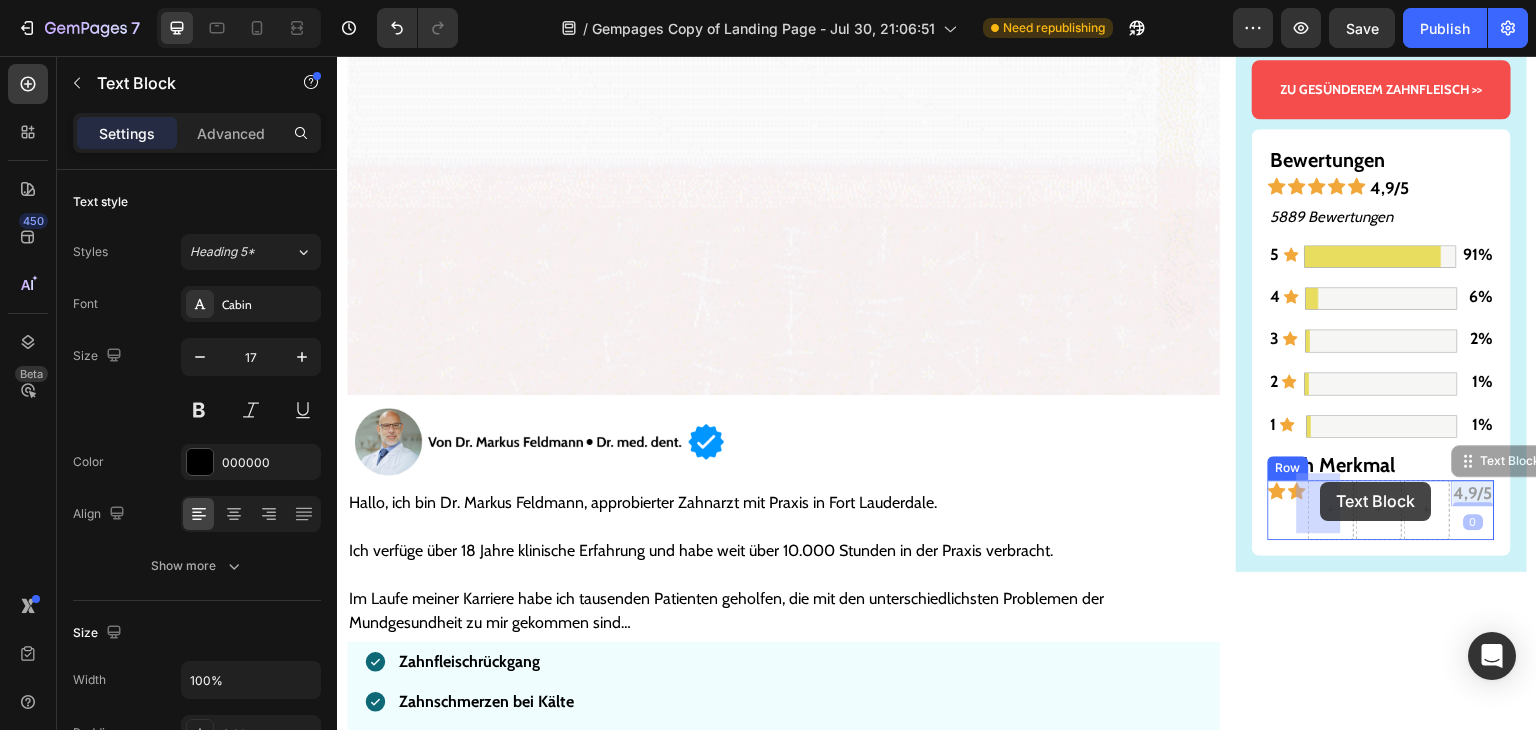 drag, startPoint x: 1455, startPoint y: 484, endPoint x: 1321, endPoint y: 482, distance: 134.01492 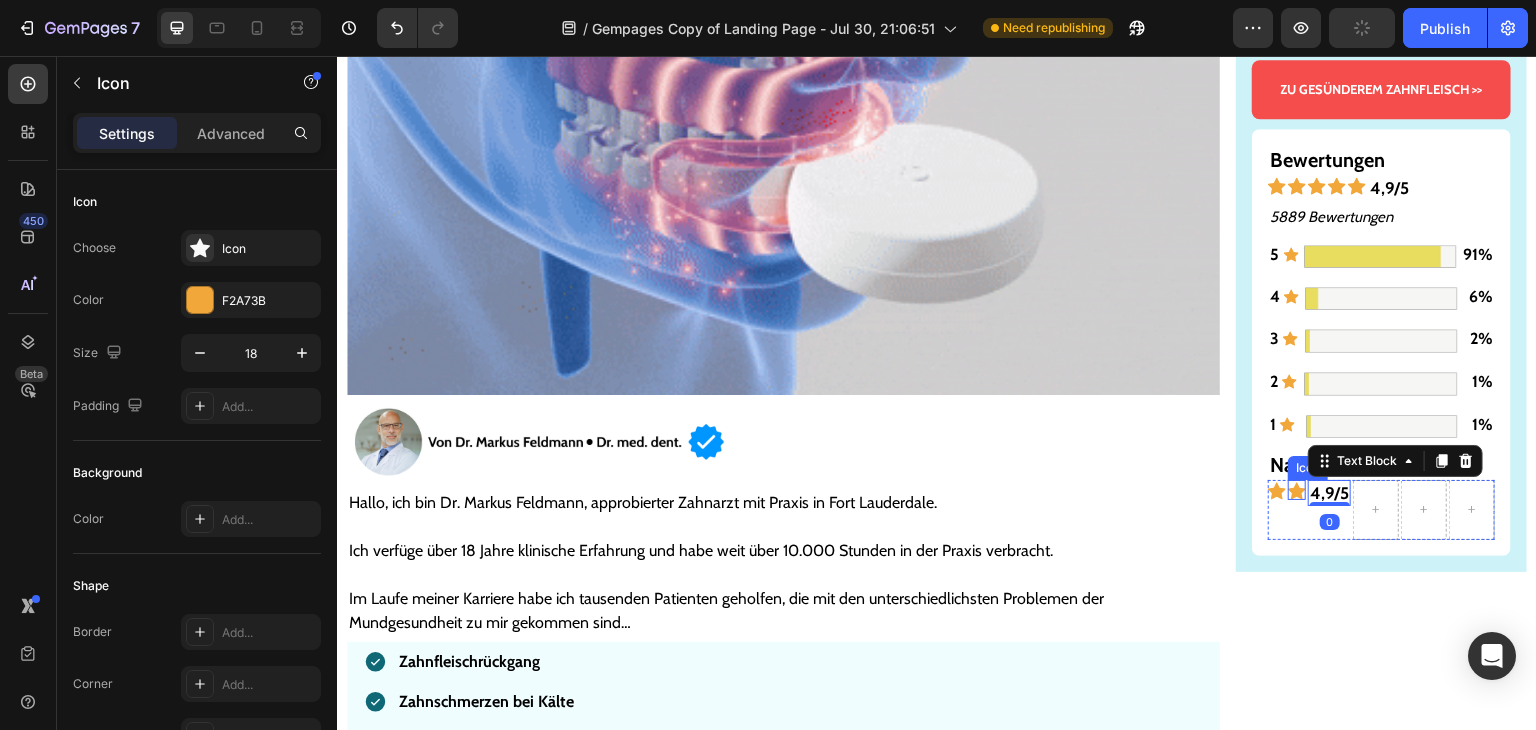 click 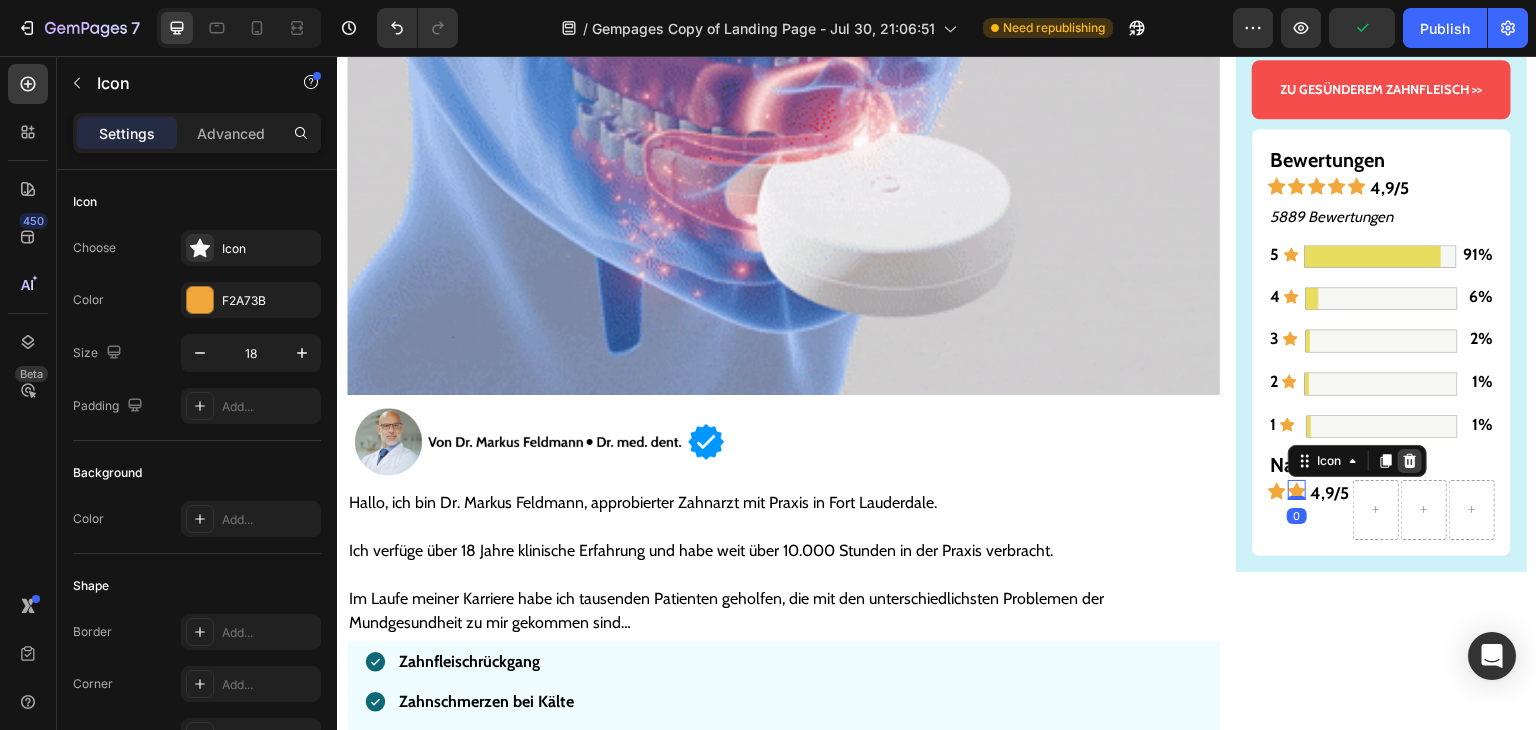click 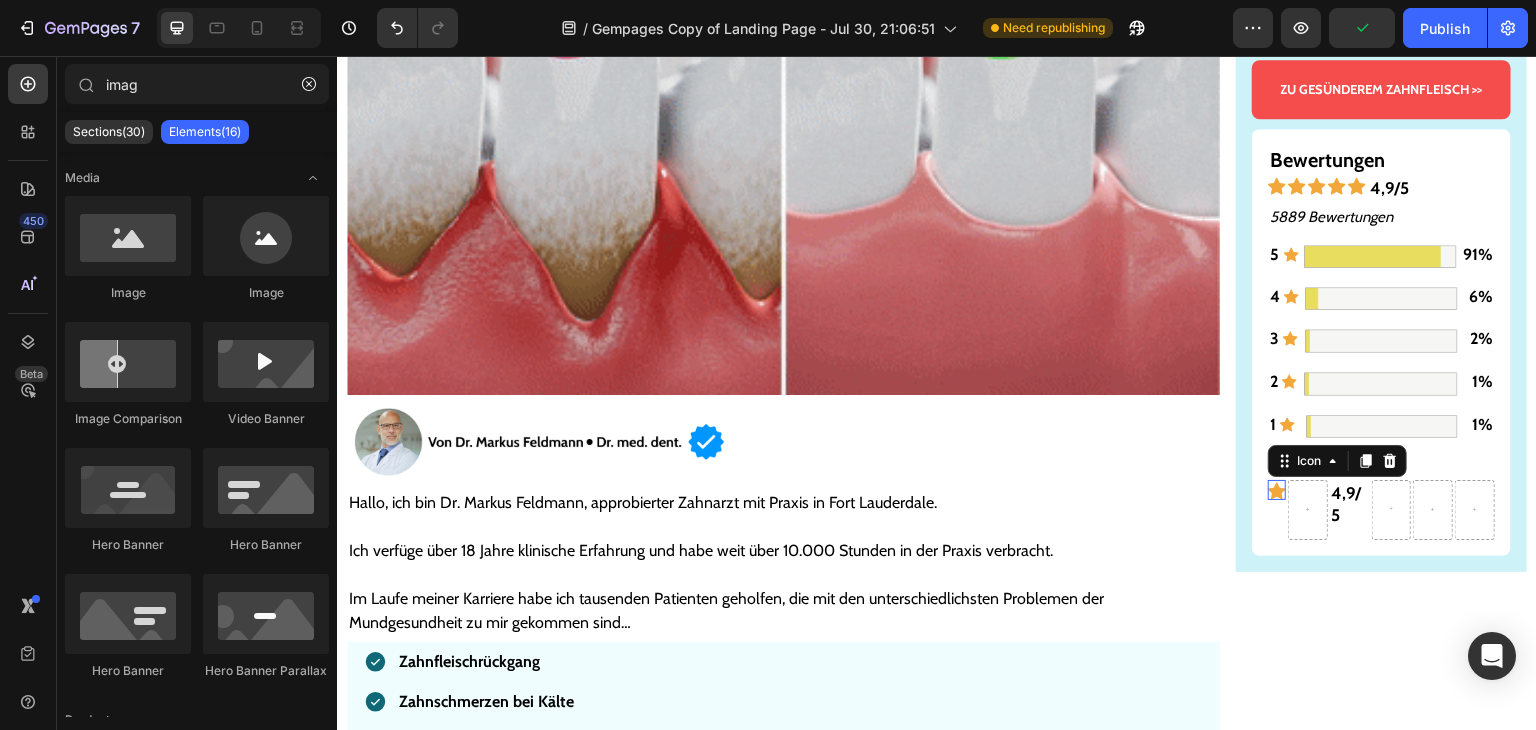 click 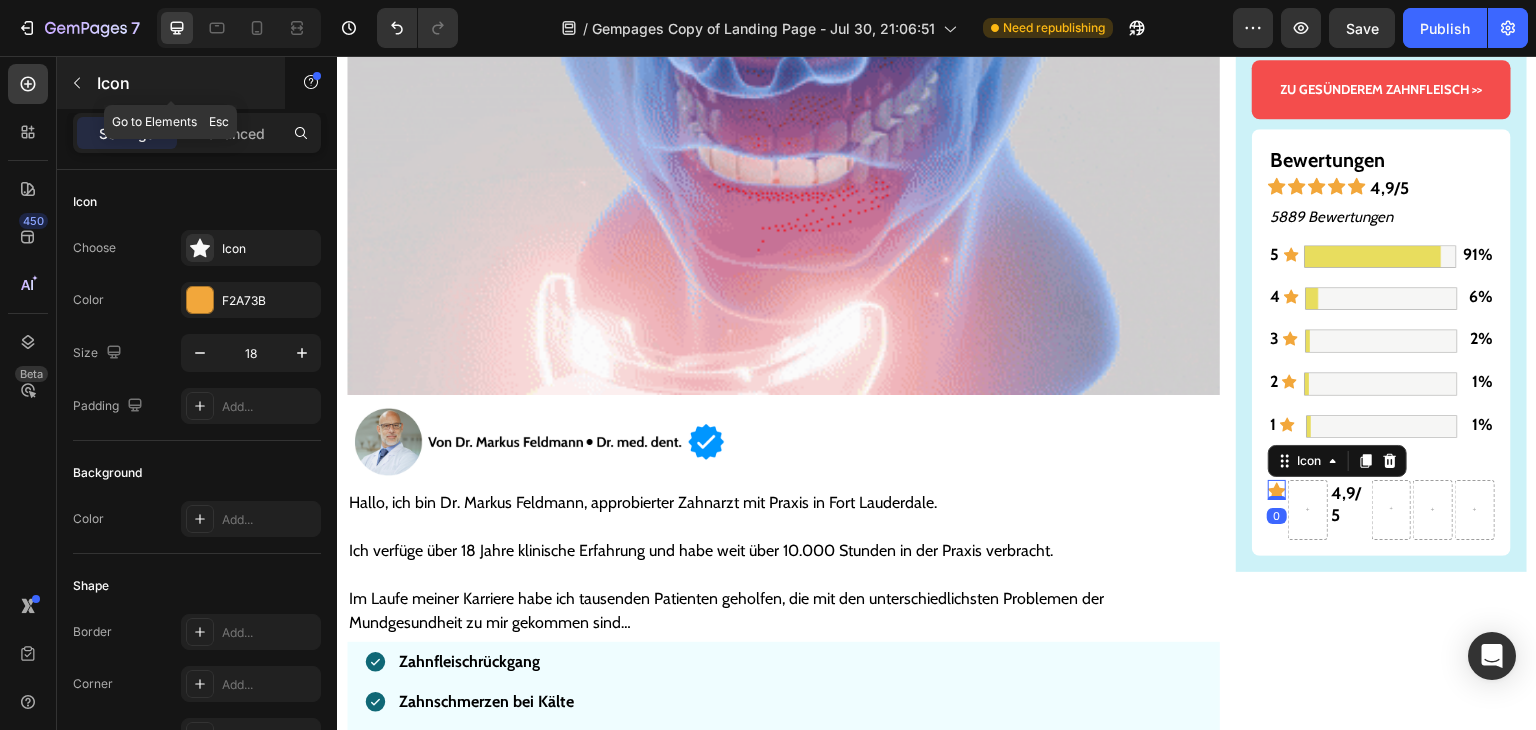 click at bounding box center (77, 83) 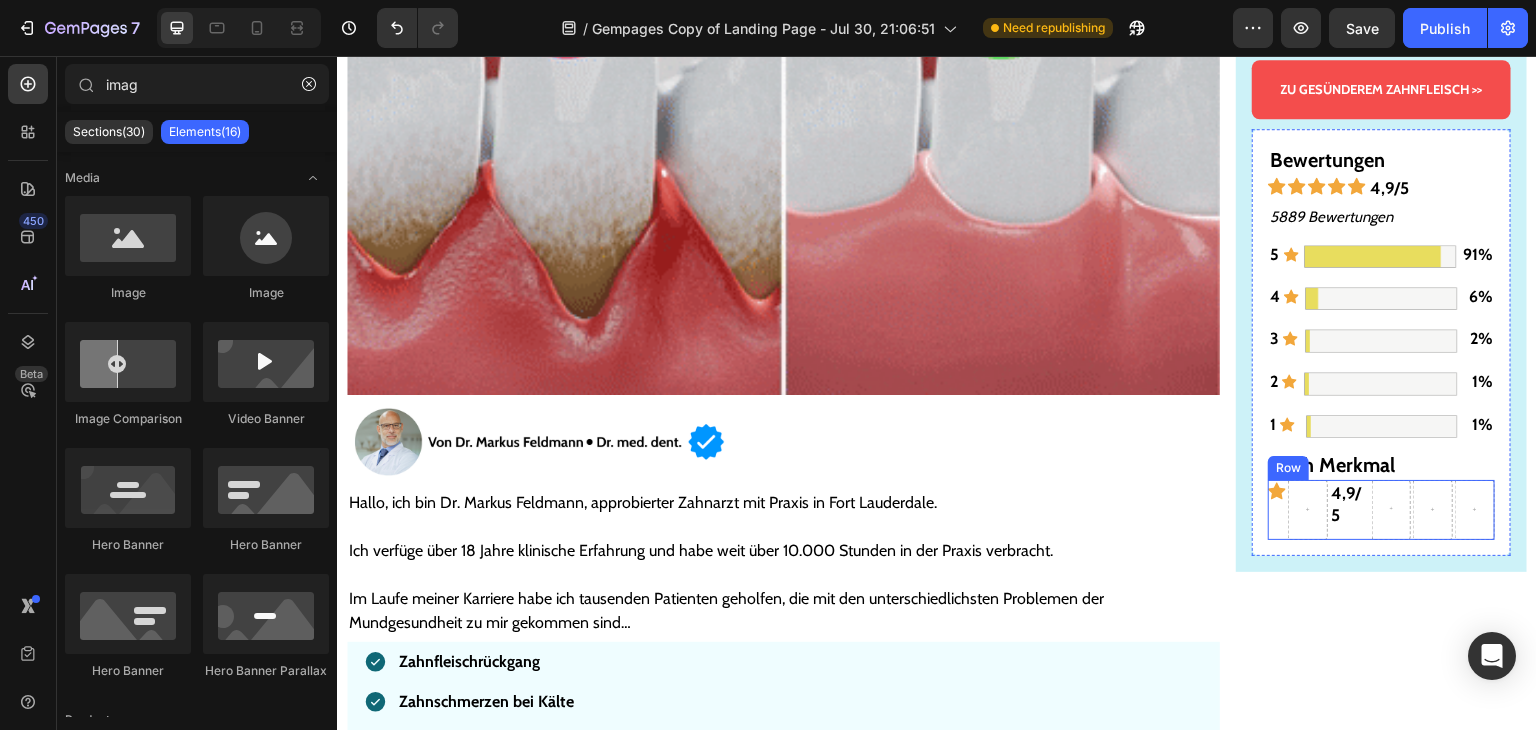 click on "Icon" at bounding box center (1277, 510) 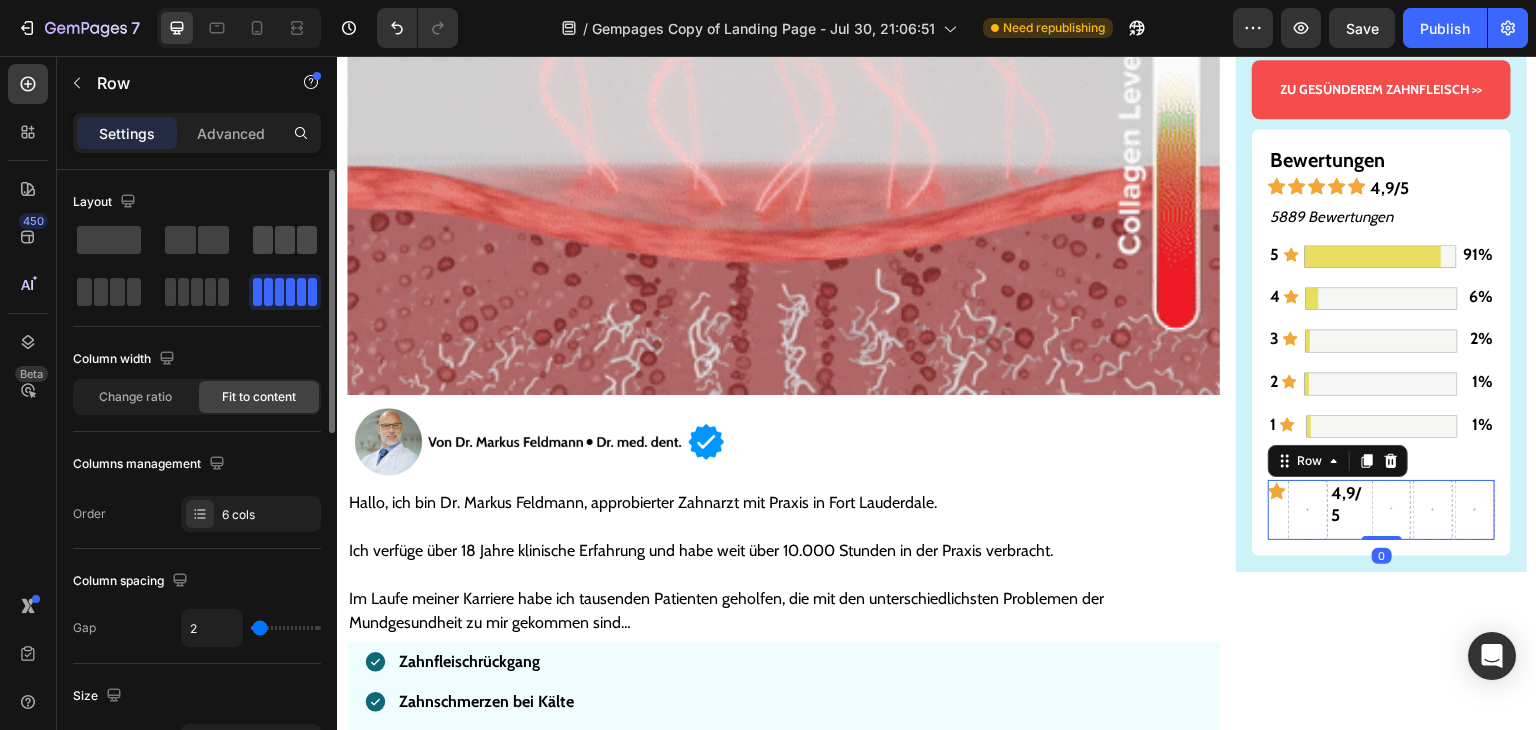 click 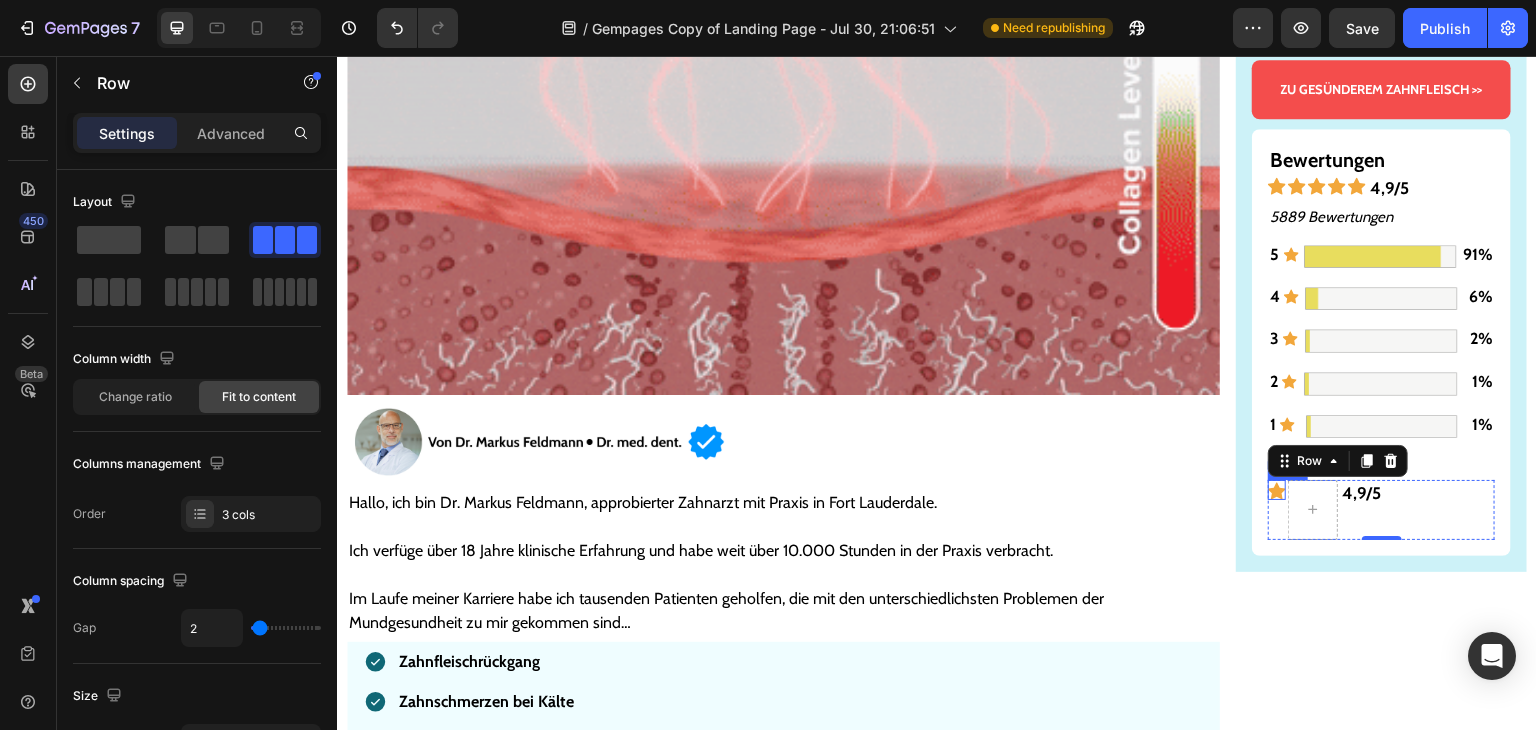 click 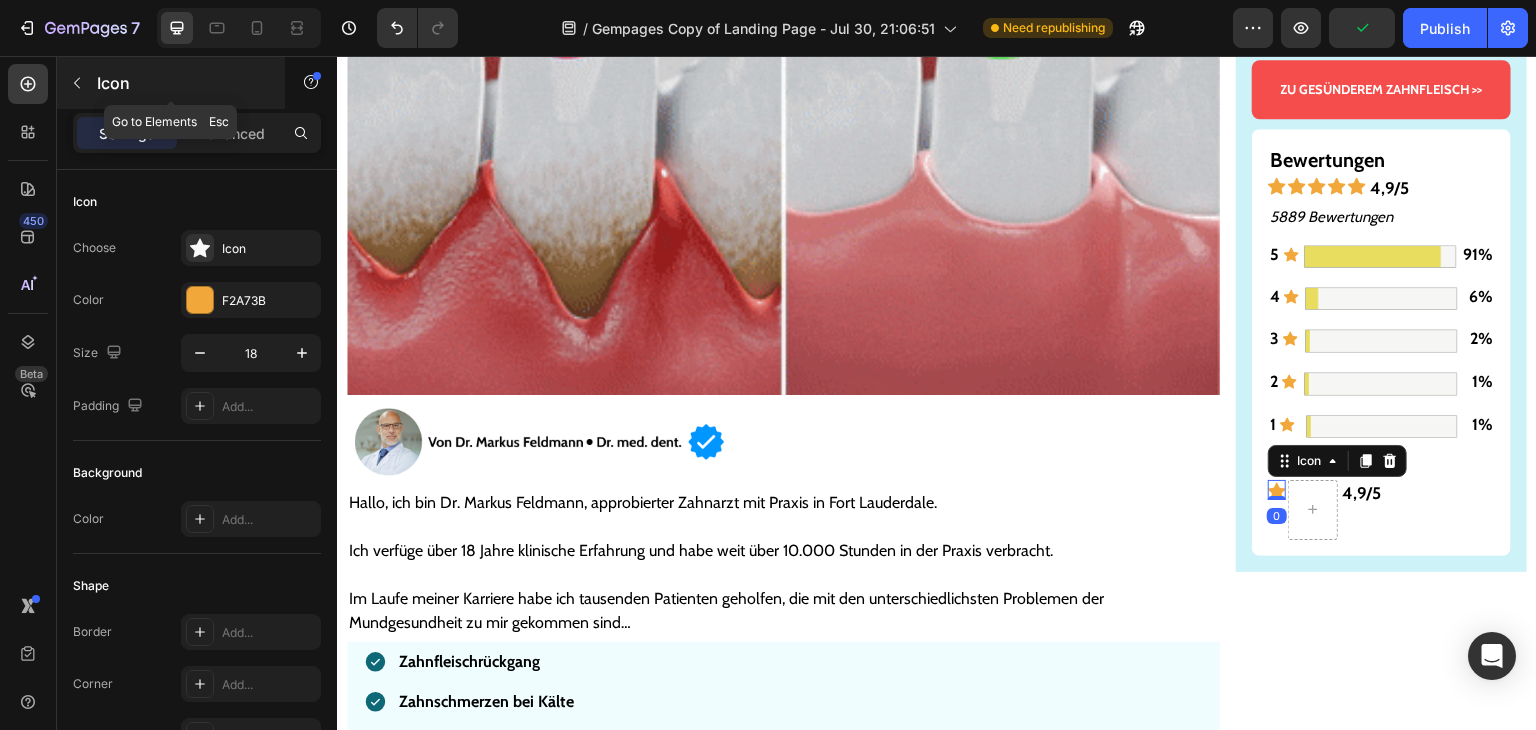 click at bounding box center (77, 83) 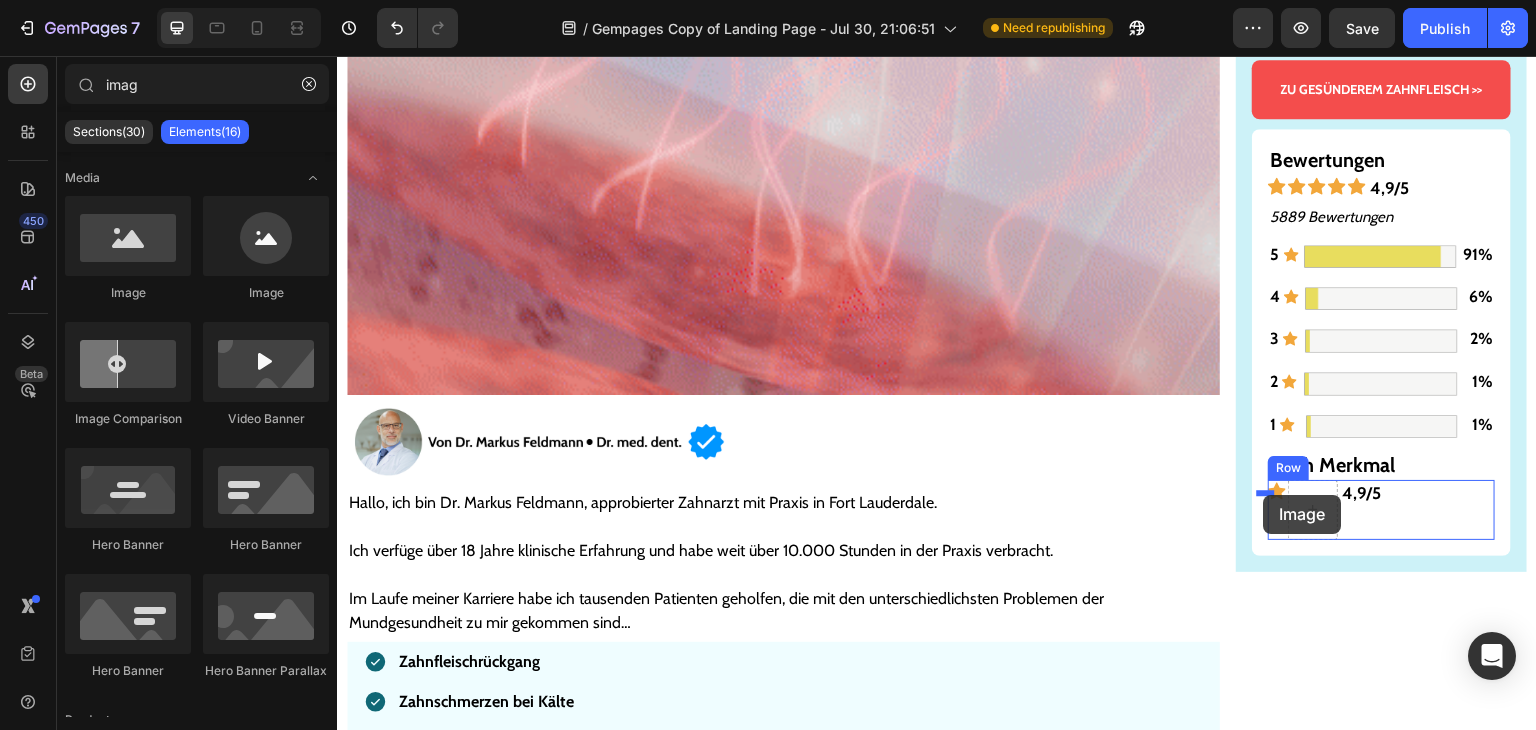 drag, startPoint x: 481, startPoint y: 329, endPoint x: 1264, endPoint y: 495, distance: 800.403 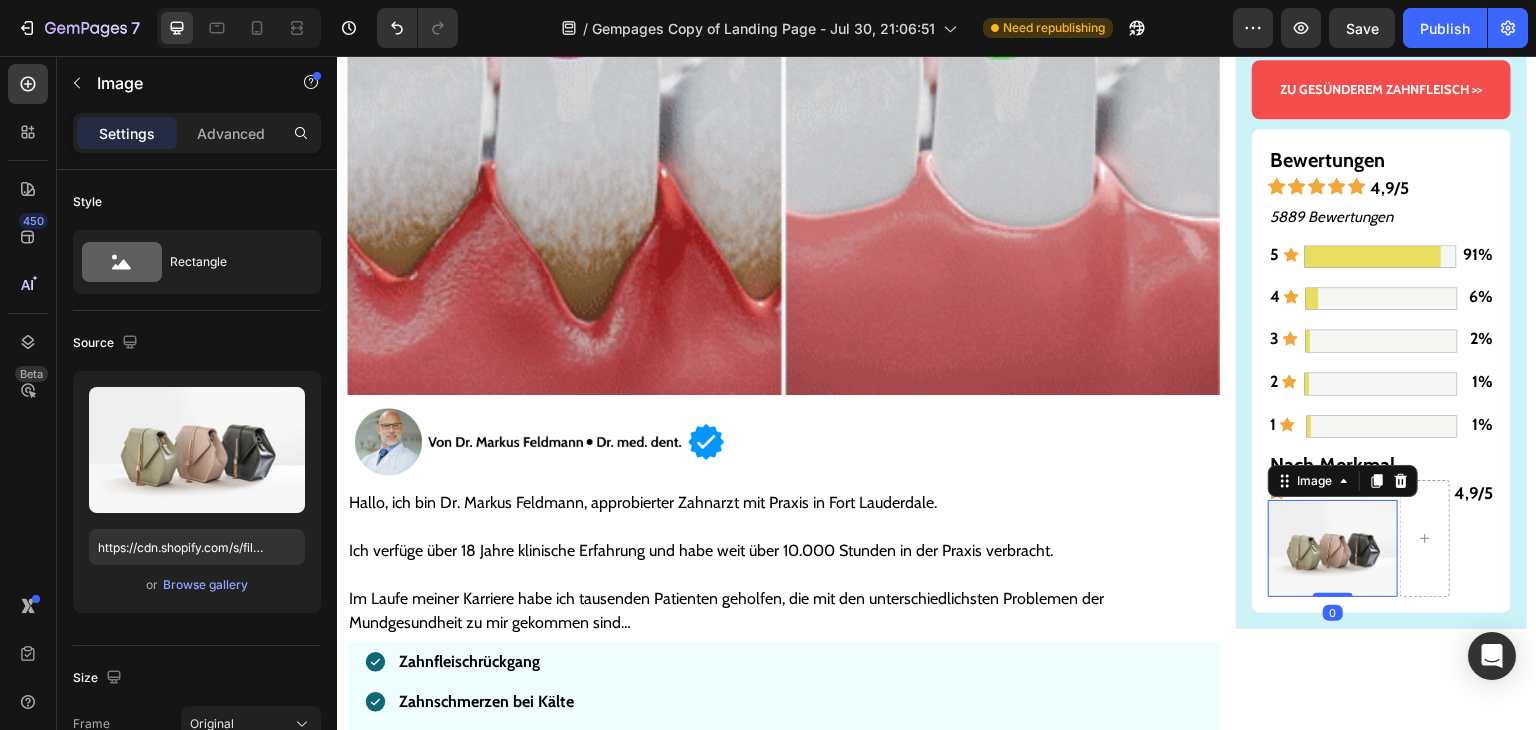 click at bounding box center [1333, 549] 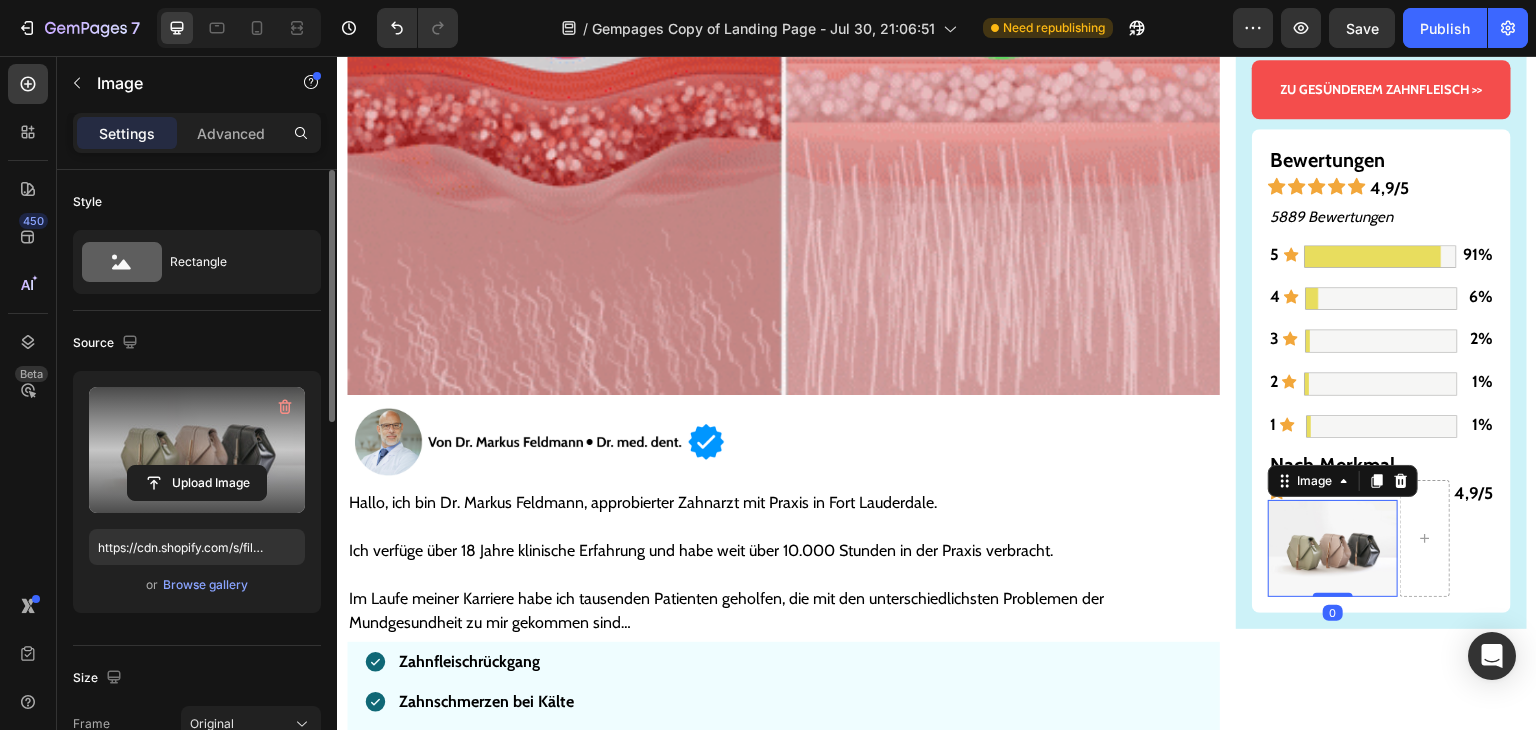 click at bounding box center (197, 450) 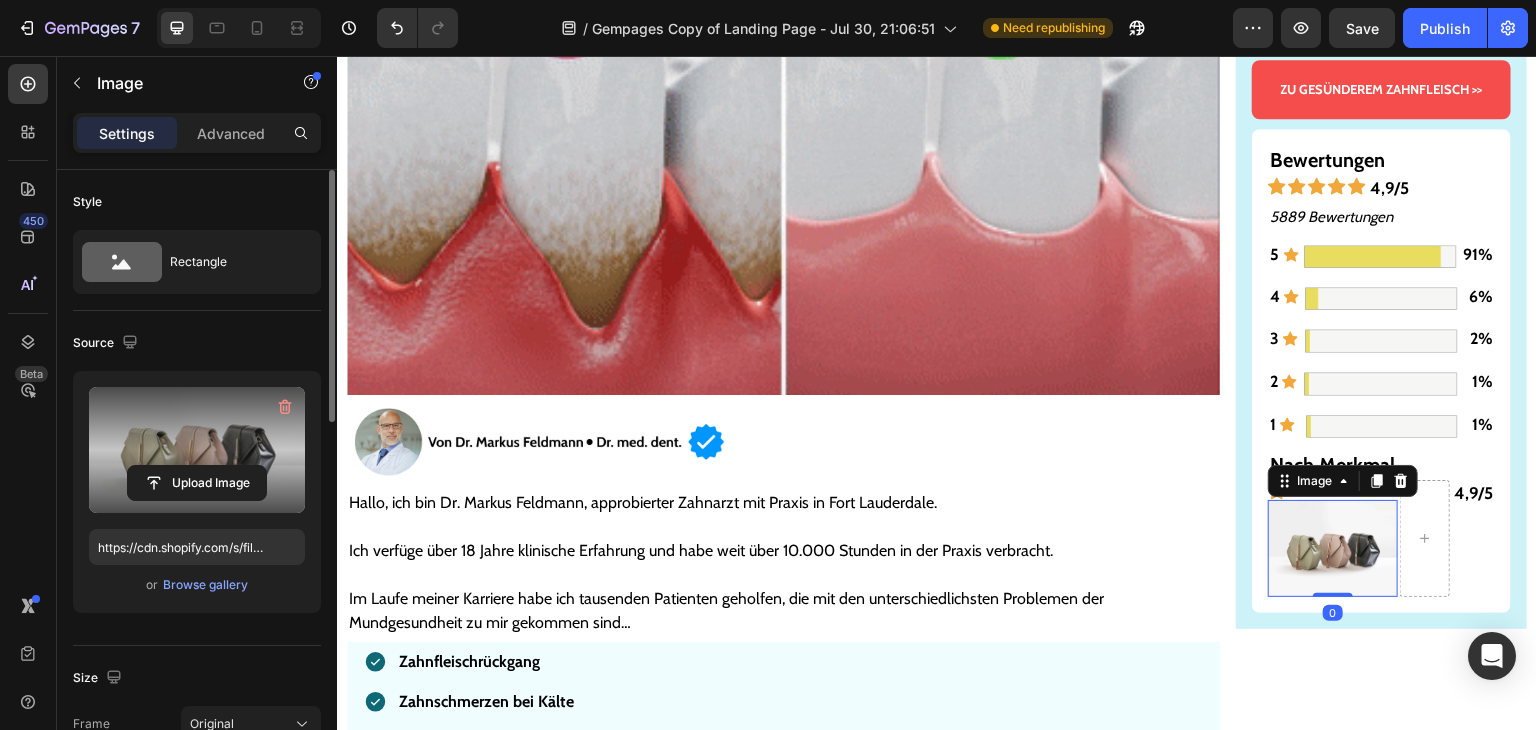 click 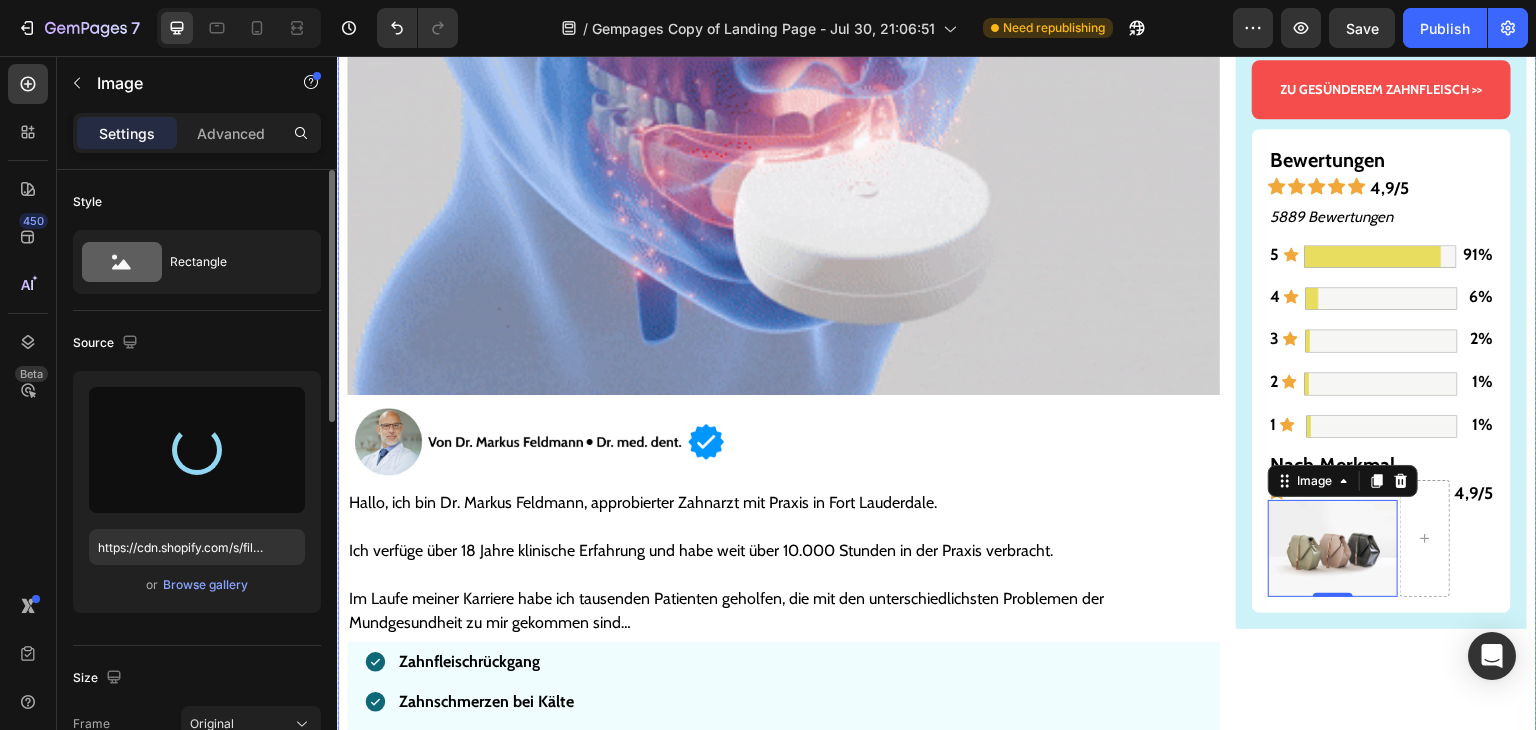 type on "https://cdn.shopify.com/s/files/1/0939/6407/5355/files/gempages_577761599079580613-5042fdaf-d0b1-48d0-b8e1-49c24bcb25e0.png" 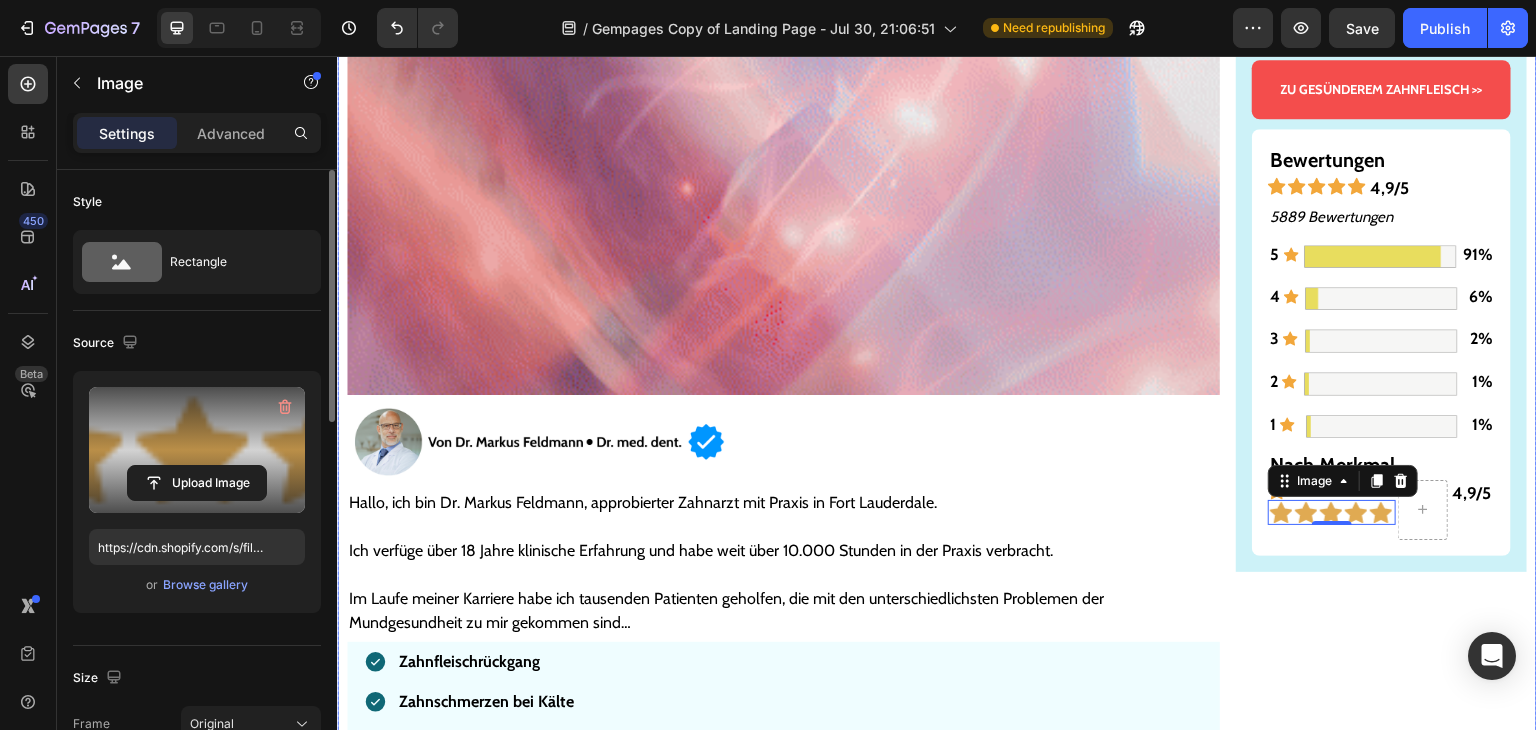 click on "Gesünderes & stärkeres Zahnfleisch – oder Geld zurück! Text Block Image ZU GESÜNDEREM ZAHNFLEISCH >> Button Bewertungen Text Block
Icon
Icon
Icon
Icon
Icon 4,9/5 Text Block Row 5889 Bewertungen Text Block 5 Text Block
Icon Image 91% Text Block Row 4 Text Block
Icon Image 6% Text Block Row 3 Text Block
Icon Image 2% Text Block Row 2 Text Block
Icon Image 1% Text Block Row 1 Text Block
Icon Image 1% Text Block Row Nach Merkmal Text Block
Icon Image   0
4,9/5 Text Block Row Row Row" at bounding box center (1381, 5741) 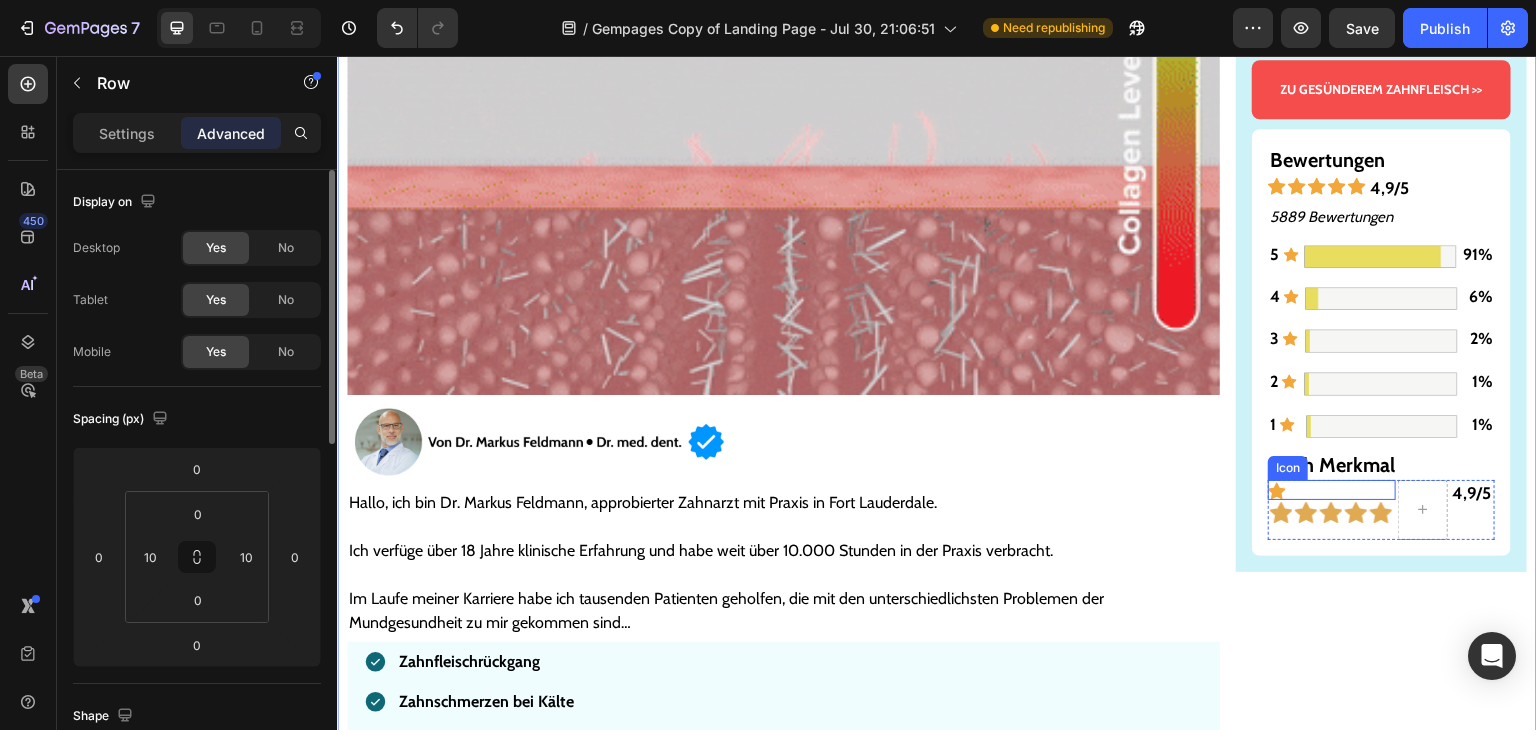 click 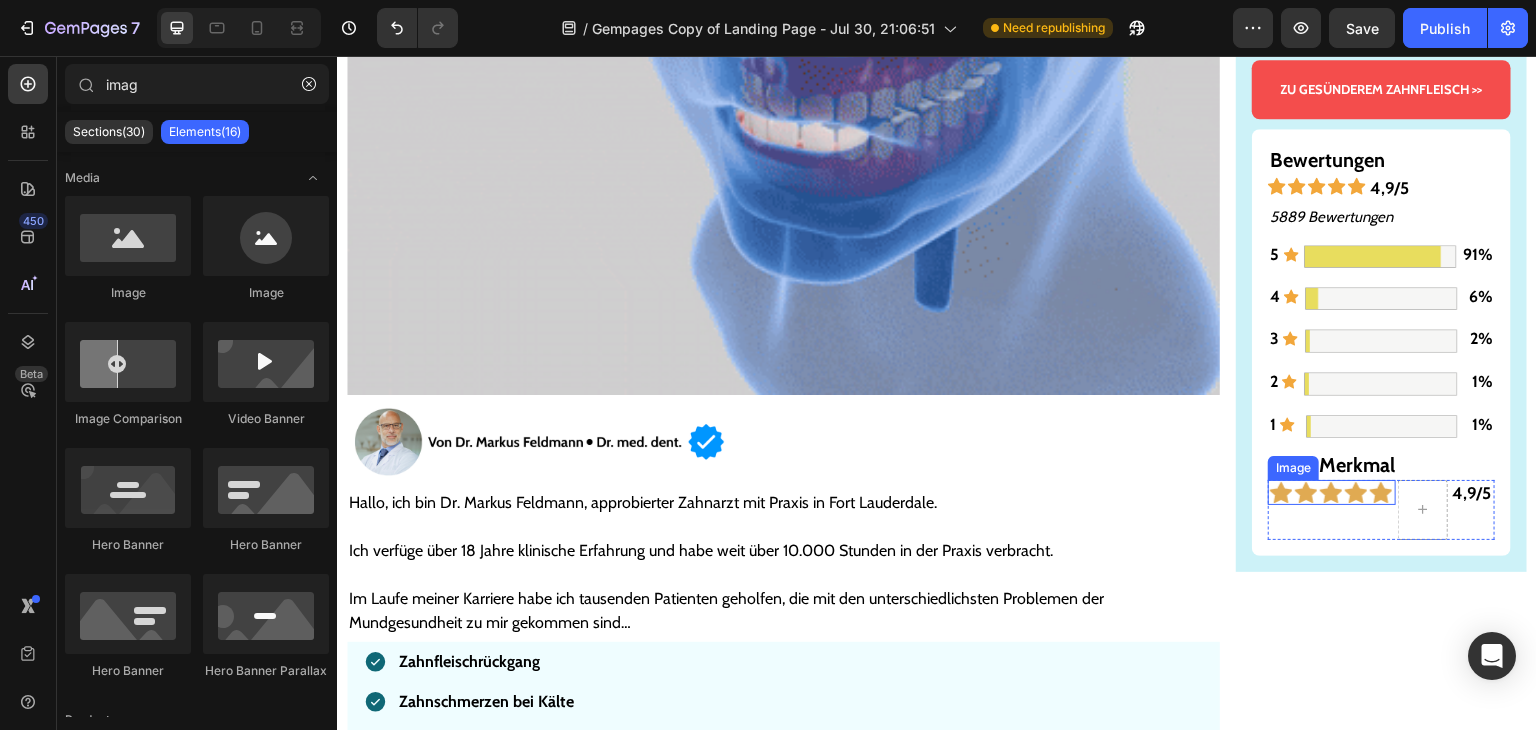 click at bounding box center [1332, 492] 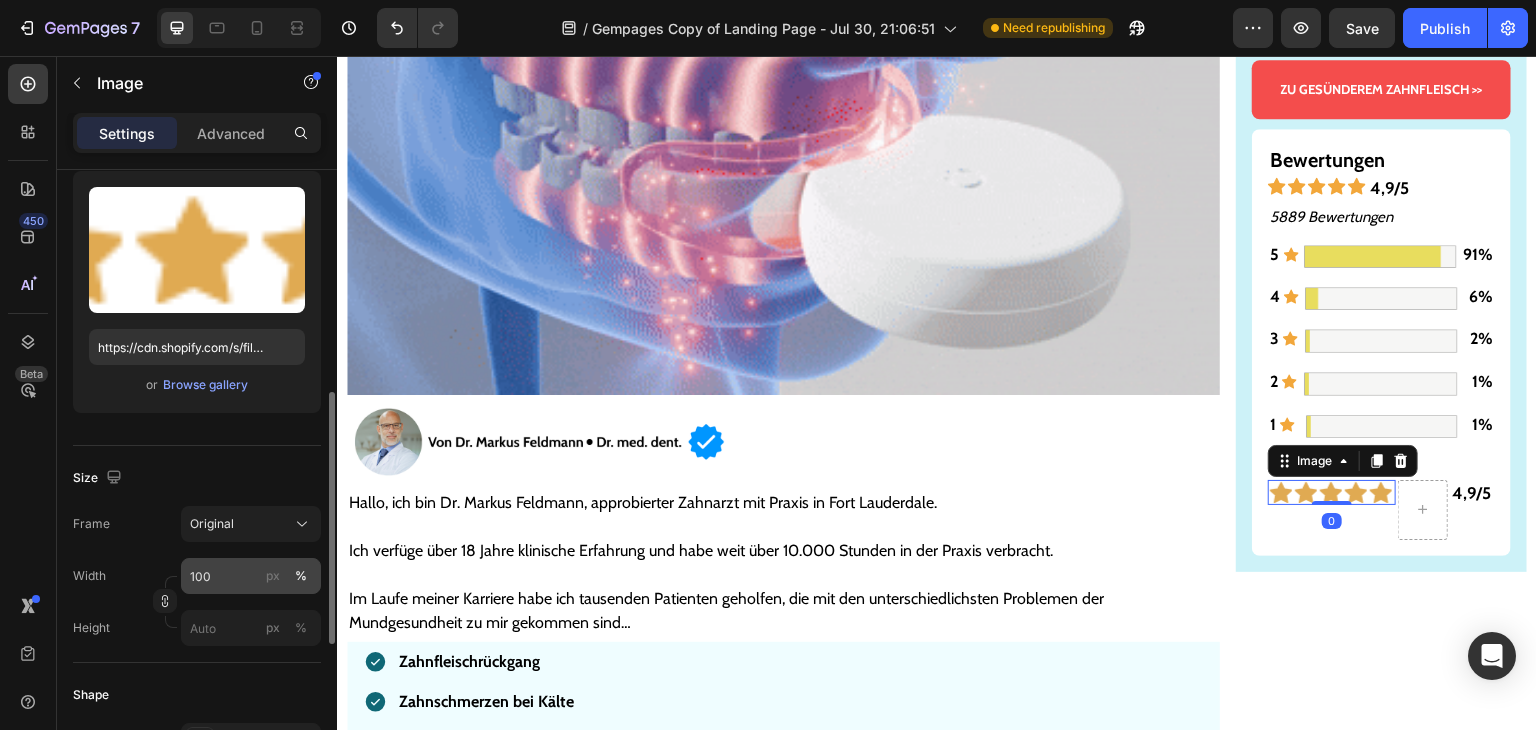 scroll, scrollTop: 300, scrollLeft: 0, axis: vertical 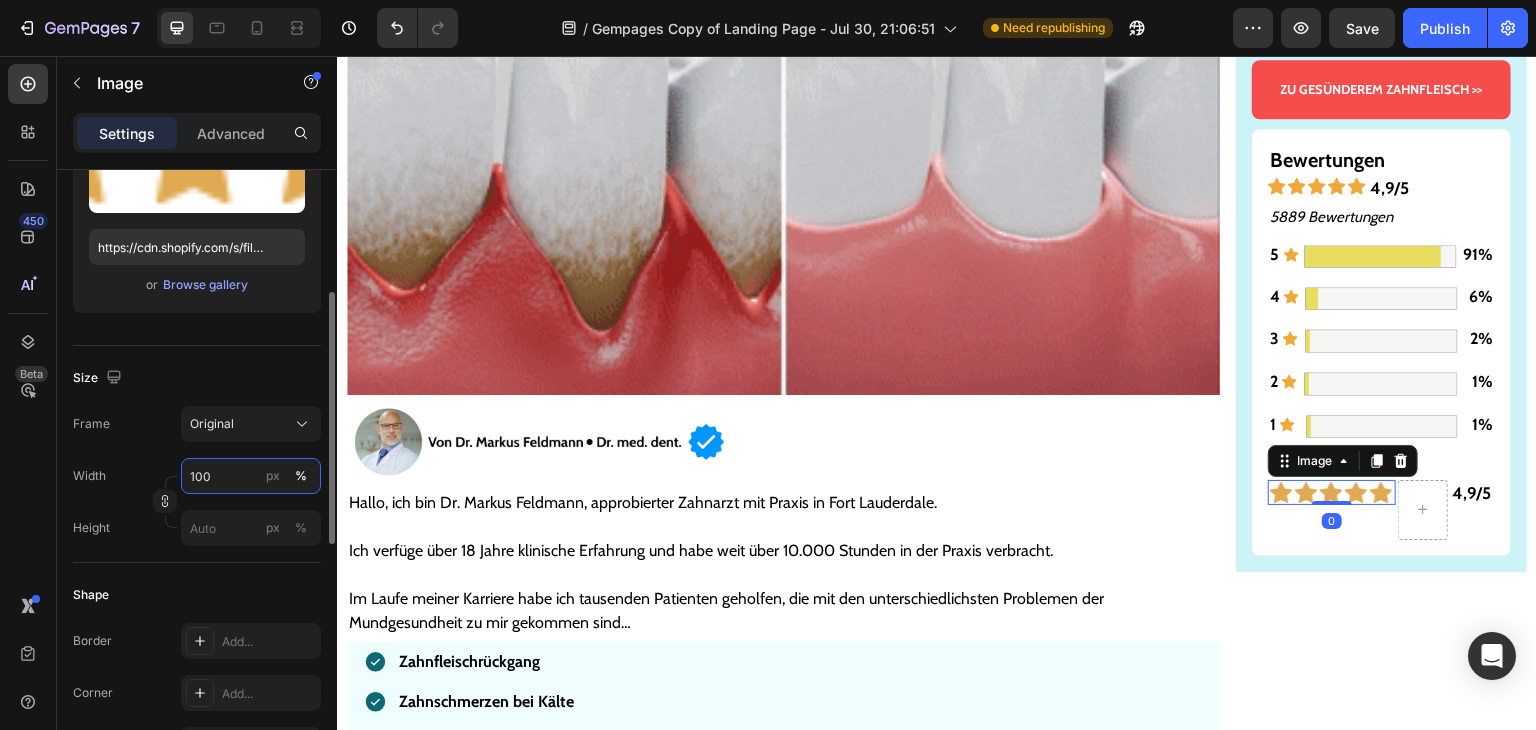 click on "100" at bounding box center (251, 476) 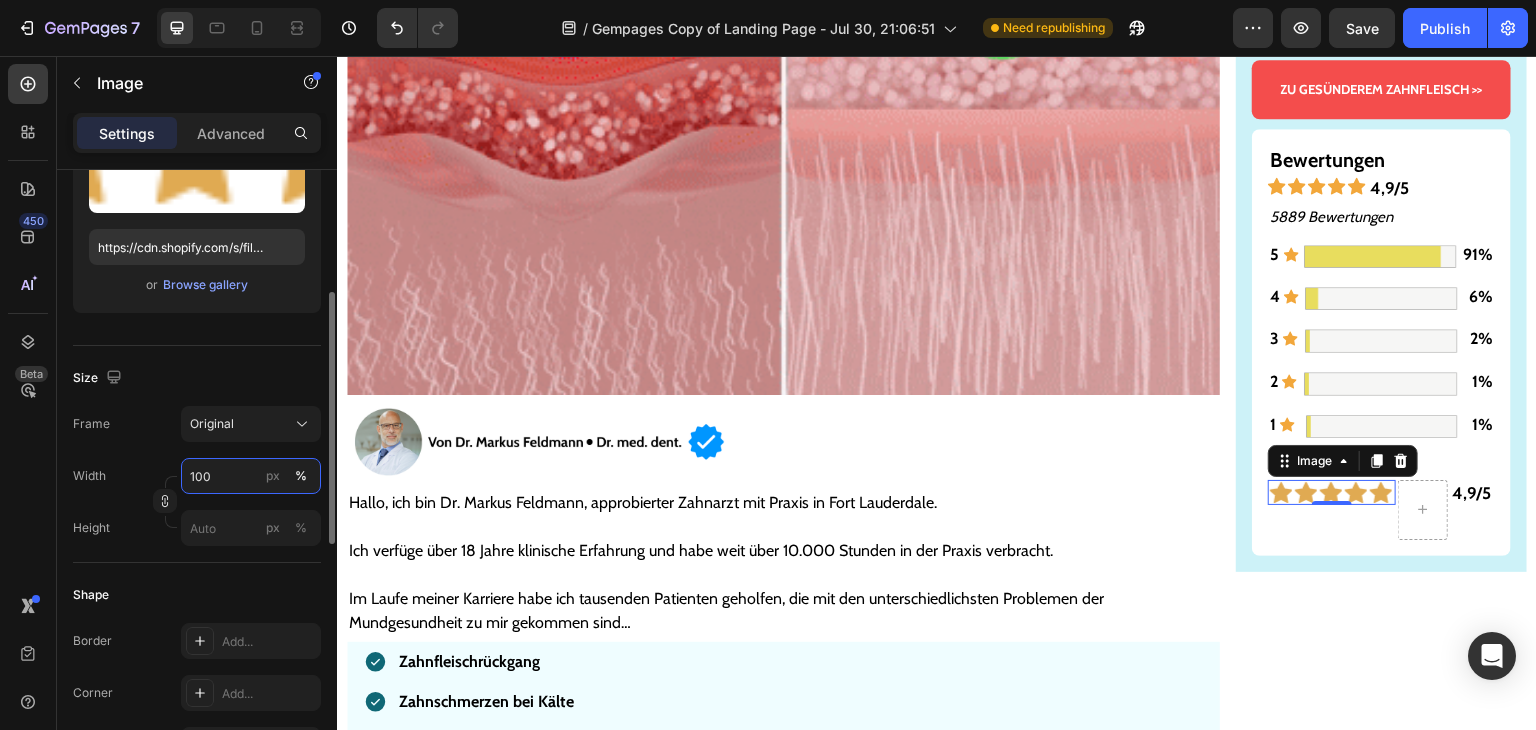 click on "100" at bounding box center (251, 476) 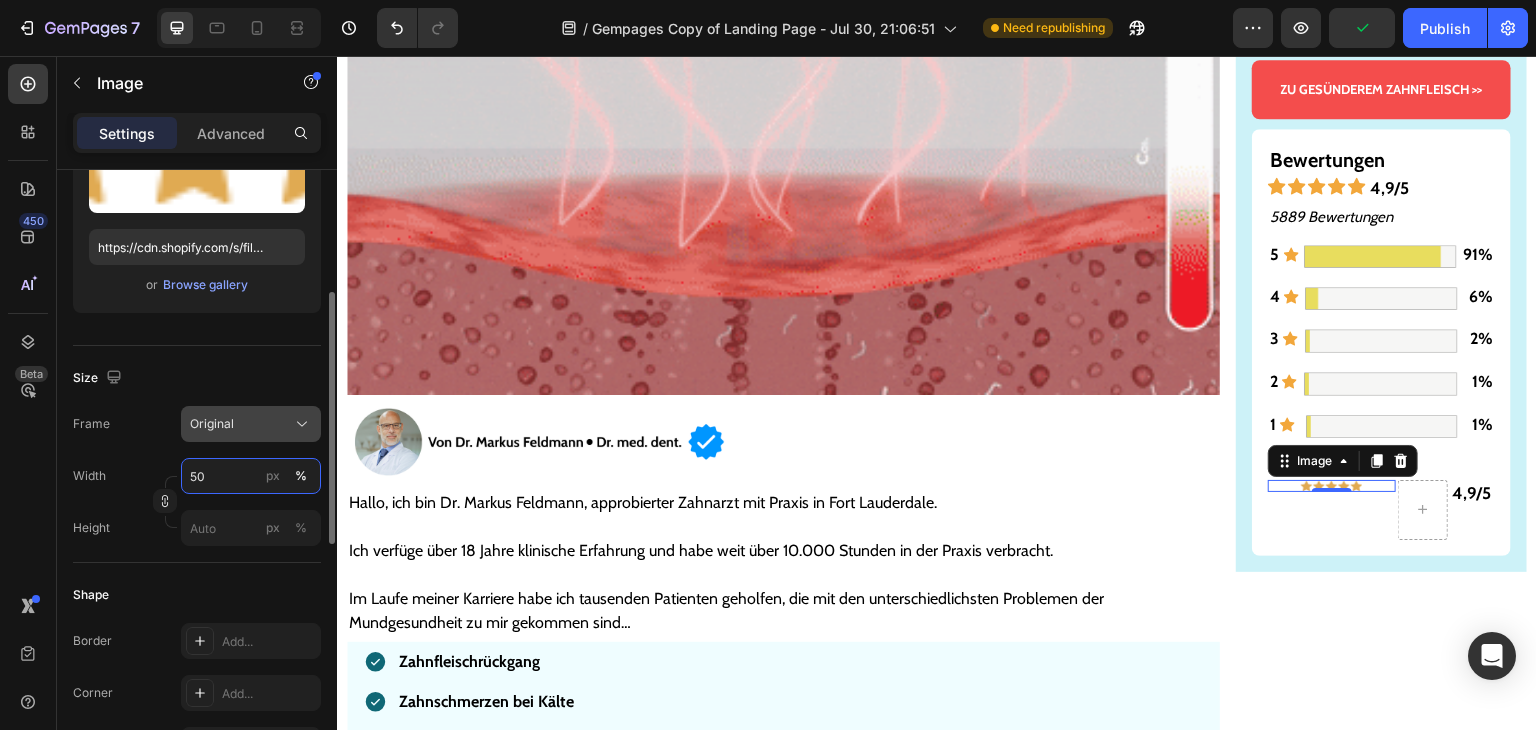 type on "50" 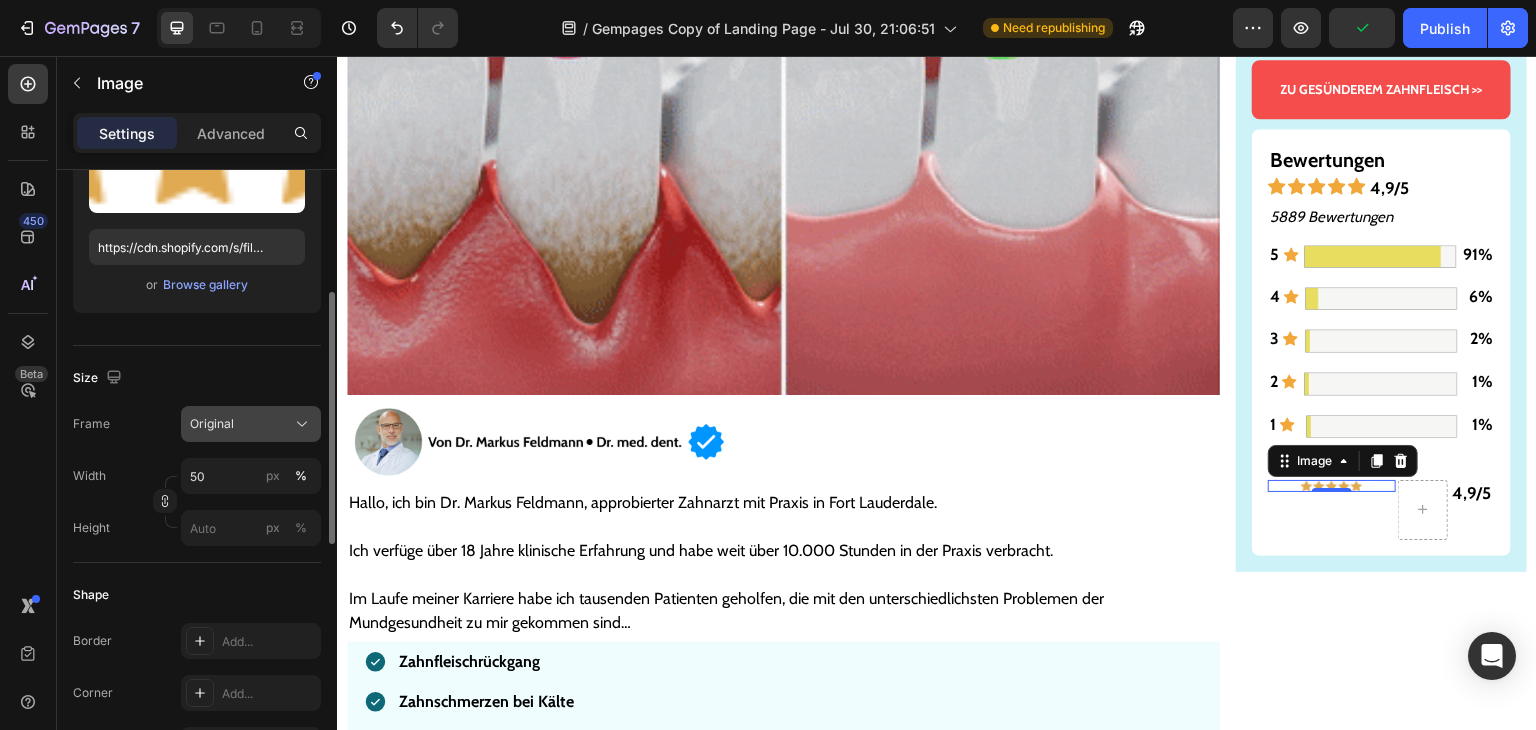 click on "Original" 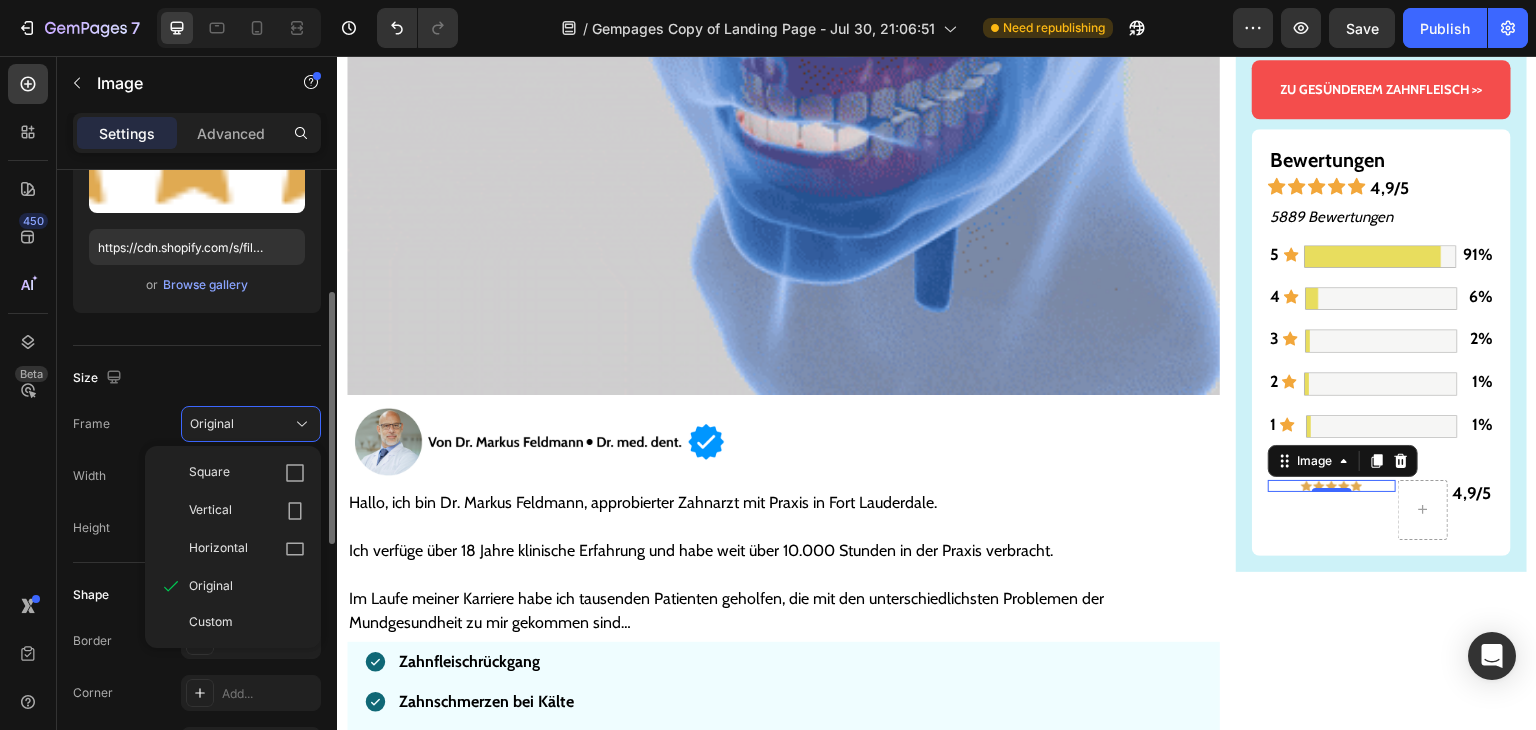 click on "Size" at bounding box center [197, 378] 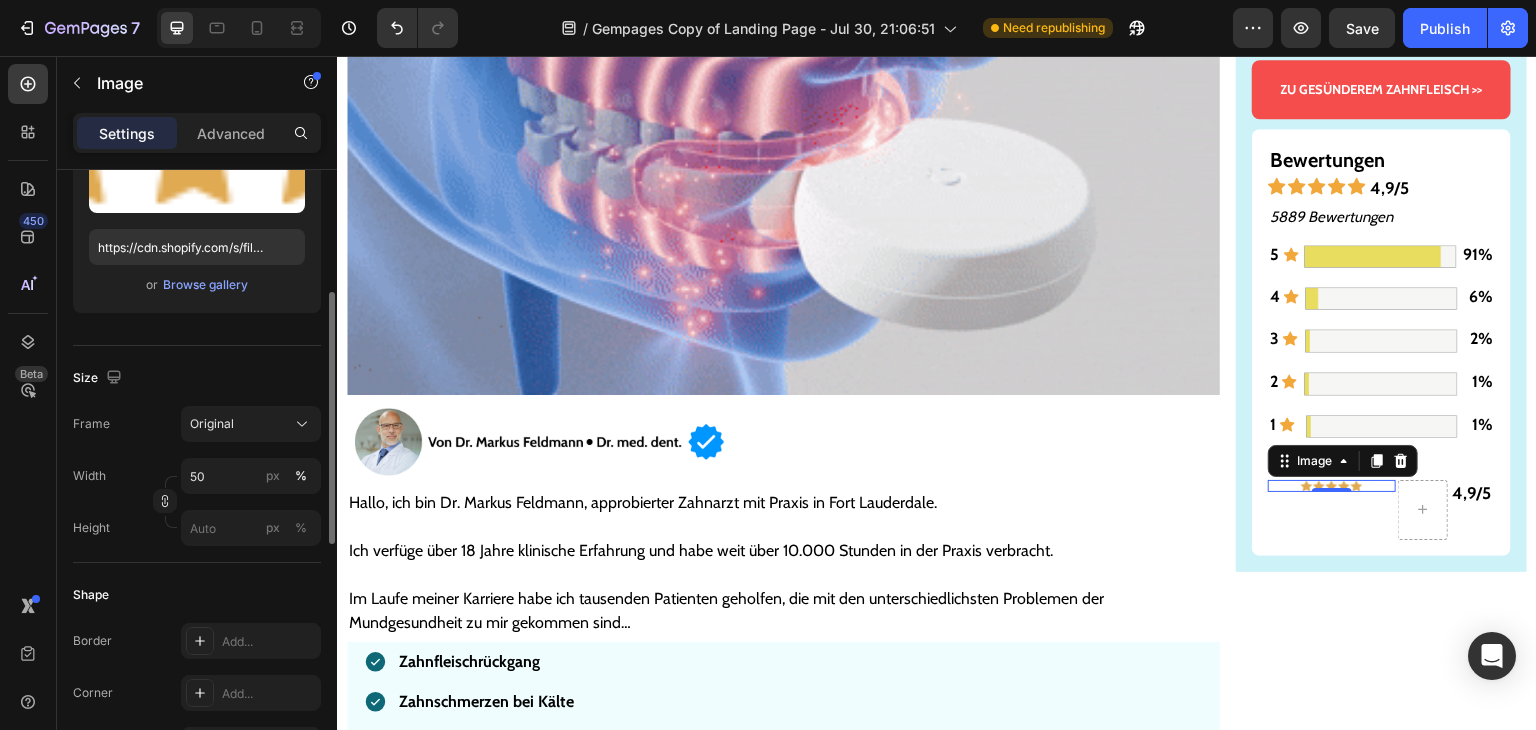 scroll, scrollTop: 700, scrollLeft: 0, axis: vertical 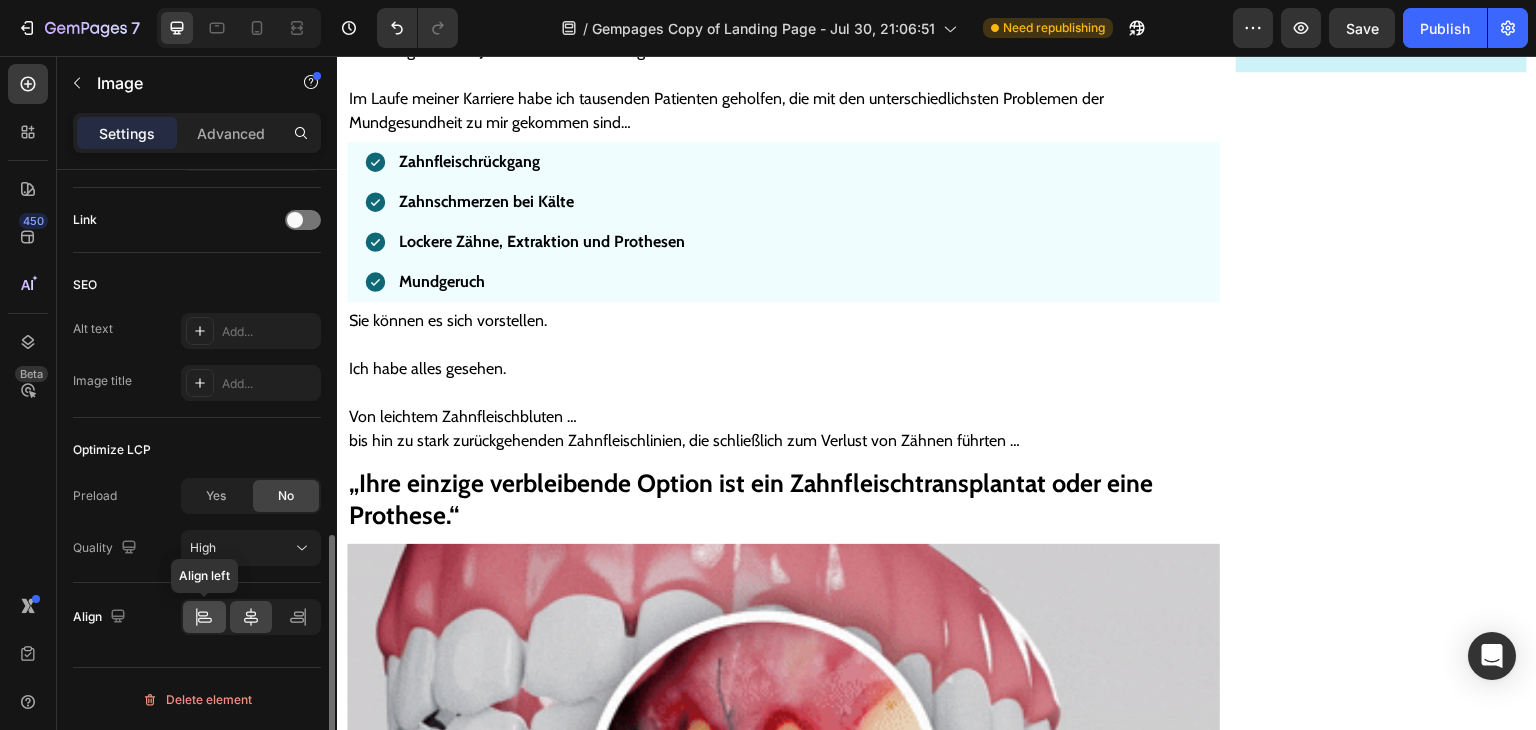 click 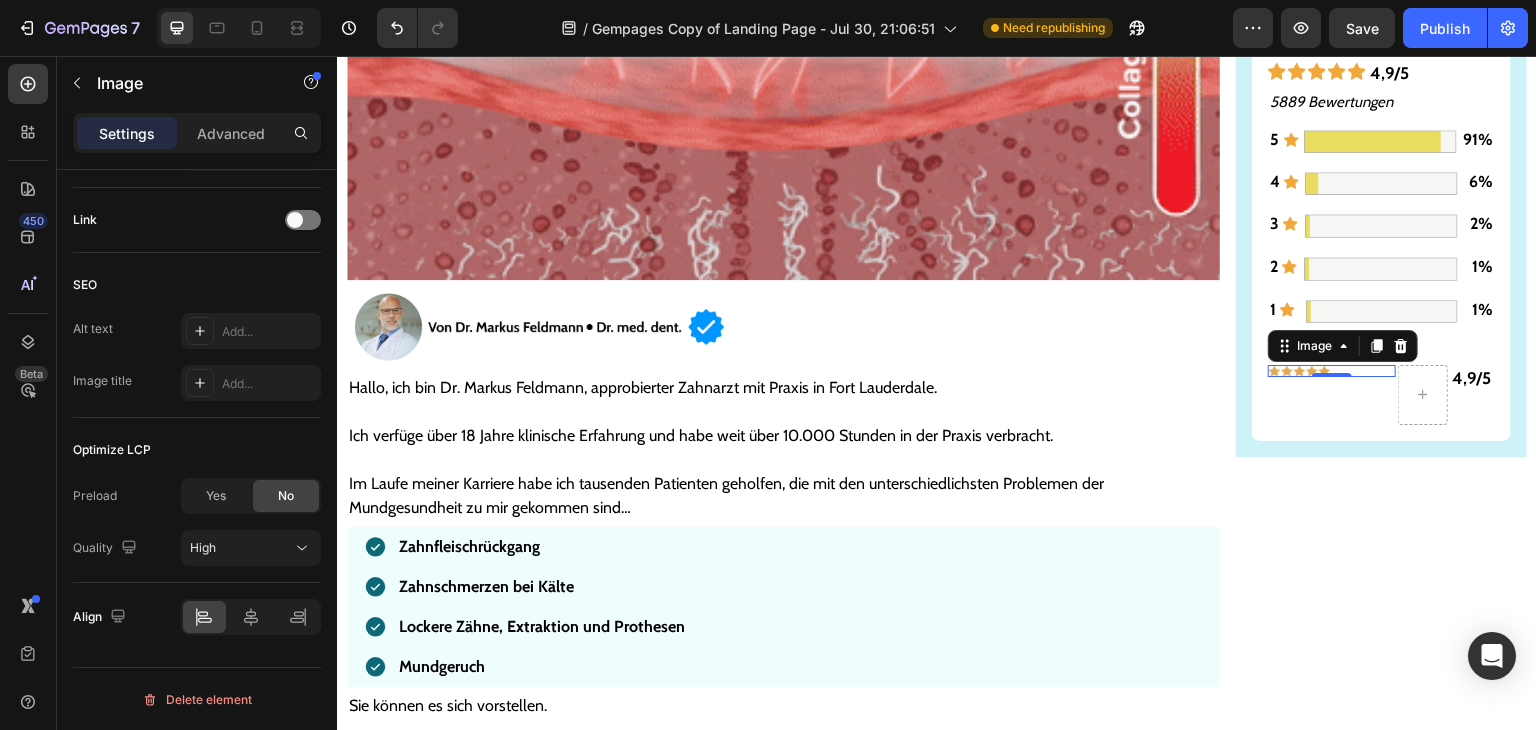 scroll, scrollTop: 580, scrollLeft: 0, axis: vertical 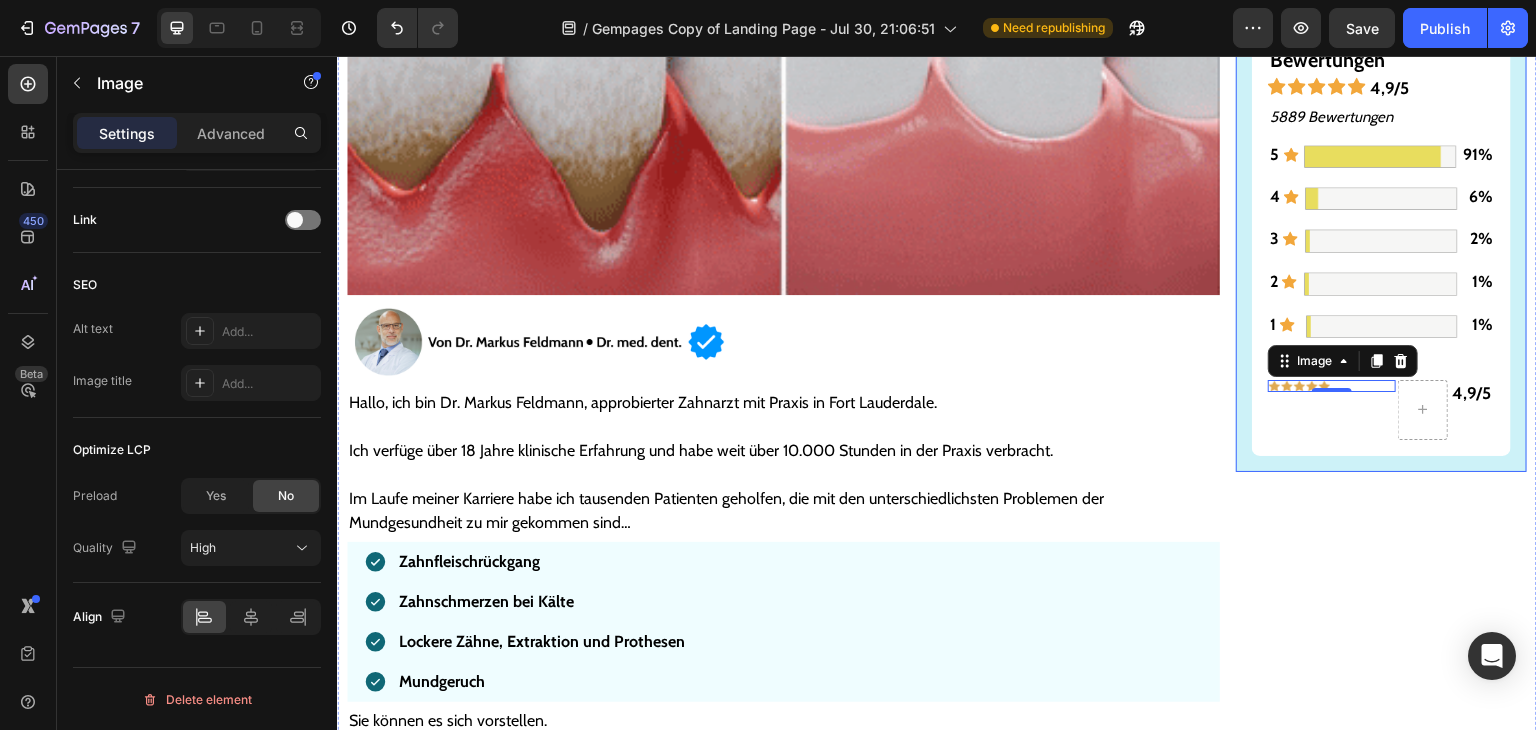 click on "Gesünderes & stärkeres Zahnfleisch – oder Geld zurück! Text Block Image ZU GESÜNDEREM ZAHNFLEISCH >> Button Bewertungen Text Block
Icon
Icon
Icon
Icon
Icon 4,9/5 Text Block Row 5889 Bewertungen Text Block 5 Text Block
Icon Image 91% Text Block Row 4 Text Block
Icon Image 6% Text Block Row 3 Text Block
Icon Image 2% Text Block Row 2 Text Block
Icon Image 1% Text Block Row 1 Text Block
Icon Image 1% Text Block Row Nach Merkmal Text Block Image   0
4,9/5 Text Block Row Row Row" at bounding box center (1381, 34) 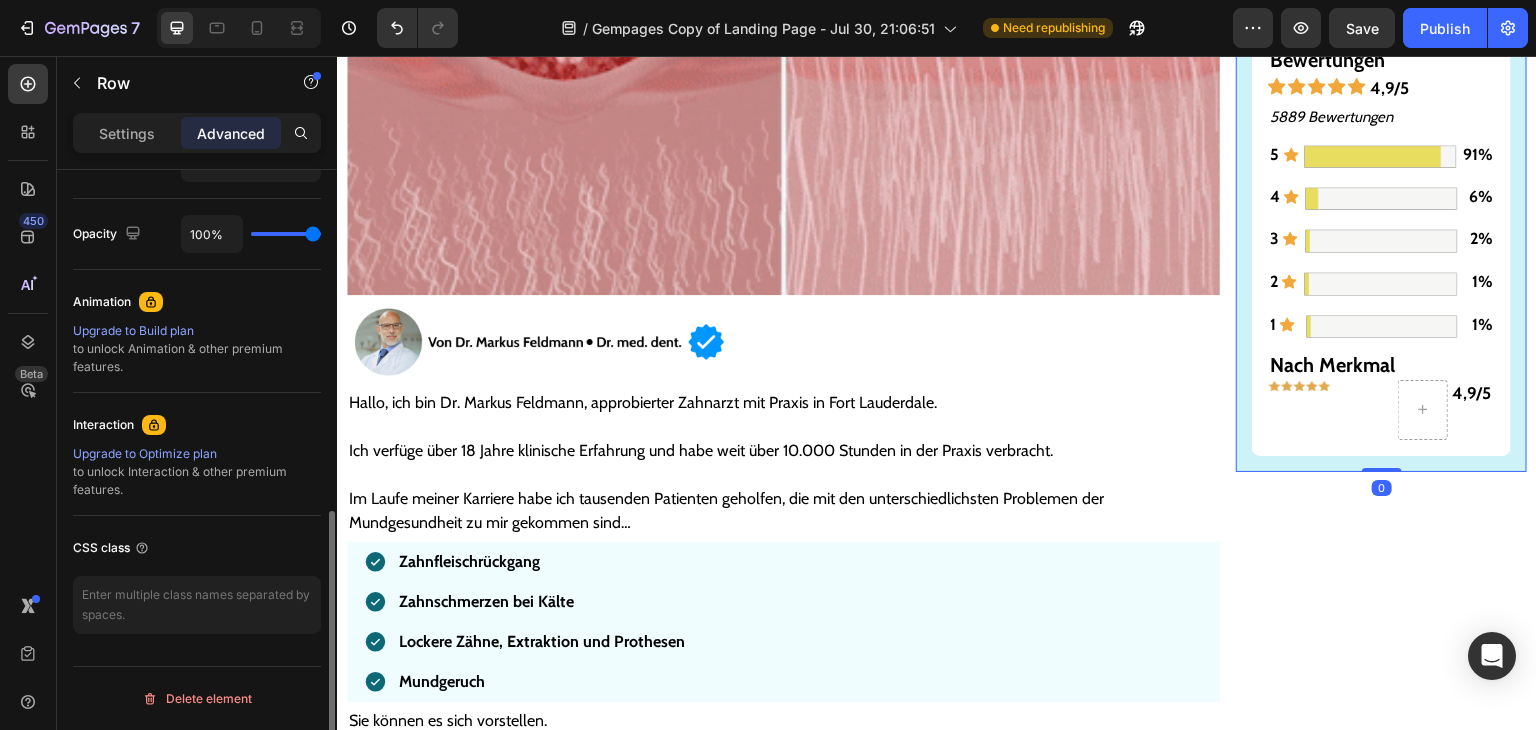 scroll, scrollTop: 0, scrollLeft: 0, axis: both 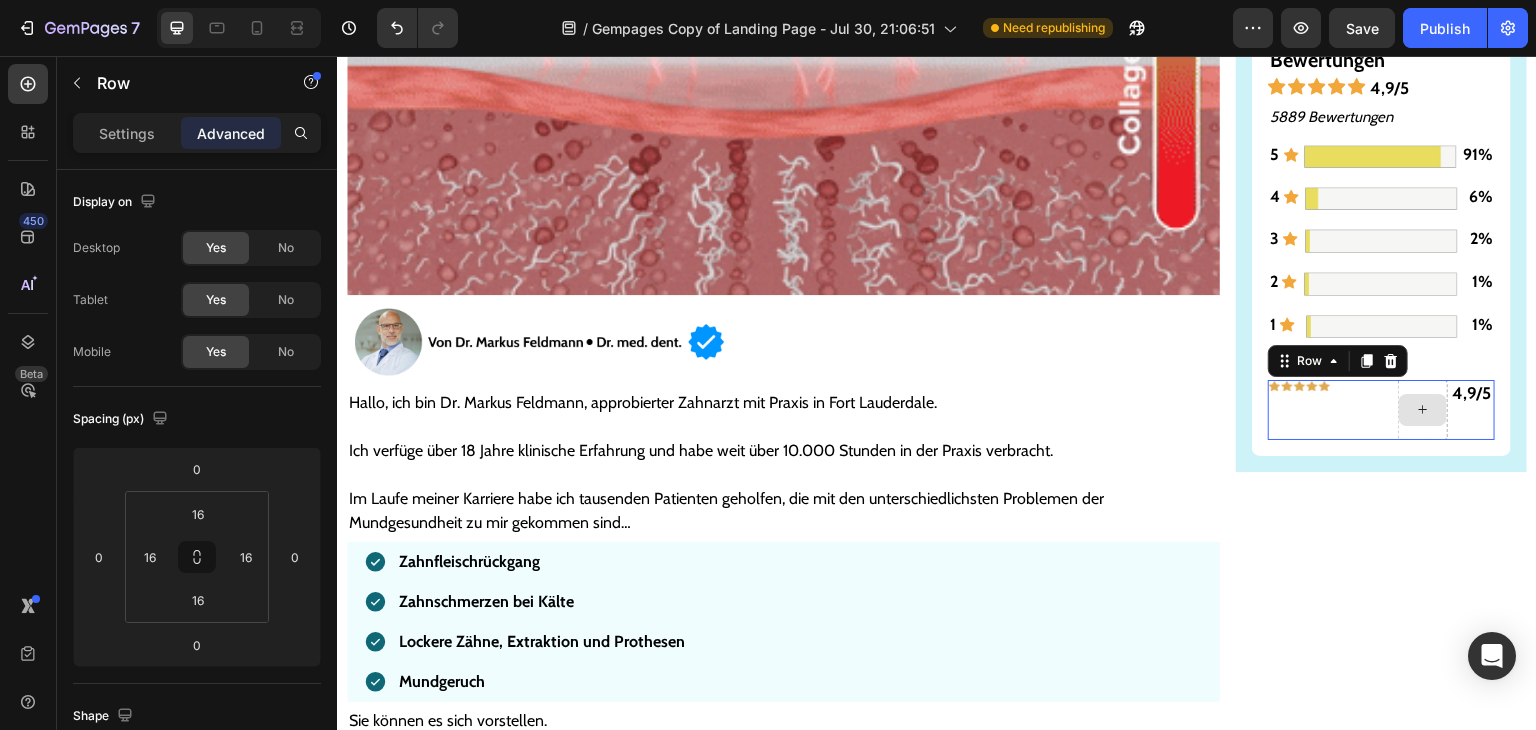 click at bounding box center [1423, 410] 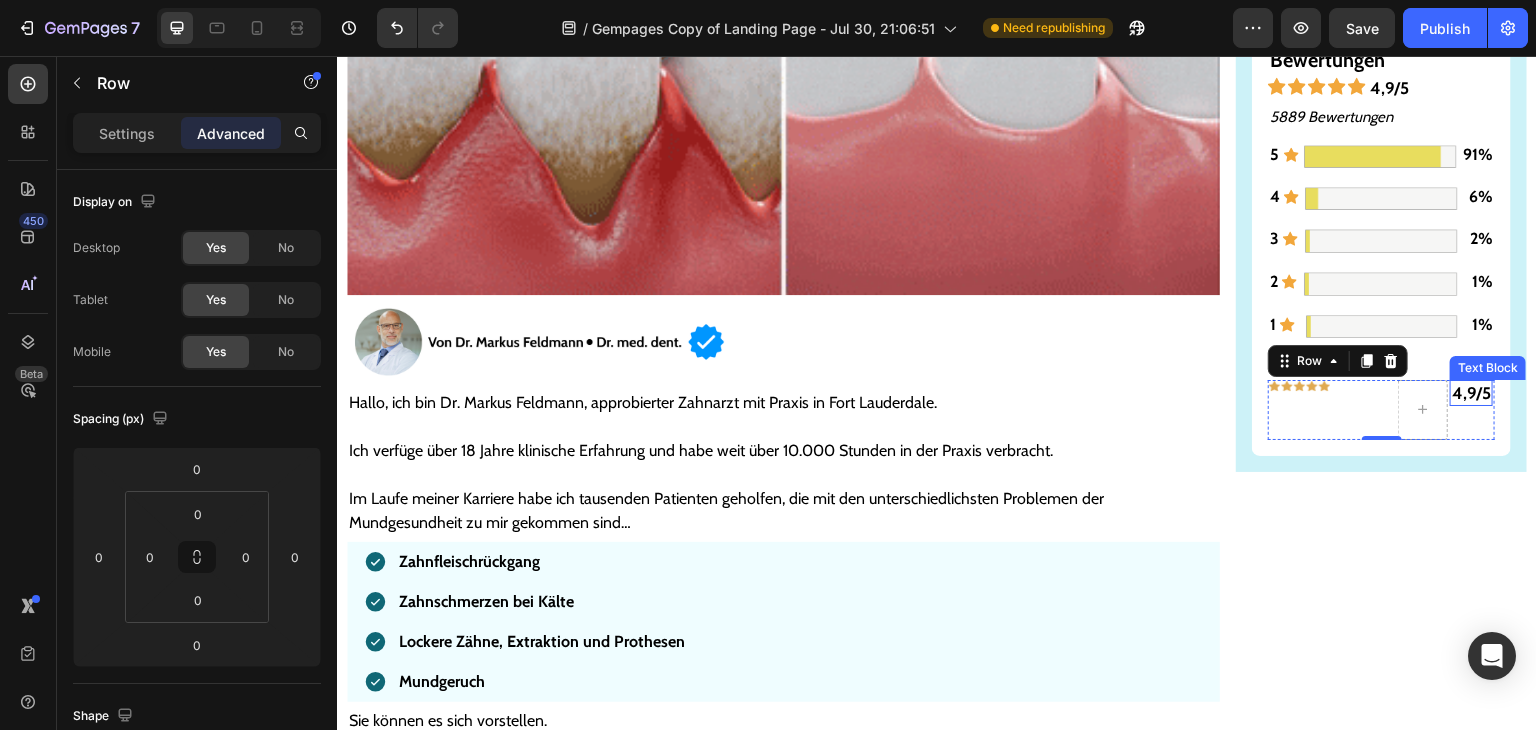 click on "4,9/5" at bounding box center [1471, 393] 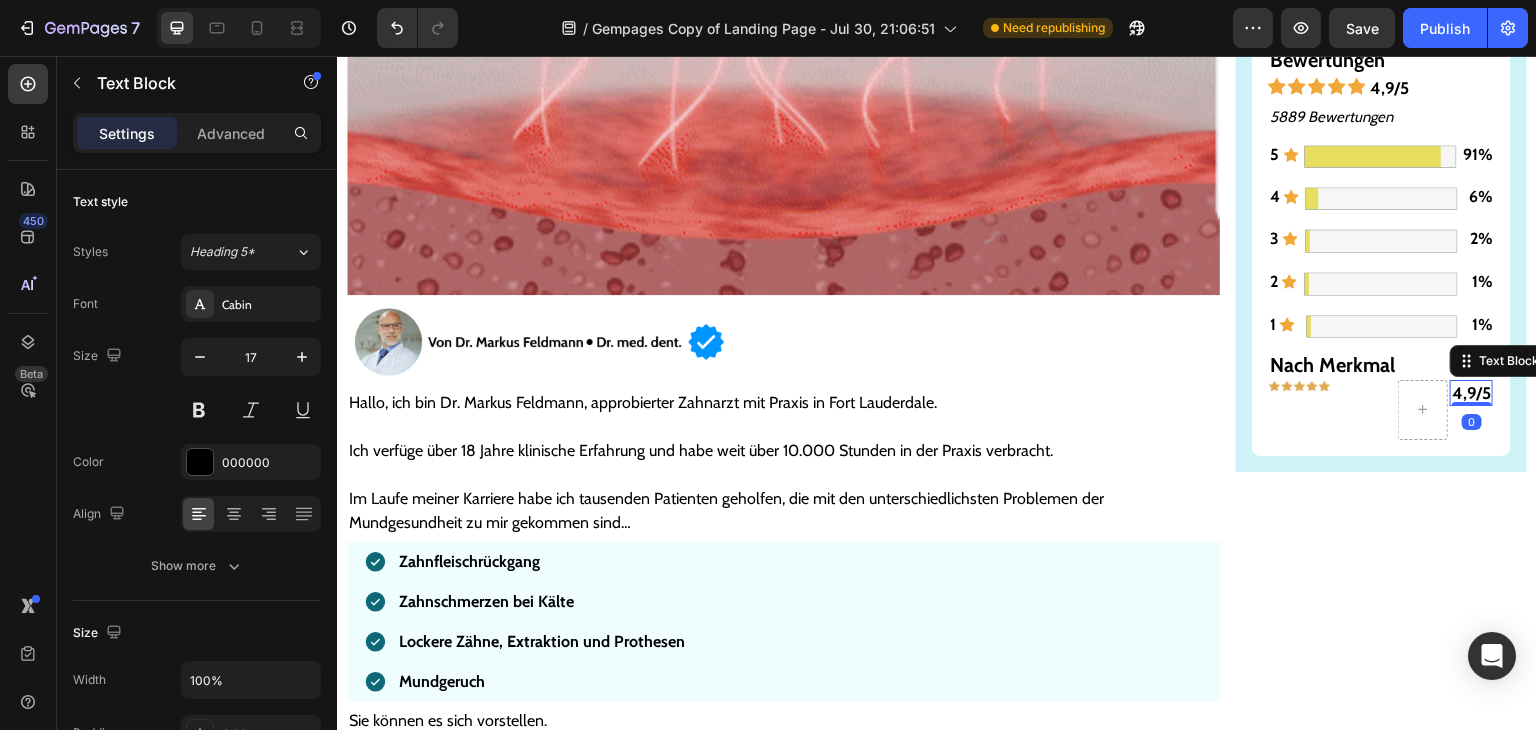 click on "4,9/5" at bounding box center (1471, 393) 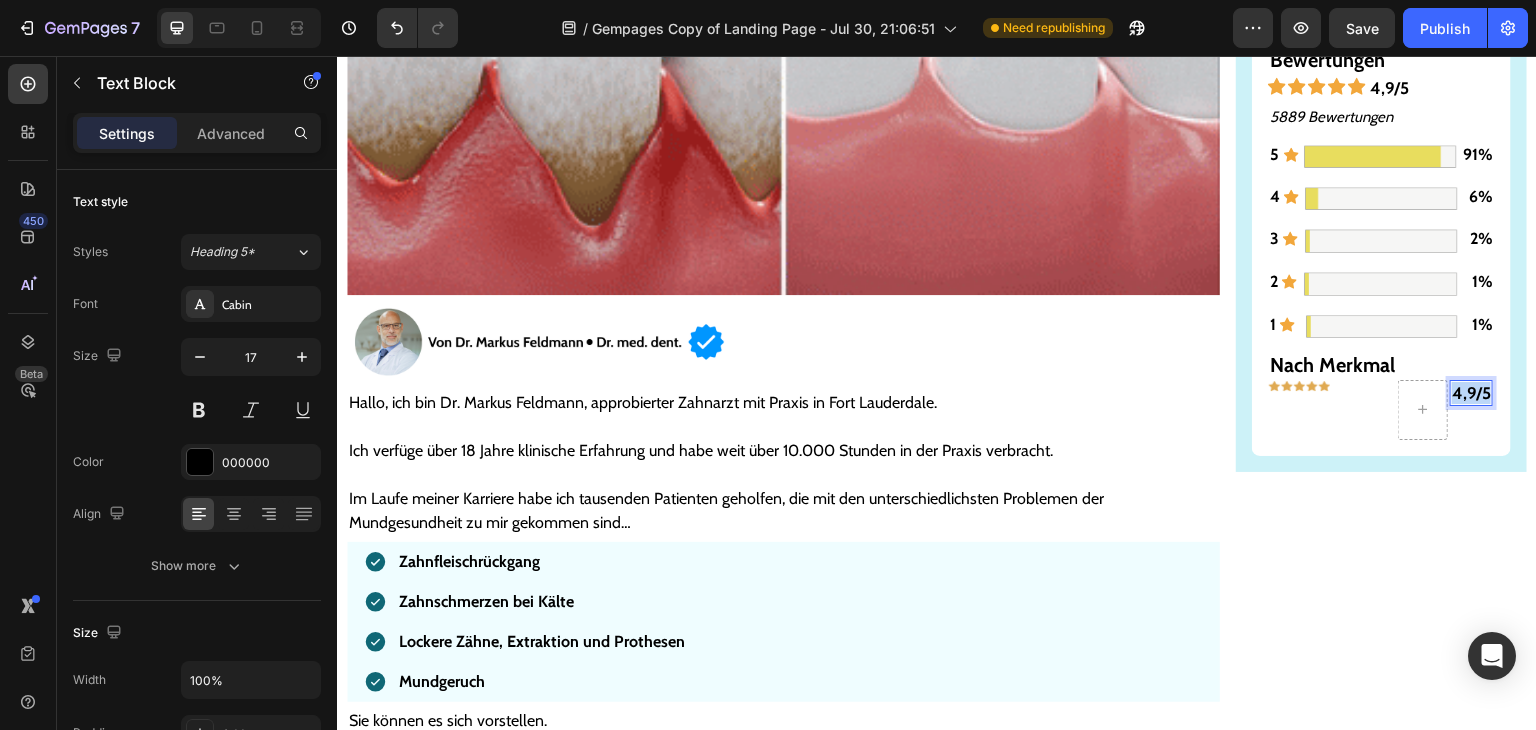 click on "4,9/5" at bounding box center [1471, 393] 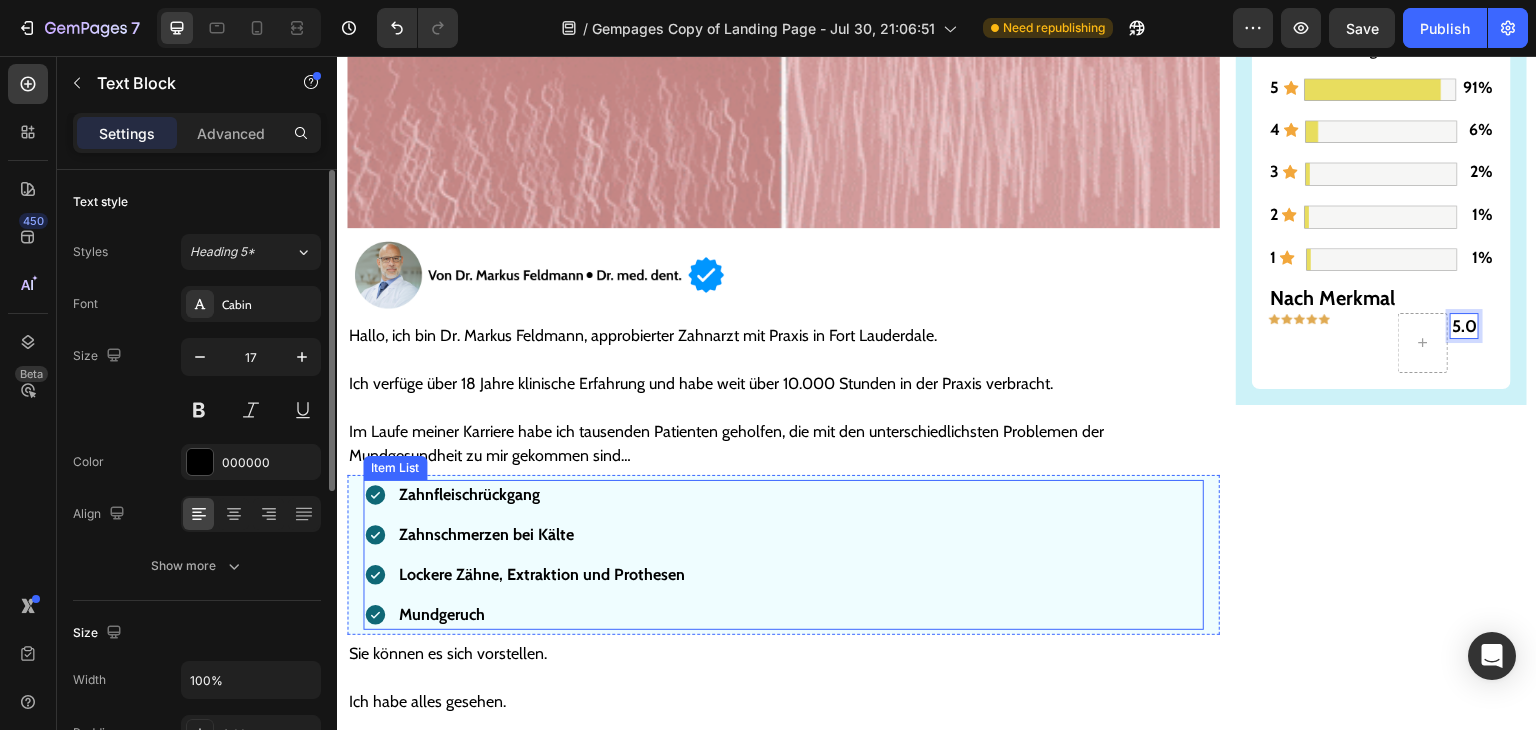 scroll, scrollTop: 680, scrollLeft: 0, axis: vertical 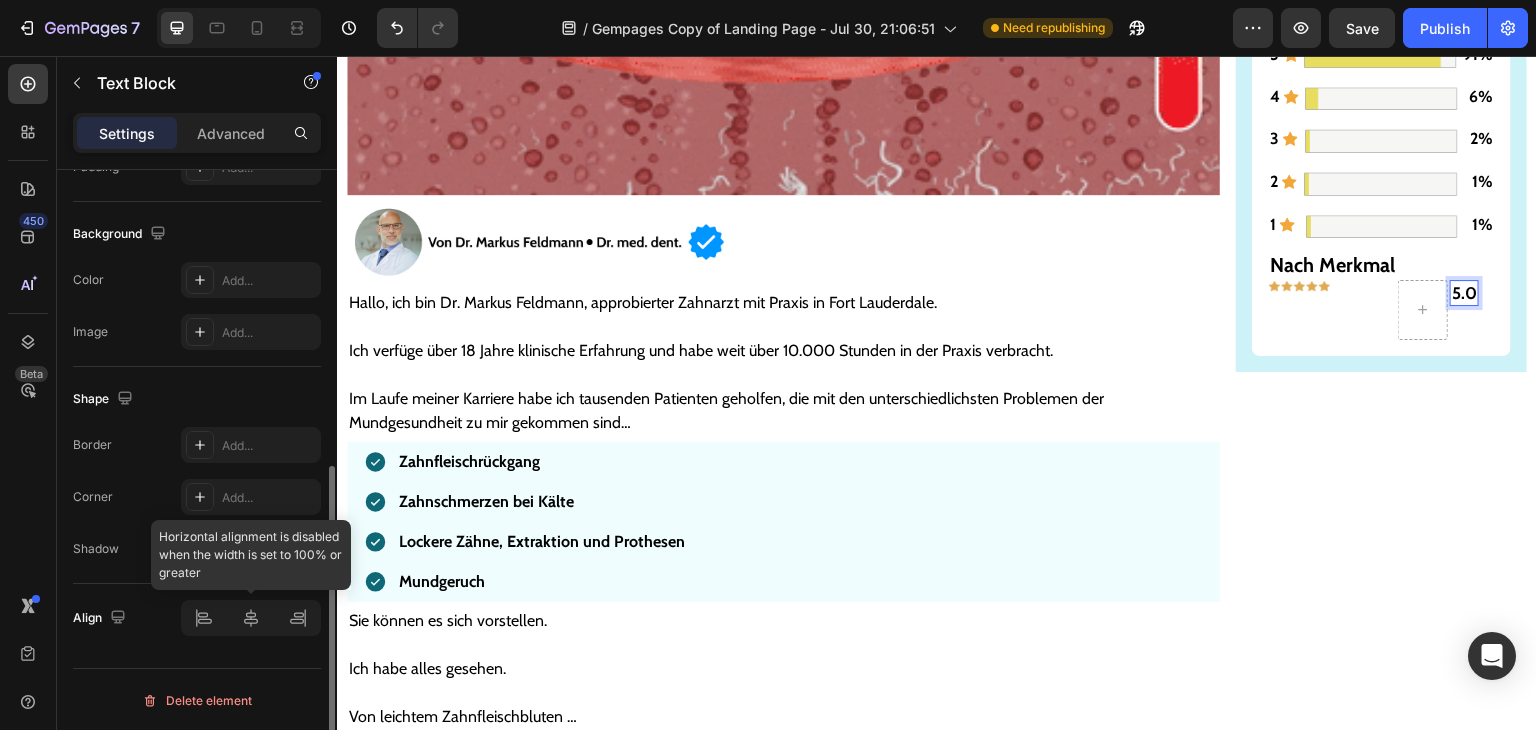 click 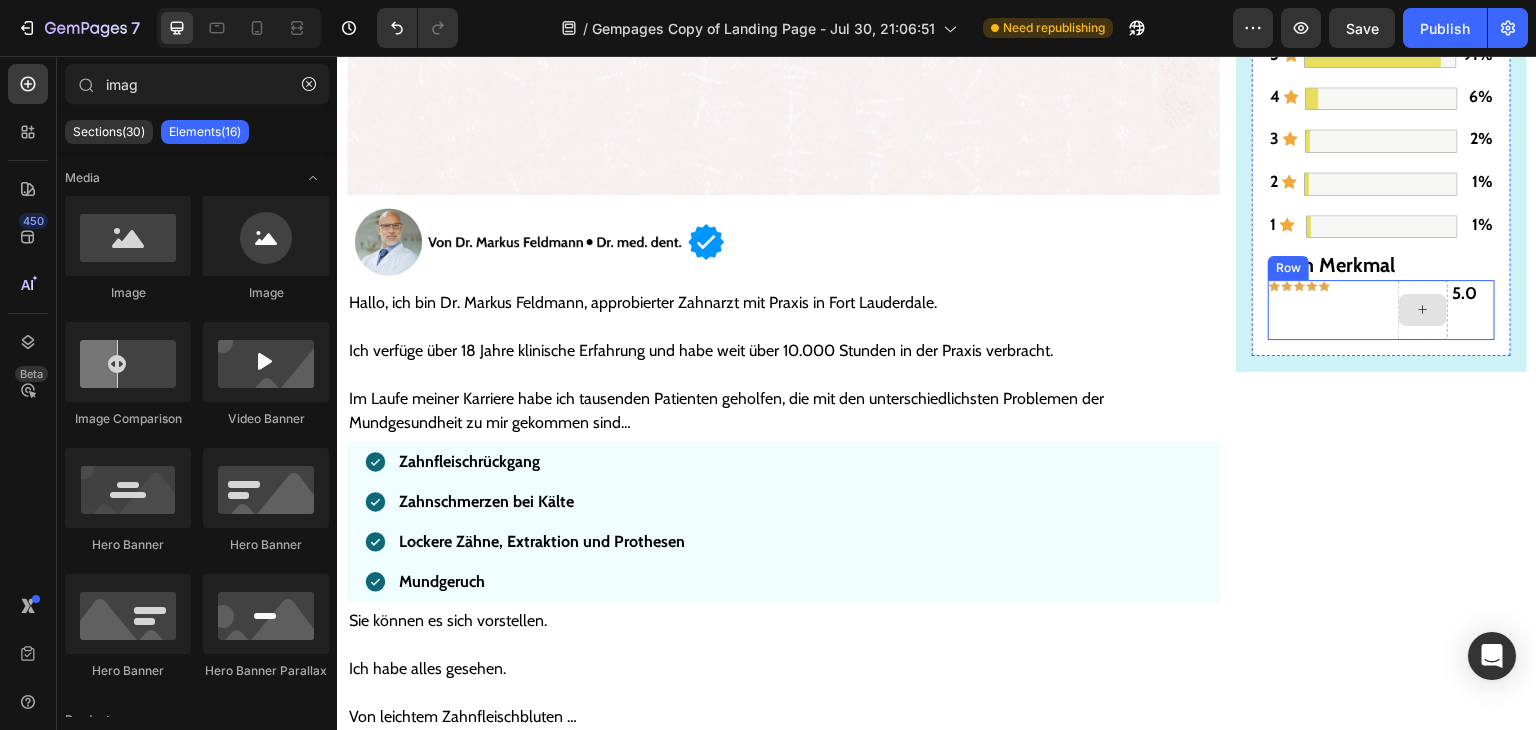 click at bounding box center [1423, 310] 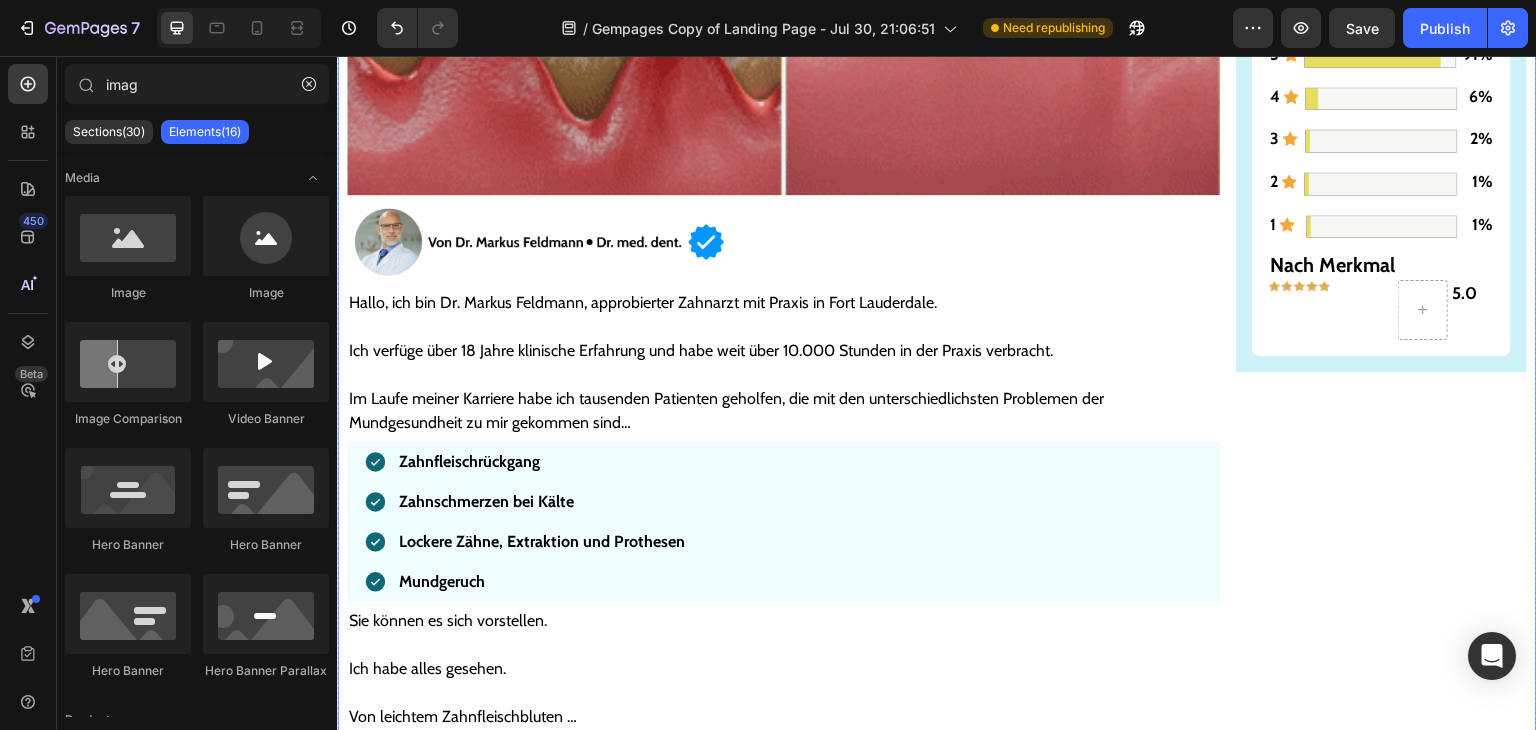 scroll, scrollTop: 580, scrollLeft: 0, axis: vertical 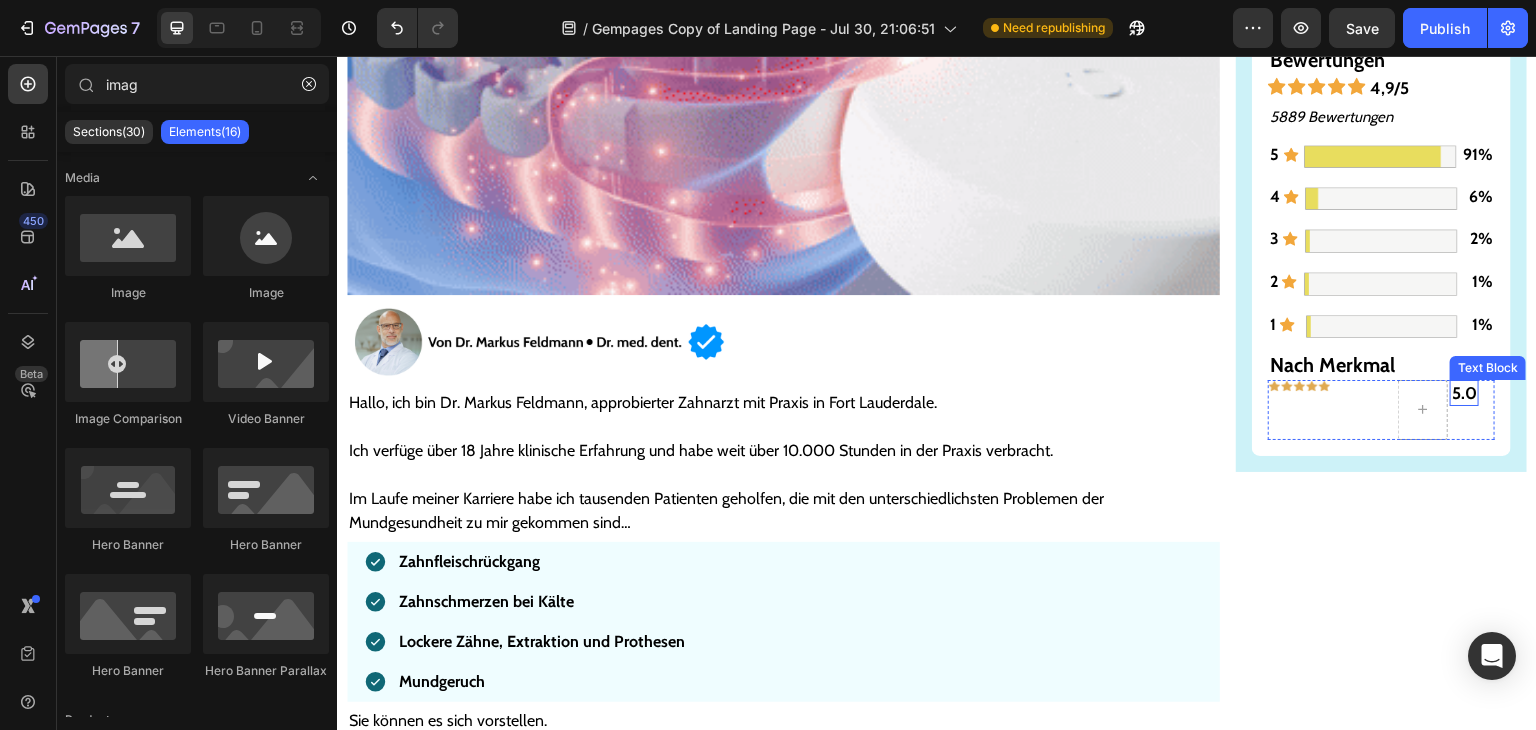 click on "5.0" at bounding box center (1464, 393) 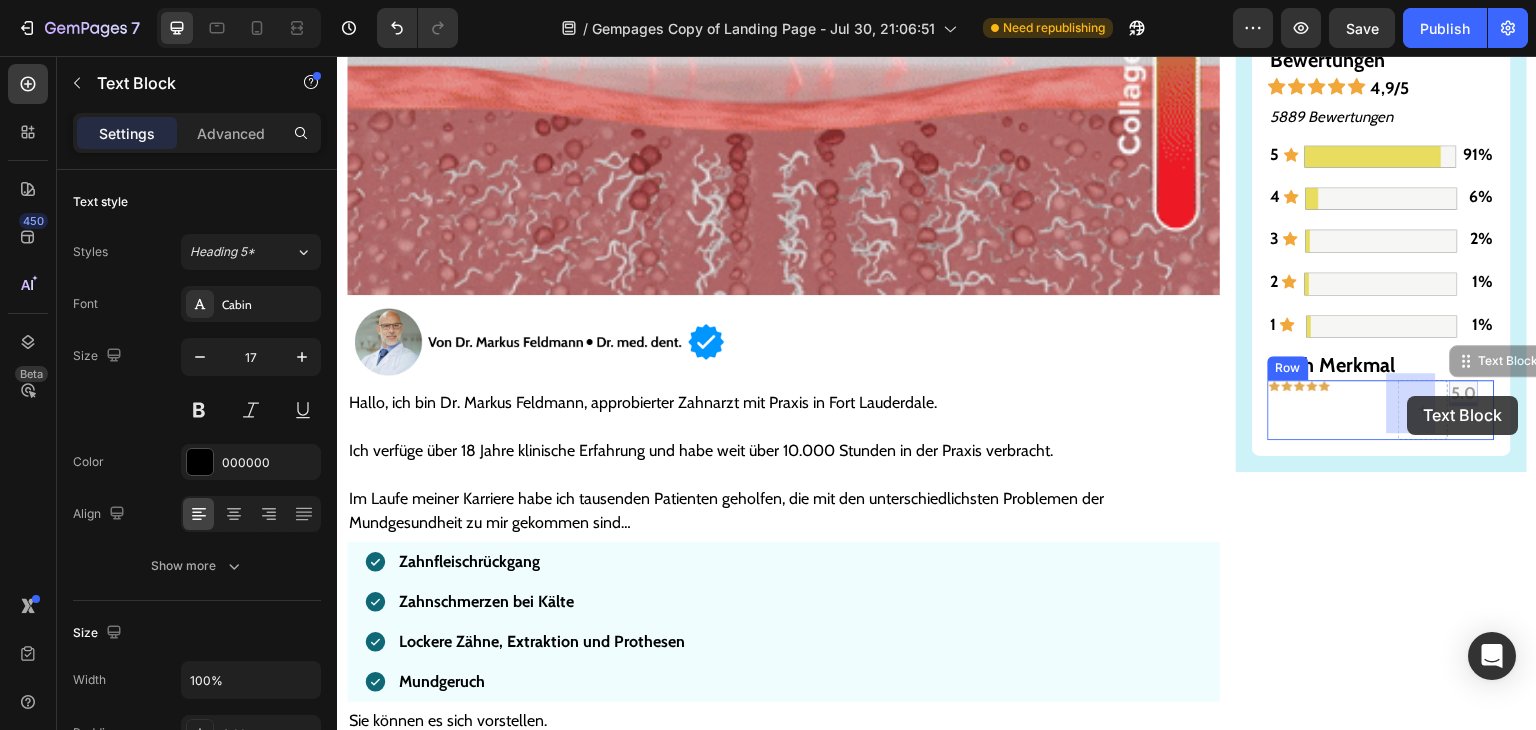 drag, startPoint x: 1460, startPoint y: 358, endPoint x: 1408, endPoint y: 396, distance: 64.40497 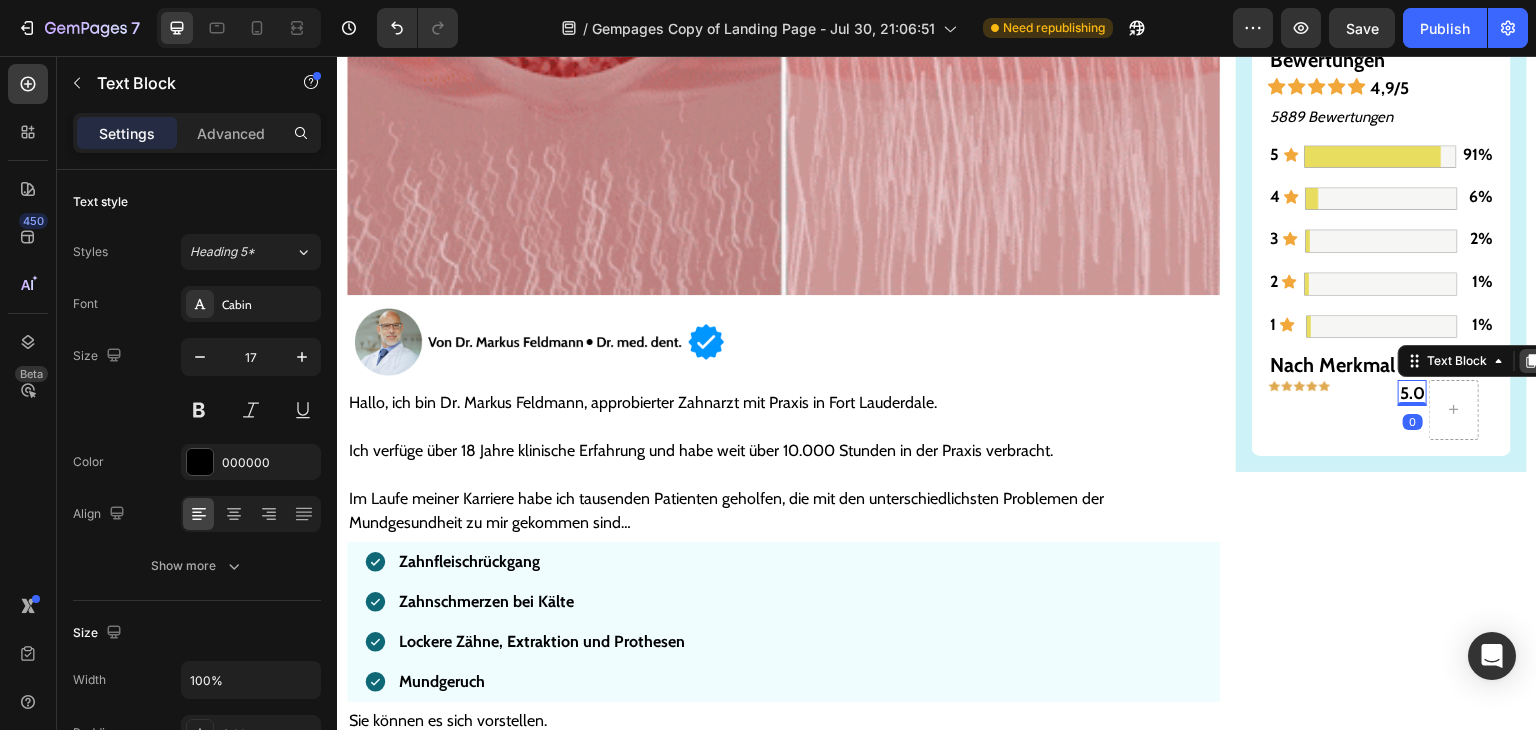 click 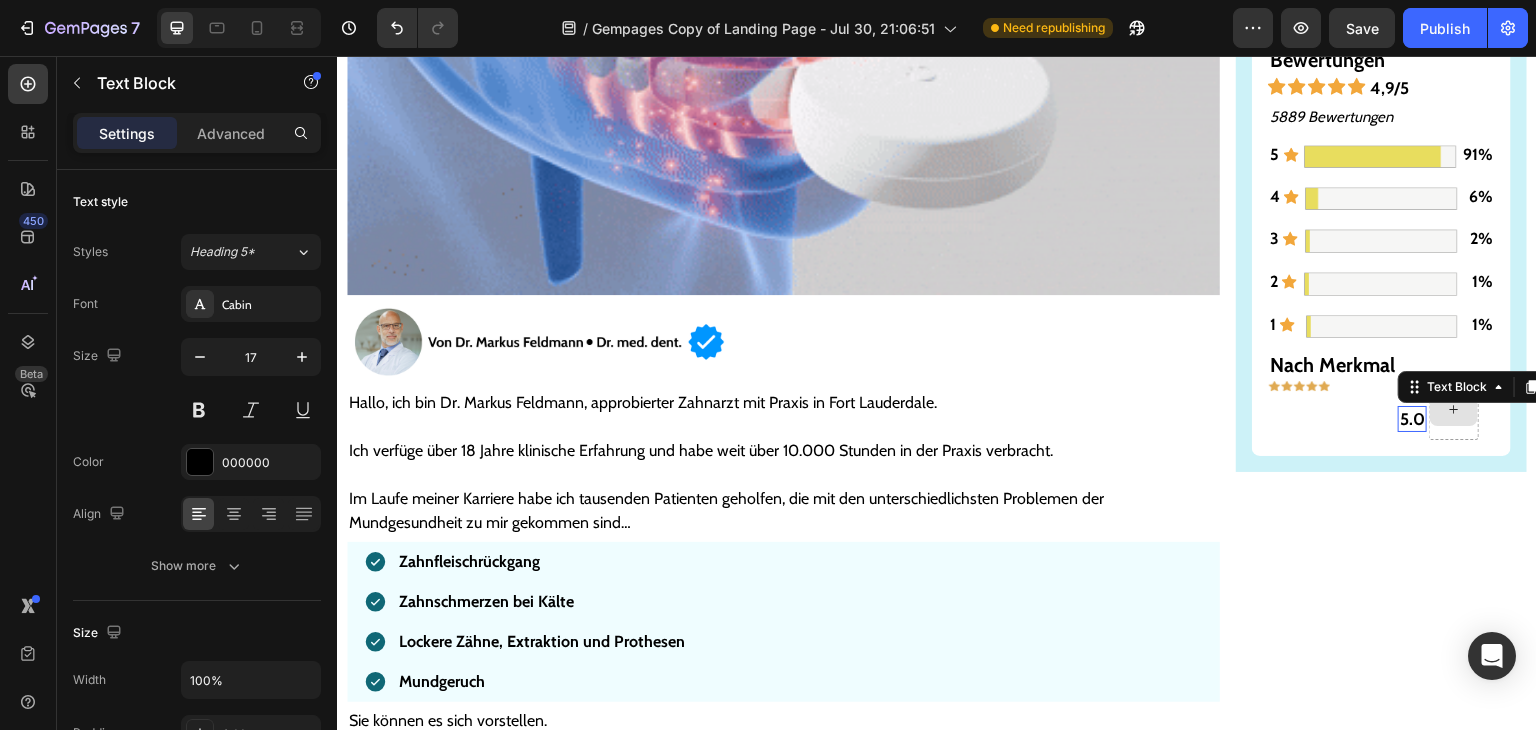 scroll, scrollTop: 566, scrollLeft: 0, axis: vertical 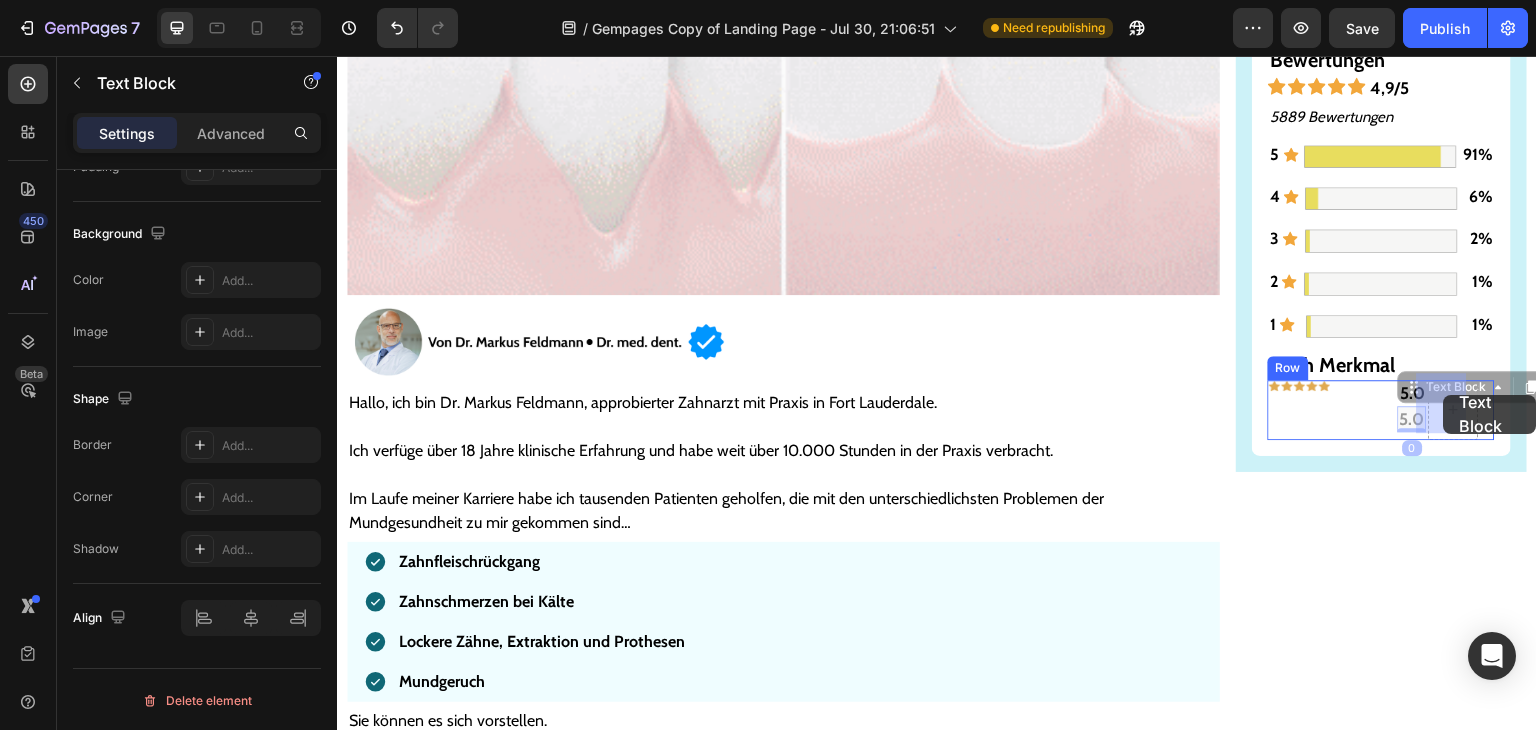 drag, startPoint x: 1433, startPoint y: 375, endPoint x: 1444, endPoint y: 395, distance: 22.825424 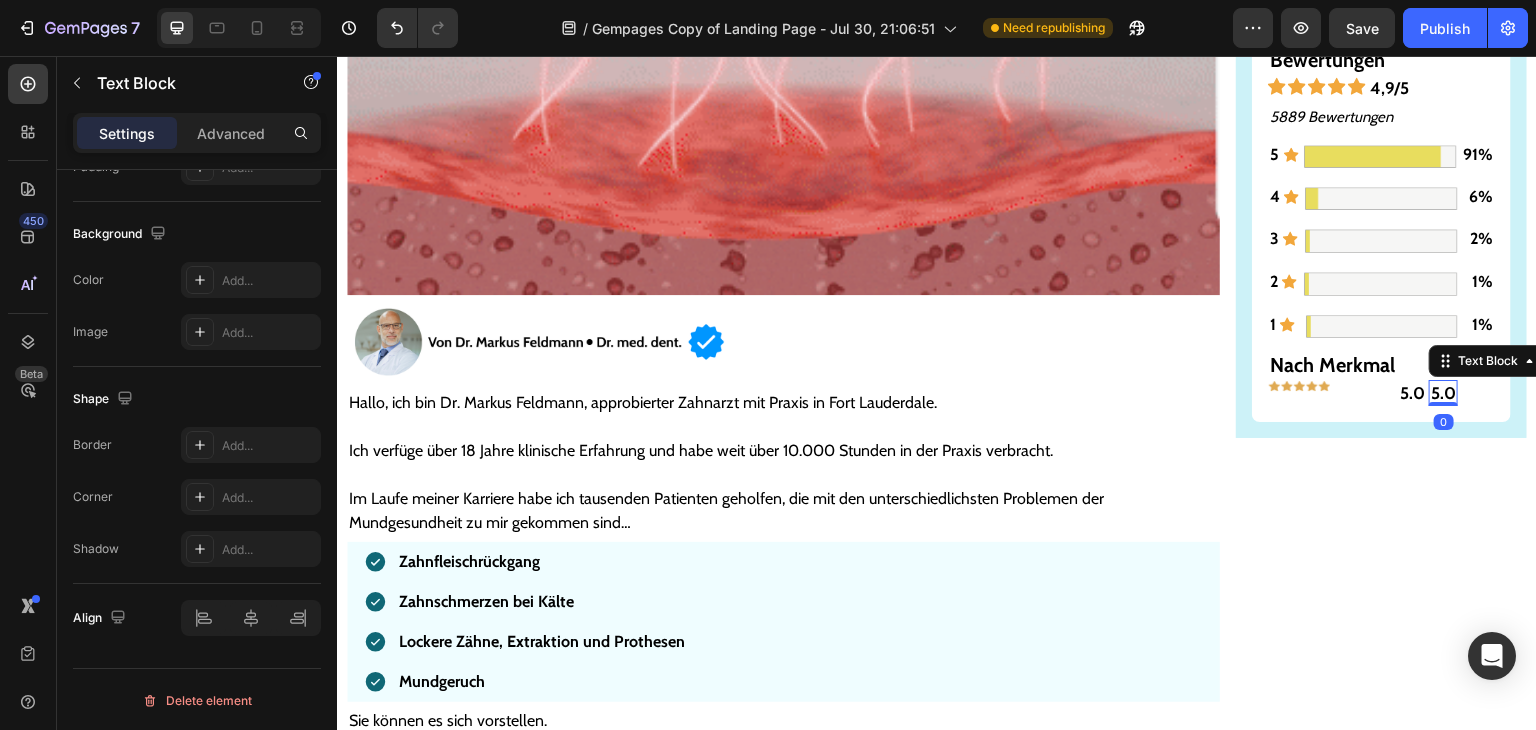 click on "5.0" at bounding box center [1443, 393] 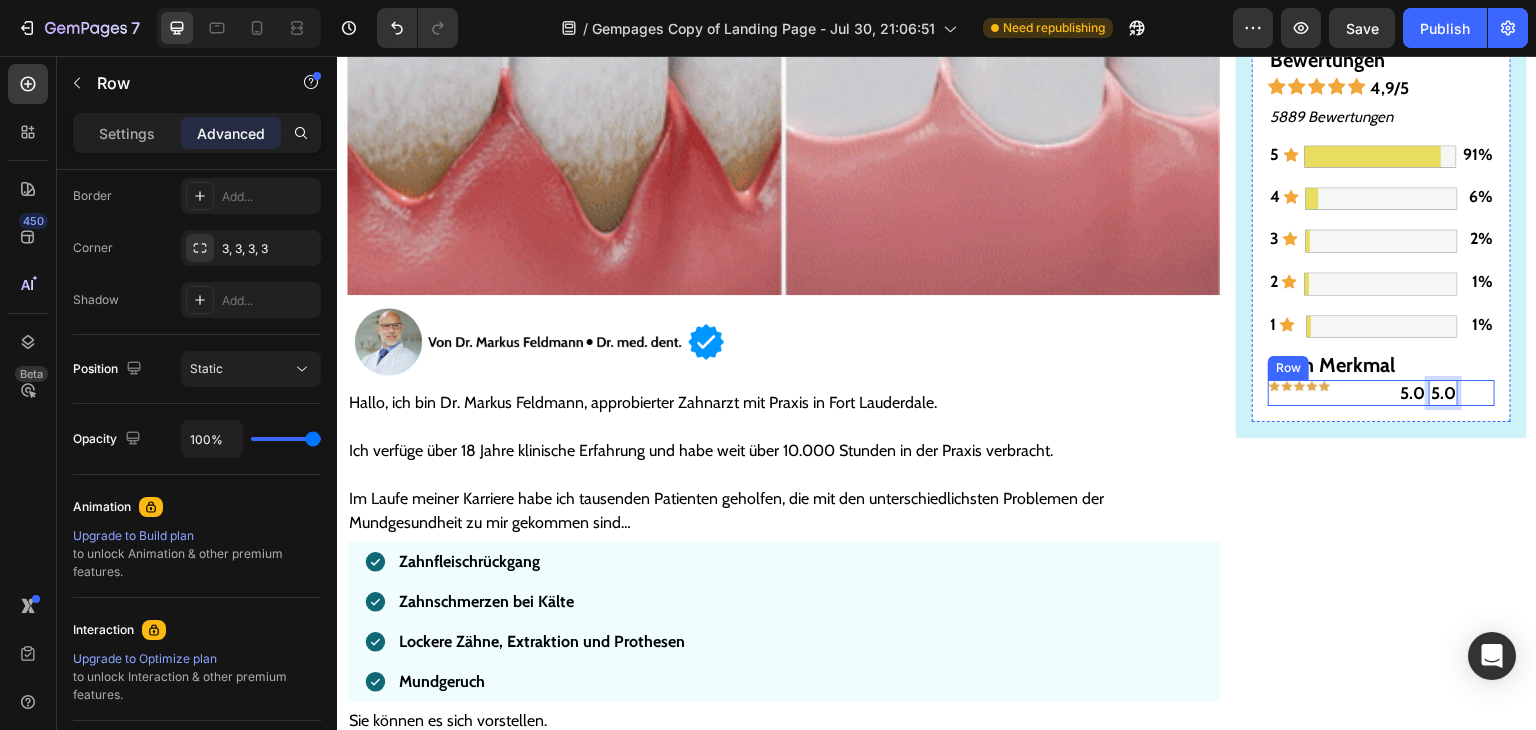 click on "Image 5.0 Text Block 5.0 Text Block   0 Row" at bounding box center (1381, 393) 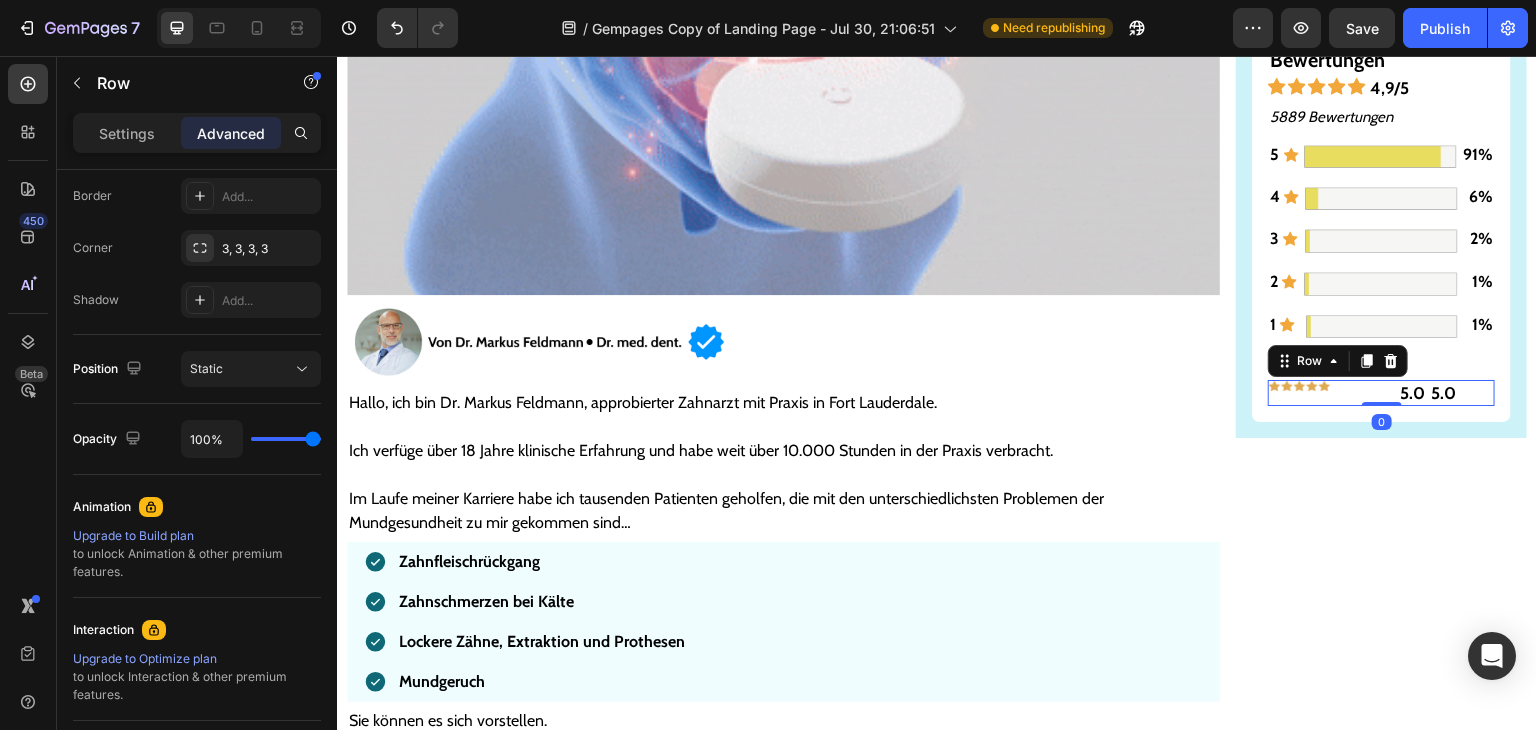 scroll, scrollTop: 0, scrollLeft: 0, axis: both 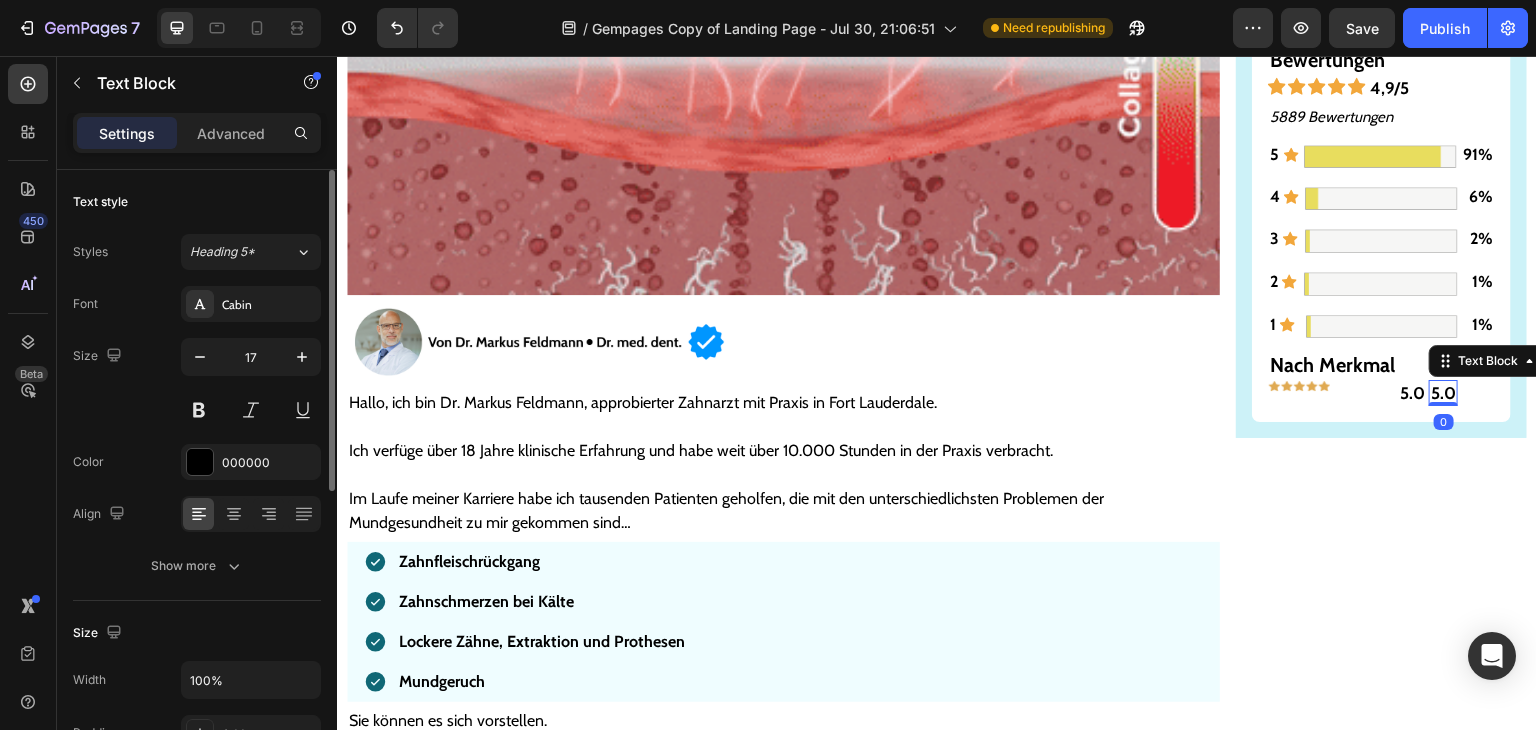 click on "5.0" at bounding box center (1443, 393) 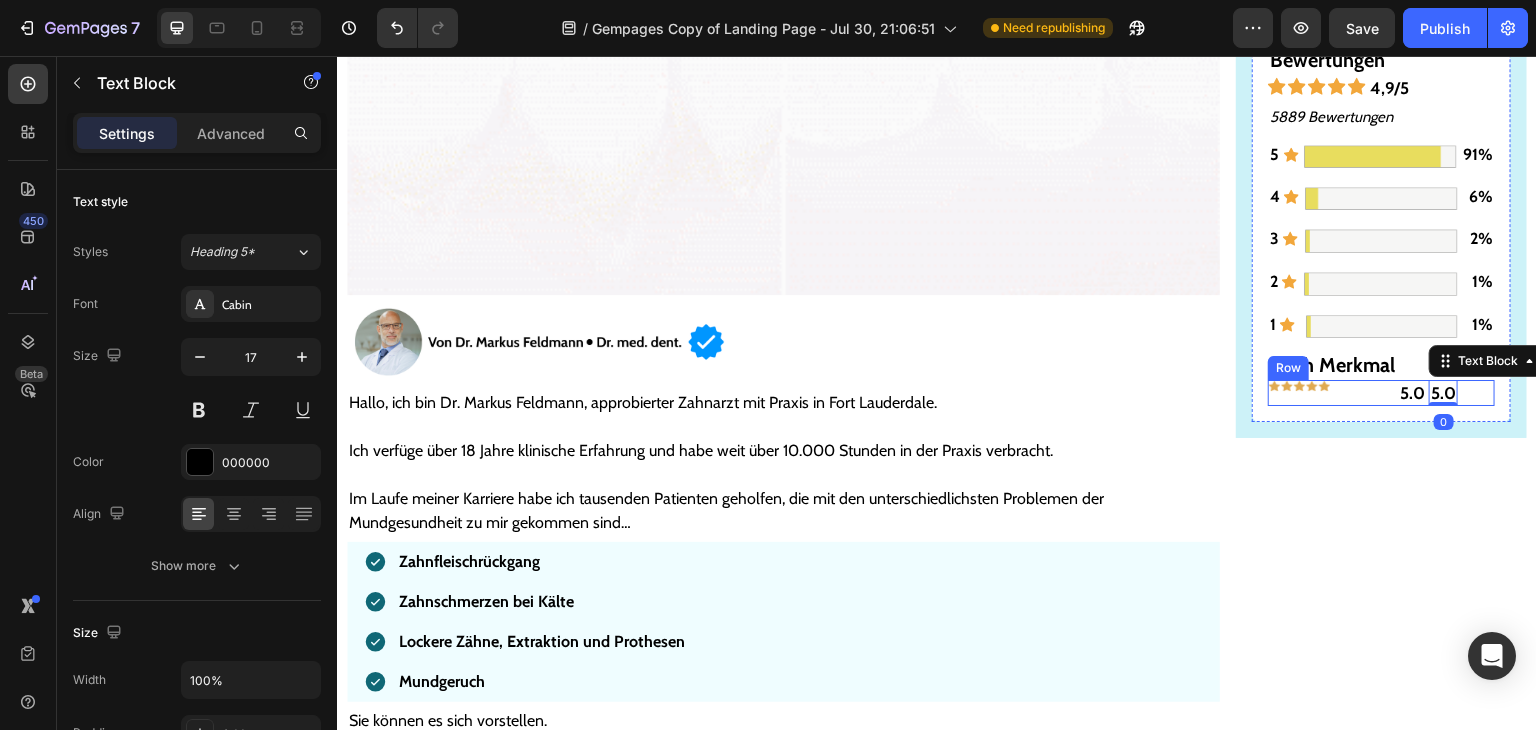 click on "Image 5.0 Text Block 5.0 Text Block   0 Row" at bounding box center [1381, 393] 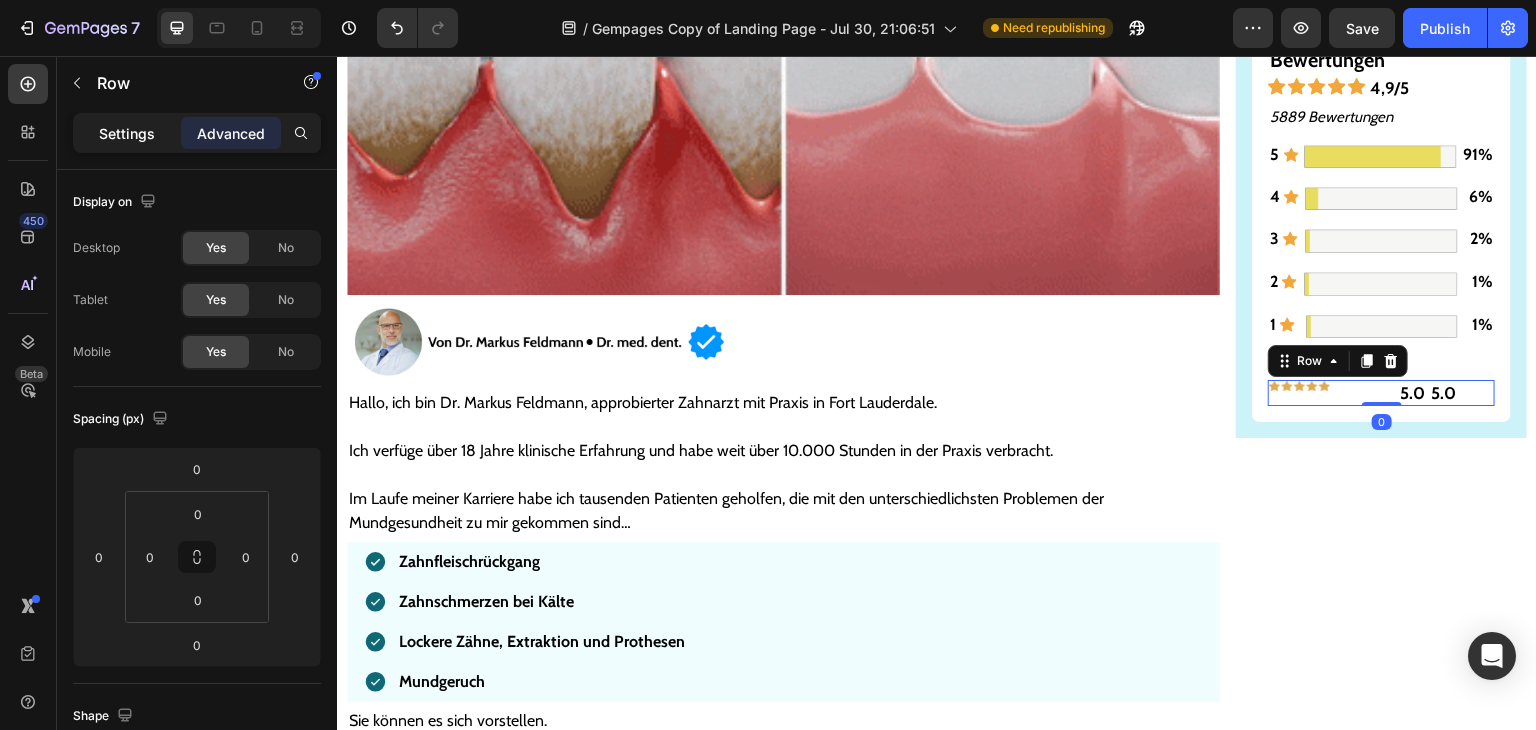 click on "Settings" at bounding box center (127, 133) 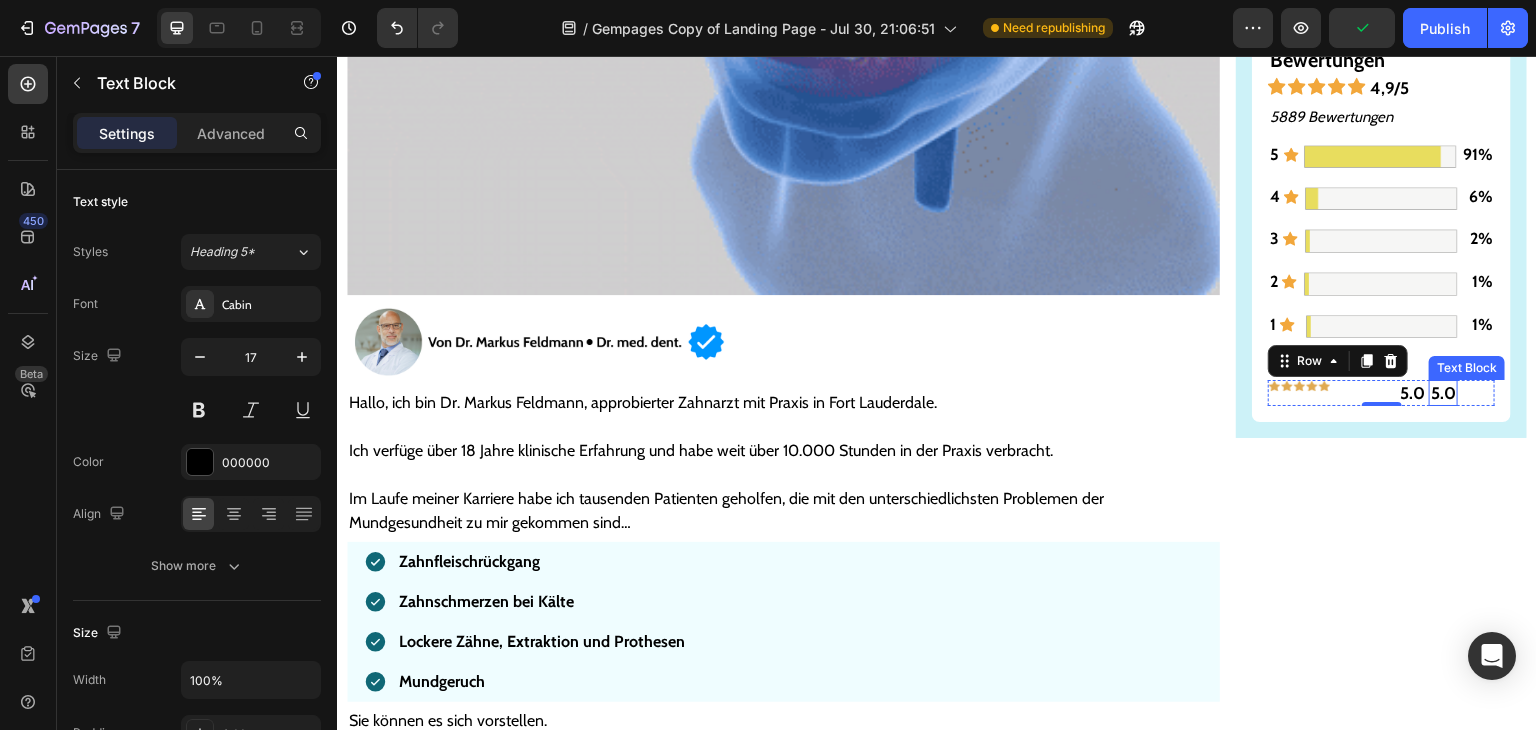 click on "5.0" at bounding box center (1443, 393) 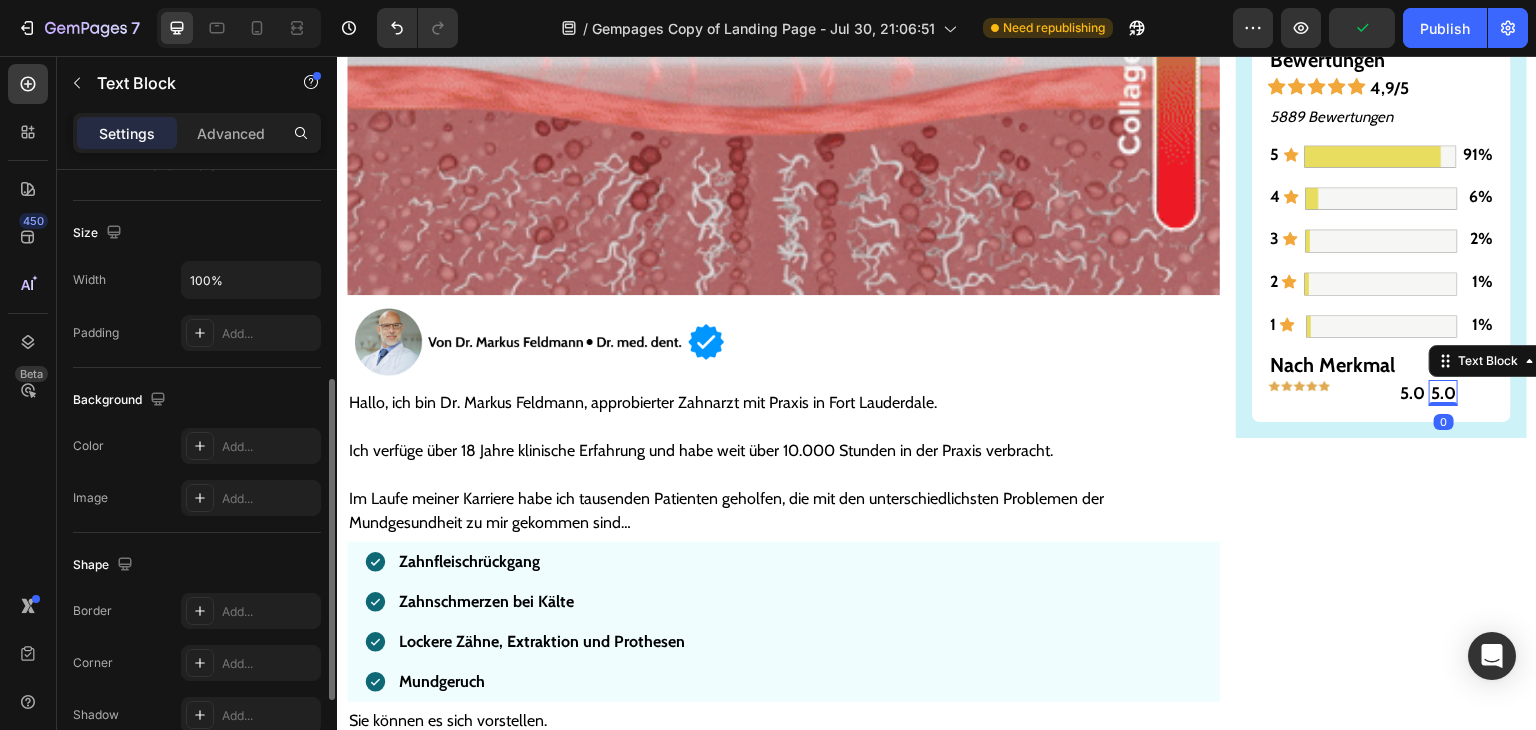 scroll, scrollTop: 566, scrollLeft: 0, axis: vertical 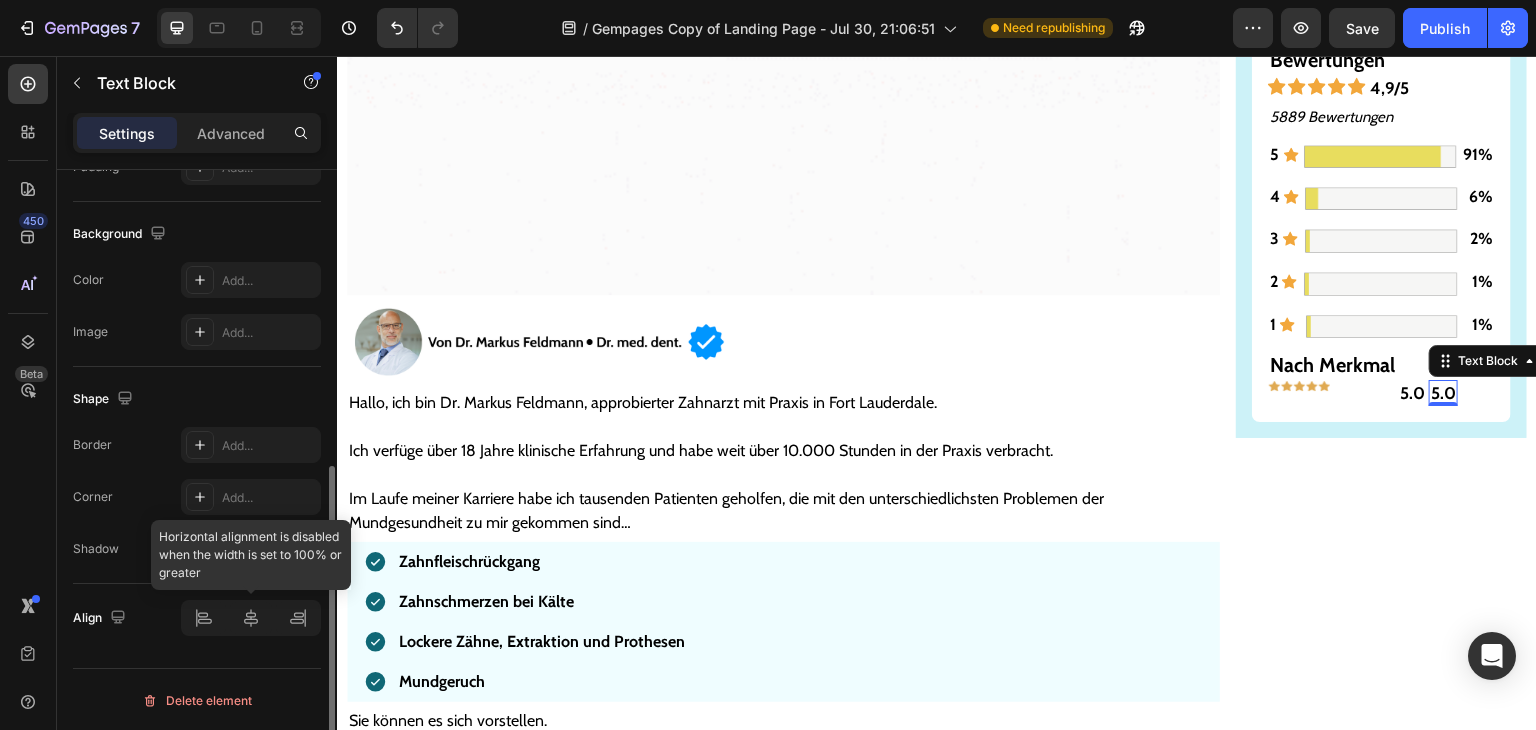 click 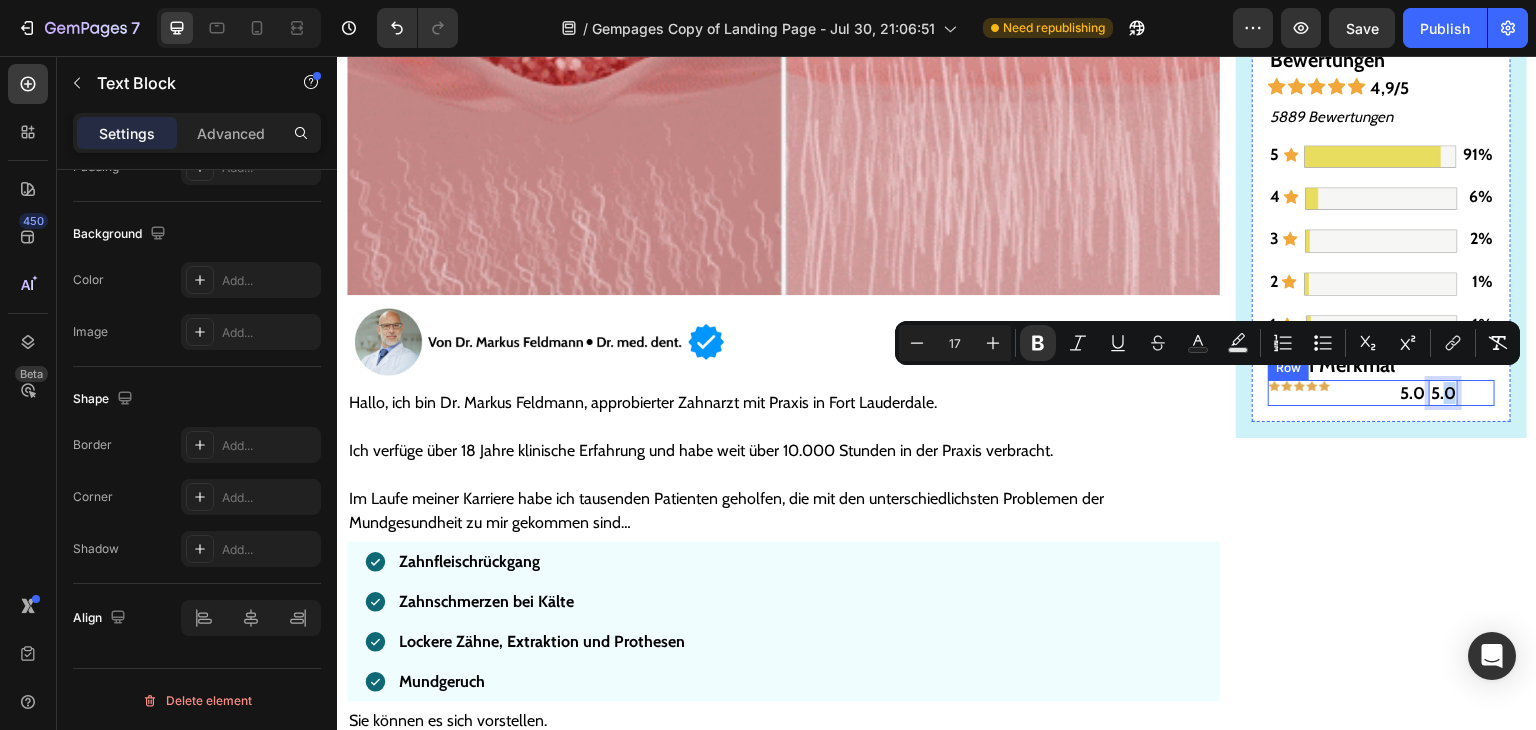 drag, startPoint x: 1436, startPoint y: 390, endPoint x: 1454, endPoint y: 394, distance: 18.439089 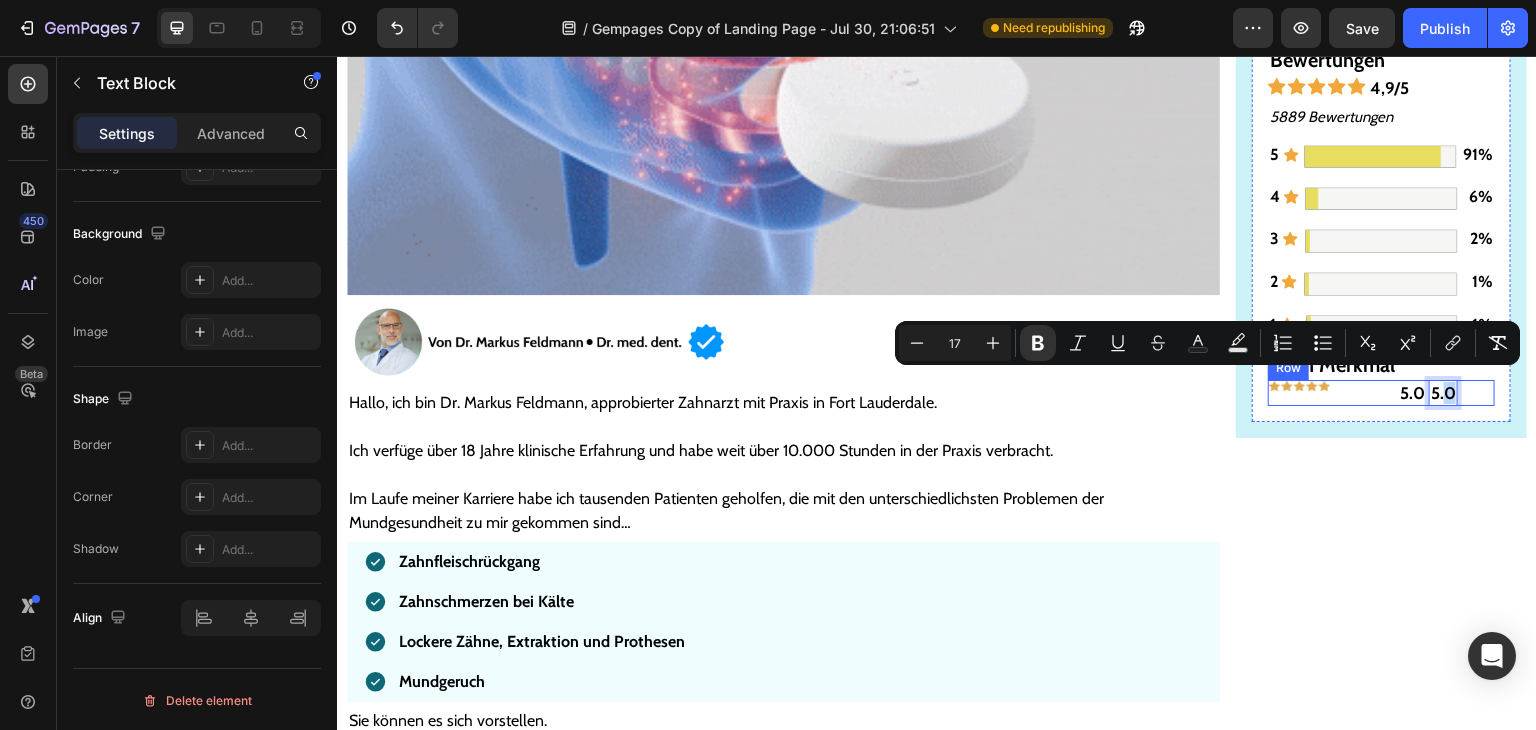 click on "Image 5.0 Text Block 5.0 Text Block   0 Row" at bounding box center [1381, 393] 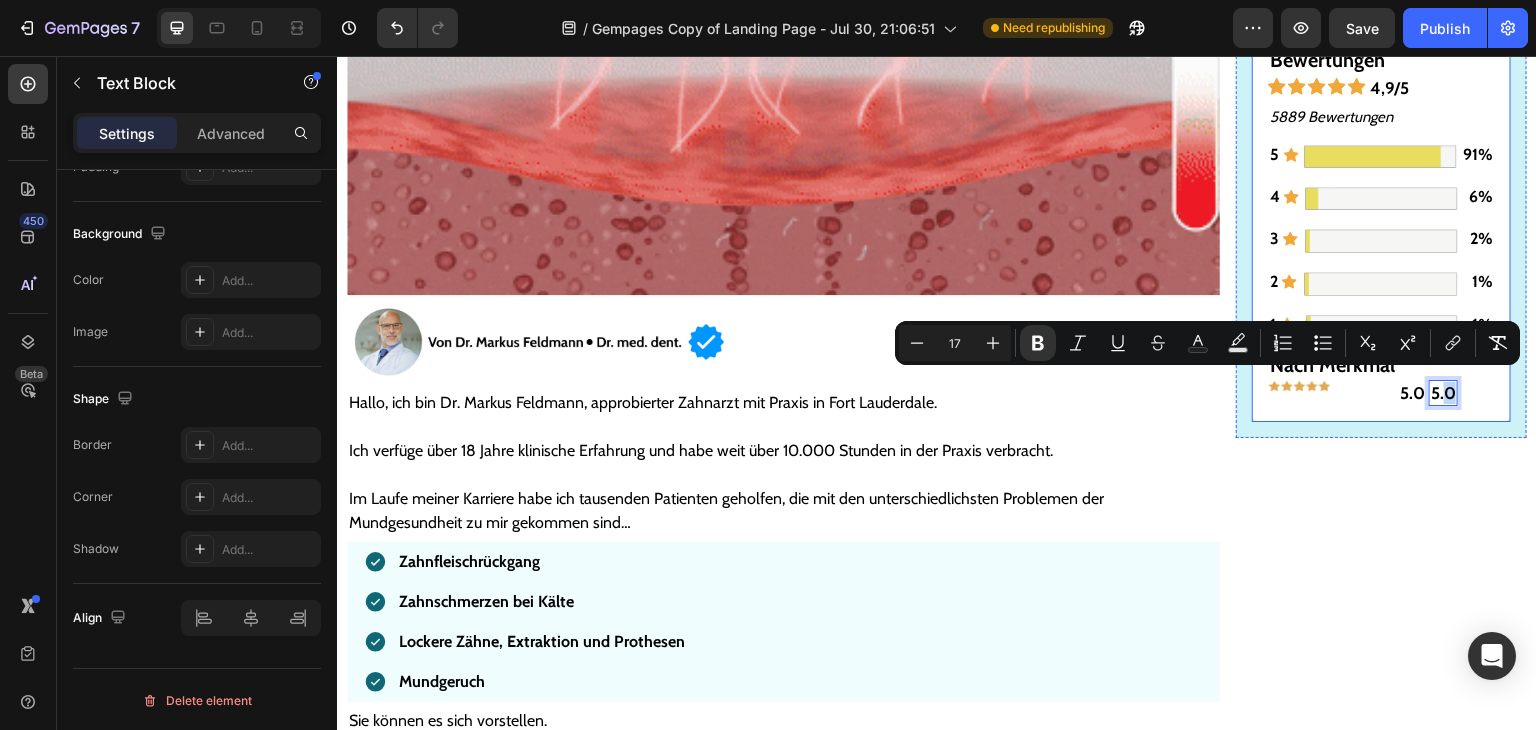 click on "Gesünderes & stärkeres Zahnfleisch – oder Geld zurück! Text Block Image ZU GESÜNDEREM ZAHNFLEISCH >> Button Bewertungen Text Block
Icon
Icon
Icon
Icon
Icon 4,9/5 Text Block Row 5889 Bewertungen Text Block 5 Text Block
Icon Image 91% Text Block Row 4 Text Block
Icon Image 6% Text Block Row 3 Text Block
Icon Image 2% Text Block Row 2 Text Block
Icon Image 1% Text Block Row 1 Text Block
Icon Image 1% Text Block Row Nach Merkmal Text Block Image 5.0 Text Block 5.0 Text Block   0 Row Row Row" at bounding box center (1381, 5886) 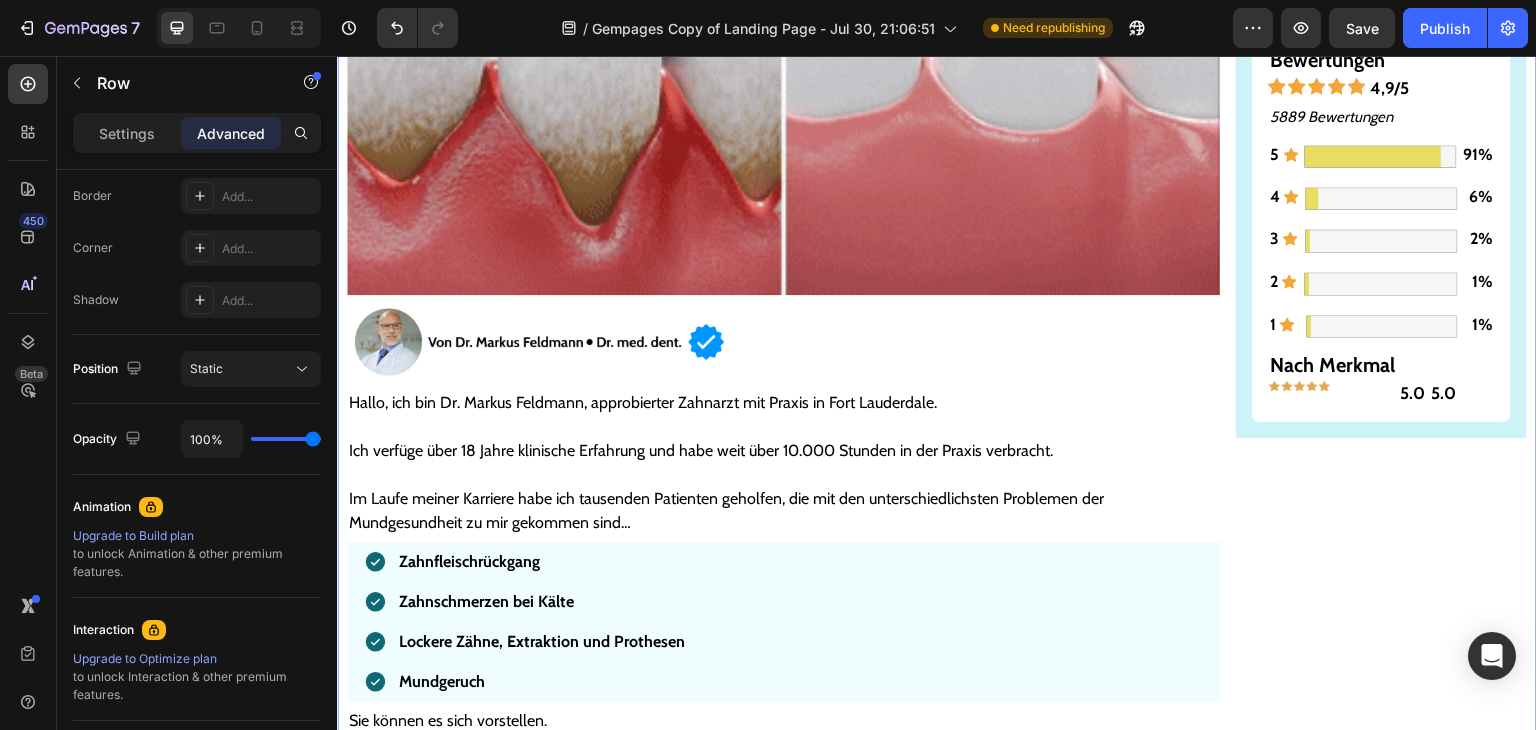 scroll, scrollTop: 0, scrollLeft: 0, axis: both 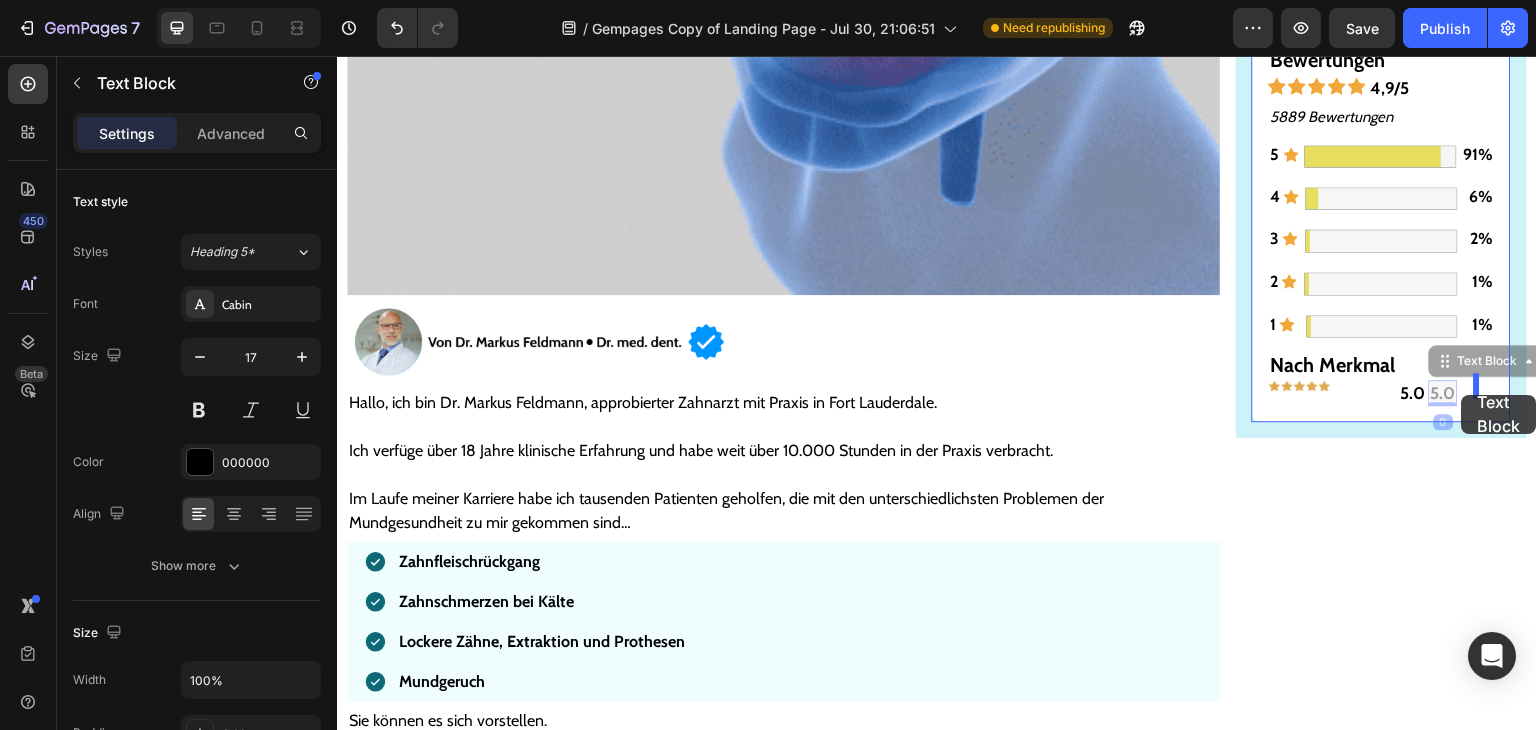 drag, startPoint x: 1436, startPoint y: 390, endPoint x: 1462, endPoint y: 395, distance: 26.476404 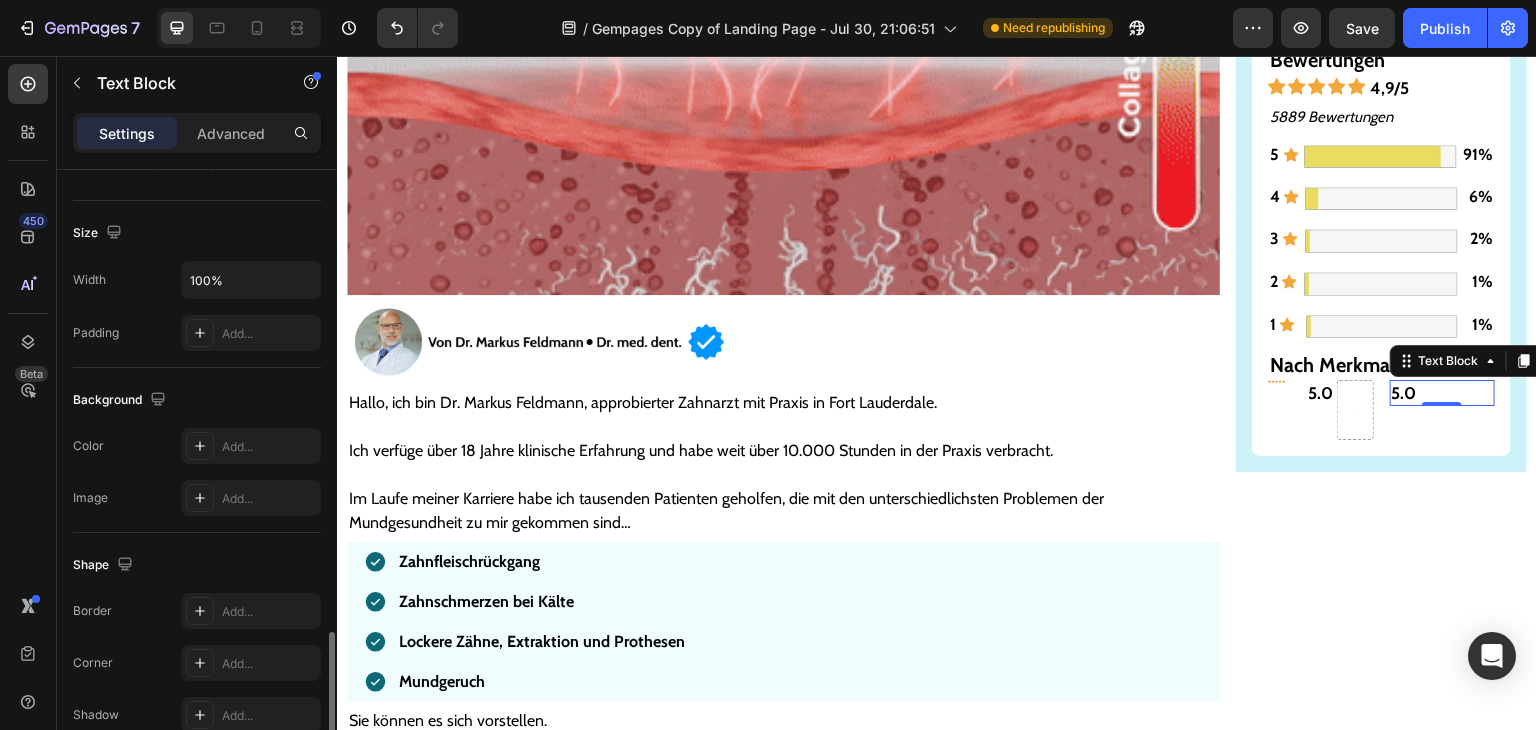 scroll, scrollTop: 566, scrollLeft: 0, axis: vertical 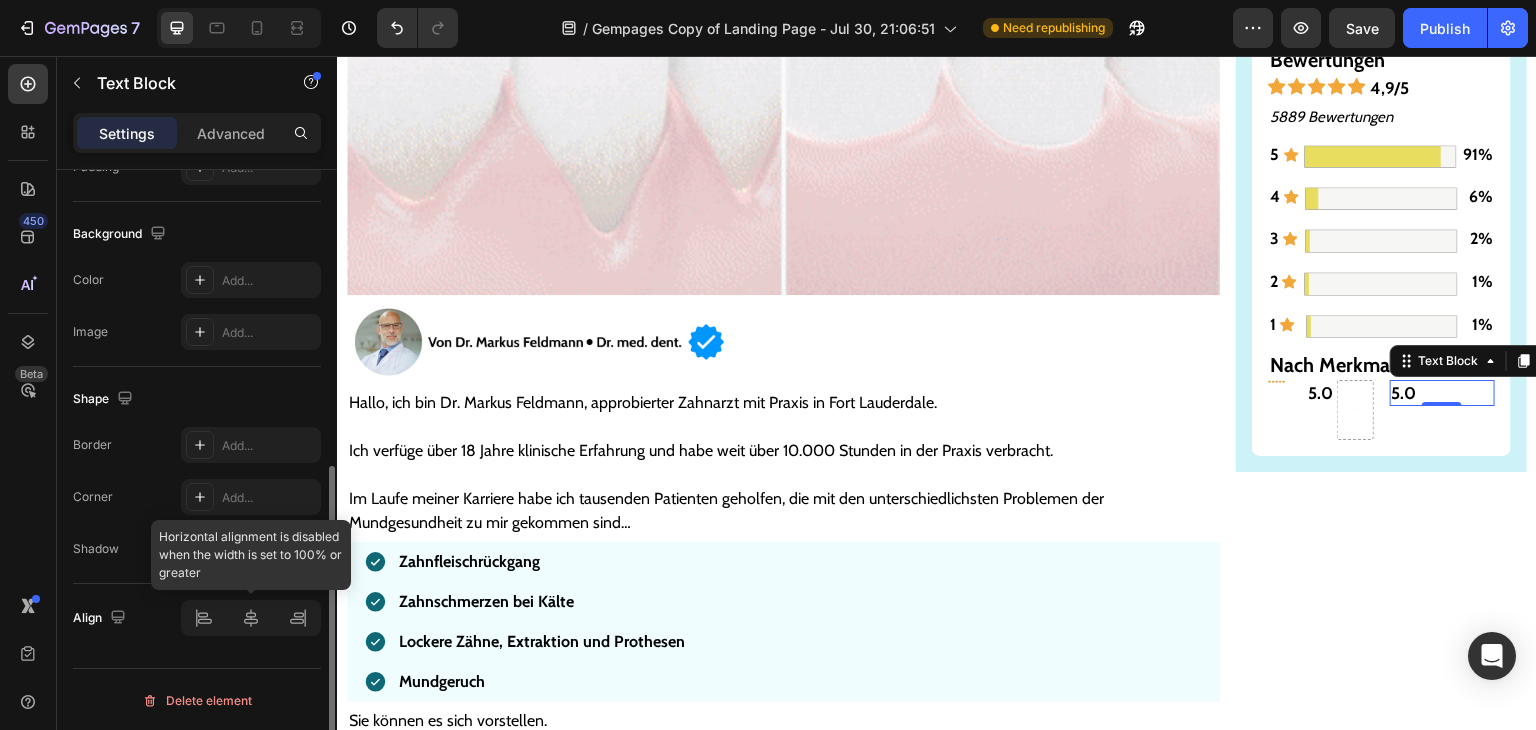 click 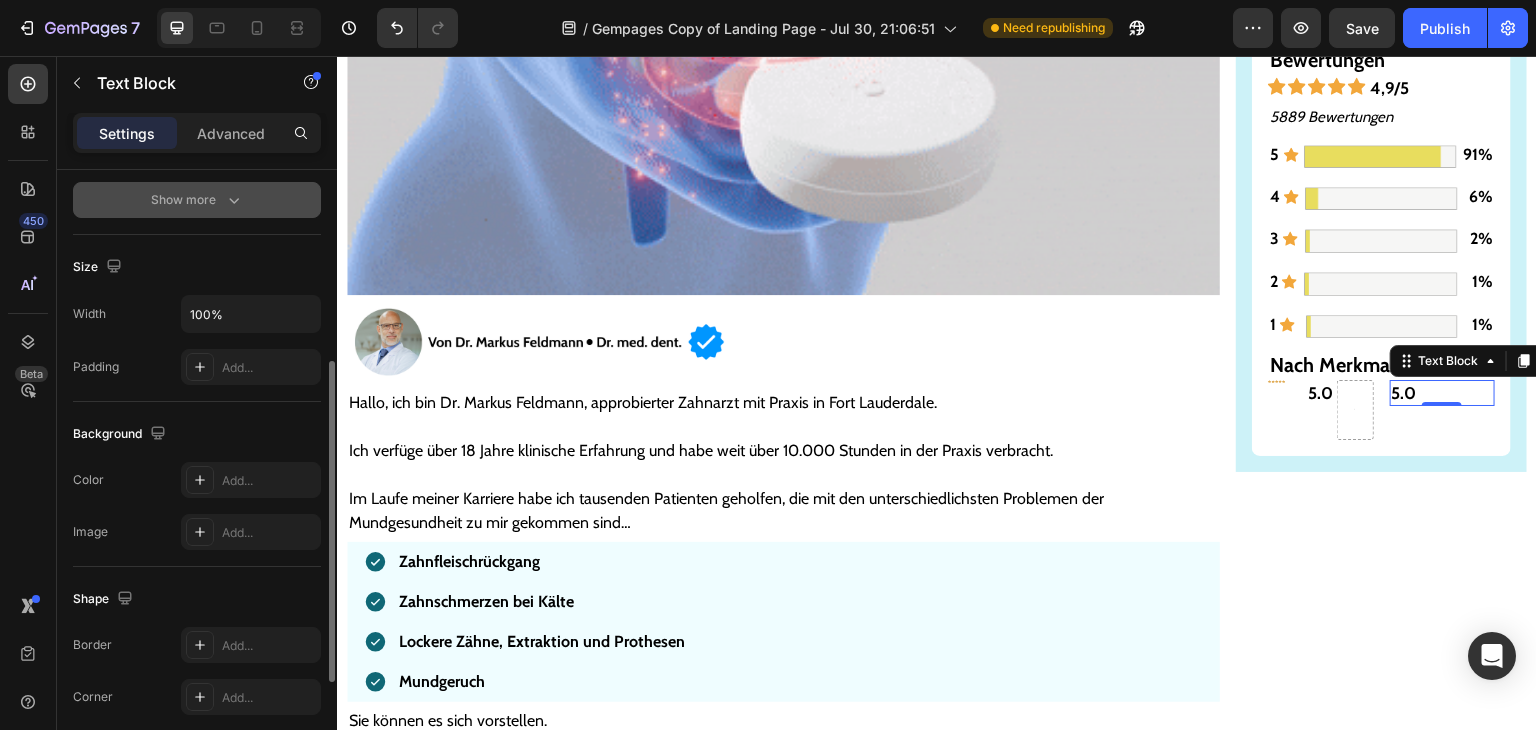 scroll, scrollTop: 166, scrollLeft: 0, axis: vertical 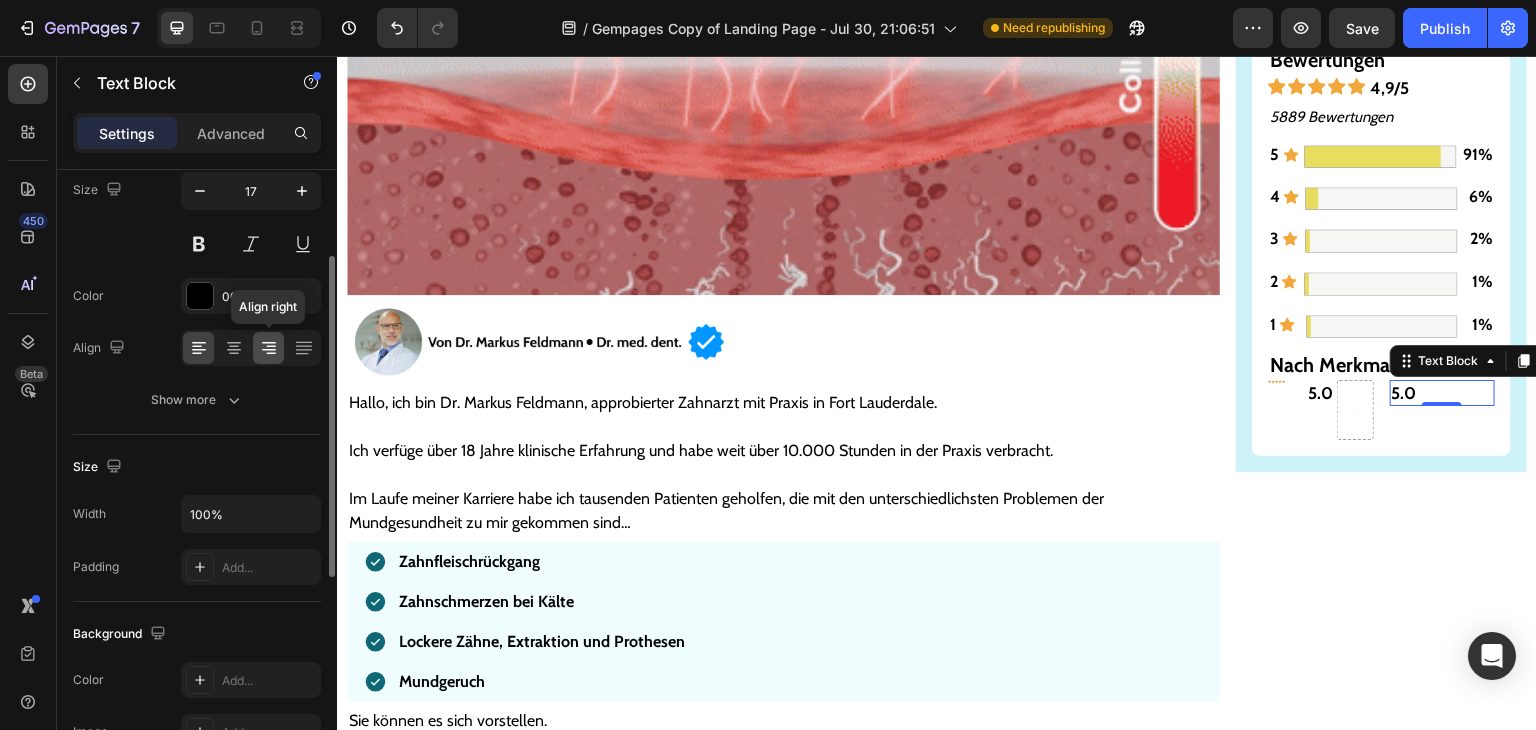 click 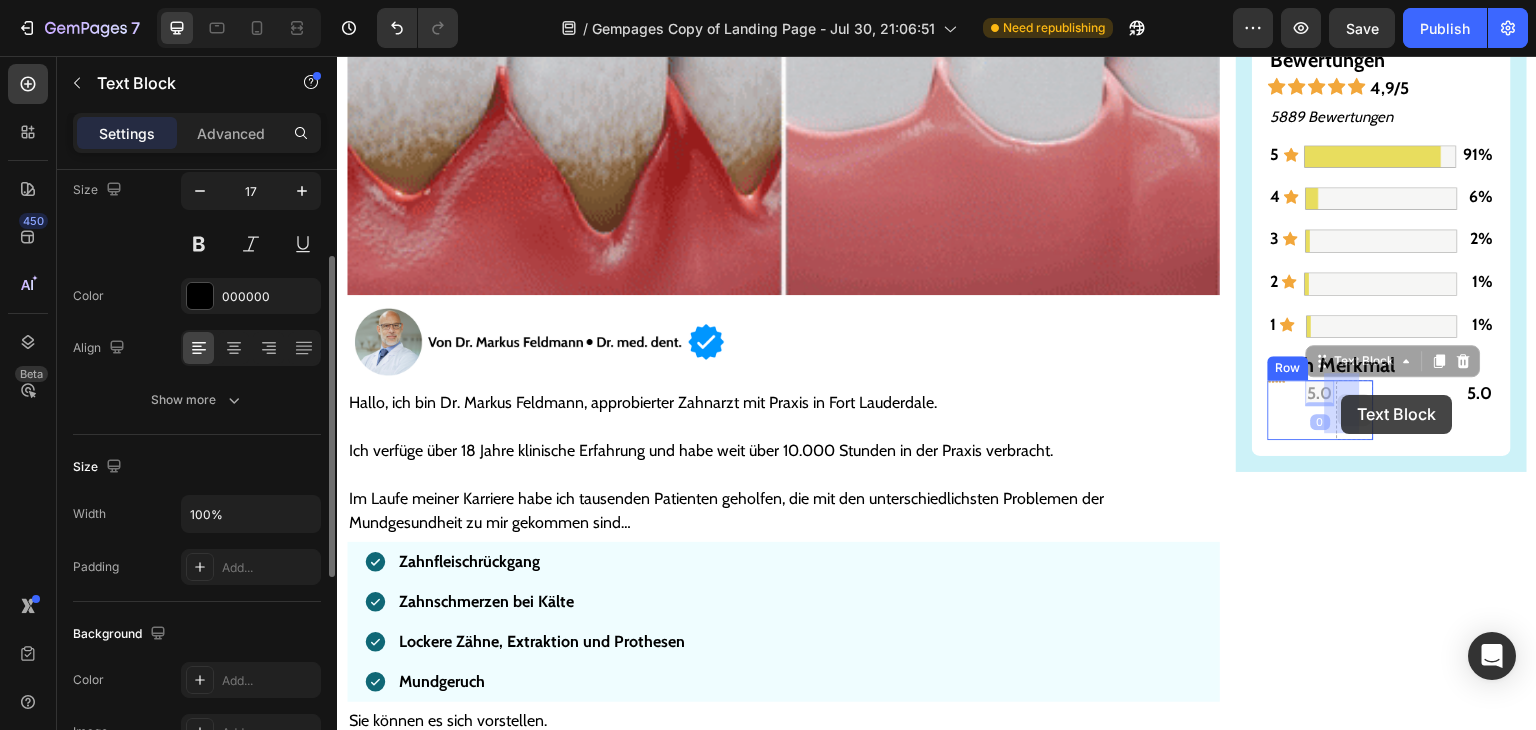 drag, startPoint x: 1307, startPoint y: 388, endPoint x: 1342, endPoint y: 395, distance: 35.69314 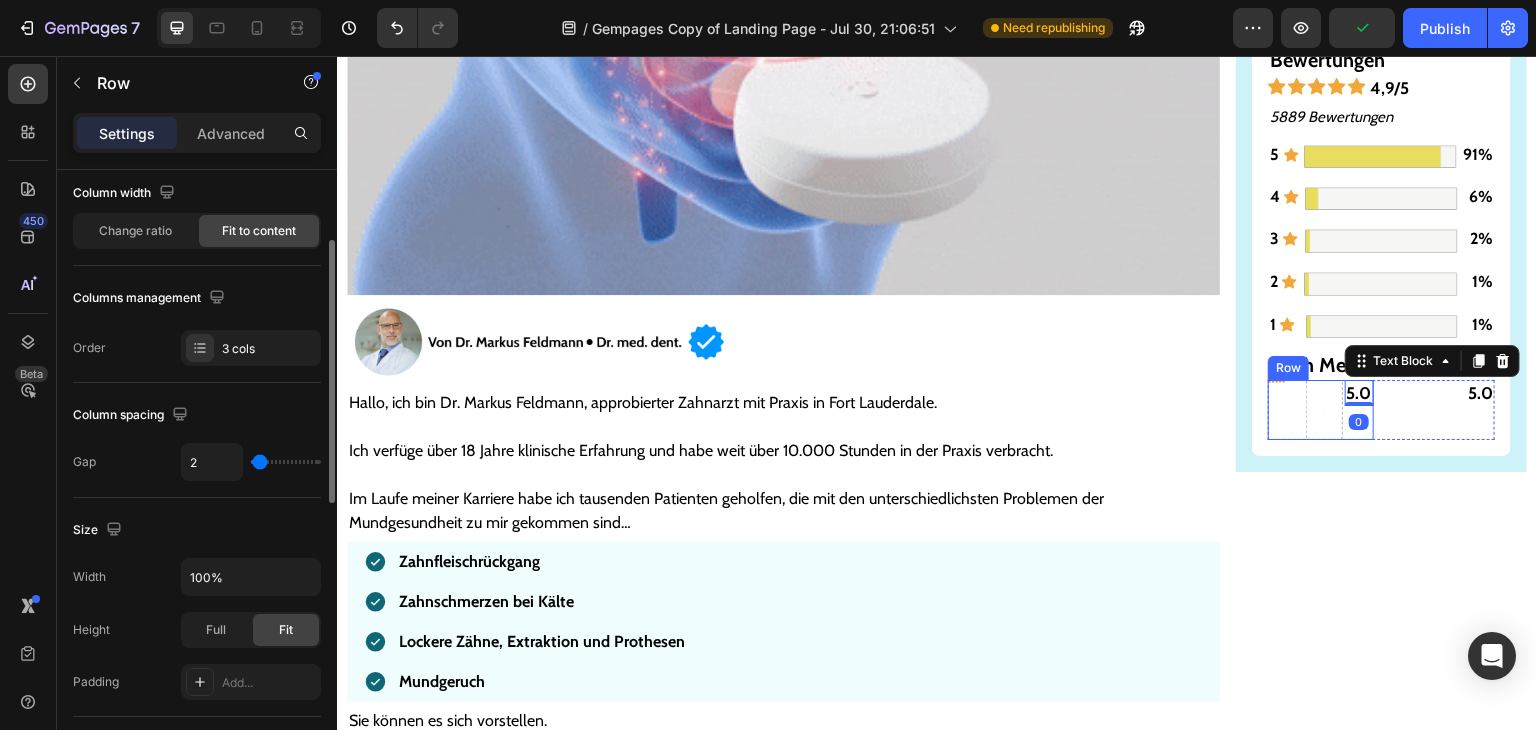 click on "Image
5.0 Text Block   0 Row" at bounding box center (1321, 410) 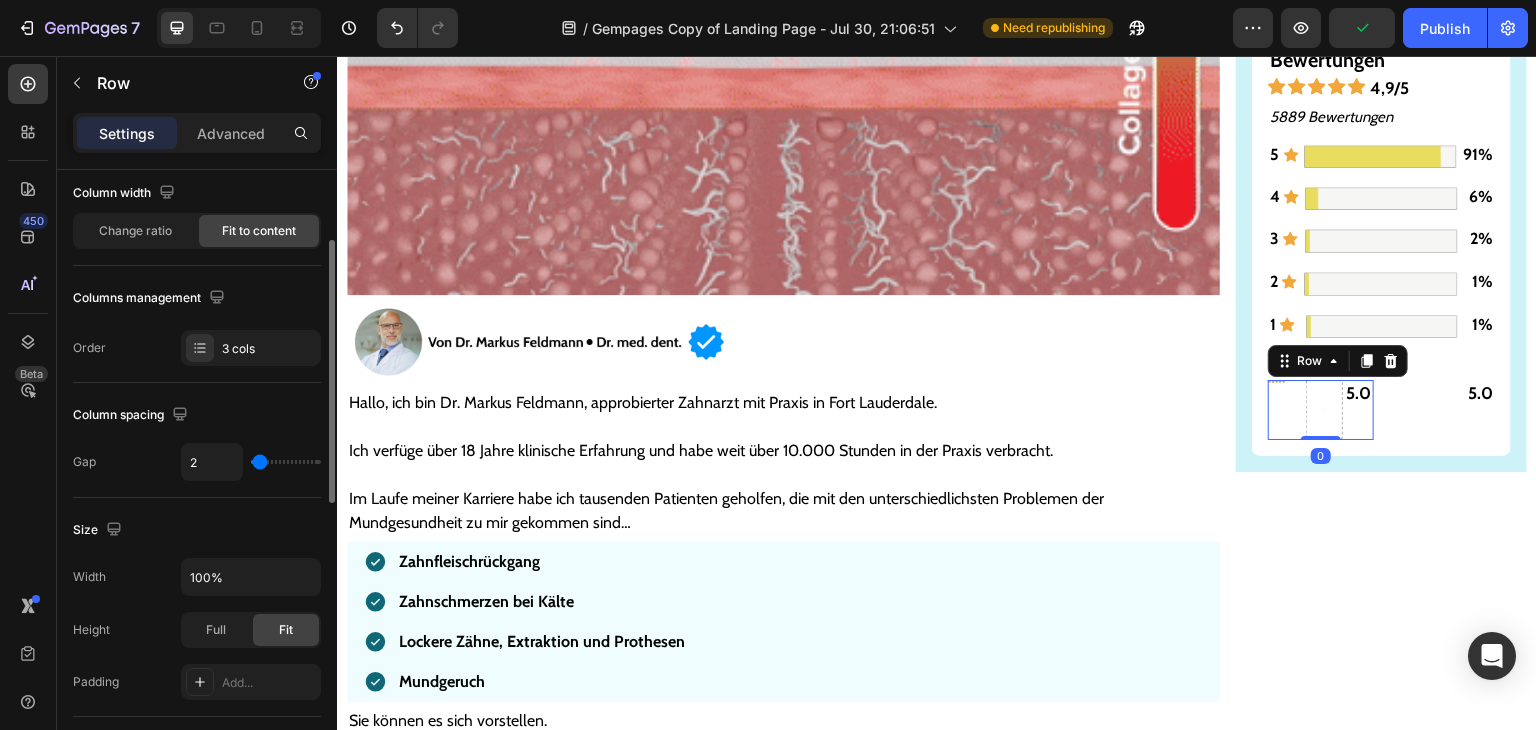 scroll, scrollTop: 0, scrollLeft: 0, axis: both 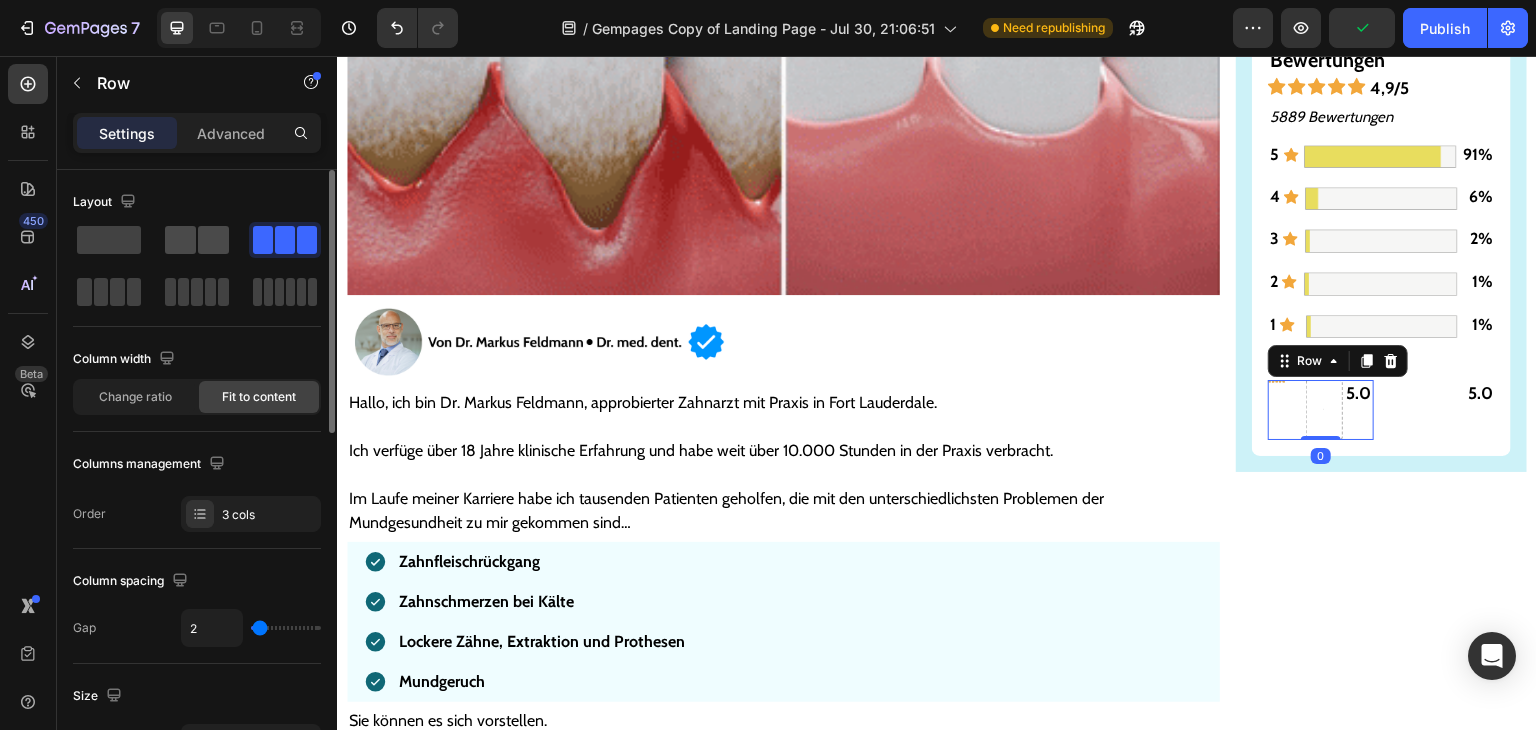 click 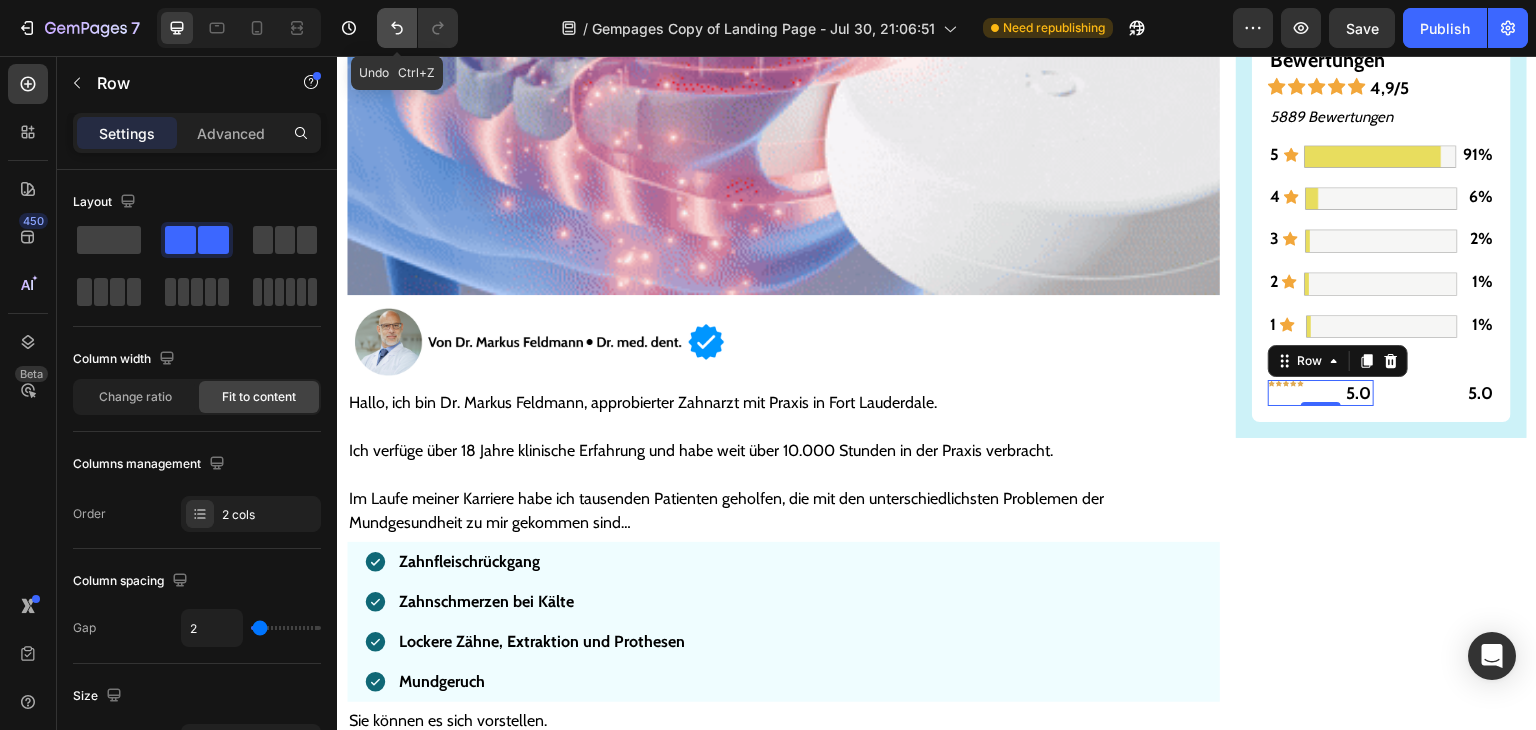 click 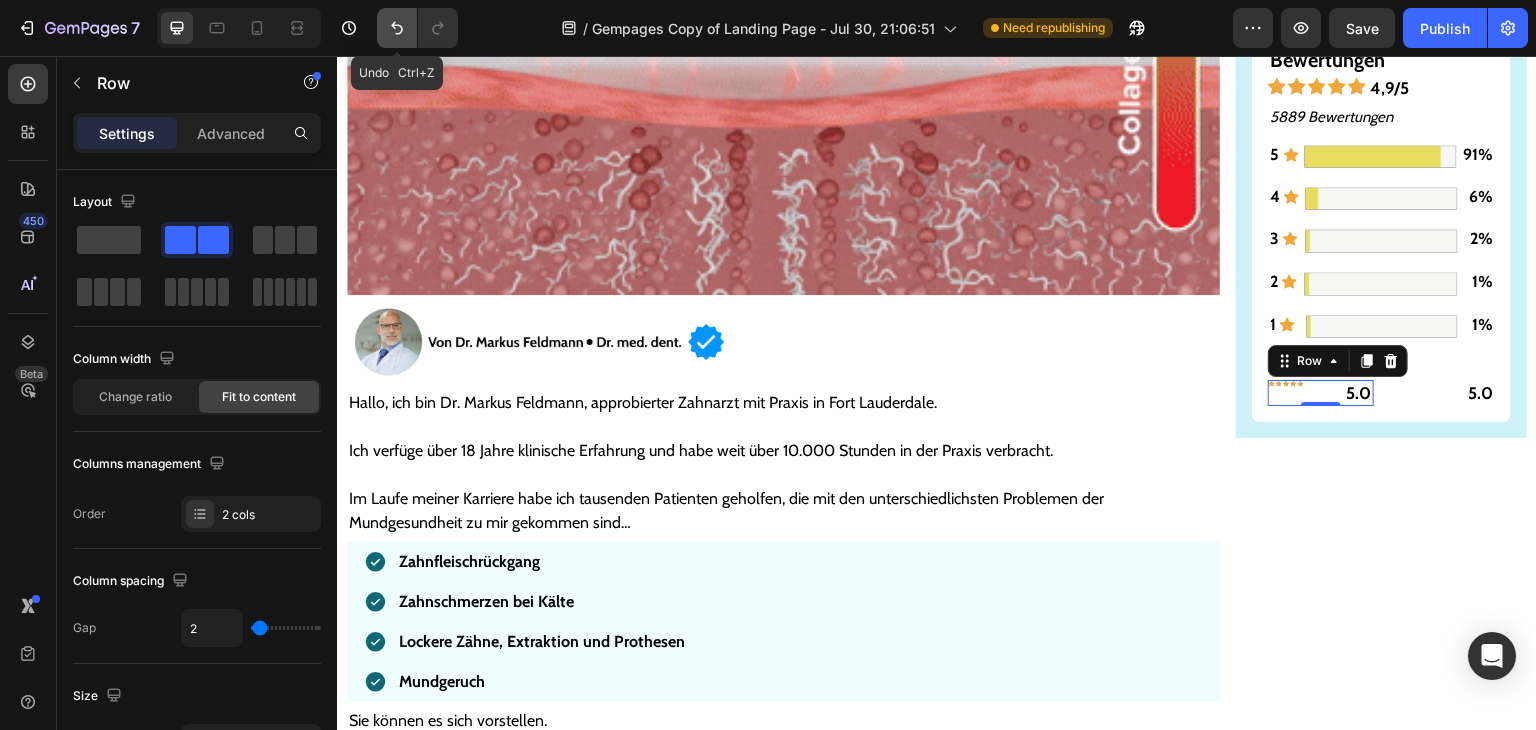click 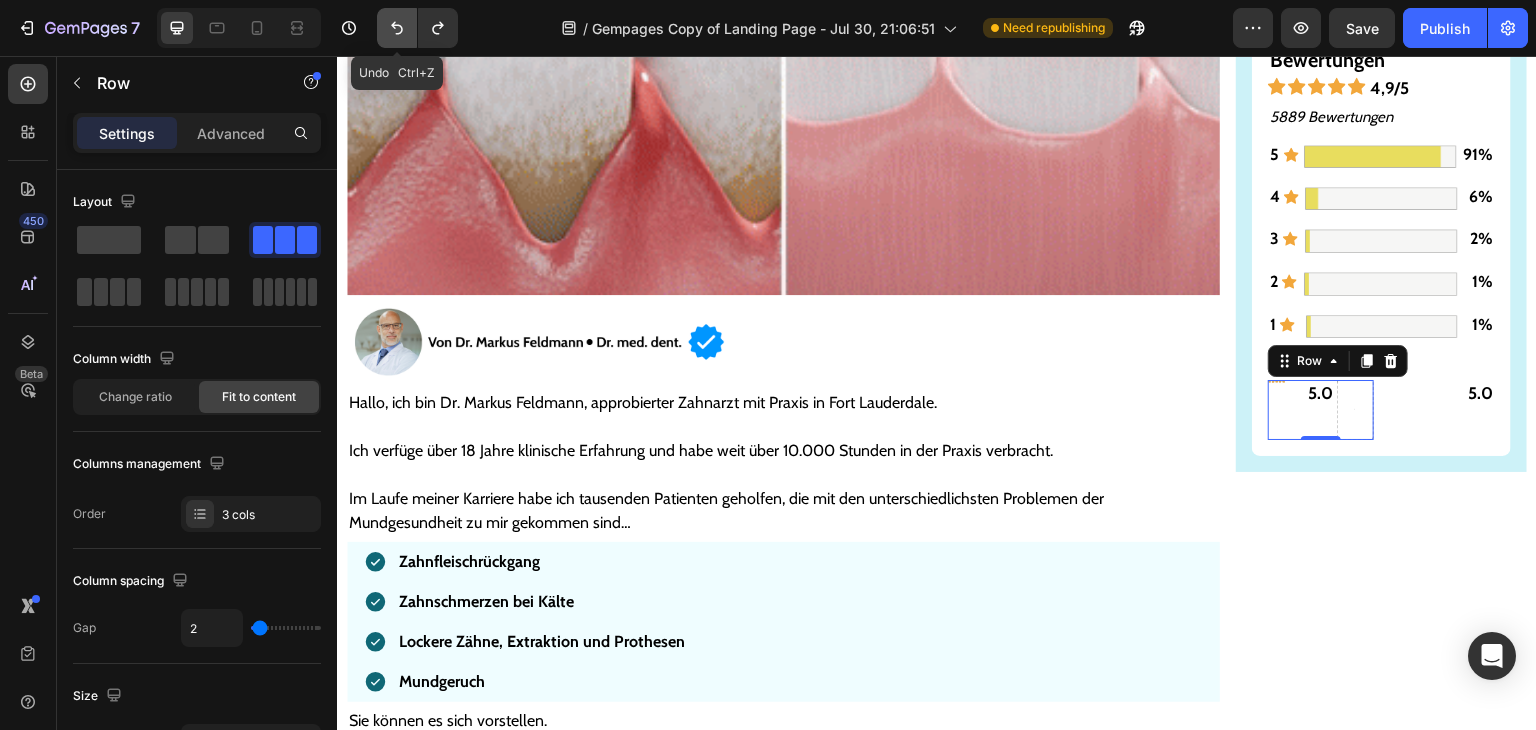 click 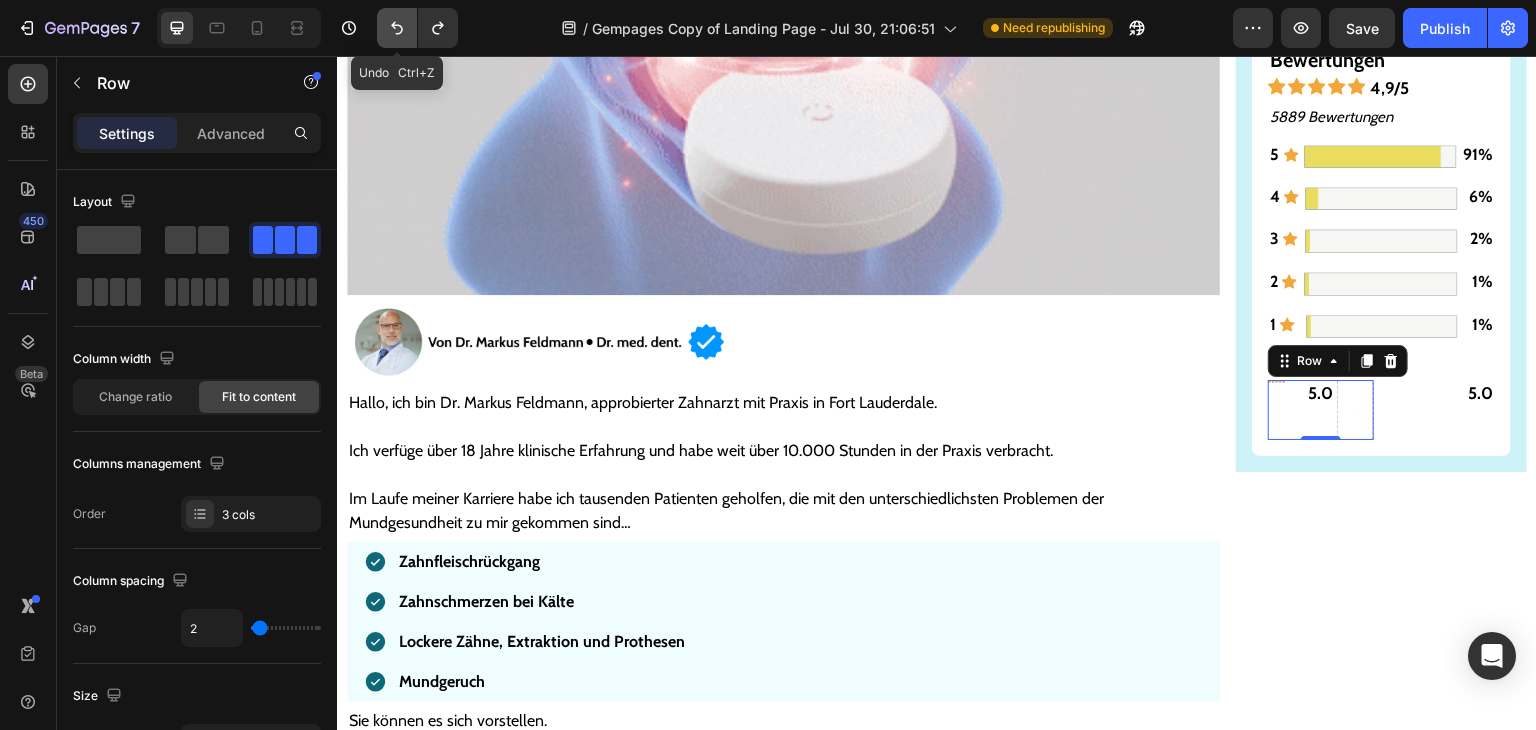 click 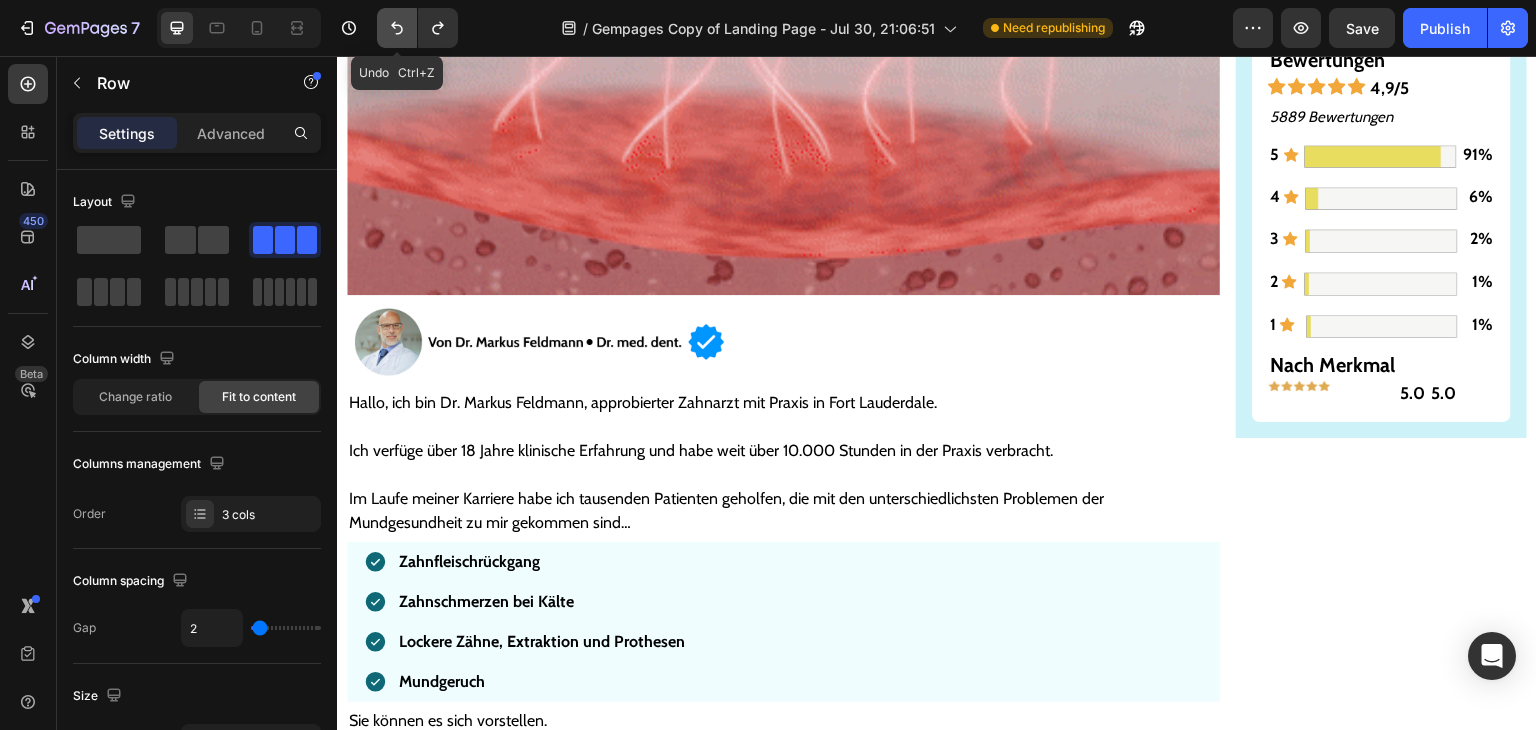 click 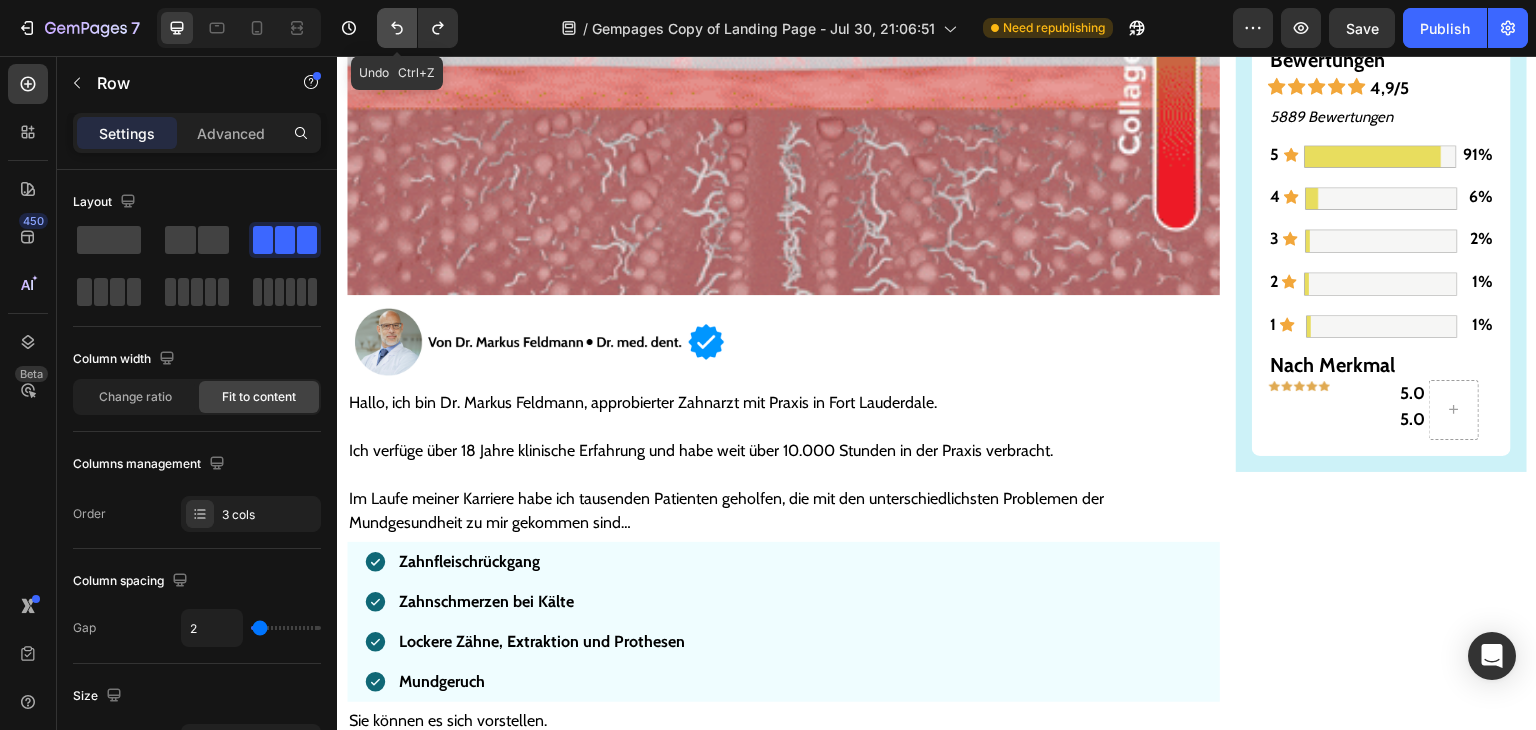 click 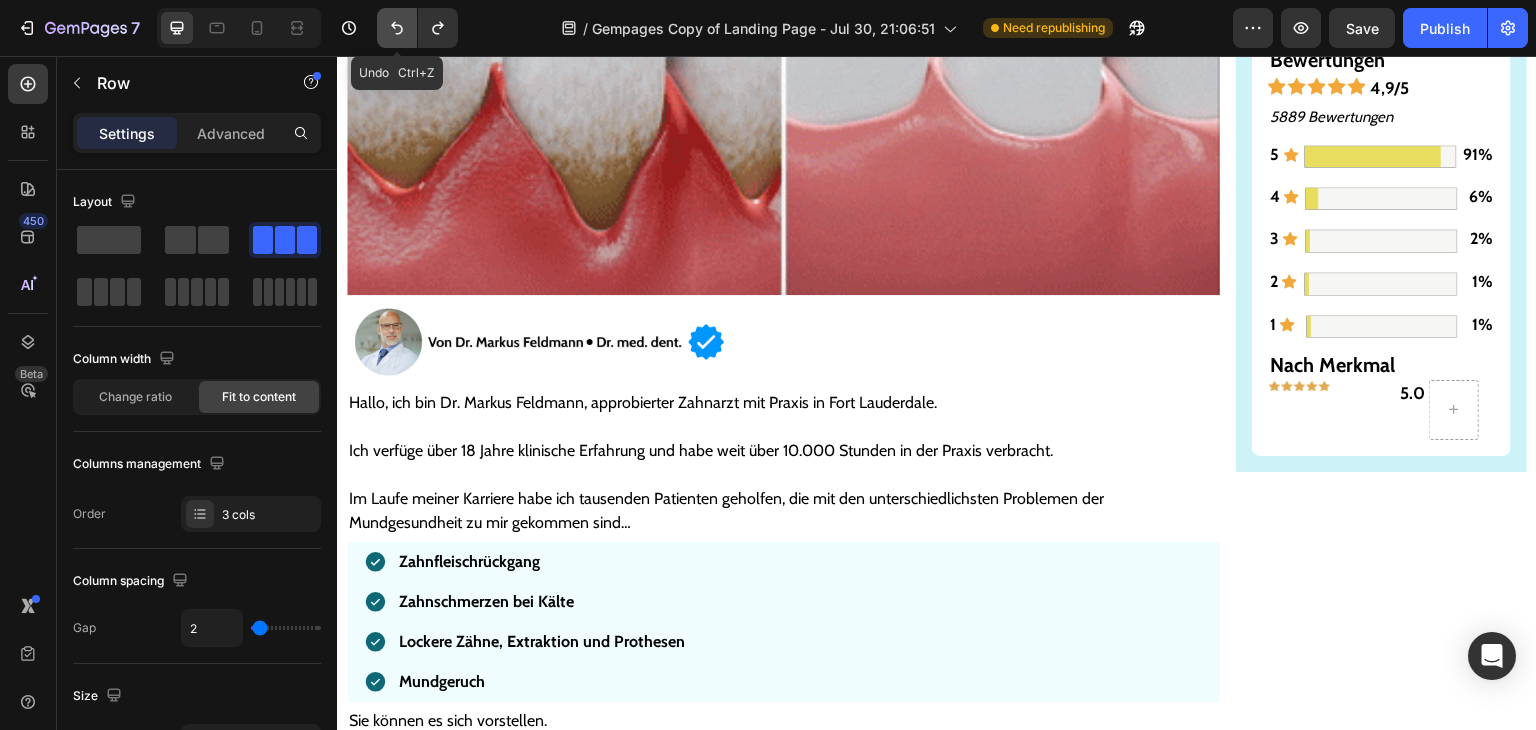 click 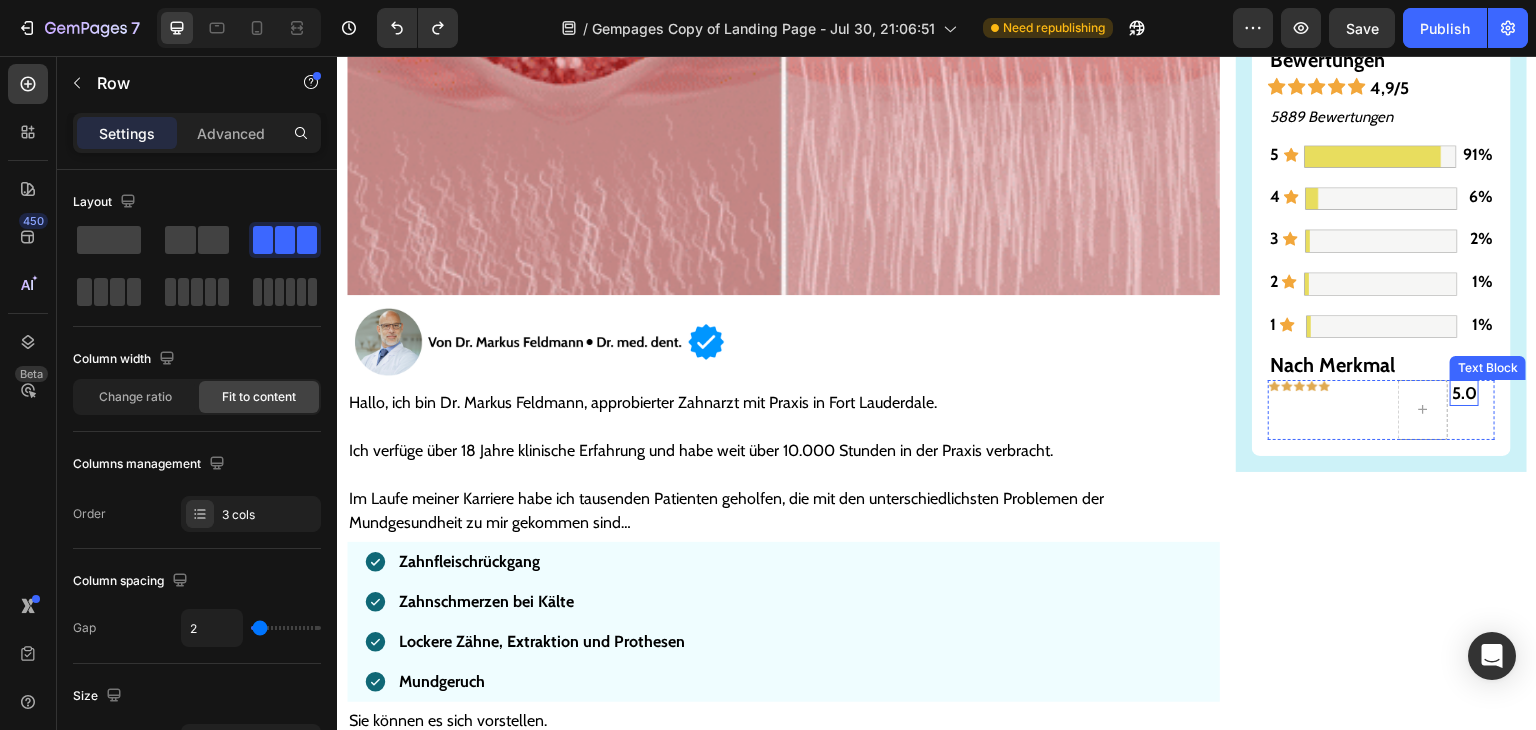 click on "5.0" at bounding box center (1464, 393) 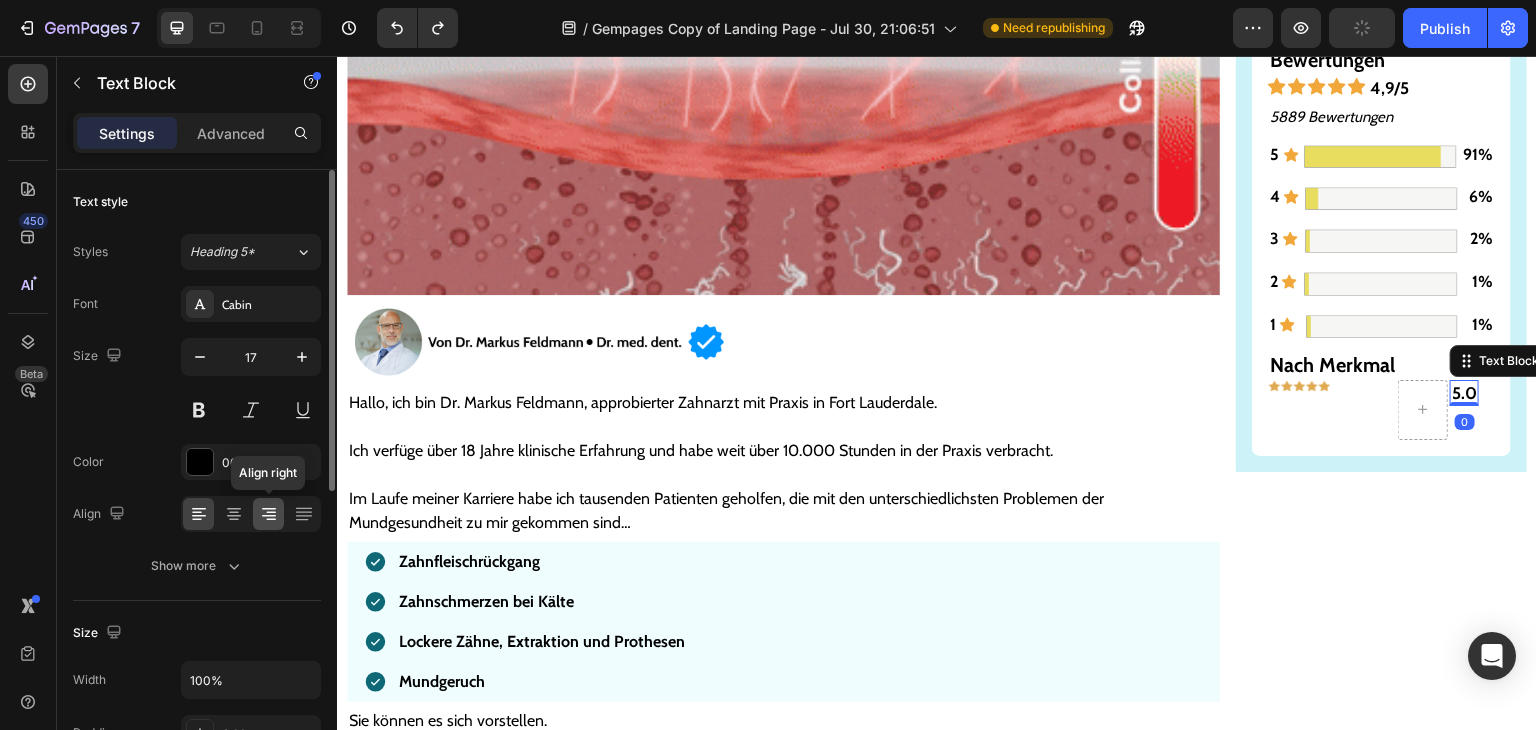 click 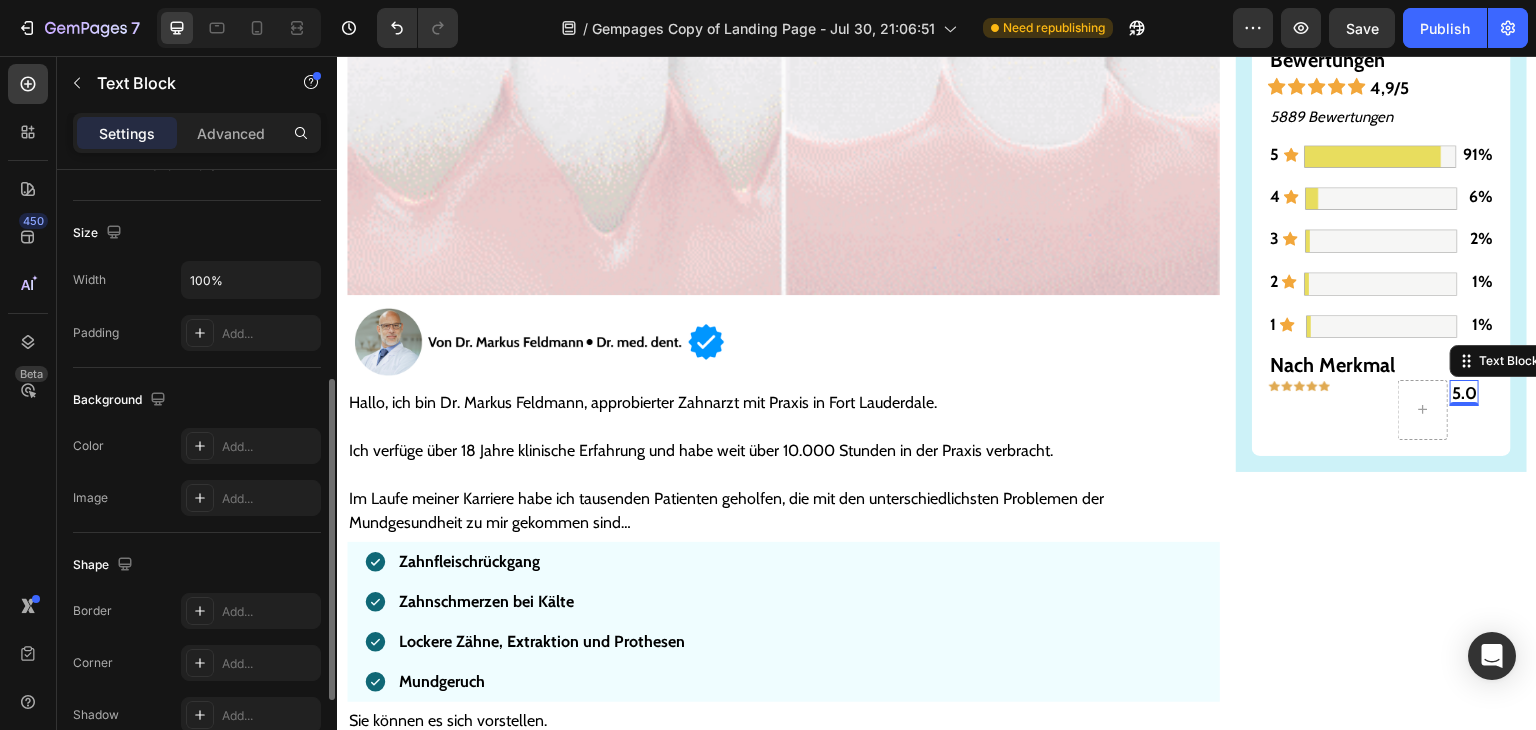 scroll, scrollTop: 566, scrollLeft: 0, axis: vertical 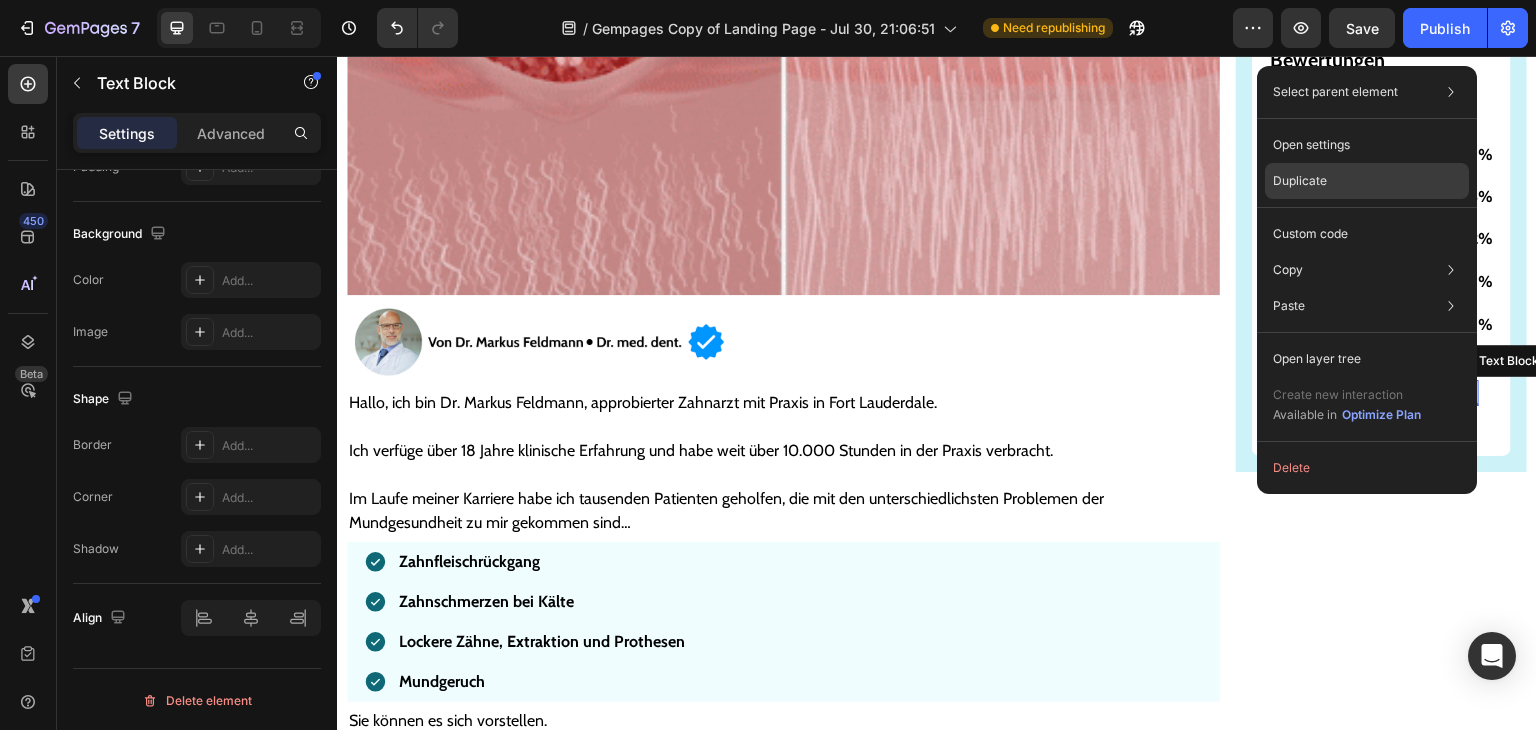 click on "Duplicate" at bounding box center (1300, 181) 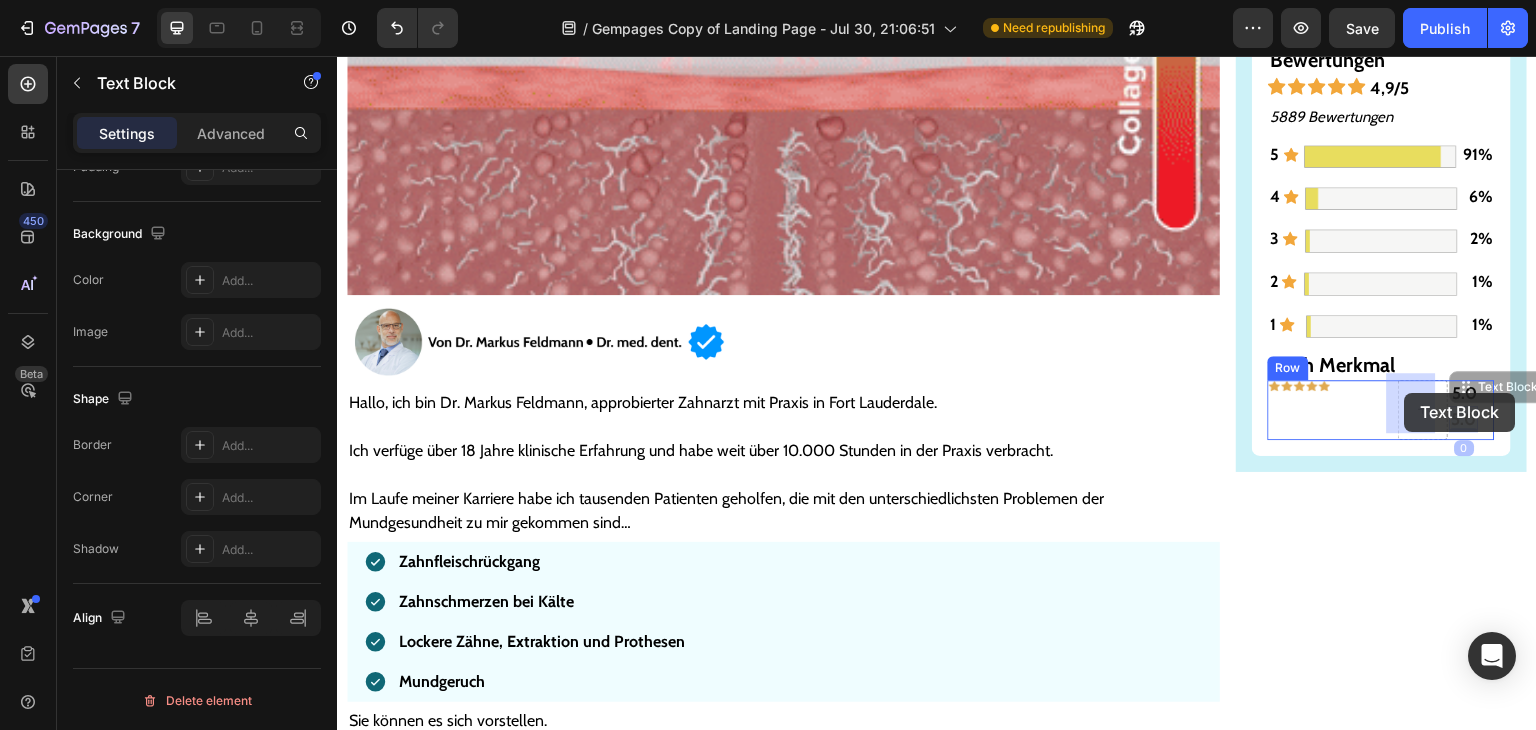 drag, startPoint x: 1453, startPoint y: 408, endPoint x: 1404, endPoint y: 394, distance: 50.96077 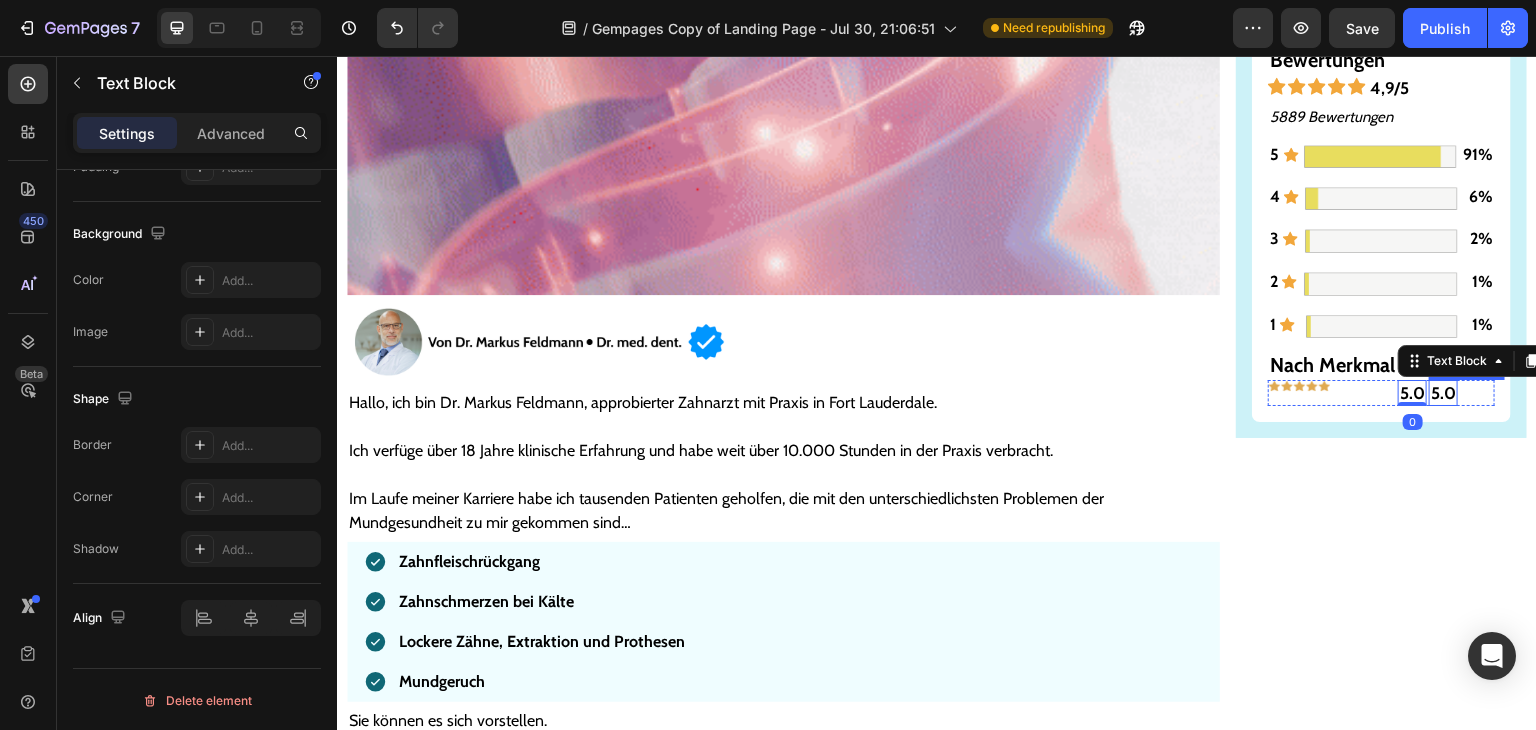 click on "5.0" at bounding box center [1443, 393] 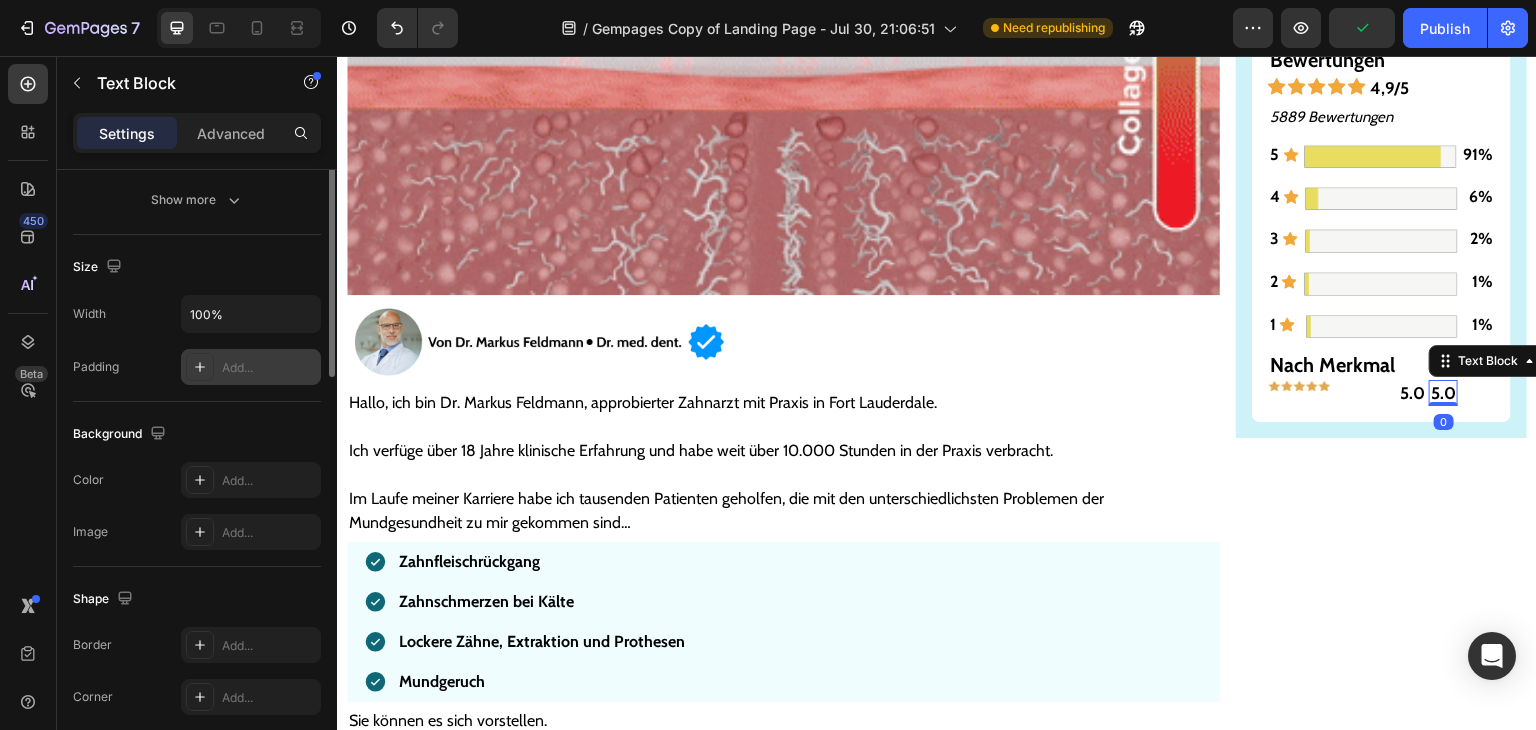 scroll, scrollTop: 166, scrollLeft: 0, axis: vertical 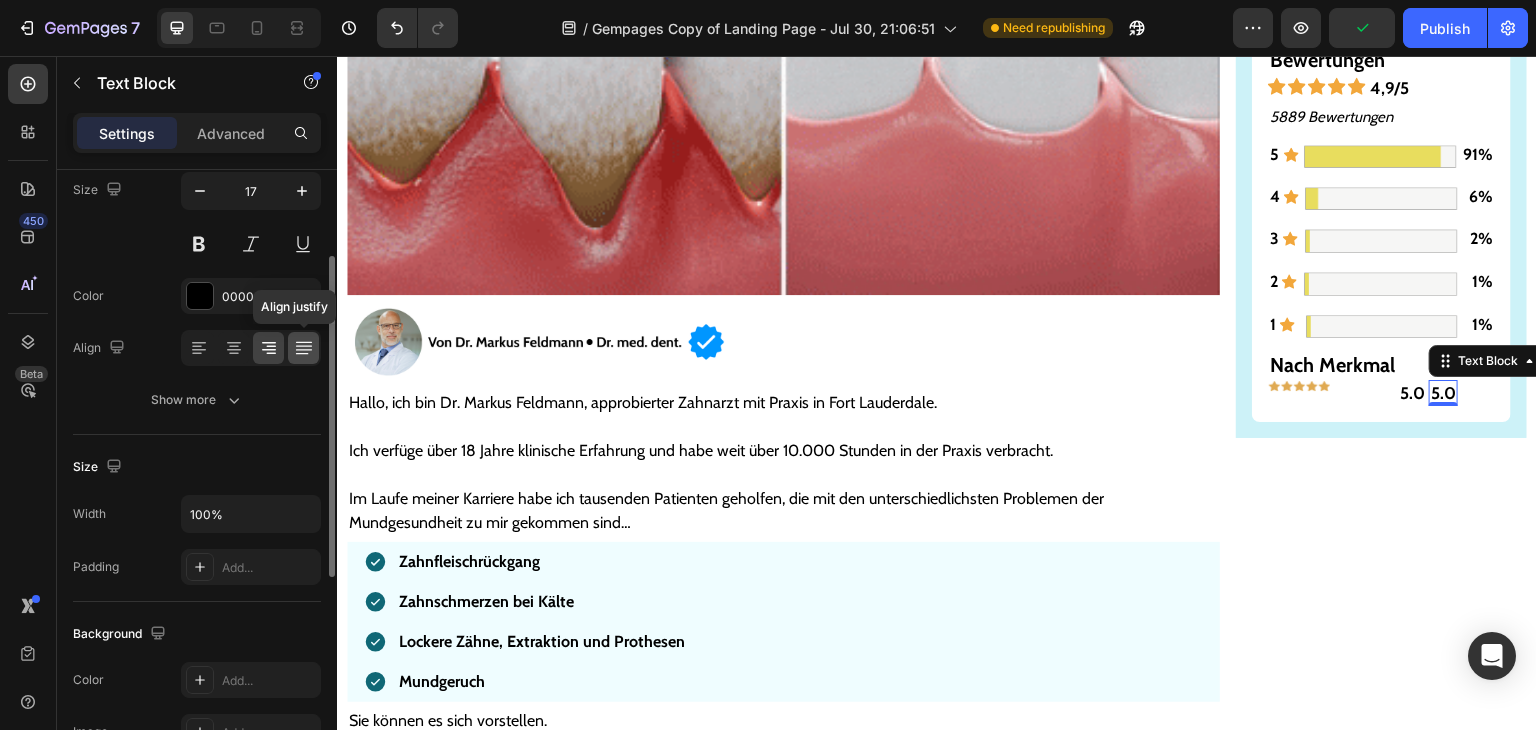 click 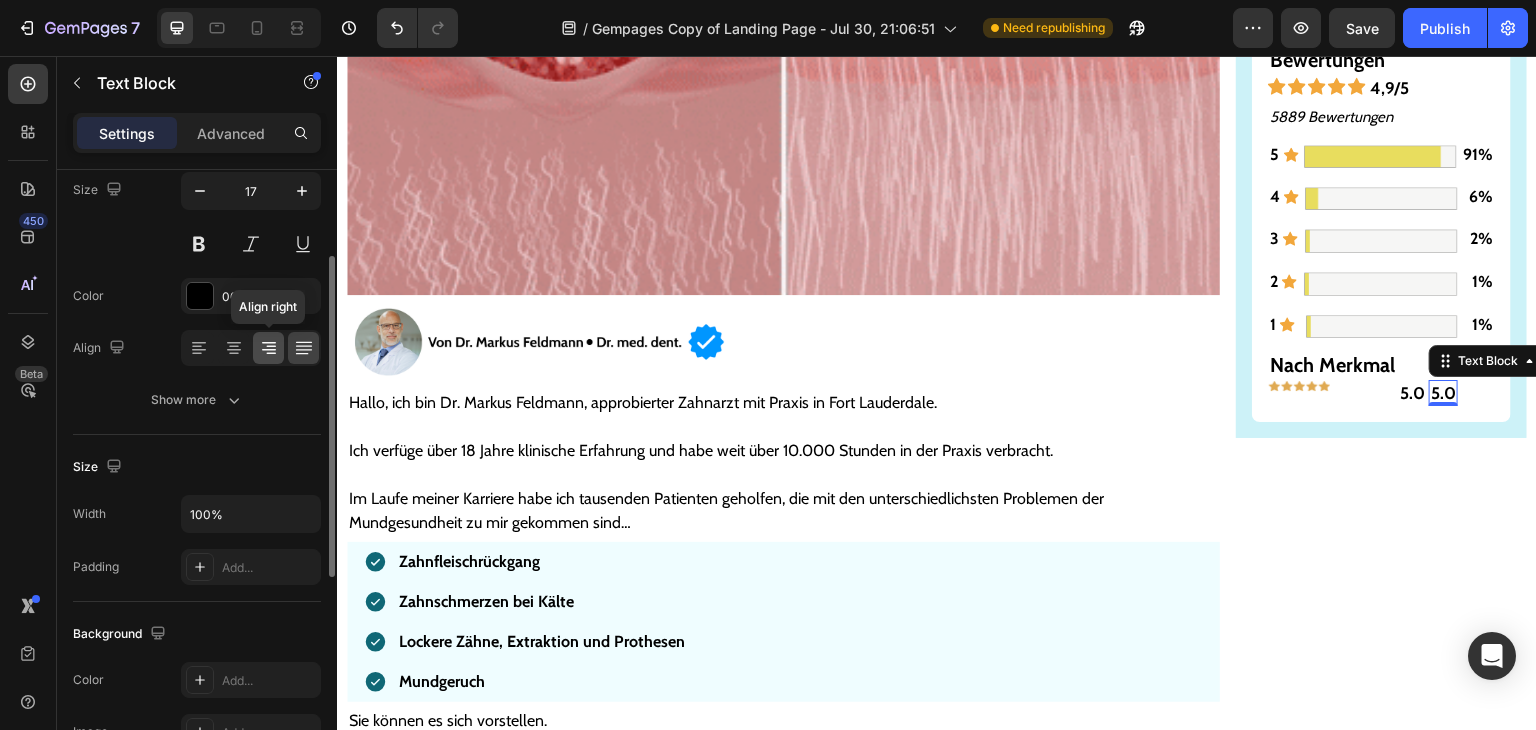 click 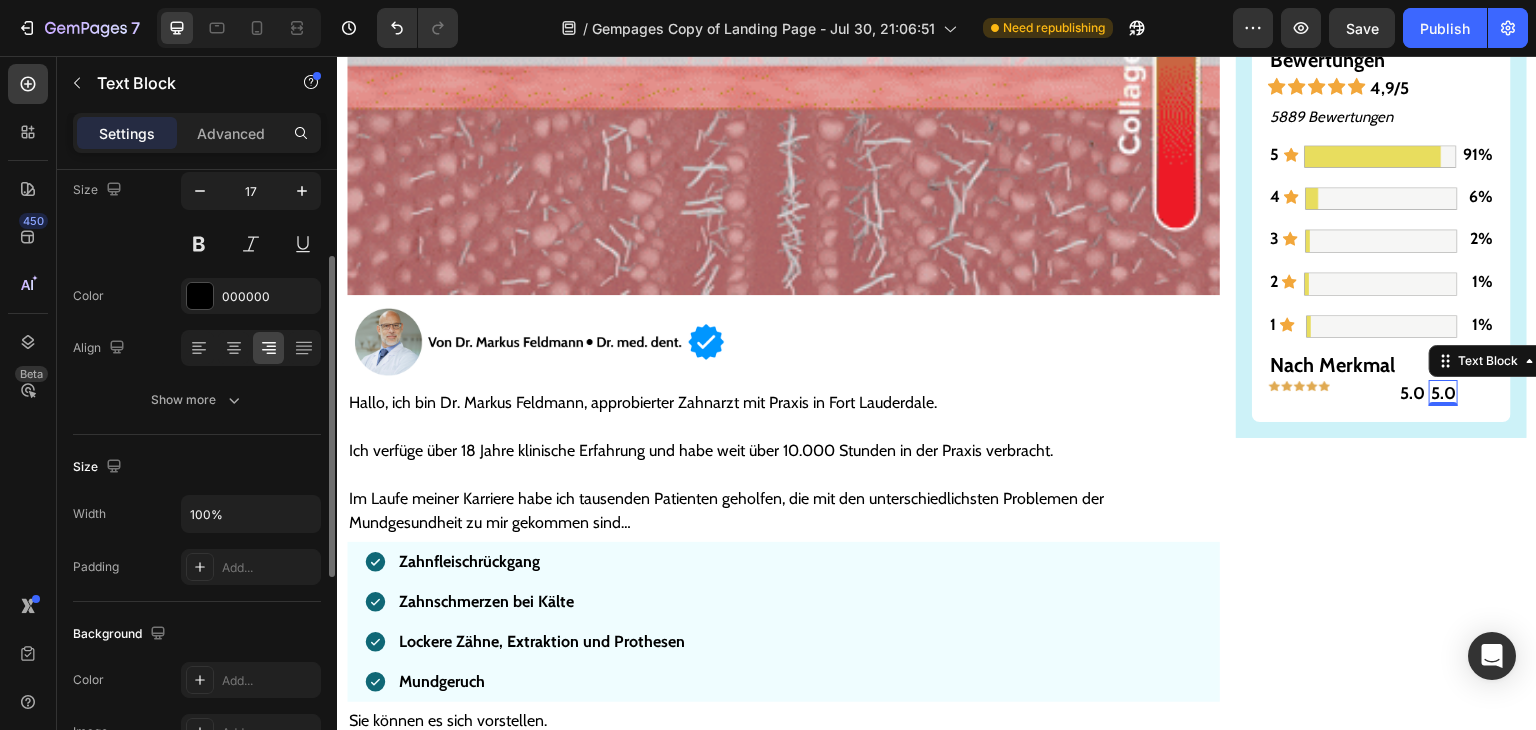 scroll, scrollTop: 0, scrollLeft: 0, axis: both 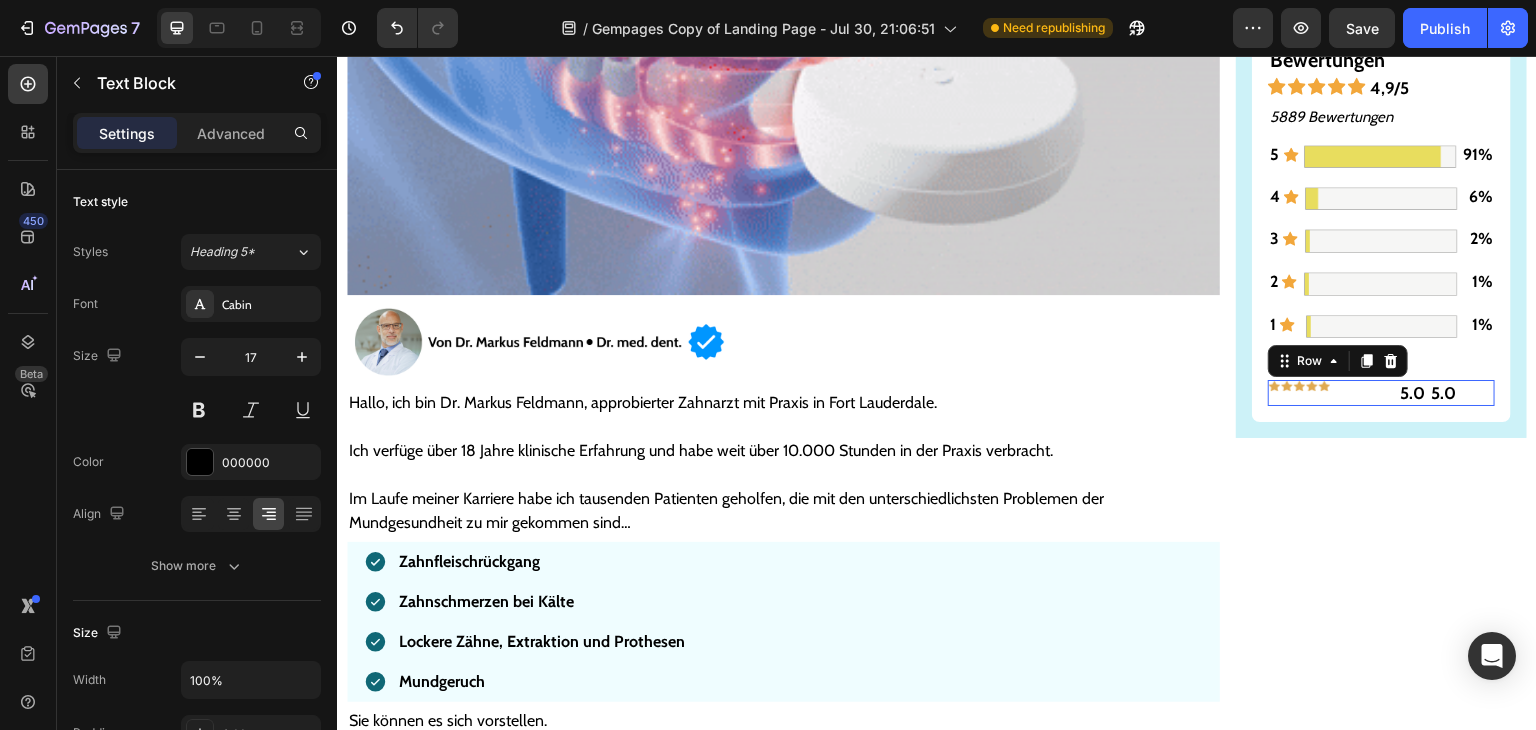 click on "Image 5.0 Text Block 5.0 Text Block Row   0" at bounding box center [1381, 393] 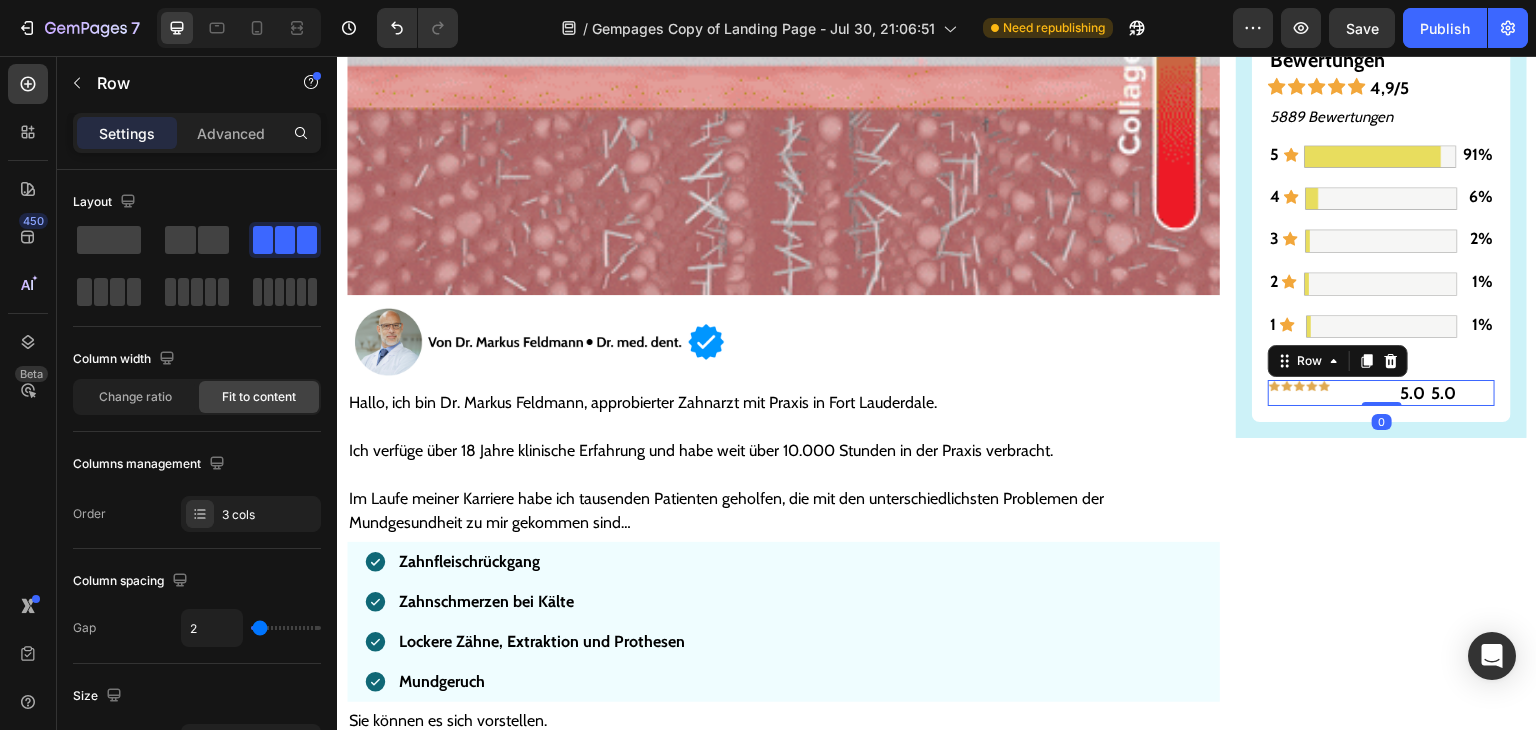 click on "Image 5.0 Text Block 5.0 Text Block Row   0" at bounding box center [1381, 393] 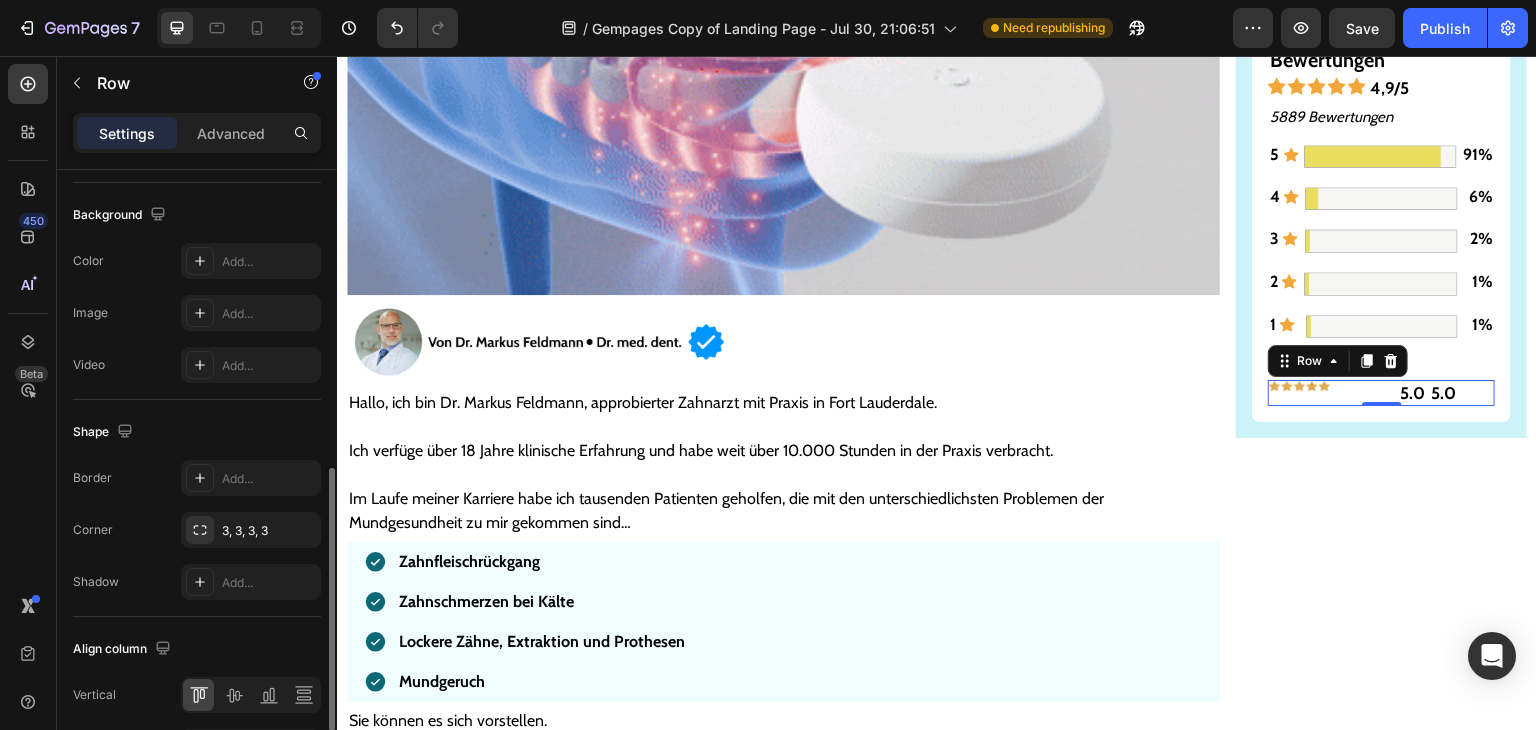 scroll, scrollTop: 828, scrollLeft: 0, axis: vertical 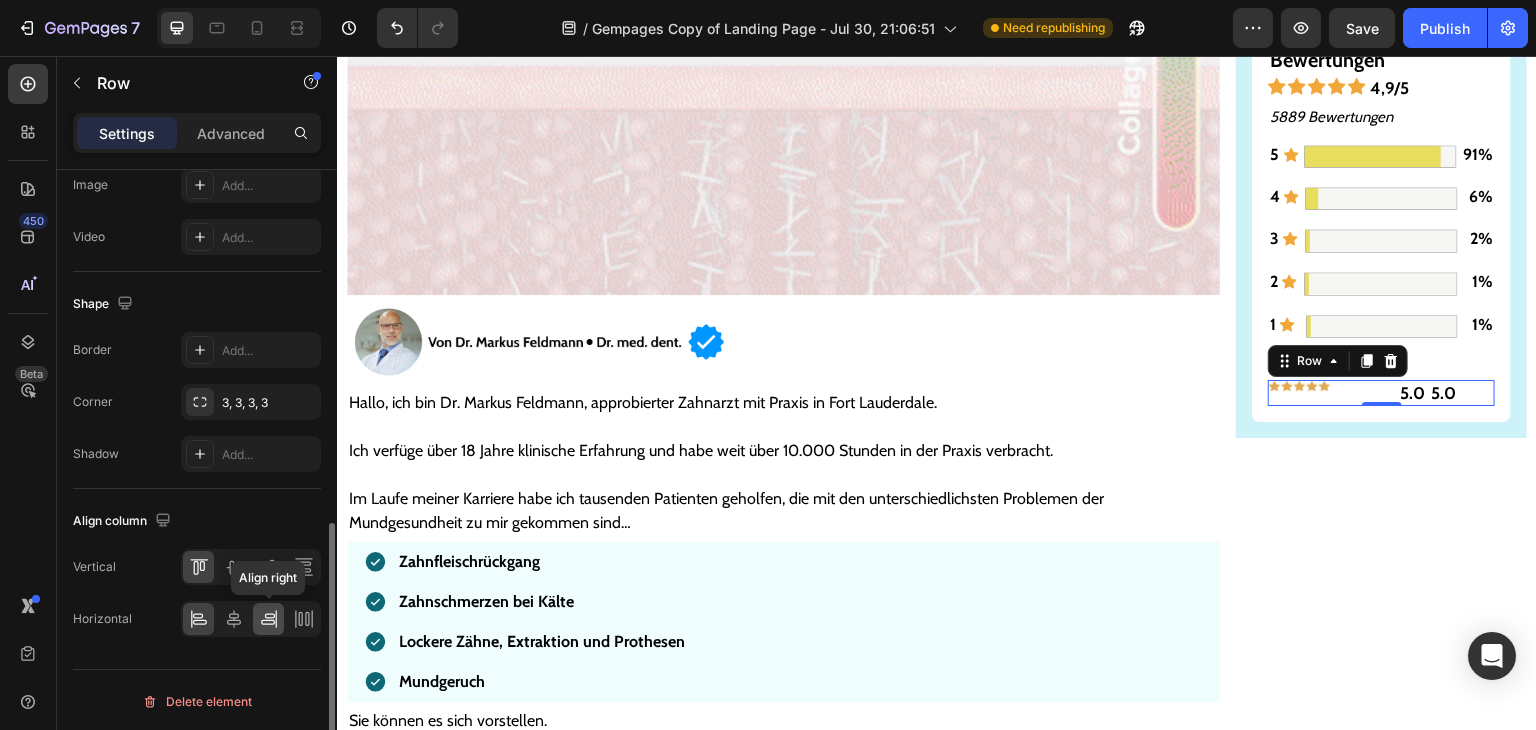 click 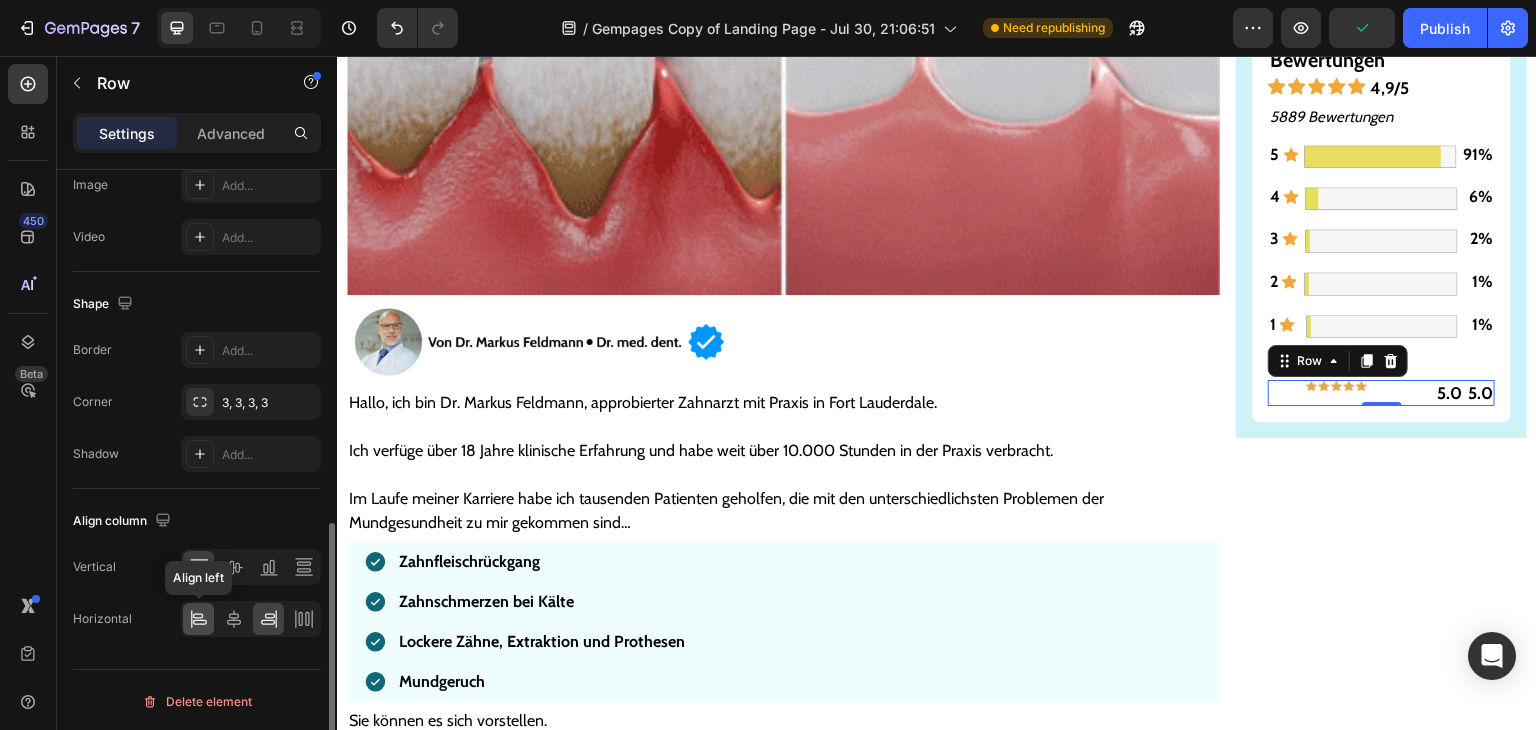 click 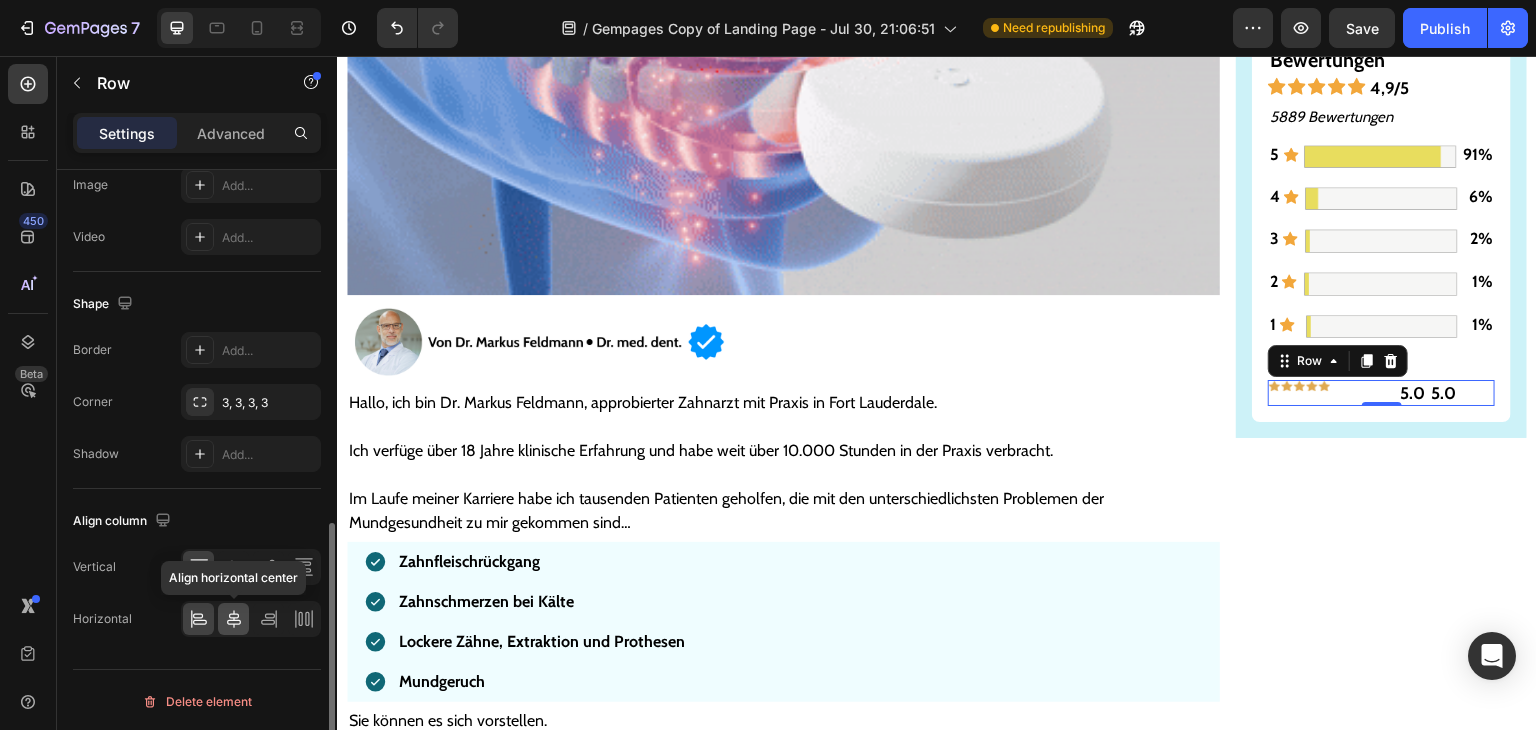 click 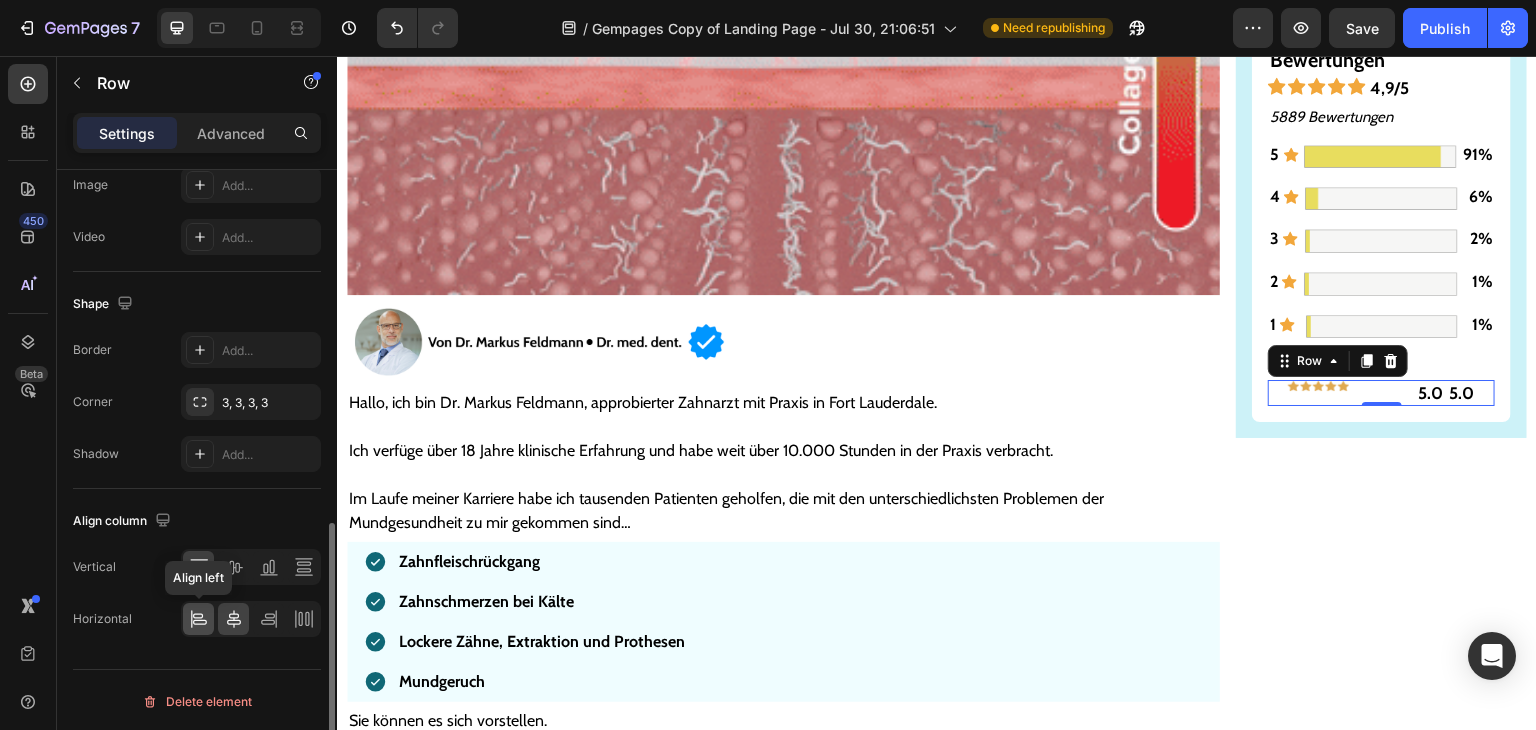 click 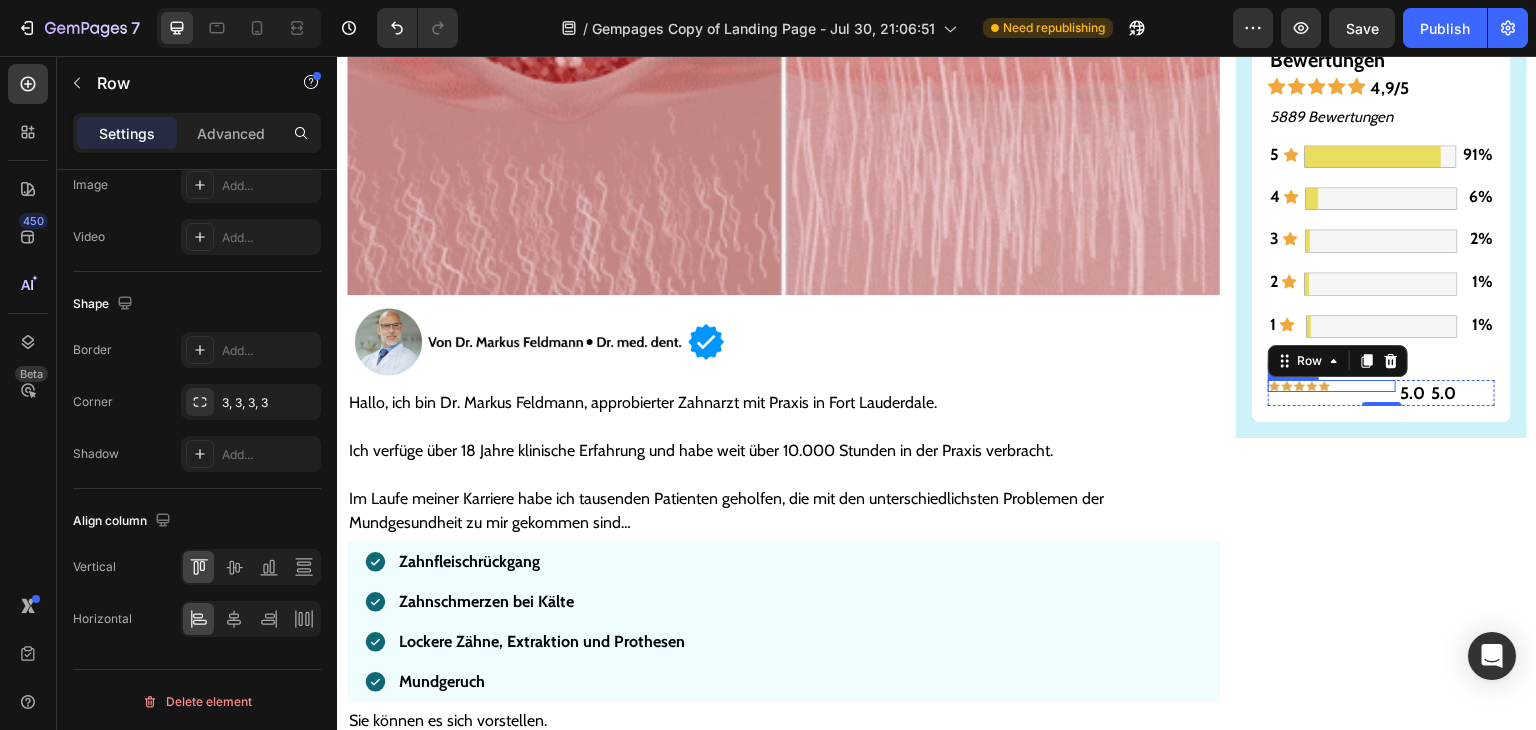 click at bounding box center (1300, 386) 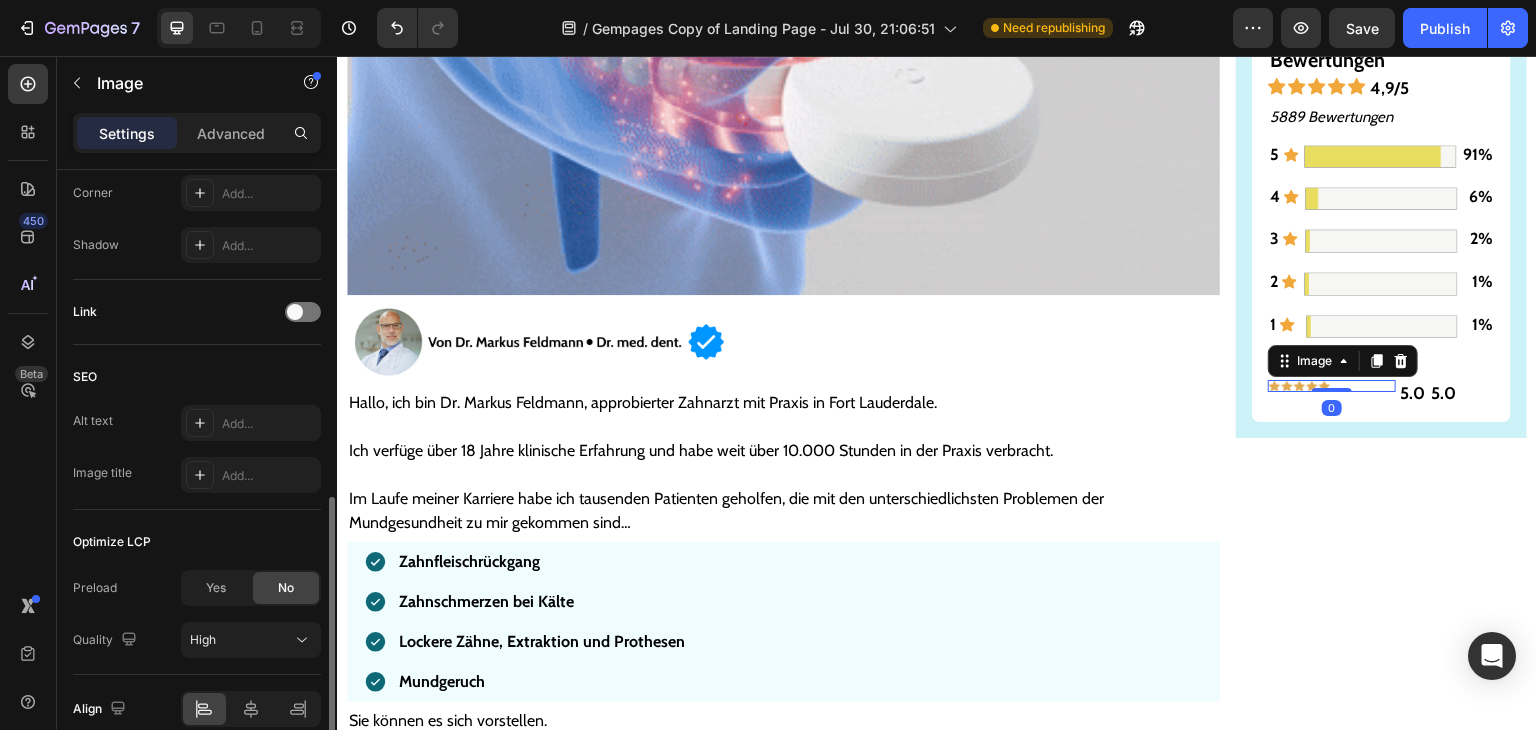scroll, scrollTop: 892, scrollLeft: 0, axis: vertical 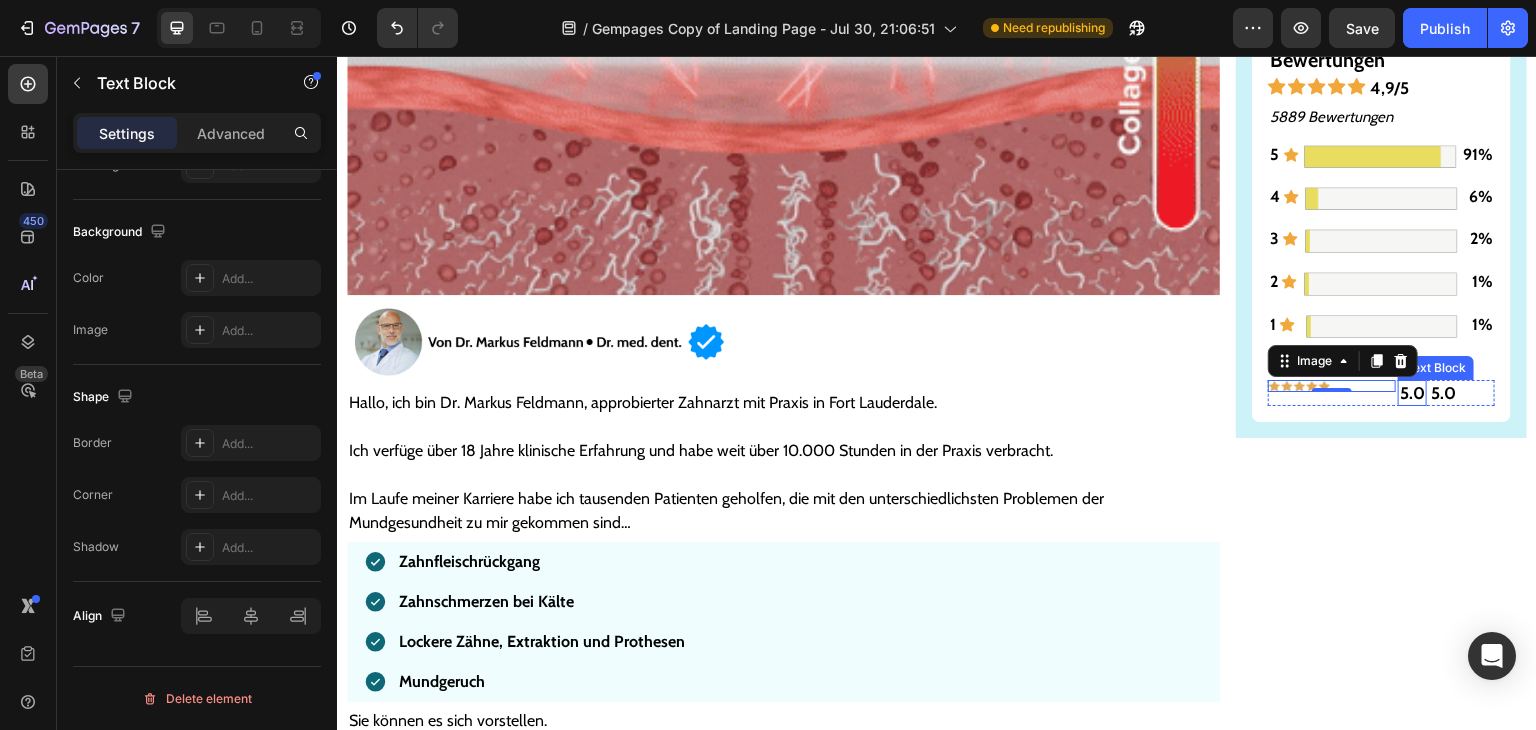 click on "5.0" at bounding box center [1412, 393] 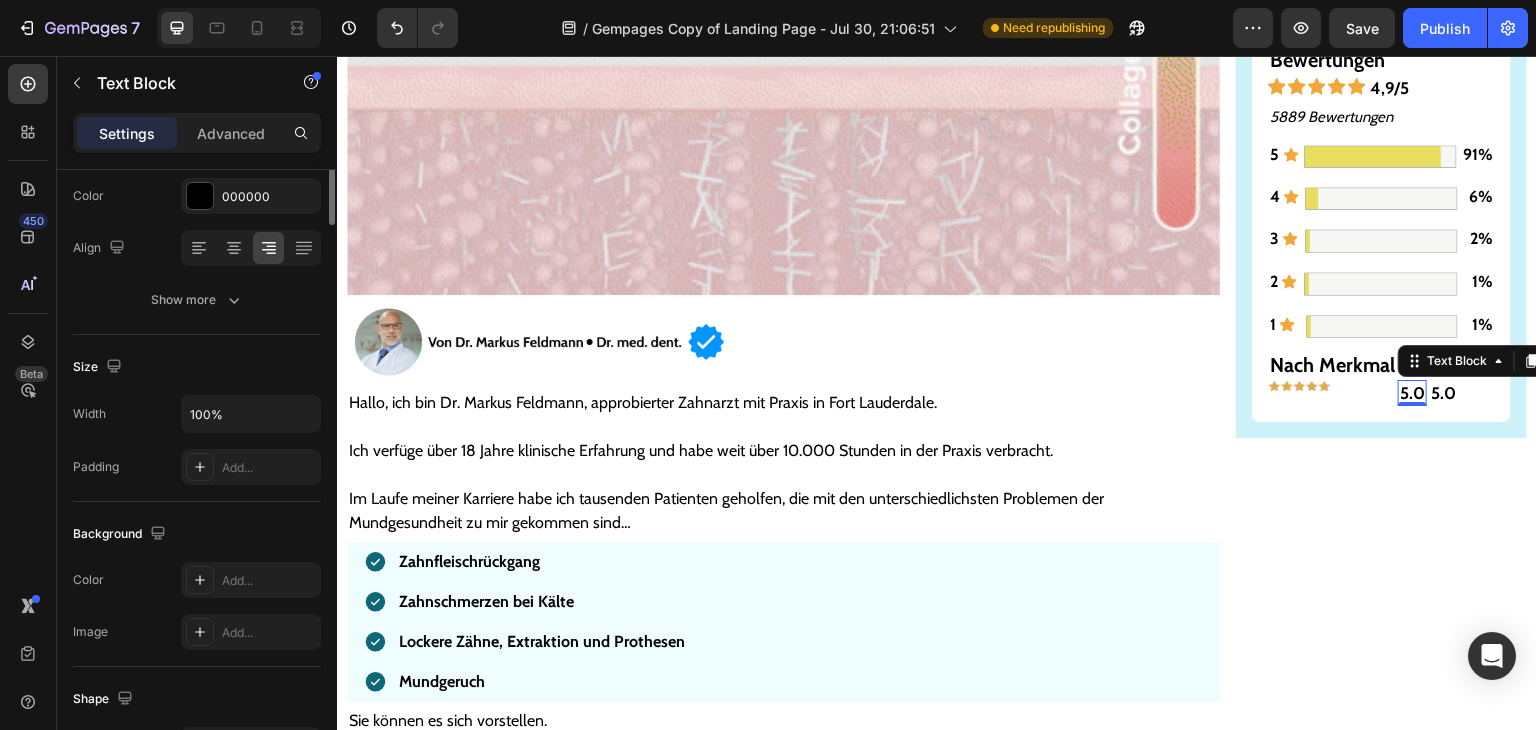 scroll, scrollTop: 0, scrollLeft: 0, axis: both 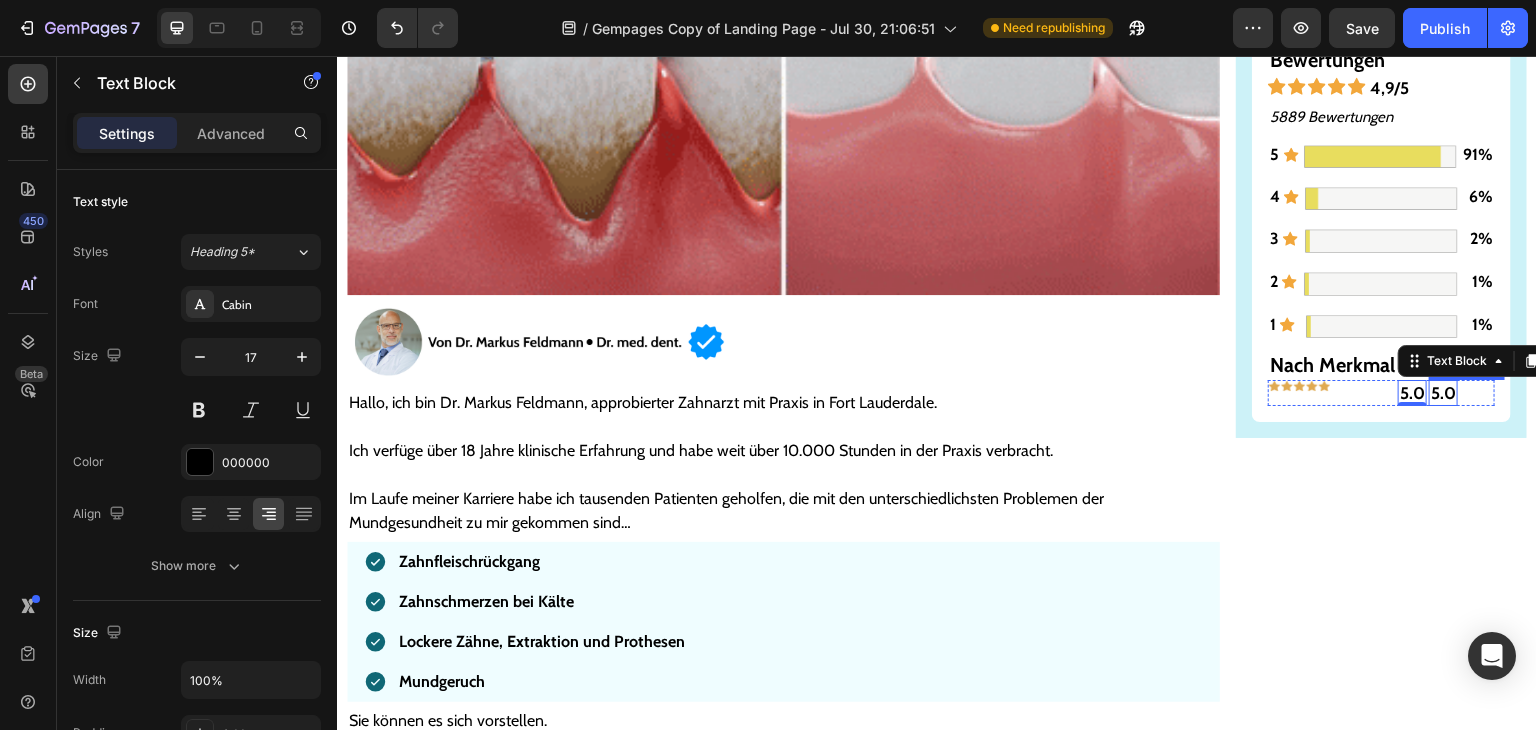 click on "5.0" at bounding box center [1443, 393] 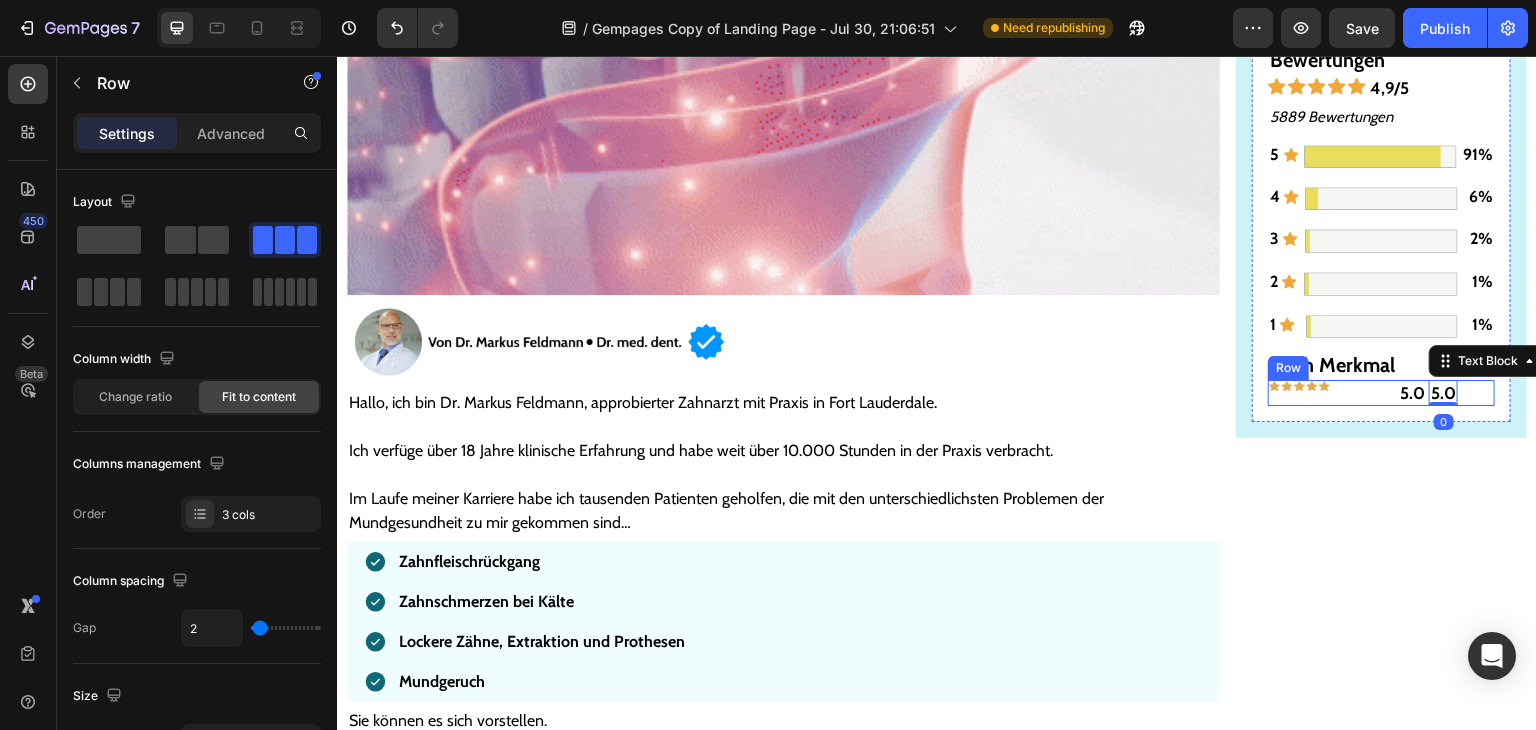 click on "Image 5.0 Text Block 5.0 Text Block   0 Row" at bounding box center (1381, 393) 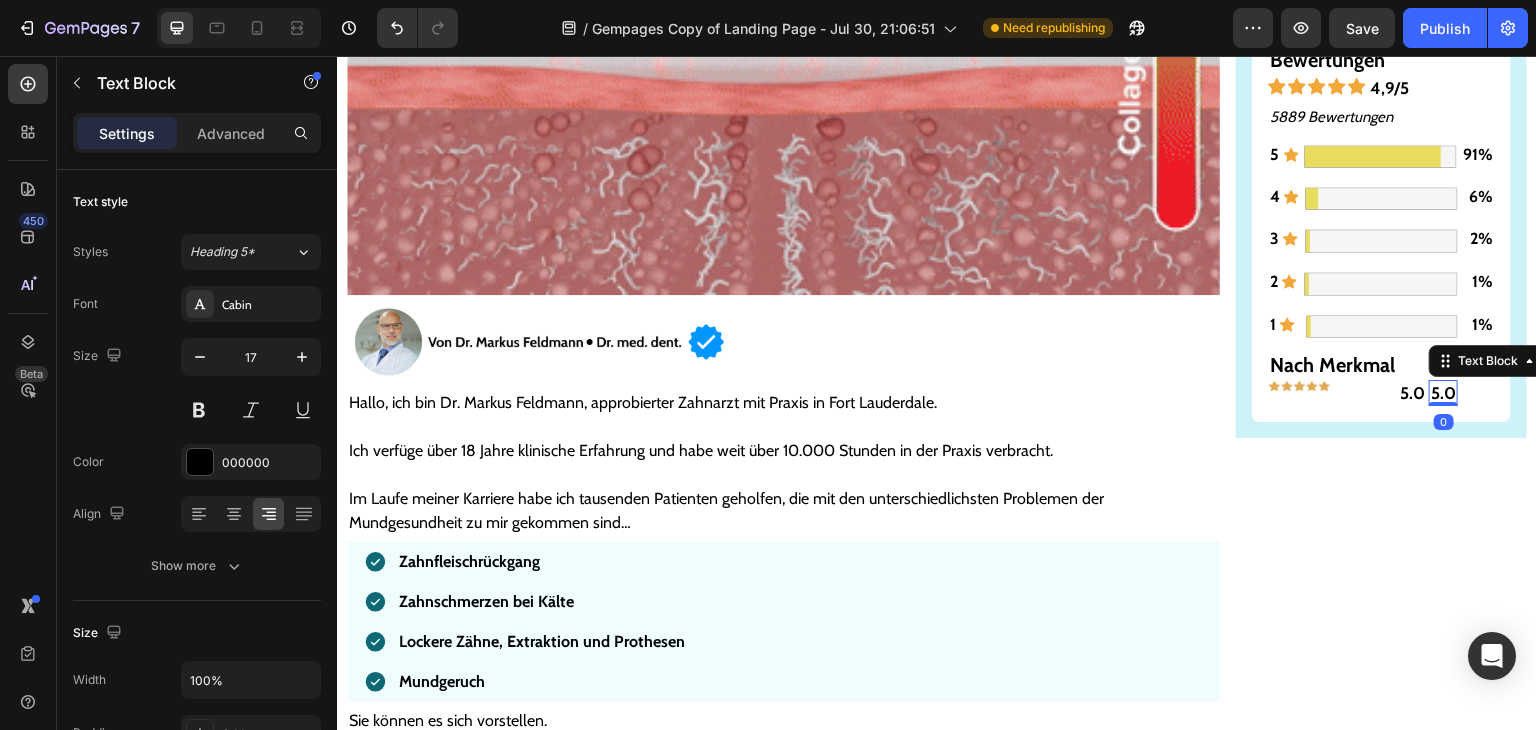 click on "5.0" at bounding box center (1443, 393) 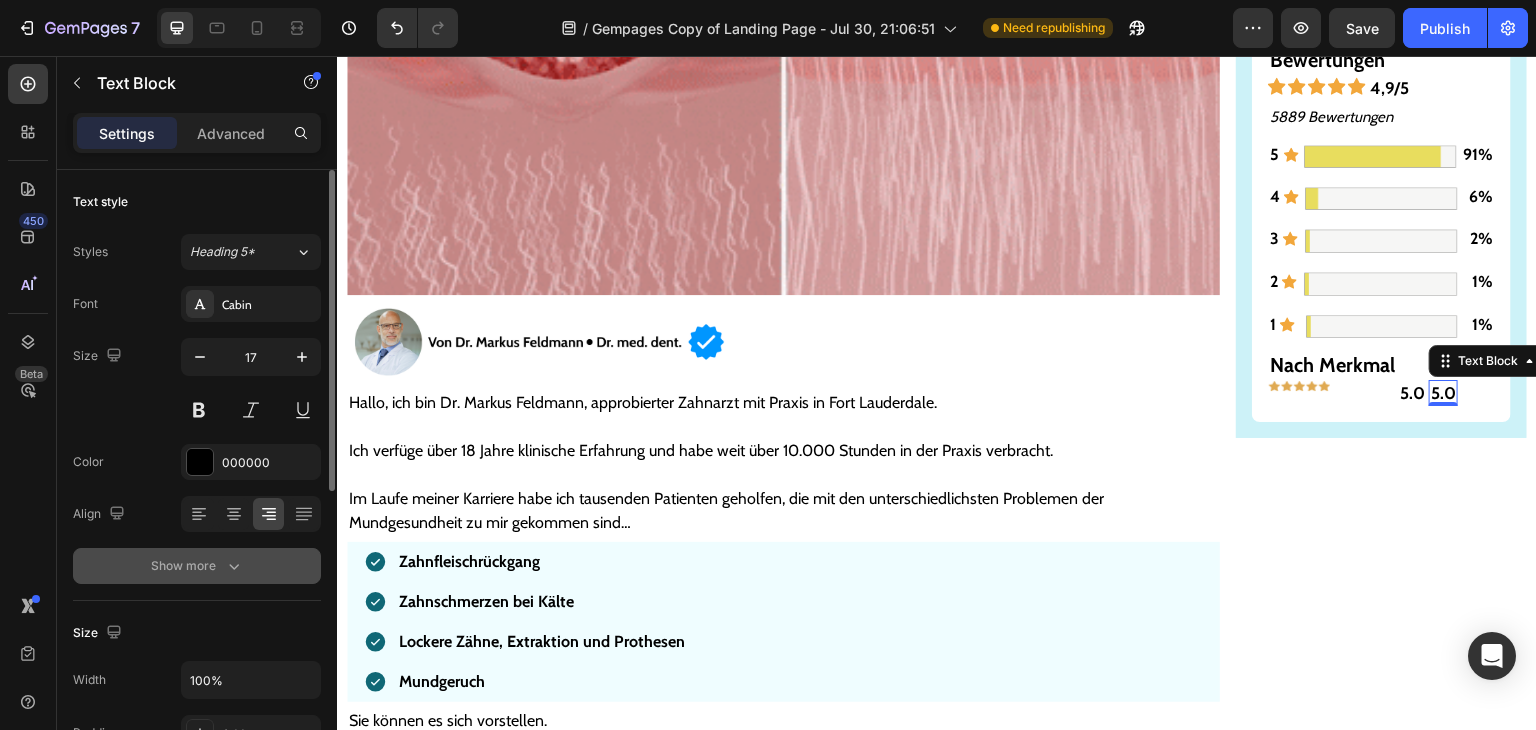 click on "Show more" at bounding box center (197, 566) 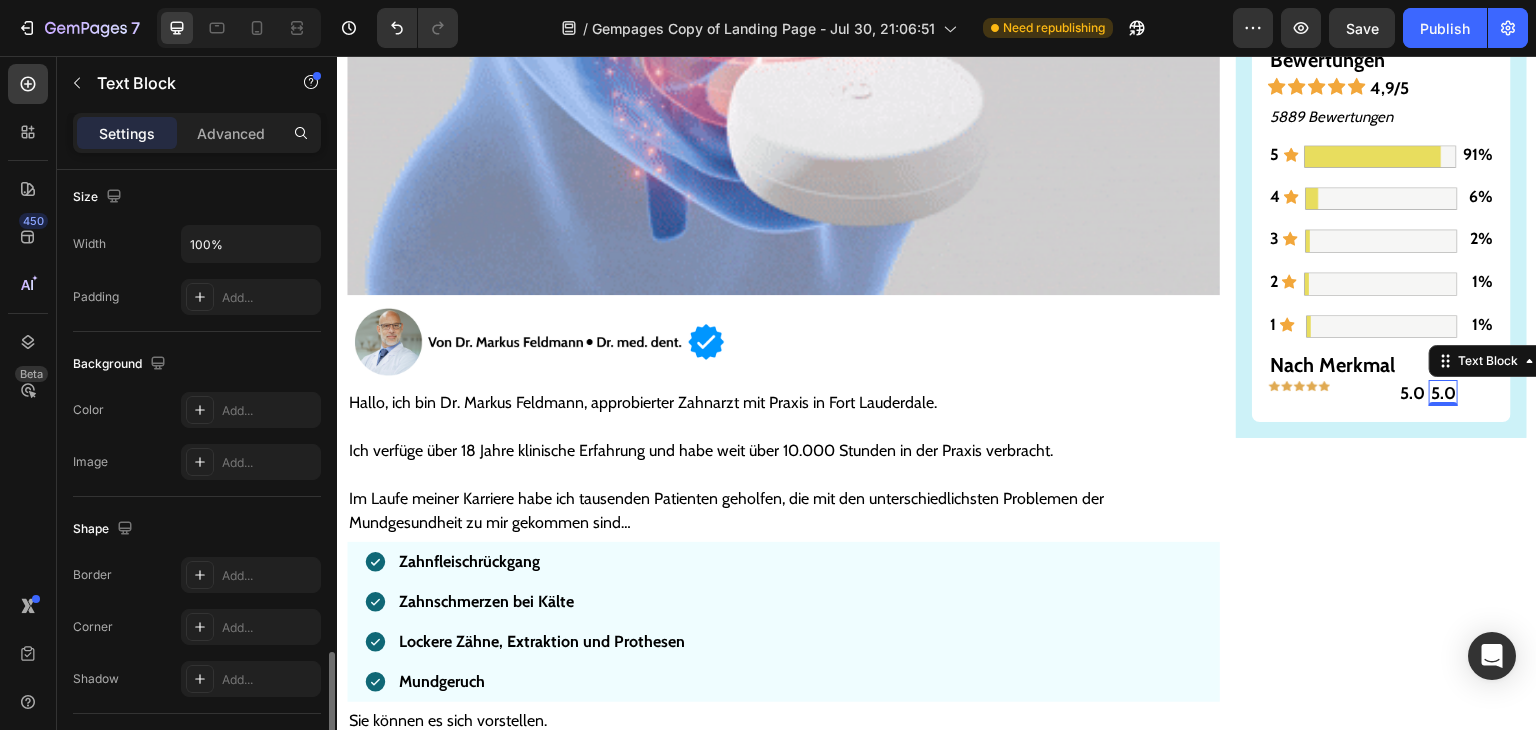 scroll, scrollTop: 829, scrollLeft: 0, axis: vertical 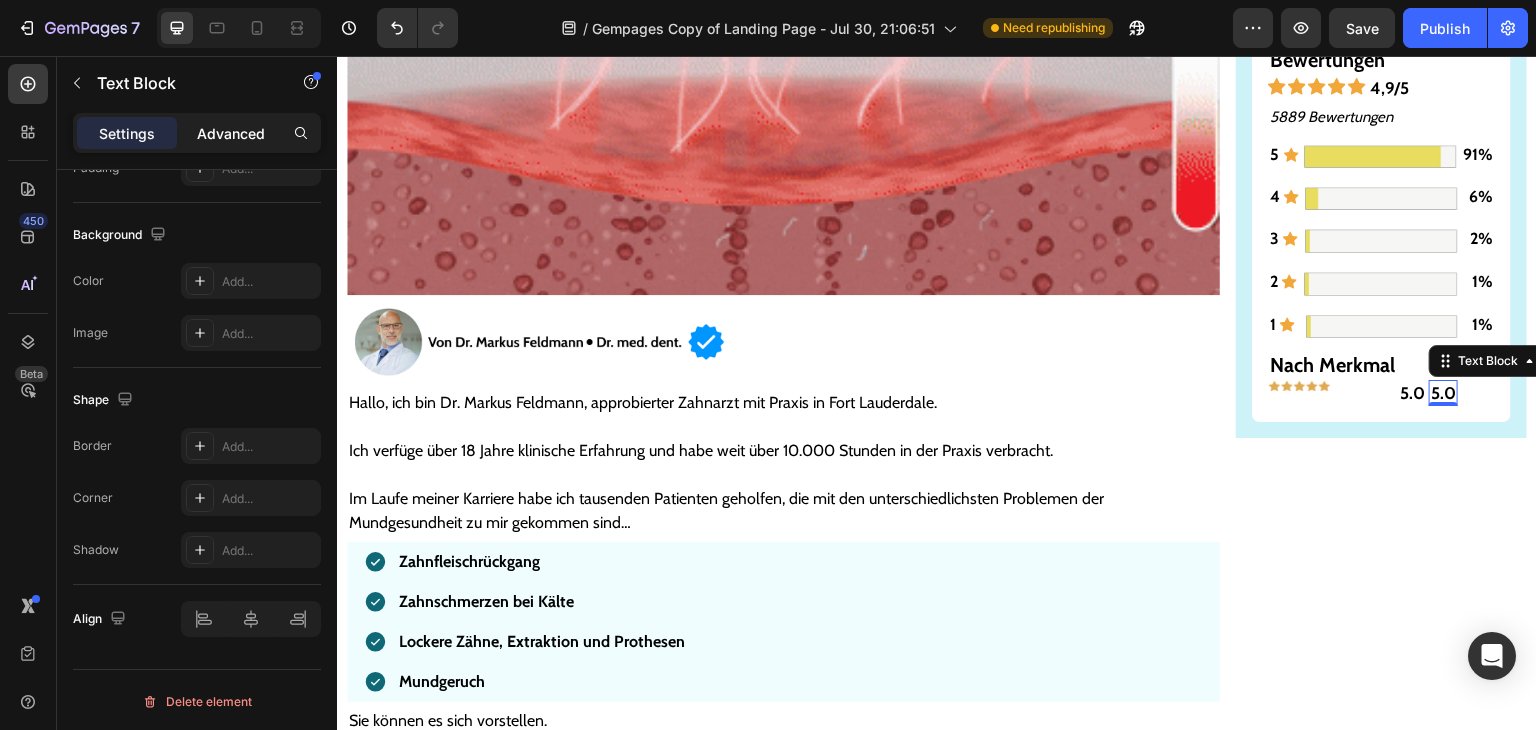 click on "Advanced" at bounding box center (231, 133) 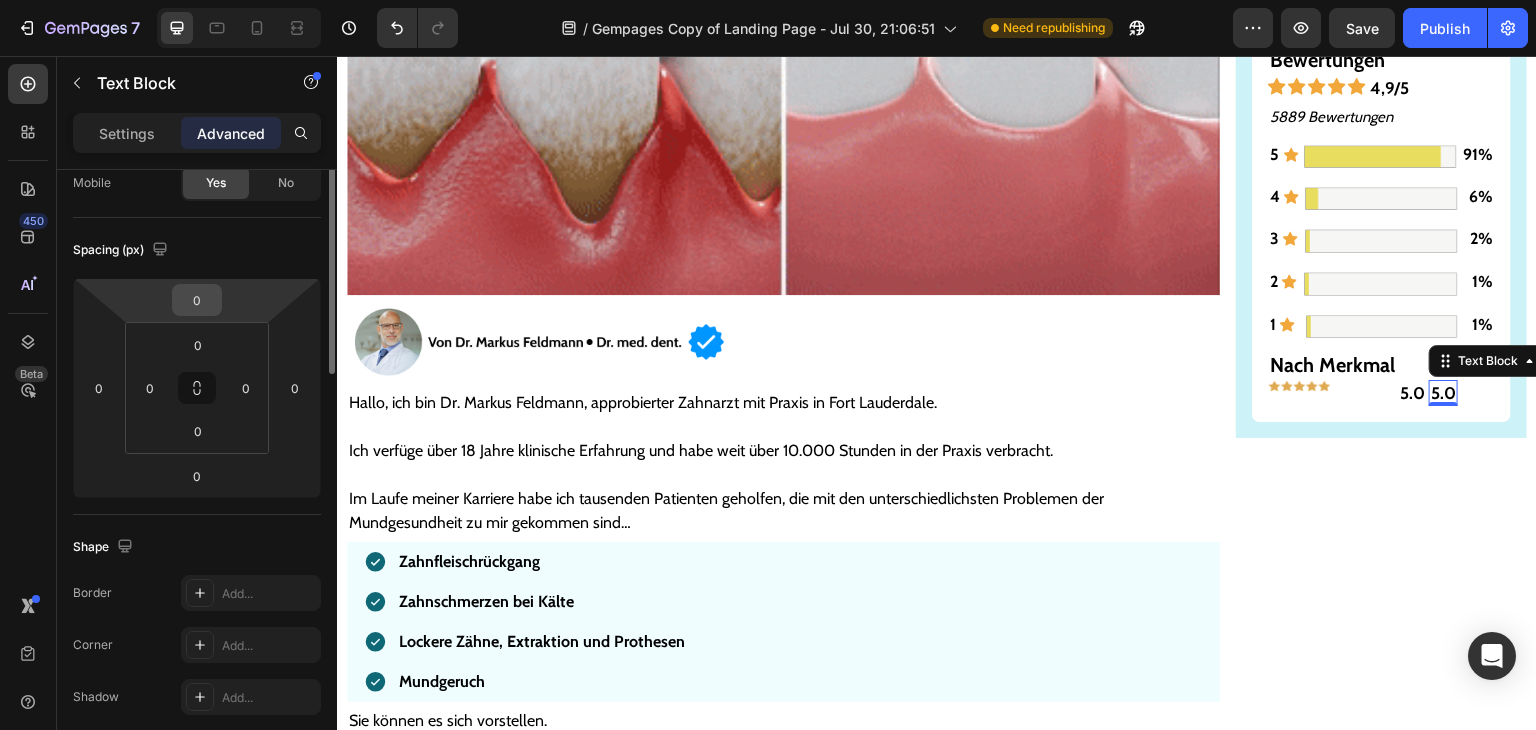 scroll, scrollTop: 69, scrollLeft: 0, axis: vertical 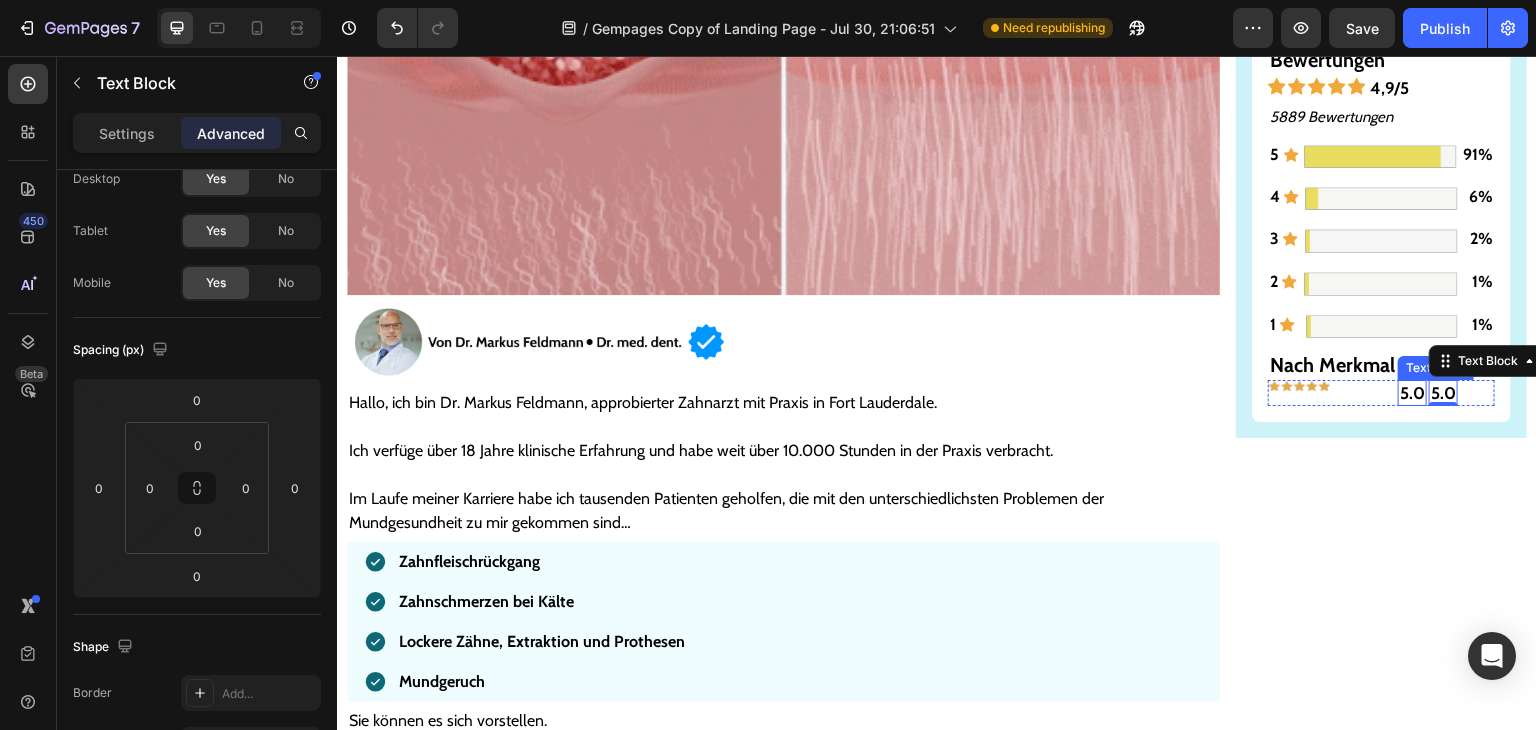 click on "5.0" at bounding box center (1412, 393) 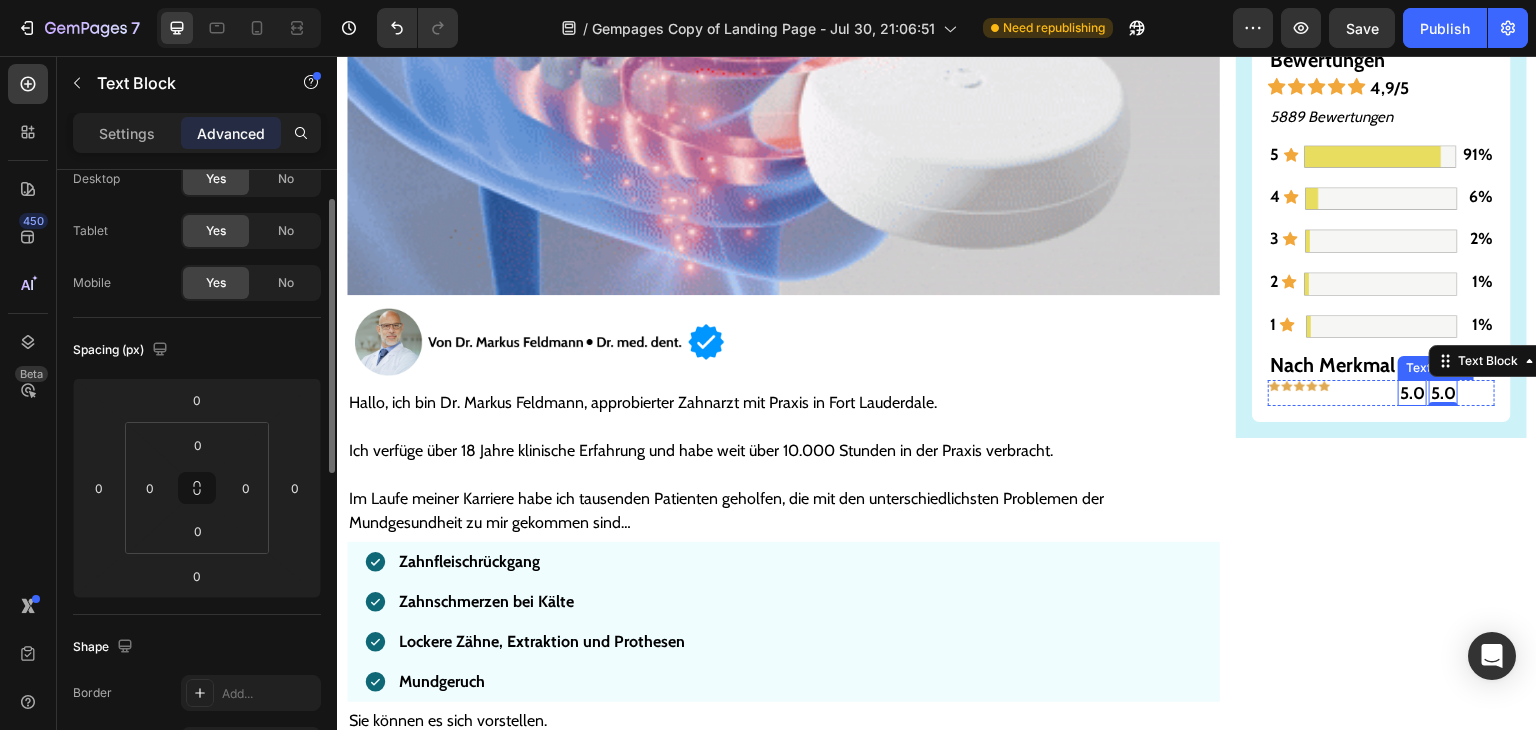 scroll, scrollTop: 68, scrollLeft: 0, axis: vertical 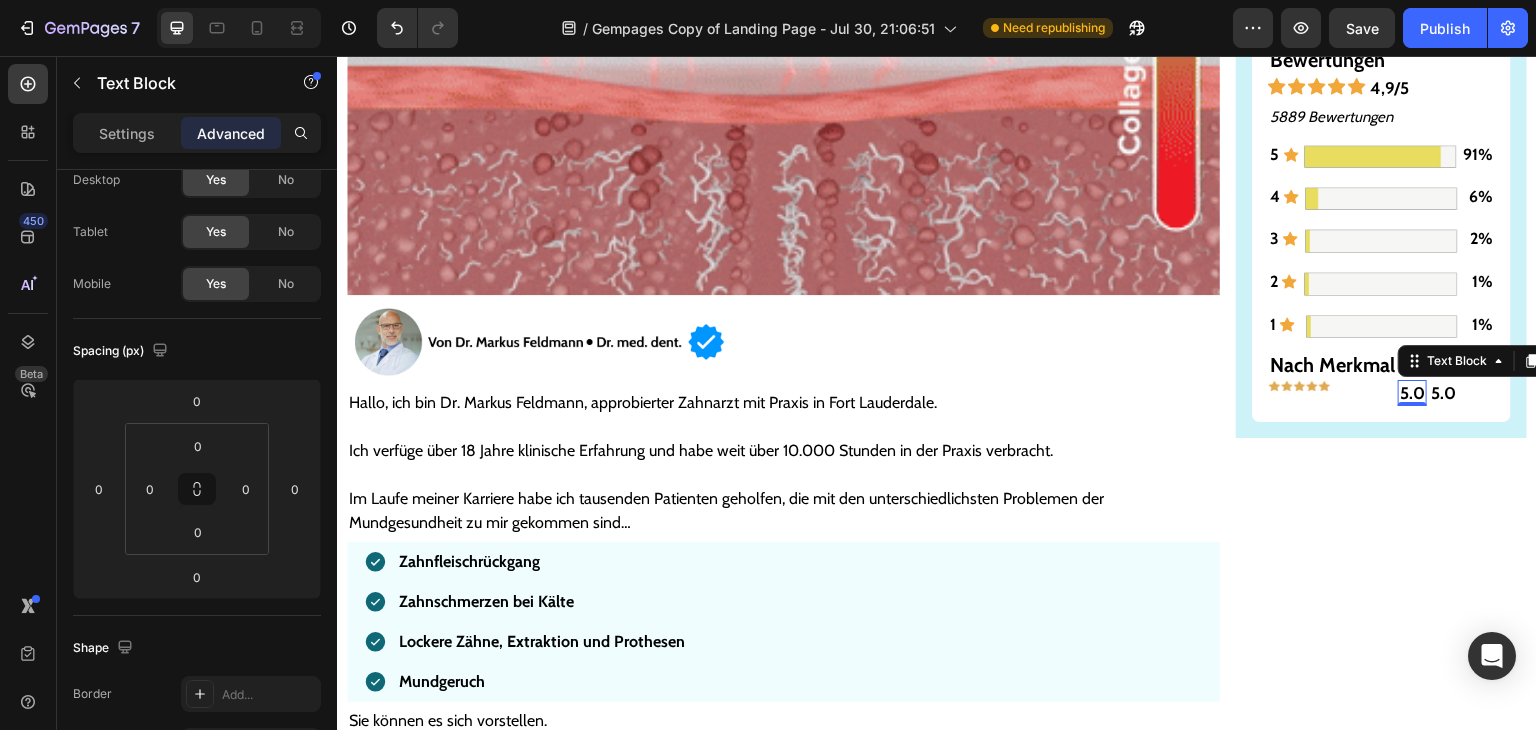 click on "5.0" at bounding box center [1412, 393] 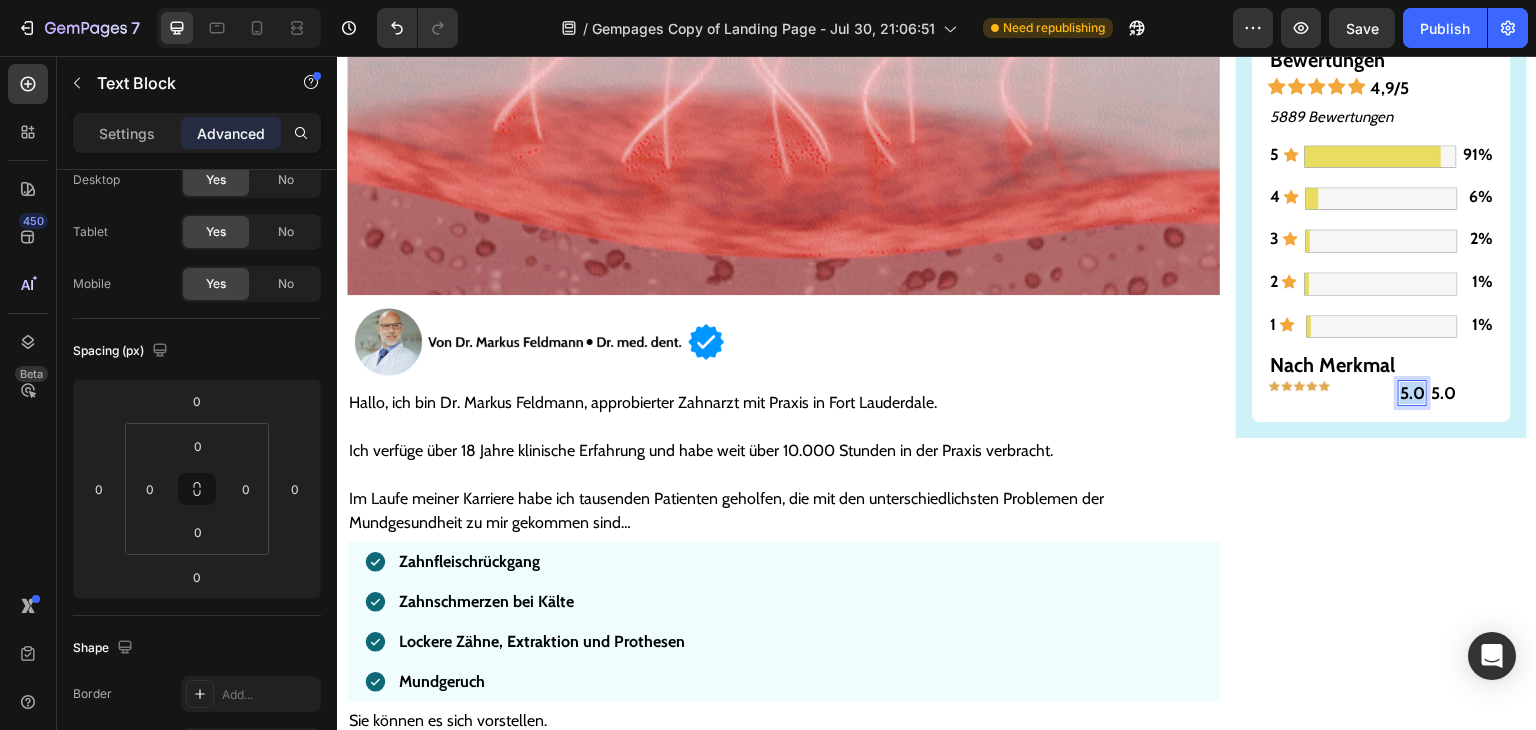 click on "5.0" at bounding box center (1412, 393) 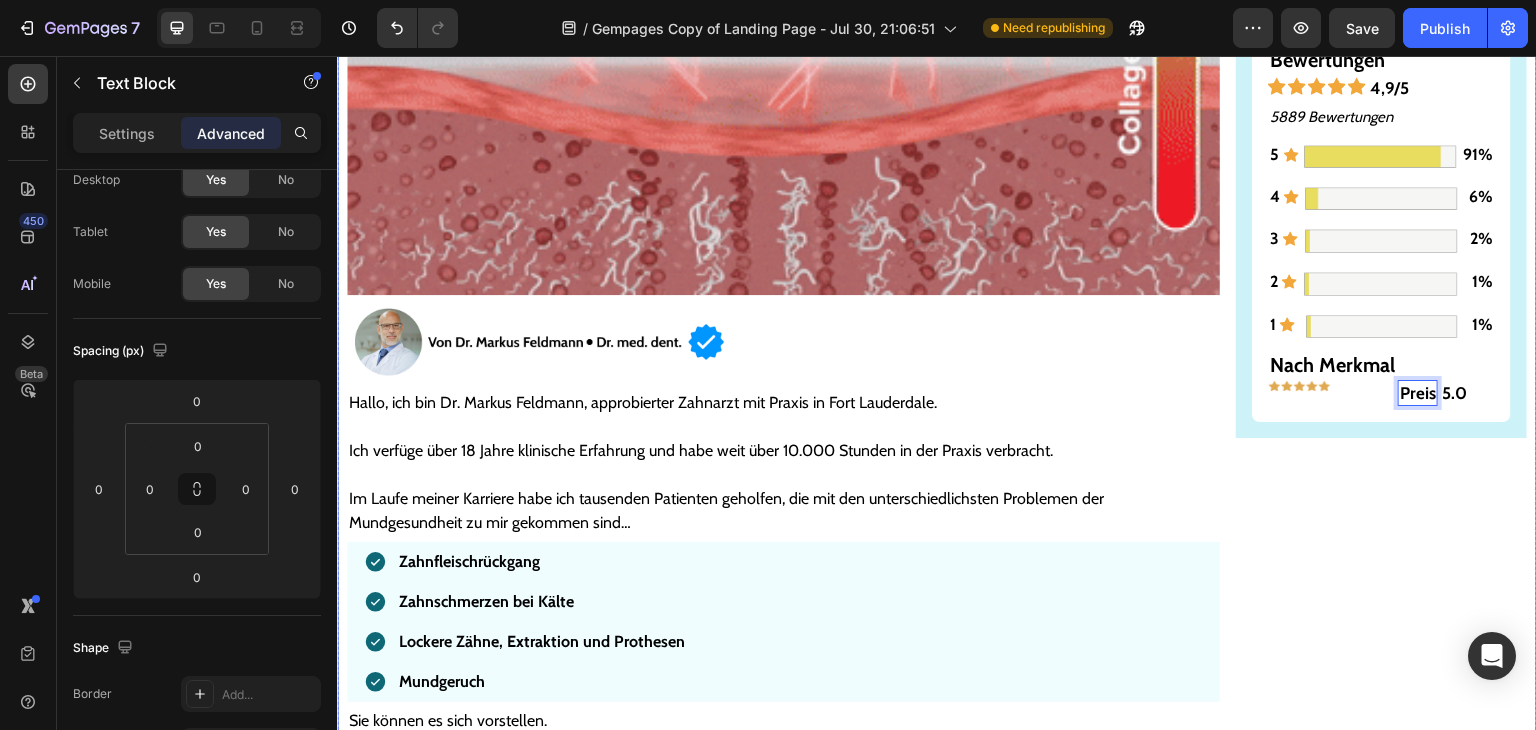 click on "Gesünderes & stärkeres Zahnfleisch – oder Geld zurück! Text Block Image ZU GESÜNDEREM ZAHNFLEISCH >> Button Bewertungen Text Block
Icon
Icon
Icon
Icon
Icon 4,9/5 Text Block Row 5889 Bewertungen Text Block 5 Text Block
Icon Image 91% Text Block Row 4 Text Block
Icon Image 6% Text Block Row 3 Text Block
Icon Image 2% Text Block Row 2 Text Block
Icon Image 1% Text Block Row 1 Text Block
Icon Image 1% Text Block Row Nach Merkmal Text Block Image Preis Text Block   0 5.0 Text Block Row Row Row" at bounding box center [1381, 5886] 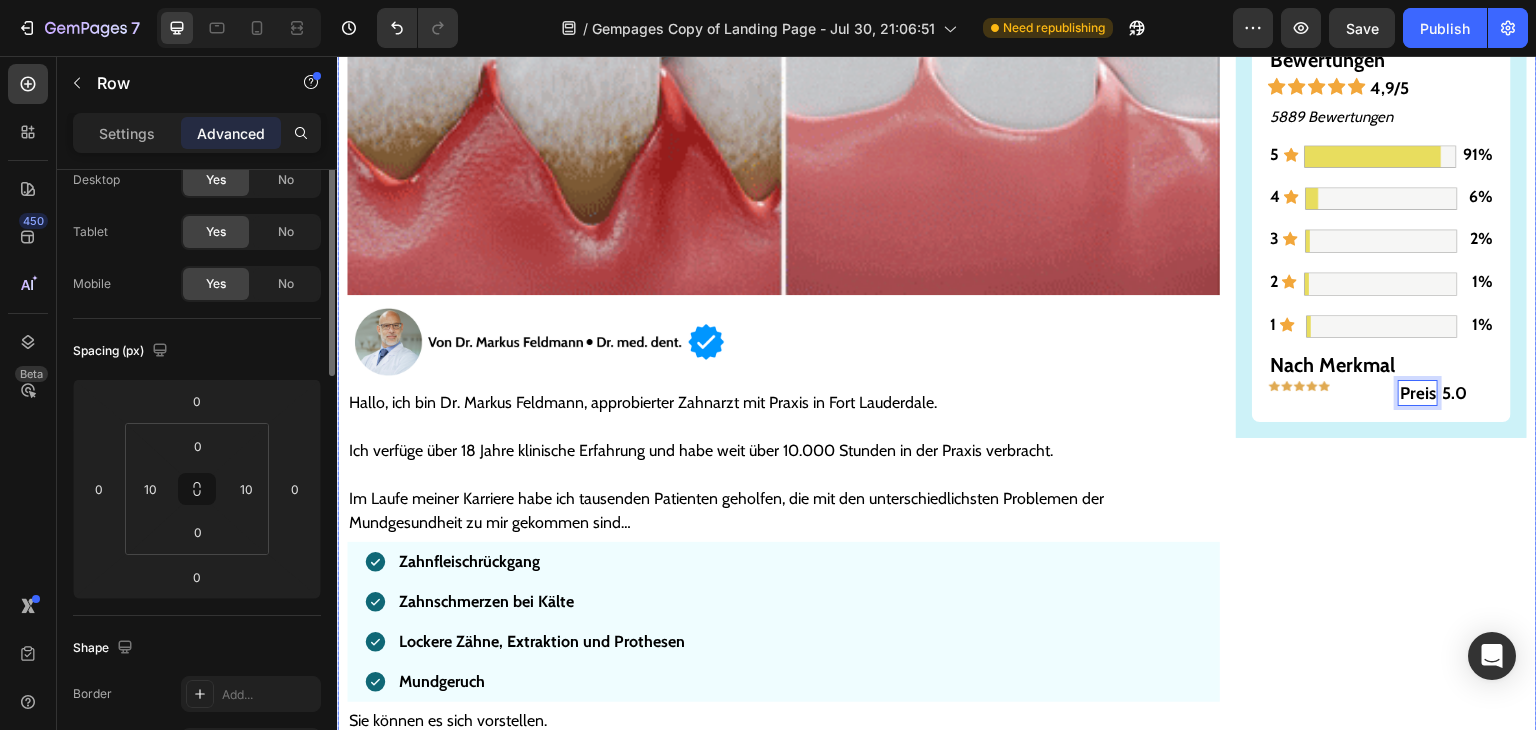 scroll, scrollTop: 0, scrollLeft: 0, axis: both 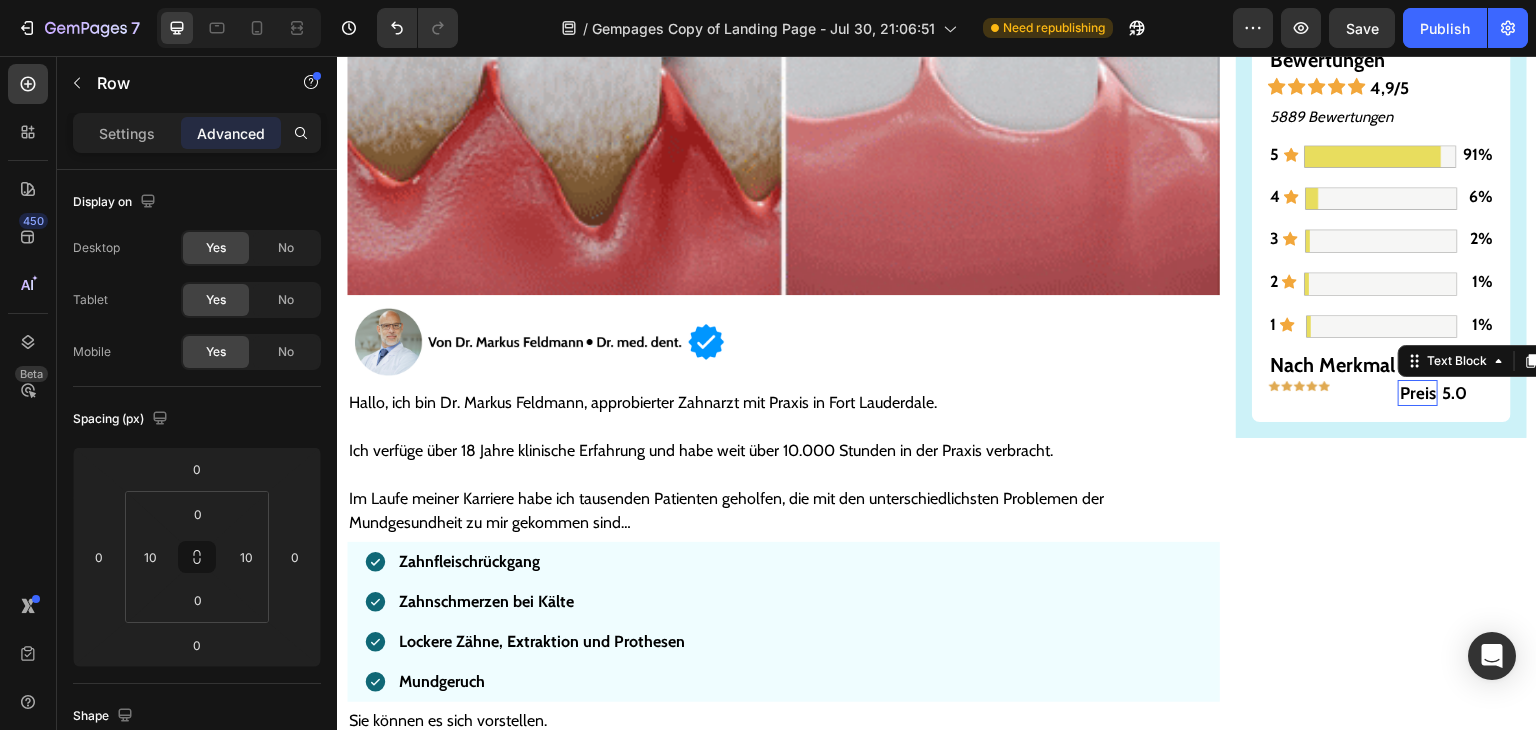 click on "Preis" at bounding box center [1418, 393] 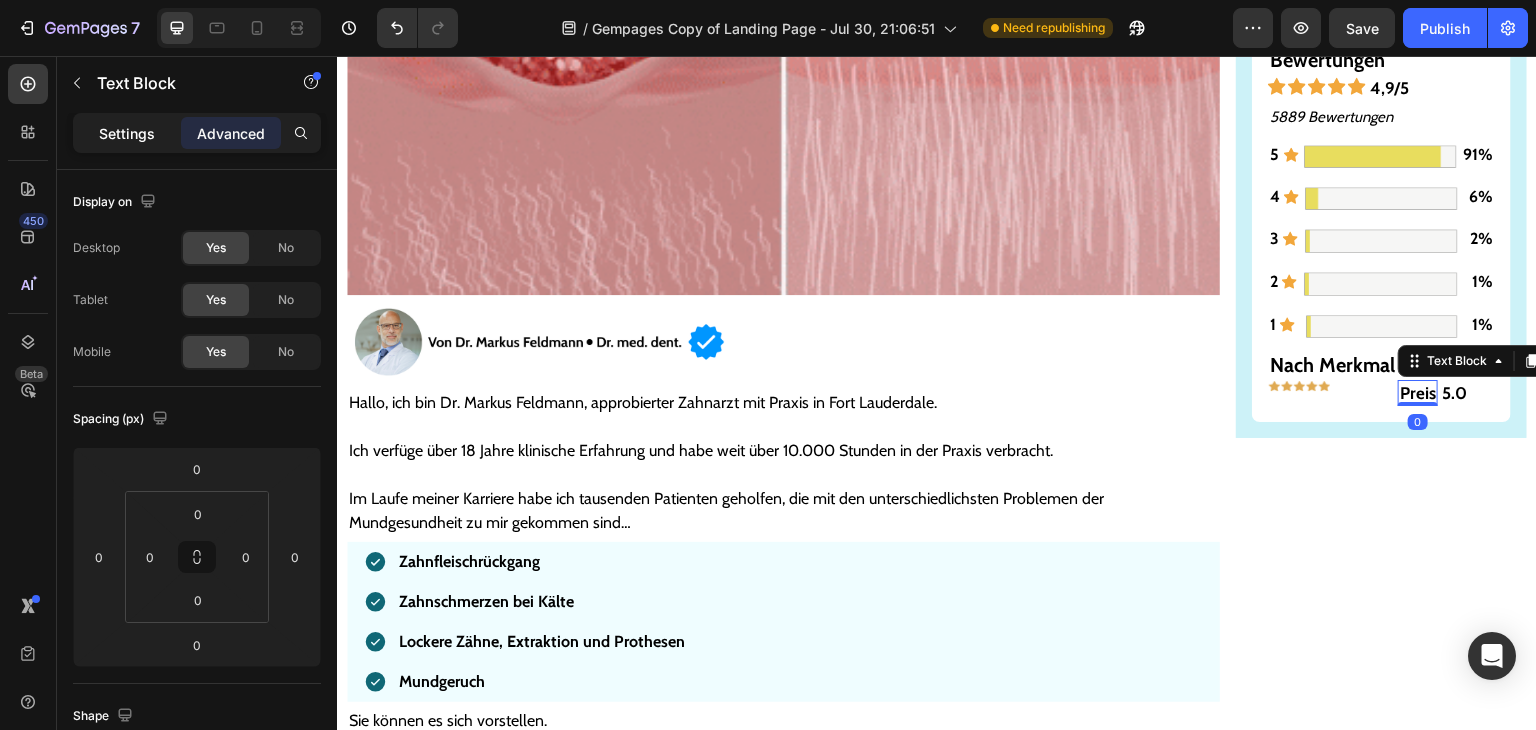 click on "Settings" at bounding box center [127, 133] 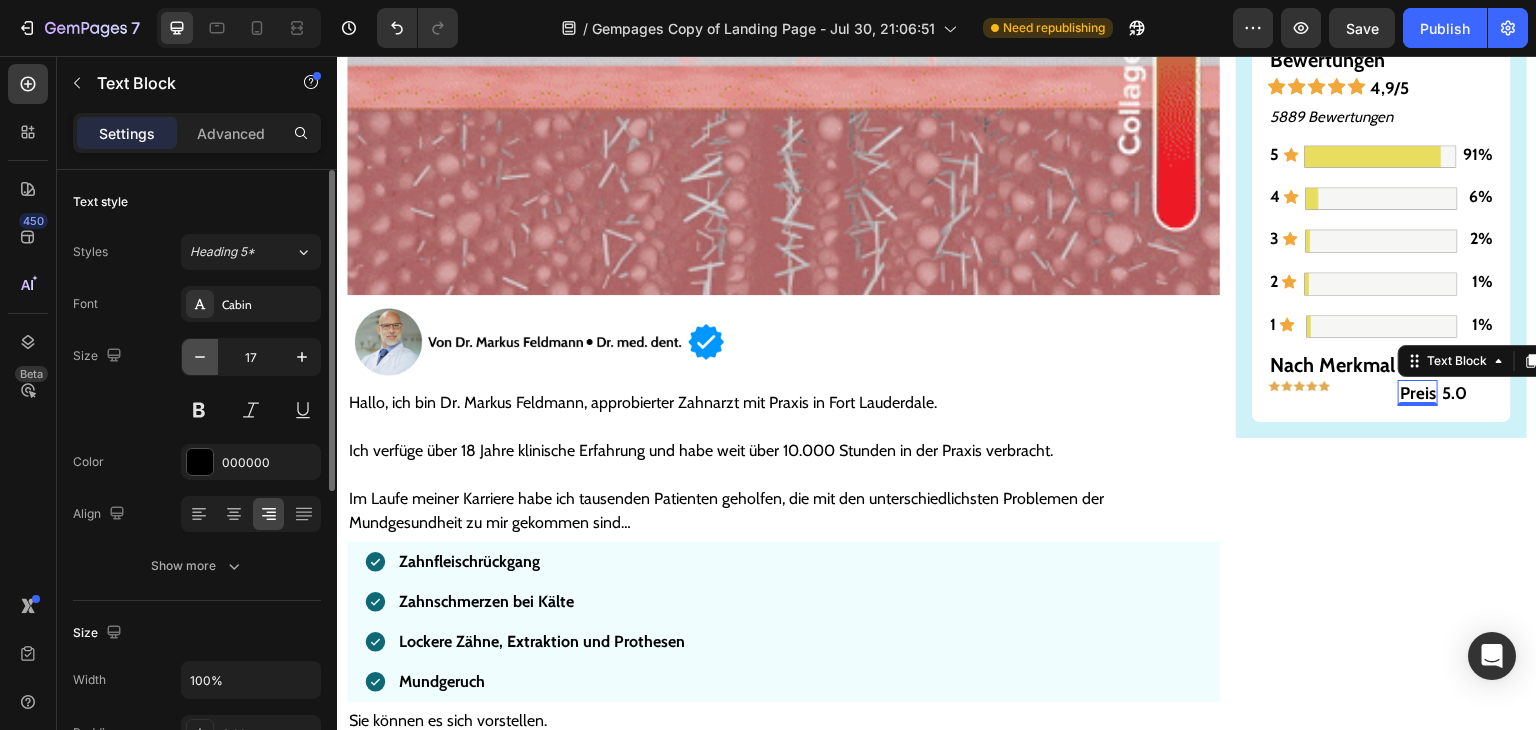 click 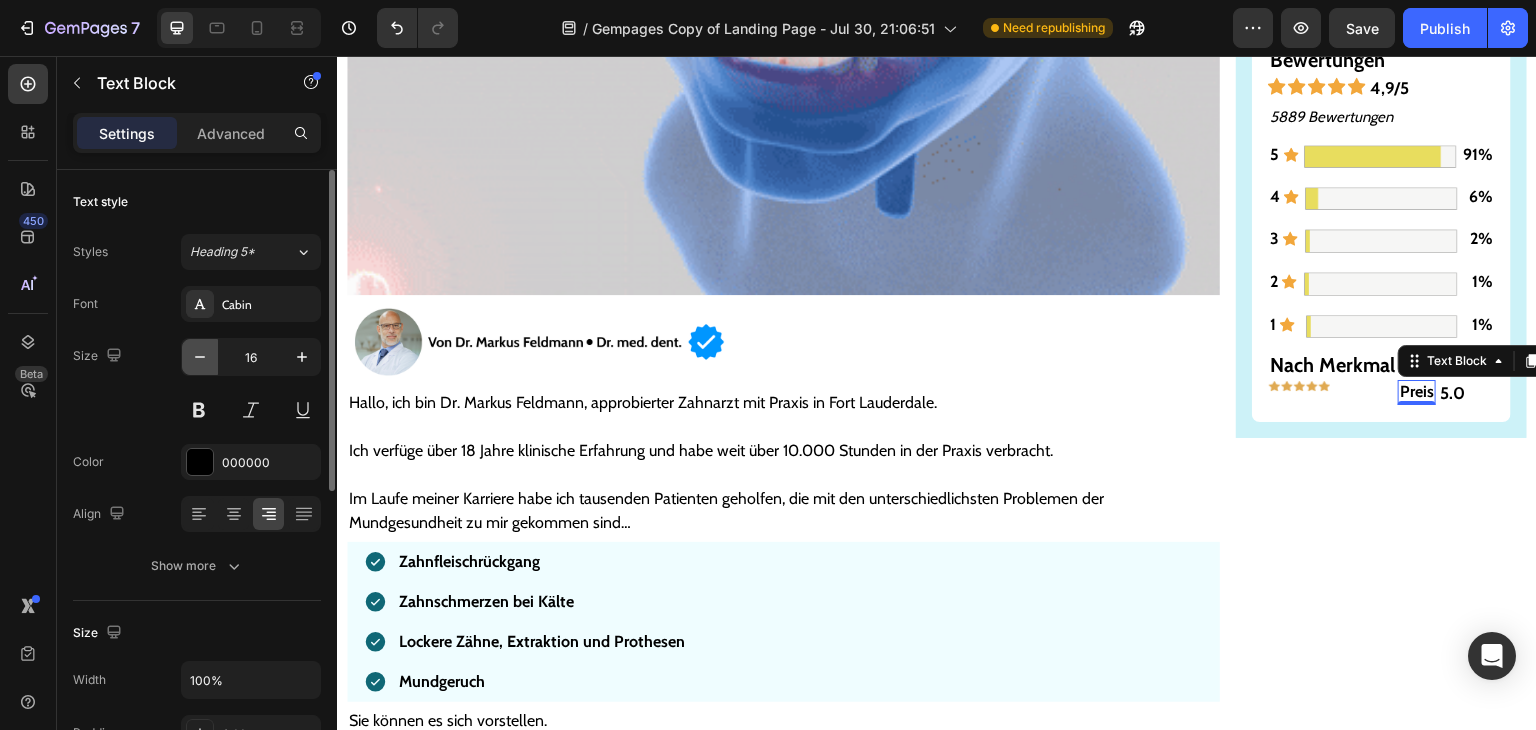 click 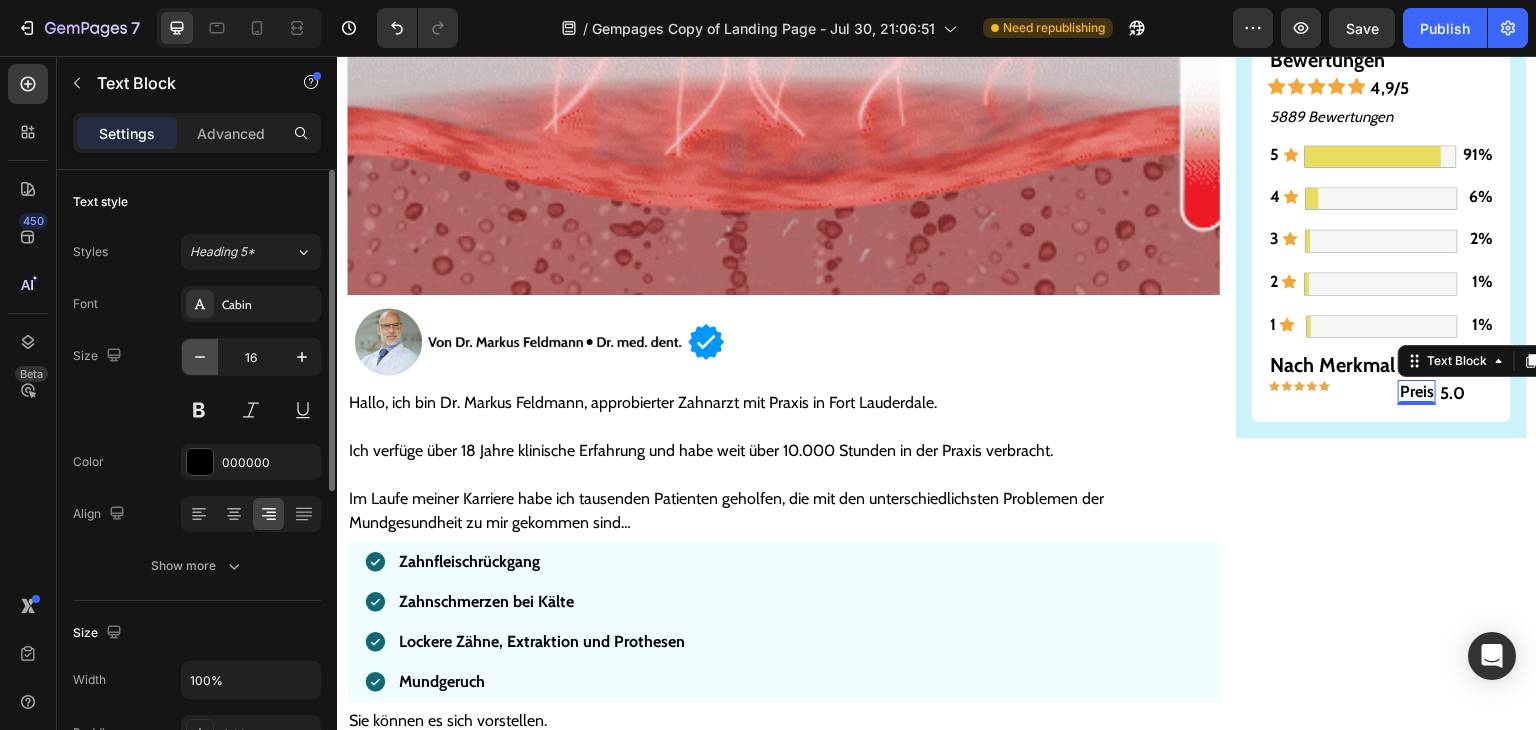 type on "15" 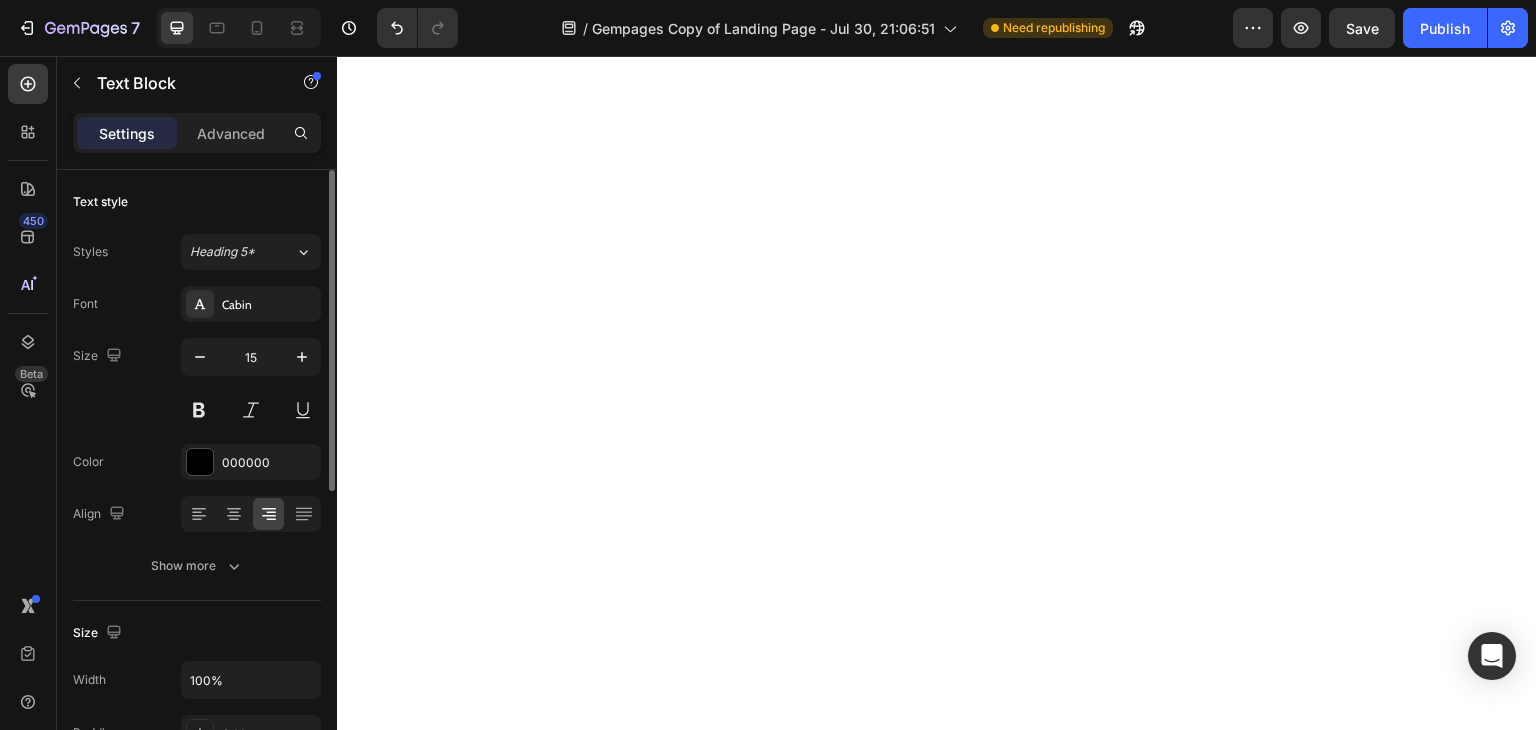 scroll, scrollTop: 0, scrollLeft: 0, axis: both 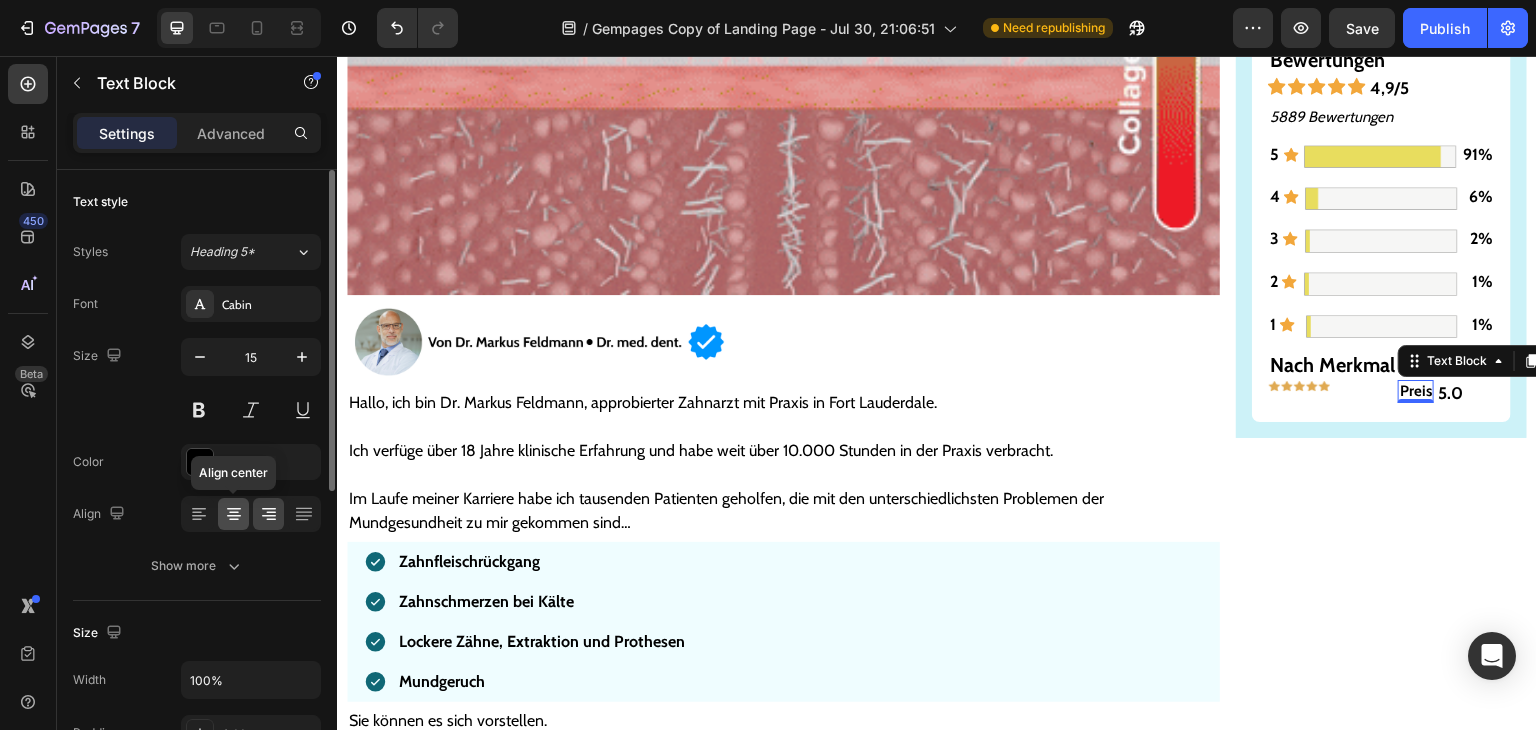click 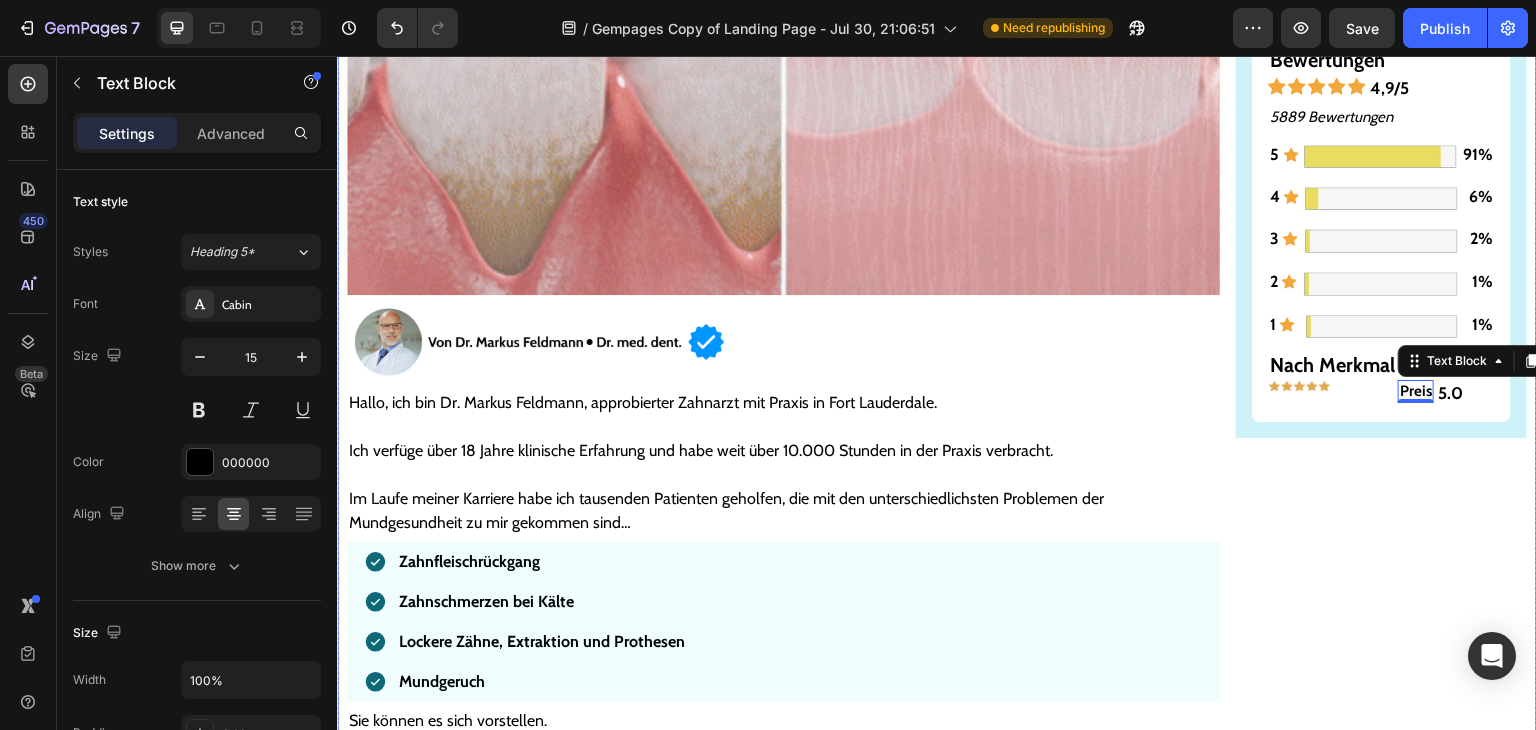 click on "Gesünderes & stärkeres Zahnfleisch – oder Geld zurück! Text Block Image ZU GESÜNDEREM ZAHNFLEISCH >> Button Bewertungen Text Block
Icon
Icon
Icon
Icon
Icon 4,9/5 Text Block Row 5889 Bewertungen Text Block 5 Text Block
Icon Image 91% Text Block Row 4 Text Block
Icon Image 6% Text Block Row 3 Text Block
Icon Image 2% Text Block Row 2 Text Block
Icon Image 1% Text Block Row 1 Text Block
Icon Image 1% Text Block Row Nach Merkmal Text Block Image Preis Text Block   0 5.0 Text Block Row Row Row" at bounding box center (1381, 5641) 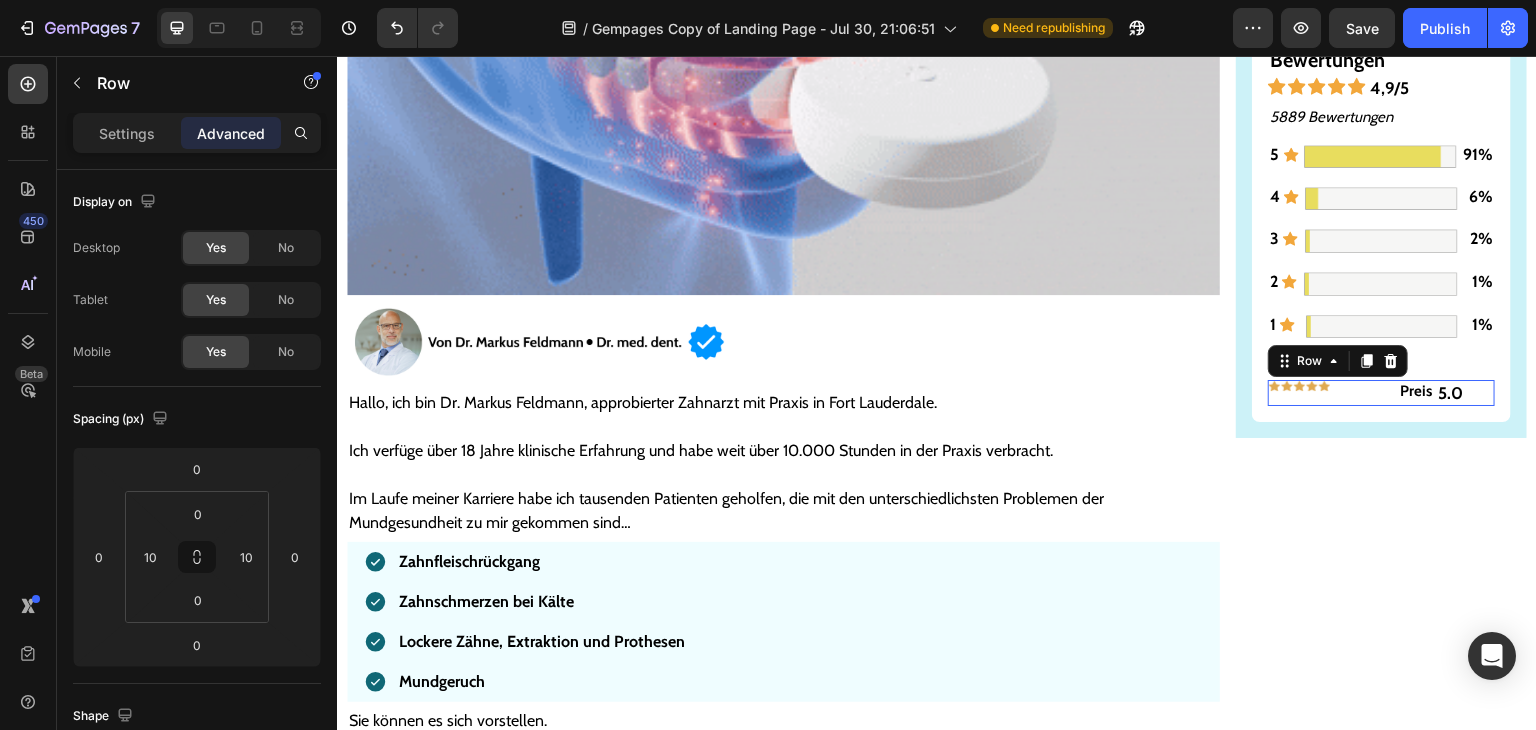 click on "Image" at bounding box center (1332, 393) 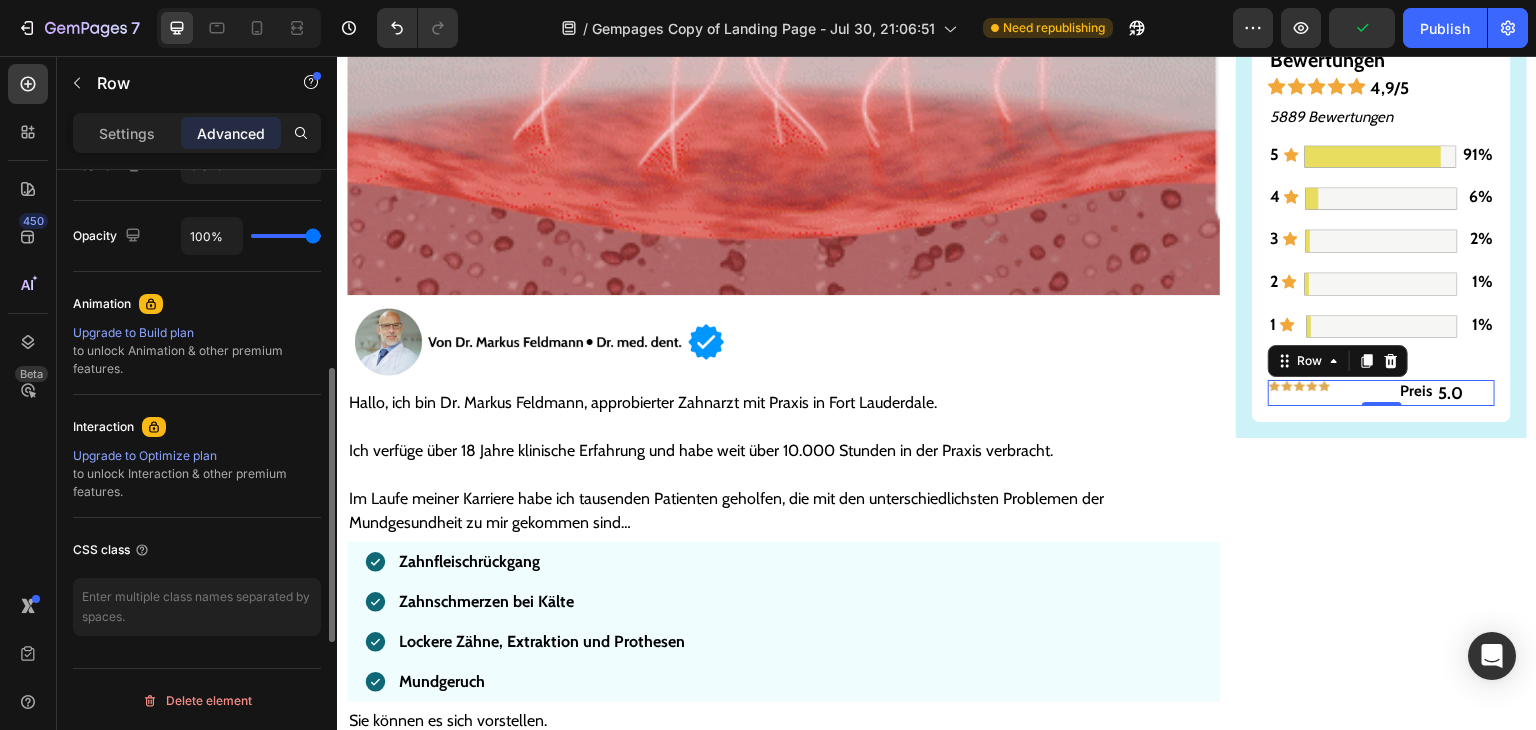 scroll, scrollTop: 469, scrollLeft: 0, axis: vertical 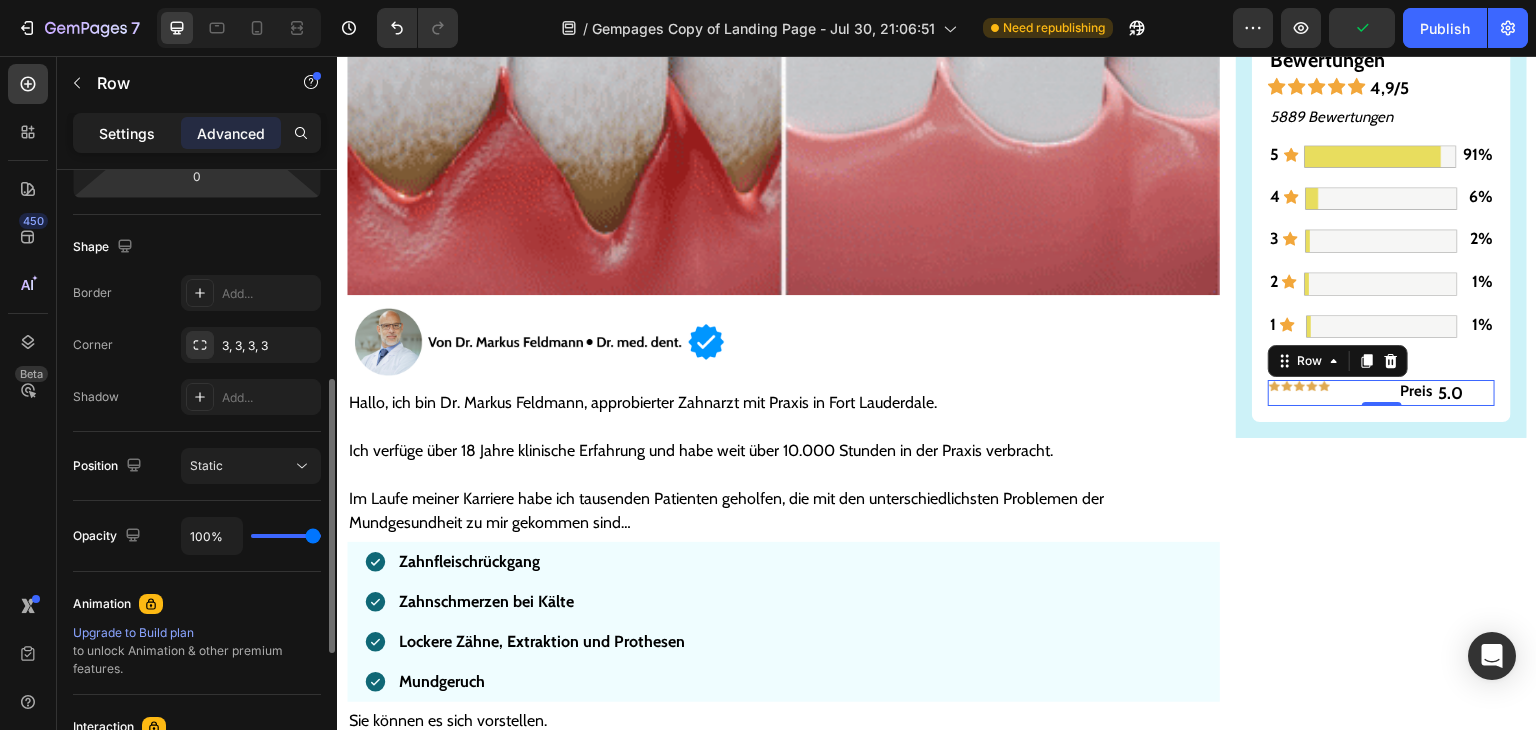 click on "Settings" 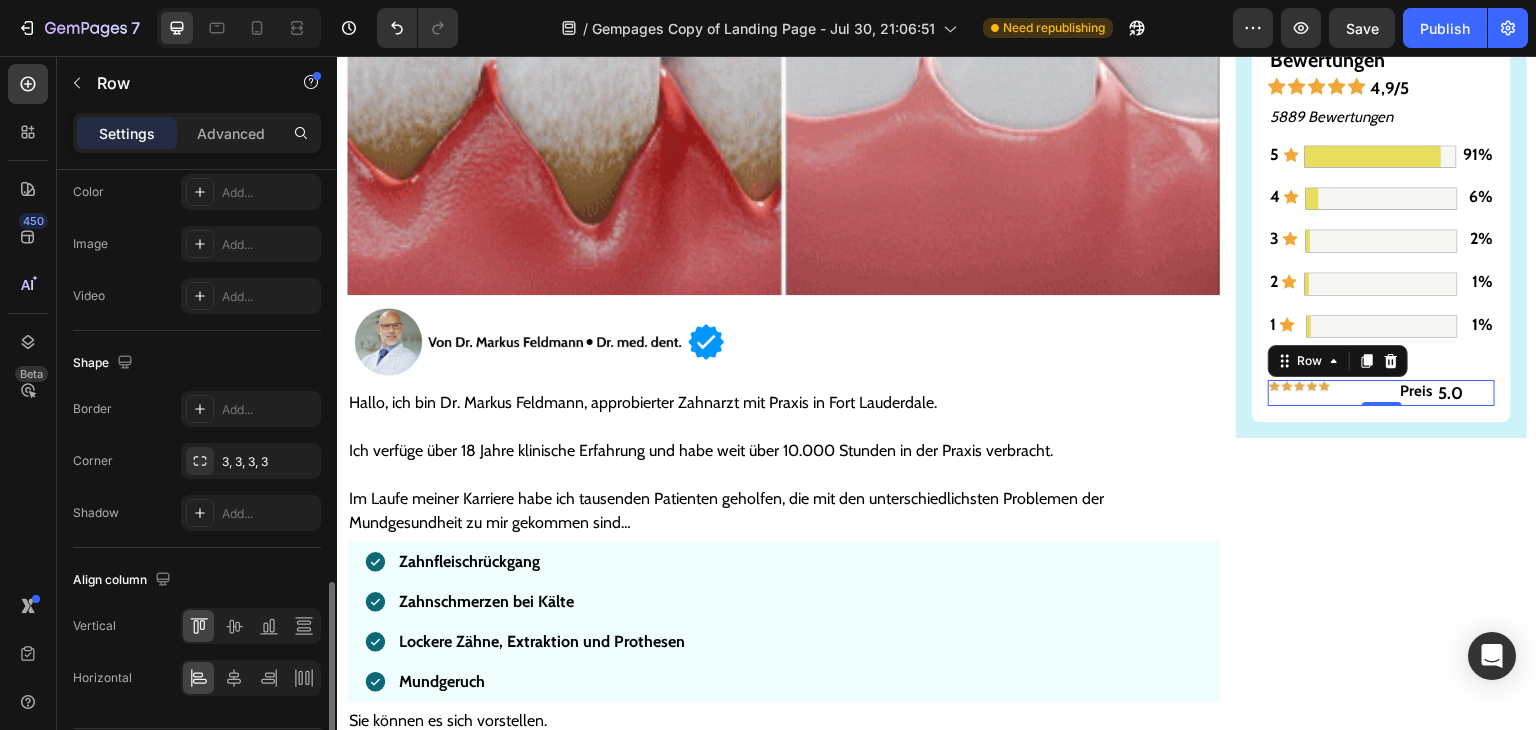 scroll, scrollTop: 828, scrollLeft: 0, axis: vertical 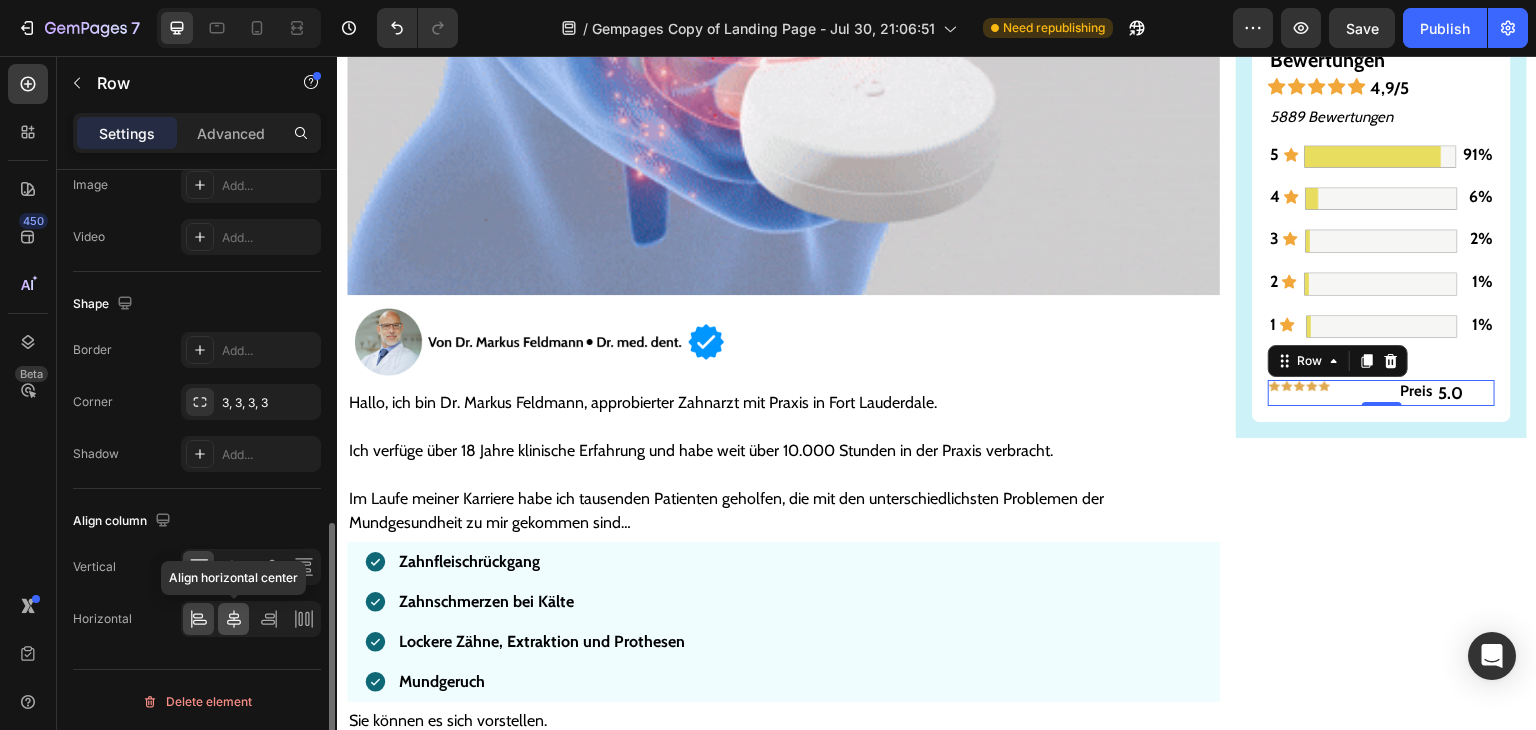 click 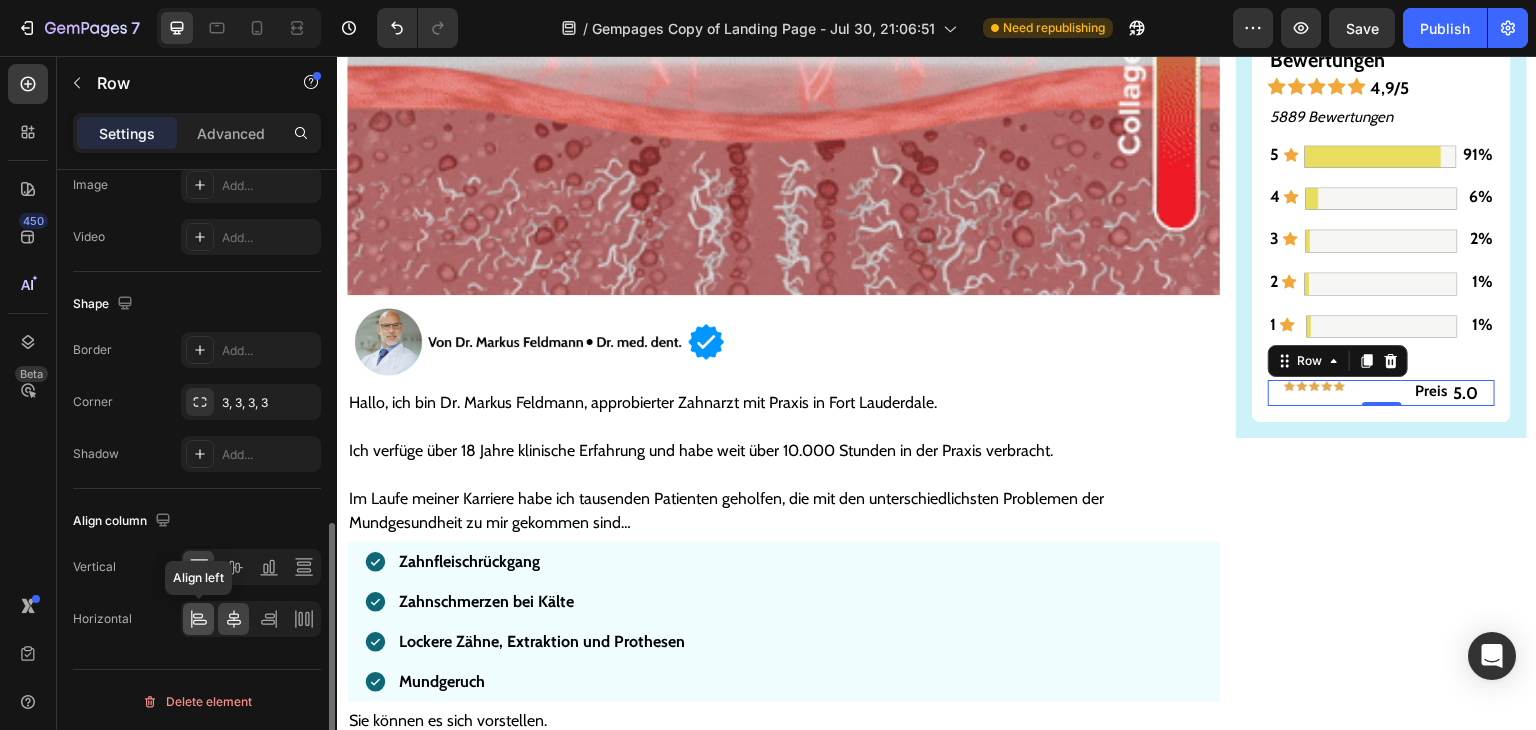 click 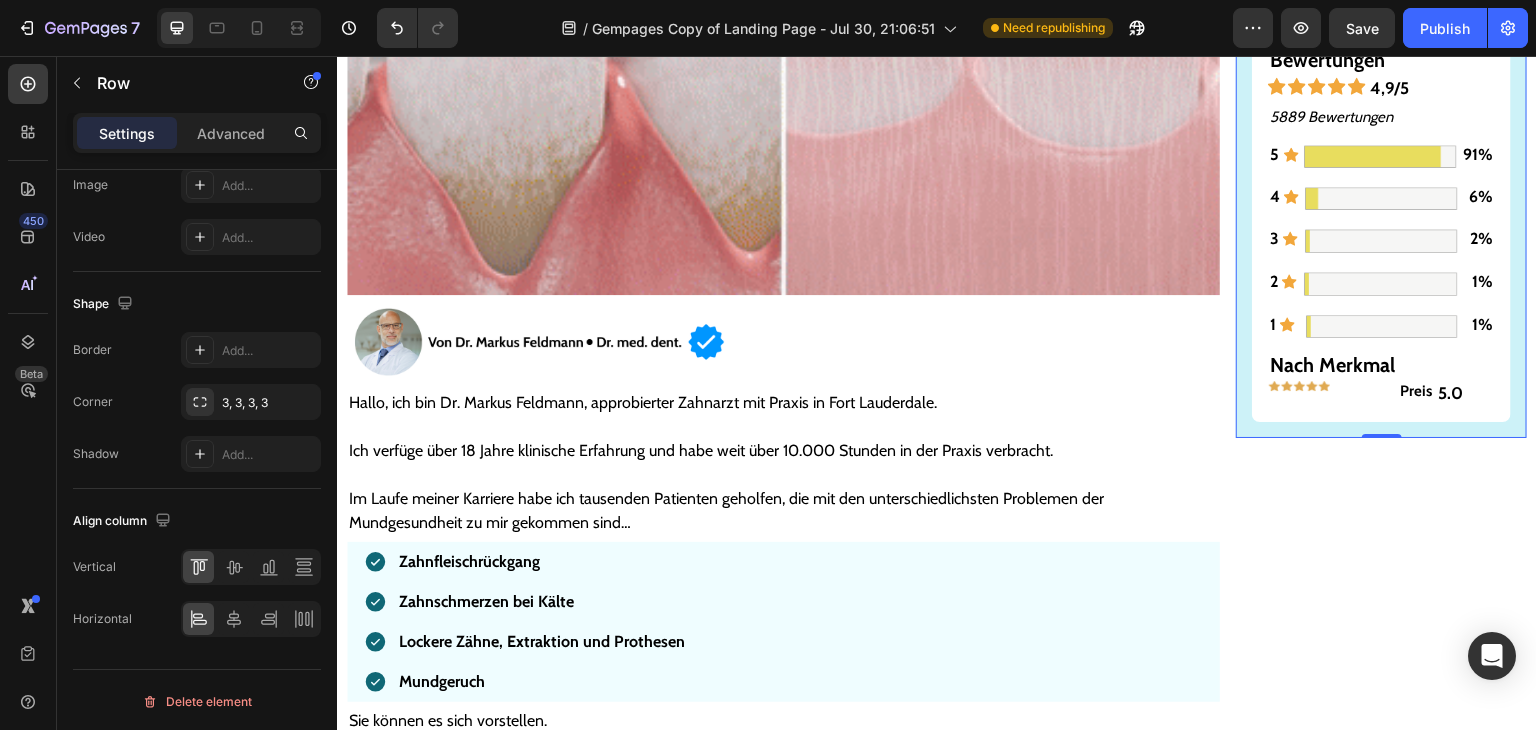 click on "Gesünderes & stärkeres Zahnfleisch – oder Geld zurück! Text Block Image ZU GESÜNDEREM ZAHNFLEISCH >> Button Bewertungen Text Block
Icon
Icon
Icon
Icon
Icon 4,9/5 Text Block Row 5889 Bewertungen Text Block 5 Text Block
Icon Image 91% Text Block Row 4 Text Block
Icon Image 6% Text Block Row 3 Text Block
Icon Image 2% Text Block Row 2 Text Block
Icon Image 1% Text Block Row 1 Text Block
Icon Image 1% Text Block Row Nach Merkmal Text Block Image Preis Text Block 5.0 Text Block Row Row Row   0" at bounding box center [1381, 17] 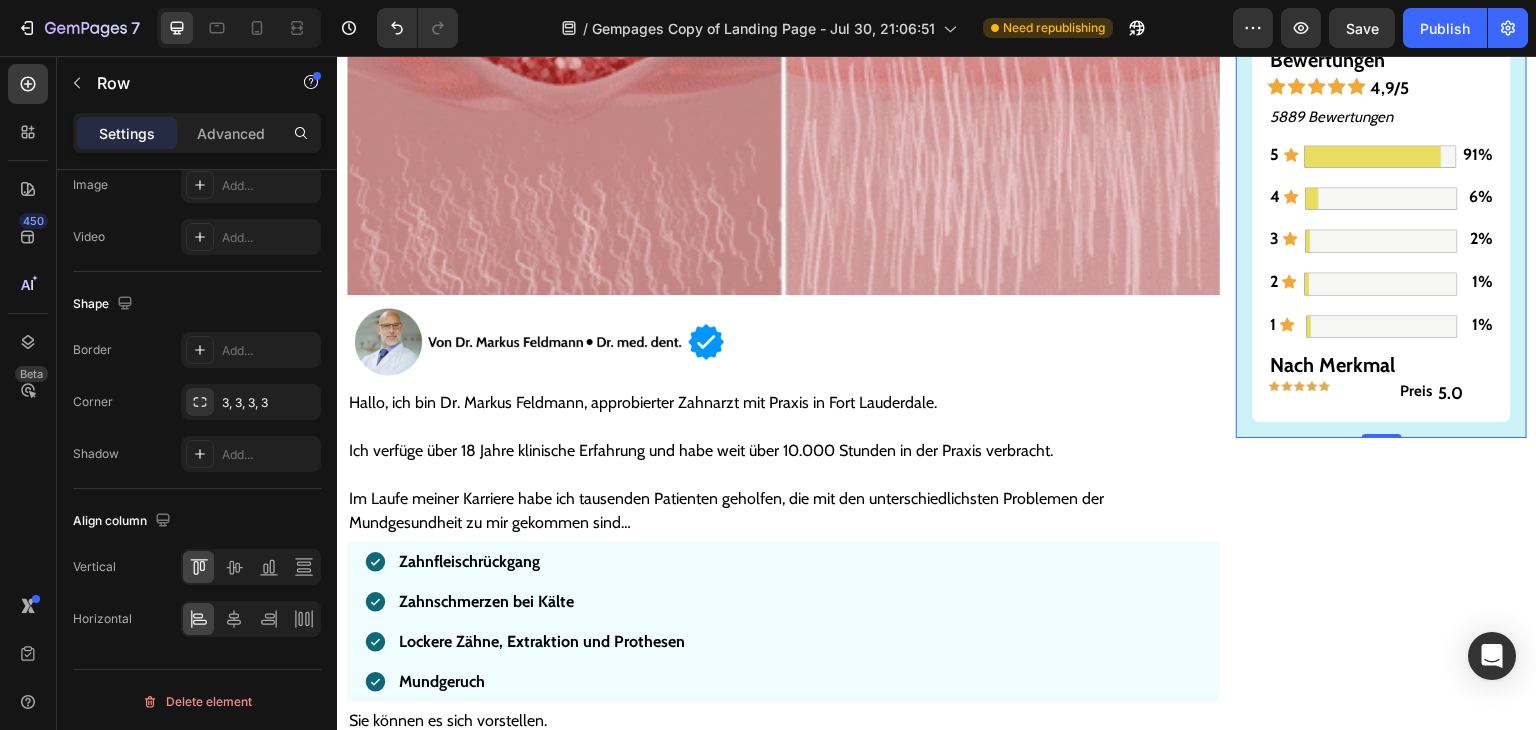 scroll, scrollTop: 601, scrollLeft: 0, axis: vertical 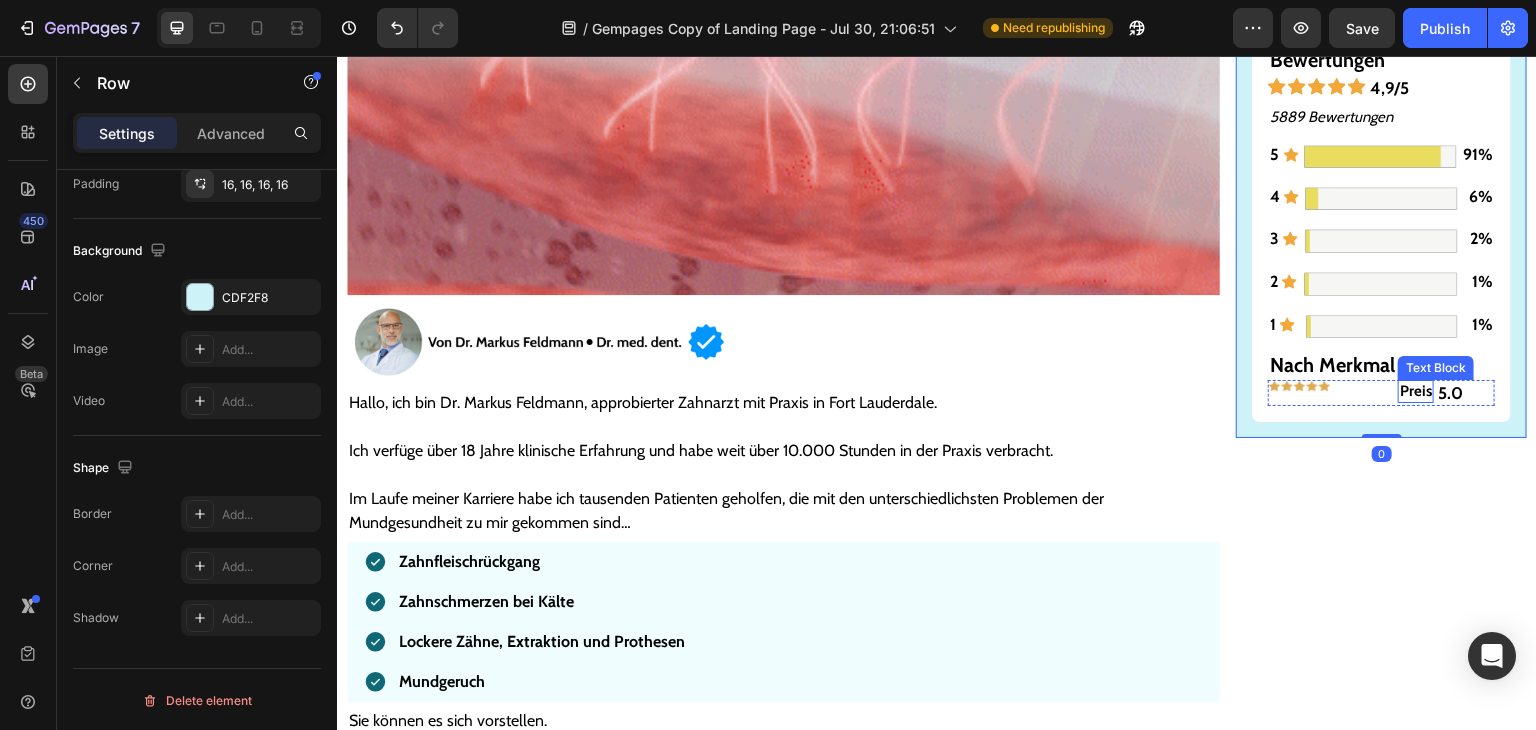 click on "Preis" at bounding box center (1416, 391) 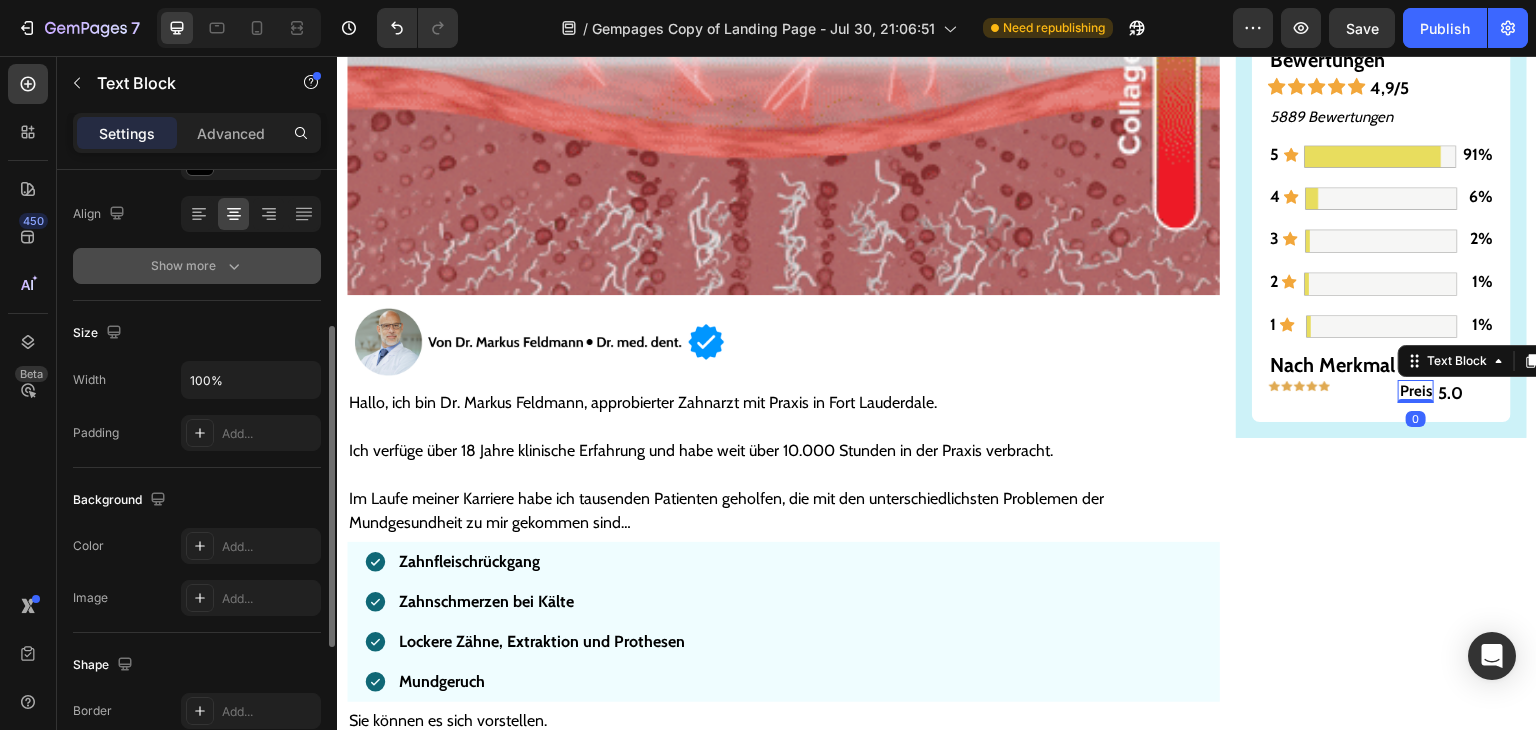 scroll, scrollTop: 566, scrollLeft: 0, axis: vertical 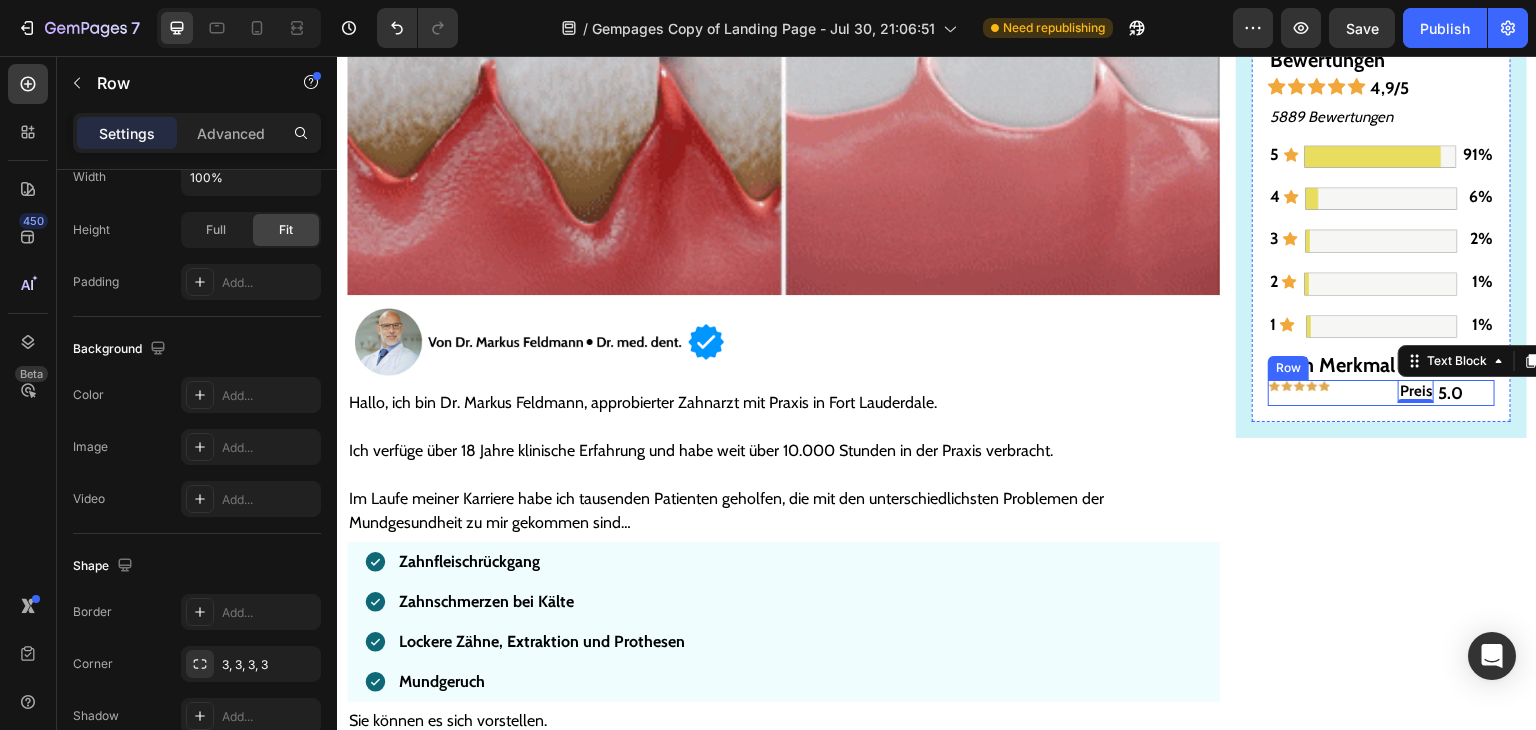 click on "Image Preis Text Block   0 5.0 Text Block Row" at bounding box center (1381, 393) 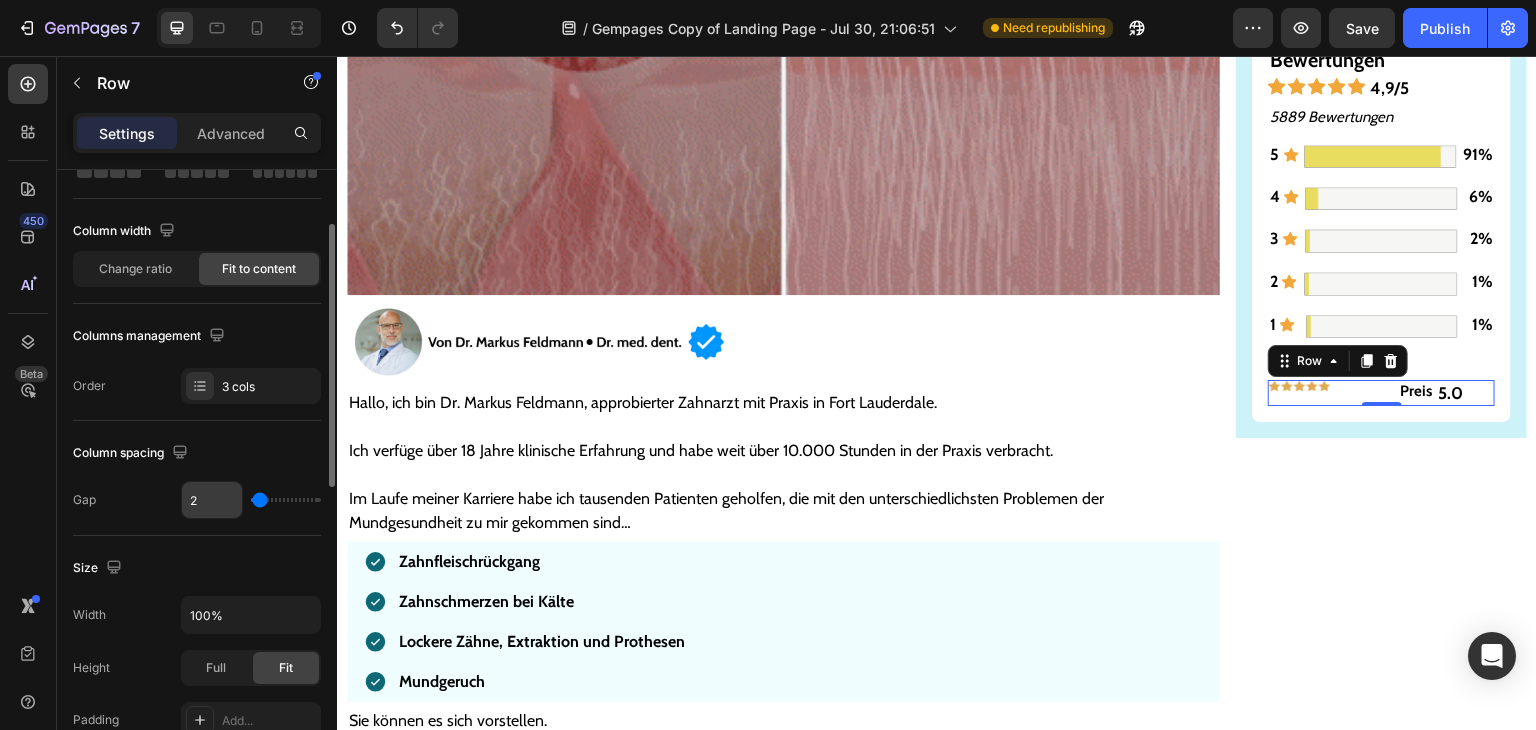 scroll, scrollTop: 0, scrollLeft: 0, axis: both 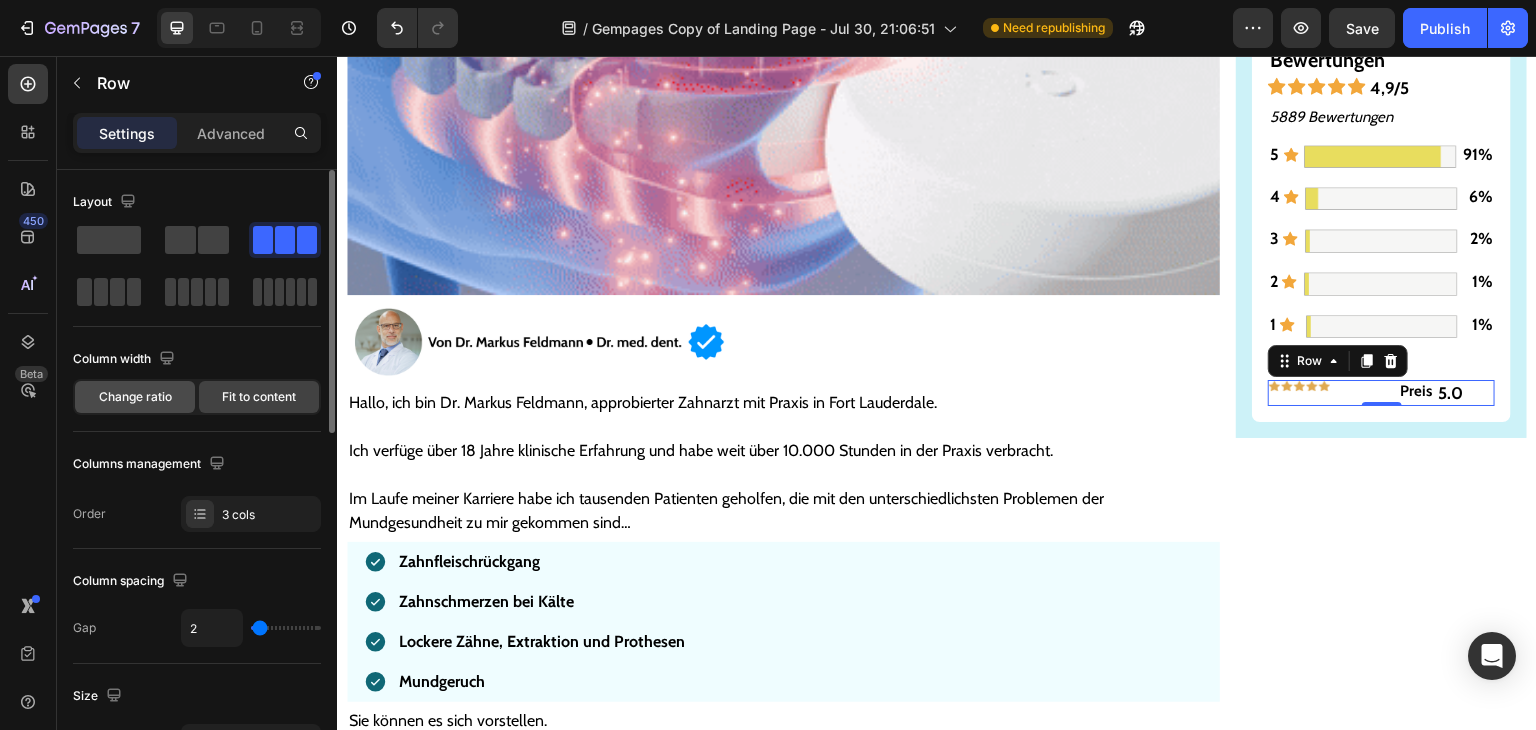 click on "Change ratio" 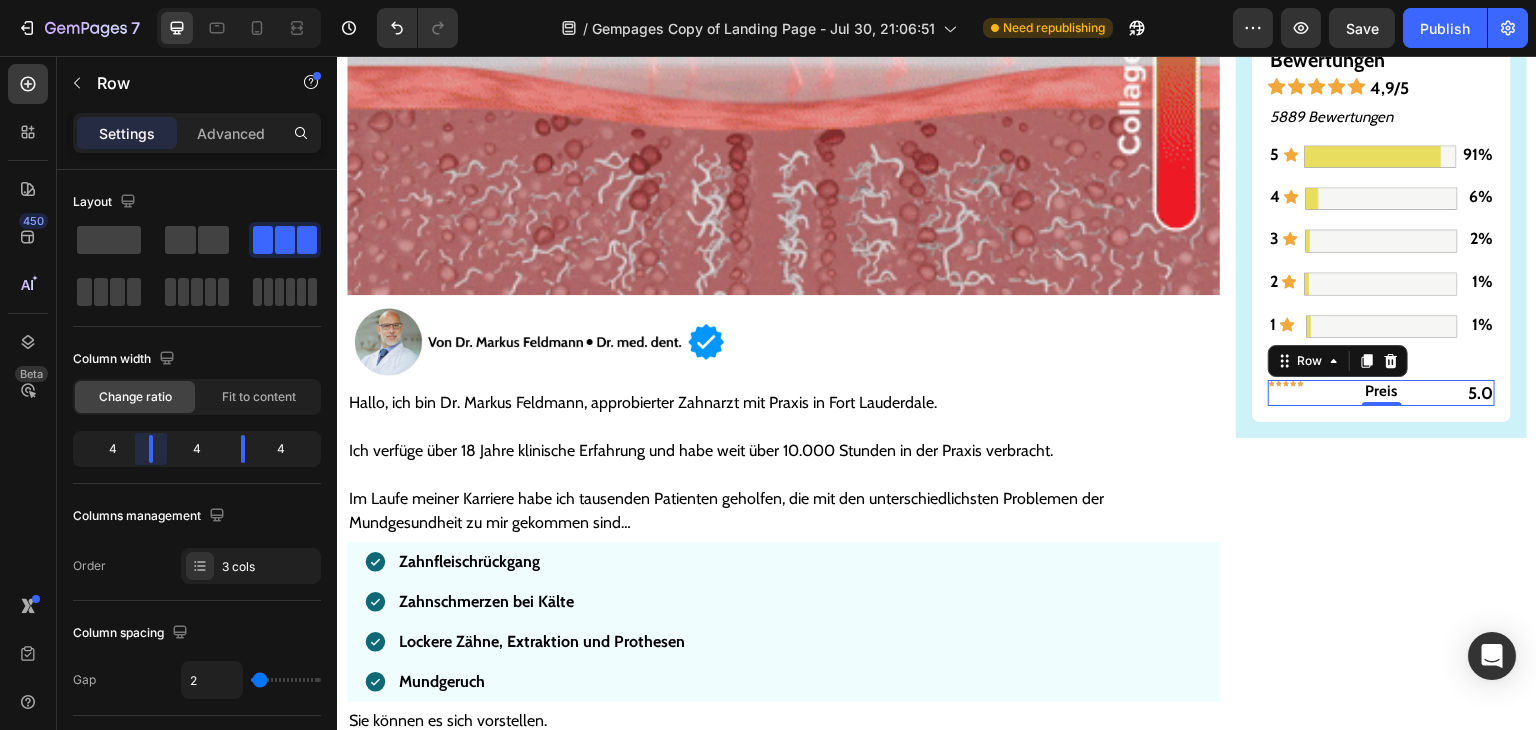 drag, startPoint x: 160, startPoint y: 449, endPoint x: 900, endPoint y: 346, distance: 747.13385 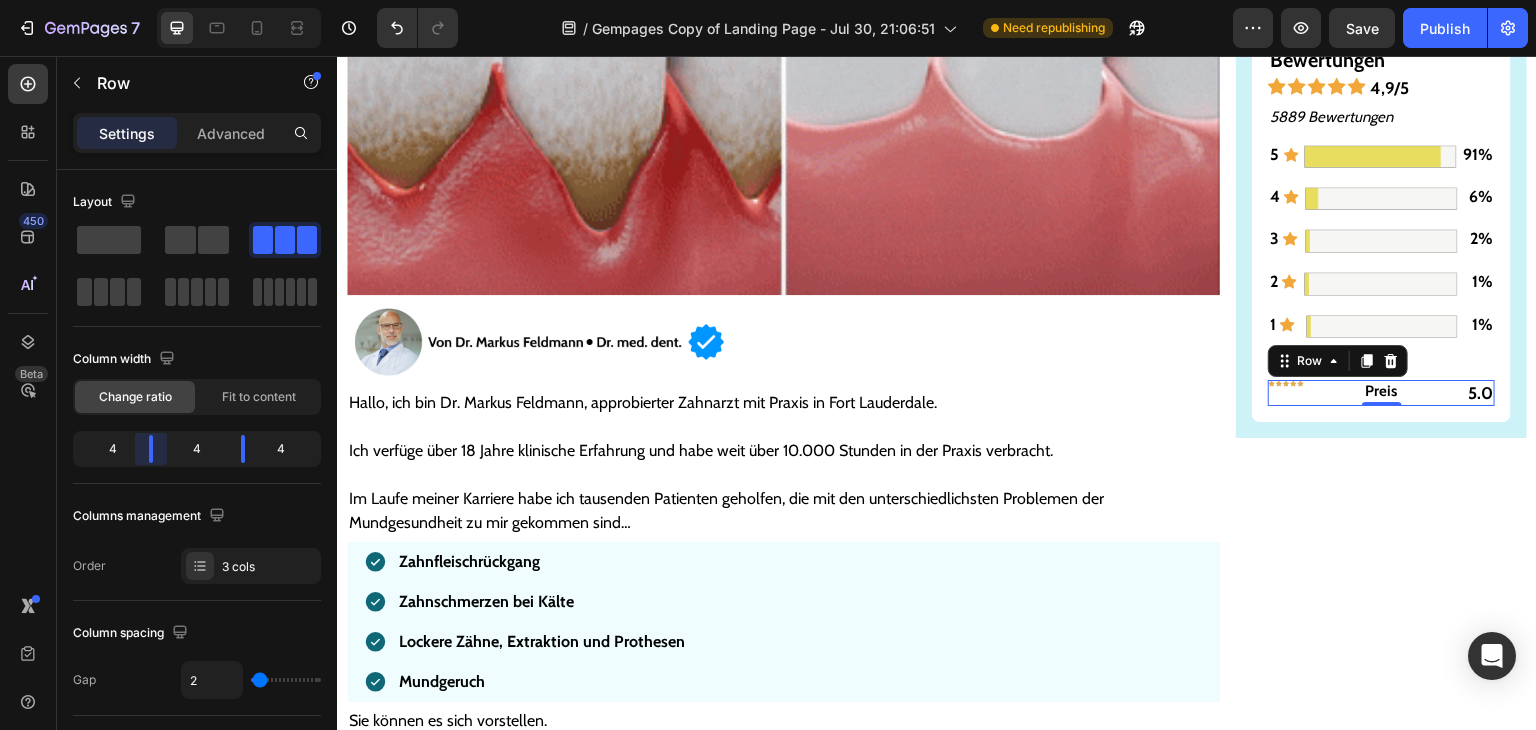 click on "7   /  Gempages Copy of Landing Page - Jul 30, 21:06:51 Need republishing Preview  Save   Publish  450 Beta imag Sections(30) Elements(16) Media
Image
Image
Image Comparison
Video Banner
Hero Banner
Hero Banner
Hero Banner
Hero Banner Parallax" at bounding box center [768, 0] 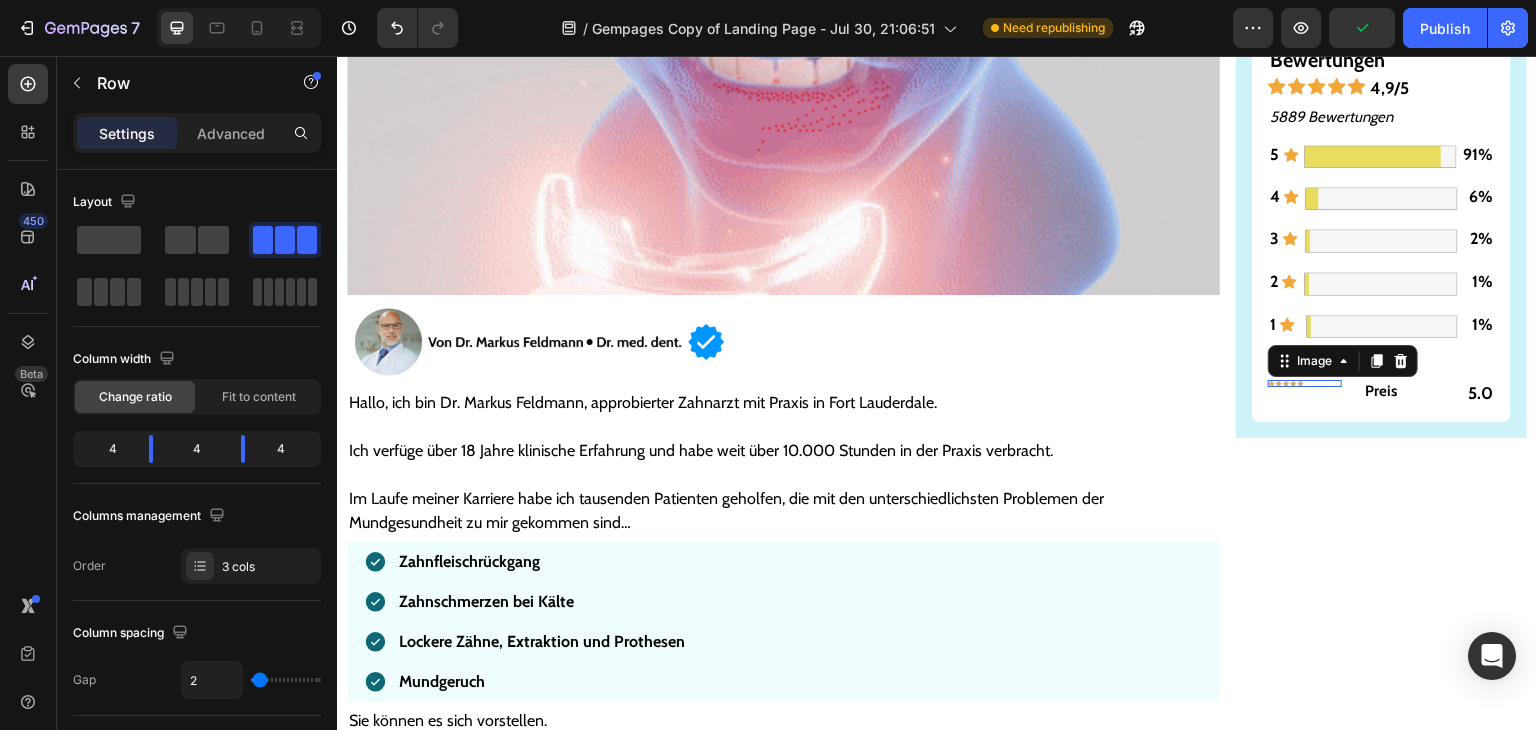 click at bounding box center (1286, 383) 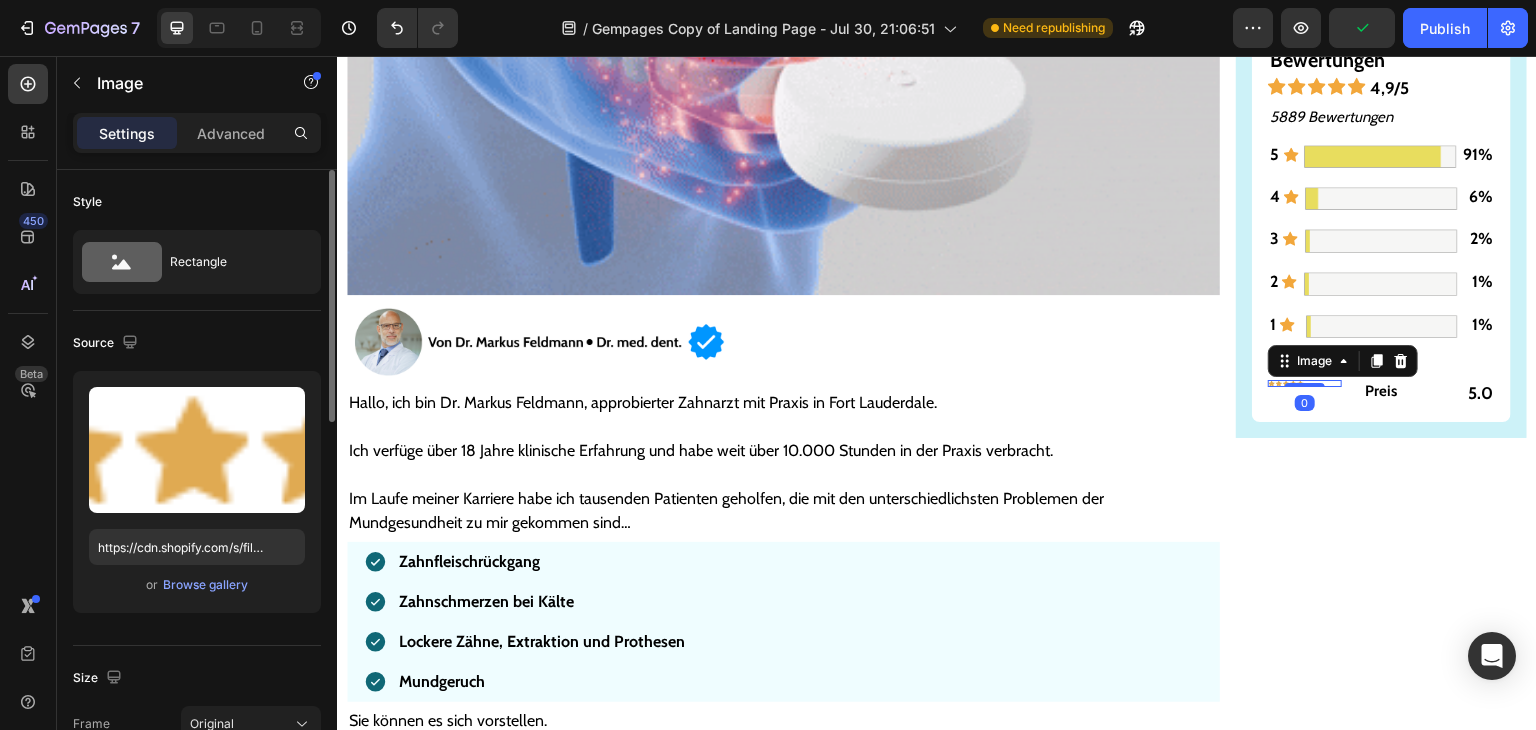 scroll, scrollTop: 300, scrollLeft: 0, axis: vertical 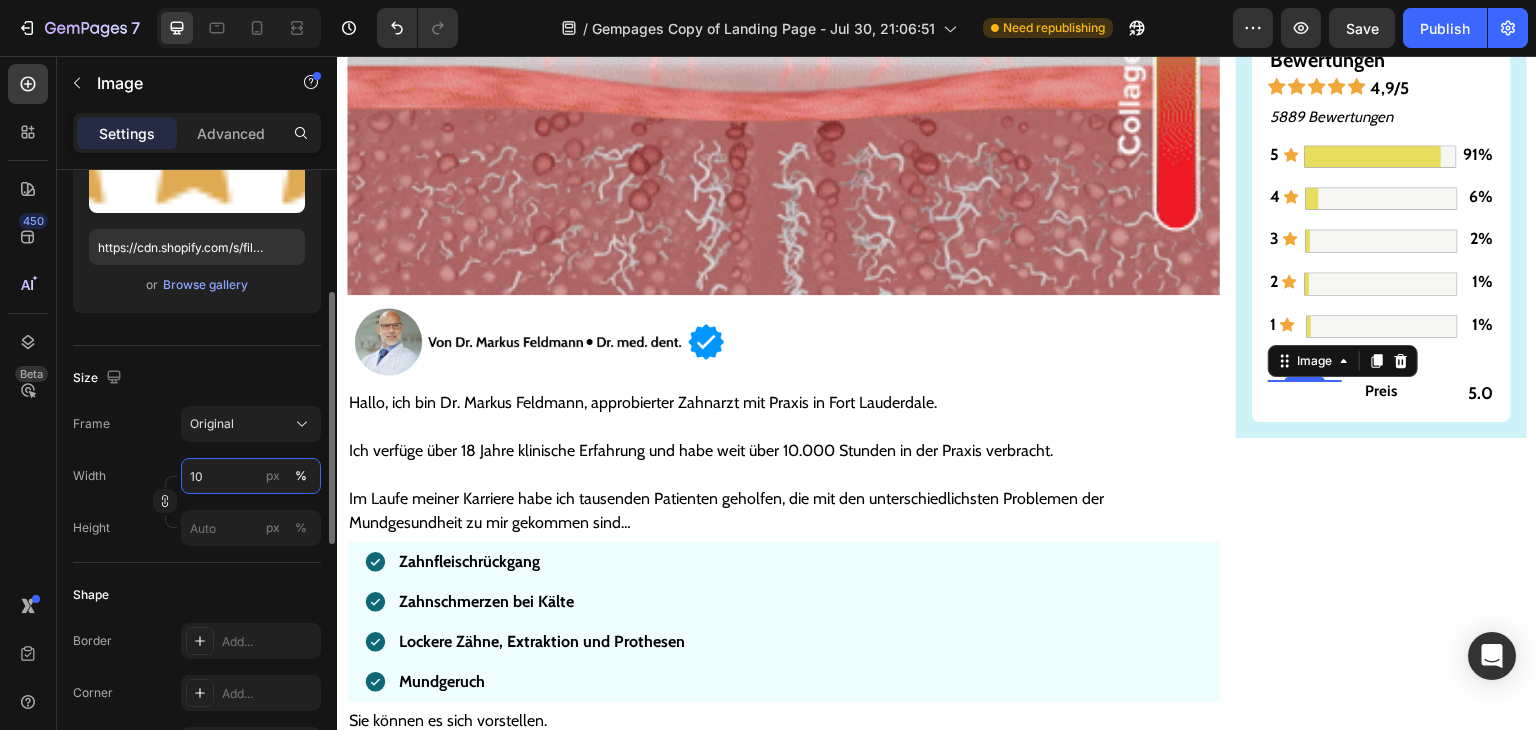 type on "100" 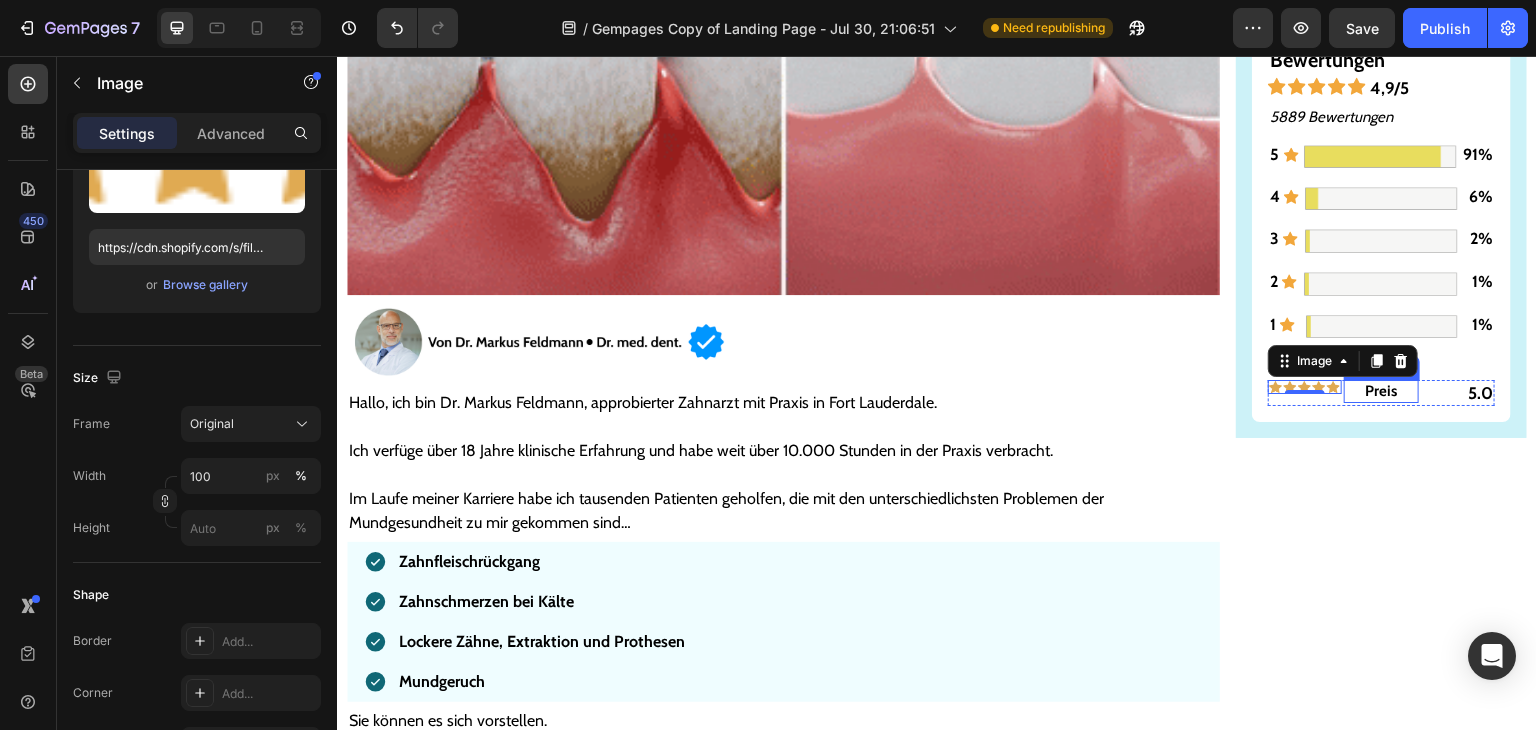 click on "Preis" at bounding box center [1381, 391] 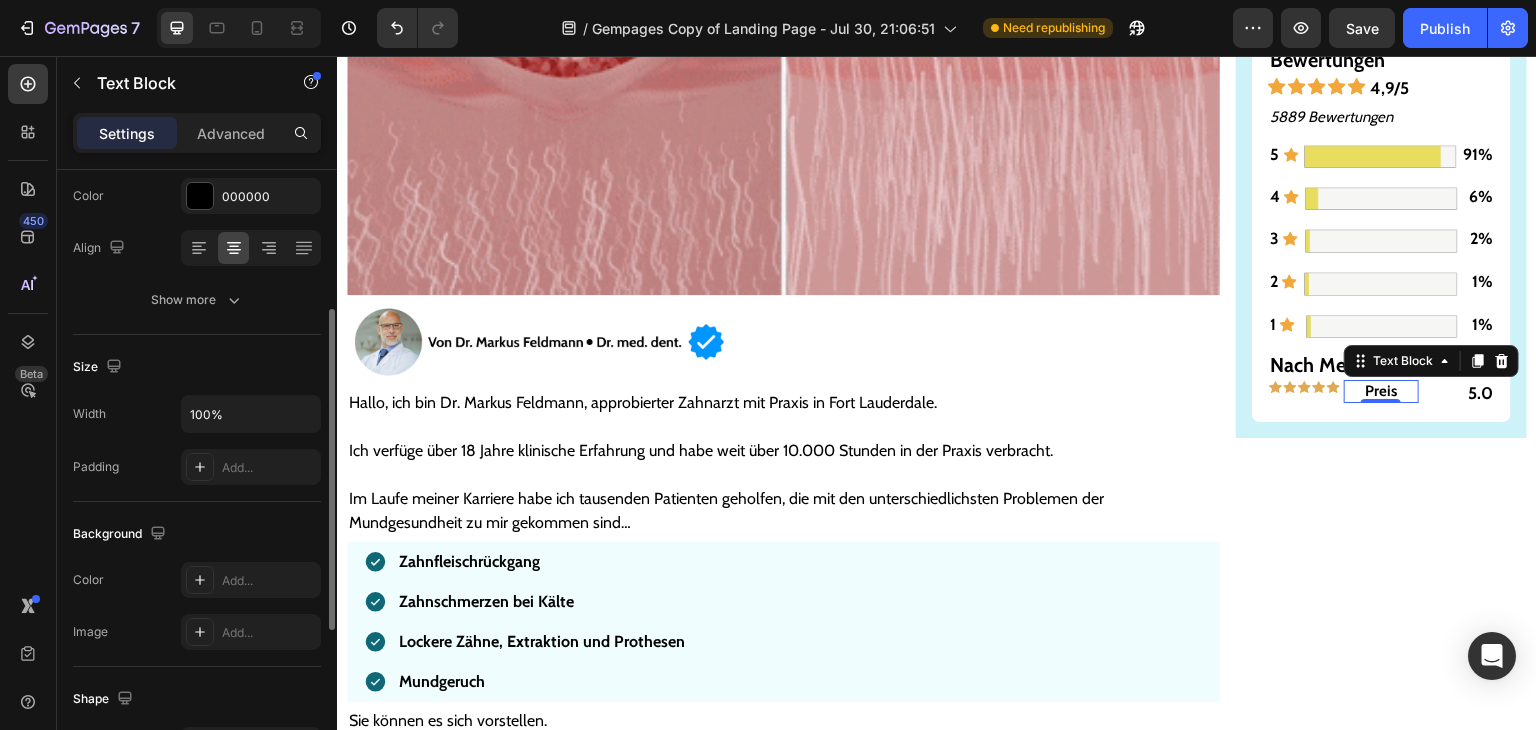 scroll, scrollTop: 0, scrollLeft: 0, axis: both 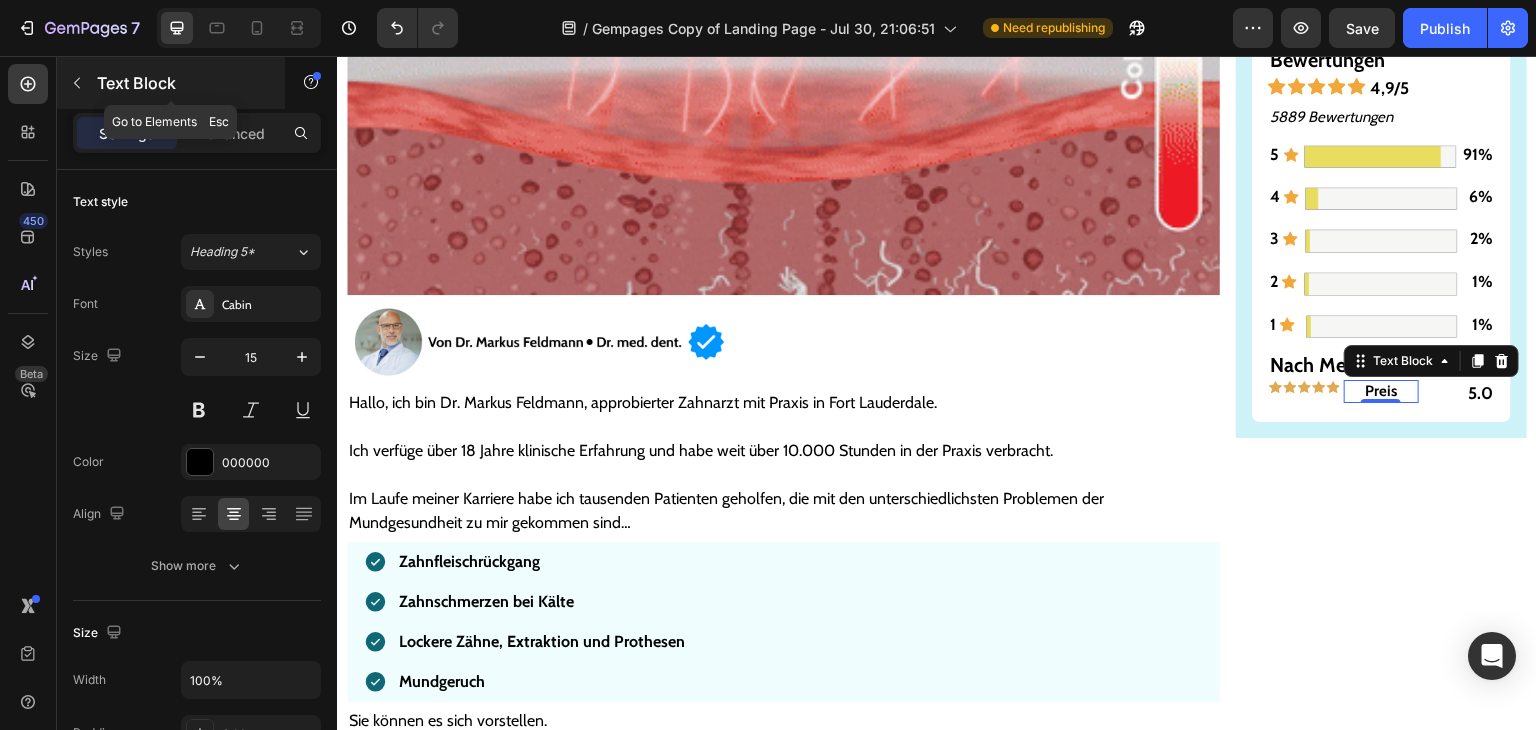 click 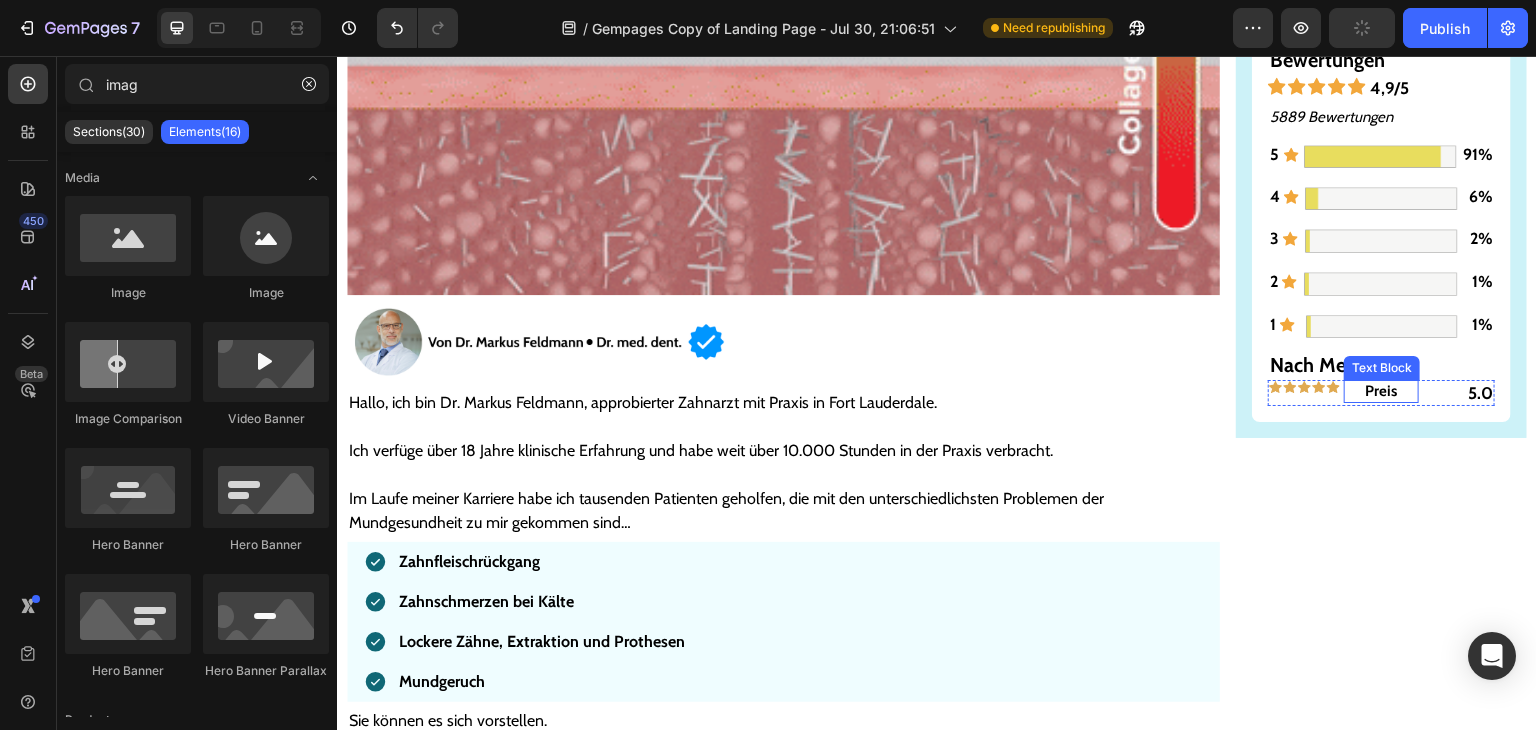 click on "Preis" at bounding box center (1381, 391) 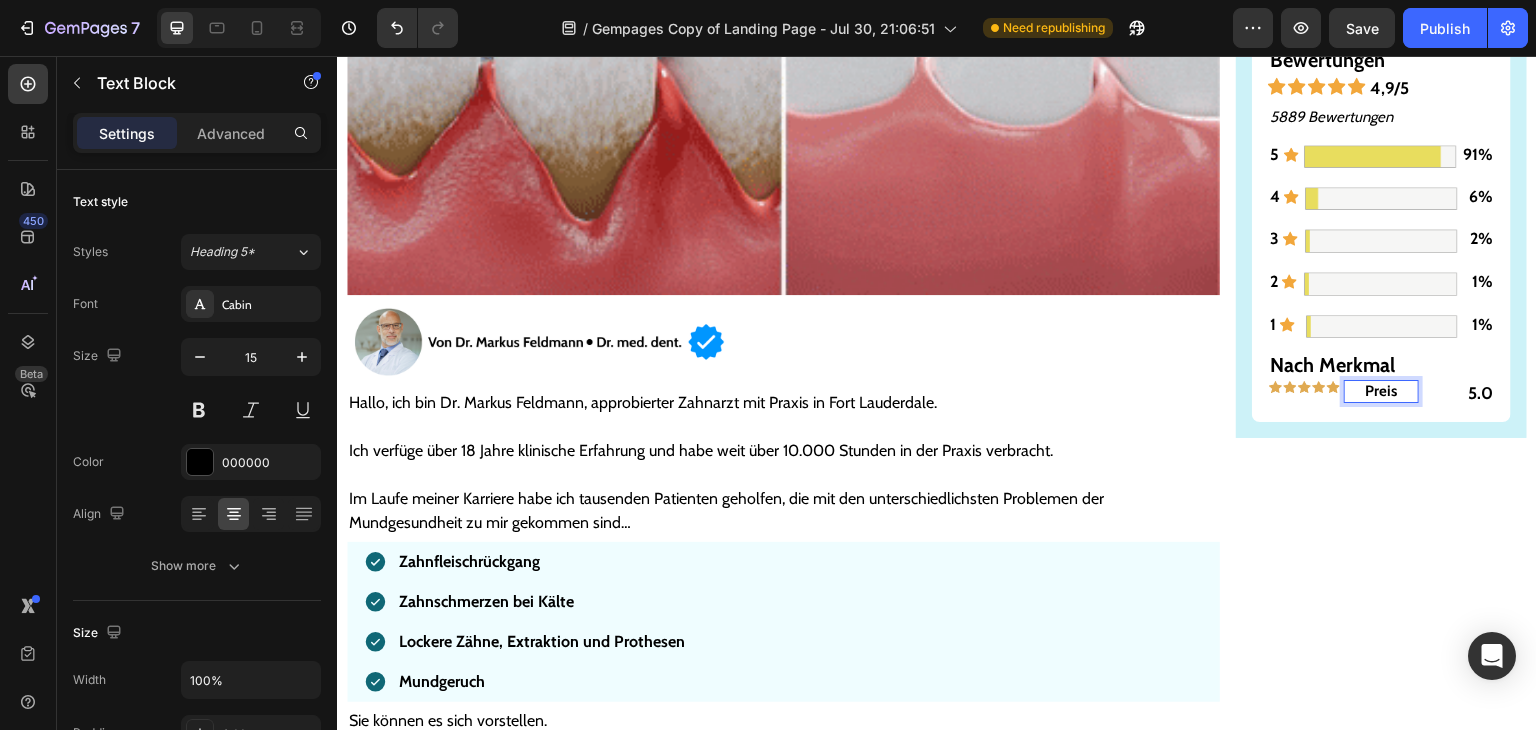 click on "Preis" at bounding box center (1381, 391) 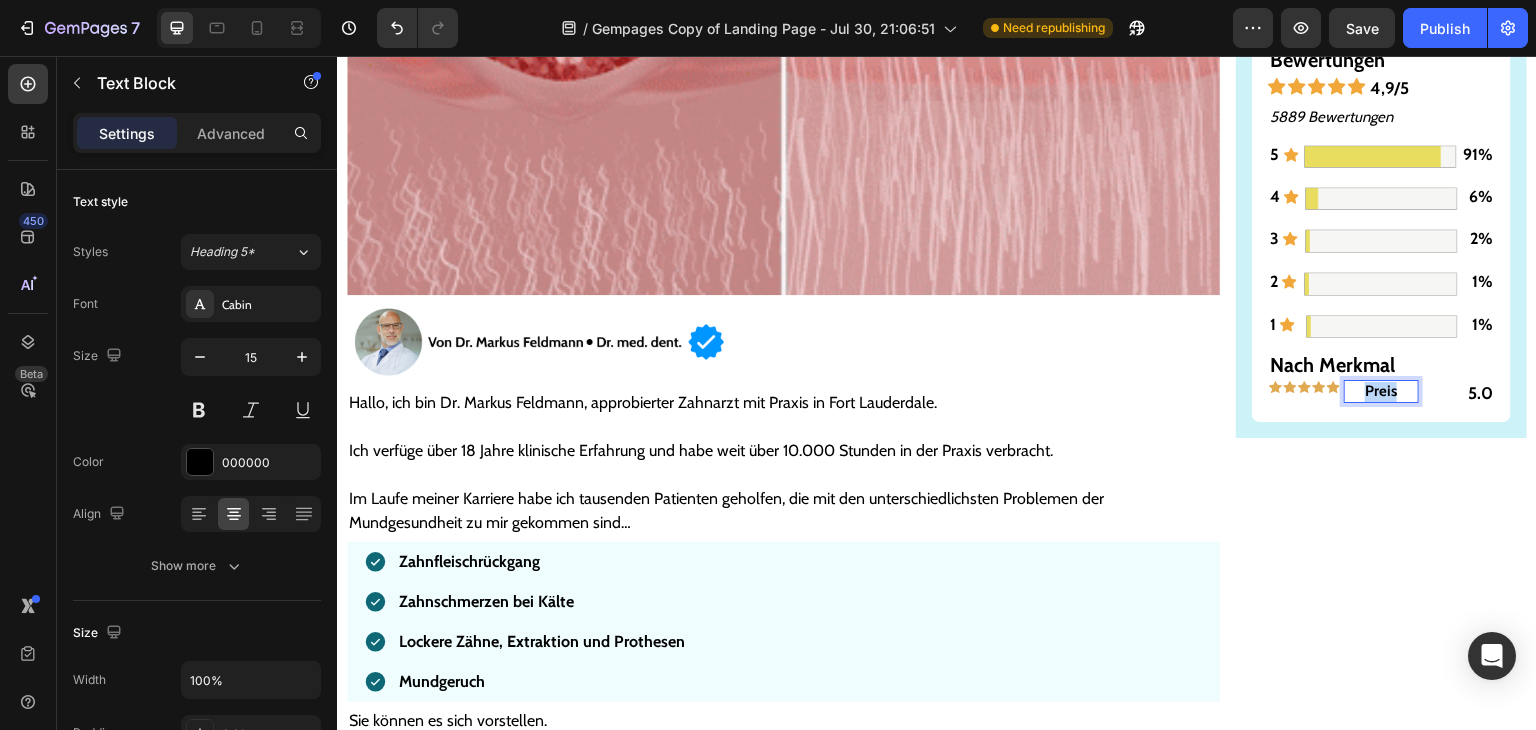 click on "Preis" at bounding box center [1381, 391] 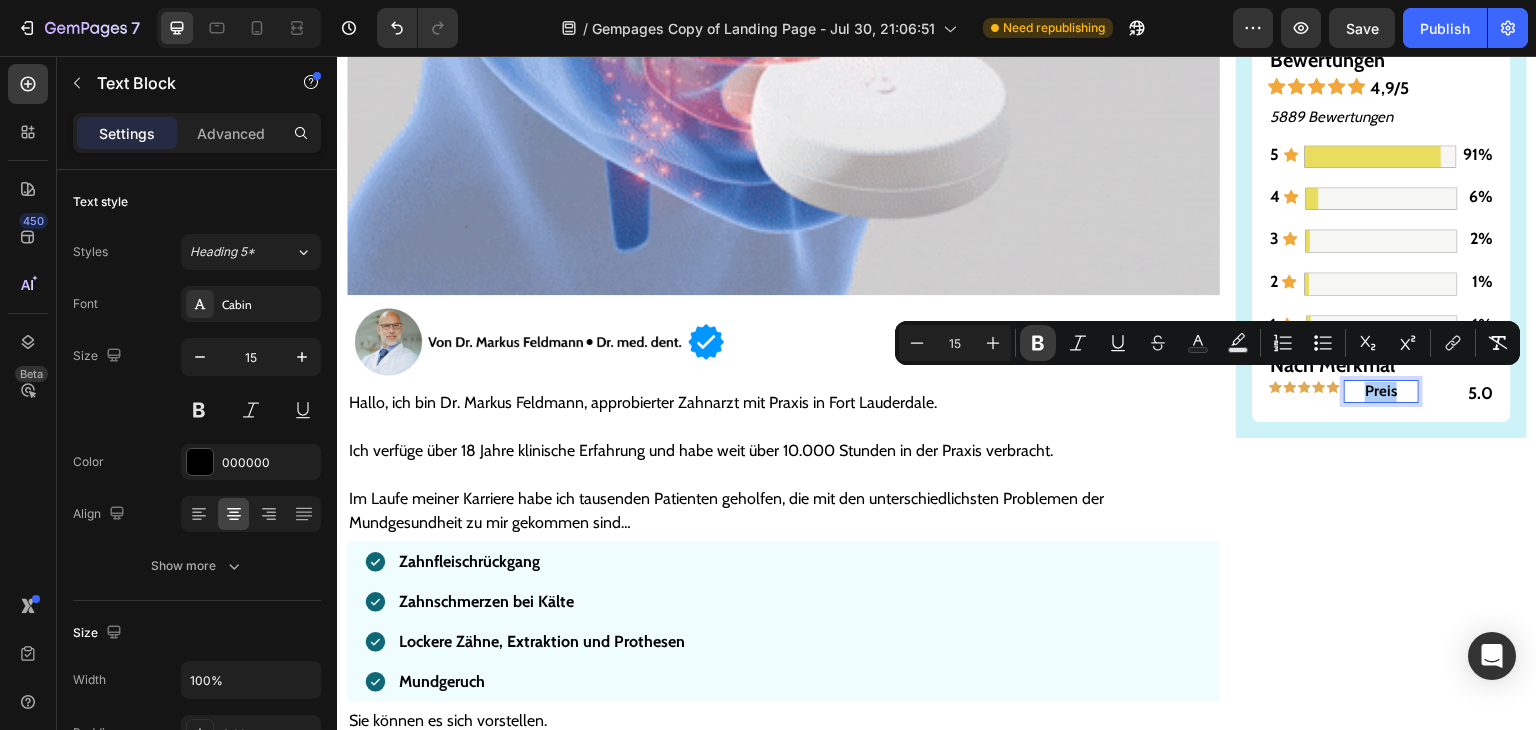 click 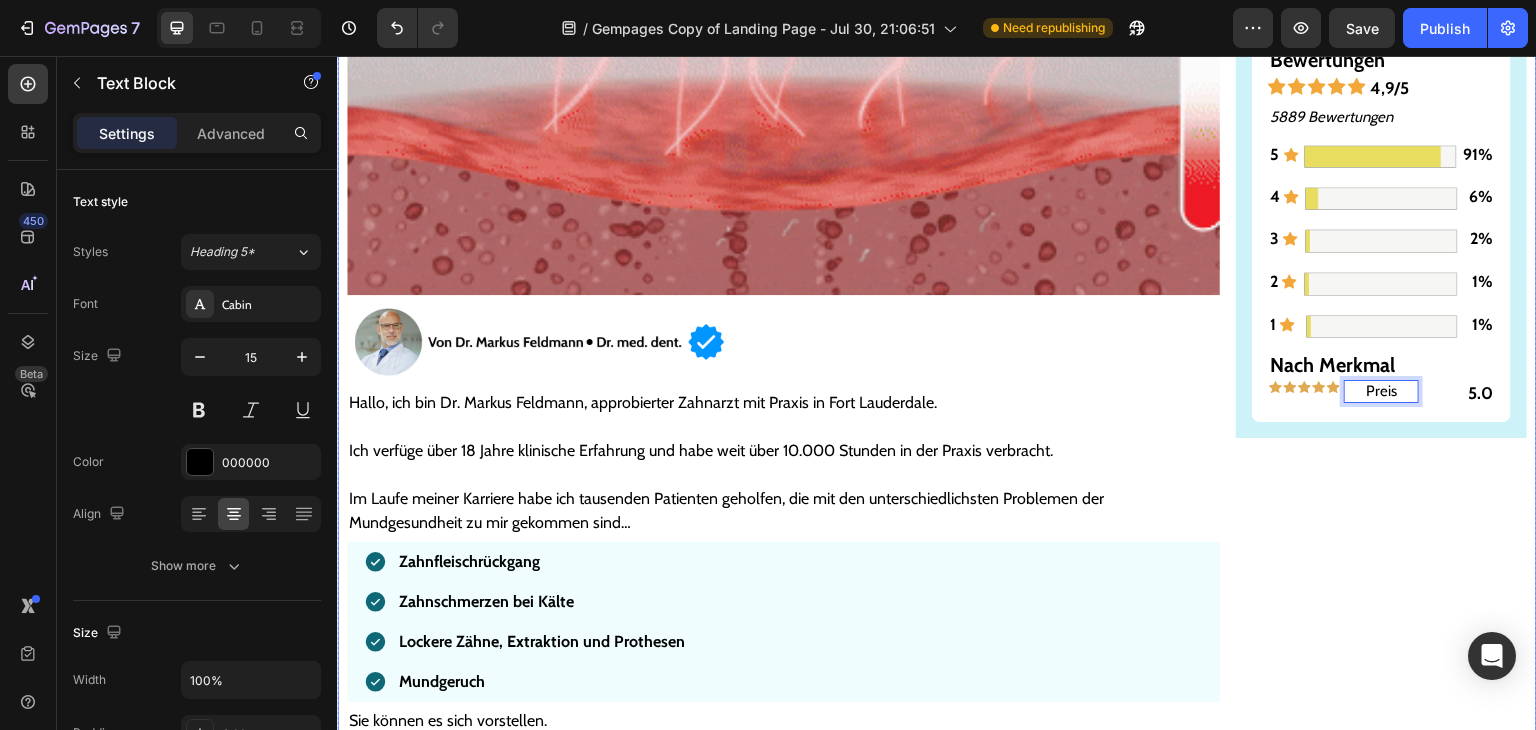 click on "Gesünderes & stärkeres Zahnfleisch – oder Geld zurück! Text Block Image ZU GESÜNDEREM ZAHNFLEISCH >> Button Bewertungen Text Block
Icon
Icon
Icon
Icon
Icon 4,9/5 Text Block Row 5889 Bewertungen Text Block 5 Text Block
Icon Image 91% Text Block Row 4 Text Block
Icon Image 6% Text Block Row 3 Text Block
Icon Image 2% Text Block Row 2 Text Block
Icon Image 1% Text Block Row 1 Text Block
Icon Image 1% Text Block Row Nach Merkmal Text Block Image Preis Text Block   0 5.0 Text Block Row Row Row" at bounding box center [1381, 5641] 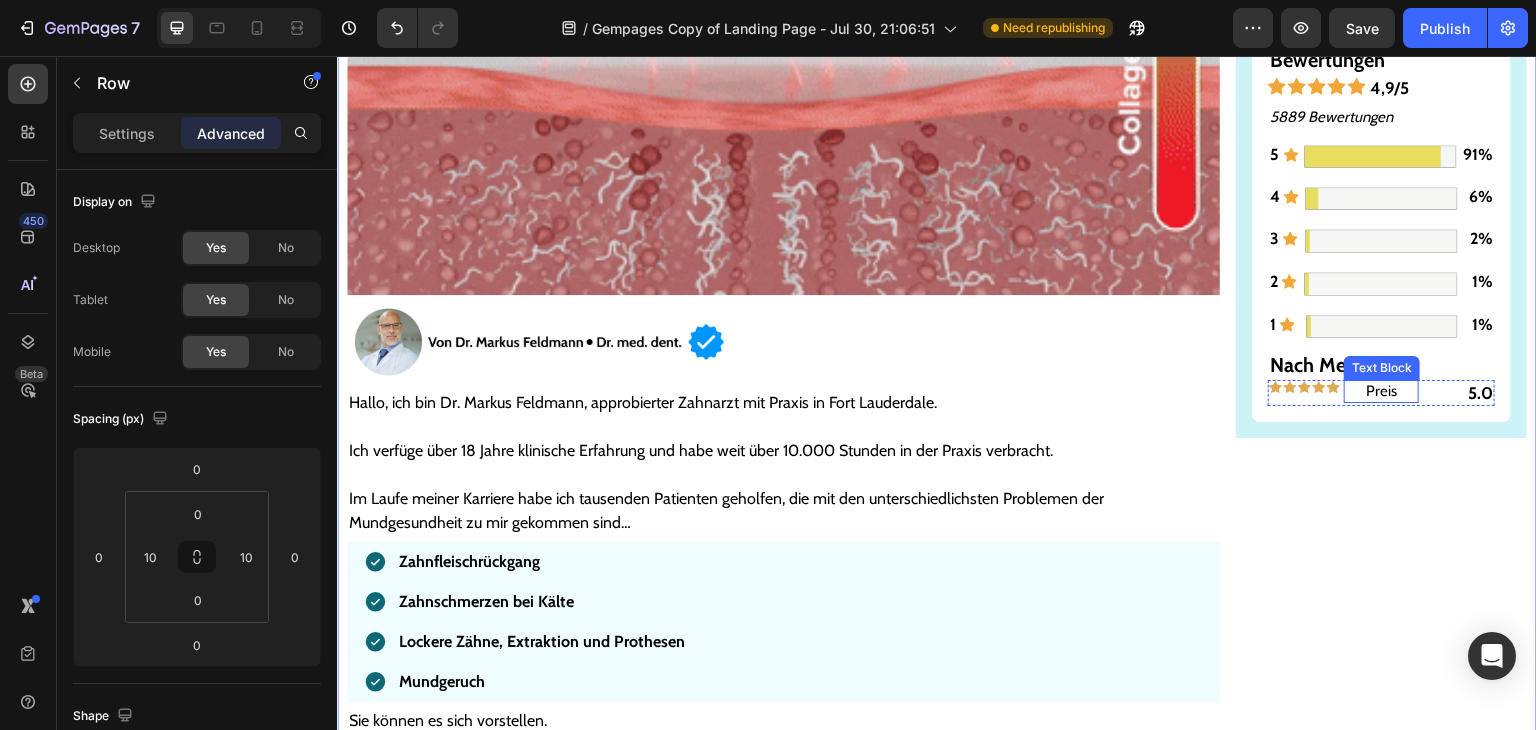 click on "Preis" at bounding box center (1381, 392) 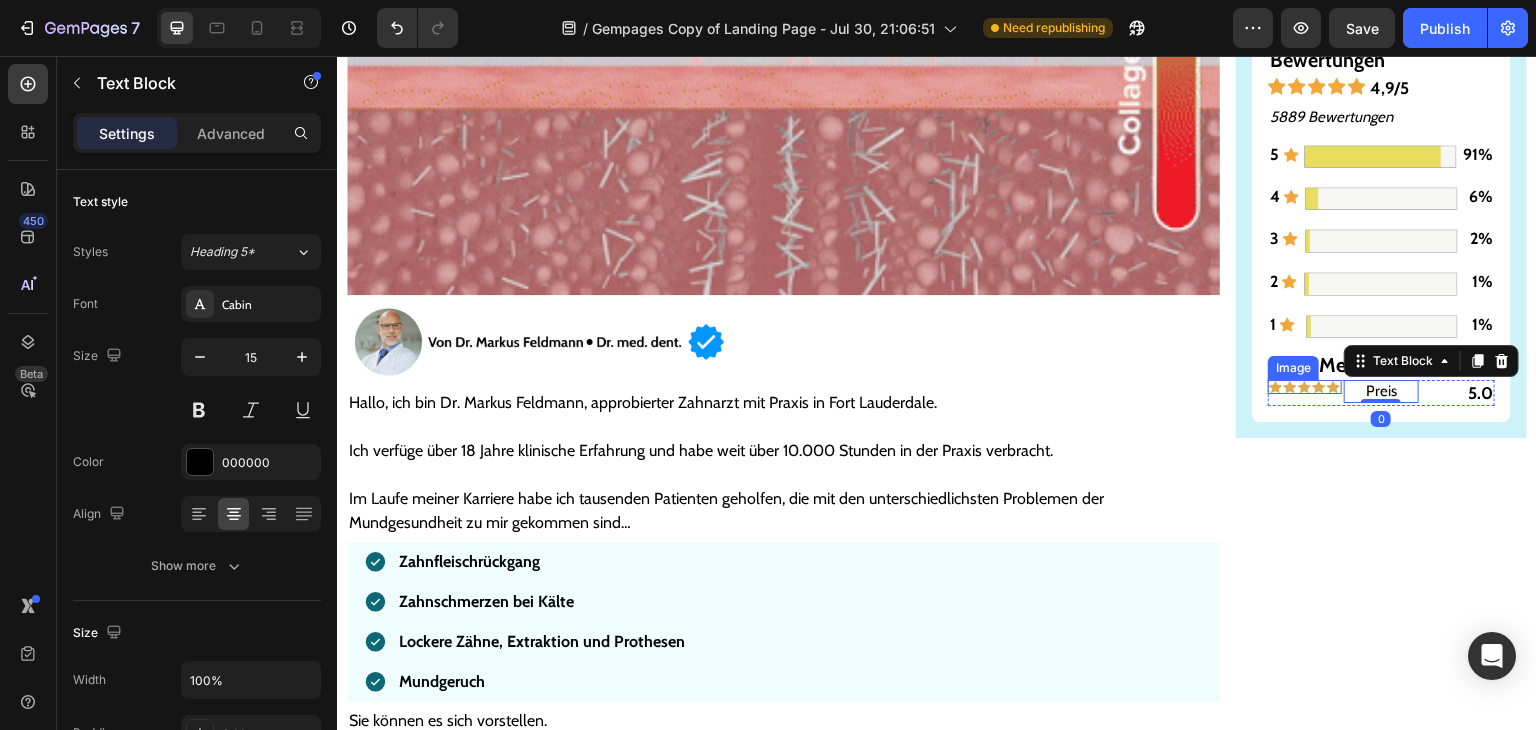 click at bounding box center (1305, 387) 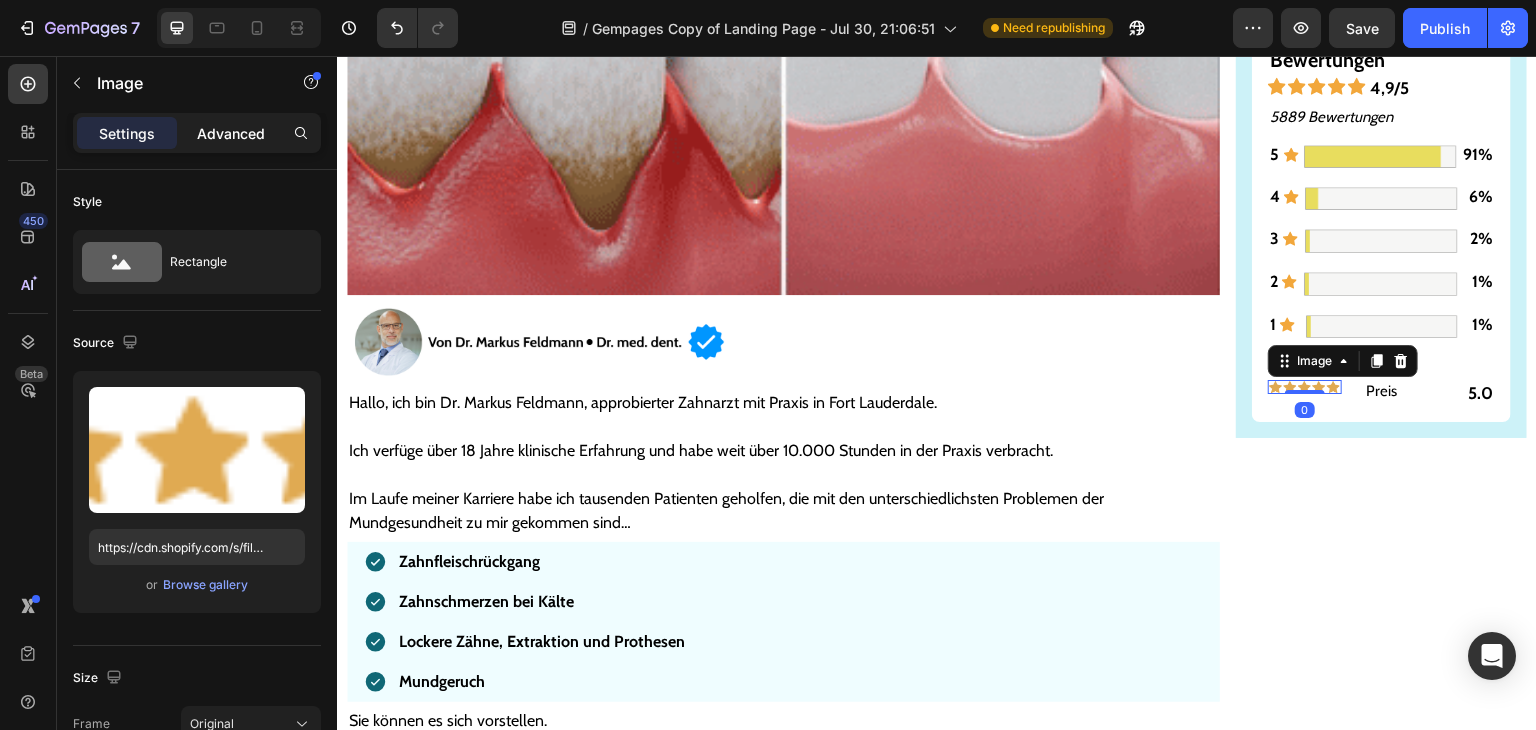 click on "Advanced" 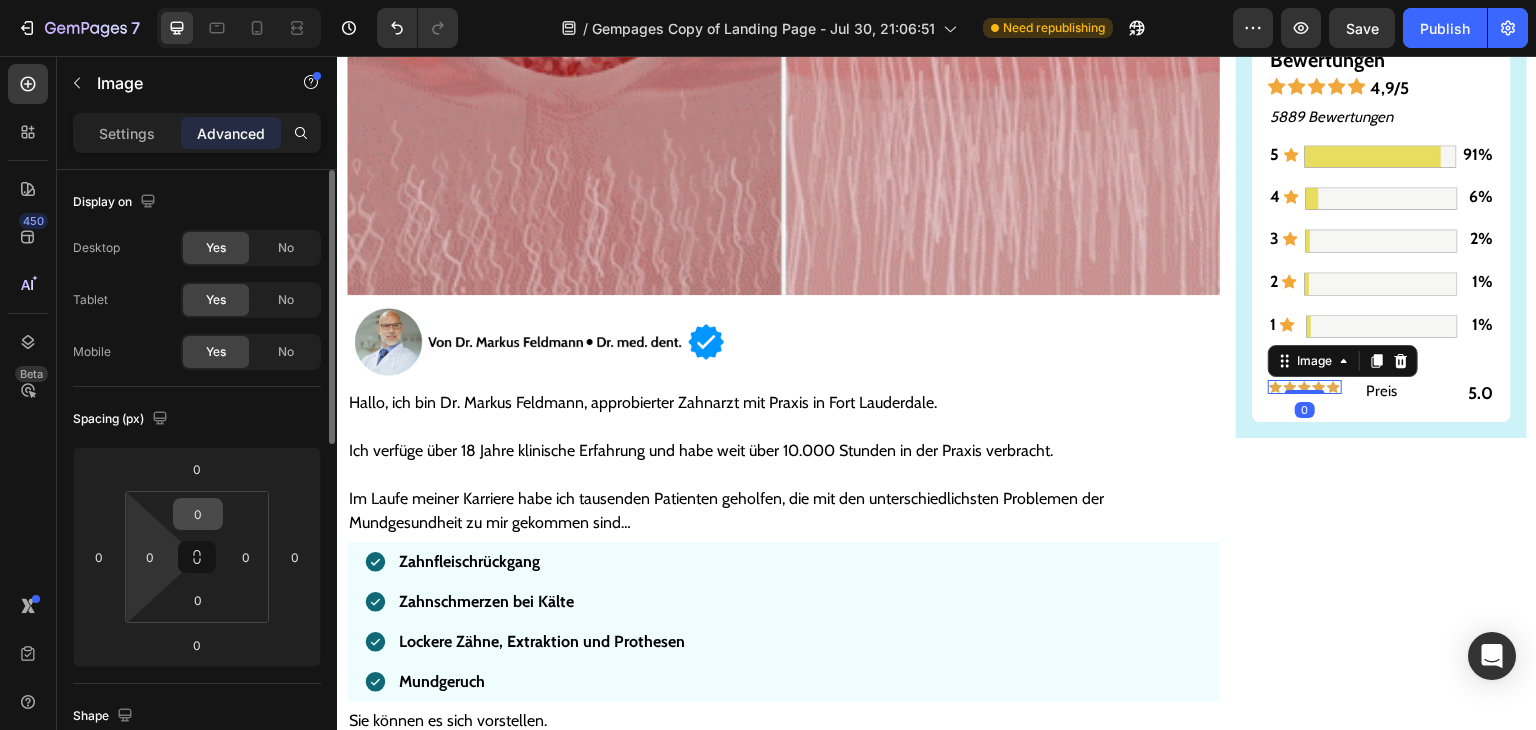 click on "0" at bounding box center (198, 514) 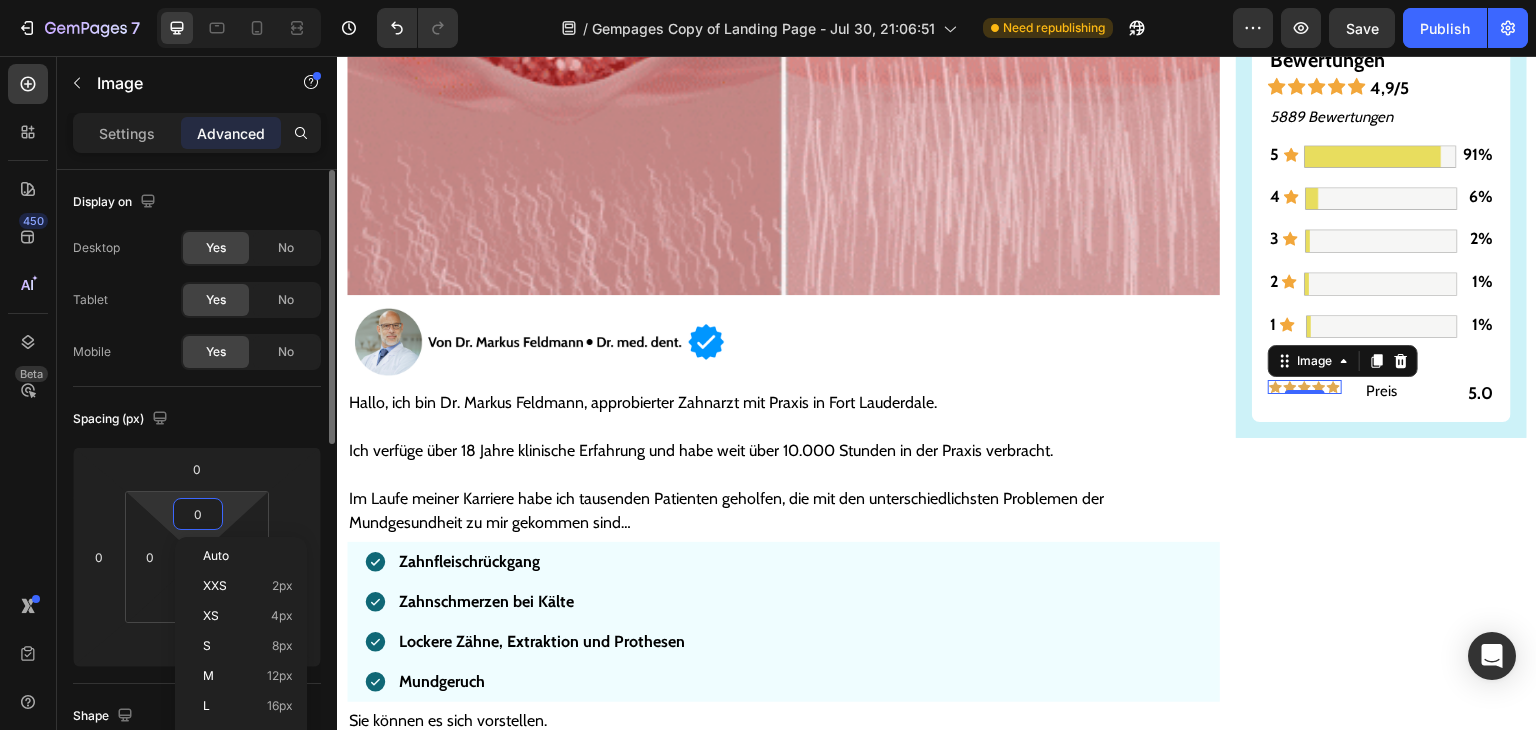 type on "5" 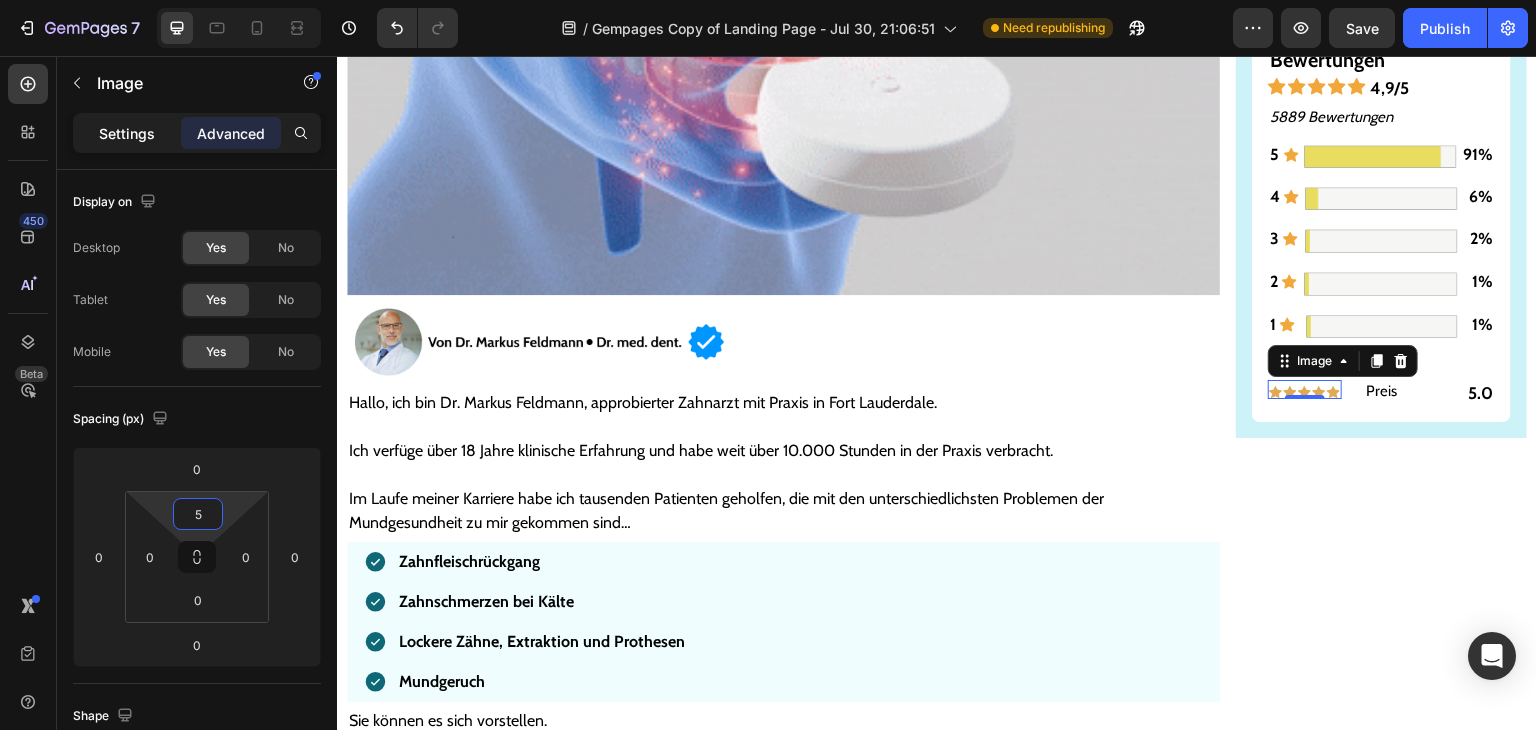 click on "Settings" at bounding box center (127, 133) 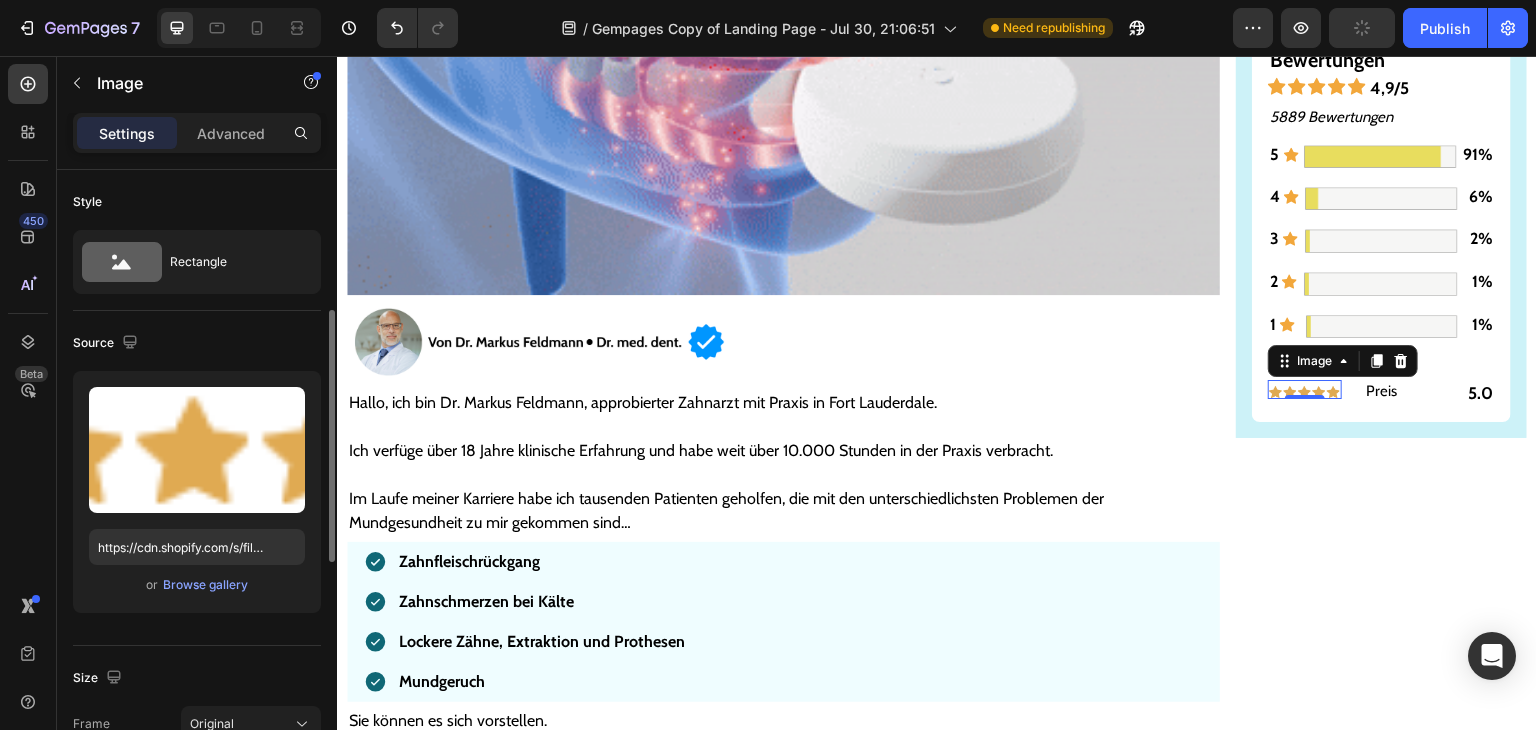 scroll, scrollTop: 200, scrollLeft: 0, axis: vertical 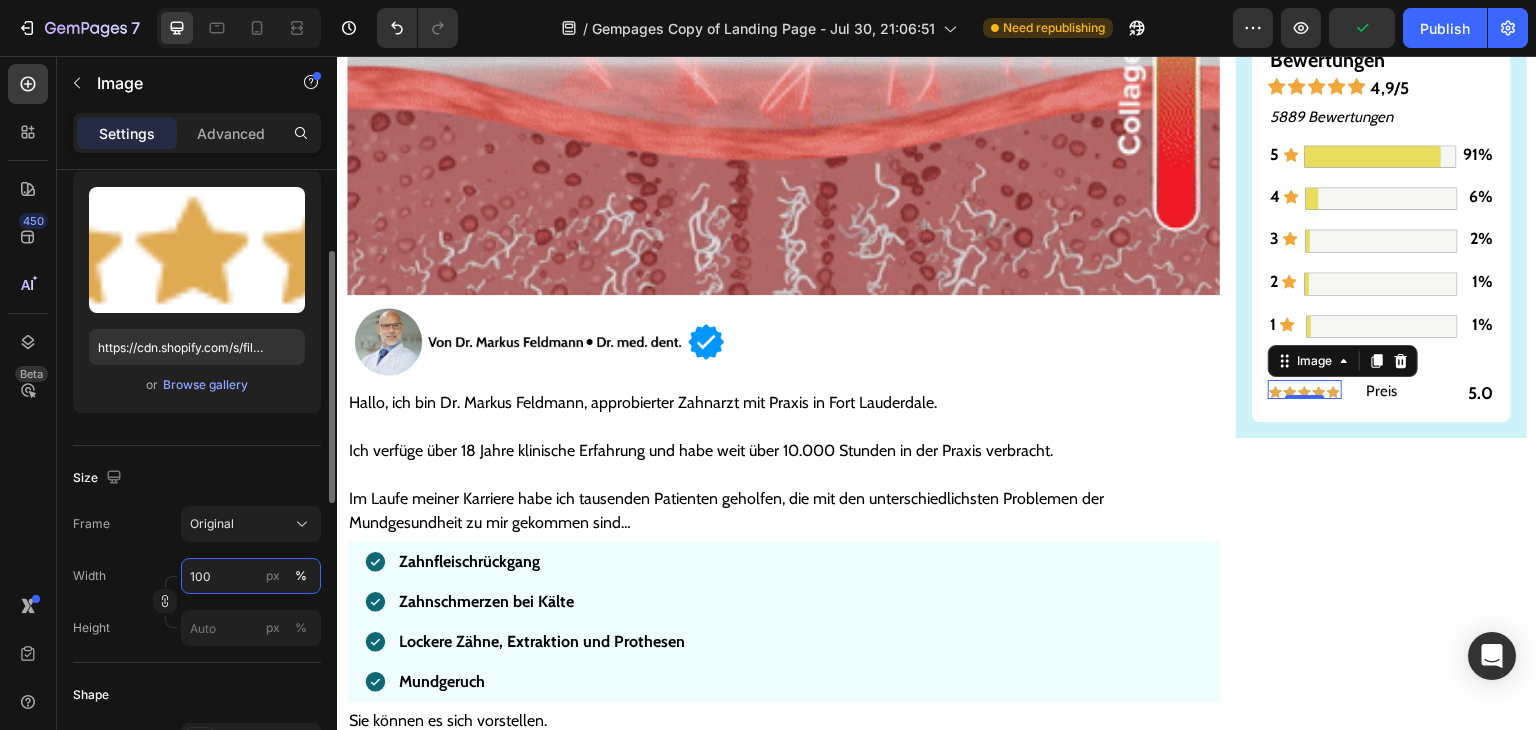 click on "100" at bounding box center [251, 576] 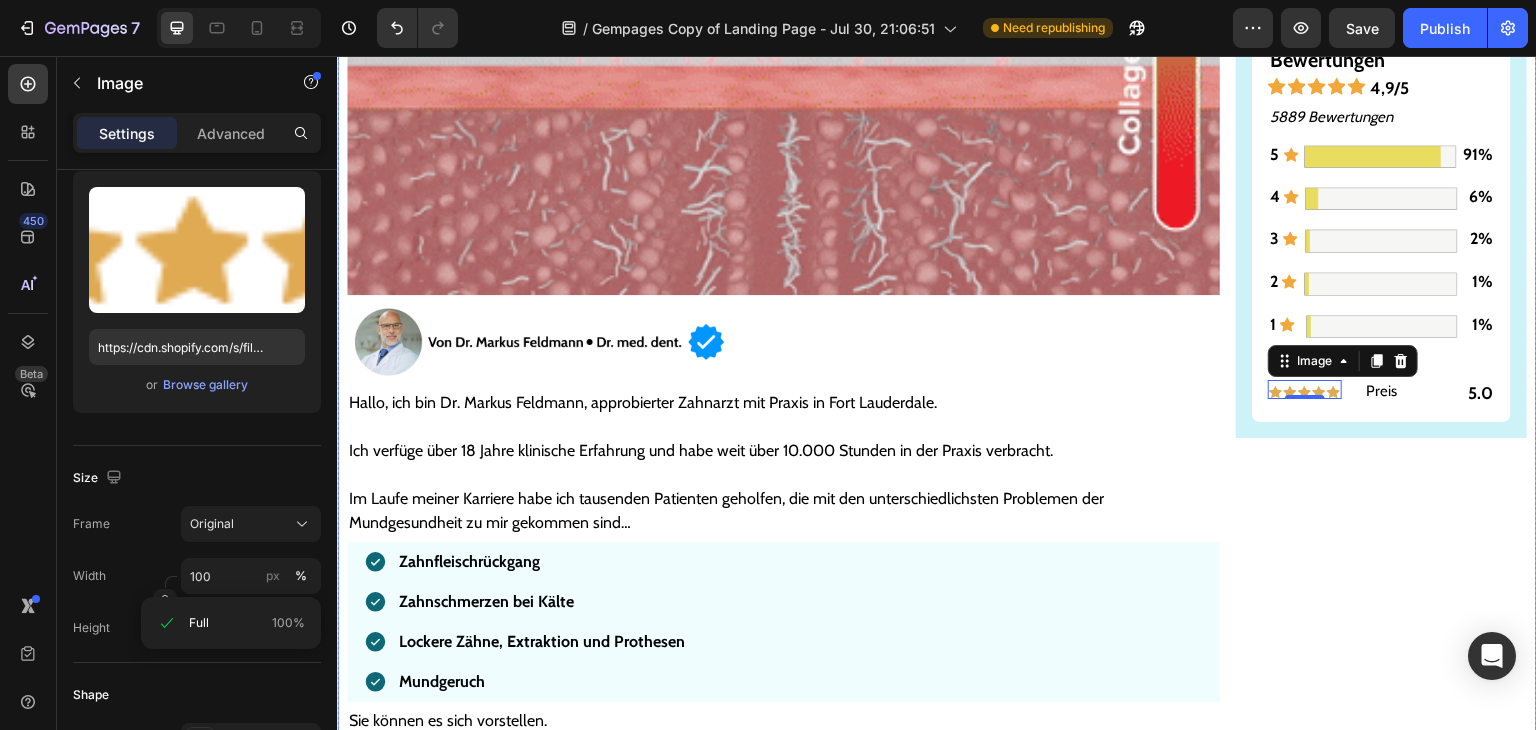 click on "Gesünderes & stärkeres Zahnfleisch – oder Geld zurück! Text Block Image ZU GESÜNDEREM ZAHNFLEISCH >> Button Bewertungen Text Block
Icon
Icon
Icon
Icon
Icon 4,9/5 Text Block Row 5889 Bewertungen Text Block 5 Text Block
Icon Image 91% Text Block Row 4 Text Block
Icon Image 6% Text Block Row 3 Text Block
Icon Image 2% Text Block Row 2 Text Block
Icon Image 1% Text Block Row 1 Text Block
Icon Image 1% Text Block Row Nach Merkmal Text Block Image   0 Preis Text Block 5.0 Text Block Row Row Row" at bounding box center [1381, 5641] 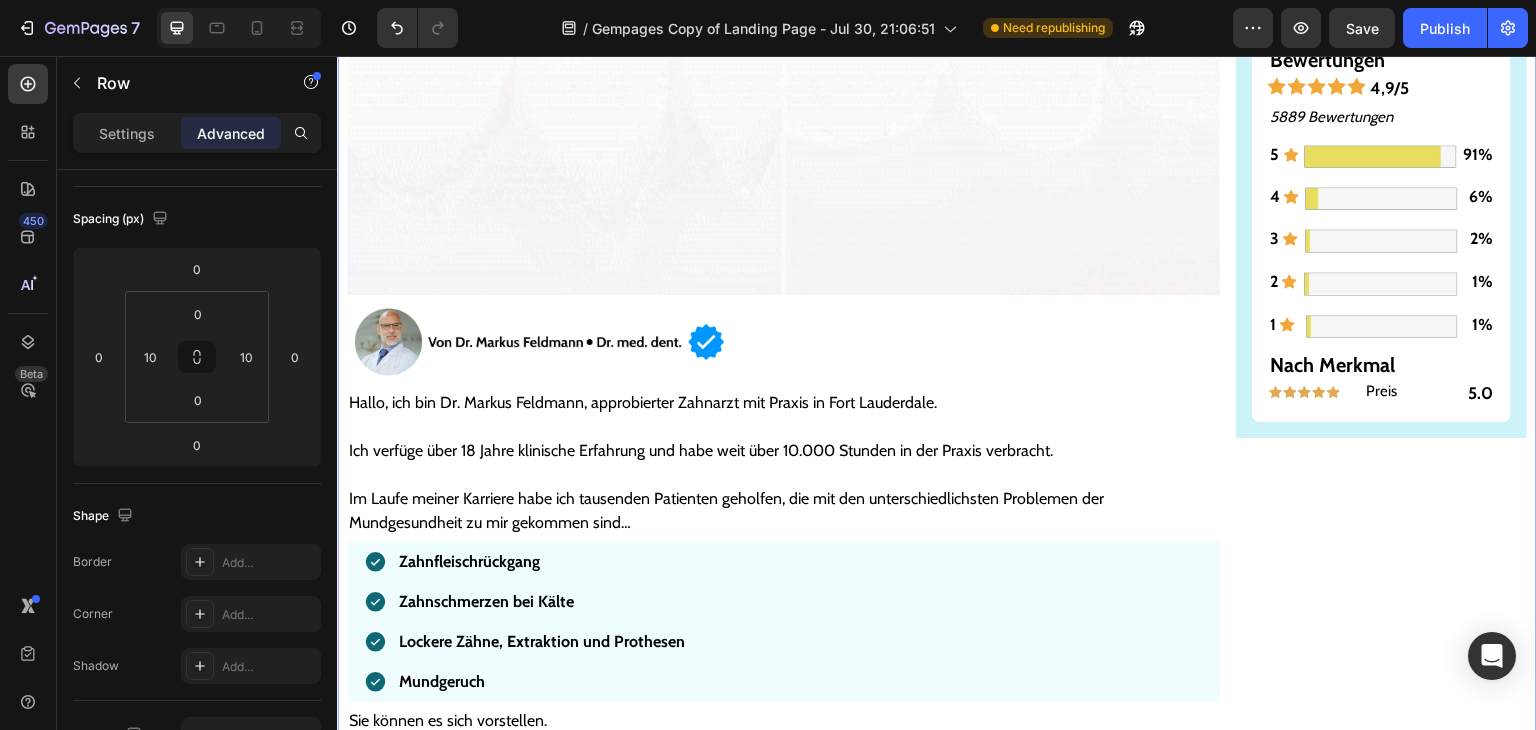 scroll, scrollTop: 0, scrollLeft: 0, axis: both 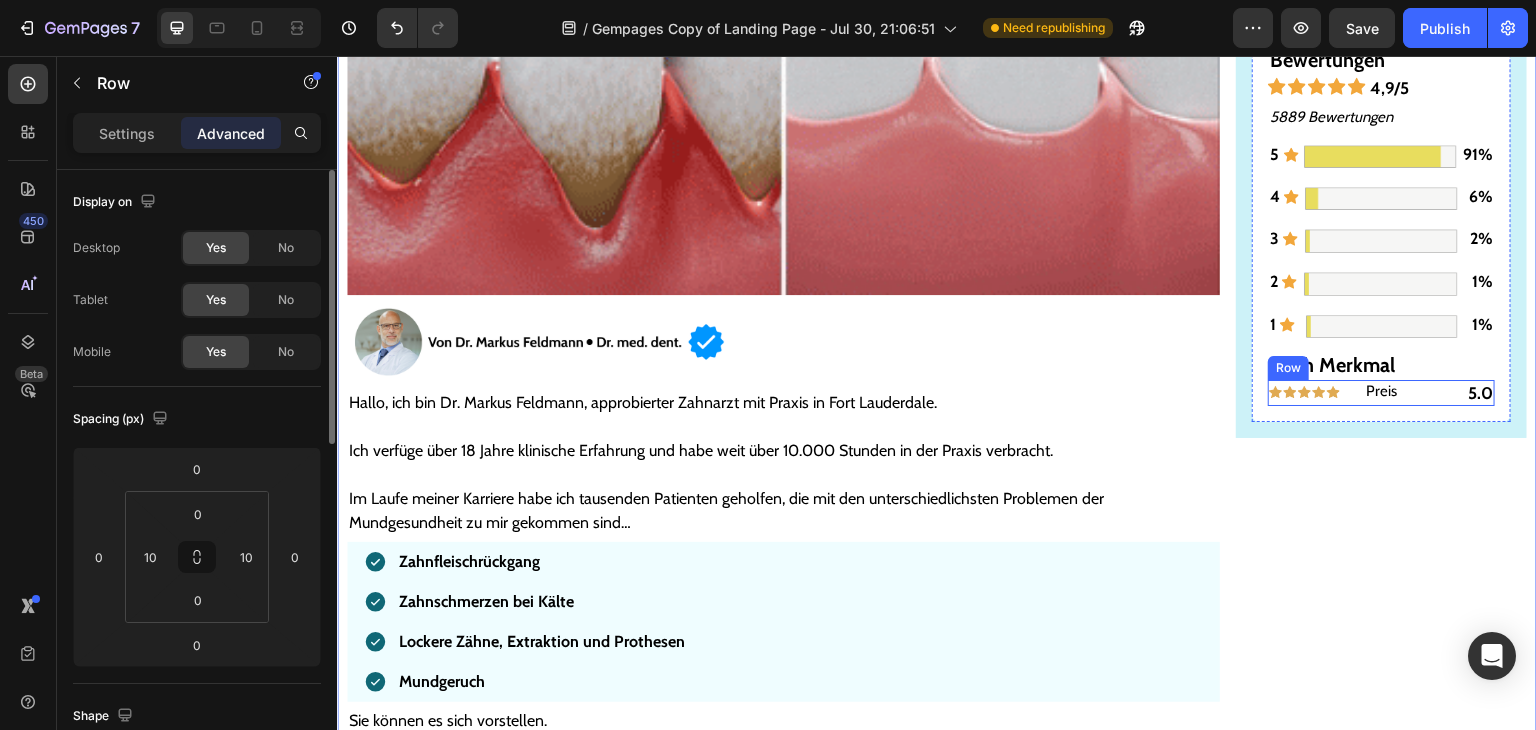 click on "Preis" at bounding box center [1381, 392] 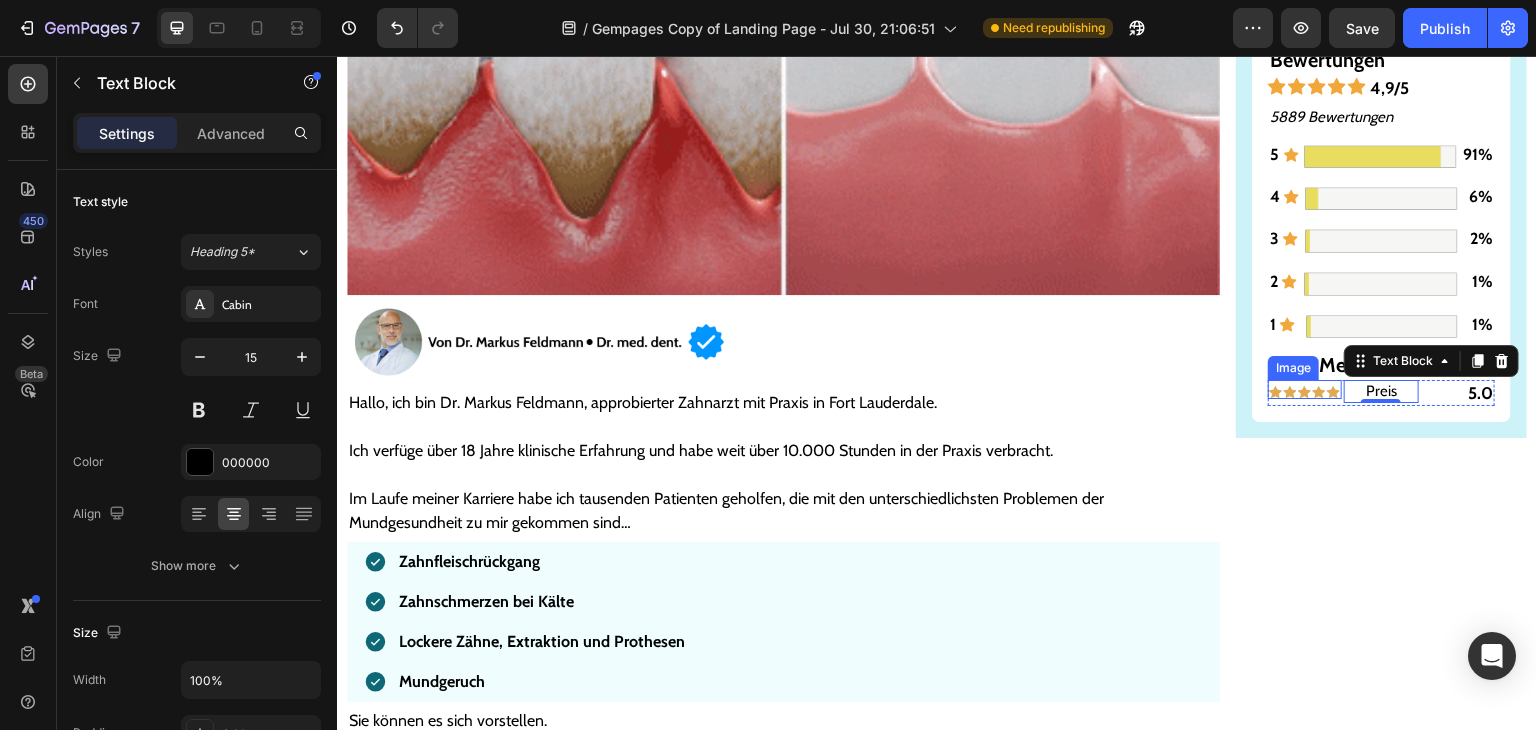click at bounding box center (1305, 392) 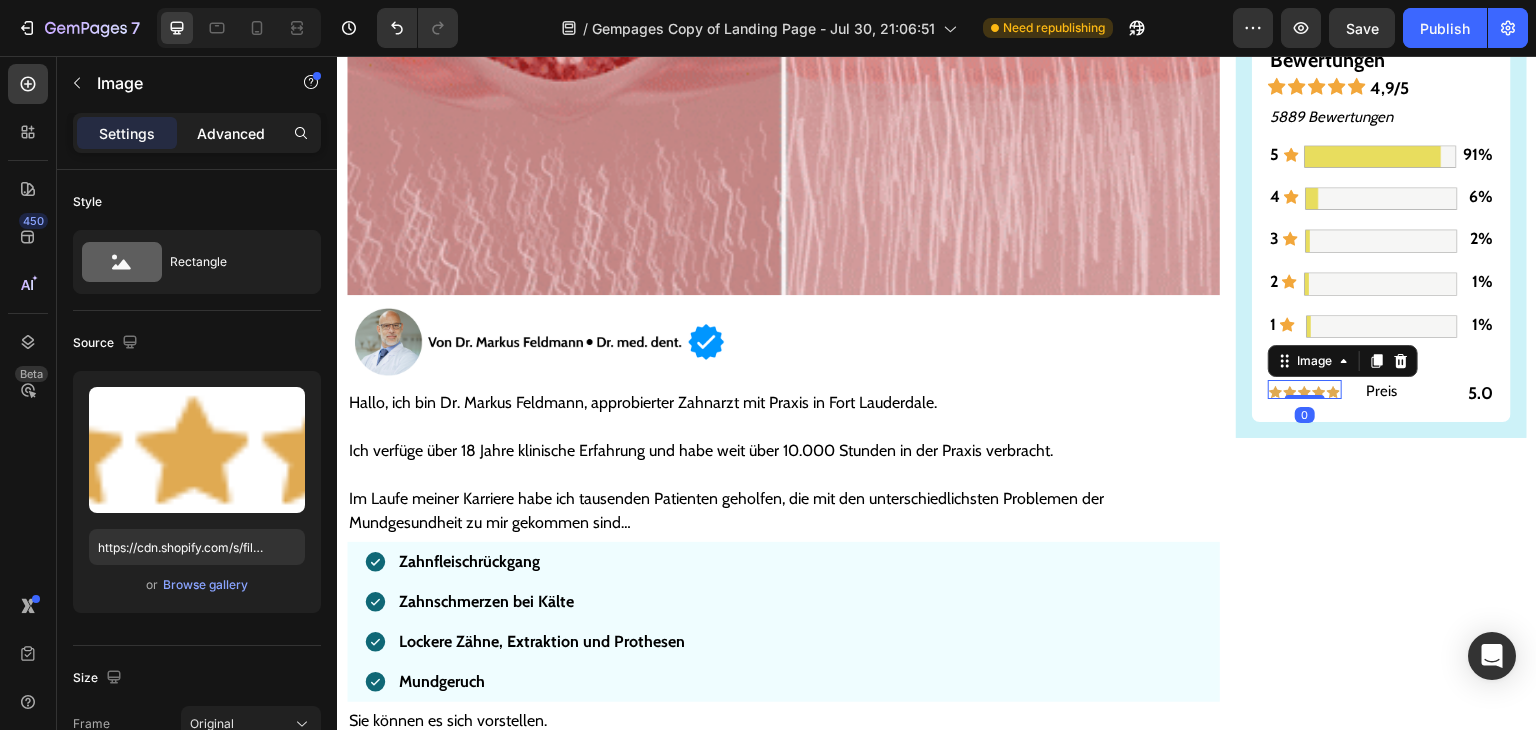 click on "Advanced" at bounding box center [231, 133] 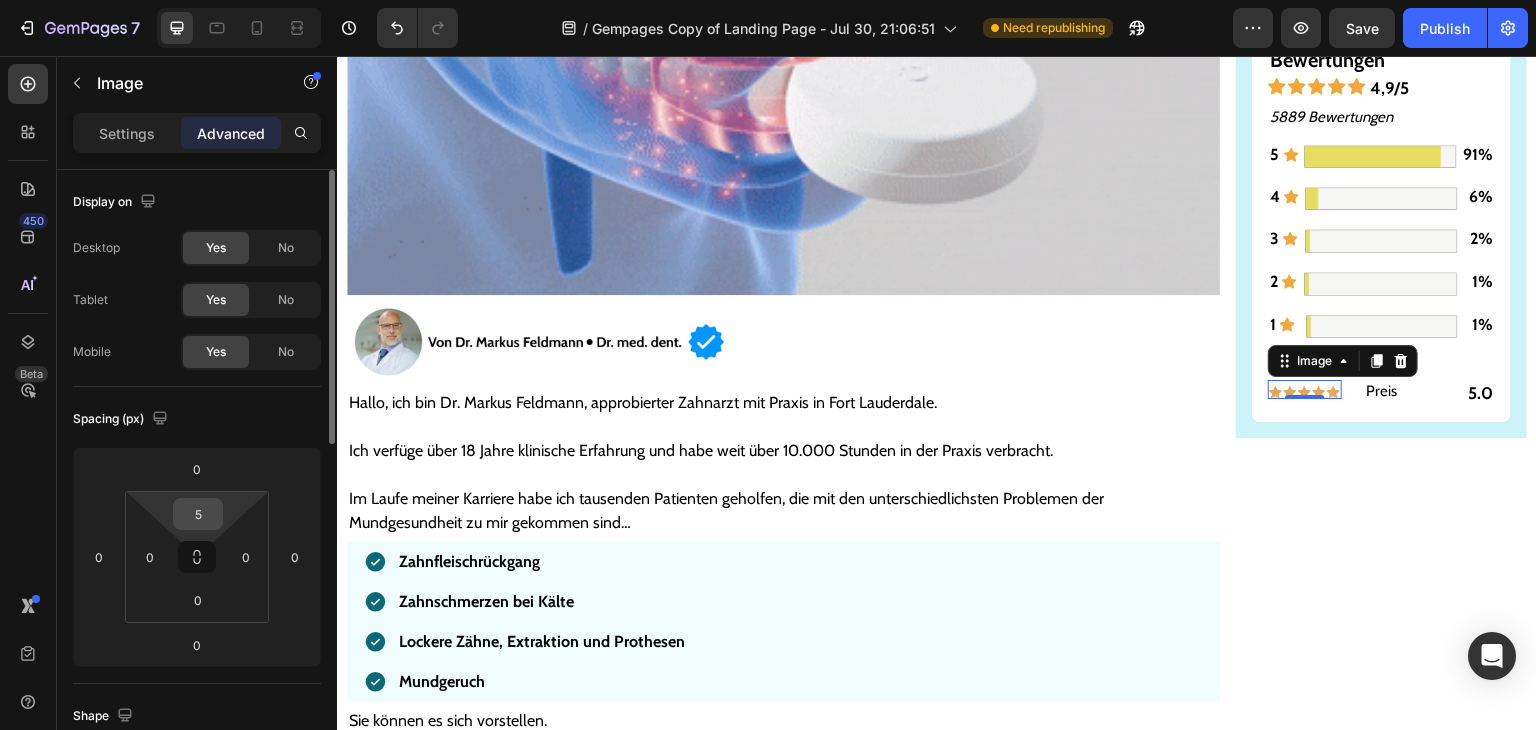 click on "5" at bounding box center (198, 514) 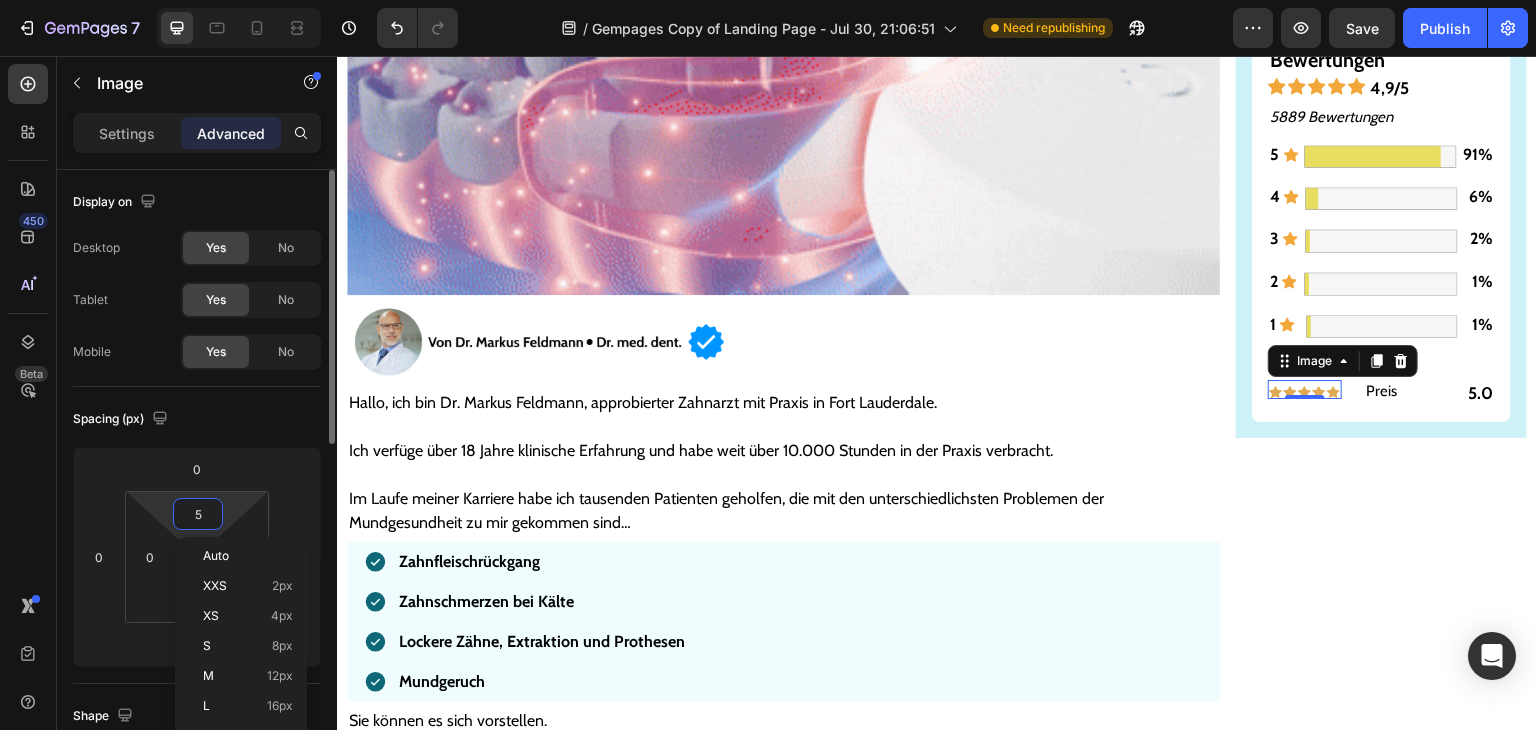 type on "4" 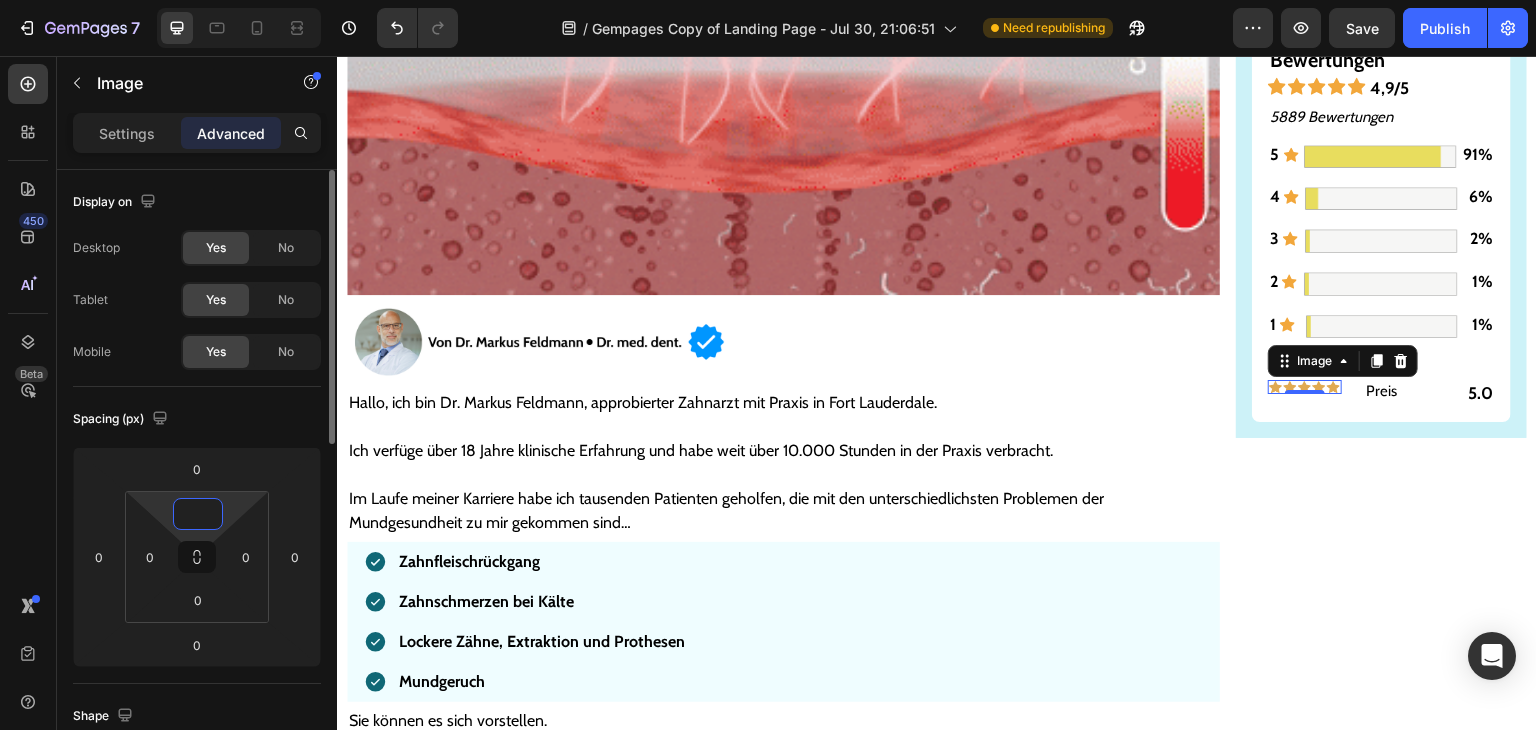 type on "3" 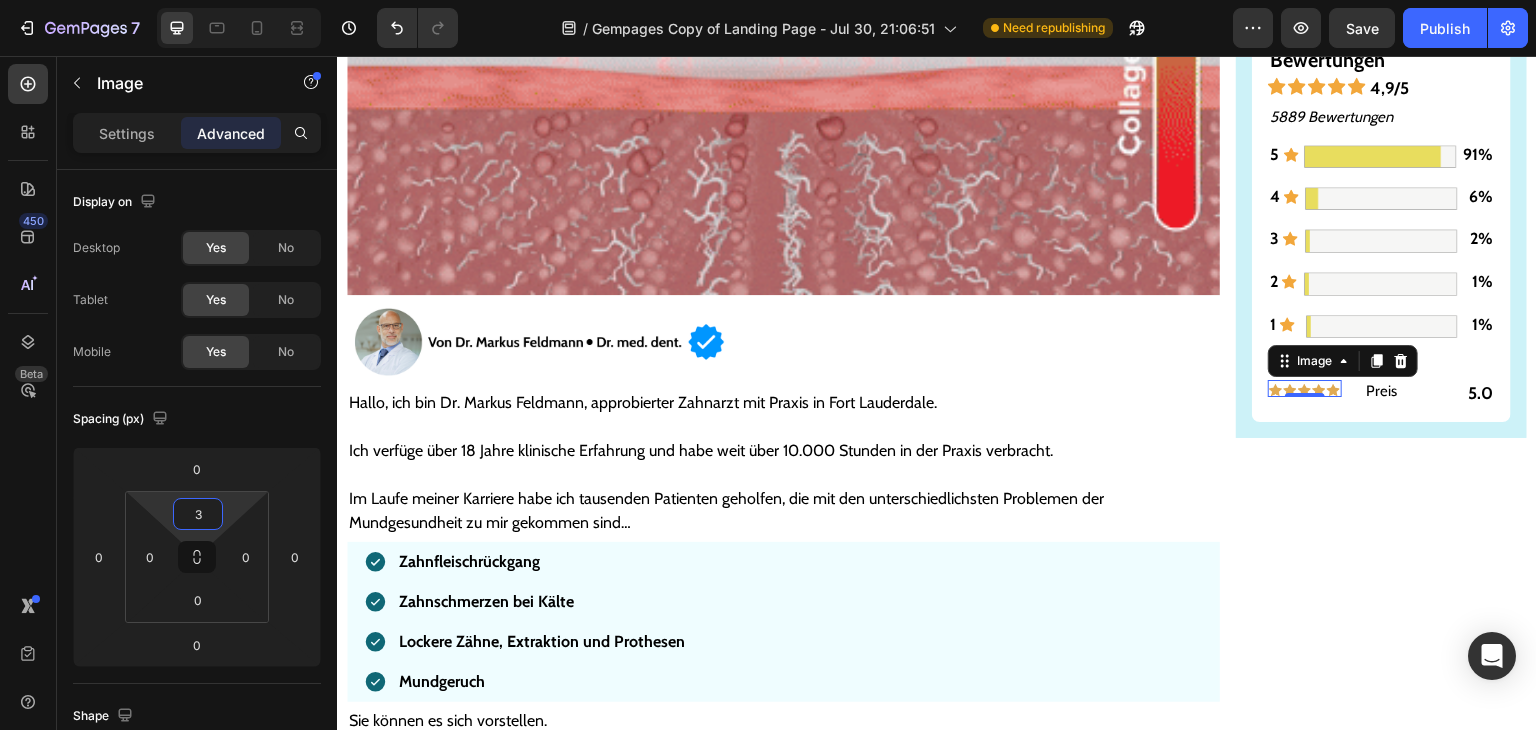 click on "Gesünderes & stärkeres Zahnfleisch – oder Geld zurück! Text Block Image ZU GESÜNDEREM ZAHNFLEISCH >> Button Bewertungen Text Block
Icon
Icon
Icon
Icon
Icon 4,9/5 Text Block Row 5889 Bewertungen Text Block 5 Text Block
Icon Image 91% Text Block Row 4 Text Block
Icon Image 6% Text Block Row 3 Text Block
Icon Image 2% Text Block Row 2 Text Block
Icon Image 1% Text Block Row 1 Text Block
Icon Image 1% Text Block Row Nach Merkmal Text Block Image   0 Preis Text Block 5.0 Text Block Row Row Row" at bounding box center (1381, 5641) 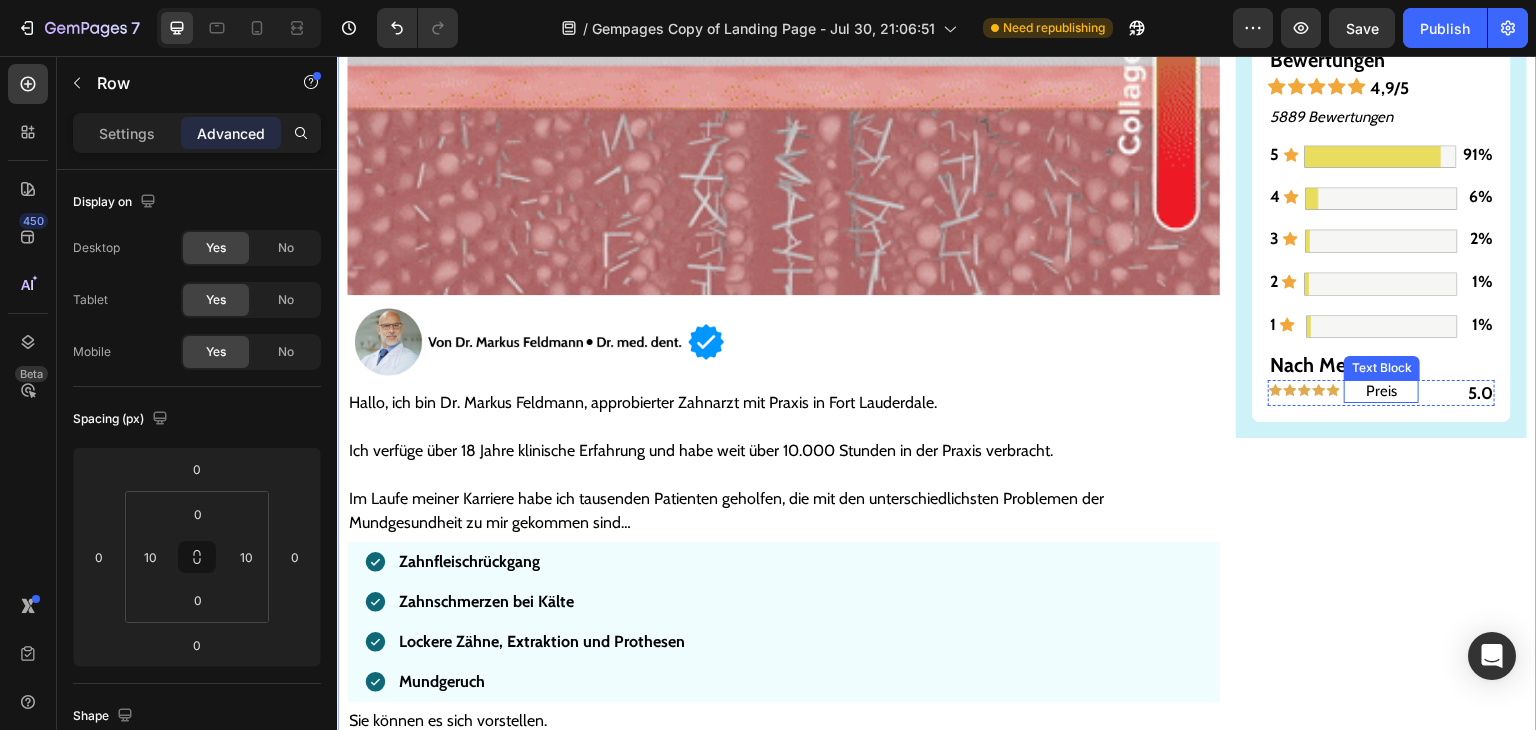 click on "Preis" at bounding box center (1381, 392) 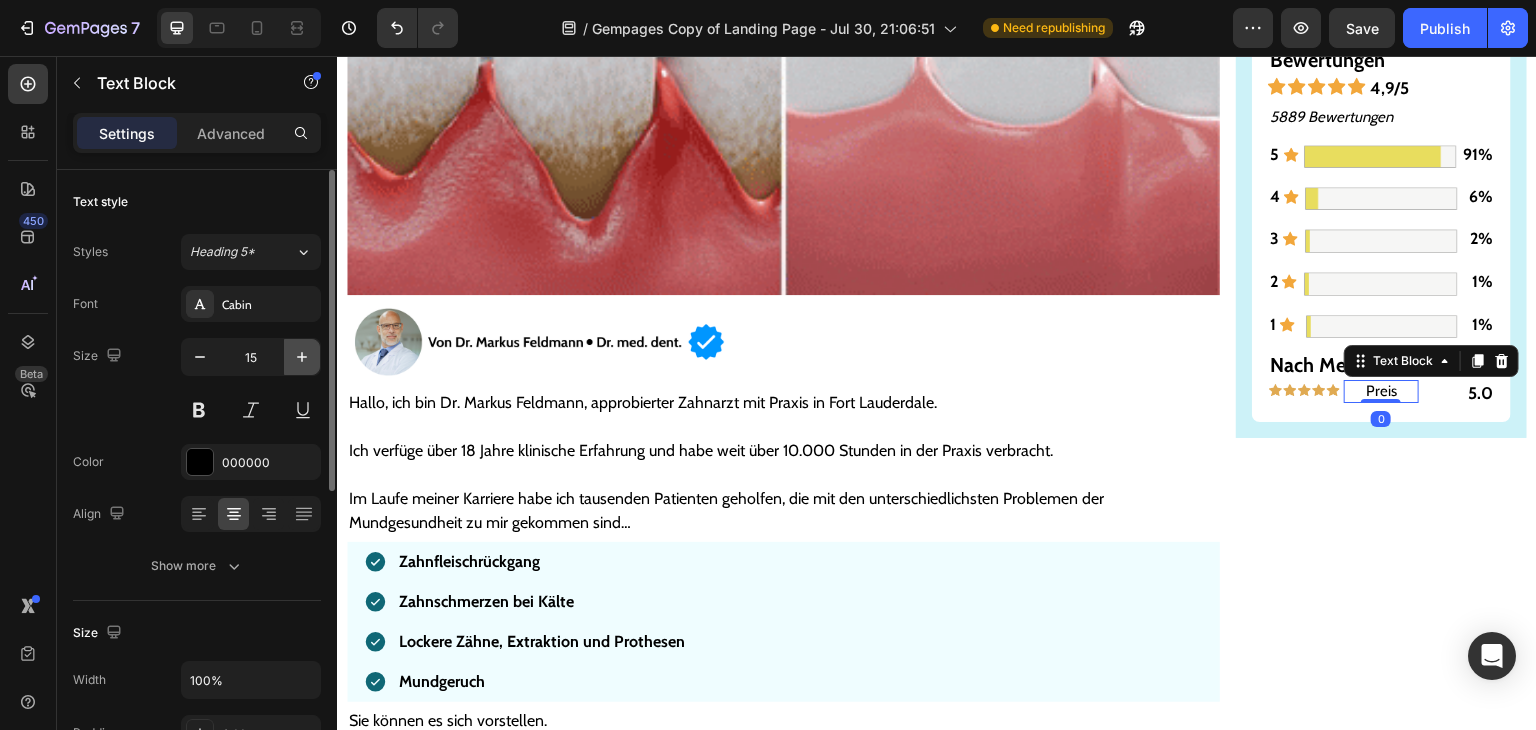 click 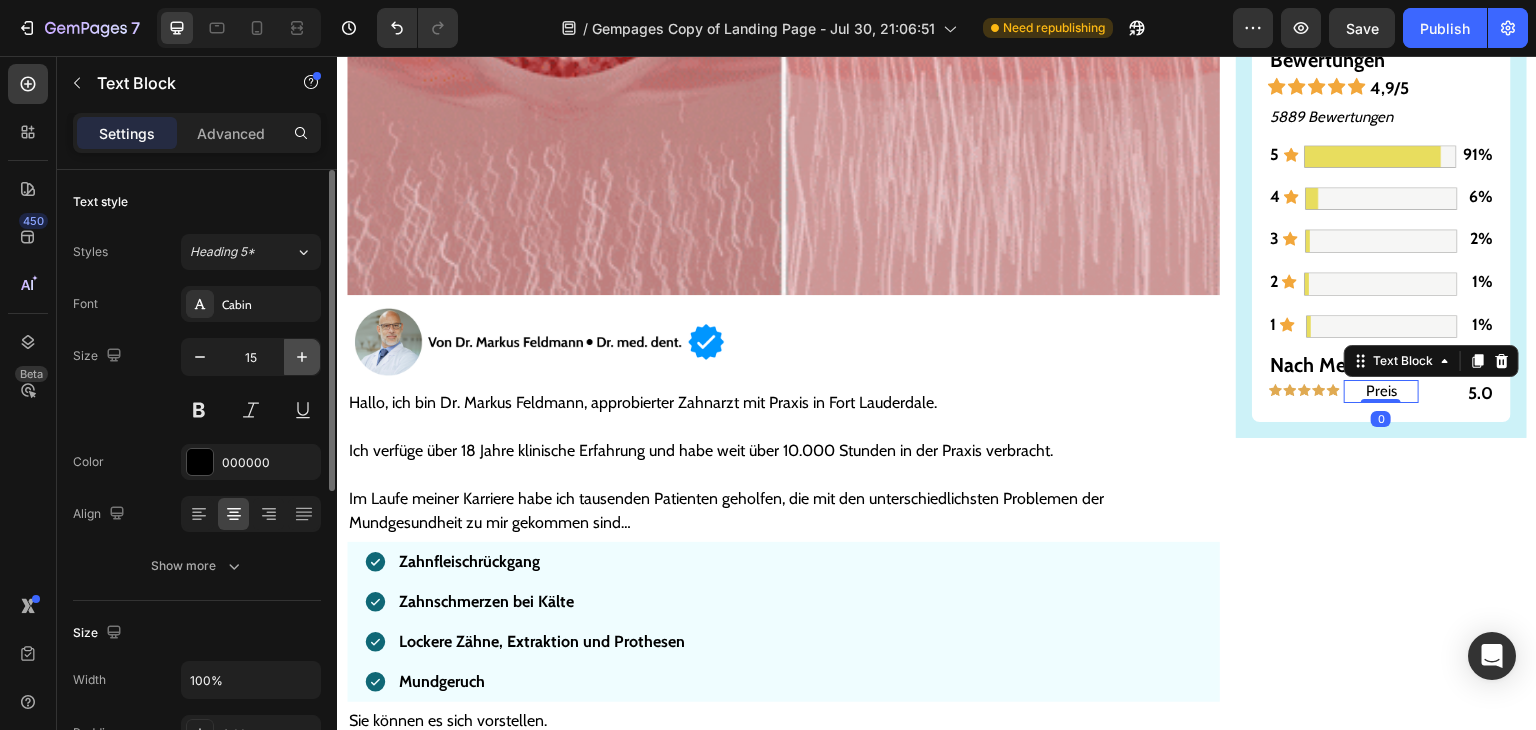 type on "16" 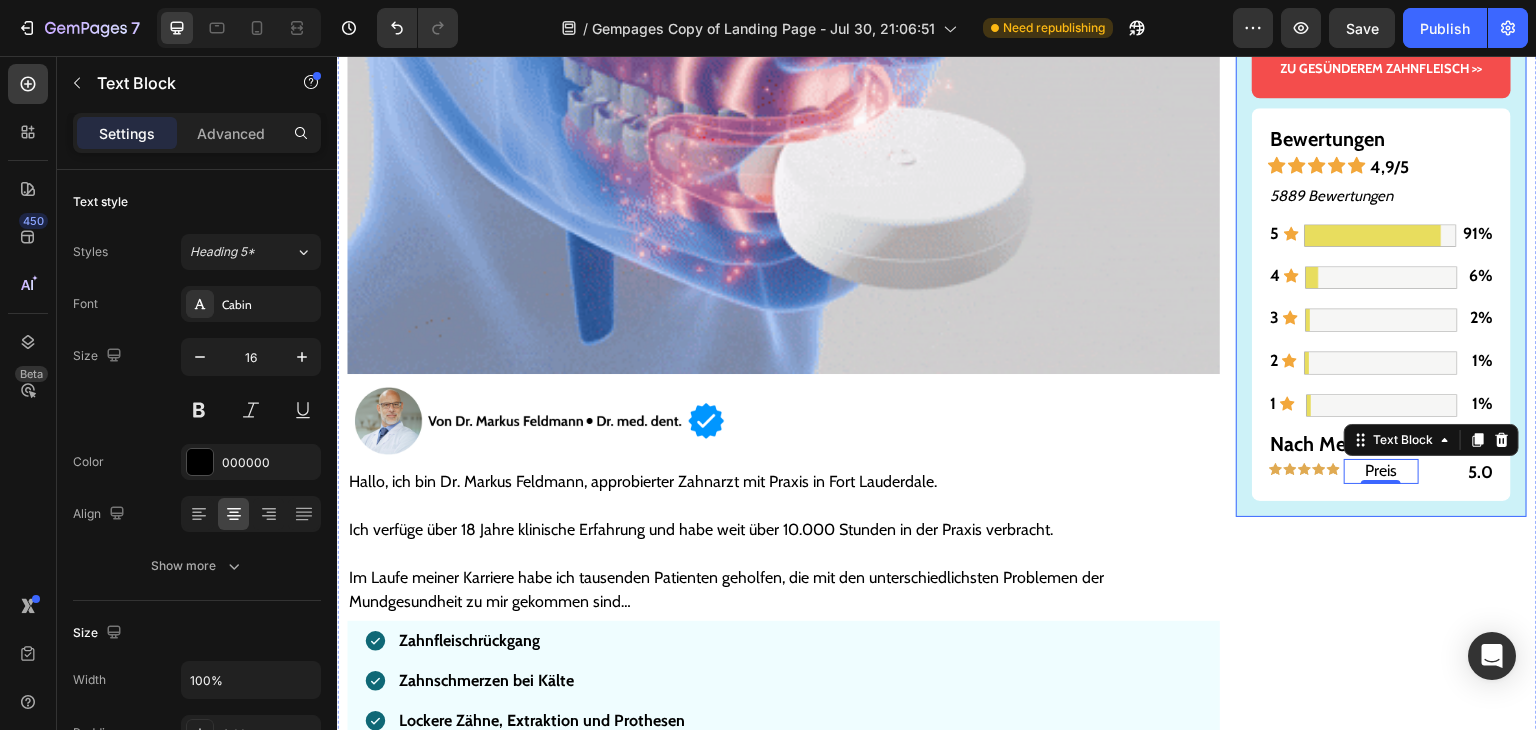 scroll, scrollTop: 480, scrollLeft: 0, axis: vertical 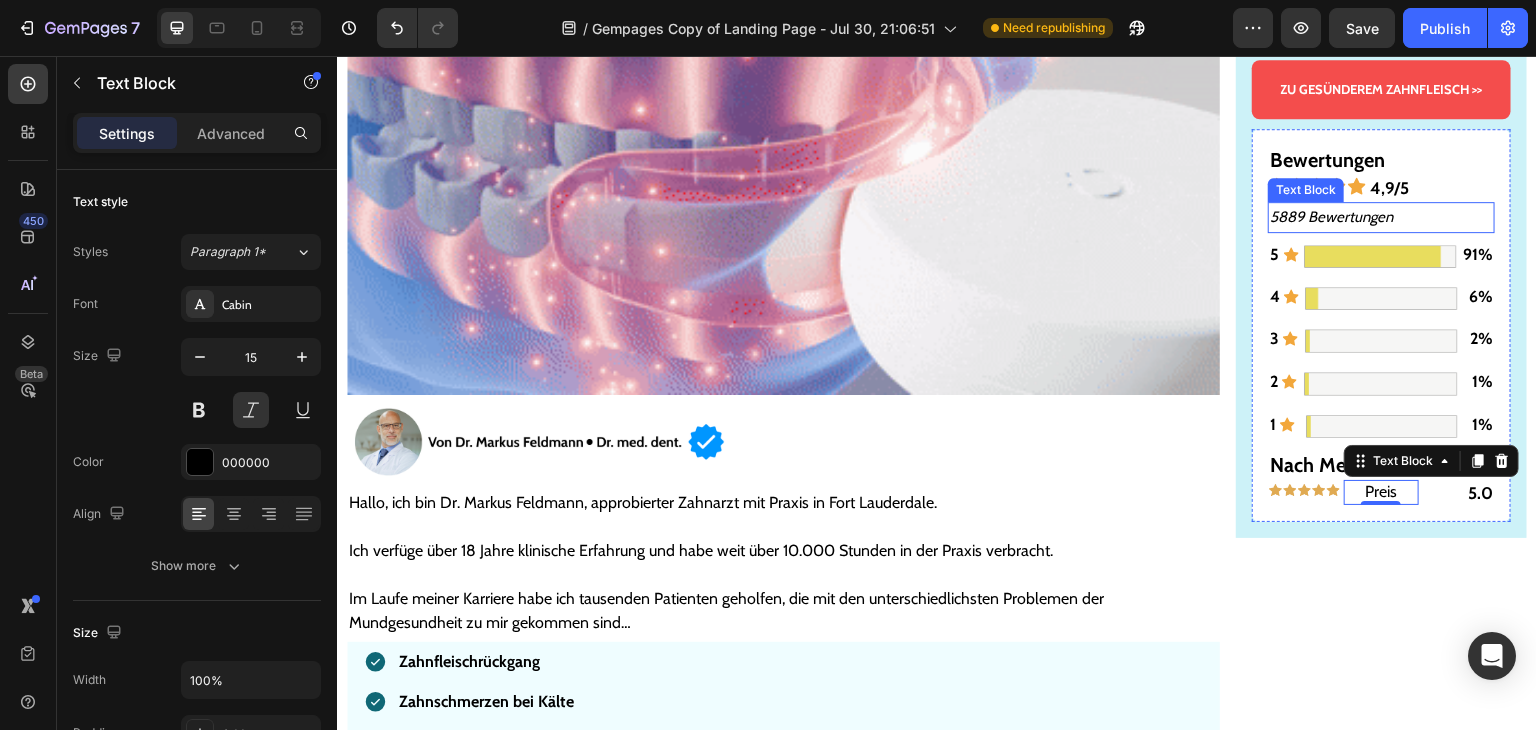 click on "5889 Bewertungen" at bounding box center [1381, 217] 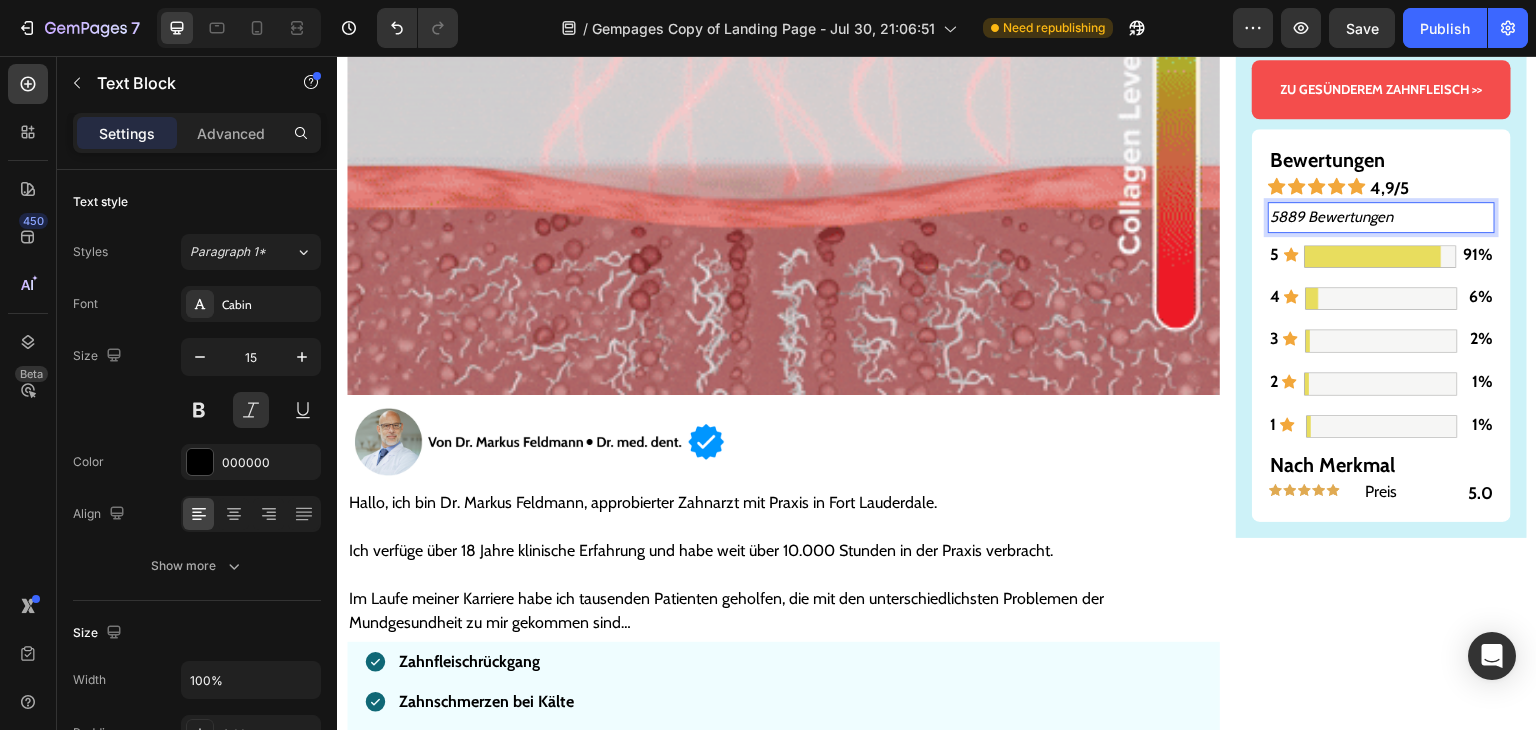 click on "5889 Bewertungen" at bounding box center (1381, 217) 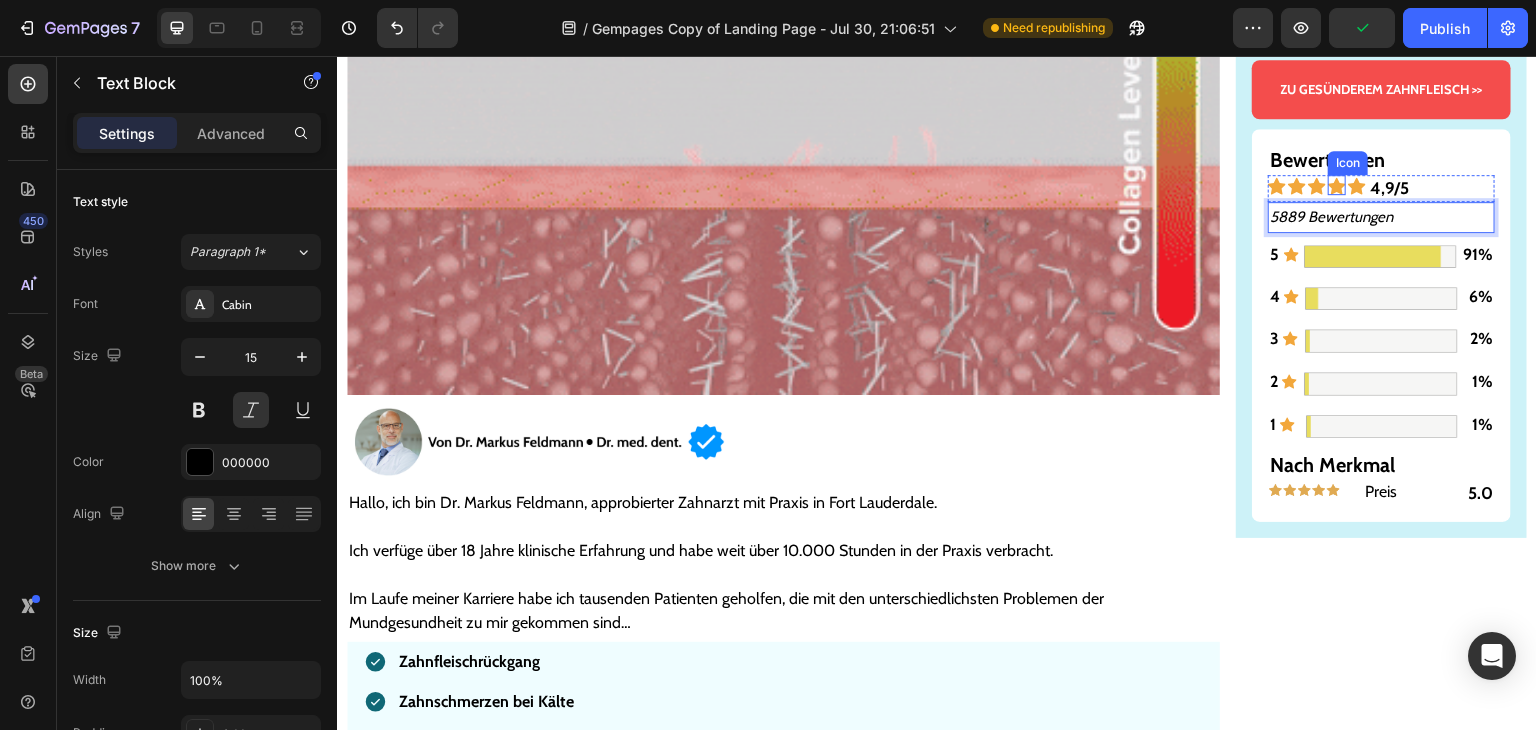 click on "Icon" at bounding box center [1348, 163] 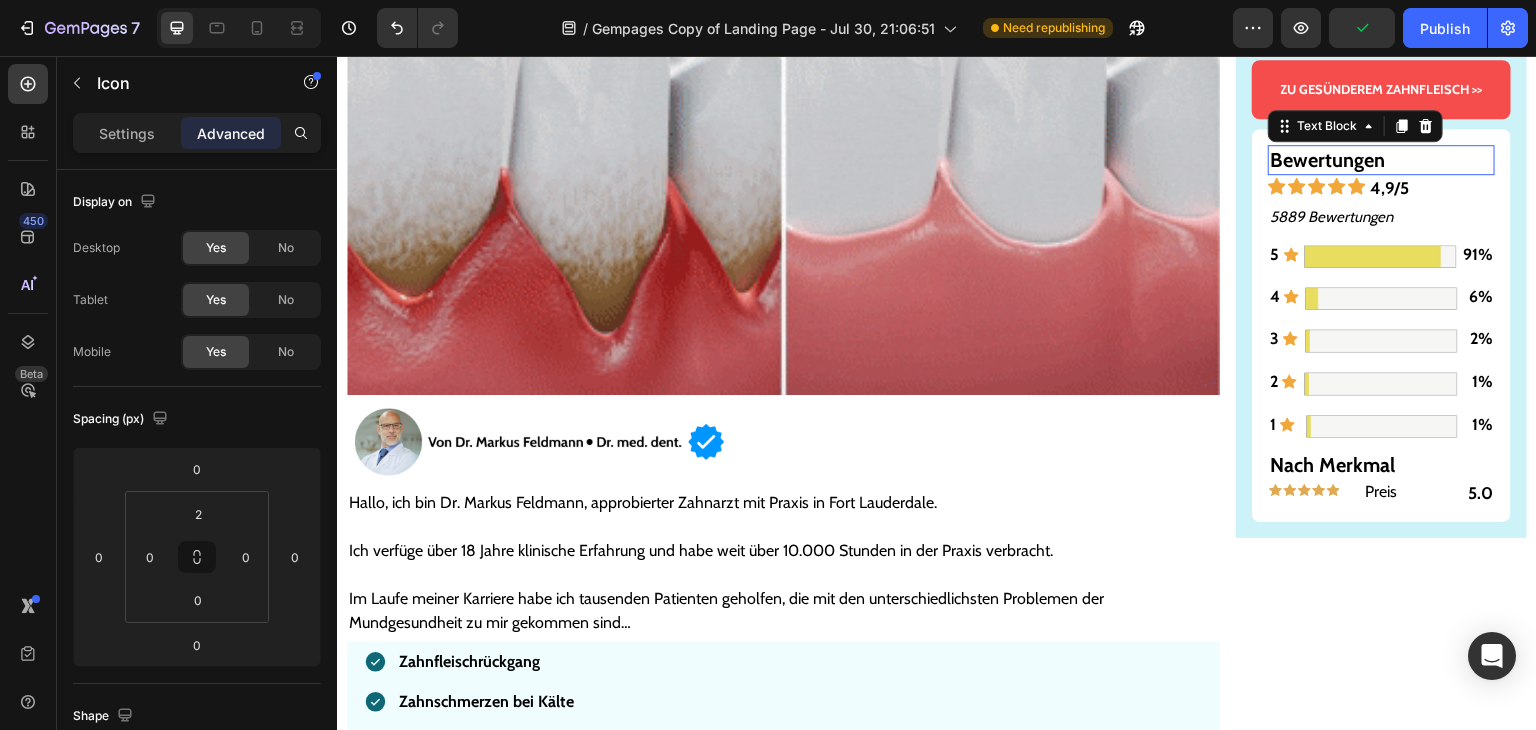 click on "Bewertungen" at bounding box center (1327, 160) 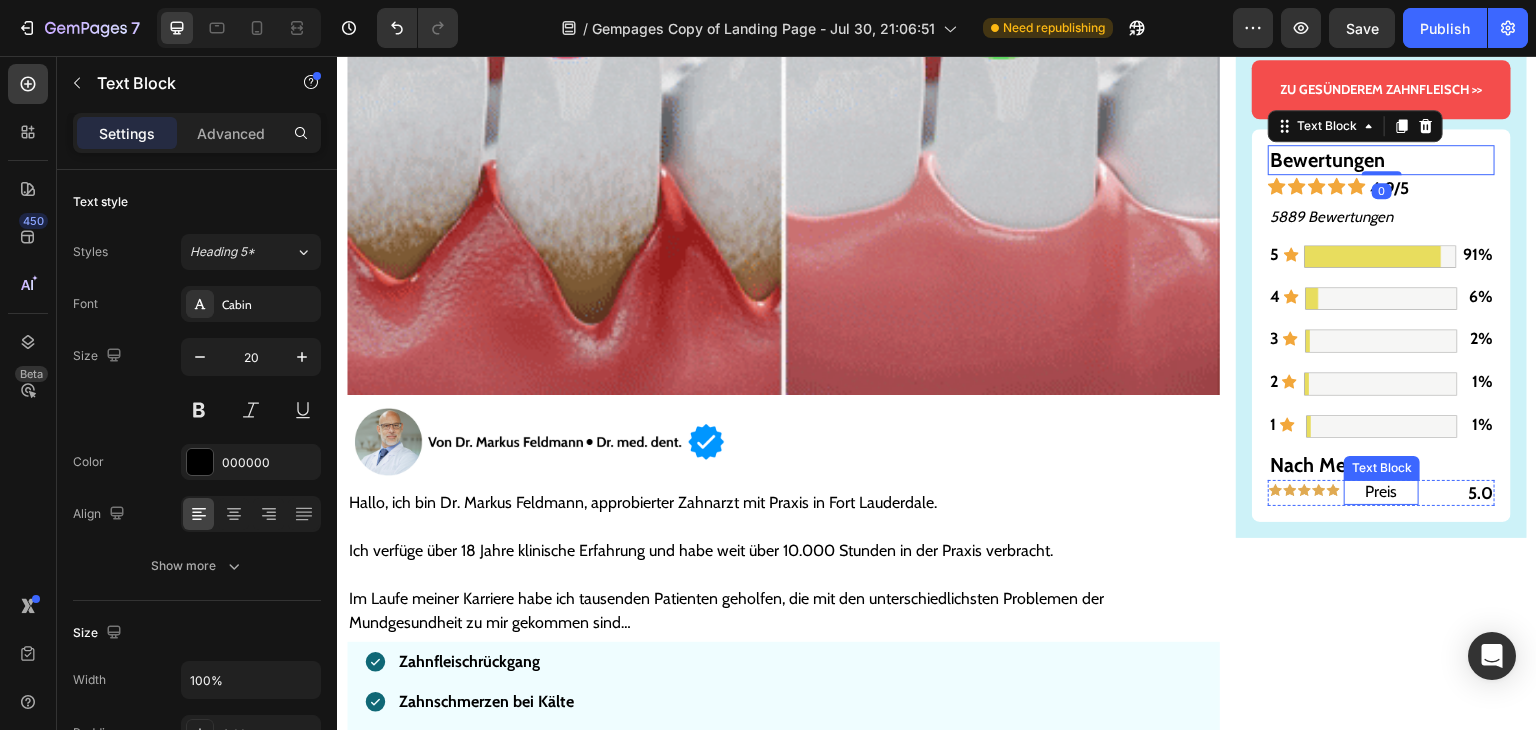 click on "Preis" at bounding box center [1381, 492] 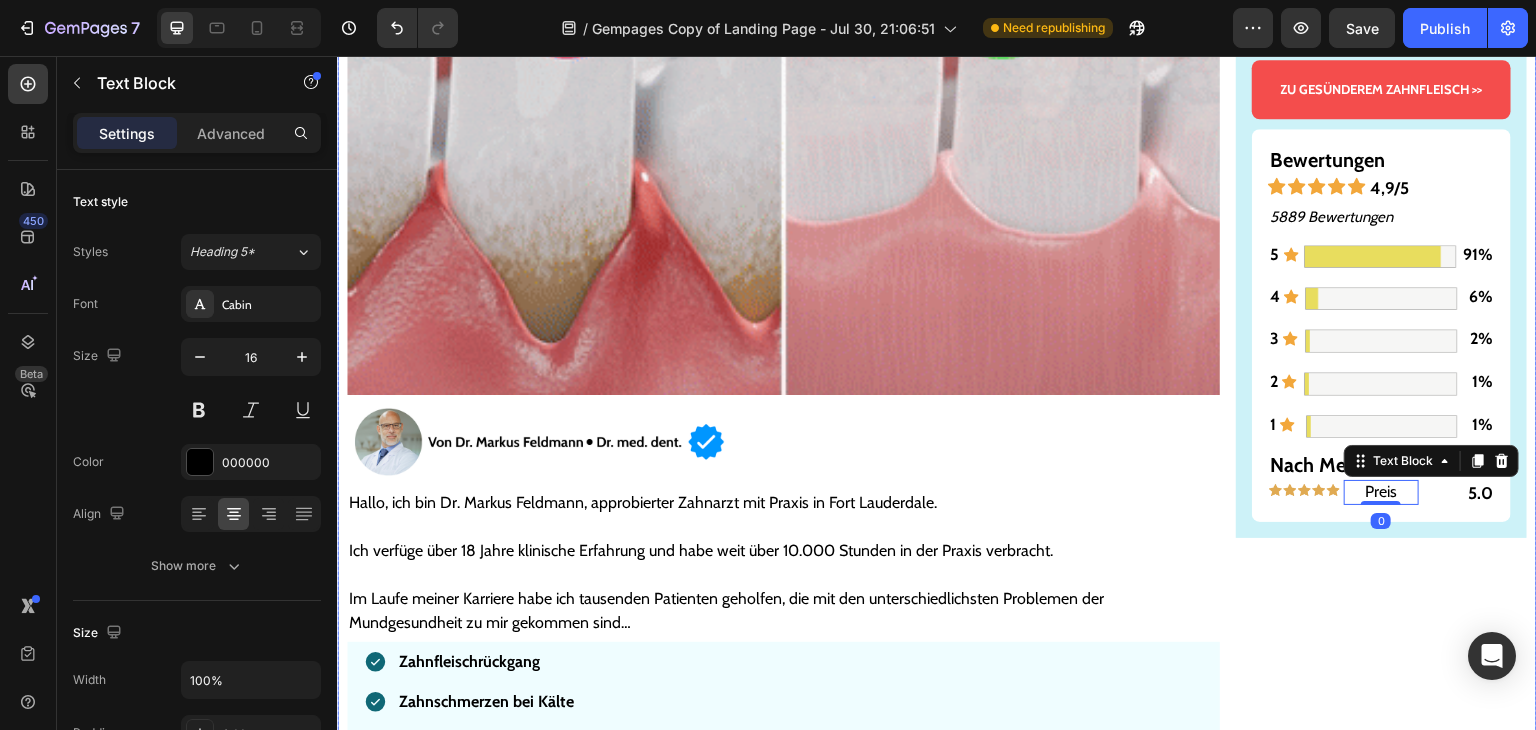 click on "Gesünderes & stärkeres Zahnfleisch – oder Geld zurück! Text Block Image ZU GESÜNDEREM ZAHNFLEISCH >> Button Bewertungen Text Block
Icon
Icon
Icon
Icon
Icon 4,9/5 Text Block Row 5889 Bewertungen Text Block 5 Text Block
Icon Image 91% Text Block Row 4 Text Block
Icon Image 6% Text Block Row 3 Text Block
Icon Image 2% Text Block Row 2 Text Block
Icon Image 1% Text Block Row 1 Text Block
Icon Image 1% Text Block Row Nach Merkmal Text Block Image Preis Text Block   0 5.0 Text Block Row Row Row" at bounding box center [1381, 5741] 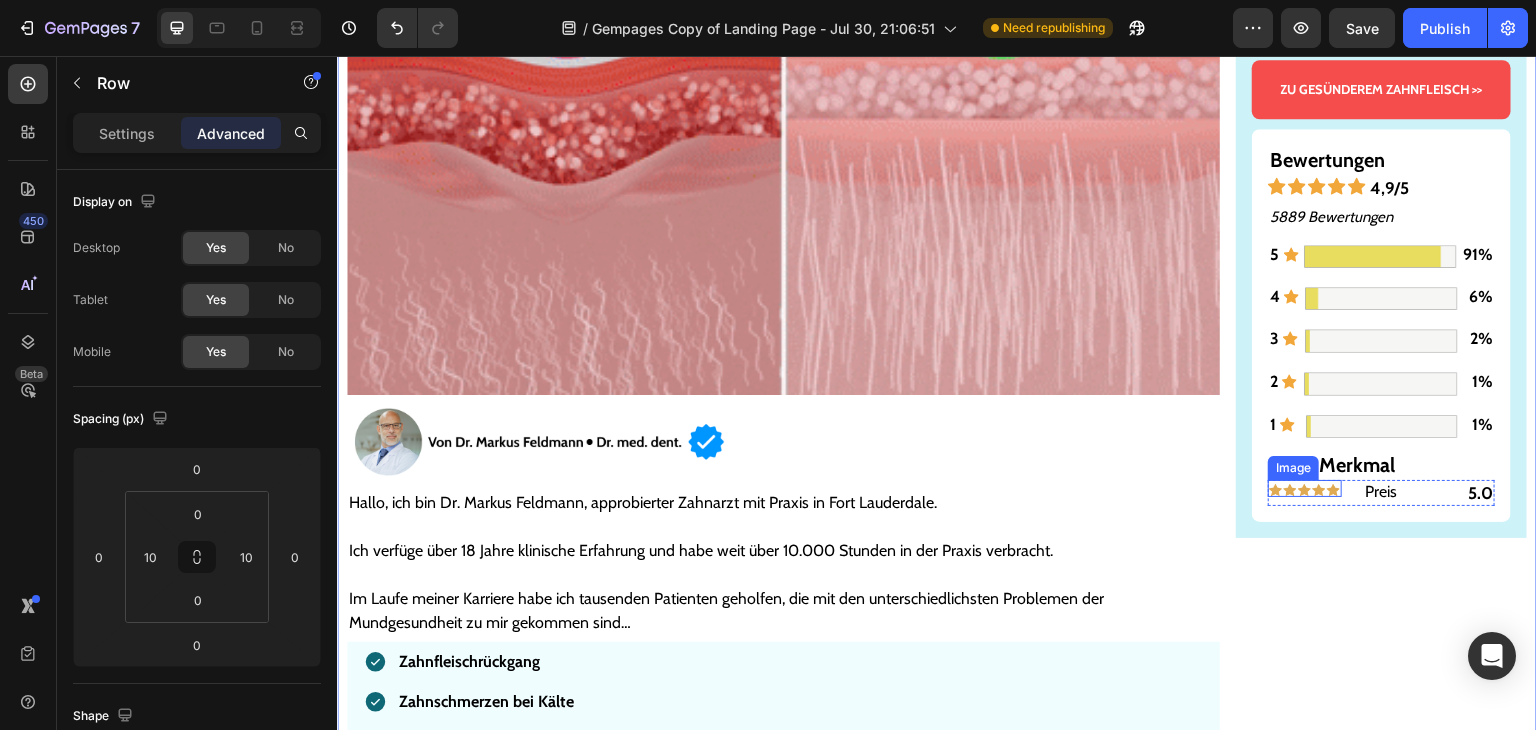 click at bounding box center [1305, 490] 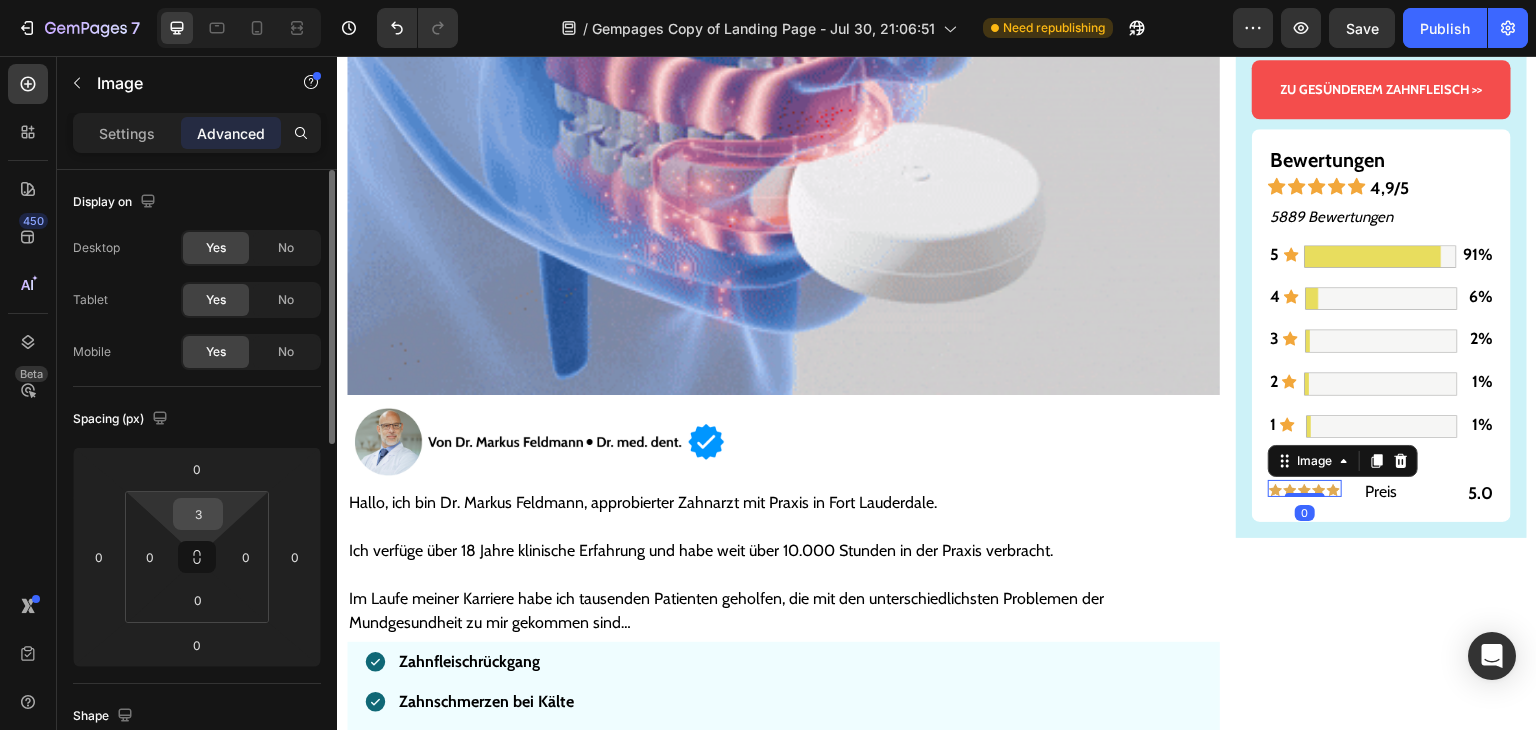 click on "3" at bounding box center [198, 514] 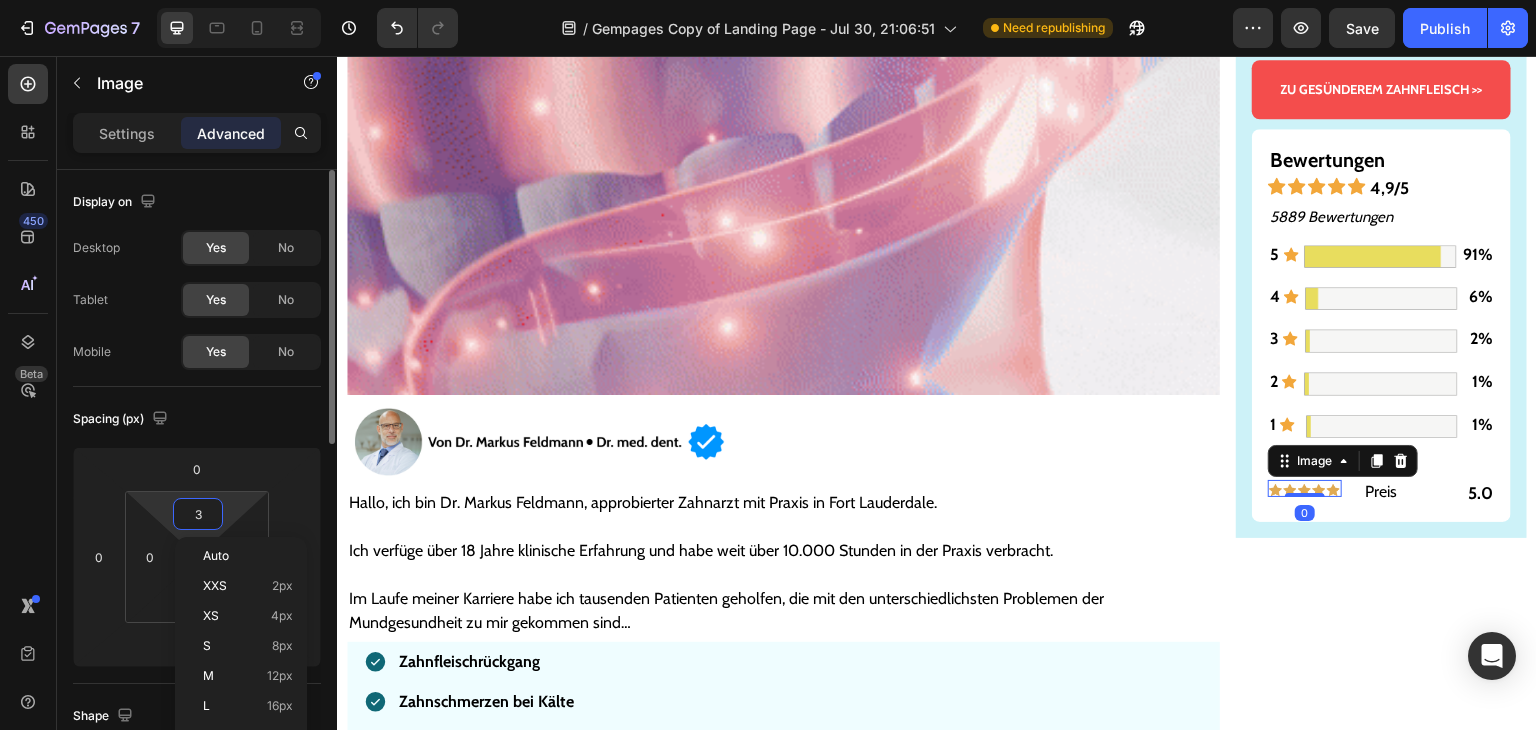 type on "4" 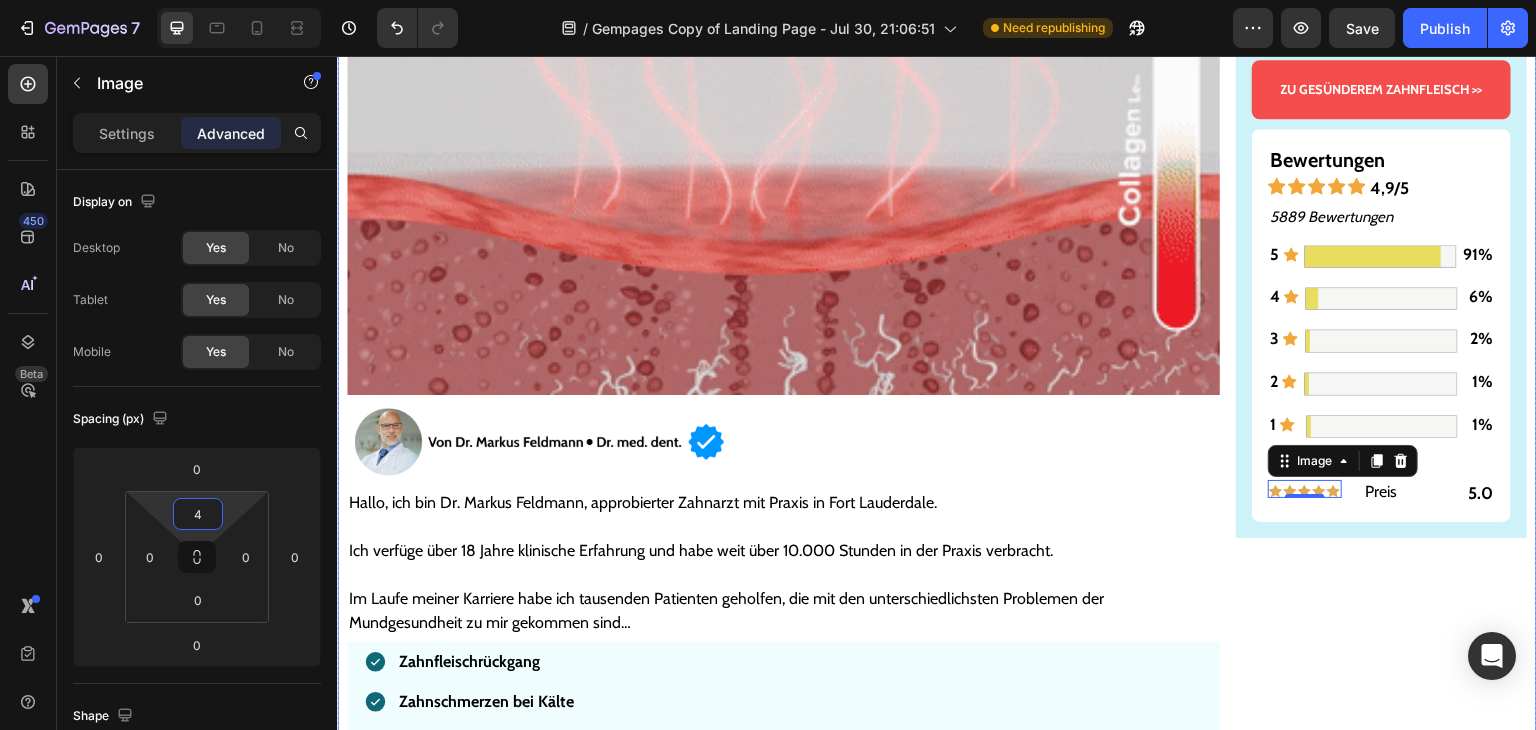 click on "Gesünderes & stärkeres Zahnfleisch – oder Geld zurück! Text Block Image ZU GESÜNDEREM ZAHNFLEISCH >> Button Bewertungen Text Block
Icon
Icon
Icon
Icon
Icon 4,9/5 Text Block Row 5889 Bewertungen Text Block 5 Text Block
Icon Image 91% Text Block Row 4 Text Block
Icon Image 6% Text Block Row 3 Text Block
Icon Image 2% Text Block Row 2 Text Block
Icon Image 1% Text Block Row 1 Text Block
Icon Image 1% Text Block Row Nach Merkmal Text Block Image   0 Preis Text Block 5.0 Text Block Row Row Row" at bounding box center (1381, 5741) 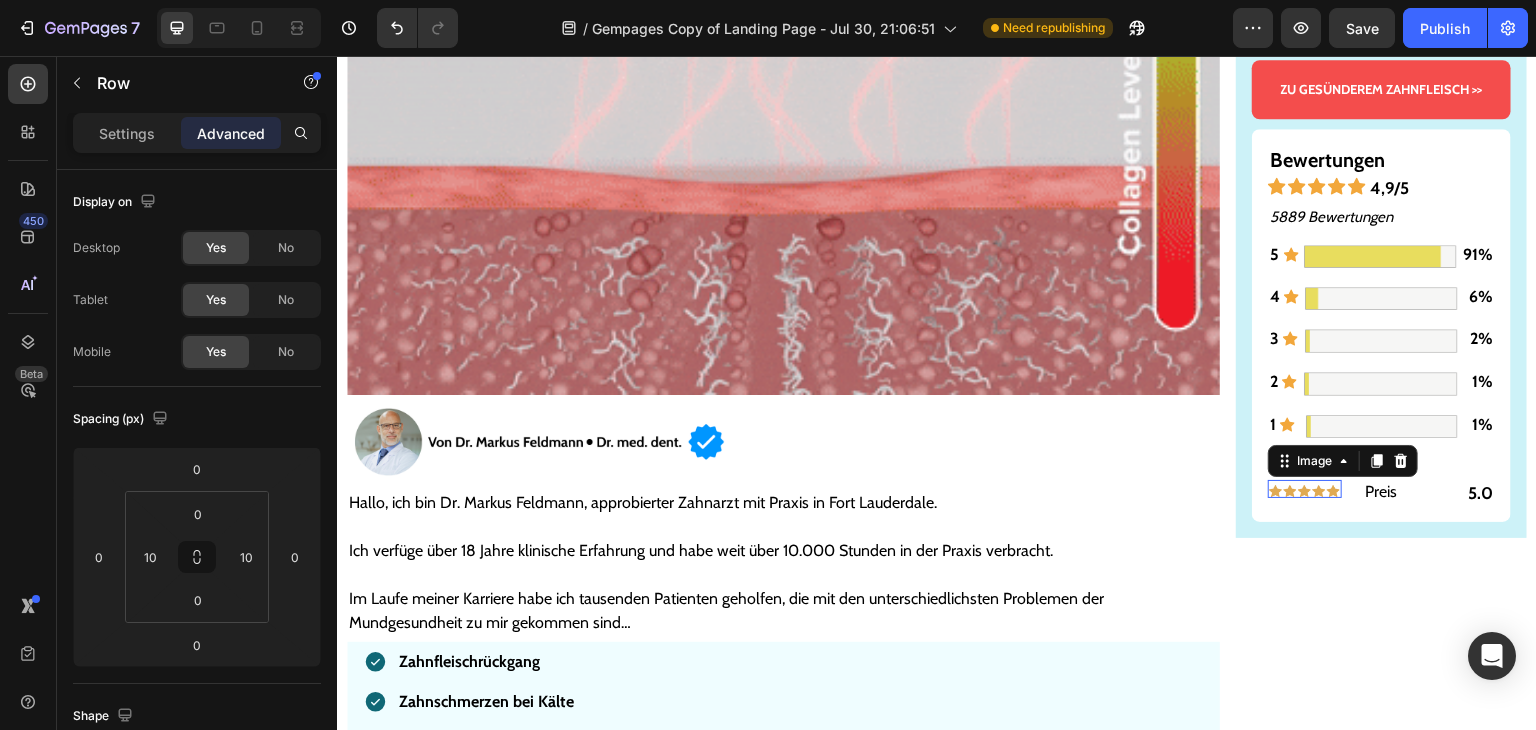 click at bounding box center (1305, 491) 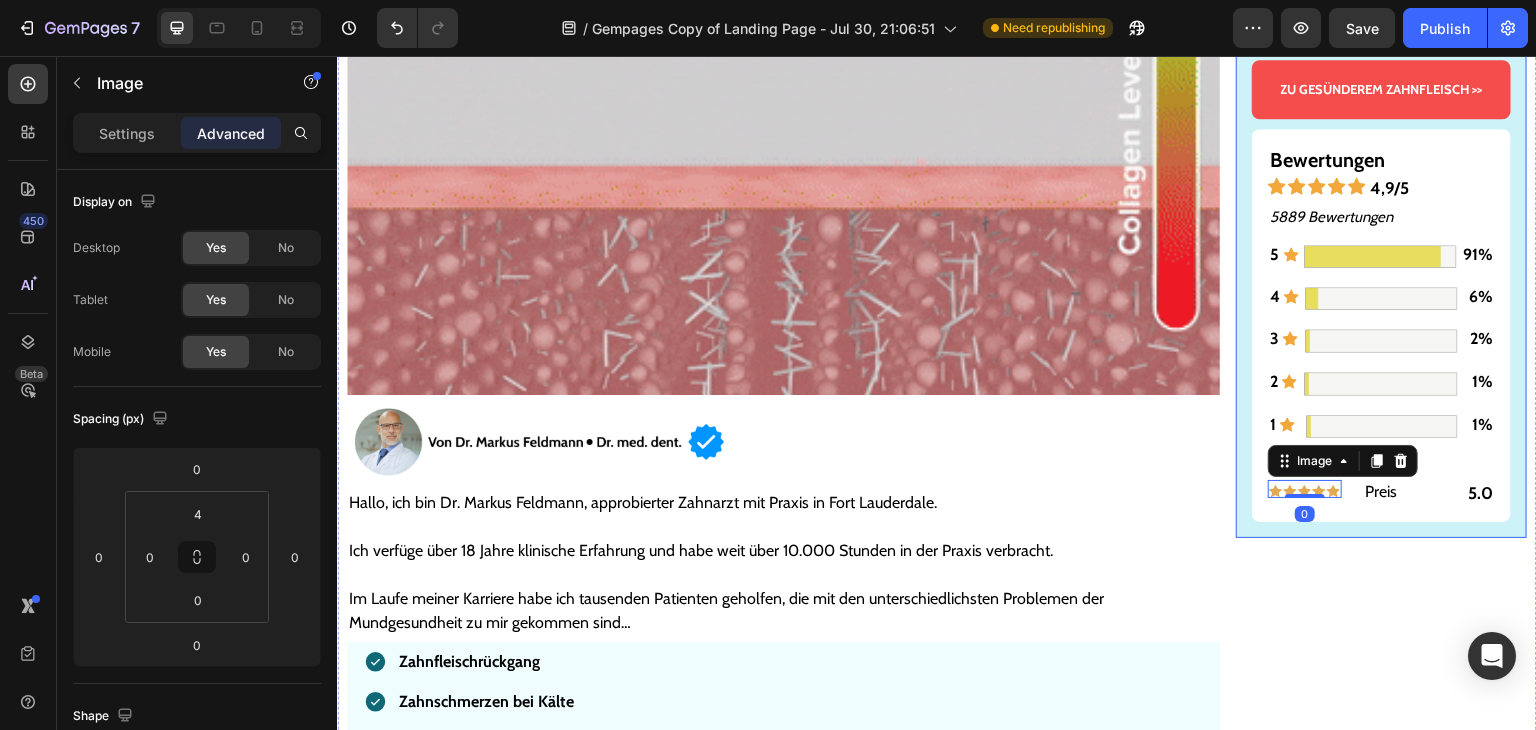 click on "Gesünderes & stärkeres Zahnfleisch – oder Geld zurück! Text Block Image ZU GESÜNDEREM ZAHNFLEISCH >> Button Bewertungen Text Block
Icon
Icon
Icon
Icon
Icon 4,9/5 Text Block Row 5889 Bewertungen Text Block 5 Text Block
Icon Image 91% Text Block Row 4 Text Block
Icon Image 6% Text Block Row 3 Text Block
Icon Image 2% Text Block Row 2 Text Block
Icon Image 1% Text Block Row 1 Text Block
Icon Image 1% Text Block Row Nach Merkmal Text Block Image   0 Preis Text Block 5.0 Text Block Row Row Row" at bounding box center (1381, 117) 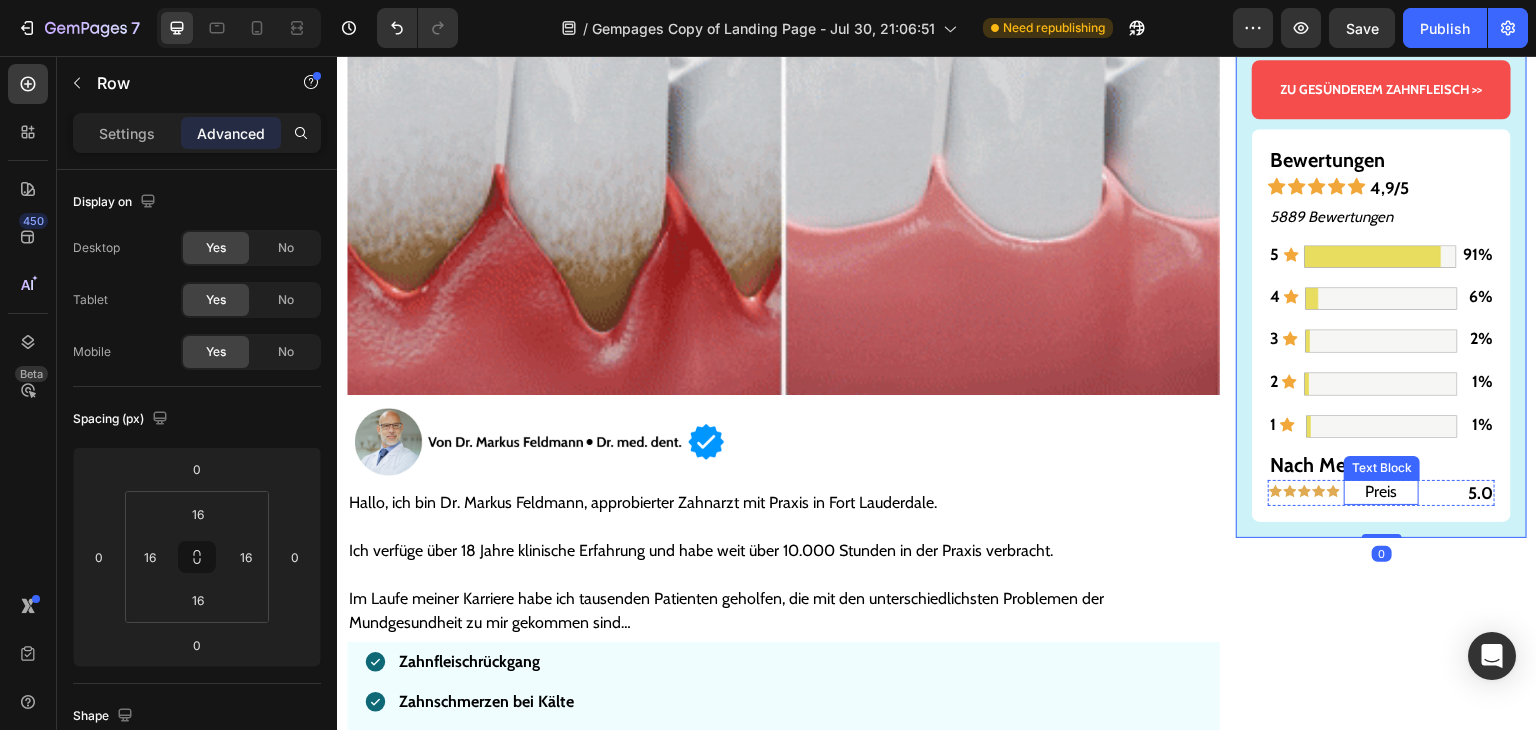 click on "Preis" at bounding box center [1381, 492] 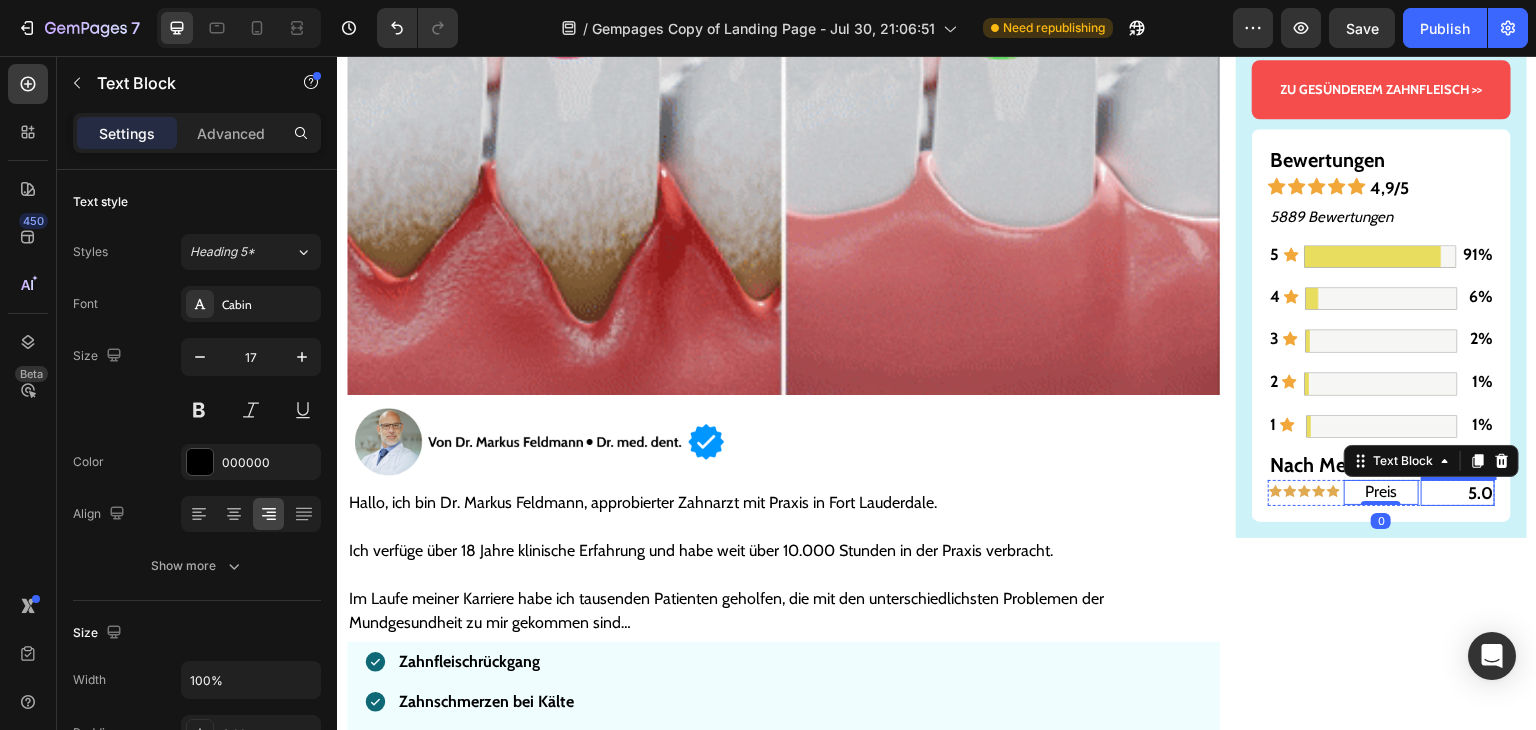 click on "5.0" at bounding box center (1480, 493) 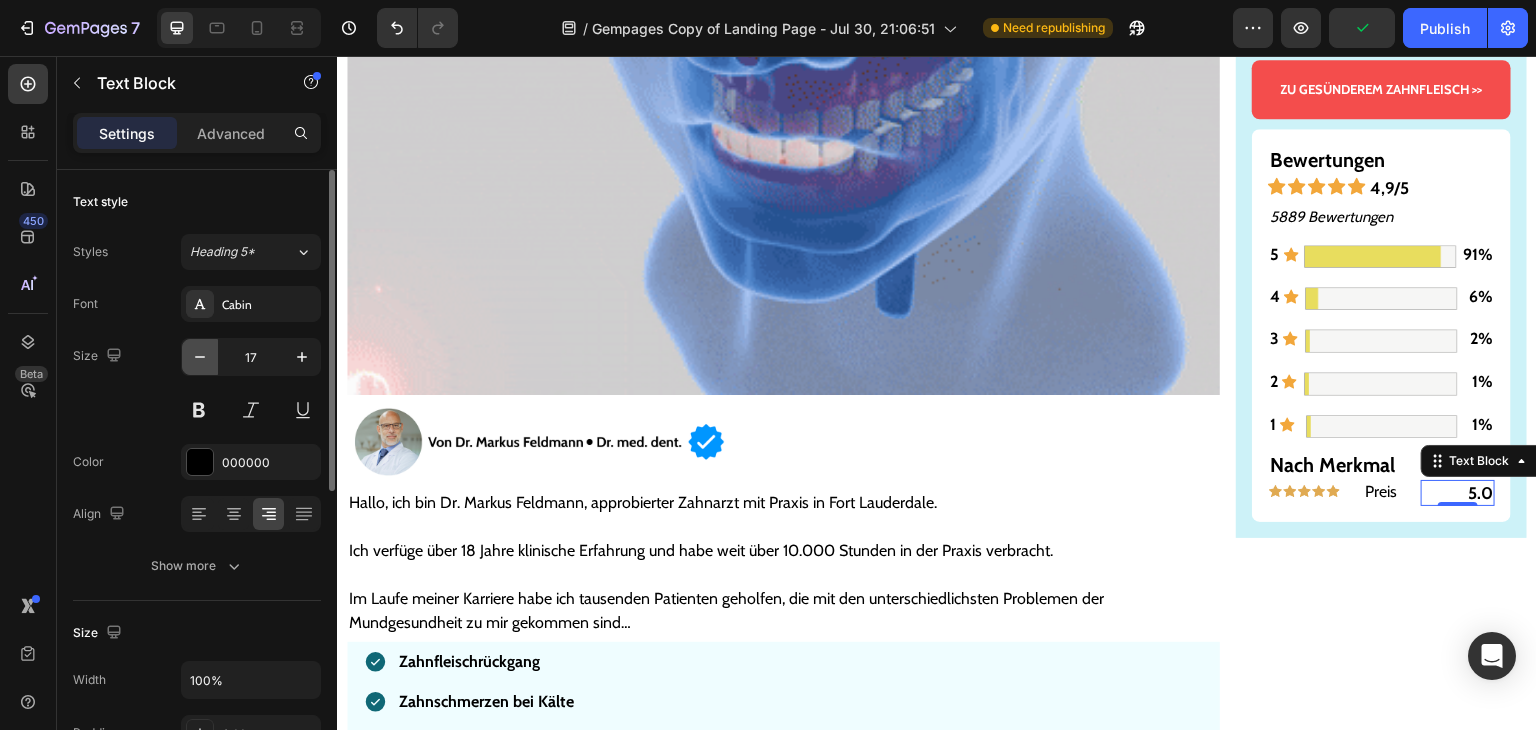 click 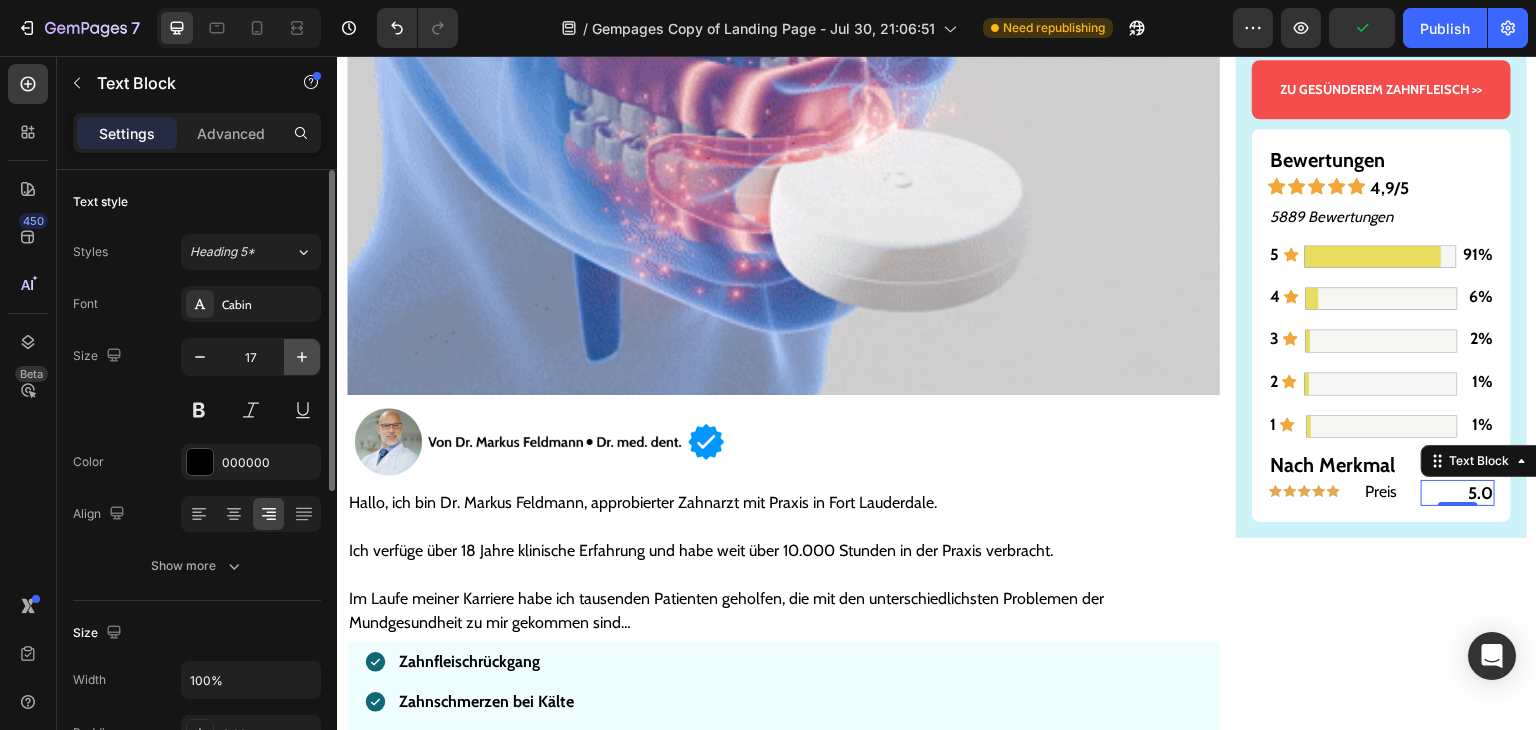type on "16" 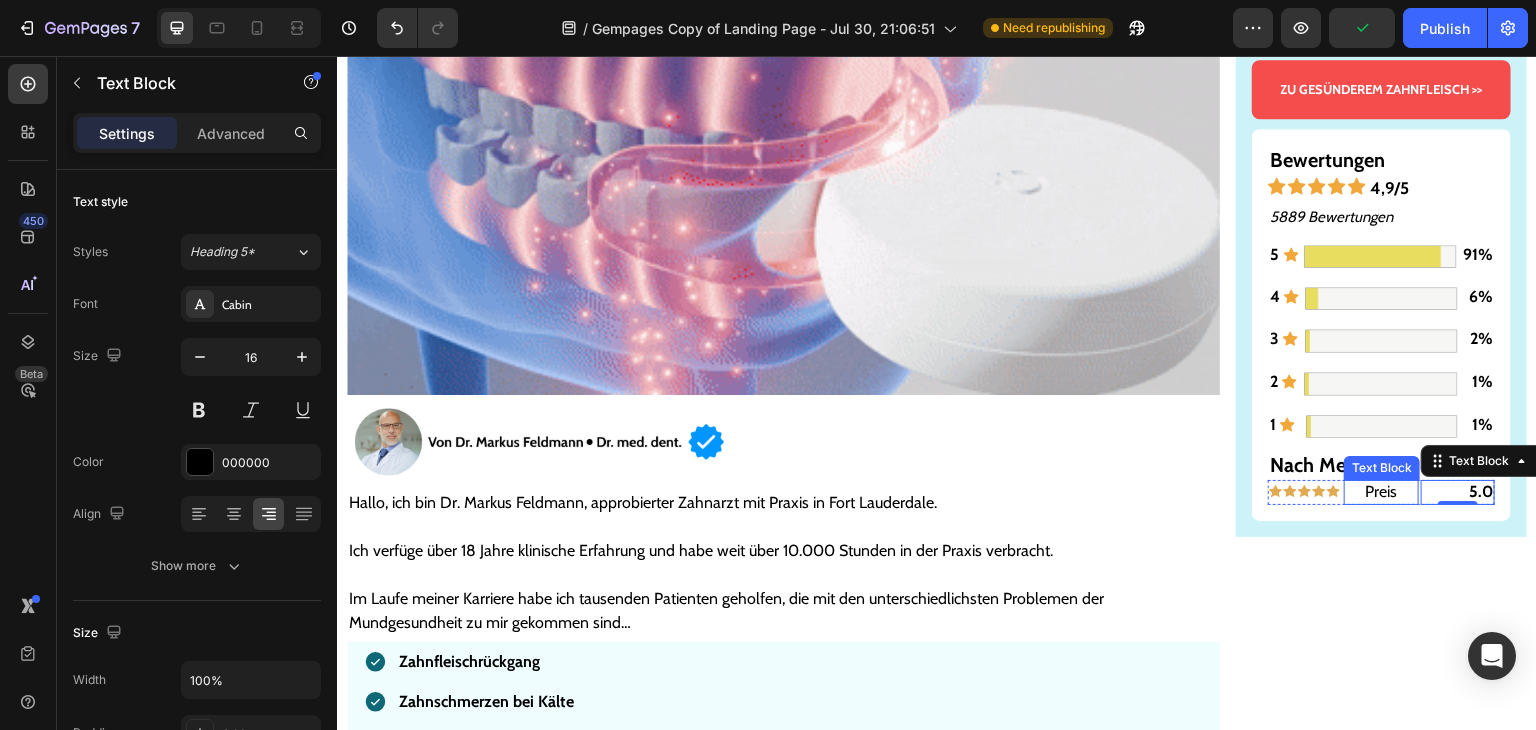 click on "Preis" at bounding box center (1381, 492) 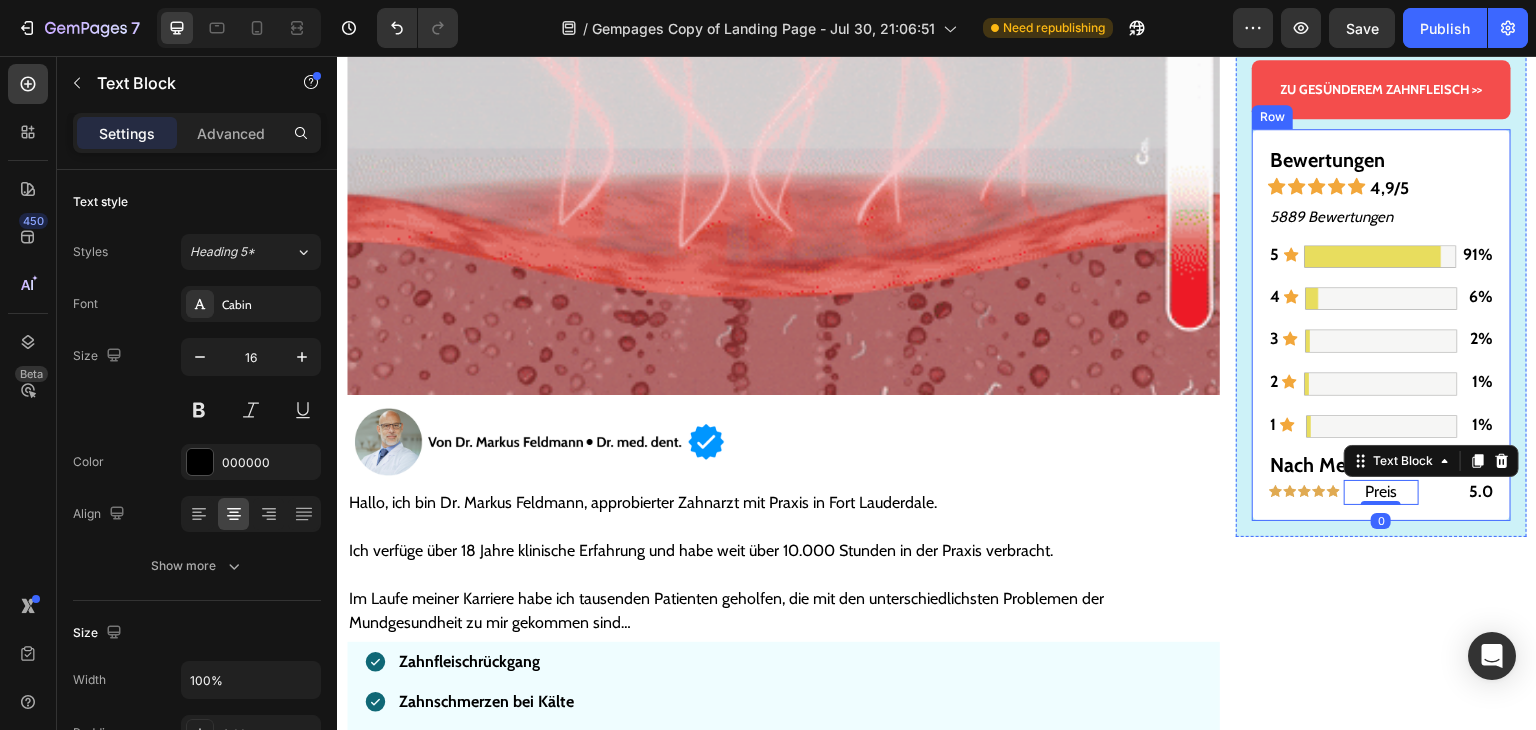 click on "5.0" at bounding box center [1481, 491] 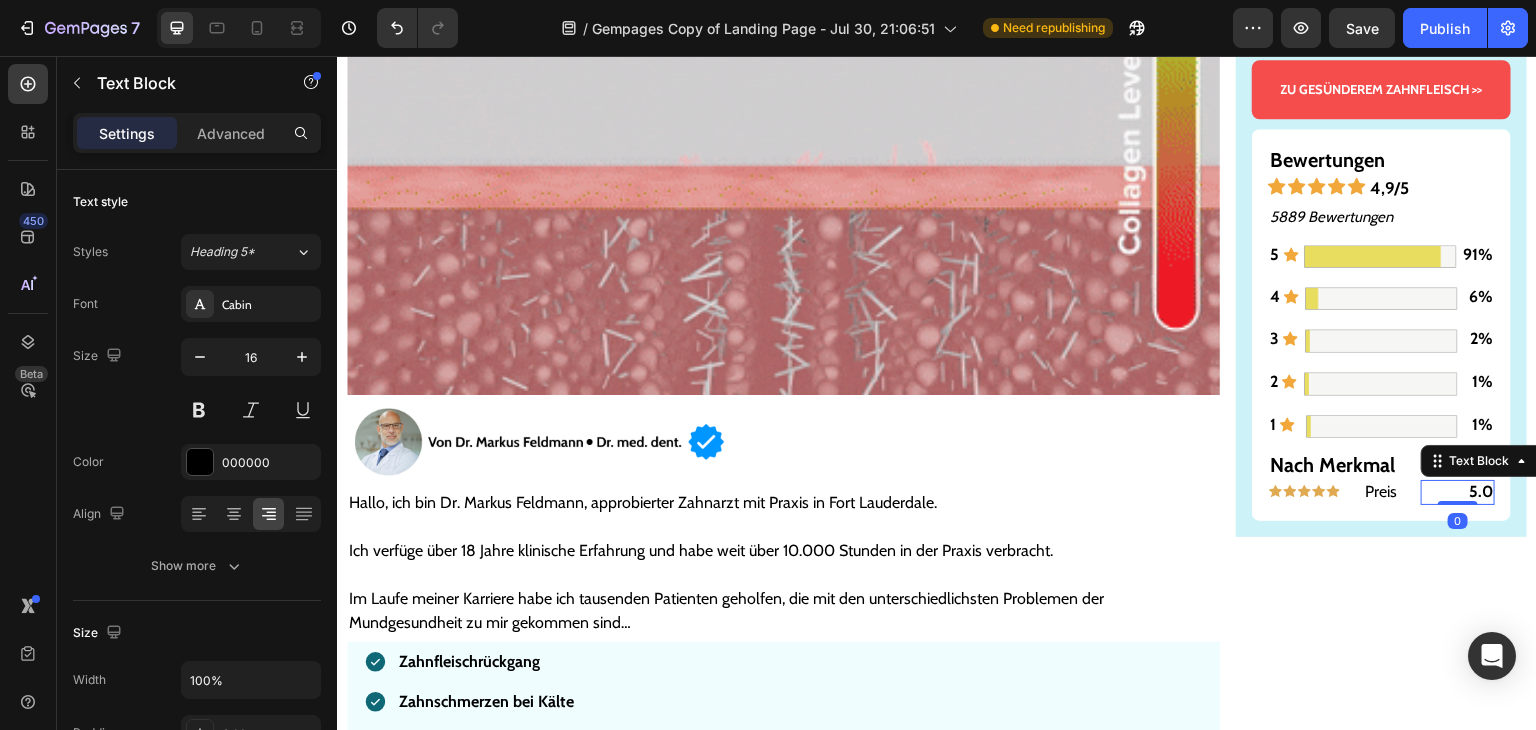 click on "5.0" at bounding box center (1481, 491) 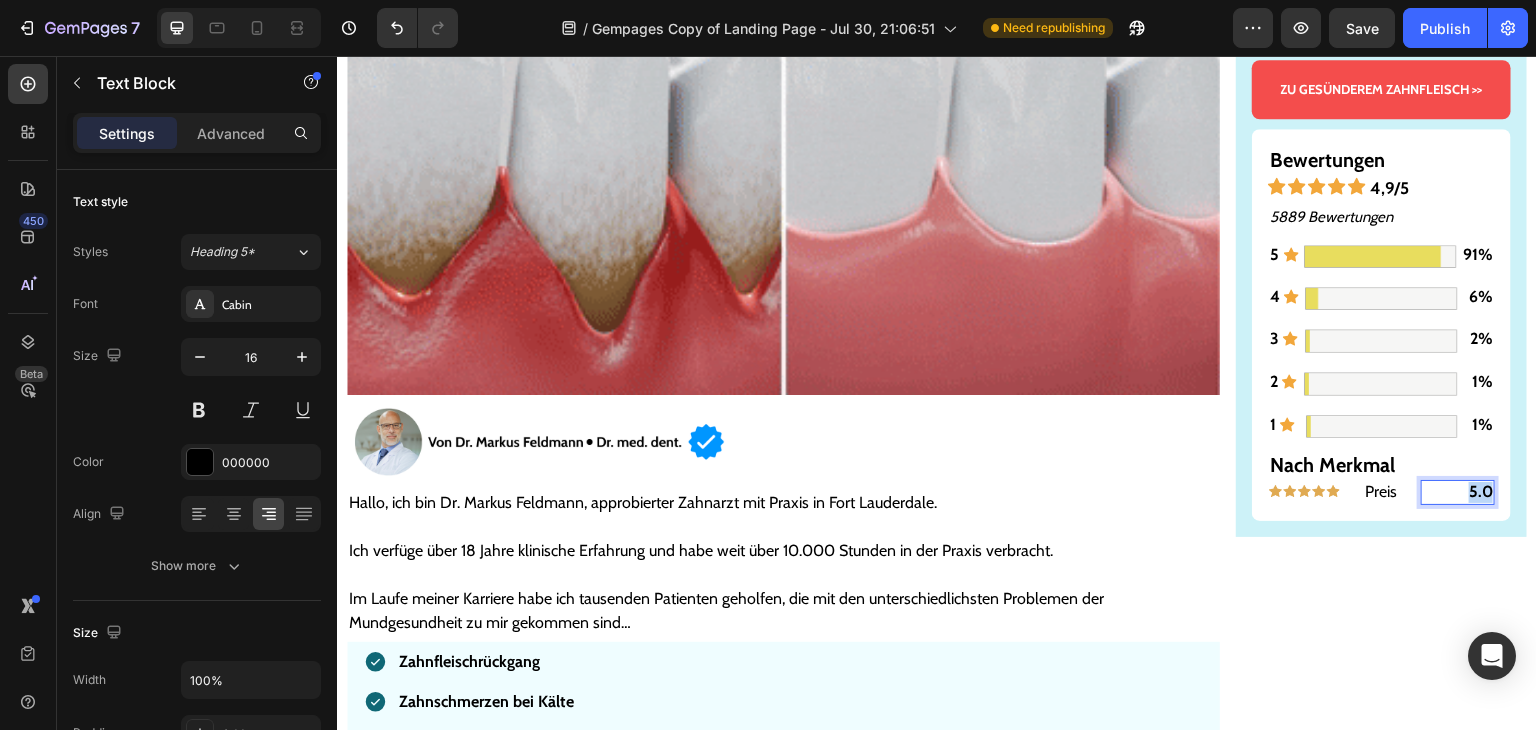 click on "5.0" at bounding box center (1481, 491) 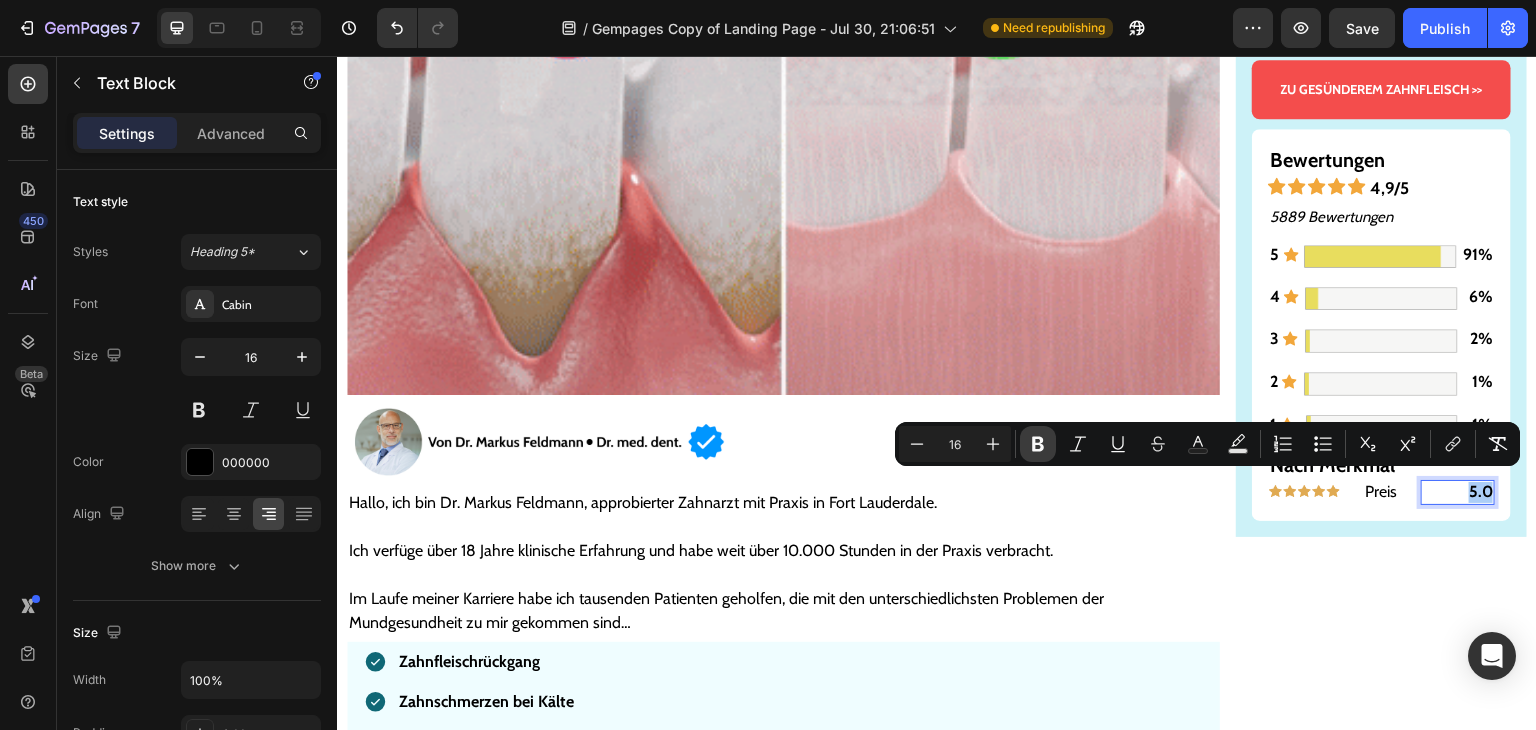 click on "Bold" at bounding box center [1038, 444] 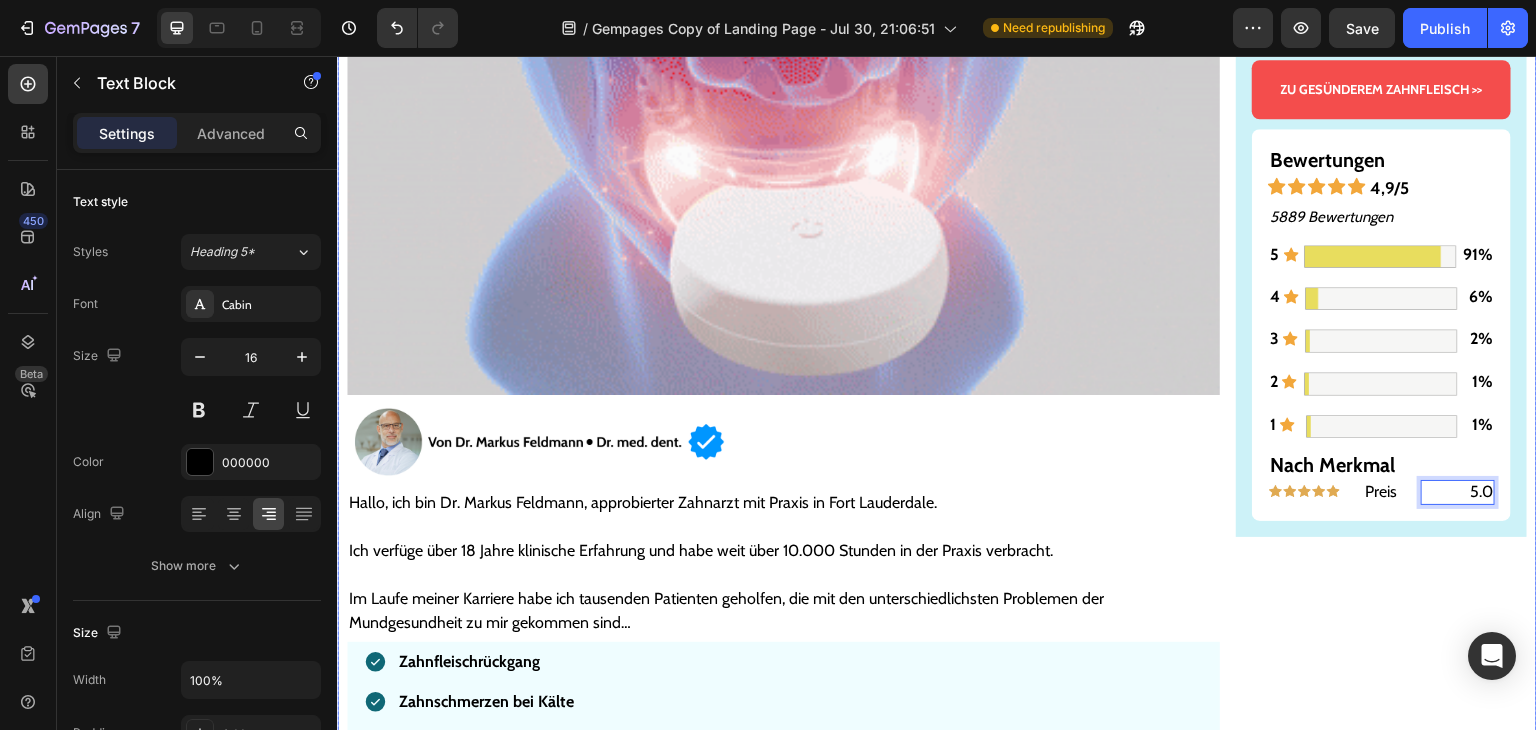 click on "Gesünderes & stärkeres Zahnfleisch – oder Geld zurück! Text Block Image ZU GESÜNDEREM ZAHNFLEISCH >> Button Bewertungen Text Block
Icon
Icon
Icon
Icon
Icon 4,9/5 Text Block Row 5889 Bewertungen Text Block 5 Text Block
Icon Image 91% Text Block Row 4 Text Block
Icon Image 6% Text Block Row 3 Text Block
Icon Image 2% Text Block Row 2 Text Block
Icon Image 1% Text Block Row 1 Text Block
Icon Image 1% Text Block Row Nach Merkmal Text Block Image Preis Text Block 5.0 Text Block   0 Row Row Row" at bounding box center (1381, 5741) 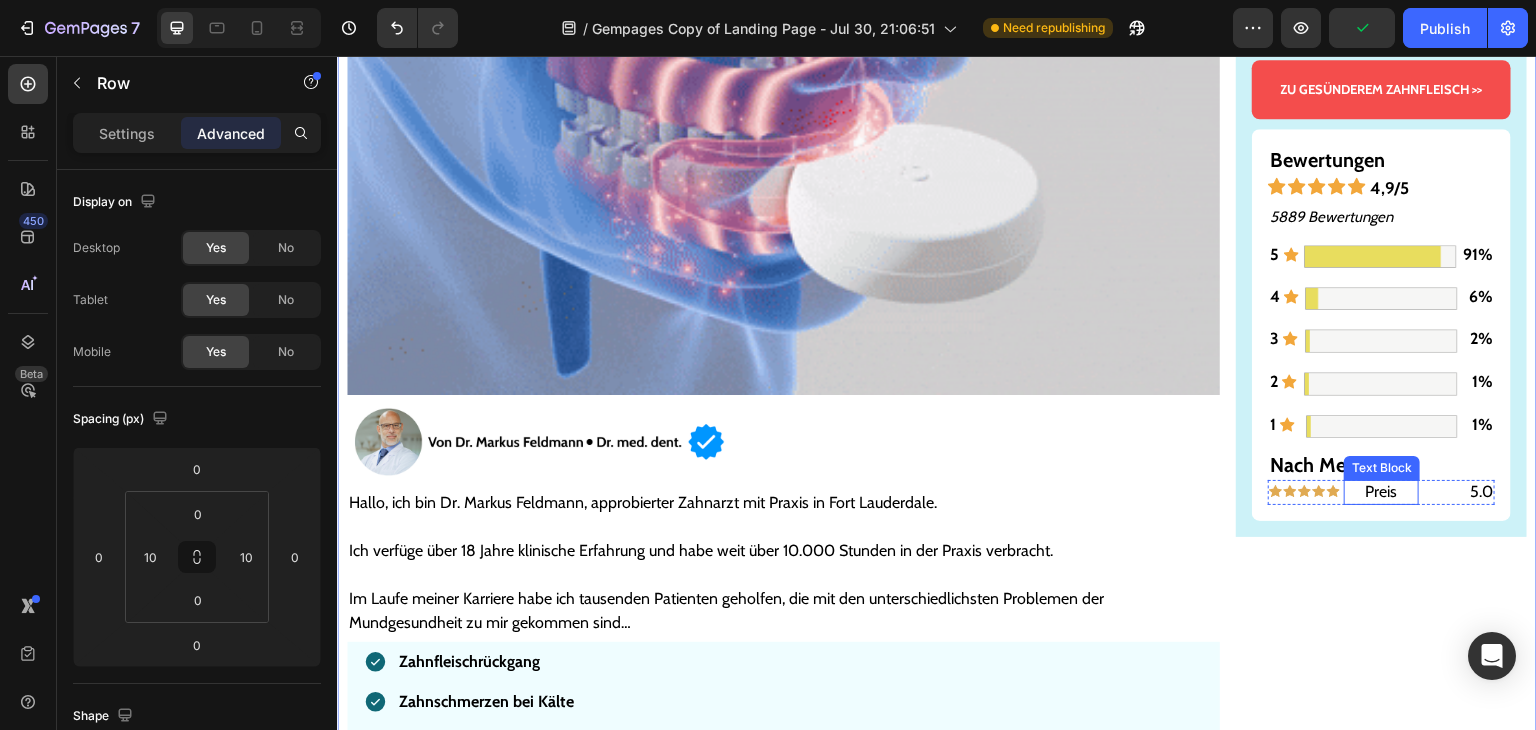 click on "Preis" at bounding box center [1381, 492] 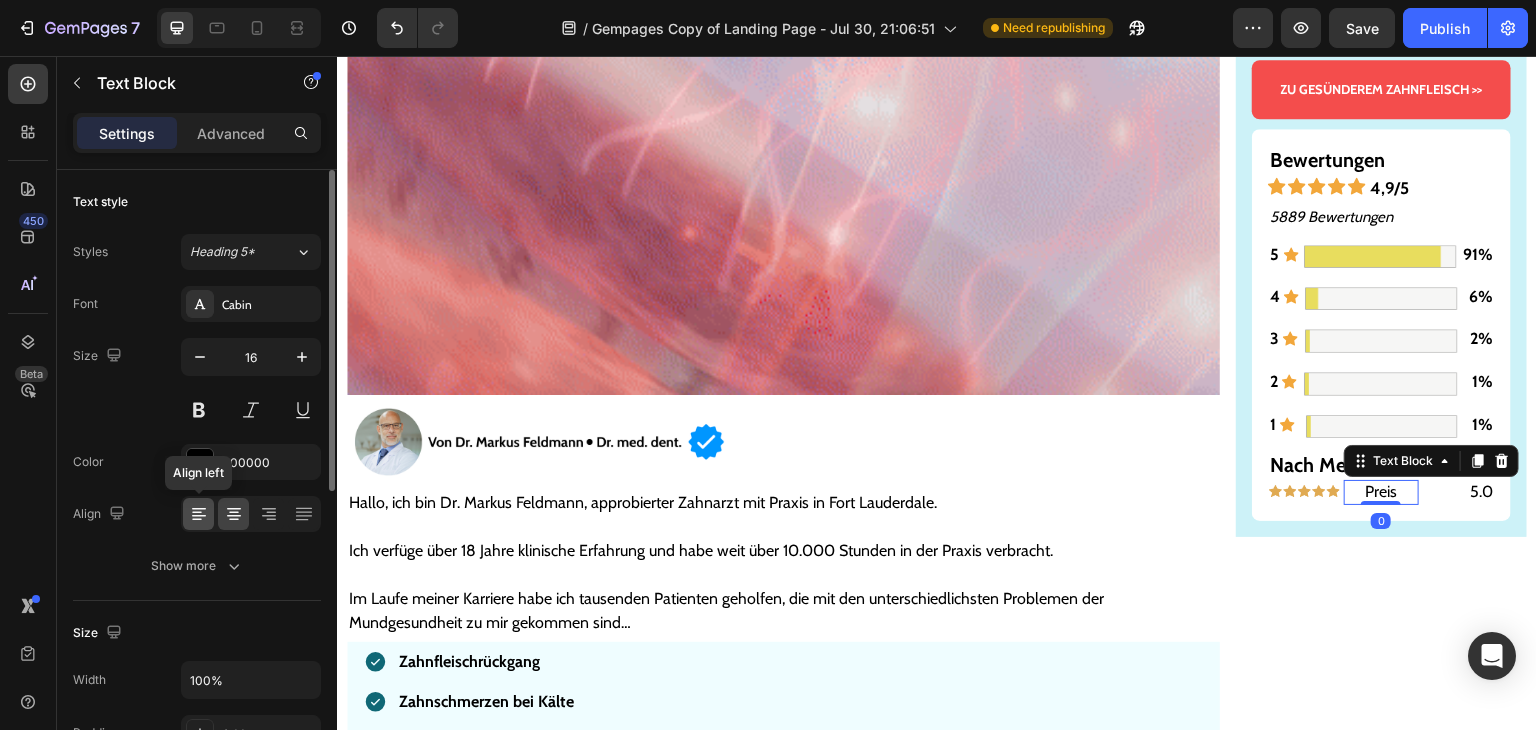 click 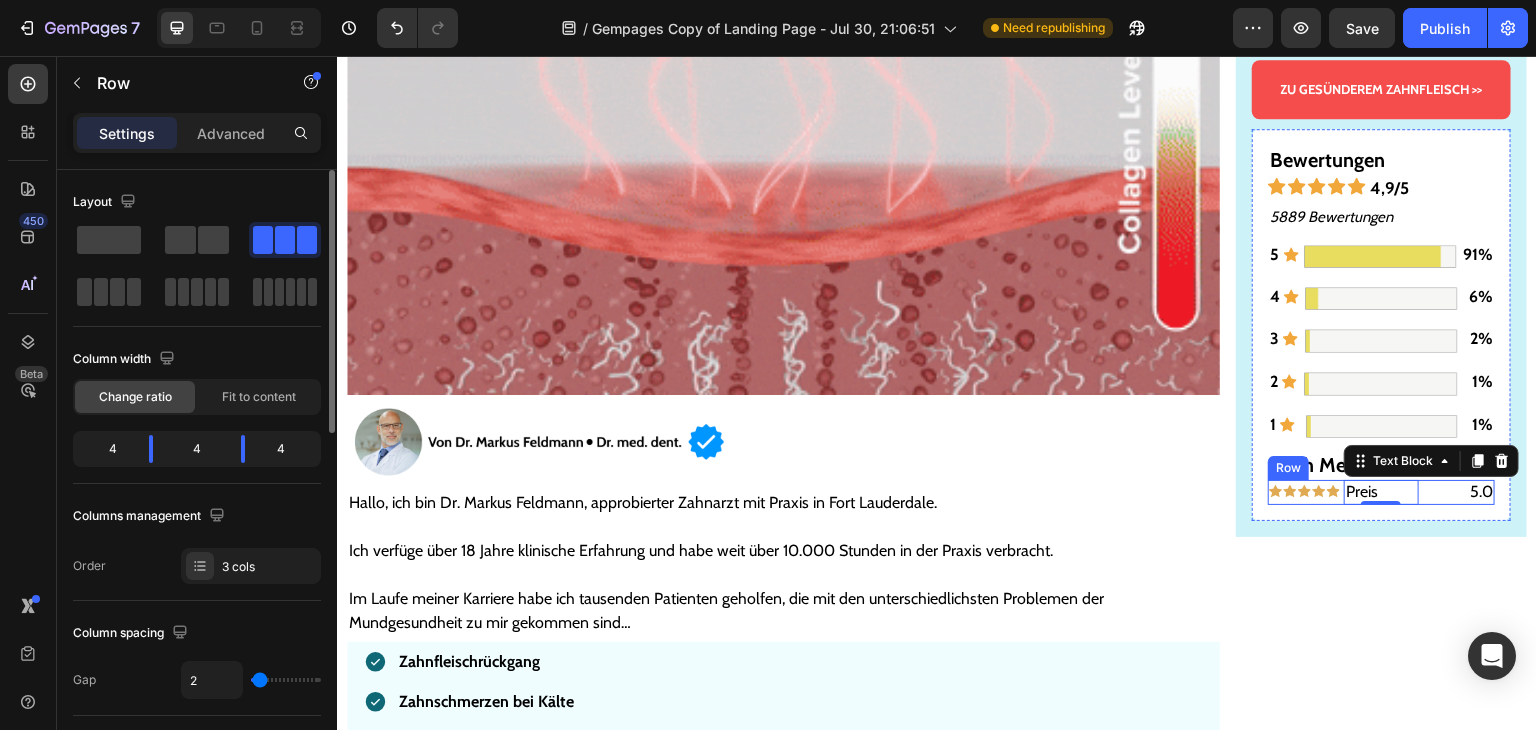 click on "Image" at bounding box center [1305, 492] 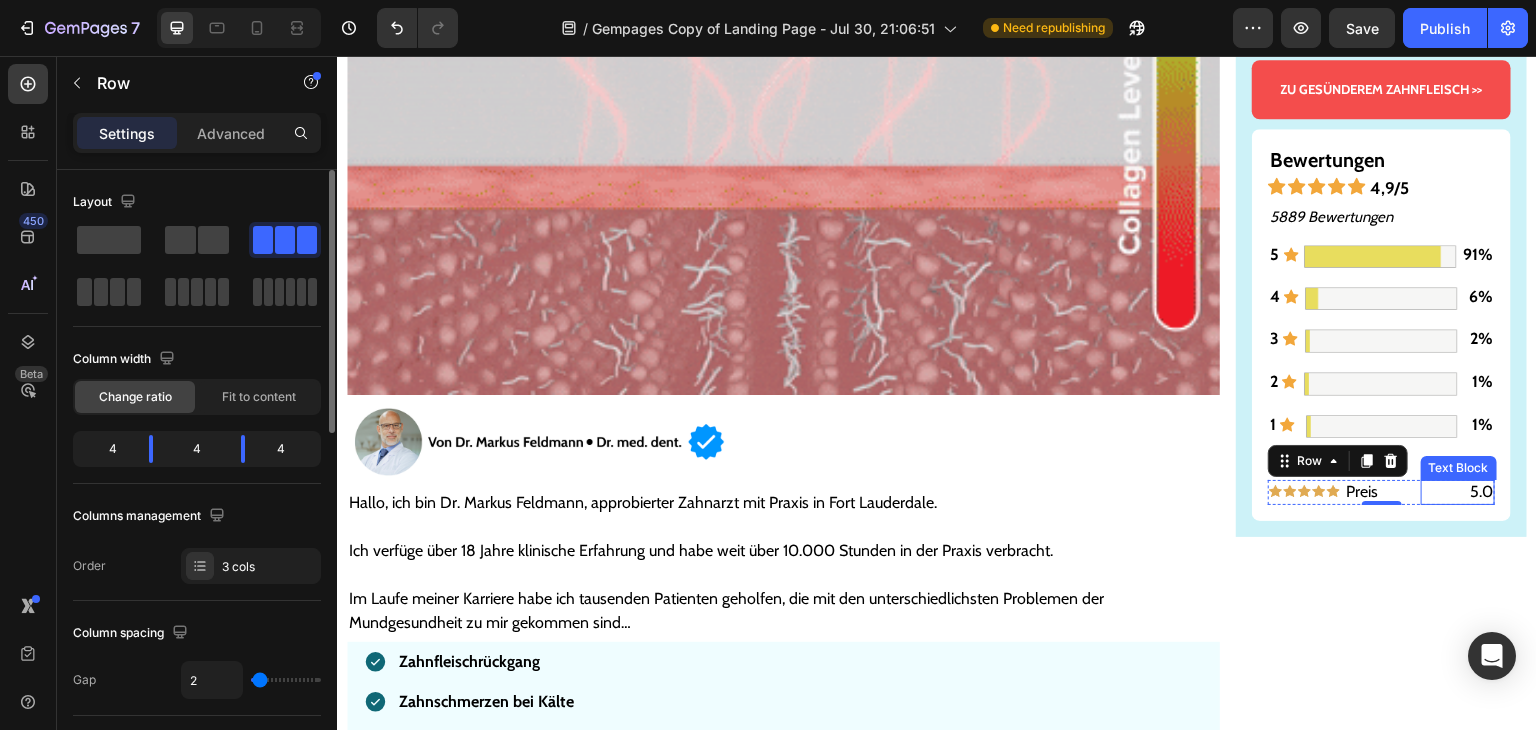 click on "5.0" at bounding box center (1458, 492) 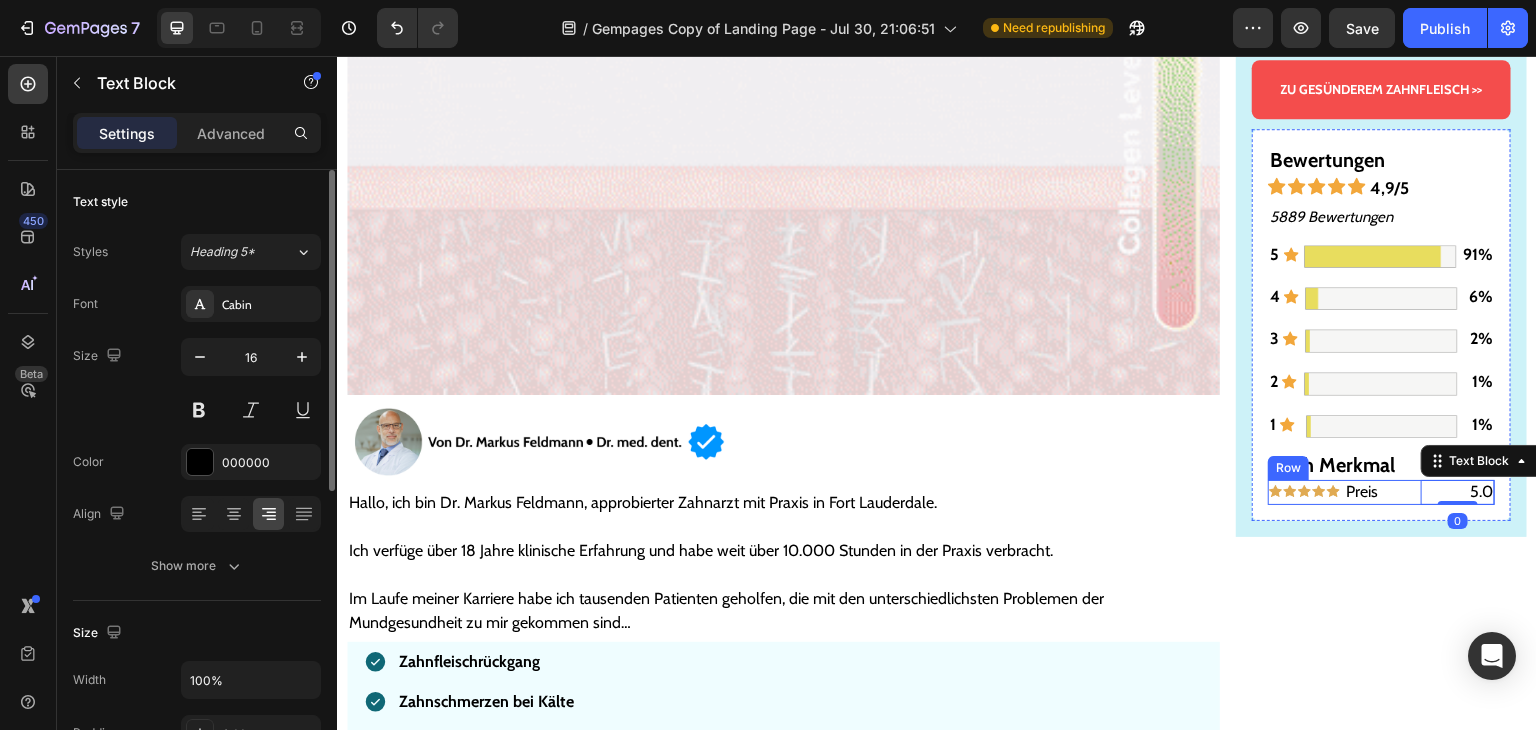 click on "Image" at bounding box center [1305, 492] 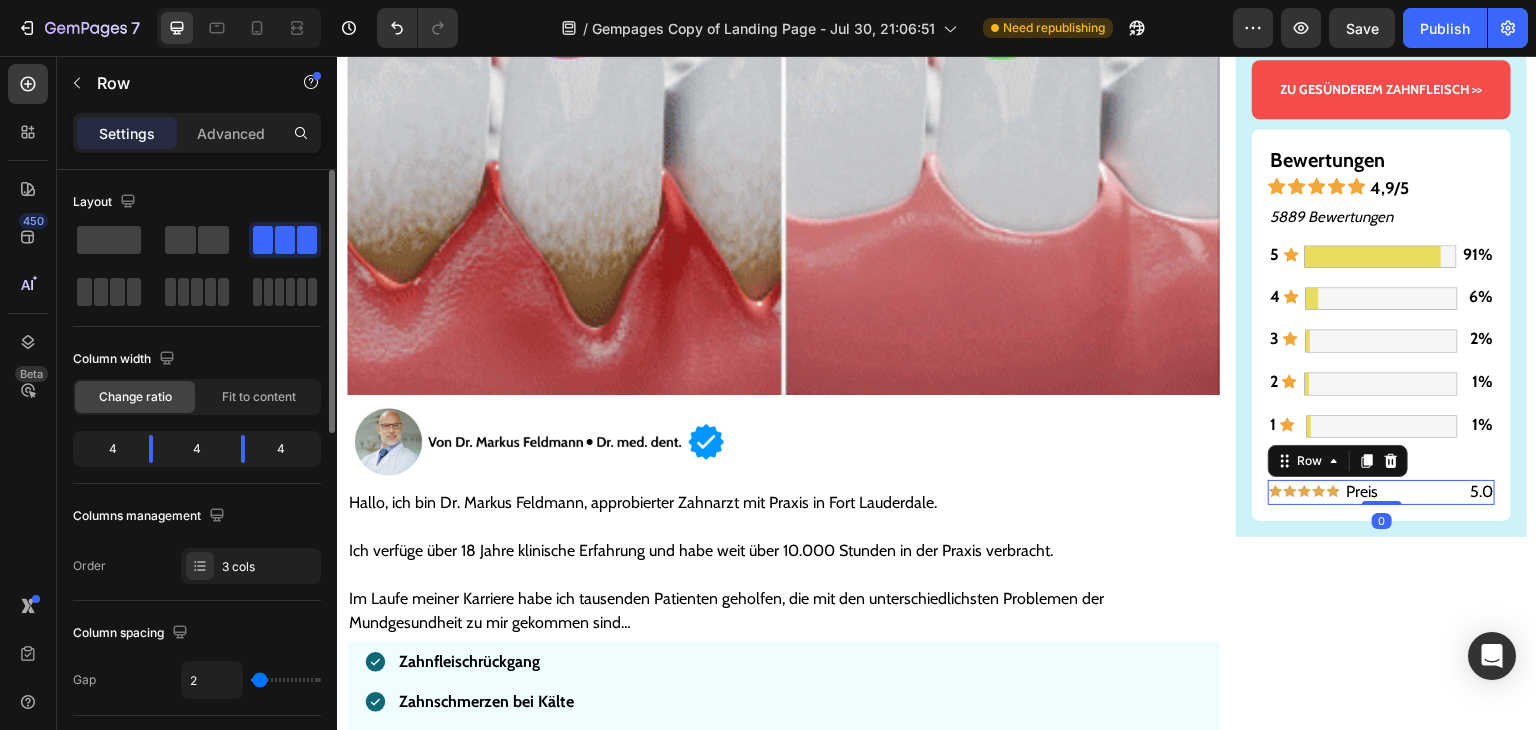 click on "Image" at bounding box center [1305, 492] 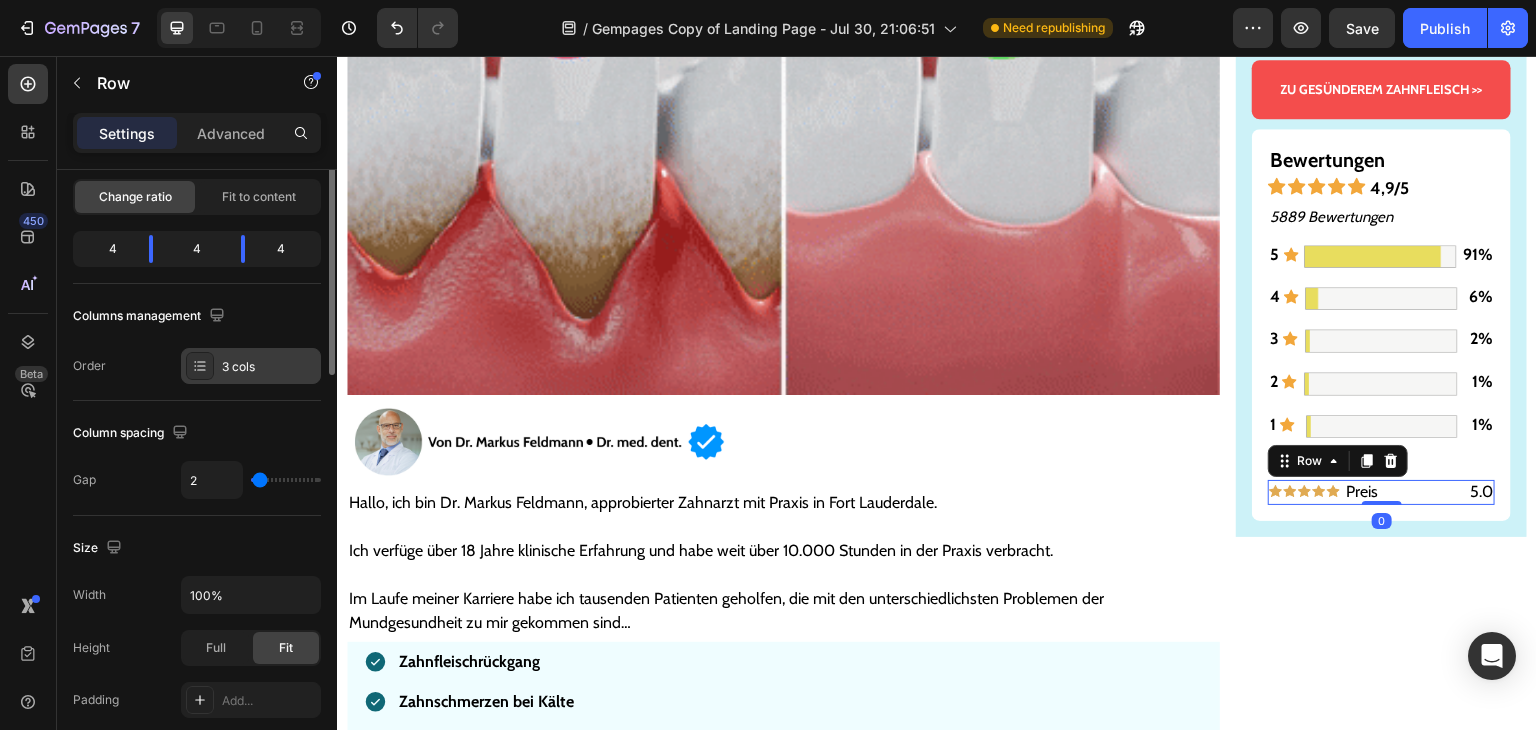 scroll, scrollTop: 100, scrollLeft: 0, axis: vertical 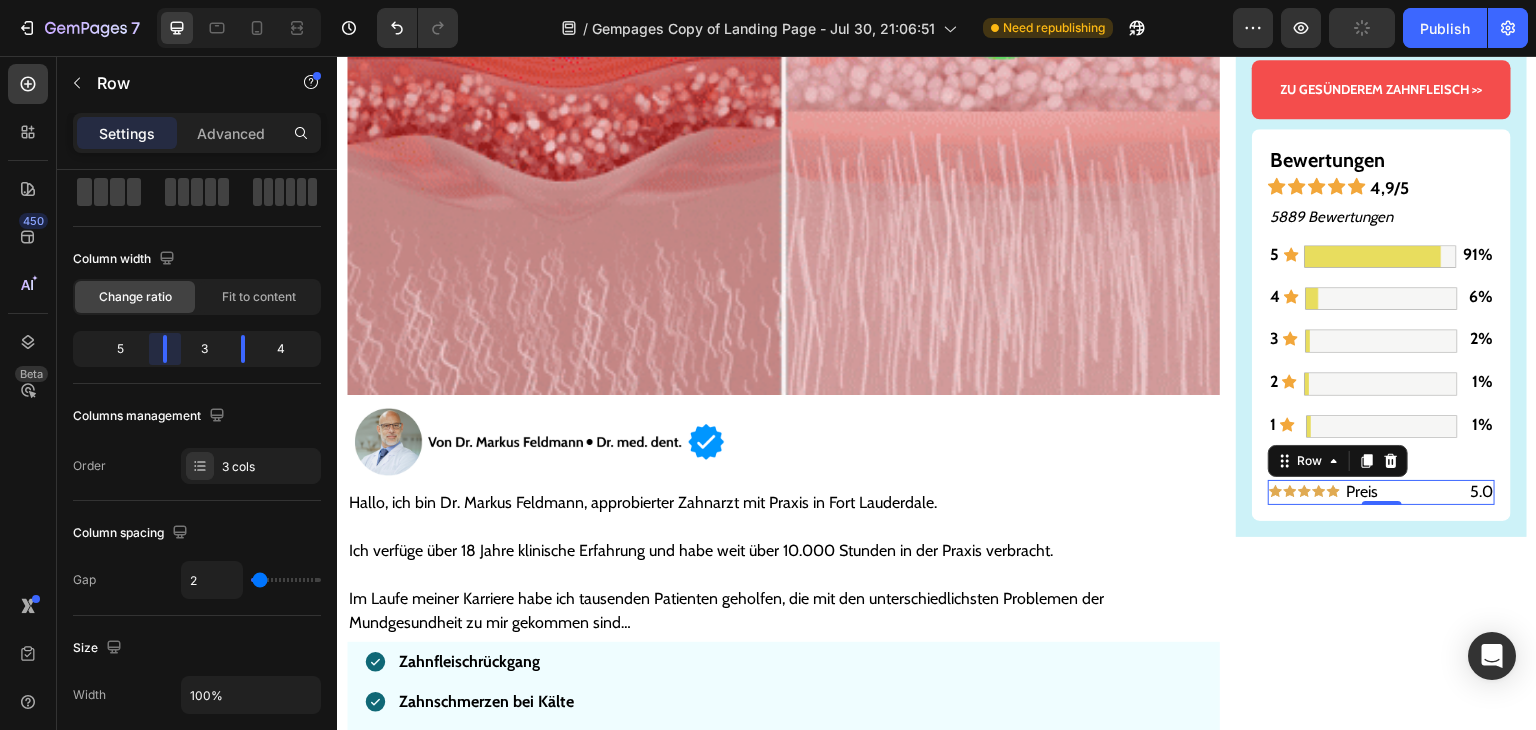 drag, startPoint x: 146, startPoint y: 353, endPoint x: 168, endPoint y: 356, distance: 22.203604 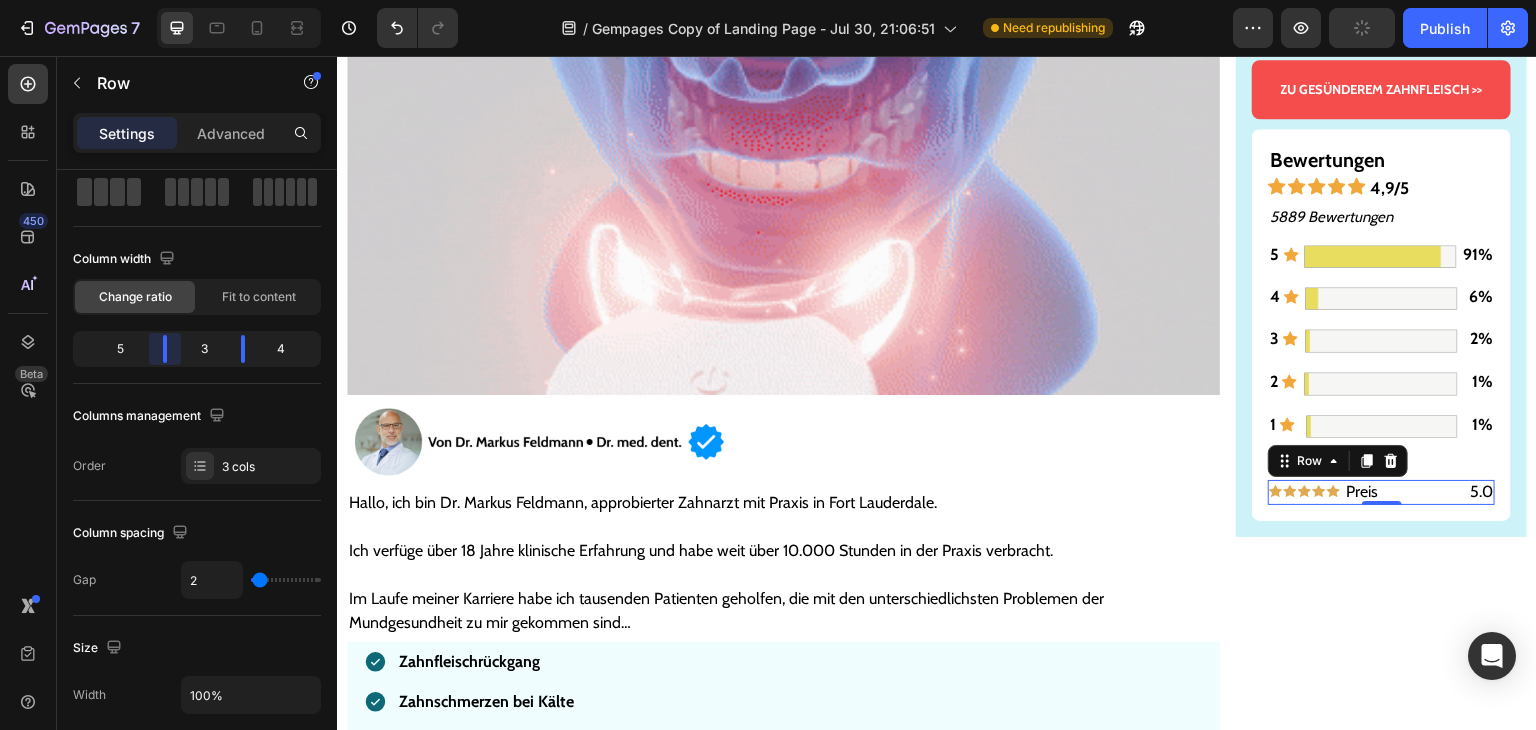 click on "7   /  Gempages Copy of Landing Page - Jul 30, 21:06:51 Need republishing Preview  Publish  450 Beta imag Sections(30) Elements(16) Media
Image
Image
Image Comparison
Video Banner
Hero Banner
Hero Banner
Hero Banner
Hero Banner Parallax Product" at bounding box center [768, 0] 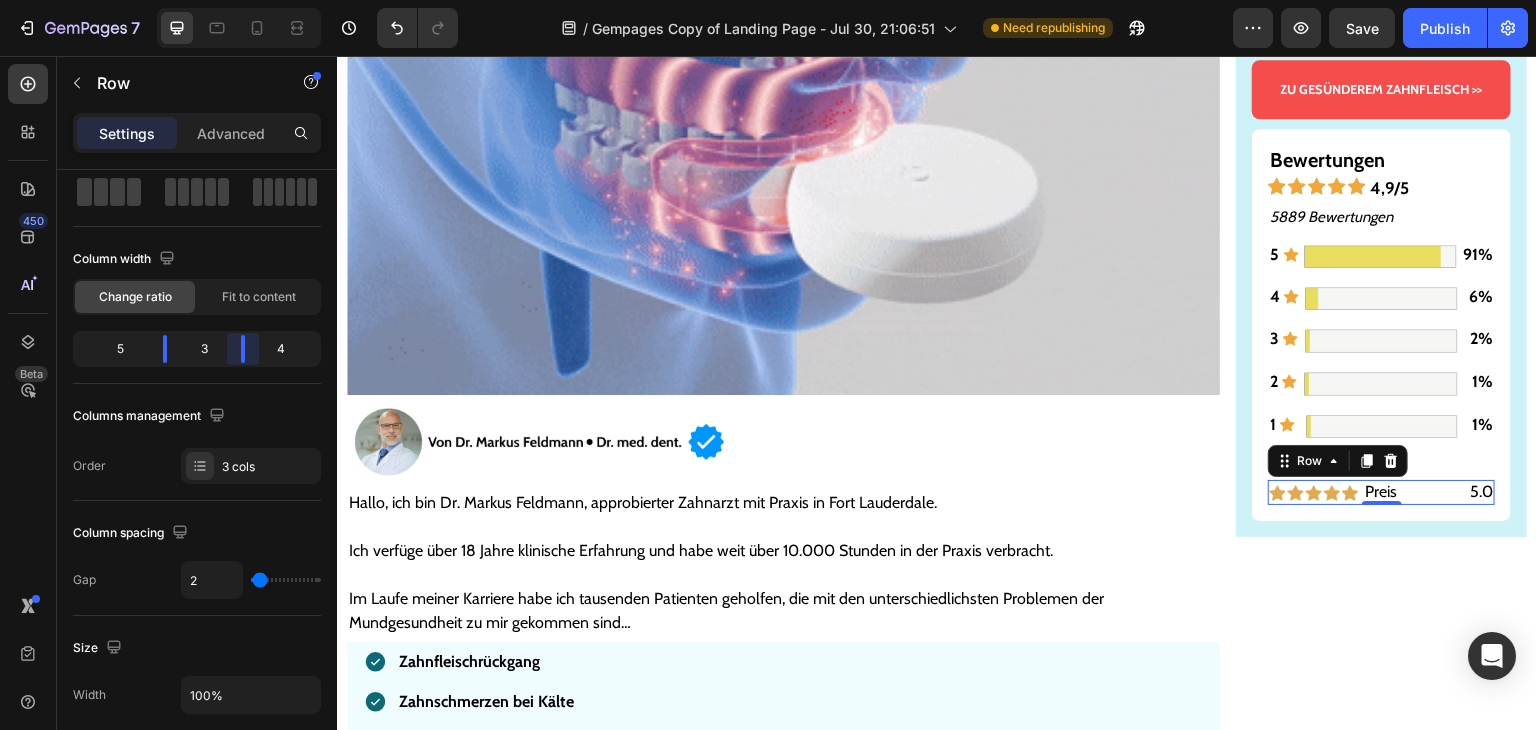 click on "7   /  Gempages Copy of Landing Page - Jul 30, 21:06:51 Need republishing Preview  Save   Publish  450 Beta imag Sections(30) Elements(16) Media
Image
Image
Image Comparison
Video Banner
Hero Banner
Hero Banner
Hero Banner
Hero Banner Parallax" at bounding box center (768, 0) 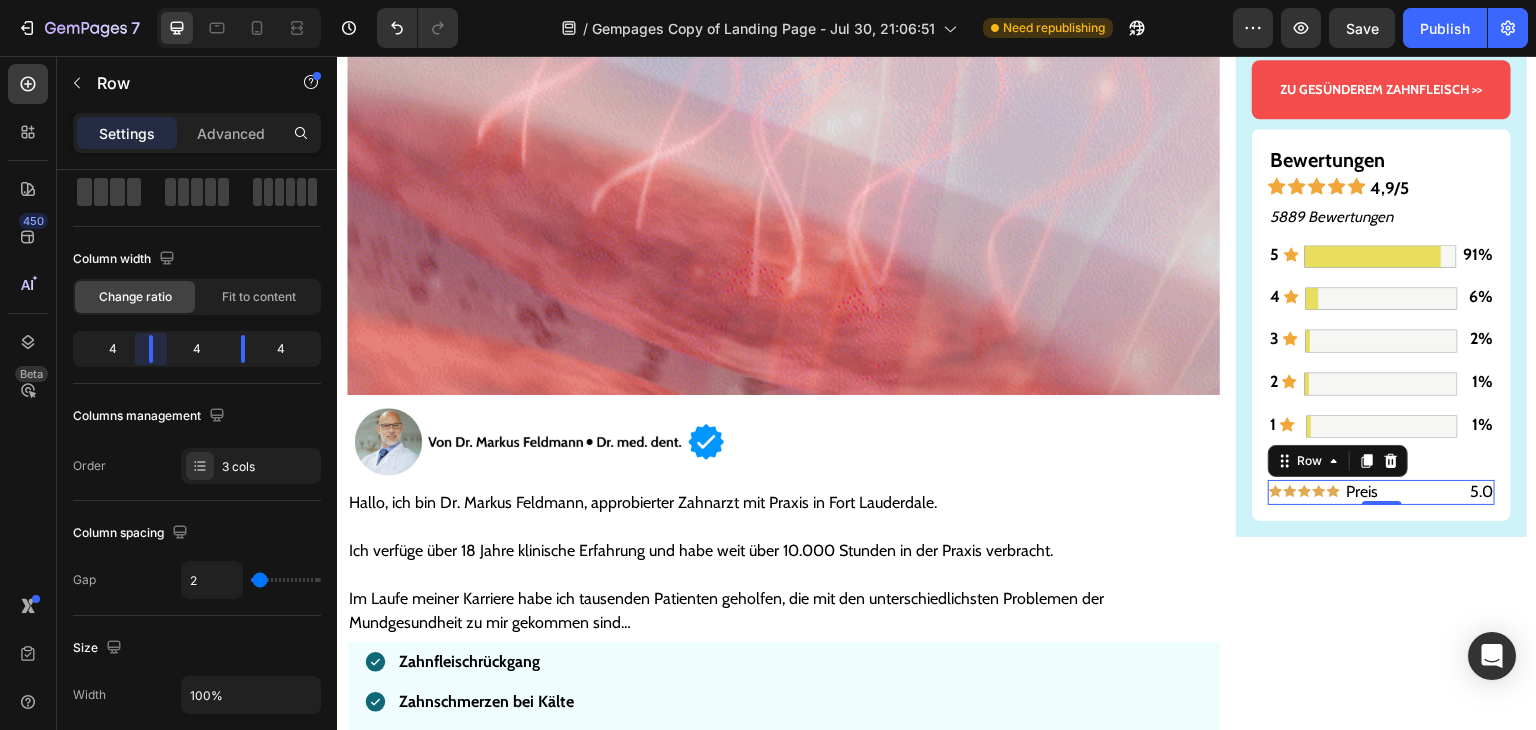 drag, startPoint x: 169, startPoint y: 353, endPoint x: 157, endPoint y: 352, distance: 12.0415945 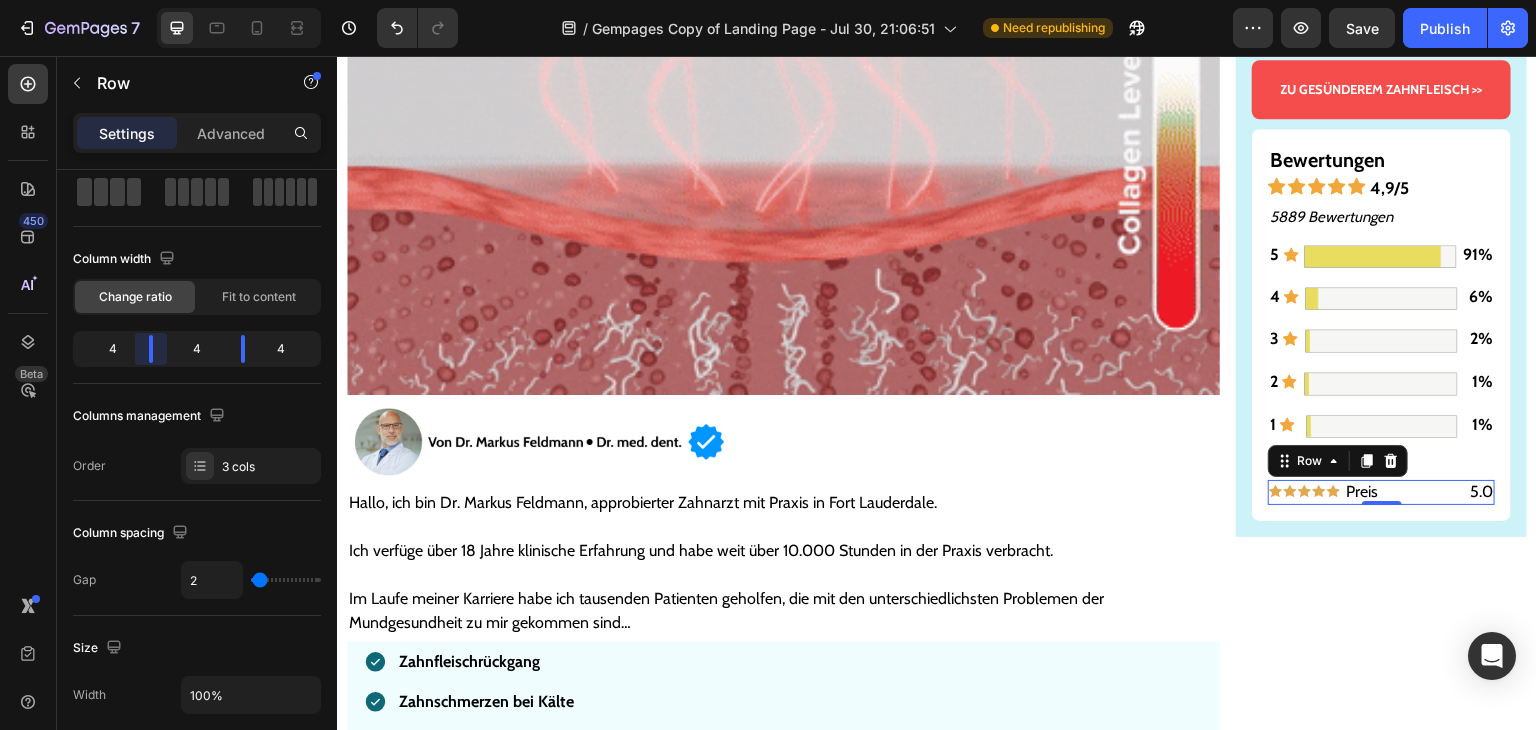 click on "7   /  Gempages Copy of Landing Page - Jul 30, 21:06:51 Need republishing Preview  Save   Publish  450 Beta imag Sections(30) Elements(16) Media
Image
Image
Image Comparison
Video Banner
Hero Banner
Hero Banner
Hero Banner
Hero Banner Parallax" at bounding box center [768, 0] 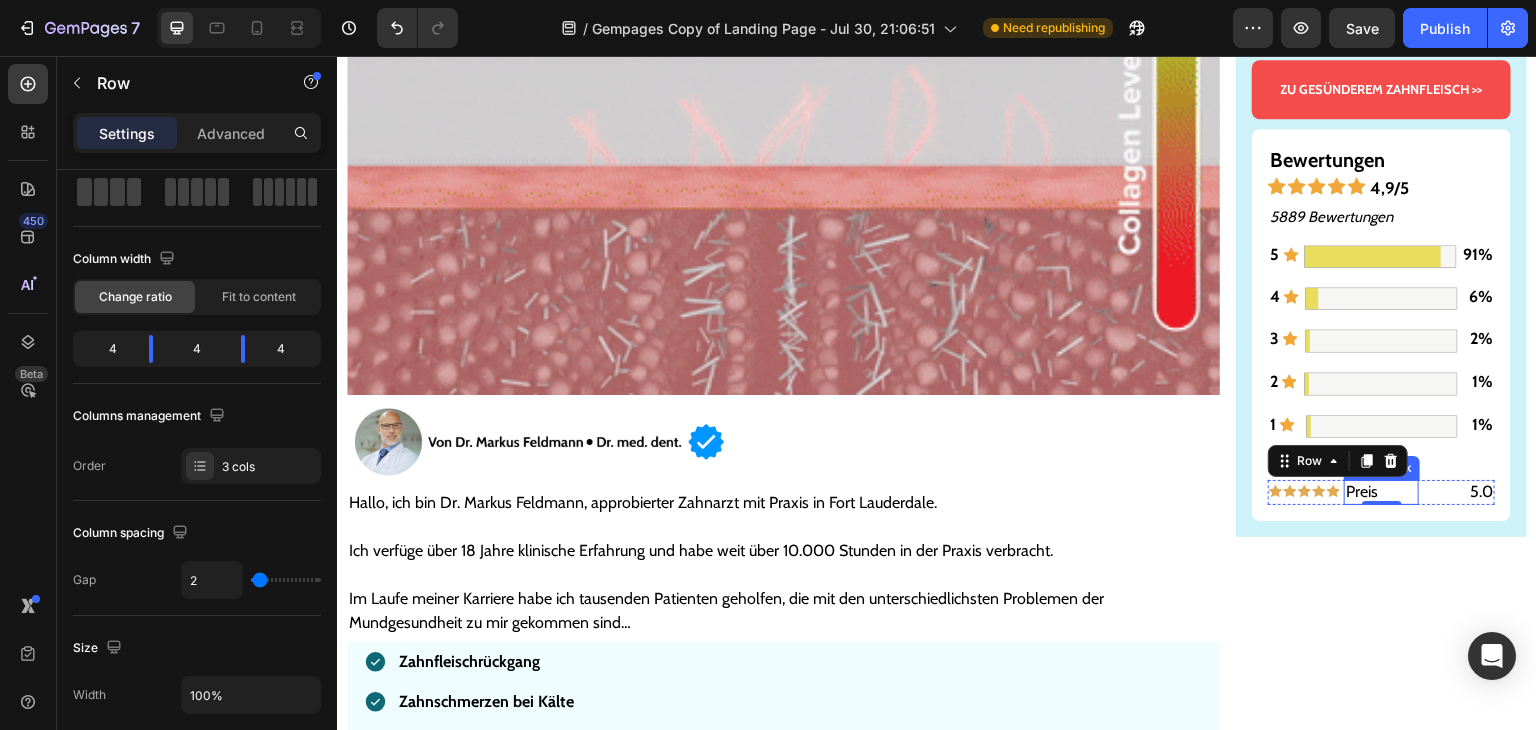 click on "Preis" at bounding box center (1381, 492) 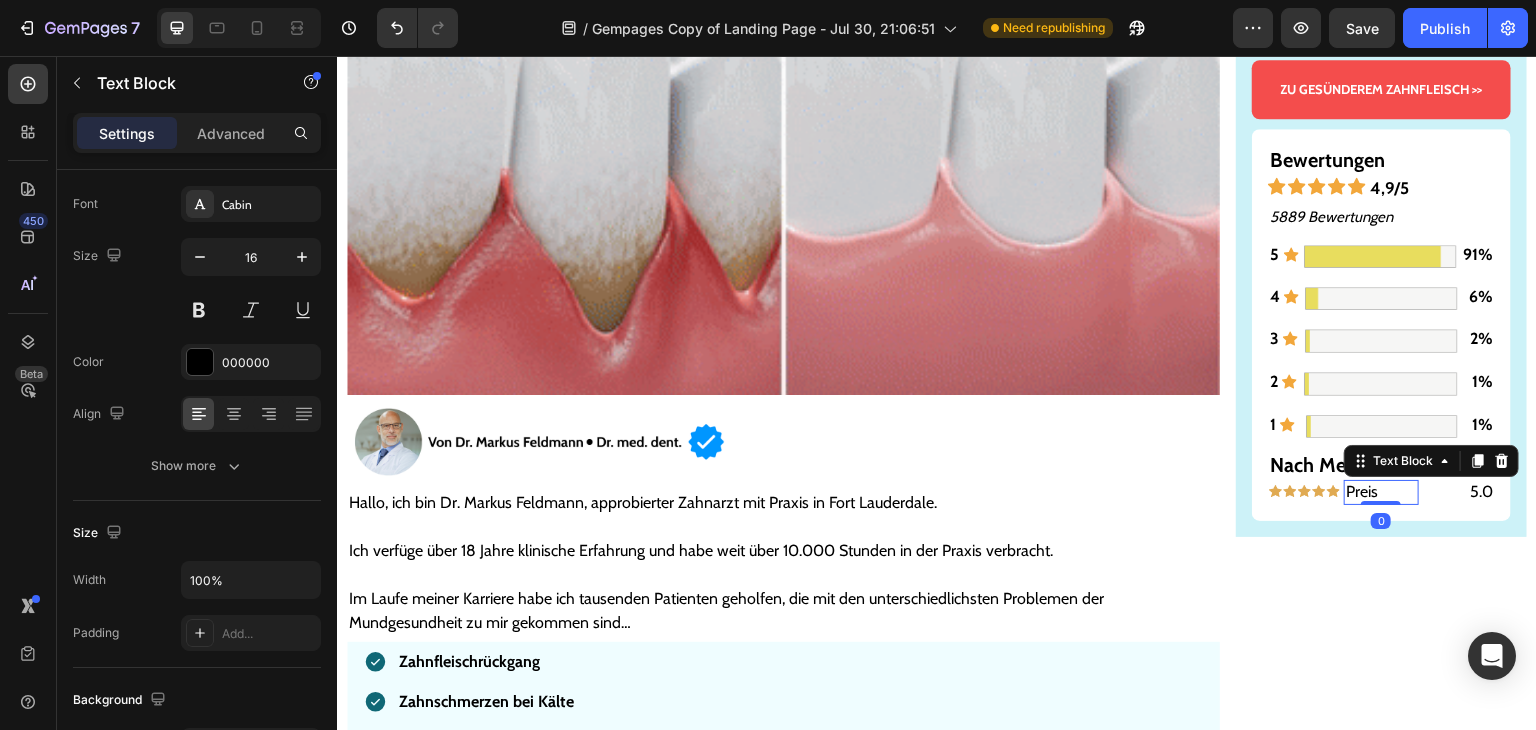 scroll, scrollTop: 0, scrollLeft: 0, axis: both 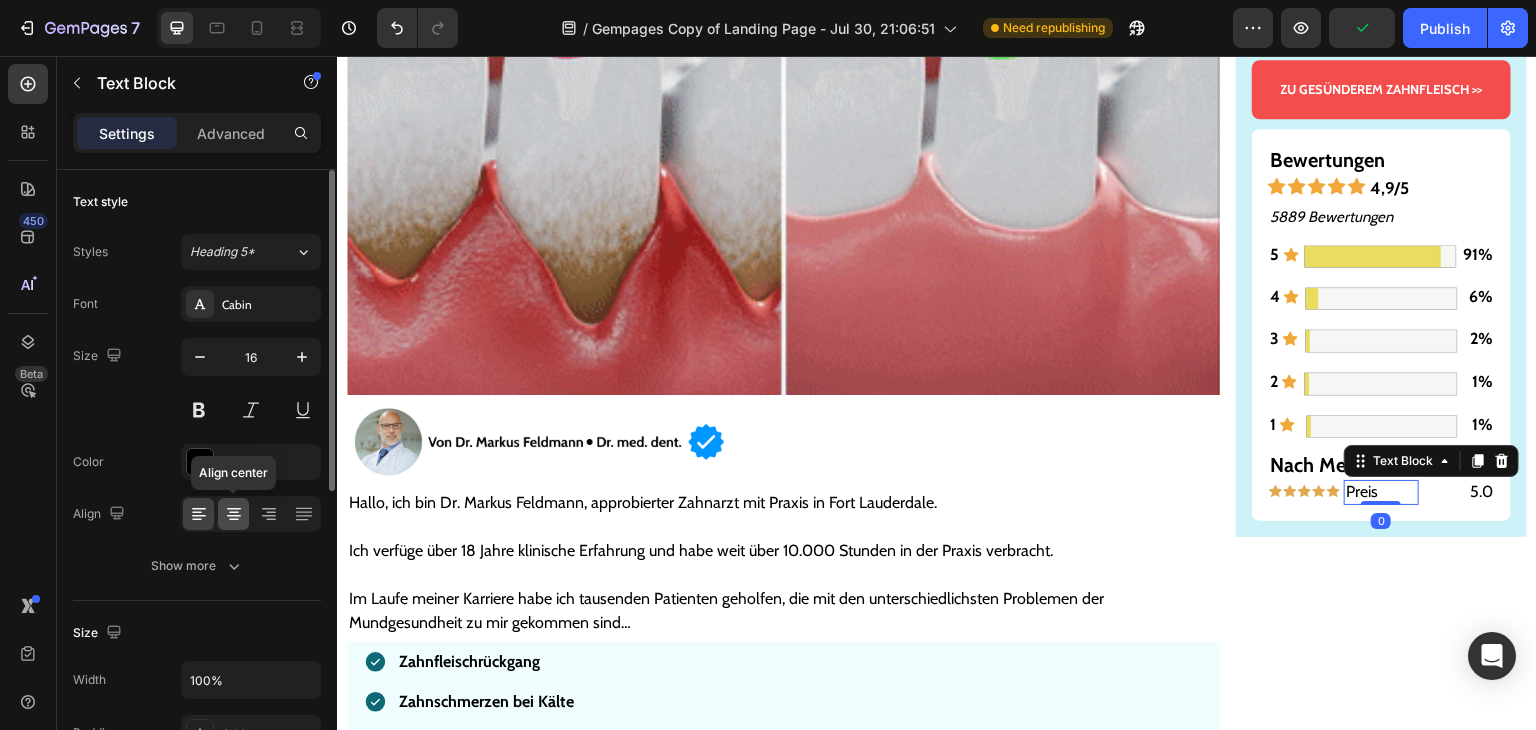 click 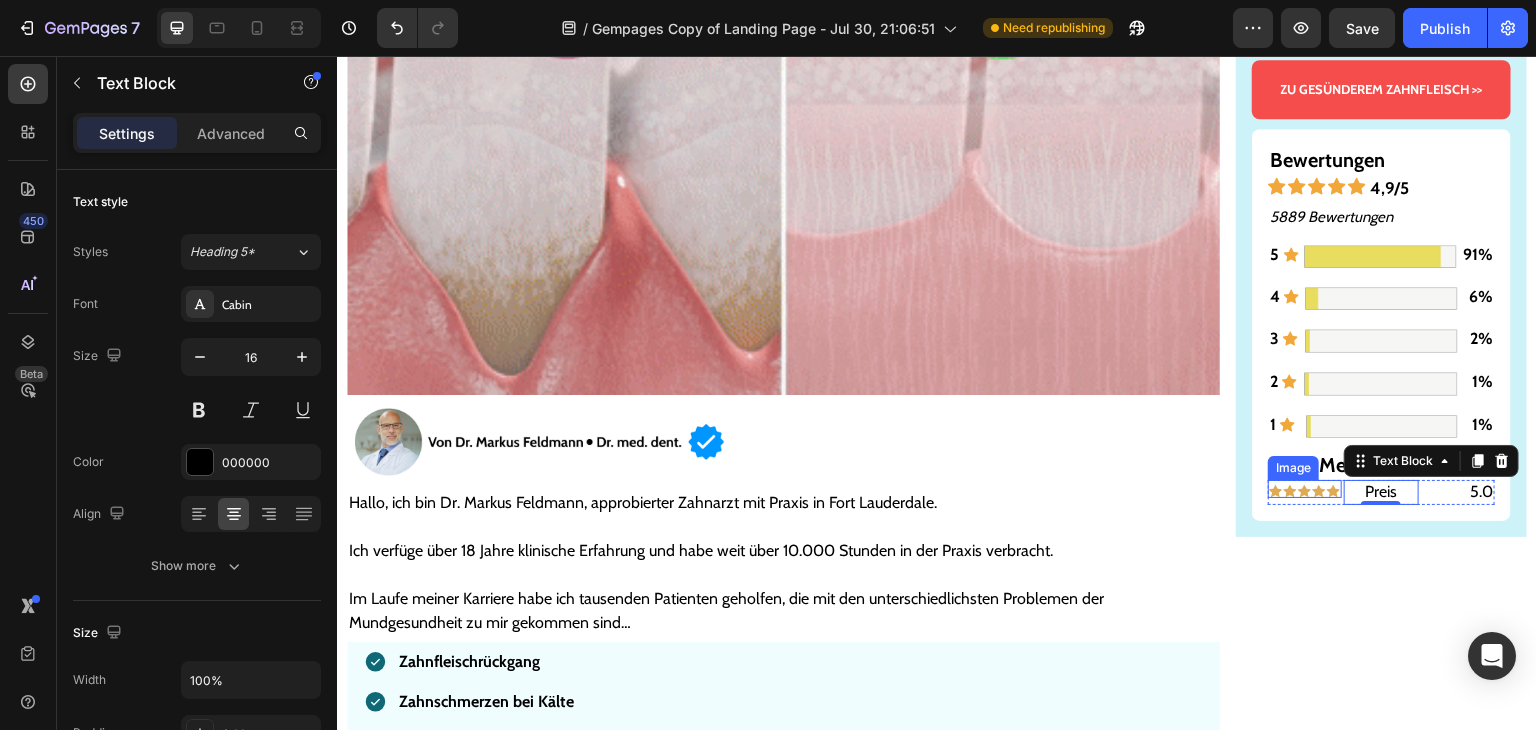 click at bounding box center (1305, 491) 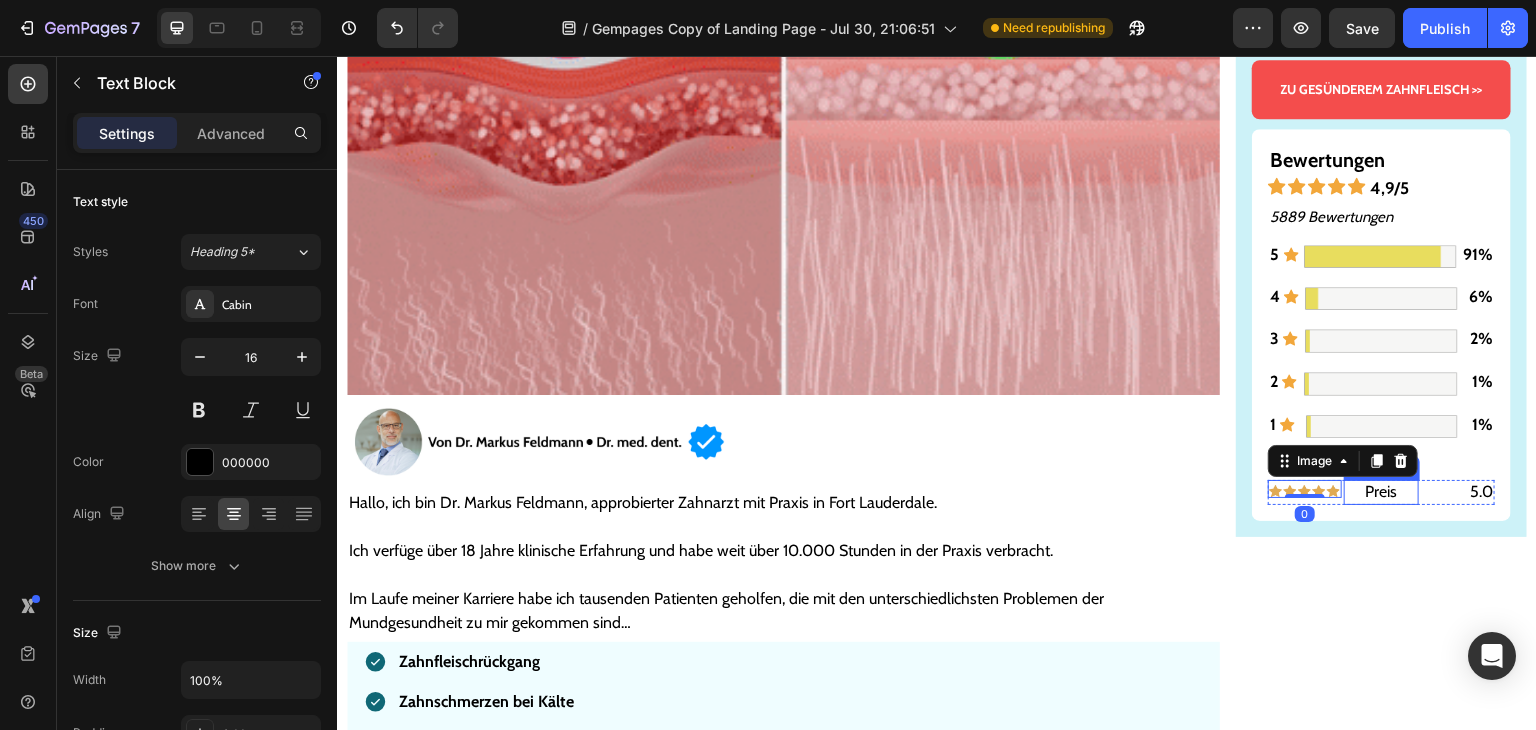 click on "Preis" at bounding box center (1381, 492) 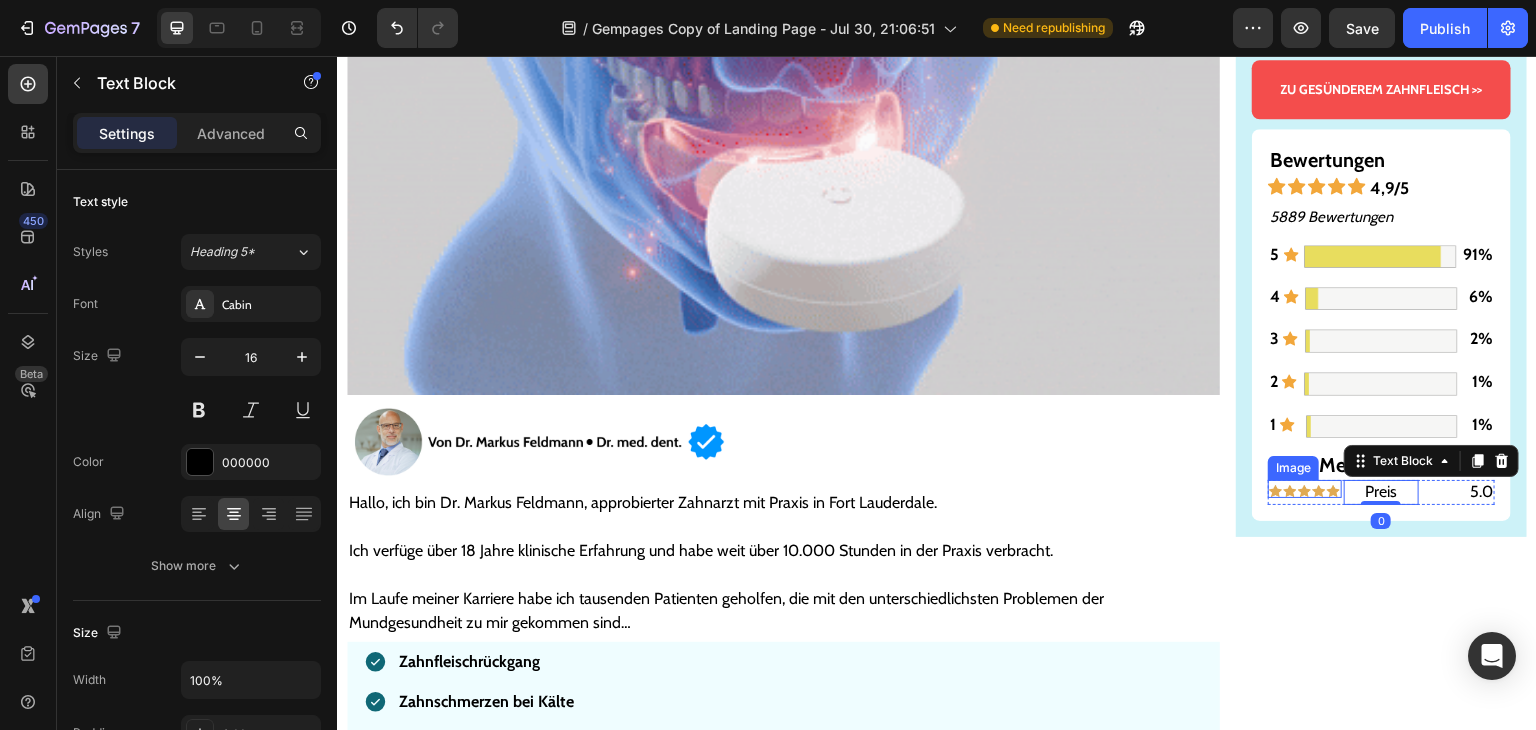 click at bounding box center [1305, 491] 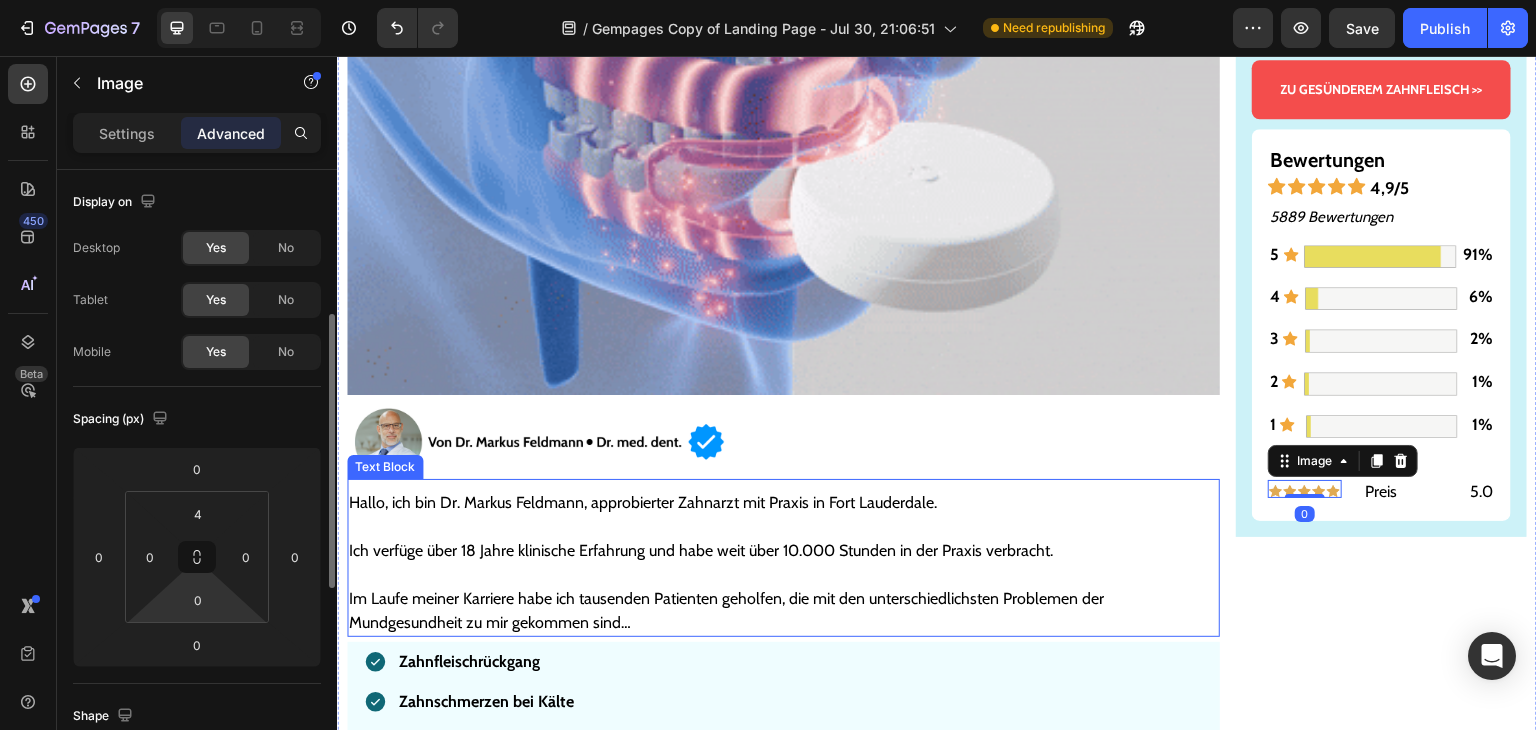 scroll, scrollTop: 200, scrollLeft: 0, axis: vertical 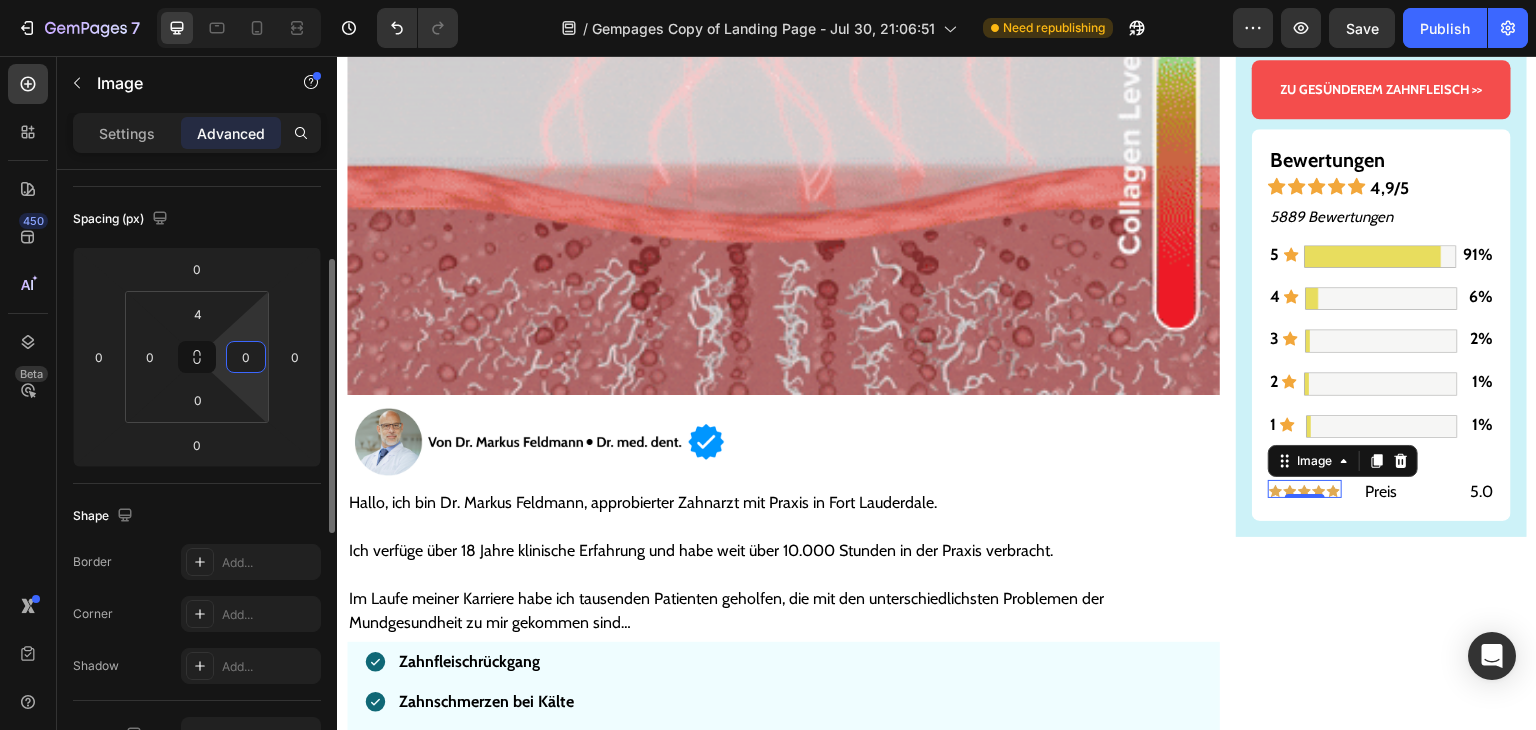 click on "0" at bounding box center [246, 357] 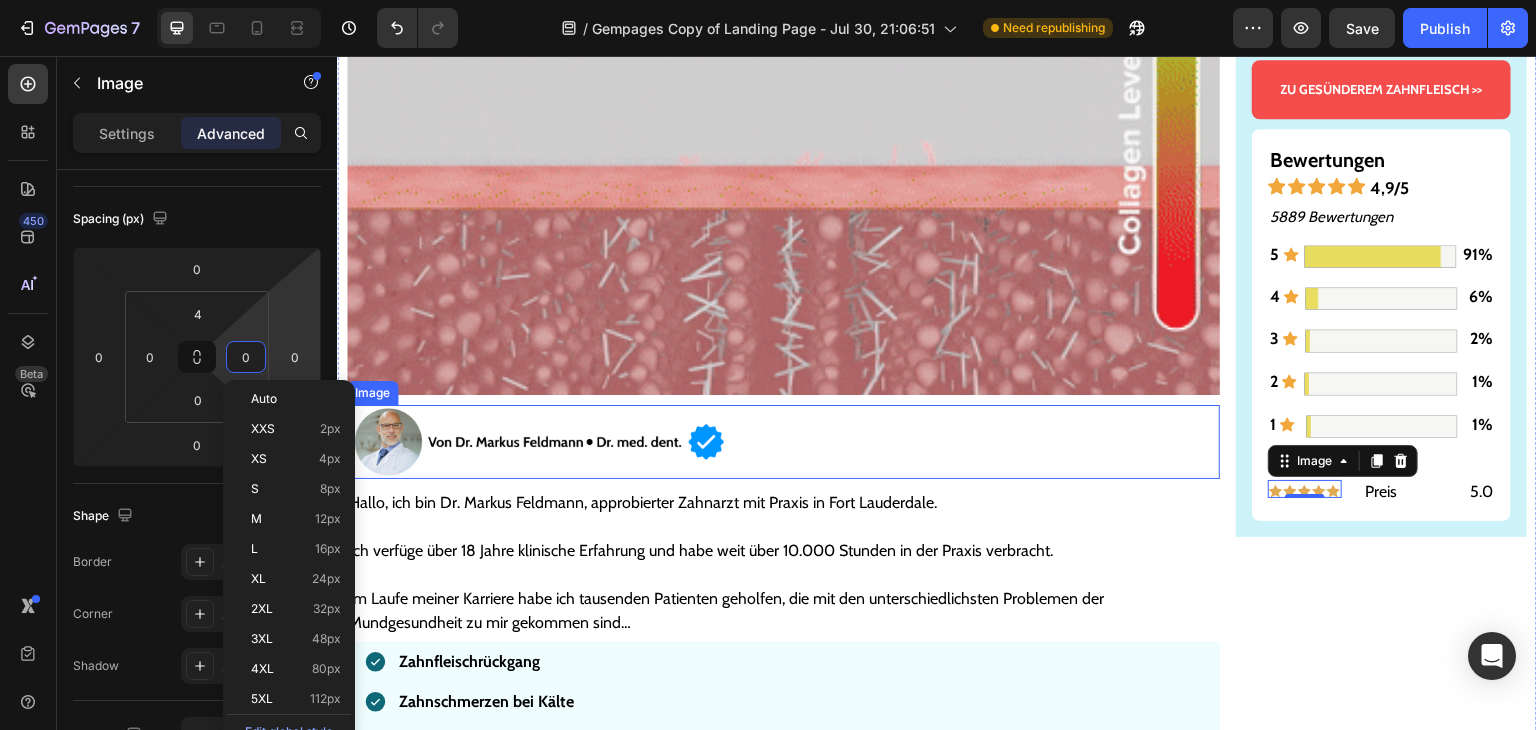 type on "5" 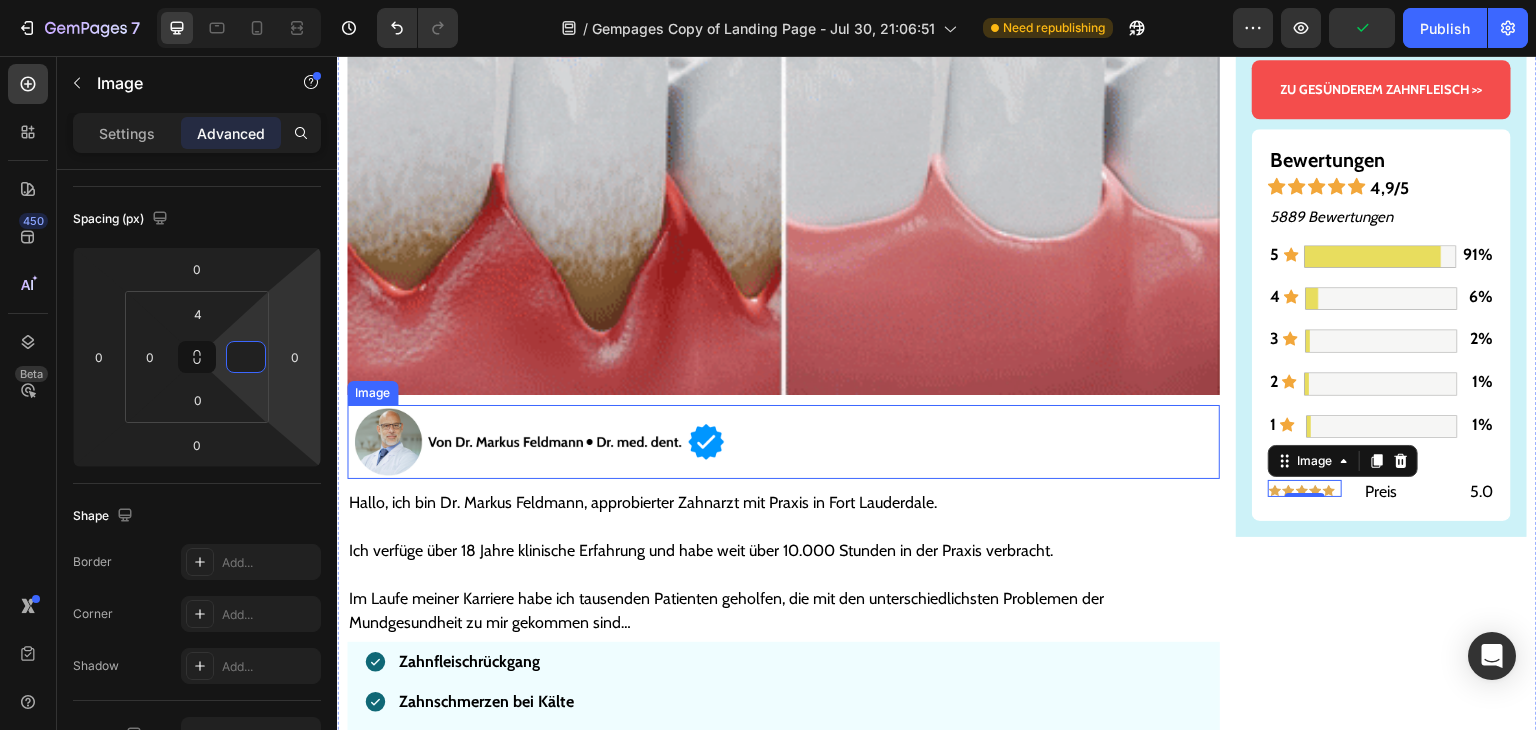 type on "8" 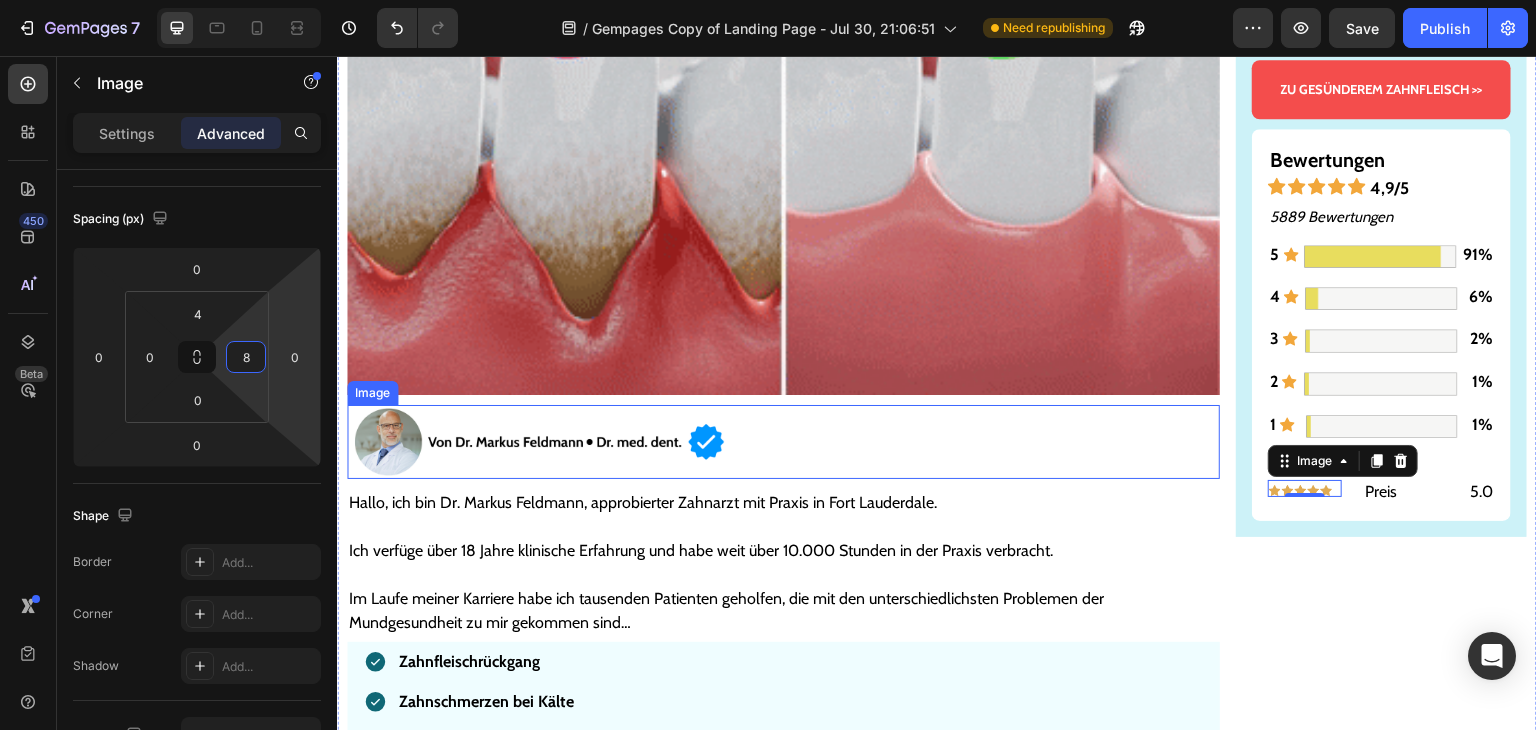 type 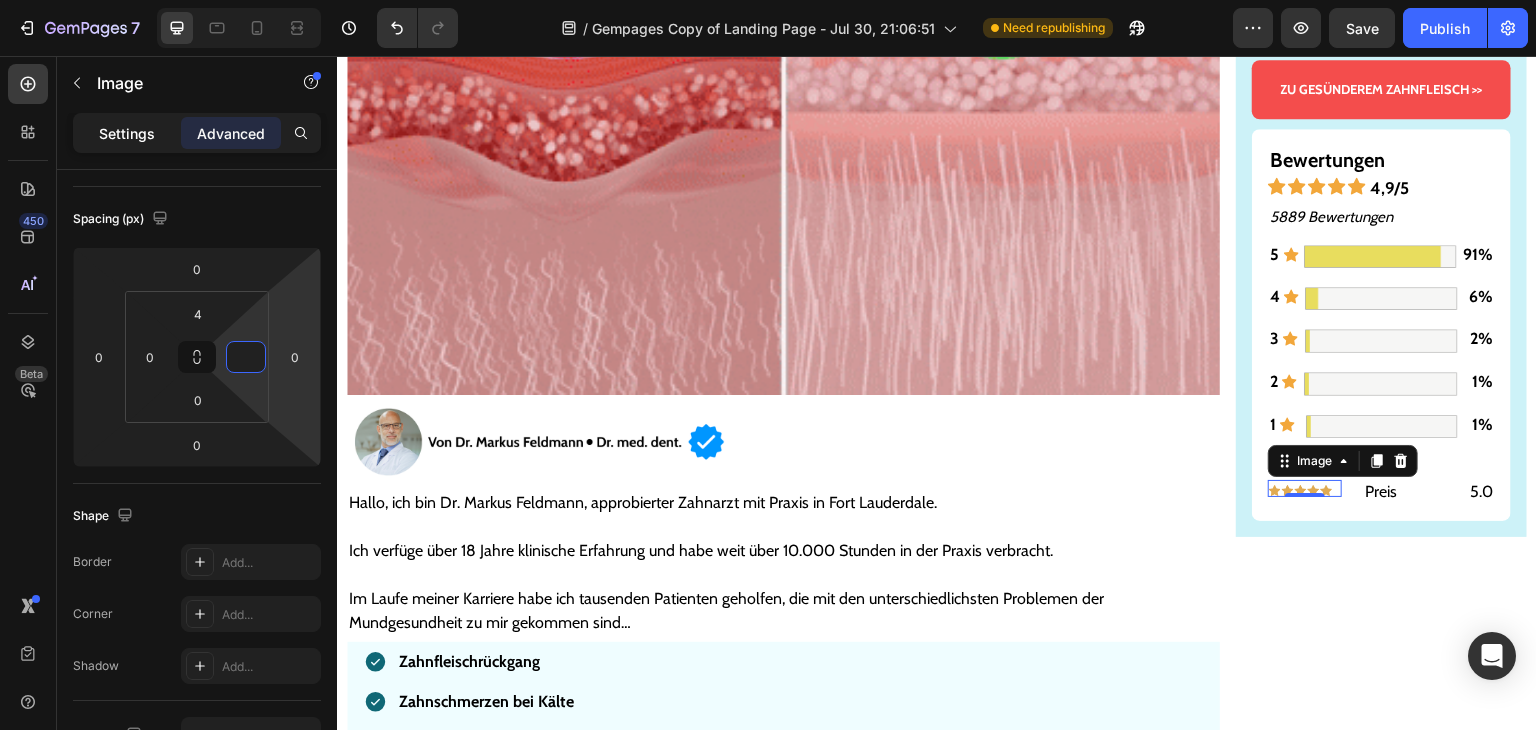 click on "Settings" at bounding box center [127, 133] 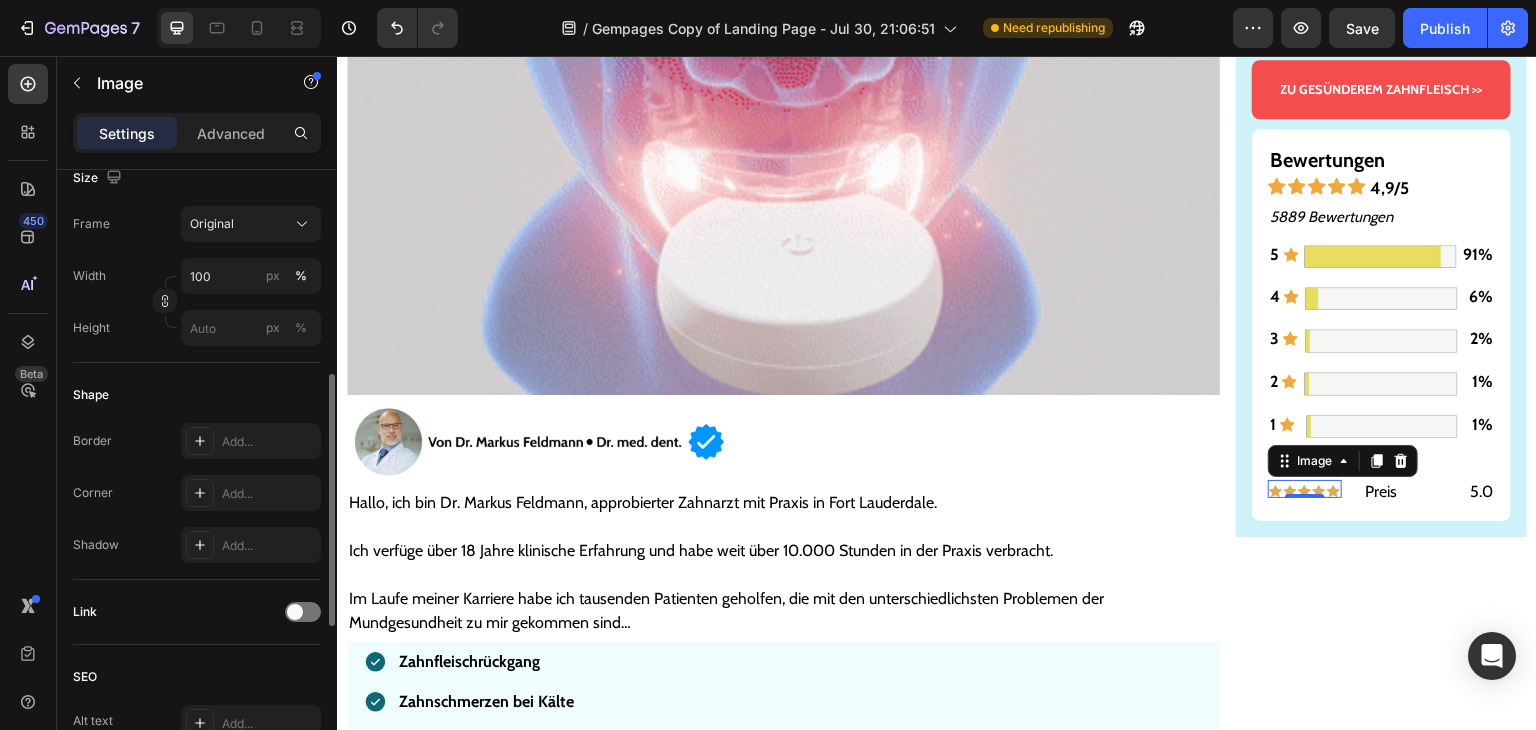 scroll, scrollTop: 800, scrollLeft: 0, axis: vertical 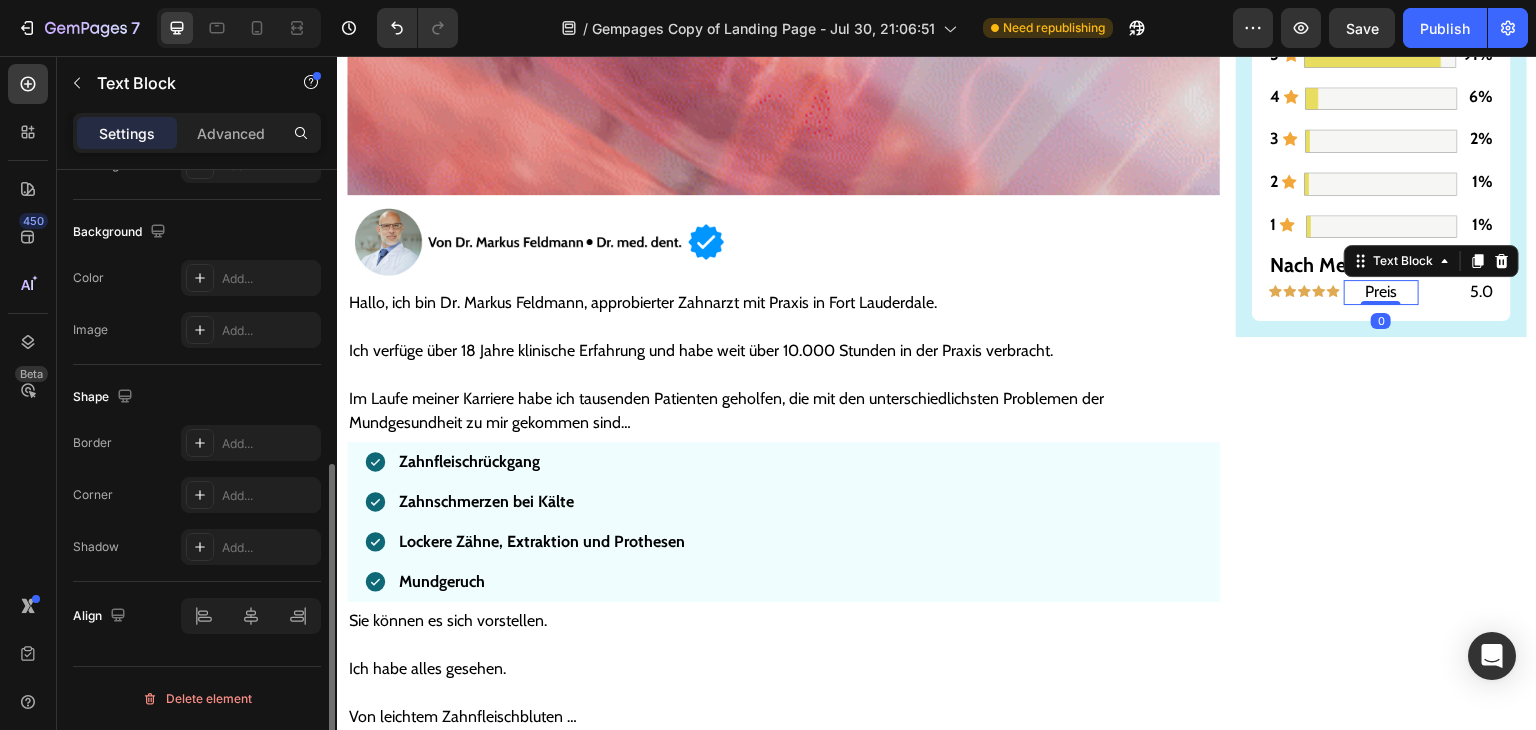 click on "Preis" at bounding box center [1381, 292] 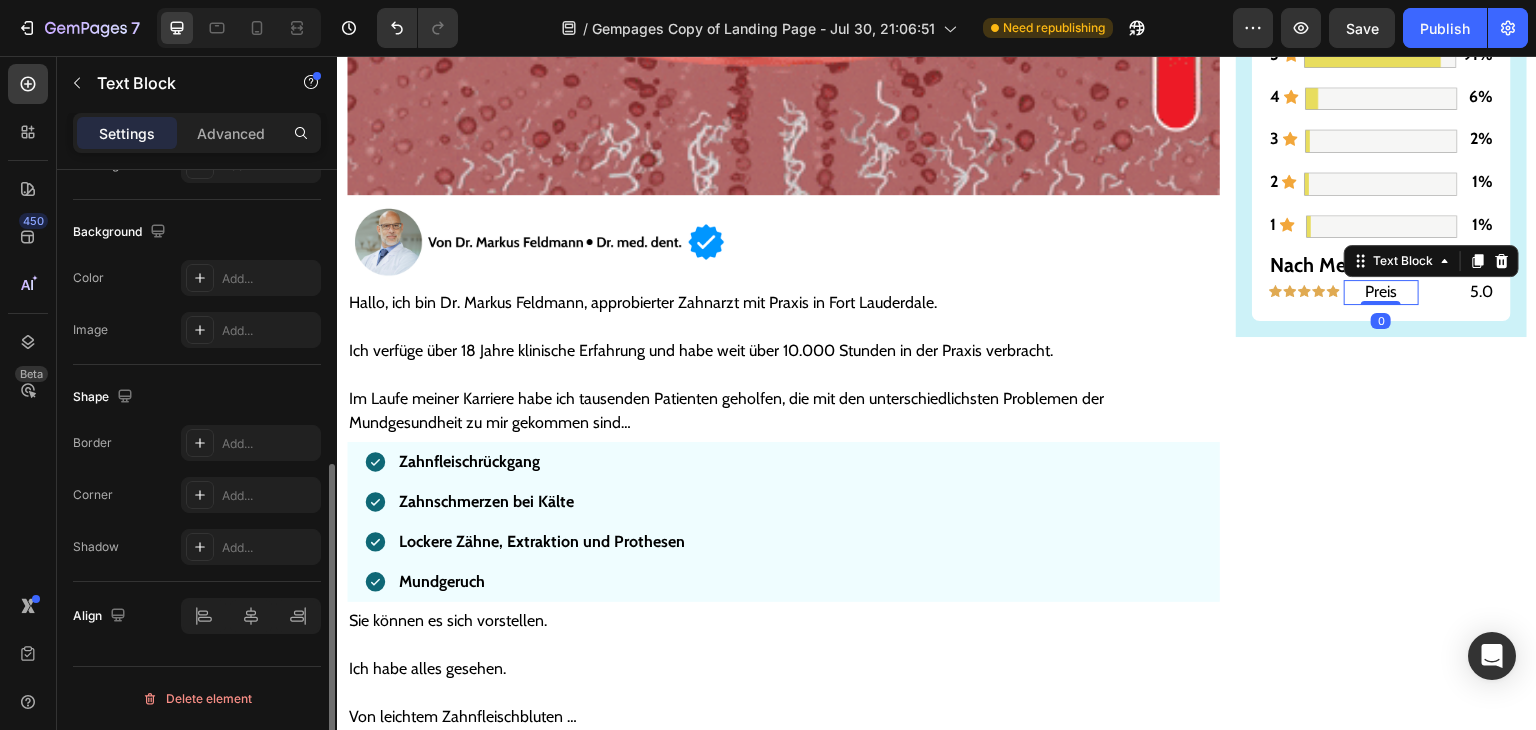 scroll, scrollTop: 0, scrollLeft: 0, axis: both 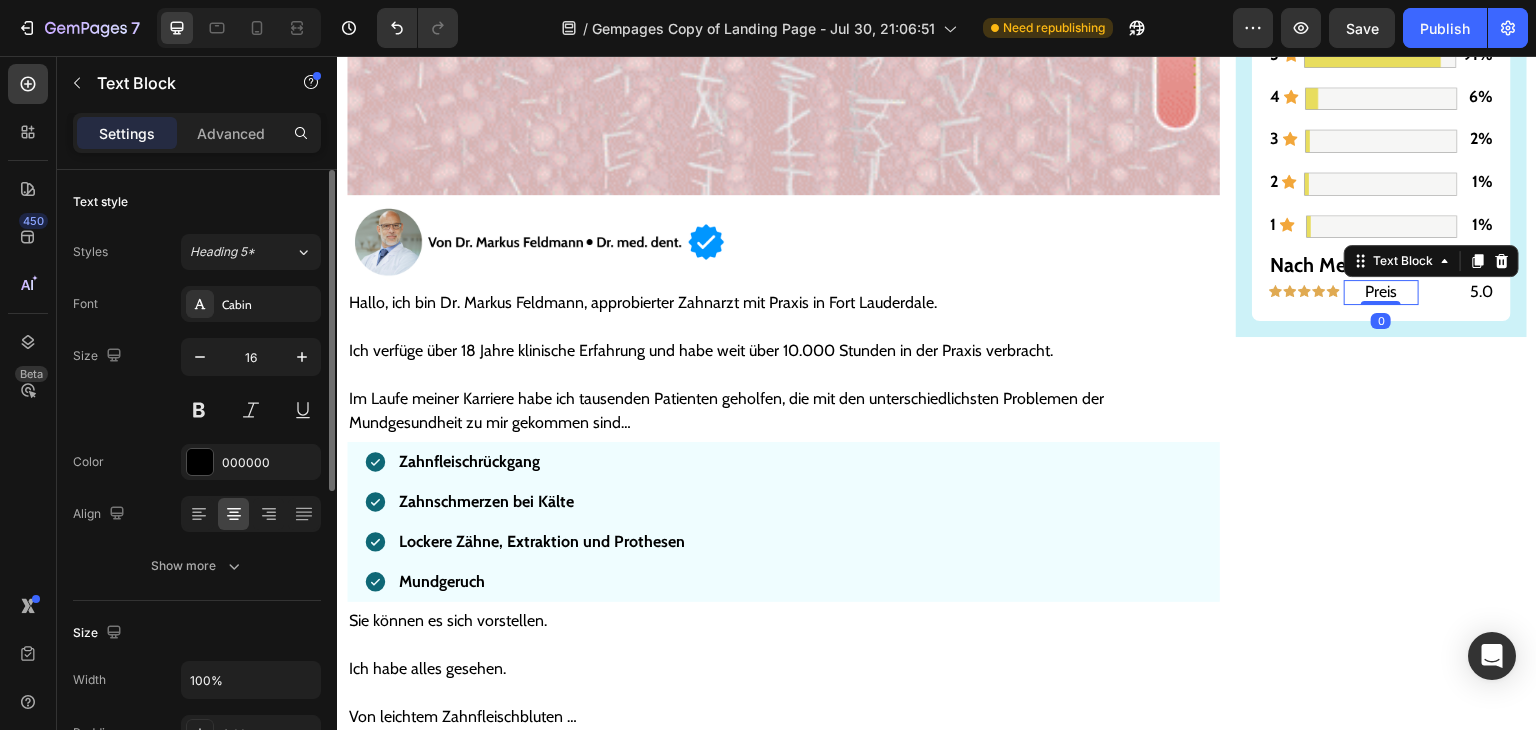click on "Preis" at bounding box center (1381, 292) 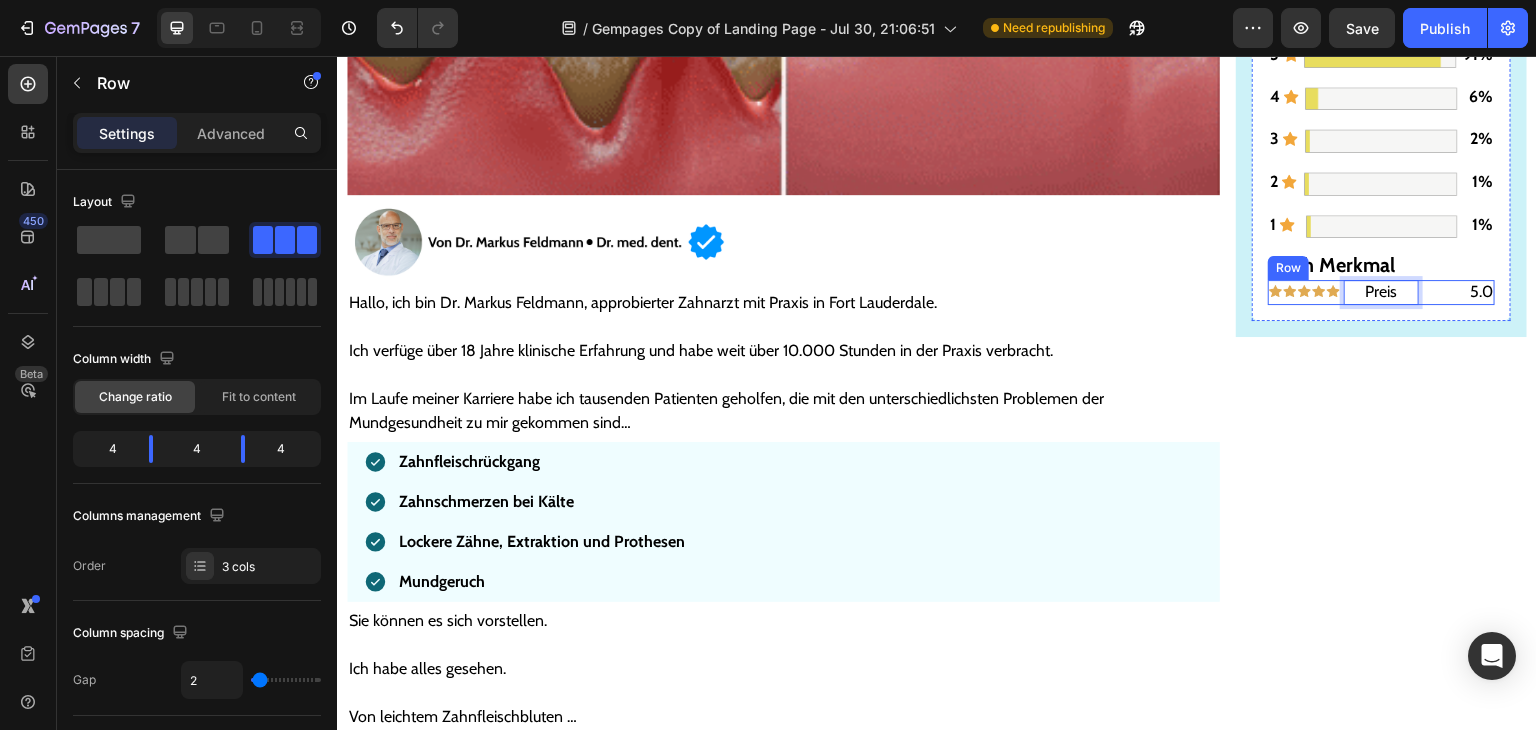 click on "Image" at bounding box center [1305, 292] 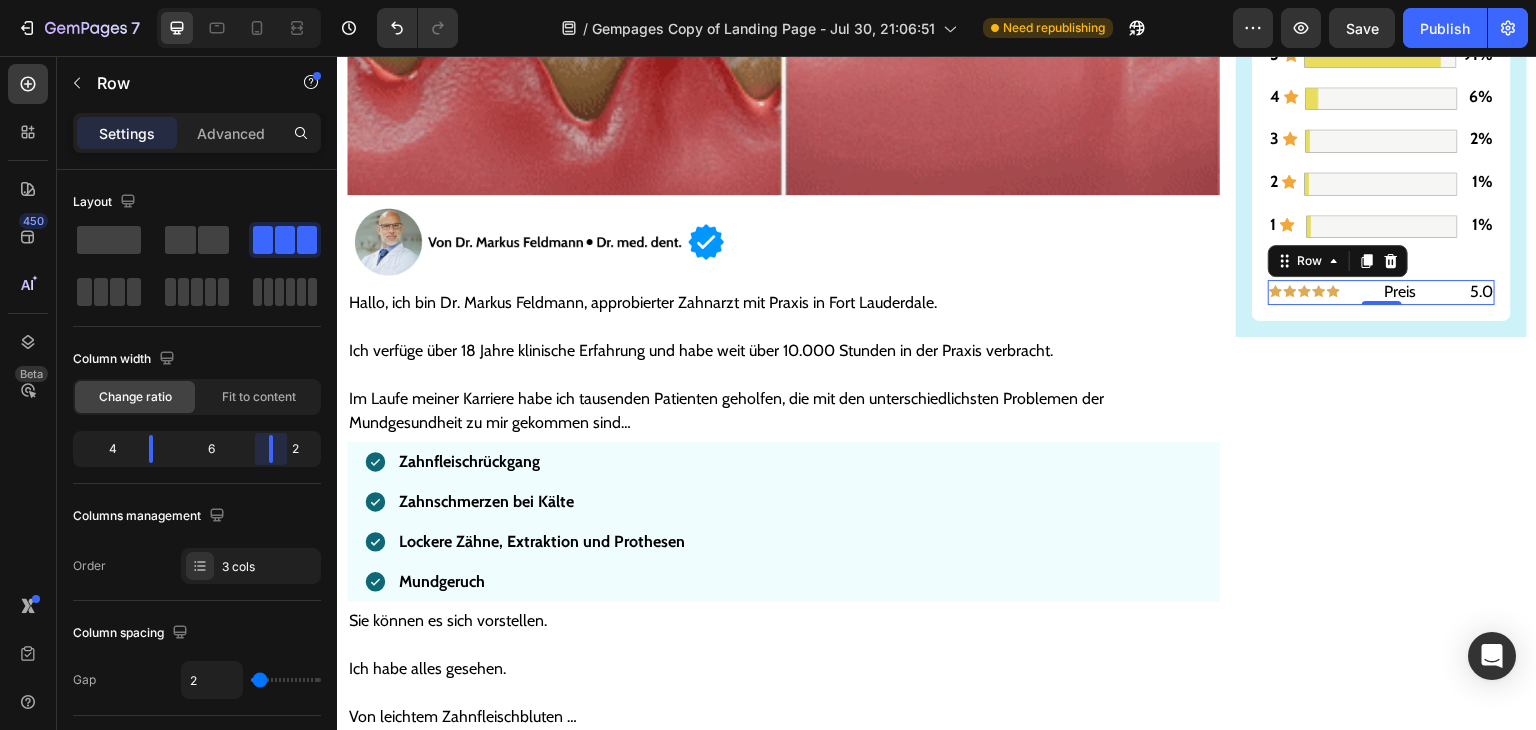 drag, startPoint x: 244, startPoint y: 450, endPoint x: 278, endPoint y: 448, distance: 34.058773 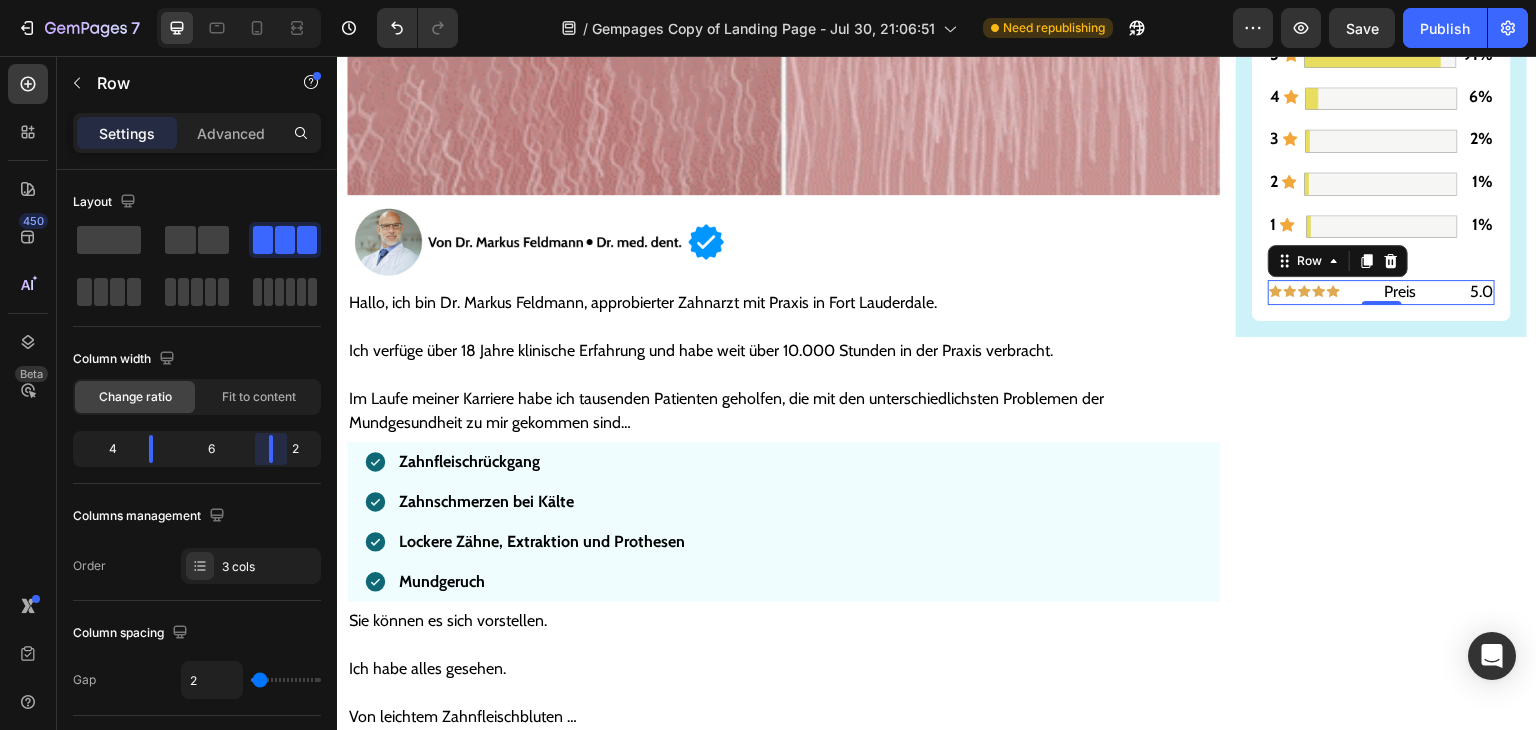 click on "7   /  Gempages Copy of Landing Page - Jul 30, 21:06:51 Need republishing Preview  Save   Publish  450 Beta imag Sections(30) Elements(16) Media
Image
Image
Image Comparison
Video Banner
Hero Banner
Hero Banner
Hero Banner
Hero Banner Parallax" at bounding box center (768, 0) 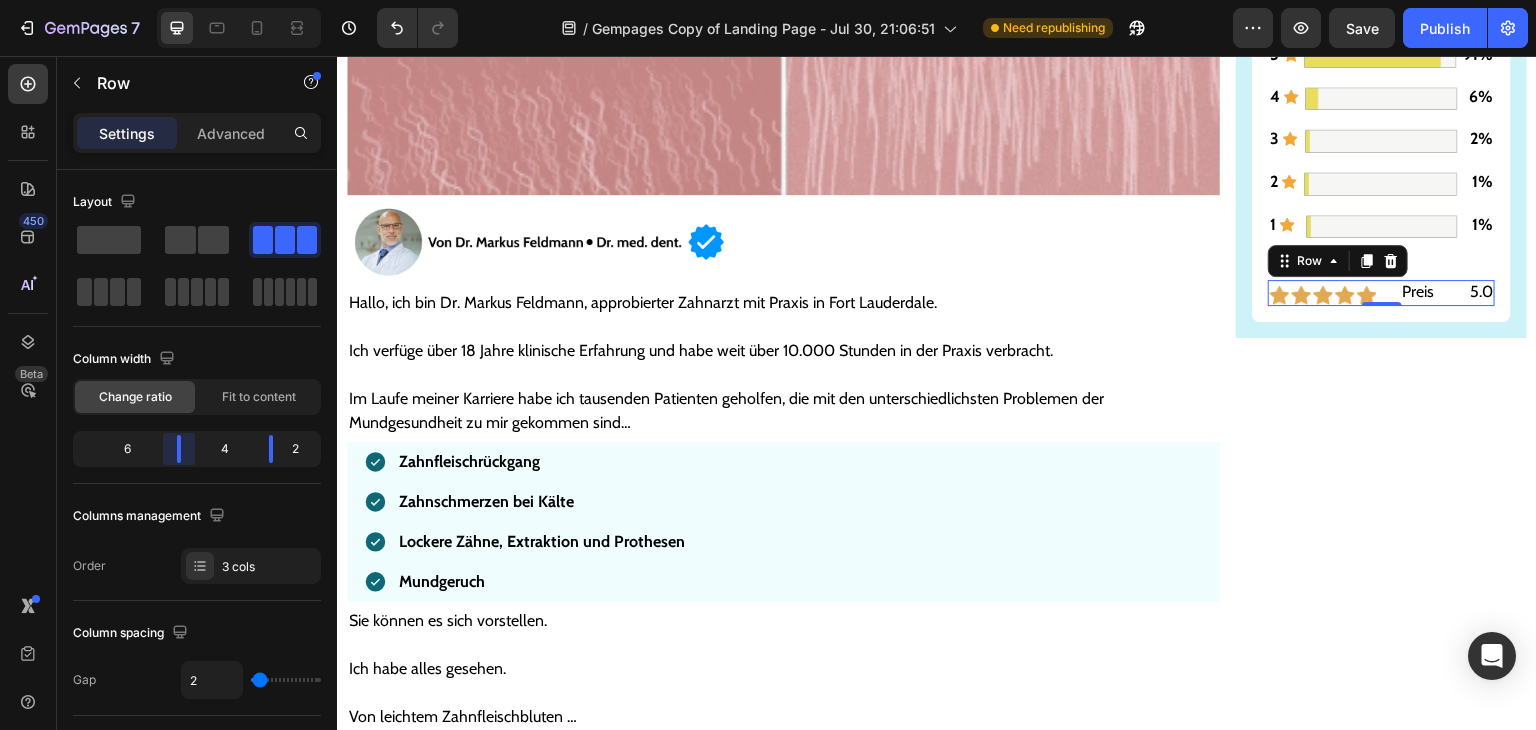 drag, startPoint x: 159, startPoint y: 452, endPoint x: 200, endPoint y: 454, distance: 41.04875 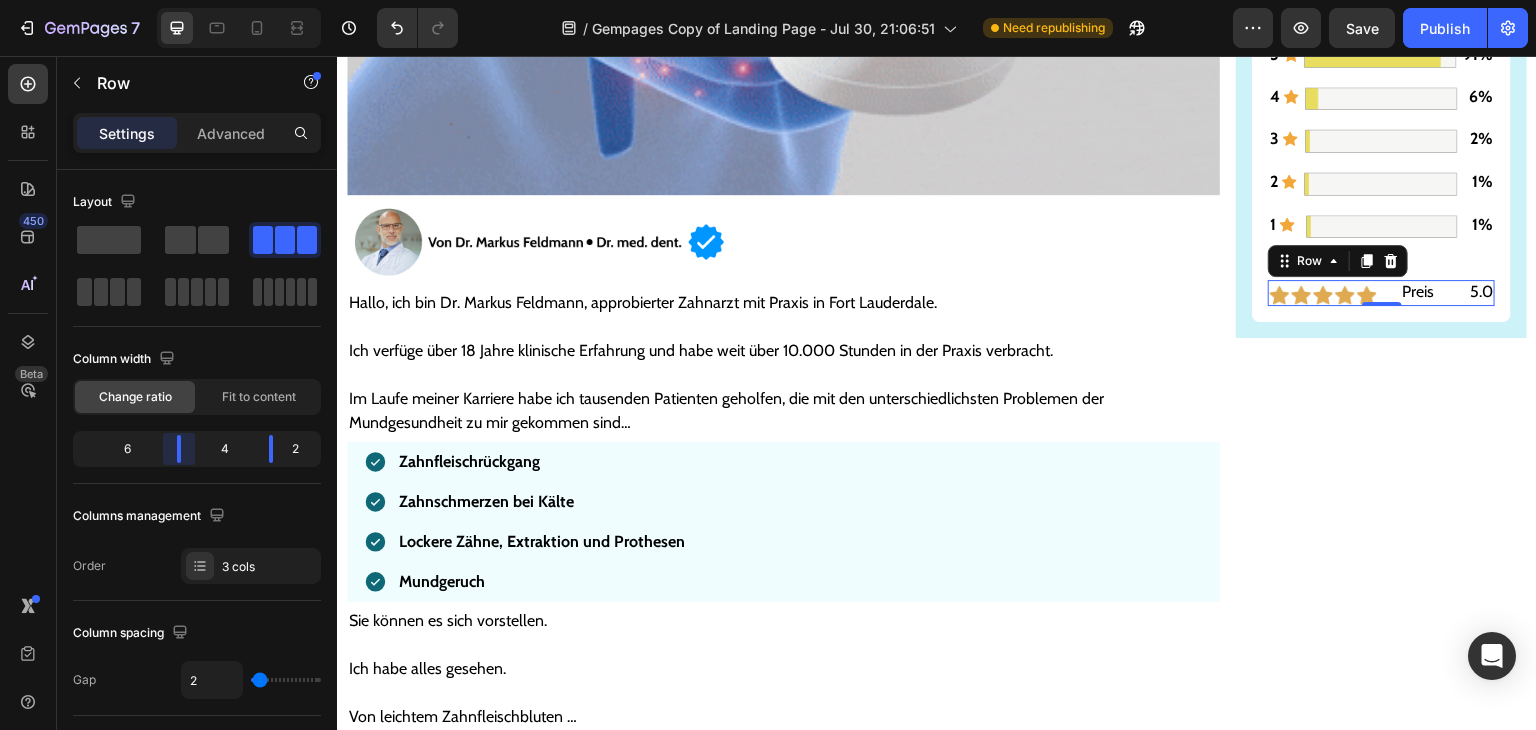 click on "7   /  Gempages Copy of Landing Page - Jul 30, 21:06:51 Need republishing Preview  Save   Publish  450 Beta imag Sections(30) Elements(16) Media
Image
Image
Image Comparison
Video Banner
Hero Banner
Hero Banner
Hero Banner
Hero Banner Parallax" at bounding box center [768, 0] 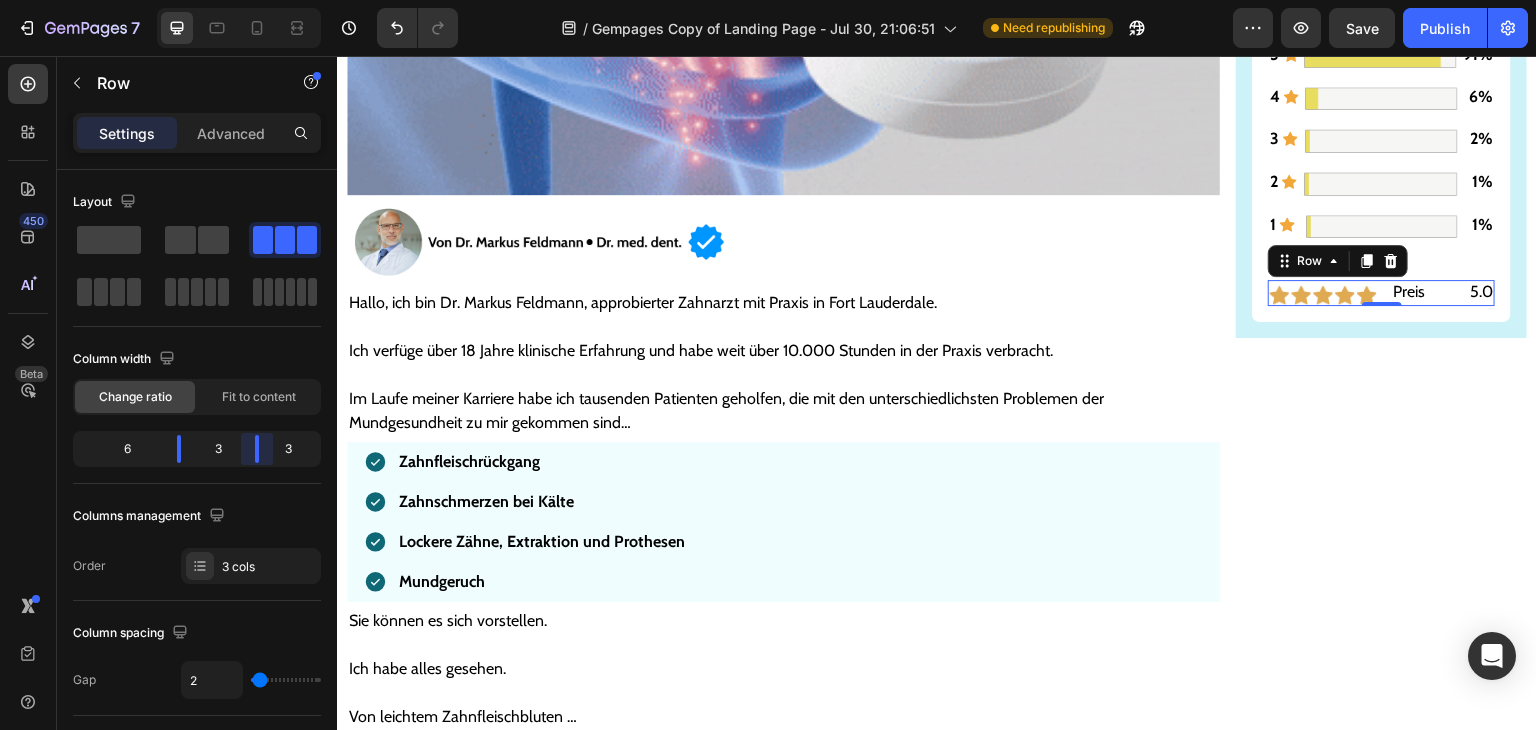 drag, startPoint x: 265, startPoint y: 448, endPoint x: 252, endPoint y: 448, distance: 13 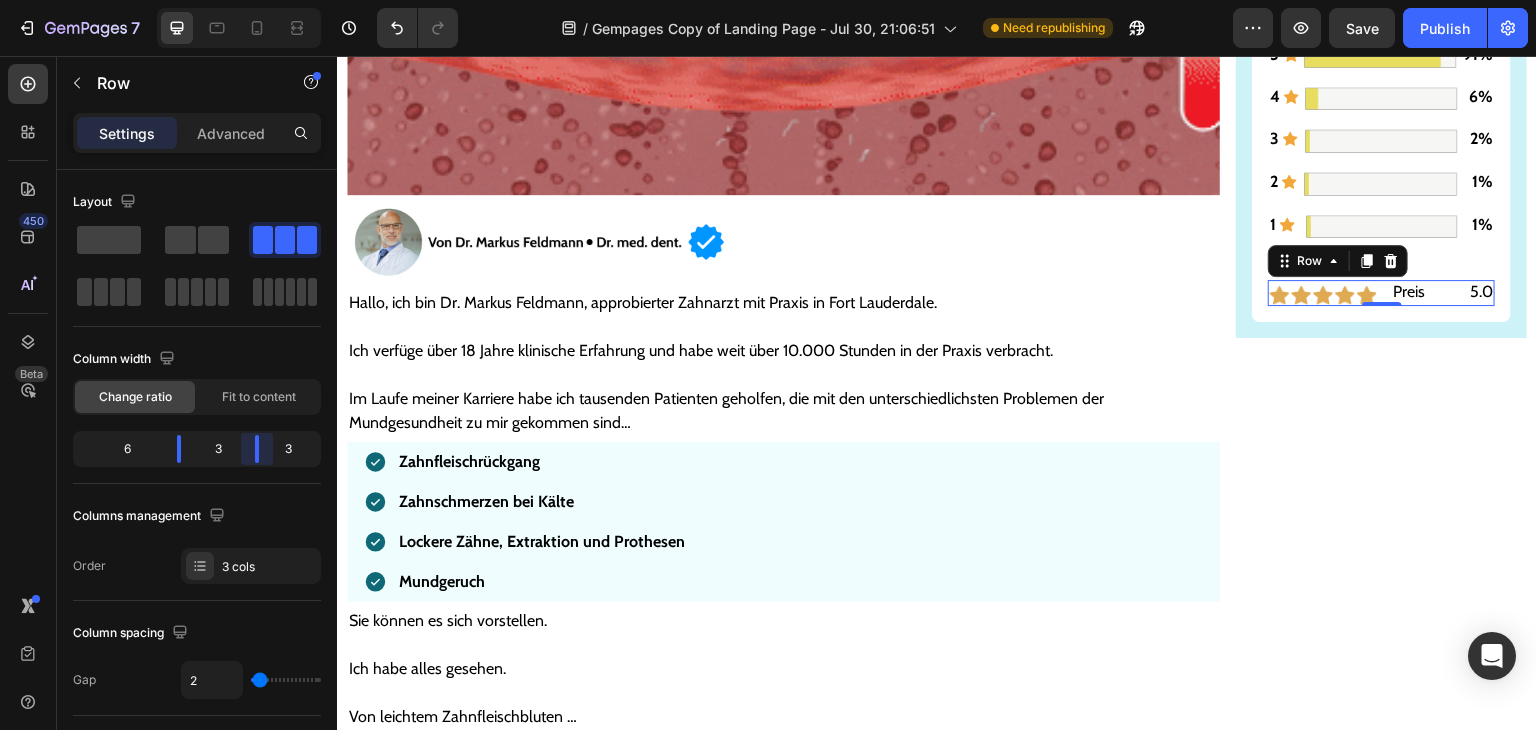 click on "7   /  Gempages Copy of Landing Page - Jul 30, 21:06:51 Need republishing Preview  Save   Publish  450 Beta imag Sections(30) Elements(16) Media
Image
Image
Image Comparison
Video Banner
Hero Banner
Hero Banner
Hero Banner
Hero Banner Parallax" at bounding box center [768, 0] 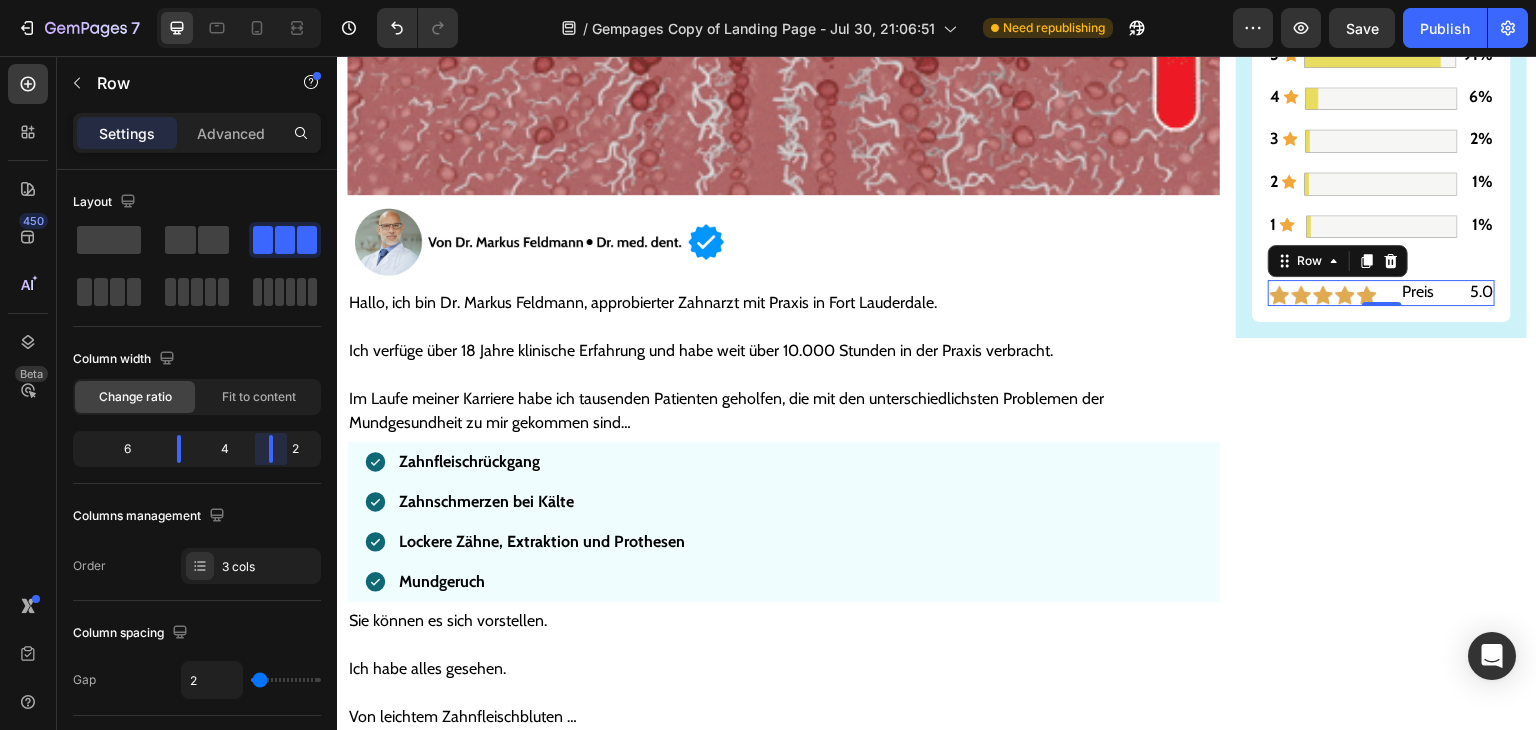drag, startPoint x: 265, startPoint y: 446, endPoint x: 281, endPoint y: 446, distance: 16 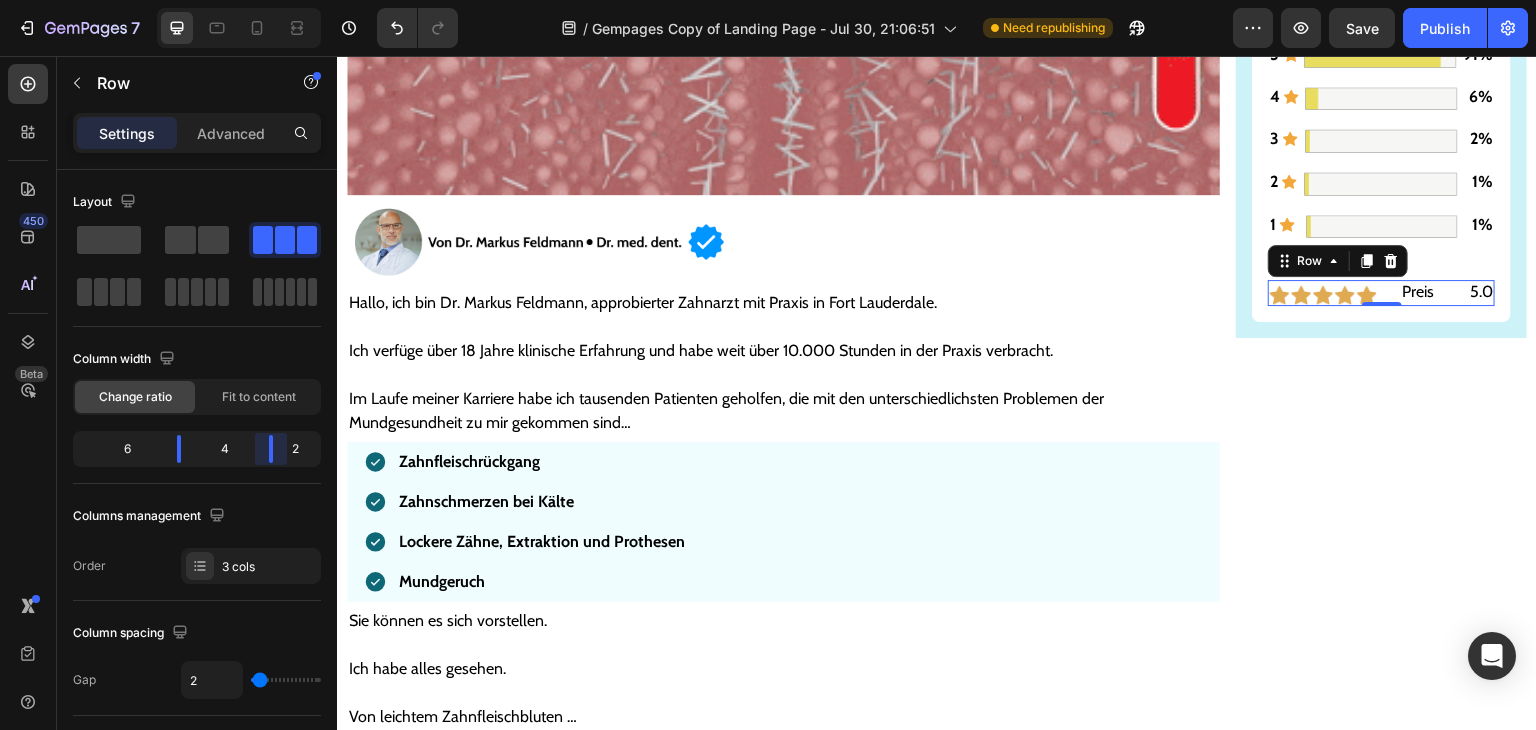 click on "7   /  Gempages Copy of Landing Page - Jul 30, 21:06:51 Need republishing Preview  Save   Publish  450 Beta imag Sections(30) Elements(16) Media
Image
Image
Image Comparison
Video Banner
Hero Banner
Hero Banner
Hero Banner
Hero Banner Parallax" at bounding box center [768, 0] 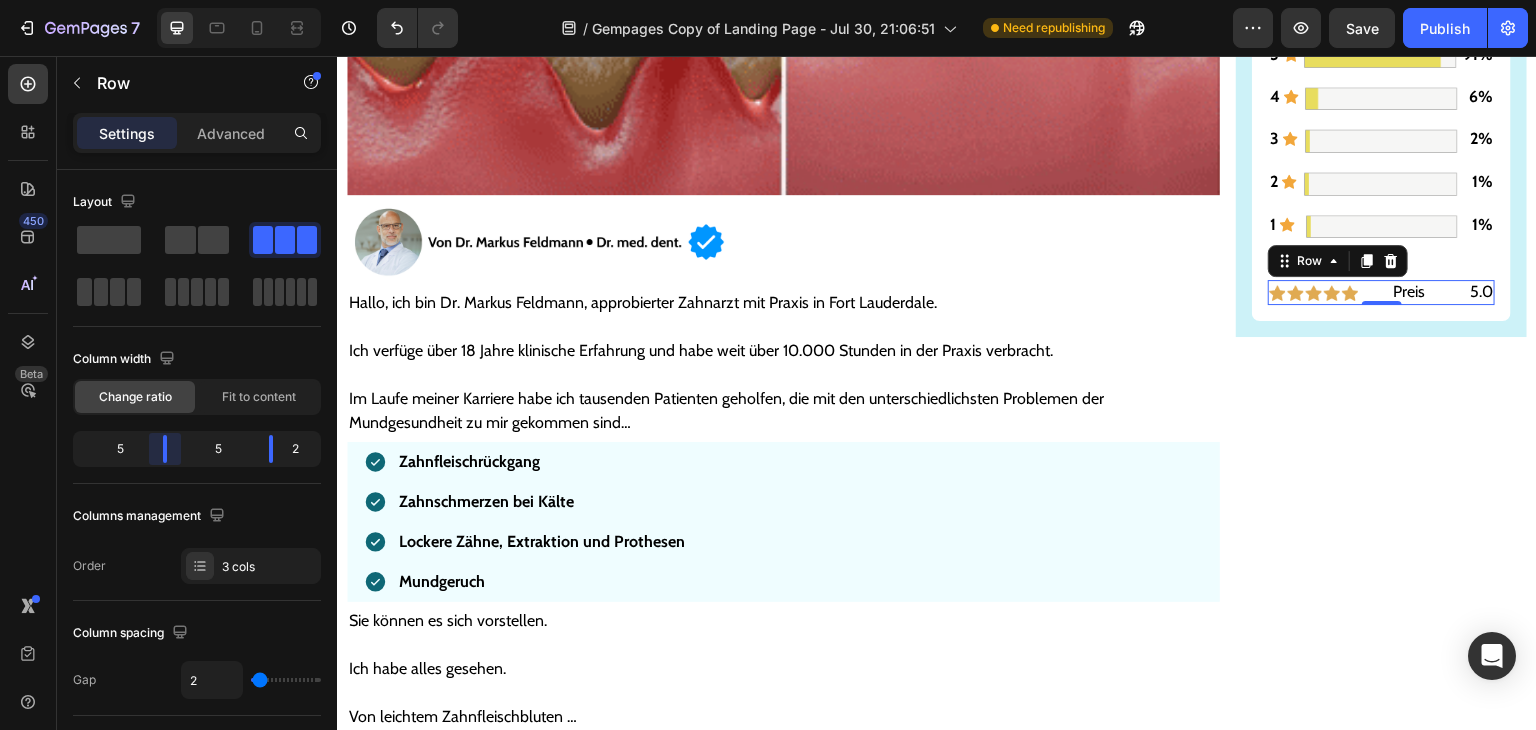 drag, startPoint x: 178, startPoint y: 443, endPoint x: 787, endPoint y: 286, distance: 628.91174 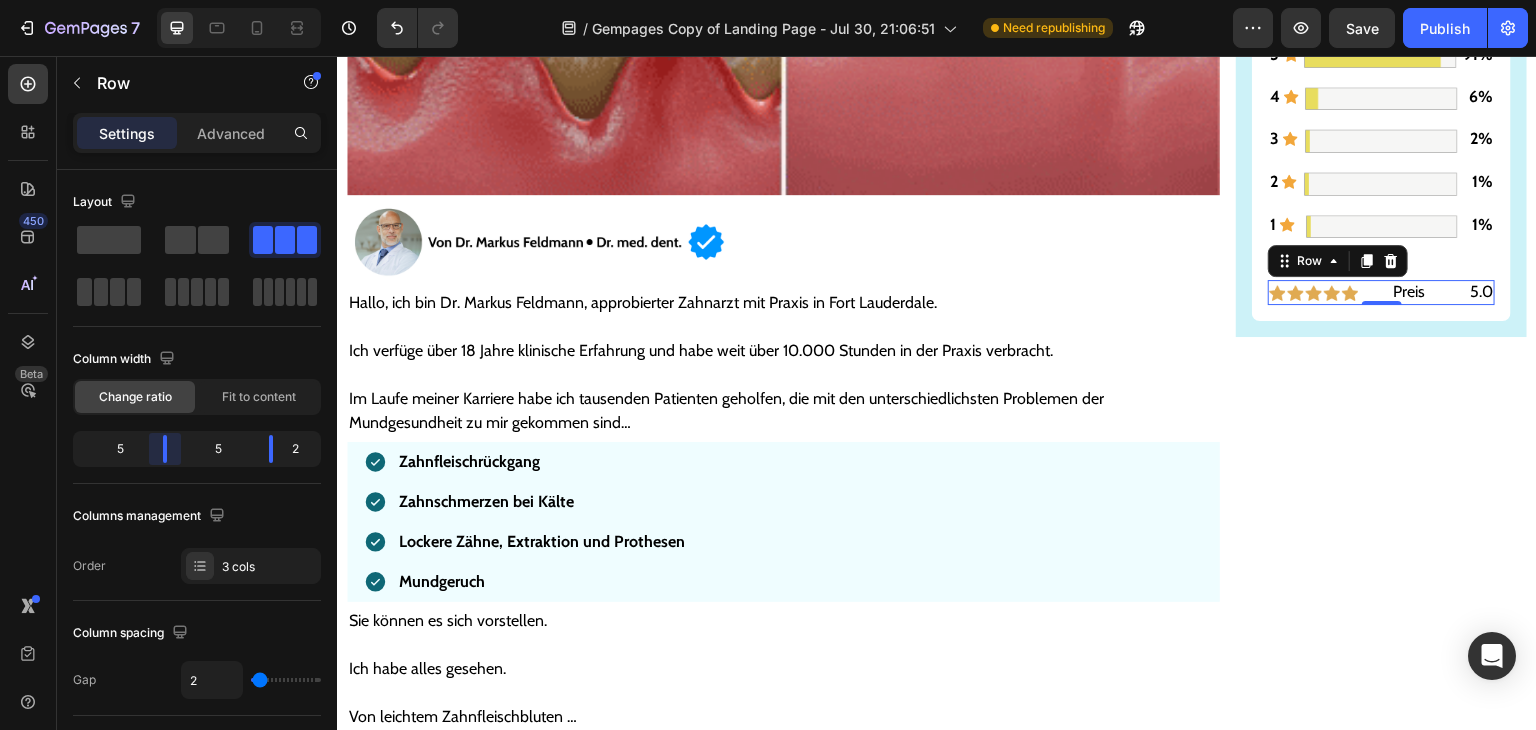 click on "7   /  Gempages Copy of Landing Page - Jul 30, 21:06:51 Need republishing Preview  Save   Publish  450 Beta imag Sections(30) Elements(16) Media
Image
Image
Image Comparison
Video Banner
Hero Banner
Hero Banner
Hero Banner
Hero Banner Parallax" at bounding box center [768, 0] 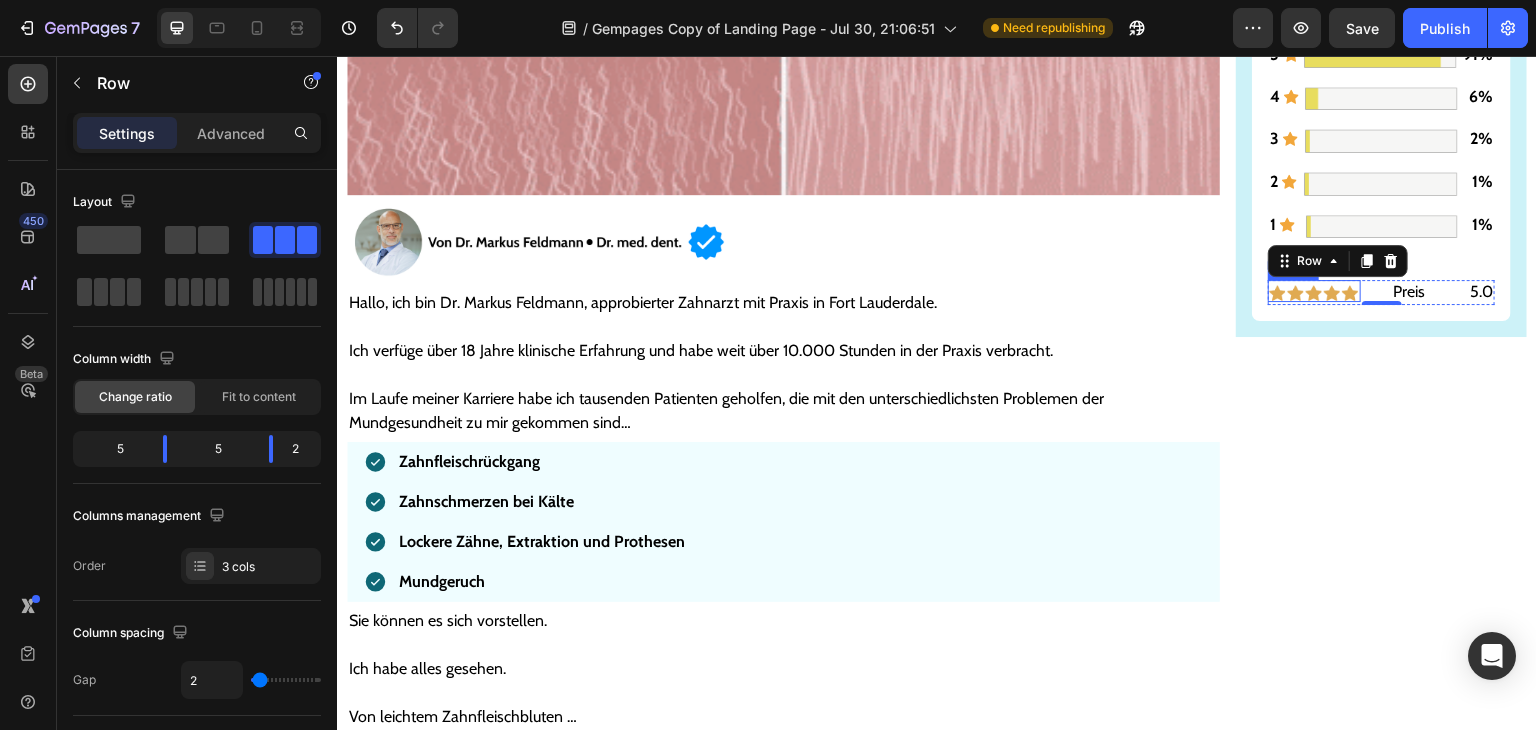 click at bounding box center (1314, 293) 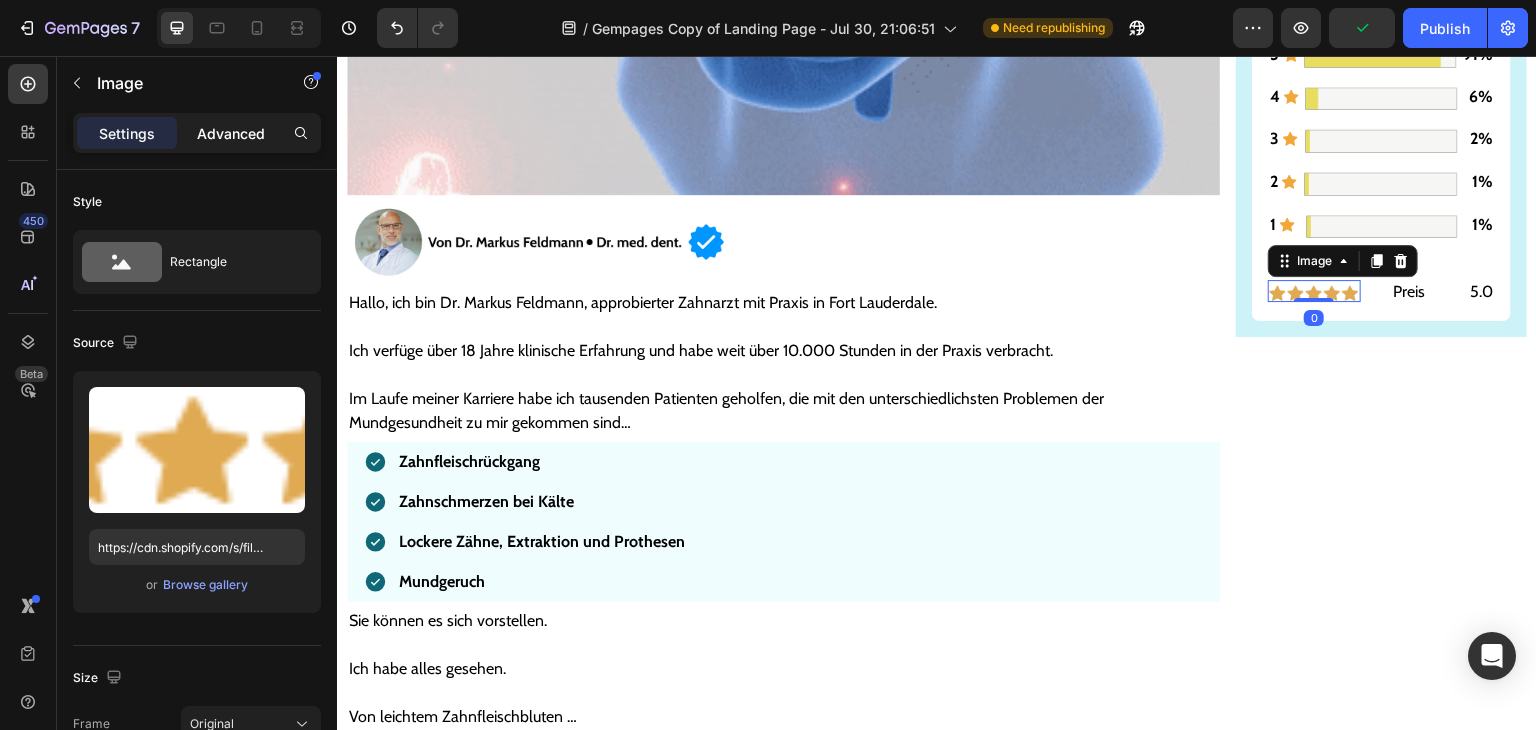 click on "Advanced" at bounding box center (231, 133) 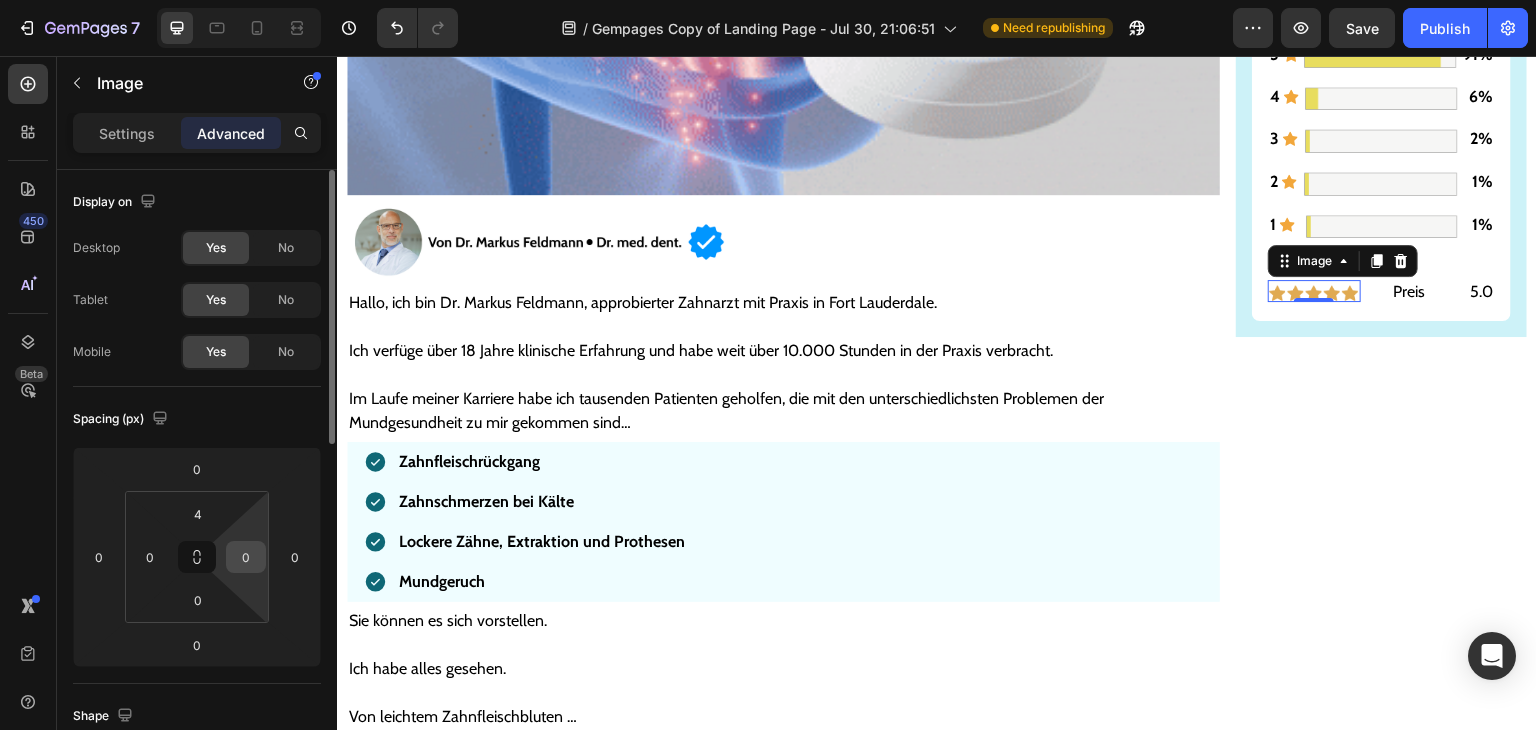 click on "0" at bounding box center (246, 557) 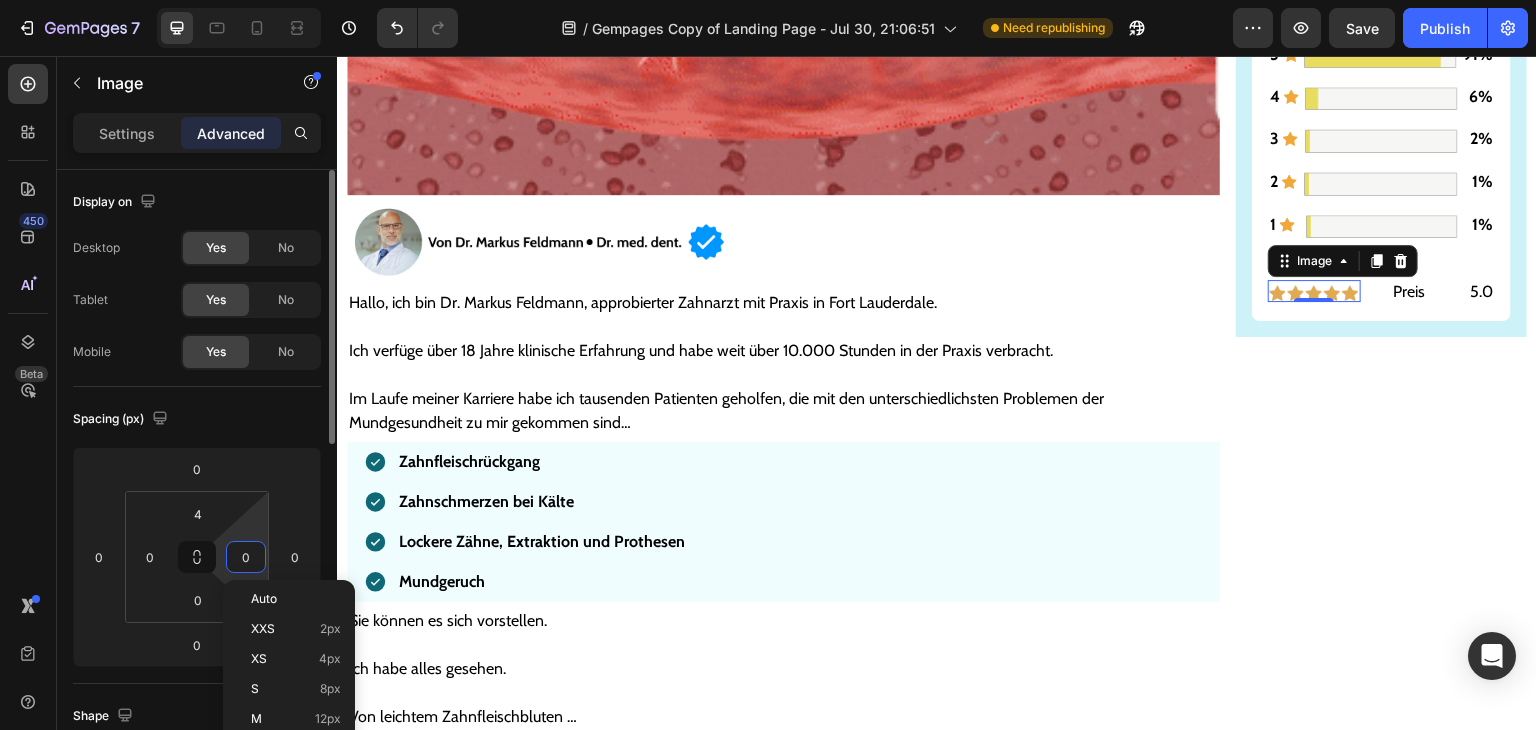 type on "8" 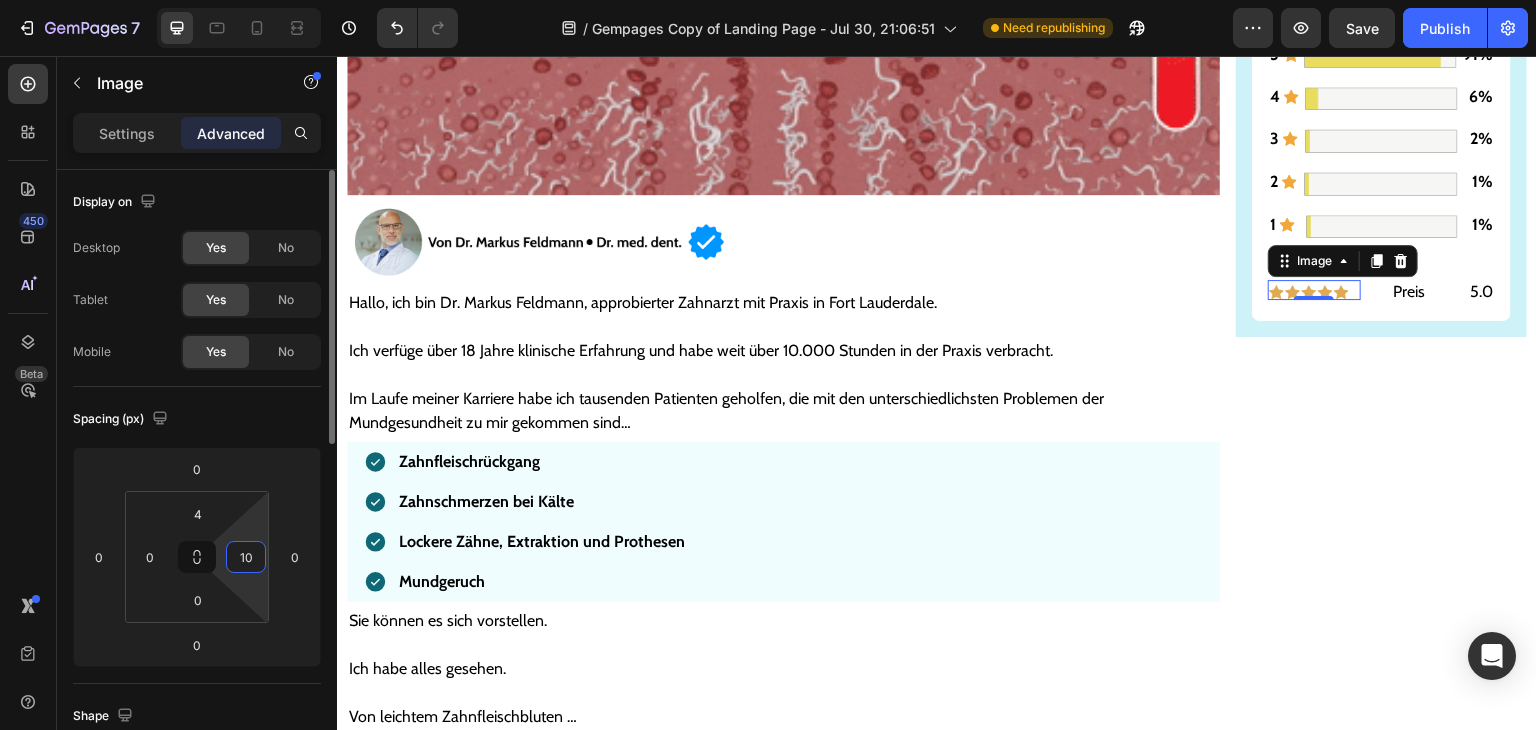 type on "1" 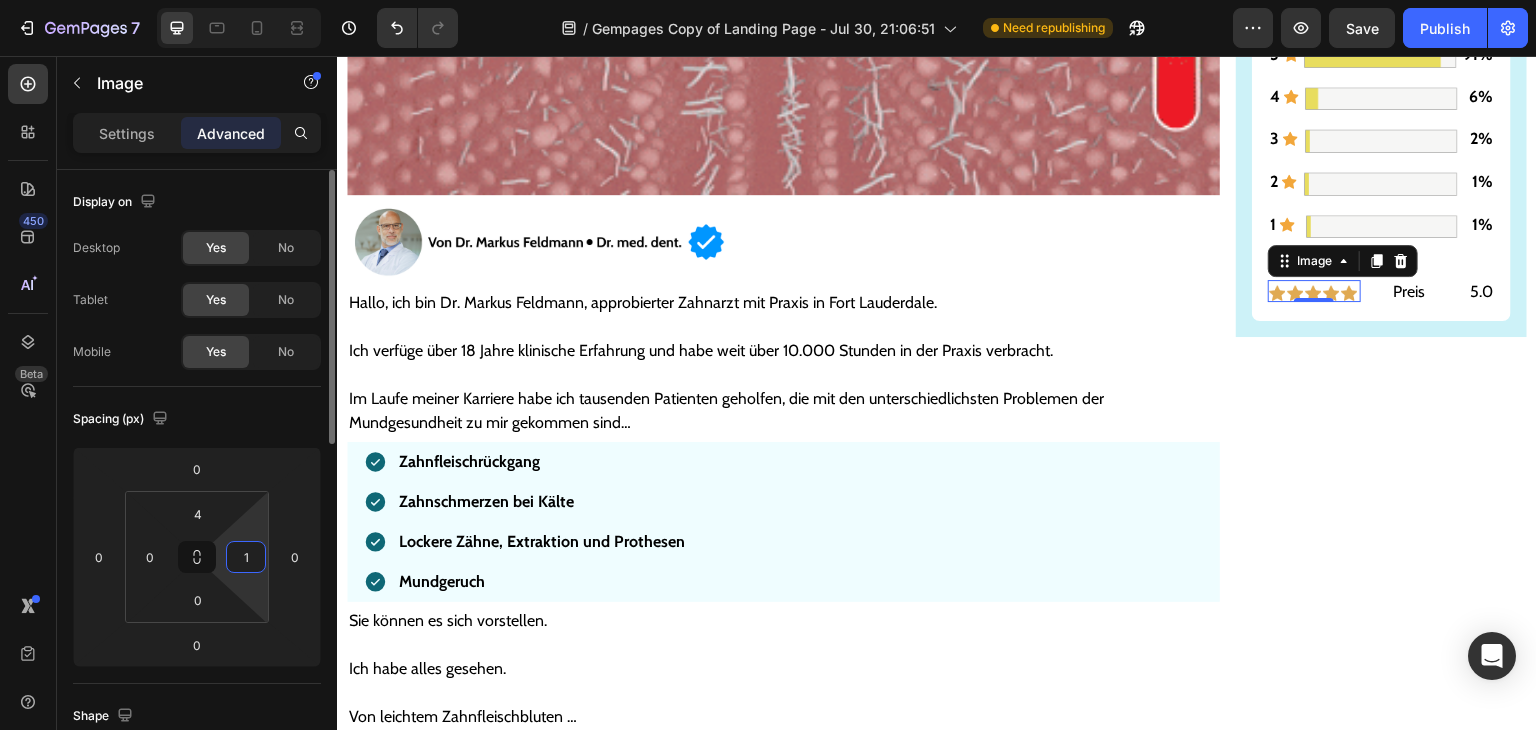 type on "15" 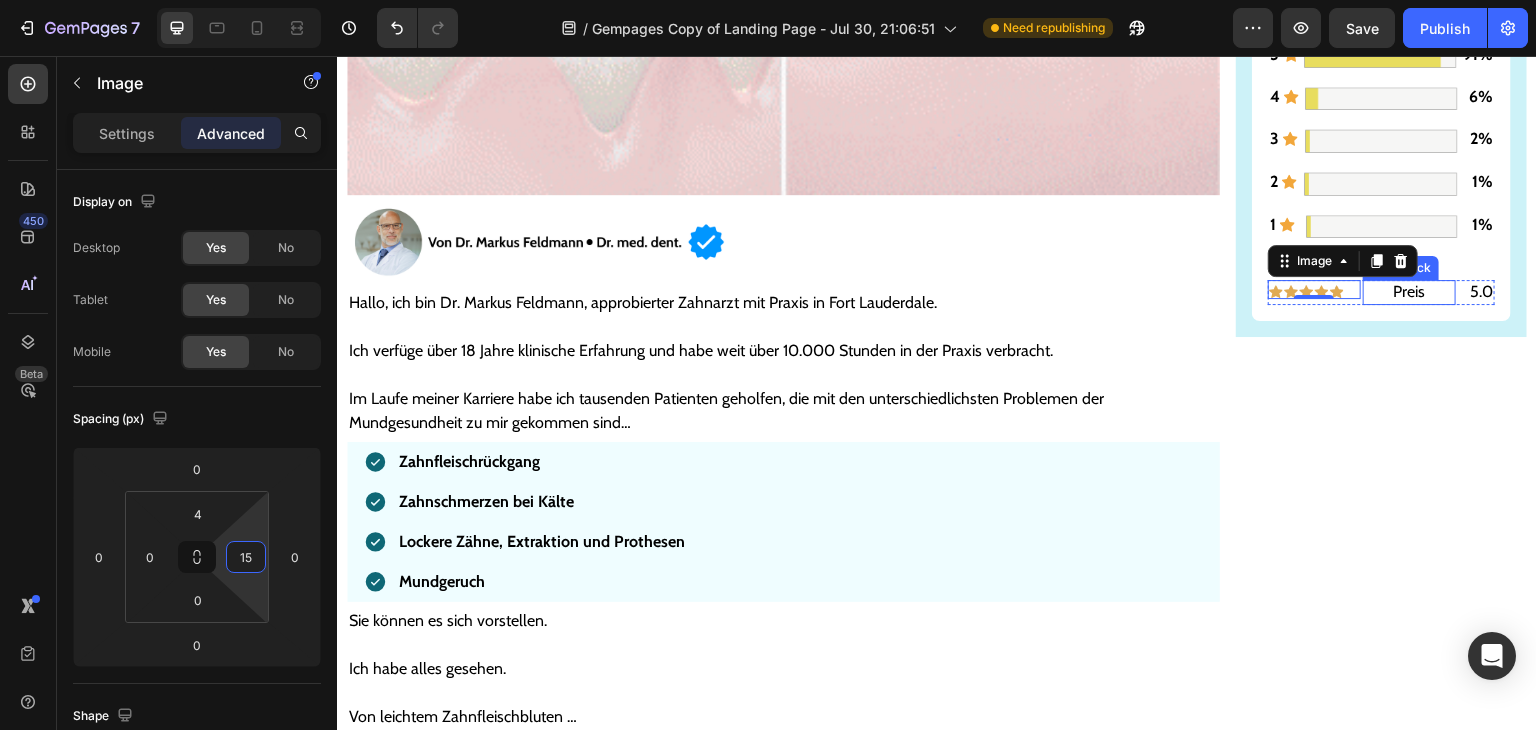 click on "Preis" at bounding box center [1409, 292] 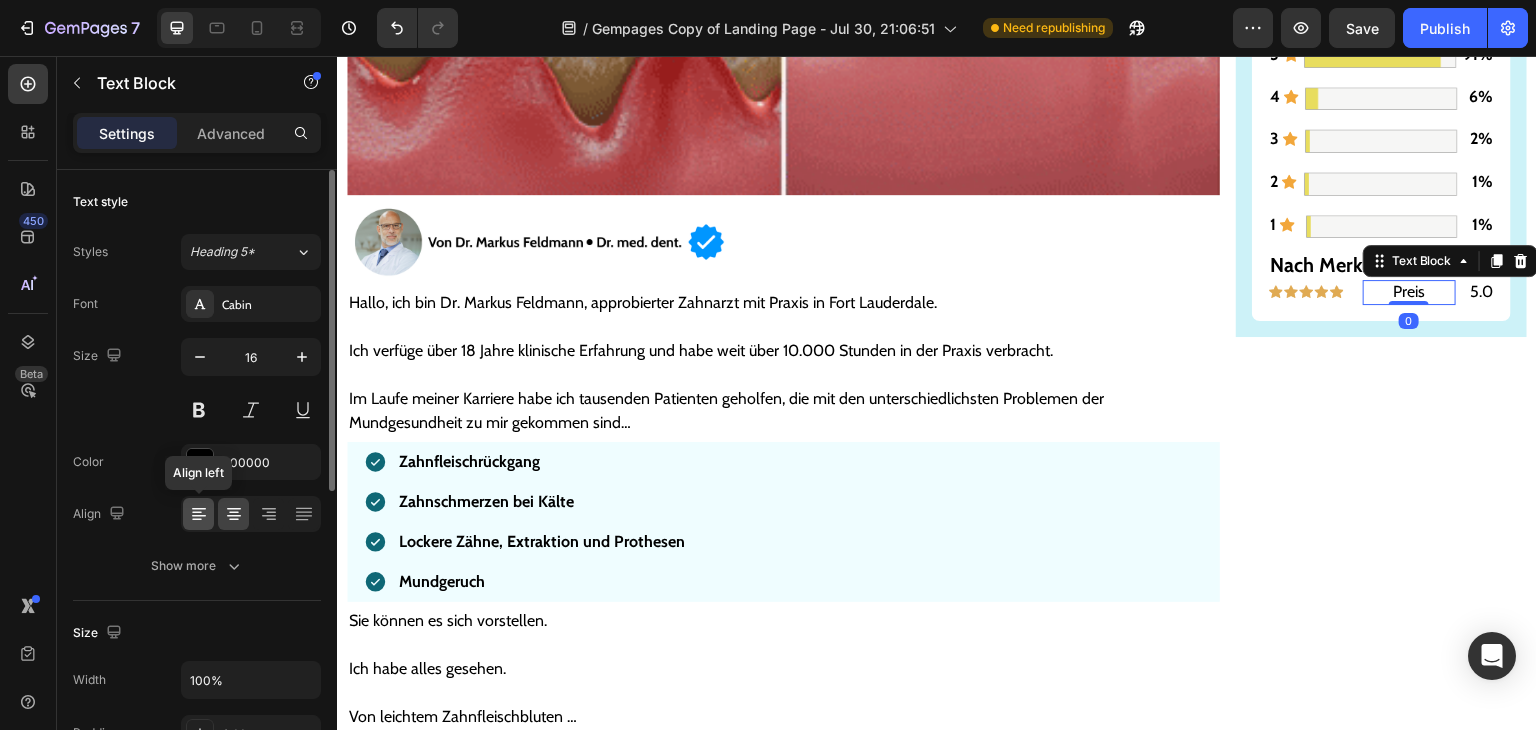 click 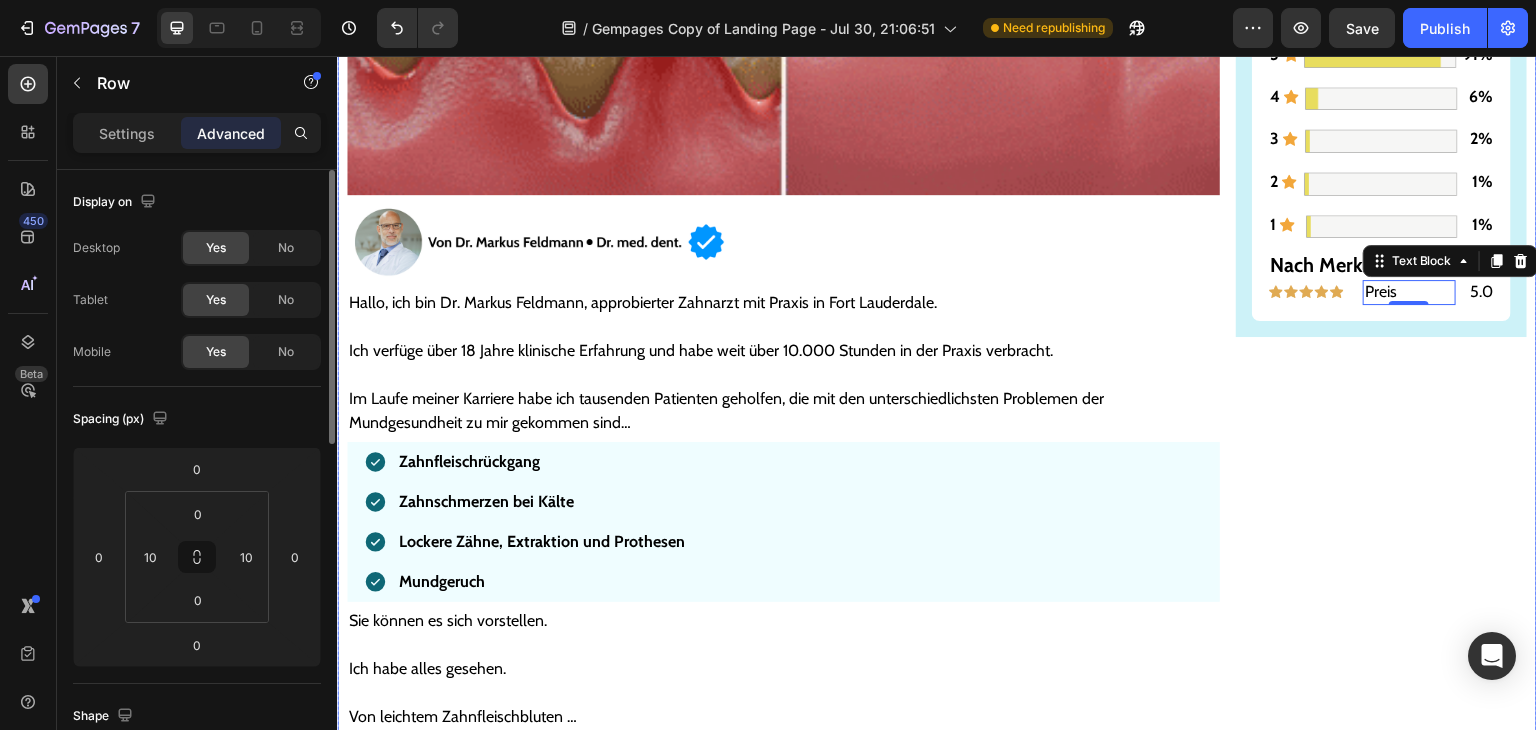 click on "Gesünderes & stärkeres Zahnfleisch – oder Geld zurück! Text Block Image ZU GESÜNDEREM ZAHNFLEISCH >> Button Bewertungen Text Block
Icon
Icon
Icon
Icon
Icon 4,9/5 Text Block Row 5889 Bewertungen Text Block 5 Text Block
Icon Image 91% Text Block Row 4 Text Block
Icon Image 6% Text Block Row 3 Text Block
Icon Image 2% Text Block Row 2 Text Block
Icon Image 1% Text Block Row 1 Text Block
Icon Image 1% Text Block Row Nach Merkmal Text Block Image Preis Text Block   0 5.0 Text Block Row Row Row" at bounding box center (1381, 5541) 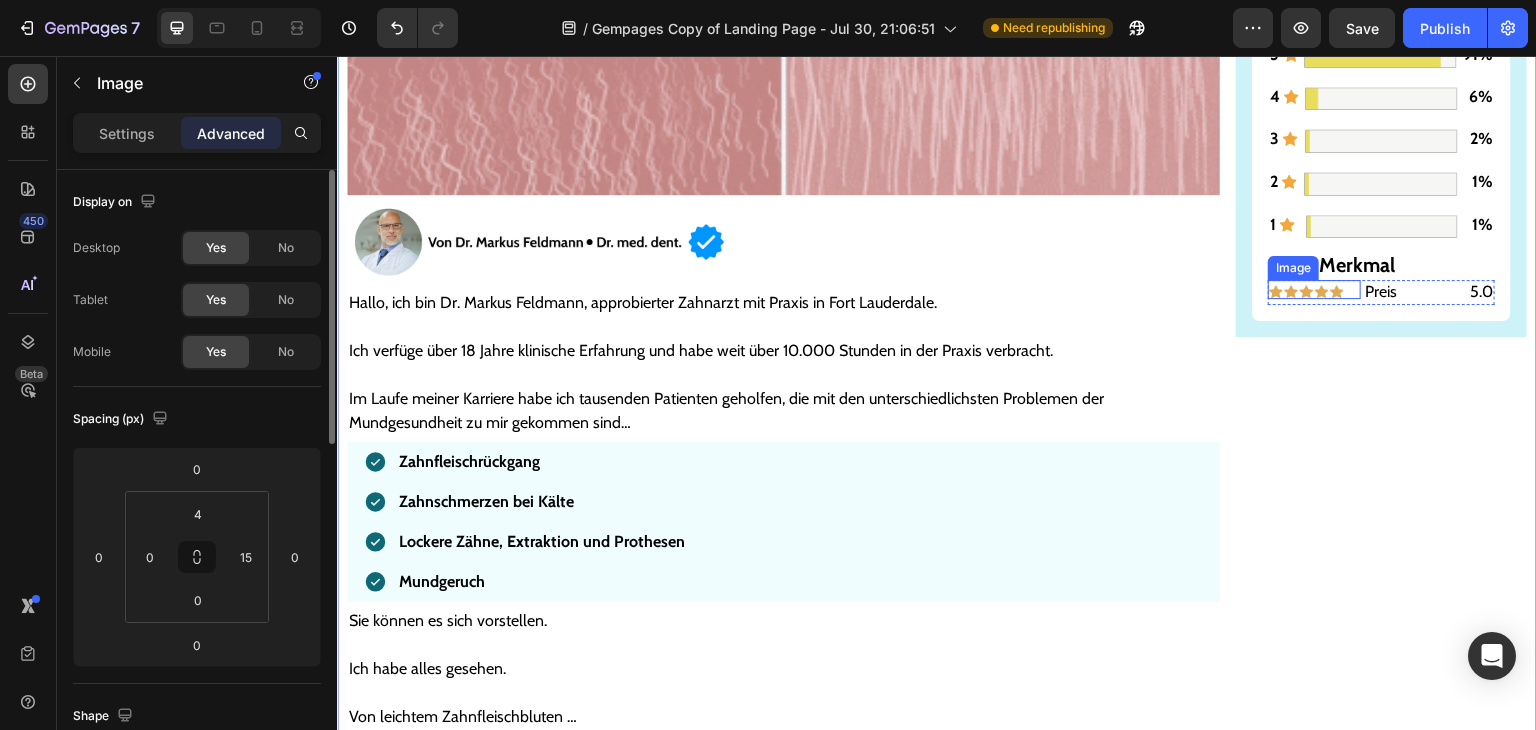 click at bounding box center (1307, 291) 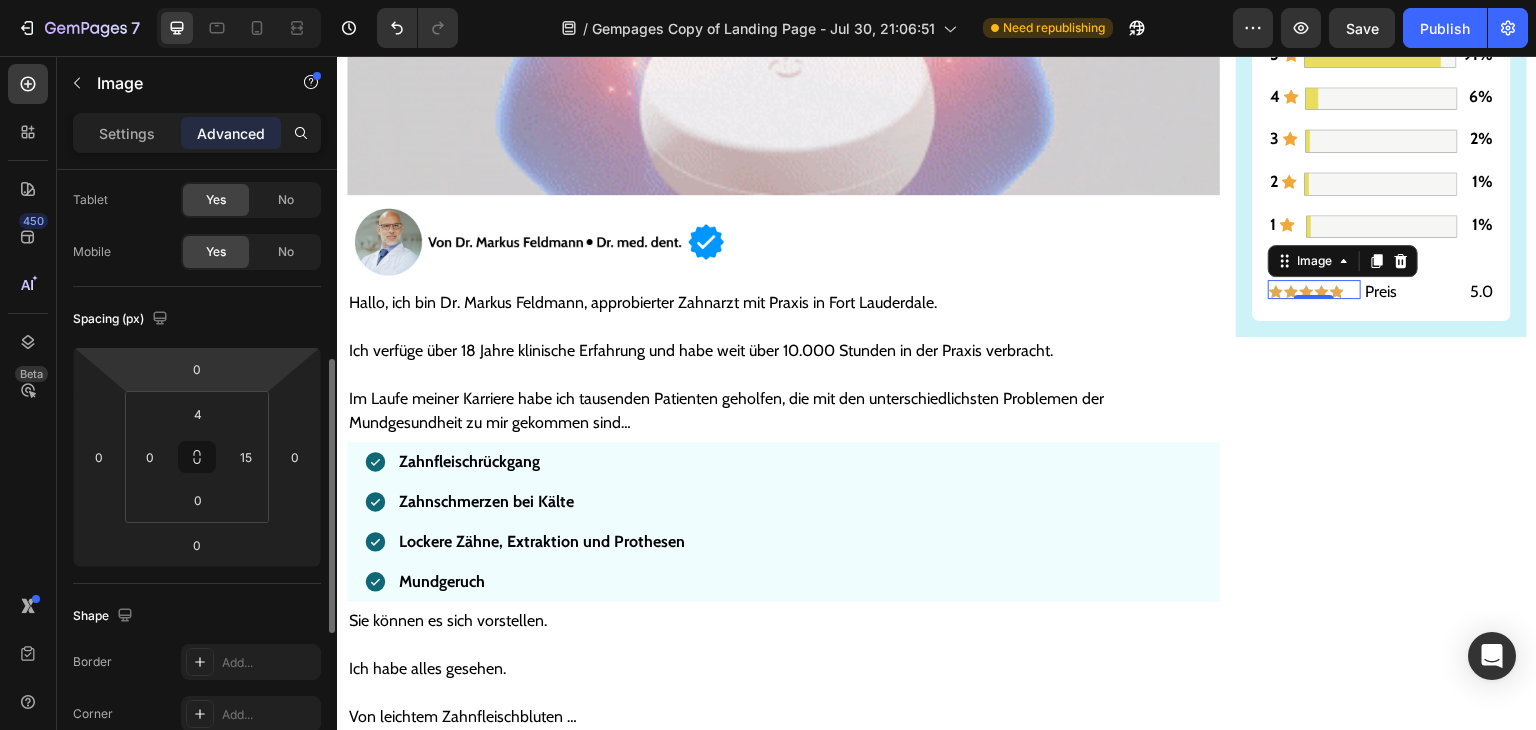 scroll, scrollTop: 200, scrollLeft: 0, axis: vertical 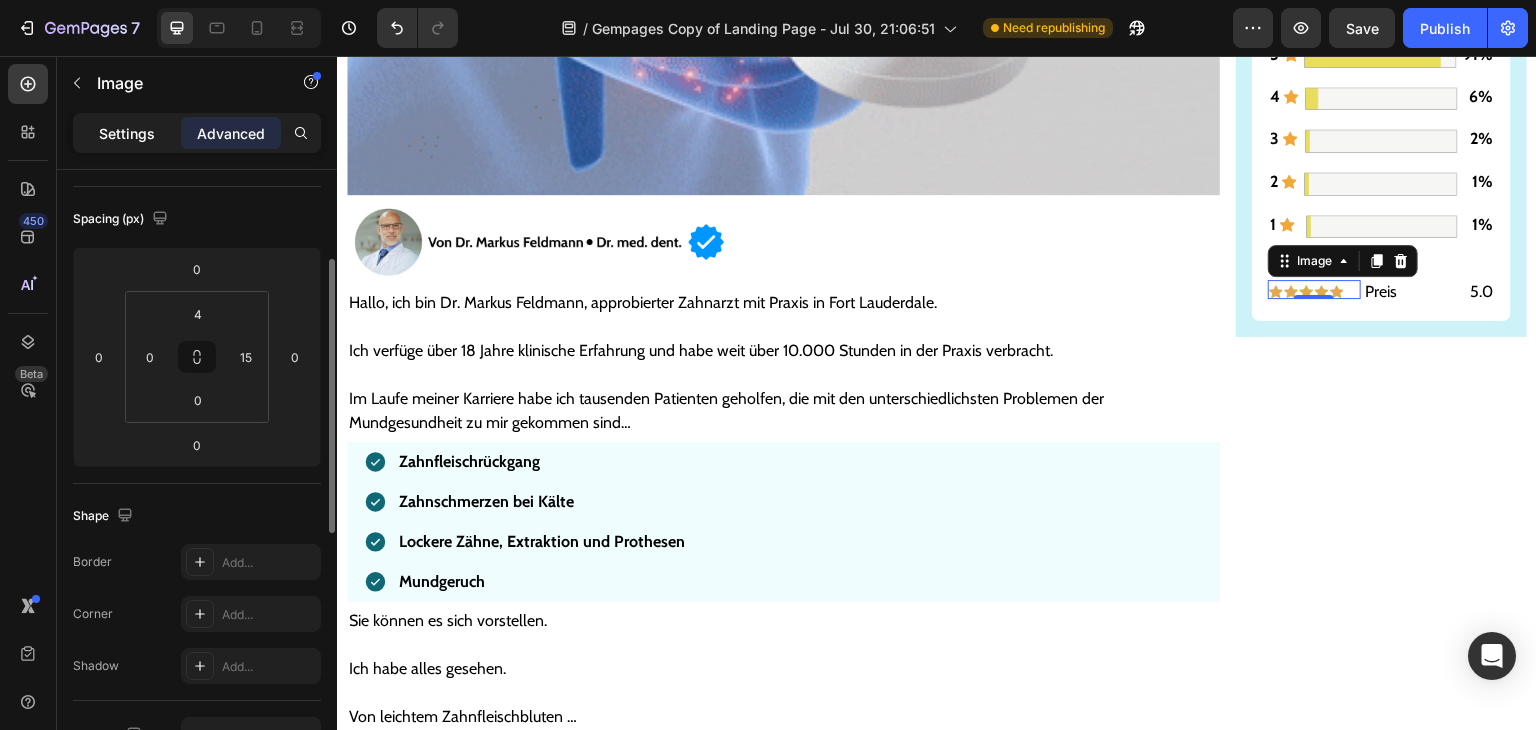 click on "Settings" at bounding box center [127, 133] 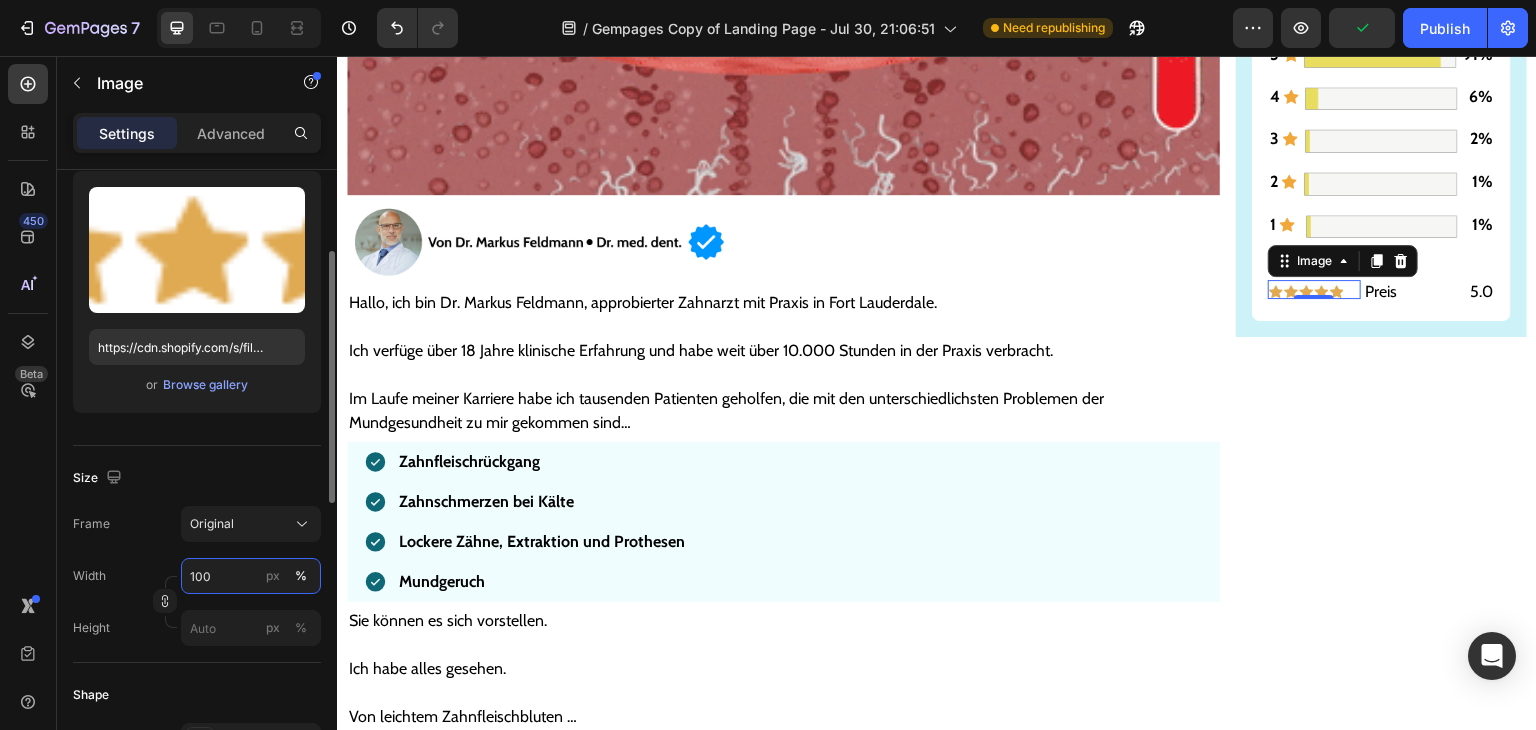 click on "100" at bounding box center [251, 576] 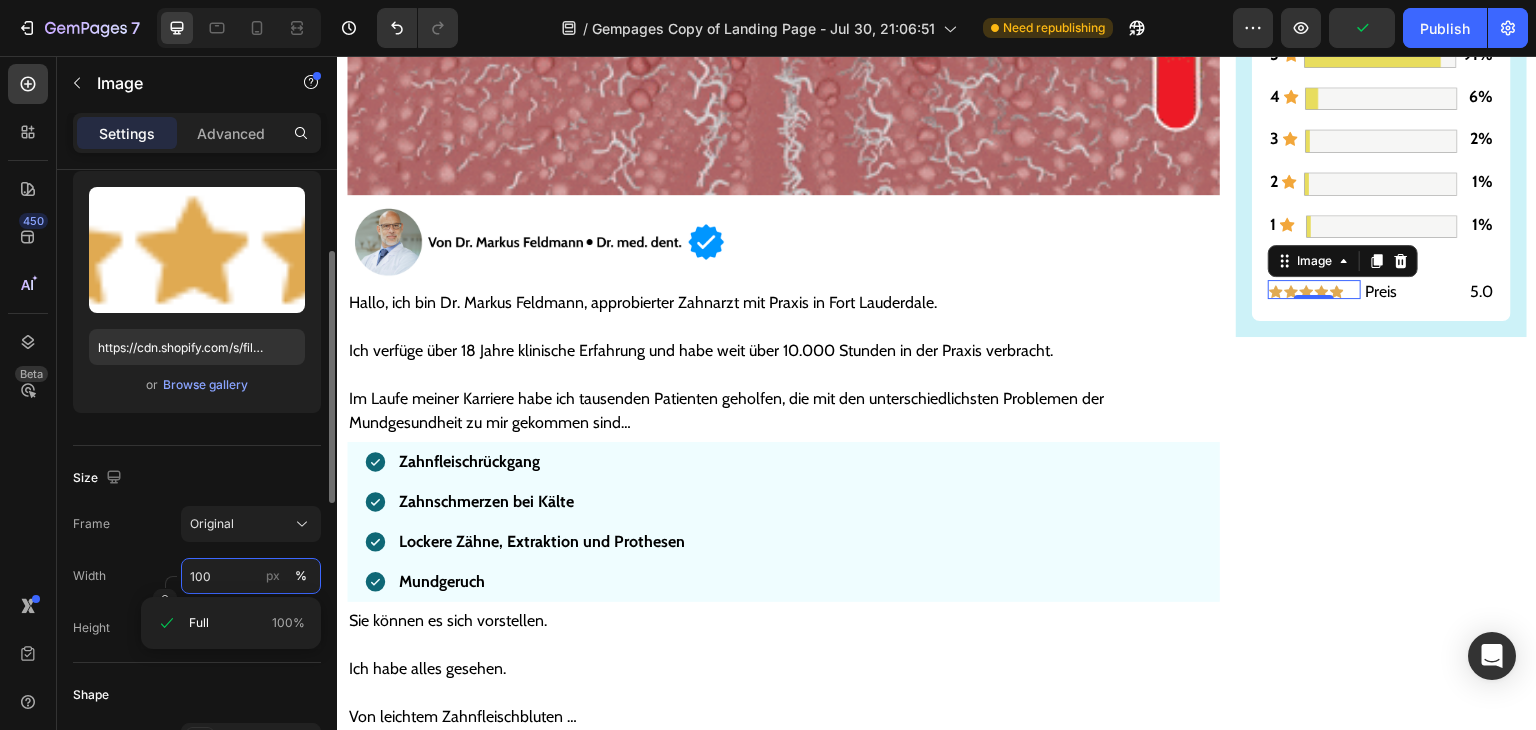 click on "100" at bounding box center [251, 576] 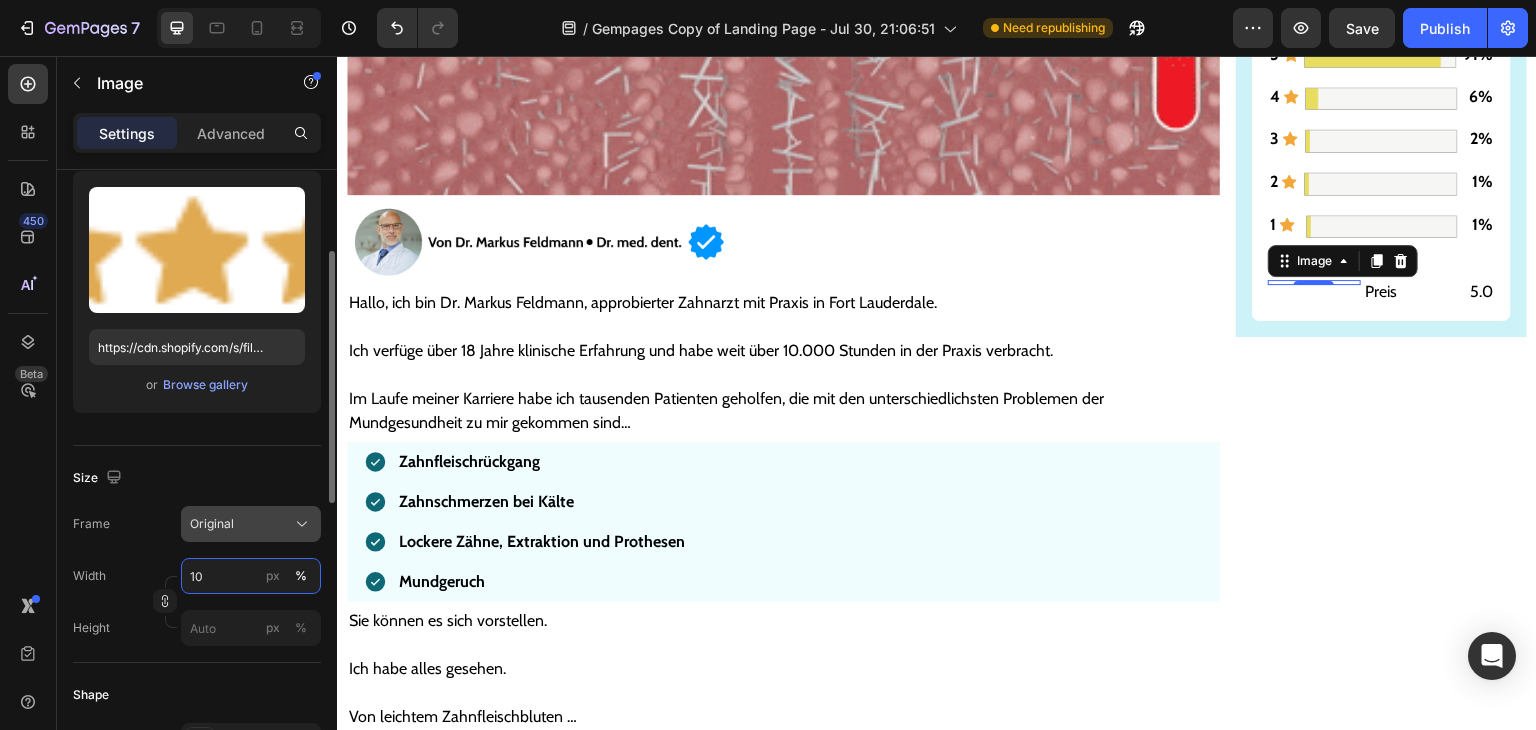 type on "100" 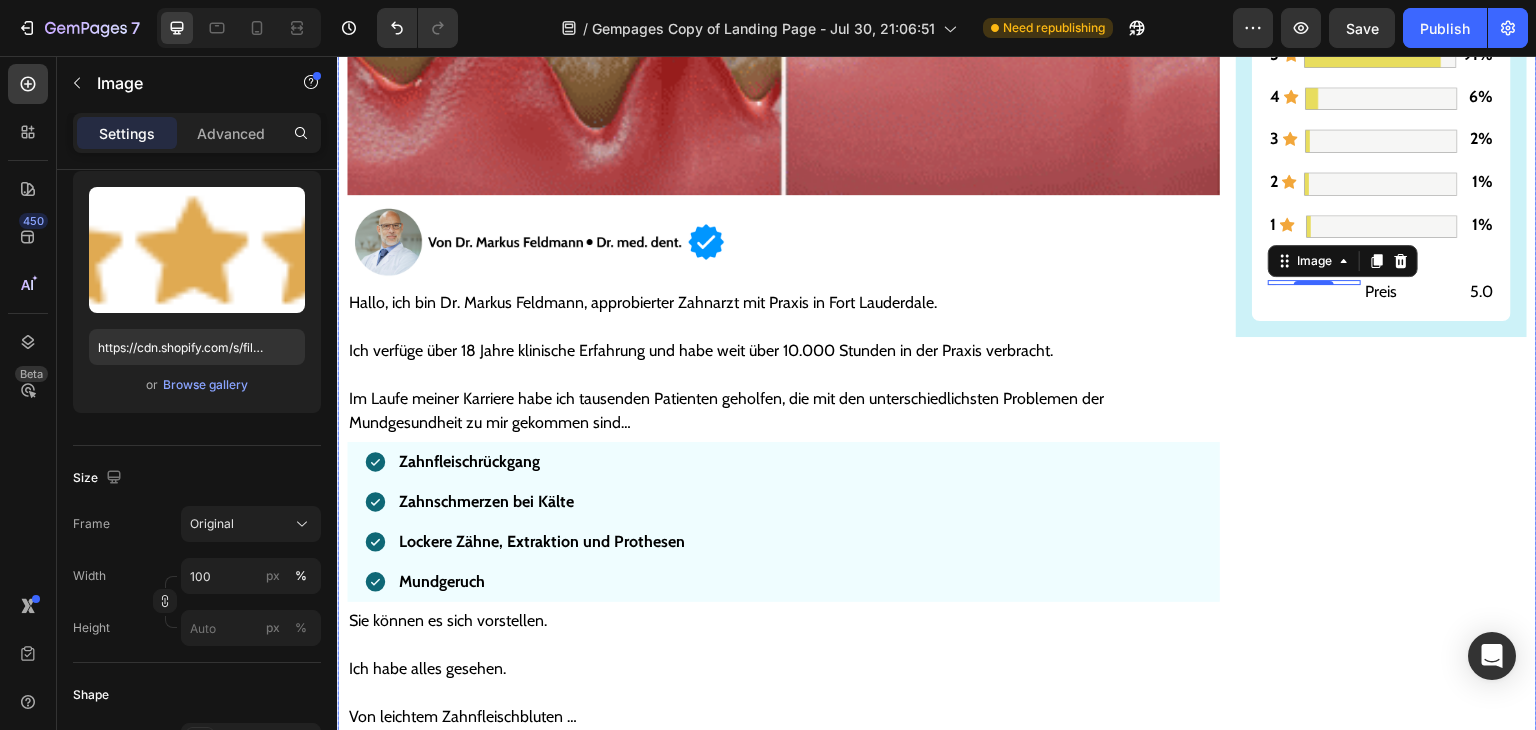 click on "Gesünderes & stärkeres Zahnfleisch – oder Geld zurück! Text Block Image ZU GESÜNDEREM ZAHNFLEISCH >> Button Bewertungen Text Block
Icon
Icon
Icon
Icon
Icon 4,9/5 Text Block Row 5889 Bewertungen Text Block 5 Text Block
Icon Image 91% Text Block Row 4 Text Block
Icon Image 6% Text Block Row 3 Text Block
Icon Image 2% Text Block Row 2 Text Block
Icon Image 1% Text Block Row 1 Text Block
Icon Image 1% Text Block Row Nach Merkmal Text Block Image   0 Preis Text Block 5.0 Text Block Row Row Row" at bounding box center (1381, 5541) 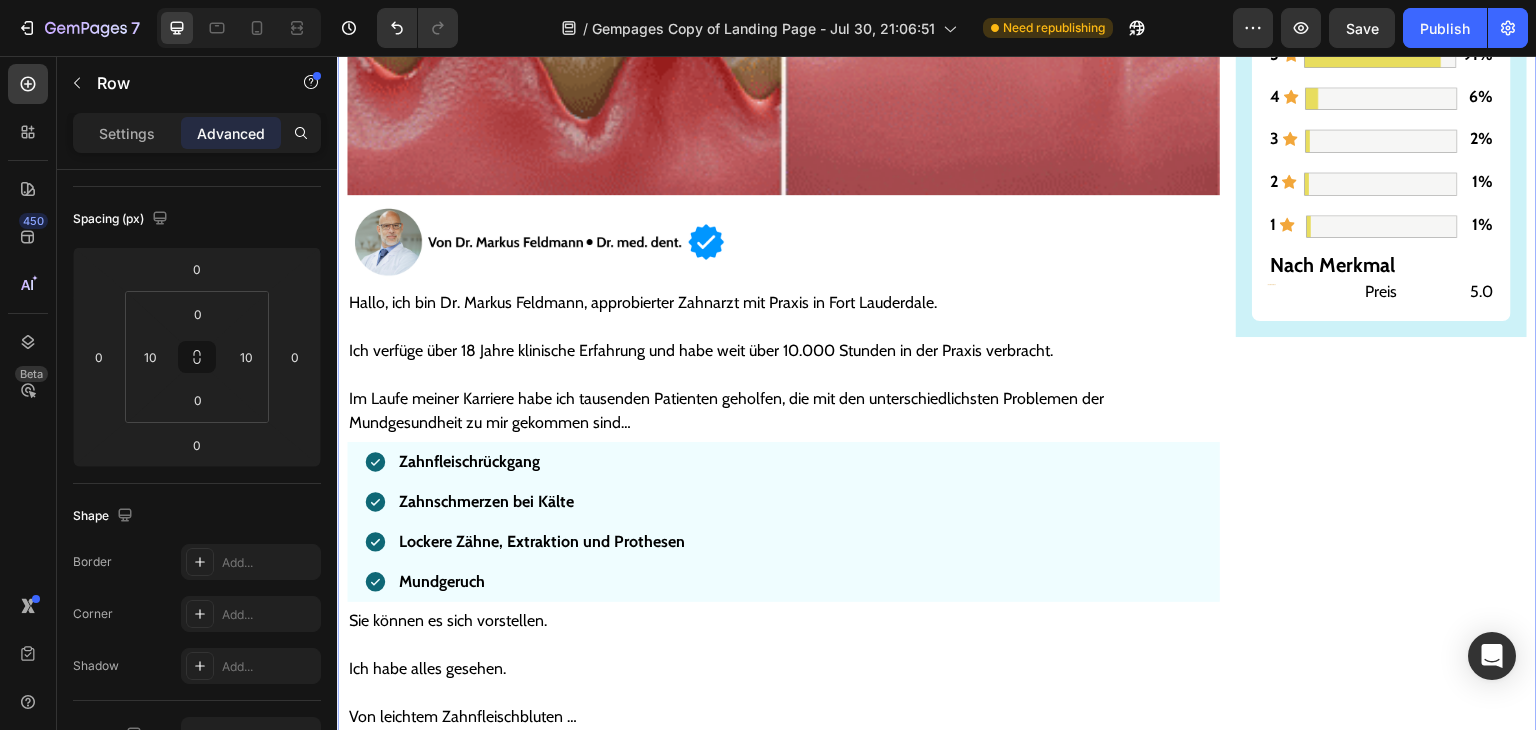 scroll, scrollTop: 0, scrollLeft: 0, axis: both 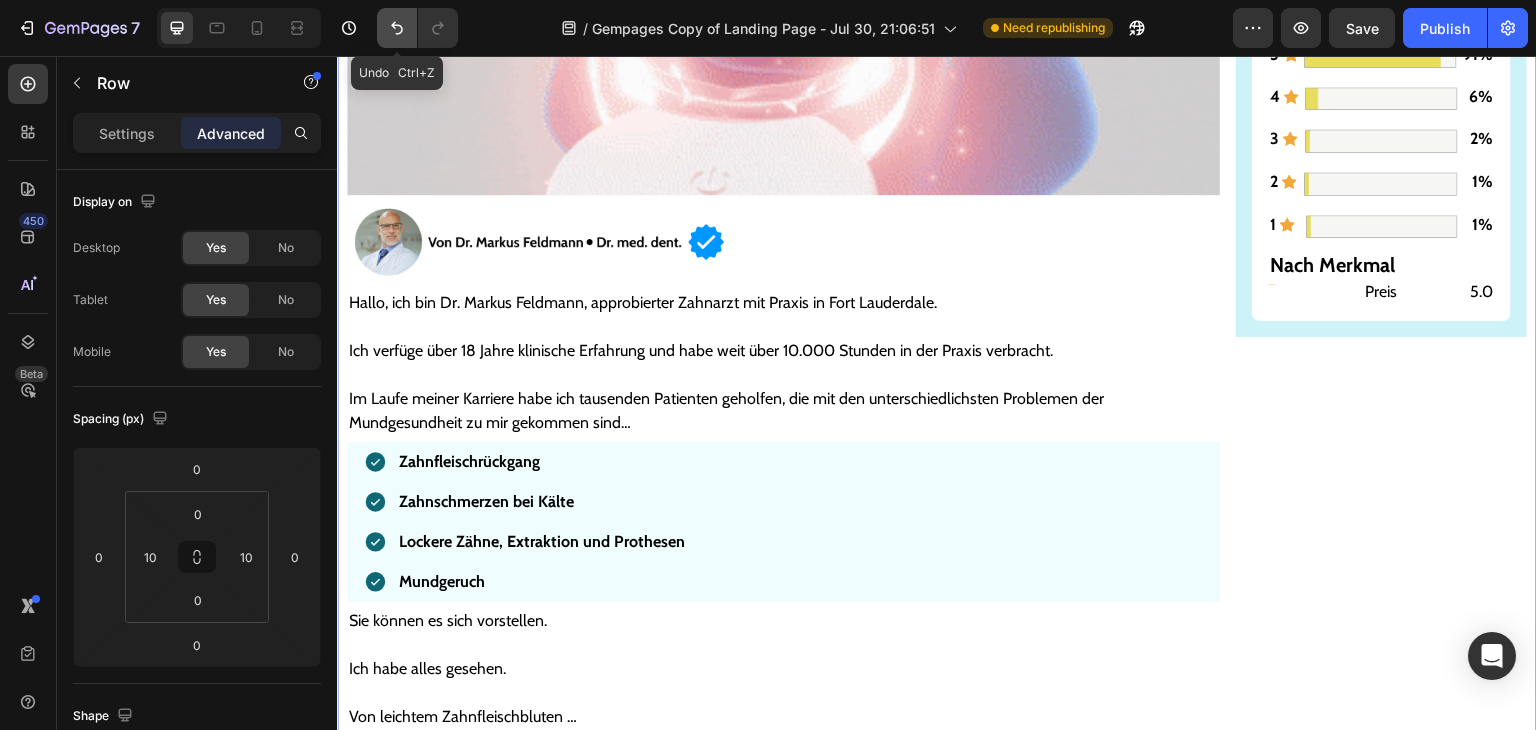 click 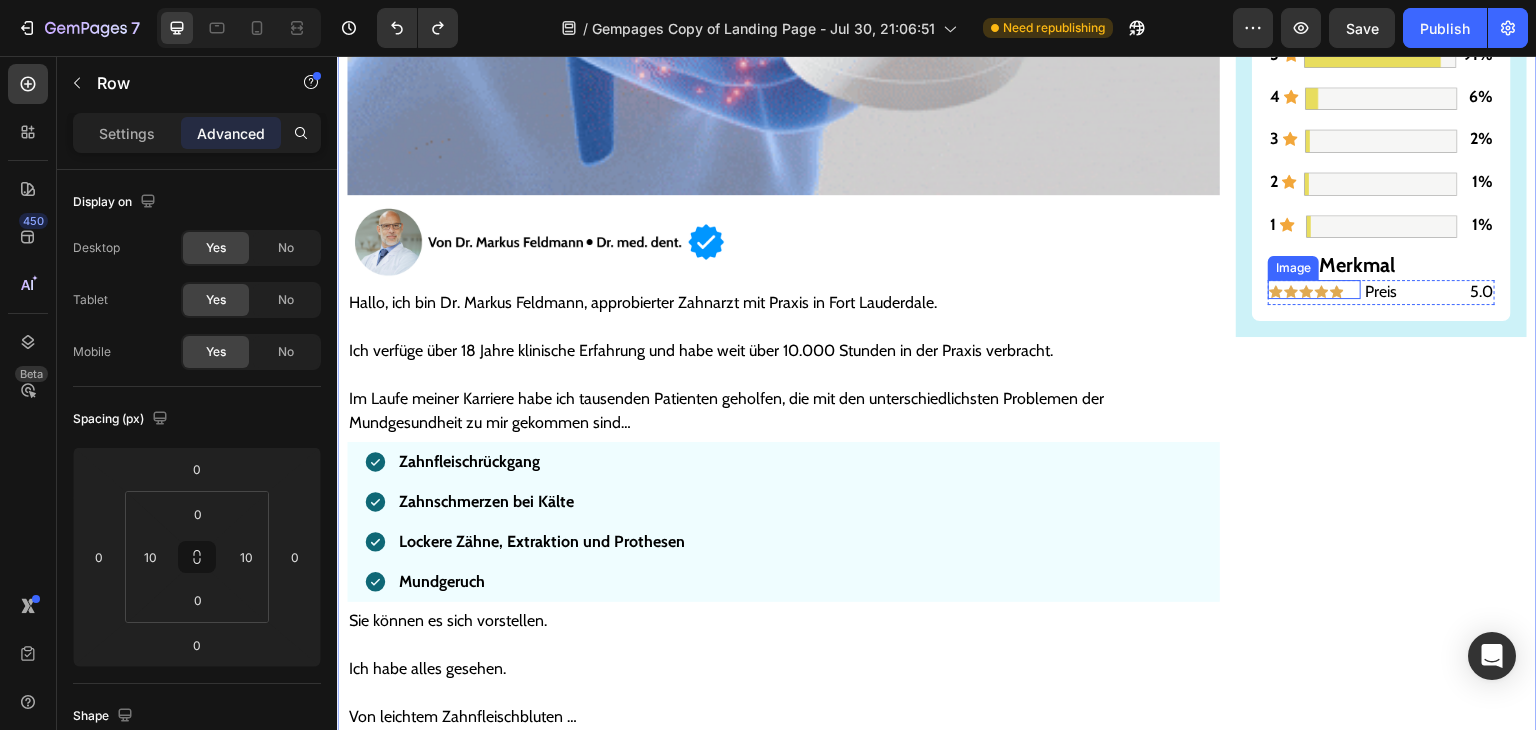 click at bounding box center (1307, 291) 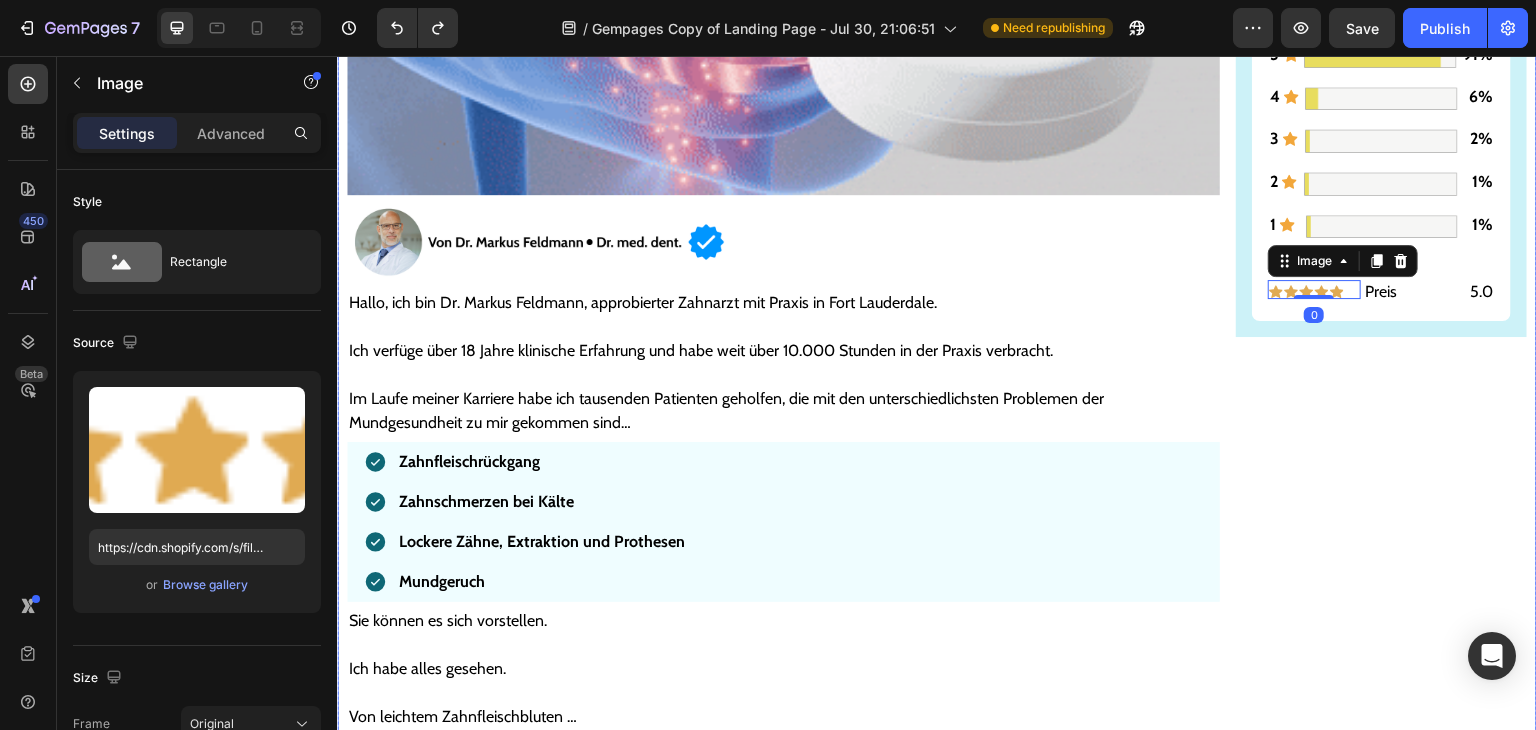 click on "Gesünderes & stärkeres Zahnfleisch – oder Geld zurück! Text Block Image ZU GESÜNDEREM ZAHNFLEISCH >> Button Bewertungen Text Block
Icon
Icon
Icon
Icon
Icon 4,9/5 Text Block Row 5889 Bewertungen Text Block 5 Text Block
Icon Image 91% Text Block Row 4 Text Block
Icon Image 6% Text Block Row 3 Text Block
Icon Image 2% Text Block Row 2 Text Block
Icon Image 1% Text Block Row 1 Text Block
Icon Image 1% Text Block Row Nach Merkmal Text Block Image   0 Preis Text Block 5.0 Text Block Row Row Row" at bounding box center (1381, 5541) 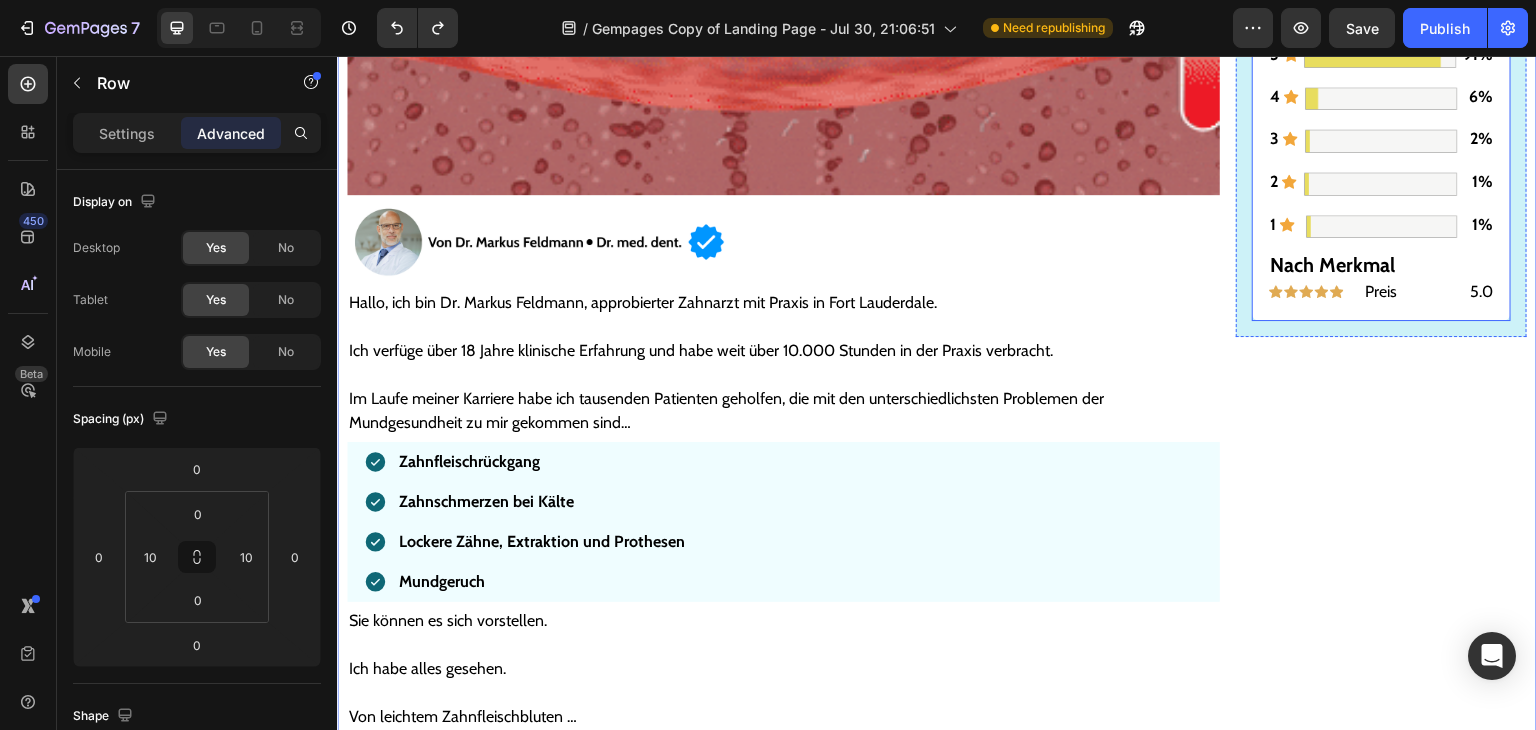 click at bounding box center (1307, 291) 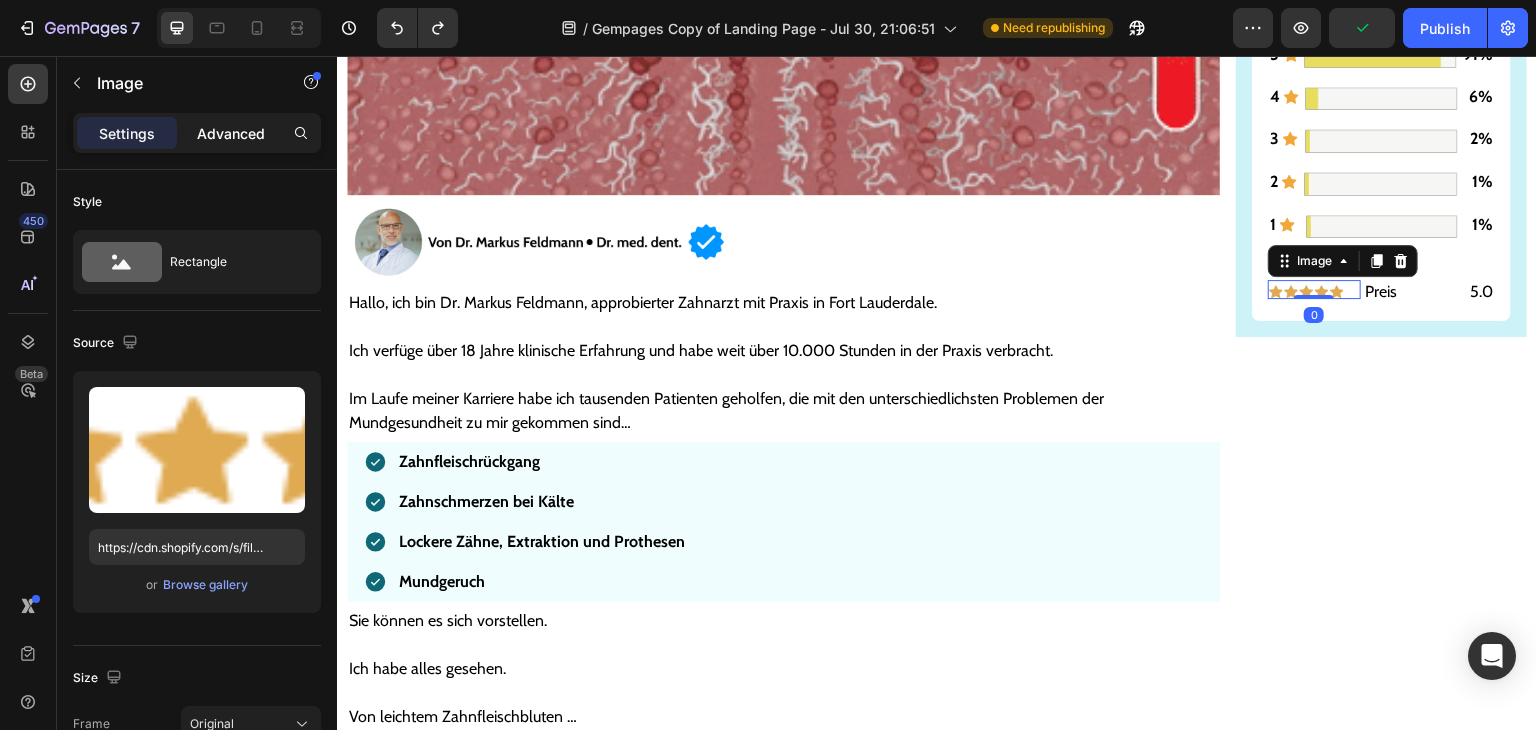 click on "Advanced" at bounding box center (231, 133) 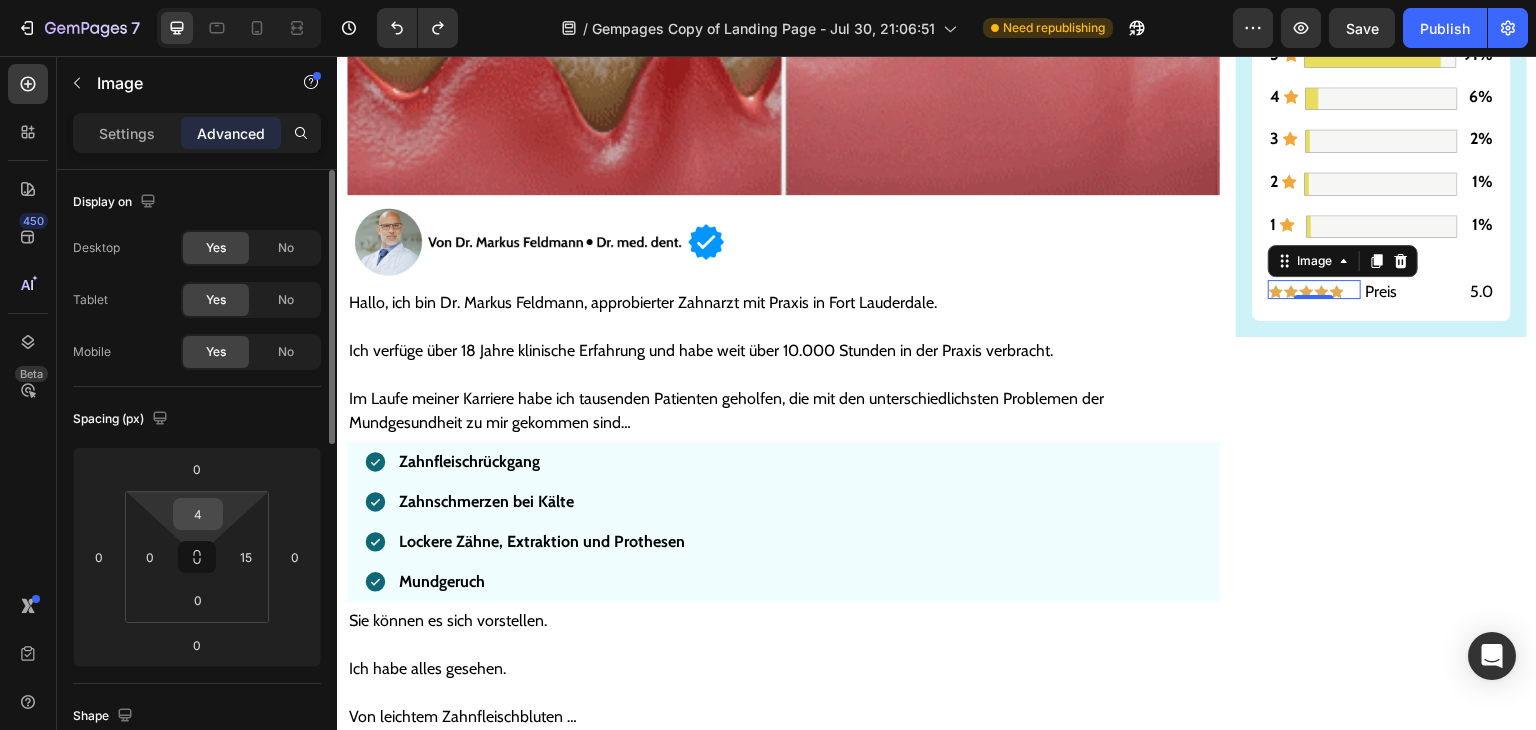 click on "4" at bounding box center [198, 514] 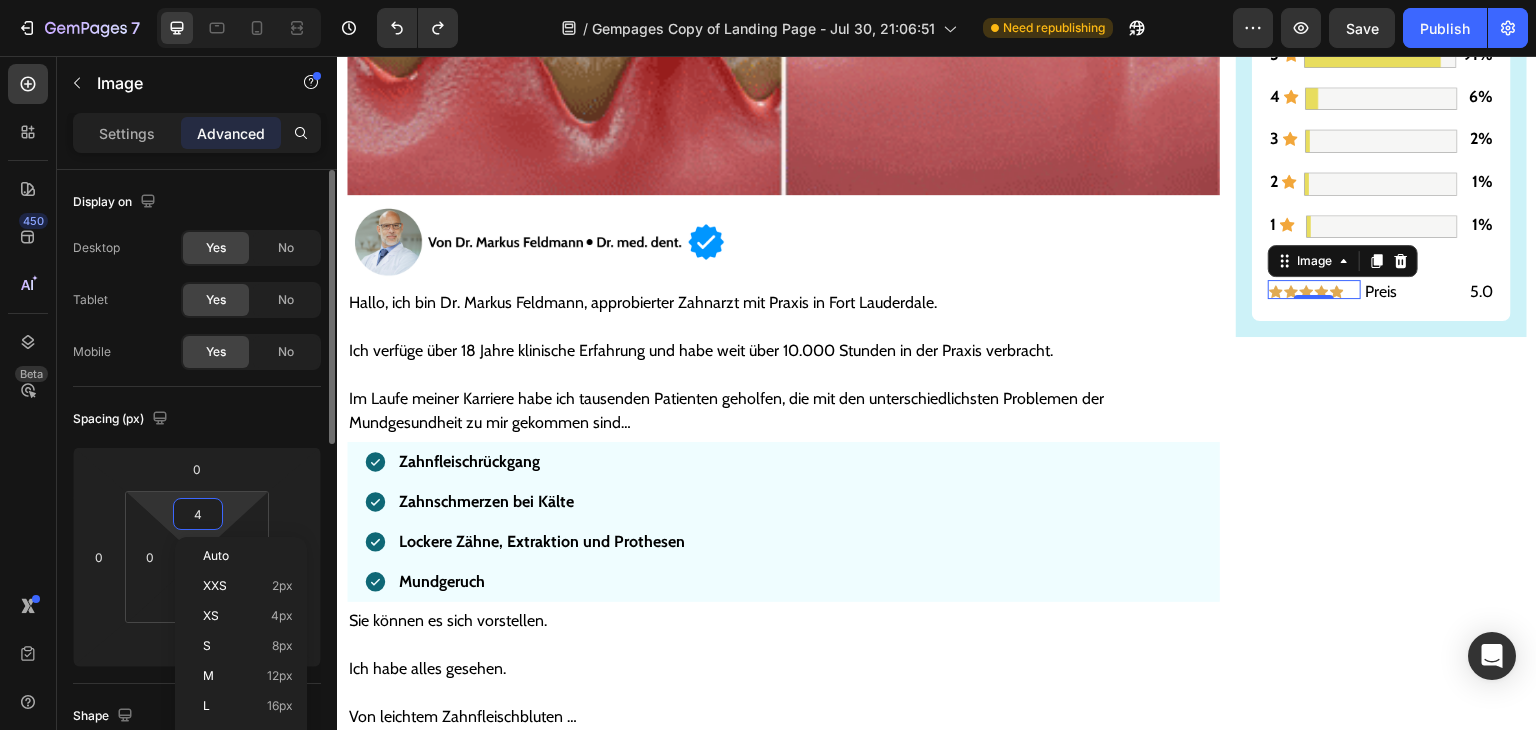 type on "6" 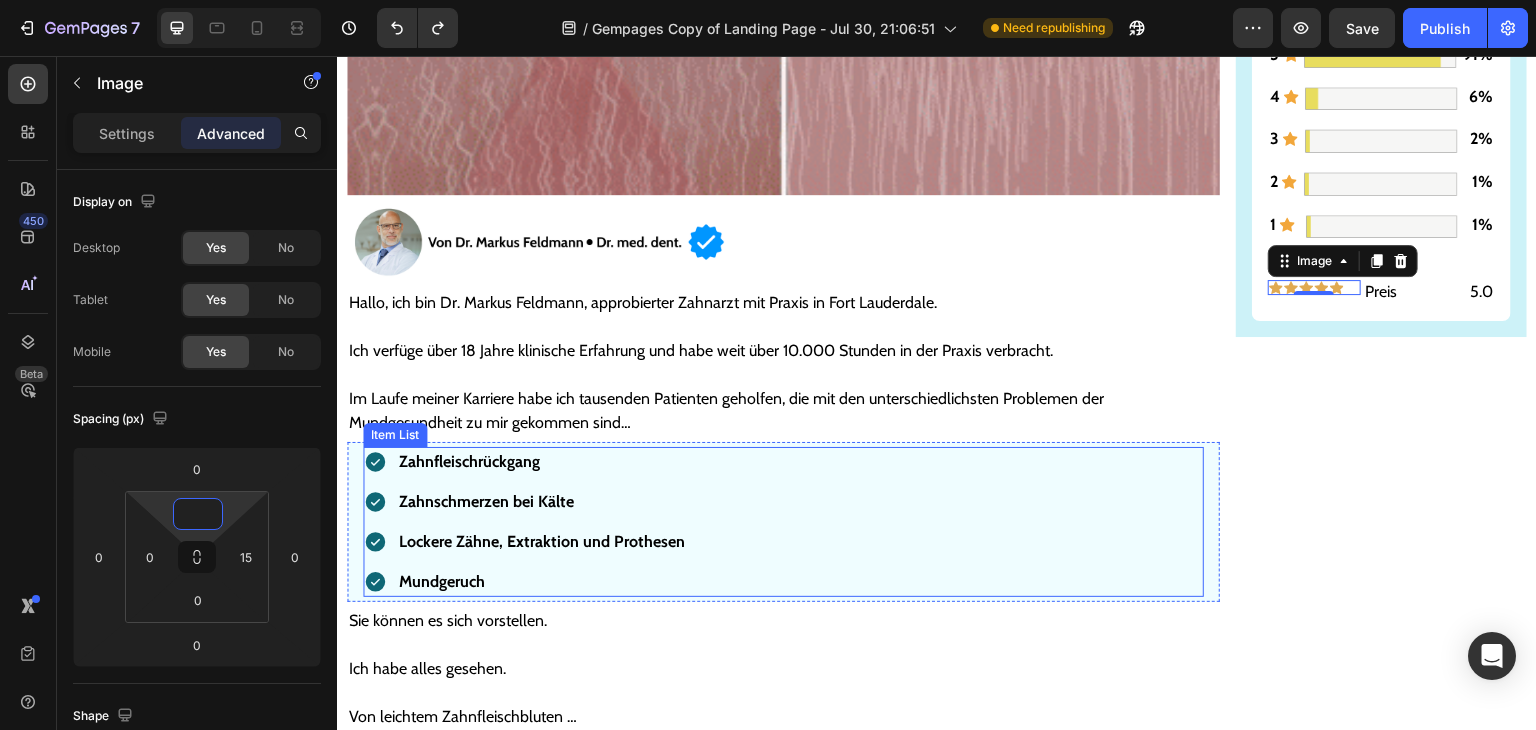 type on "5" 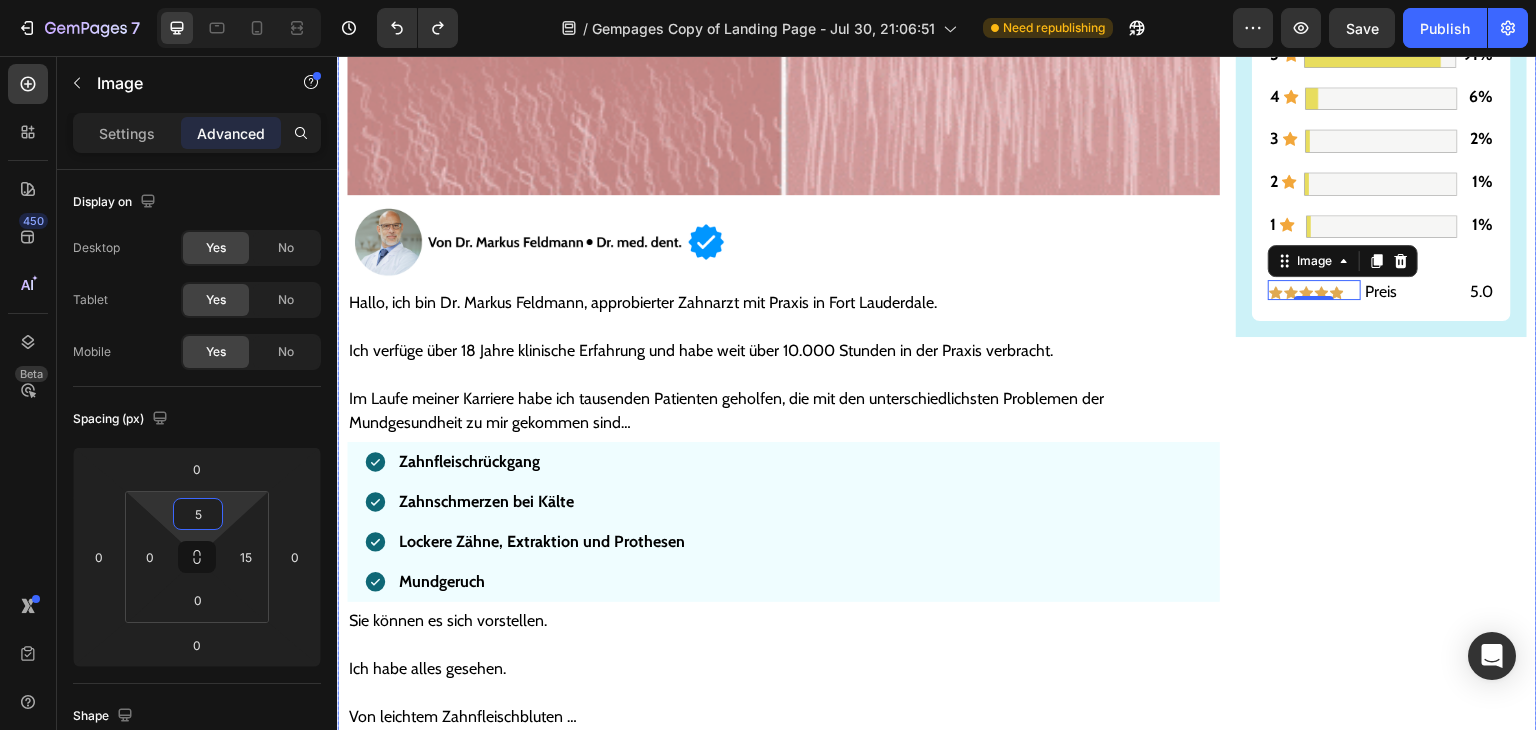 click on "Gesünderes & stärkeres Zahnfleisch – oder Geld zurück! Text Block Image ZU GESÜNDEREM ZAHNFLEISCH >> Button Bewertungen Text Block
Icon
Icon
Icon
Icon
Icon 4,9/5 Text Block Row 5889 Bewertungen Text Block 5 Text Block
Icon Image 91% Text Block Row 4 Text Block
Icon Image 6% Text Block Row 3 Text Block
Icon Image 2% Text Block Row 2 Text Block
Icon Image 1% Text Block Row 1 Text Block
Icon Image 1% Text Block Row Nach Merkmal Text Block Image   0 Preis Text Block 5.0 Text Block Row Row Row" at bounding box center [1381, 5541] 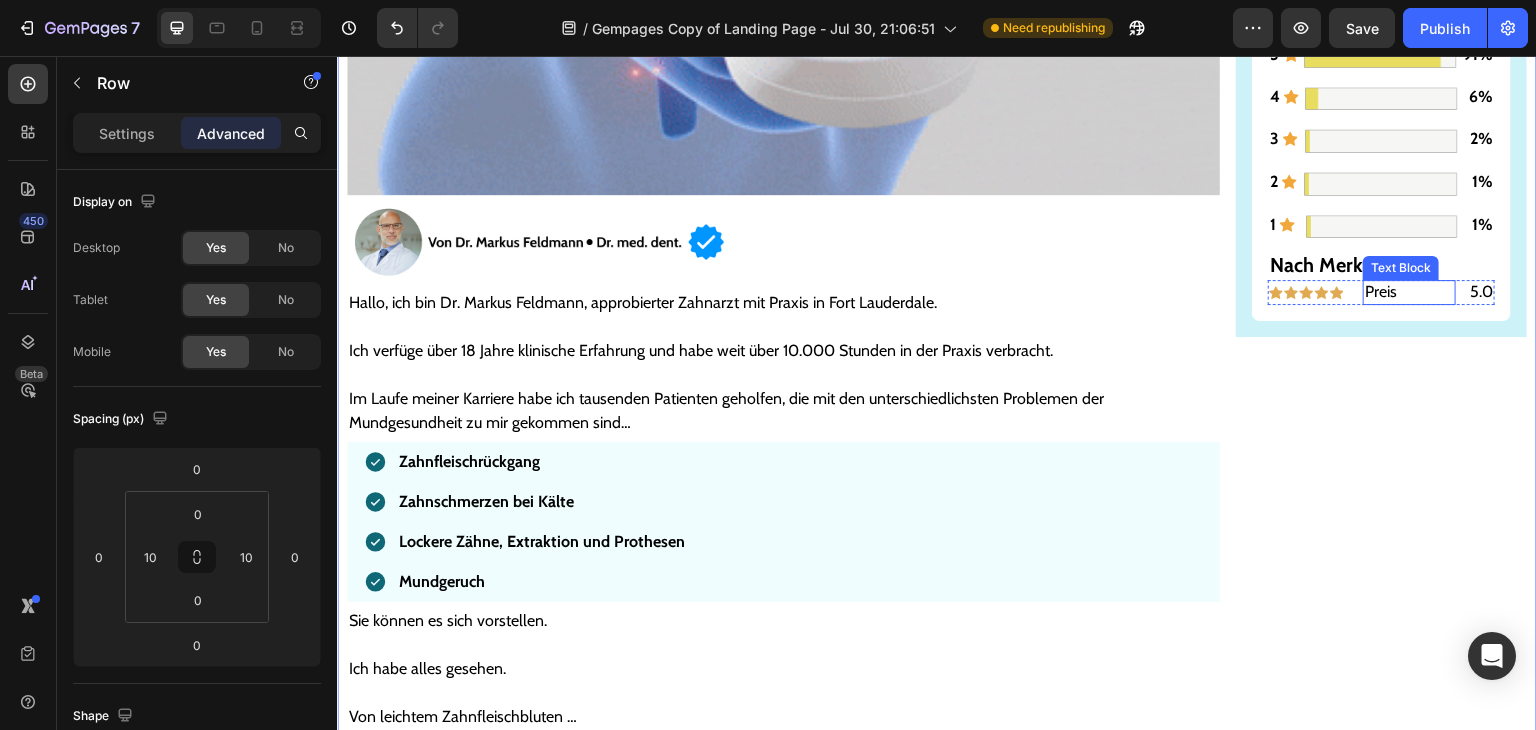click on "Preis" at bounding box center (1409, 292) 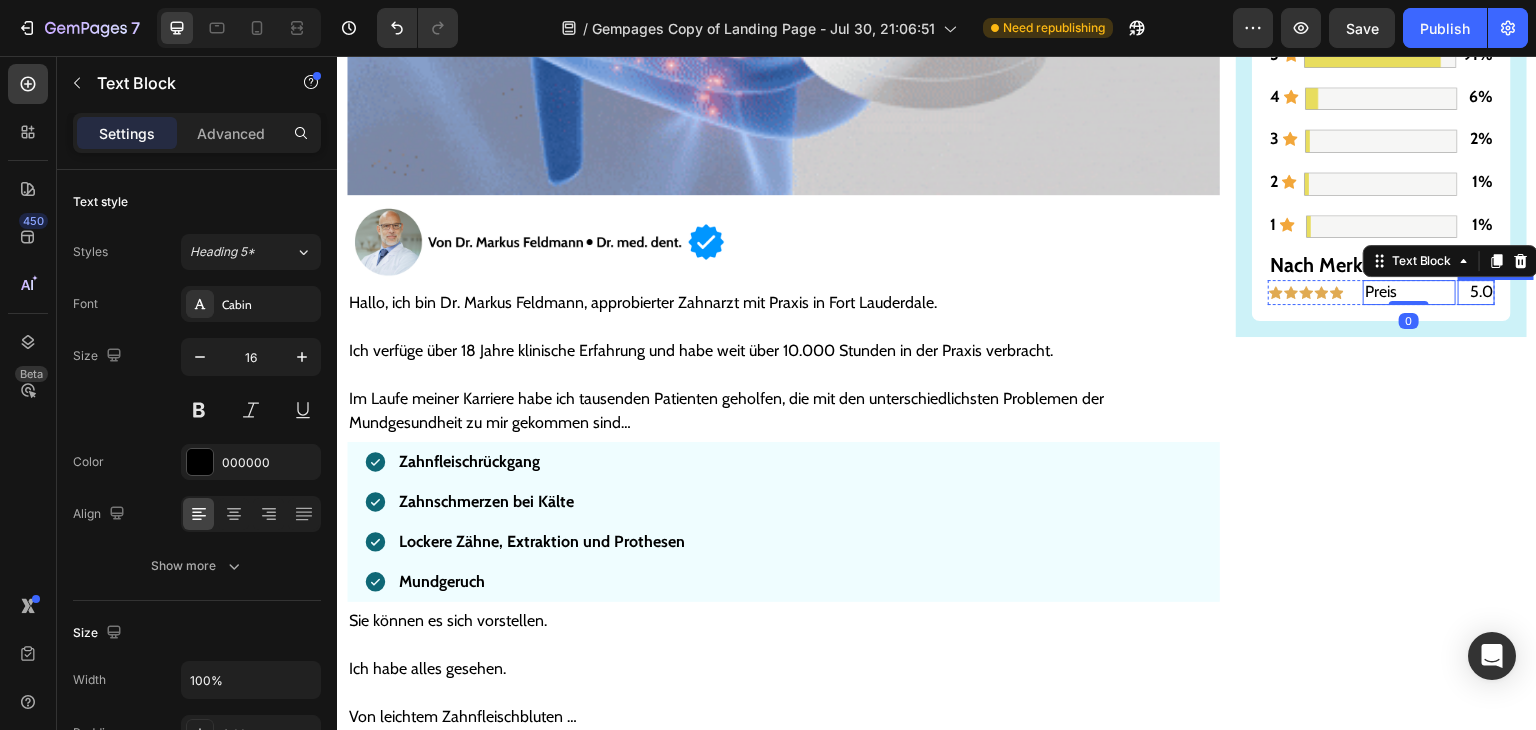 click on "5.0" at bounding box center (1476, 292) 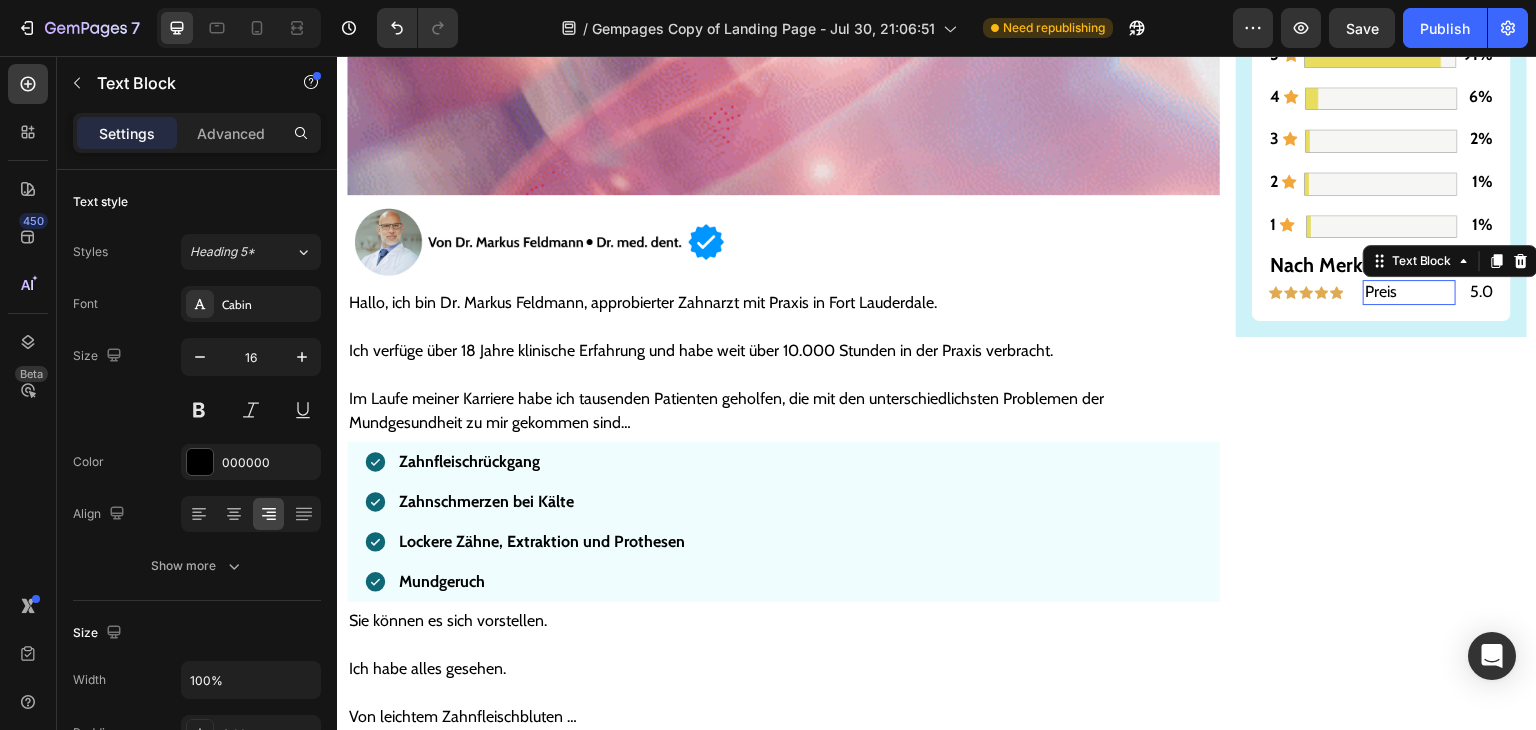 click on "Preis Text Block   0" at bounding box center (1409, 292) 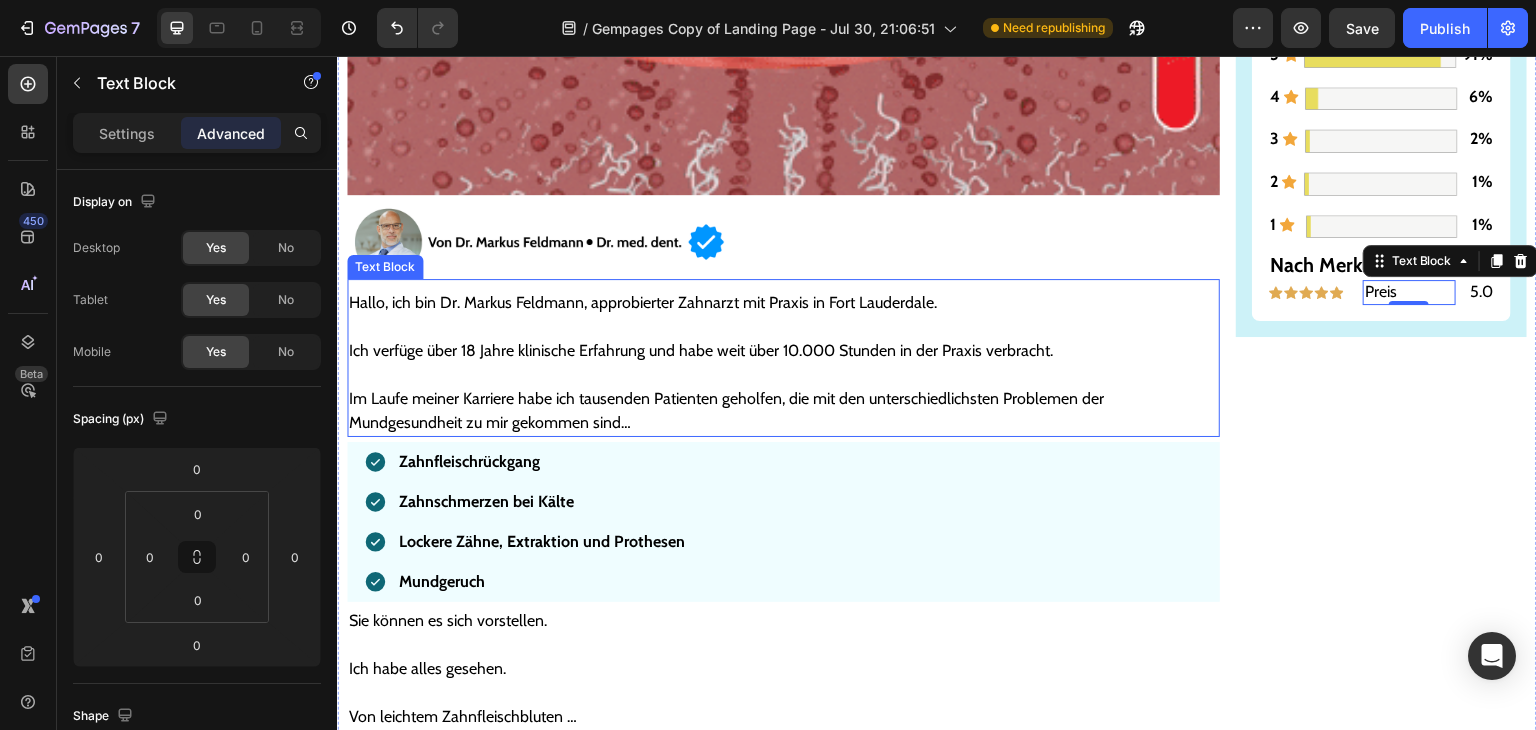 click at bounding box center (783, 375) 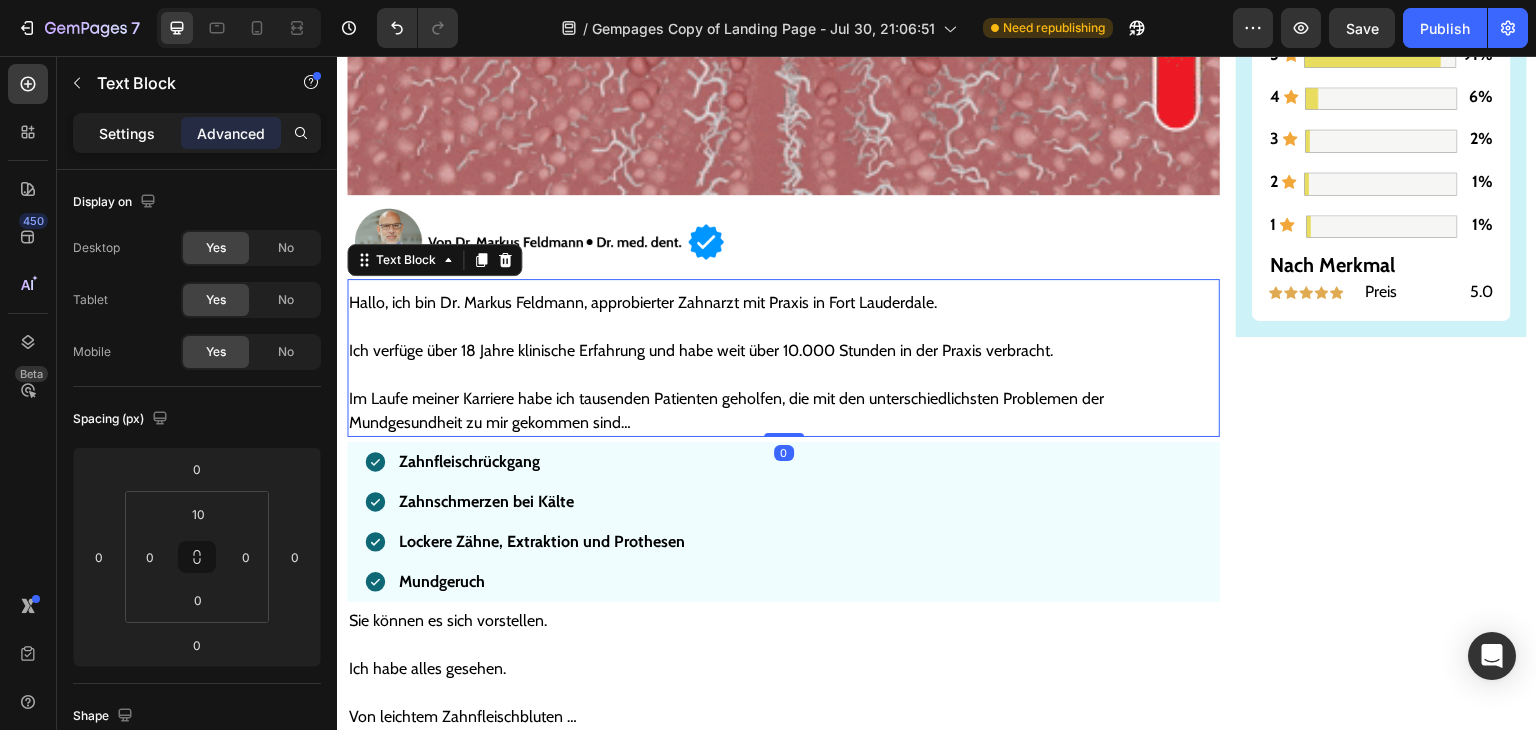 click on "Settings" 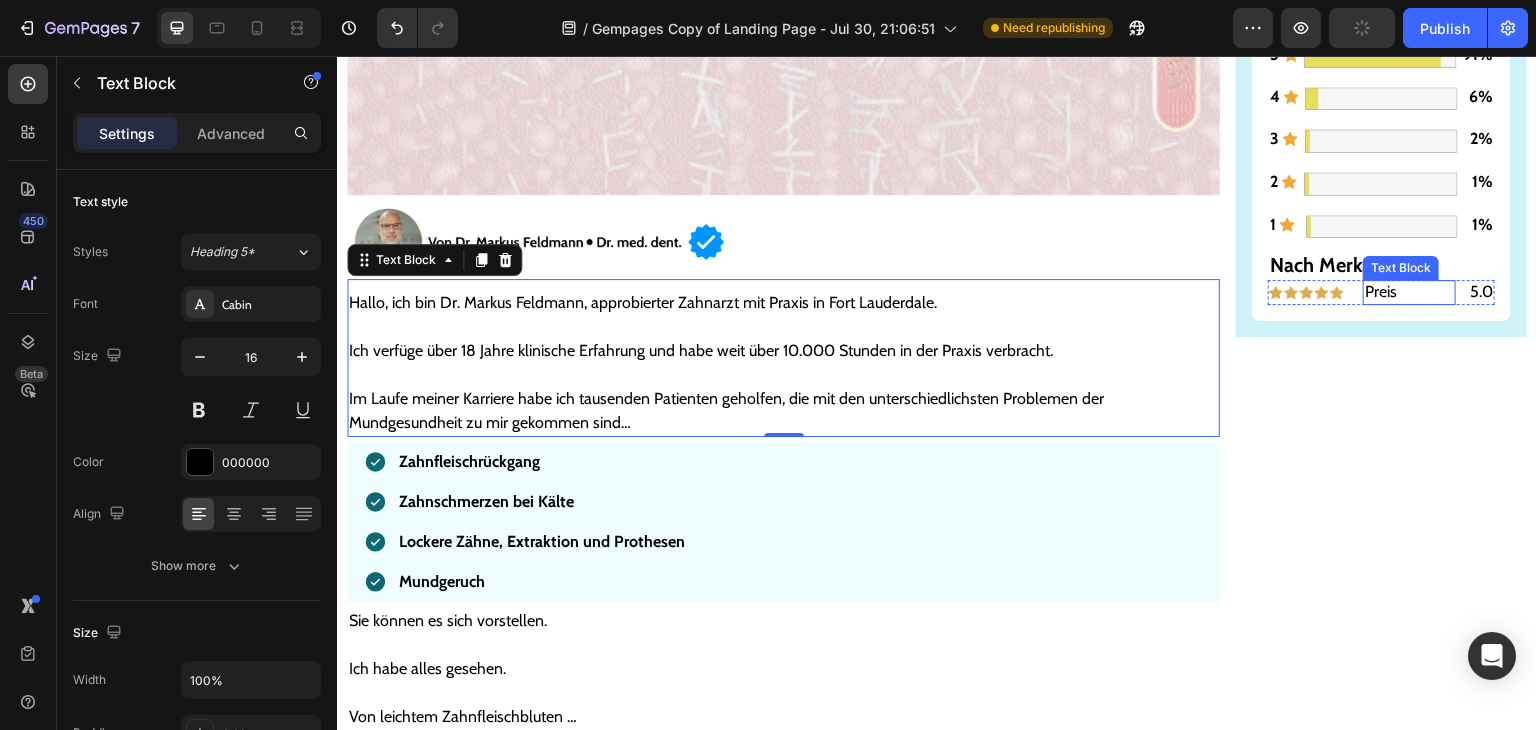 click on "Preis" at bounding box center (1409, 292) 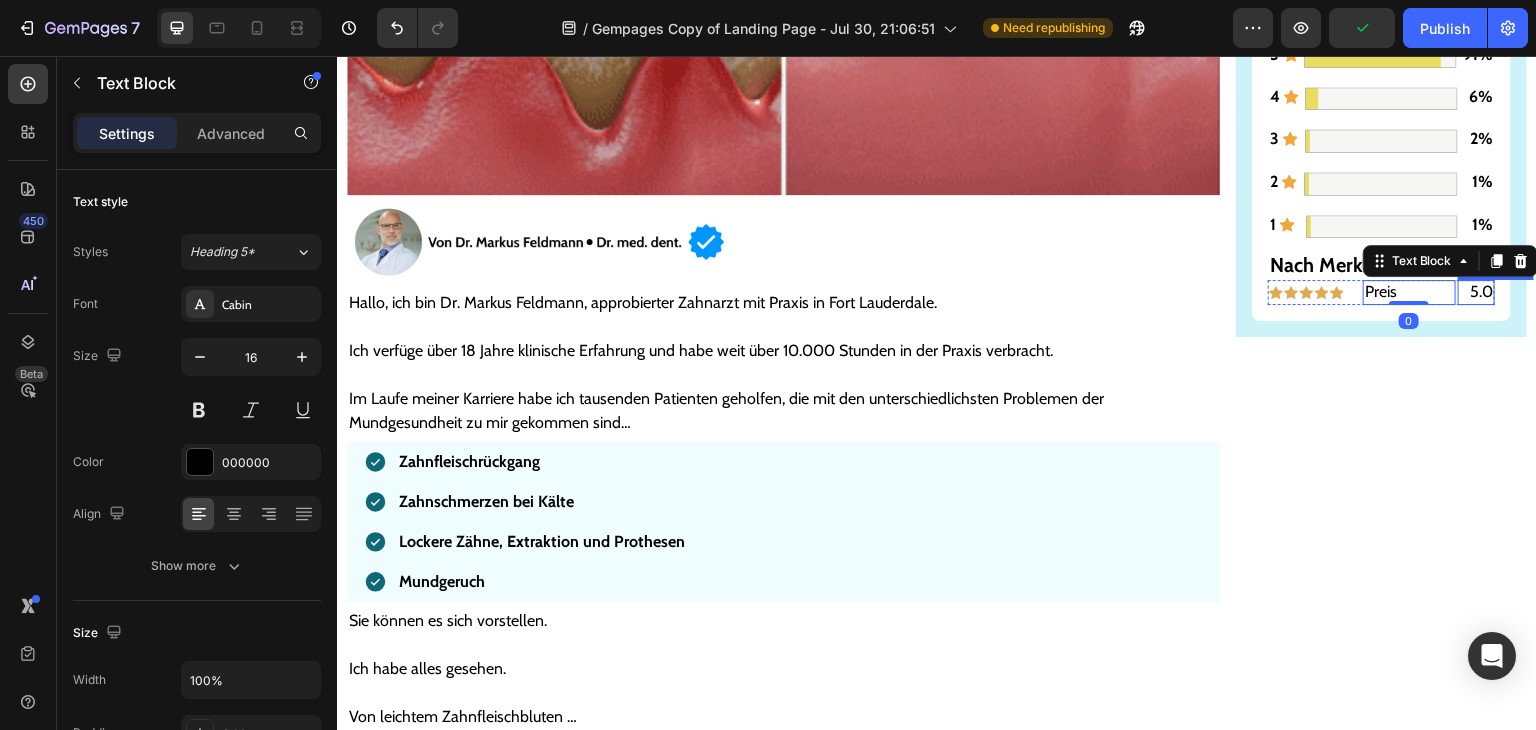 click on "Bewertungen Text Block
Icon
Icon
Icon
Icon
Icon 4,9/5 Text Block Row 5889 Bewertungen Text Block 5 Text Block
Icon Image 91% Text Block Row 4 Text Block
Icon Image 6% Text Block Row 3 Text Block
Icon Image 2% Text Block Row 2 Text Block
Icon Image 1% Text Block Row 1 Text Block
Icon Image 1% Text Block Row Nach Merkmal Text Block Image Preis Text Block   0 5.0 Text Block Row Row" at bounding box center [1381, 124] 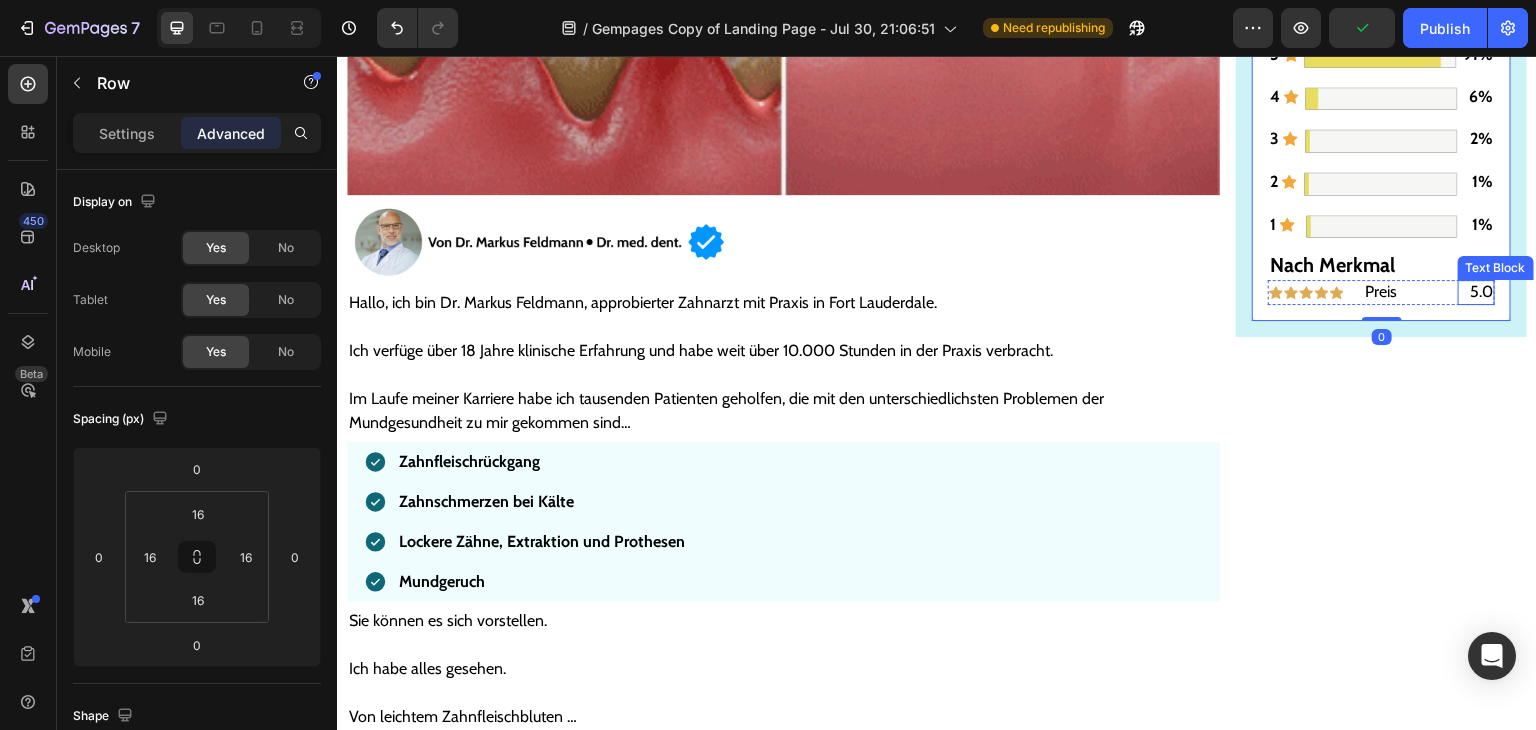 click on "5.0" at bounding box center (1476, 292) 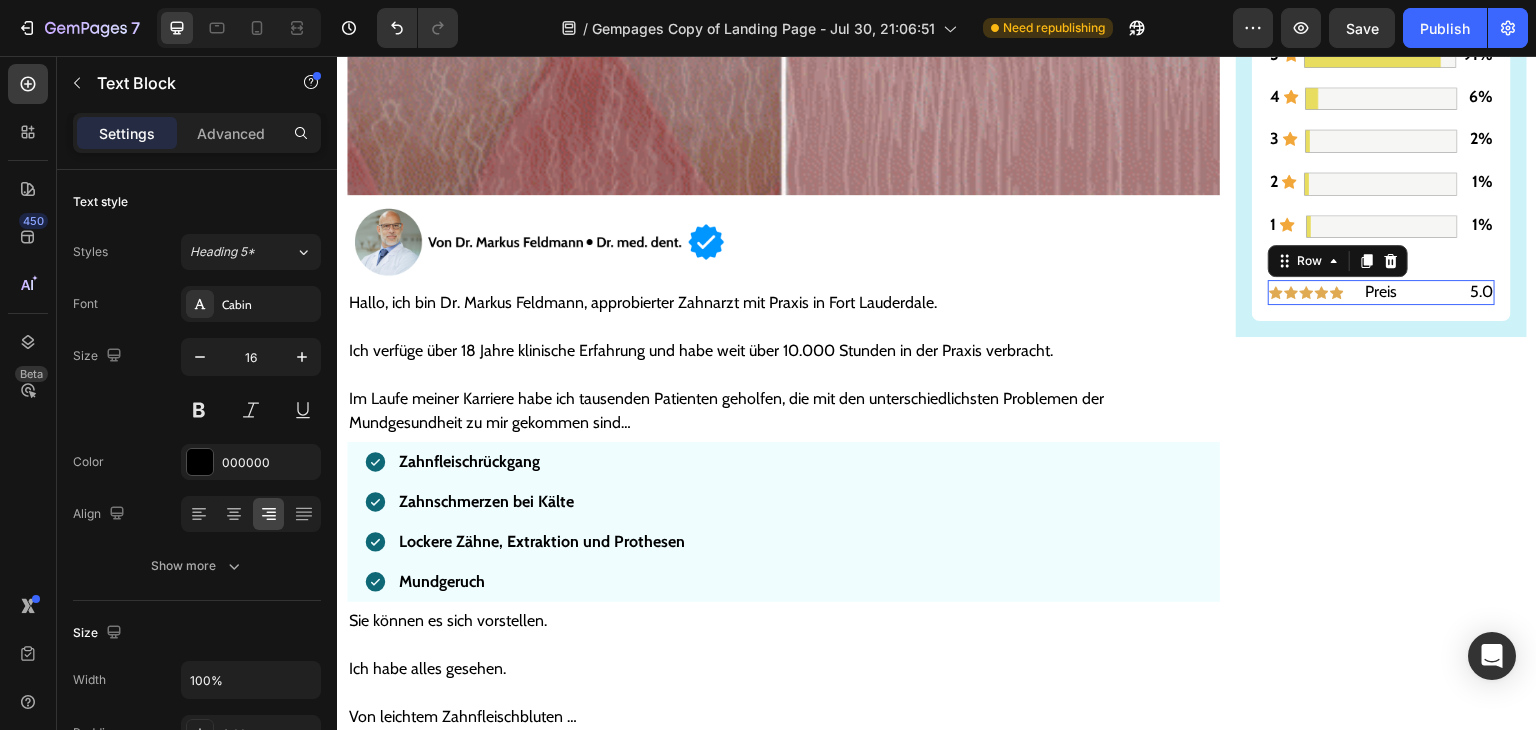 click on "Image" at bounding box center (1314, 292) 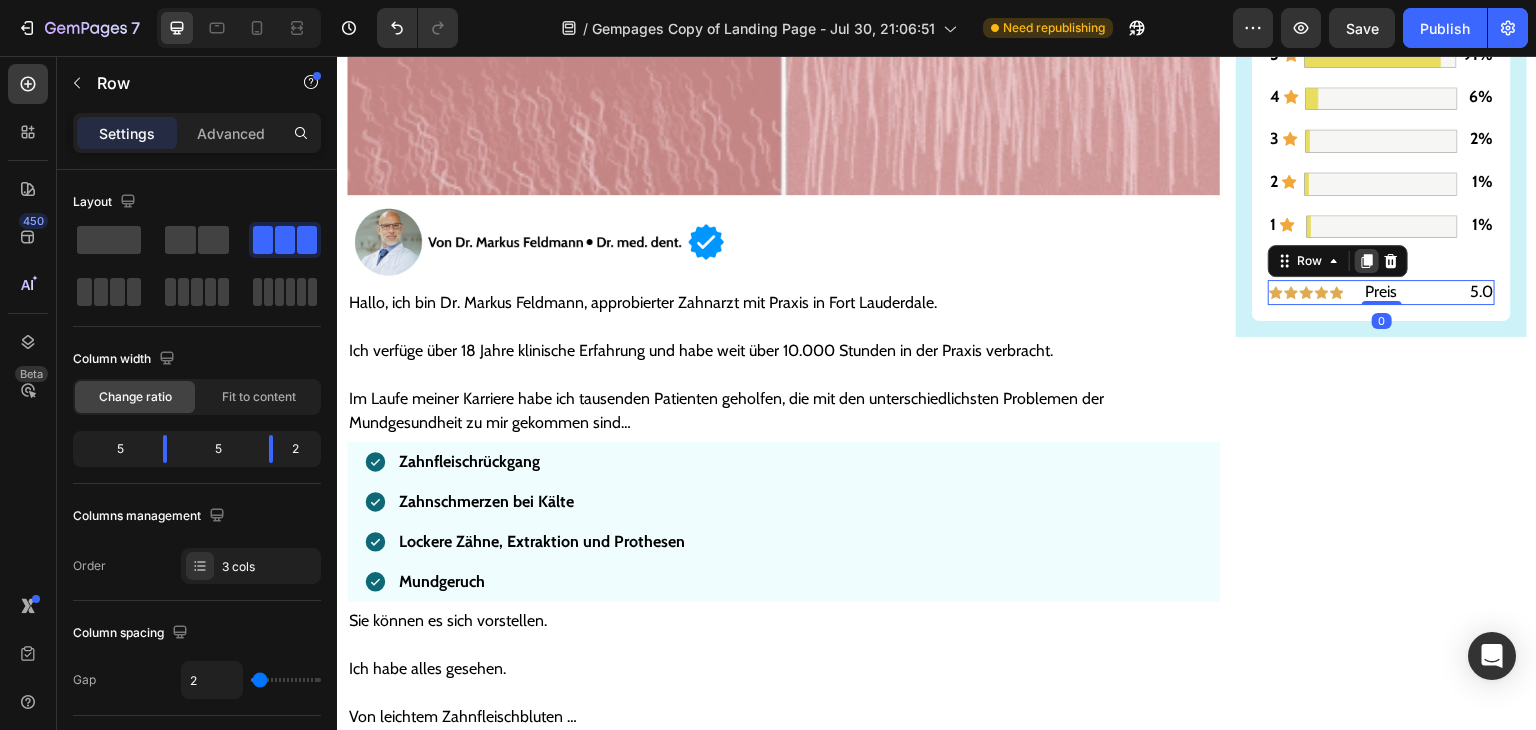 click 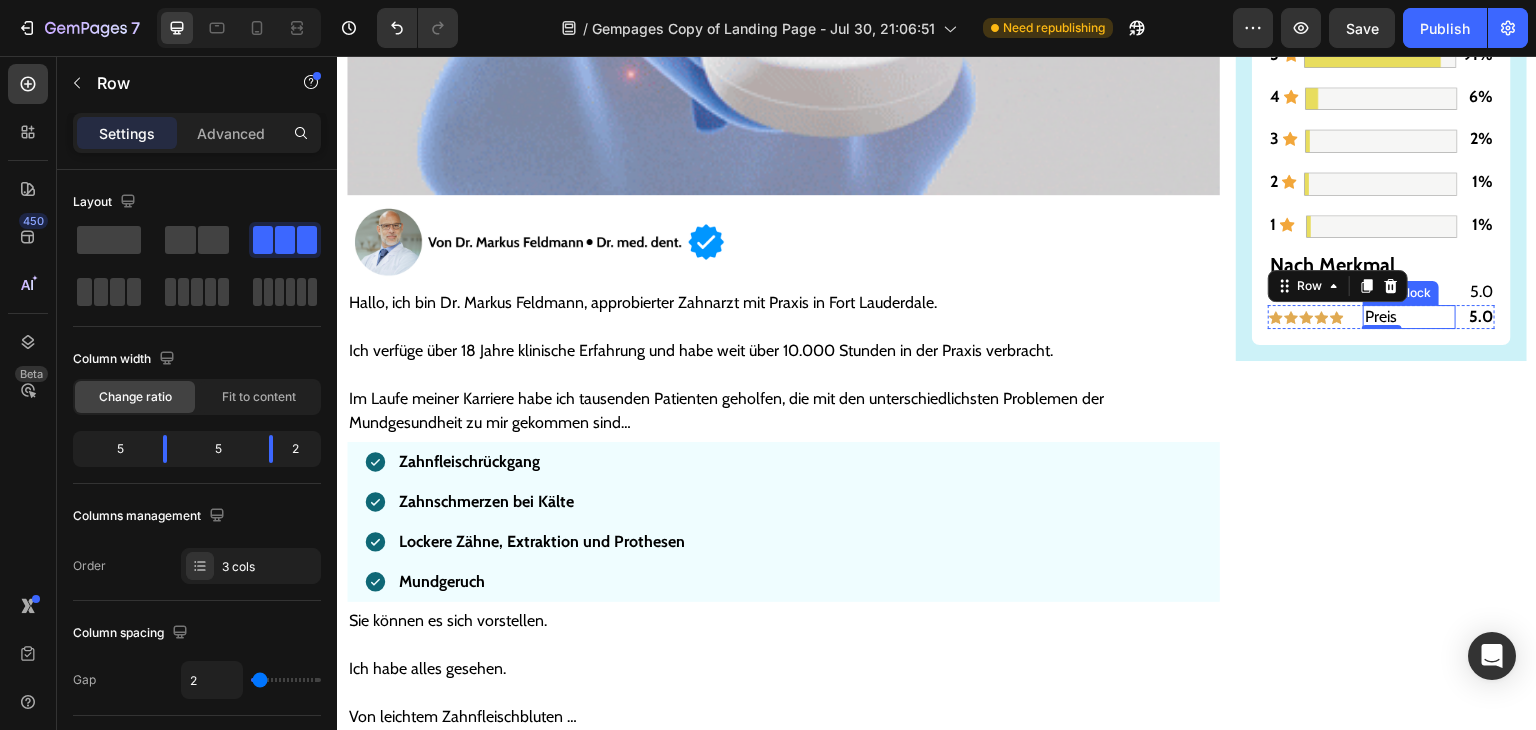 click on "Preis" at bounding box center (1409, 317) 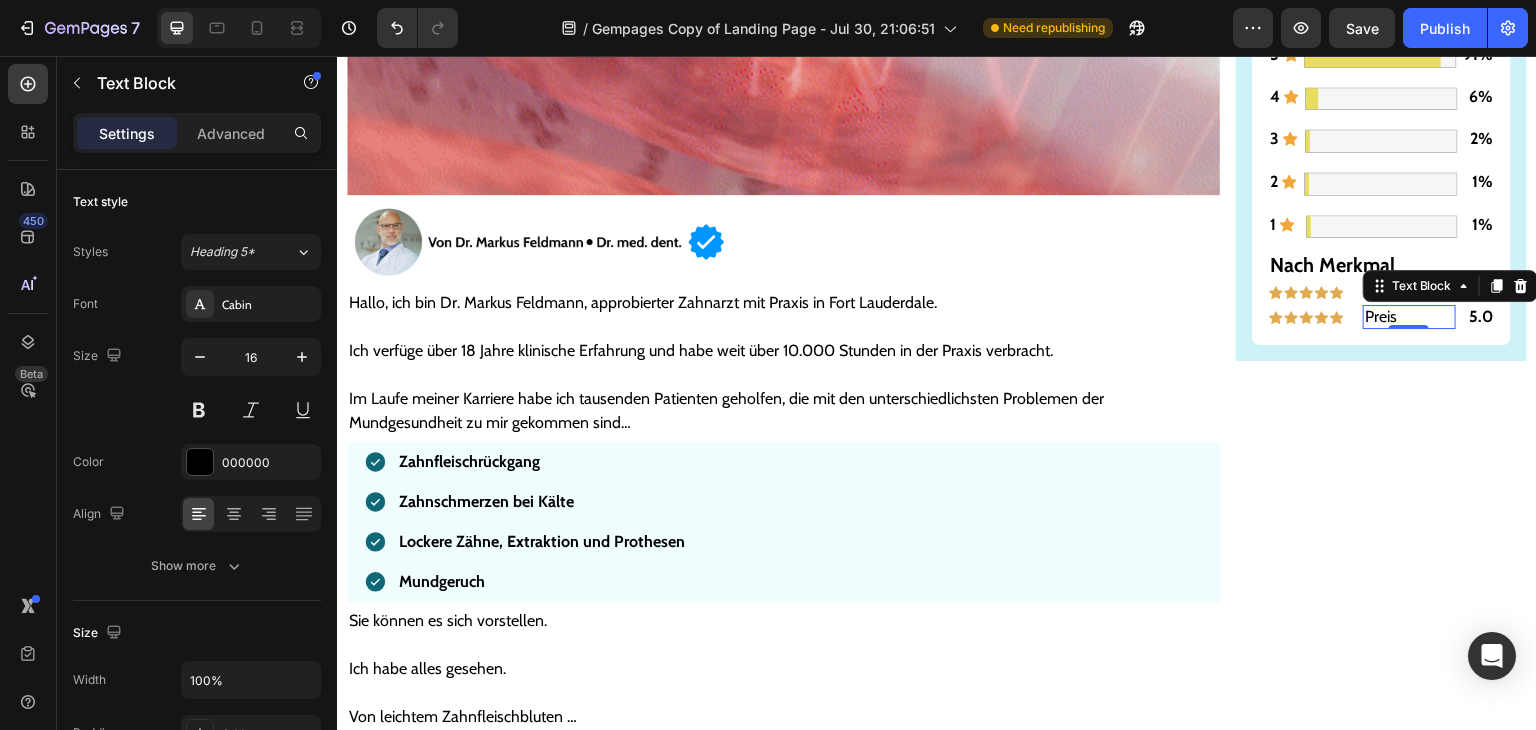 click on "Preis" at bounding box center (1409, 317) 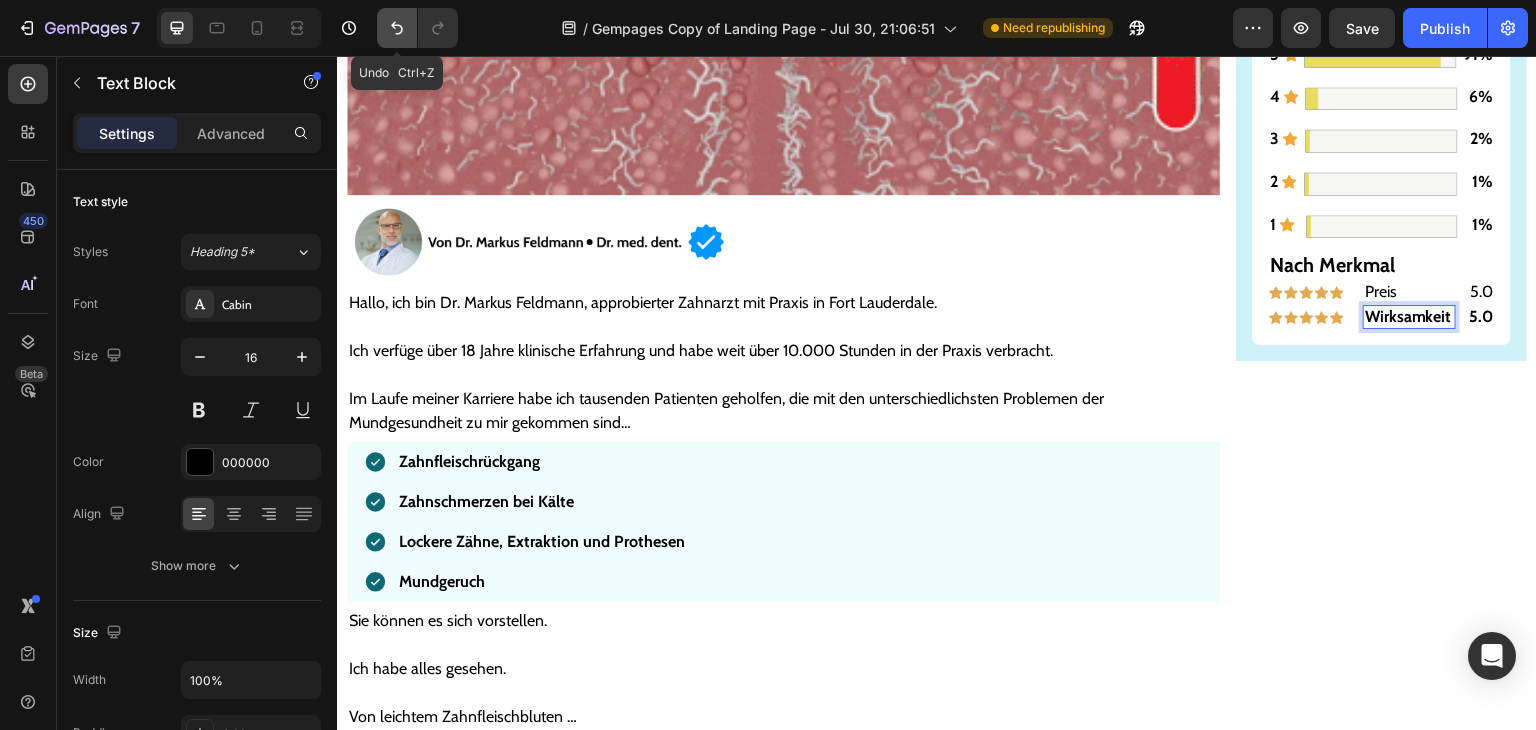 click 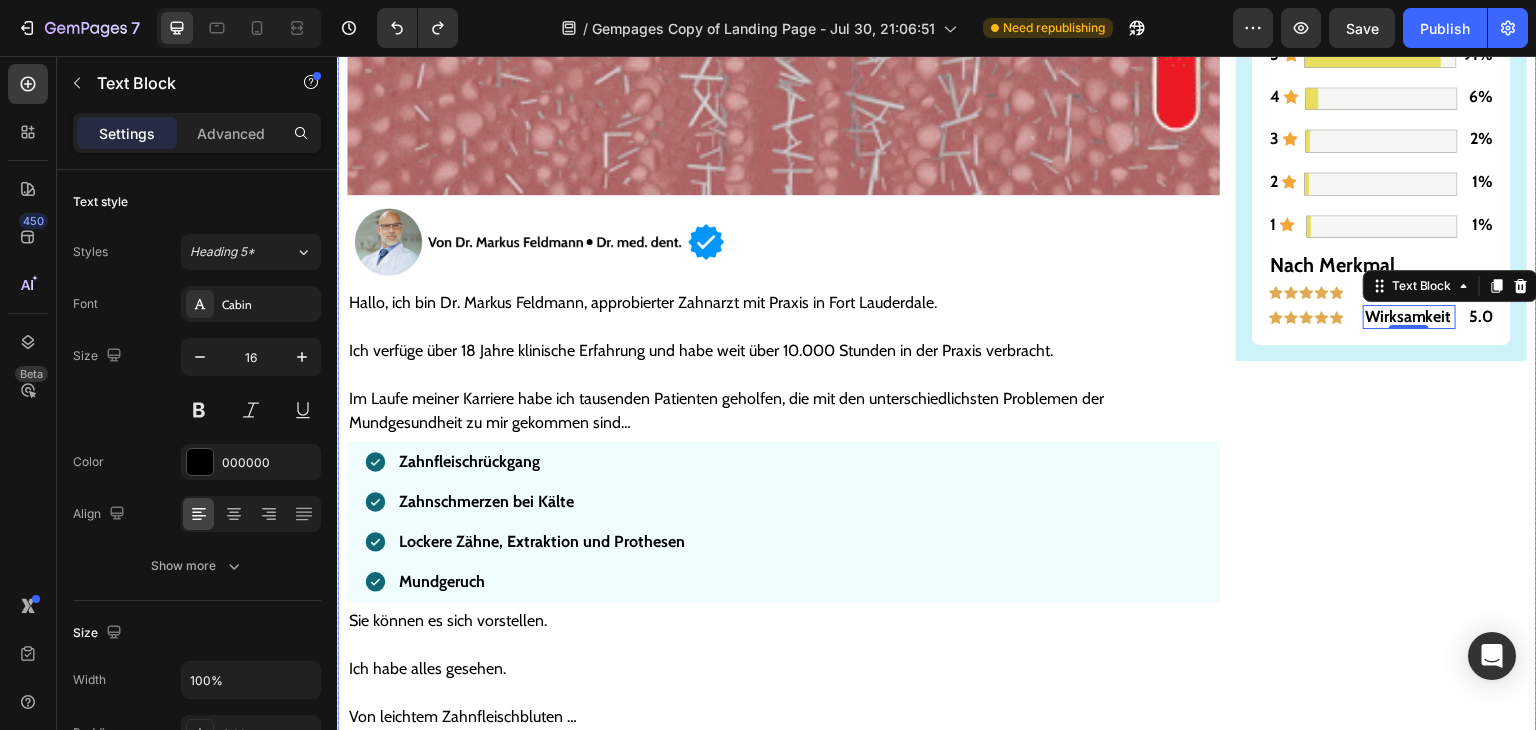 click on "Gesünderes & stärkeres Zahnfleisch – oder Geld zurück! Text Block Image ZU GESÜNDEREM ZAHNFLEISCH >> Button Bewertungen Text Block
Icon
Icon
Icon
Icon
Icon 4,9/5 Text Block Row 5889 Bewertungen Text Block 5 Text Block
Icon Image 91% Text Block Row 4 Text Block
Icon Image 6% Text Block Row 3 Text Block
Icon Image 2% Text Block Row 2 Text Block
Icon Image 1% Text Block Row 1 Text Block
Icon Image 1% Text Block Row Nach Merkmal Text Block Image Preis Text Block 5.0 Text Block Row Image Wirksamkeit Text Block   0 5.0 Text Block Row Row Row" at bounding box center (1381, 5541) 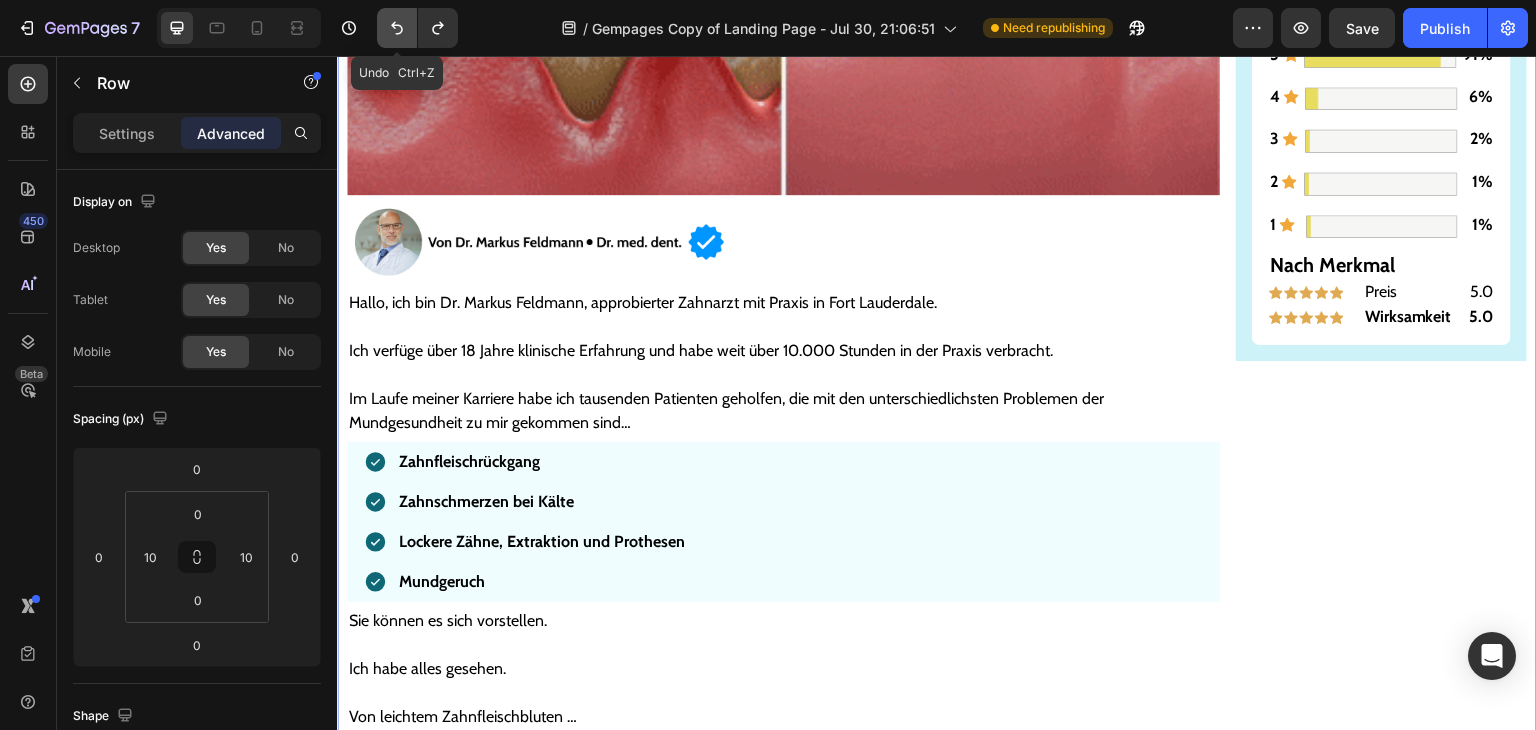 click 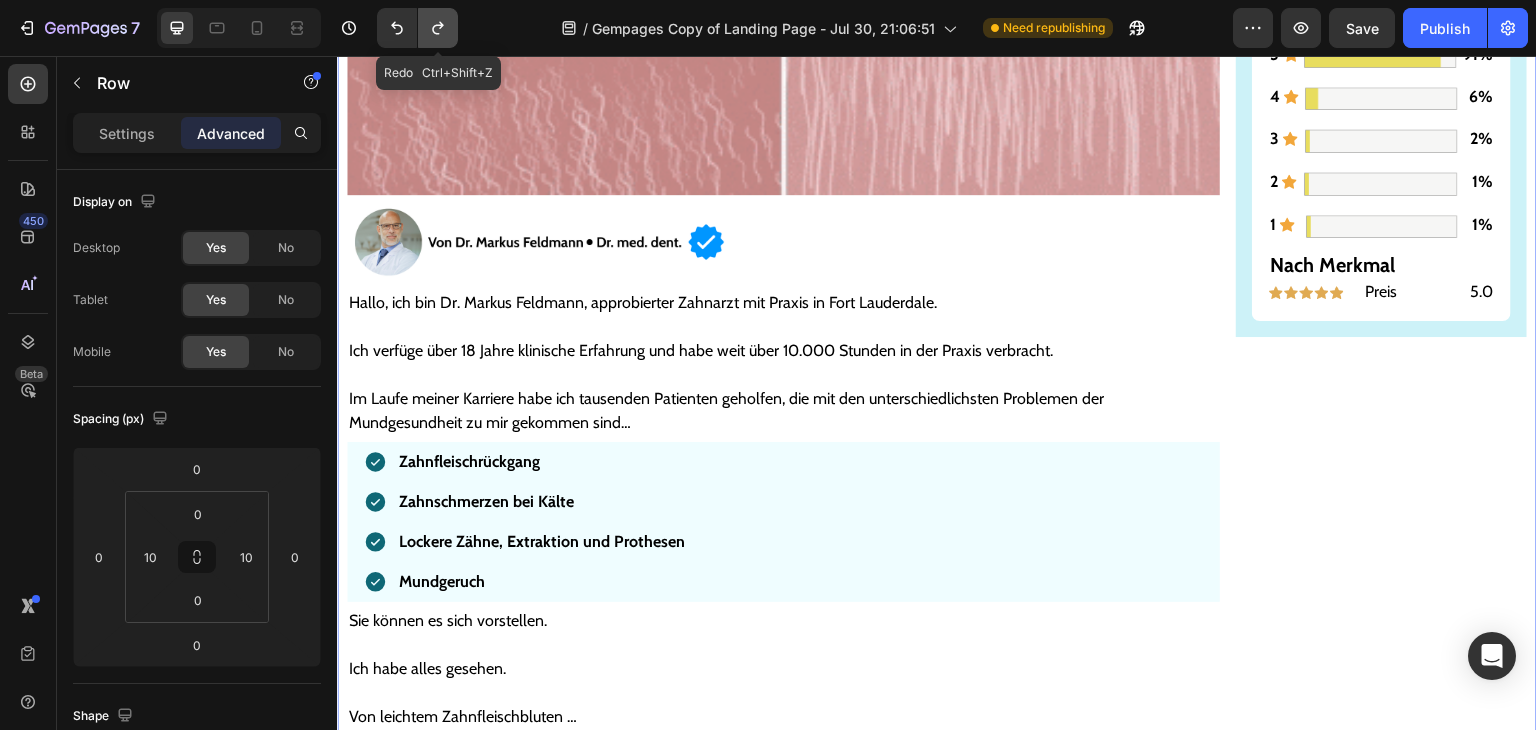 click 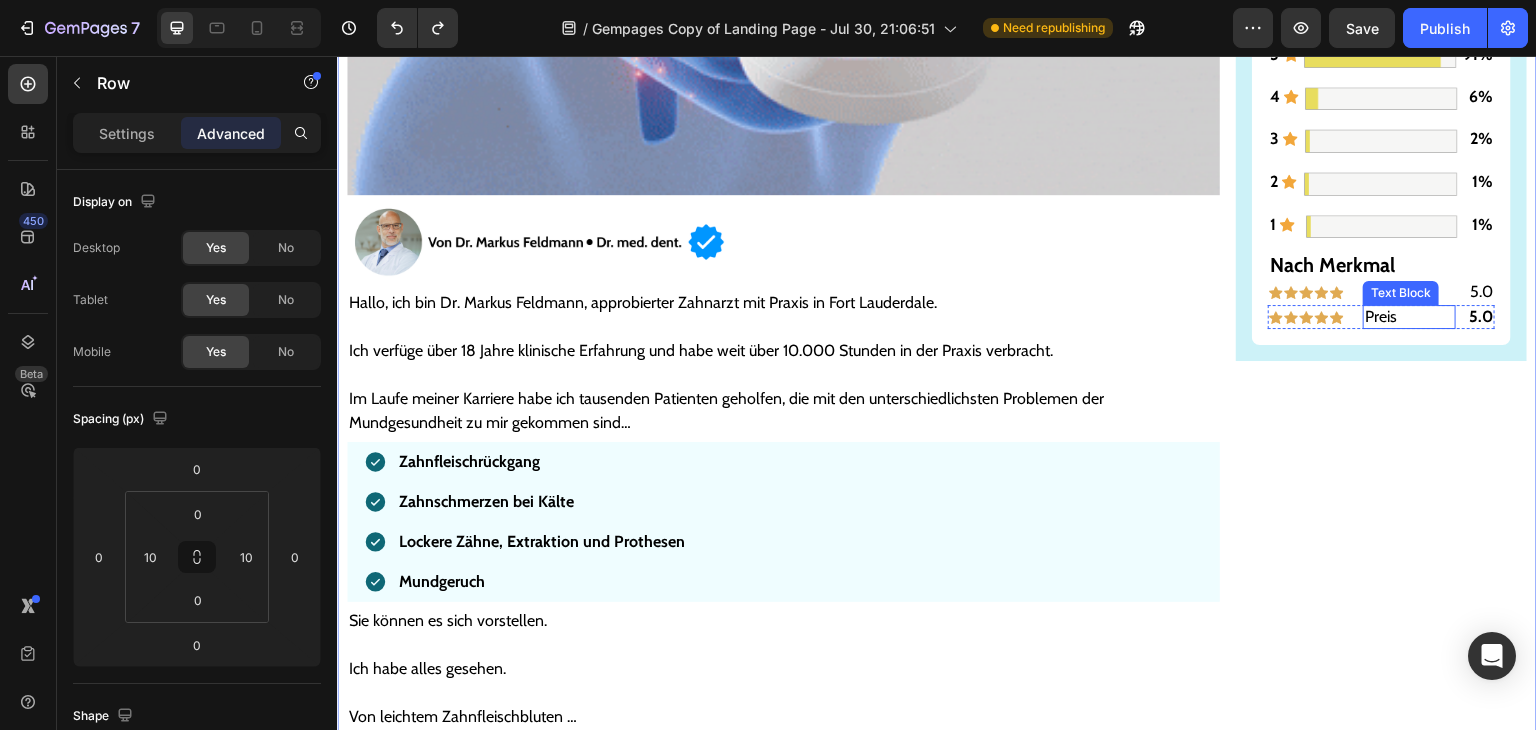 click on "Preis" at bounding box center (1409, 317) 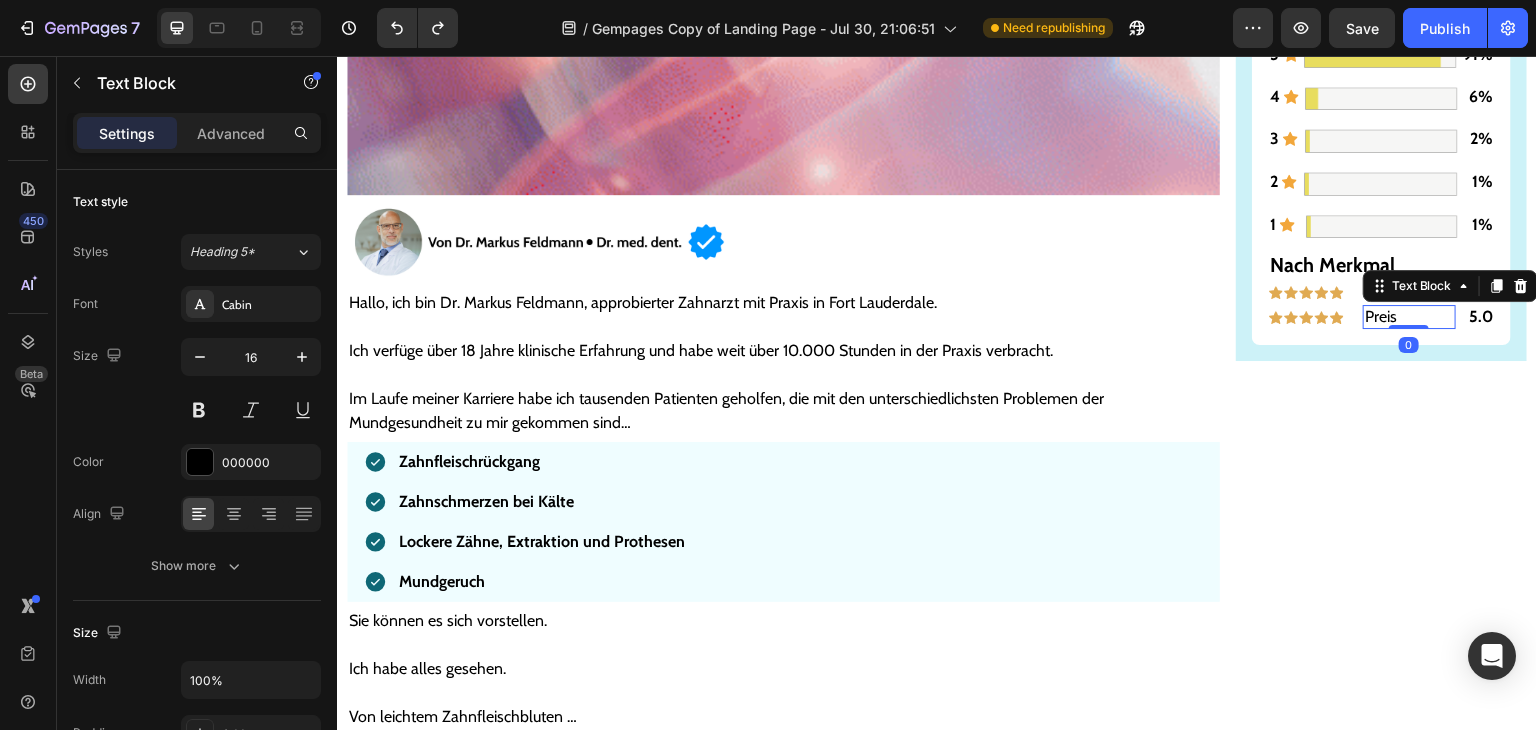 click on "Preis" at bounding box center (1409, 317) 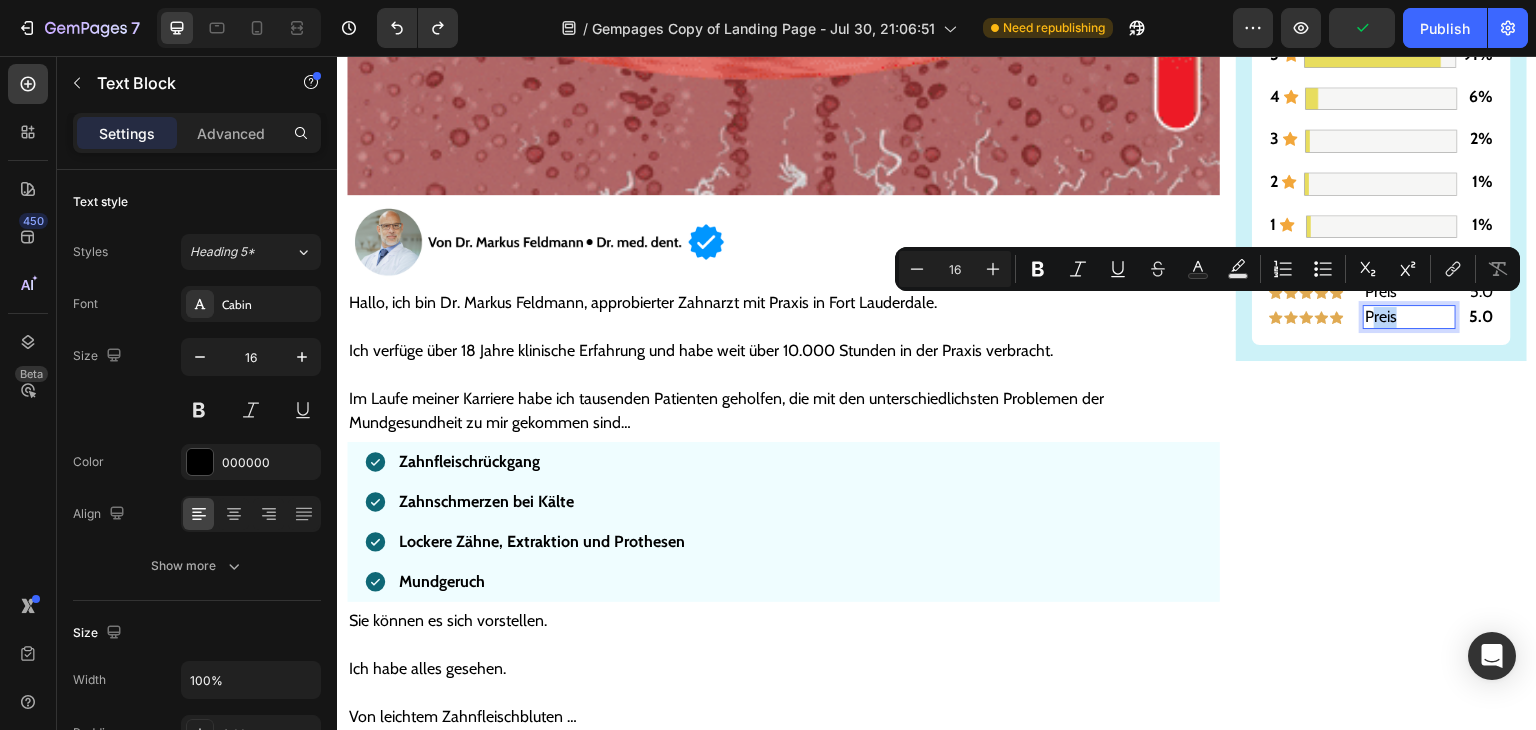 drag, startPoint x: 1395, startPoint y: 307, endPoint x: 1360, endPoint y: 310, distance: 35.128338 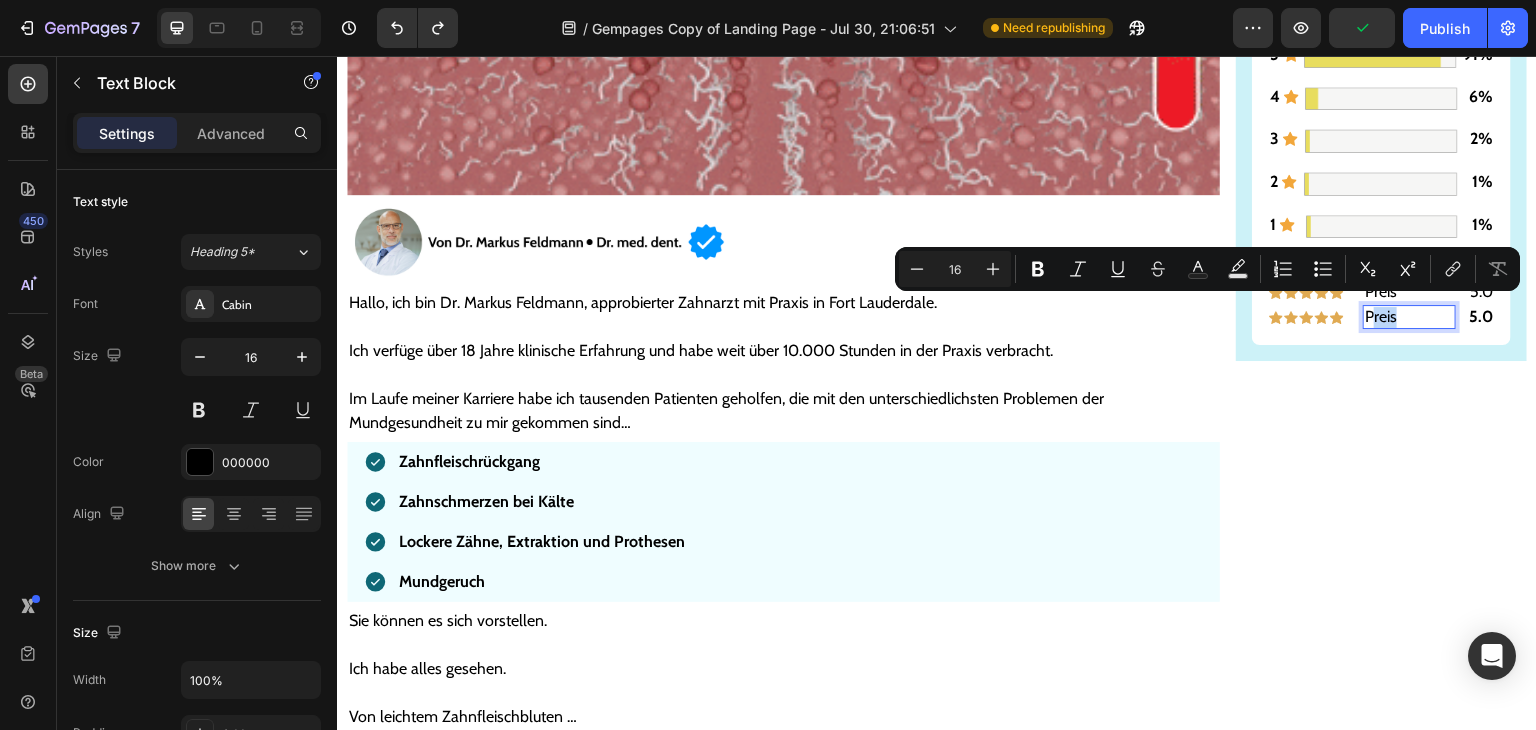 click on "Preis" at bounding box center (1409, 317) 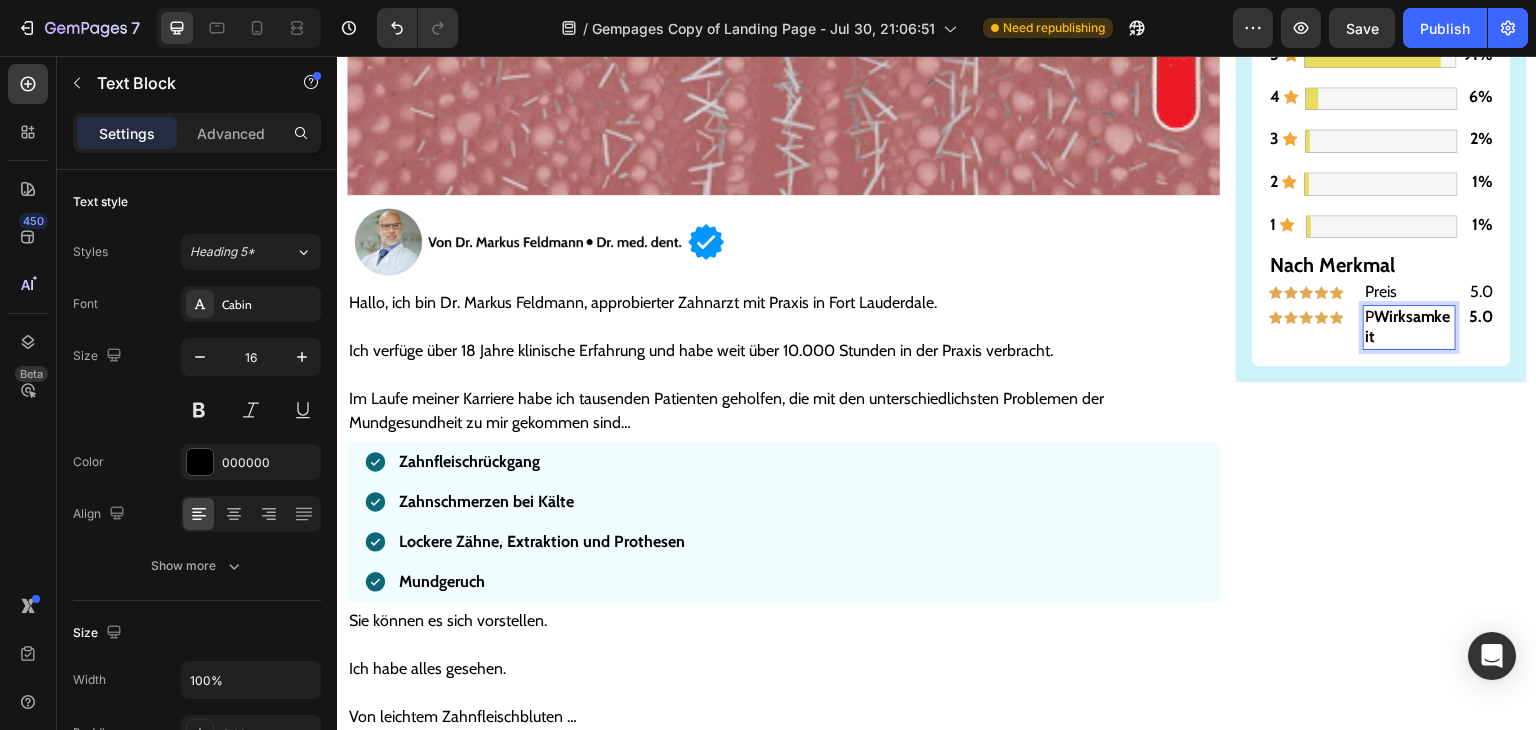 click on "P Wirksamkeit" at bounding box center (1409, 328) 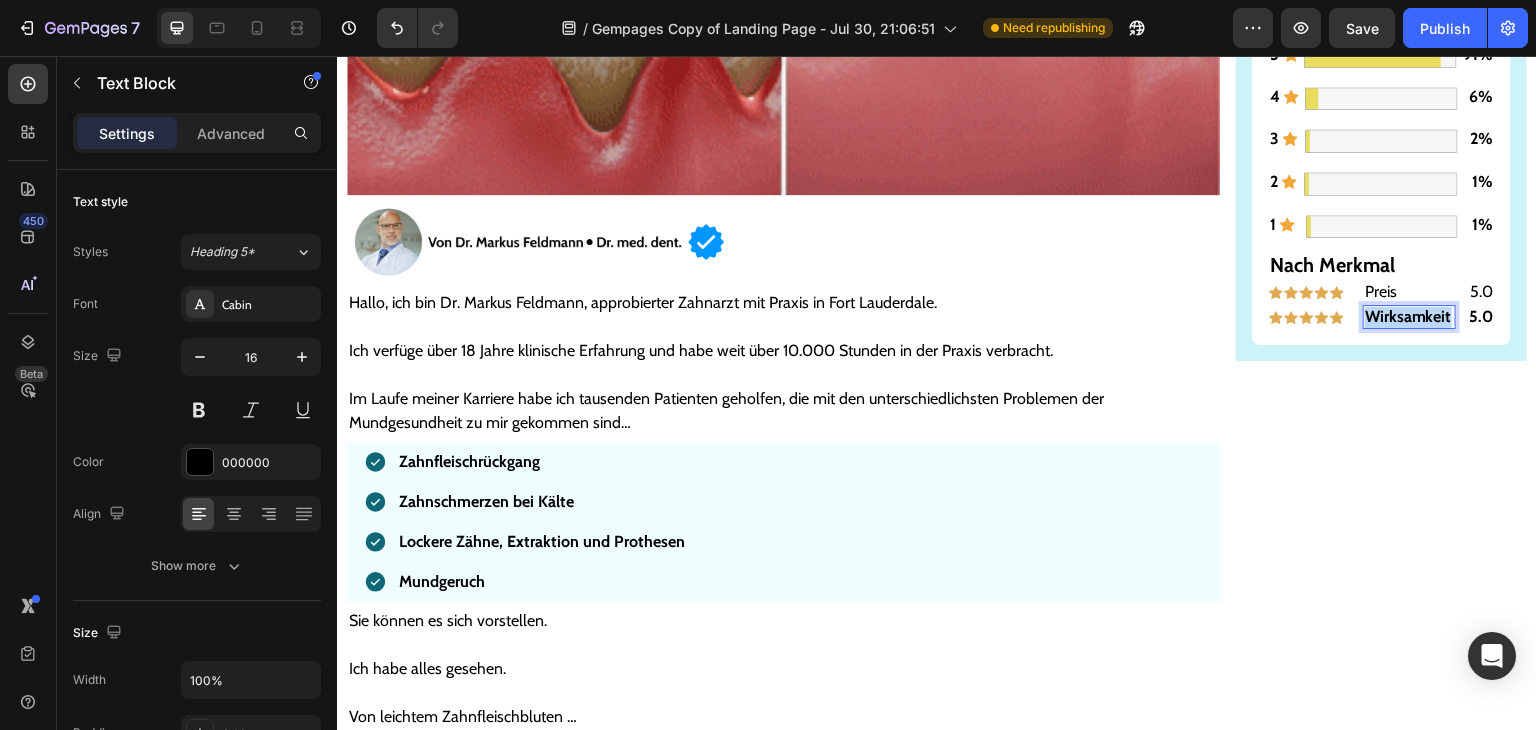 click on "Wirksamkeit" at bounding box center (1408, 316) 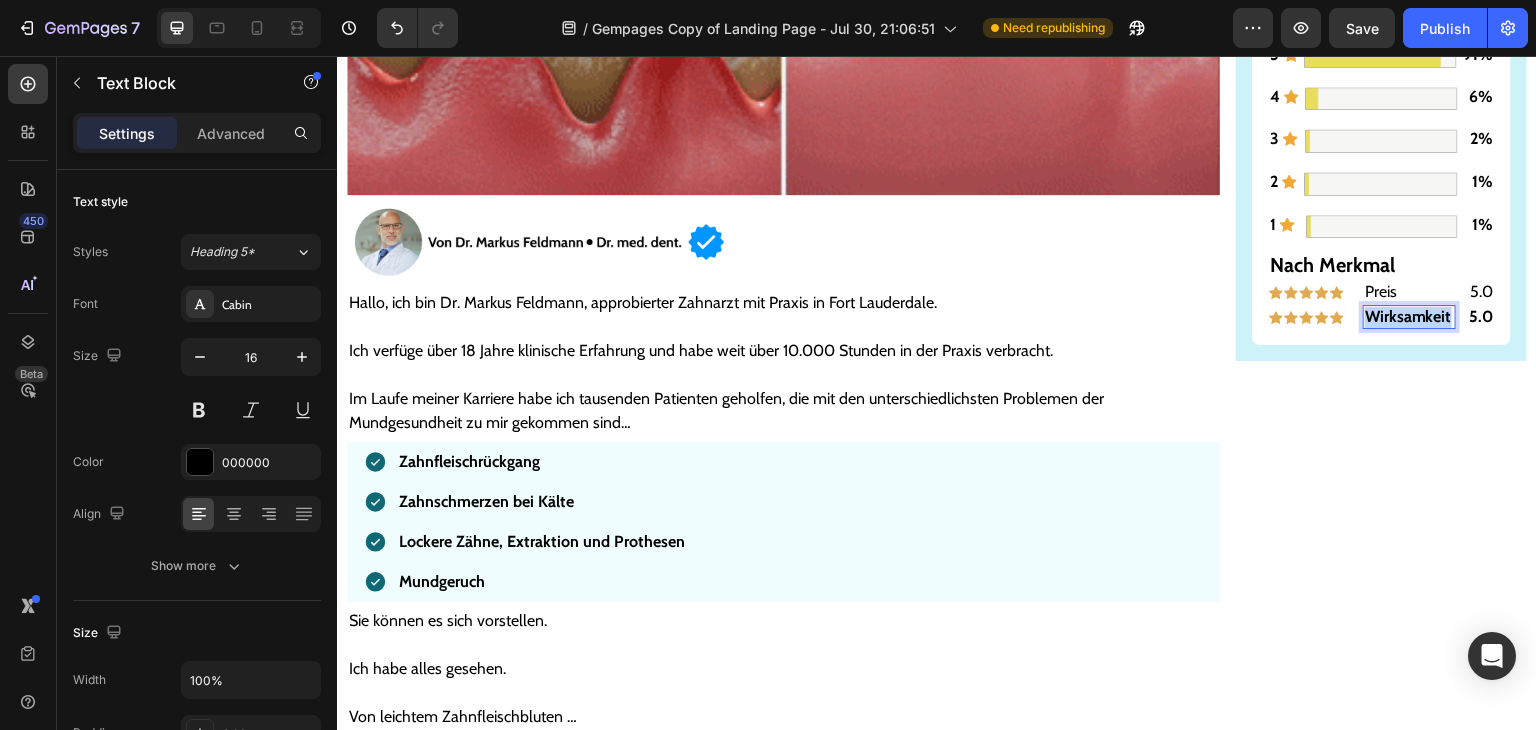 click on "Wirksamkeit" at bounding box center [1408, 316] 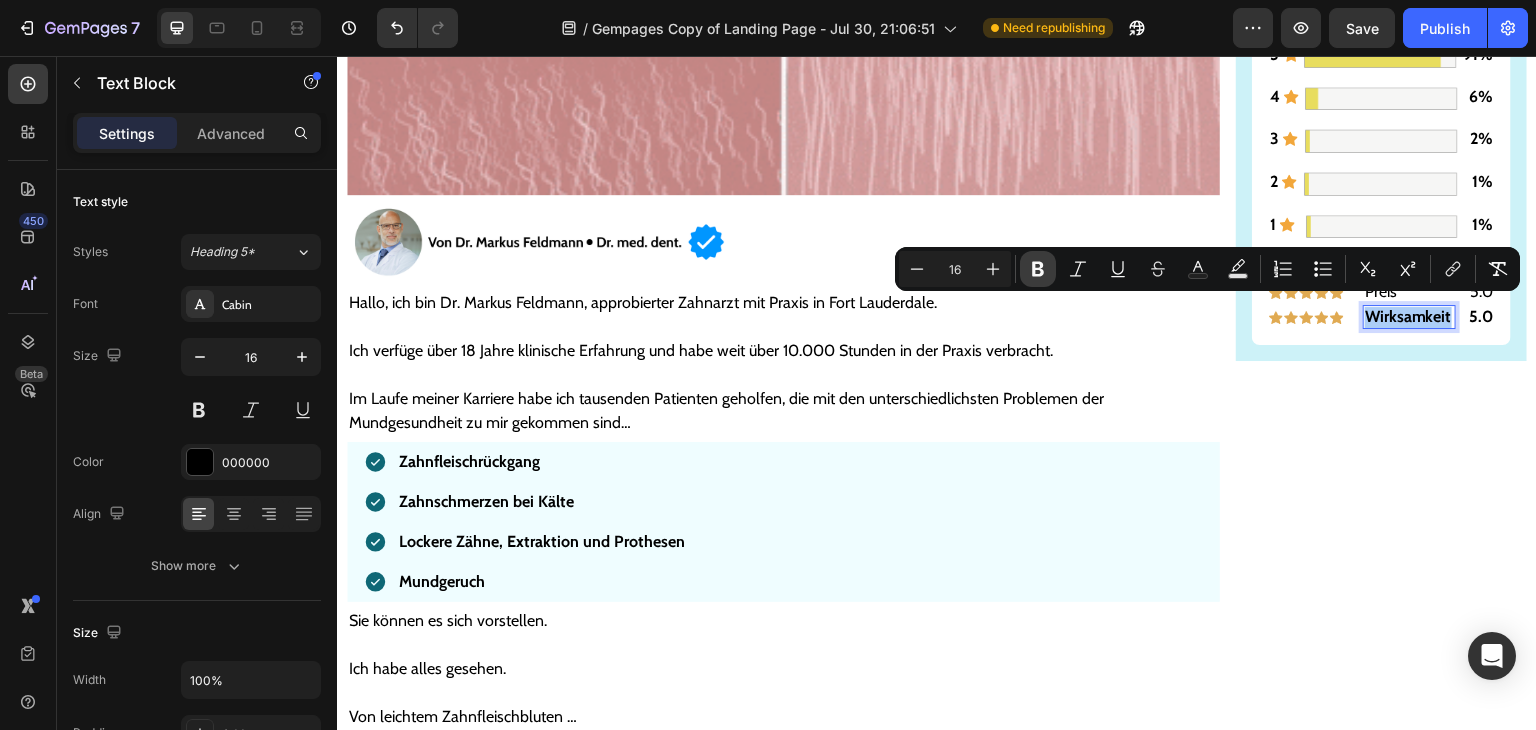 click 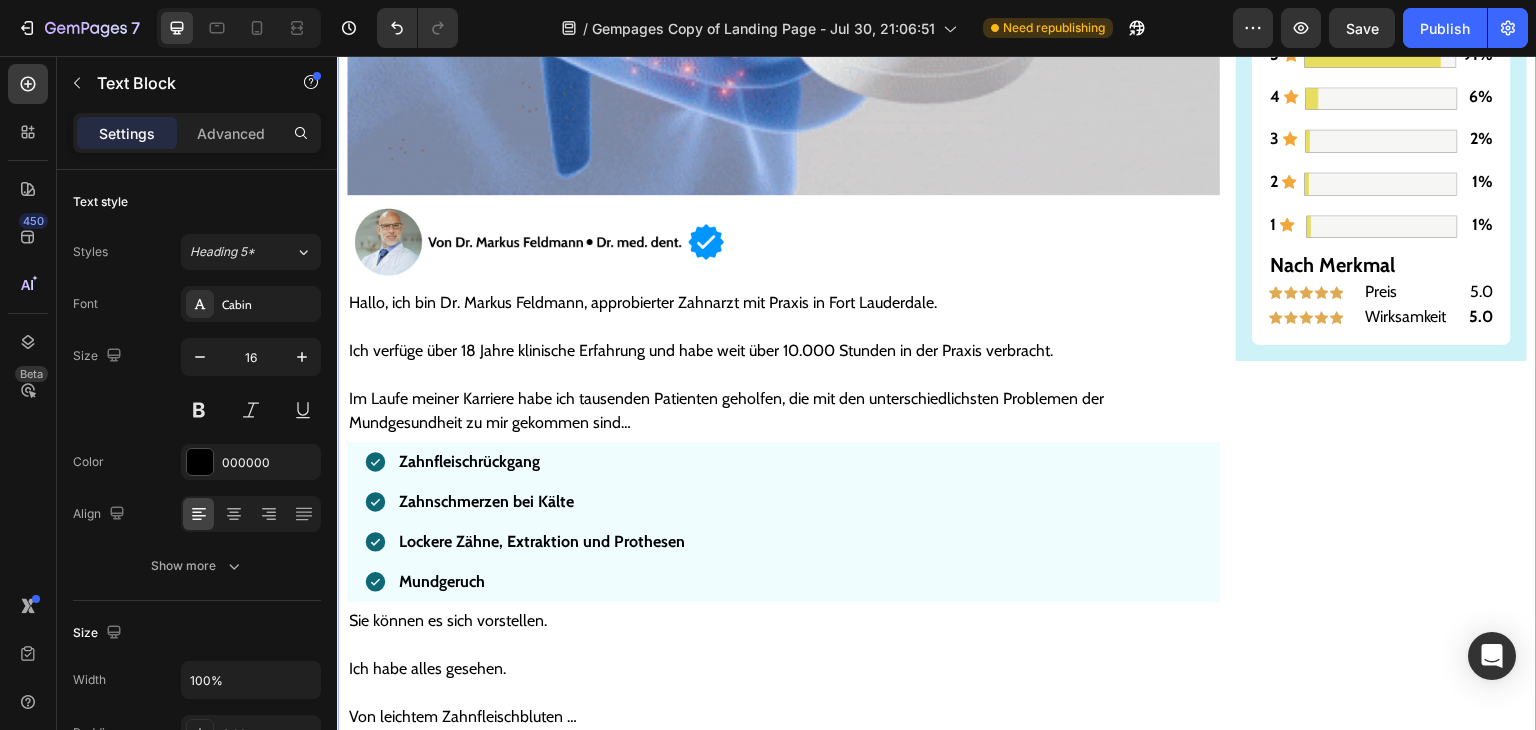 click on "Gesünderes & stärkeres Zahnfleisch – oder Geld zurück! Text Block Image ZU GESÜNDEREM ZAHNFLEISCH >> Button Bewertungen Text Block
Icon
Icon
Icon
Icon
Icon 4,9/5 Text Block Row 5889 Bewertungen Text Block 5 Text Block
Icon Image 91% Text Block Row 4 Text Block
Icon Image 6% Text Block Row 3 Text Block
Icon Image 2% Text Block Row 2 Text Block
Icon Image 1% Text Block Row 1 Text Block
Icon Image 1% Text Block Row Nach Merkmal Text Block Image Preis Text Block 5.0 Text Block Row Image Wirksamkeit Text Block 5.0 Text Block Row Row Row" at bounding box center (1381, 5541) 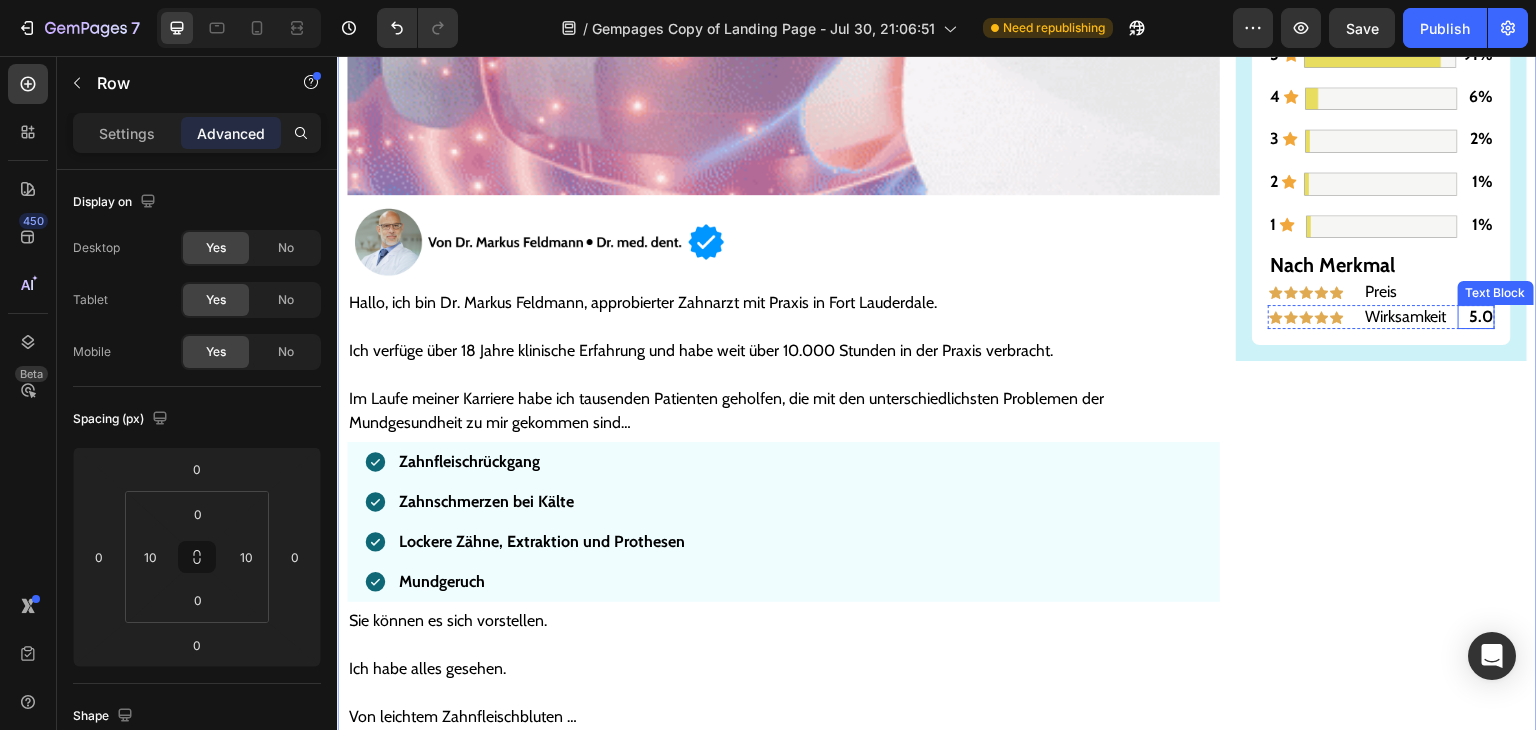 click on "5.0" at bounding box center (1481, 316) 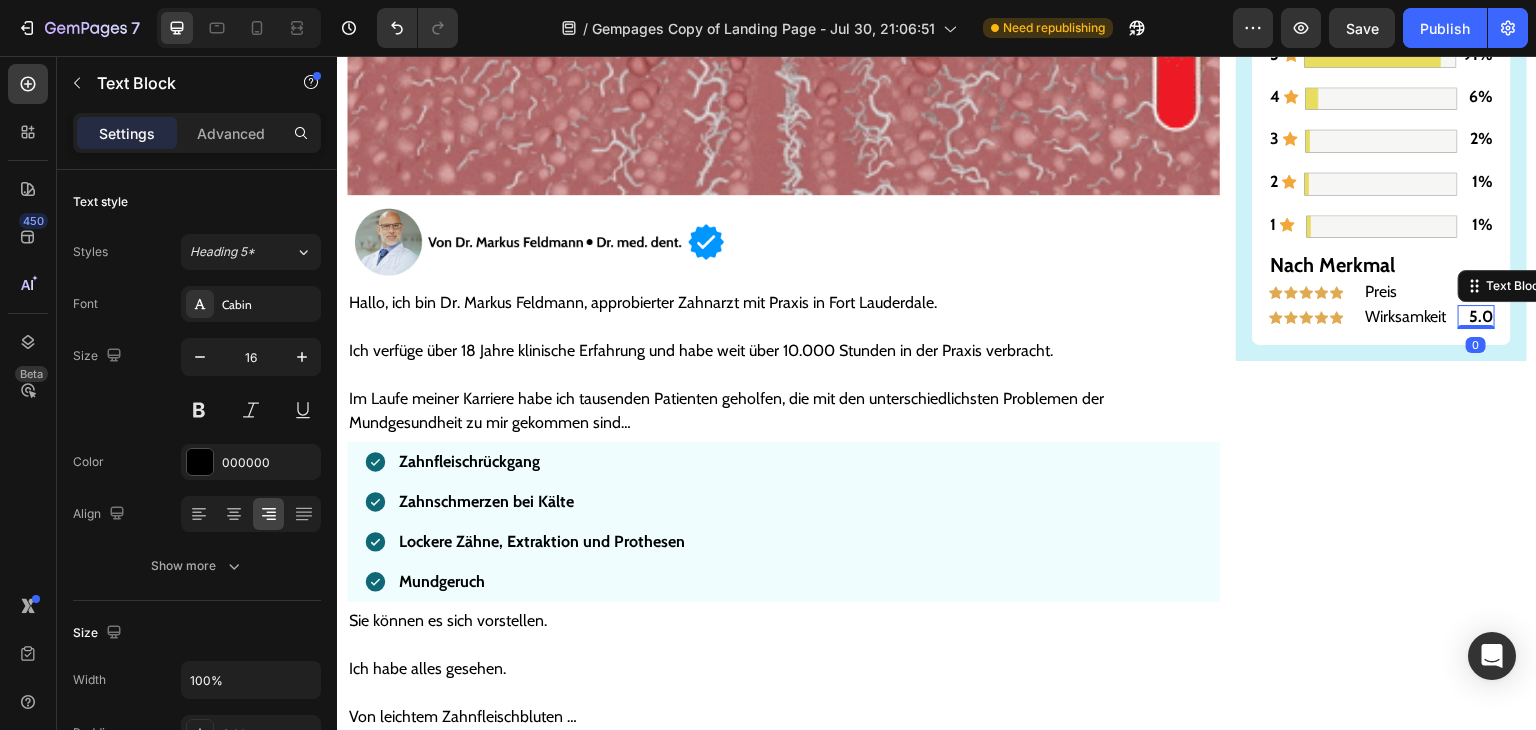 click on "5.0" at bounding box center [1481, 316] 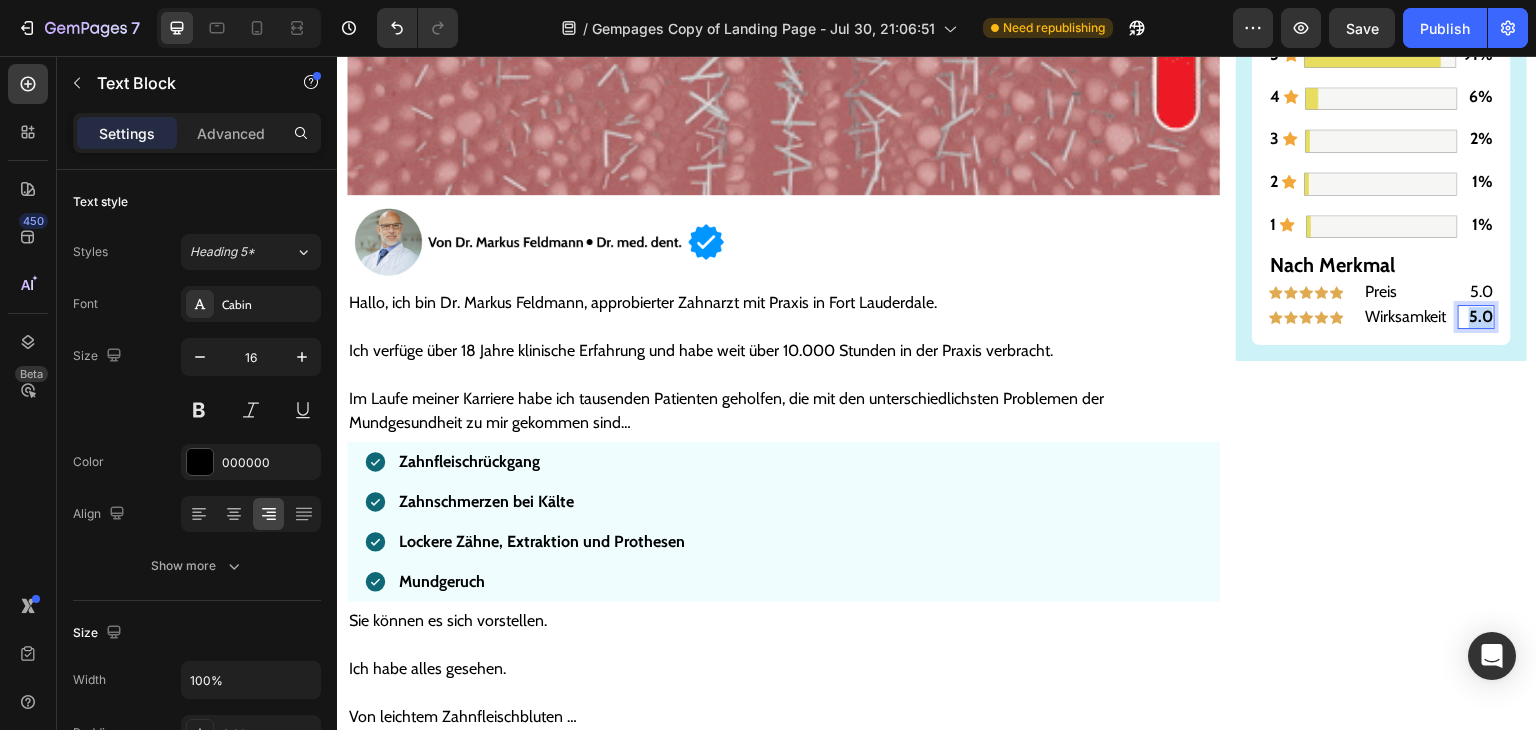 click on "5.0" at bounding box center [1481, 316] 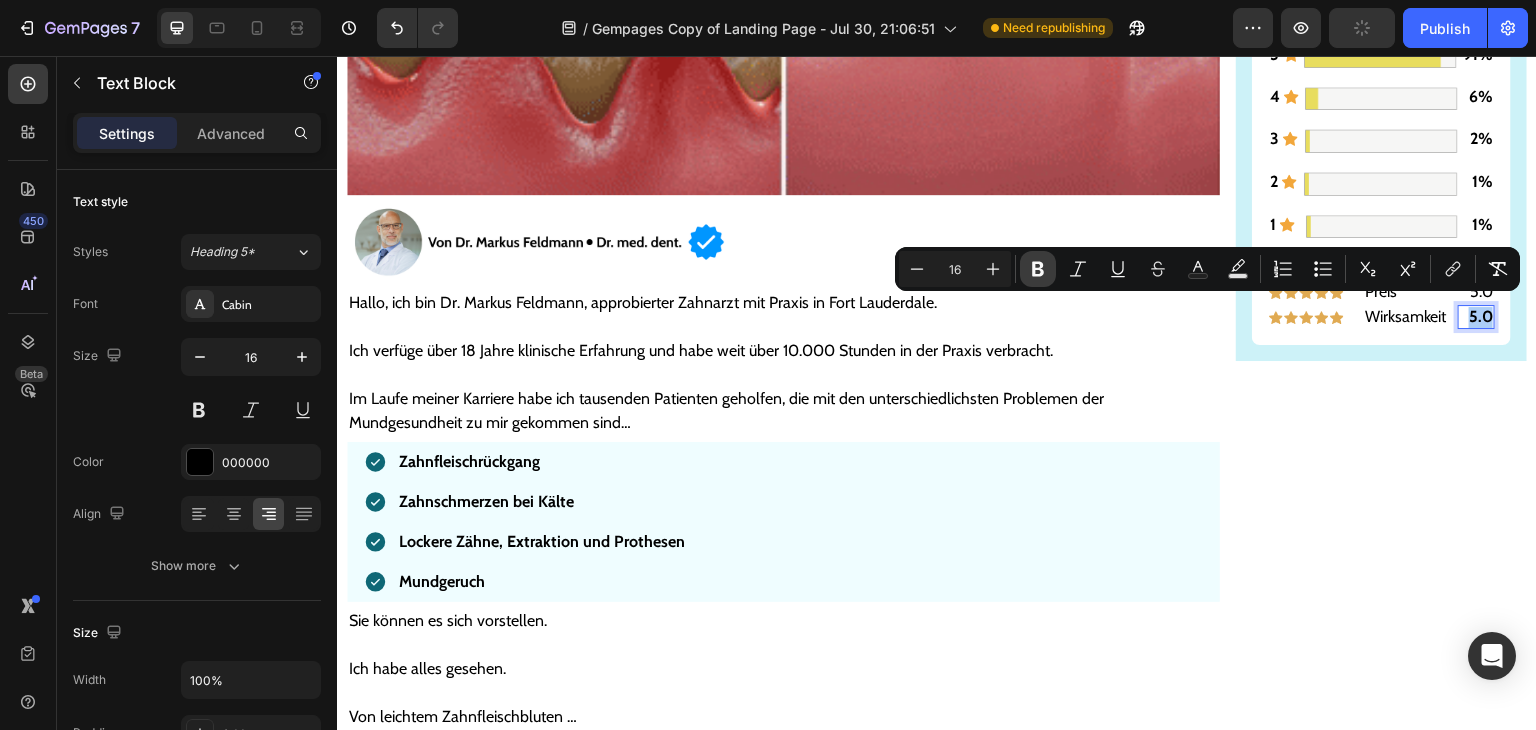 click 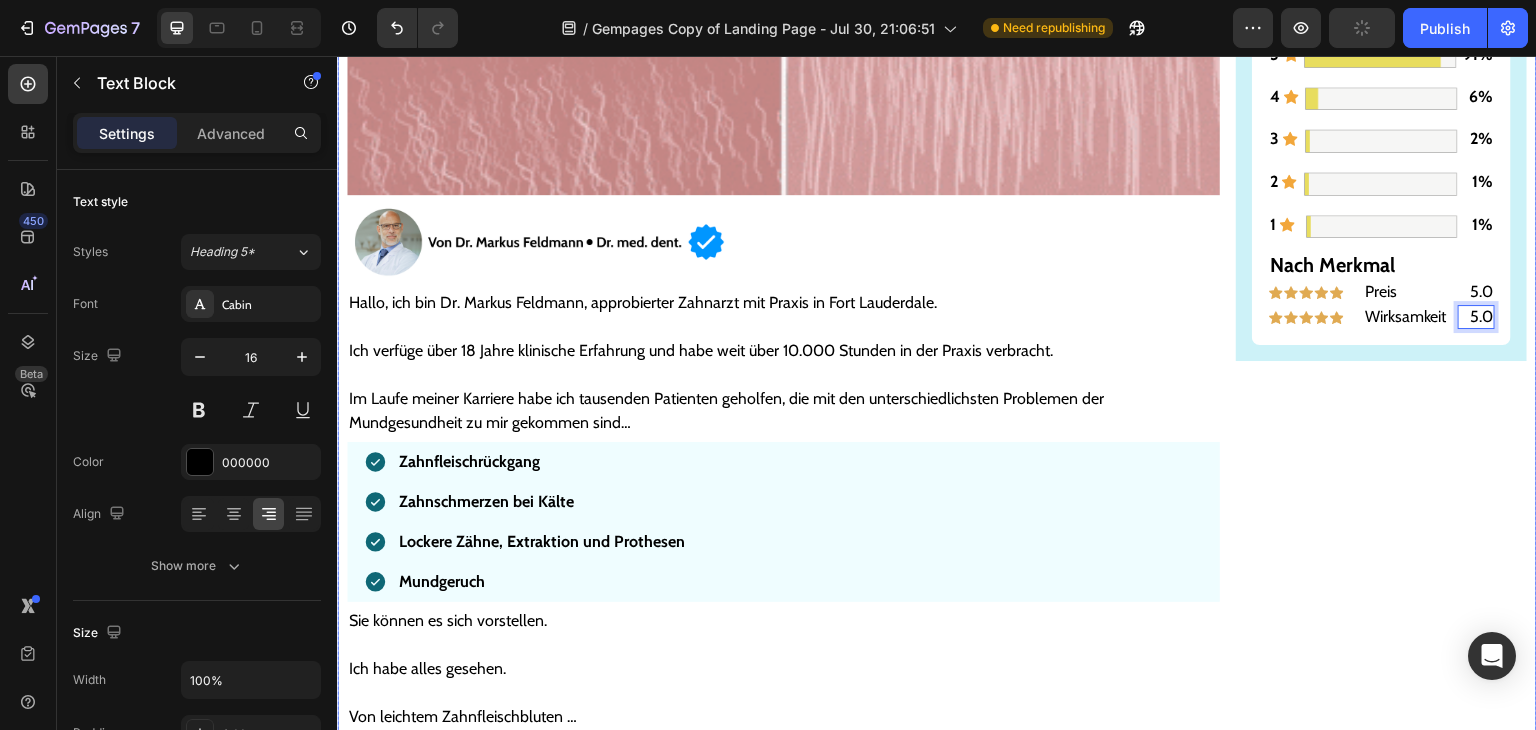 click on "Gesünderes & stärkeres Zahnfleisch – oder Geld zurück! Text Block Image ZU GESÜNDEREM ZAHNFLEISCH >> Button Bewertungen Text Block
Icon
Icon
Icon
Icon
Icon 4,9/5 Text Block Row 5889 Bewertungen Text Block 5 Text Block
Icon Image 91% Text Block Row 4 Text Block
Icon Image 6% Text Block Row 3 Text Block
Icon Image 2% Text Block Row 2 Text Block
Icon Image 1% Text Block Row 1 Text Block
Icon Image 1% Text Block Row Nach Merkmal Text Block Image Preis Text Block 5.0 Text Block Row Image Wirksamkeit Text Block 5.0 Text Block   0 Row Row Row" at bounding box center [1381, 5541] 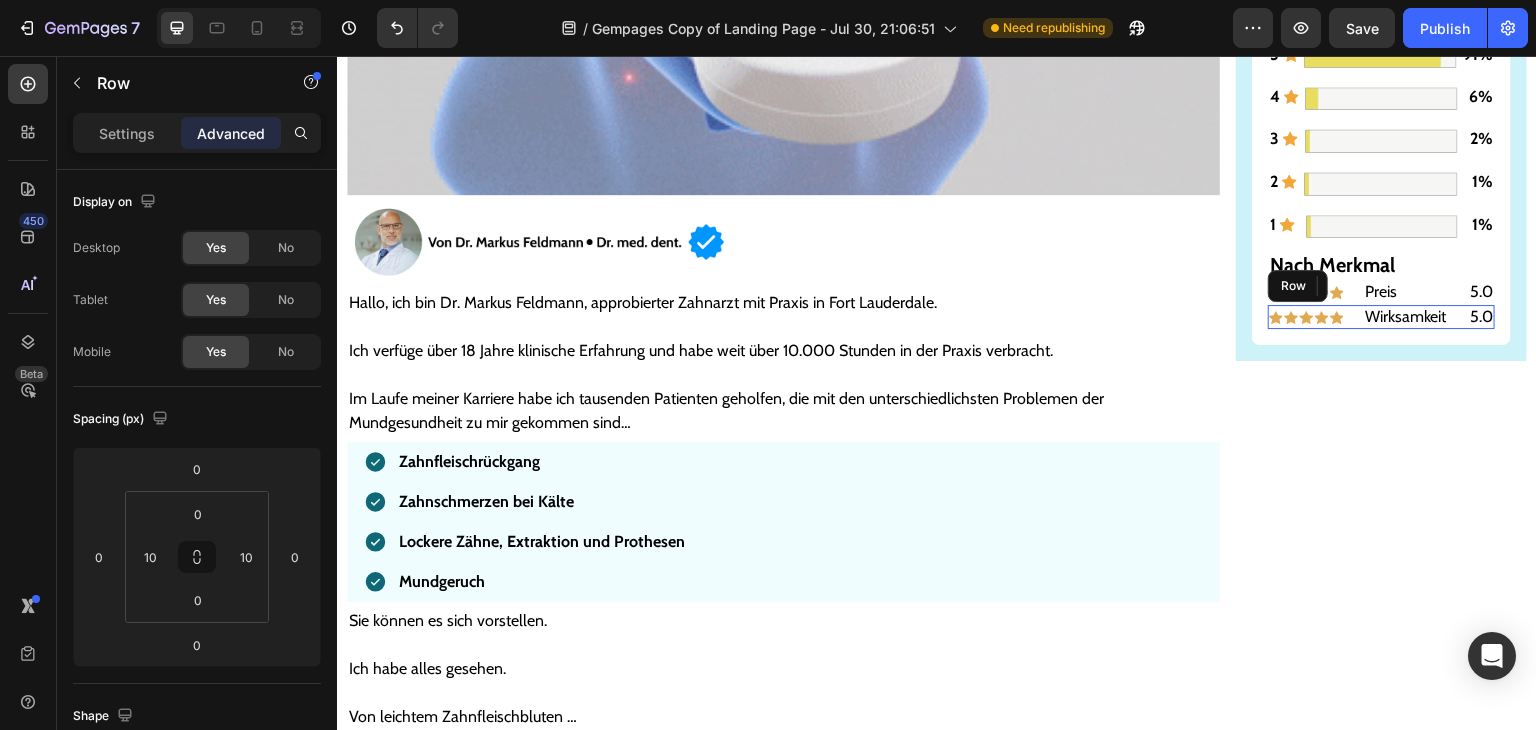click on "Image" at bounding box center [1314, 317] 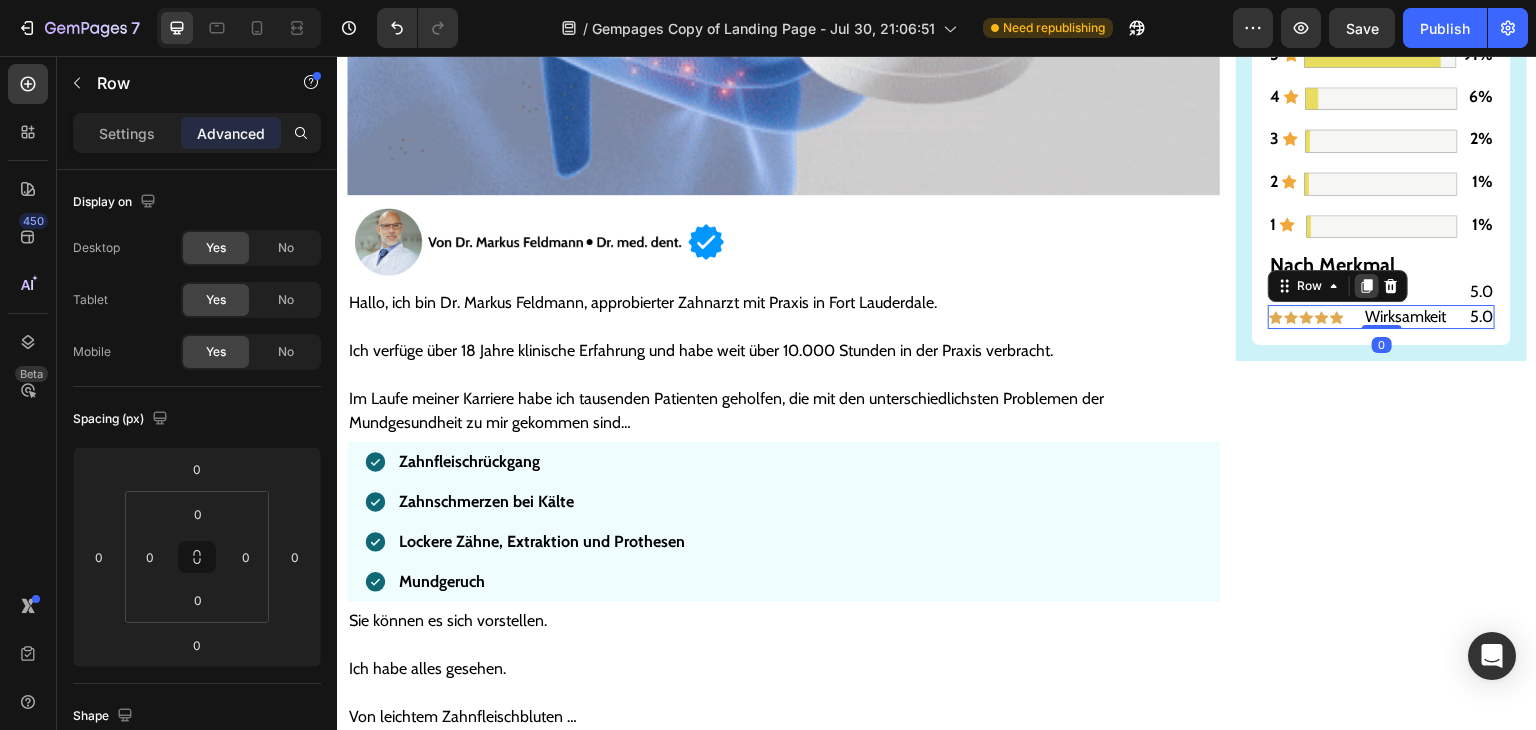 click 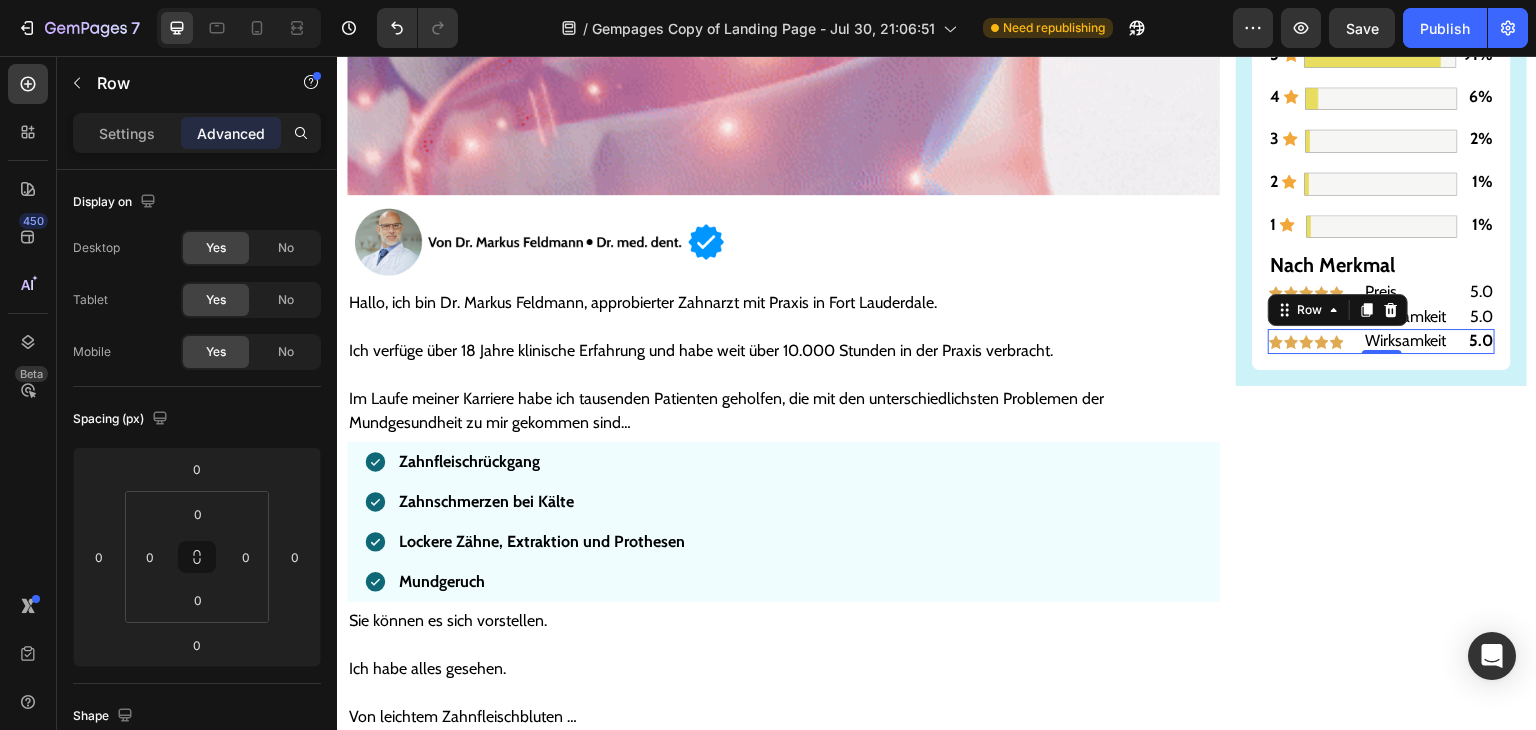 click on "Wirksamkeit" at bounding box center [1409, 341] 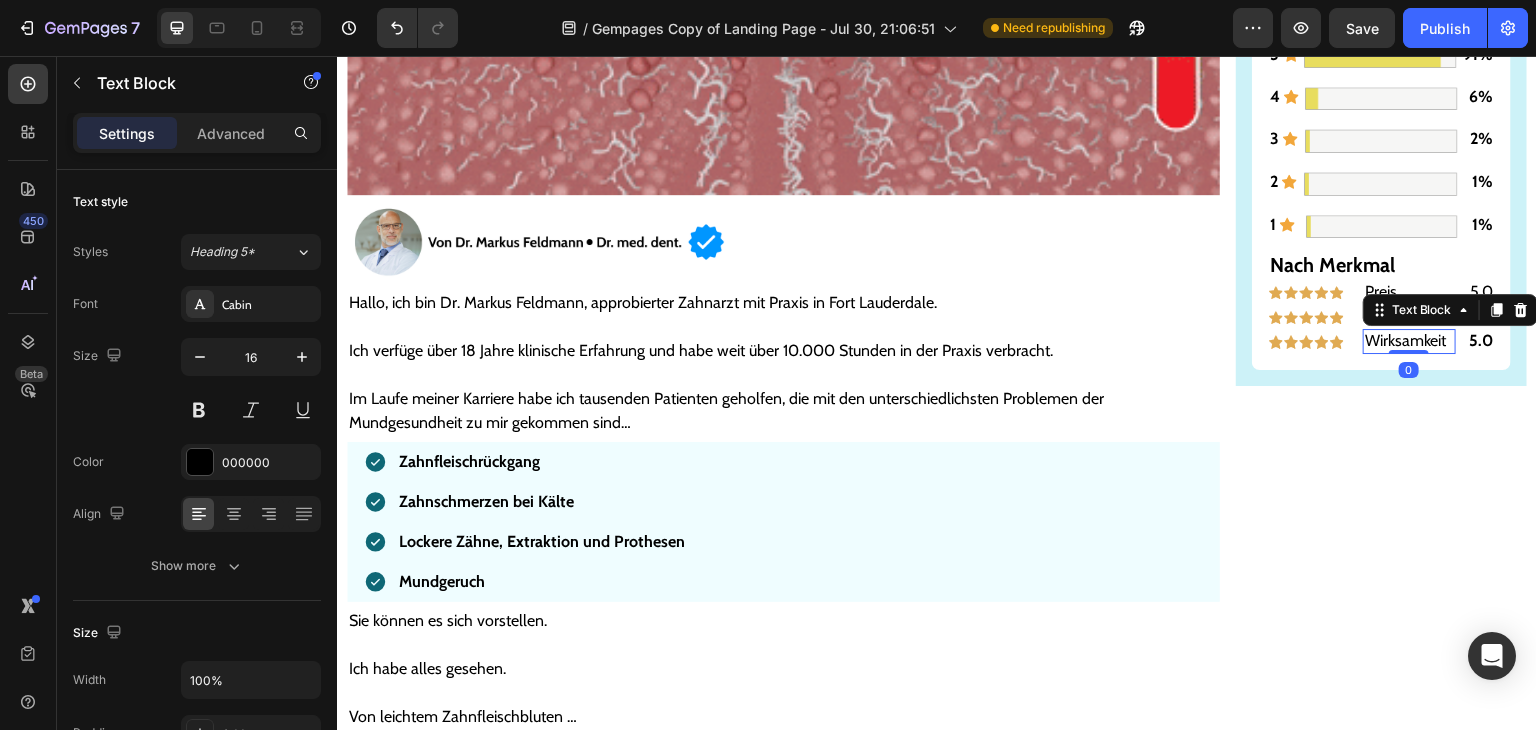 click on "Wirksamkeit" at bounding box center [1409, 341] 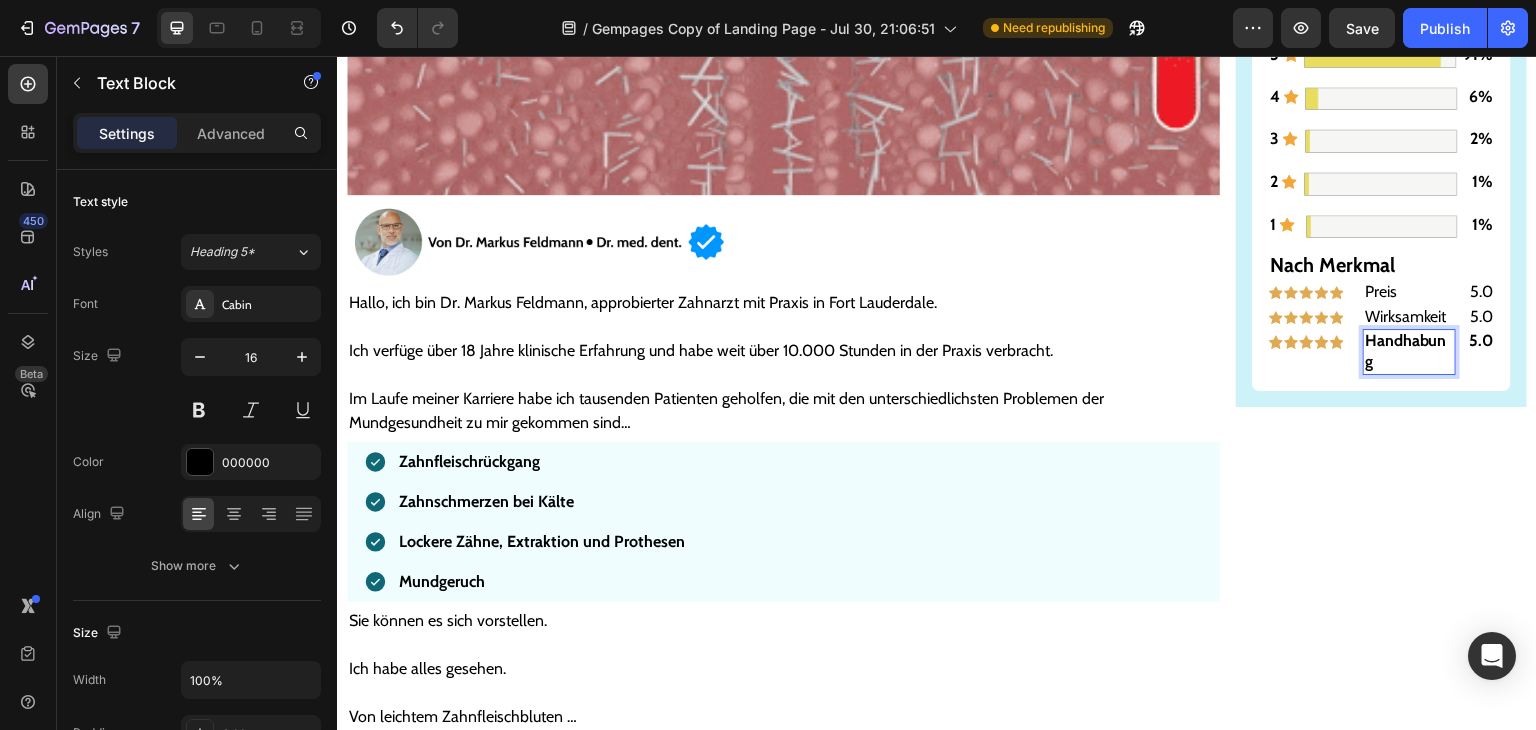 click on "Handhabung" at bounding box center [1406, 351] 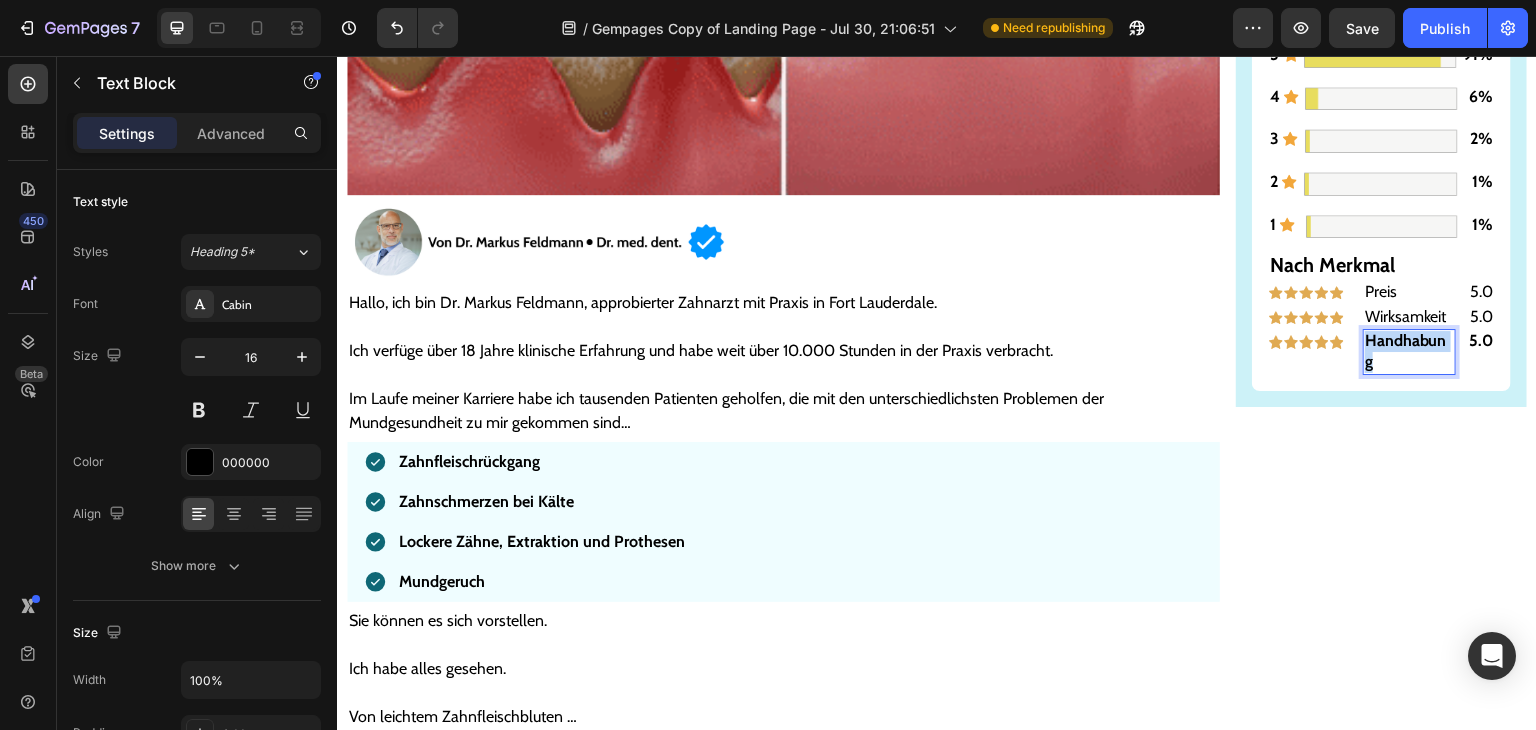 click on "Handhabung" at bounding box center [1406, 351] 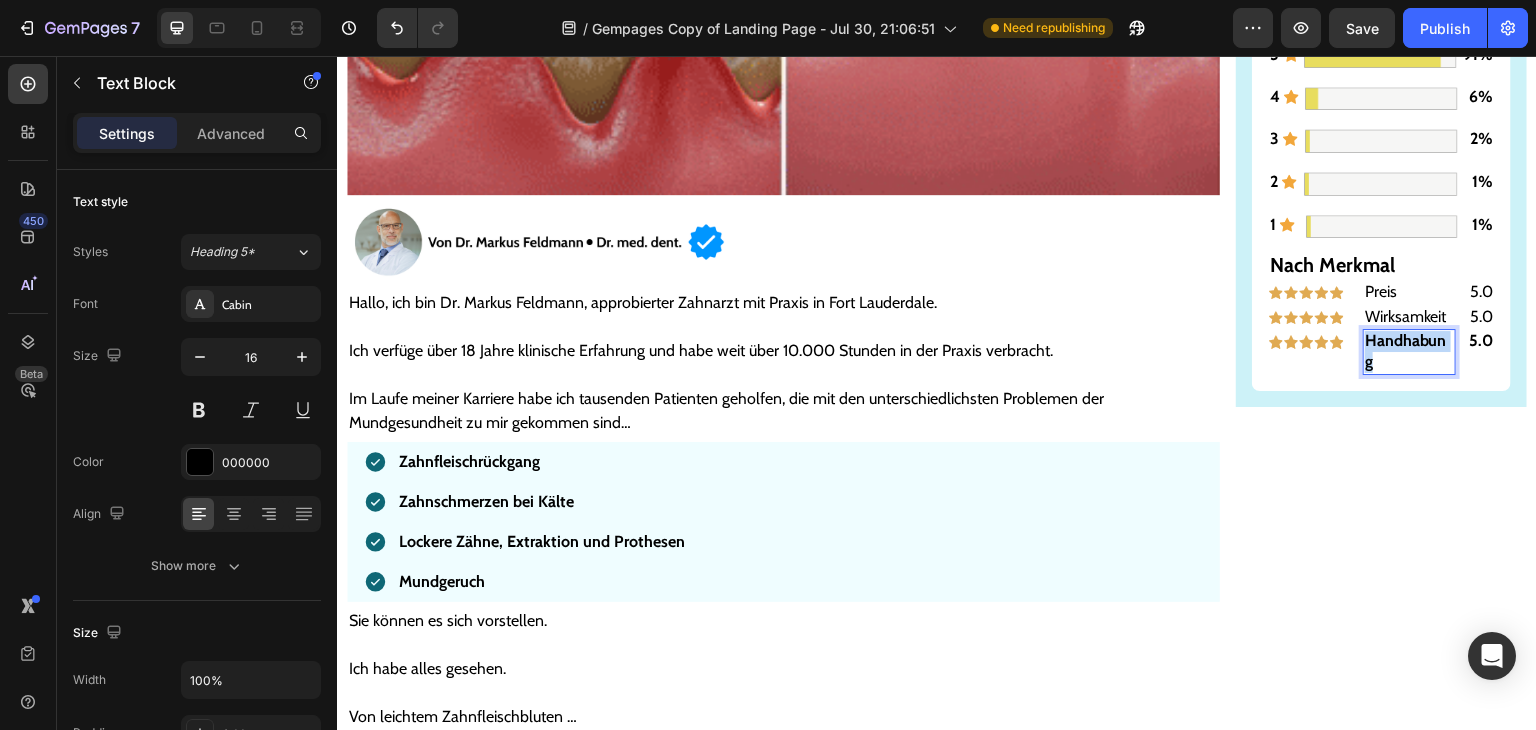 click on "Handhabung" at bounding box center (1406, 351) 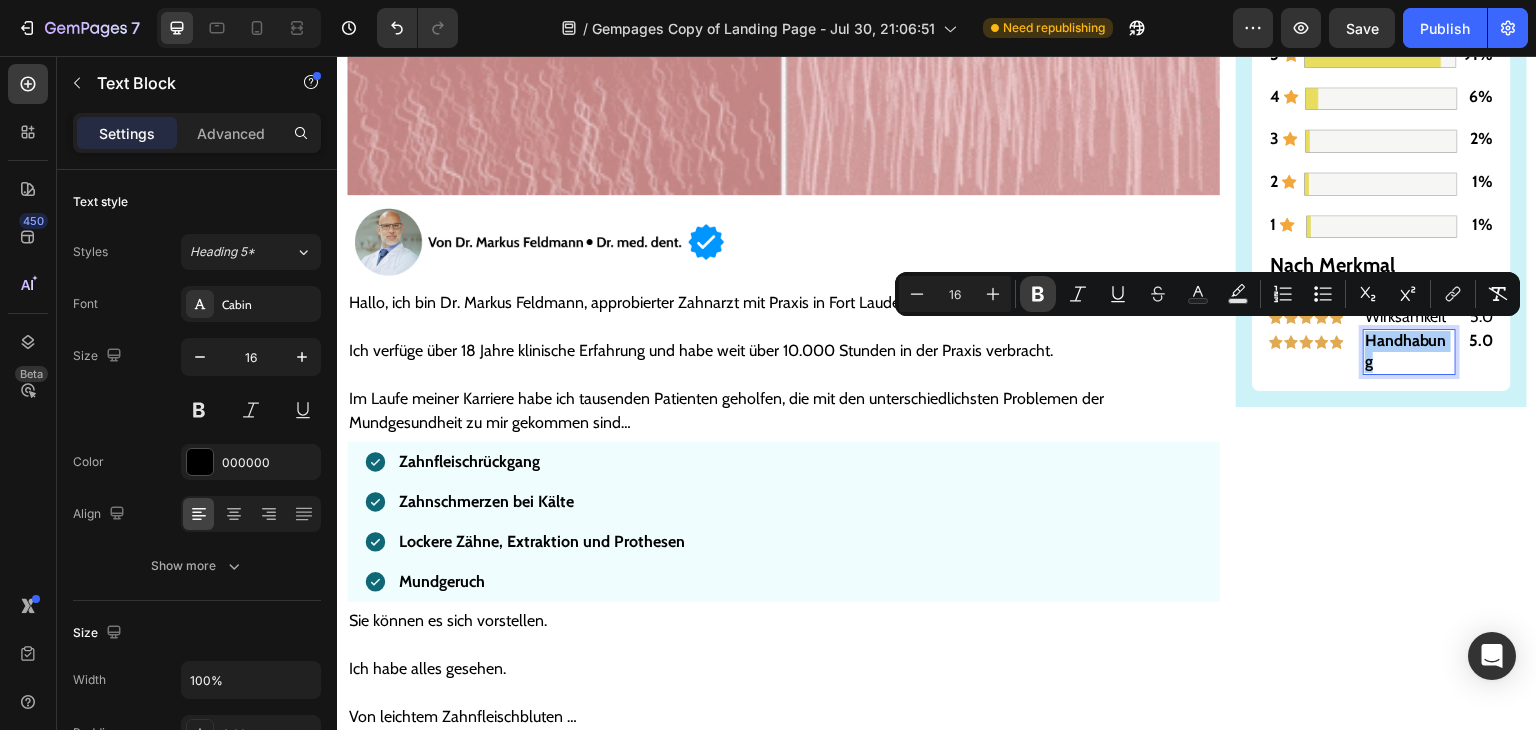click 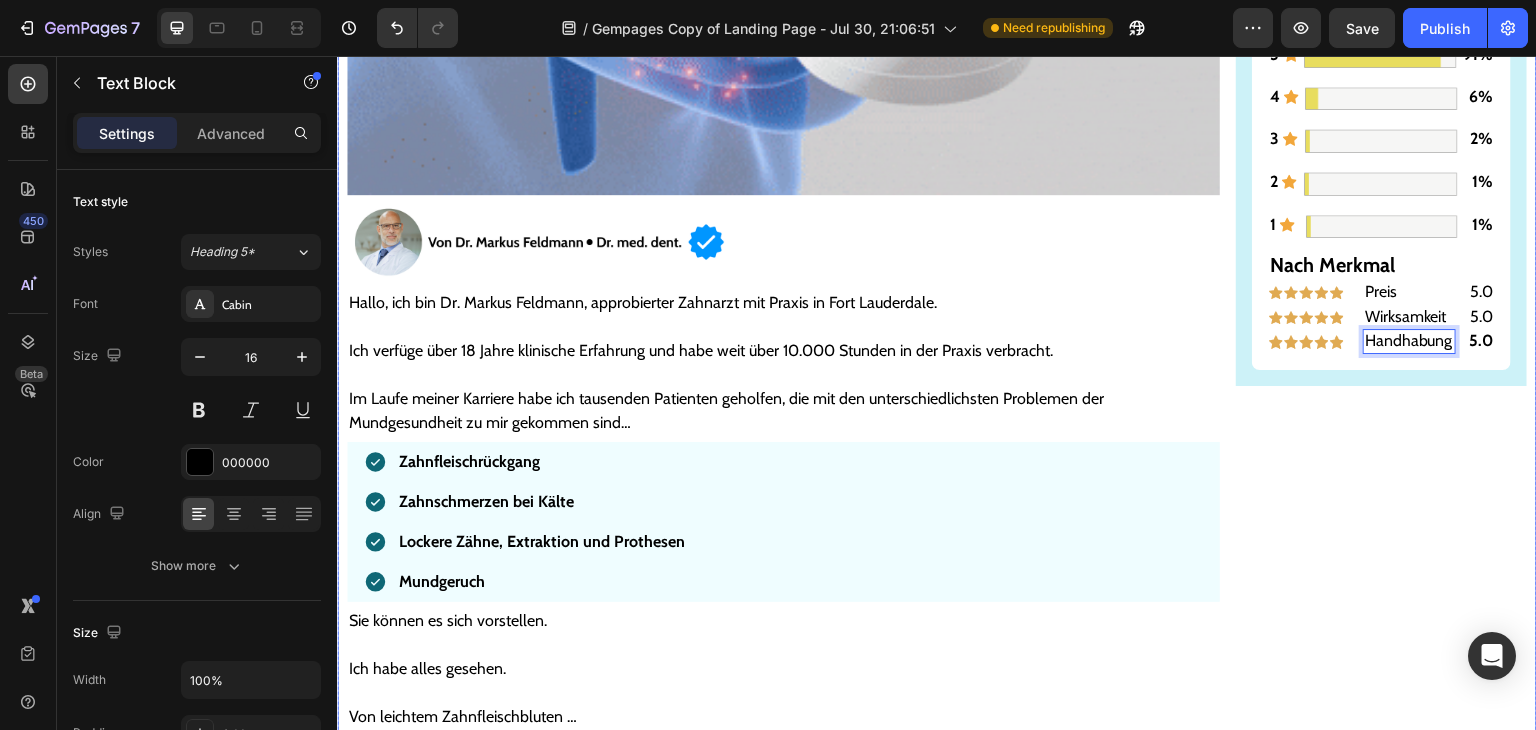 click on "Gesünderes & stärkeres Zahnfleisch – oder Geld zurück! Text Block Image ZU GESÜNDEREM ZAHNFLEISCH >> Button Bewertungen Text Block
Icon
Icon
Icon
Icon
Icon 4,9/5 Text Block Row 5889 Bewertungen Text Block 5 Text Block
Icon Image 91% Text Block Row 4 Text Block
Icon Image 6% Text Block Row 3 Text Block
Icon Image 2% Text Block Row 2 Text Block
Icon Image 1% Text Block Row 1 Text Block
Icon Image 1% Text Block Row Nach Merkmal Text Block Image Preis Text Block 5.0 Text Block Row Image Wirksamkeit Text Block 5.0 Text Block Row Image Handhabung Text Block   0 5.0 Text Block Row Row Row" at bounding box center [1381, 5541] 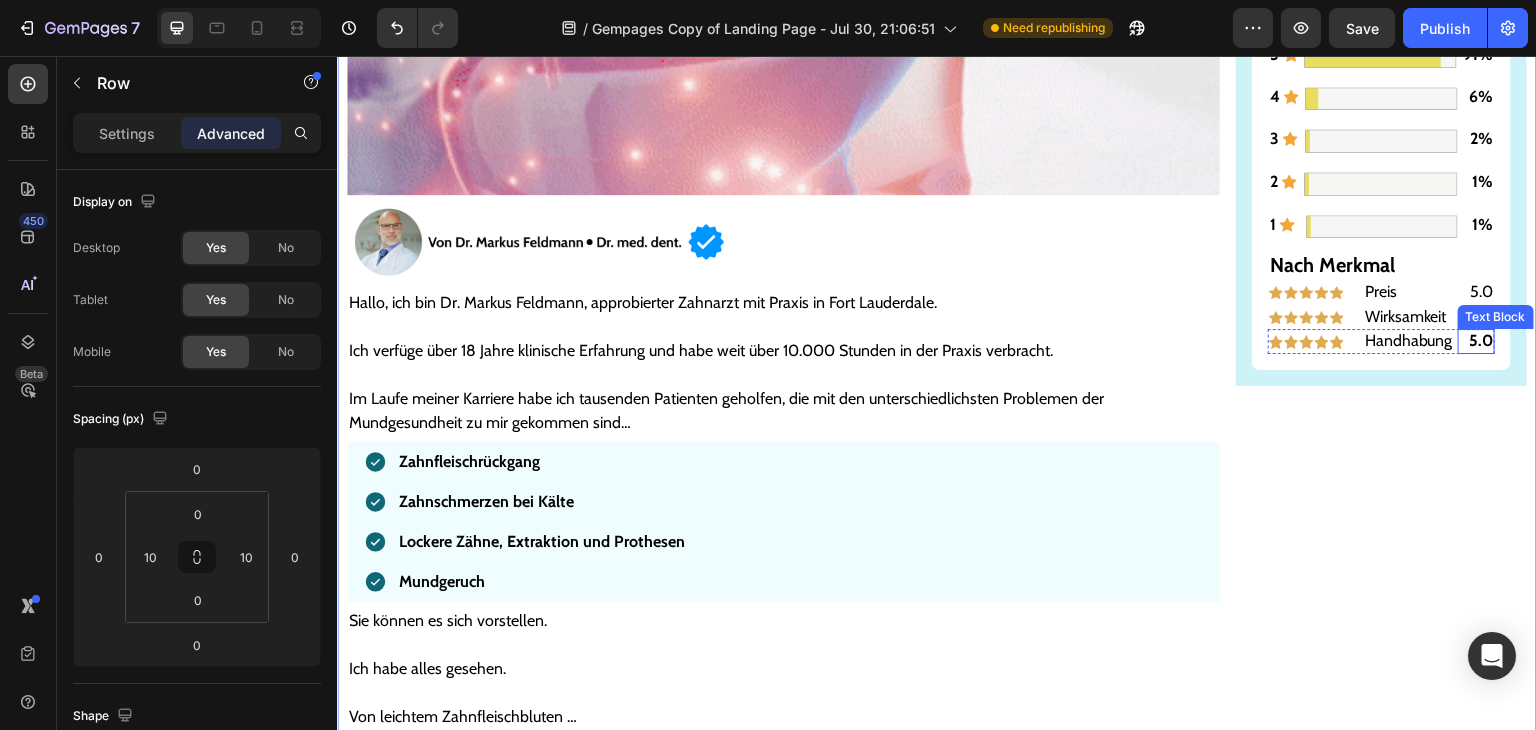 click on "5.0" at bounding box center [1481, 340] 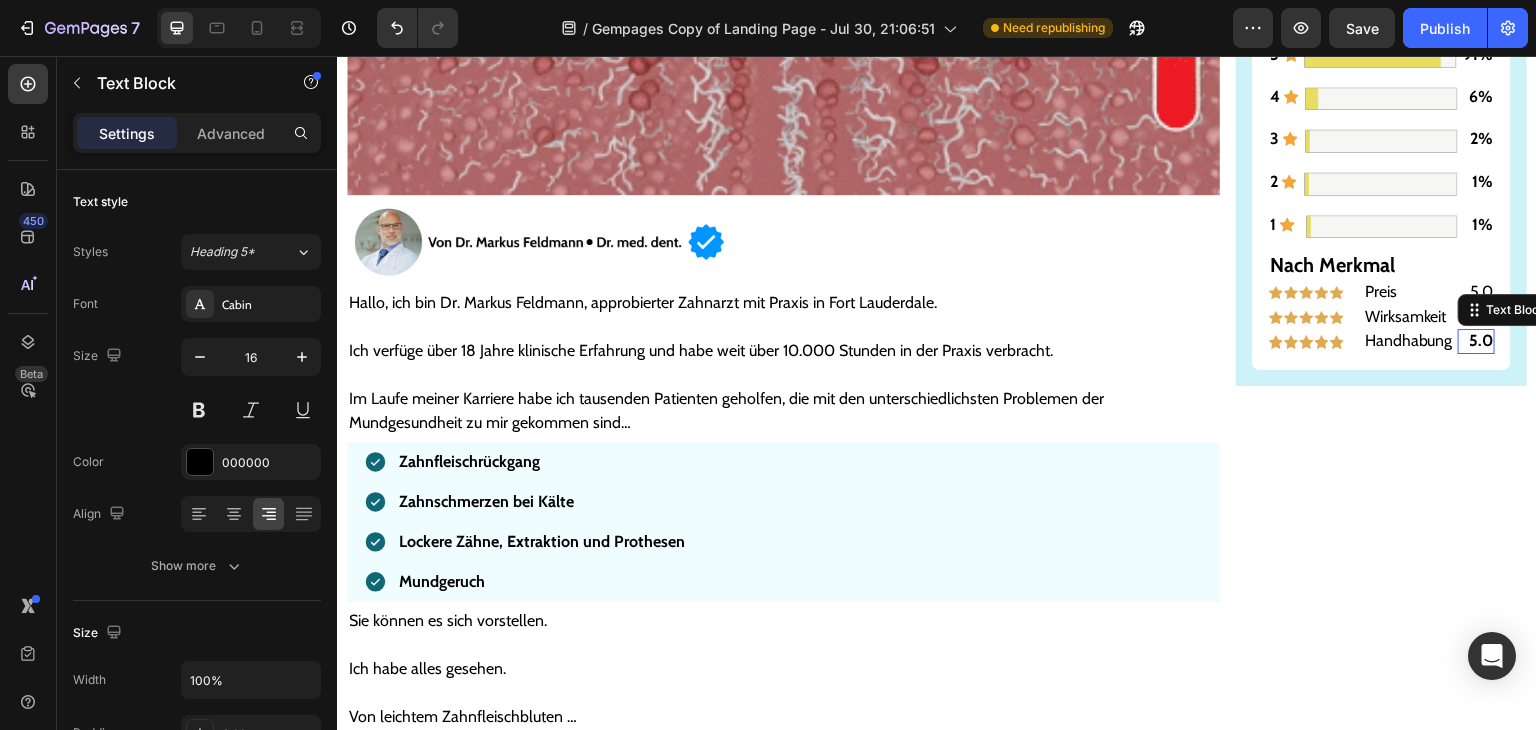 click on "5.0" at bounding box center [1481, 340] 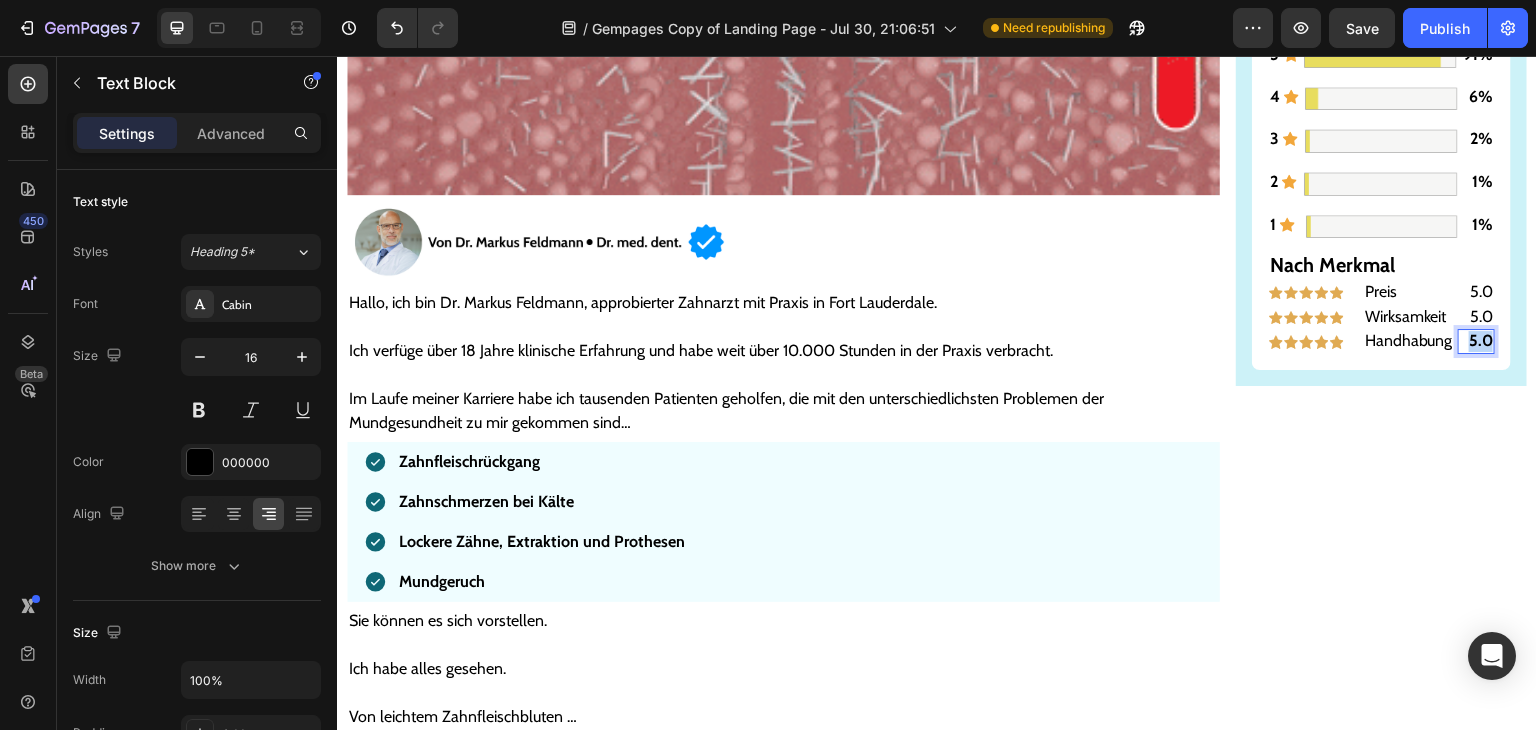 click on "5.0" at bounding box center [1481, 340] 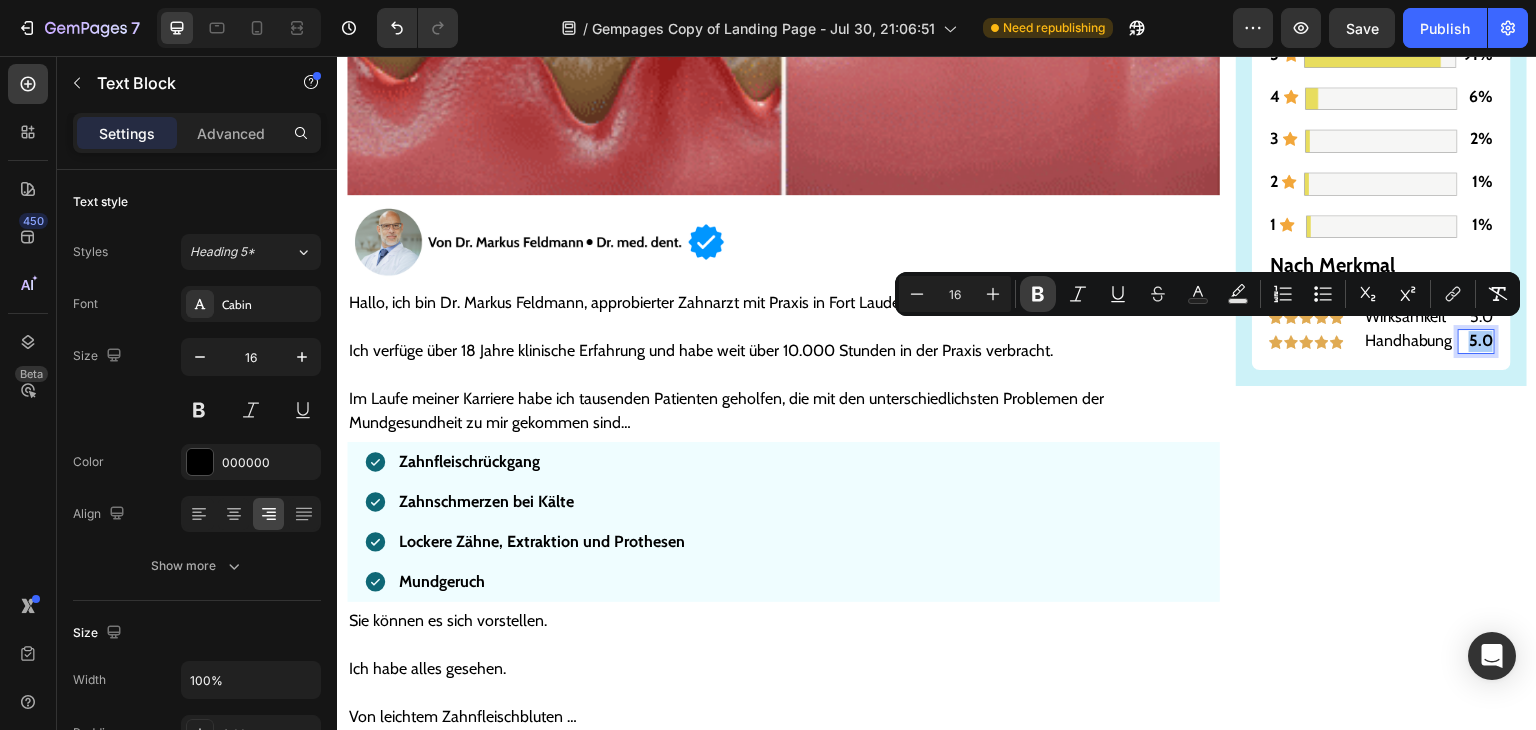 click 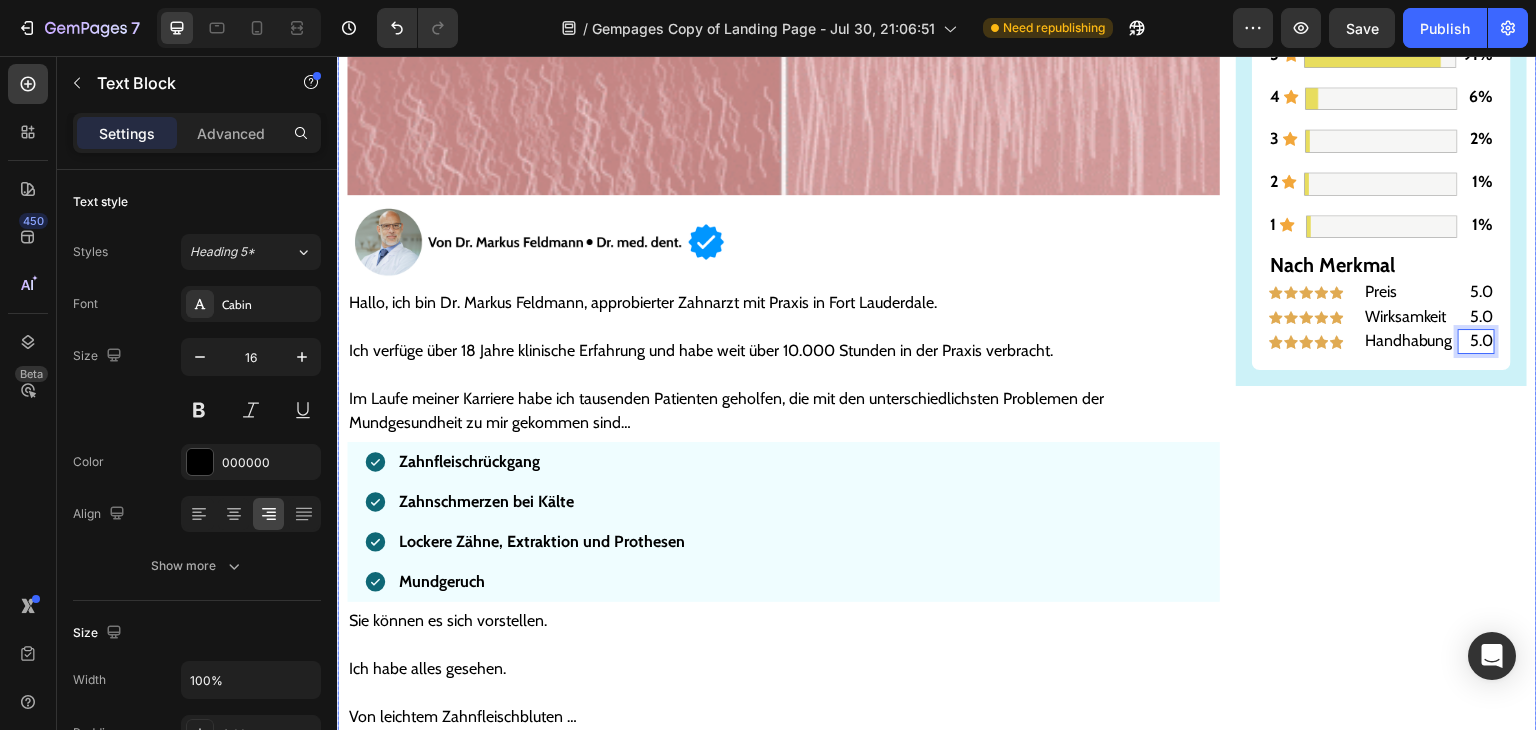 click on "Gesünderes & stärkeres Zahnfleisch – oder Geld zurück! Text Block Image ZU GESÜNDEREM ZAHNFLEISCH >> Button Bewertungen Text Block
Icon
Icon
Icon
Icon
Icon 4,9/5 Text Block Row 5889 Bewertungen Text Block 5 Text Block
Icon Image 91% Text Block Row 4 Text Block
Icon Image 6% Text Block Row 3 Text Block
Icon Image 2% Text Block Row 2 Text Block
Icon Image 1% Text Block Row 1 Text Block
Icon Image 1% Text Block Row Nach Merkmal Text Block Image Preis Text Block 5.0 Text Block Row Image Wirksamkeit Text Block 5.0 Text Block Row Image Handhabung Text Block 5.0 Text Block   0 Row Row Row" at bounding box center (1381, 5541) 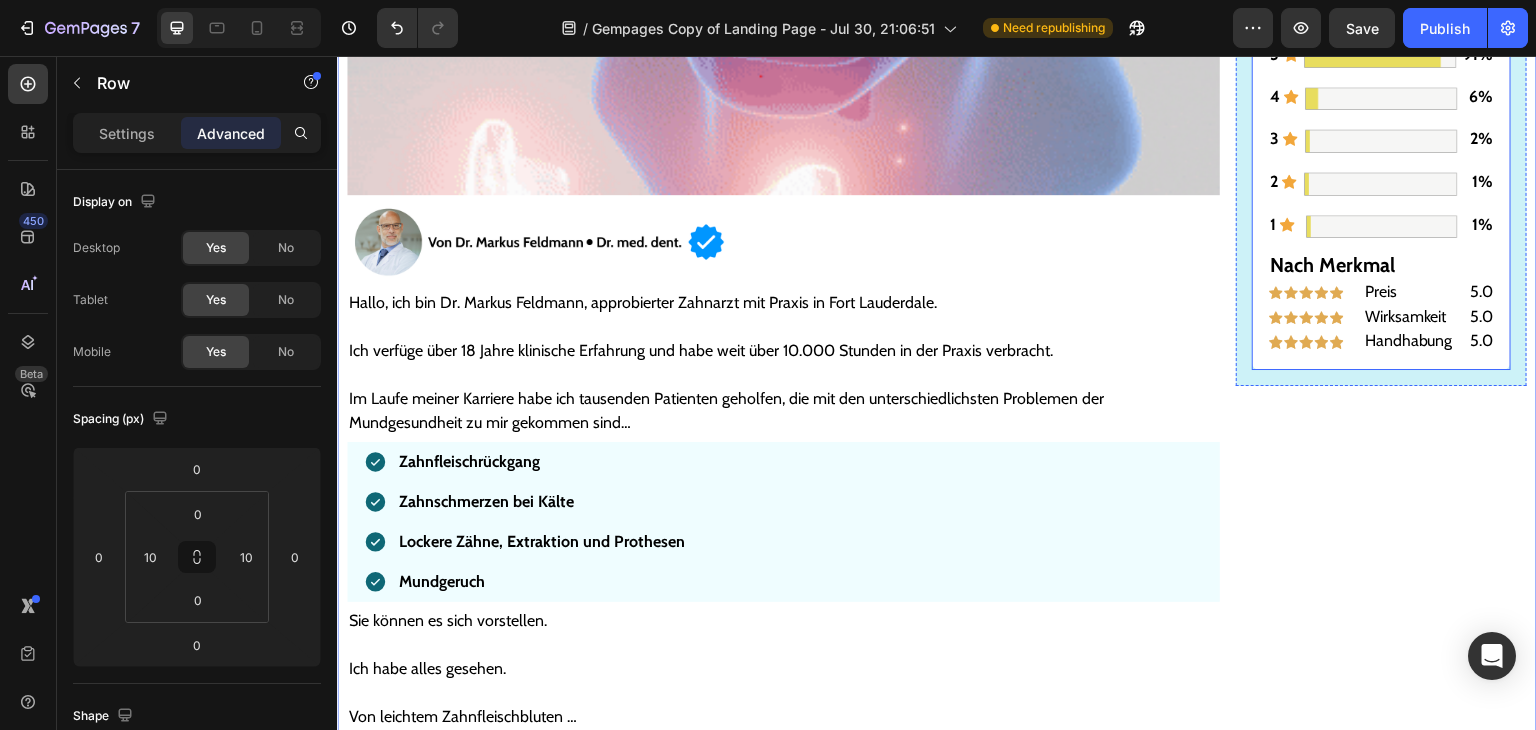 click on "5.0" at bounding box center (1476, 341) 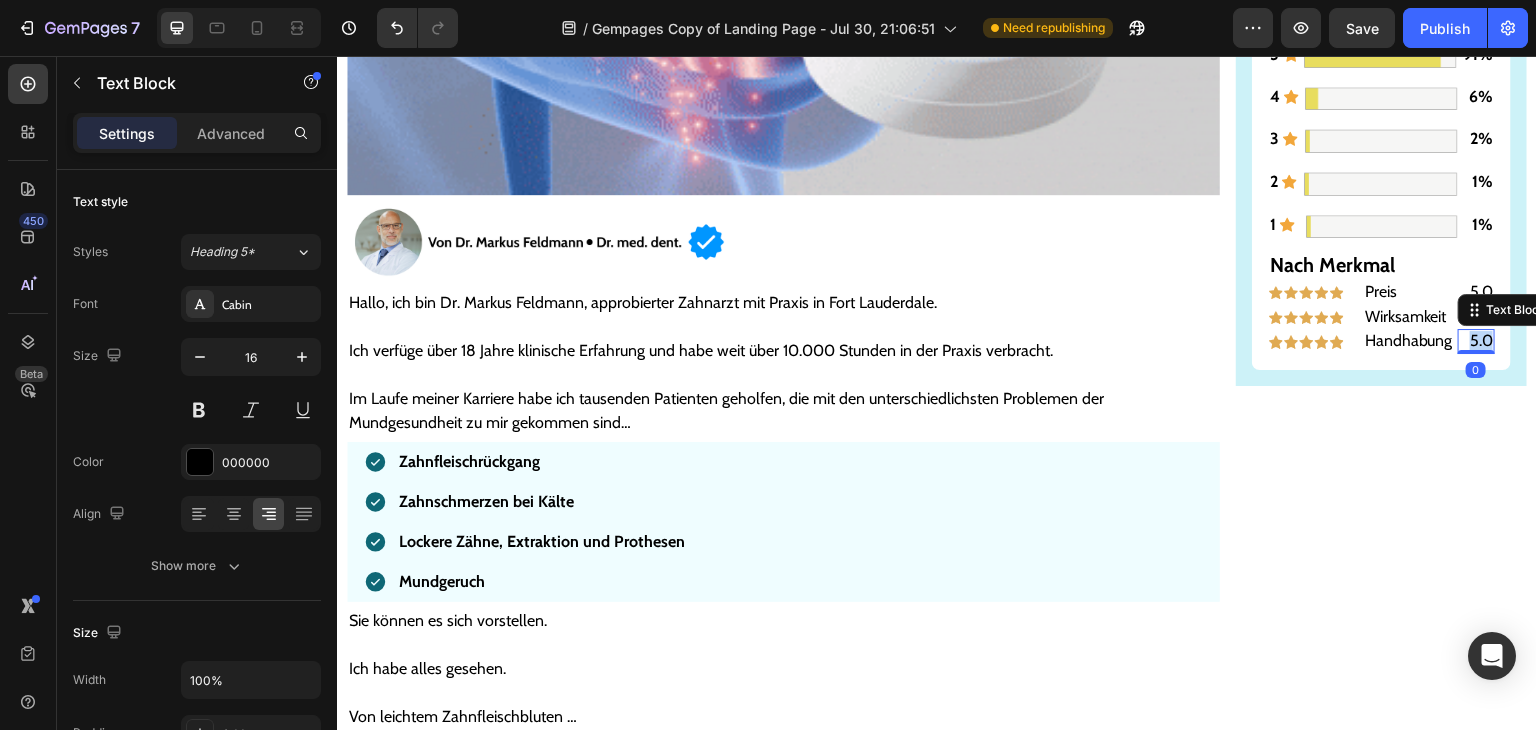 click on "5.0" at bounding box center [1476, 341] 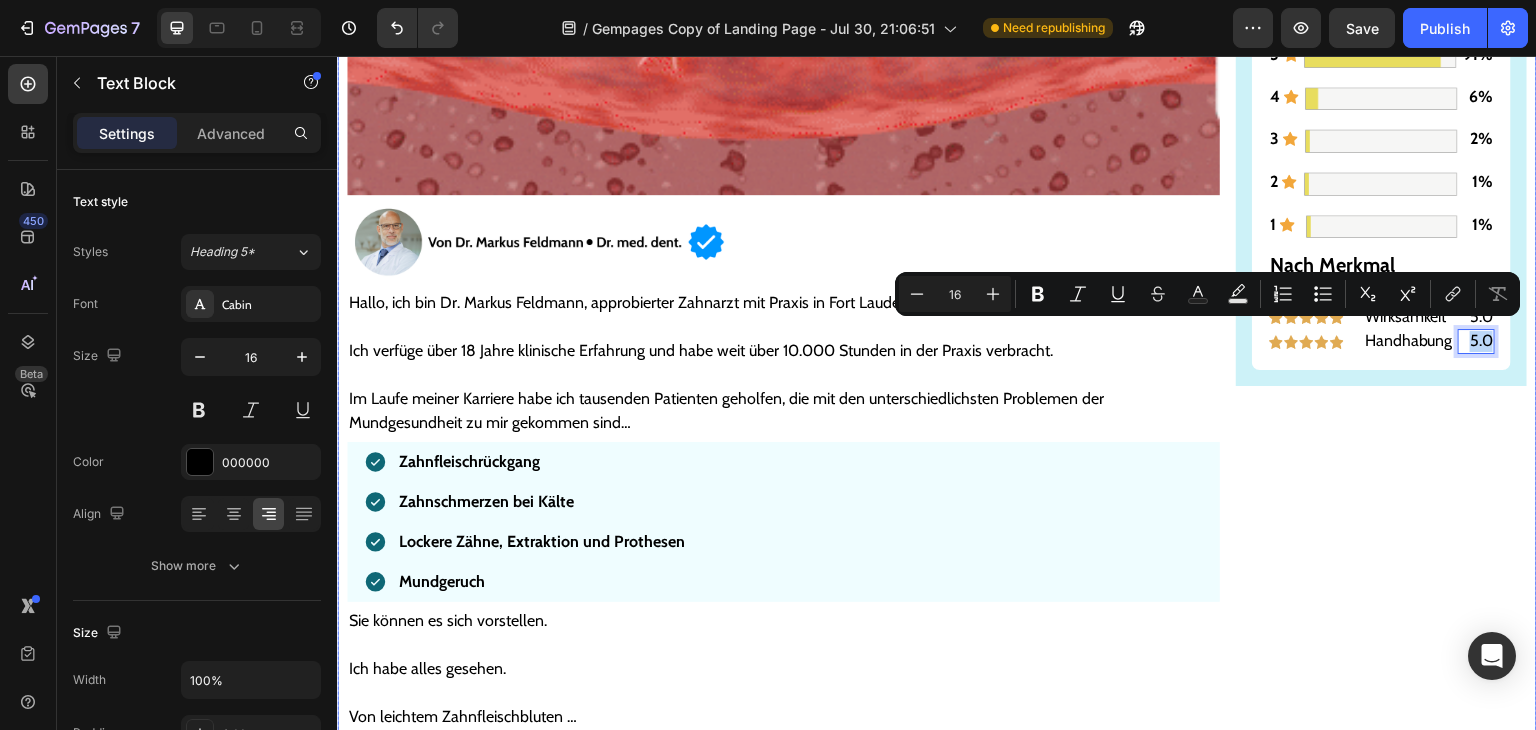 click on "Gesünderes & stärkeres Zahnfleisch – oder Geld zurück! Text Block Image ZU GESÜNDEREM ZAHNFLEISCH >> Button Bewertungen Text Block
Icon
Icon
Icon
Icon
Icon 4,9/5 Text Block Row 5889 Bewertungen Text Block 5 Text Block
Icon Image 91% Text Block Row 4 Text Block
Icon Image 6% Text Block Row 3 Text Block
Icon Image 2% Text Block Row 2 Text Block
Icon Image 1% Text Block Row 1 Text Block
Icon Image 1% Text Block Row Nach Merkmal Text Block Image Preis Text Block 5.0 Text Block Row Image Wirksamkeit Text Block 5.0 Text Block Row Image Handhabung Text Block 5.0 Text Block   0 Row Row Row" at bounding box center (1381, 5541) 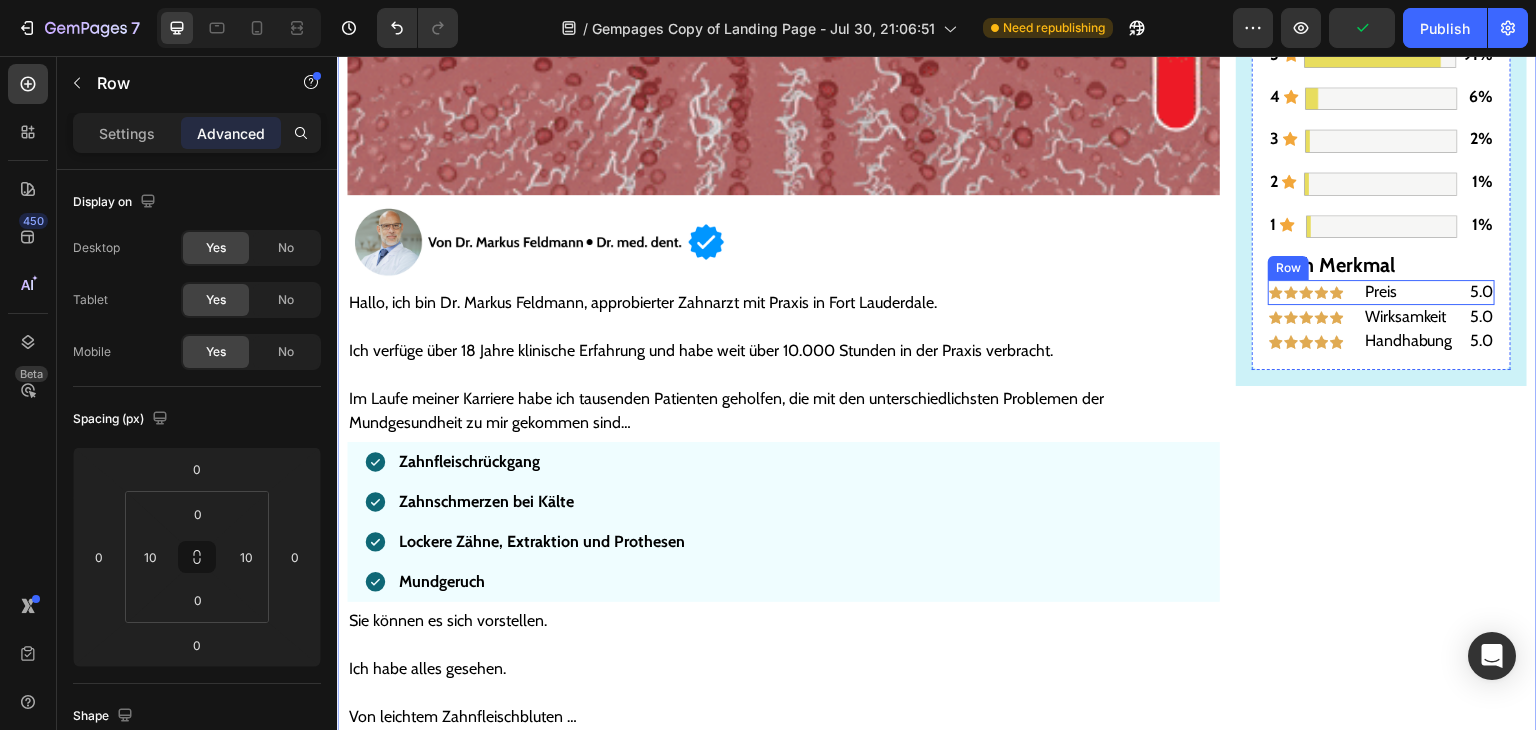 click on "Image" at bounding box center [1314, 292] 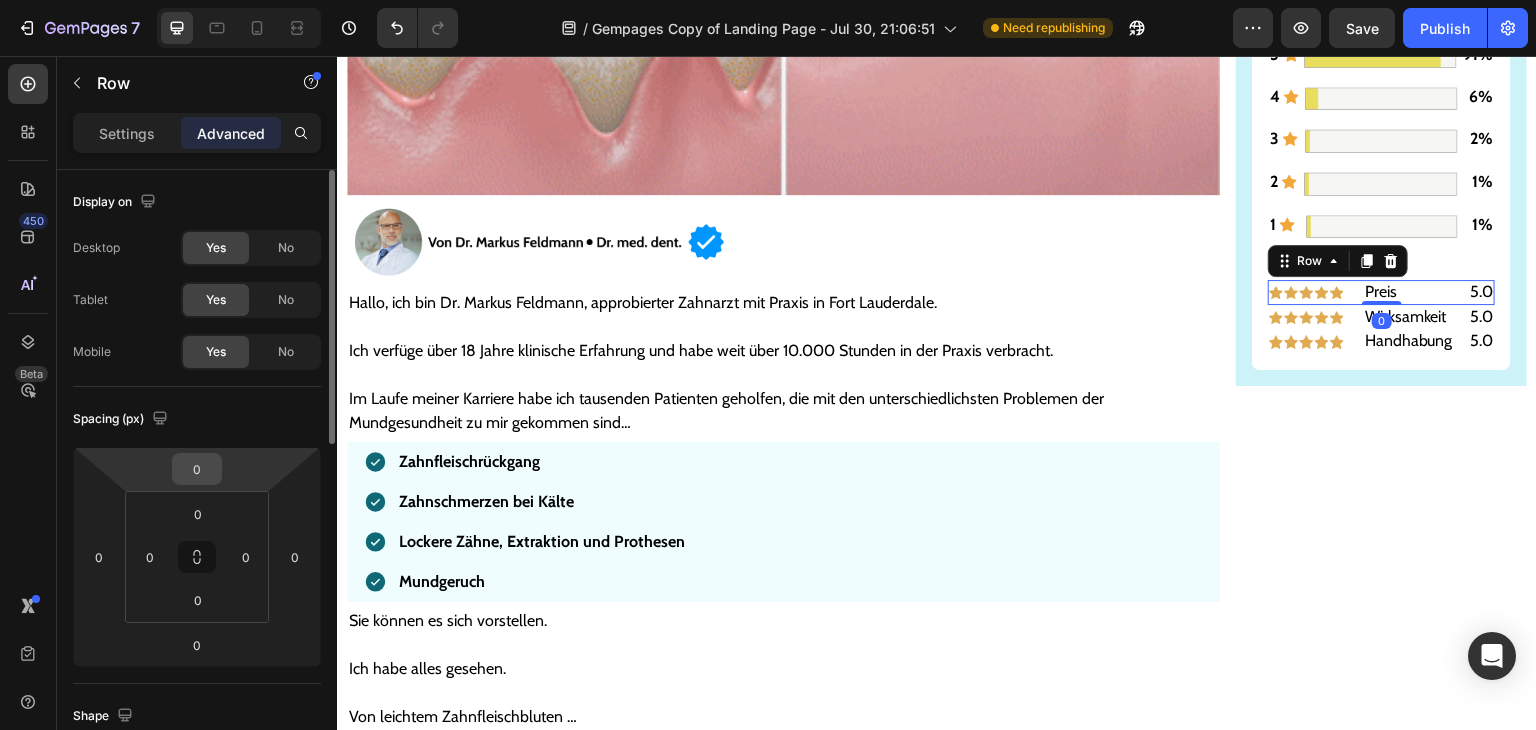 click on "0" at bounding box center [197, 469] 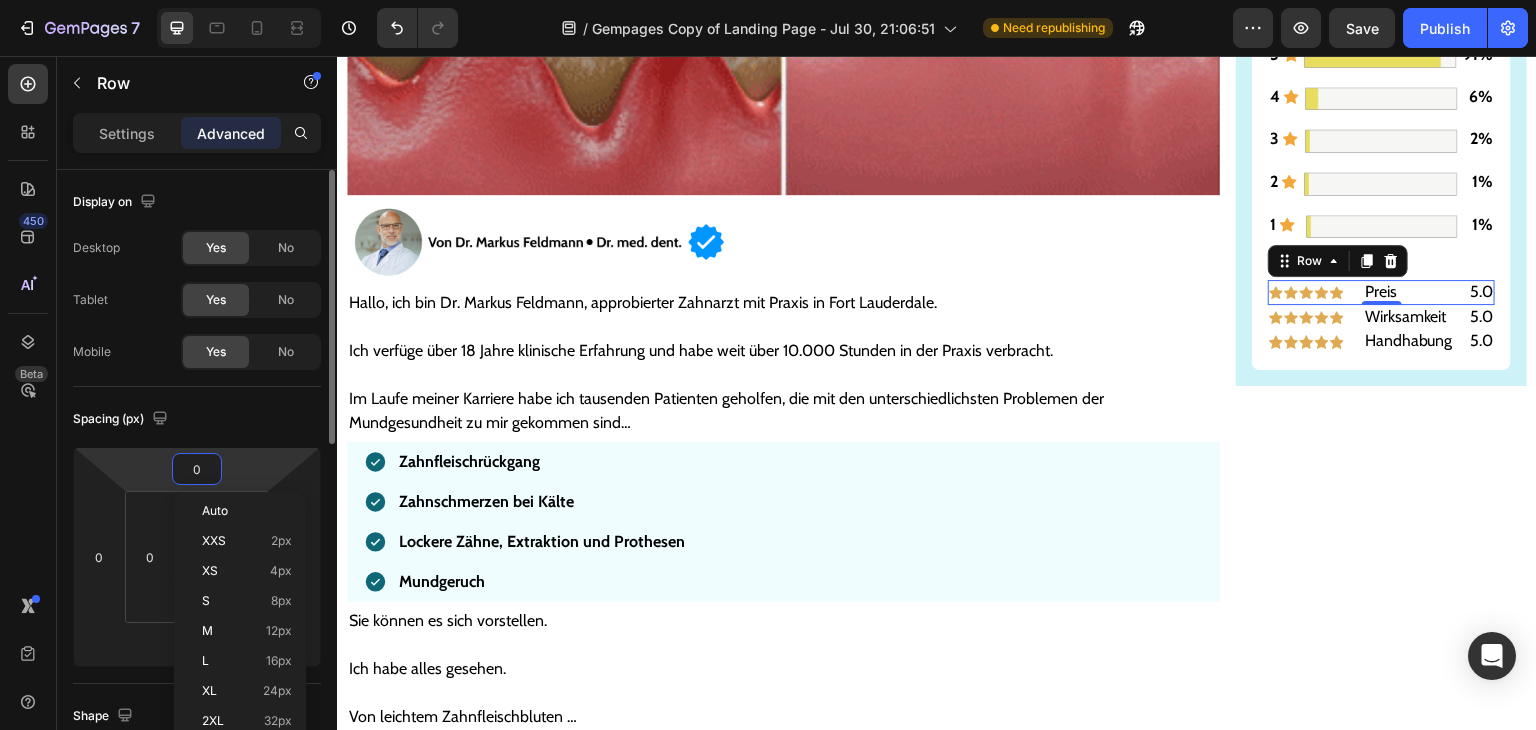 type on "5" 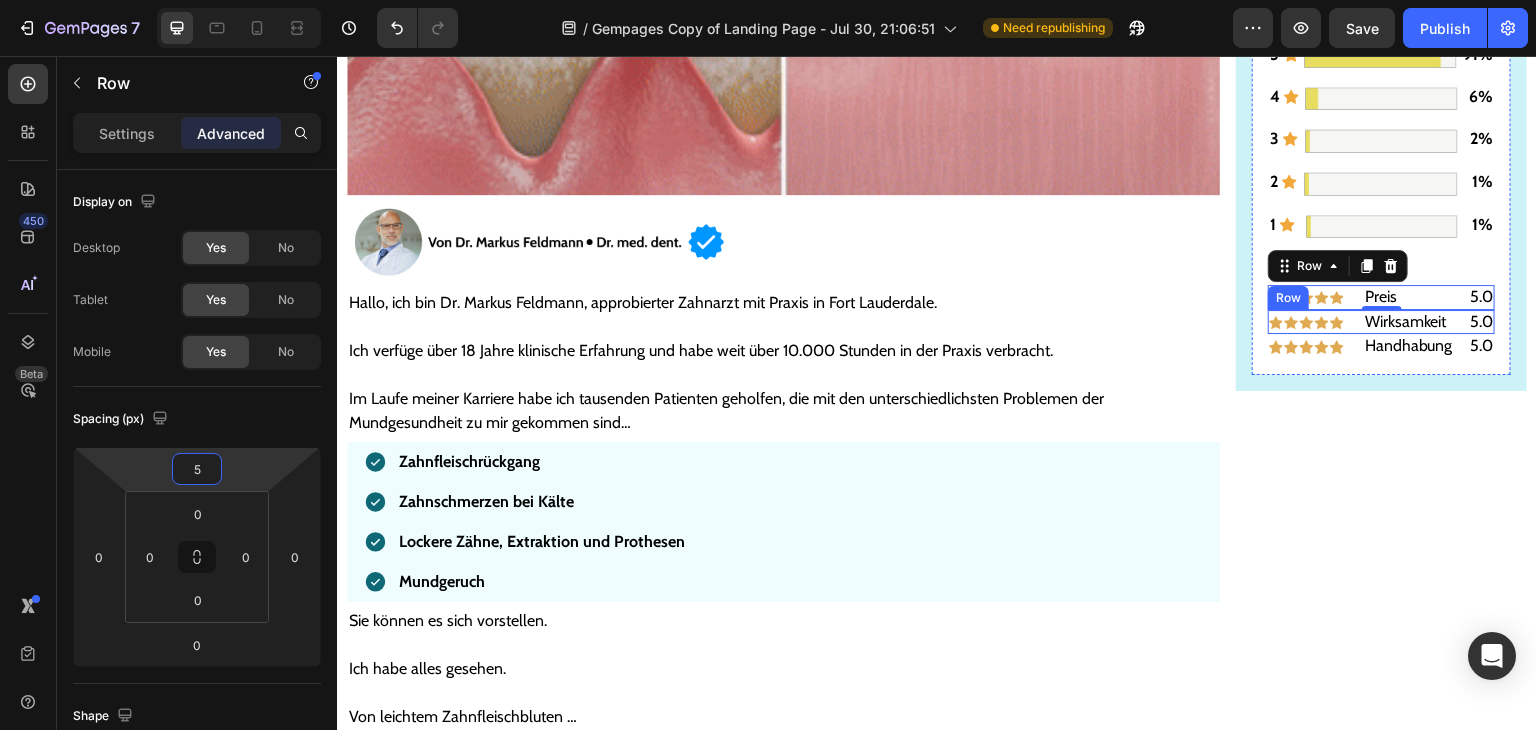 click on "Image" at bounding box center (1314, 322) 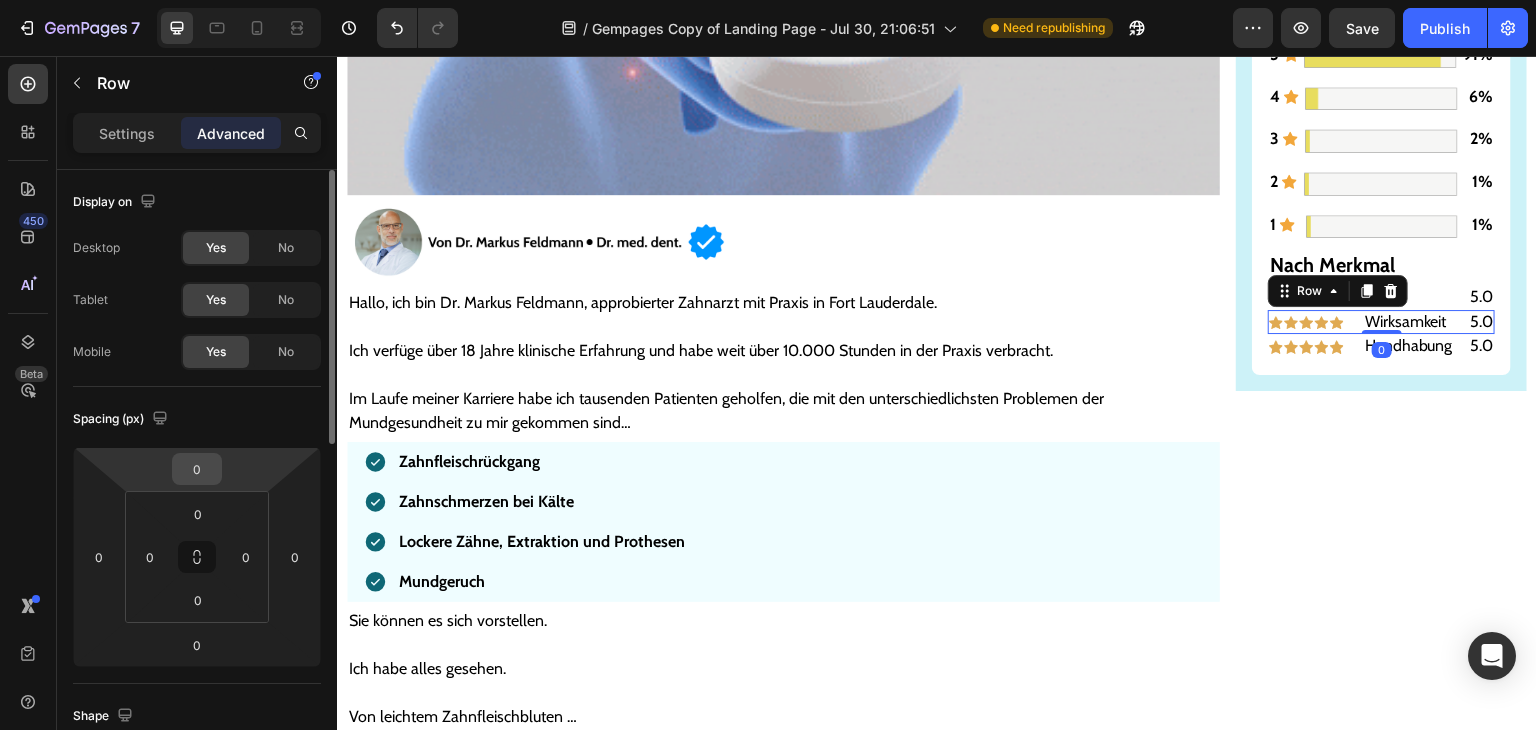 click on "0" at bounding box center (197, 469) 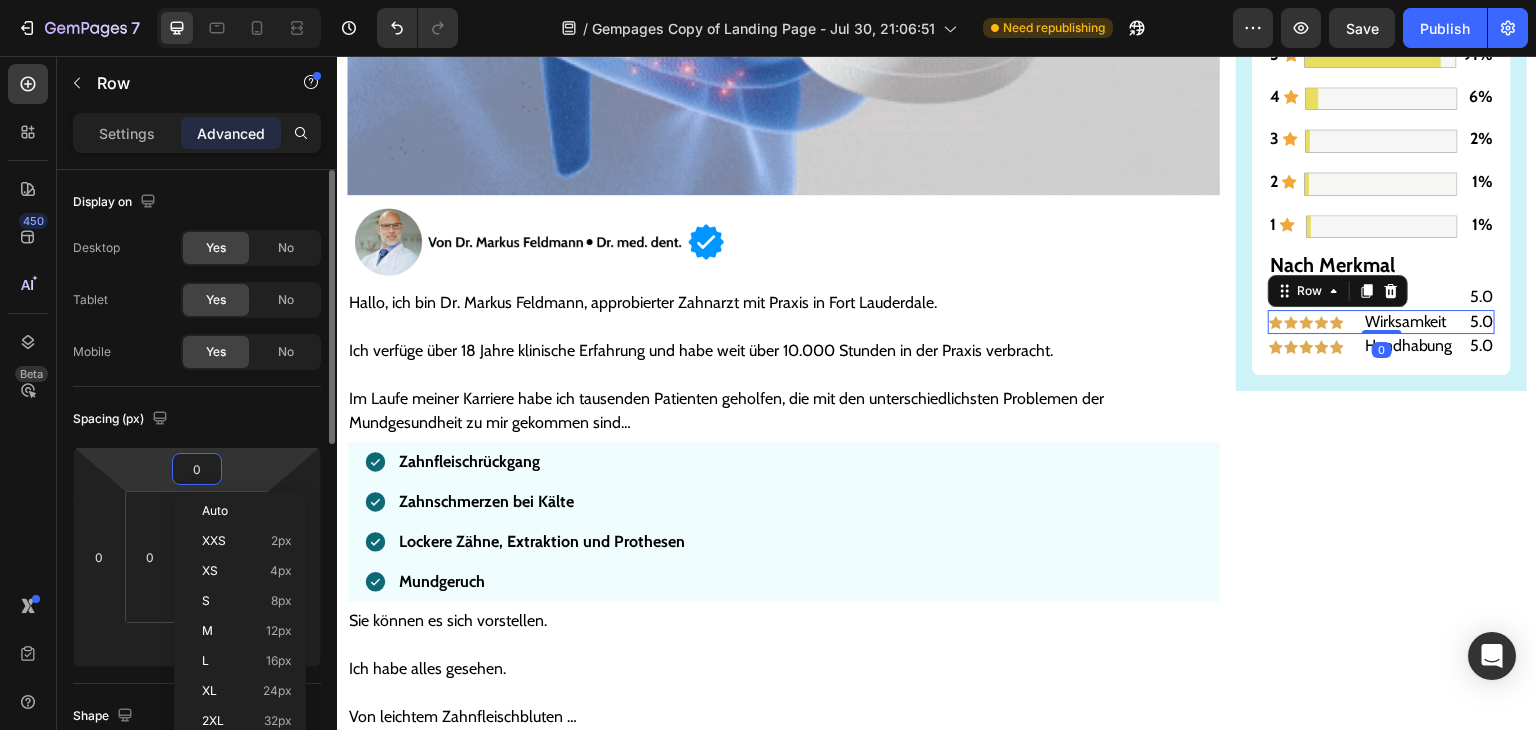type on "5" 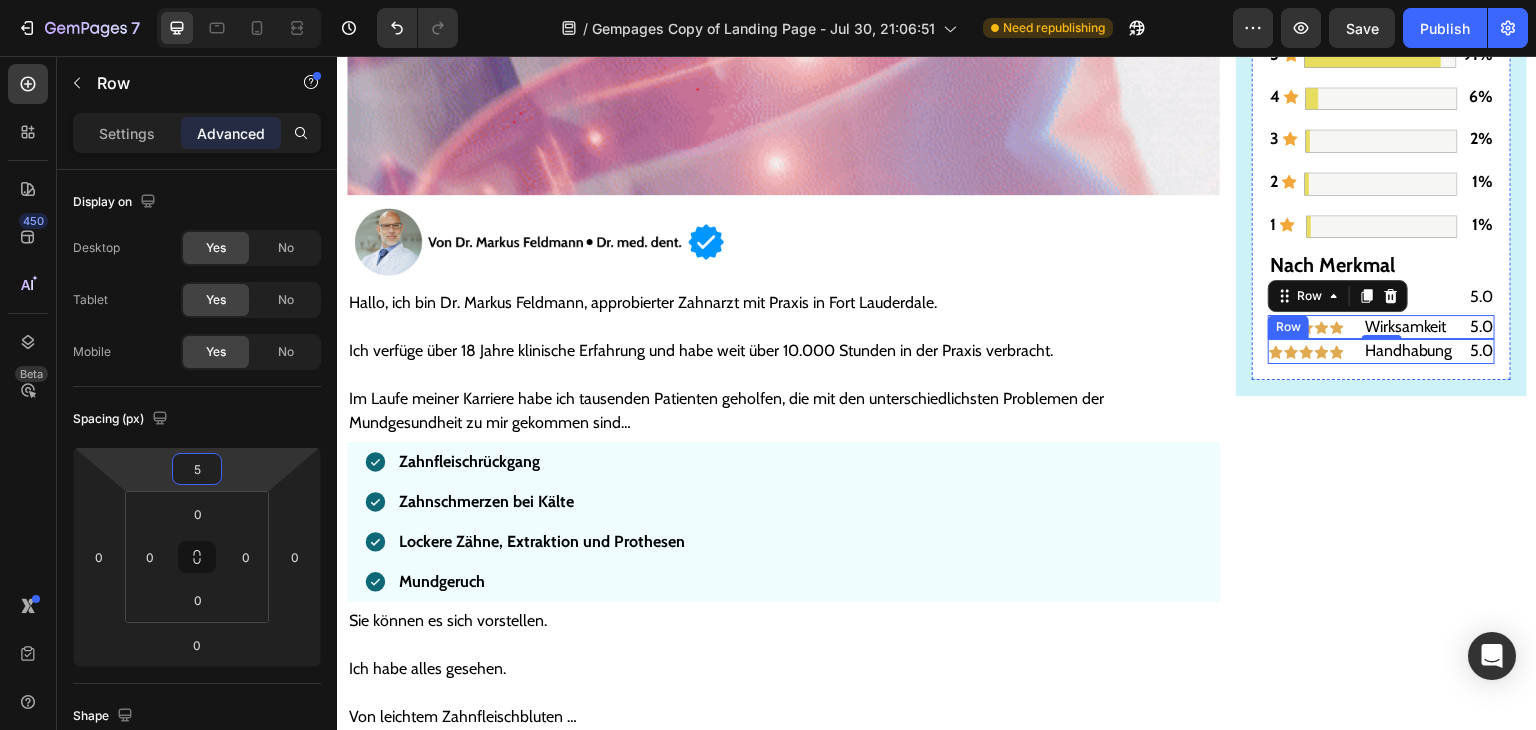 click on "Image" at bounding box center (1314, 351) 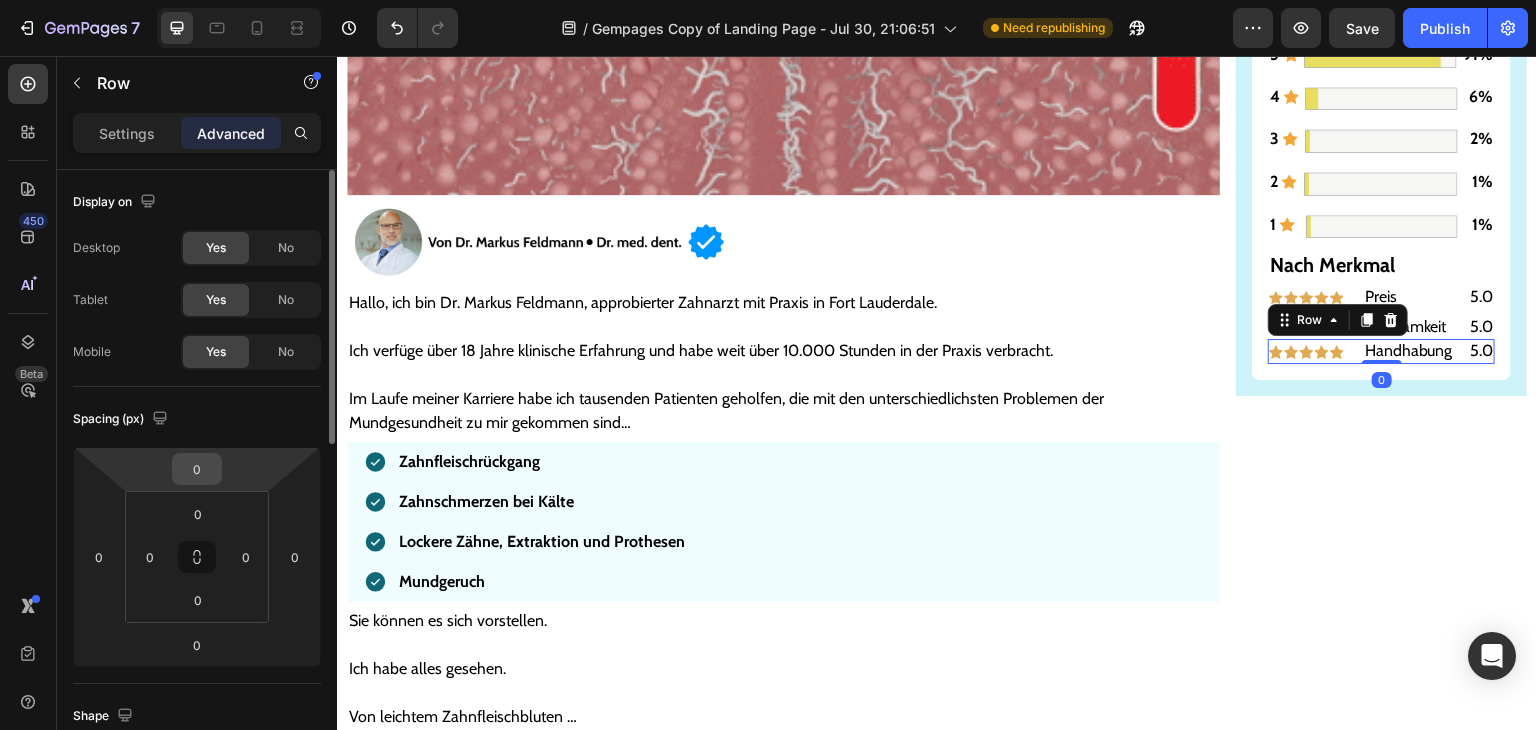 click on "0" at bounding box center [197, 469] 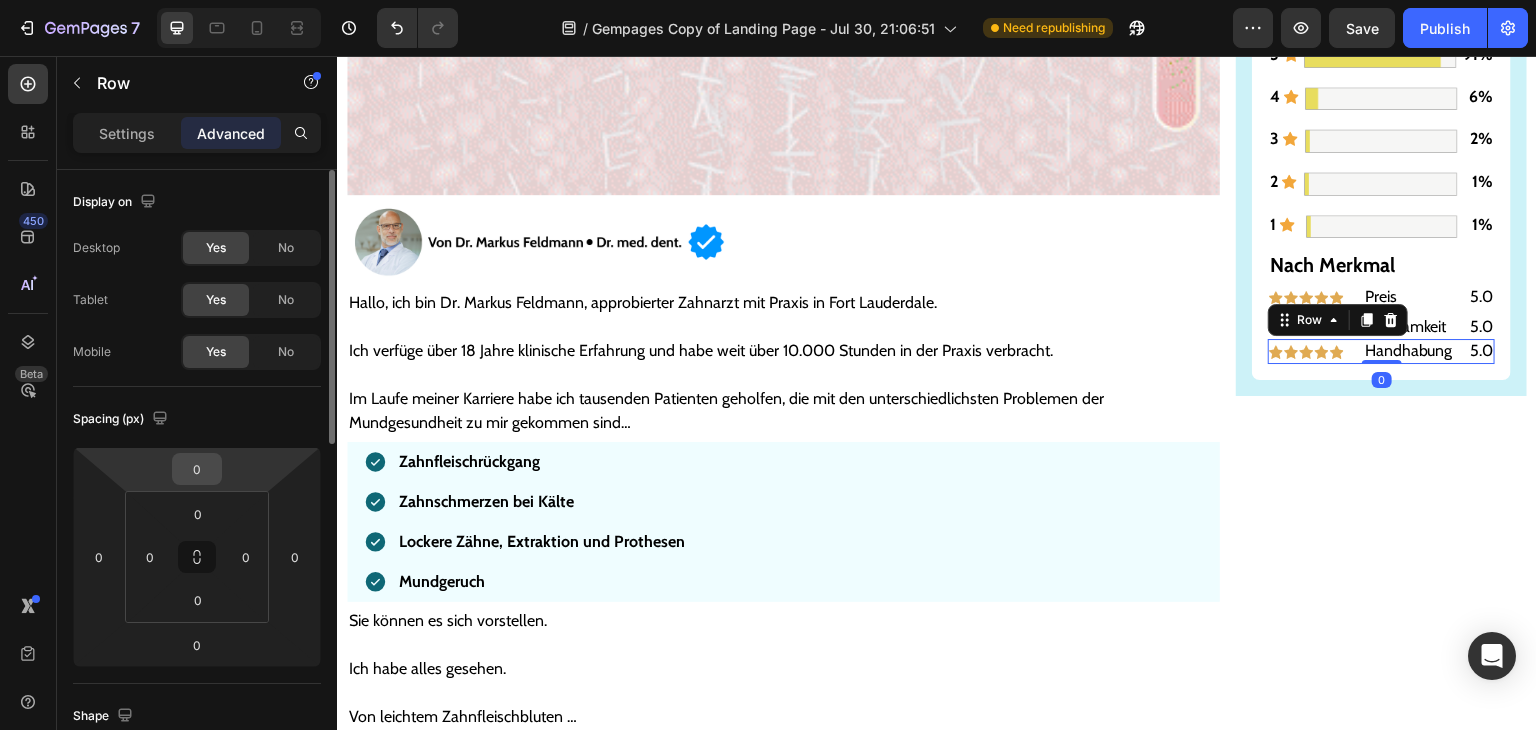 type on "5" 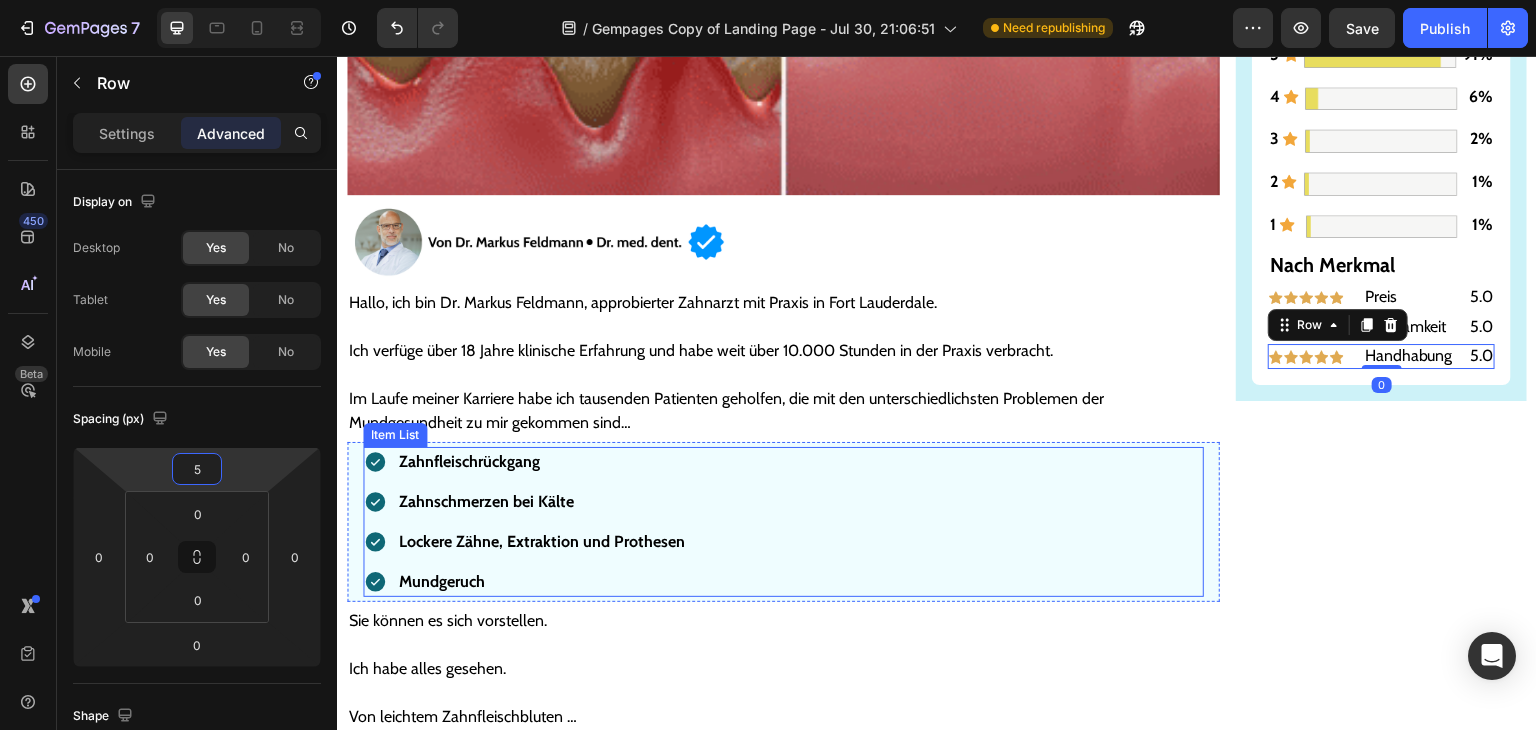 click on "Gesünderes & stärkeres Zahnfleisch – oder Geld zurück! Text Block Image ZU GESÜNDEREM ZAHNFLEISCH >> Button Bewertungen Text Block
Icon
Icon
Icon
Icon
Icon 4,9/5 Text Block Row 5889 Bewertungen Text Block 5 Text Block
Icon Image 91% Text Block Row 4 Text Block
Icon Image 6% Text Block Row 3 Text Block
Icon Image 2% Text Block Row 2 Text Block
Icon Image 1% Text Block Row 1 Text Block
Icon Image 1% Text Block Row Nach Merkmal Text Block Image Preis Text Block 5.0 Text Block Row Image Wirksamkeit Text Block 5.0 Text Block Row Image Handhabung Text Block 5.0 Text Block Row   0 Row Row" at bounding box center (1381, 5541) 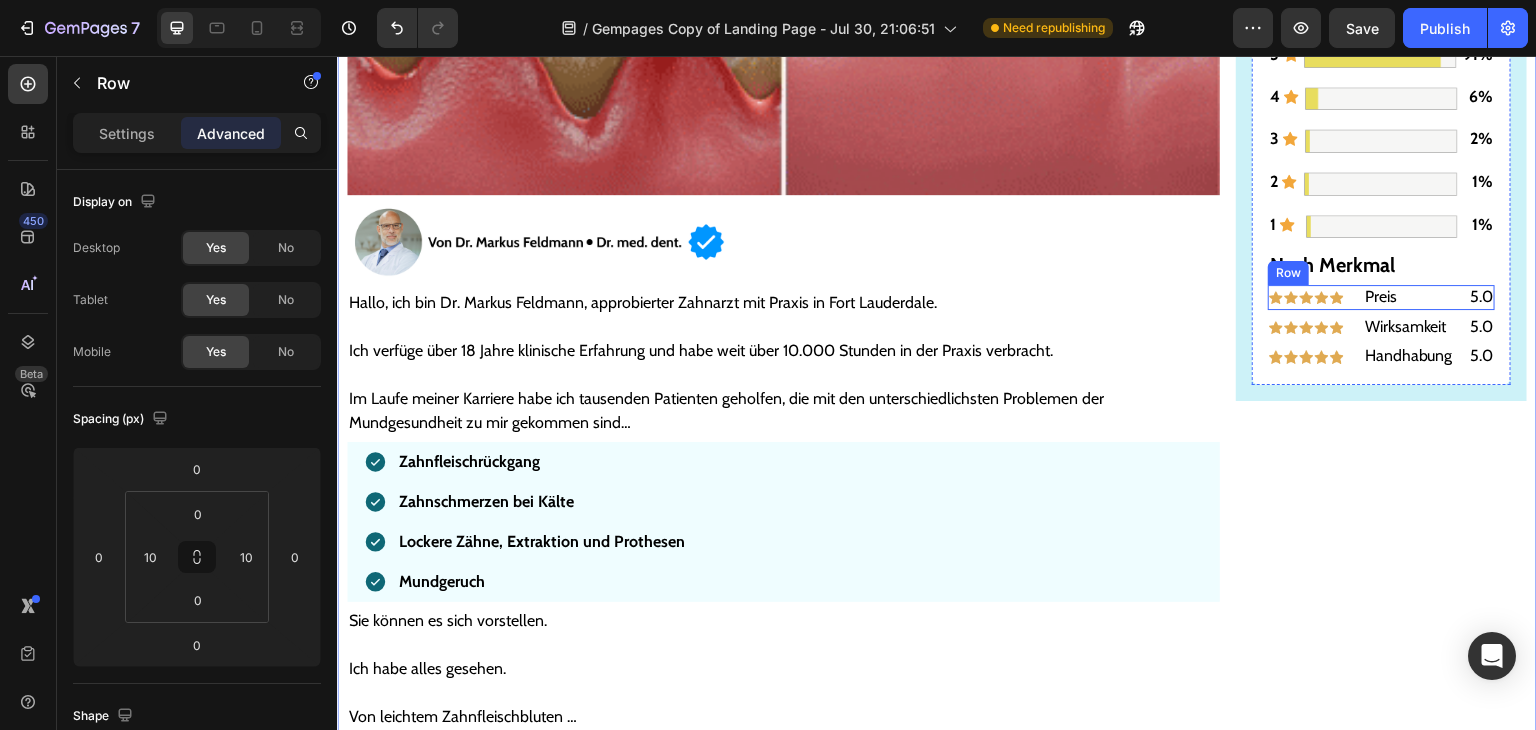 click on "Image" at bounding box center [1314, 297] 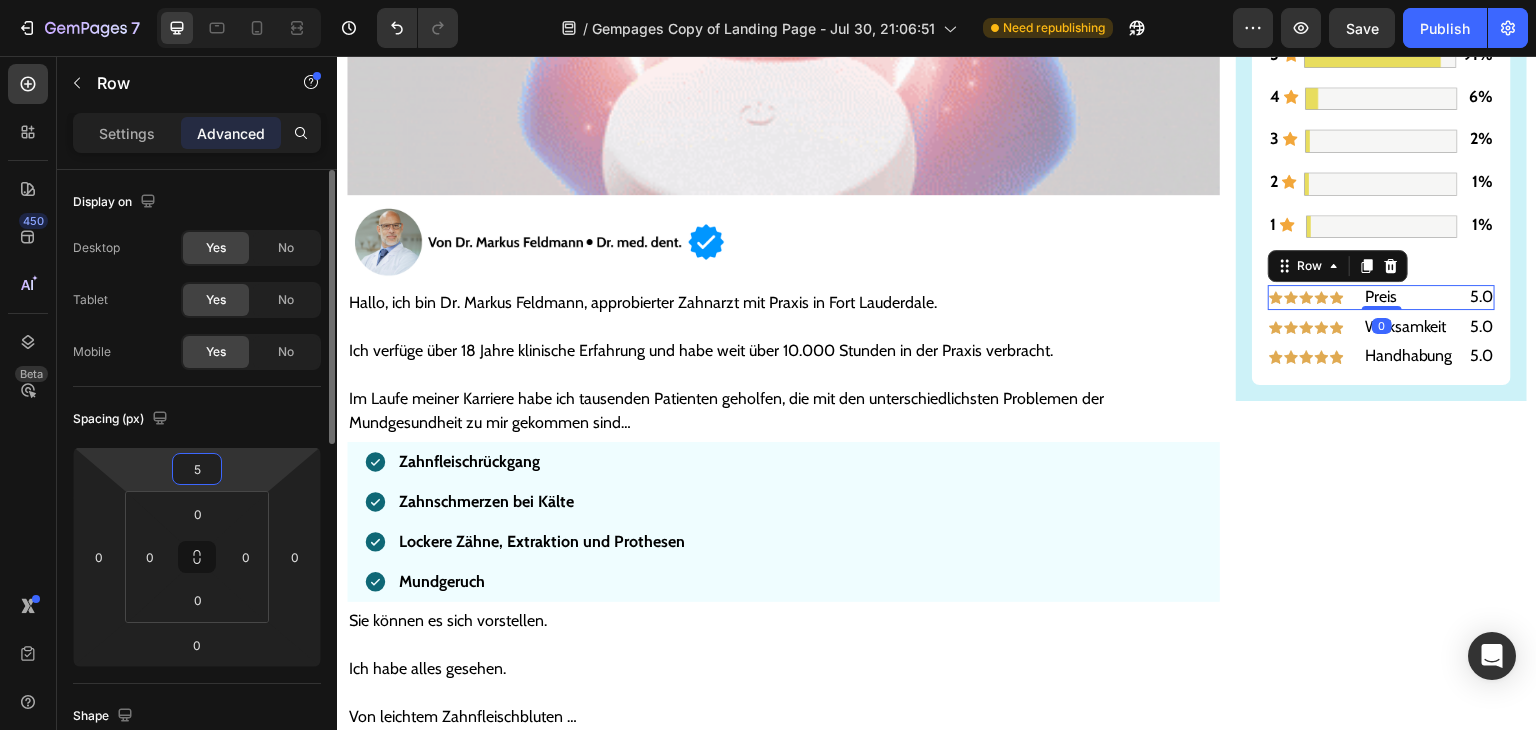 click on "5" at bounding box center [197, 469] 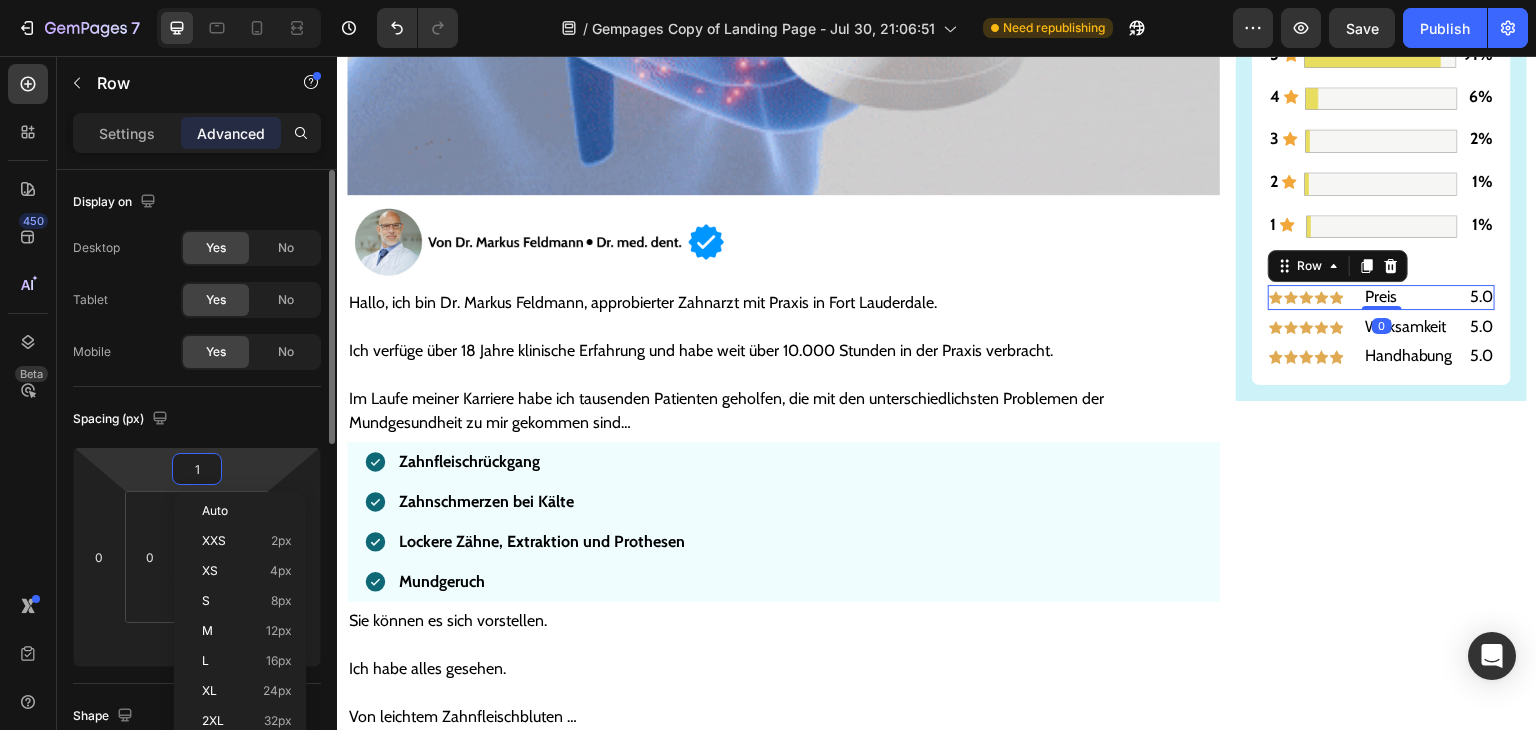 type on "10" 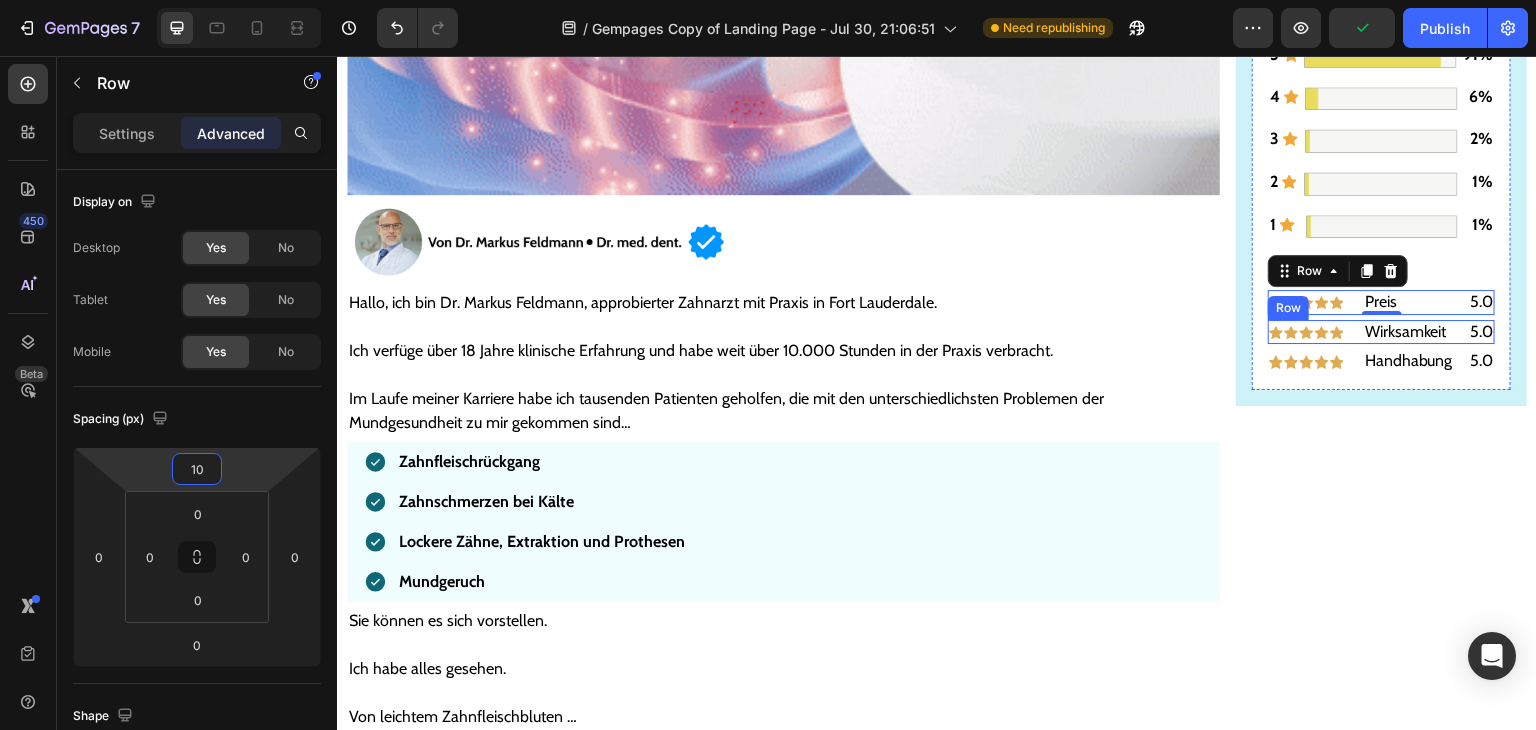 click on "Image" at bounding box center [1314, 332] 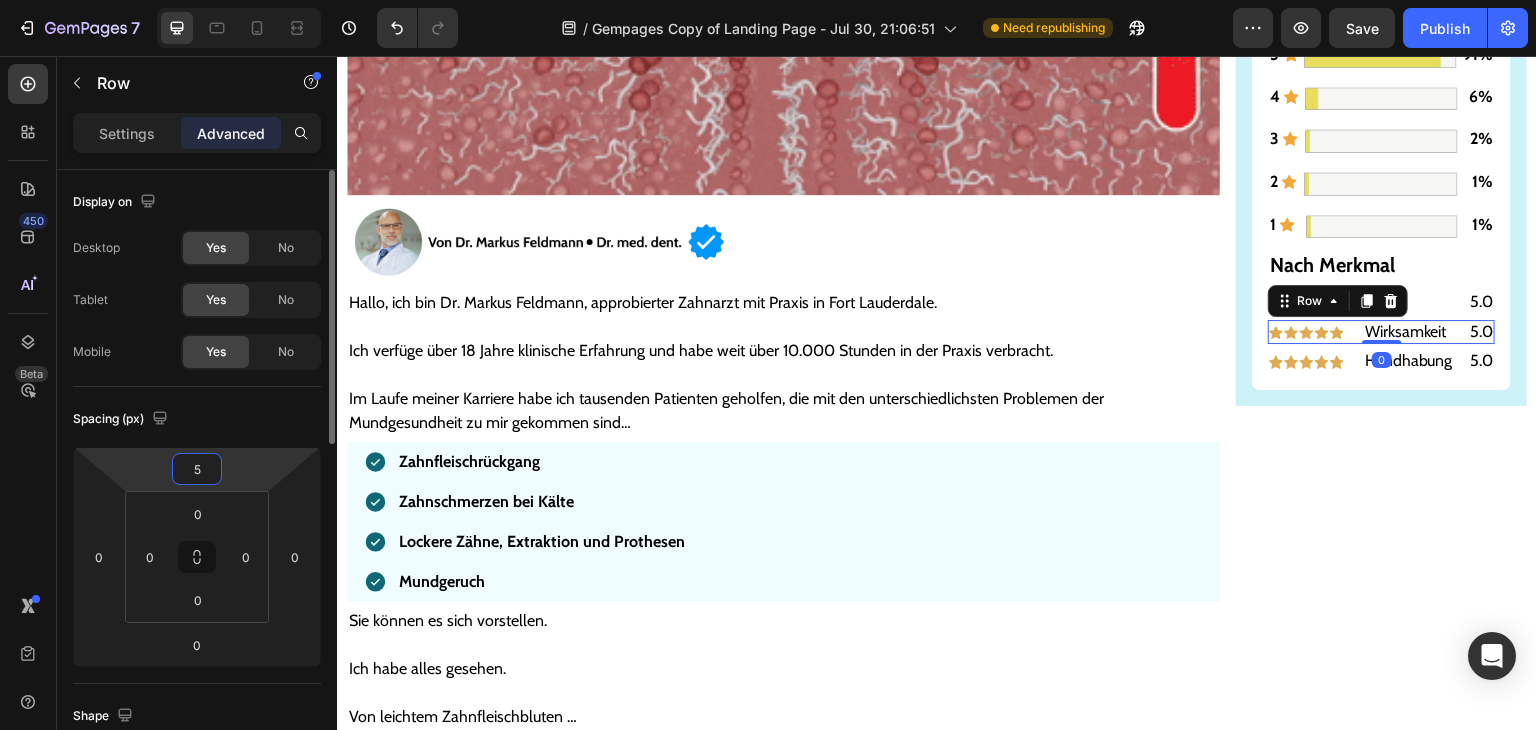 click on "5" at bounding box center [197, 469] 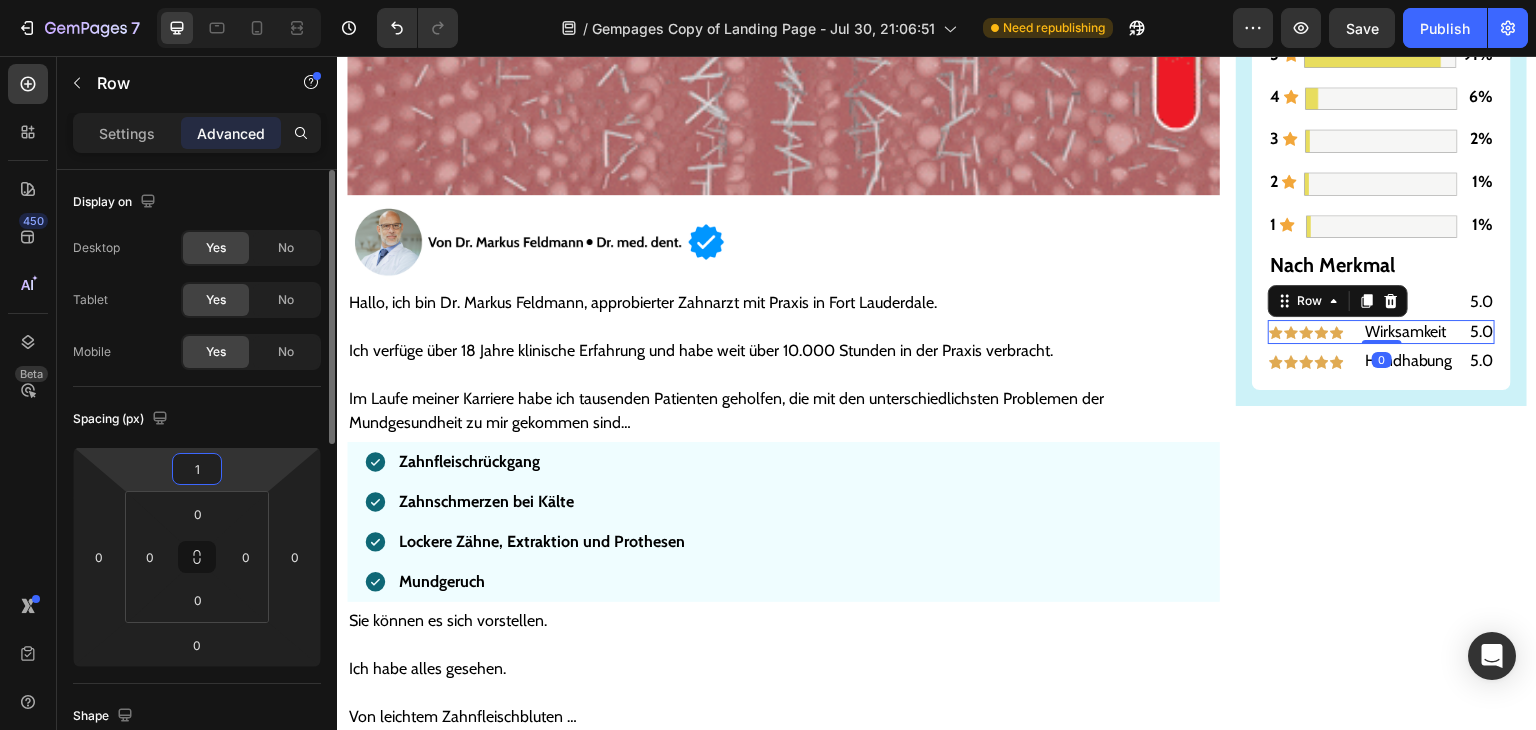 type on "10" 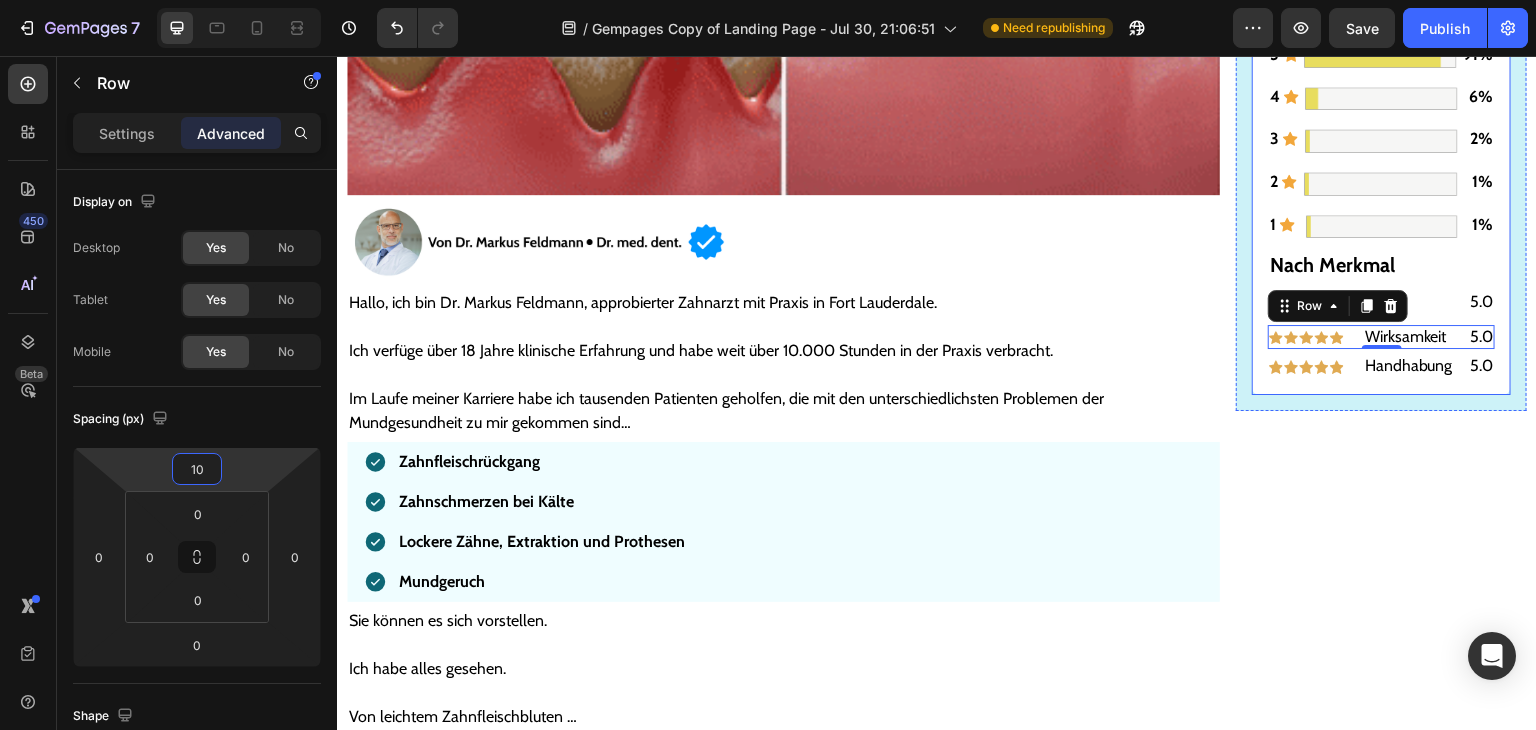 click on "Image" at bounding box center [1314, 366] 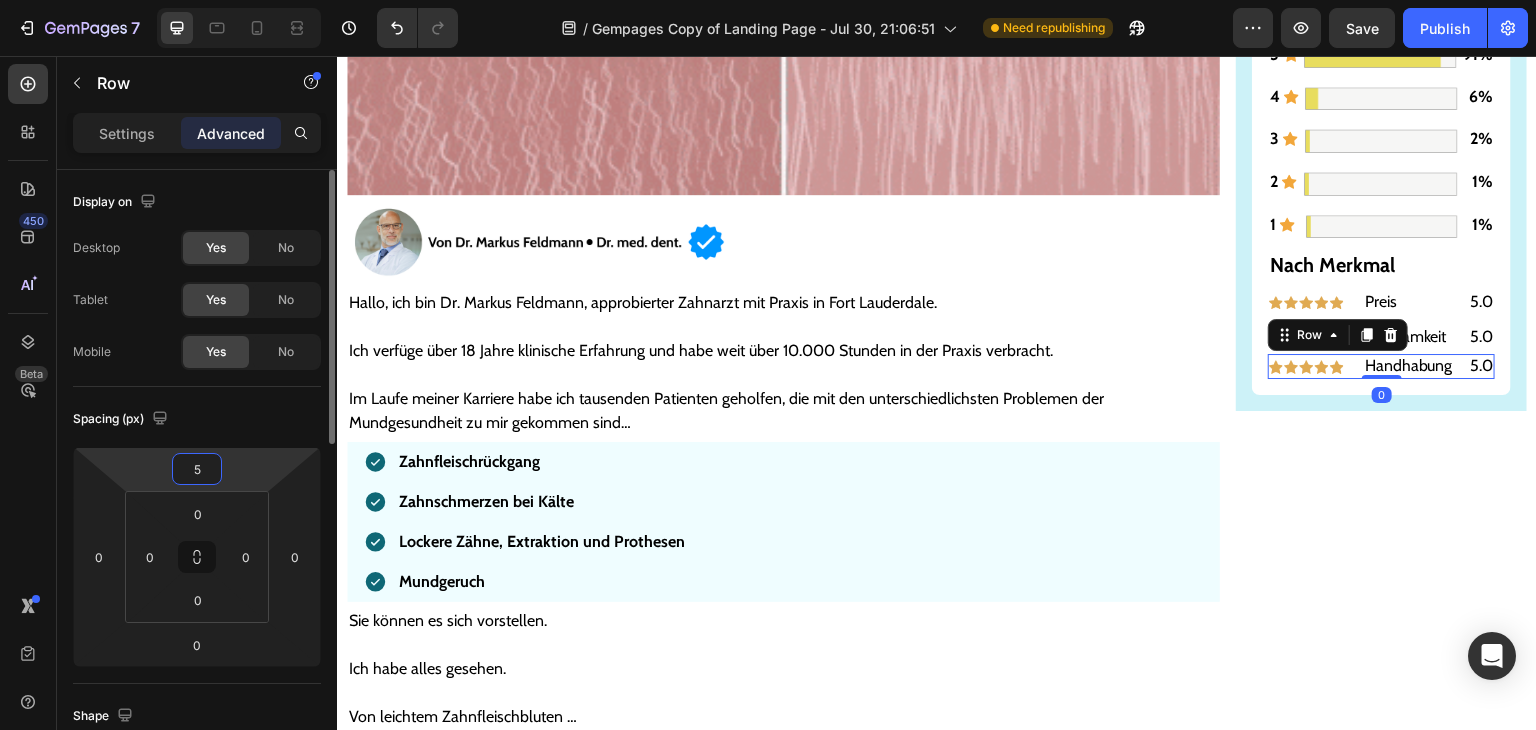 click on "5" at bounding box center [197, 469] 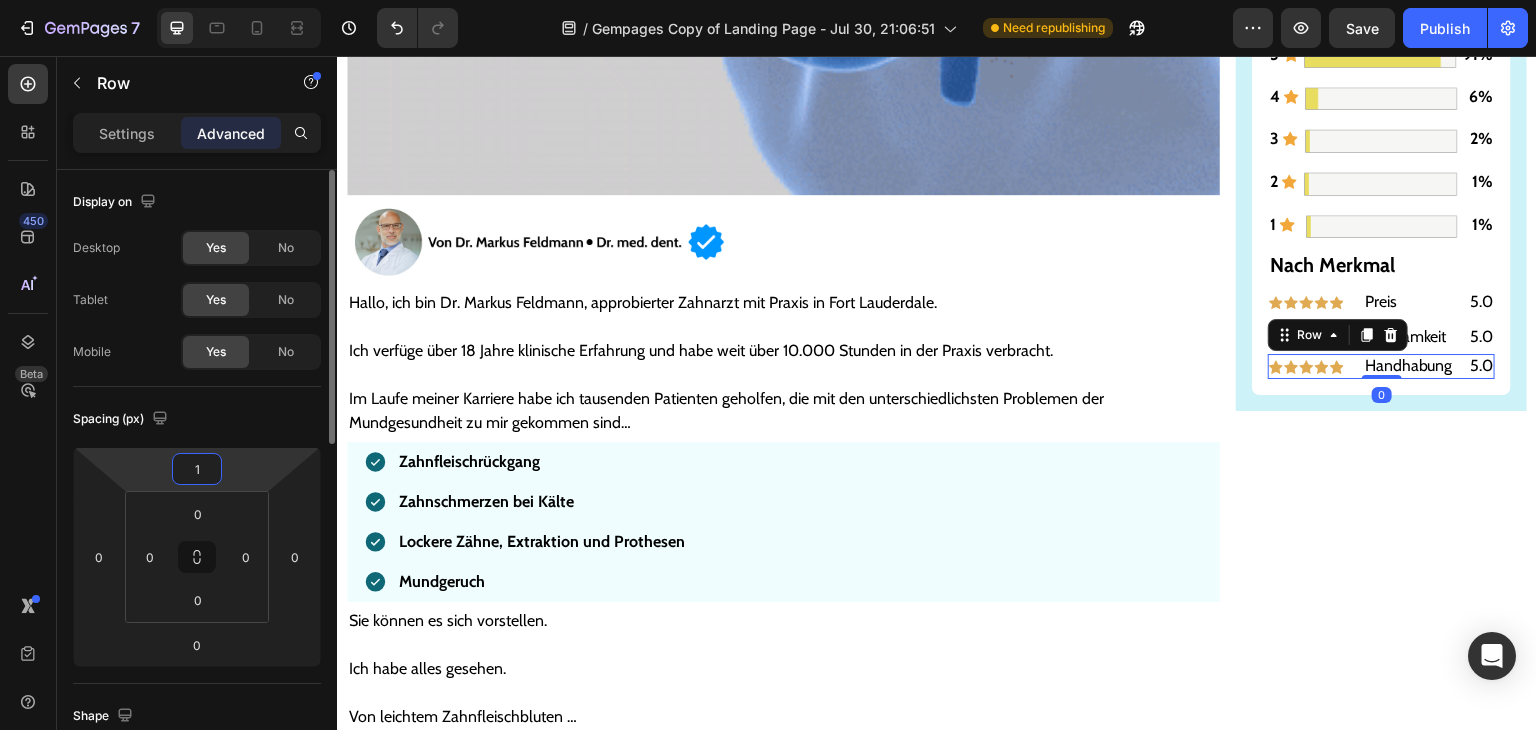 type on "10" 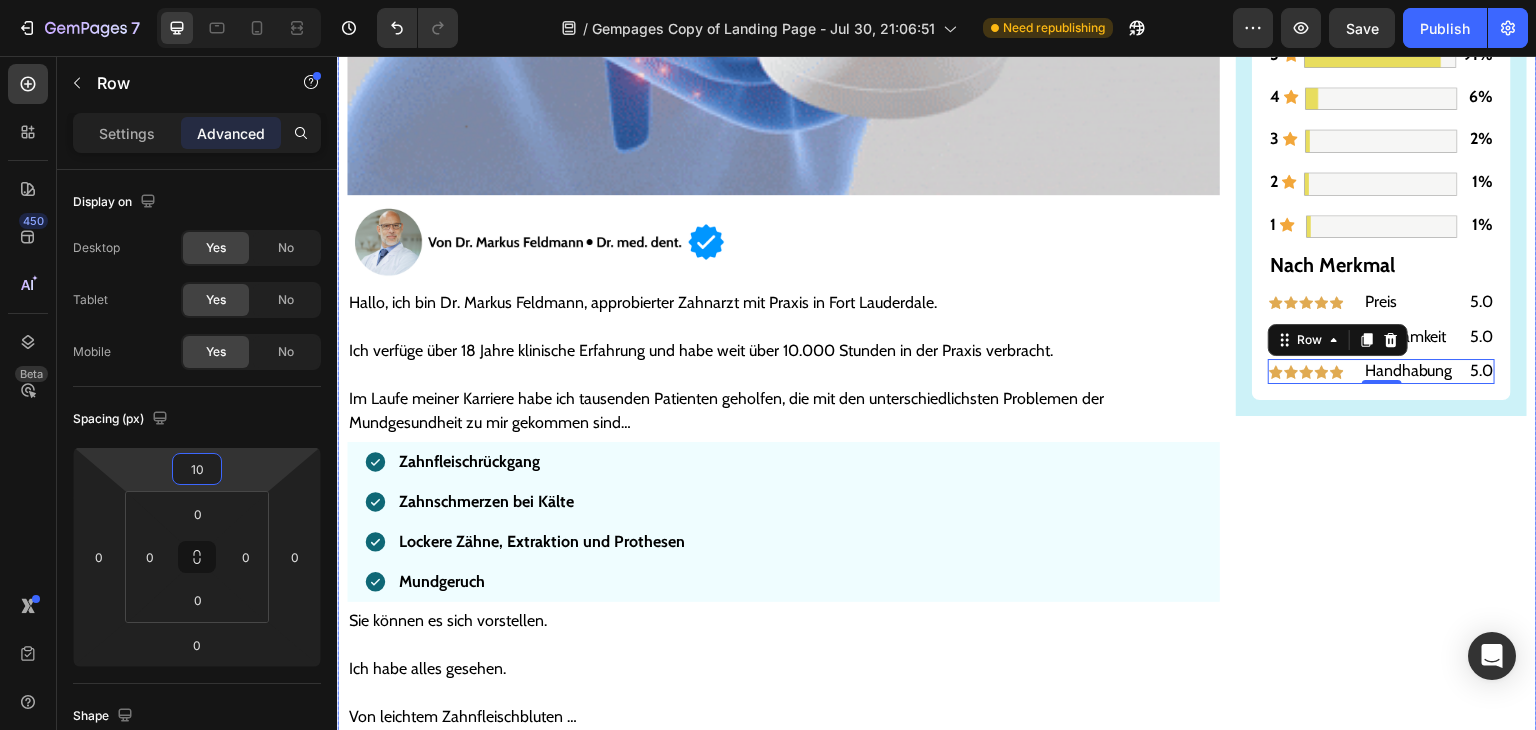 click on "Gesünderes & stärkeres Zahnfleisch – oder Geld zurück! Text Block Image ZU GESÜNDEREM ZAHNFLEISCH >> Button Bewertungen Text Block
Icon
Icon
Icon
Icon
Icon 4,9/5 Text Block Row 5889 Bewertungen Text Block 5 Text Block
Icon Image 91% Text Block Row 4 Text Block
Icon Image 6% Text Block Row 3 Text Block
Icon Image 2% Text Block Row 2 Text Block
Icon Image 1% Text Block Row 1 Text Block
Icon Image 1% Text Block Row Nach Merkmal Text Block Image Preis Text Block 5.0 Text Block Row Image Wirksamkeit Text Block 5.0 Text Block Row Image Handhabung Text Block 5.0 Text Block Row   0 Row Row" at bounding box center (1381, 5541) 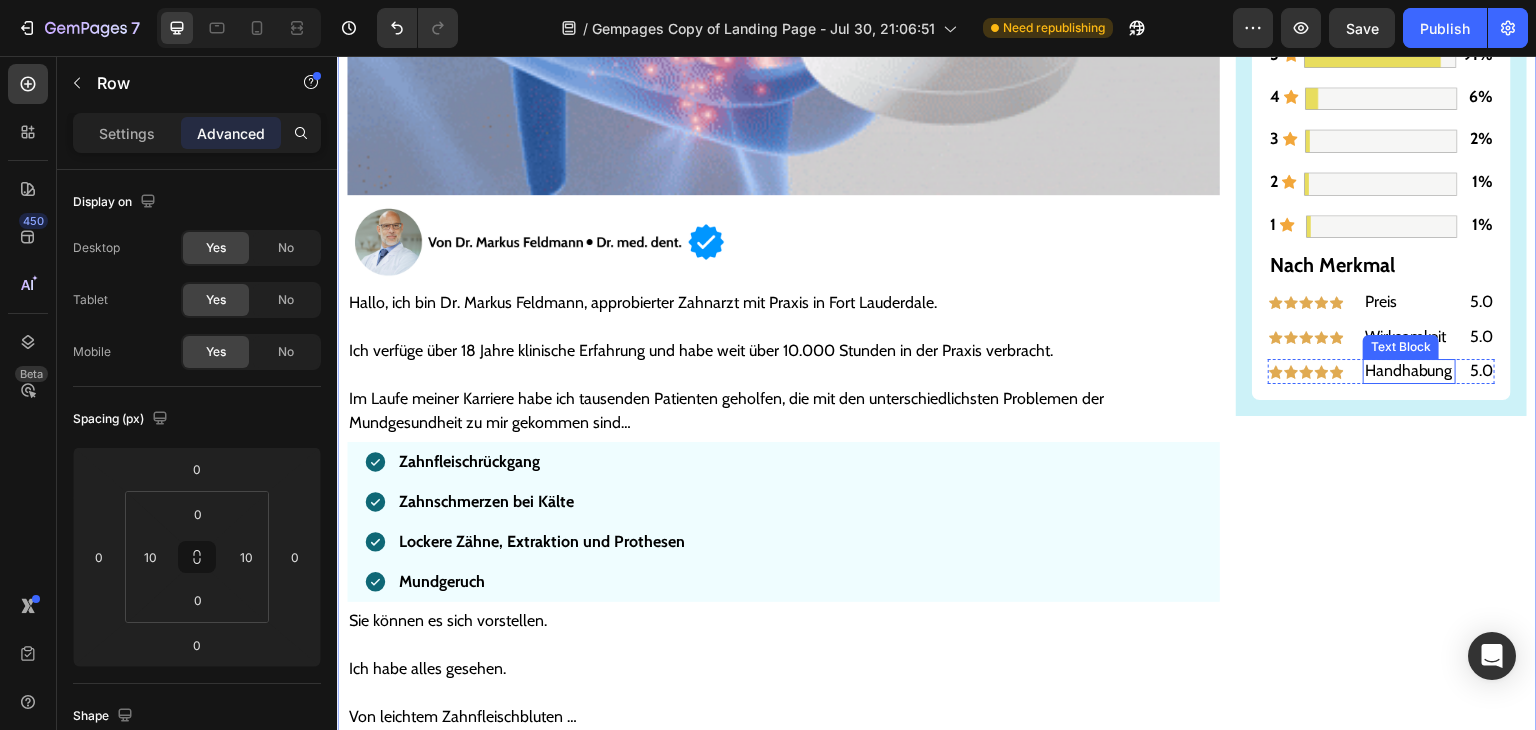 click on "Handhabung" at bounding box center [1409, 371] 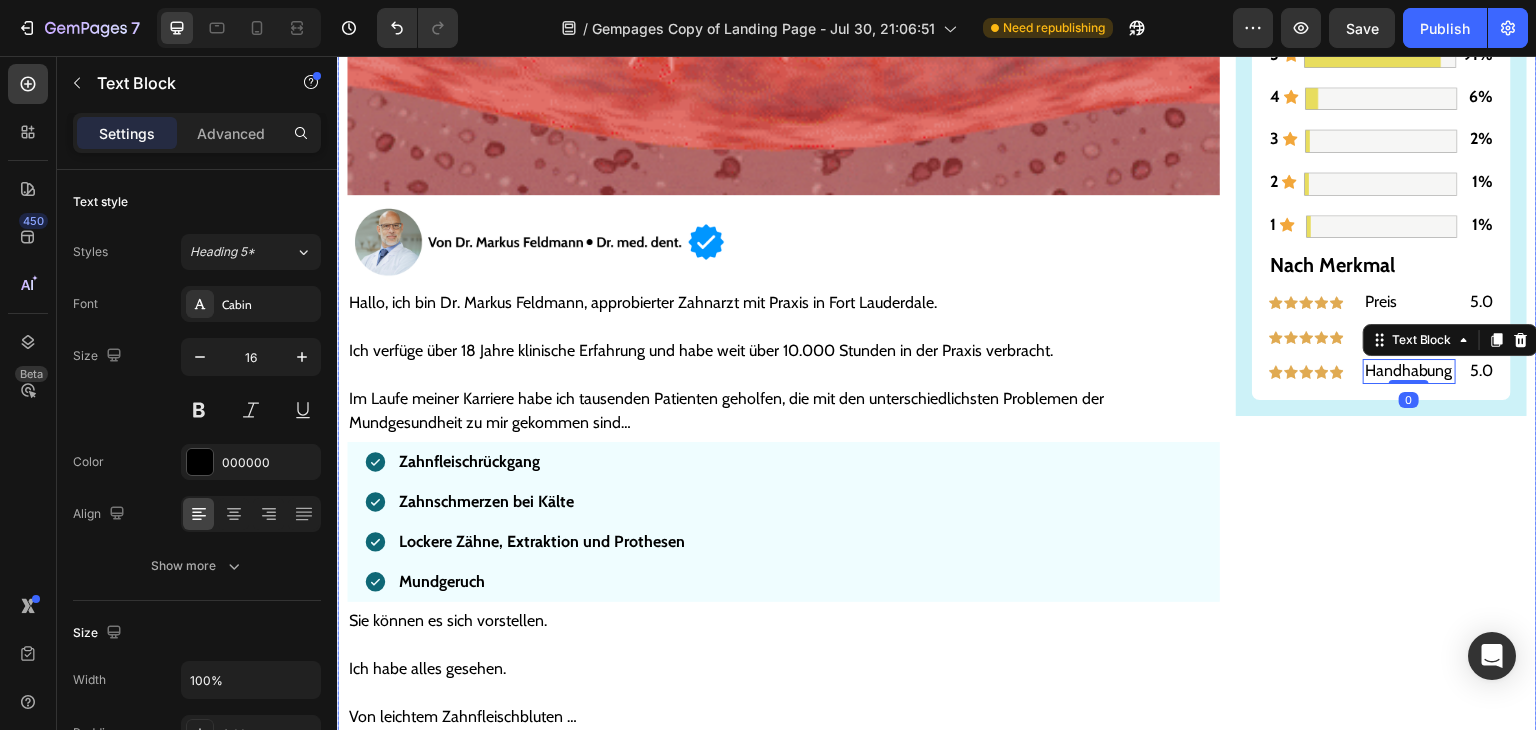 click on "Gesünderes & stärkeres Zahnfleisch – oder Geld zurück! Text Block Image ZU GESÜNDEREM ZAHNFLEISCH >> Button Bewertungen Text Block
Icon
Icon
Icon
Icon
Icon 4,9/5 Text Block Row 5889 Bewertungen Text Block 5 Text Block
Icon Image 91% Text Block Row 4 Text Block
Icon Image 6% Text Block Row 3 Text Block
Icon Image 2% Text Block Row 2 Text Block
Icon Image 1% Text Block Row 1 Text Block
Icon Image 1% Text Block Row Nach Merkmal Text Block Image Preis Text Block 5.0 Text Block Row Image Wirksamkeit Text Block 5.0 Text Block Row Image Handhabung Text Block   0 5.0 Text Block Row Row Row" at bounding box center [1381, 5541] 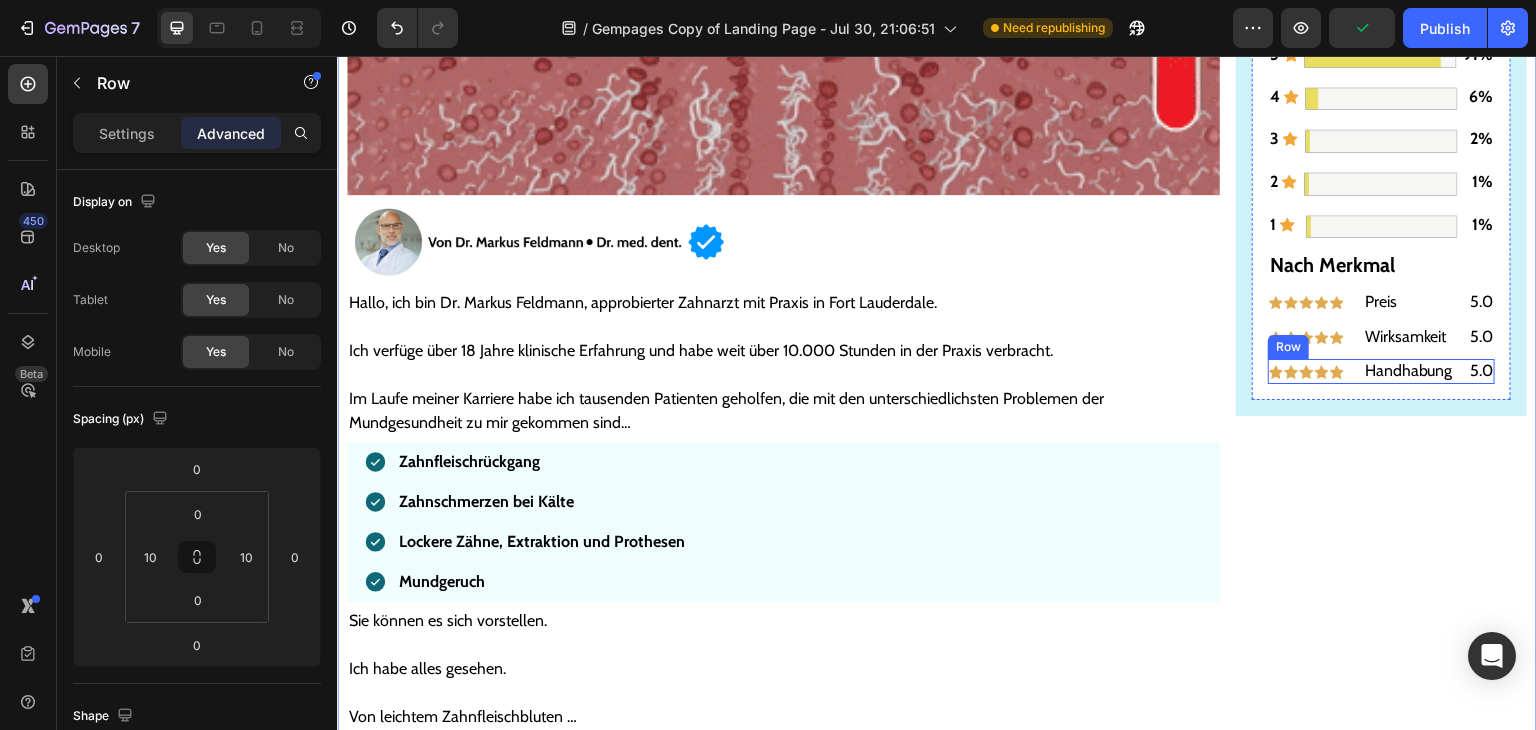 click on "Image" at bounding box center [1314, 371] 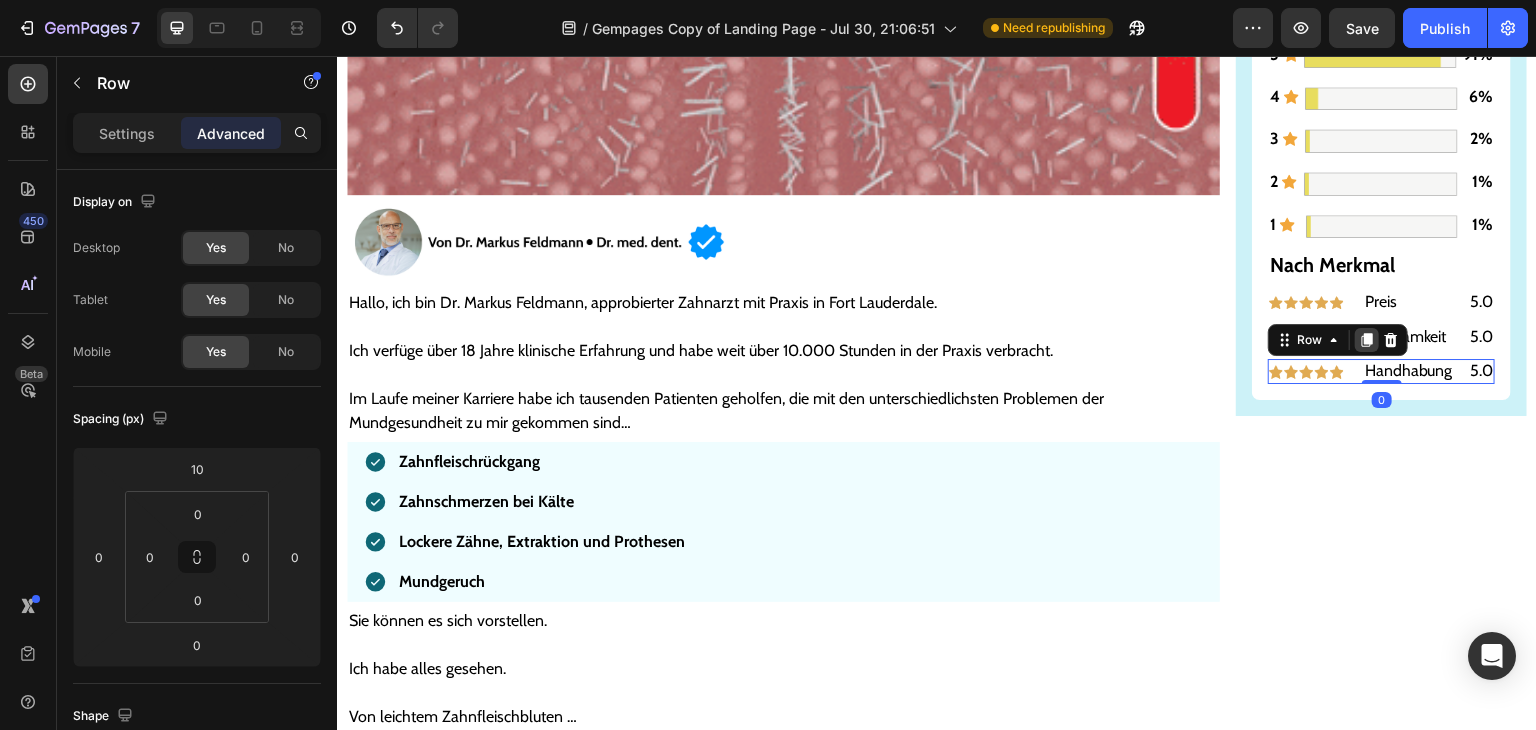 click at bounding box center [1367, 340] 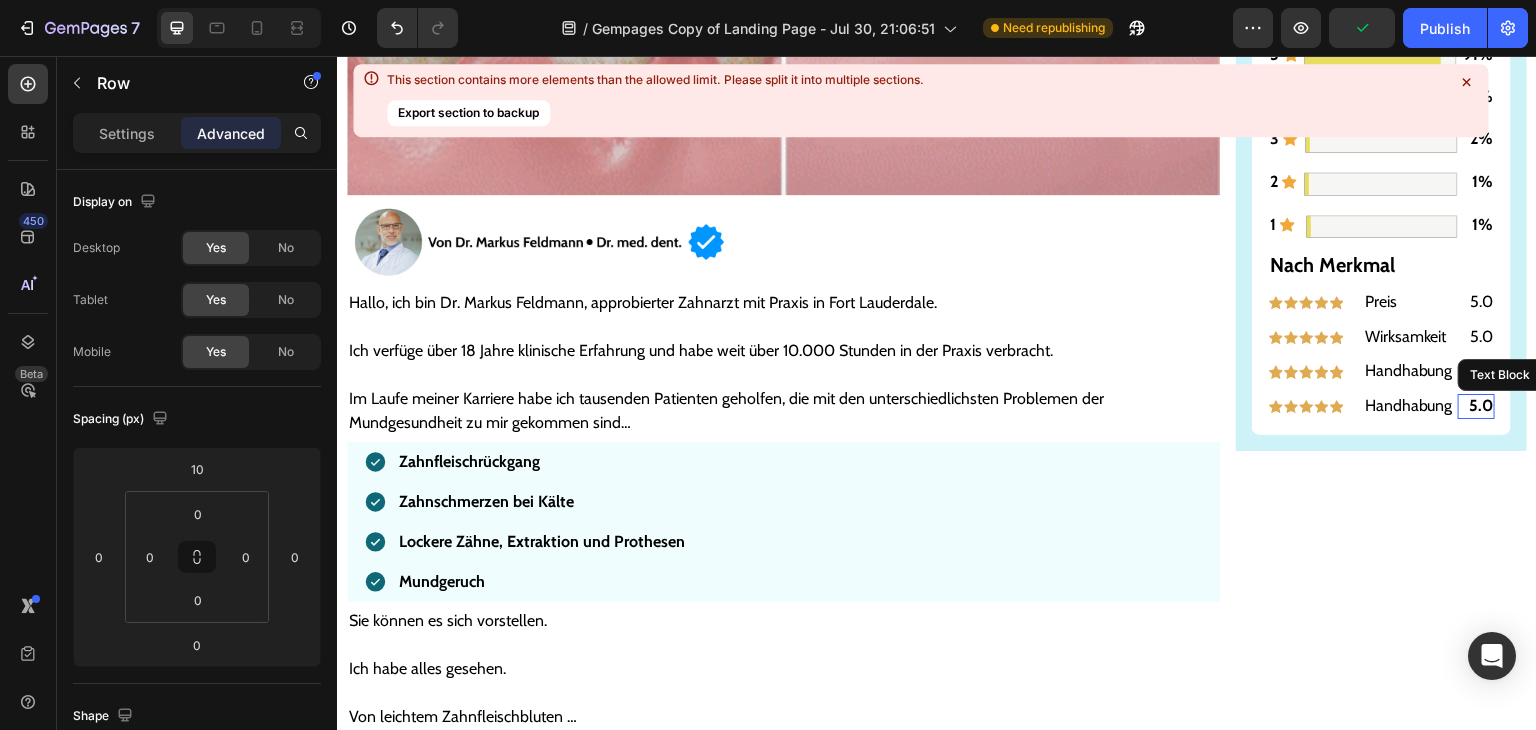 click on "5.0" at bounding box center [1481, 405] 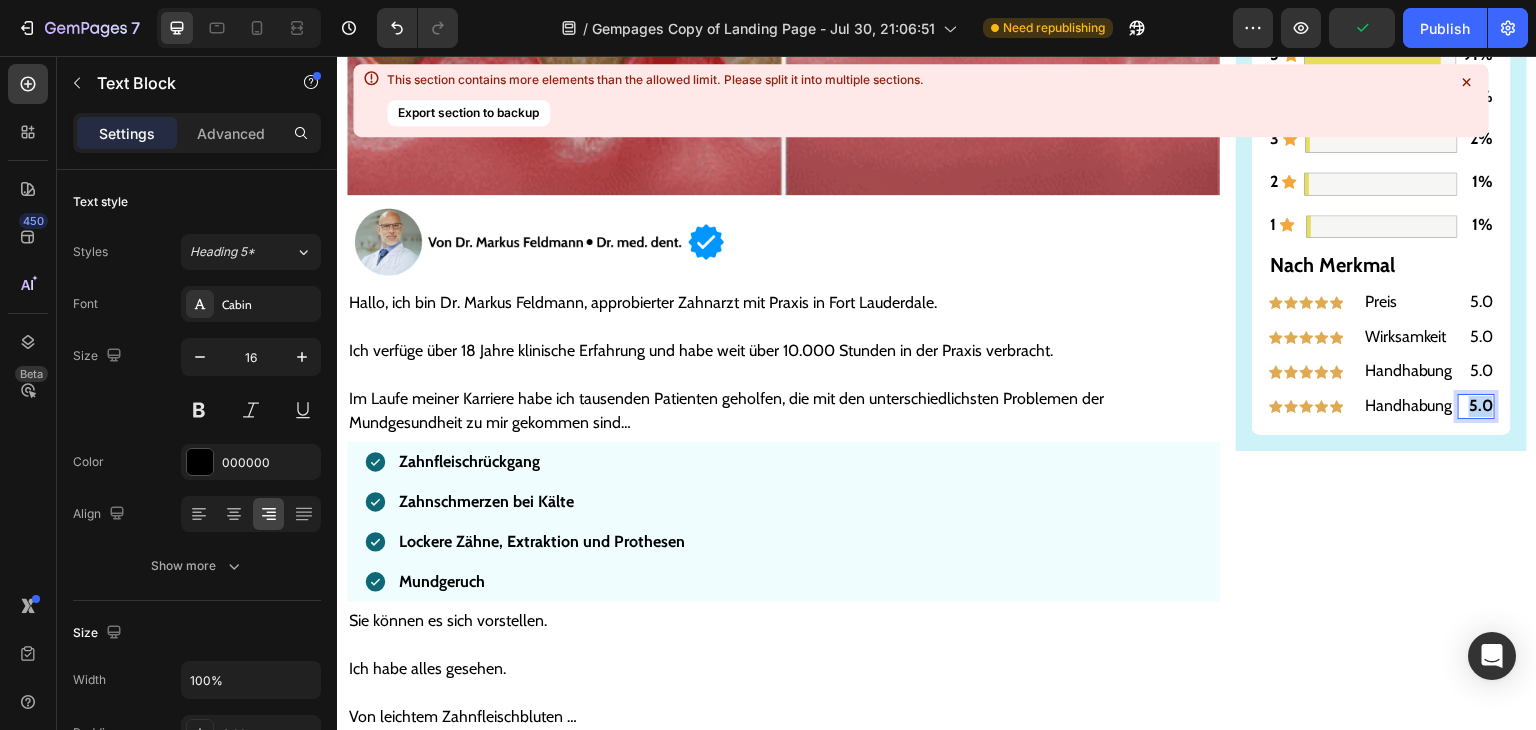 click on "5.0" at bounding box center [1481, 405] 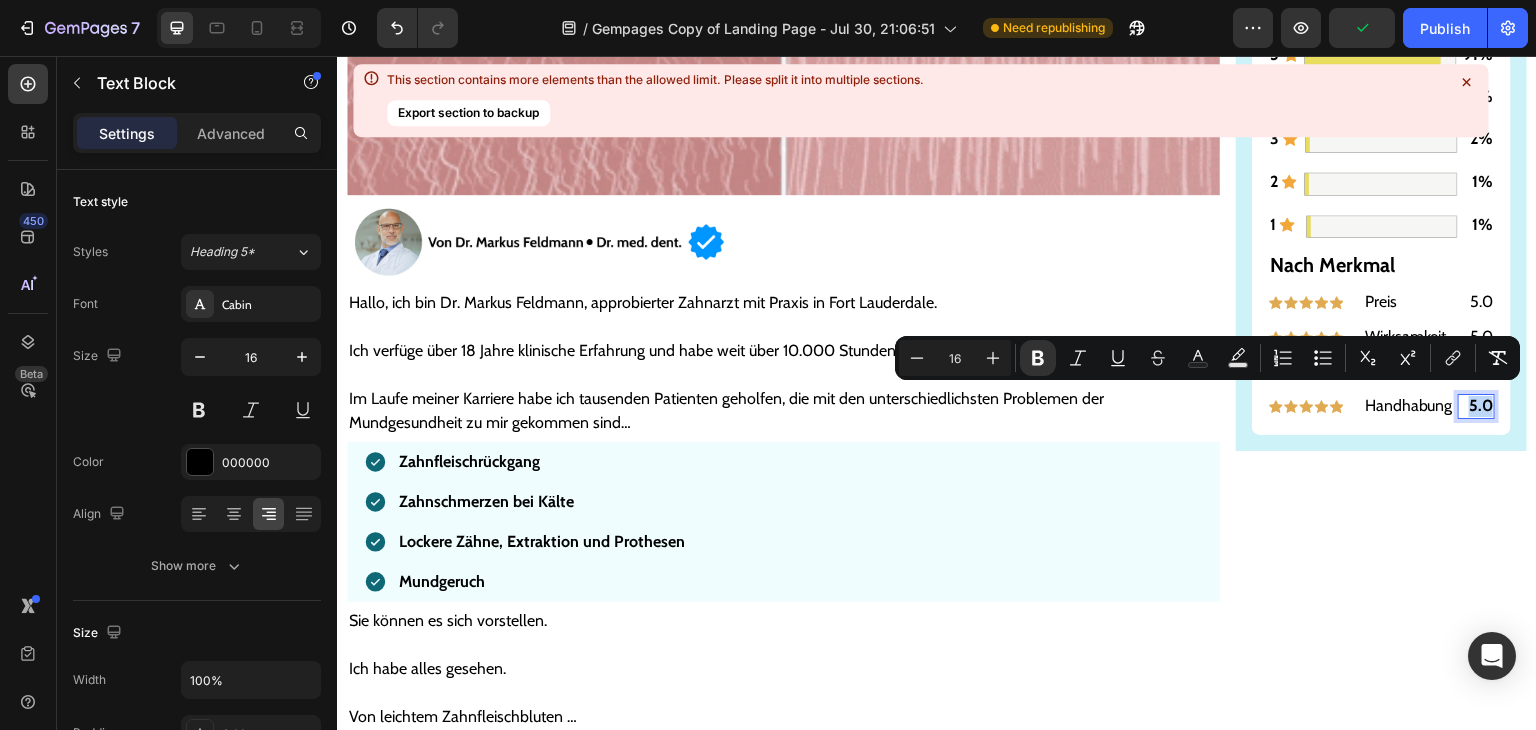 click on "5.0" at bounding box center [1481, 405] 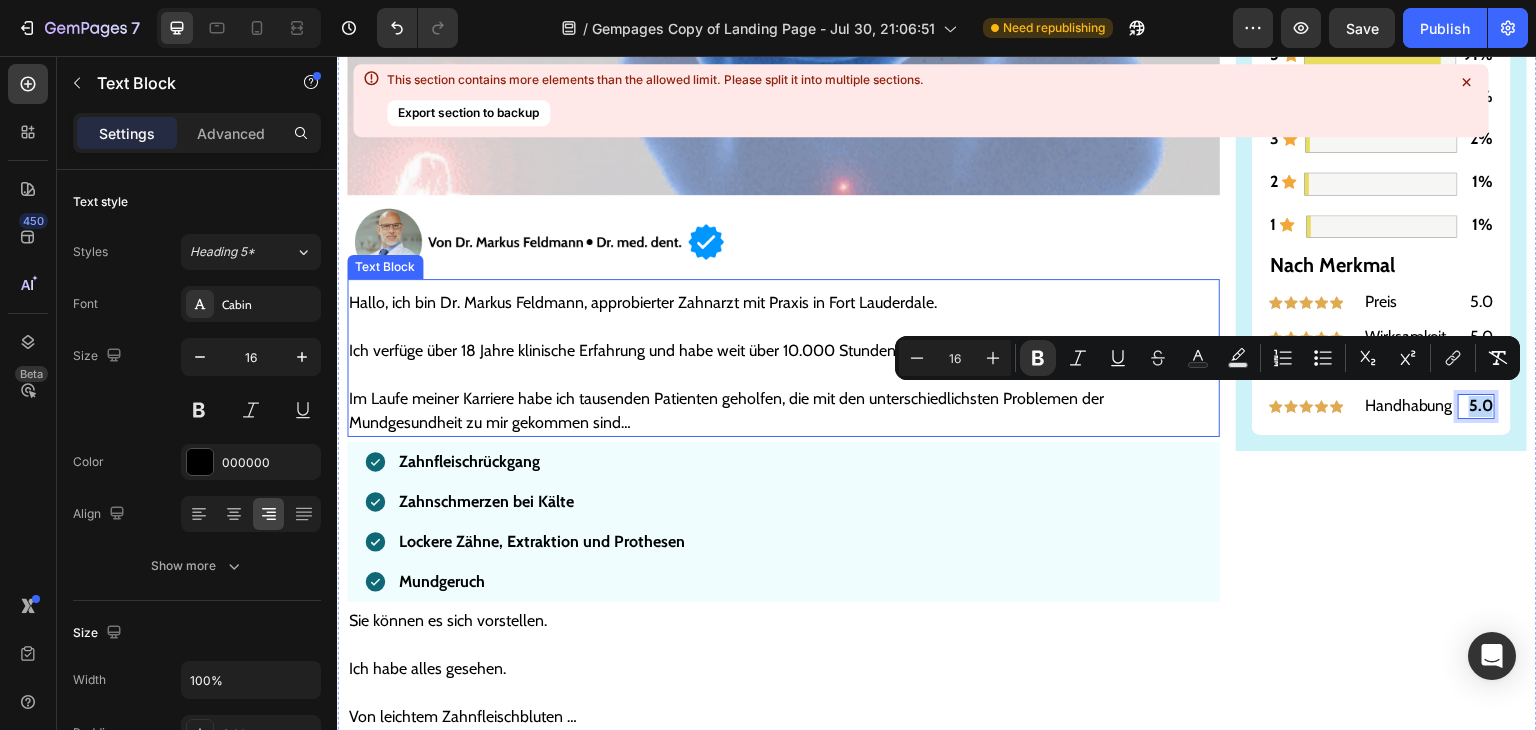 drag, startPoint x: 1332, startPoint y: 528, endPoint x: 1349, endPoint y: 496, distance: 36.23534 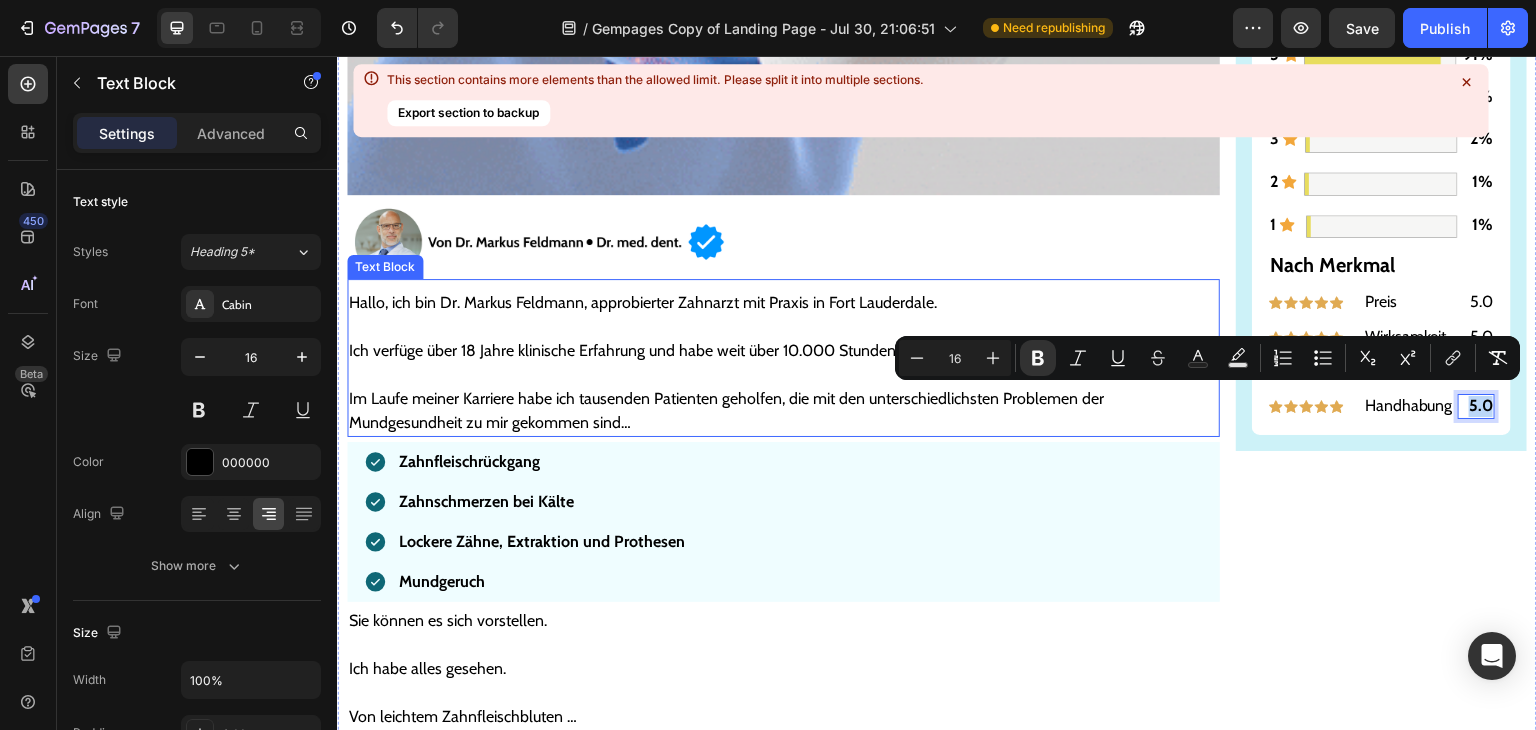 click on "Gesünderes & stärkeres Zahnfleisch – oder Geld zurück! Text Block Image ZU GESÜNDEREM ZAHNFLEISCH >> Button Bewertungen Text Block
Icon
Icon
Icon
Icon
Icon 4,9/5 Text Block Row 5889 Bewertungen Text Block 5 Text Block
Icon Image 91% Text Block Row 4 Text Block
Icon Image 6% Text Block Row 3 Text Block
Icon Image 2% Text Block Row 2 Text Block
Icon Image 1% Text Block Row 1 Text Block
Icon Image 1% Text Block Row Nach Merkmal Text Block Image Preis Text Block 5.0 Text Block Row Image Wirksamkeit Text Block 5.0 Text Block Row Image Handhabung Text Block 5.0 Text Block Row Image Handhabung Text Block 5.0 Text Block   0 Row Row Row" at bounding box center (1381, 5541) 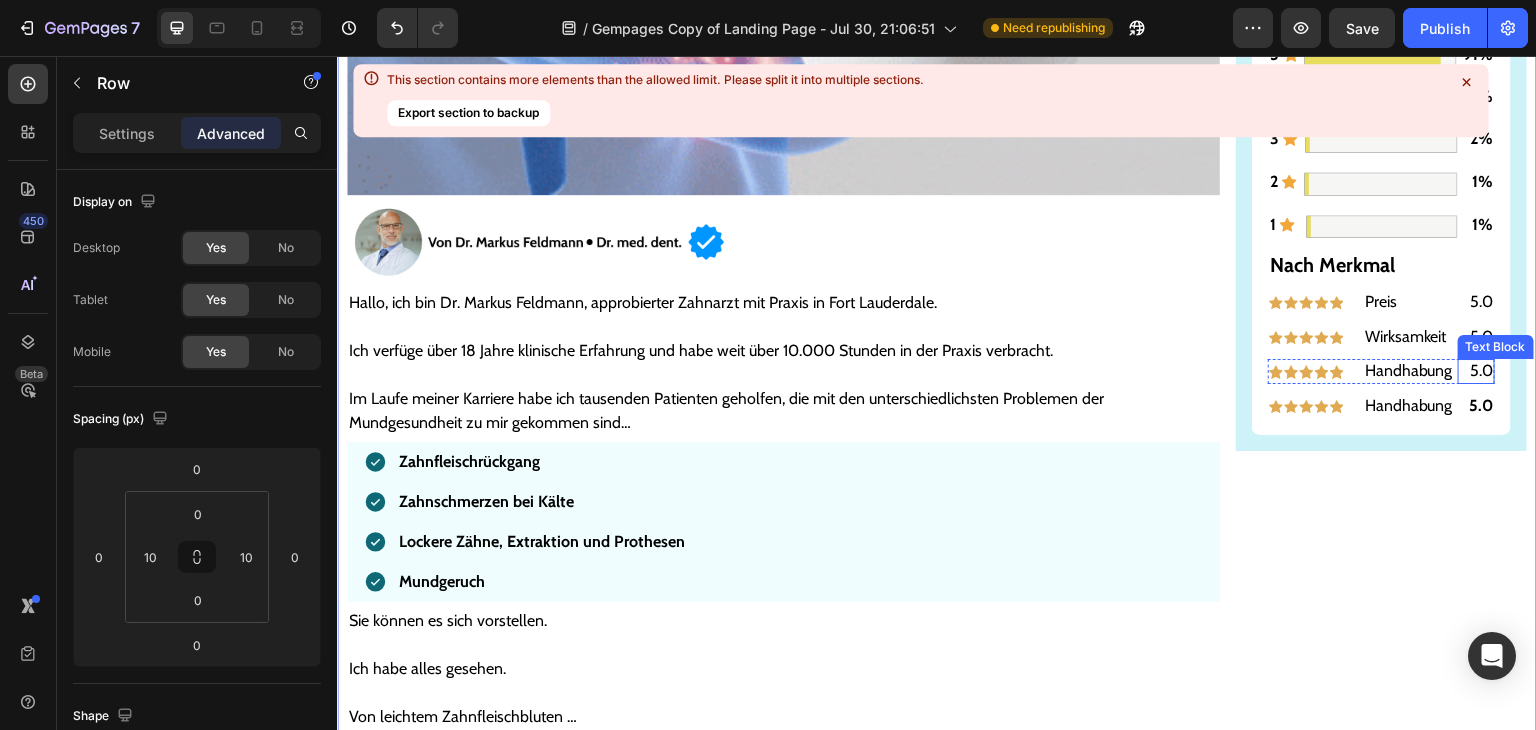 click on "5.0" at bounding box center [1476, 371] 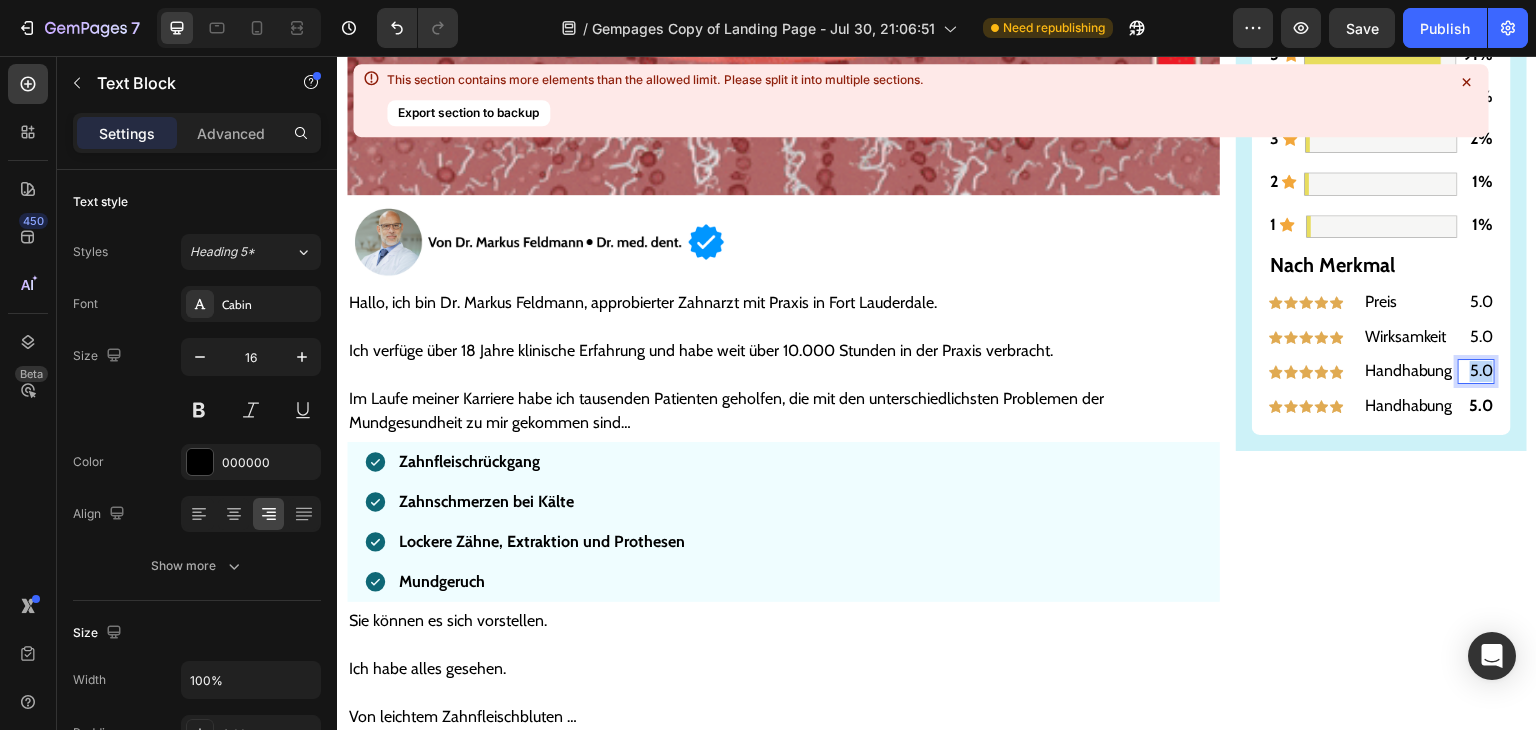 click on "5.0" at bounding box center (1476, 371) 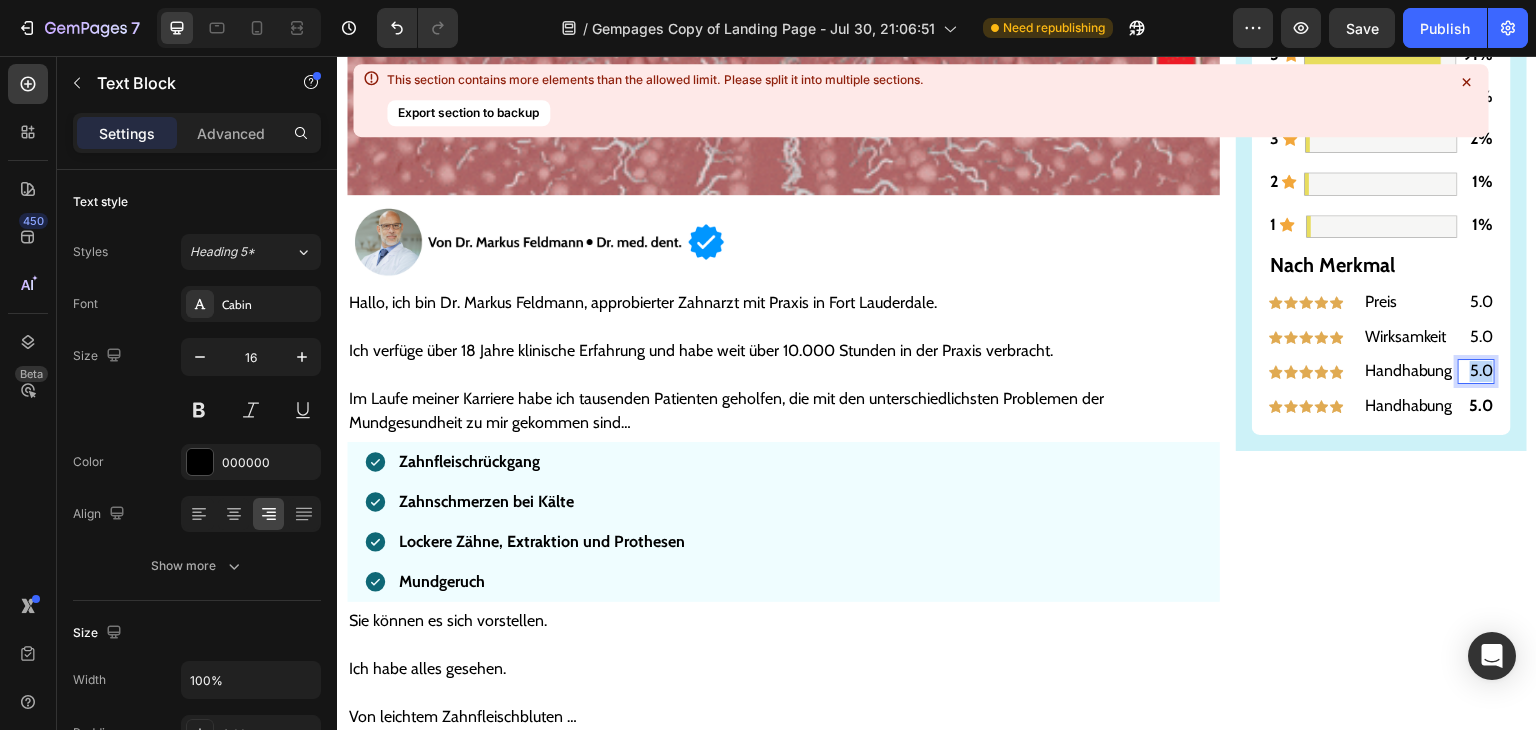 click on "5.0" at bounding box center (1476, 371) 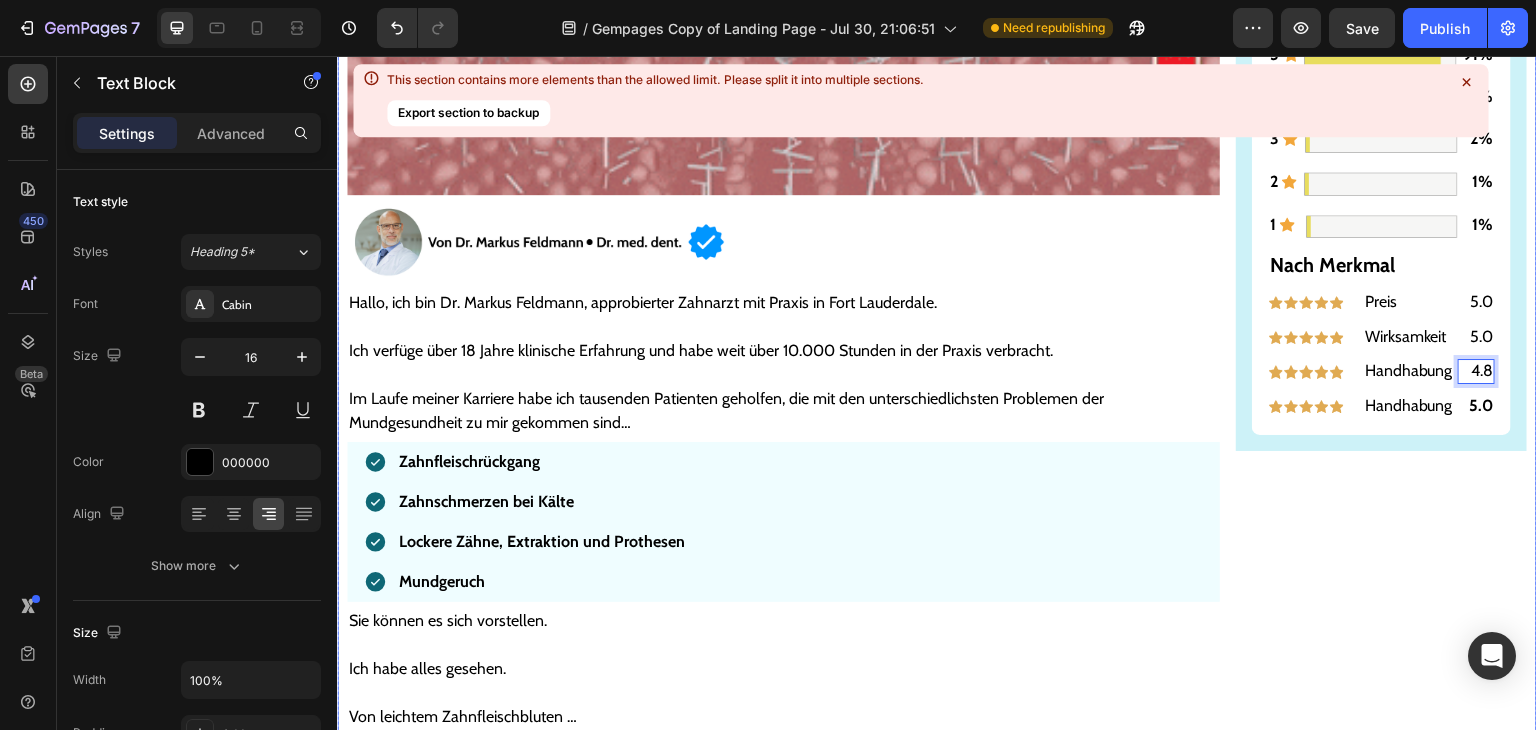 click on "Gesünderes & stärkeres Zahnfleisch – oder Geld zurück! Text Block Image ZU GESÜNDEREM ZAHNFLEISCH >> Button Bewertungen Text Block
Icon
Icon
Icon
Icon
Icon 4,9/5 Text Block Row 5889 Bewertungen Text Block 5 Text Block
Icon Image 91% Text Block Row 4 Text Block
Icon Image 6% Text Block Row 3 Text Block
Icon Image 2% Text Block Row 2 Text Block
Icon Image 1% Text Block Row 1 Text Block
Icon Image 1% Text Block Row Nach Merkmal Text Block Image Preis Text Block 5.0 Text Block Row Image Wirksamkeit Text Block 5.0 Text Block Row Image Handhabung Text Block 4.8 Text Block   0 Row Image Handhabung Text Block 5.0 Text Block Row Row Row" at bounding box center [1381, 5541] 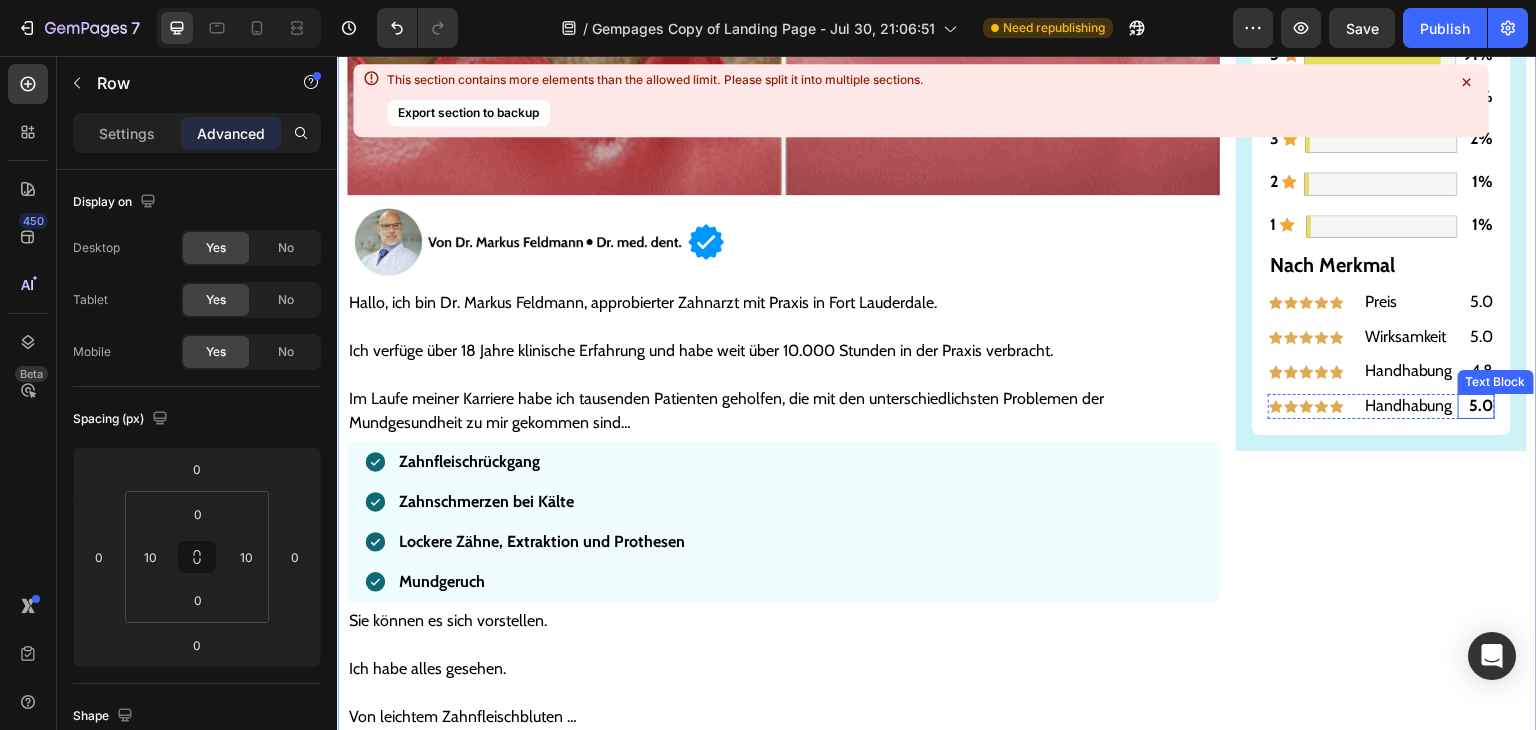 click on "5.0" at bounding box center [1481, 405] 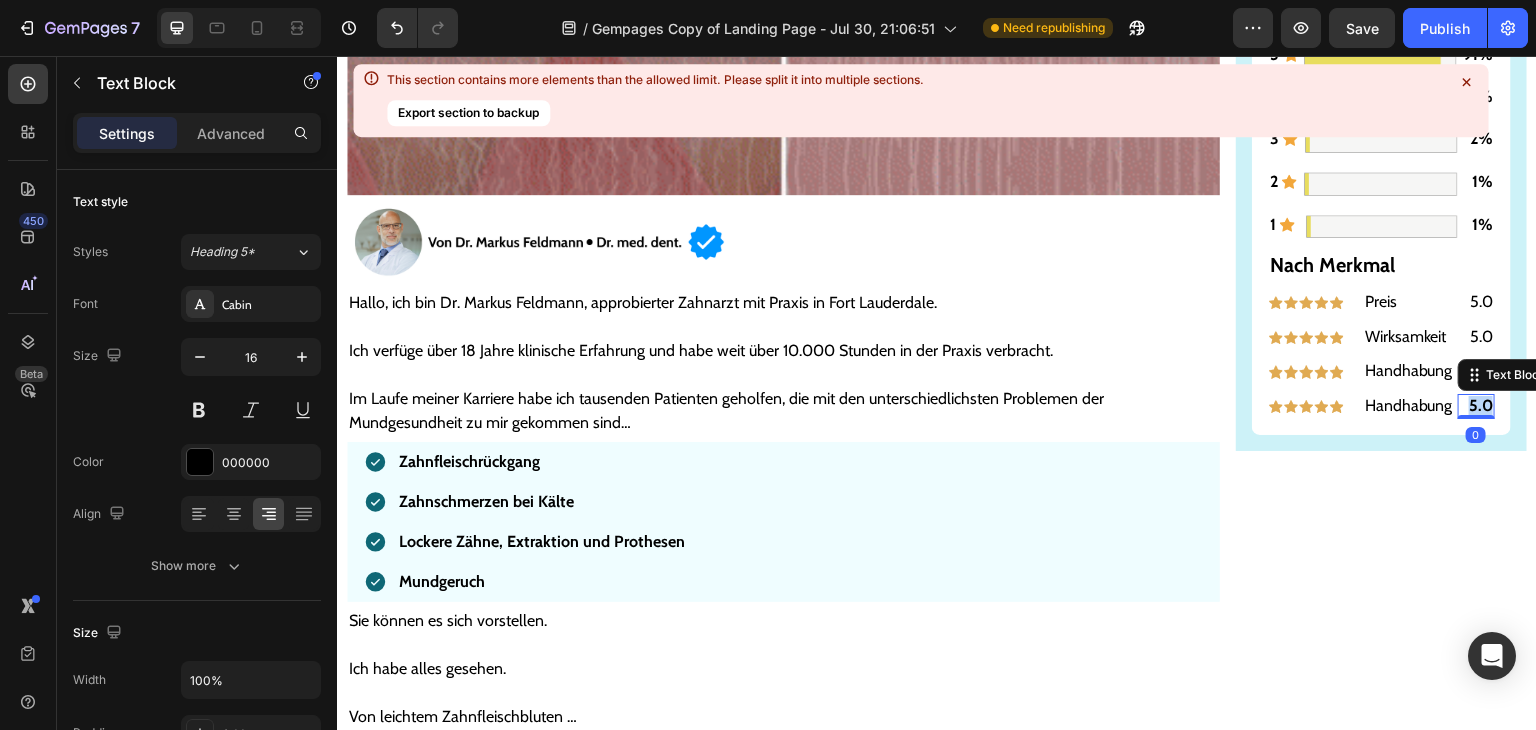 click on "5.0" at bounding box center (1481, 405) 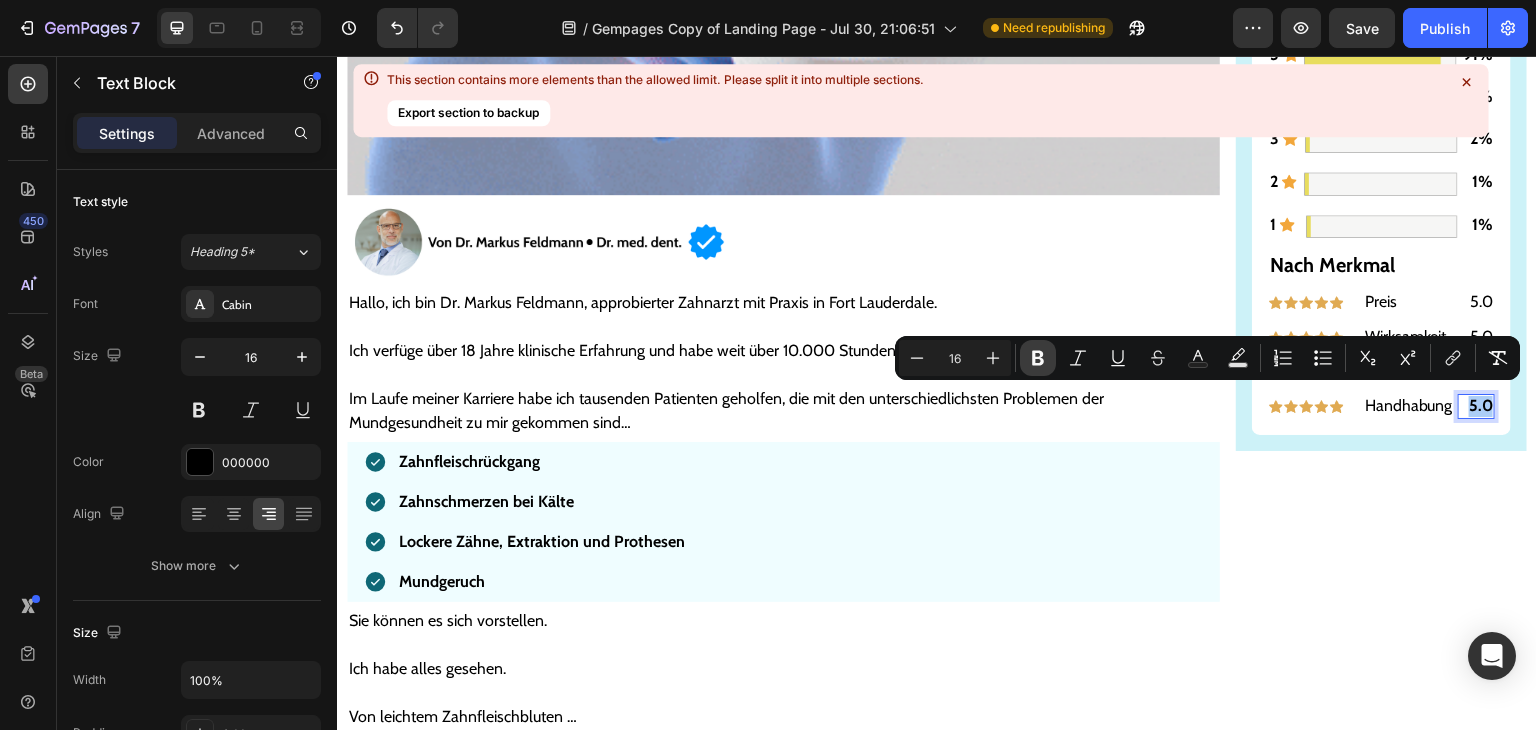 click 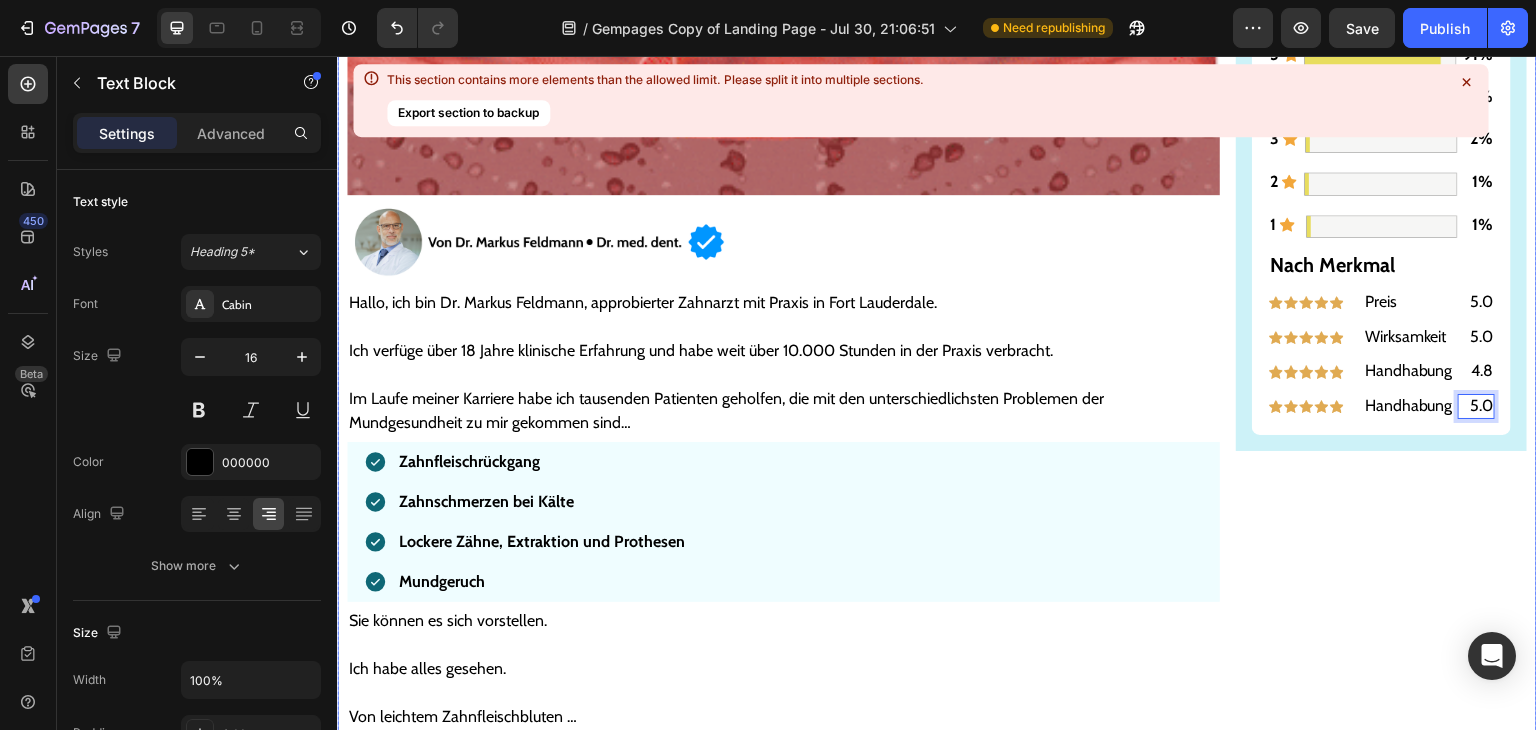 click on "Gesünderes & stärkeres Zahnfleisch – oder Geld zurück! Text Block Image ZU GESÜNDEREM ZAHNFLEISCH >> Button Bewertungen Text Block
Icon
Icon
Icon
Icon
Icon 4,9/5 Text Block Row 5889 Bewertungen Text Block 5 Text Block
Icon Image 91% Text Block Row 4 Text Block
Icon Image 6% Text Block Row 3 Text Block
Icon Image 2% Text Block Row 2 Text Block
Icon Image 1% Text Block Row 1 Text Block
Icon Image 1% Text Block Row Nach Merkmal Text Block Image Preis Text Block 5.0 Text Block Row Image Wirksamkeit Text Block 5.0 Text Block Row Image Handhabung Text Block 4.8 Text Block Row Image Handhabung Text Block 5.0 Text Block   0 Row Row Row" at bounding box center (1381, 5541) 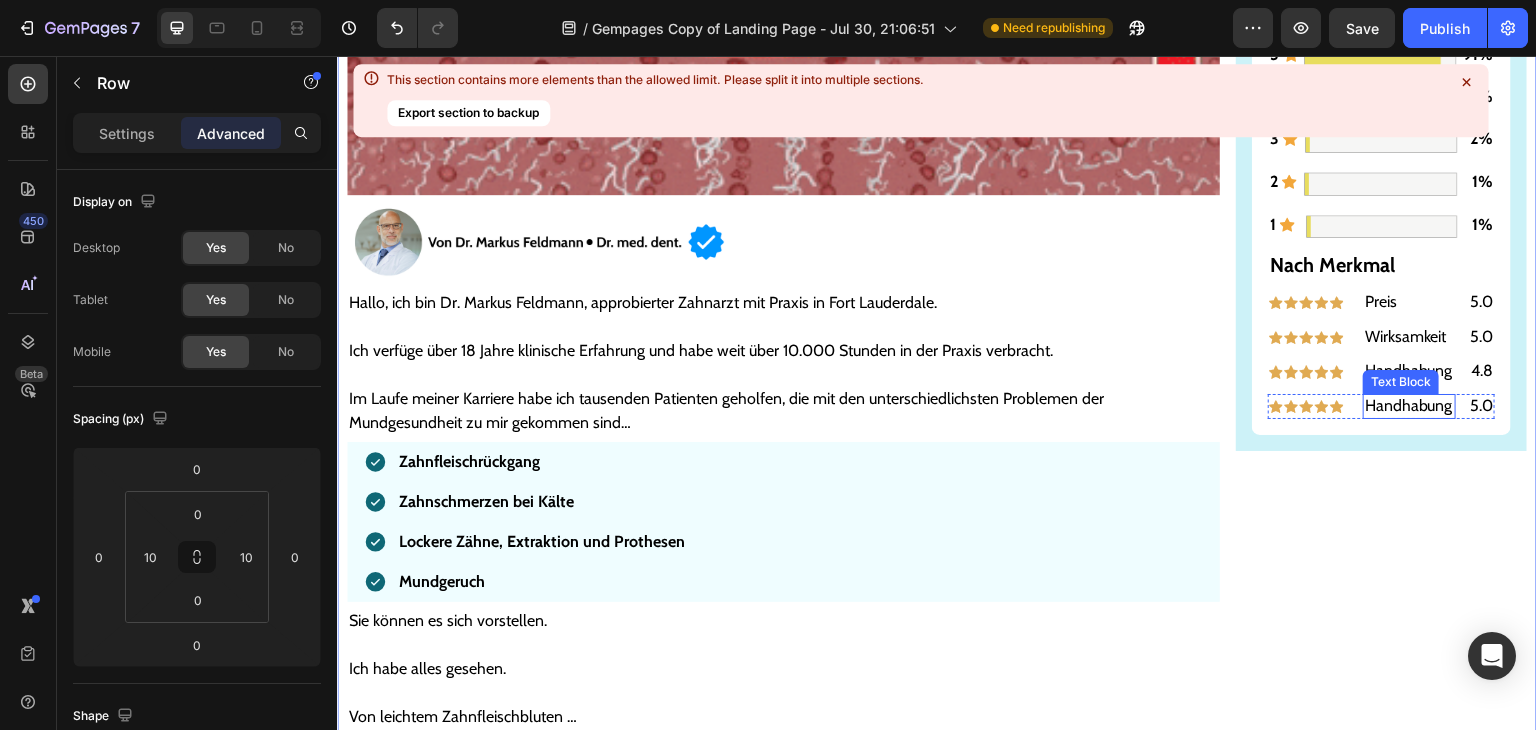 click on "Handhabung" at bounding box center (1409, 406) 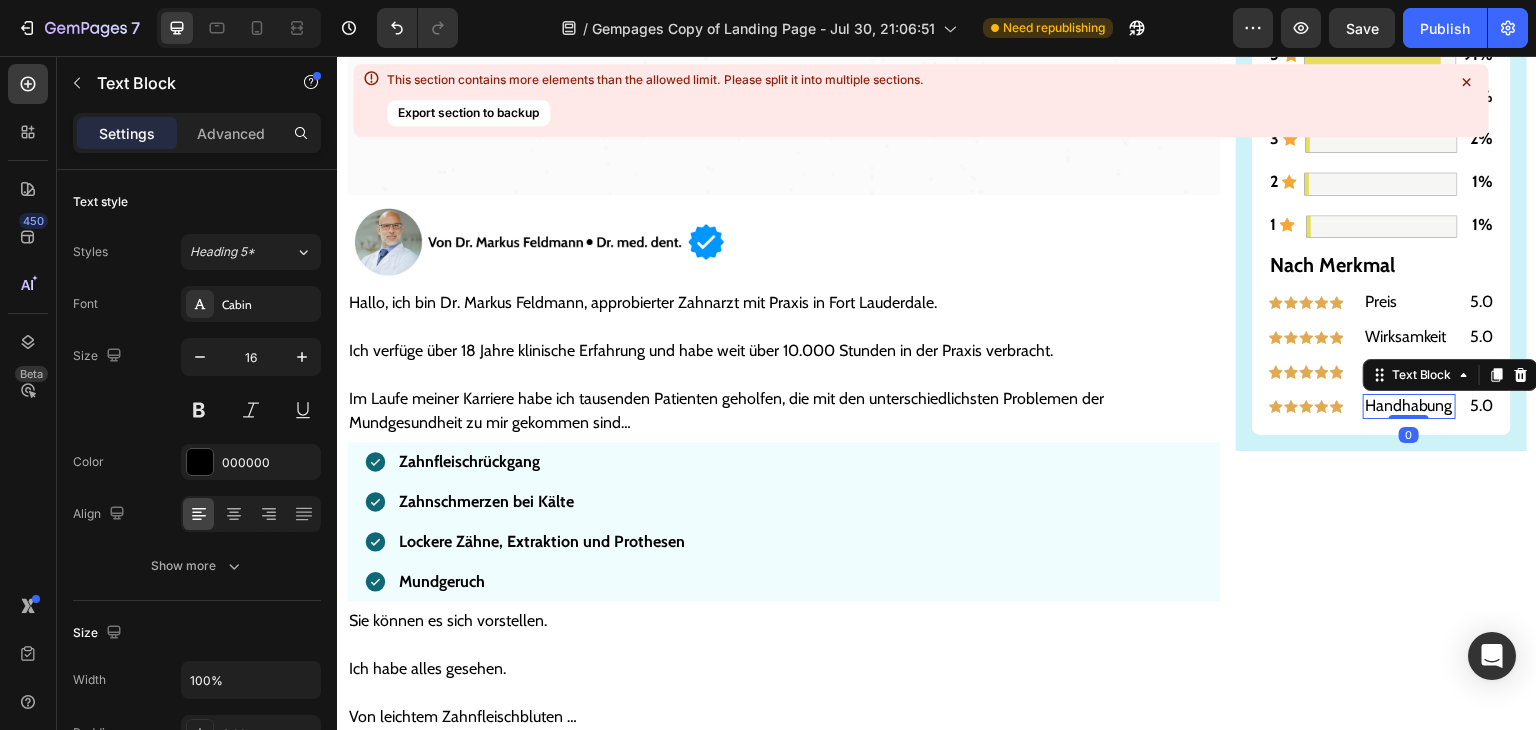 click on "Handhabung" at bounding box center (1409, 406) 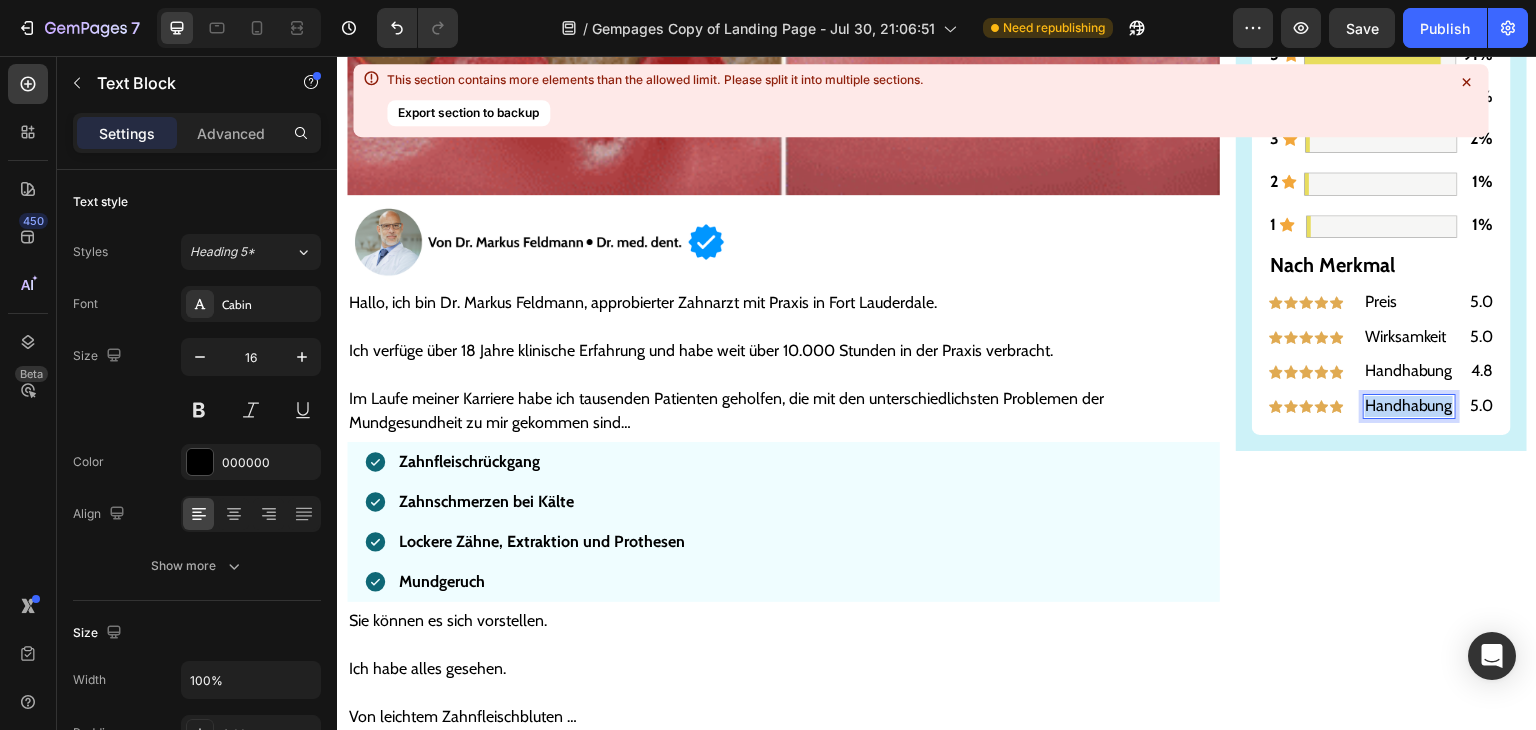 click on "Handhabung" at bounding box center (1409, 406) 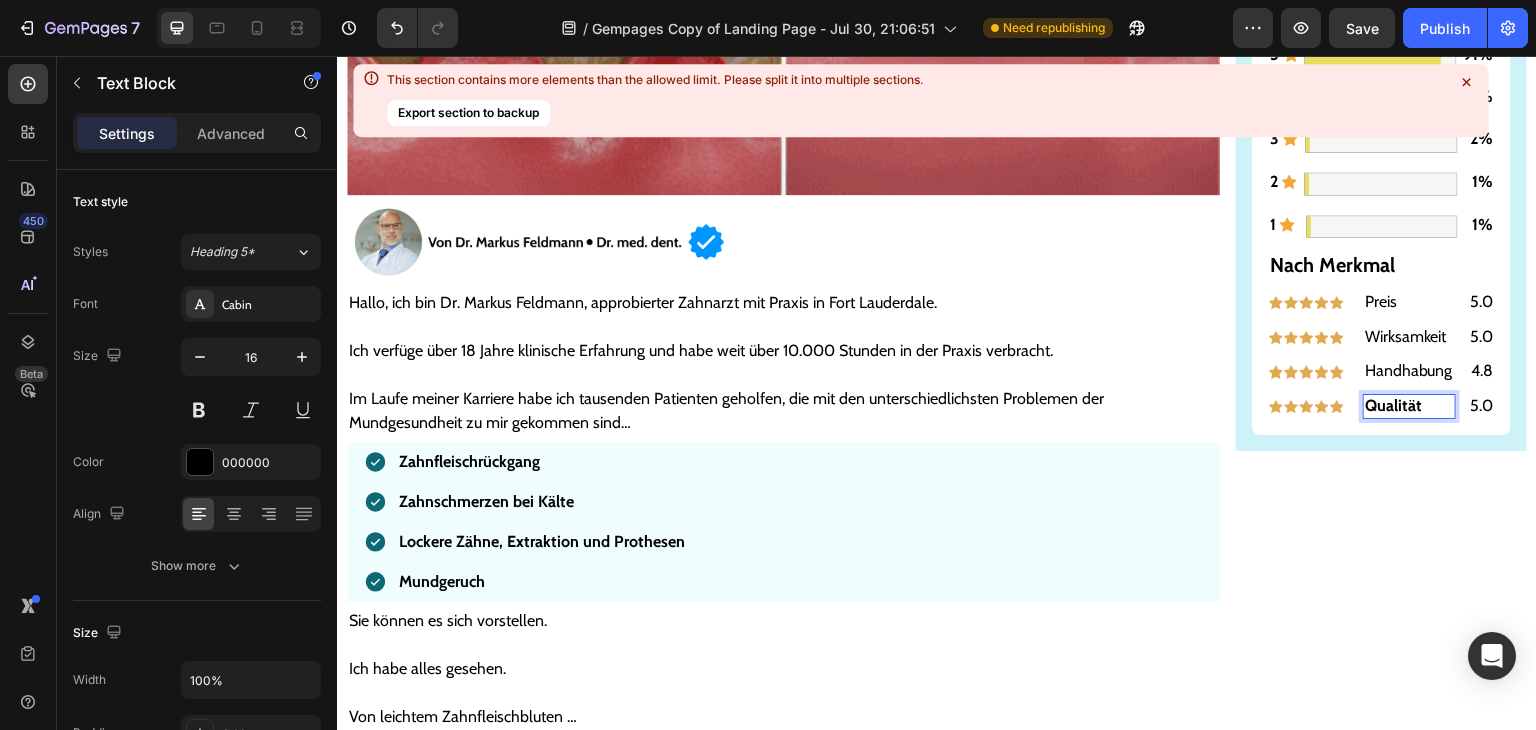 click on "Qualität" at bounding box center [1393, 405] 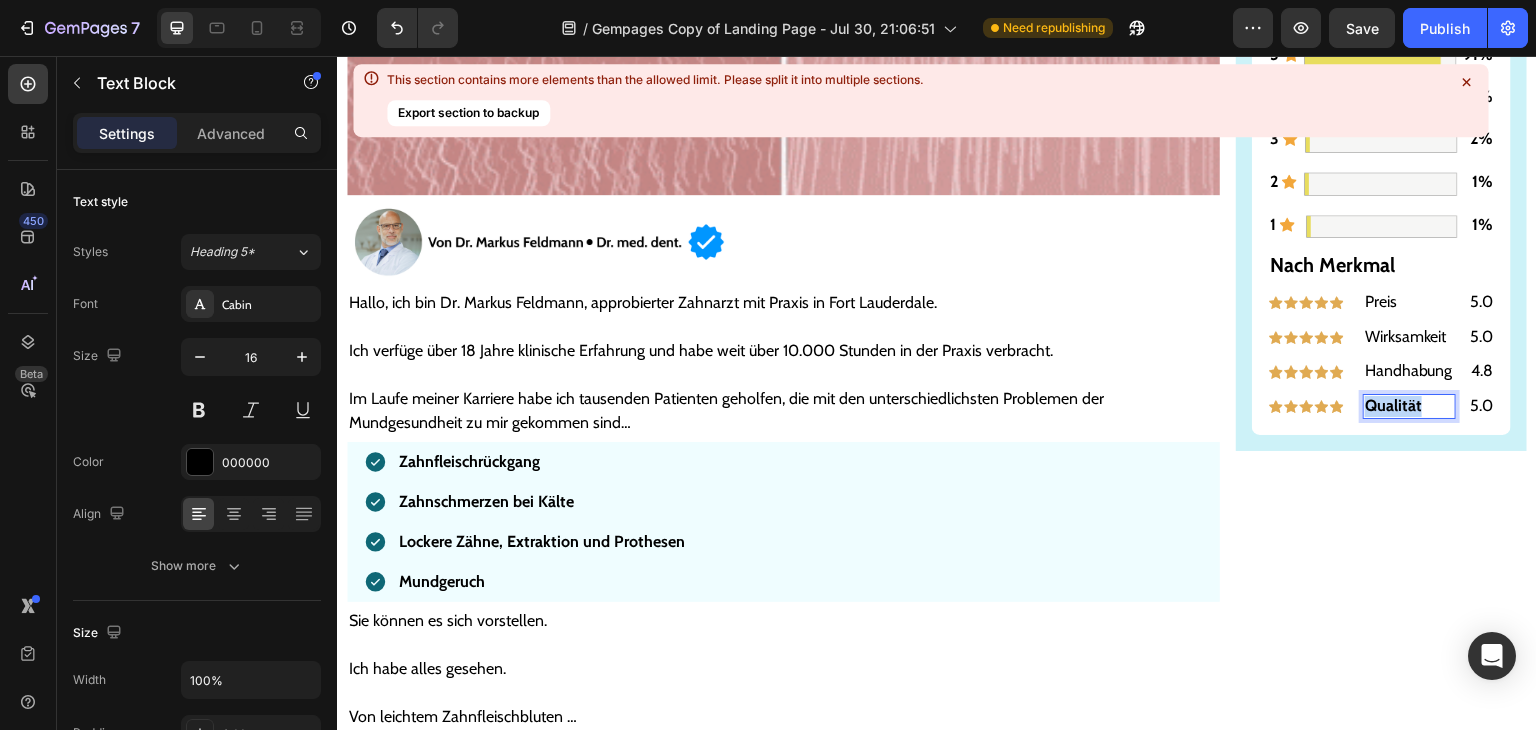 click on "Qualität" at bounding box center (1393, 405) 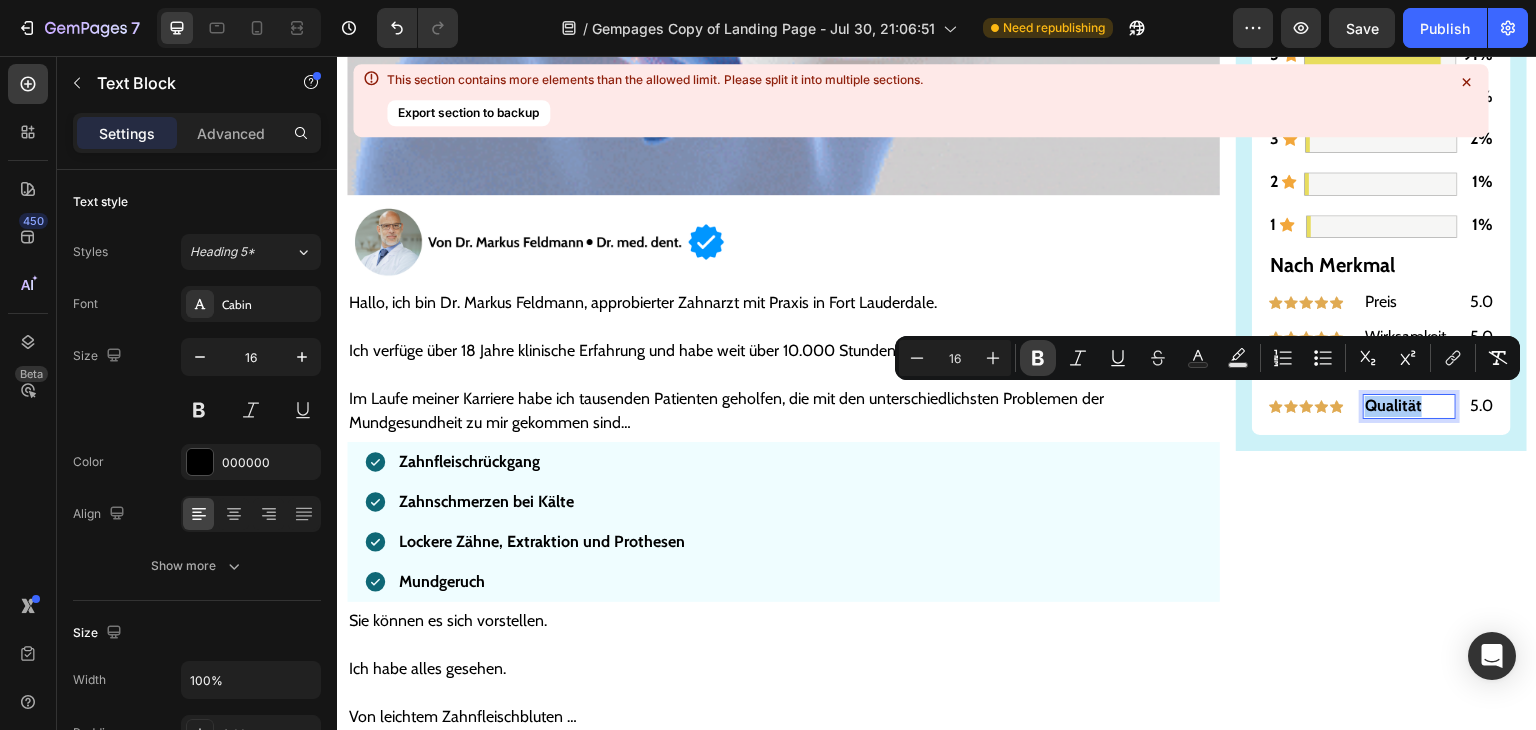 click 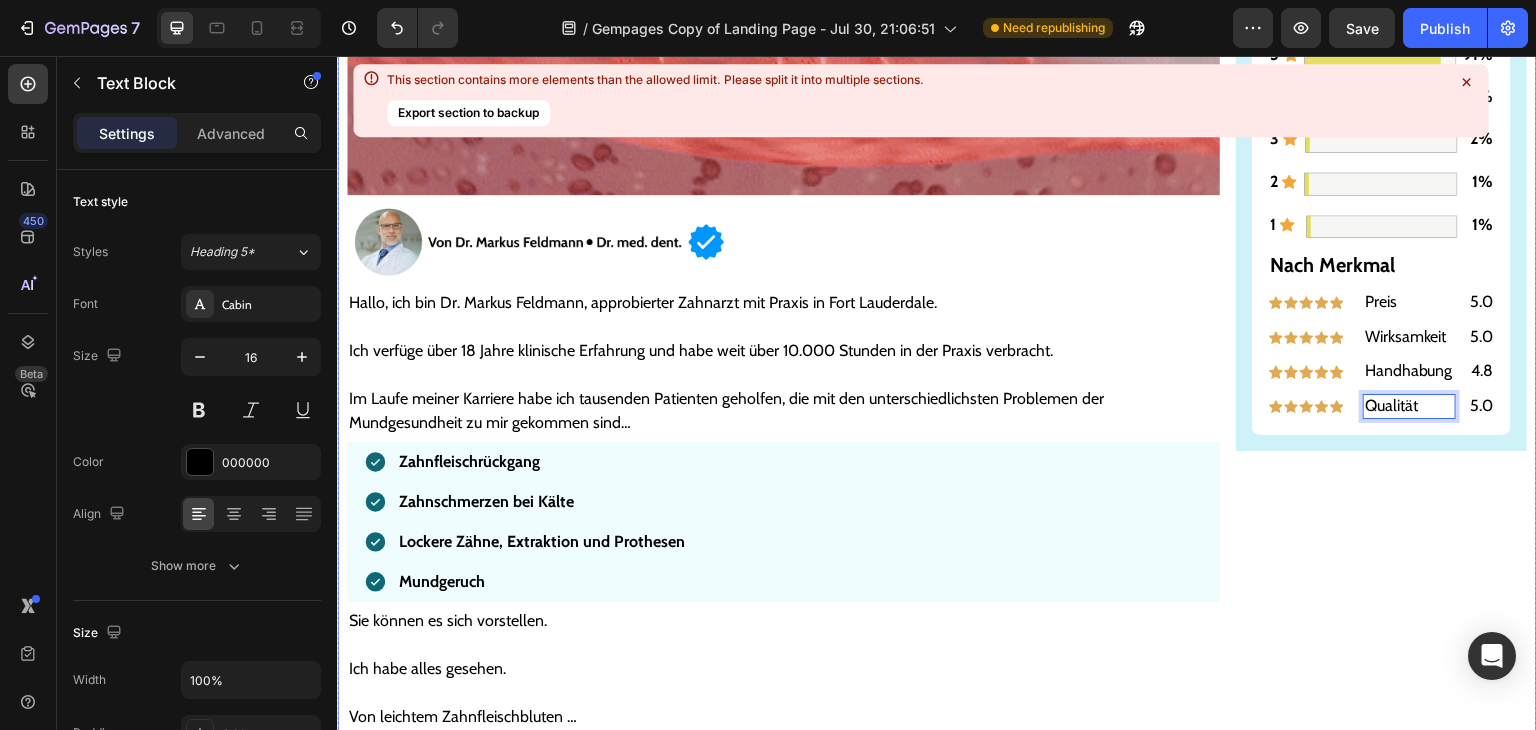 click on "Gesünderes & stärkeres Zahnfleisch – oder Geld zurück! Text Block Image ZU GESÜNDEREM ZAHNFLEISCH >> Button Bewertungen Text Block
Icon
Icon
Icon
Icon
Icon 4,9/5 Text Block Row 5889 Bewertungen Text Block 5 Text Block
Icon Image 91% Text Block Row 4 Text Block
Icon Image 6% Text Block Row 3 Text Block
Icon Image 2% Text Block Row 2 Text Block
Icon Image 1% Text Block Row 1 Text Block
Icon Image 1% Text Block Row Nach Merkmal Text Block Image Preis Text Block 5.0 Text Block Row Image Wirksamkeit Text Block 5.0 Text Block Row Image Handhabung Text Block 4.8 Text Block Row Image Qualität Text Block   0 5.0 Text Block Row Row Row" at bounding box center [1381, 5541] 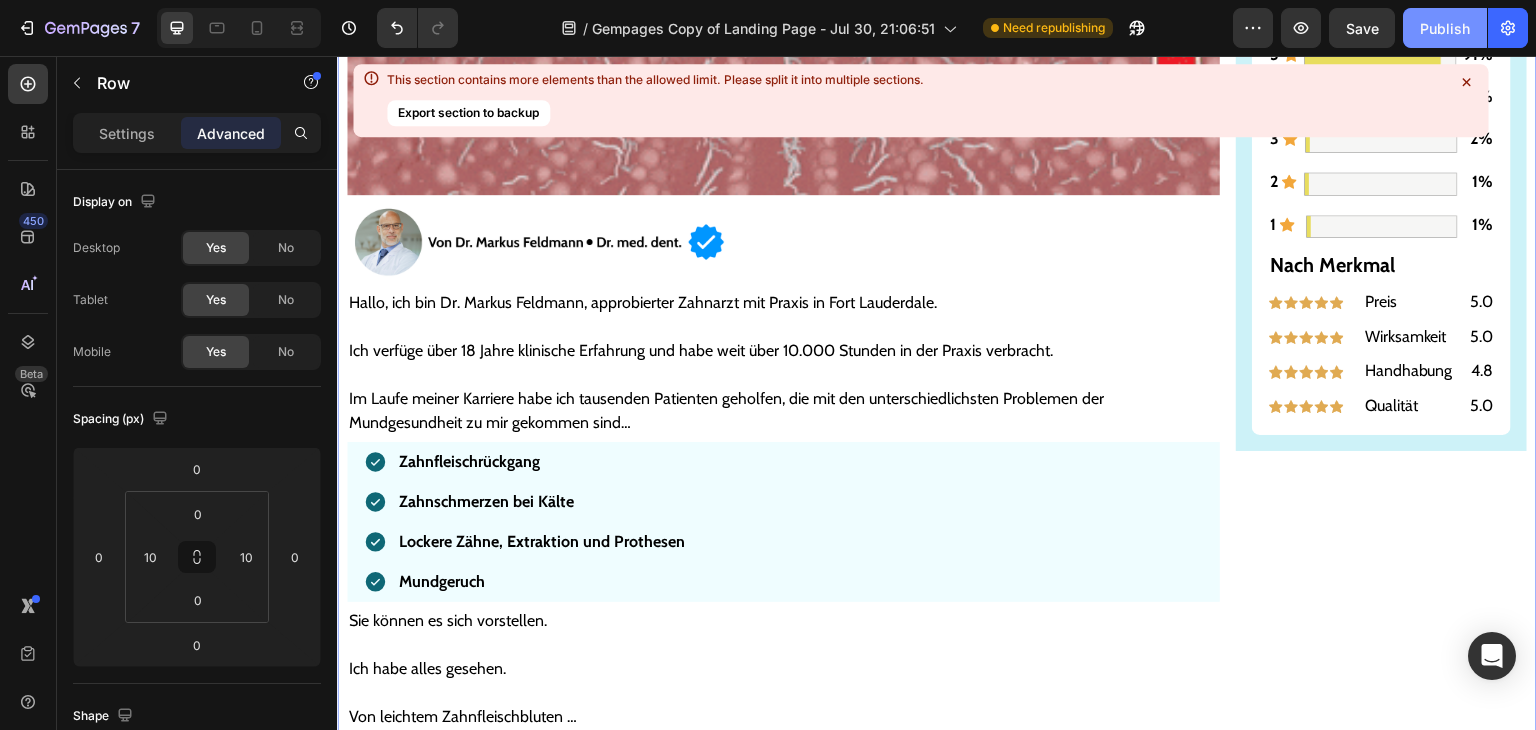 click on "Publish" at bounding box center (1445, 28) 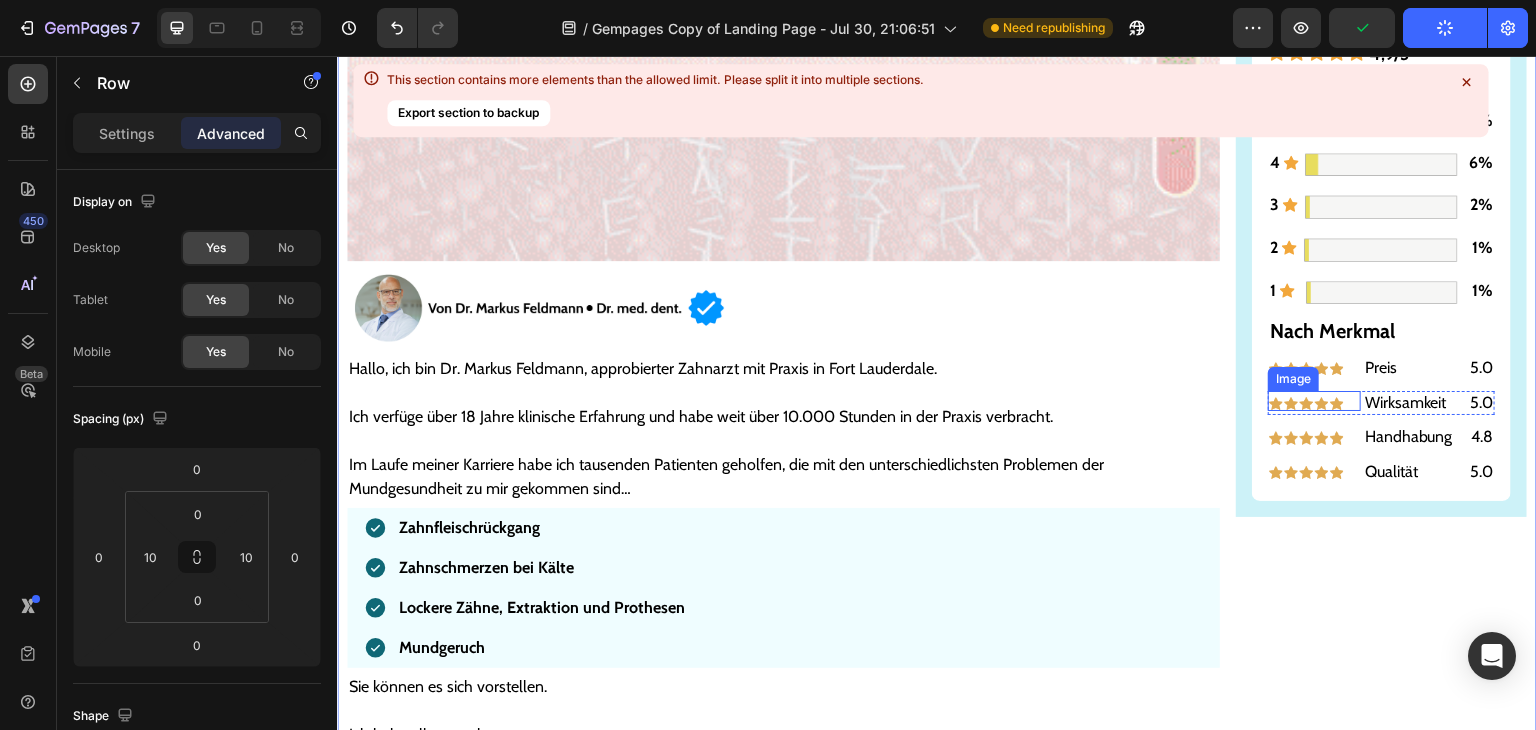 scroll, scrollTop: 580, scrollLeft: 0, axis: vertical 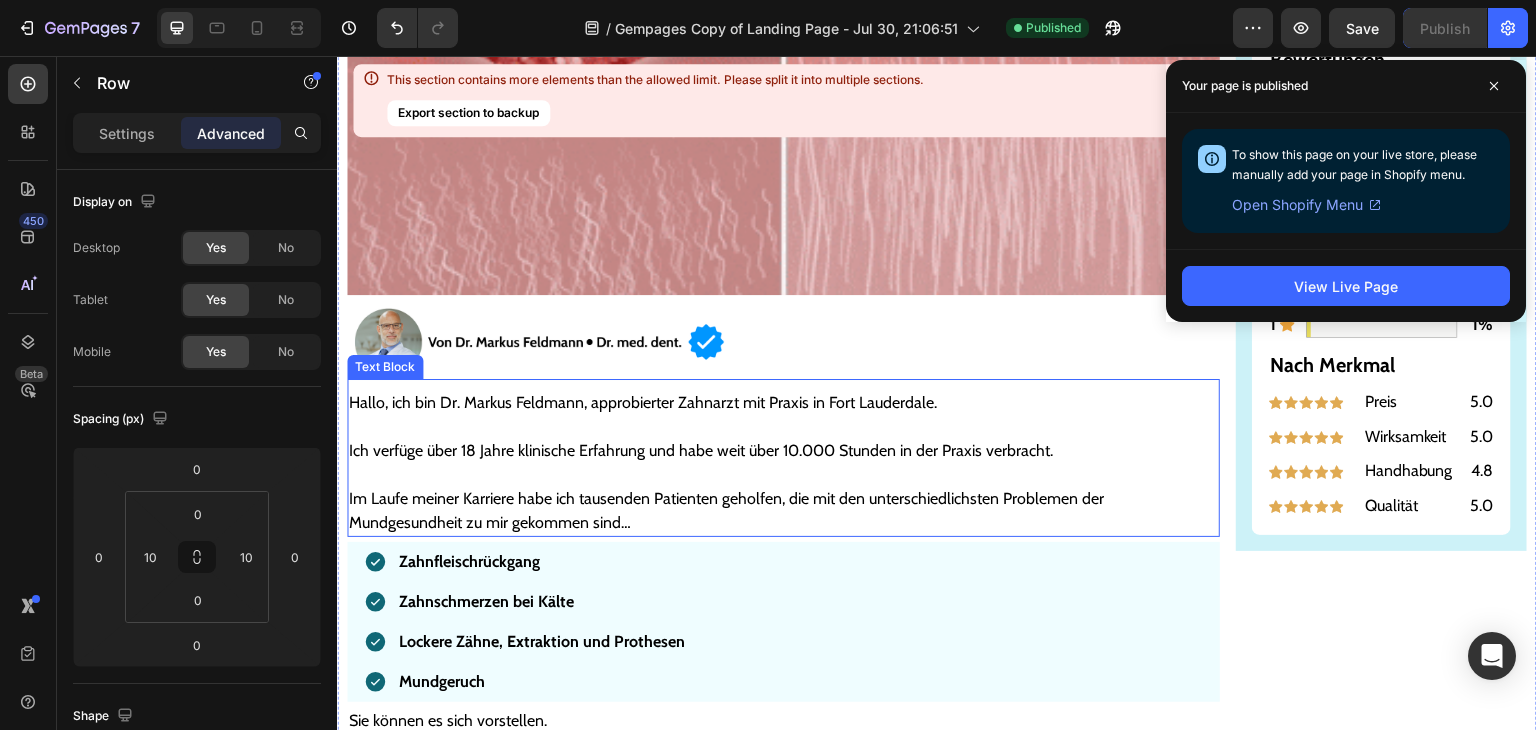 click on "Text Block" at bounding box center (385, 367) 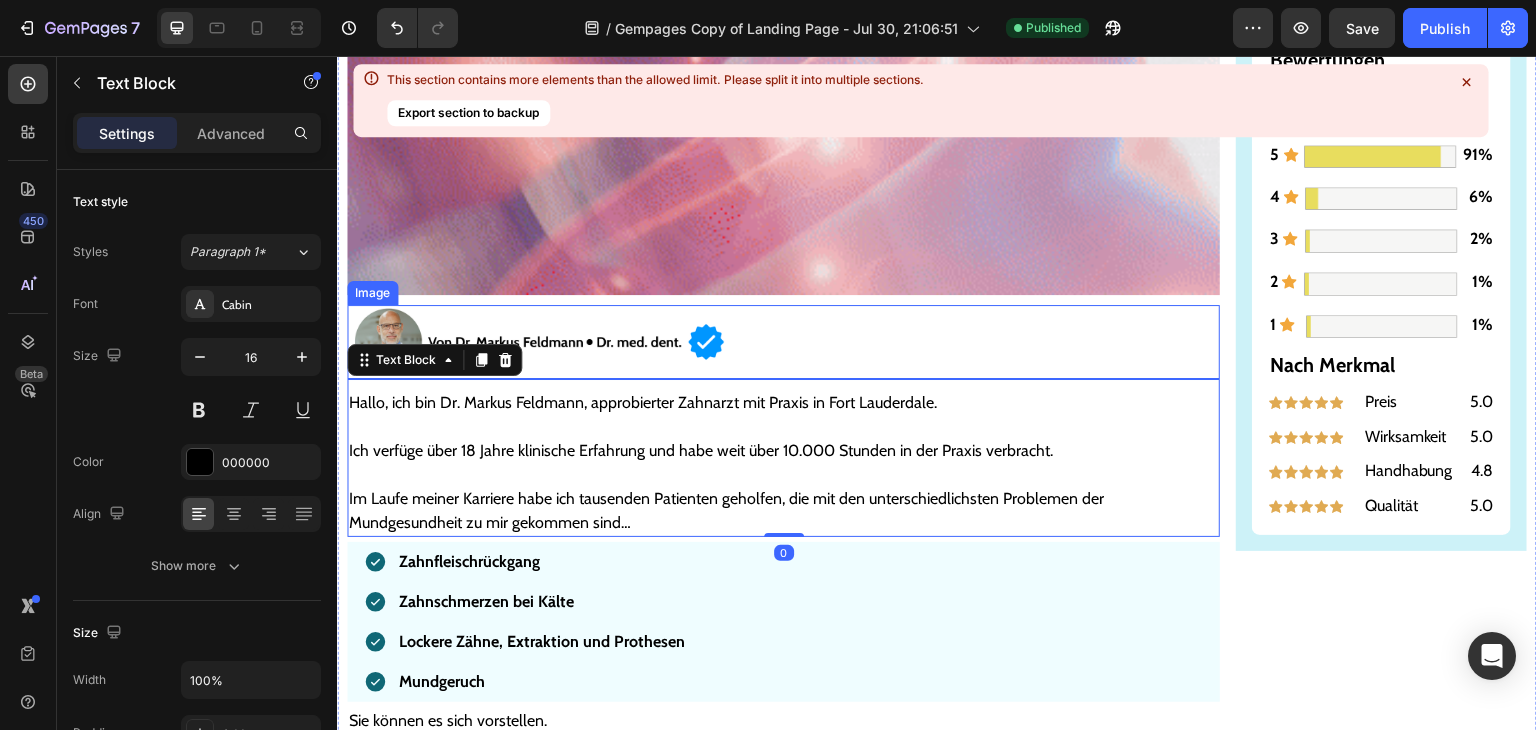 click at bounding box center [547, 342] 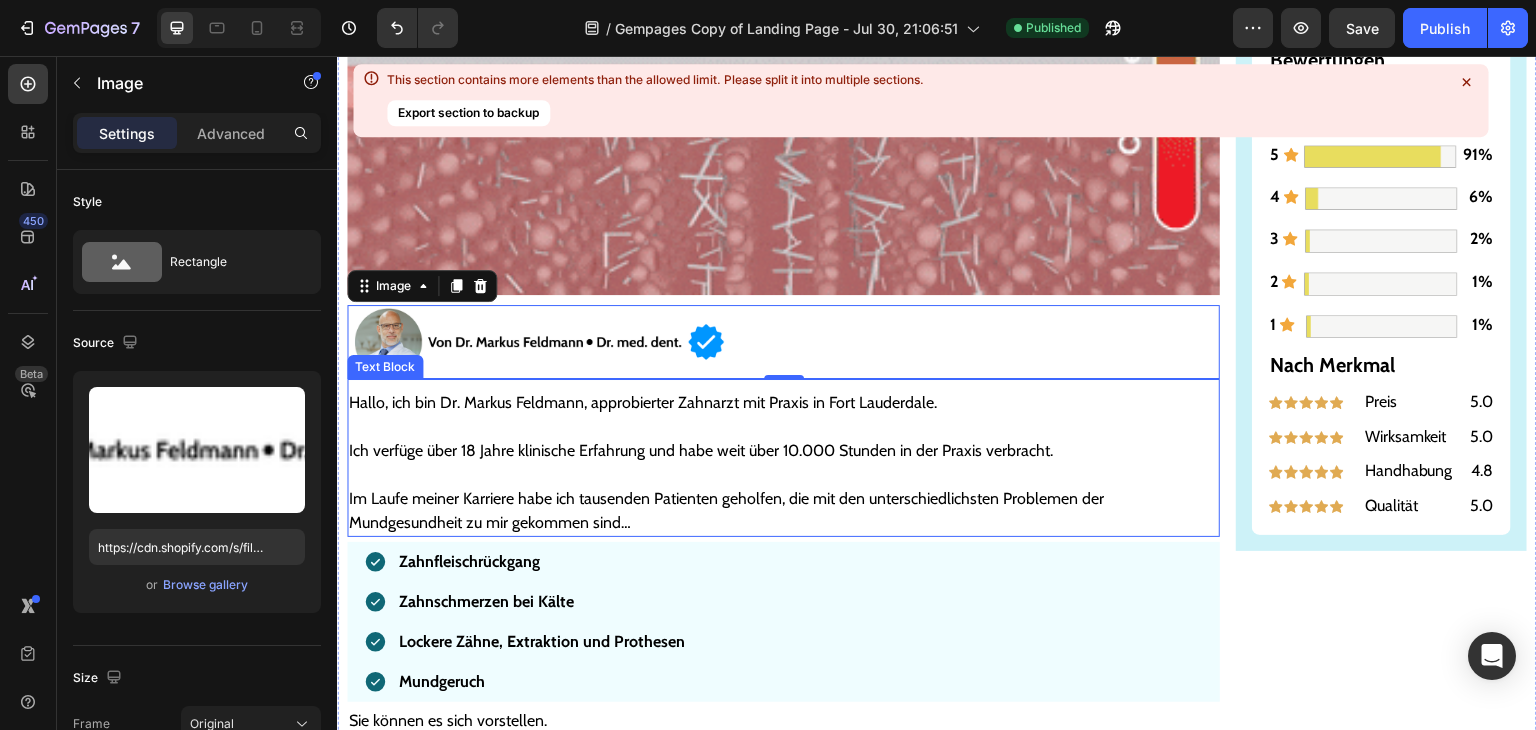 click on "Text Block" at bounding box center [385, 367] 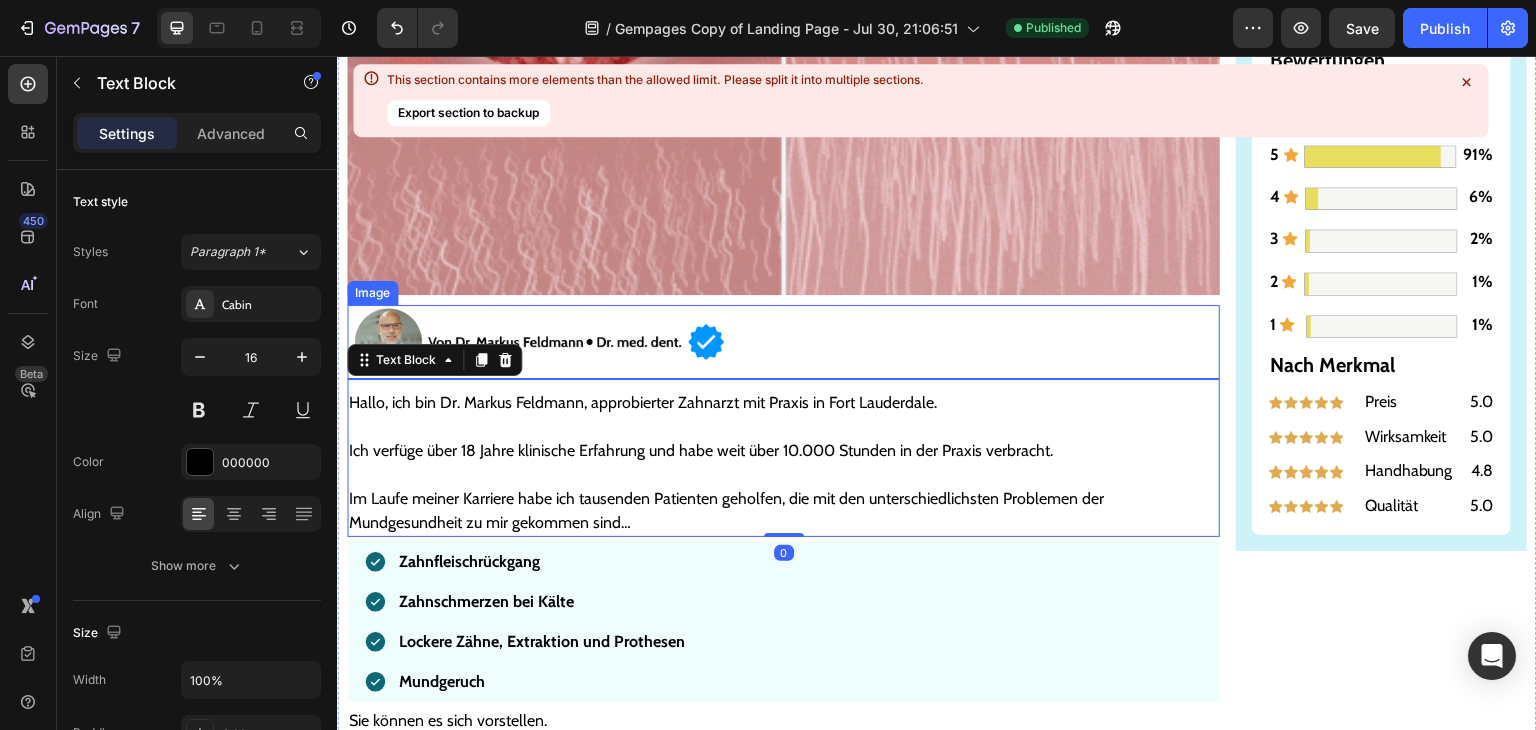 click at bounding box center (547, 342) 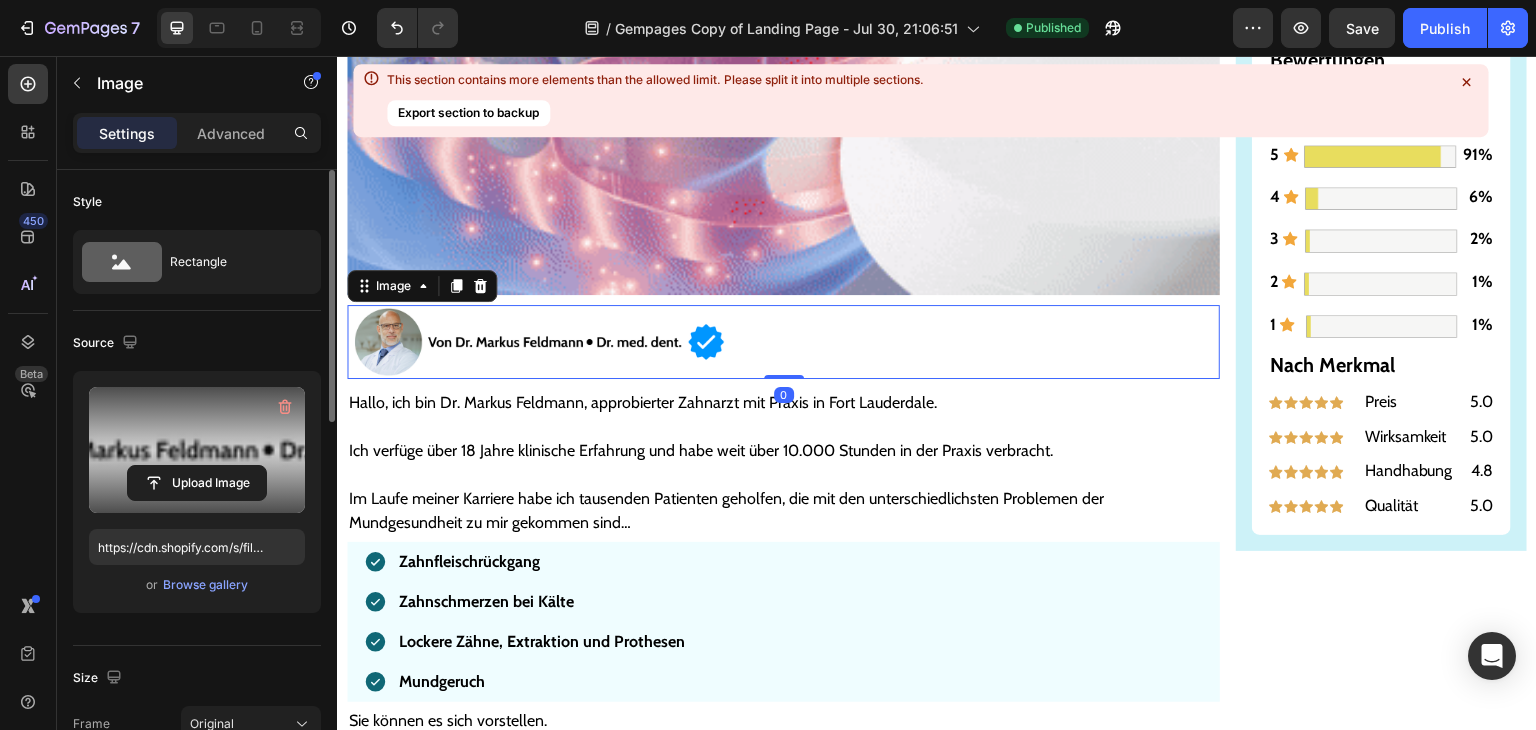 click at bounding box center (197, 450) 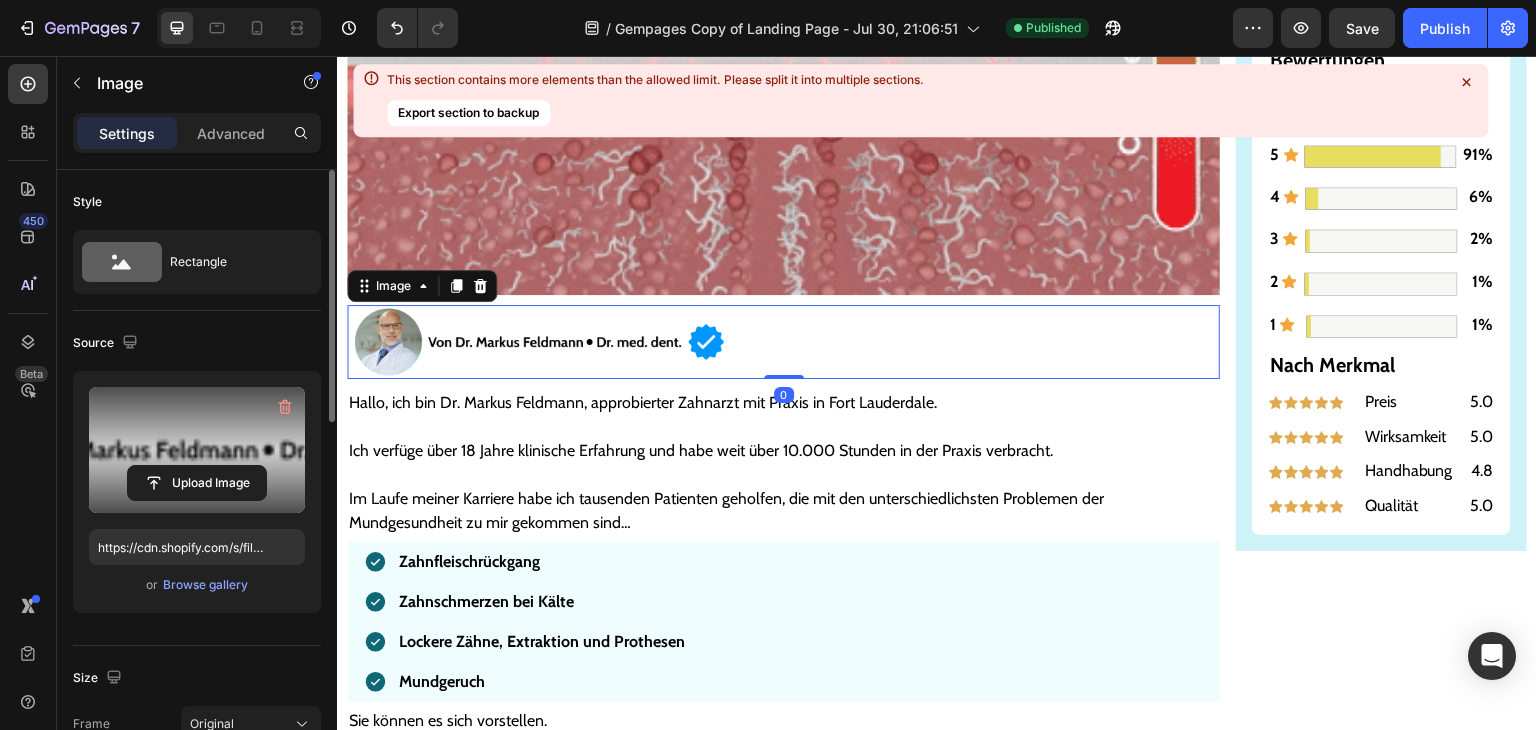 click 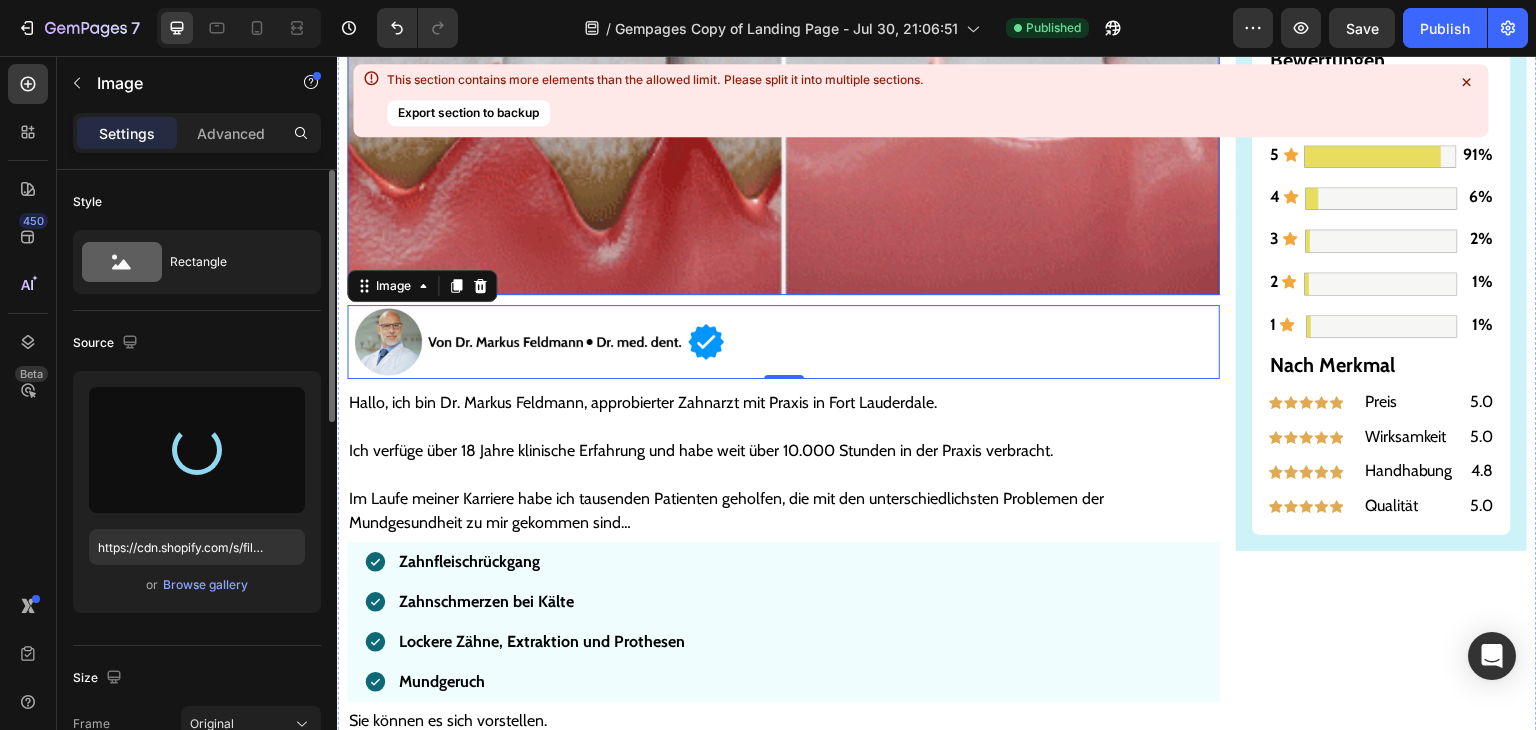 type on "https://cdn.shopify.com/s/files/1/0939/6407/5355/files/gempages_577761599079580613-6b69f71c-3694-4864-a8a0-13569dabed5d.png" 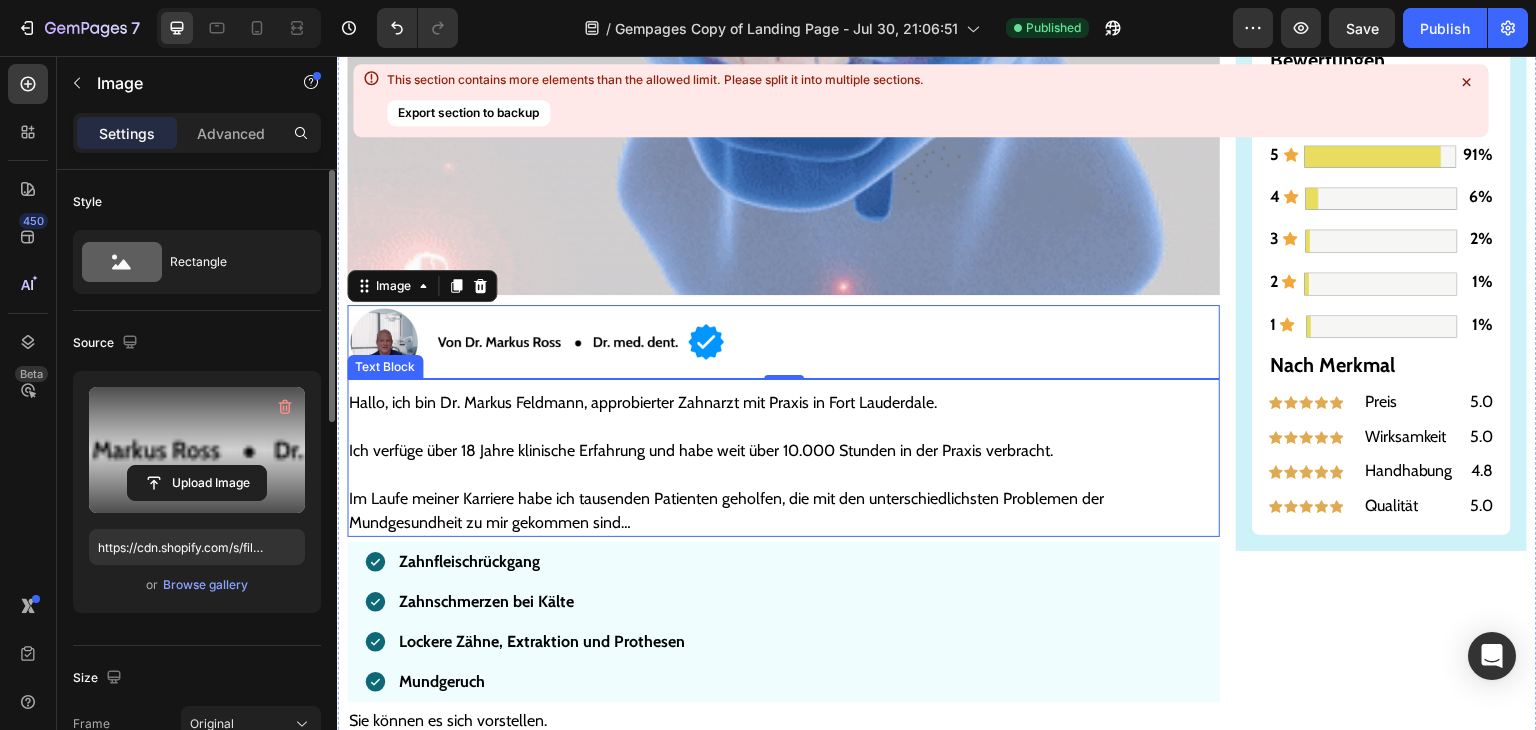 click at bounding box center [783, 427] 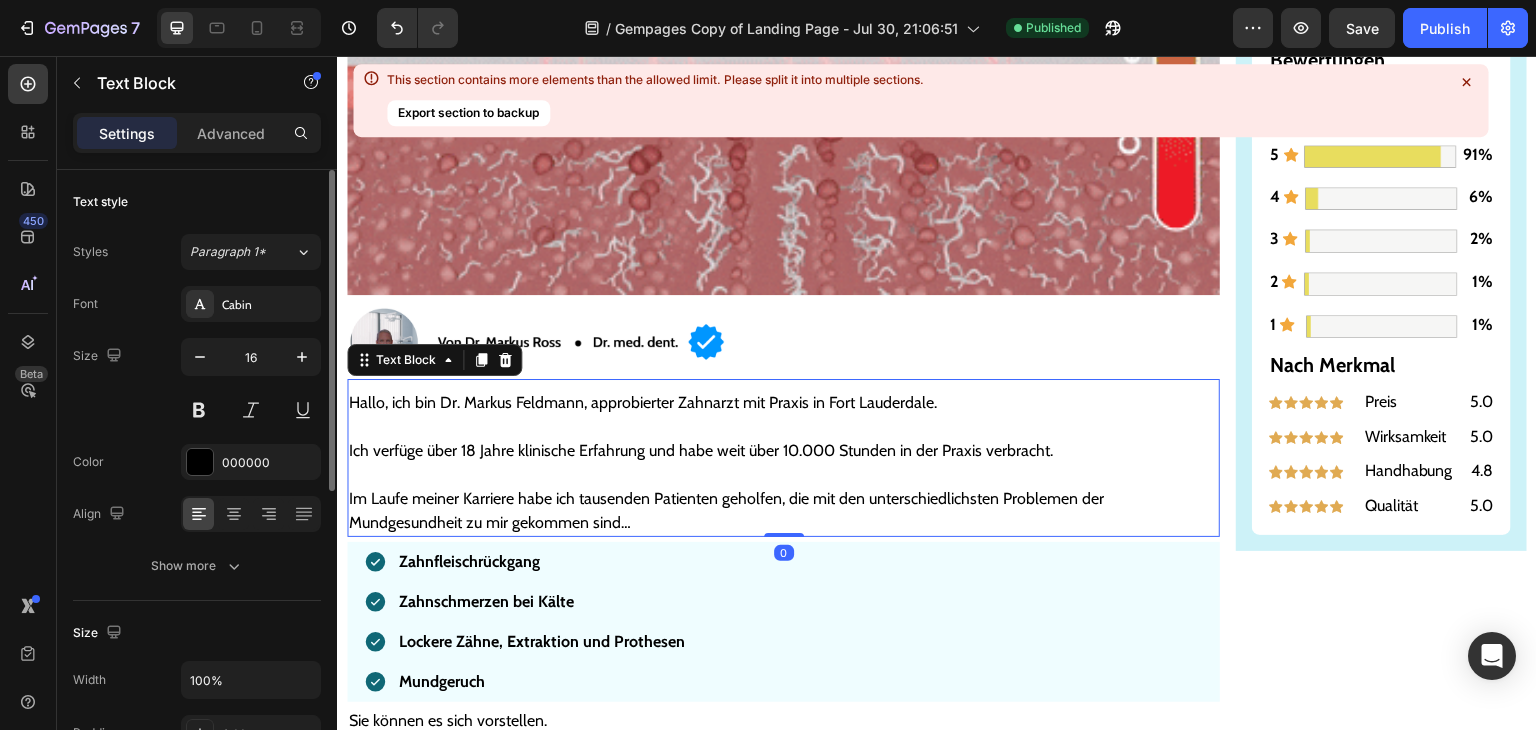 click on "Im Laufe meiner Karriere habe ich tausenden Patienten geholfen, die mit den unterschiedlichsten Problemen der Mundgesundheit zu mir gekommen sind…" at bounding box center [783, 511] 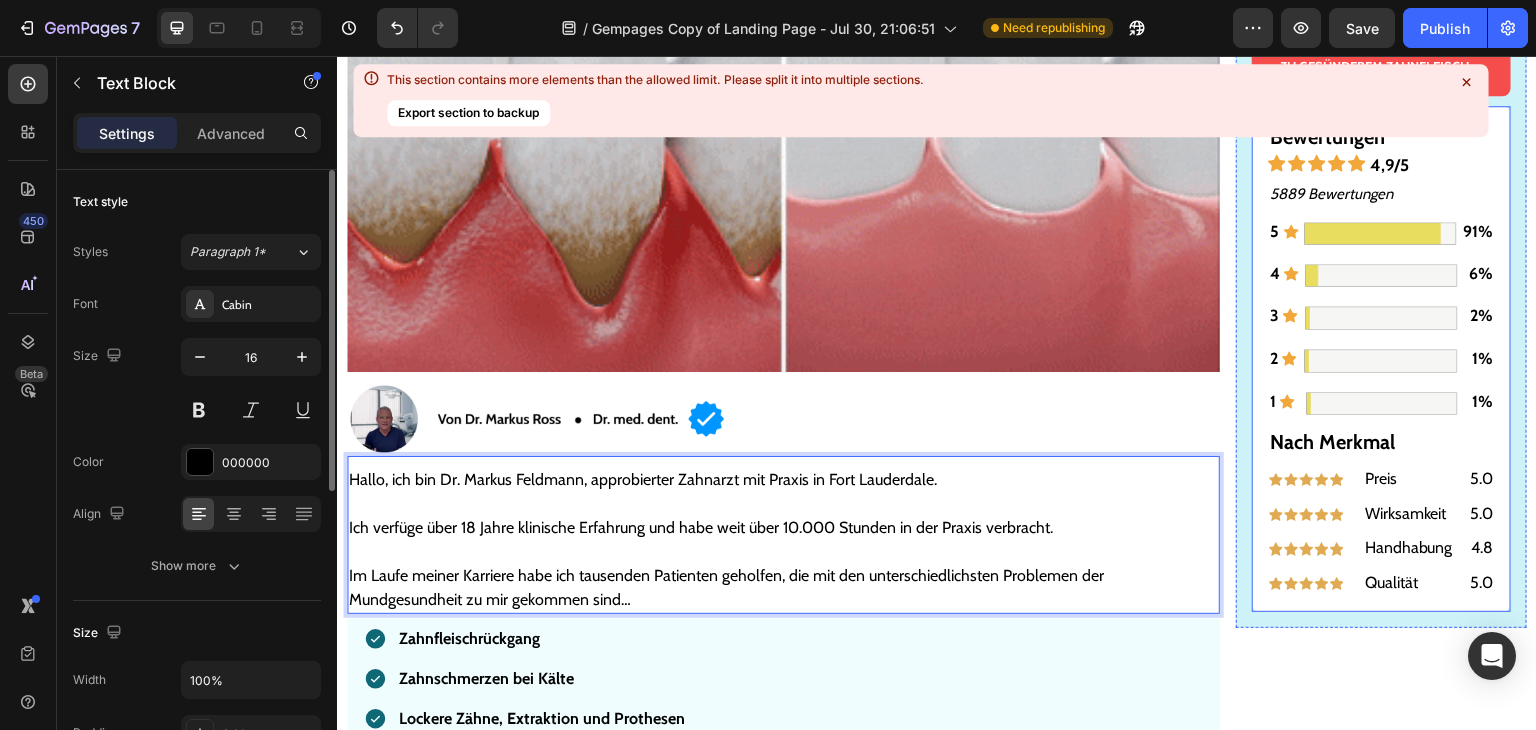 scroll, scrollTop: 480, scrollLeft: 0, axis: vertical 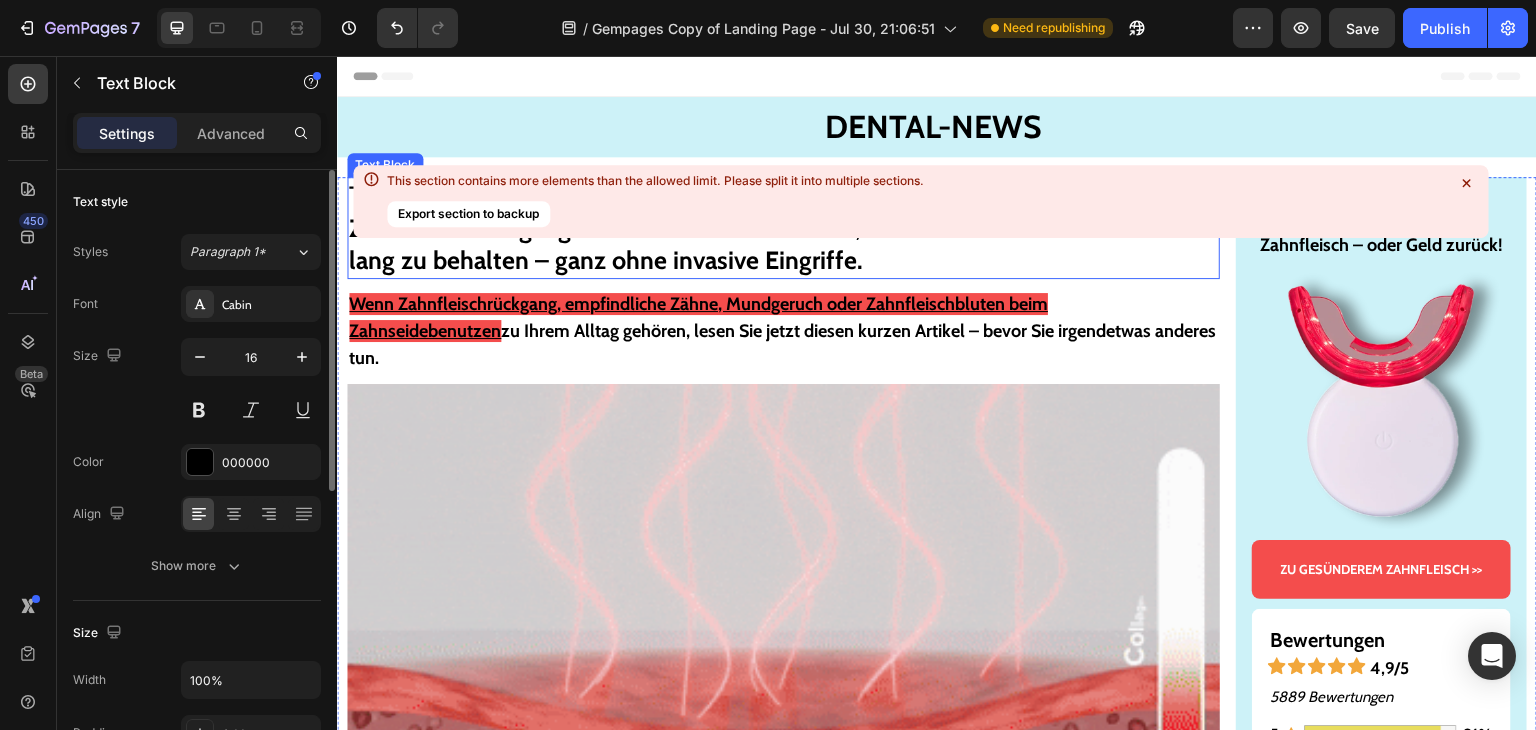 click on "Export section to backup" at bounding box center (468, 214) 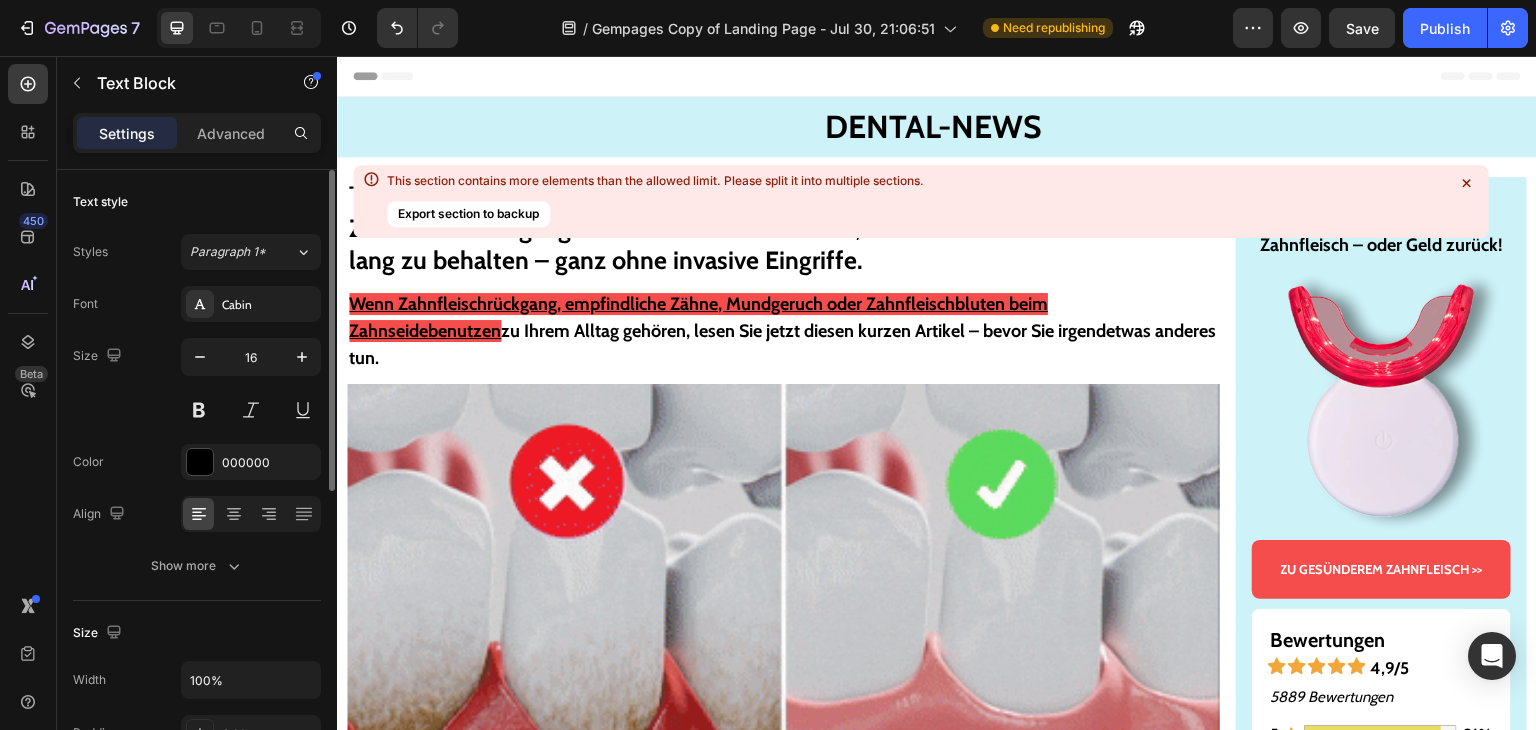 click 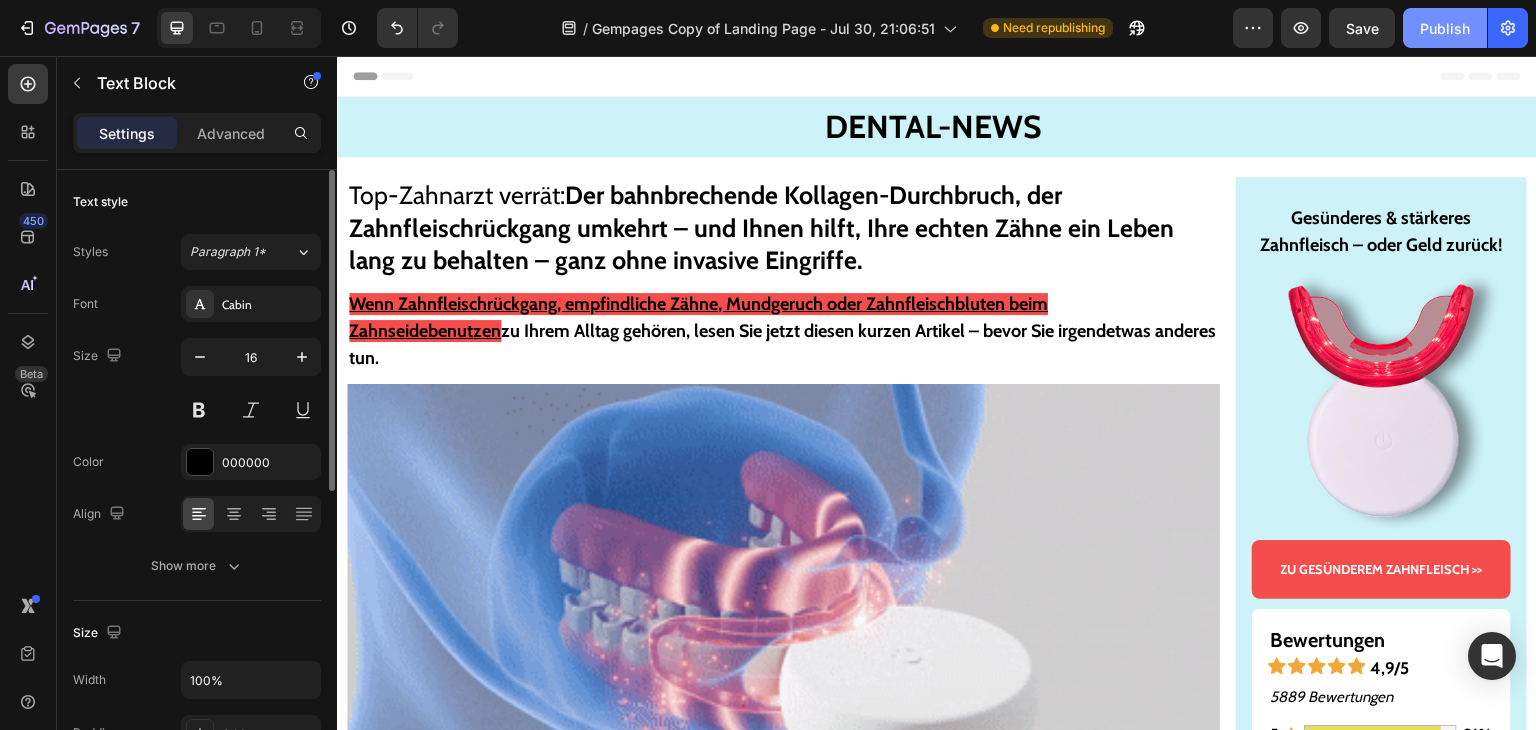click on "Publish" at bounding box center [1445, 28] 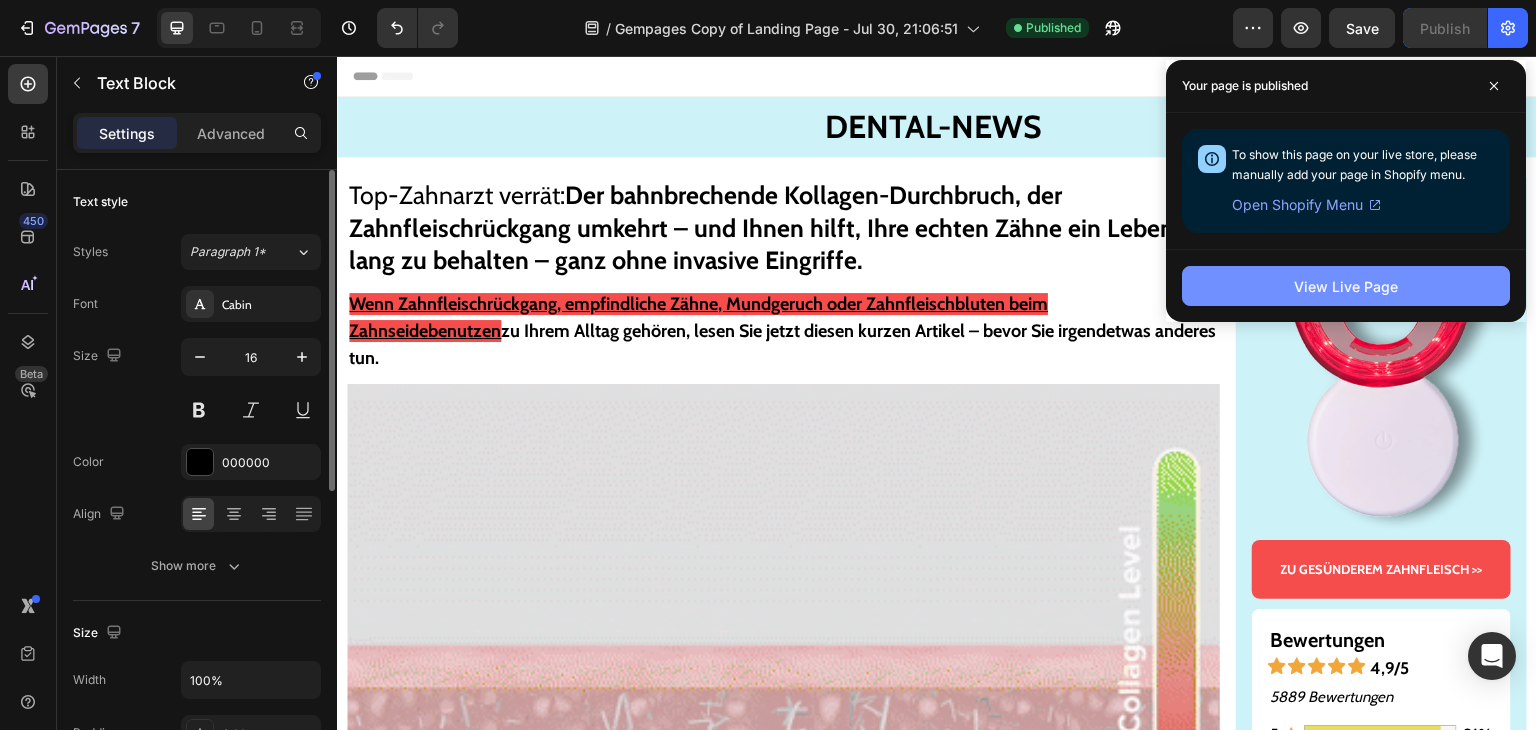 click on "View Live Page" at bounding box center [1346, 286] 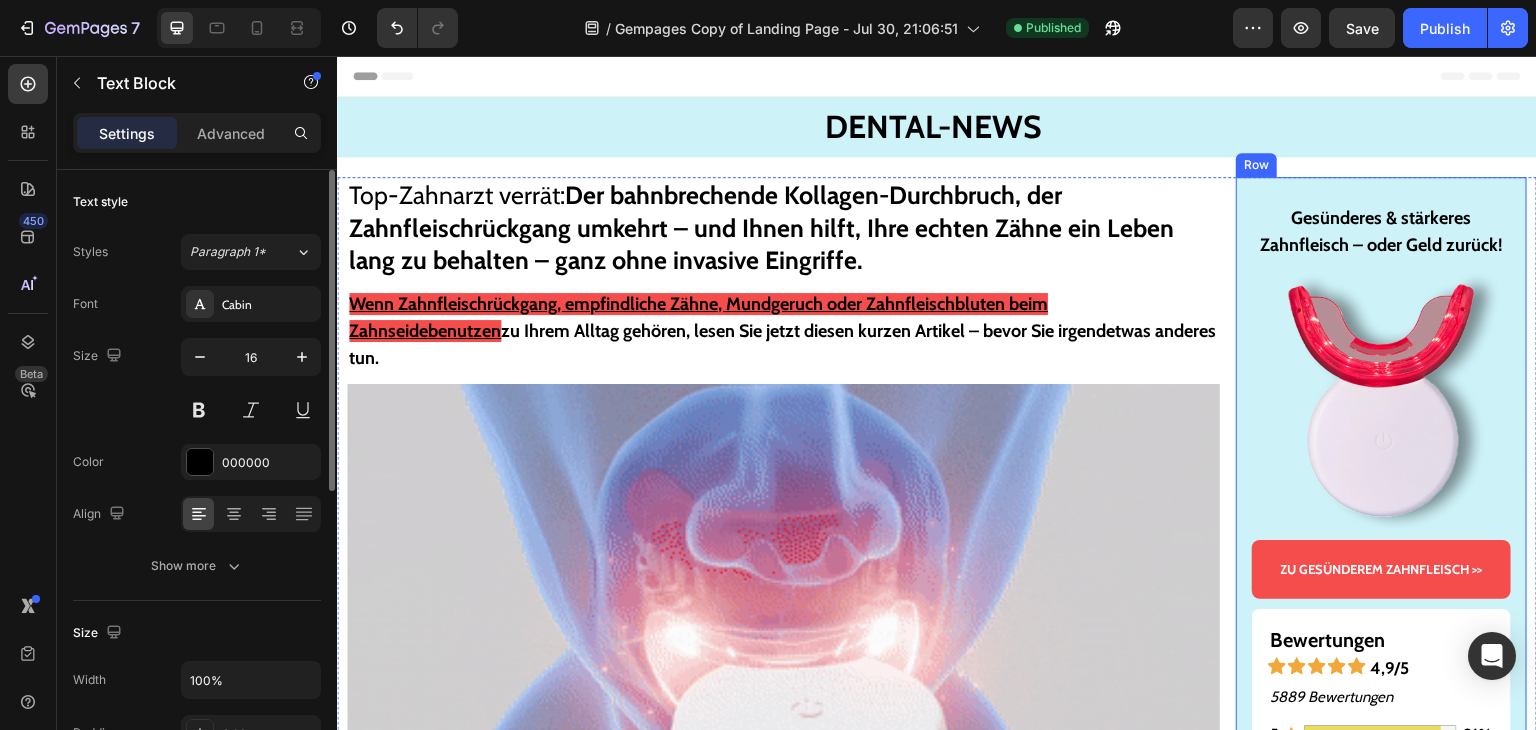 click on "Gesünderes & stärkeres Zahnfleisch – oder Geld zurück! Text Block Image ZU GESÜNDEREM ZAHNFLEISCH >> Button Bewertungen Text Block
Icon
Icon
Icon
Icon
Icon 4,9/5 Text Block Row 5889 Bewertungen Text Block 5 Text Block
Icon Image 91% Text Block Row 4 Text Block
Icon Image 6% Text Block Row 3 Text Block
Icon Image 2% Text Block Row 2 Text Block
Icon Image 1% Text Block Row 1 Text Block
Icon Image 1% Text Block Row Nach Merkmal Text Block Image Preis Text Block 5.0 Text Block Row Image Wirksamkeit Text Block 5.0 Text Block Row Image Handhabung Text Block 4.8 Text Block Row Image Qualität Text Block 5.0 Text Block Row Row Row" at bounding box center (1381, 654) 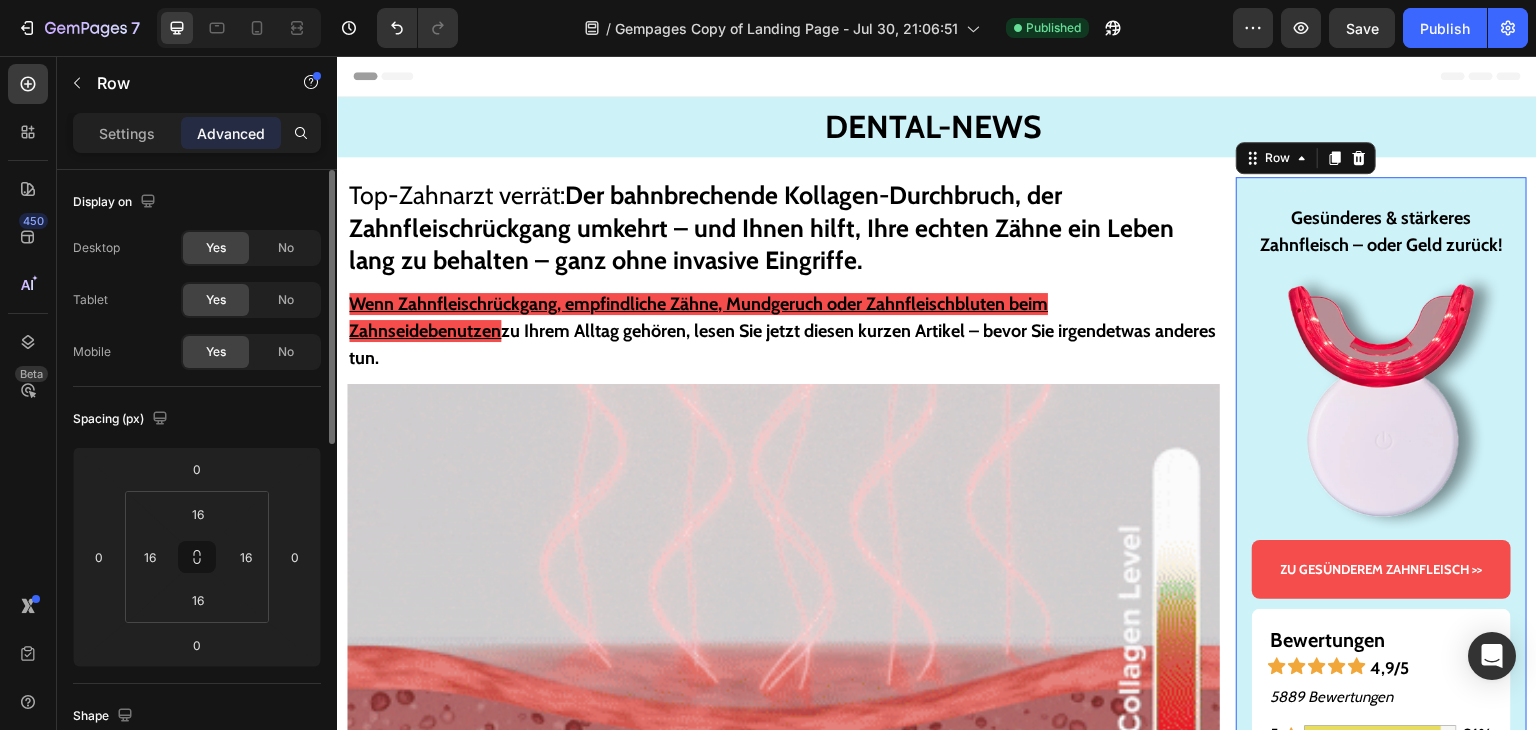 click on "Gesünderes & stärkeres Zahnfleisch – oder Geld zurück! Text Block Image ZU GESÜNDEREM ZAHNFLEISCH >> Button Bewertungen Text Block
Icon
Icon
Icon
Icon
Icon 4,9/5 Text Block Row 5889 Bewertungen Text Block 5 Text Block
Icon Image 91% Text Block Row 4 Text Block
Icon Image 6% Text Block Row 3 Text Block
Icon Image 2% Text Block Row 2 Text Block
Icon Image 1% Text Block Row 1 Text Block
Icon Image 1% Text Block Row Nach Merkmal Text Block Image Preis Text Block 5.0 Text Block Row Image Wirksamkeit Text Block 5.0 Text Block Row Image Handhabung Text Block 4.8 Text Block Row Image Qualität Text Block 5.0 Text Block Row Row Row   0" at bounding box center (1381, 654) 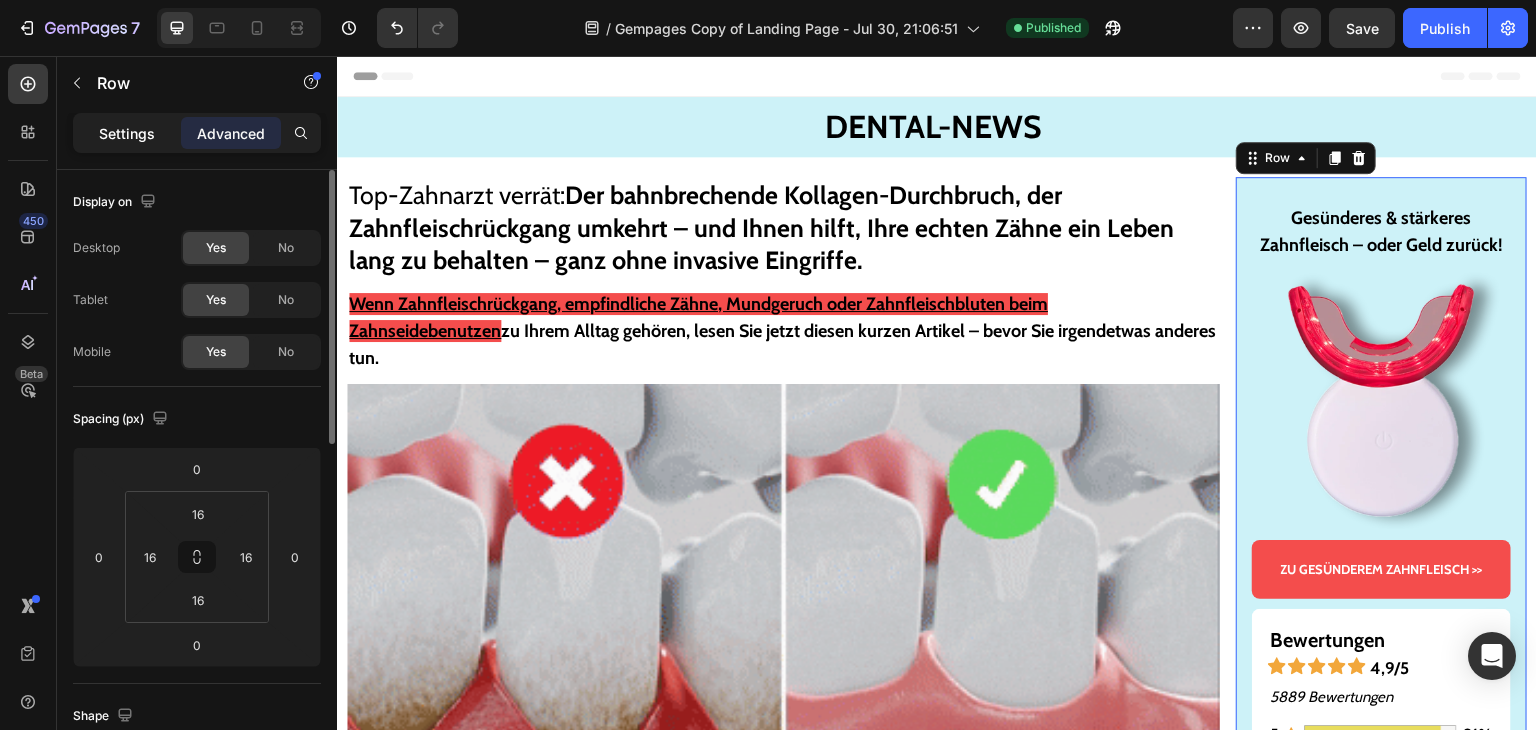 click on "Settings" at bounding box center (127, 133) 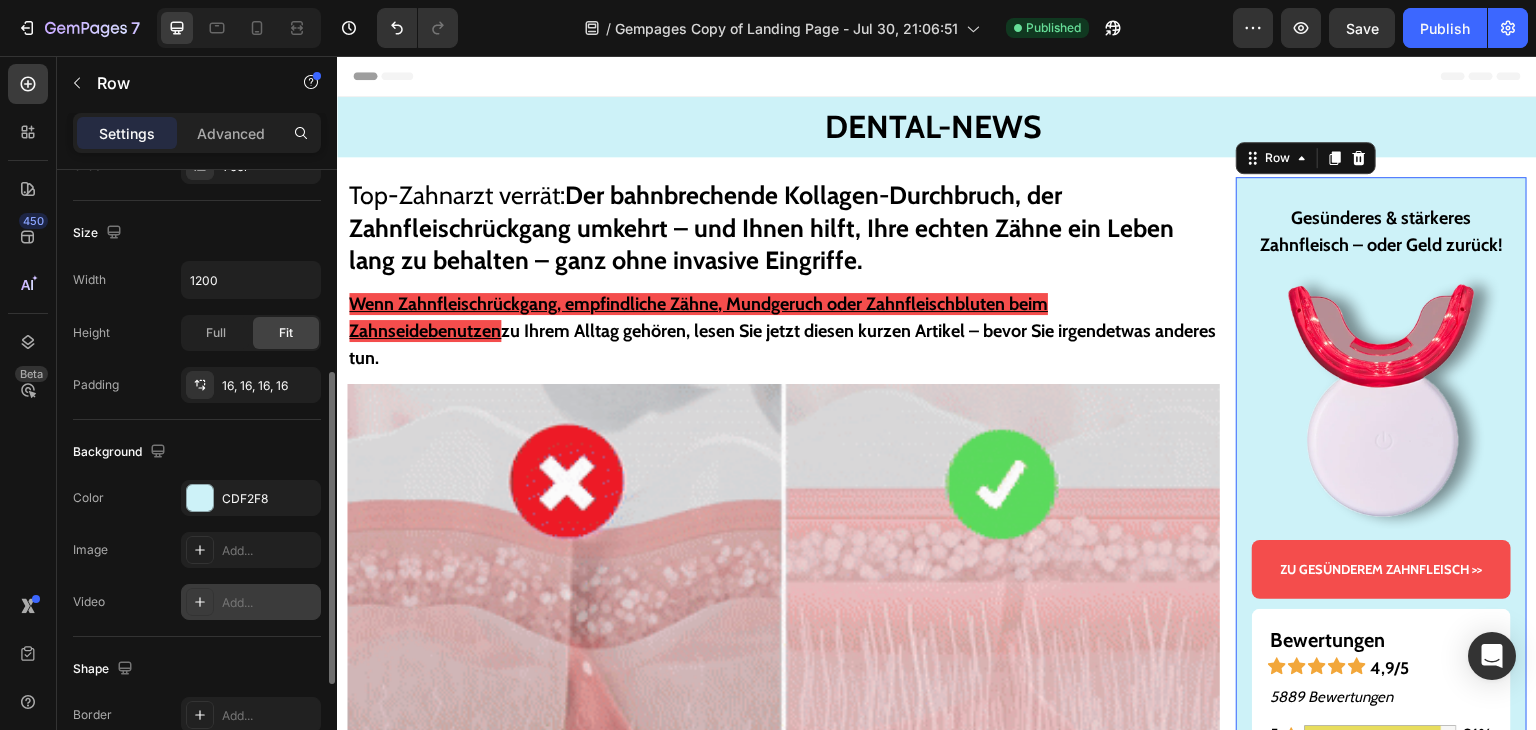 scroll, scrollTop: 600, scrollLeft: 0, axis: vertical 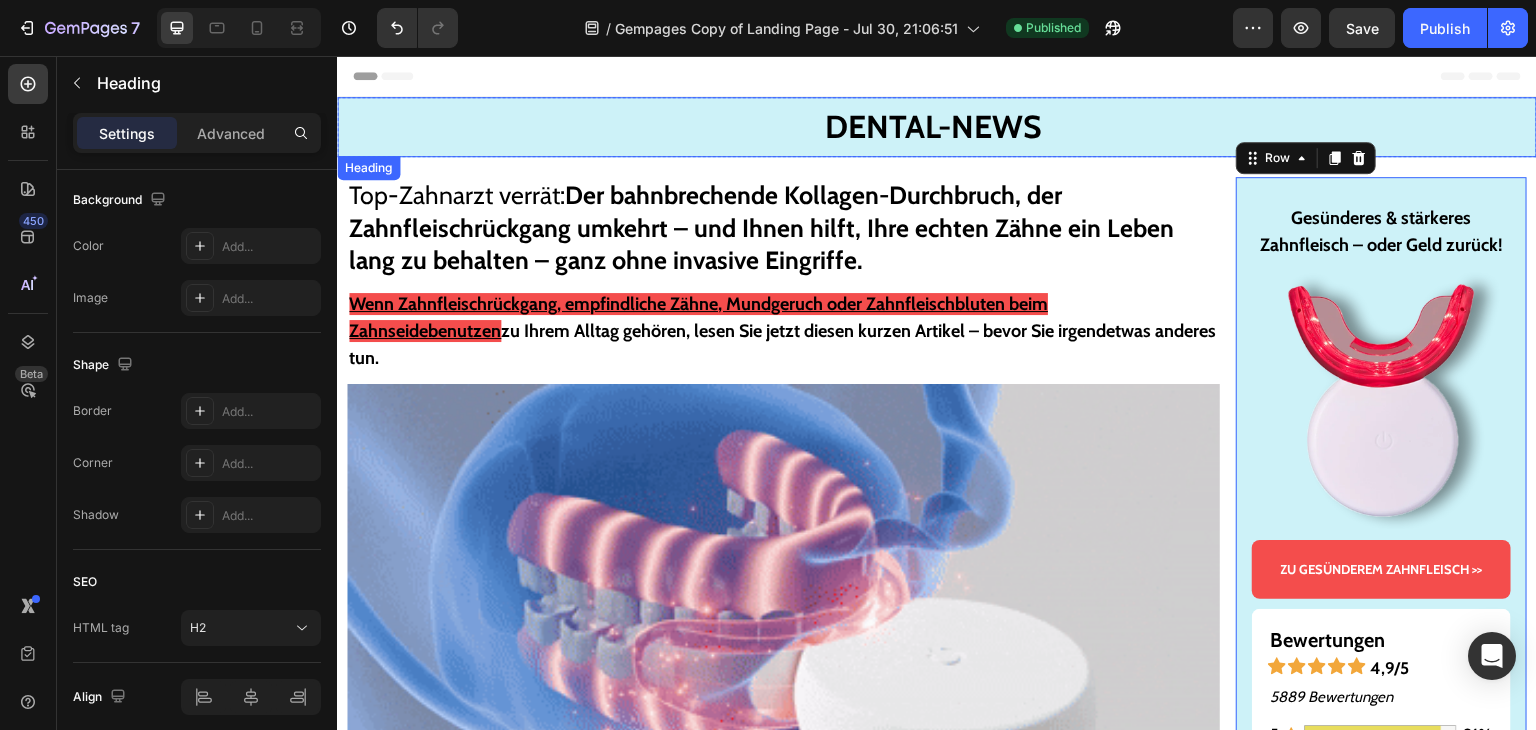 click on "DENTAL-NEWS" at bounding box center (937, 127) 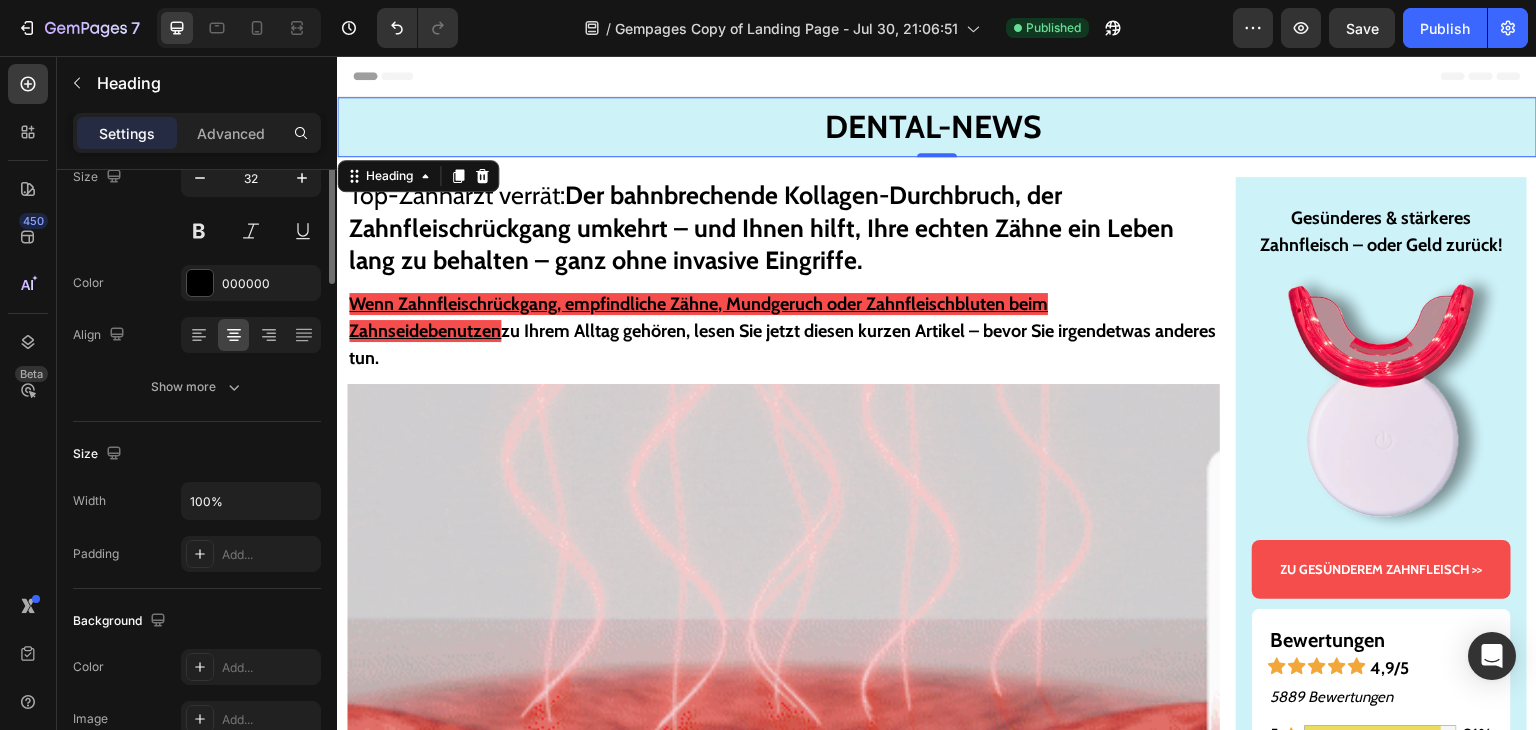 scroll, scrollTop: 0, scrollLeft: 0, axis: both 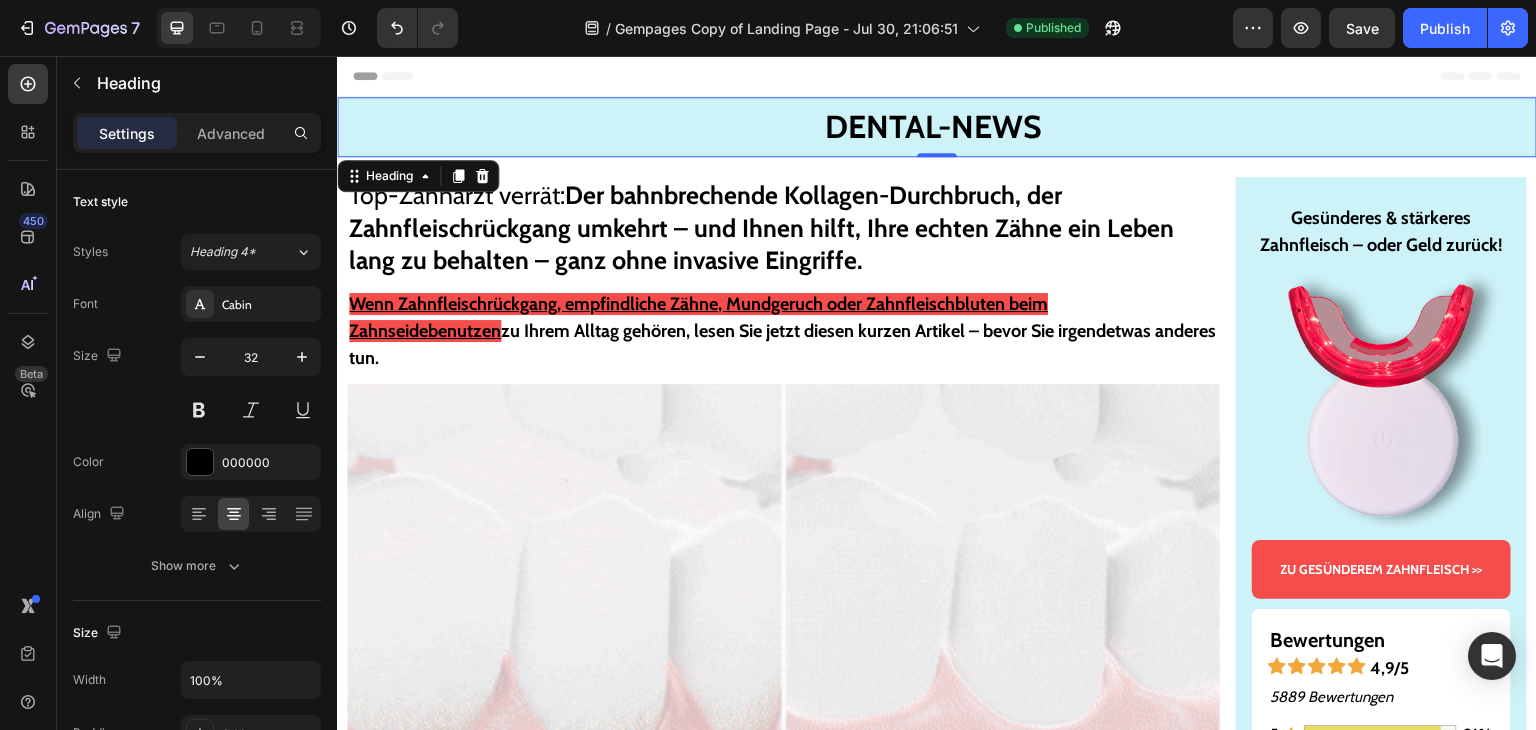 click on "DENTAL-NEWS" at bounding box center (937, 127) 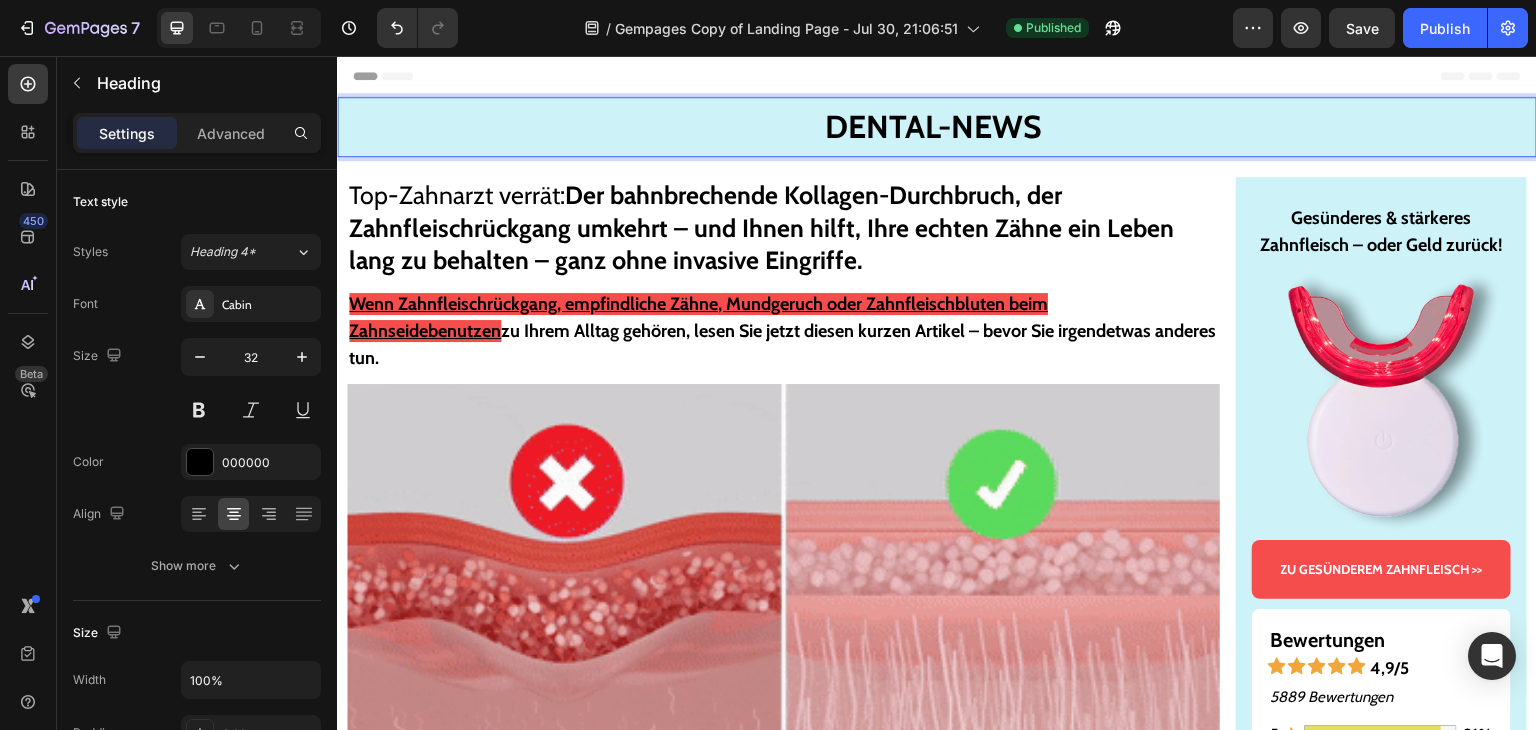 click on "DENTAL-NEWS" at bounding box center (937, 127) 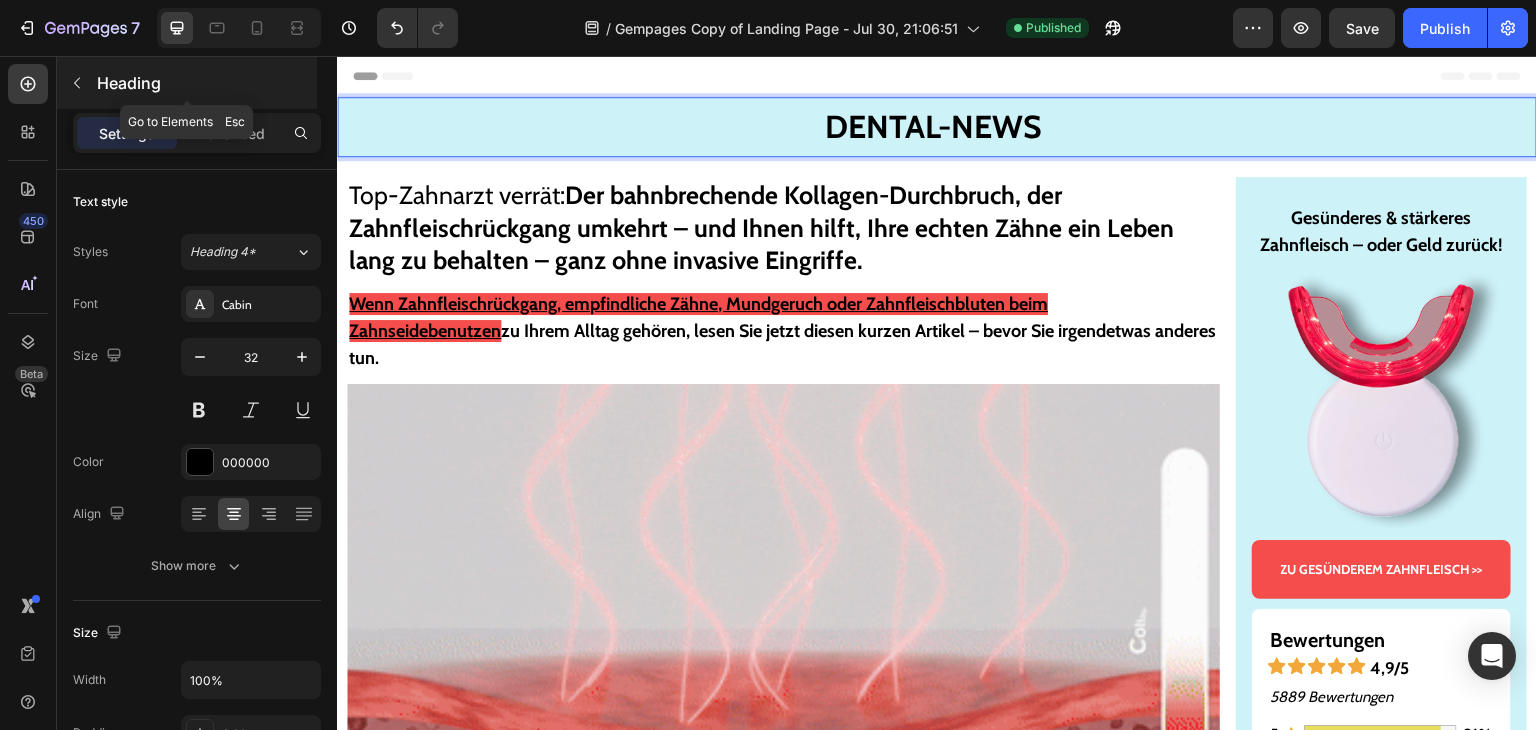 click 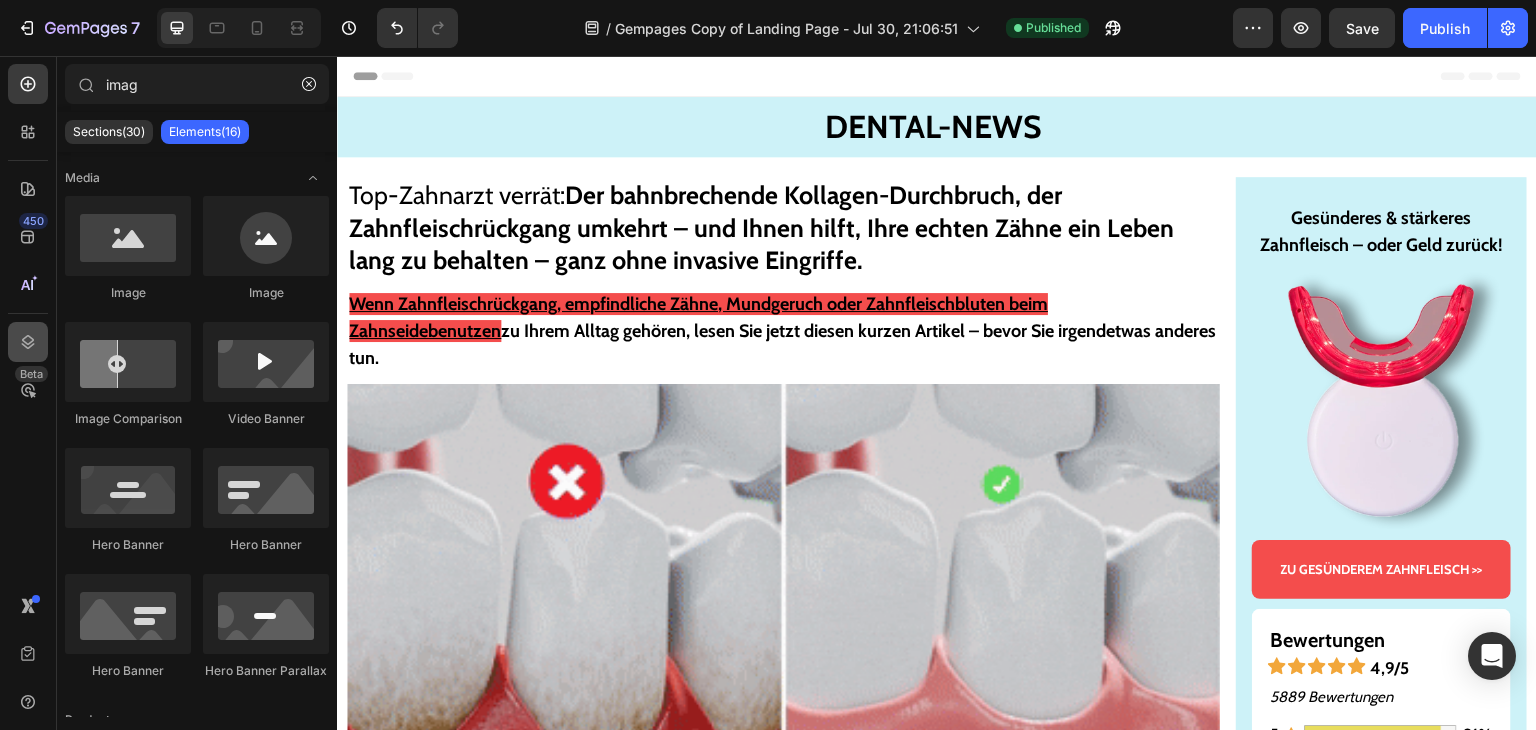 click 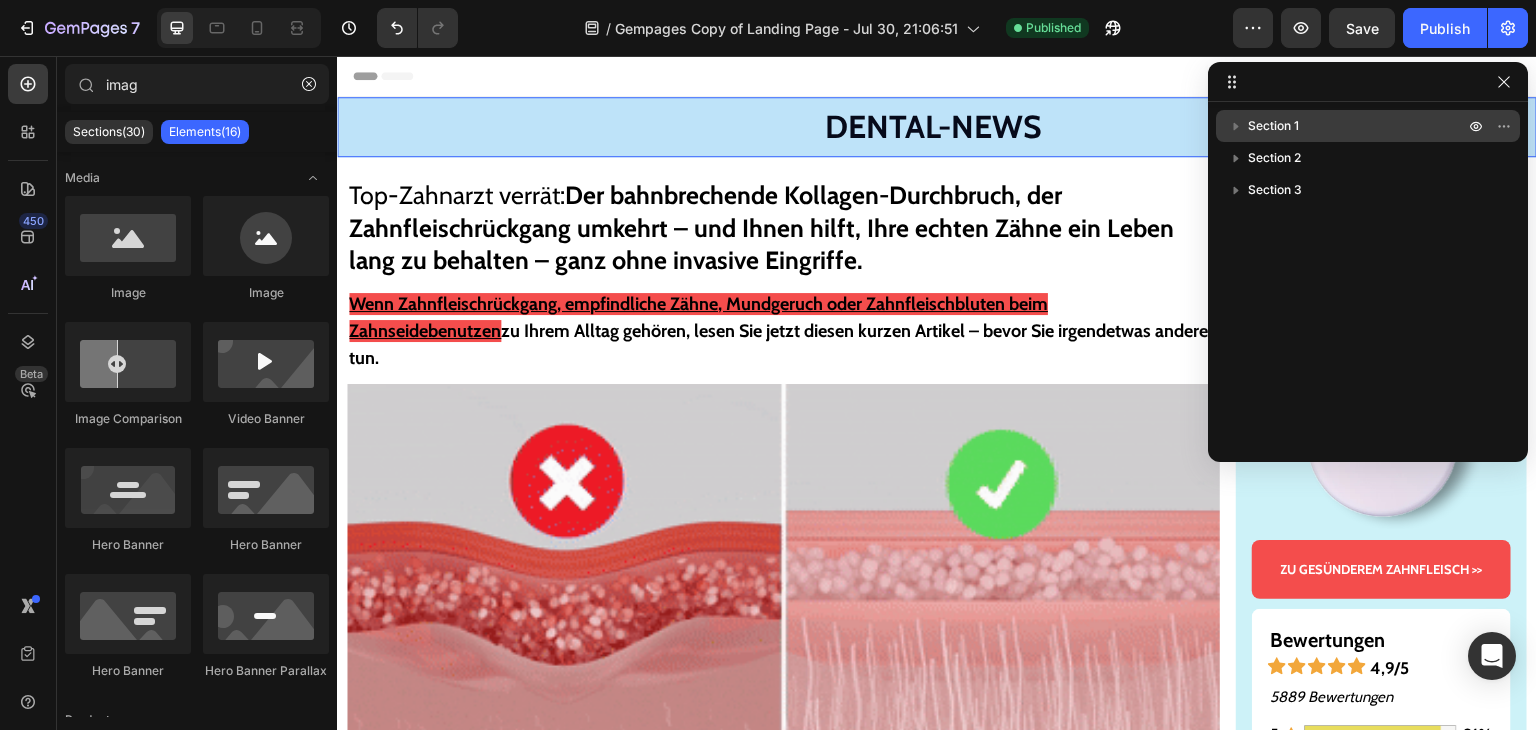 click on "Section 1" at bounding box center (1273, 126) 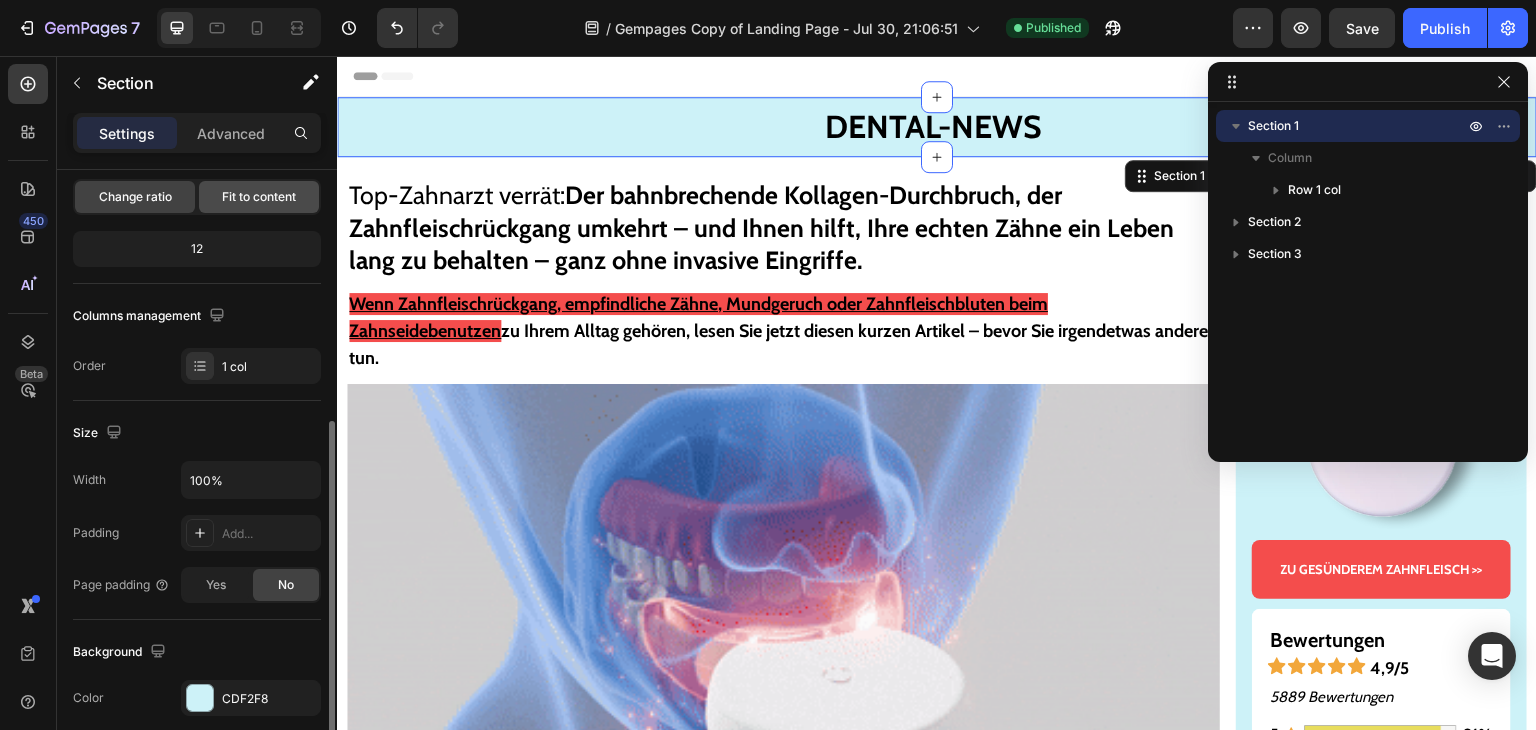 scroll, scrollTop: 400, scrollLeft: 0, axis: vertical 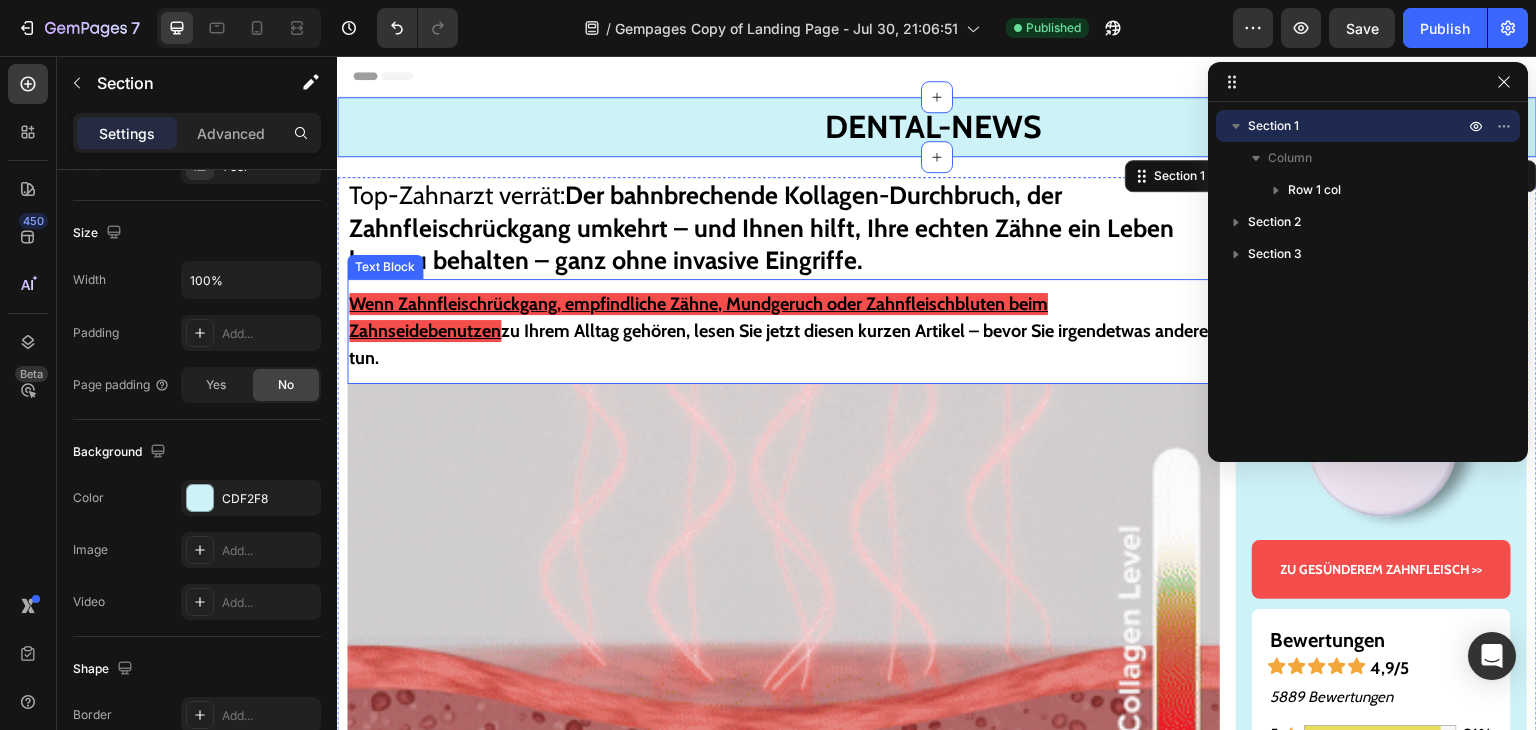 click on "Wenn Zahnfleischrückgang, empfindliche Zähne, Mundgeruch oder Zahnfleischbluten beim Zahnseidebenutzen  zu Ihrem Alltag gehören, lesen Sie jetzt diesen kurzen Artikel – bevor Sie irgendetwas anderes tun." at bounding box center [783, 331] 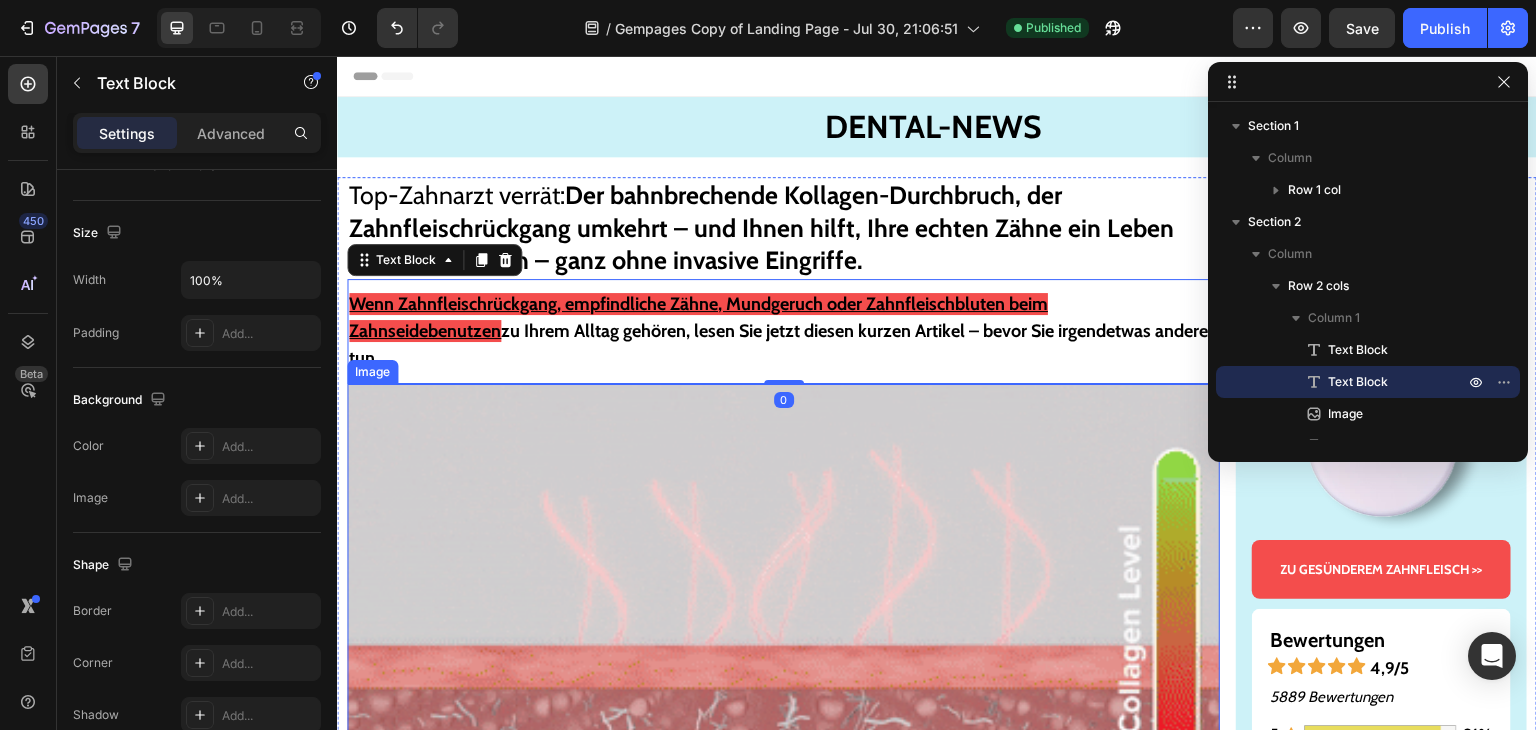 scroll, scrollTop: 0, scrollLeft: 0, axis: both 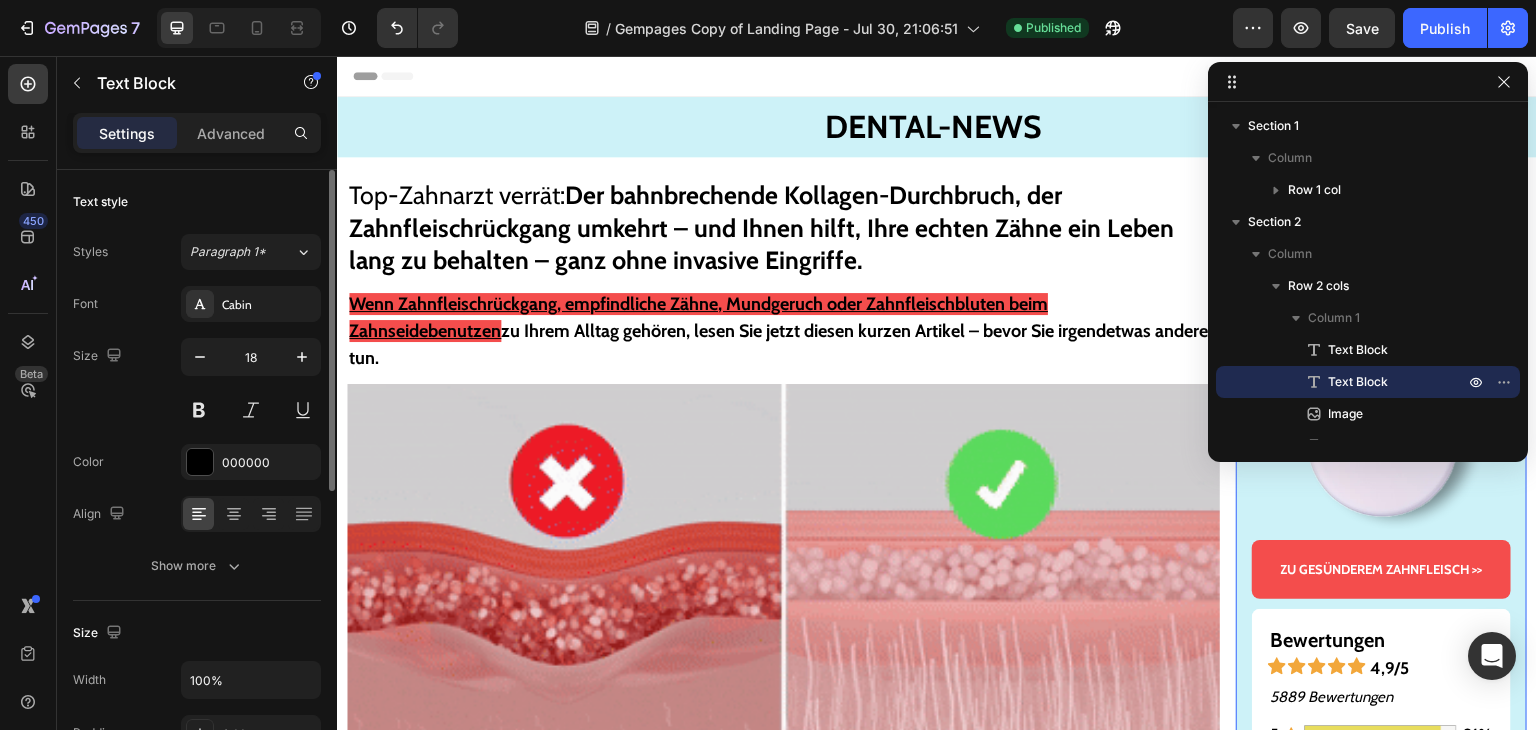click on "Gesünderes & stärkeres Zahnfleisch – oder Geld zurück! Text Block Image ZU GESÜNDEREM ZAHNFLEISCH >> Button Bewertungen Text Block
Icon
Icon
Icon
Icon
Icon 4,9/5 Text Block Row 5889 Bewertungen Text Block 5 Text Block
Icon Image 91% Text Block Row 4 Text Block
Icon Image 6% Text Block Row 3 Text Block
Icon Image 2% Text Block Row 2 Text Block
Icon Image 1% Text Block Row 1 Text Block
Icon Image 1% Text Block Row Nach Merkmal Text Block Image Preis Text Block 5.0 Text Block Row Image Wirksamkeit Text Block 5.0 Text Block Row Image Handhabung Text Block 4.8 Text Block Row Image Qualität Text Block 5.0 Text Block Row Row Row" at bounding box center [1381, 654] 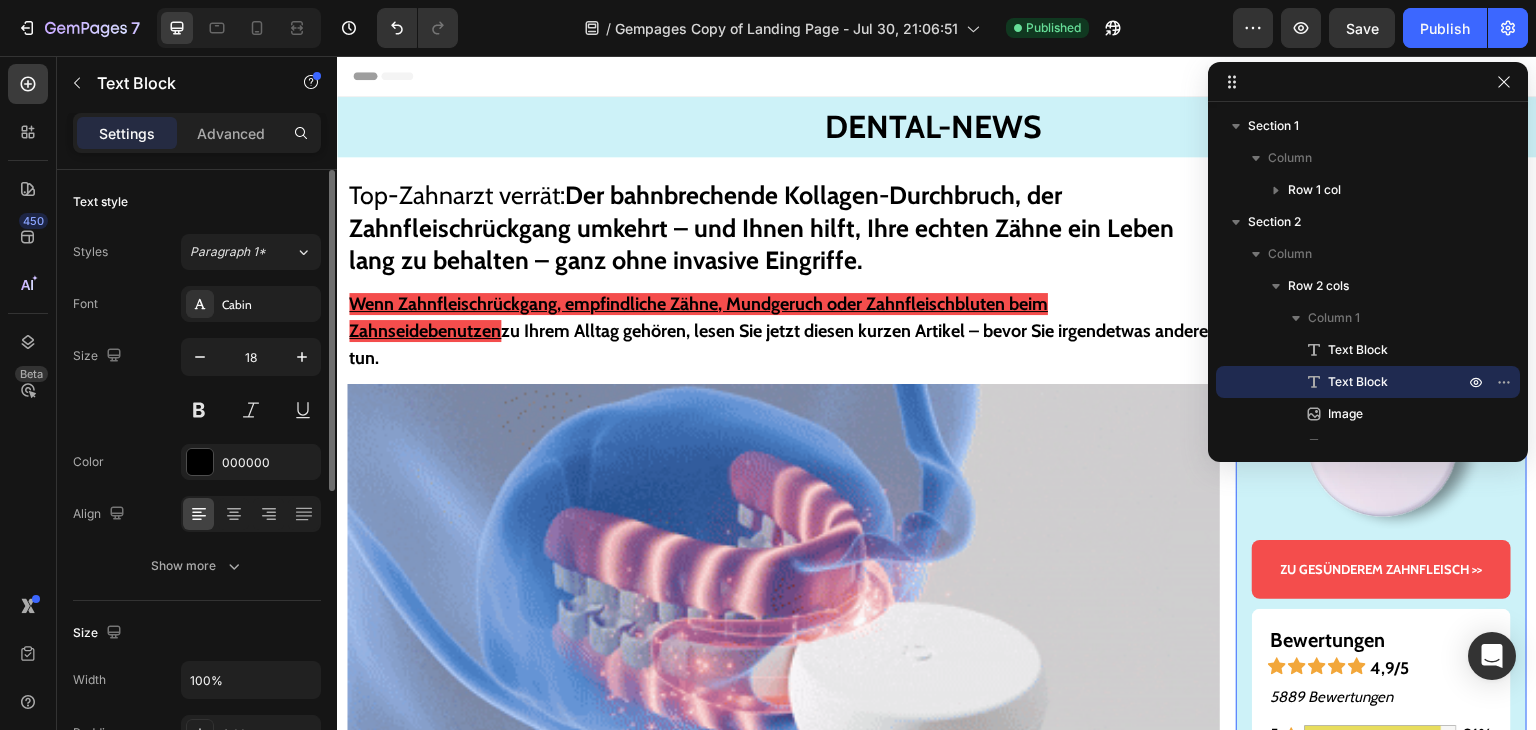 scroll, scrollTop: 2421, scrollLeft: 0, axis: vertical 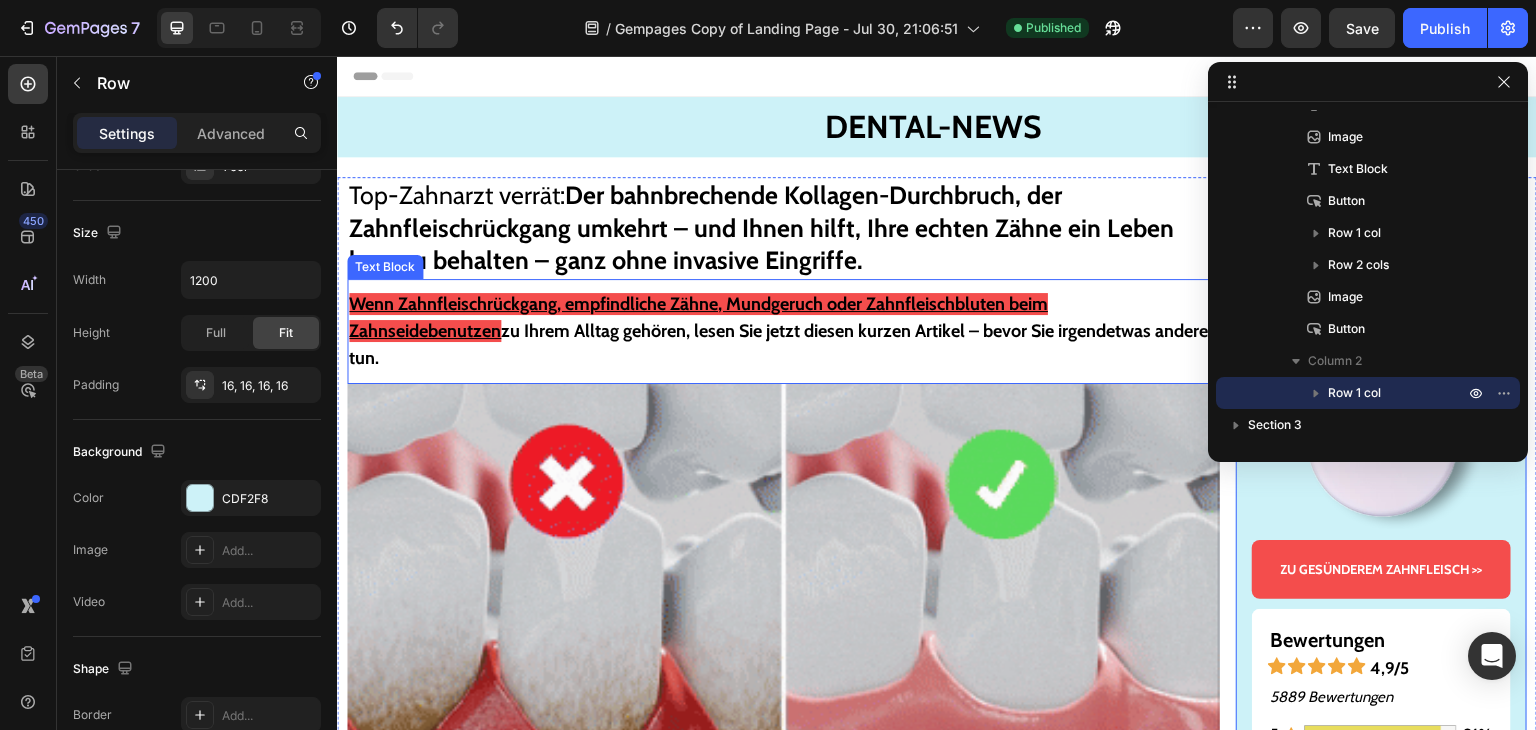 click on "Wenn Zahnfleischrückgang, empfindliche Zähne, Mundgeruch oder Zahnfleischbluten beim Zahnseidebenutzen  zu Ihrem Alltag gehören, lesen Sie jetzt diesen kurzen Artikel – bevor Sie irgendetwas anderes tun. Text Block" at bounding box center (783, 331) 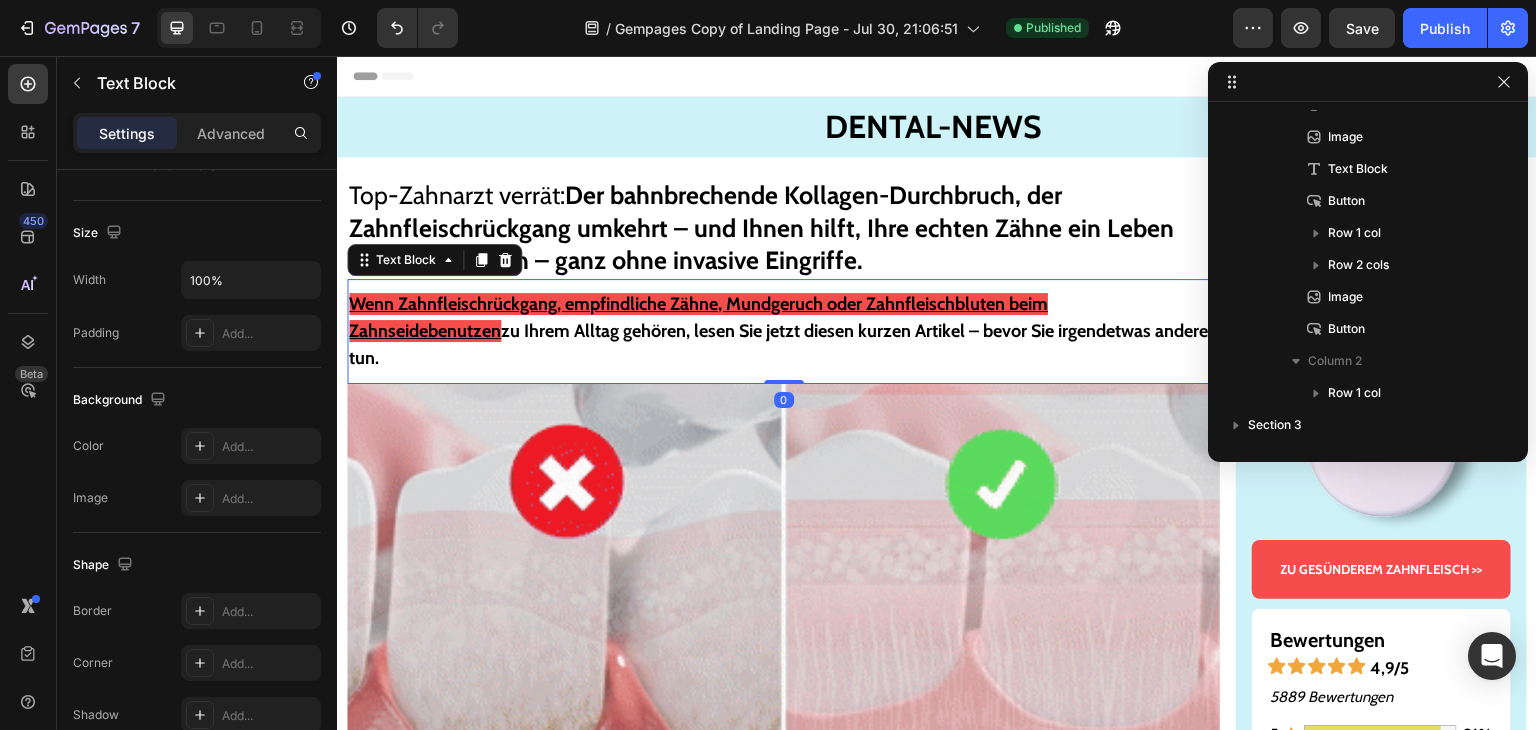 scroll, scrollTop: 122, scrollLeft: 0, axis: vertical 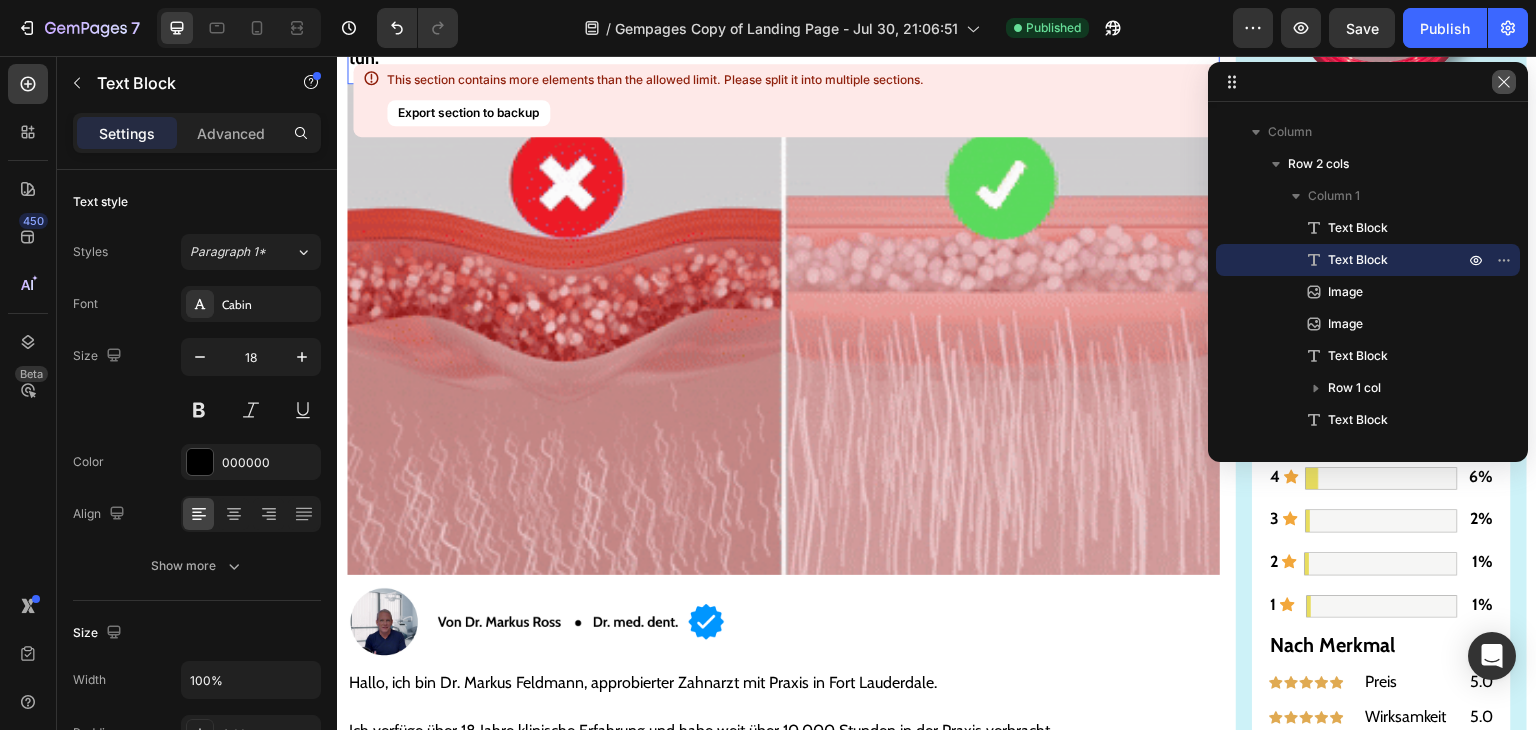 click 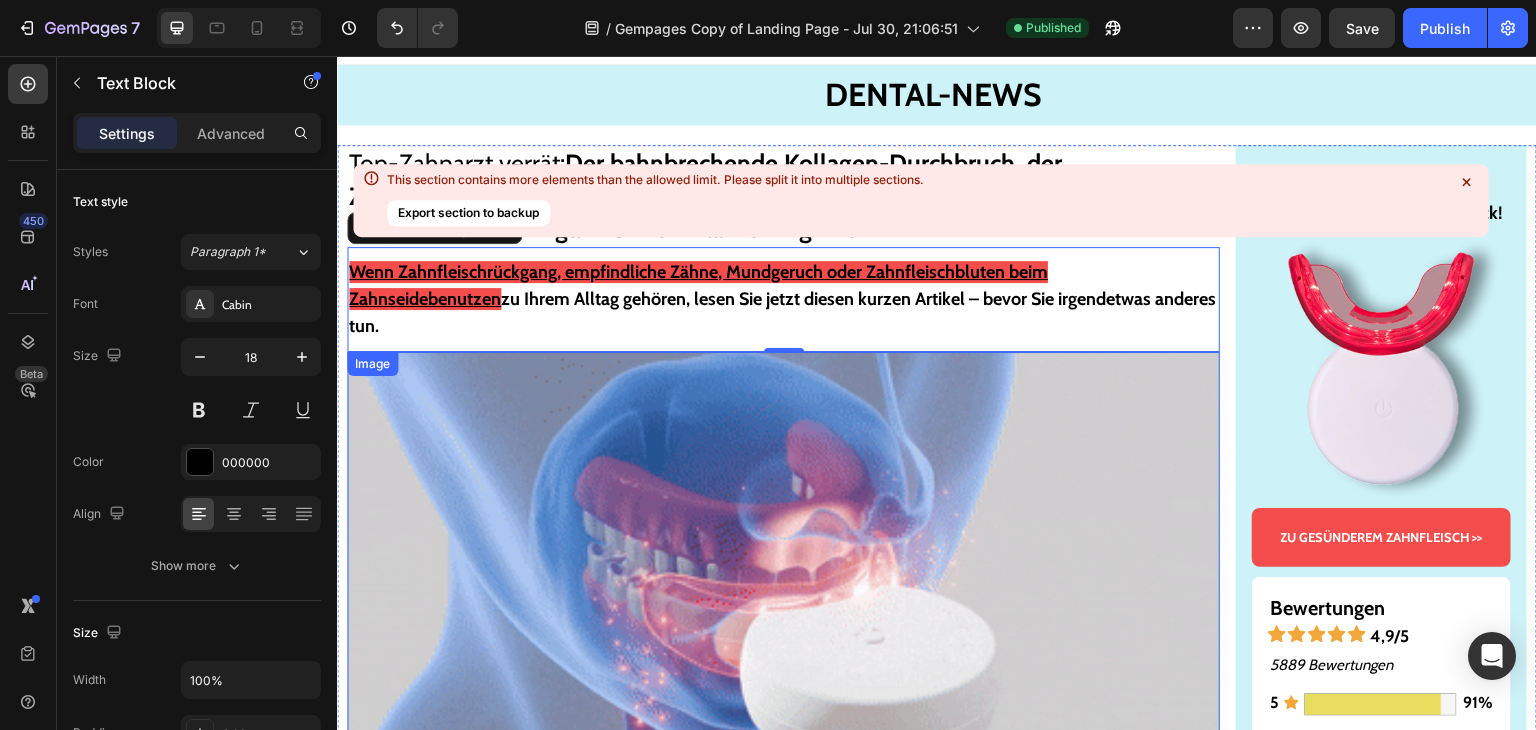 scroll, scrollTop: 0, scrollLeft: 0, axis: both 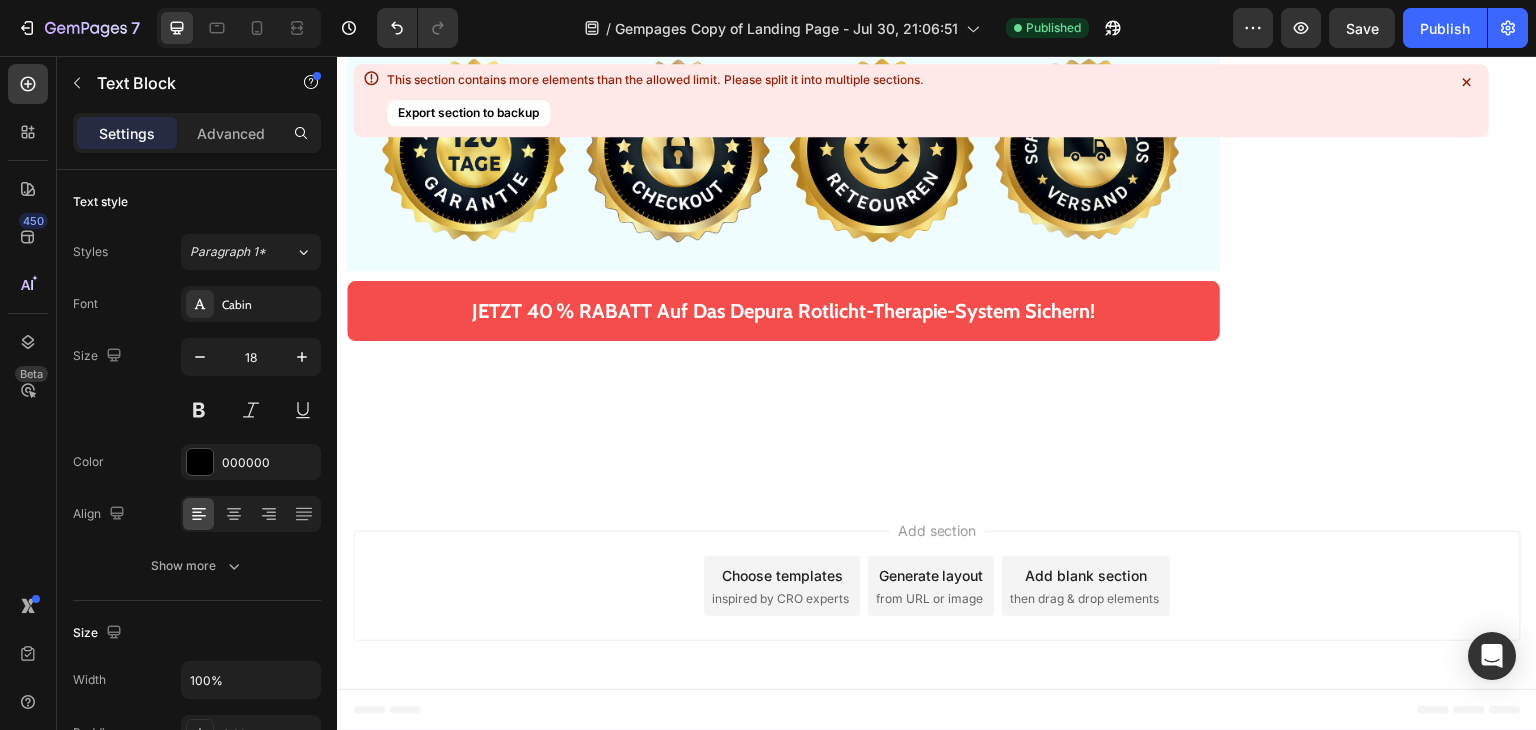 drag, startPoint x: 641, startPoint y: 512, endPoint x: 749, endPoint y: 776, distance: 285.23676 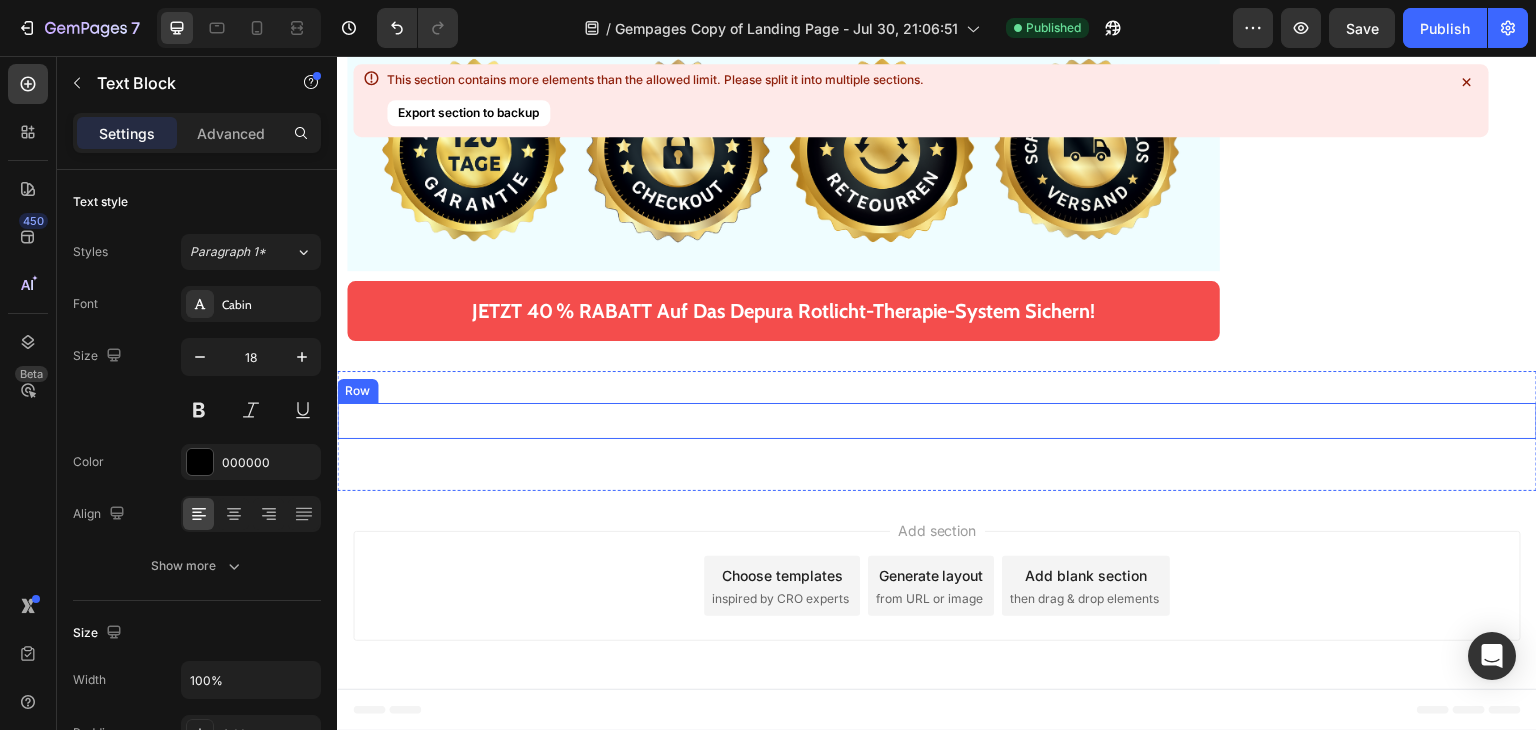 scroll, scrollTop: 19108, scrollLeft: 0, axis: vertical 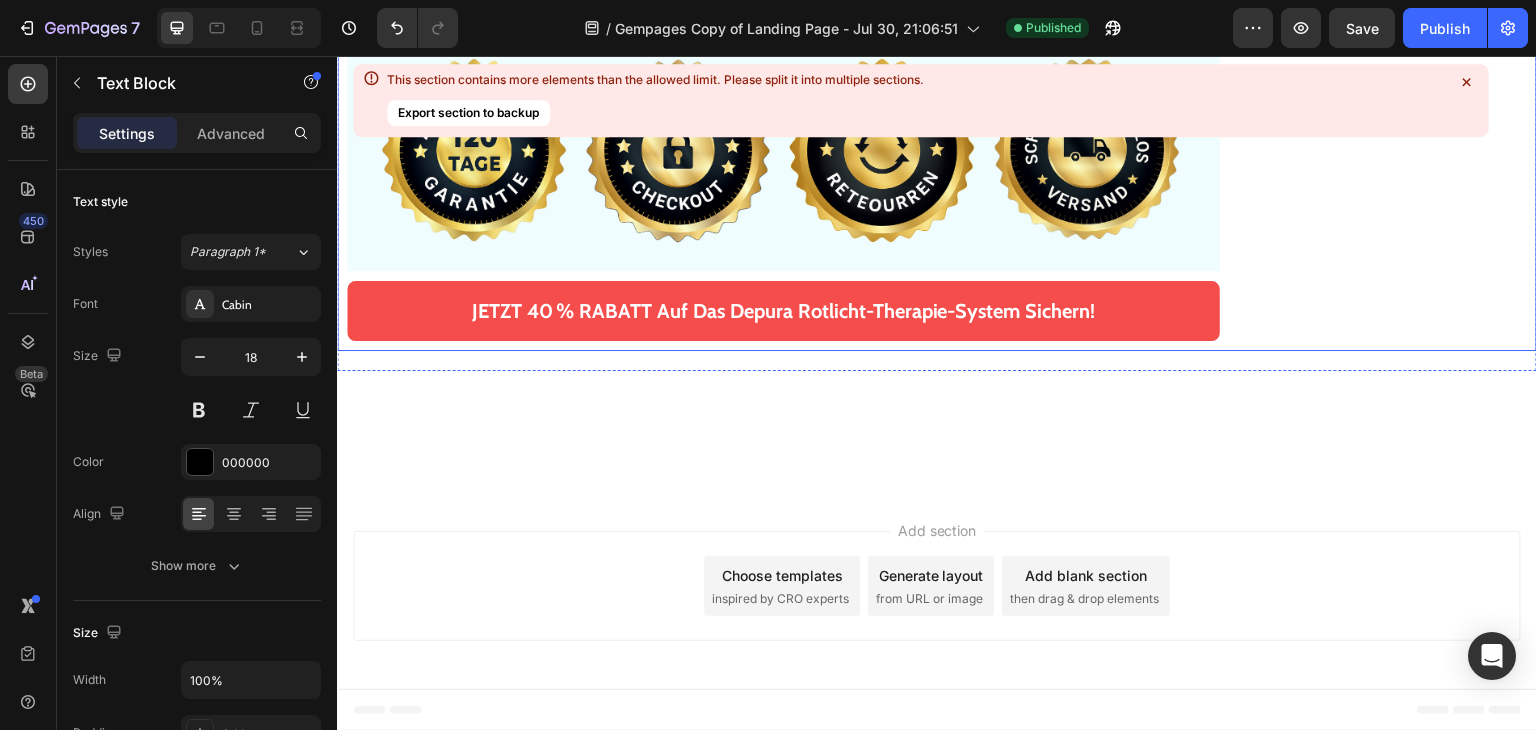 click 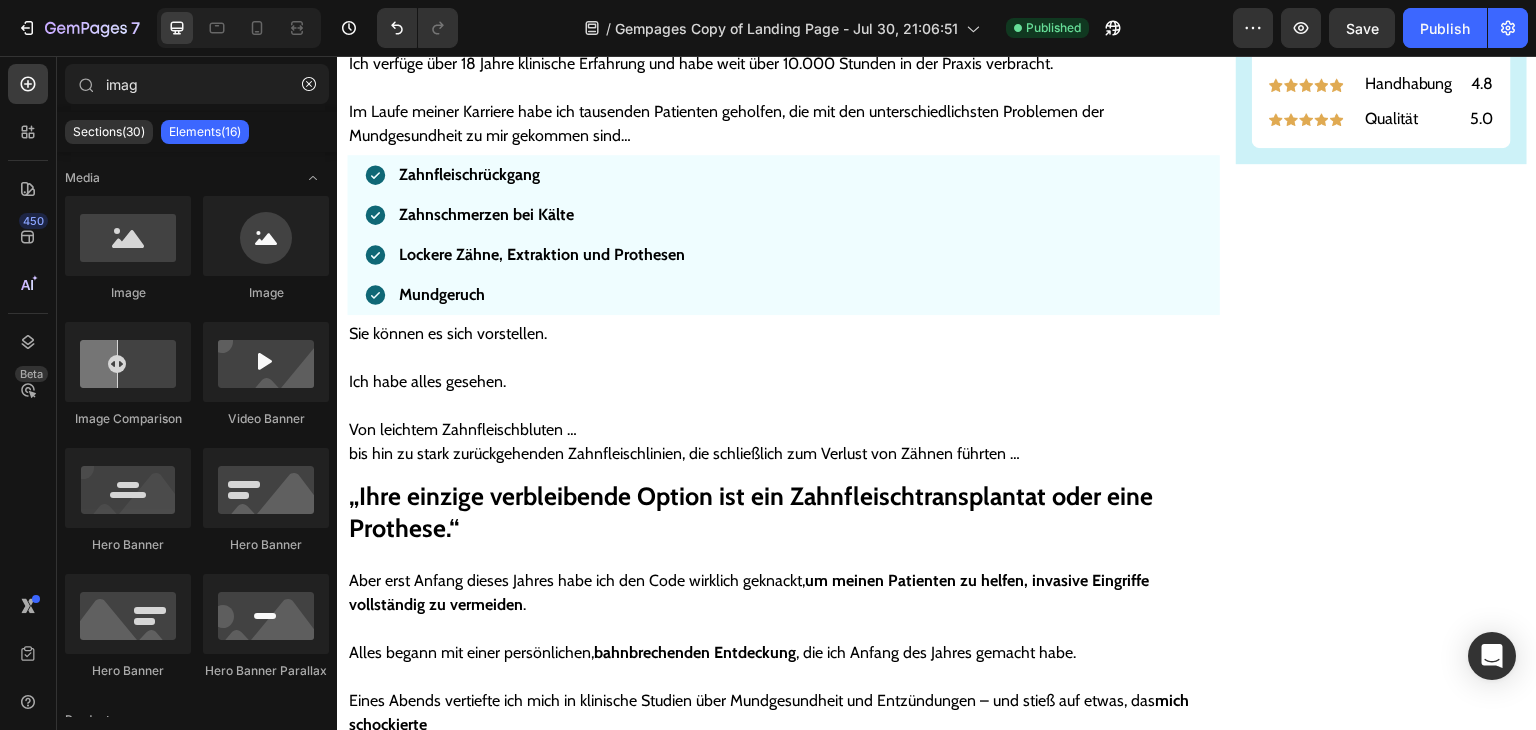 scroll, scrollTop: 0, scrollLeft: 0, axis: both 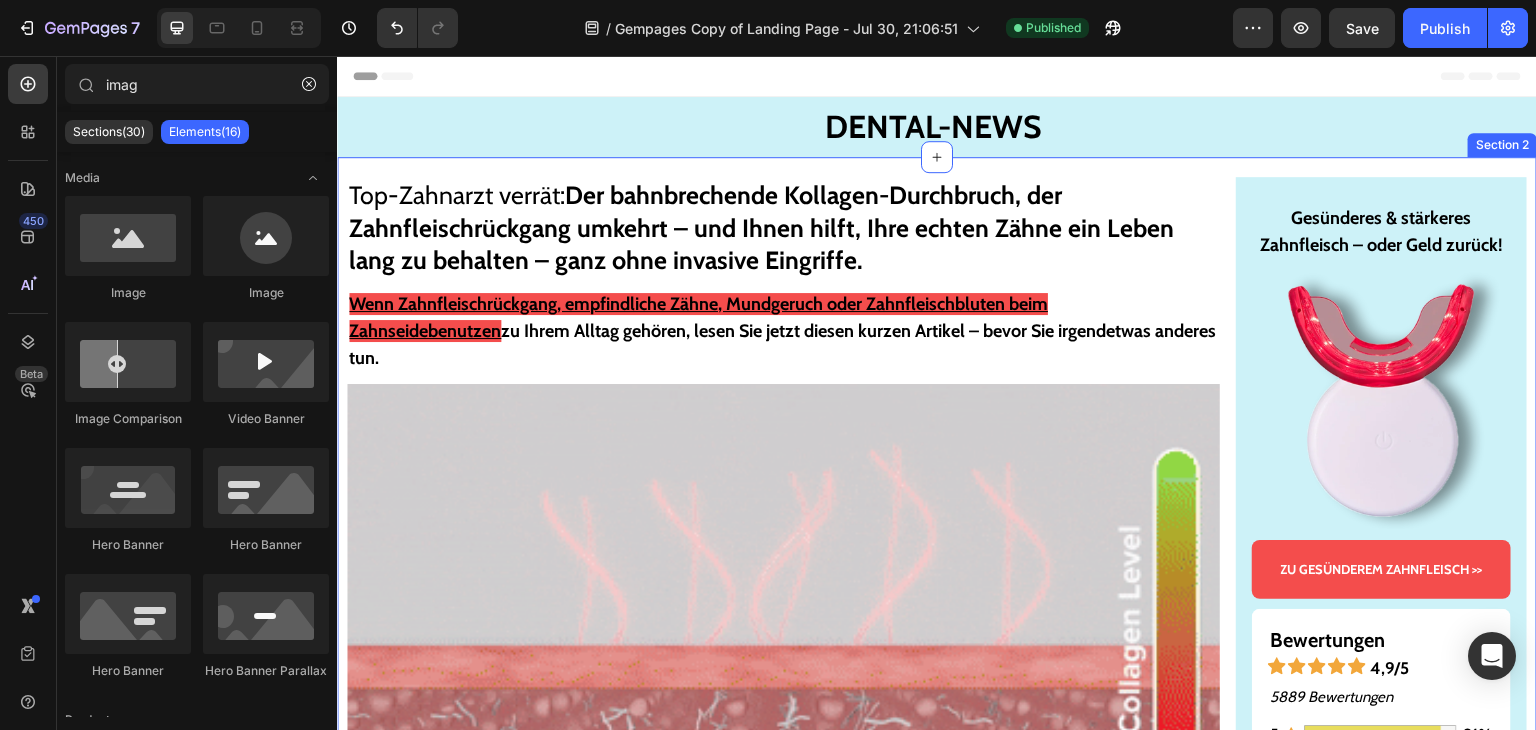 click on "Top-Zahnarzt verrät:  Der bahnbrechende Kollagen-Durchbruch, der Zahnfleischrückgang umkehrt – und Ihnen hilft, Ihre echten Zähne ein Leben lang zu behalten – ganz ohne invasive Eingriffe. Text Block Wenn Zahnfleischrückgang, empfindliche Zähne, Mundgeruch oder Zahnfleischbluten beim Zahnseidebenutzen  zu Ihrem Alltag gehören, lesen Sie jetzt diesen kurzen Artikel – bevor Sie irgendetwas anderes tun. Text Block Image Image Hallo, ich bin Dr. Markus Feldmann, approbierter Zahnarzt mit Praxis in Fort Lauderdale. Ich verfüge über 18 Jahre klinische Erfahrung und habe weit über 10.000 Stunden in der Praxis verbracht. Im Laufe meiner Karriere habe ich tausenden Patienten geholfen, die mit den unterschiedlichsten Problemen der Mundgesundheit zu mir gekommen sind… Text Block Zahnfleischrückgang Zahnschmerzen bei Kälte Lockere Zähne, Extraktion und Prothesen Mundgeruch Item List Row Sie können es sich vorstellen.   Ich habe alles gesehen.   Von leichtem Zahnfleischbluten … Text Block Heading" at bounding box center (937, 6833) 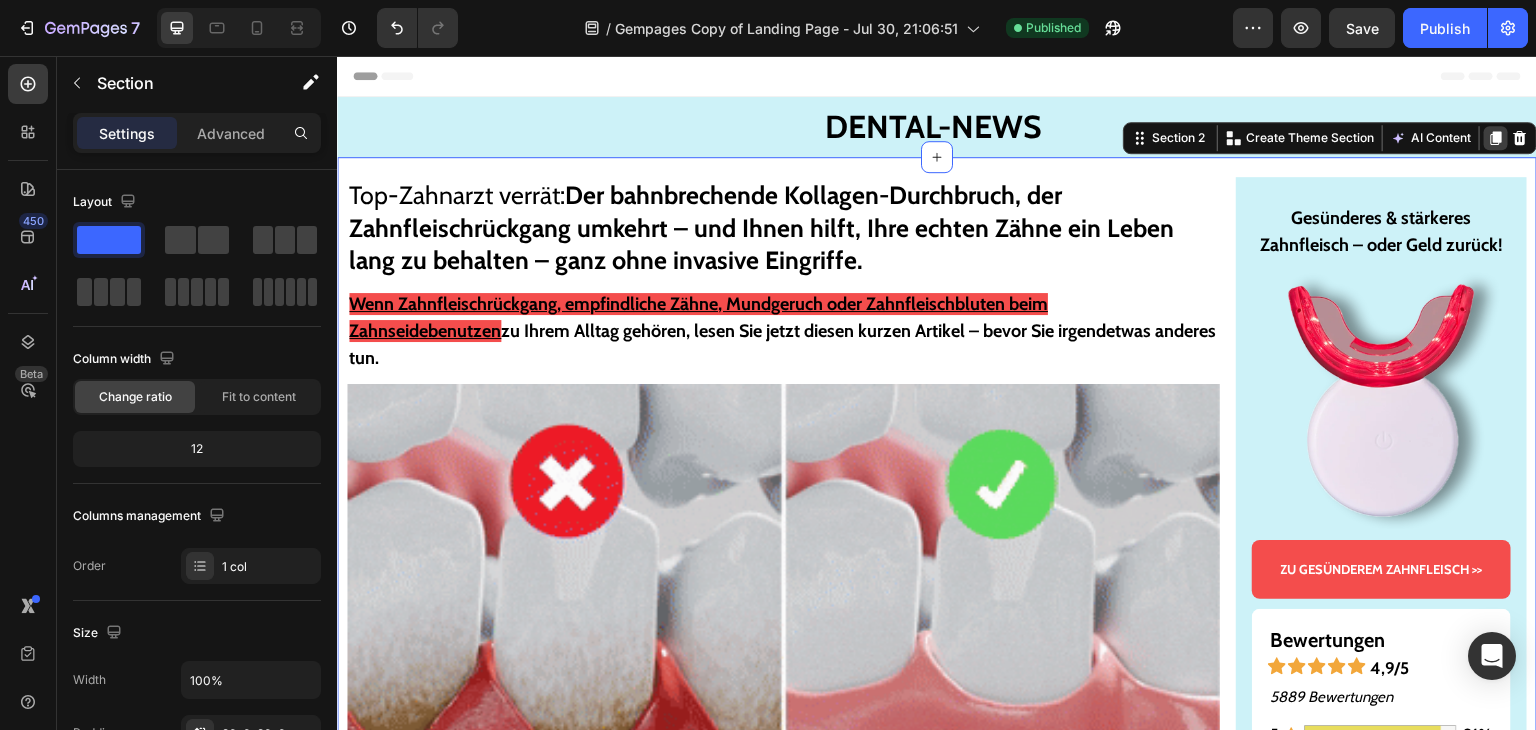 click 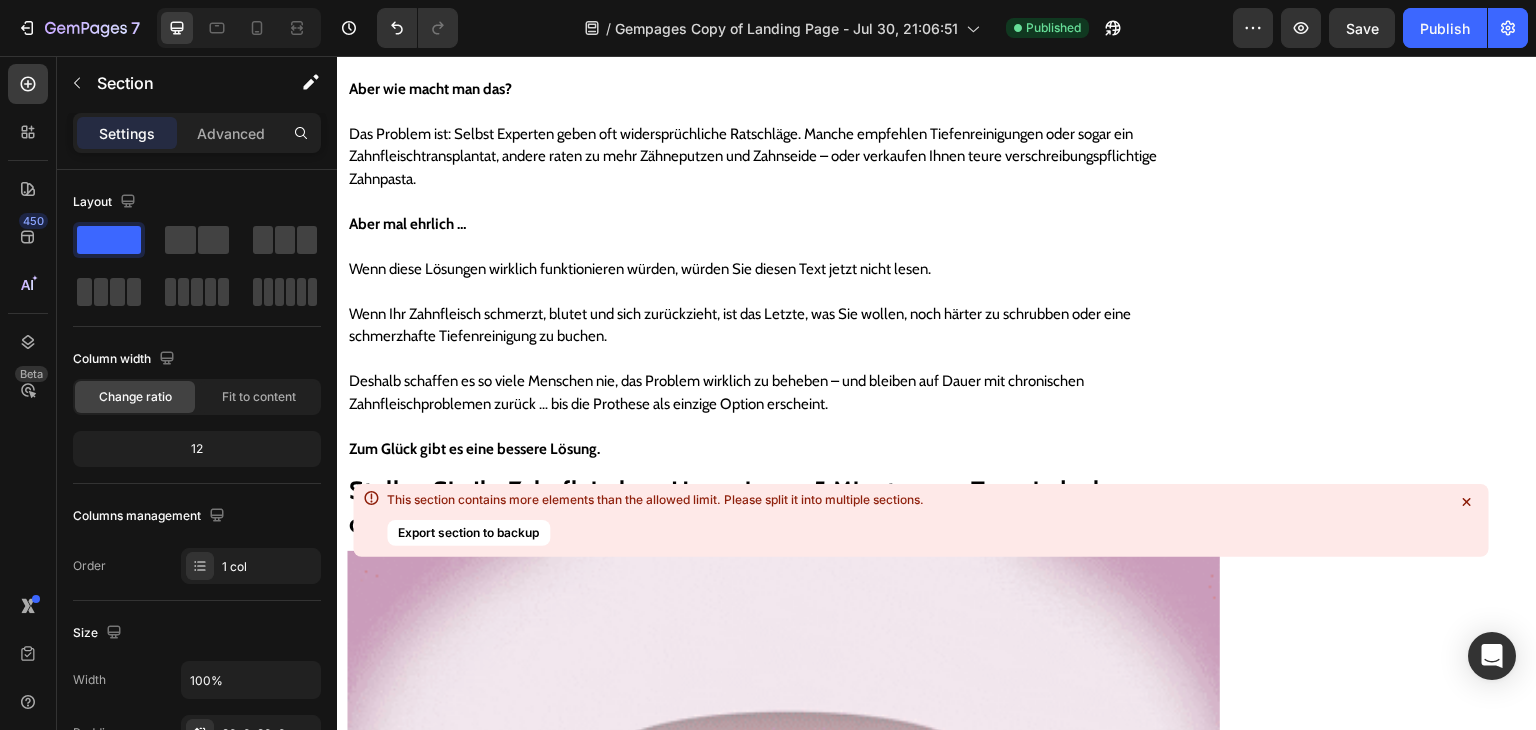 scroll, scrollTop: 19653, scrollLeft: 0, axis: vertical 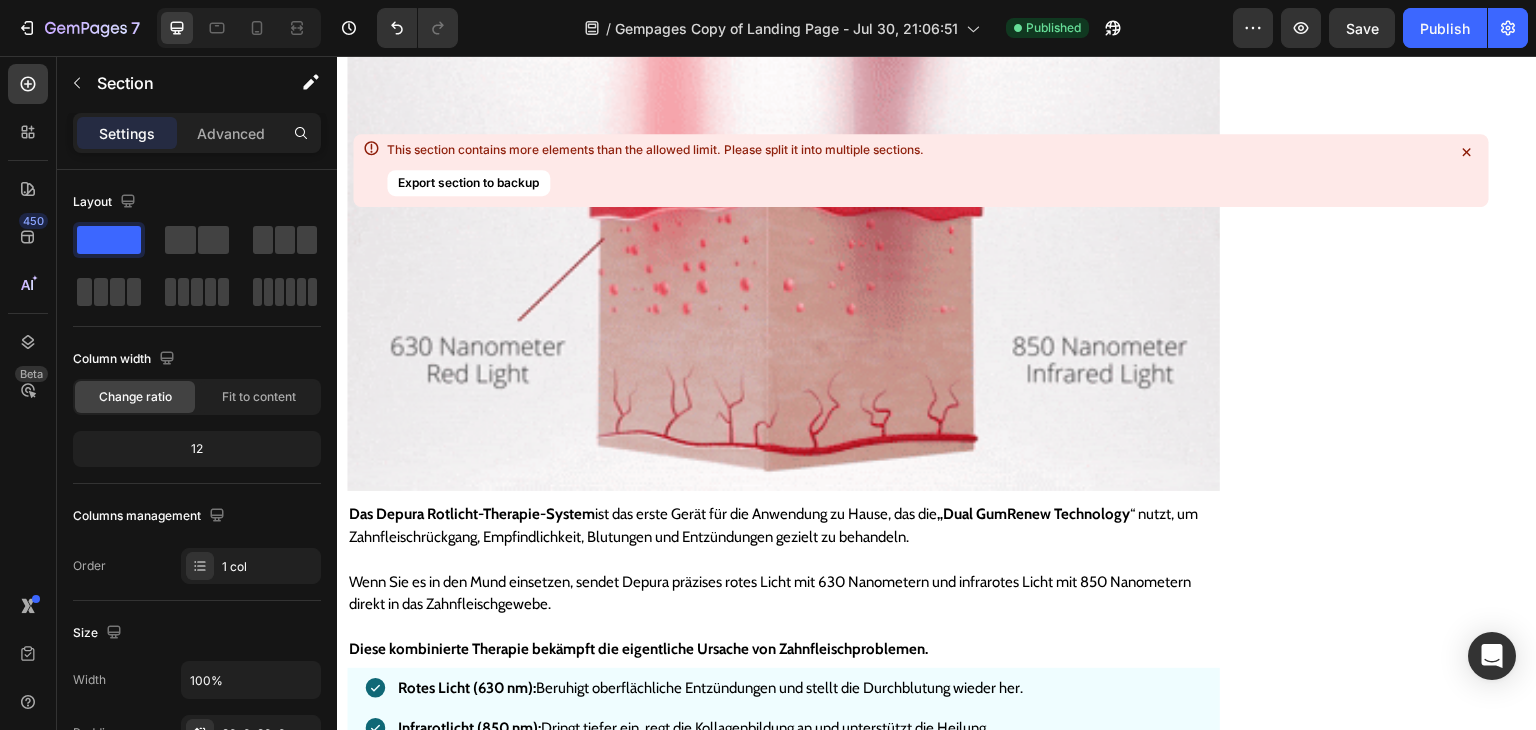 click 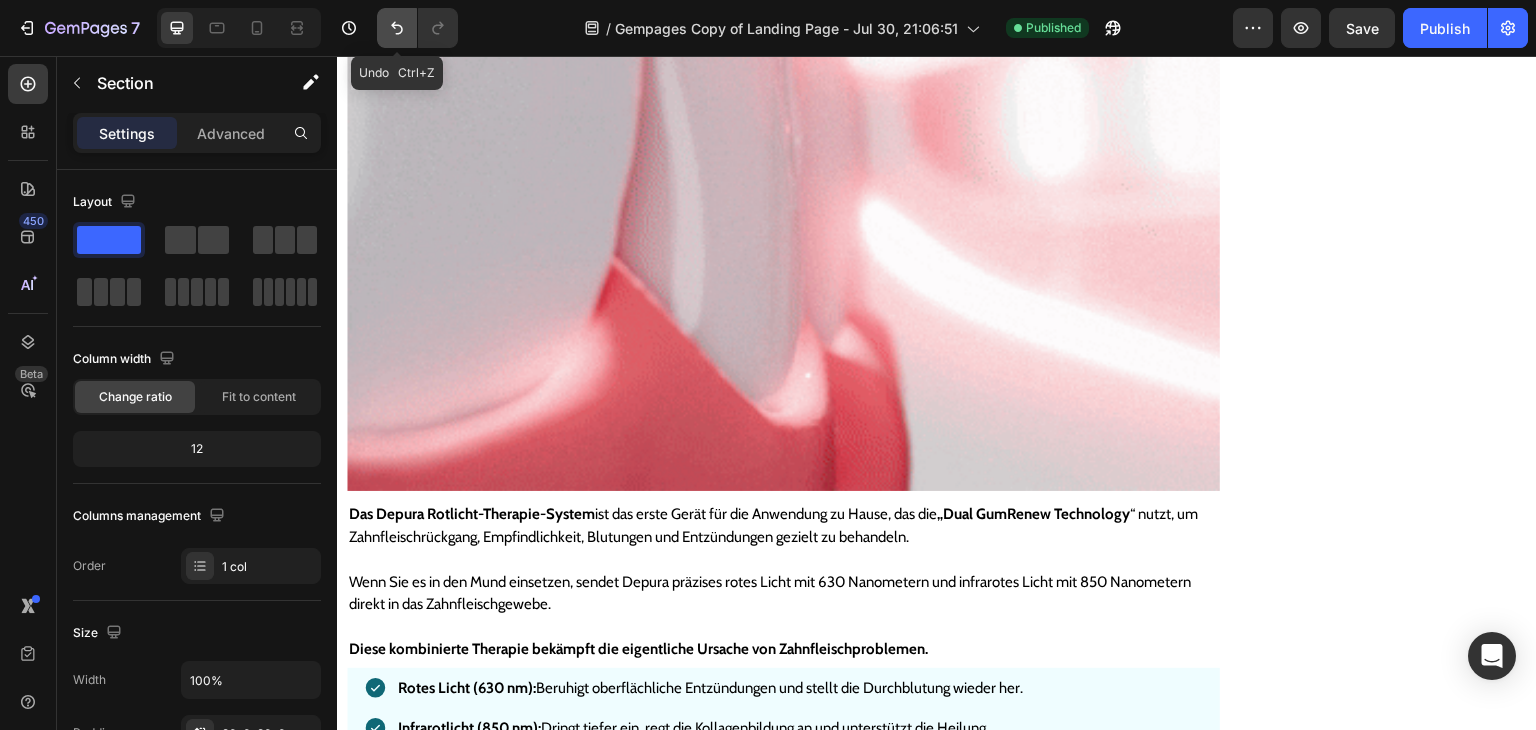 click 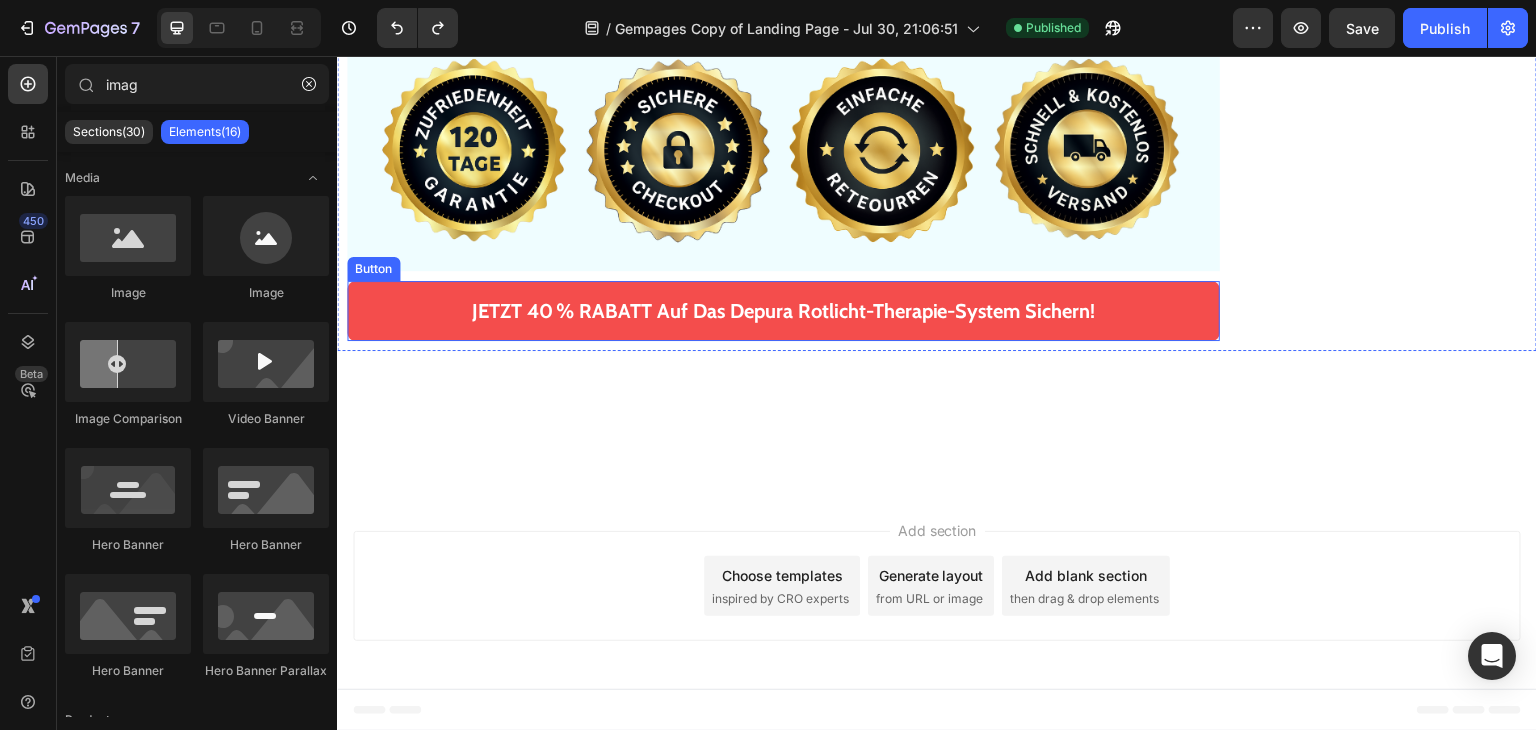 scroll, scrollTop: 19208, scrollLeft: 0, axis: vertical 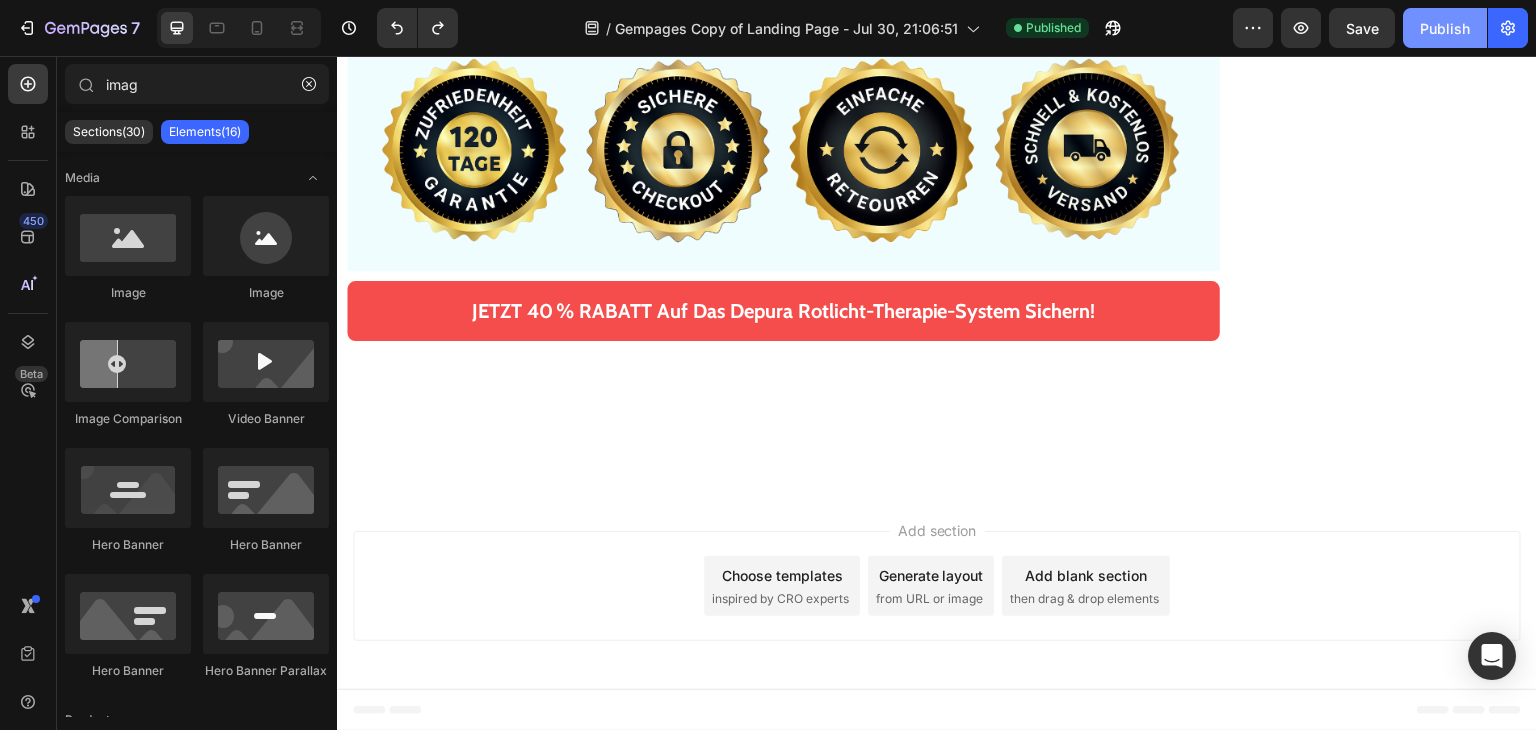 click on "Publish" 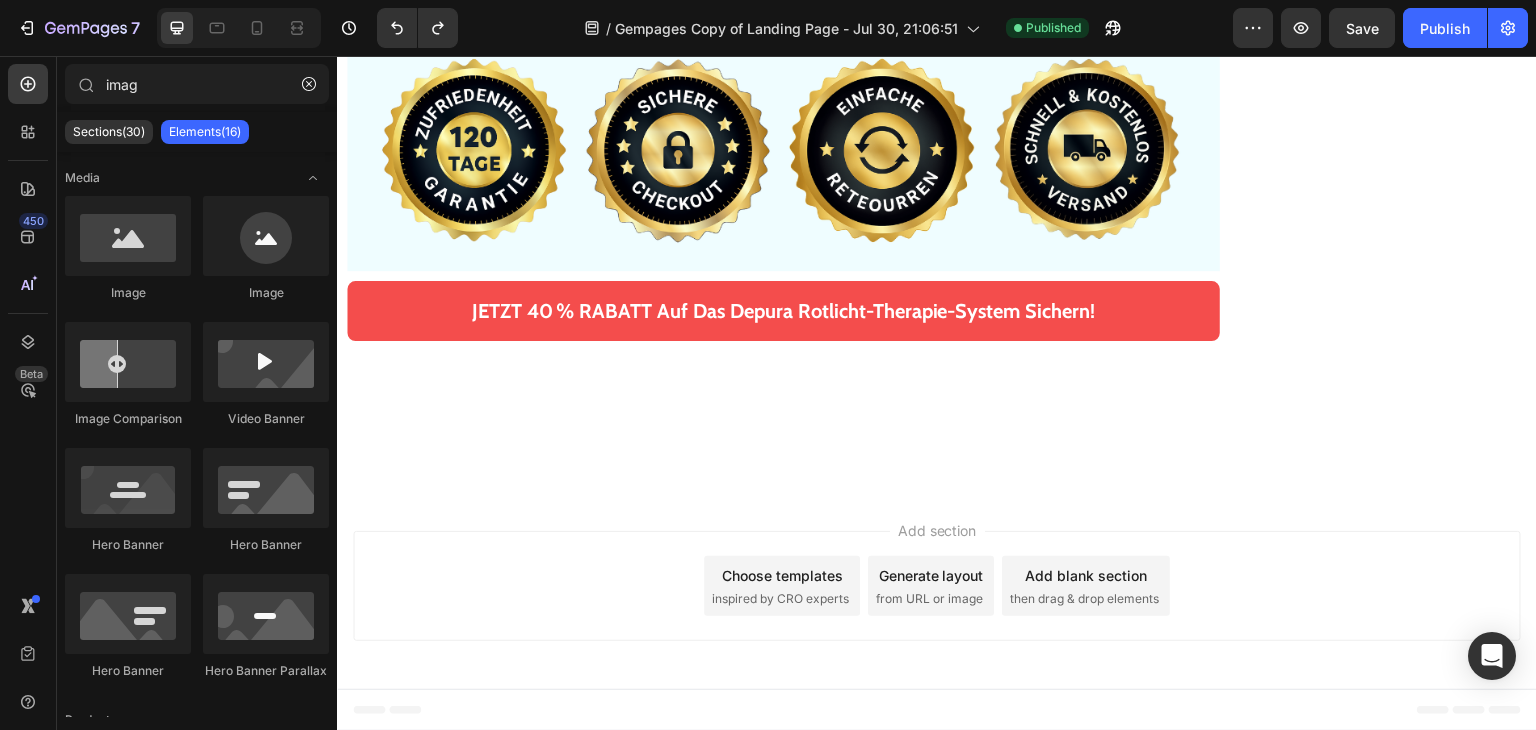 drag, startPoint x: 337, startPoint y: 832, endPoint x: 758, endPoint y: 447, distance: 570.4963 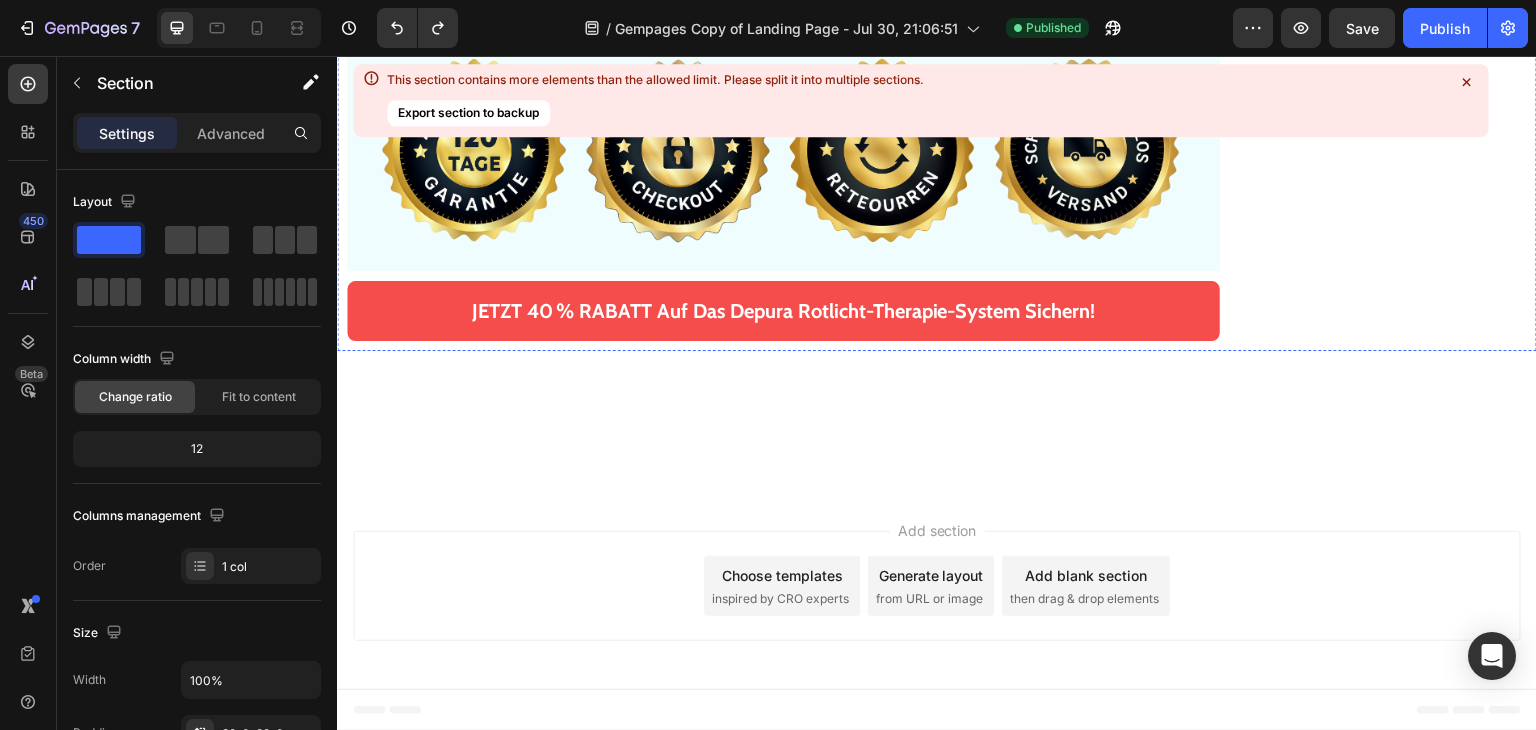 scroll, scrollTop: 17808, scrollLeft: 0, axis: vertical 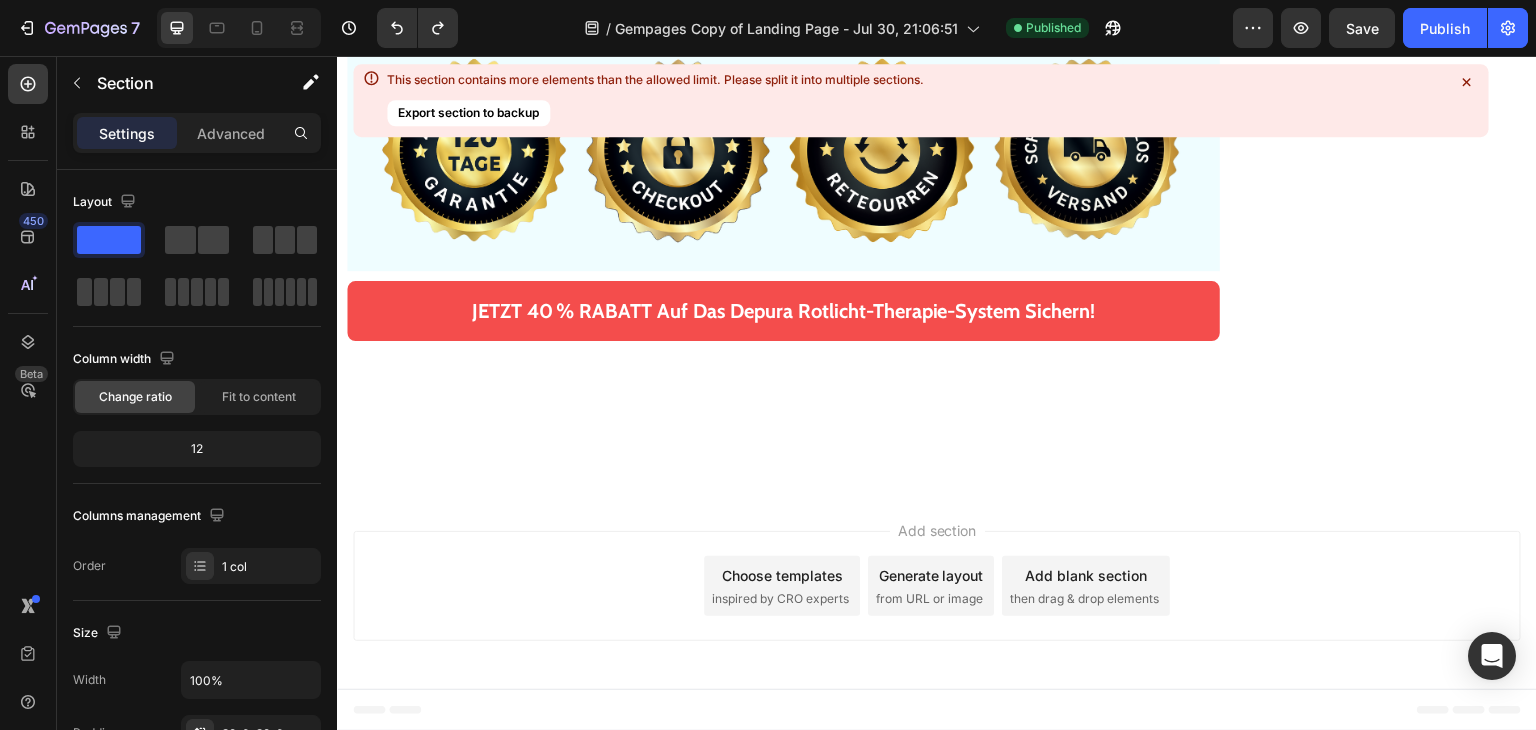 click on "Text Block Row Text Block Section 3" at bounding box center (937, 431) 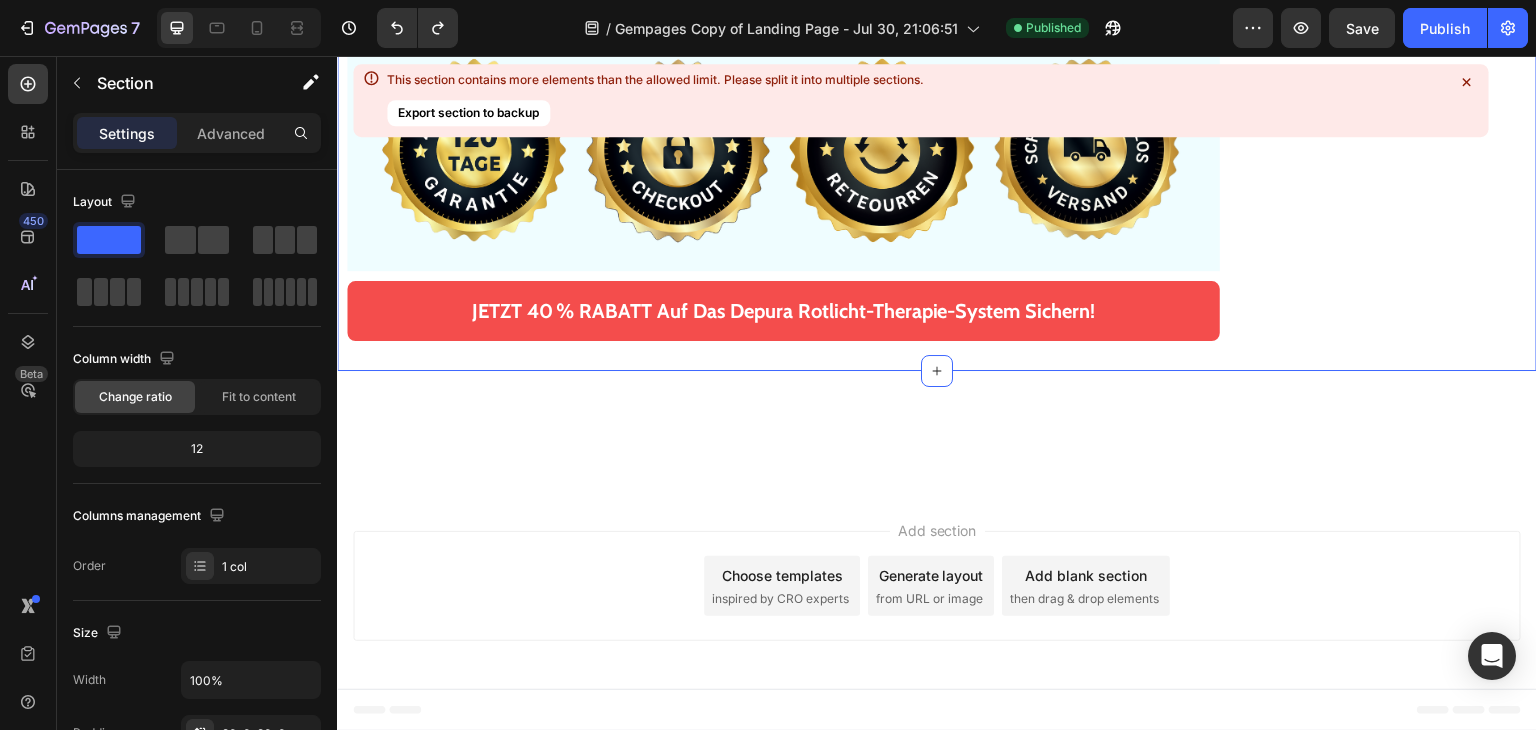 click on "Top-Zahnarzt verrät:  Der bahnbrechende Kollagen-Durchbruch, der Zahnfleischrückgang umkehrt – und Ihnen hilft, Ihre echten Zähne ein Leben lang zu behalten – ganz ohne invasive Eingriffe. Text Block Wenn Zahnfleischrückgang, empfindliche Zähne, Mundgeruch oder Zahnfleischbluten beim Zahnseidebenutzen  zu Ihrem Alltag gehören, lesen Sie jetzt diesen kurzen Artikel – bevor Sie irgendetwas anderes tun. Text Block Image Image Hallo, ich bin Dr. Markus Feldmann, approbierter Zahnarzt mit Praxis in Fort Lauderdale. Ich verfüge über 18 Jahre klinische Erfahrung und habe weit über 10.000 Stunden in der Praxis verbracht. Im Laufe meiner Karriere habe ich tausenden Patienten geholfen, die mit den unterschiedlichsten Problemen der Mundgesundheit zu mir gekommen sind… Text Block Zahnfleischrückgang Zahnschmerzen bei Kälte Lockere Zähne, Extraktion und Prothesen Mundgeruch Item List Row Sie können es sich vorstellen.   Ich habe alles gesehen.   Von leichtem Zahnfleischbluten … Text Block Heading" at bounding box center [937, -6796] 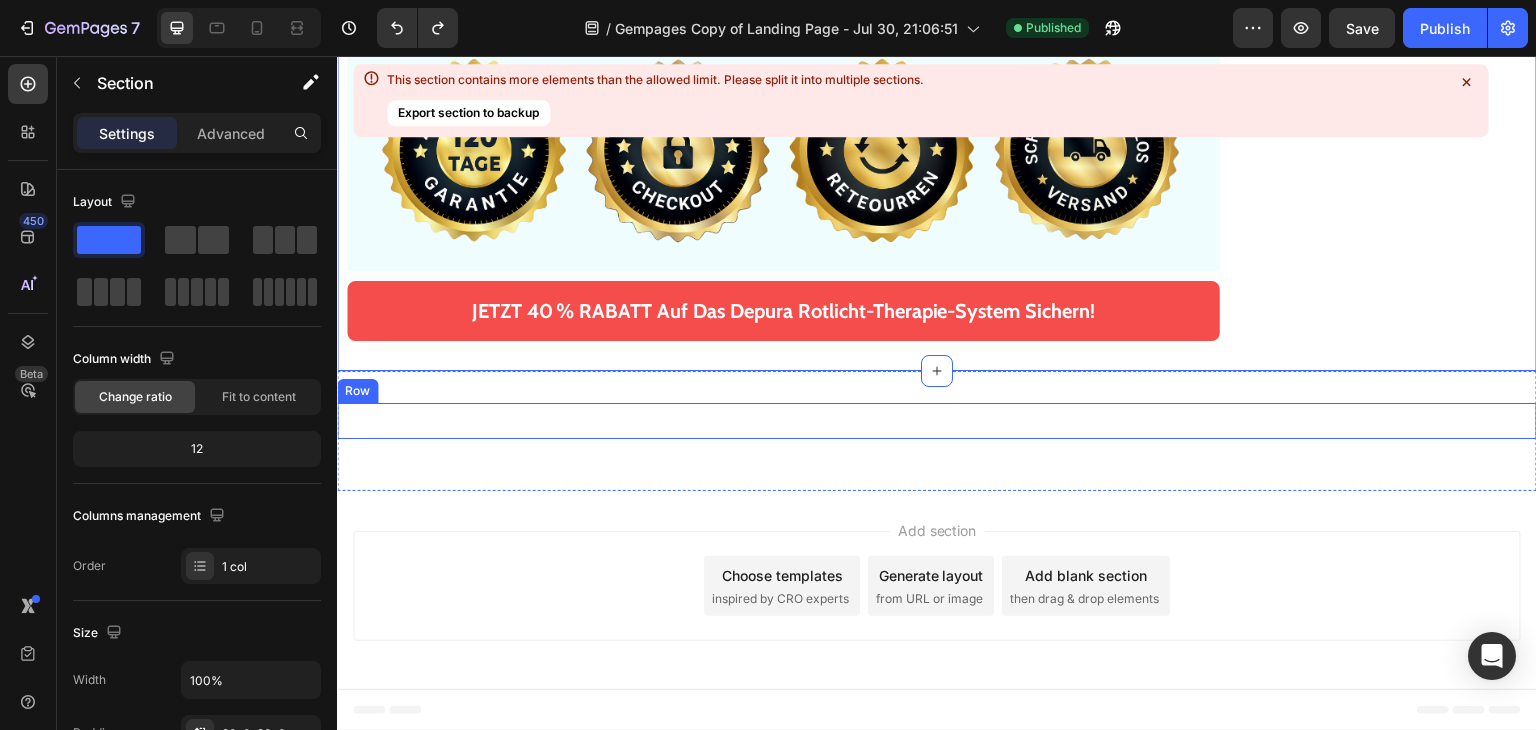 click on "Text Block Row" at bounding box center (937, 421) 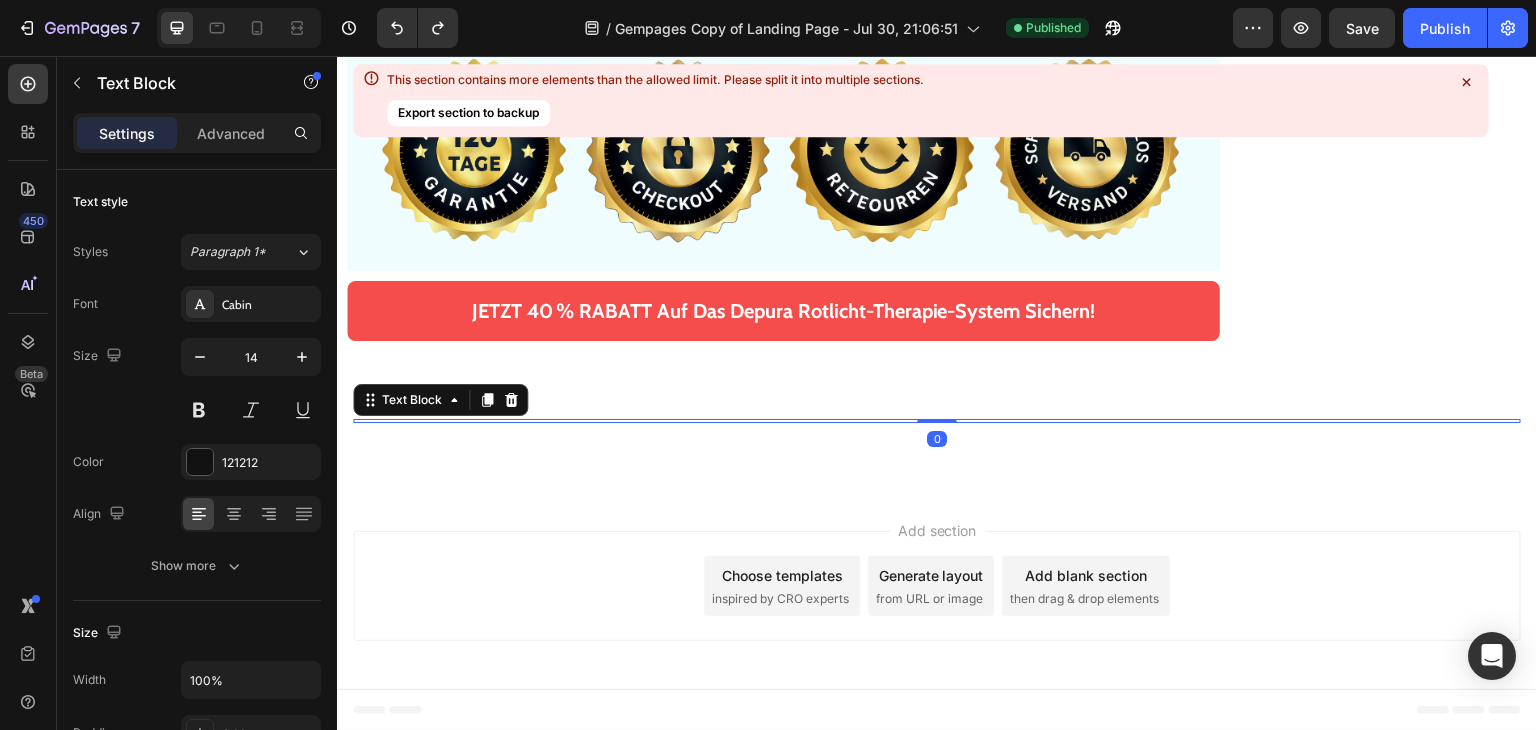 click at bounding box center [937, 421] 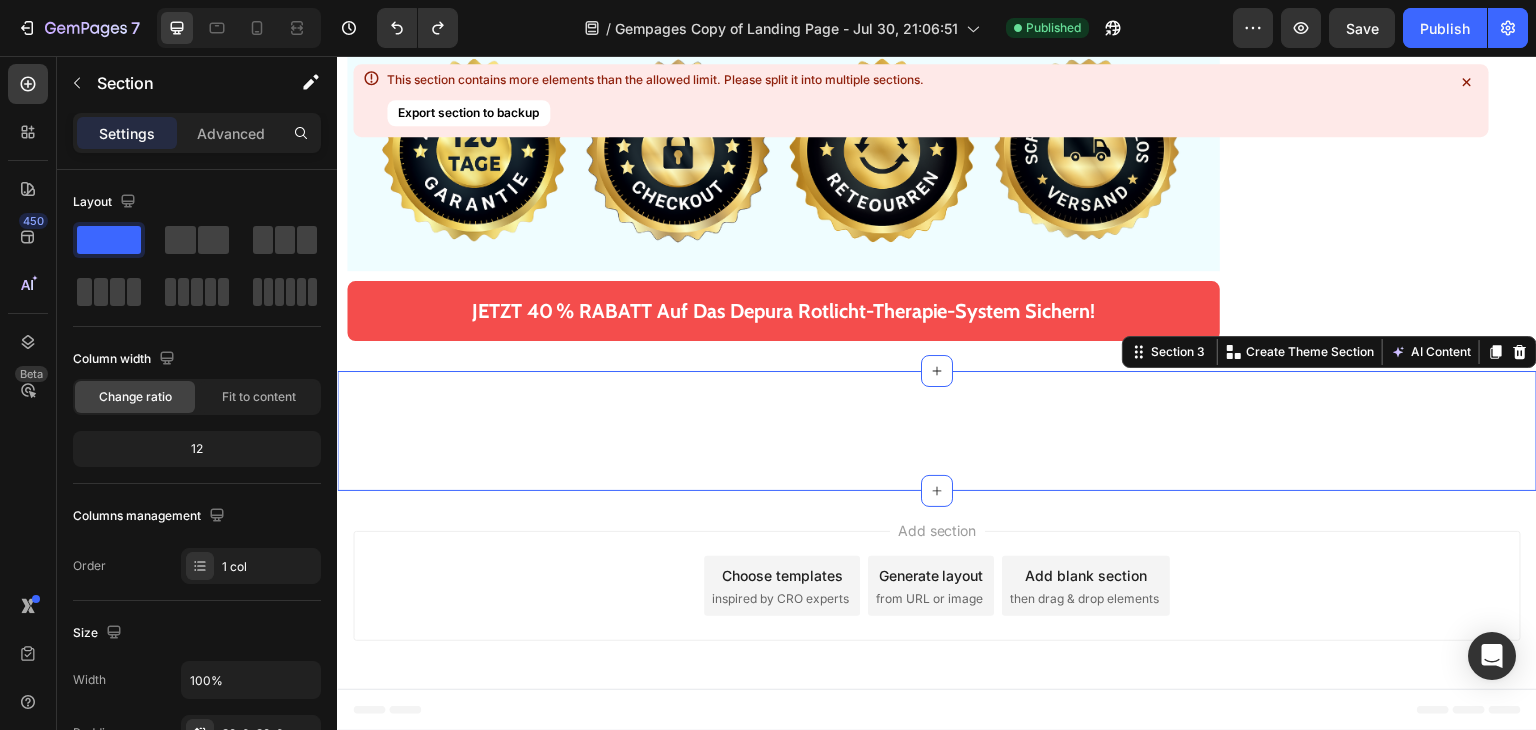 click on "Text Block Row Text Block Section 3   You can create reusable sections Create Theme Section AI Content Write with GemAI What would you like to describe here? Tone and Voice Persuasive Product 20X Zahnfleischpflege Gele – nur 3 bezahlen! Show more Generate" at bounding box center [937, 431] 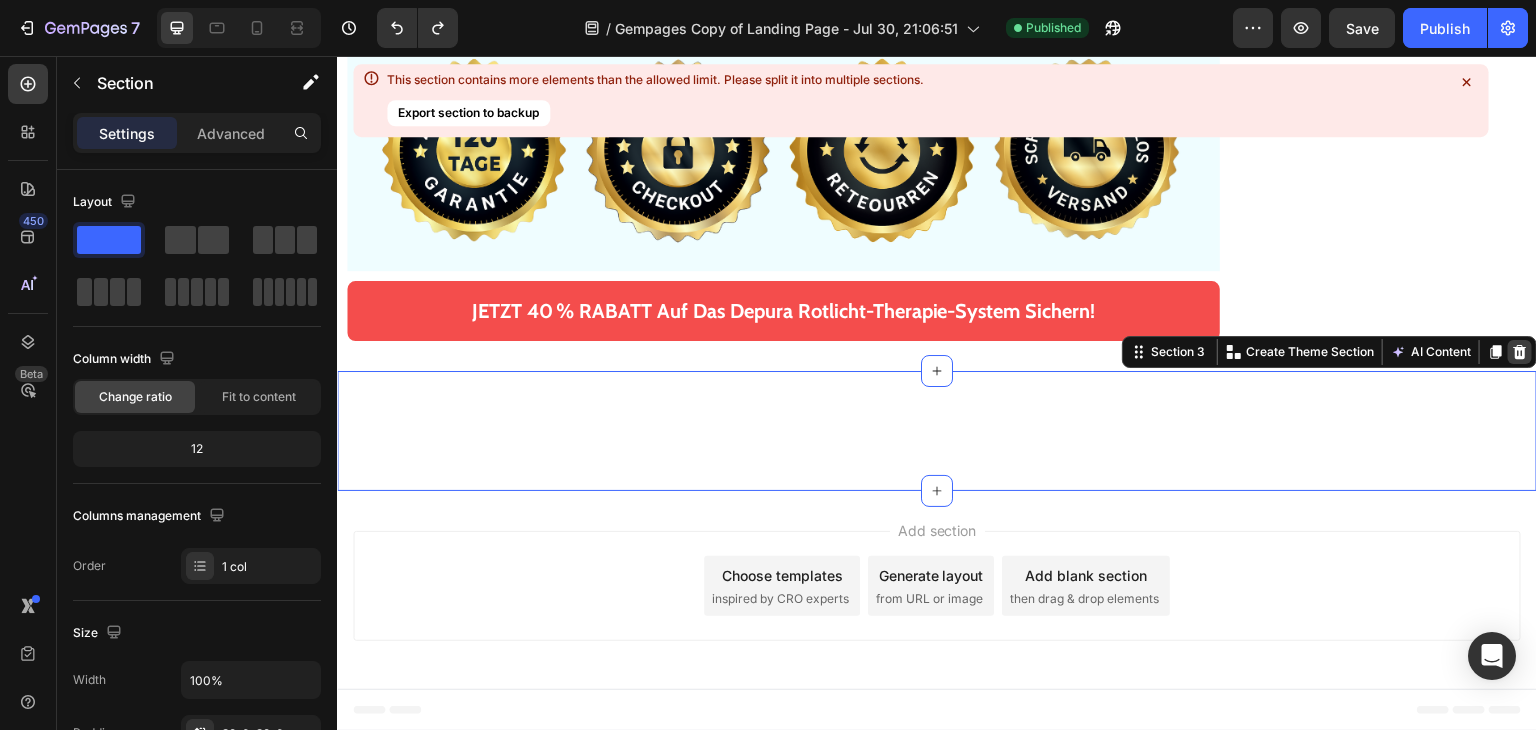 click 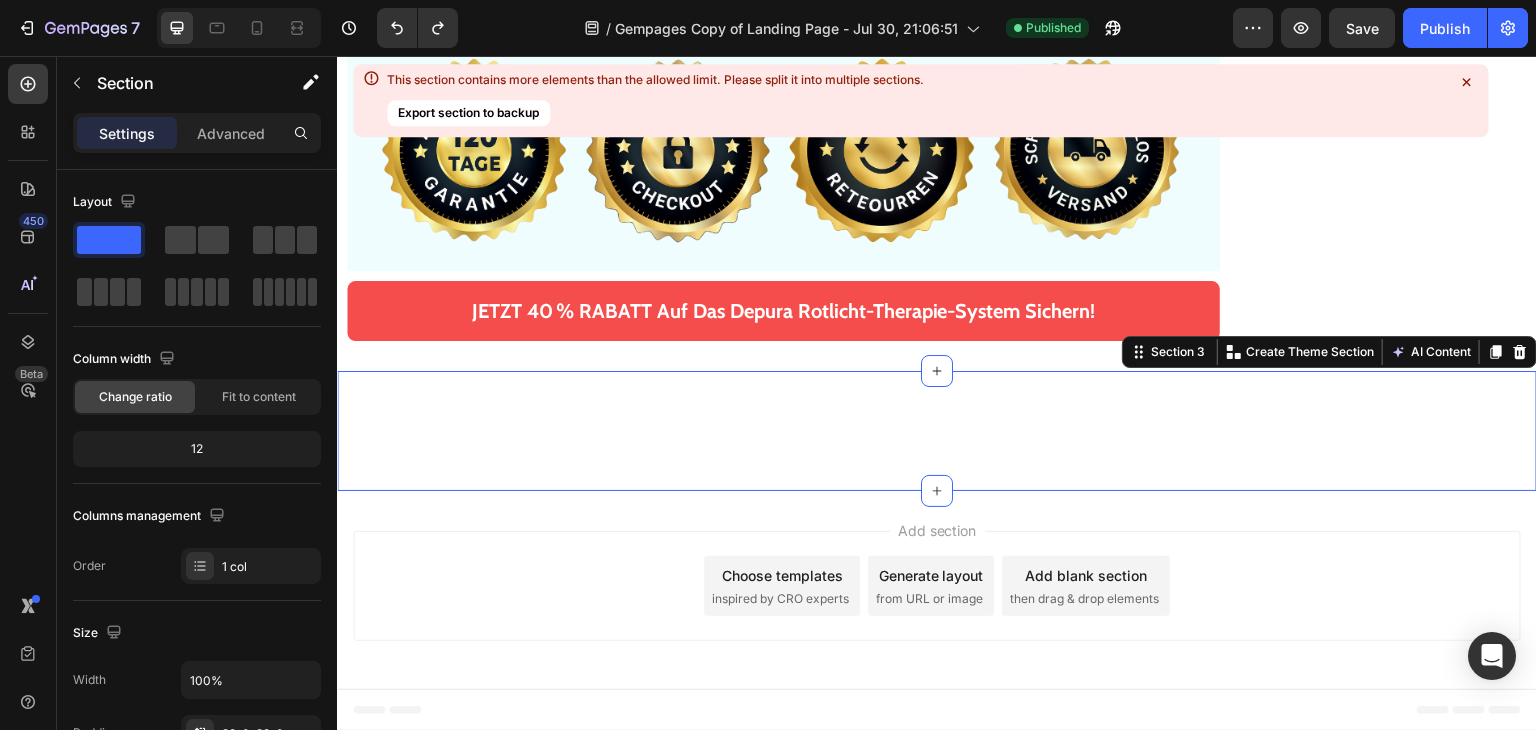 scroll, scrollTop: 19288, scrollLeft: 0, axis: vertical 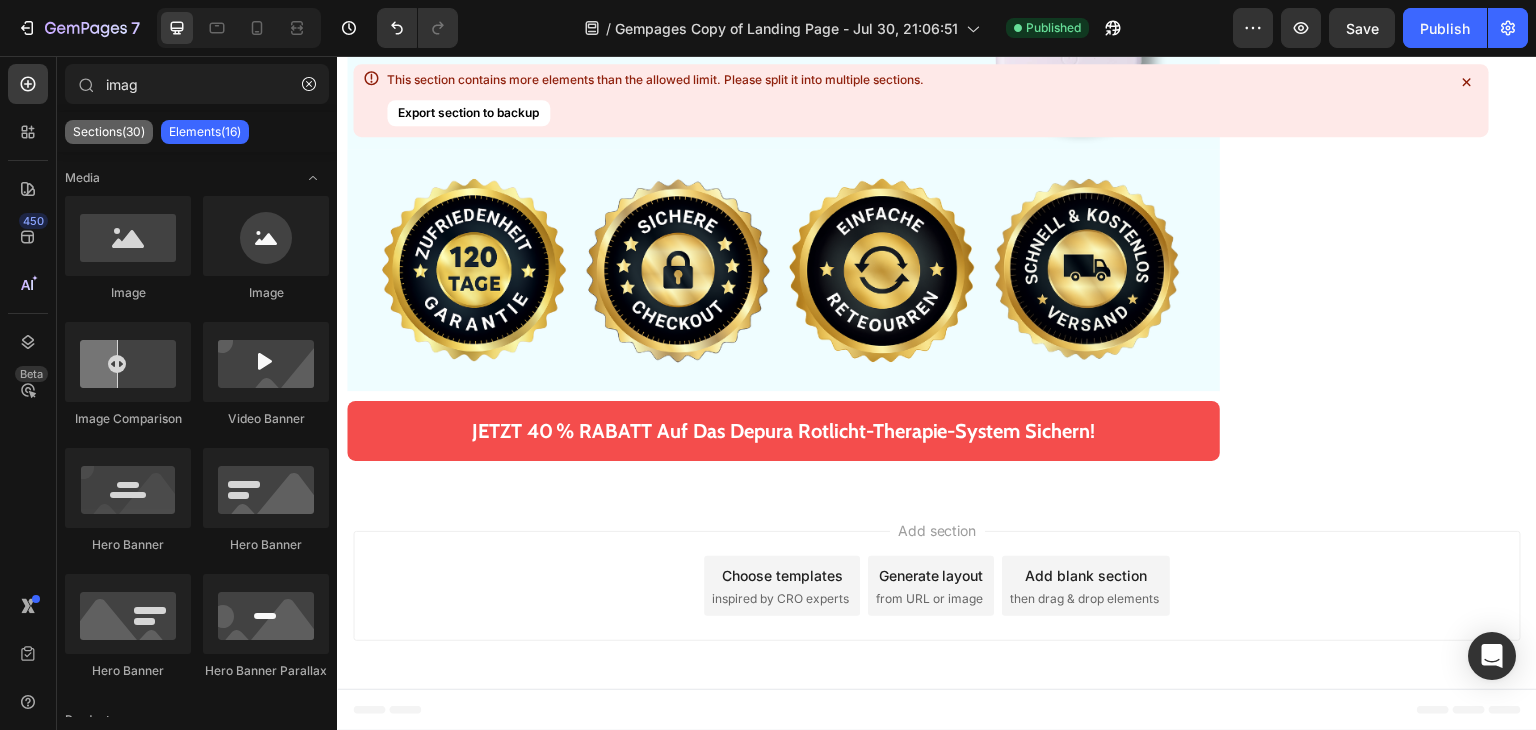 click on "Sections(30)" at bounding box center (109, 132) 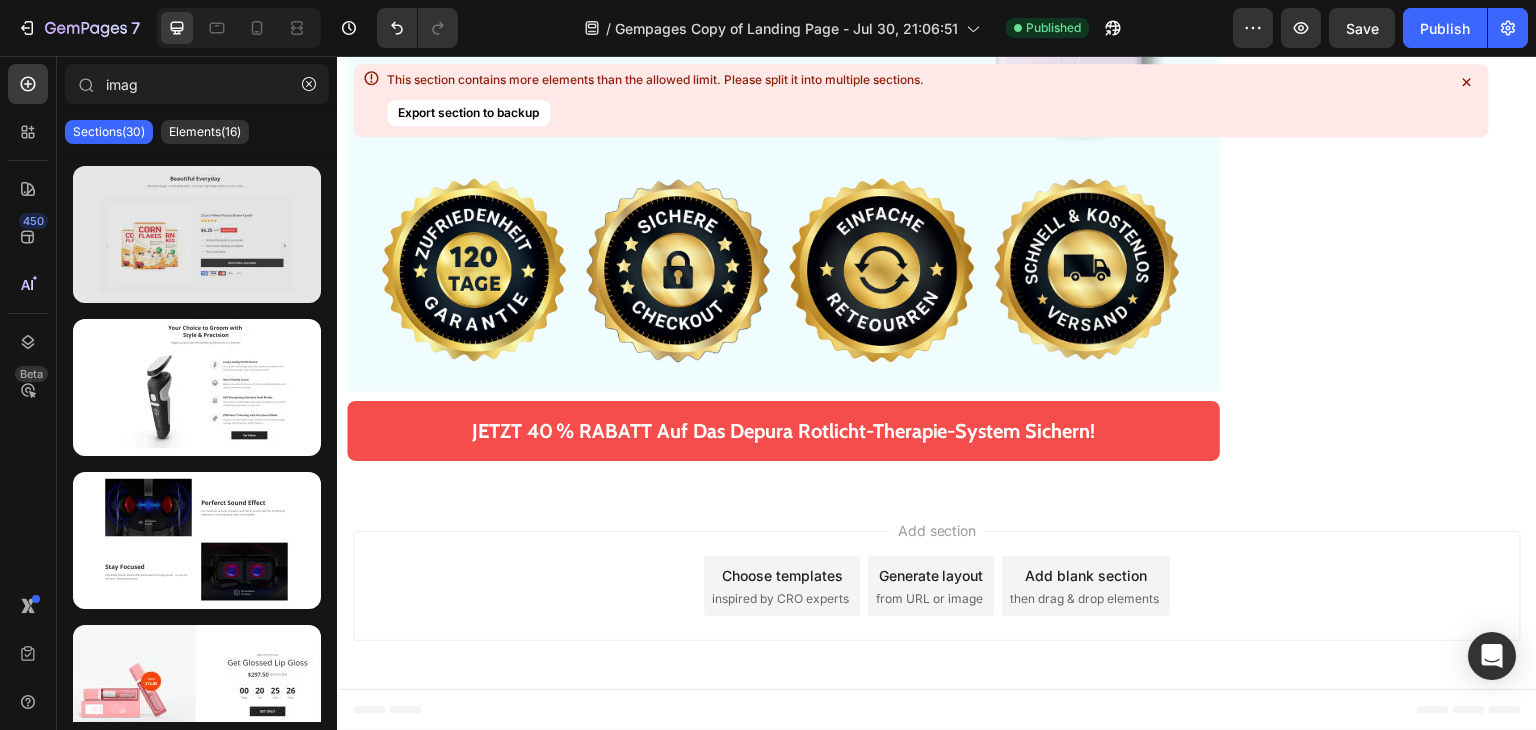 scroll, scrollTop: 400, scrollLeft: 0, axis: vertical 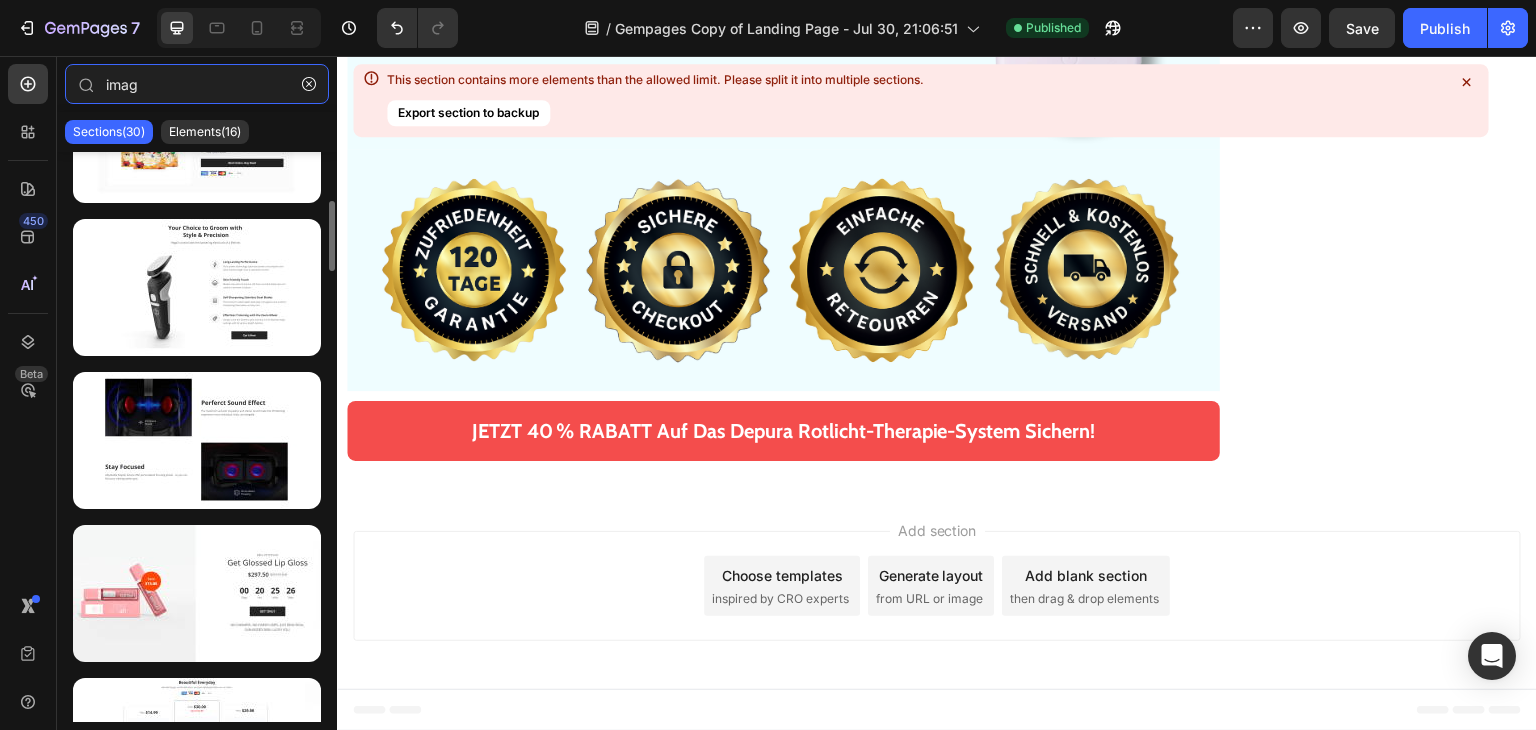 drag, startPoint x: 165, startPoint y: 81, endPoint x: 0, endPoint y: 85, distance: 165.04848 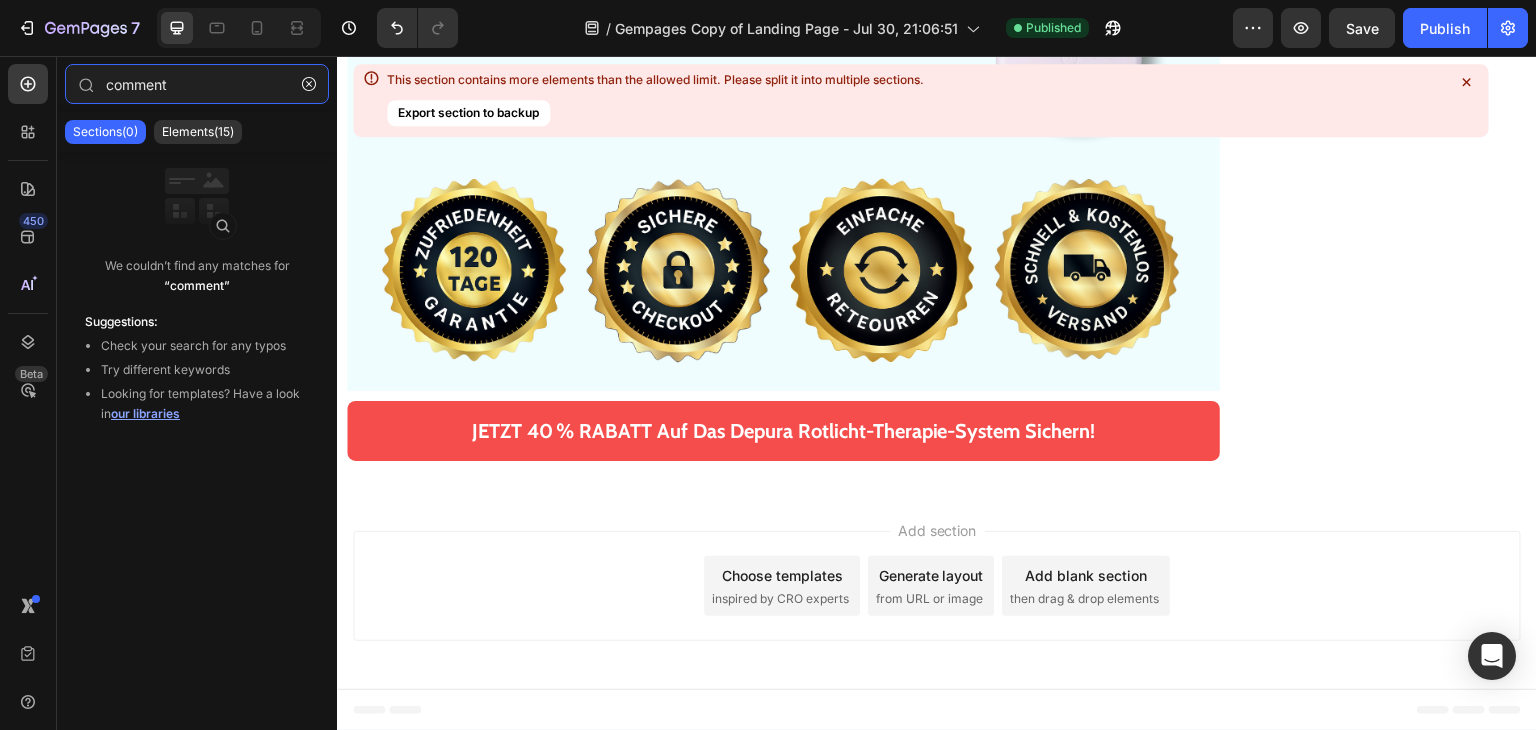 drag, startPoint x: 194, startPoint y: 87, endPoint x: 60, endPoint y: 59, distance: 136.89412 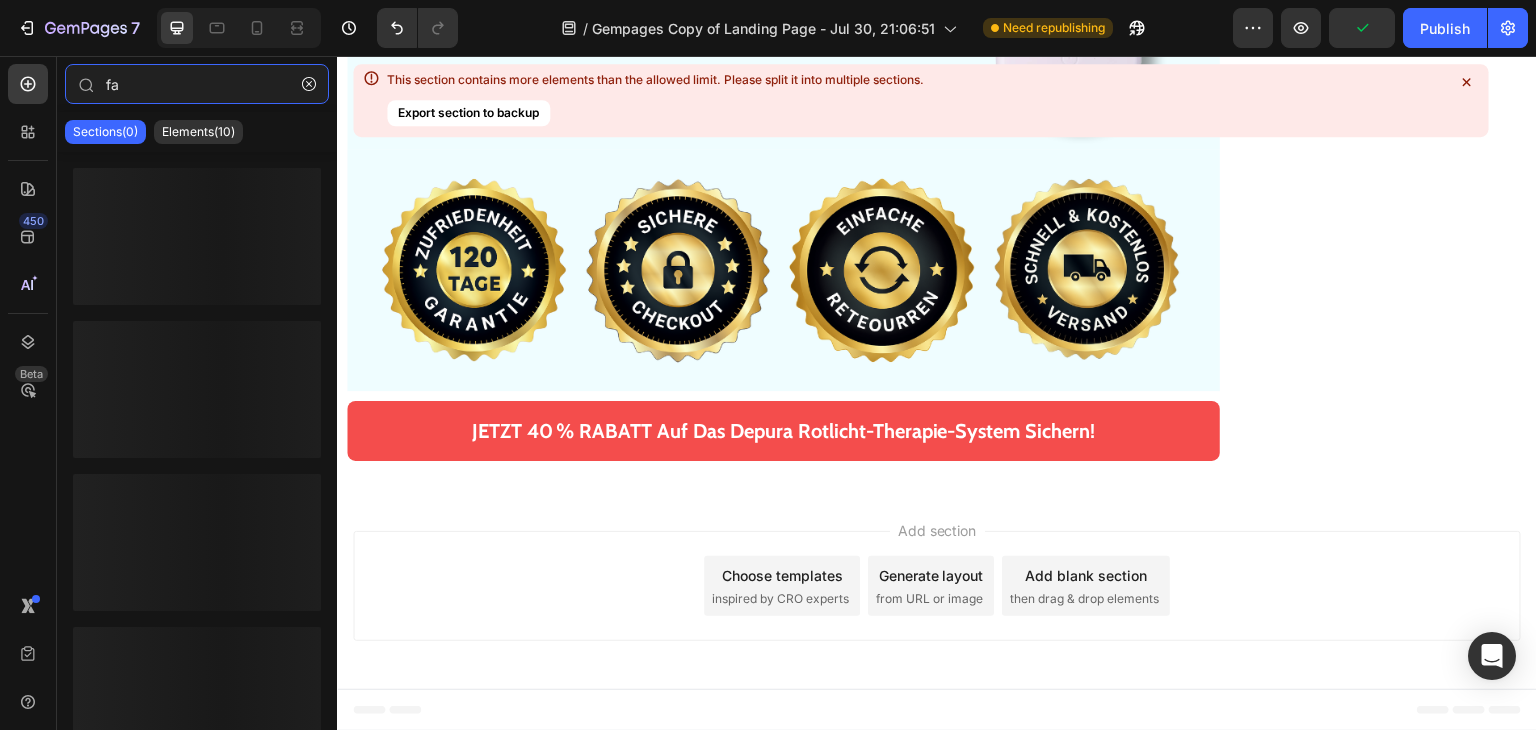 type on "f" 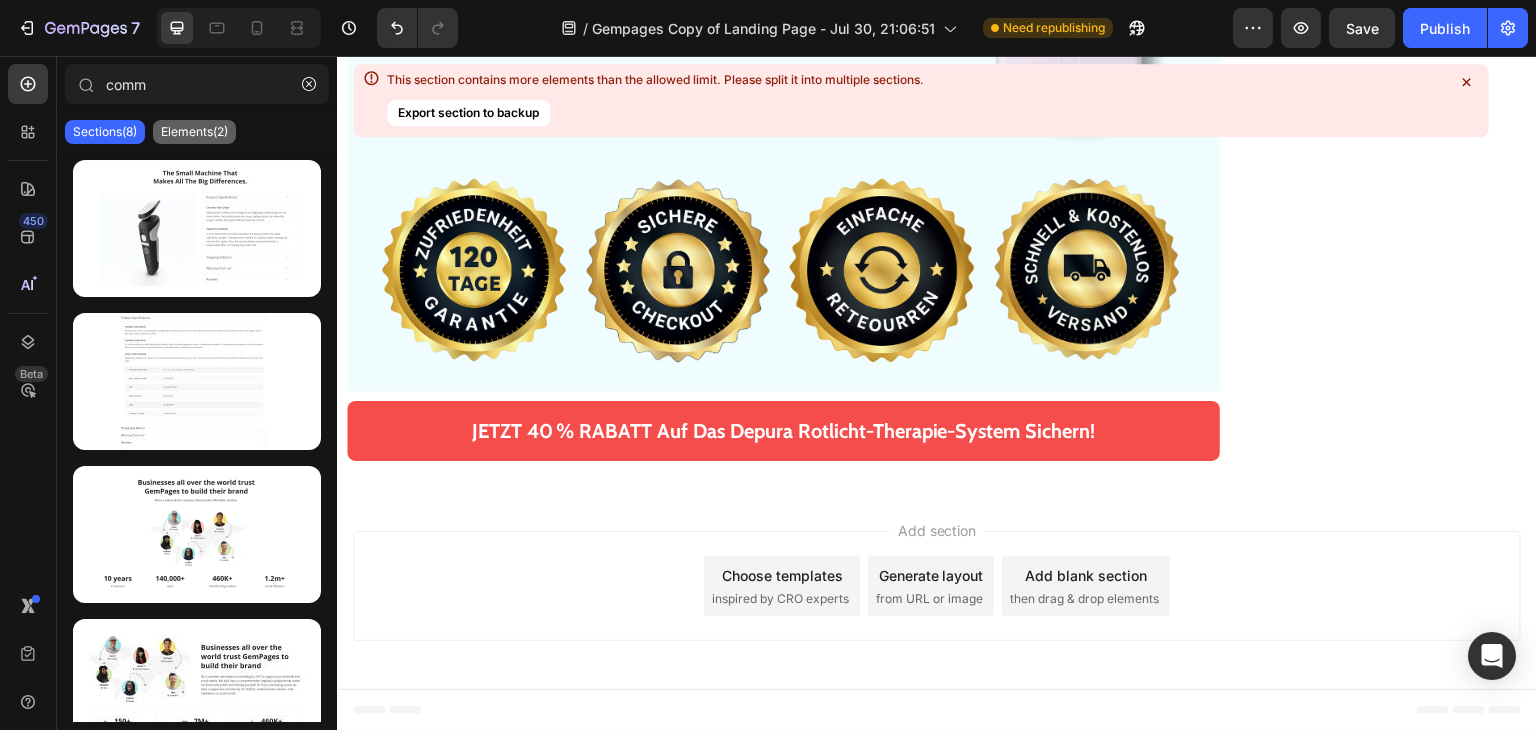 click on "Elements(2)" at bounding box center (194, 132) 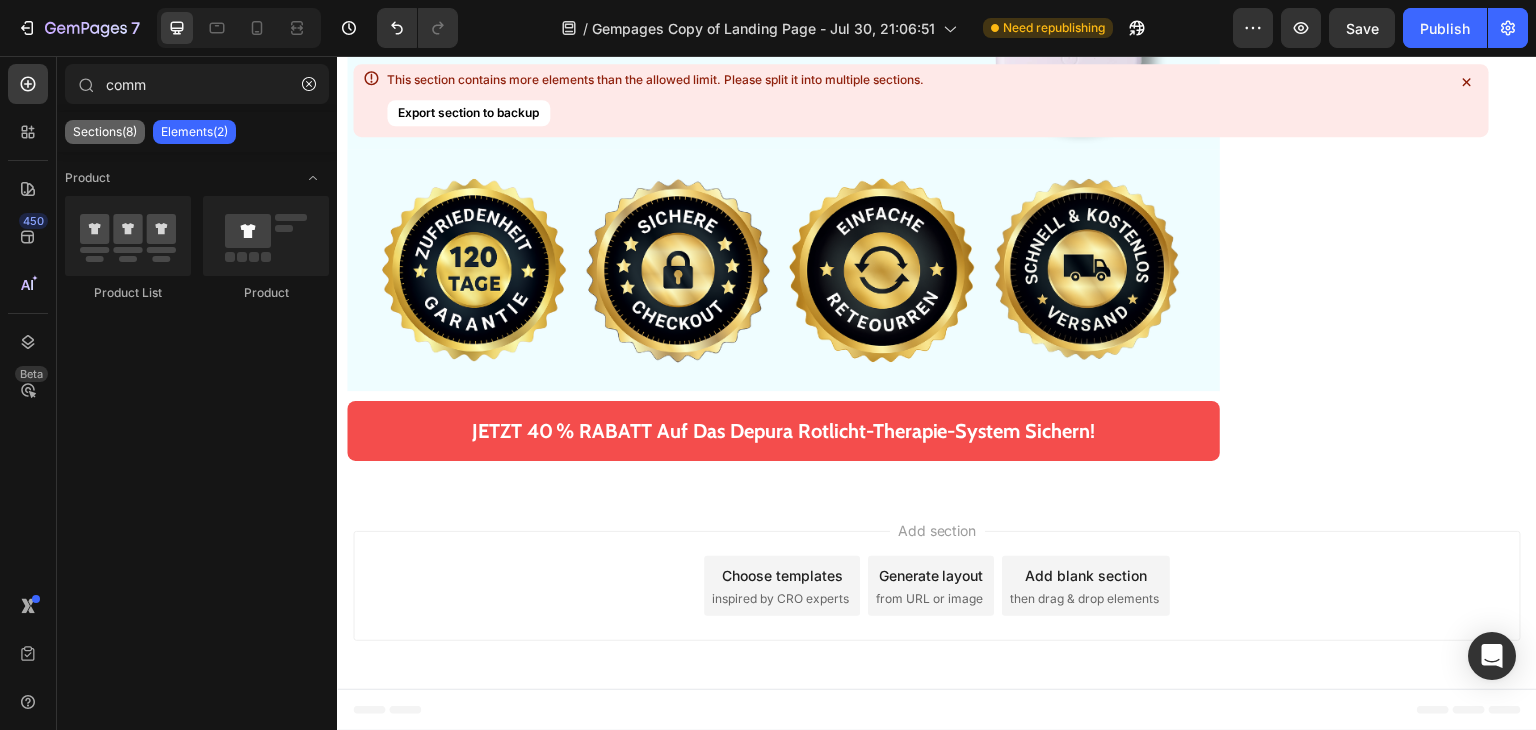 click on "Sections(8)" at bounding box center (105, 132) 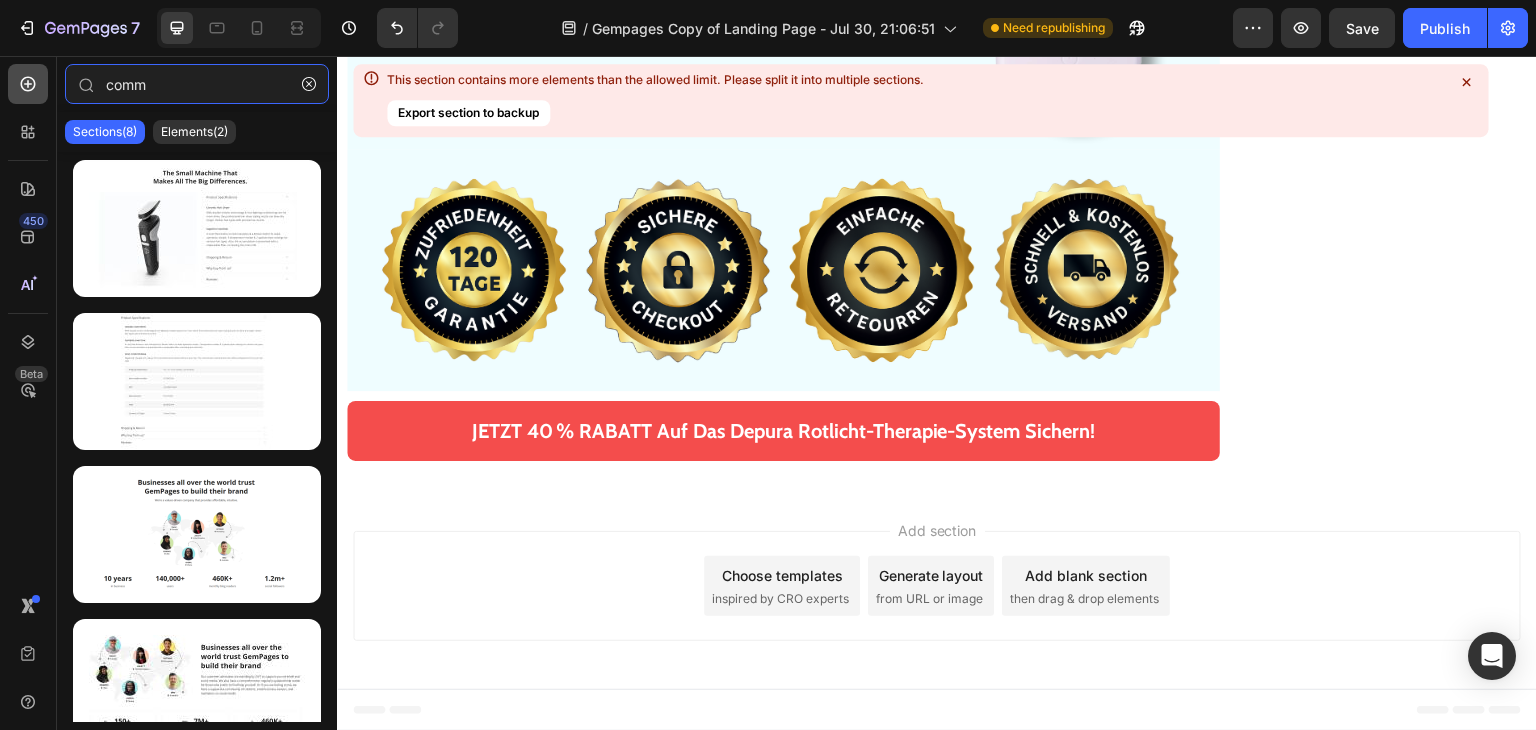drag, startPoint x: 123, startPoint y: 88, endPoint x: 38, endPoint y: 82, distance: 85.2115 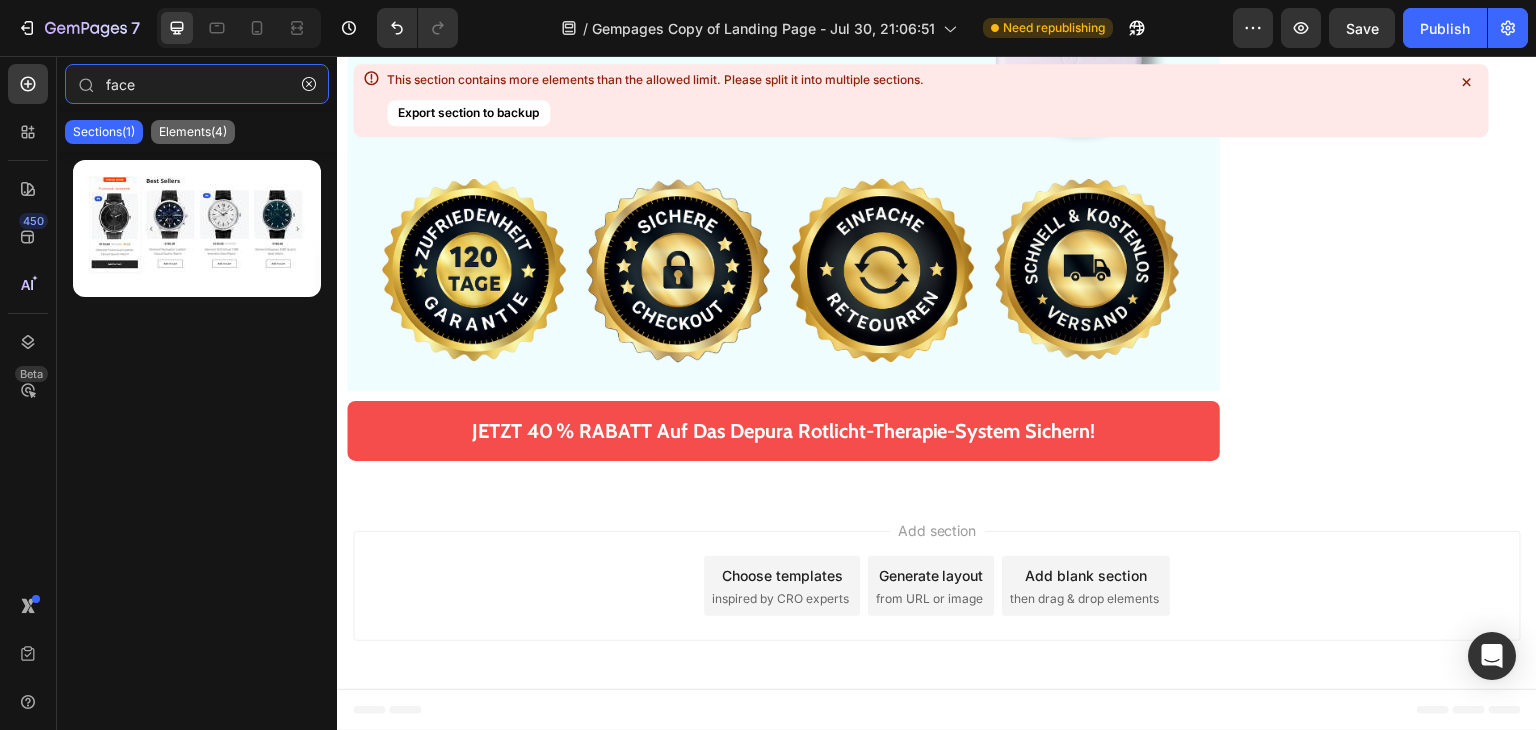 type on "face" 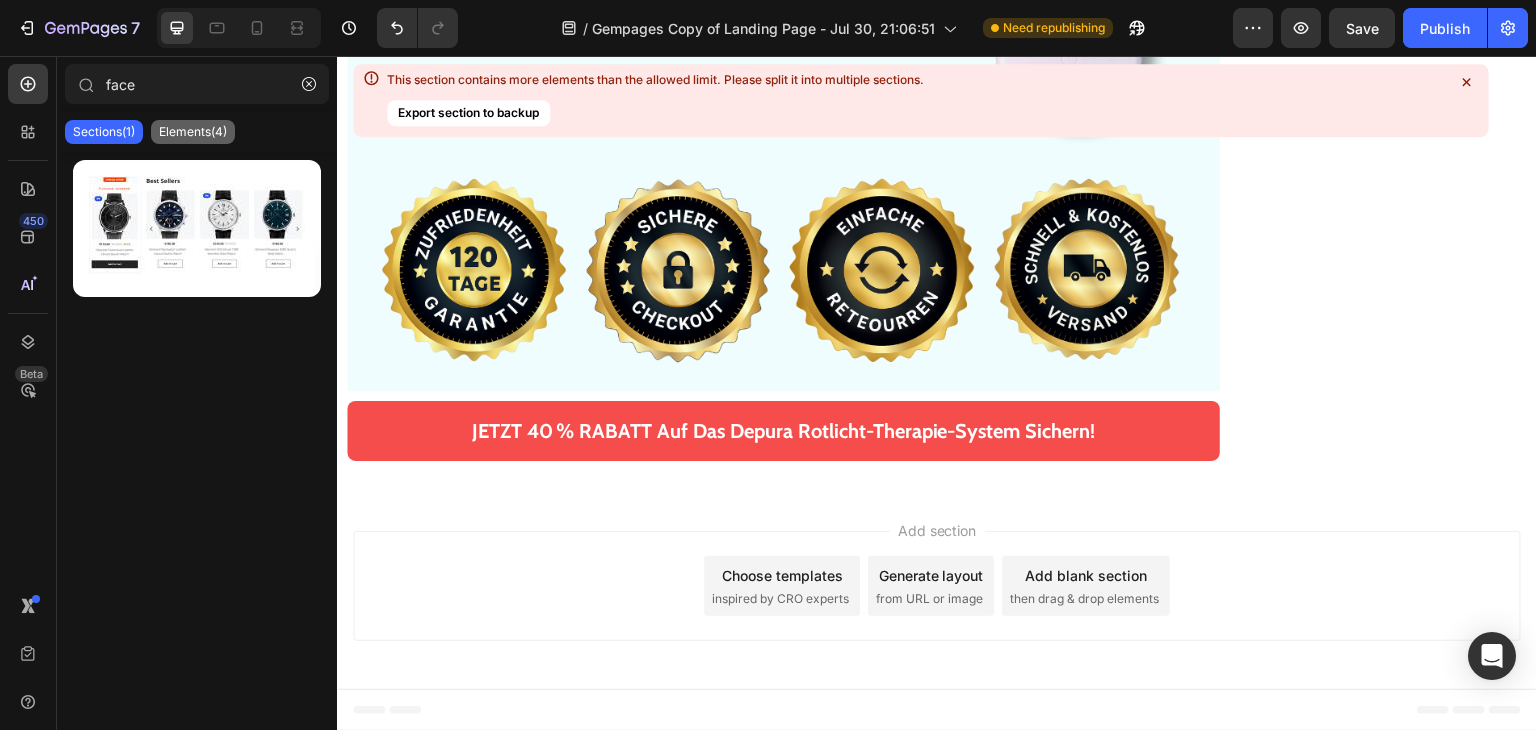 click on "Elements(4)" at bounding box center [193, 132] 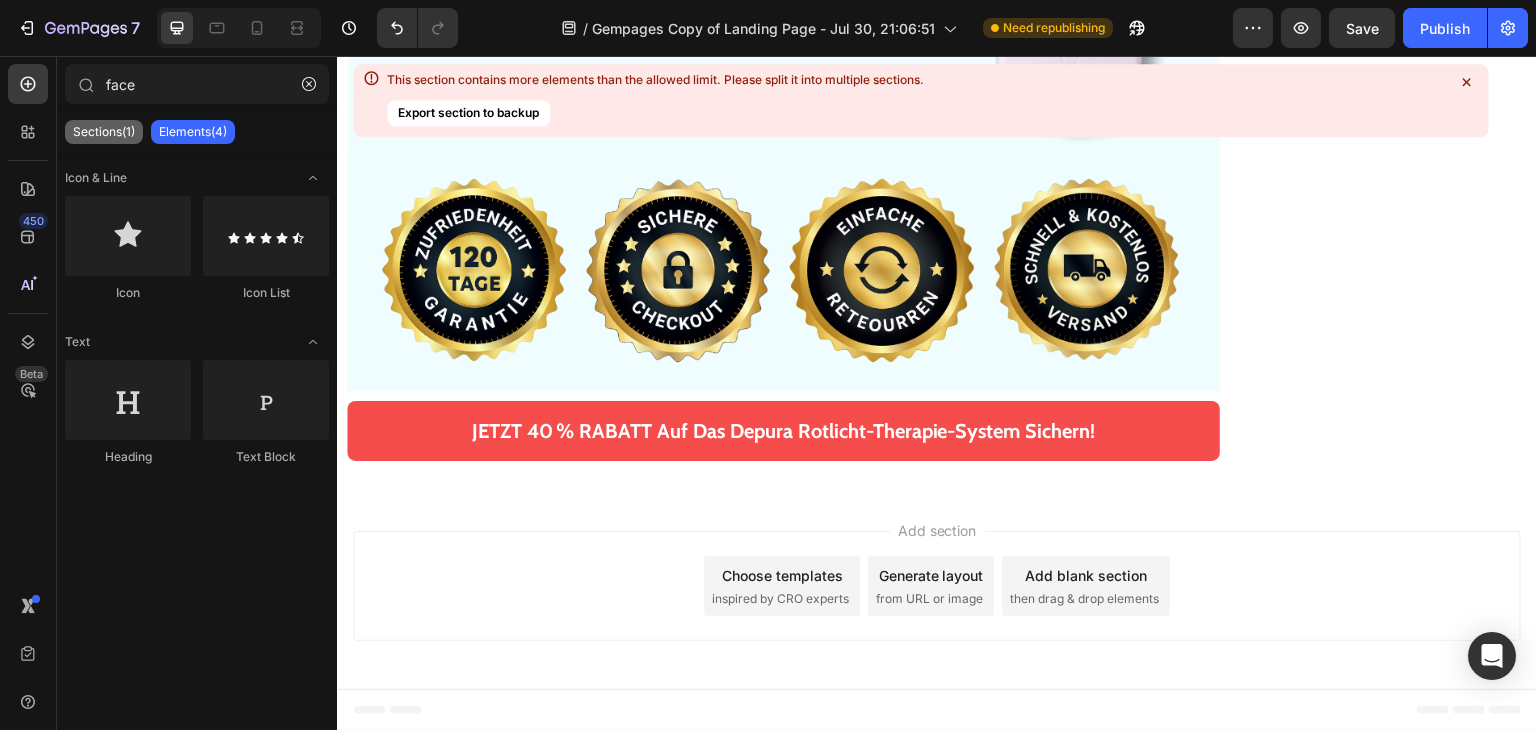 click on "Sections(1)" 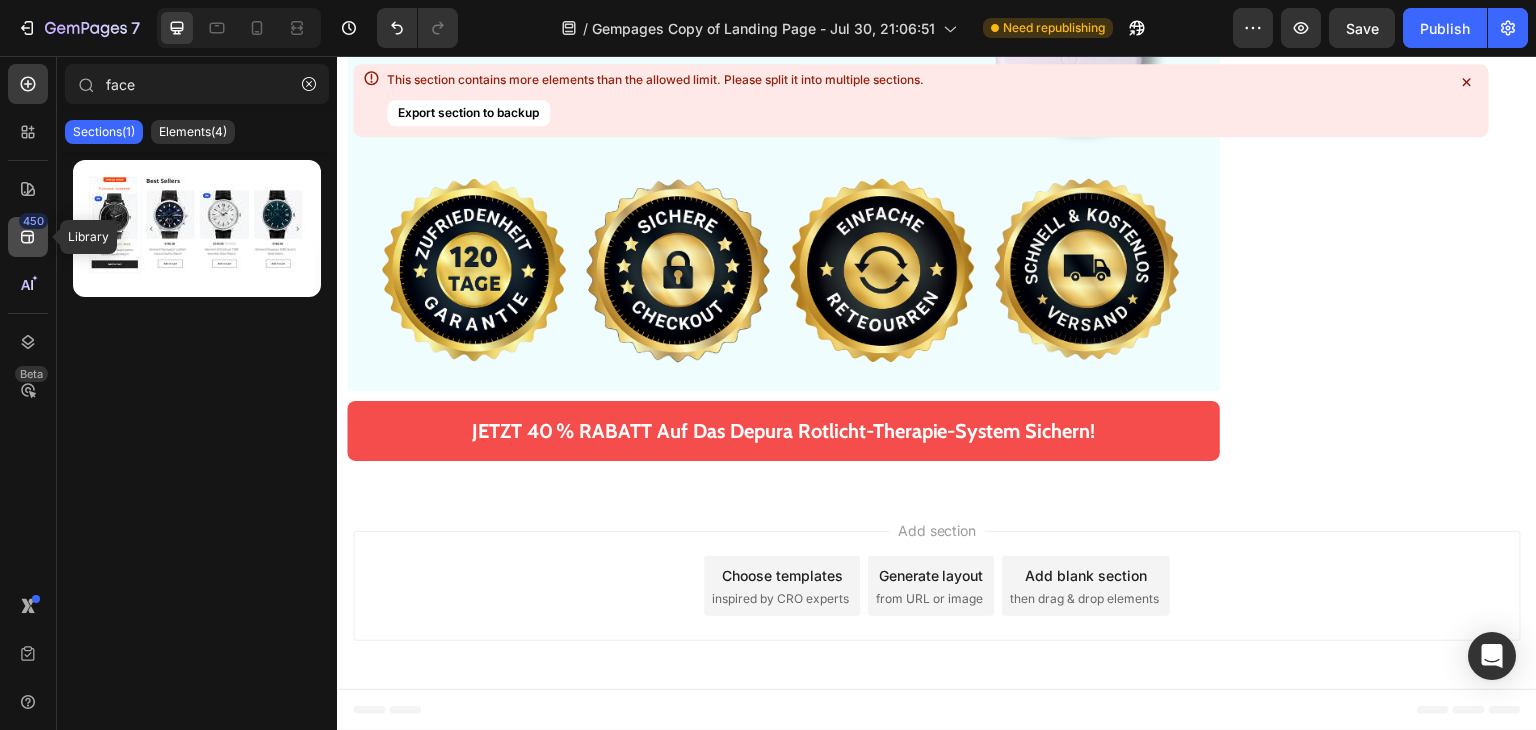 click 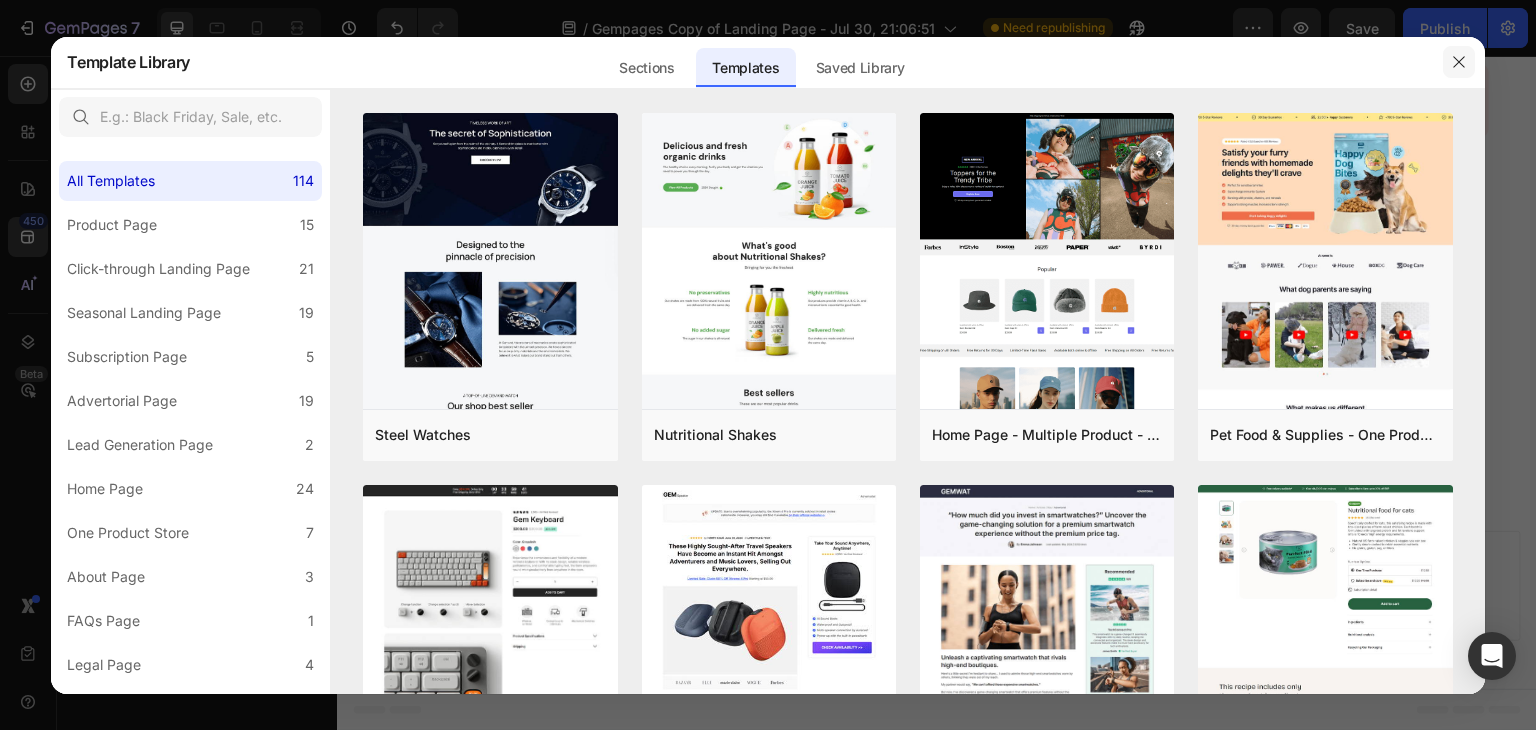 click at bounding box center (1459, 62) 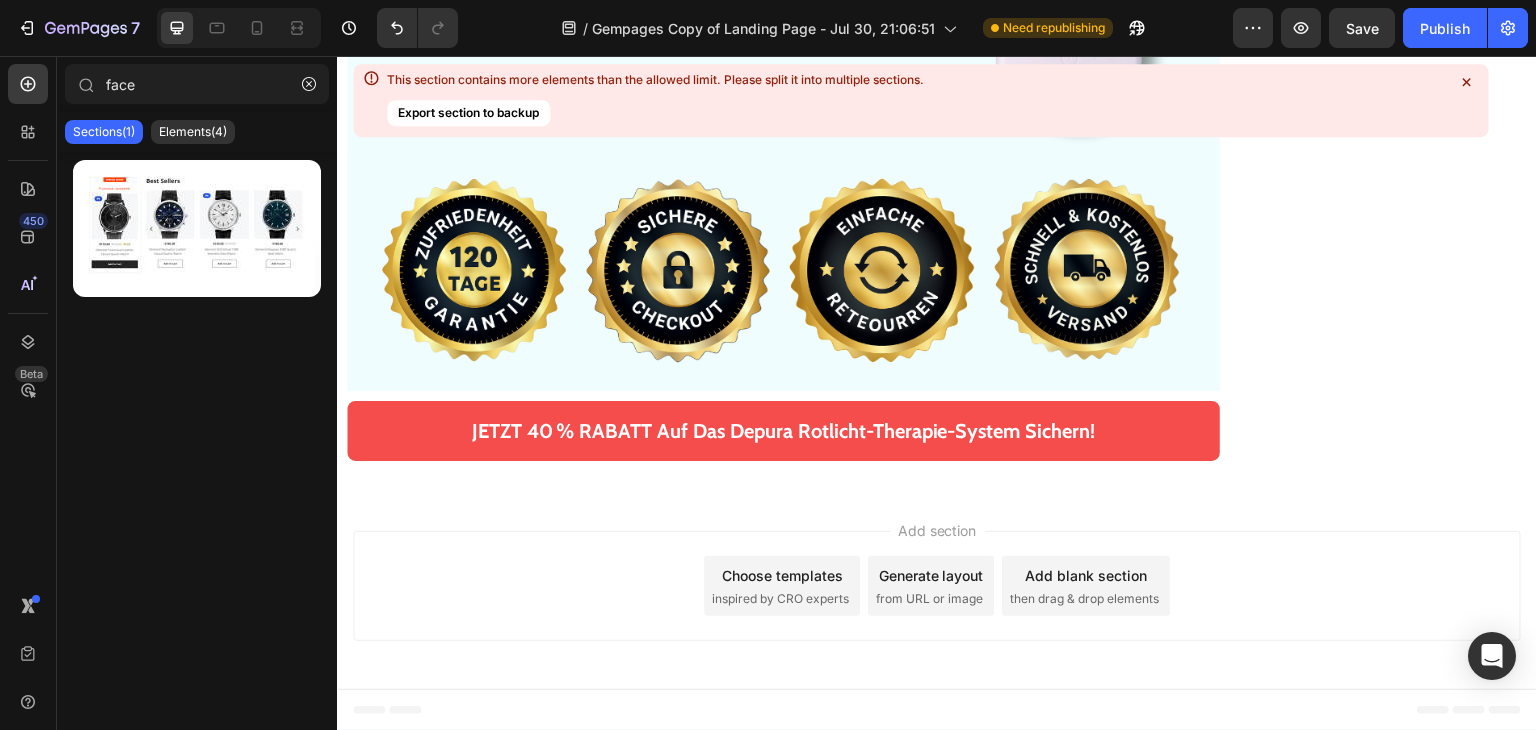 click on "Choose templates" at bounding box center [782, 575] 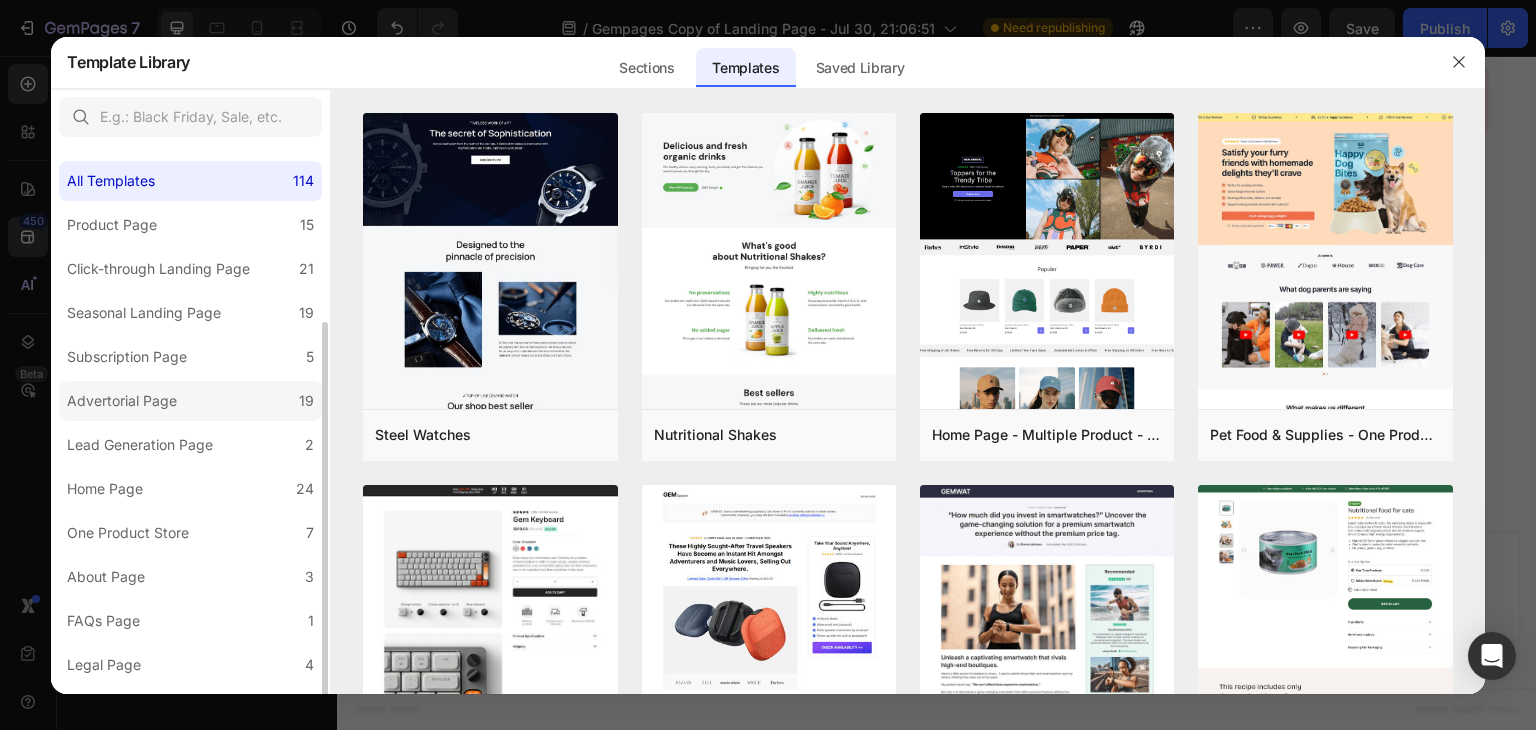 scroll, scrollTop: 100, scrollLeft: 0, axis: vertical 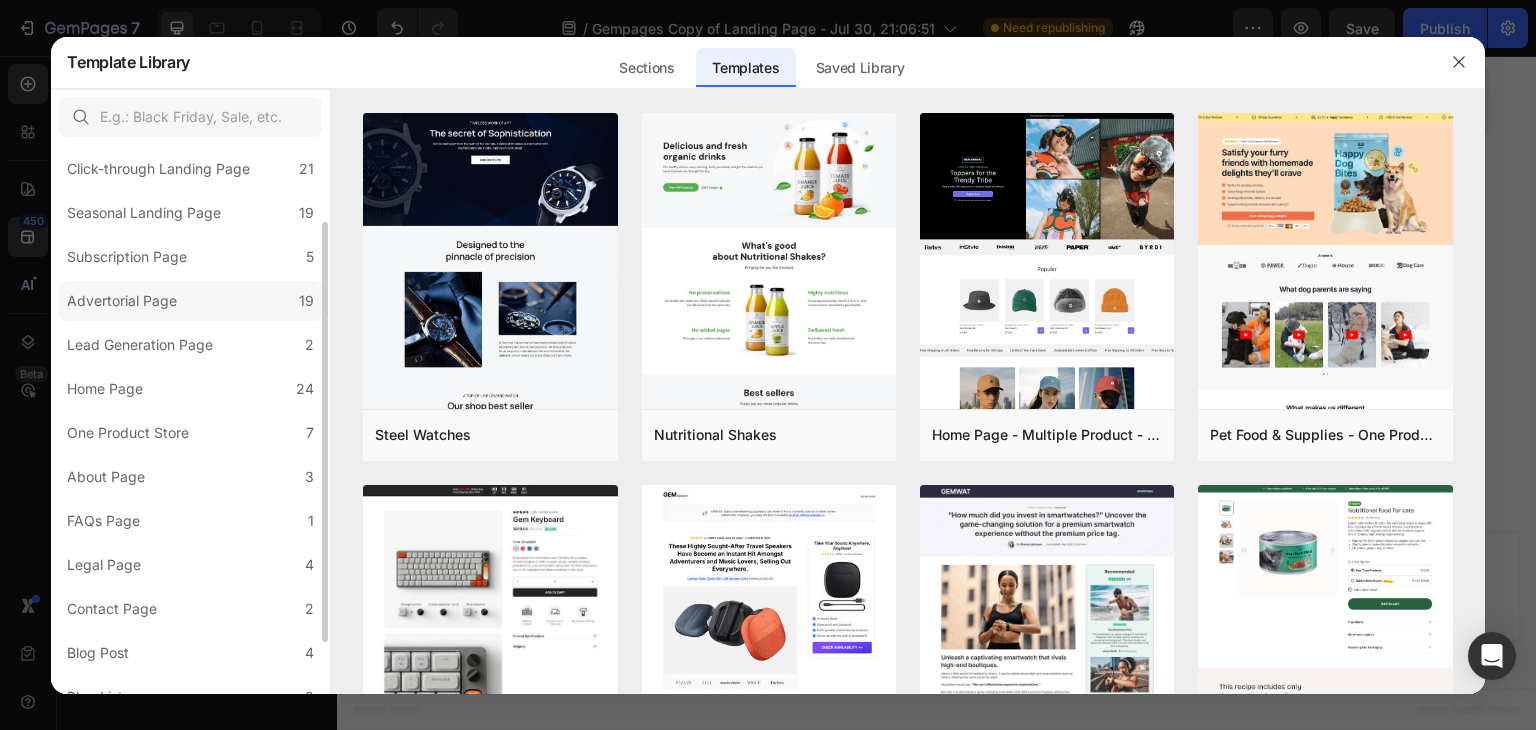 click on "Advertorial Page 19" 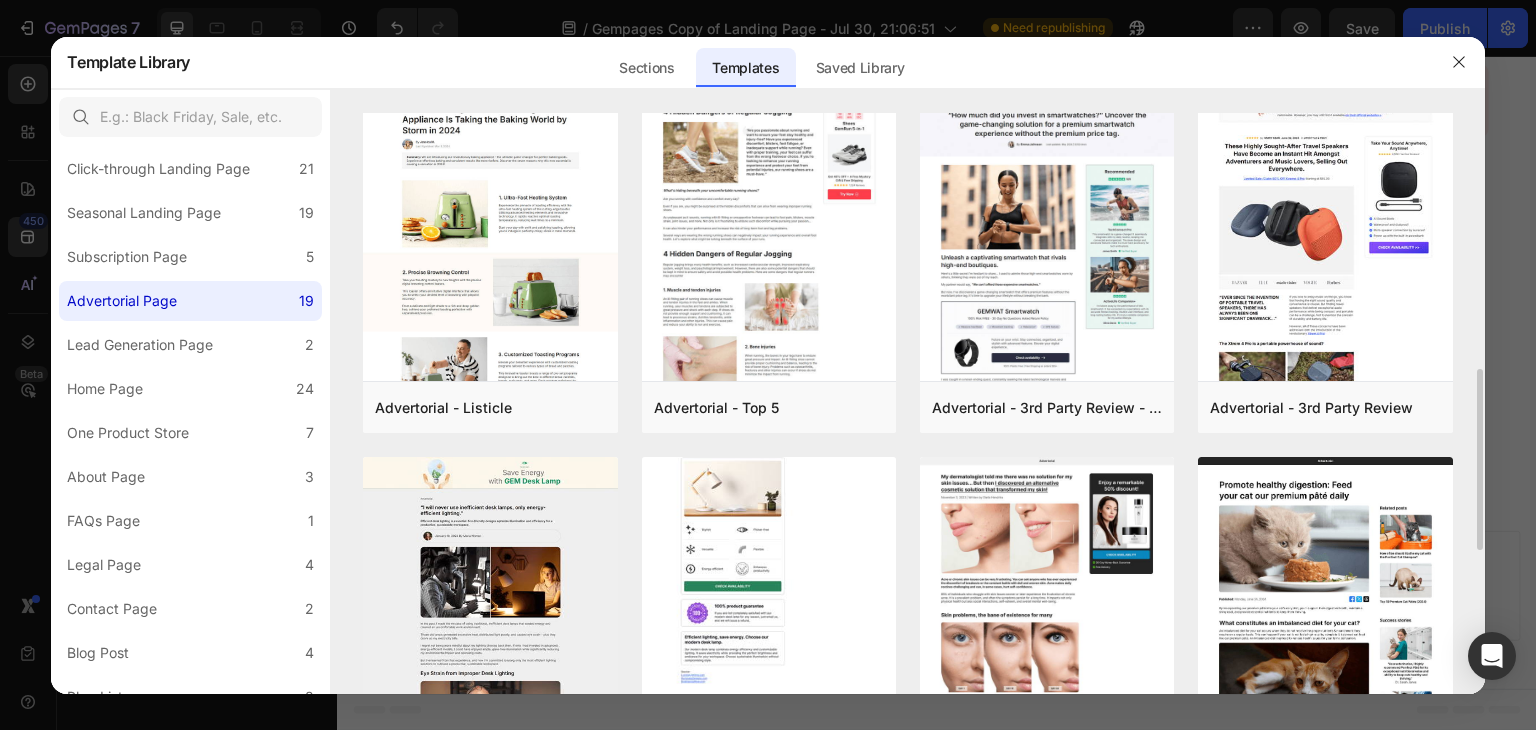 scroll, scrollTop: 600, scrollLeft: 0, axis: vertical 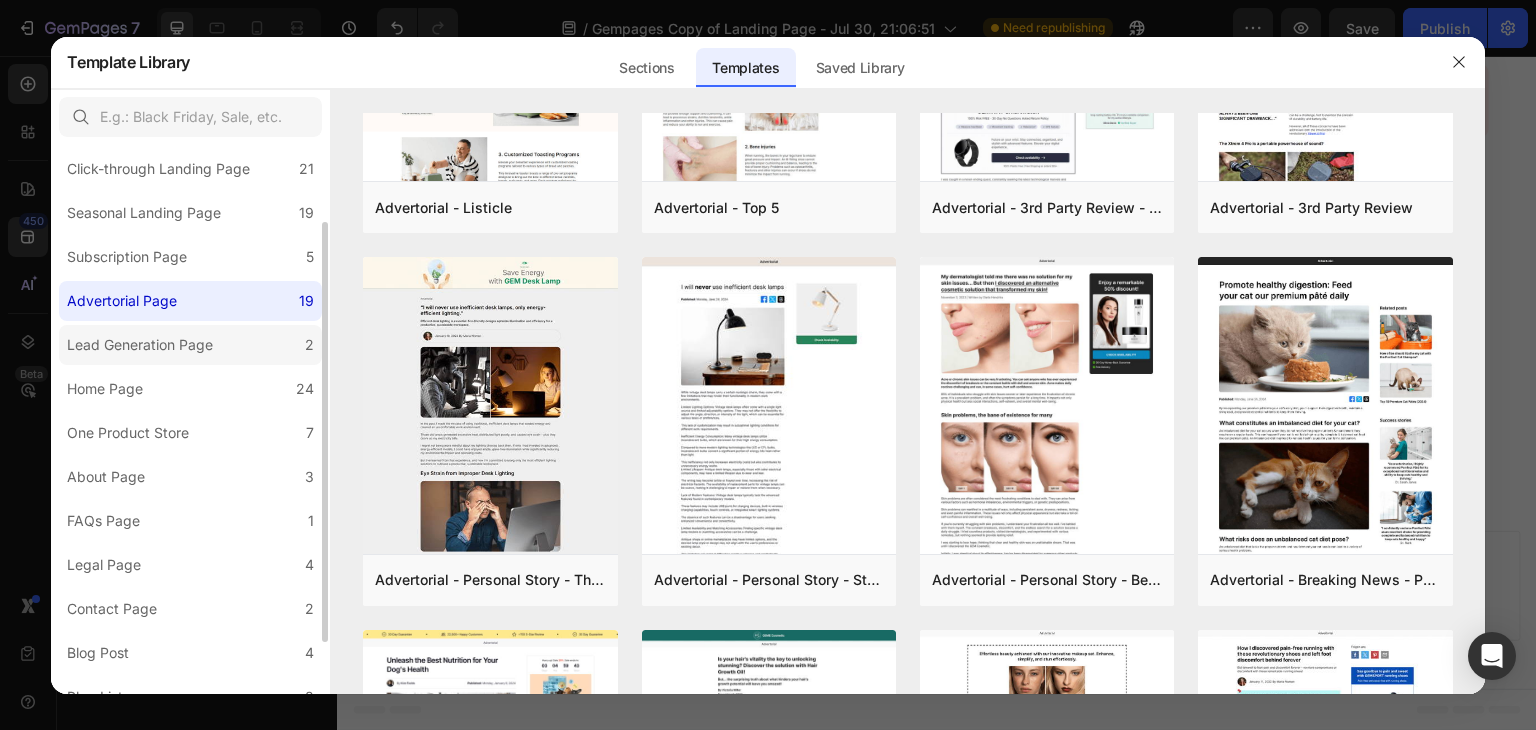 click on "Lead Generation Page 2" 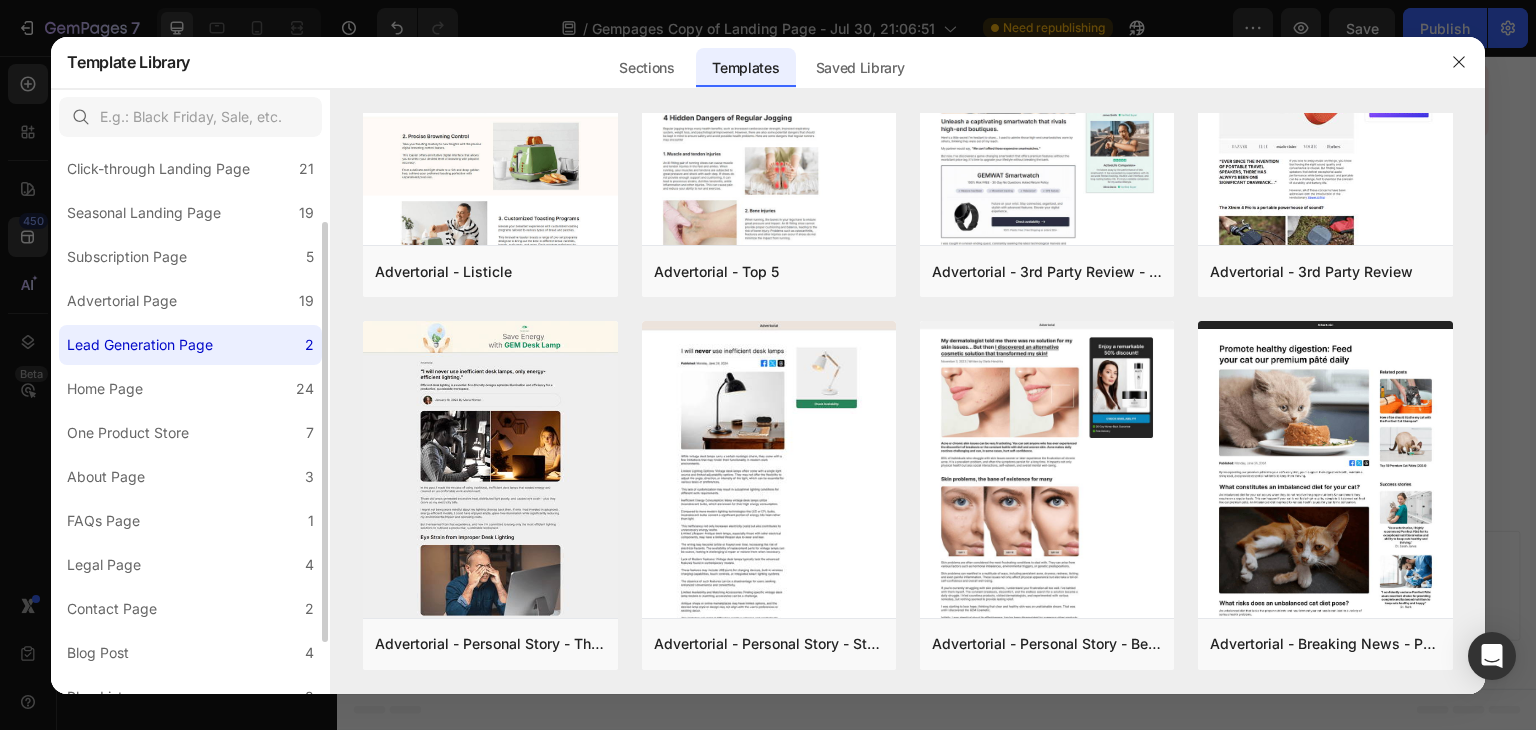 scroll, scrollTop: 0, scrollLeft: 0, axis: both 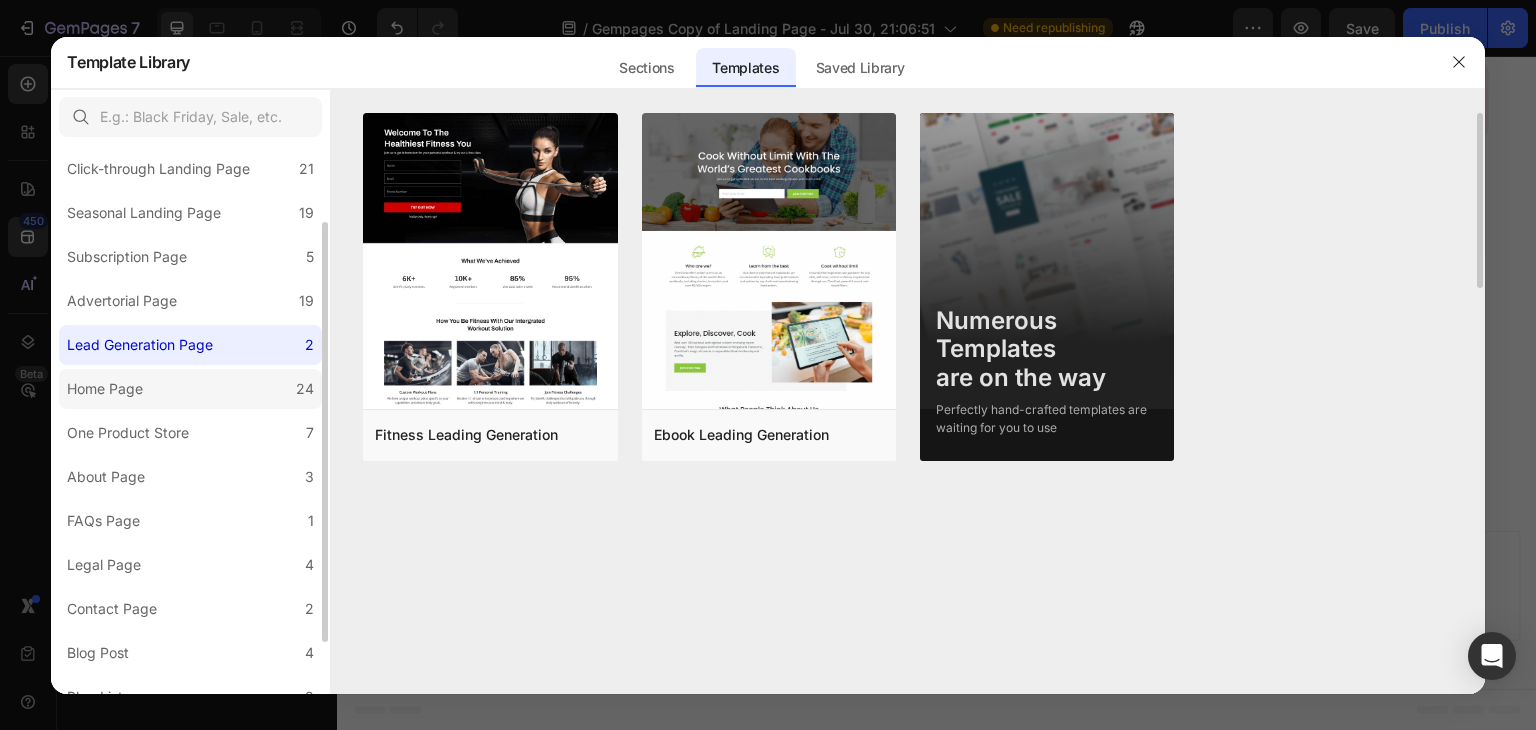 click on "Home Page 24" 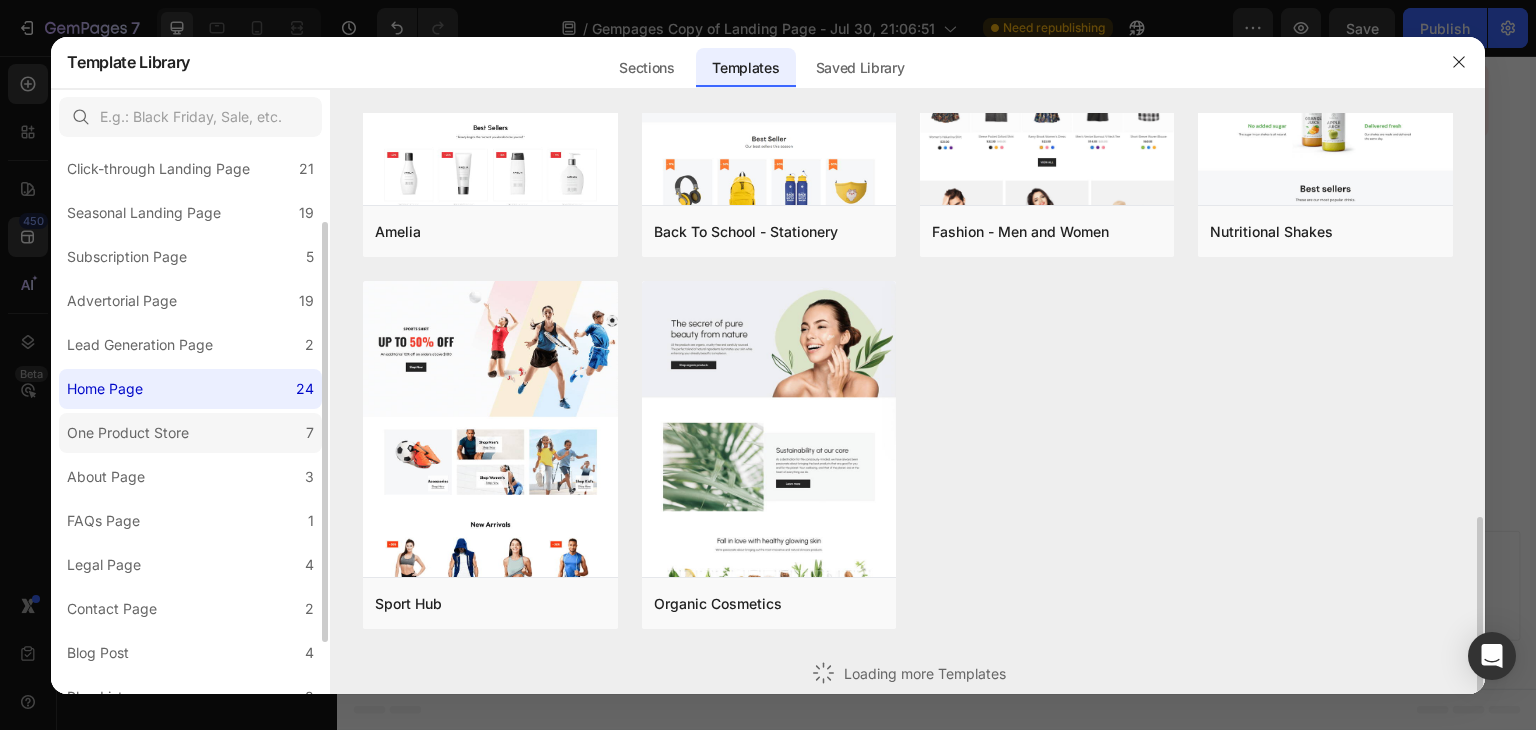scroll, scrollTop: 921, scrollLeft: 0, axis: vertical 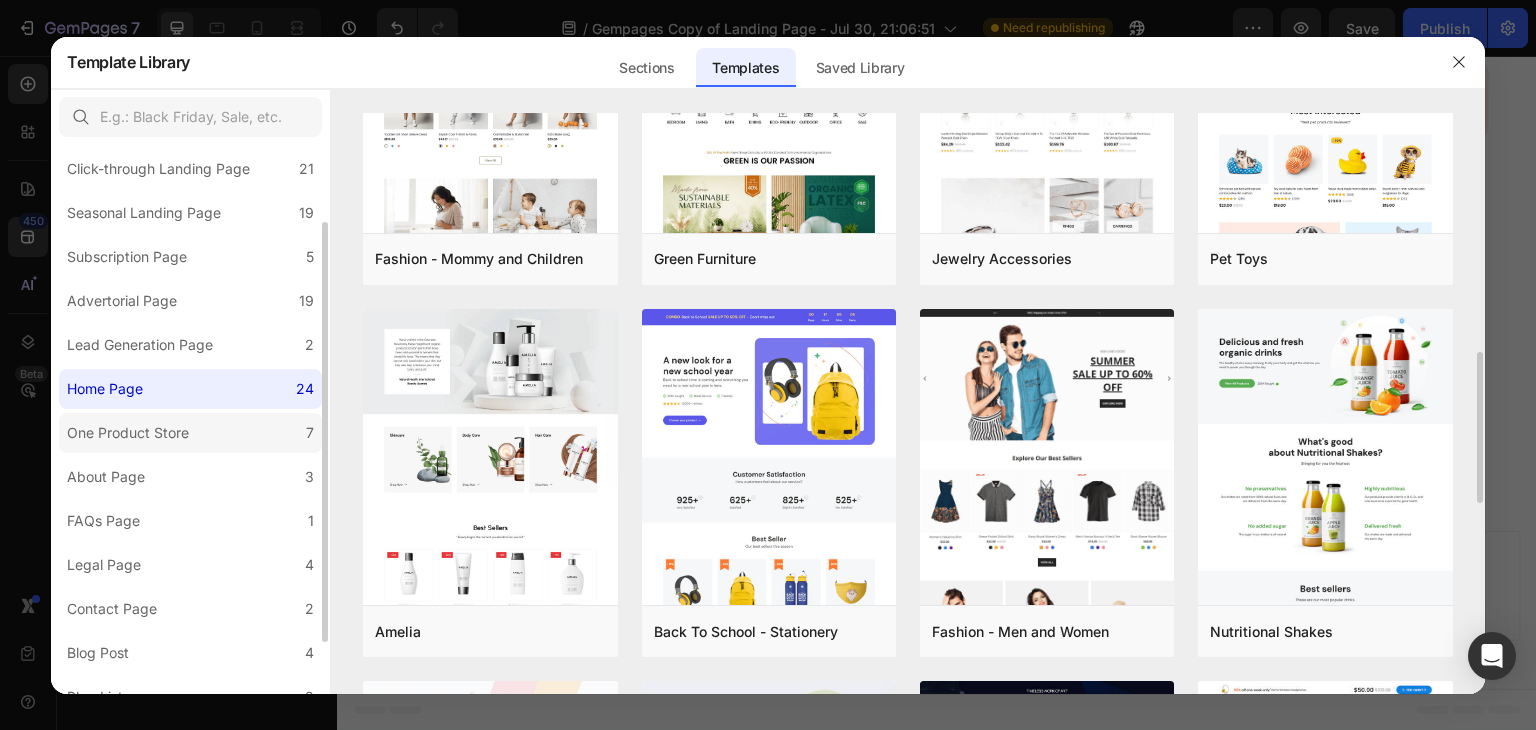 click on "One Product Store 7" 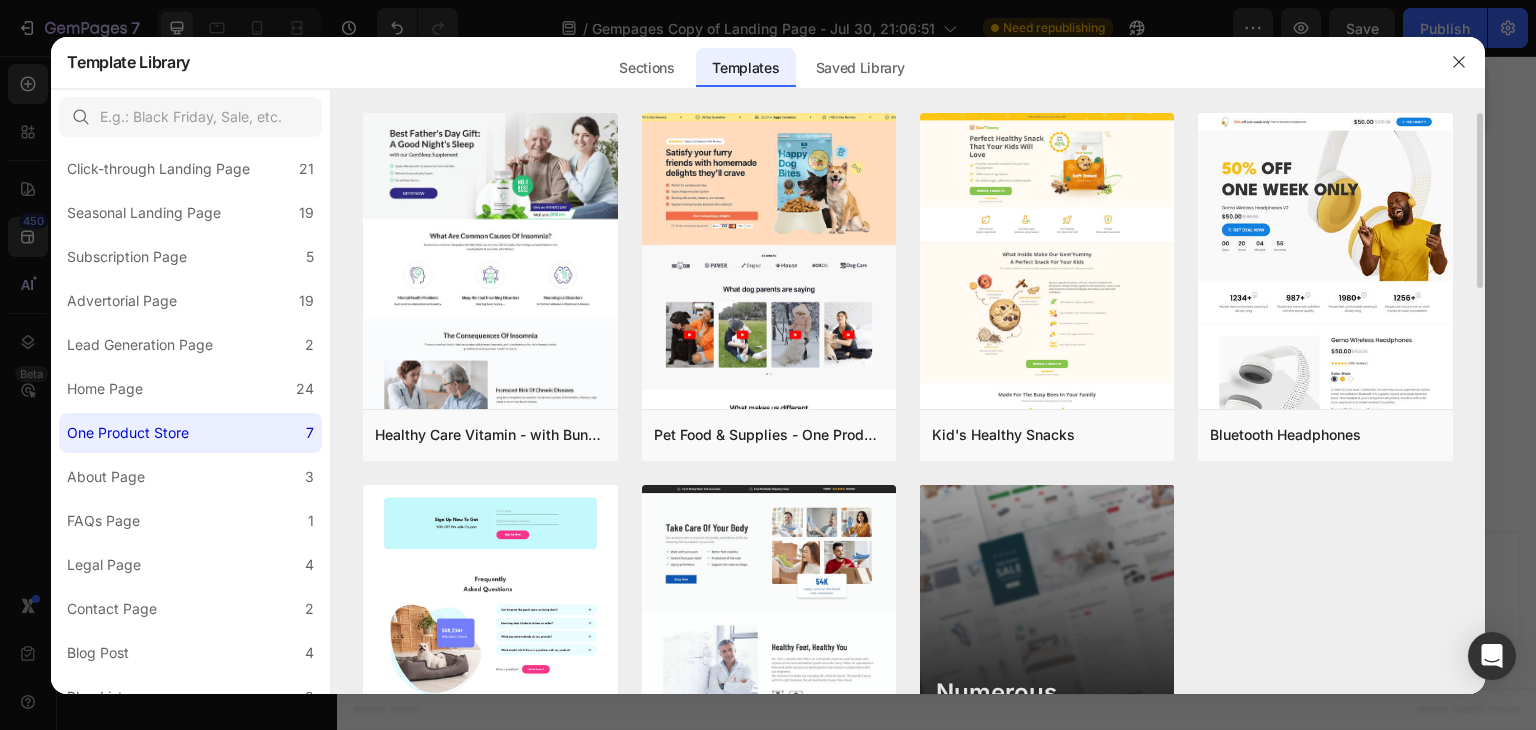 scroll, scrollTop: 164, scrollLeft: 0, axis: vertical 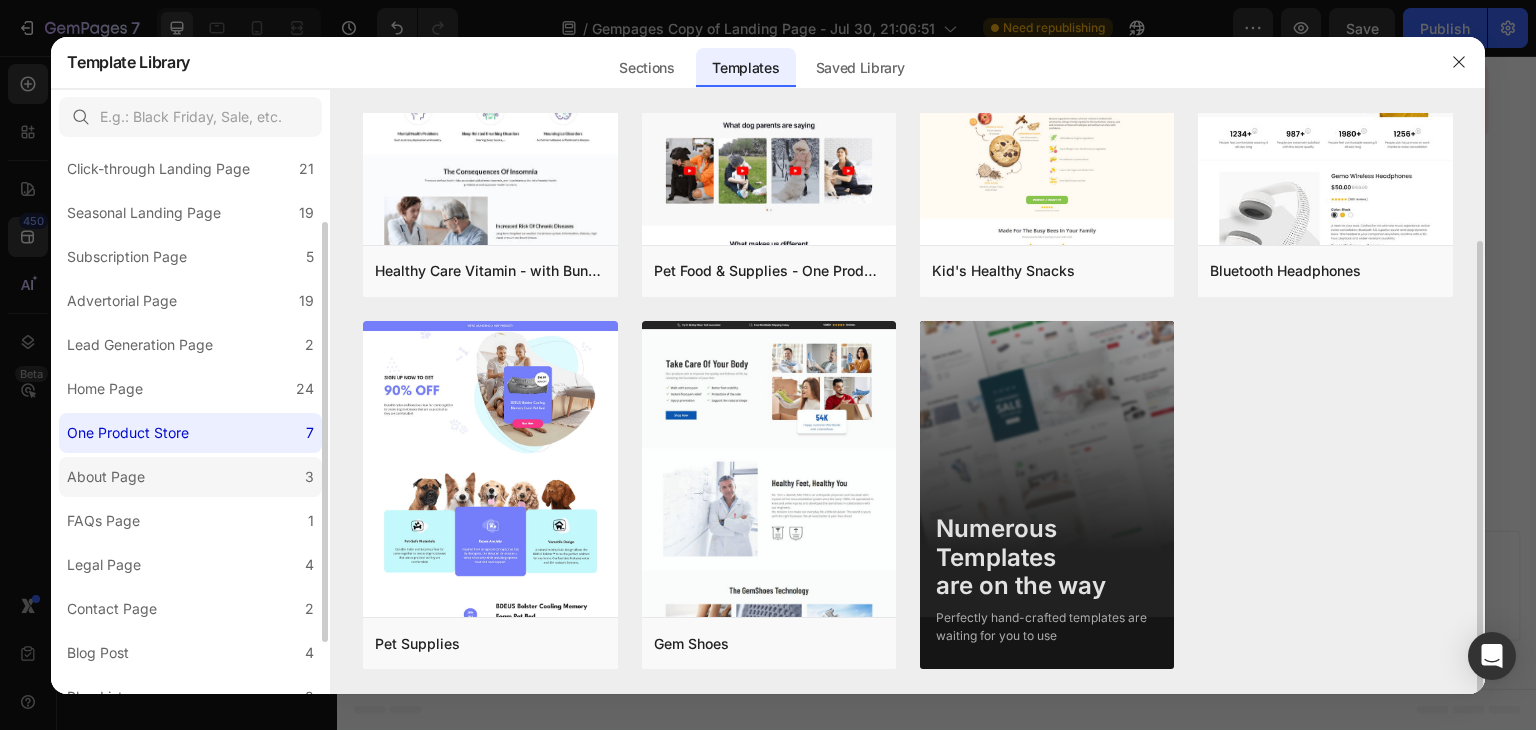 click on "About Page 3" 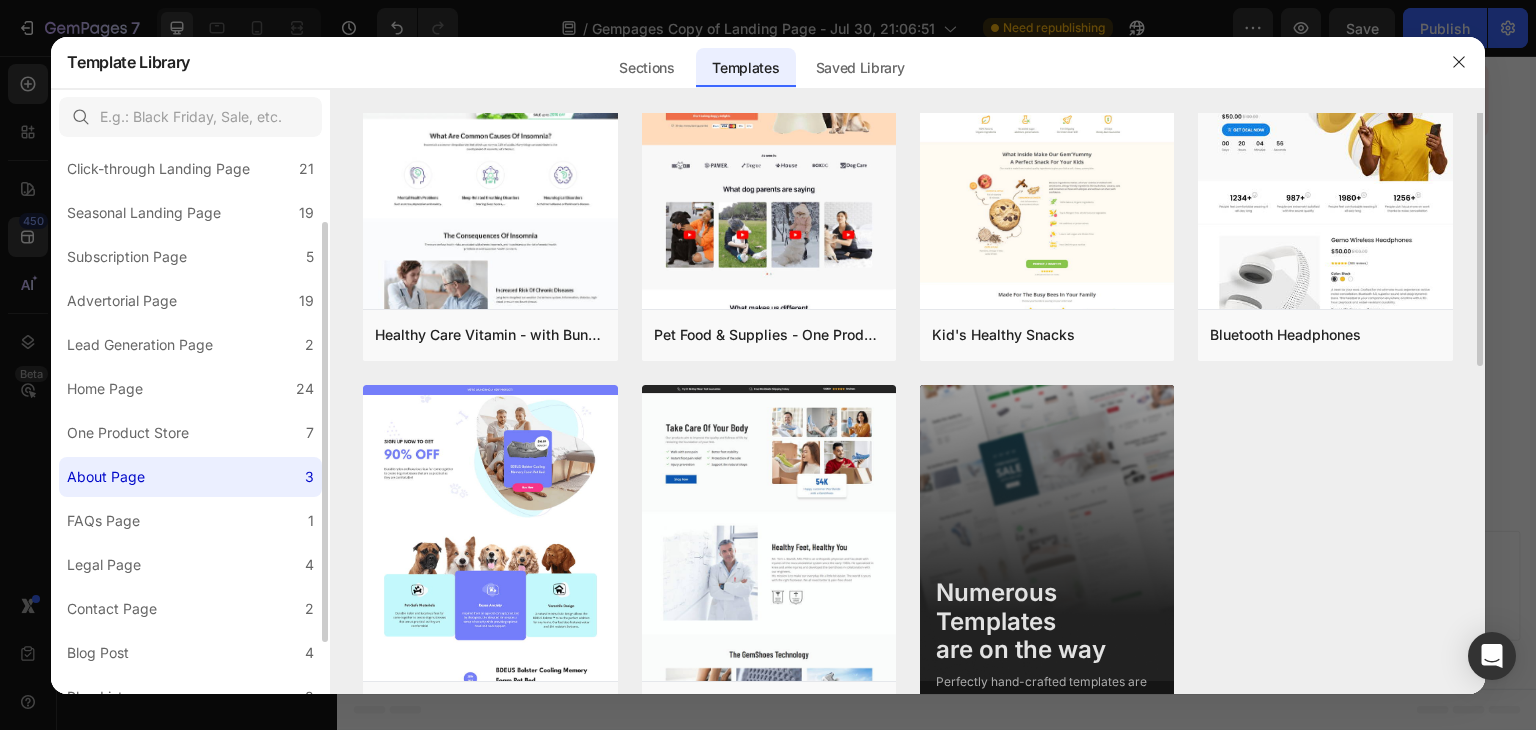 scroll, scrollTop: 0, scrollLeft: 0, axis: both 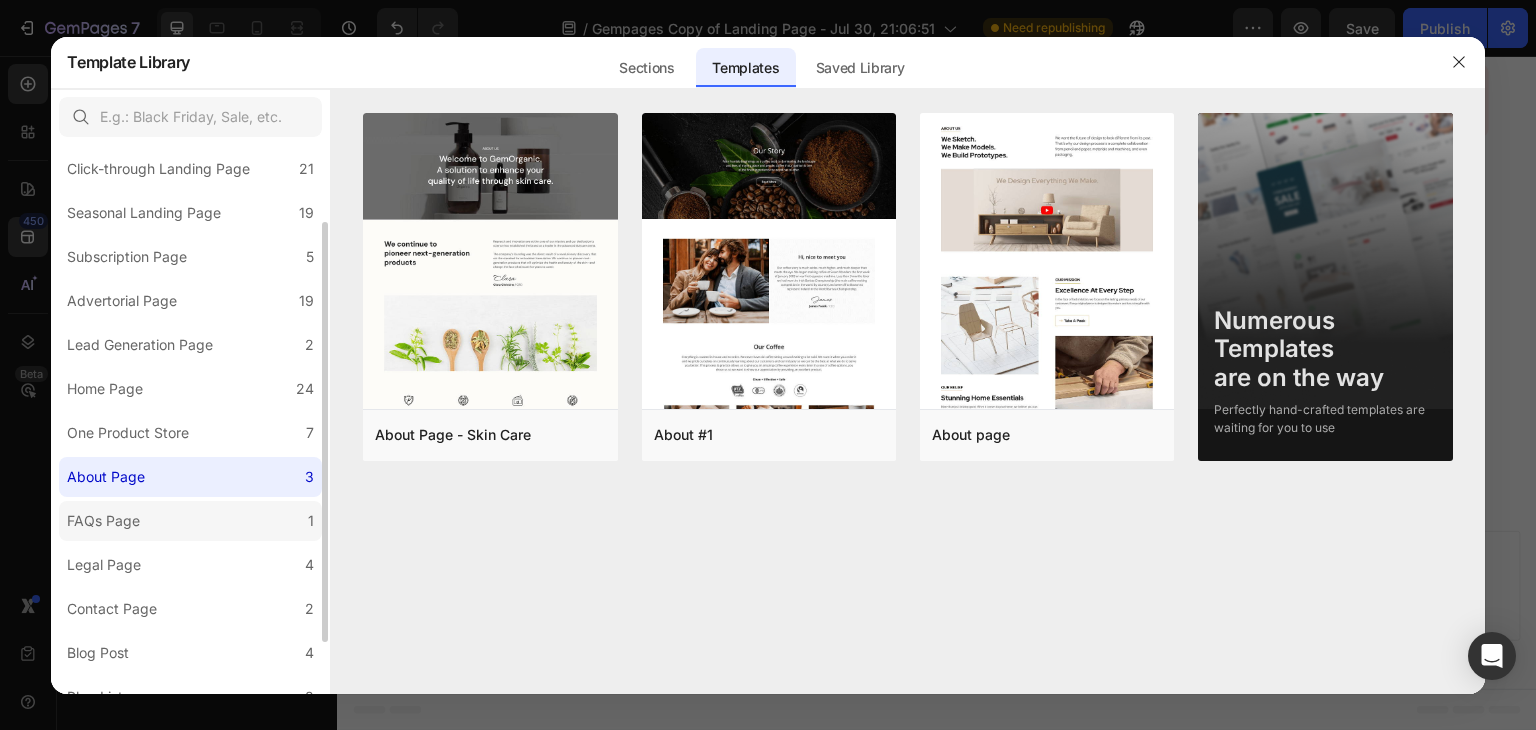 click on "FAQs Page 1" 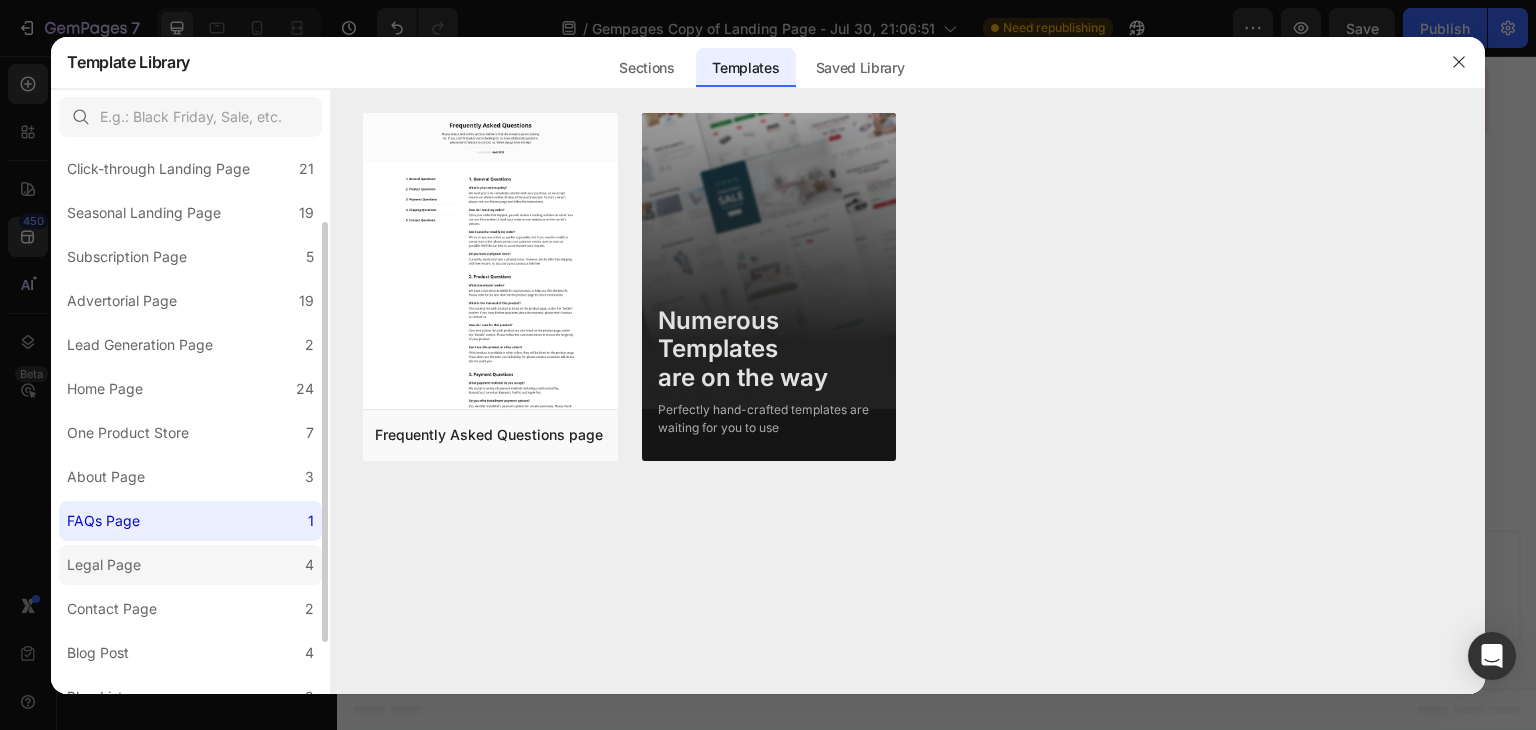 click on "Legal Page" at bounding box center [104, 565] 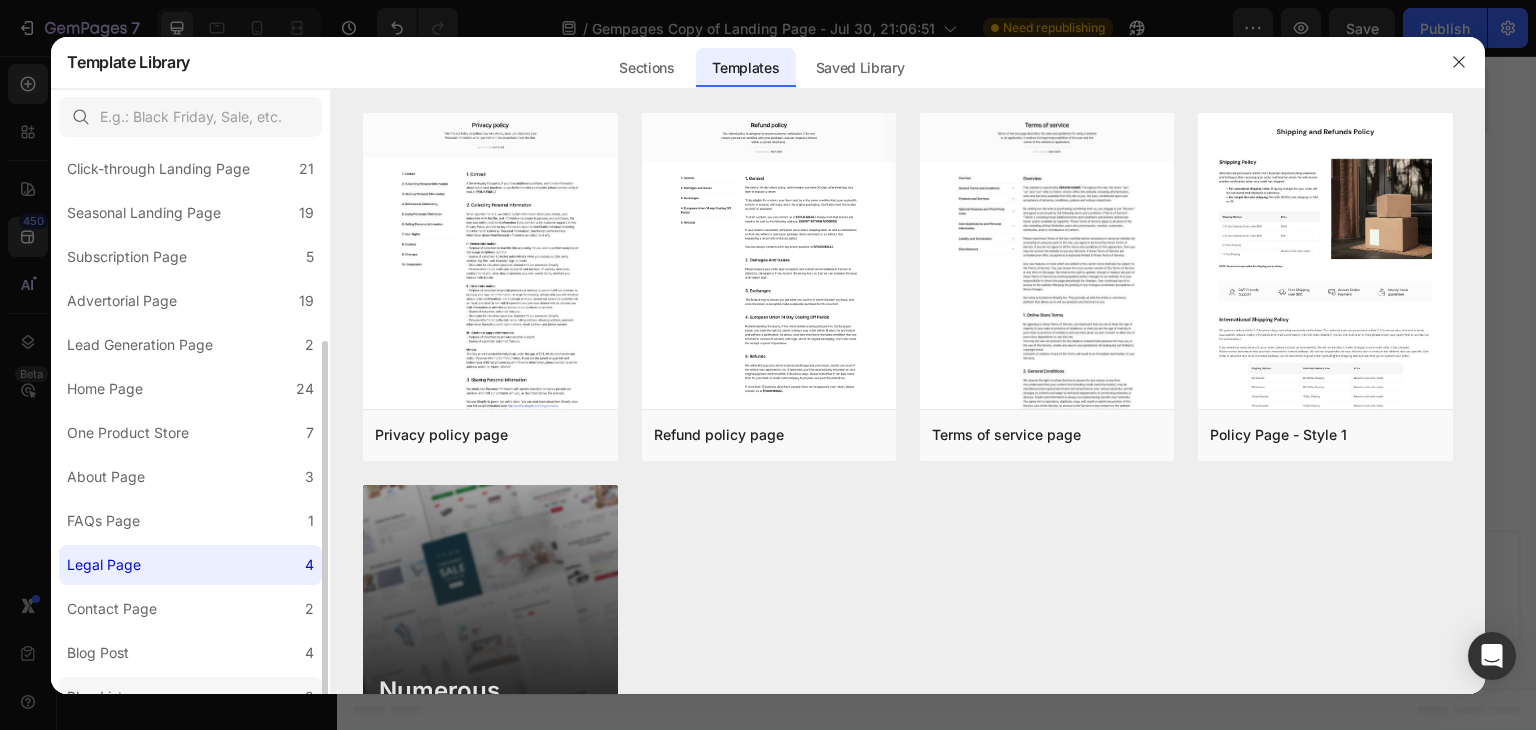 scroll, scrollTop: 167, scrollLeft: 0, axis: vertical 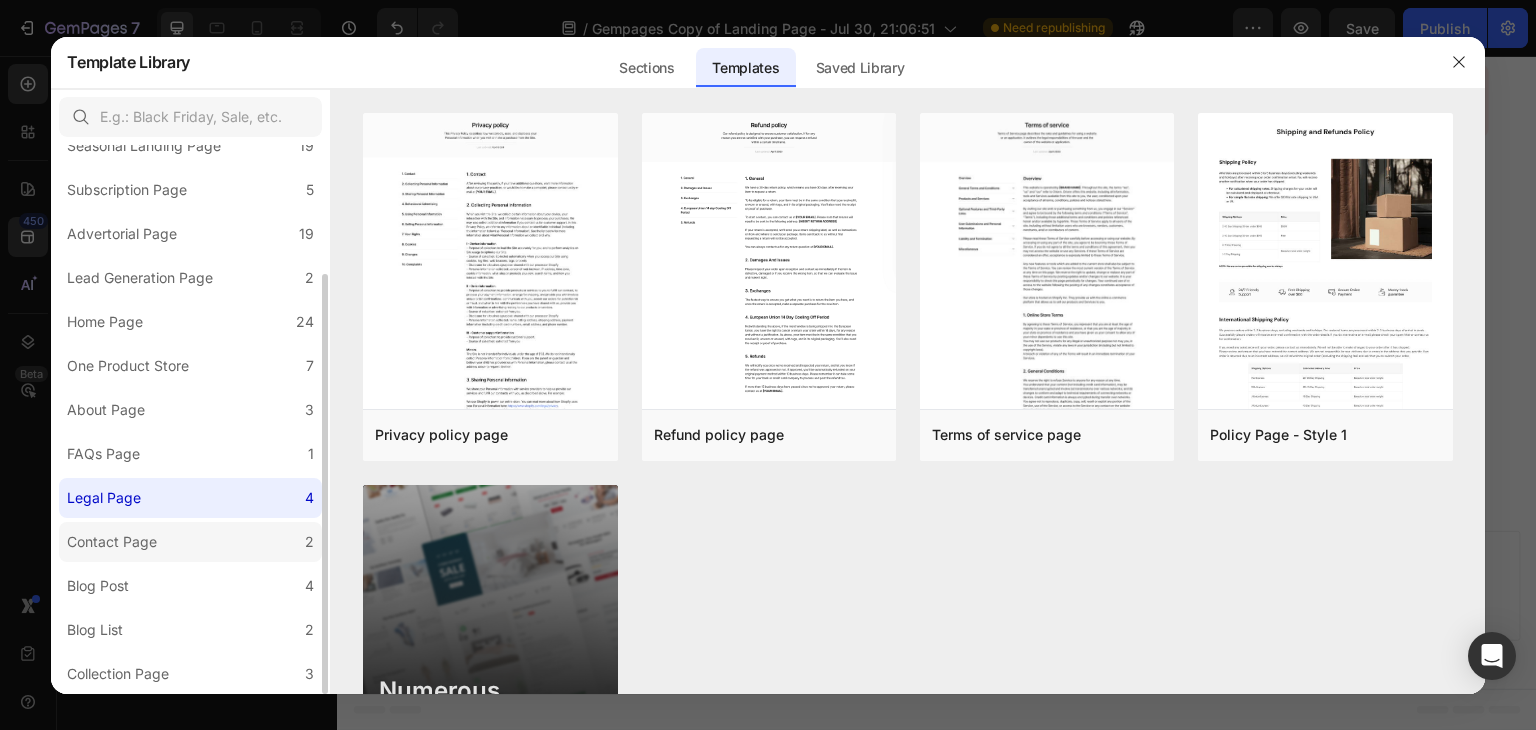 click on "Contact Page 2" 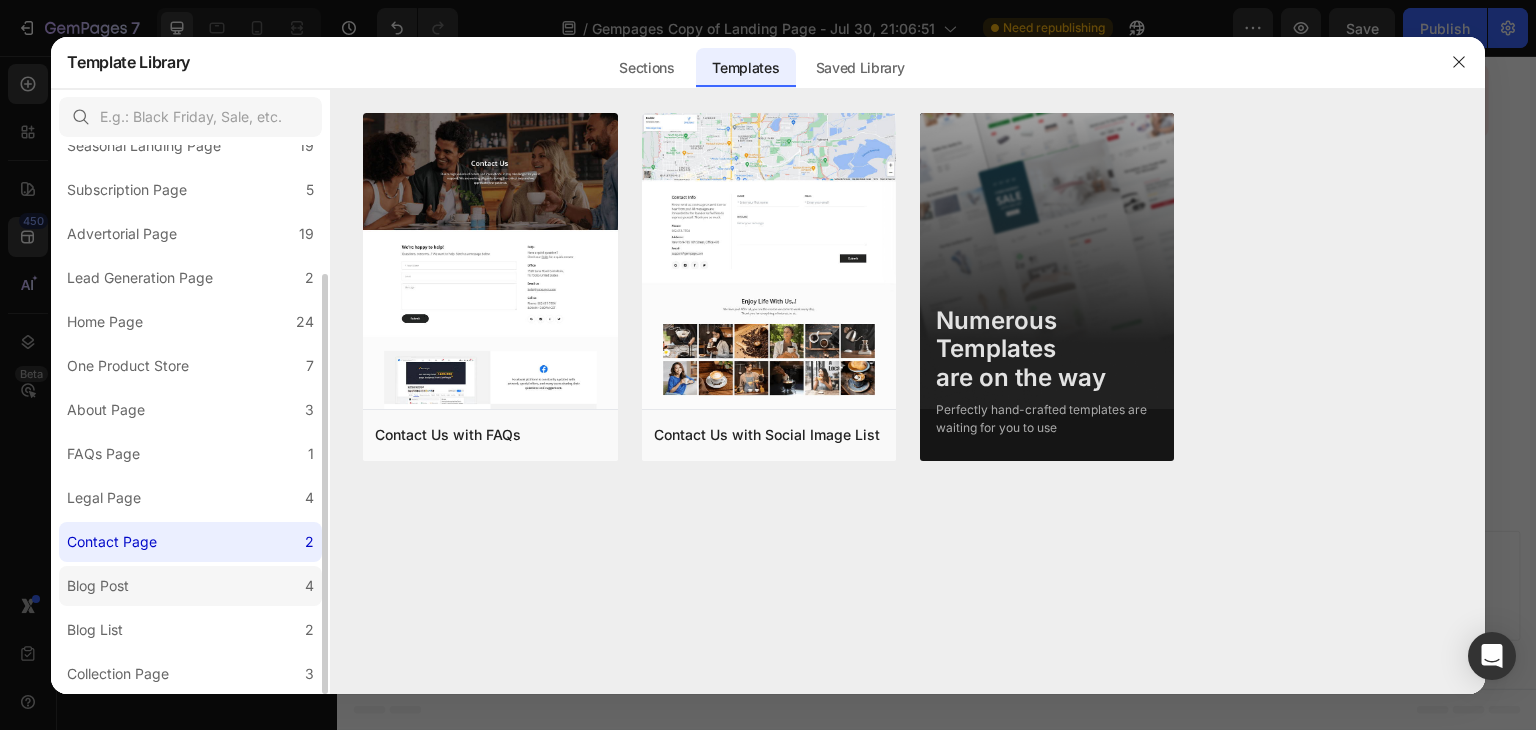click on "Blog Post 4" 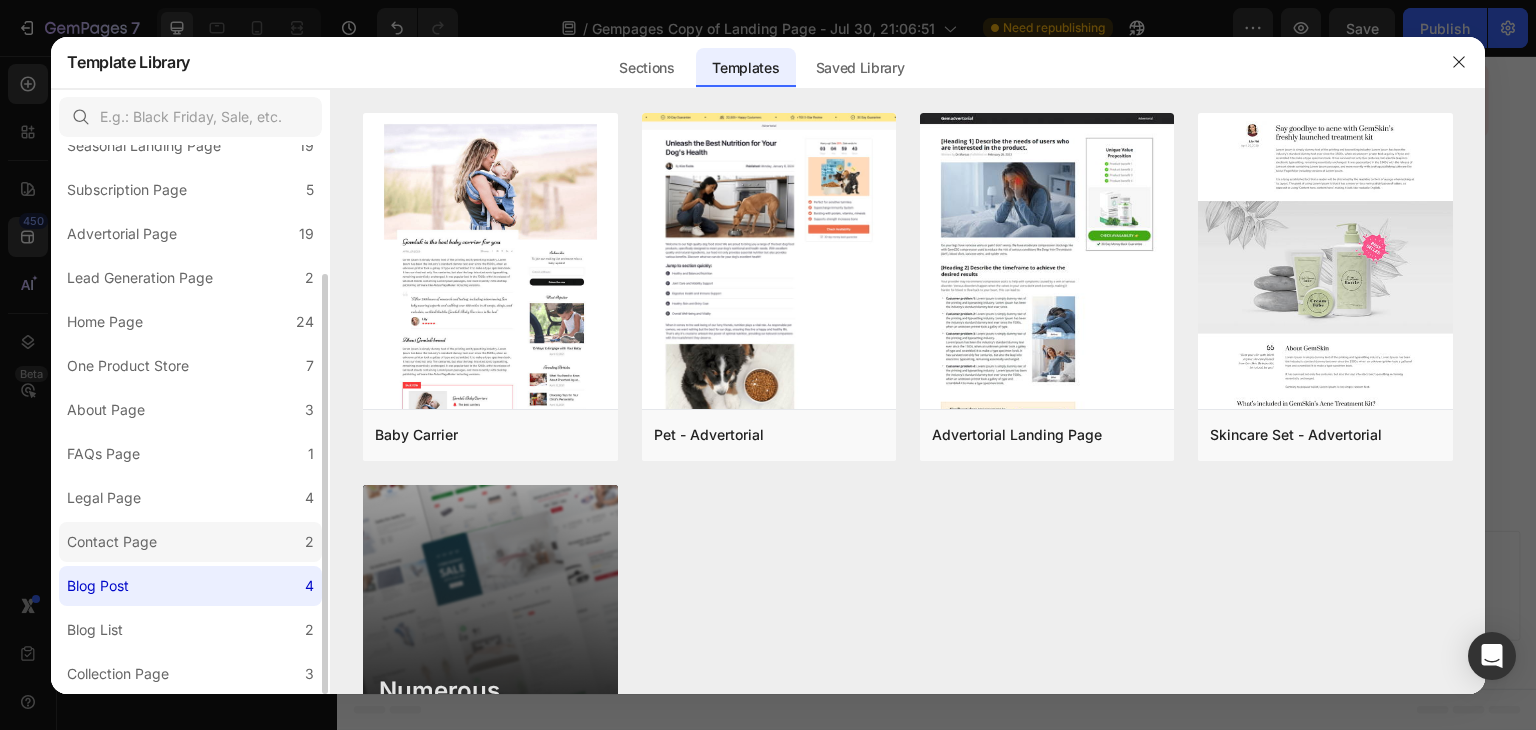 click on "Contact Page 2" 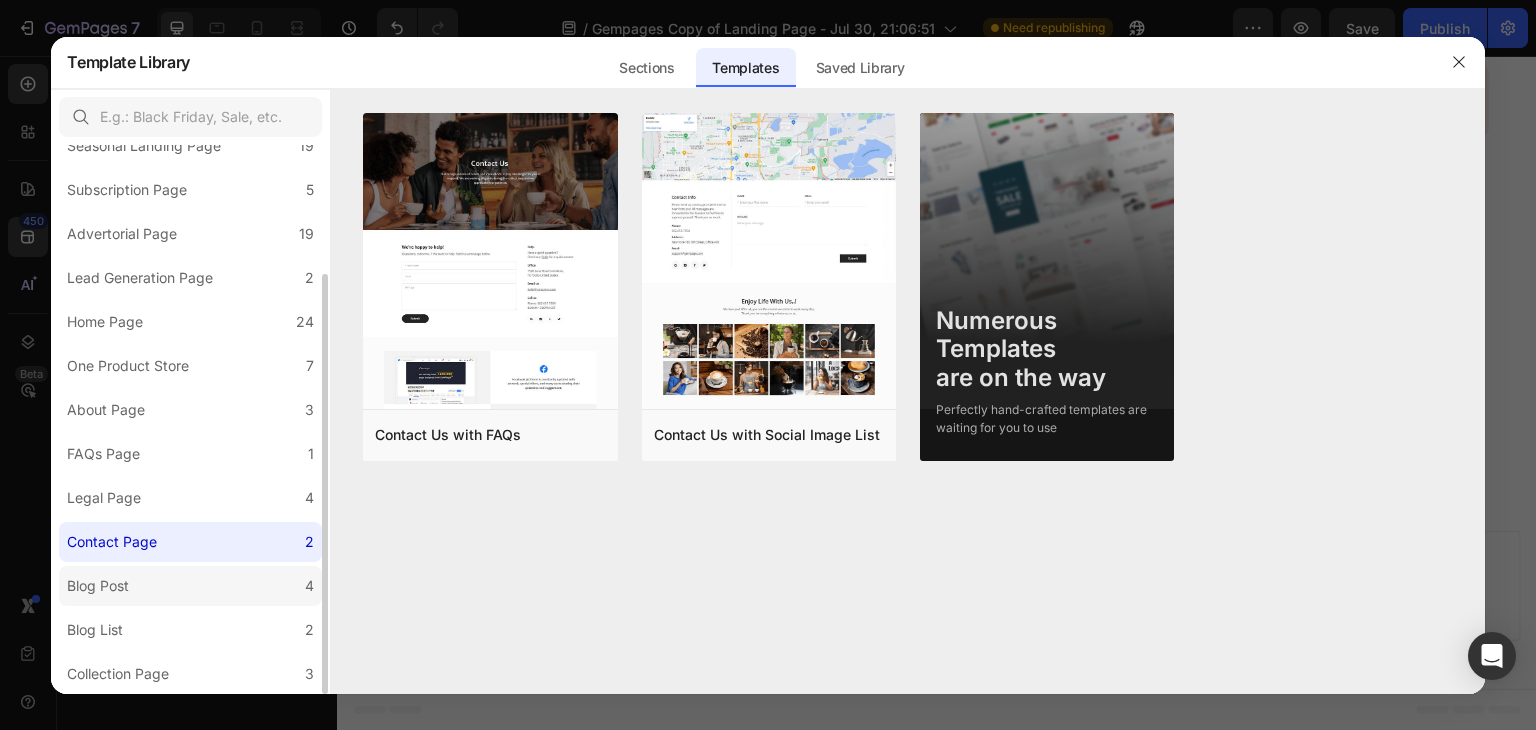 click on "Blog Post 4" 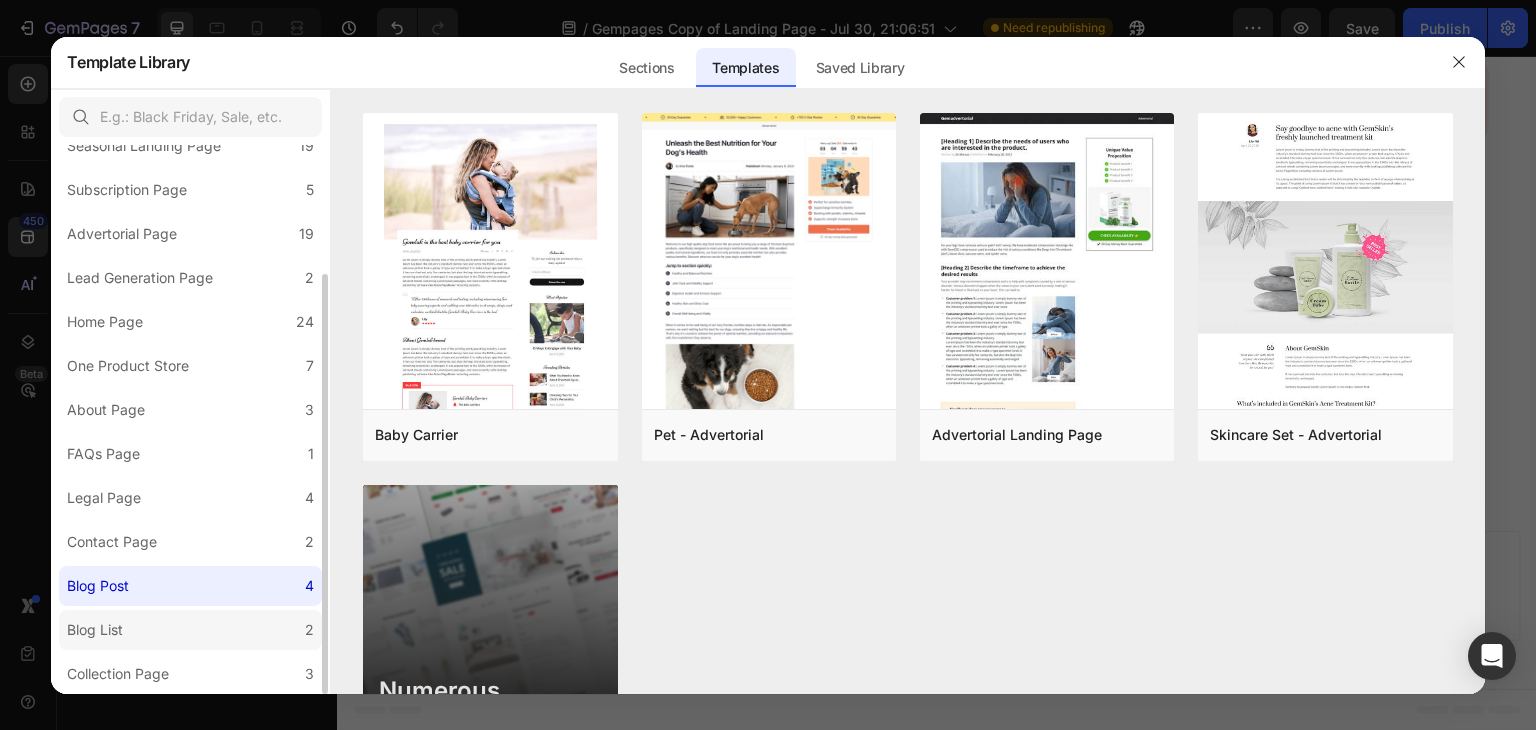 click on "Blog List 2" 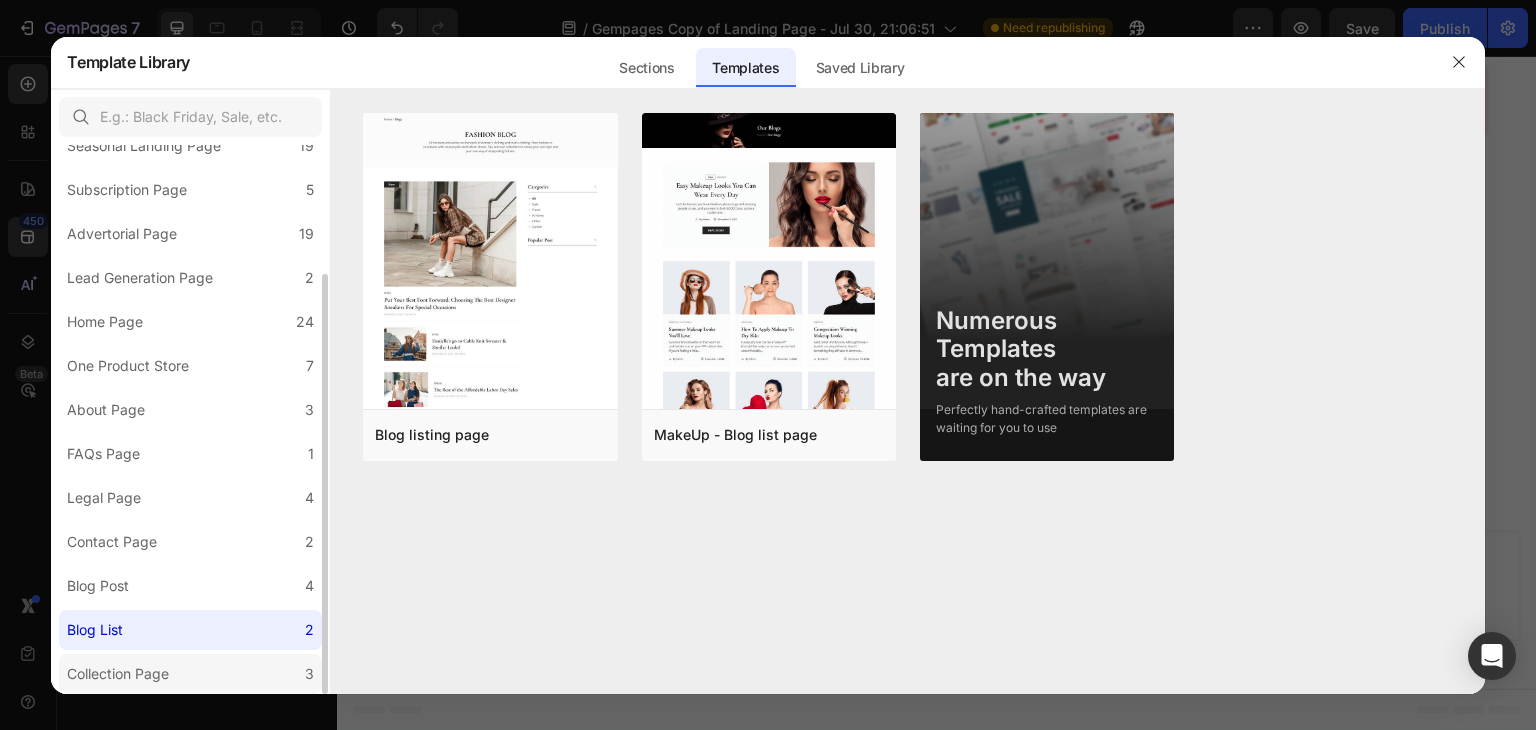 click on "Collection Page" at bounding box center (118, 674) 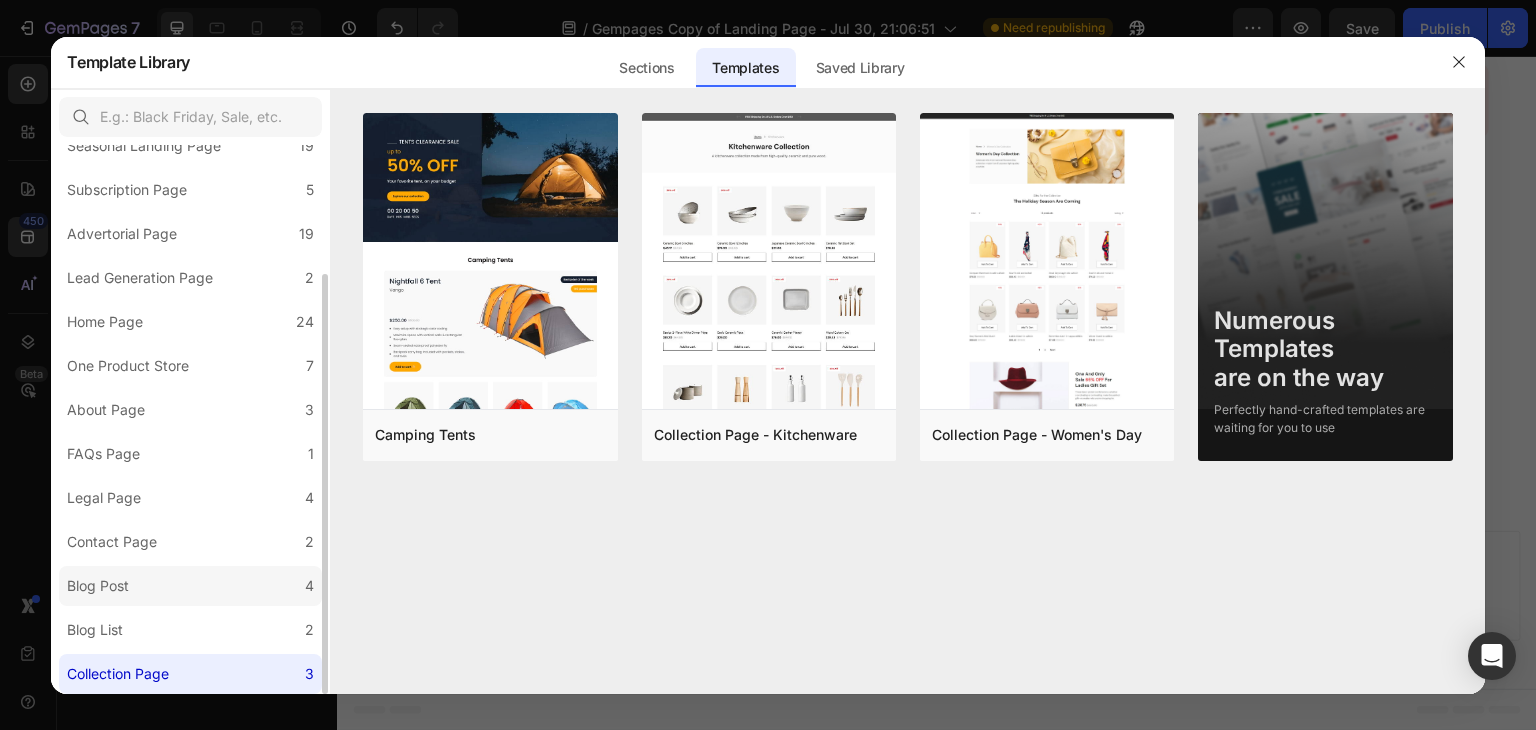 scroll, scrollTop: 0, scrollLeft: 0, axis: both 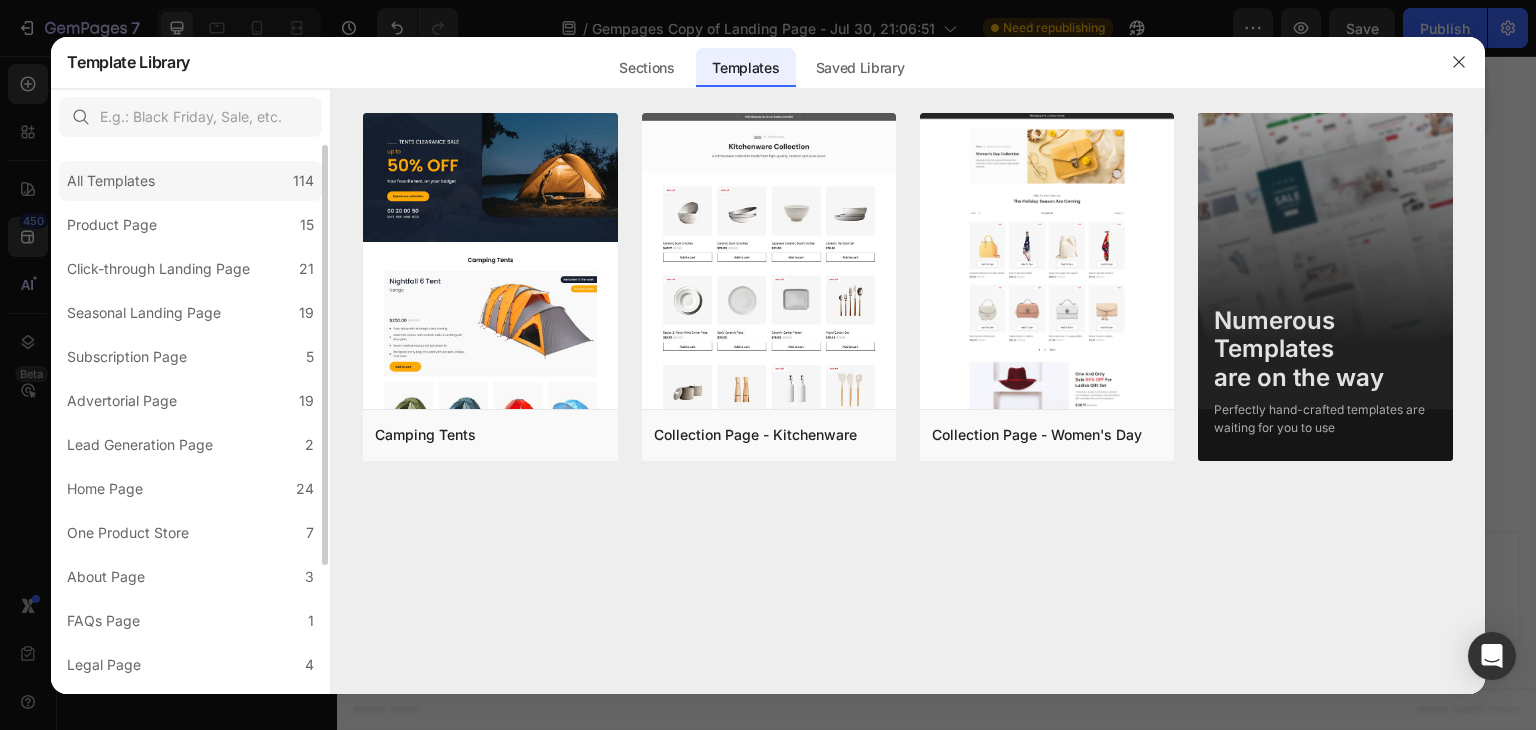 click on "All Templates 114" 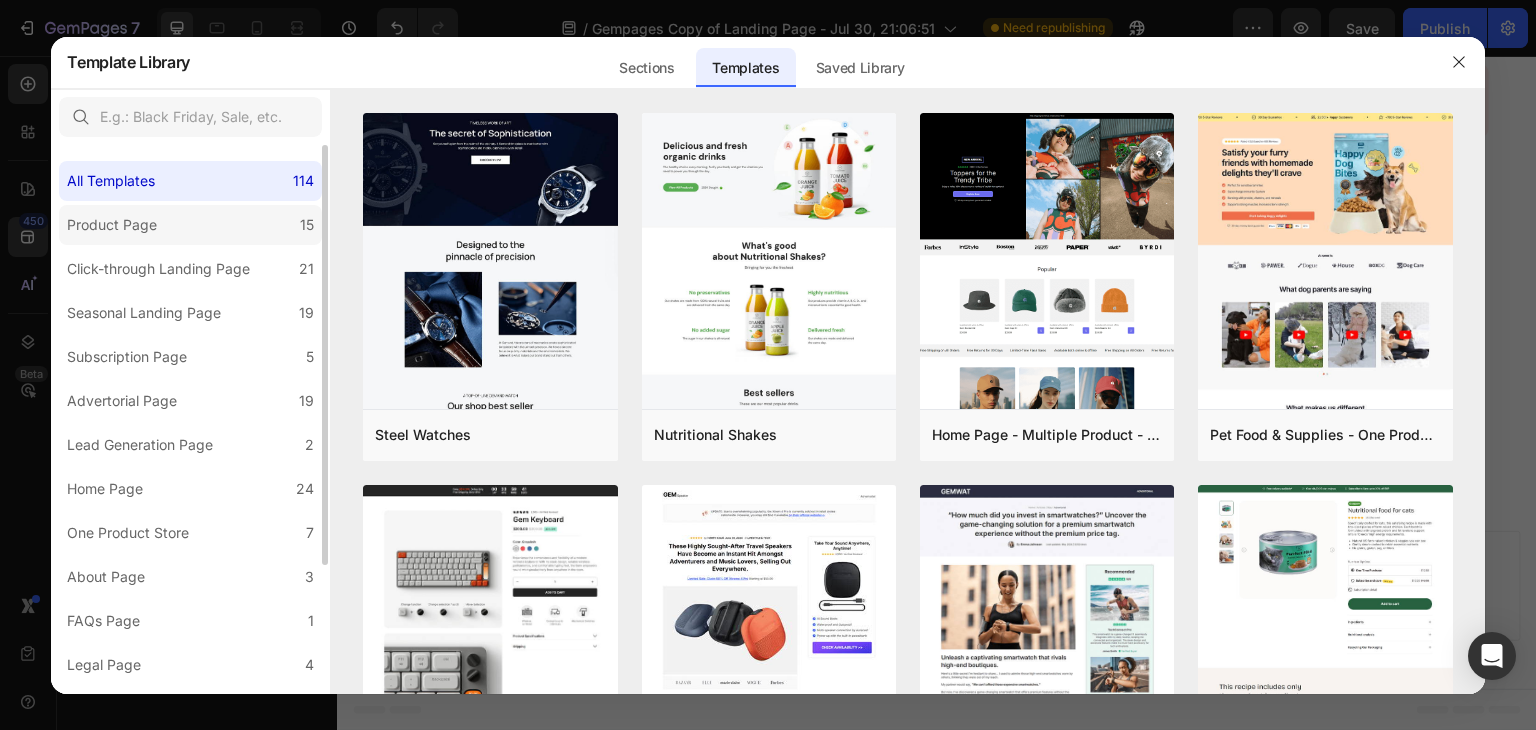click on "Product Page 15" 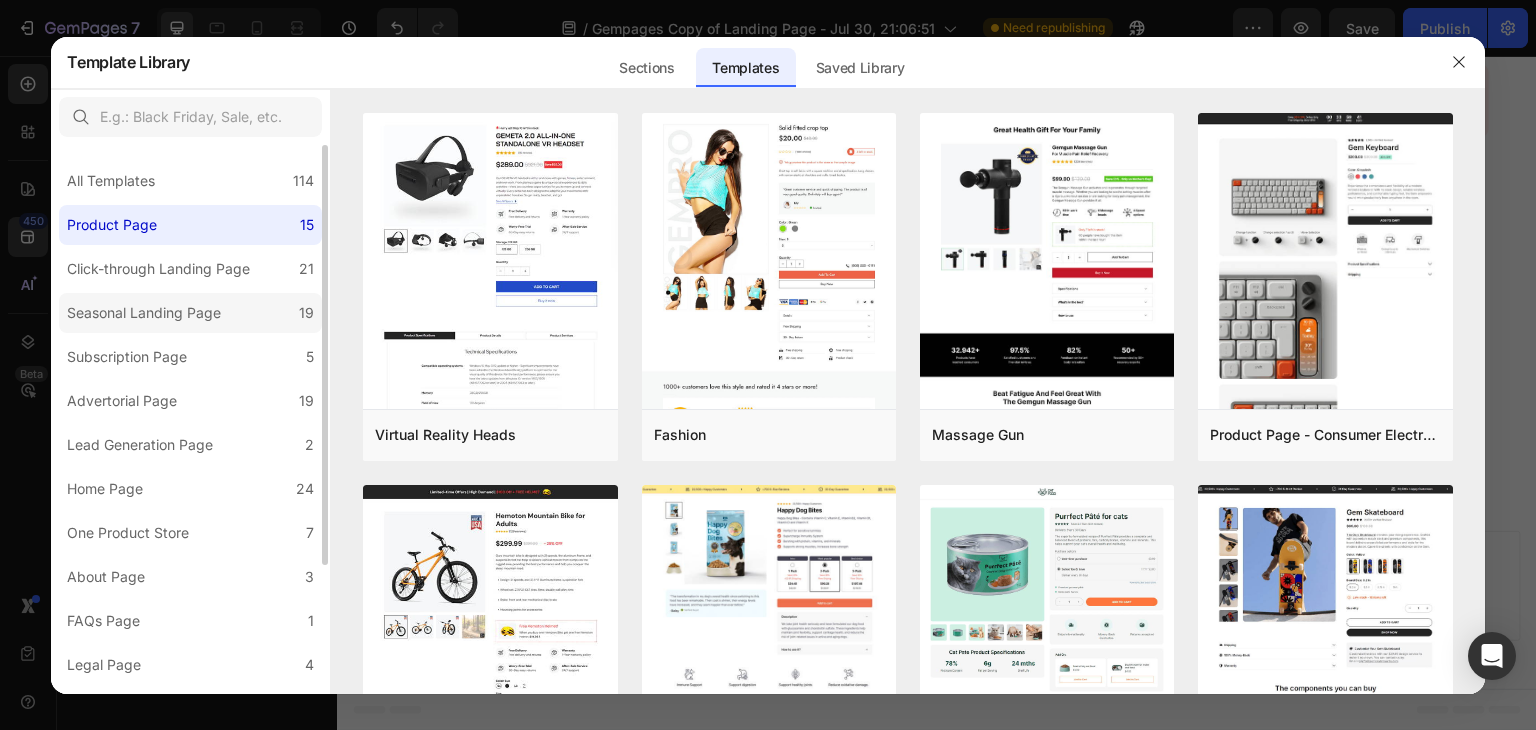 click on "Seasonal Landing Page" at bounding box center [144, 313] 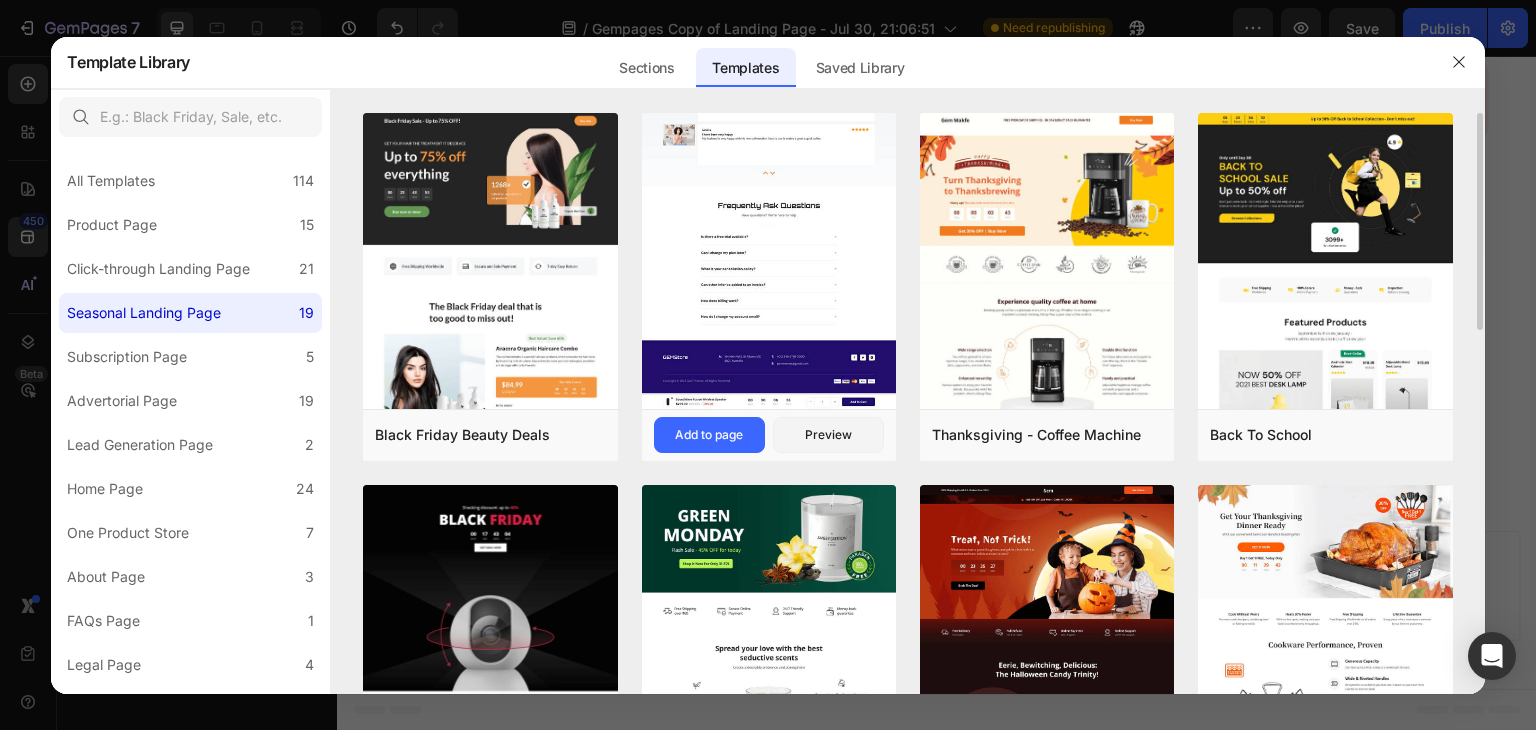 scroll, scrollTop: 100, scrollLeft: 0, axis: vertical 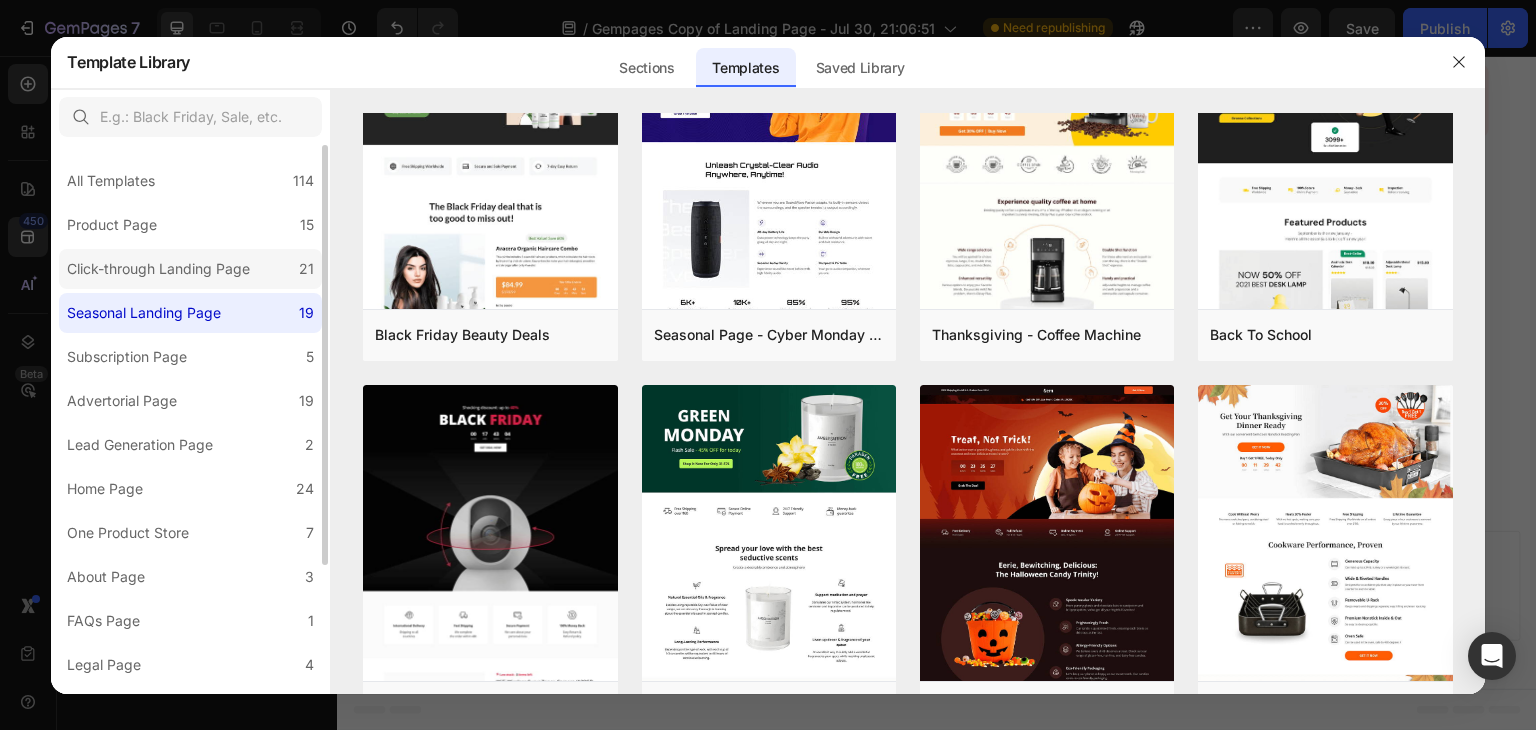 click on "Click-through Landing Page" at bounding box center (158, 269) 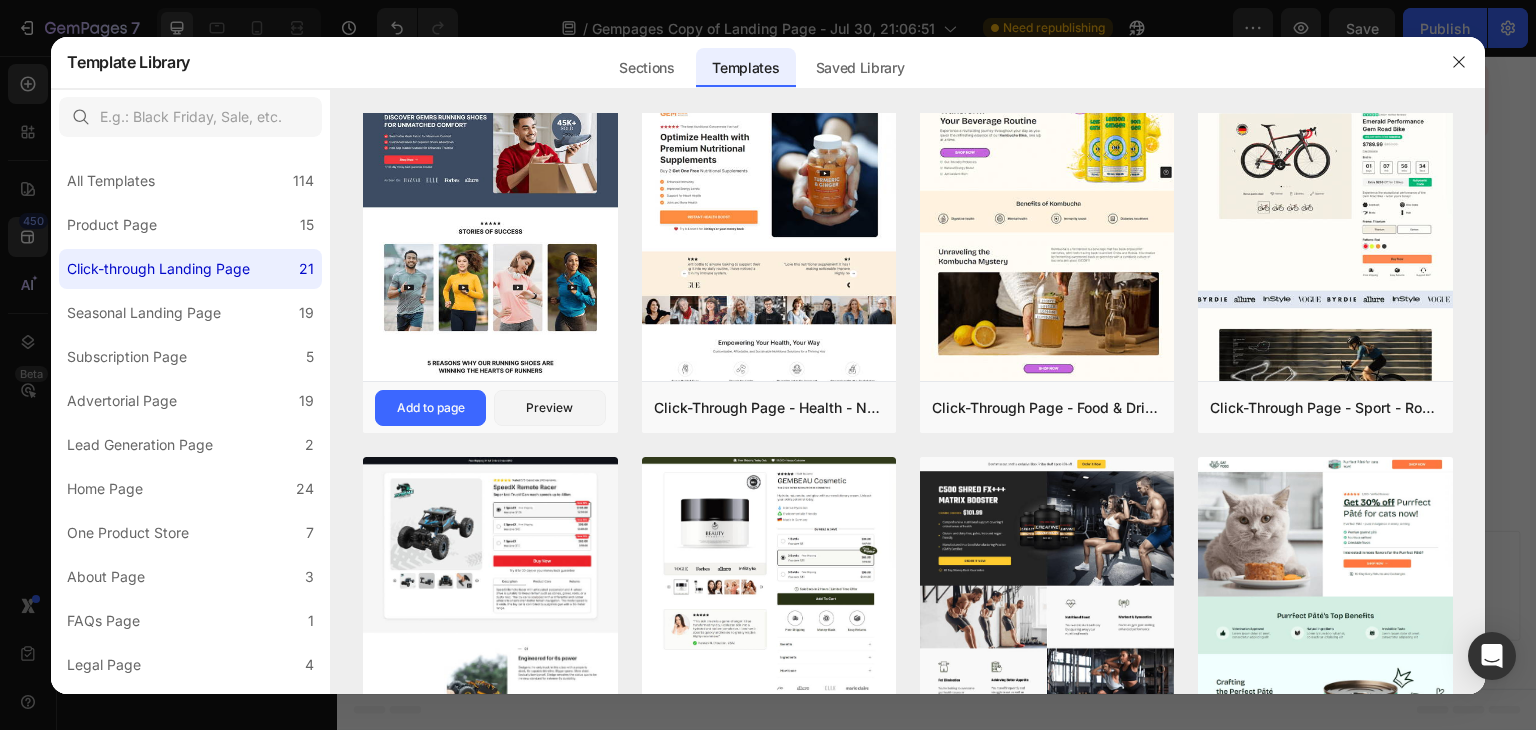 scroll, scrollTop: 800, scrollLeft: 0, axis: vertical 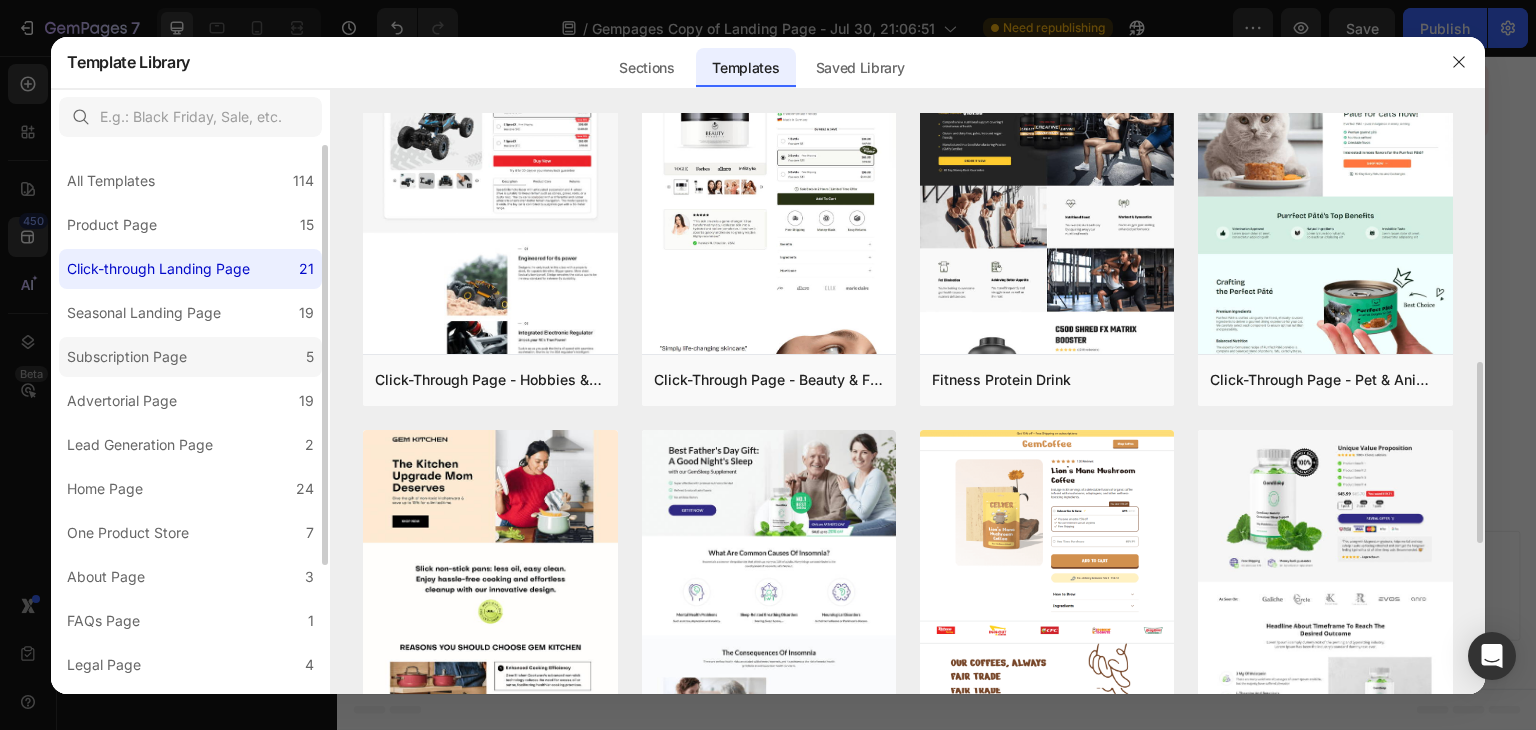 click on "Subscription Page 5" 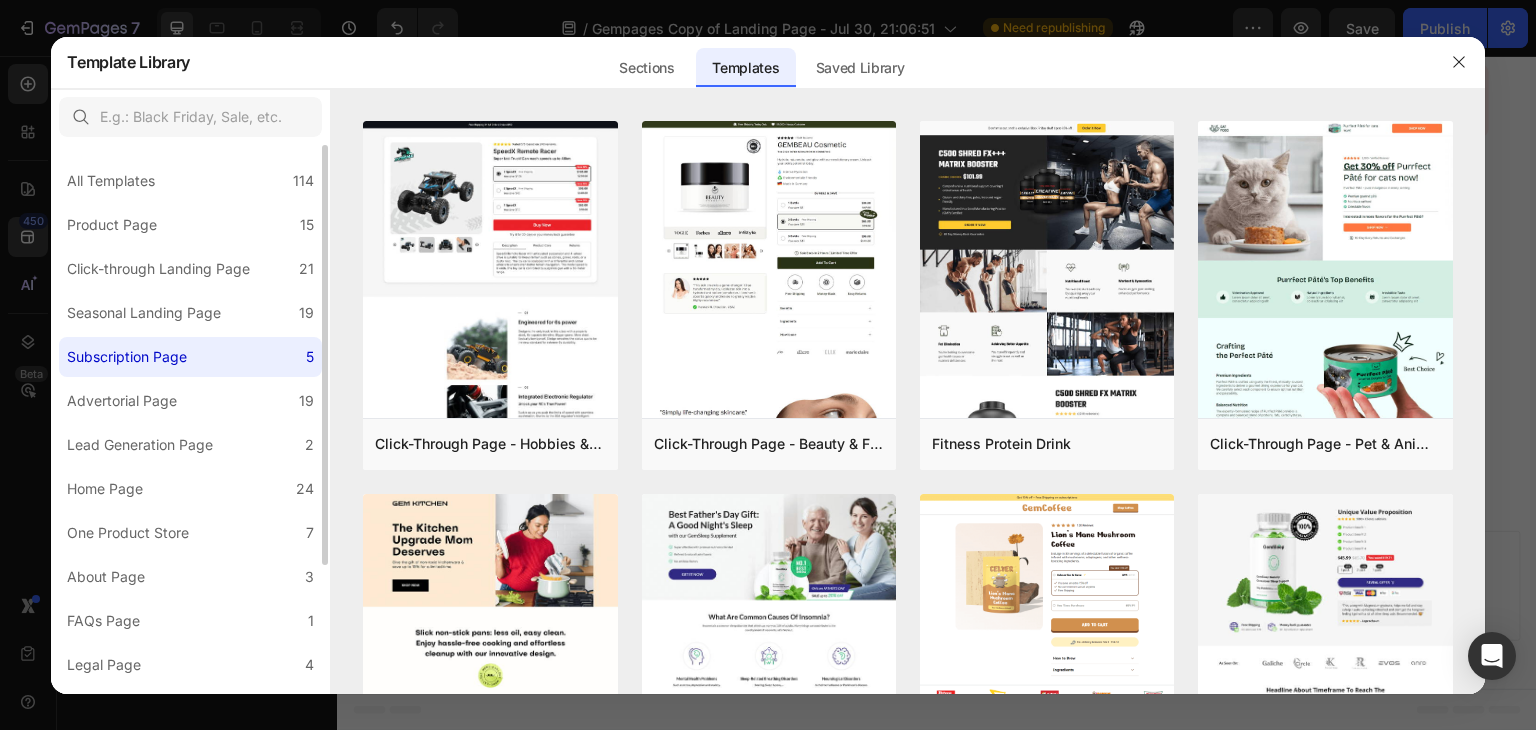 scroll, scrollTop: 0, scrollLeft: 0, axis: both 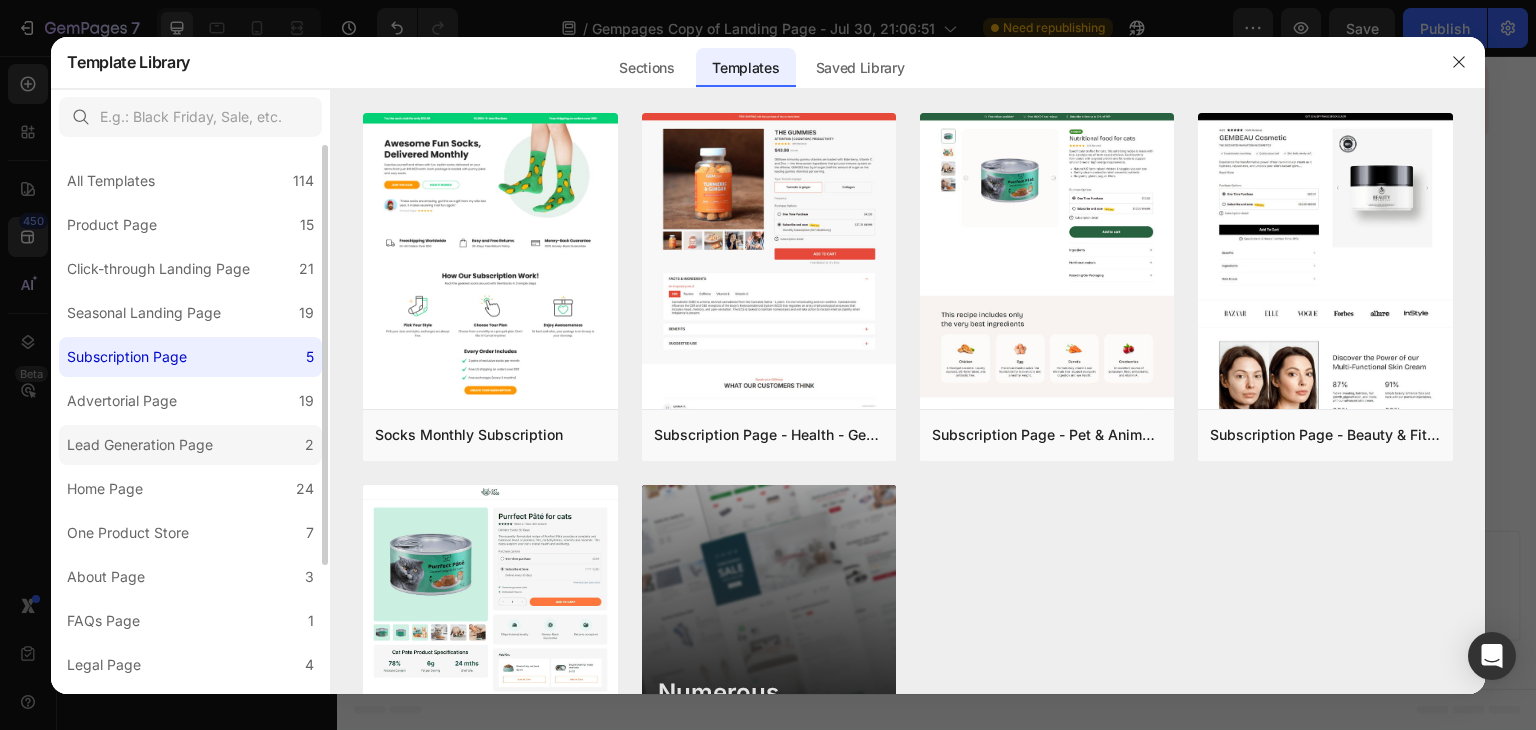 click on "Lead Generation Page" at bounding box center [140, 445] 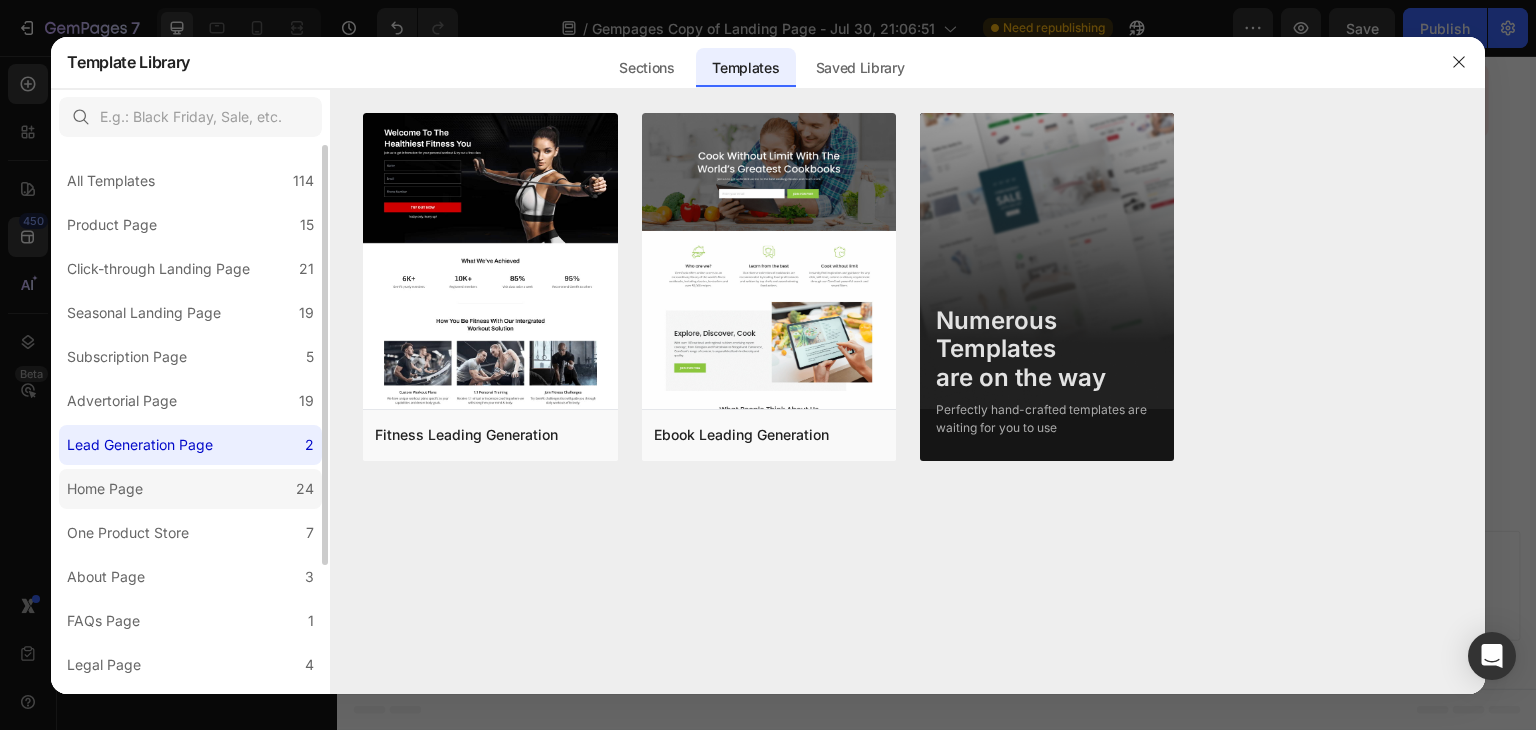 click on "Home Page 24" 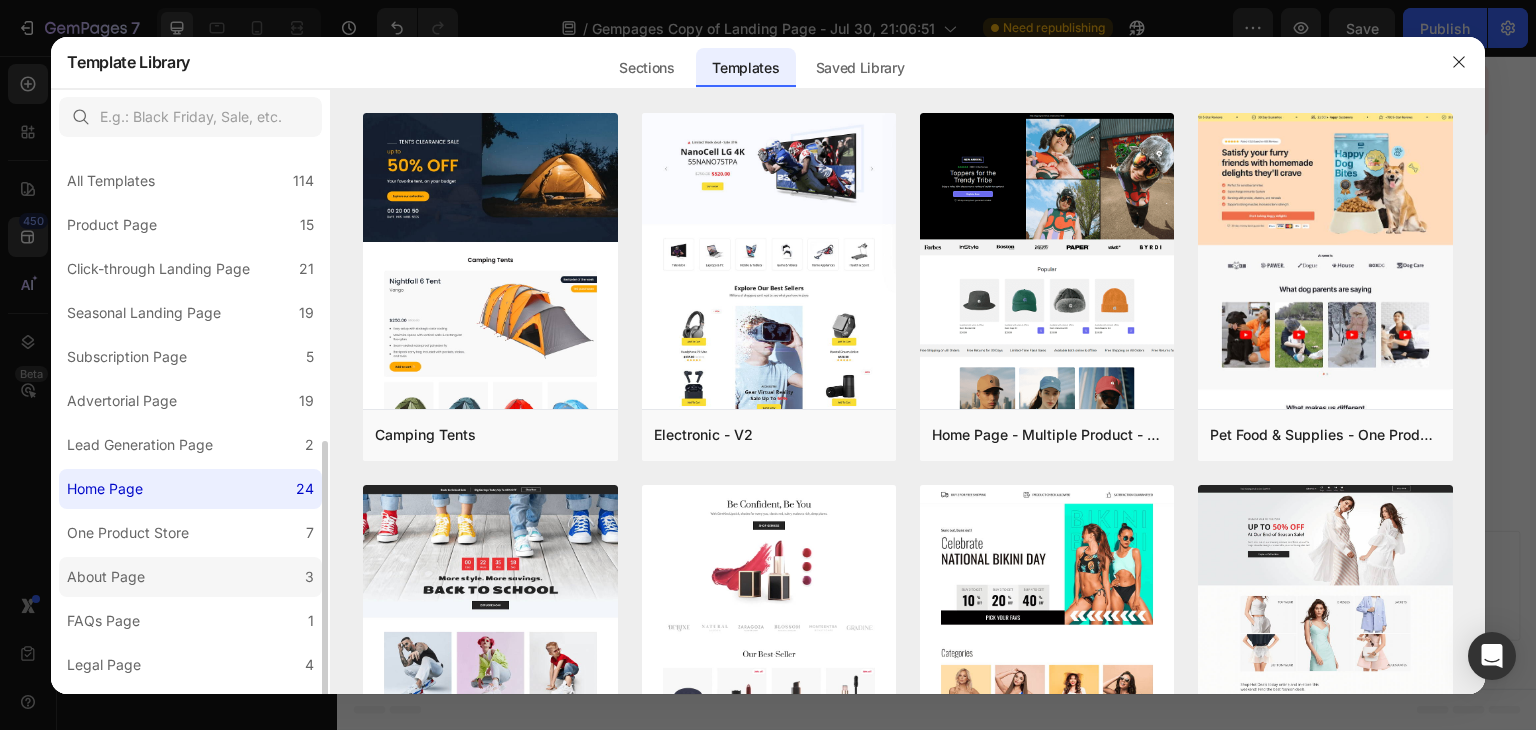 scroll, scrollTop: 167, scrollLeft: 0, axis: vertical 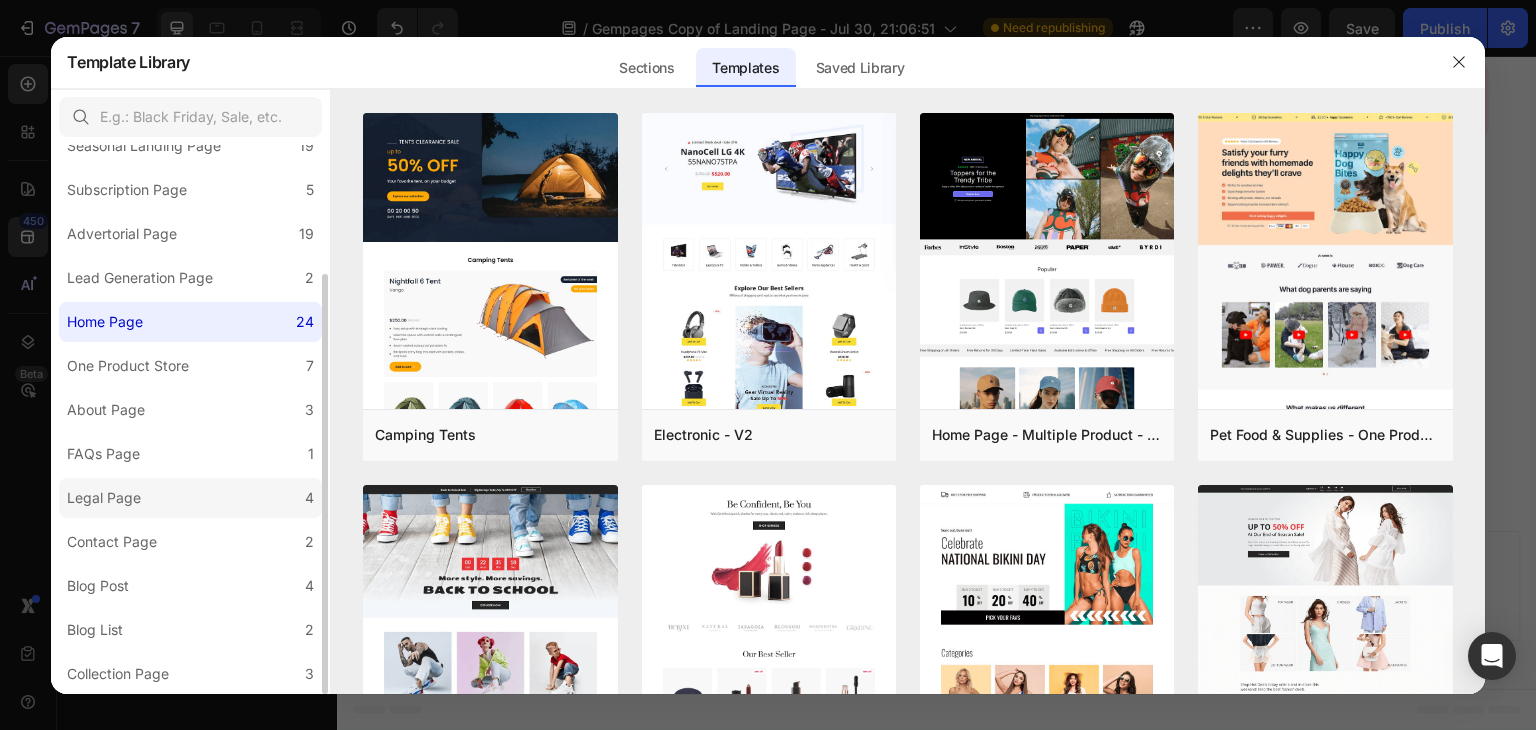 click on "Legal Page" at bounding box center [104, 498] 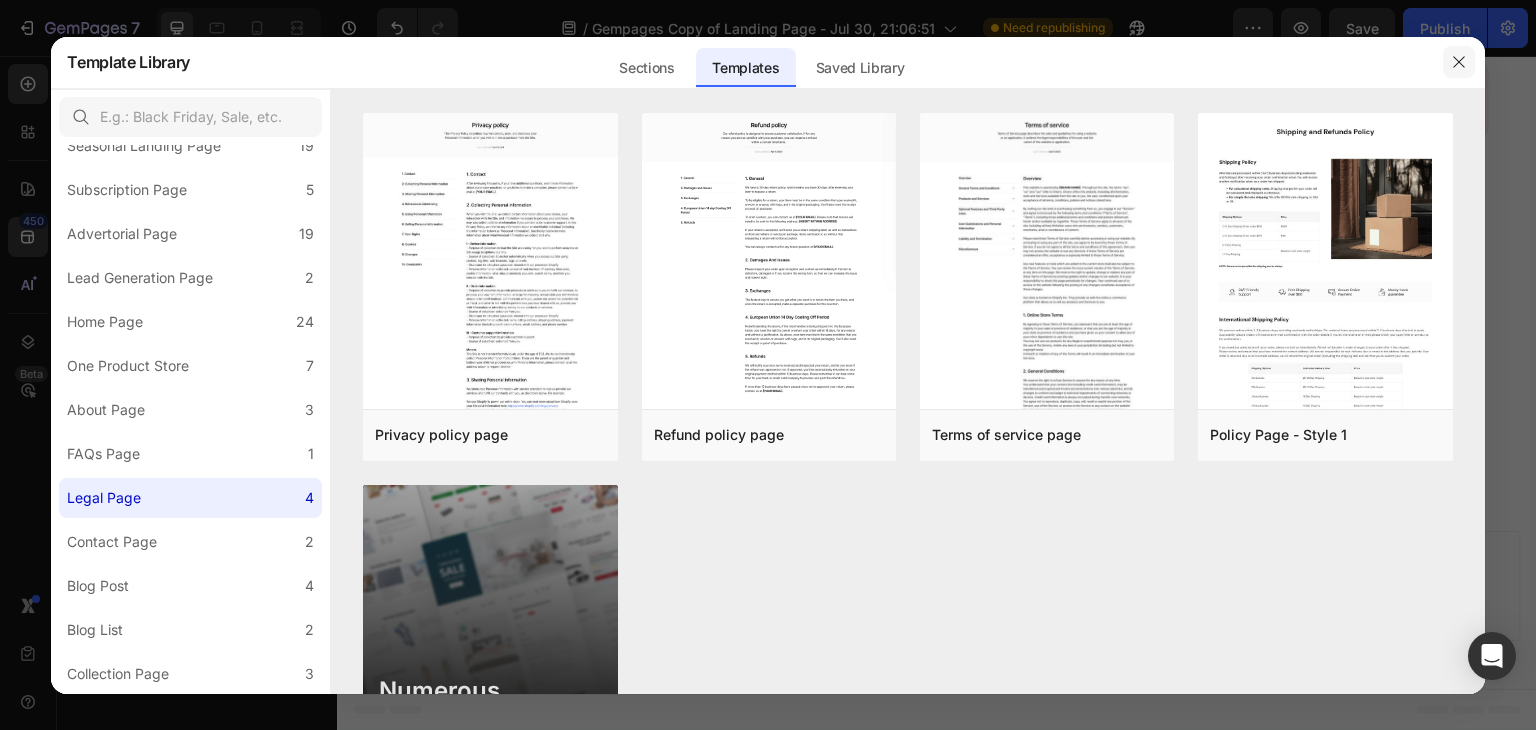 click 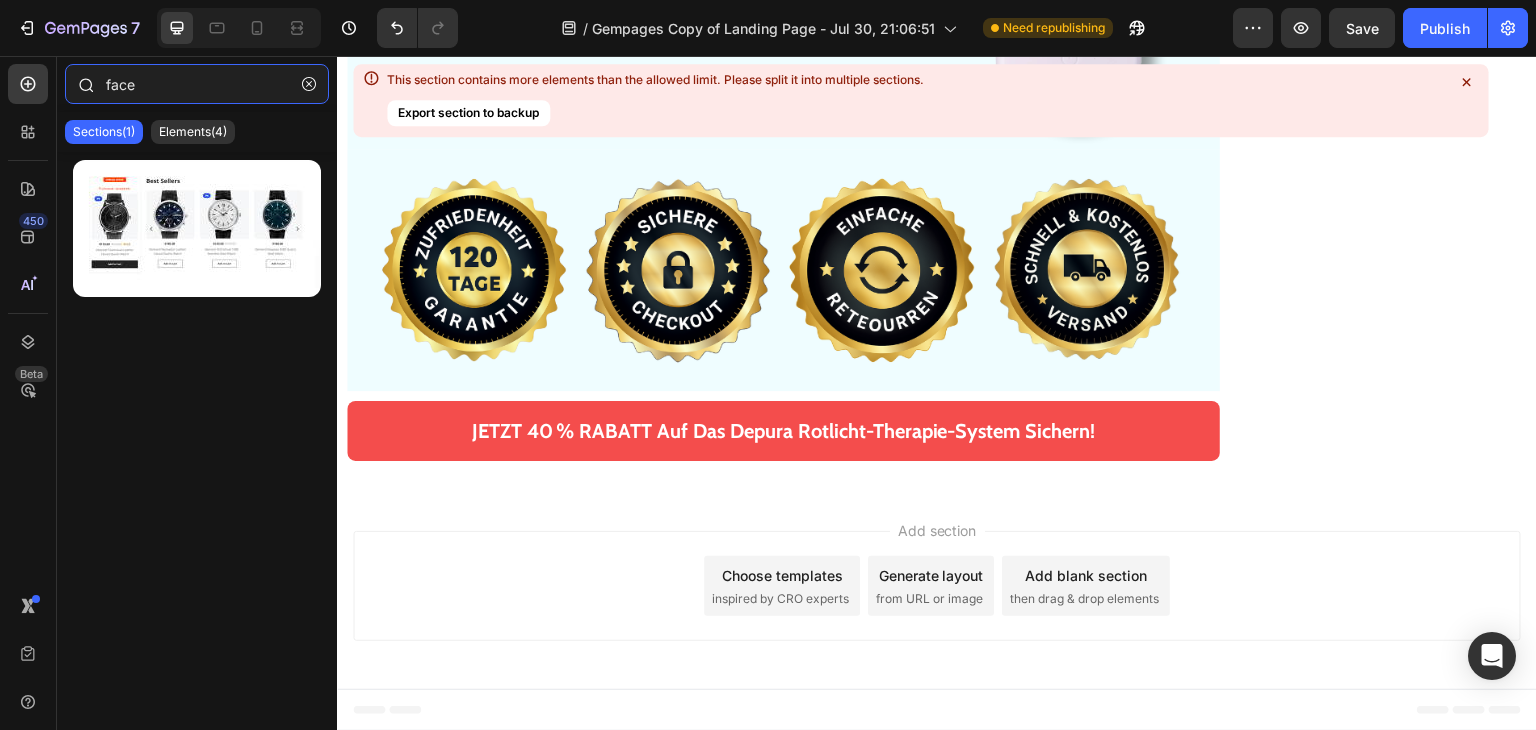click on "face" at bounding box center [197, 84] 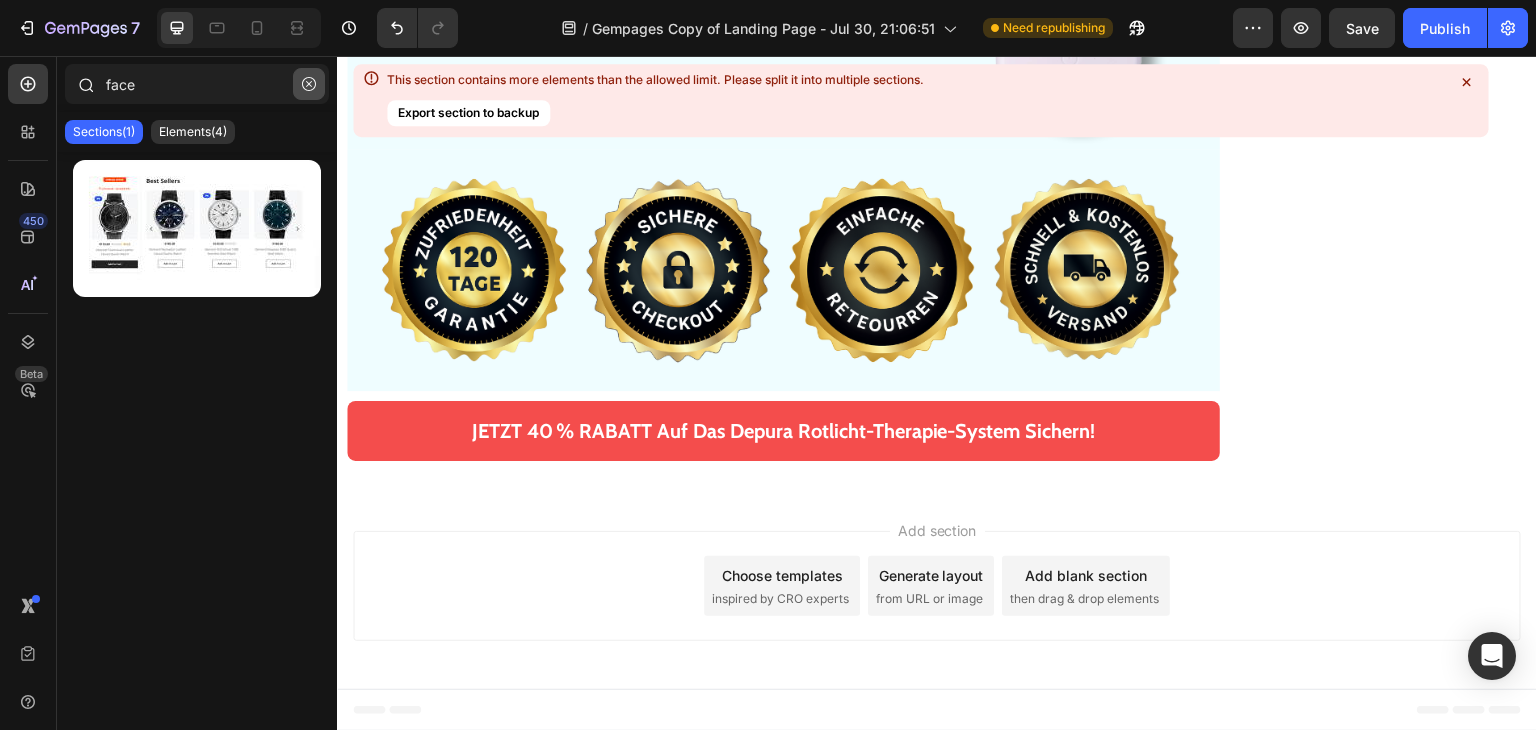 click 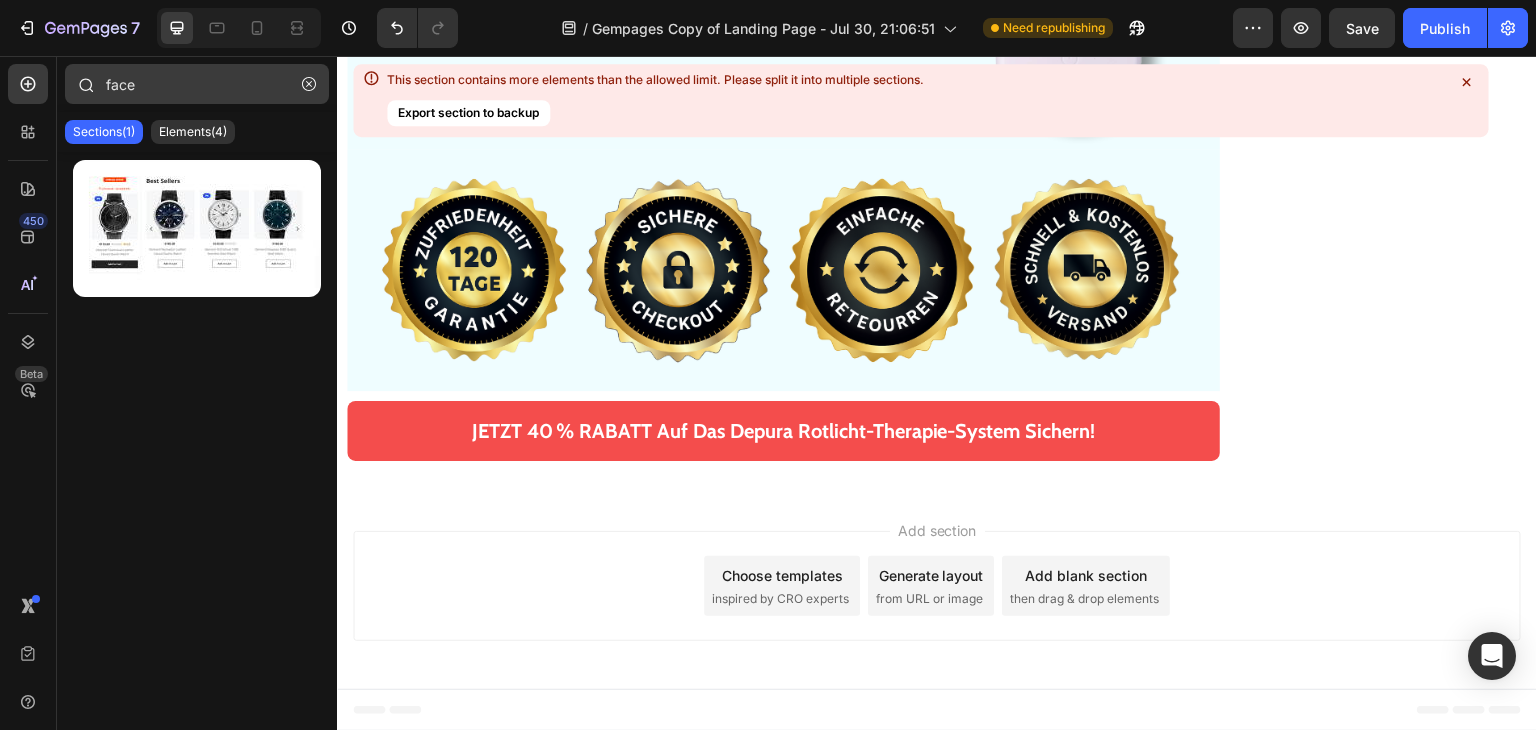 type 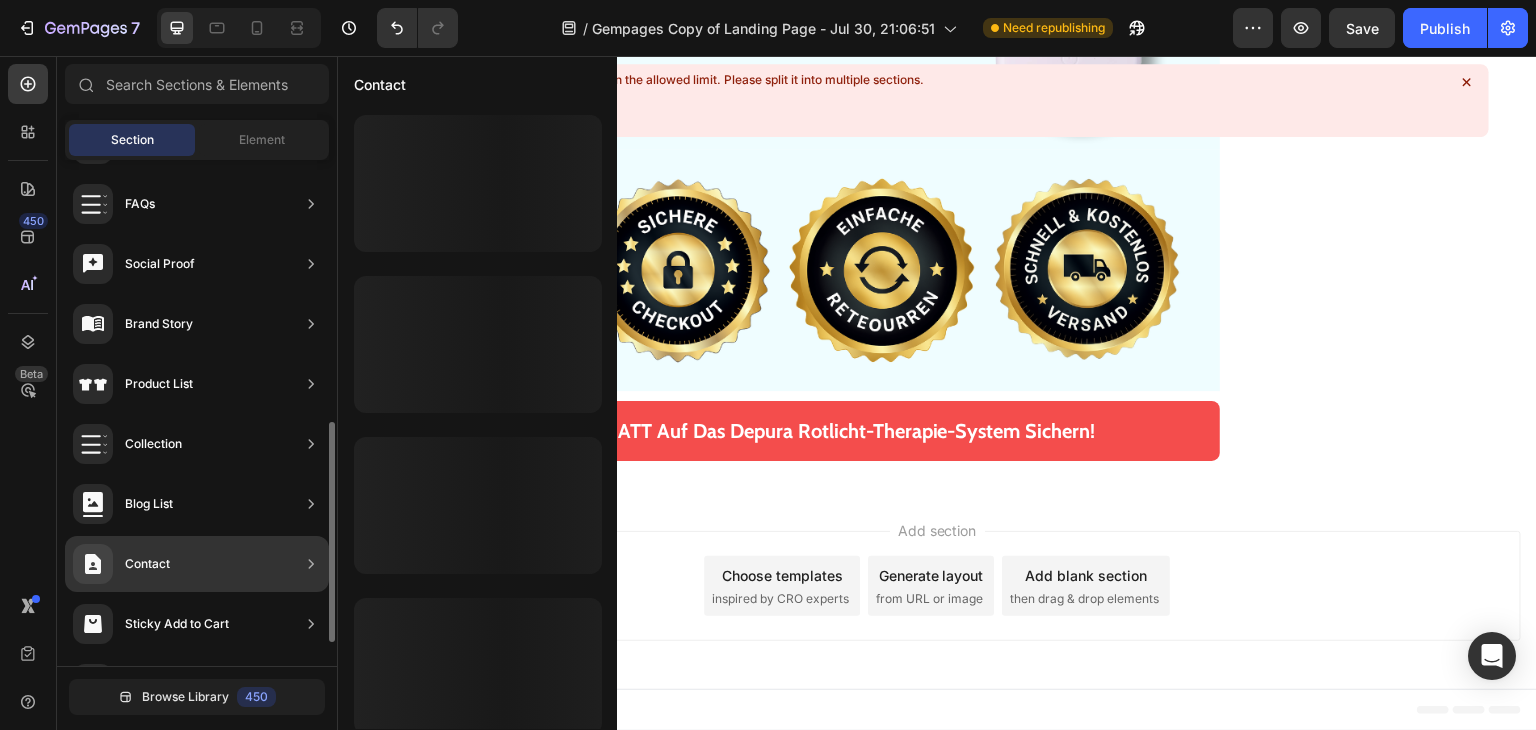 scroll, scrollTop: 654, scrollLeft: 0, axis: vertical 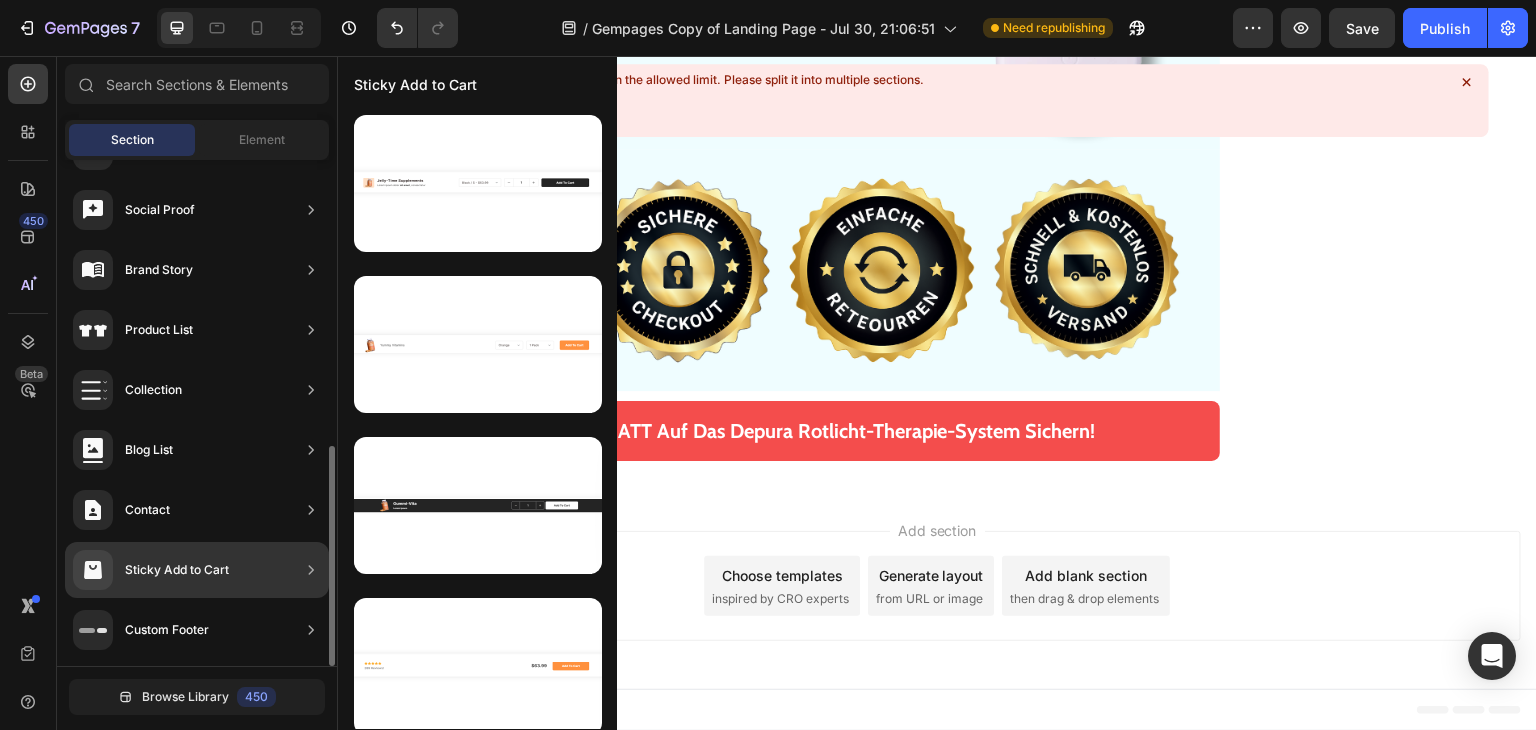 drag, startPoint x: 204, startPoint y: 572, endPoint x: 155, endPoint y: 593, distance: 53.310413 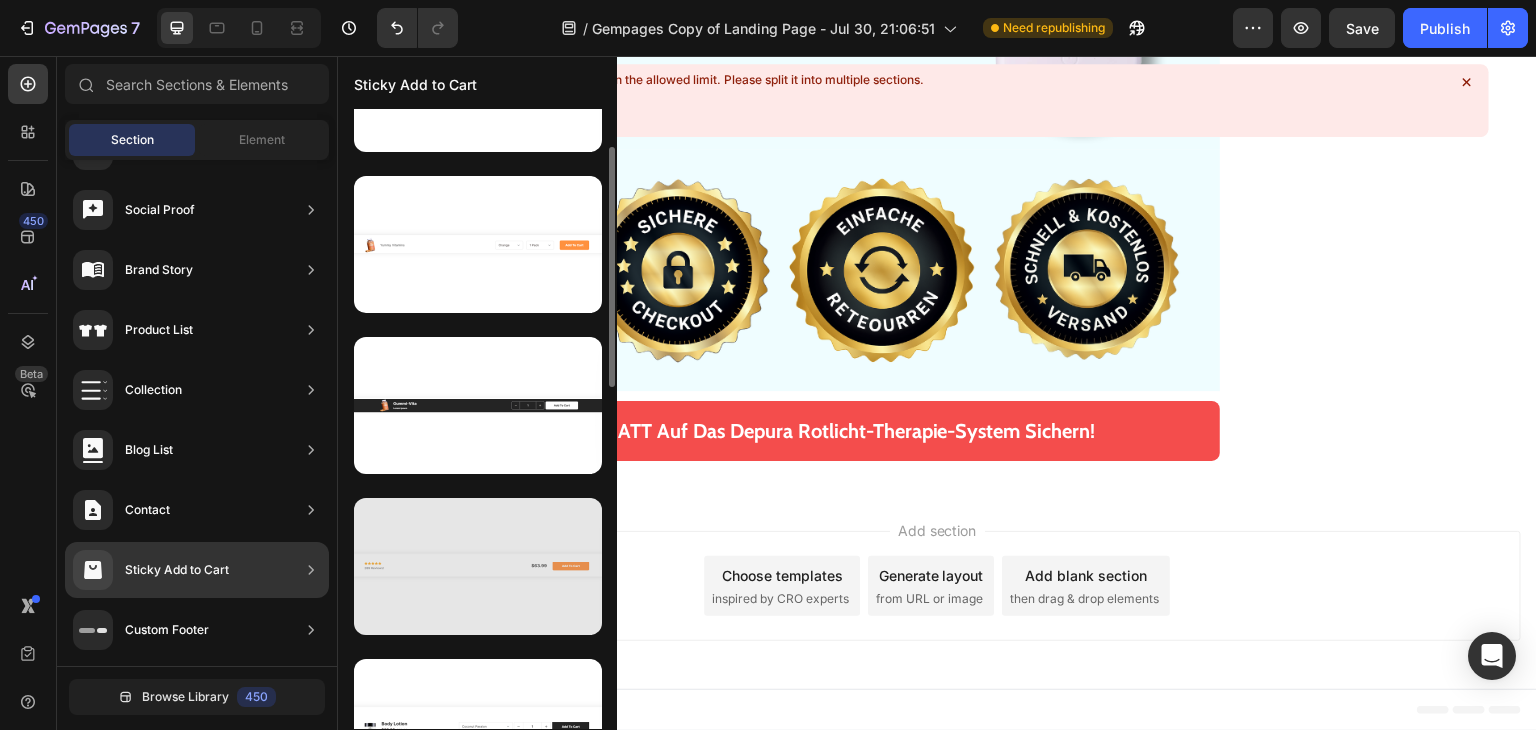 scroll, scrollTop: 200, scrollLeft: 0, axis: vertical 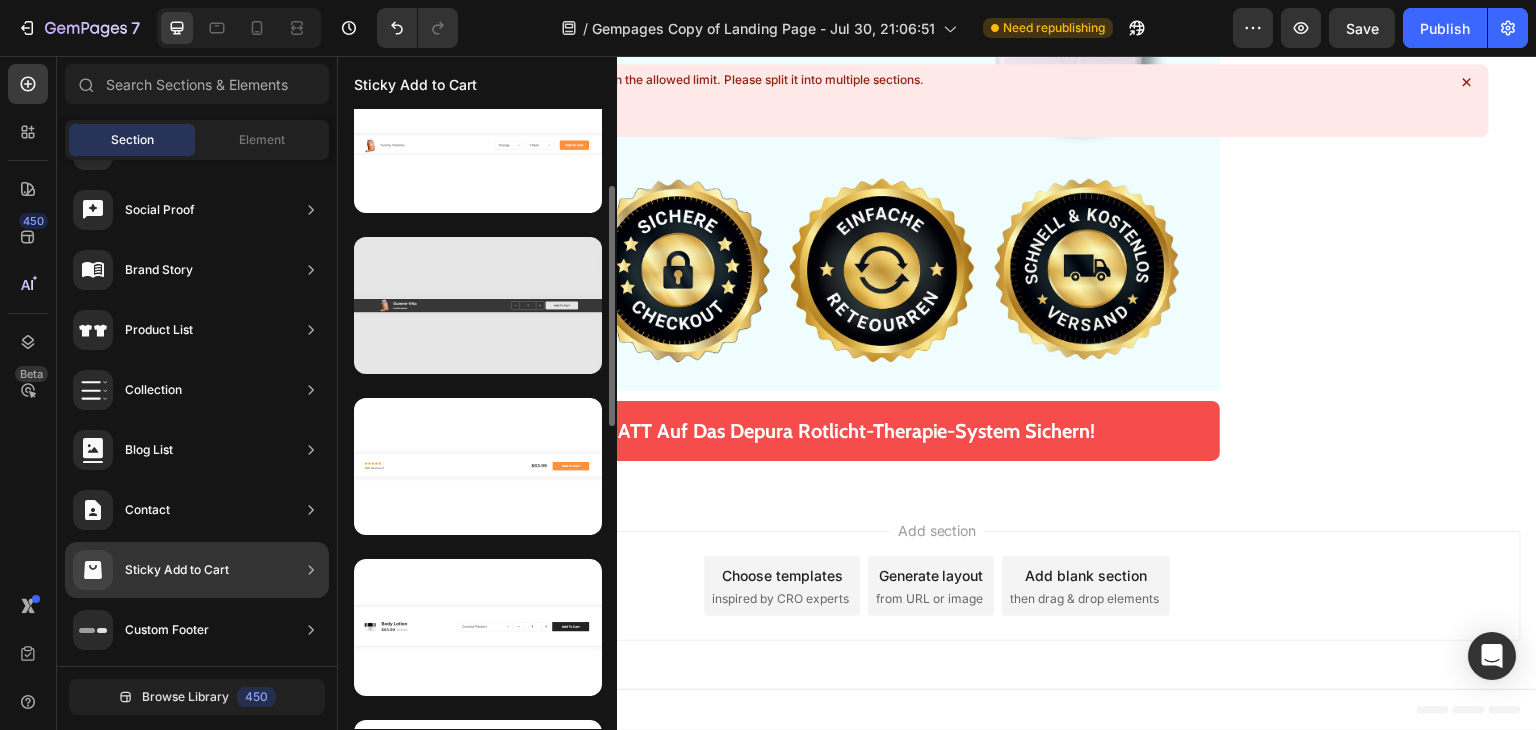 click at bounding box center (478, 305) 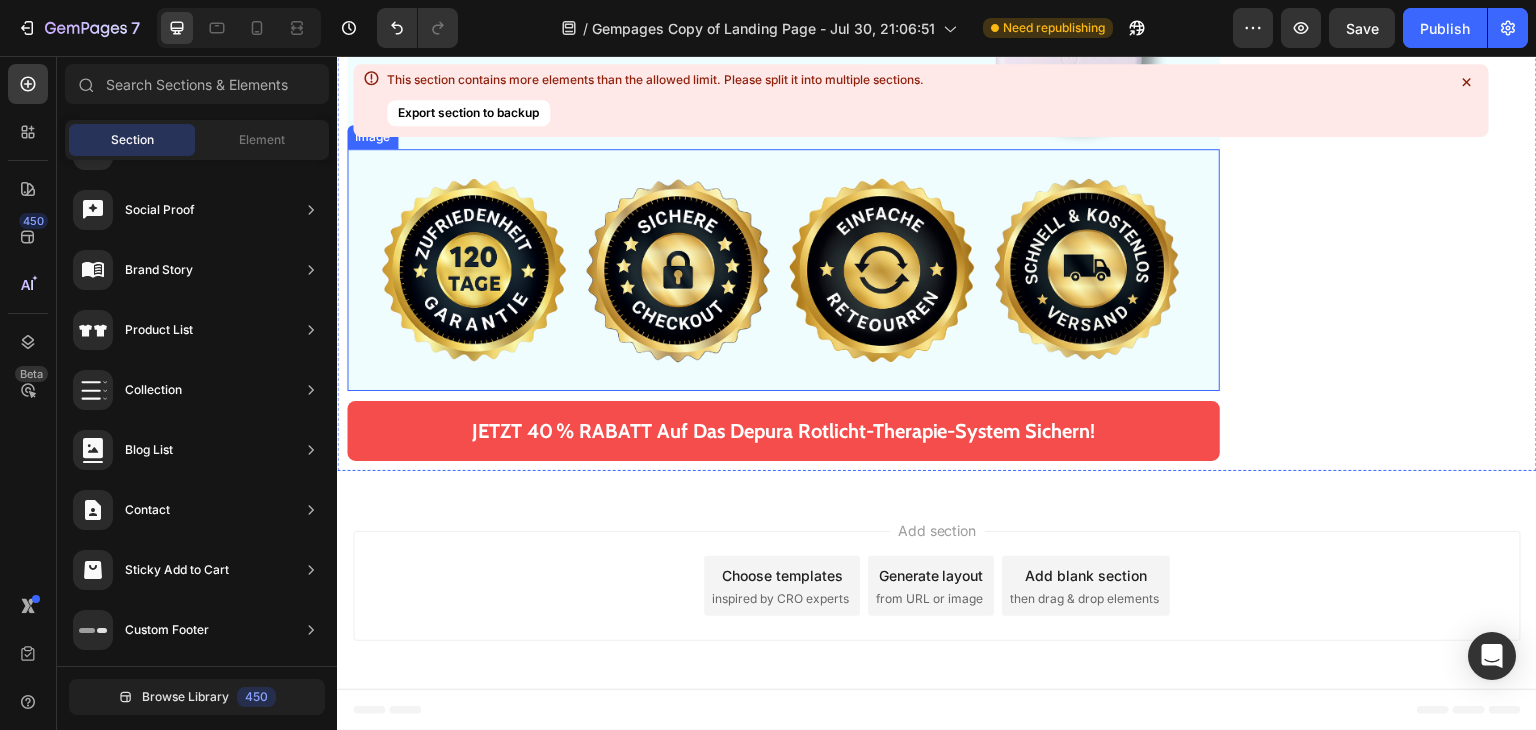 scroll, scrollTop: 19288, scrollLeft: 0, axis: vertical 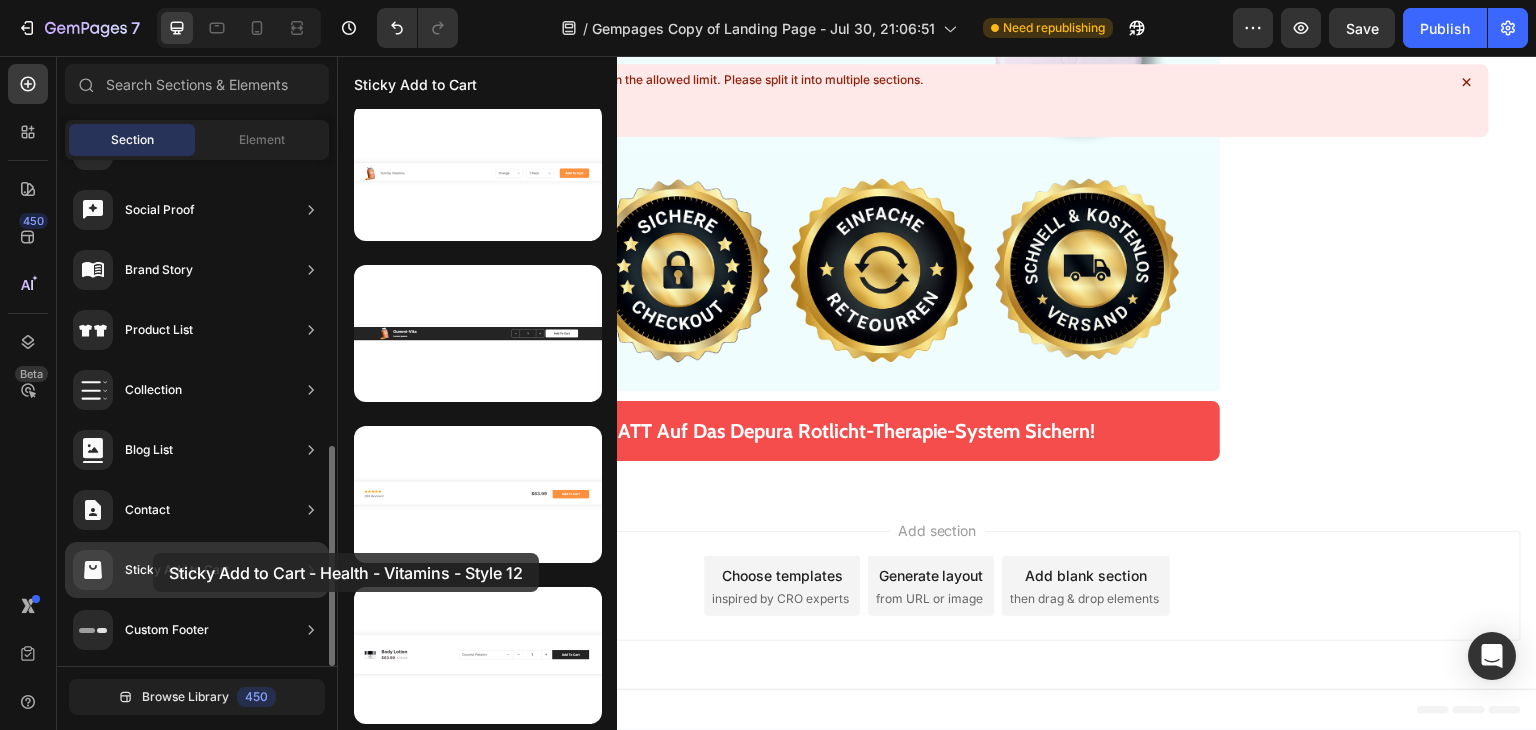 drag, startPoint x: 409, startPoint y: 496, endPoint x: 153, endPoint y: 553, distance: 262.26895 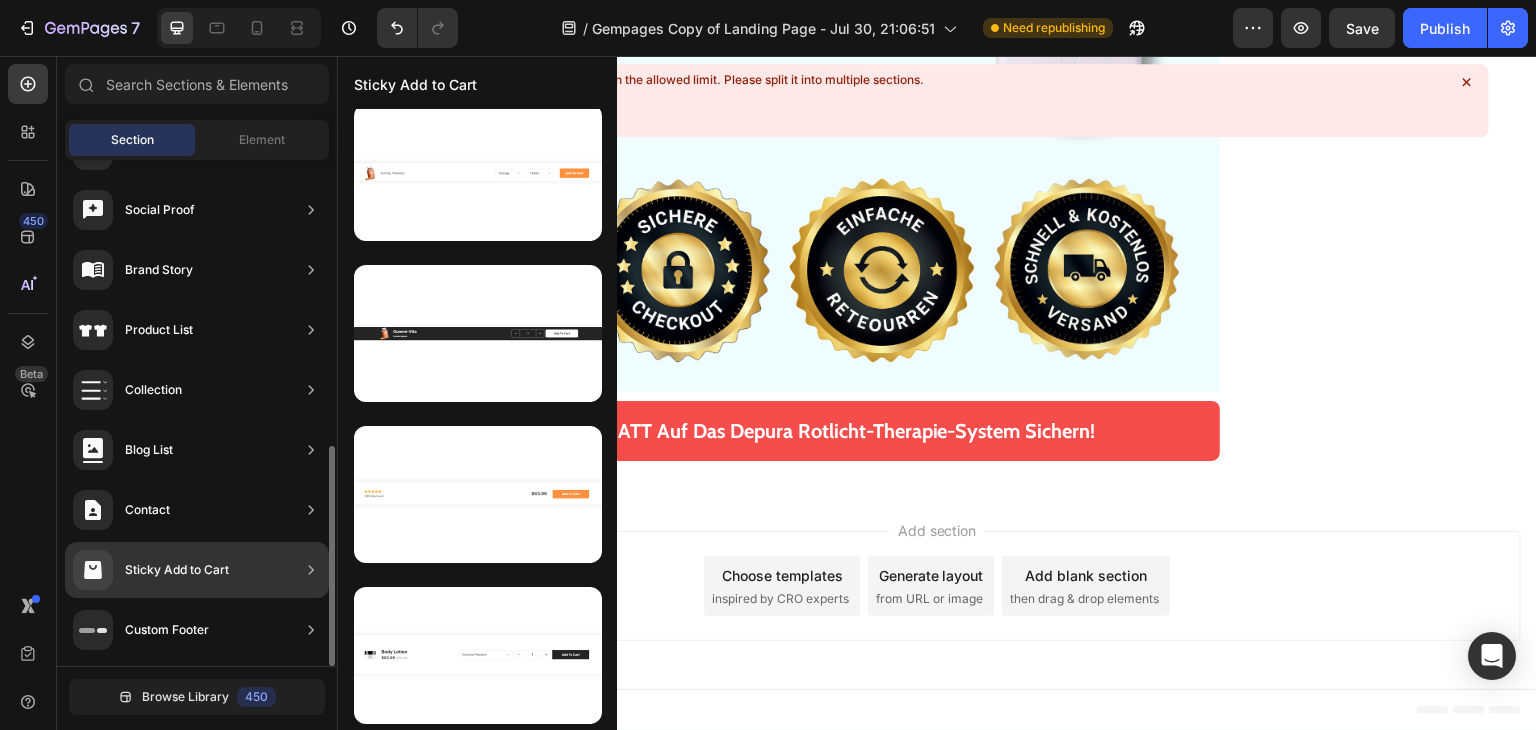 click on "Sticky Add to Cart" at bounding box center (151, 570) 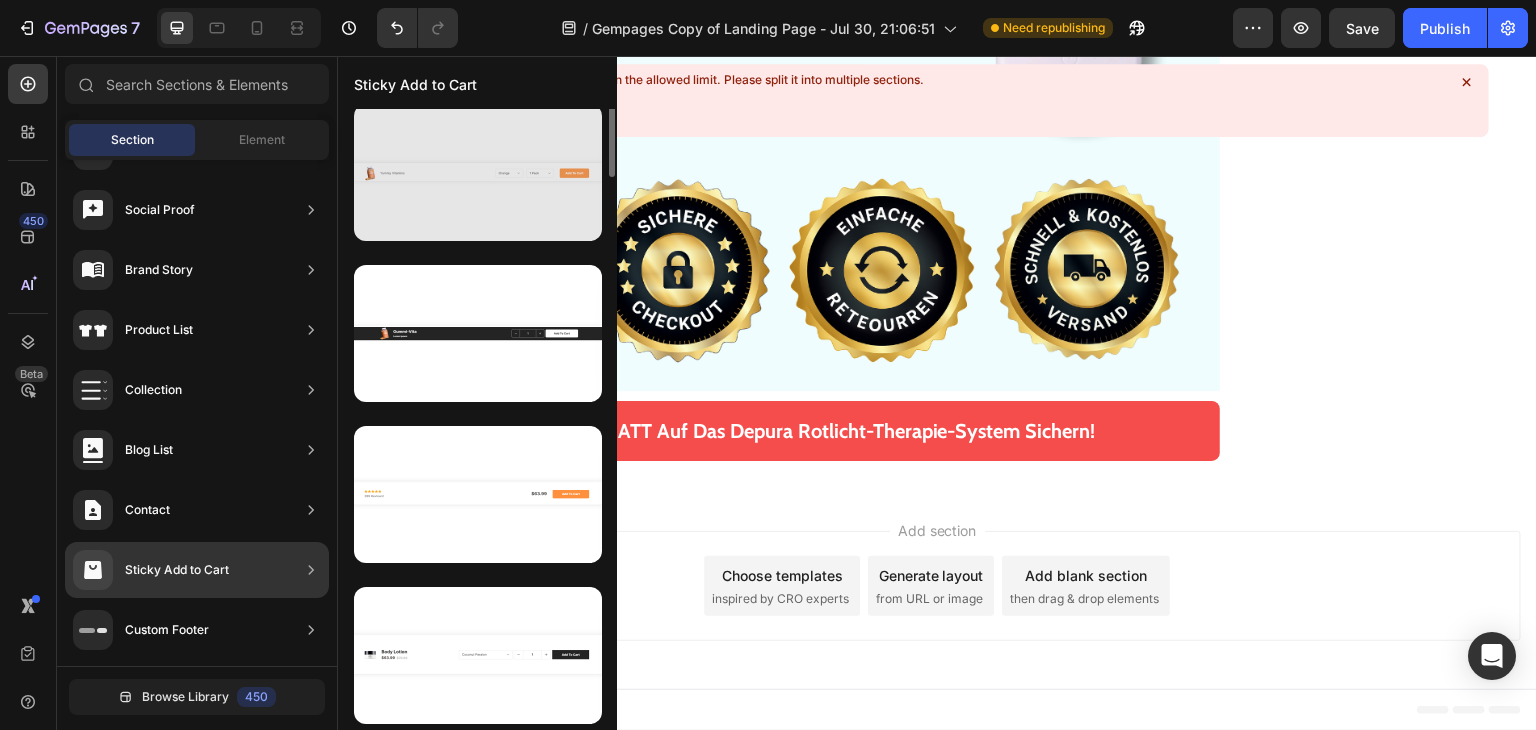 scroll, scrollTop: 0, scrollLeft: 0, axis: both 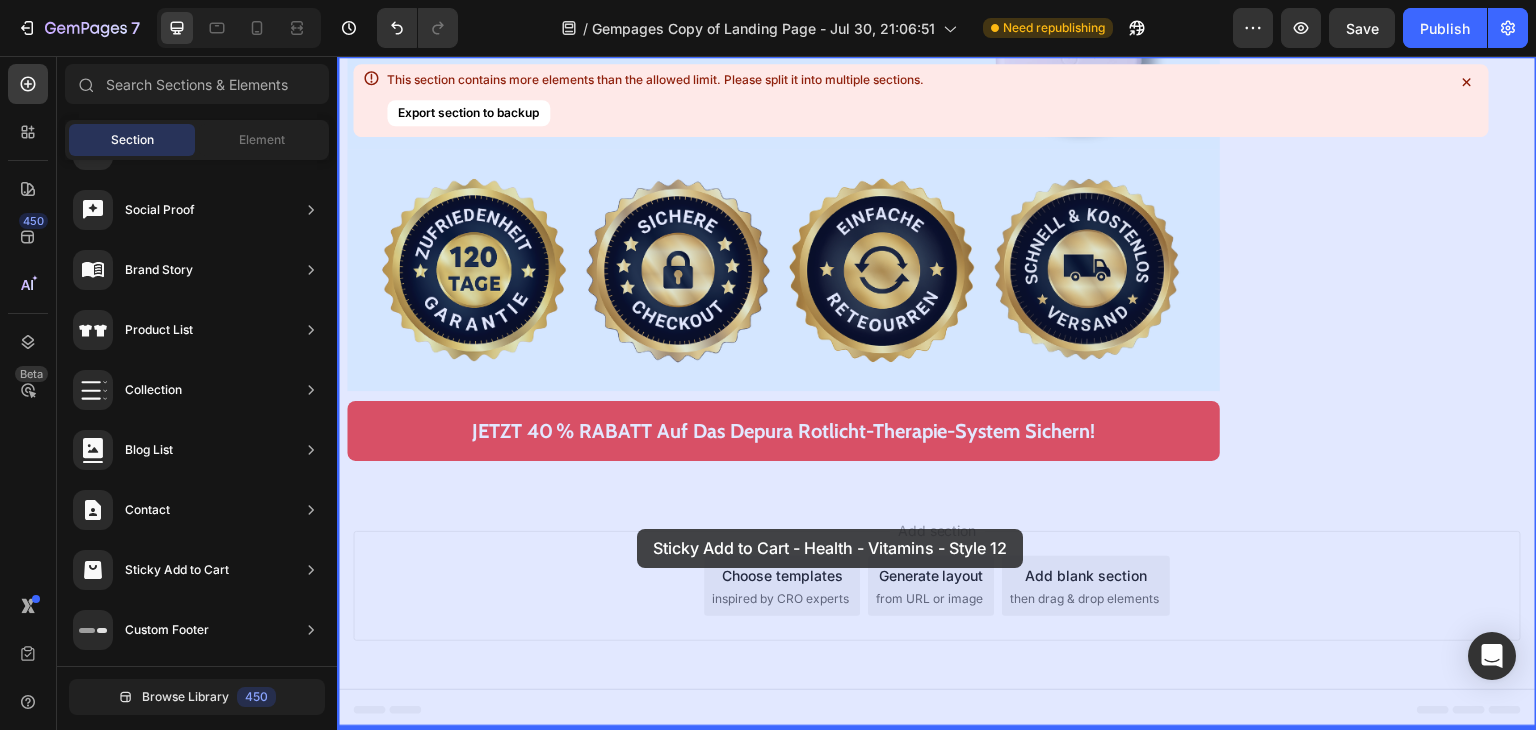 drag, startPoint x: 777, startPoint y: 715, endPoint x: 637, endPoint y: 529, distance: 232.80034 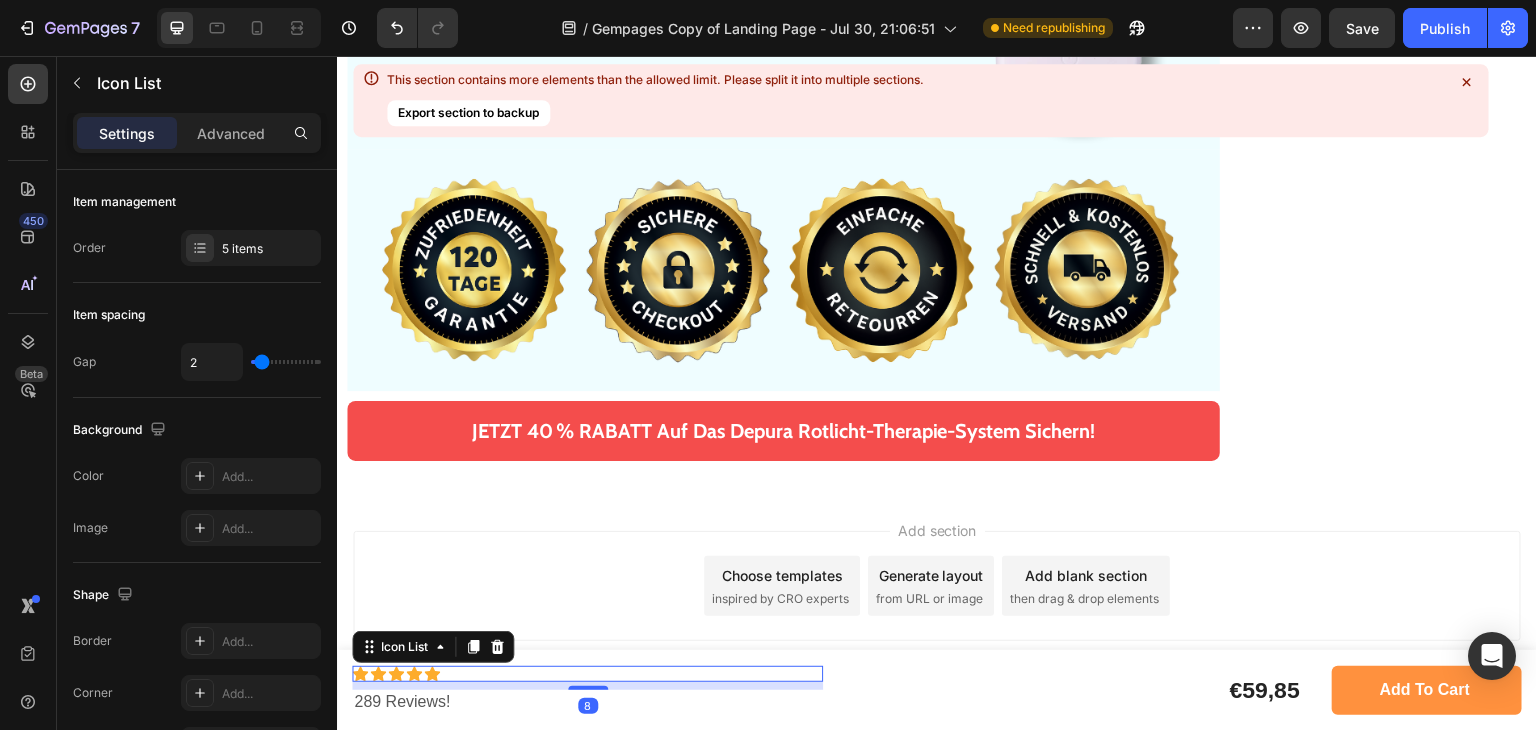 click on "Icon Icon Icon Icon Icon" at bounding box center (587, 674) 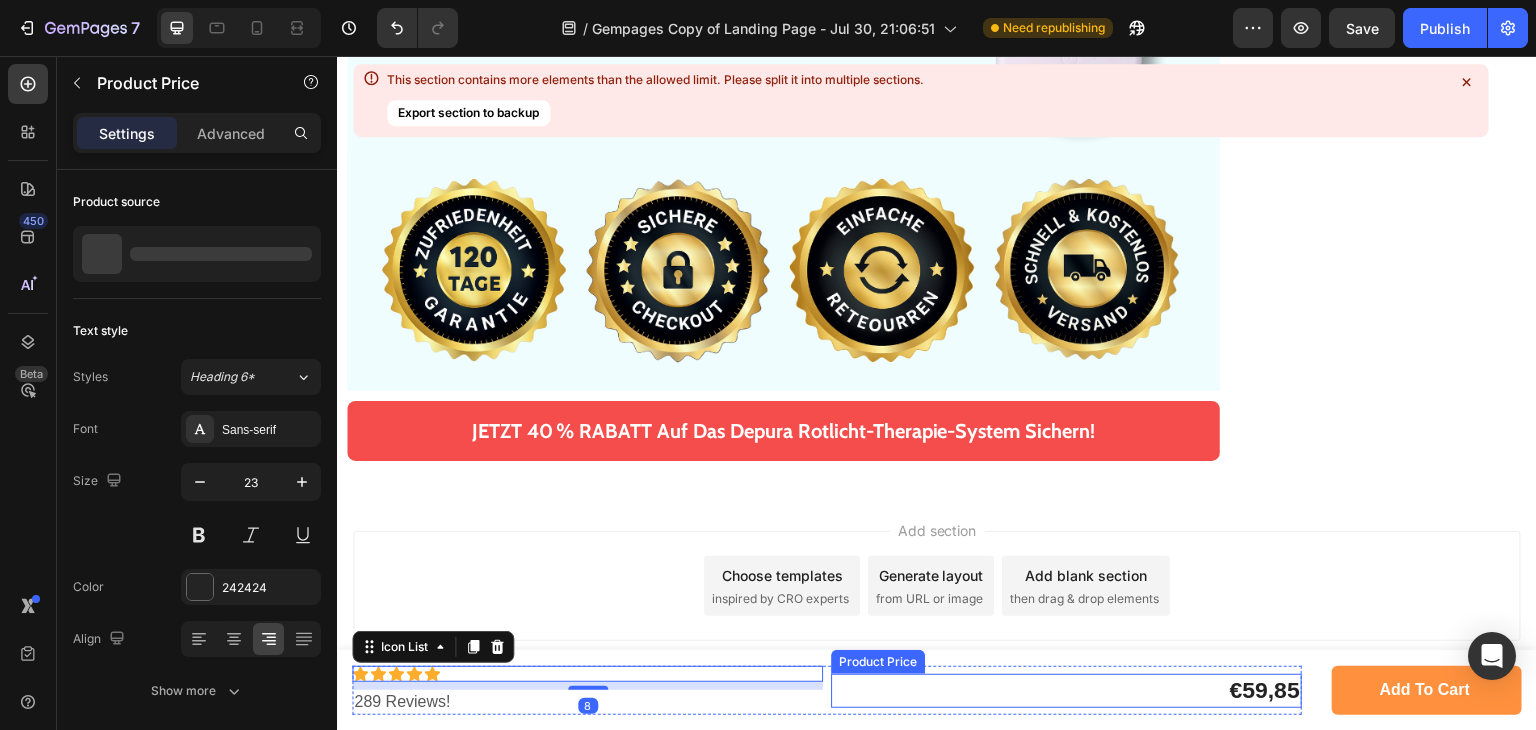 click on "€59,85" at bounding box center (1066, 691) 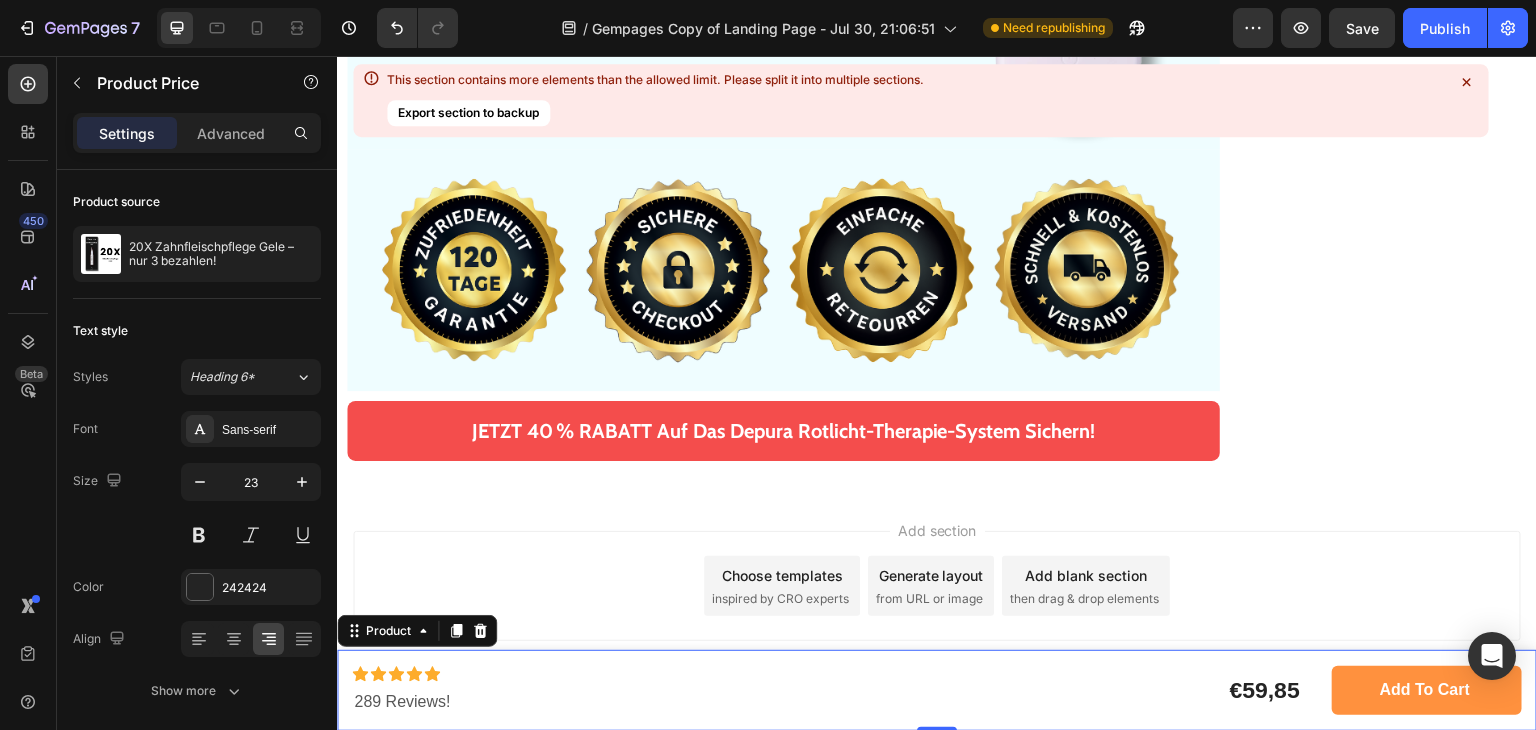 click on "Icon Icon Icon Icon Icon Icon List 289 Reviews! Text Block €59,85 Product Price Product Price Row Add to cart Product Cart Button Product   0" at bounding box center [937, 690] 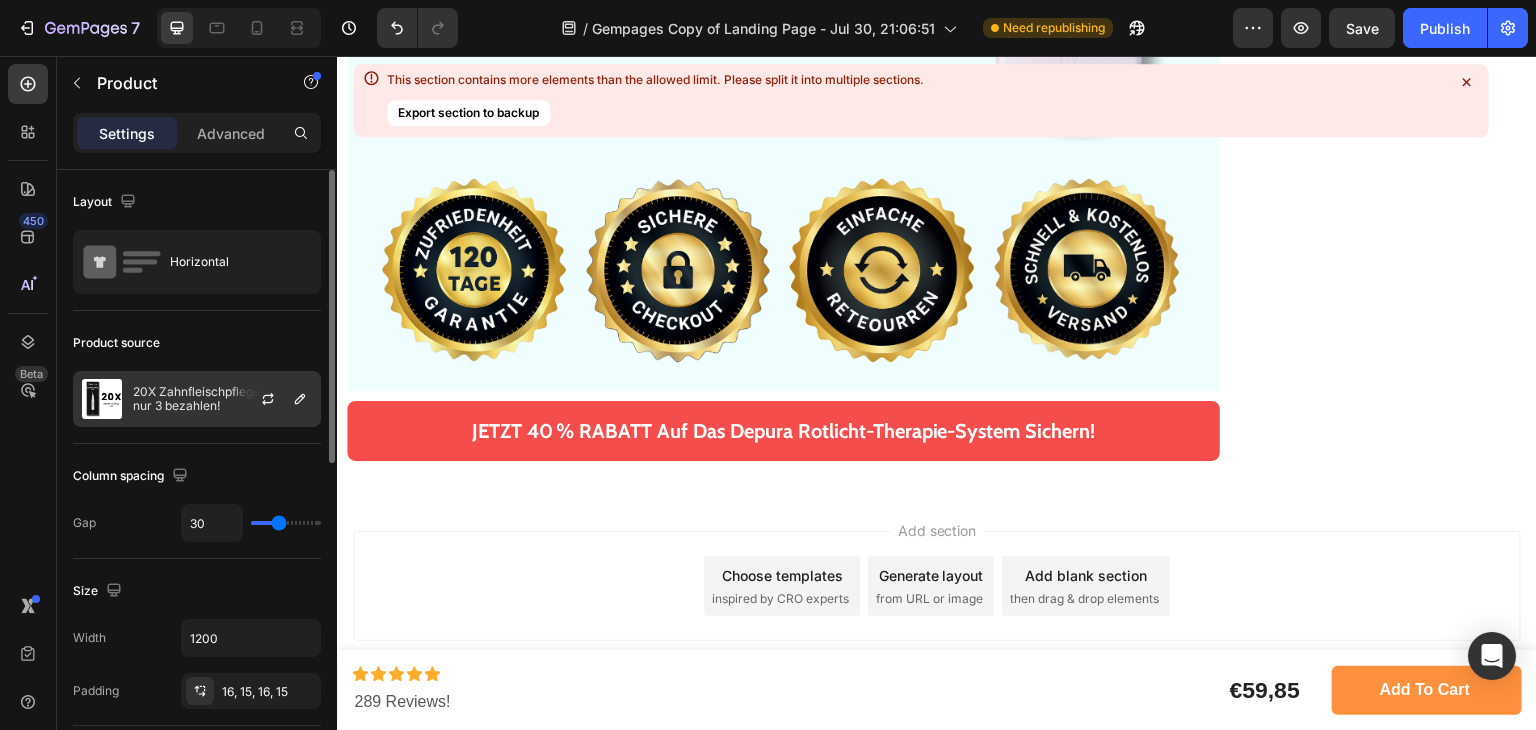 click on "20X Zahnfleischpflege Gele – nur 3 bezahlen!" at bounding box center [222, 399] 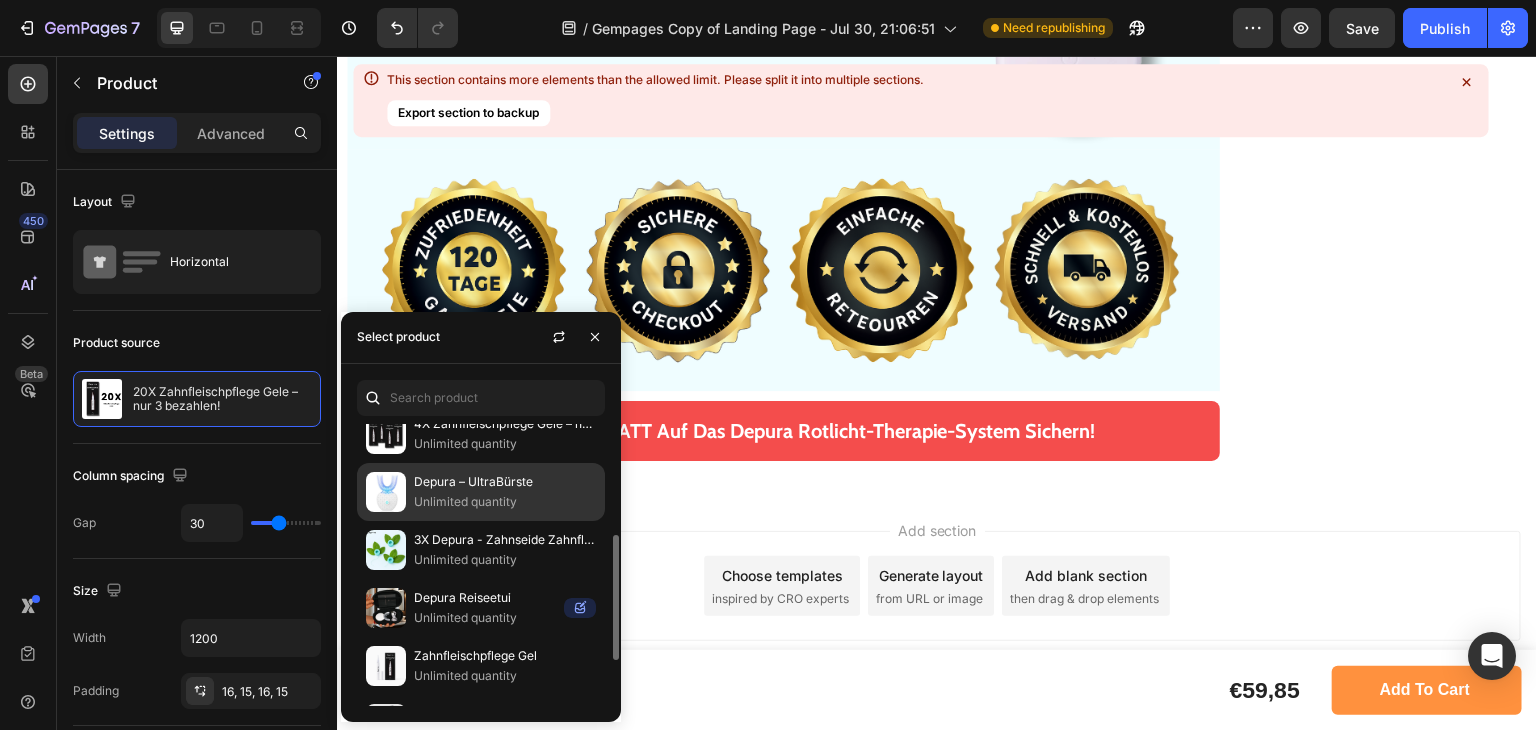 scroll, scrollTop: 351, scrollLeft: 0, axis: vertical 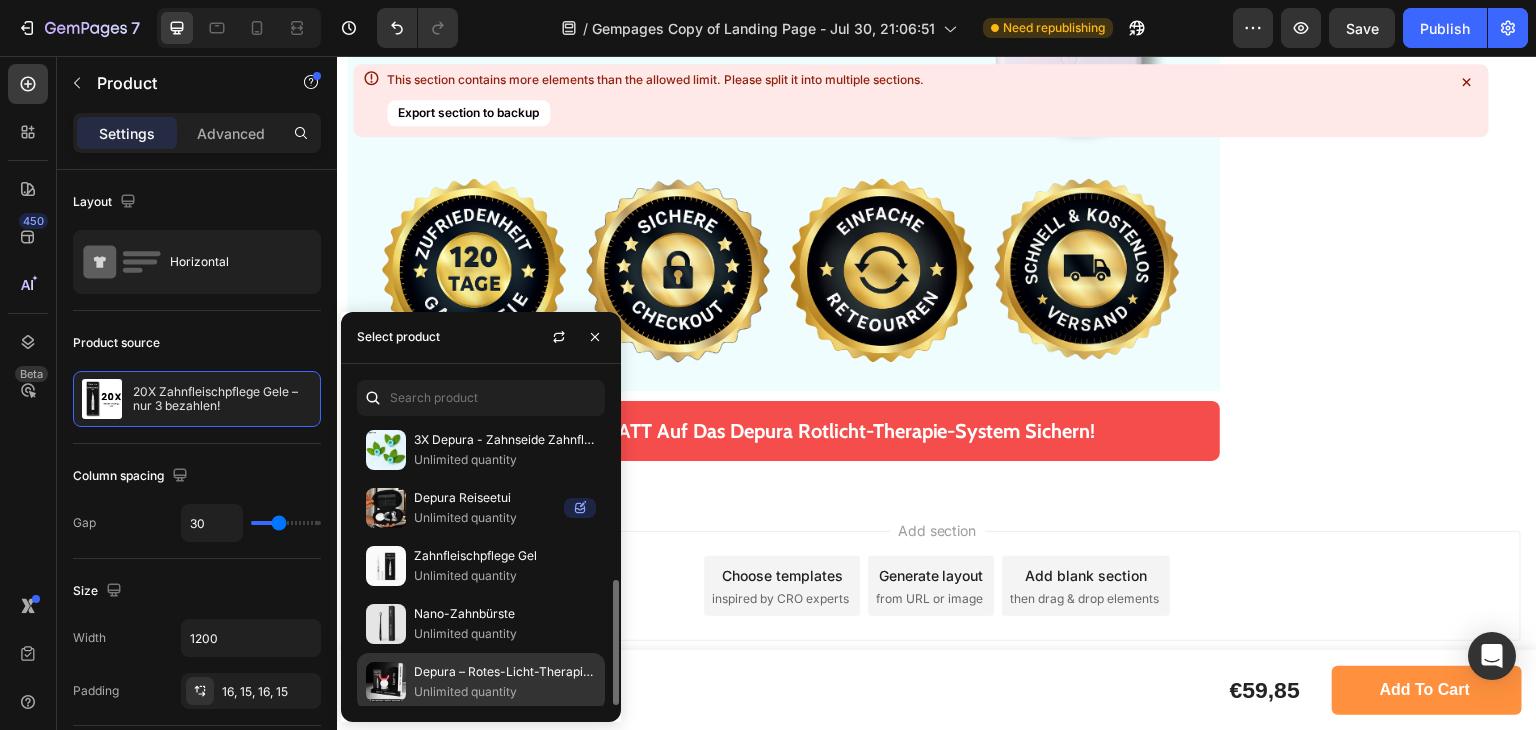 click on "Depura – Rotes-Licht-Therapie-System" at bounding box center [505, 672] 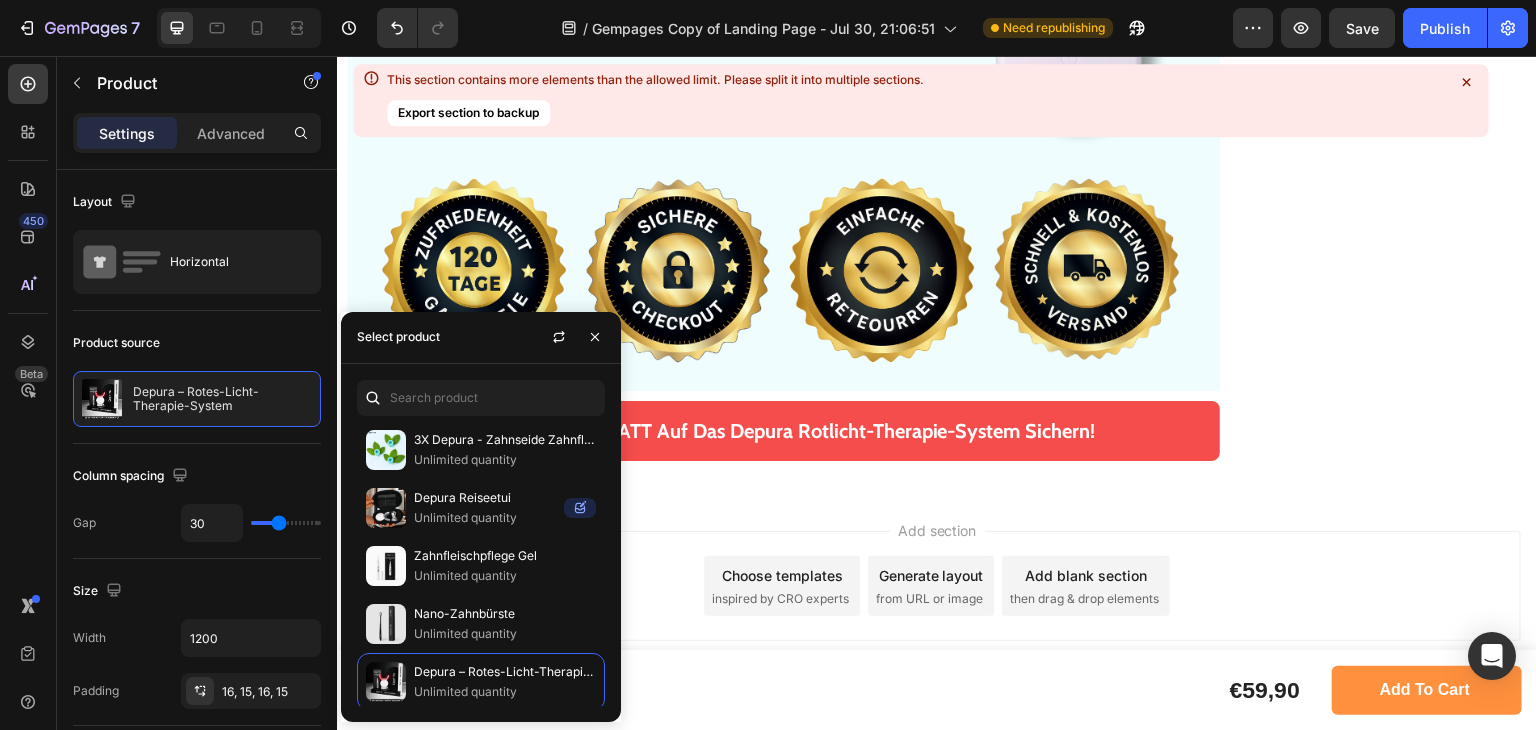 click on "Add section Choose templates inspired by CRO experts Generate layout from URL or image Add blank section then drag & drop elements" at bounding box center [937, 590] 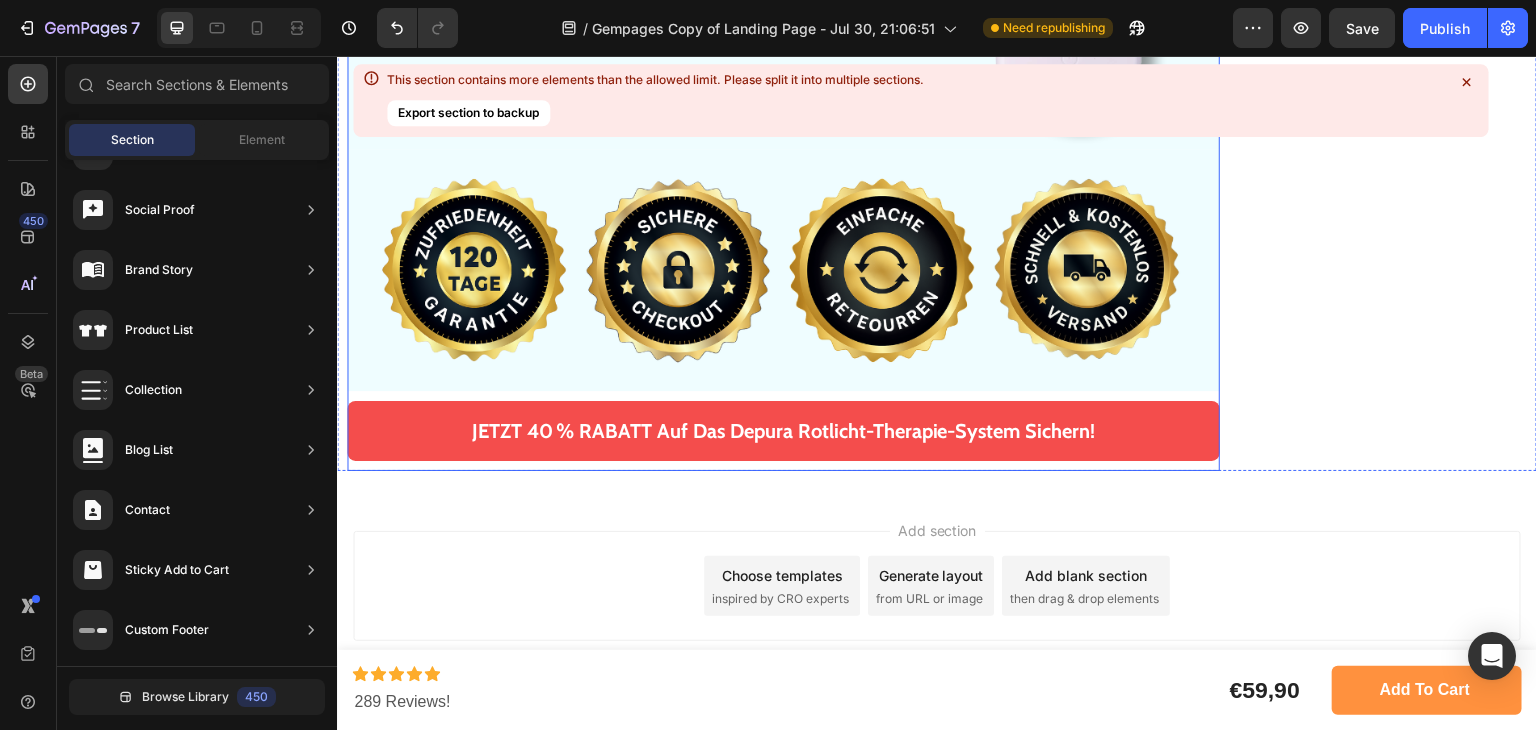 scroll, scrollTop: 18888, scrollLeft: 0, axis: vertical 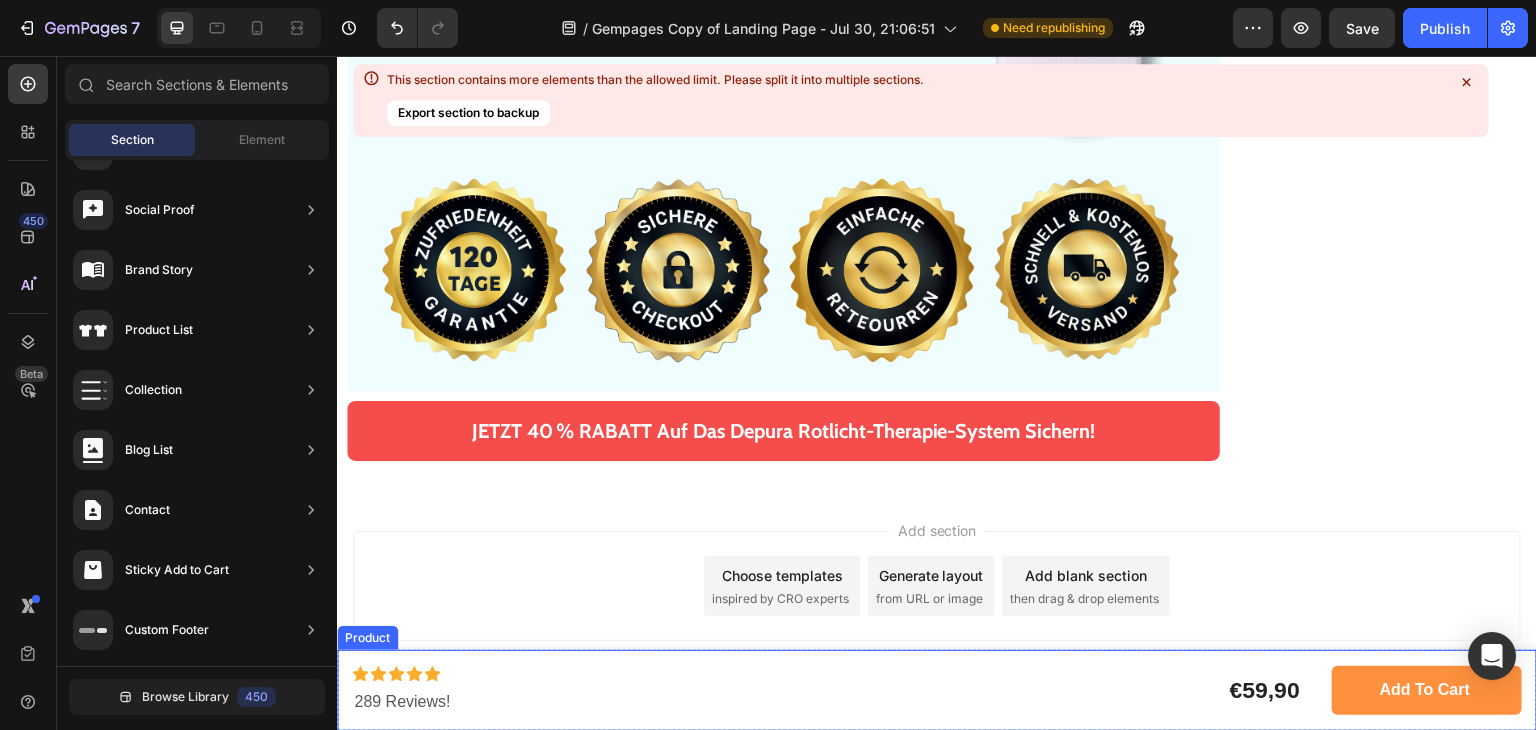 click on "Icon Icon Icon Icon Icon Icon List 289 Reviews! Text Block €59,90 Product Price Product Price Row Add to cart Product Cart Button Product" at bounding box center [937, 690] 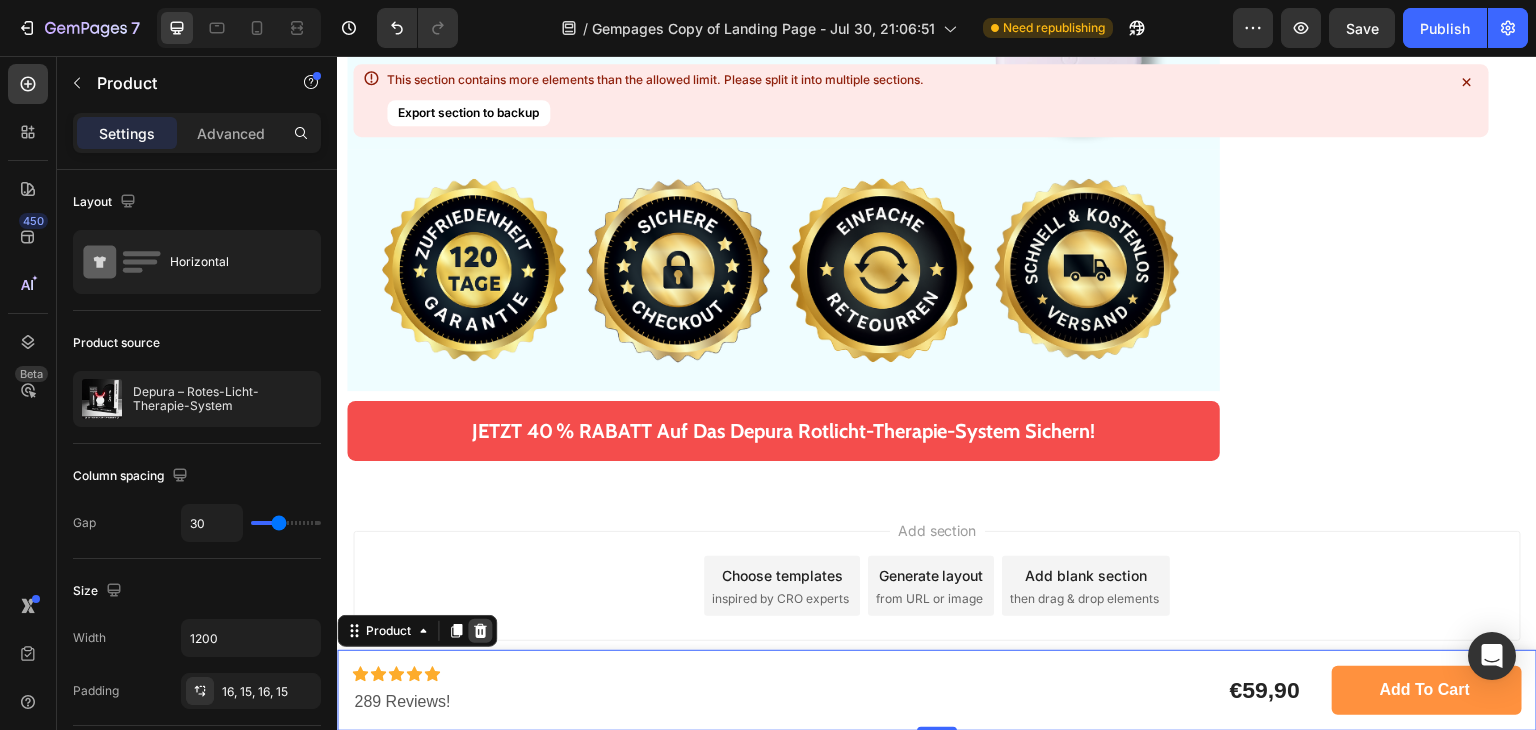 click 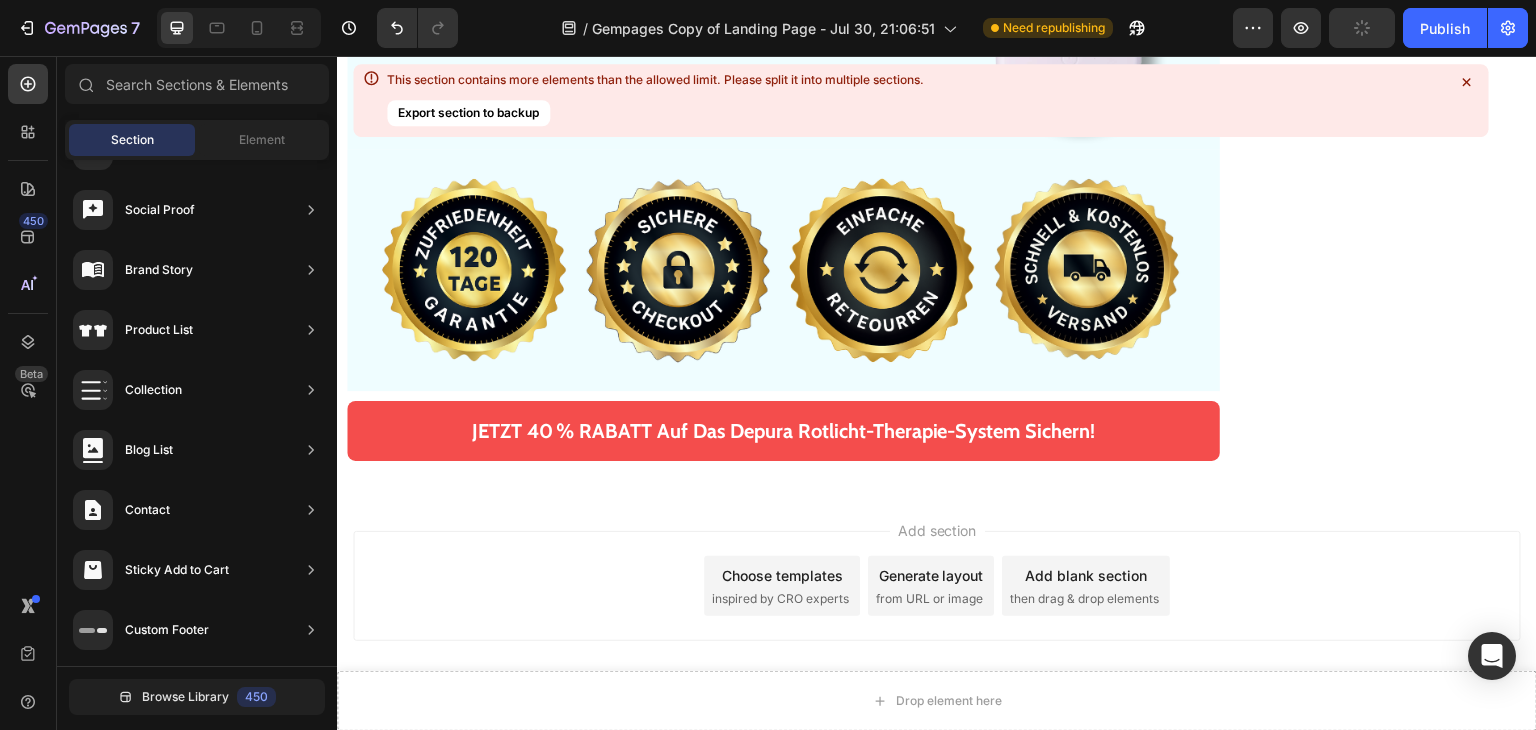 scroll, scrollTop: 19288, scrollLeft: 0, axis: vertical 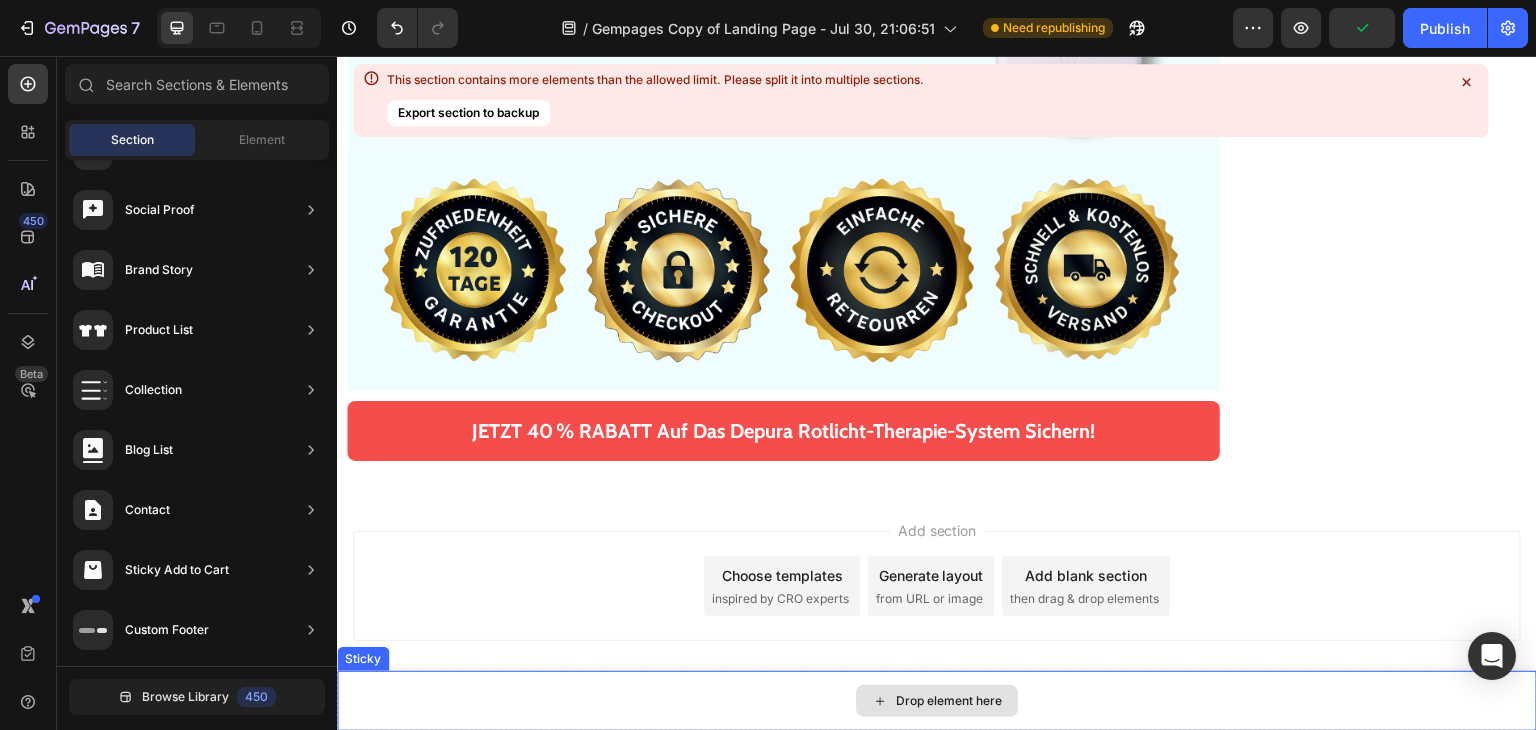 click on "Drop element here" at bounding box center (949, 701) 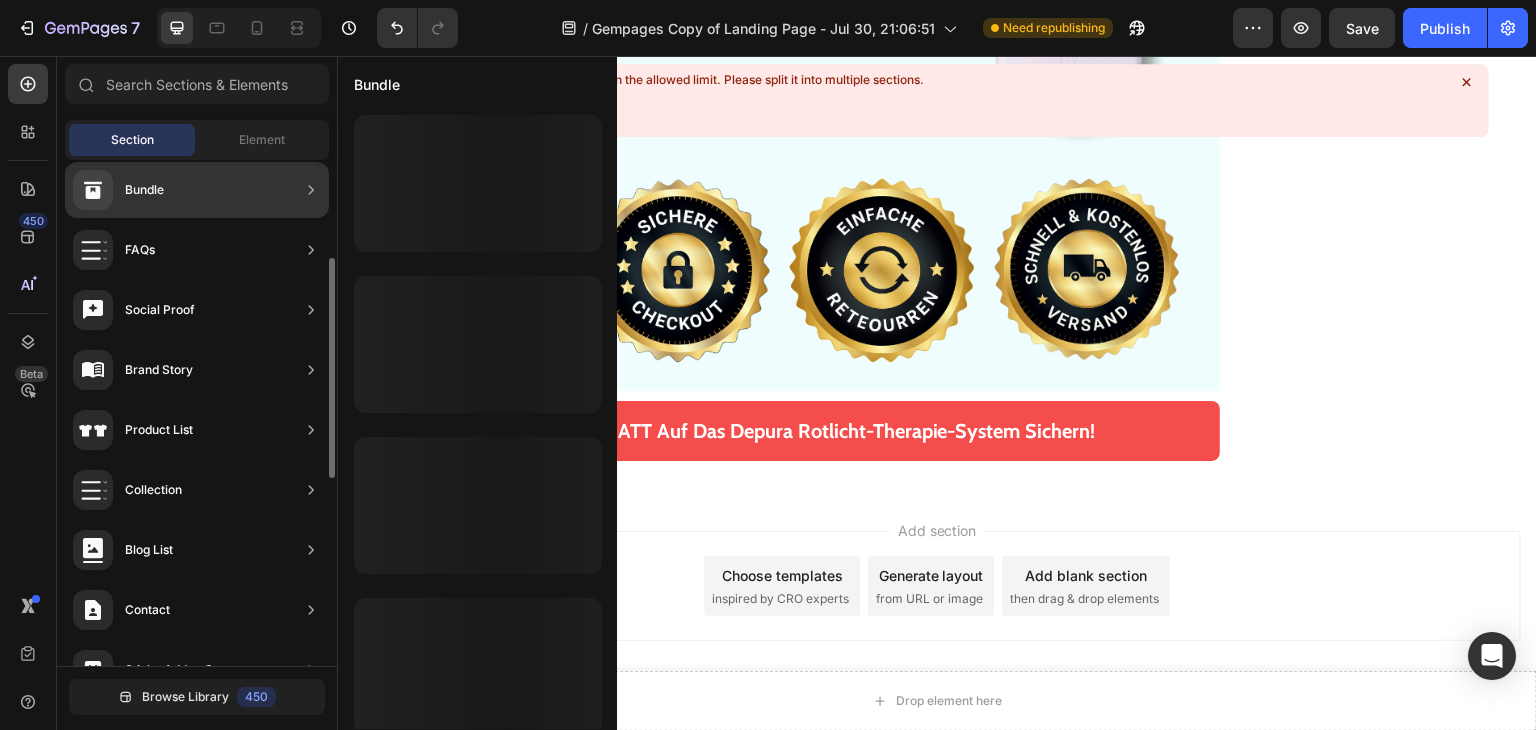 scroll, scrollTop: 454, scrollLeft: 0, axis: vertical 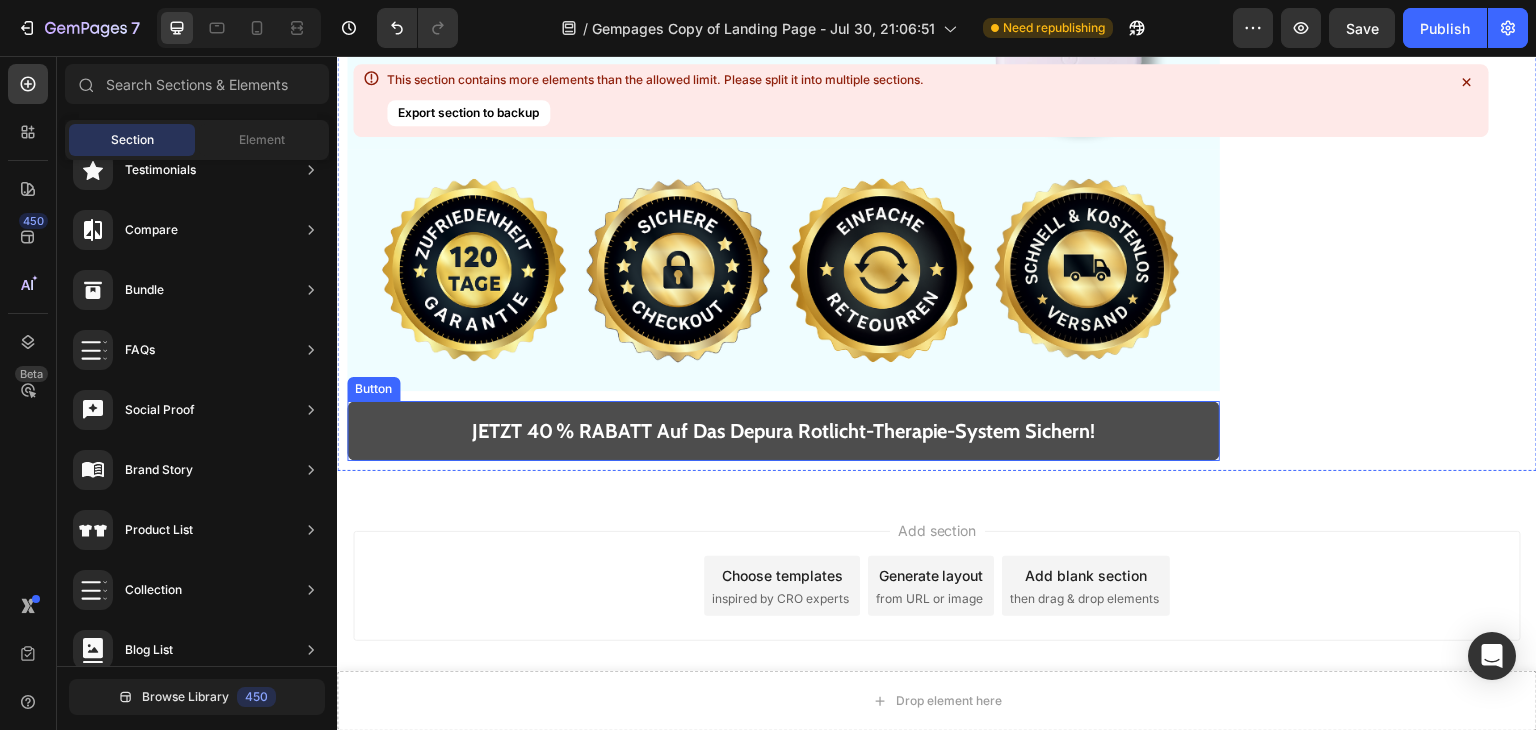 click on "JETZT 40 % RABATT auf das Depura Rotlicht-Therapie-System sichern!" at bounding box center [783, 431] 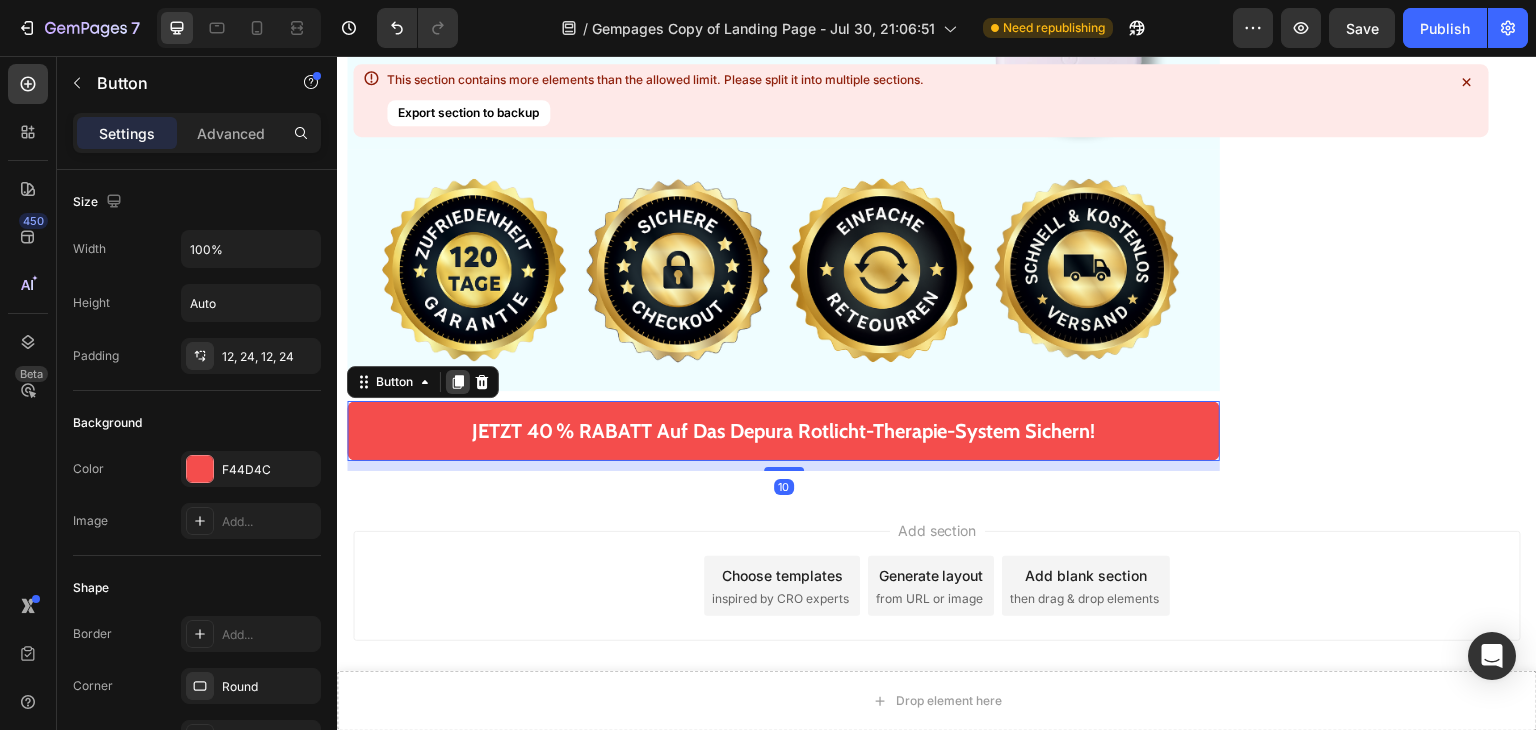 click 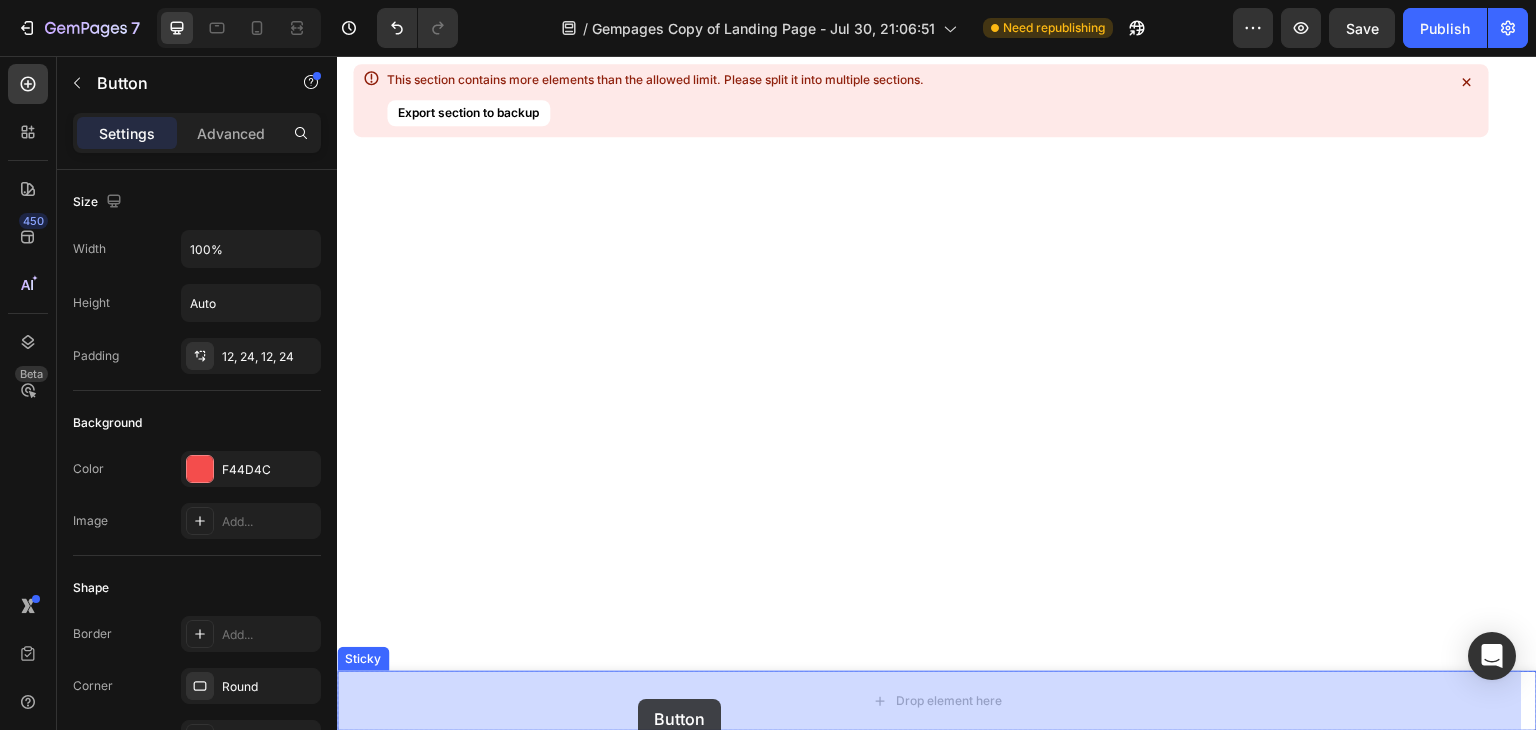 drag, startPoint x: 400, startPoint y: 487, endPoint x: 638, endPoint y: 700, distance: 319.39474 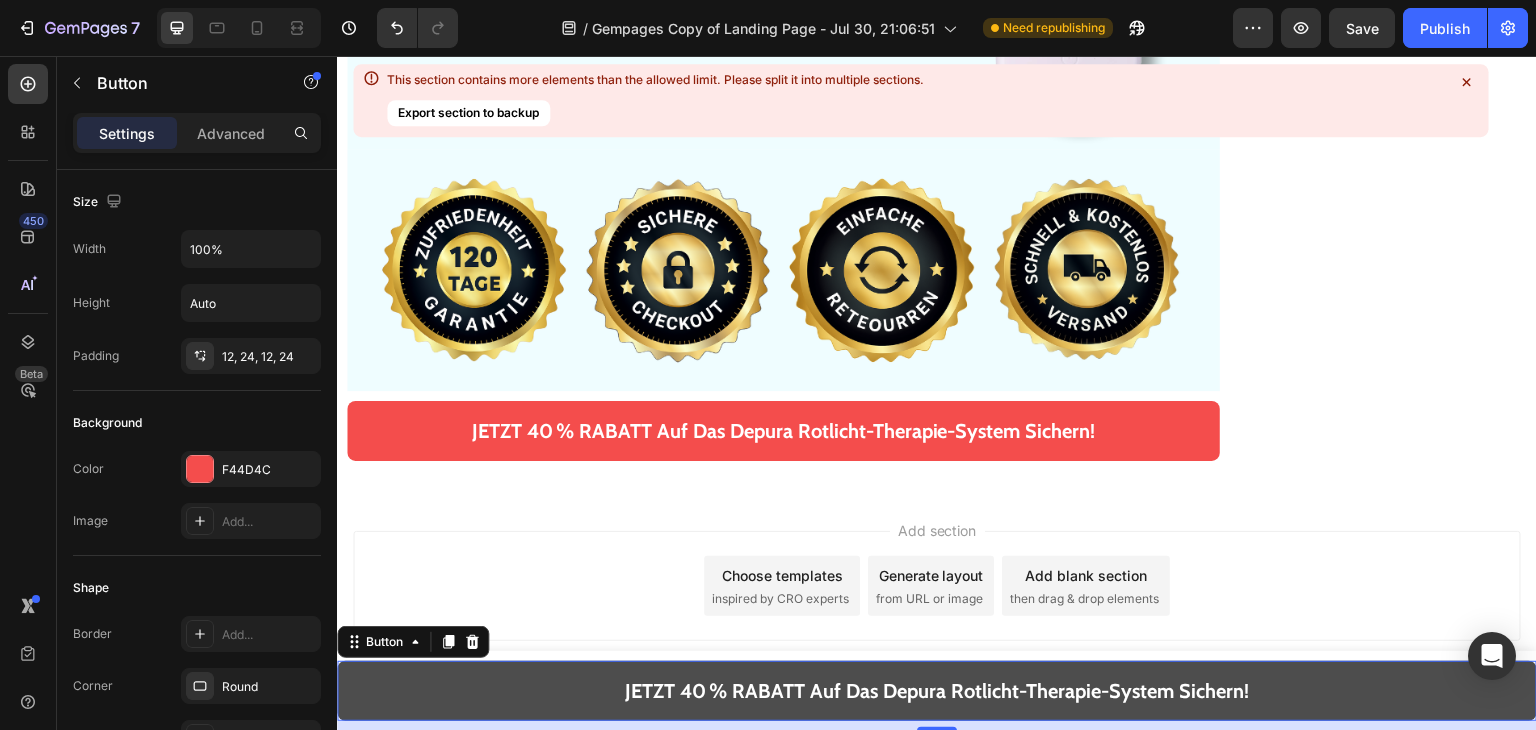 click on "JETZT 40 % RABATT auf das Depura Rotlicht-Therapie-System sichern!" at bounding box center [937, 691] 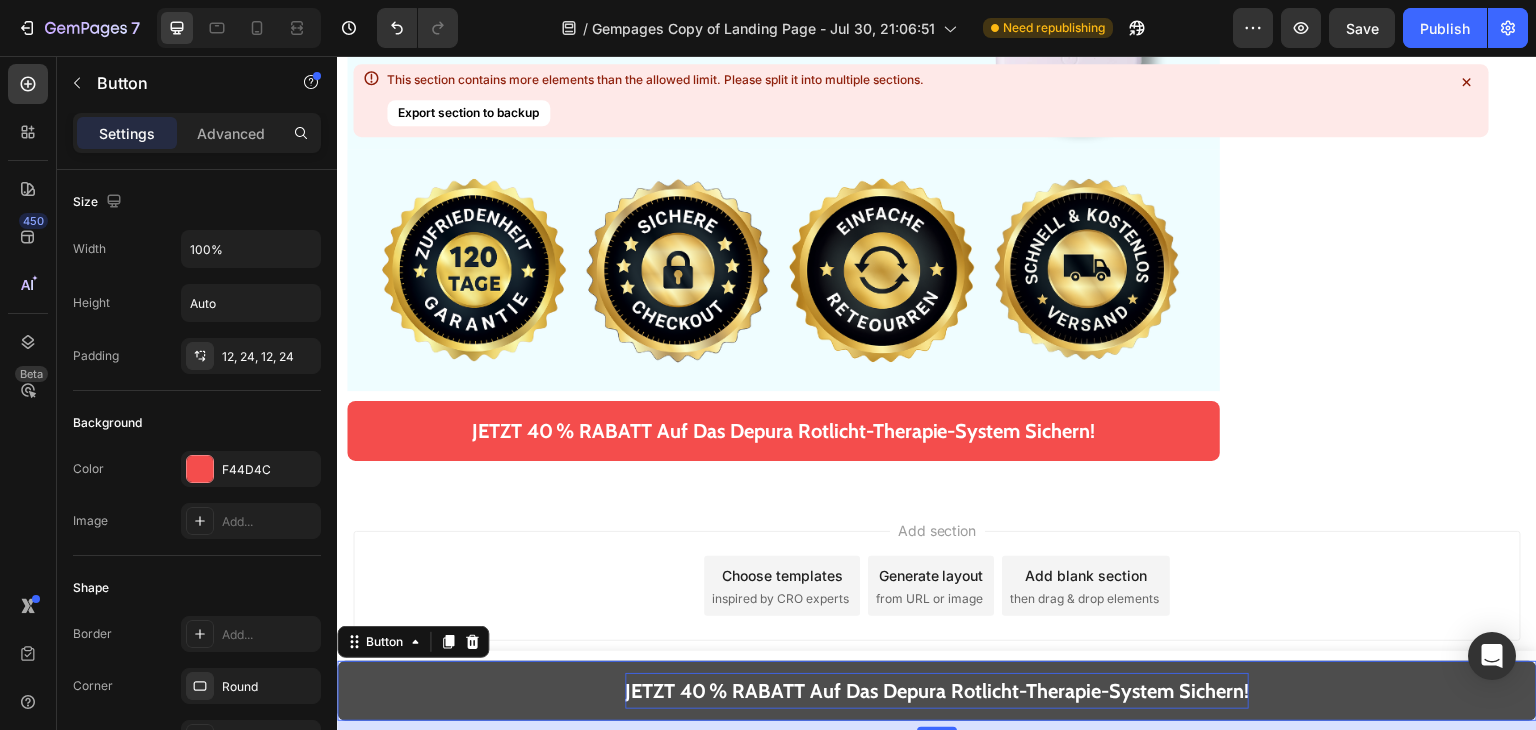 click on "JETZT 40 % RABATT auf das Depura Rotlicht-Therapie-System sichern!" at bounding box center [937, 691] 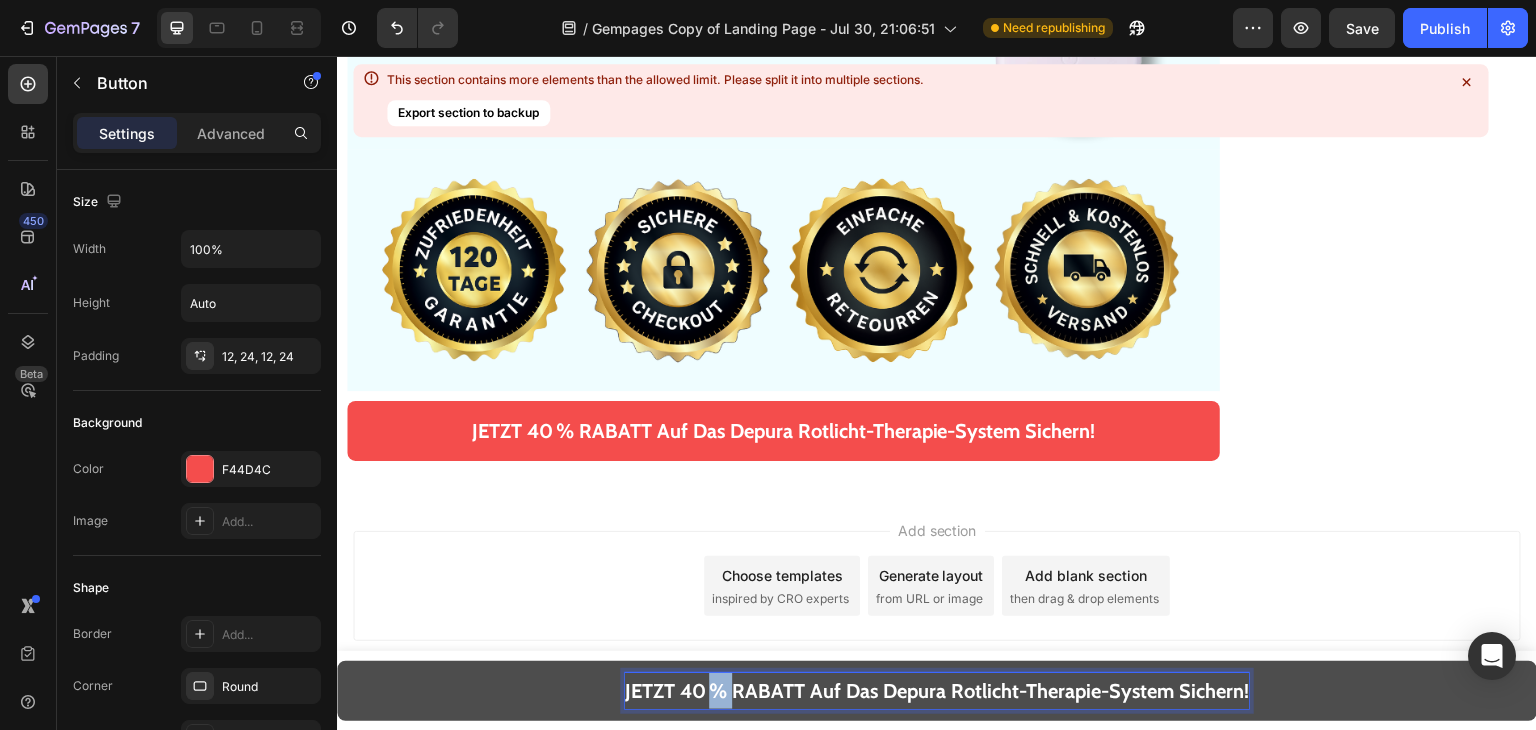 click on "JETZT 40 % RABATT auf das Depura Rotlicht-Therapie-System sichern!" at bounding box center (937, 691) 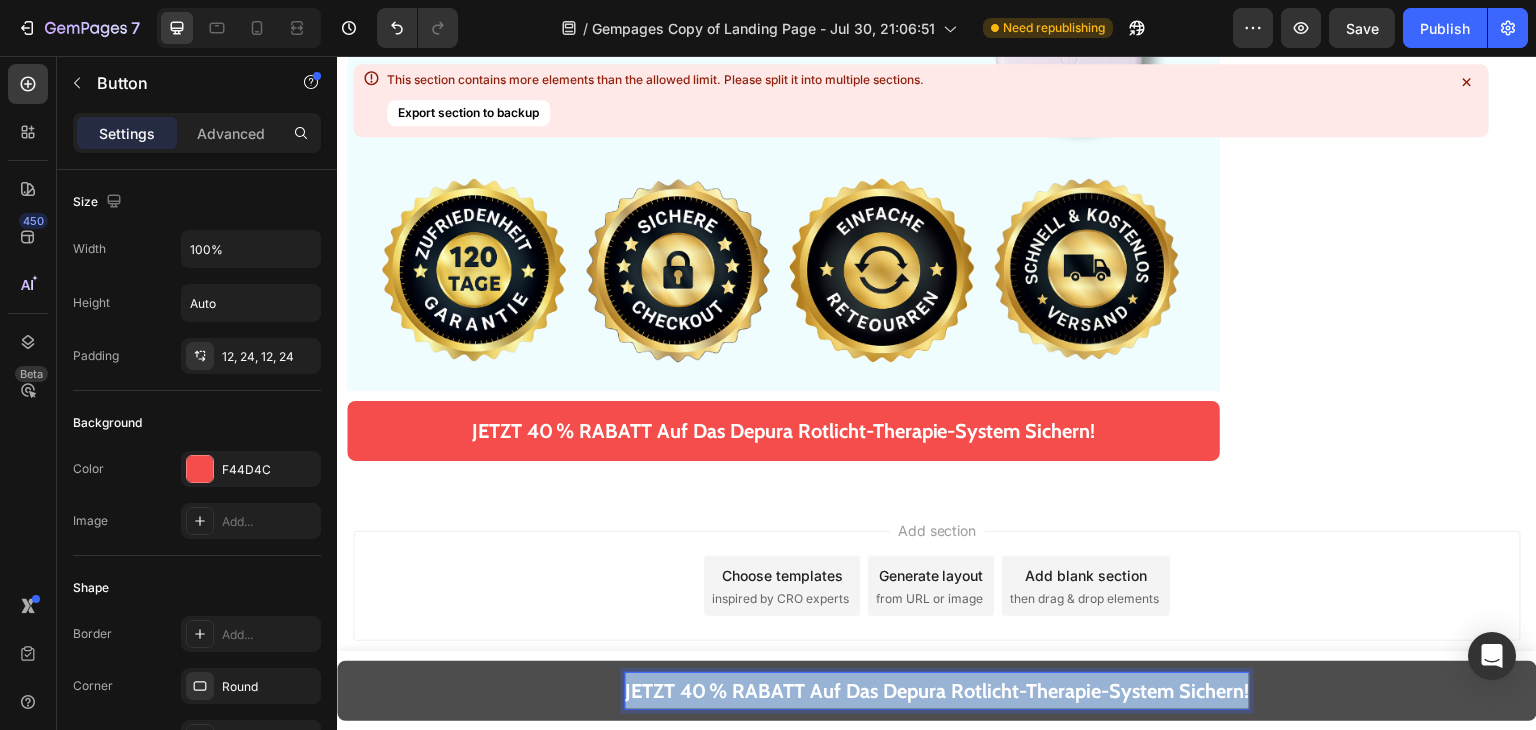 click on "JETZT 40 % RABATT auf das Depura Rotlicht-Therapie-System sichern!" at bounding box center [937, 691] 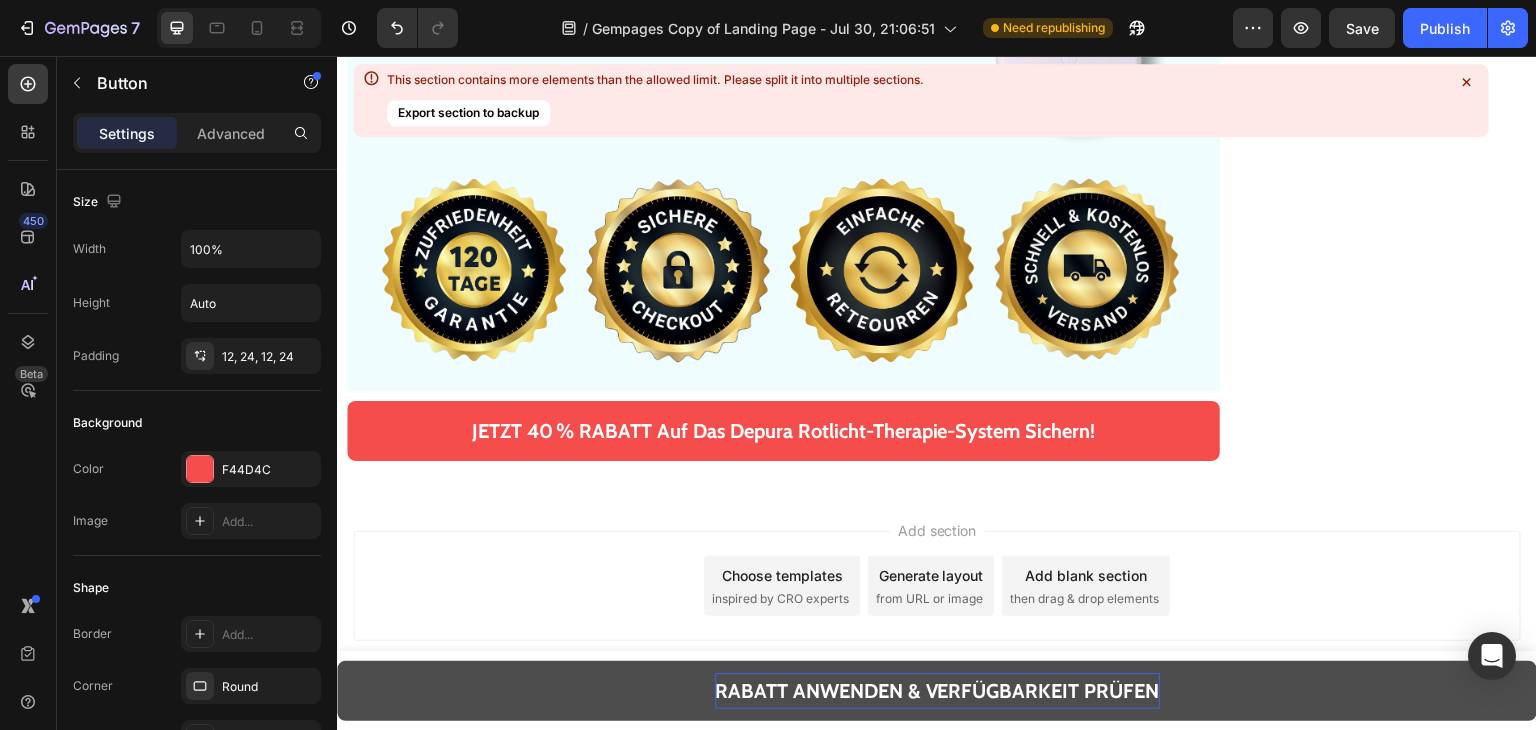 click on "Add section Choose templates inspired by CRO experts Generate layout from URL or image Add blank section then drag & drop elements" at bounding box center [937, 586] 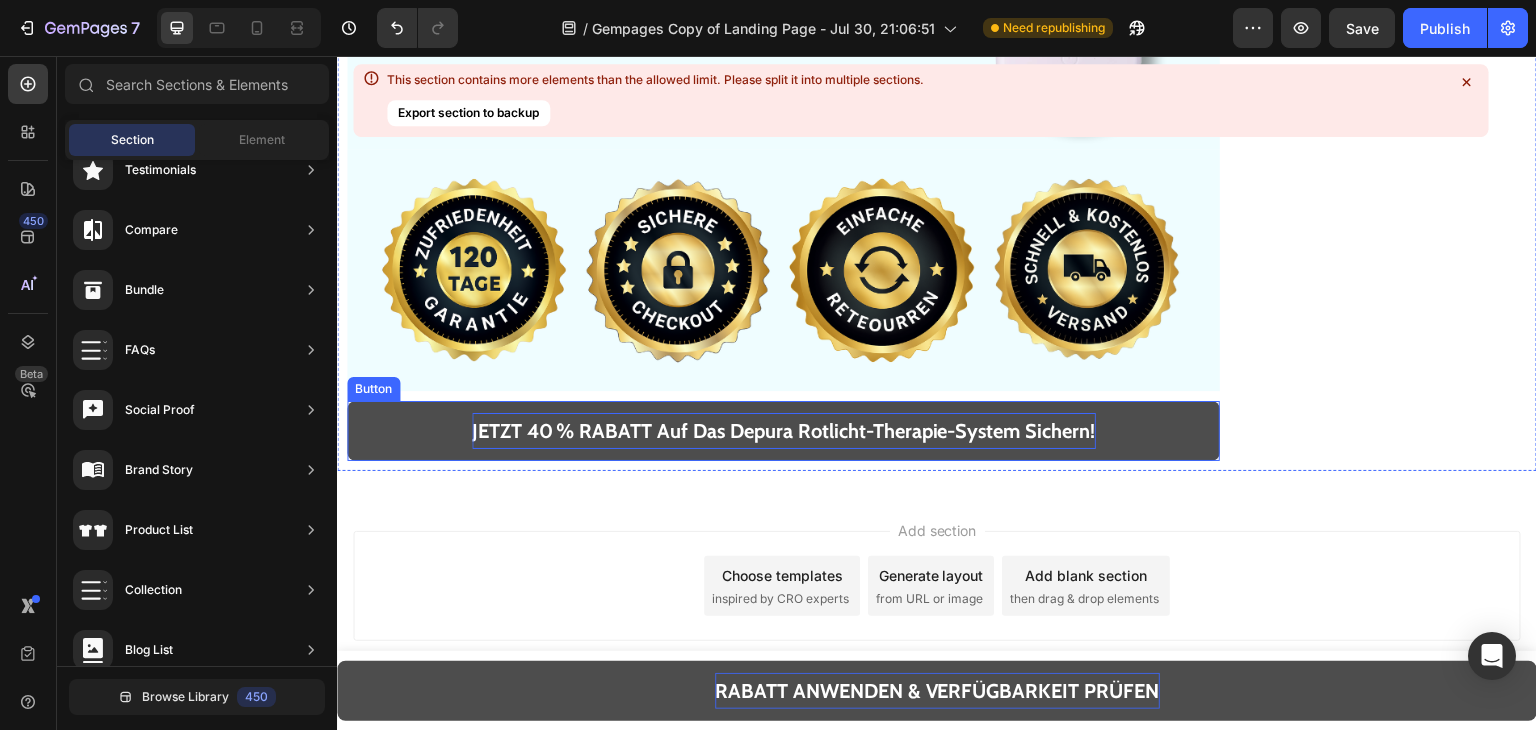 scroll, scrollTop: 19288, scrollLeft: 0, axis: vertical 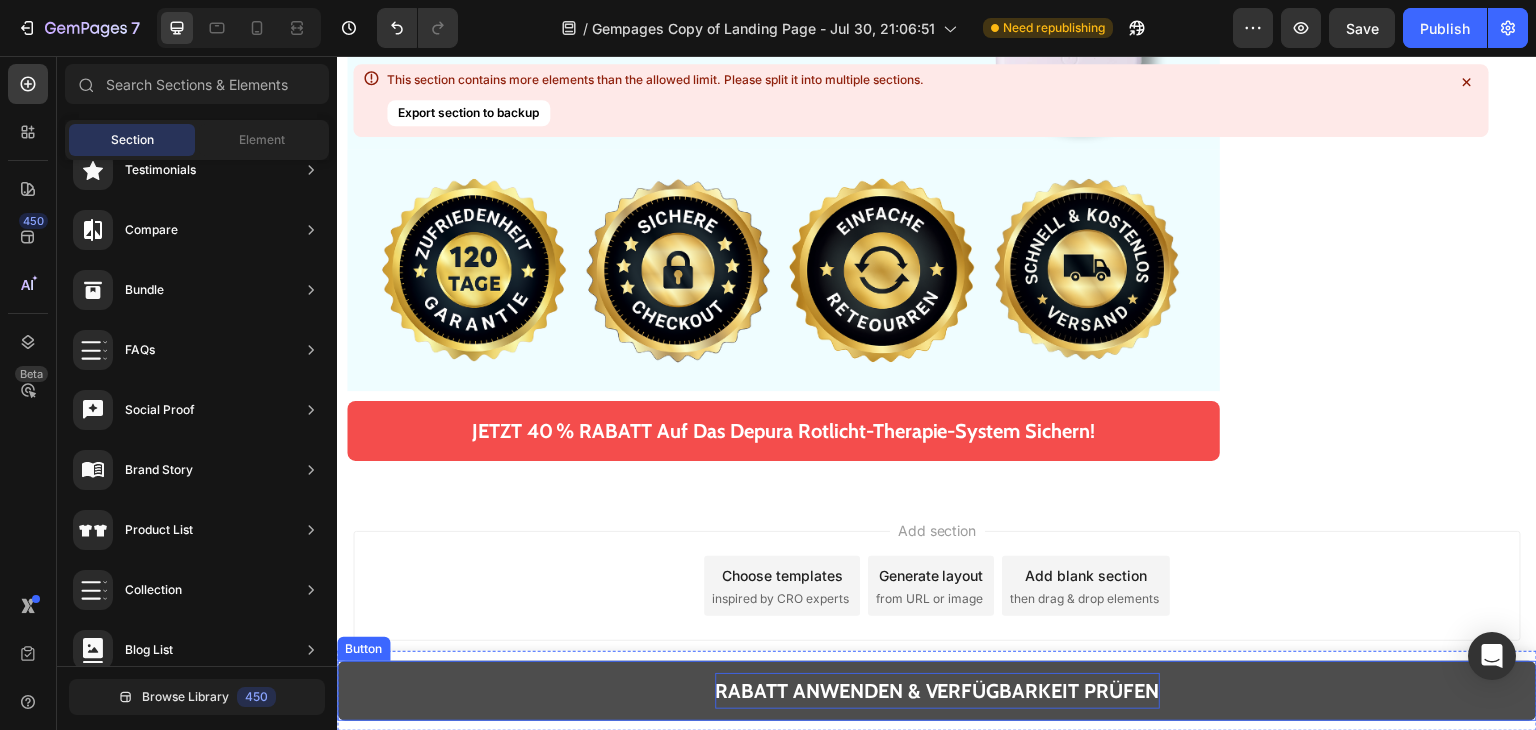 click on "RABATT ANWENDEN & VERFÜGBARKEIT PRÜFEN" at bounding box center (937, 691) 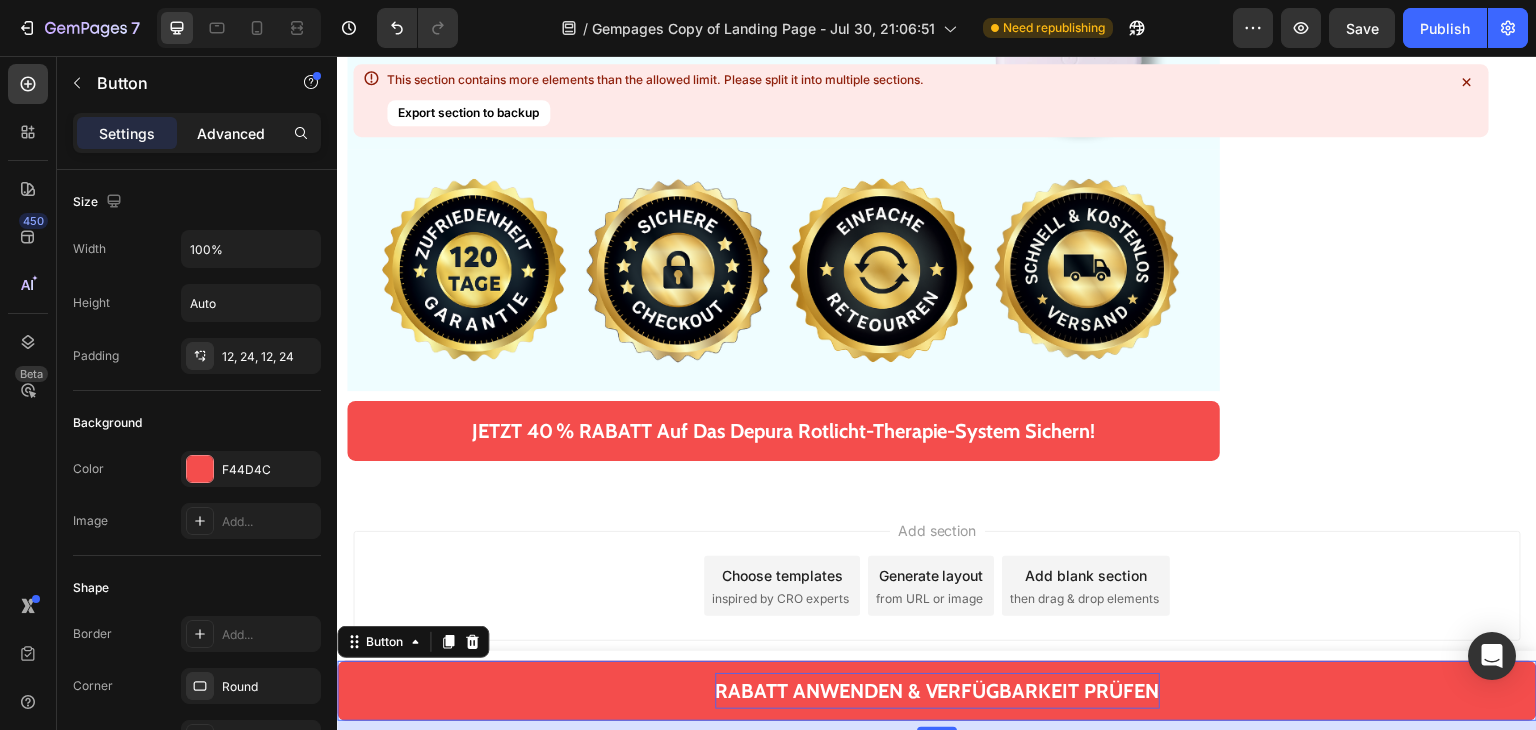 click on "Advanced" 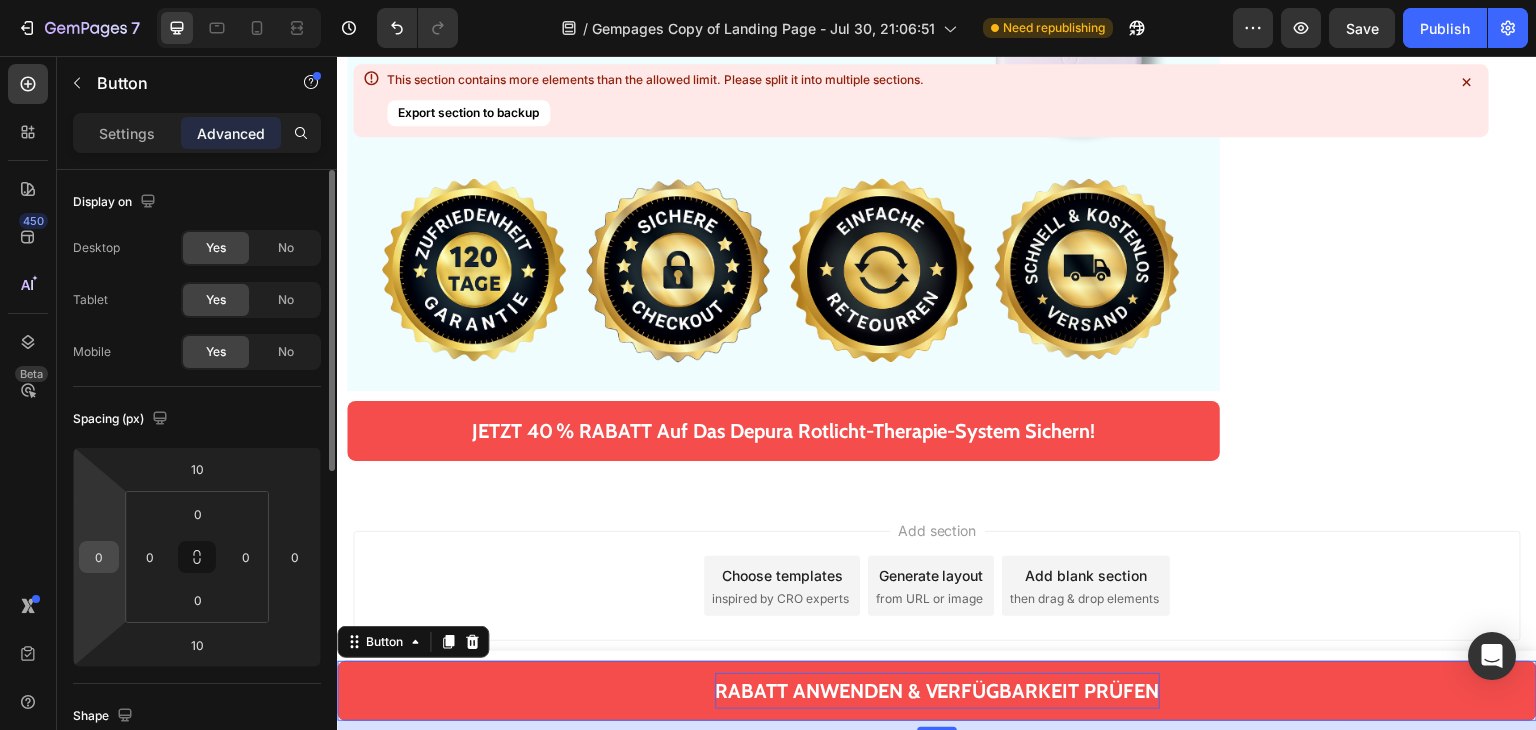 click on "0" at bounding box center (99, 557) 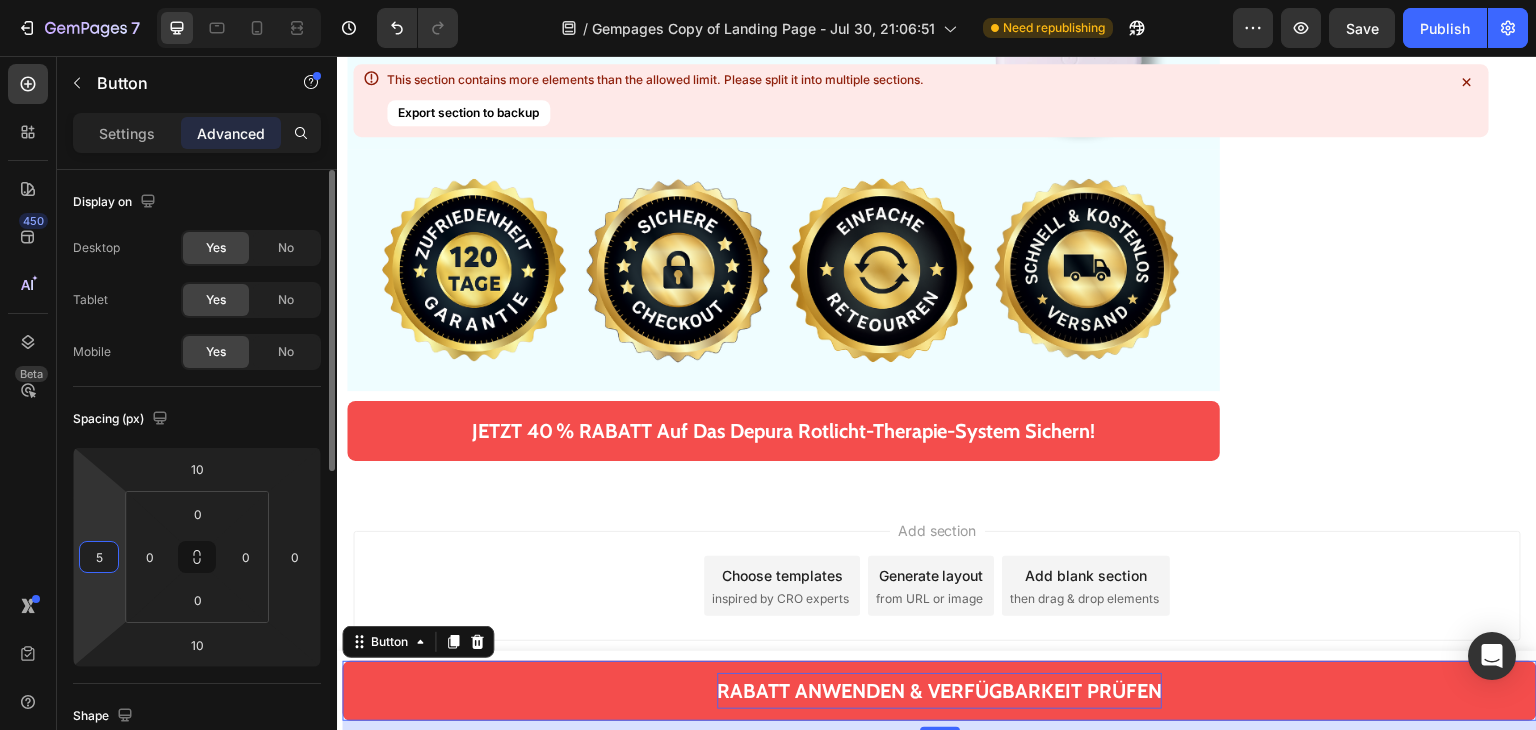 type on "50" 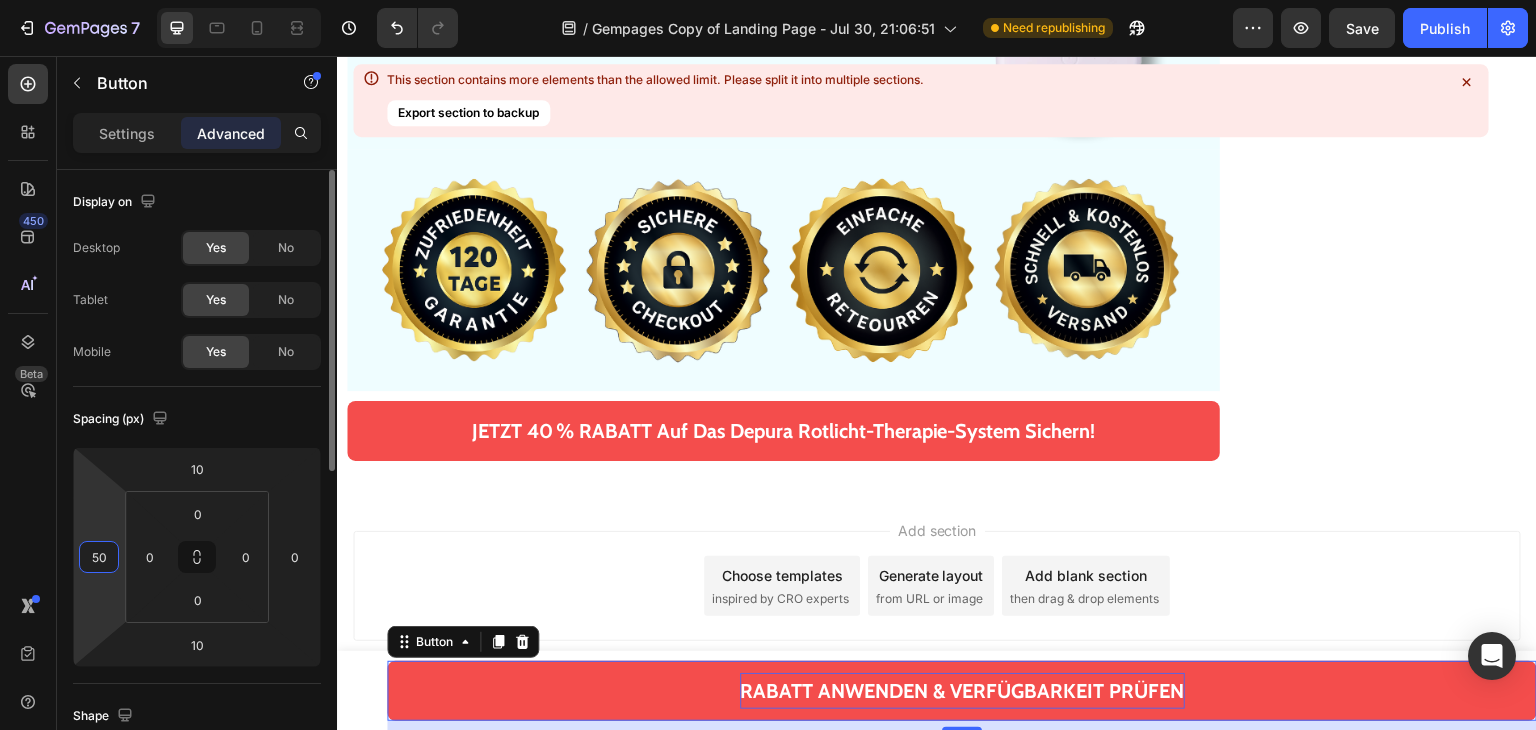 type on "5" 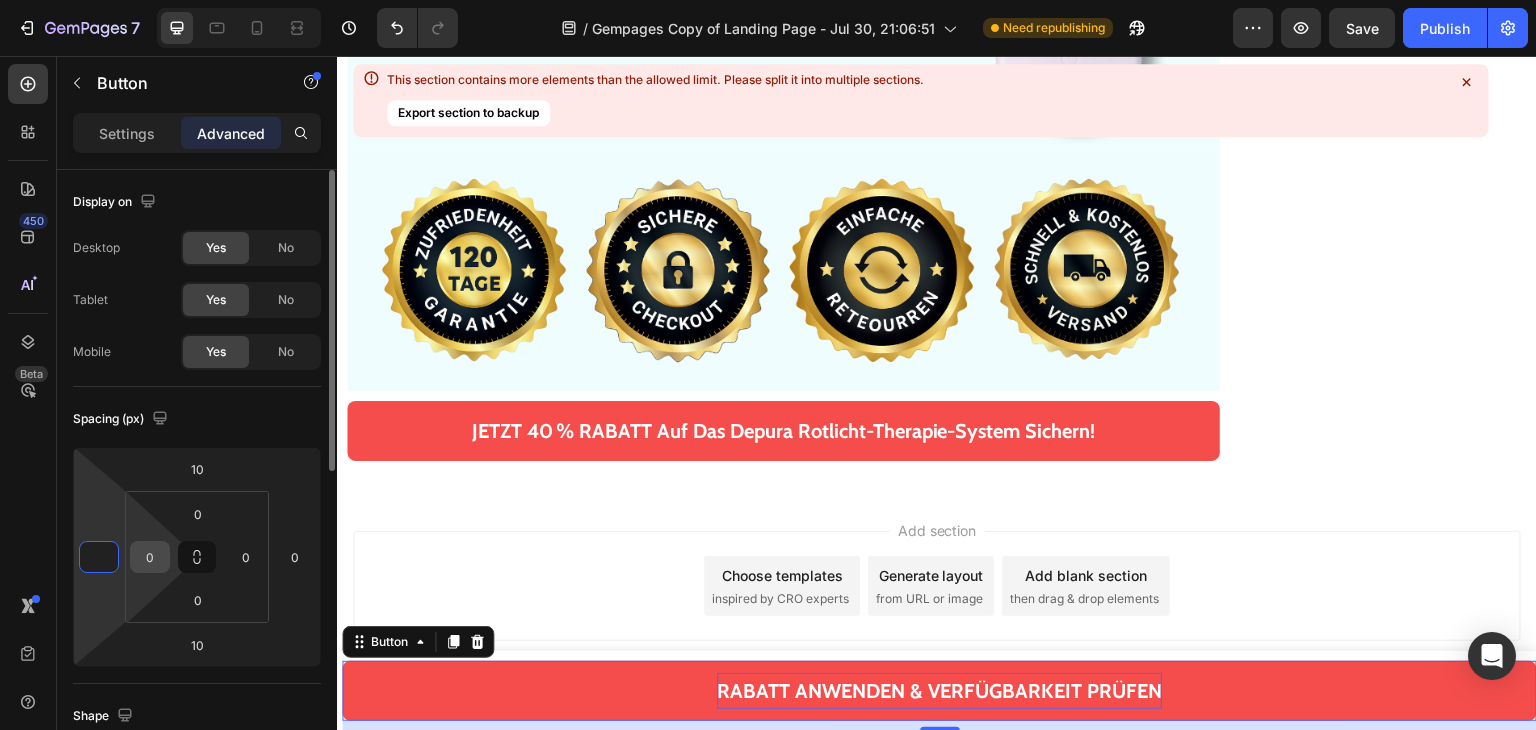 click on "0" at bounding box center [150, 557] 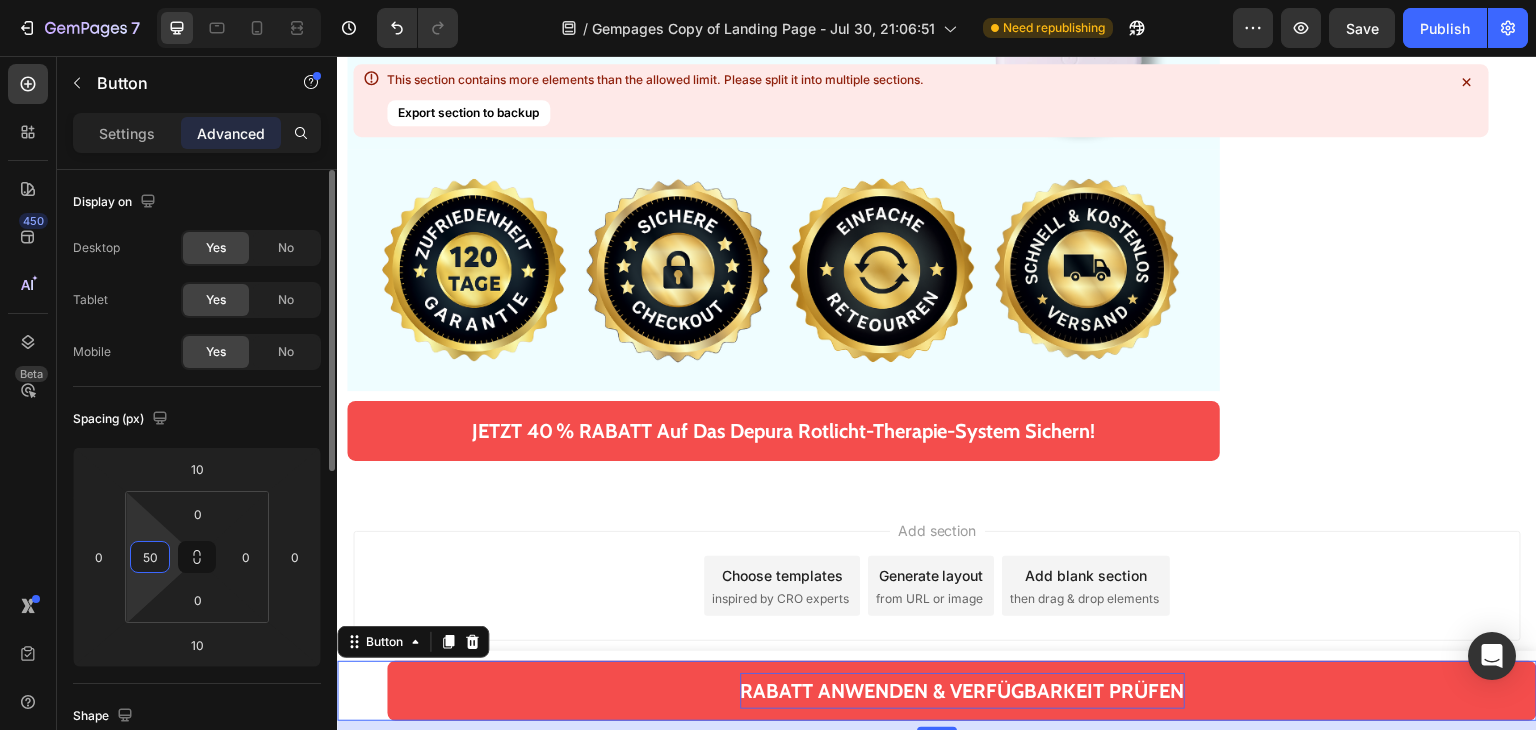 click on "50" at bounding box center [150, 557] 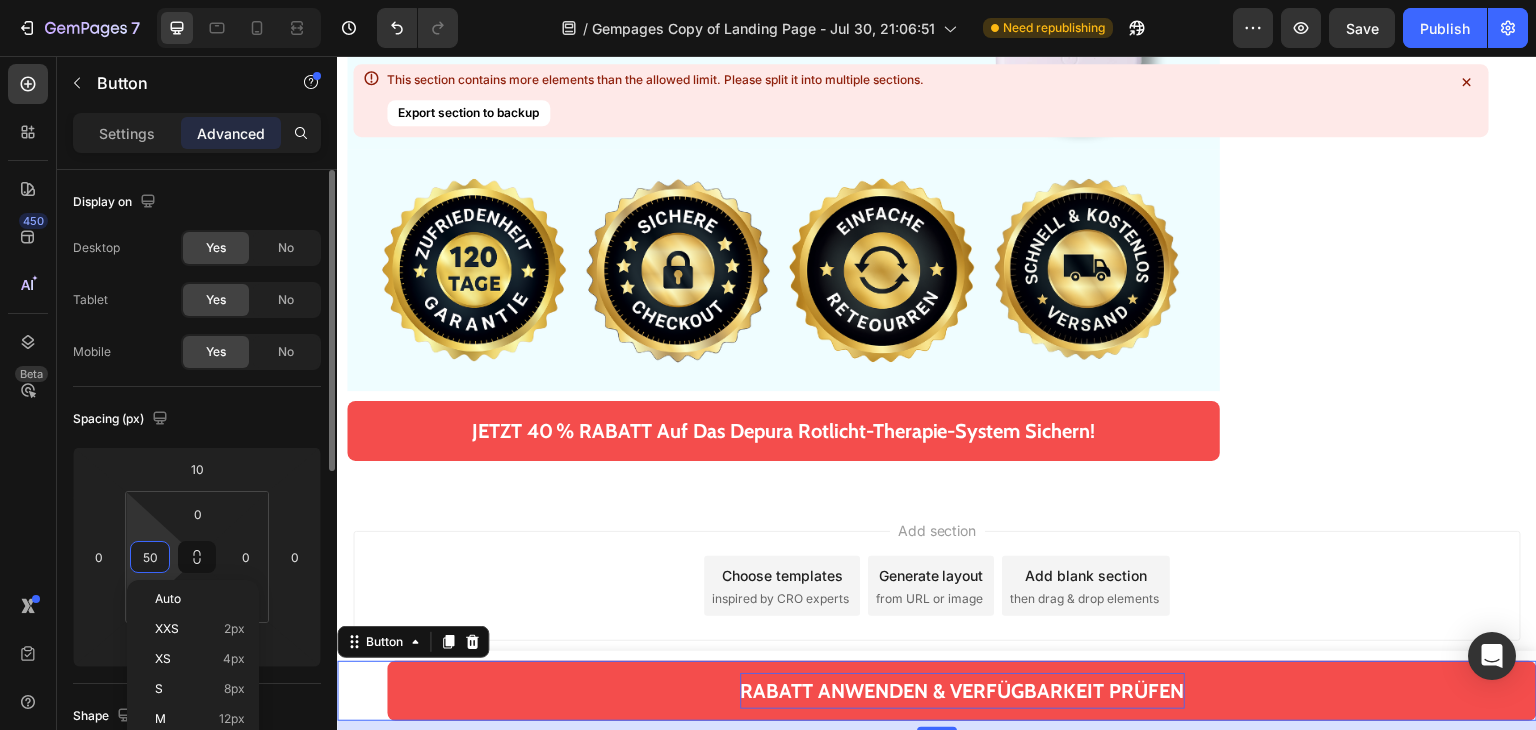 click on "50" at bounding box center (150, 557) 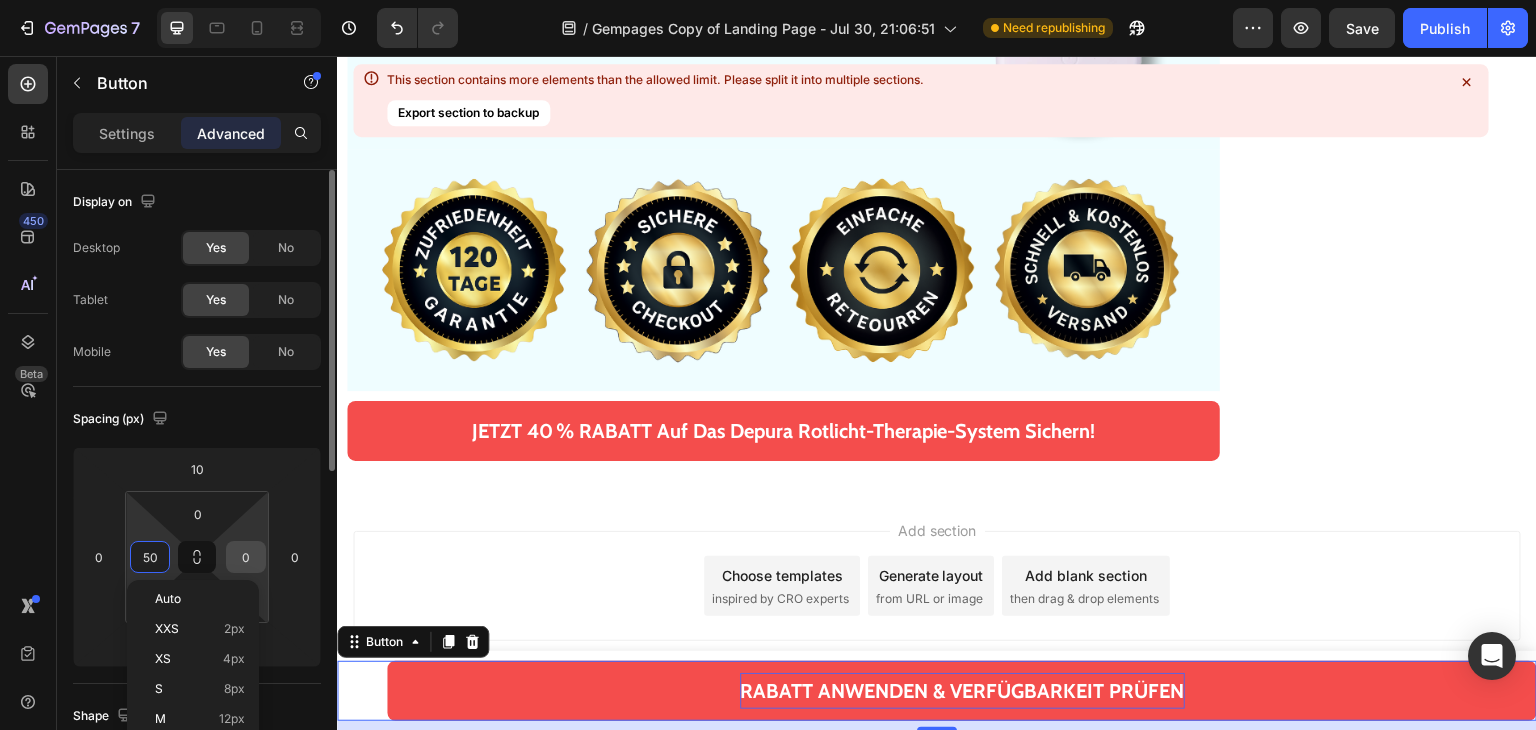 type on "50" 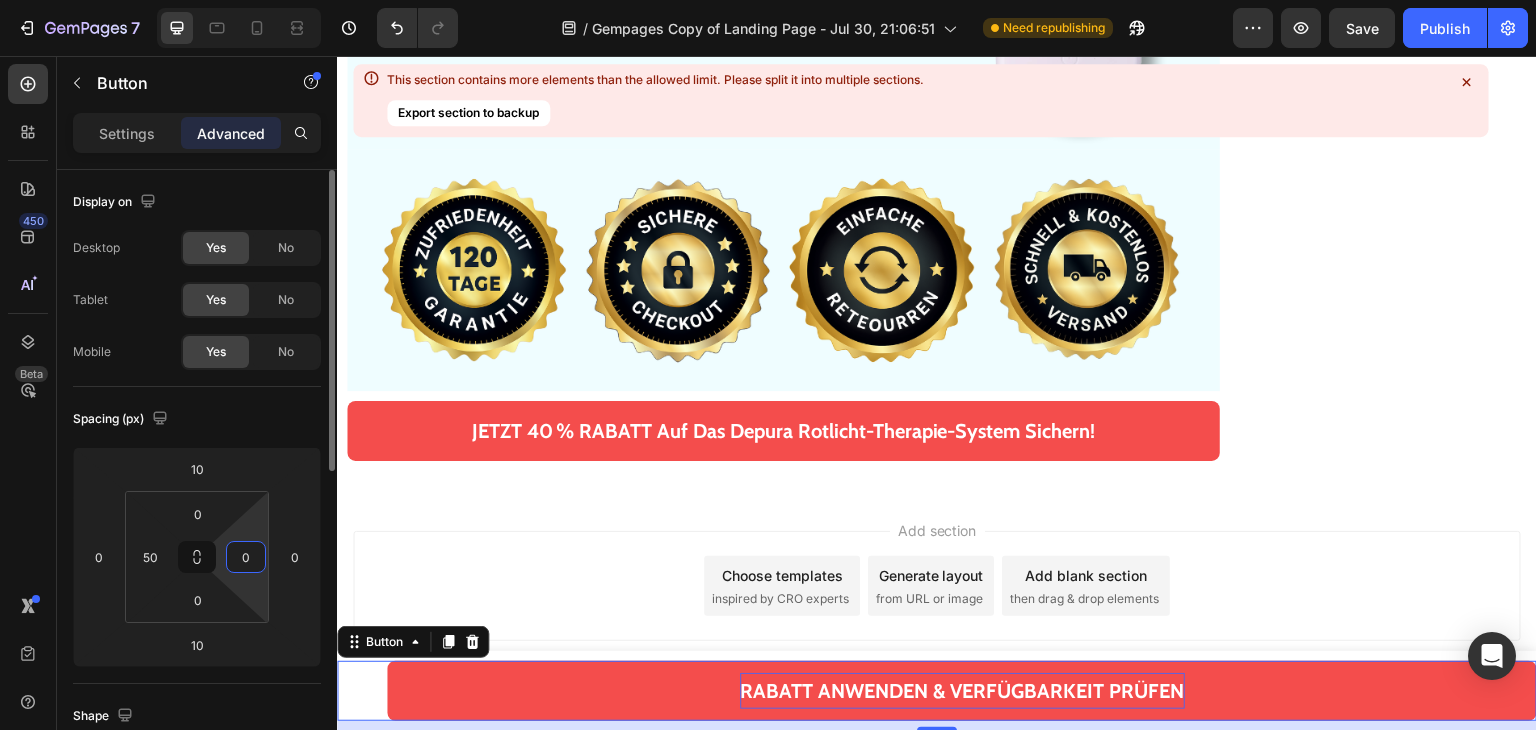 click on "0" at bounding box center (246, 557) 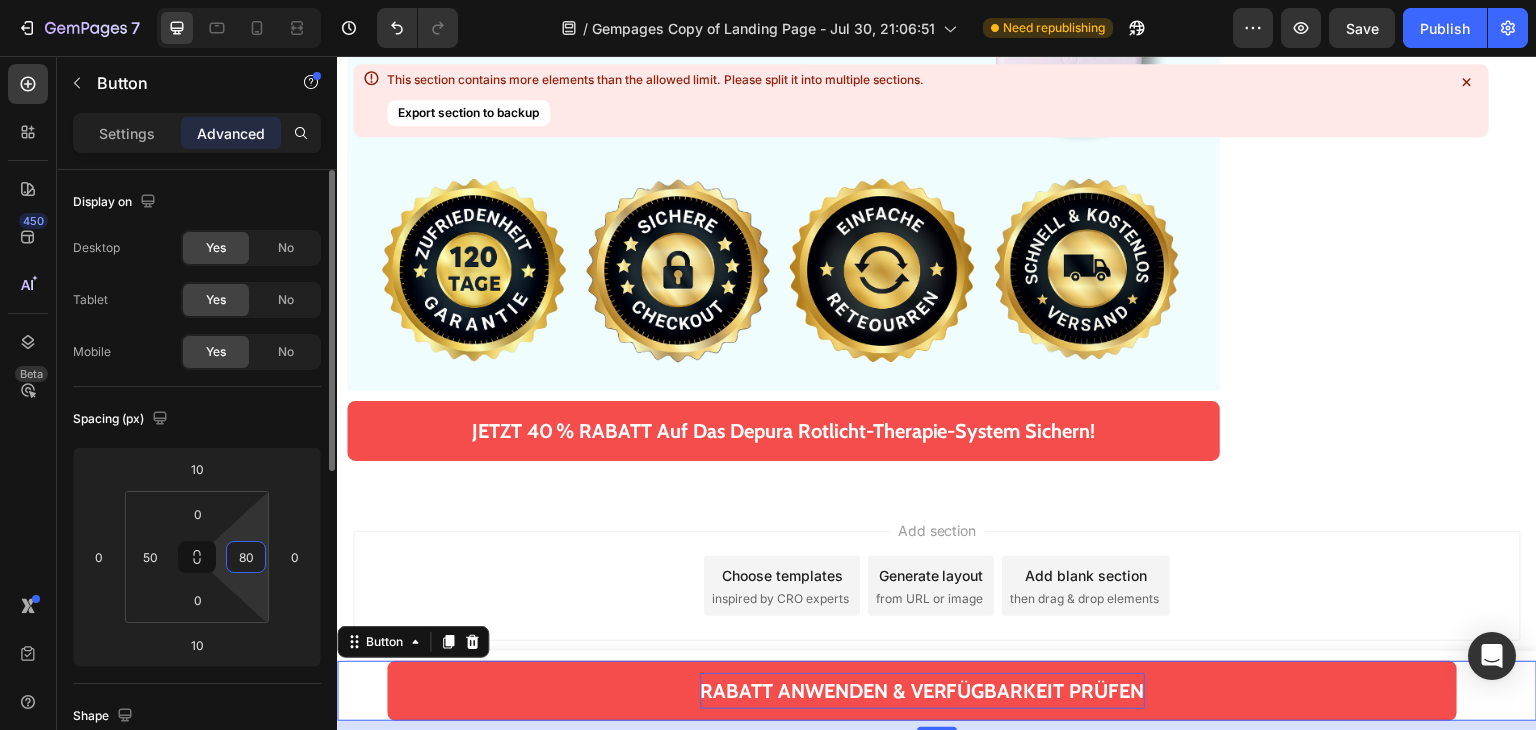 type on "8" 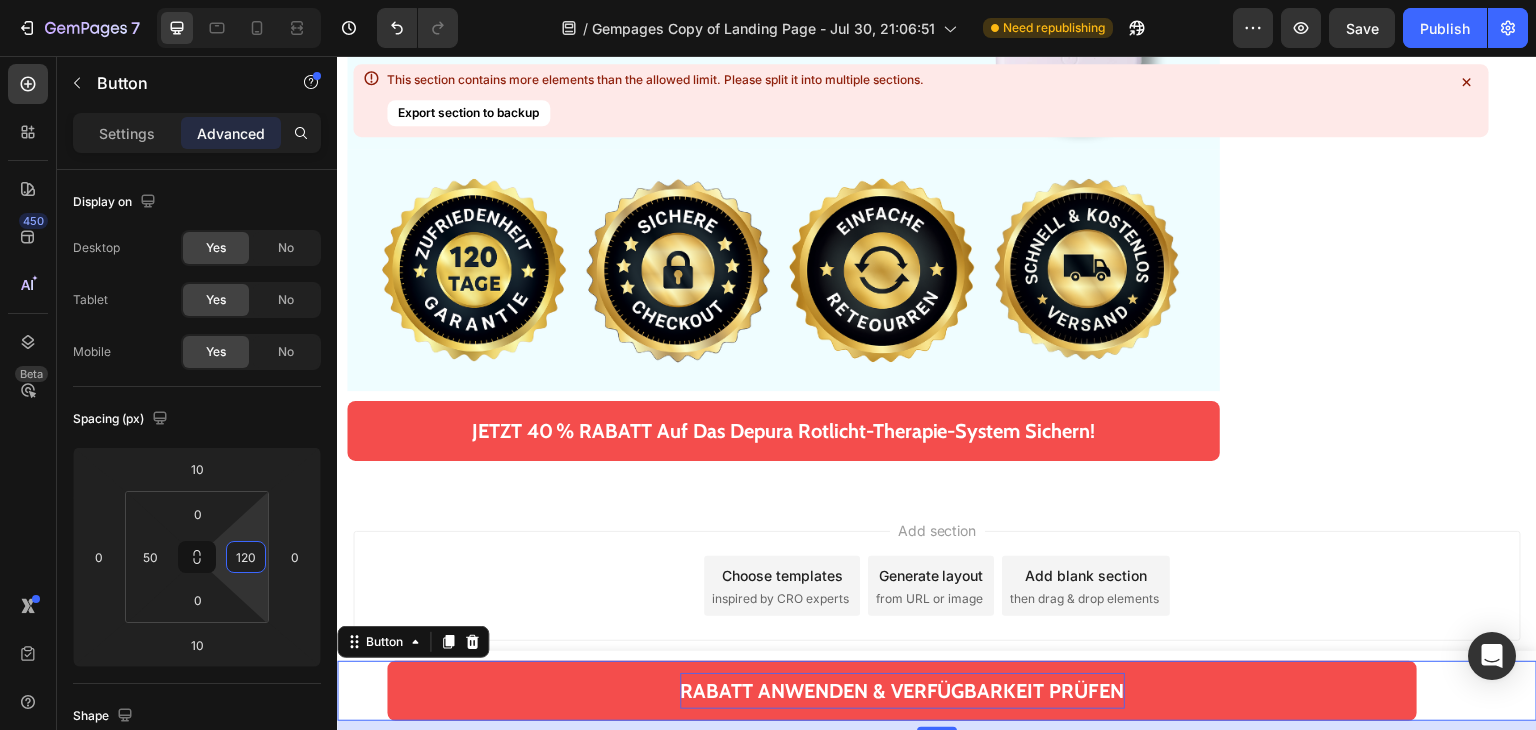 type on "120" 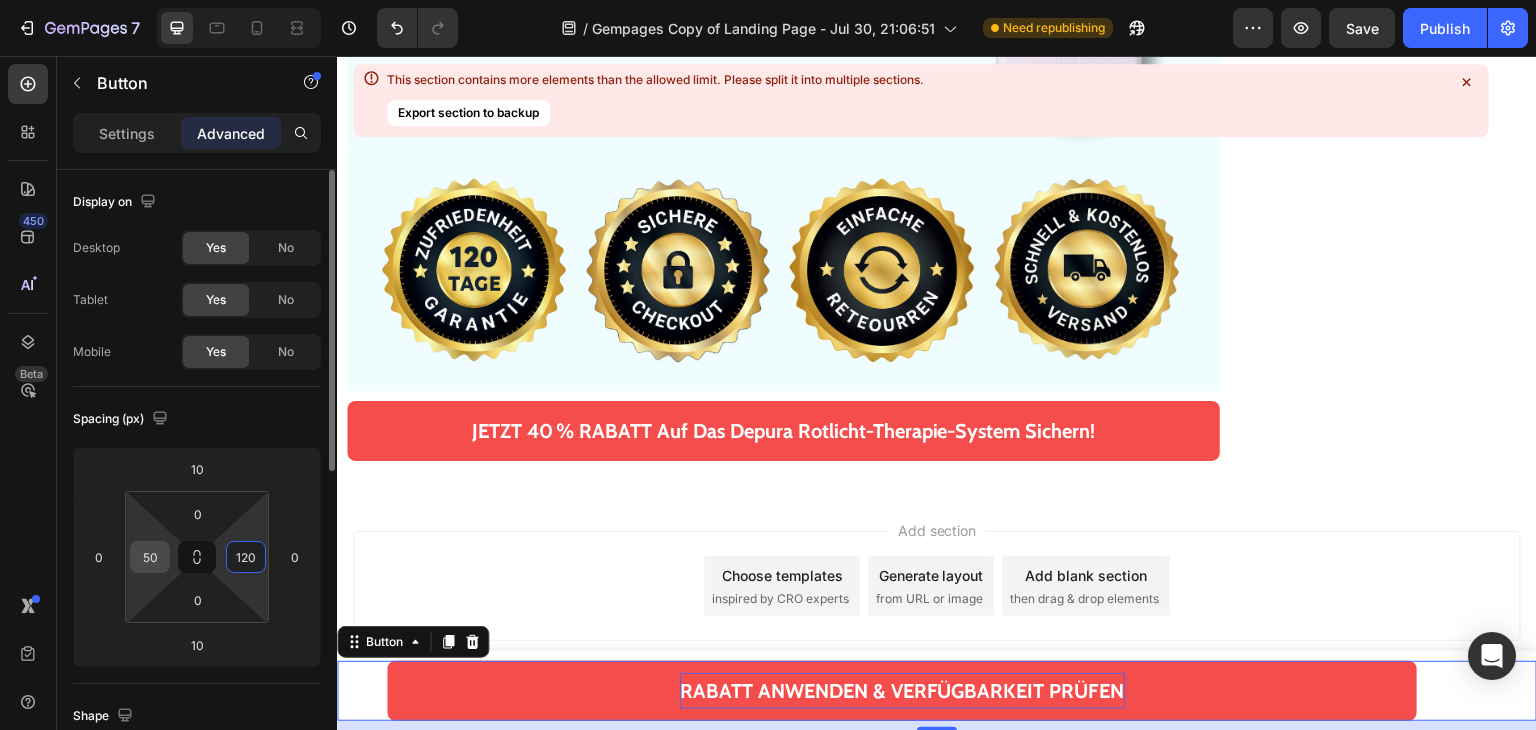 click on "50" at bounding box center (150, 557) 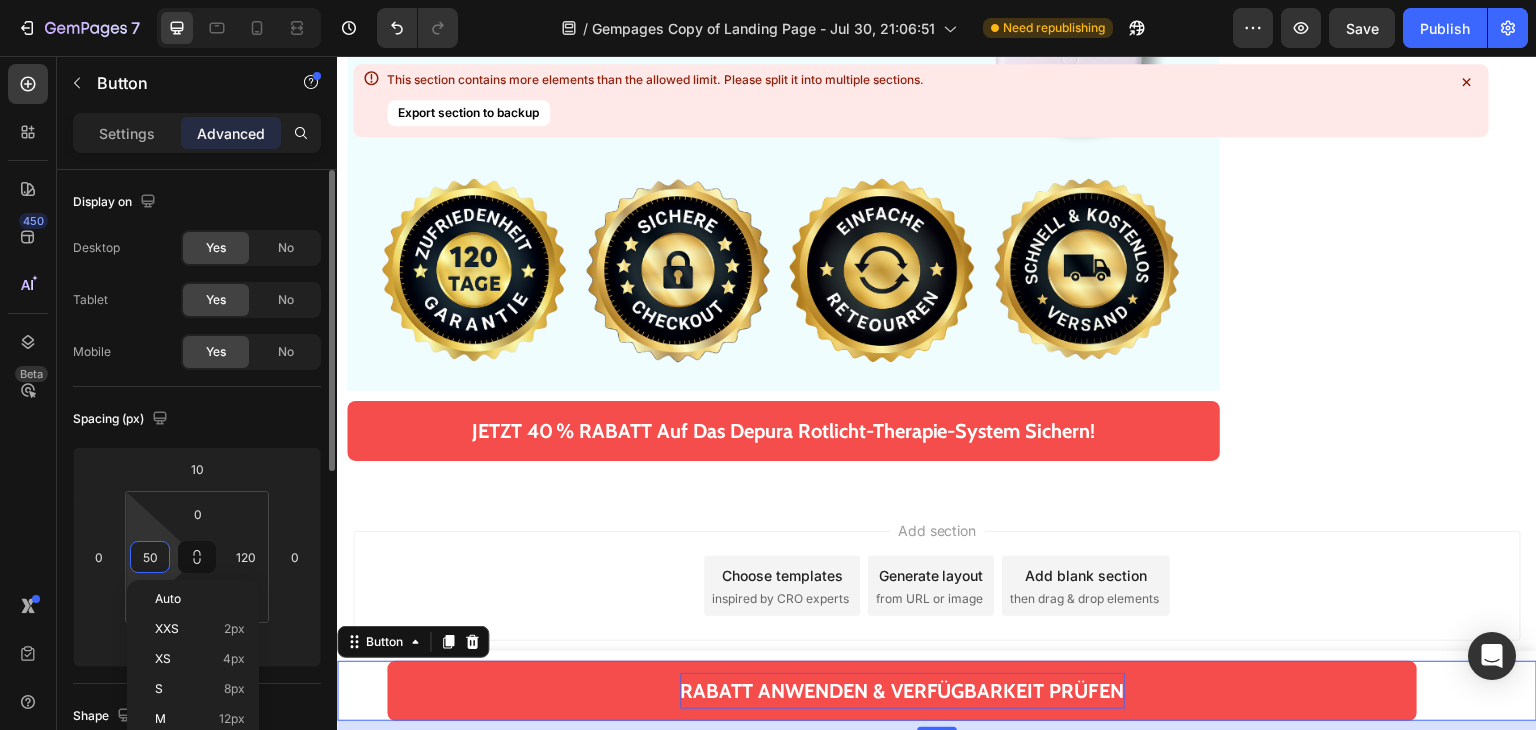 click on "50" at bounding box center (150, 557) 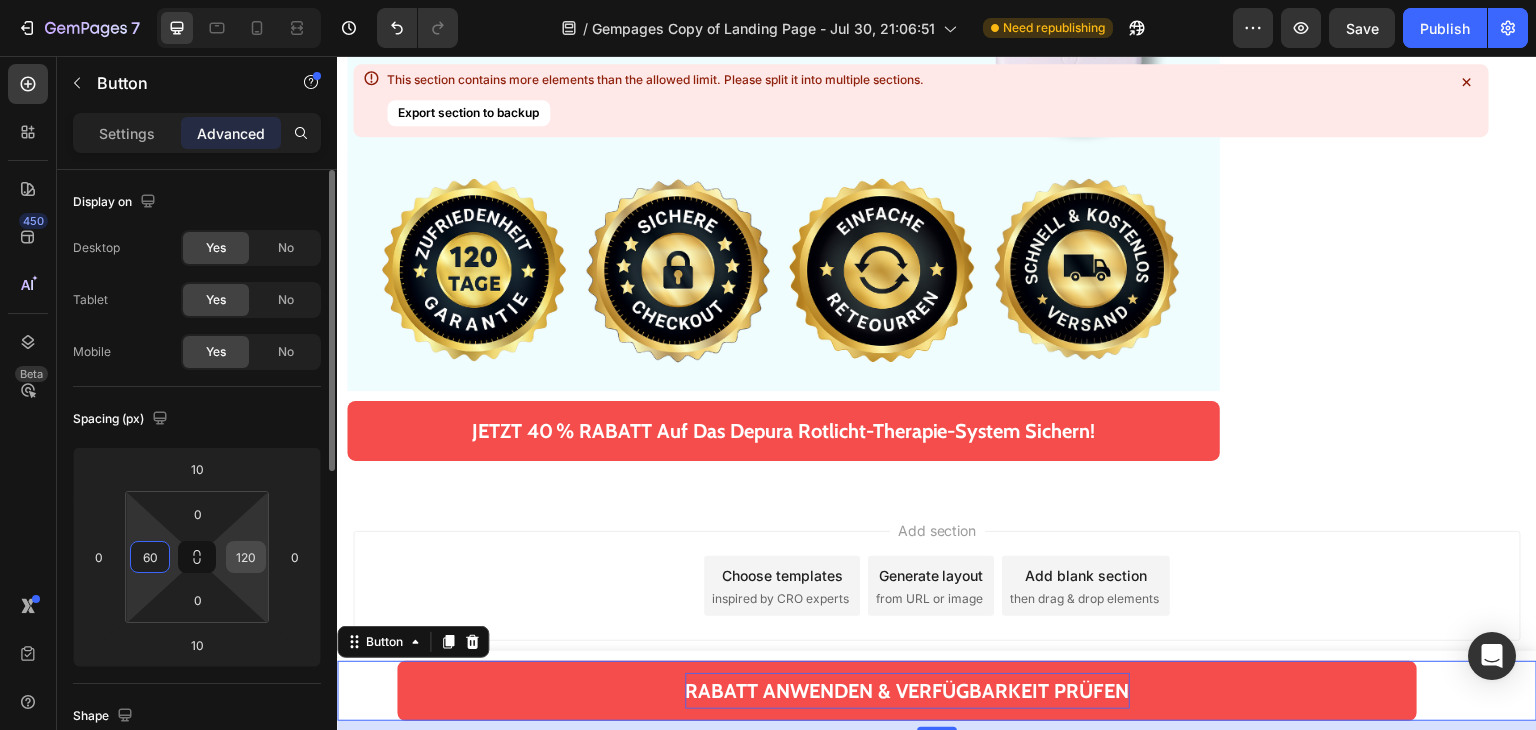 type on "60" 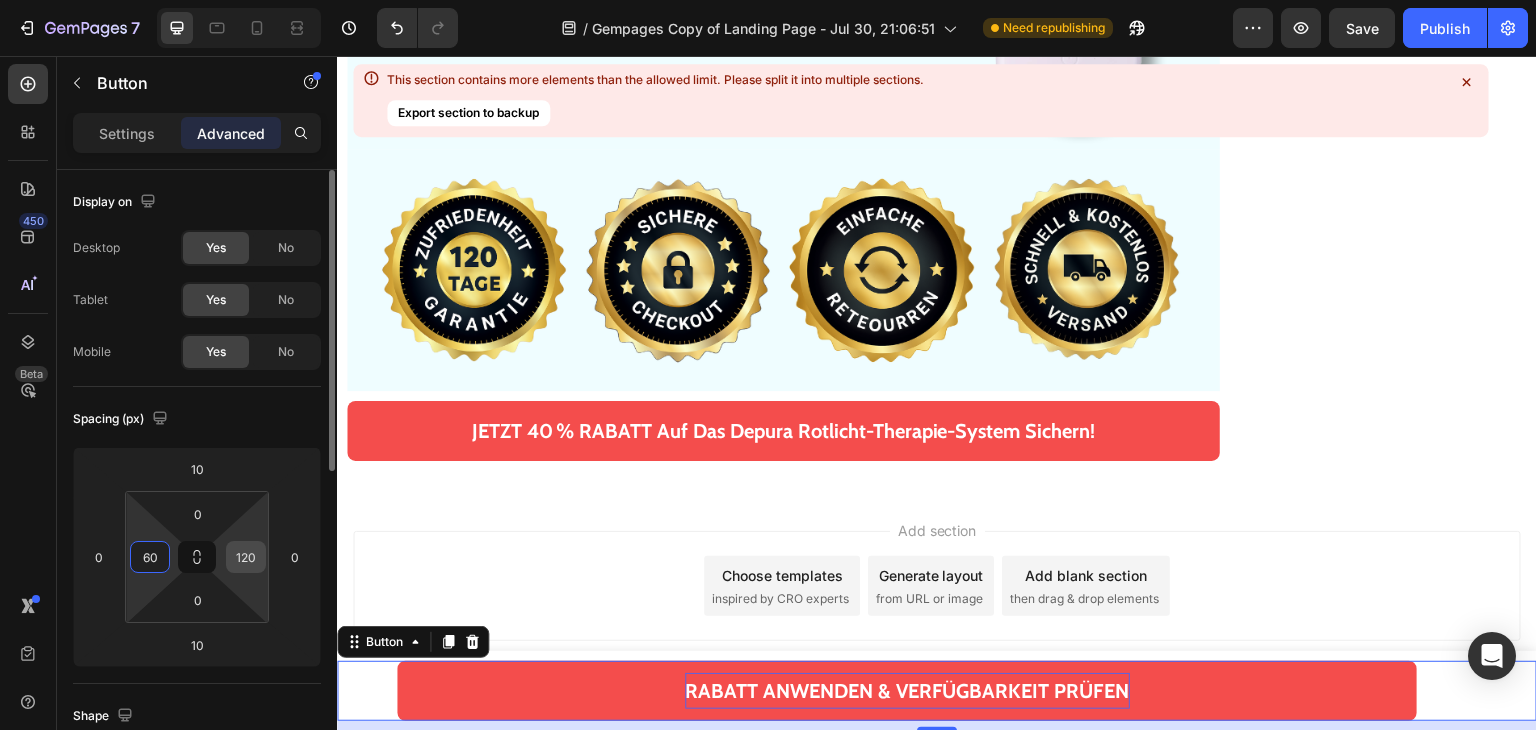 click on "120" at bounding box center [246, 557] 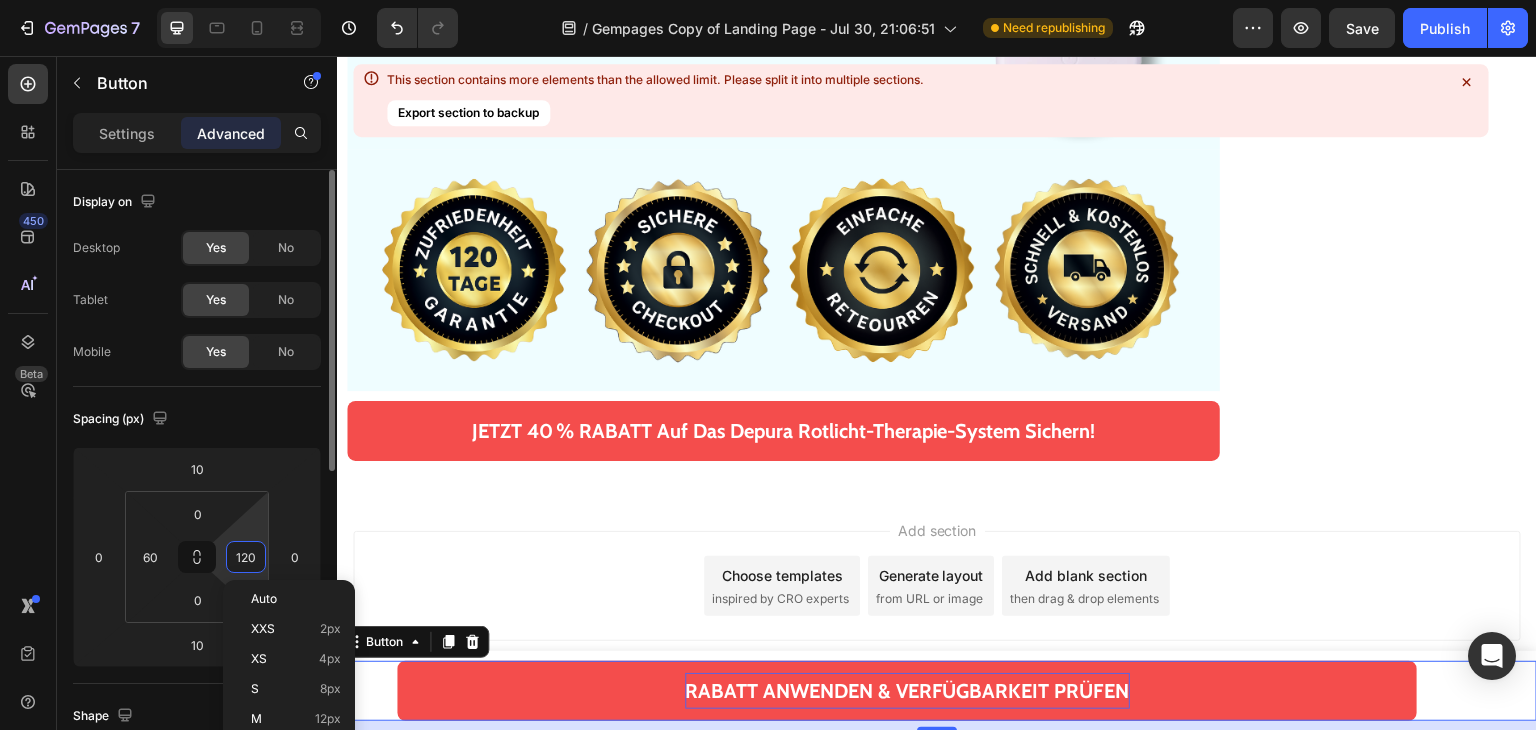 click on "120" at bounding box center [246, 557] 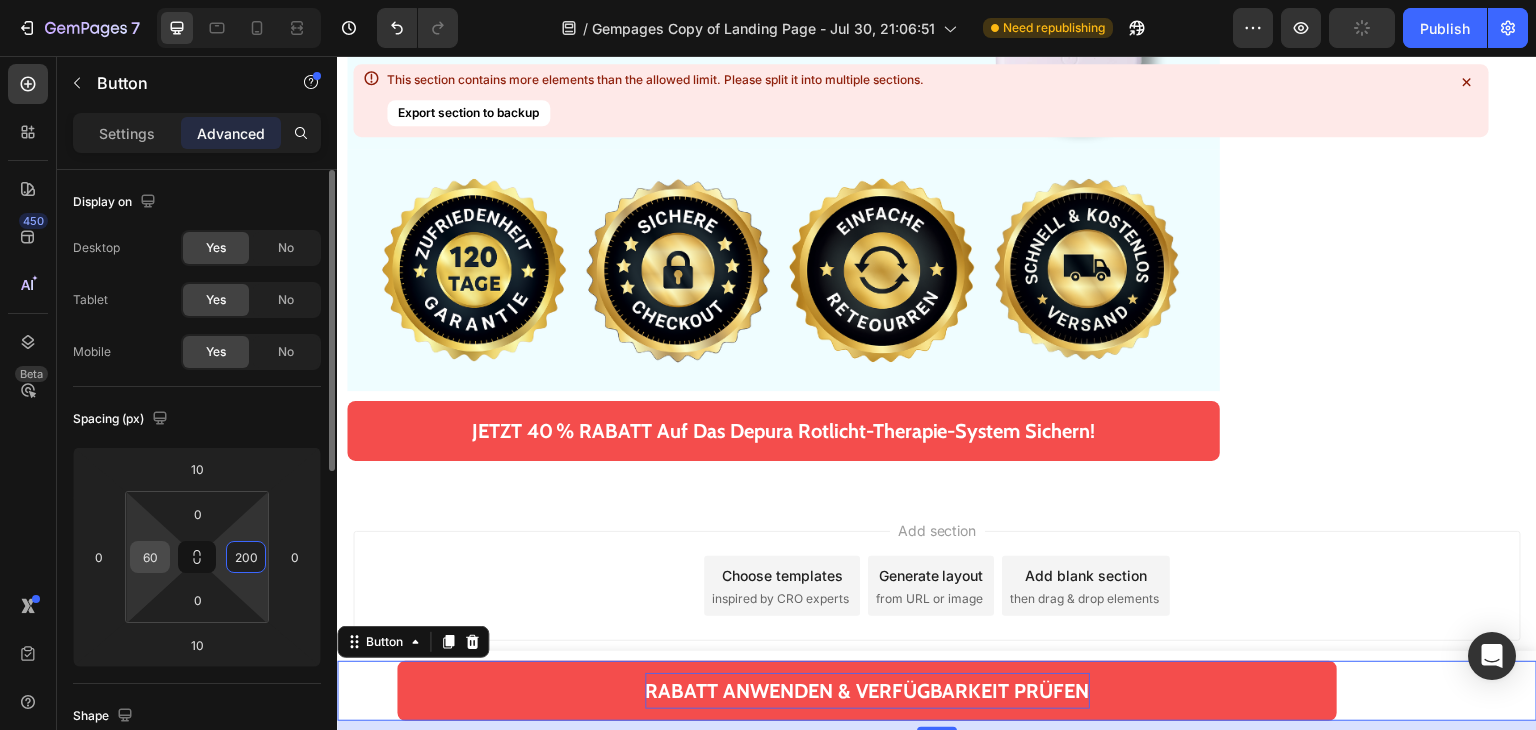 type on "200" 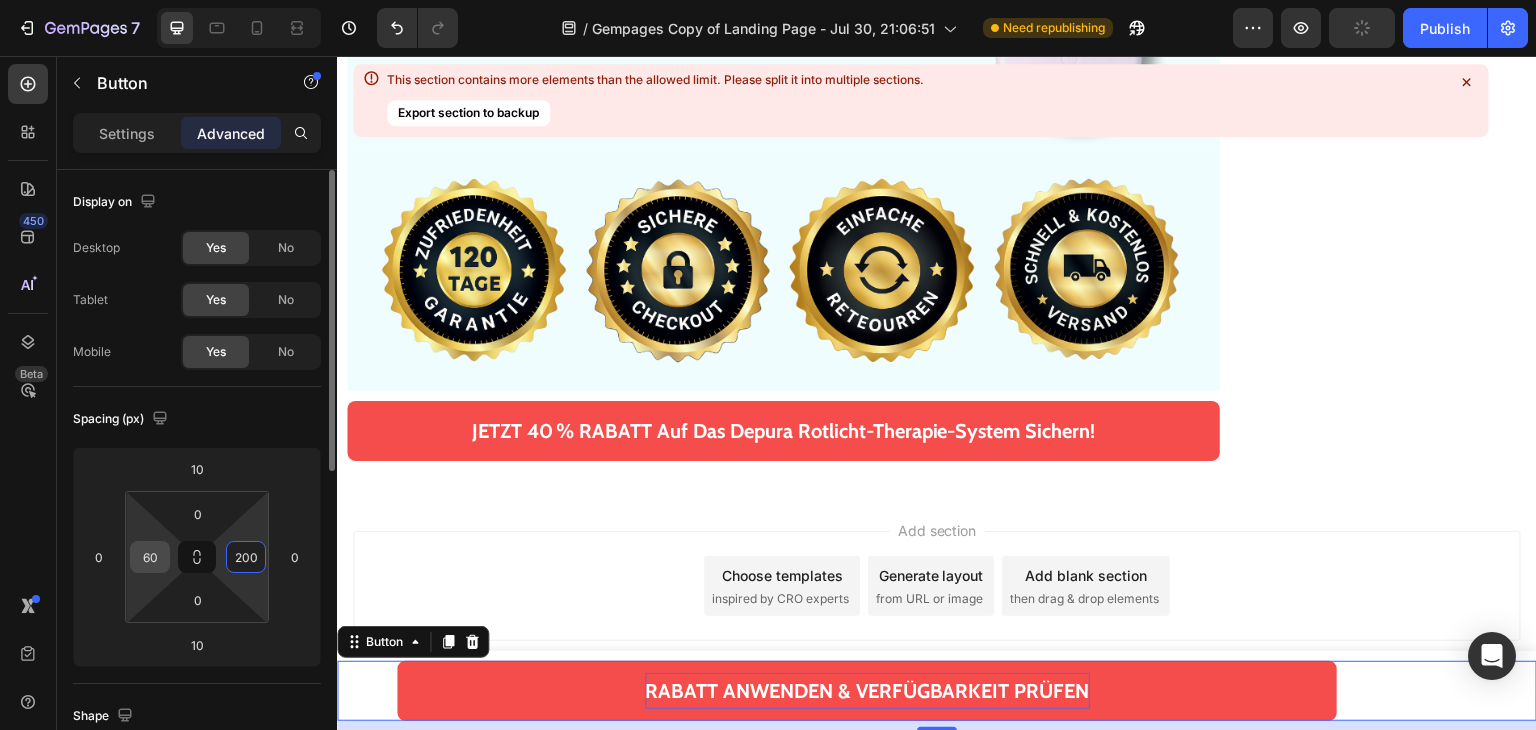 click on "60" at bounding box center [150, 557] 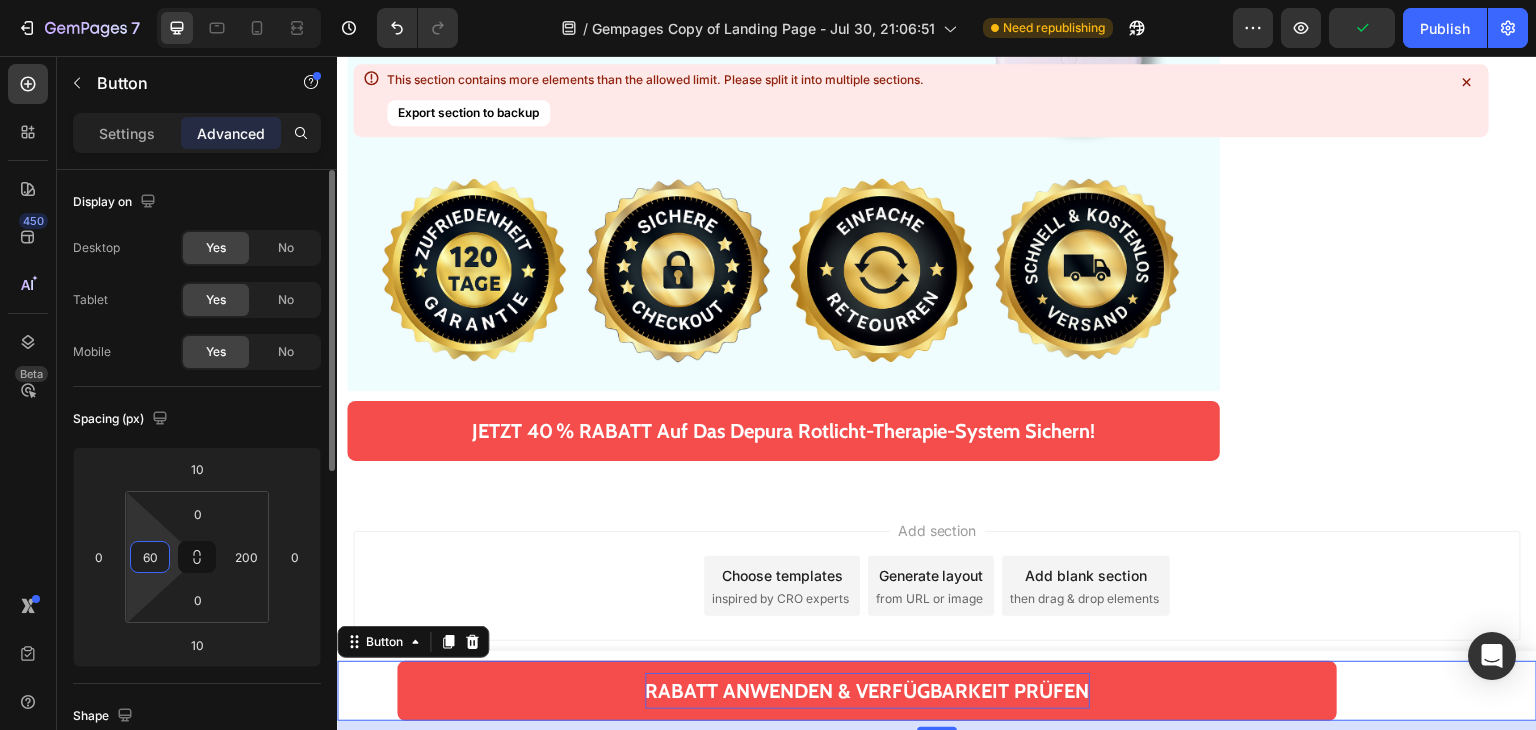 click on "60" at bounding box center [150, 557] 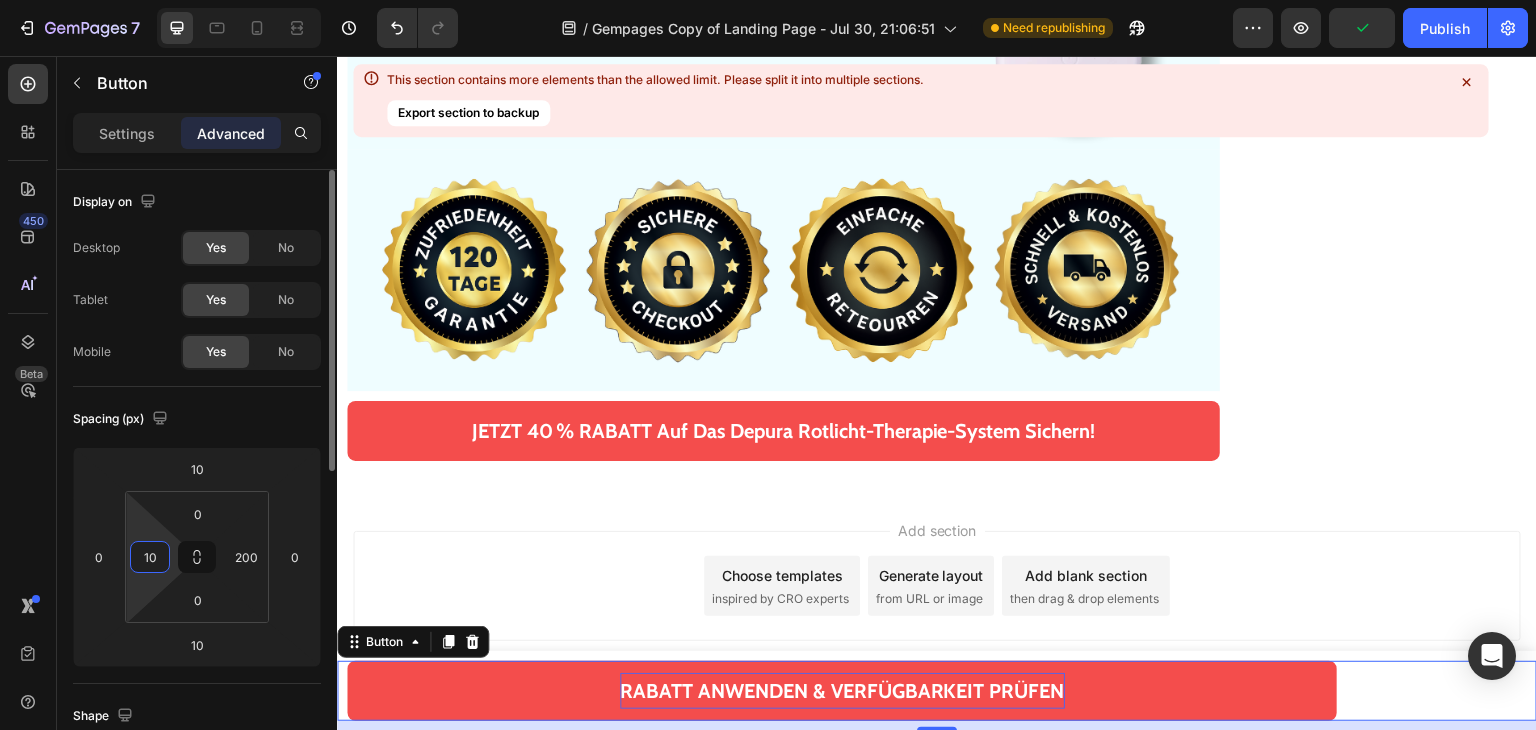 type on "100" 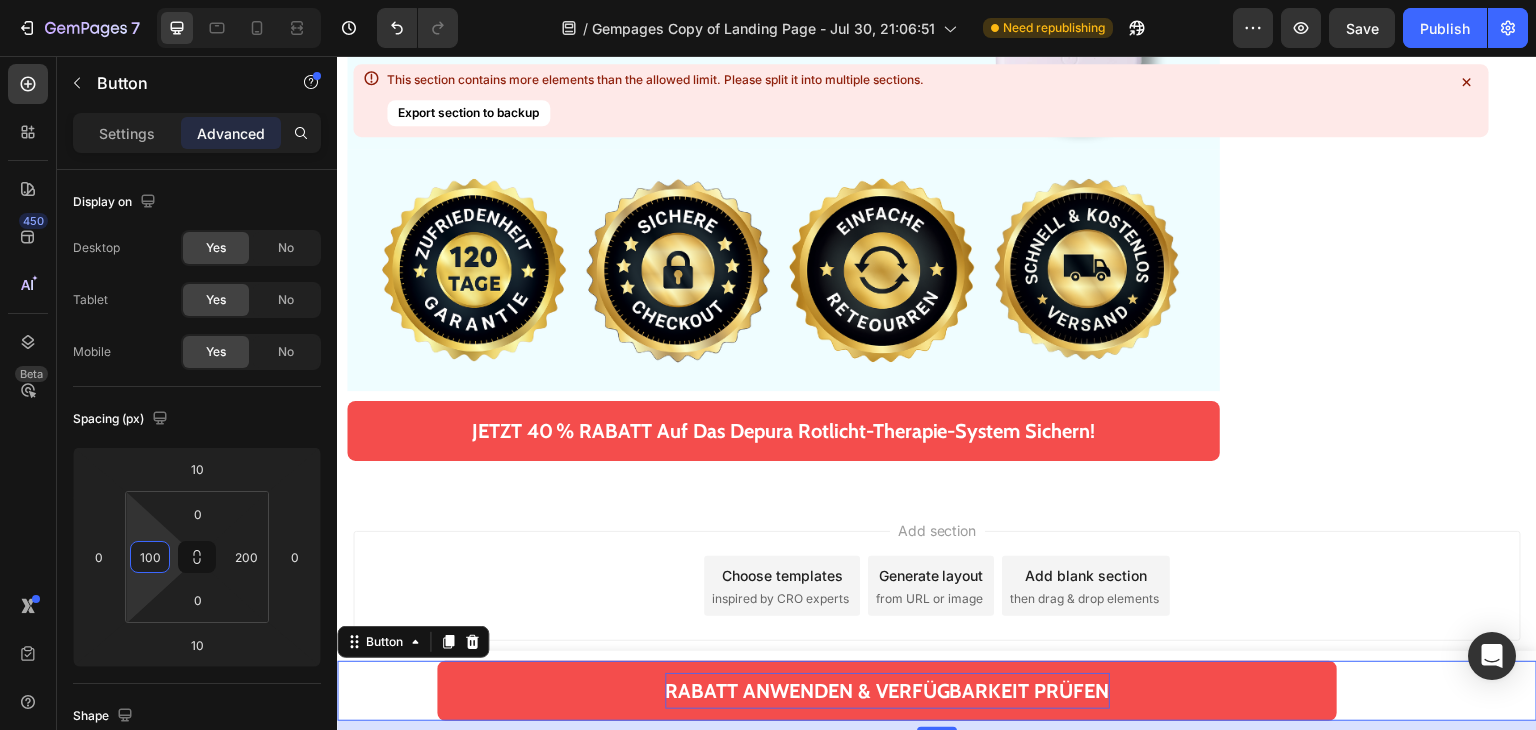 click on "Add section Choose templates inspired by CRO experts Generate layout from URL or image Add blank section then drag & drop elements" at bounding box center [937, 590] 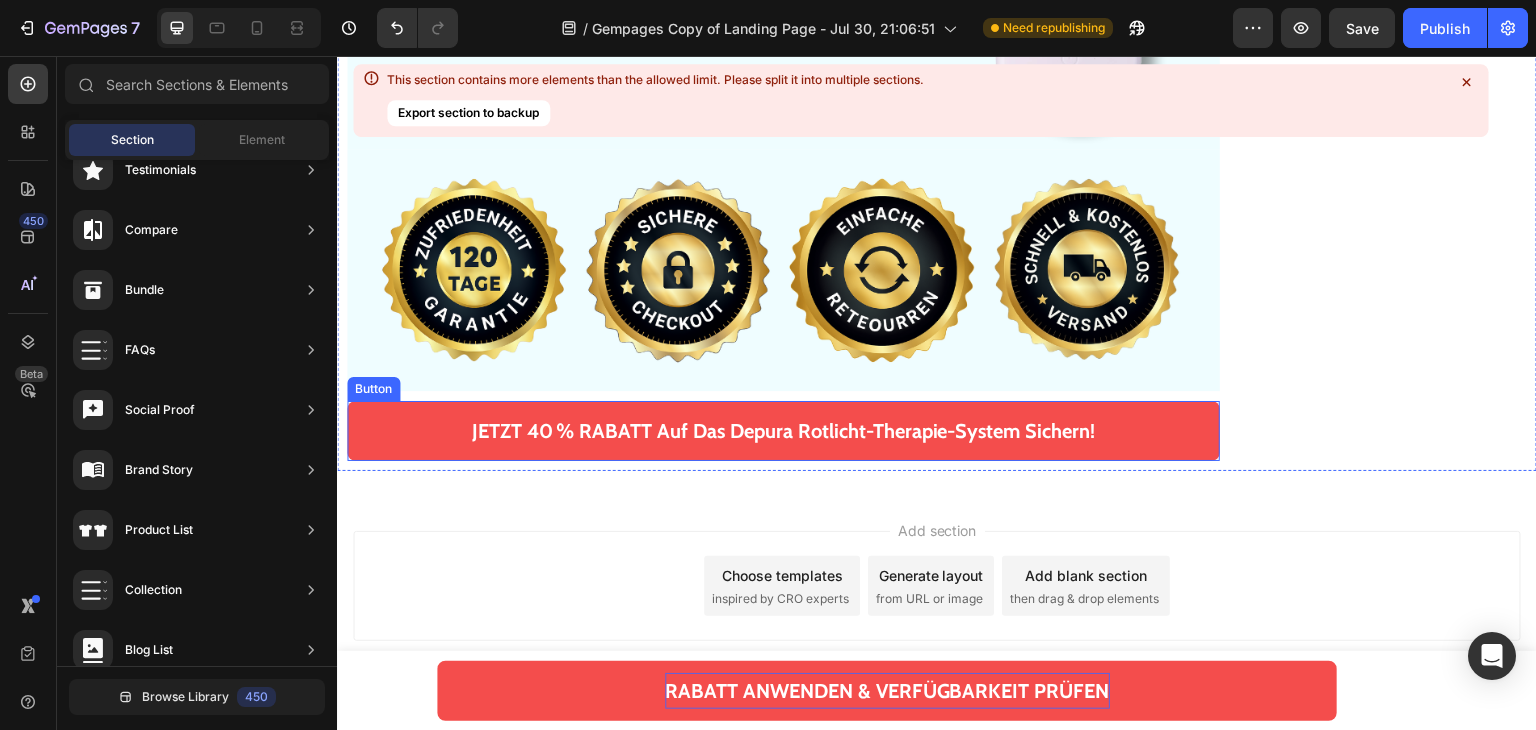 scroll, scrollTop: 19288, scrollLeft: 0, axis: vertical 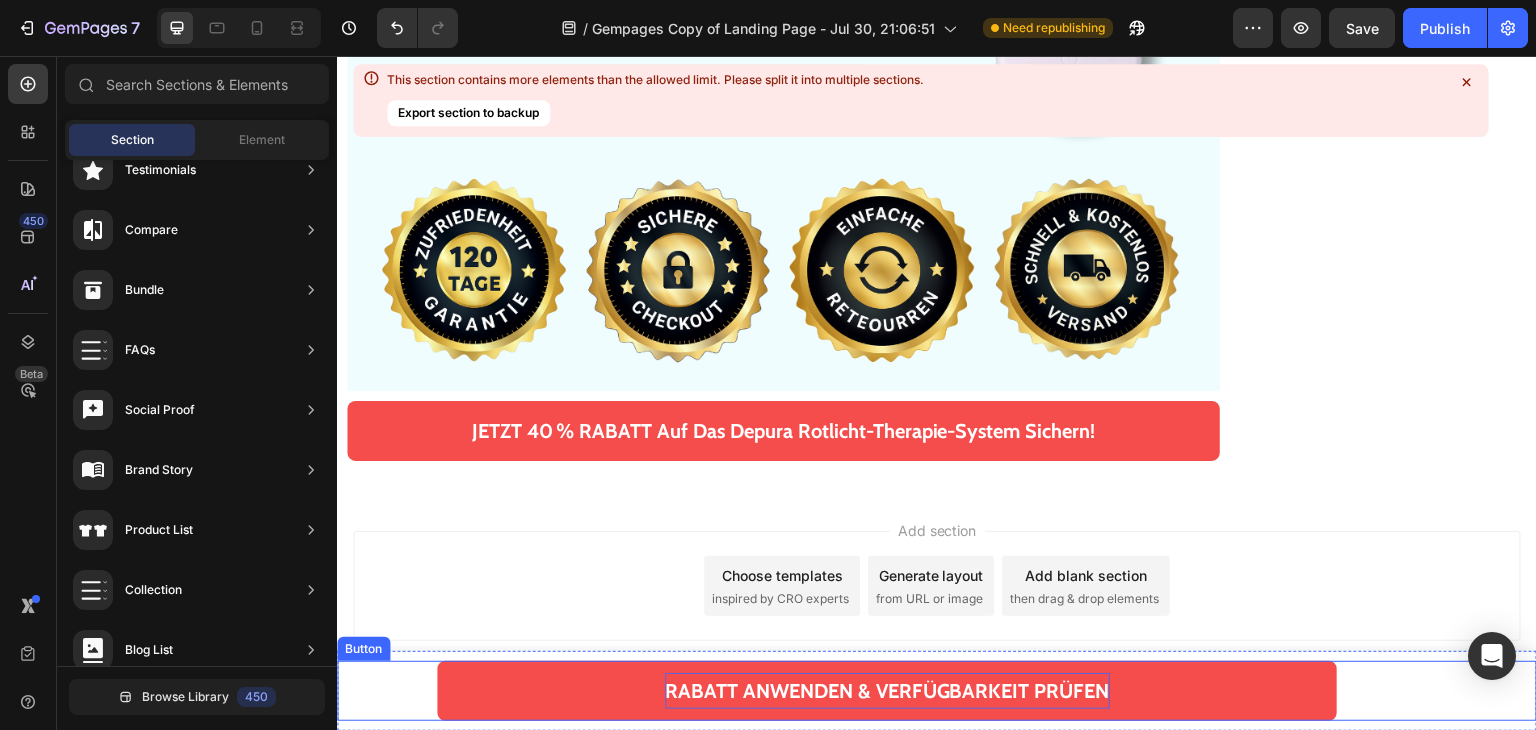 click on "RABATT ANWENDEN & VERFÜGBARKEIT PRÜFEN Button" at bounding box center [937, 691] 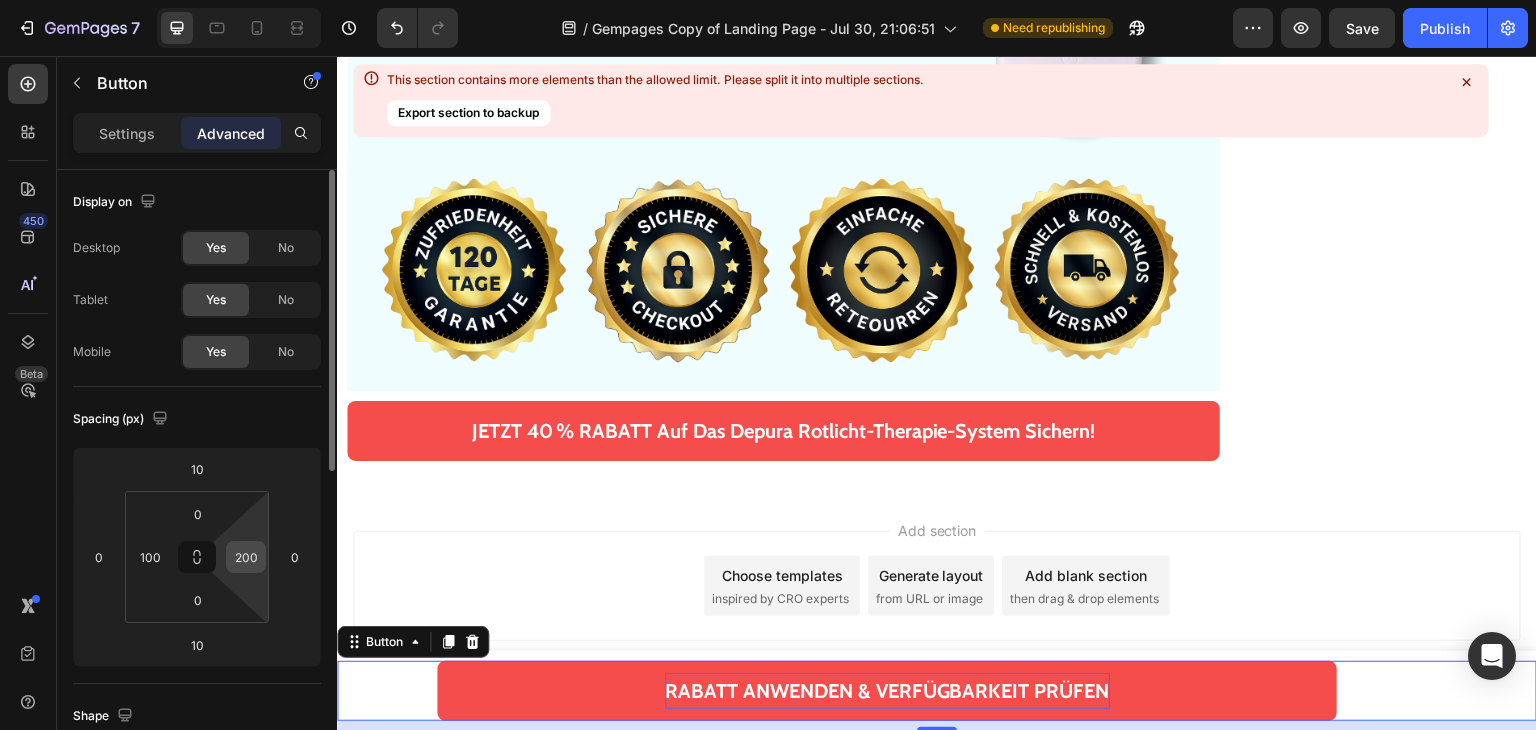 click on "200" at bounding box center (246, 557) 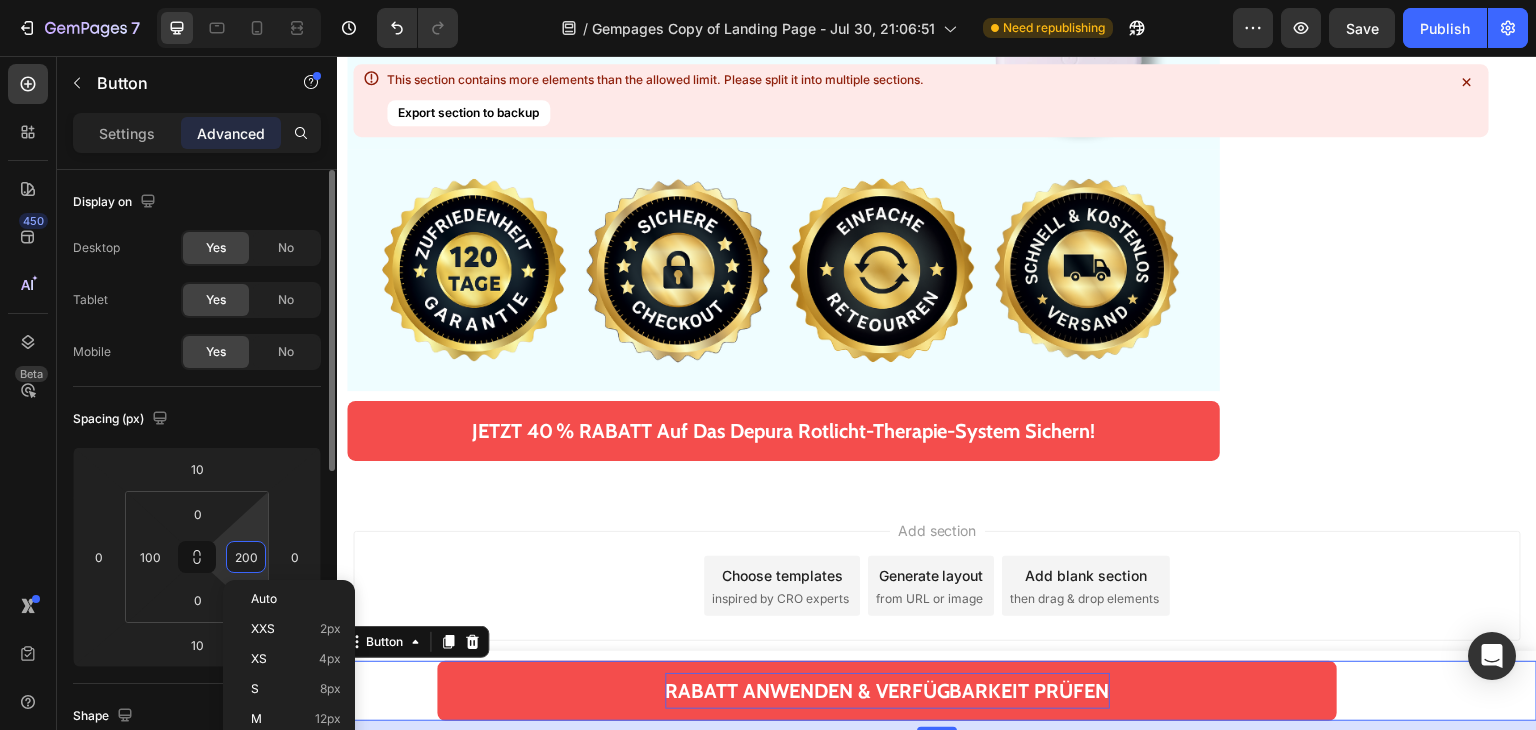 click on "200" at bounding box center [246, 557] 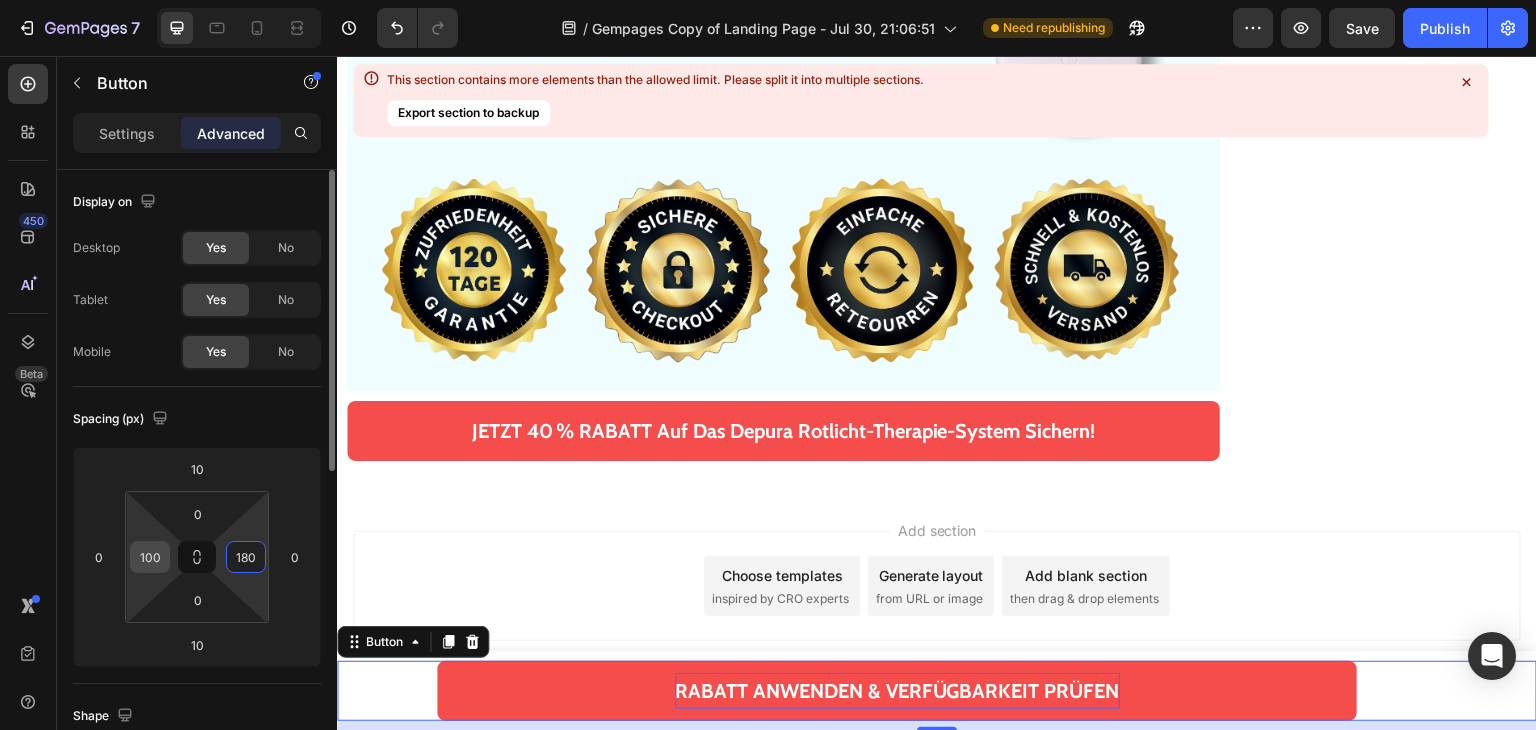 type on "180" 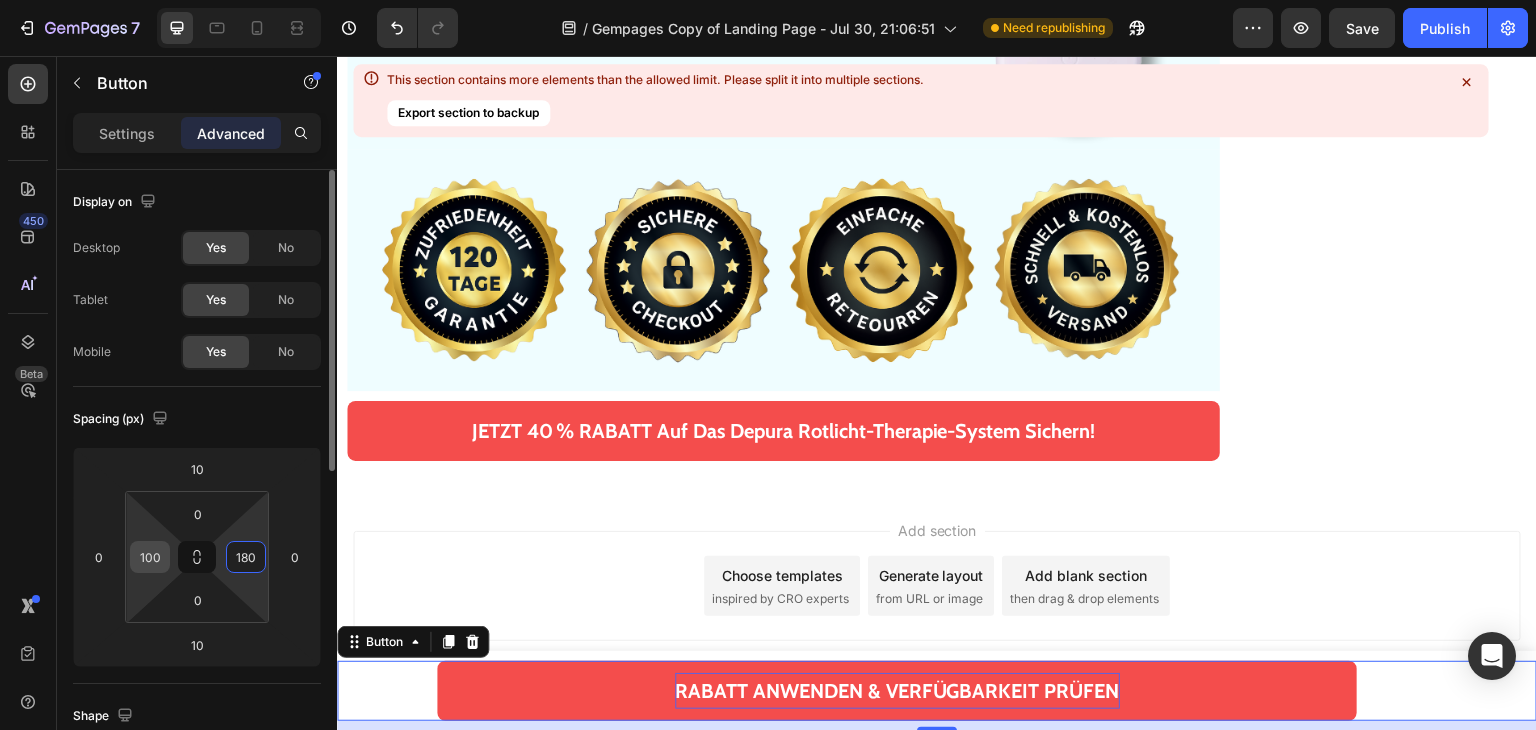 click on "100" at bounding box center (150, 557) 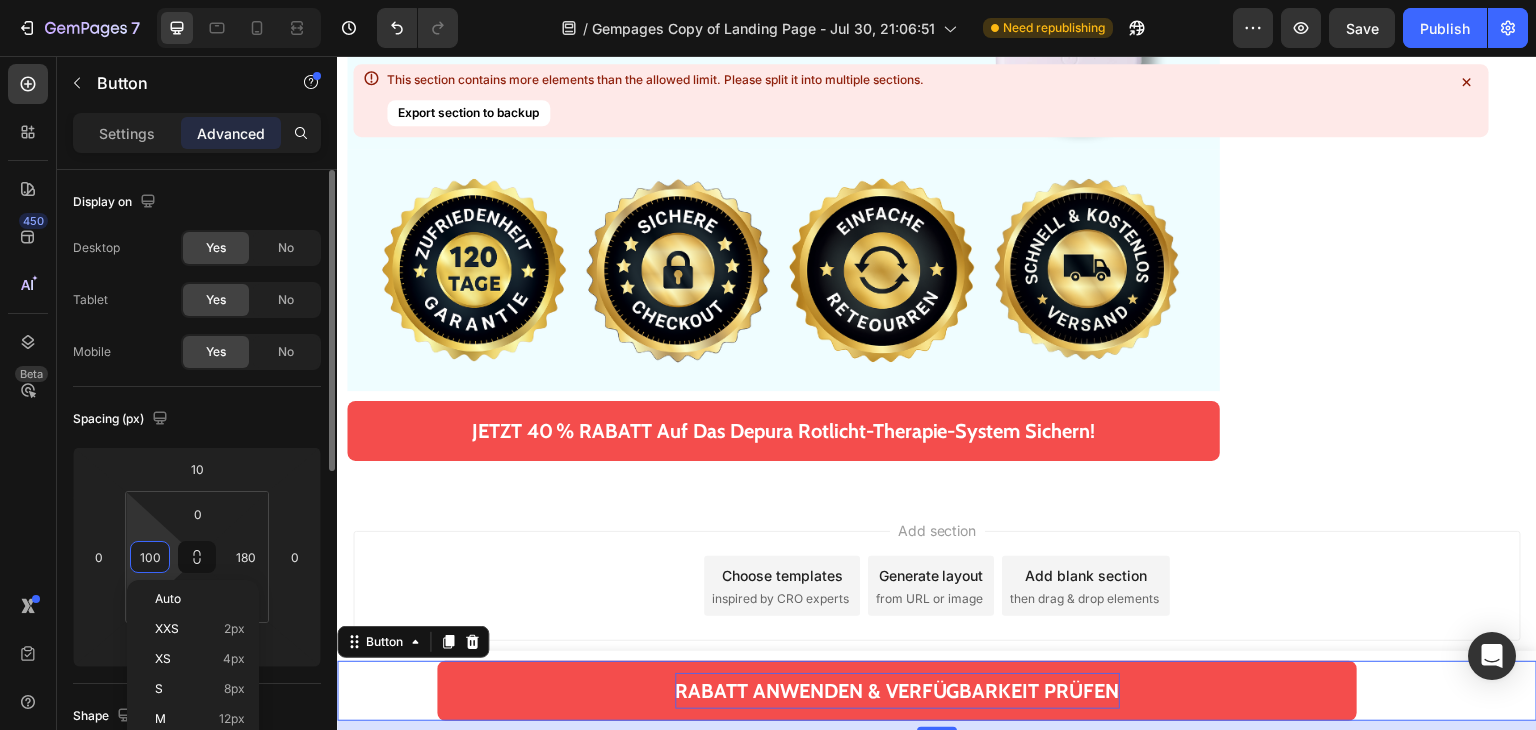 click on "100" at bounding box center (150, 557) 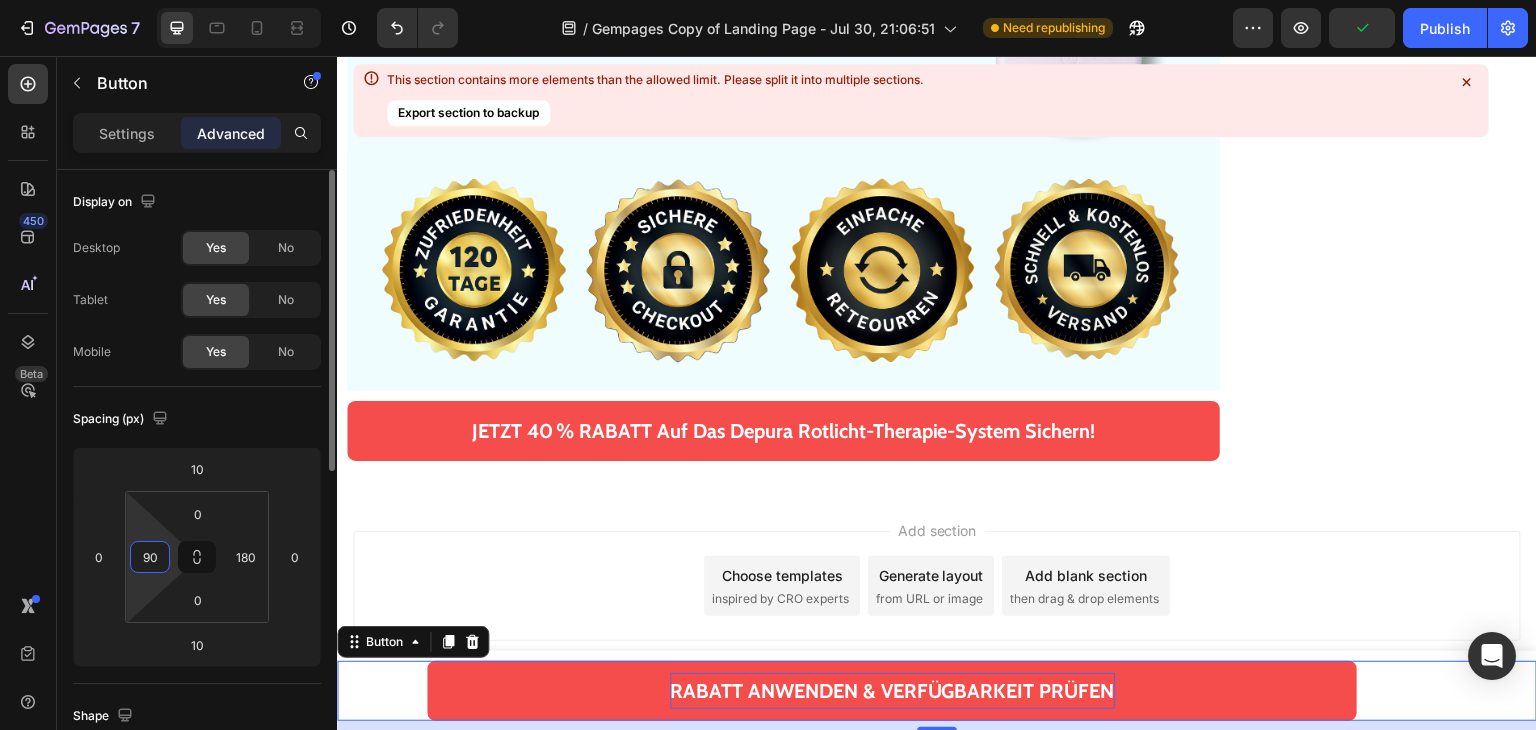 type on "9" 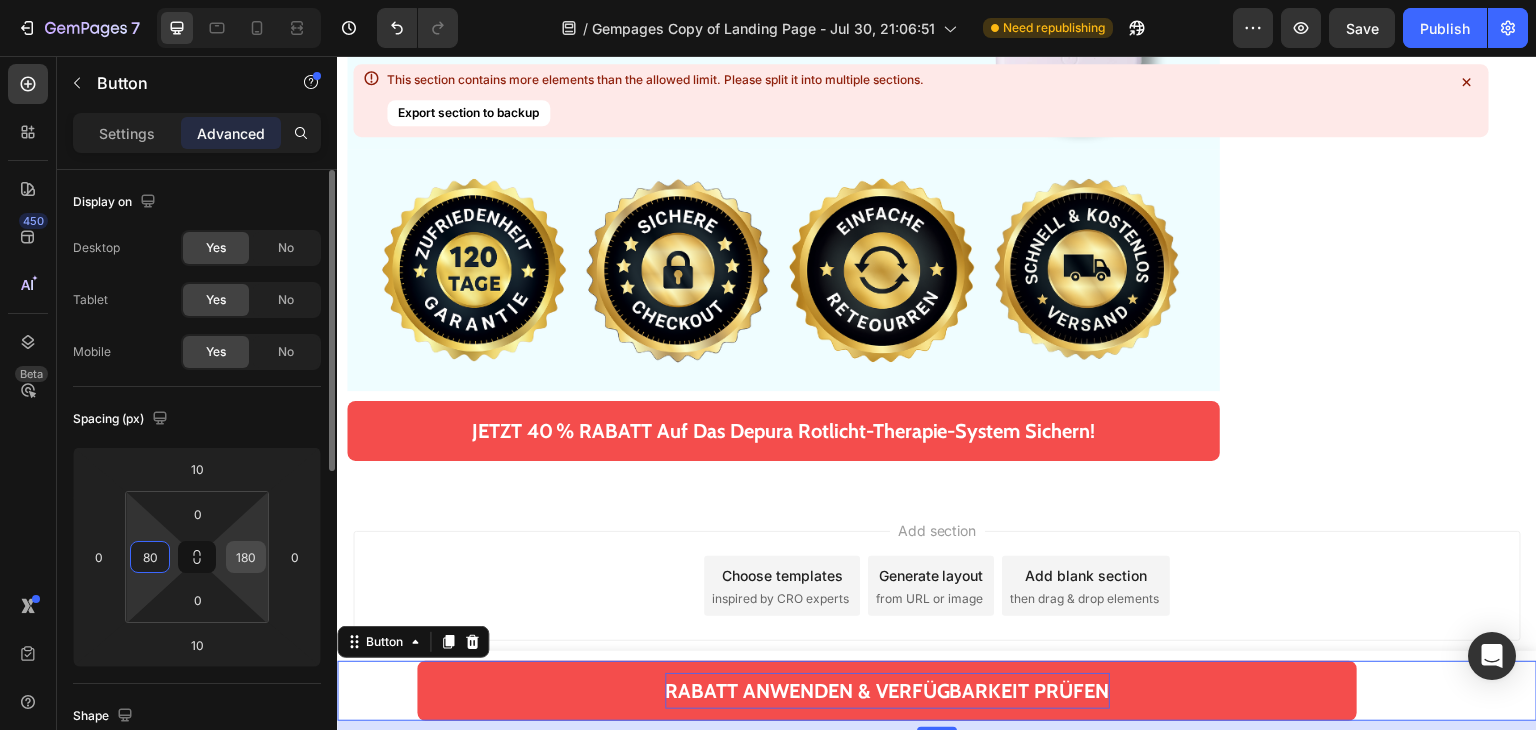 type on "80" 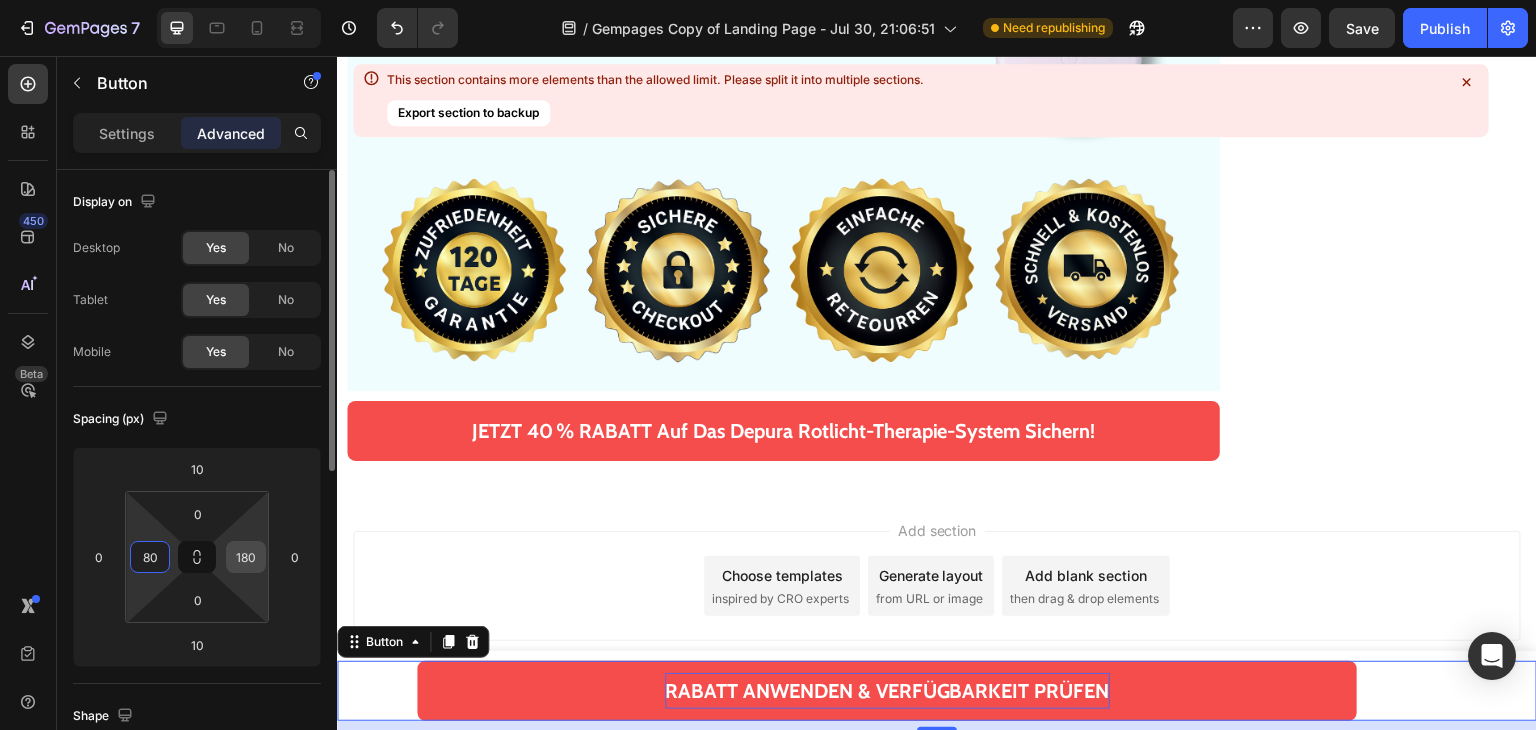 click on "180" at bounding box center [246, 557] 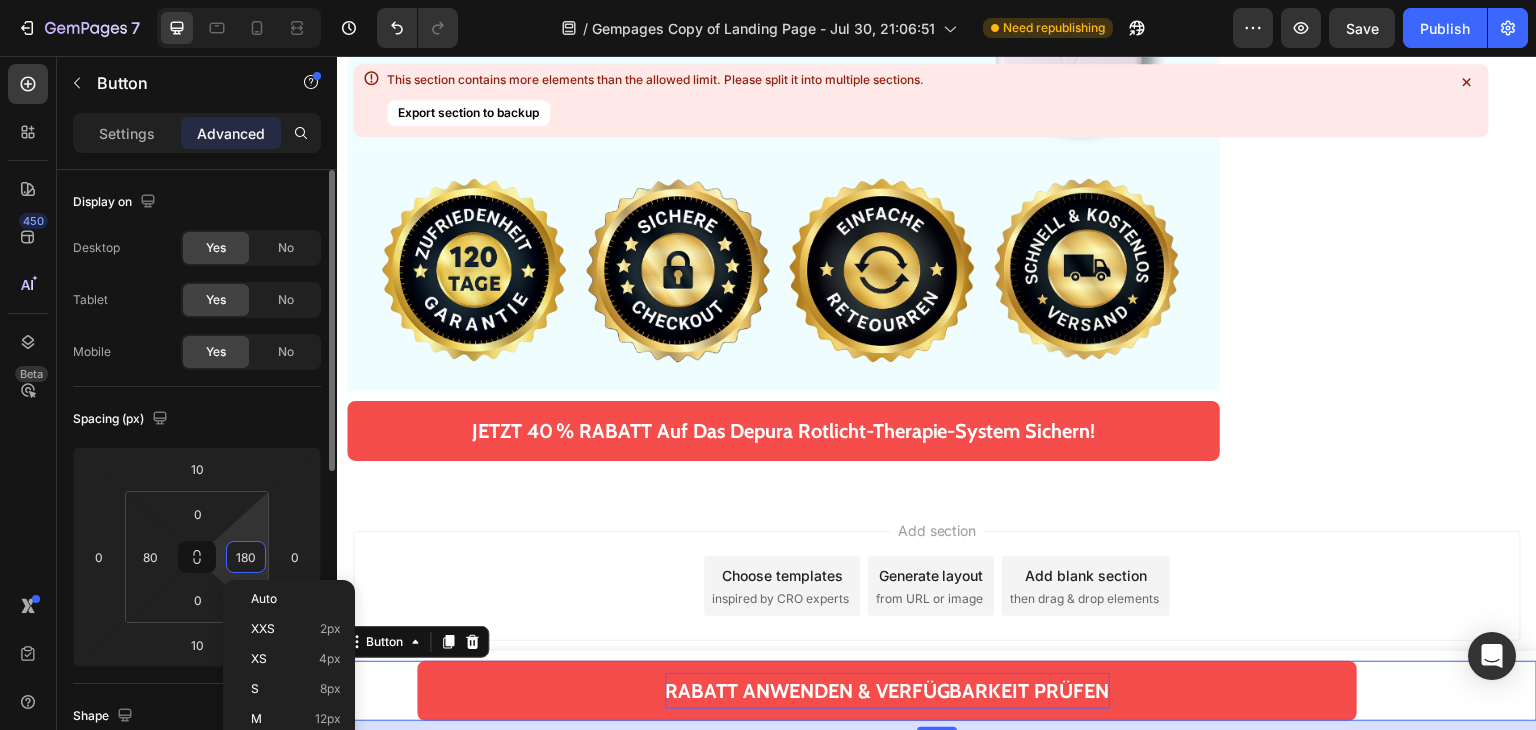 click on "180" at bounding box center [246, 557] 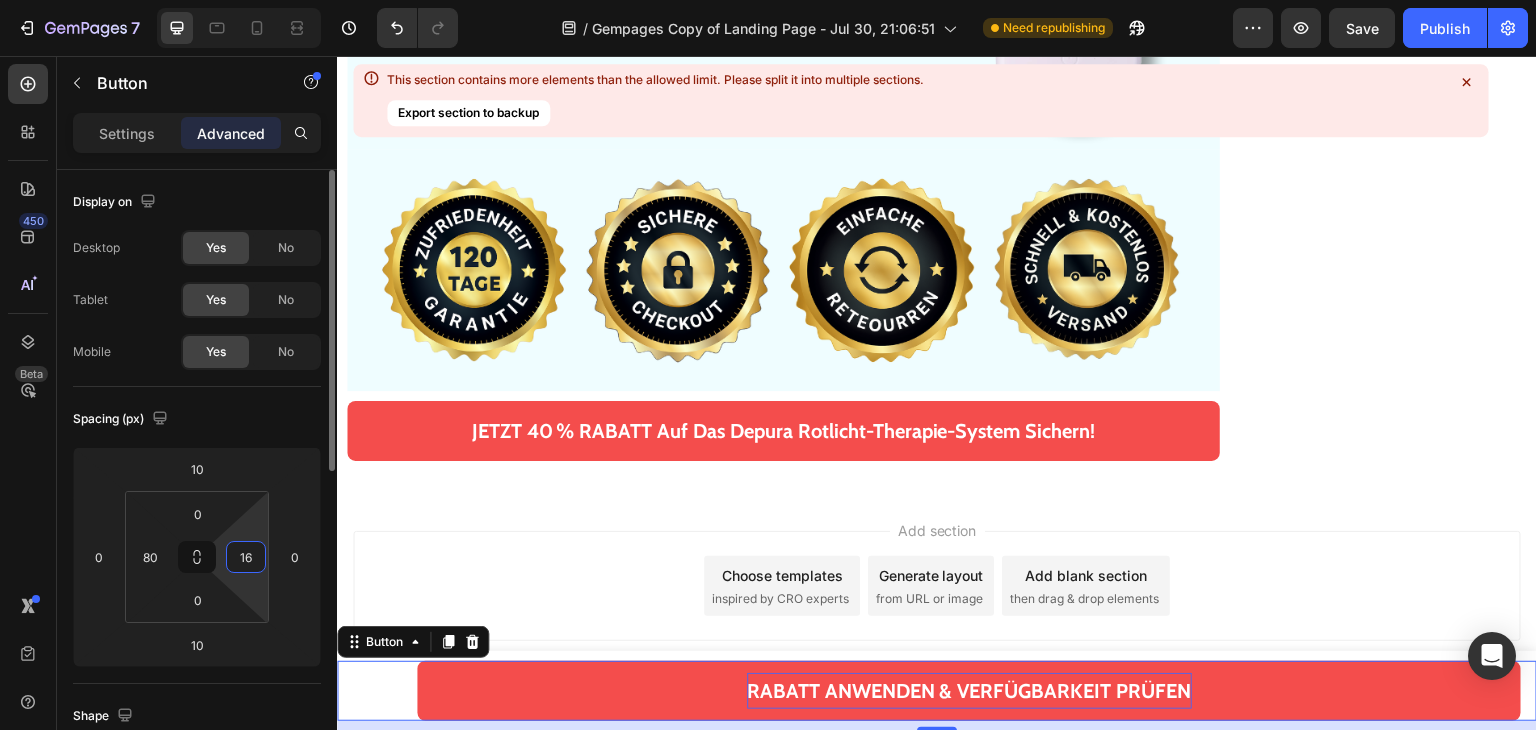 type on "160" 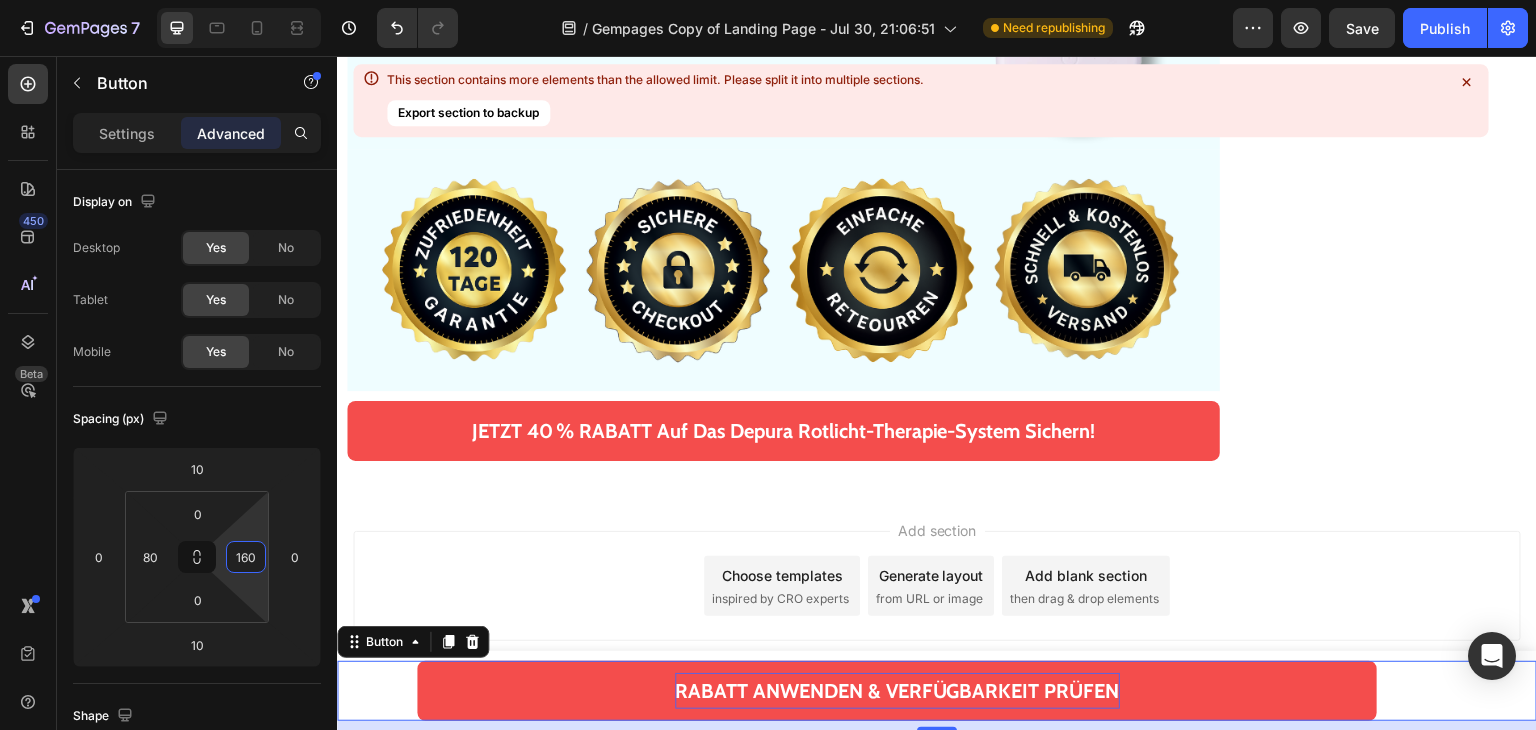 click on "Add section Choose templates inspired by CRO experts Generate layout from URL or image Add blank section then drag & drop elements" at bounding box center [937, 590] 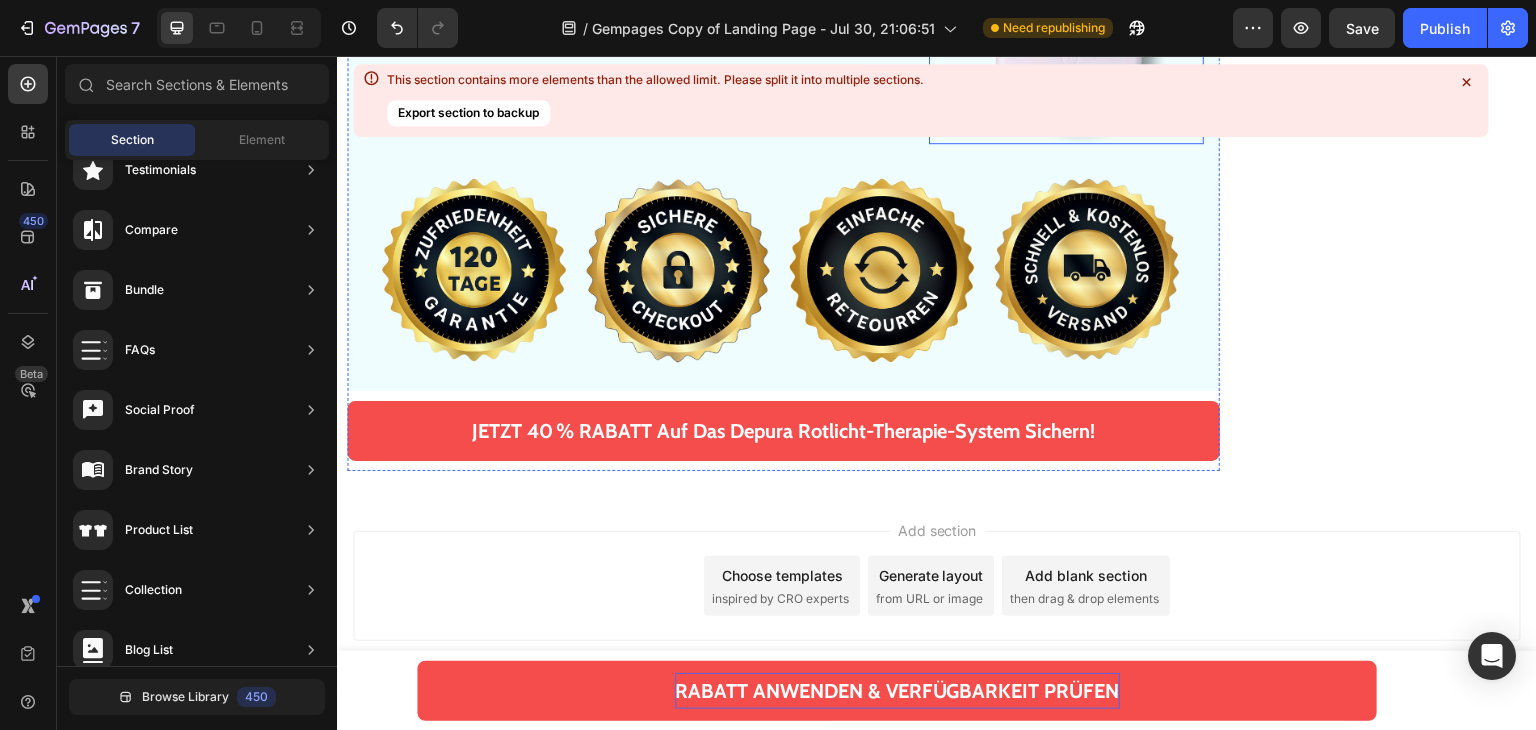 scroll, scrollTop: 18688, scrollLeft: 0, axis: vertical 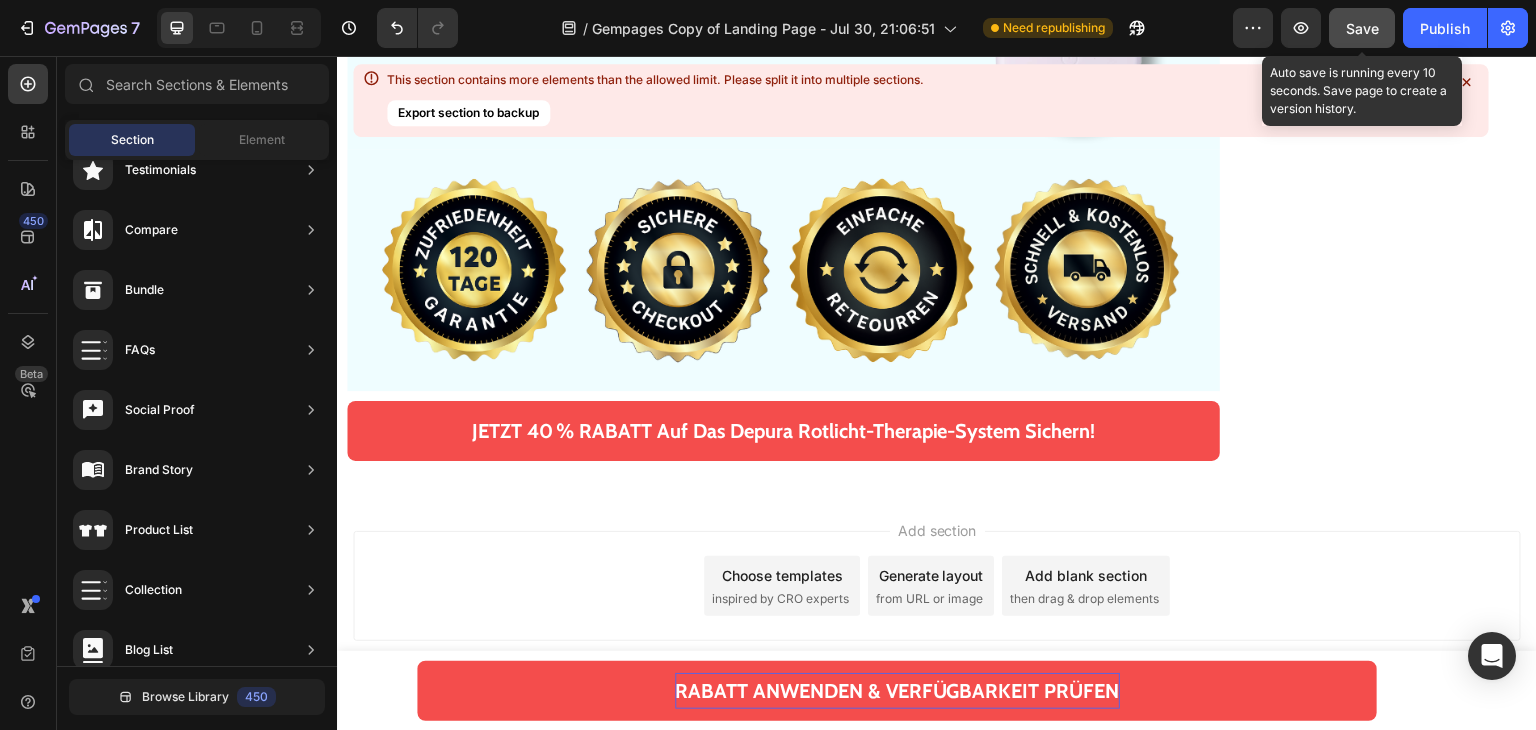 click on "Save" 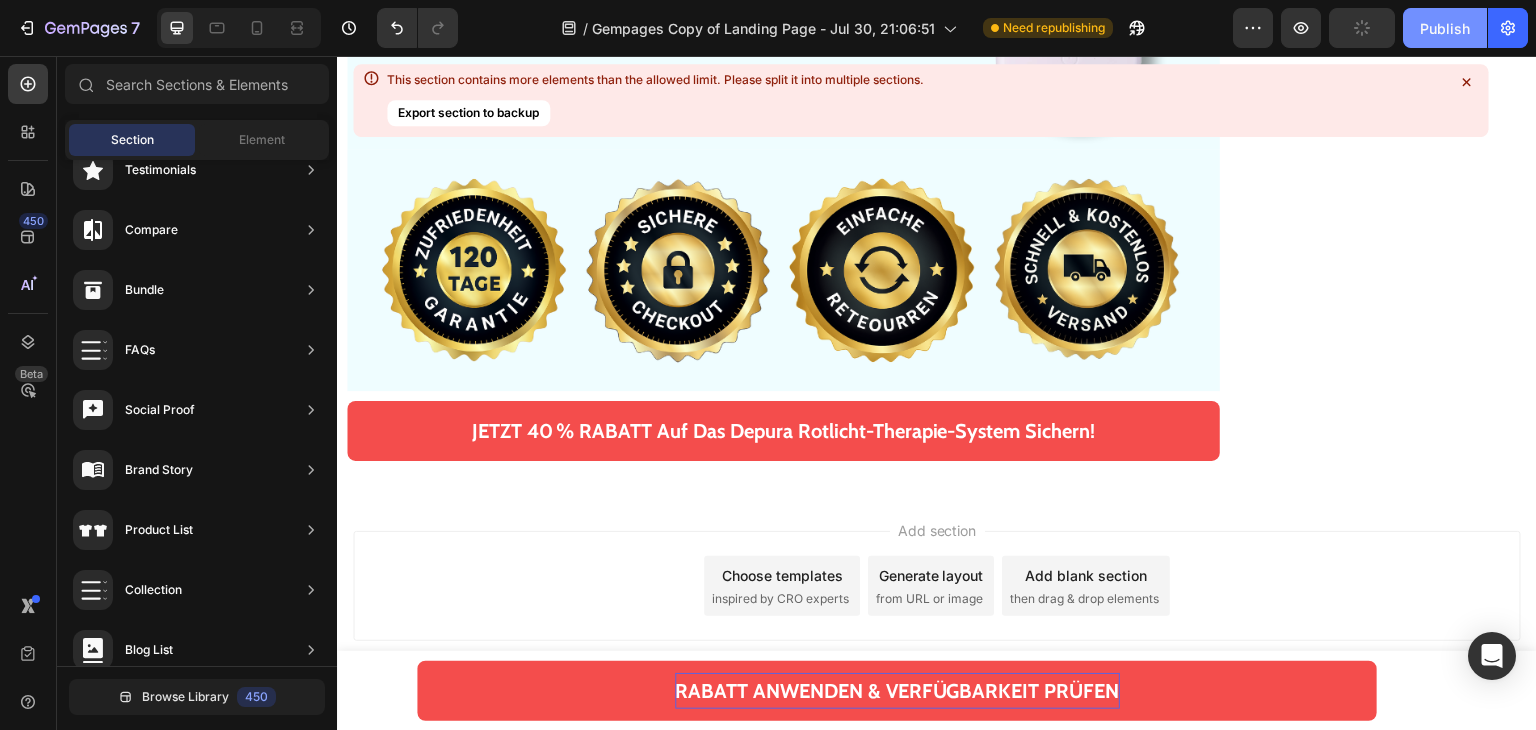 click on "Publish" at bounding box center [1445, 28] 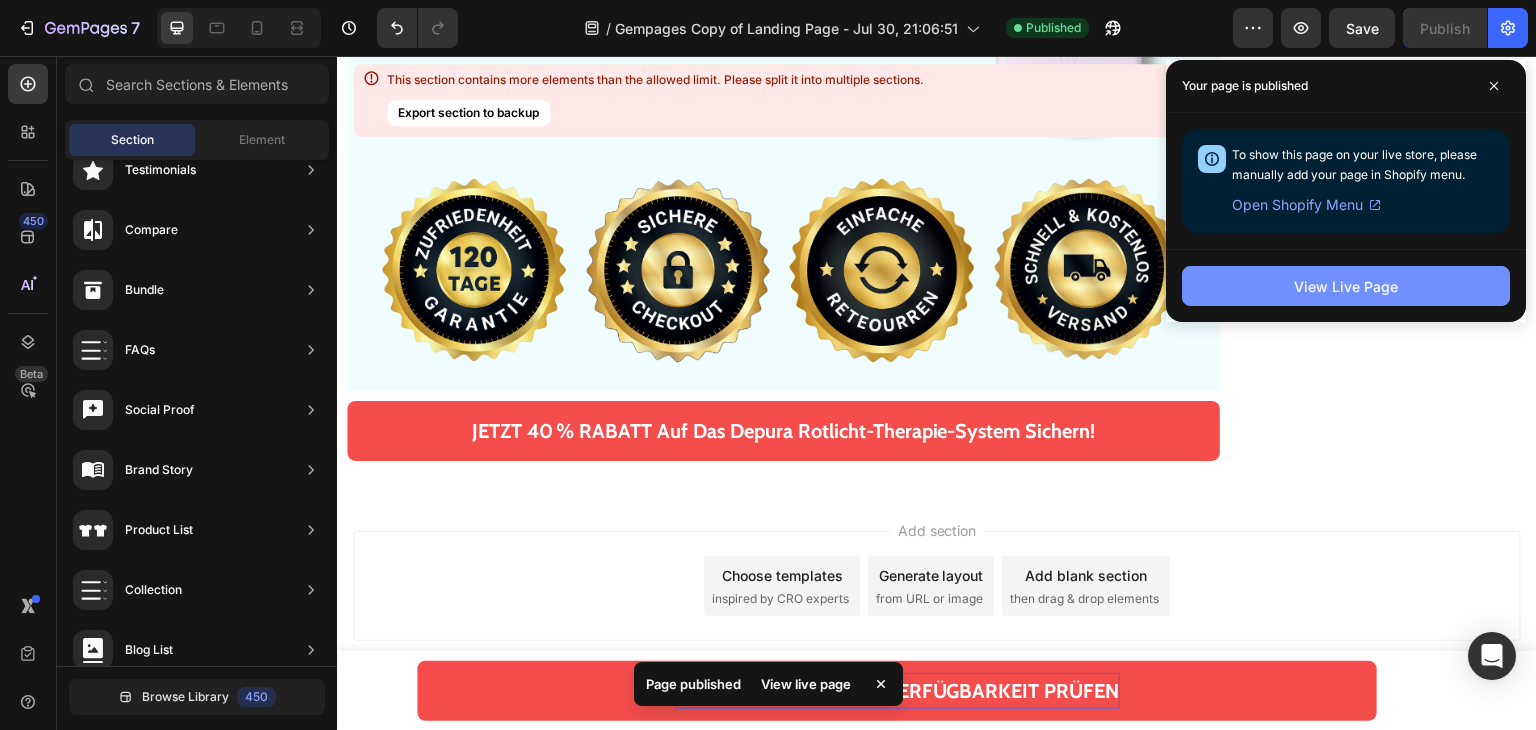 click on "View Live Page" at bounding box center [1346, 286] 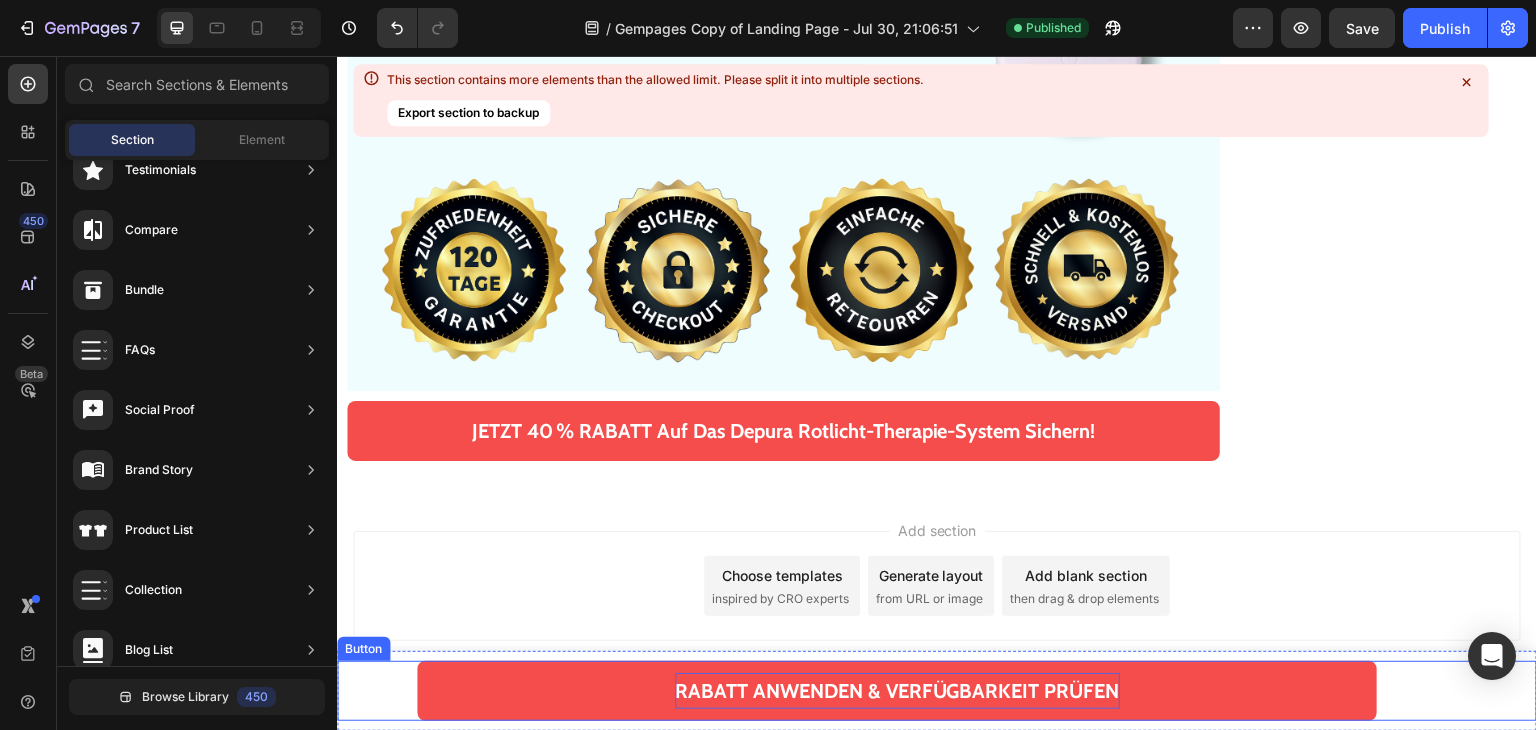 click on "RABATT ANWENDEN & VERFÜGBARKEIT PRÜFEN" at bounding box center (897, 691) 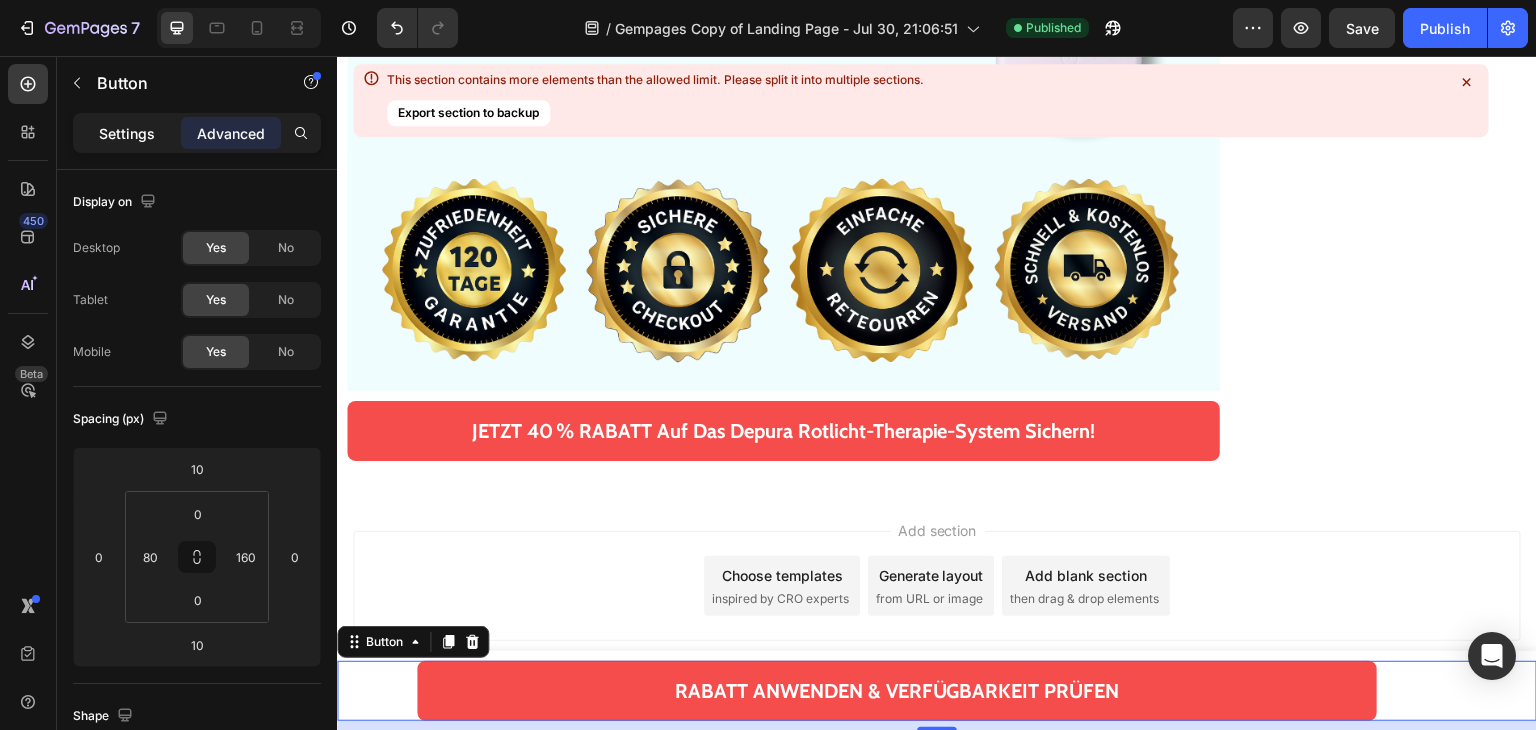 click on "Settings" at bounding box center (127, 133) 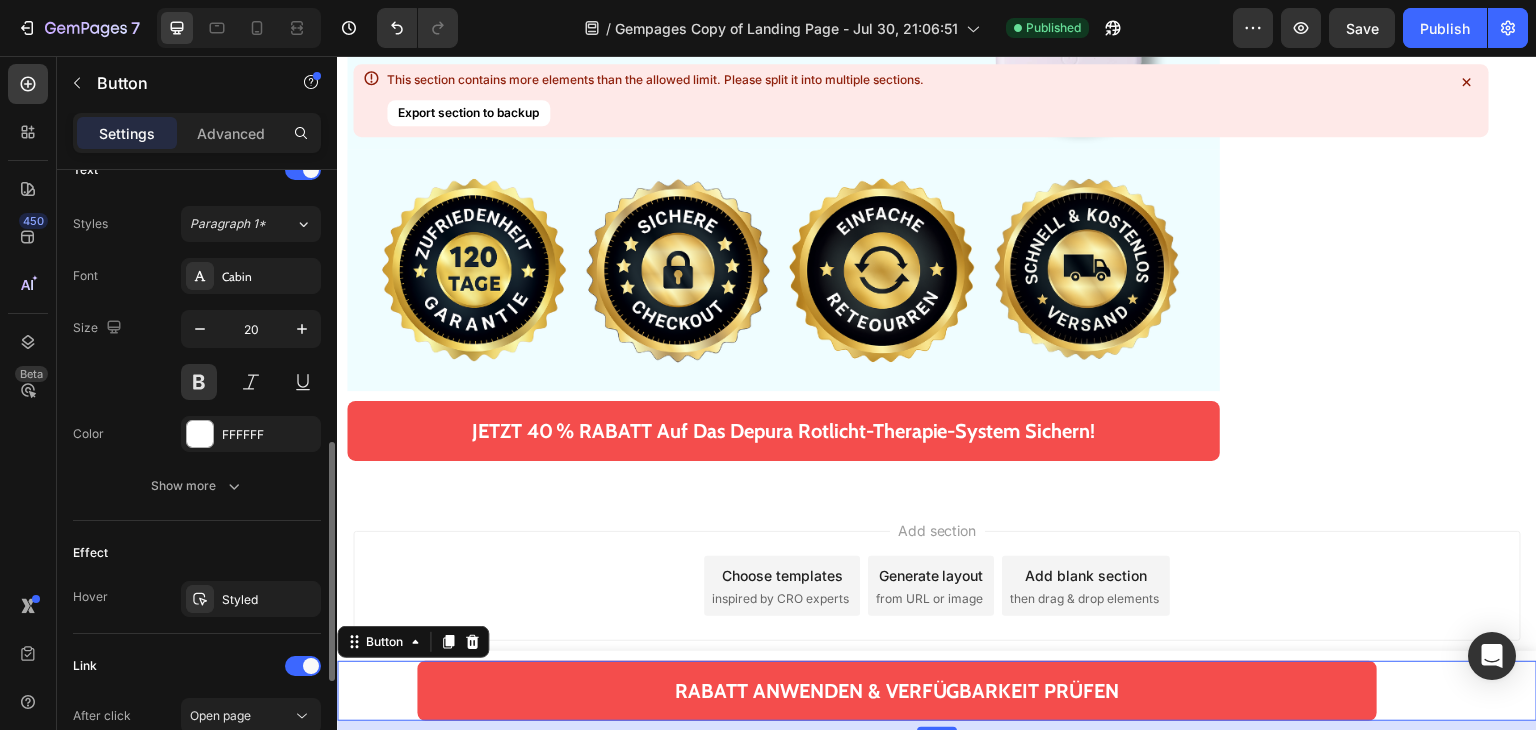 scroll, scrollTop: 800, scrollLeft: 0, axis: vertical 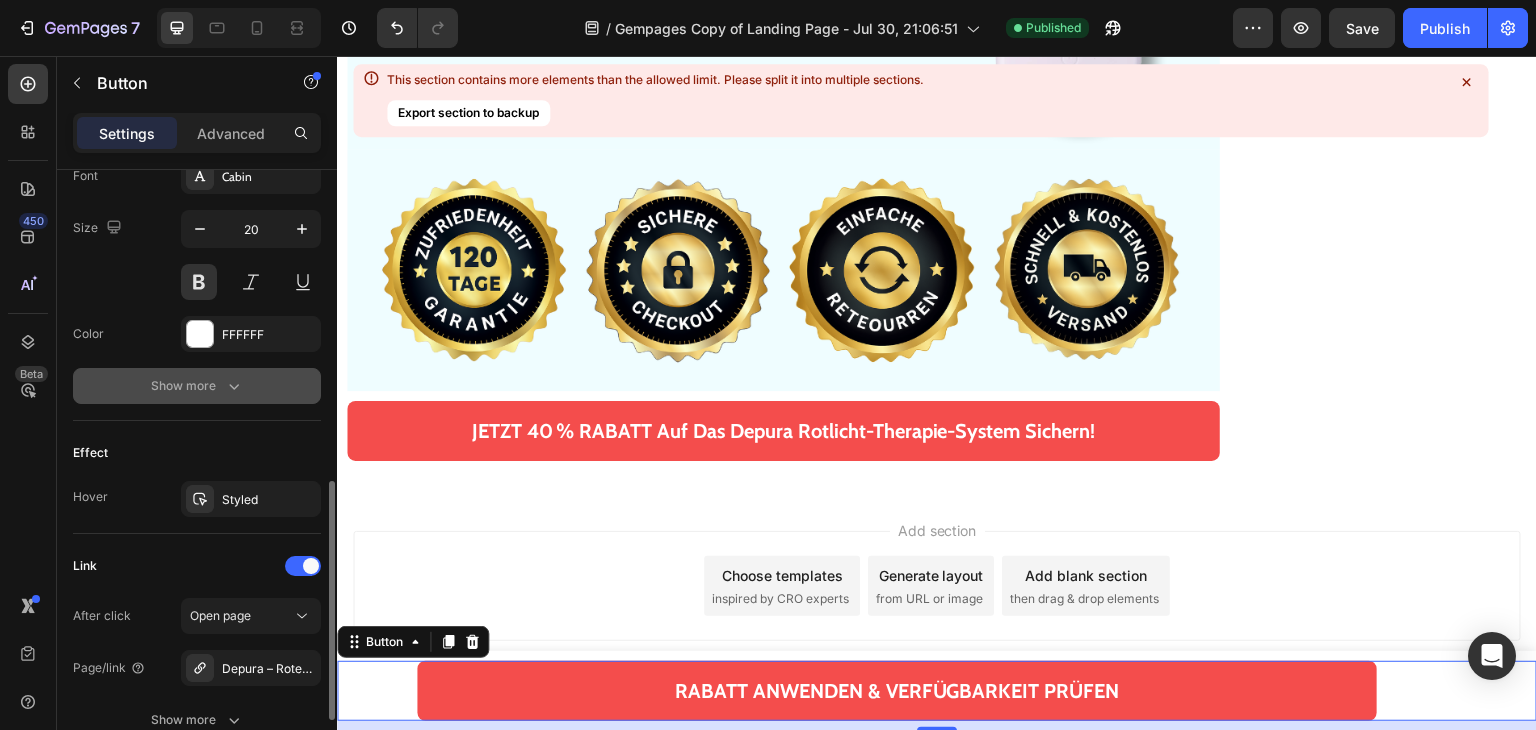 click on "Show more" at bounding box center [197, 386] 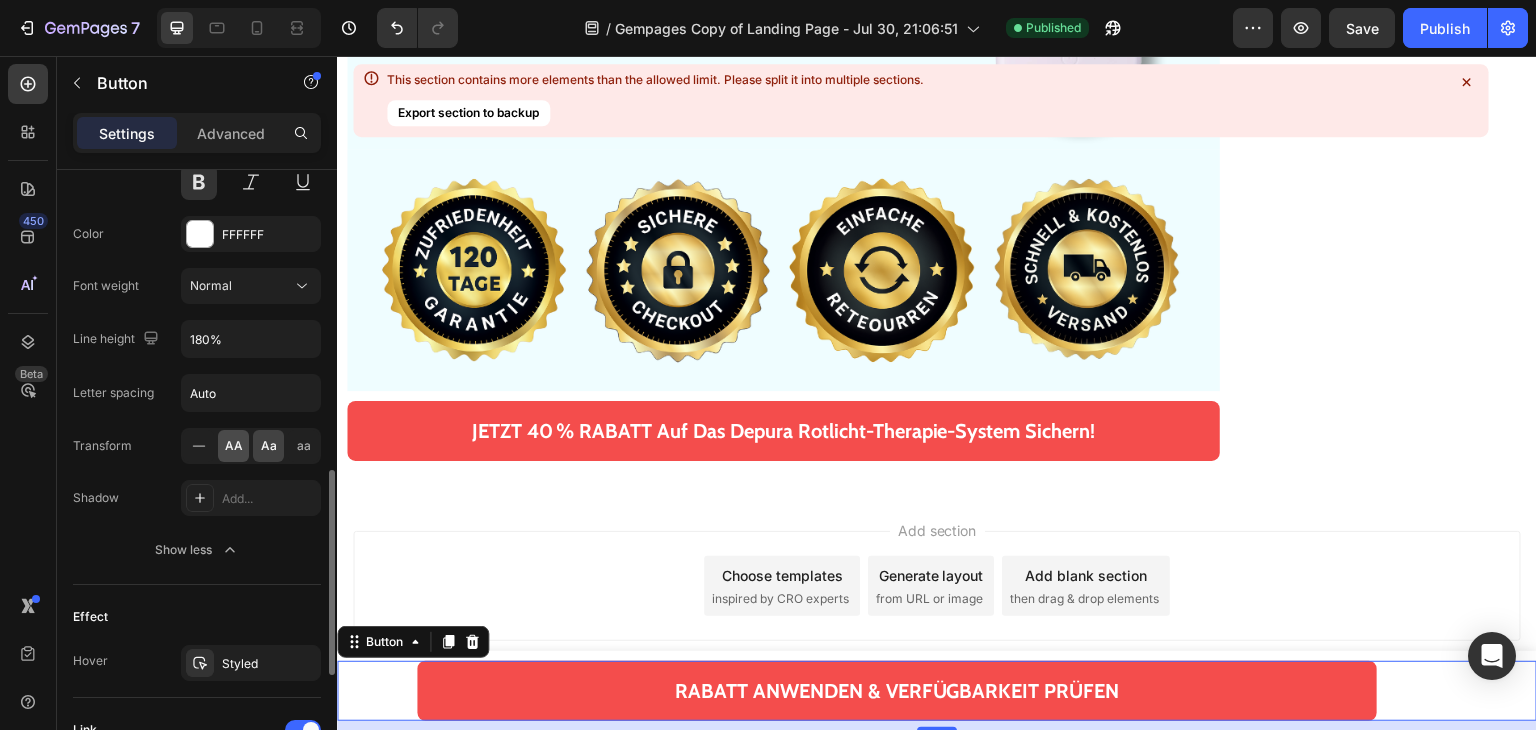 scroll, scrollTop: 800, scrollLeft: 0, axis: vertical 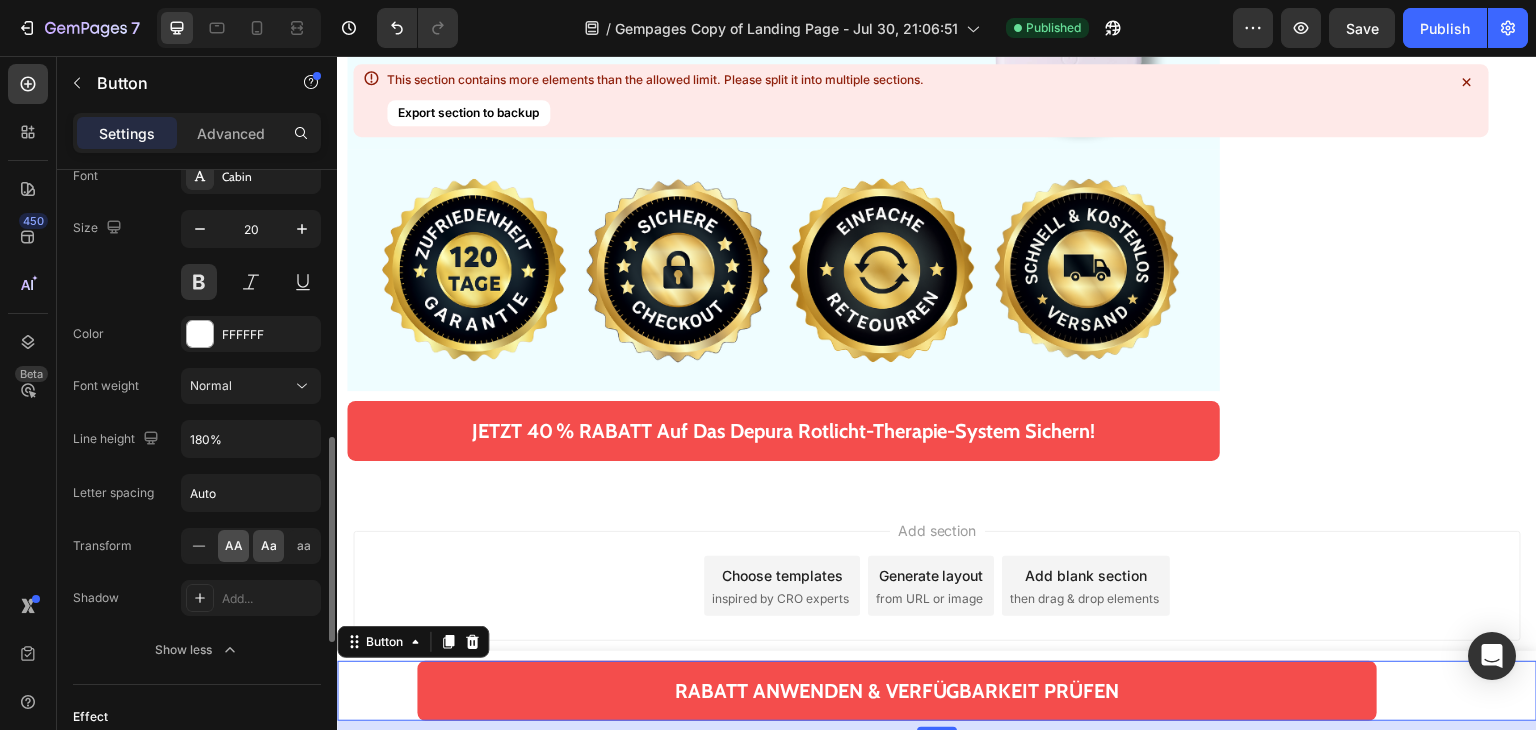 click on "AA" 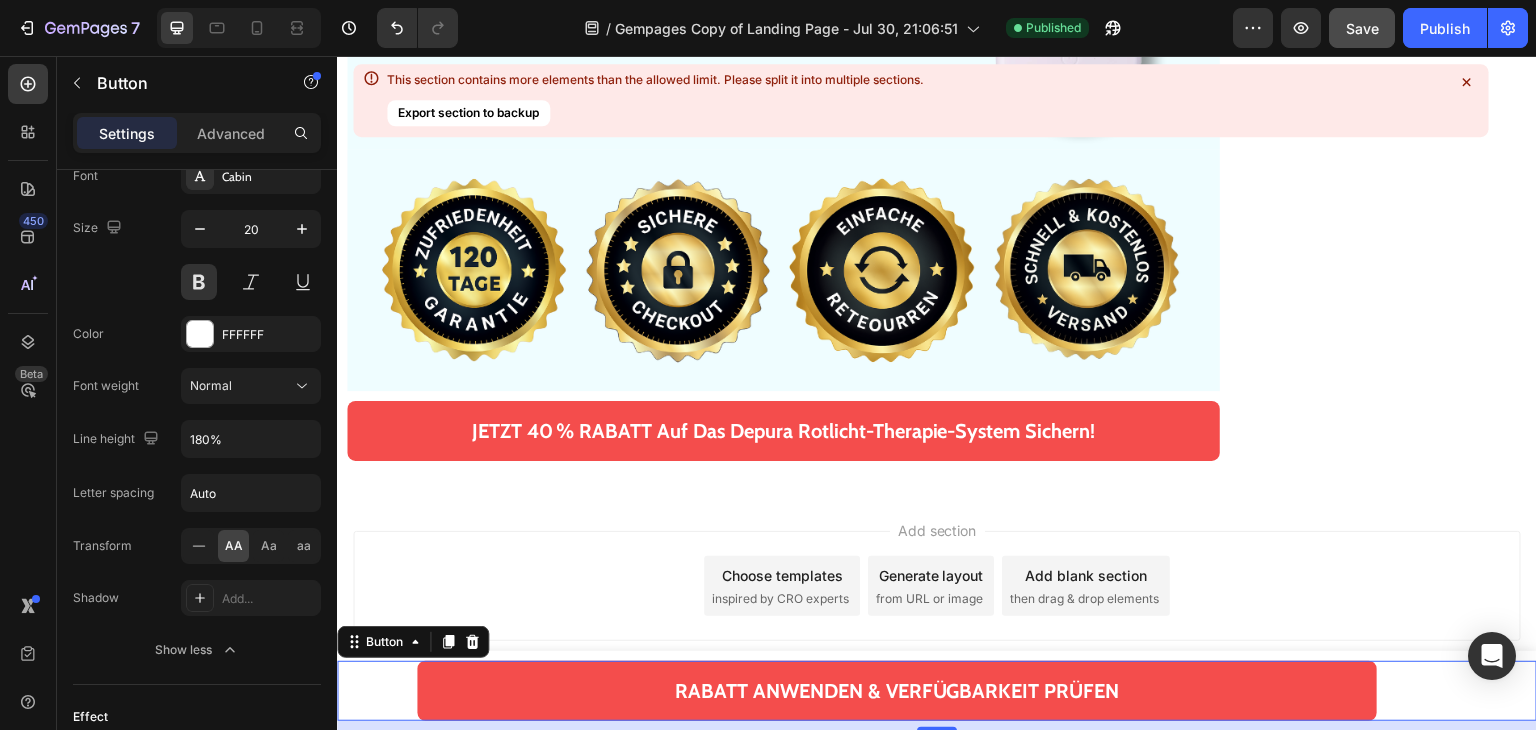 click on "Save" at bounding box center (1362, 28) 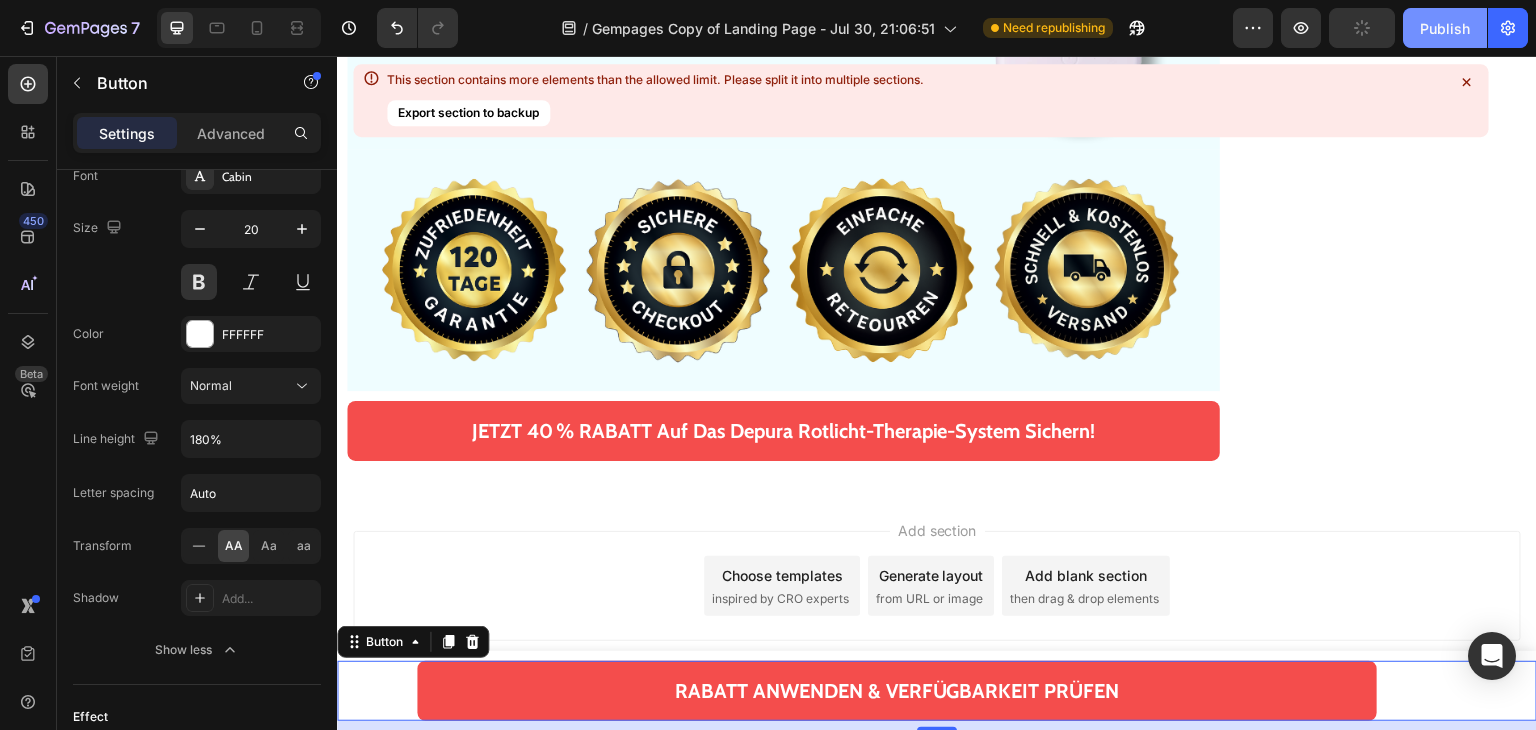 click on "Publish" at bounding box center (1445, 28) 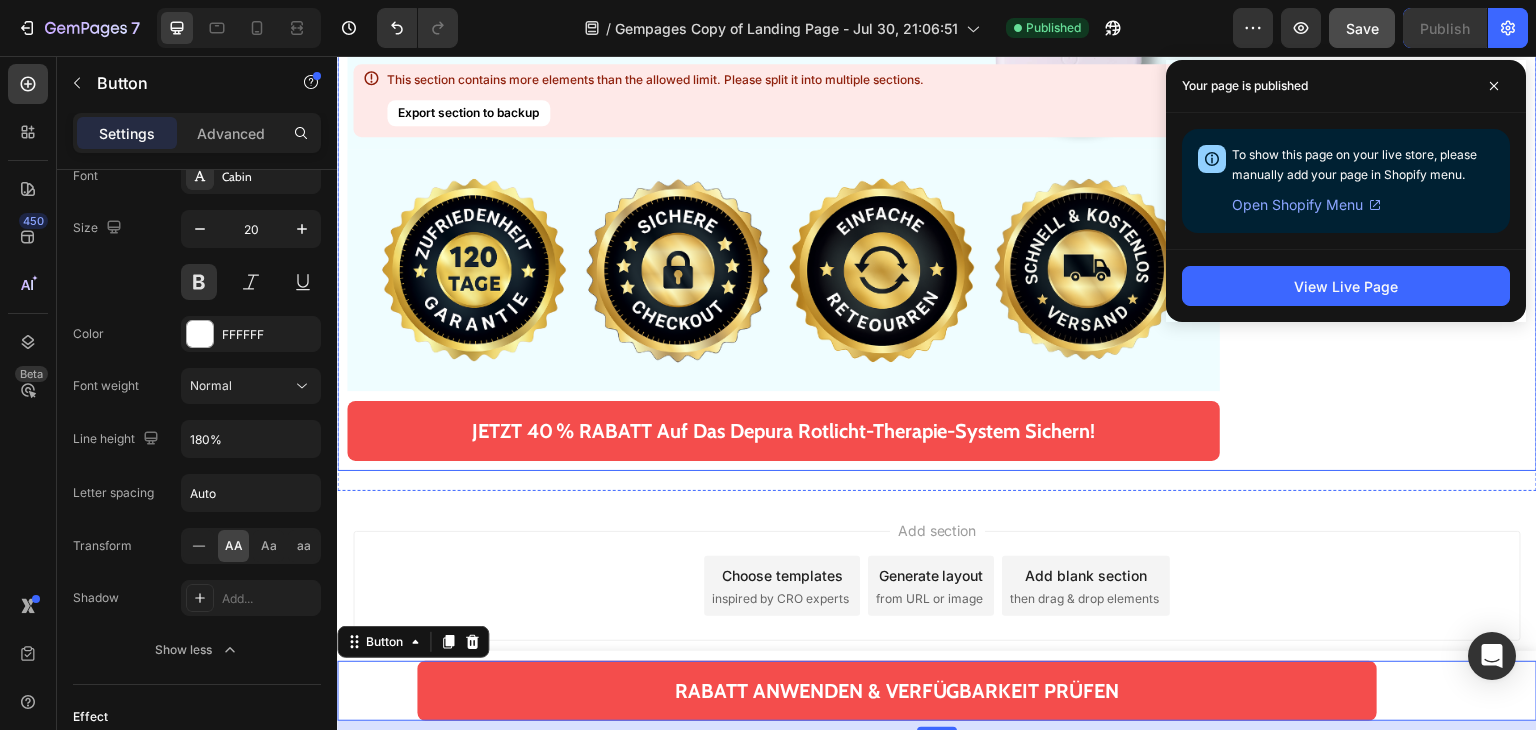 scroll, scrollTop: 19088, scrollLeft: 0, axis: vertical 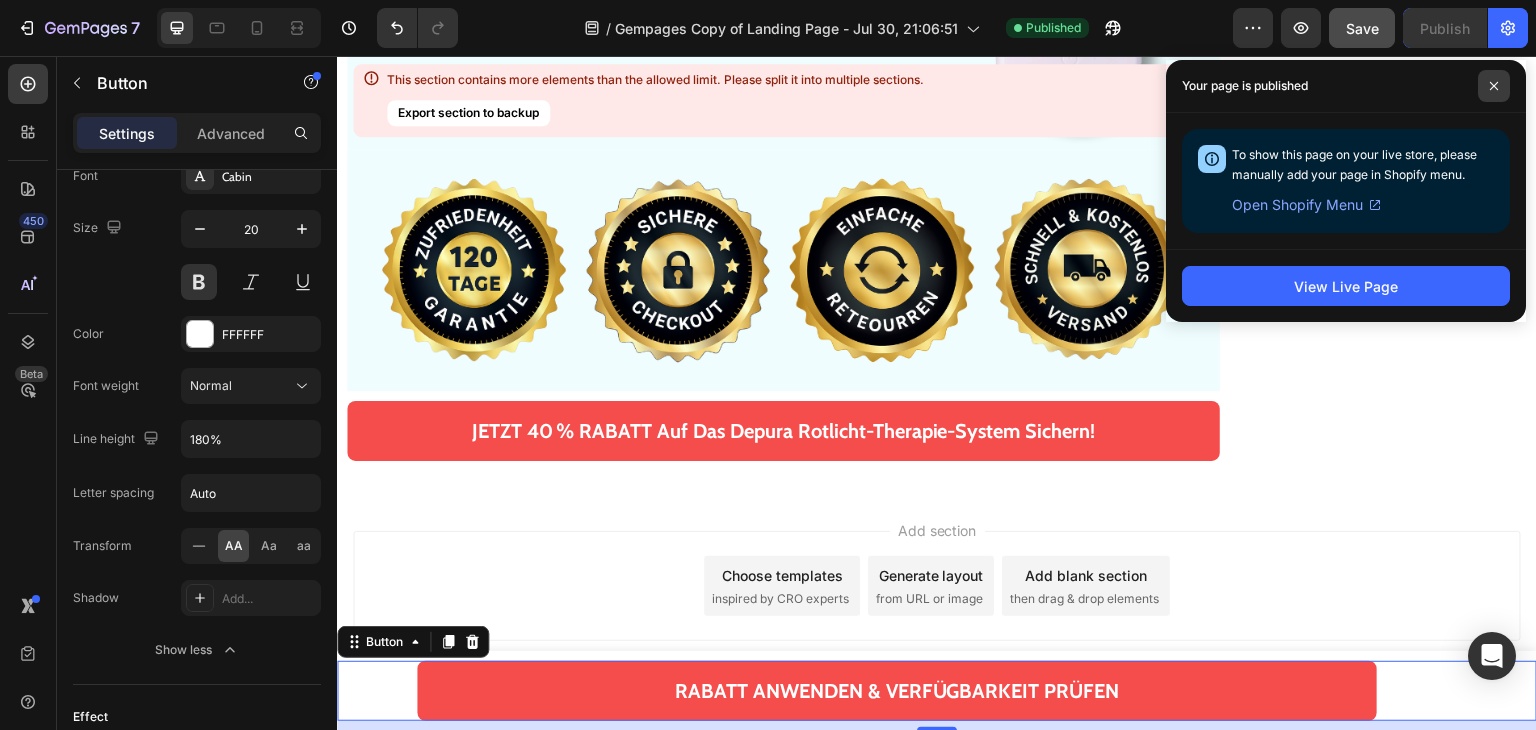 click 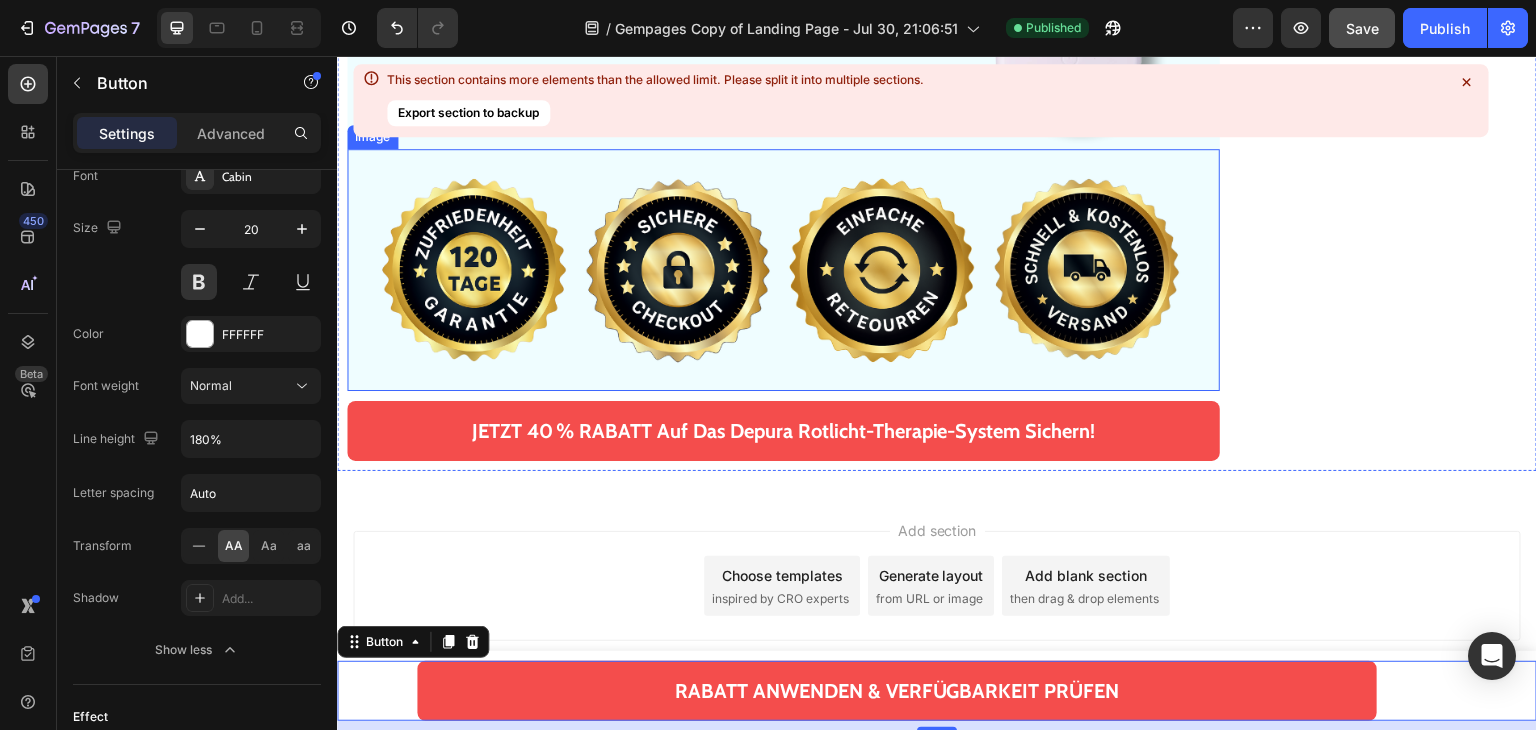 scroll, scrollTop: 19288, scrollLeft: 0, axis: vertical 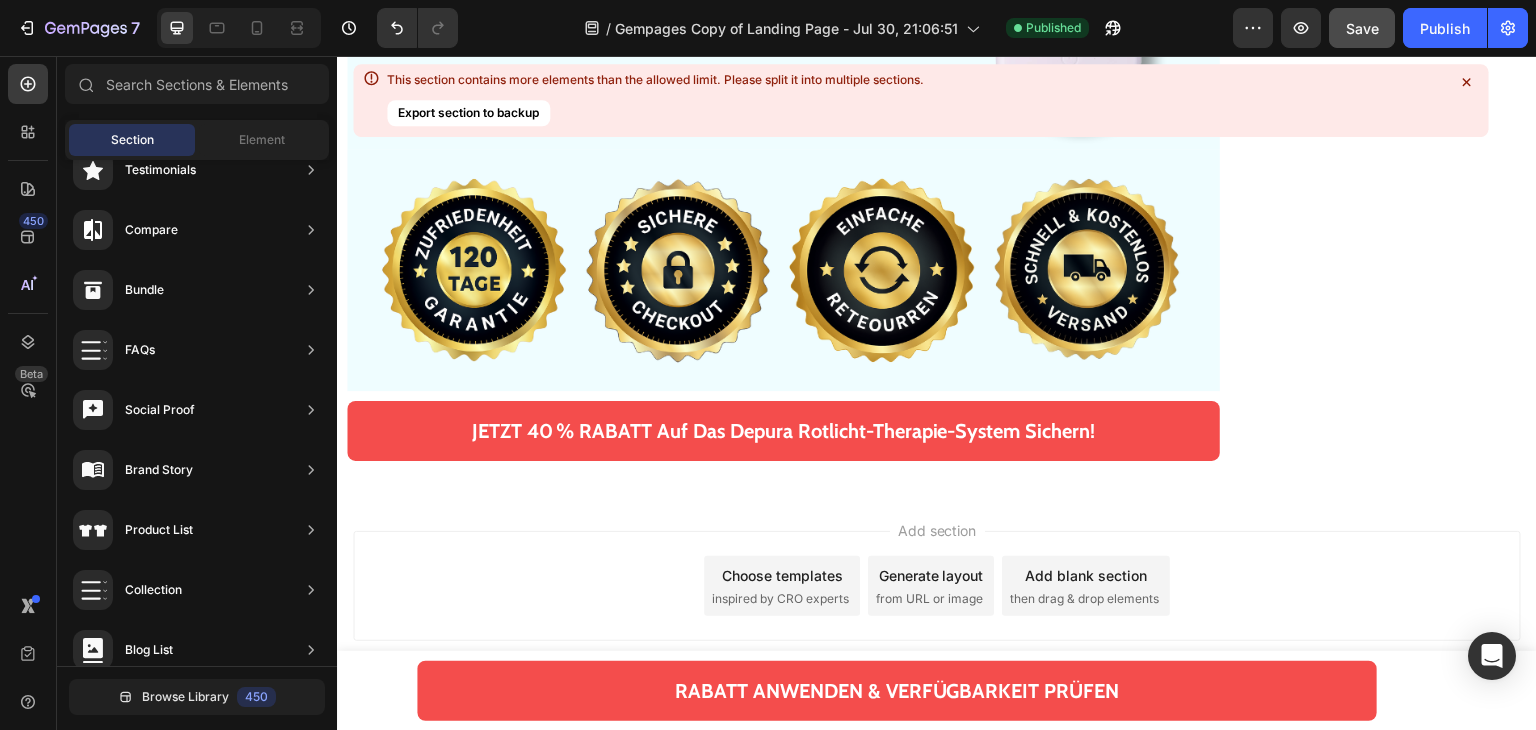 click on "Add blank section" at bounding box center (1086, 575) 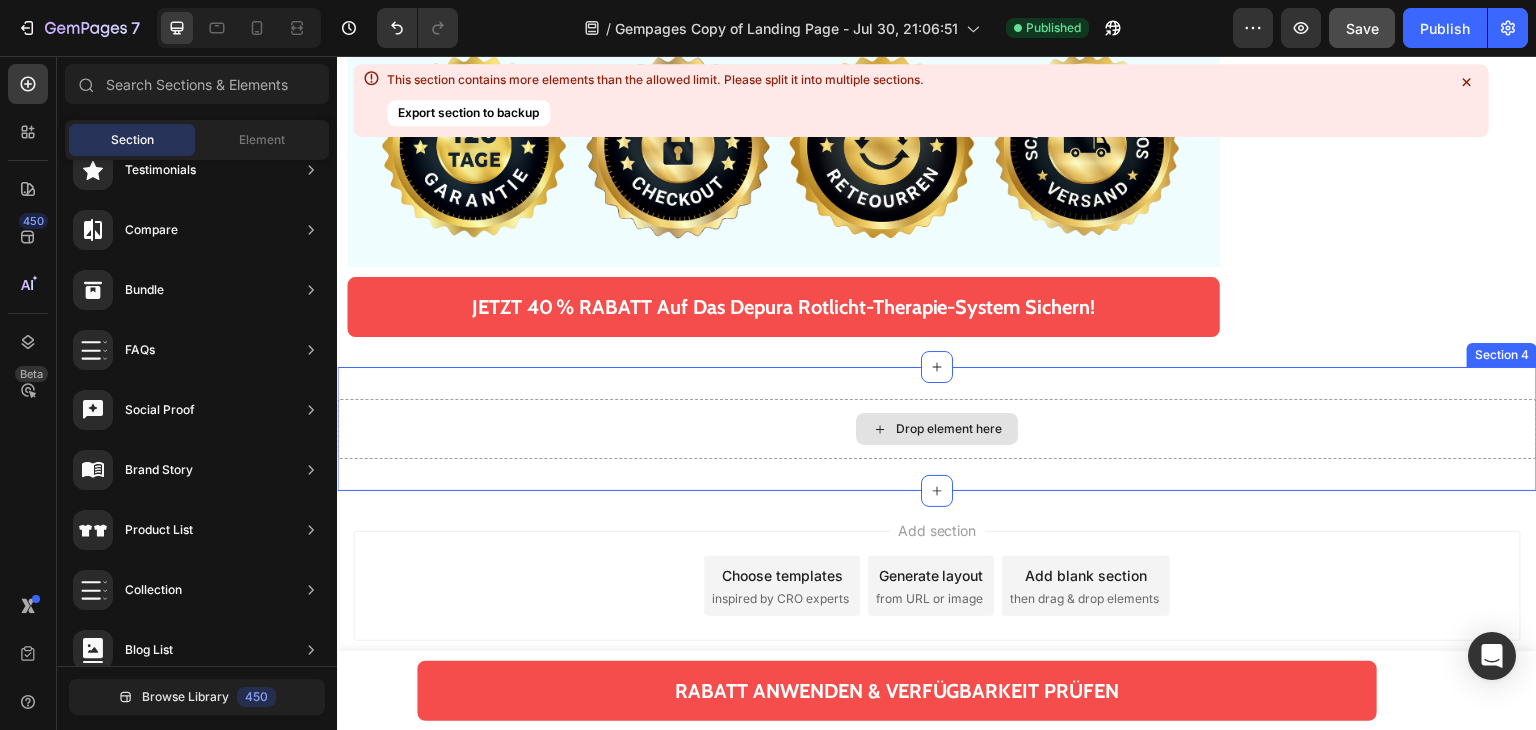 click 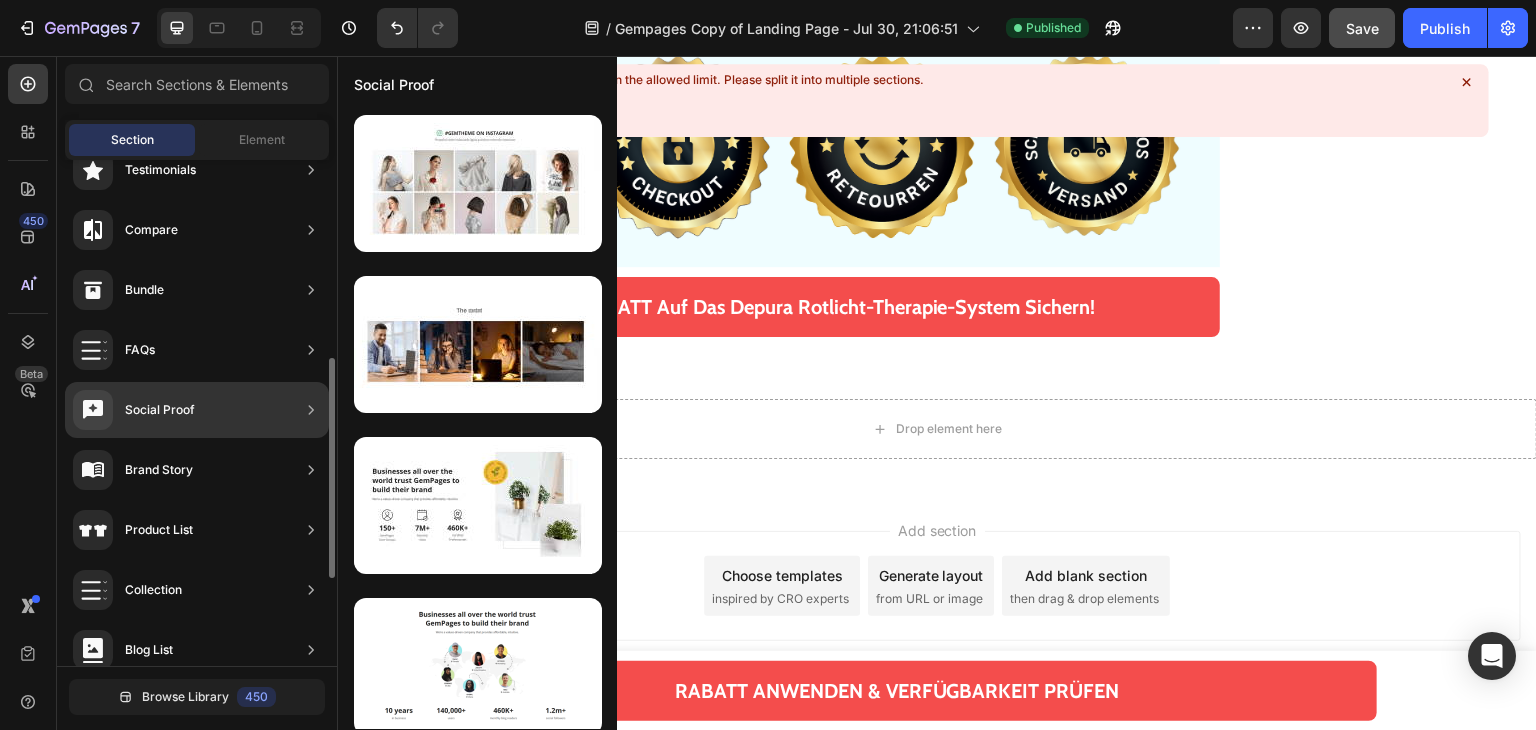 click on "Social Proof" at bounding box center (160, 410) 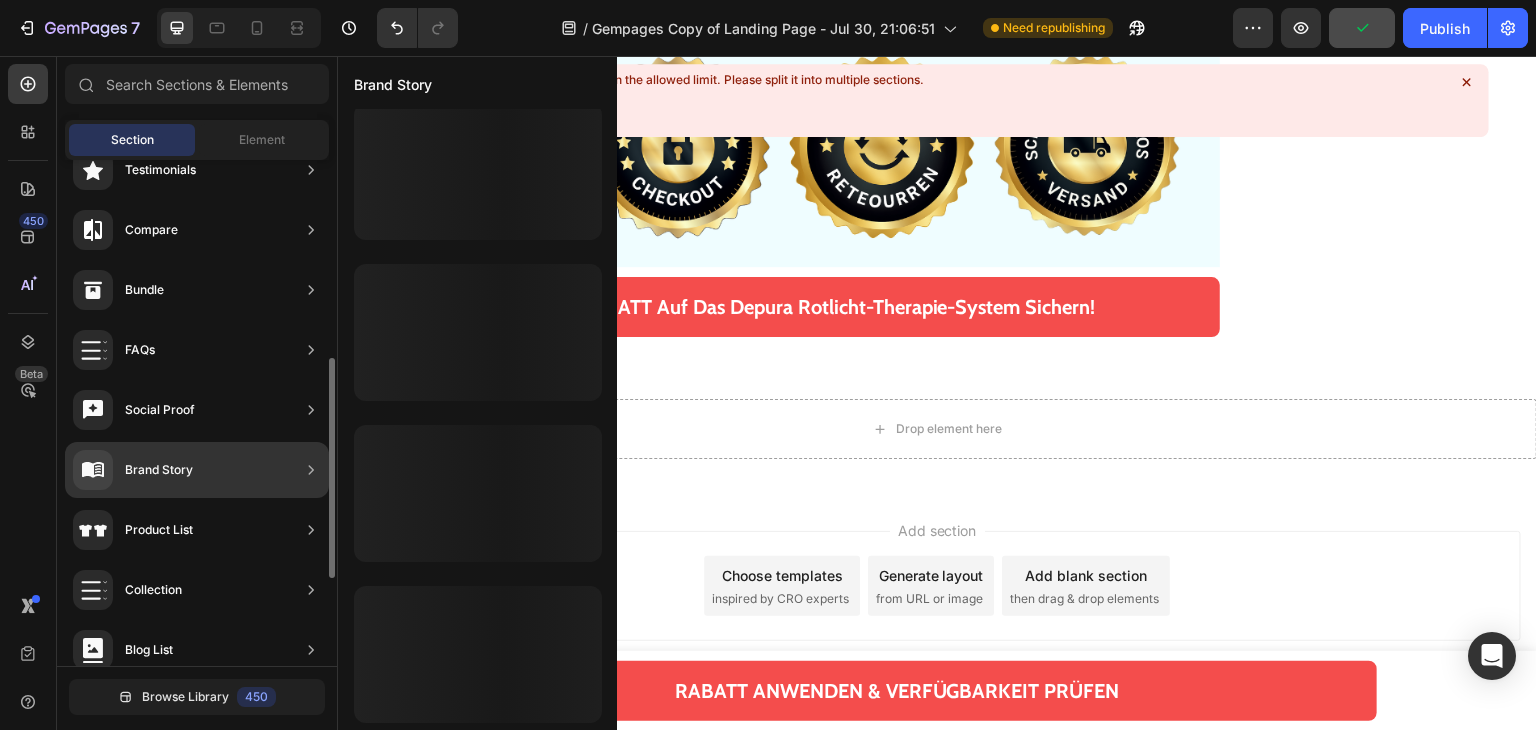 scroll, scrollTop: 978, scrollLeft: 0, axis: vertical 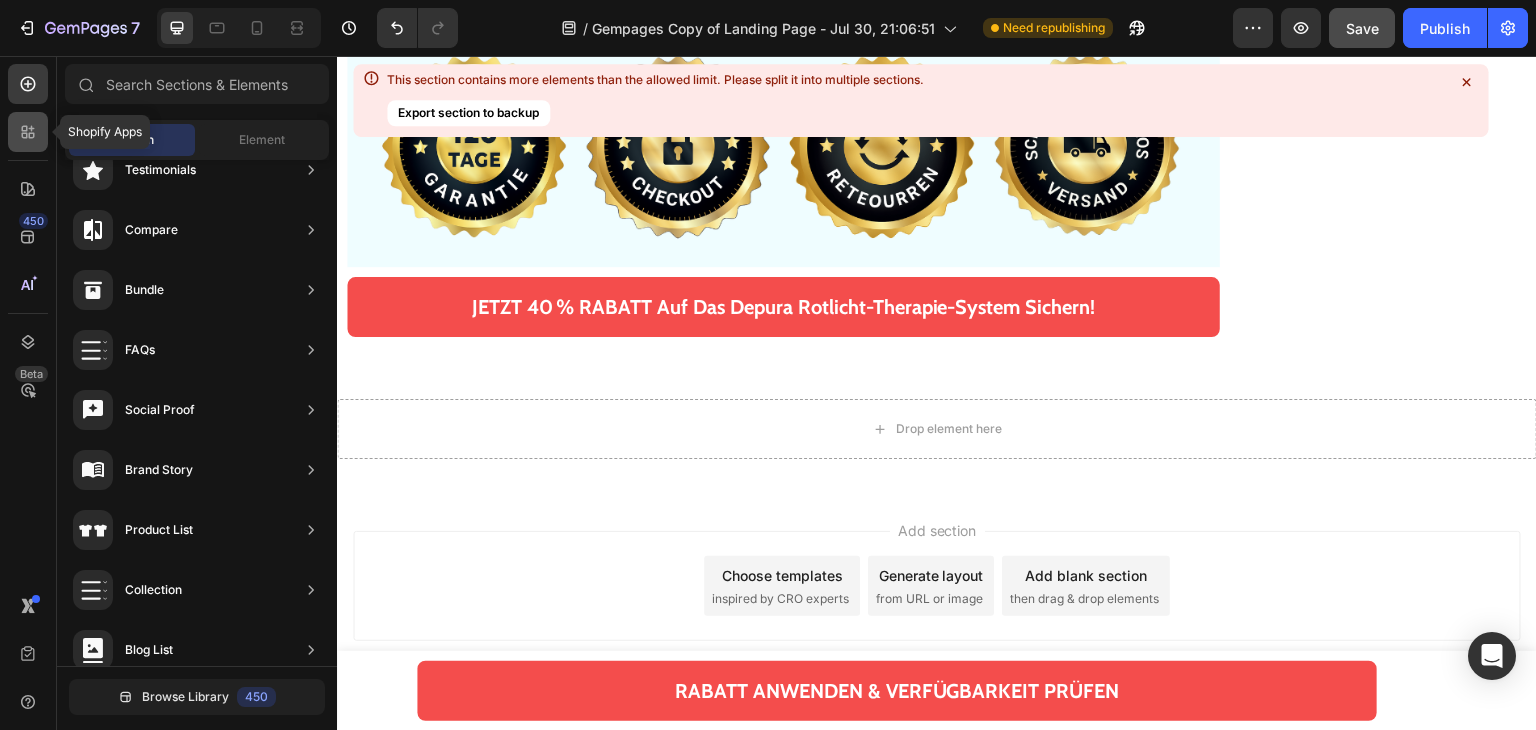 click 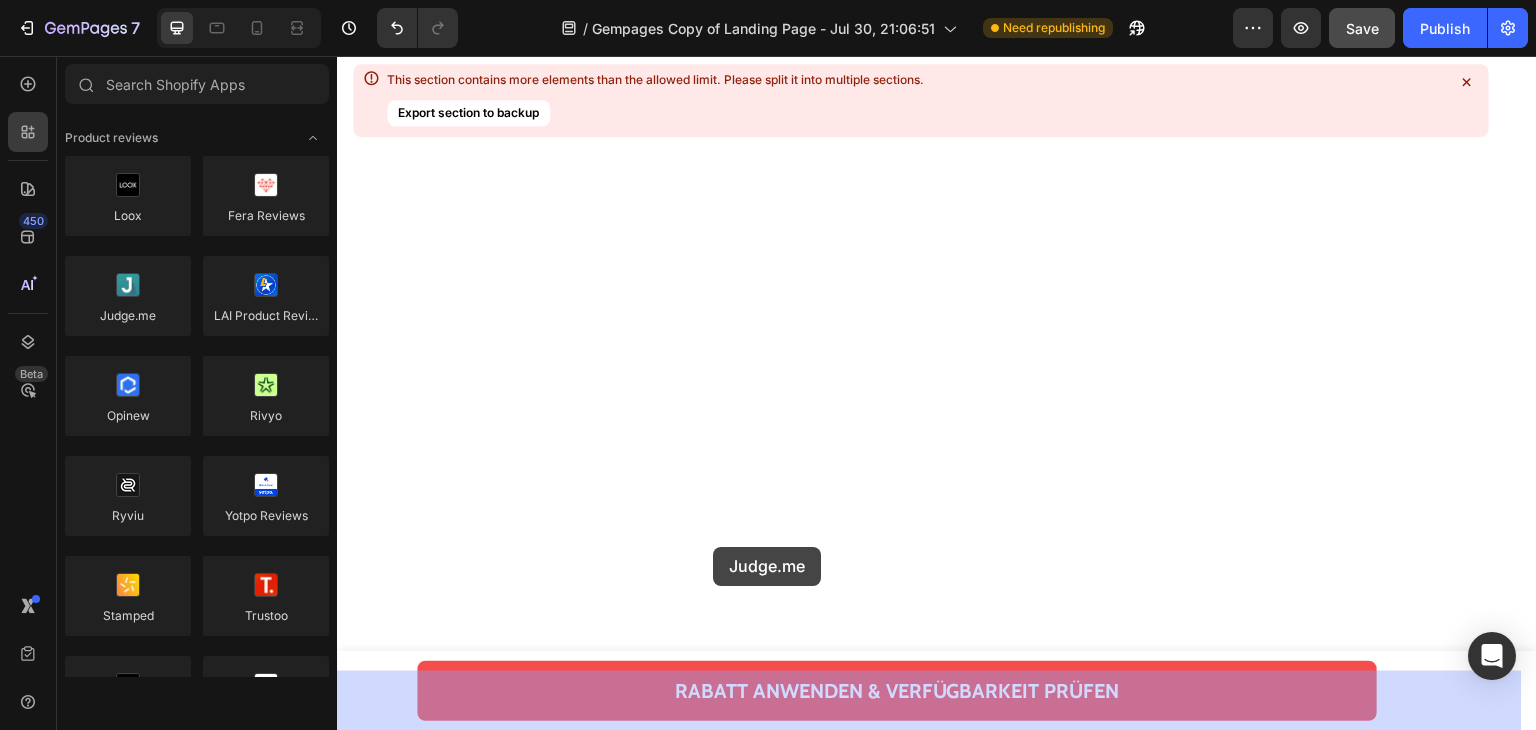 drag, startPoint x: 734, startPoint y: 413, endPoint x: 713, endPoint y: 547, distance: 135.63554 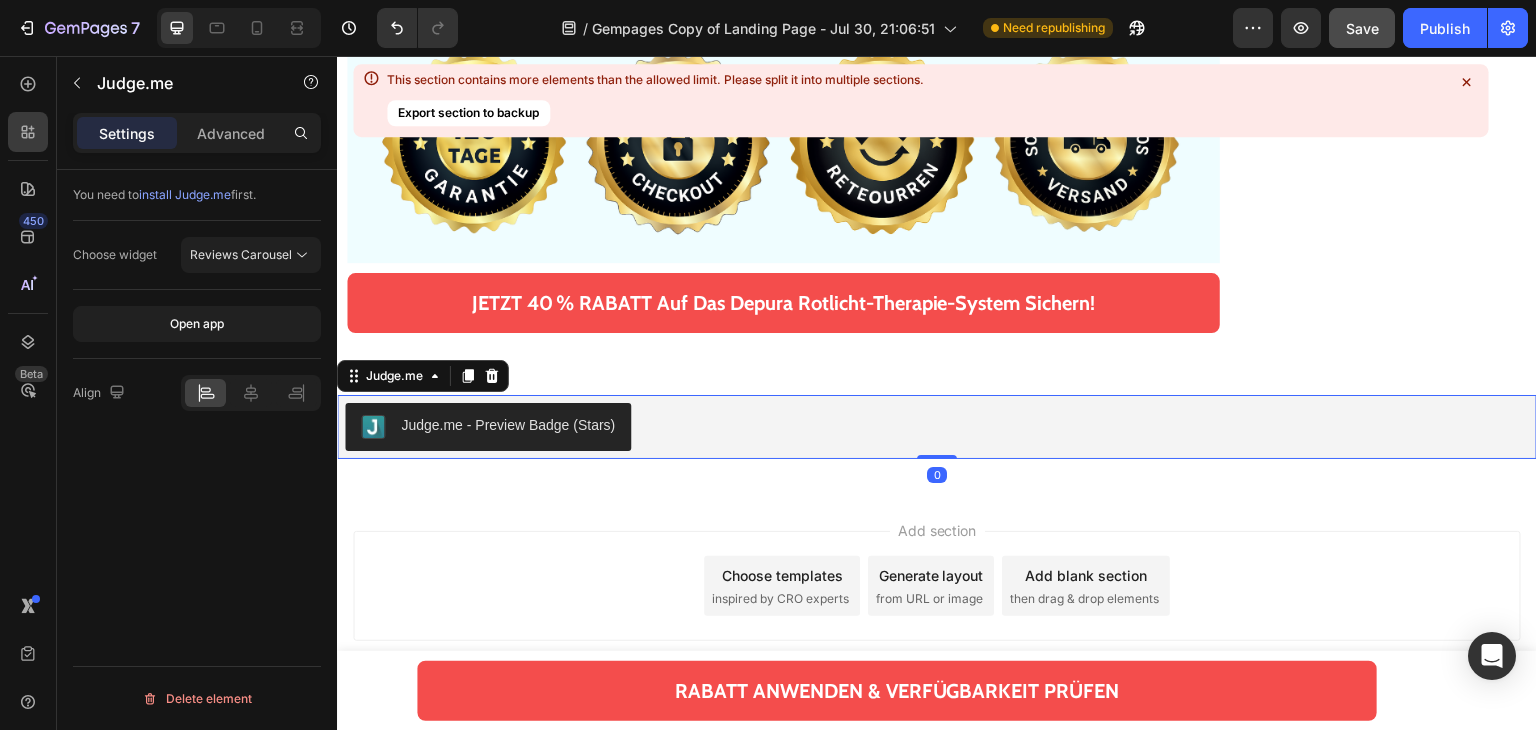 scroll, scrollTop: 19416, scrollLeft: 0, axis: vertical 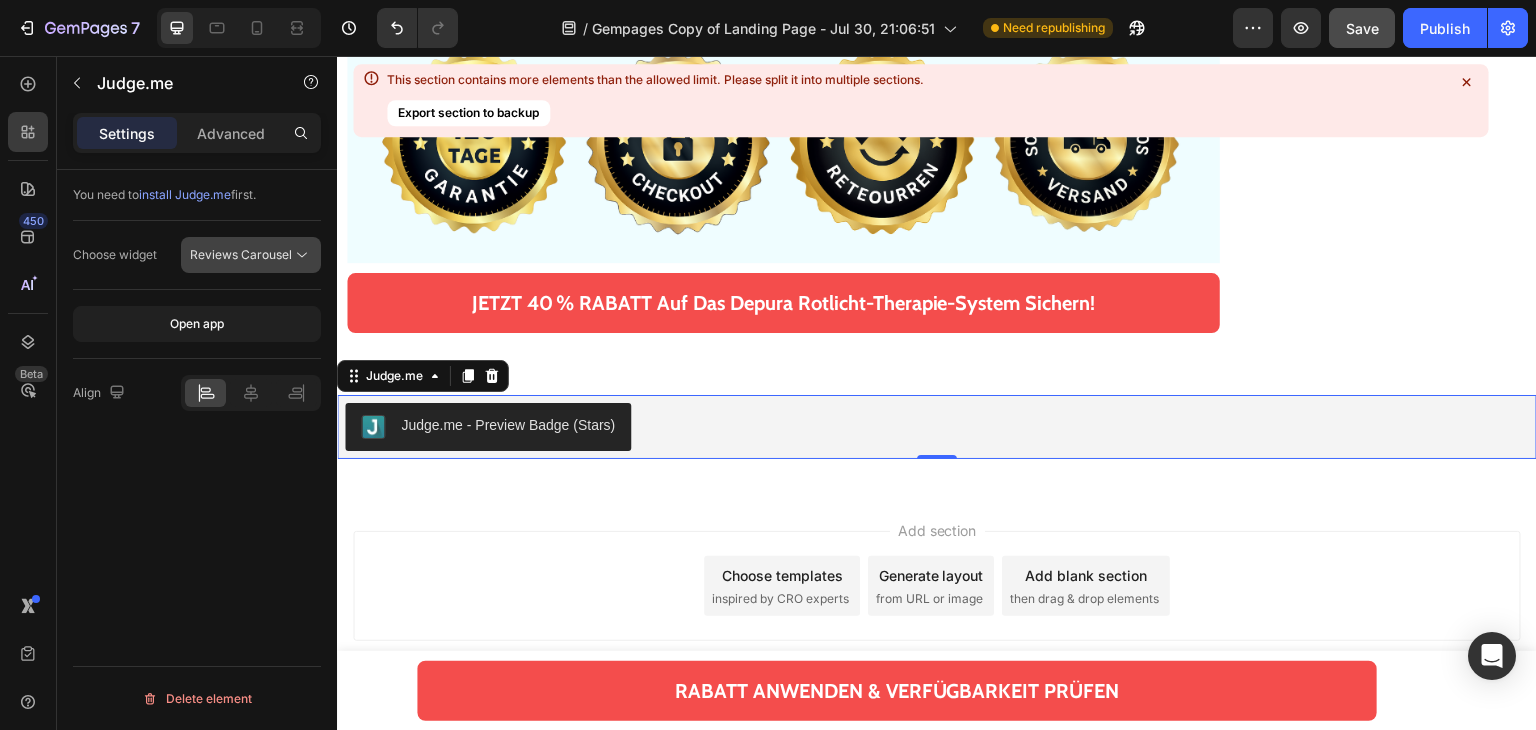 click on "Reviews Carousel" at bounding box center (241, 254) 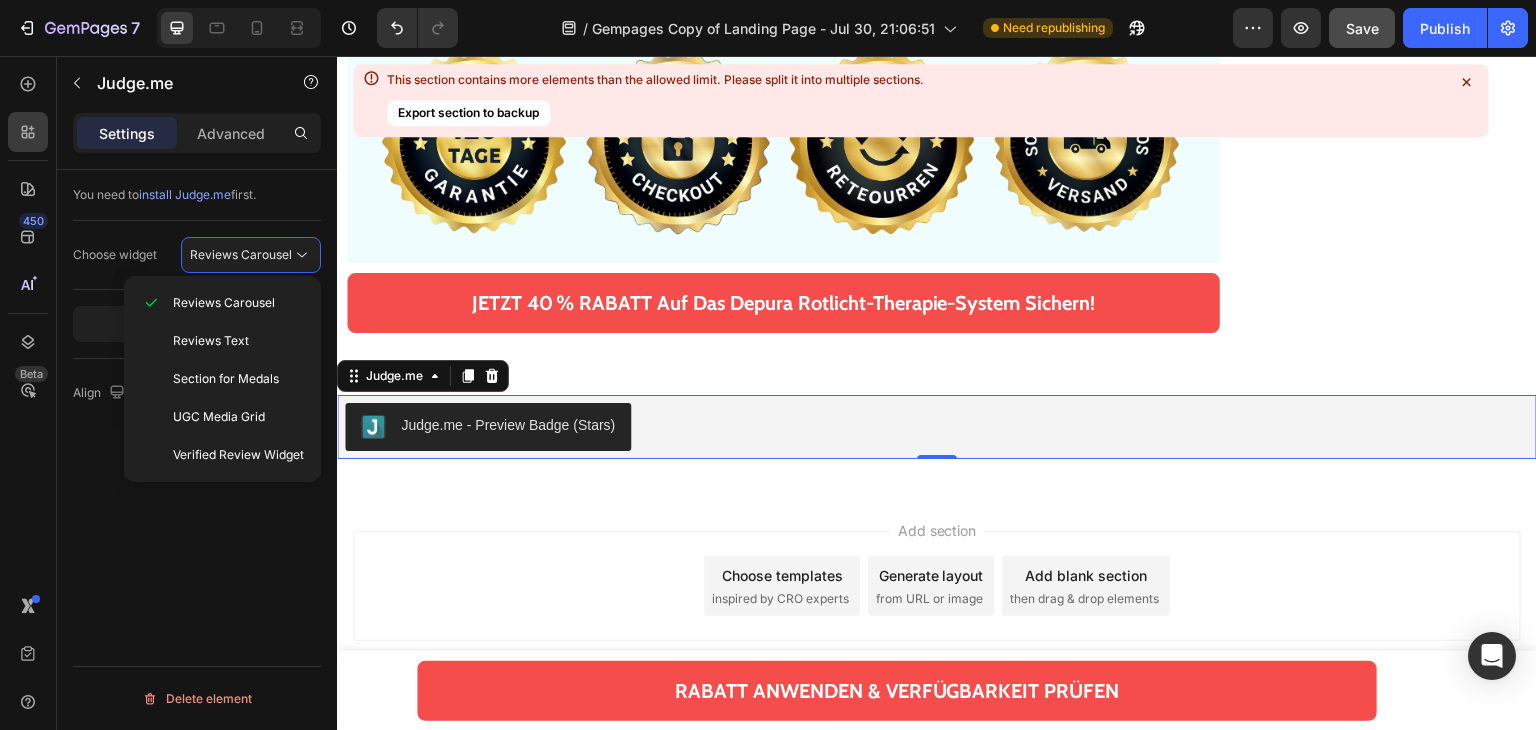 click on "Judge.me - Preview Badge (Stars)" at bounding box center (937, 427) 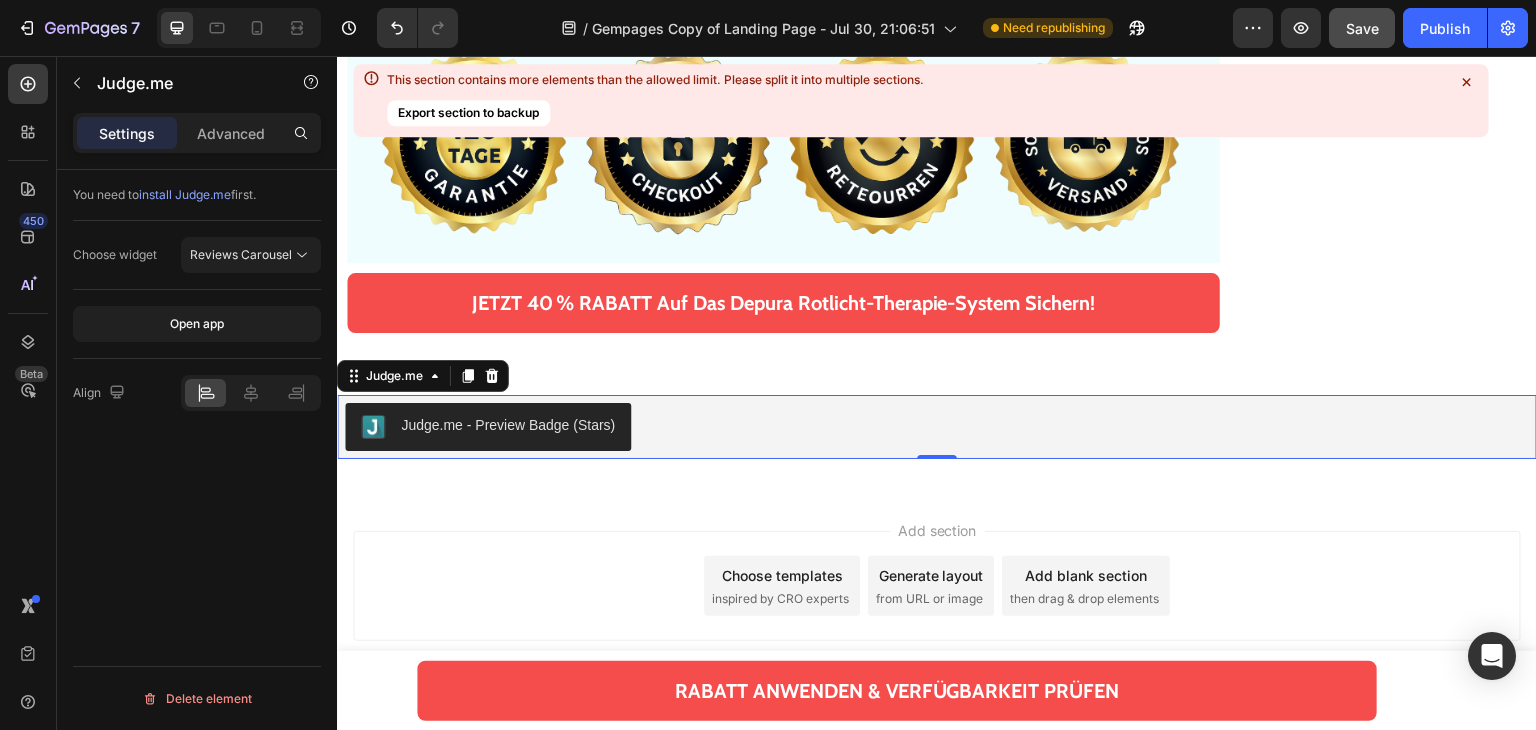 click on "Save" 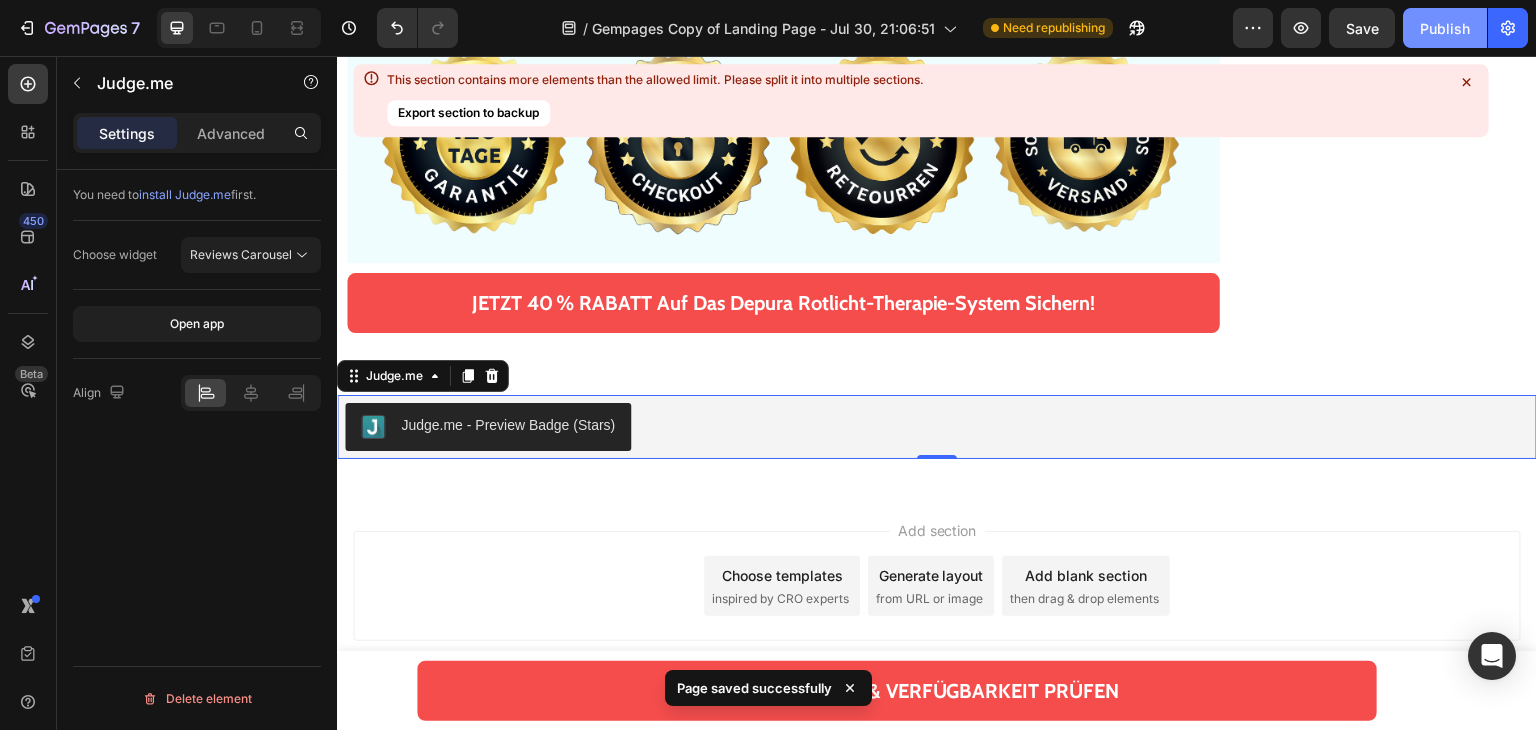 click on "Publish" at bounding box center (1445, 28) 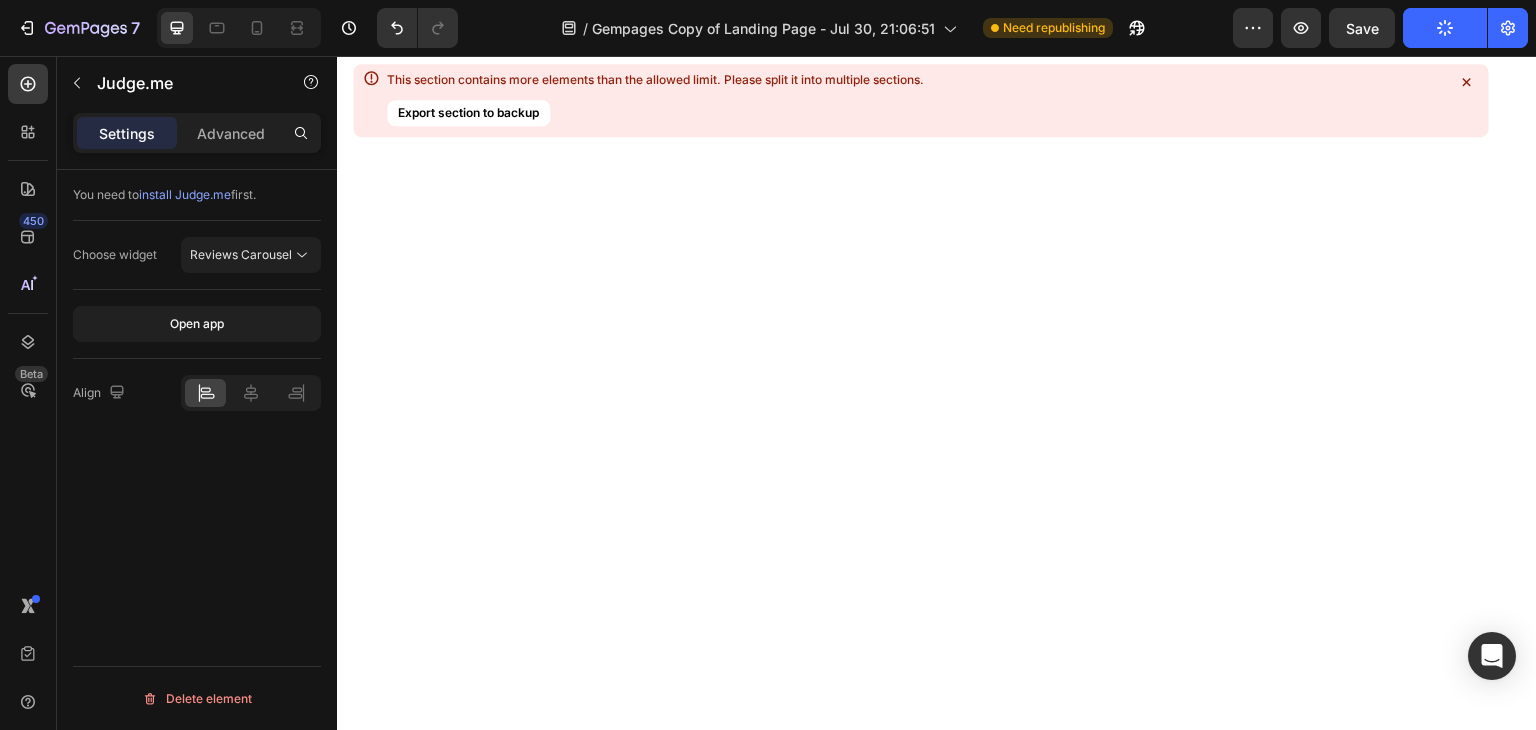 scroll, scrollTop: 0, scrollLeft: 0, axis: both 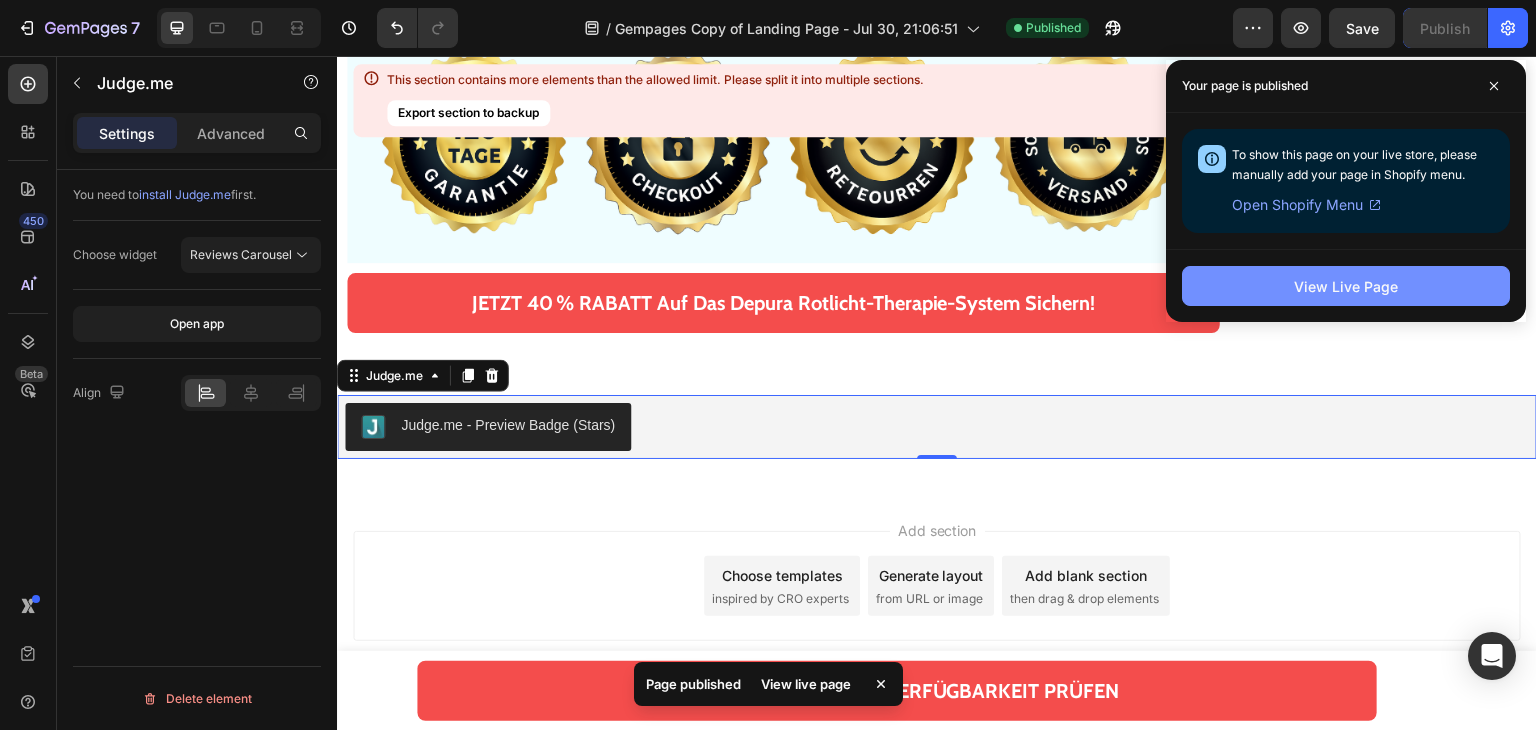 click on "View Live Page" at bounding box center (1346, 286) 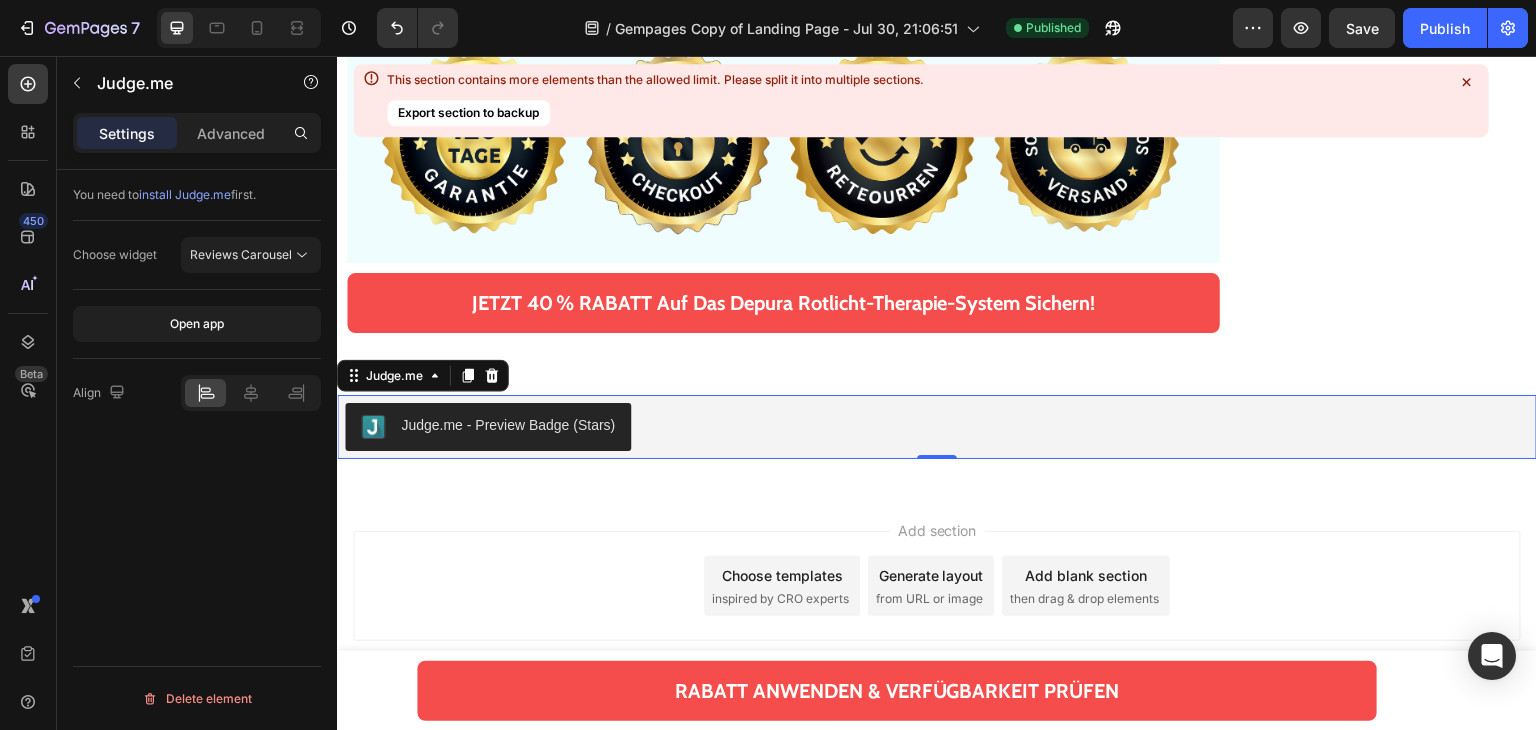 click on "install Judge.me" at bounding box center (185, 194) 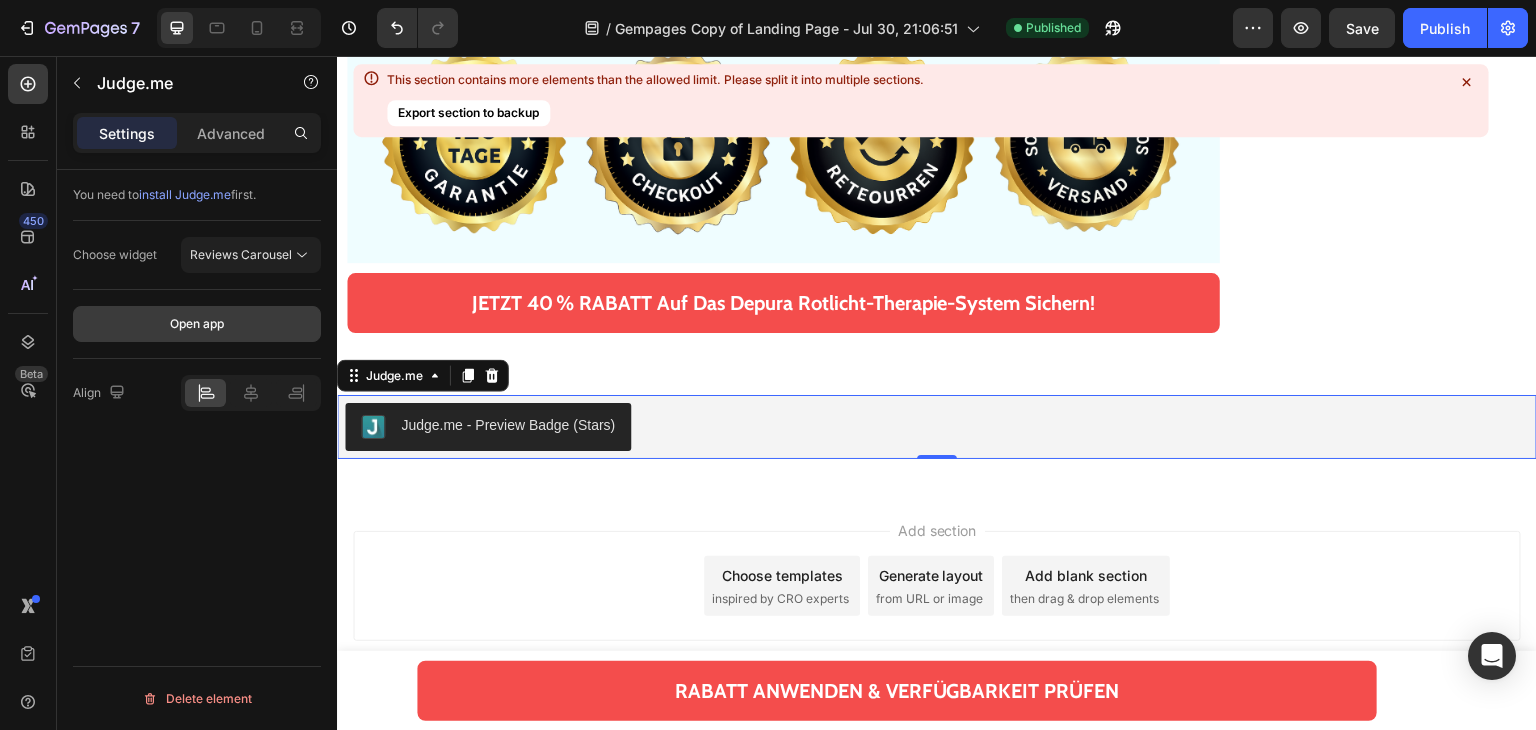 click on "Open app" at bounding box center [197, 324] 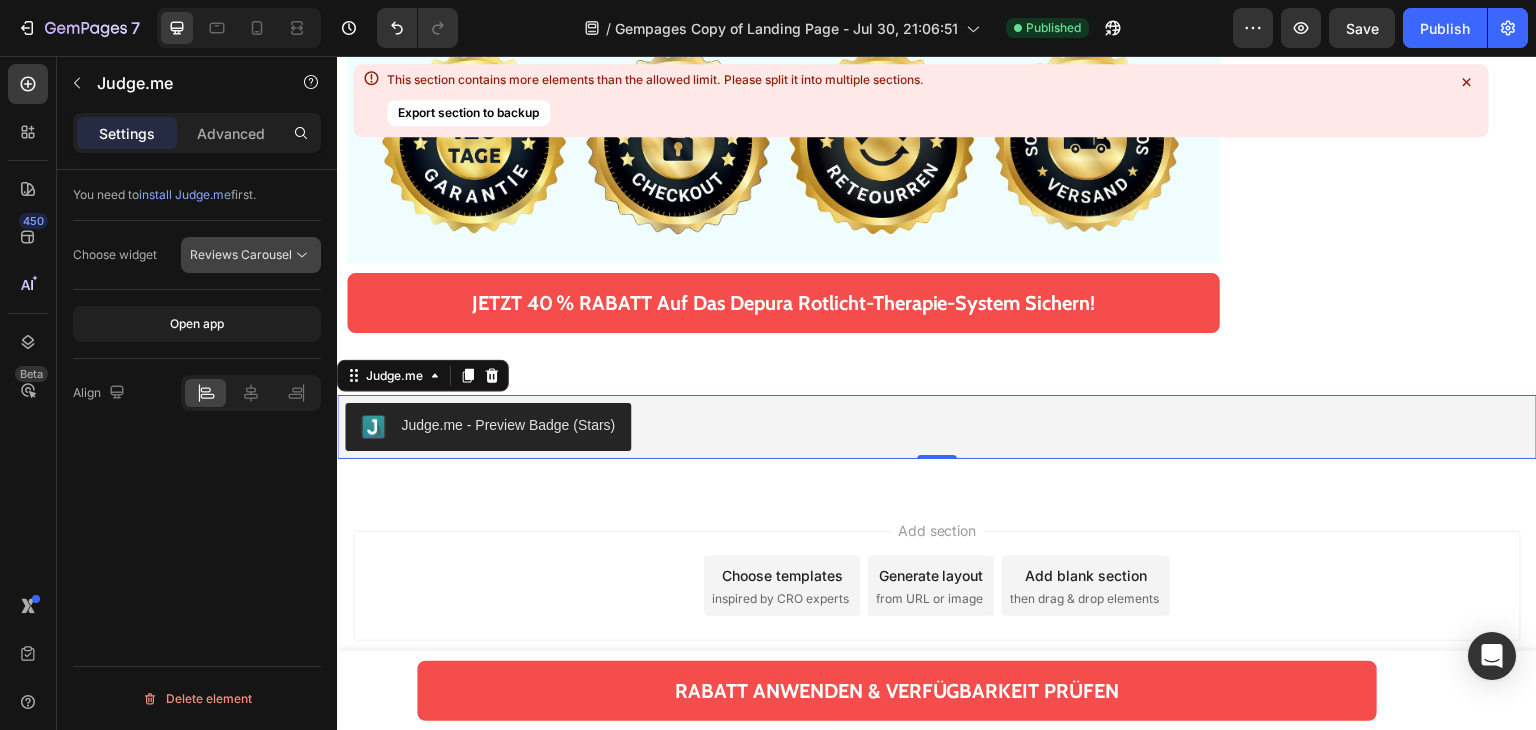 click on "Reviews Carousel" 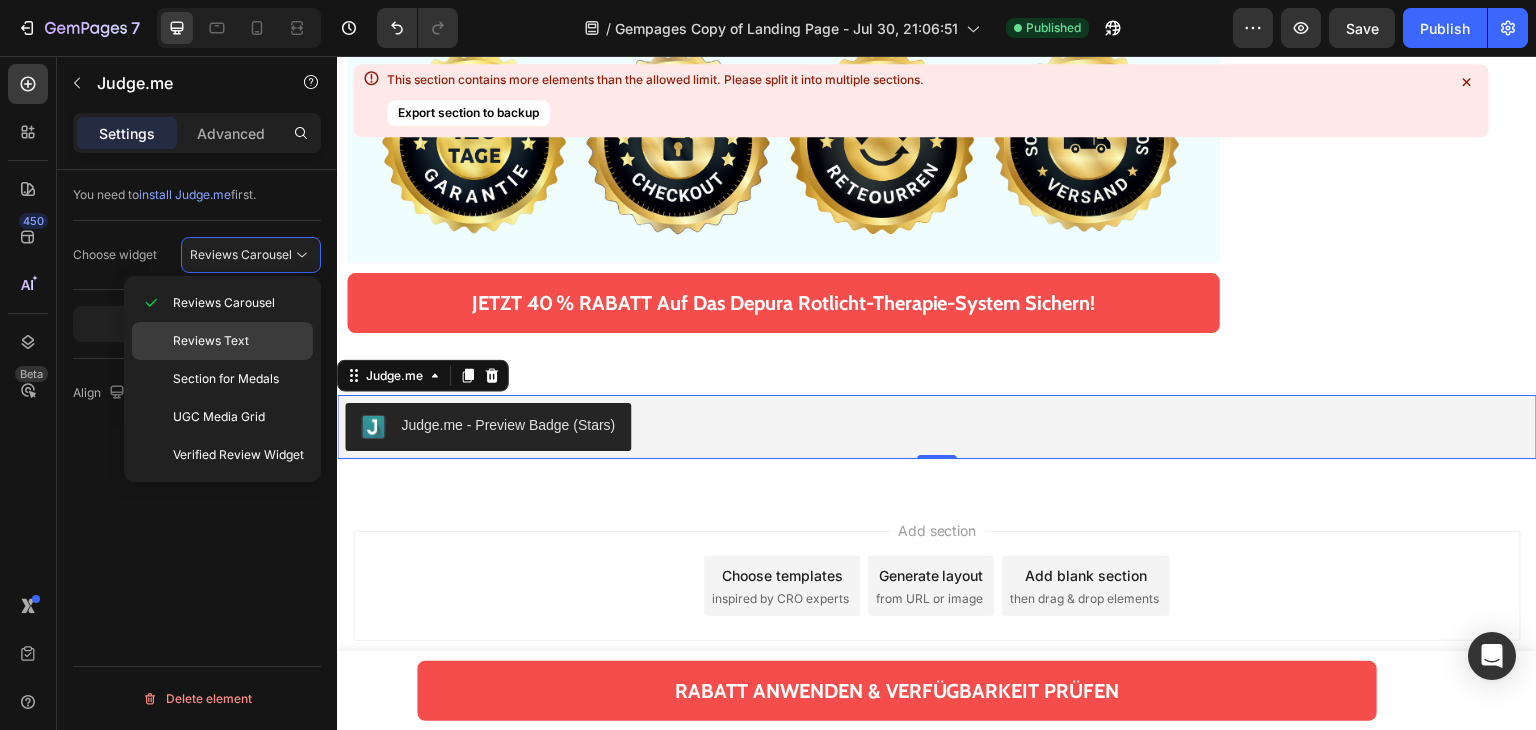 click on "Reviews Text" at bounding box center (238, 341) 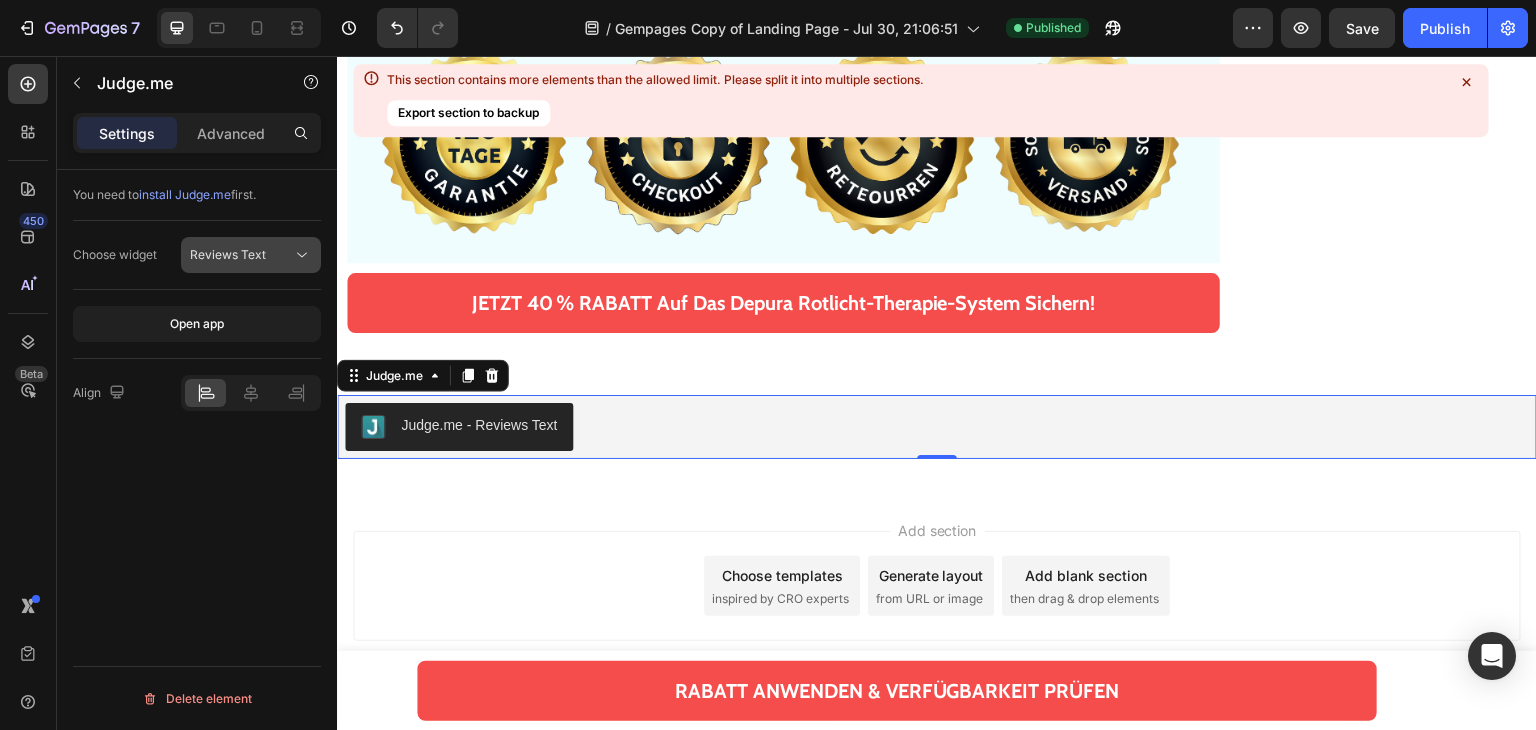 click on "Reviews Text" at bounding box center [228, 254] 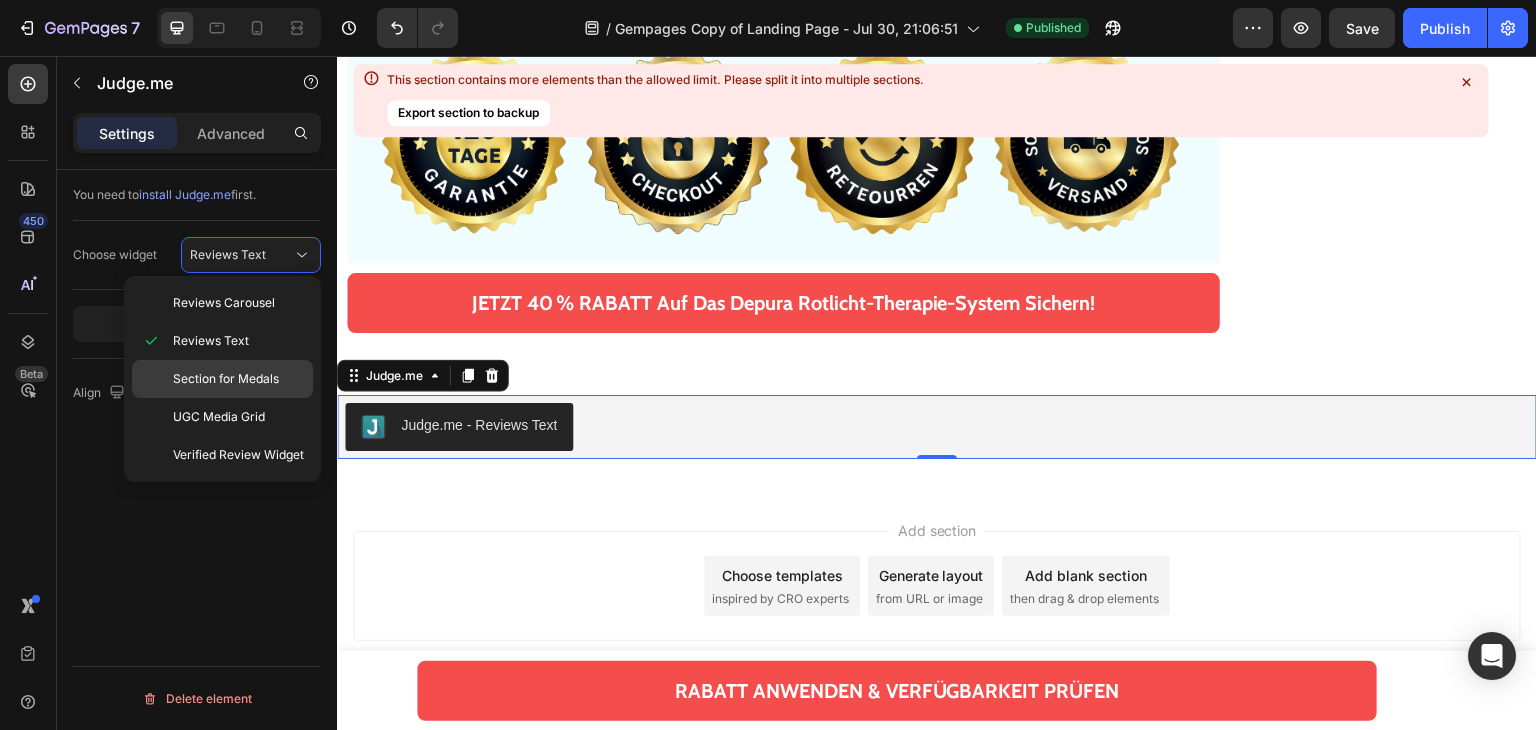 click on "Section for Medals" at bounding box center [226, 379] 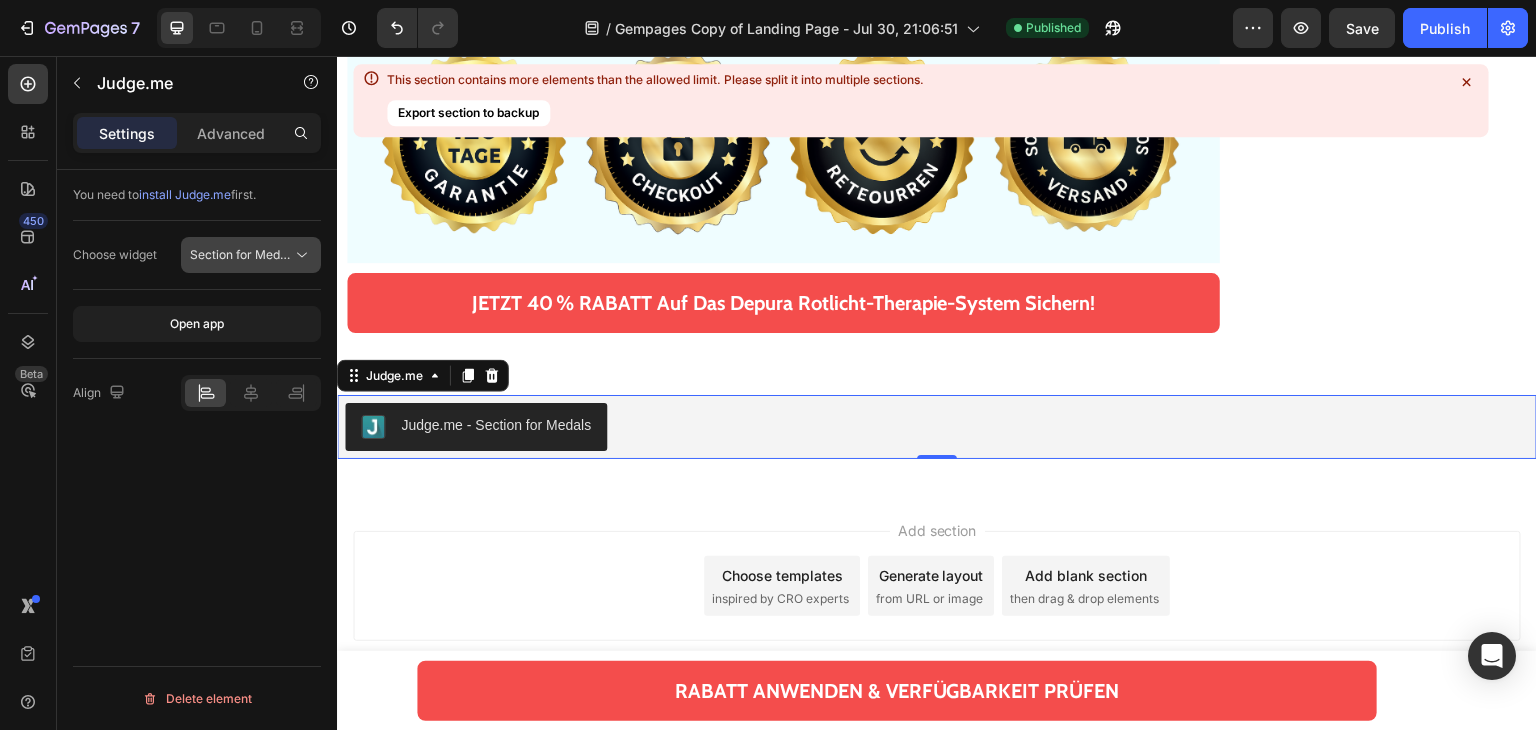 click on "Section for Medals" at bounding box center [243, 254] 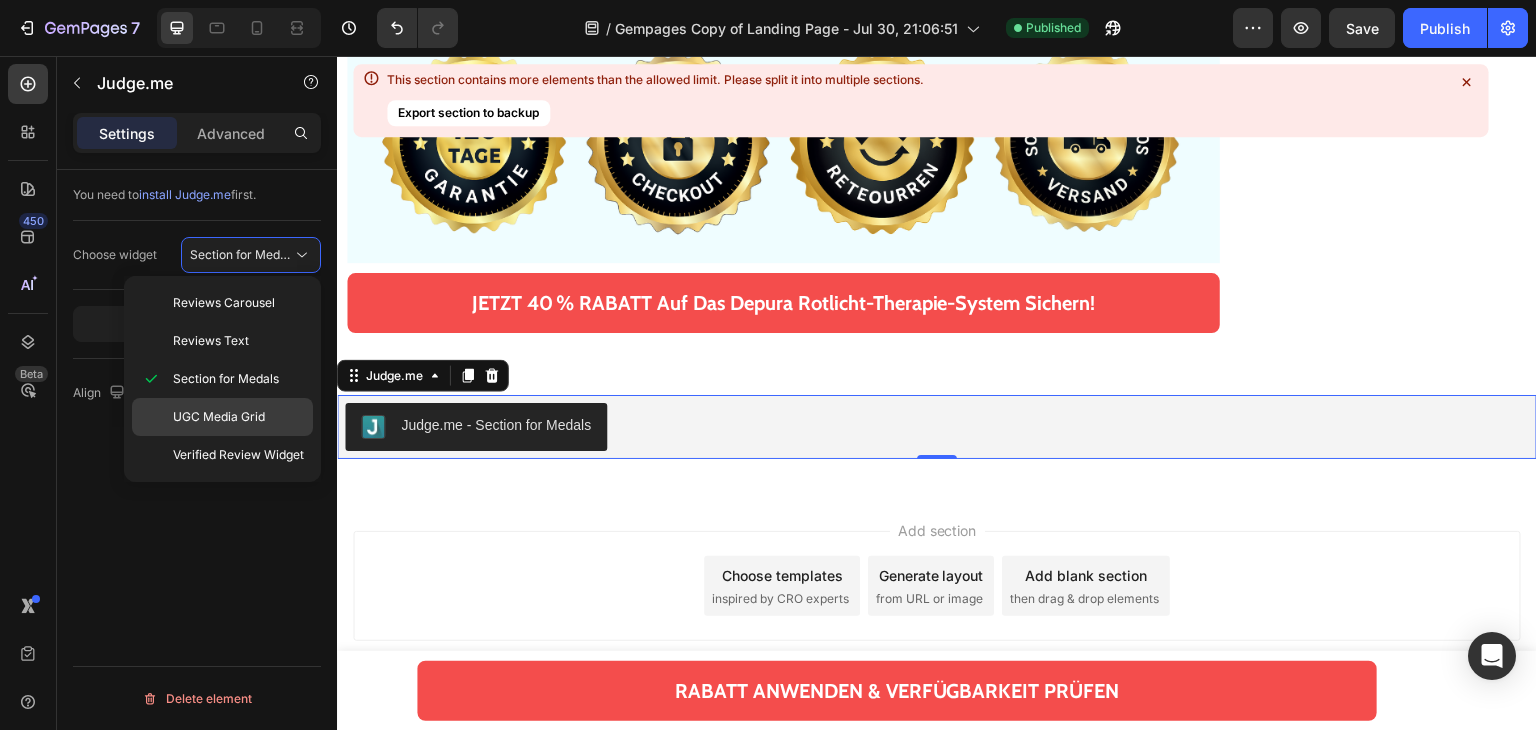 click on "UGC Media Grid" at bounding box center (219, 417) 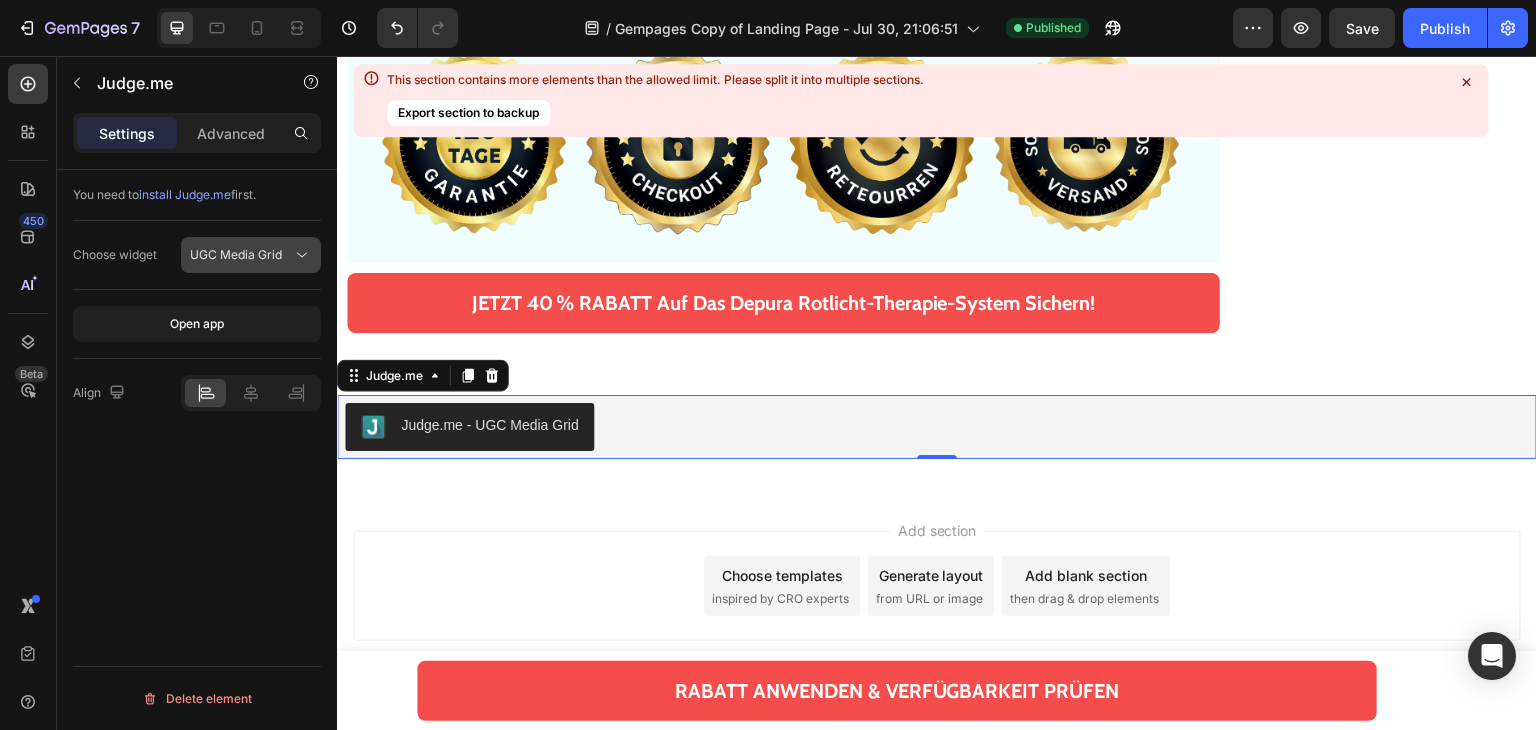 click on "UGC Media Grid" 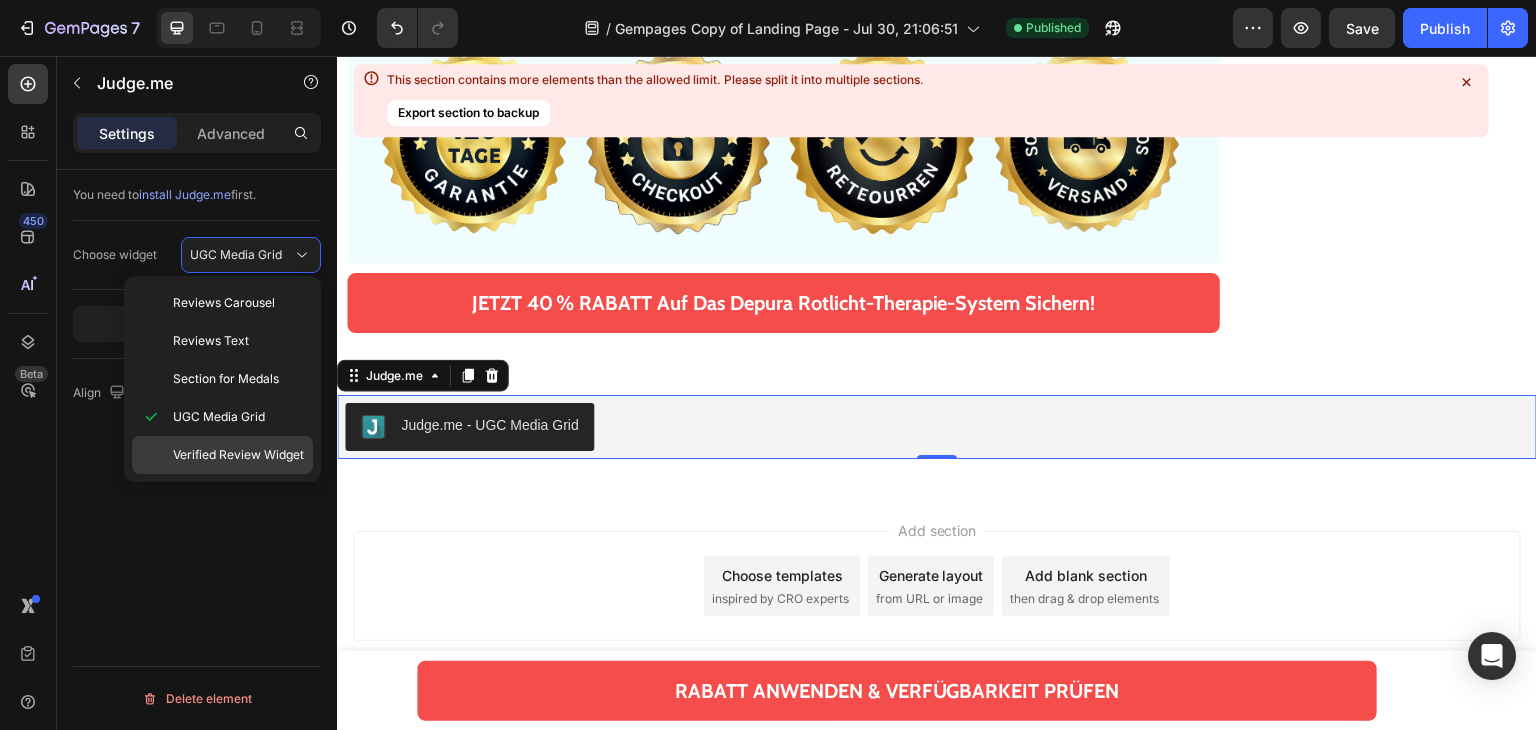click on "Verified Review Widget" at bounding box center [238, 455] 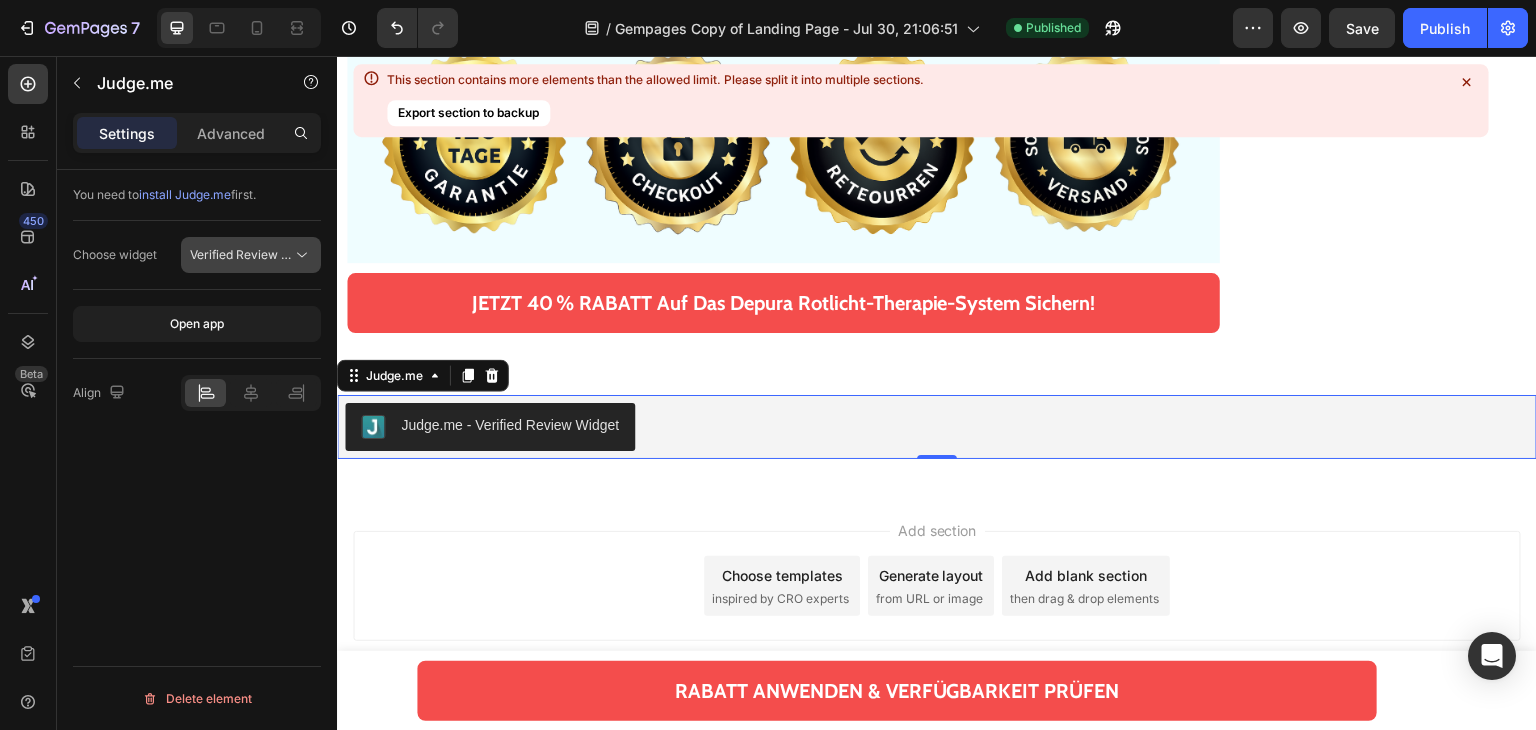 click on "Verified Review Widget" 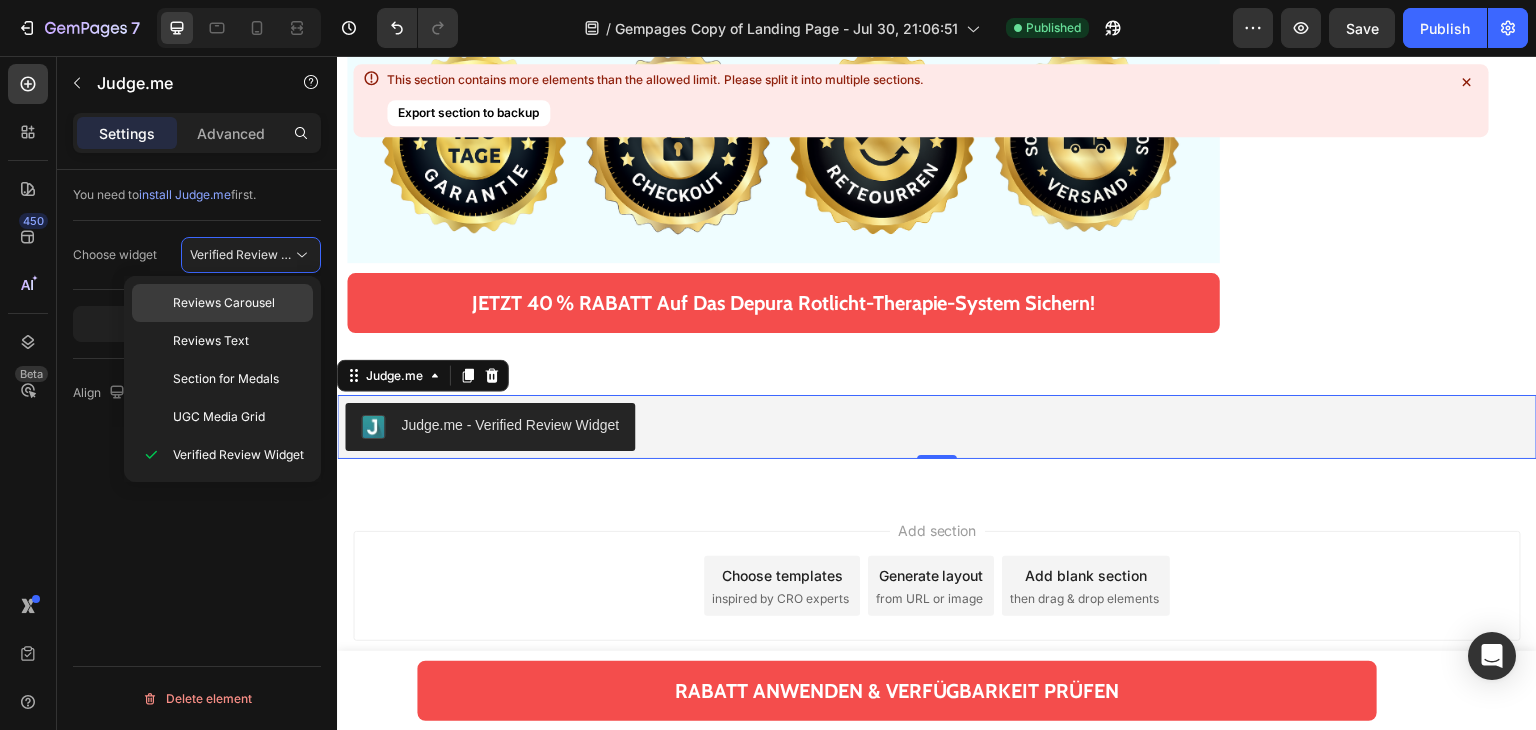 click on "Reviews Carousel" 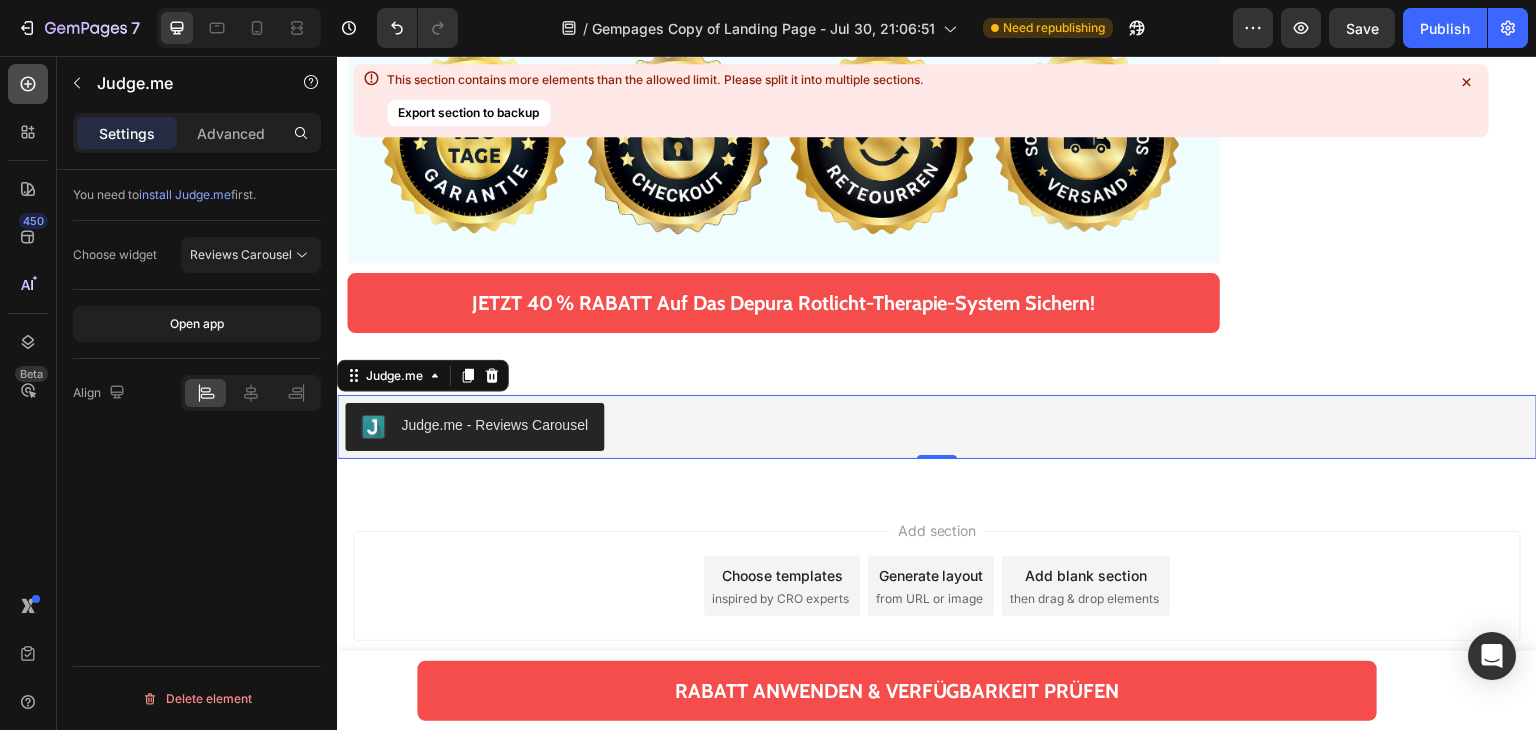 click 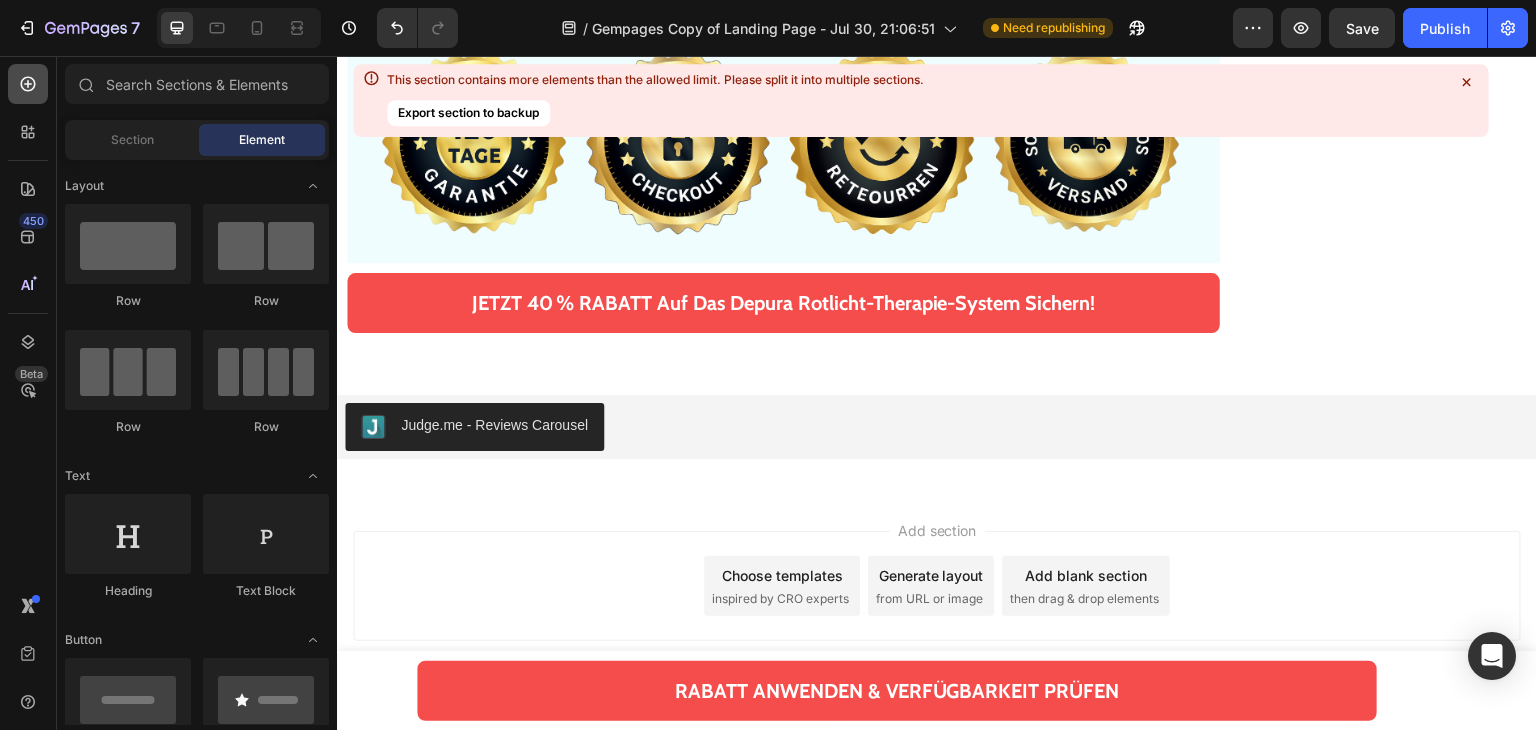 click 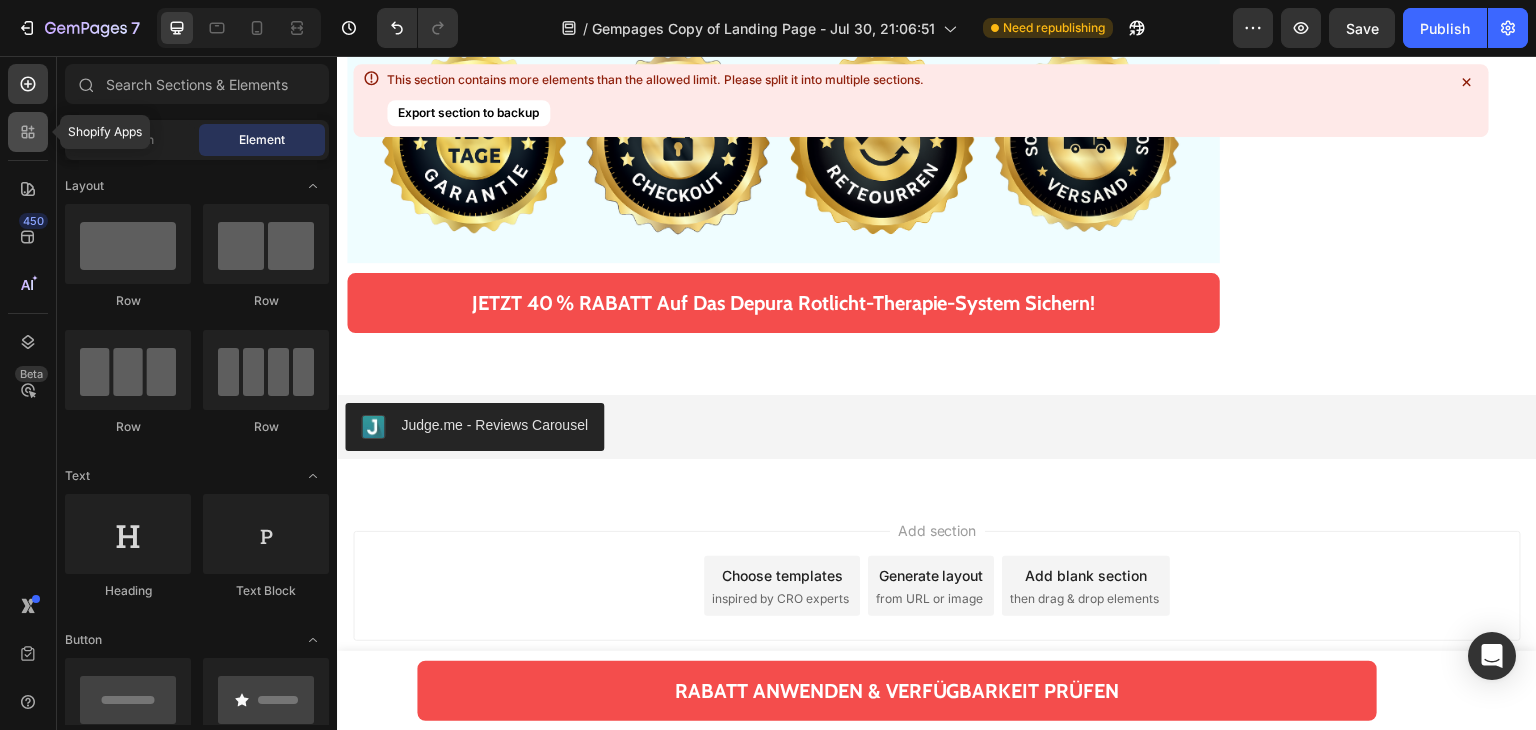 click 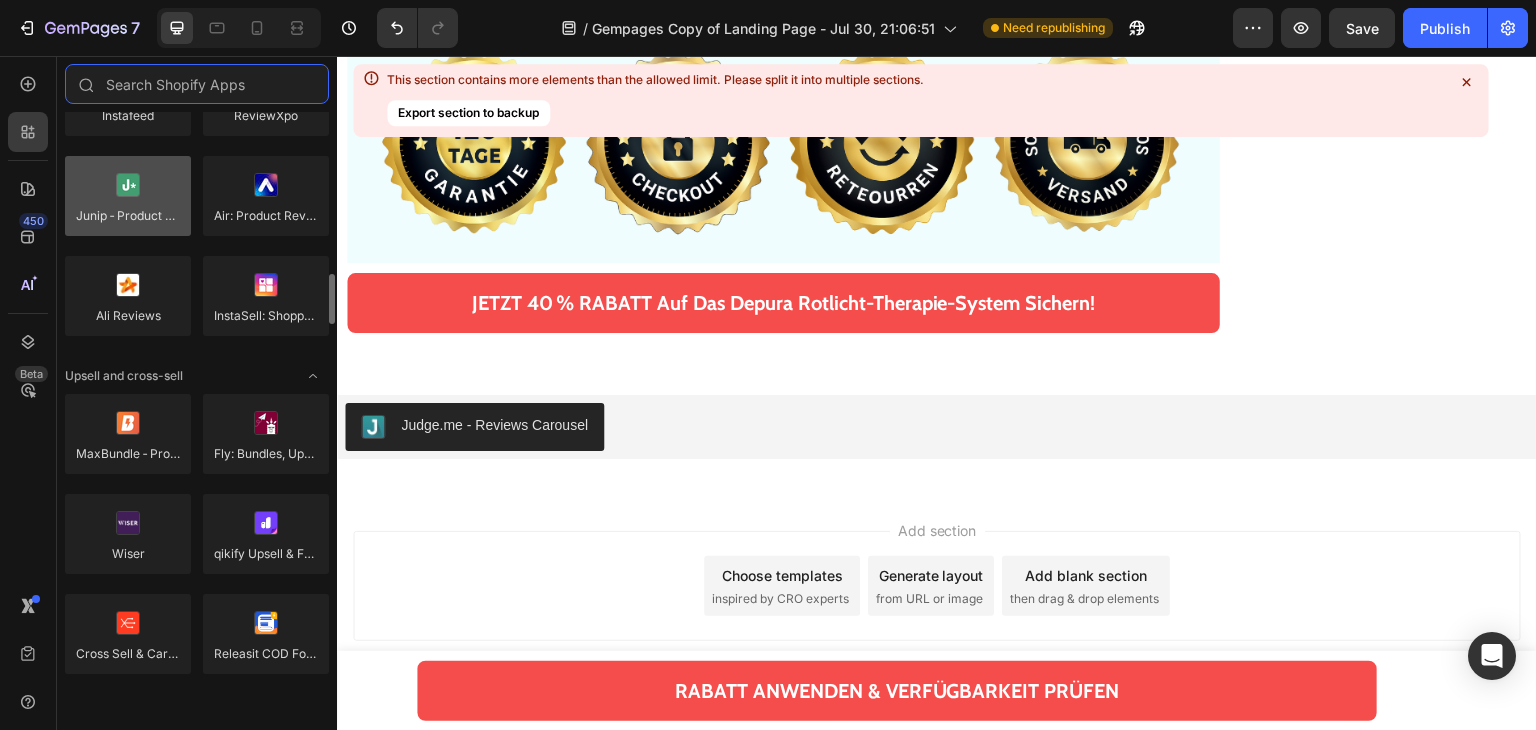 scroll, scrollTop: 900, scrollLeft: 0, axis: vertical 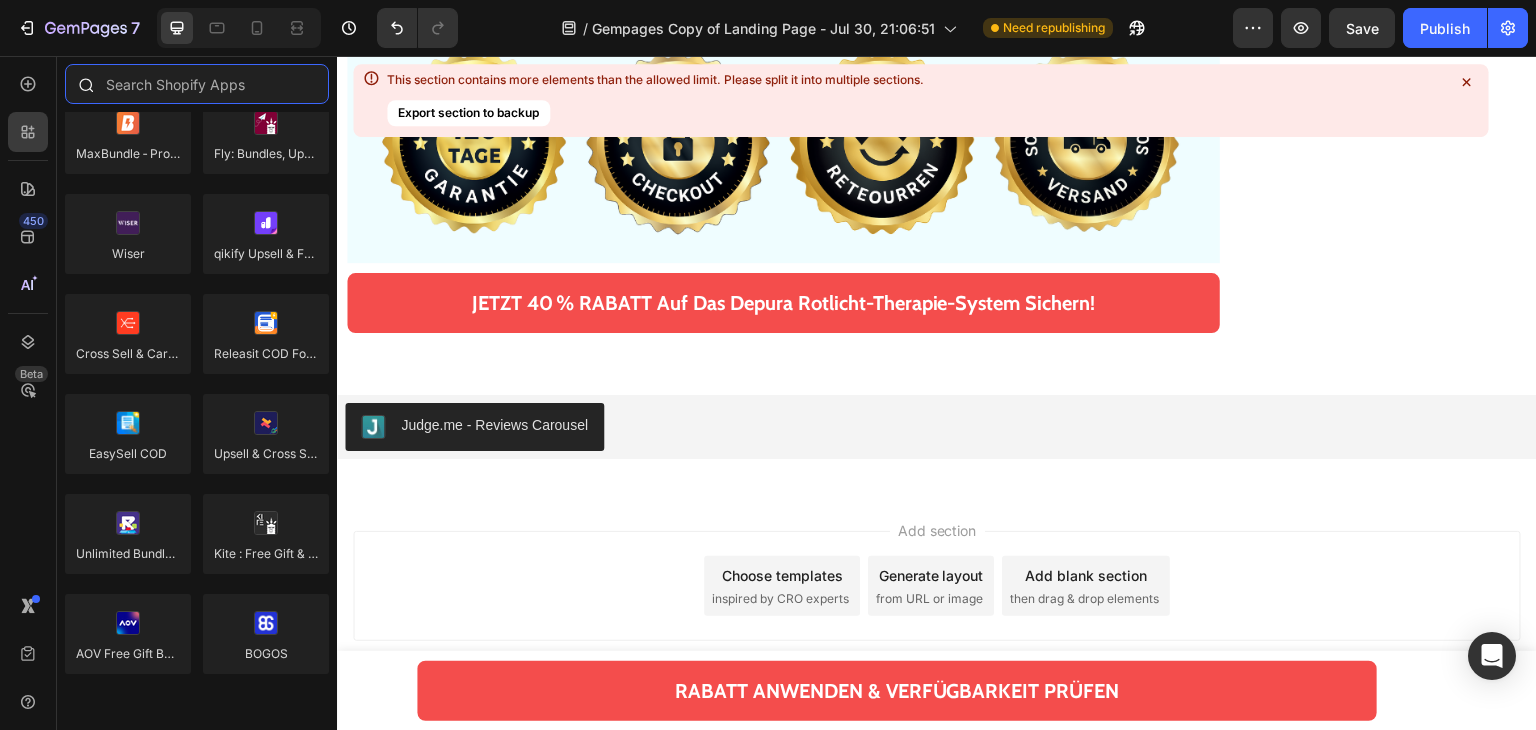 click at bounding box center [197, 84] 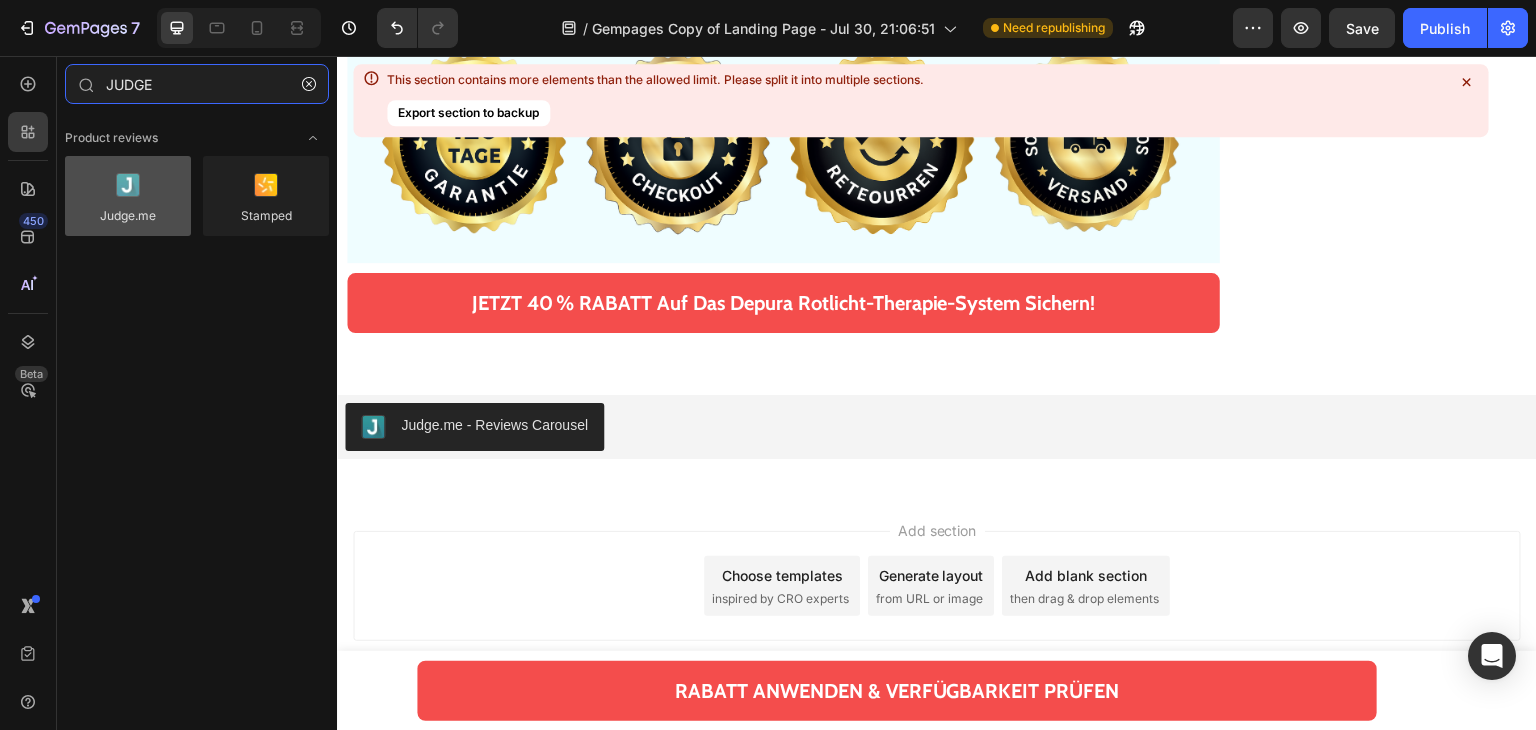 type on "JUDGE" 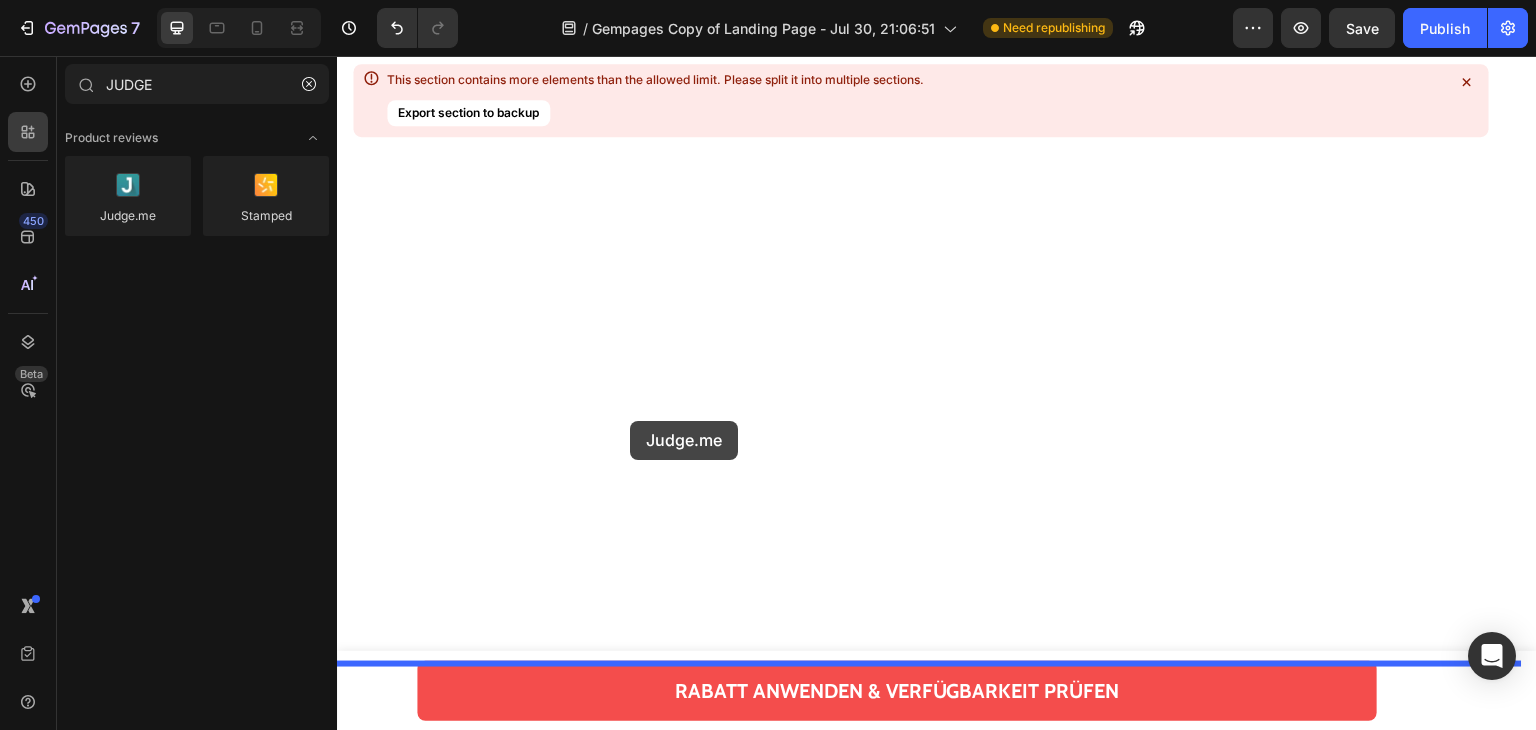 drag, startPoint x: 493, startPoint y: 241, endPoint x: 630, endPoint y: 421, distance: 226.20566 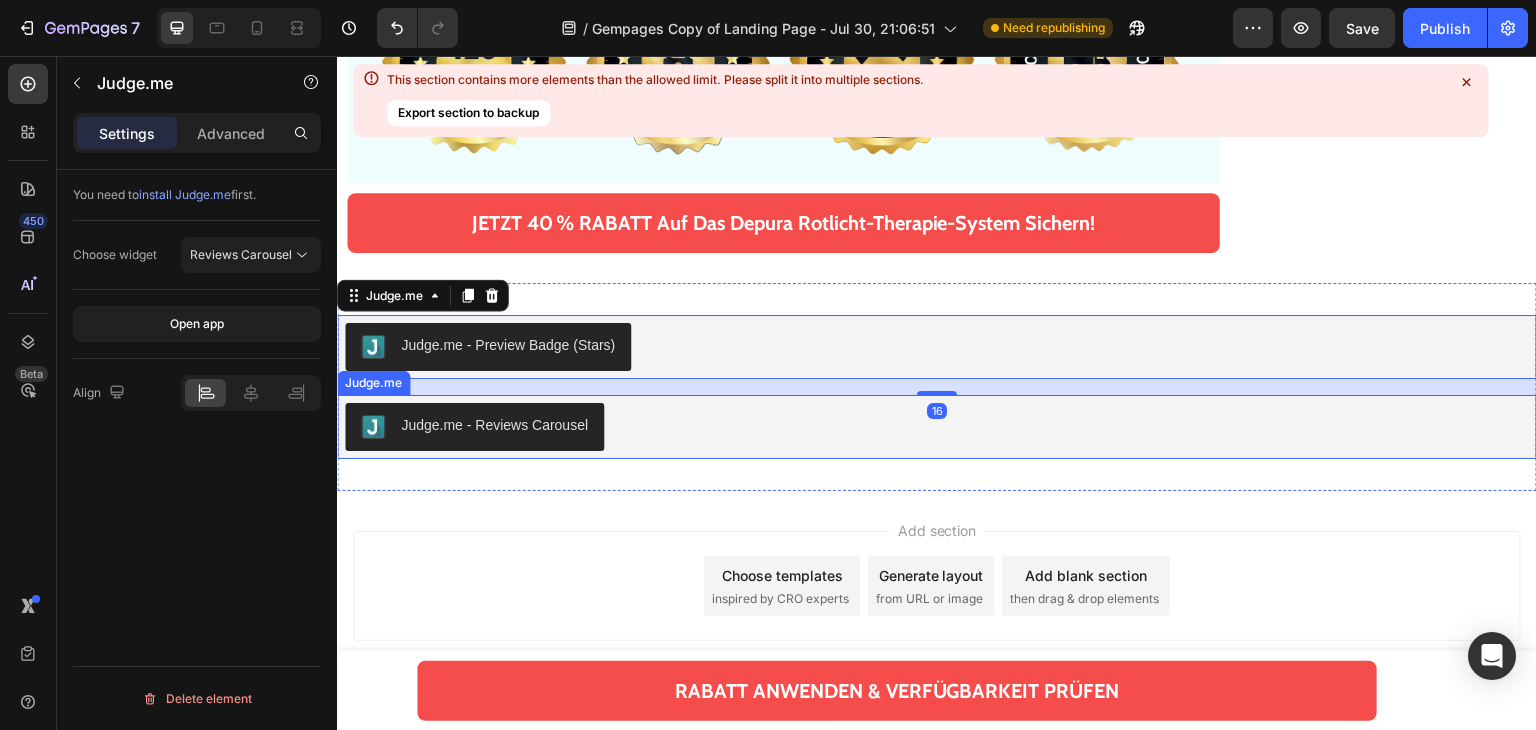 click on "Judge.me - Reviews Carousel" at bounding box center [474, 427] 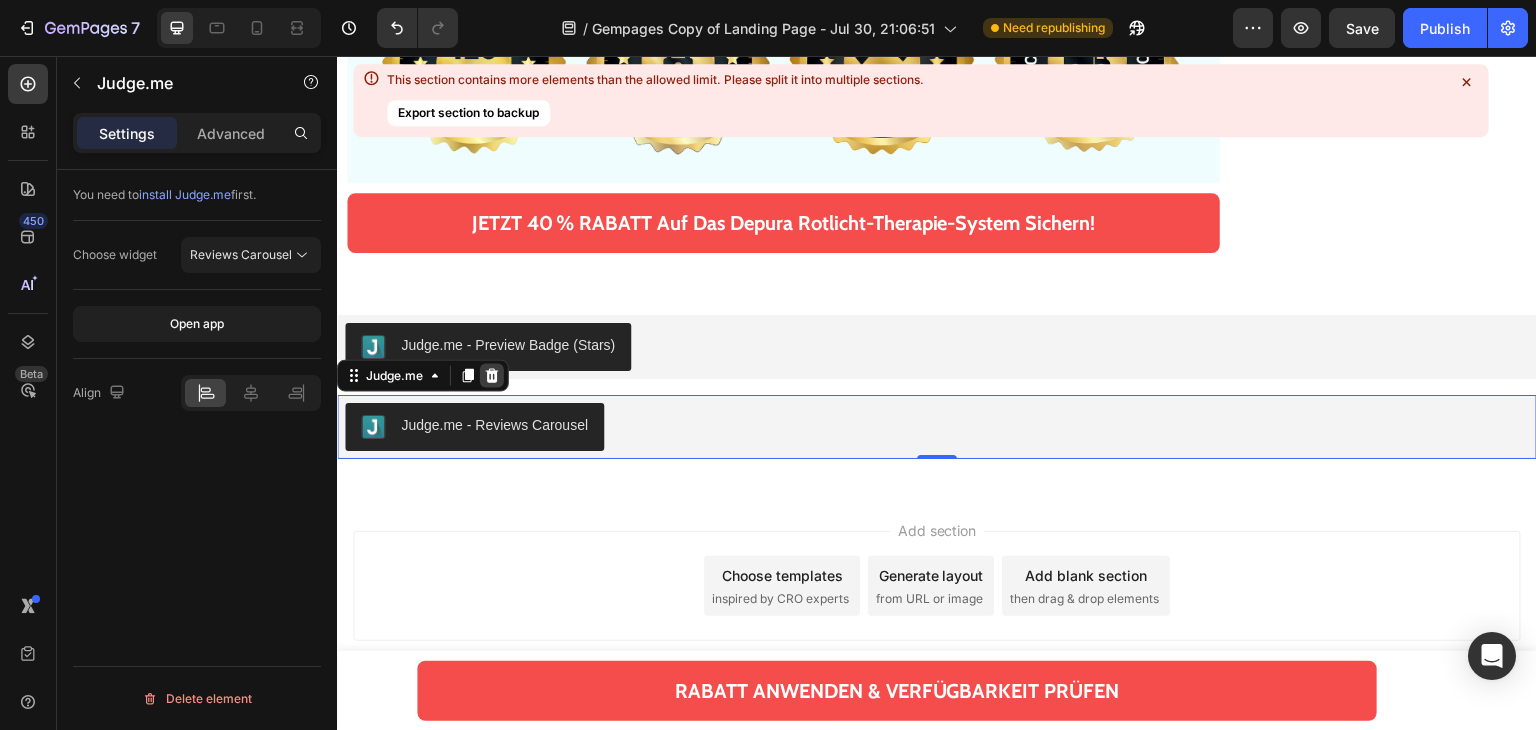 click 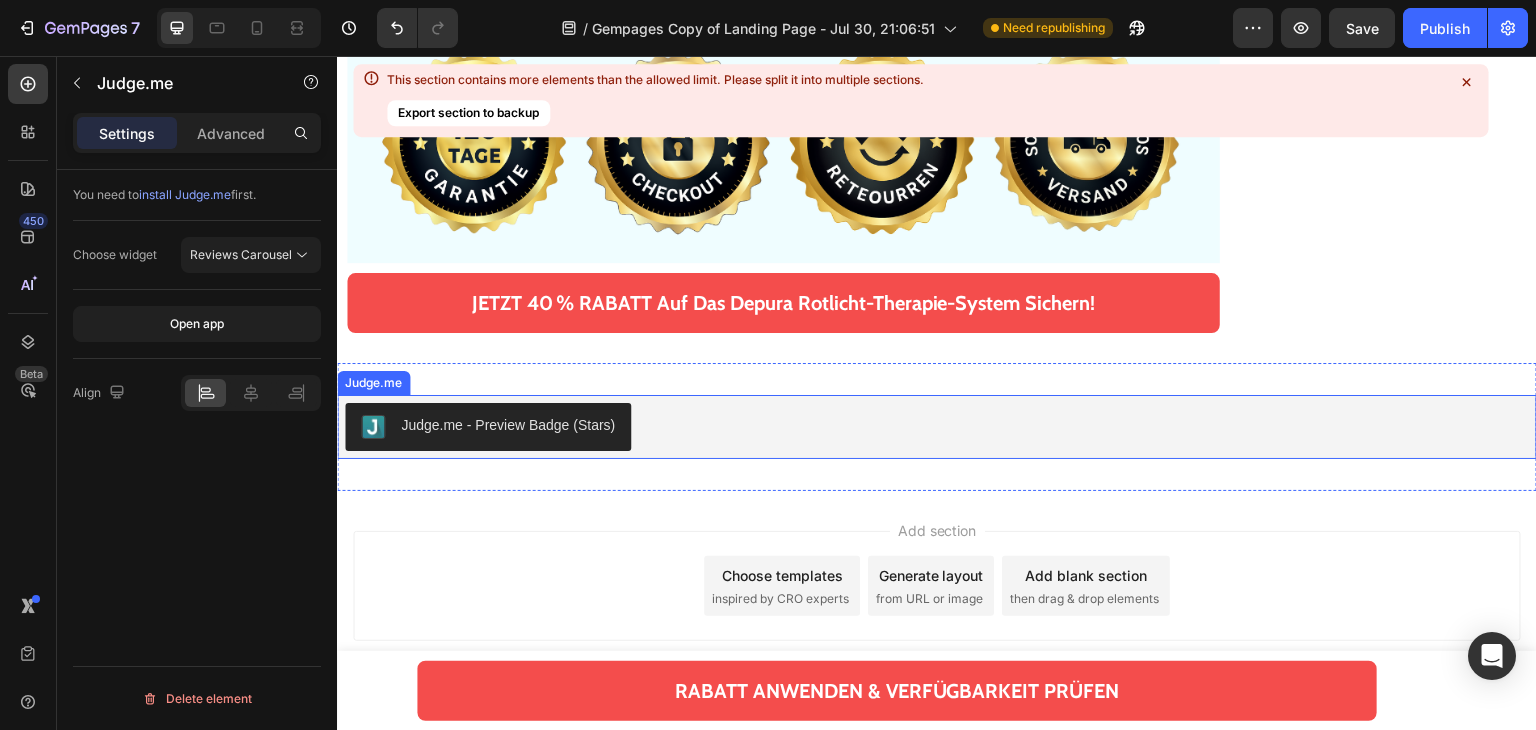 click on "Judge.me - Preview Badge (Stars)" at bounding box center [488, 427] 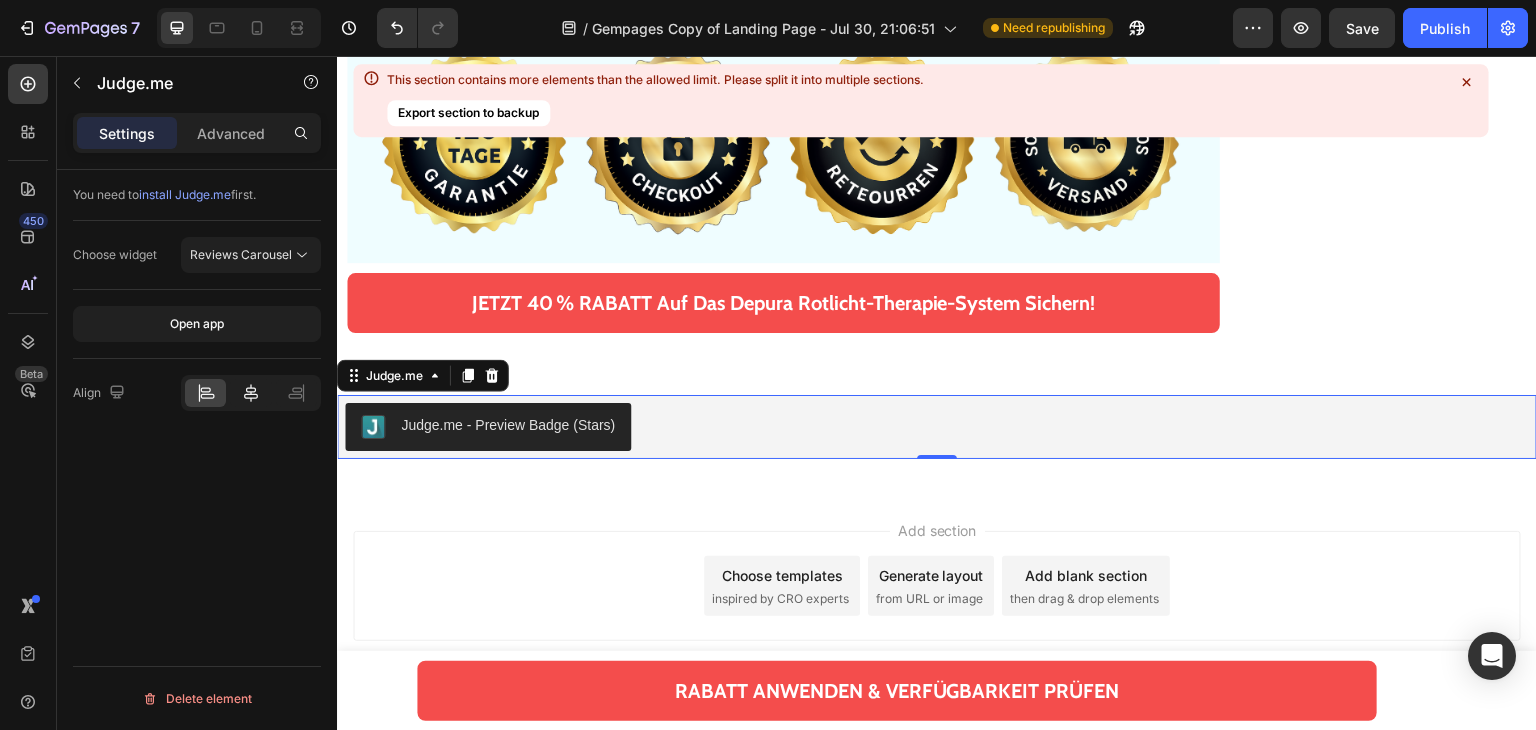 click 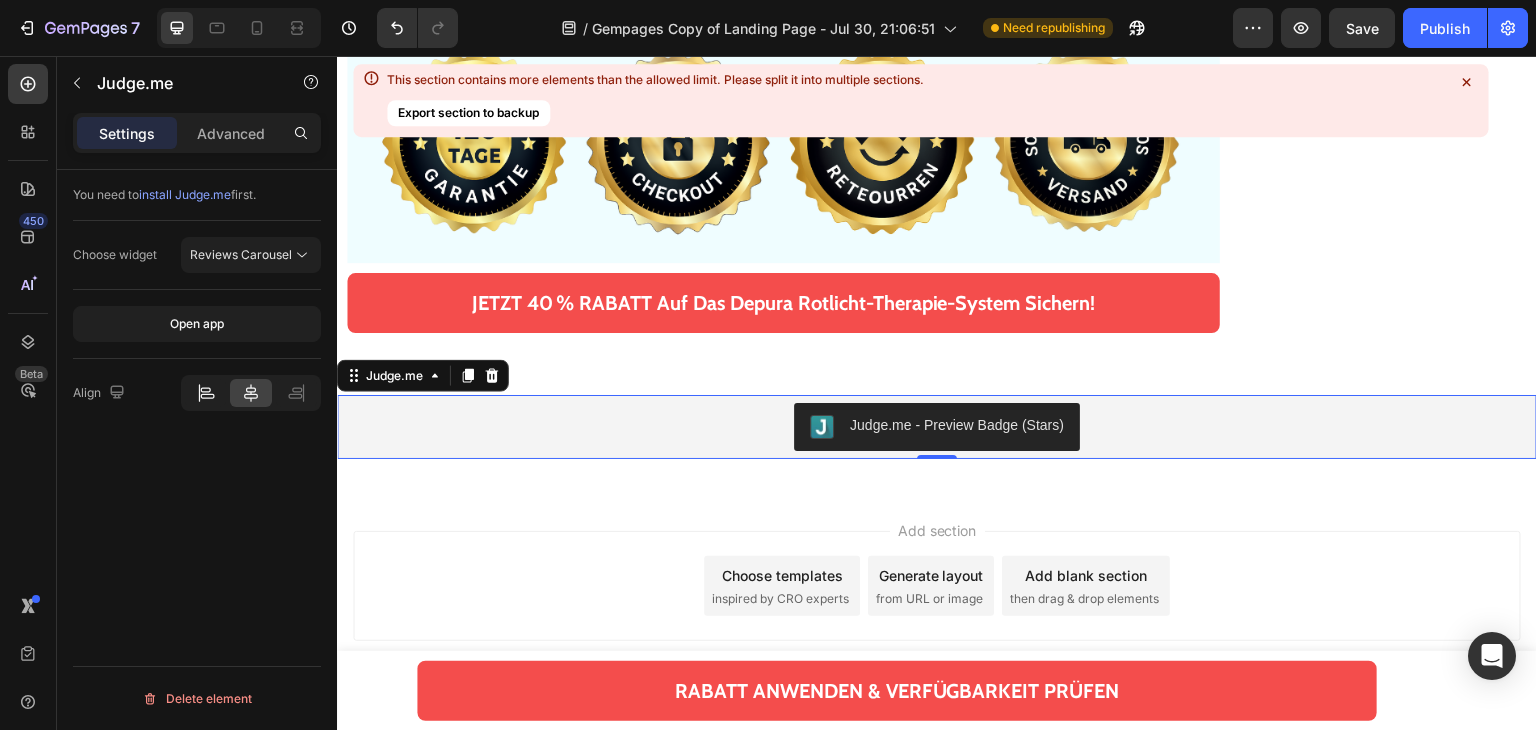 click 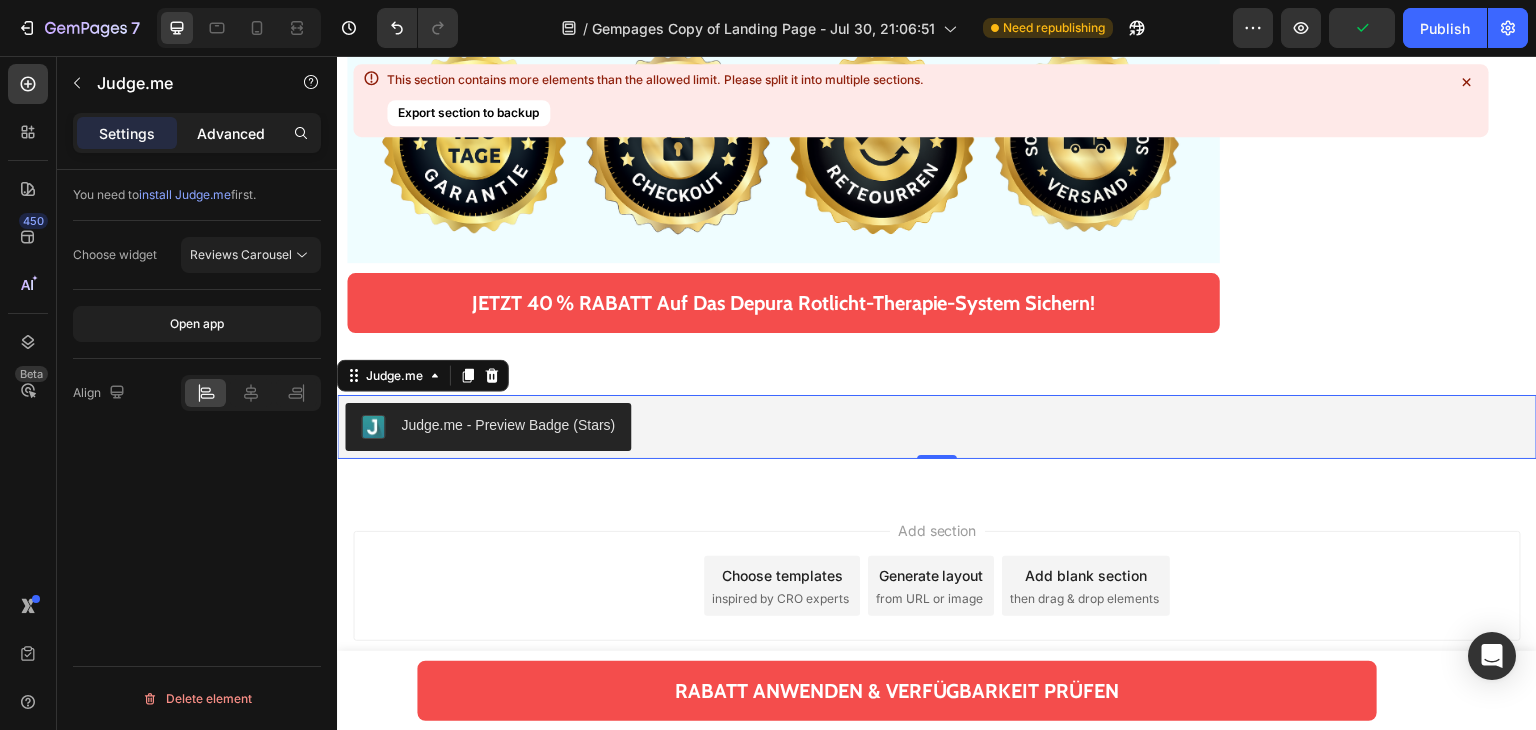 click on "Advanced" 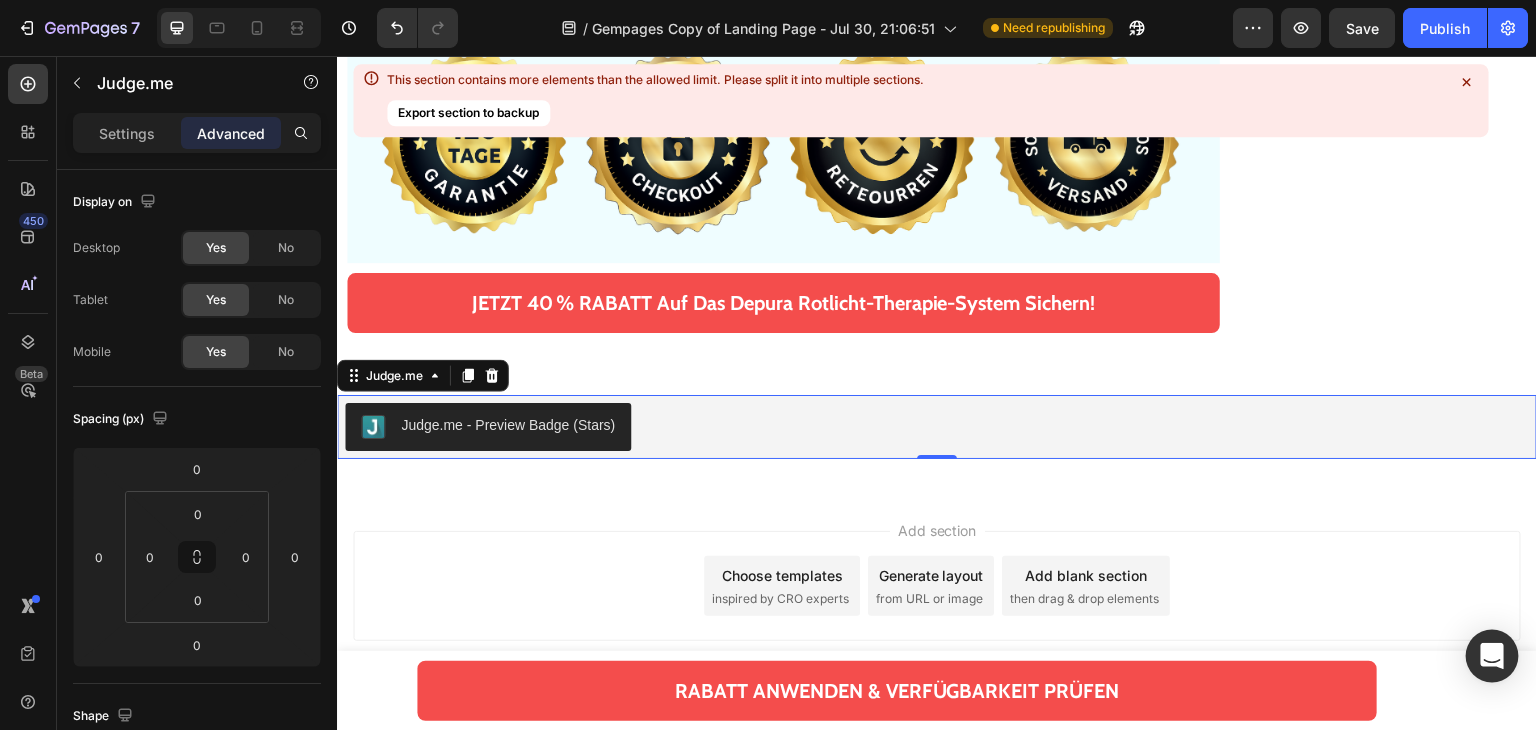 click at bounding box center [1492, 656] 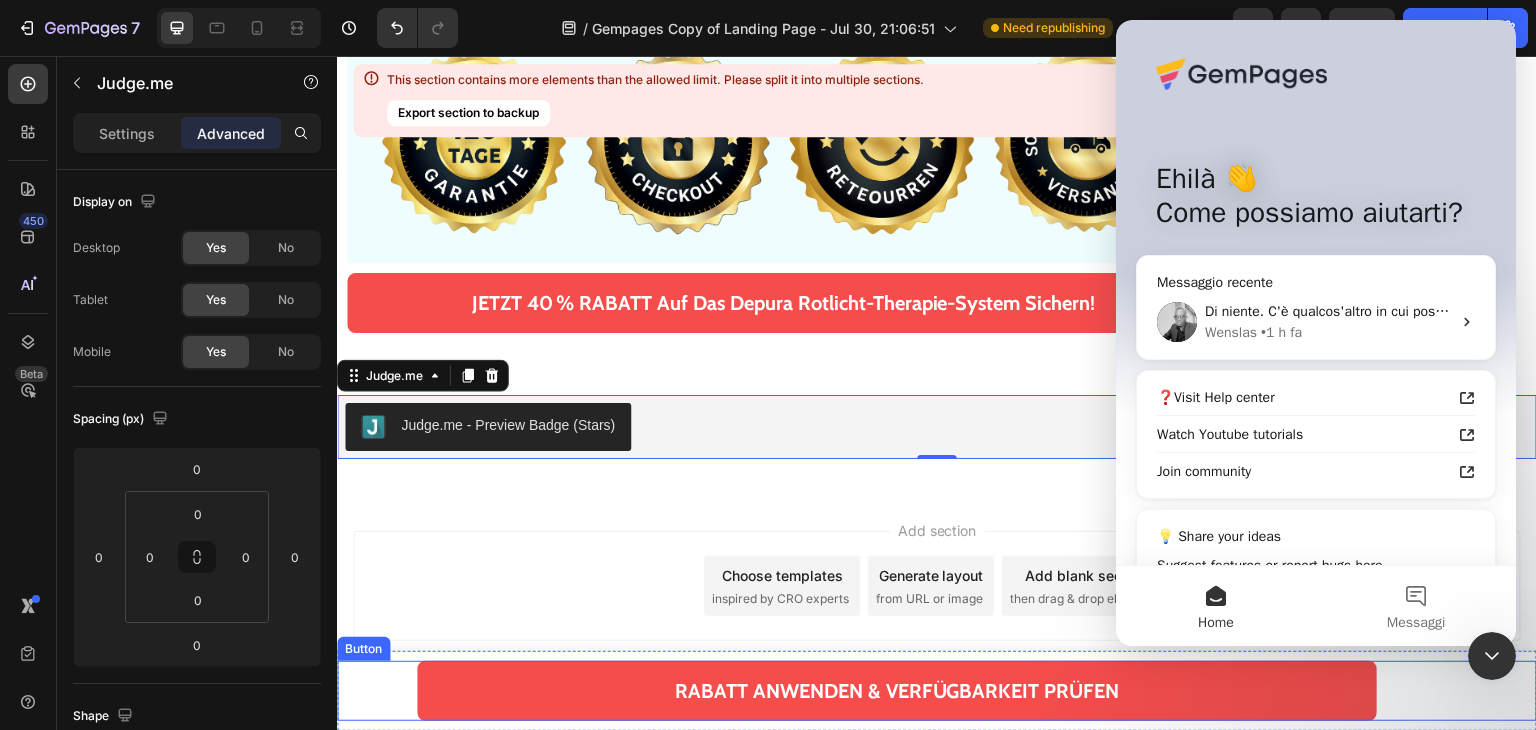 scroll, scrollTop: 0, scrollLeft: 0, axis: both 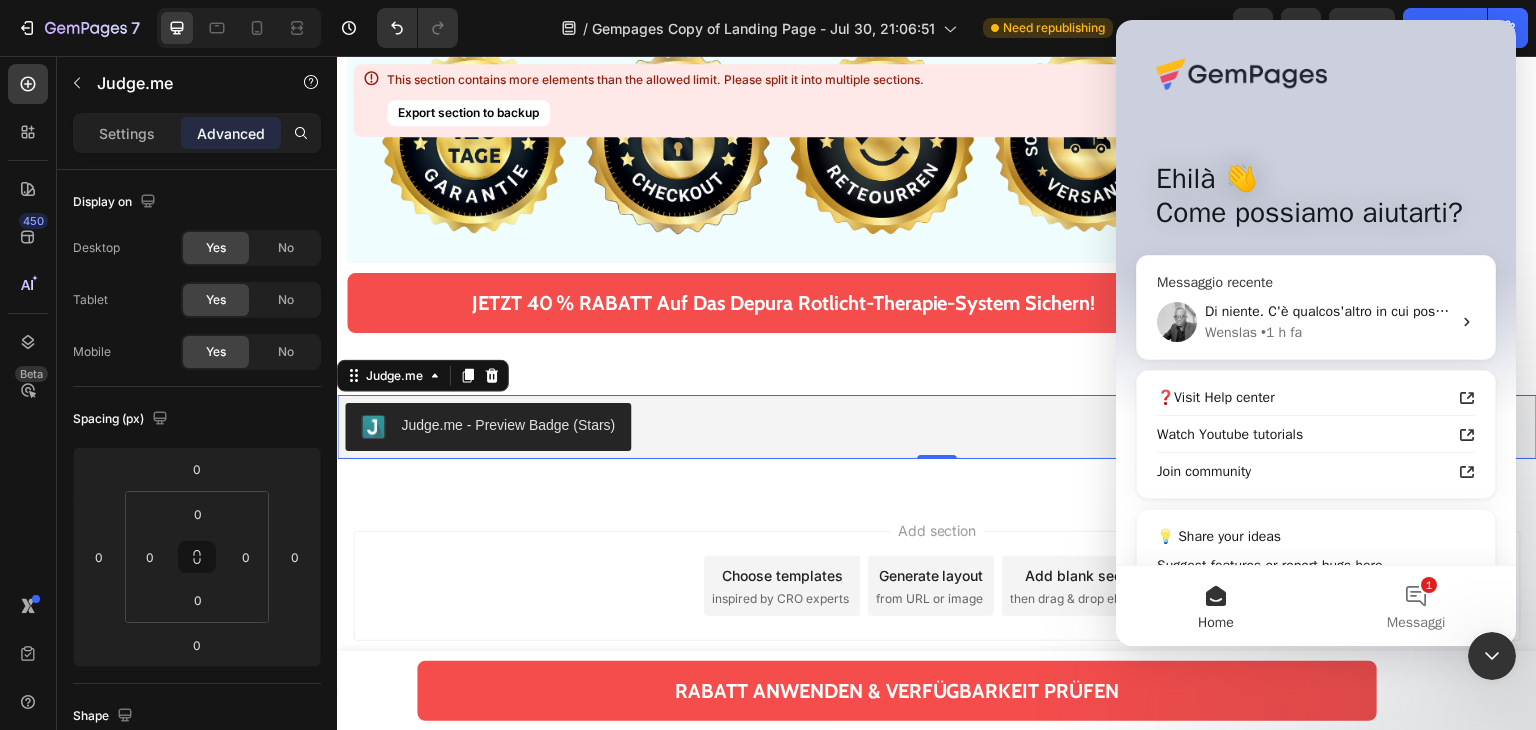 click on "Di niente. C'è qualcos'altro in cui possiamo aiutarti? Wenslas •  1 h fa" at bounding box center [1316, 322] 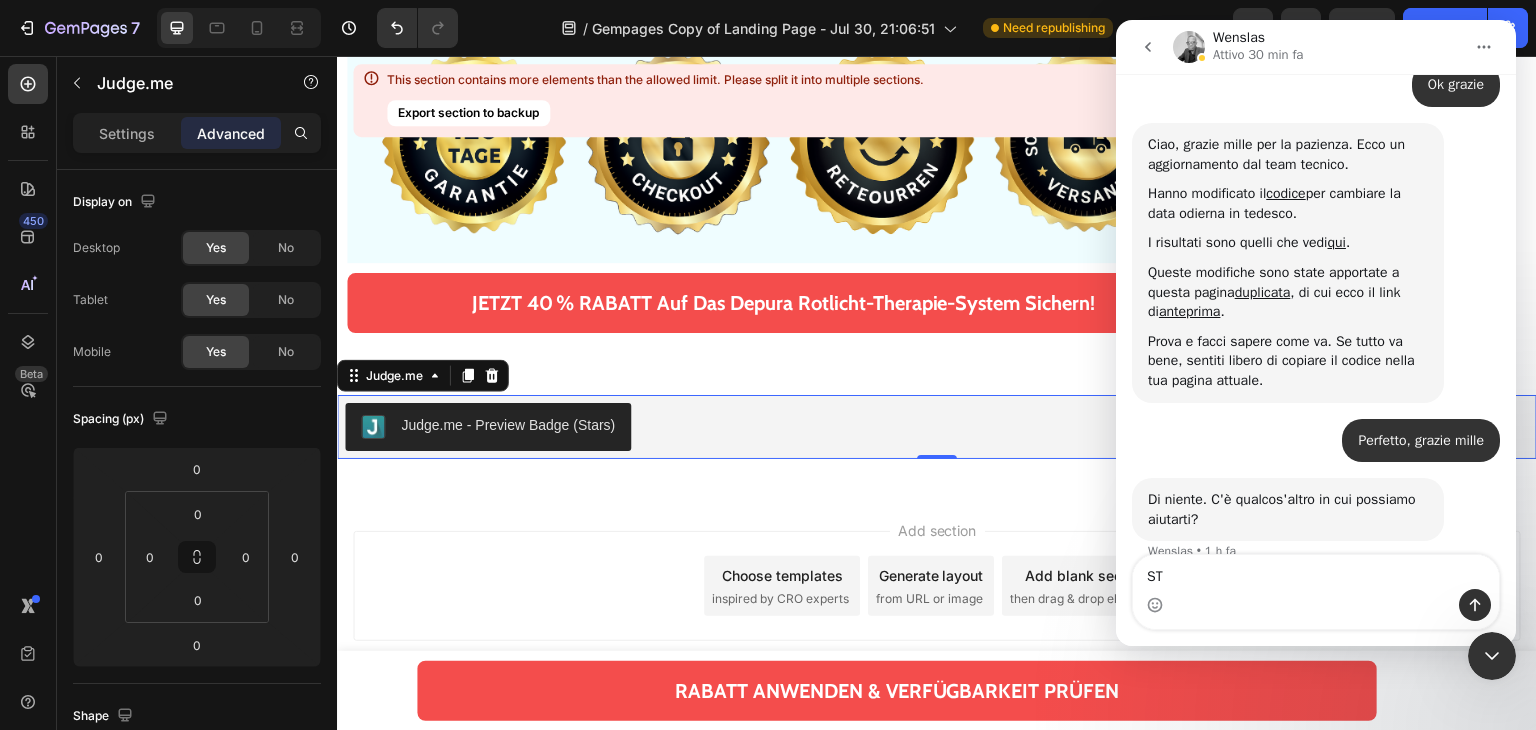 scroll, scrollTop: 7748, scrollLeft: 0, axis: vertical 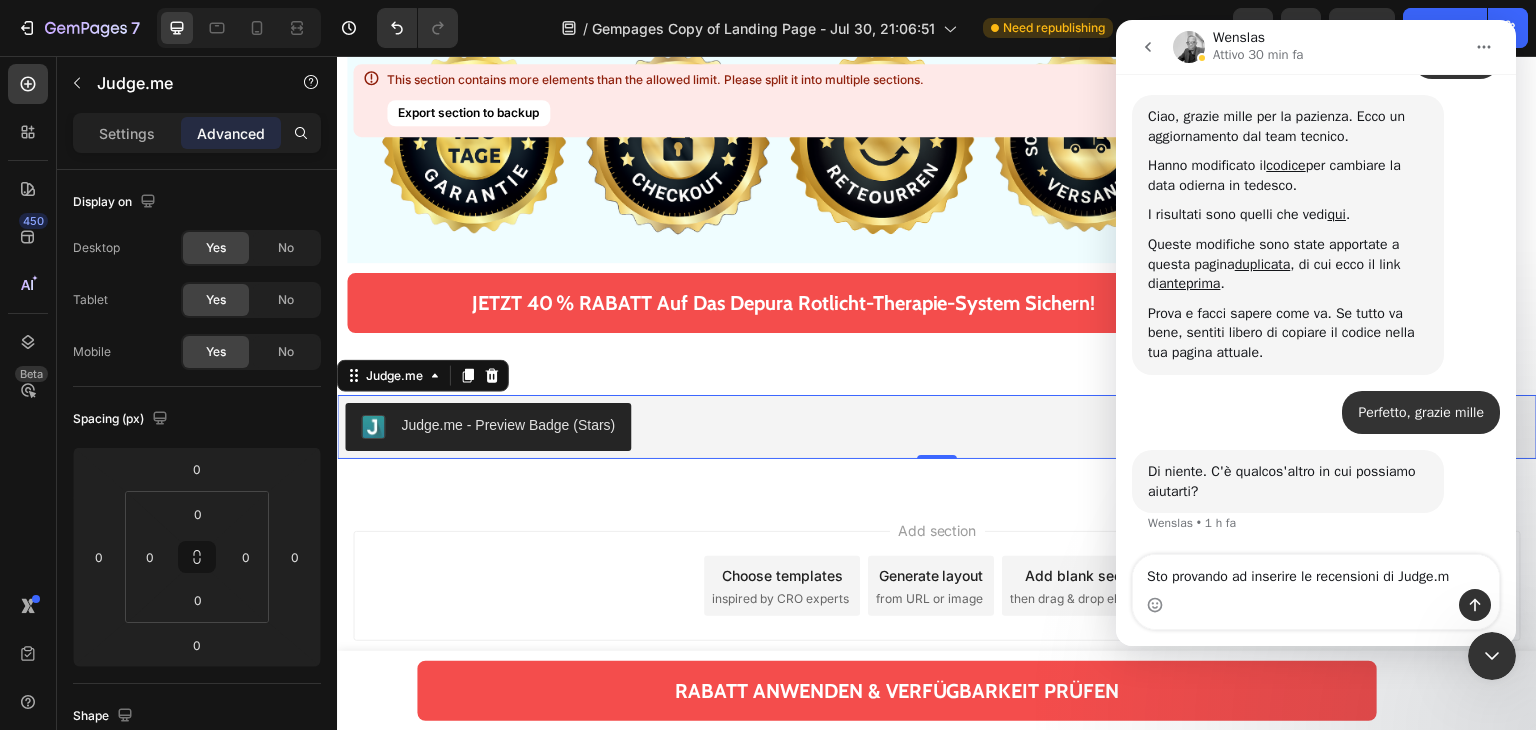 type on "Sto provando ad inserire le recensioni di Judge.me" 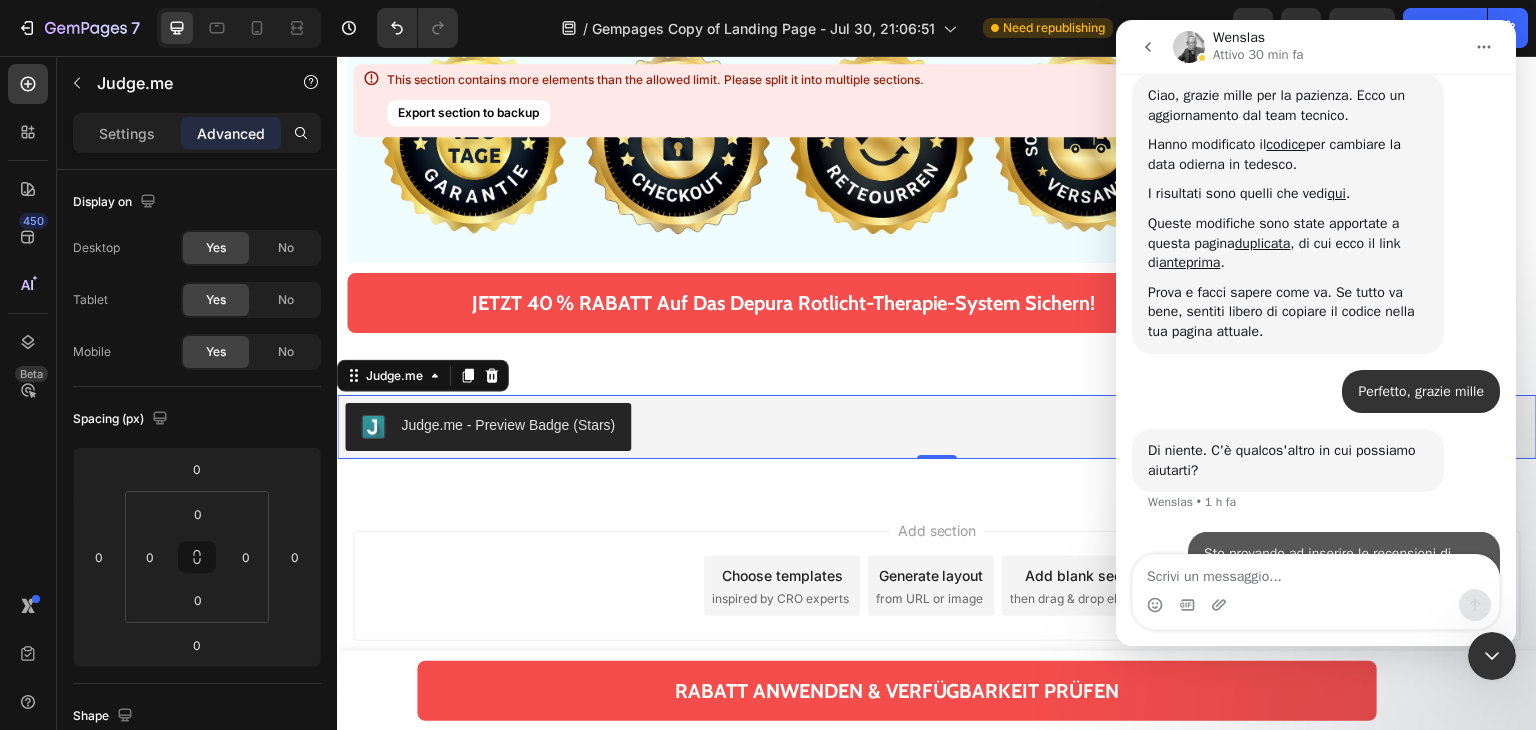 scroll, scrollTop: 7827, scrollLeft: 0, axis: vertical 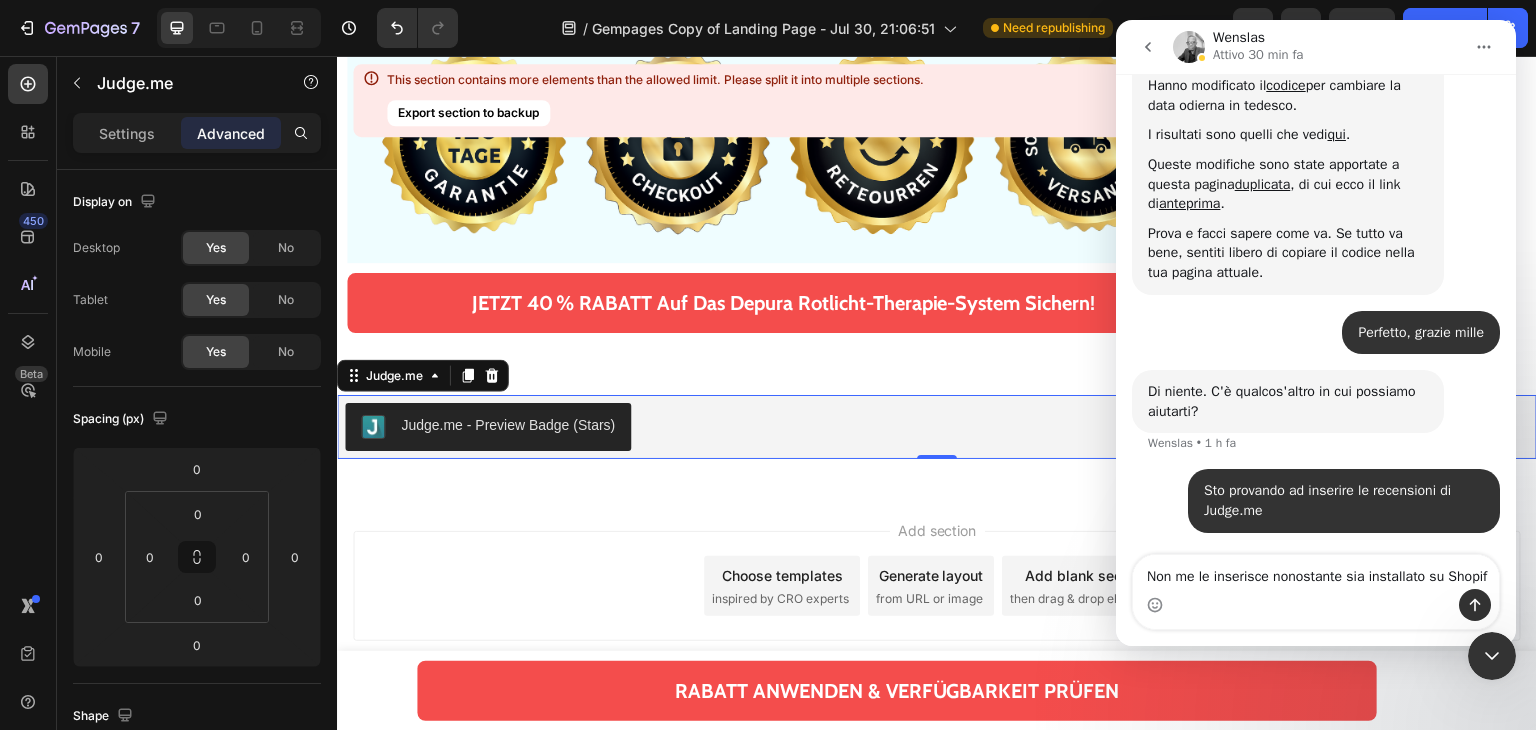 type on "Non me le inserisce nonostante sia installato su Shopify" 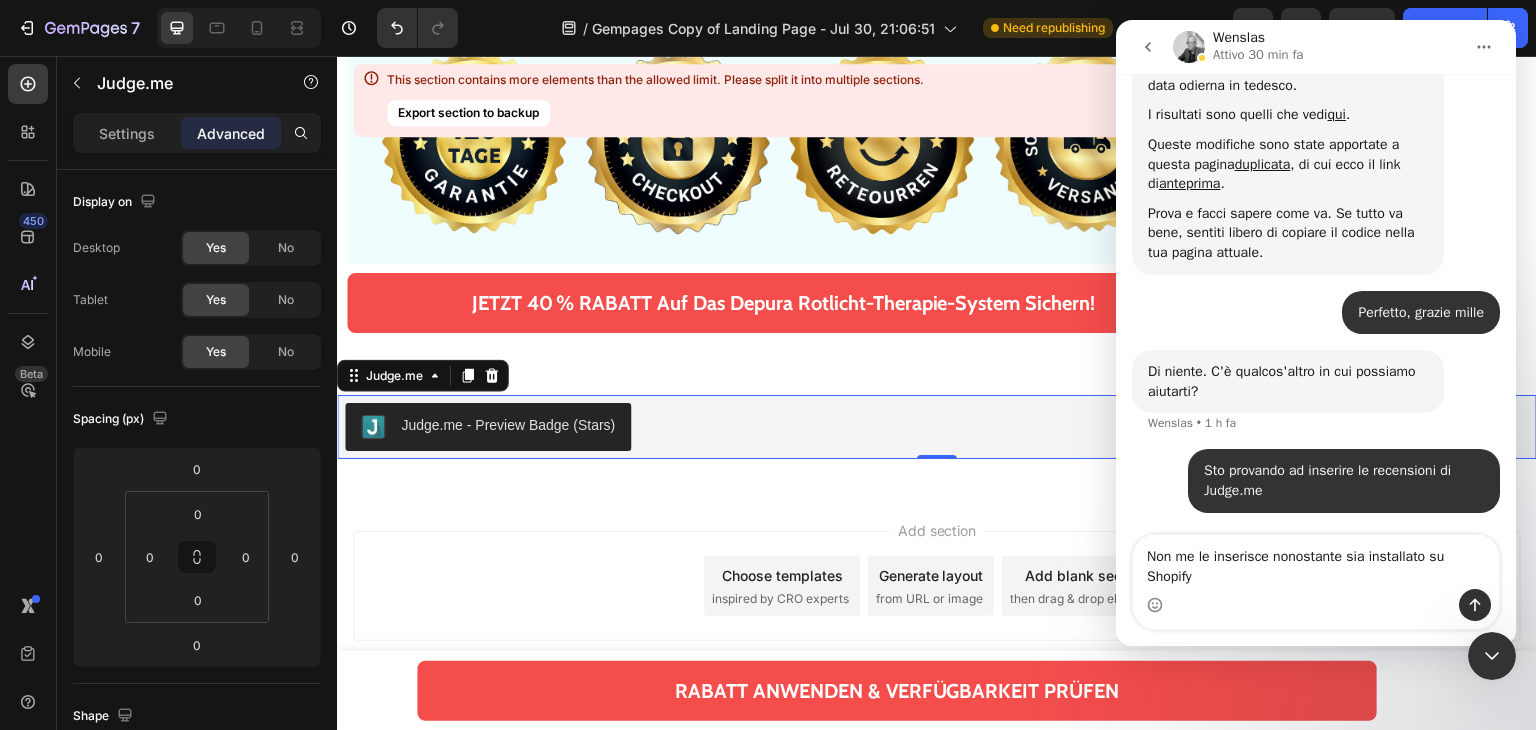 type 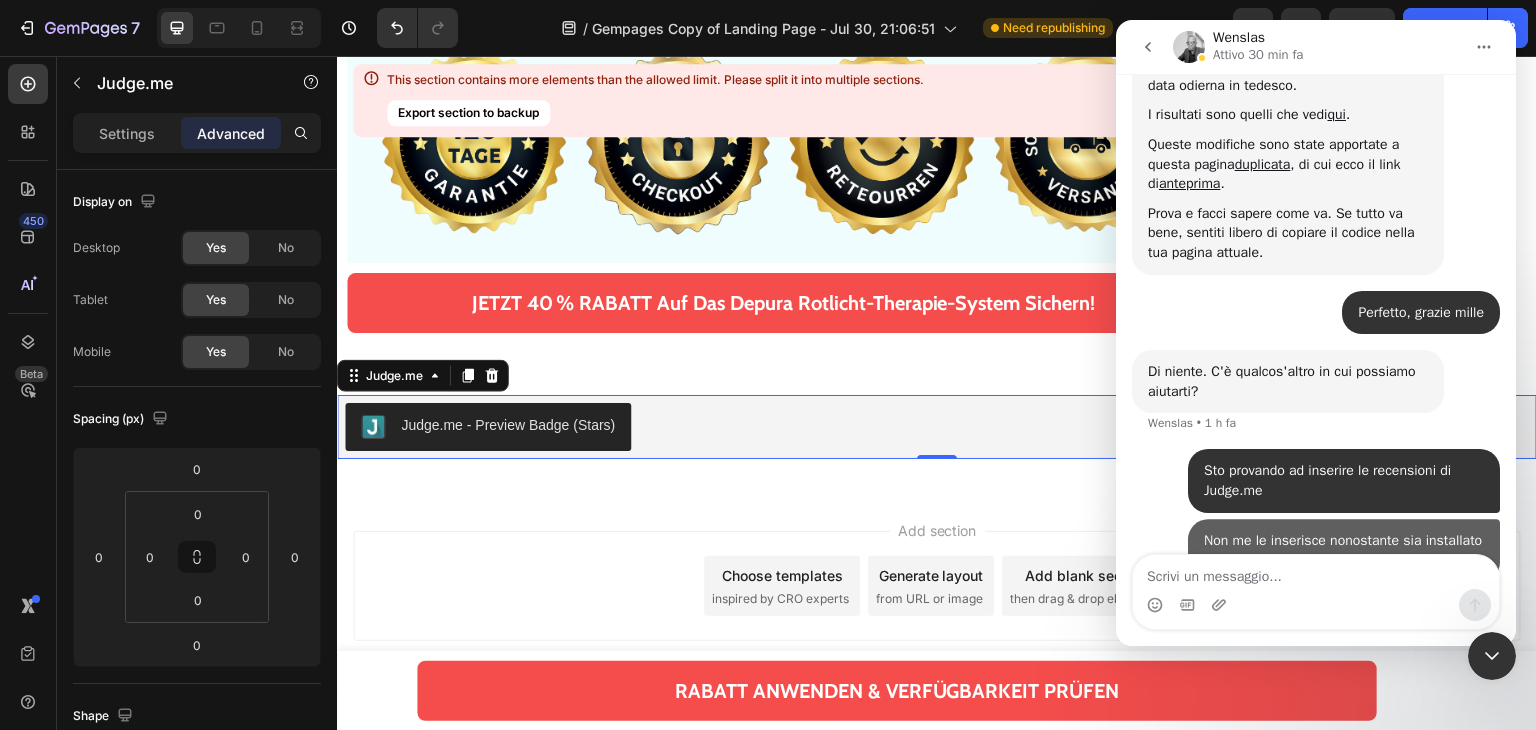 scroll, scrollTop: 7892, scrollLeft: 0, axis: vertical 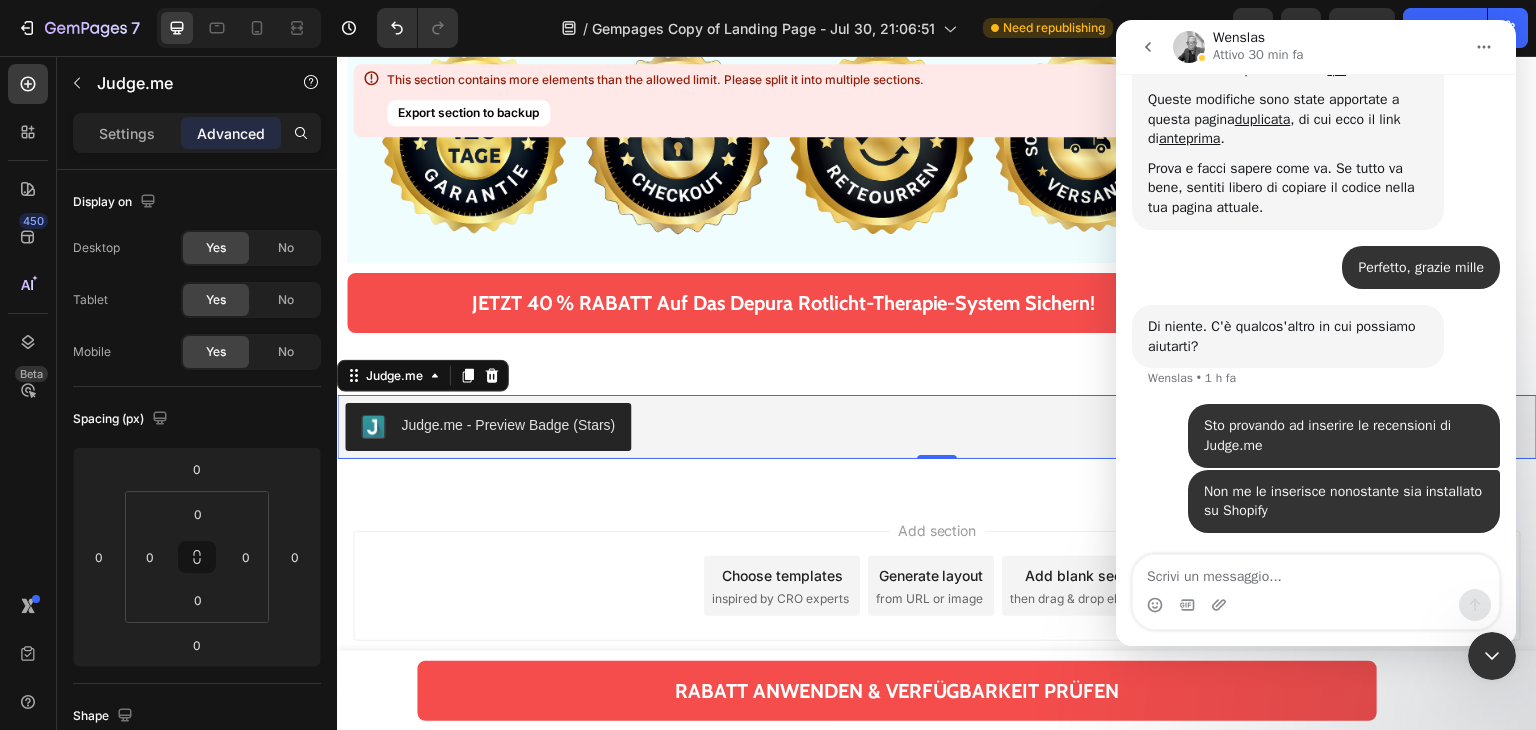 click 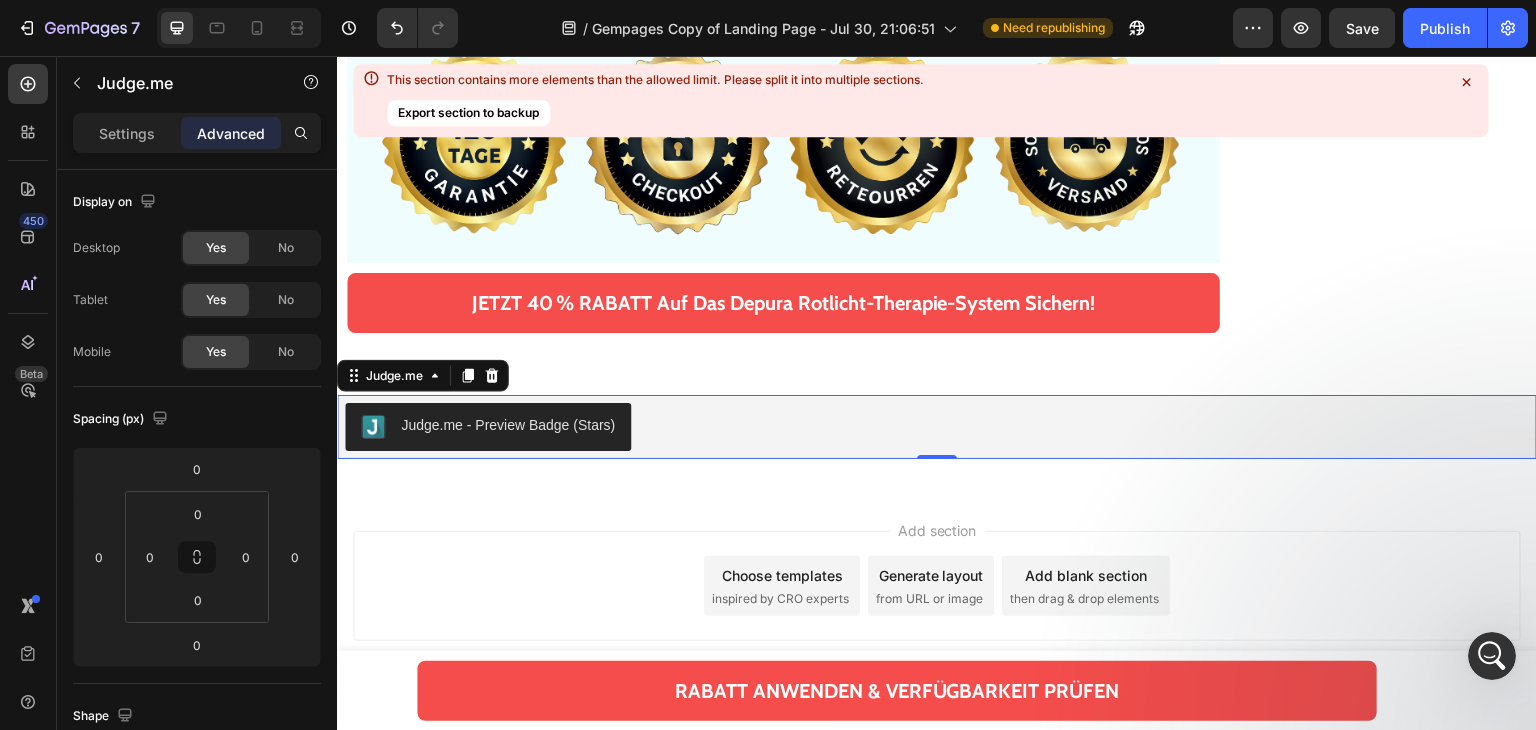scroll, scrollTop: 0, scrollLeft: 0, axis: both 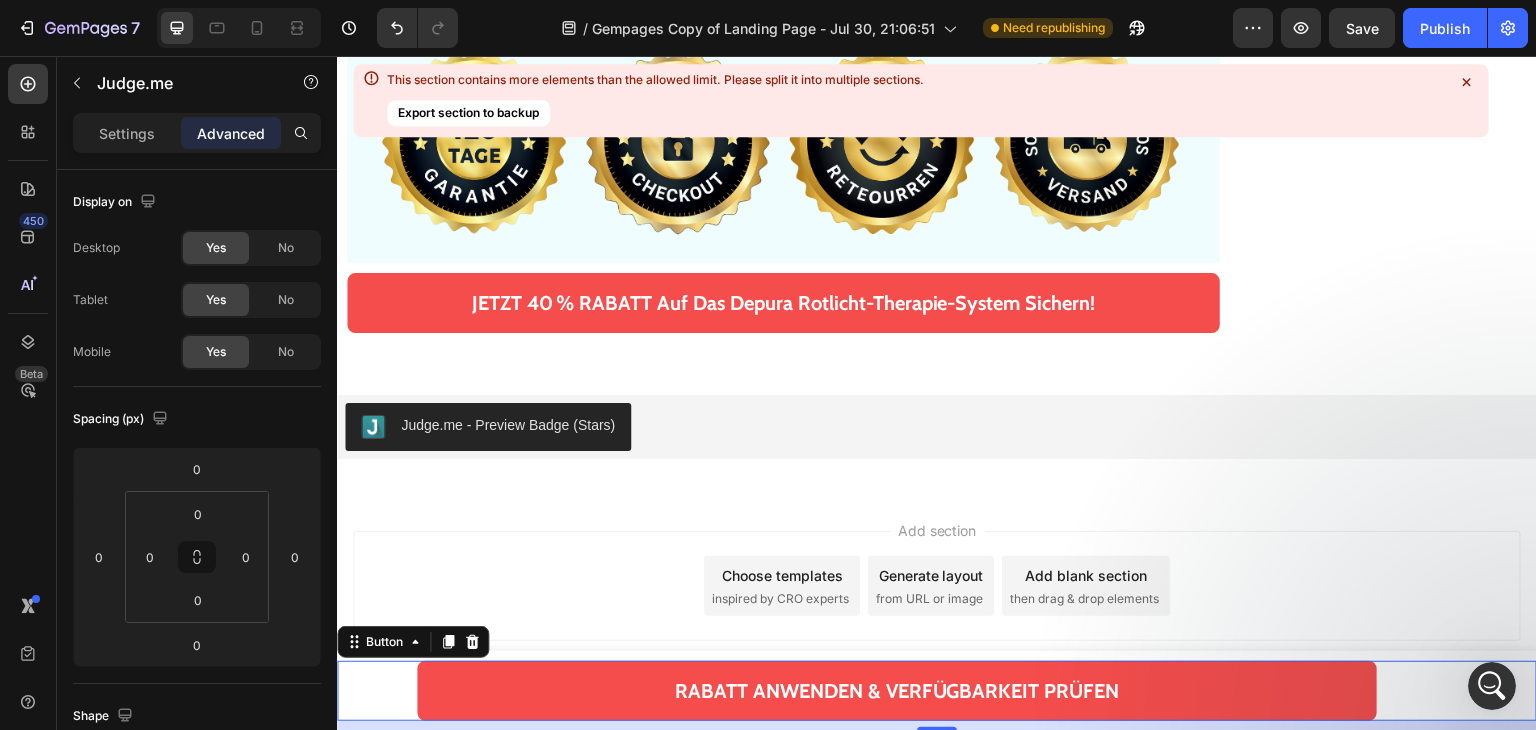 click on "RABATT ANWENDEN & VERFÜGBARKEIT PRÜFEN Button   10" at bounding box center [937, 691] 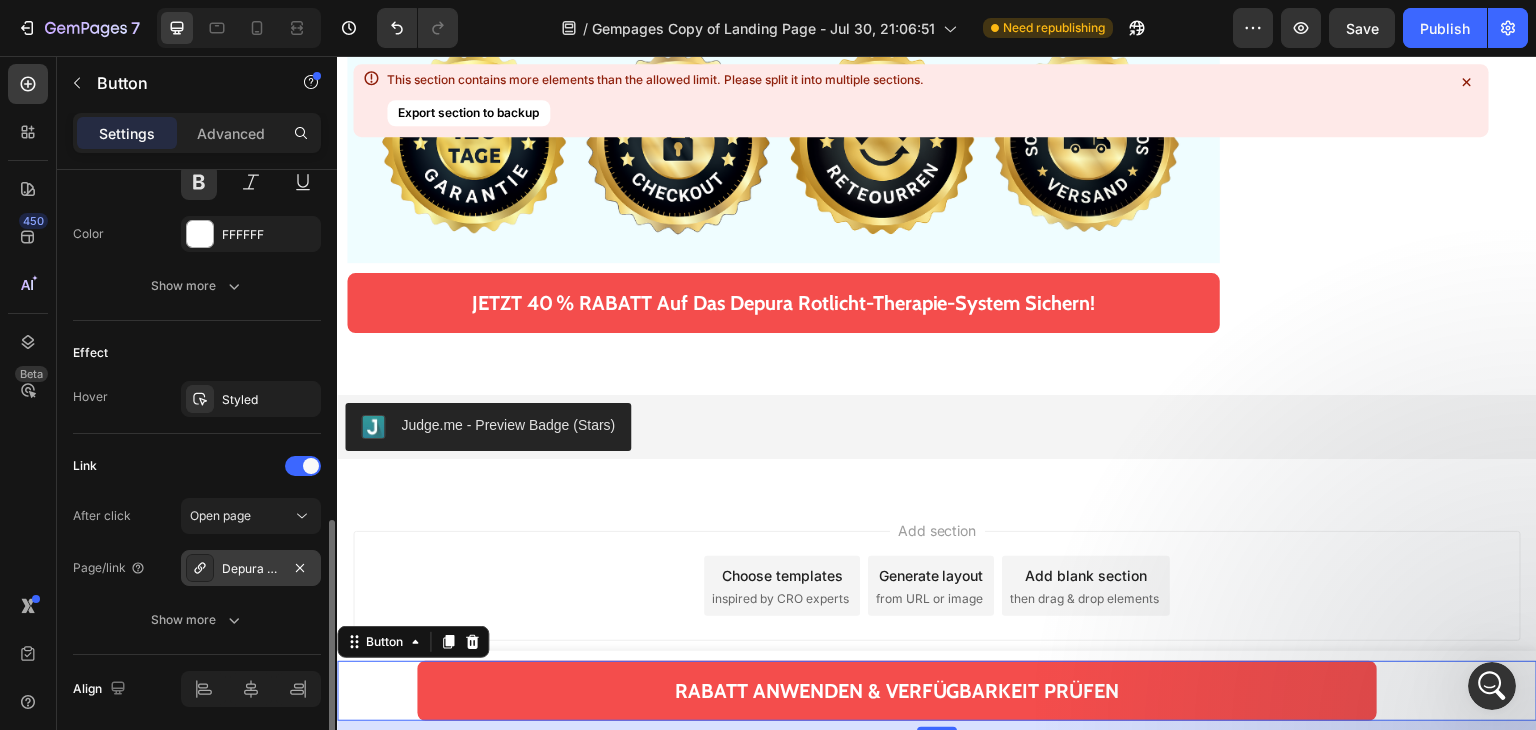 scroll, scrollTop: 970, scrollLeft: 0, axis: vertical 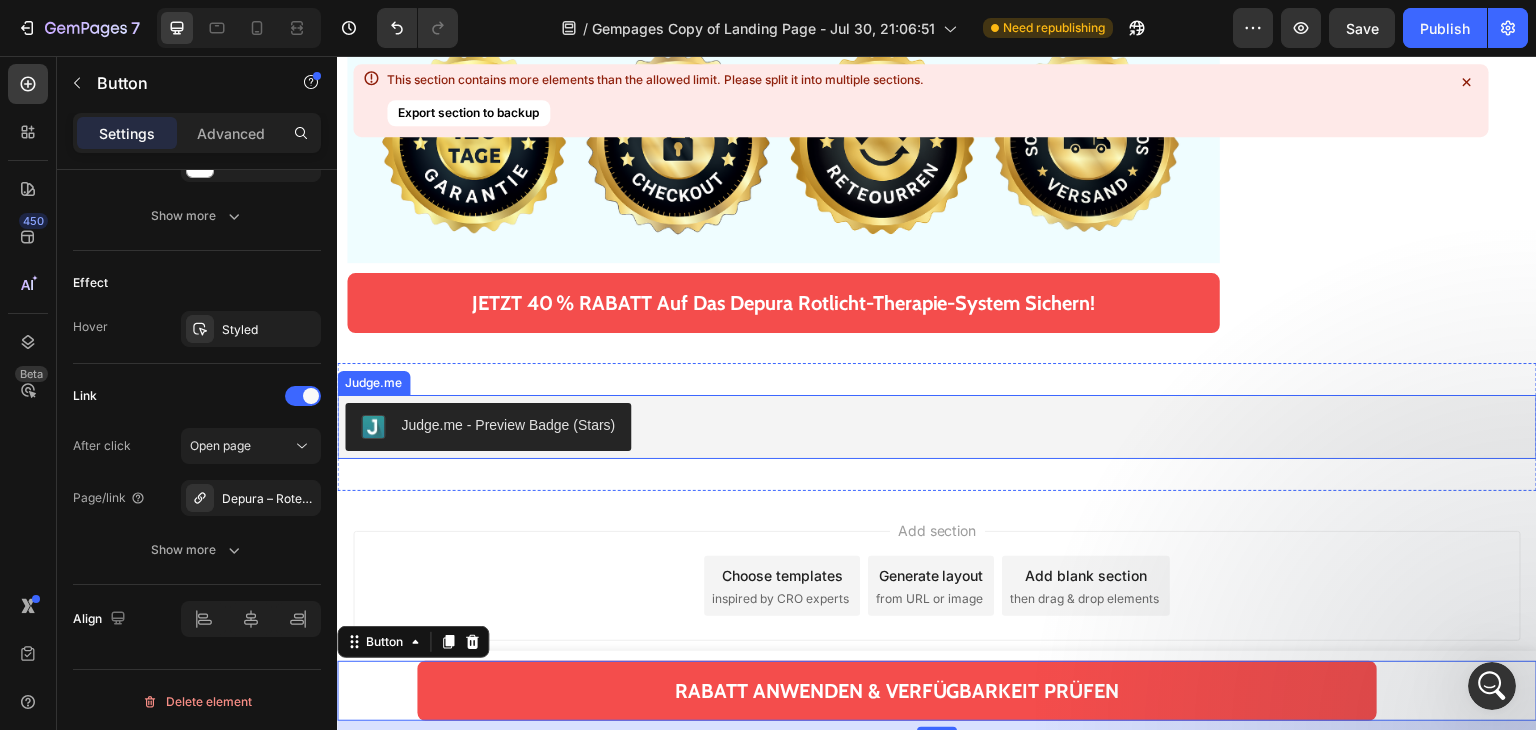 click on "Judge.me - Preview Badge (Stars)" at bounding box center (508, 425) 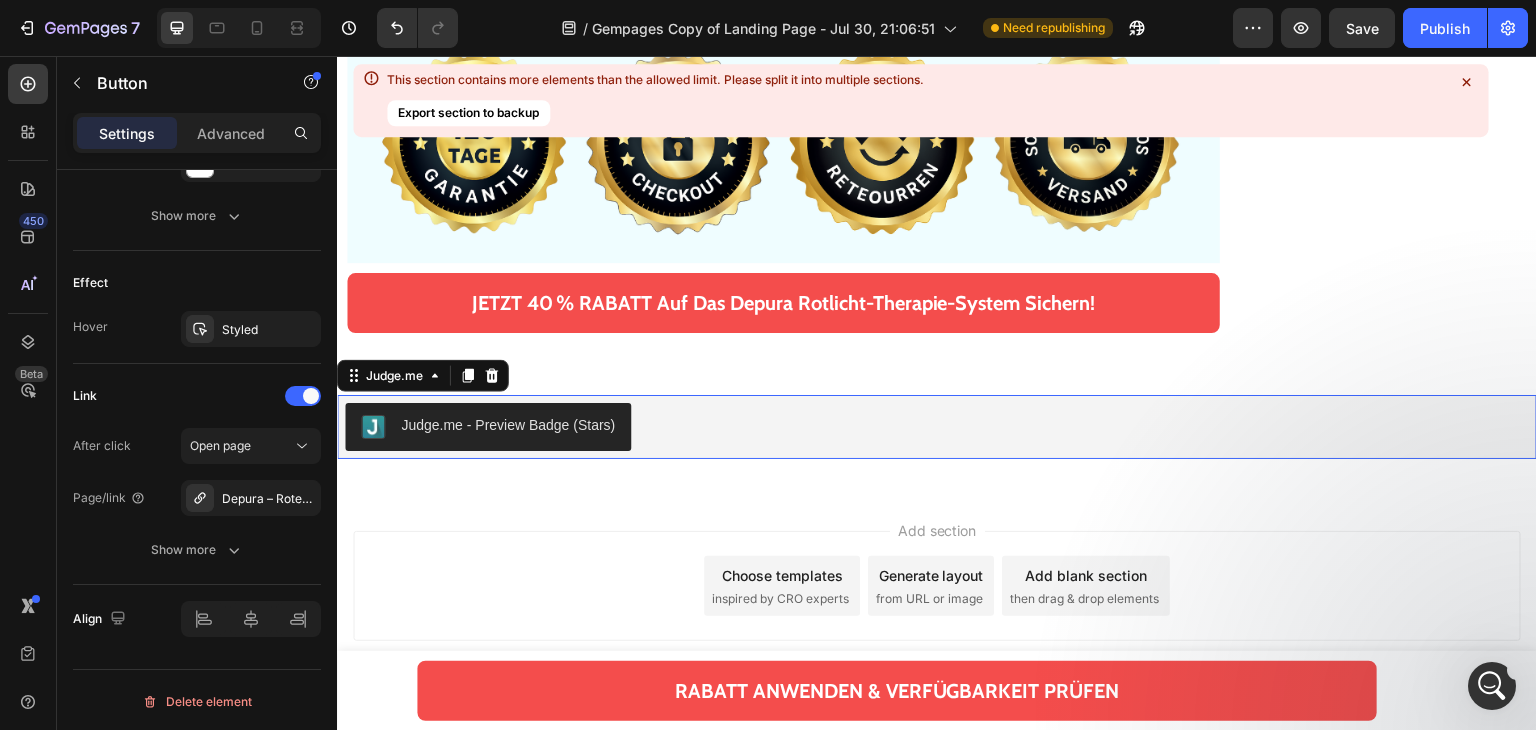 scroll, scrollTop: 0, scrollLeft: 0, axis: both 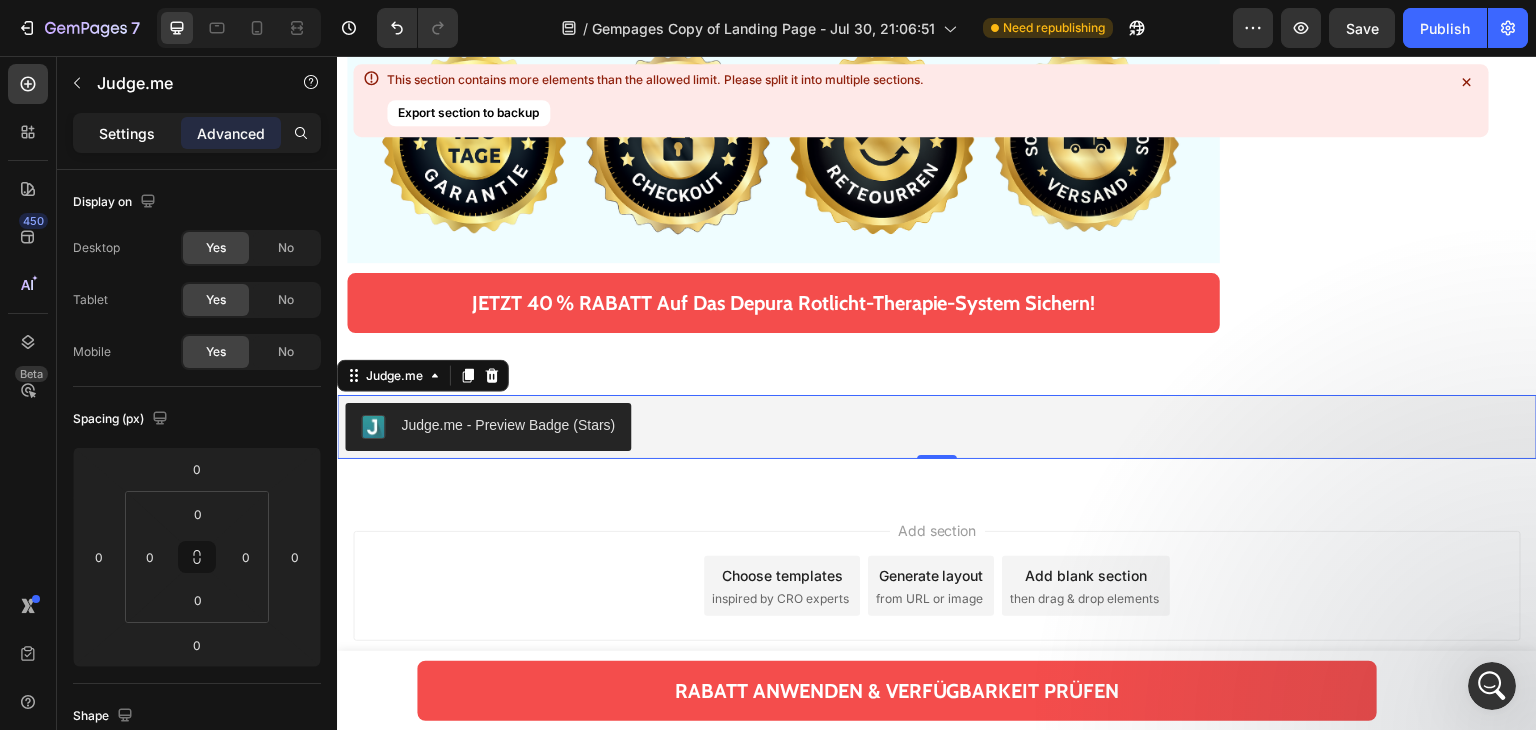 click on "Settings" at bounding box center [127, 133] 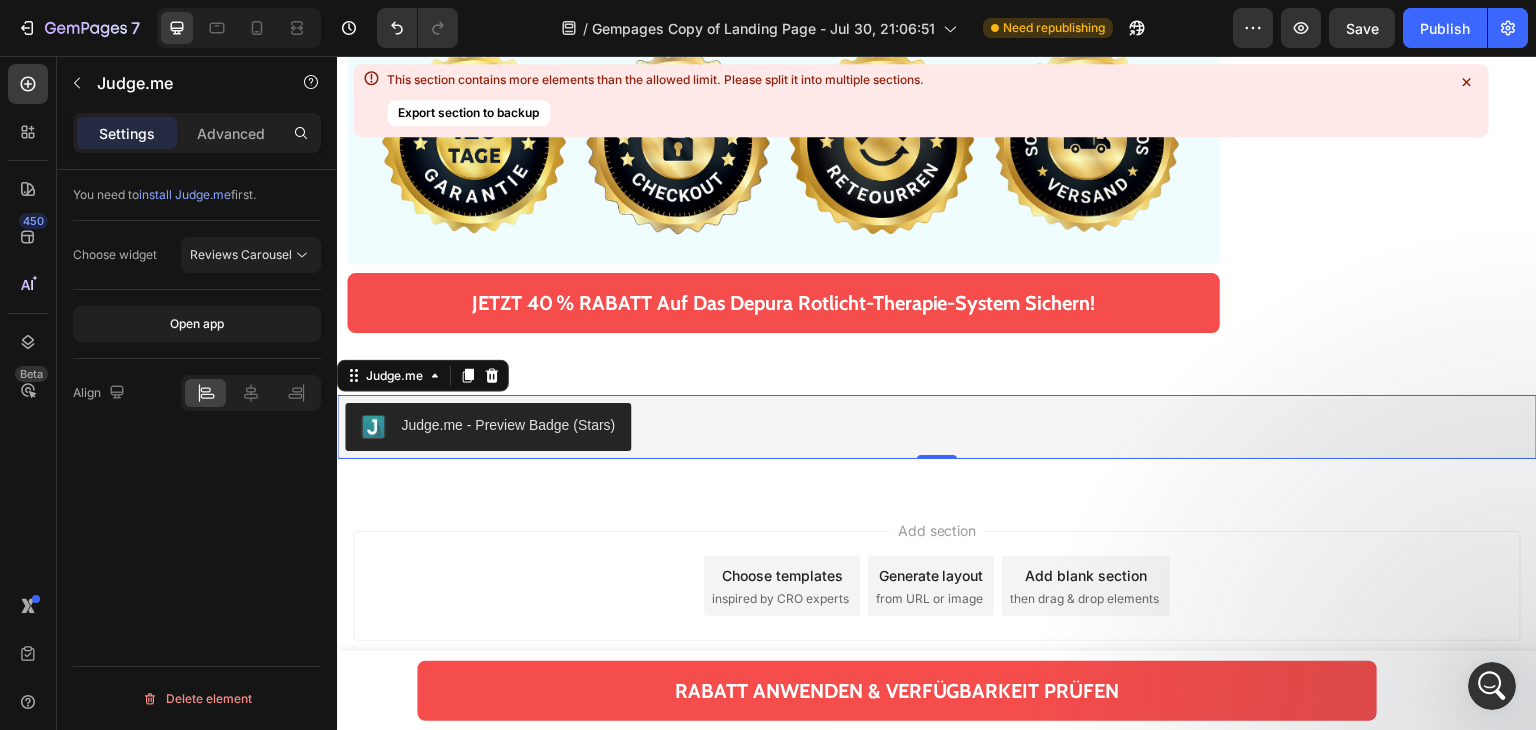 scroll, scrollTop: 19416, scrollLeft: 0, axis: vertical 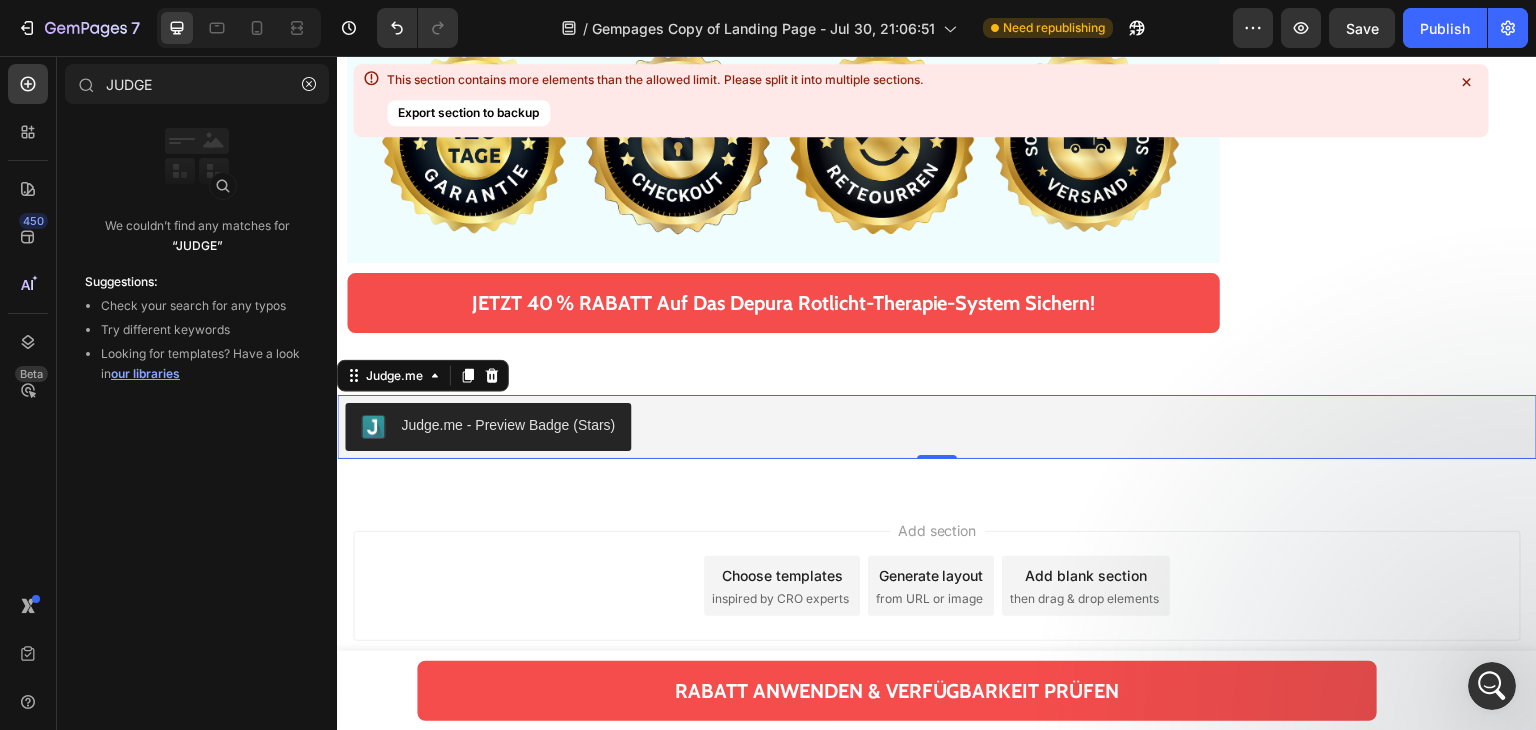 click on "Add blank section" at bounding box center [1086, 575] 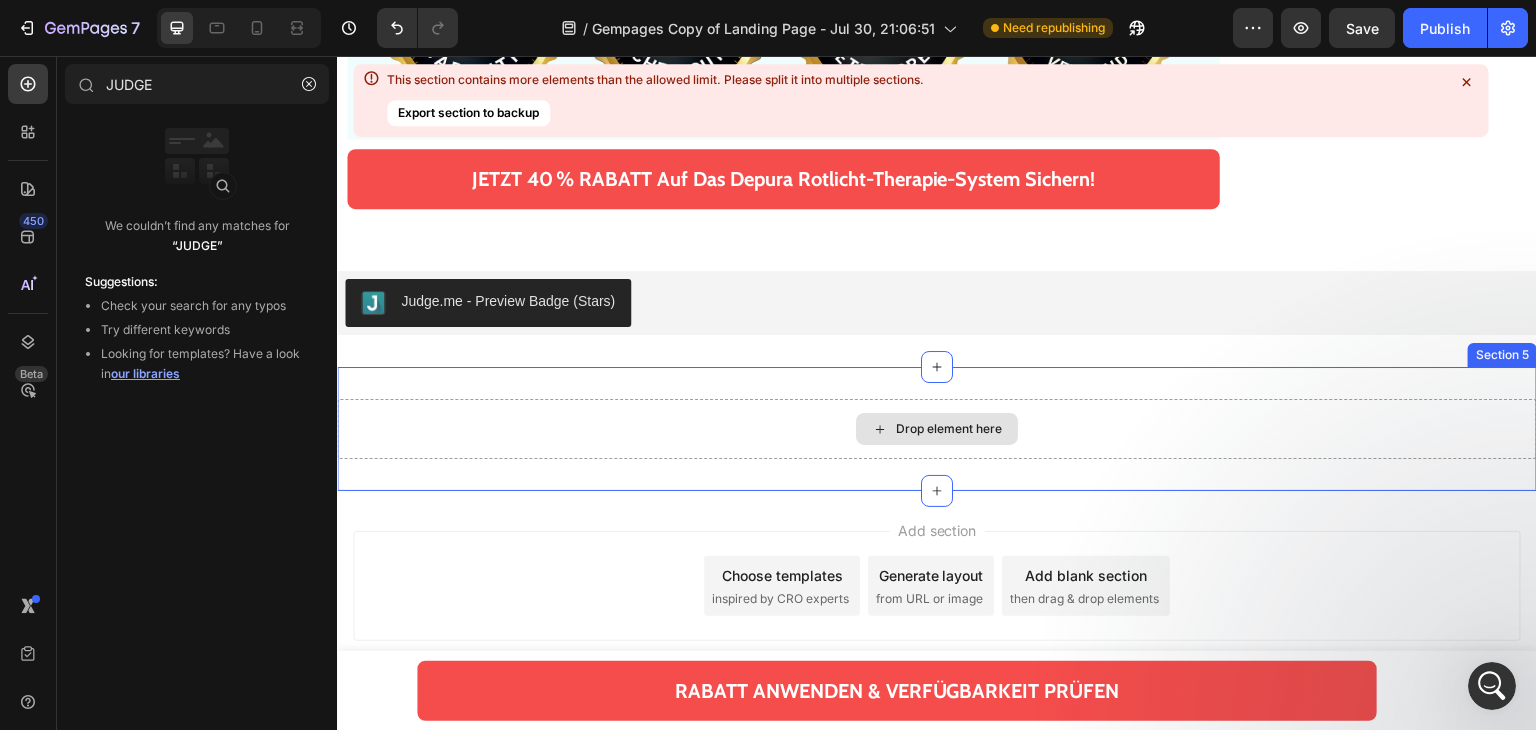 click 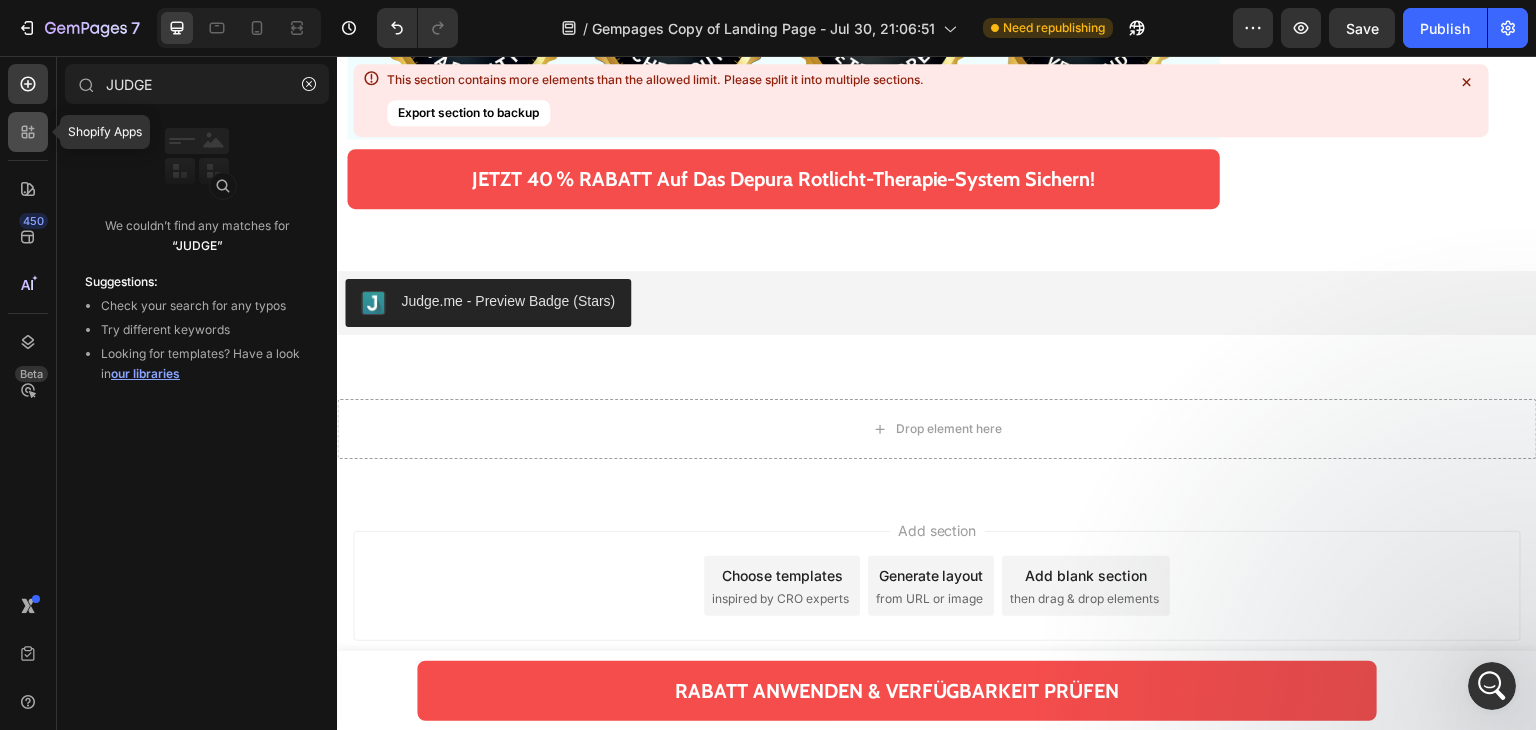 click 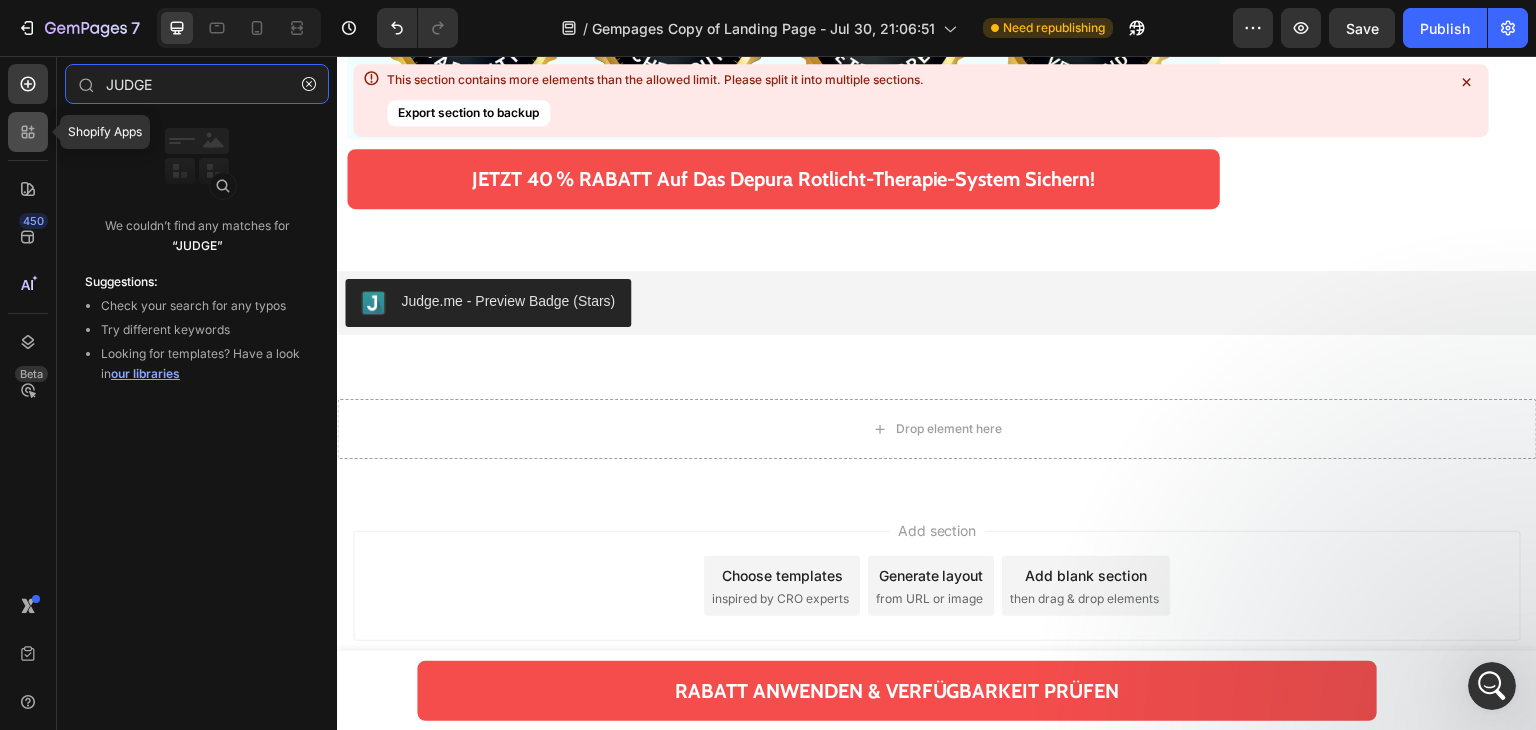 type 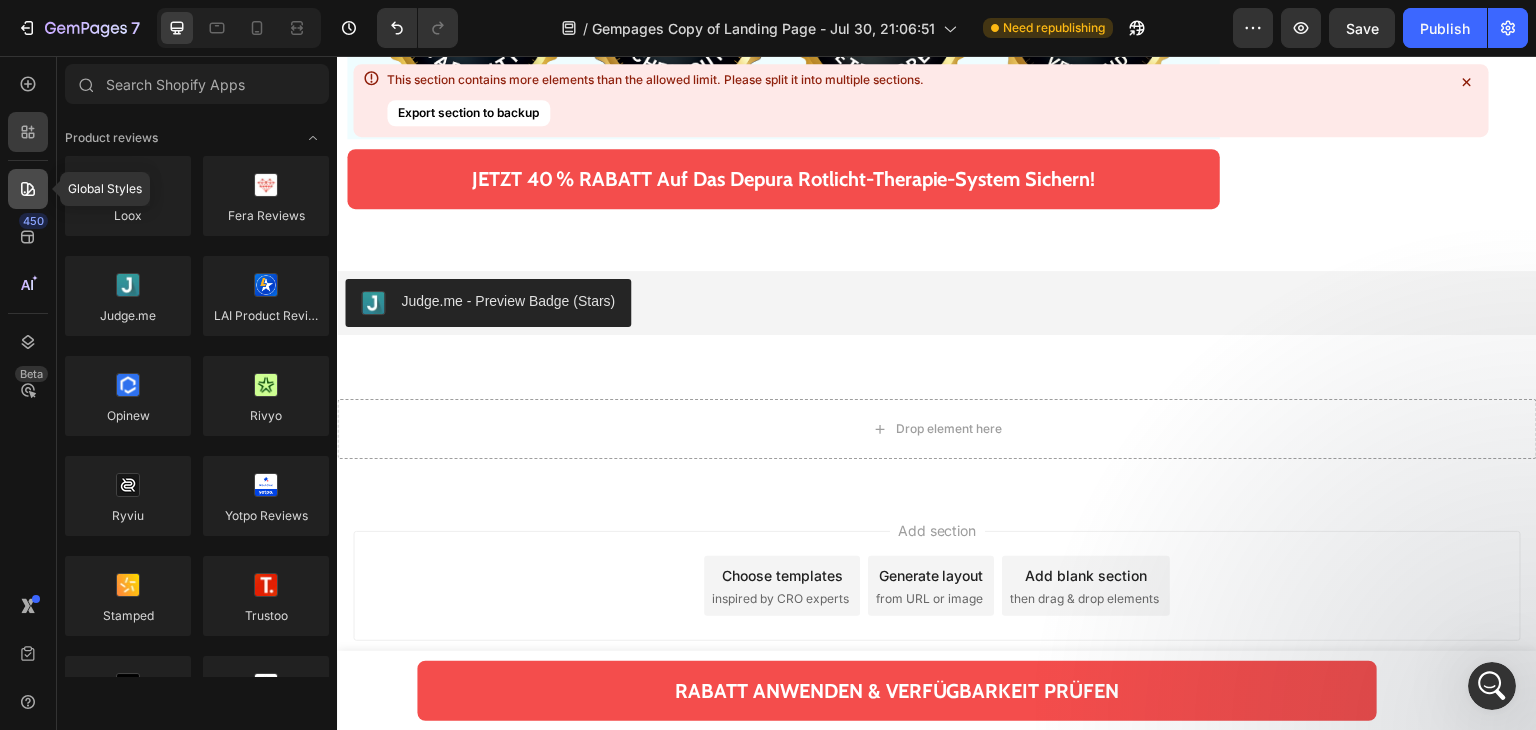 click 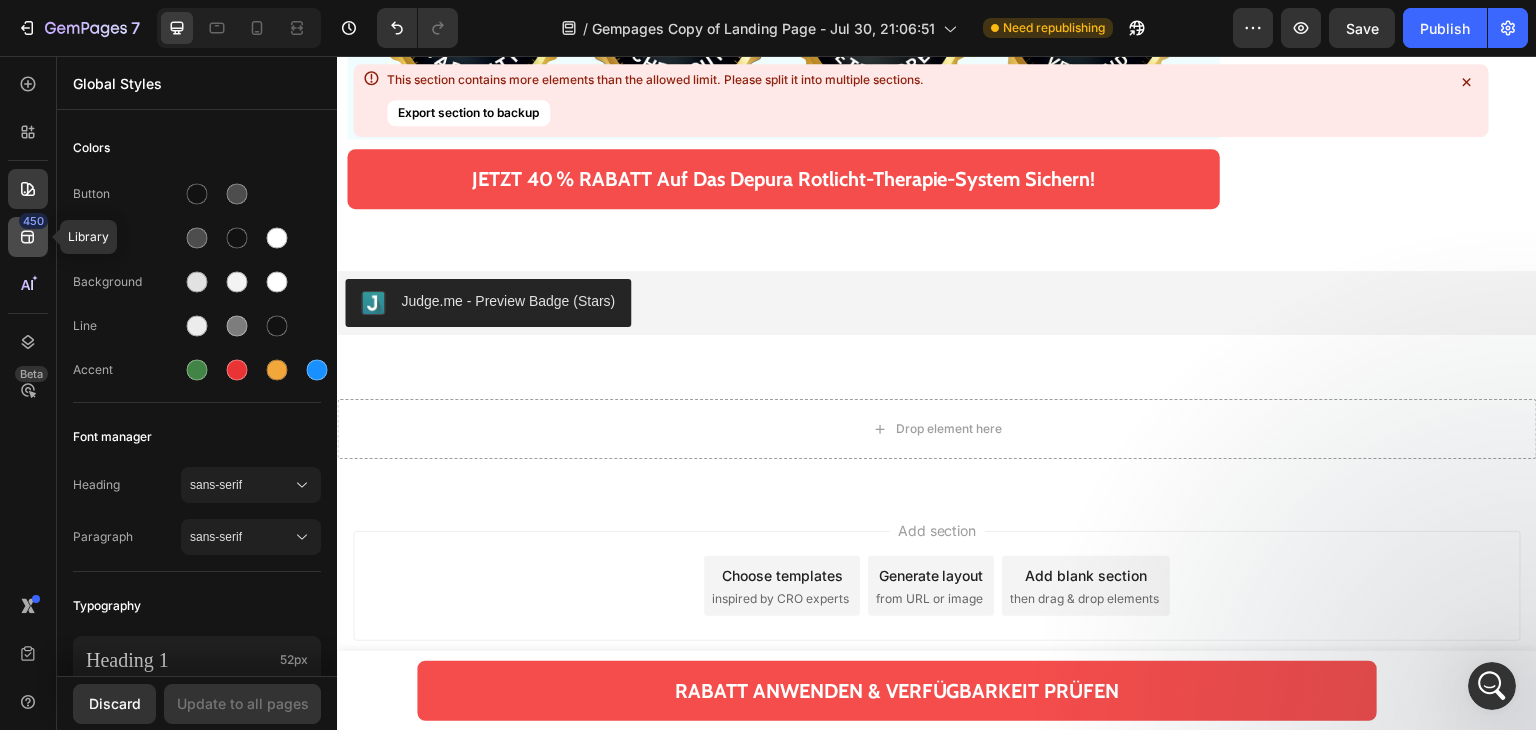 click 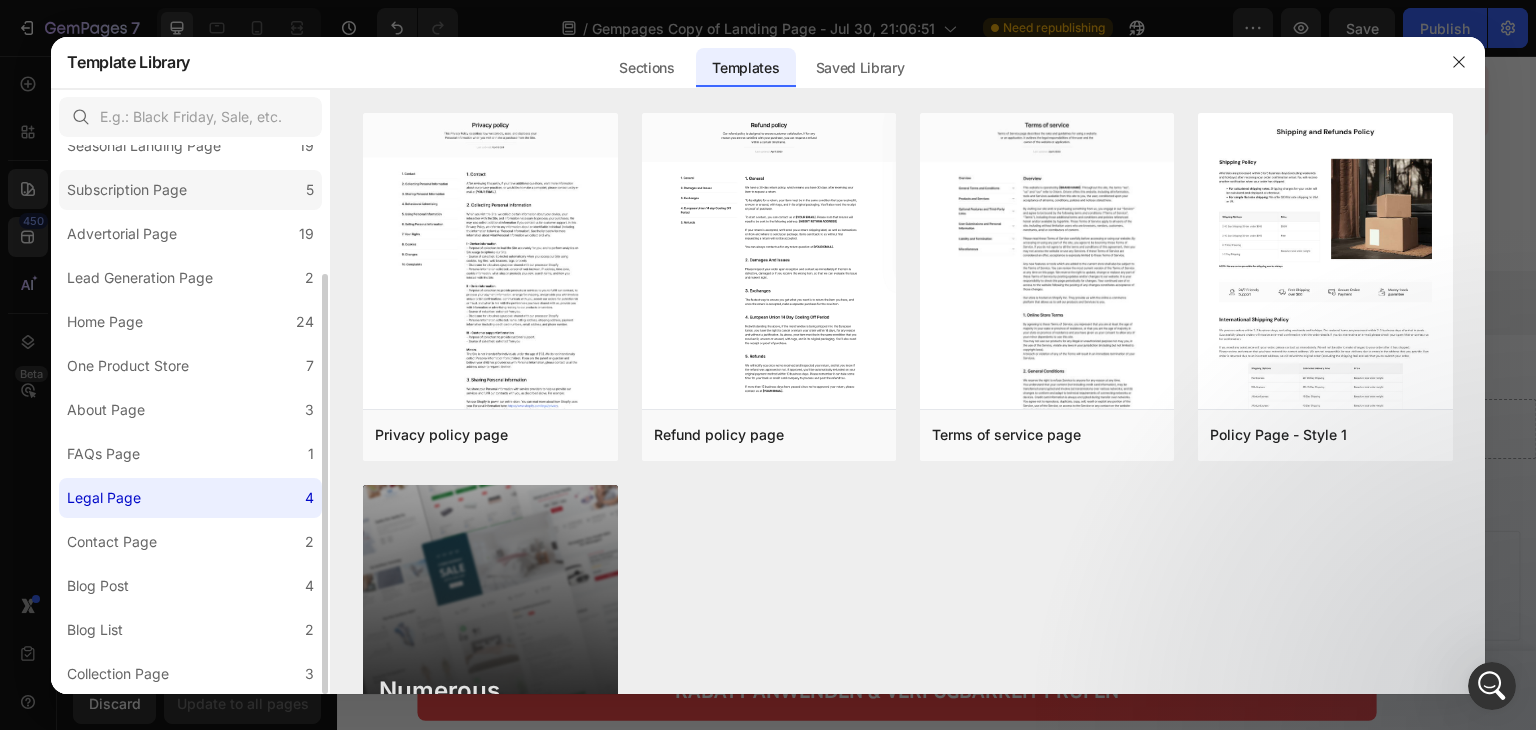 scroll, scrollTop: 0, scrollLeft: 0, axis: both 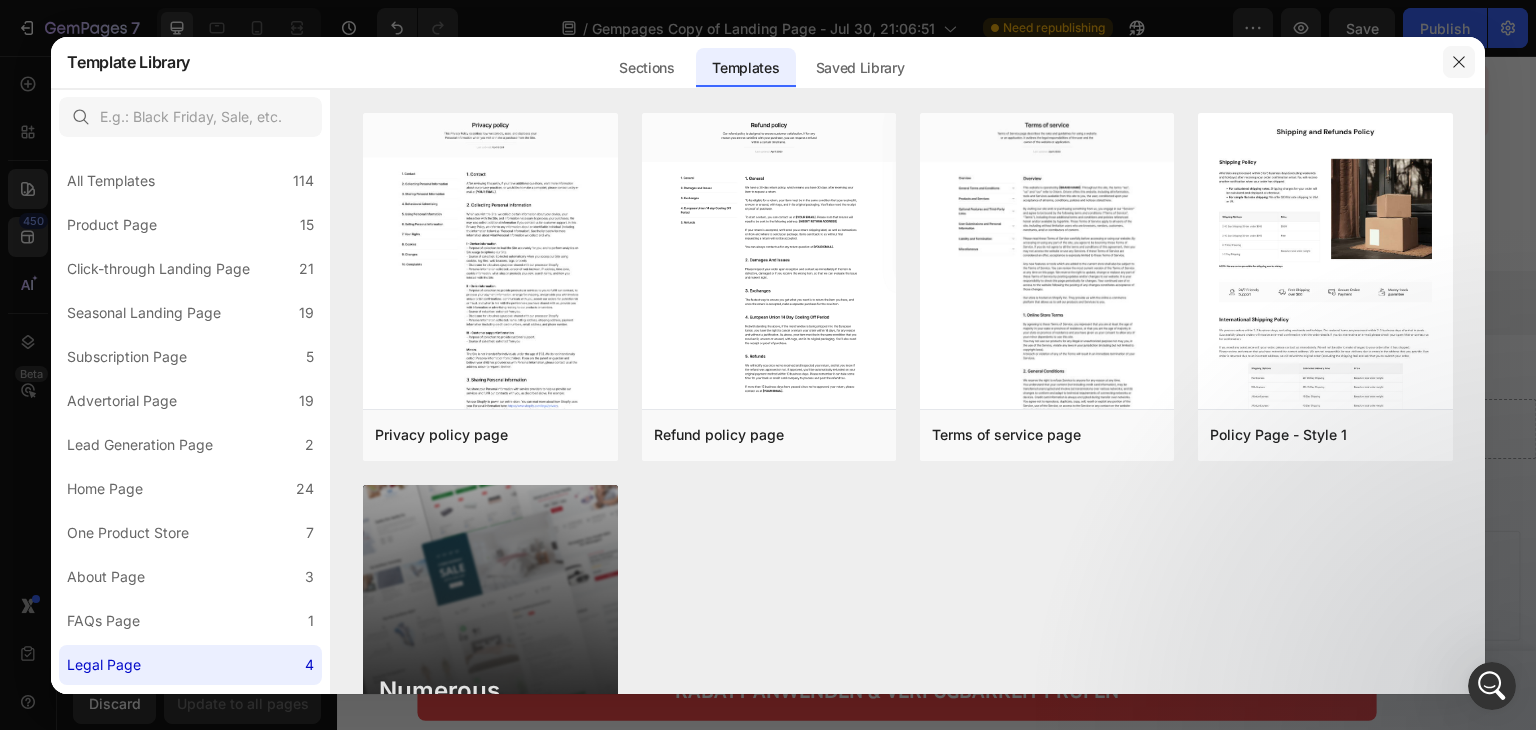 click 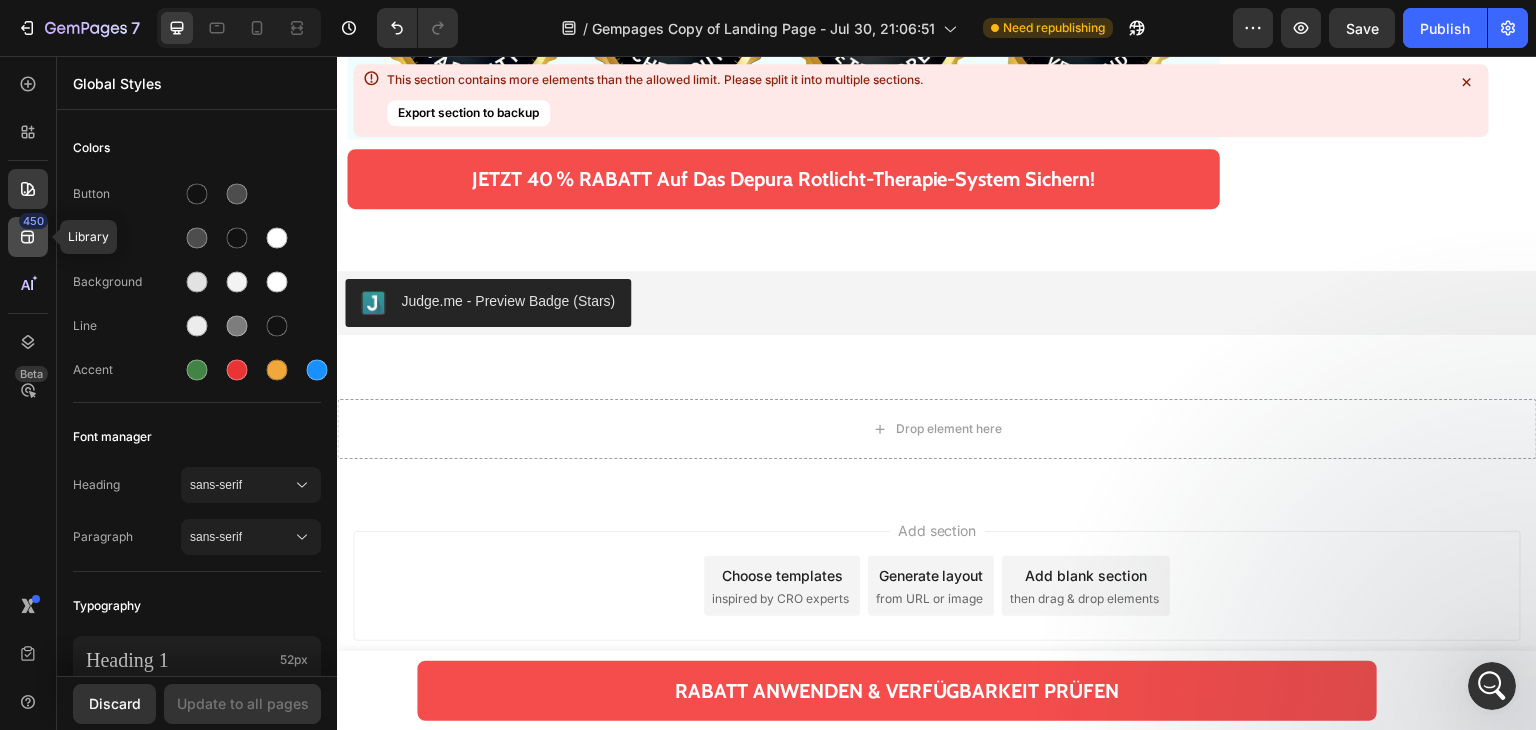 click 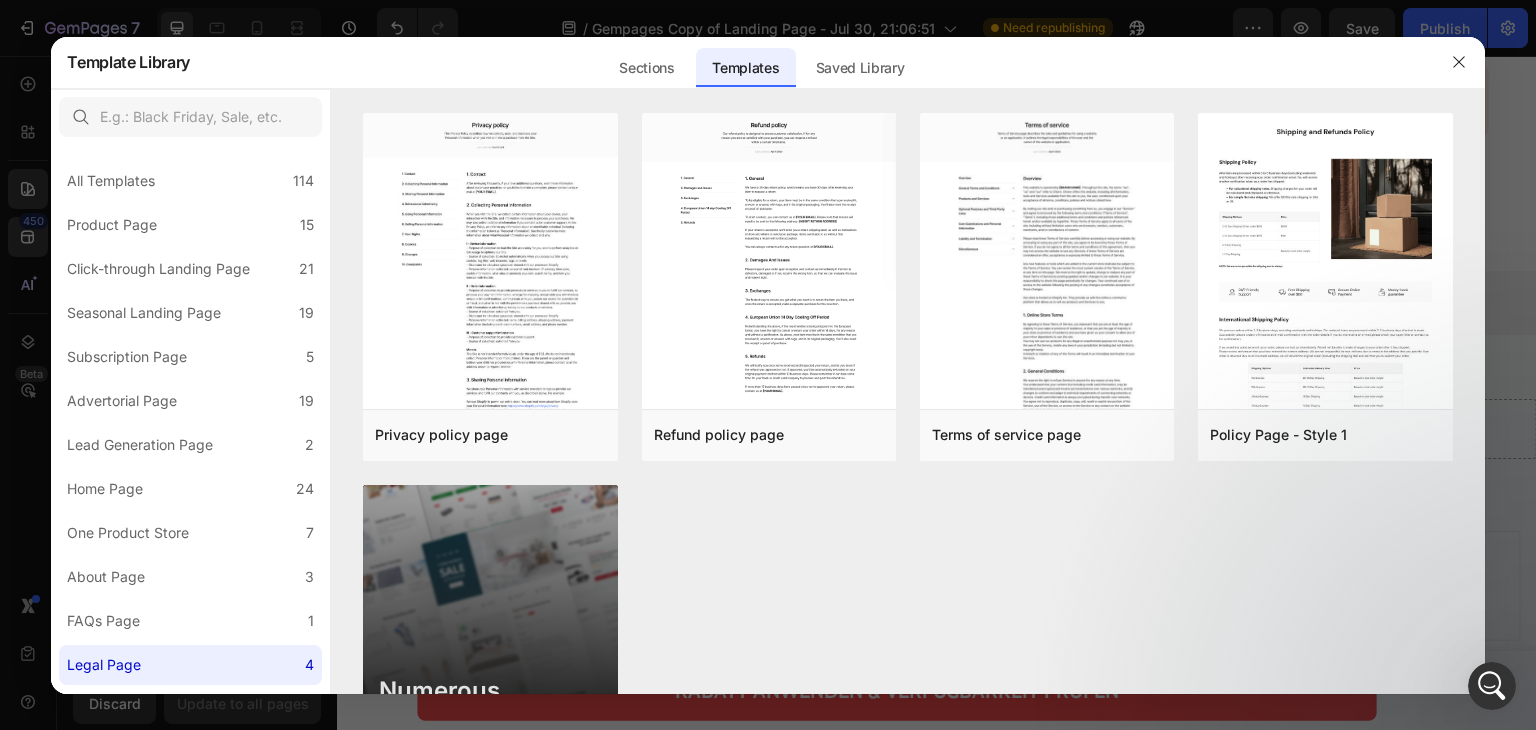 click 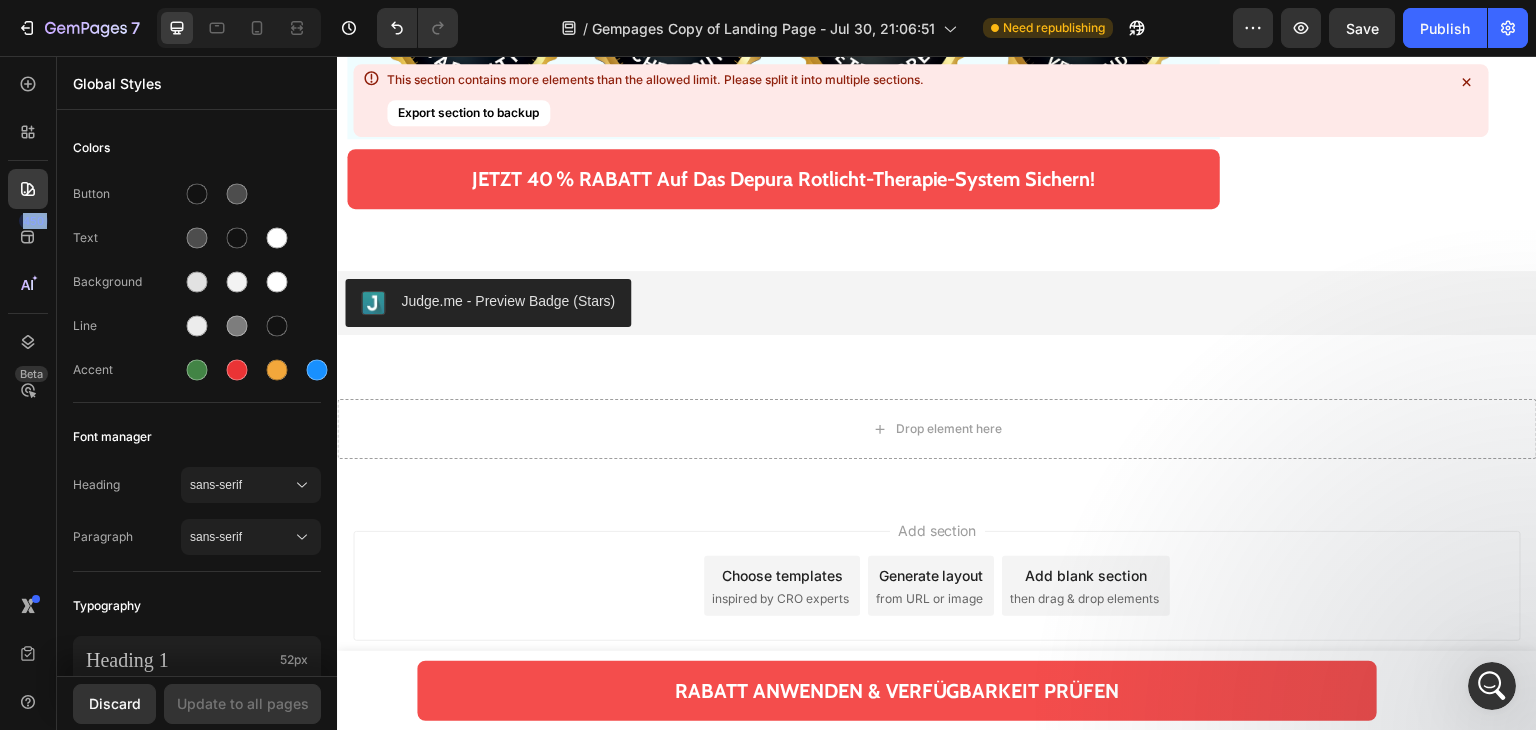 drag, startPoint x: 36, startPoint y: 137, endPoint x: 0, endPoint y: 438, distance: 303.14517 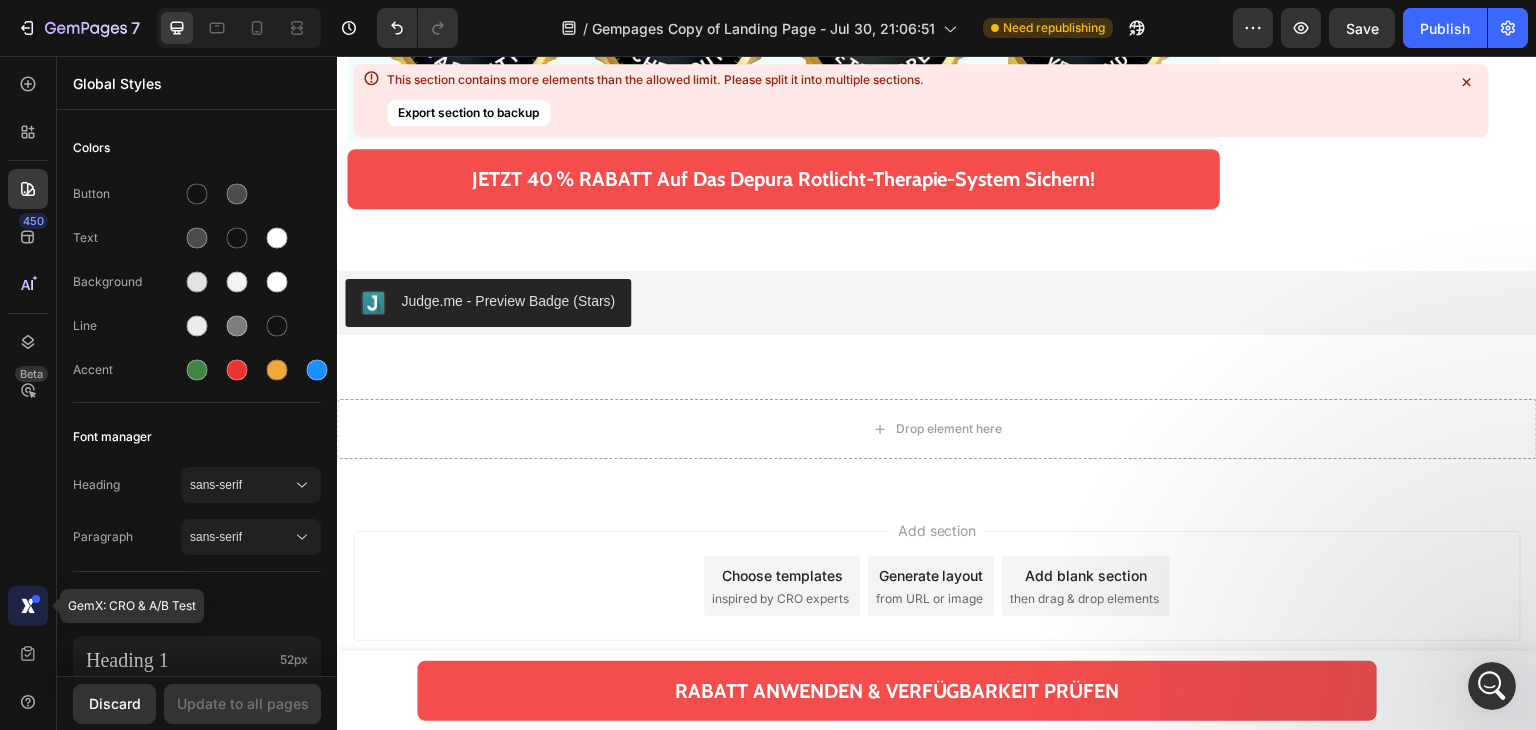 click 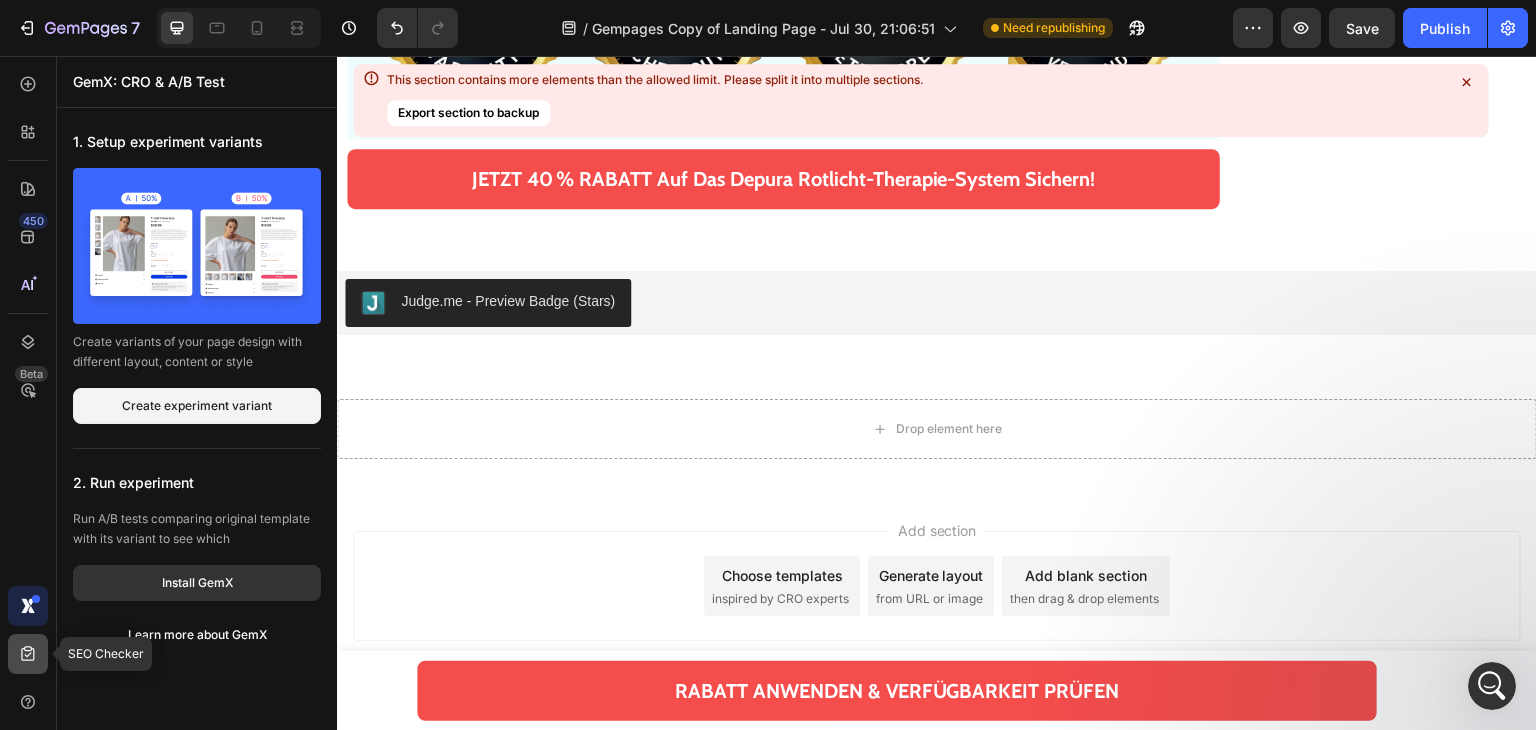 click 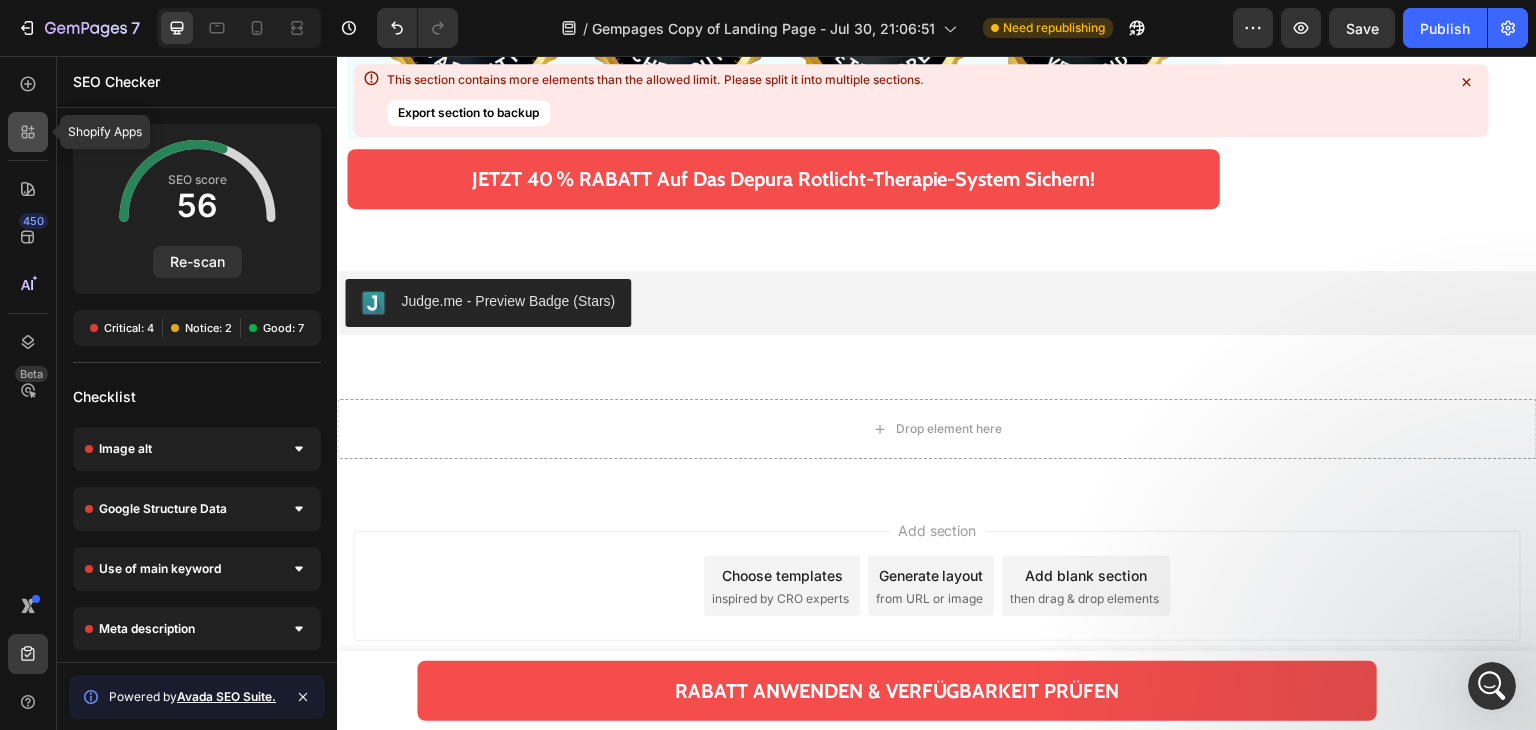 click 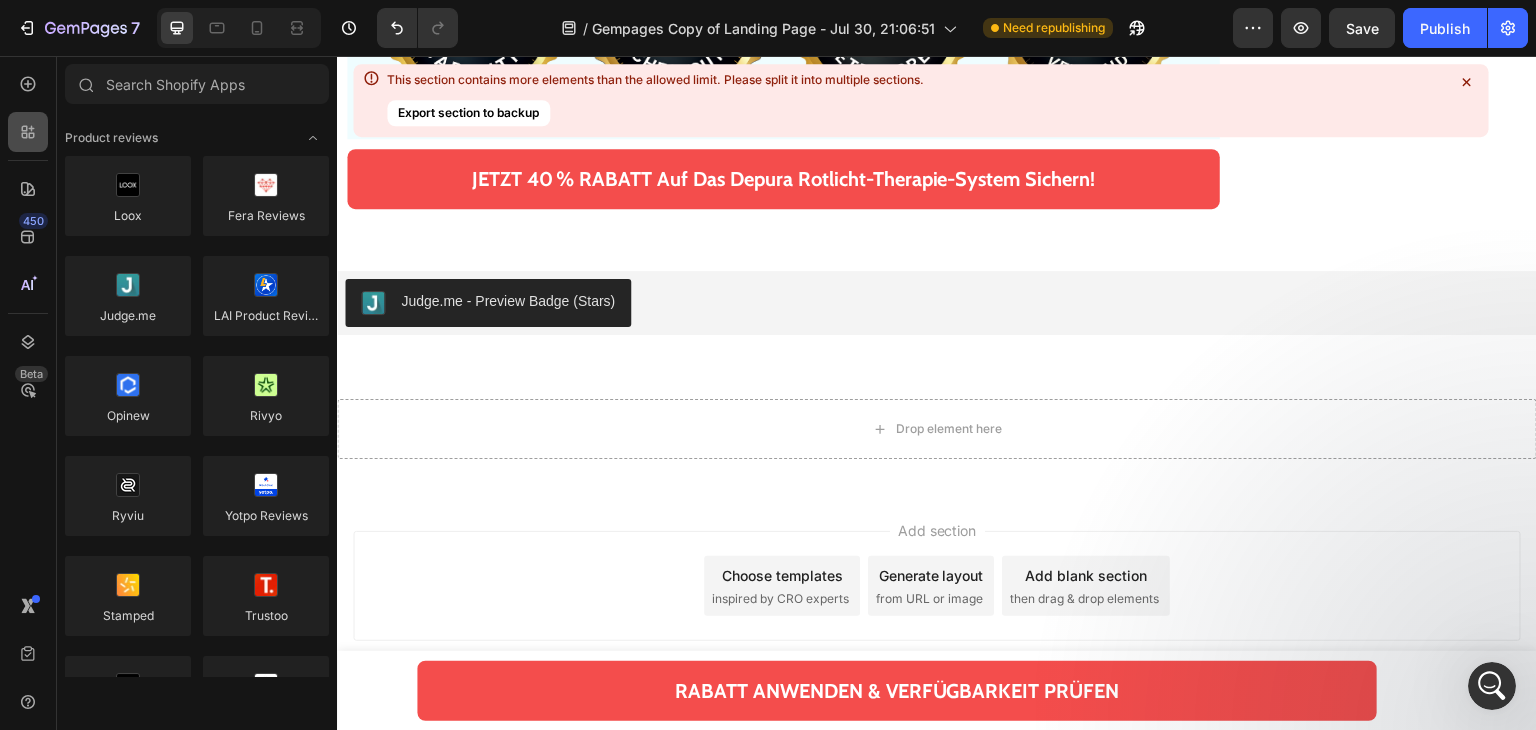 scroll, scrollTop: 900, scrollLeft: 0, axis: vertical 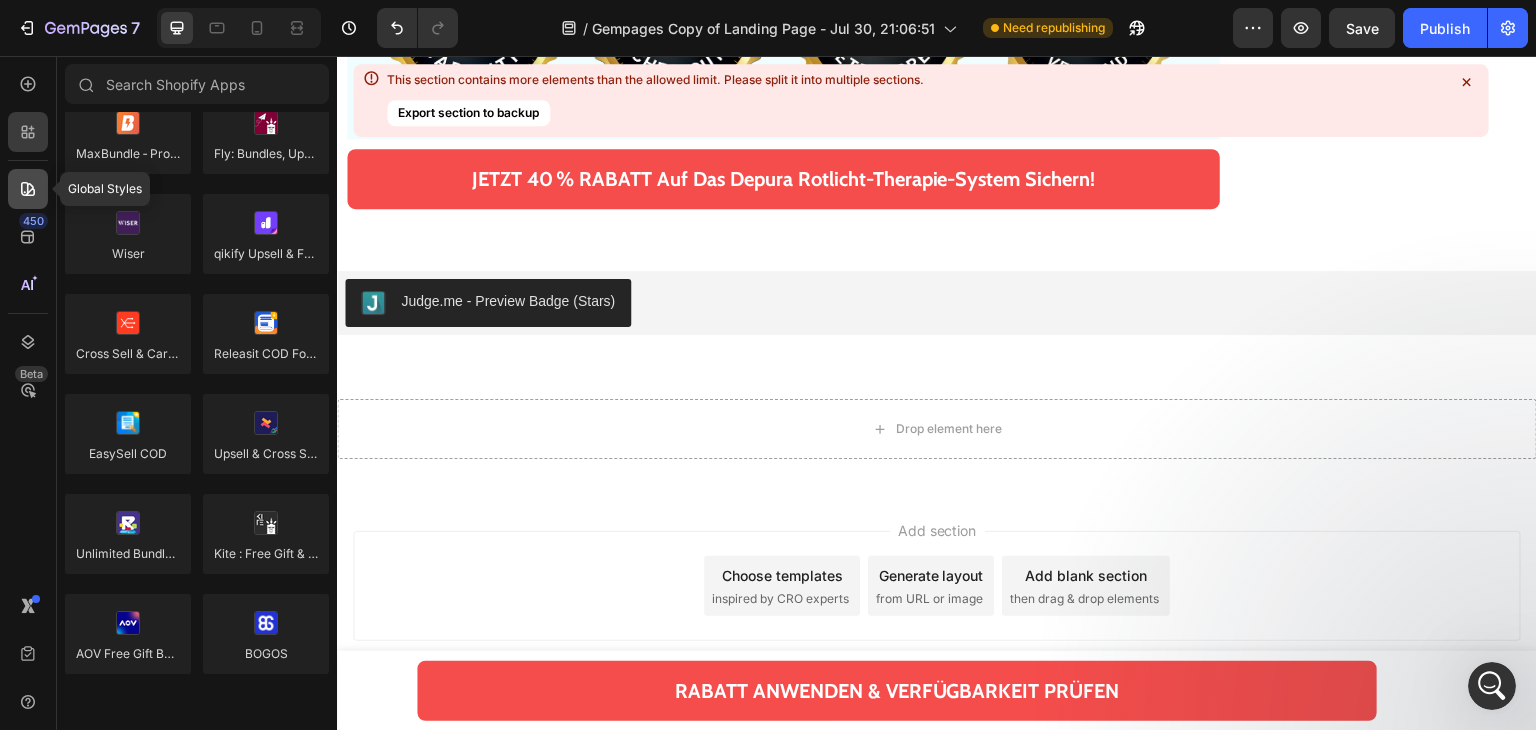 click 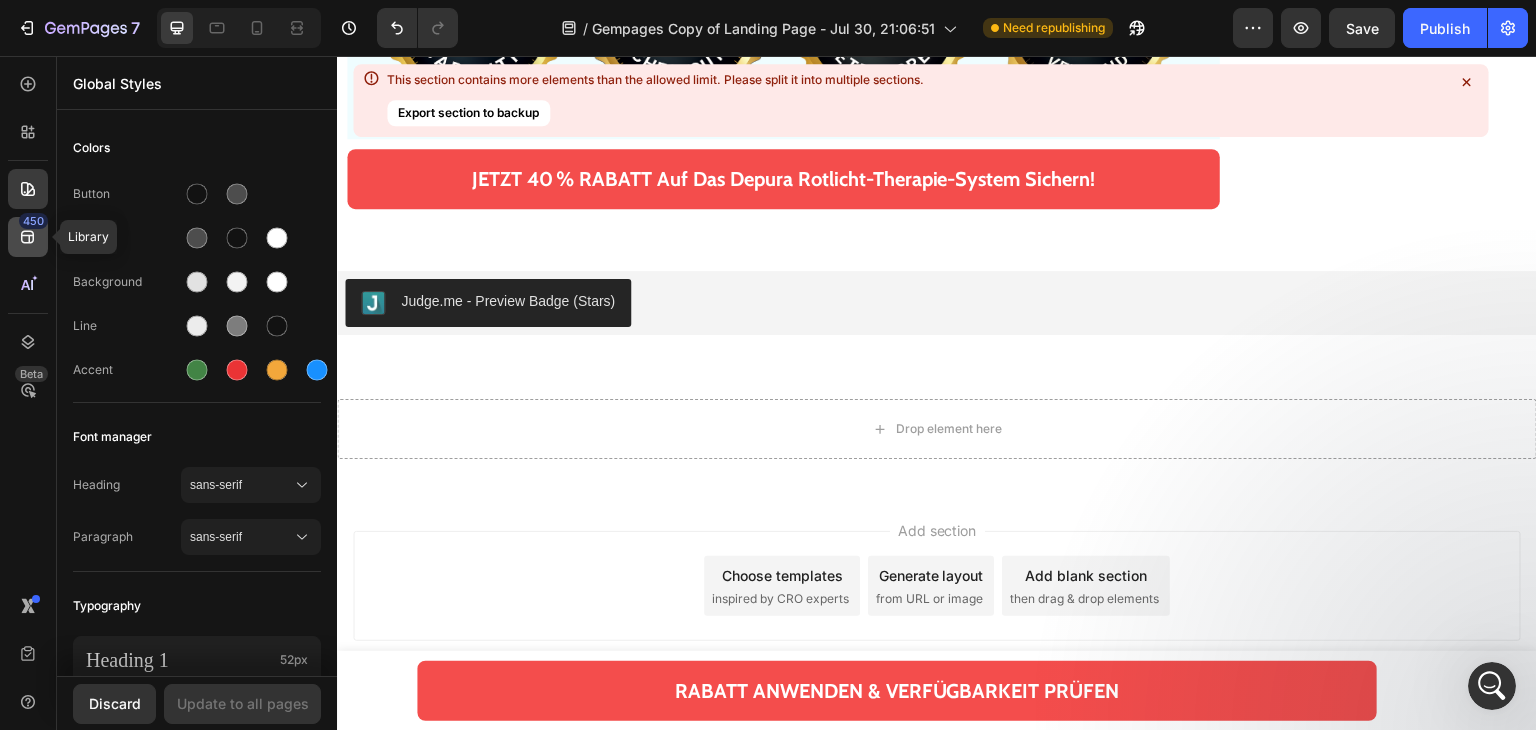 click 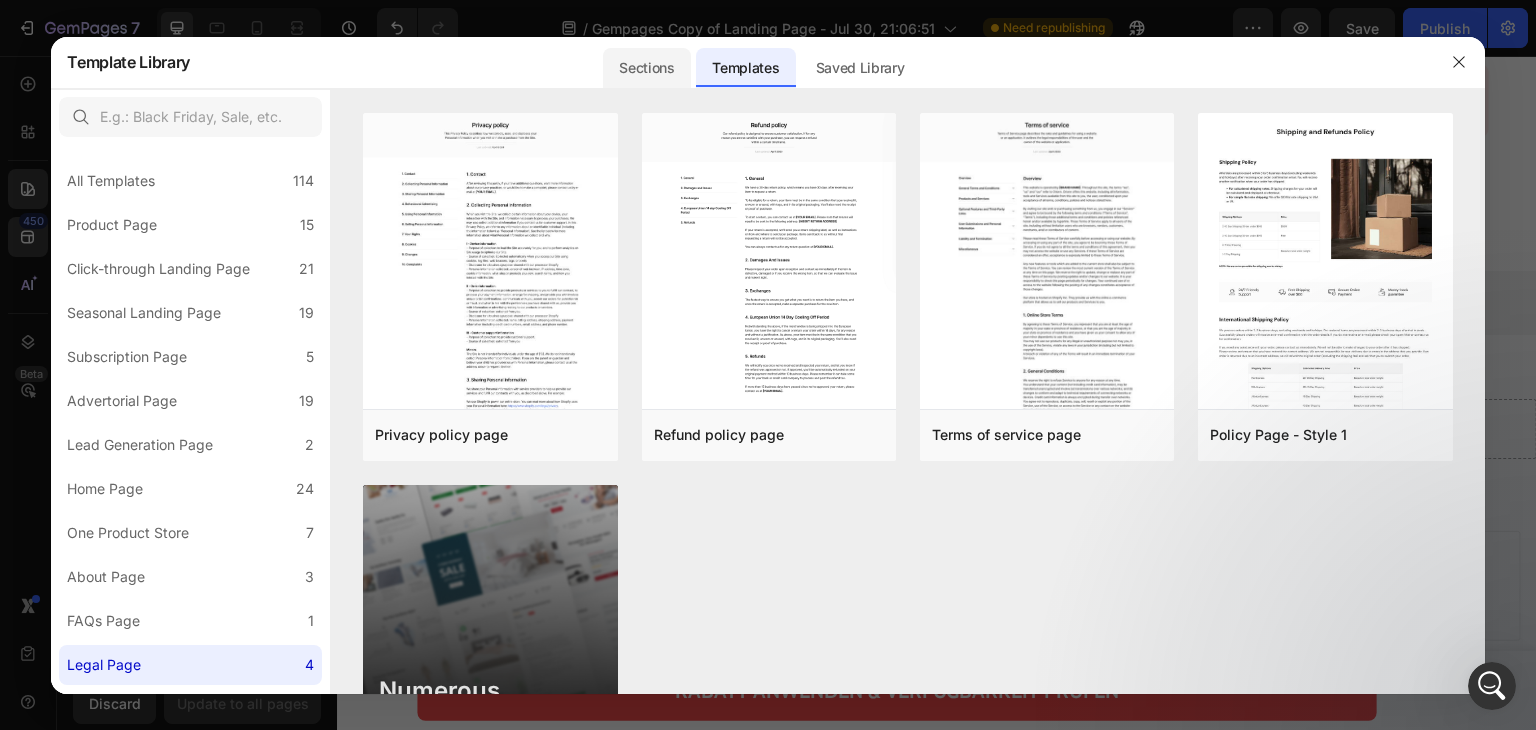 click on "Sections" 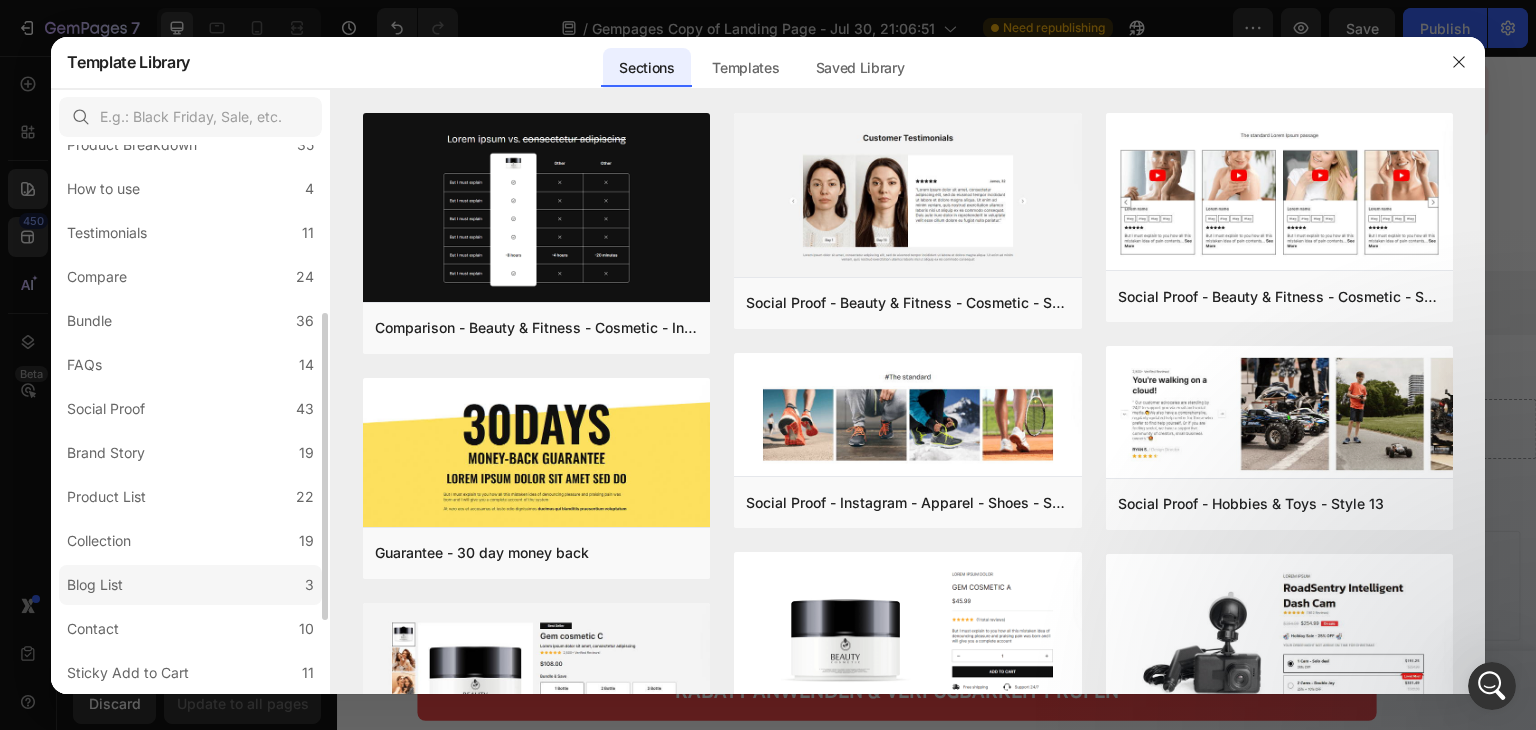 scroll, scrollTop: 431, scrollLeft: 0, axis: vertical 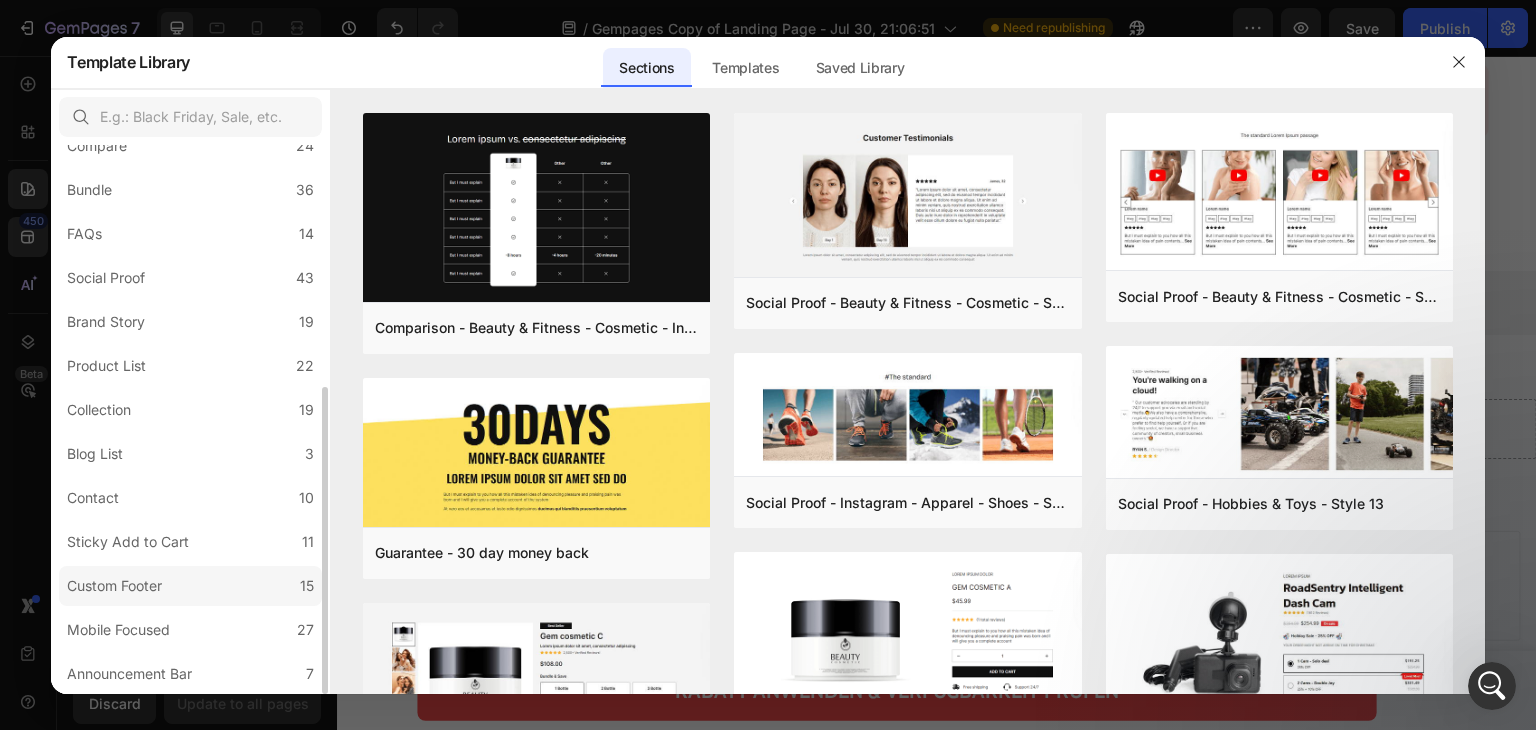 click on "Custom Footer" at bounding box center (114, 586) 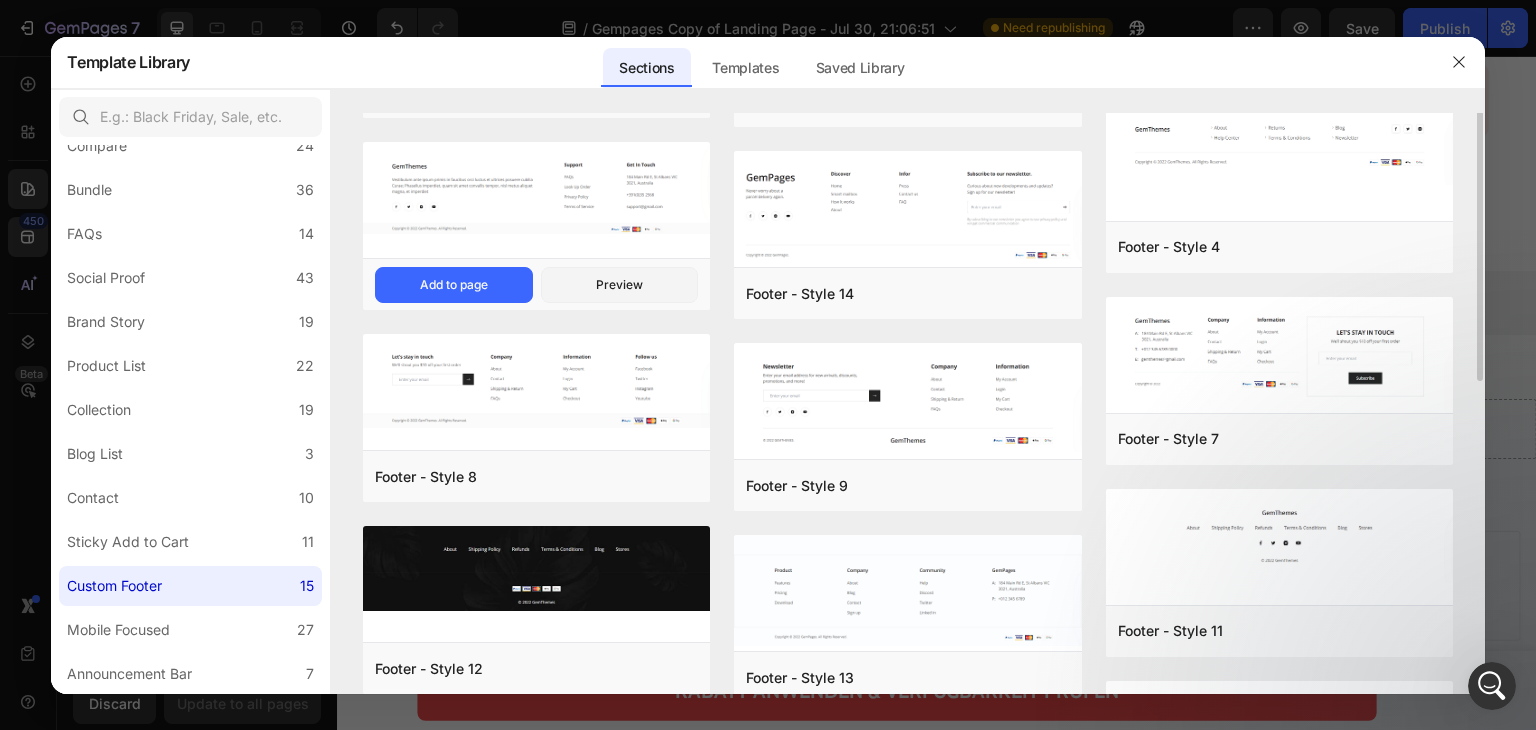 scroll, scrollTop: 100, scrollLeft: 0, axis: vertical 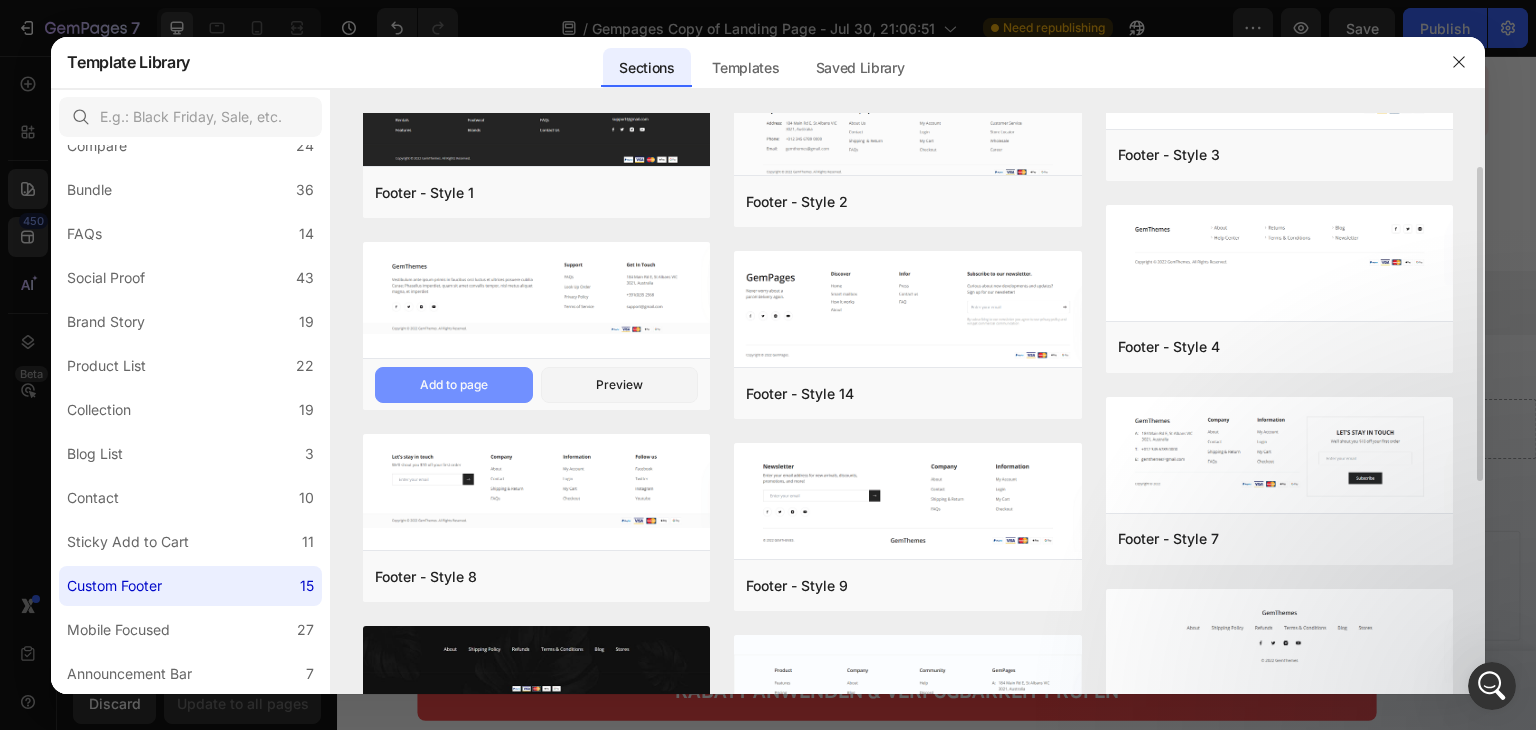 click on "Add to page" at bounding box center (454, 385) 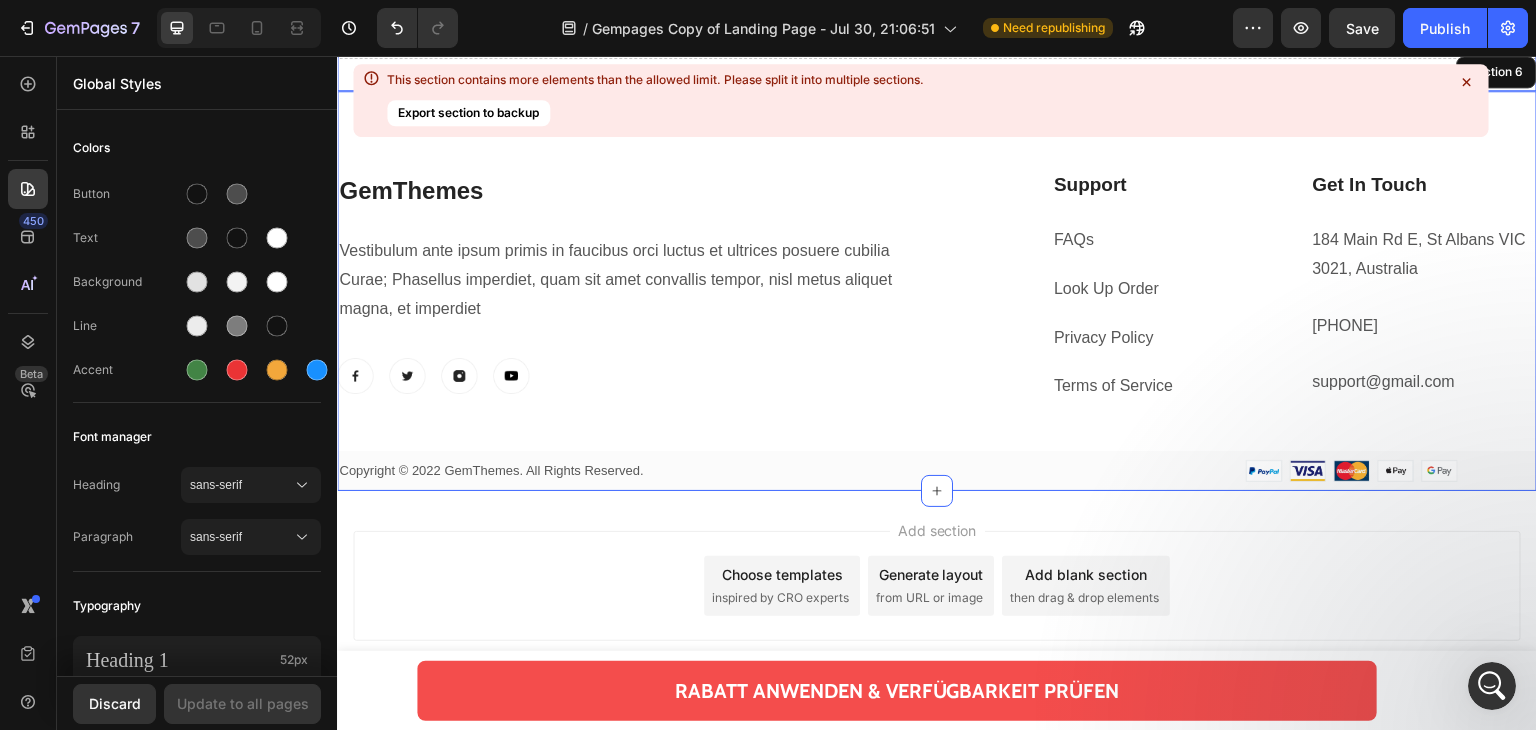 scroll, scrollTop: 19639, scrollLeft: 0, axis: vertical 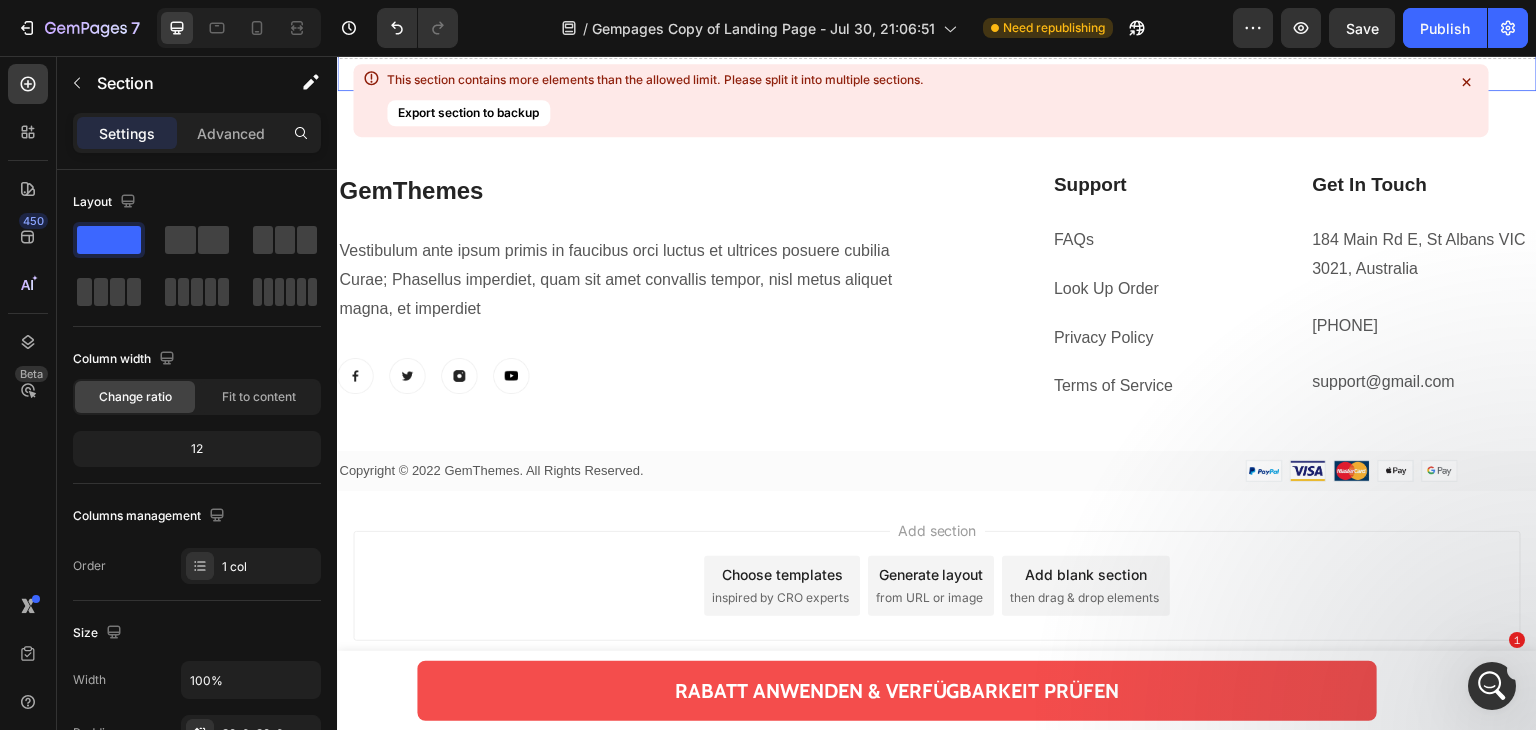 click 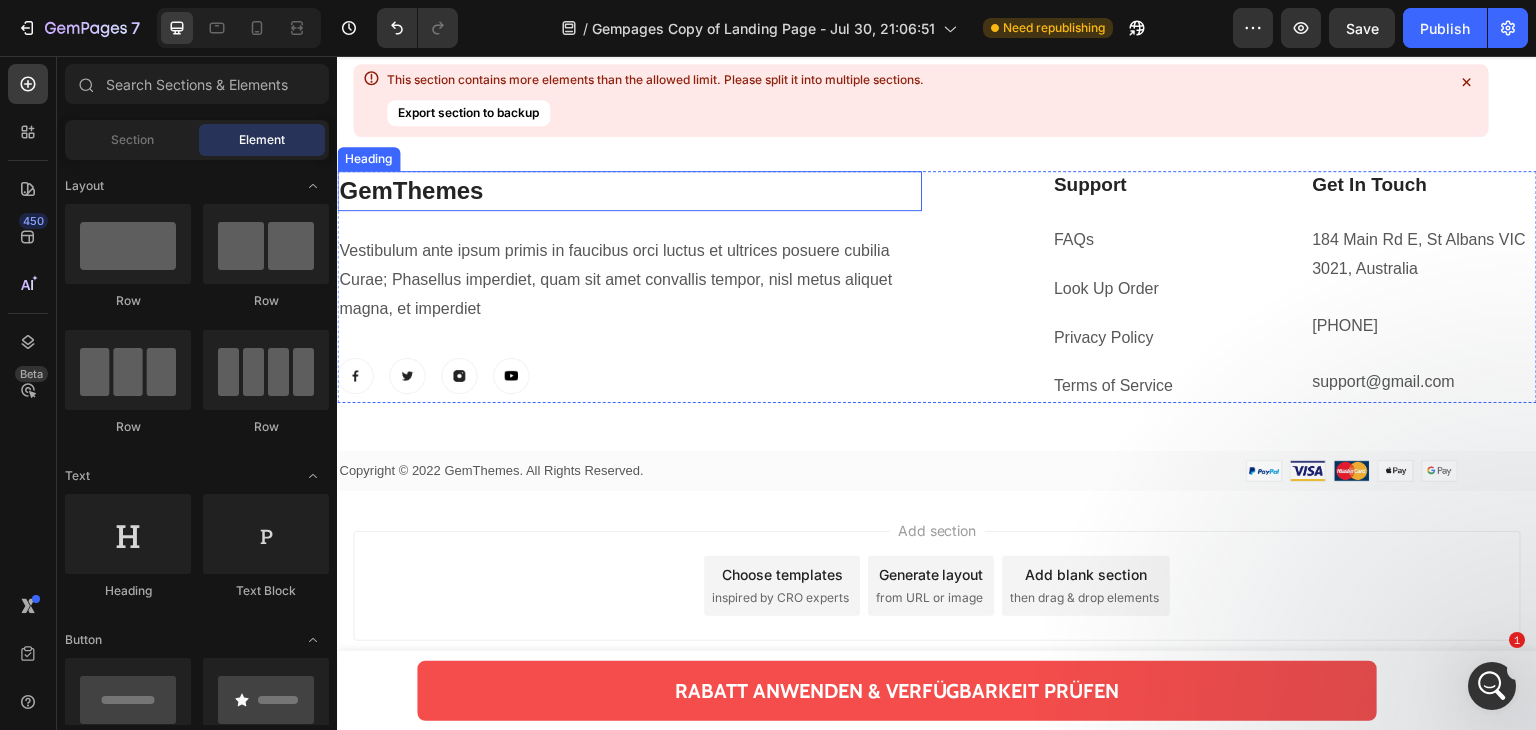 click on "GemThemes" at bounding box center [629, 191] 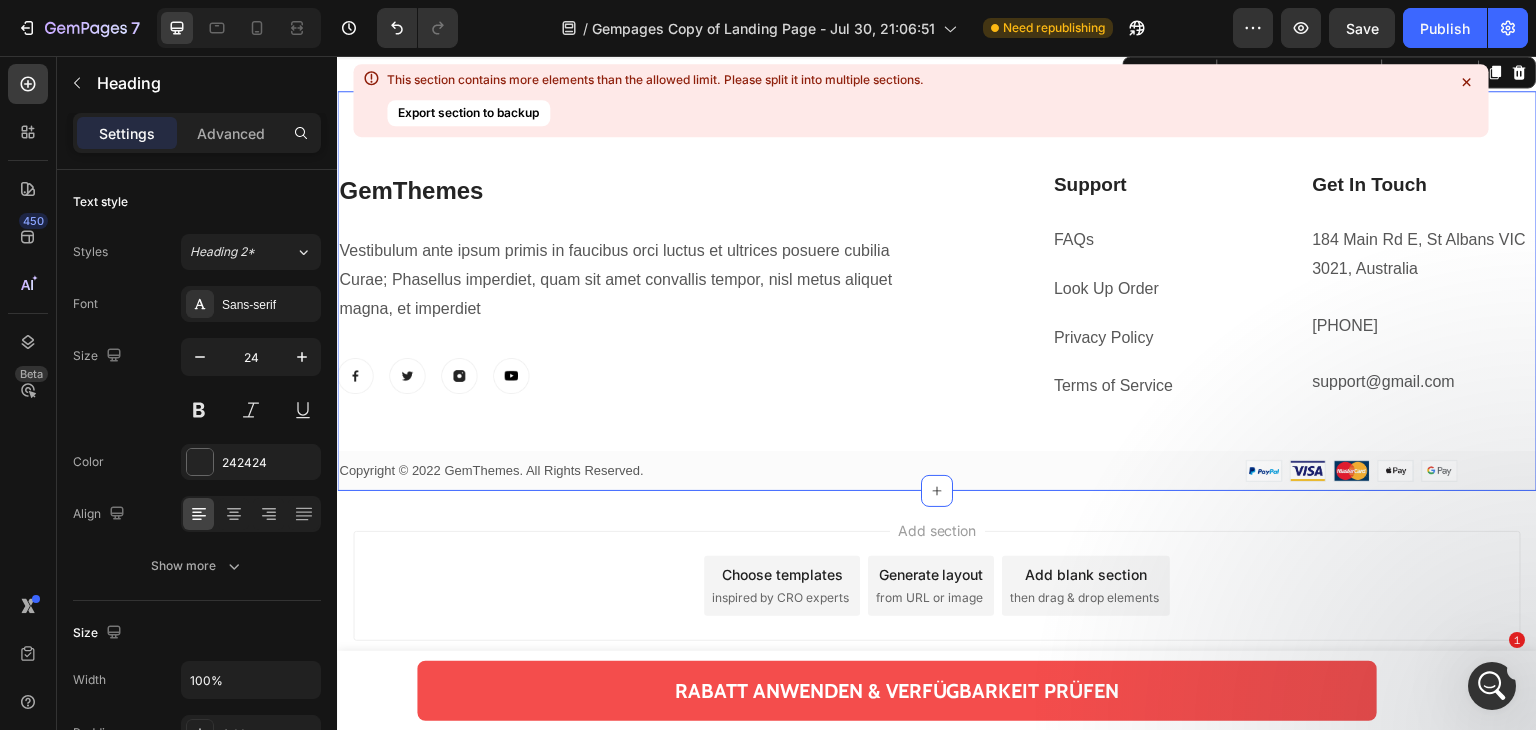click on "GemThemes Heading Vestibulum ante ipsum primis in faucibus orci luctus et ultrices posuere cubilia Curae; Phasellus imperdiet, quam sit amet convallis tempor, nisl metus aliquet magna, et imperdiet Text block Image Image Image Image Row Support Heading FAQs Text block Look Up Order Text block Privacy Policy Text block Terms of Service Text block Get In Touch Heading [NUMBER] [STREET], [CITY] [POSTAL_CODE], [COUNTRY] Text block [PHONE] Text block support@gmail.com Text block Row Row Copyright © 2022 GemThemes. All Rights Reserved. Text block Image Row Row Section 5   You can create reusable sections Create Theme Section AI Content Write with GemAI What would you like to describe here? Tone and Voice Persuasive Product Show more Generate" at bounding box center (937, 290) 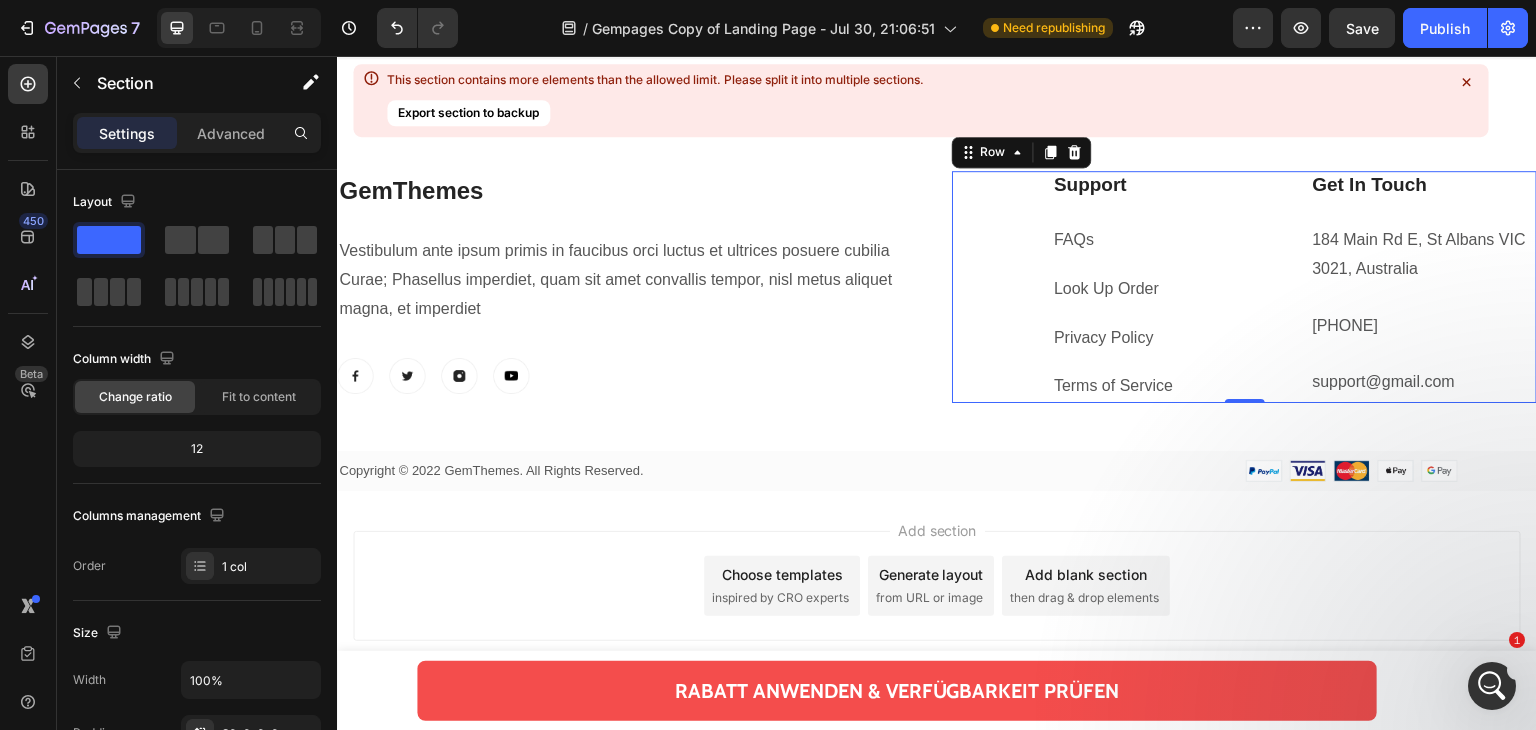 click on "Support Heading FAQs Text block Look Up Order Text block Privacy Policy Text block Terms of Service Text block Get In Touch Heading [NUMBER] [STREET], [CITY] [POSTAL_CODE], [COUNTRY] Text block [PHONE] Text block support@example.com Text block Row   0" at bounding box center (1244, 287) 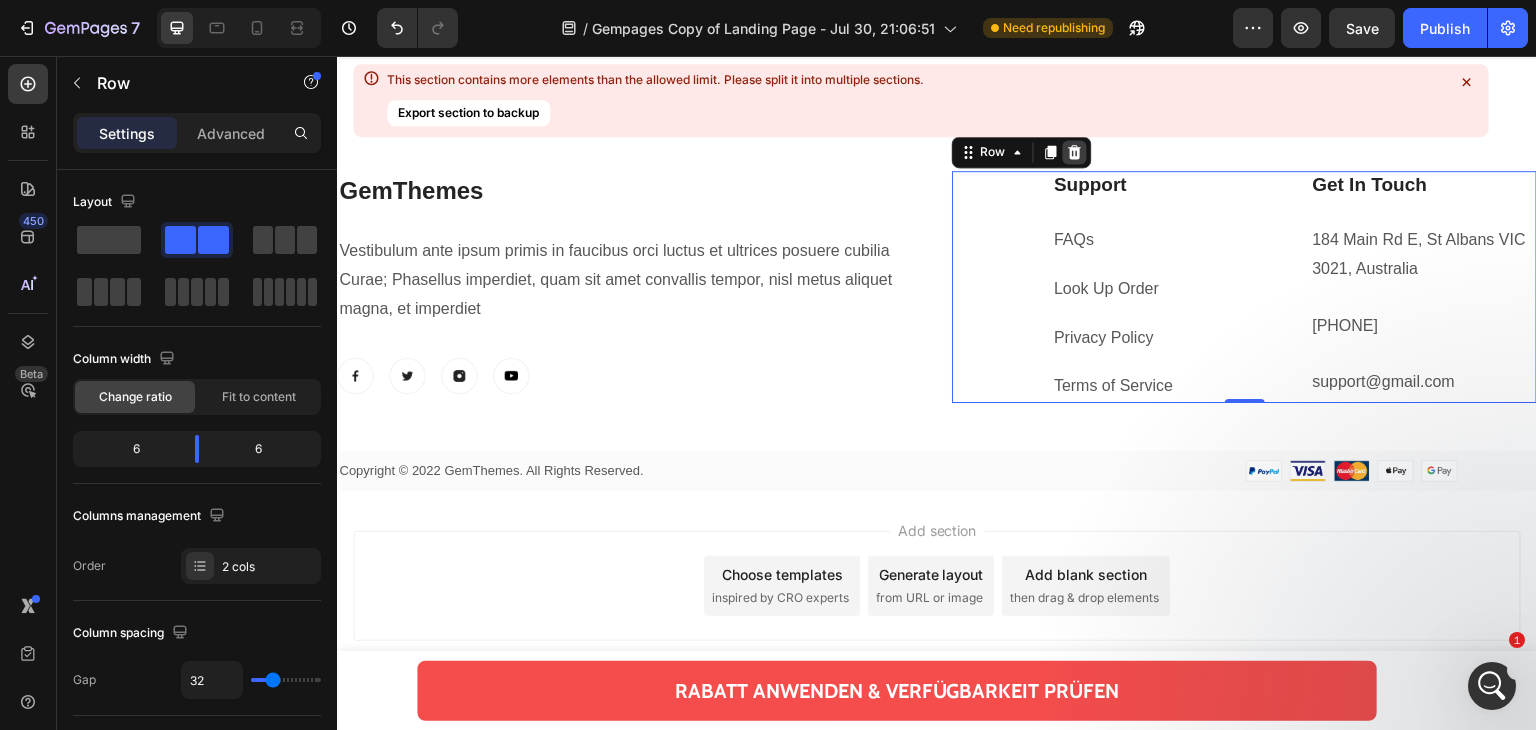 click 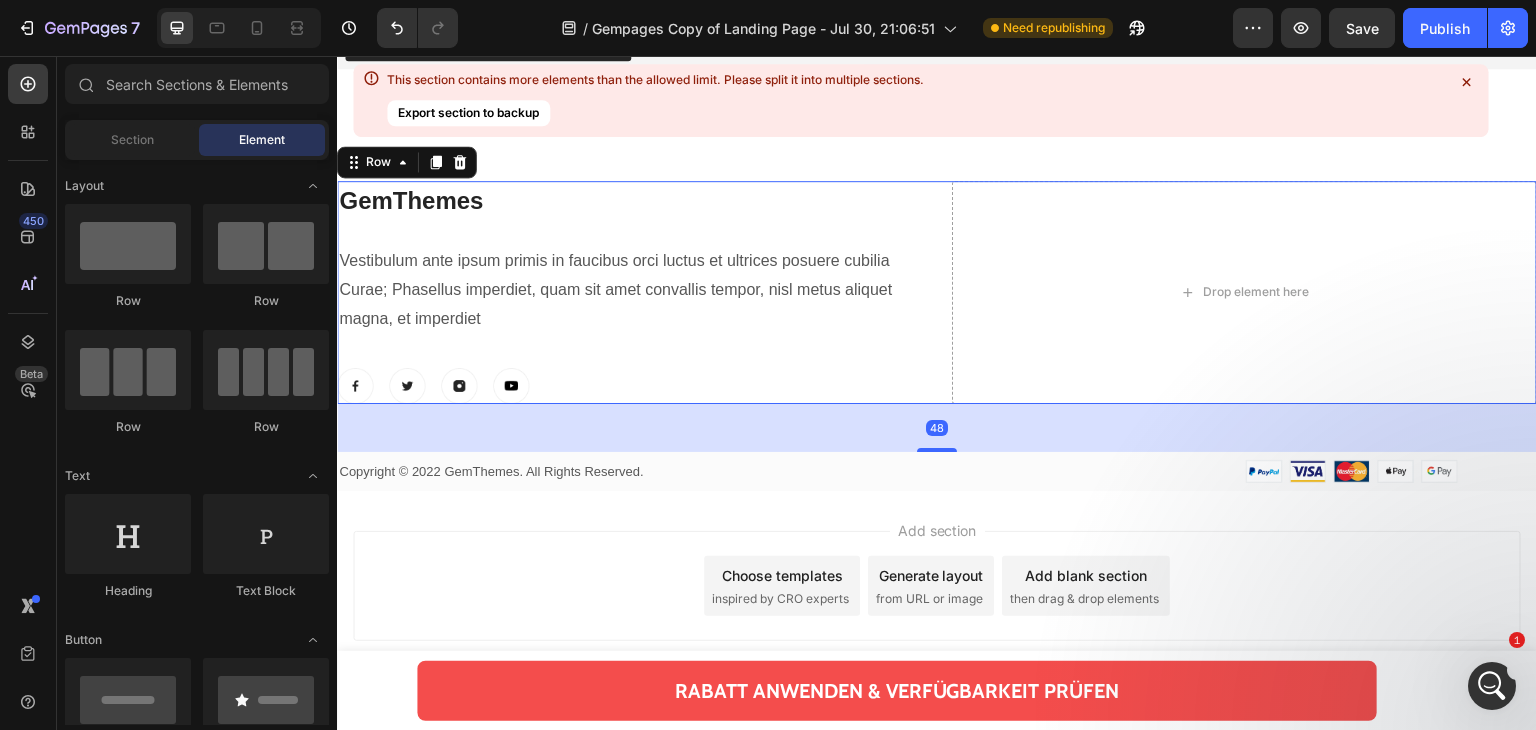 click on "GemThemes Heading Vestibulum ante ipsum primis in faucibus orci luctus et ultrices posuere cubilia Curae; Phasellus imperdiet, quam sit amet convallis tempor, nisl metus aliquet magna, et imperdiet Text block Image Image Image Image Row" at bounding box center [629, 292] 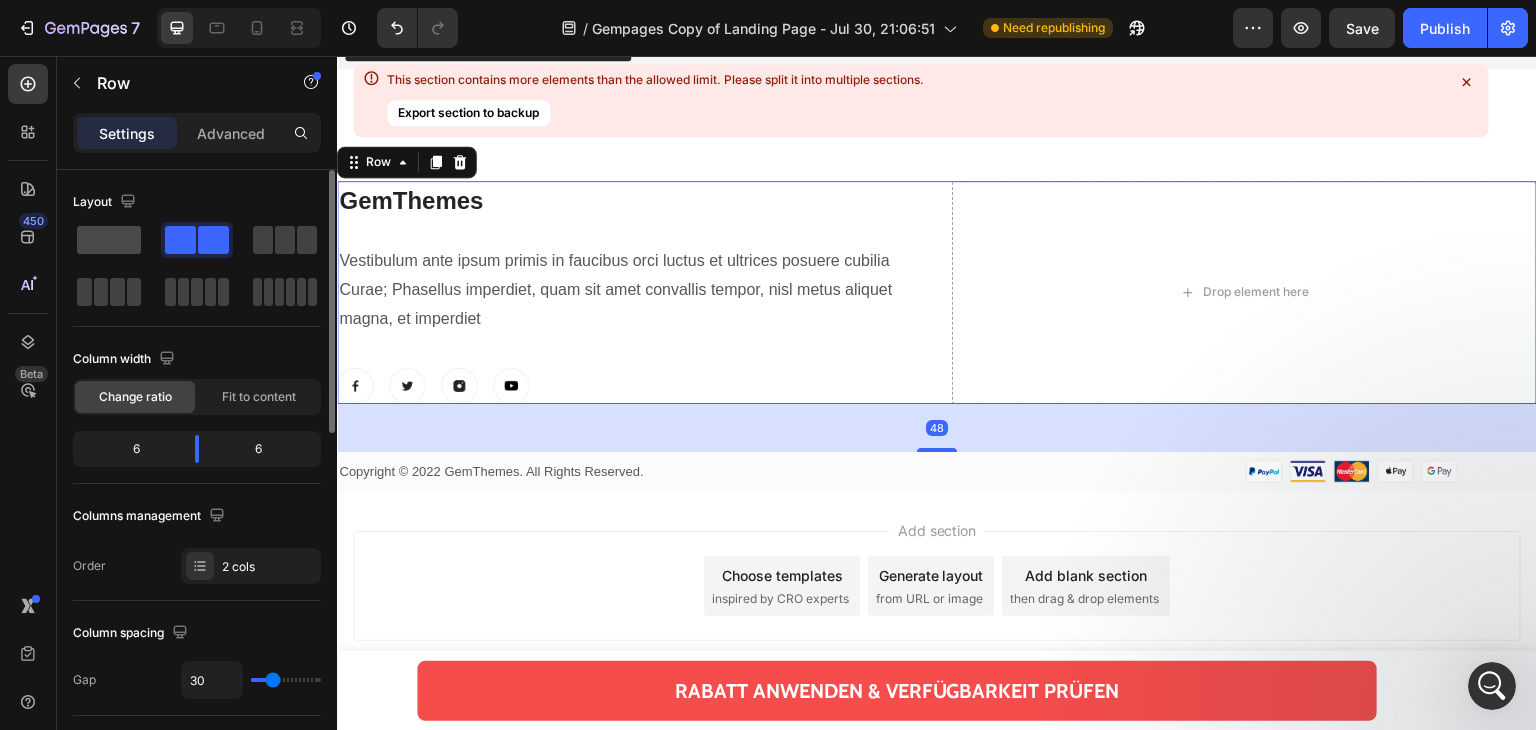 click 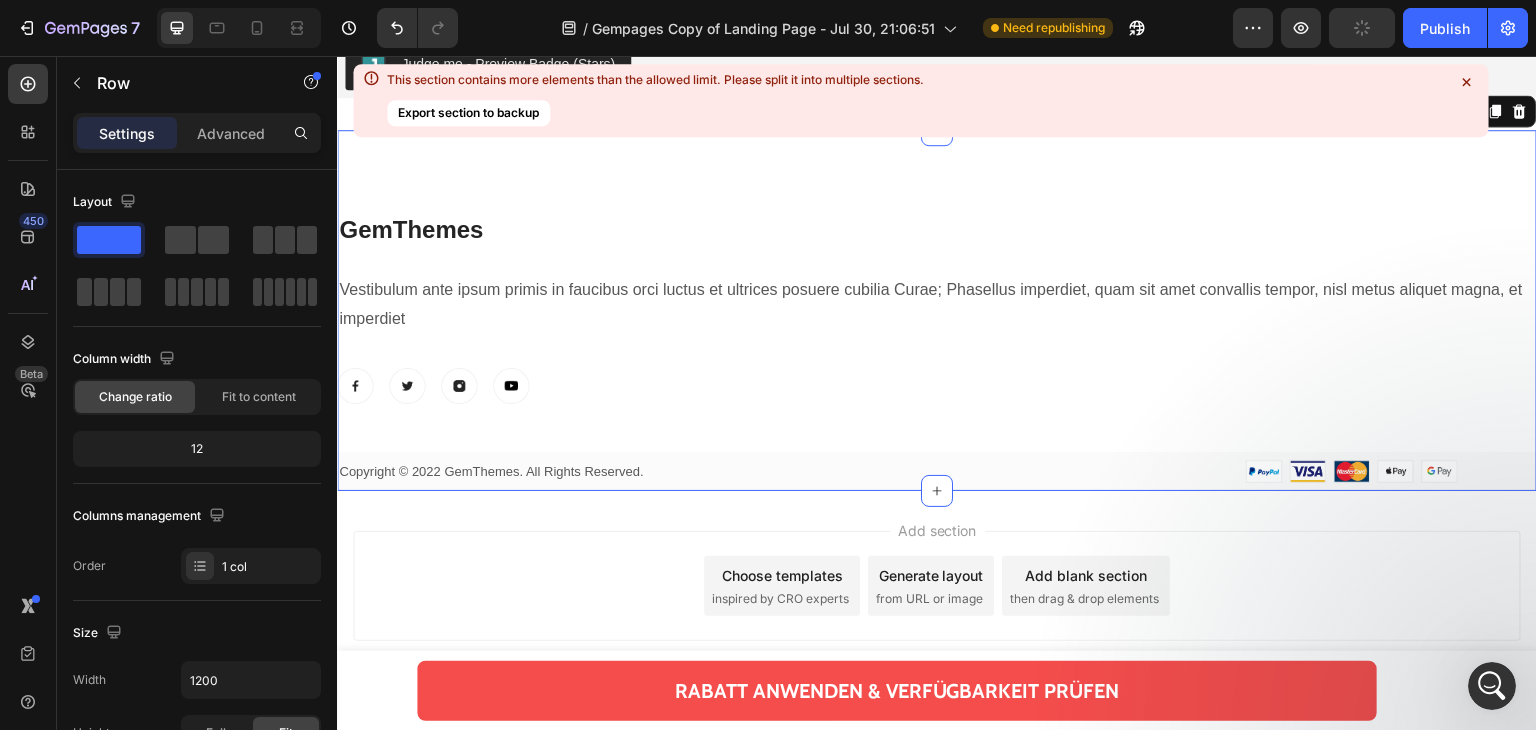 click on "GemThemes Heading Vestibulum ante ipsum primis in faucibus orci luctus et ultrices posuere cubilia Curae; Phasellus imperdiet, quam sit amet convallis tempor, nisl metus aliquet magna, et imperdiet Text block Image Image Image Image Row Row Copyright © 2022 GemThemes. All Rights Reserved. Text block Image Row Row Section 5   You can create reusable sections Create Theme Section AI Content Write with GemAI What would you like to describe here? Tone and Voice Persuasive Product Show more Generate" at bounding box center [937, 310] 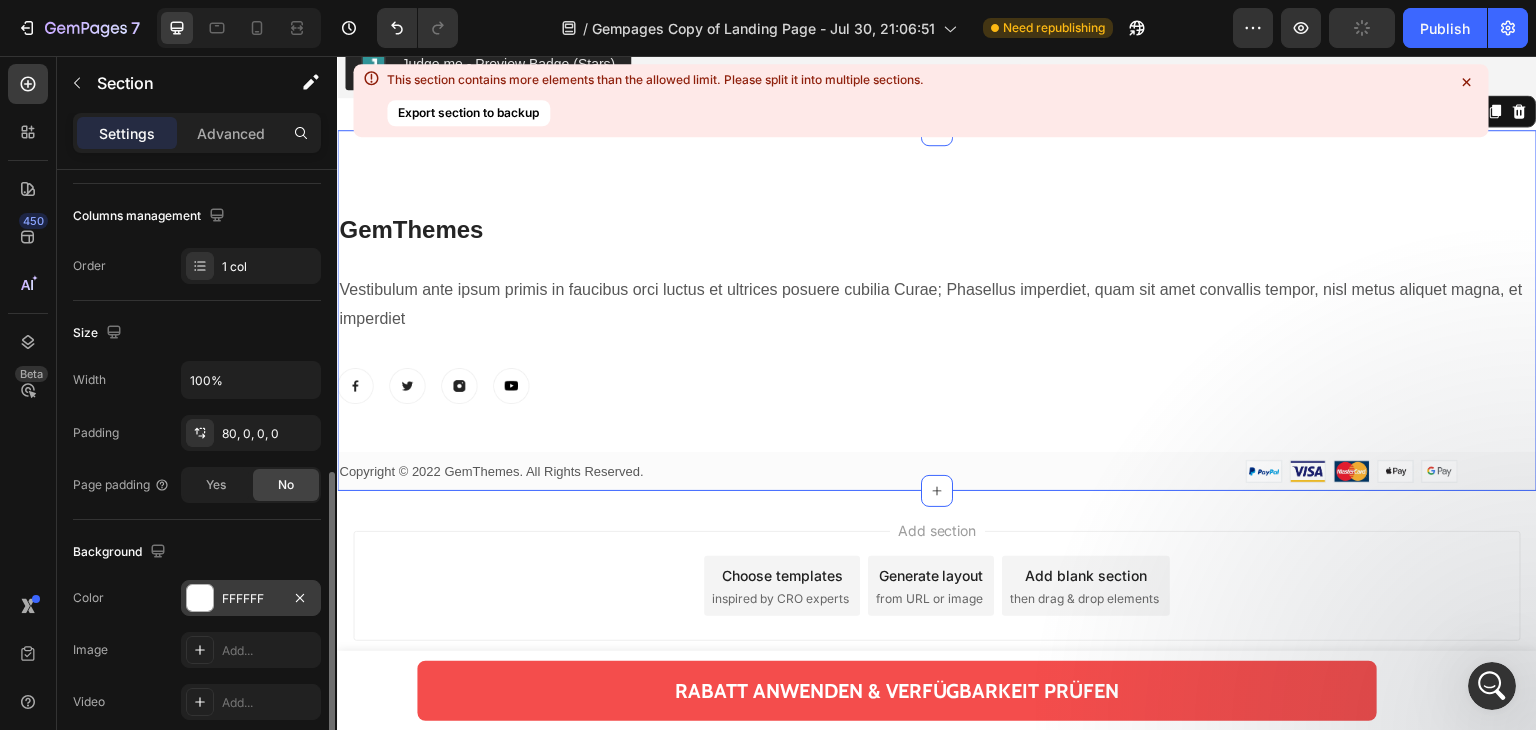 scroll, scrollTop: 300, scrollLeft: 0, axis: vertical 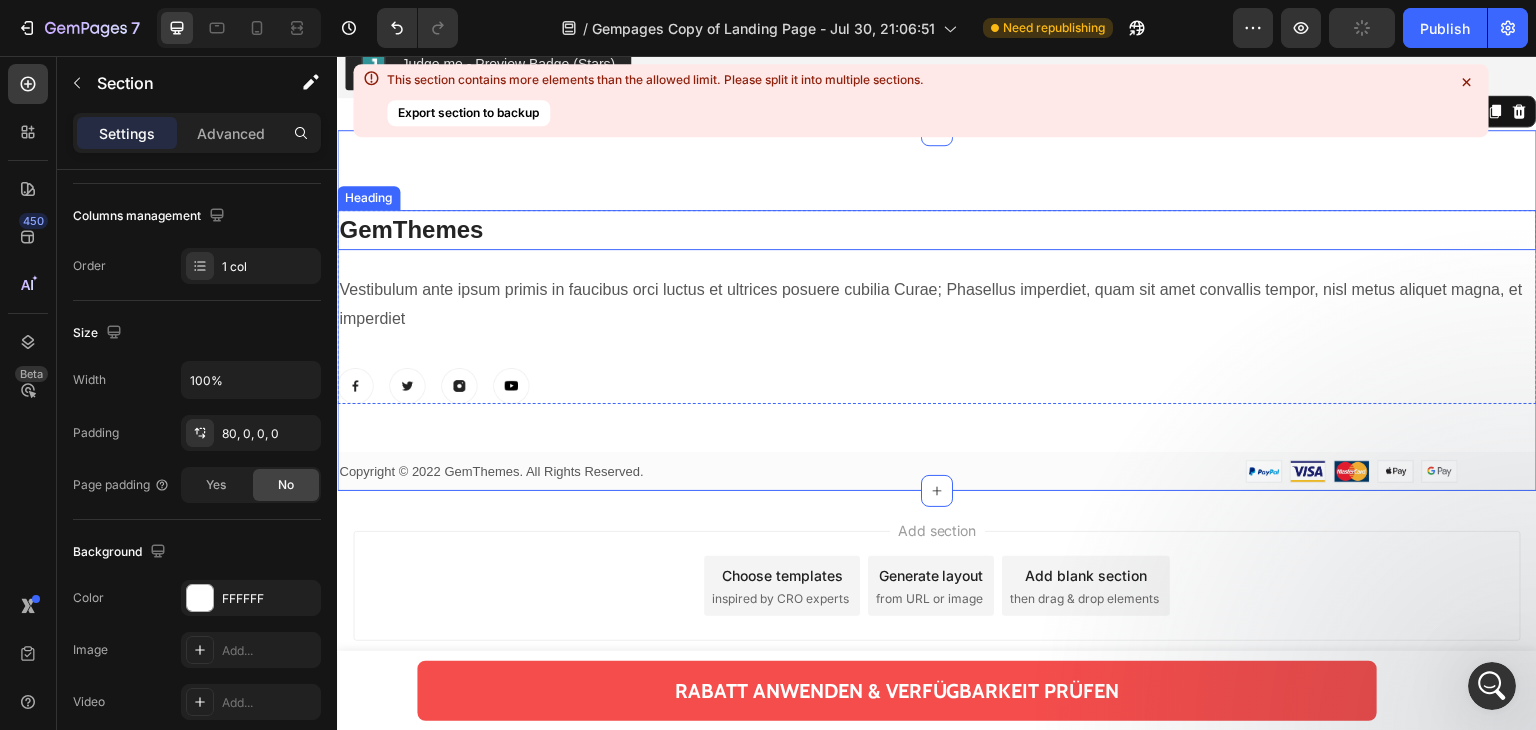 click on "GemThemes" at bounding box center [937, 230] 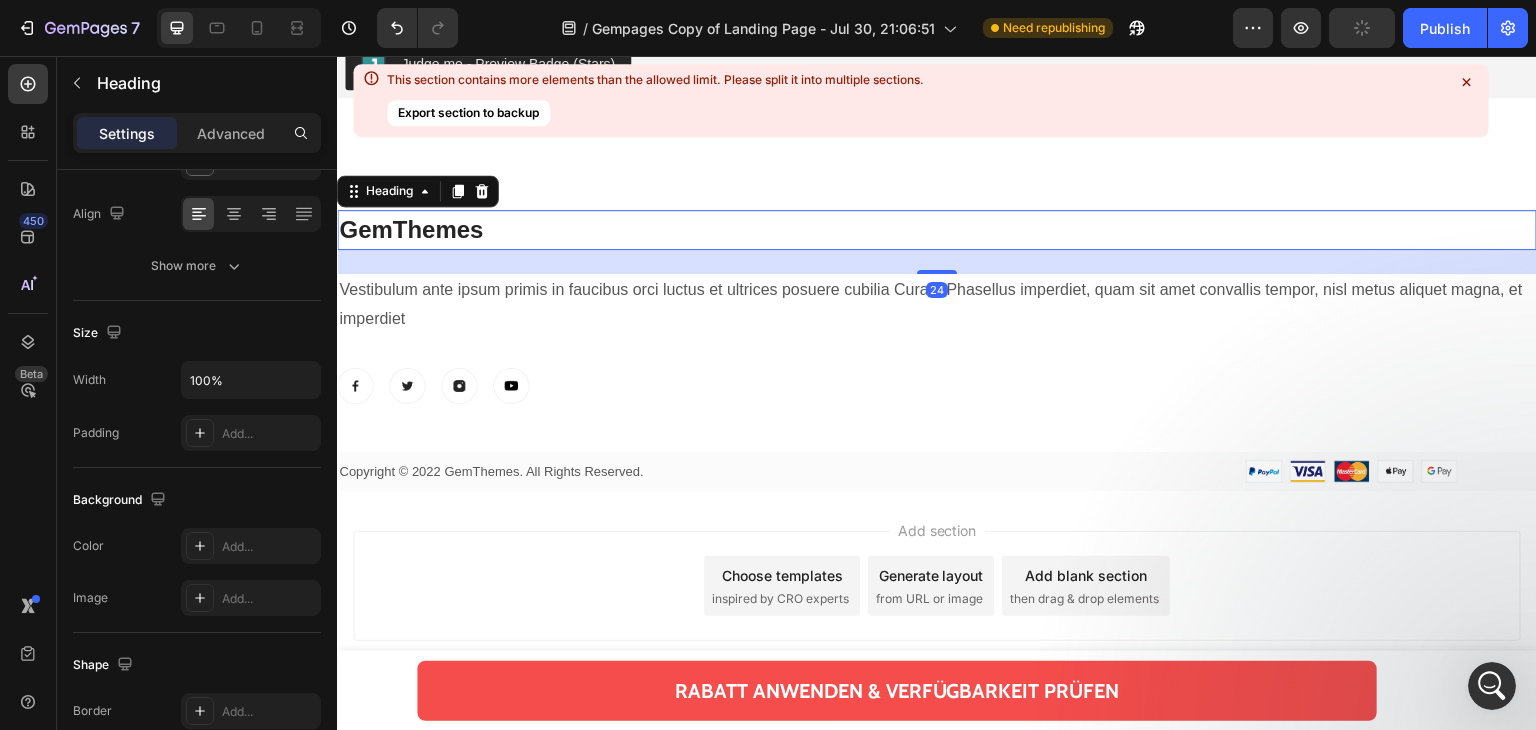 scroll, scrollTop: 0, scrollLeft: 0, axis: both 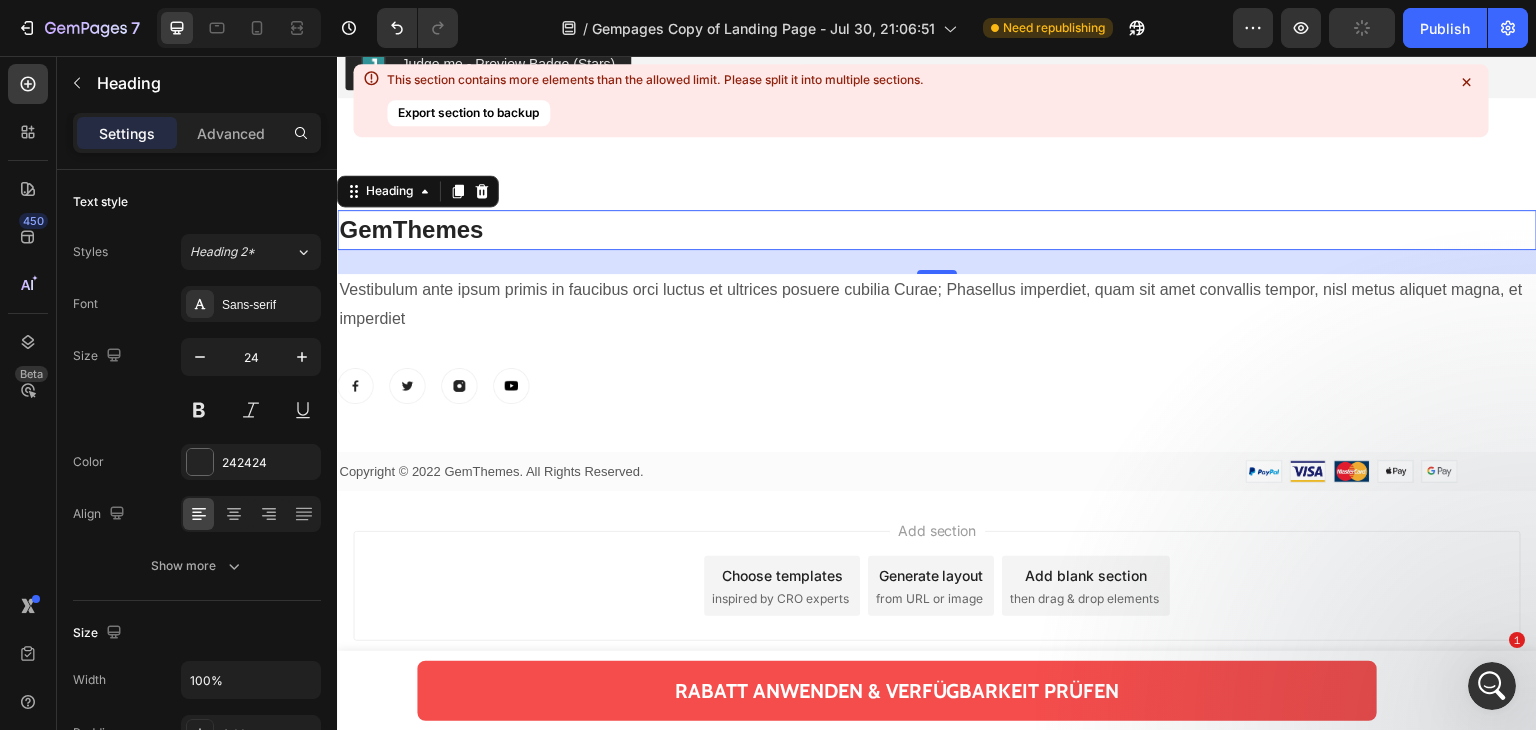 click on "GemThemes" at bounding box center [937, 230] 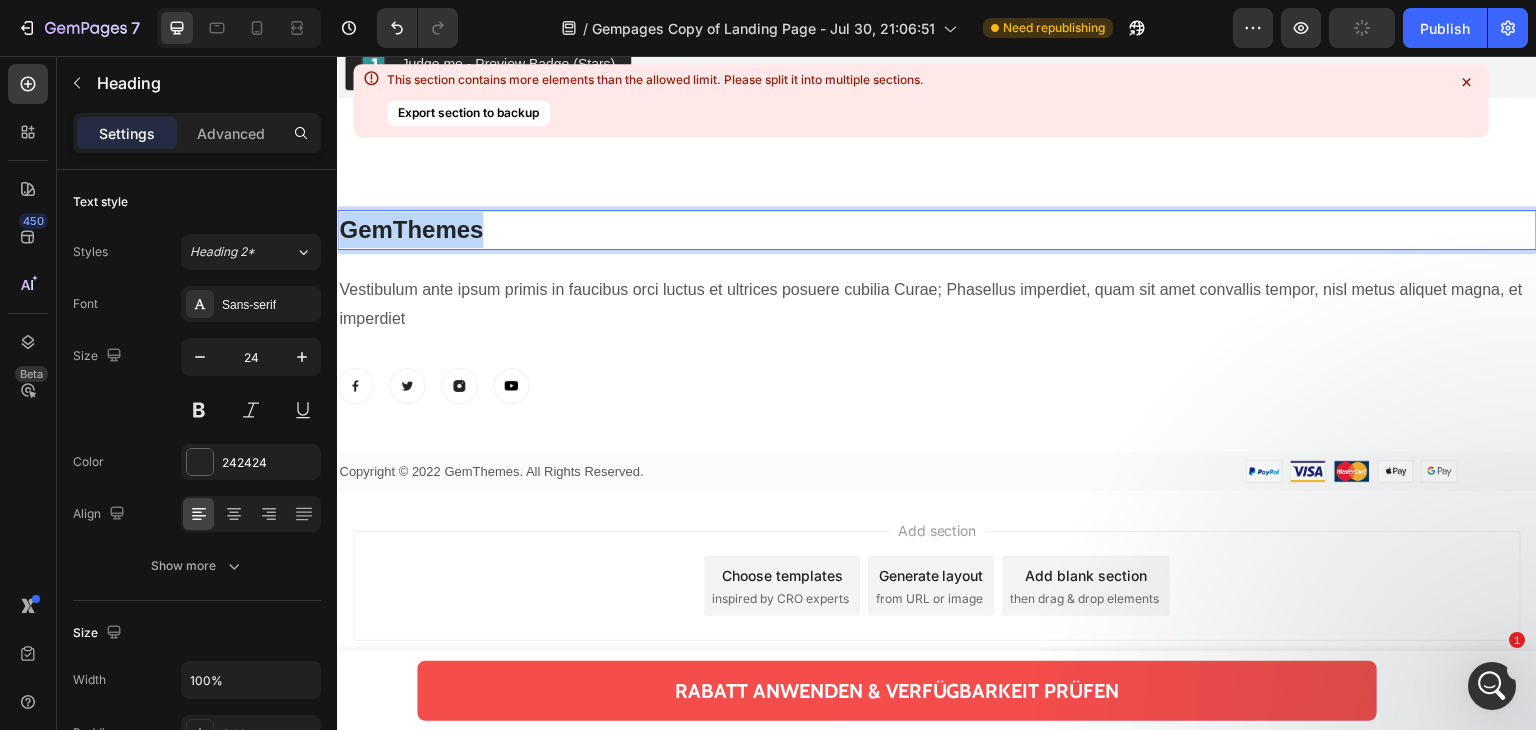 click on "GemThemes" at bounding box center [937, 230] 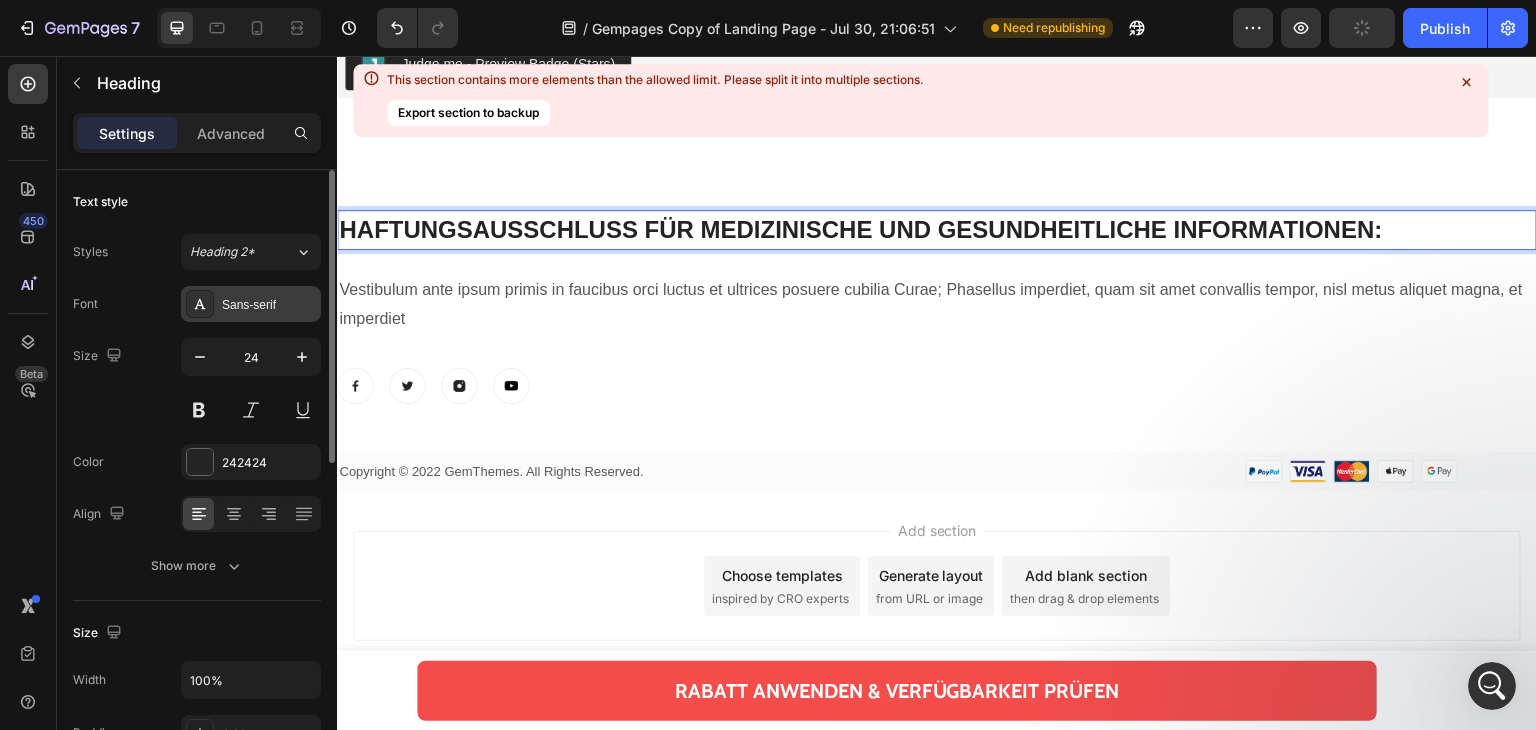 click on "Sans-serif" at bounding box center [269, 305] 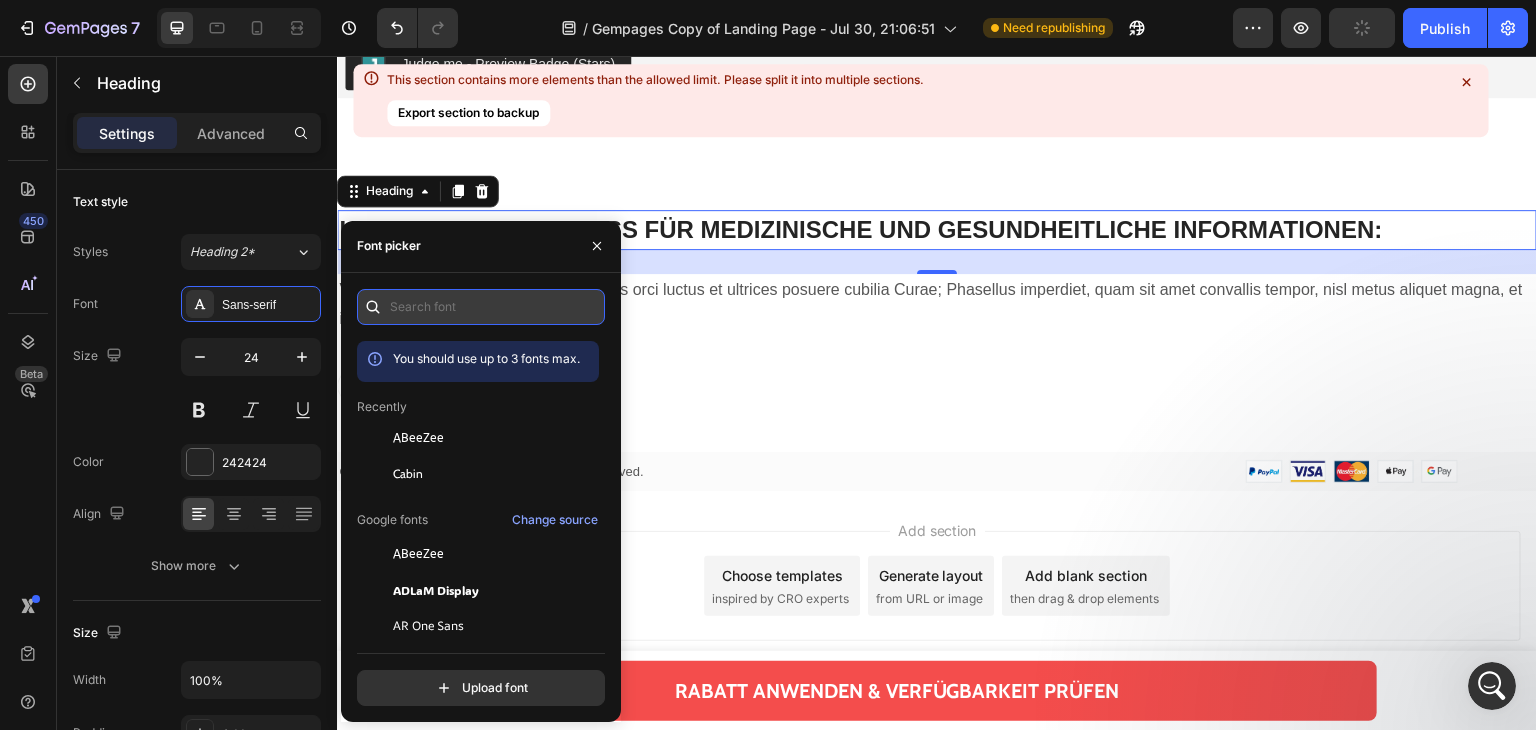 click at bounding box center (481, 307) 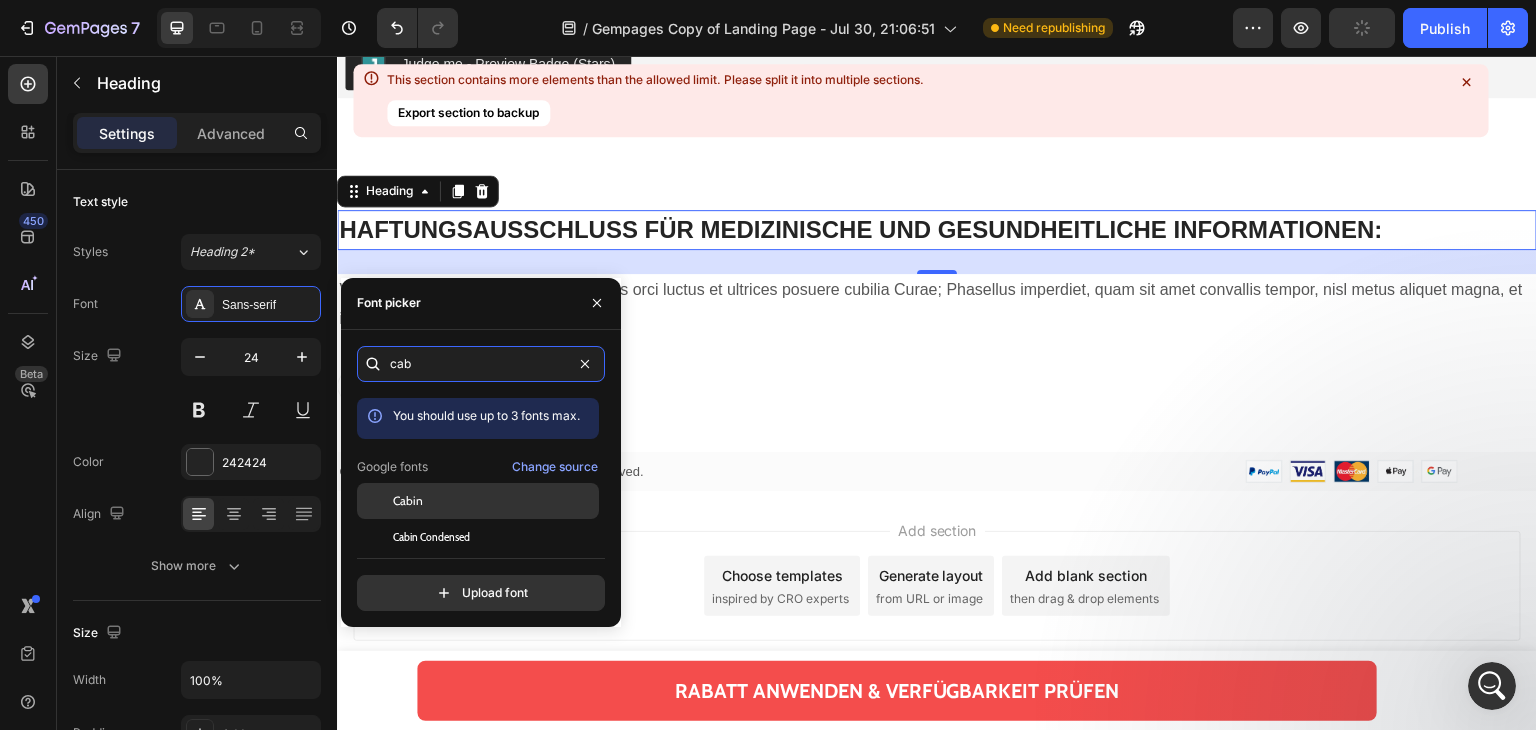 type on "cab" 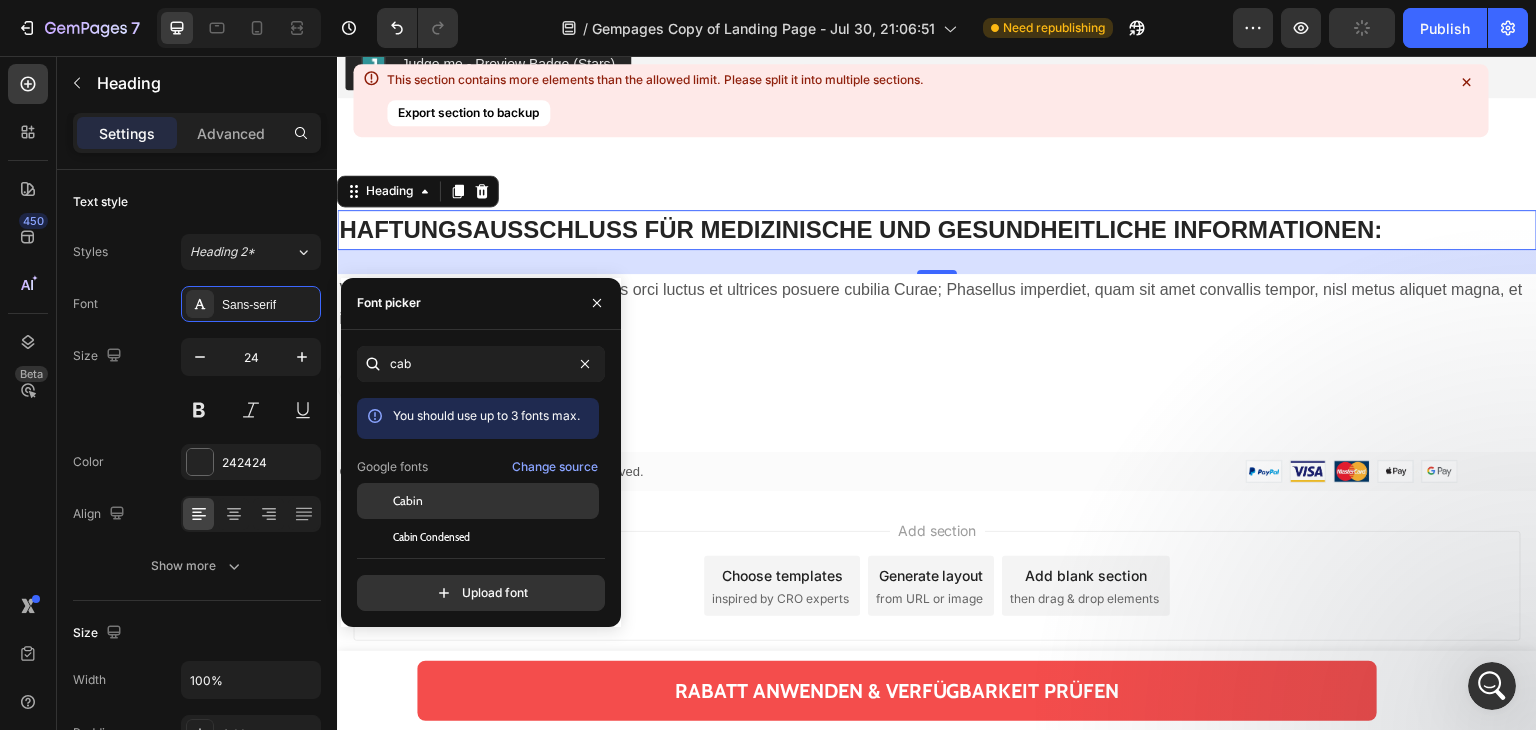 click on "Cabin" at bounding box center [408, 501] 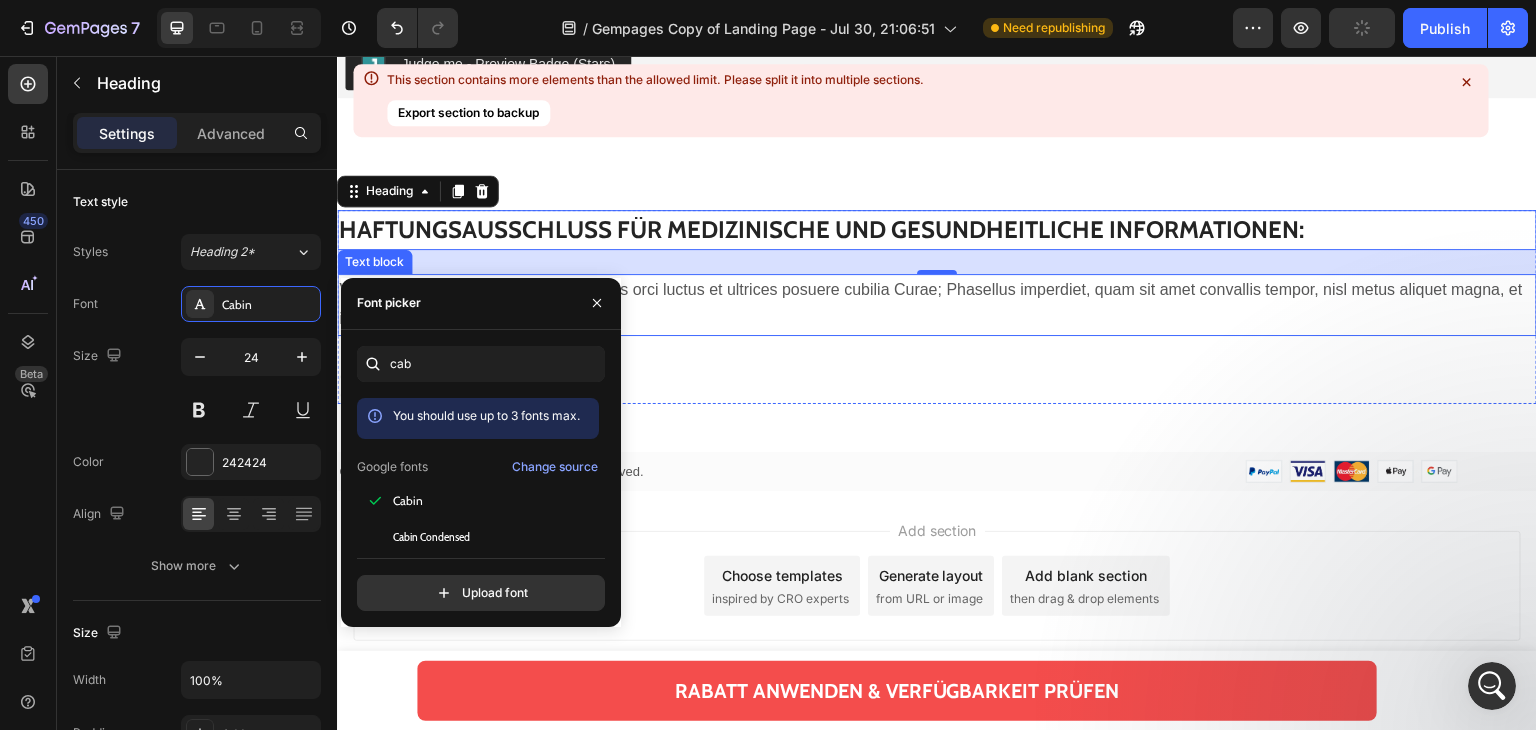 click on "Vestibulum ante ipsum primis in faucibus orci luctus et ultrices posuere cubilia Curae; Phasellus imperdiet, quam sit amet convallis tempor, nisl metus aliquet magna, et imperdiet" at bounding box center [937, 305] 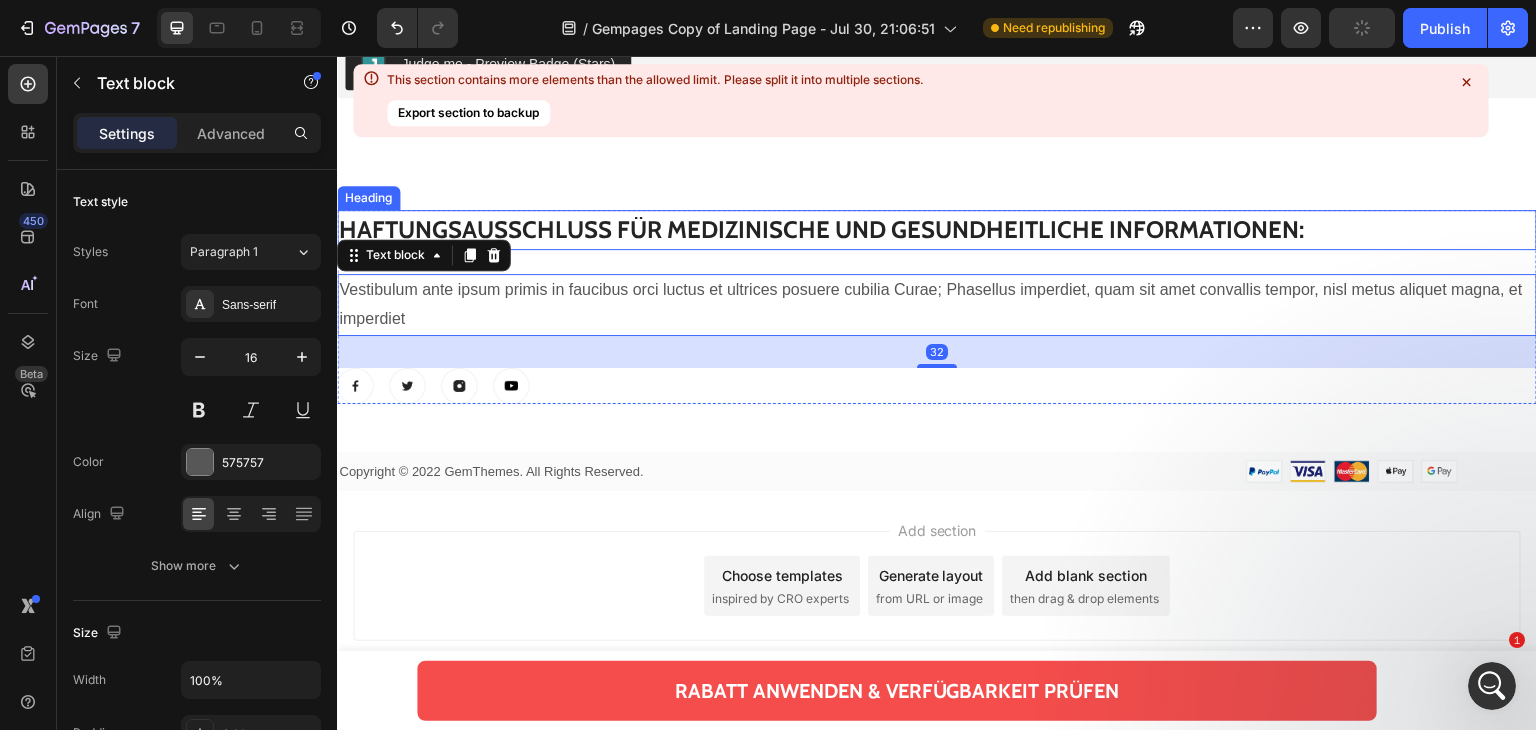 click on "HAFTUNGSAUSSCHLUSS FÜR MEDIZINISCHE UND GESUNDHEITLICHE INFORMATIONEN:" at bounding box center [821, 229] 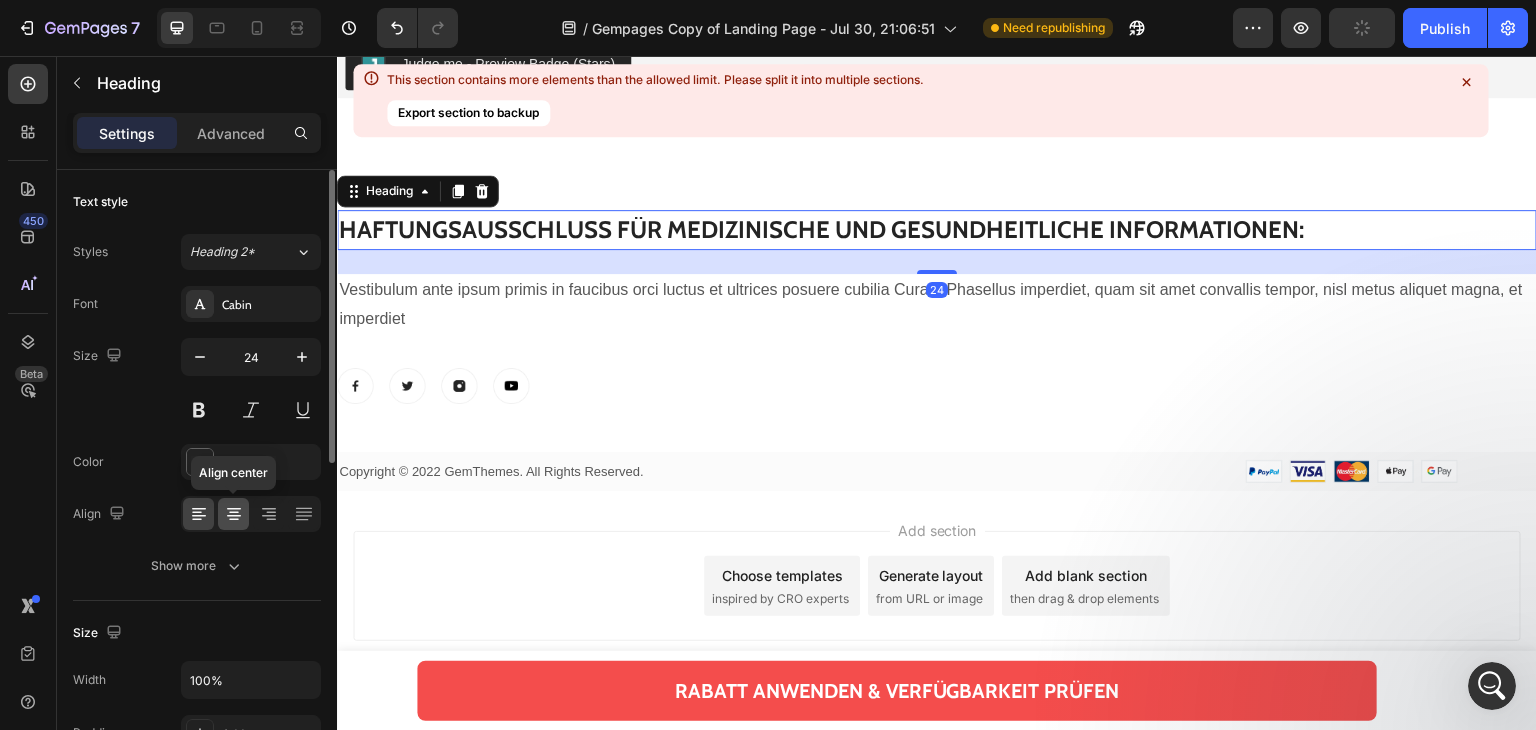 click 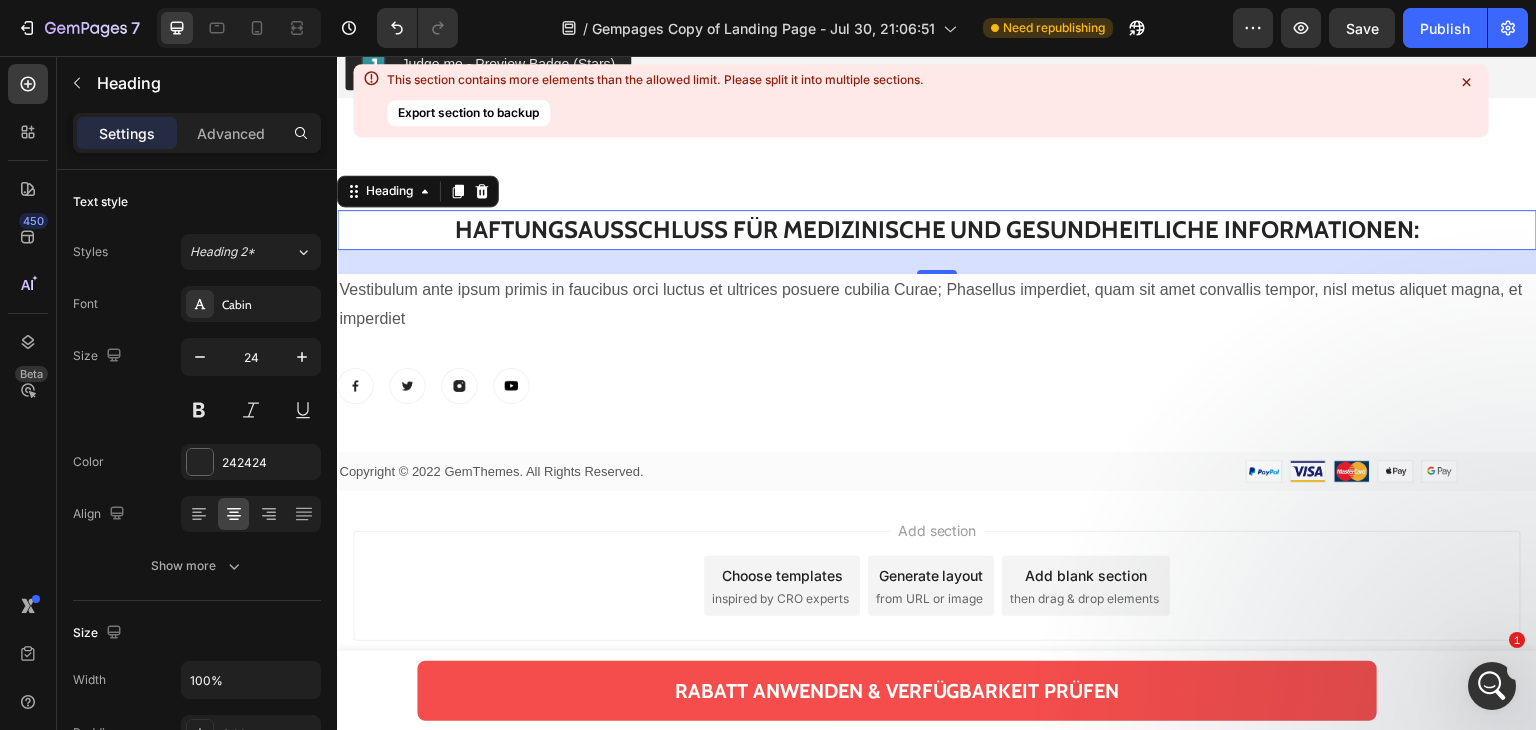 click on "HAFTUNGSAUSSCHLUSS FÜR MEDIZINISCHE UND GESUNDHEITLICHE INFORMATIONEN:" at bounding box center [937, 229] 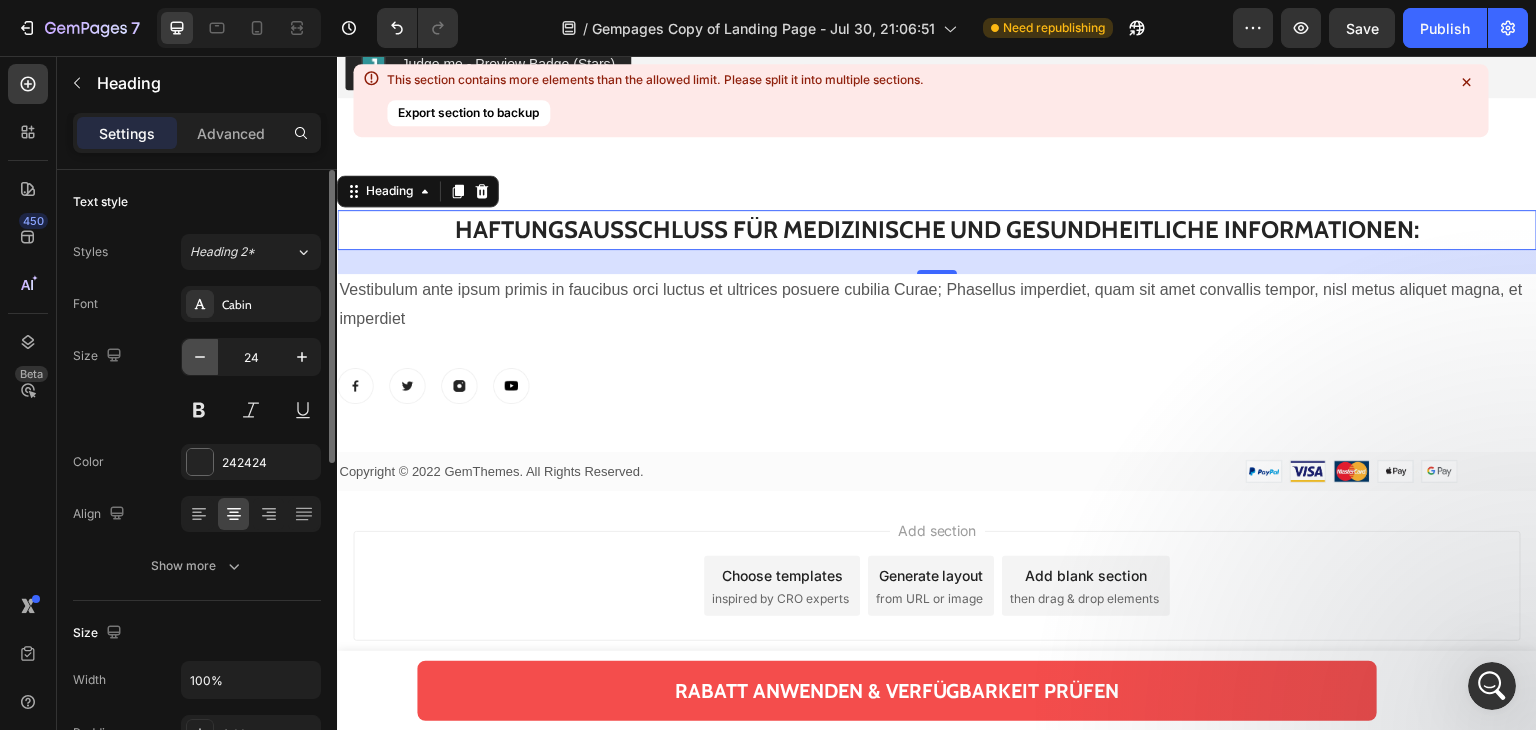 click 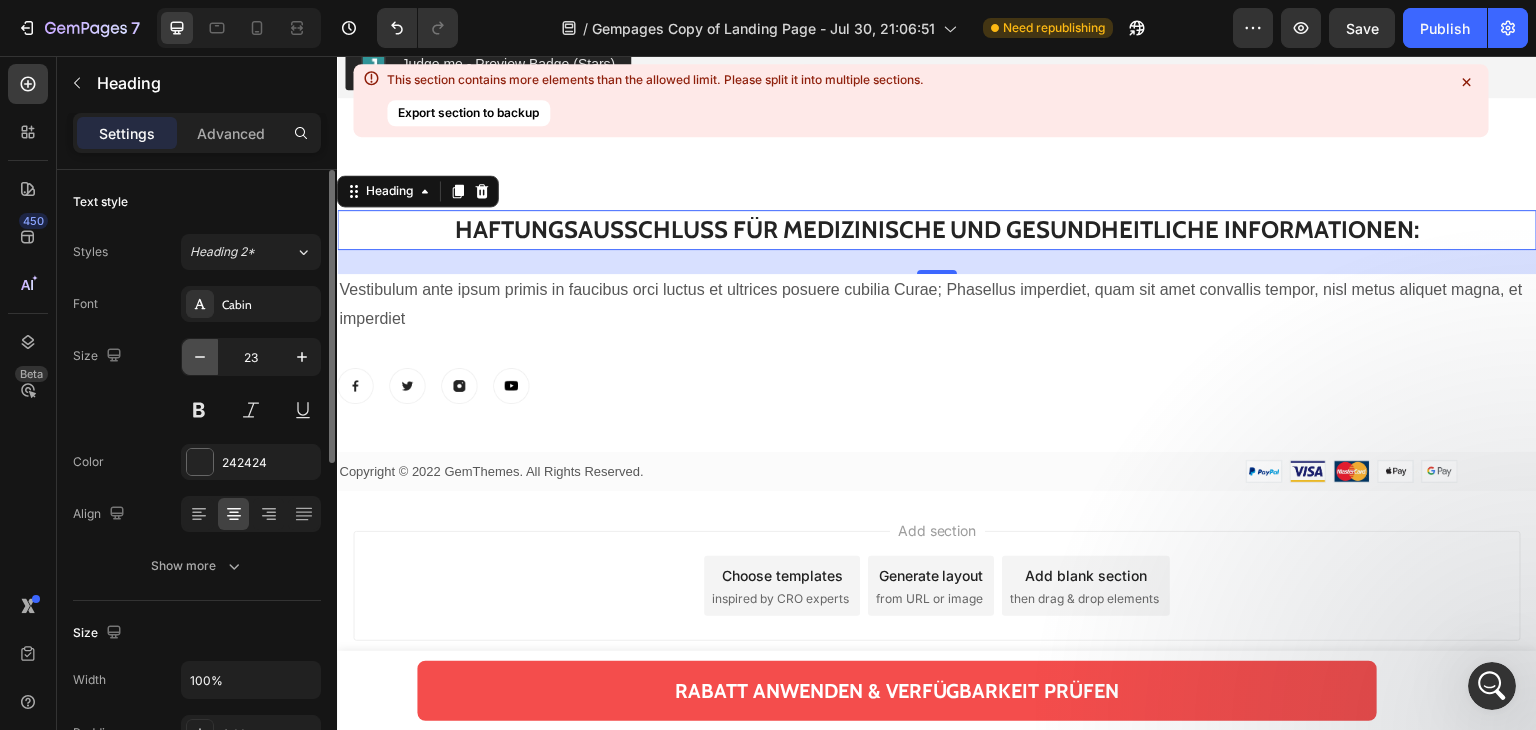 click 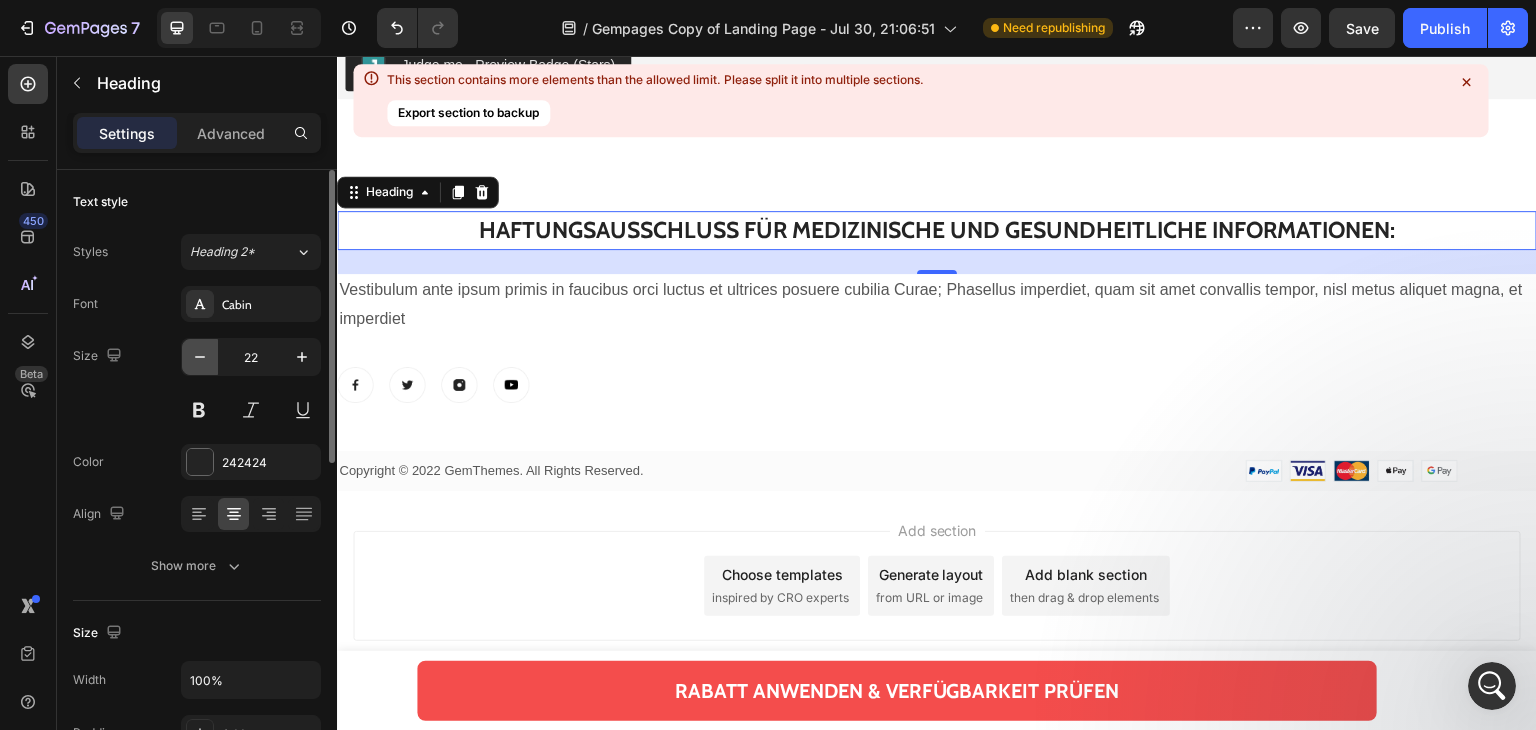 click 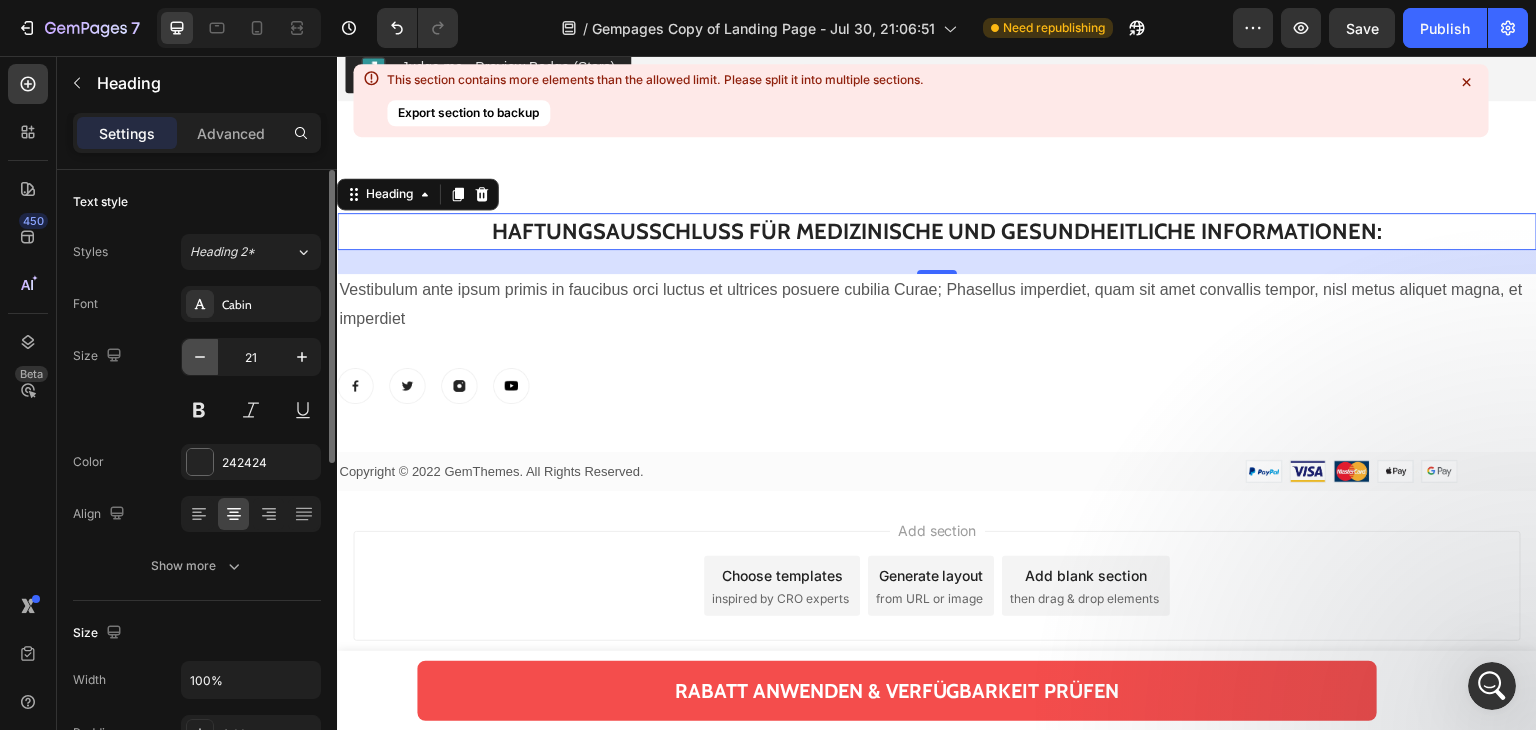 click 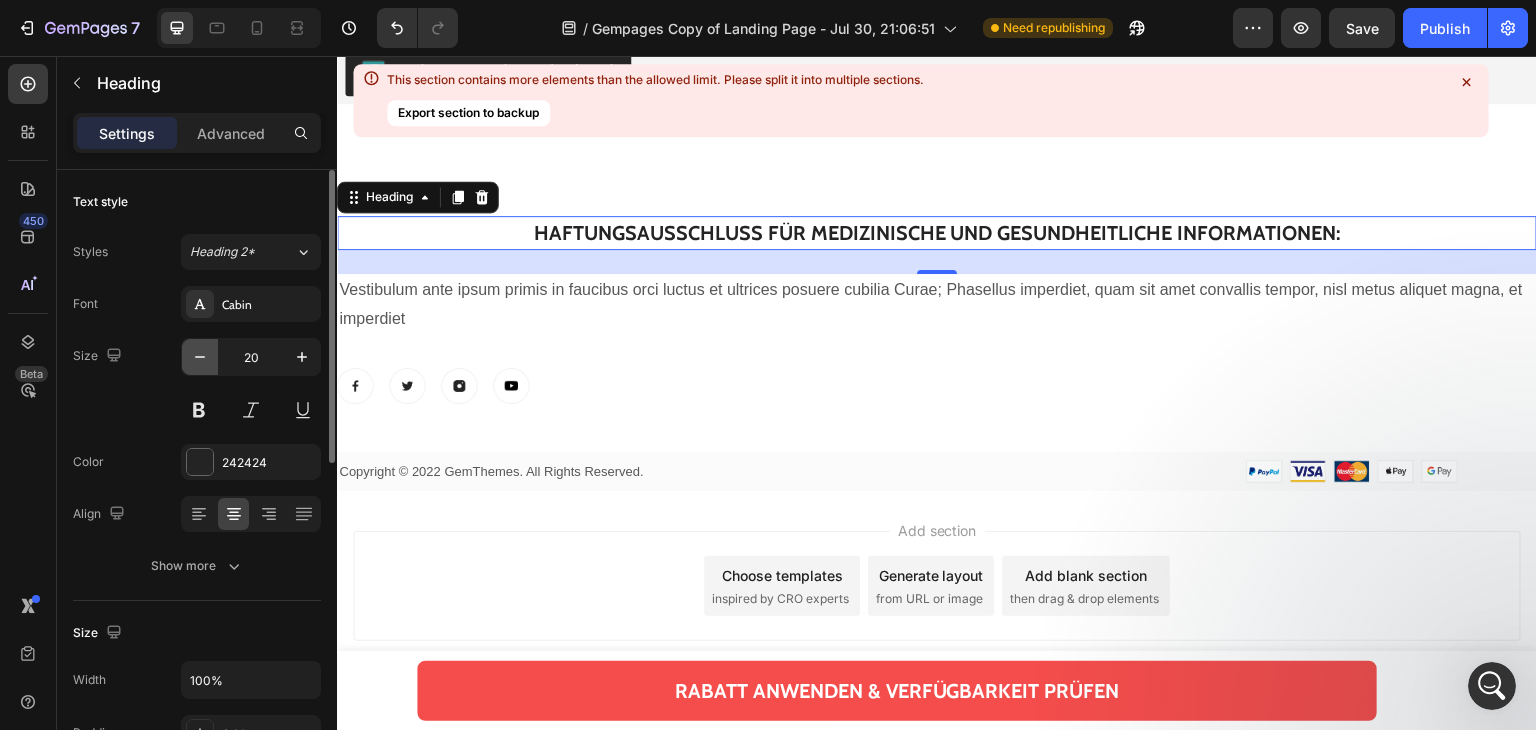 click 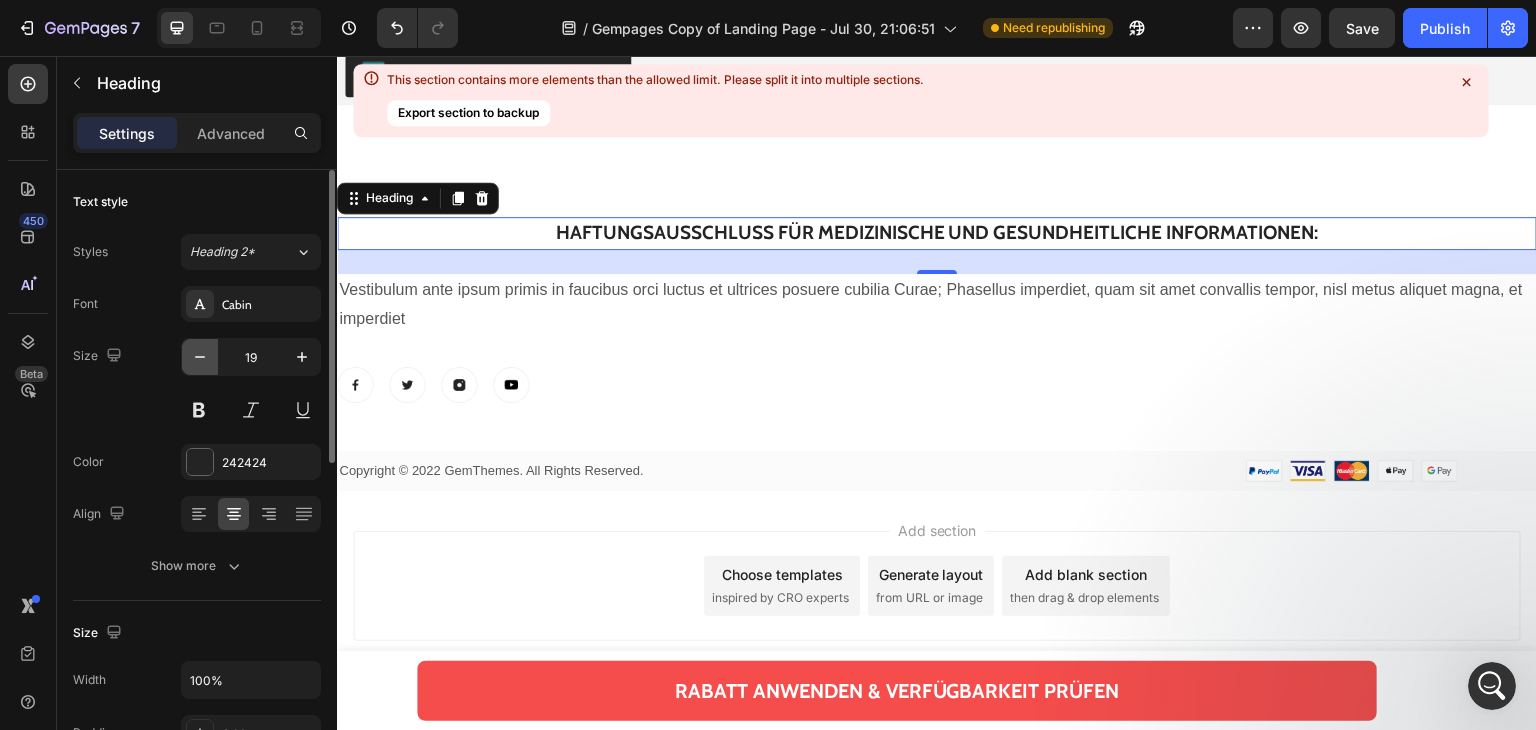 click 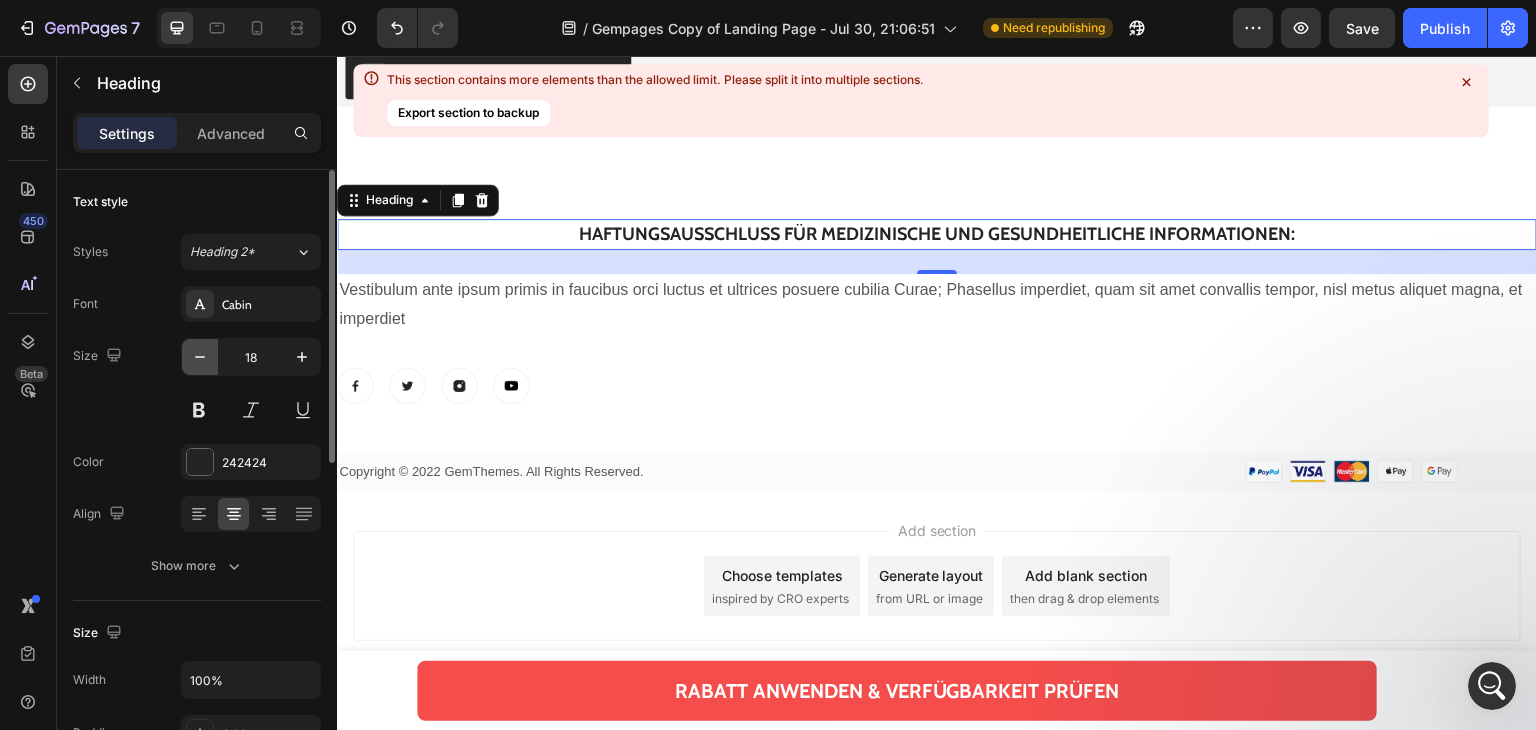 click at bounding box center (200, 357) 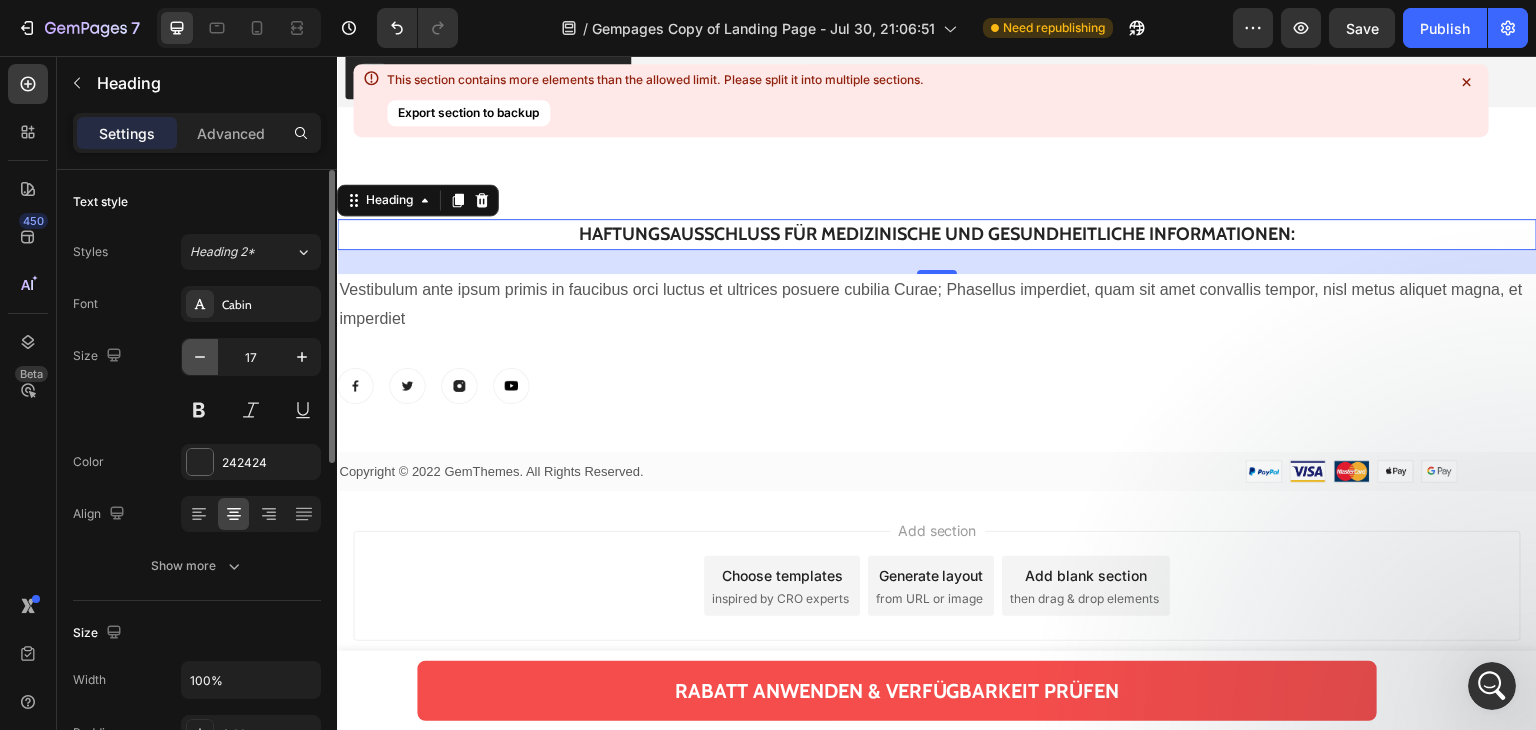 click at bounding box center [200, 357] 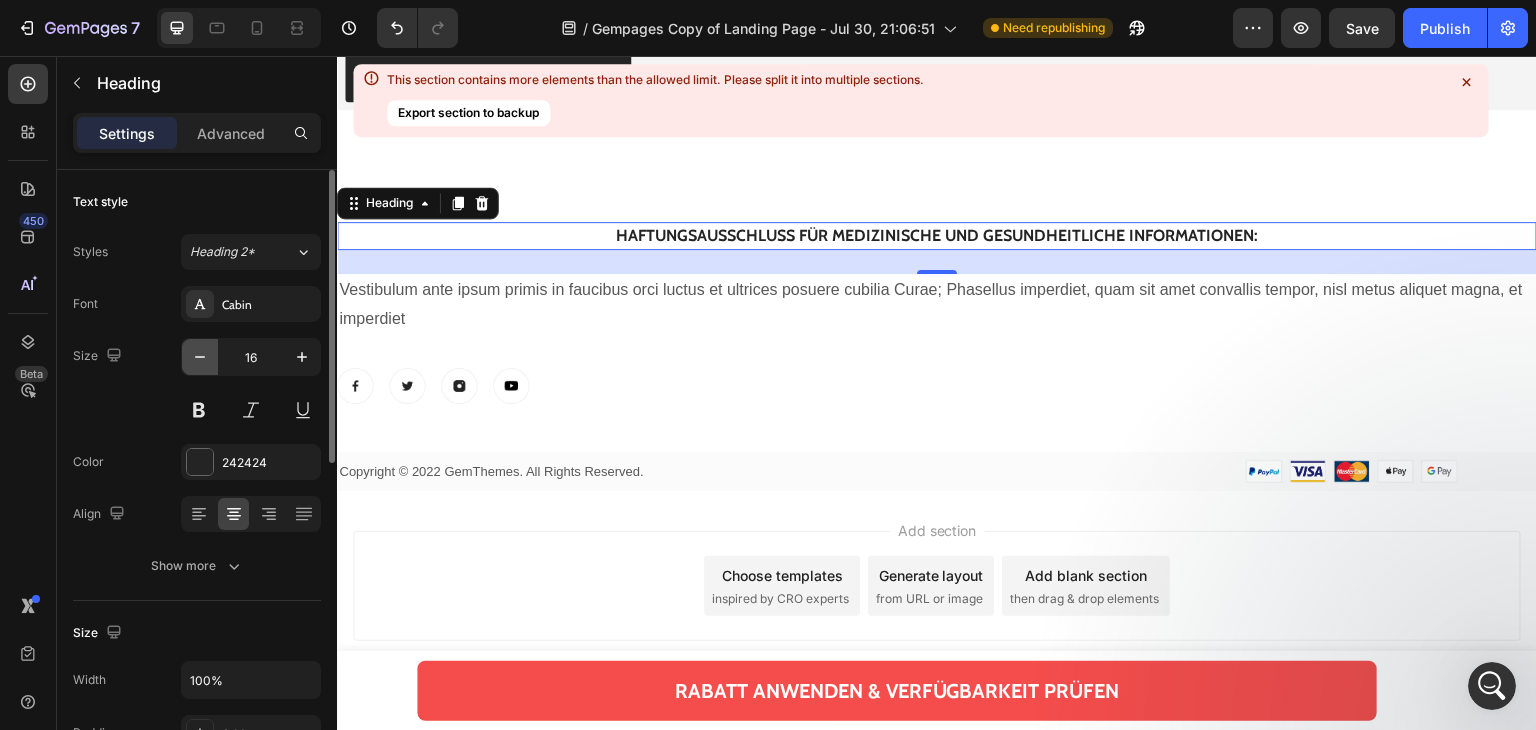 click at bounding box center [200, 357] 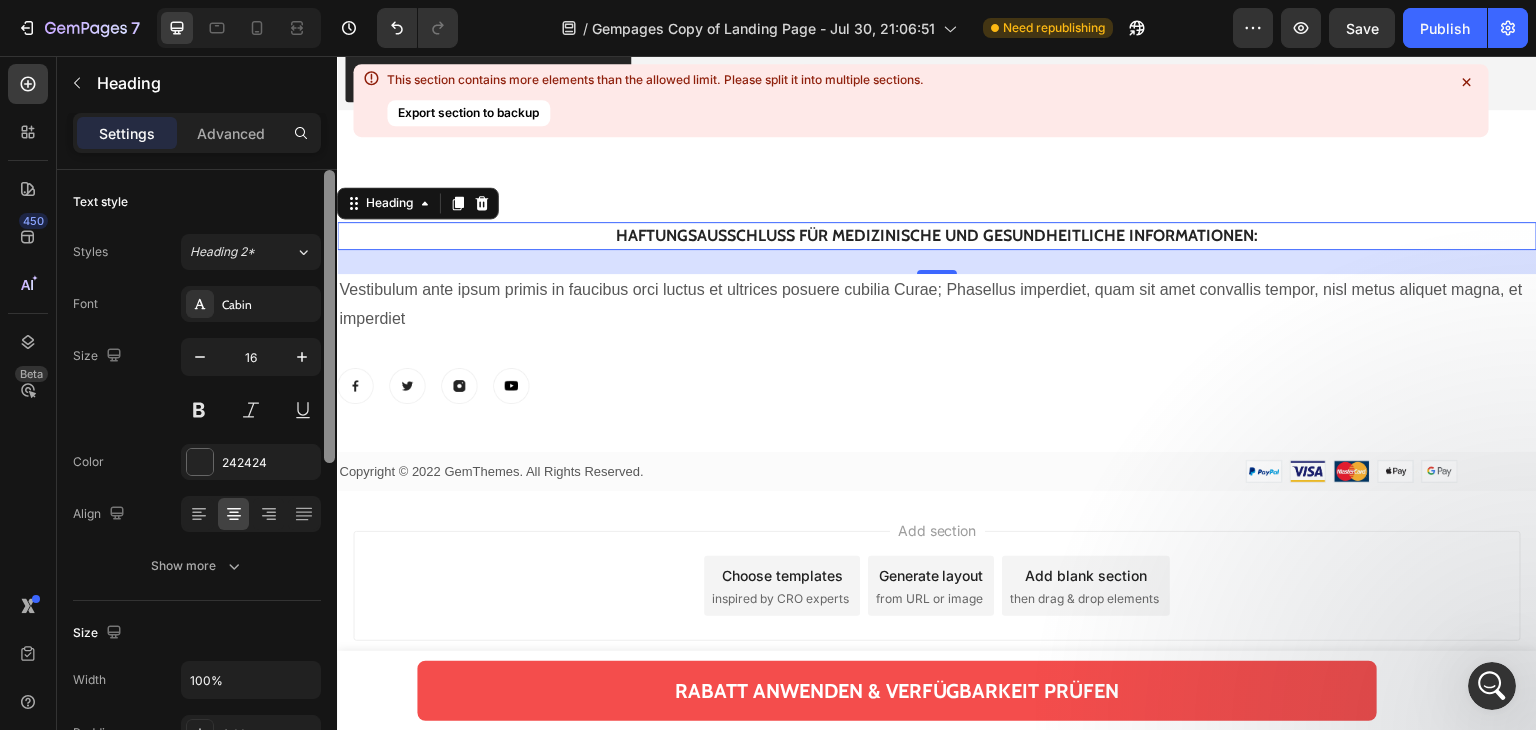 type on "15" 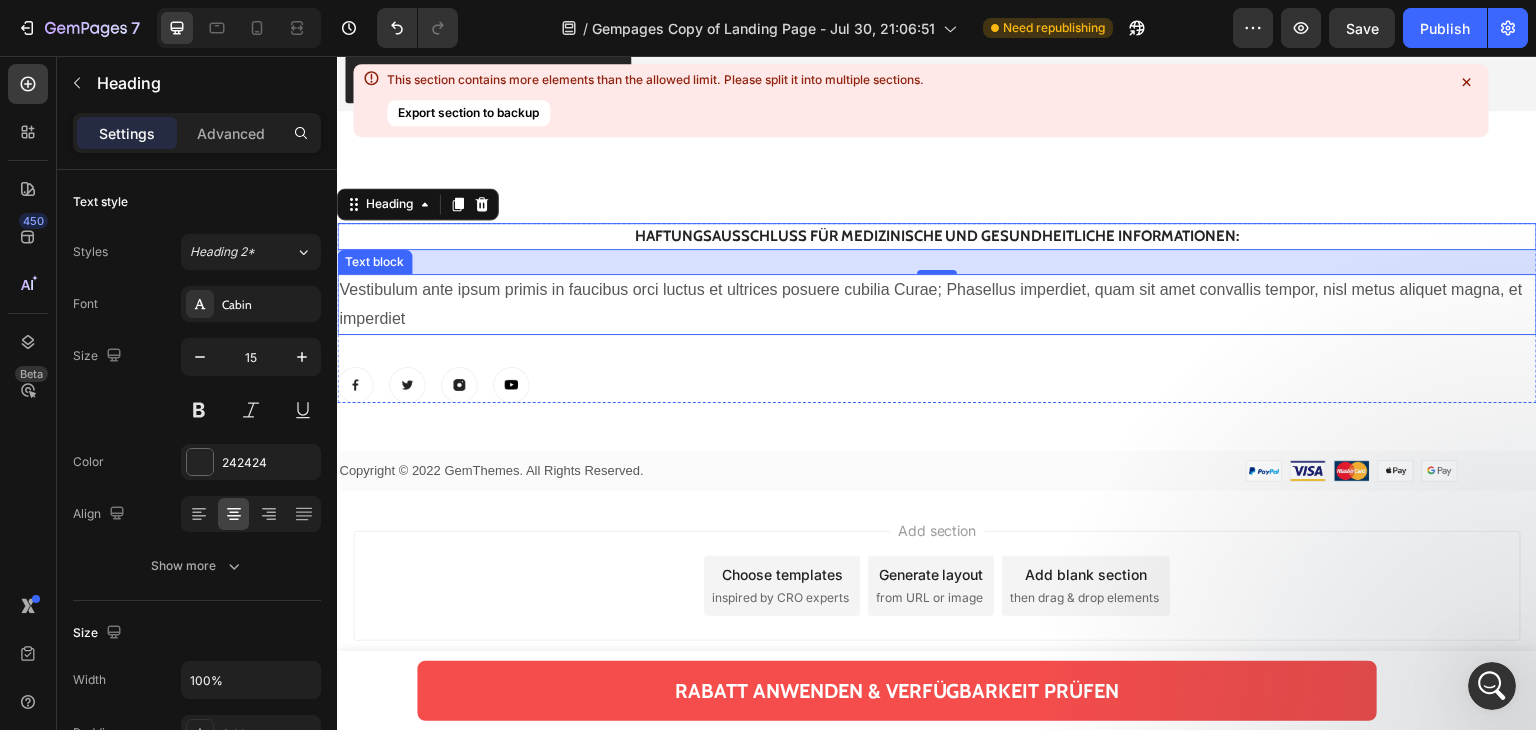 click on "Vestibulum ante ipsum primis in faucibus orci luctus et ultrices posuere cubilia Curae; Phasellus imperdiet, quam sit amet convallis tempor, nisl metus aliquet magna, et imperdiet" at bounding box center [937, 305] 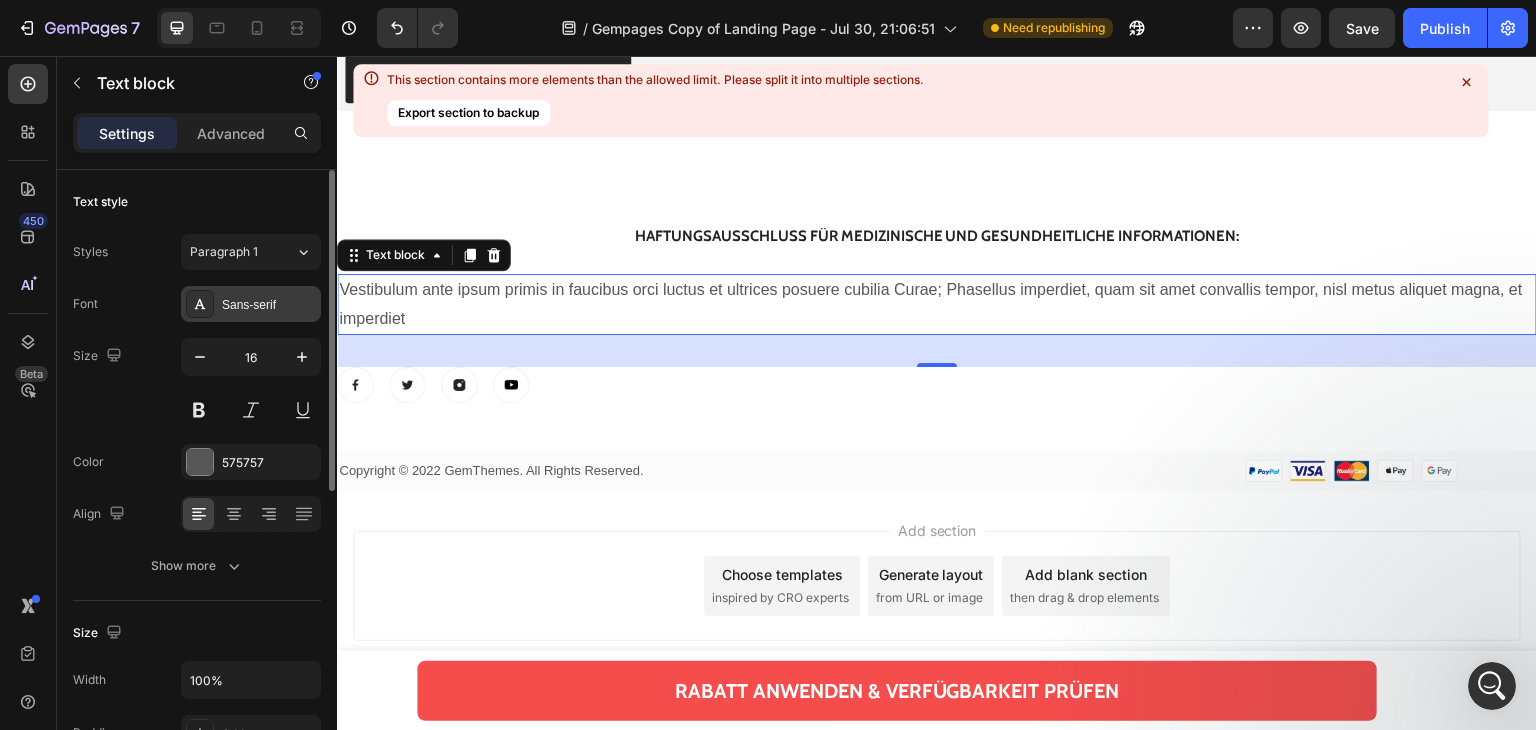 click on "Sans-serif" at bounding box center [251, 304] 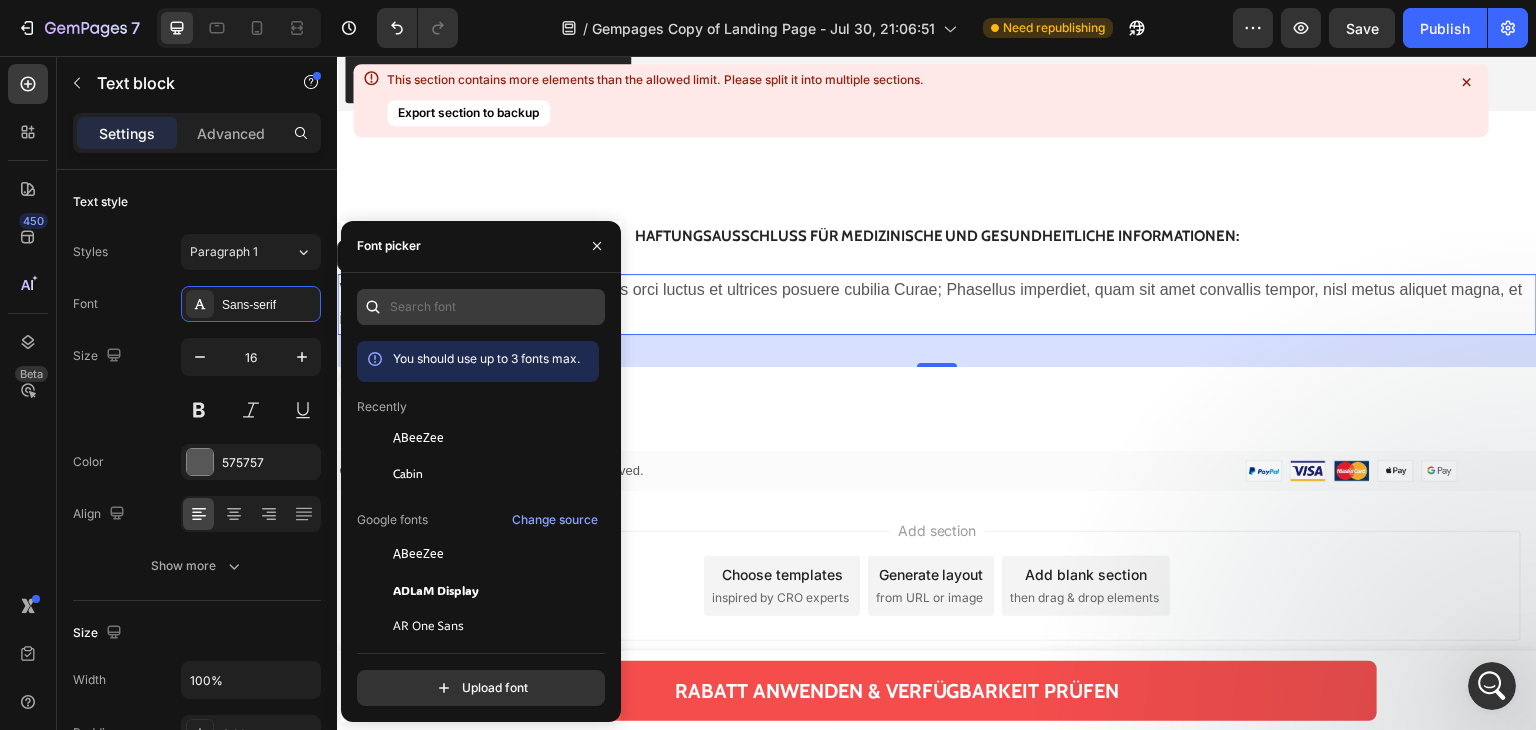 drag, startPoint x: 406, startPoint y: 285, endPoint x: 411, endPoint y: 302, distance: 17.720045 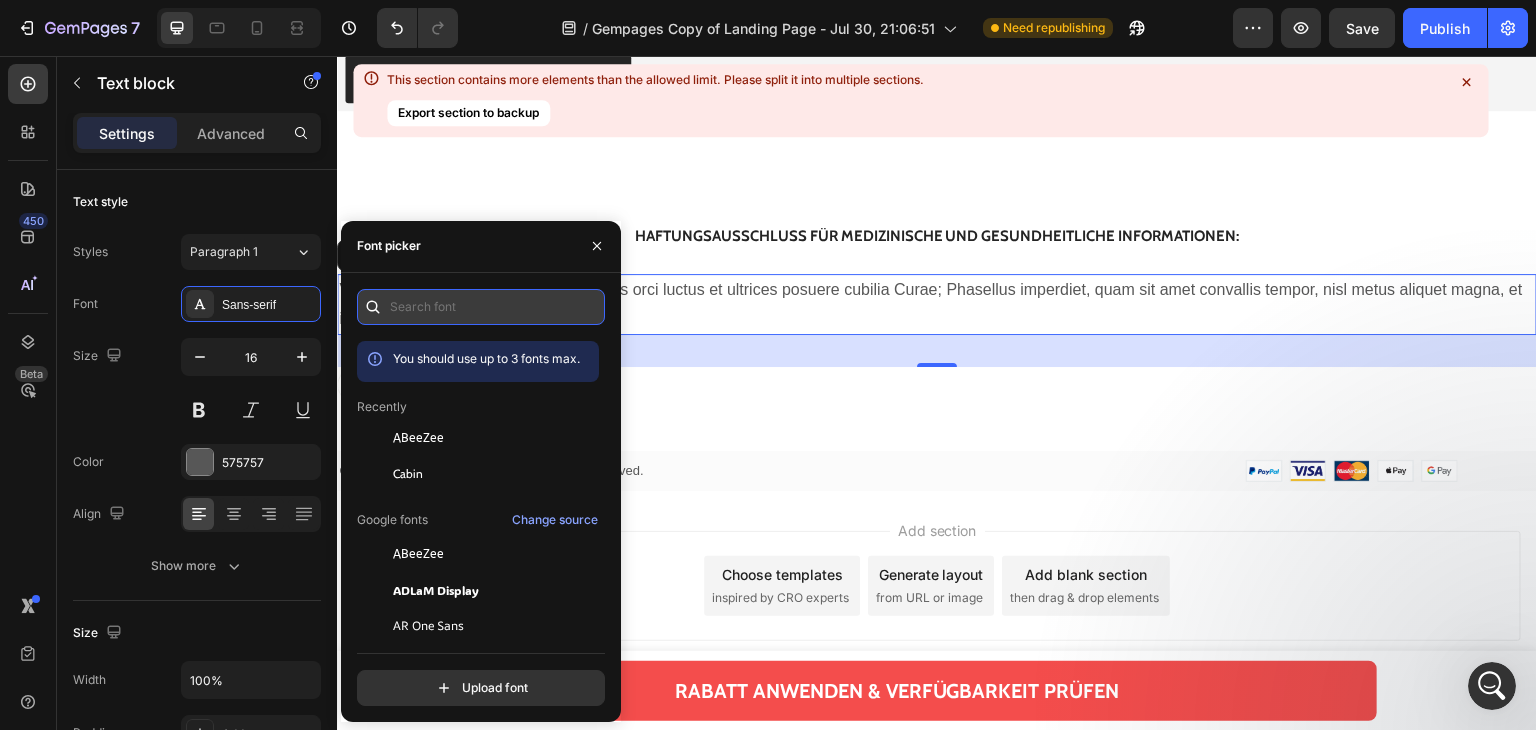 click at bounding box center (481, 307) 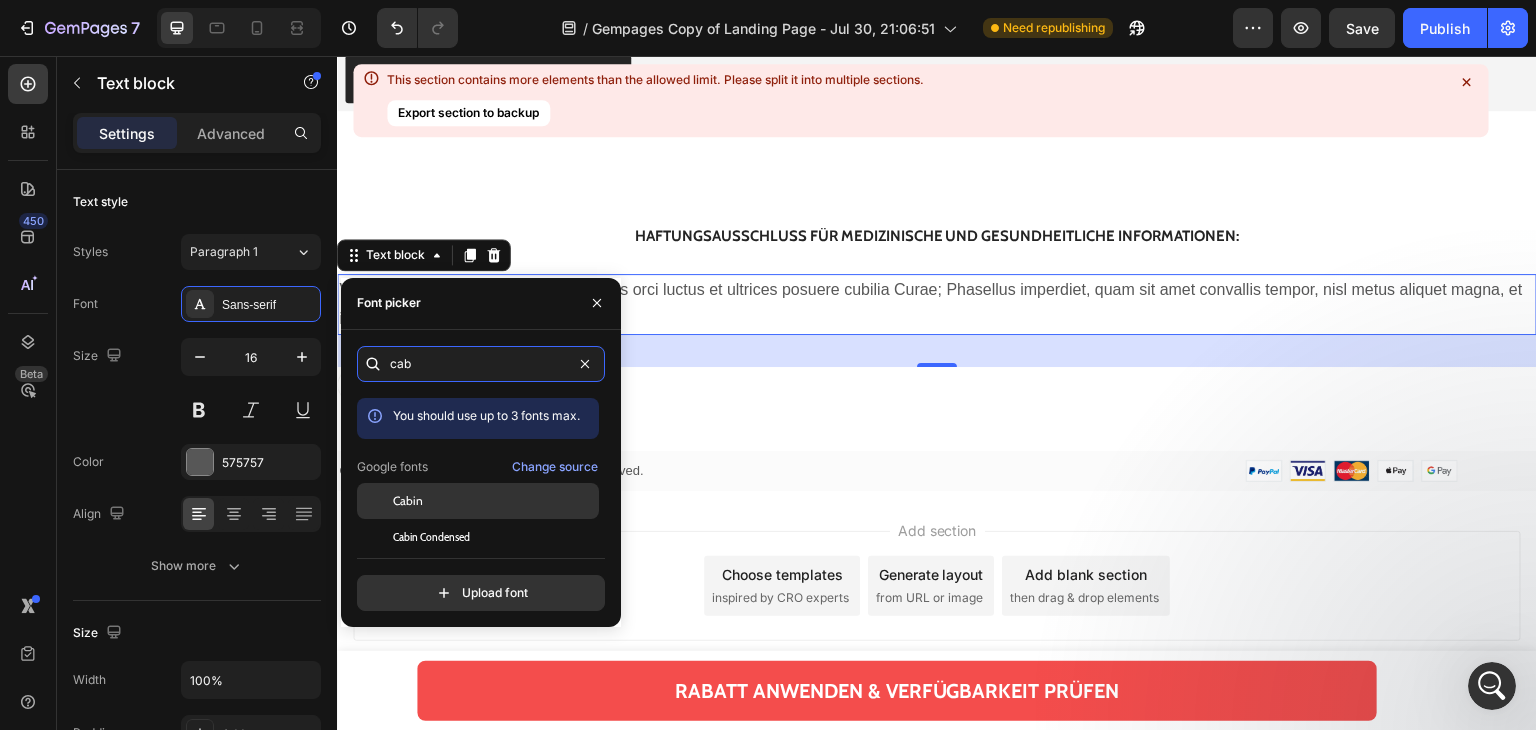 type on "cab" 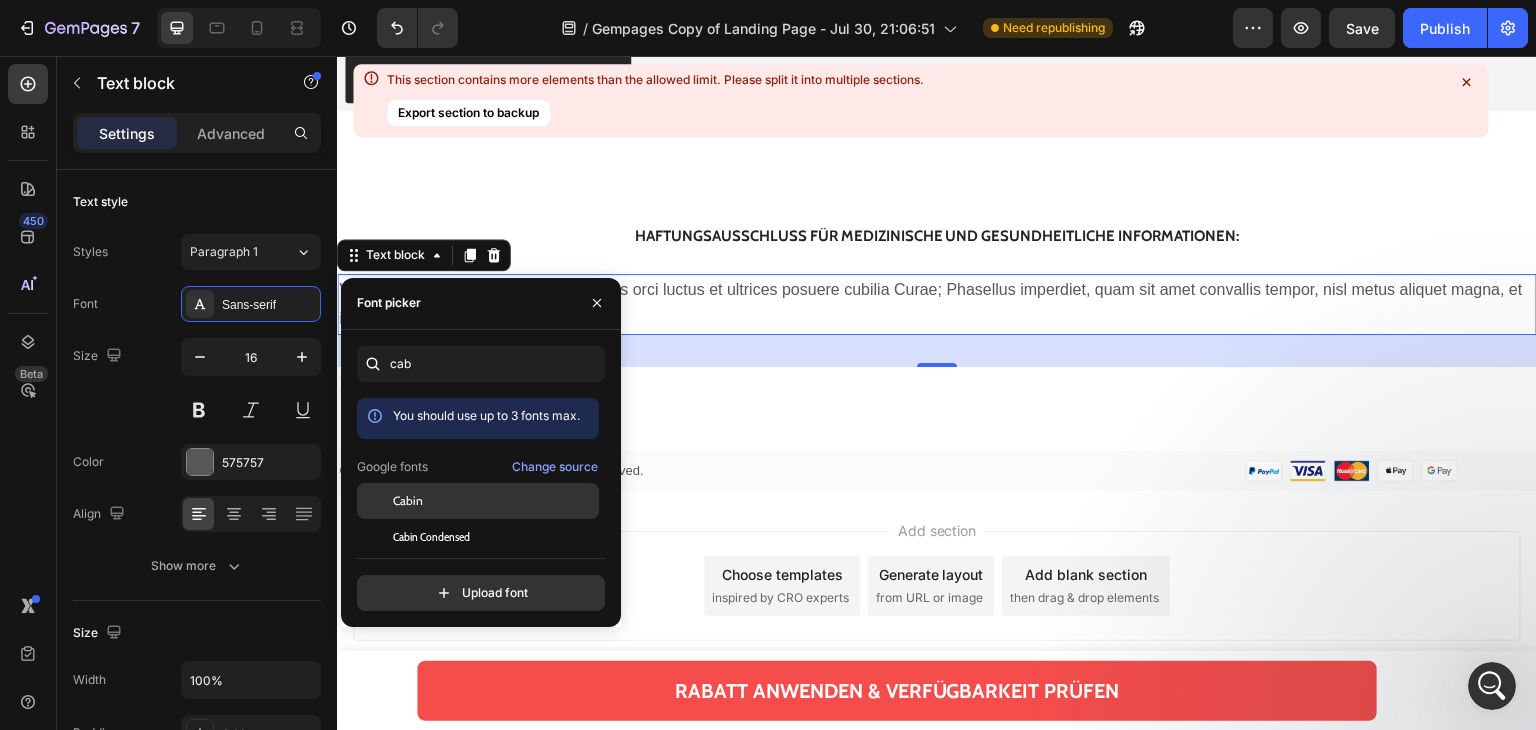 click at bounding box center (375, 501) 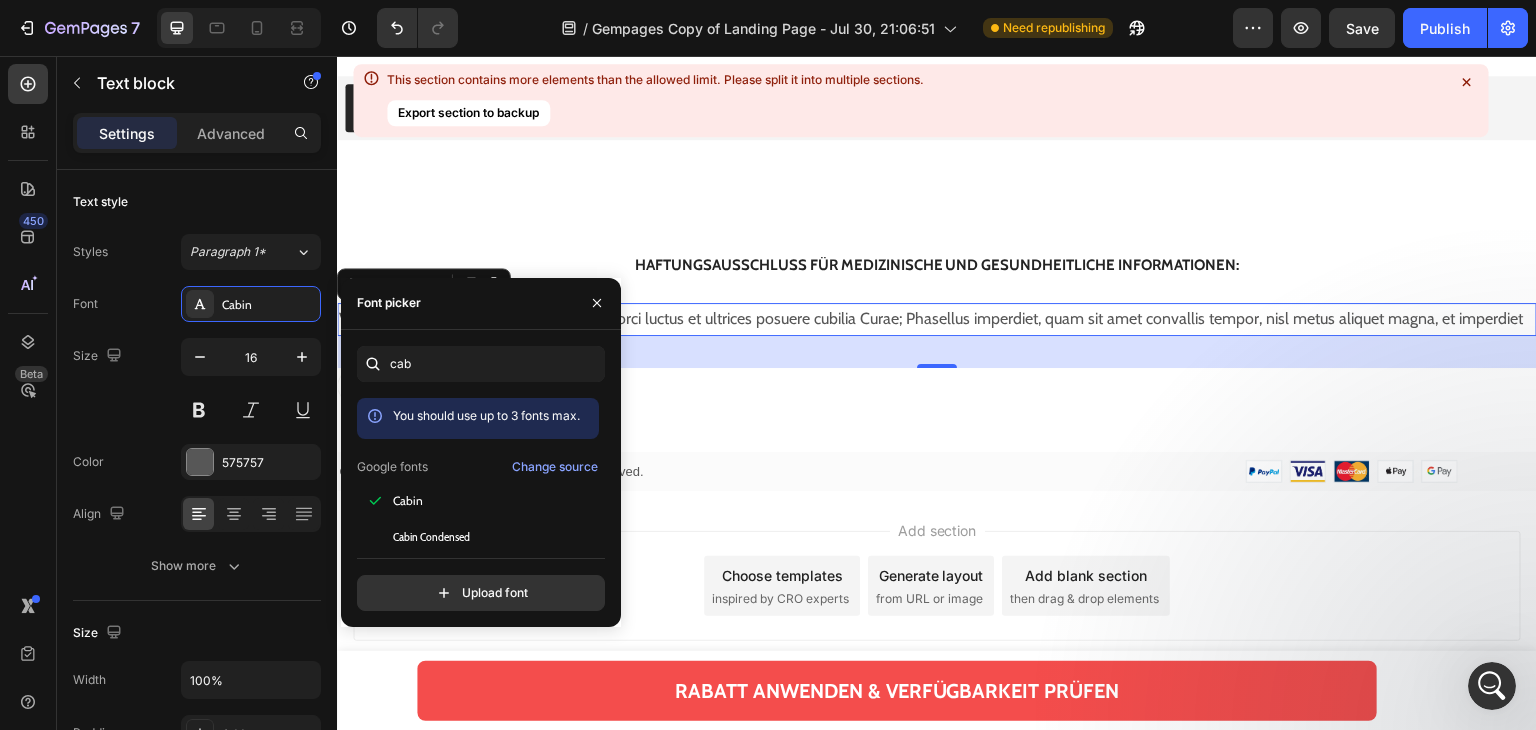 click on "Vestibulum ante ipsum primis in faucibus orci luctus et ultrices posuere cubilia Curae; Phasellus imperdiet, quam sit amet convallis tempor, nisl metus aliquet magna, et imperdiet" at bounding box center [937, 319] 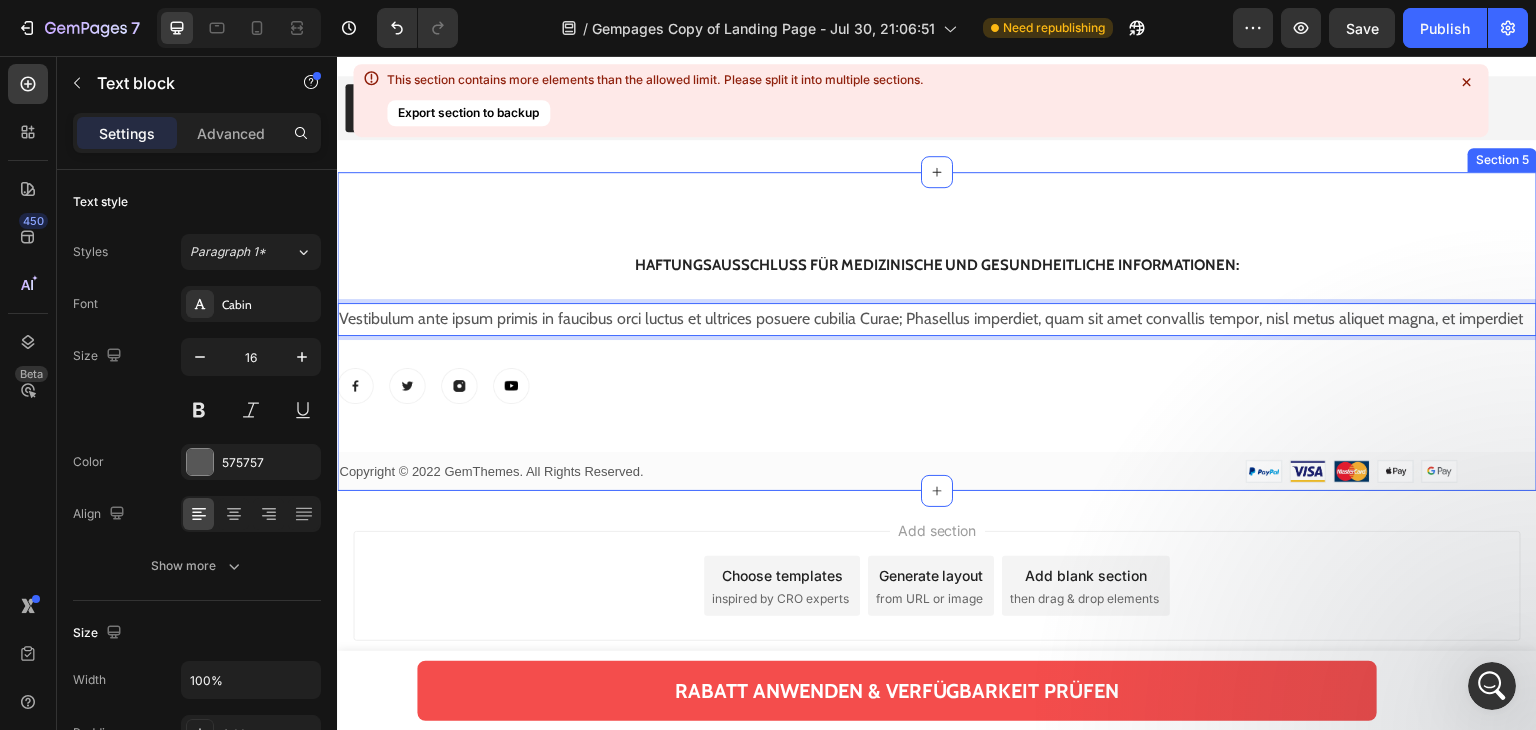 click on "HAFTUNGSAUSSCHLUSS FÜR MEDIZINISCHE UND GESUNDHEITLICHE INFORMATIONEN:" at bounding box center (937, 265) 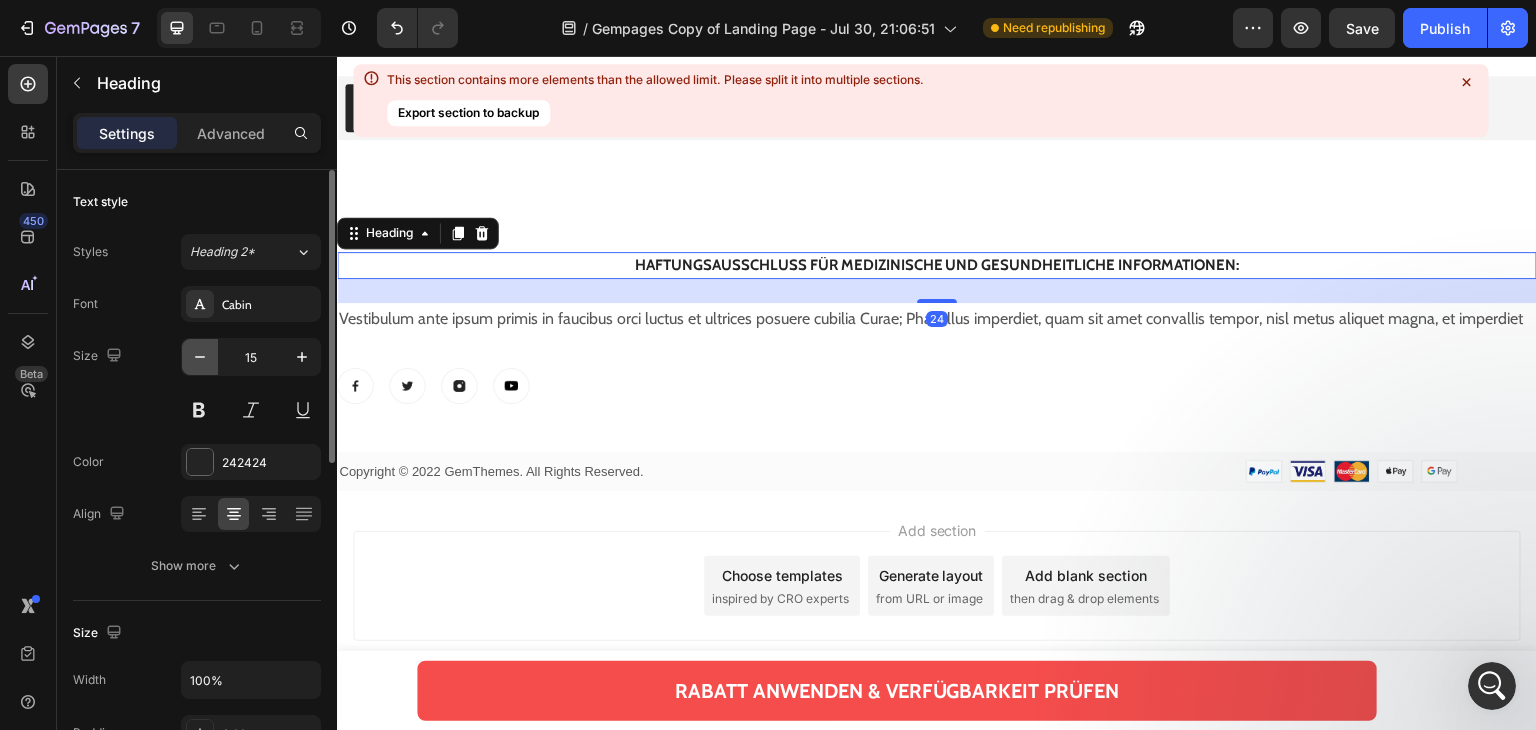 click 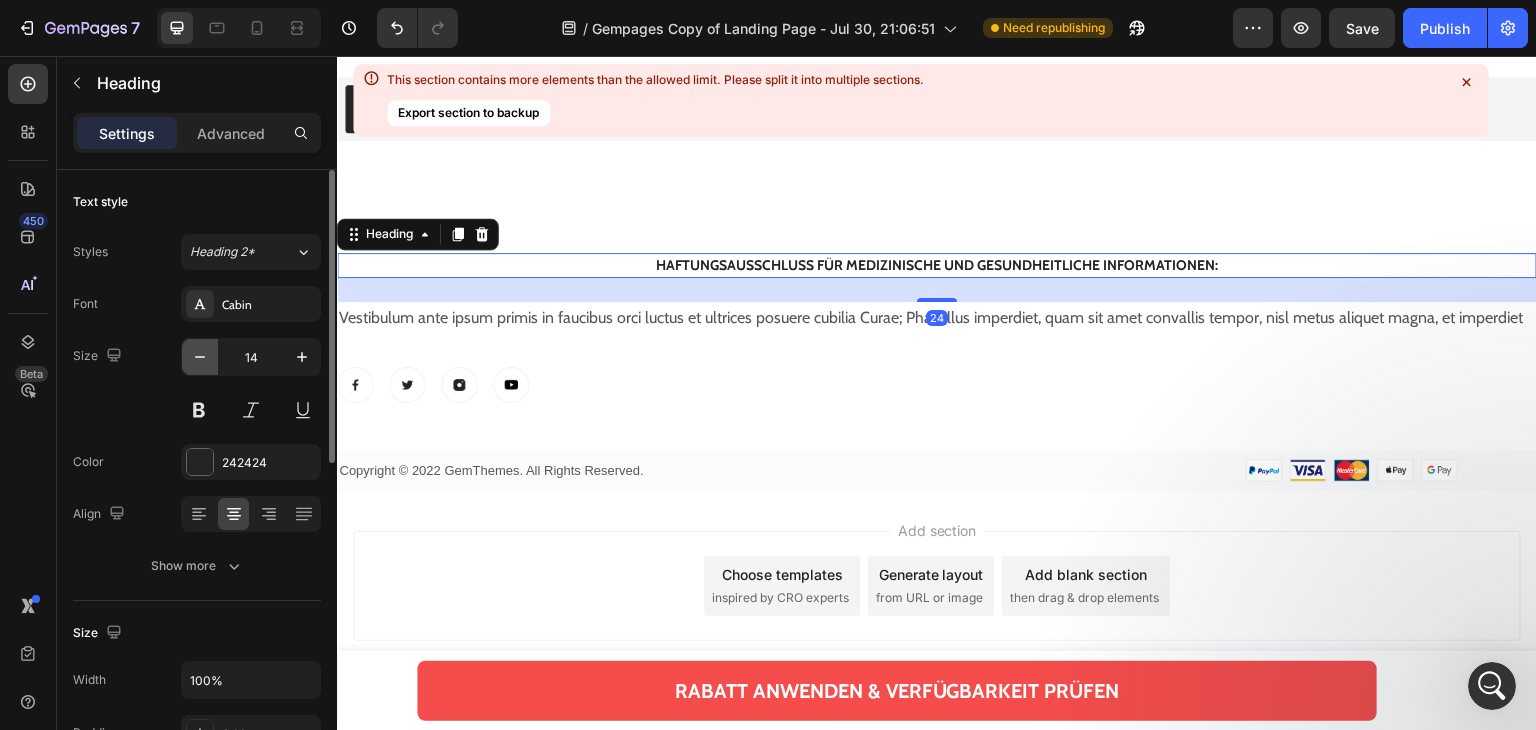 click 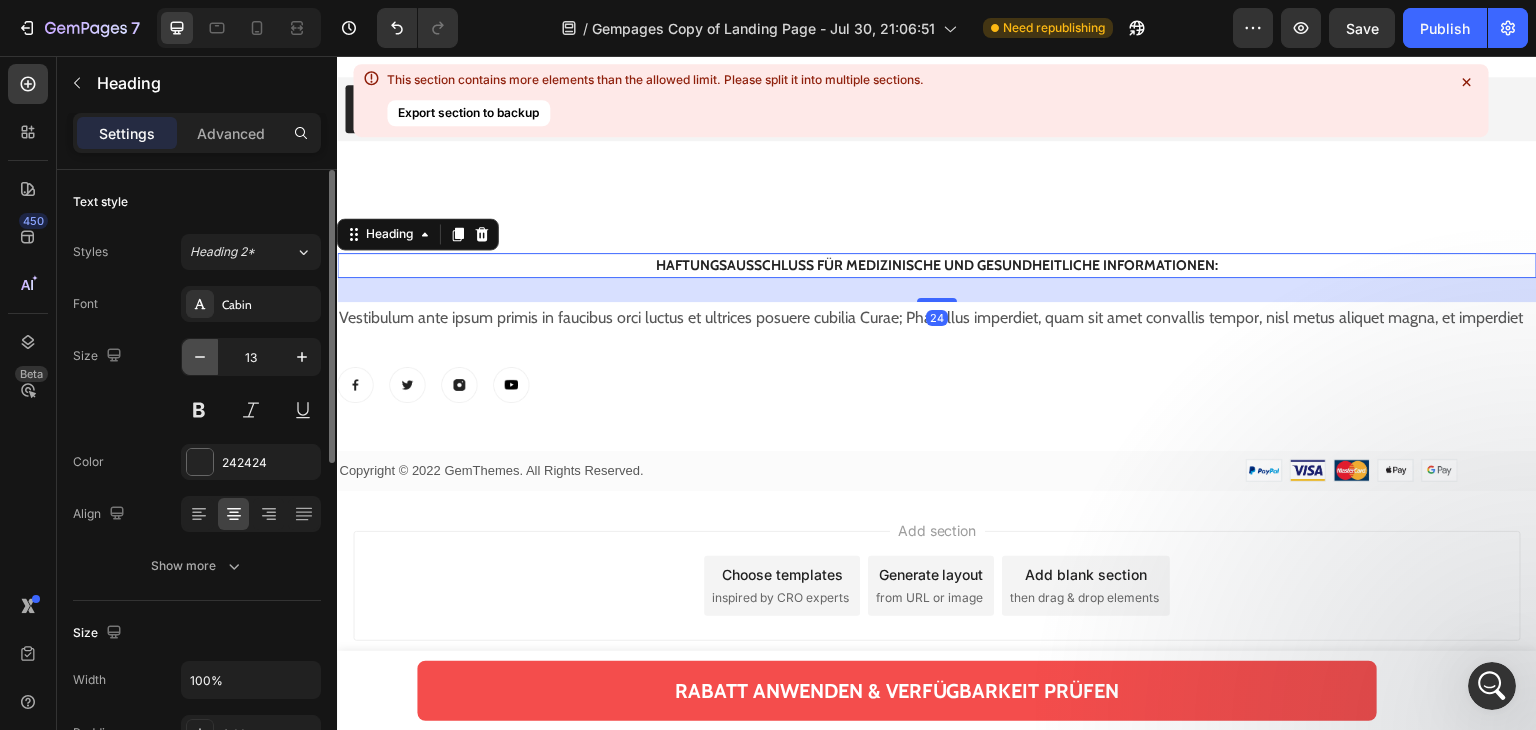 click 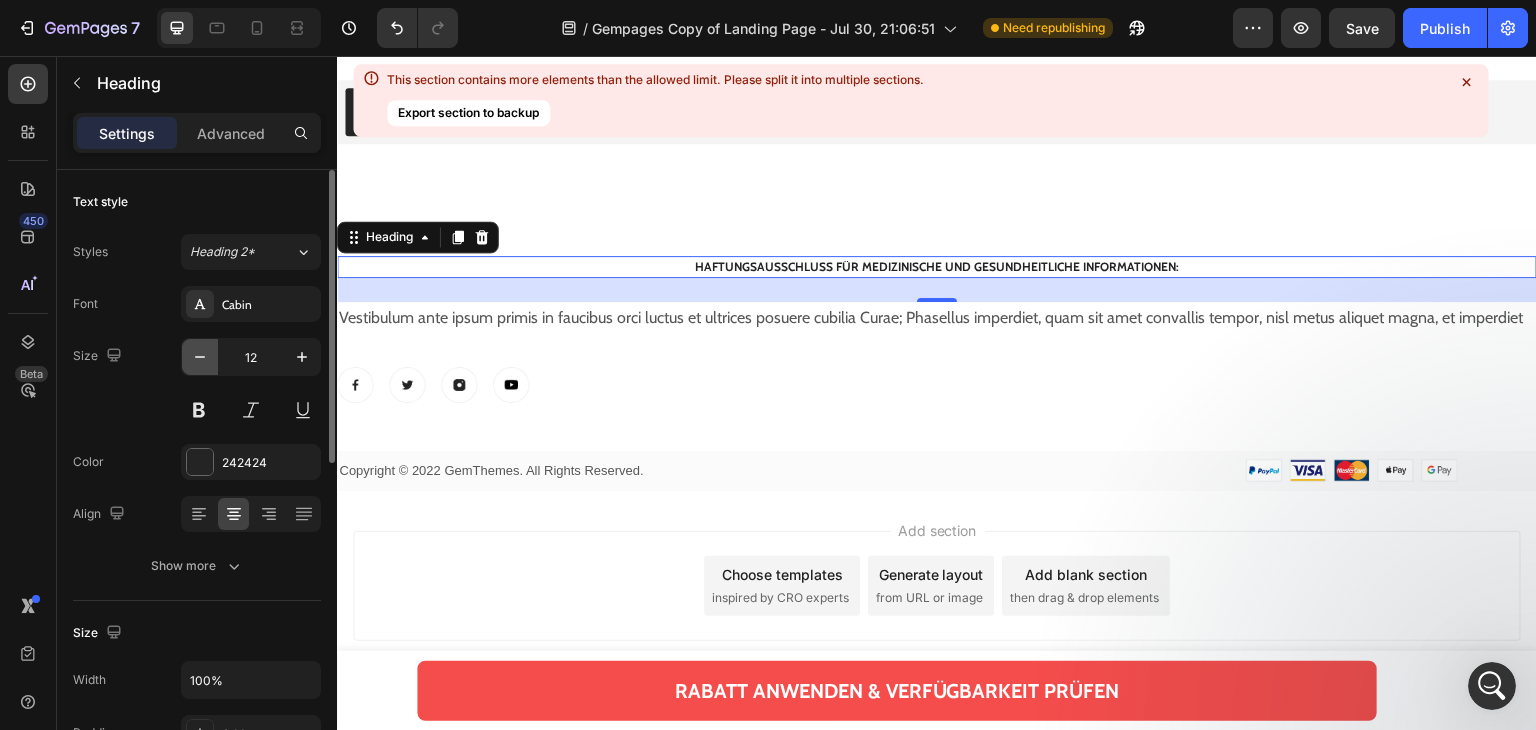 click 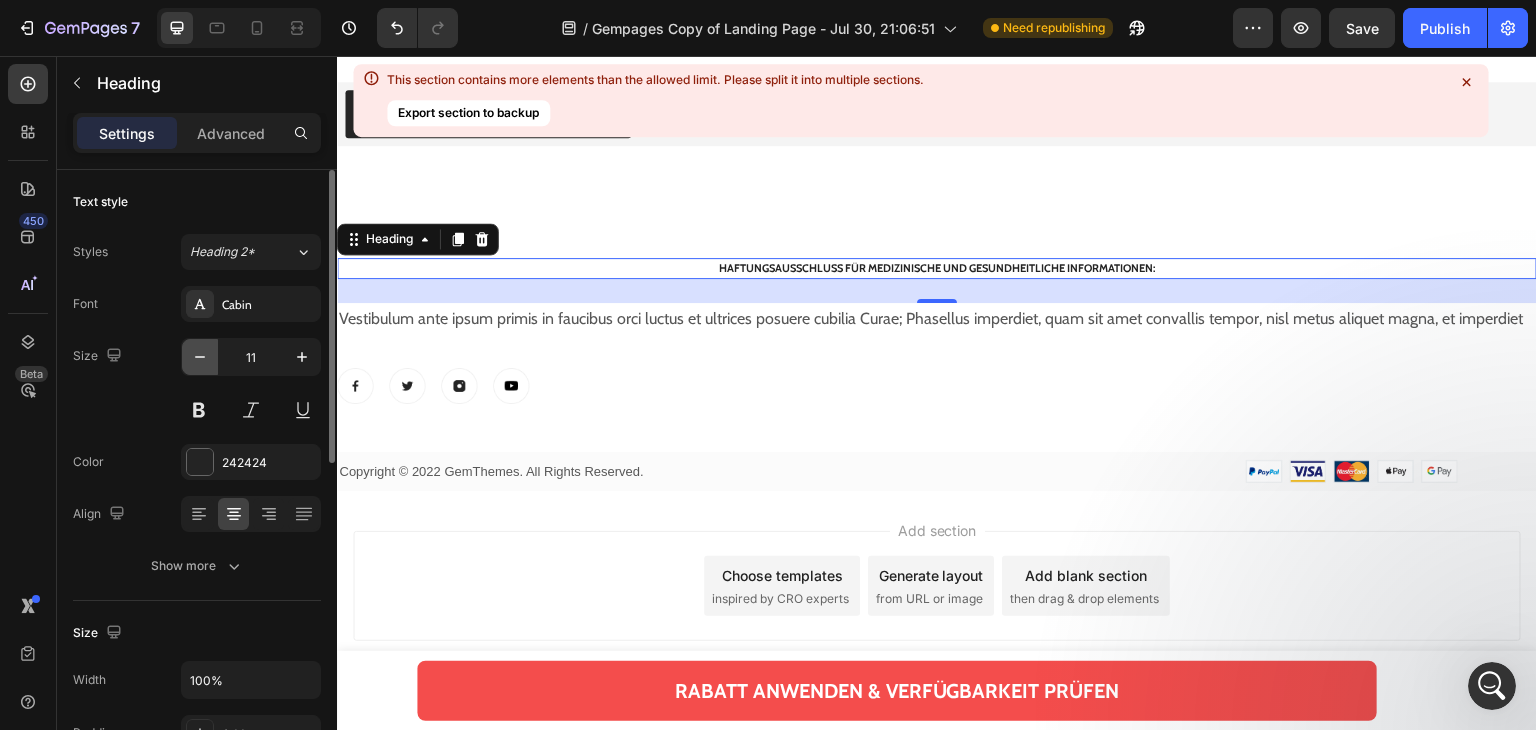click 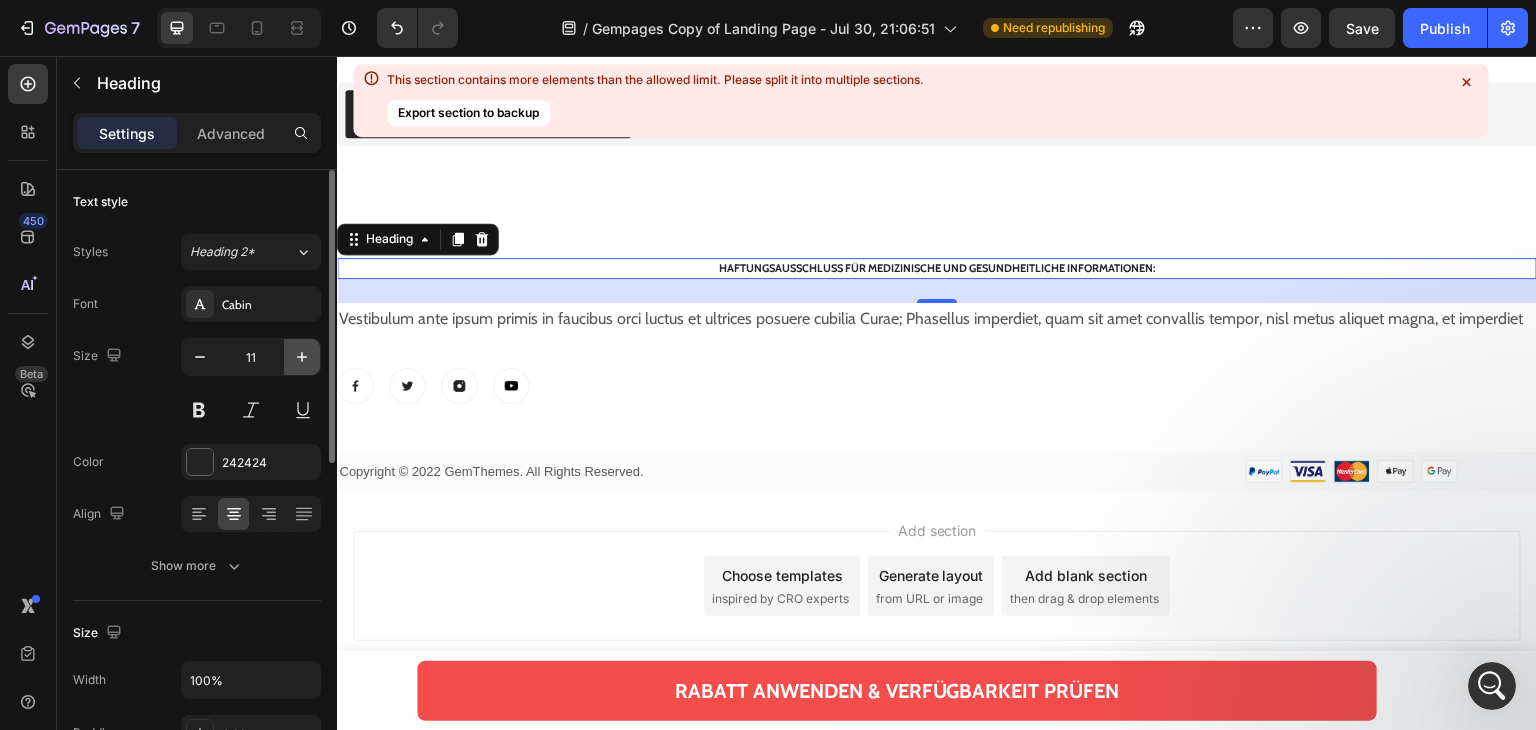 type on "10" 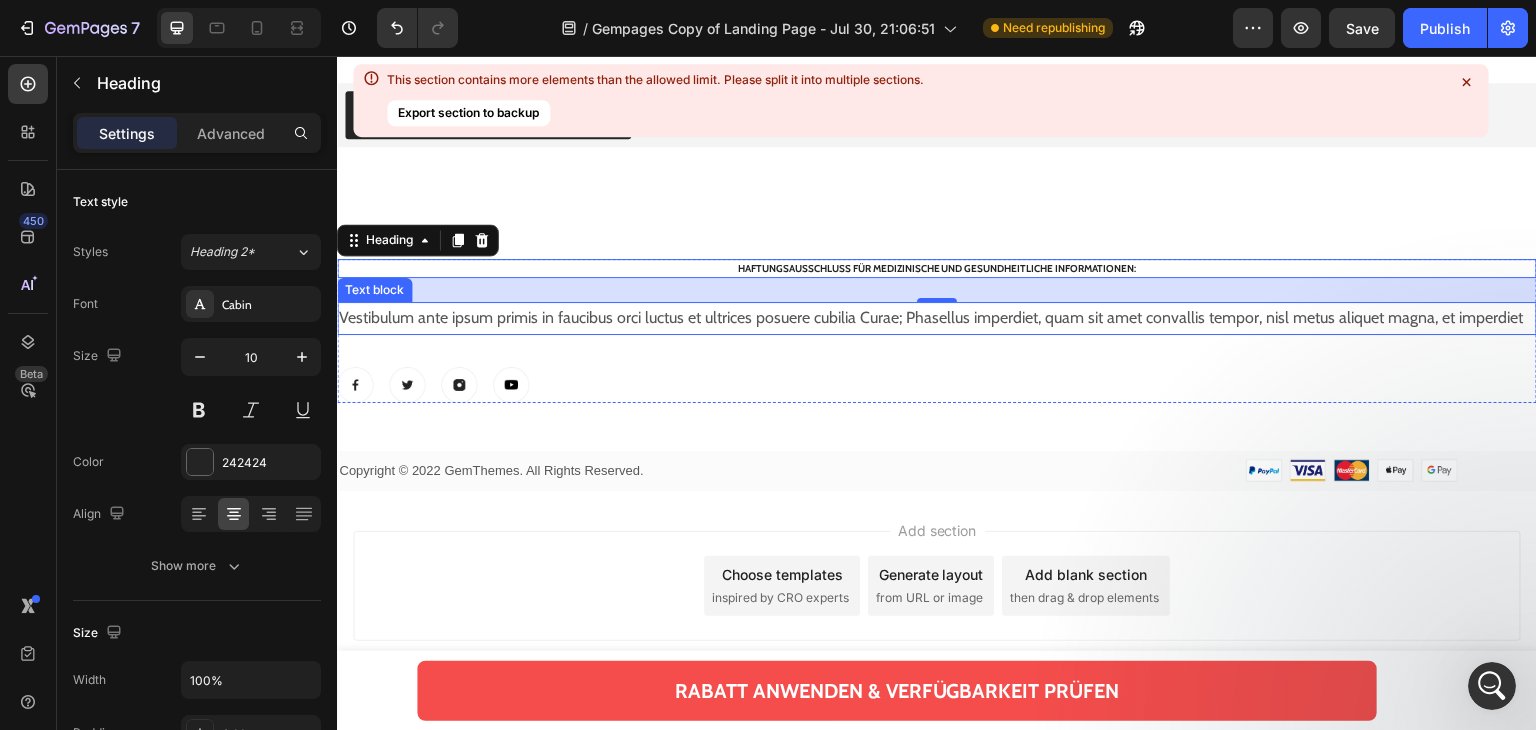 click on "Vestibulum ante ipsum primis in faucibus orci luctus et ultrices posuere cubilia Curae; Phasellus imperdiet, quam sit amet convallis tempor, nisl metus aliquet magna, et imperdiet" at bounding box center [937, 318] 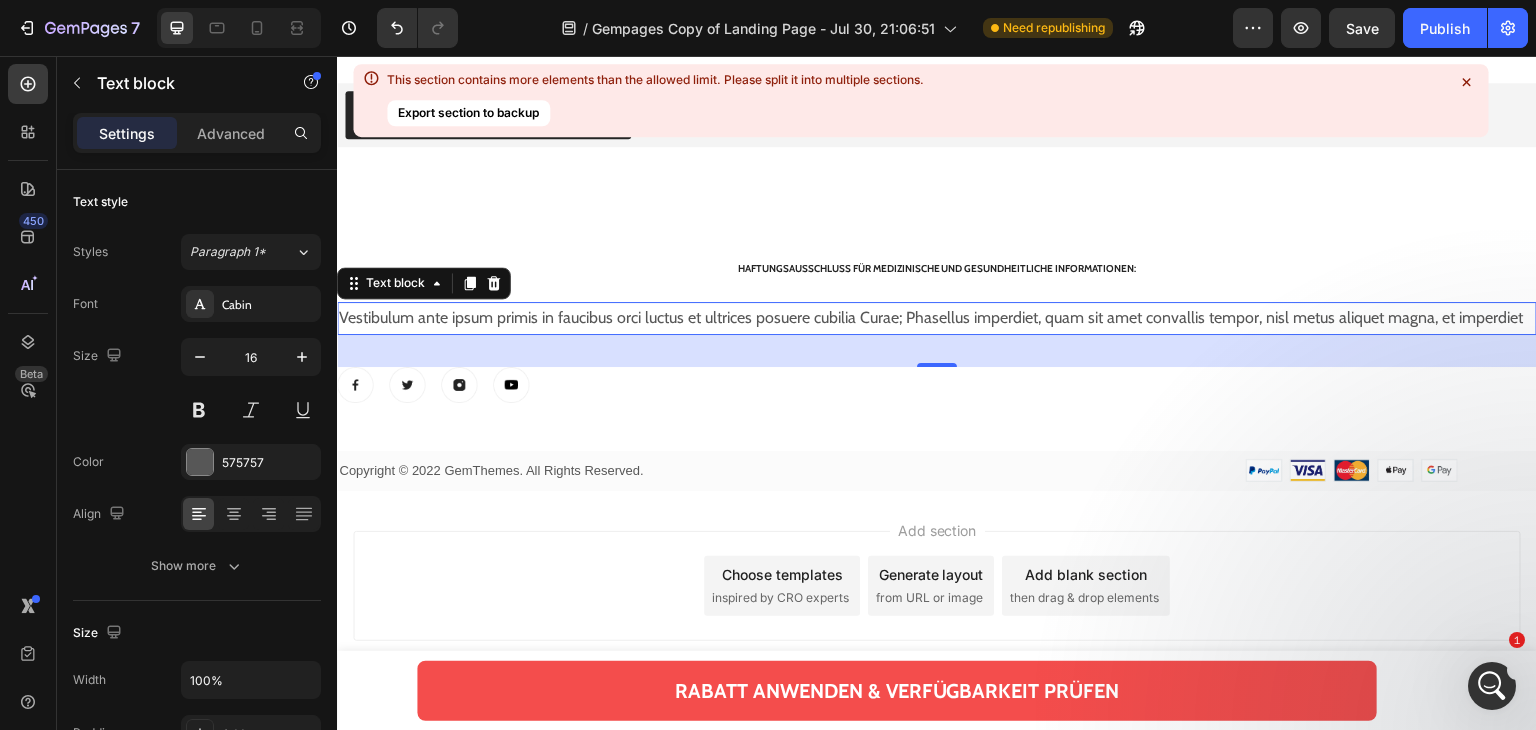 click on "Vestibulum ante ipsum primis in faucibus orci luctus et ultrices posuere cubilia Curae; Phasellus imperdiet, quam sit amet convallis tempor, nisl metus aliquet magna, et imperdiet" at bounding box center (937, 318) 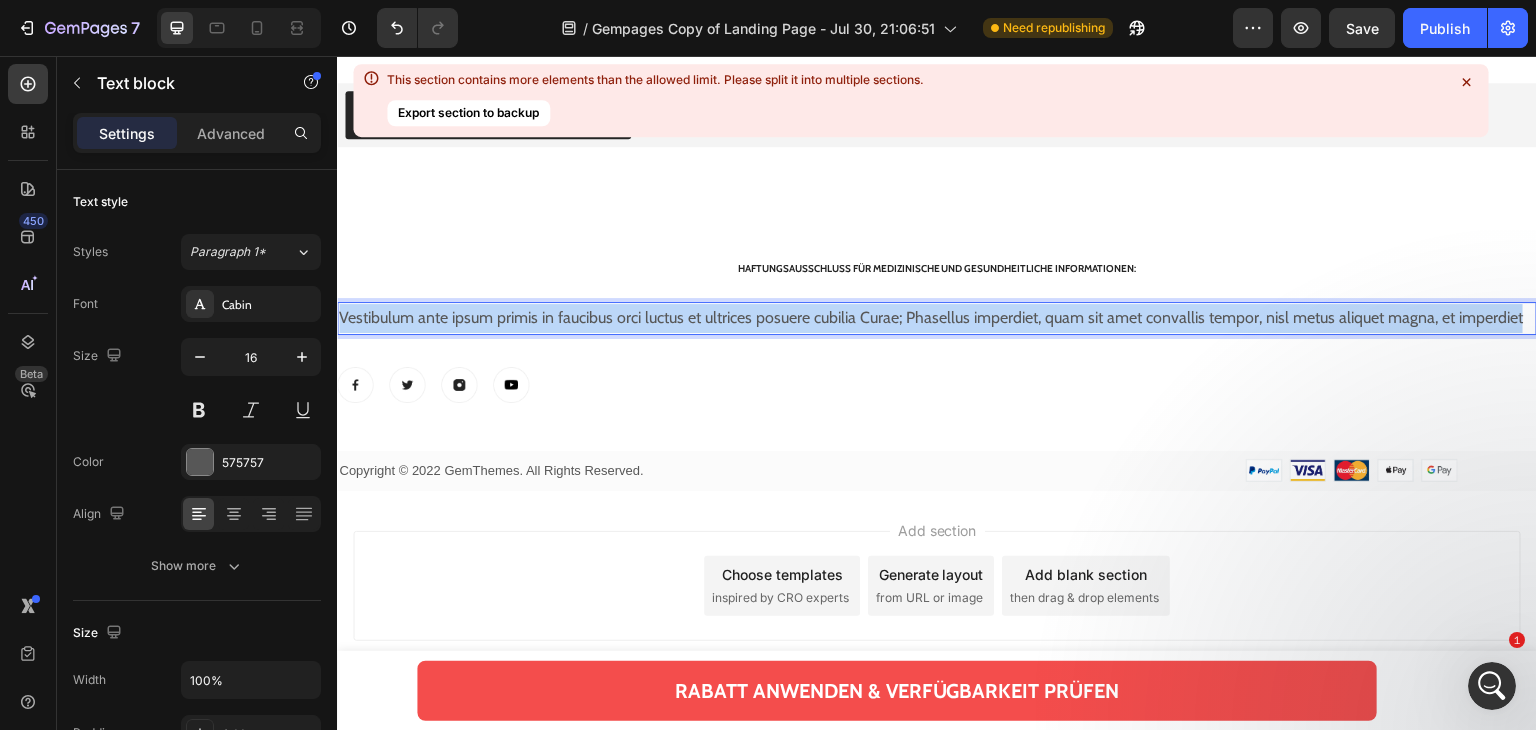 click on "Vestibulum ante ipsum primis in faucibus orci luctus et ultrices posuere cubilia Curae; Phasellus imperdiet, quam sit amet convallis tempor, nisl metus aliquet magna, et imperdiet" at bounding box center [937, 318] 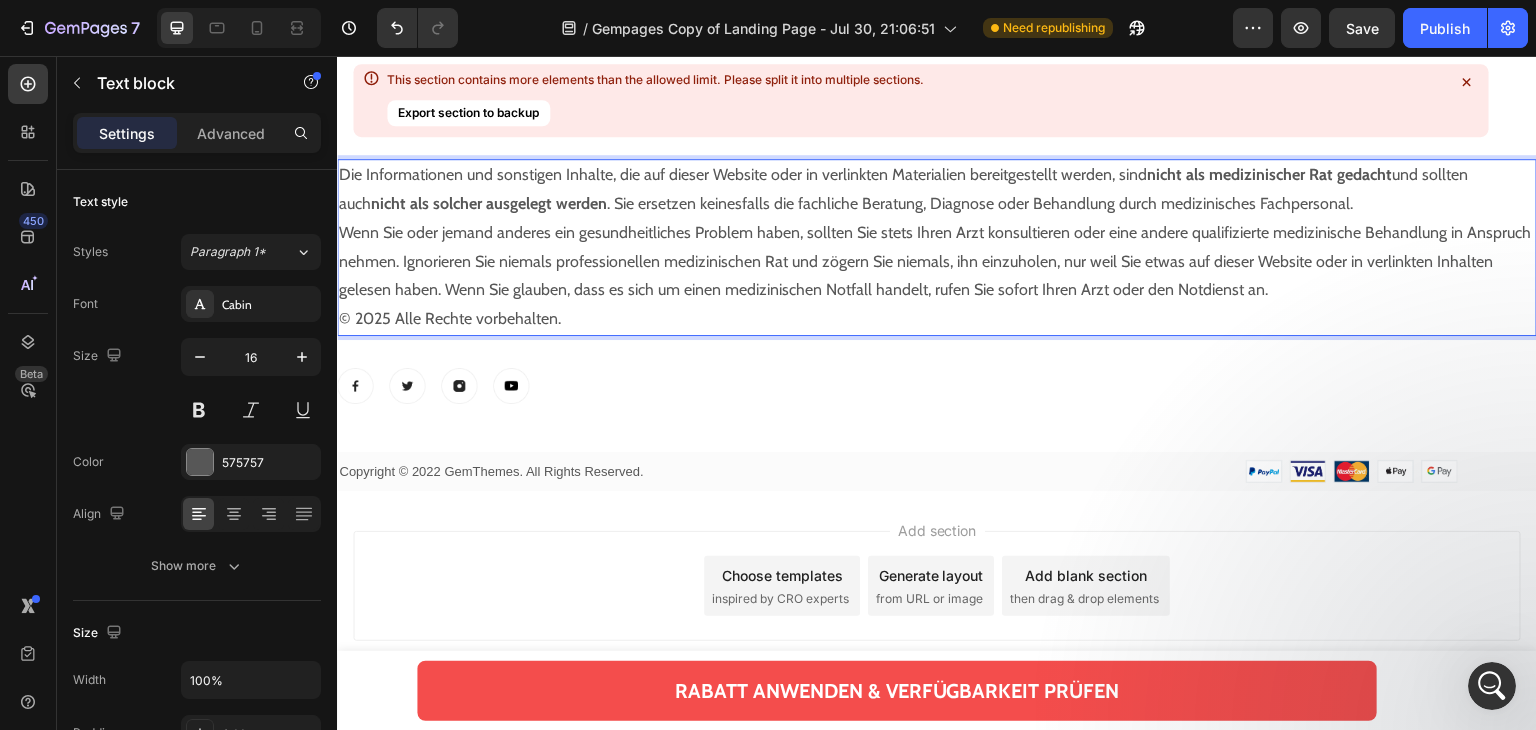 click on "nicht als solcher ausgelegt werden" at bounding box center [489, 203] 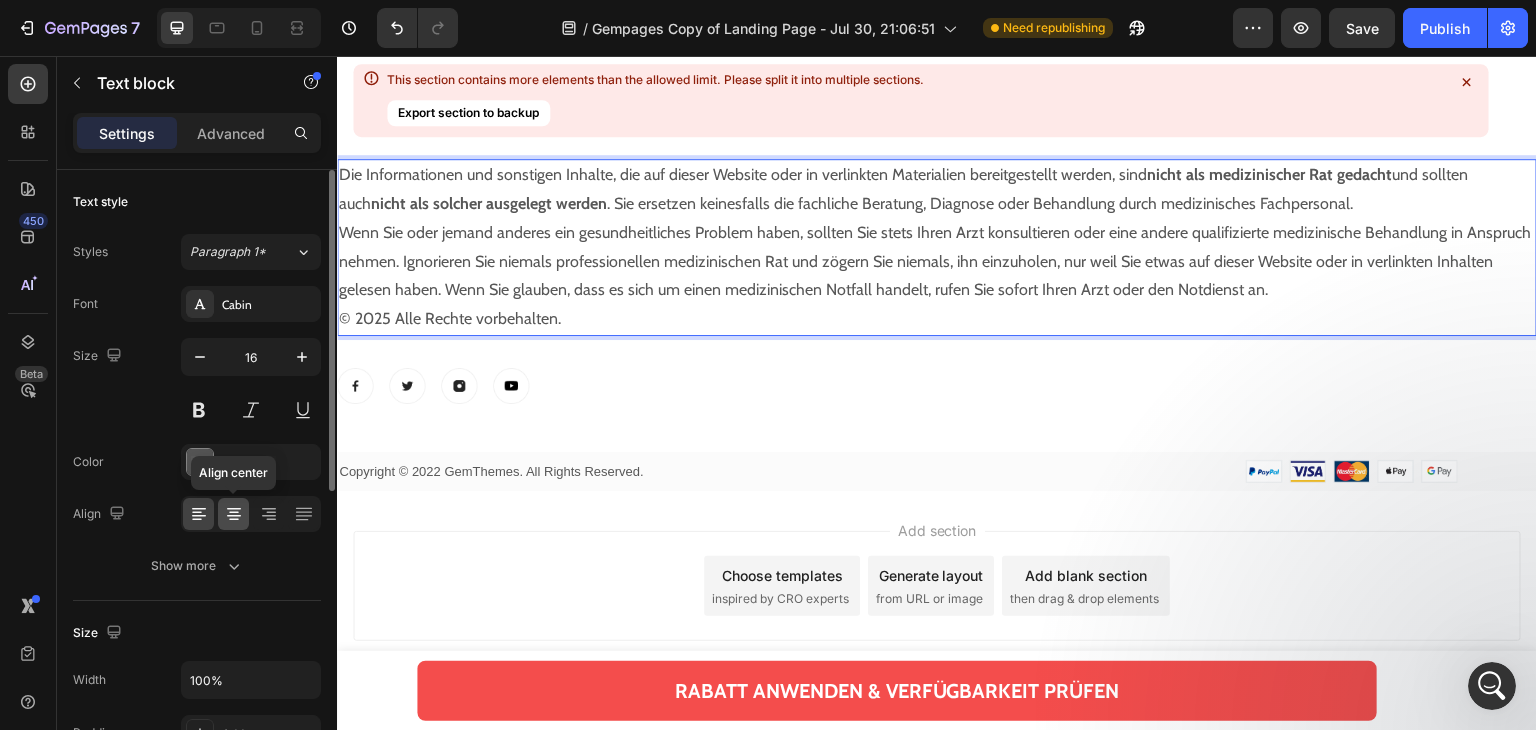 click 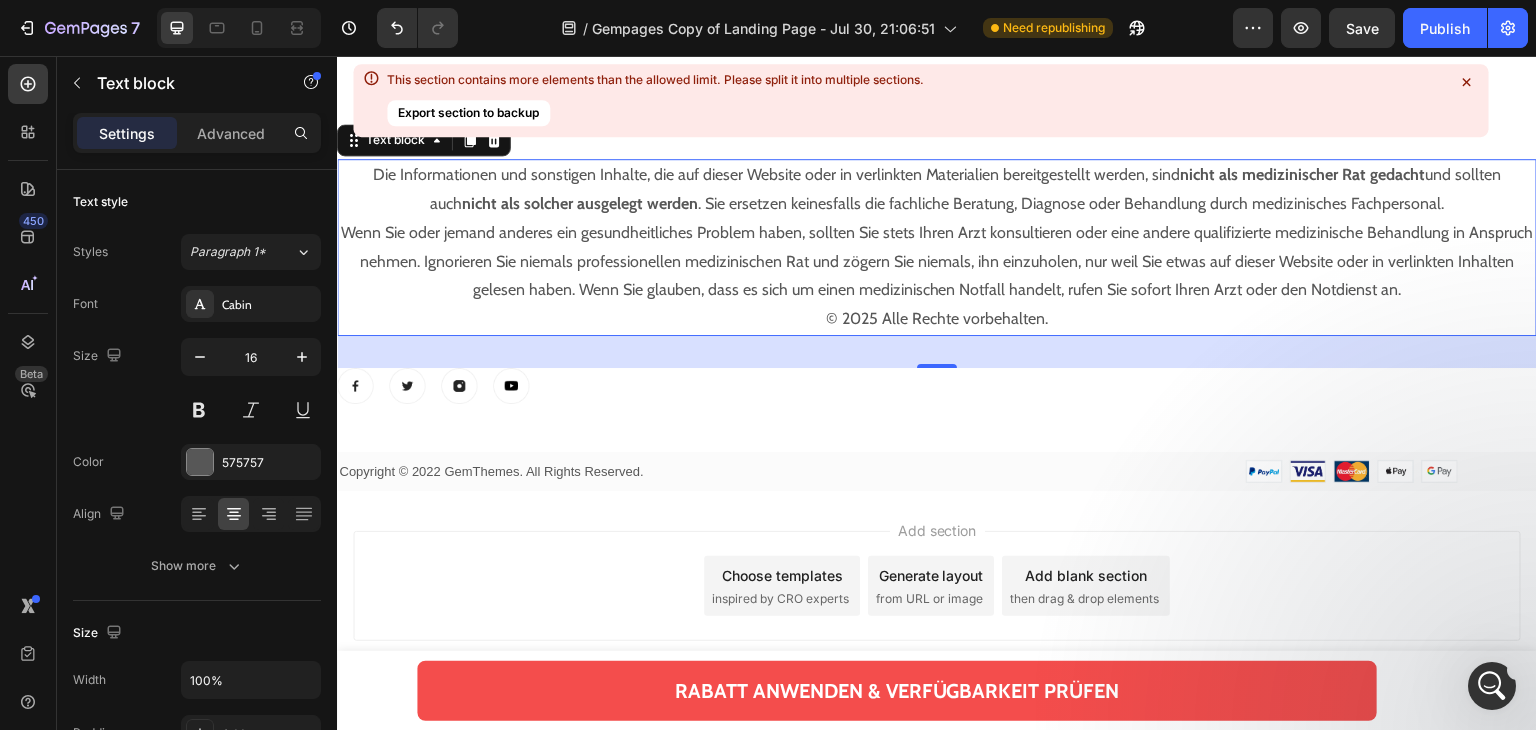 drag, startPoint x: 1409, startPoint y: 519, endPoint x: 1424, endPoint y: 518, distance: 15.033297 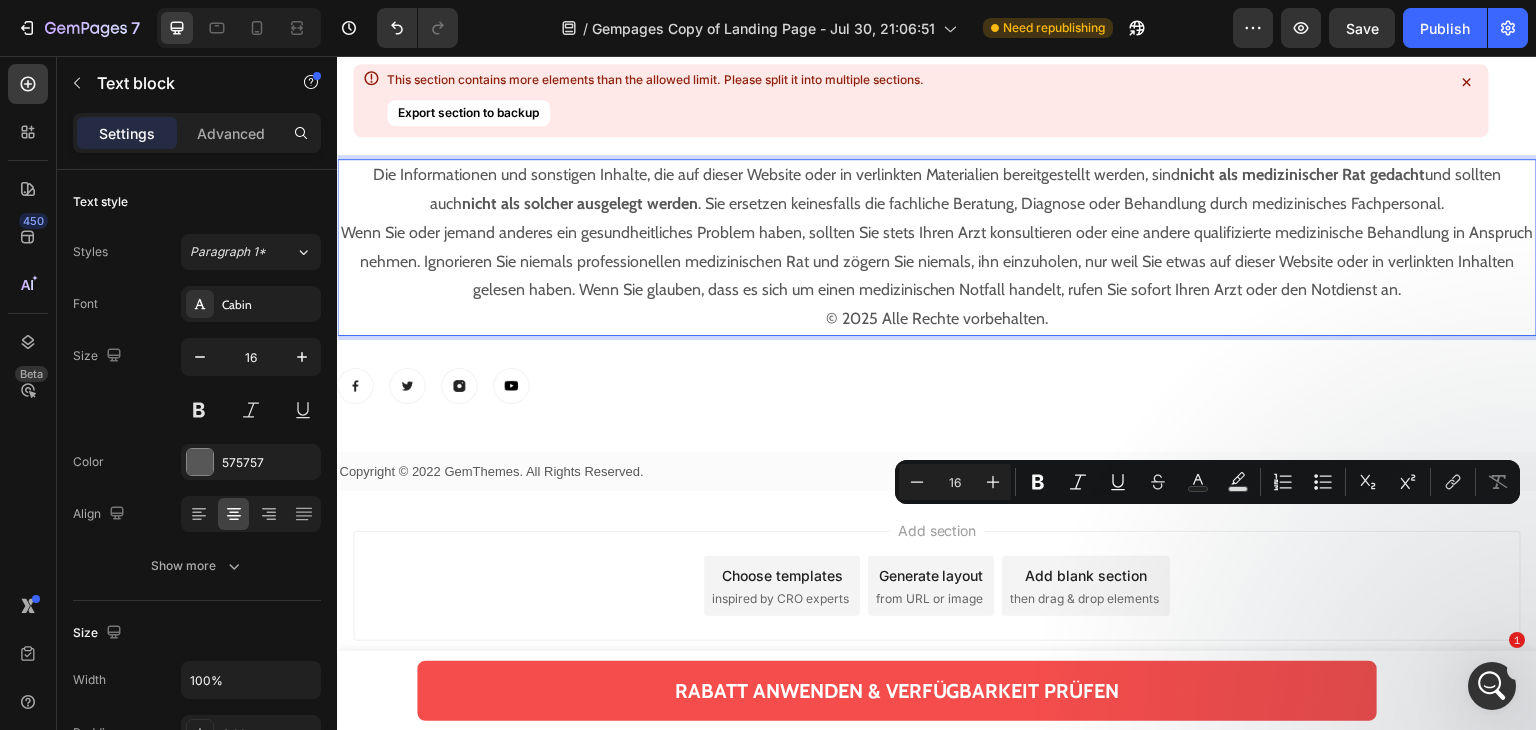 click on "Wenn Sie oder jemand anderes ein gesundheitliches Problem haben, sollten Sie stets Ihren Arzt konsultieren oder eine andere qualifizierte medizinische Behandlung in Anspruch nehmen. Ignorieren Sie niemals professionellen medizinischen Rat und zögern Sie niemals, ihn einzuholen, nur weil Sie etwas auf dieser Website oder in verlinkten Inhalten gelesen haben. Wenn Sie glauben, dass es sich um einen medizinischen Notfall handelt, rufen Sie sofort Ihren Arzt oder den Notdienst an." at bounding box center [937, 262] 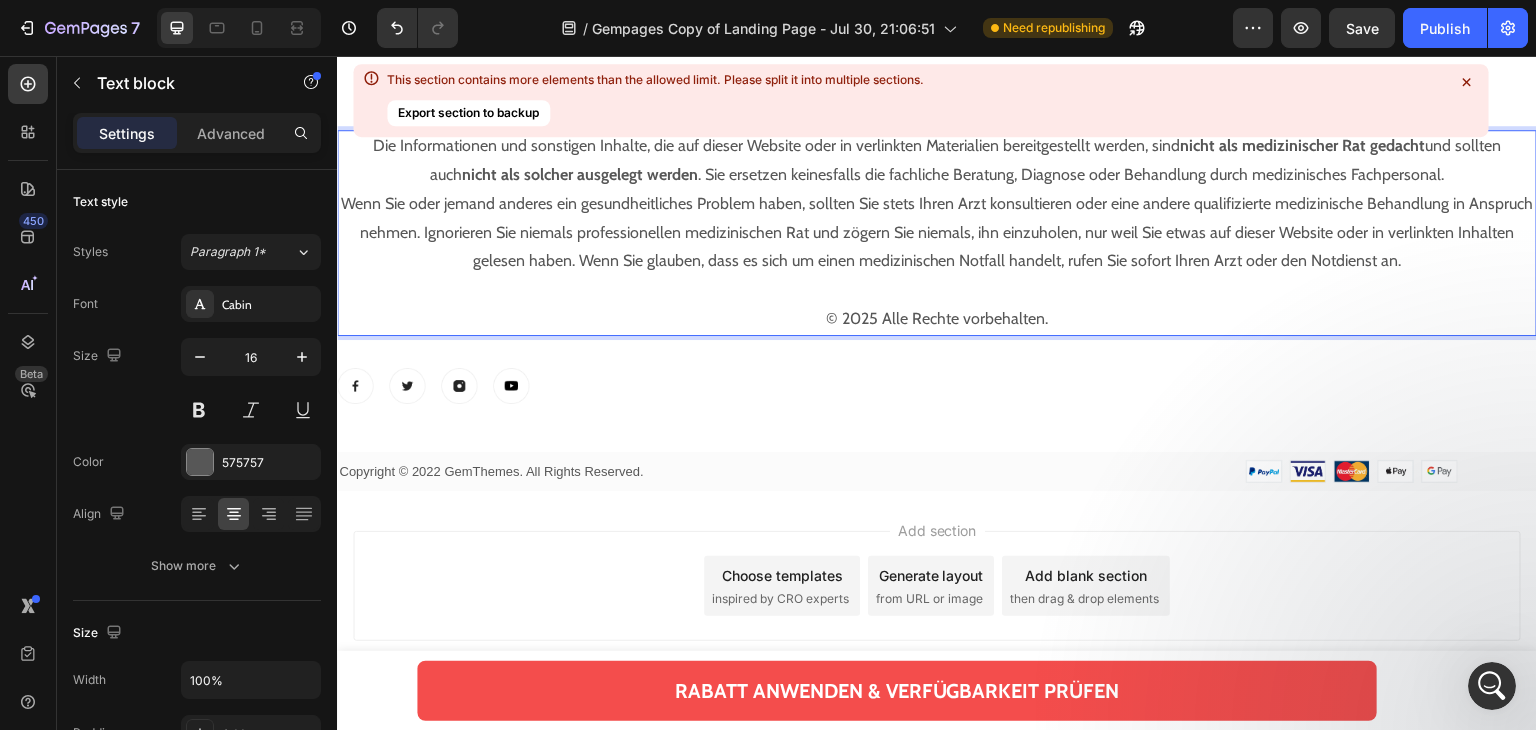 click on "Die Informationen und sonstigen Inhalte, die auf dieser Website oder in verlinkten Materialien bereitgestellt werden, sind  nicht als medizinischer Rat gedacht  und sollten auch  nicht als solcher ausgelegt werden . Sie ersetzen keinesfalls die fachliche Beratung, Diagnose oder Behandlung durch medizinisches Fachpersonal." at bounding box center (937, 161) 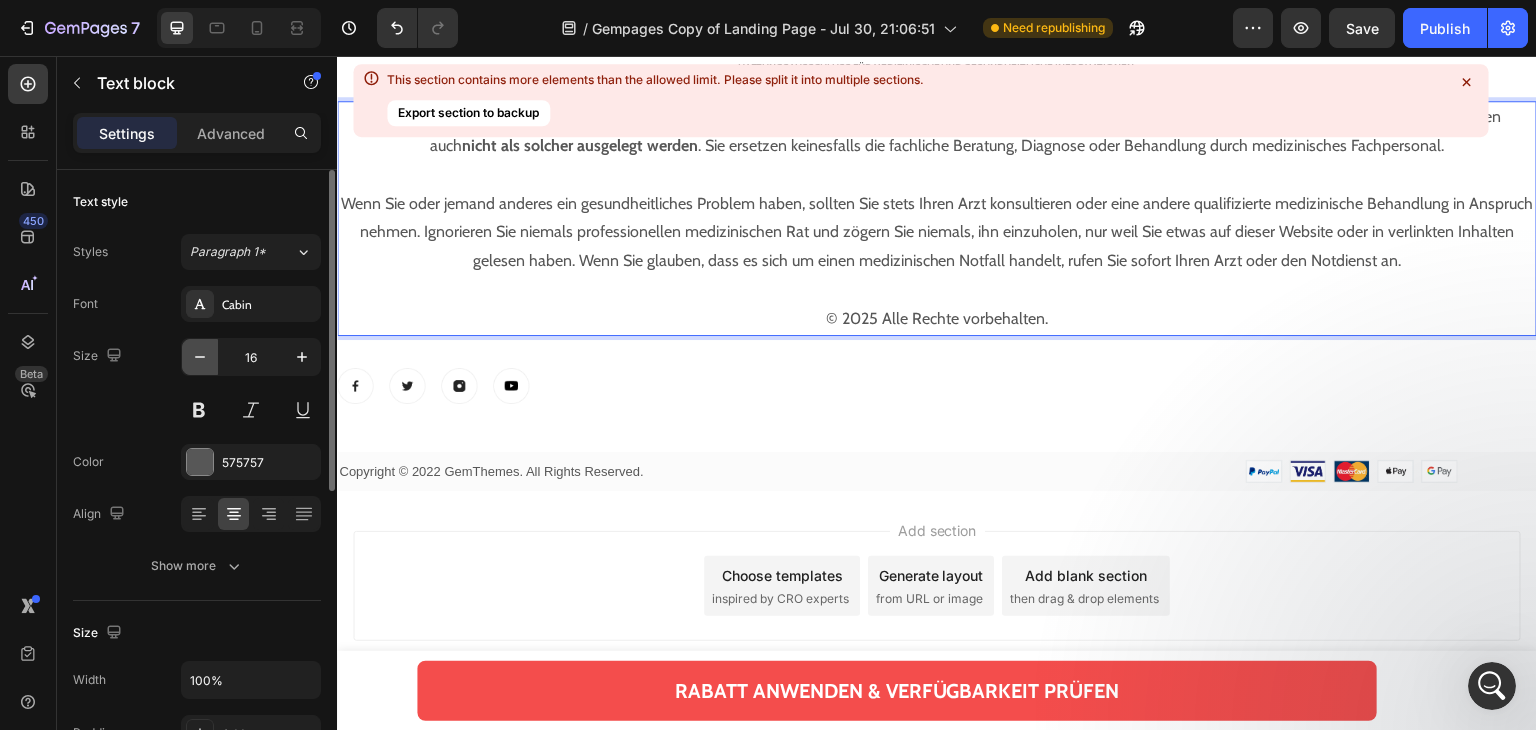 click 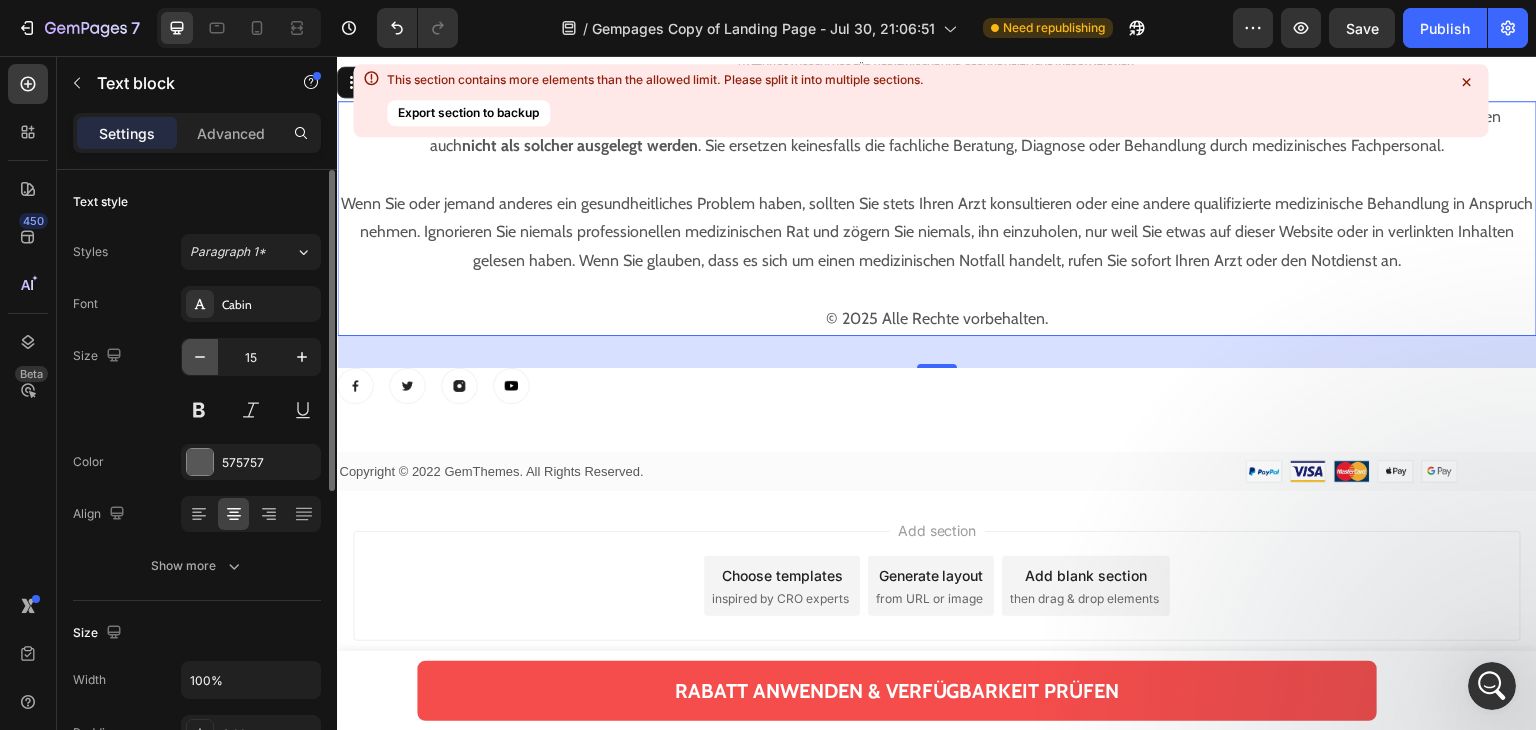click 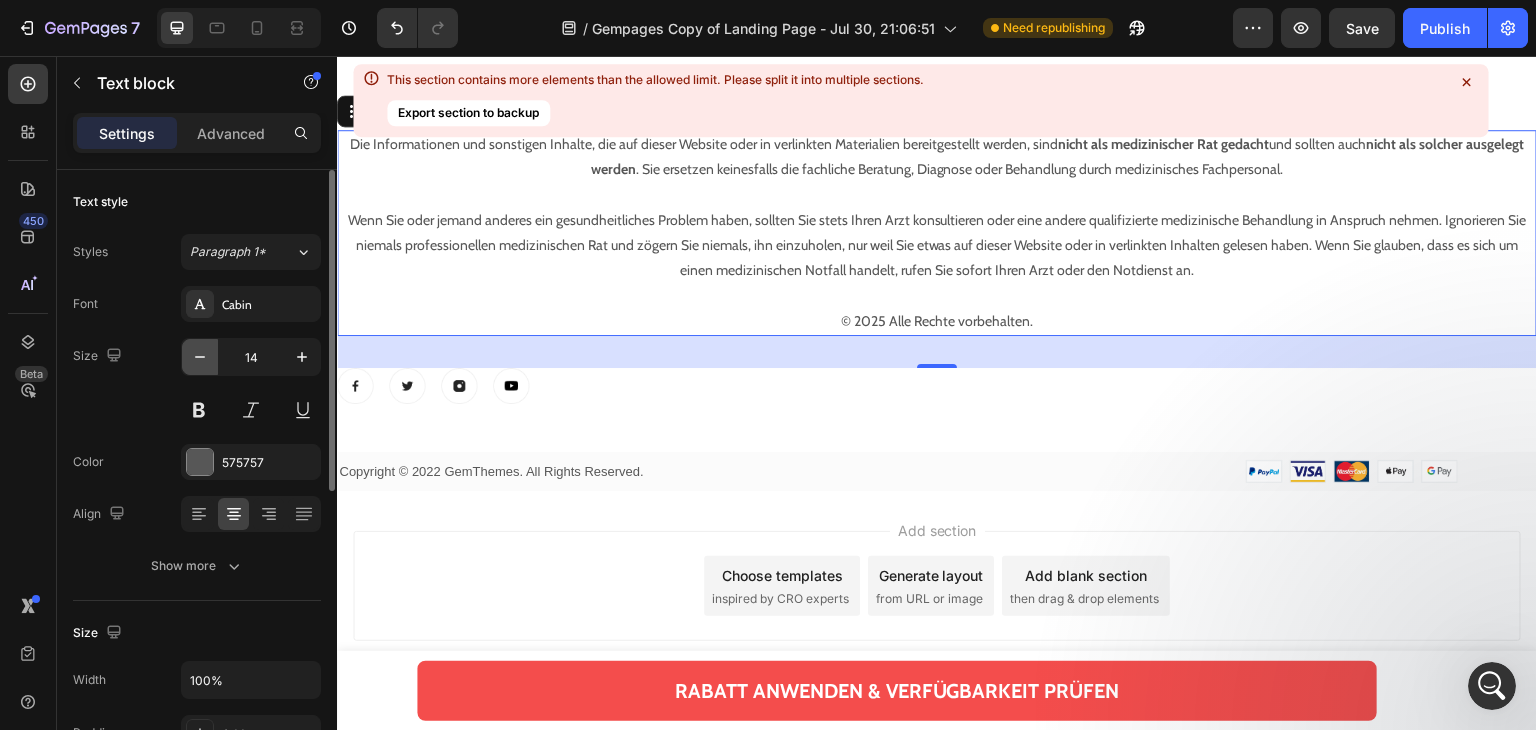 click 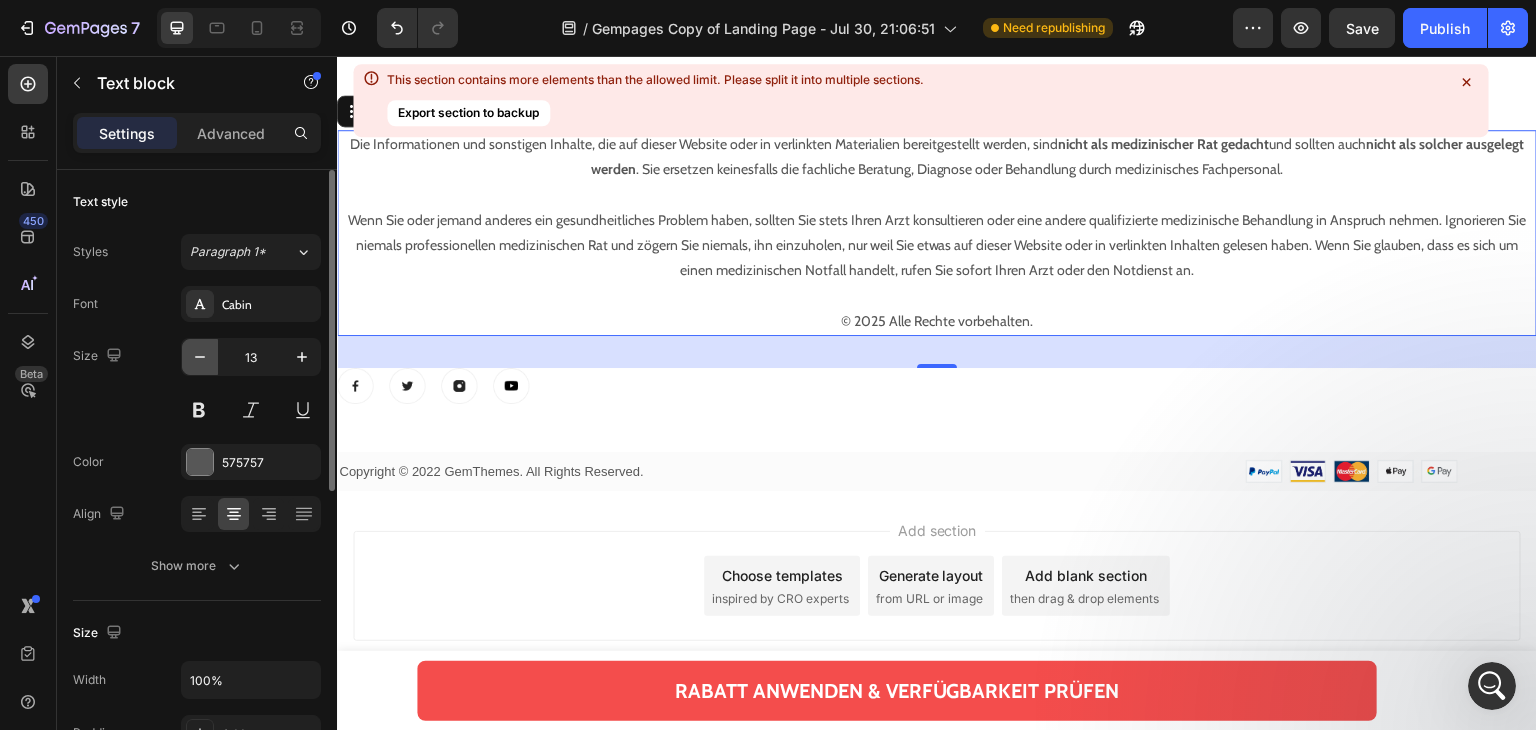 click 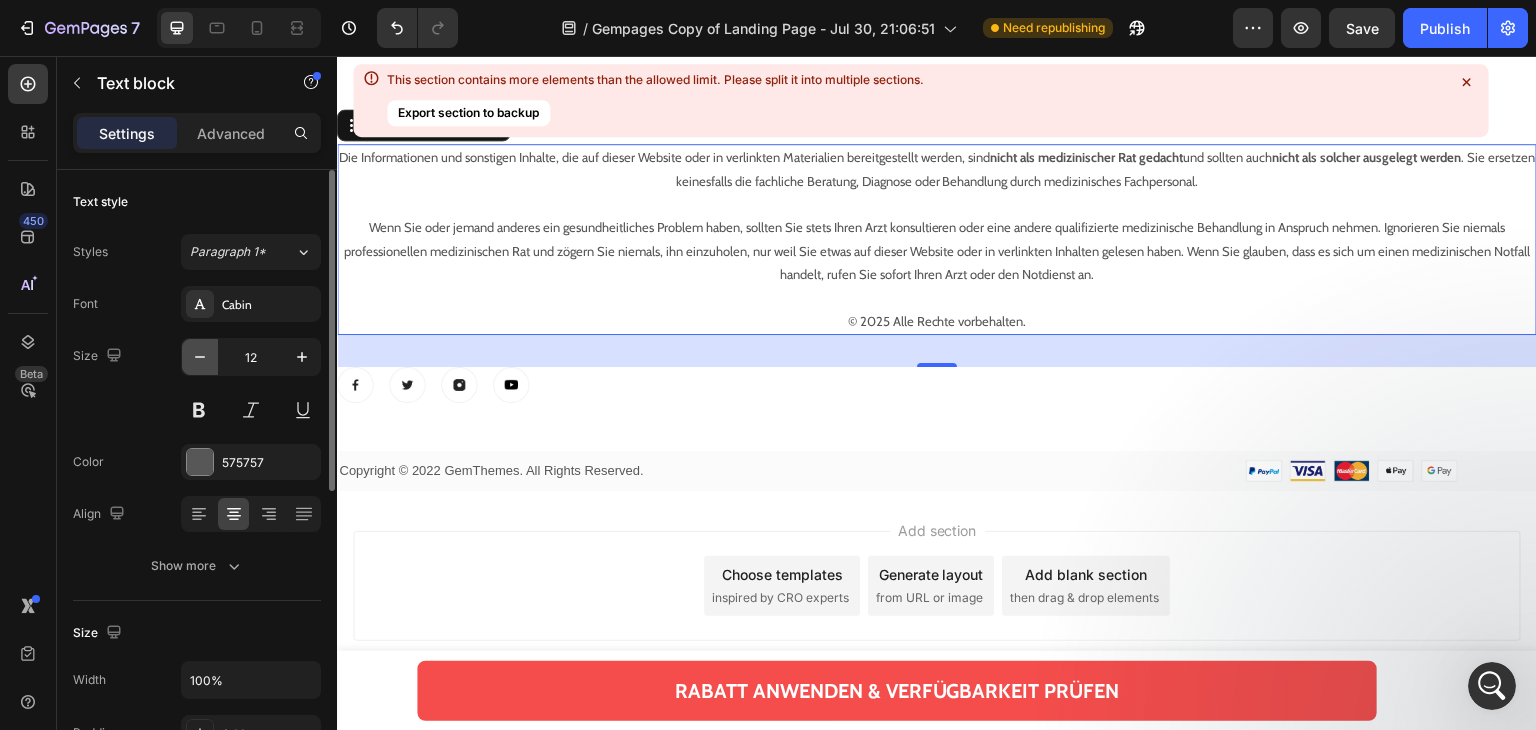click 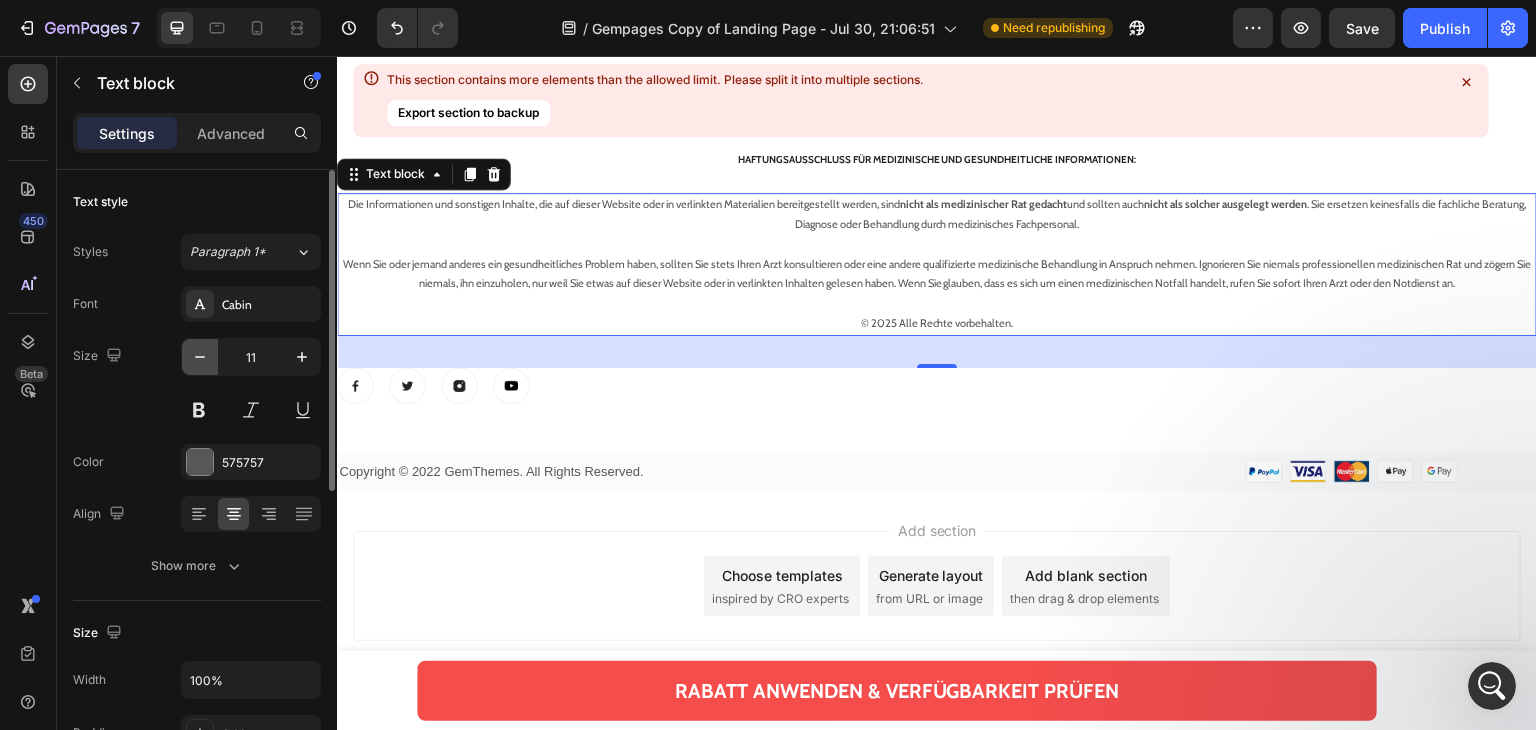 click 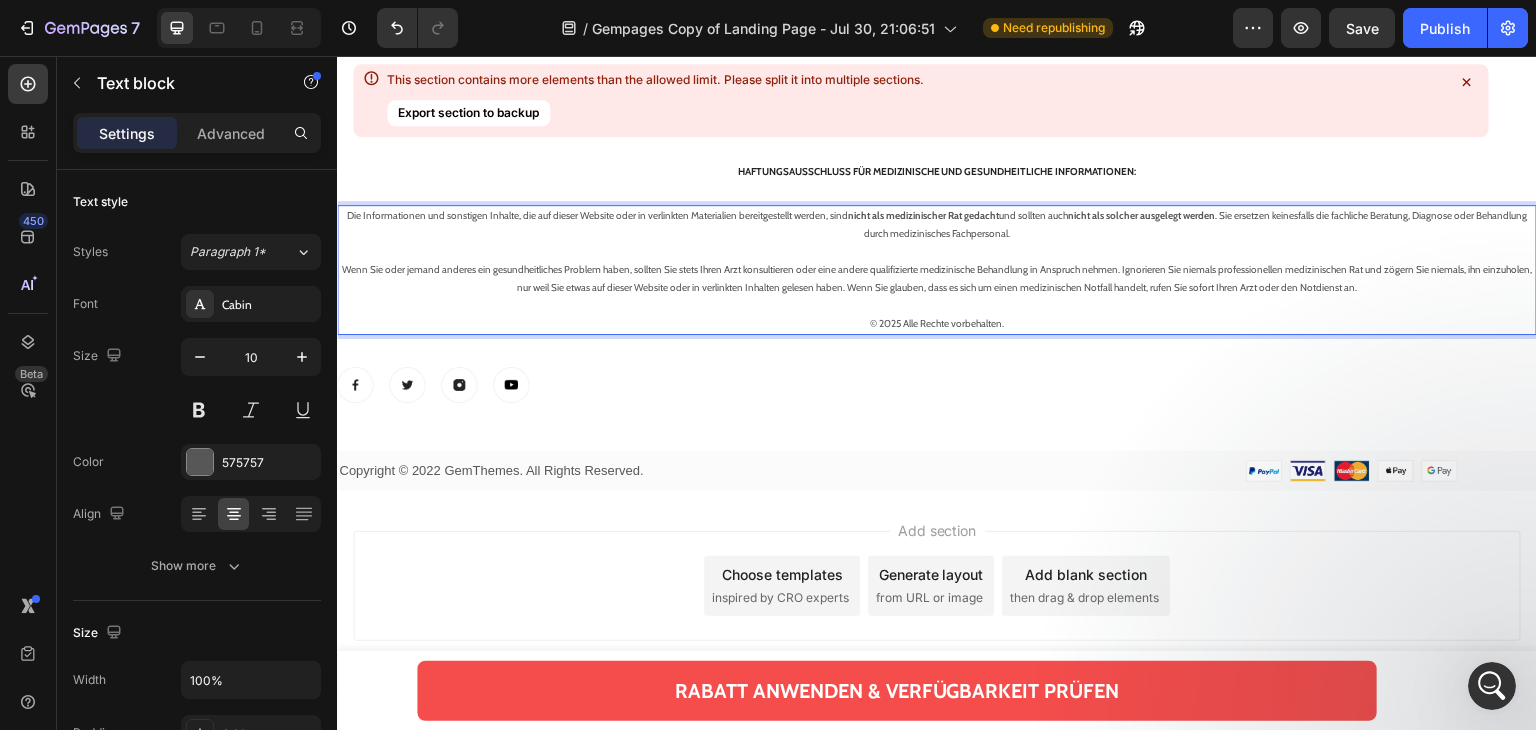 click on "Wenn Sie oder jemand anderes ein gesundheitliches Problem haben, sollten Sie stets Ihren Arzt konsultieren oder eine andere qualifizierte medizinische Behandlung in Anspruch nehmen. Ignorieren Sie niemals professionellen medizinischen Rat und zögern Sie niemals, ihn einzuholen, nur weil Sie etwas auf dieser Website oder in verlinkten Inhalten gelesen haben. Wenn Sie glauben, dass es sich um einen medizinischen Notfall handelt, rufen Sie sofort Ihren Arzt oder den Notdienst an." at bounding box center (937, 279) 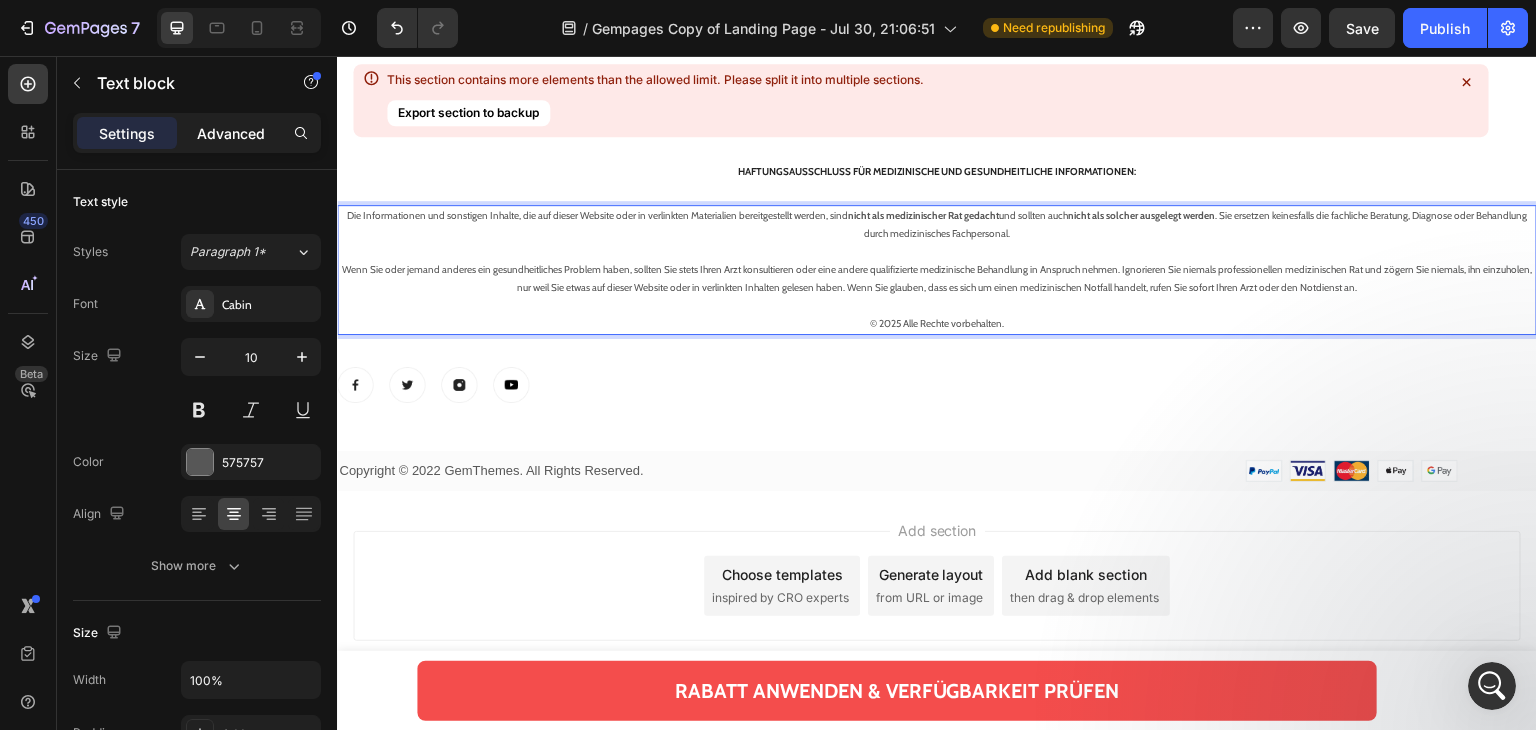 click on "Advanced" at bounding box center (231, 133) 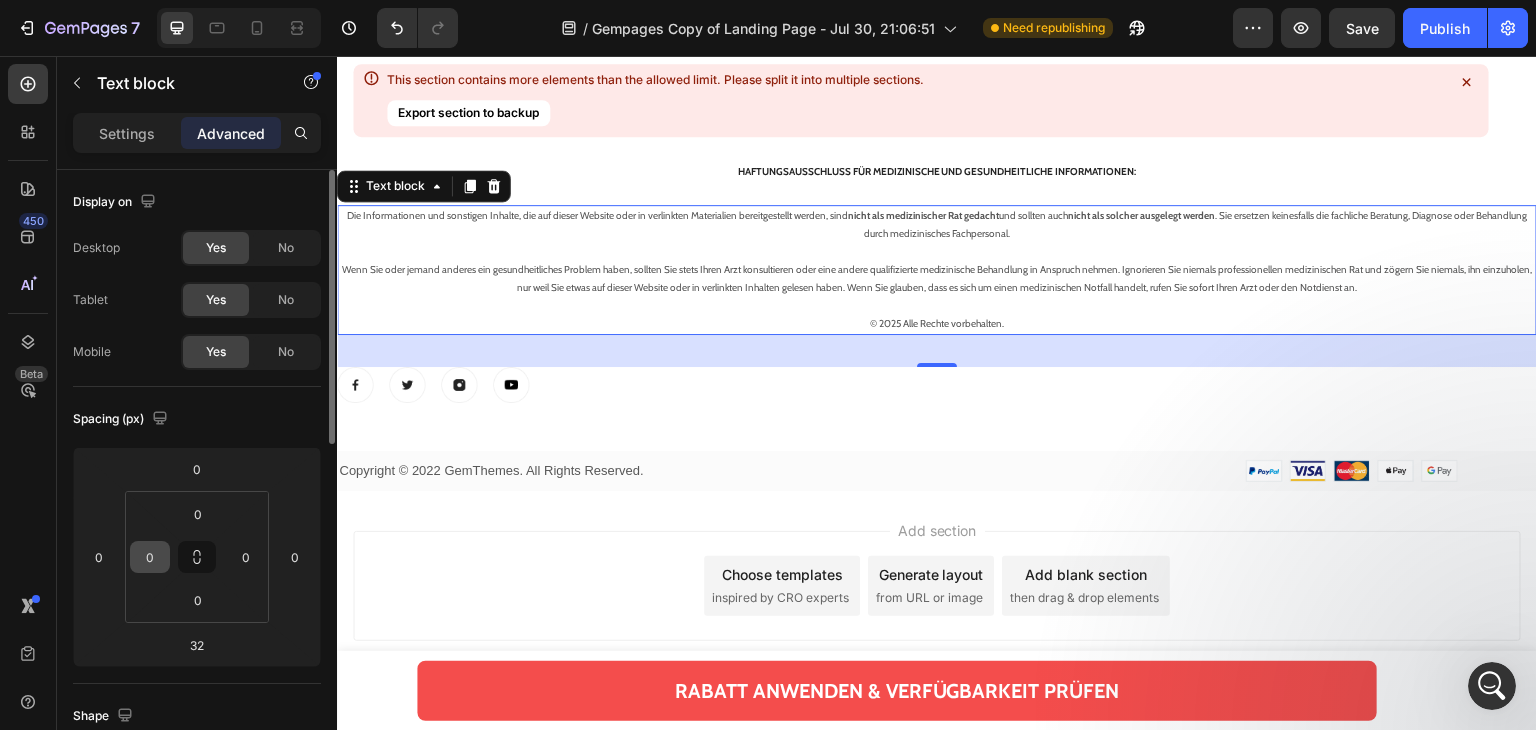 click on "0" at bounding box center (150, 557) 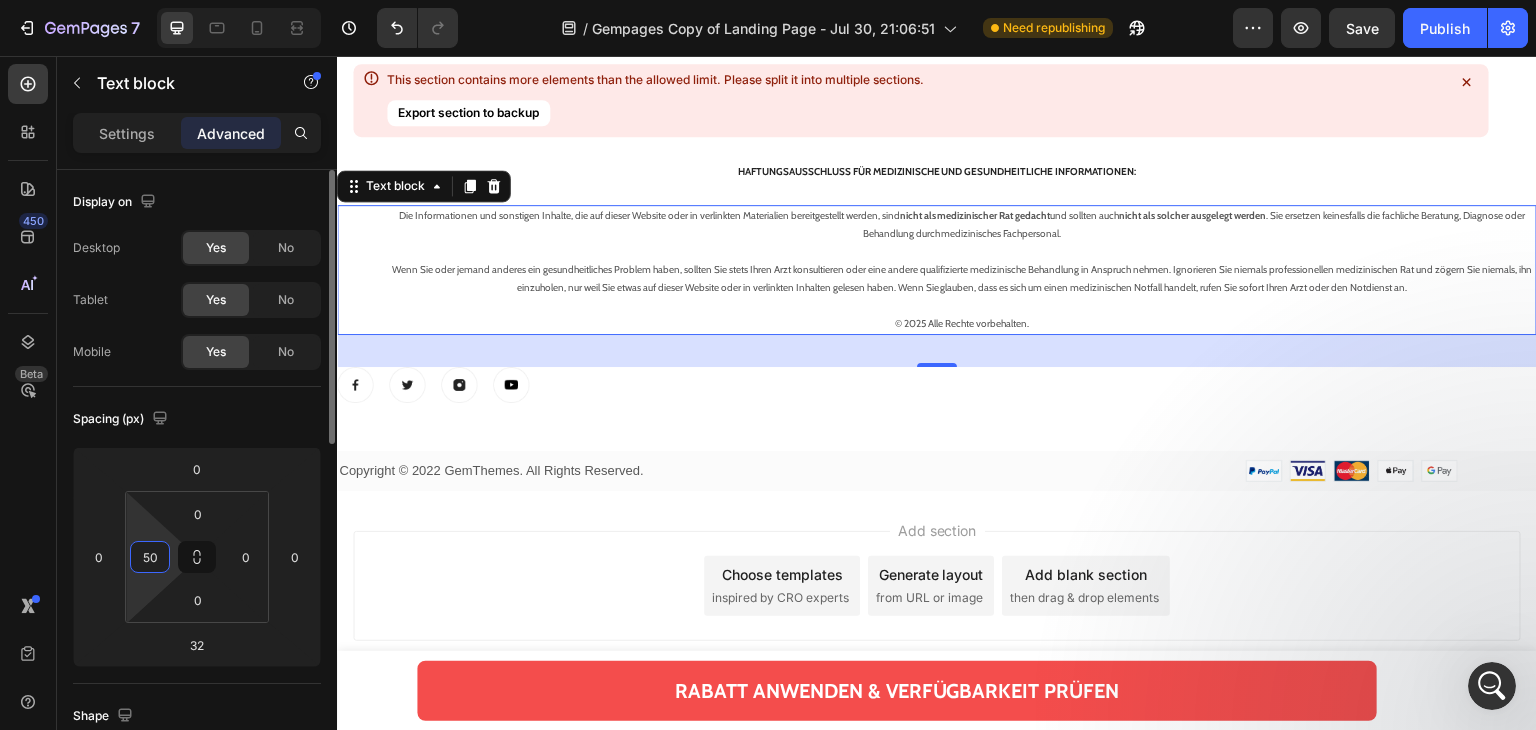 type on "5" 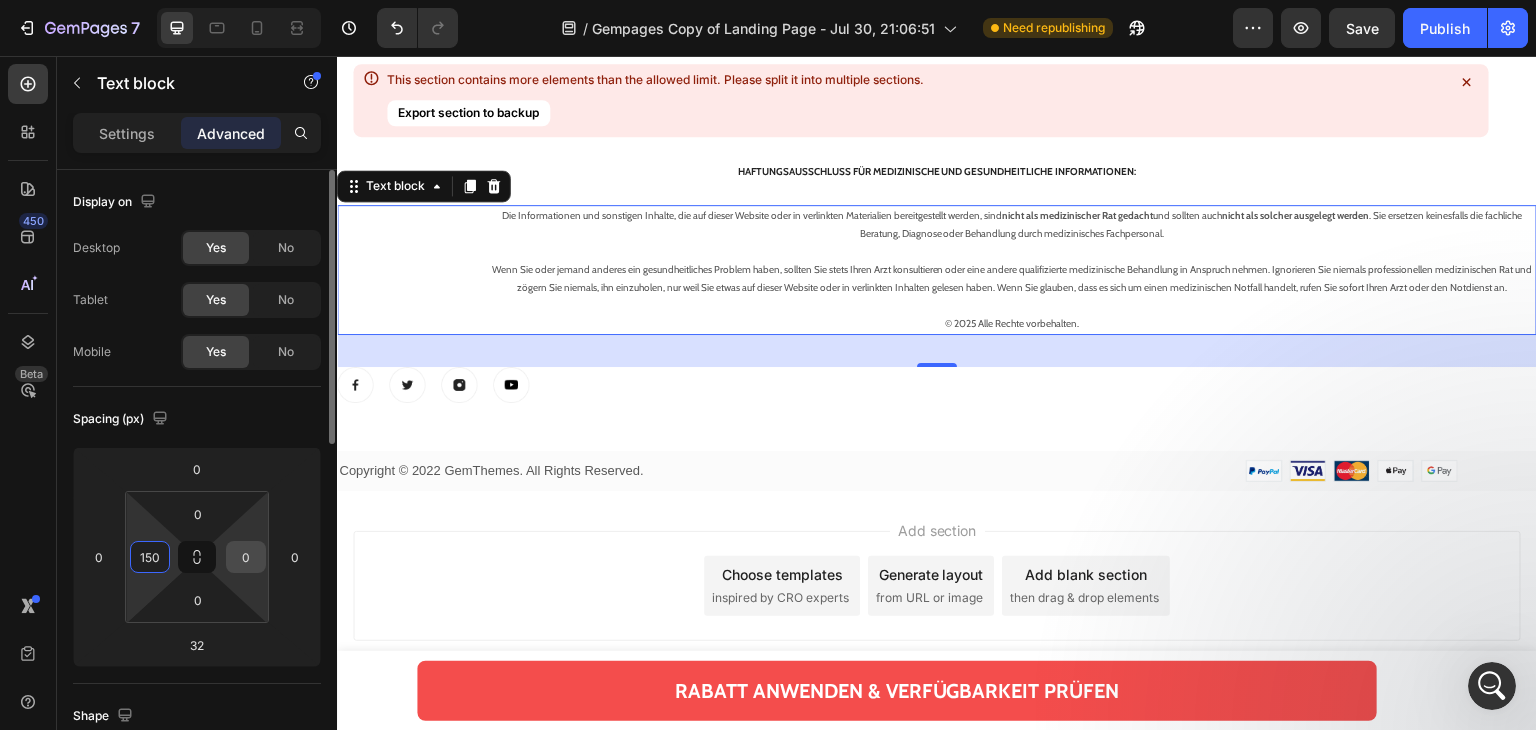 type on "150" 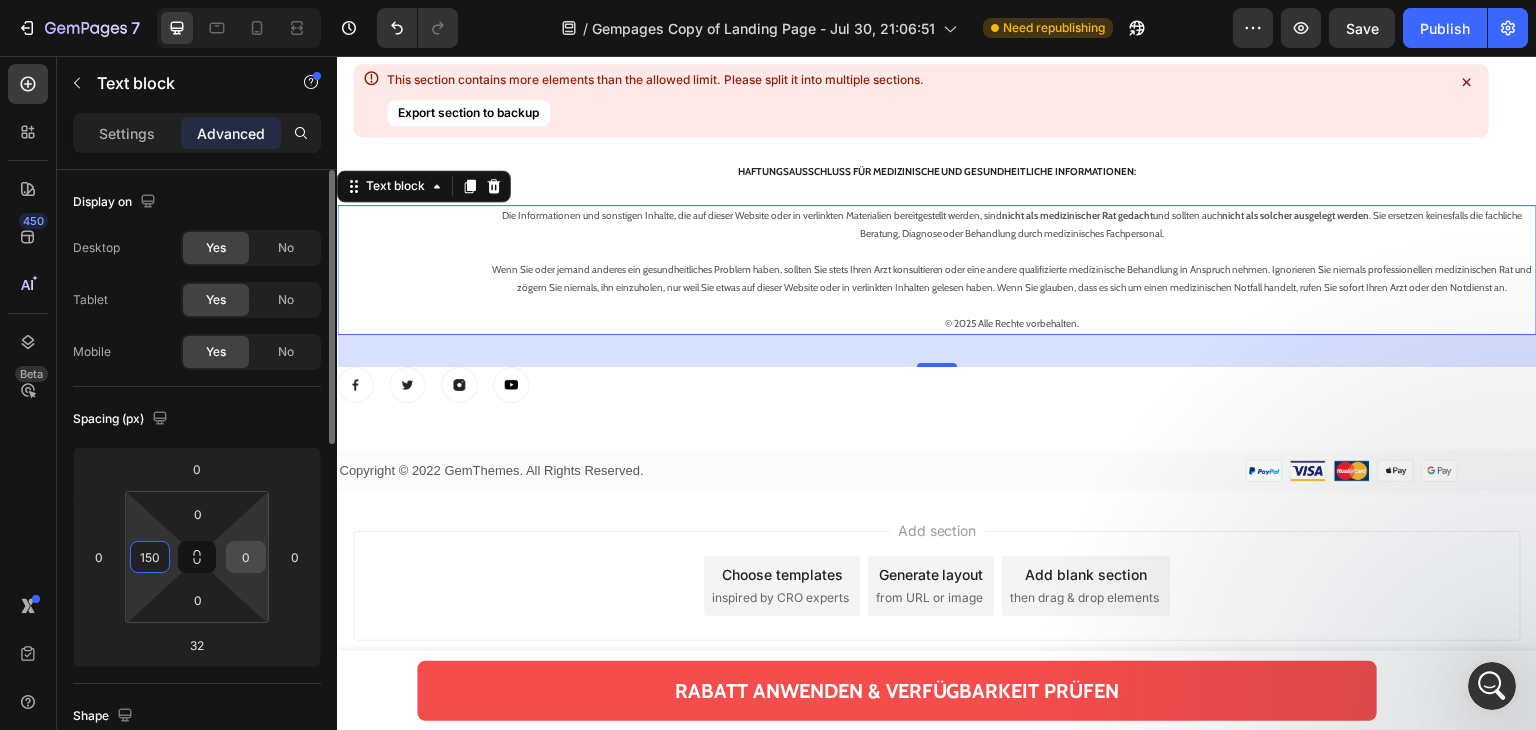 click on "0" at bounding box center [246, 557] 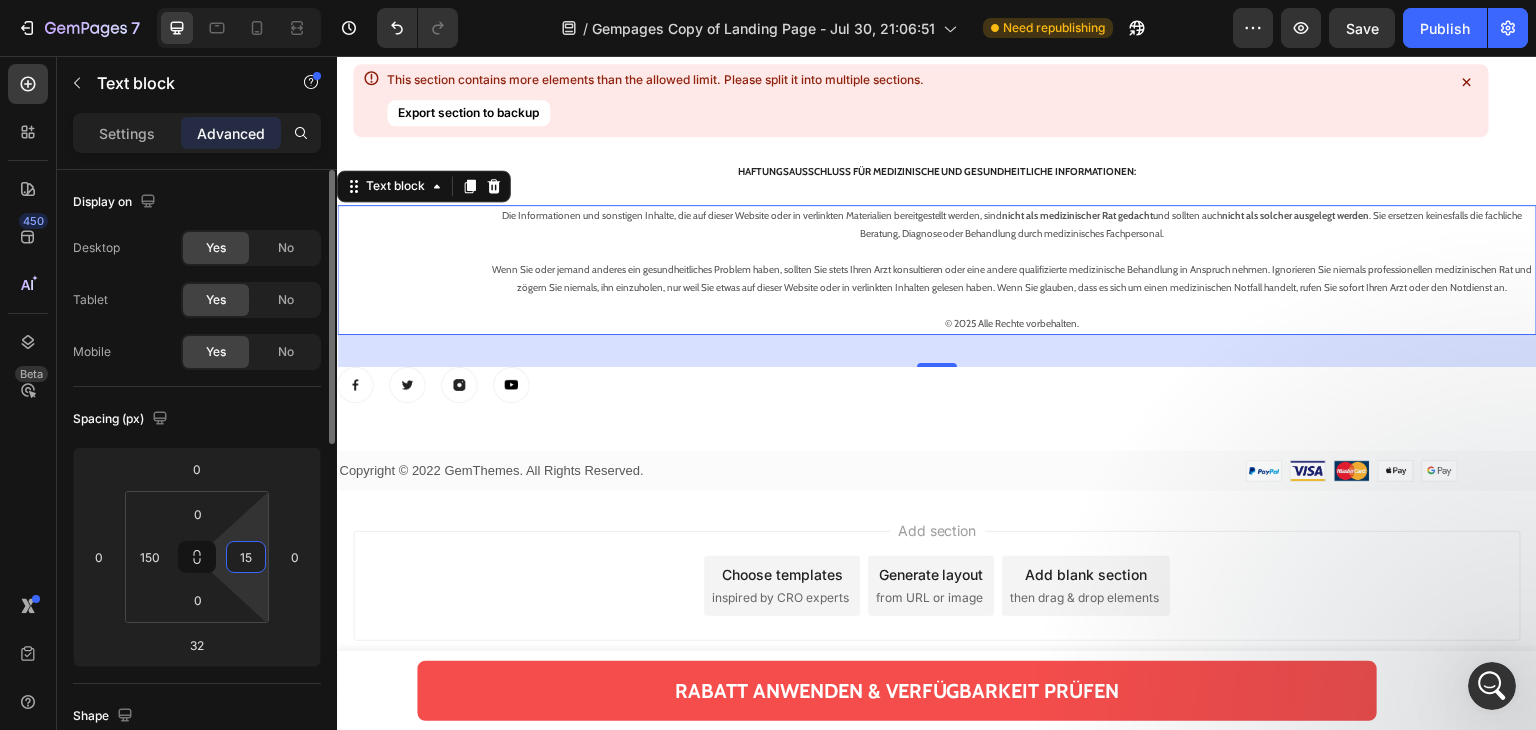 type on "150" 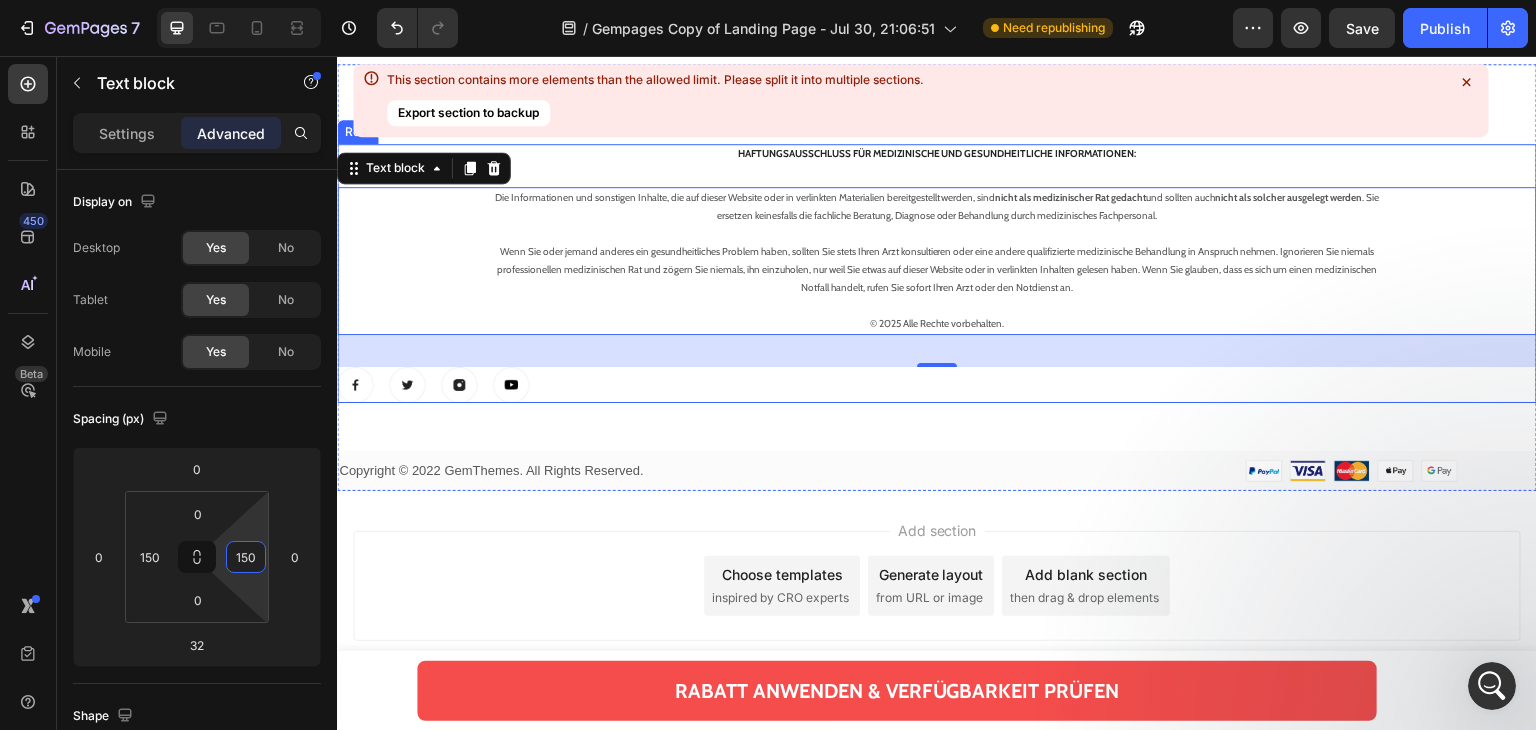 click on "⁠⁠⁠⁠⁠⁠⁠ HAFTUNGSAUSSCHLUSS FÜR MEDIZINISCHE UND GESUNDHEITLICHE INFORMATIONEN: Heading Die Informationen und sonstigen Inhalte, die auf dieser Website oder in verlinkten Materialien bereitgestellt werden, sind  nicht als medizinischer Rat gedacht  und sollten auch  nicht als solcher ausgelegt werden . Sie ersetzen keinesfalls die fachliche Beratung, Diagnose oder Behandlung durch medizinisches Fachpersonal. Wenn Sie oder jemand anderes ein gesundheitliches Problem haben, sollten Sie stets Ihren Arzt konsultieren oder eine andere qualifizierte medizinische Behandlung in Anspruch nehmen. Ignorieren Sie niemals professionellen medizinischen Rat und zögern Sie niemals, ihn einzuholen, nur weil Sie etwas auf dieser Website oder in verlinkten Inhalten gelesen haben. Wenn Sie glauben, dass es sich um einen medizinischen Notfall handelt, rufen Sie sofort Ihren Arzt oder den Notdienst an. © 2025 Alle Rechte vorbehalten. Text block   32 Image Image Image Image Row" at bounding box center [937, 273] 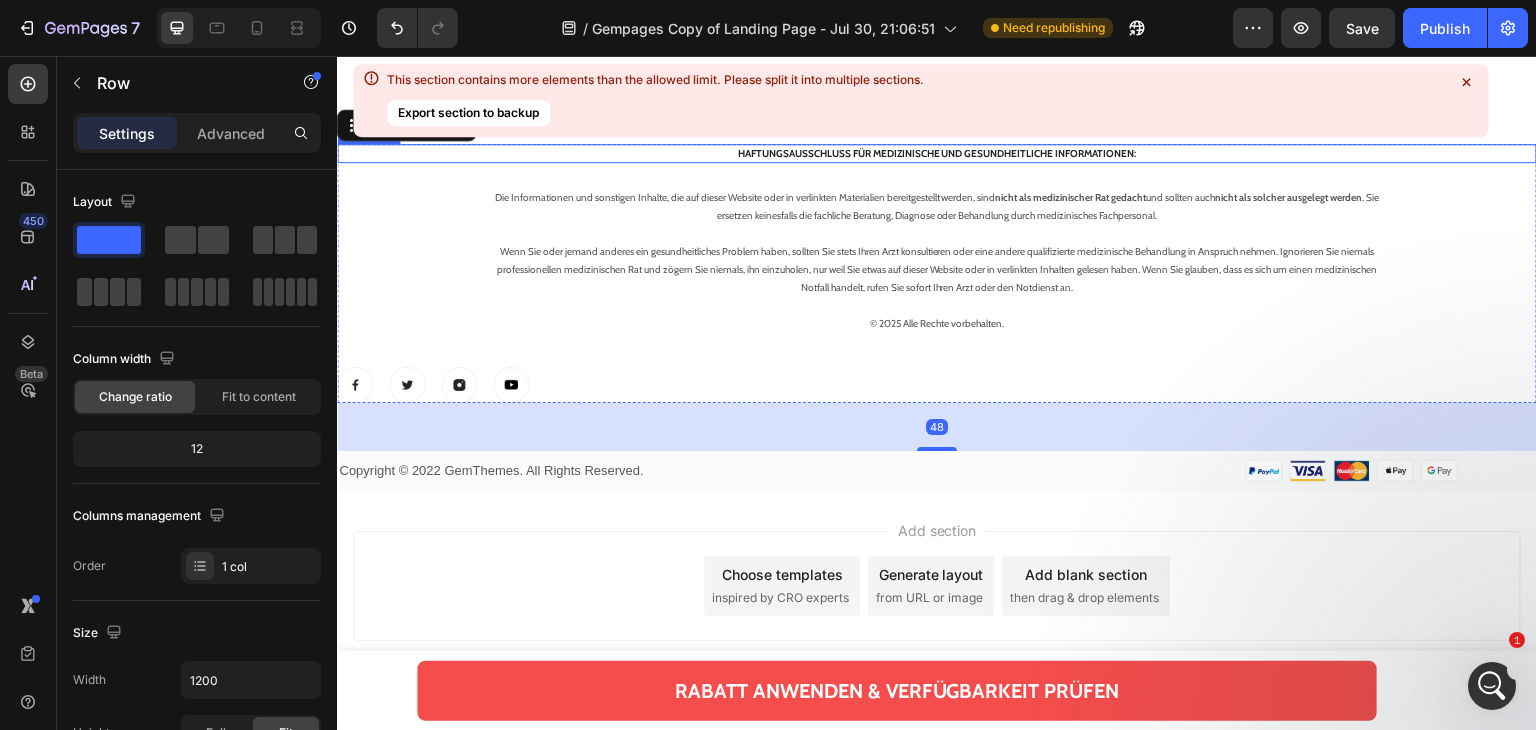 click on "HAFTUNGSAUSSCHLUSS FÜR MEDIZINISCHE UND GESUNDHEITLICHE INFORMATIONEN:" at bounding box center [937, 153] 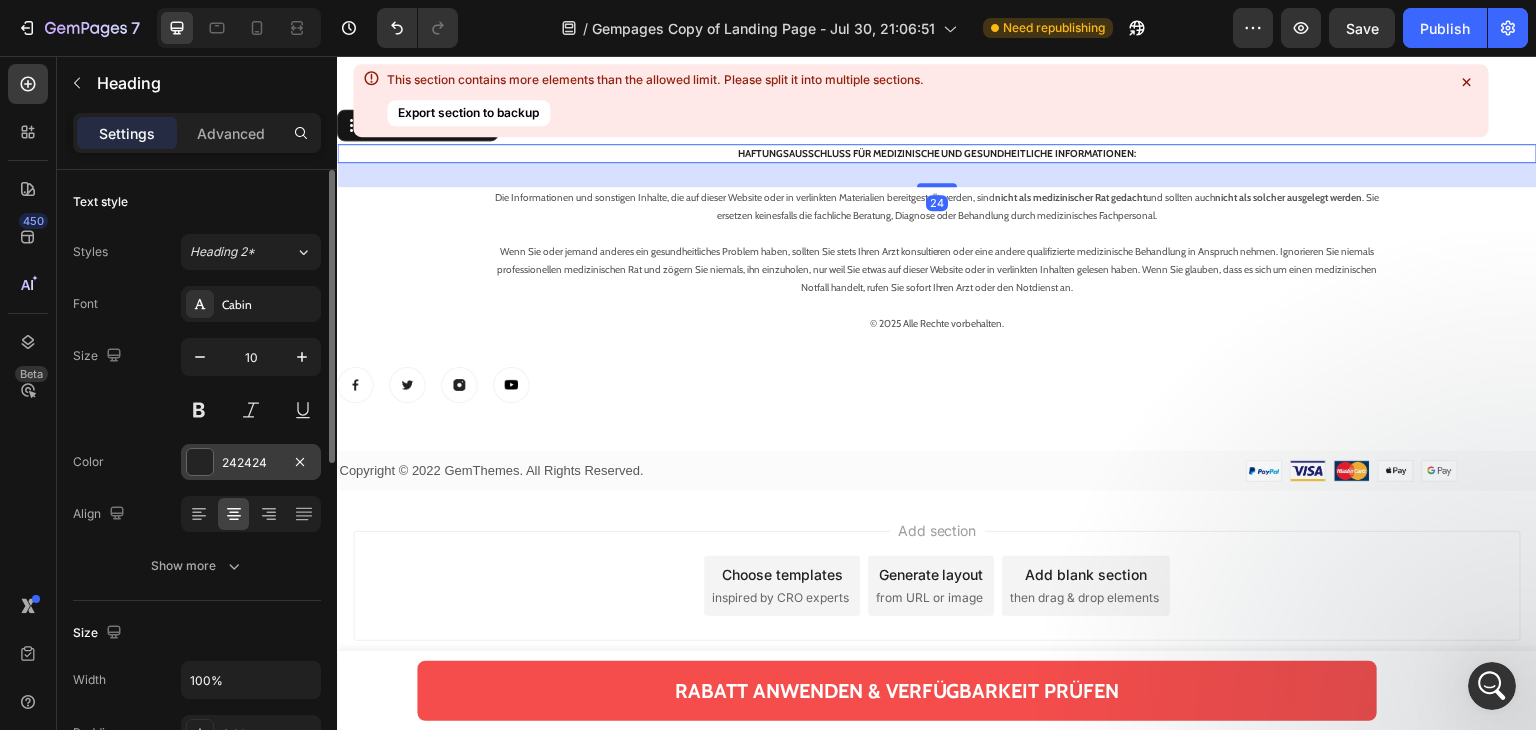 click at bounding box center (200, 462) 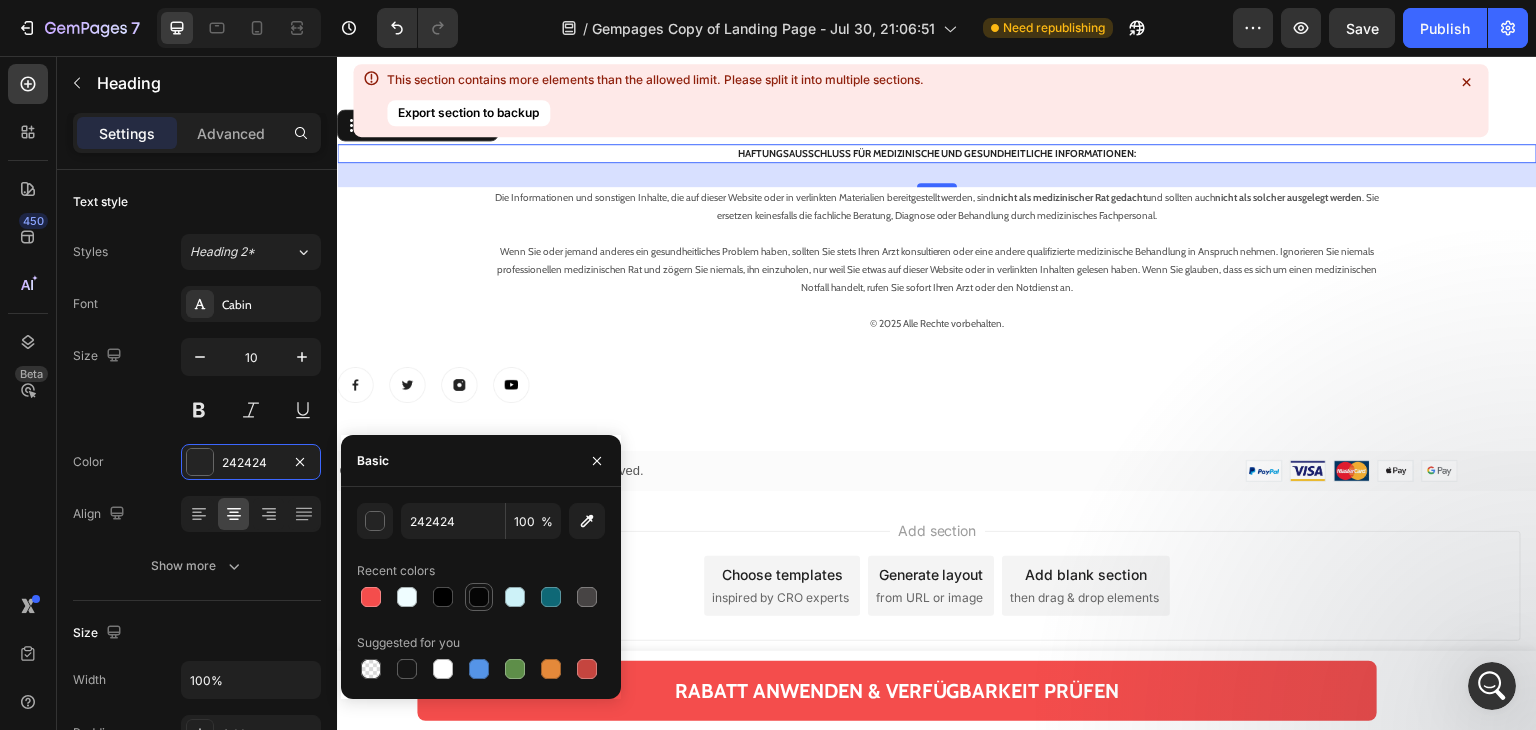click at bounding box center (479, 597) 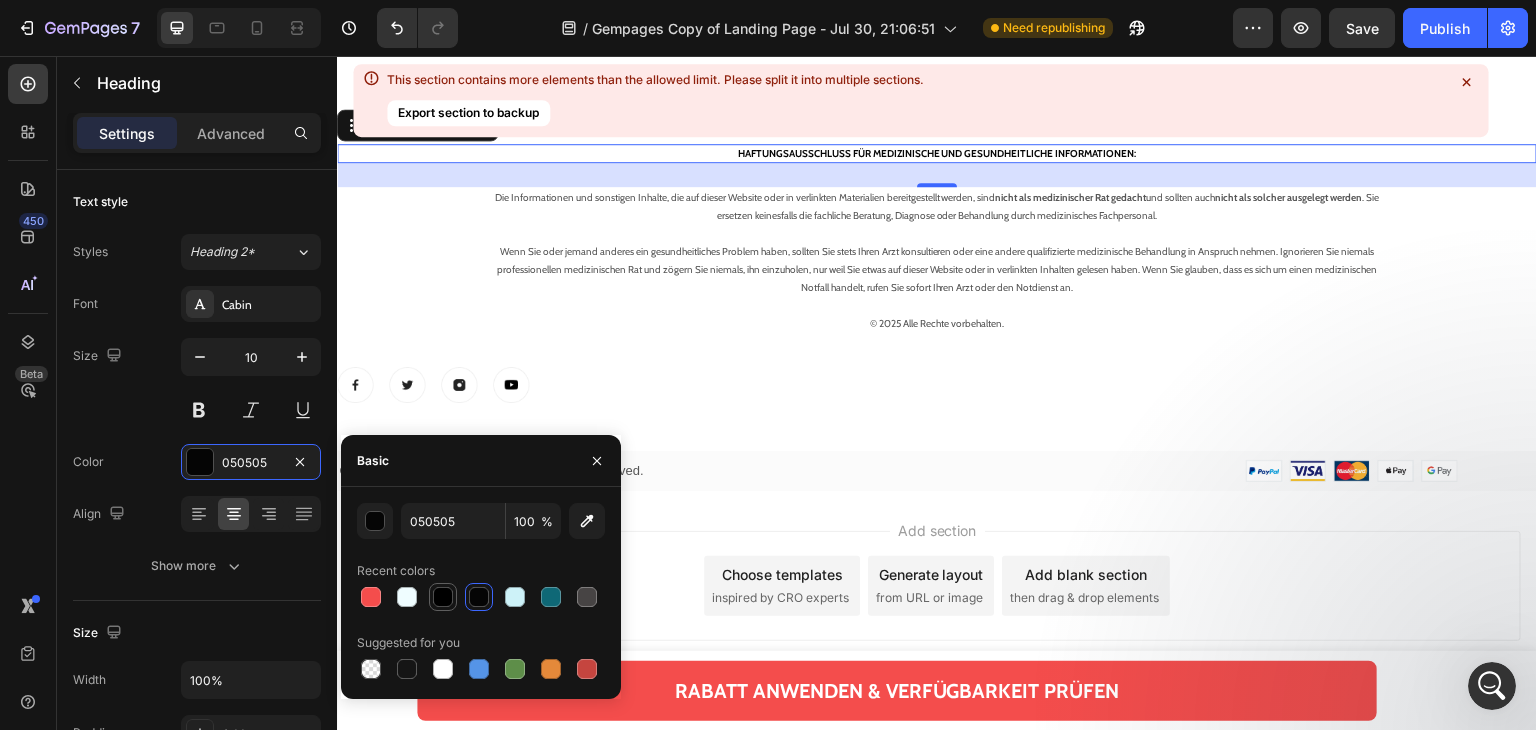 click at bounding box center [443, 597] 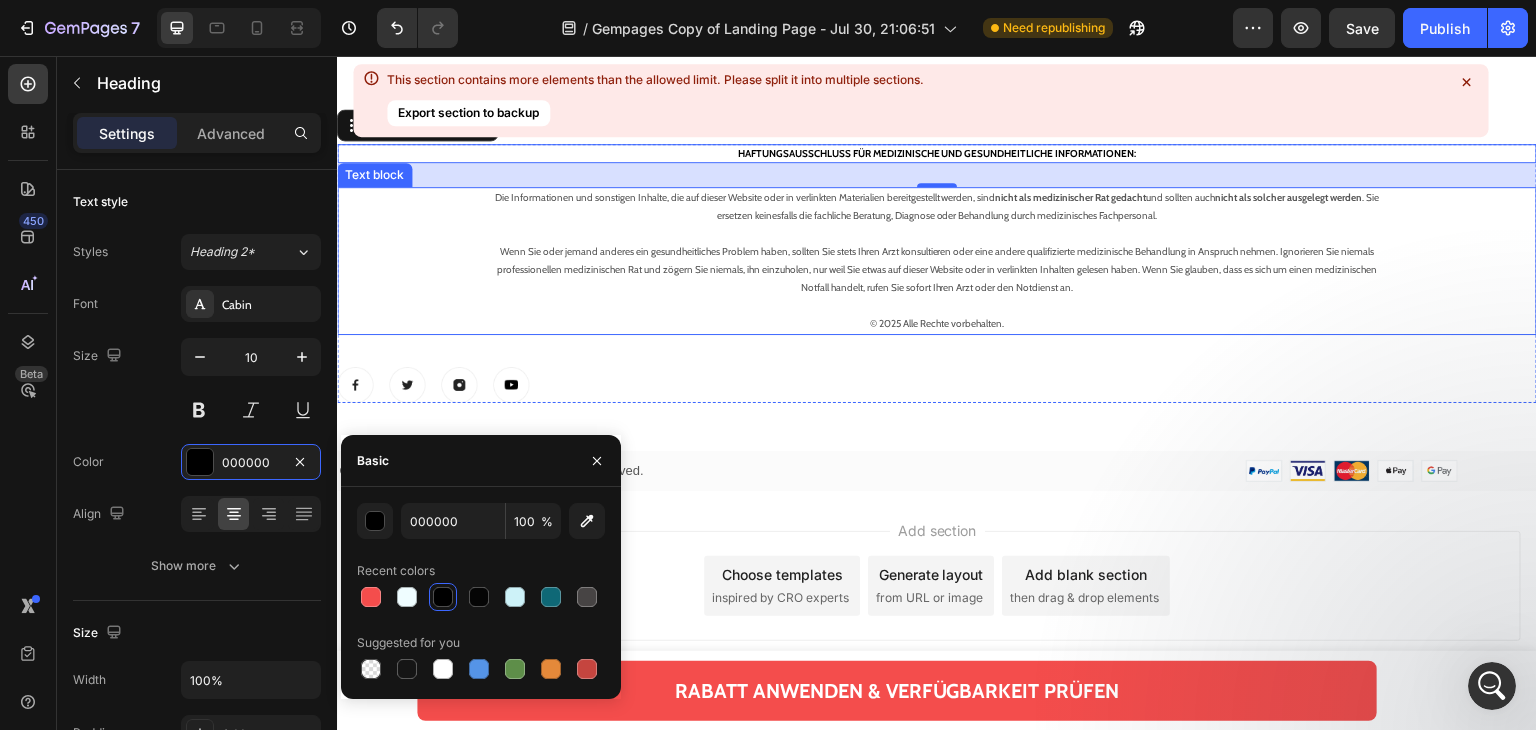 click at bounding box center [937, 234] 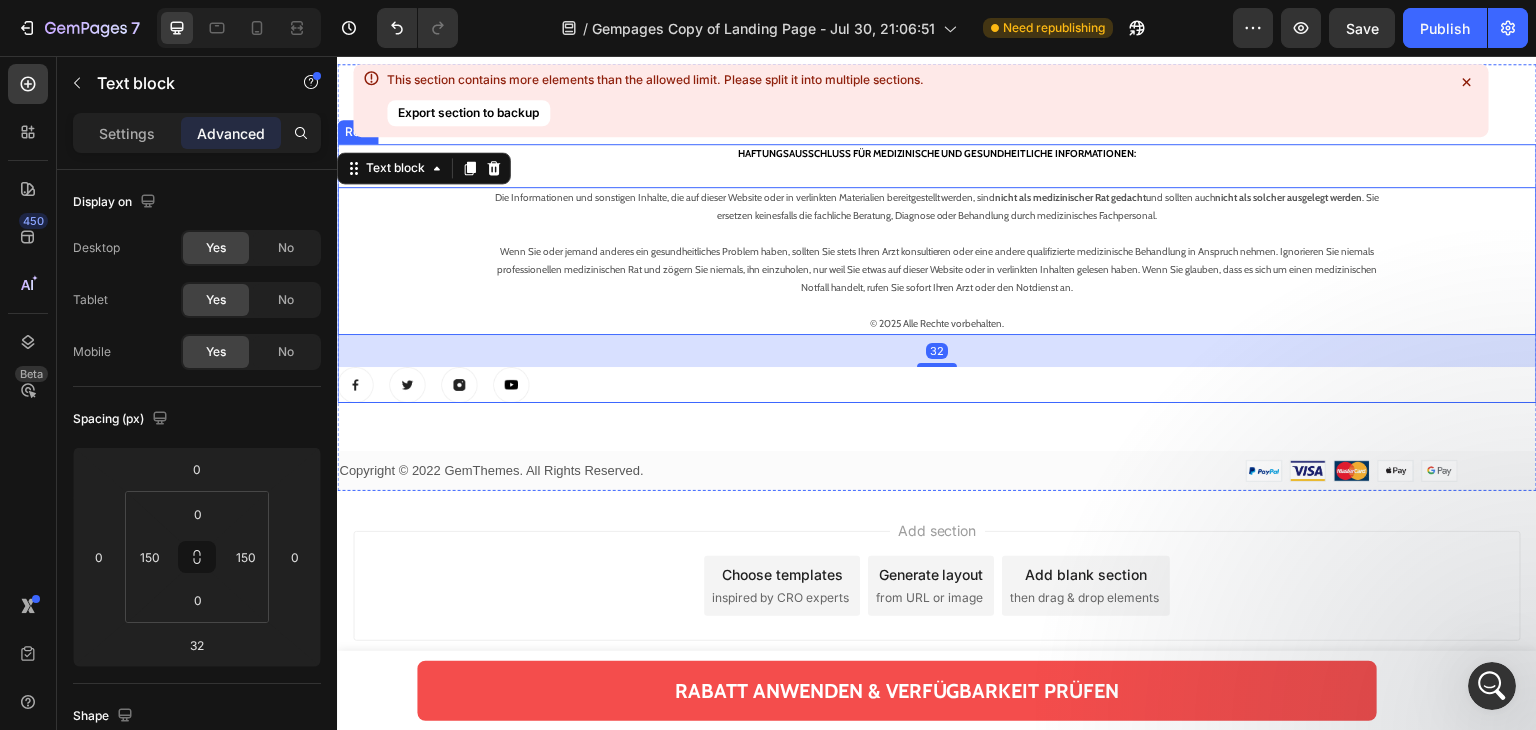 click on "⁠⁠⁠⁠⁠⁠⁠ HAFTUNGSAUSSCHLUSS FÜR MEDIZINISCHE UND GESUNDHEITLICHE INFORMATIONEN: Heading Die Informationen und sonstigen Inhalte, die auf dieser Website oder in verlinkten Materialien bereitgestellt werden, sind  nicht als medizinischer Rat gedacht  und sollten auch  nicht als solcher ausgelegt werden . Sie ersetzen keinesfalls die fachliche Beratung, Diagnose oder Behandlung durch medizinisches Fachpersonal. Wenn Sie oder jemand anderes ein gesundheitliches Problem haben, sollten Sie stets Ihren Arzt konsultieren oder eine andere qualifizierte medizinische Behandlung in Anspruch nehmen. Ignorieren Sie niemals professionellen medizinischen Rat und zögern Sie niemals, ihn einzuholen, nur weil Sie etwas auf dieser Website oder in verlinkten Inhalten gelesen haben. Wenn Sie glauben, dass es sich um einen medizinischen Notfall handelt, rufen Sie sofort Ihren Arzt oder den Notdienst an. © 2025 Alle Rechte vorbehalten. Text block   32 Image Image Image Image Row" at bounding box center [937, 273] 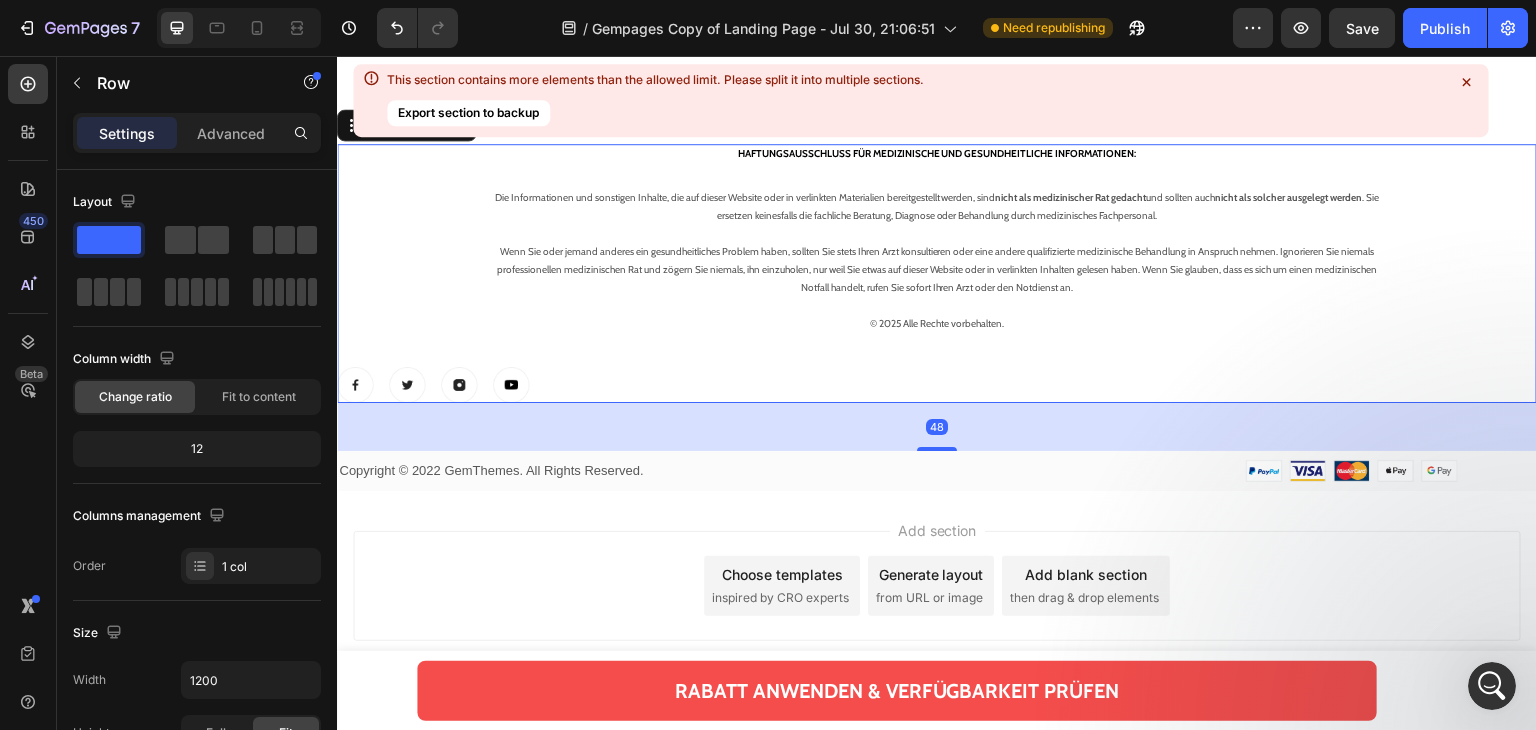 click on "⁠⁠⁠⁠⁠⁠⁠ HAFTUNGSAUSSCHLUSS FÜR MEDIZINISCHE UND GESUNDHEITLICHE INFORMATIONEN: Heading Die Informationen und sonstigen Inhalte, die auf dieser Website oder in verlinkten Materialien bereitgestellt werden, sind  nicht als medizinischer Rat gedacht  und sollten auch  nicht als solcher ausgelegt werden . Sie ersetzen keinesfalls die fachliche Beratung, Diagnose oder Behandlung durch medizinisches Fachpersonal. Wenn Sie oder jemand anderes ein gesundheitliches Problem haben, sollten Sie stets Ihren Arzt konsultieren oder eine andere qualifizierte medizinische Behandlung in Anspruch nehmen. Ignorieren Sie niemals professionellen medizinischen Rat und zögern Sie niemals, ihn einzuholen, nur weil Sie etwas auf dieser Website oder in verlinkten Inhalten gelesen haben. Wenn Sie glauben, dass es sich um einen medizinischen Notfall handelt, rufen Sie sofort Ihren Arzt oder den Notdienst an. © 2025 Alle Rechte vorbehalten. Text block Image Image Image Image Row" at bounding box center (937, 273) 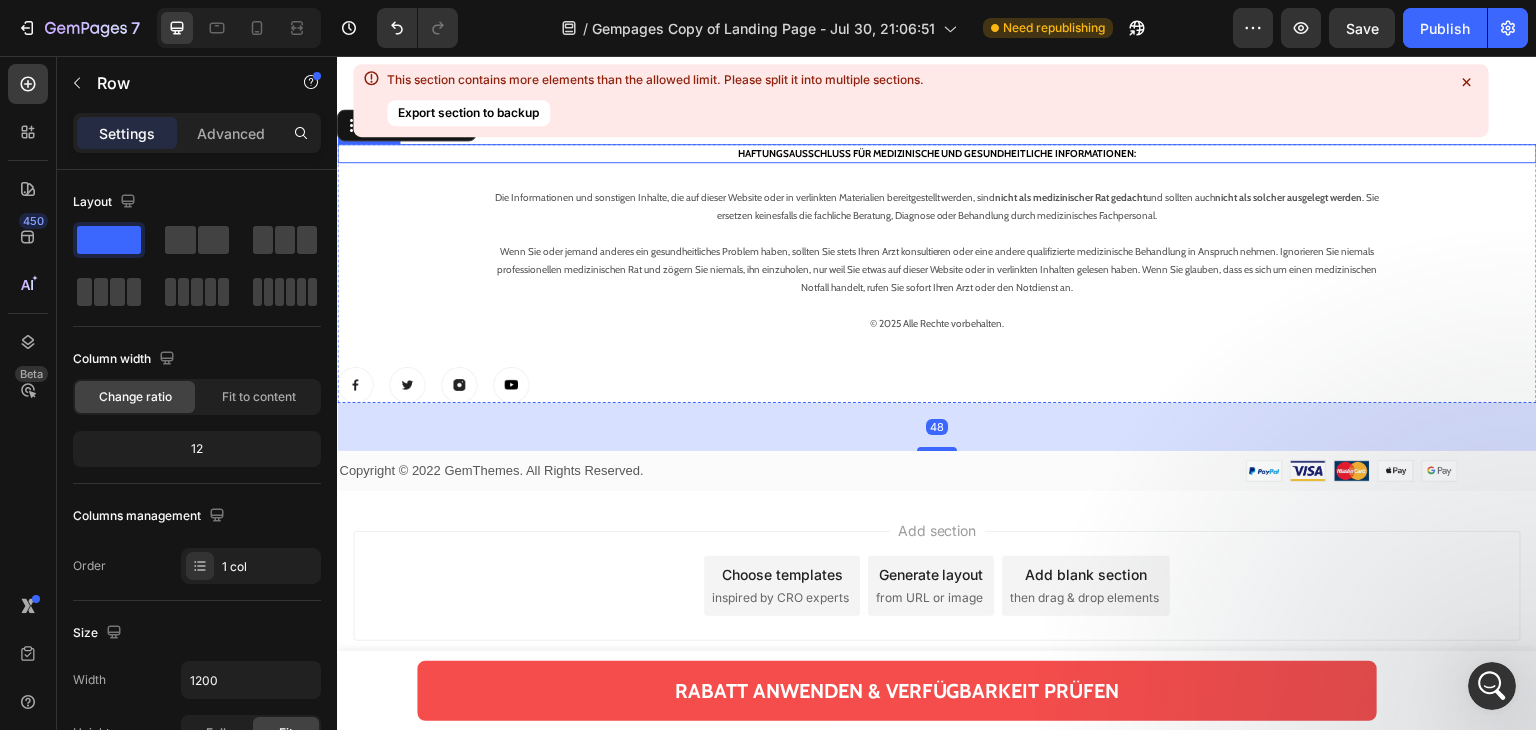 click on "⁠⁠⁠⁠⁠⁠⁠ HAFTUNGSAUSSCHLUSS FÜR MEDIZINISCHE UND GESUNDHEITLICHE INFORMATIONEN:" at bounding box center (937, 153) 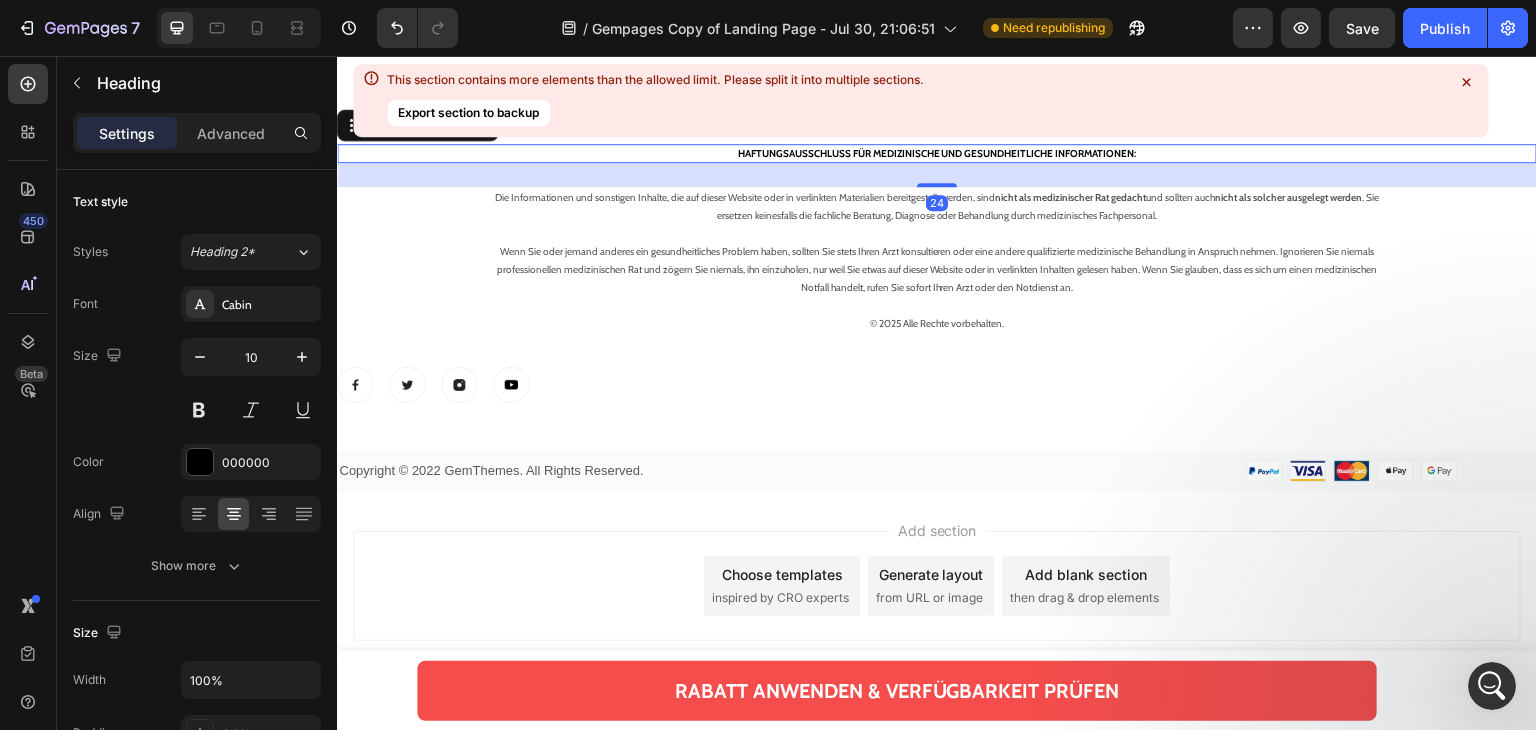 click on "24" at bounding box center (937, 175) 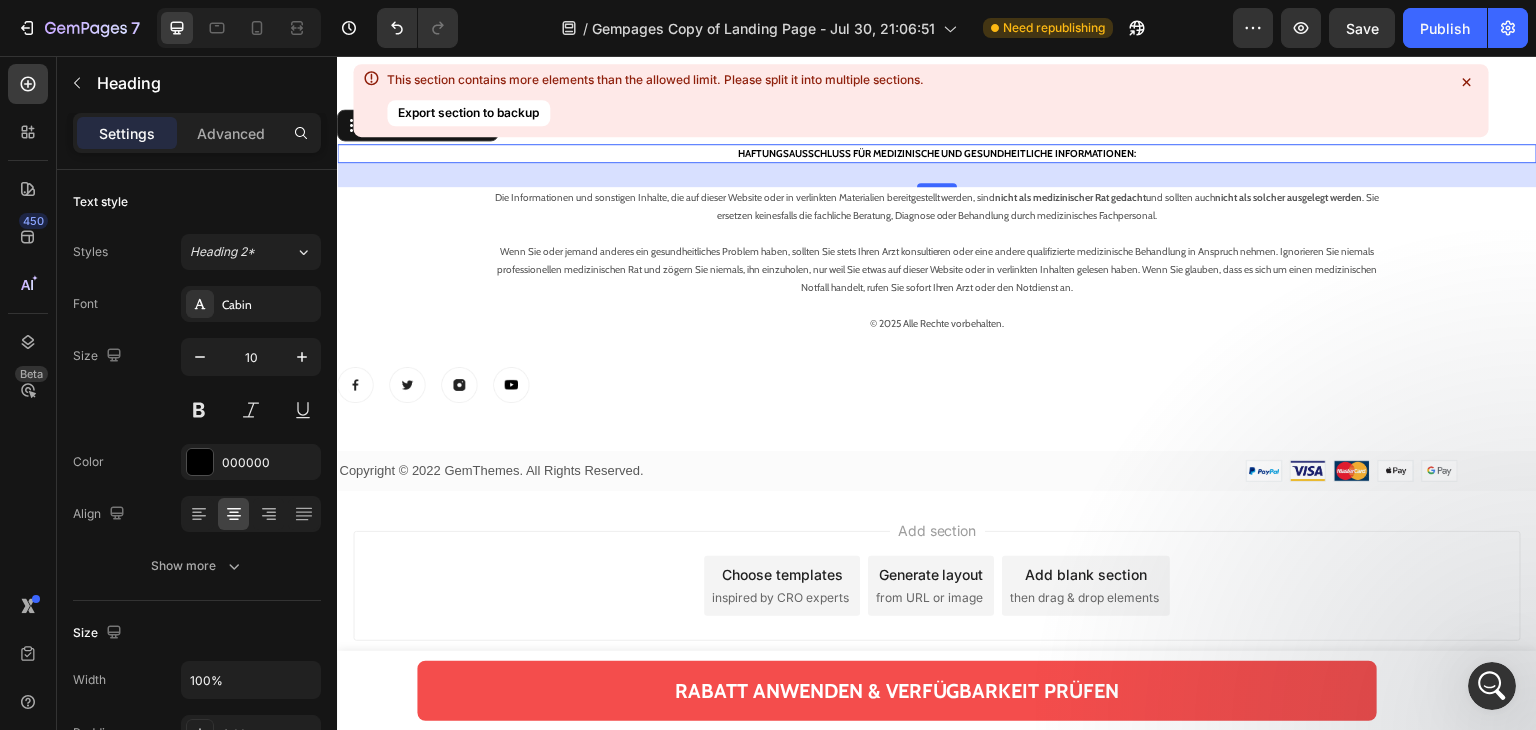 click on "24" at bounding box center (937, 175) 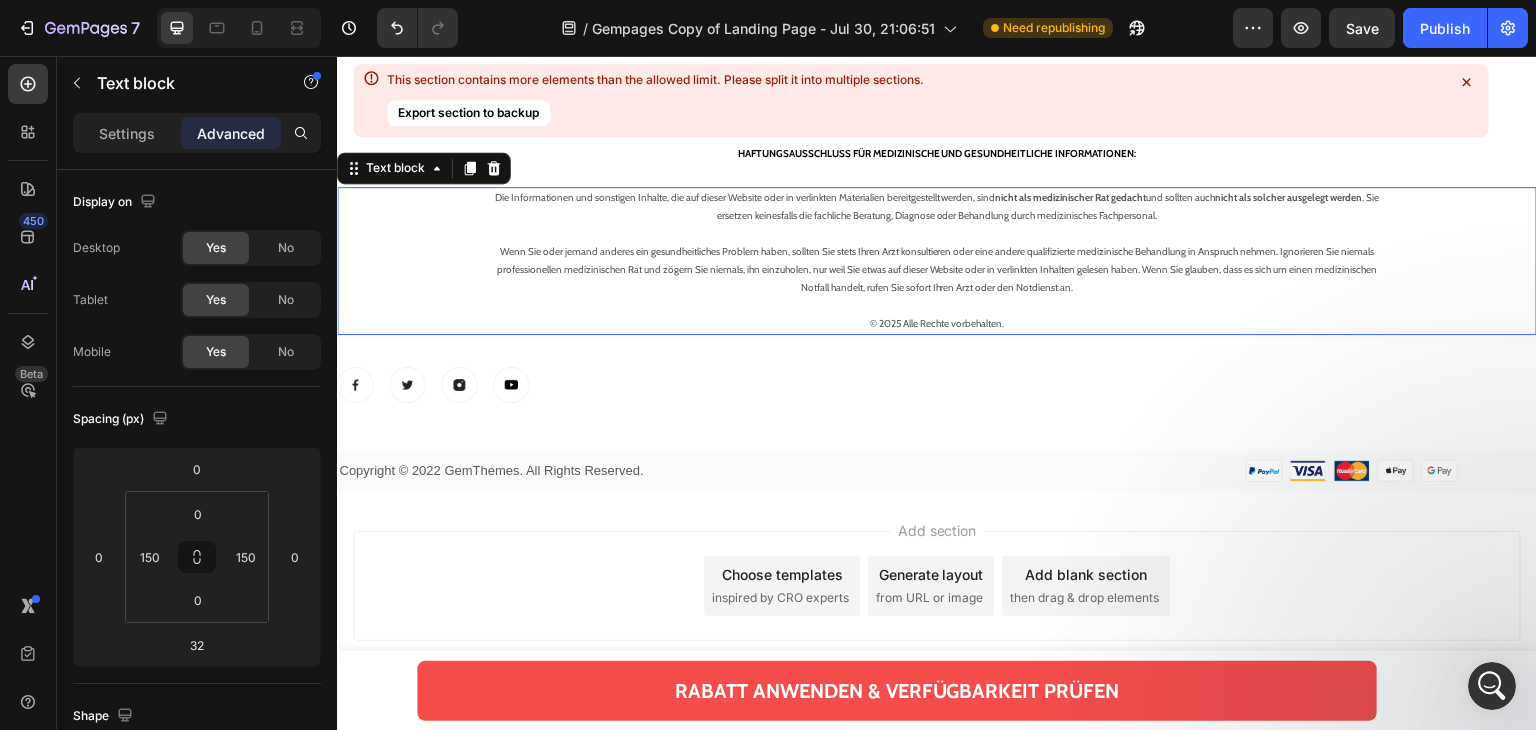 click on "Die Informationen und sonstigen Inhalte, die auf dieser Website oder in verlinkten Materialien bereitgestellt werden, sind  nicht als medizinischer Rat gedacht  und sollten auch  nicht als solcher ausgelegt werden . Sie ersetzen keinesfalls die fachliche Beratung, Diagnose oder Behandlung durch medizinisches Fachpersonal." at bounding box center (937, 207) 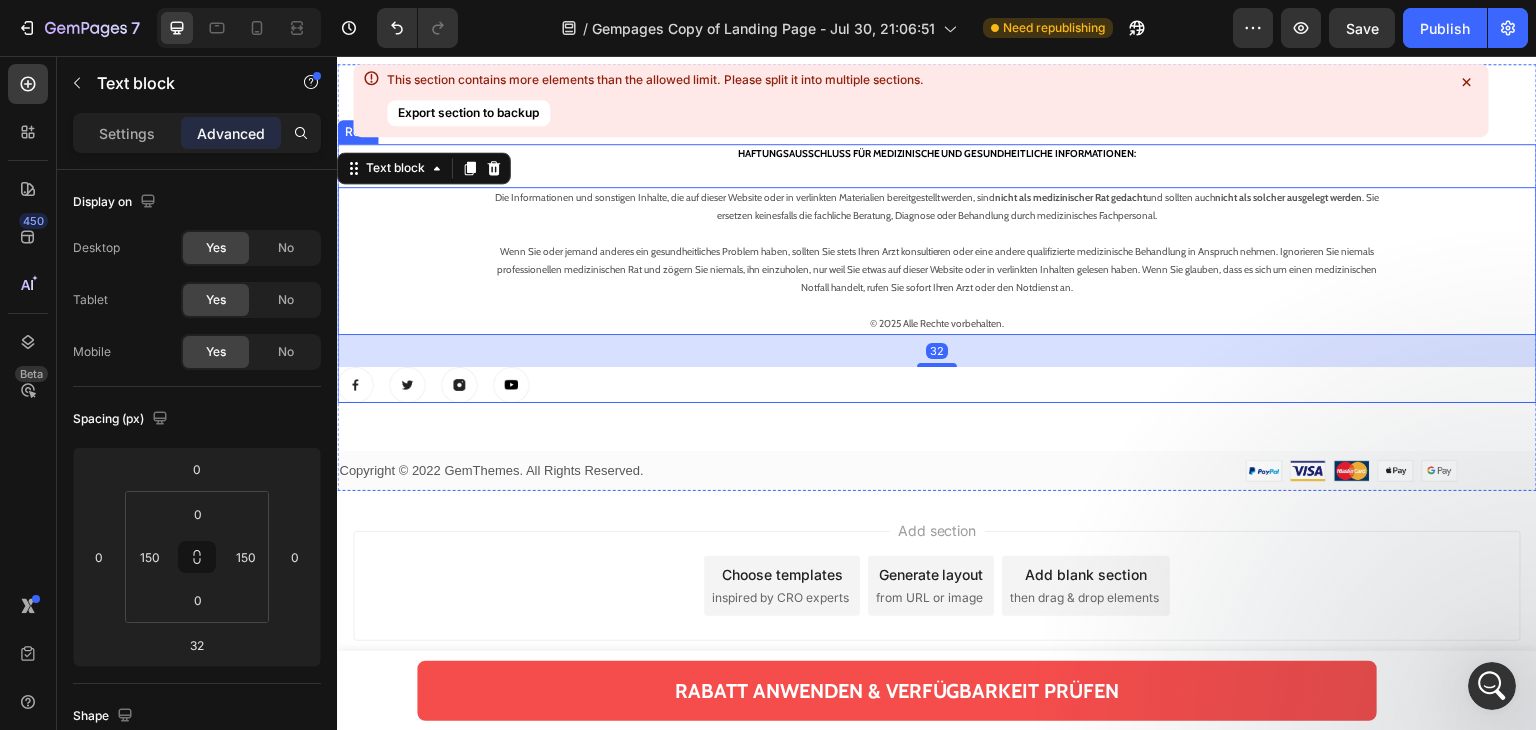 click on "⁠⁠⁠⁠⁠⁠⁠ HAFTUNGSAUSSCHLUSS FÜR MEDIZINISCHE UND GESUNDHEITLICHE INFORMATIONEN: Heading Die Informationen und sonstigen Inhalte, die auf dieser Website oder in verlinkten Materialien bereitgestellt werden, sind  nicht als medizinischer Rat gedacht  und sollten auch  nicht als solcher ausgelegt werden . Sie ersetzen keinesfalls die fachliche Beratung, Diagnose oder Behandlung durch medizinisches Fachpersonal. Wenn Sie oder jemand anderes ein gesundheitliches Problem haben, sollten Sie stets Ihren Arzt konsultieren oder eine andere qualifizierte medizinische Behandlung in Anspruch nehmen. Ignorieren Sie niemals professionellen medizinischen Rat und zögern Sie niemals, ihn einzuholen, nur weil Sie etwas auf dieser Website oder in verlinkten Inhalten gelesen haben. Wenn Sie glauben, dass es sich um einen medizinischen Notfall handelt, rufen Sie sofort Ihren Arzt oder den Notdienst an. © 2025 Alle Rechte vorbehalten. Text block   32 Image Image Image Image Row" at bounding box center (937, 273) 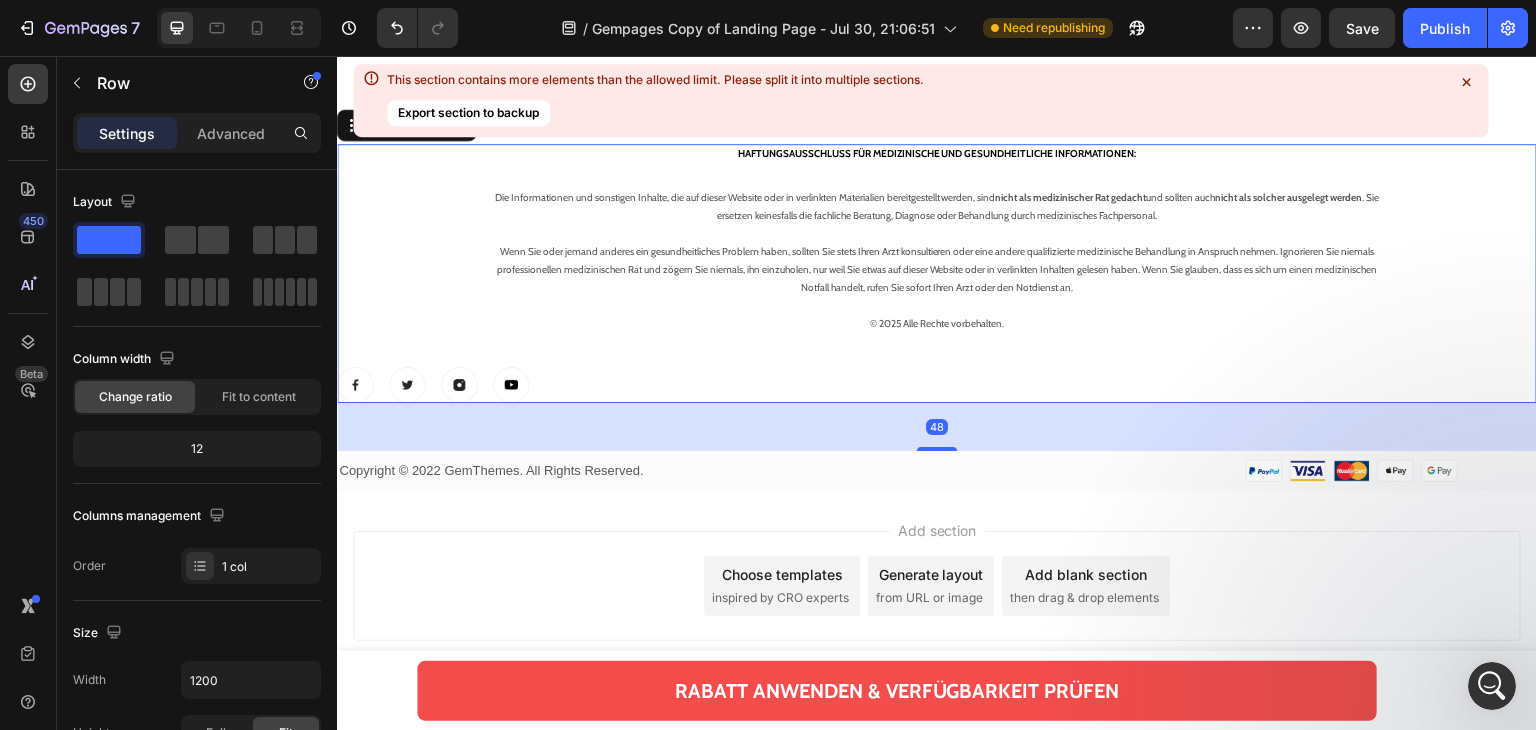 click on "⁠⁠⁠⁠⁠⁠⁠ HAFTUNGSAUSSCHLUSS FÜR MEDIZINISCHE UND GESUNDHEITLICHE INFORMATIONEN: Heading Die Informationen und sonstigen Inhalte, die auf dieser Website oder in verlinkten Materialien bereitgestellt werden, sind  nicht als medizinischer Rat gedacht  und sollten auch  nicht als solcher ausgelegt werden . Sie ersetzen keinesfalls die fachliche Beratung, Diagnose oder Behandlung durch medizinisches Fachpersonal. Wenn Sie oder jemand anderes ein gesundheitliches Problem haben, sollten Sie stets Ihren Arzt konsultieren oder eine andere qualifizierte medizinische Behandlung in Anspruch nehmen. Ignorieren Sie niemals professionellen medizinischen Rat und zögern Sie niemals, ihn einzuholen, nur weil Sie etwas auf dieser Website oder in verlinkten Inhalten gelesen haben. Wenn Sie glauben, dass es sich um einen medizinischen Notfall handelt, rufen Sie sofort Ihren Arzt oder den Notdienst an. © 2025 Alle Rechte vorbehalten. Text block Image Image Image Image Row" at bounding box center [937, 273] 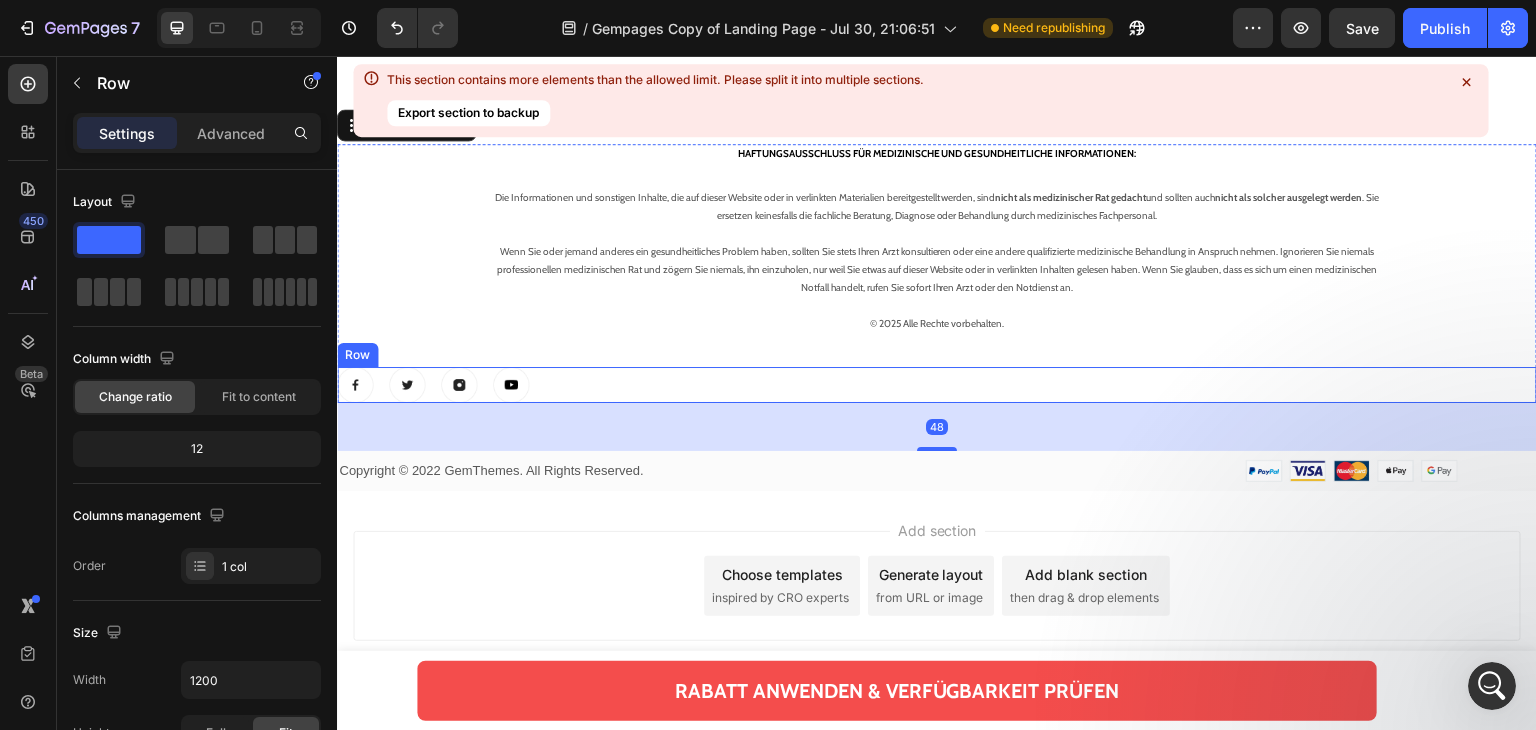 click on "Image Image Image Image Row" at bounding box center [937, 385] 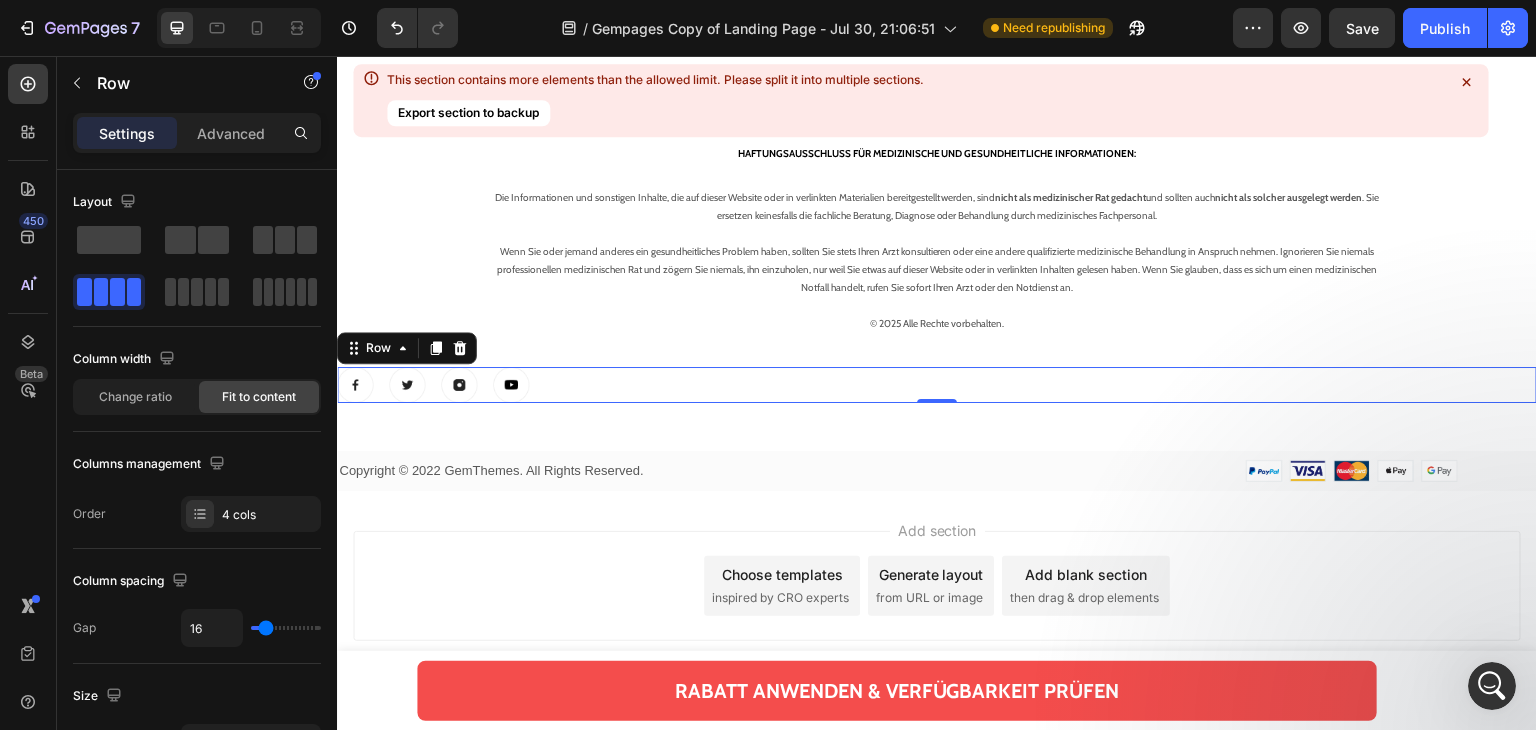 click on "Row" at bounding box center (407, 348) 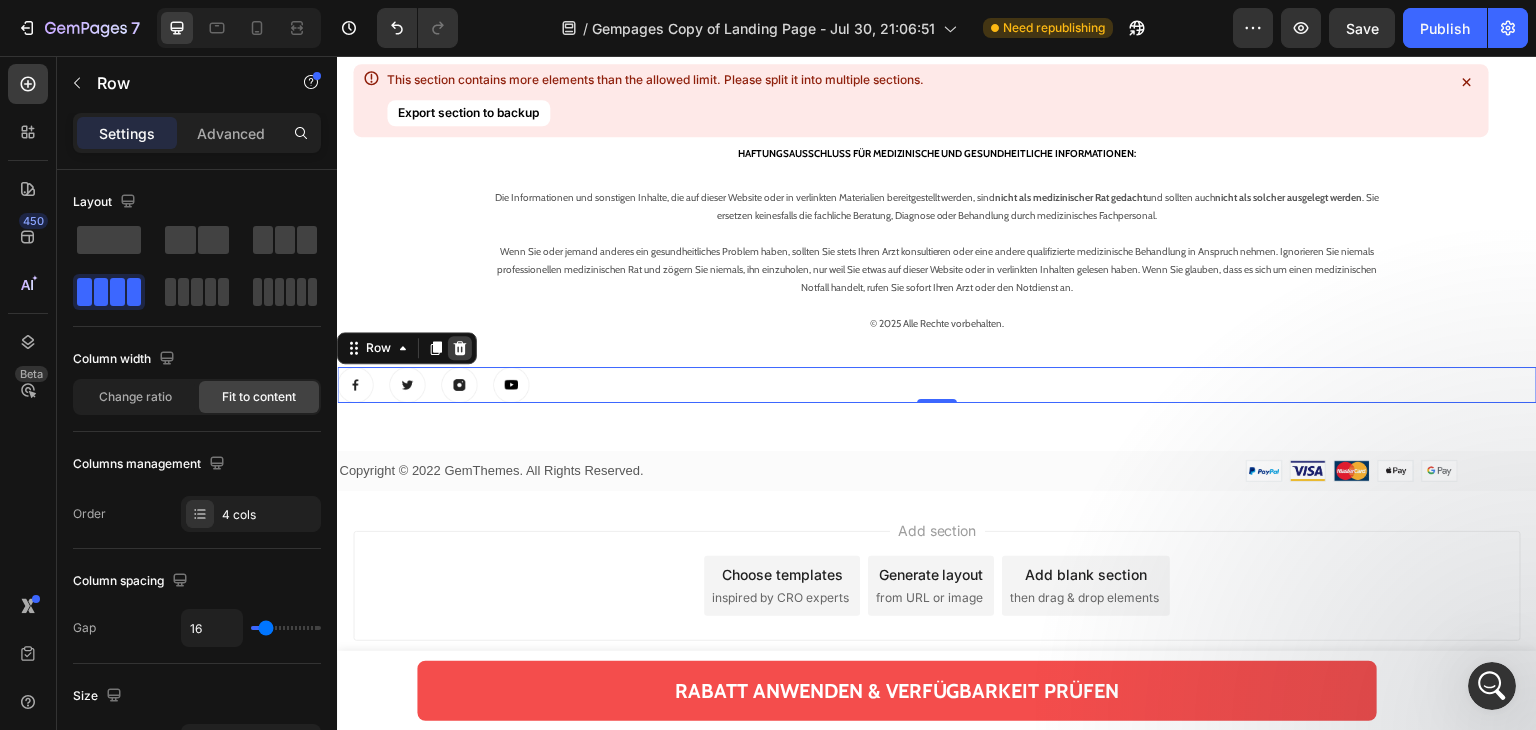 click 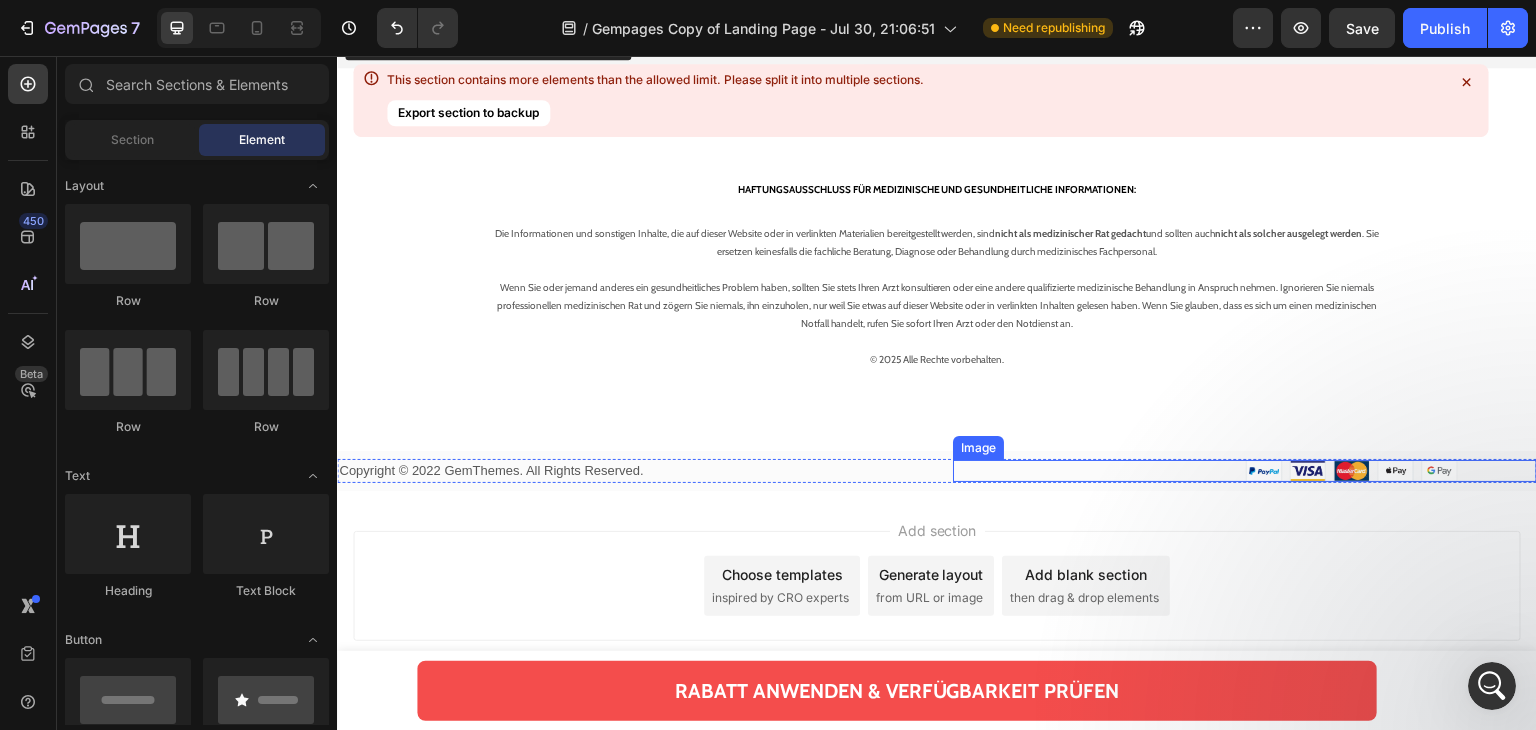 click at bounding box center [1245, 471] 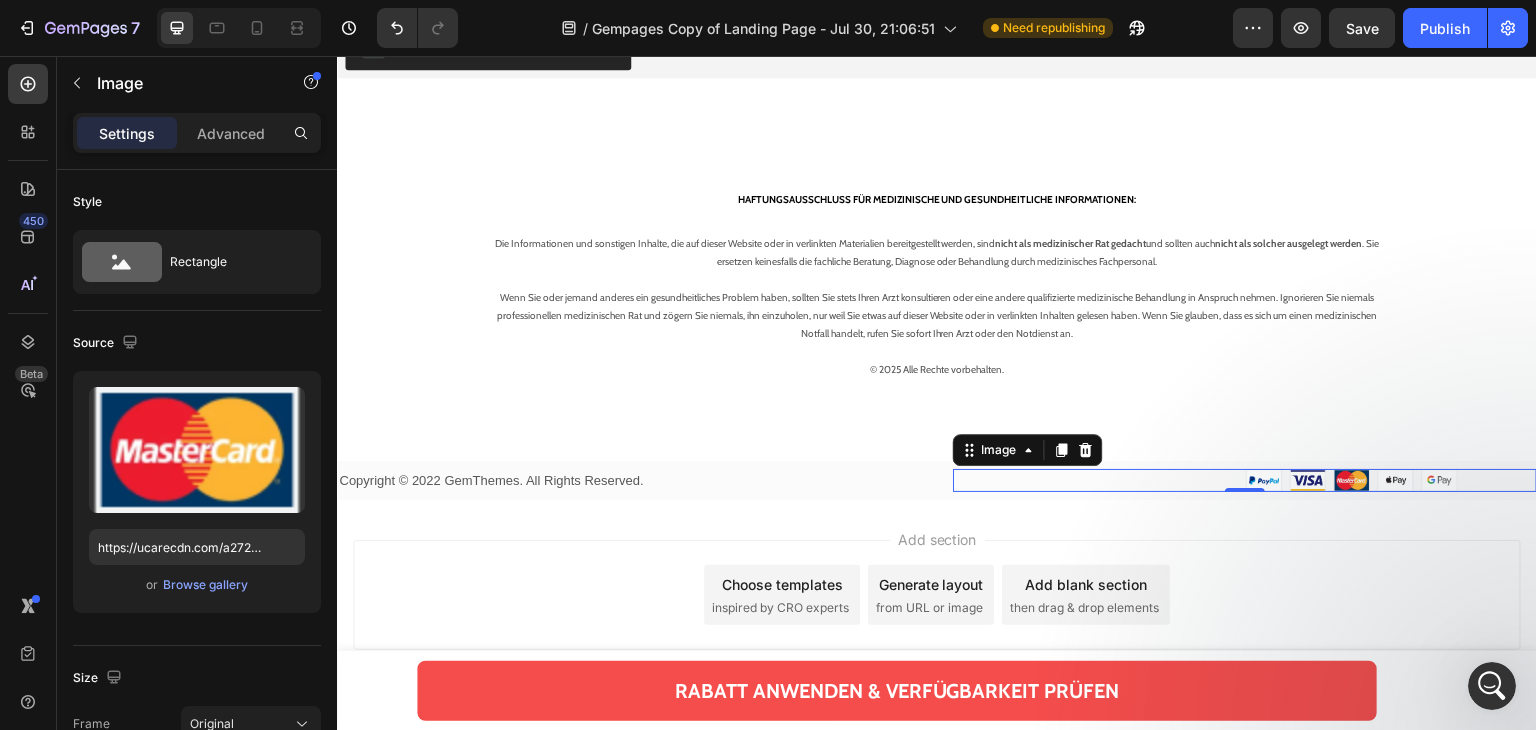 scroll, scrollTop: 19806, scrollLeft: 0, axis: vertical 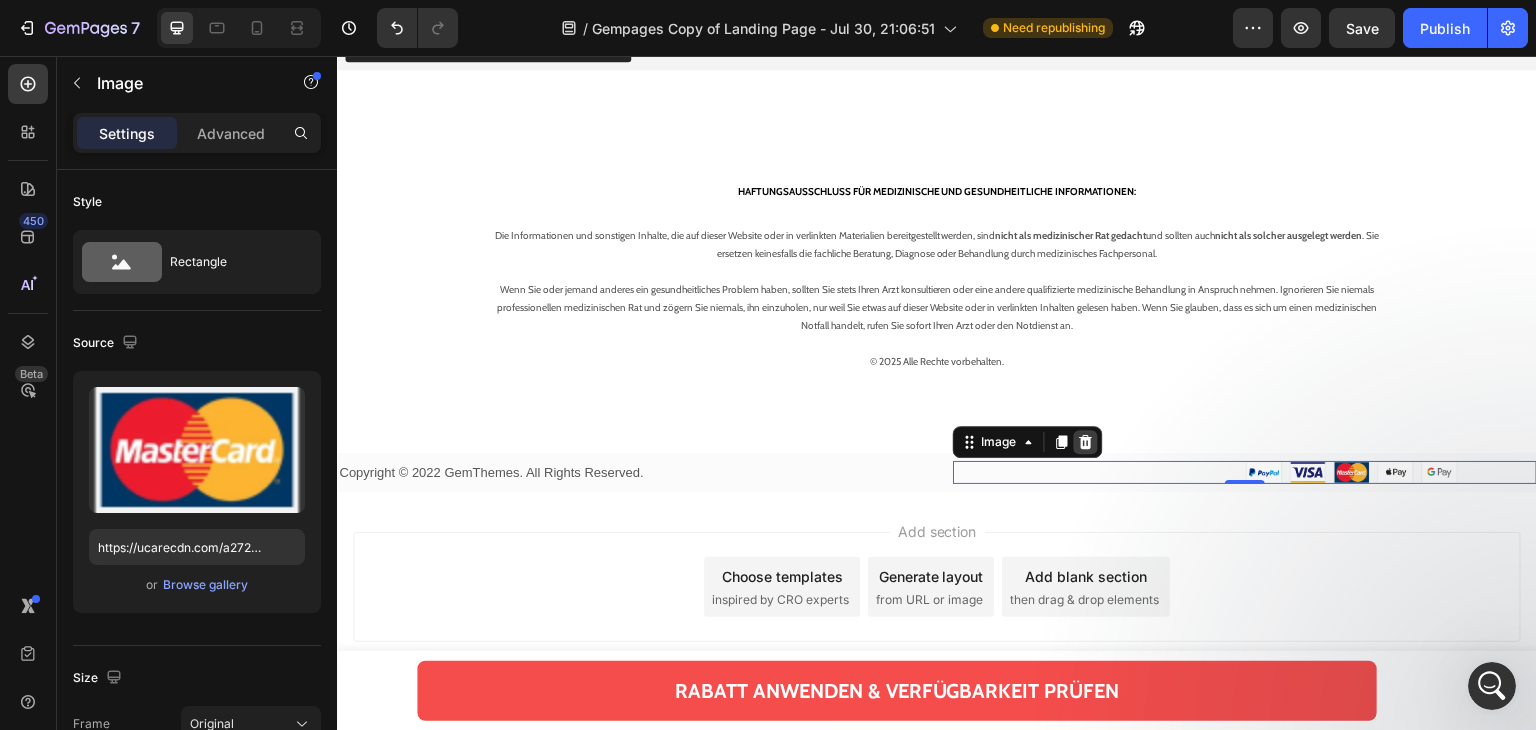 click 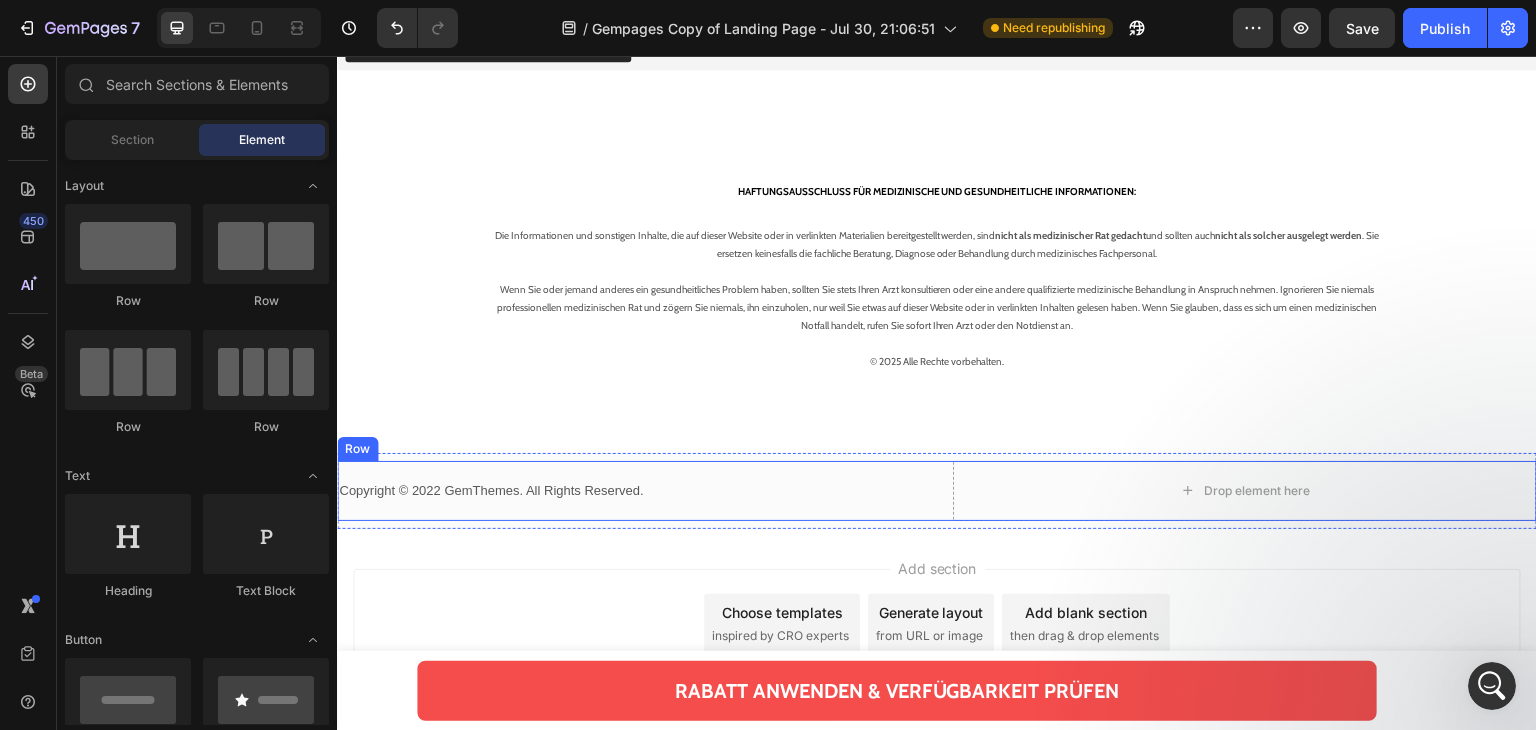 click on "Copyright © 2022 GemThemes. All Rights Reserved. Text block" at bounding box center [629, 491] 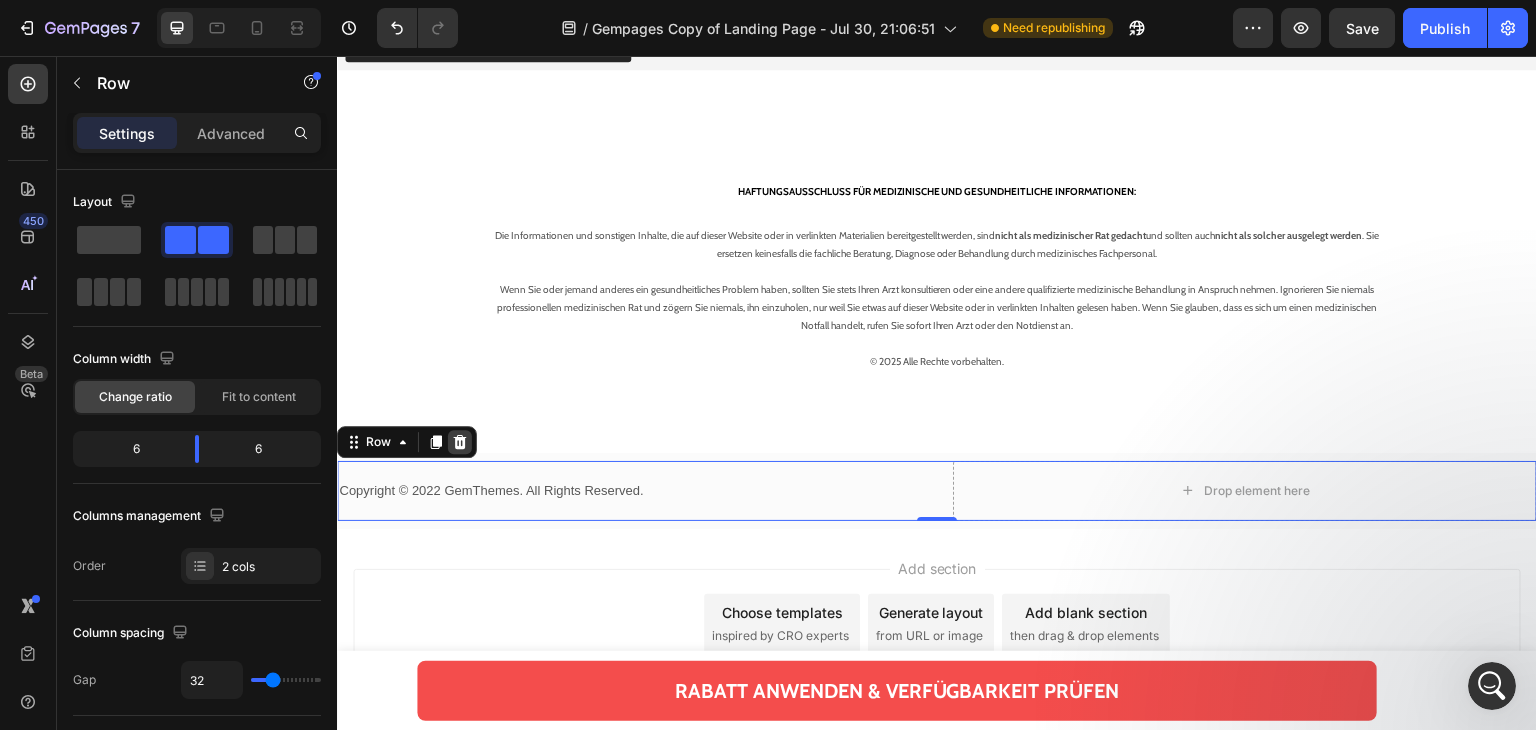 click 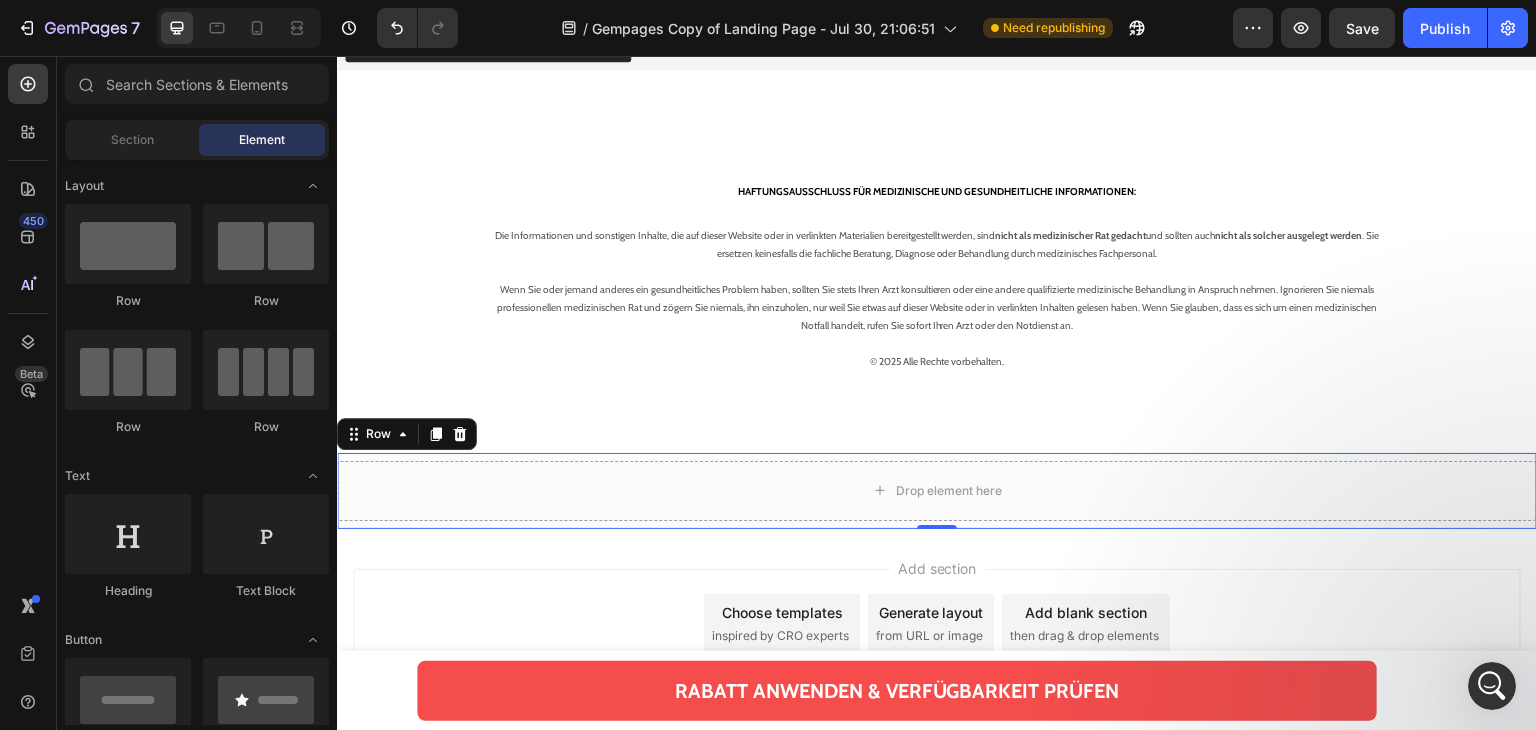 click on "Drop element here Row   0" at bounding box center [937, 491] 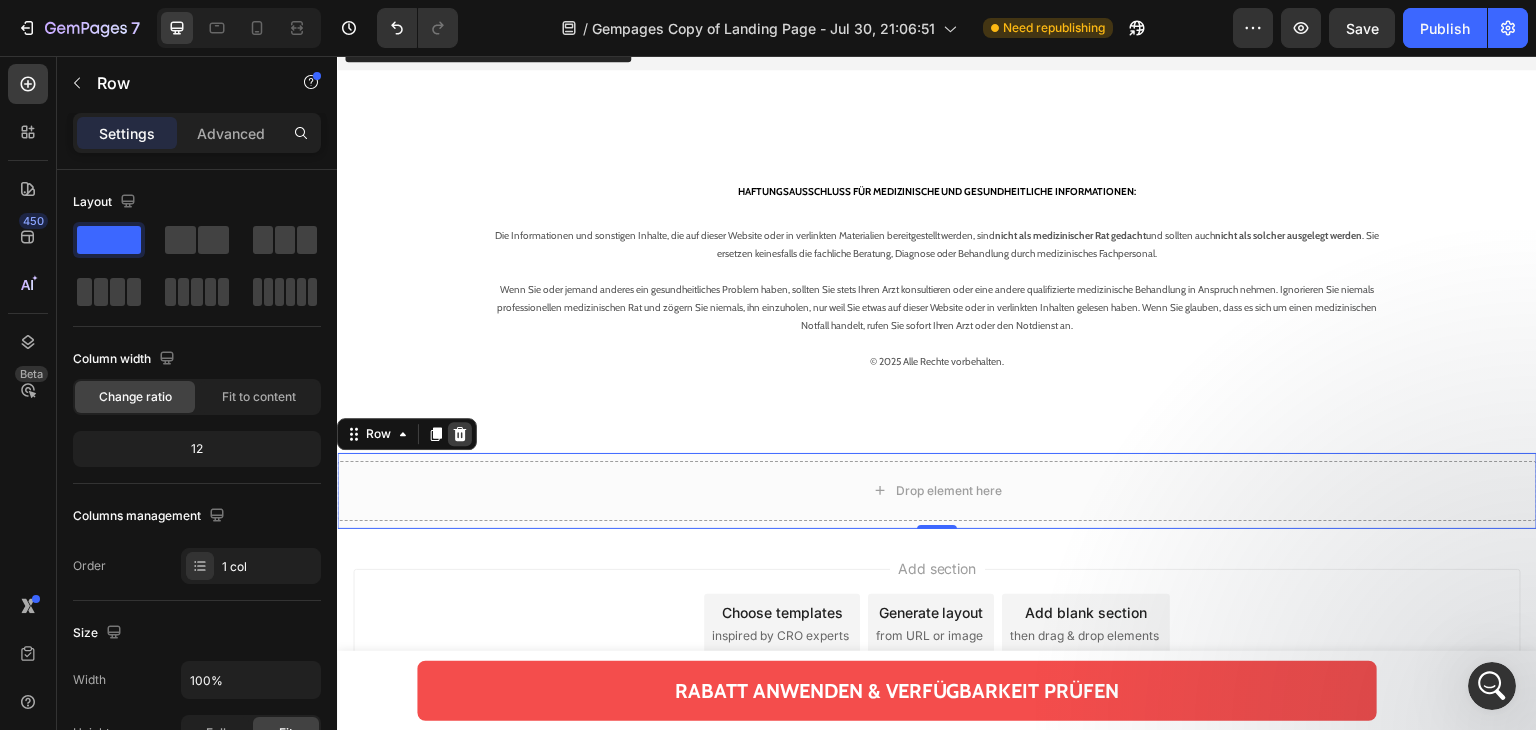 click 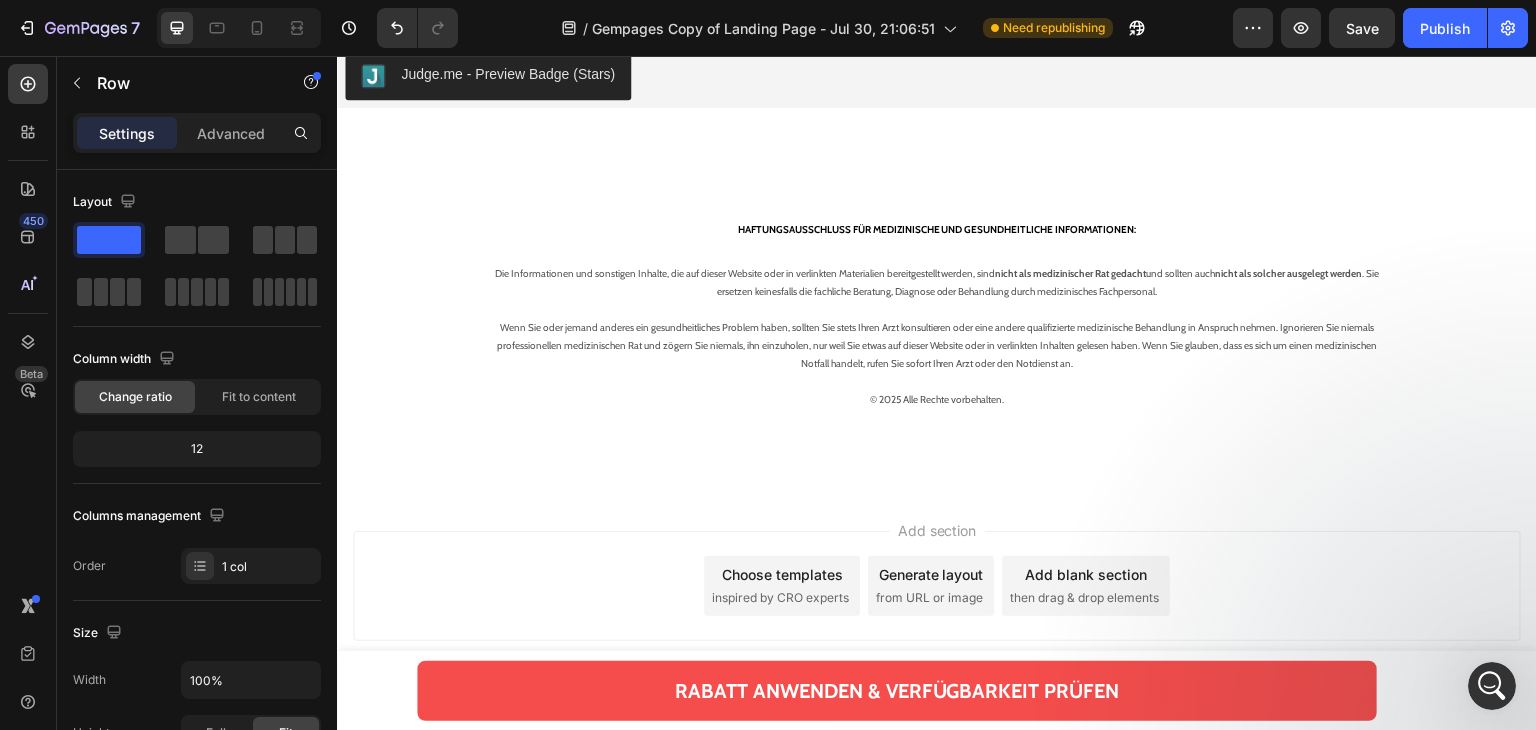 scroll, scrollTop: 19767, scrollLeft: 0, axis: vertical 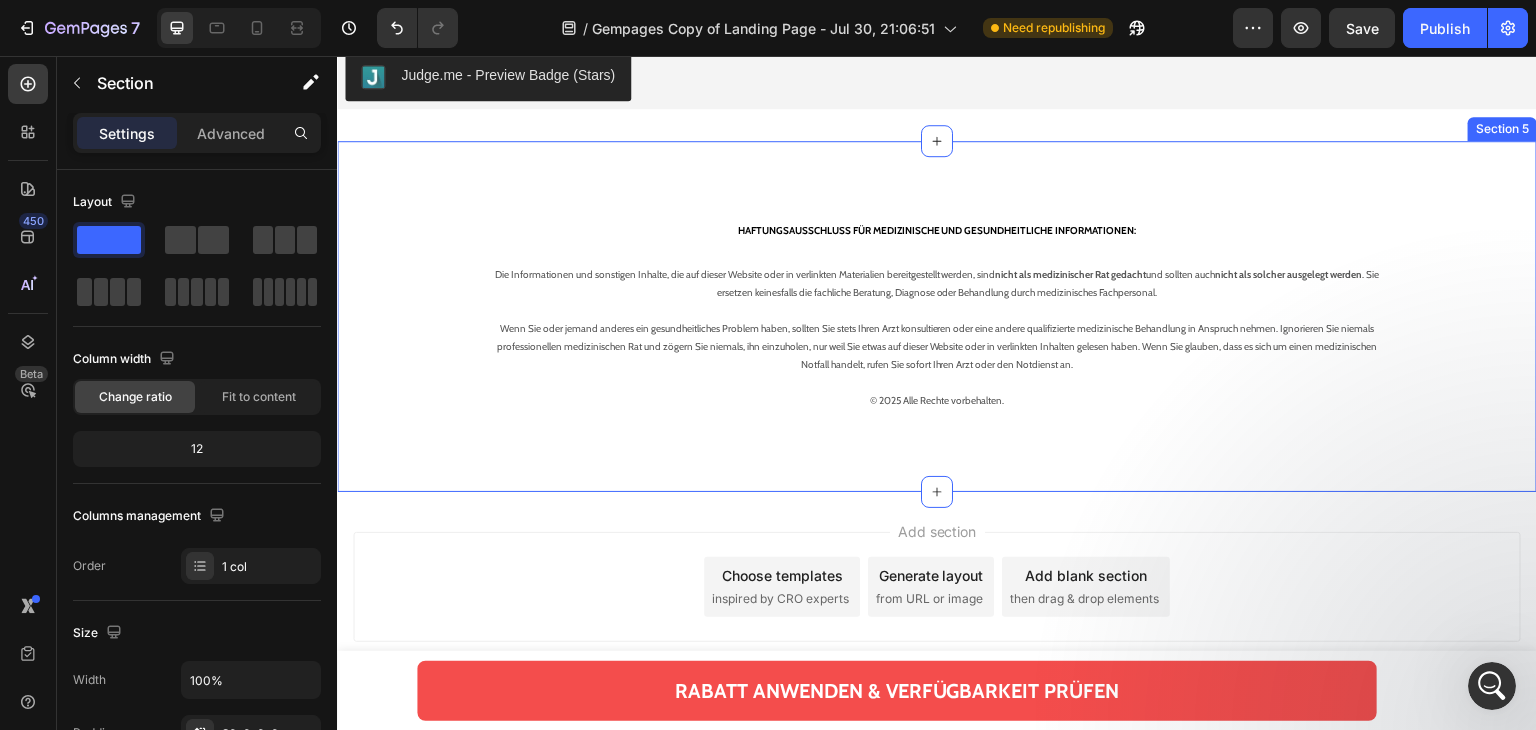 click on "⁠⁠⁠⁠⁠⁠⁠ HAFTUNGSAUSSCHLUSS FÜR MEDIZINISCHE UND GESUNDHEITLICHE INFORMATIONEN: Heading Die Informationen und sonstigen Inhalte, die auf dieser Website oder in verlinkten Materialien bereitgestellt werden, sind  nicht als medizinischer Rat gedacht  und sollten auch  nicht als solcher ausgelegt werden . Sie ersetzen keinesfalls die fachliche Beratung, Diagnose oder Behandlung durch medizinisches Fachpersonal. Wenn Sie oder jemand anderes ein gesundheitliches Problem haben, sollten Sie stets Ihren Arzt konsultieren oder eine andere qualifizierte medizinische Behandlung in Anspruch nehmen. Ignorieren Sie niemals professionellen medizinischen Rat und zögern Sie niemals, ihn einzuholen, nur weil Sie etwas auf dieser Website oder in verlinkten Inhalten gelesen haben. Wenn Sie glauben, dass es sich um einen medizinischen Notfall handelt, rufen Sie sofort Ihren Arzt oder den Notdienst an. © 2025 Alle Rechte vorbehalten. Text block Row" at bounding box center (937, 356) 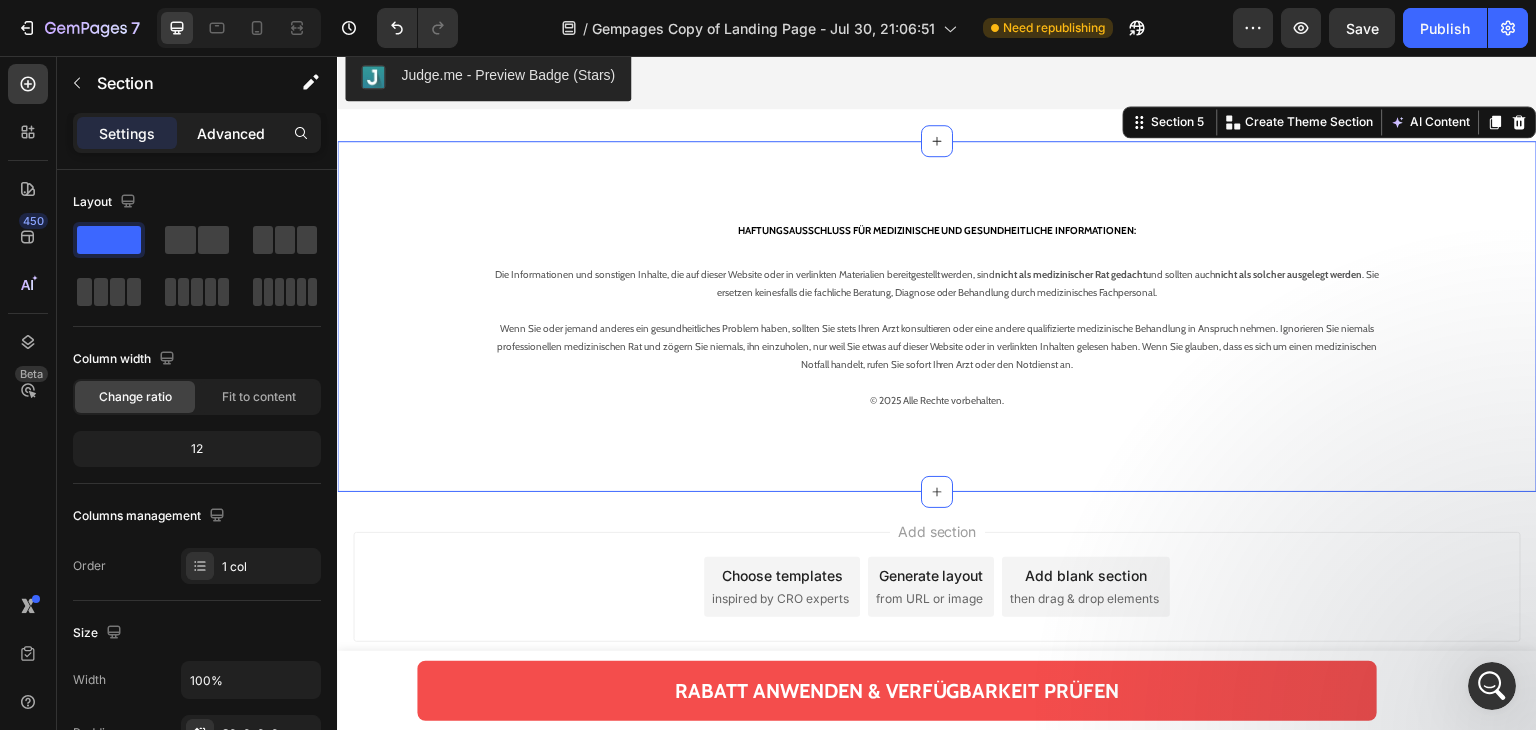click on "Advanced" 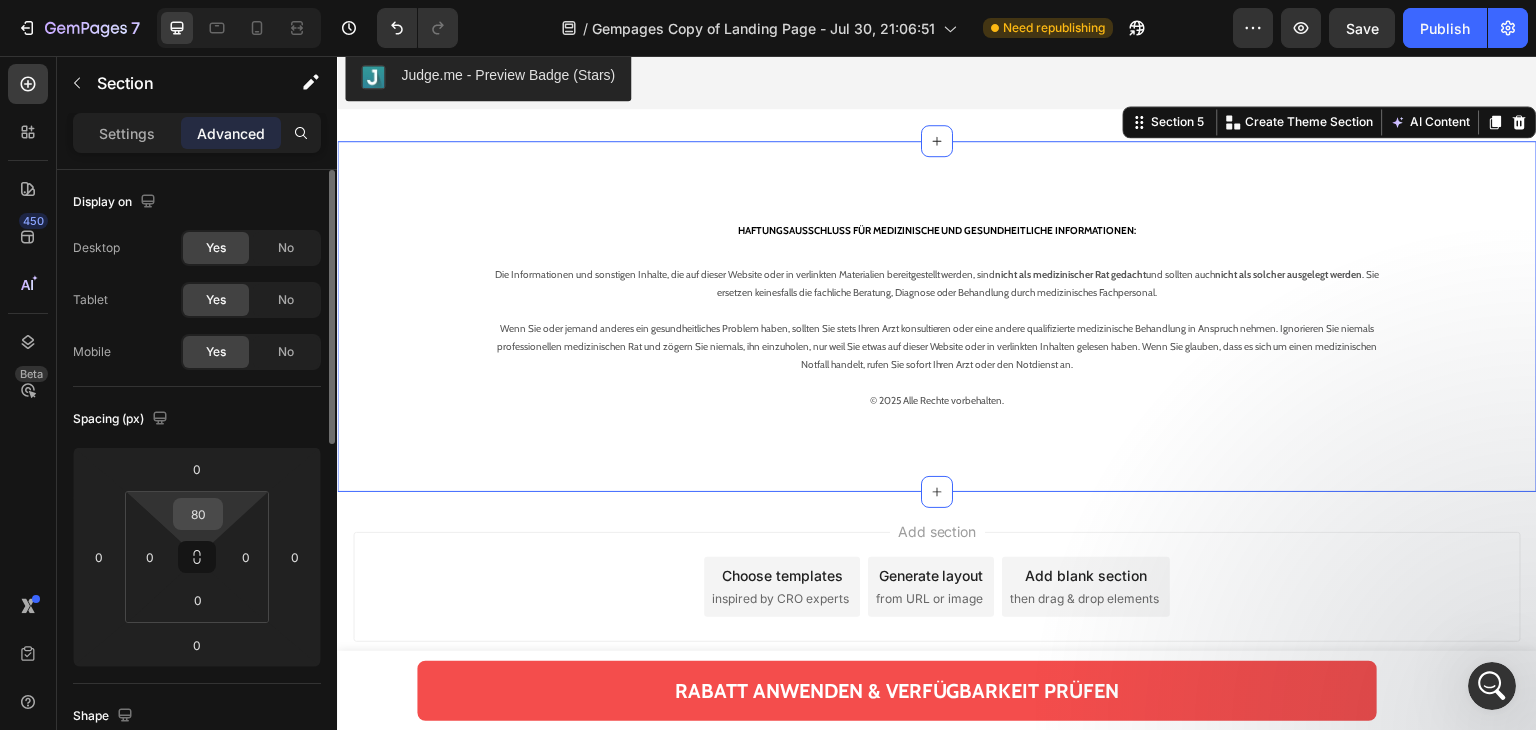 click on "80" at bounding box center [198, 514] 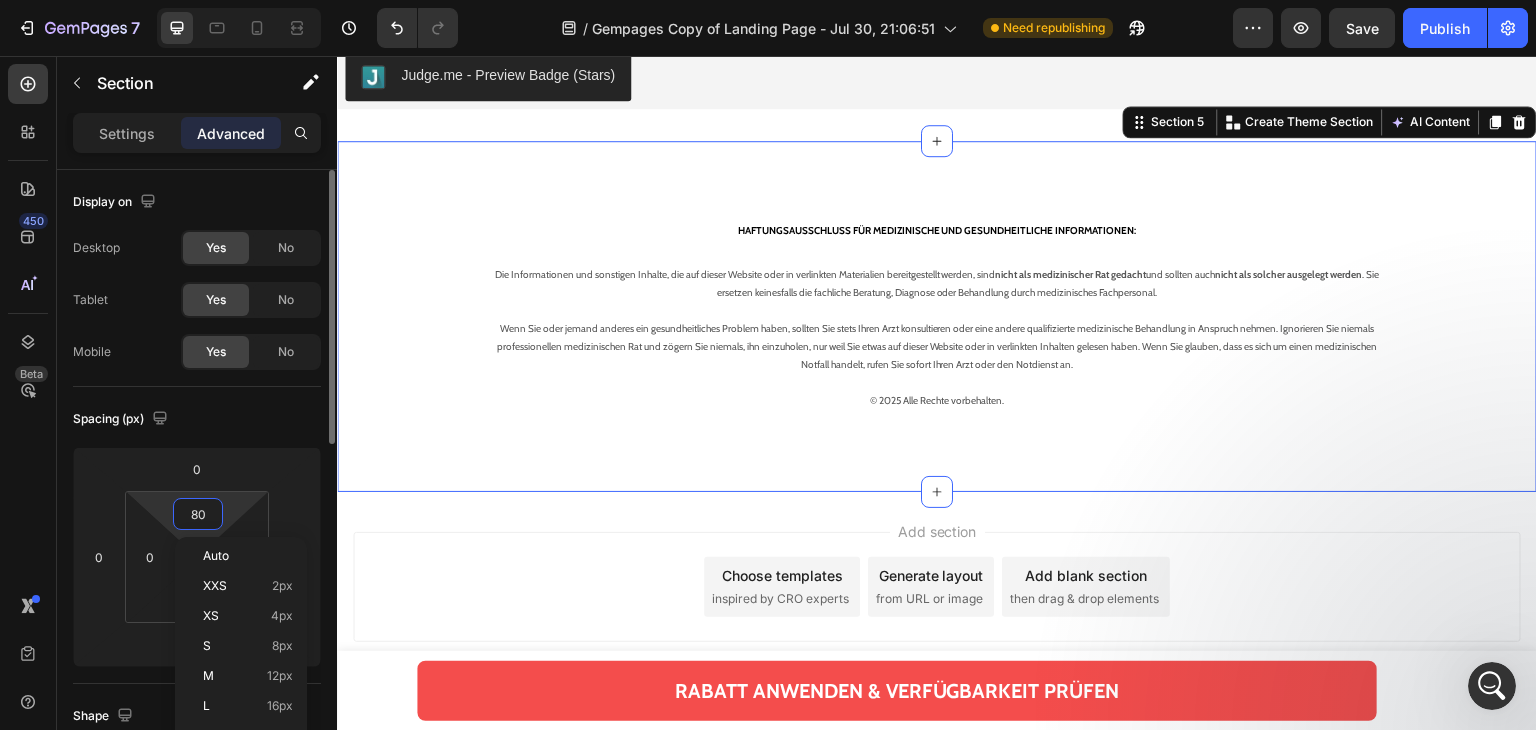 type 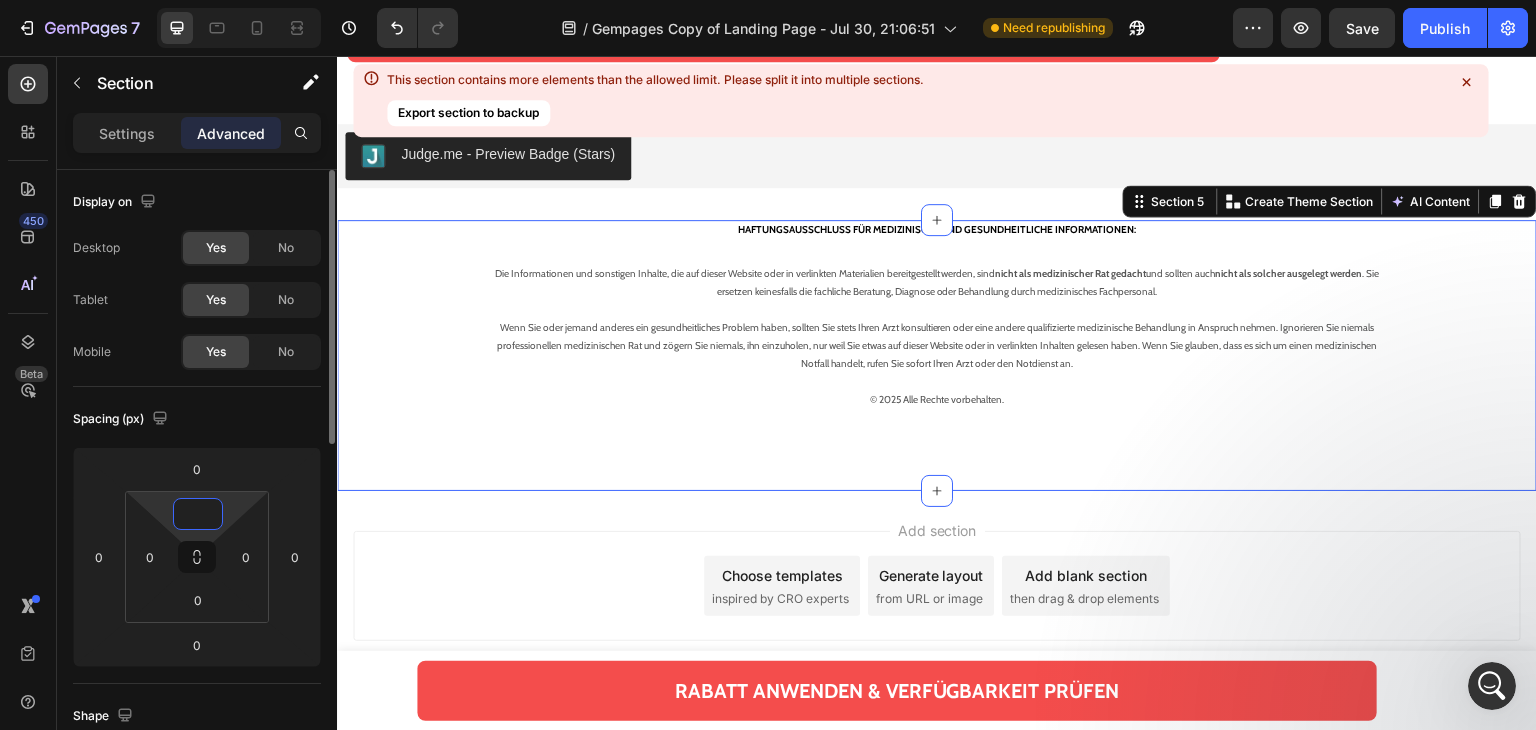 scroll, scrollTop: 19687, scrollLeft: 0, axis: vertical 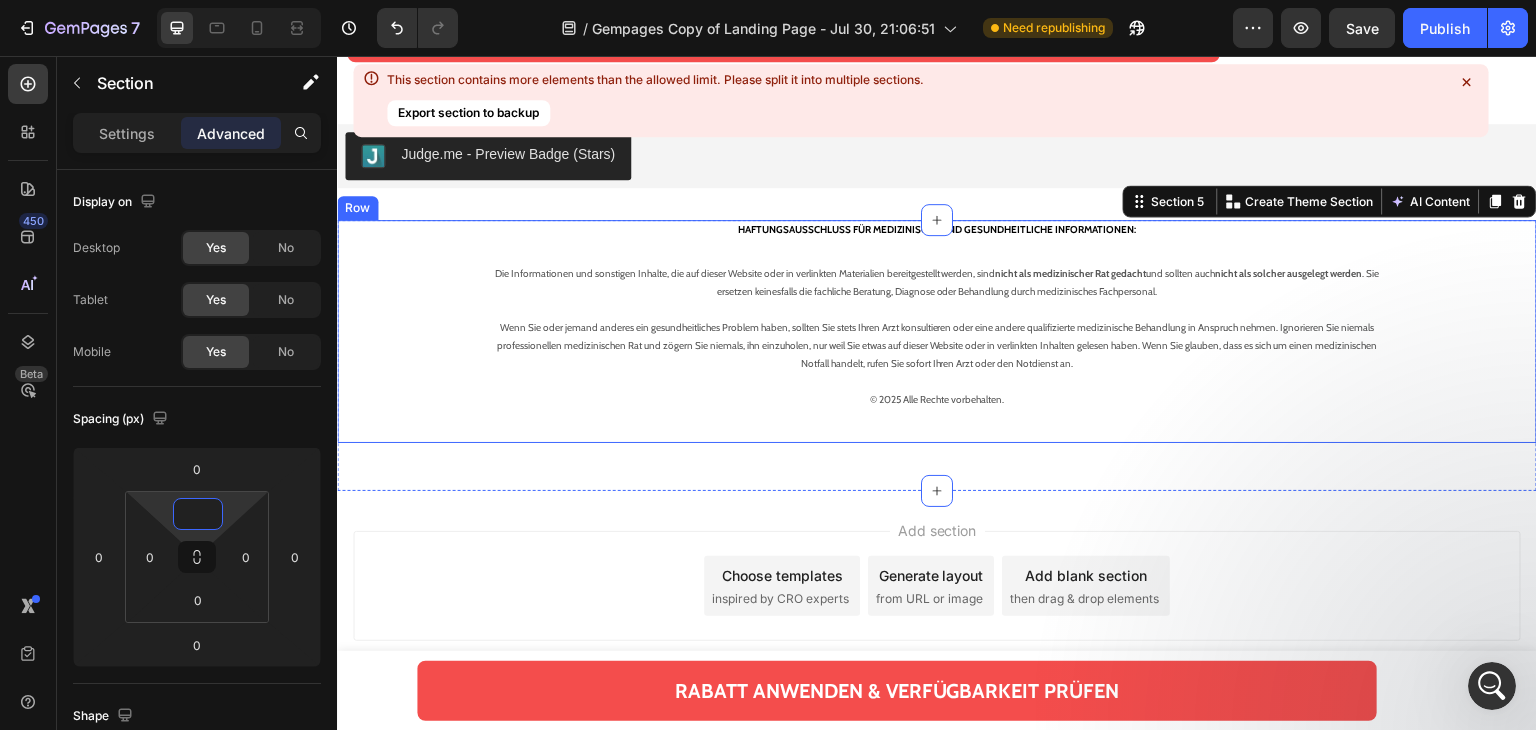 click on "⁠⁠⁠⁠⁠⁠⁠ HAFTUNGSAUSSCHLUSS FÜR MEDIZINISCHE UND GESUNDHEITLICHE INFORMATIONEN: Heading Die Informationen und sonstigen Inhalte, die auf dieser Website oder in verlinkten Materialien bereitgestellt werden, sind  nicht als medizinischer Rat gedacht  und sollten auch  nicht als solcher ausgelegt werden . Sie ersetzen keinesfalls die fachliche Beratung, Diagnose oder Behandlung durch medizinisches Fachpersonal. Wenn Sie oder jemand anderes ein gesundheitliches Problem haben, sollten Sie stets Ihren Arzt konsultieren oder eine andere qualifizierte medizinische Behandlung in Anspruch nehmen. Ignorieren Sie niemals professionellen medizinischen Rat und zögern Sie niemals, ihn einzuholen, nur weil Sie etwas auf dieser Website oder in verlinkten Inhalten gelesen haben. Wenn Sie glauben, dass es sich um einen medizinischen Notfall handelt, rufen Sie sofort Ihren Arzt oder den Notdienst an. © 2025 Alle Rechte vorbehalten. Text block" at bounding box center [937, 331] 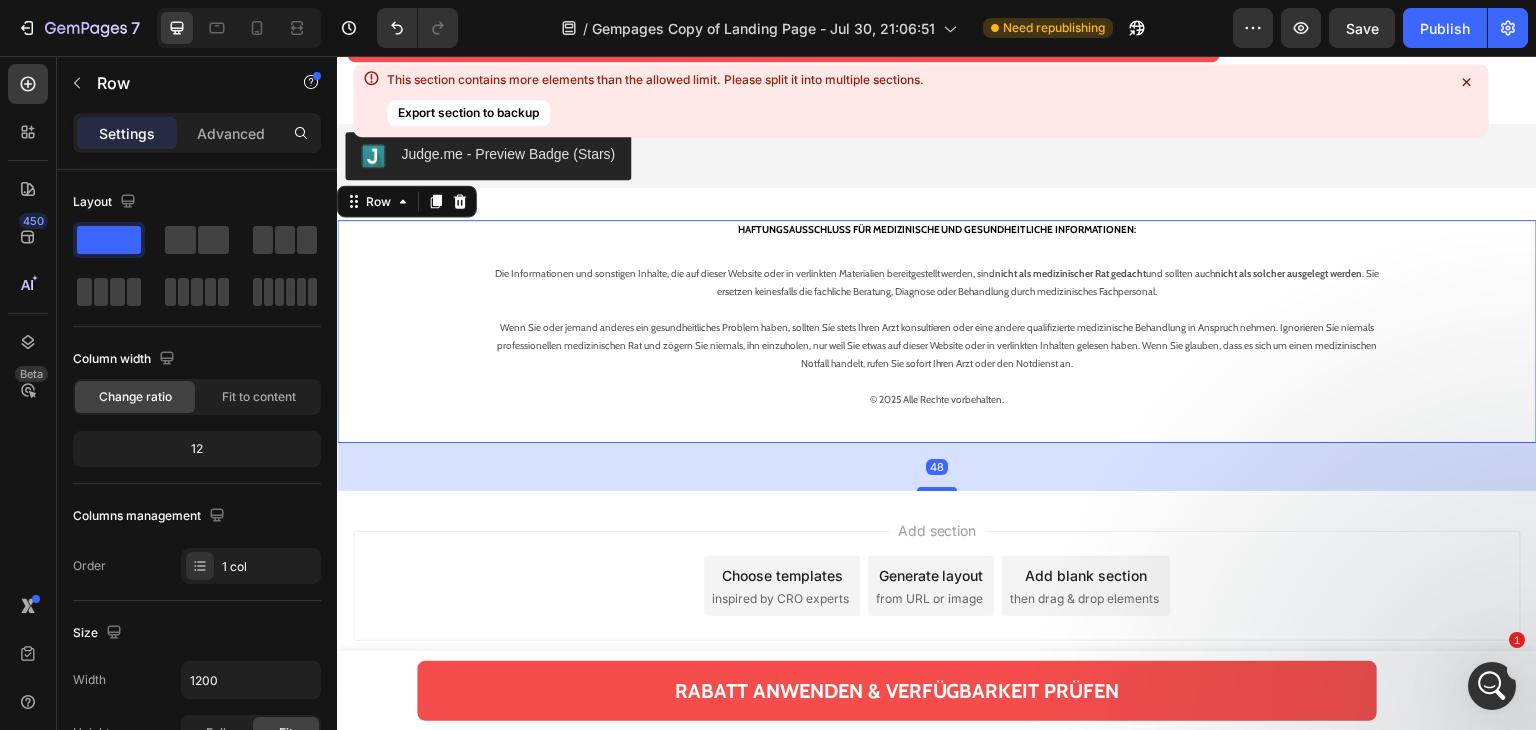 scroll, scrollTop: 19487, scrollLeft: 0, axis: vertical 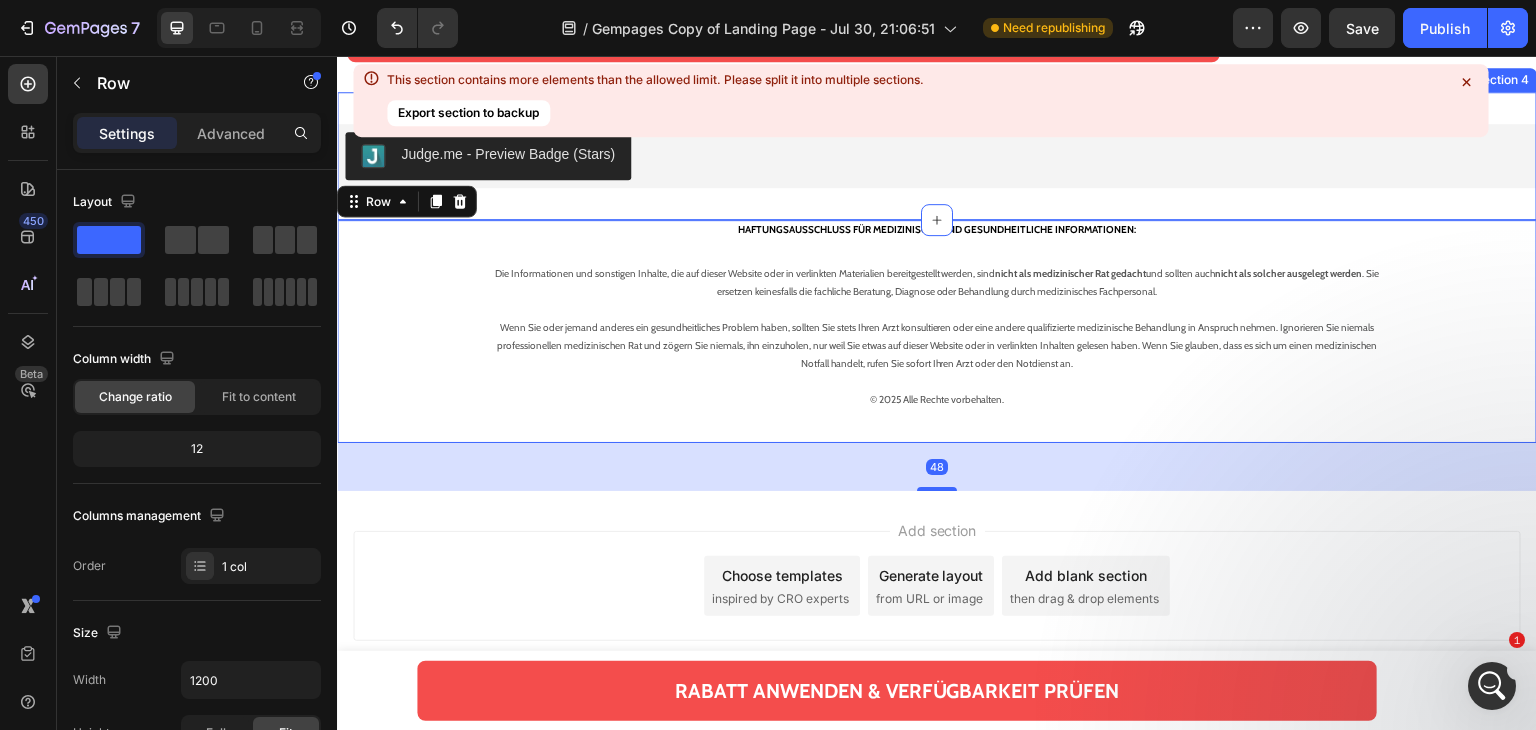 click on "Judge.me - Preview Badge (Stars) Judge.me Section 4" at bounding box center (937, 156) 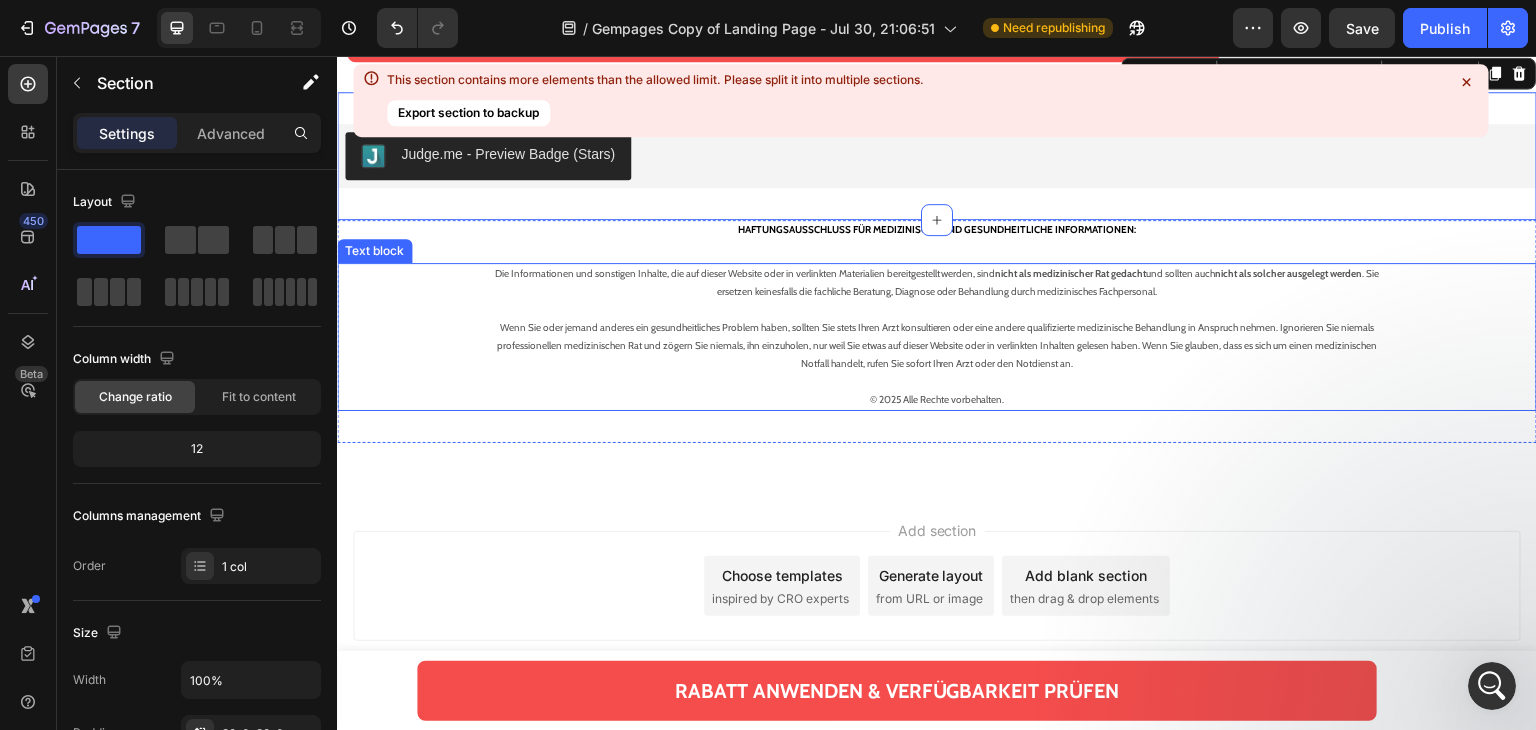 click on "Die Informationen und sonstigen Inhalte, die auf dieser Website oder in verlinkten Materialien bereitgestellt werden, sind  nicht als medizinischer Rat gedacht  und sollten auch  nicht als solcher ausgelegt werden . Sie ersetzen keinesfalls die fachliche Beratung, Diagnose oder Behandlung durch medizinisches Fachpersonal. Wenn Sie oder jemand anderes ein gesundheitliches Problem haben, sollten Sie stets Ihren Arzt konsultieren oder eine andere qualifizierte medizinische Behandlung in Anspruch nehmen. Ignorieren Sie niemals professionellen medizinischen Rat und zögern Sie niemals, ihn einzuholen, nur weil Sie etwas auf dieser Website oder in verlinkten Inhalten gelesen haben. Wenn Sie glauben, dass es sich um einen medizinischen Notfall handelt, rufen Sie sofort Ihren Arzt oder den Notdienst an. © 2025 Alle Rechte vorbehalten. Text block" at bounding box center [937, 337] 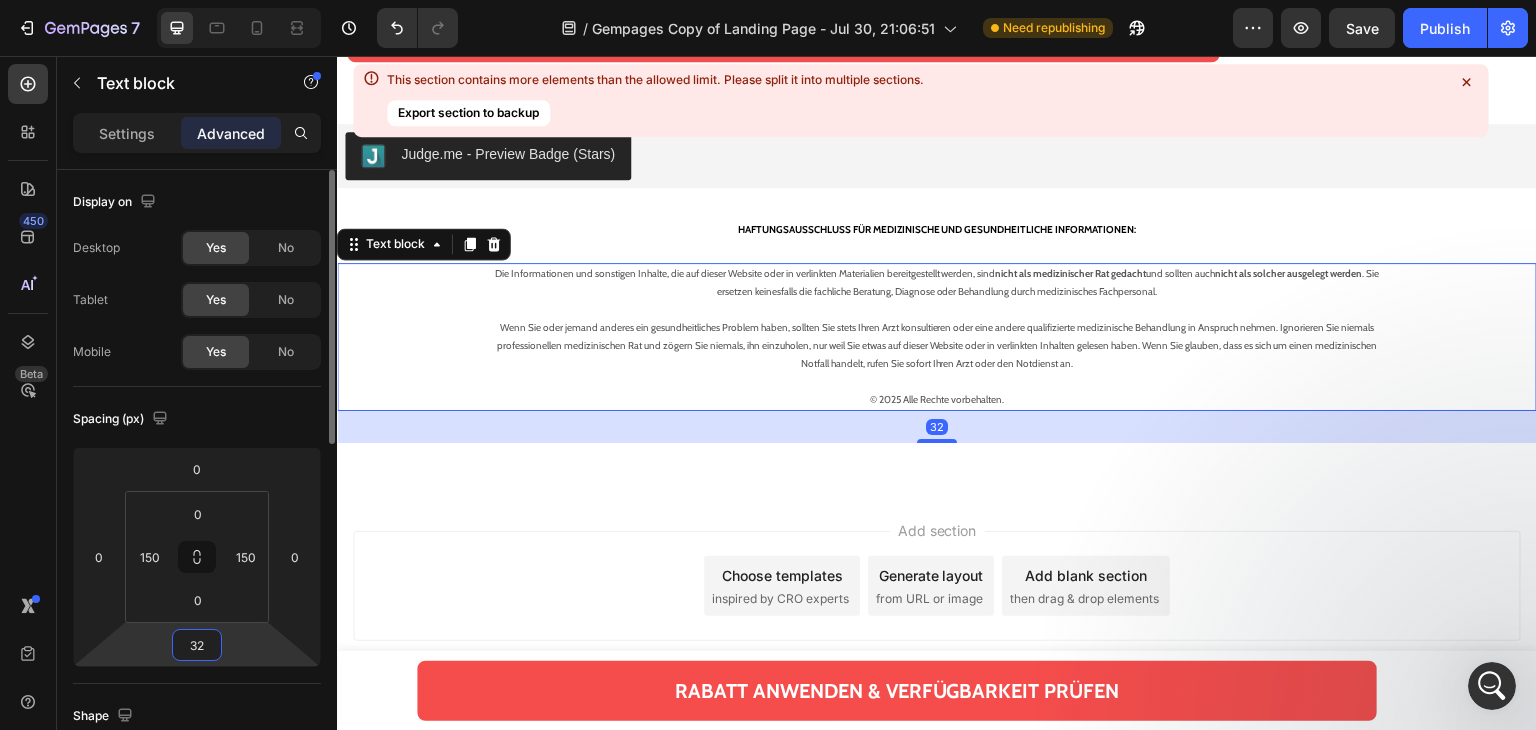 click on "32" at bounding box center [197, 645] 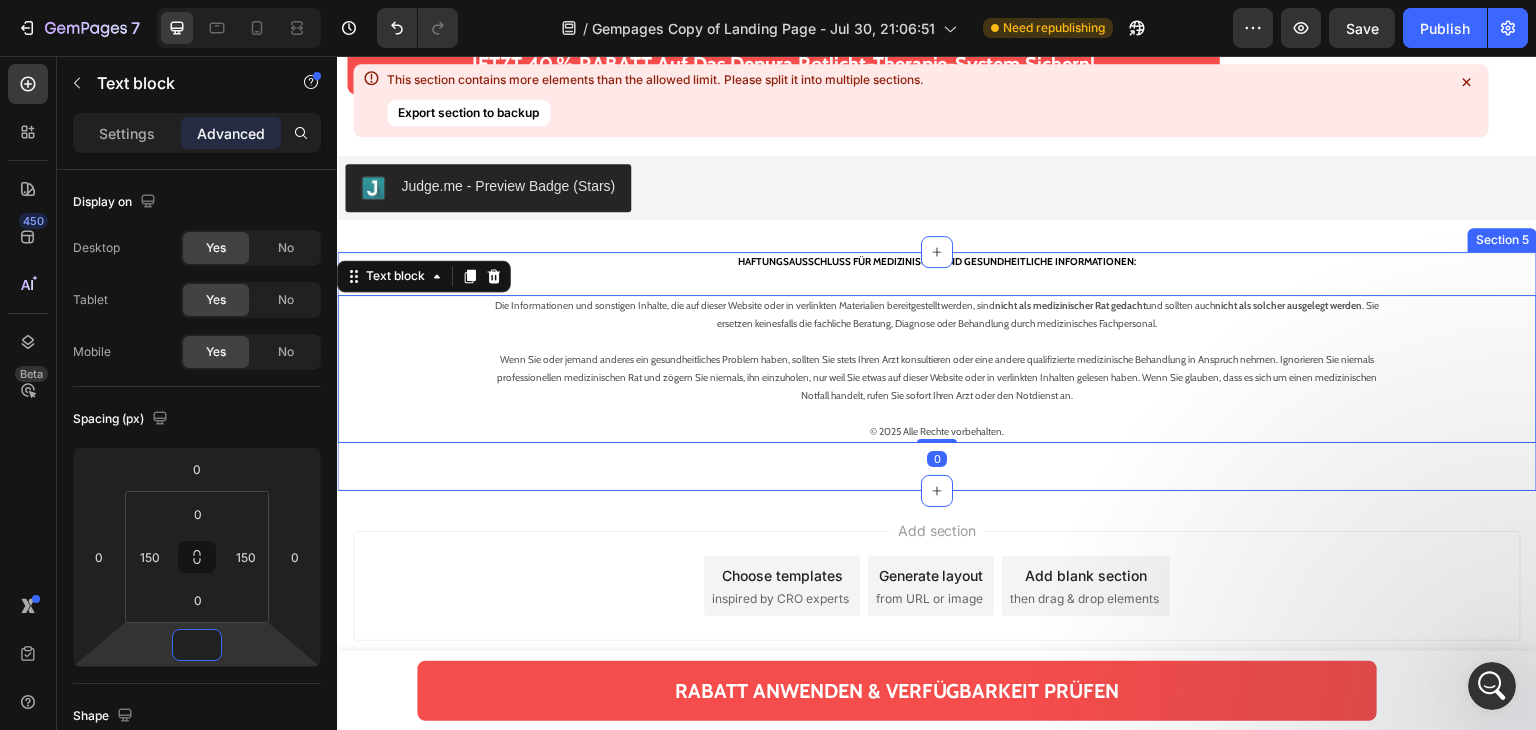 type on "0" 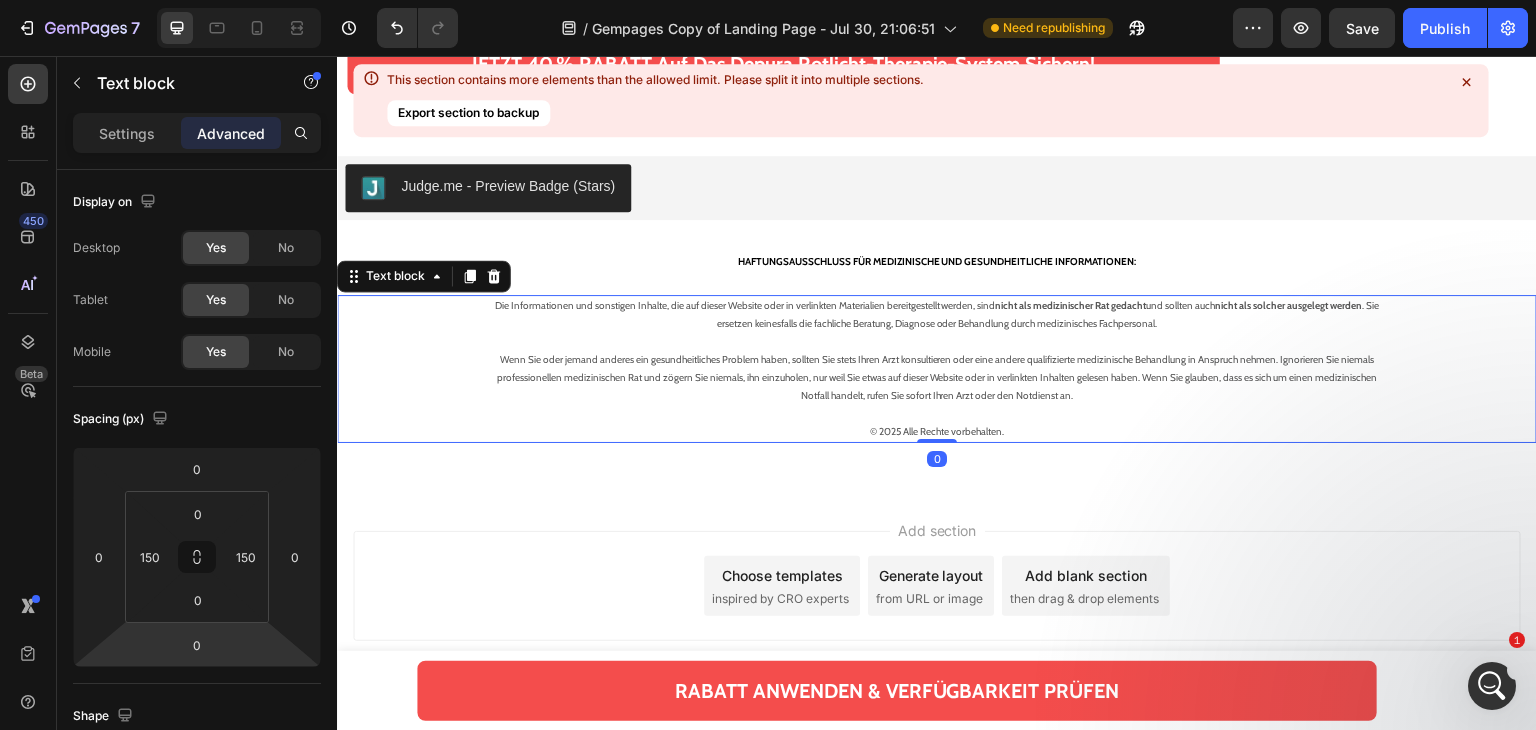 click on "Die Informationen und sonstigen Inhalte, die auf dieser Website oder in verlinkten Materialien bereitgestellt werden, sind  nicht als medizinischer Rat gedacht  und sollten auch  nicht als solcher ausgelegt werden . Sie ersetzen keinesfalls die fachliche Beratung, Diagnose oder Behandlung durch medizinisches Fachpersonal. Wenn Sie oder jemand anderes ein gesundheitliches Problem haben, sollten Sie stets Ihren Arzt konsultieren oder eine andere qualifizierte medizinische Behandlung in Anspruch nehmen. Ignorieren Sie niemals professionellen medizinischen Rat und zögern Sie niemals, ihn einzuholen, nur weil Sie etwas auf dieser Website oder in verlinkten Inhalten gelesen haben. Wenn Sie glauben, dass es sich um einen medizinischen Notfall handelt, rufen Sie sofort Ihren Arzt oder den Notdienst an. © 2025 Alle Rechte vorbehalten. Text block   0" at bounding box center [937, 369] 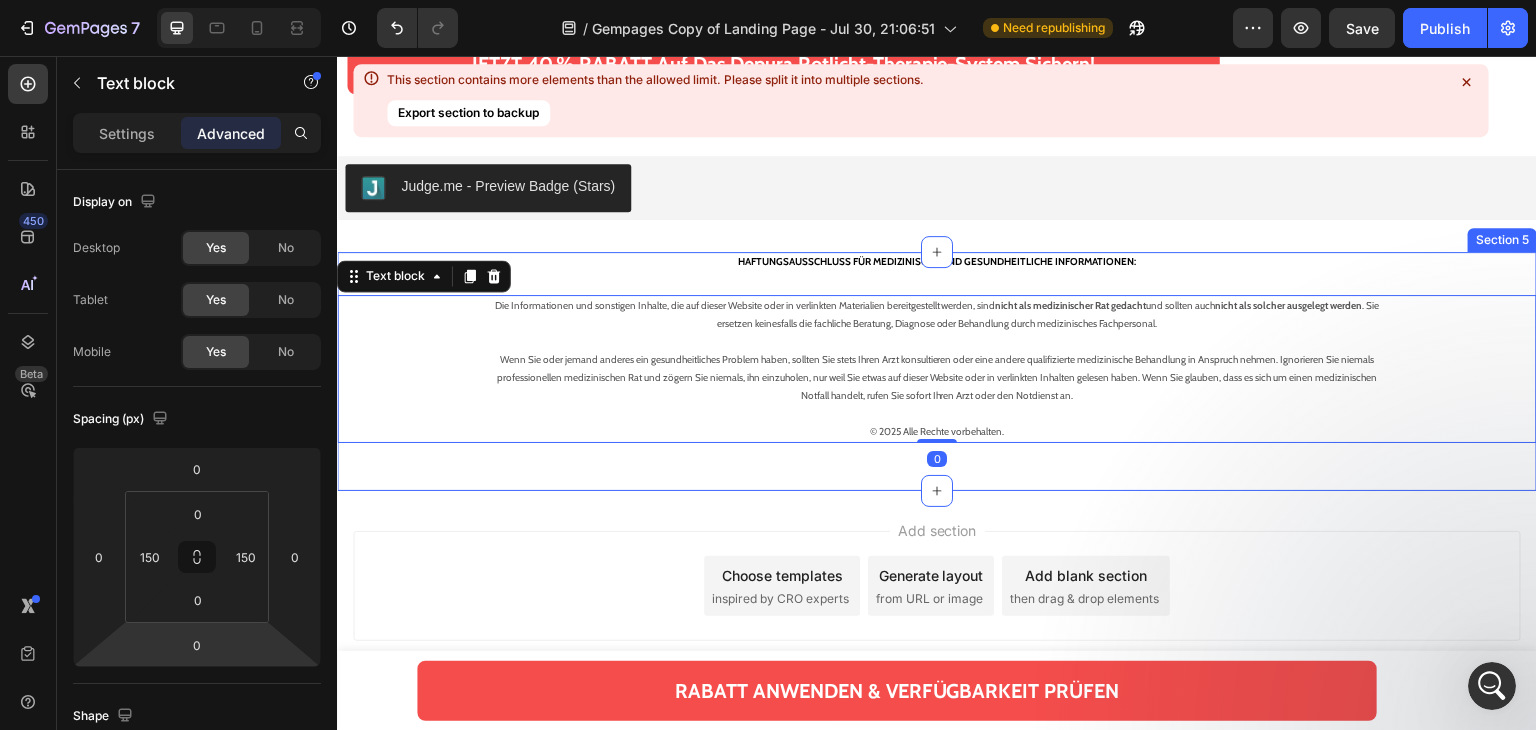 scroll, scrollTop: 19587, scrollLeft: 0, axis: vertical 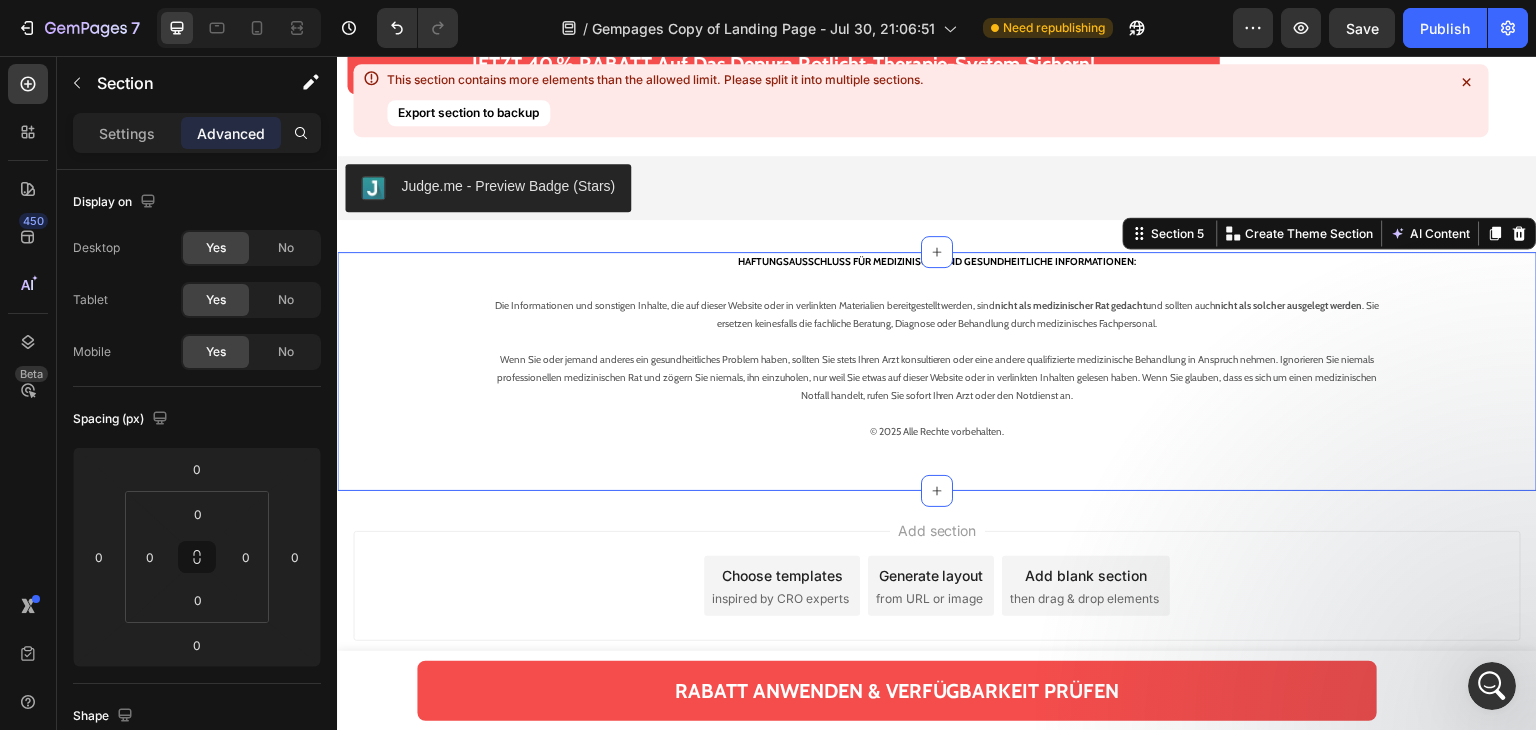 click on "⁠⁠⁠⁠⁠⁠⁠ HAFTUNGSAUSSCHLUSS FÜR MEDIZINISCHE UND GESUNDHEITLICHE INFORMATIONEN: Heading Die Informationen und sonstigen Inhalte, die auf dieser Website oder in verlinkten Materialien bereitgestellt werden, sind  nicht als medizinischer Rat gedacht  und sollten auch  nicht als solcher ausgelegt werden . Sie ersetzen keinesfalls die fachliche Beratung, Diagnose oder Behandlung durch medizinisches Fachpersonal. Wenn Sie oder jemand anderes ein gesundheitliches Problem haben, sollten Sie stets Ihren Arzt konsultieren oder eine andere qualifizierte medizinische Behandlung in Anspruch nehmen. Ignorieren Sie niemals professionellen medizinischen Rat und zögern Sie niemals, ihn einzuholen, nur weil Sie etwas auf dieser Website oder in verlinkten Inhalten gelesen haben. Wenn Sie glauben, dass es sich um einen medizinischen Notfall handelt, rufen Sie sofort Ihren Arzt oder den Notdienst an. © 2025 Alle Rechte vorbehalten. Text block Row" at bounding box center [937, 371] 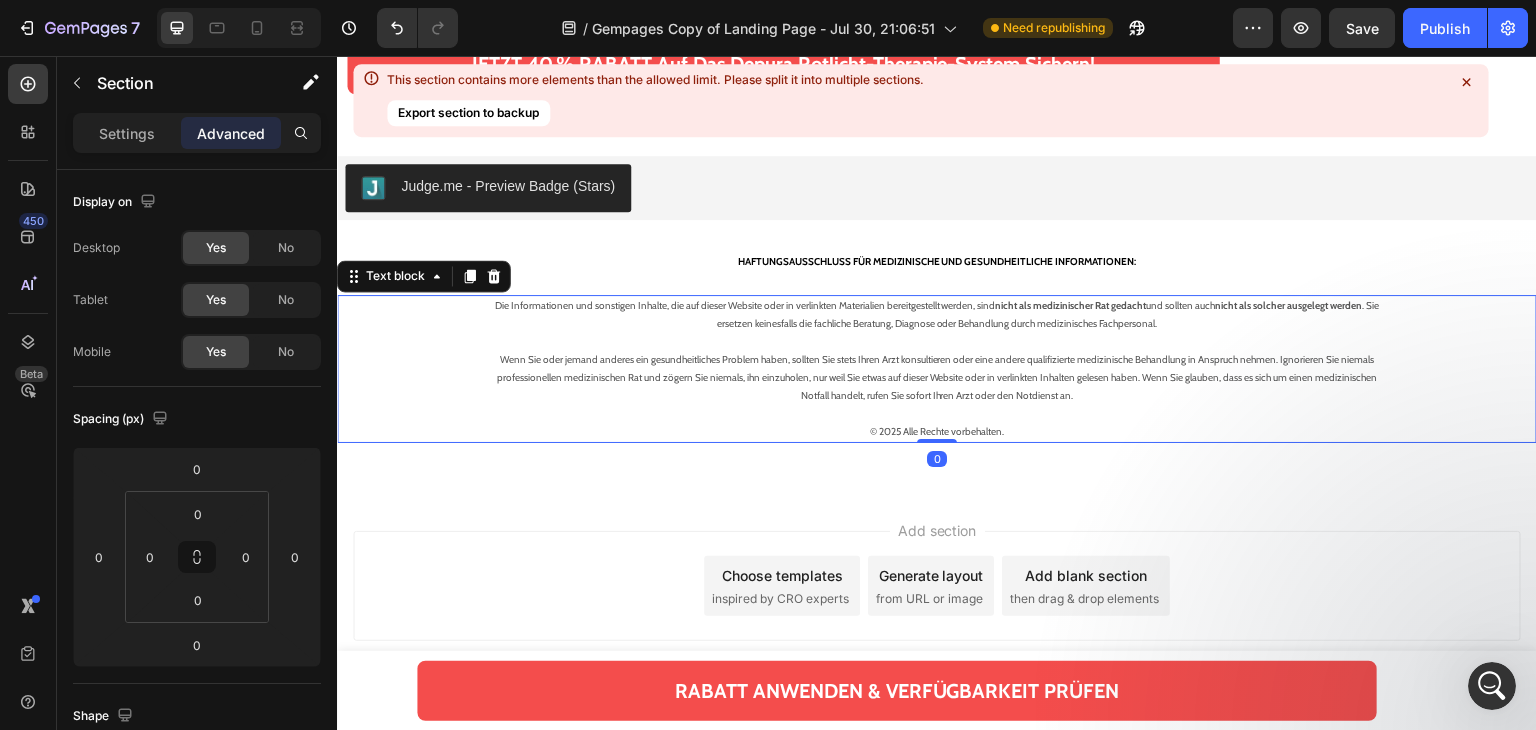 click on "© 2025 Alle Rechte vorbehalten." at bounding box center (937, 432) 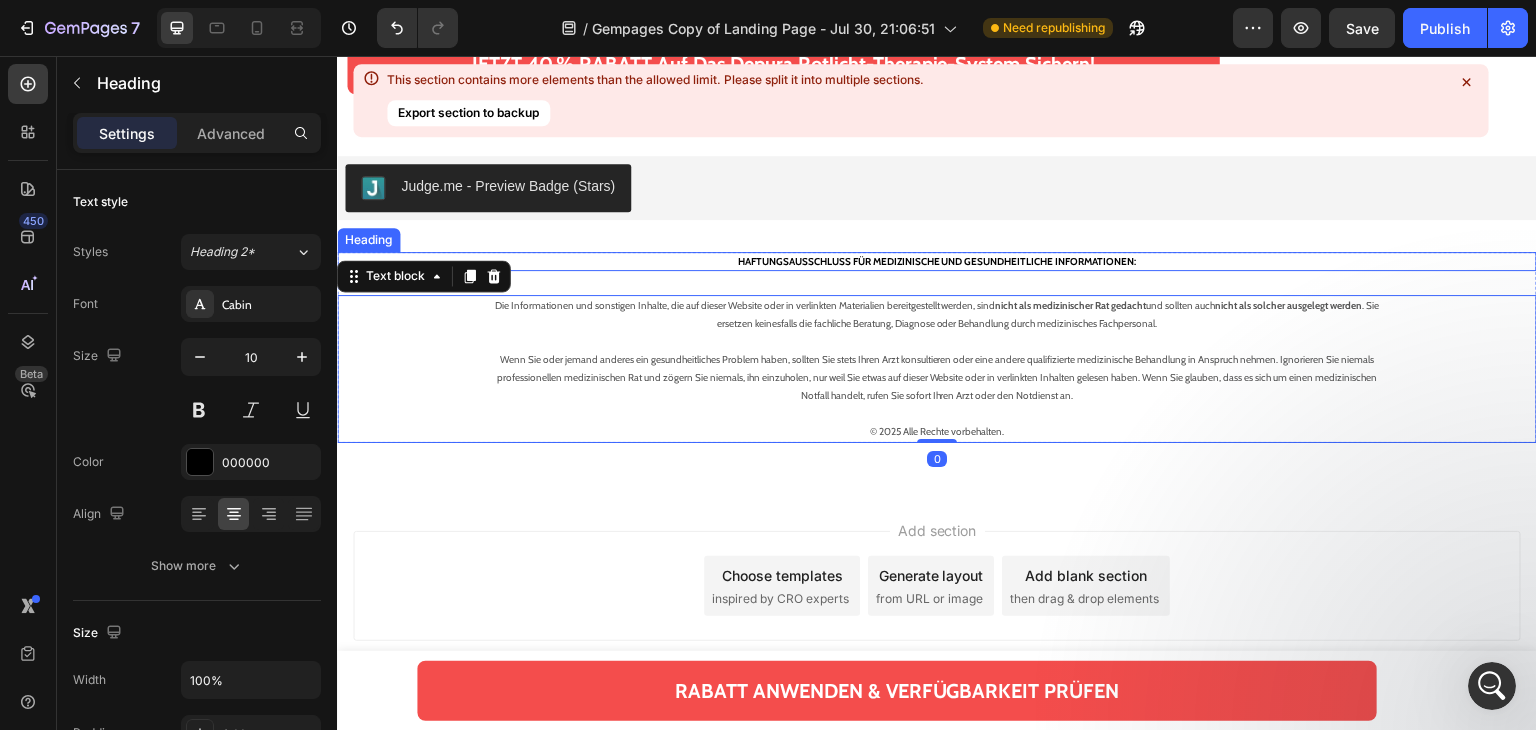 click on "HAFTUNGSAUSSCHLUSS FÜR MEDIZINISCHE UND GESUNDHEITLICHE INFORMATIONEN:" at bounding box center [937, 261] 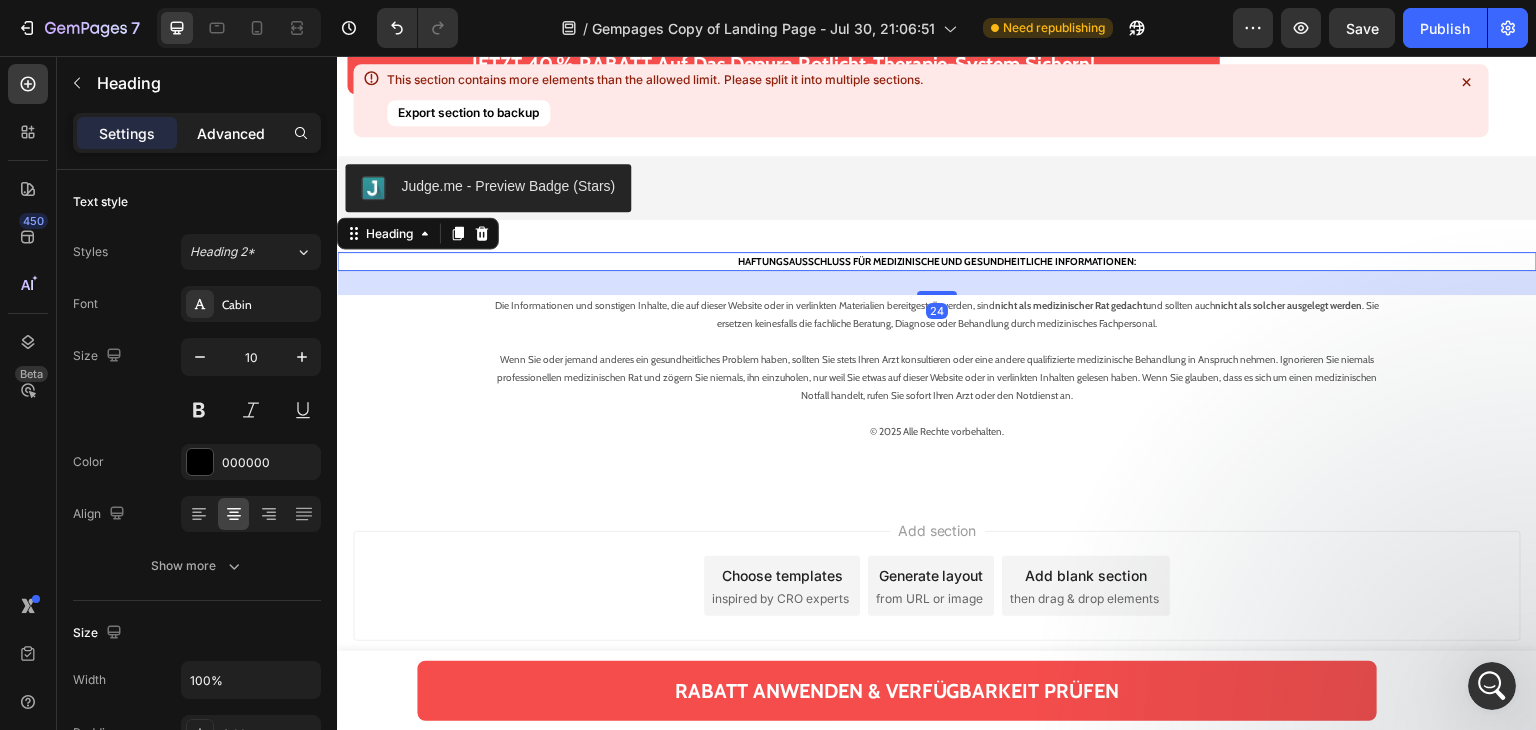 click on "Advanced" 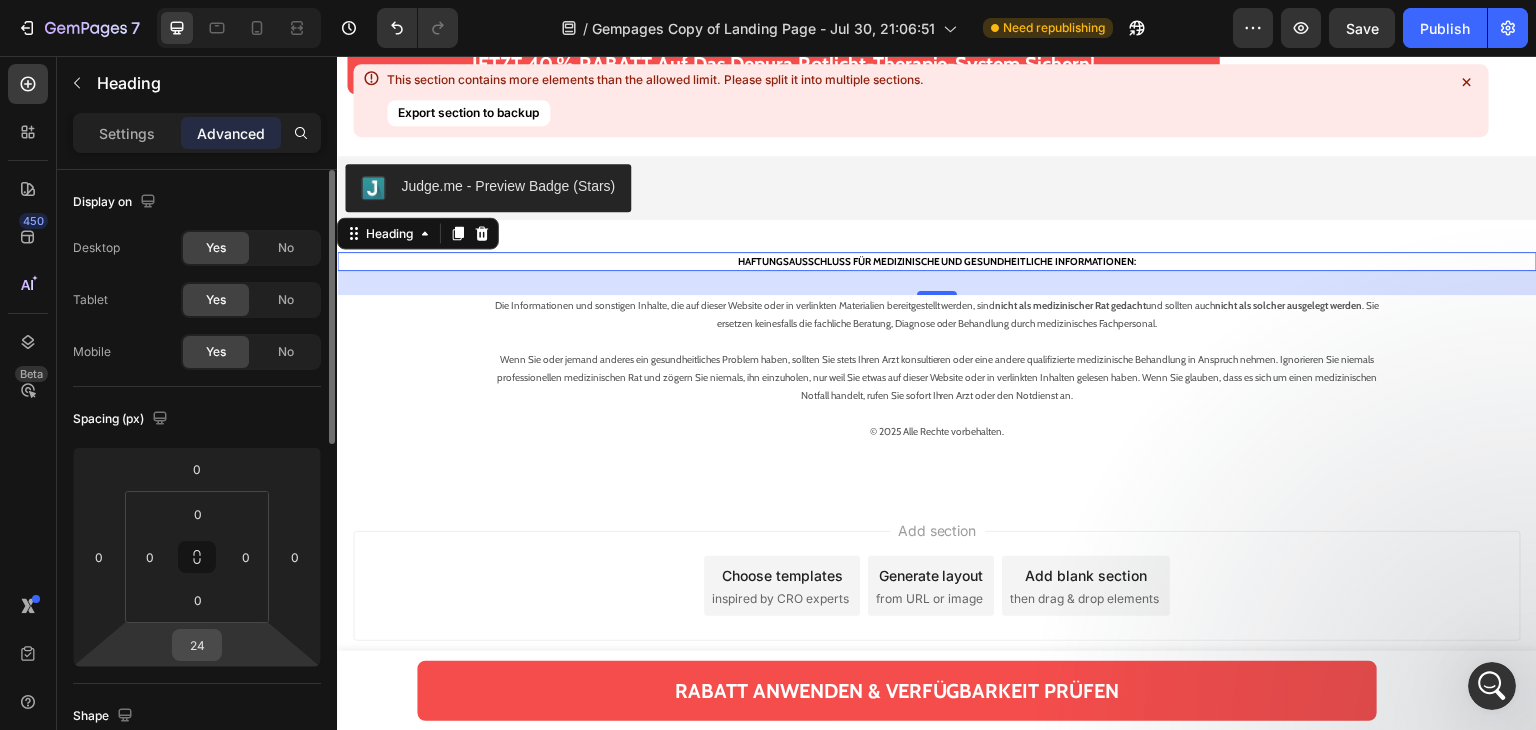 click on "24" at bounding box center [197, 645] 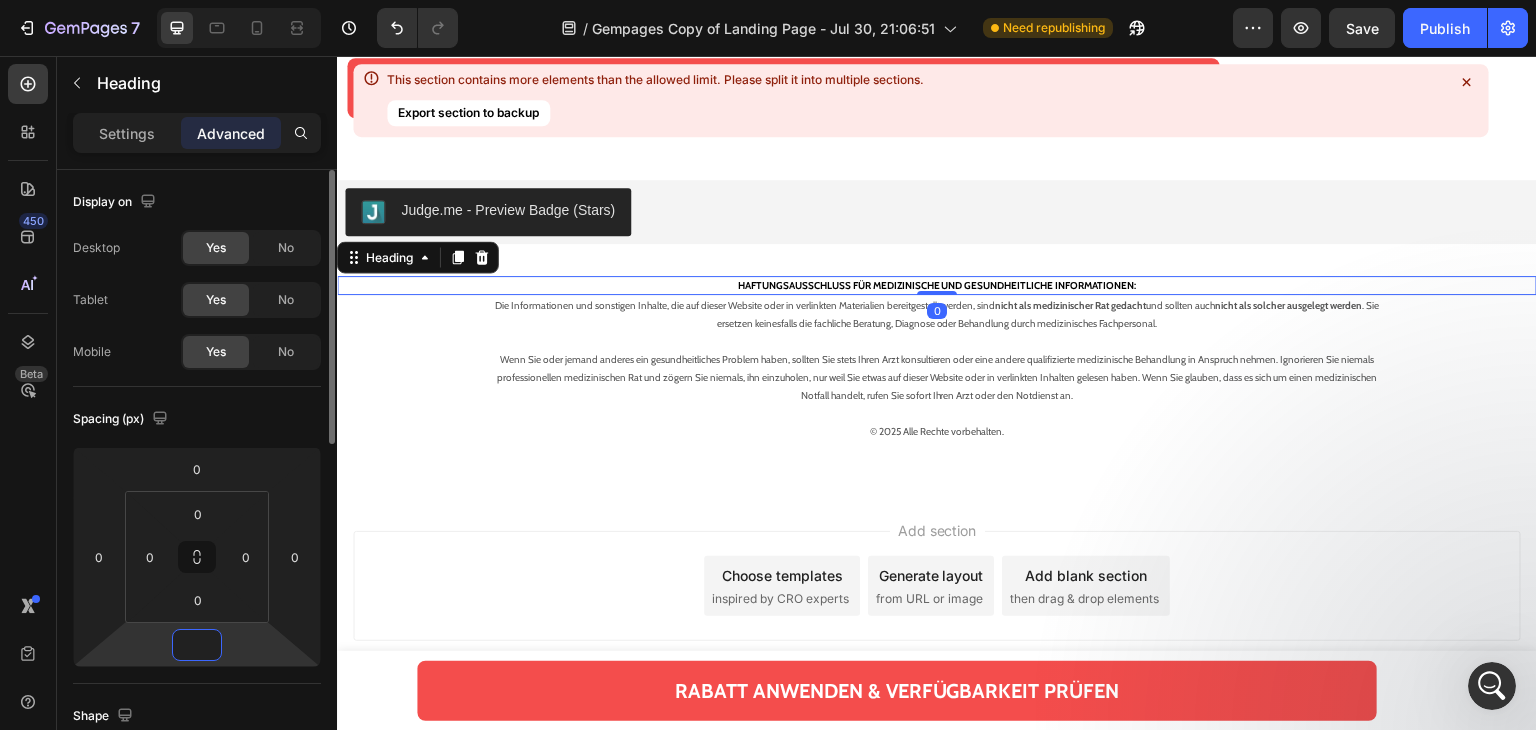 type on "1" 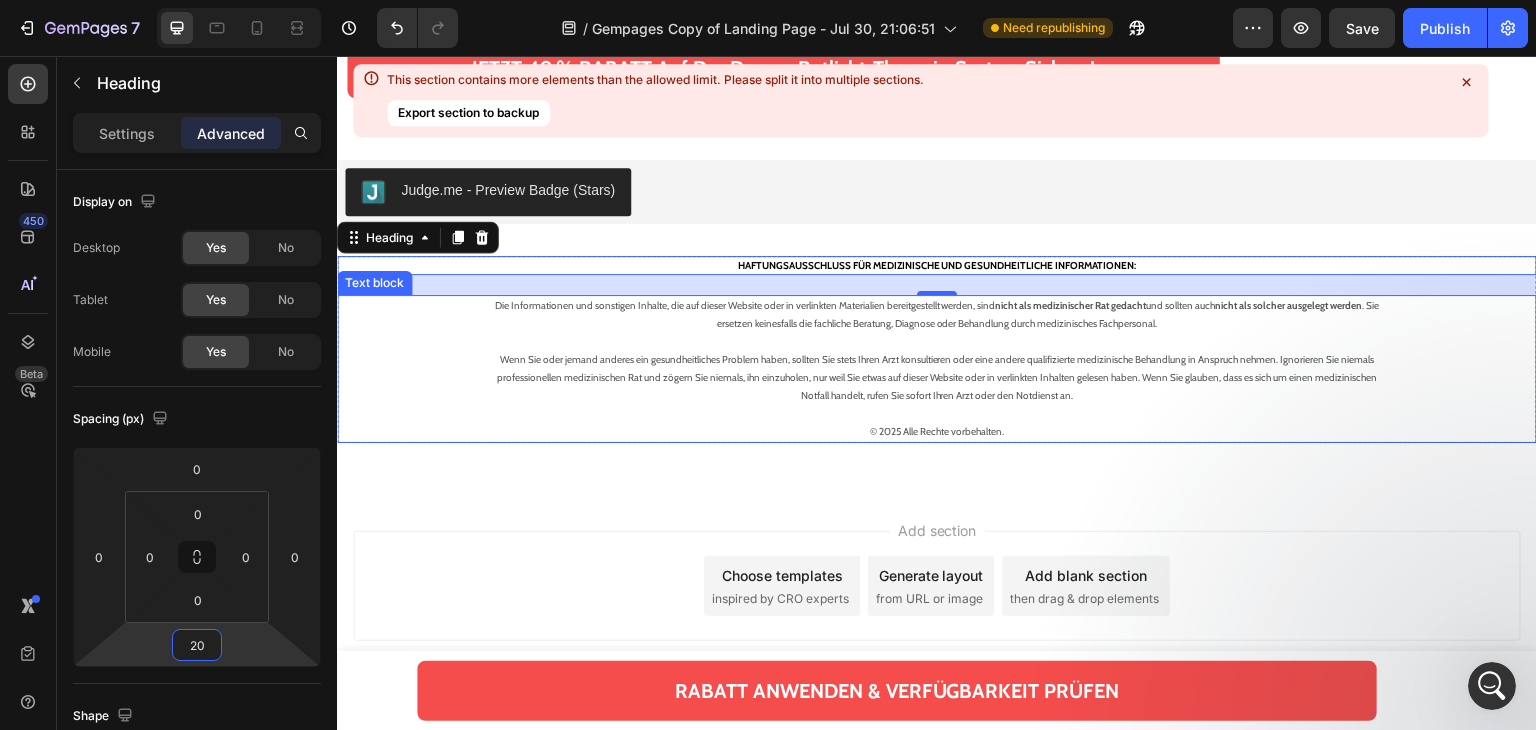 type on "2" 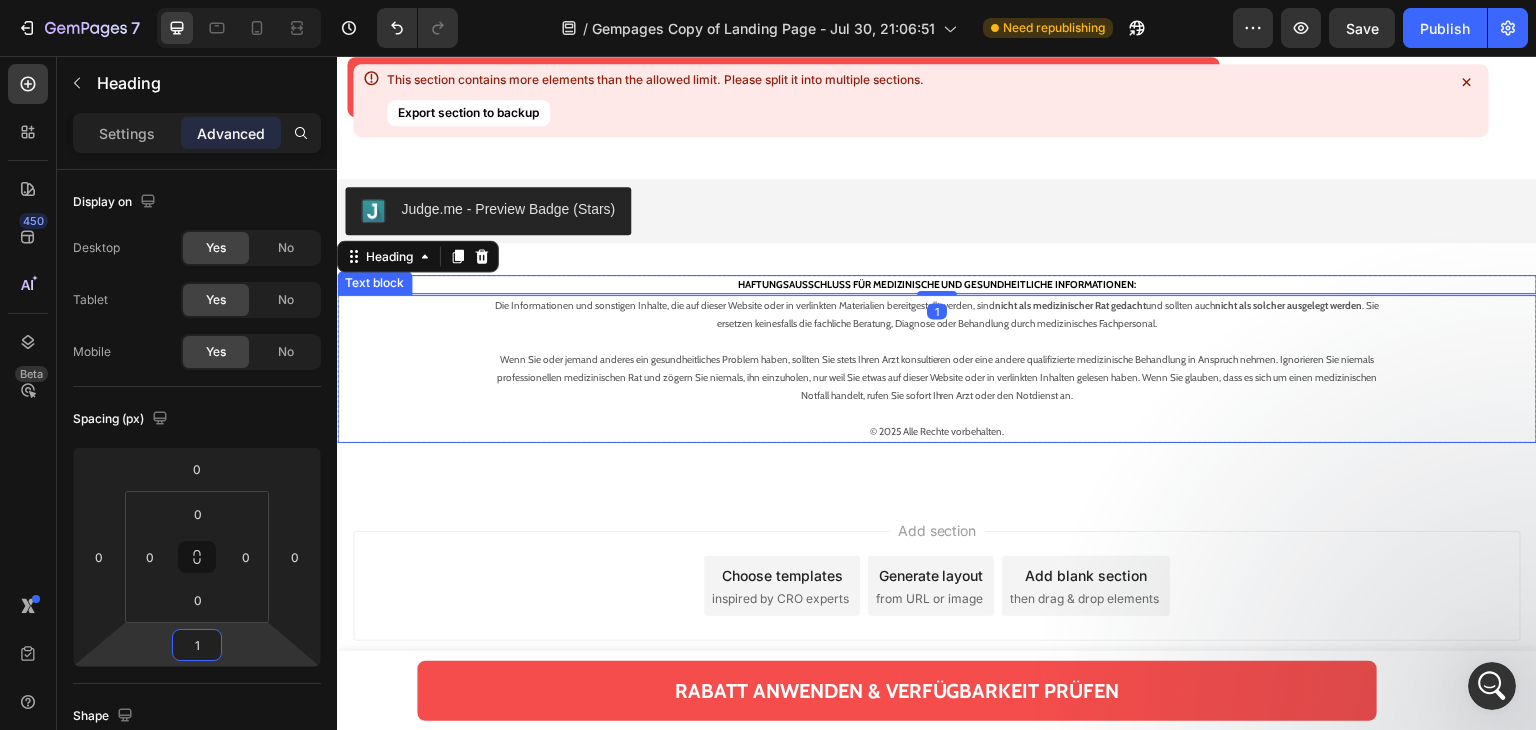 type on "15" 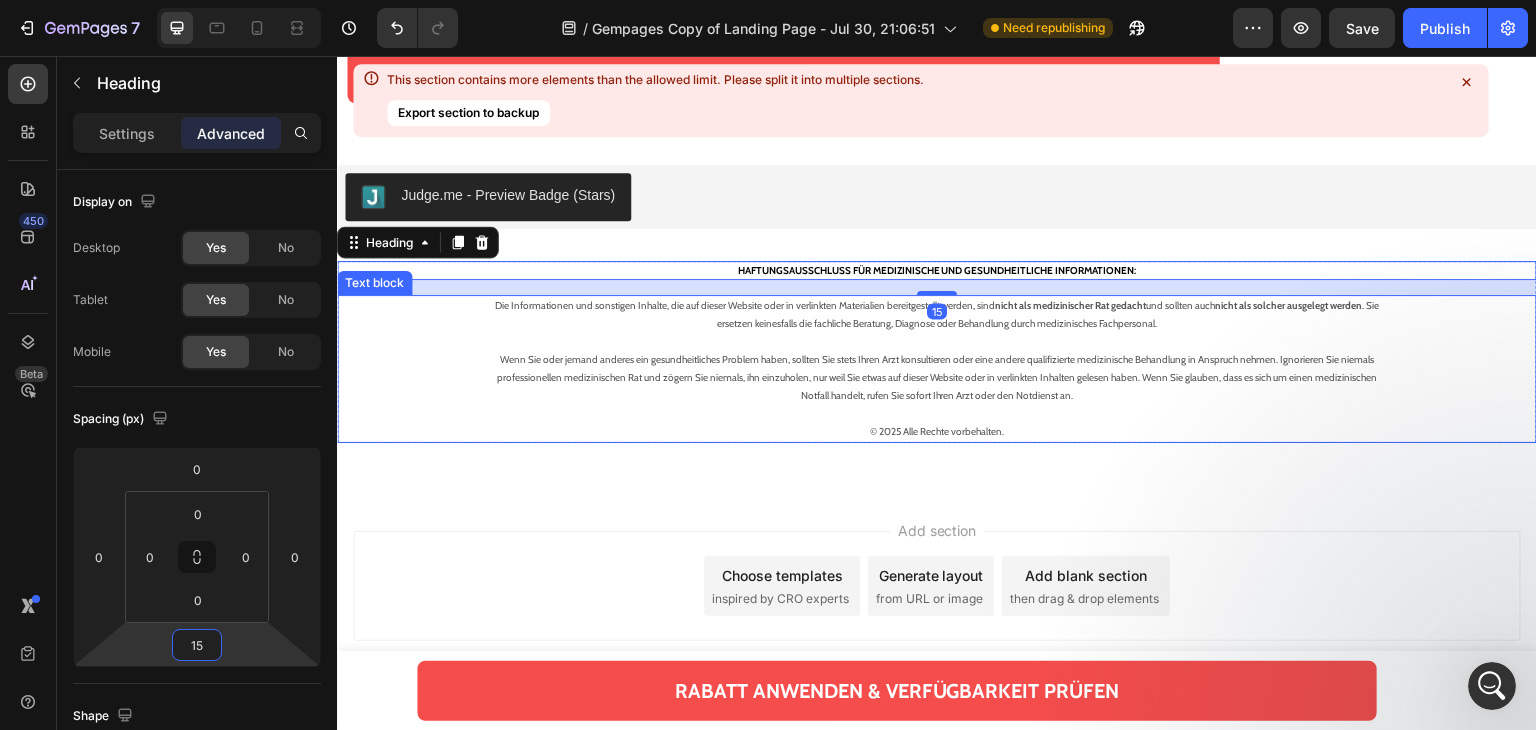 click on "⁠⁠⁠⁠⁠⁠⁠ HAFTUNGSAUSSCHLUSS FÜR MEDIZINISCHE UND GESUNDHEITLICHE INFORMATIONEN: Heading   15 Die Informationen und sonstigen Inhalte, die auf dieser Website oder in verlinkten Materialien bereitgestellt werden, sind  nicht als medizinischer Rat gedacht  und sollten auch  nicht als solcher ausgelegt werden . Sie ersetzen keinesfalls die fachliche Beratung, Diagnose oder Behandlung durch medizinisches Fachpersonal. Wenn Sie oder jemand anderes ein gesundheitliches Problem haben, sollten Sie stets Ihren Arzt konsultieren oder eine andere qualifizierte medizinische Behandlung in Anspruch nehmen. Ignorieren Sie niemals professionellen medizinischen Rat und zögern Sie niemals, ihn einzuholen, nur weil Sie etwas auf dieser Website oder in verlinkten Inhalten gelesen haben. Wenn Sie glauben, dass es sich um einen medizinischen Notfall handelt, rufen Sie sofort Ihren Arzt oder den Notdienst an. © 2025 Alle Rechte vorbehalten. Text block Row" at bounding box center [937, 376] 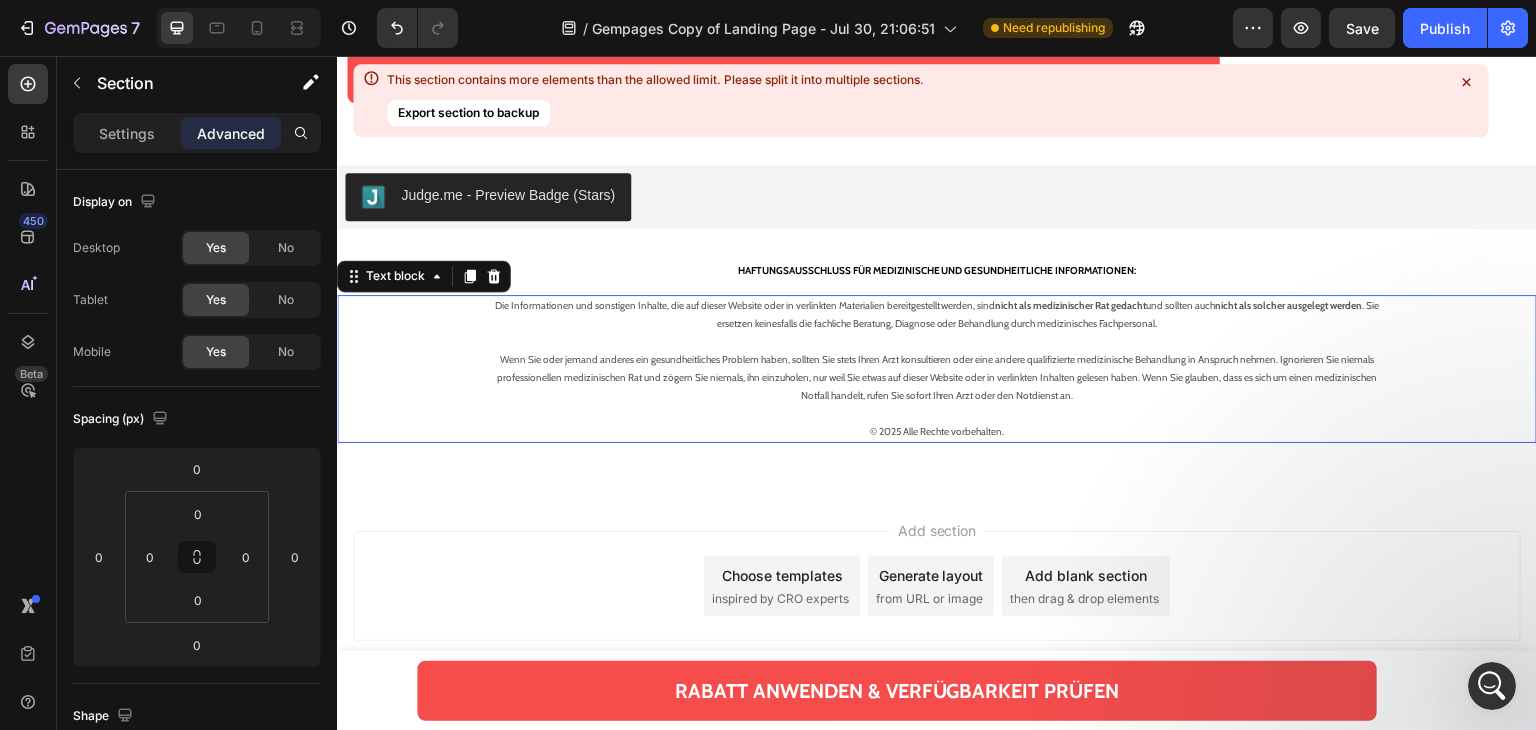click on "Wenn Sie oder jemand anderes ein gesundheitliches Problem haben, sollten Sie stets Ihren Arzt konsultieren oder eine andere qualifizierte medizinische Behandlung in Anspruch nehmen. Ignorieren Sie niemals professionellen medizinischen Rat und zögern Sie niemals, ihn einzuholen, nur weil Sie etwas auf dieser Website oder in verlinkten Inhalten gelesen haben. Wenn Sie glauben, dass es sich um einen medizinischen Notfall handelt, rufen Sie sofort Ihren Arzt oder den Notdienst an." at bounding box center (937, 378) 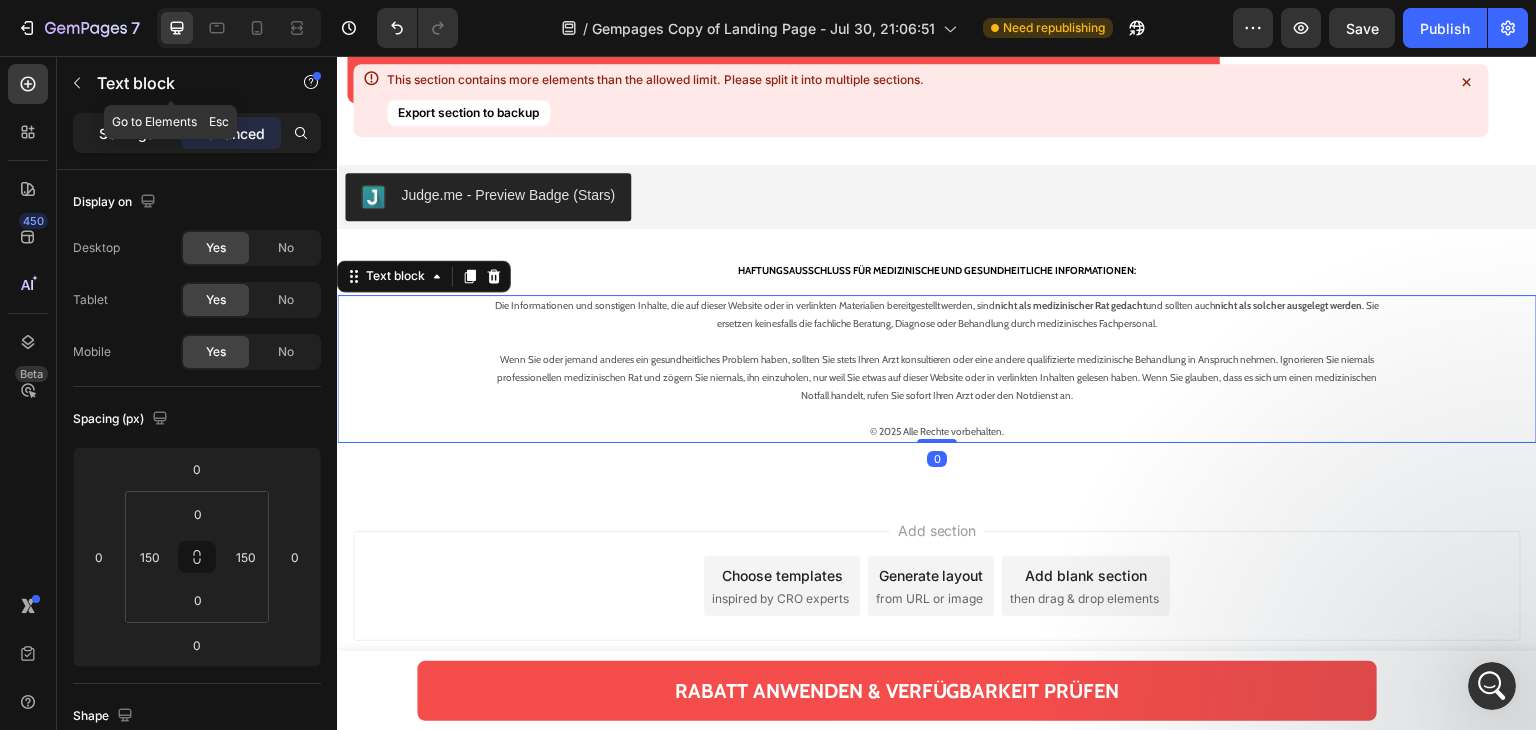 click on "Settings" at bounding box center [127, 133] 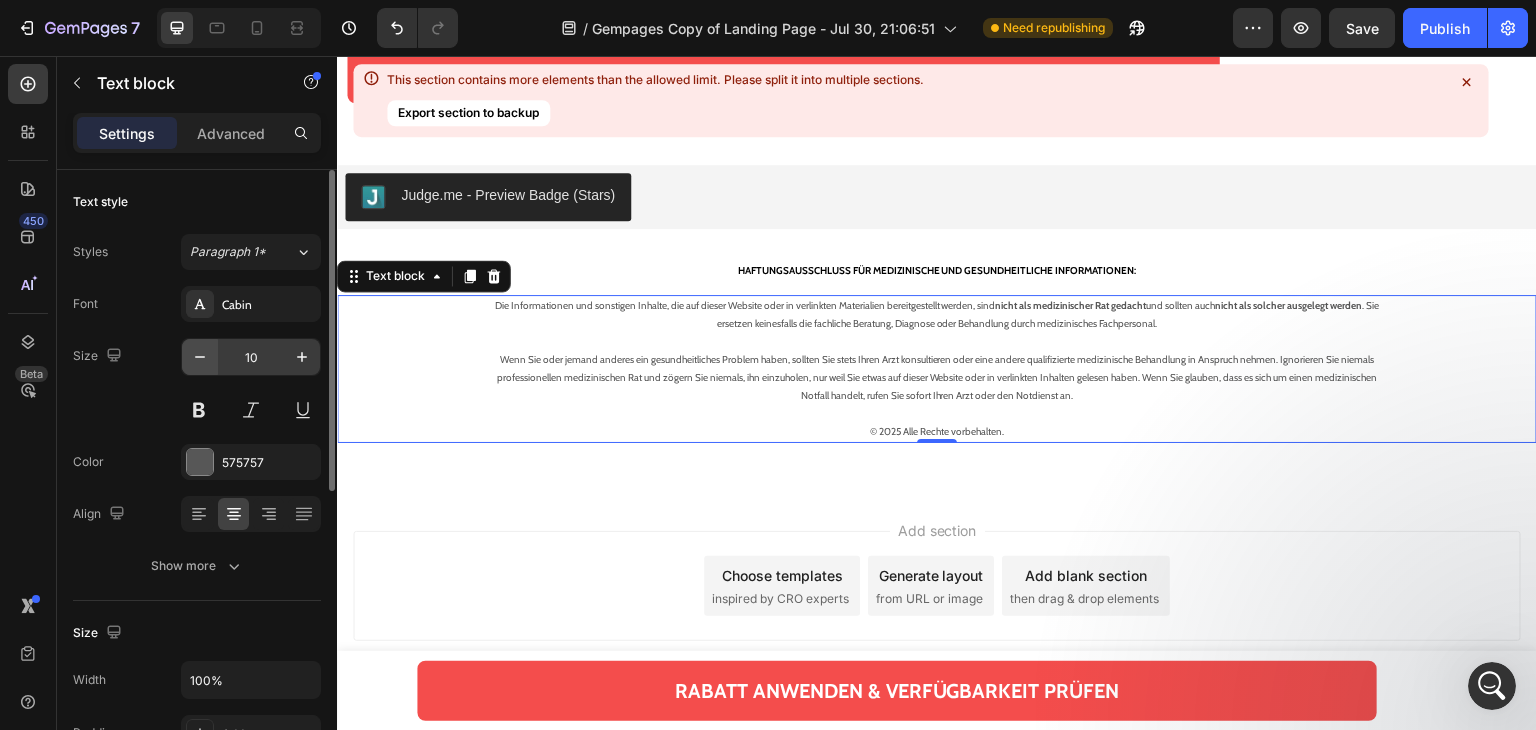 click 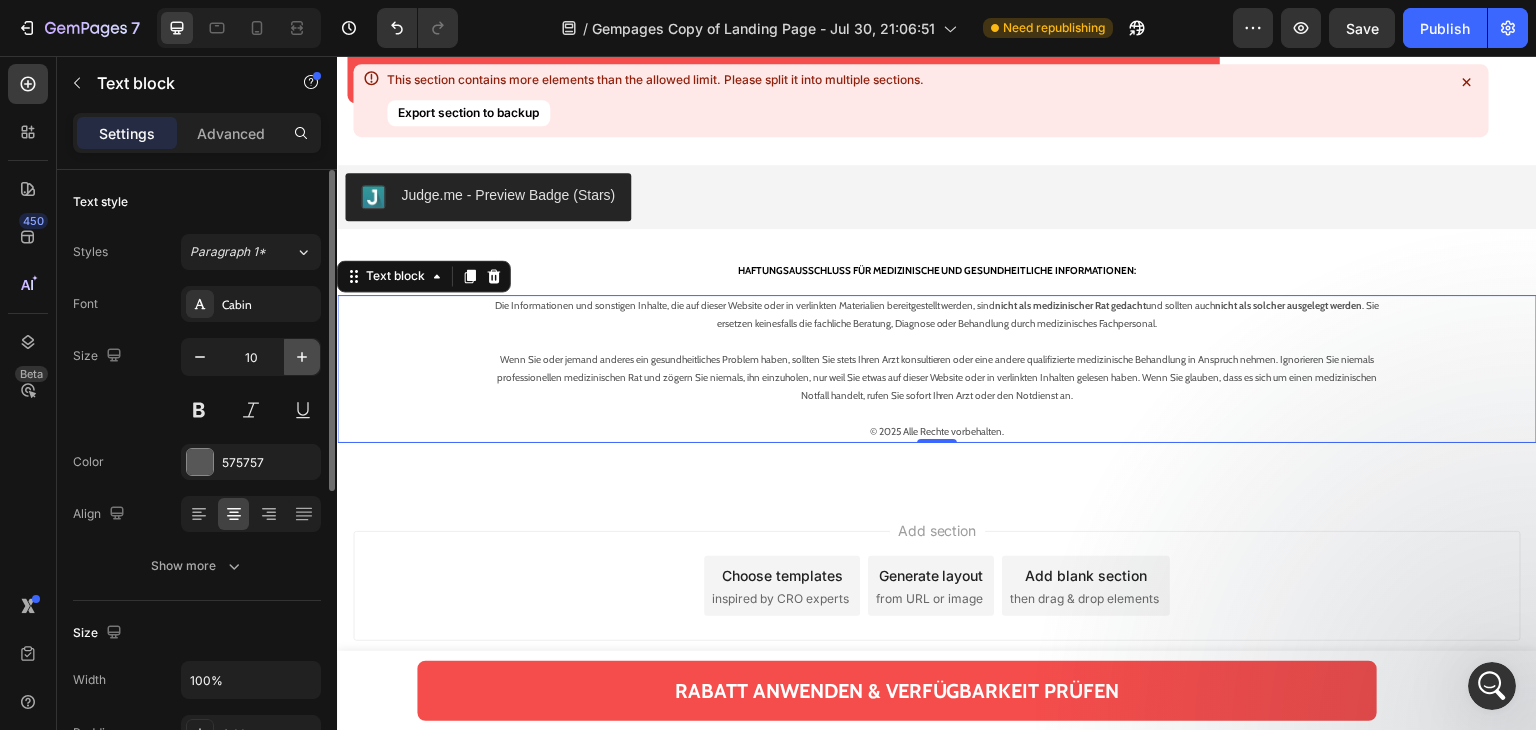 type on "9" 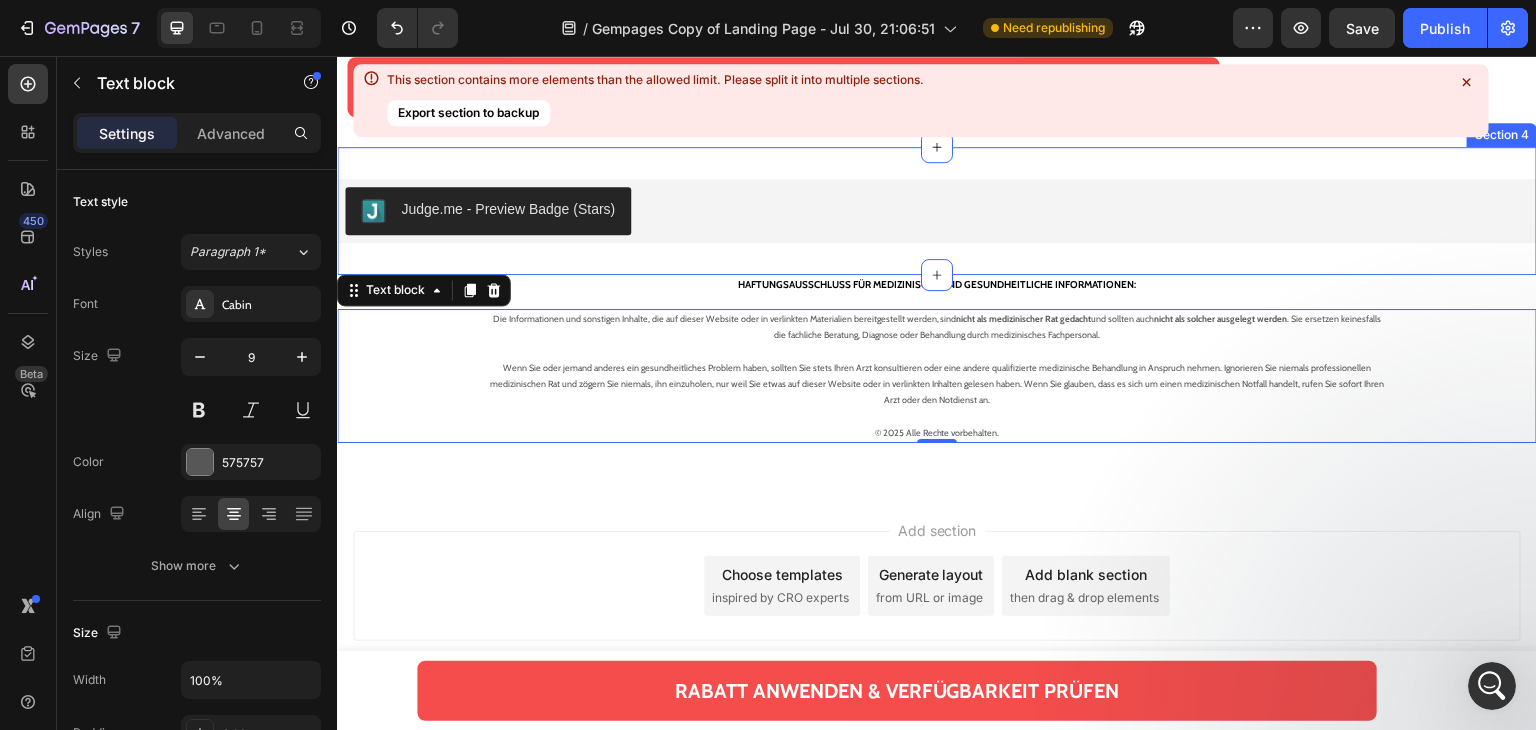 click on "Judge.me - Preview Badge (Stars) Judge.me Section 4" at bounding box center [937, 211] 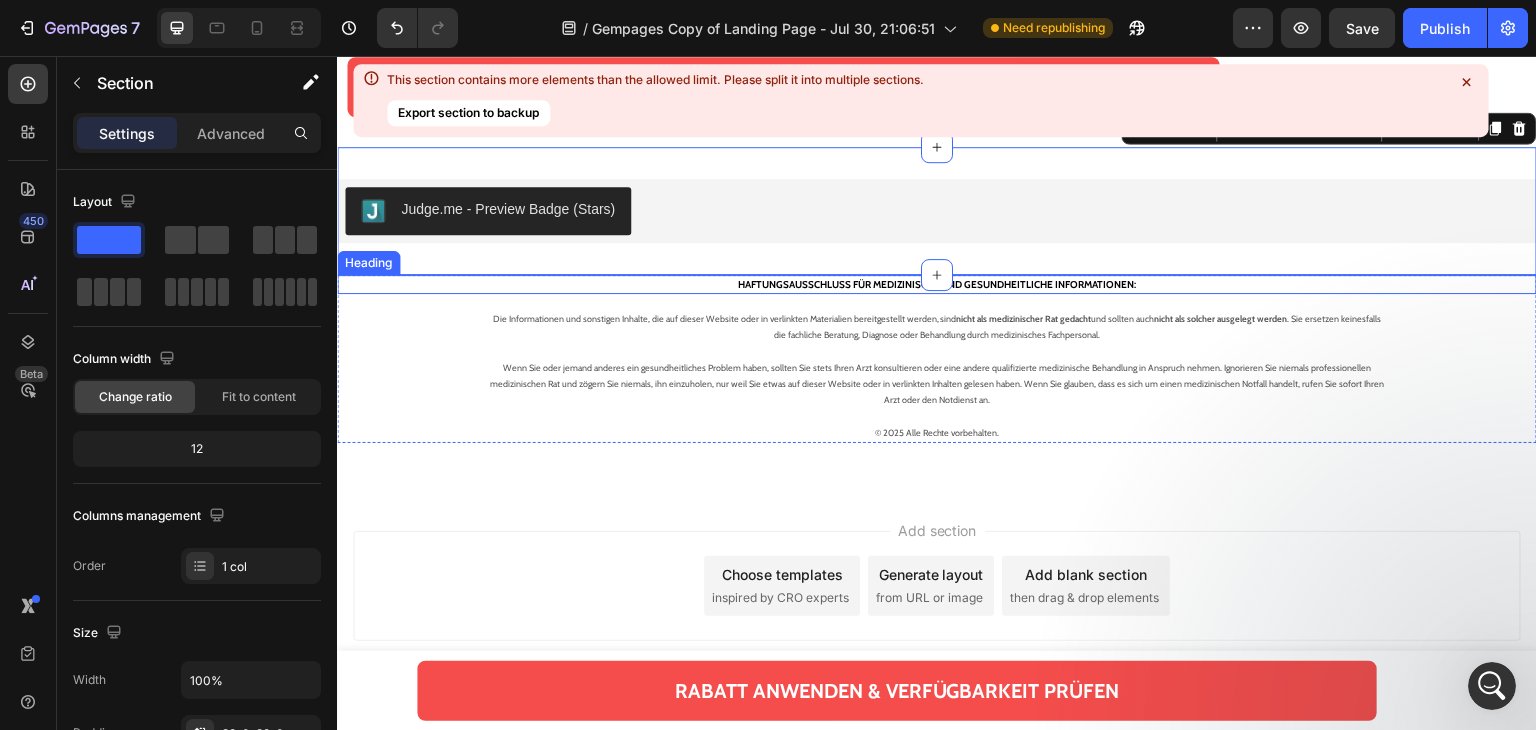 click on "HAFTUNGSAUSSCHLUSS FÜR MEDIZINISCHE UND GESUNDHEITLICHE INFORMATIONEN:" at bounding box center [937, 284] 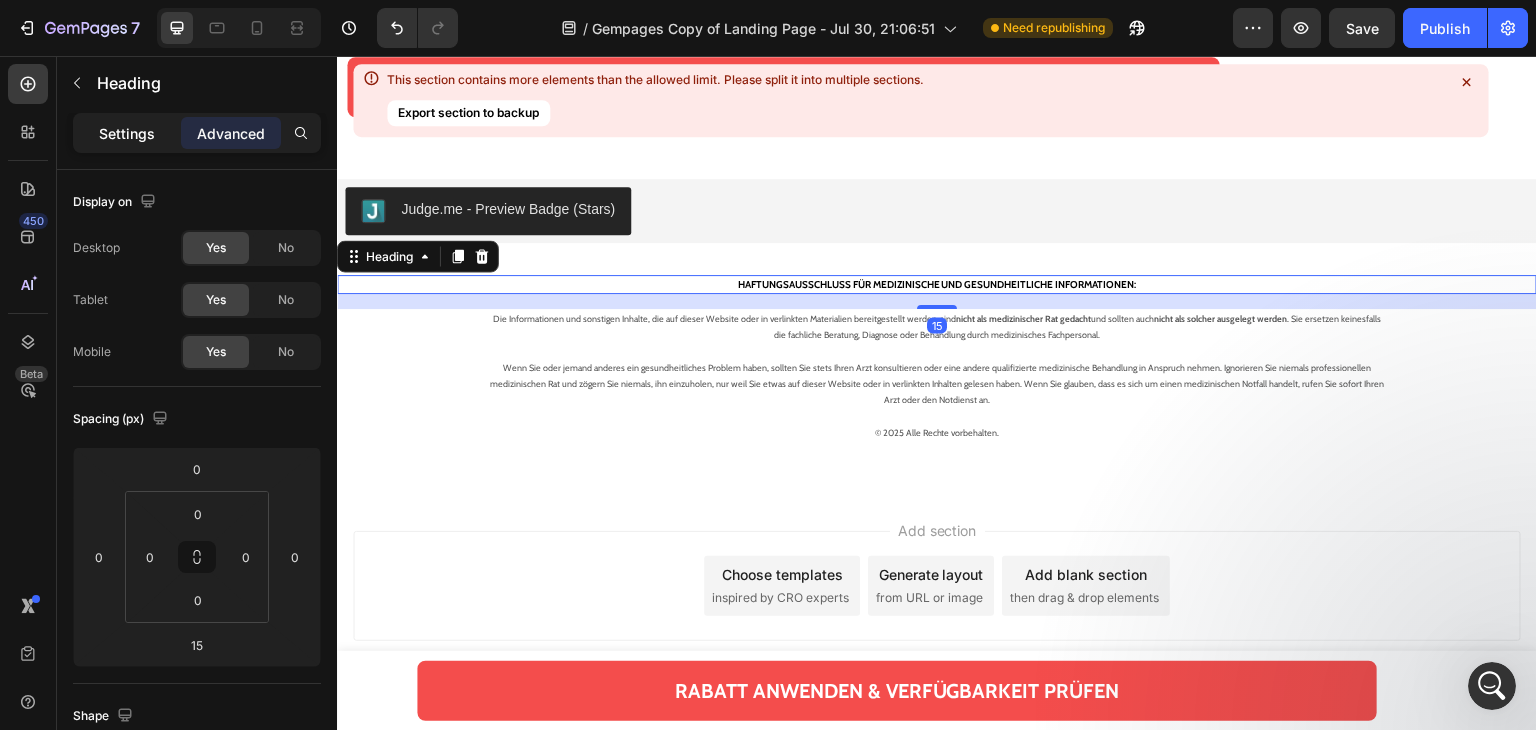 click on "Settings" at bounding box center [127, 133] 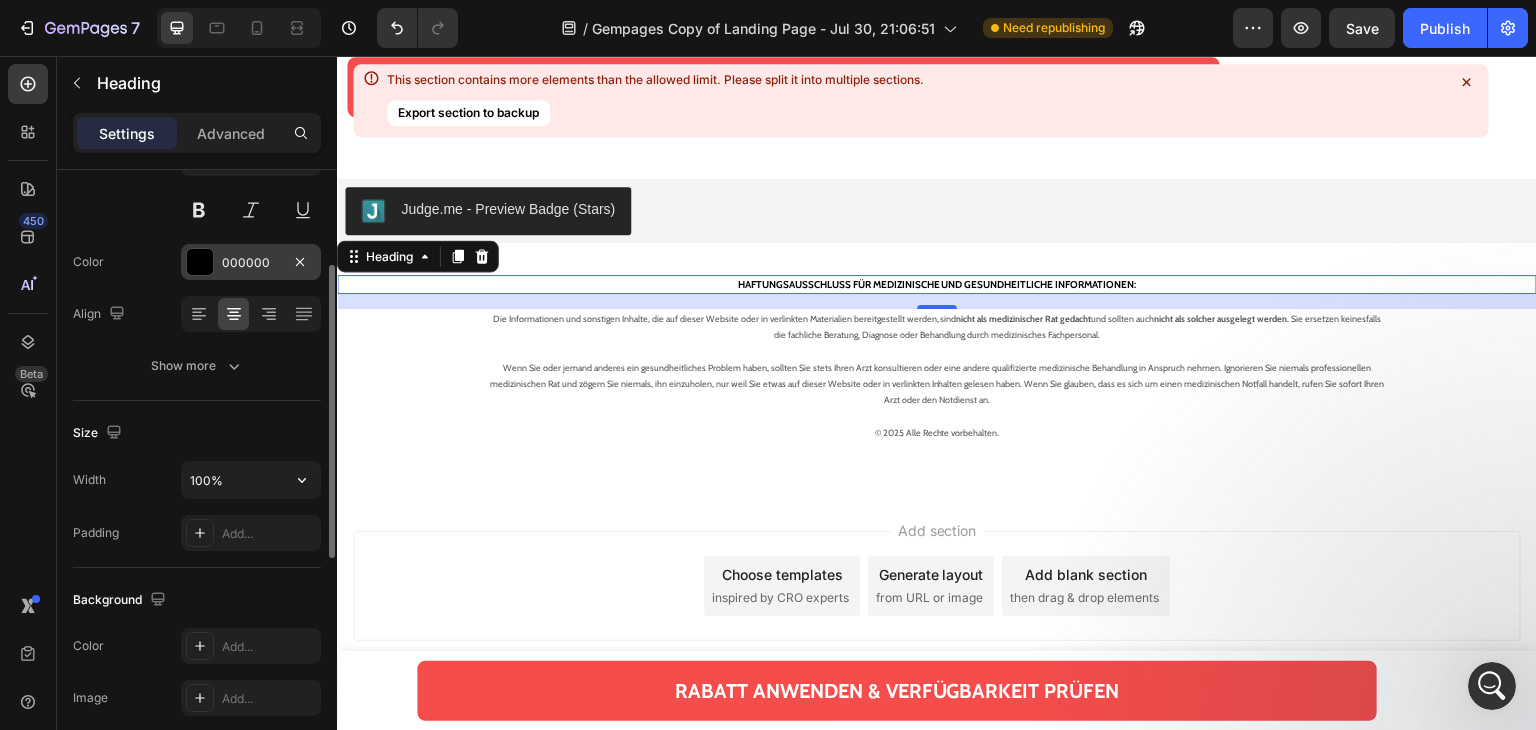 scroll, scrollTop: 100, scrollLeft: 0, axis: vertical 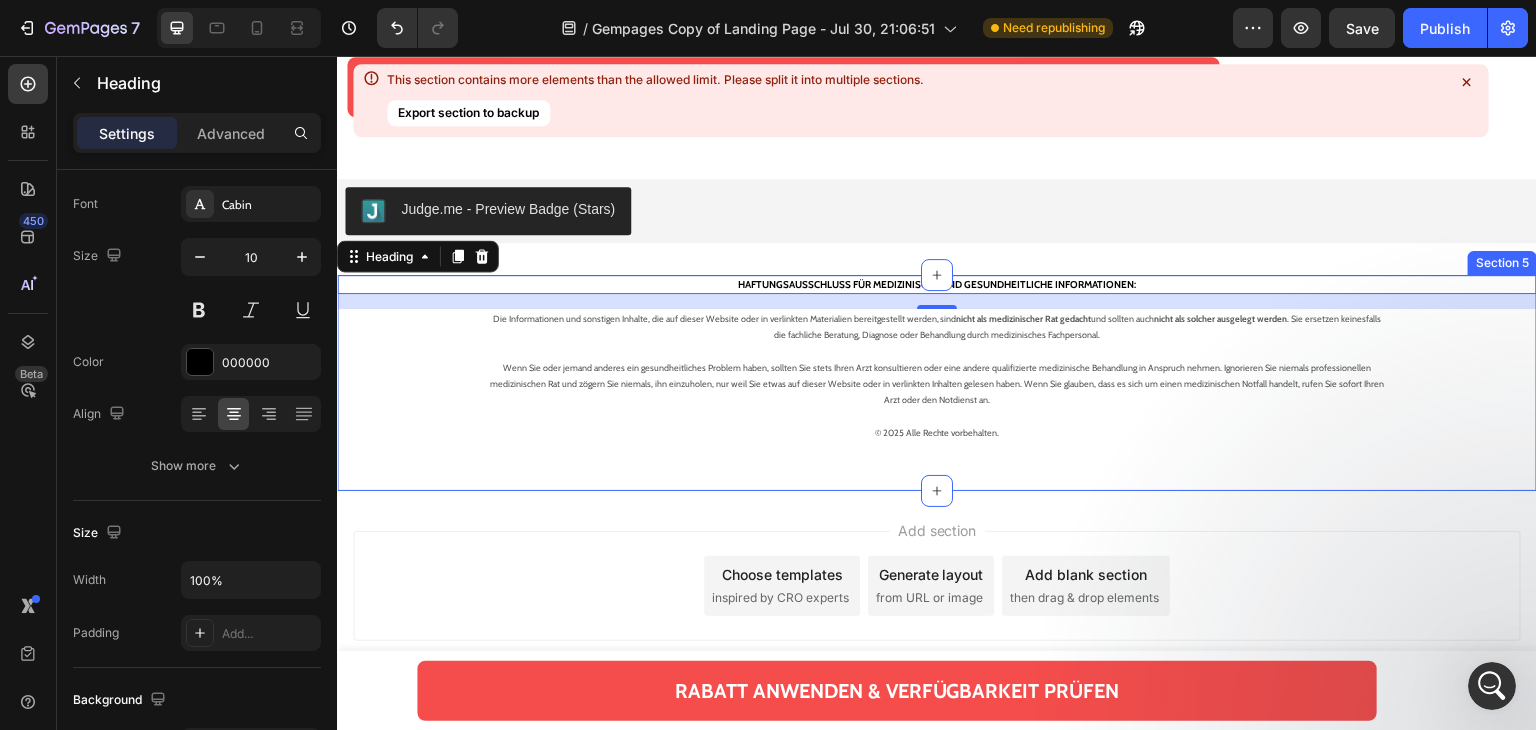 click on "⁠⁠⁠⁠⁠⁠⁠ HAFTUNGSAUSSCHLUSS FÜR MEDIZINISCHE UND GESUNDHEITLICHE INFORMATIONEN: Heading   15 Die Informationen und sonstigen Inhalte, die auf dieser Website oder in verlinkten Materialien bereitgestellt werden, sind  nicht als medizinischer Rat gedacht  und sollten auch  nicht als solcher ausgelegt werden . Sie ersetzen keinesfalls die fachliche Beratung, Diagnose oder Behandlung durch medizinisches Fachpersonal. Wenn Sie oder jemand anderes ein gesundheitliches Problem haben, sollten Sie stets Ihren Arzt konsultieren oder eine andere qualifizierte medizinische Behandlung in Anspruch nehmen. Ignorieren Sie niemals professionellen medizinischen Rat und zögern Sie niemals, ihn einzuholen, nur weil Sie etwas auf dieser Website oder in verlinkten Inhalten gelesen haben. Wenn Sie glauben, dass es sich um einen medizinischen Notfall handelt, rufen Sie sofort Ihren Arzt oder den Notdienst an. © 2025 Alle Rechte vorbehalten. Text block Row" at bounding box center [937, 383] 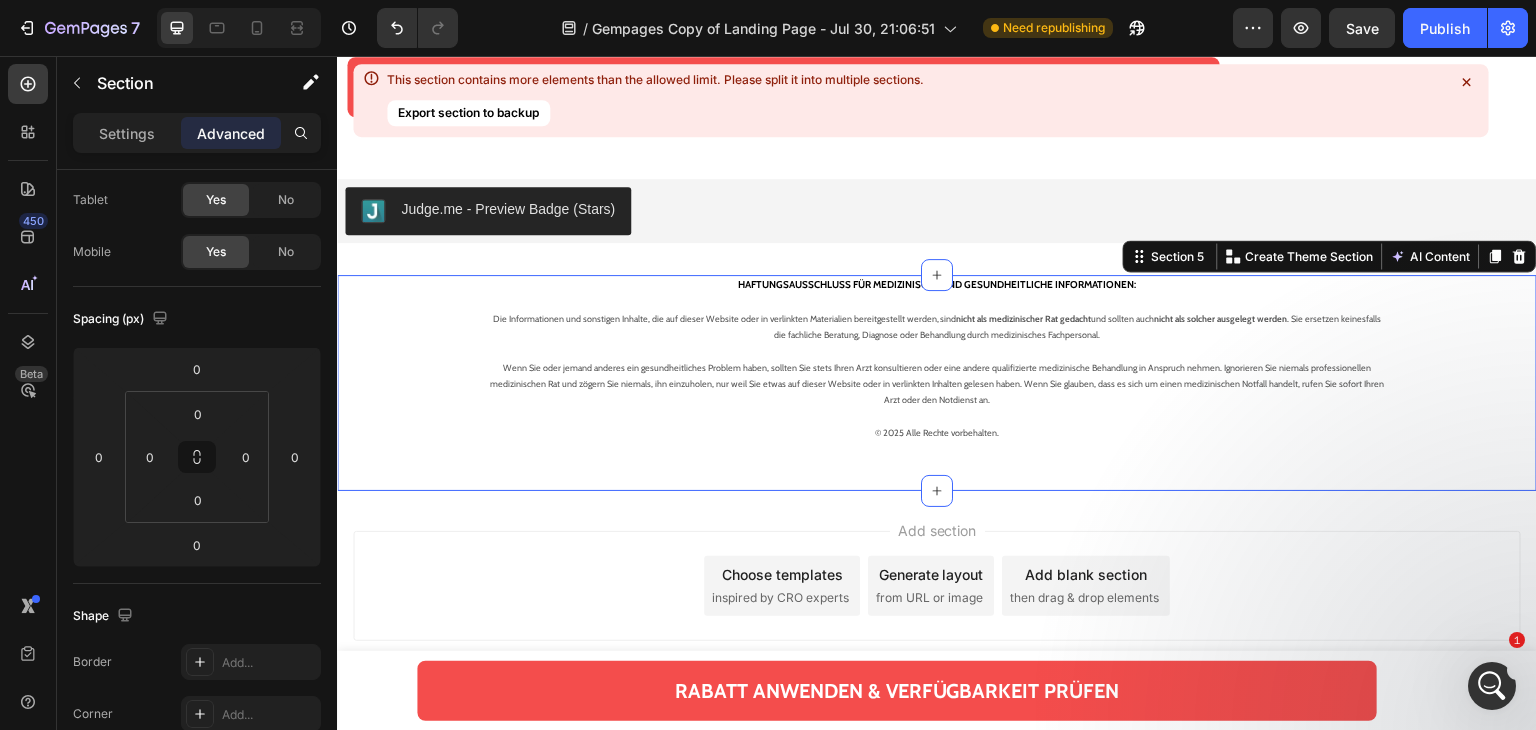 scroll, scrollTop: 0, scrollLeft: 0, axis: both 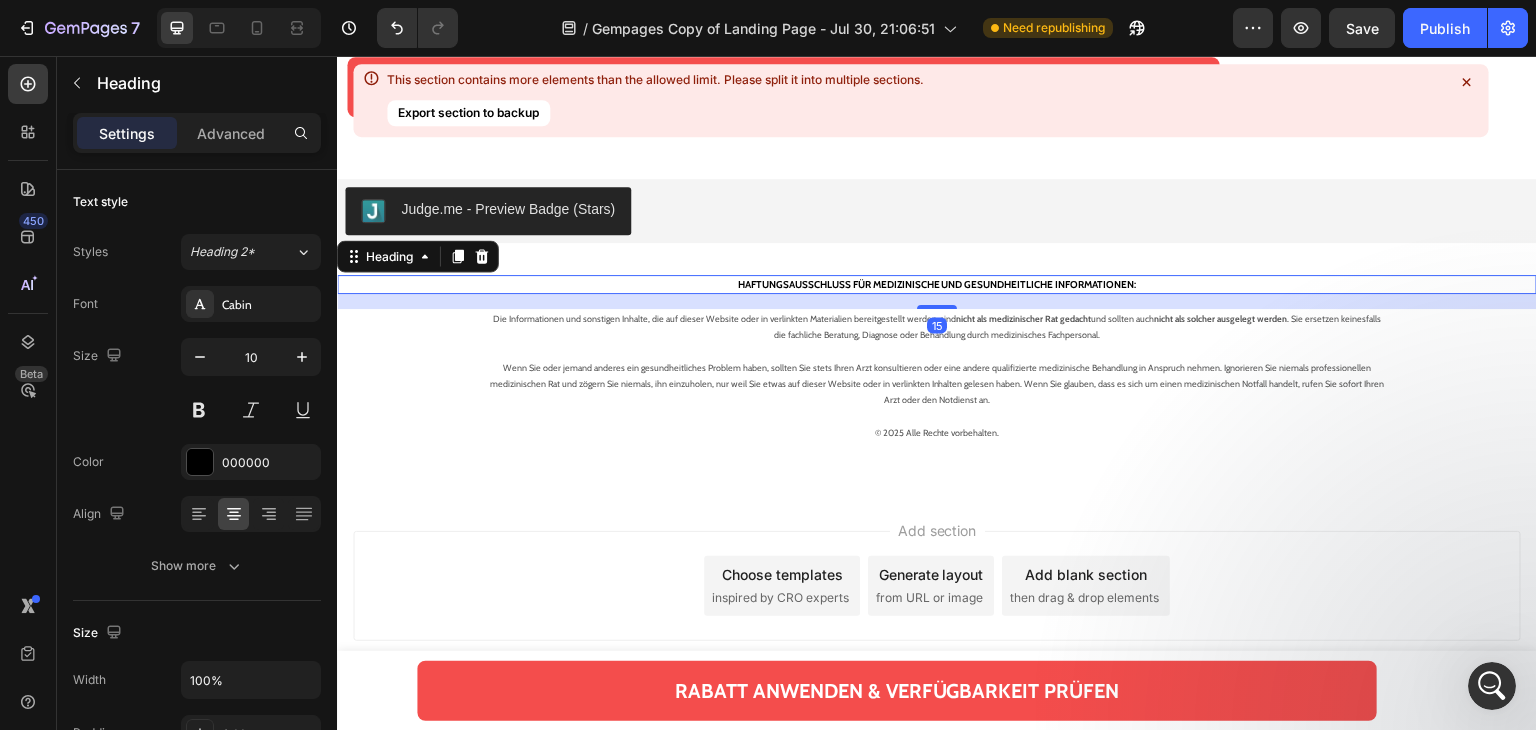 click on "HAFTUNGSAUSSCHLUSS FÜR MEDIZINISCHE UND GESUNDHEITLICHE INFORMATIONEN:" at bounding box center (937, 284) 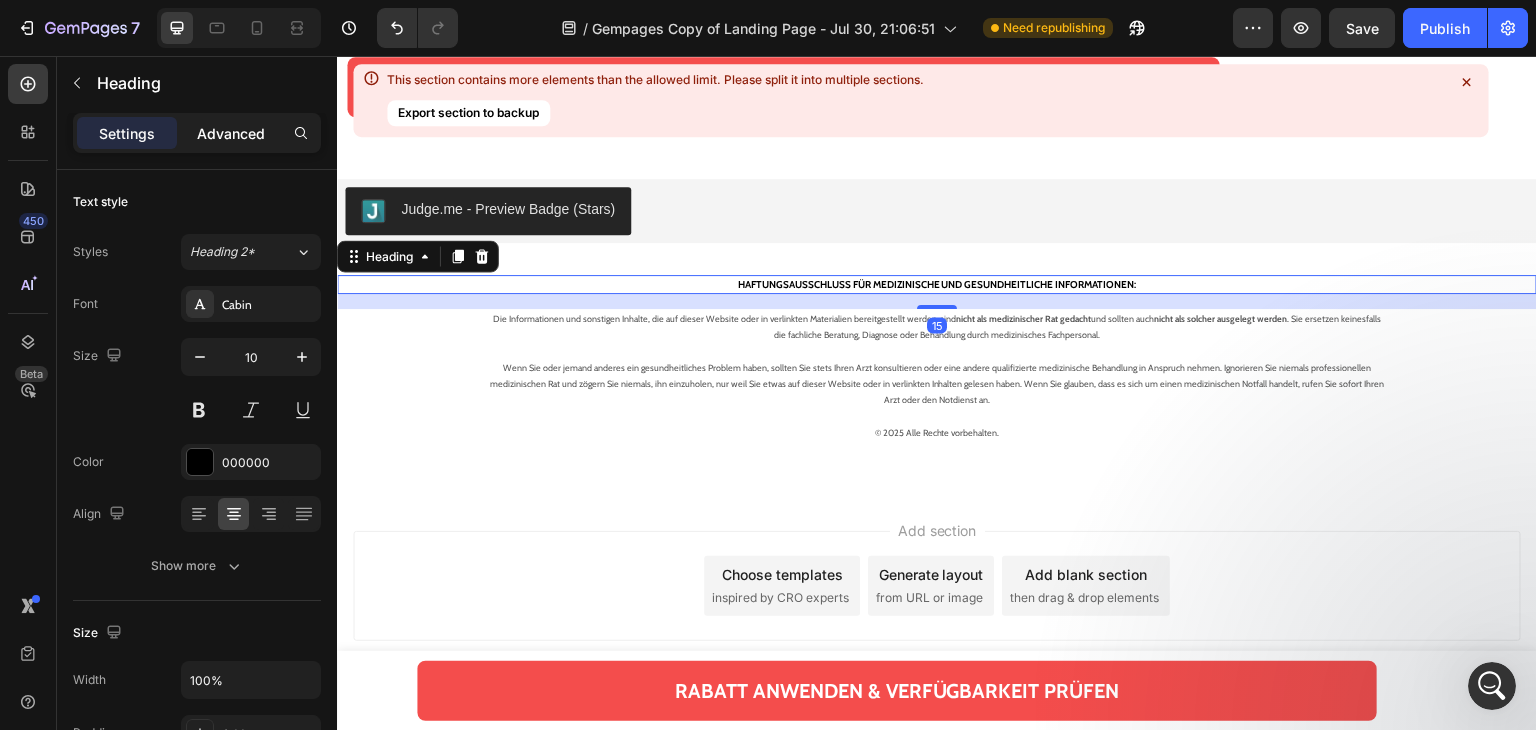 click on "Advanced" at bounding box center (231, 133) 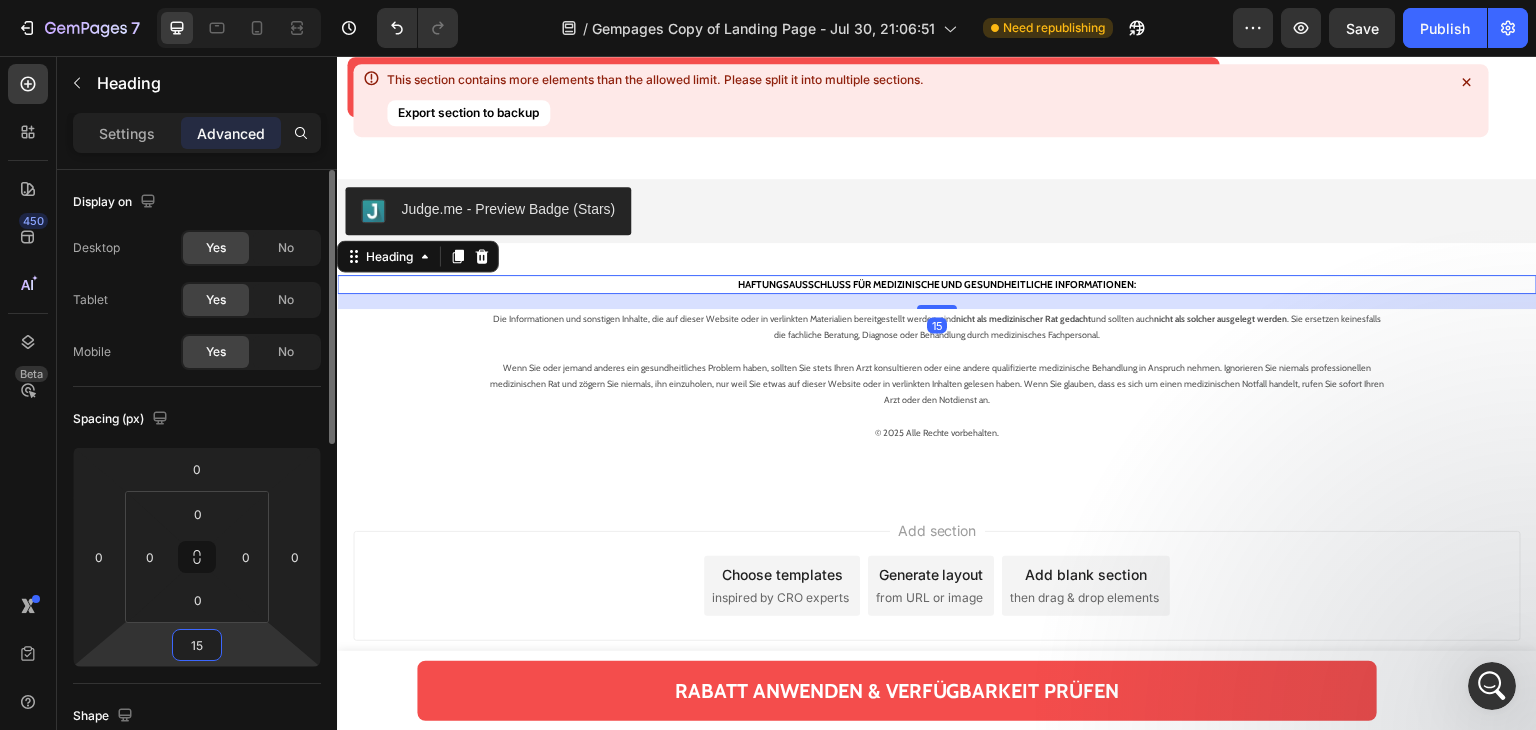 click on "15" at bounding box center [197, 645] 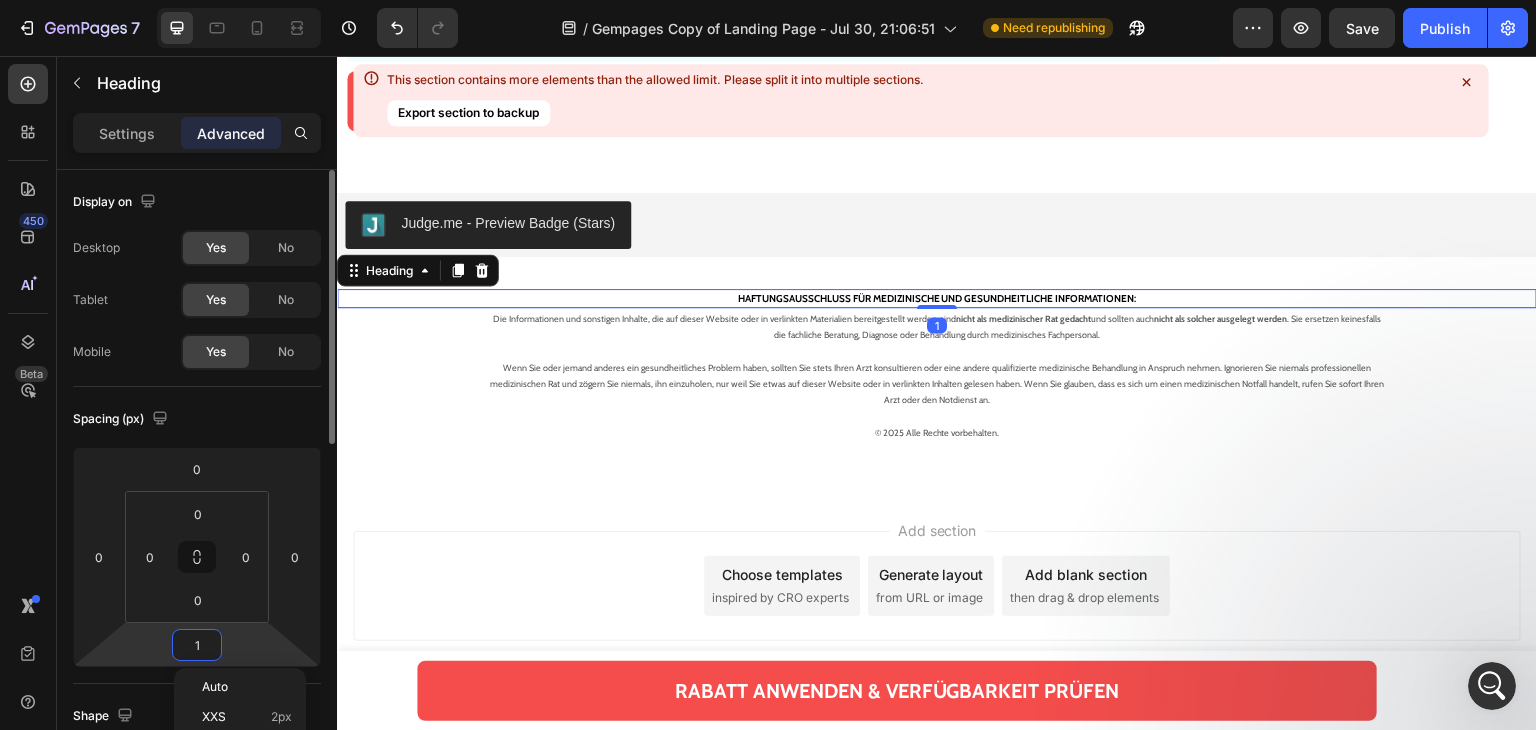 type on "10" 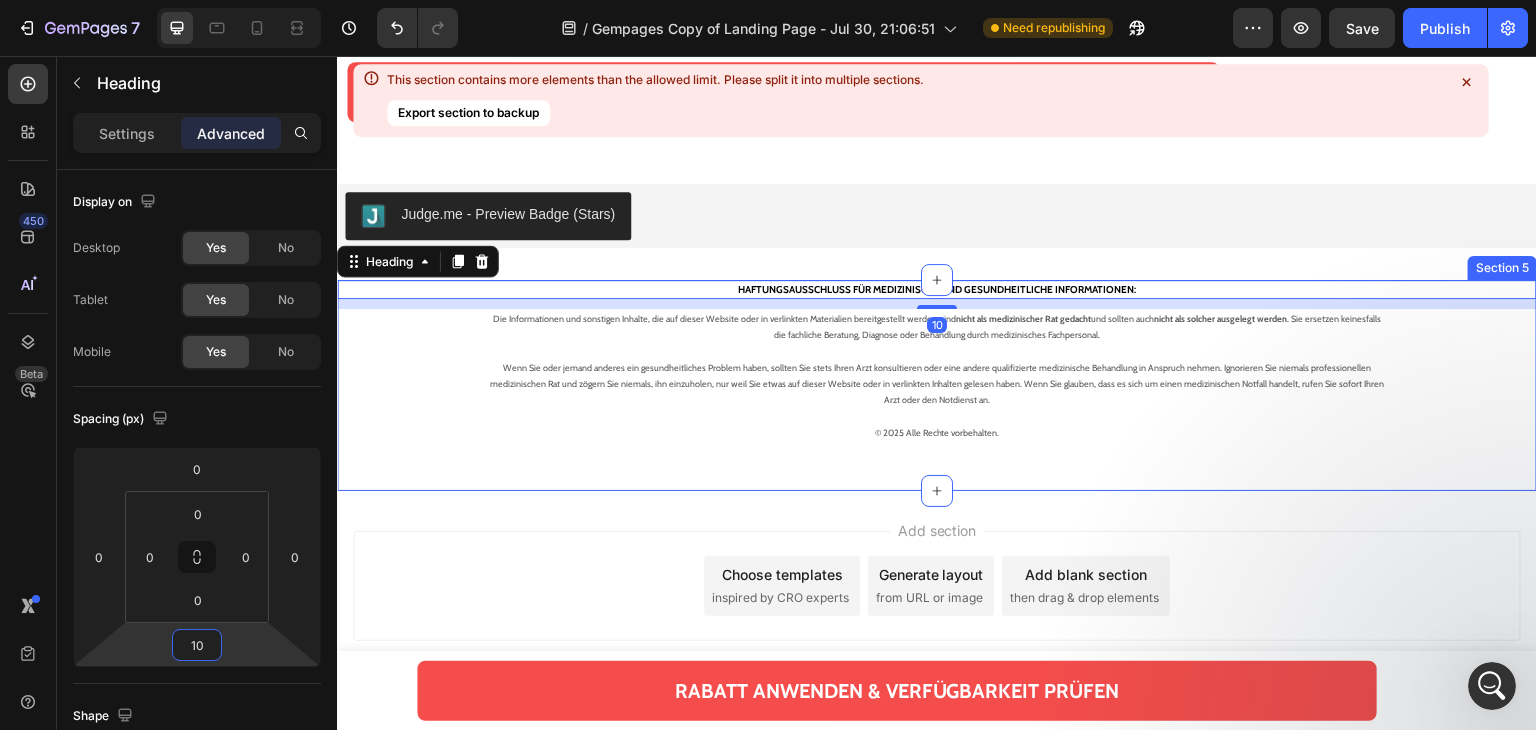 click on "⁠⁠⁠⁠⁠⁠⁠ HAFTUNGSAUSSCHLUSS FÜR MEDIZINISCHE UND GESUNDHEITLICHE INFORMATIONEN: Heading   10 Die Informationen und sonstigen Inhalte, die auf dieser Website oder in verlinkten Materialien bereitgestellt werden, sind  nicht als medizinischer Rat gedacht  und sollten auch  nicht als solcher ausgelegt werden . Sie ersetzen keinesfalls die fachliche Beratung, Diagnose oder Behandlung durch medizinisches Fachpersonal. Wenn Sie oder jemand anderes ein gesundheitliches Problem haben, sollten Sie stets Ihren Arzt konsultieren oder eine andere qualifizierte medizinische Behandlung in Anspruch nehmen. Ignorieren Sie niemals professionellen medizinischen Rat und zögern Sie niemals, ihn einzuholen, nur weil Sie etwas auf dieser Website oder in verlinkten Inhalten gelesen haben. Wenn Sie glauben, dass es sich um einen medizinischen Notfall handelt, rufen Sie sofort Ihren Arzt oder den Notdienst an. © 2025 Alle Rechte vorbehalten. Text block Row" at bounding box center (937, 385) 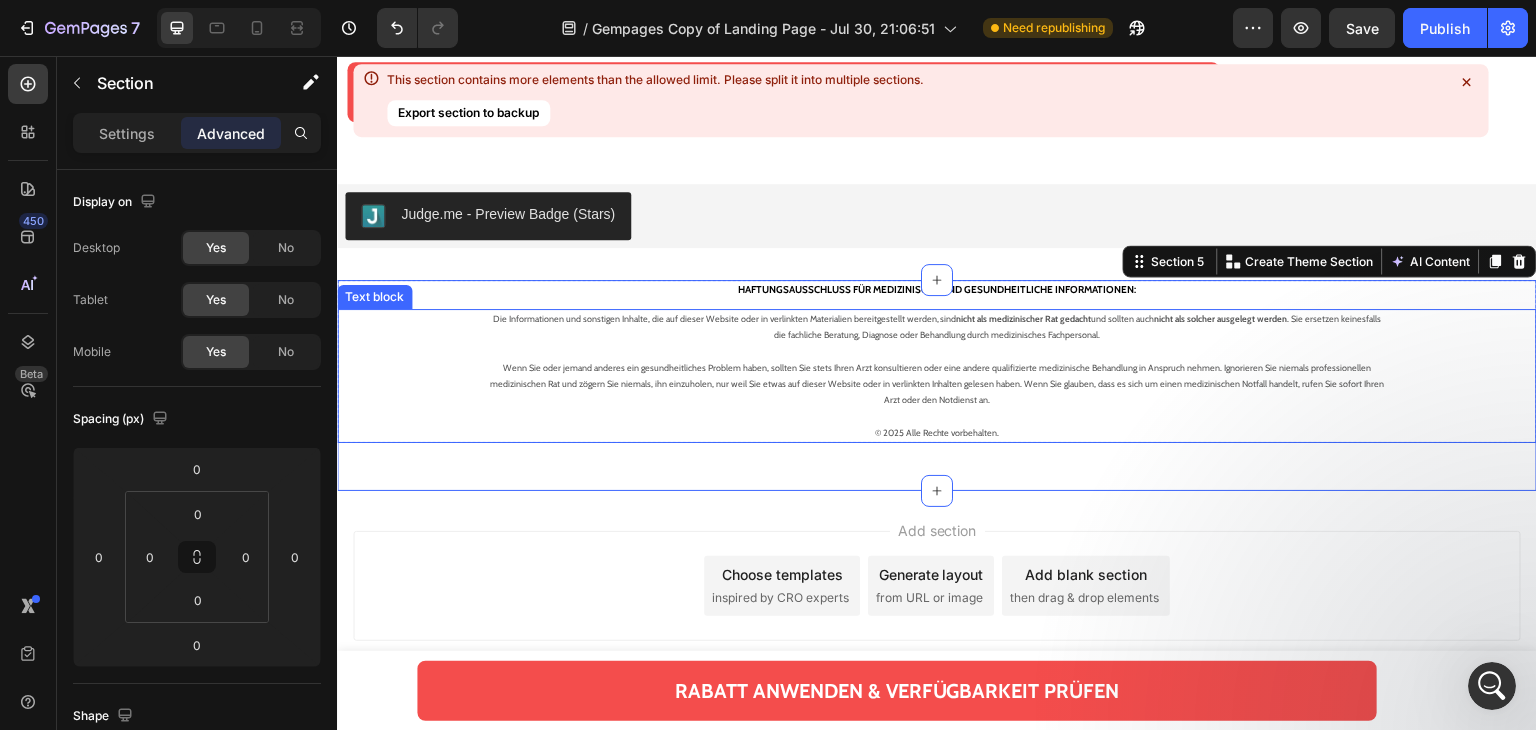click on "Die Informationen und sonstigen Inhalte, die auf dieser Website oder in verlinkten Materialien bereitgestellt werden, sind  nicht als medizinischer Rat gedacht  und sollten auch  nicht als solcher ausgelegt werden . Sie ersetzen keinesfalls die fachliche Beratung, Diagnose oder Behandlung durch medizinisches Fachpersonal." at bounding box center (937, 327) 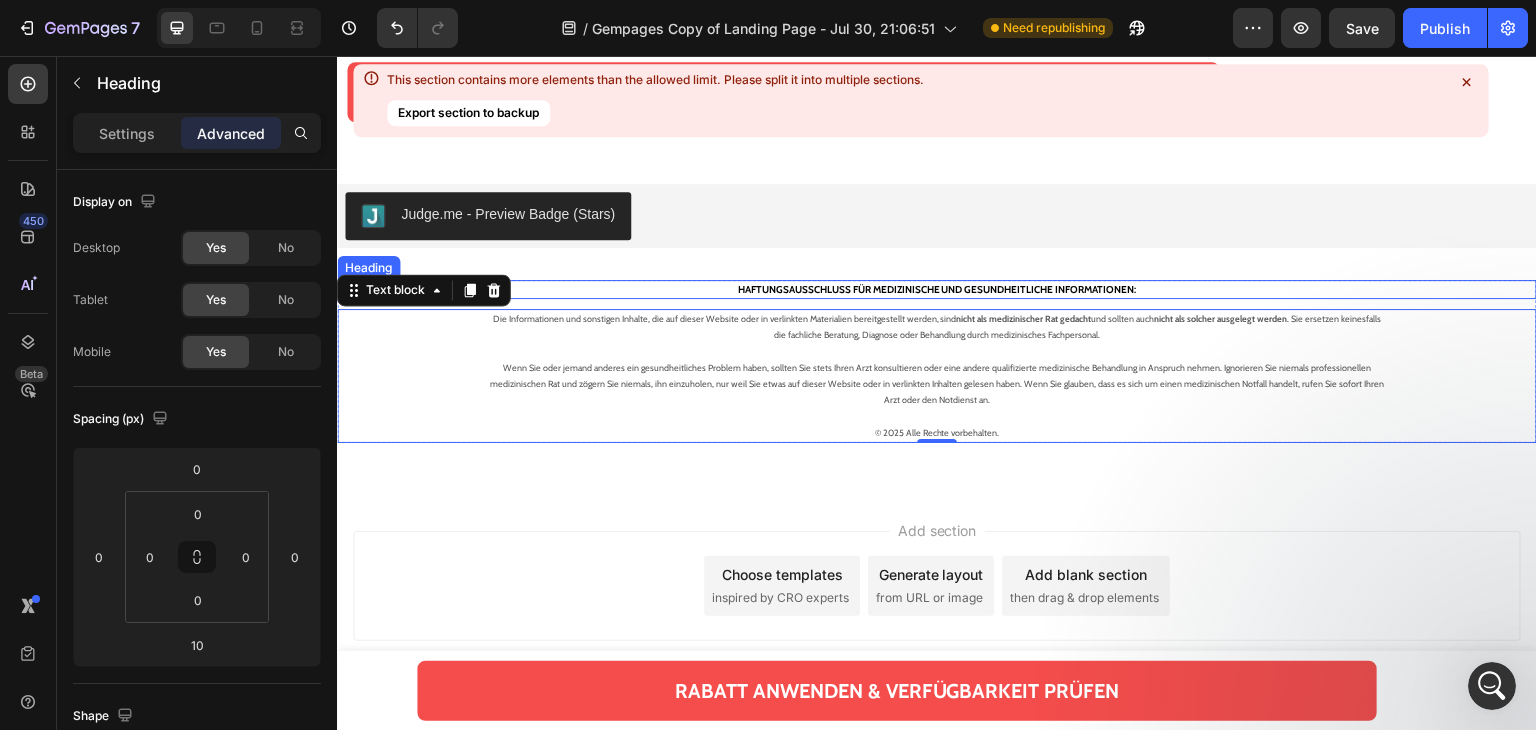 click on "⁠⁠⁠⁠⁠⁠⁠ HAFTUNGSAUSSCHLUSS FÜR MEDIZINISCHE UND GESUNDHEITLICHE INFORMATIONEN:" at bounding box center [937, 289] 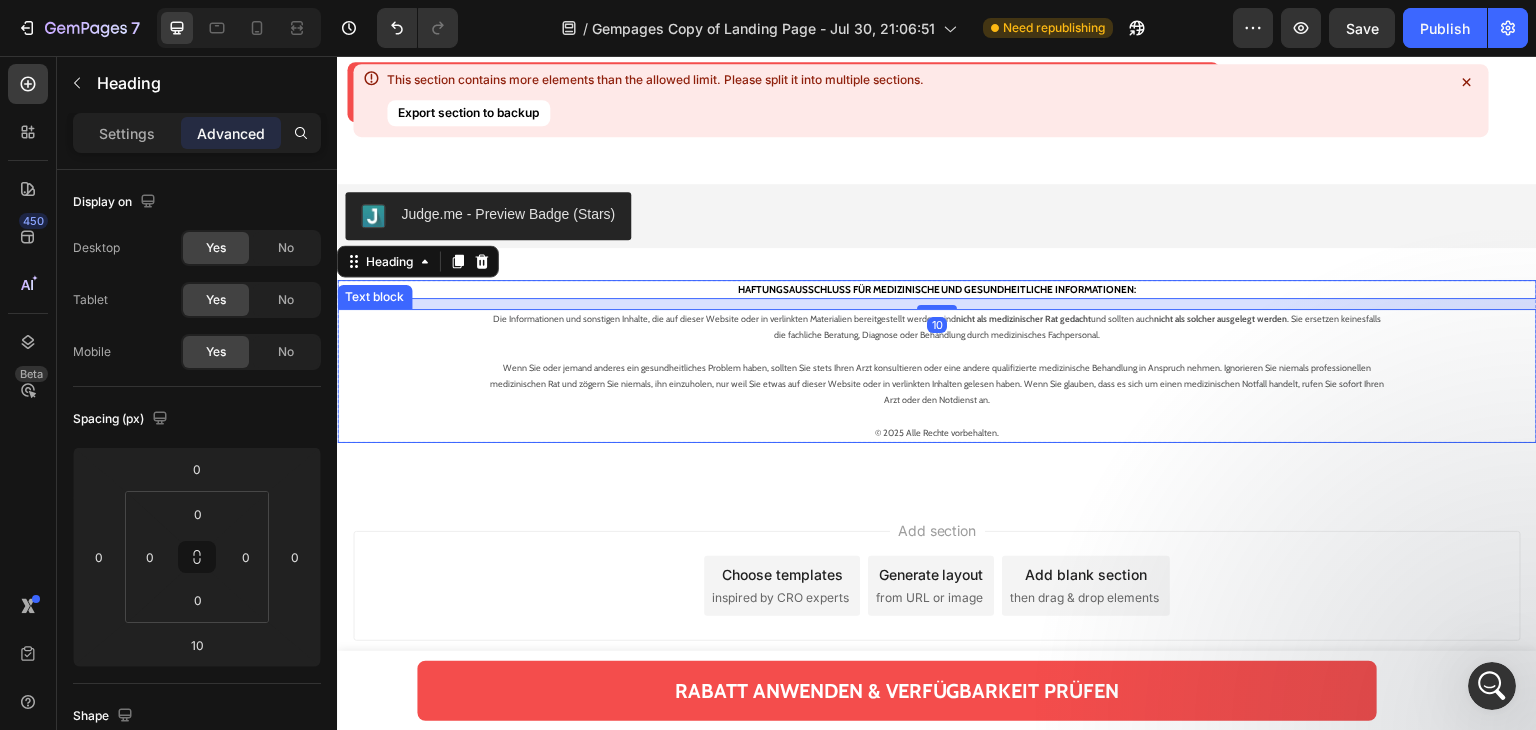 click on "Die Informationen und sonstigen Inhalte, die auf dieser Website oder in verlinkten Materialien bereitgestellt werden, sind  nicht als medizinischer Rat gedacht  und sollten auch  nicht als solcher ausgelegt werden . Sie ersetzen keinesfalls die fachliche Beratung, Diagnose oder Behandlung durch medizinisches Fachpersonal. Wenn Sie oder jemand anderes ein gesundheitliches Problem haben, sollten Sie stets Ihren Arzt konsultieren oder eine andere qualifizierte medizinische Behandlung in Anspruch nehmen. Ignorieren Sie niemals professionellen medizinischen Rat und zögern Sie niemals, ihn einzuholen, nur weil Sie etwas auf dieser Website oder in verlinkten Inhalten gelesen haben. Wenn Sie glauben, dass es sich um einen medizinischen Notfall handelt, rufen Sie sofort Ihren Arzt oder den Notdienst an. © 2025 Alle Rechte vorbehalten. Text block" at bounding box center (937, 376) 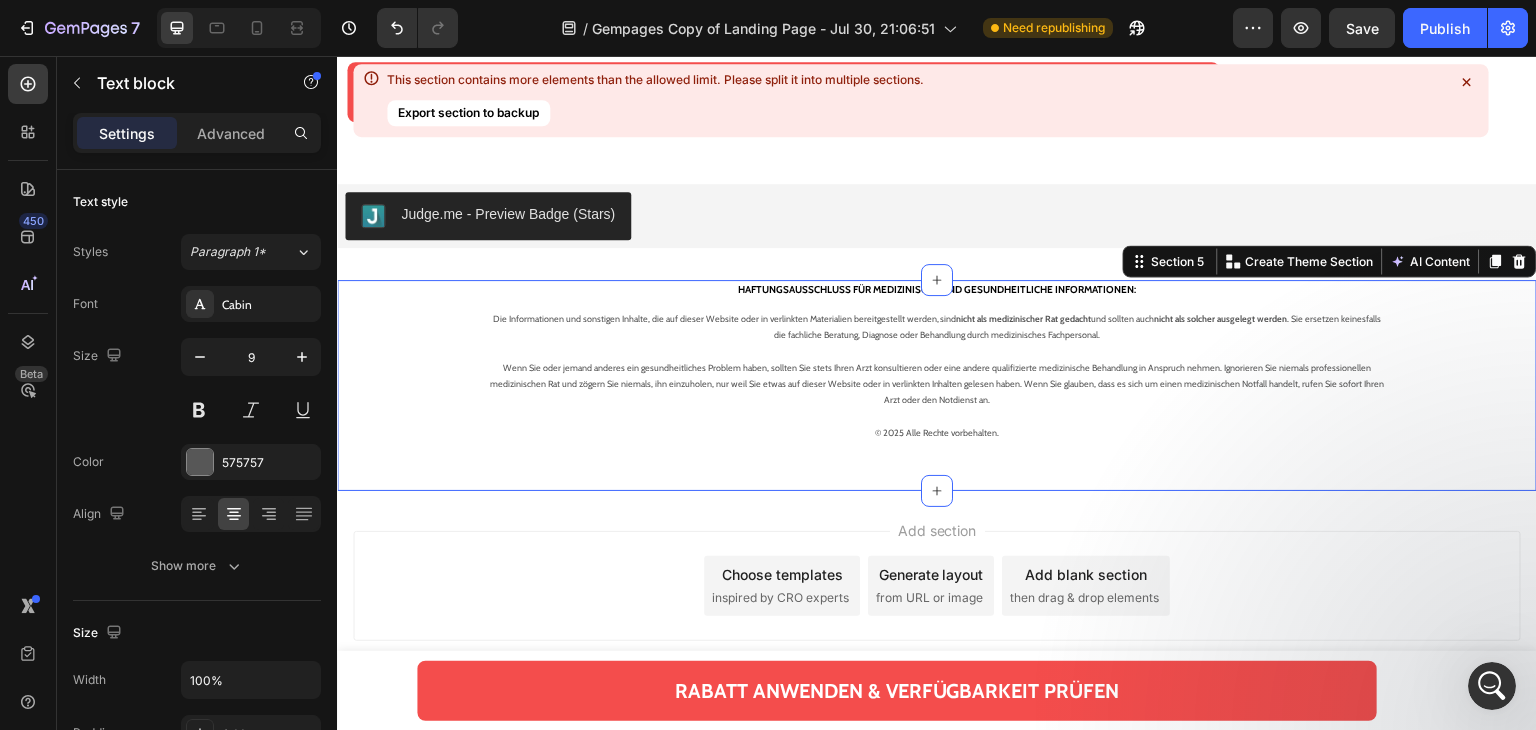 click on "⁠⁠⁠⁠⁠⁠⁠ HAFTUNGSAUSSCHLUSS FÜR MEDIZINISCHE UND GESUNDHEITLICHE INFORMATIONEN: Heading Die Informationen und sonstigen Inhalte, die auf dieser Website oder in verlinkten Materialien bereitgestellt werden, sind  nicht als medizinischer Rat gedacht  und sollten auch  nicht als solcher ausgelegt werden . Sie ersetzen keinesfalls die fachliche Beratung, Diagnose oder Behandlung durch medizinisches Fachpersonal. Wenn Sie oder jemand anderes ein gesundheitliches Problem haben, sollten Sie stets Ihren Arzt konsultieren oder eine andere qualifizierte medizinische Behandlung in Anspruch nehmen. Ignorieren Sie niemals professionellen medizinischen Rat und zögern Sie niemals, ihn einzuholen, nur weil Sie etwas auf dieser Website oder in verlinkten Inhalten gelesen haben. Wenn Sie glauben, dass es sich um einen medizinischen Notfall handelt, rufen Sie sofort Ihren Arzt oder den Notdienst an. © 2025 Alle Rechte vorbehalten. Text block Row" at bounding box center (937, 385) 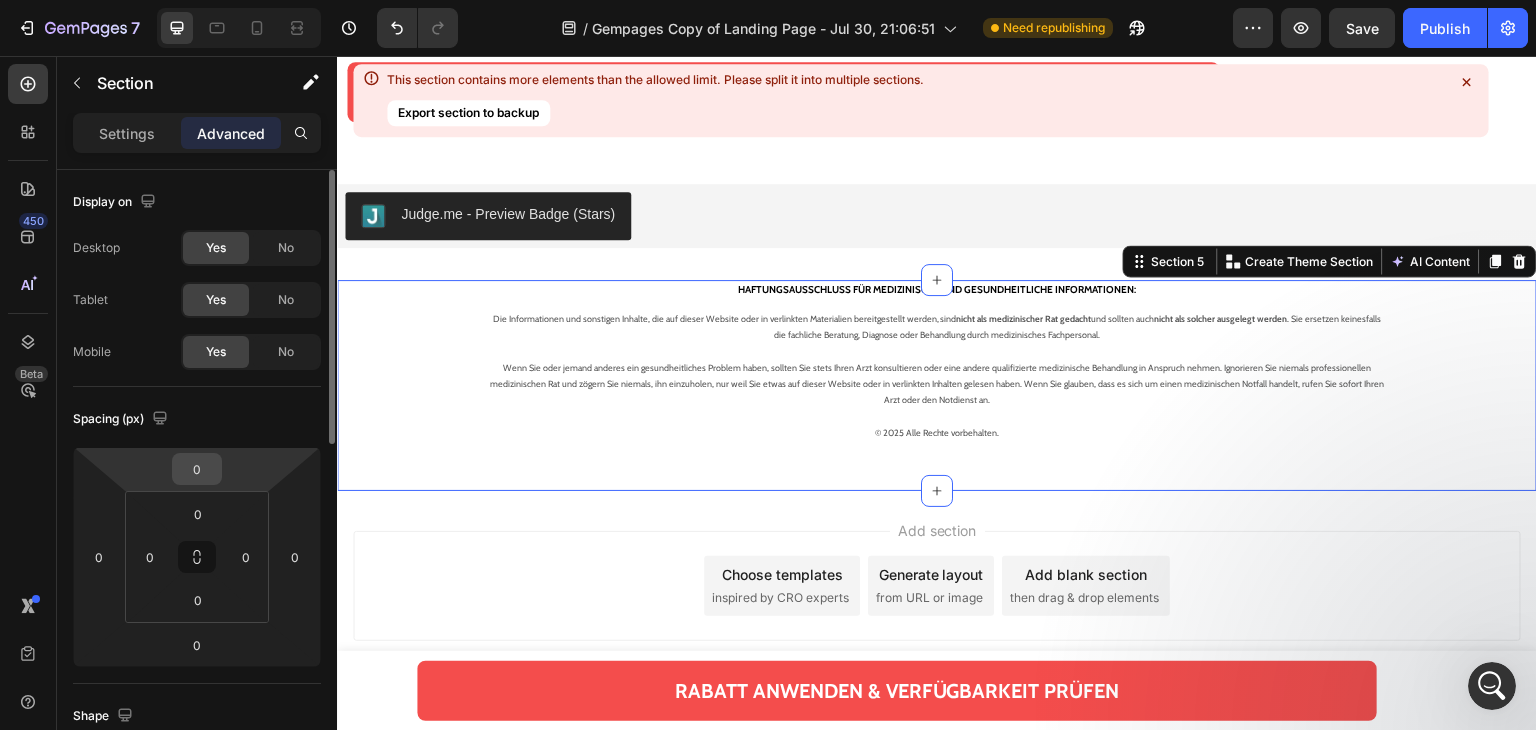 click on "0" at bounding box center [197, 469] 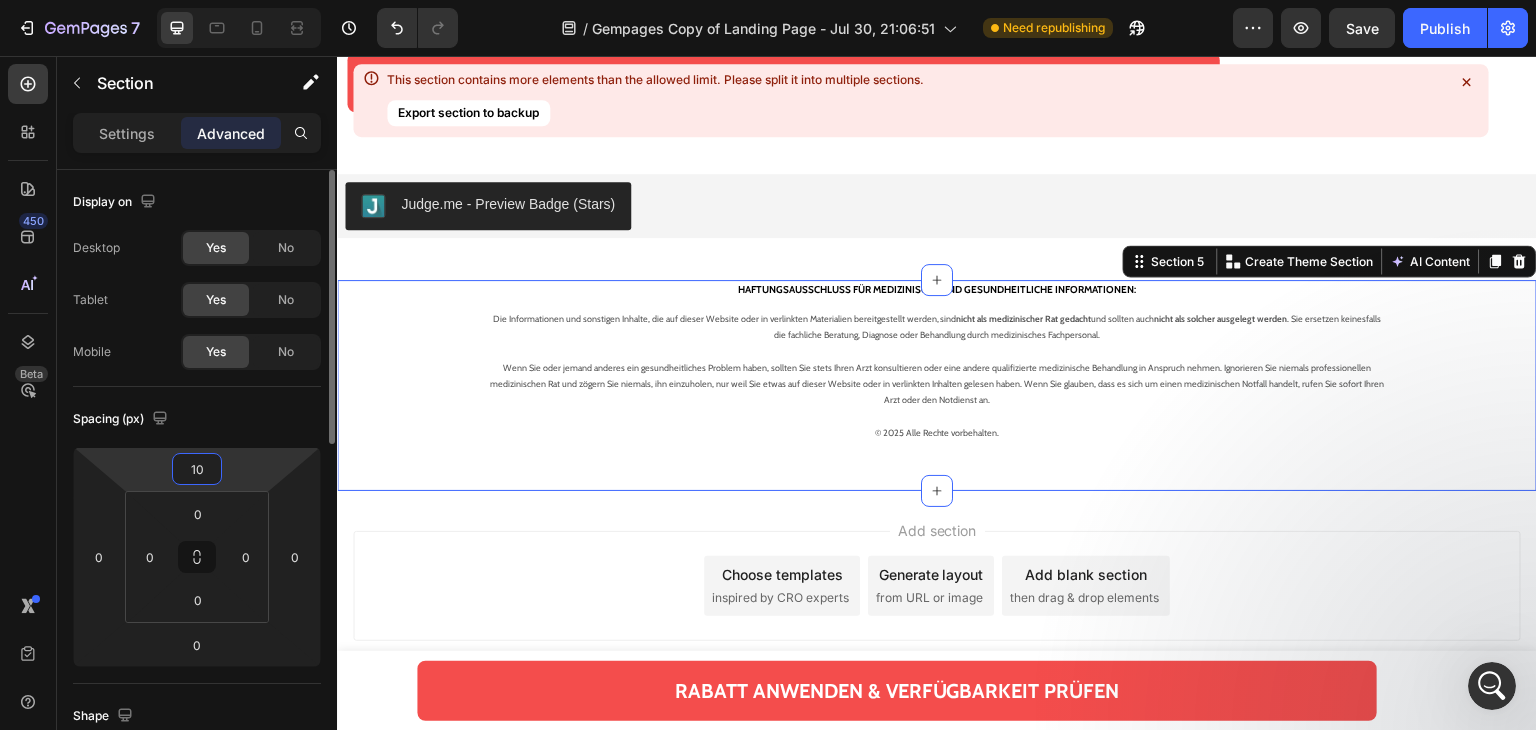 type on "1" 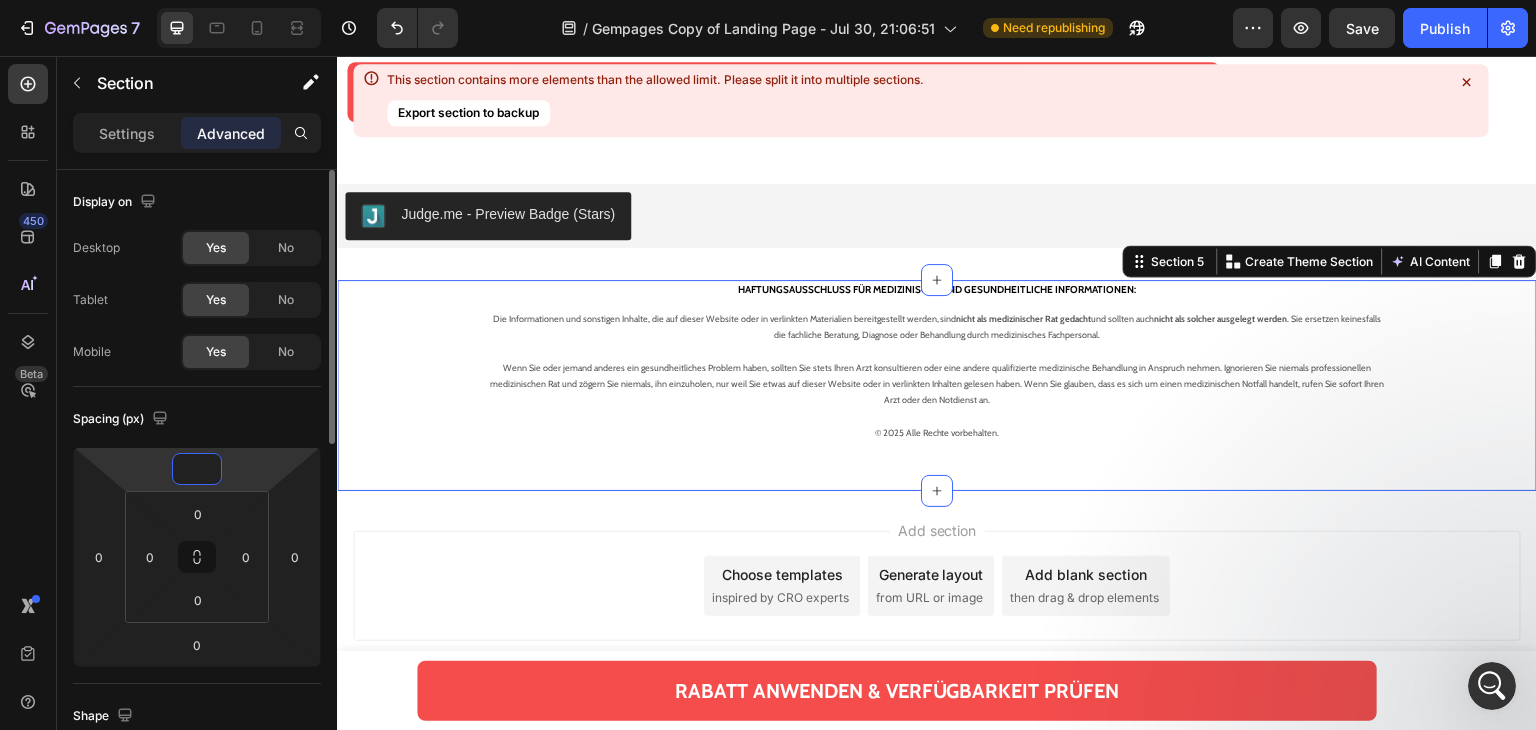 type on "1" 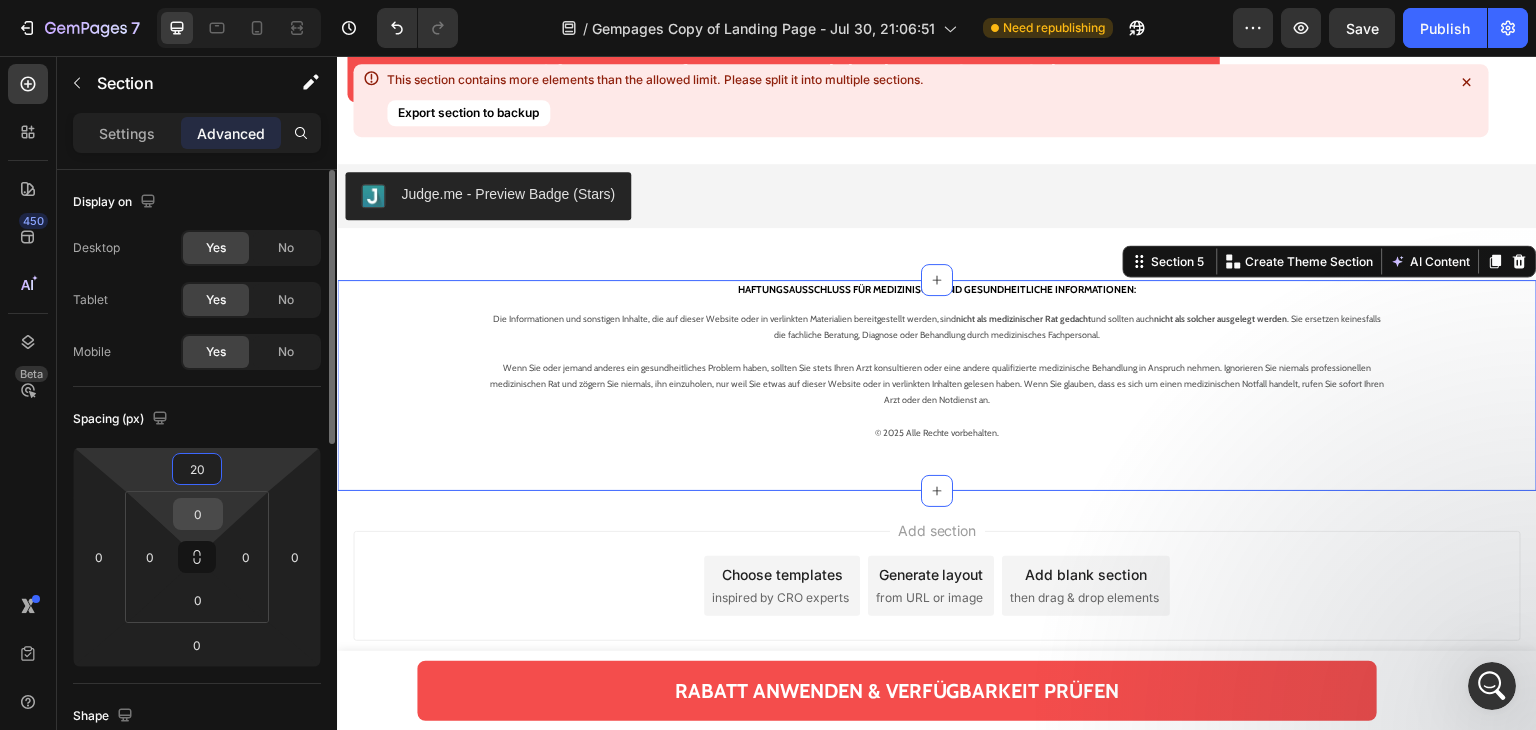 type on "20" 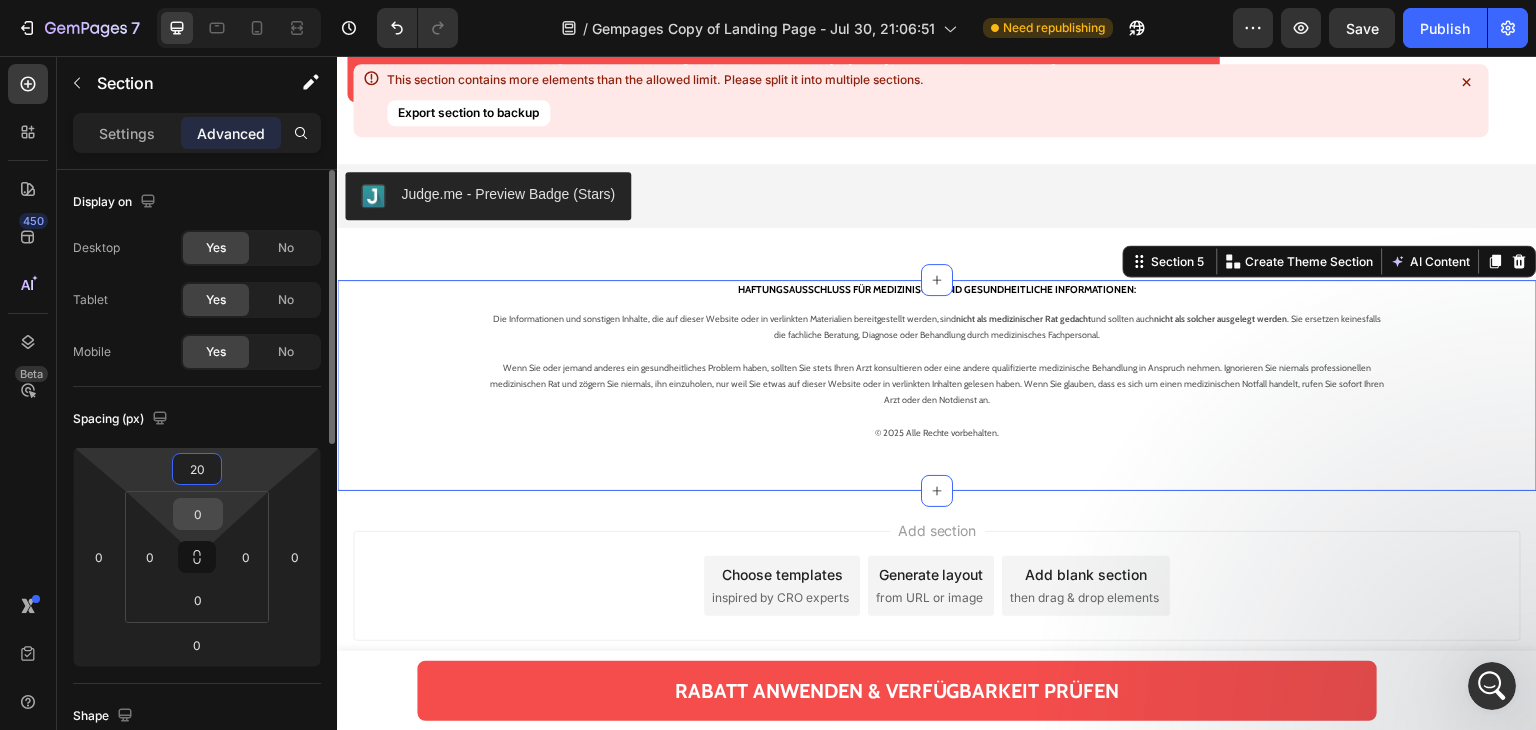click on "0" at bounding box center [198, 514] 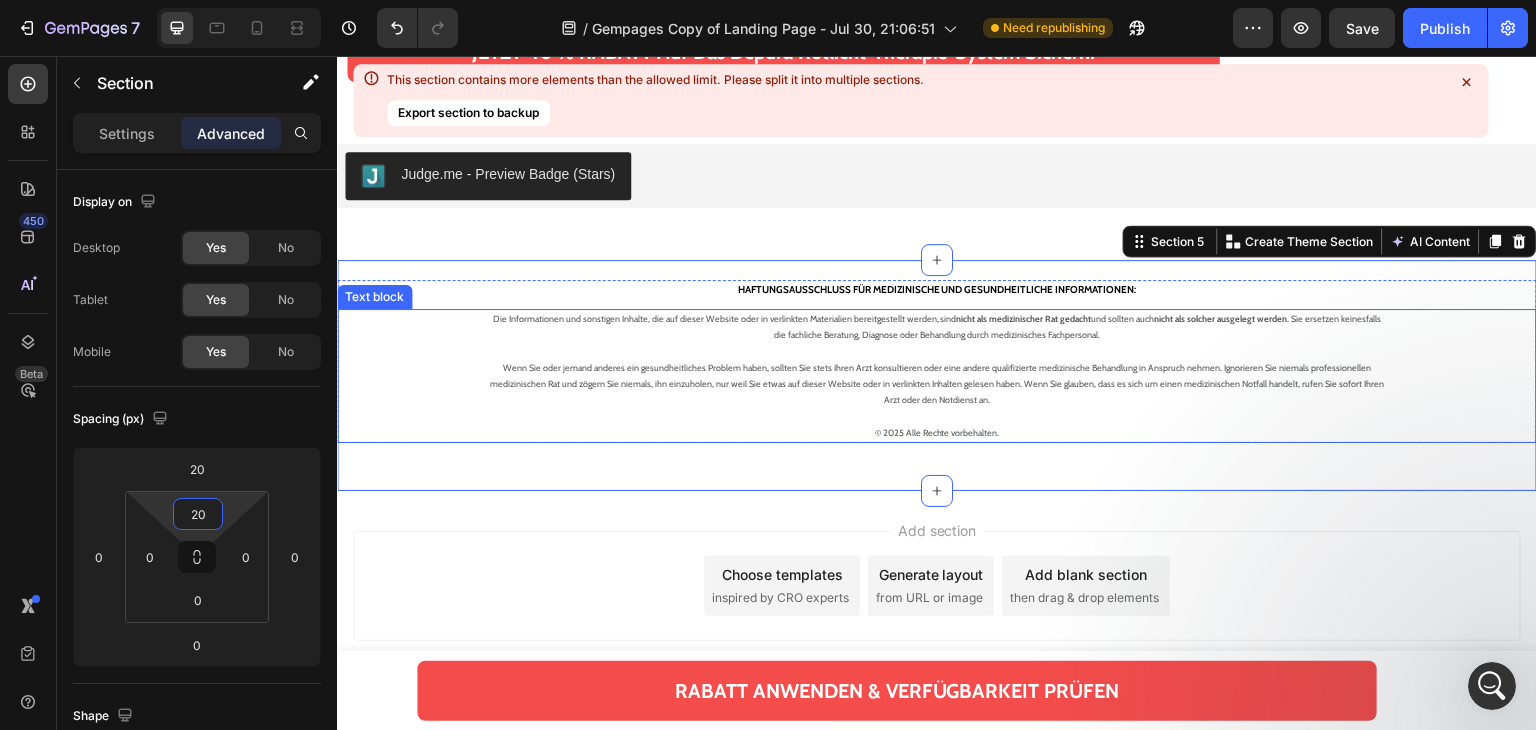 type on "2" 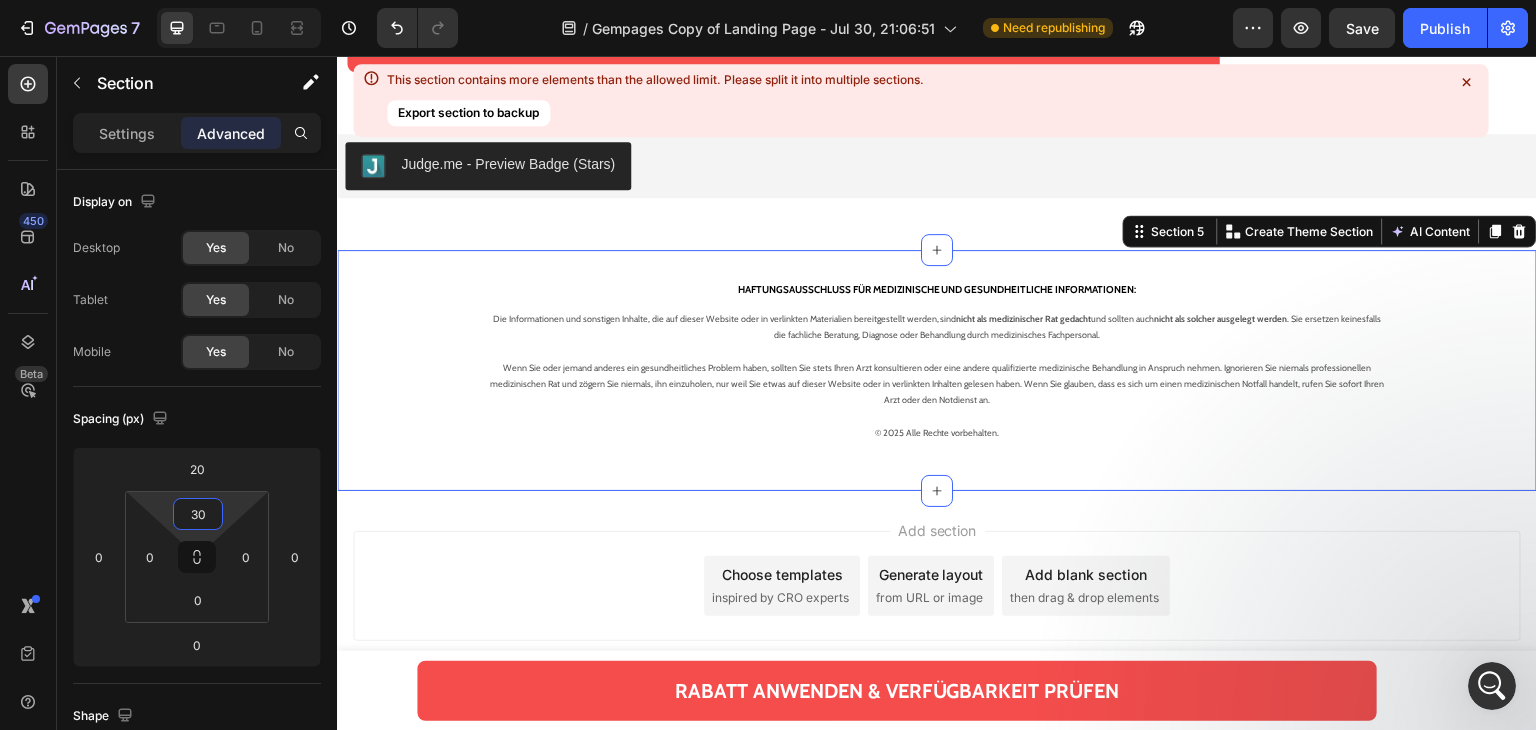 type on "30" 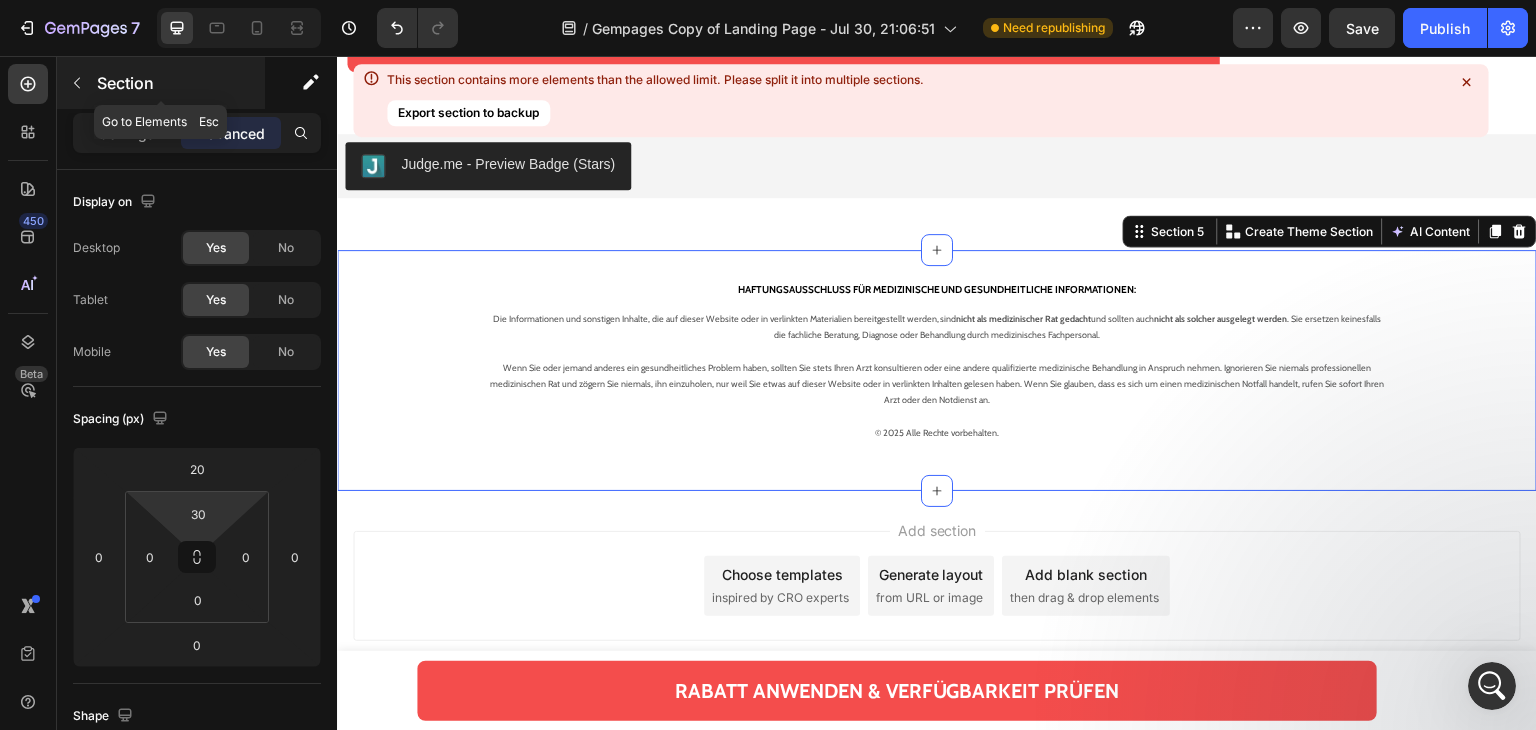 click 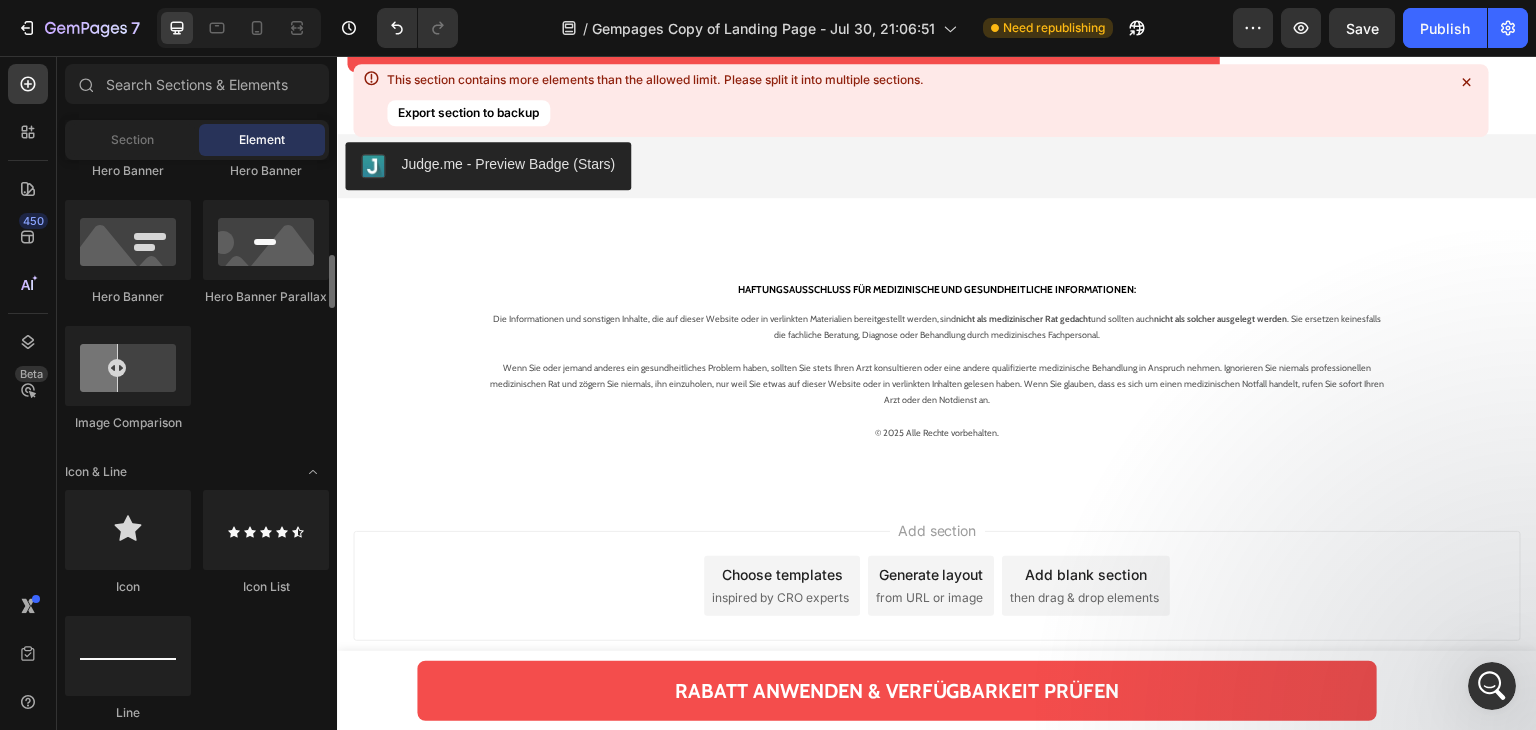 scroll, scrollTop: 1300, scrollLeft: 0, axis: vertical 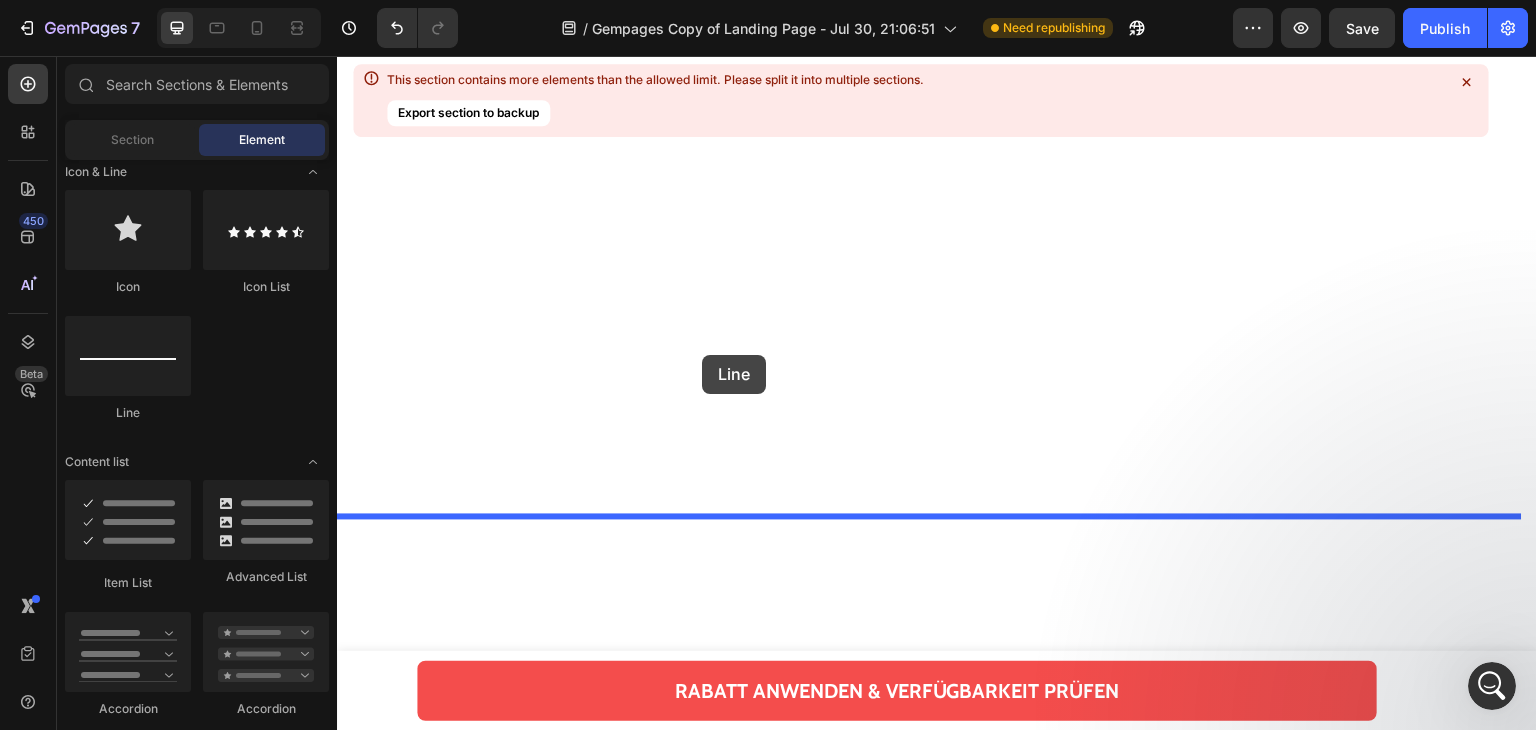 drag, startPoint x: 527, startPoint y: 425, endPoint x: 702, endPoint y: 355, distance: 188.48077 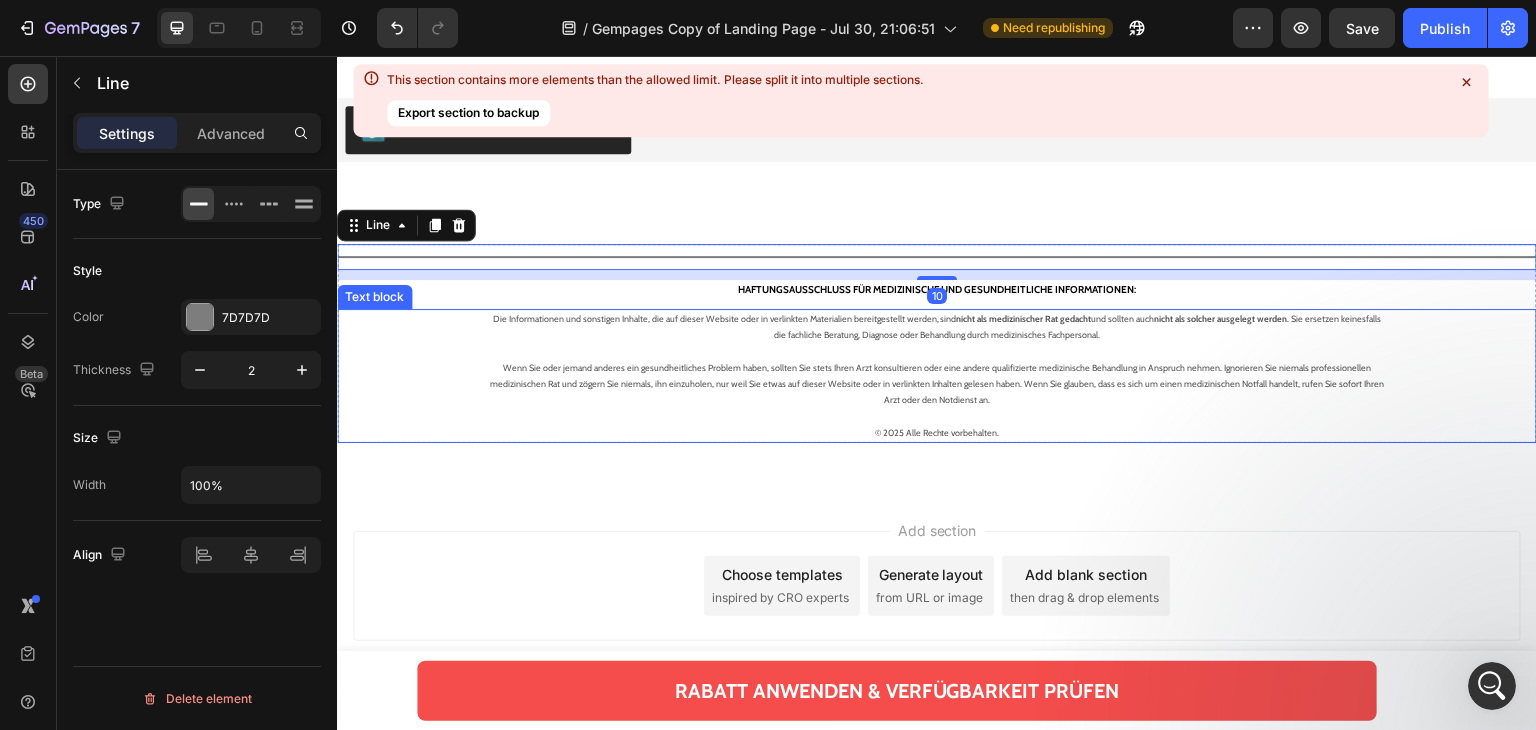 click at bounding box center [937, 416] 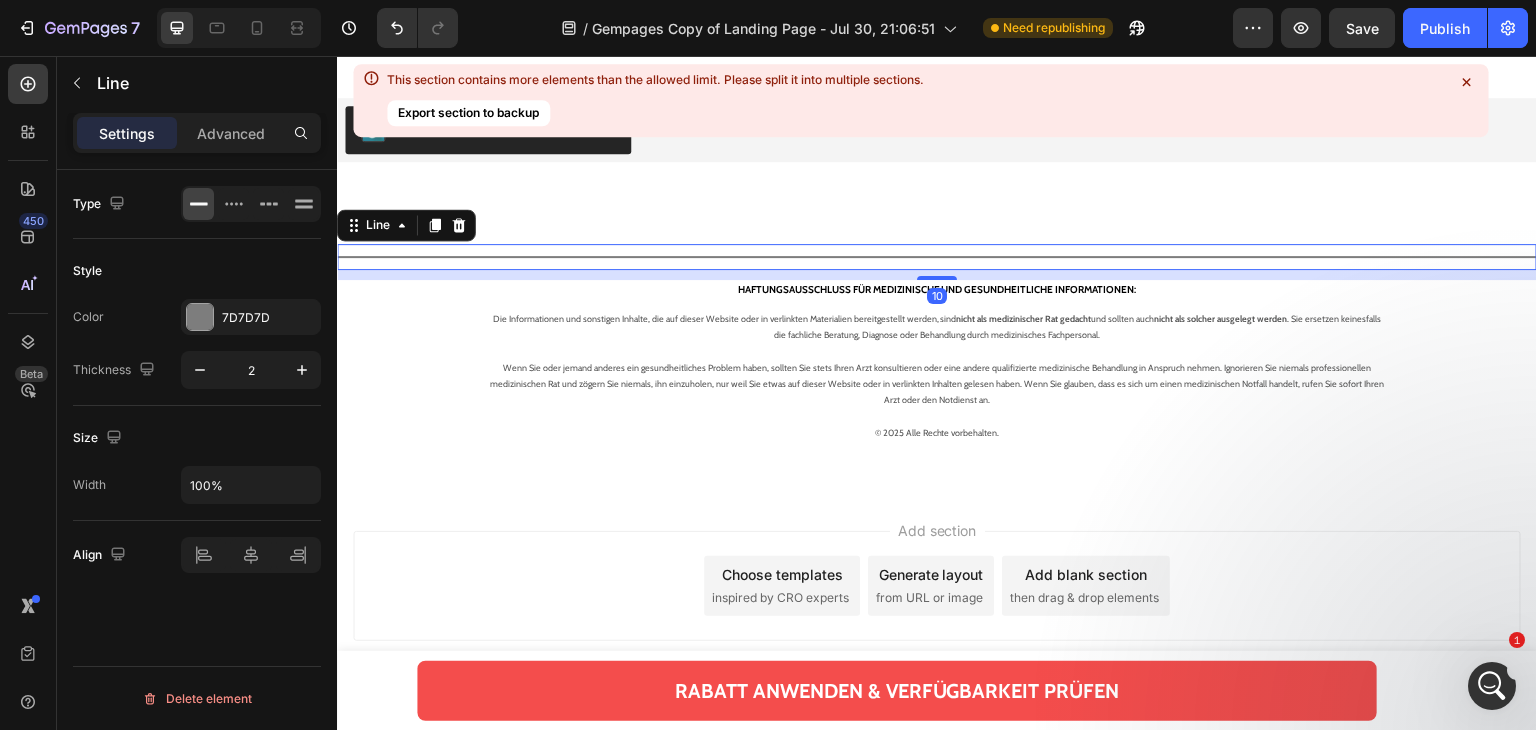 click on "Title Line   10" at bounding box center [937, 257] 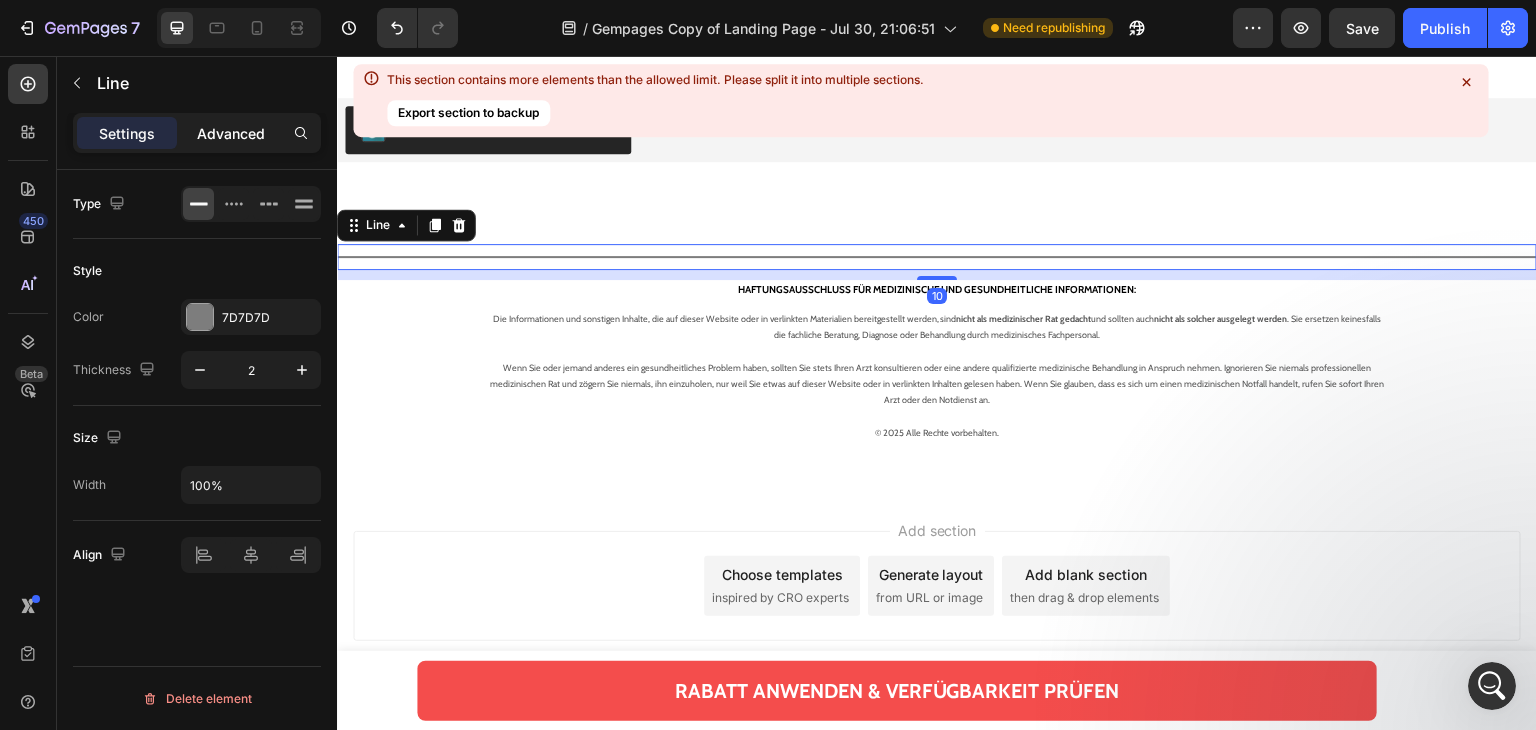 click on "Advanced" at bounding box center (231, 133) 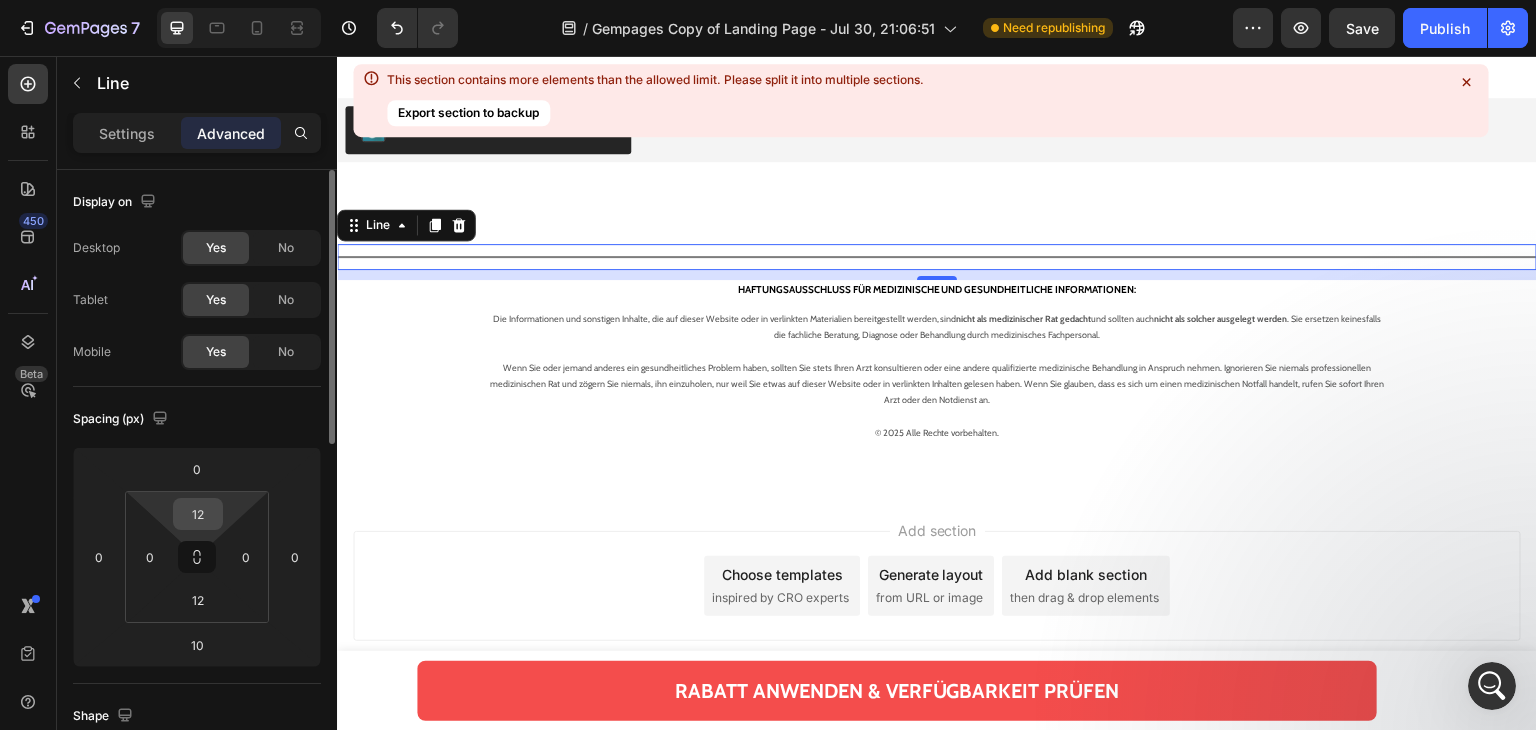 click on "12" at bounding box center (198, 514) 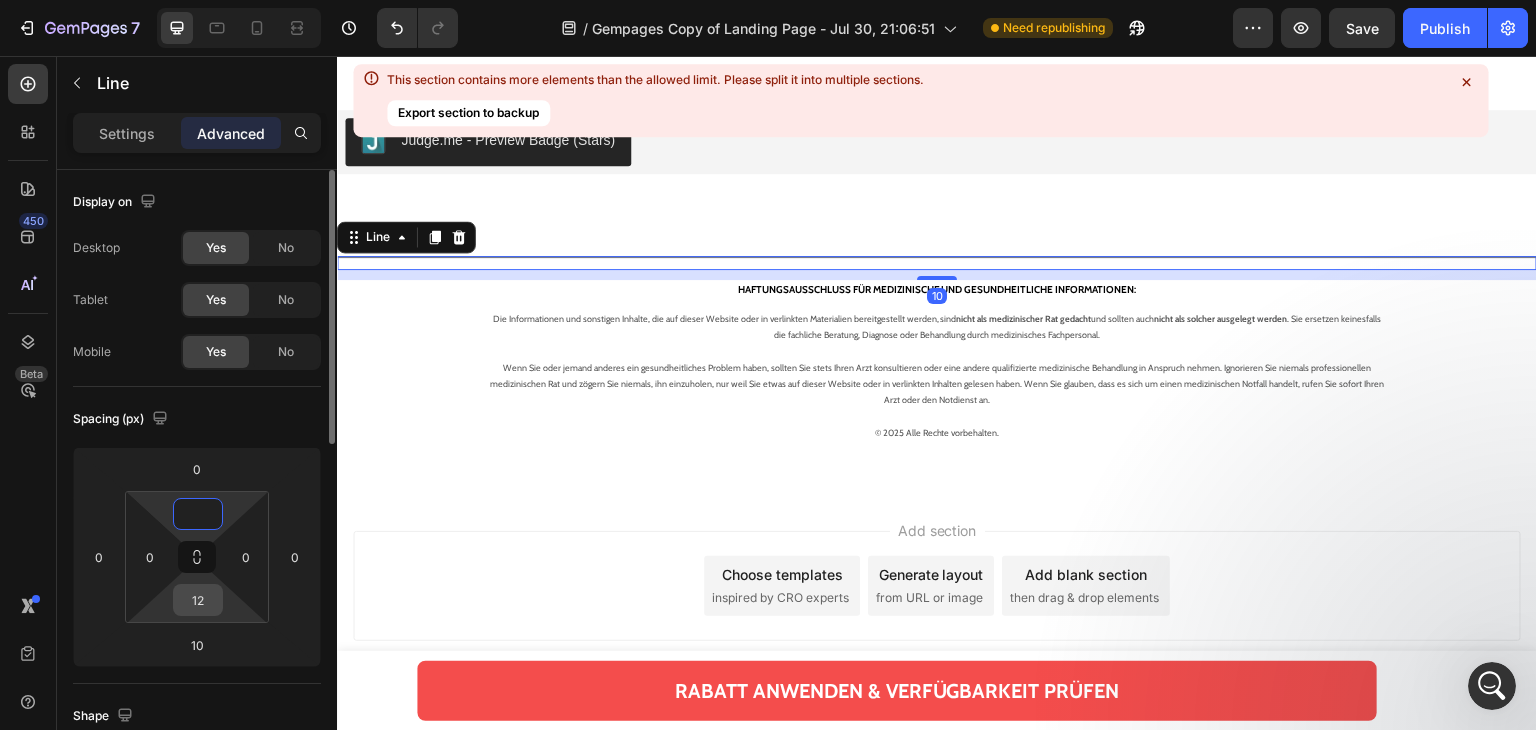 type on "0" 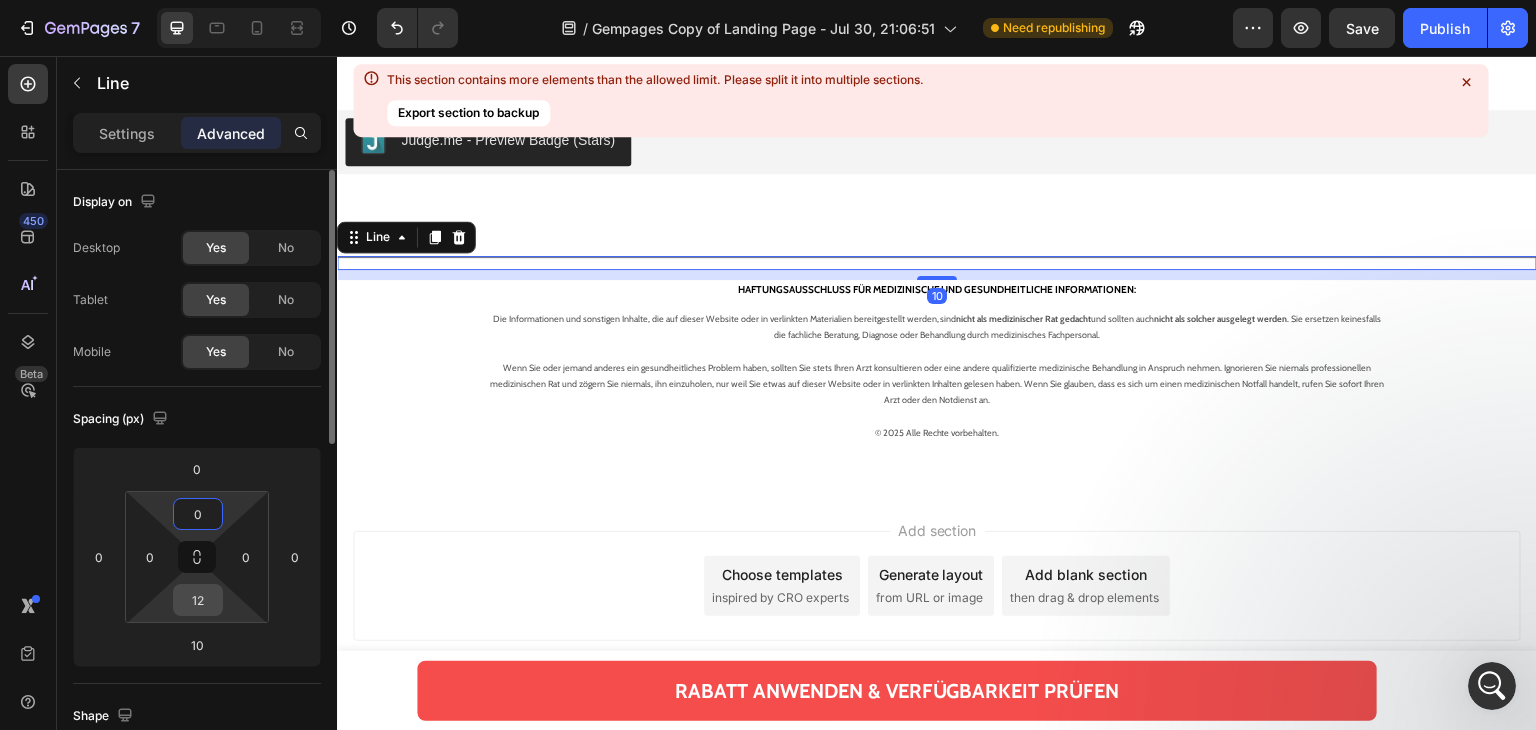 click on "12" at bounding box center (198, 600) 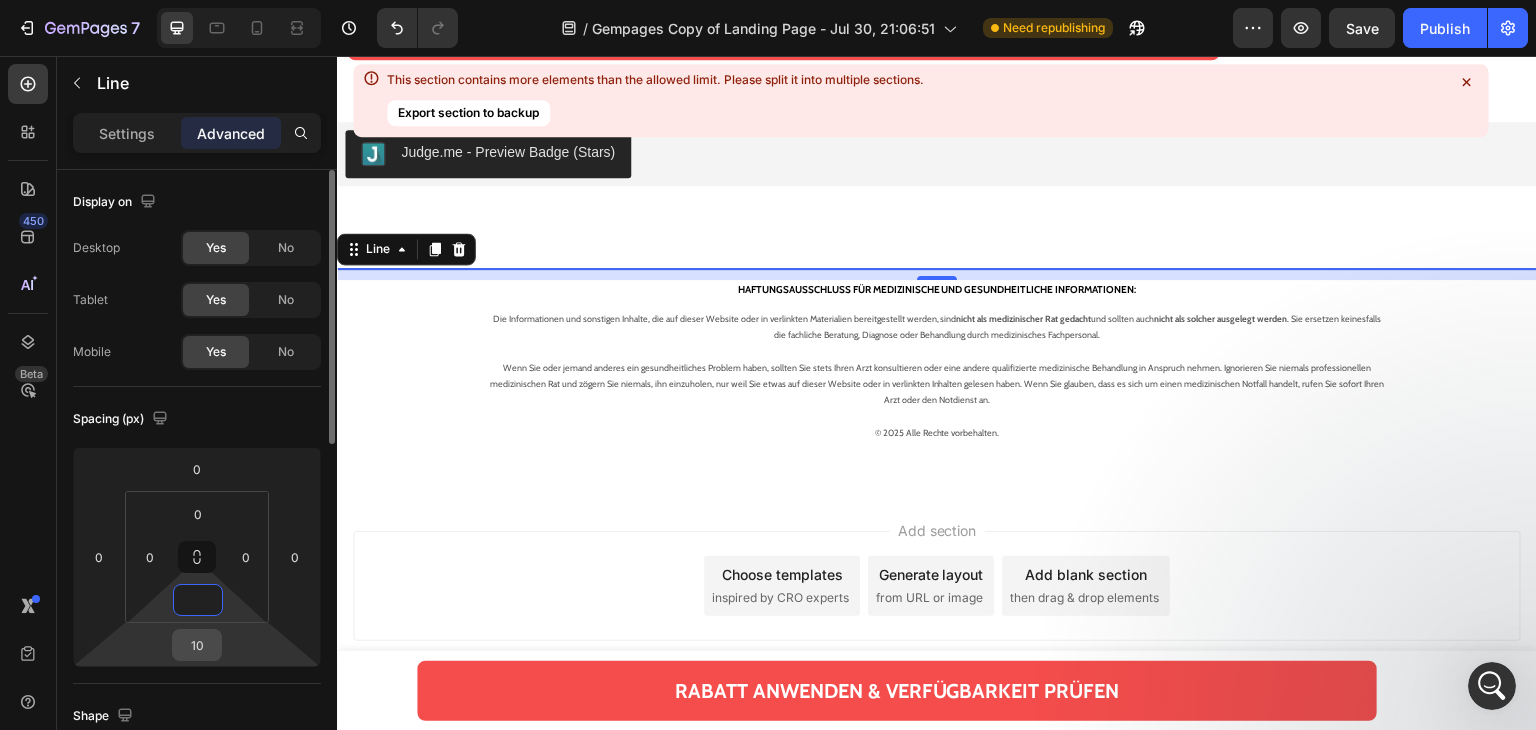 type on "0" 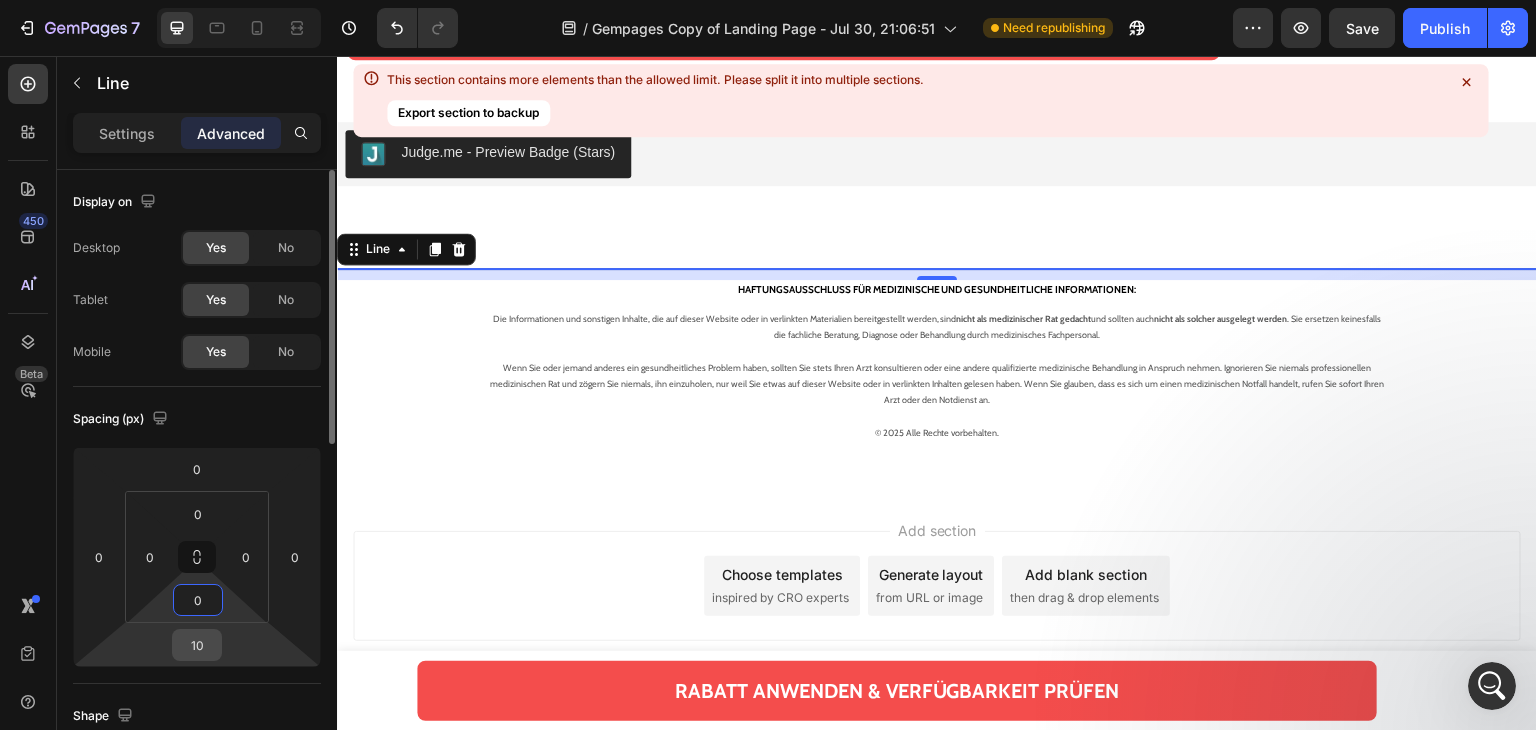 click on "10" at bounding box center (197, 645) 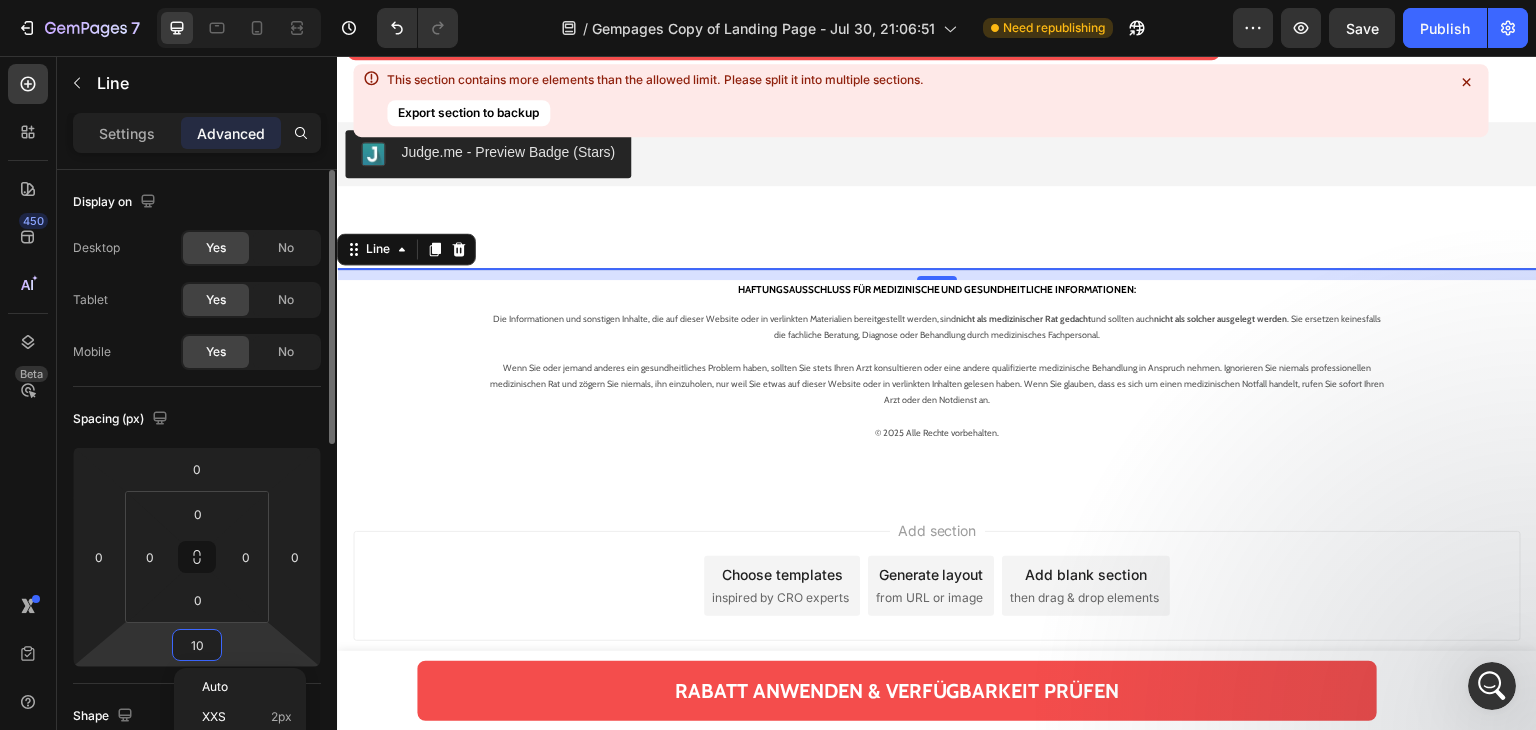 type 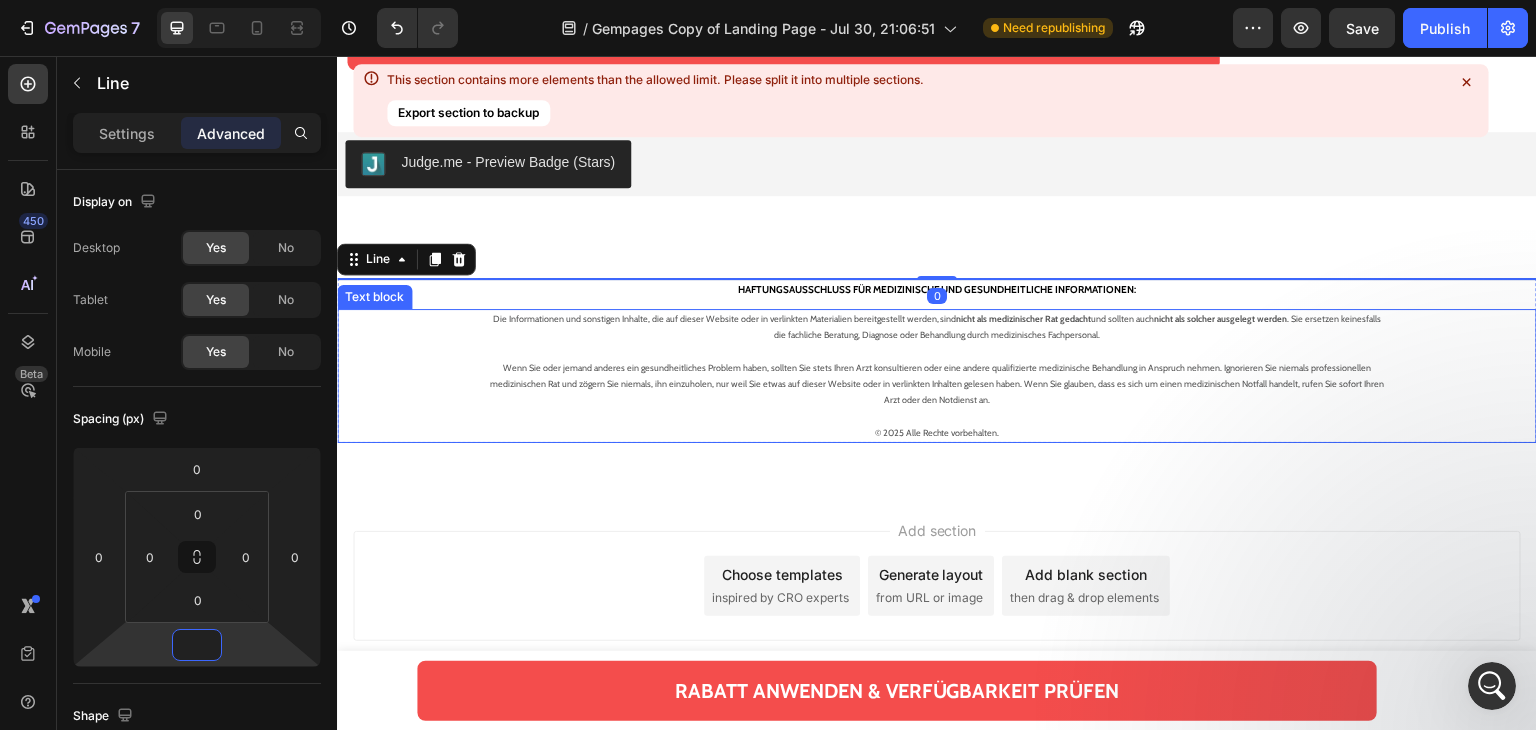 click on "Die Informationen und sonstigen Inhalte, die auf dieser Website oder in verlinkten Materialien bereitgestellt werden, sind  nicht als medizinischer Rat gedacht  und sollten auch  nicht als solcher ausgelegt werden . Sie ersetzen keinesfalls die fachliche Beratung, Diagnose oder Behandlung durch medizinisches Fachpersonal." at bounding box center (937, 327) 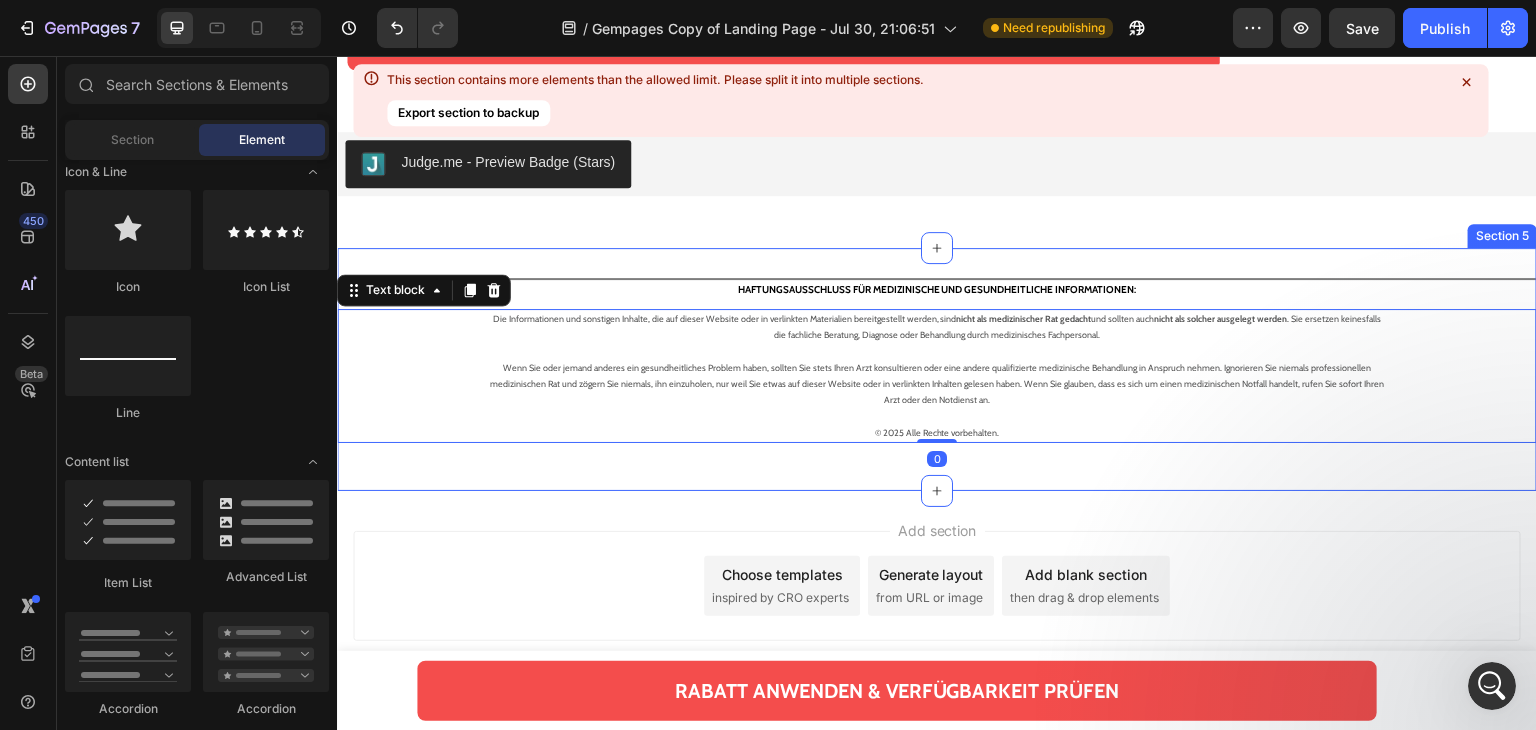 click on "Add section Choose templates inspired by CRO experts Generate layout from URL or image Add blank section then drag & drop elements" at bounding box center [937, 590] 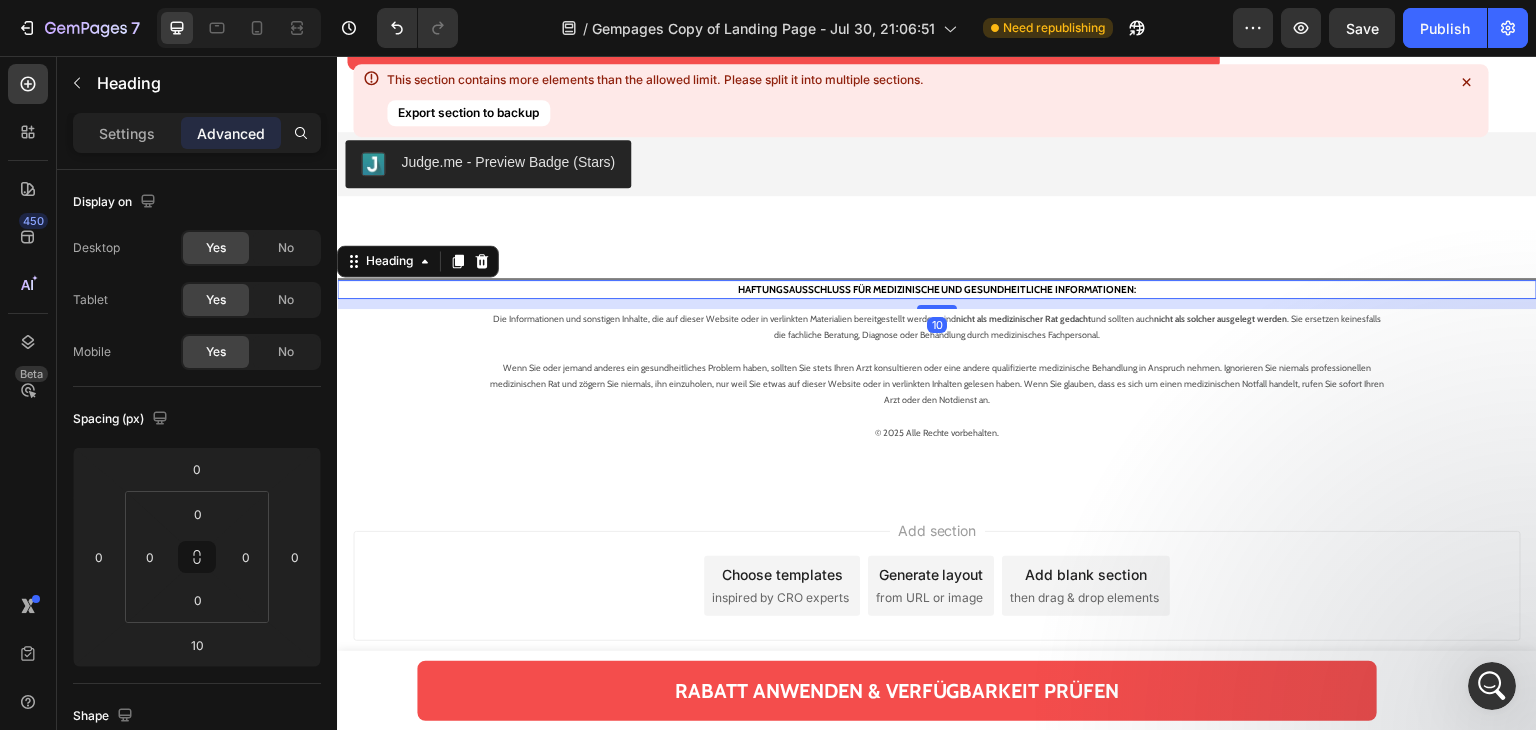 click on "⁠⁠⁠⁠⁠⁠⁠ HAFTUNGSAUSSCHLUSS FÜR MEDIZINISCHE UND GESUNDHEITLICHE INFORMATIONEN:" at bounding box center [937, 289] 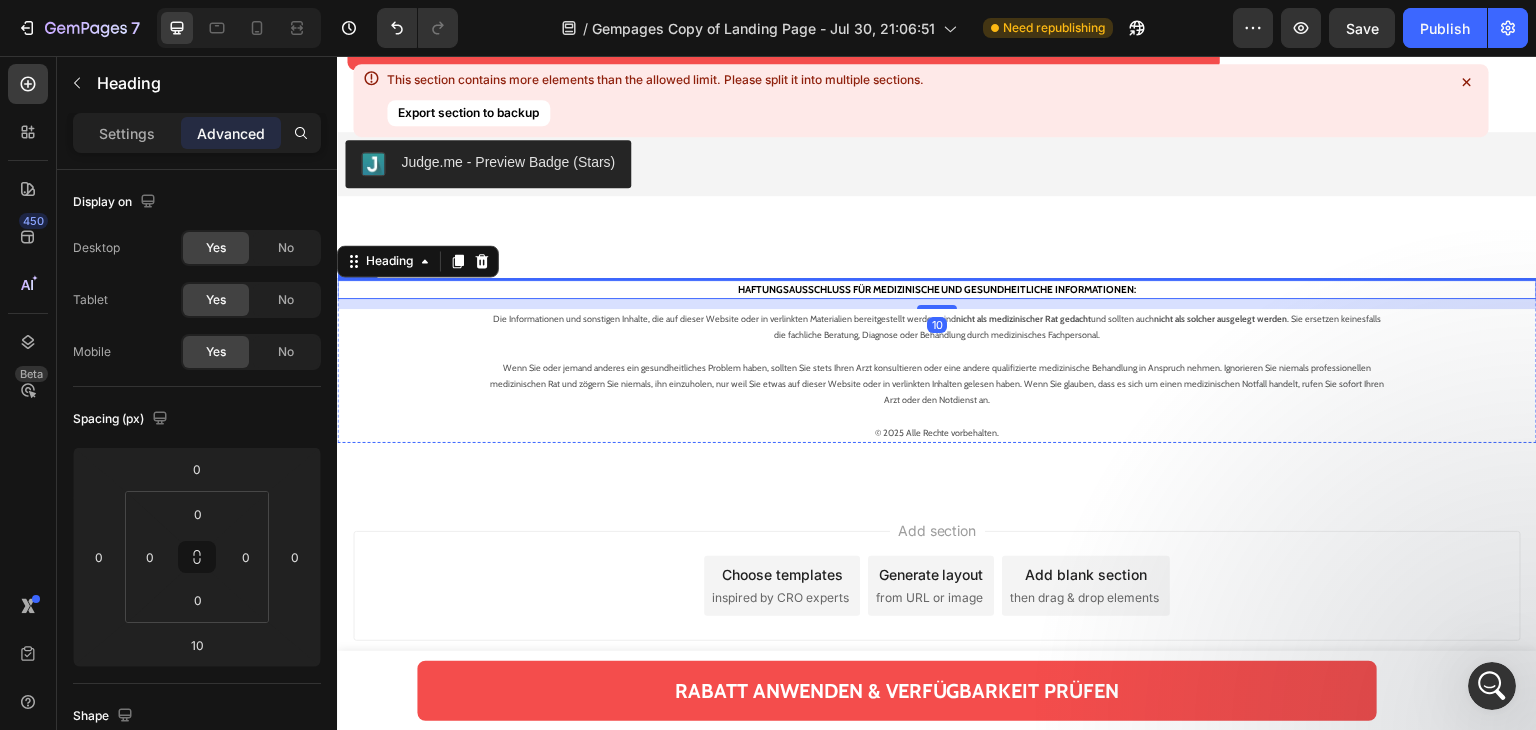 click at bounding box center [937, 279] 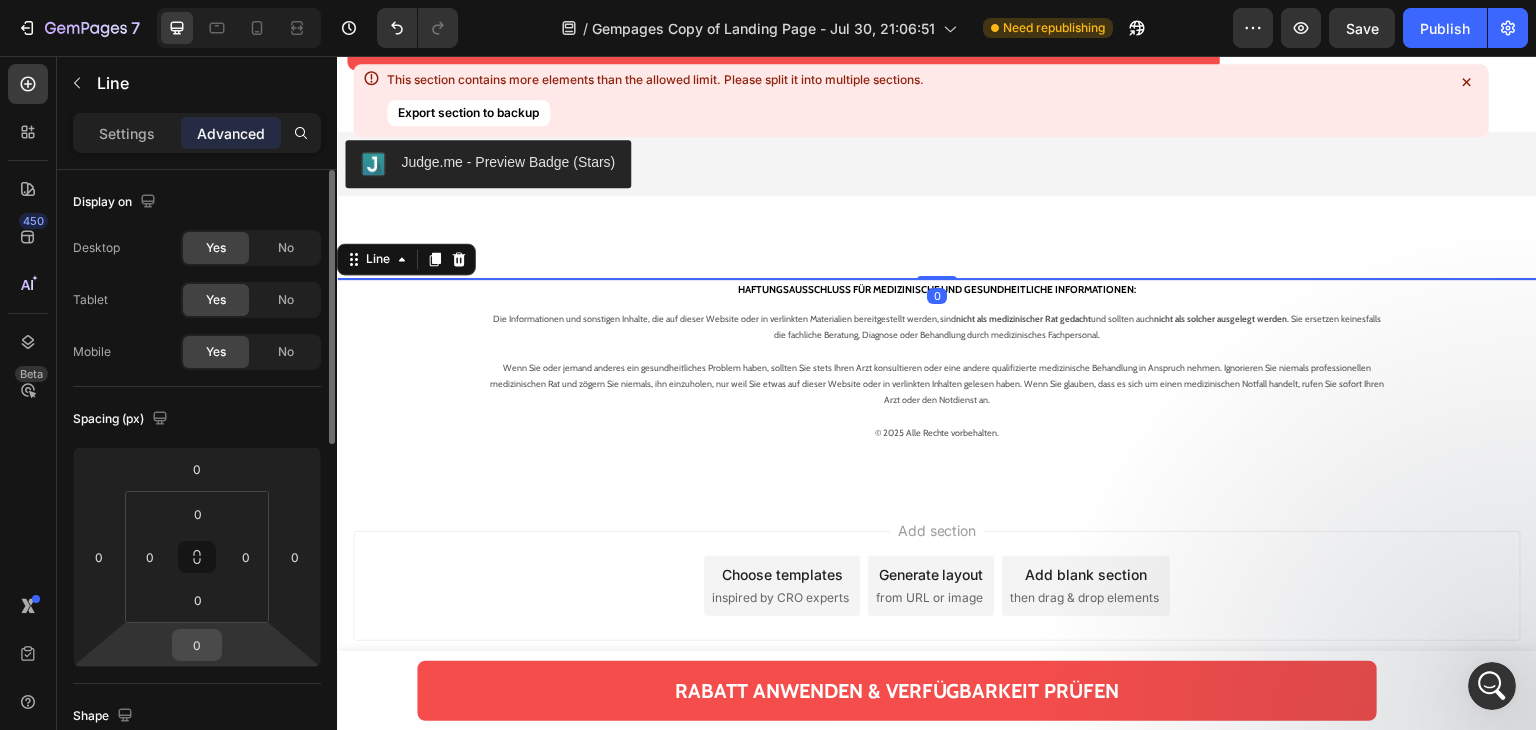 click on "0" at bounding box center (197, 645) 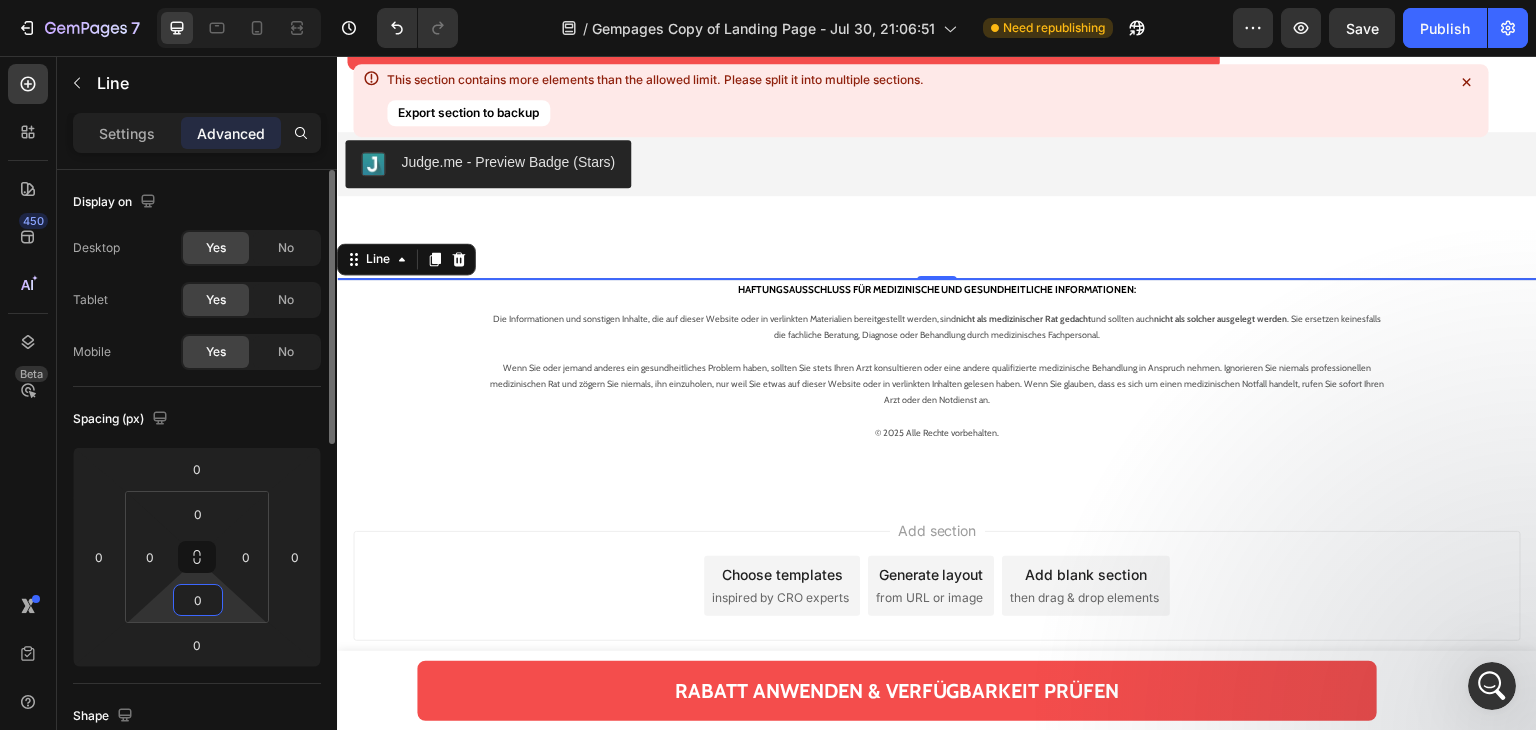 click on "0" at bounding box center (198, 600) 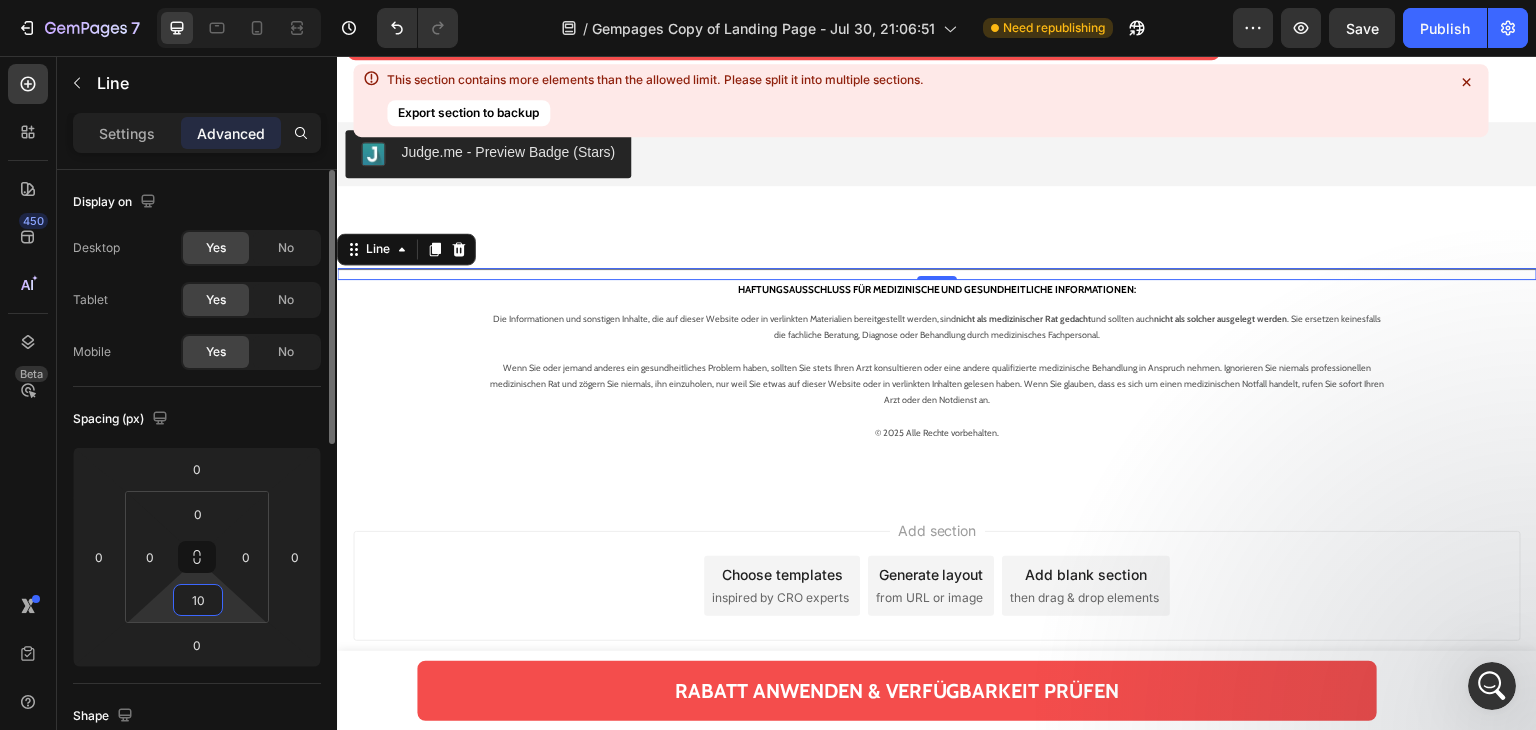 type on "1" 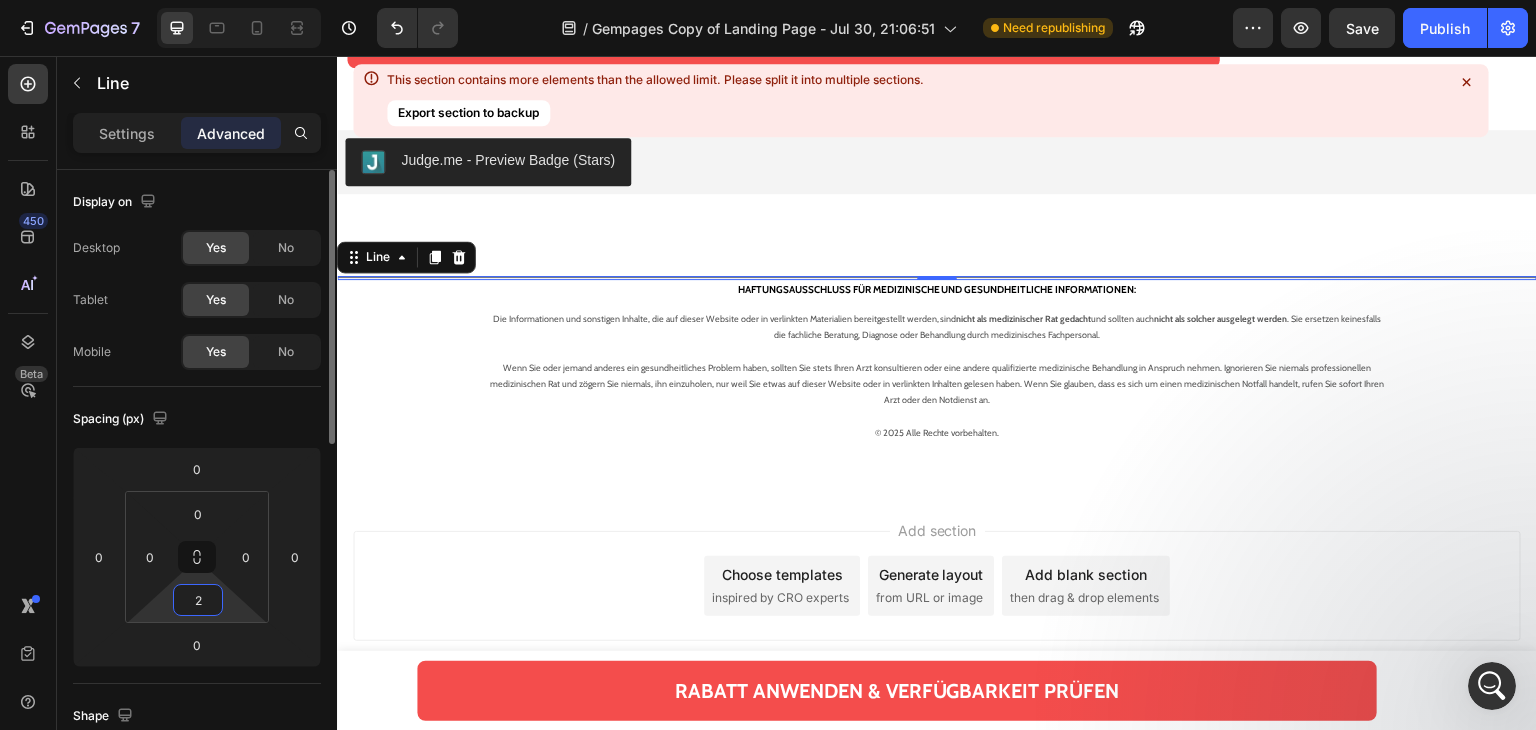 type on "20" 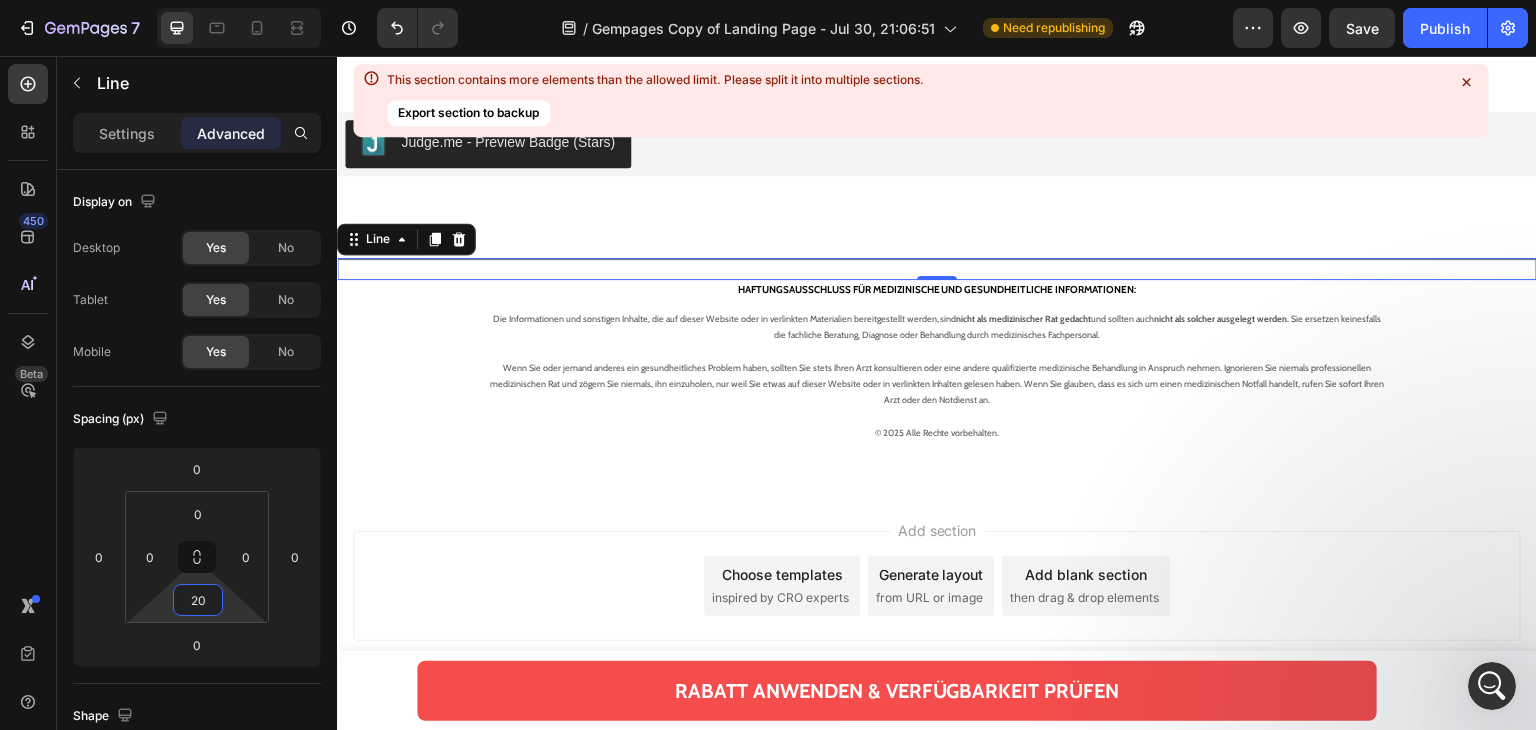 click on "Title Line   0 ⁠⁠⁠⁠⁠⁠⁠ HAFTUNGSAUSSCHLUSS FÜR MEDIZINISCHE UND GESUNDHEITLICHE INFORMATIONEN: Heading Die Informationen und sonstigen Inhalte, die auf dieser Website oder in verlinkten Materialien bereitgestellt werden, sind  nicht als medizinischer Rat gedacht  und sollten auch  nicht als solcher ausgelegt werden . Sie ersetzen keinesfalls die fachliche Beratung, Diagnose oder Behandlung durch medizinisches Fachpersonal. Wenn Sie oder jemand anderes ein gesundheitliches Problem haben, sollten Sie stets Ihren Arzt konsultieren oder eine andere qualifizierte medizinische Behandlung in Anspruch nehmen. Ignorieren Sie niemals professionellen medizinischen Rat und zögern Sie niemals, ihn einzuholen, nur weil Sie etwas auf dieser Website oder in verlinkten Inhalten gelesen haben. Wenn Sie glauben, dass es sich um einen medizinischen Notfall handelt, rufen Sie sofort Ihren Arzt oder den Notdienst an. © 2025 Alle Rechte vorbehalten. Text block Row" at bounding box center [937, 374] 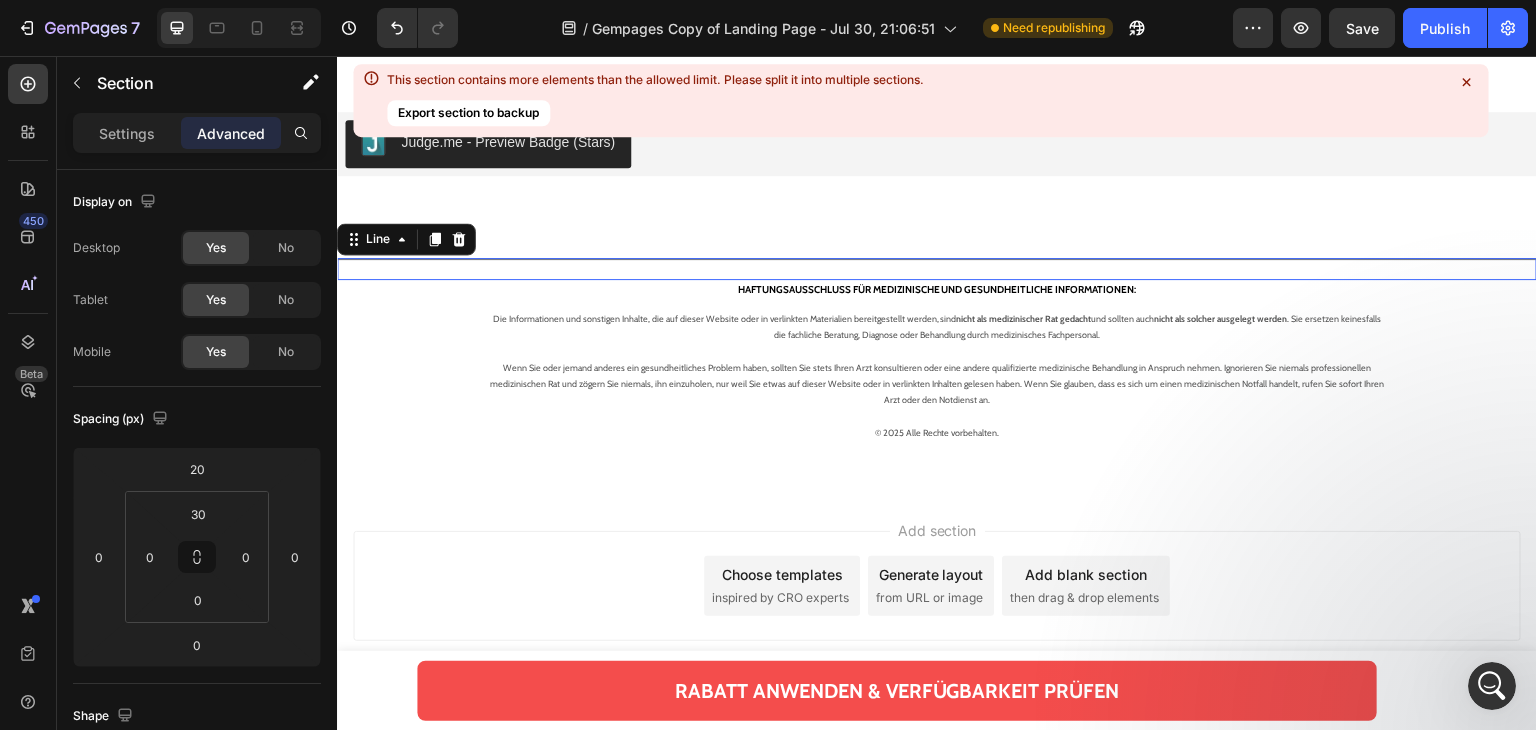 click at bounding box center (937, 259) 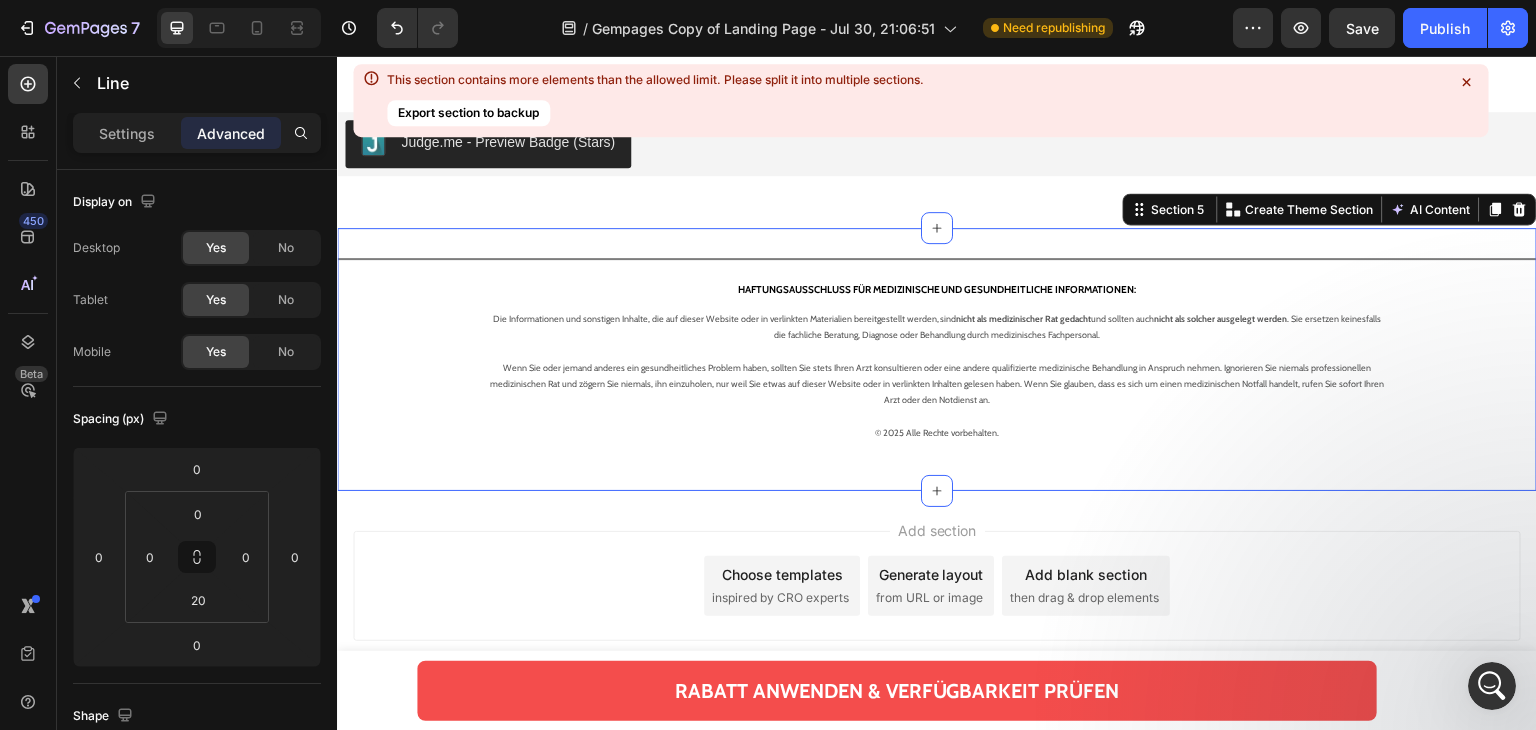 click on "Title Line ⁠⁠⁠⁠⁠⁠⁠ HAFTUNGSAUSSCHLUSS FÜR MEDIZINISCHE UND GESUNDHEITLICHE INFORMATIONEN: Heading Die Informationen und sonstigen Inhalte, die auf dieser Website oder in verlinkten Materialien bereitgestellt werden, sind  nicht als medizinischer Rat gedacht  und sollten auch  nicht als solcher ausgelegt werden . Sie ersetzen keinesfalls die fachliche Beratung, Diagnose oder Behandlung durch medizinisches Fachpersonal. Wenn Sie oder jemand anderes ein gesundheitliches Problem haben, sollten Sie stets Ihren Arzt konsultieren oder eine andere qualifizierte medizinische Behandlung in Anspruch nehmen. Ignorieren Sie niemals professionellen medizinischen Rat und zögern Sie niemals, ihn einzuholen, nur weil Sie etwas auf dieser Website oder in verlinkten Inhalten gelesen haben. Wenn Sie glauben, dass es sich um einen medizinischen Notfall handelt, rufen Sie sofort Ihren Arzt oder den Notdienst an. © 2025 Alle Rechte vorbehalten. Text block Row Section 5   Create Theme Section Product" at bounding box center [937, 359] 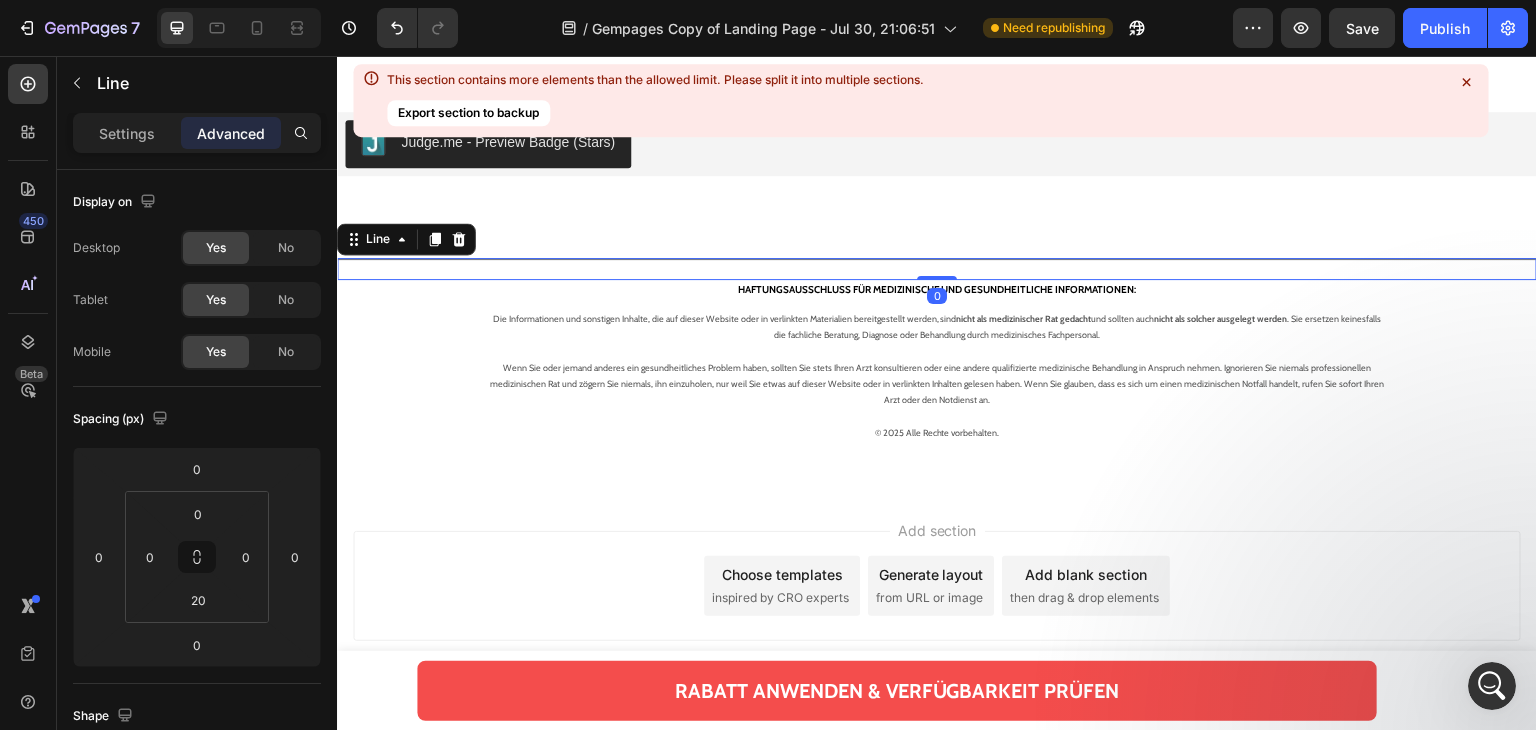 click at bounding box center [937, 259] 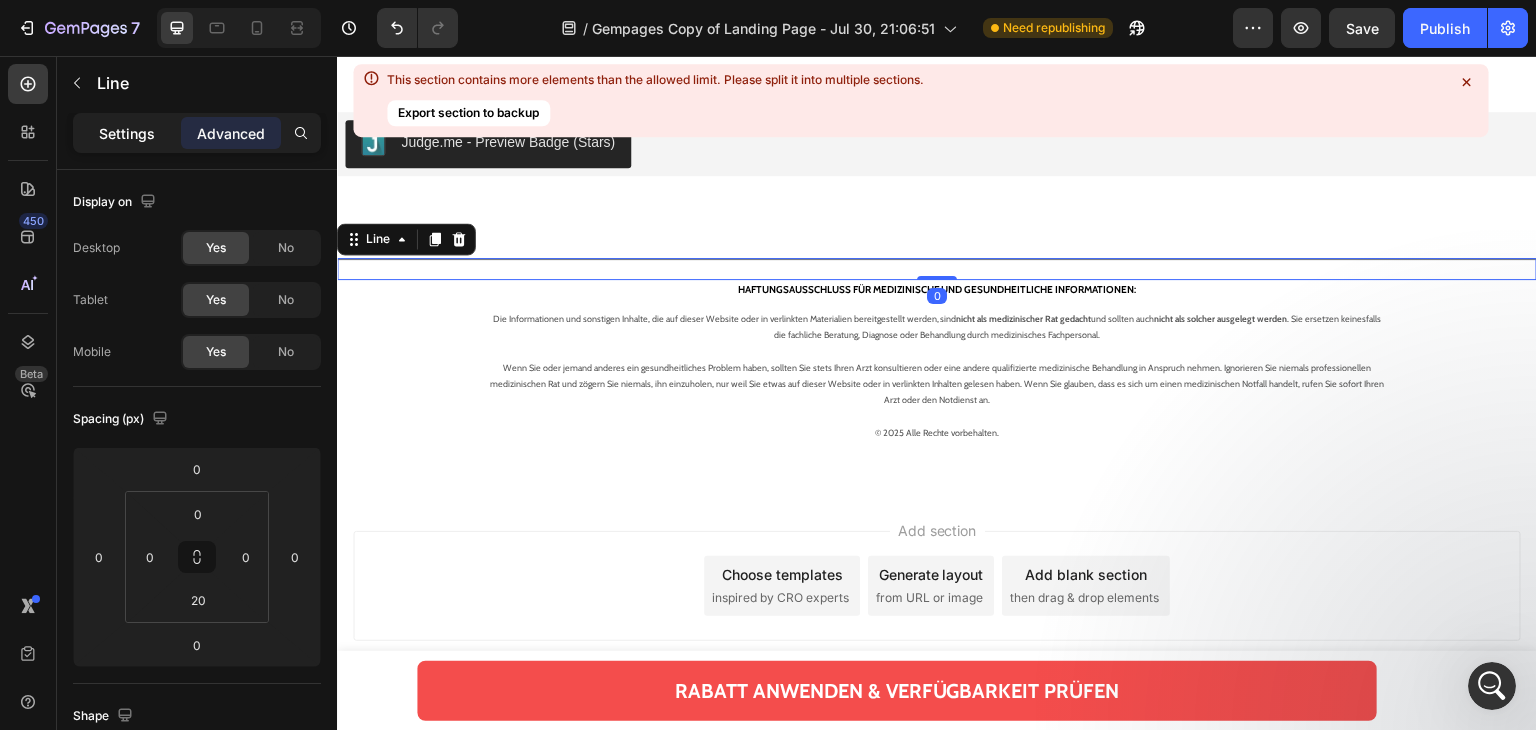click on "Settings" at bounding box center (127, 133) 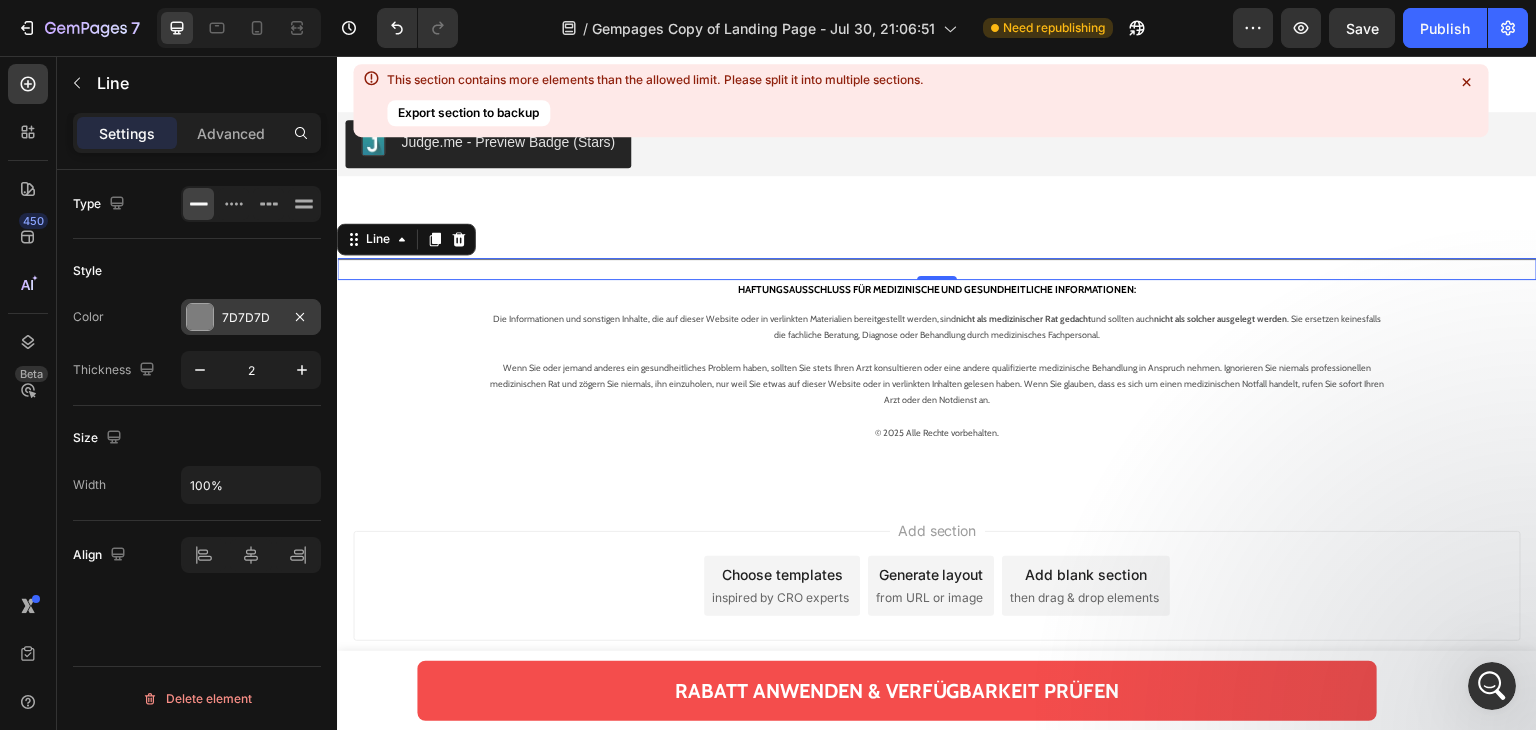 click at bounding box center [200, 317] 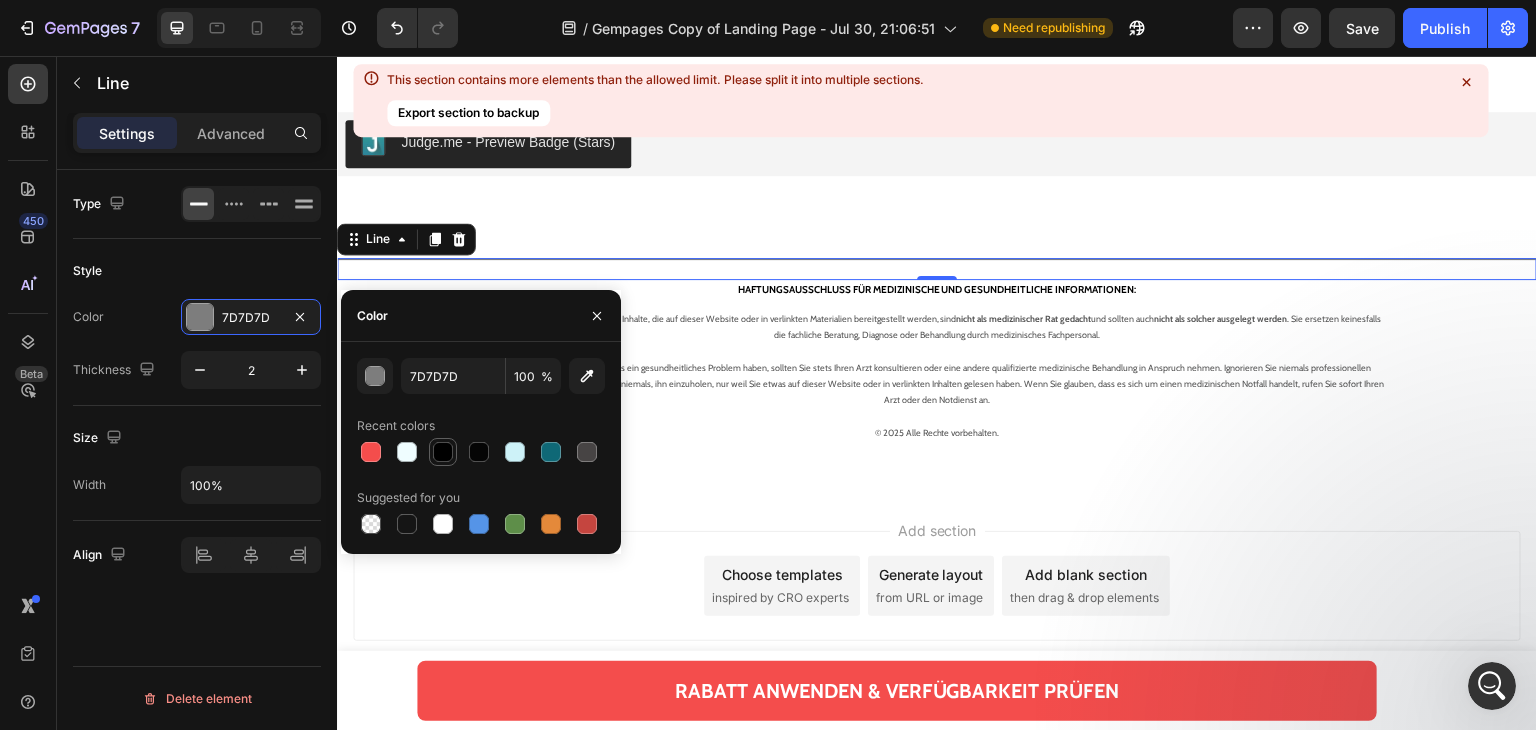 click at bounding box center (443, 452) 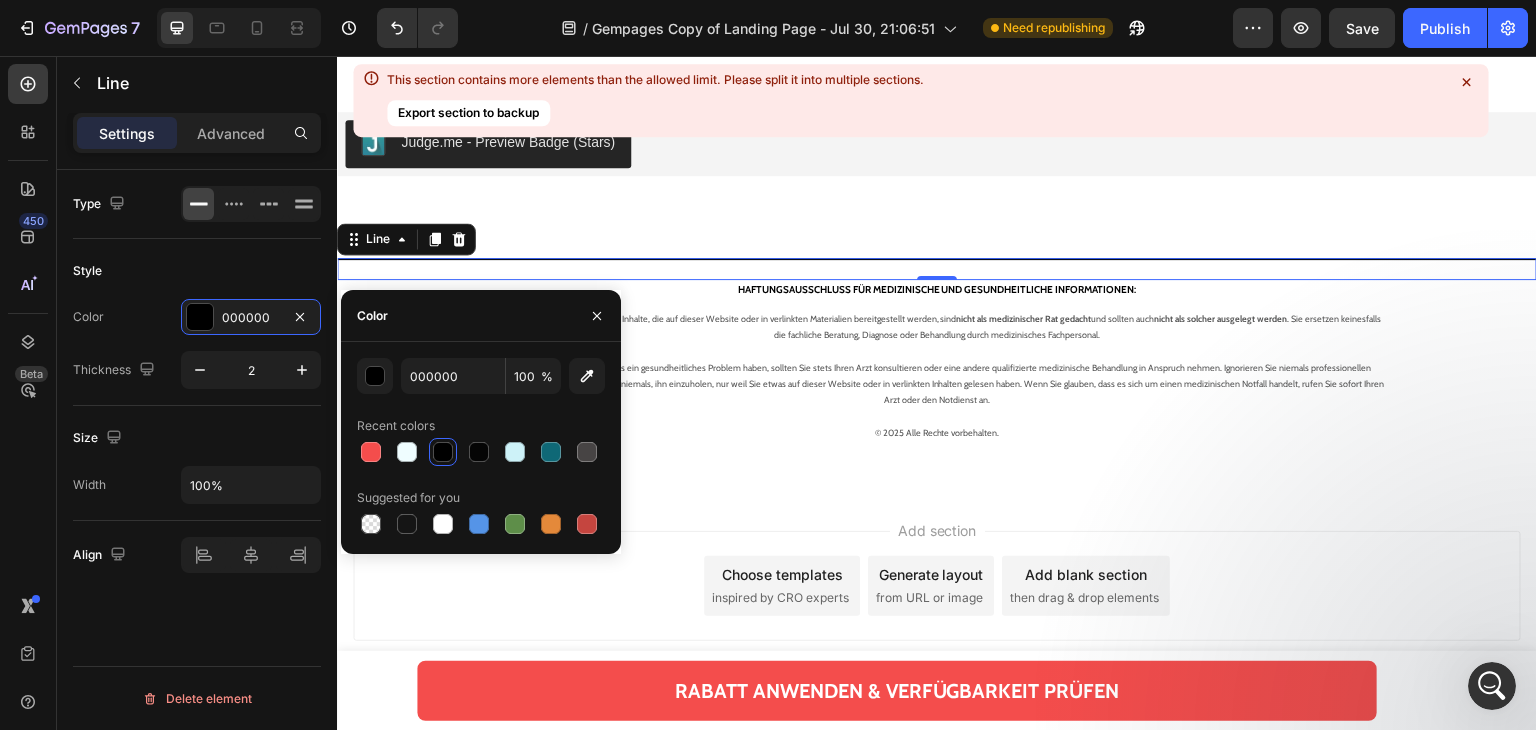 click on "Size" at bounding box center [197, 438] 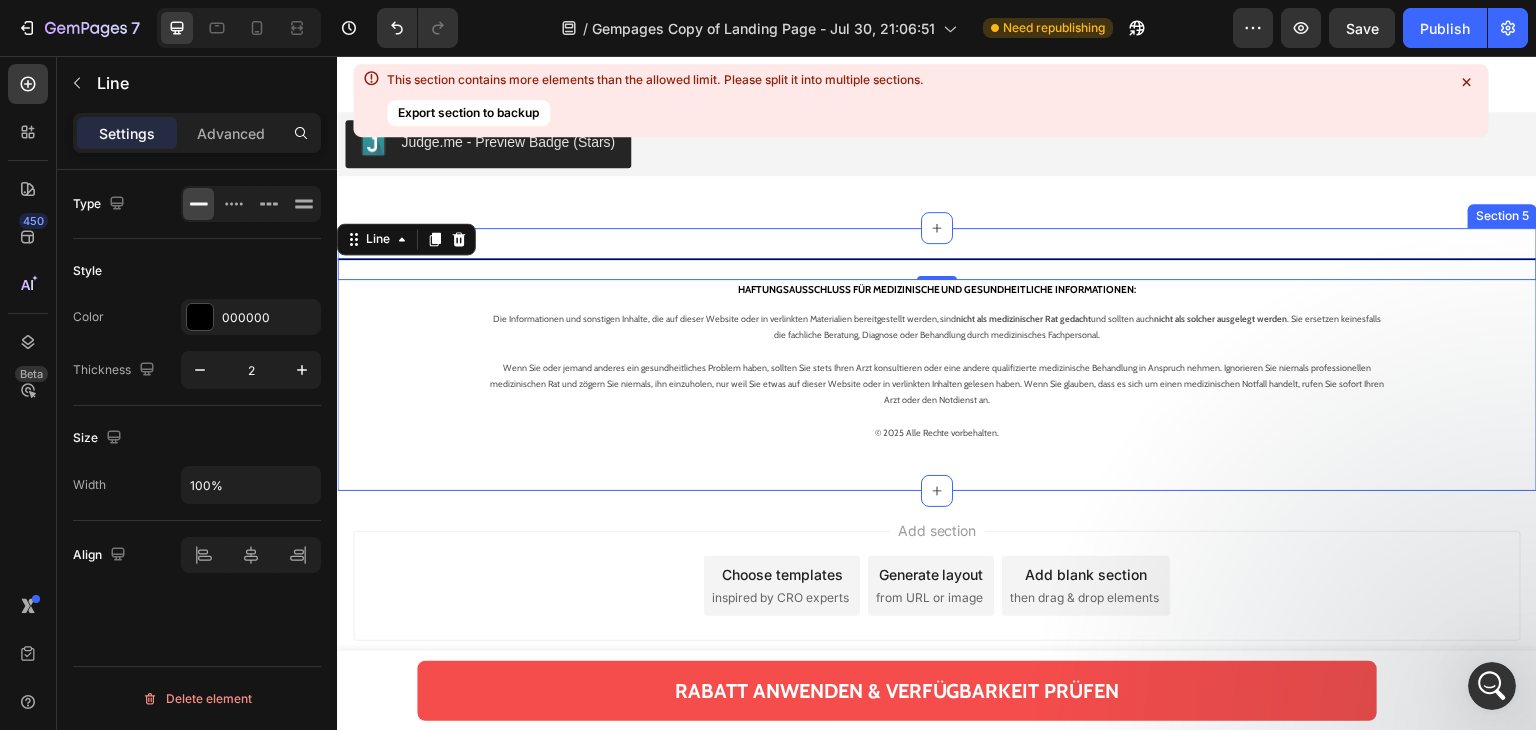 scroll, scrollTop: 19687, scrollLeft: 0, axis: vertical 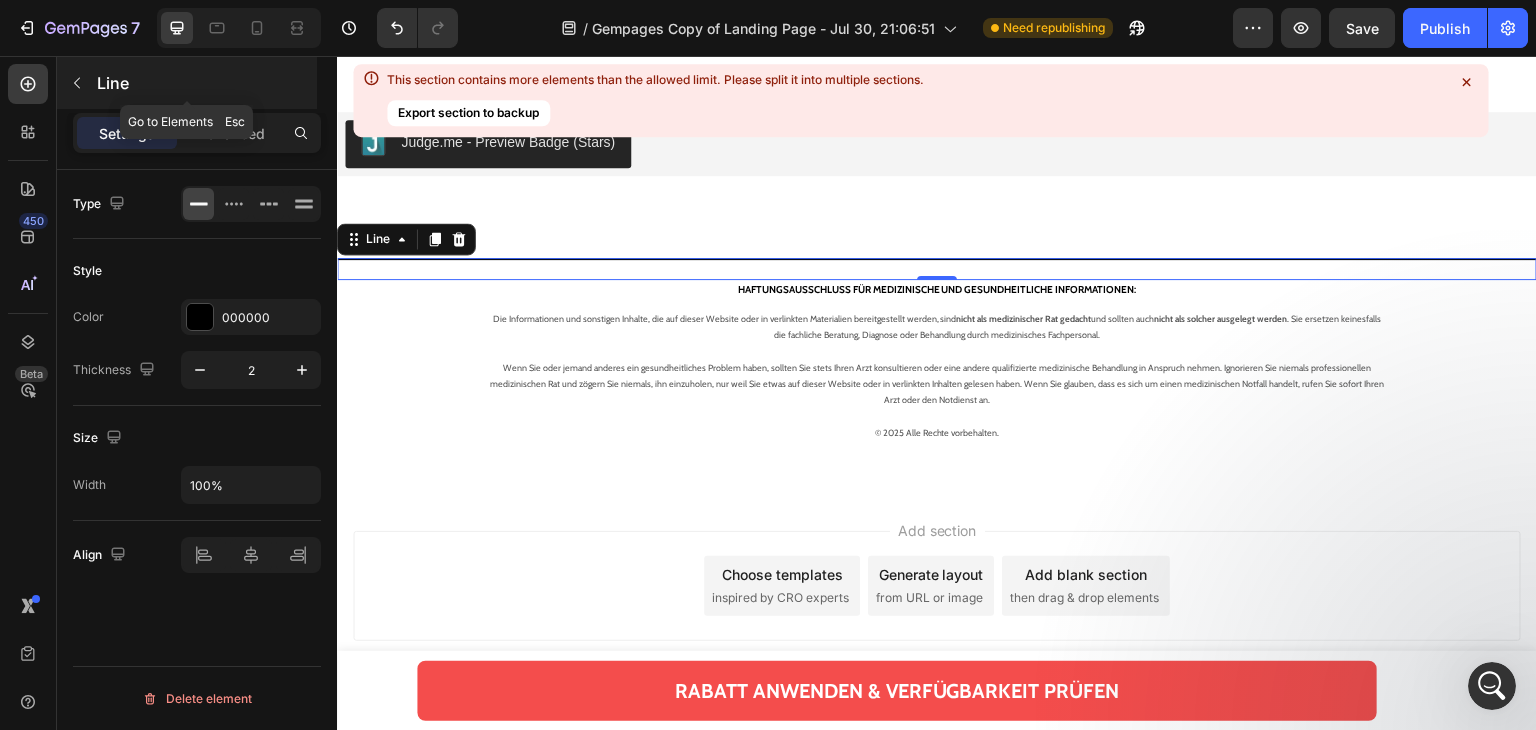 click at bounding box center [77, 83] 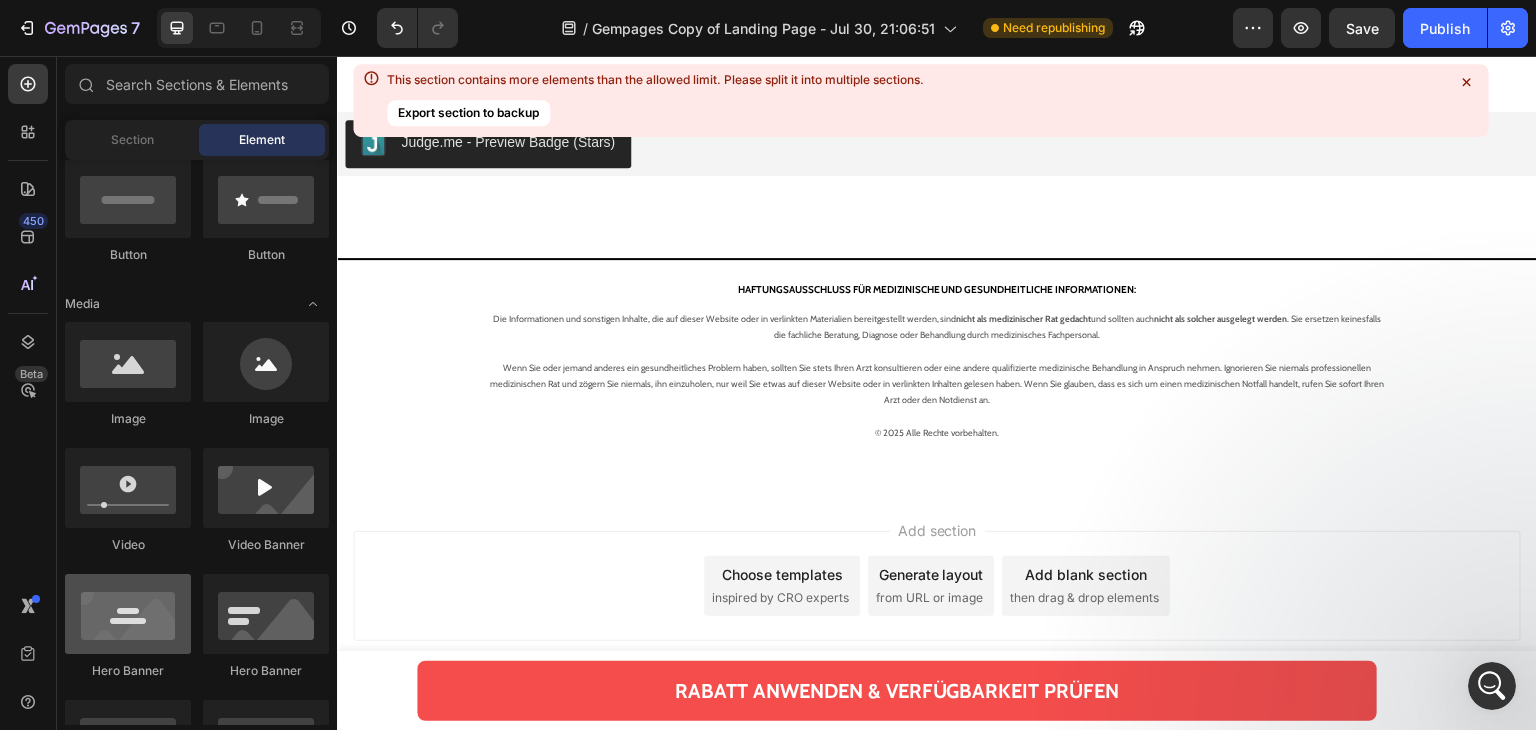 scroll, scrollTop: 400, scrollLeft: 0, axis: vertical 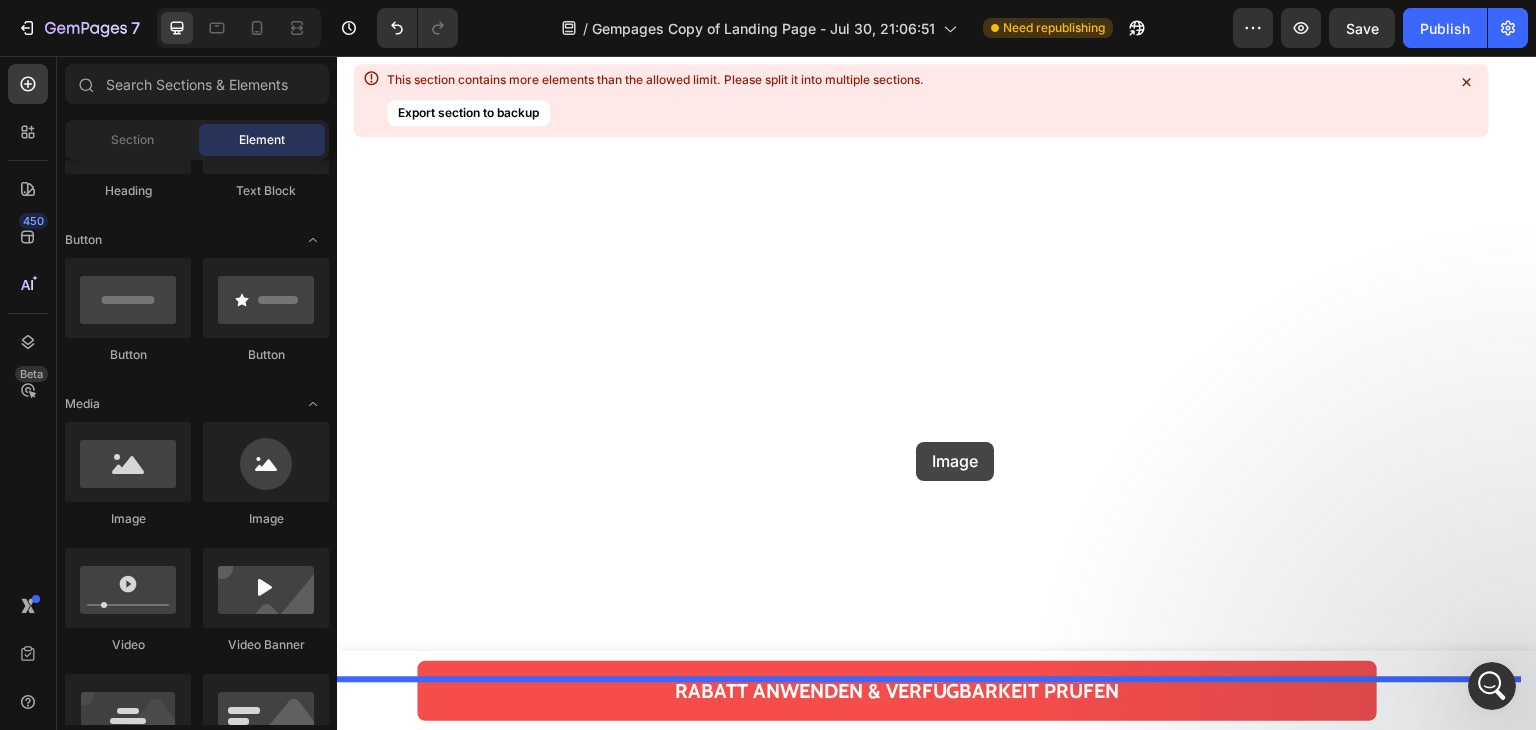 drag, startPoint x: 636, startPoint y: 490, endPoint x: 916, endPoint y: 442, distance: 284.0845 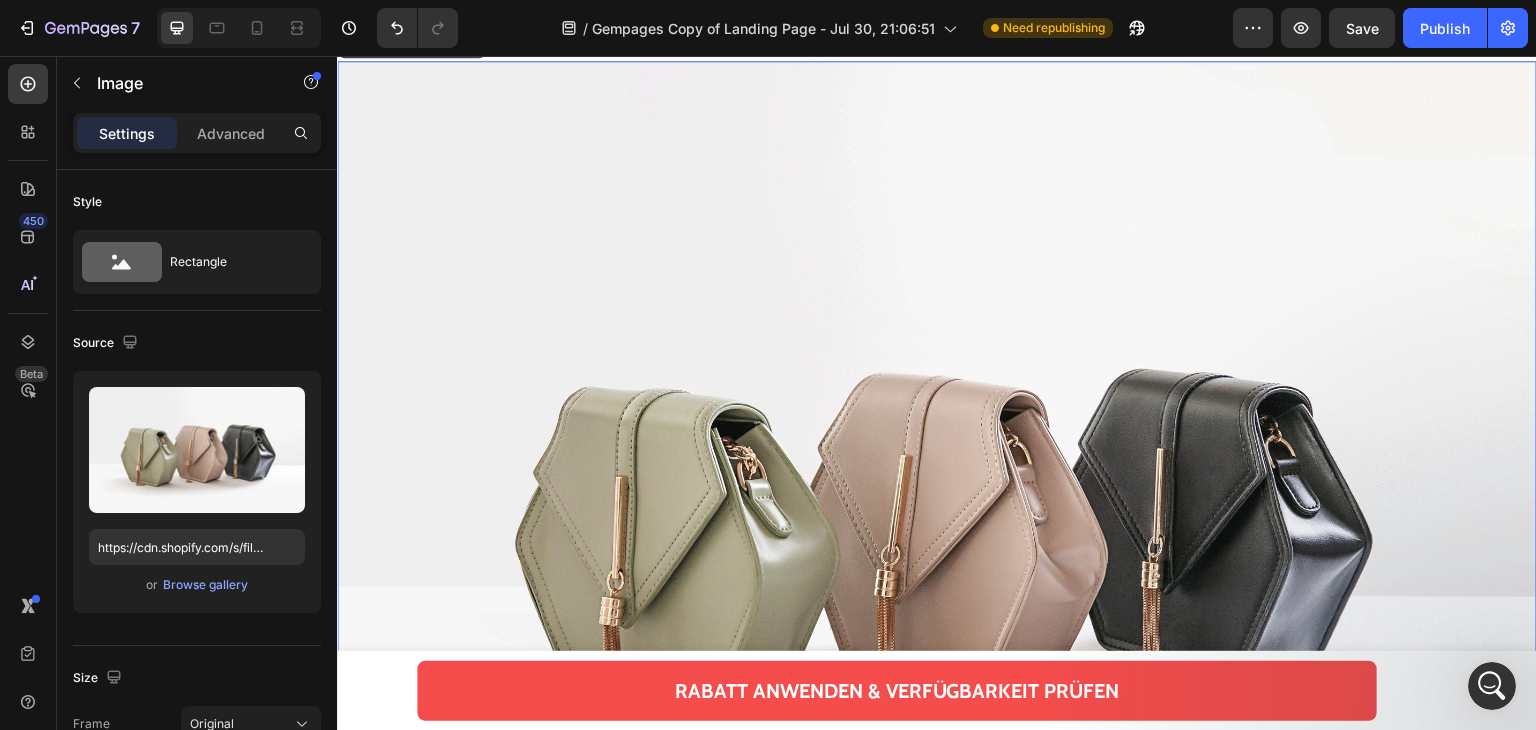 scroll, scrollTop: 20087, scrollLeft: 0, axis: vertical 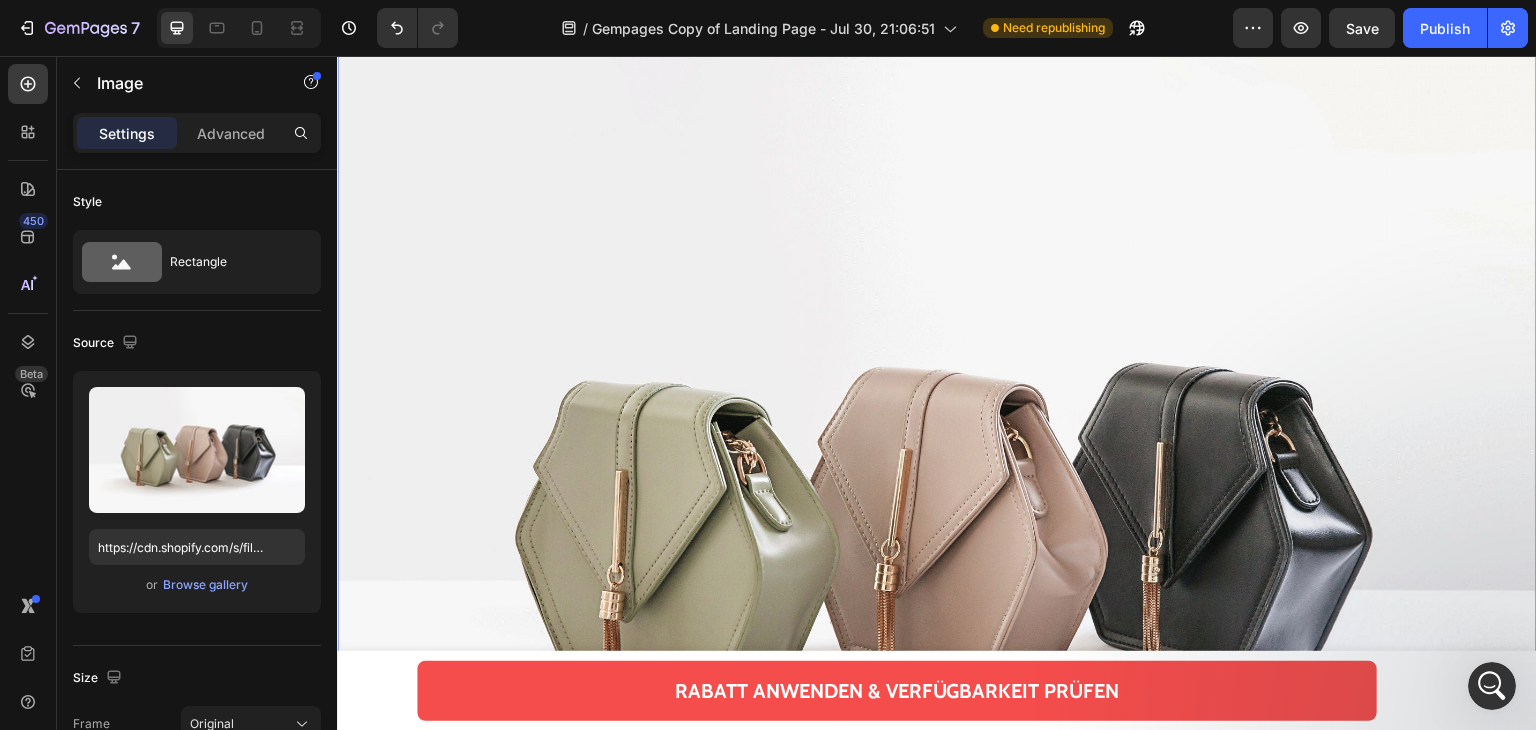 click at bounding box center (937, 505) 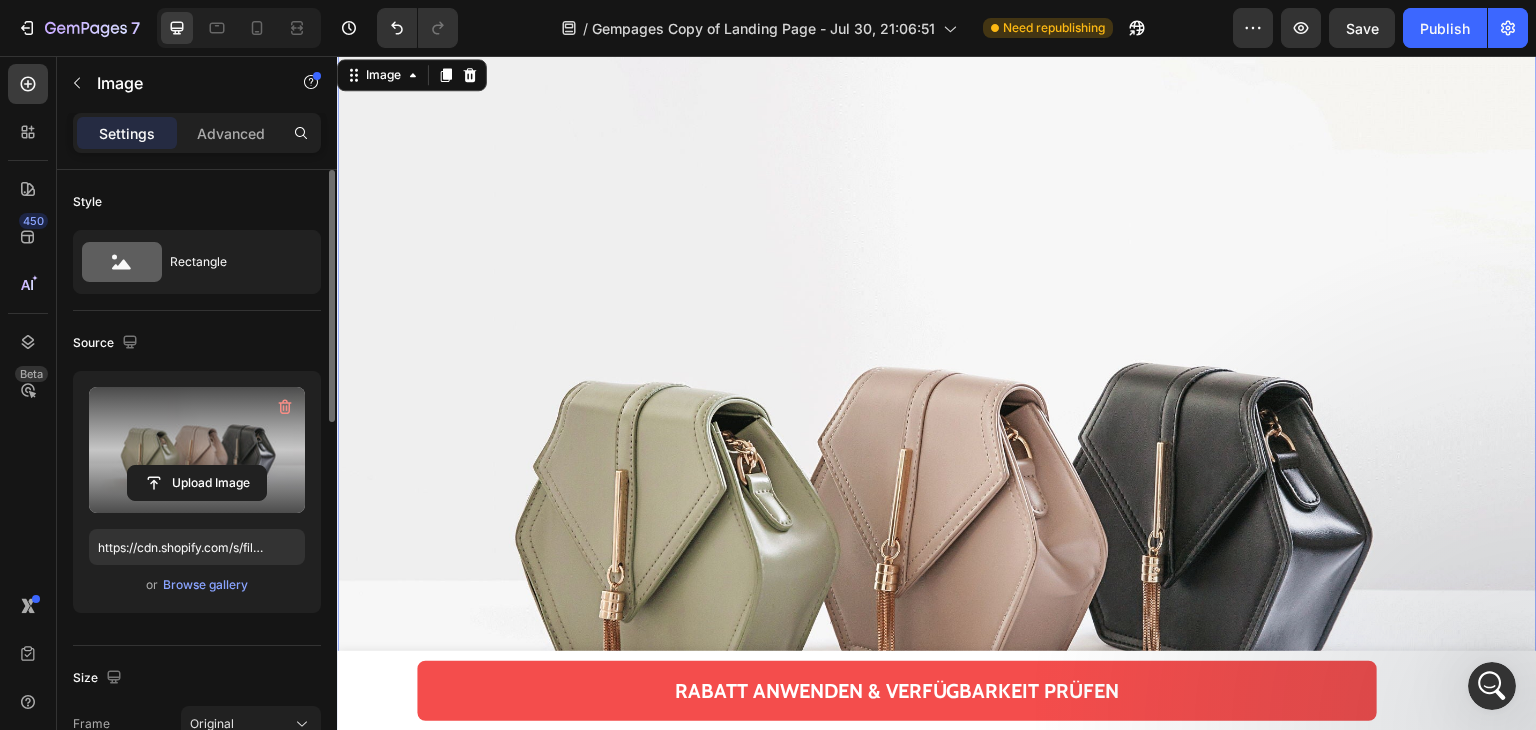 click at bounding box center (197, 450) 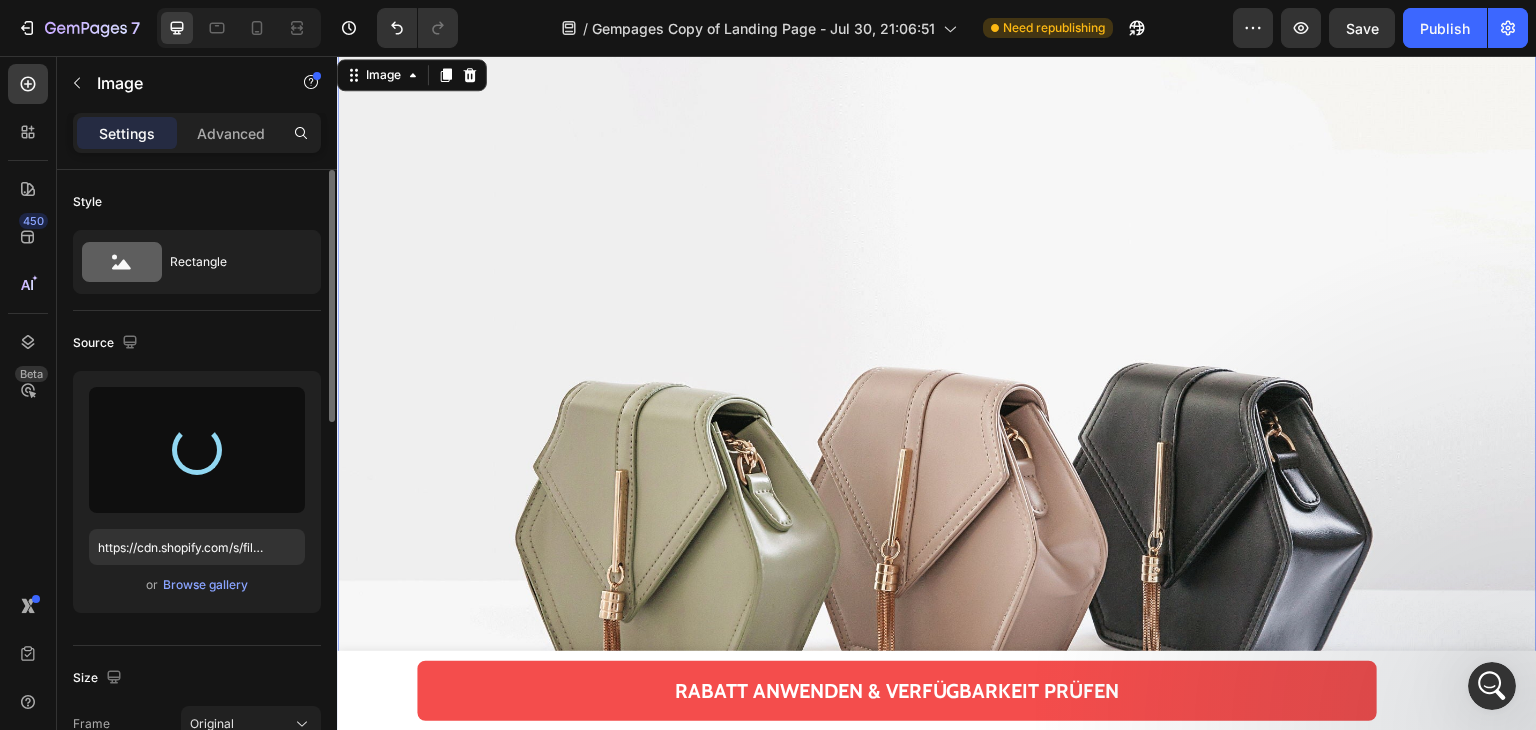 type on "https://cdn.shopify.com/s/files/1/0939/6407/5355/files/gempages_577761599079580613-876ec2c9-e34c-4c31-bb76-41b9433cd320.webp" 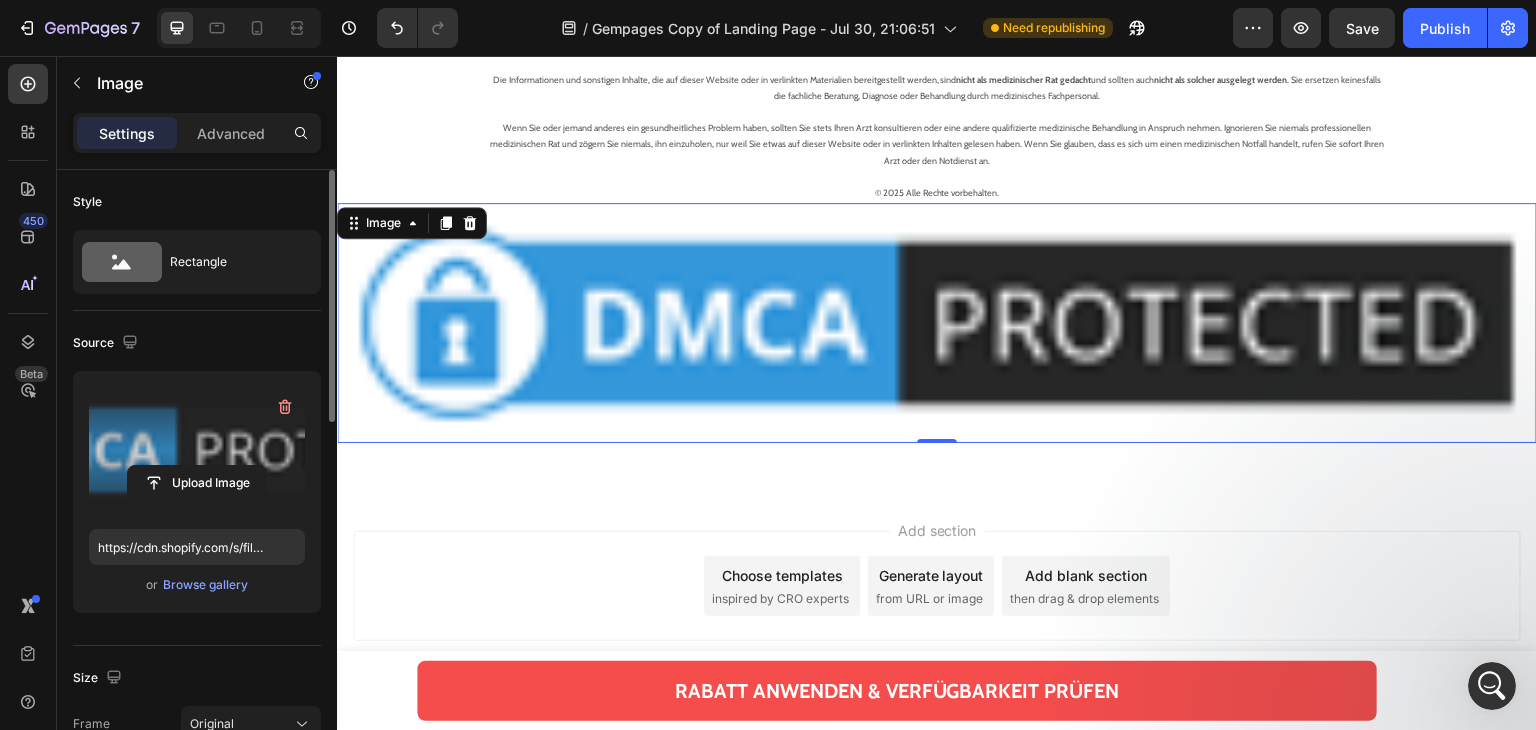 scroll, scrollTop: 19935, scrollLeft: 0, axis: vertical 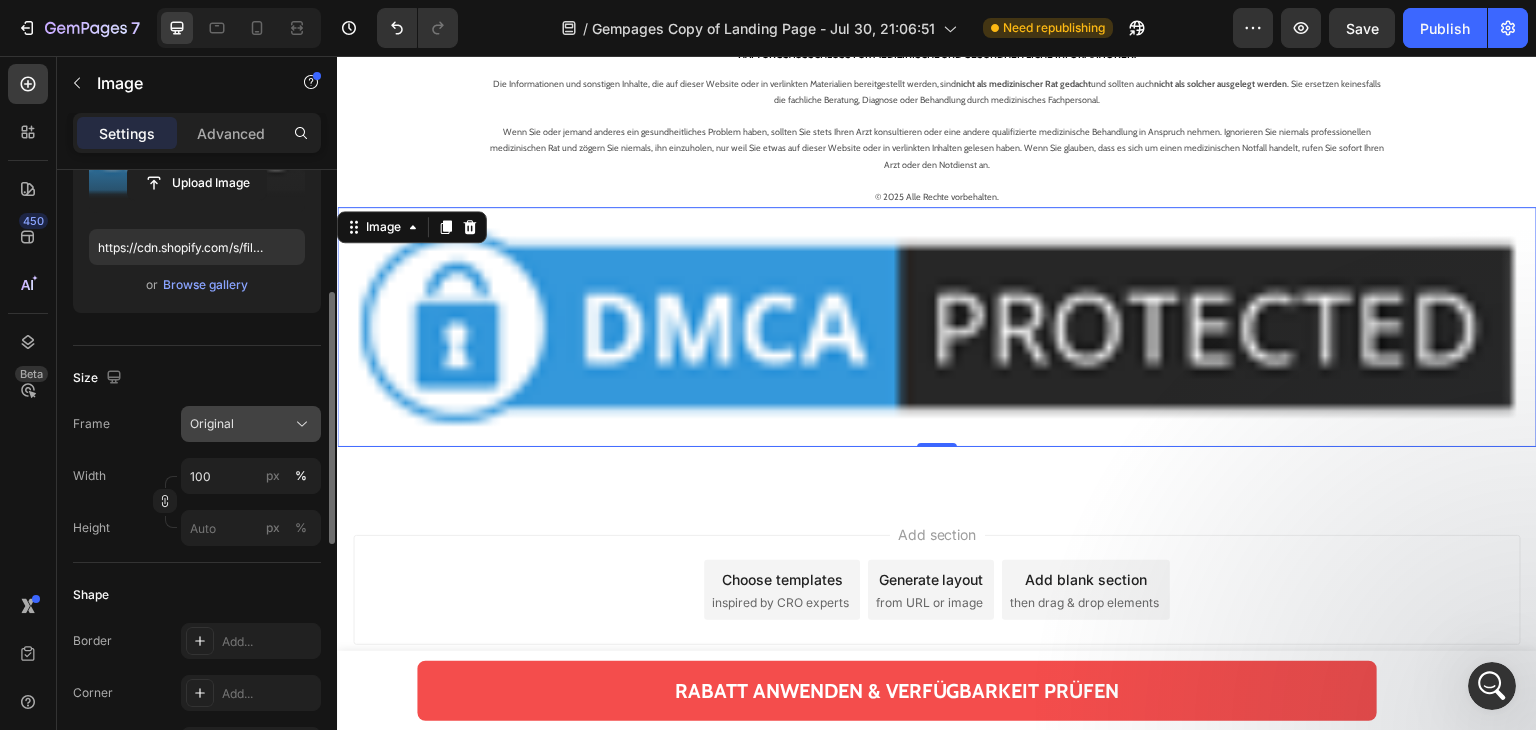 click on "Original" at bounding box center [212, 424] 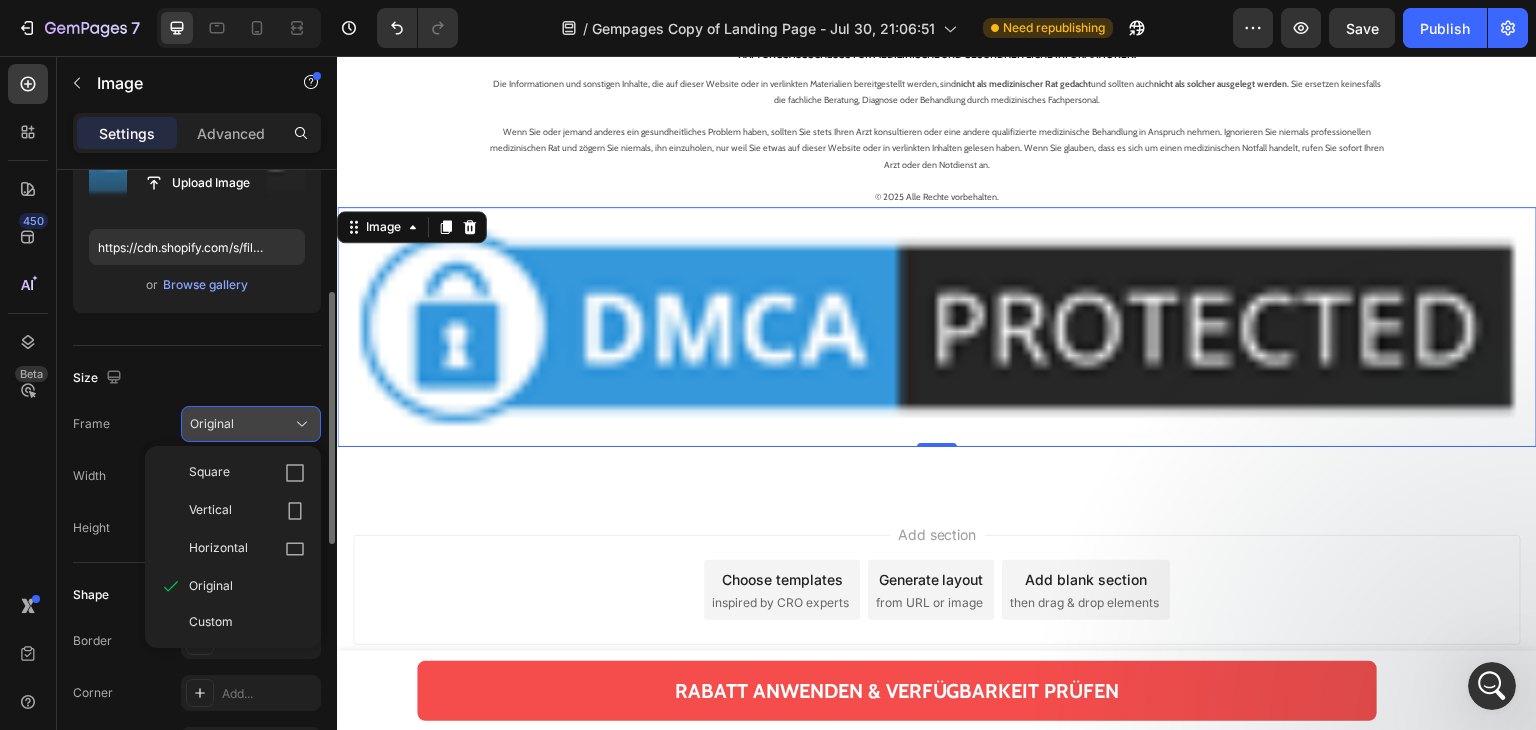 click on "Original" at bounding box center [212, 424] 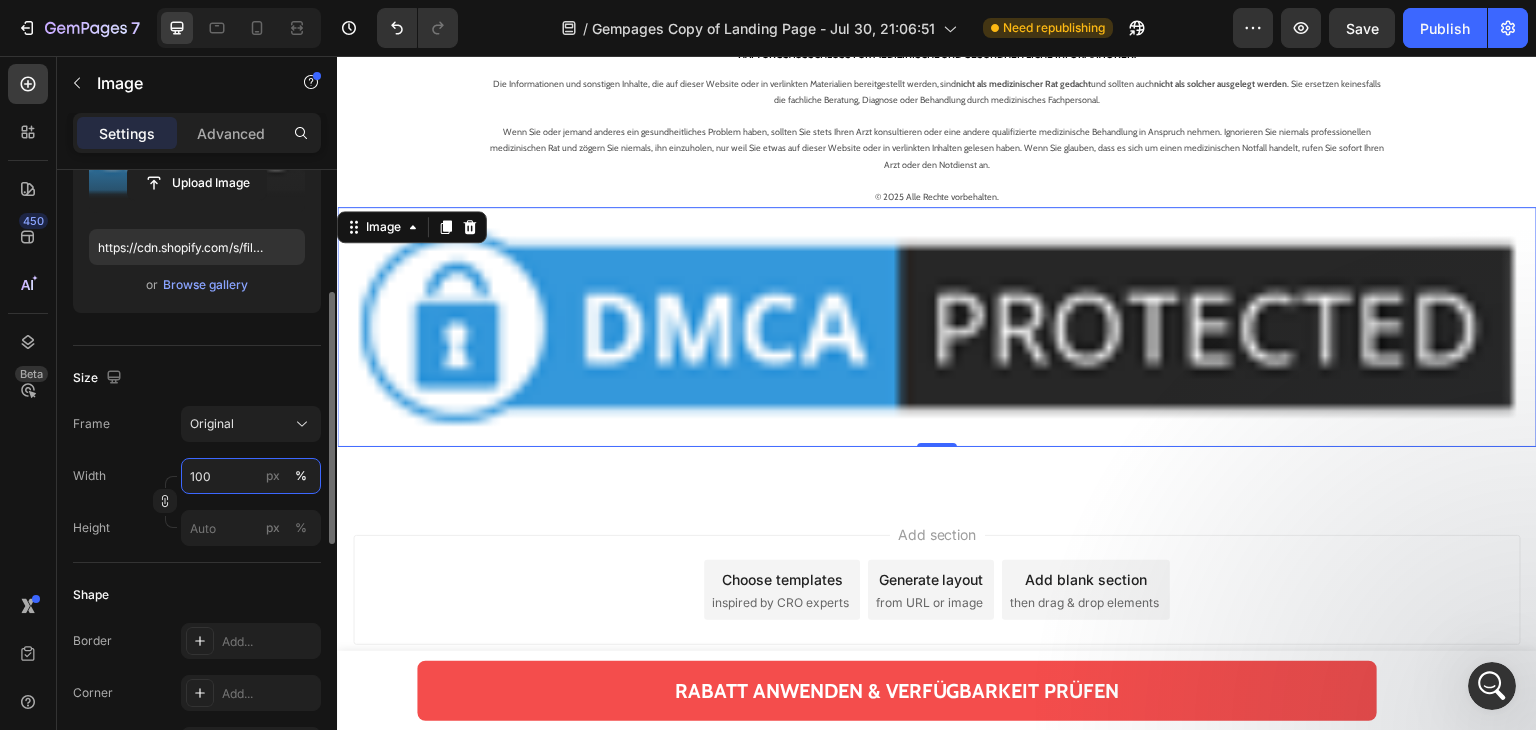 click on "100" at bounding box center (251, 476) 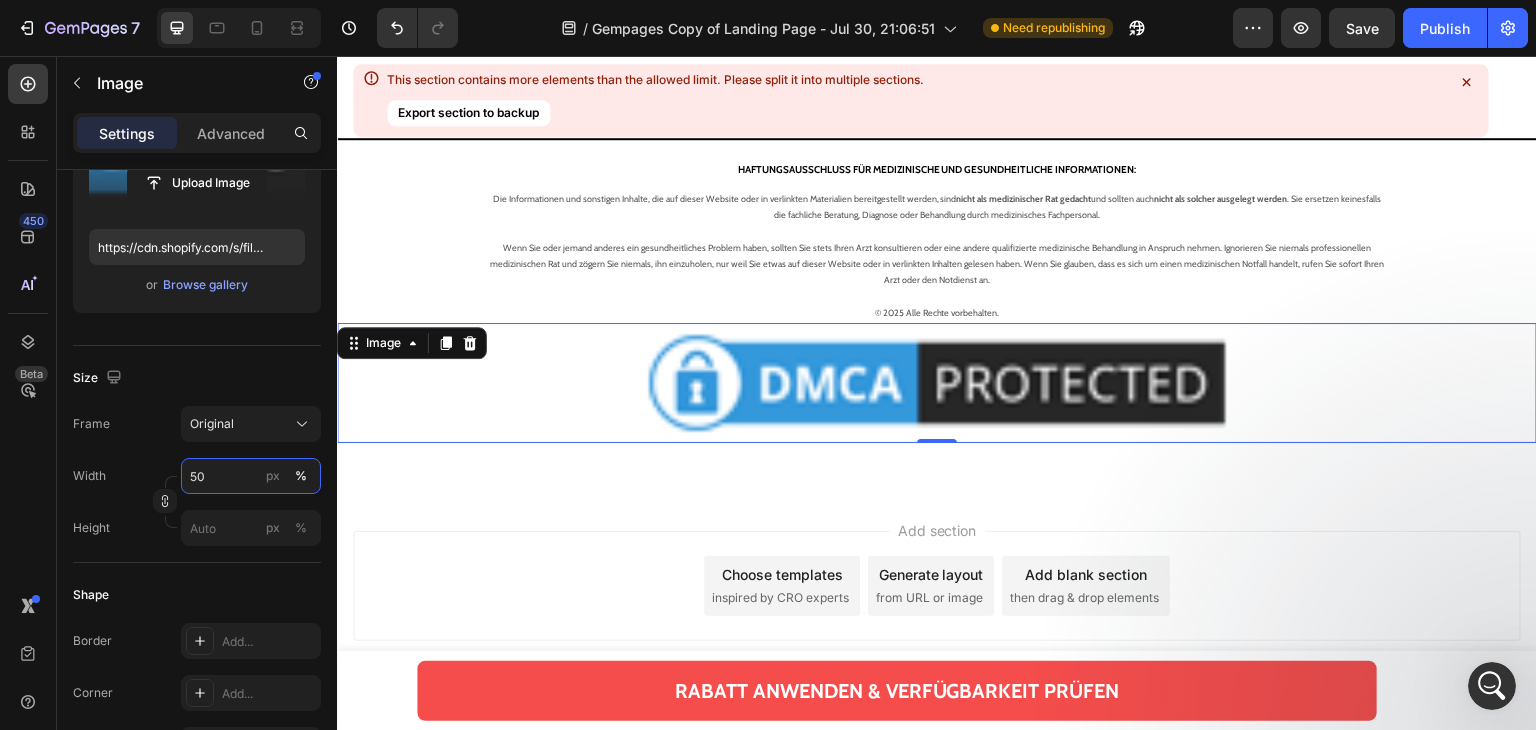 scroll, scrollTop: 19710, scrollLeft: 0, axis: vertical 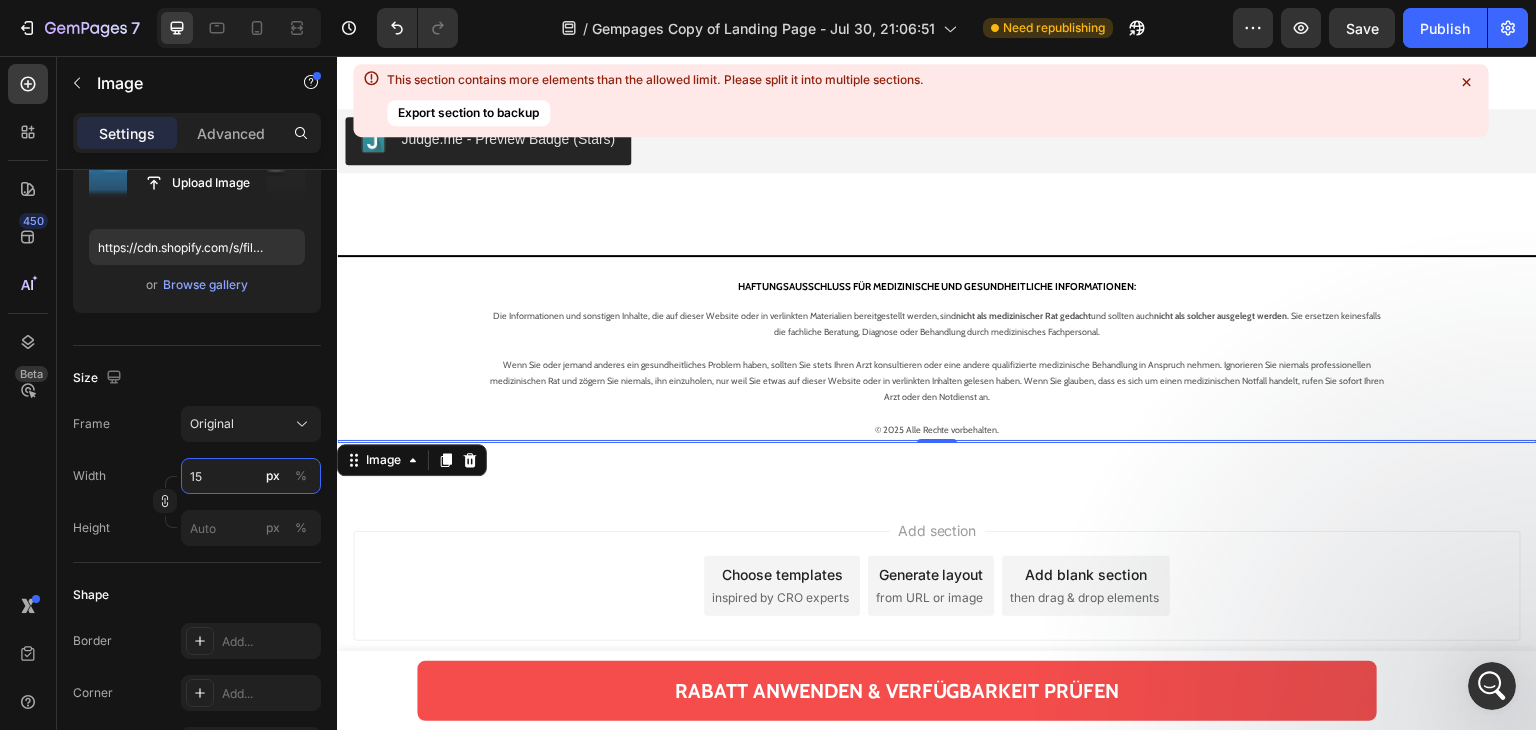 type on "1" 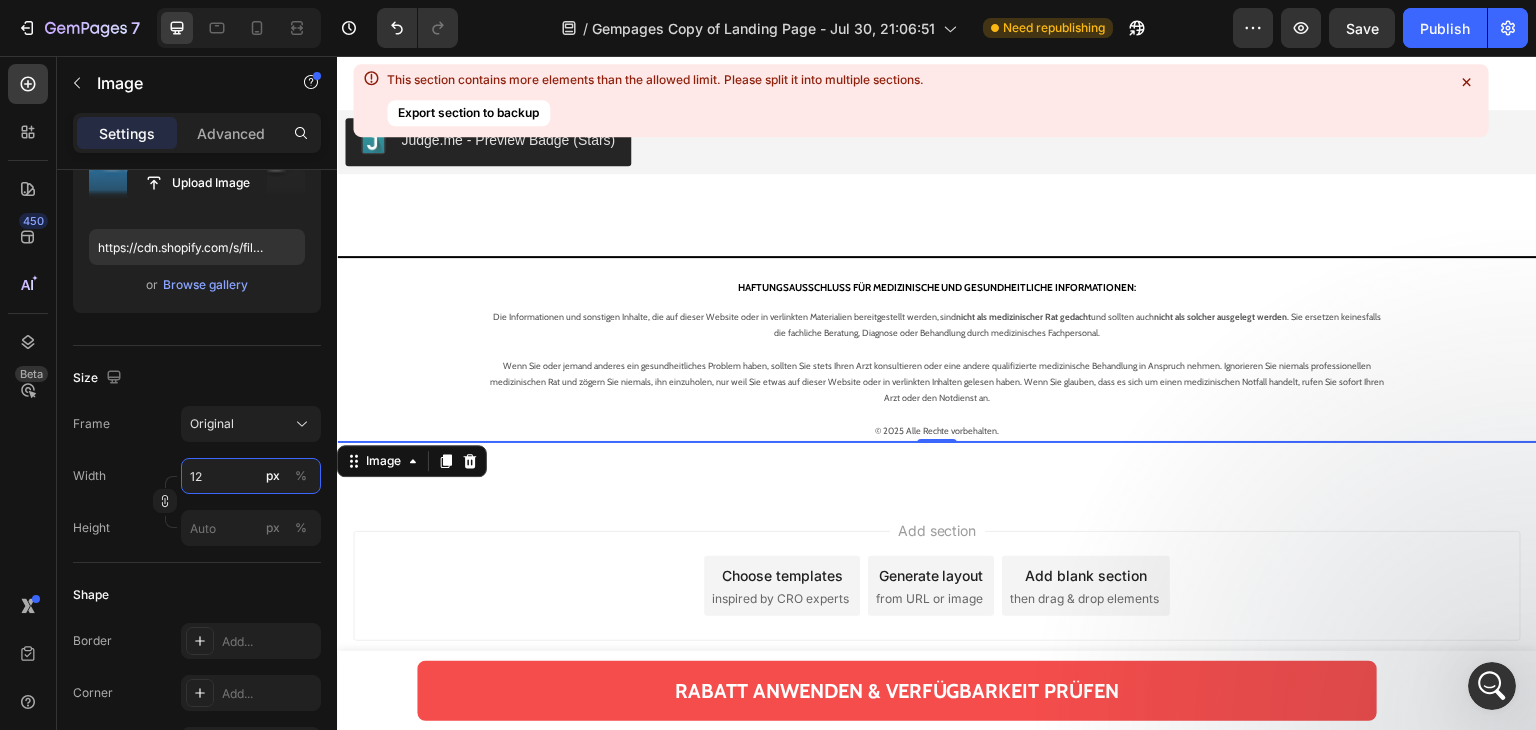 type on "120" 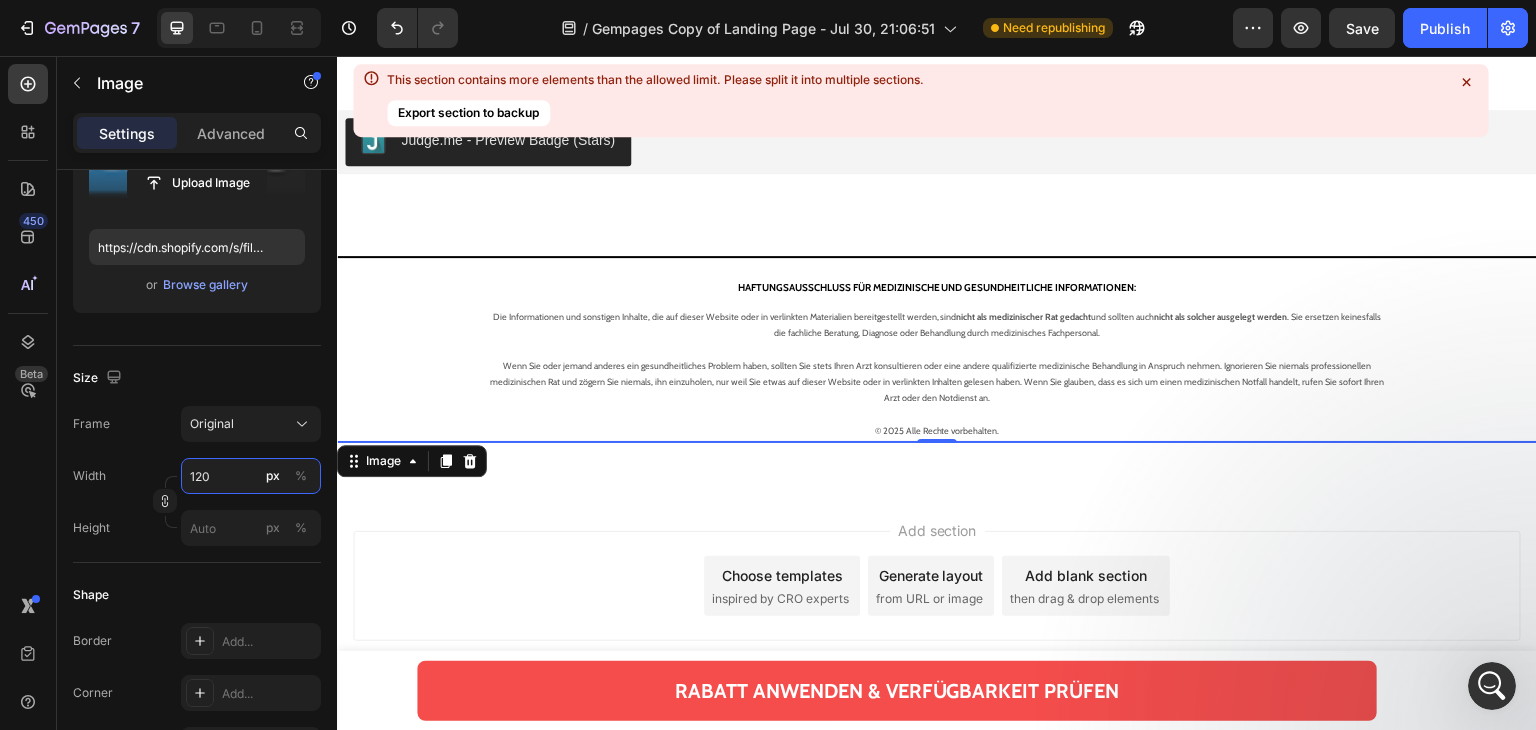 scroll, scrollTop: 19710, scrollLeft: 0, axis: vertical 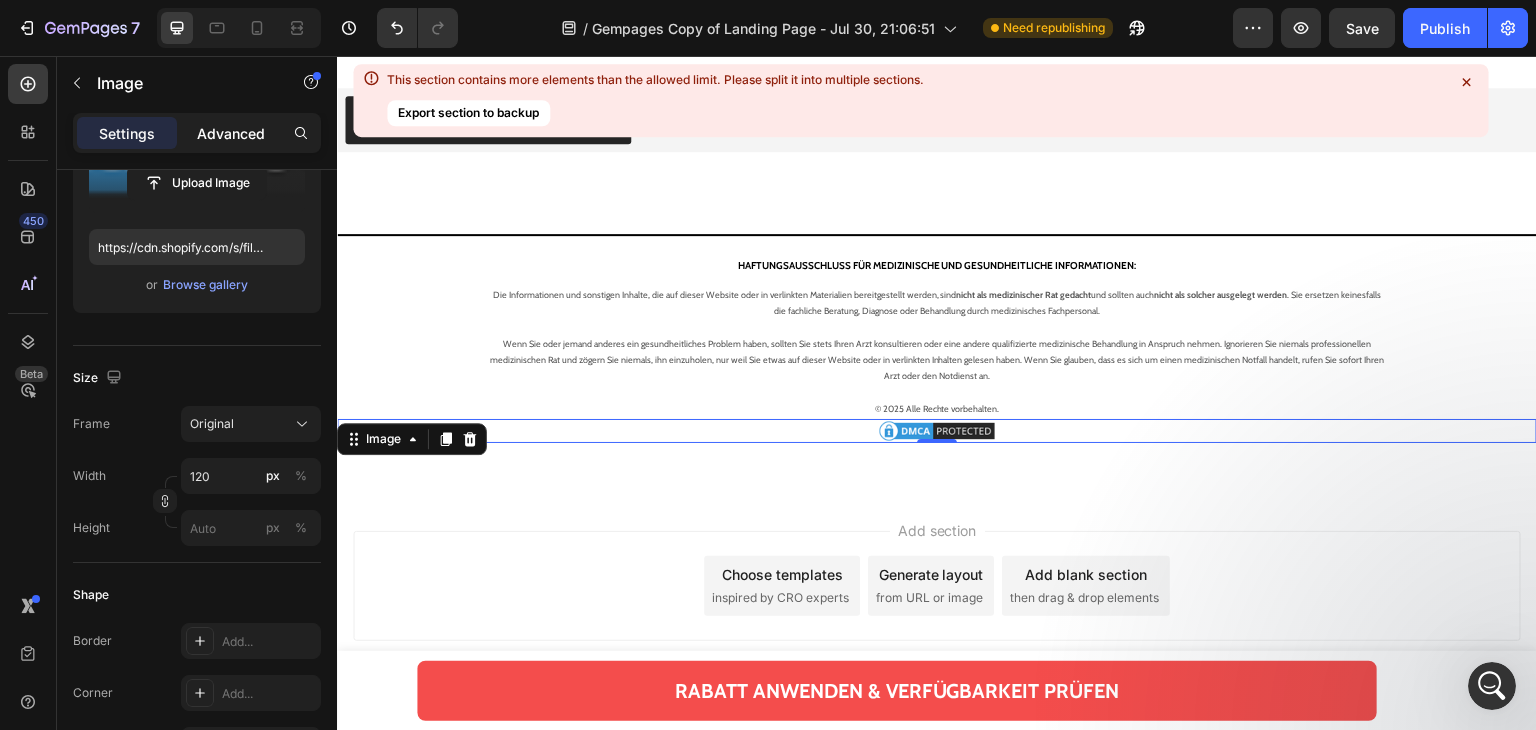 click on "Advanced" at bounding box center [231, 133] 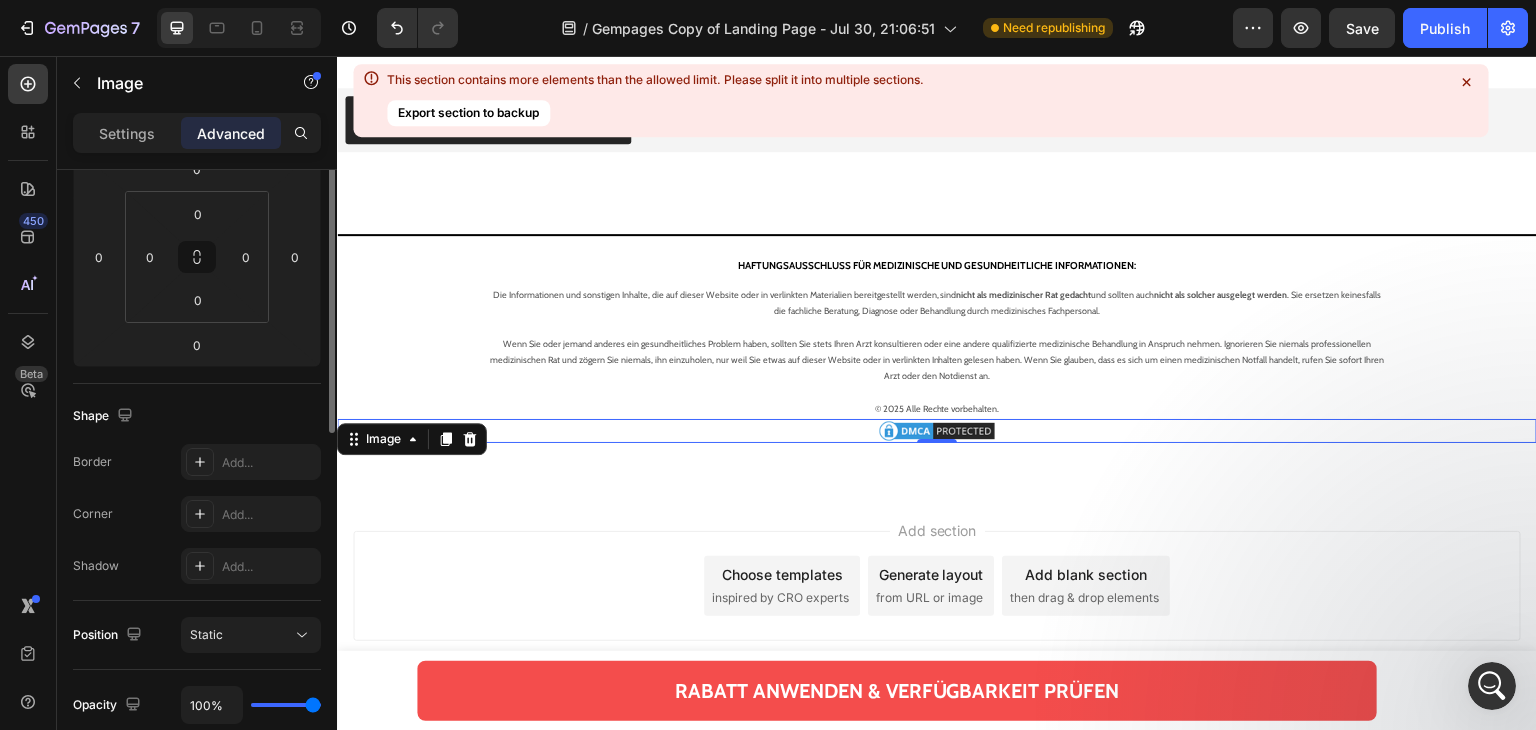 scroll, scrollTop: 200, scrollLeft: 0, axis: vertical 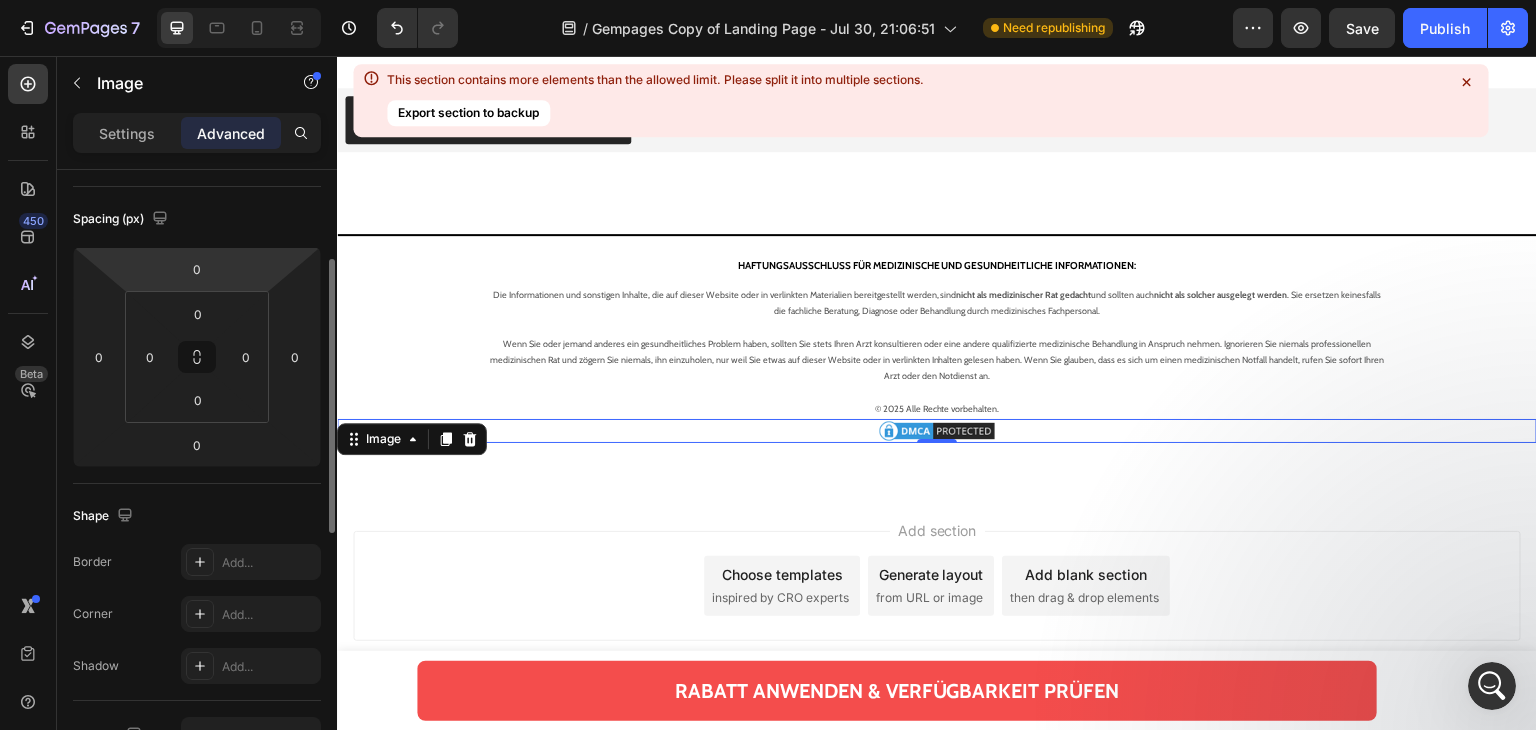 click on "7   /  Gempages Copy of Landing Page - Jul 30, 21:06:51 Need republishing Preview  Save   Publish  450 Beta Sections(30) Elements(83) Section Element Hero Section Product Detail Brands Trusted Badges Guarantee Product Breakdown How to use Testimonials Compare Bundle FAQs Social Proof Brand Story Product List Collection Blog List Contact Sticky Add to Cart Custom Footer Browse Library 450 Layout
Row
Row
Row
Row Text
Heading
Text Block Button
Button
Button Media
Image
Image
Video" at bounding box center [768, 0] 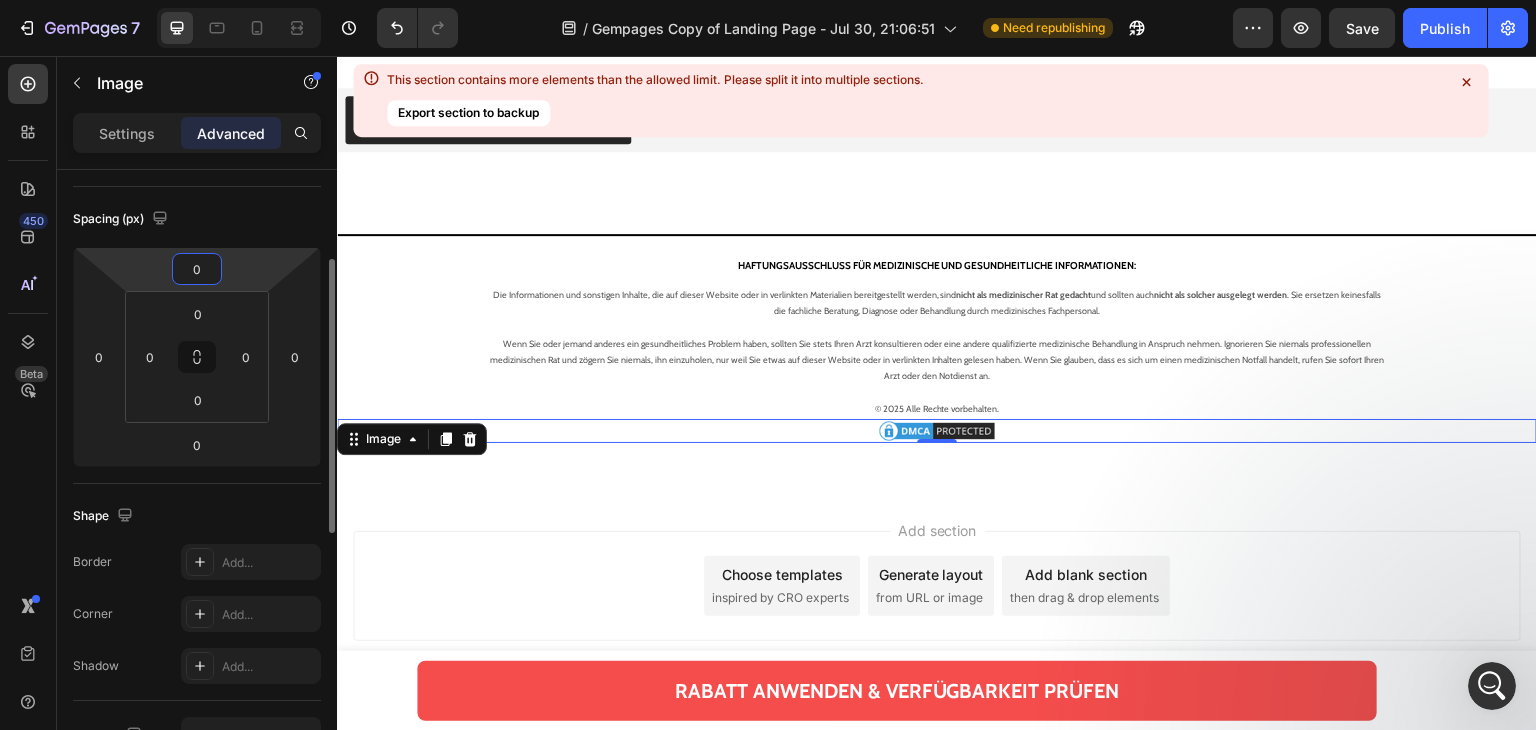 click on "0" at bounding box center [197, 269] 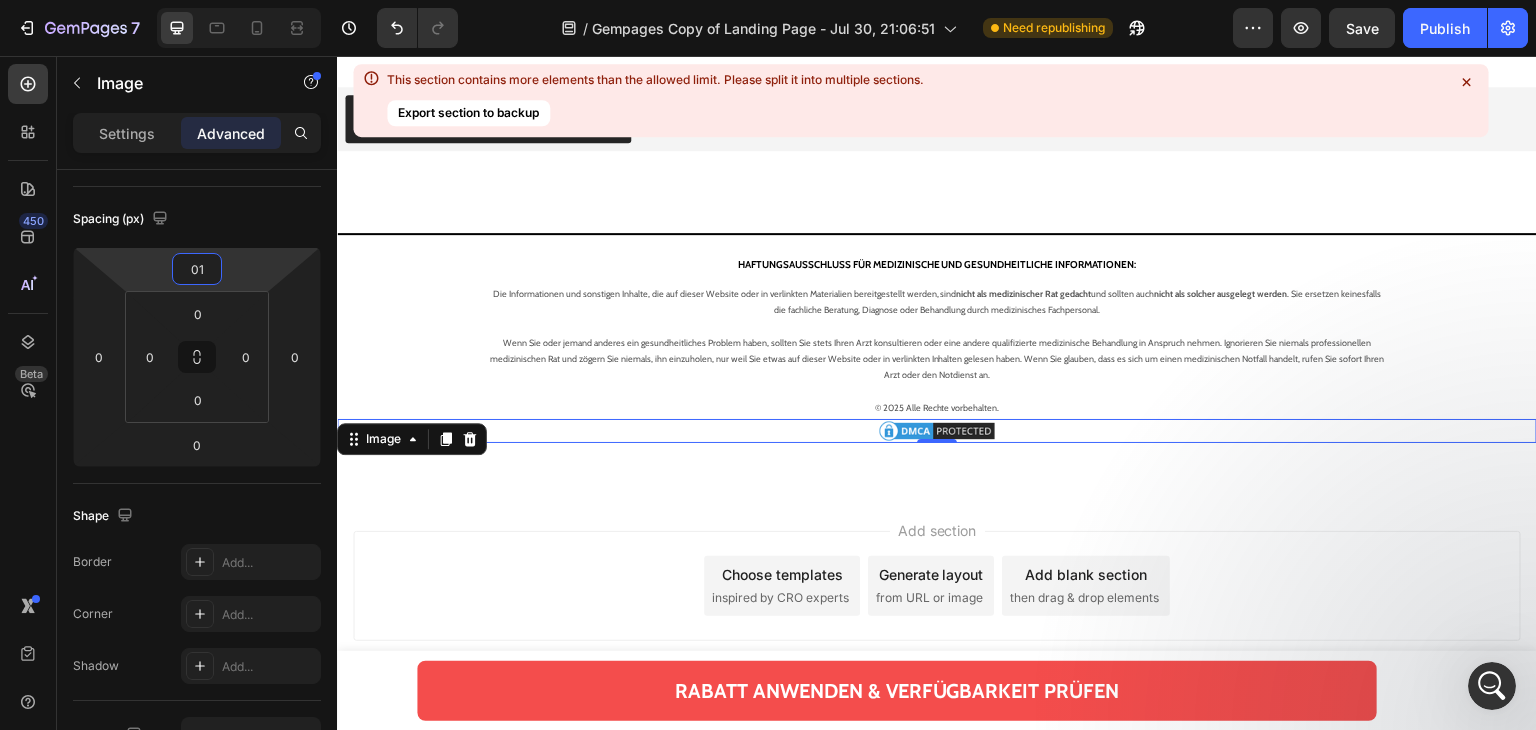 type on "0" 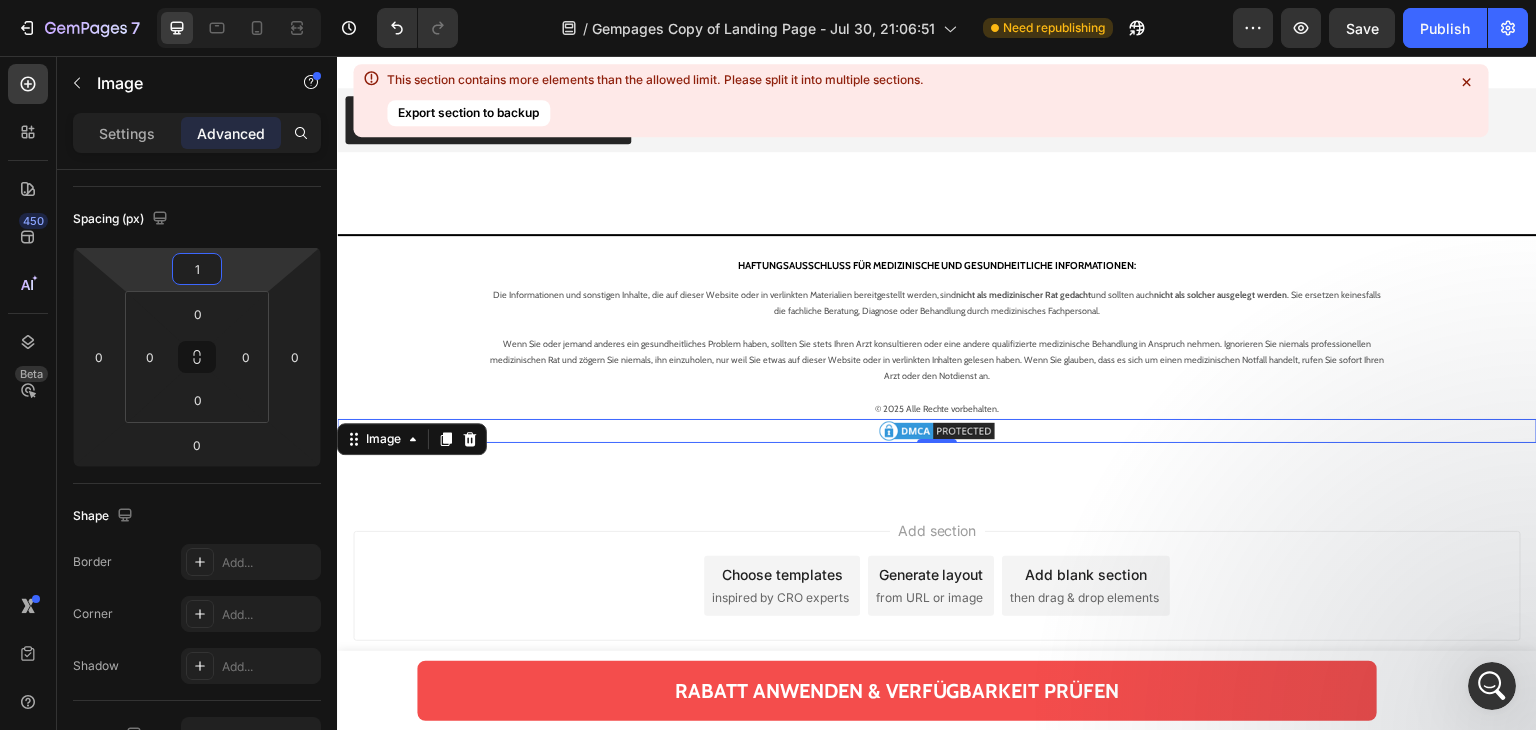 type on "10" 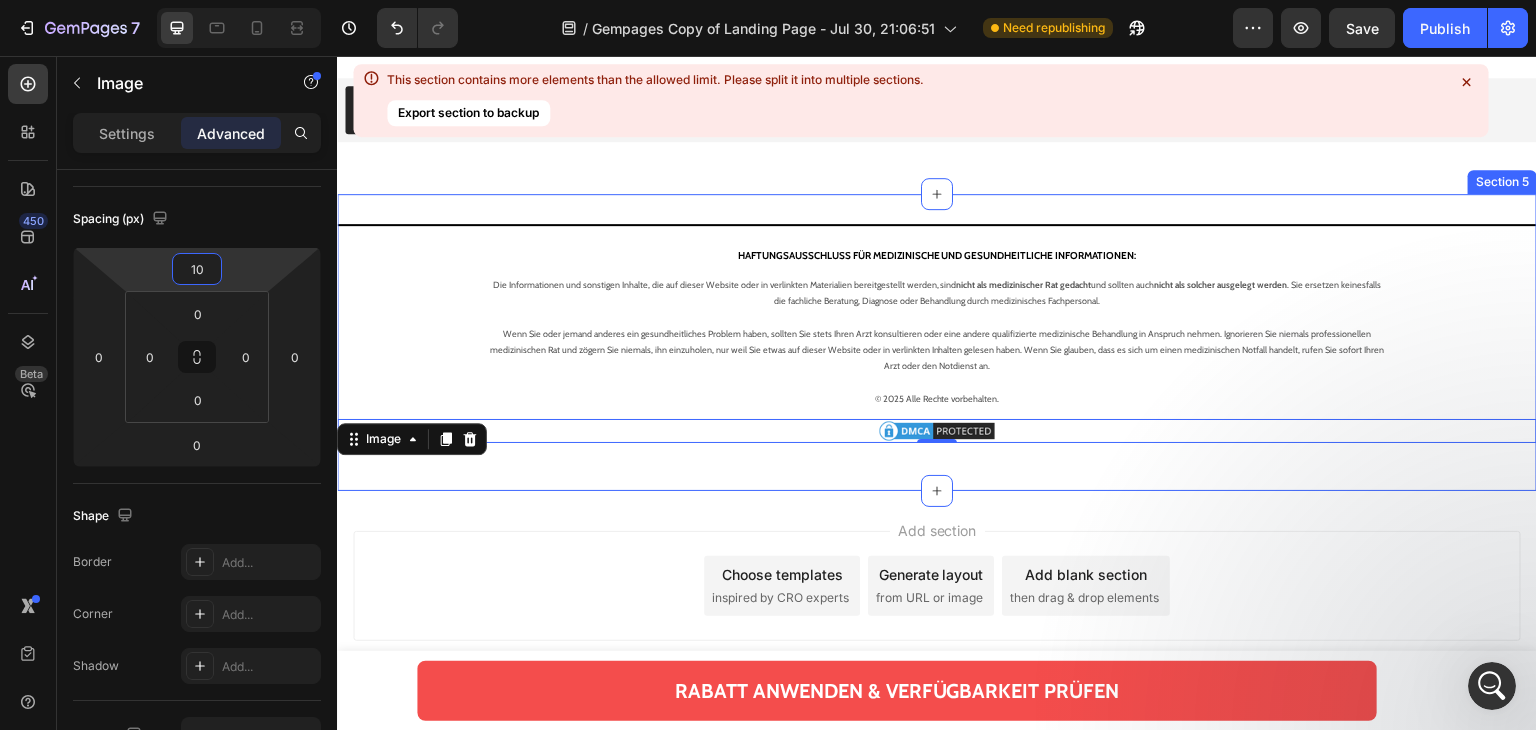click on "Title Line ⁠⁠⁠⁠⁠⁠⁠ HAFTUNGSAUSSCHLUSS FÜR MEDIZINISCHE UND GESUNDHEITLICHE INFORMATIONEN: Heading Die Informationen und sonstigen Inhalte, die auf dieser Website oder in verlinkten Materialien bereitgestellt werden, sind  nicht als medizinischer Rat gedacht  und sollten auch  nicht als solcher ausgelegt werden . Sie ersetzen keinesfalls die fachliche Beratung, Diagnose oder Behandlung durch medizinisches Fachpersonal. Wenn Sie oder jemand anderes ein gesundheitliches Problem haben, sollten Sie stets Ihren Arzt konsultieren oder eine andere qualifizierte medizinische Behandlung in Anspruch nehmen. Ignorieren Sie niemals professionellen medizinischen Rat und zögern Sie niemals, ihn einzuholen, nur weil Sie etwas auf dieser Website oder in verlinkten Inhalten gelesen haben. Wenn Sie glauben, dass es sich um einen medizinischen Notfall handelt, rufen Sie sofort Ihren Arzt oder den Notdienst an. © 2025 Alle Rechte vorbehalten. Text block Image   0 Row" at bounding box center (937, 357) 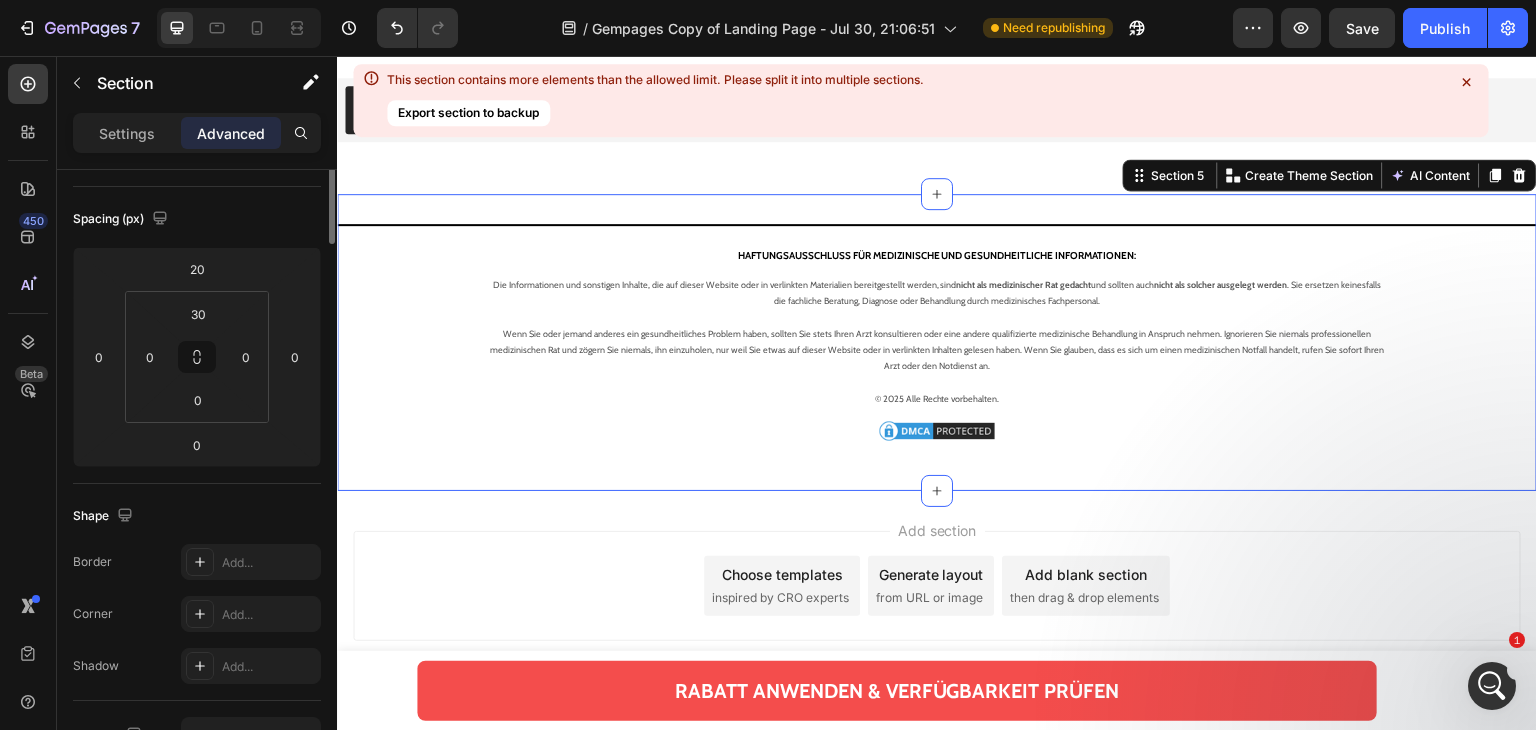 scroll, scrollTop: 0, scrollLeft: 0, axis: both 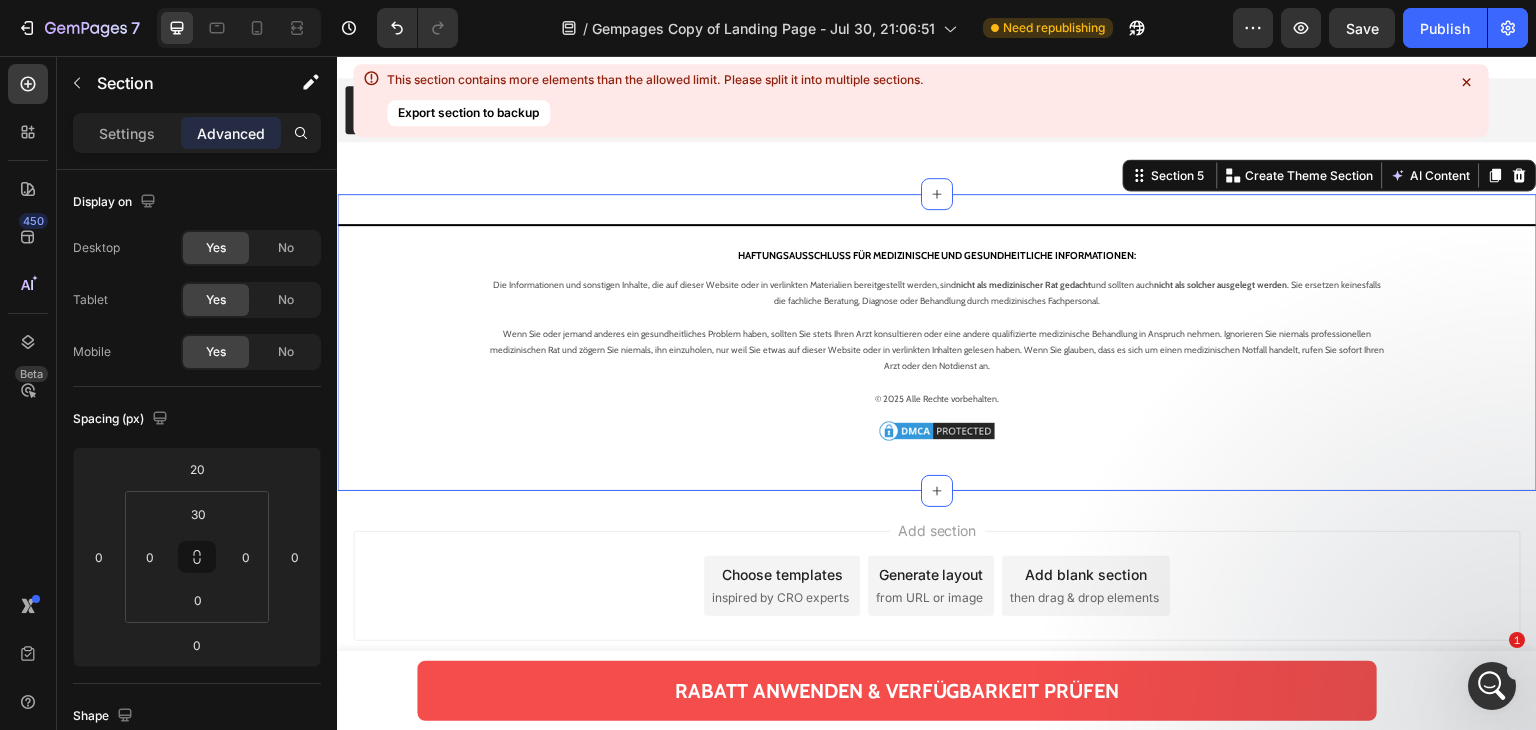click on "Title Line ⁠⁠⁠⁠⁠⁠⁠ HAFTUNGSAUSSCHLUSS FÜR MEDIZINISCHE UND GESUNDHEITLICHE INFORMATIONEN: Heading Die Informationen und sonstigen Inhalte, die auf dieser Website oder in verlinkten Materialien bereitgestellt werden, sind  nicht als medizinischer Rat gedacht  und sollten auch  nicht als solcher ausgelegt werden . Sie ersetzen keinesfalls die fachliche Beratung, Diagnose oder Behandlung durch medizinisches Fachpersonal. Wenn Sie oder jemand anderes ein gesundheitliches Problem haben, sollten Sie stets Ihren Arzt konsultieren oder eine andere qualifizierte medizinische Behandlung in Anspruch nehmen. Ignorieren Sie niemals professionellen medizinischen Rat und zögern Sie niemals, ihn einzuholen, nur weil Sie etwas auf dieser Website oder in verlinkten Inhalten gelesen haben. Wenn Sie glauben, dass es sich um einen medizinischen Notfall handelt, rufen Sie sofort Ihren Arzt oder den Notdienst an. © 2025 Alle Rechte vorbehalten. Text block Image Row" at bounding box center (937, 357) 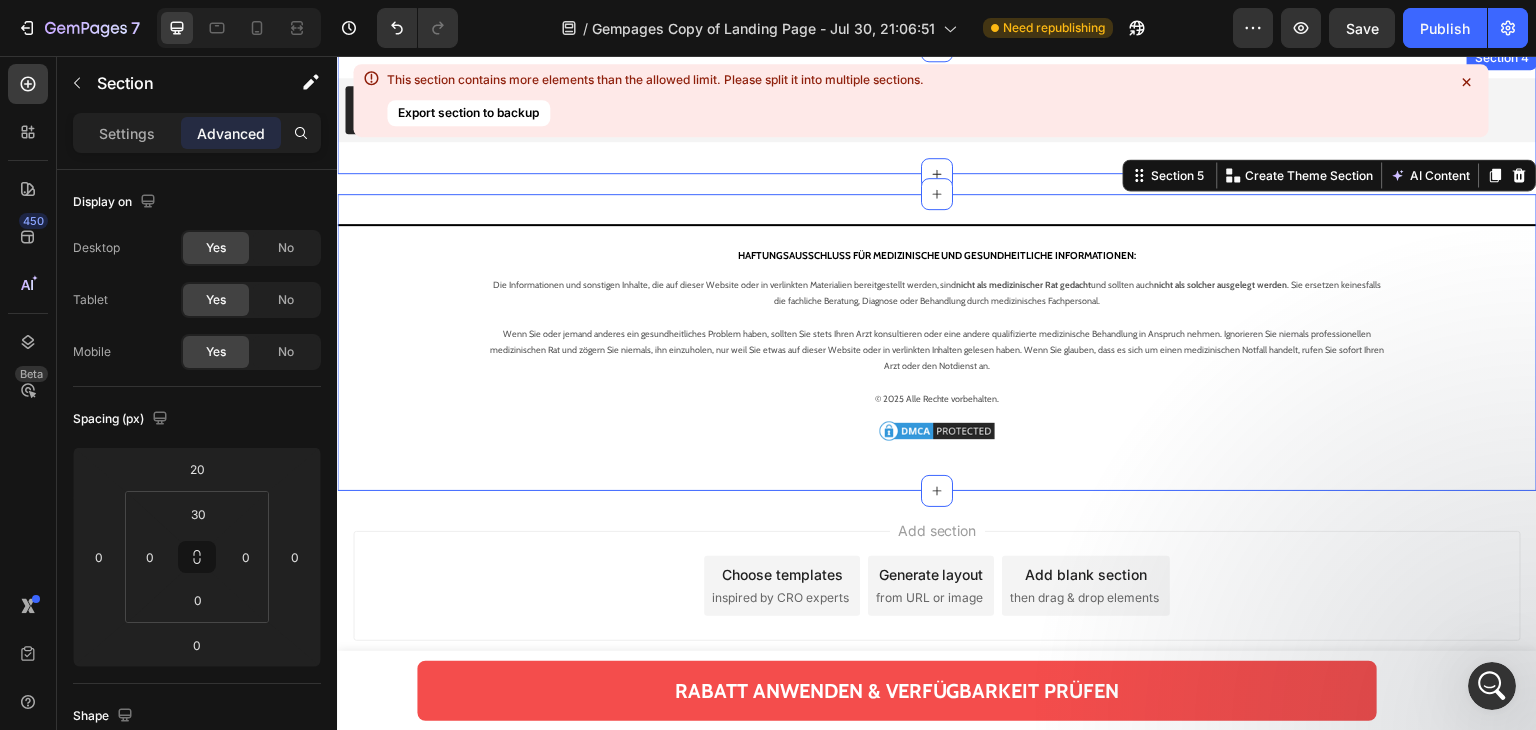 click on "Judge.me - Preview Badge (Stars) Judge.me Section 4" at bounding box center [937, 110] 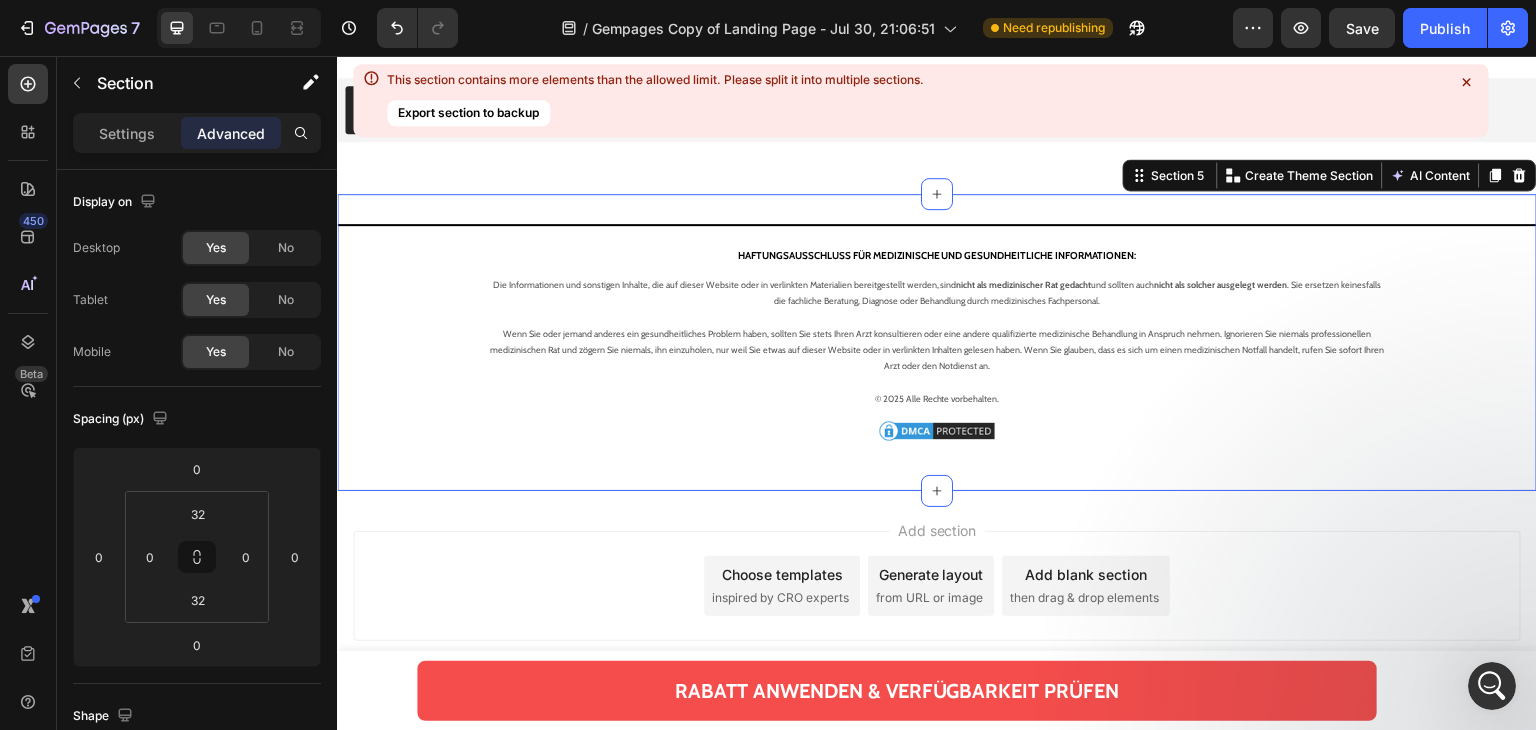 click on "Title Line ⁠⁠⁠⁠⁠⁠⁠ HAFTUNGSAUSSCHLUSS FÜR MEDIZINISCHE UND GESUNDHEITLICHE INFORMATIONEN: Heading Die Informationen und sonstigen Inhalte, die auf dieser Website oder in verlinkten Materialien bereitgestellt werden, sind  nicht als medizinischer Rat gedacht  und sollten auch  nicht als solcher ausgelegt werden . Sie ersetzen keinesfalls die fachliche Beratung, Diagnose oder Behandlung durch medizinisches Fachpersonal. Wenn Sie oder jemand anderes ein gesundheitliches Problem haben, sollten Sie stets Ihren Arzt konsultieren oder eine andere qualifizierte medizinische Behandlung in Anspruch nehmen. Ignorieren Sie niemals professionellen medizinischen Rat und zögern Sie niemals, ihn einzuholen, nur weil Sie etwas auf dieser Website oder in verlinkten Inhalten gelesen haben. Wenn Sie glauben, dass es sich um einen medizinischen Notfall handelt, rufen Sie sofort Ihren Arzt oder den Notdienst an. © 2025 Alle Rechte vorbehalten. Text block Image Row Section 5   Create Theme Section" at bounding box center (937, 342) 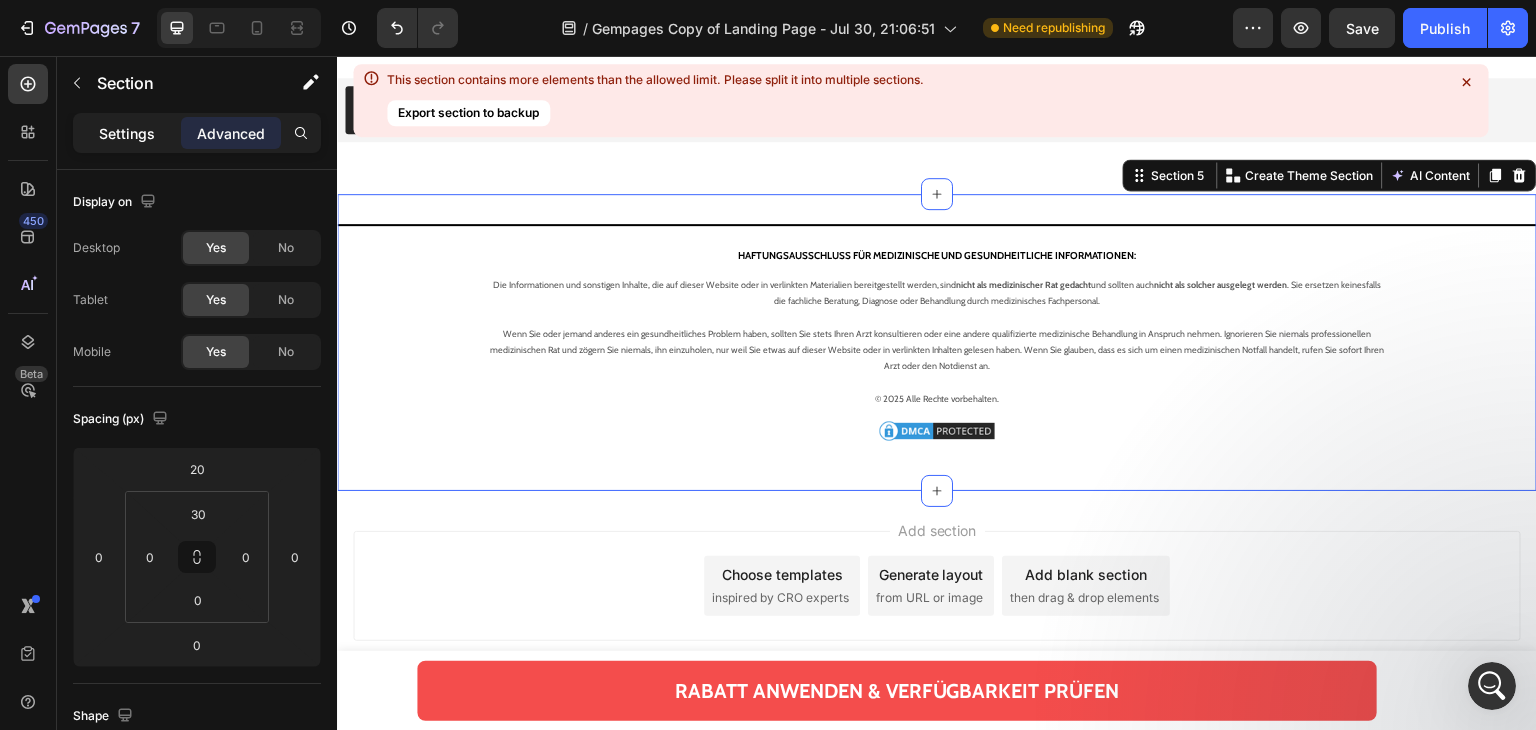 click on "Settings" at bounding box center [127, 133] 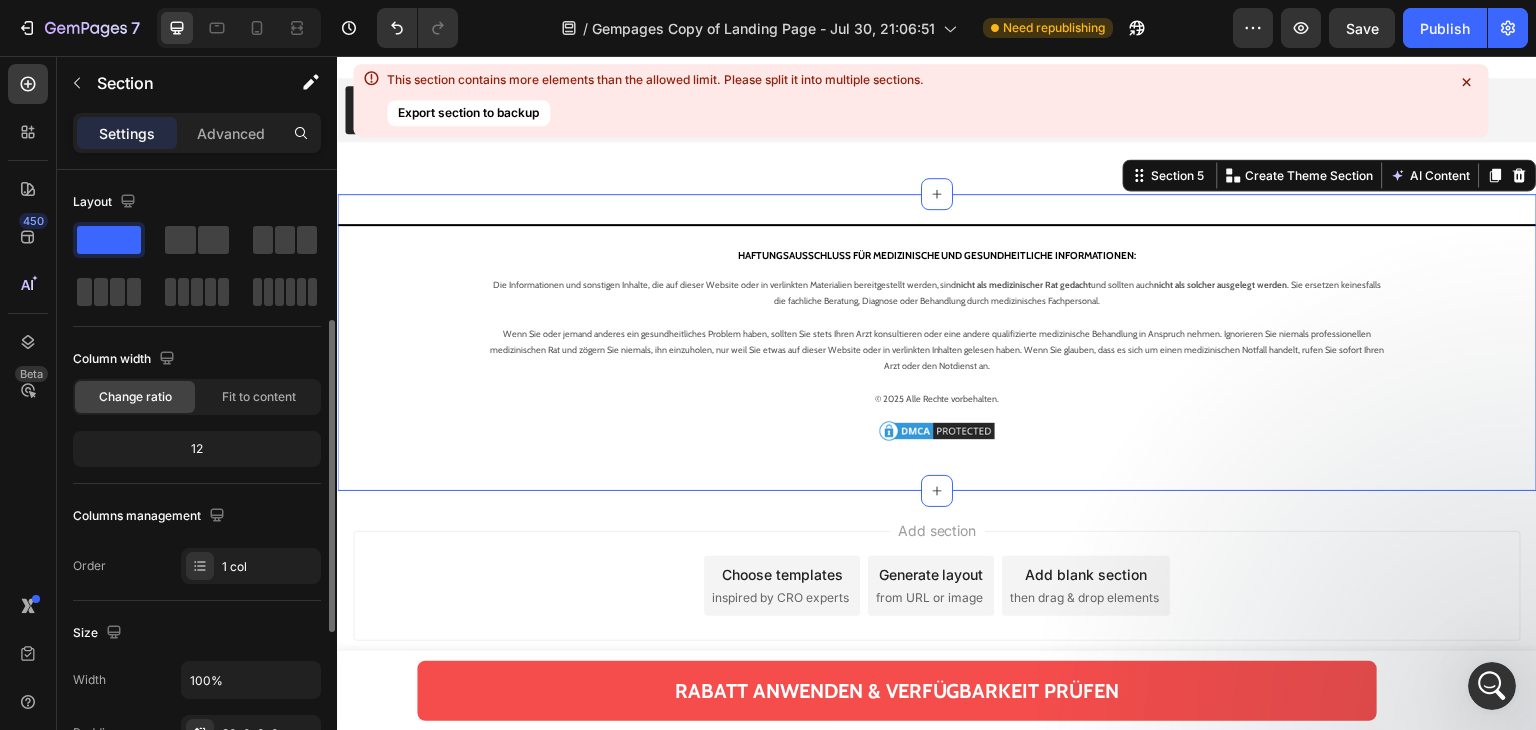 scroll, scrollTop: 100, scrollLeft: 0, axis: vertical 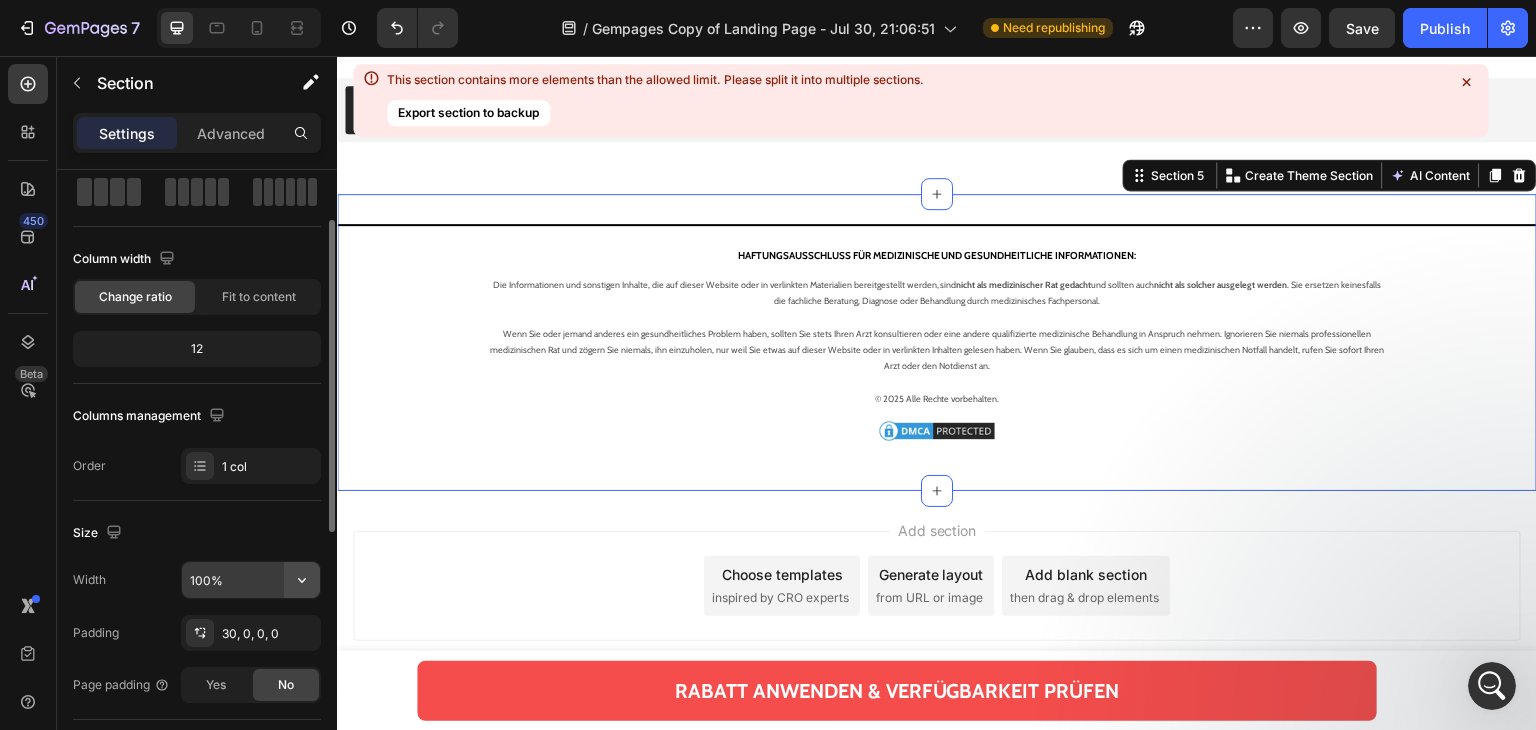 click 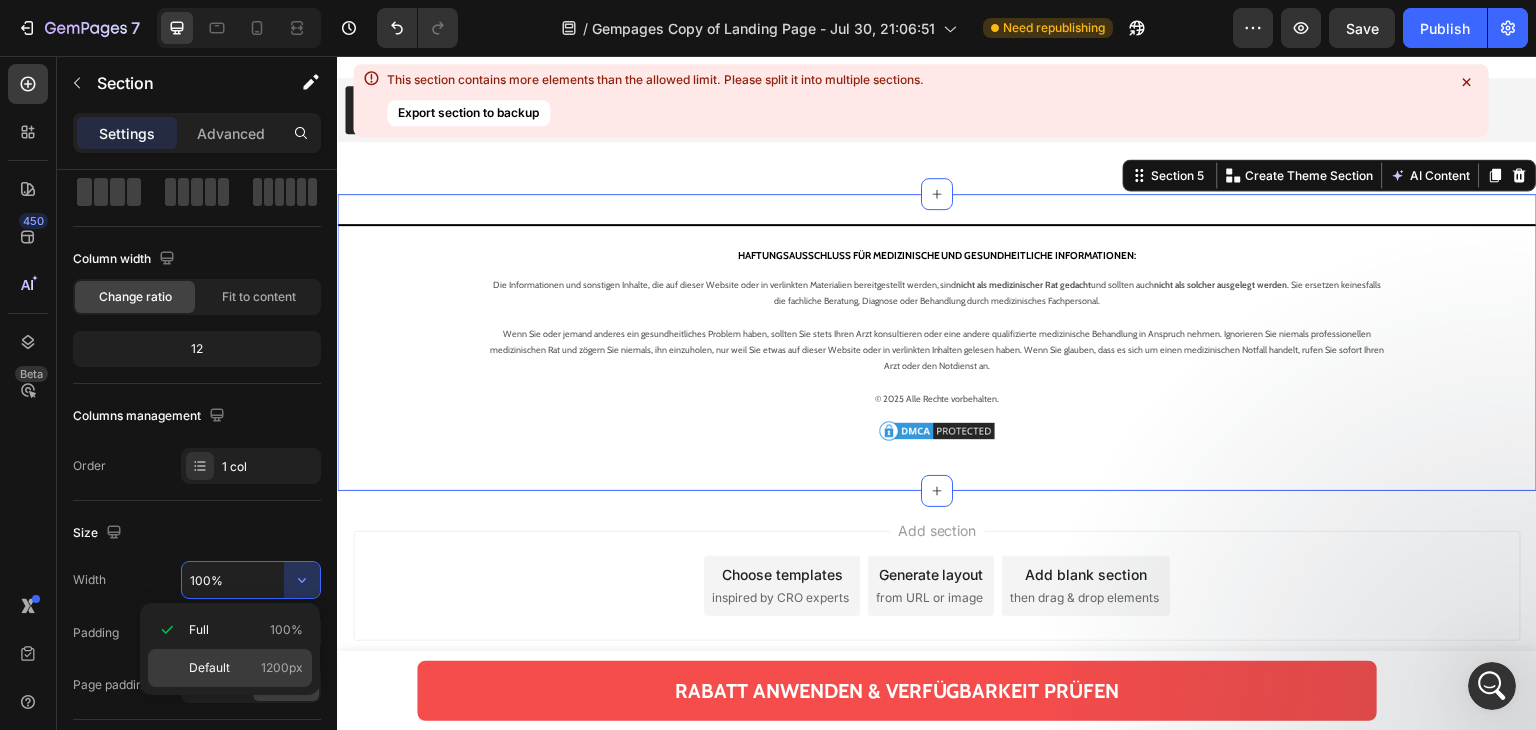 click on "Default 1200px" 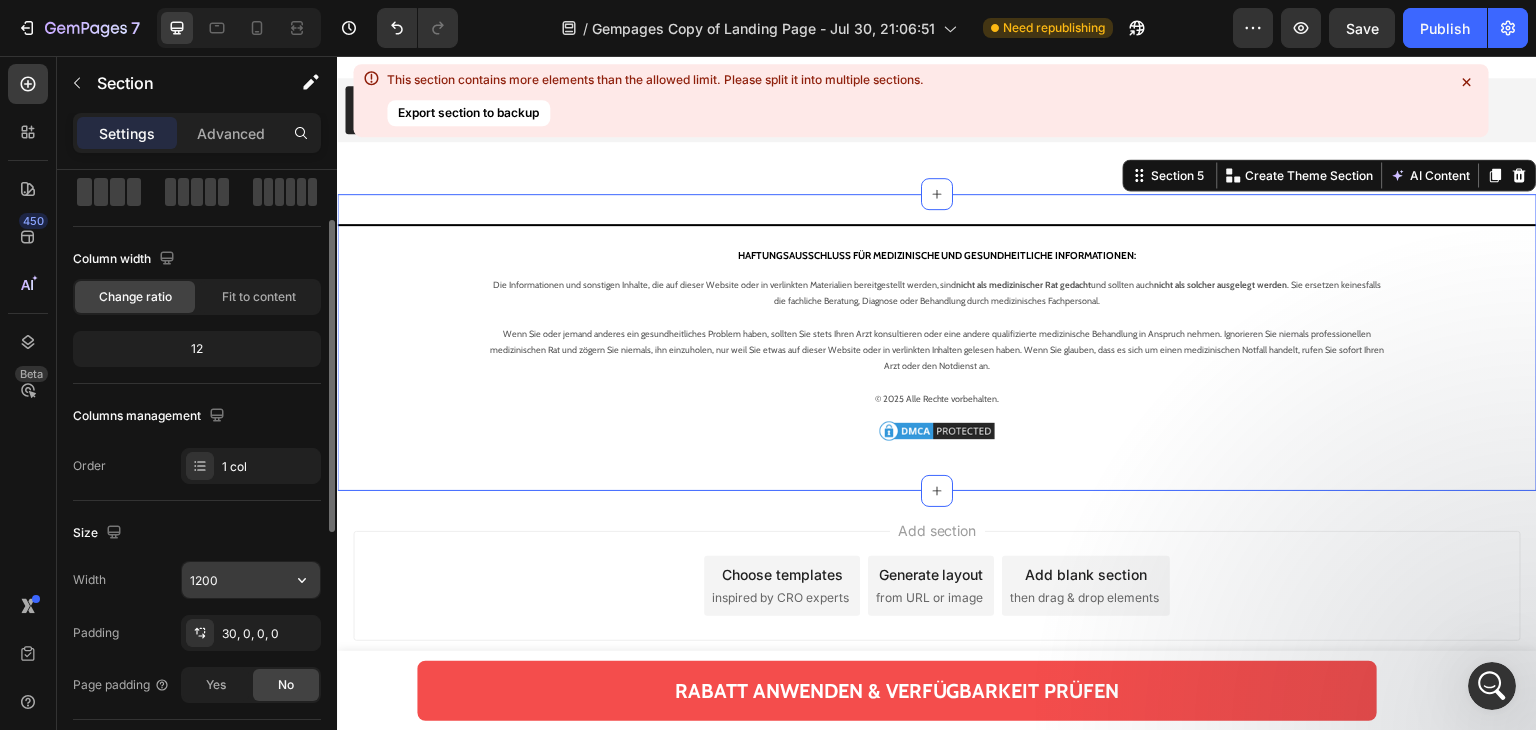 click on "1200" at bounding box center (251, 580) 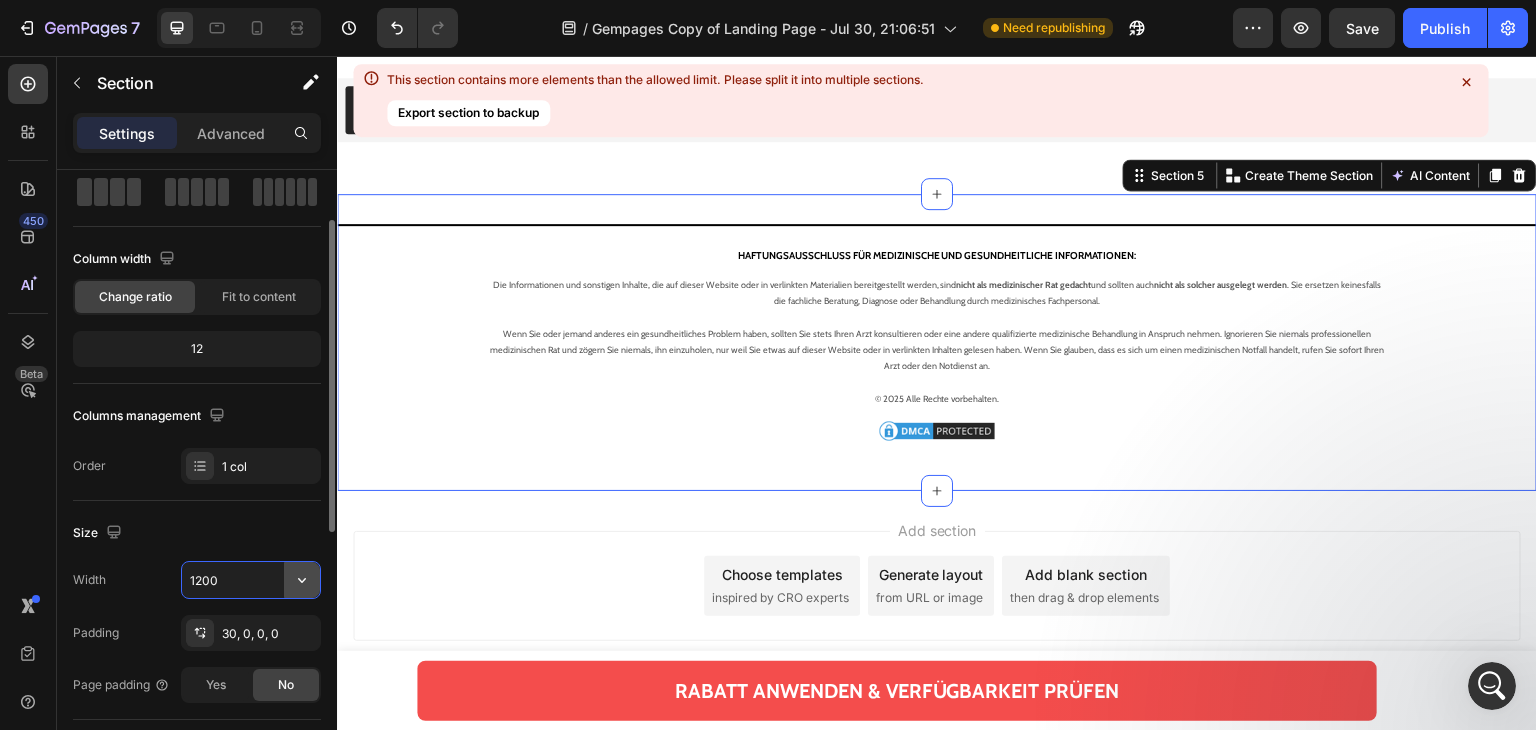 click on "1200" at bounding box center (251, 580) 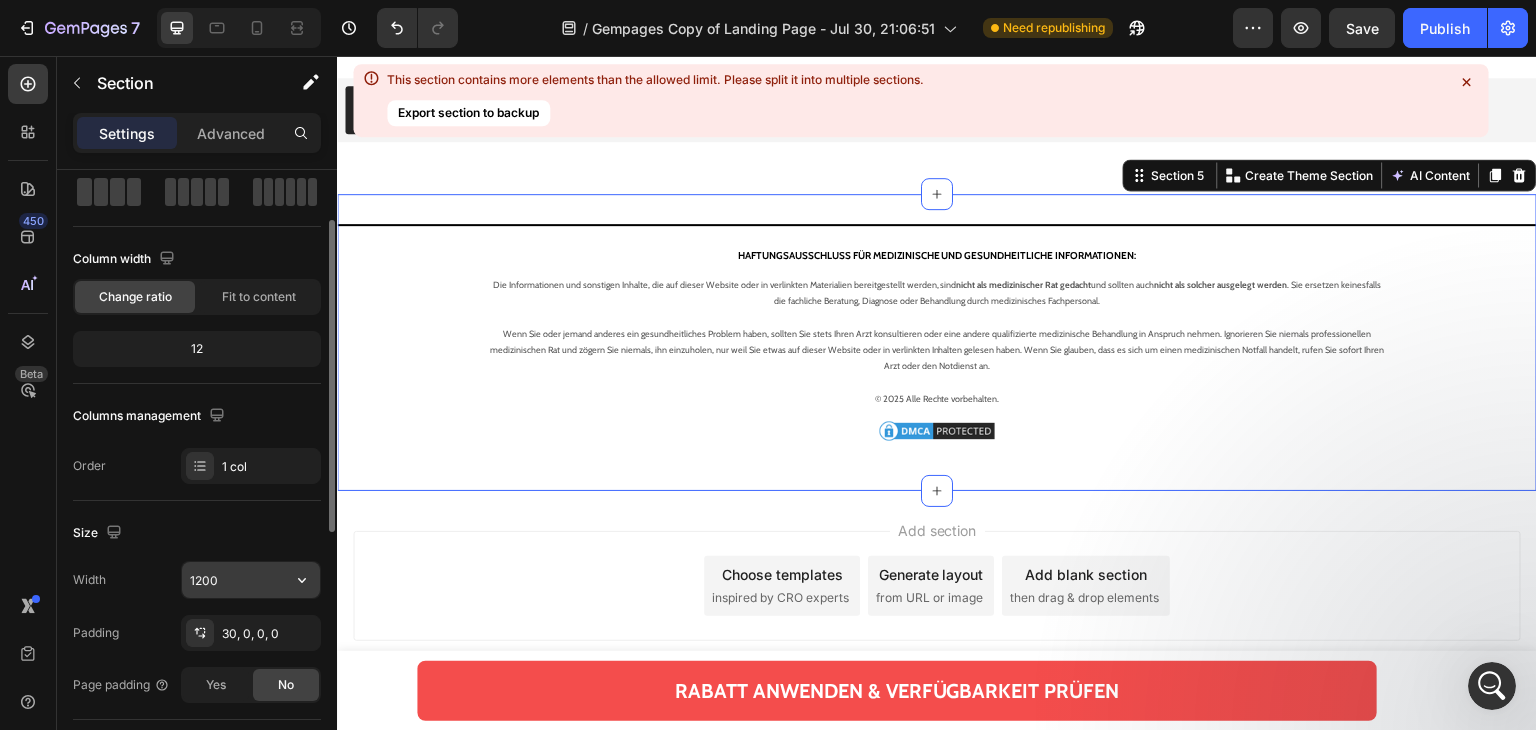 click 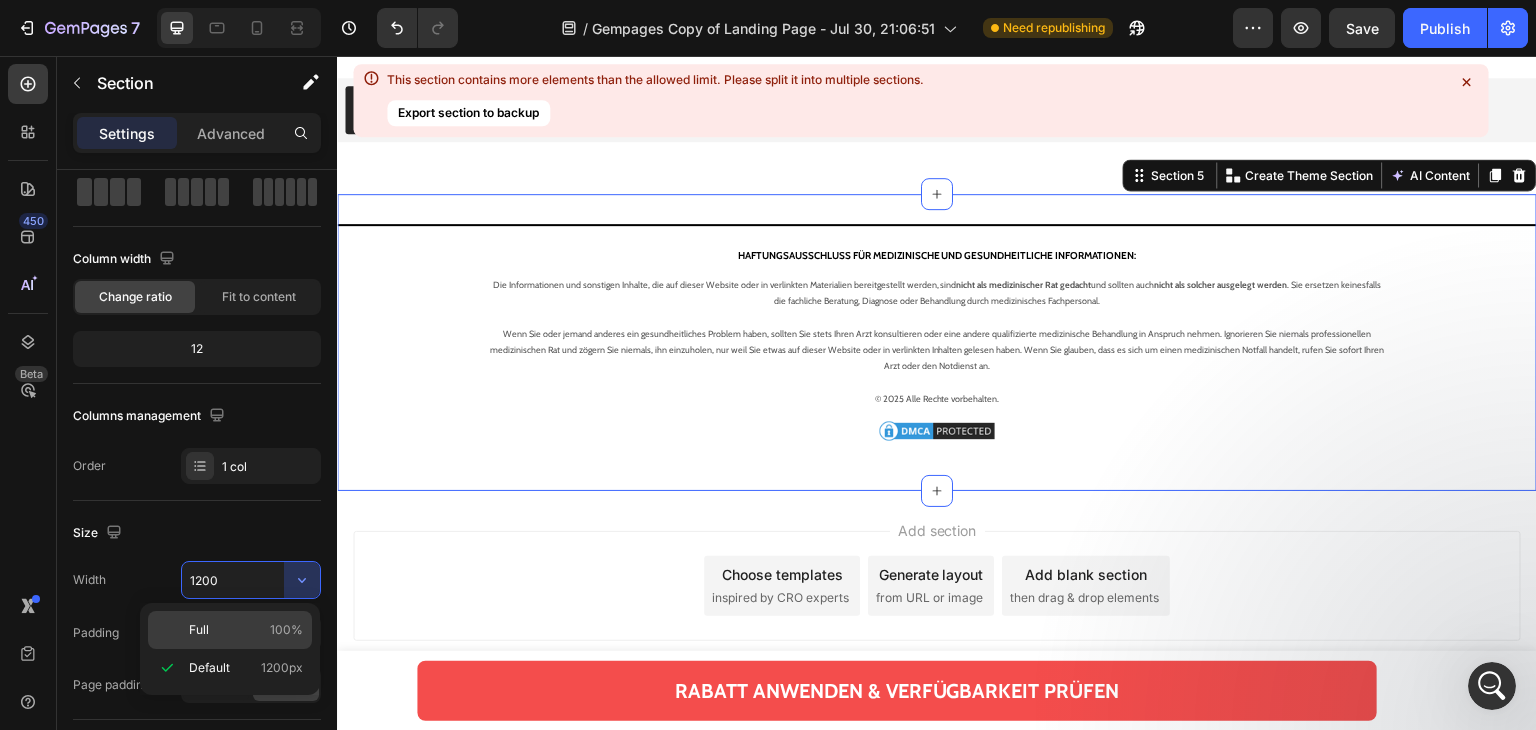click on "Full 100%" 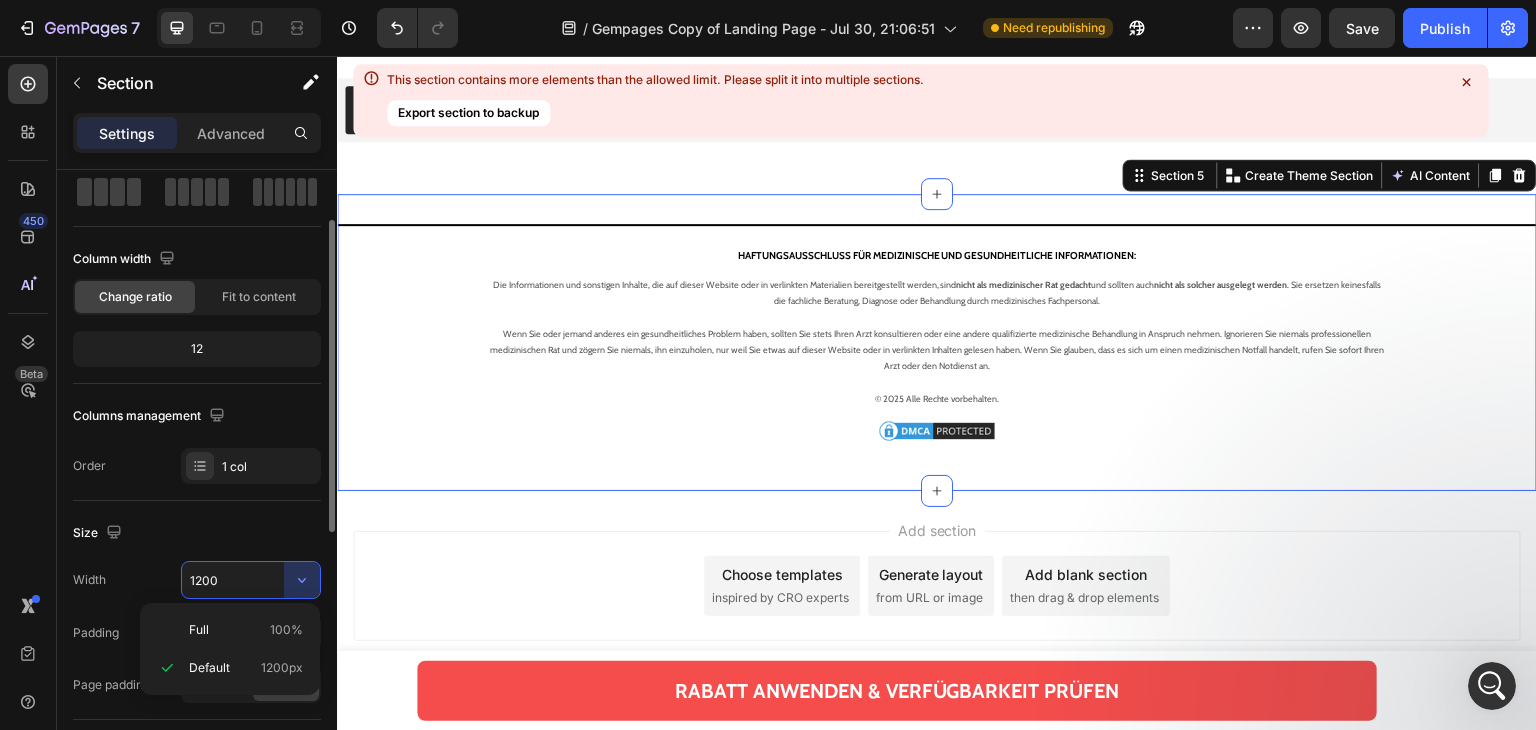 type on "100%" 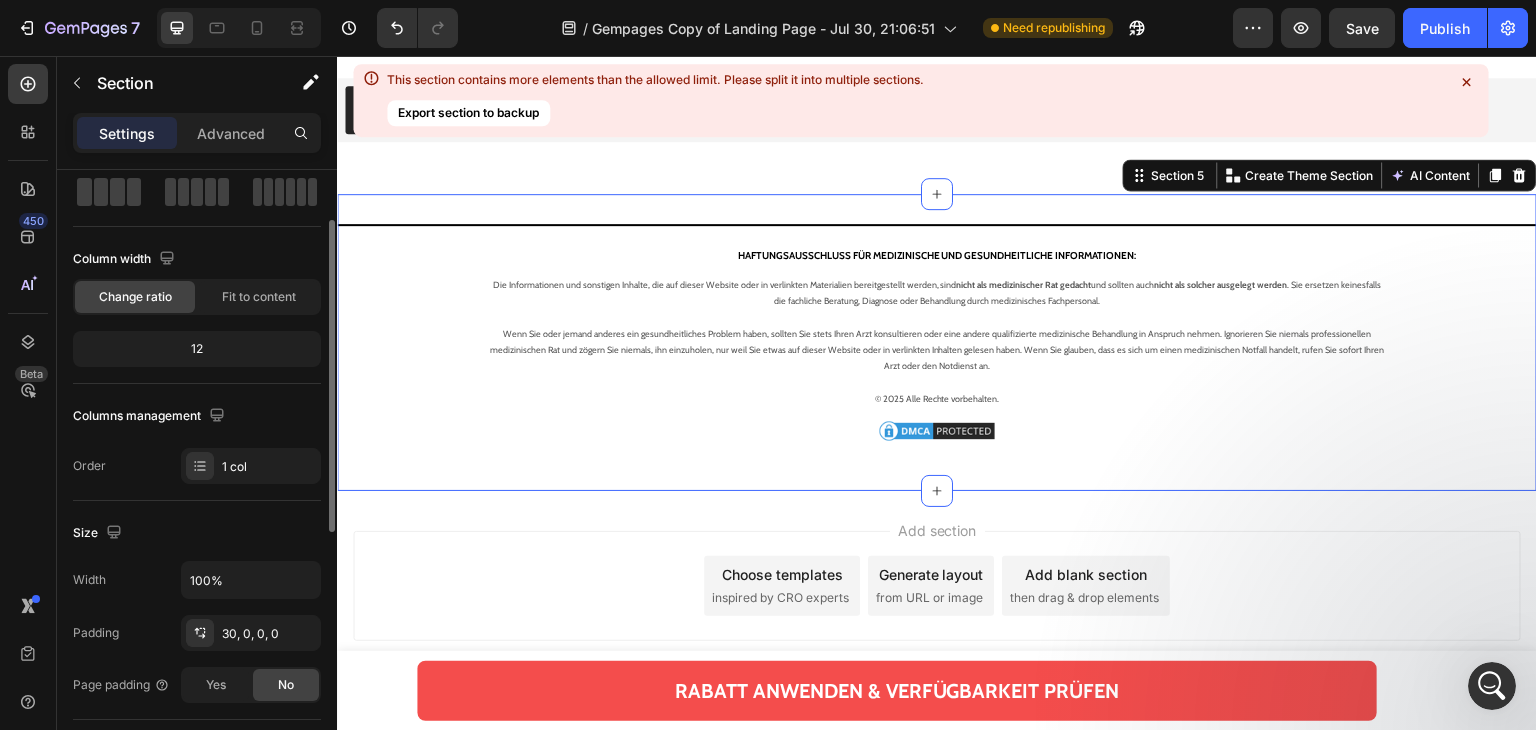 click on "Width 100%" at bounding box center (197, 580) 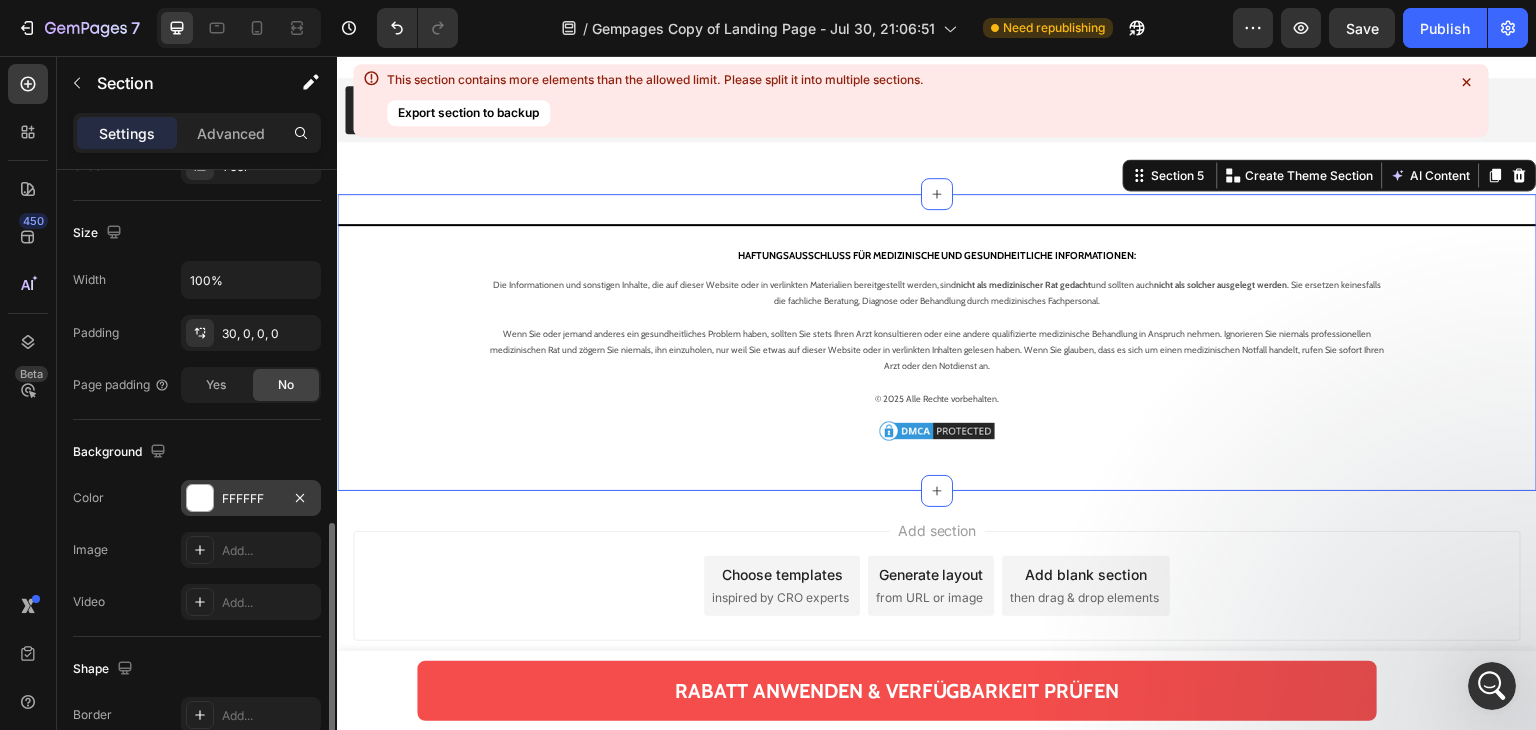 scroll, scrollTop: 500, scrollLeft: 0, axis: vertical 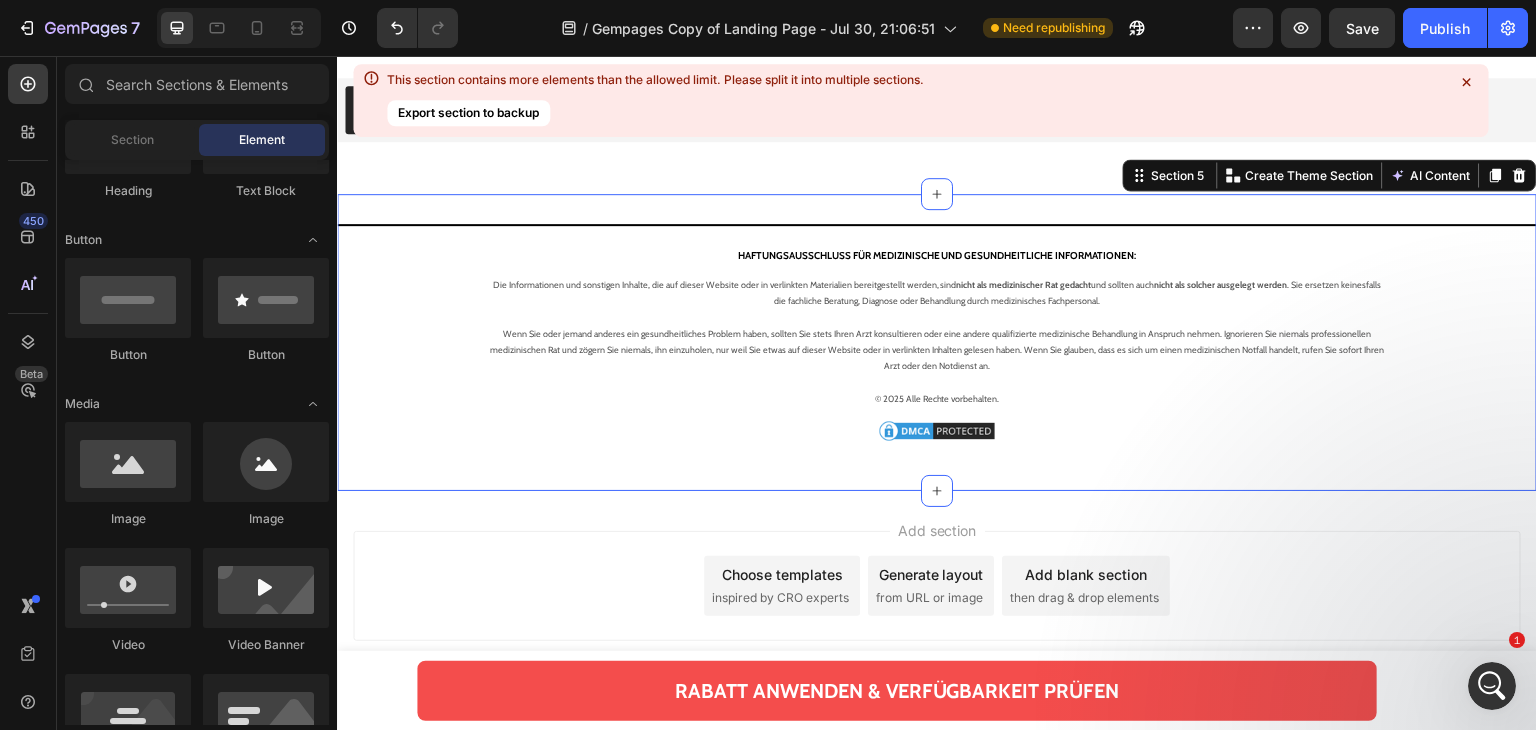 click on "Add section Choose templates inspired by CRO experts Generate layout from URL or image Add blank section then drag & drop elements" at bounding box center [937, 586] 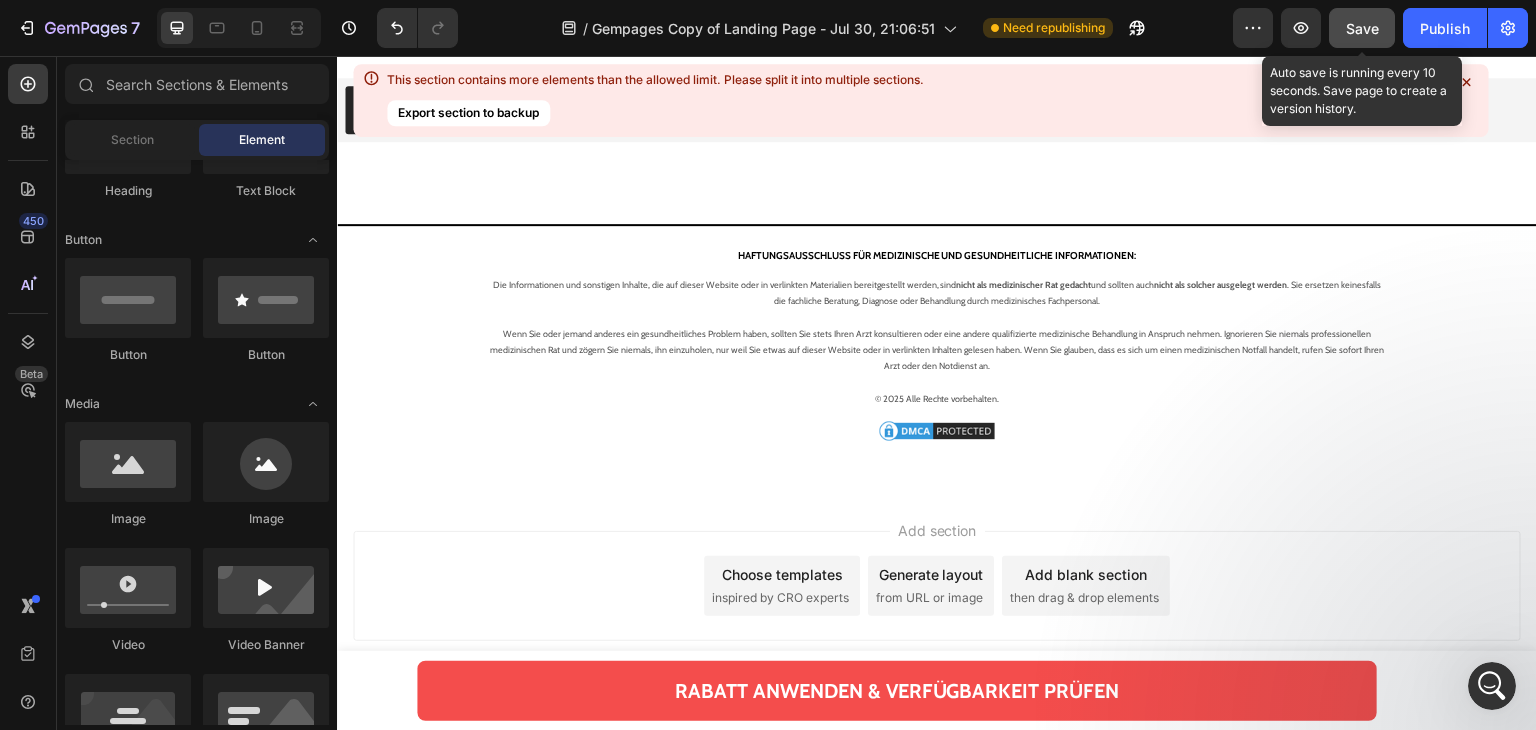 click on "Save" at bounding box center (1362, 28) 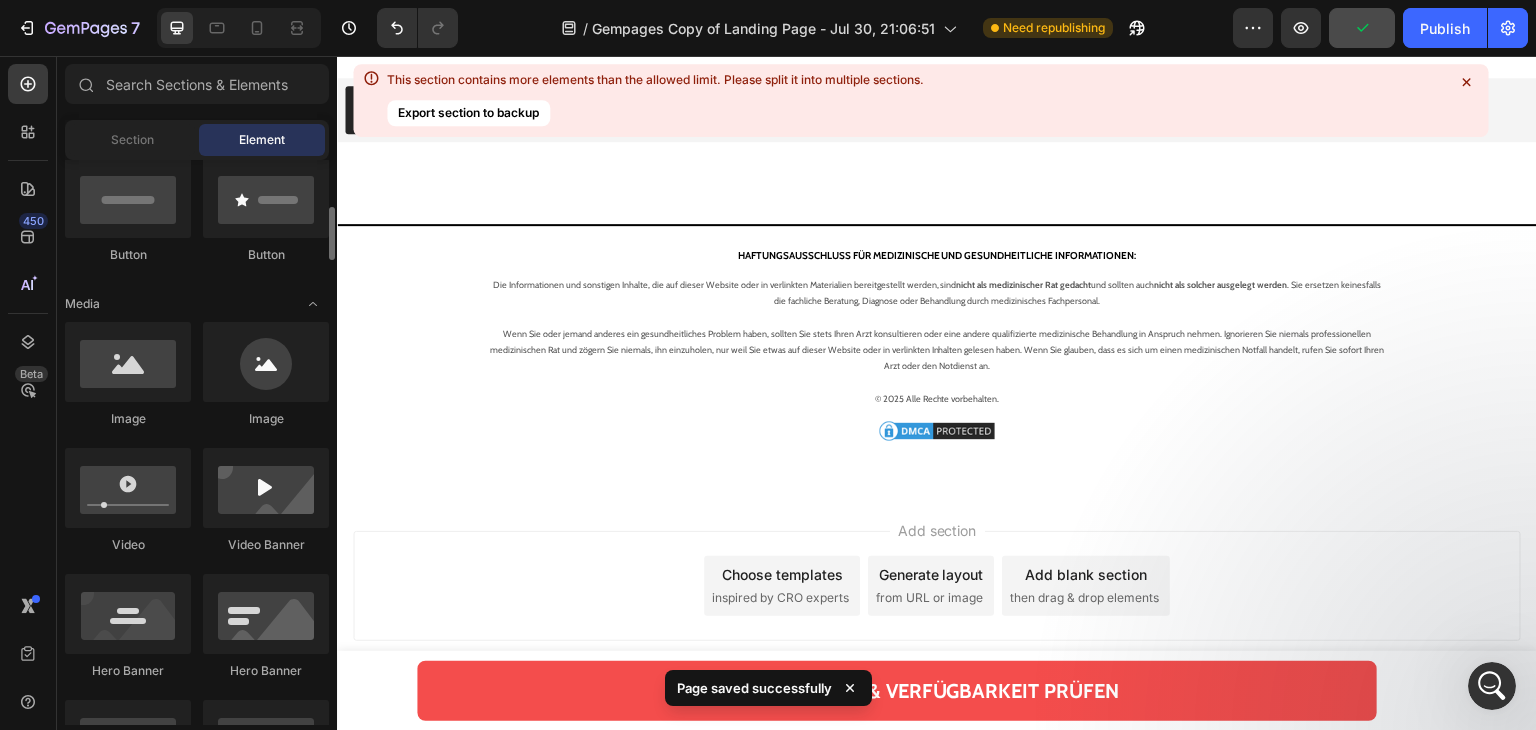 scroll, scrollTop: 600, scrollLeft: 0, axis: vertical 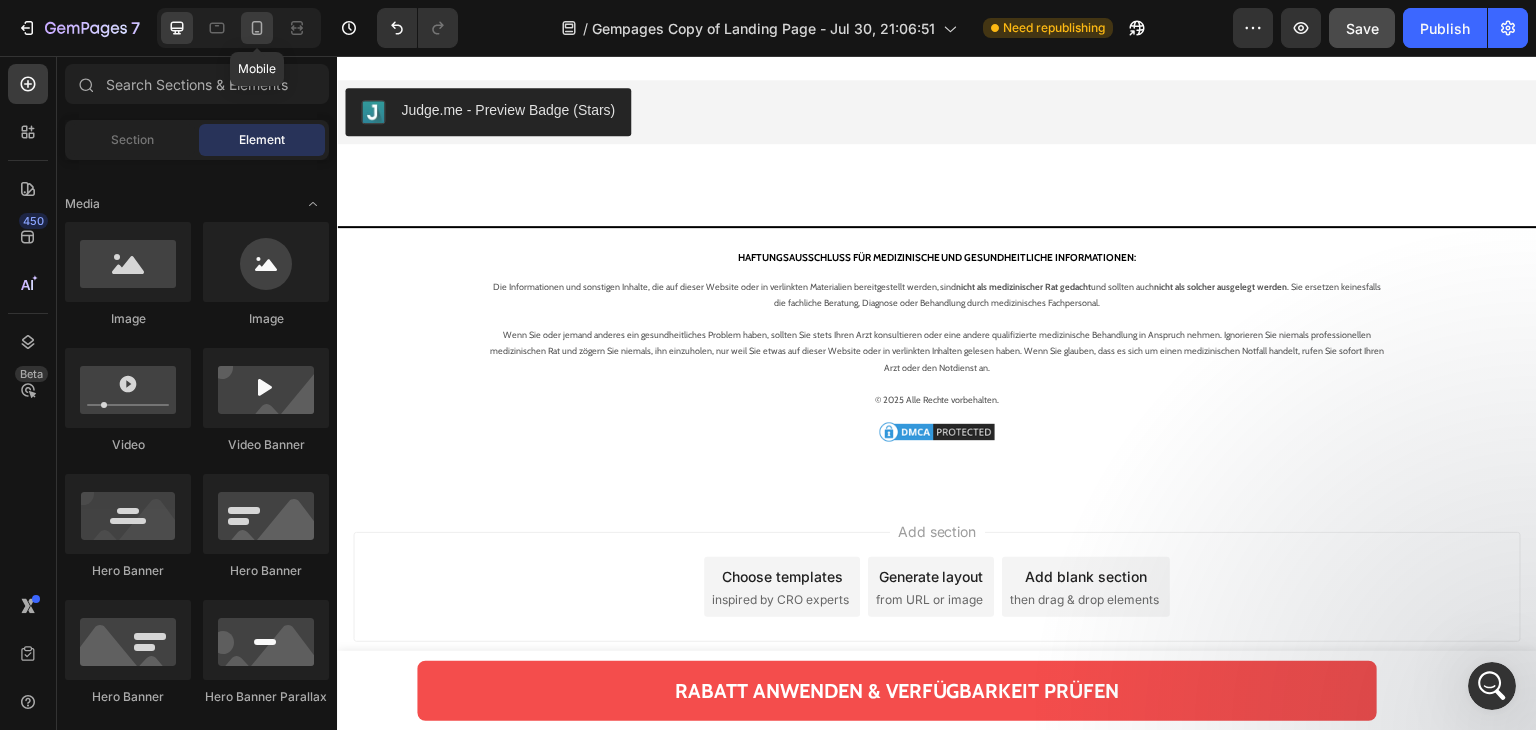 click 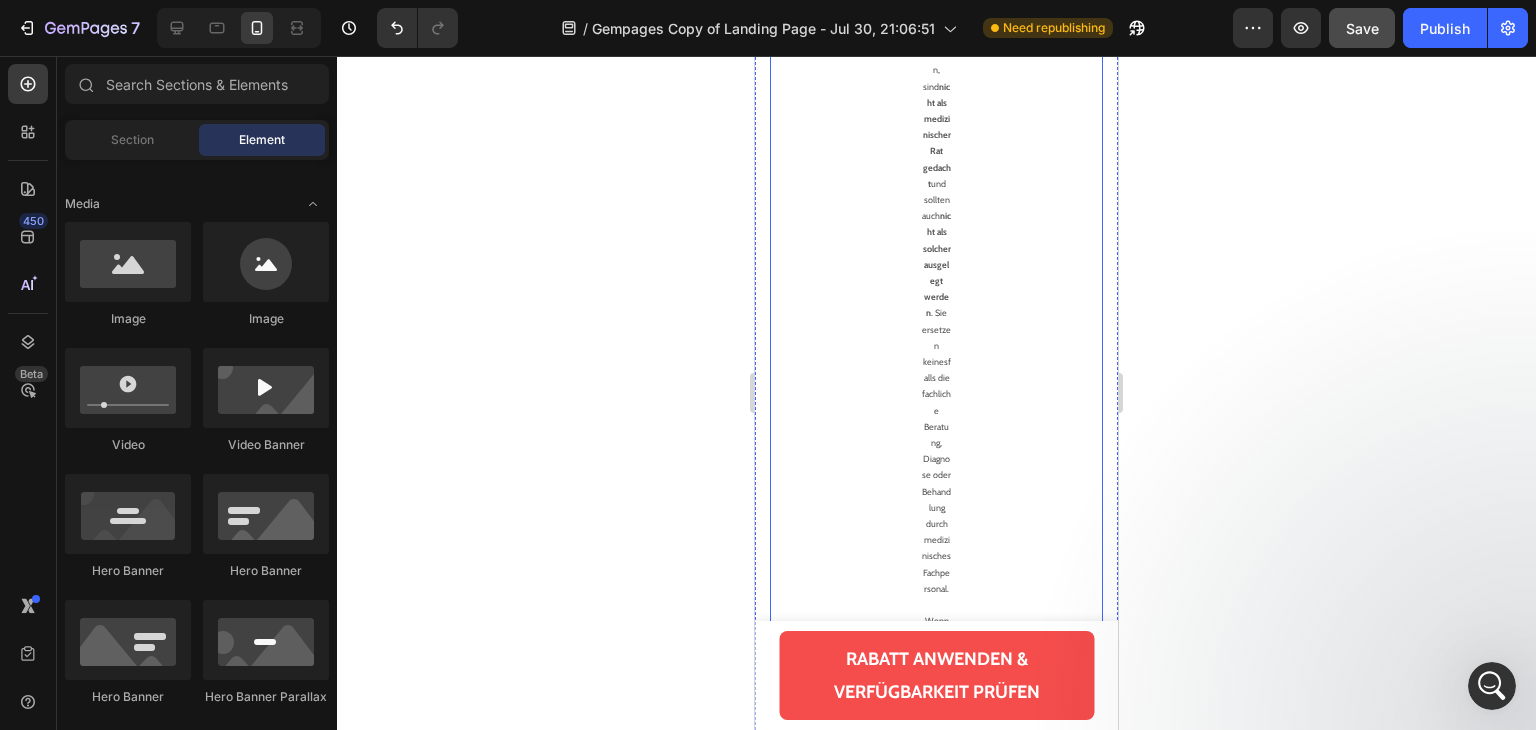 scroll, scrollTop: 19922, scrollLeft: 0, axis: vertical 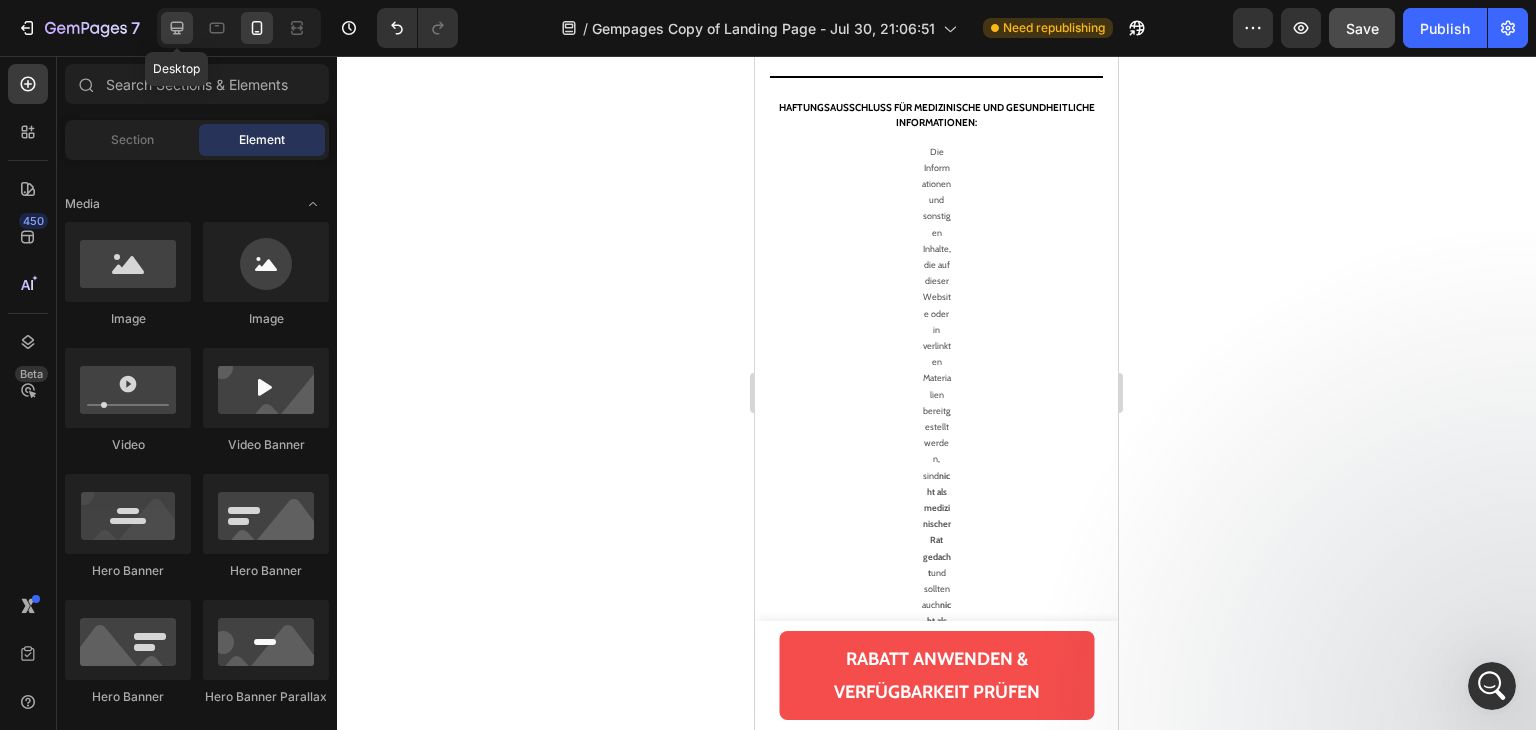 click 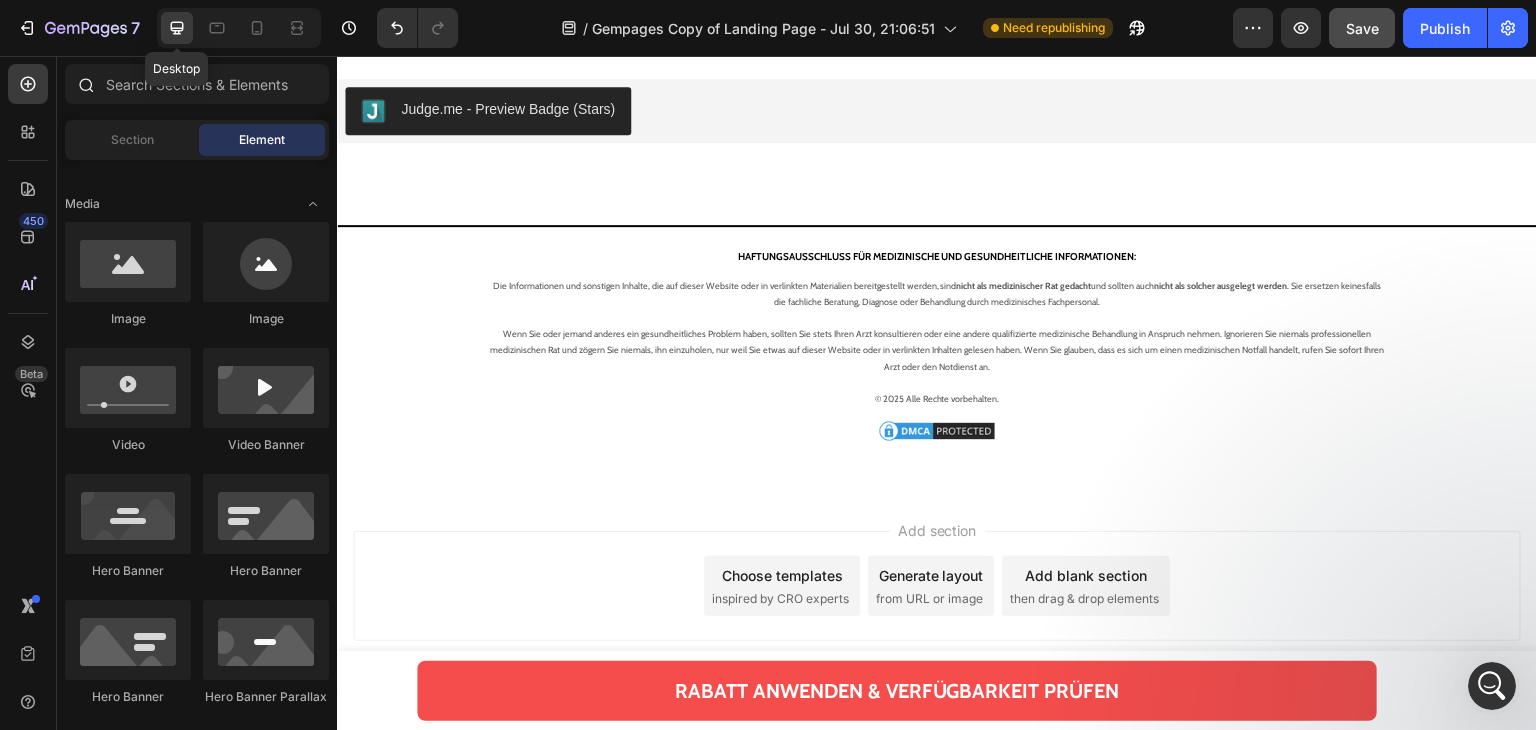 scroll, scrollTop: 19732, scrollLeft: 0, axis: vertical 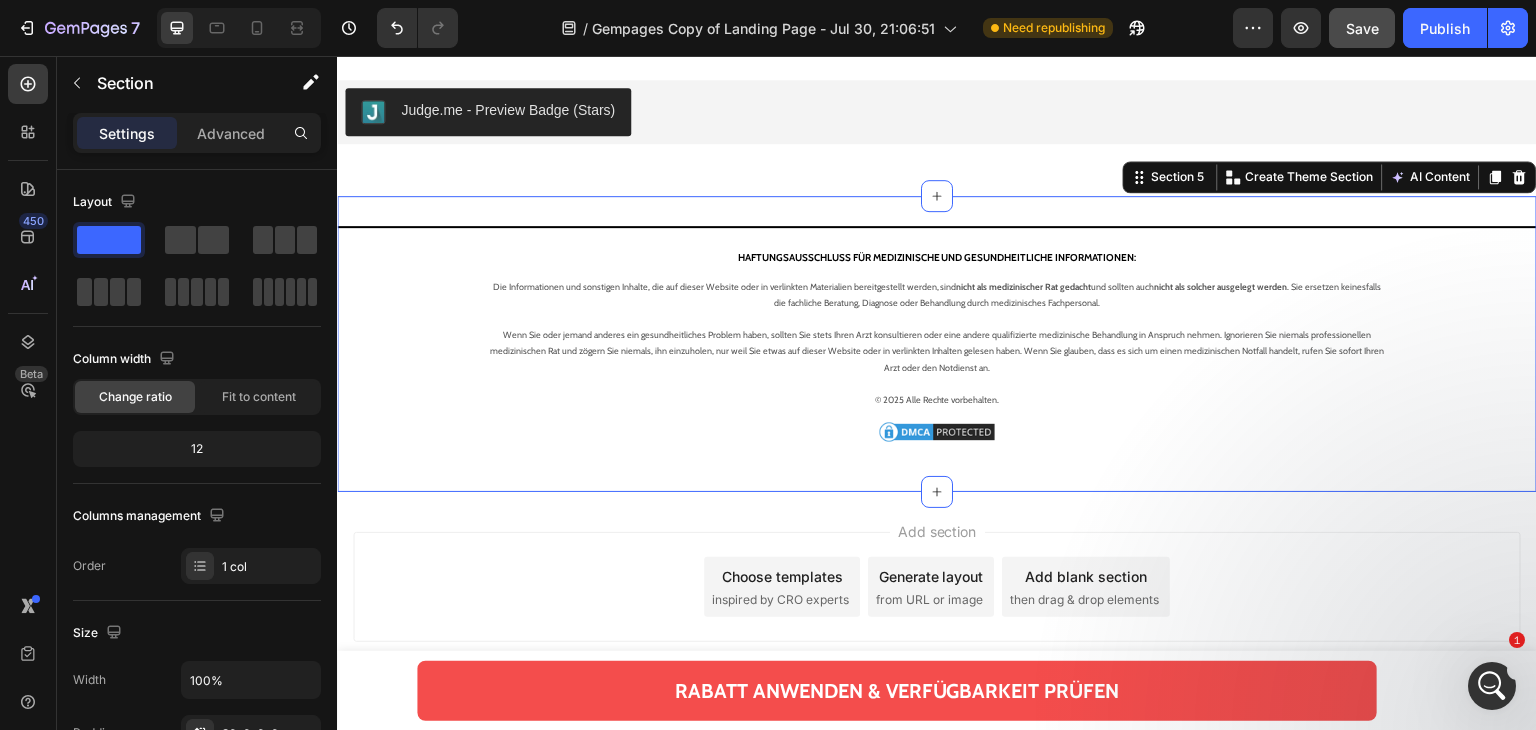 click on "Title Line ⁠⁠⁠⁠⁠⁠⁠ HAFTUNGSAUSSCHLUSS FÜR MEDIZINISCHE UND GESUNDHEITLICHE INFORMATIONEN: Heading Die Informationen und sonstigen Inhalte, die auf dieser Website oder in verlinkten Materialien bereitgestellt werden, sind  nicht als medizinischer Rat gedacht  und sollten auch  nicht als solcher ausgelegt werden . Sie ersetzen keinesfalls die fachliche Beratung, Diagnose oder Behandlung durch medizinisches Fachpersonal. Wenn Sie oder jemand anderes ein gesundheitliches Problem haben, sollten Sie stets Ihren Arzt konsultieren oder eine andere qualifizierte medizinische Behandlung in Anspruch nehmen. Ignorieren Sie niemals professionellen medizinischen Rat und zögern Sie niemals, ihn einzuholen, nur weil Sie etwas auf dieser Website oder in verlinkten Inhalten gelesen haben. Wenn Sie glauben, dass es sich um einen medizinischen Notfall handelt, rufen Sie sofort Ihren Arzt oder den Notdienst an. © 2025 Alle Rechte vorbehalten. Text block Image Row Section 5   Create Theme Section" at bounding box center [937, 344] 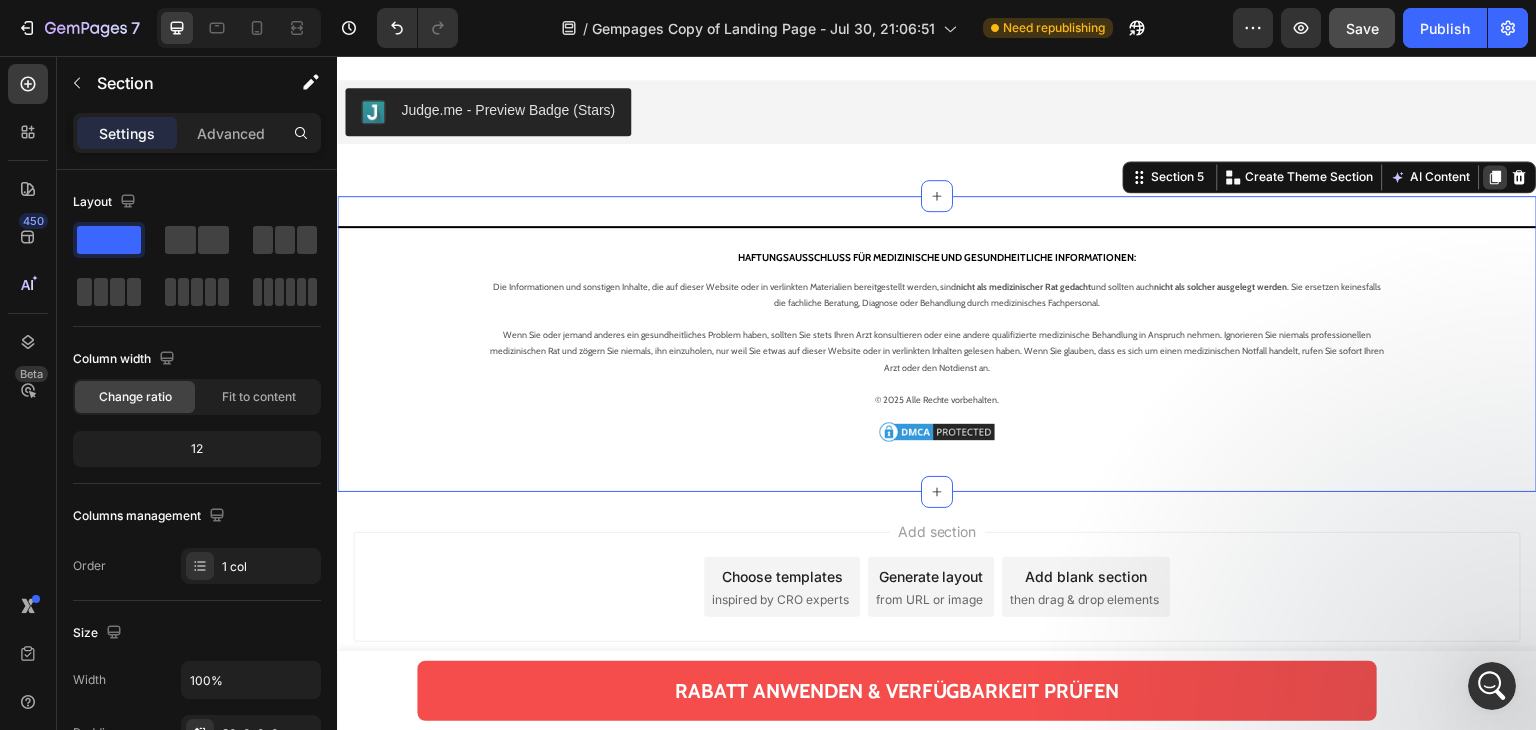 click 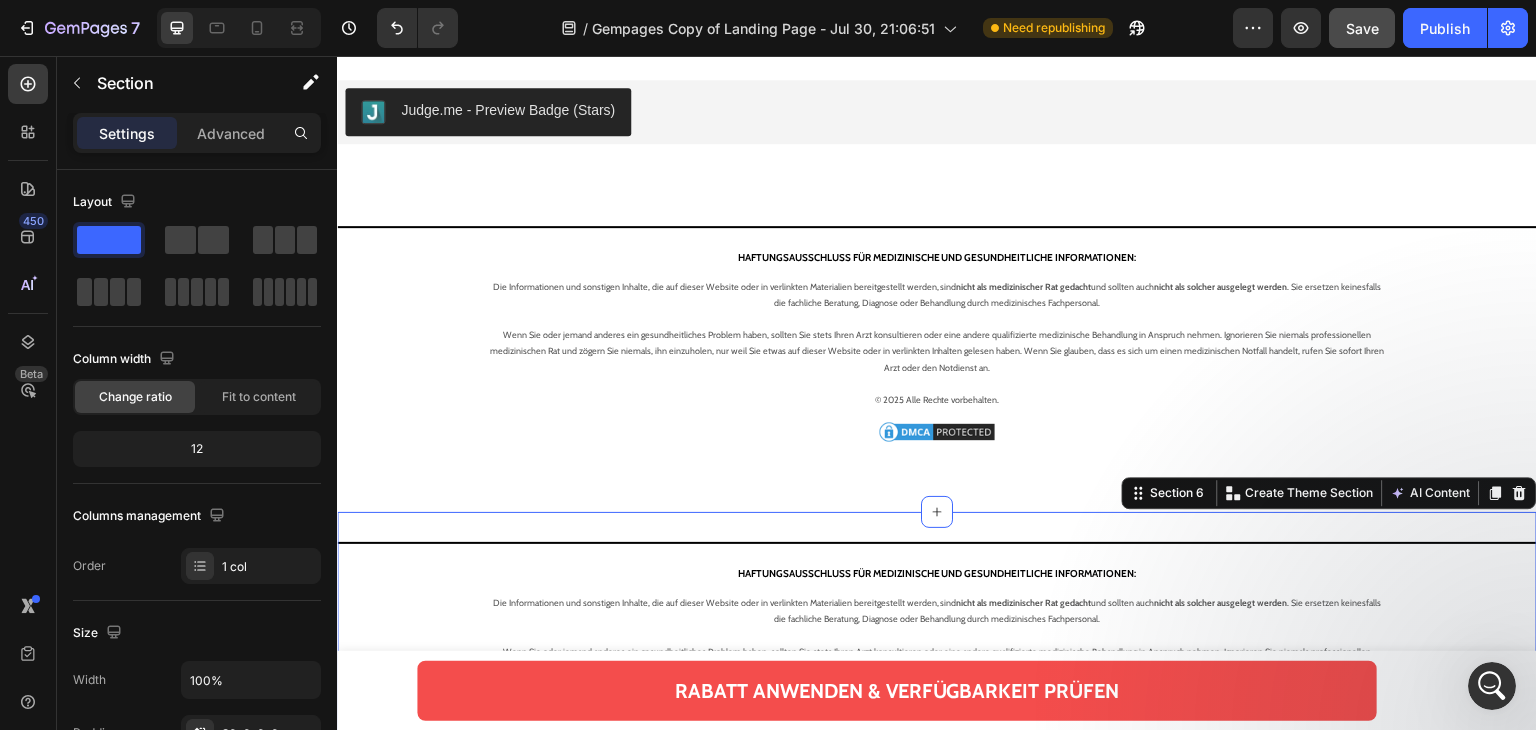 scroll, scrollTop: 500, scrollLeft: 0, axis: vertical 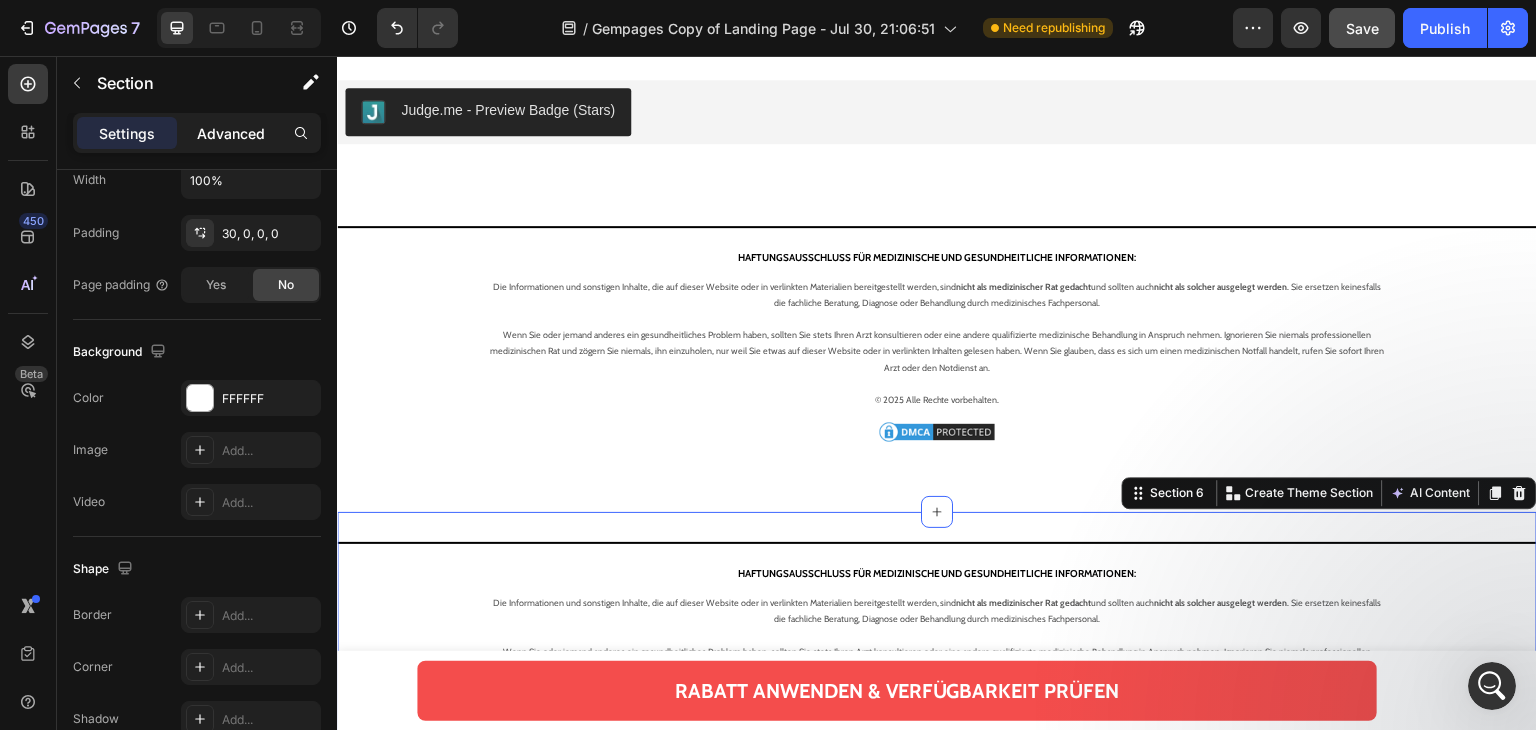 click on "Advanced" 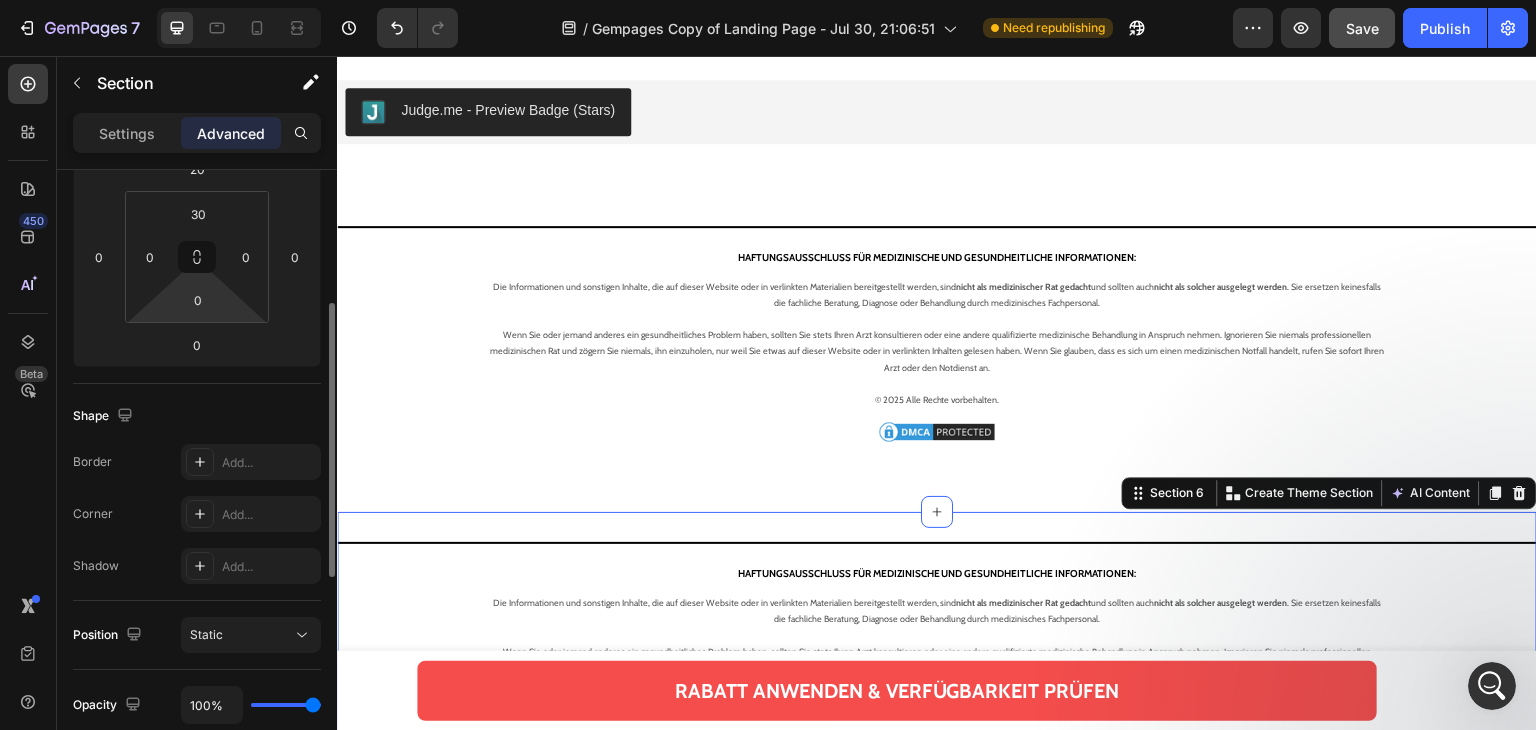 scroll, scrollTop: 0, scrollLeft: 0, axis: both 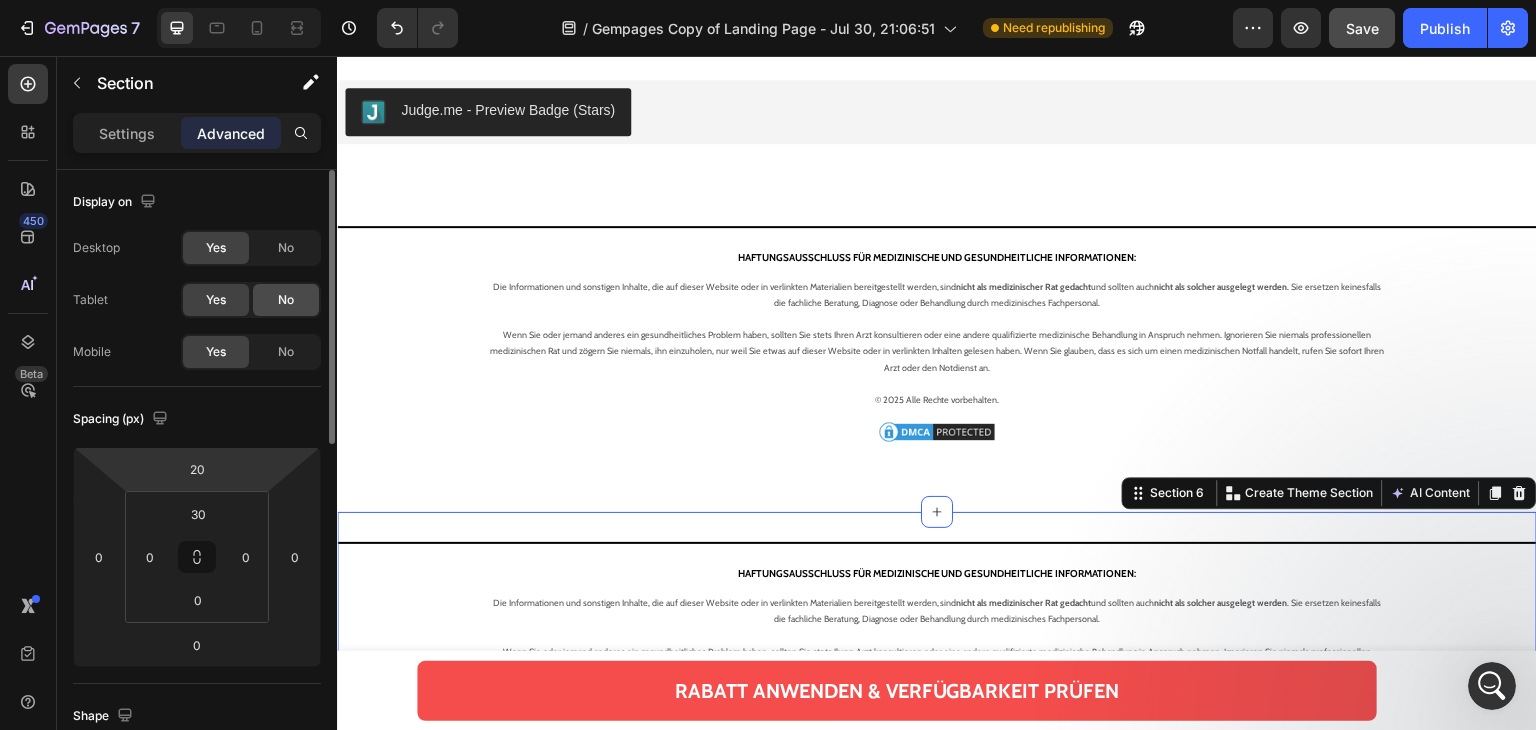 click on "No" 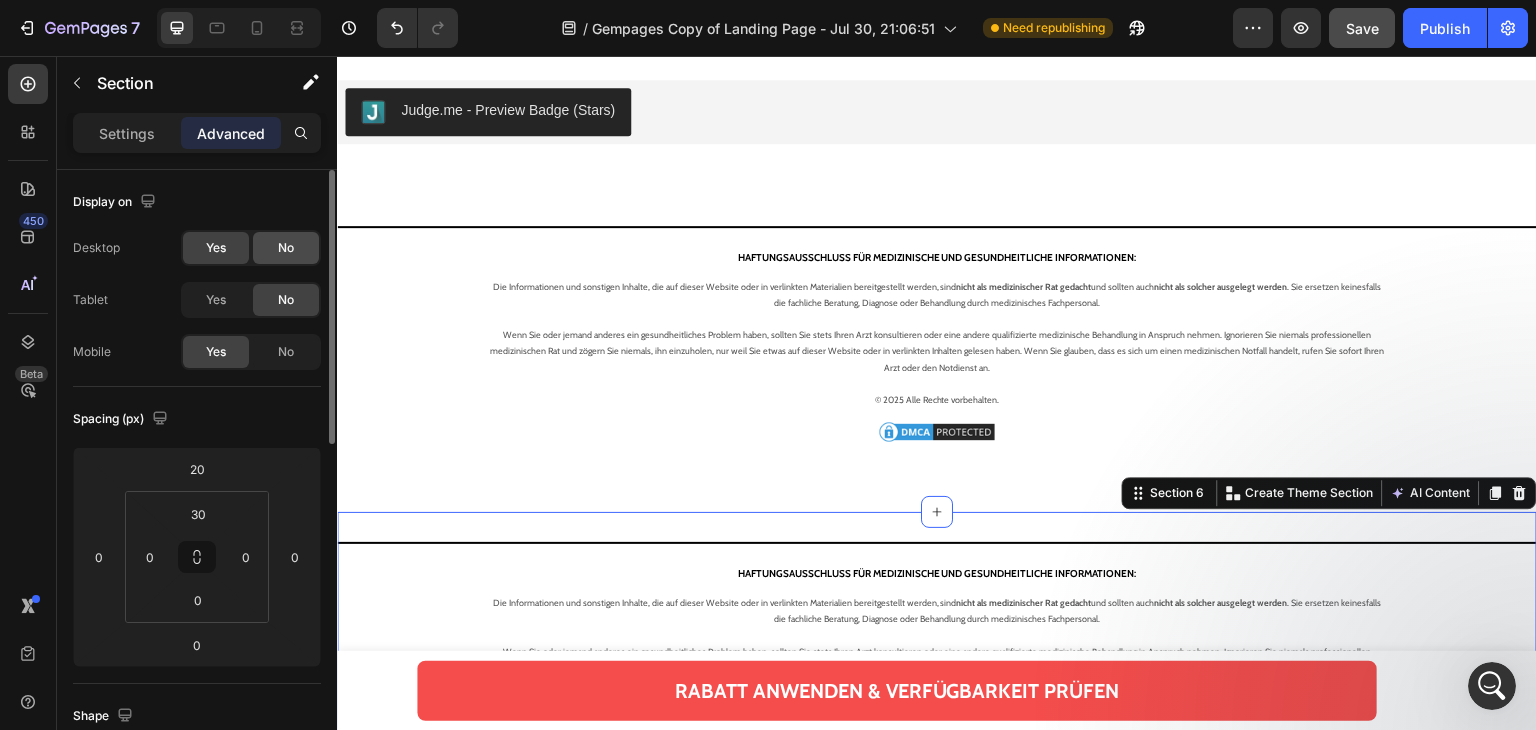 click on "No" 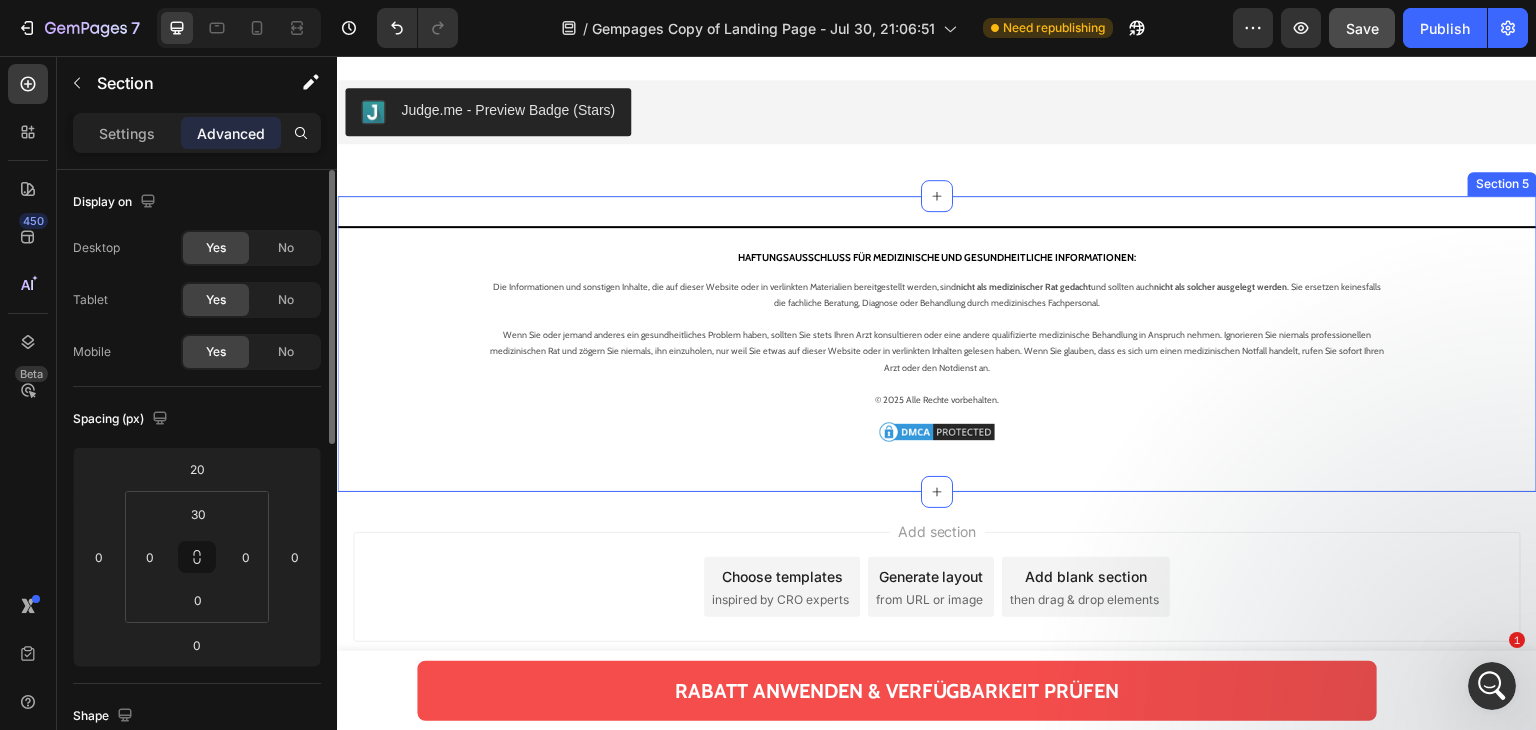 click on "Title Line ⁠⁠⁠⁠⁠⁠⁠ HAFTUNGSAUSSCHLUSS FÜR MEDIZINISCHE UND GESUNDHEITLICHE INFORMATIONEN: Heading Die Informationen und sonstigen Inhalte, die auf dieser Website oder in verlinkten Materialien bereitgestellt werden, sind  nicht als medizinischer Rat gedacht  und sollten auch  nicht als solcher ausgelegt werden . Sie ersetzen keinesfalls die fachliche Beratung, Diagnose oder Behandlung durch medizinisches Fachpersonal. Wenn Sie oder jemand anderes ein gesundheitliches Problem haben, sollten Sie stets Ihren Arzt konsultieren oder eine andere qualifizierte medizinische Behandlung in Anspruch nehmen. Ignorieren Sie niemals professionellen medizinischen Rat und zögern Sie niemals, ihn einzuholen, nur weil Sie etwas auf dieser Website oder in verlinkten Inhalten gelesen haben. Wenn Sie glauben, dass es sich um einen medizinischen Notfall handelt, rufen Sie sofort Ihren Arzt oder den Notdienst an. © 2025 Alle Rechte vorbehalten. Text block Image Row Section 5" at bounding box center [937, 344] 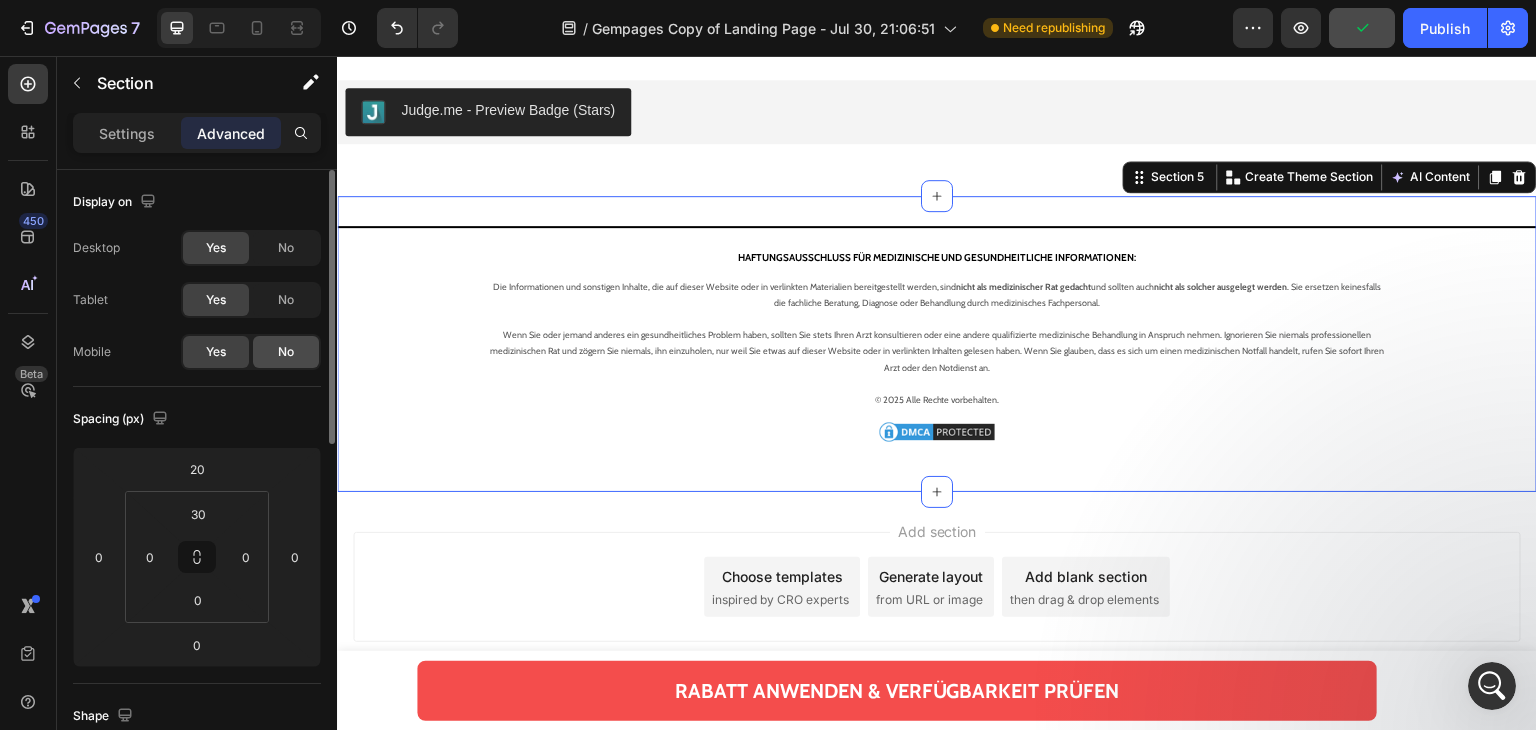 click on "No" 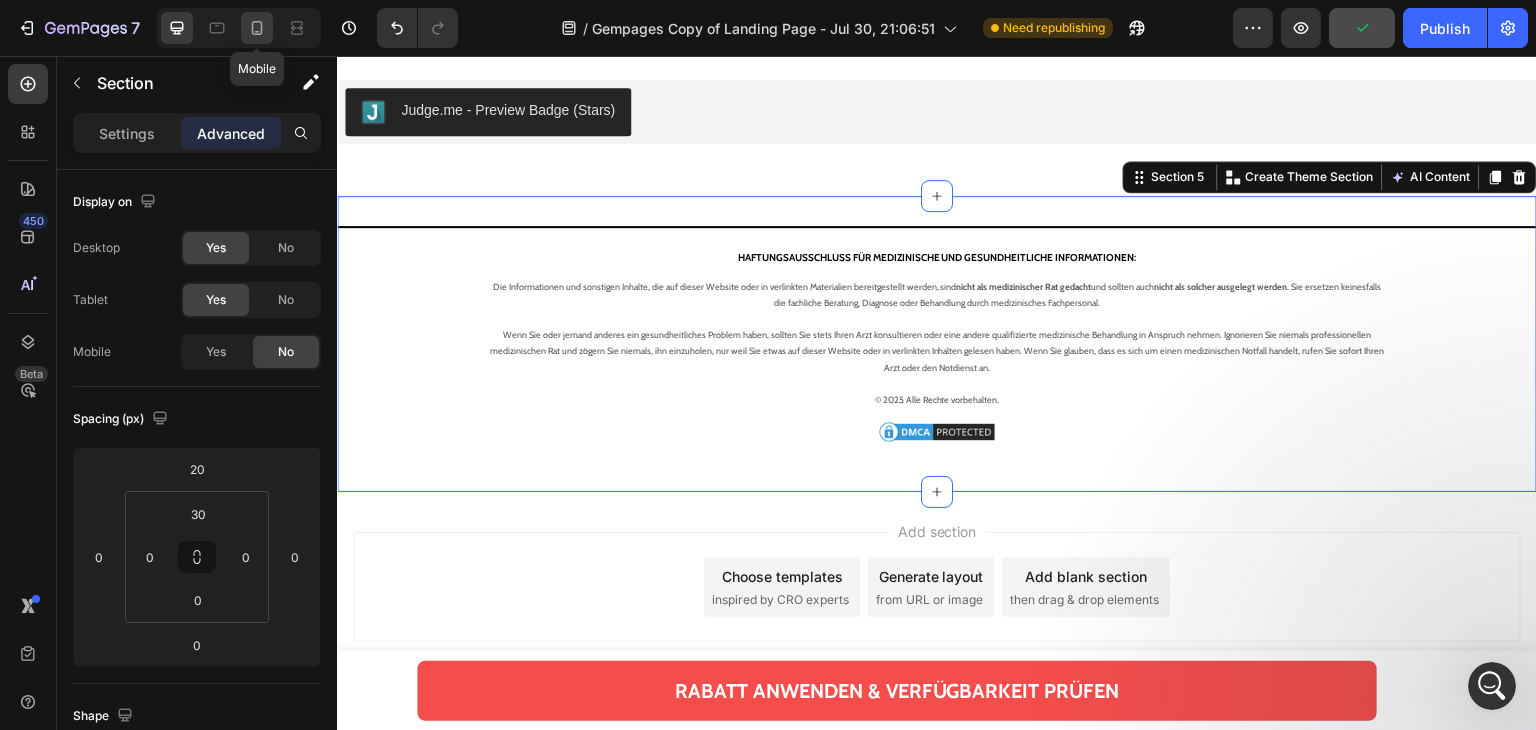 click 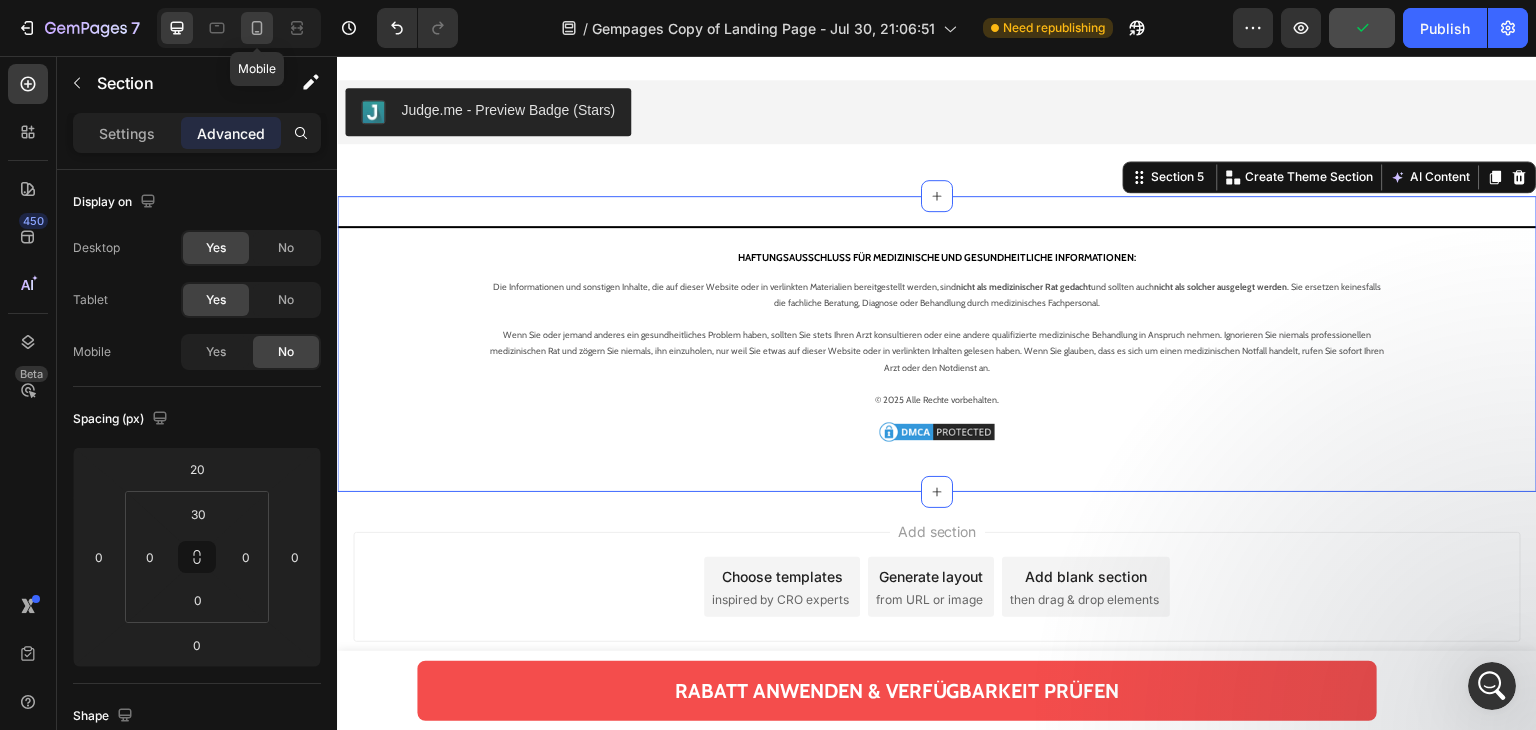 type on "0" 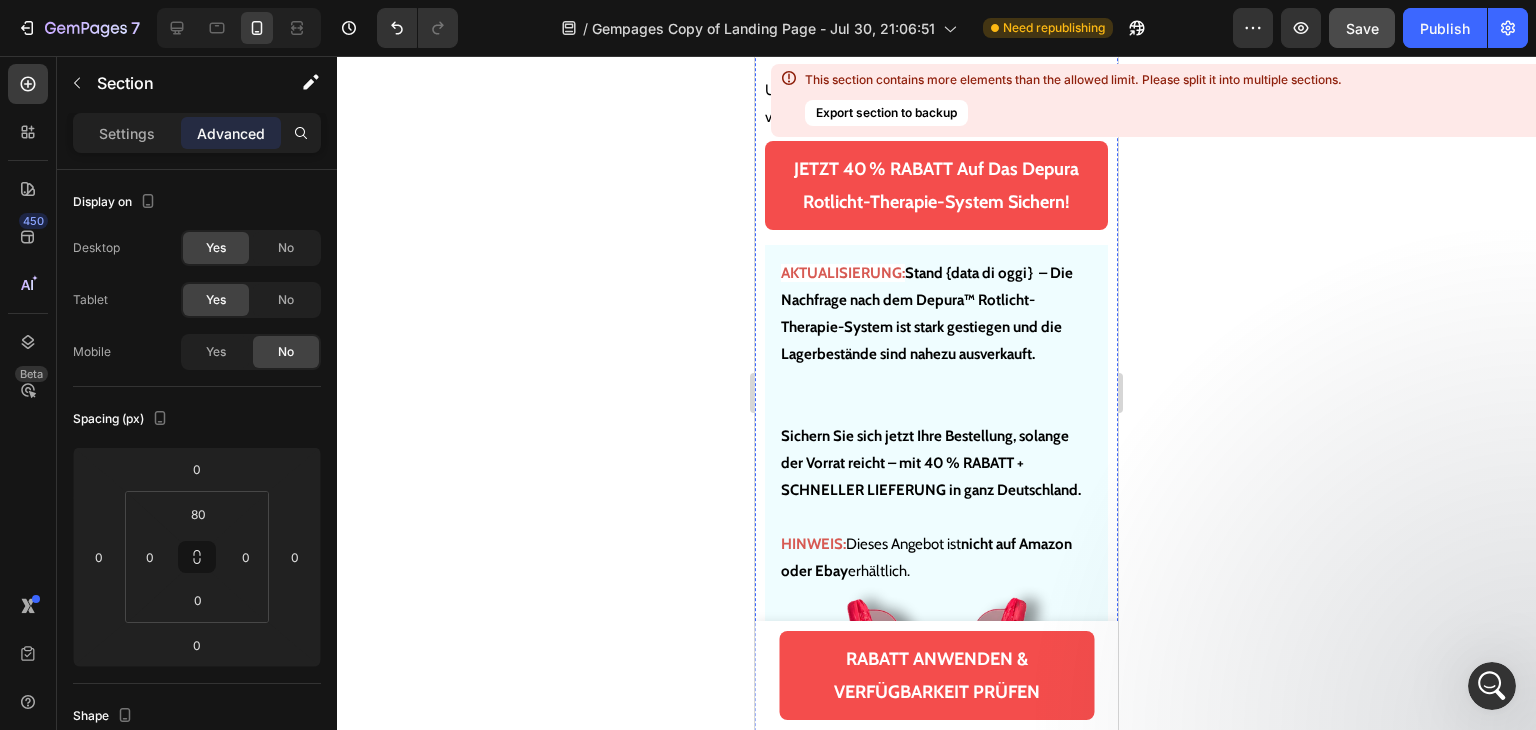click on "Von dort aus gelangen Sie direkt zur Kassenseite, wo Sie lediglich Ihren Namen, Ihre Adresse und Ihre Kreditkarteninformationen eingeben müssen." at bounding box center [932, -2716] 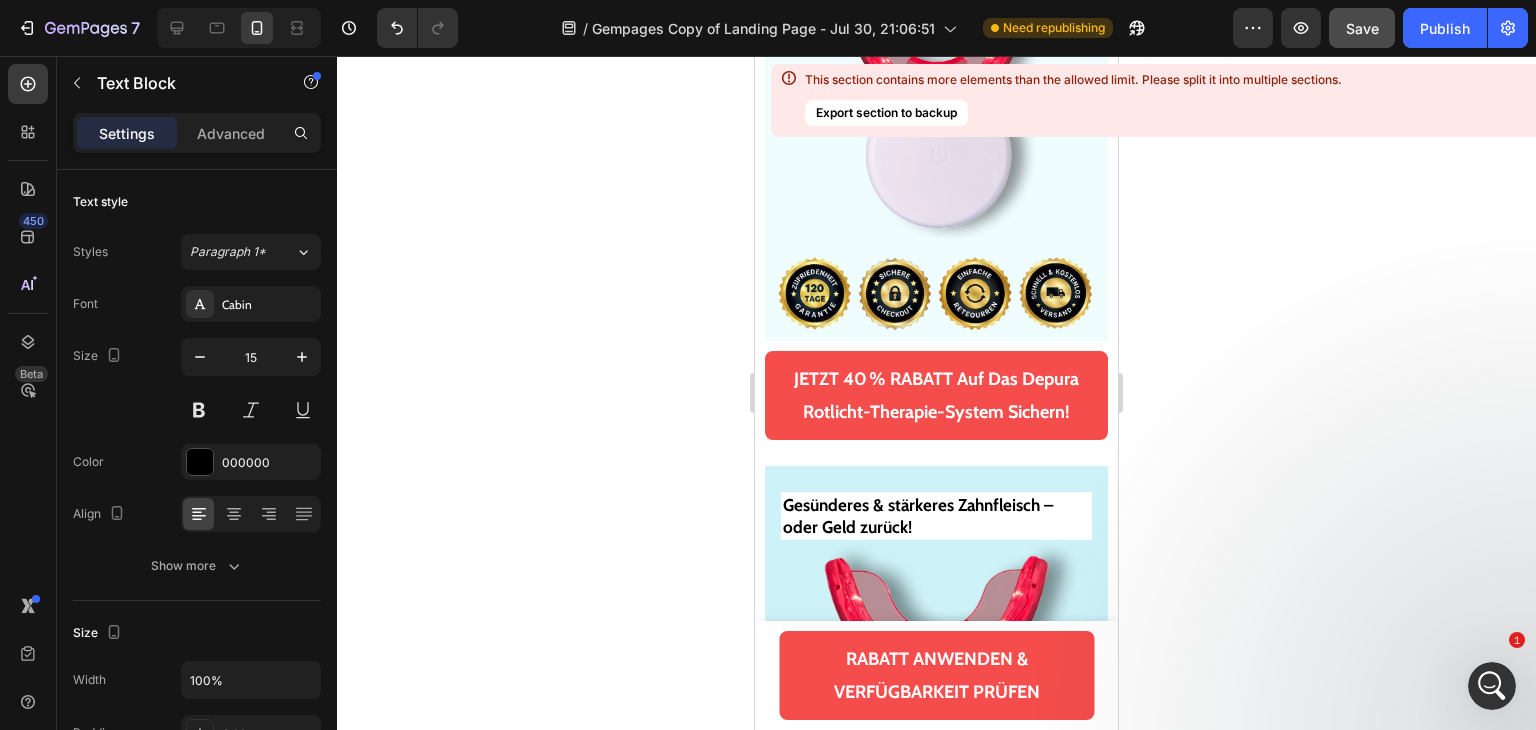 scroll, scrollTop: 20152, scrollLeft: 0, axis: vertical 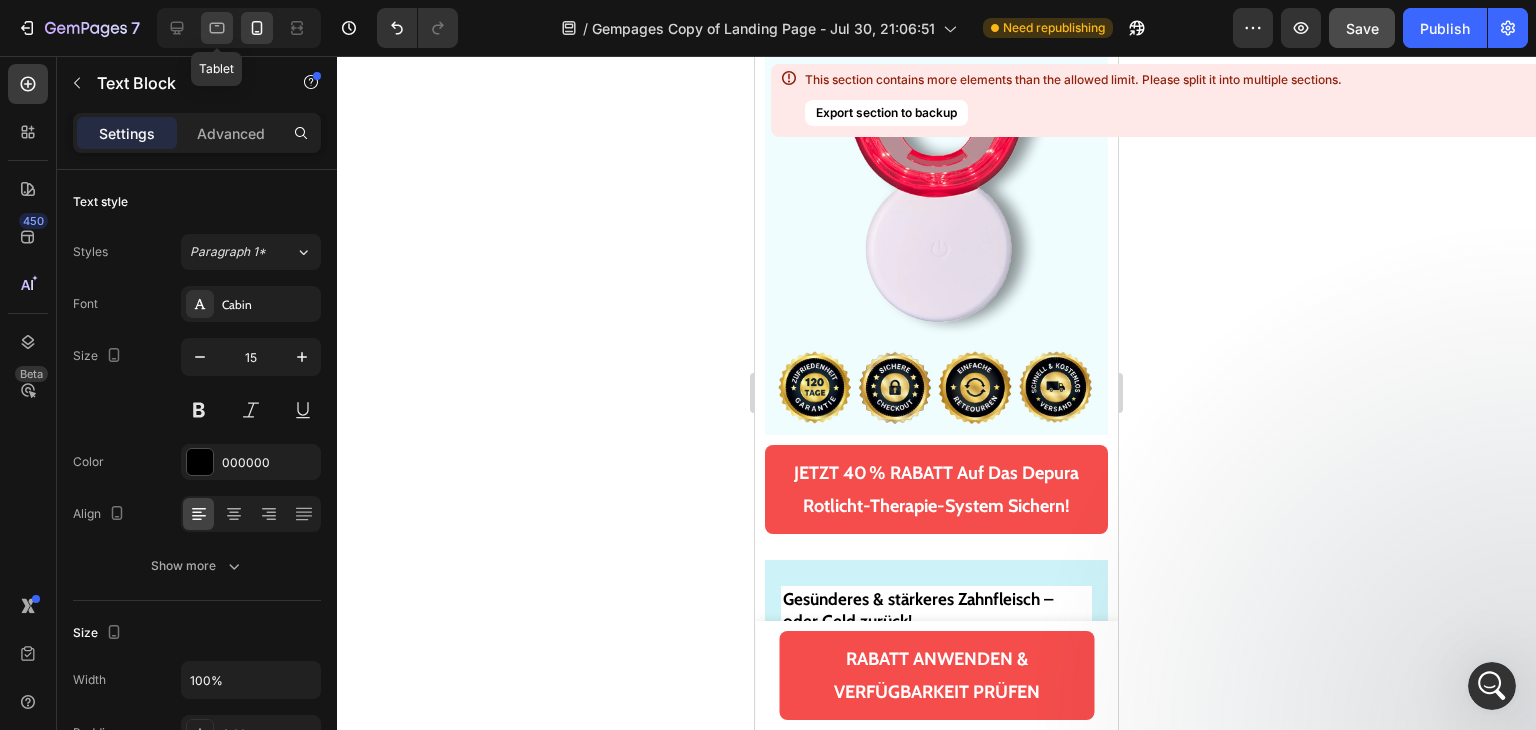 click 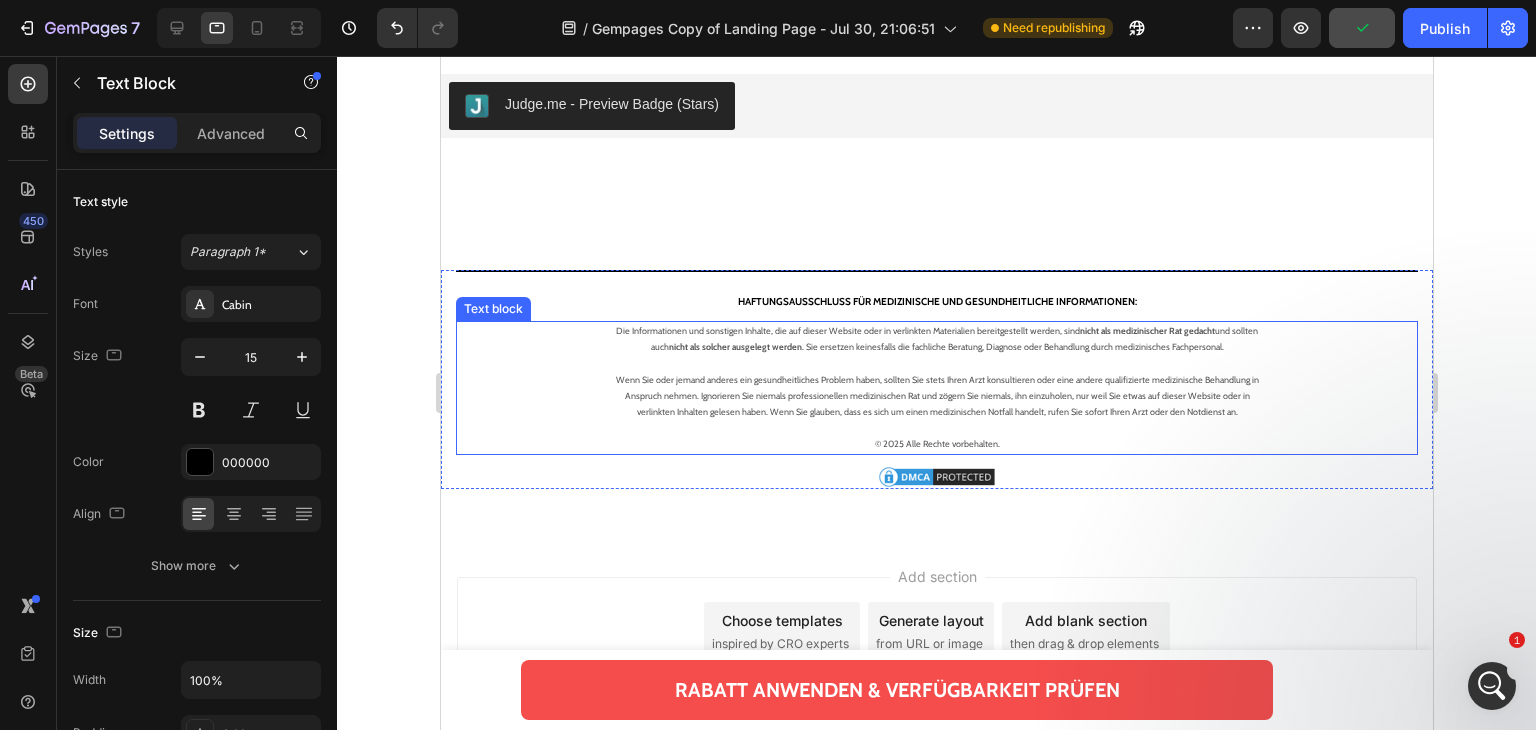 scroll, scrollTop: 20939, scrollLeft: 0, axis: vertical 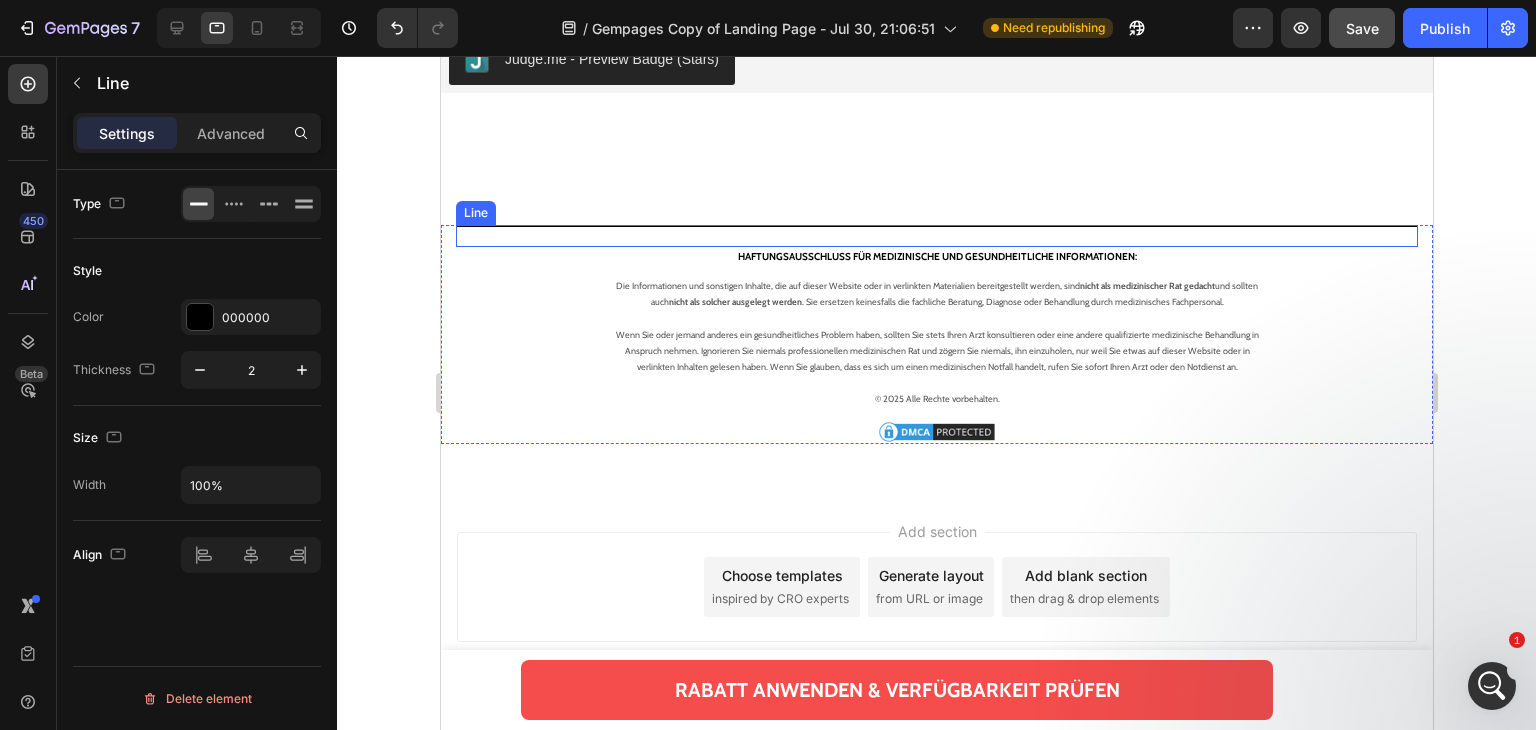 click at bounding box center [936, 226] 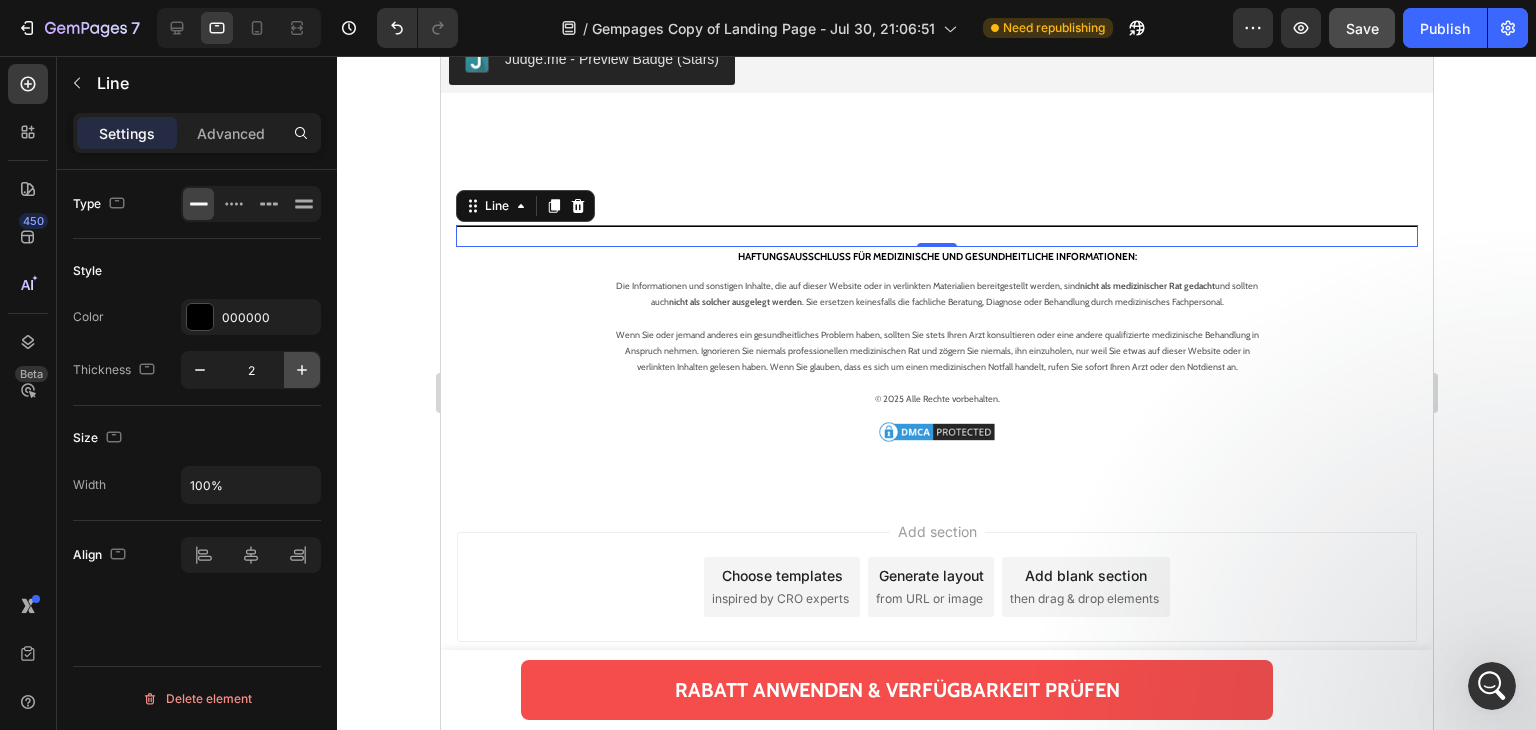 click 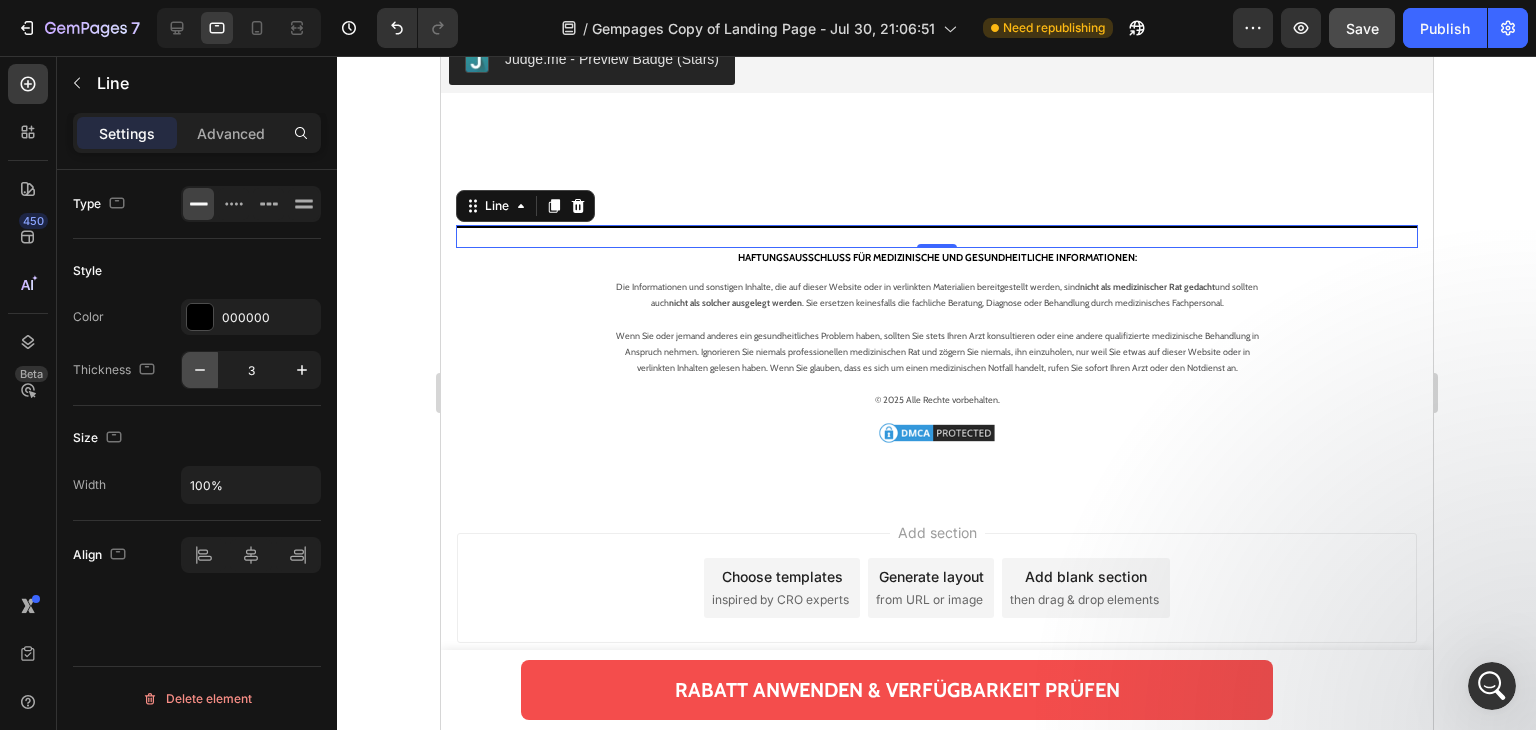 click 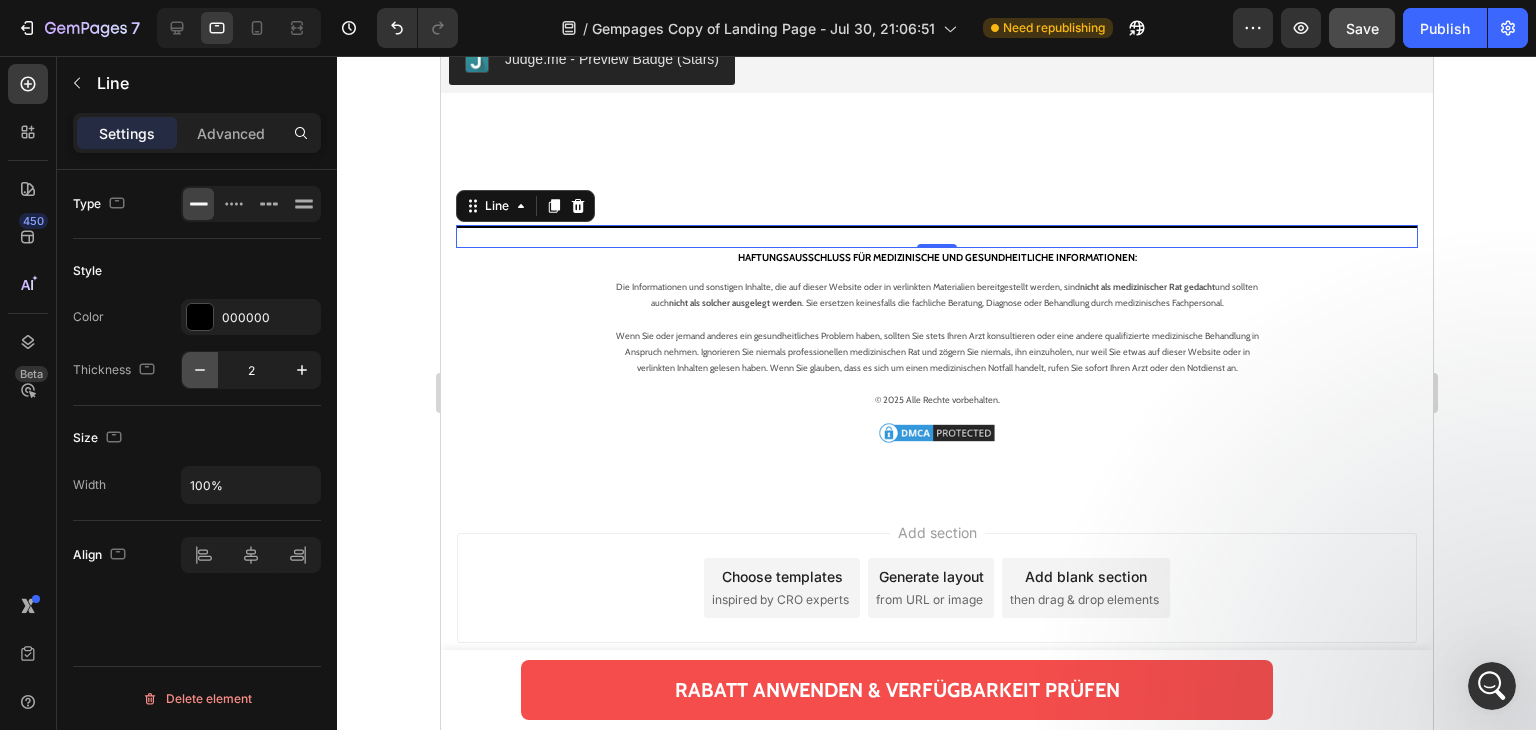 click 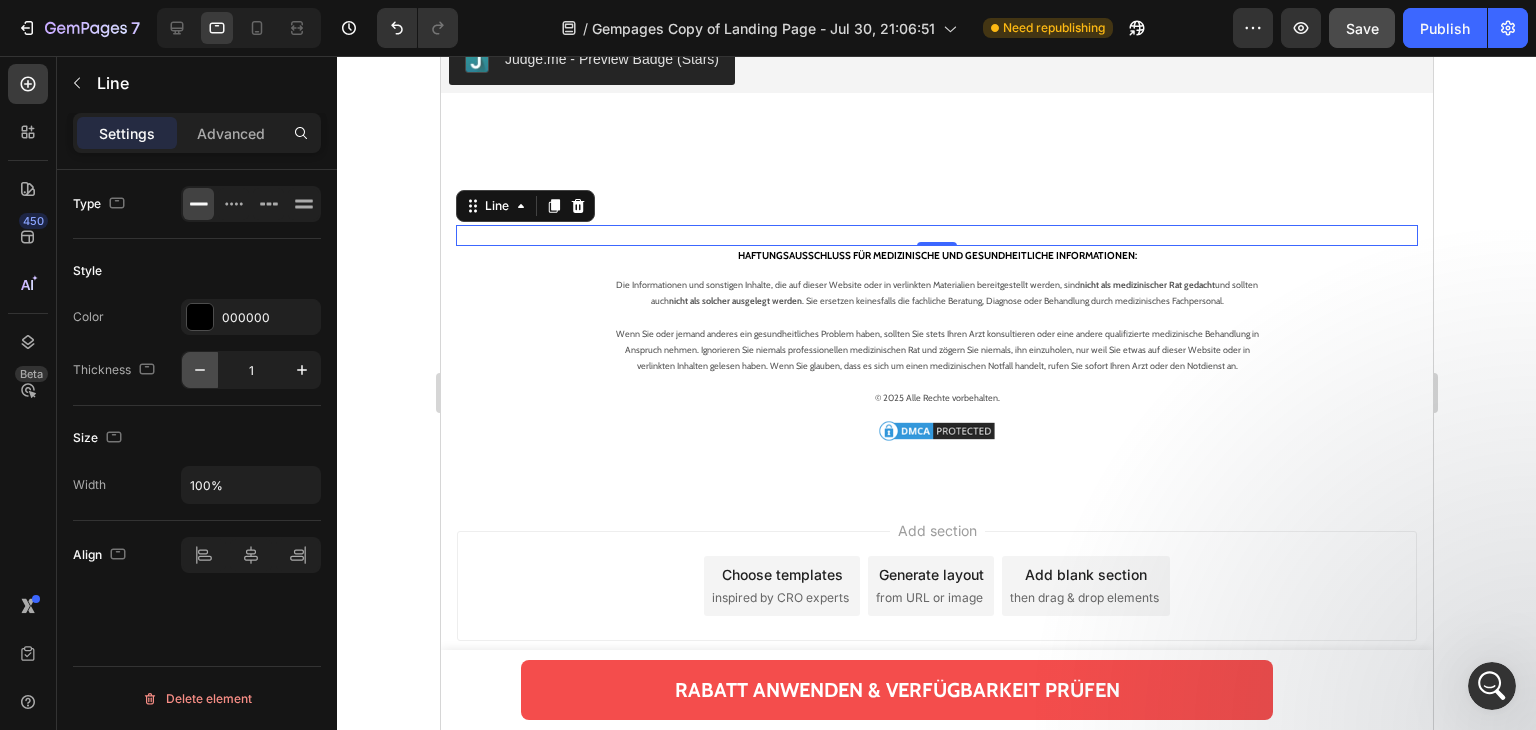 scroll, scrollTop: 20938, scrollLeft: 0, axis: vertical 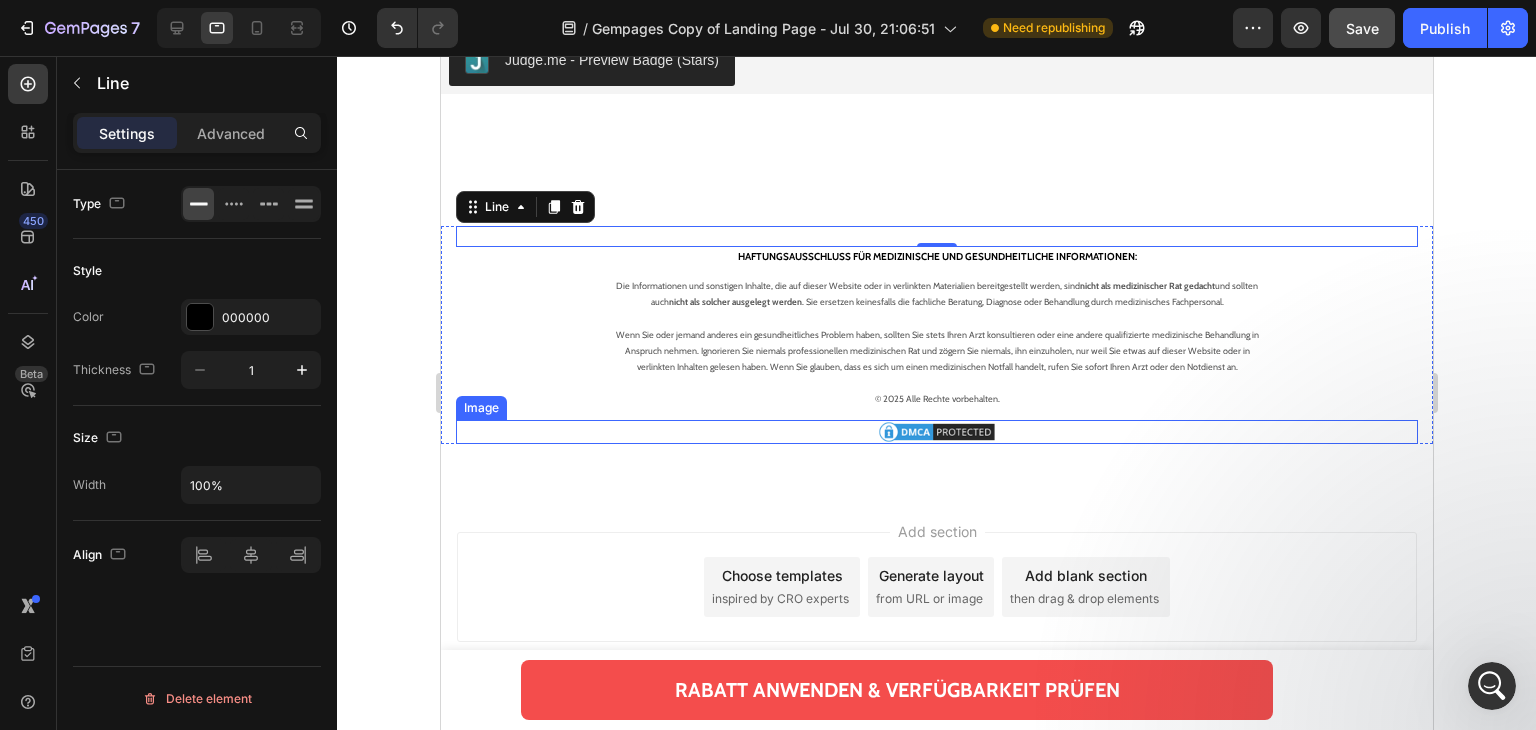 click at bounding box center [936, 432] 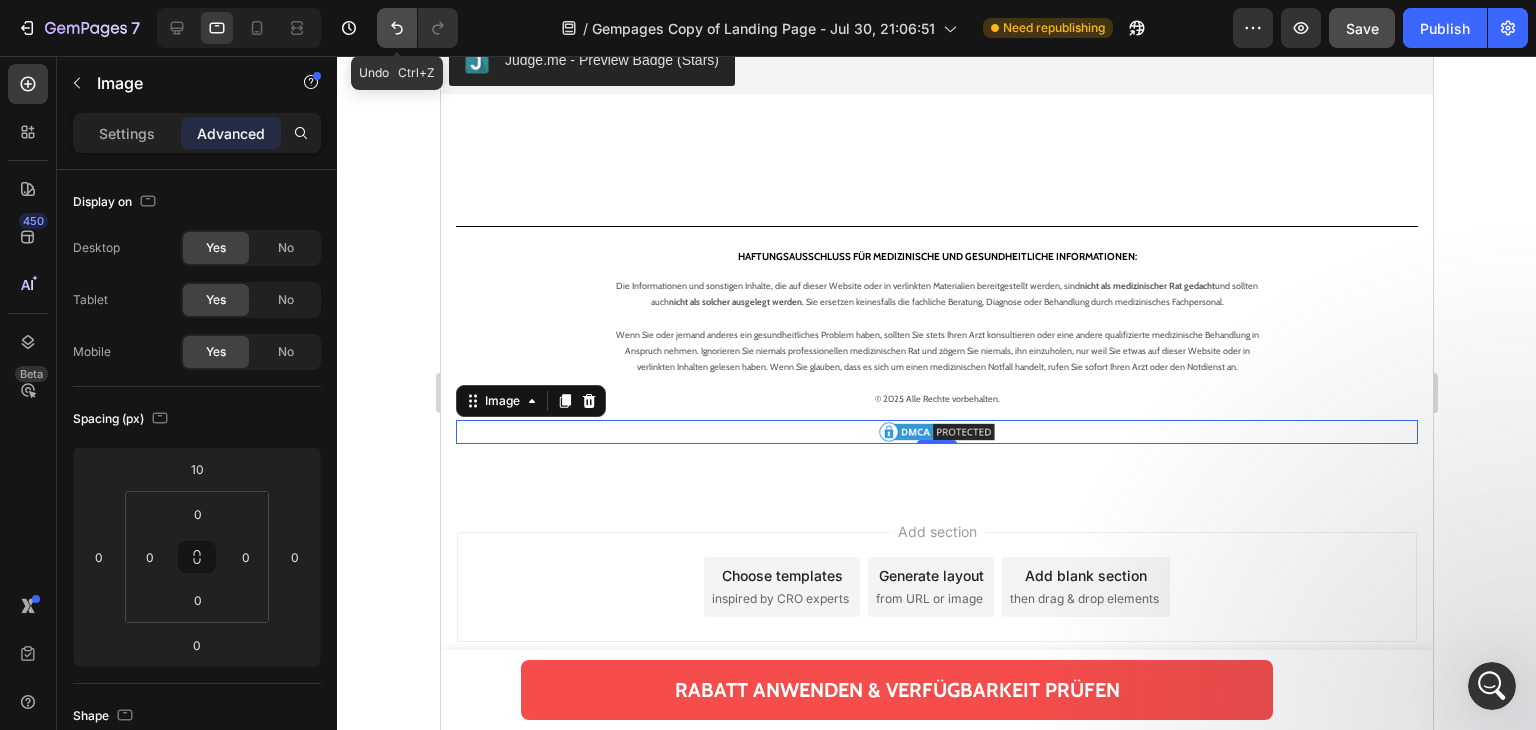 click 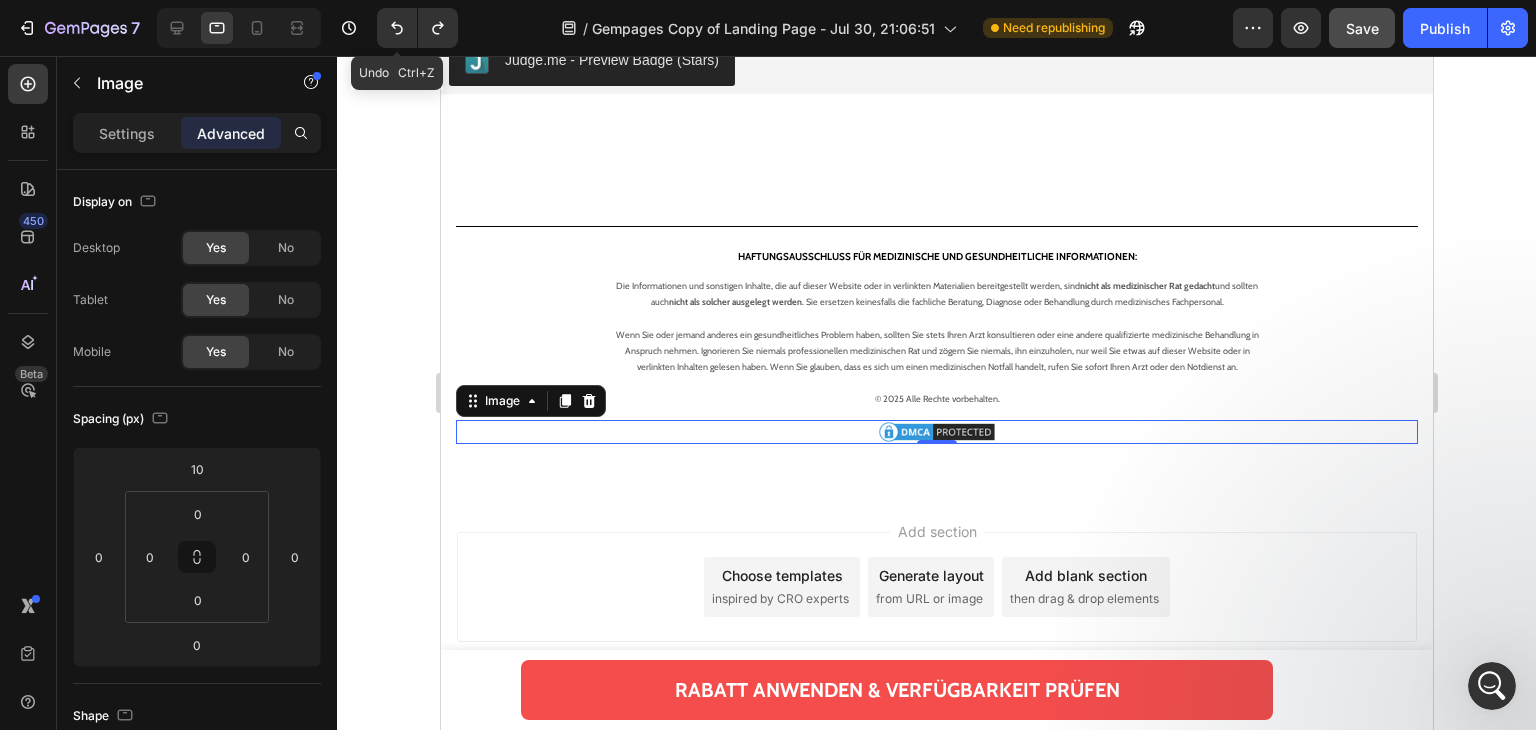 scroll, scrollTop: 20939, scrollLeft: 0, axis: vertical 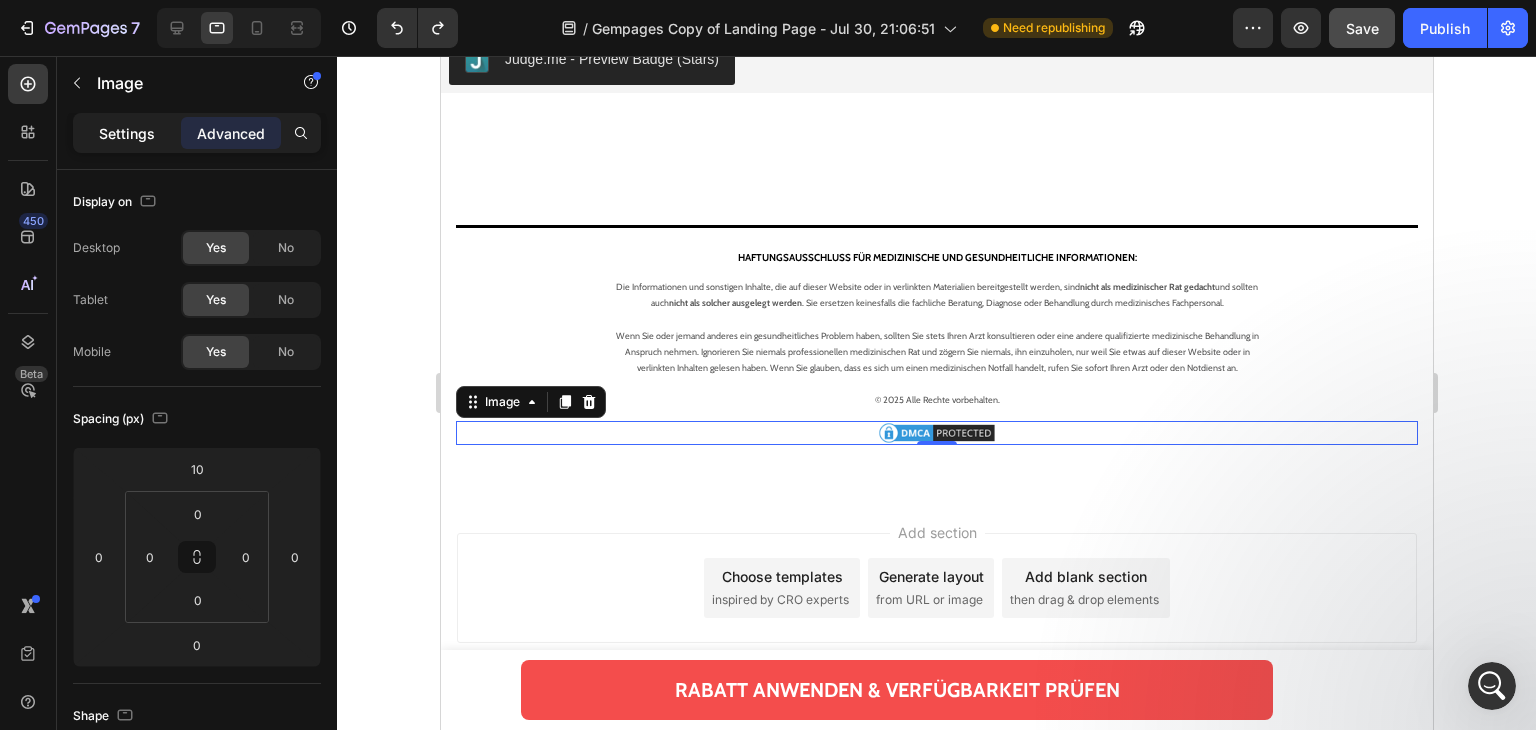 click on "Settings" at bounding box center (127, 133) 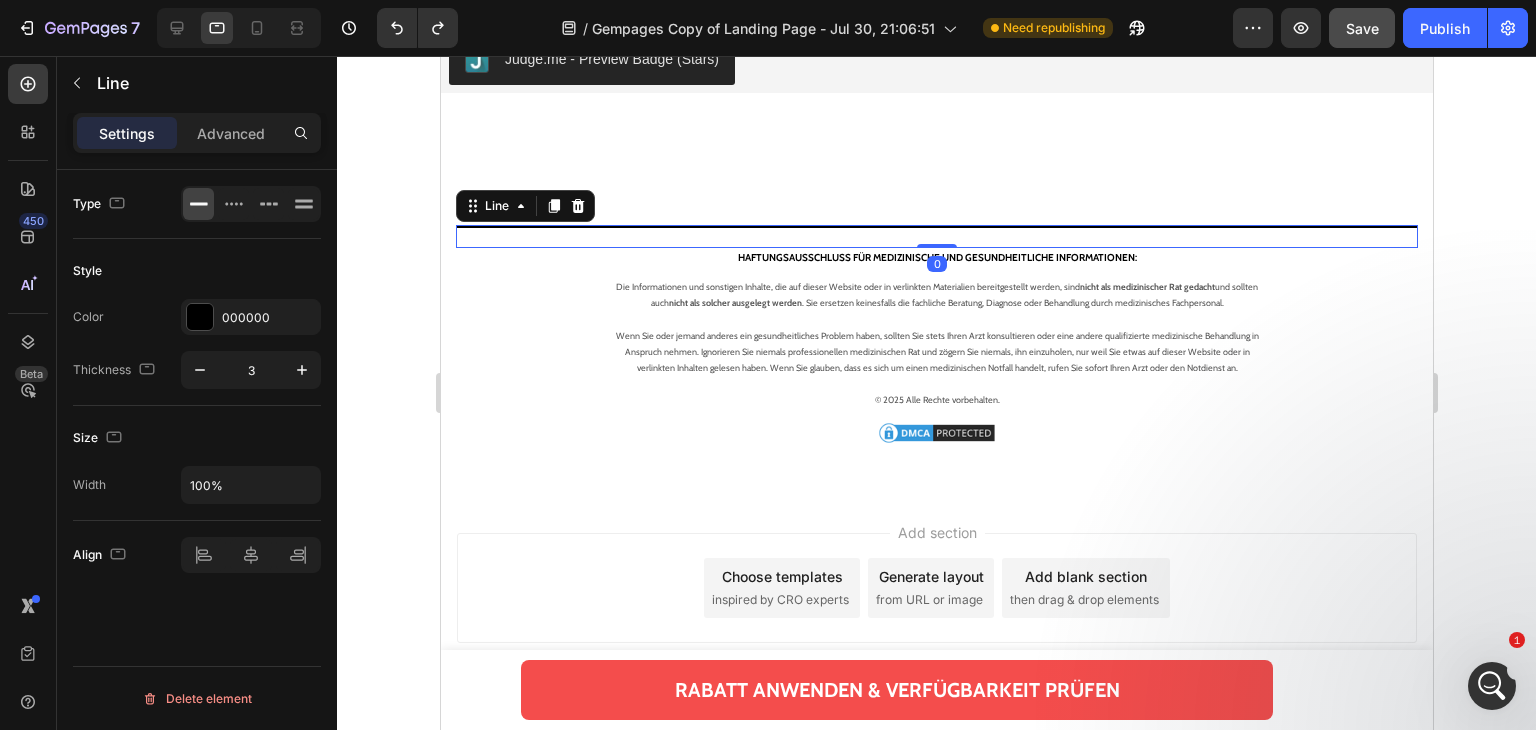 click at bounding box center (936, 226) 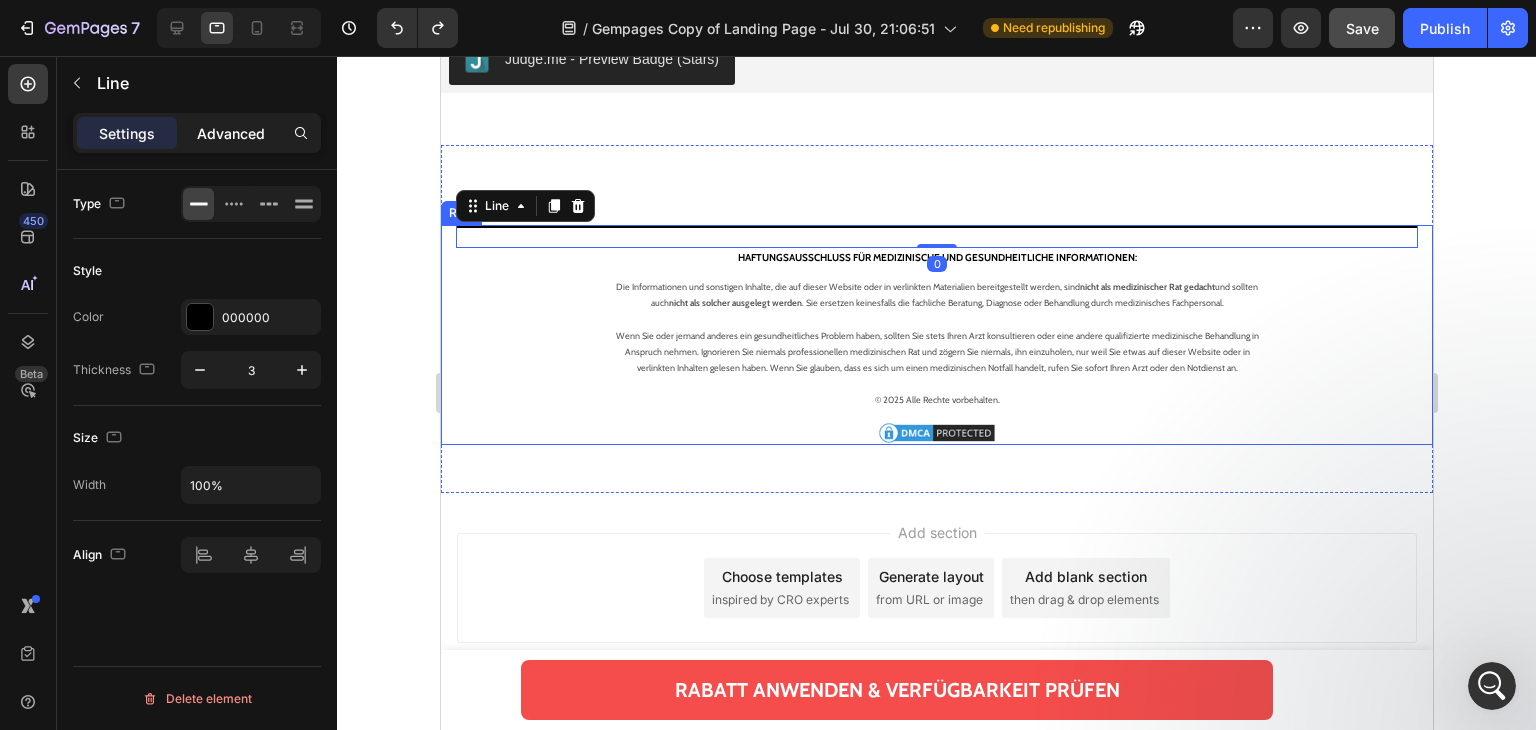click on "Advanced" 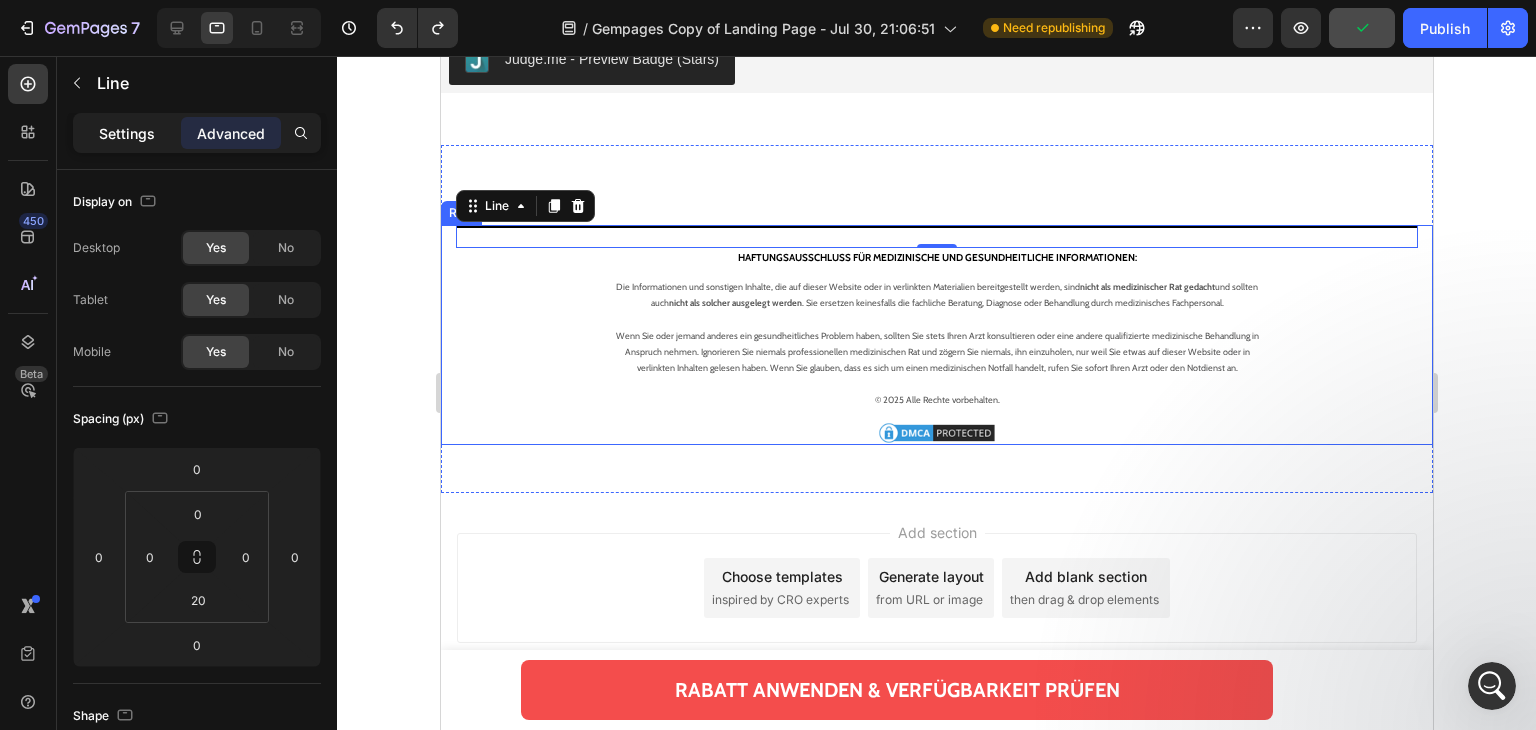 click on "Settings" at bounding box center [127, 133] 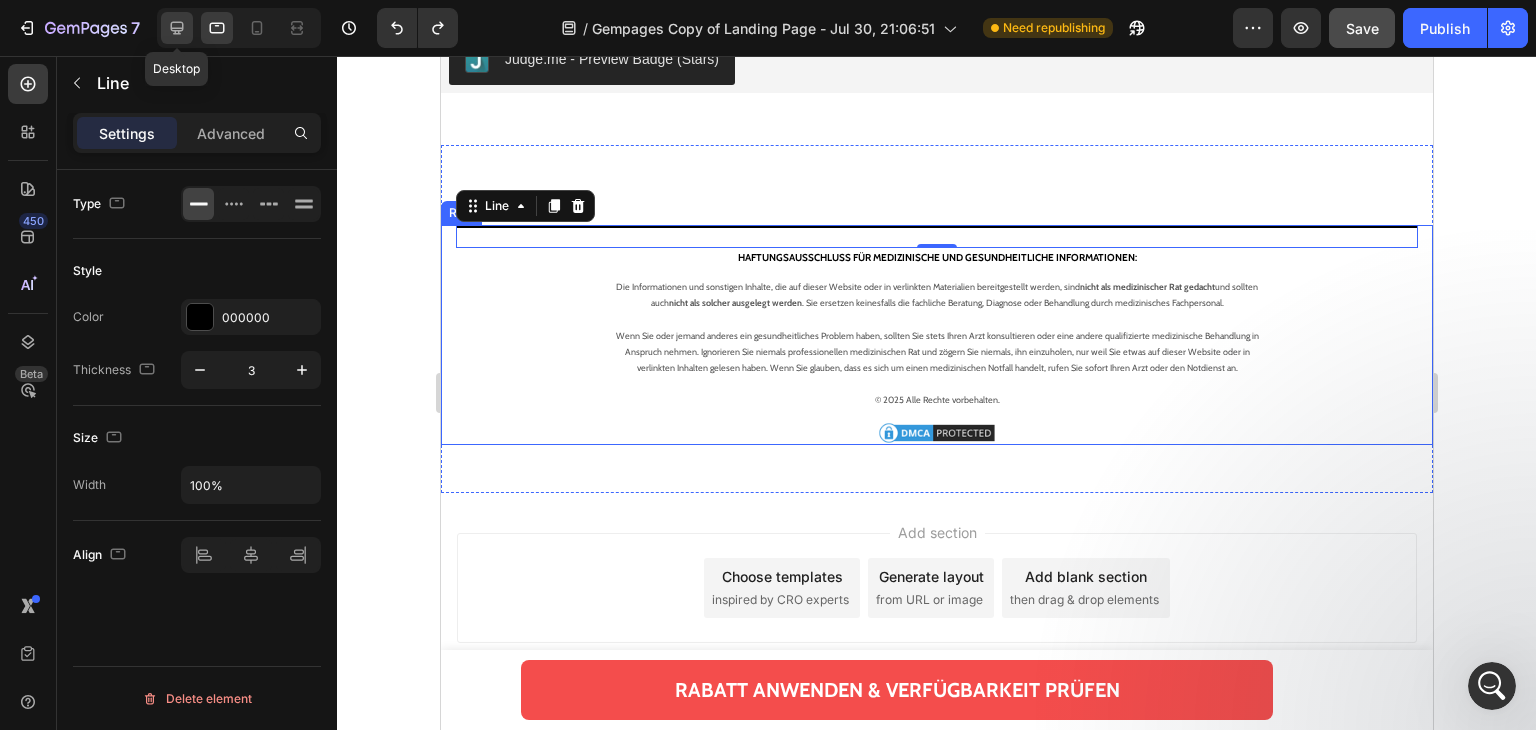click 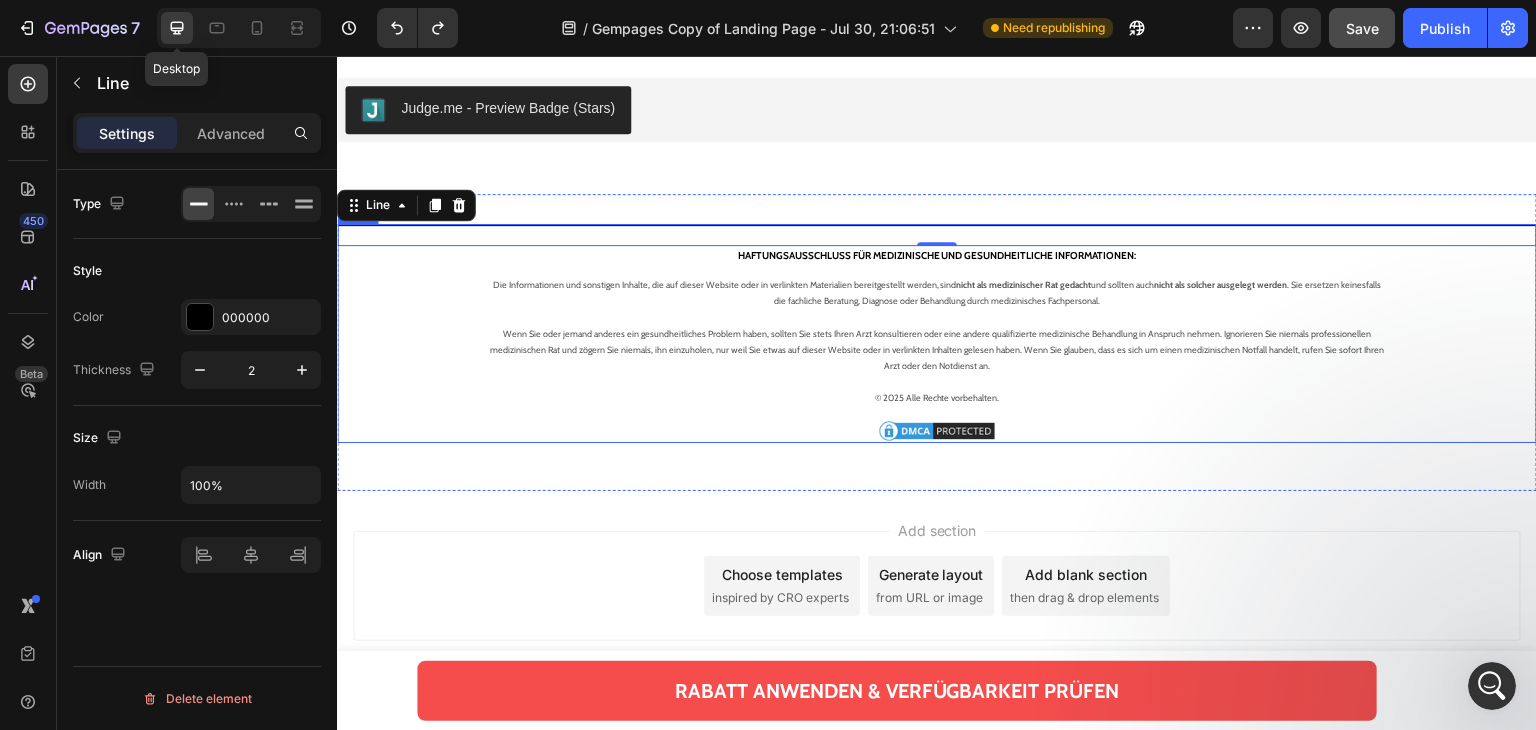 scroll, scrollTop: 20888, scrollLeft: 0, axis: vertical 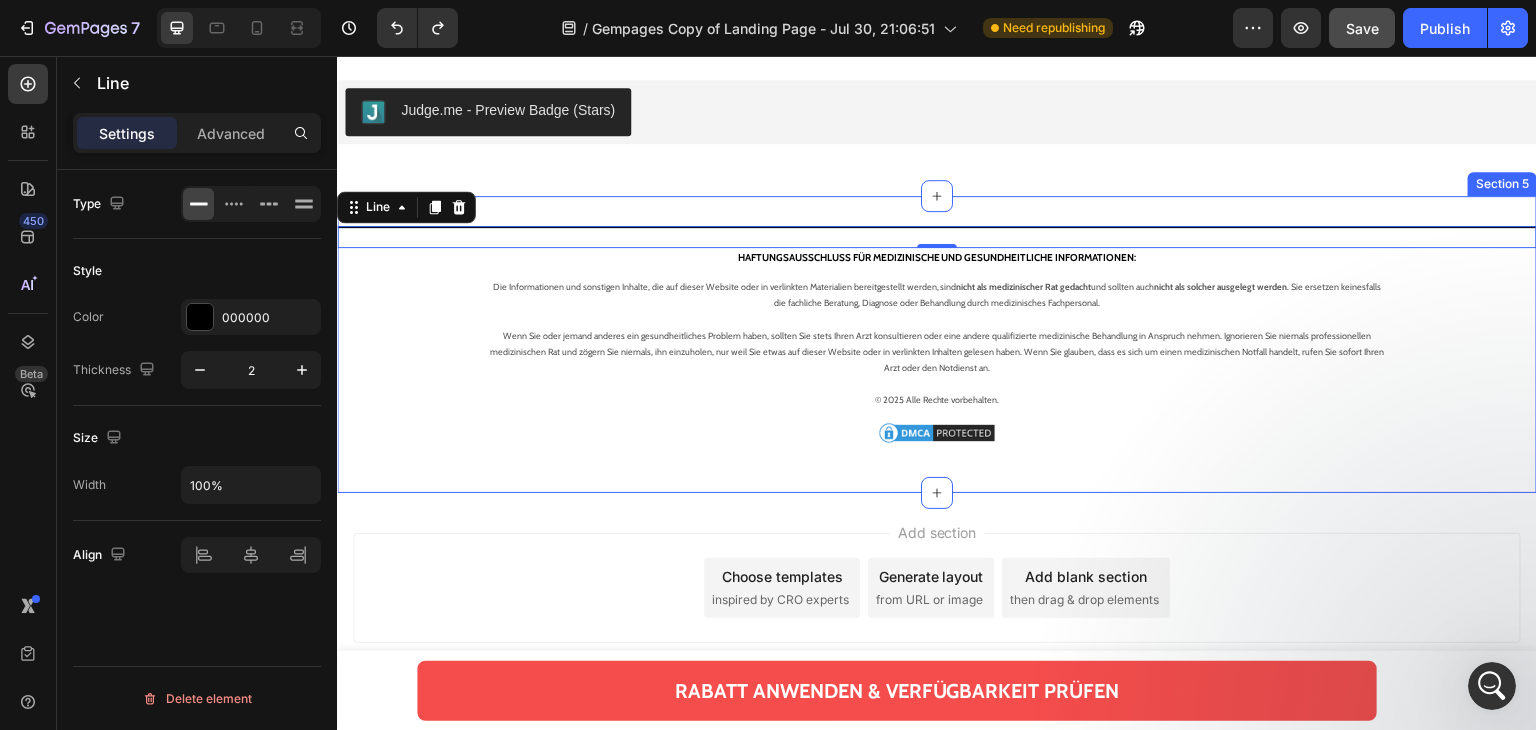click on "Title Line   0 HAFTUNGSAUSSCHLUSS FÜR MEDIZINISCHE UND GESUNDHEITLICHE INFORMATIONEN: Heading Die Informationen und sonstigen Inhalte, die auf dieser Website oder in verlinkten Materialien bereitgestellt werden, sind  nicht als medizinischer Rat gedacht  und sollten auch  nicht als solcher ausgelegt werden . Sie ersetzen keinesfalls die fachliche Beratung, Diagnose oder Behandlung durch medizinisches Fachpersonal.   Wenn Sie oder jemand anderes ein gesundheitliches Problem haben, sollten Sie stets Ihren Arzt konsultieren oder eine andere qualifizierte medizinische Behandlung in Anspruch nehmen. Ignorieren Sie niemals professionellen medizinischen Rat und zögern Sie niemals, ihn einzuholen, nur weil Sie etwas auf dieser Website oder in verlinkten Inhalten gelesen haben. Wenn Sie glauben, dass es sich um einen medizinischen Notfall handelt, rufen Sie sofort Ihren Arzt oder den Notdienst an.   © 2025 Alle Rechte vorbehalten. Text block Image Row" at bounding box center (937, 359) 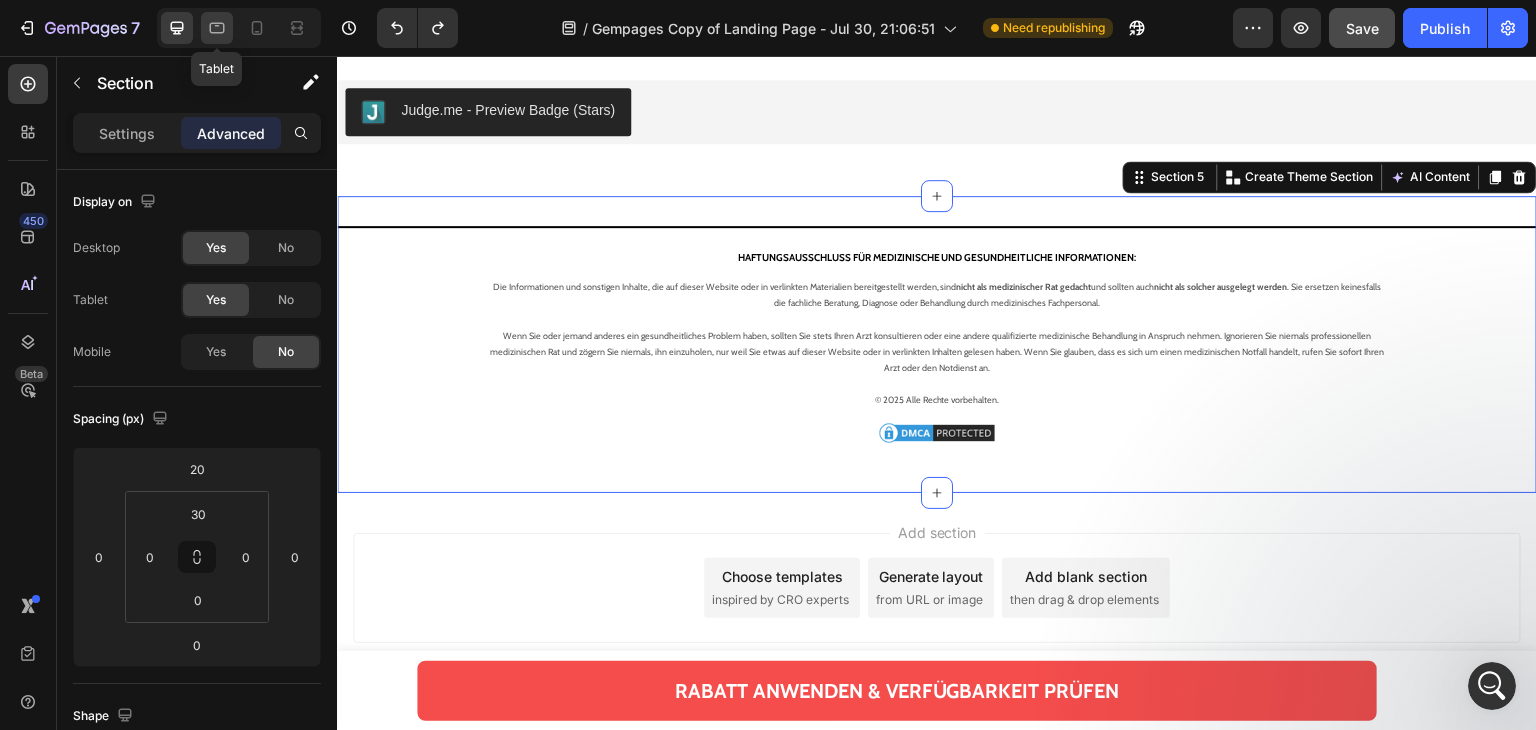 click 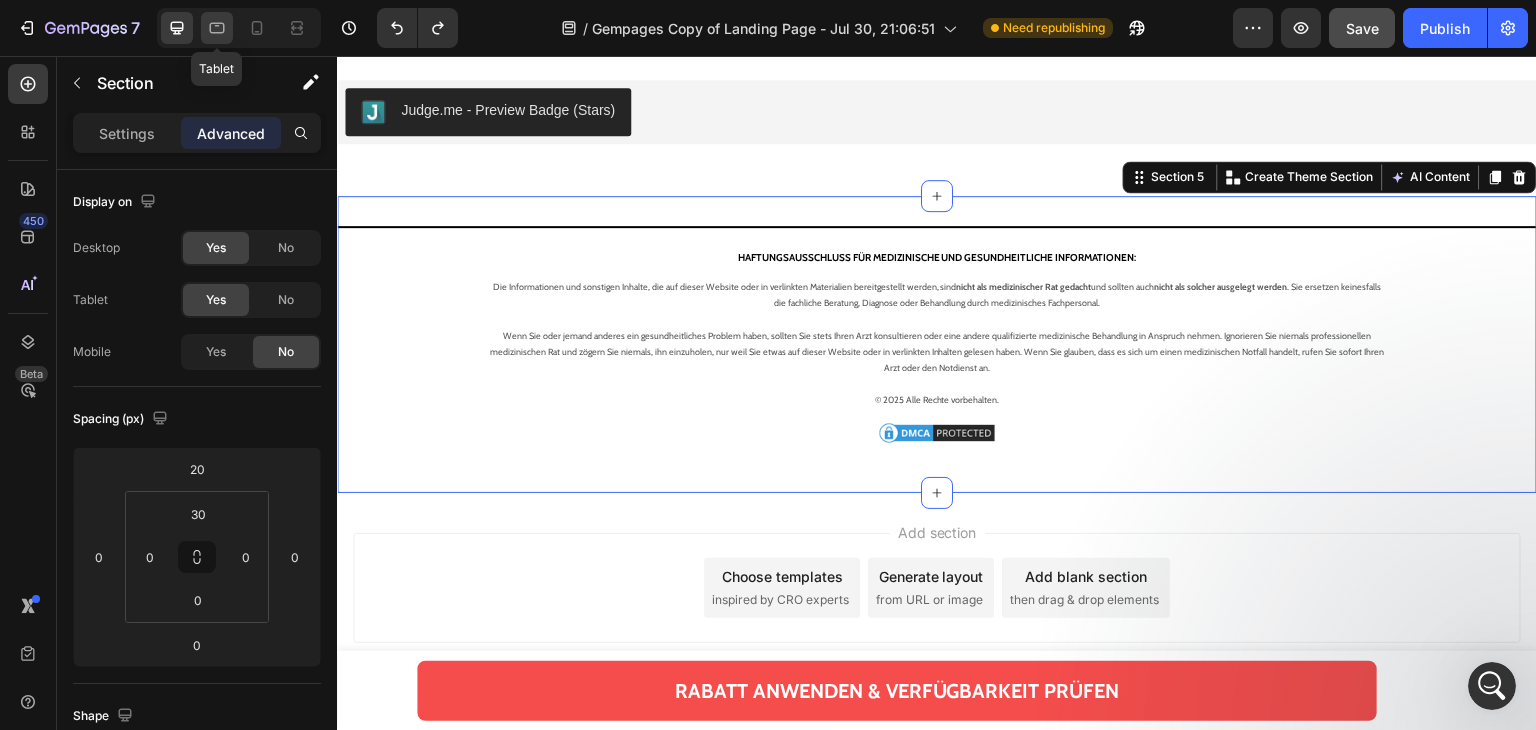 type on "0" 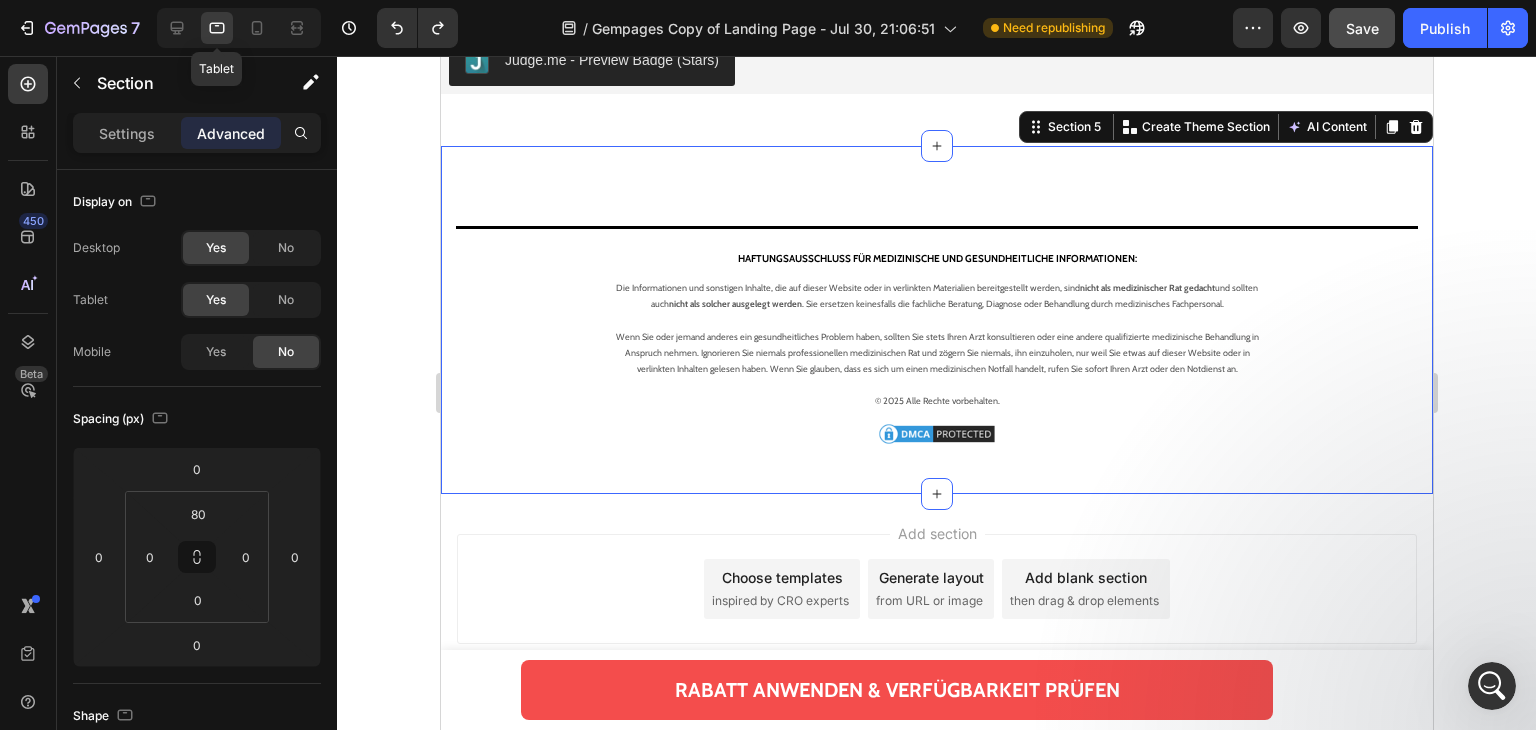 scroll, scrollTop: 20940, scrollLeft: 0, axis: vertical 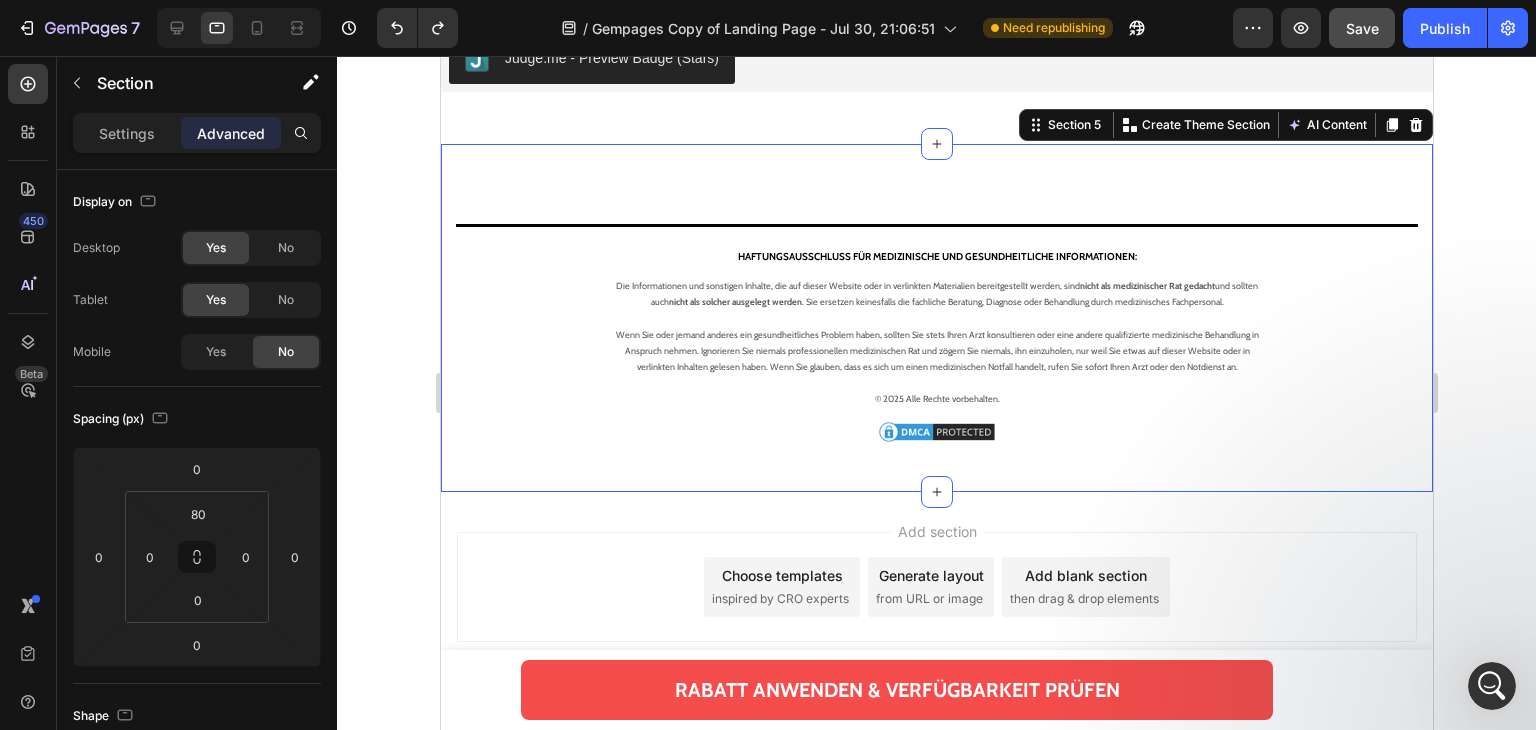 click on "Title Line HAFTUNGSAUSSCHLUSS FÜR MEDIZINISCHE UND GESUNDHEITLICHE INFORMATIONEN: Heading Die Informationen und sonstigen Inhalte, die auf dieser Website oder in verlinkten Materialien bereitgestellt werden, sind  nicht als medizinischer Rat gedacht  und sollten auch  nicht als solcher ausgelegt werden . Sie ersetzen keinesfalls die fachliche Beratung, Diagnose oder Behandlung durch medizinisches Fachpersonal.   Wenn Sie oder jemand anderes ein gesundheitliches Problem haben, sollten Sie stets Ihren Arzt konsultieren oder eine andere qualifizierte medizinische Behandlung in Anspruch nehmen. Ignorieren Sie niemals professionellen medizinischen Rat und zögern Sie niemals, ihn einzuholen, nur weil Sie etwas auf dieser Website oder in verlinkten Inhalten gelesen haben. Wenn Sie glauben, dass es sich um einen medizinischen Notfall handelt, rufen Sie sofort Ihren Arzt oder den Notdienst an.   © 2025 Alle Rechte vorbehalten. Text block Image Row" at bounding box center (936, 358) 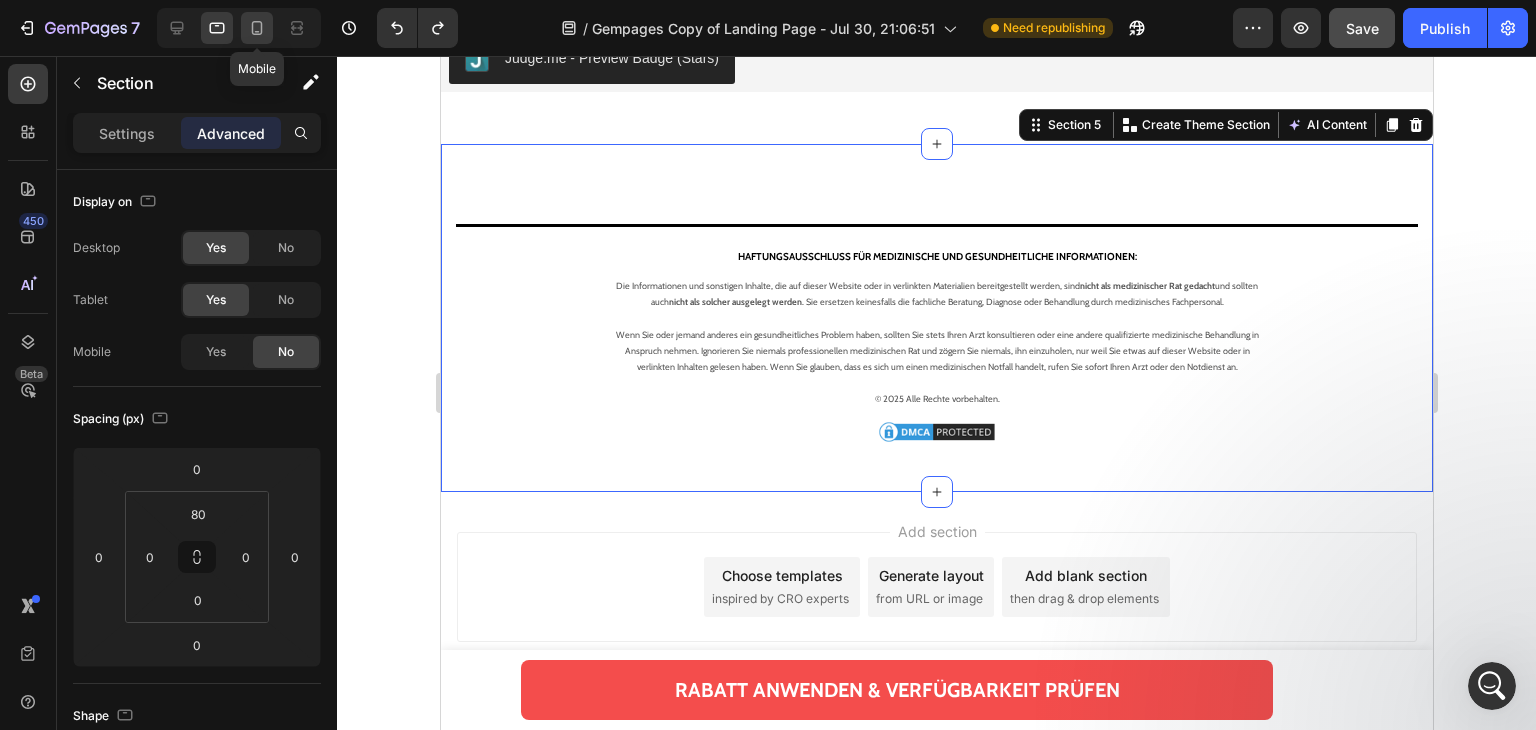 click 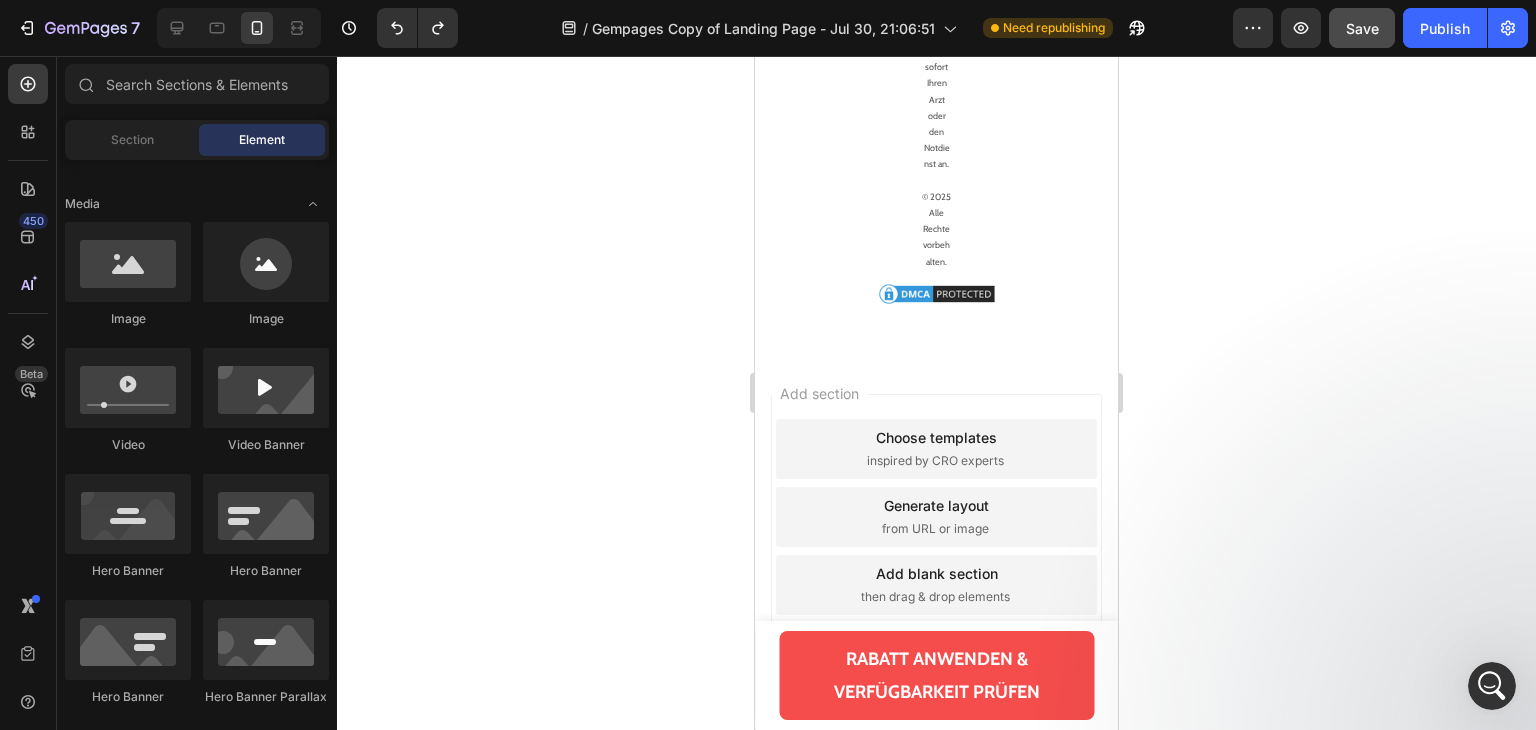 scroll, scrollTop: 29527, scrollLeft: 0, axis: vertical 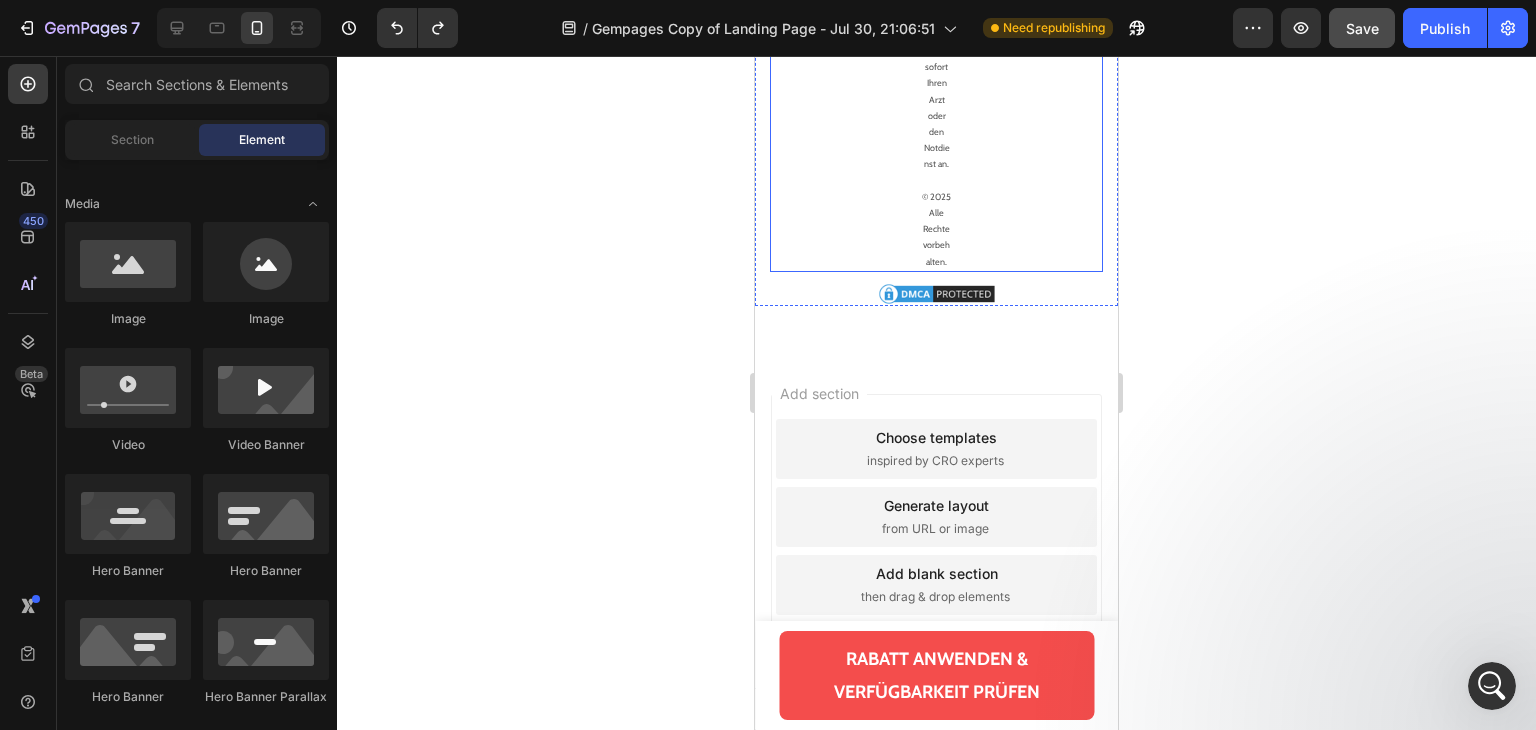 click on "Die Informationen und sonstigen Inhalte, die auf dieser Website oder in verlinkten Materialien bereitgestellt werden, sind  nicht als medizinischer Rat gedacht  und sollten auch  nicht als solcher ausgelegt werden . Sie ersetzen keinesfalls die fachliche Beratung, Diagnose oder Behandlung durch medizinisches Fachpersonal.   Wenn Sie oder jemand anderes ein gesundheitliches Problem haben, sollten Sie stets Ihren Arzt konsultieren oder eine andere qualifizierte medizinische Behandlung in Anspruch nehmen. Ignorieren Sie niemals professionellen medizinischen Rat und zögern Sie niemals, ihn einzuholen, nur weil Sie etwas auf dieser Website oder in verlinkten Inhalten gelesen haben. Wenn Sie glauben, dass es sich um einen medizinischen Notfall handelt, rufen Sie sofort Ihren Arzt oder den Notdienst an.   © 2025 Alle Rechte vorbehalten. Text block" at bounding box center (936, -906) 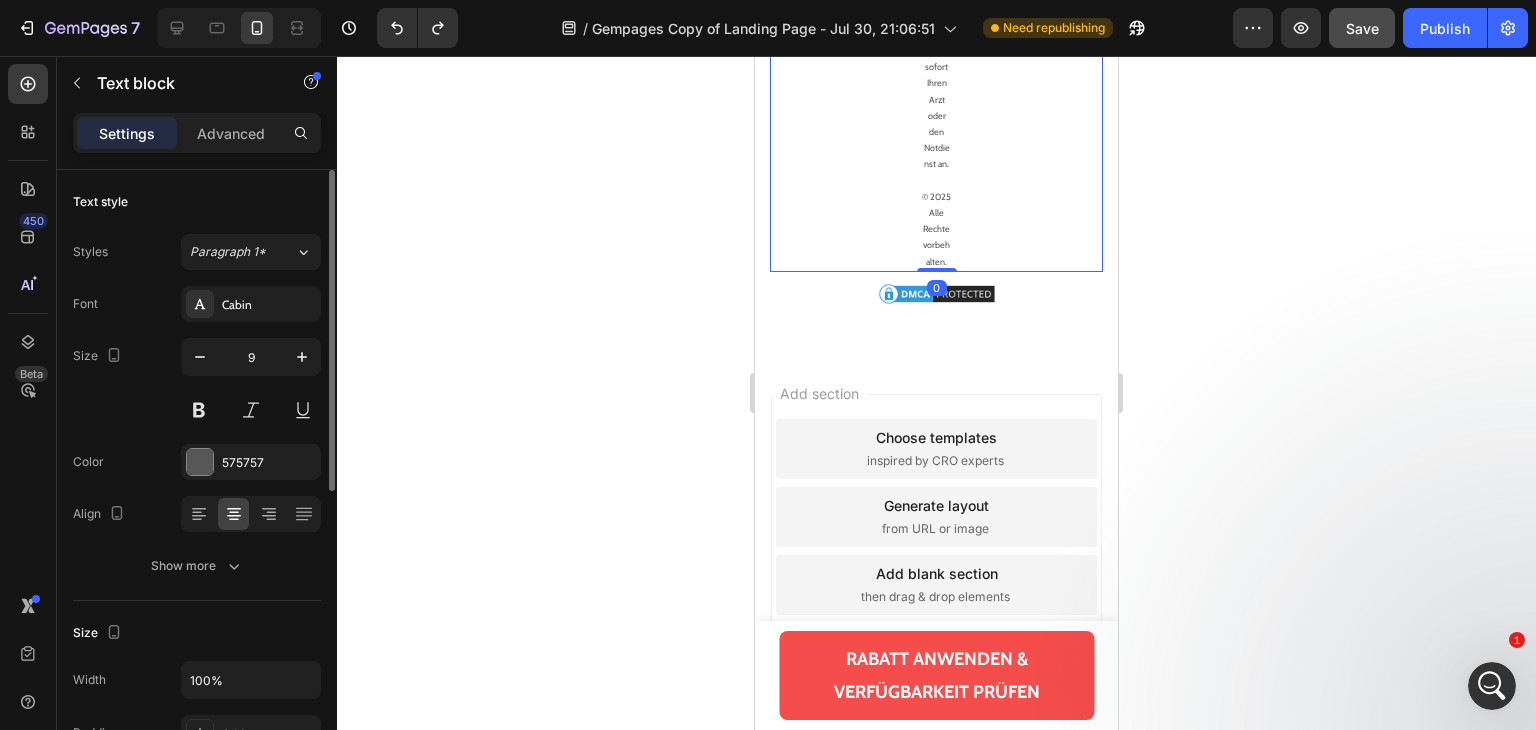 scroll, scrollTop: 29527, scrollLeft: 0, axis: vertical 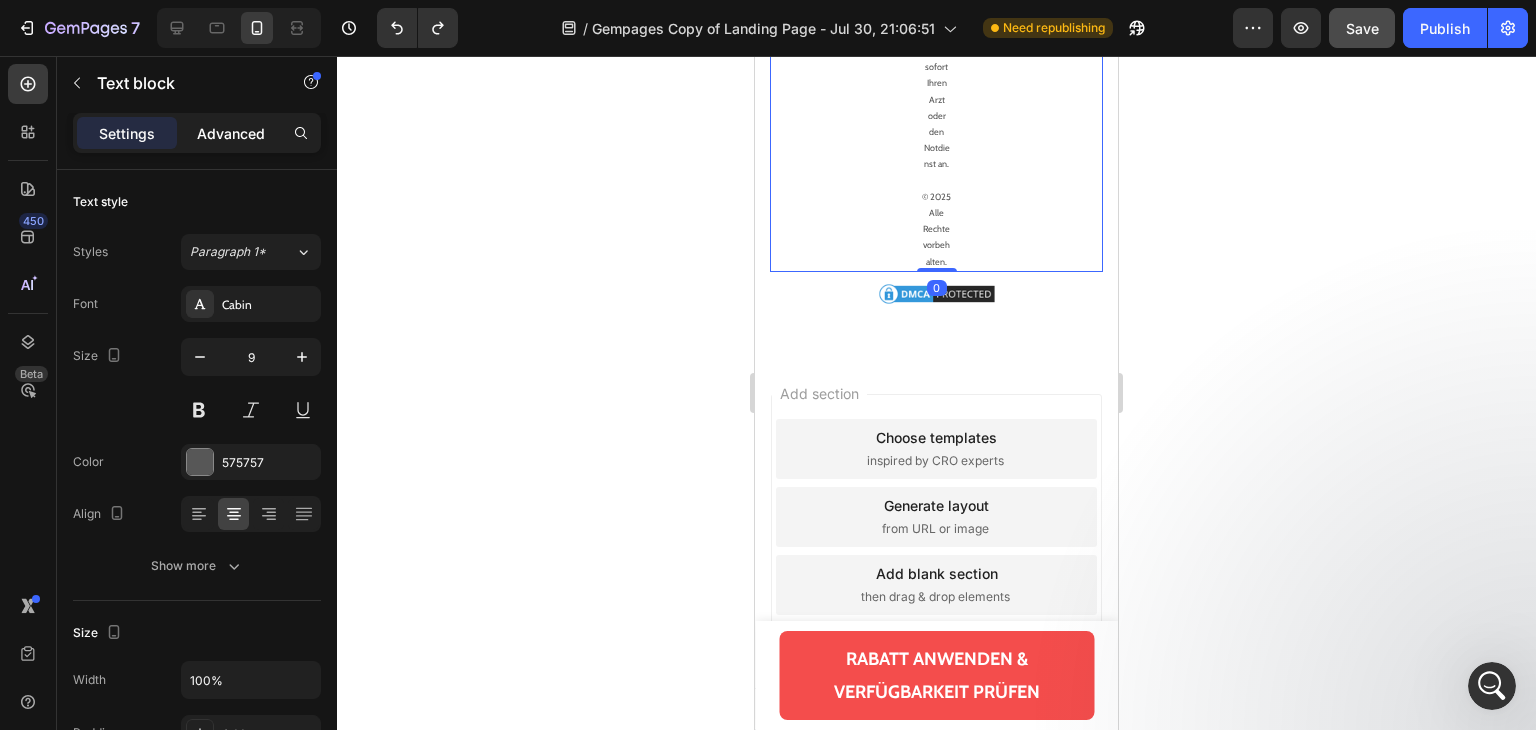 click on "Advanced" at bounding box center (231, 133) 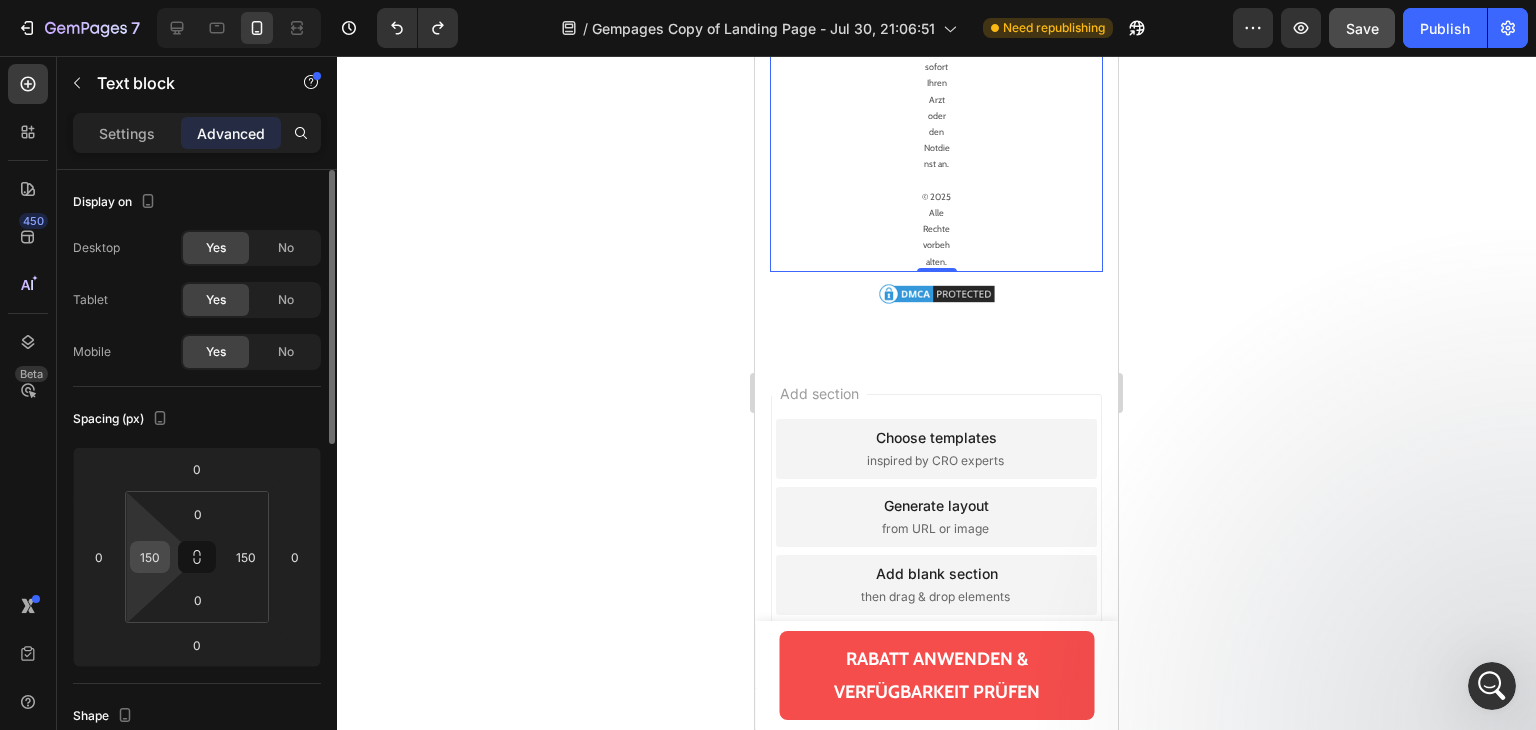click on "150" at bounding box center (150, 557) 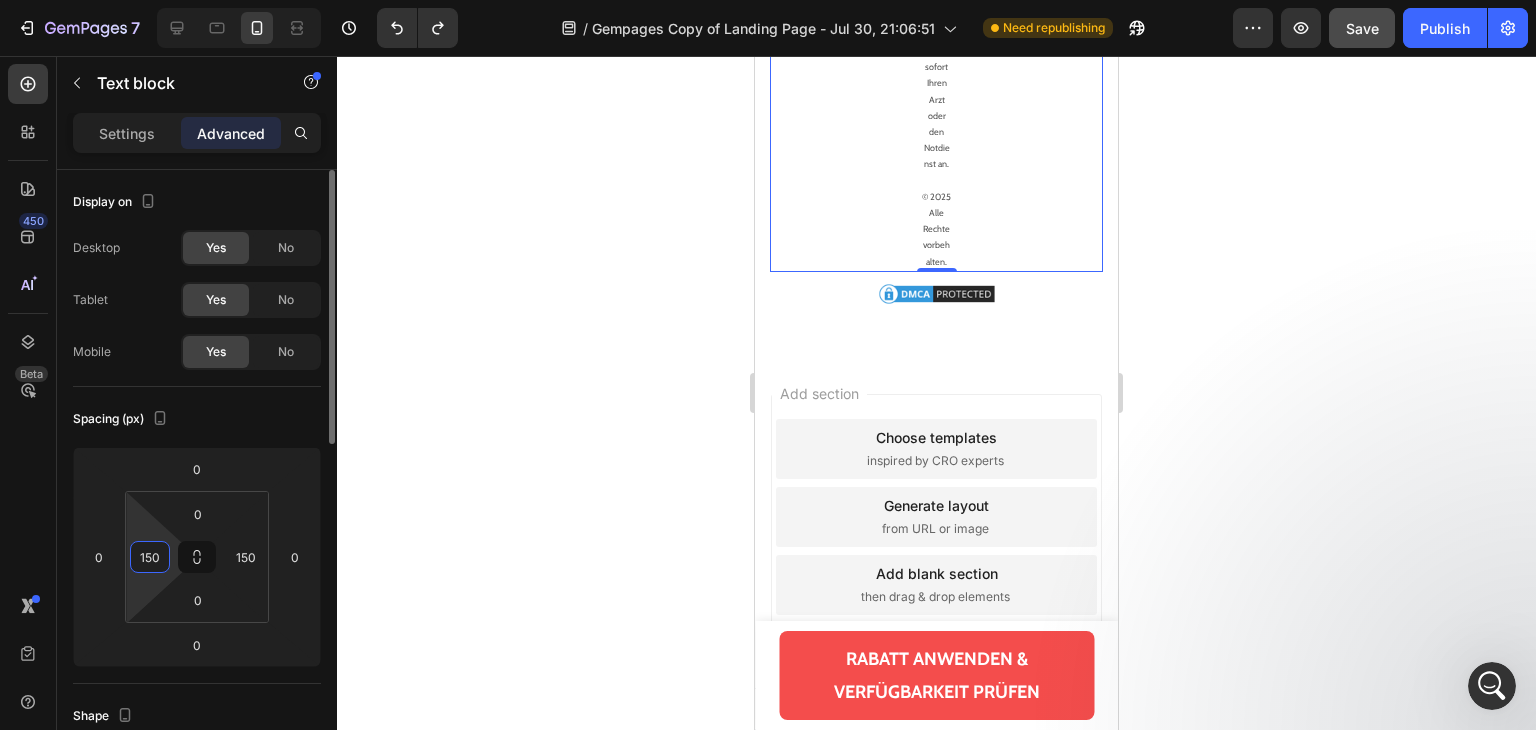 click on "150" at bounding box center [150, 557] 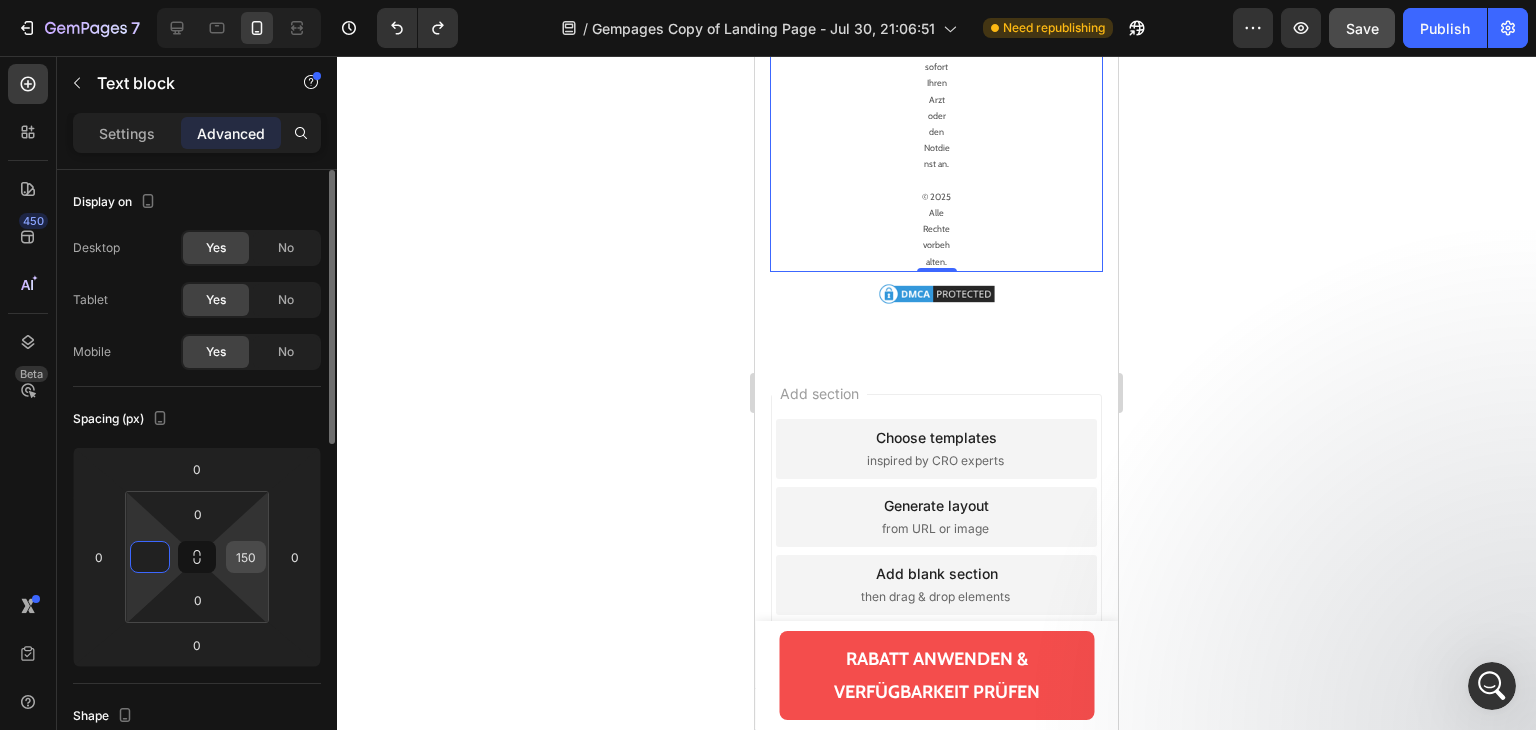 type on "0" 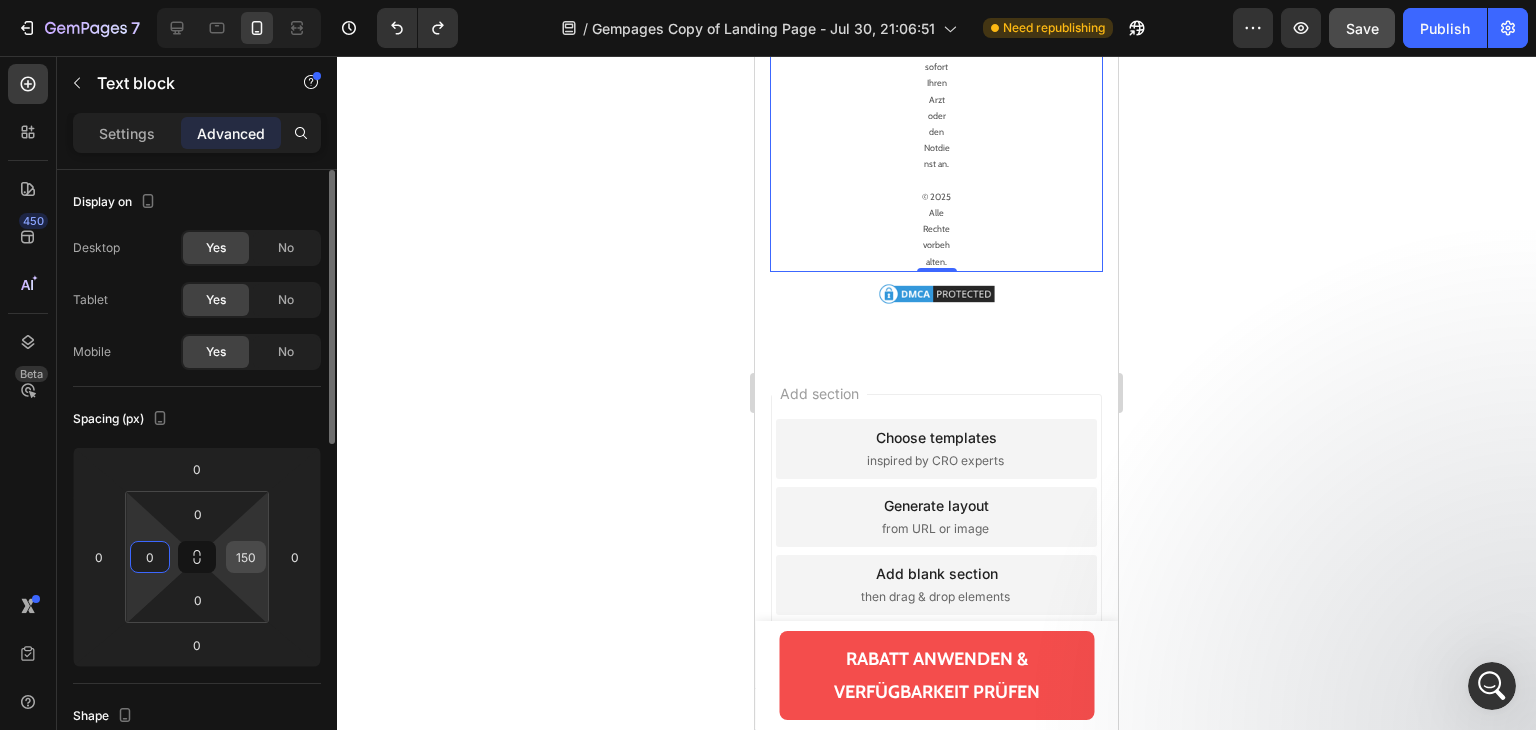 click on "150" at bounding box center (246, 557) 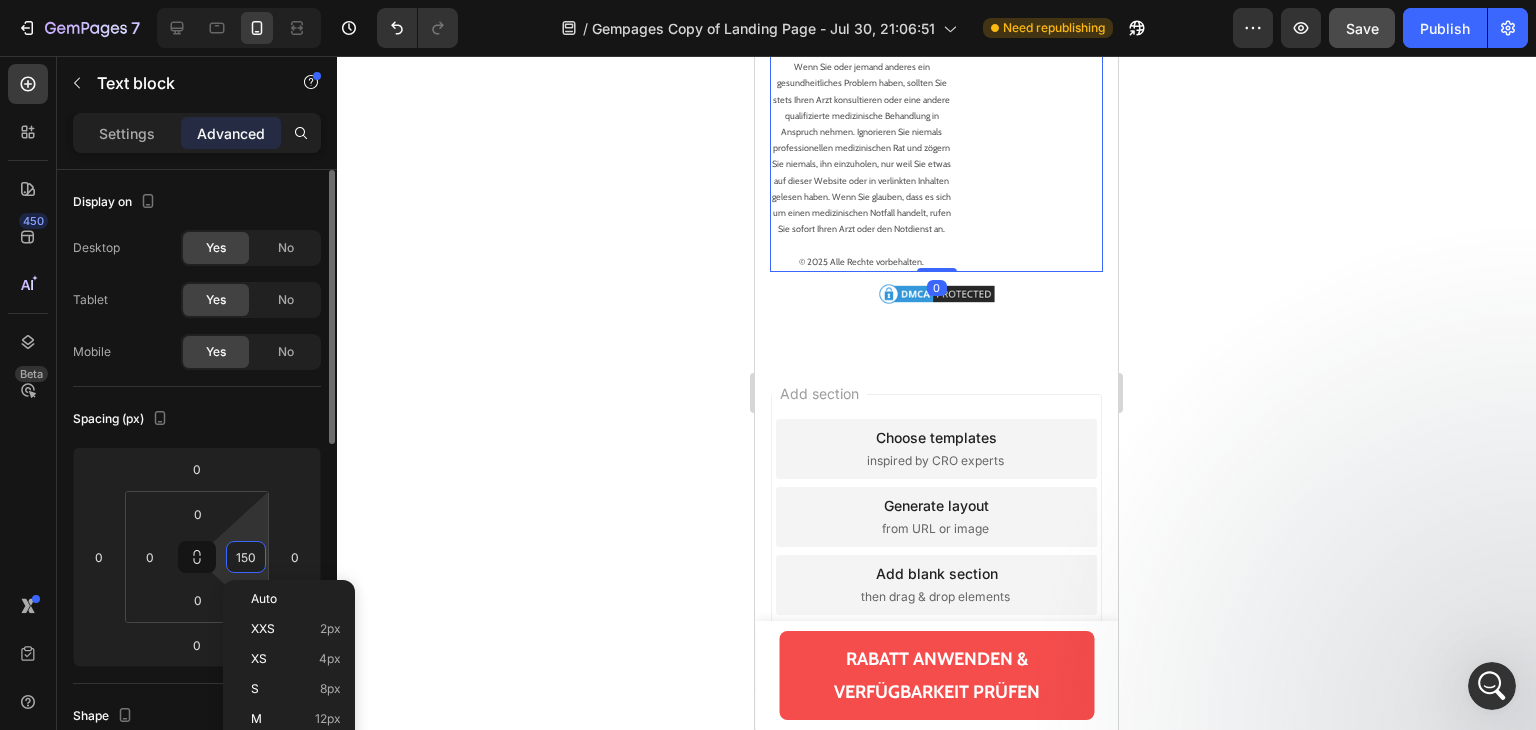 type 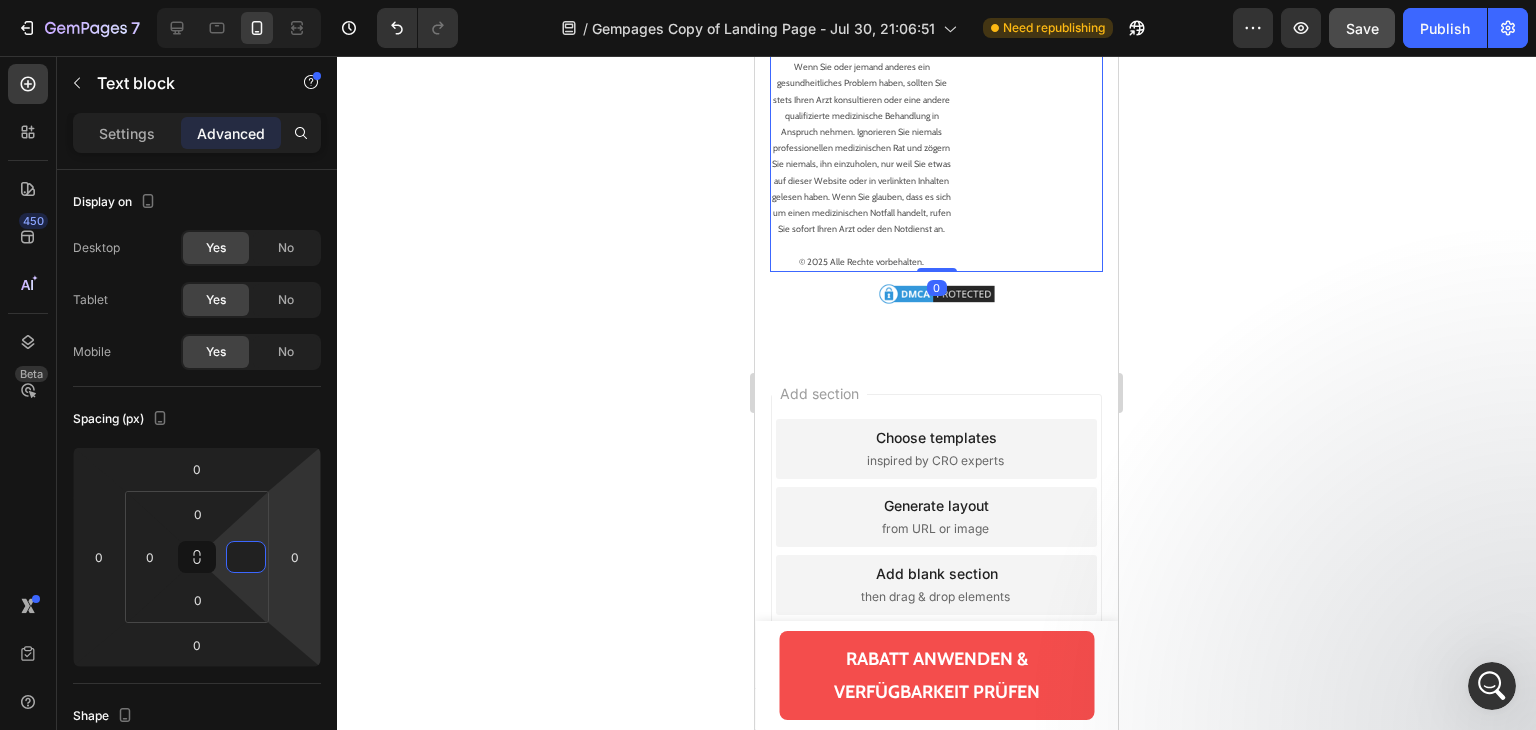 scroll, scrollTop: 25885, scrollLeft: 0, axis: vertical 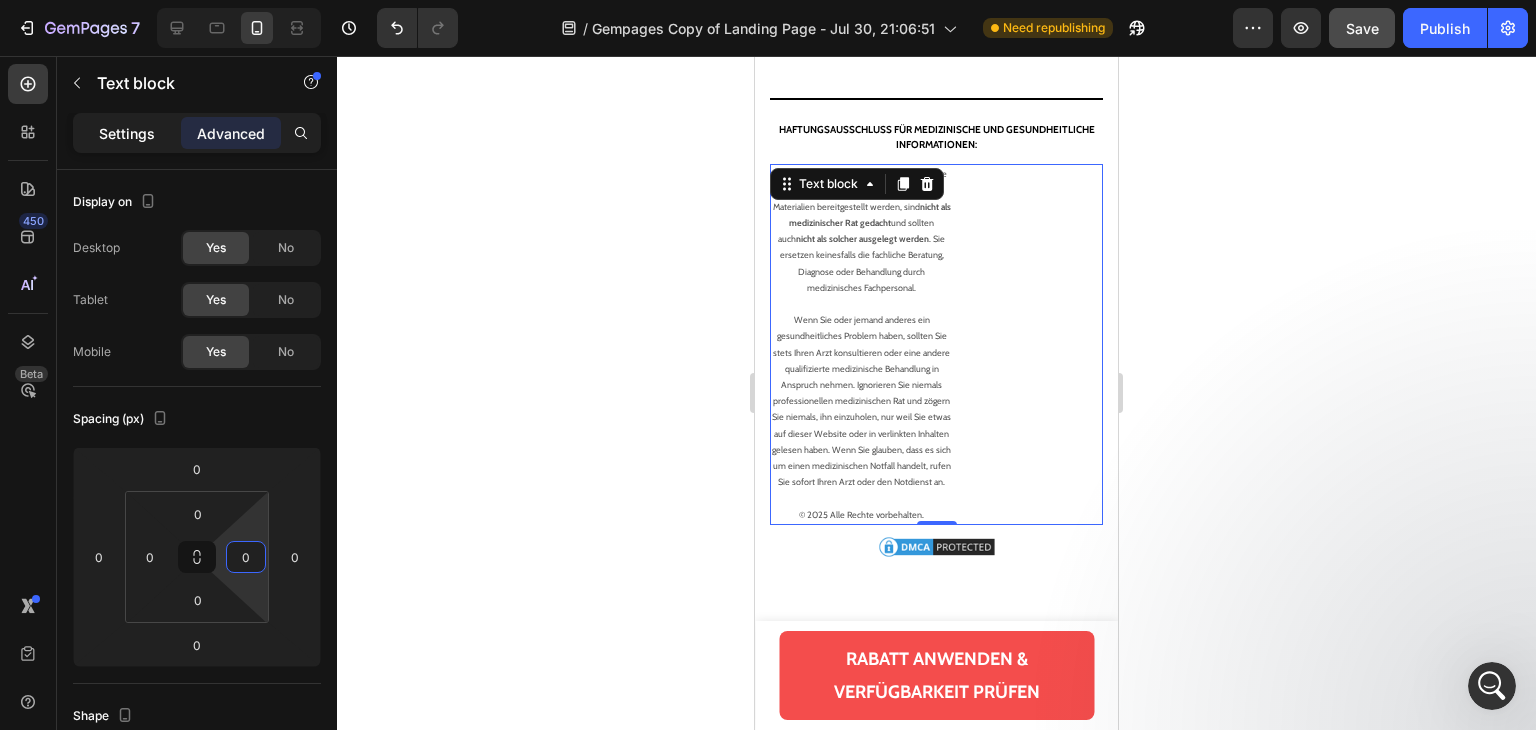 click on "Settings" at bounding box center [127, 133] 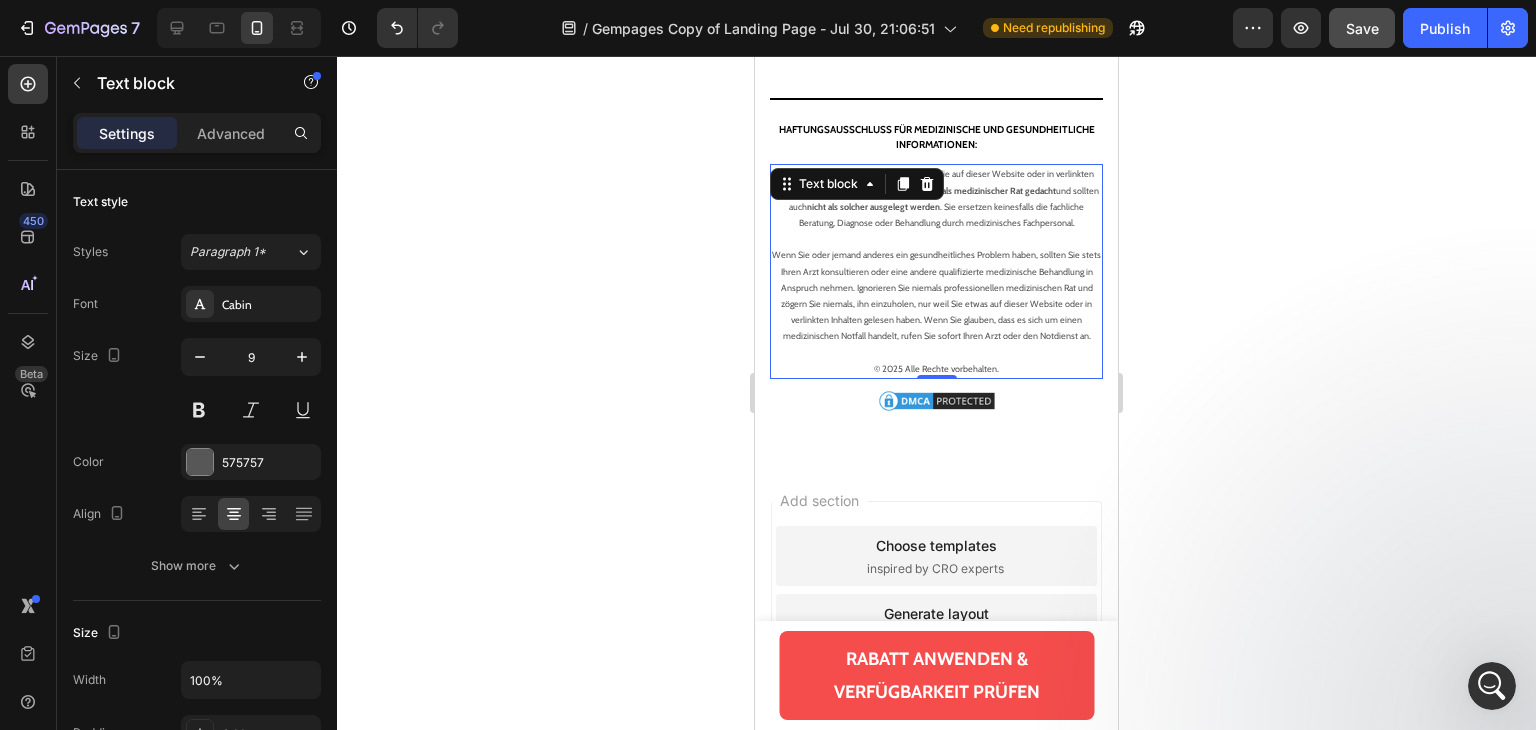 click 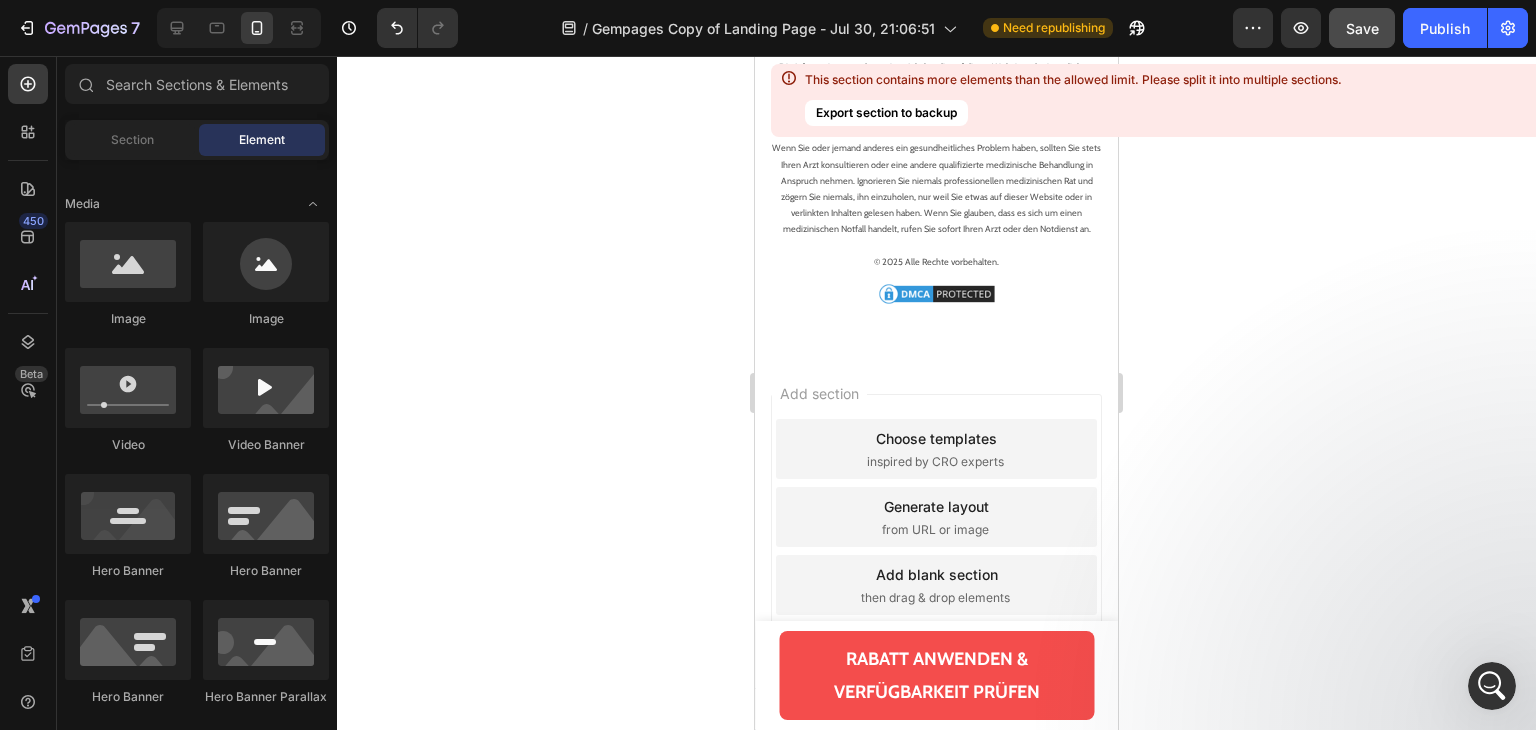 scroll, scrollTop: 25585, scrollLeft: 0, axis: vertical 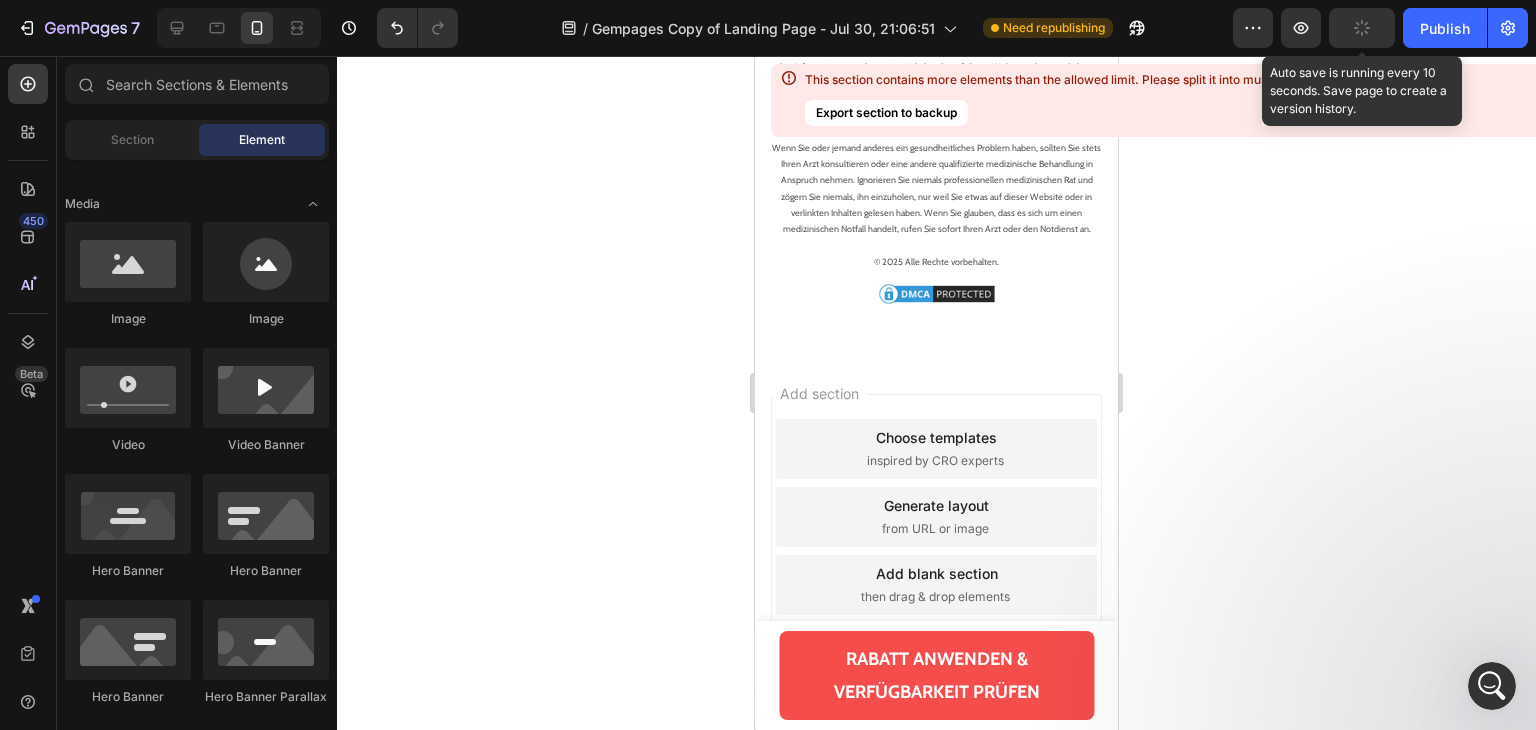 click 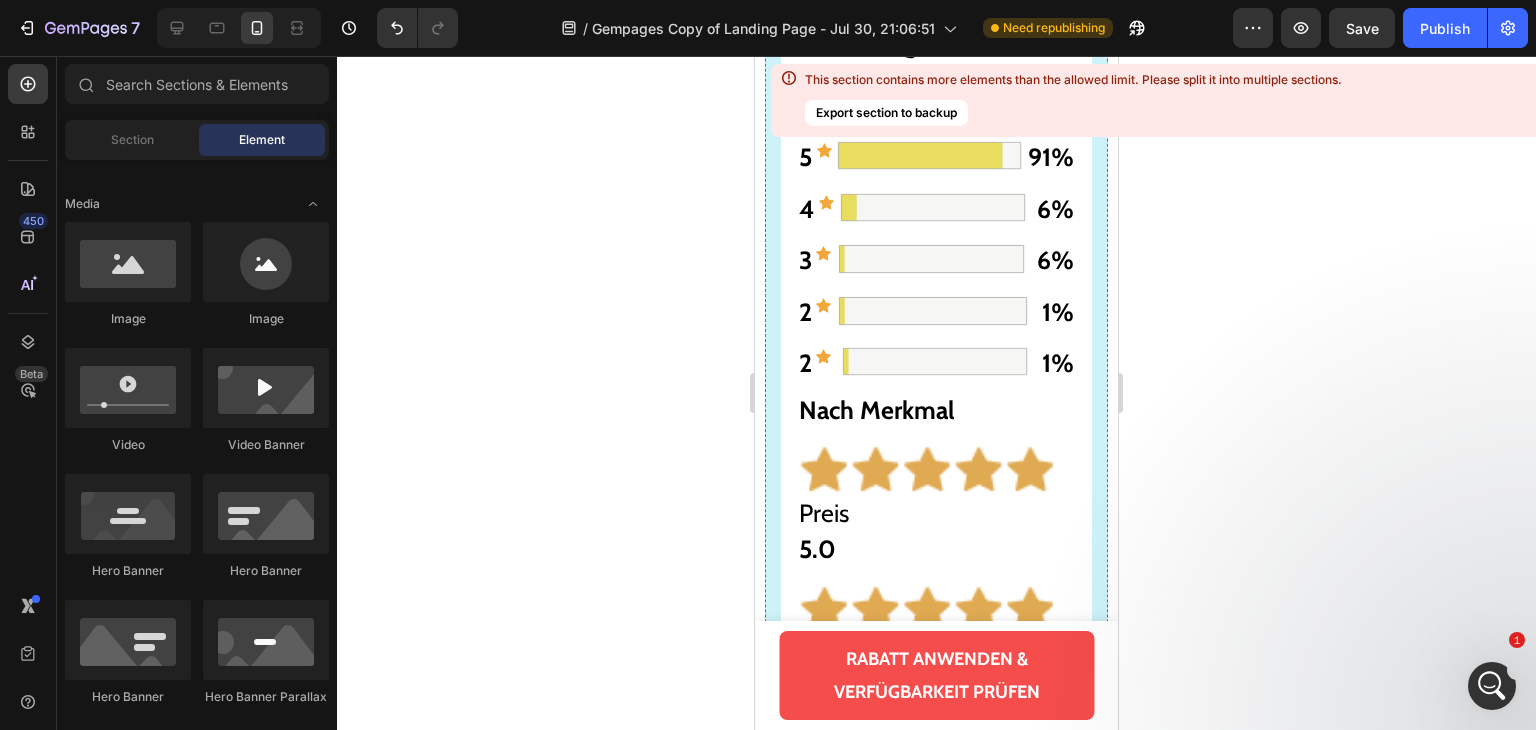 scroll, scrollTop: 23907, scrollLeft: 0, axis: vertical 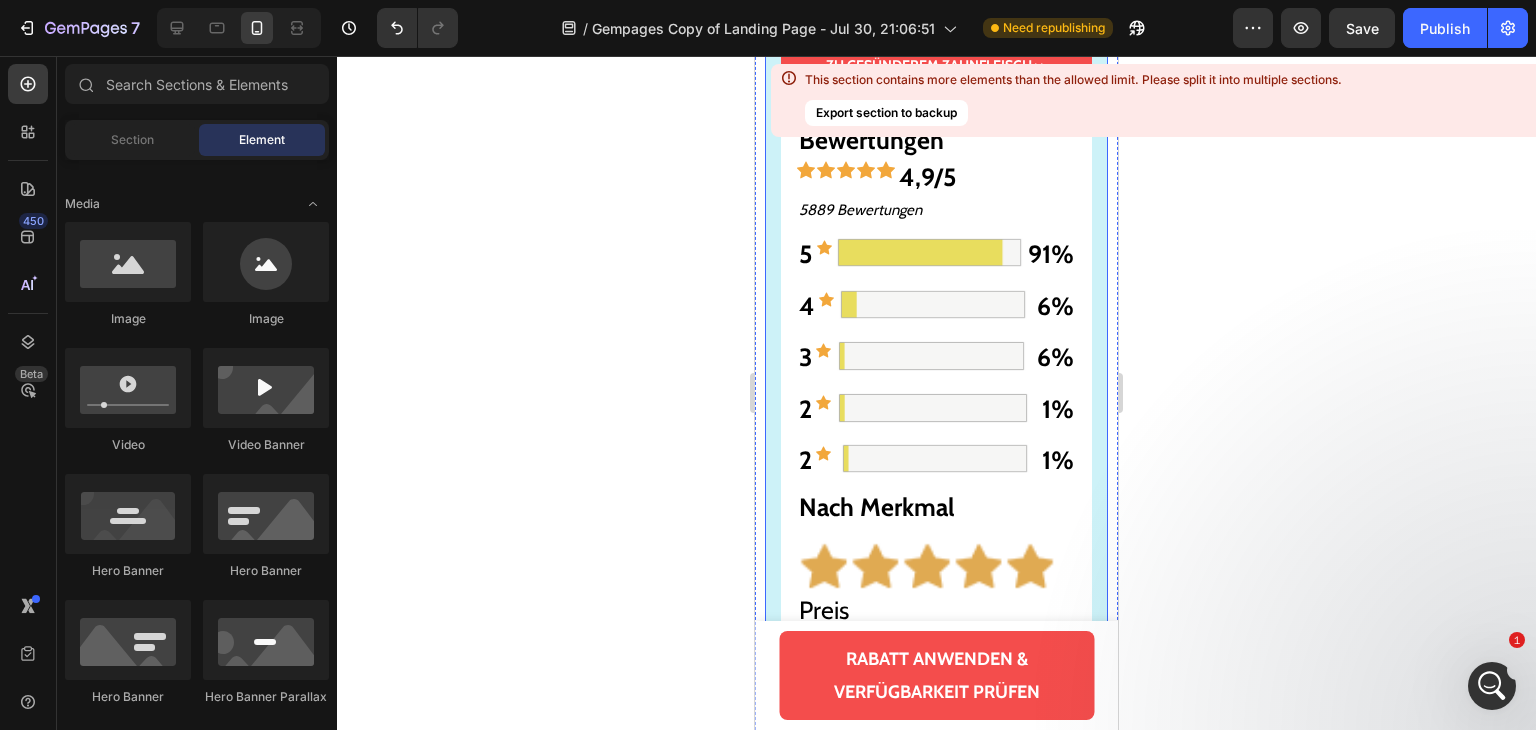 click on "Gesünderes & stärkeres Zahnfleisch – oder Geld zurück! Text Block Image ZU GESÜNDEREM ZAHNFLEISCH >> Button Bewertungen Text Block
Icon
Icon
Icon
Icon
Icon 4,9/5 Text Block Row 5889 Bewertungen Text Block 5 Text Block
Icon Image 91% Text Block Row 4 Text Block
Icon Image 6% Text Block Row 3 Text Block
Icon Image 6% Text Block Row 2 Text Block
Icon Image 1% Text Block Row 2 Text Block
Icon Image 1% Text Block Row Nach Merkmal Text Block Image Preis Text Block 5.0 Text Block Row Image Wirksamkeit Text Block 5.0 Text Block Row Image Handhabung Text Block 4.8 Text Block Row Image Qualität Text Block 5.0 Text Block Row Row Row" at bounding box center [936, 378] 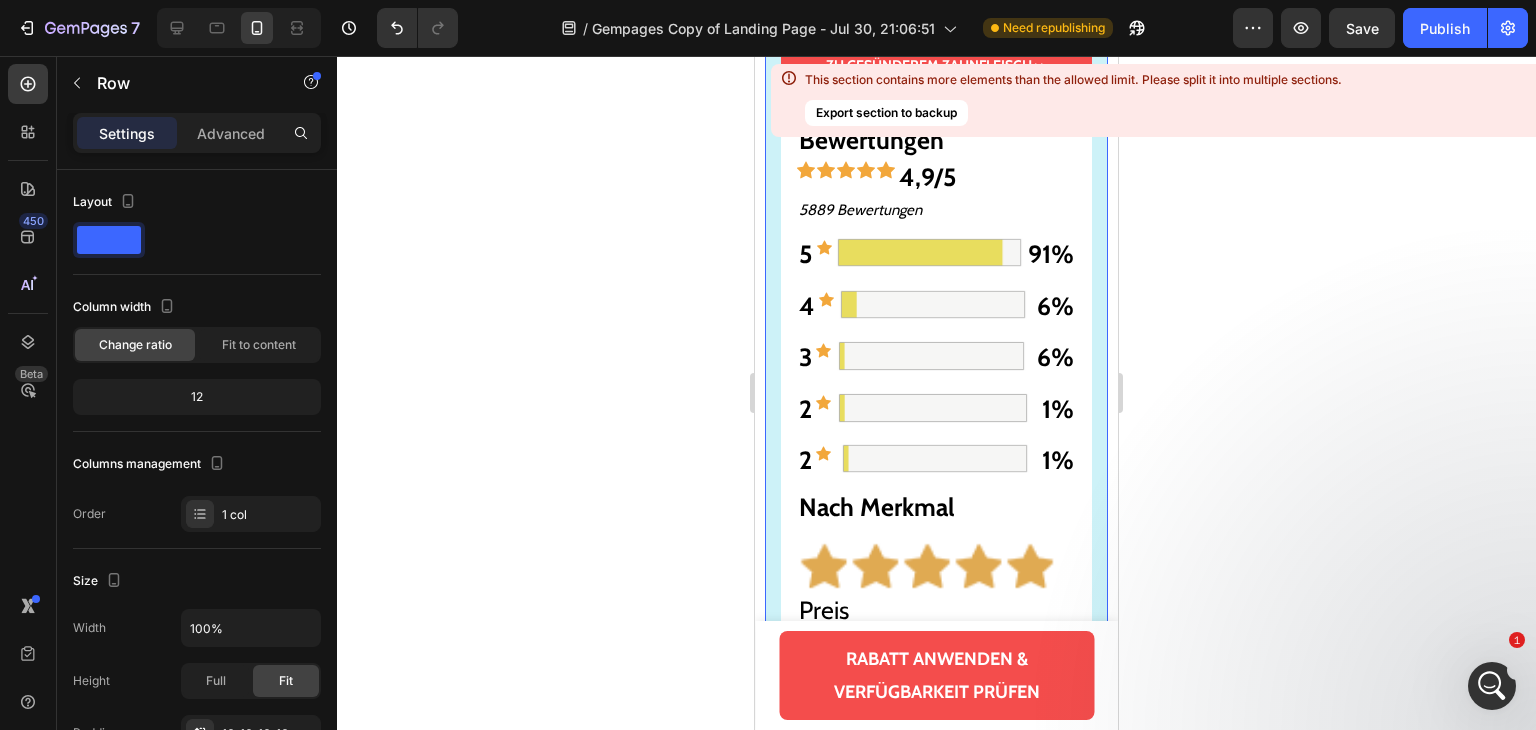 click 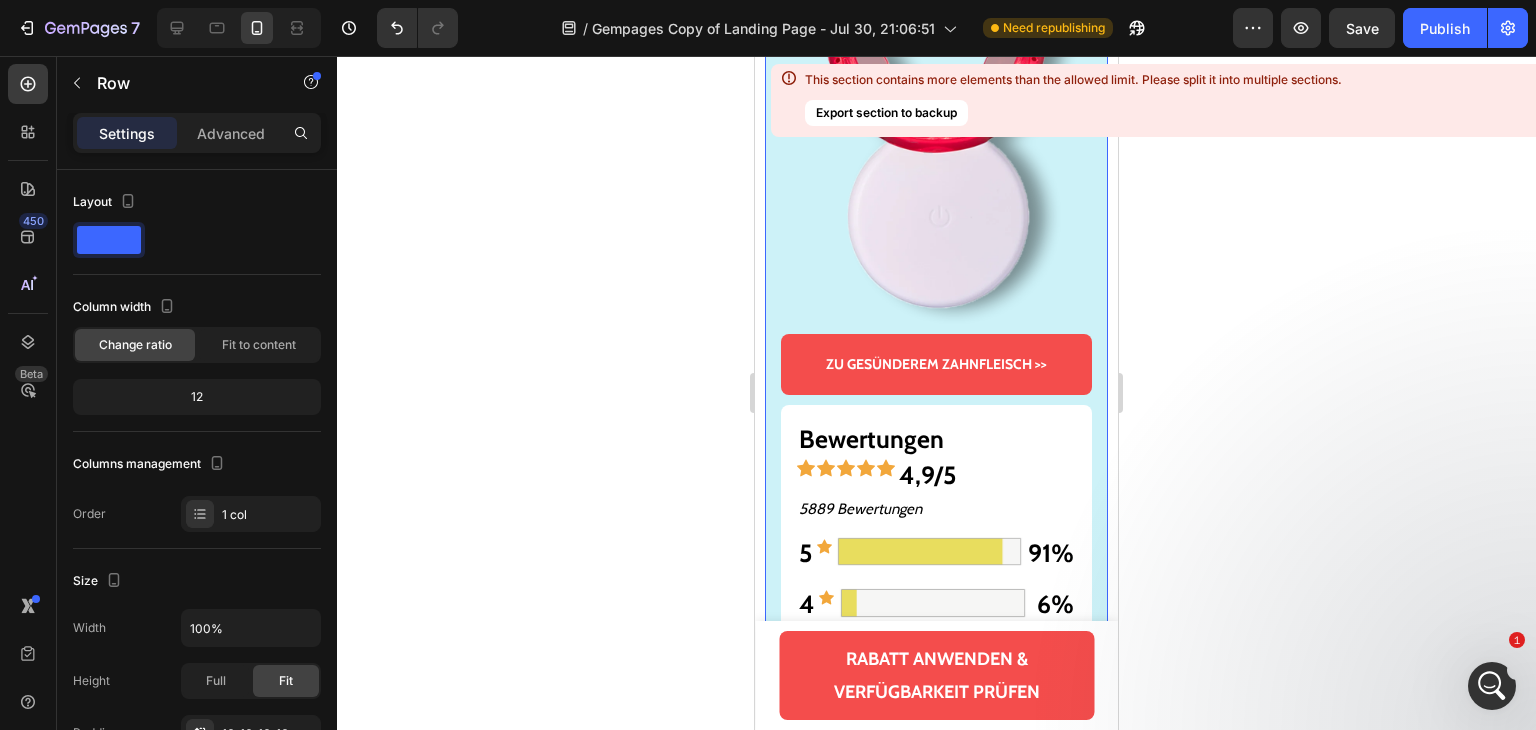 scroll, scrollTop: 25014, scrollLeft: 0, axis: vertical 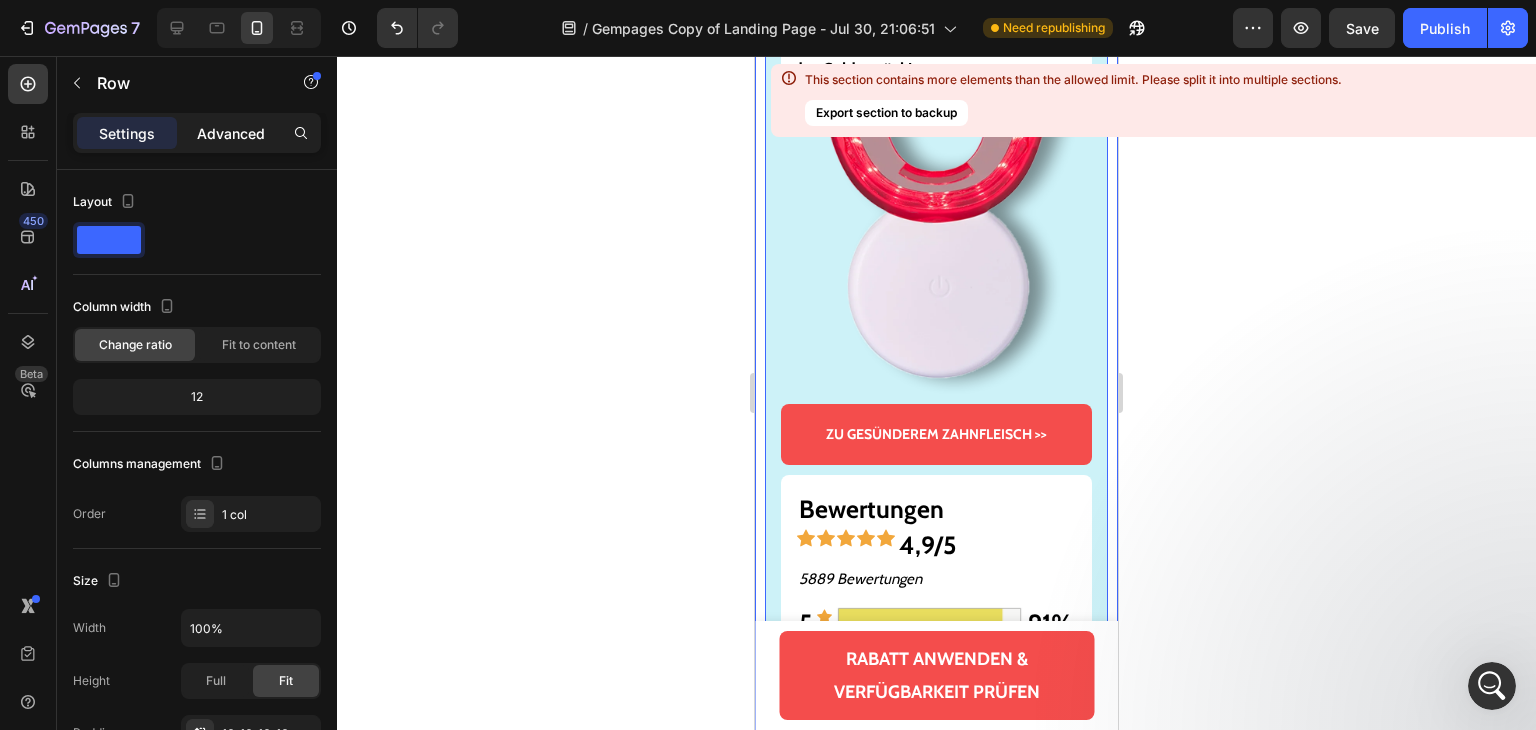 click on "Advanced" at bounding box center (231, 133) 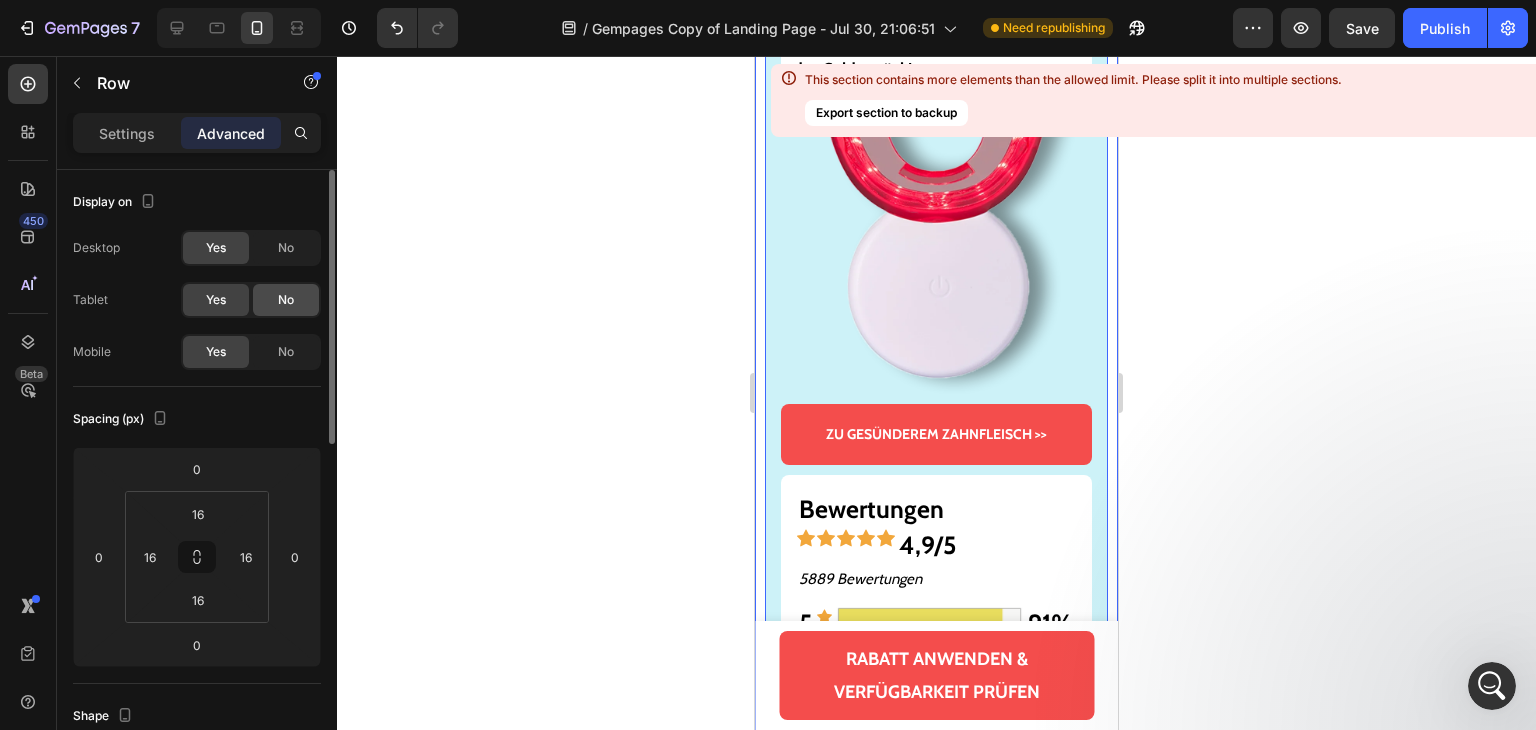 click on "No" 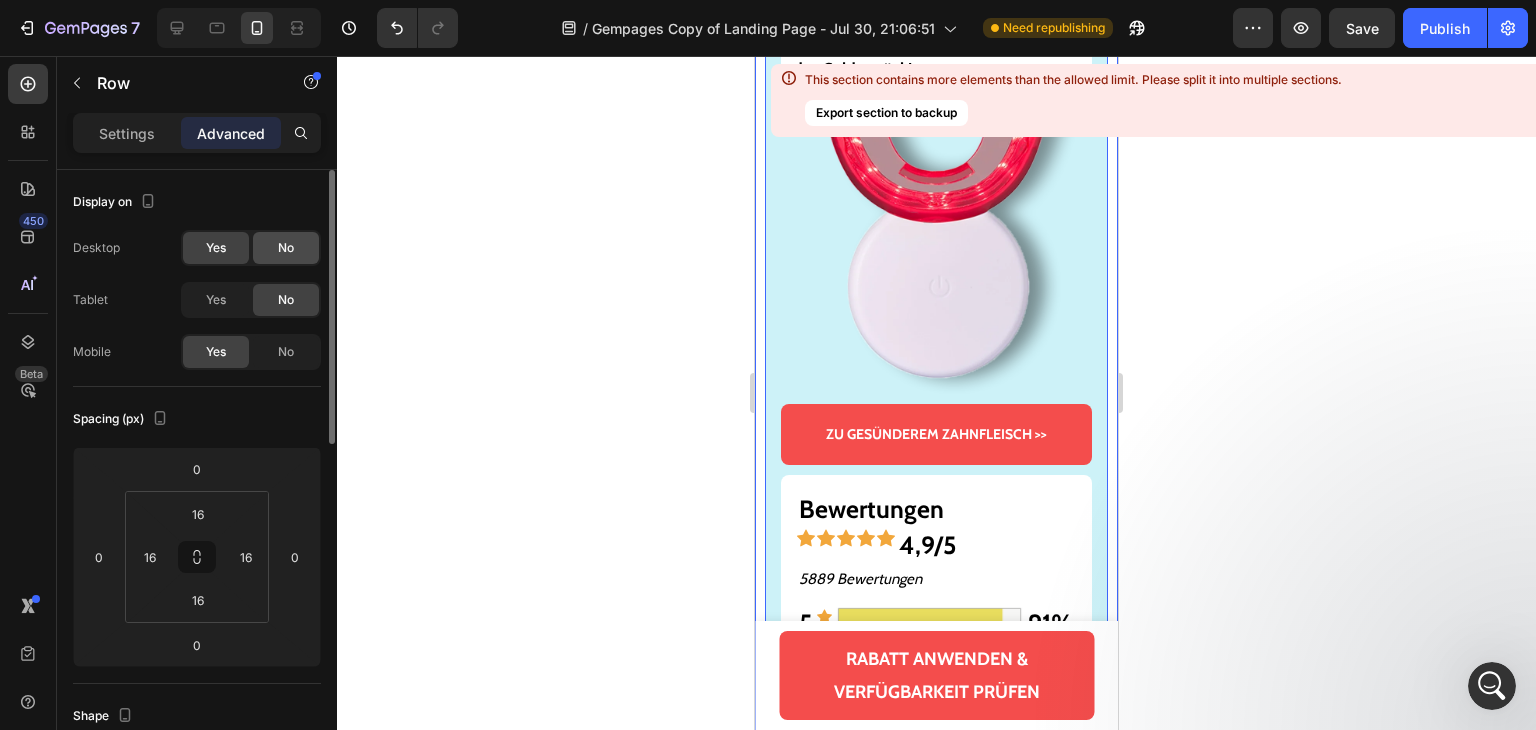 click on "No" 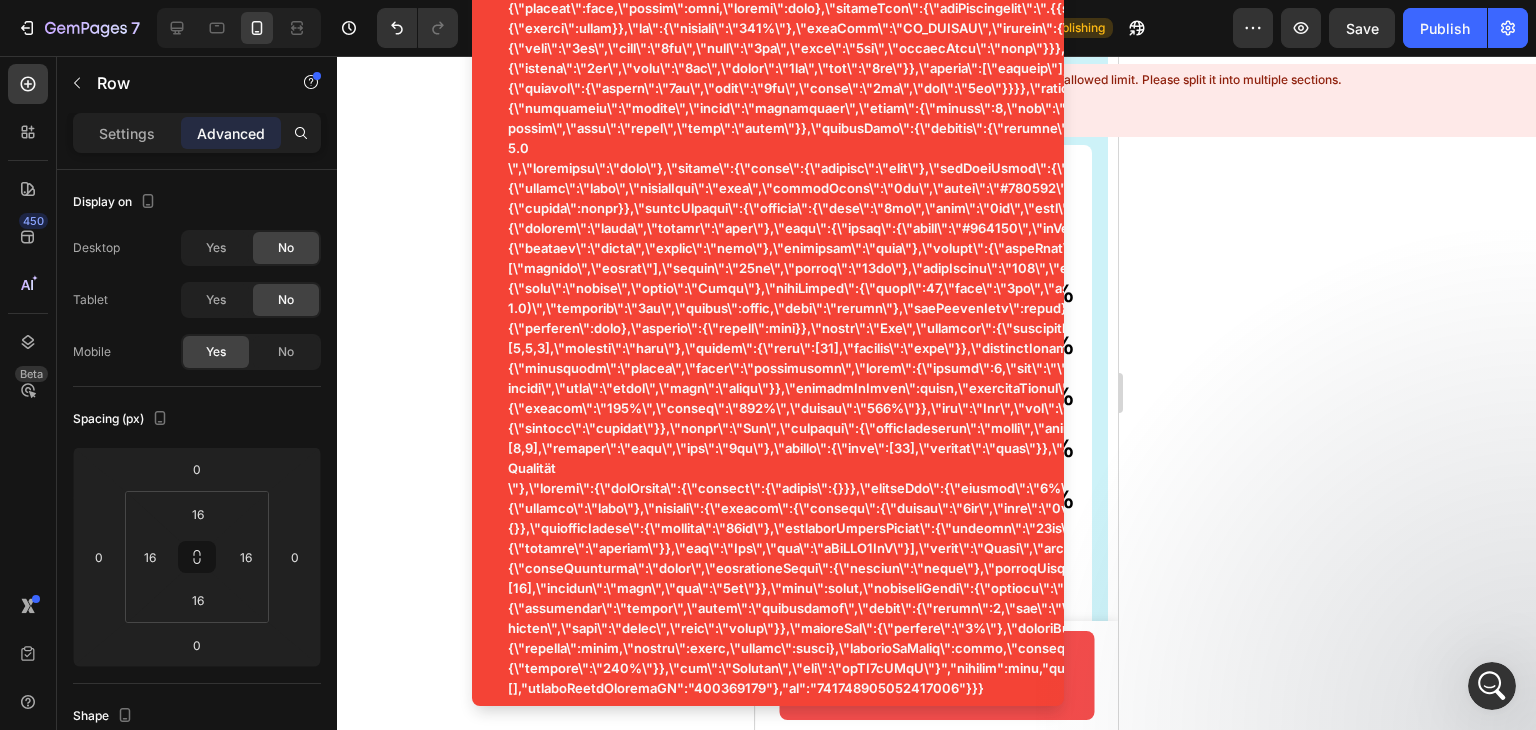 scroll, scrollTop: 23814, scrollLeft: 0, axis: vertical 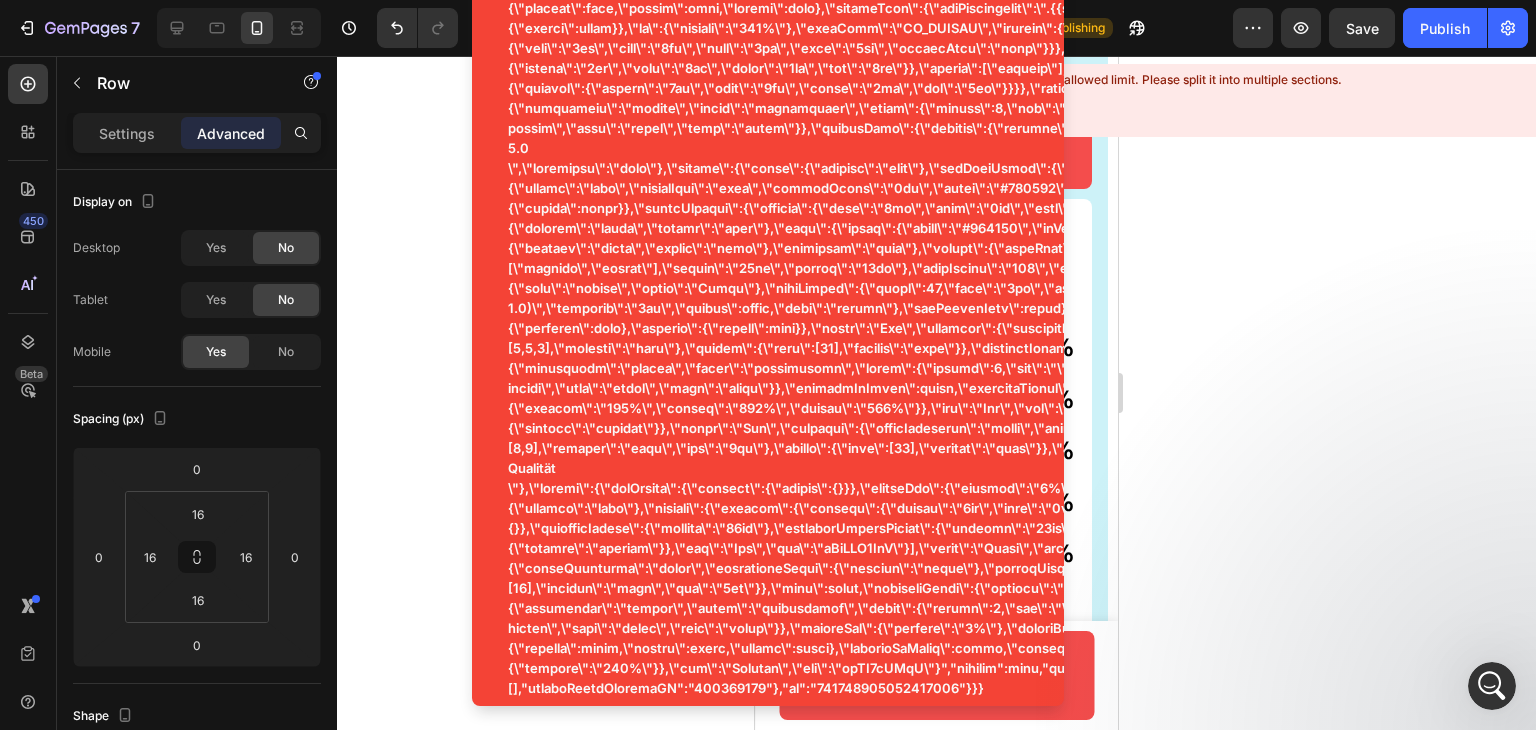 click 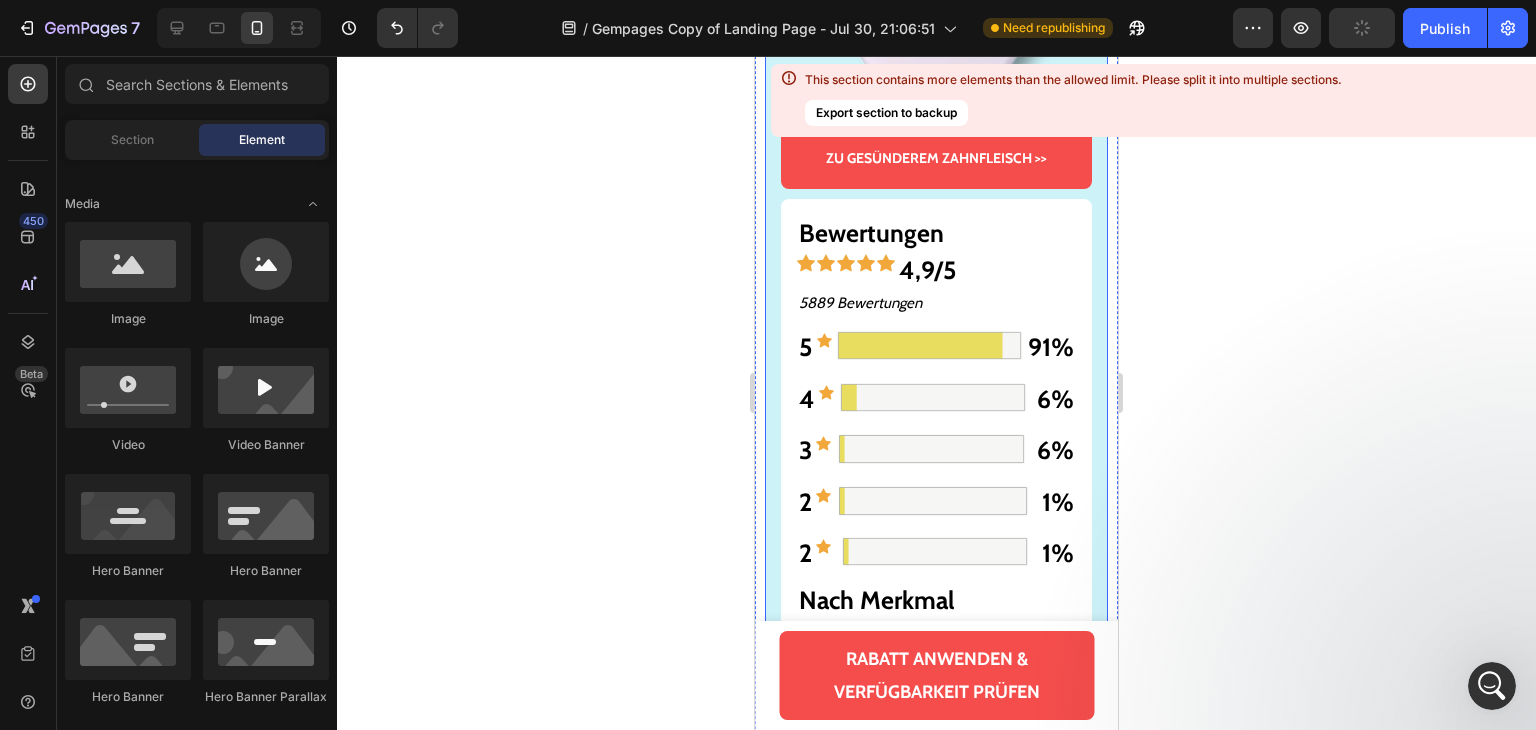 click on "Gesünderes & stärkeres Zahnfleisch – oder Geld zurück! Text Block Image ZU GESÜNDEREM ZAHNFLEISCH >> Button Bewertungen Text Block
Icon
Icon
Icon
Icon
Icon 4,9/5 Text Block Row 5889 Bewertungen Text Block 5 Text Block
Icon Image 91% Text Block Row 4 Text Block
Icon Image 6% Text Block Row 3 Text Block
Icon Image 6% Text Block Row 2 Text Block
Icon Image 1% Text Block Row 2 Text Block
Icon Image 1% Text Block Row Nach Merkmal Text Block Image Preis Text Block 5.0 Text Block Row Image Wirksamkeit Text Block 5.0 Text Block Row Image Handhabung Text Block 4.8 Text Block Row Image Qualität Text Block 5.0 Text Block Row Row Row" at bounding box center [936, 471] 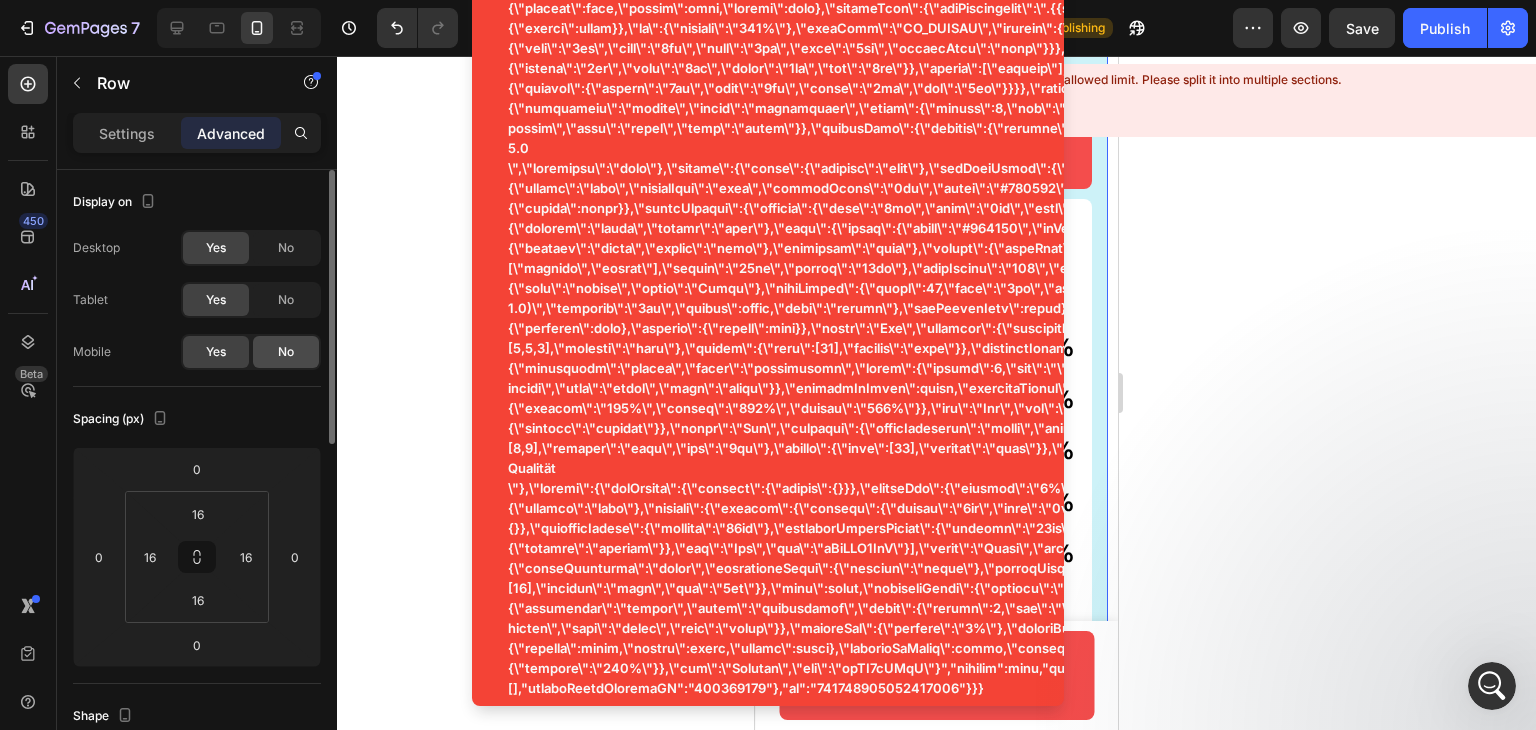 click on "No" 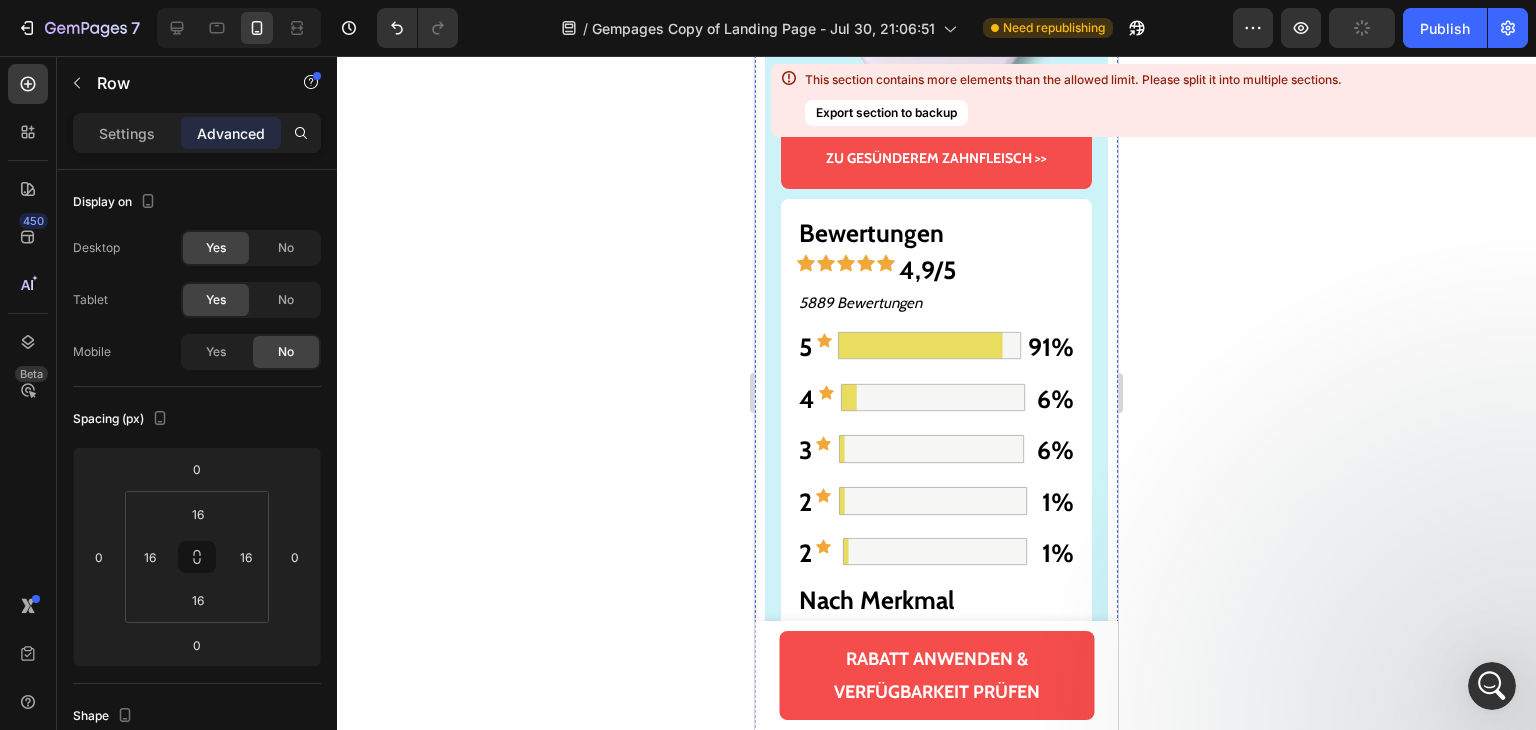 click 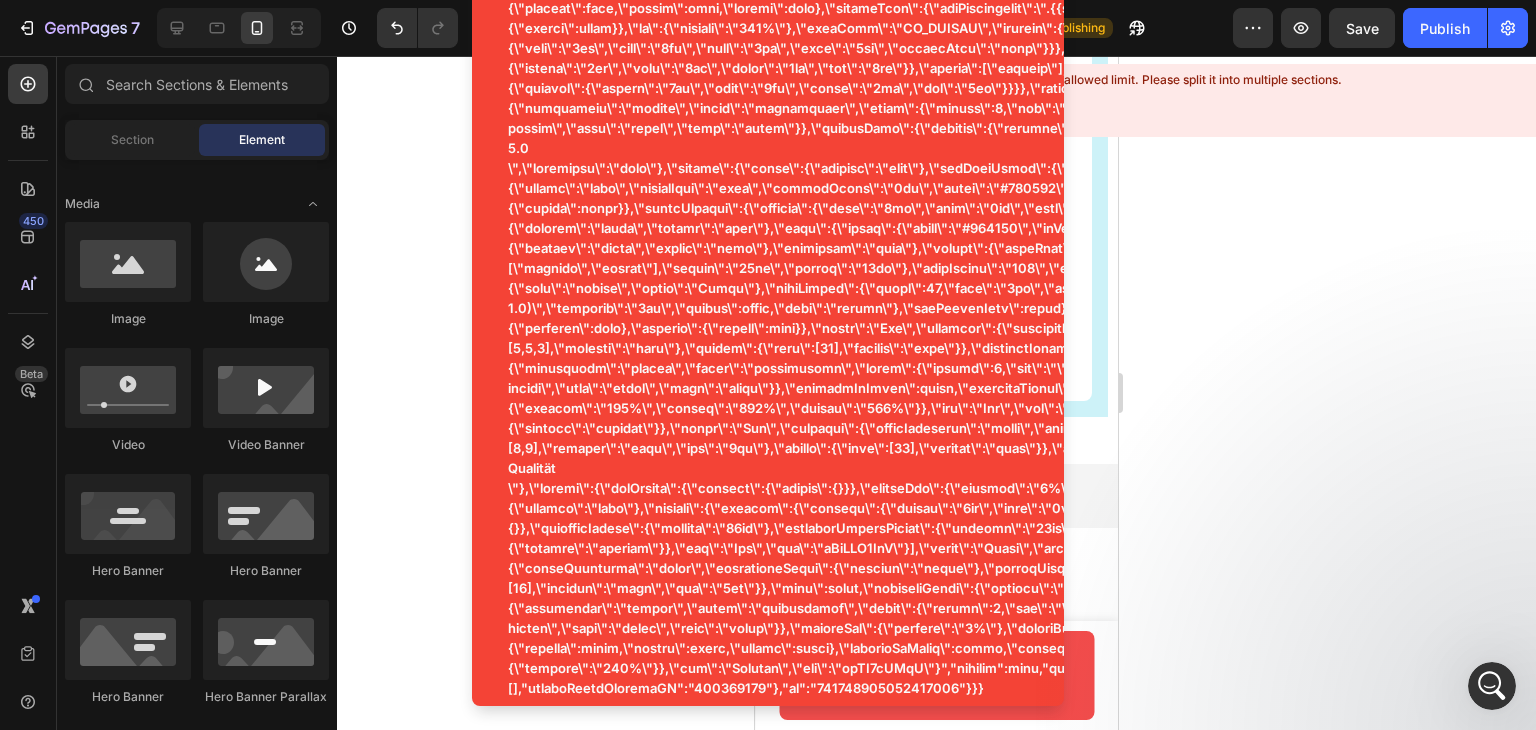 scroll, scrollTop: 25414, scrollLeft: 0, axis: vertical 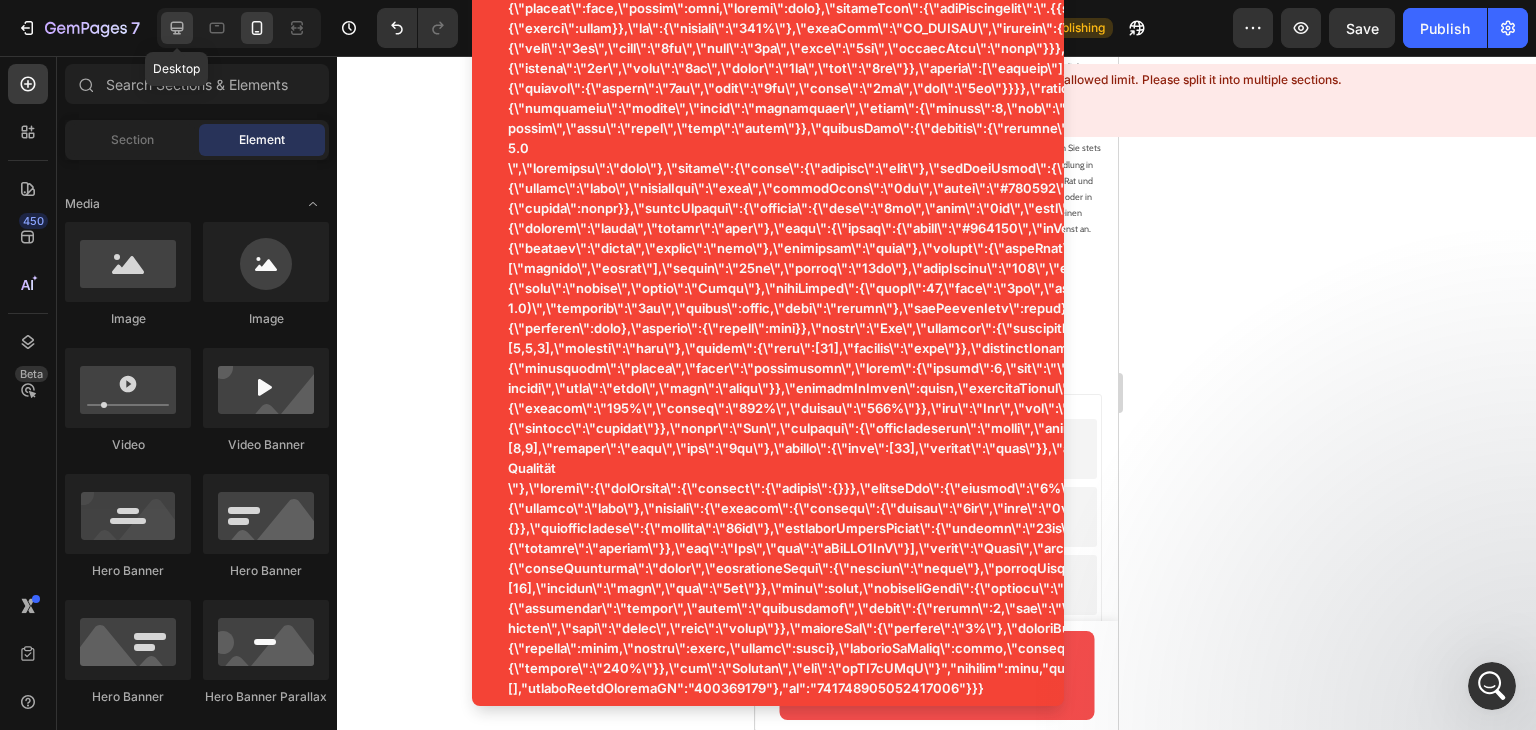 click 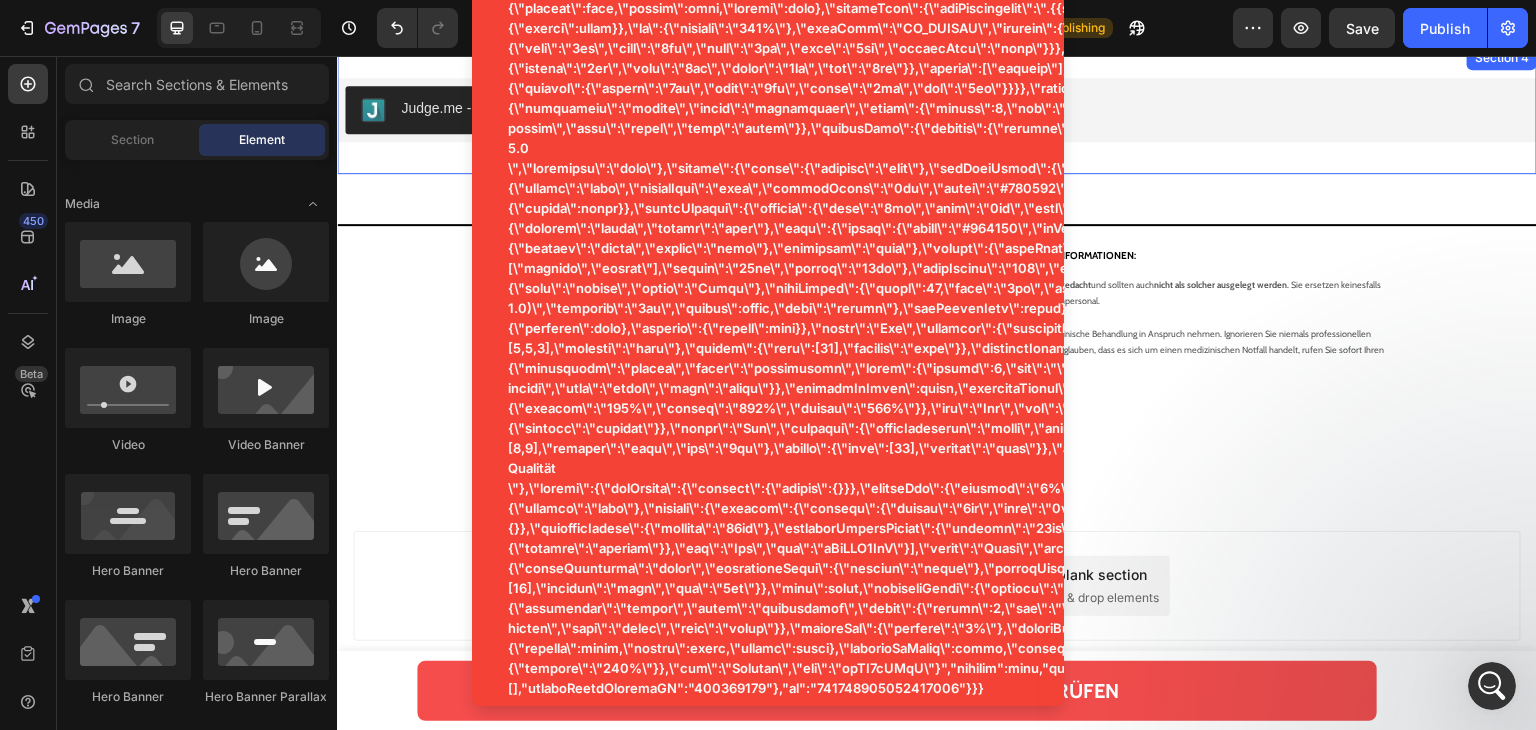 scroll, scrollTop: 19732, scrollLeft: 0, axis: vertical 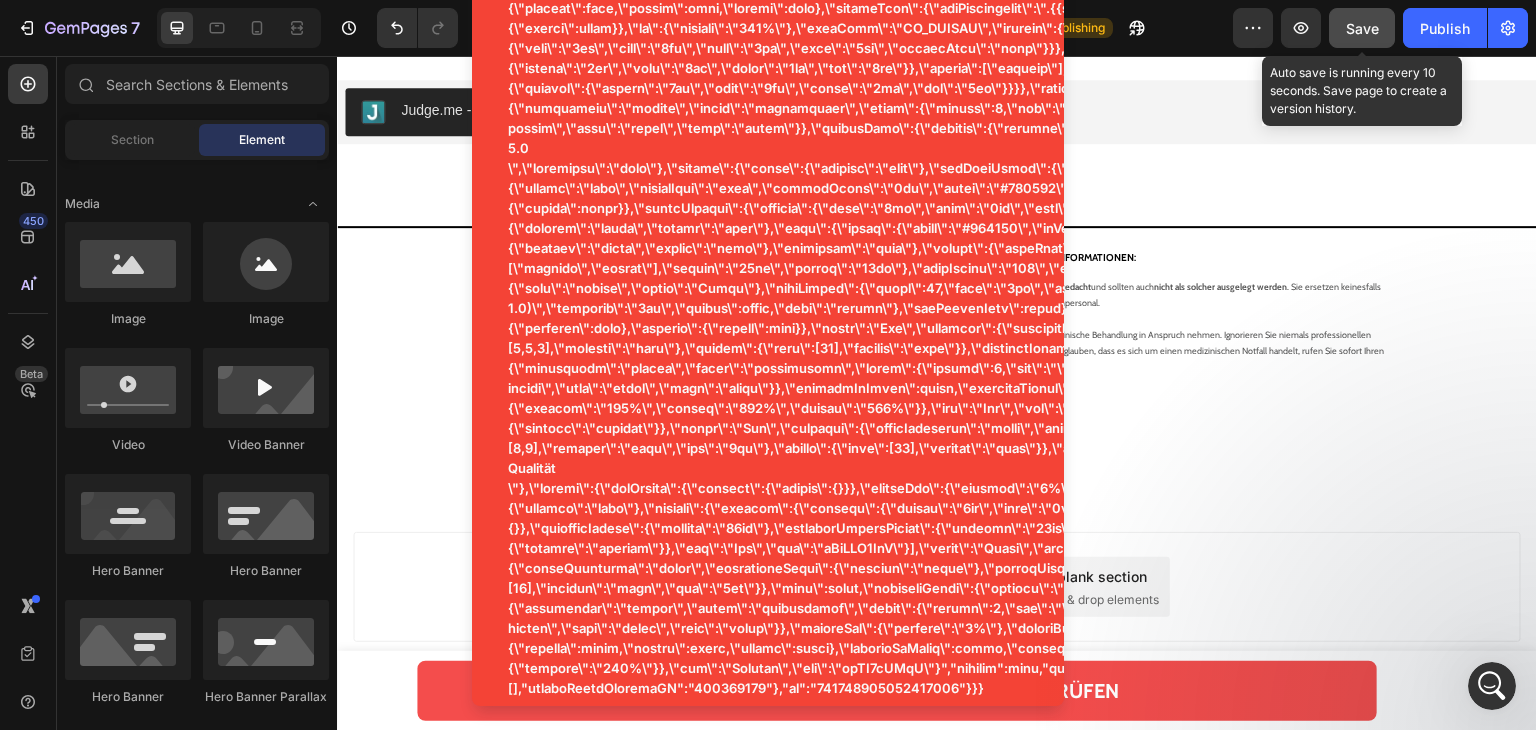 drag, startPoint x: 1370, startPoint y: 33, endPoint x: 984, endPoint y: 50, distance: 386.37418 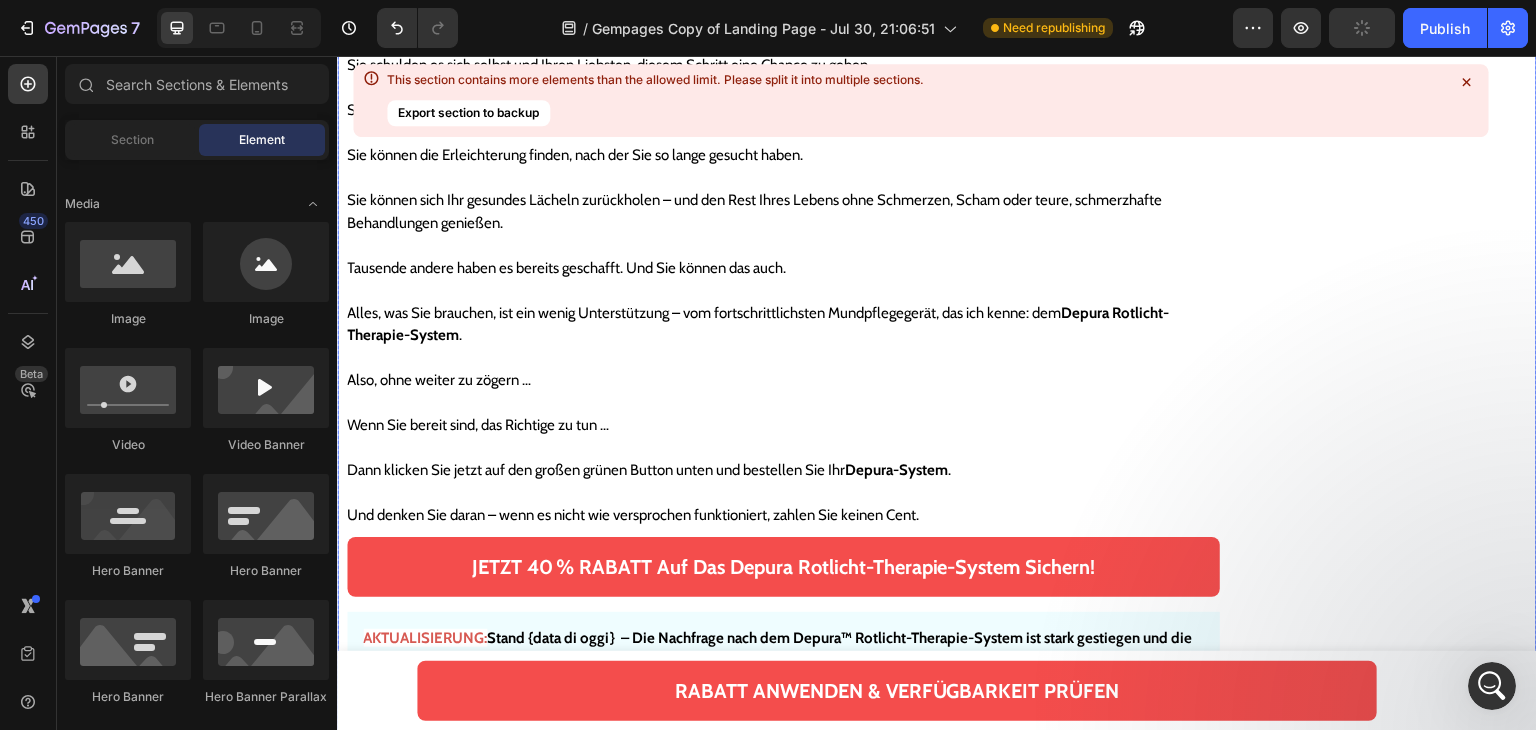 scroll, scrollTop: 18532, scrollLeft: 0, axis: vertical 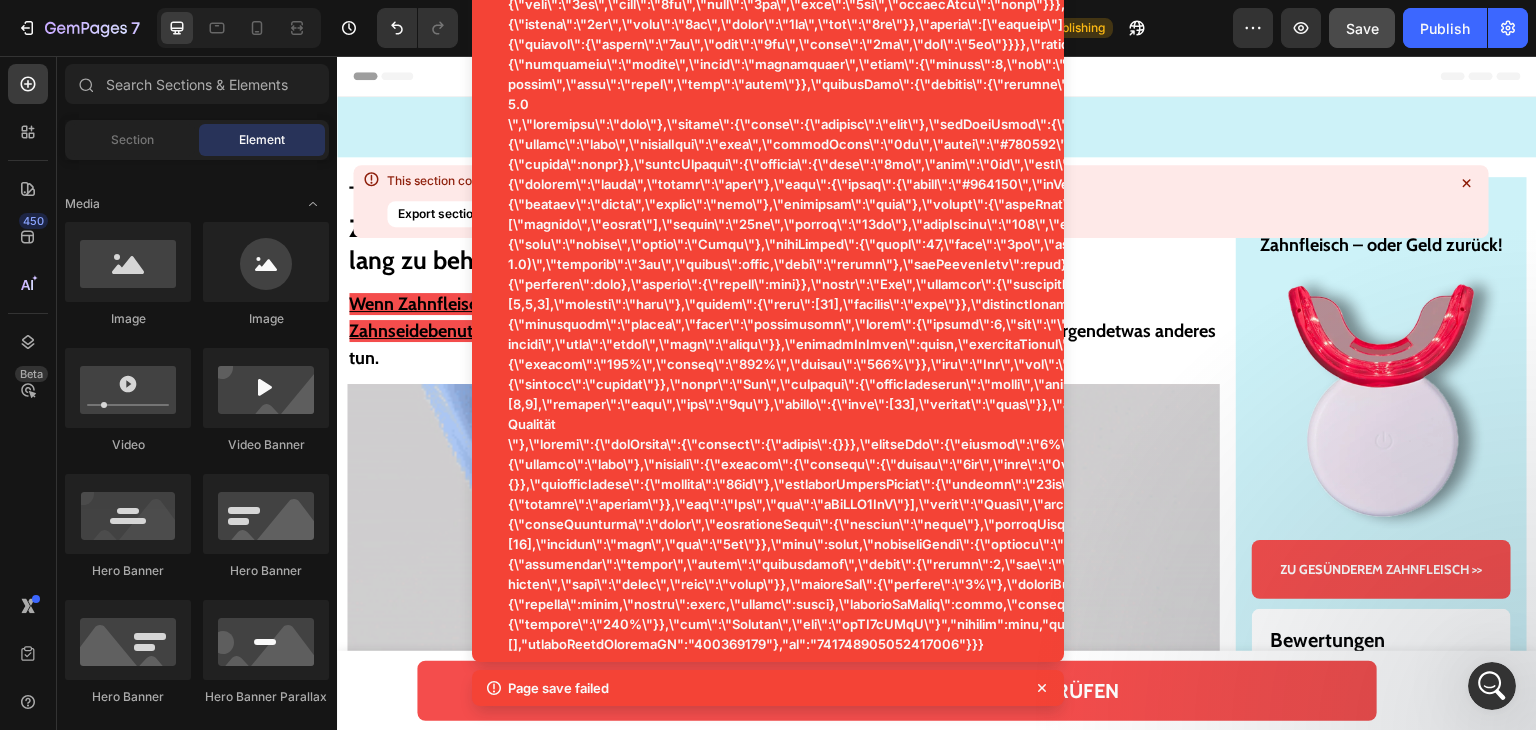 drag, startPoint x: 1531, startPoint y: 659, endPoint x: 1731, endPoint y: 61, distance: 630.5585 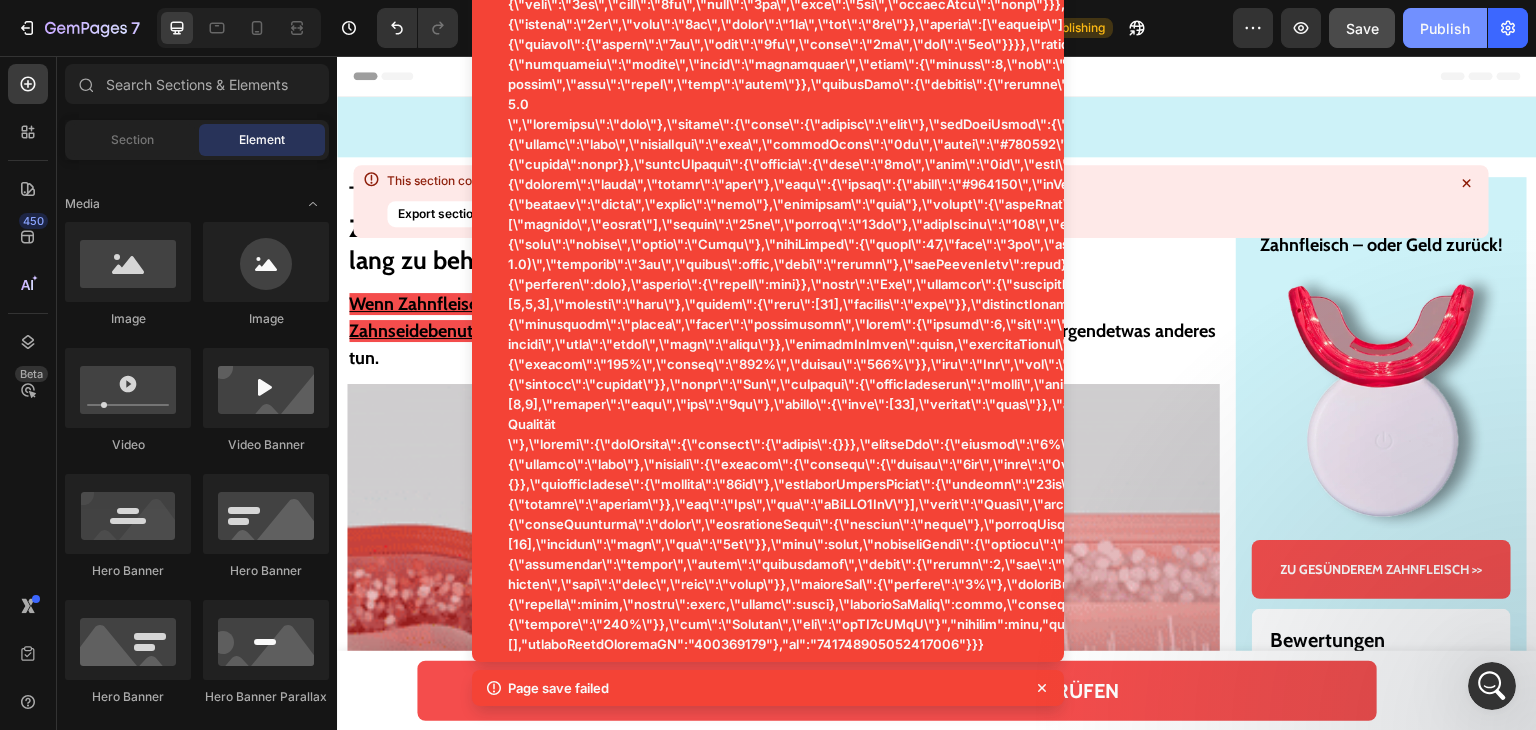 click on "Publish" at bounding box center [1445, 28] 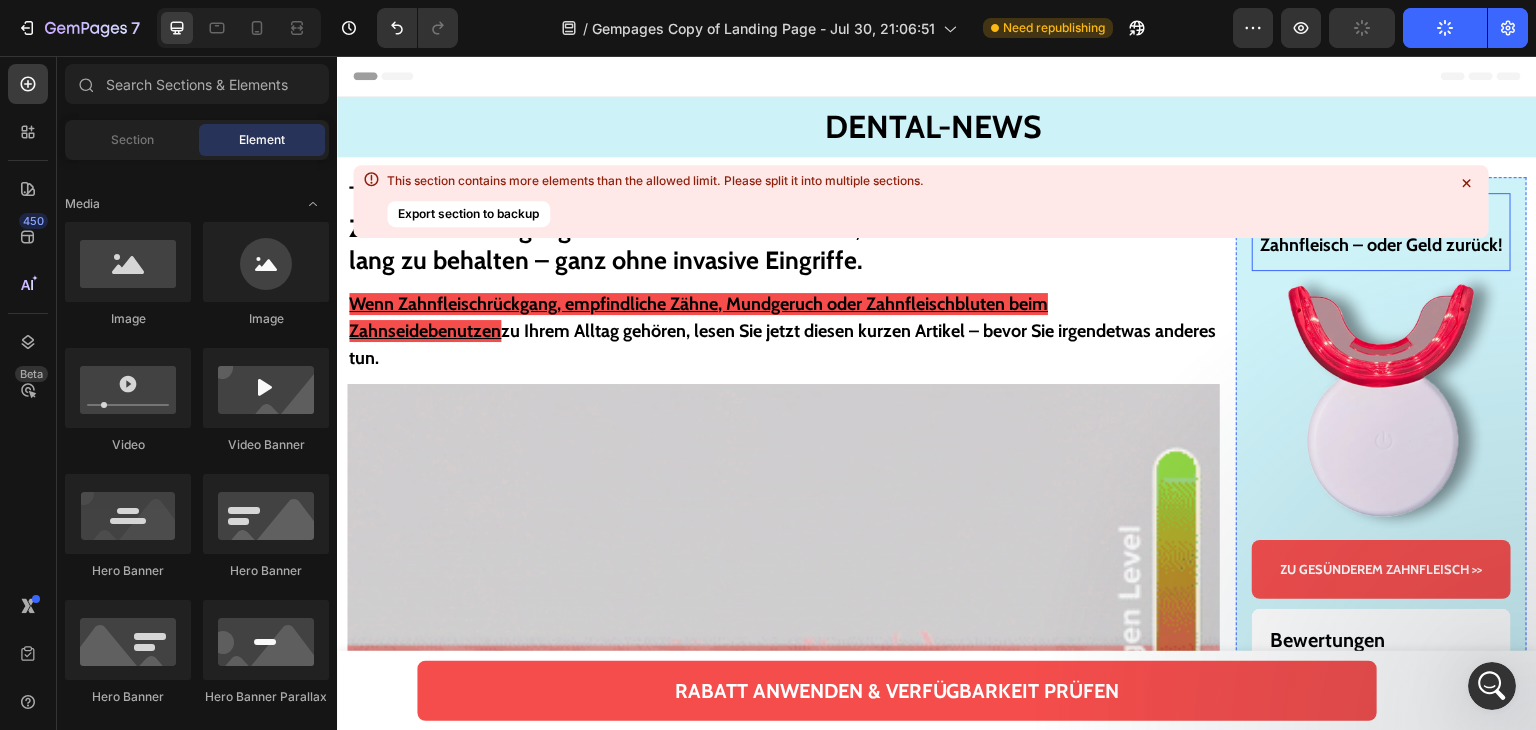click 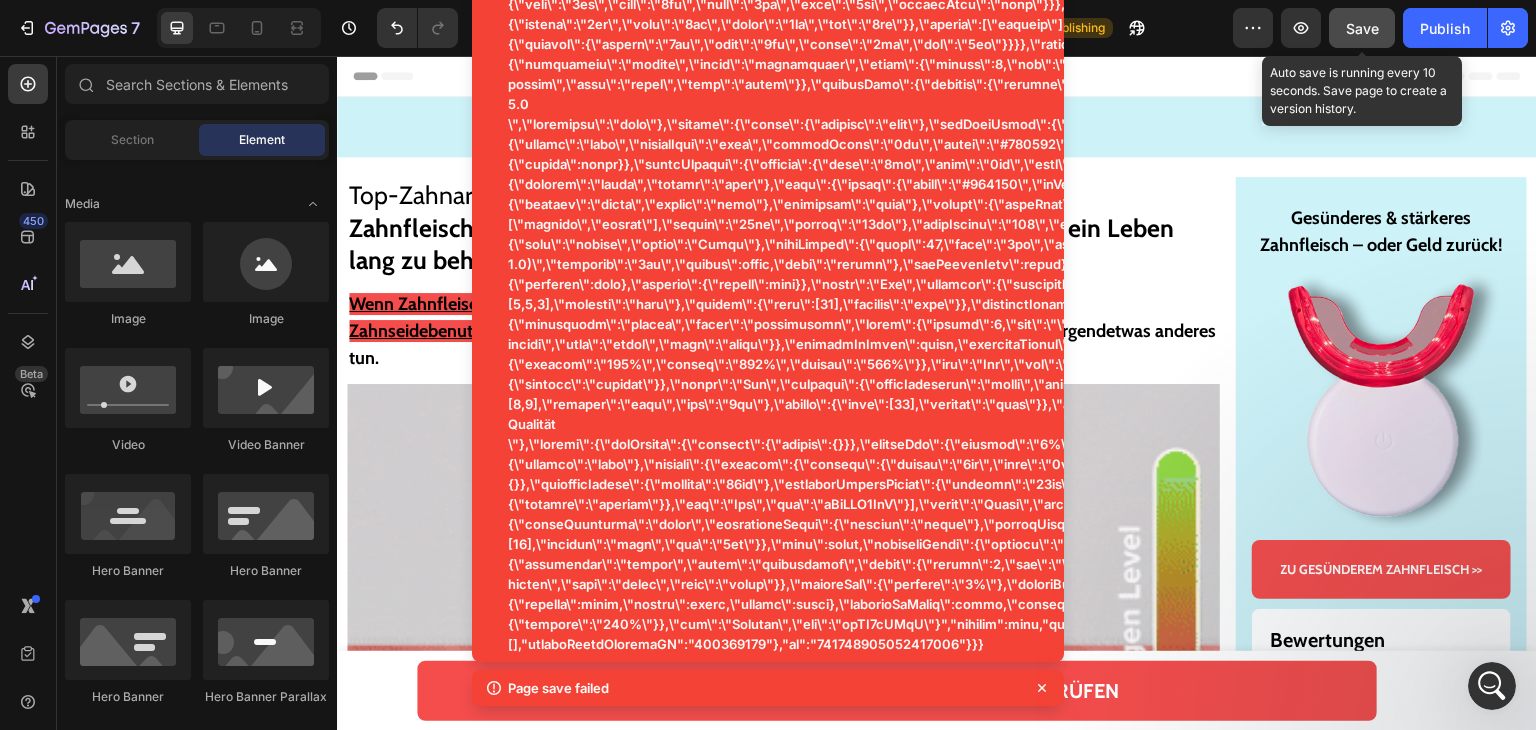 click on "Save" at bounding box center [1362, 28] 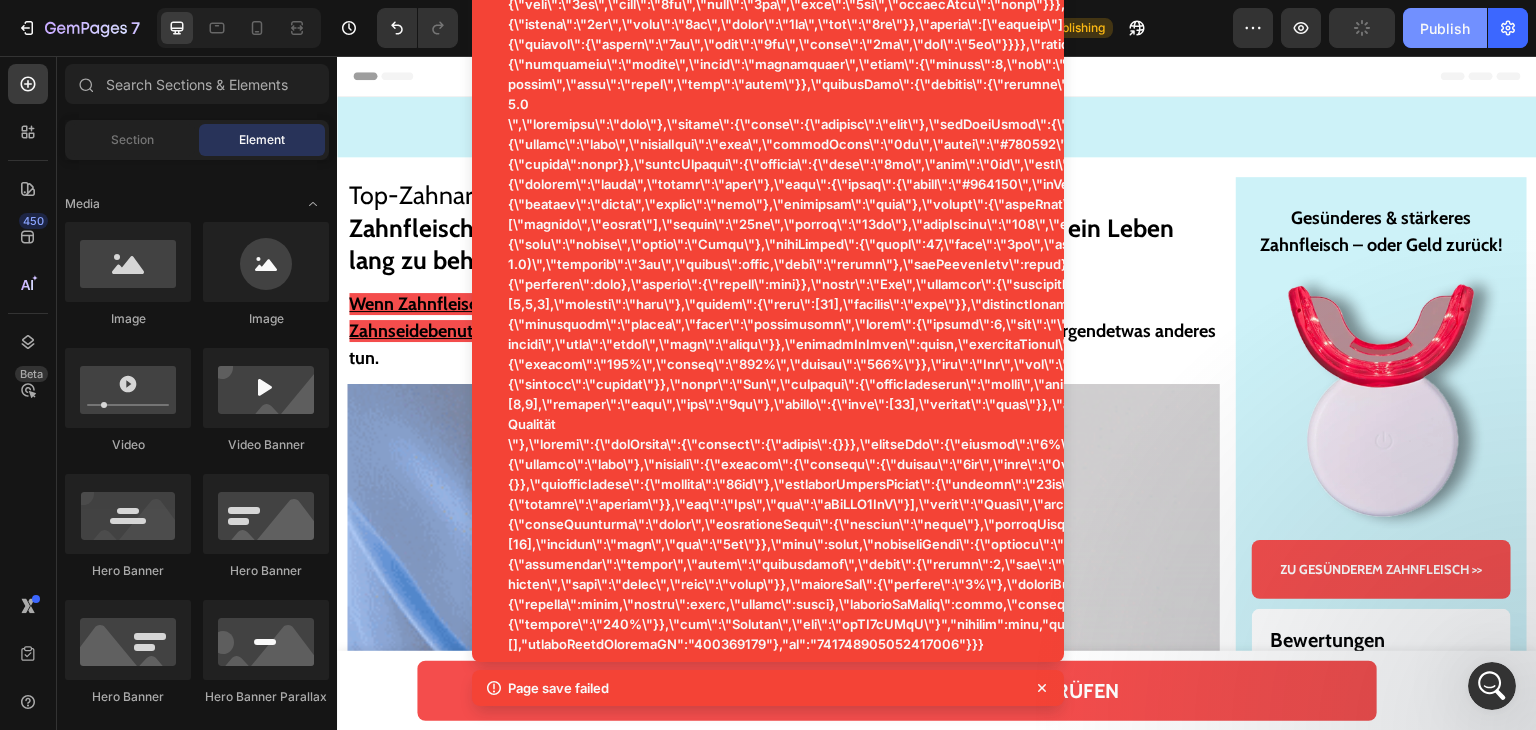 click on "Publish" at bounding box center (1445, 28) 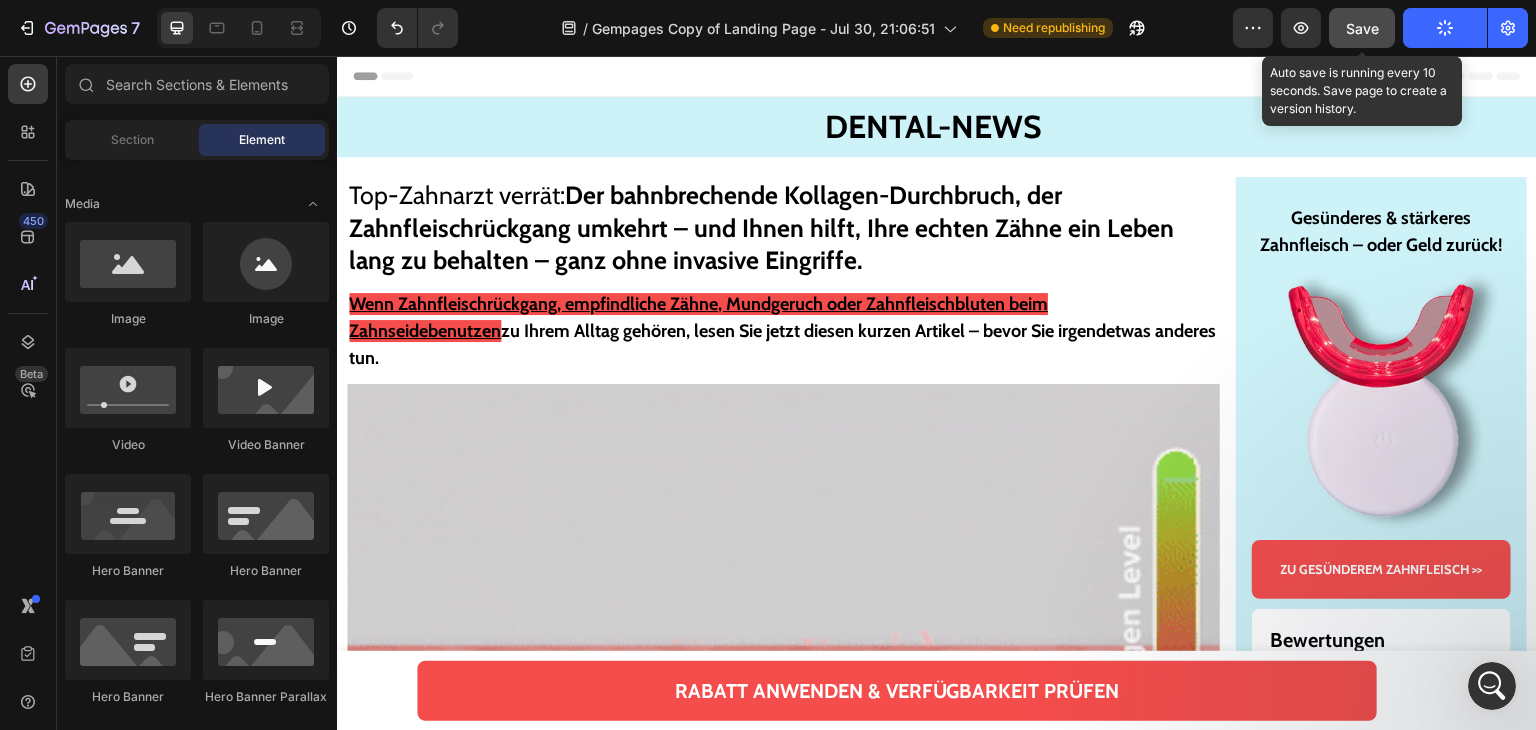 drag, startPoint x: 1366, startPoint y: 40, endPoint x: 967, endPoint y: 35, distance: 399.03134 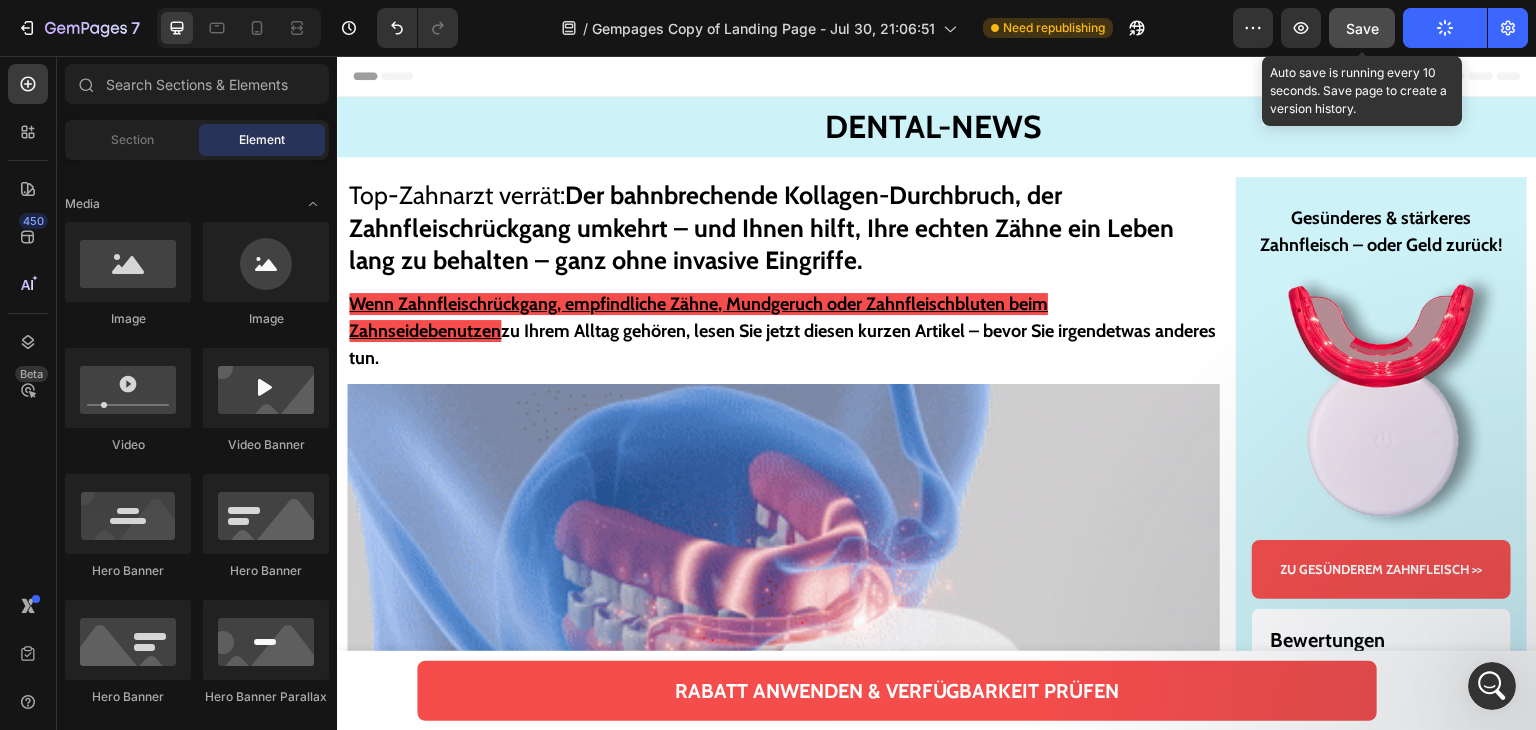 click on "Save" 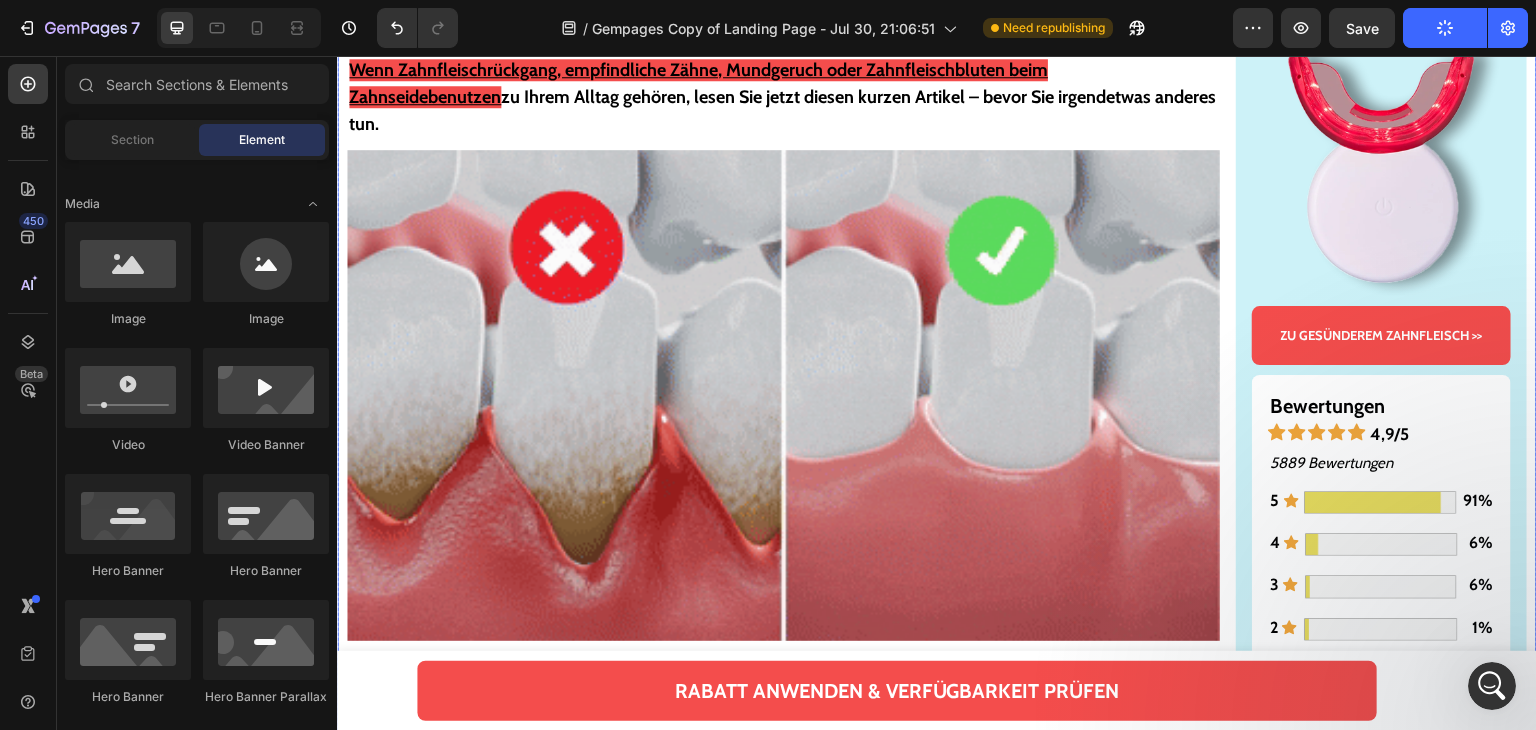 scroll, scrollTop: 0, scrollLeft: 0, axis: both 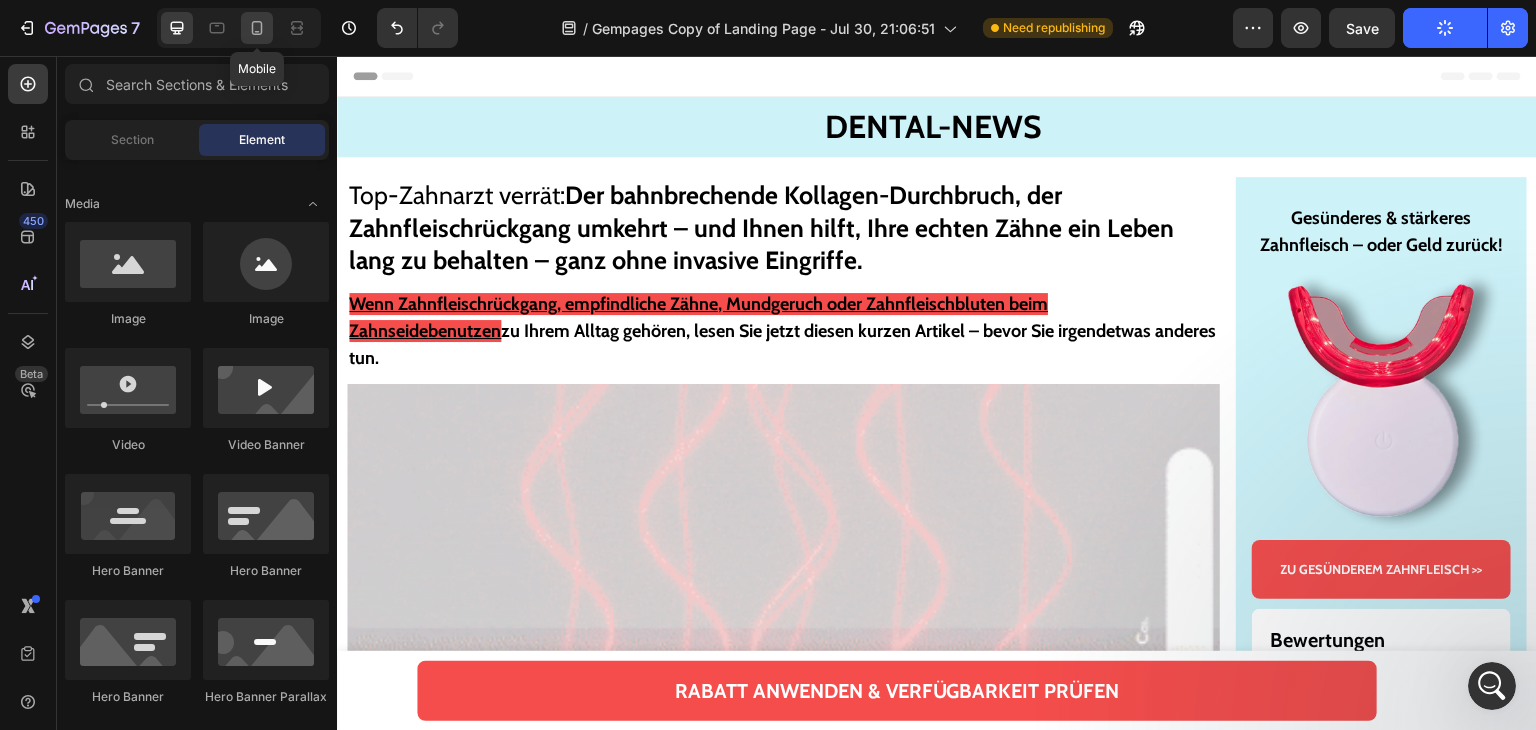 click 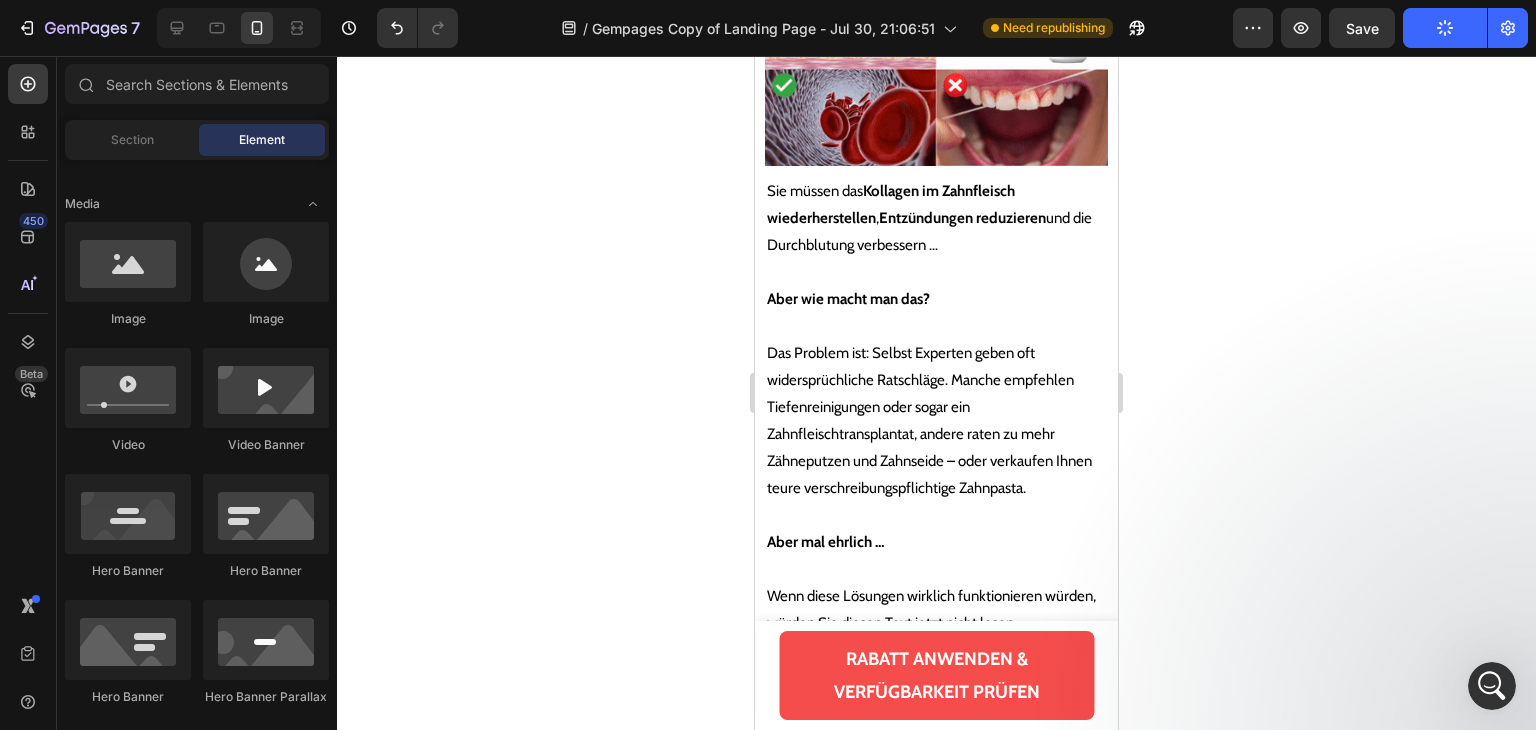 scroll, scrollTop: 6655, scrollLeft: 0, axis: vertical 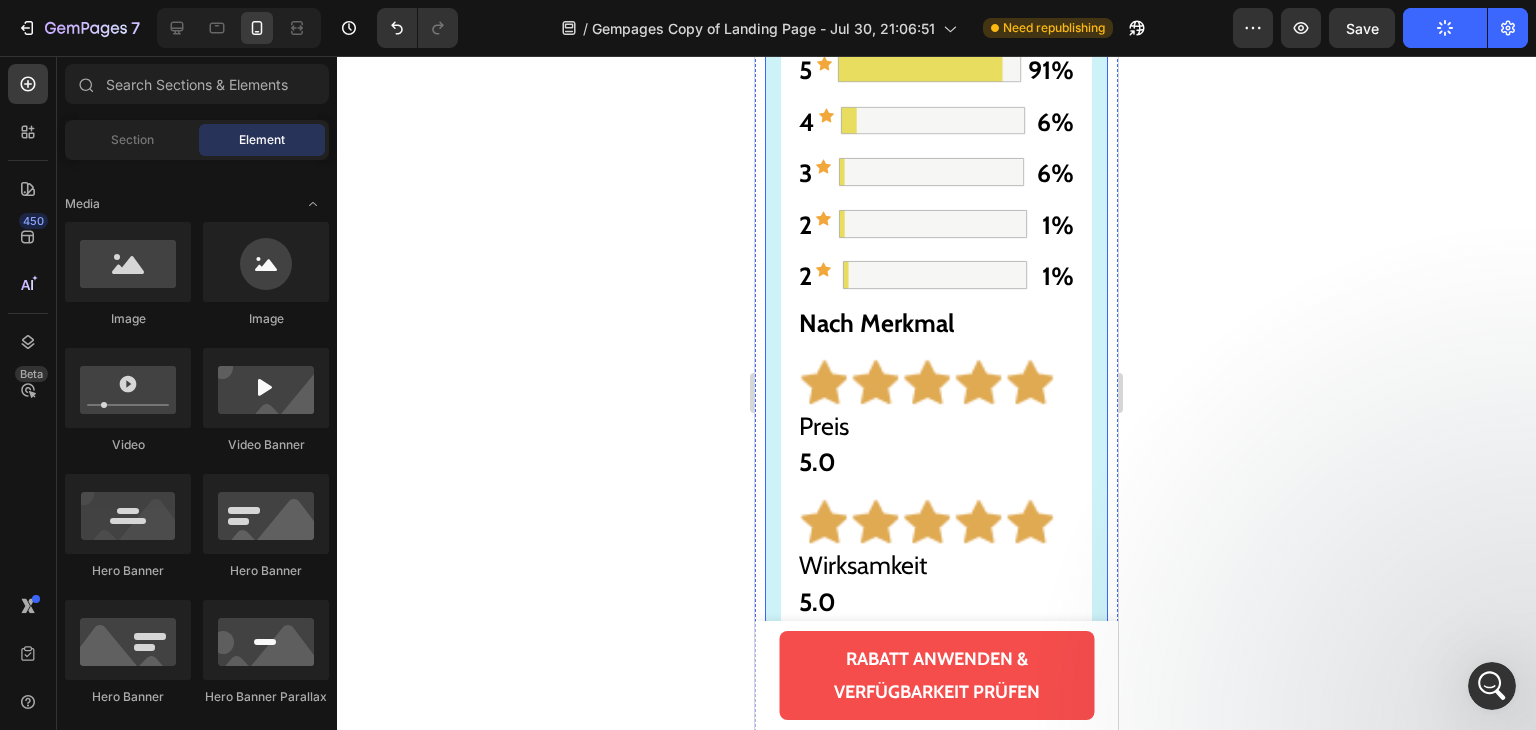 click on "Gesünderes & stärkeres Zahnfleisch – oder Geld zurück! Text Block Image ZU GESÜNDEREM ZAHNFLEISCH >> Button Bewertungen Text Block
Icon
Icon
Icon
Icon
Icon 4,9/5 Text Block Row 5889 Bewertungen Text Block 5 Text Block
Icon Image 91% Text Block Row 4 Text Block
Icon Image 6% Text Block Row 3 Text Block
Icon Image 6% Text Block Row 2 Text Block
Icon Image 1% Text Block Row 2 Text Block
Icon Image 1% Text Block Row Nach Merkmal Text Block Image Preis Text Block 5.0 Text Block Row Image Wirksamkeit Text Block 5.0 Text Block Row Image Handhabung Text Block 4.8 Text Block Row Image Qualität Text Block 5.0 Text Block Row Row Row" at bounding box center (936, 194) 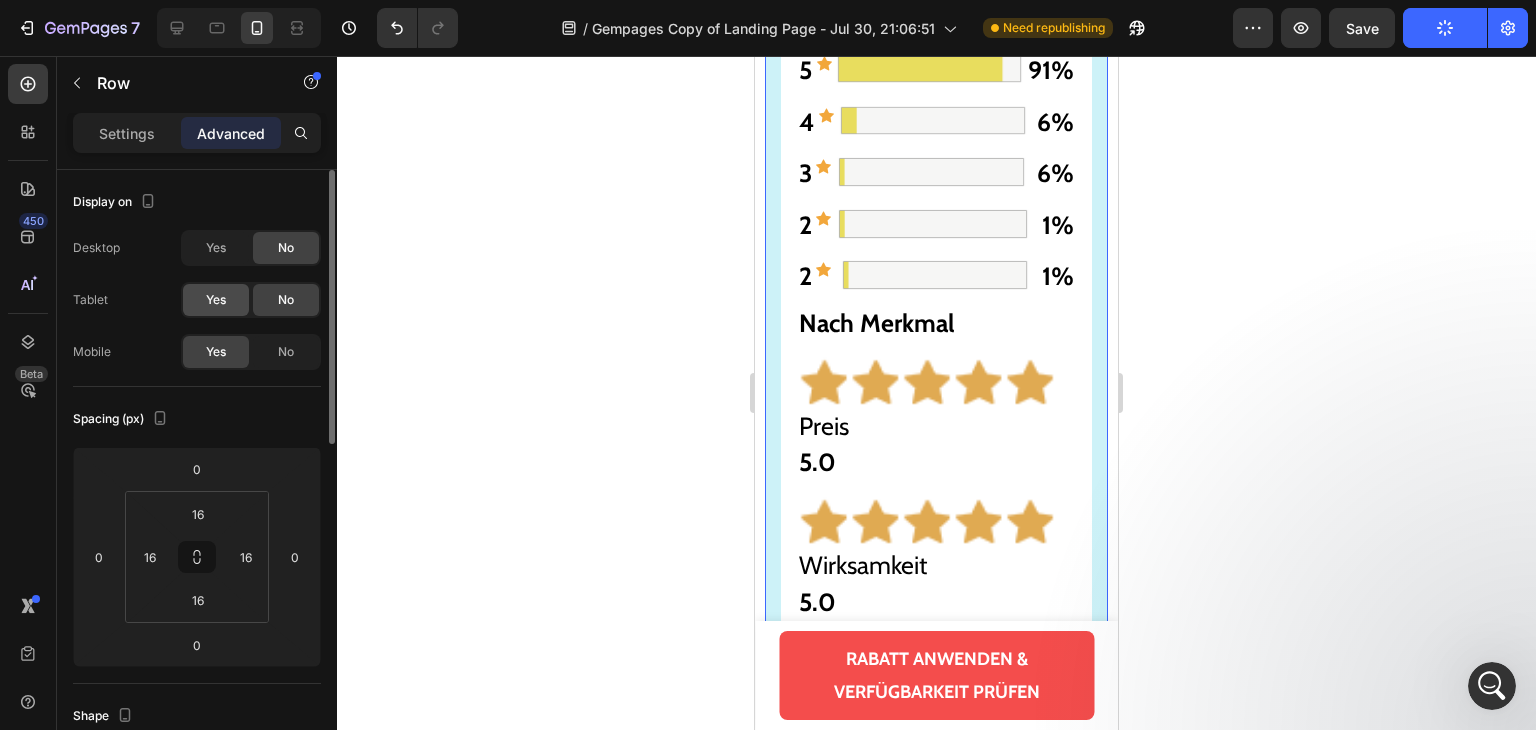 click on "Yes" 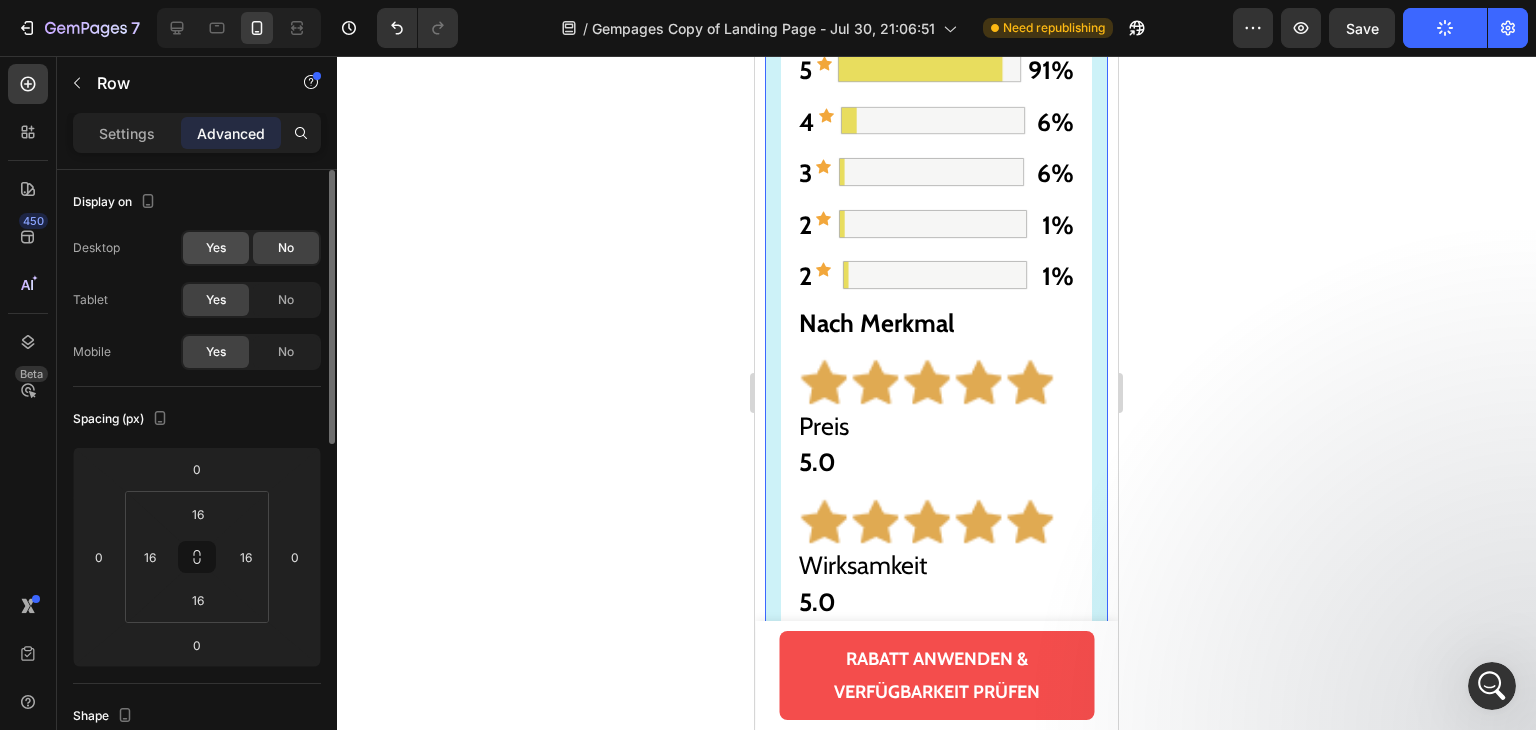 drag, startPoint x: 216, startPoint y: 257, endPoint x: 39, endPoint y: 205, distance: 184.48035 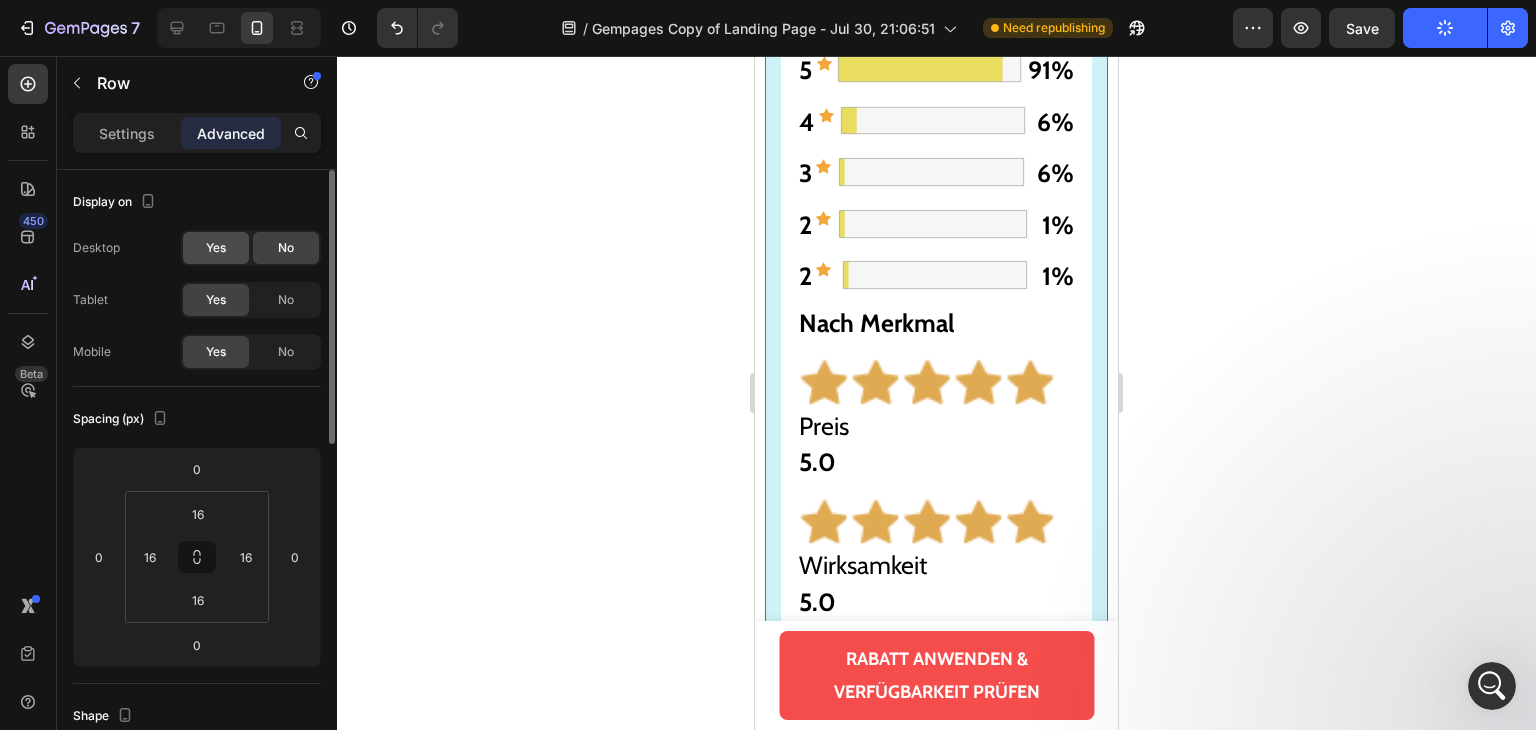click on "Yes" 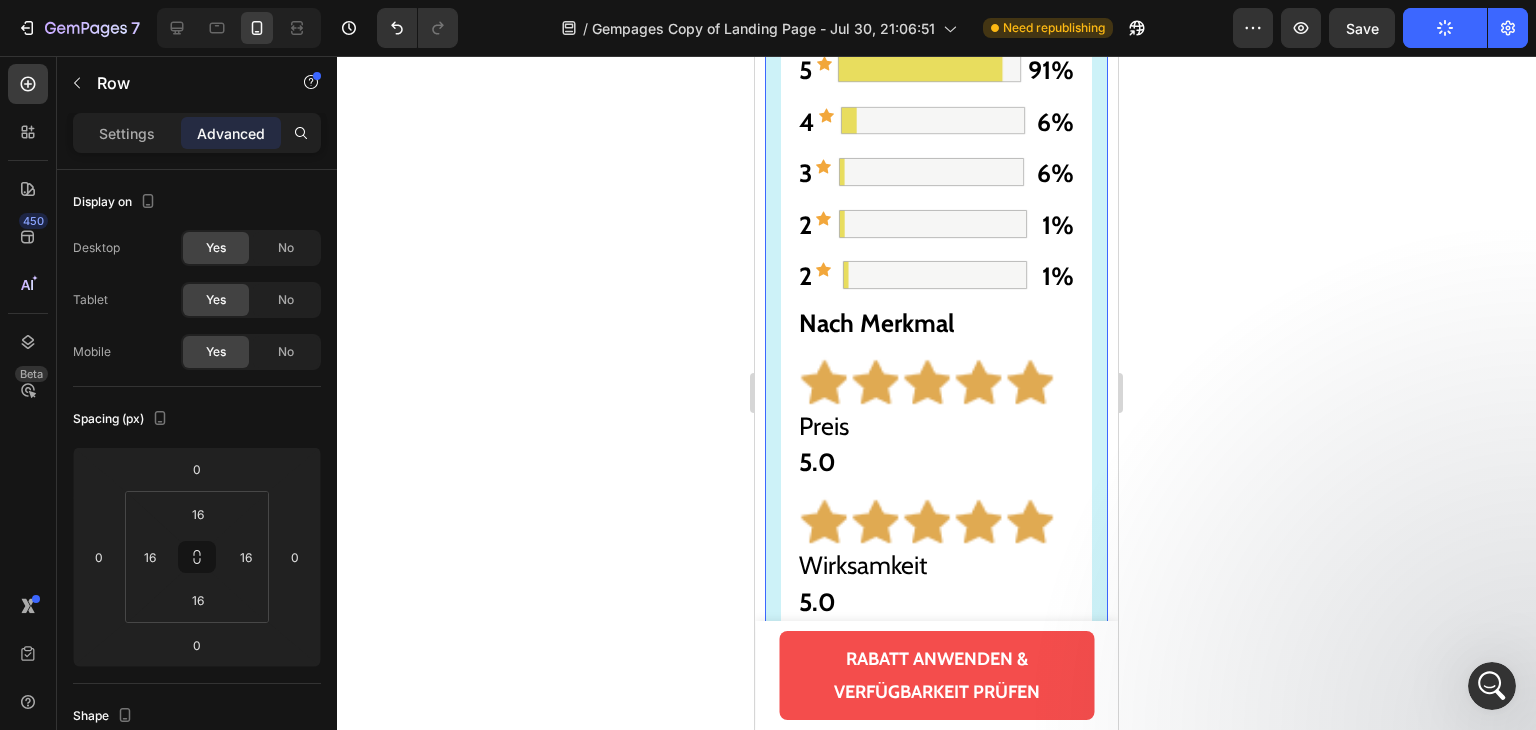 click 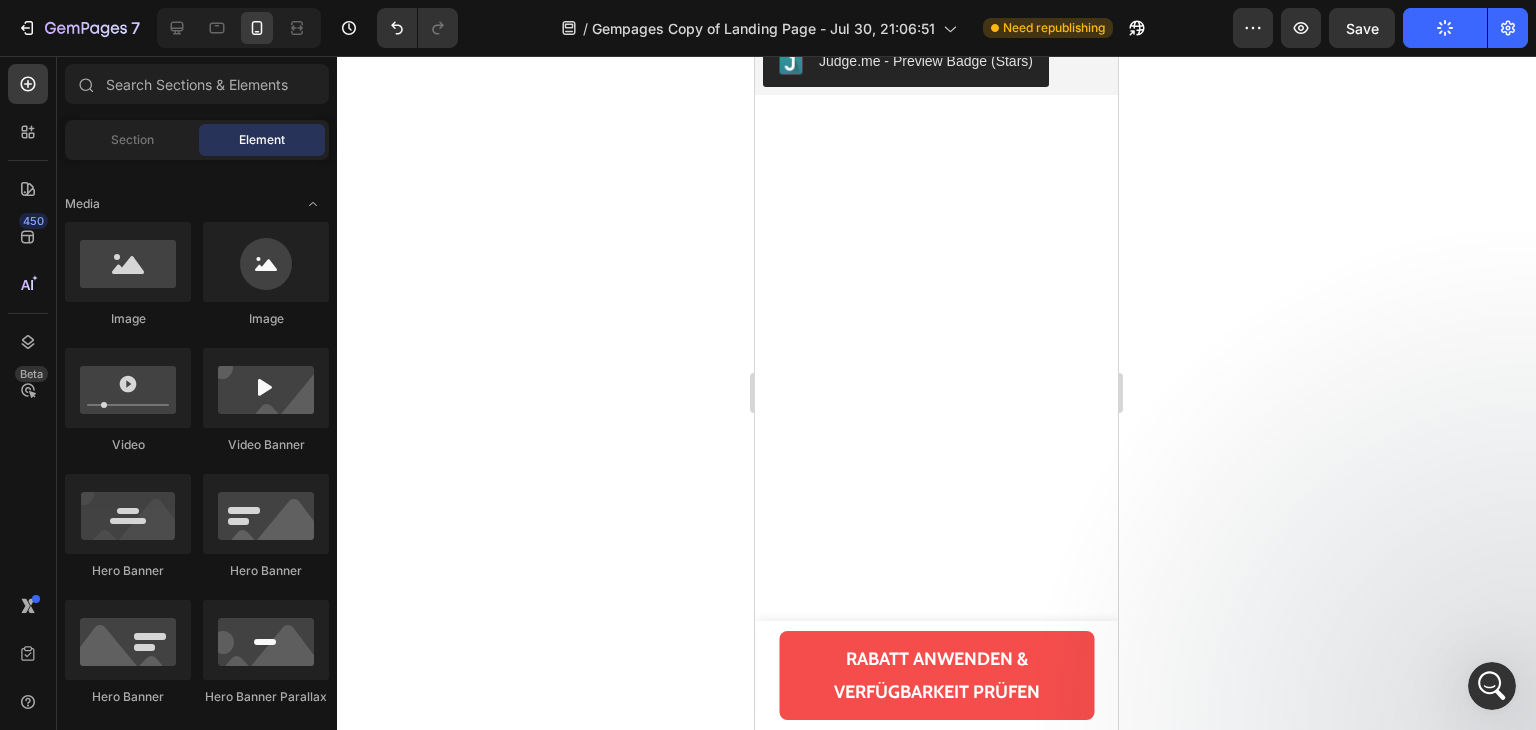 scroll, scrollTop: 23796, scrollLeft: 0, axis: vertical 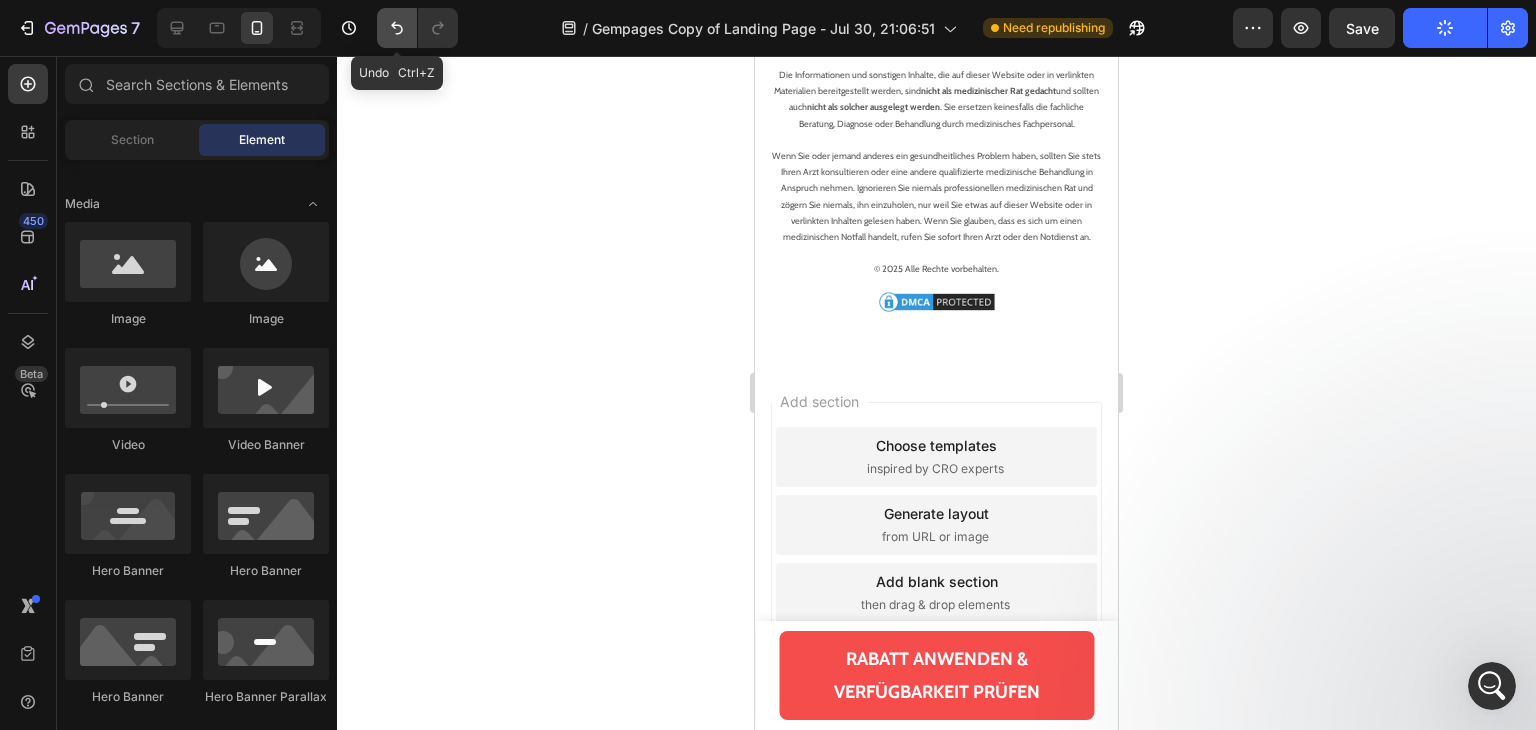 click 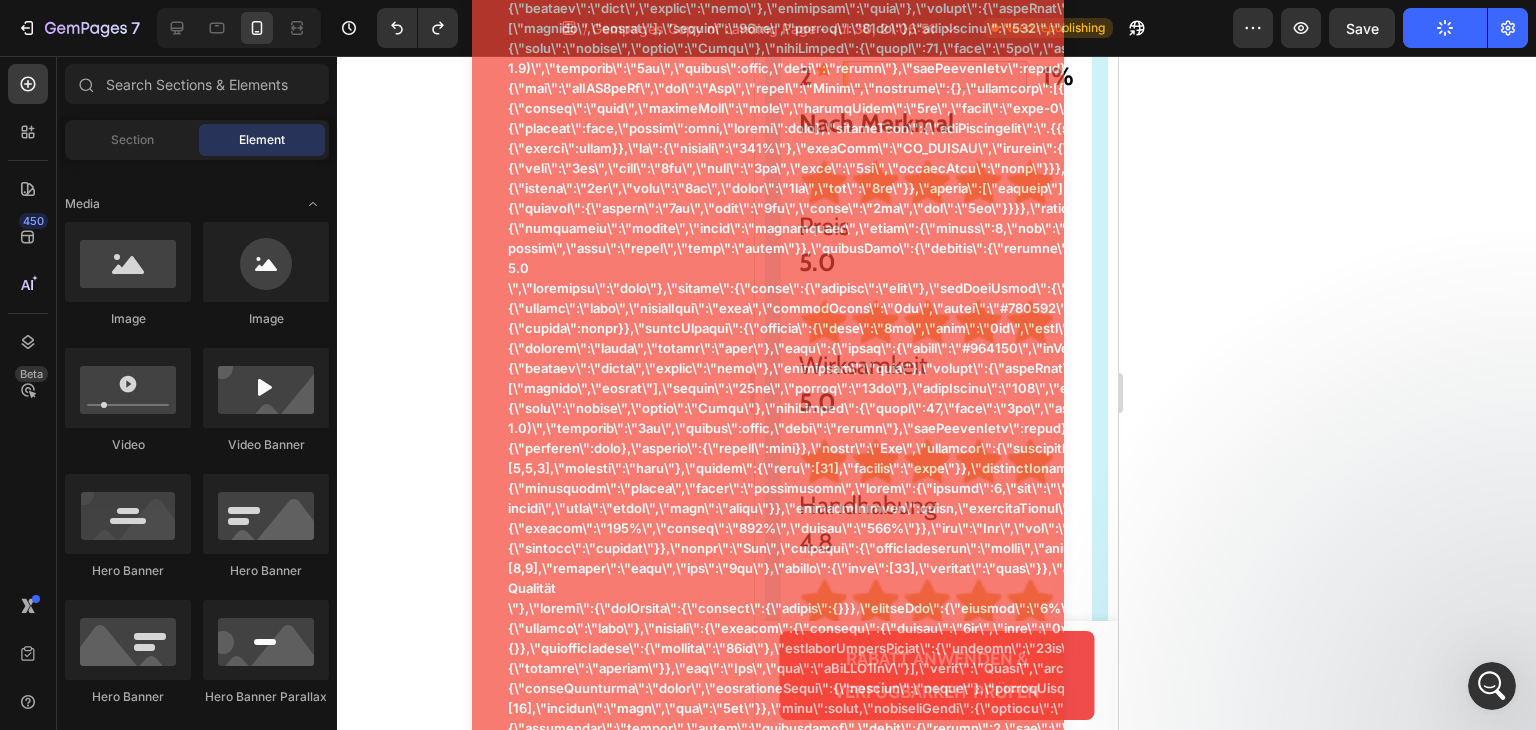 scroll, scrollTop: 24096, scrollLeft: 0, axis: vertical 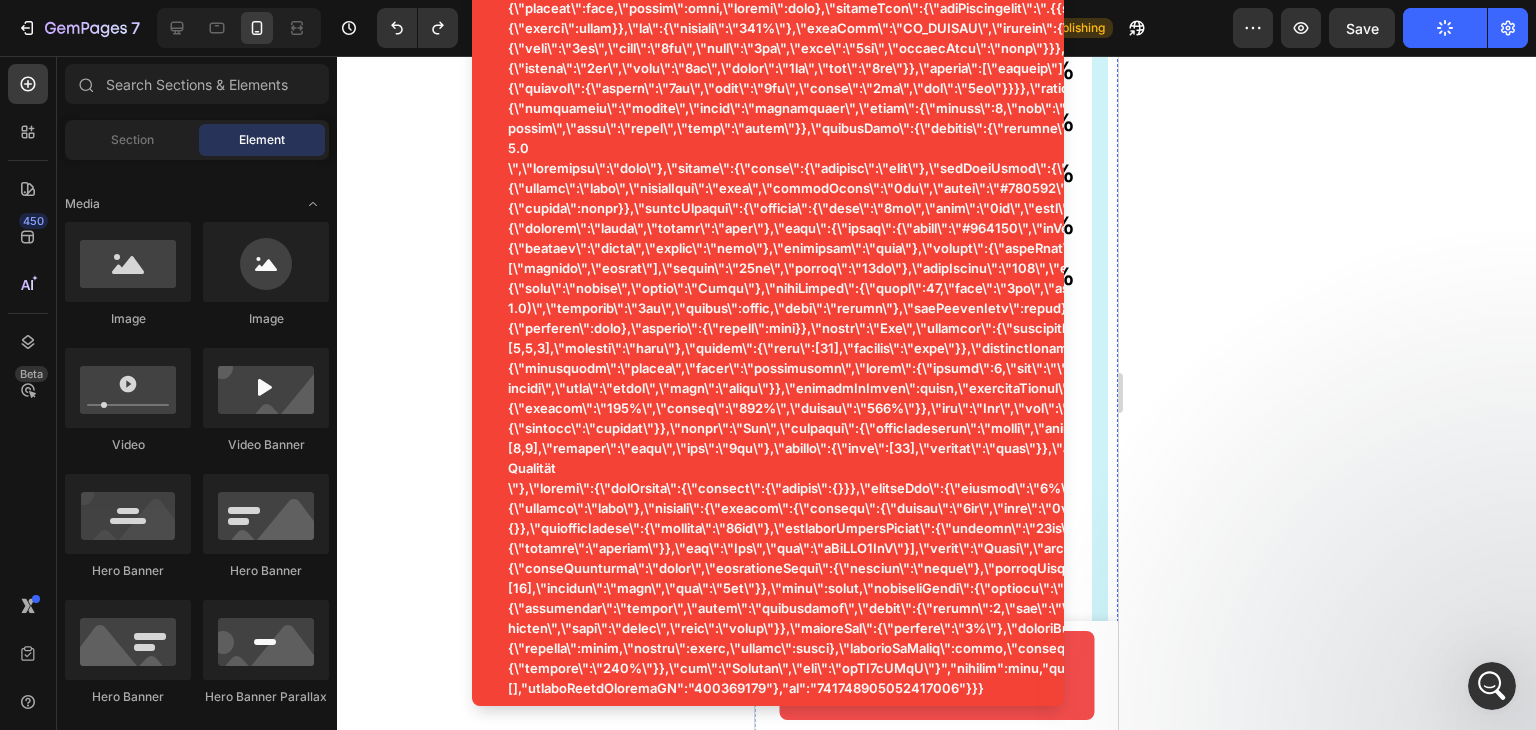 click on "Gesünderes & stärkeres Zahnfleisch – oder Geld zurück!" at bounding box center (936, -494) 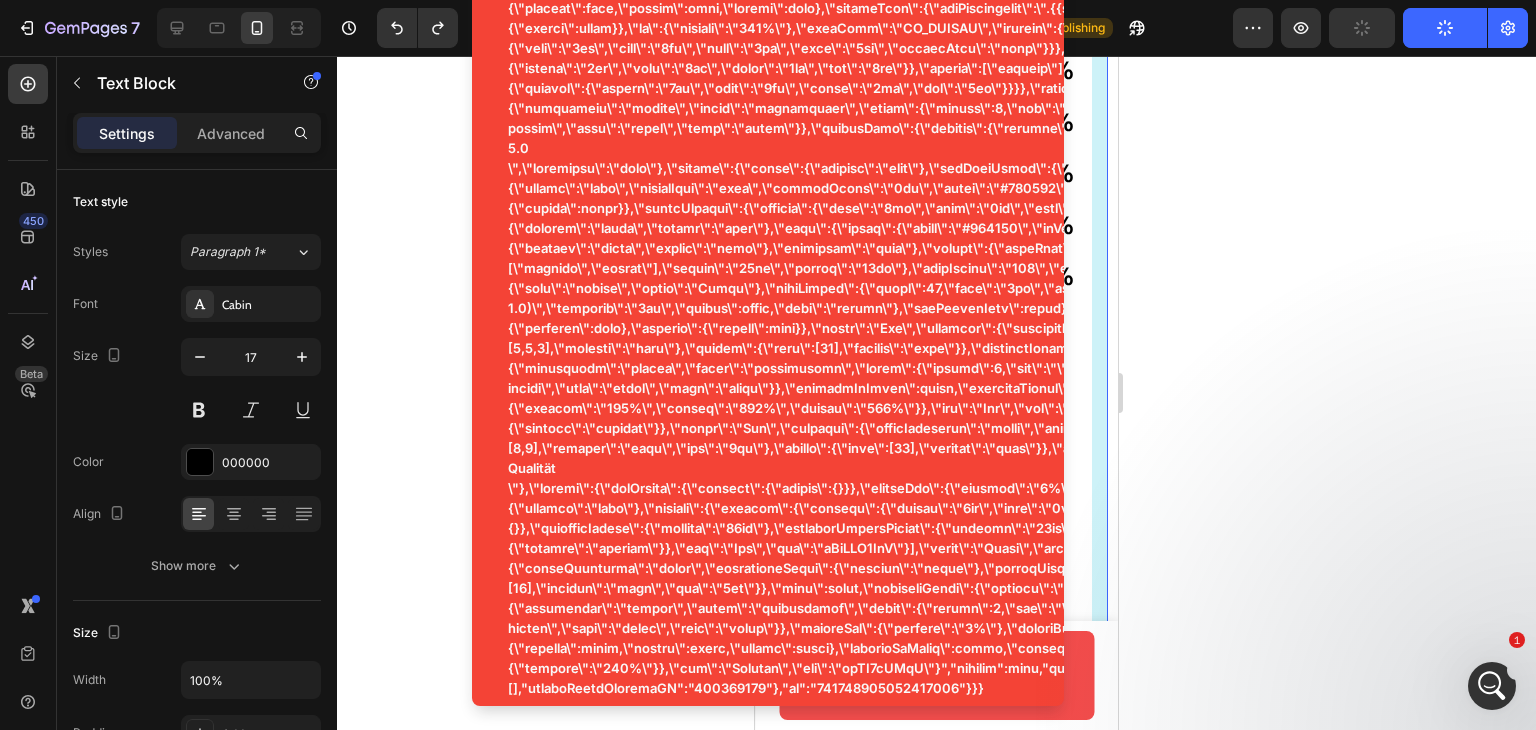 click on "Gesünderes & stärkeres Zahnfleisch – oder Geld zurück! Text Block Image ZU GESÜNDEREM ZAHNFLEISCH >> Button Bewertungen Text Block
Icon
Icon
Icon
Icon
Icon 4,9/5 Text Block Row 5889 Bewertungen Text Block 5 Text Block
Icon Image 91% Text Block Row 4 Text Block
Icon Image 6% Text Block Row 3 Text Block
Icon Image 6% Text Block Row 2 Text Block
Icon Image 1% Text Block Row 2 Text Block
Icon Image 1% Text Block Row Nach Merkmal Text Block Image Preis Text Block 5.0 Text Block Row Image Wirksamkeit Text Block 5.0 Text Block Row Image Handhabung Text Block 4.8 Text Block Row Image Qualität Text Block 5.0 Text Block Row Row Row   0" at bounding box center [936, 194] 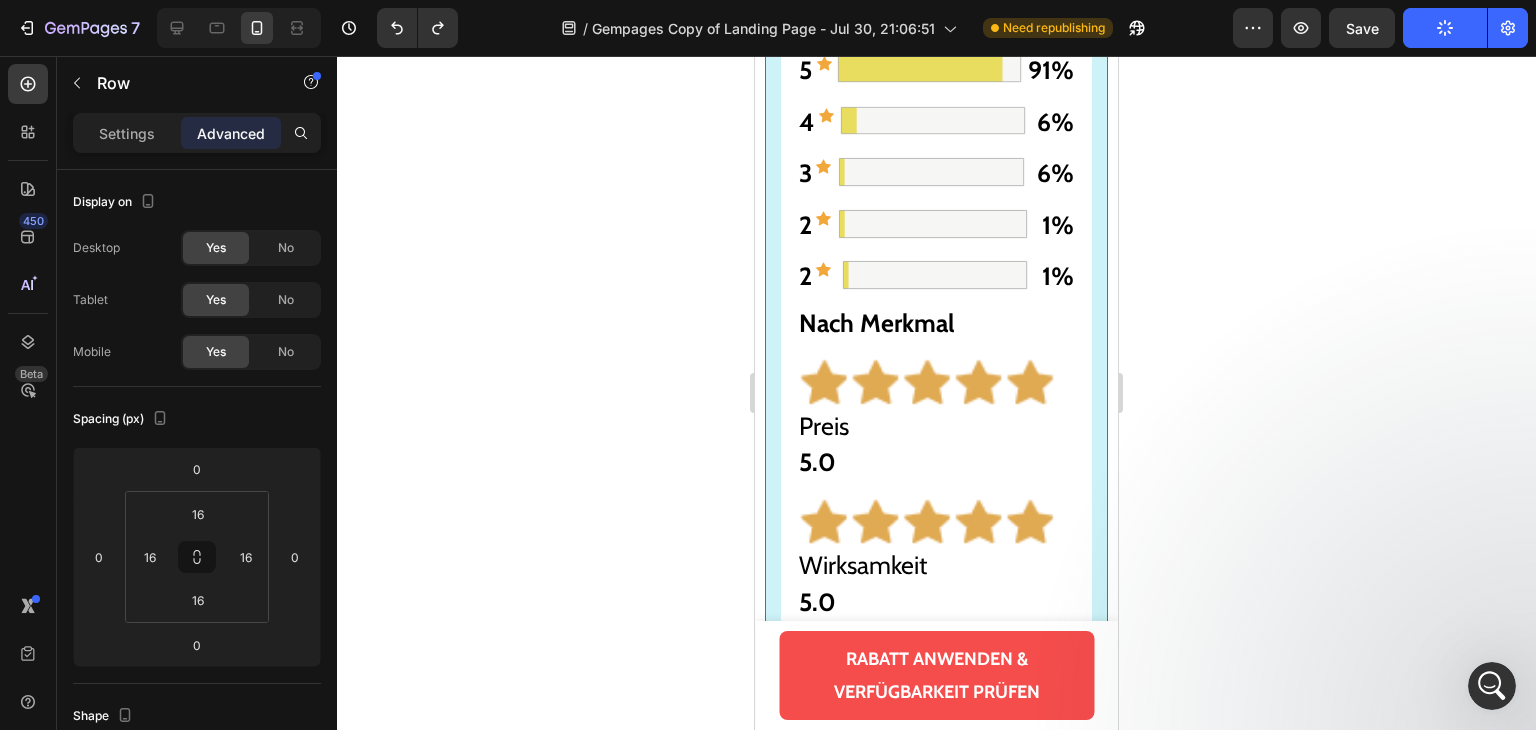 click 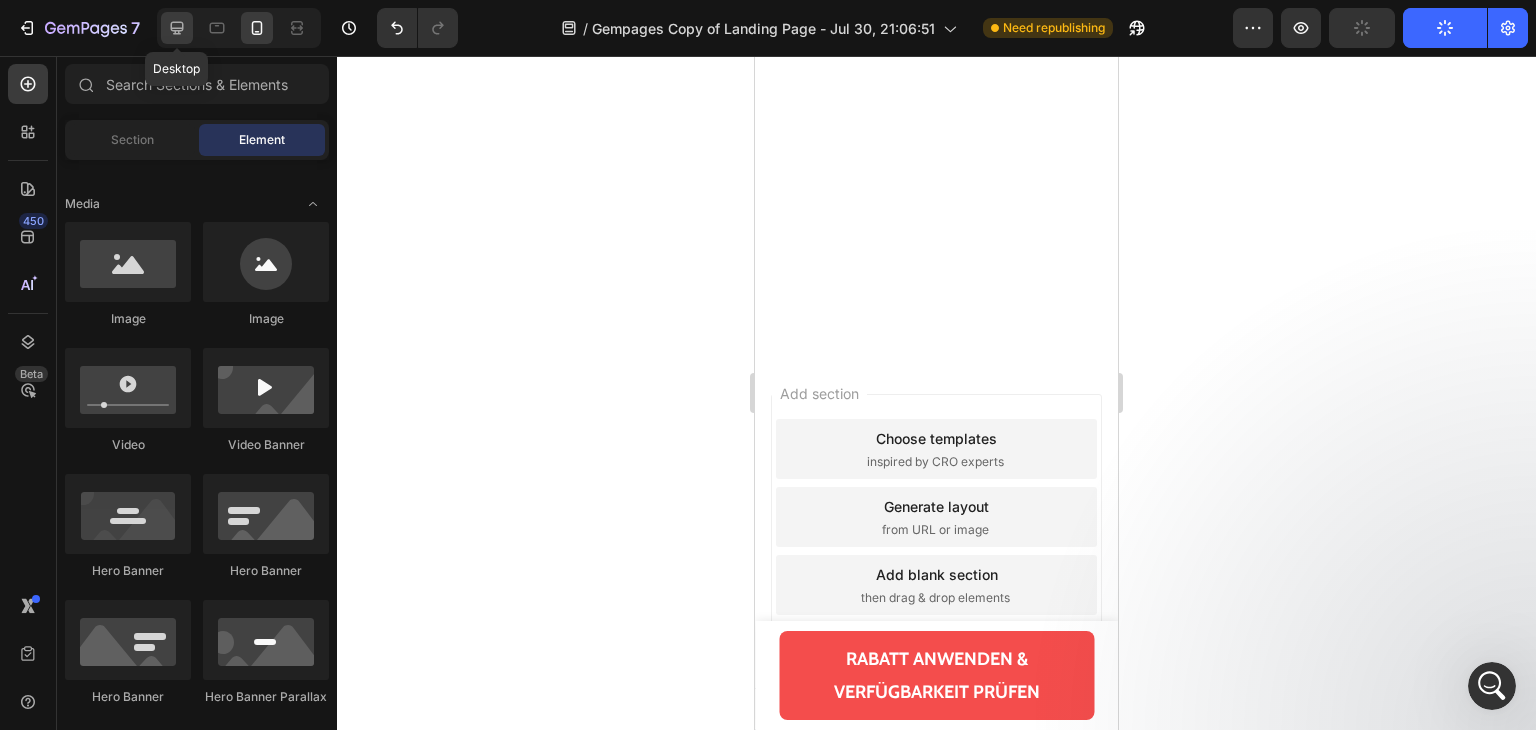 click 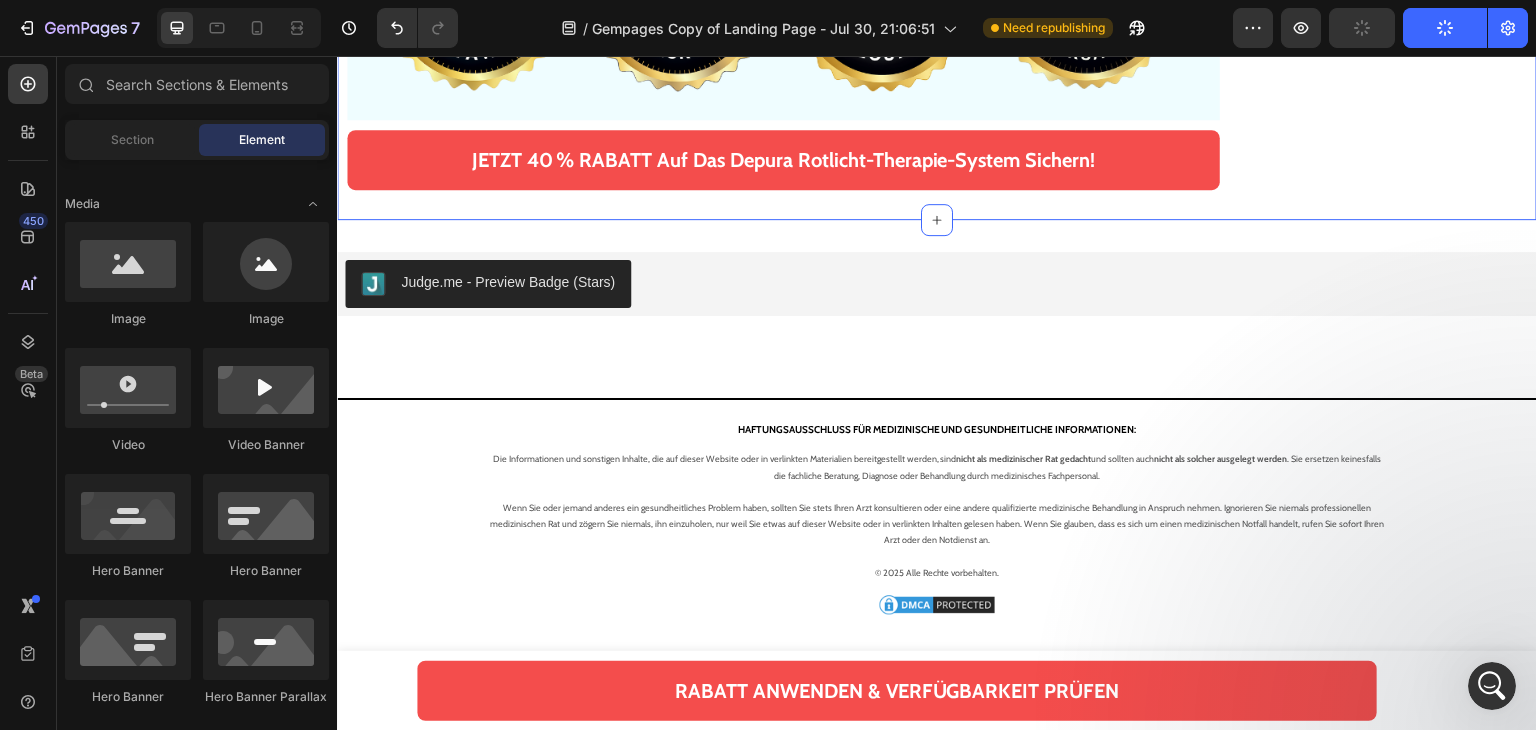 scroll, scrollTop: 18915, scrollLeft: 0, axis: vertical 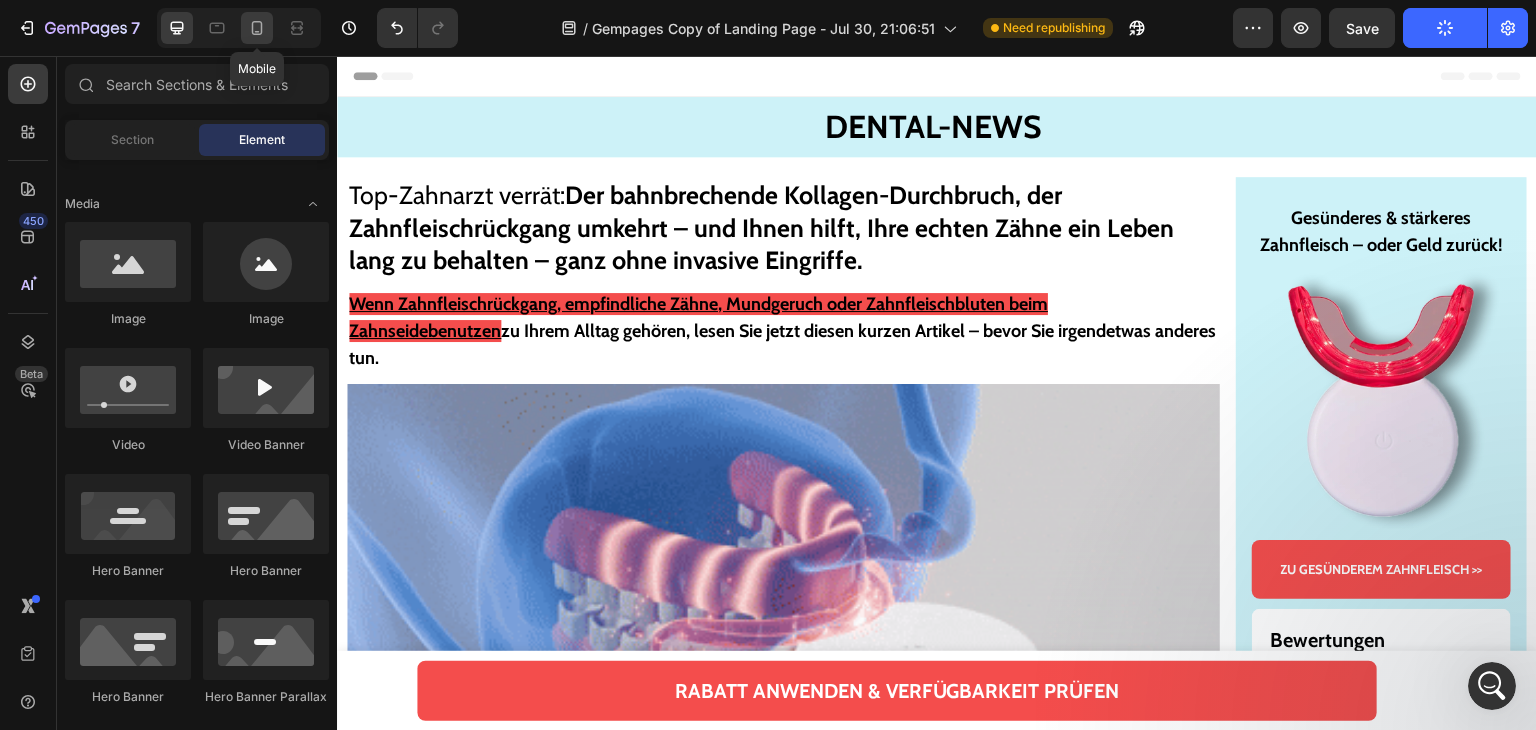 drag, startPoint x: 257, startPoint y: 29, endPoint x: 781, endPoint y: 241, distance: 565.261 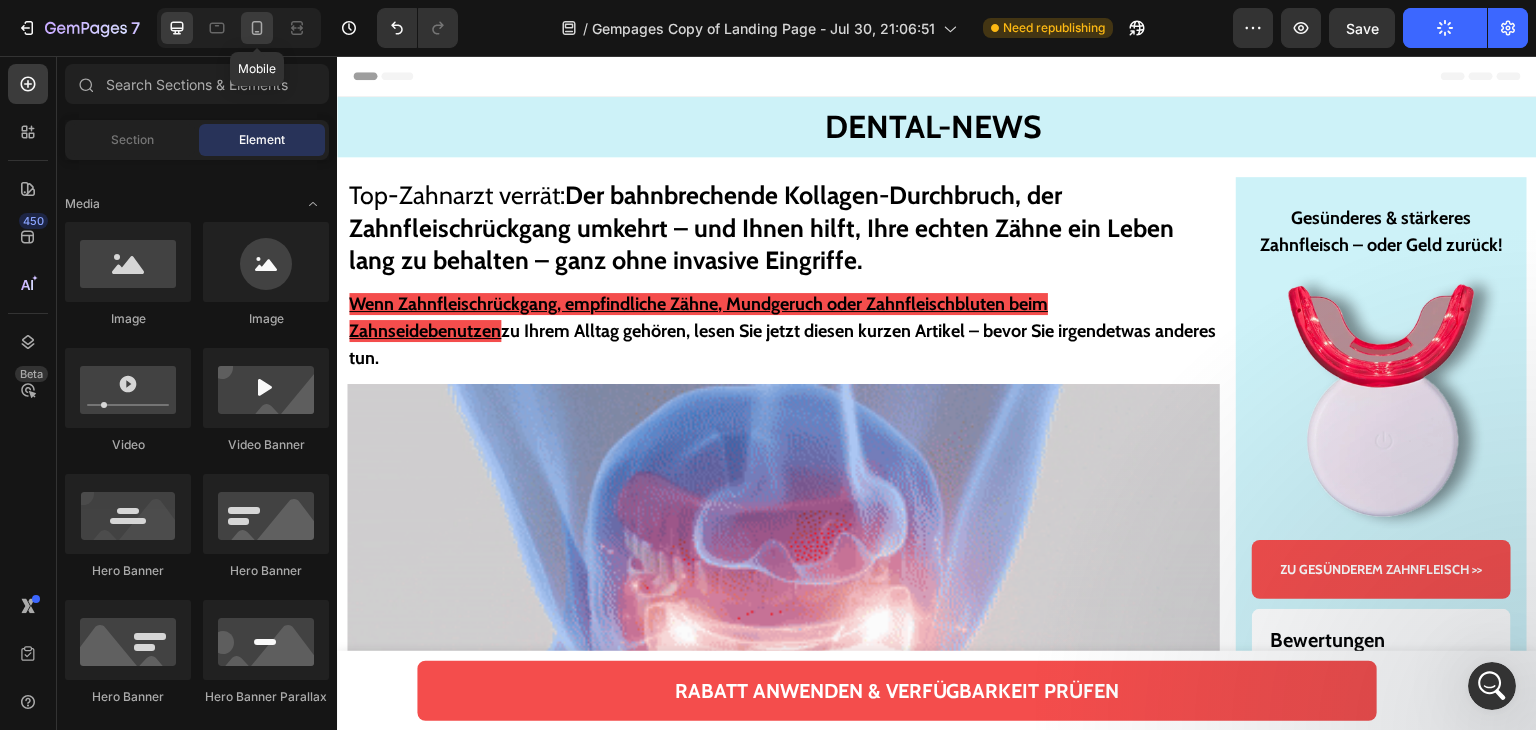 click 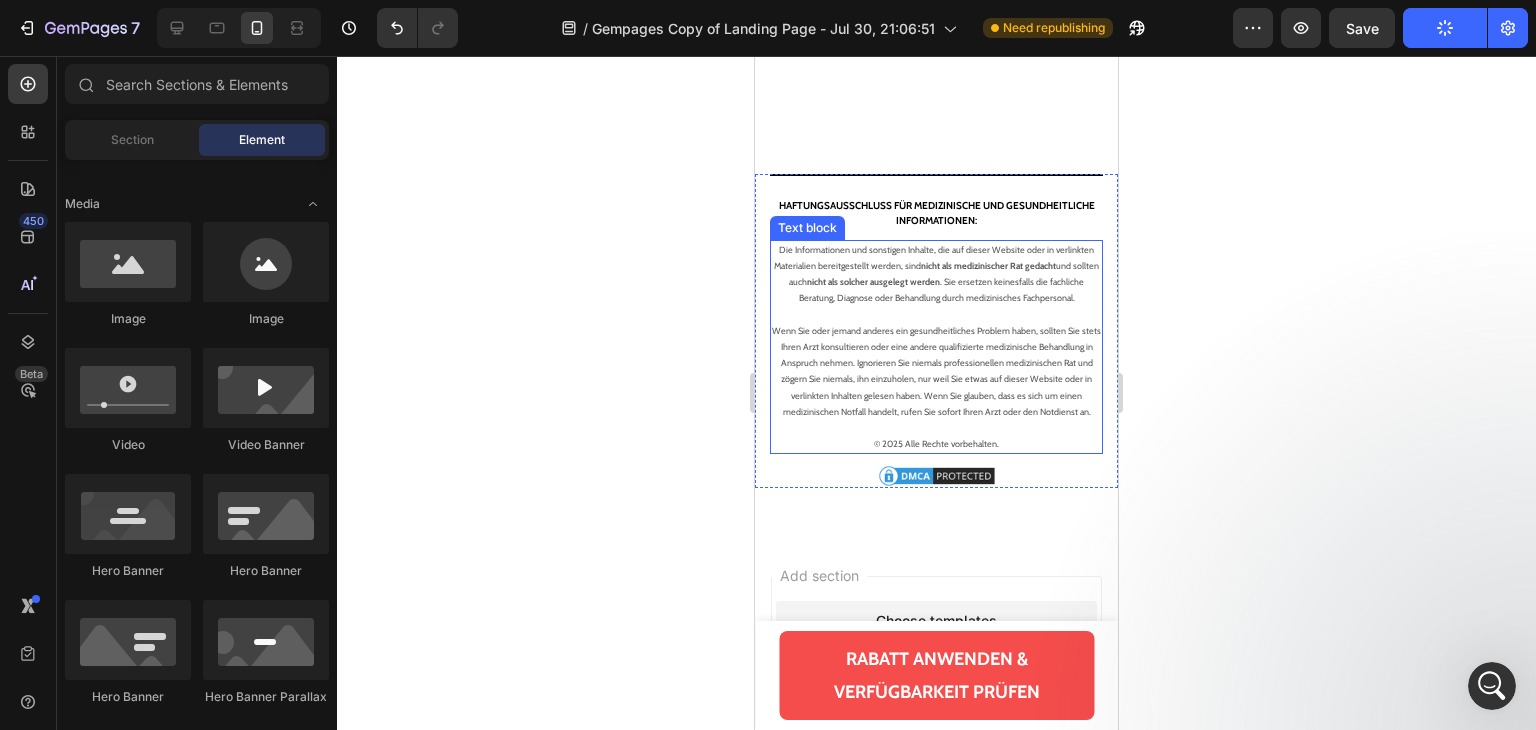scroll, scrollTop: 24351, scrollLeft: 0, axis: vertical 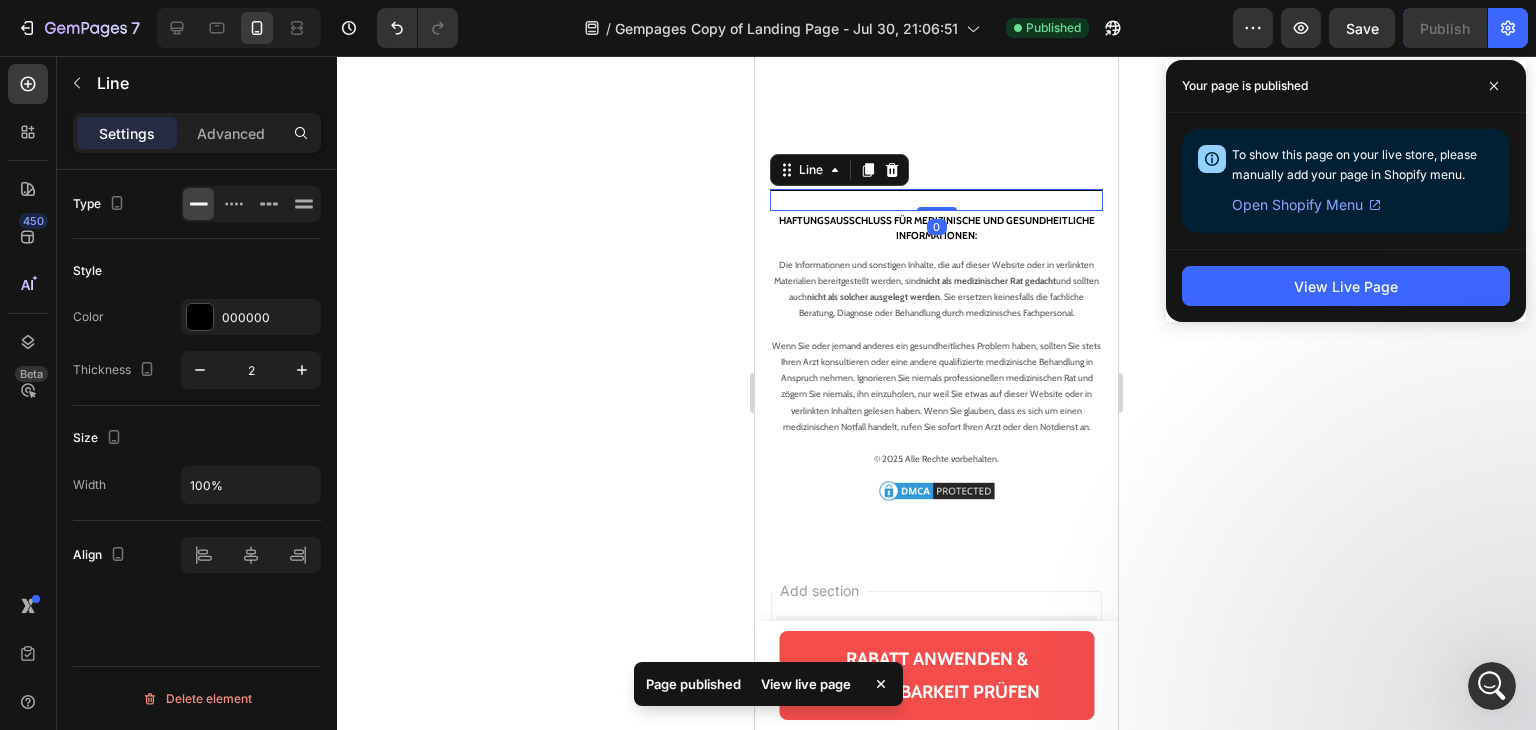 click at bounding box center [936, 190] 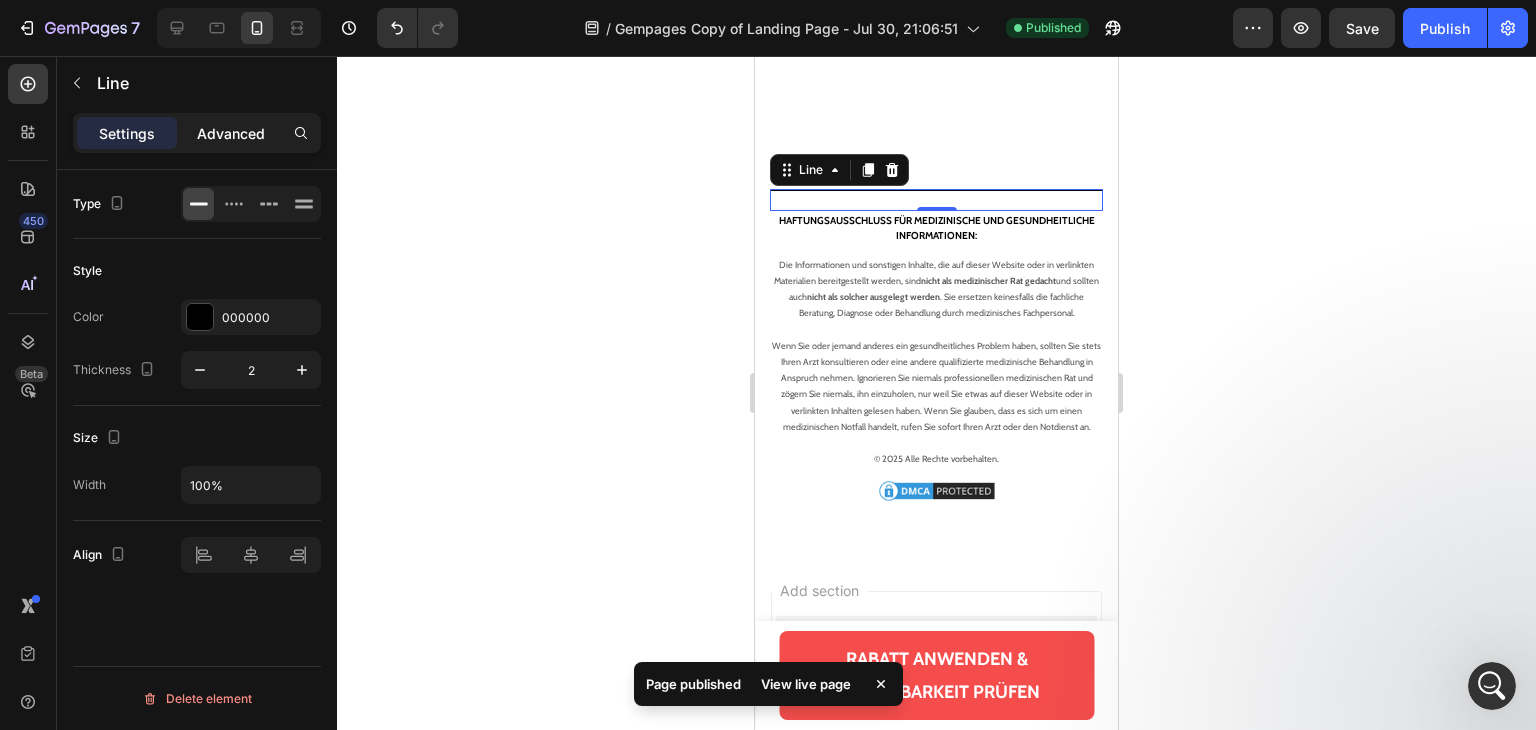 click on "Advanced" at bounding box center (231, 133) 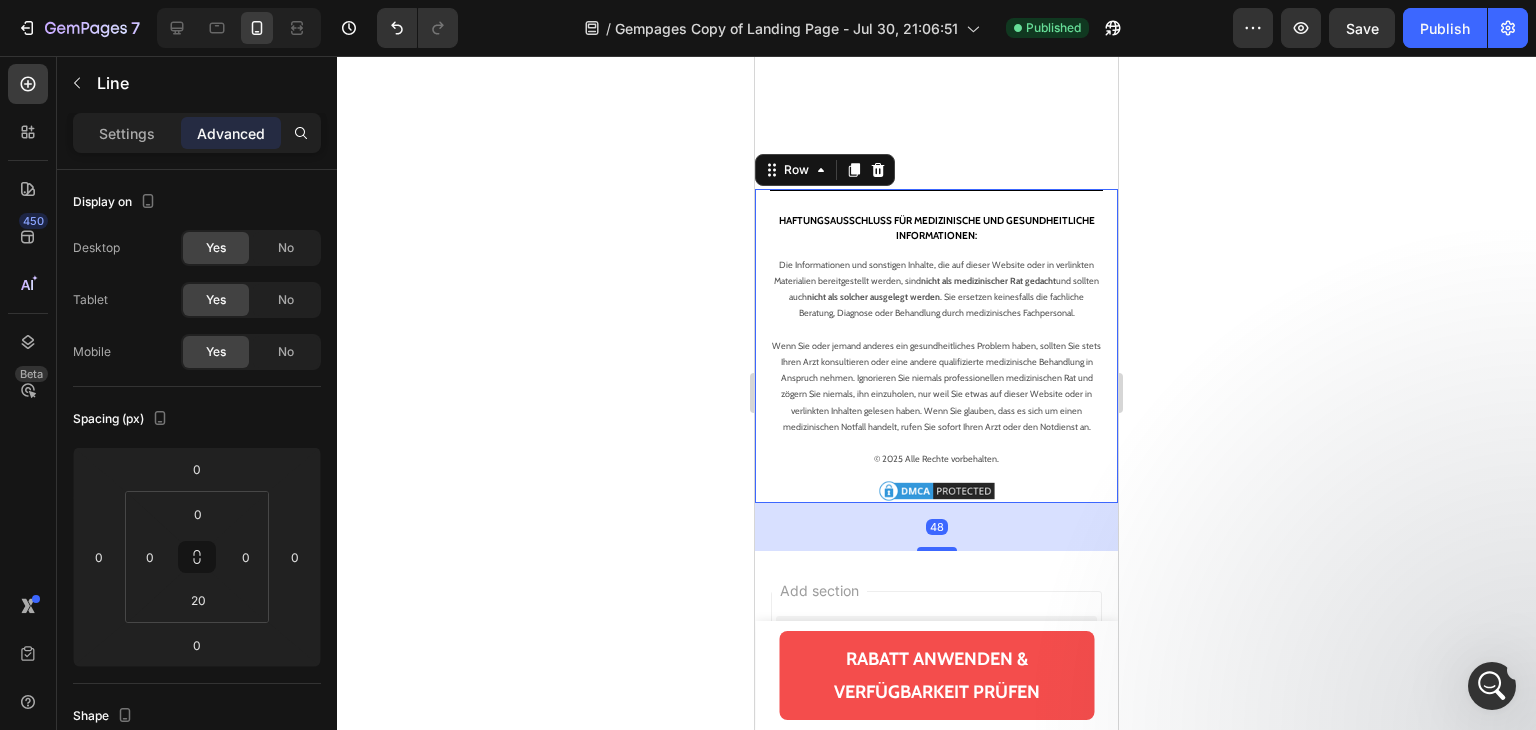 click on "Title Line HAFTUNGSAUSSCHLUSS FÜR MEDIZINISCHE UND GESUNDHEITLICHE INFORMATIONEN: Heading Die Informationen und sonstigen Inhalte, die auf dieser Website oder in verlinkten Materialien bereitgestellt werden, sind  nicht als medizinischer Rat gedacht  und sollten auch  nicht als solcher ausgelegt werden . Sie ersetzen keinesfalls die fachliche Beratung, Diagnose oder Behandlung durch medizinisches Fachpersonal.   Wenn Sie oder jemand anderes ein gesundheitliches Problem haben, sollten Sie stets Ihren Arzt konsultieren oder eine andere qualifizierte medizinische Behandlung in Anspruch nehmen. Ignorieren Sie niemals professionellen medizinischen Rat und zögern Sie niemals, ihn einzuholen, nur weil Sie etwas auf dieser Website oder in verlinkten Inhalten gelesen haben. Wenn Sie glauben, dass es sich um einen medizinischen Notfall handelt, rufen Sie sofort Ihren Arzt oder den Notdienst an.   © 2025 Alle Rechte vorbehalten. Text block Image Row   48" at bounding box center [936, 346] 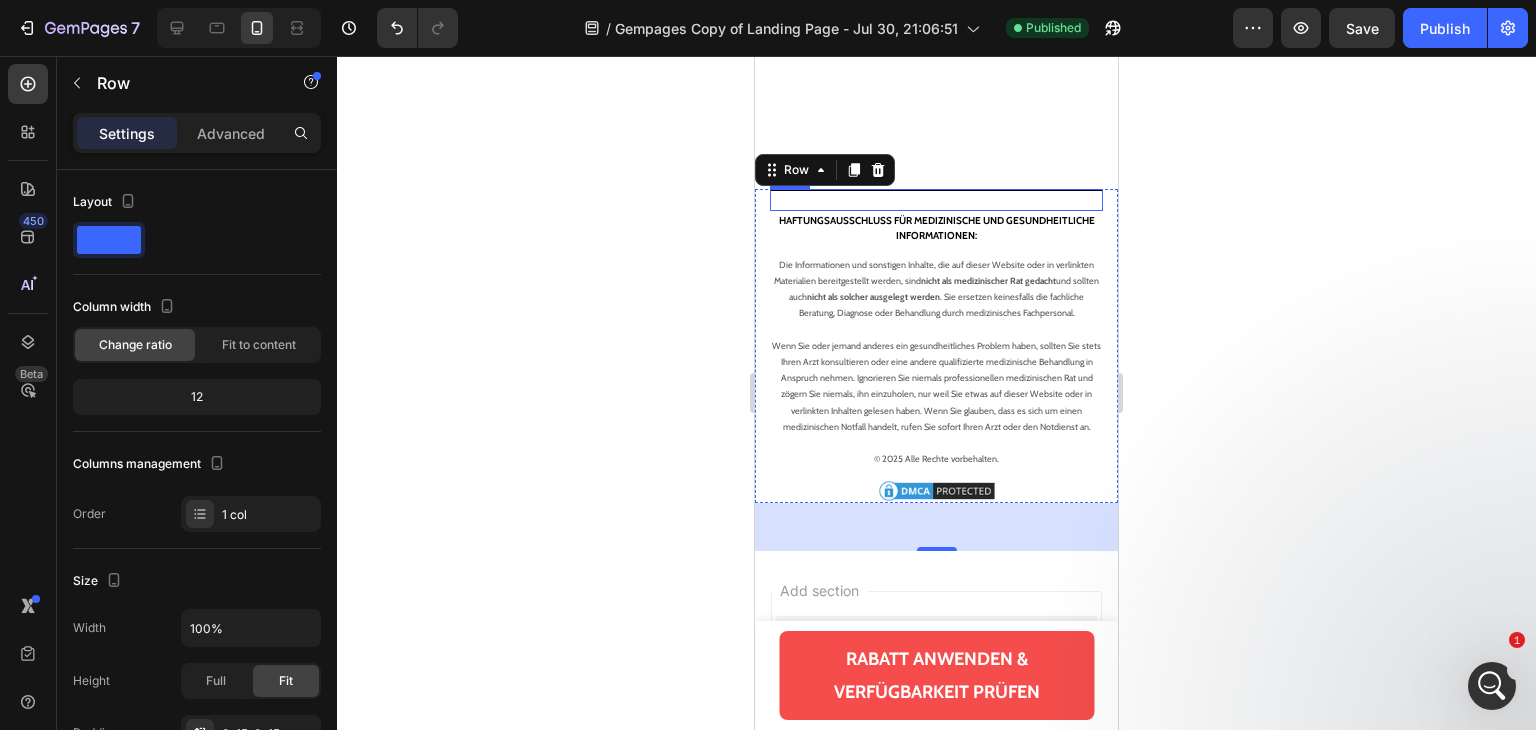 click on "Title Line" at bounding box center (936, 200) 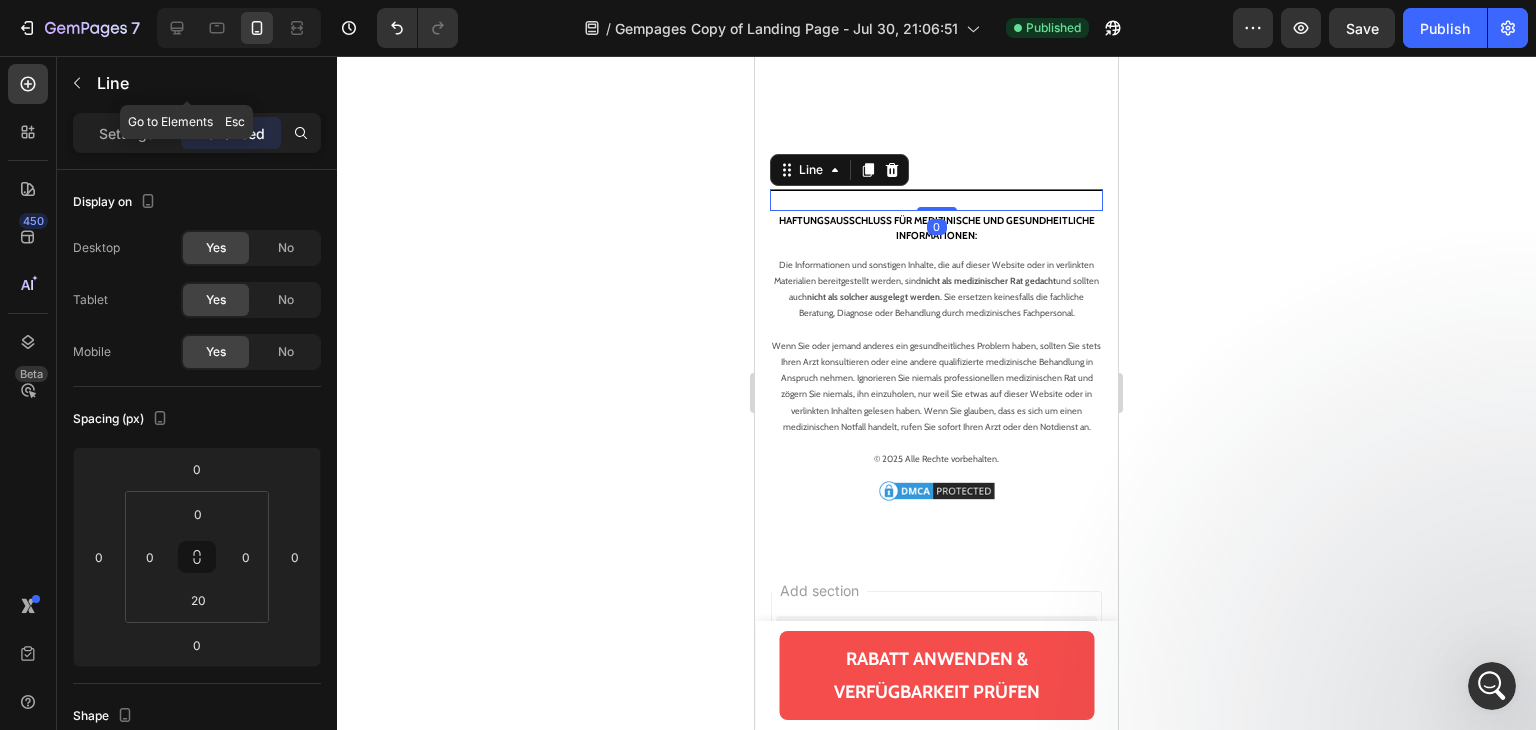 drag, startPoint x: 136, startPoint y: 104, endPoint x: 141, endPoint y: 115, distance: 12.083046 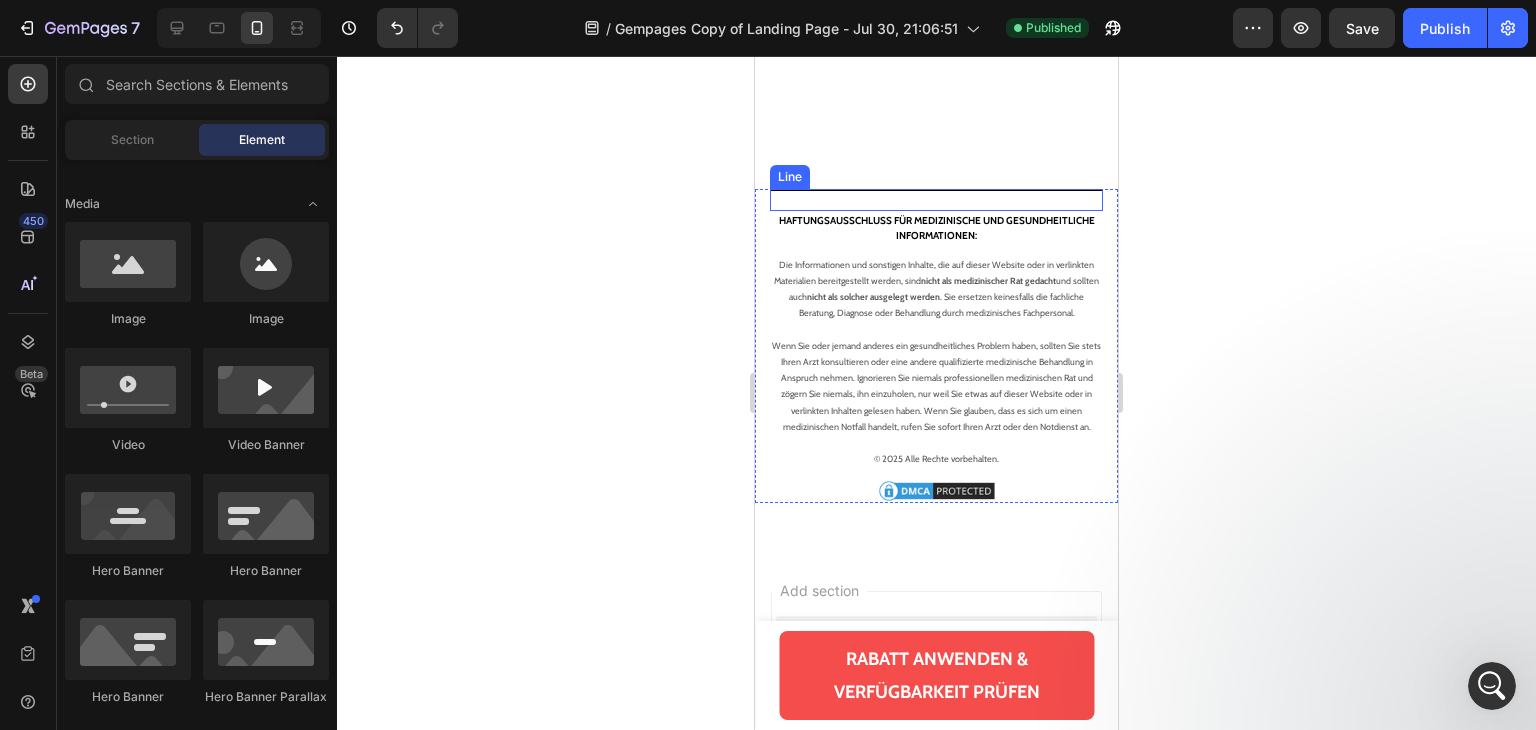 click on "Title Line" at bounding box center [936, 200] 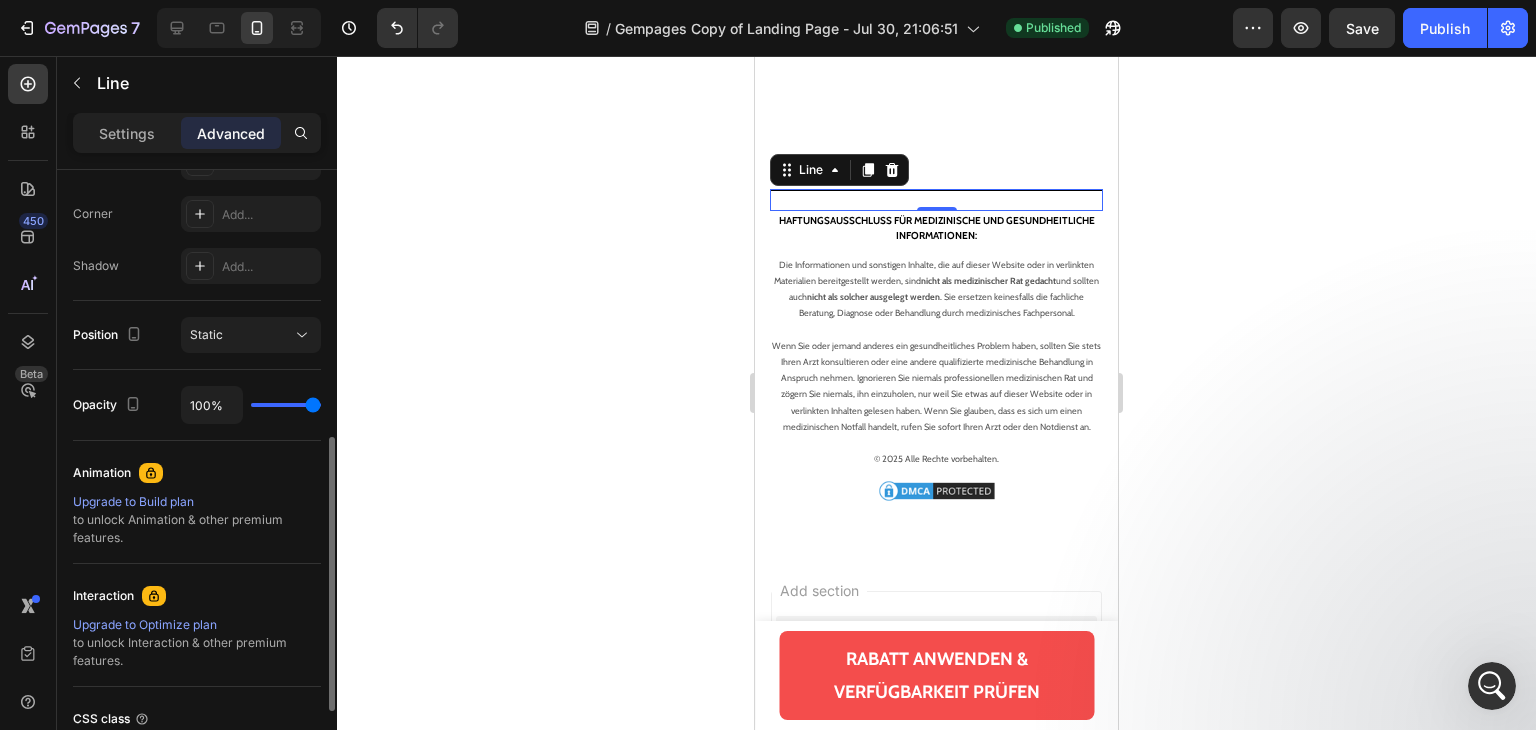 scroll, scrollTop: 500, scrollLeft: 0, axis: vertical 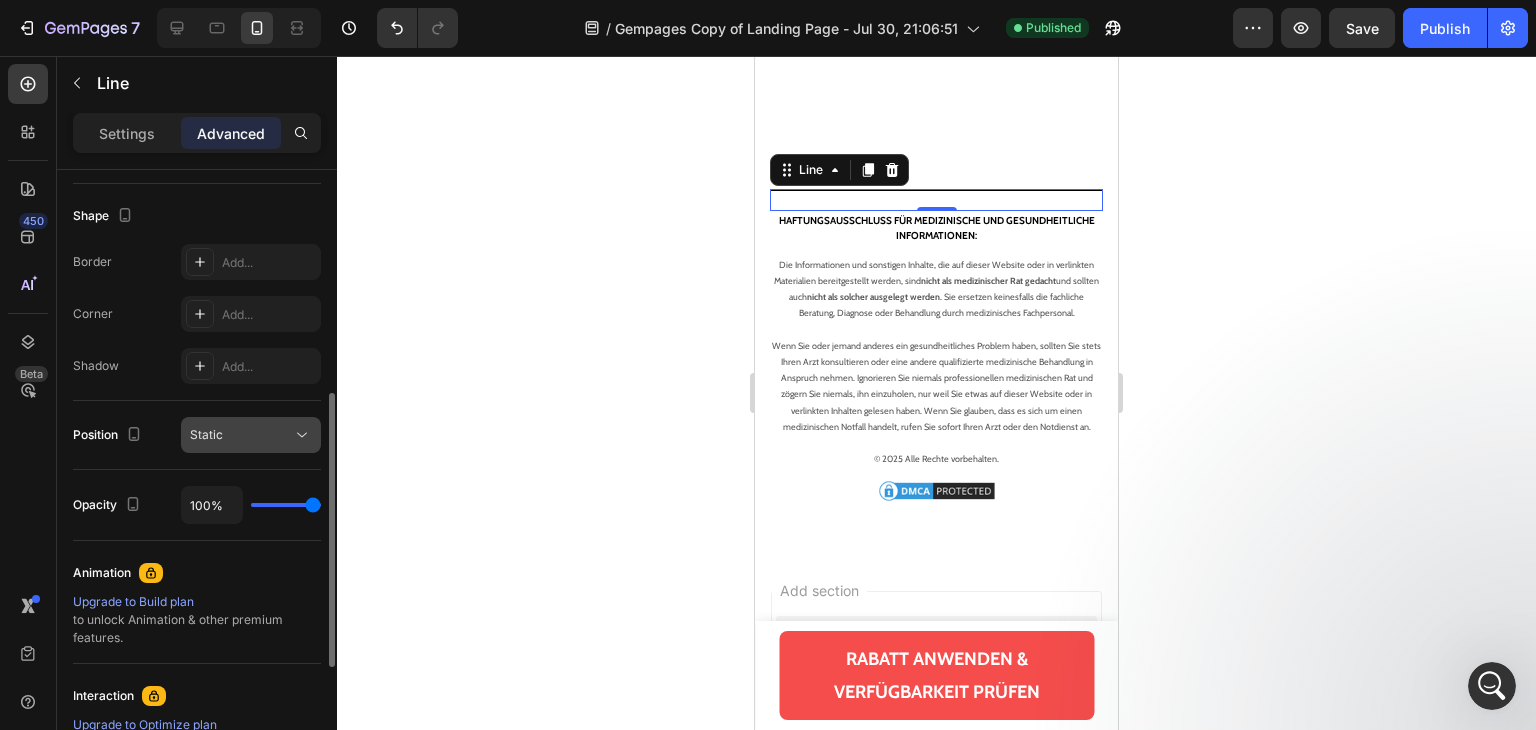 click on "Static" at bounding box center (241, 435) 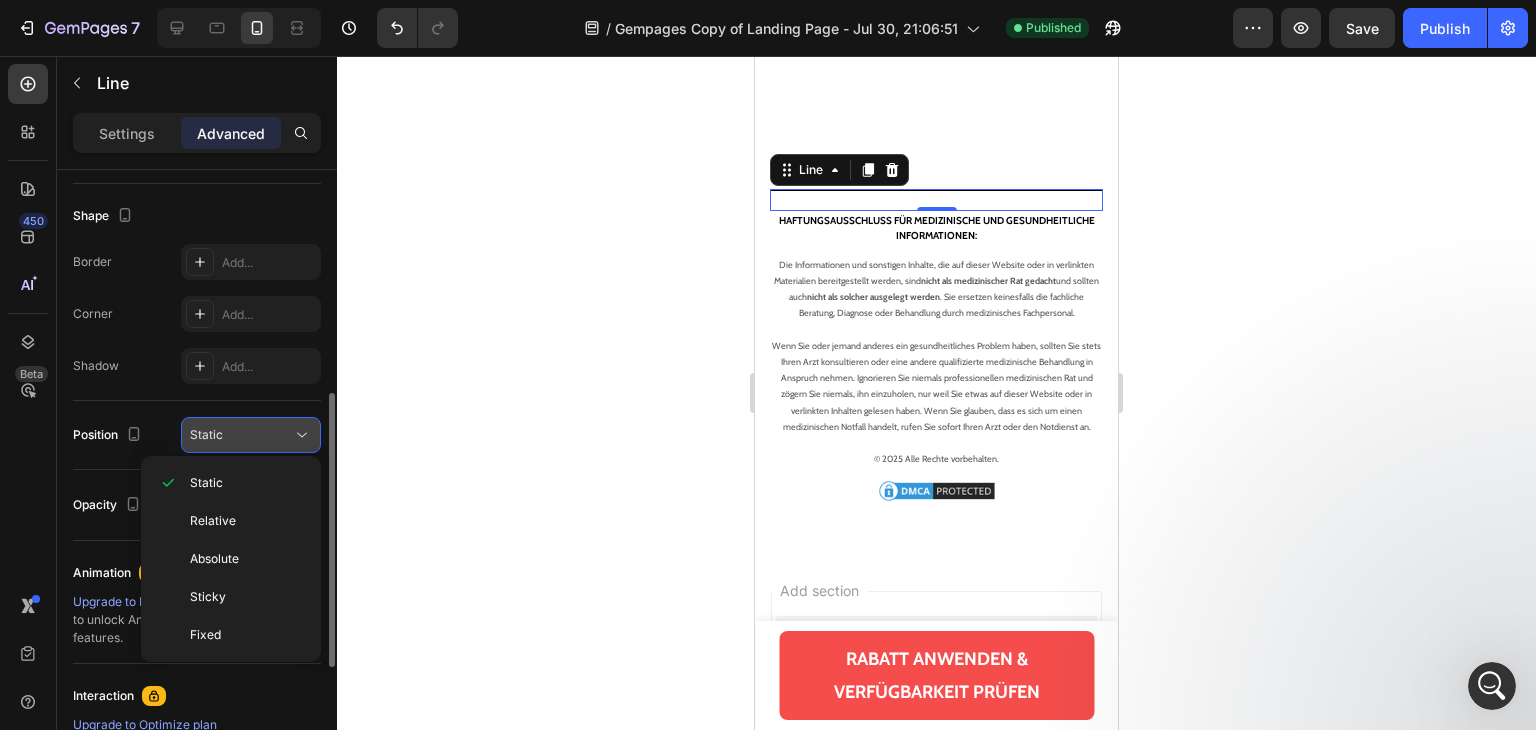 click on "Static" at bounding box center [241, 435] 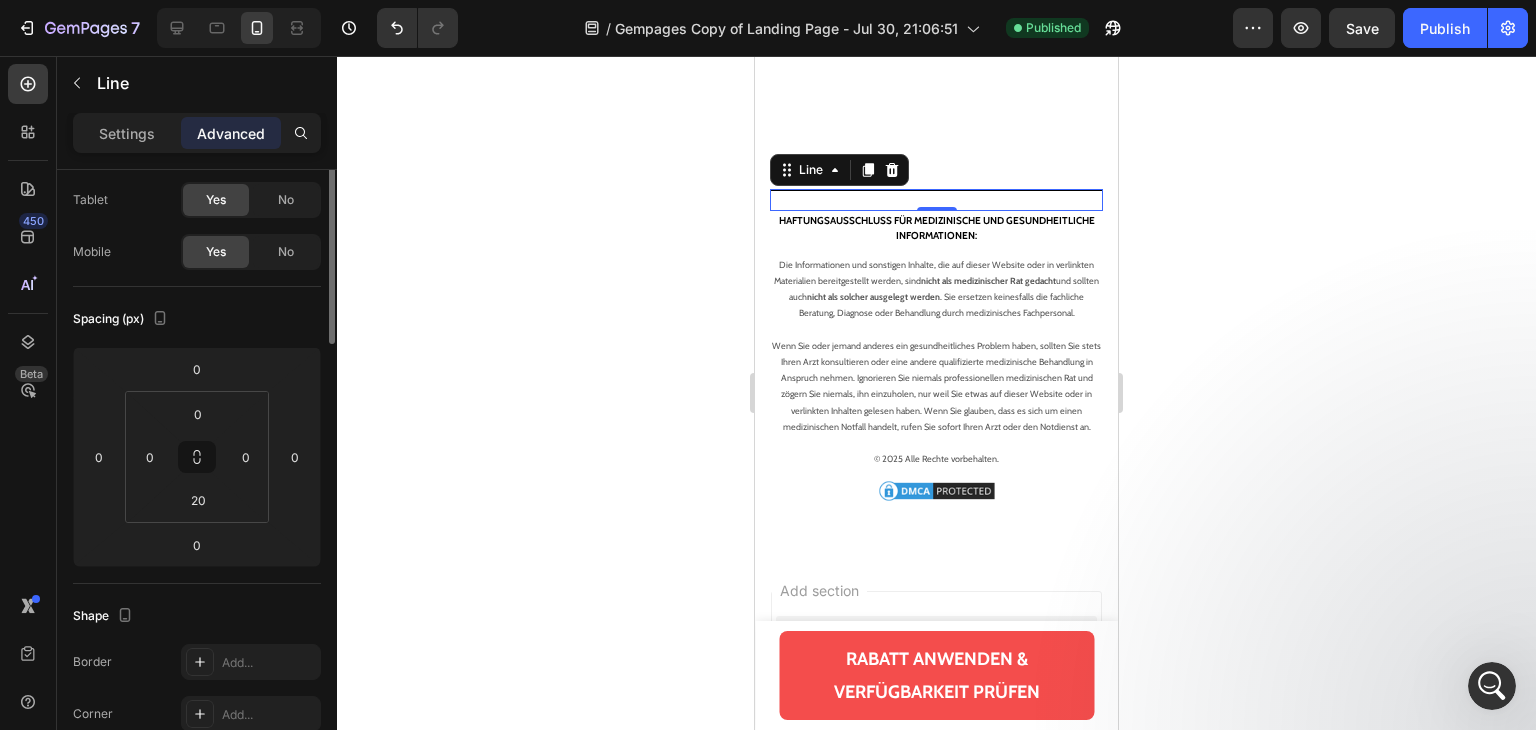 scroll, scrollTop: 0, scrollLeft: 0, axis: both 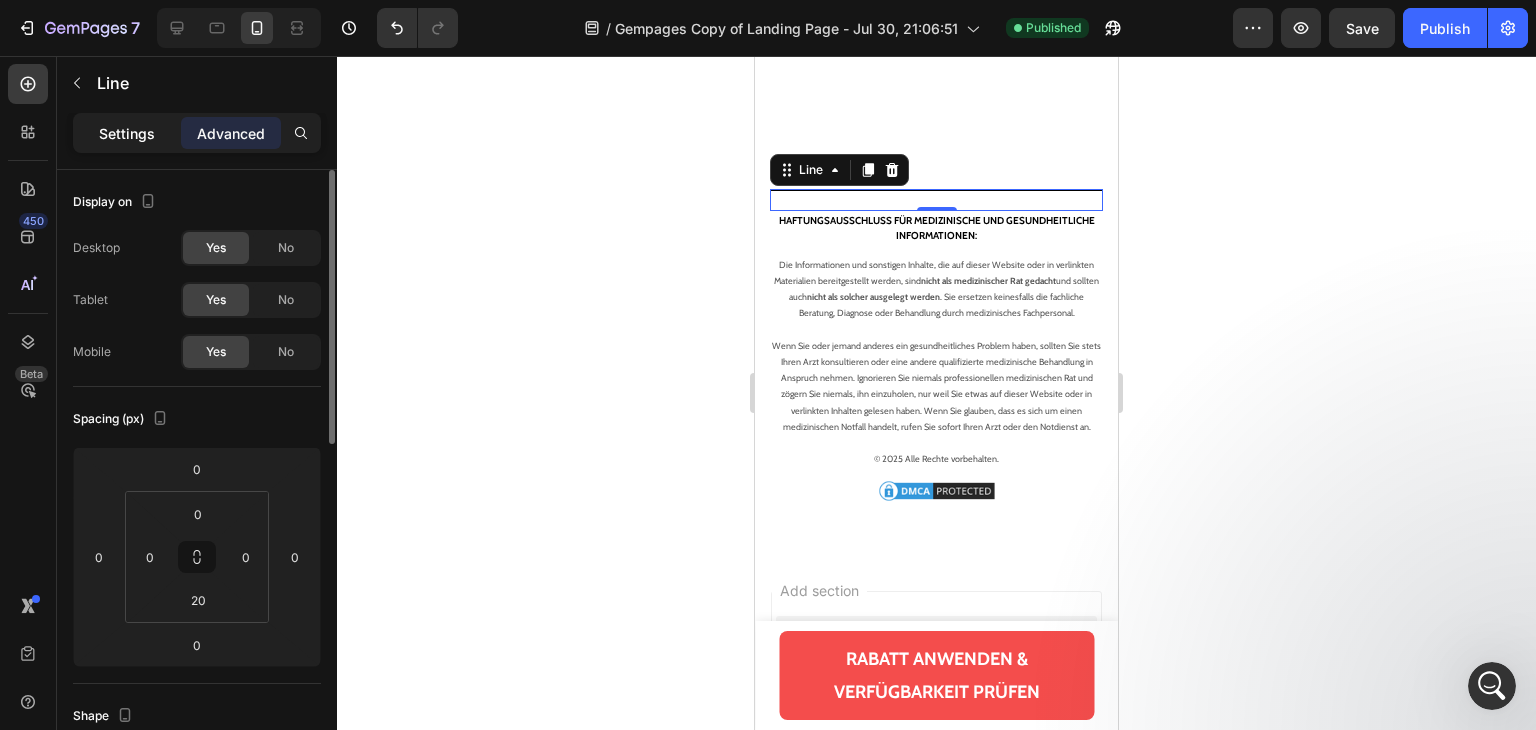 click on "Settings" 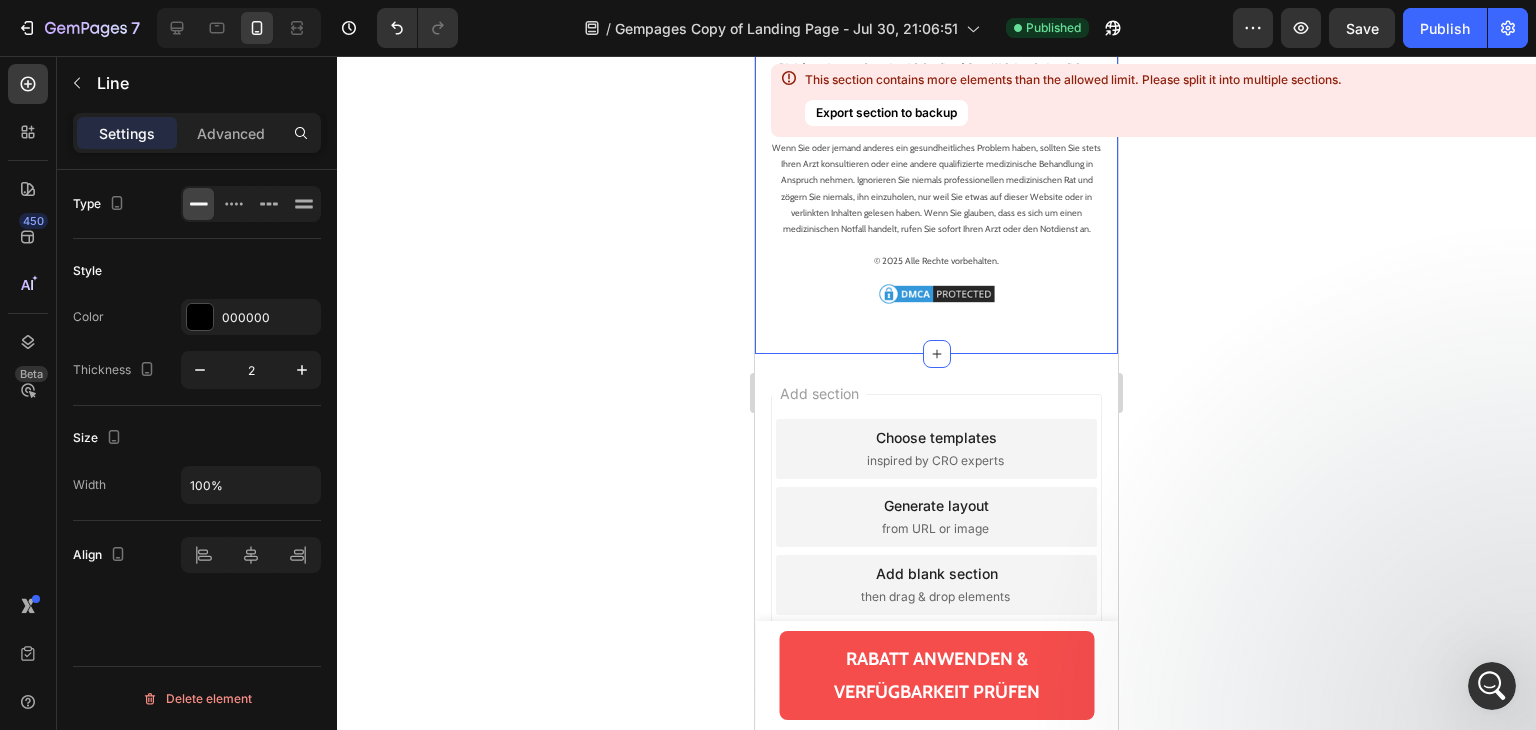 scroll, scrollTop: 23963, scrollLeft: 0, axis: vertical 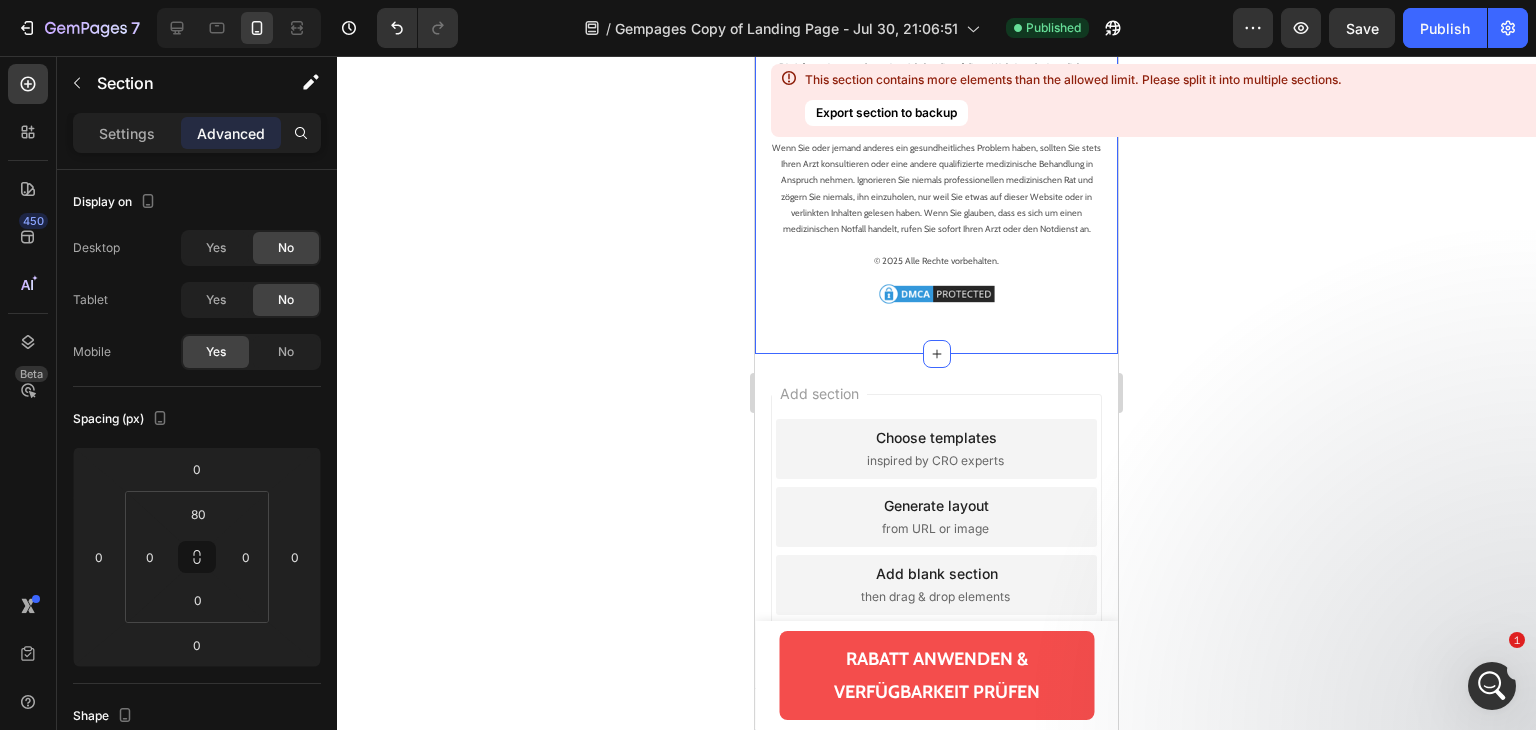 click on "Title Line HAFTUNGSAUSSCHLUSS FÜR MEDIZINISCHE UND GESUNDHEITLICHE INFORMATIONEN: Heading Die Informationen und sonstigen Inhalte, die auf dieser Website oder in verlinkten Materialien bereitgestellt werden, sind  nicht als medizinischer Rat gedacht  und sollten auch  nicht als solcher ausgelegt werden . Sie ersetzen keinesfalls die fachliche Beratung, Diagnose oder Behandlung durch medizinisches Fachpersonal.   Wenn Sie oder jemand anderes ein gesundheitliches Problem haben, sollten Sie stets Ihren Arzt konsultieren oder eine andere qualifizierte medizinische Behandlung in Anspruch nehmen. Ignorieren Sie niemals professionellen medizinischen Rat und zögern Sie niemals, ihn einzuholen, nur weil Sie etwas auf dieser Website oder in verlinkten Inhalten gelesen haben. Wenn Sie glauben, dass es sich um einen medizinischen Notfall handelt, rufen Sie sofort Ihren Arzt oder den Notdienst an.   © 2025 Alle Rechte vorbehalten. Text block Image Row Section 6   You can create reusable sections" at bounding box center (936, 132) 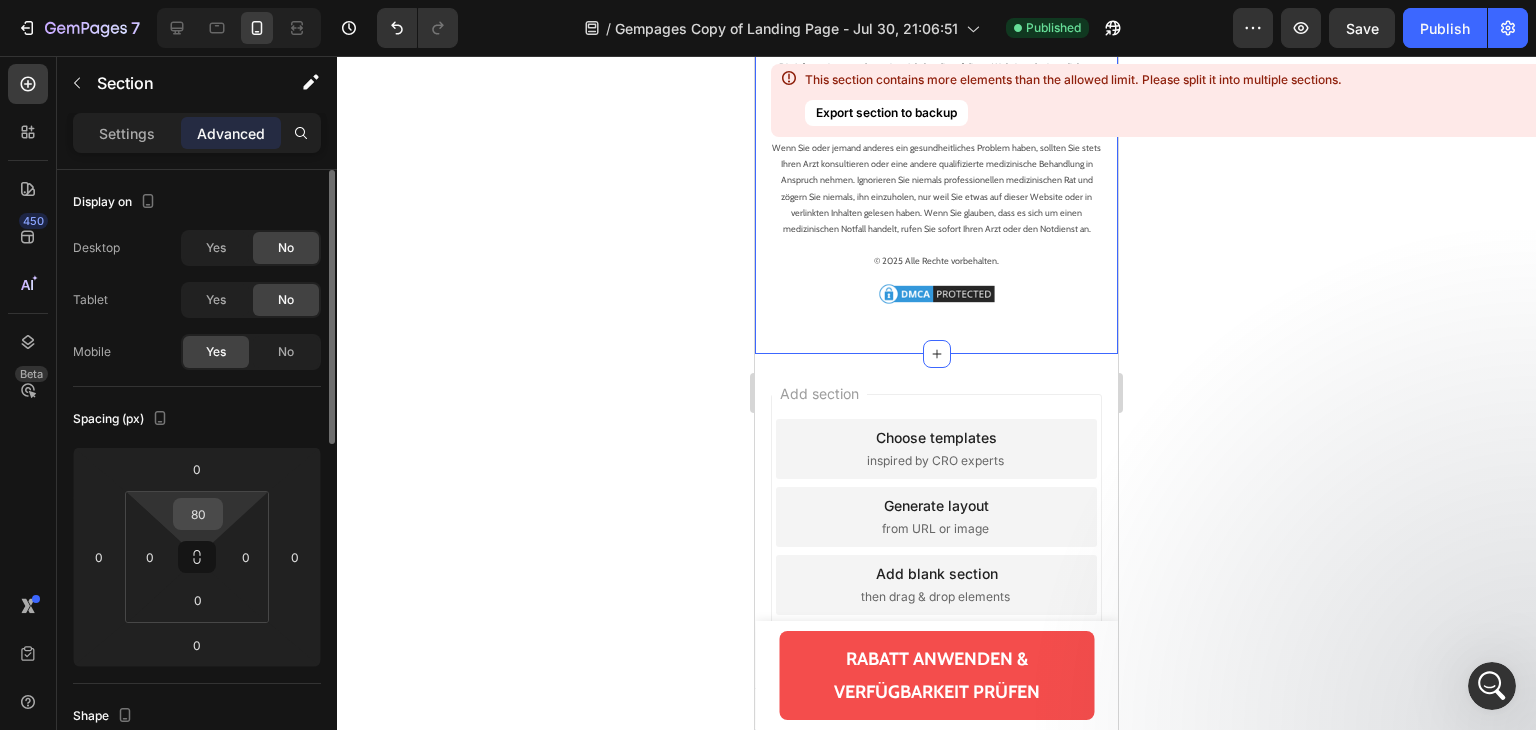 click on "80" at bounding box center (198, 514) 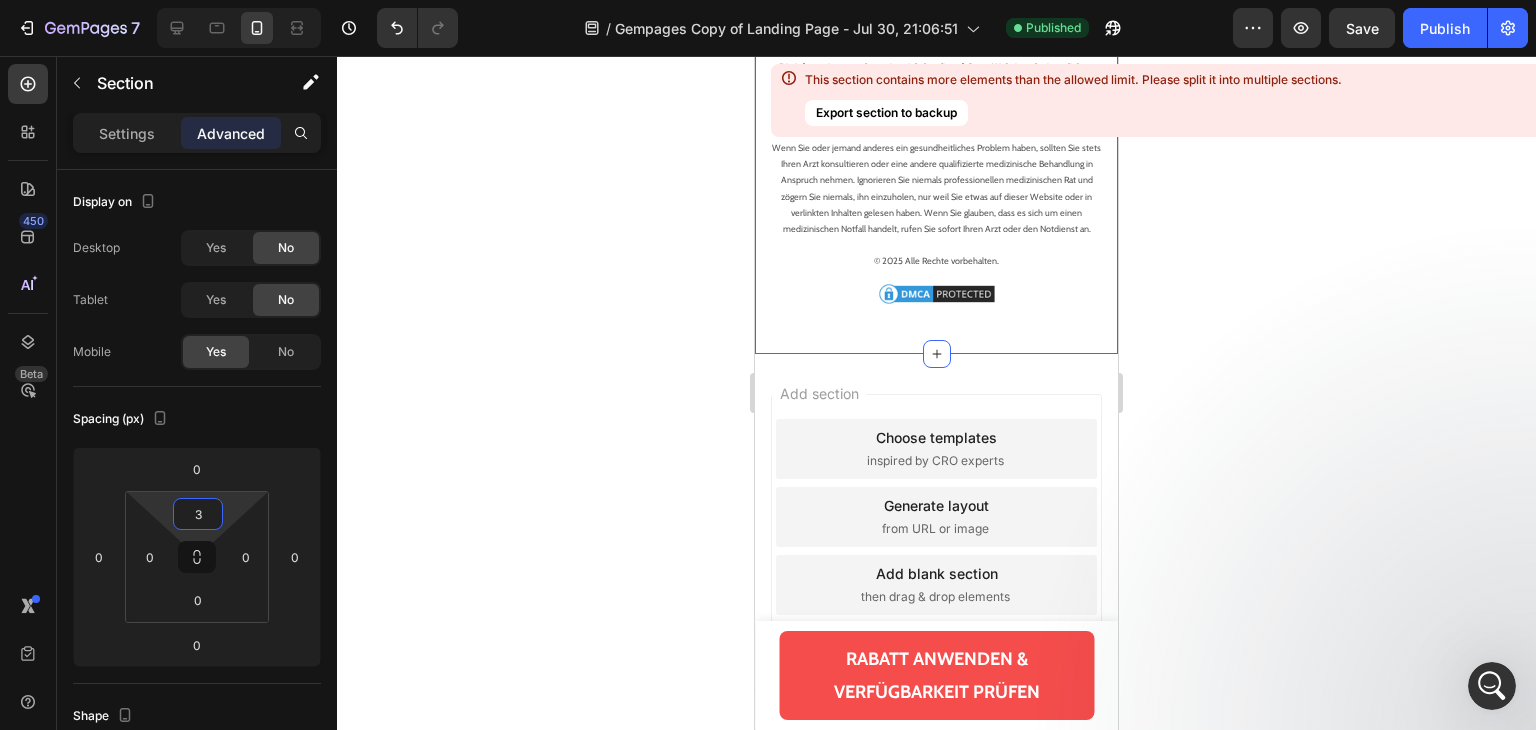 type on "30" 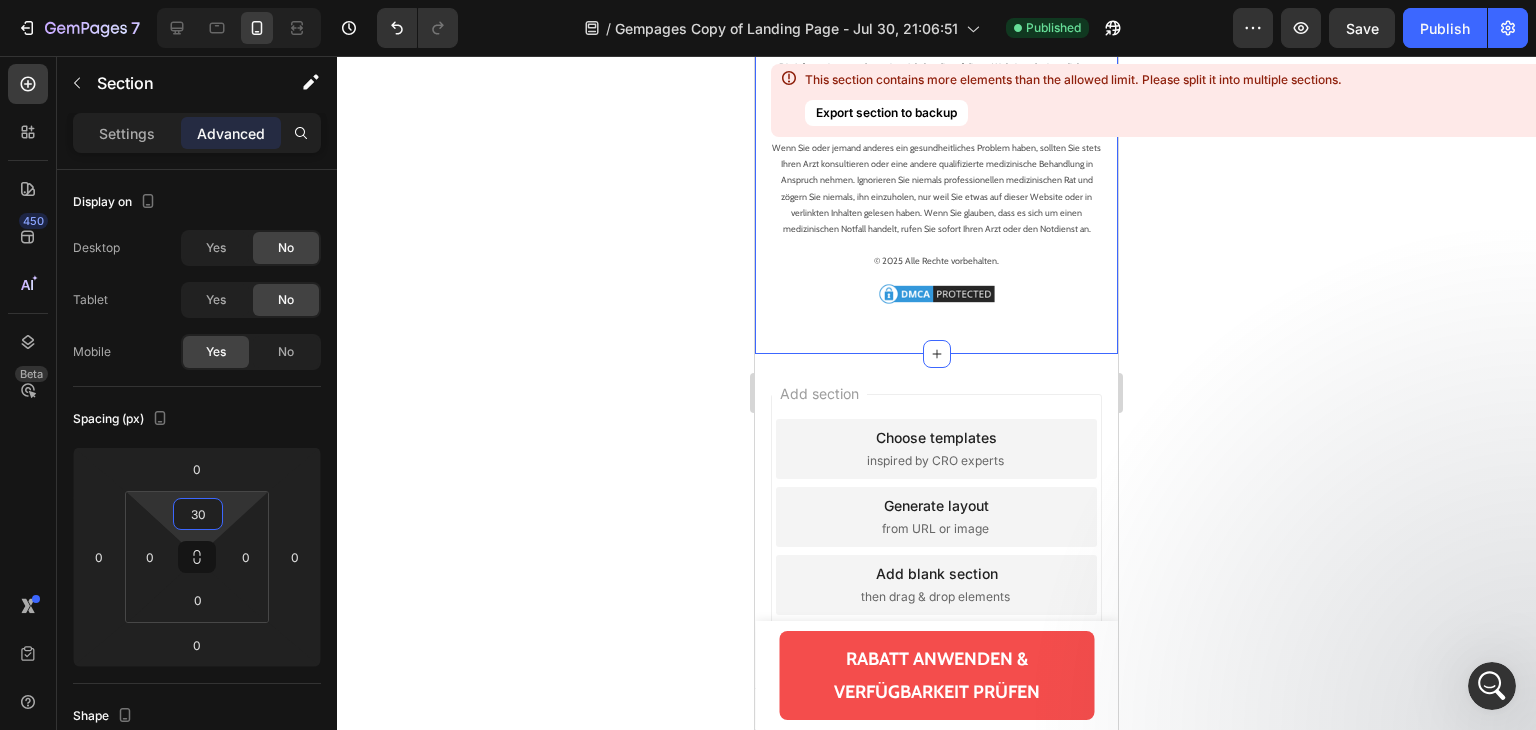 click 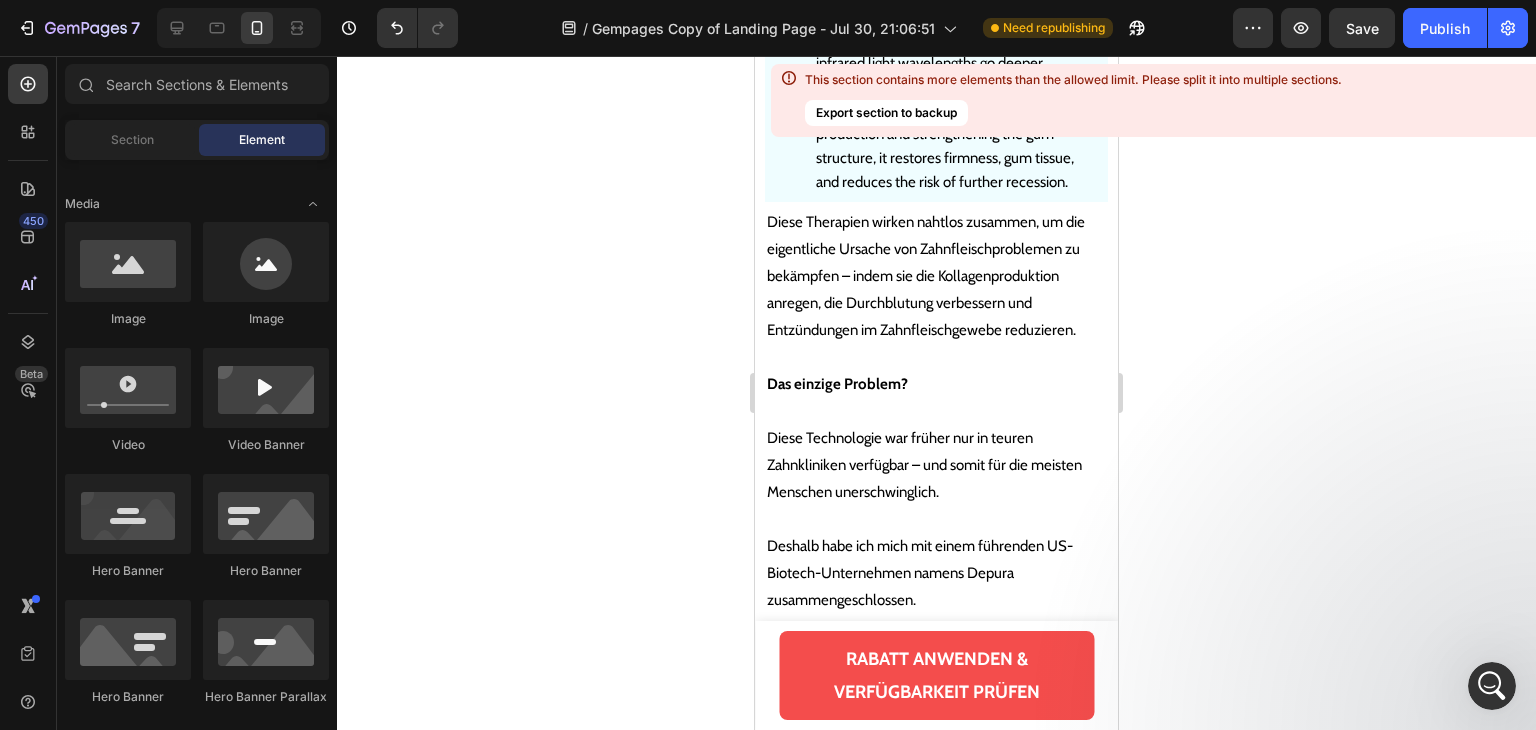 scroll, scrollTop: 6863, scrollLeft: 0, axis: vertical 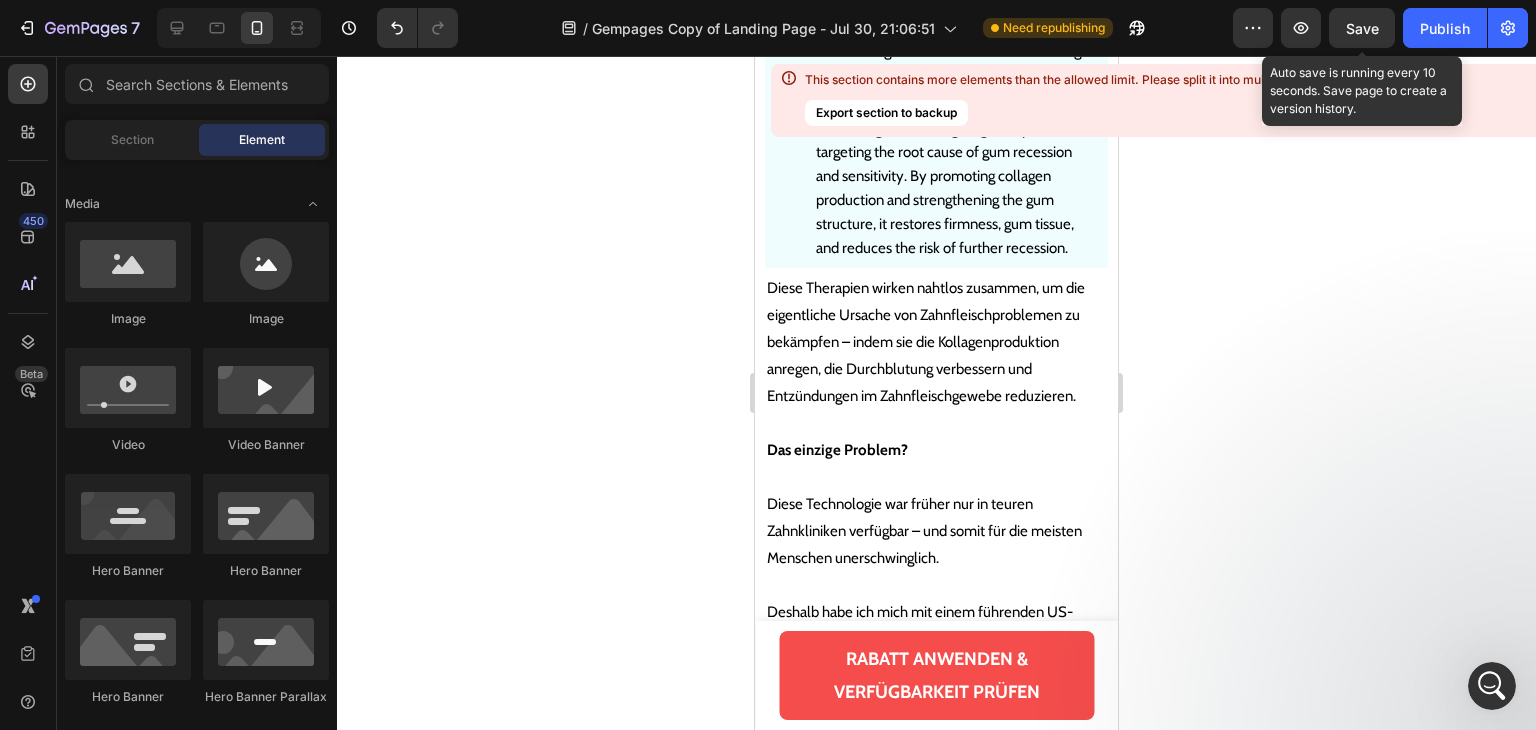 click on "Save" 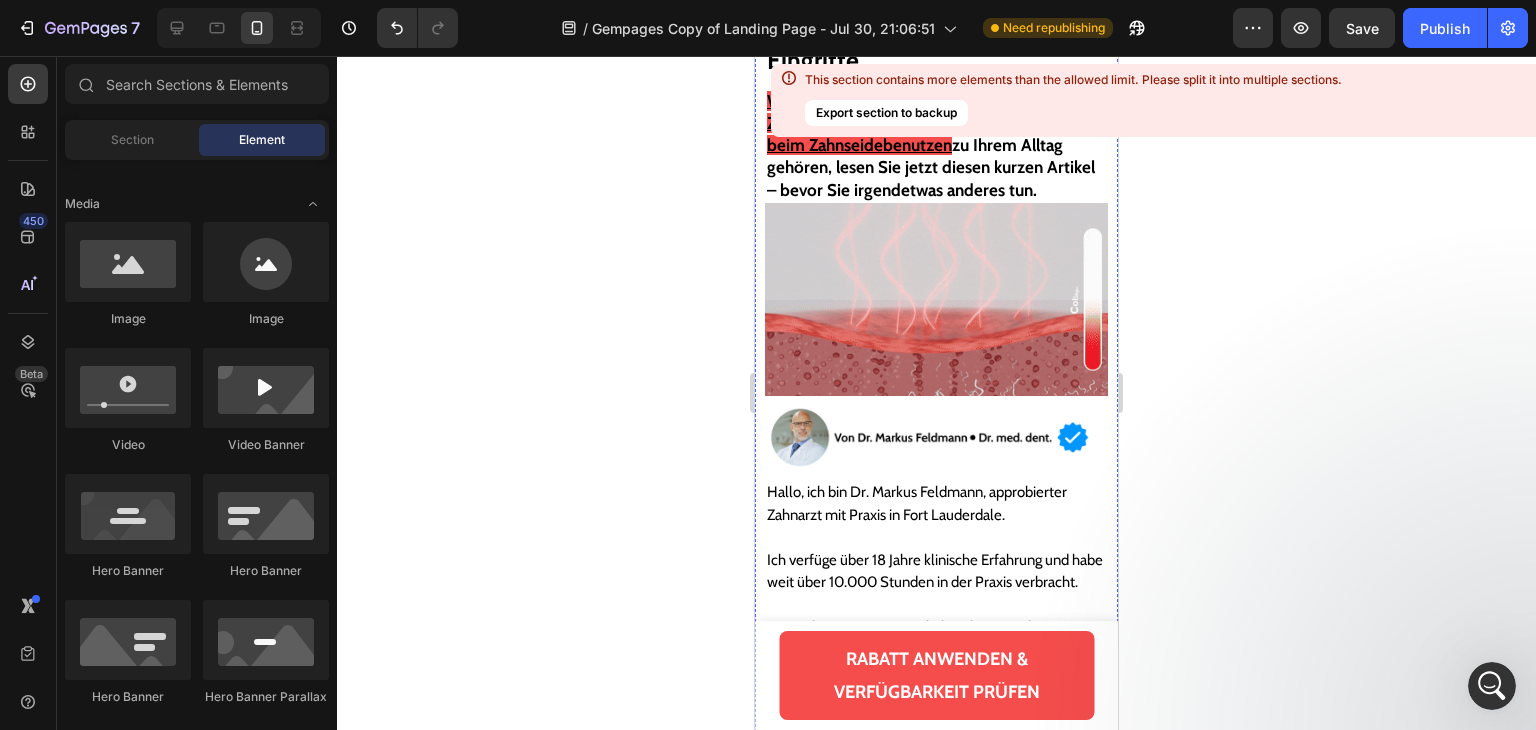 scroll, scrollTop: 0, scrollLeft: 0, axis: both 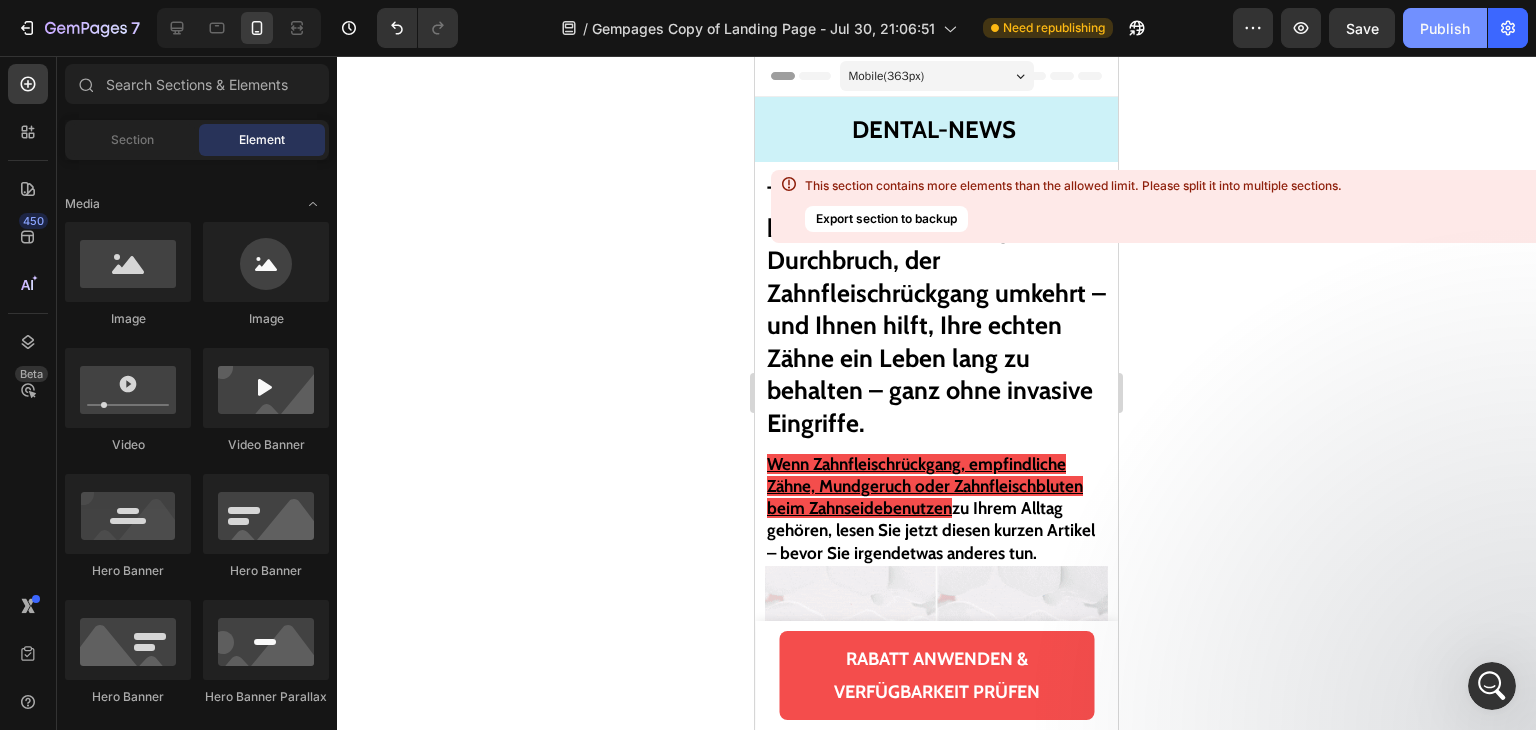 click on "Publish" at bounding box center [1445, 28] 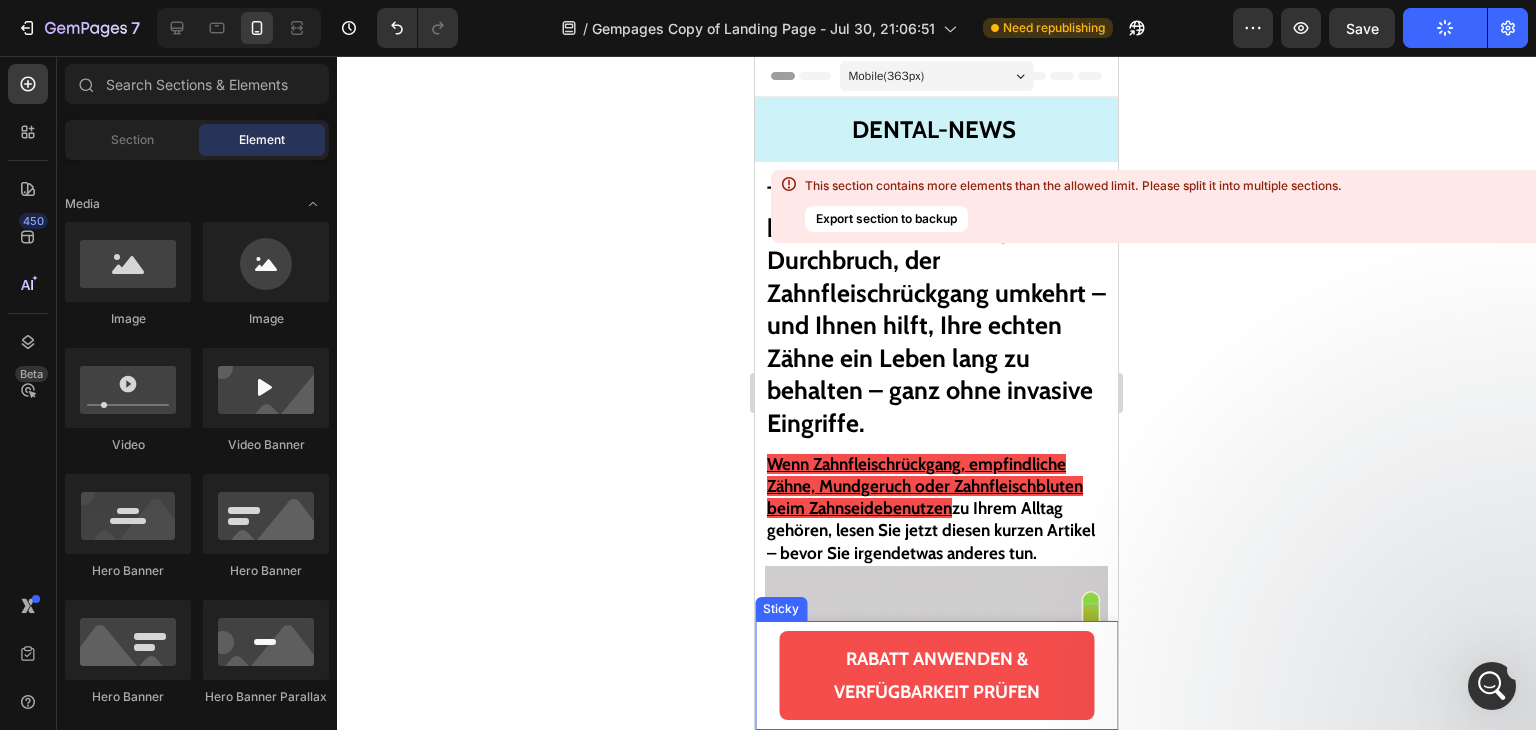 click on "RABATT ANWENDEN & VERFÜGBARKEIT PRÜFEN Button" at bounding box center [936, 675] 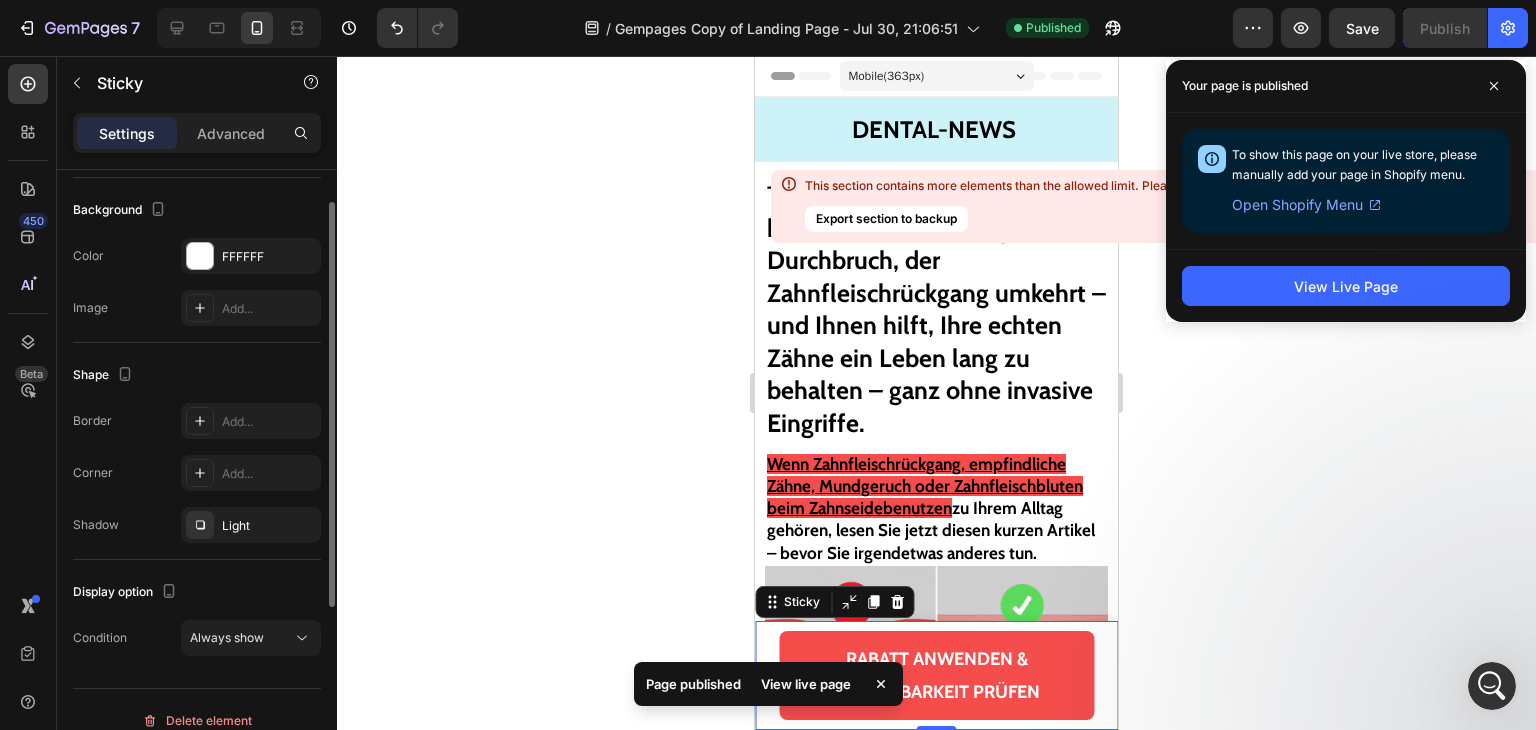 scroll, scrollTop: 320, scrollLeft: 0, axis: vertical 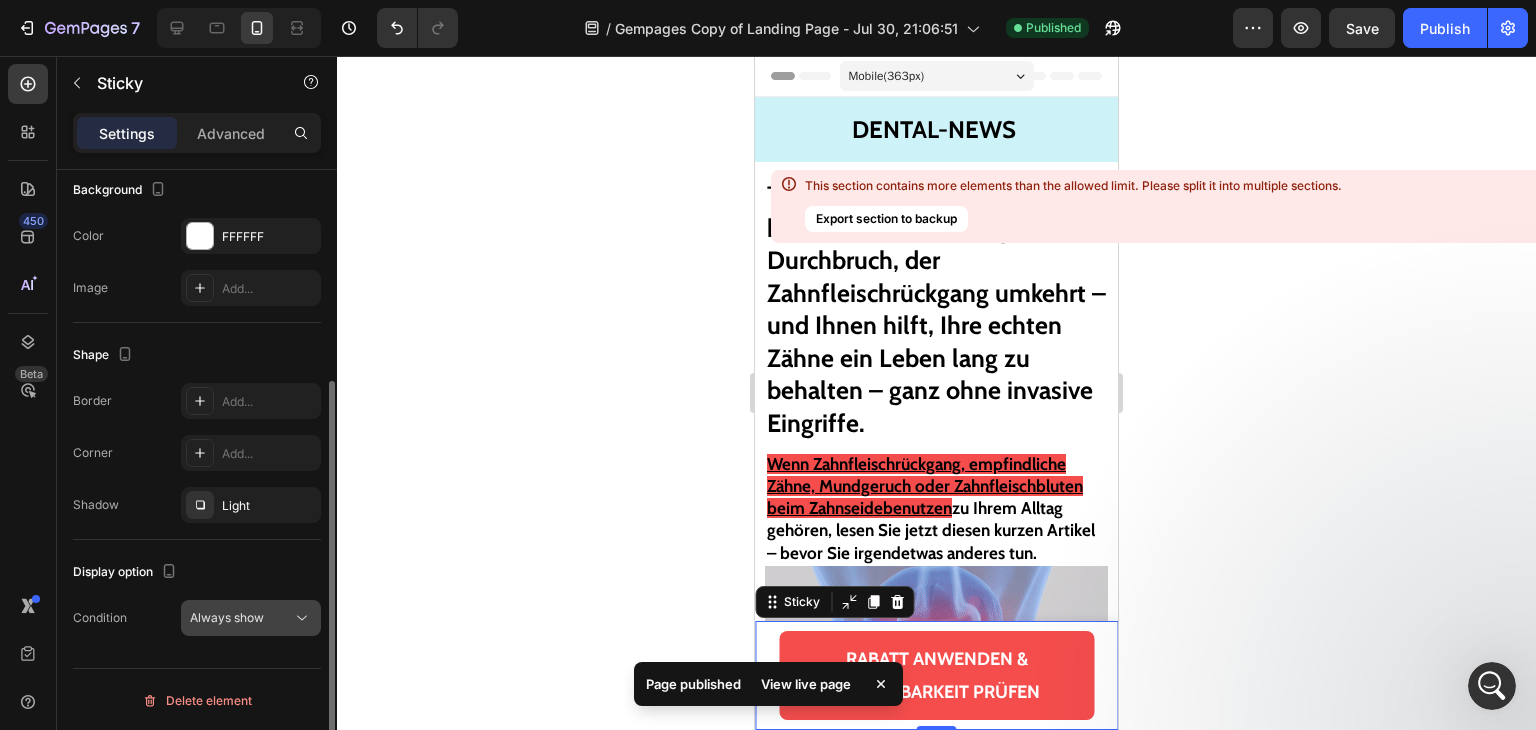 click on "Always show" at bounding box center (227, 618) 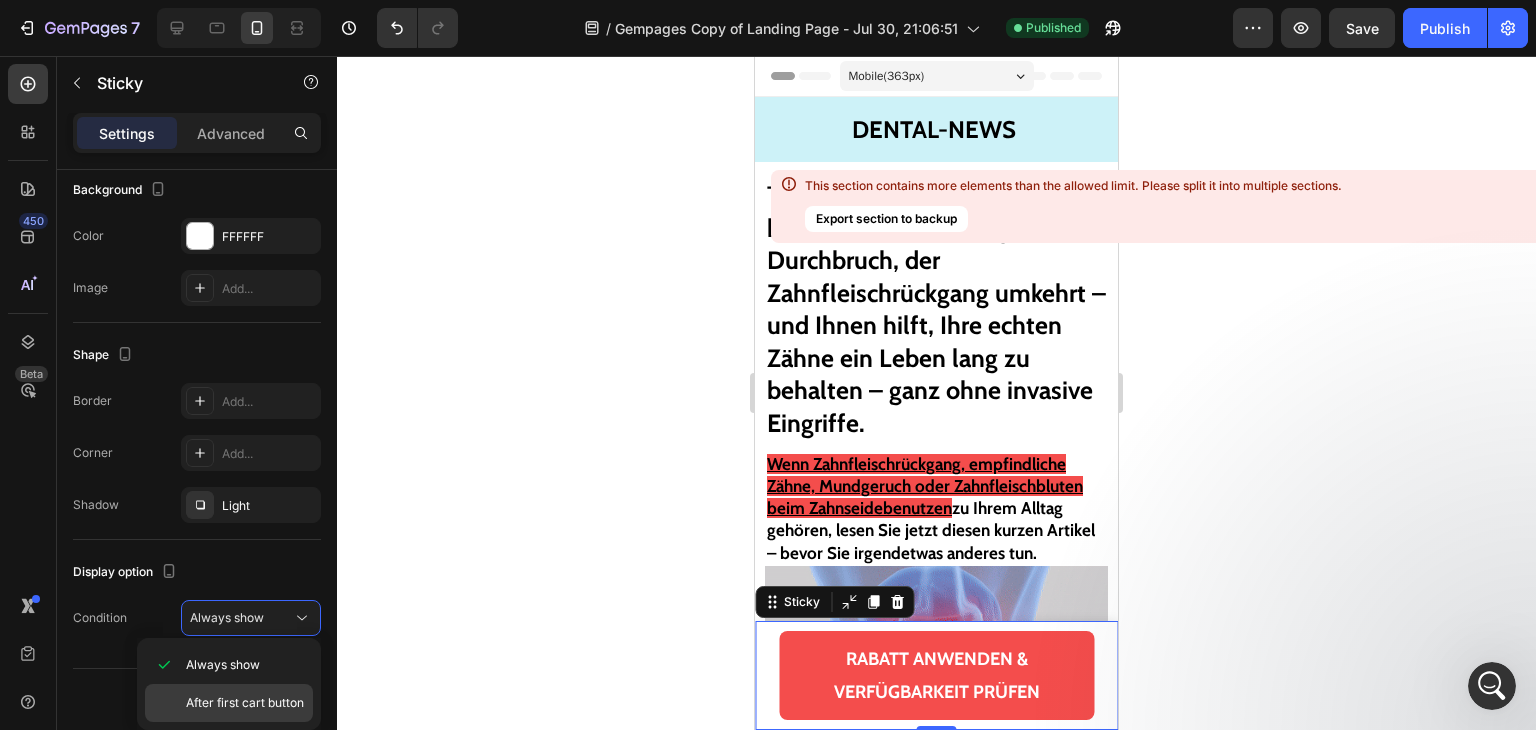 click on "After first cart button" at bounding box center (245, 703) 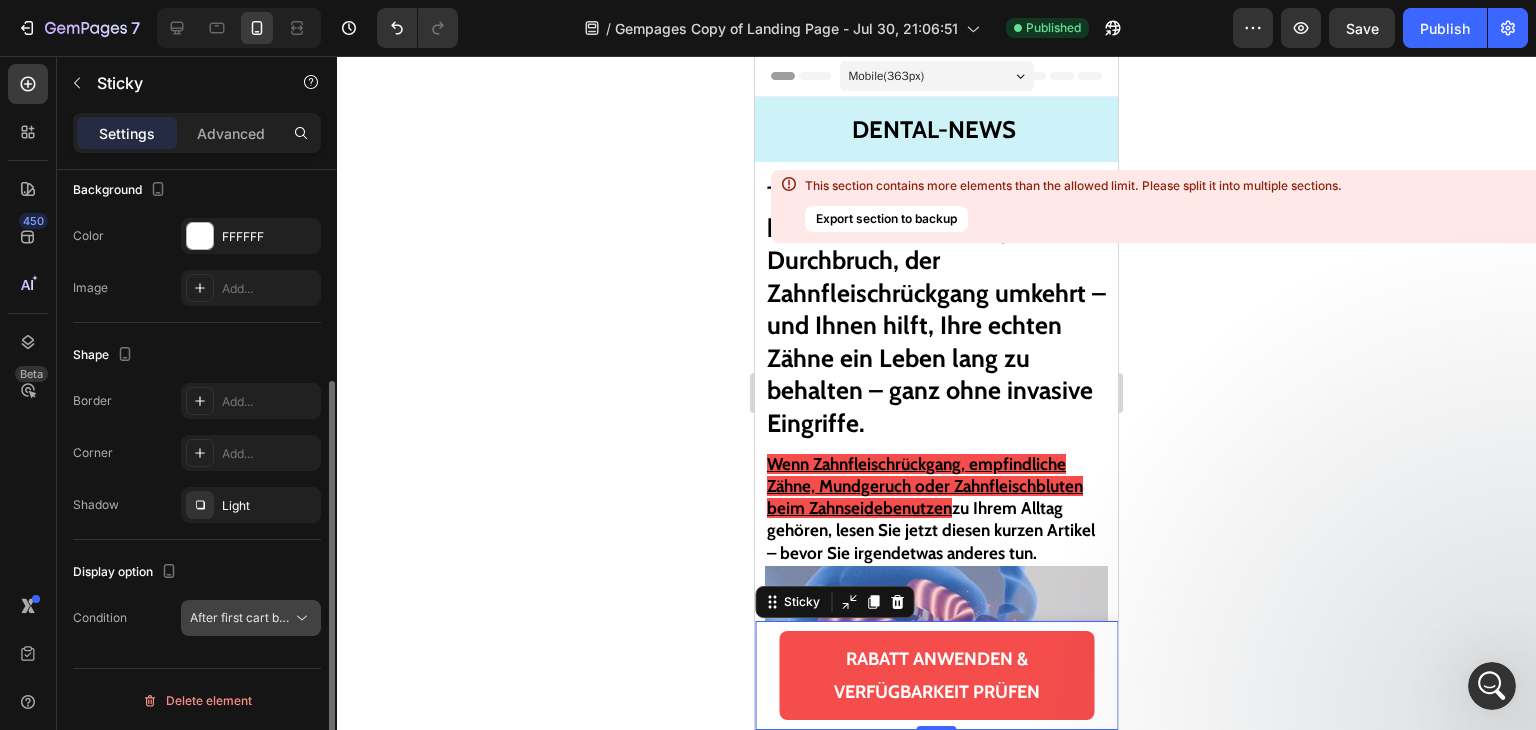 click on "After first cart button" at bounding box center (249, 617) 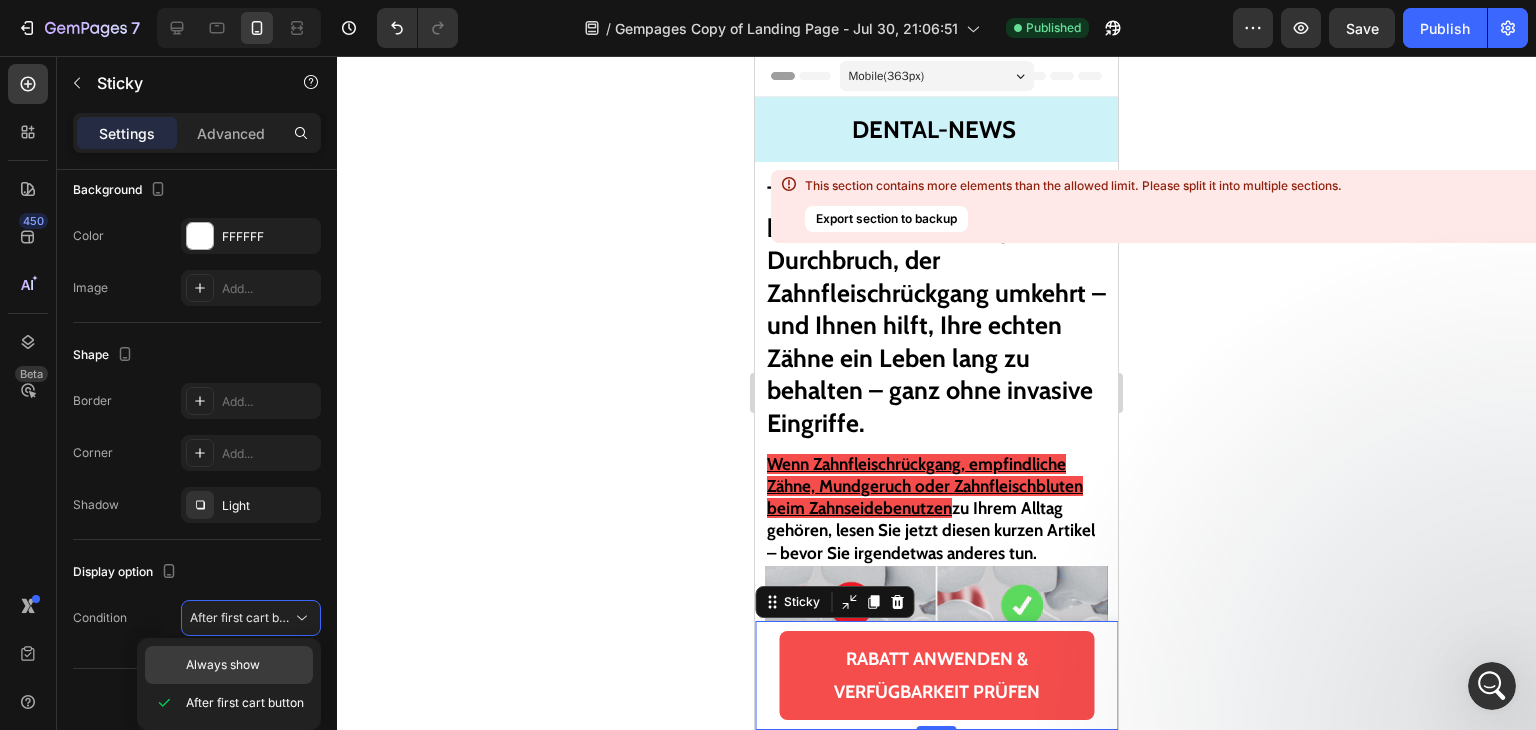 click on "Always show" at bounding box center [223, 665] 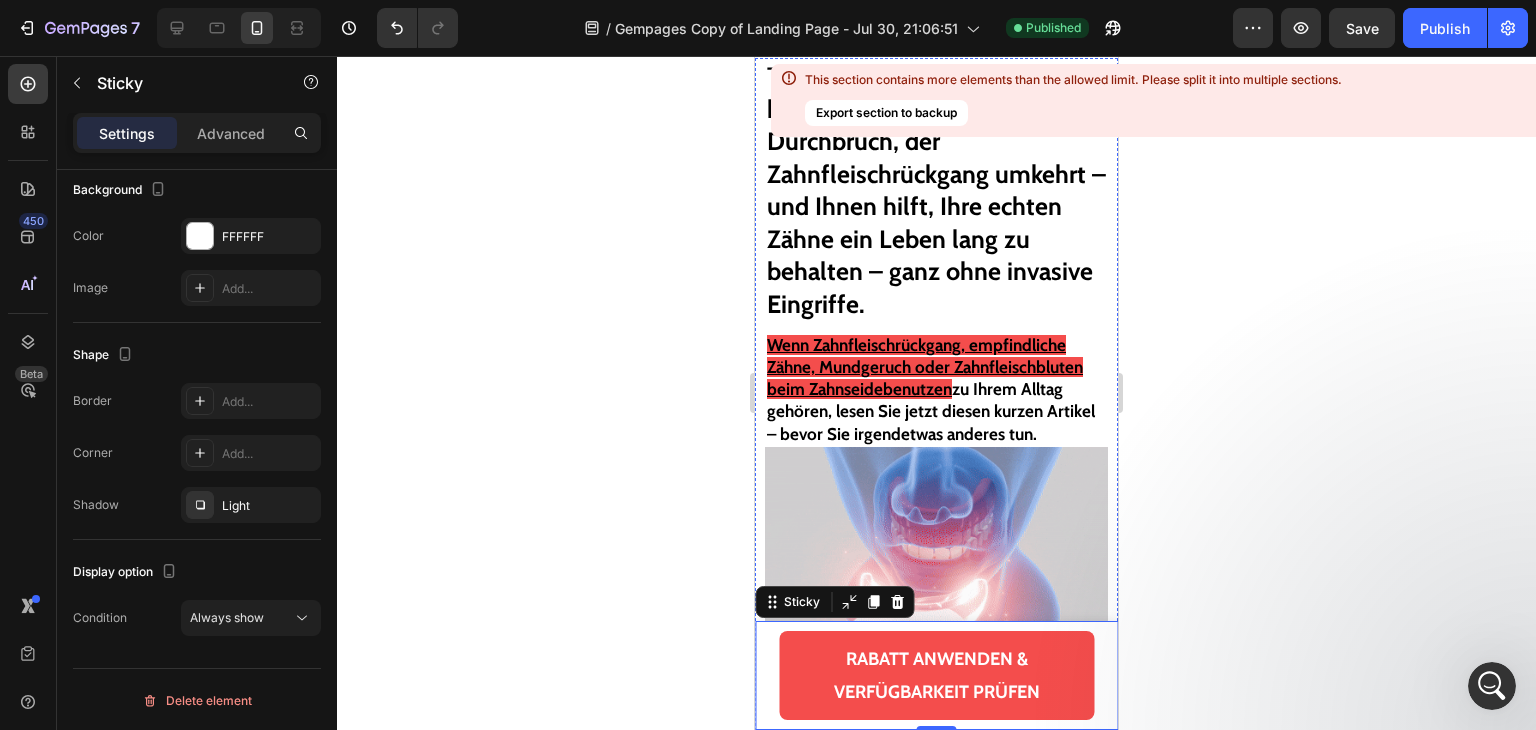 scroll, scrollTop: 500, scrollLeft: 0, axis: vertical 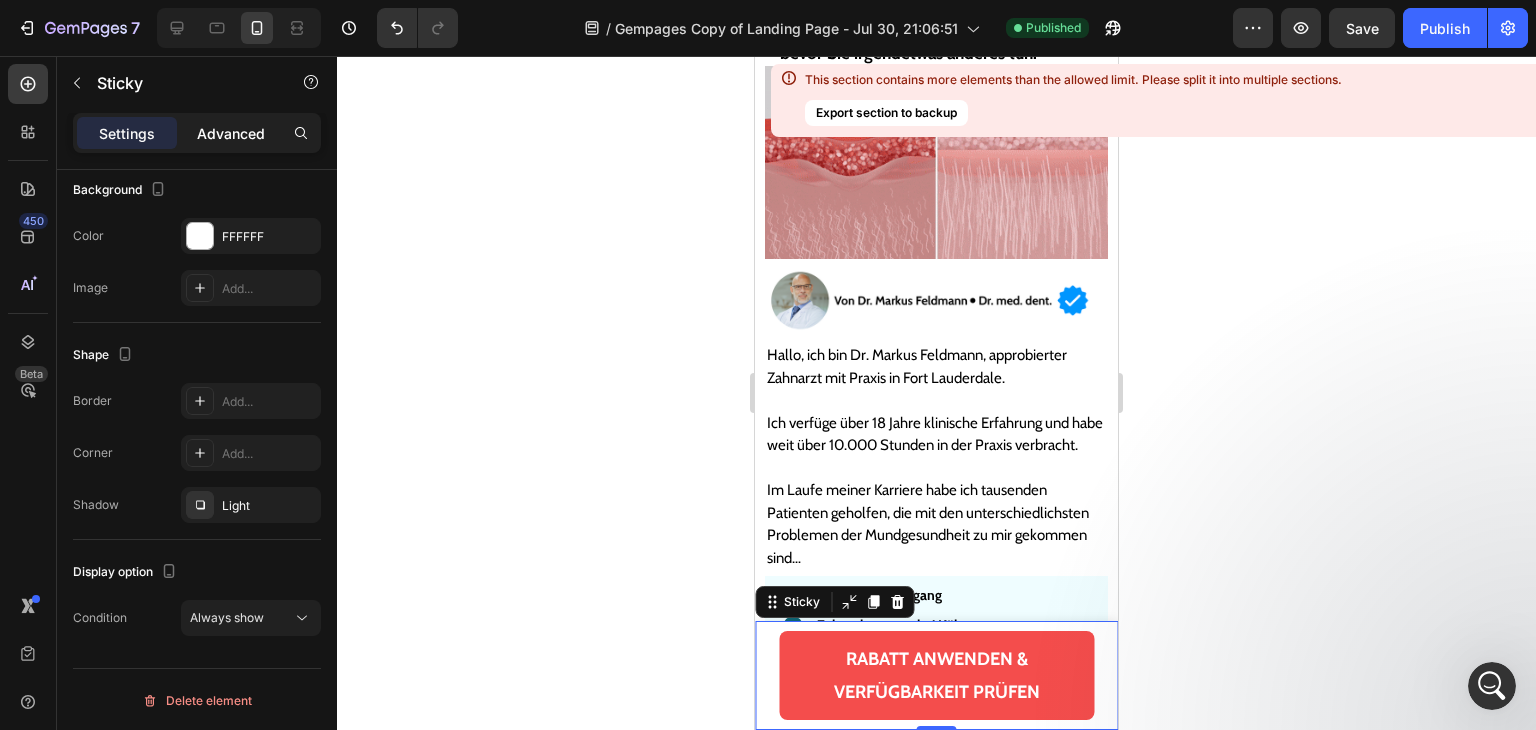 click on "Advanced" 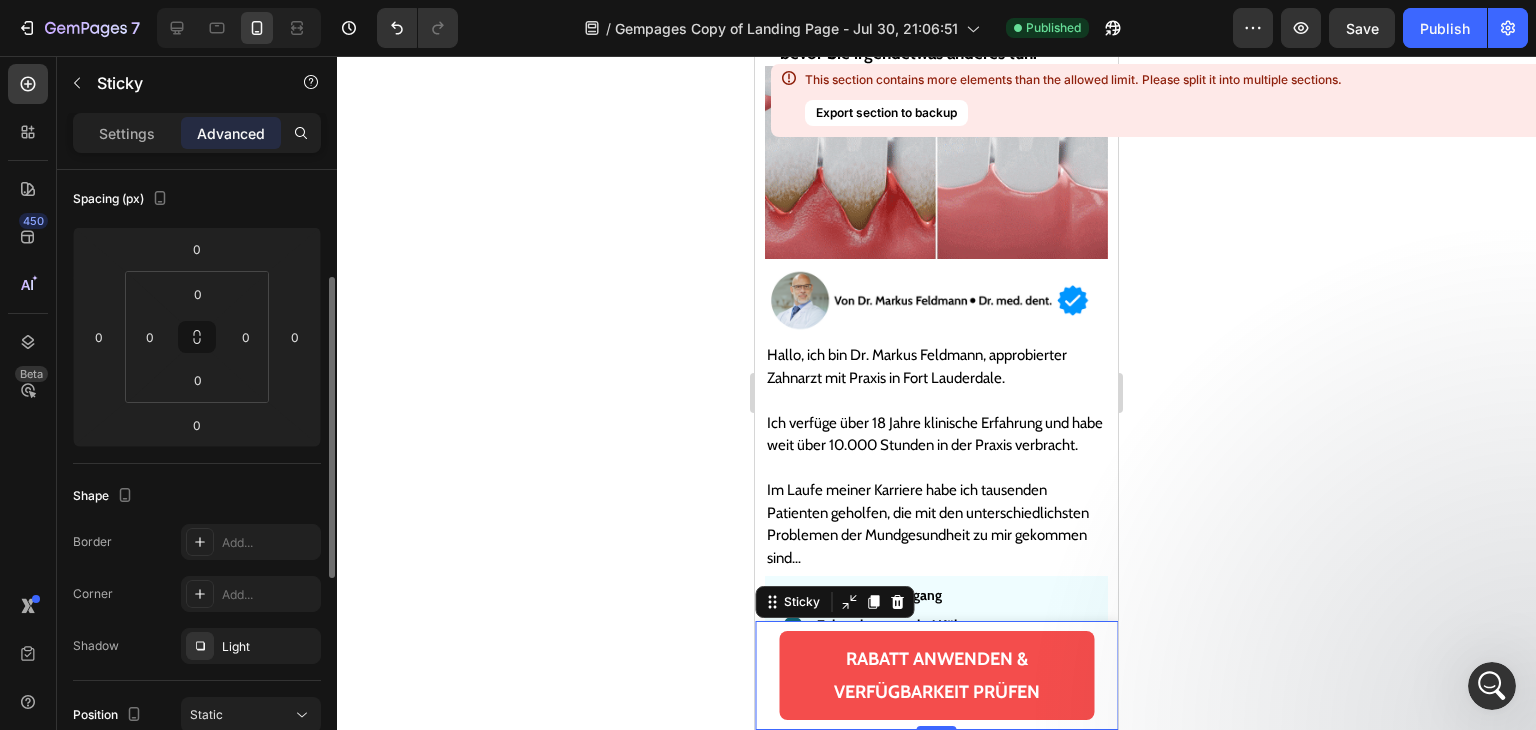 scroll, scrollTop: 0, scrollLeft: 0, axis: both 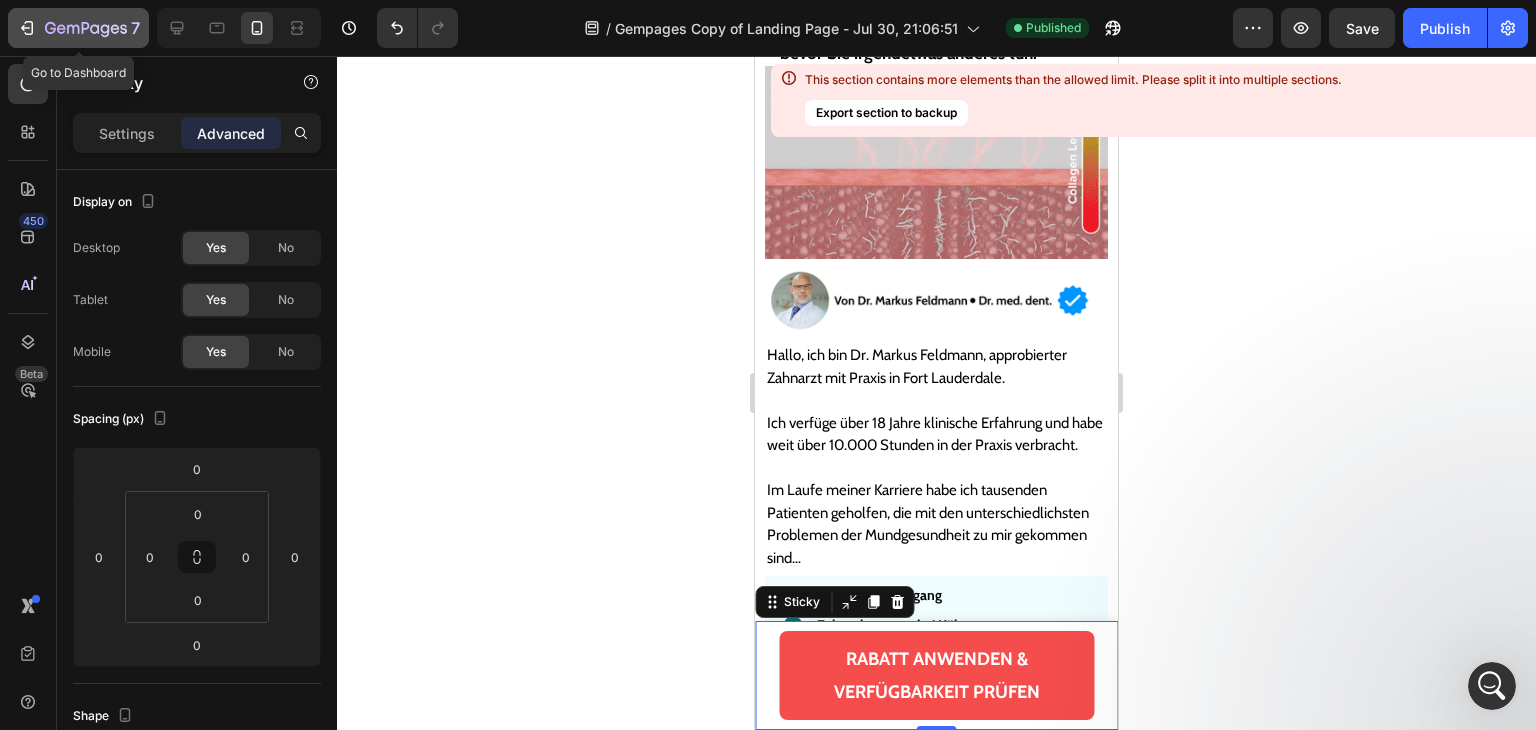 click 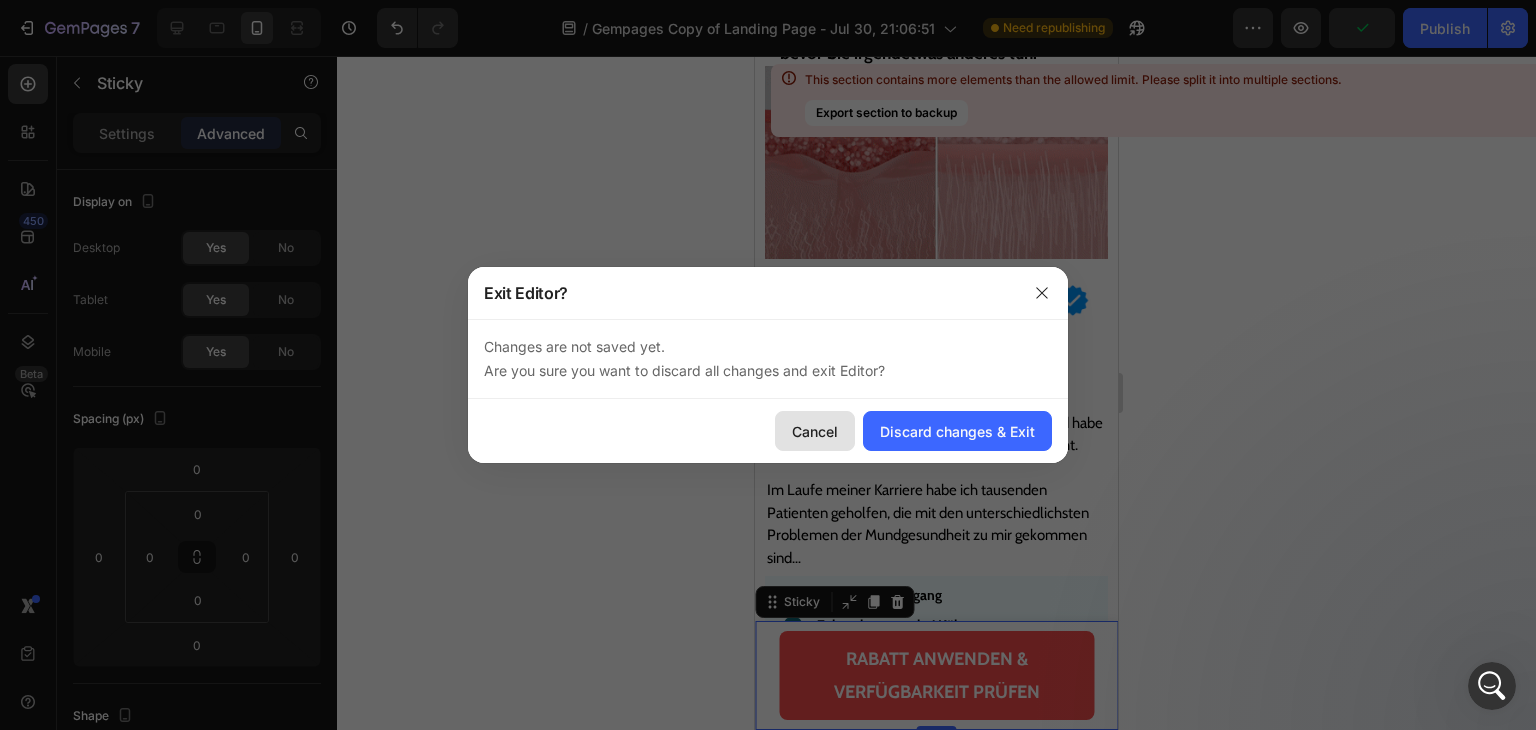 drag, startPoint x: 839, startPoint y: 434, endPoint x: 353, endPoint y: 144, distance: 565.947 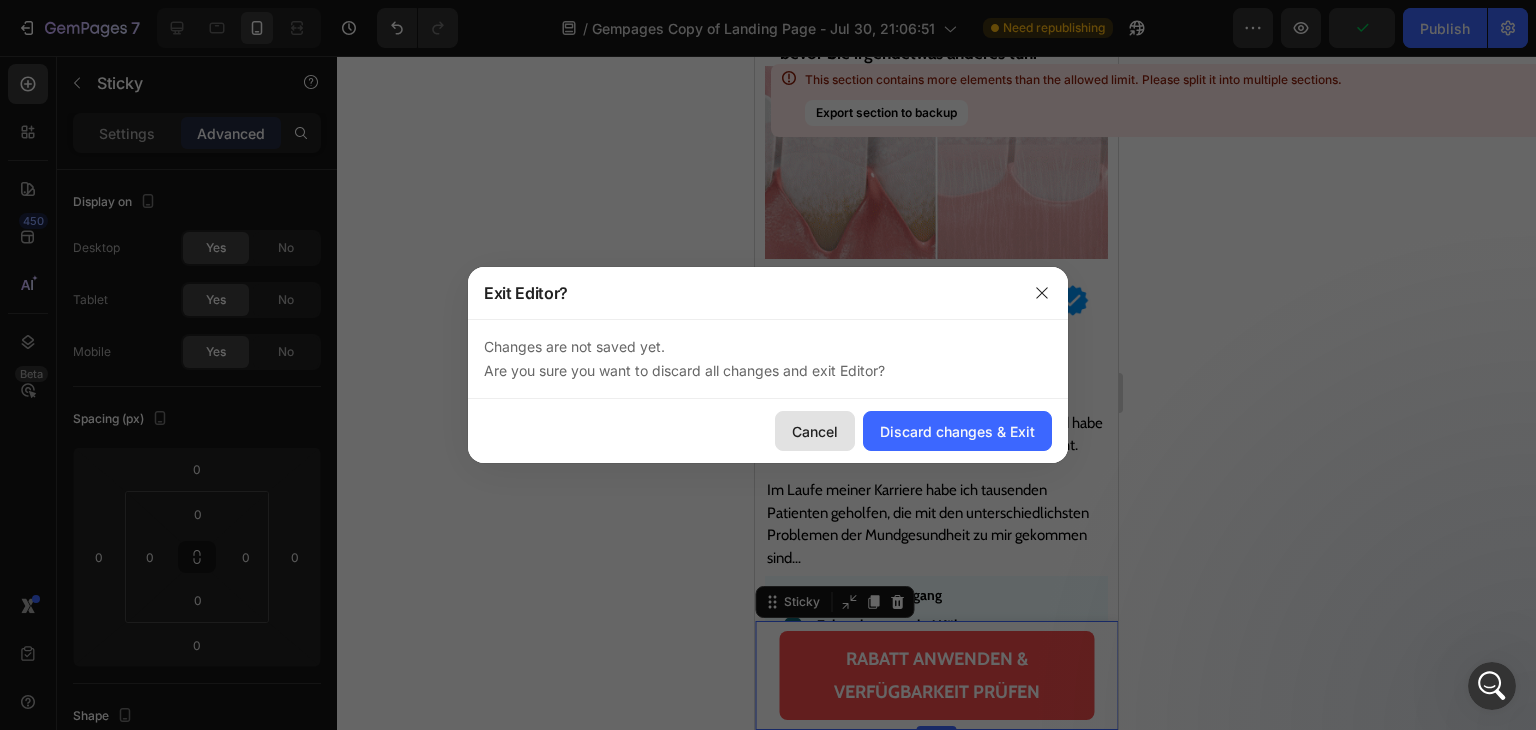click on "Cancel" at bounding box center [815, 431] 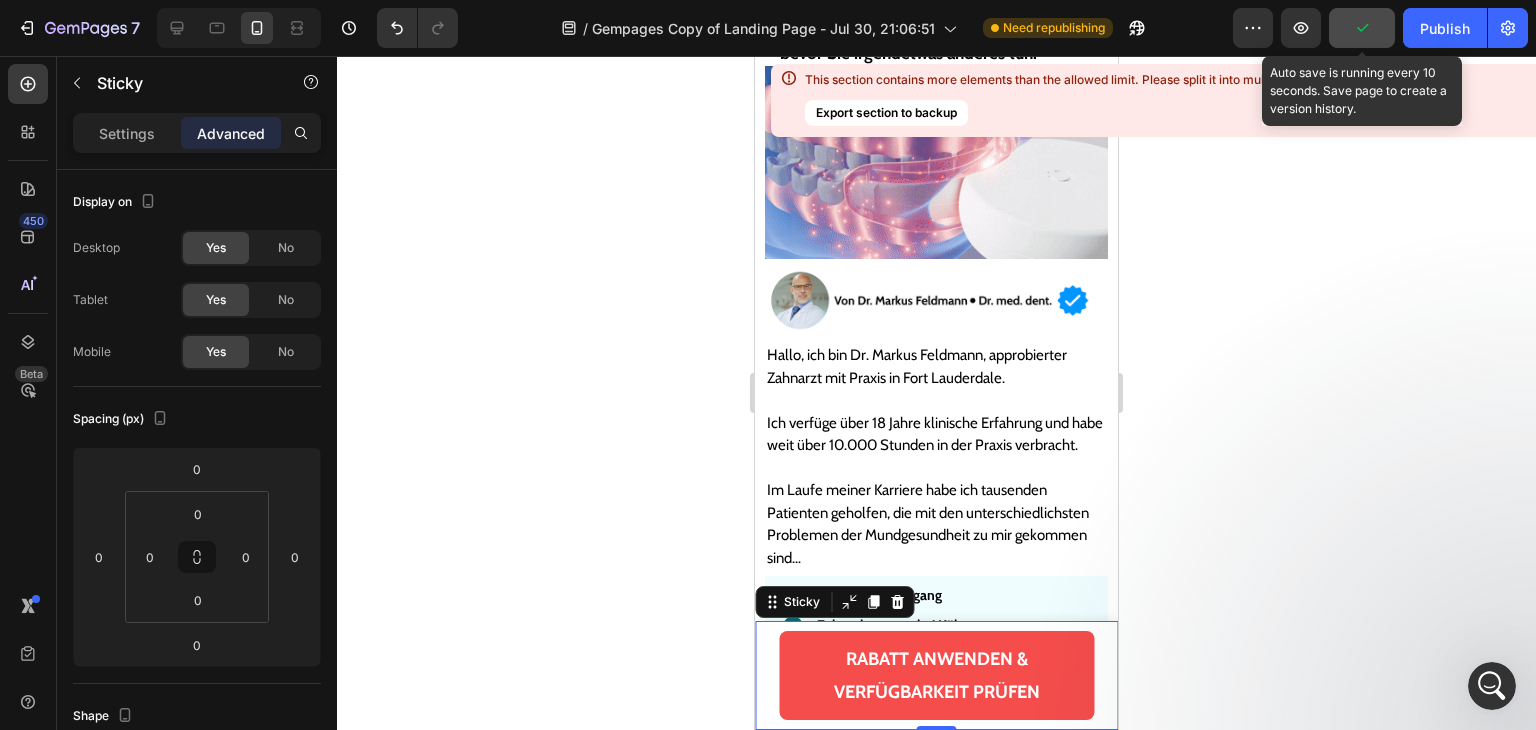 click 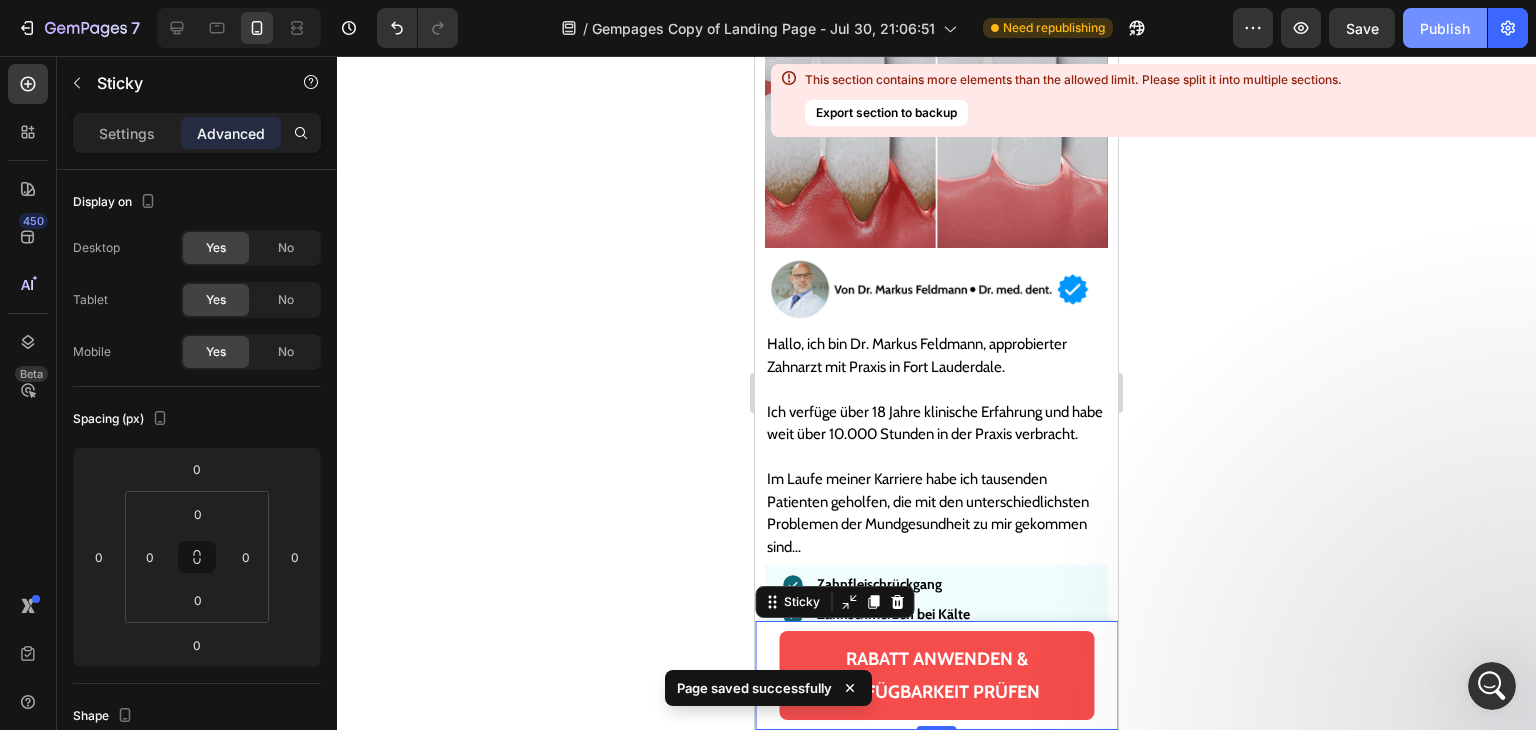 scroll, scrollTop: 400, scrollLeft: 0, axis: vertical 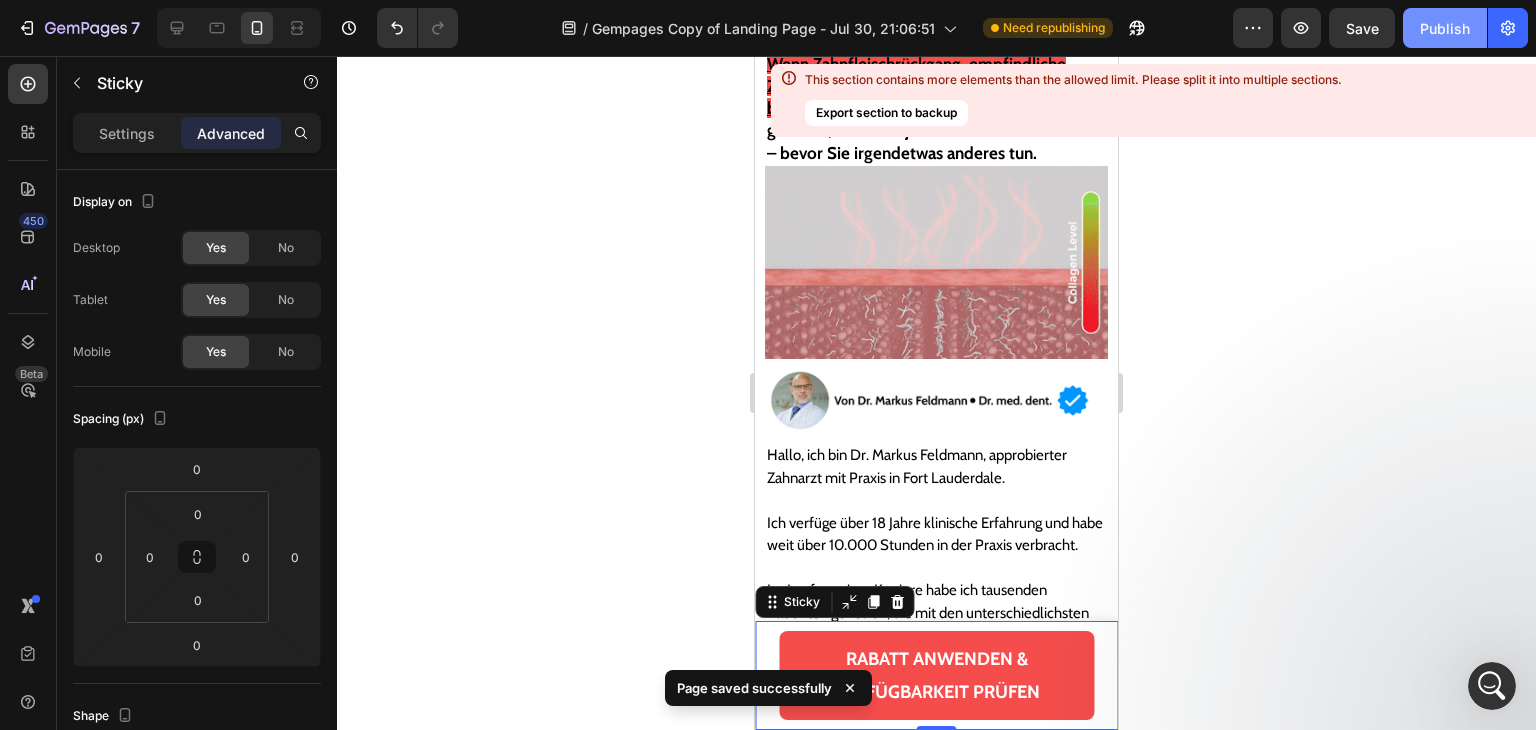 click on "Publish" 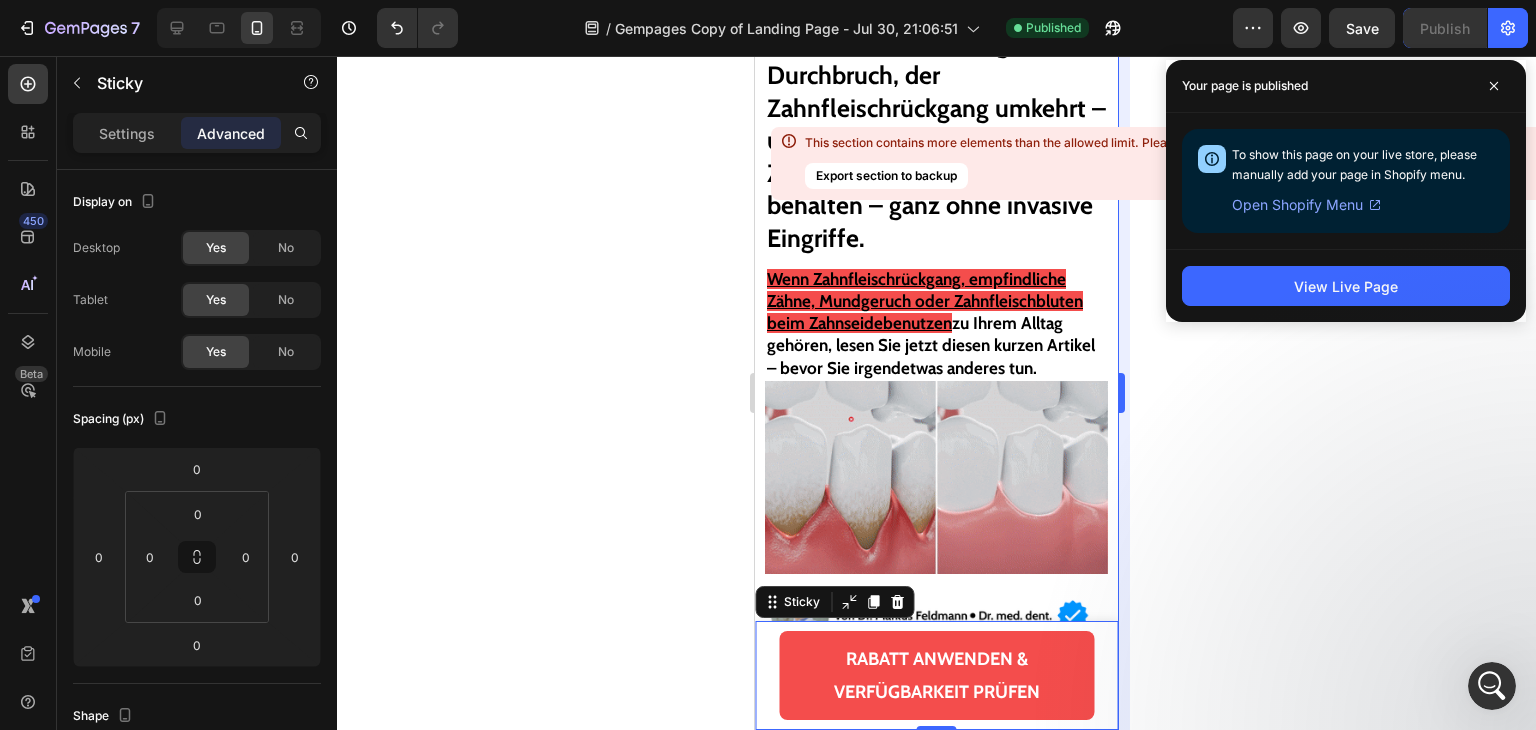 scroll, scrollTop: 300, scrollLeft: 0, axis: vertical 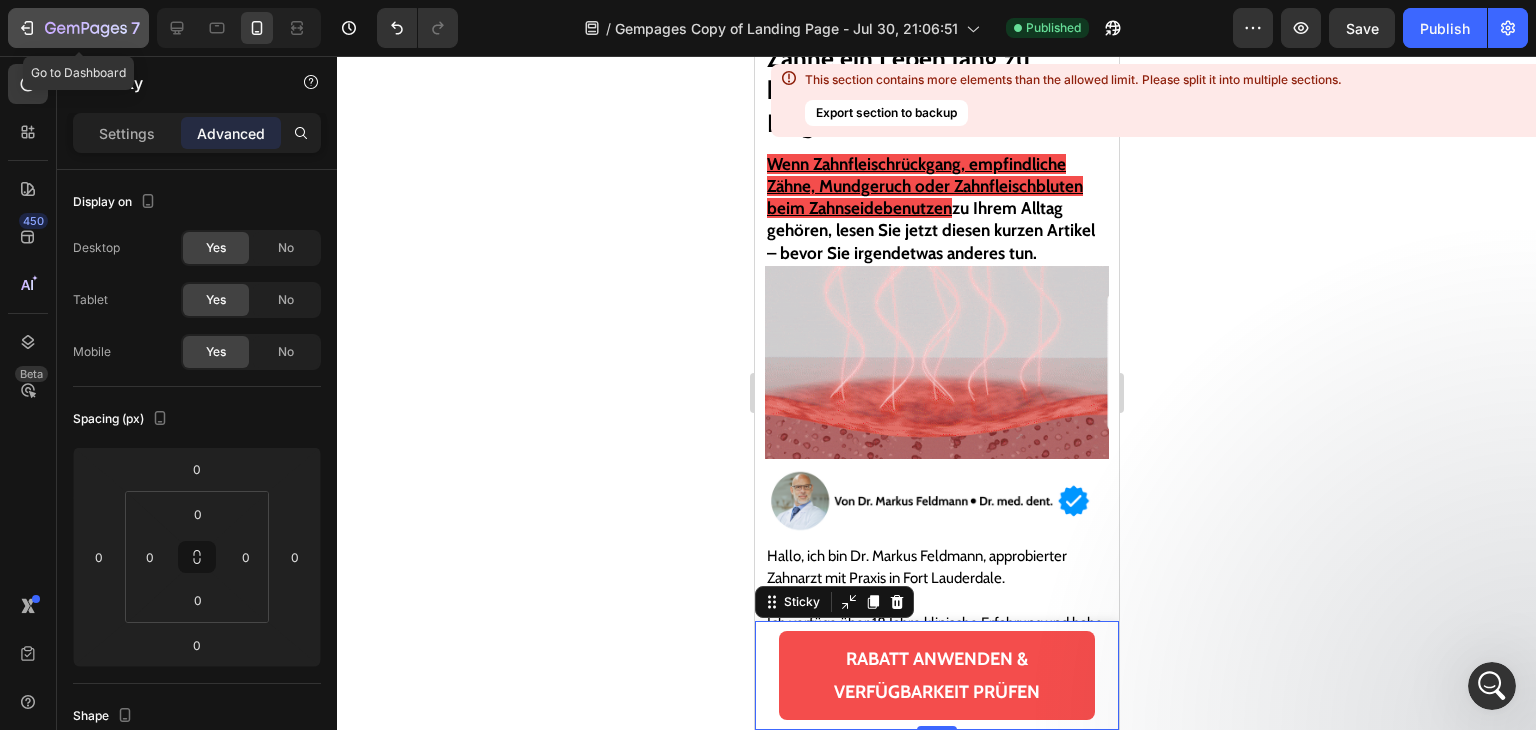 click on "7" 